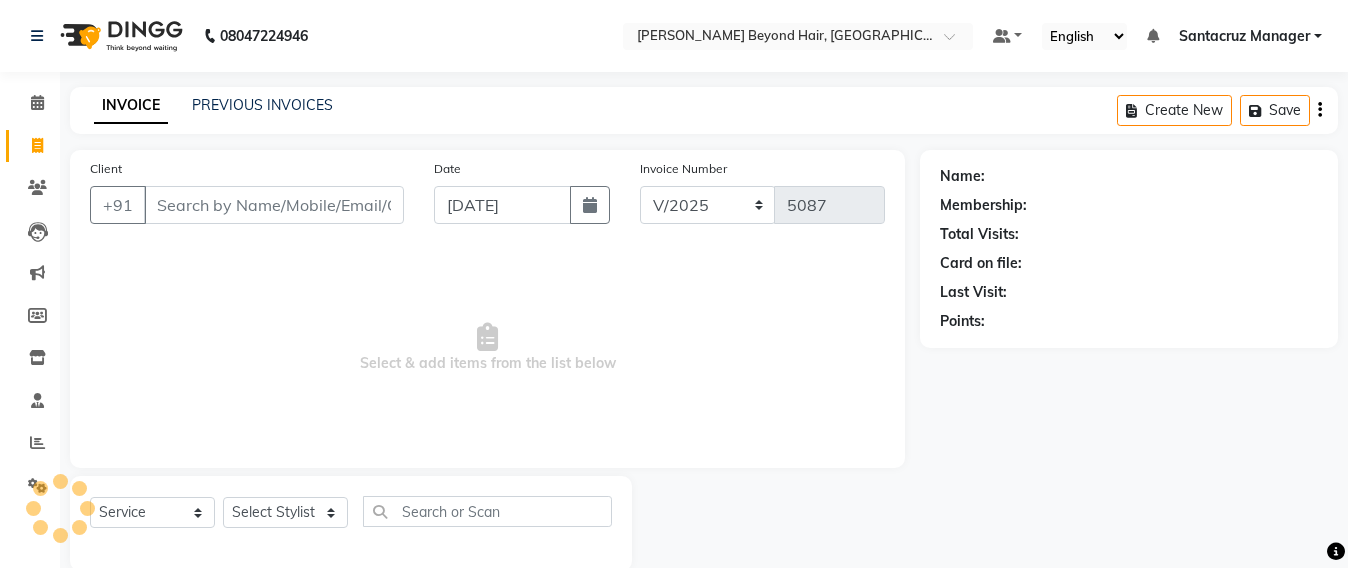 select on "6357" 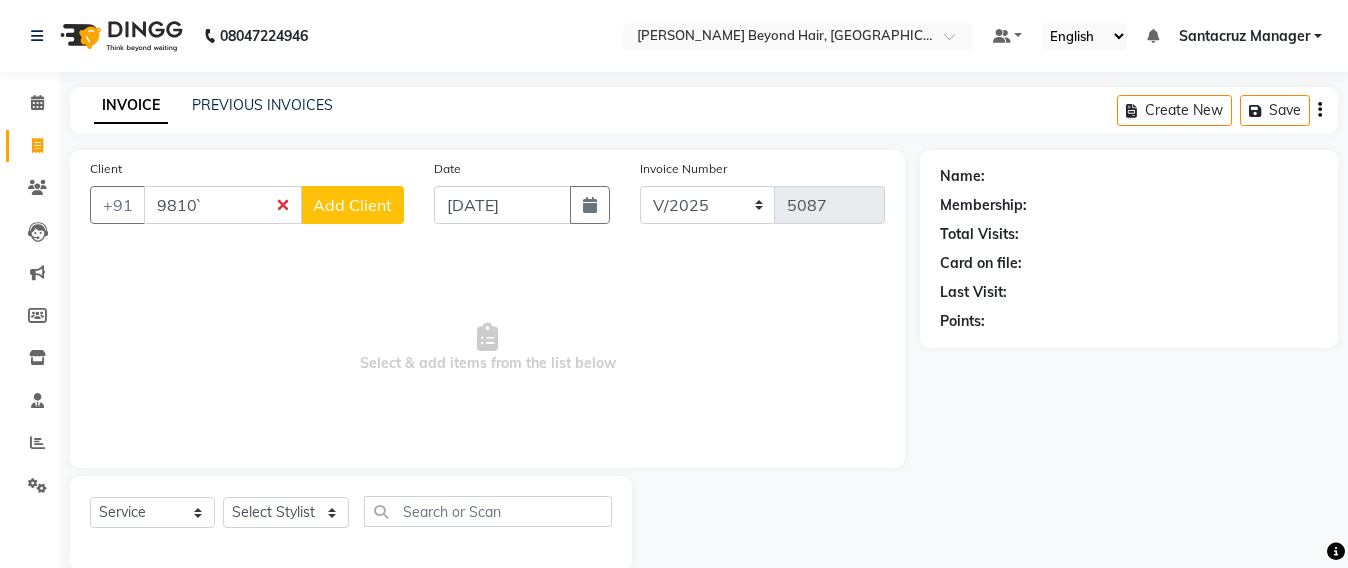 scroll, scrollTop: 0, scrollLeft: 0, axis: both 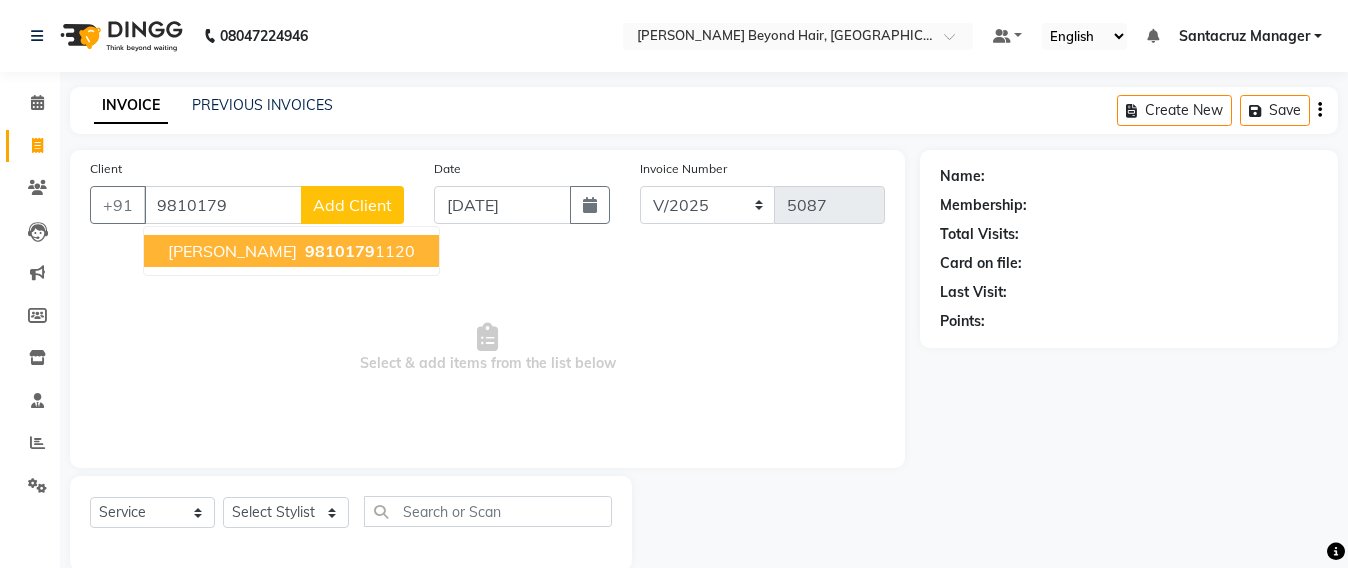 click on "9810179" at bounding box center (340, 251) 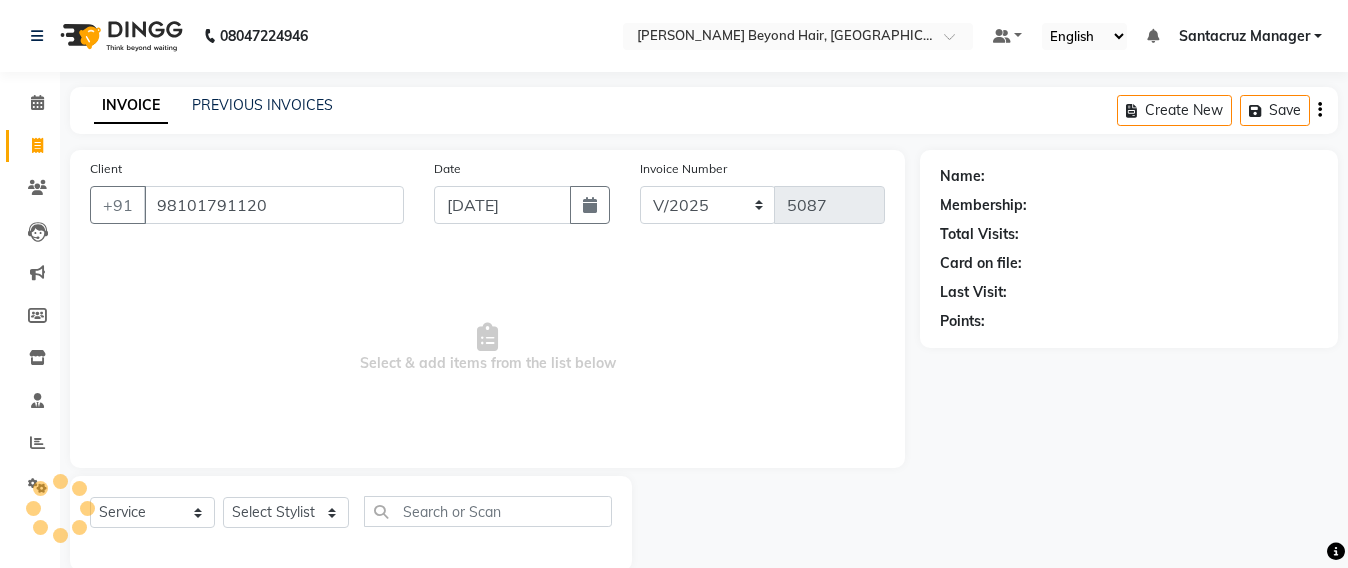 type on "98101791120" 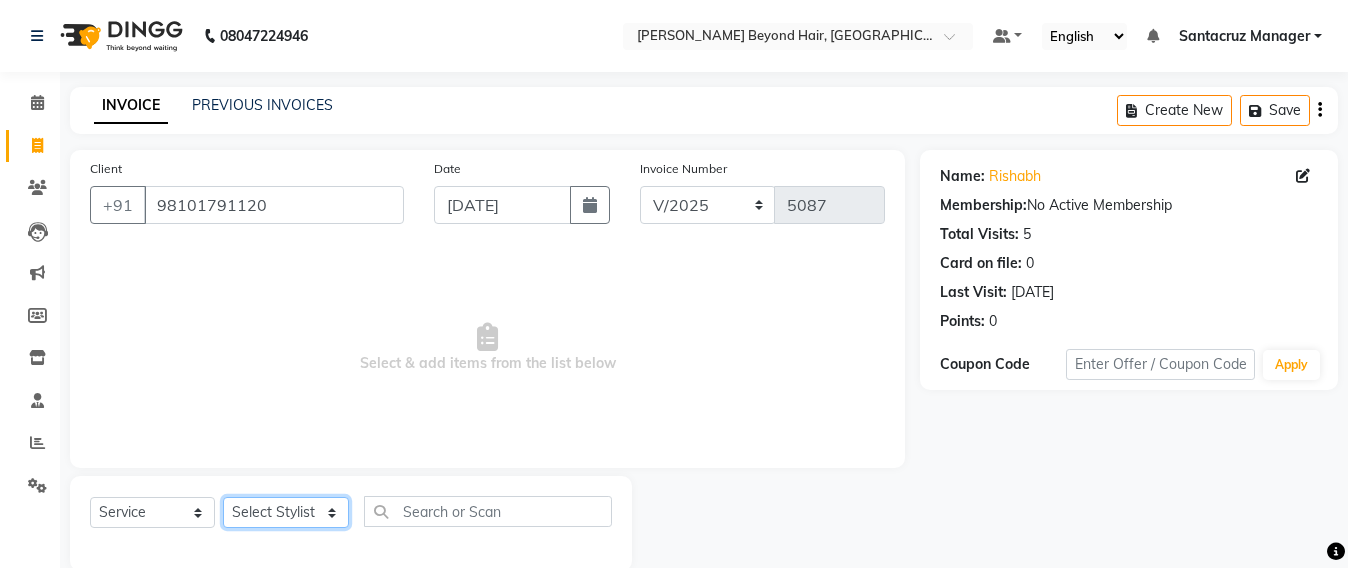 click on "Select Stylist Admin Avesh Sankat AZHER SHAIKH Jayeshree Mahtre Manisha Subodh Shedge Muskaan Pramila Vinayak Mhatre prathmesh mahattre Pratibha Nilesh Sharma Rosy Sunil Jadhav Sameer shah admin Santacruz Manager SAURAV Siddhi SOMAYANG VASHUM Tejasvi Bhosle" 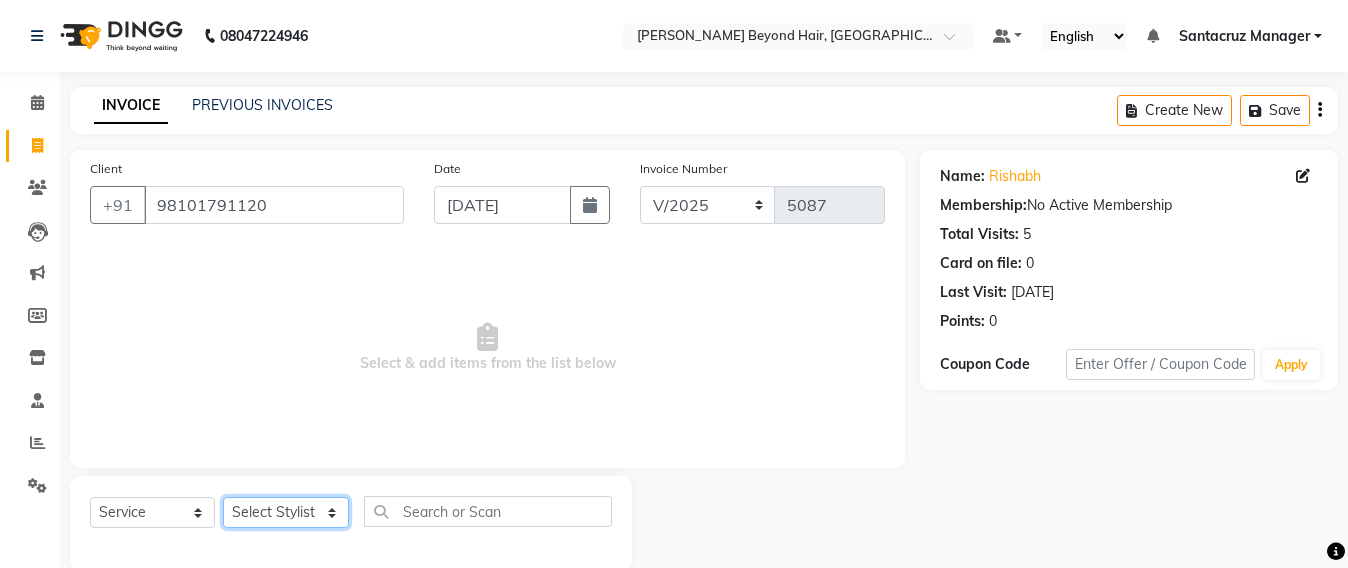select on "51588" 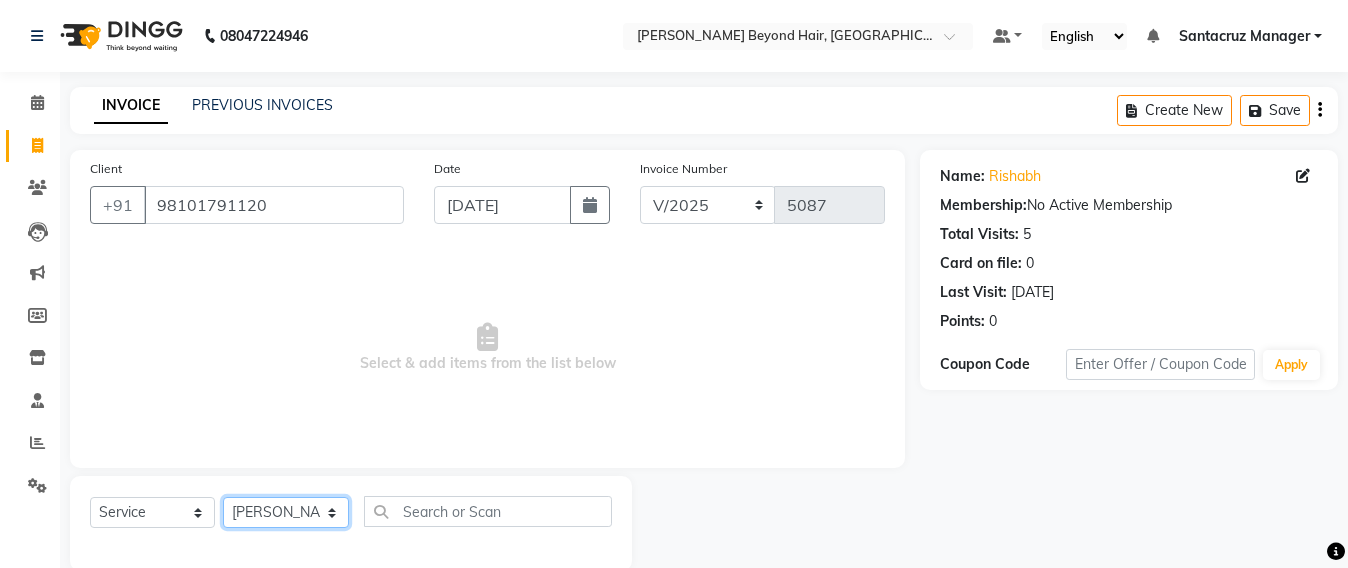 click on "Select Stylist Admin Avesh Sankat AZHER SHAIKH Jayeshree Mahtre Manisha Subodh Shedge Muskaan Pramila Vinayak Mhatre prathmesh mahattre Pratibha Nilesh Sharma Rosy Sunil Jadhav Sameer shah admin Santacruz Manager SAURAV Siddhi SOMAYANG VASHUM Tejasvi Bhosle" 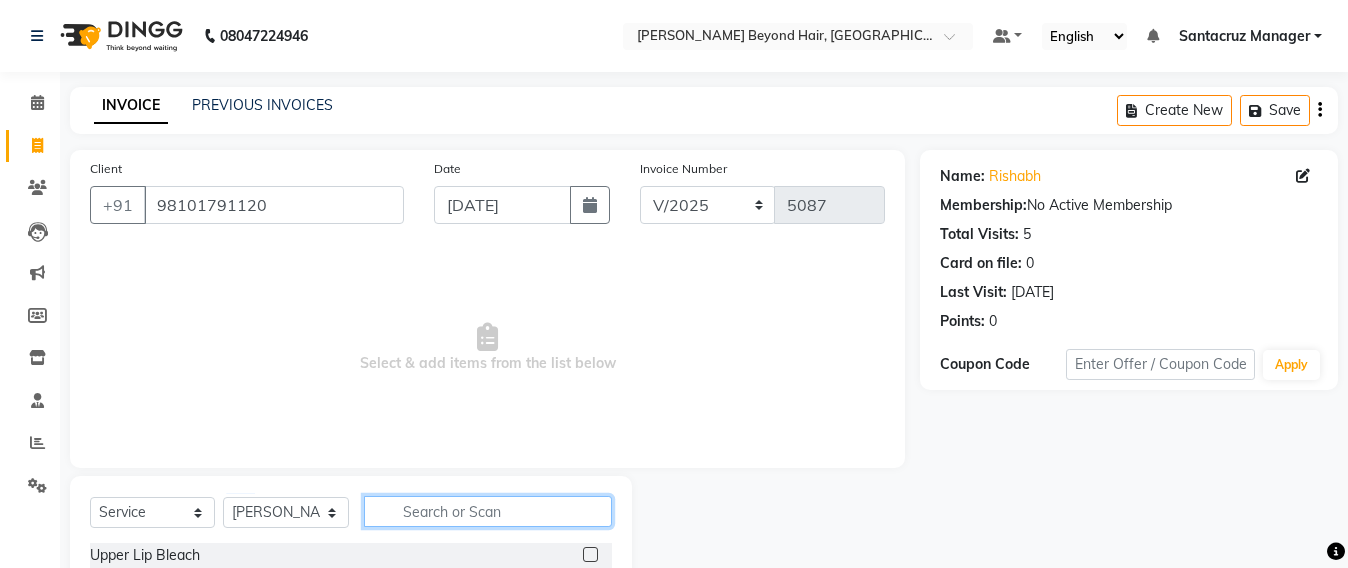 click 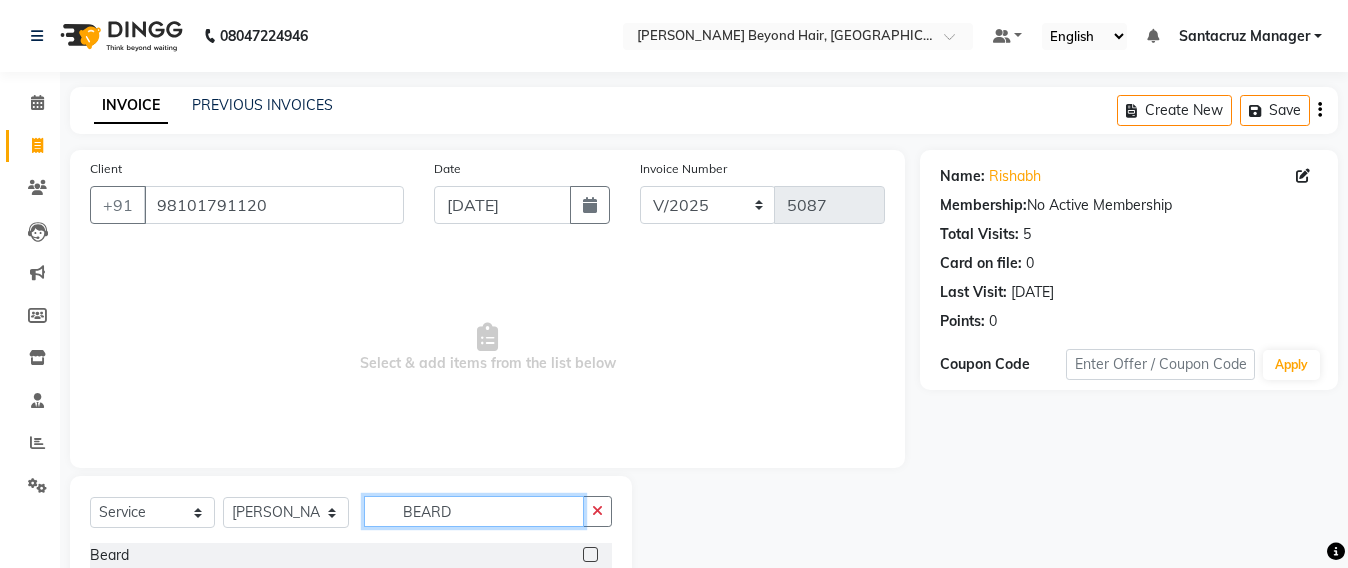 scroll, scrollTop: 91, scrollLeft: 0, axis: vertical 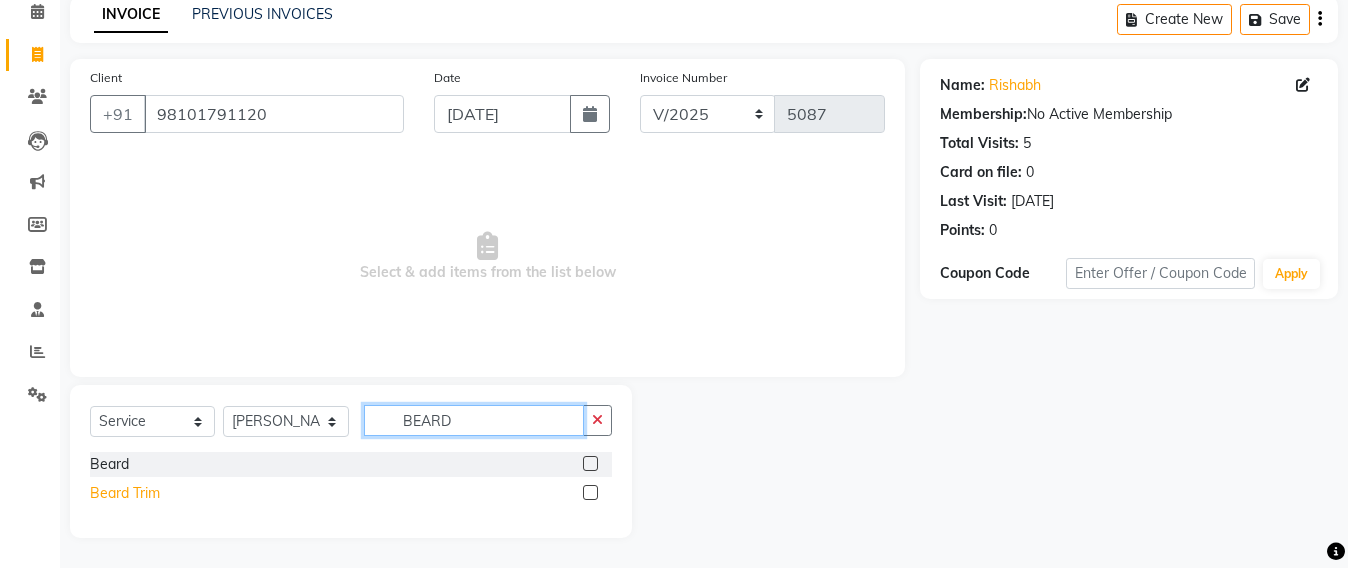 type on "BEARD" 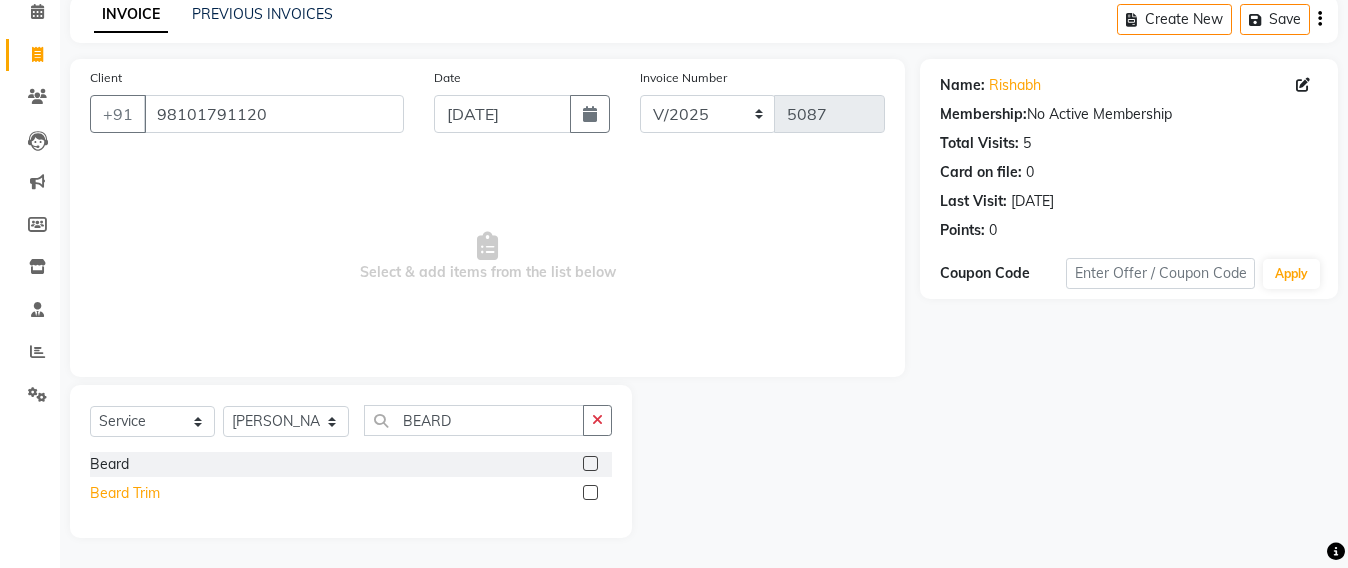 click on "Beard Trim" 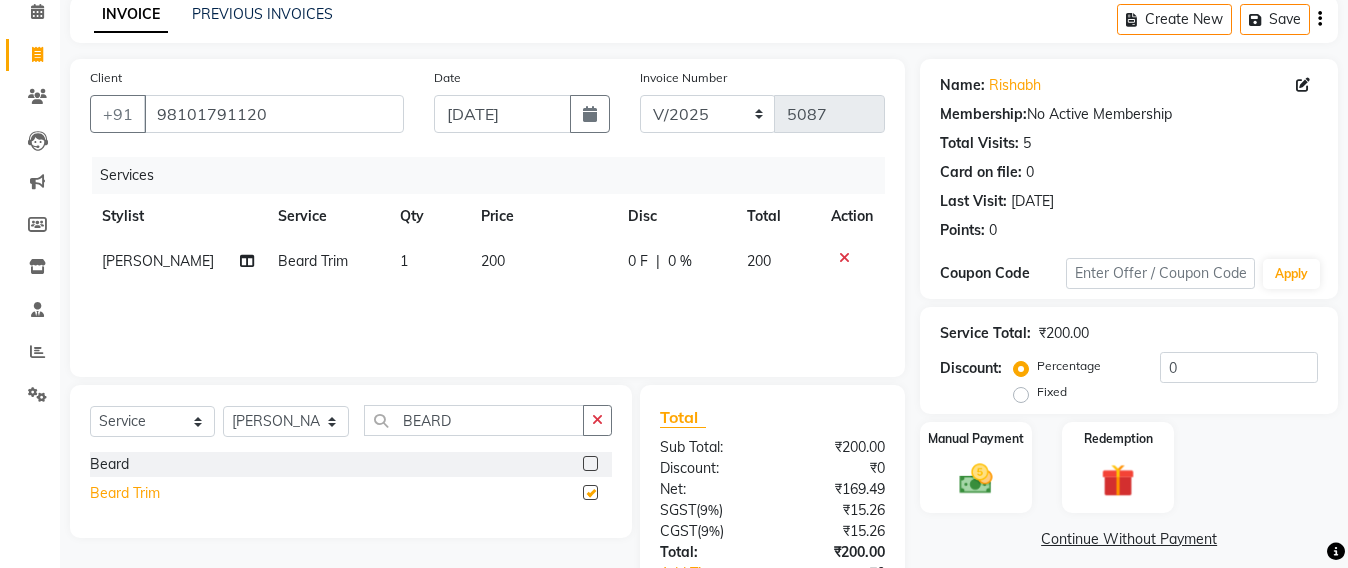 checkbox on "false" 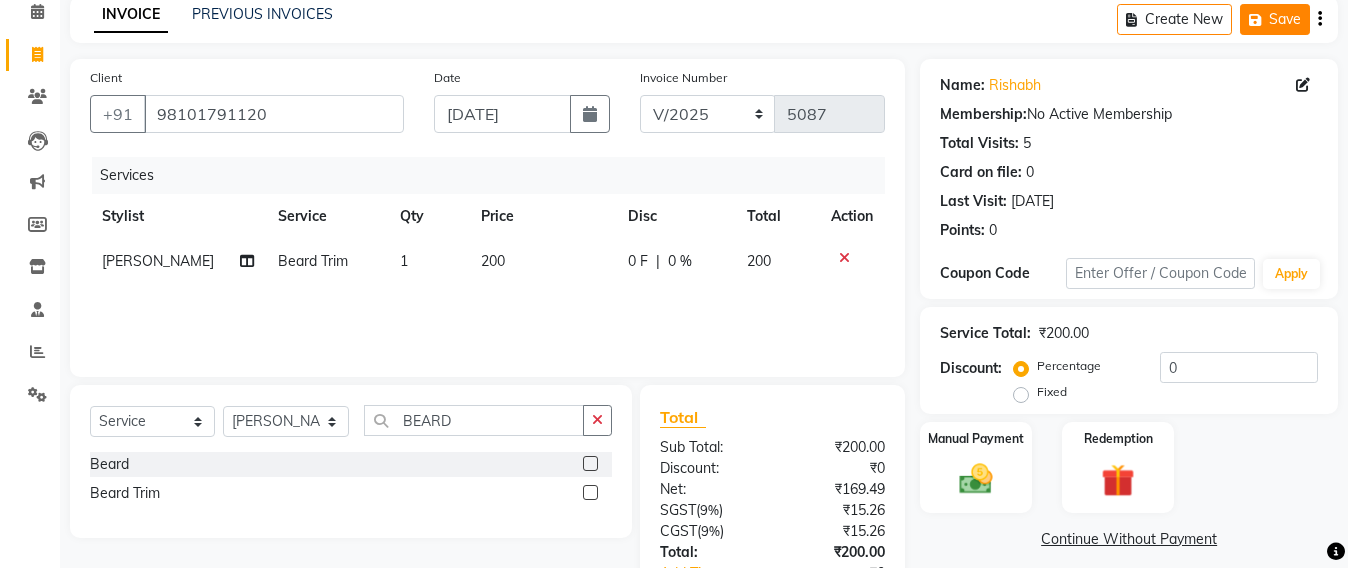 click 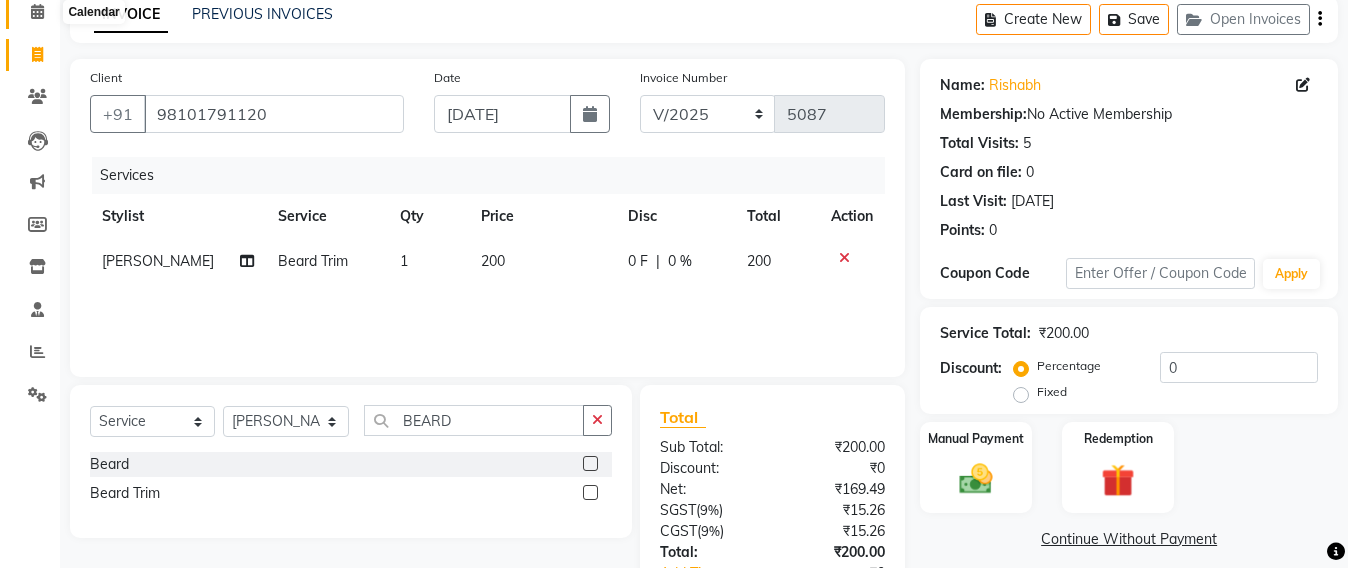 click 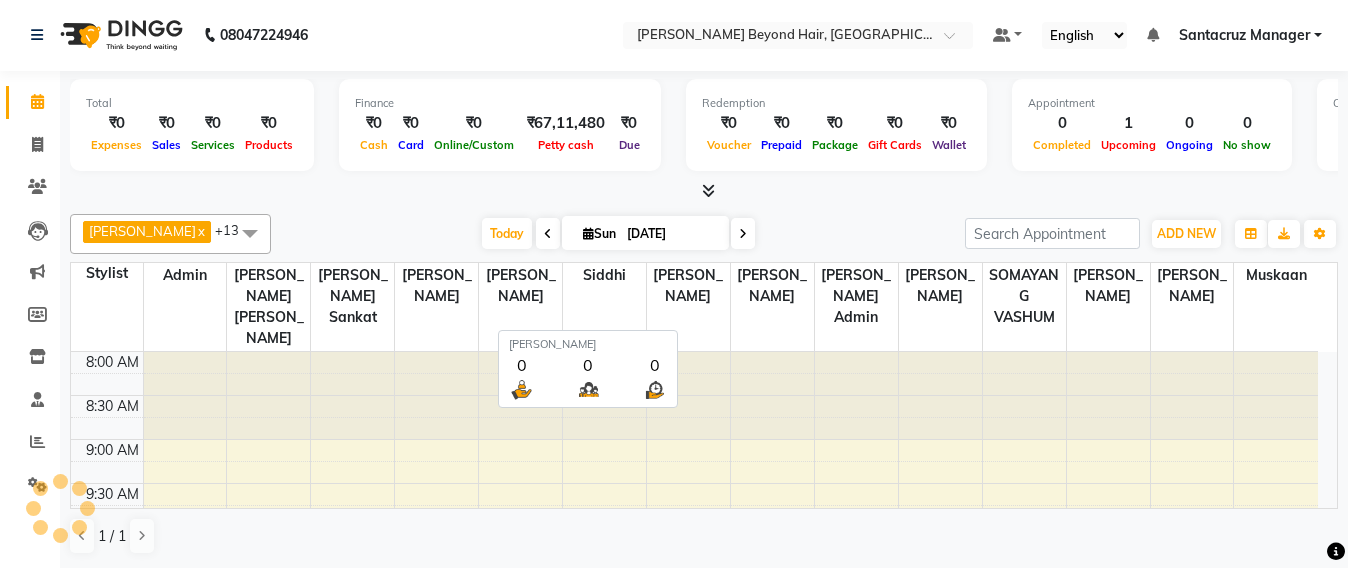 scroll, scrollTop: 0, scrollLeft: 0, axis: both 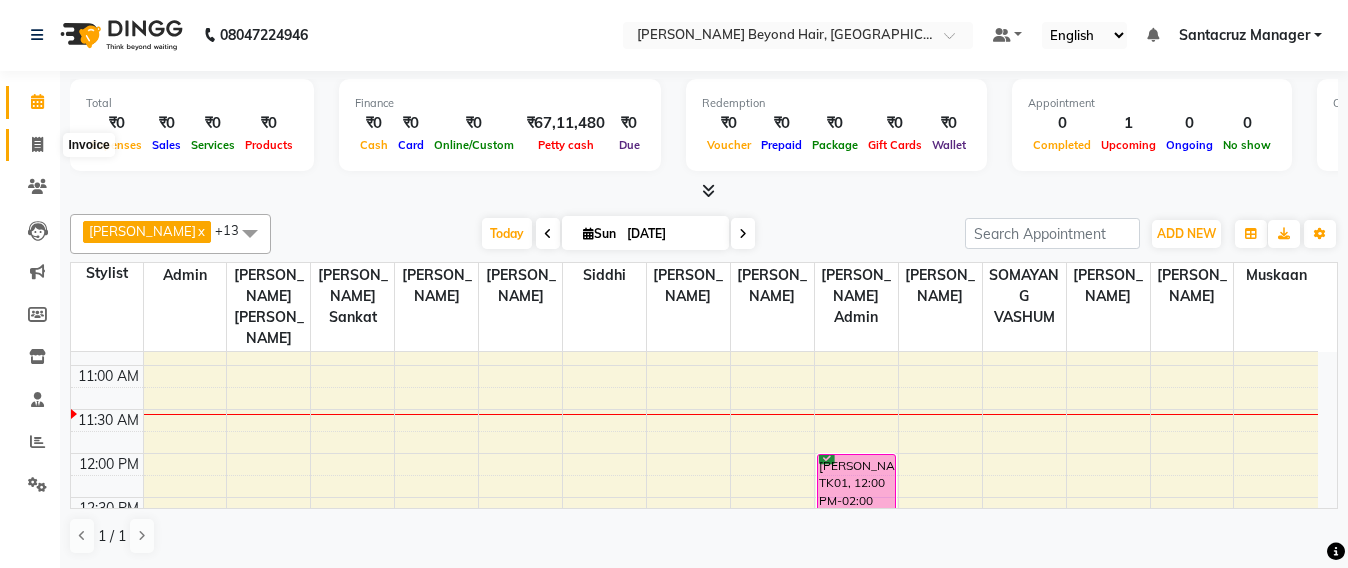 click 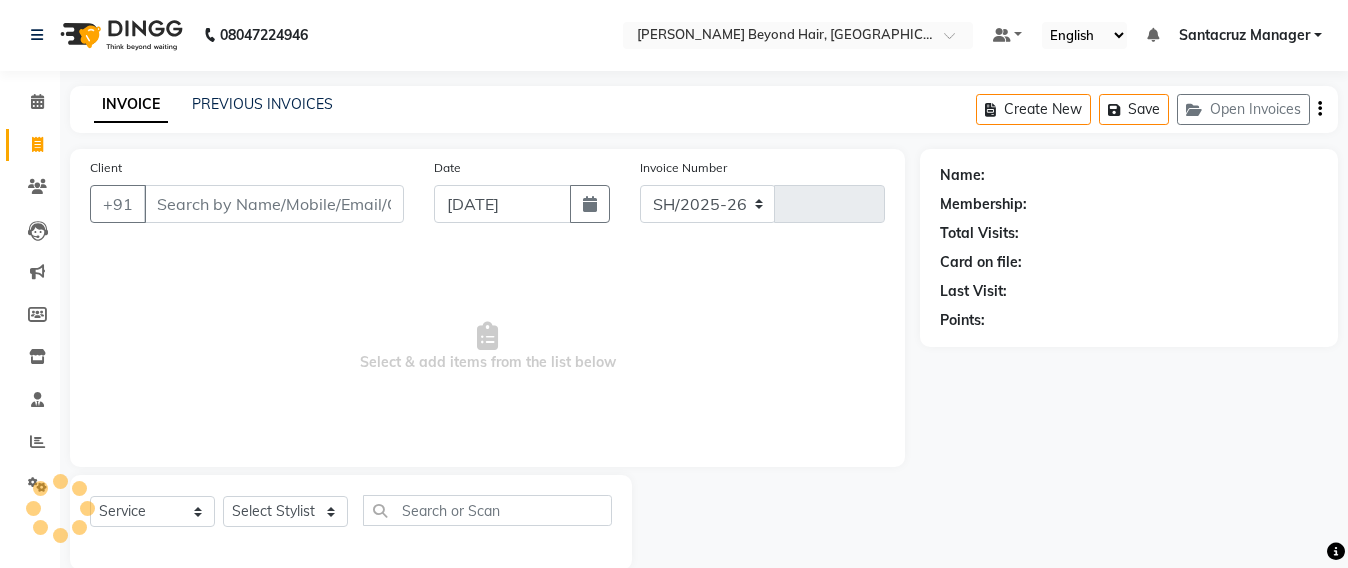 select on "6357" 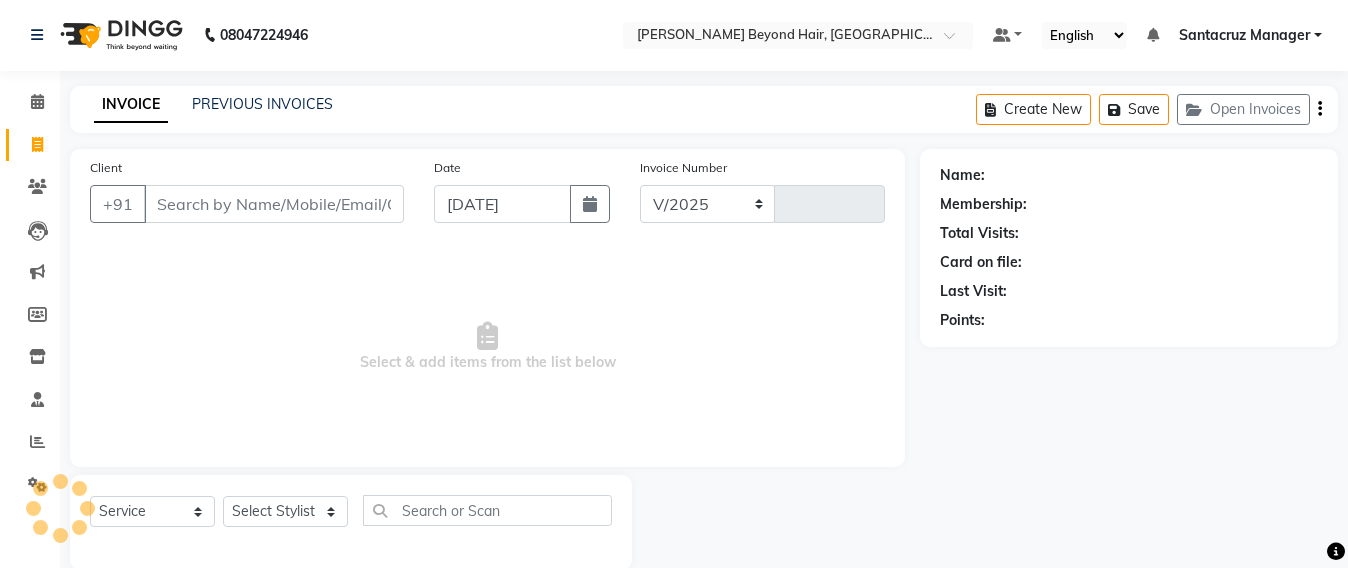 type on "5087" 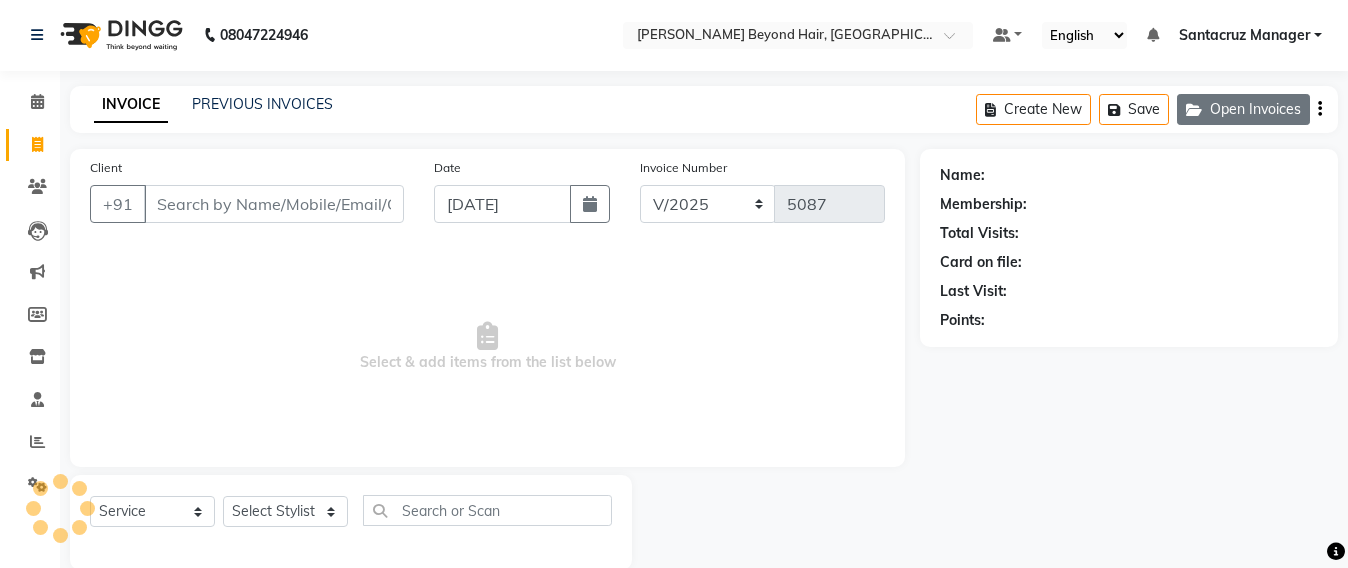 click on "Open Invoices" 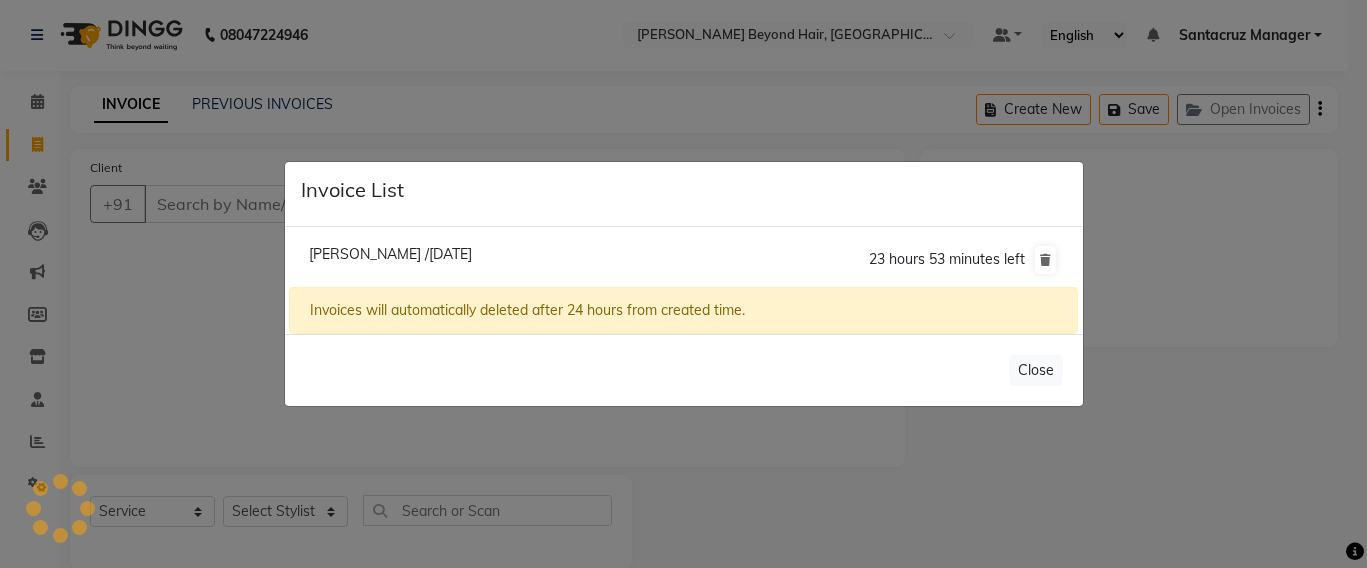 click on "Rishabh /13 July 2025" 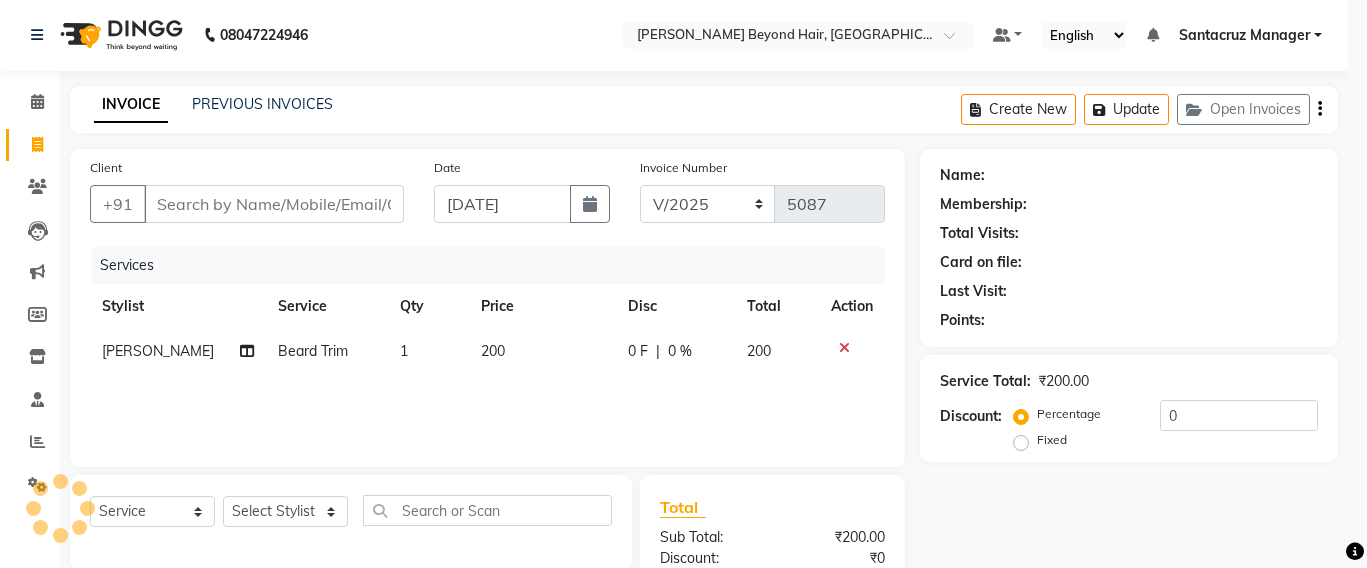 type on "98101791120" 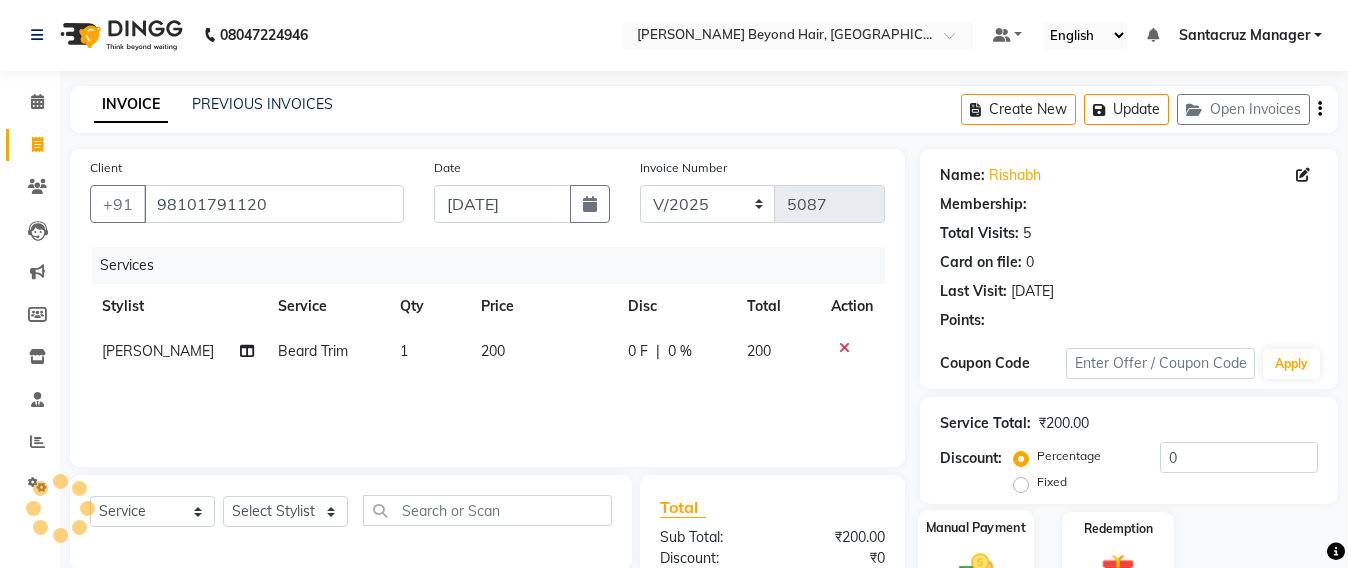 scroll, scrollTop: 211, scrollLeft: 0, axis: vertical 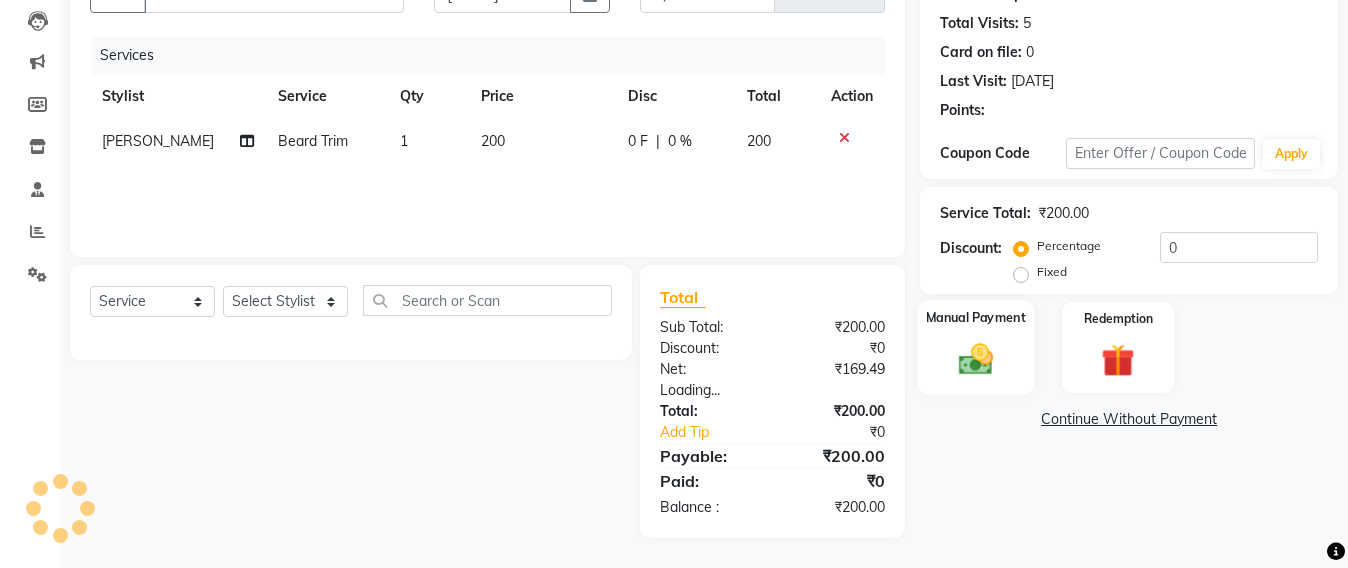 click 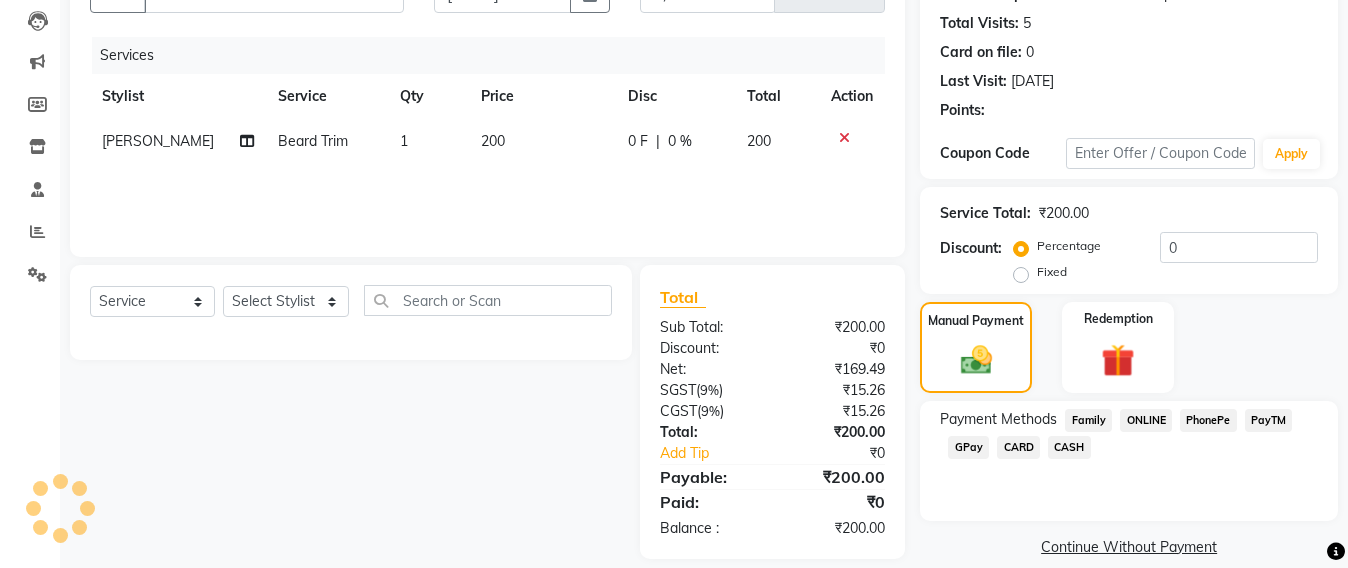 click on "GPay" 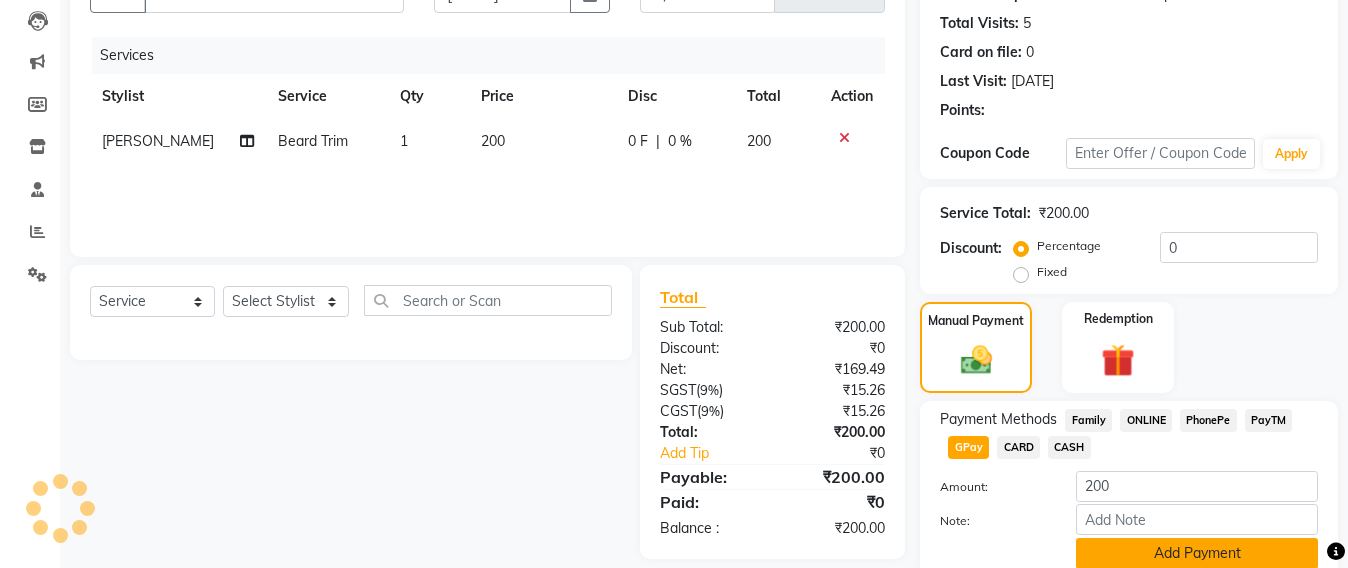 click on "Add Payment" 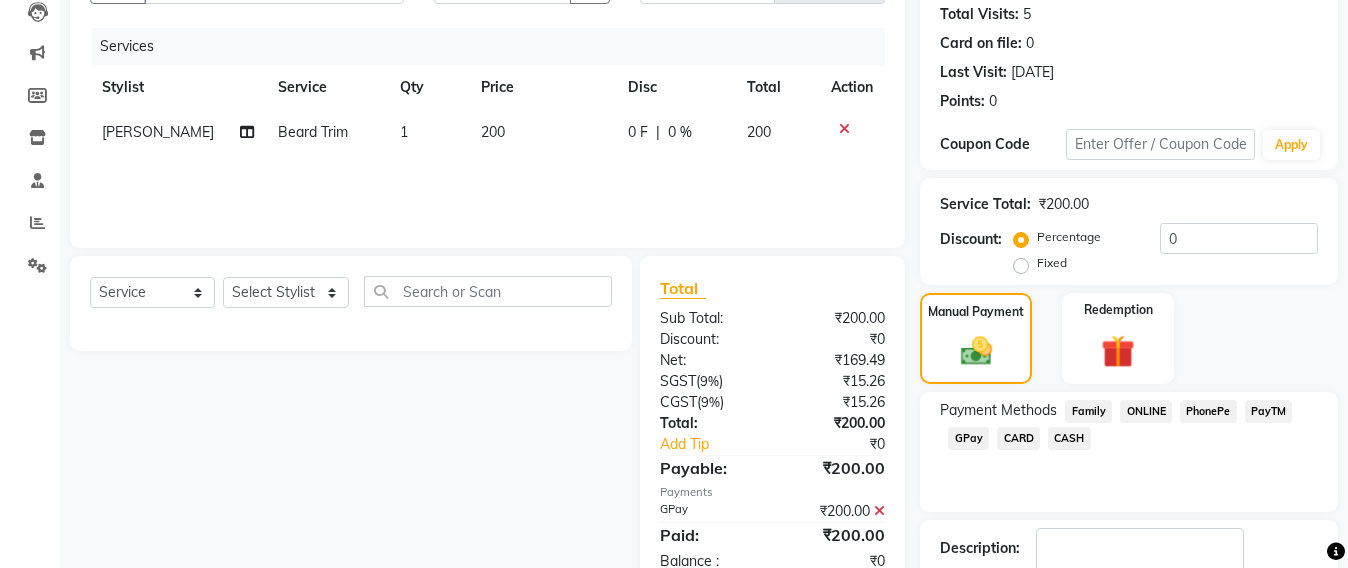scroll, scrollTop: 348, scrollLeft: 0, axis: vertical 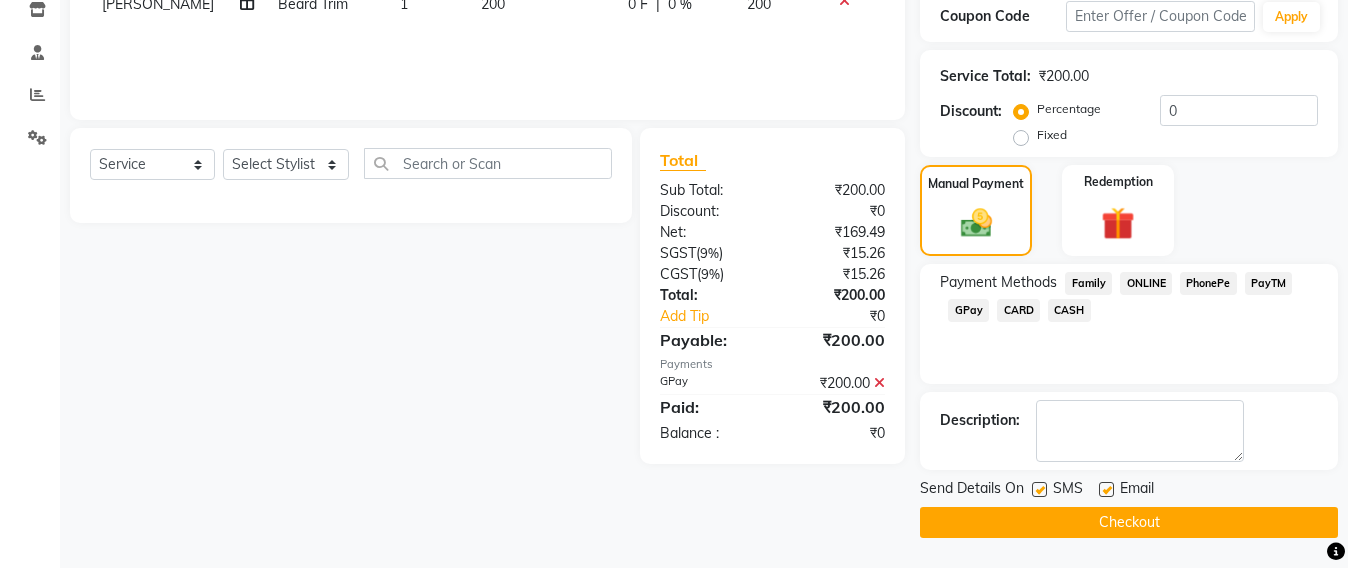 click on "Checkout" 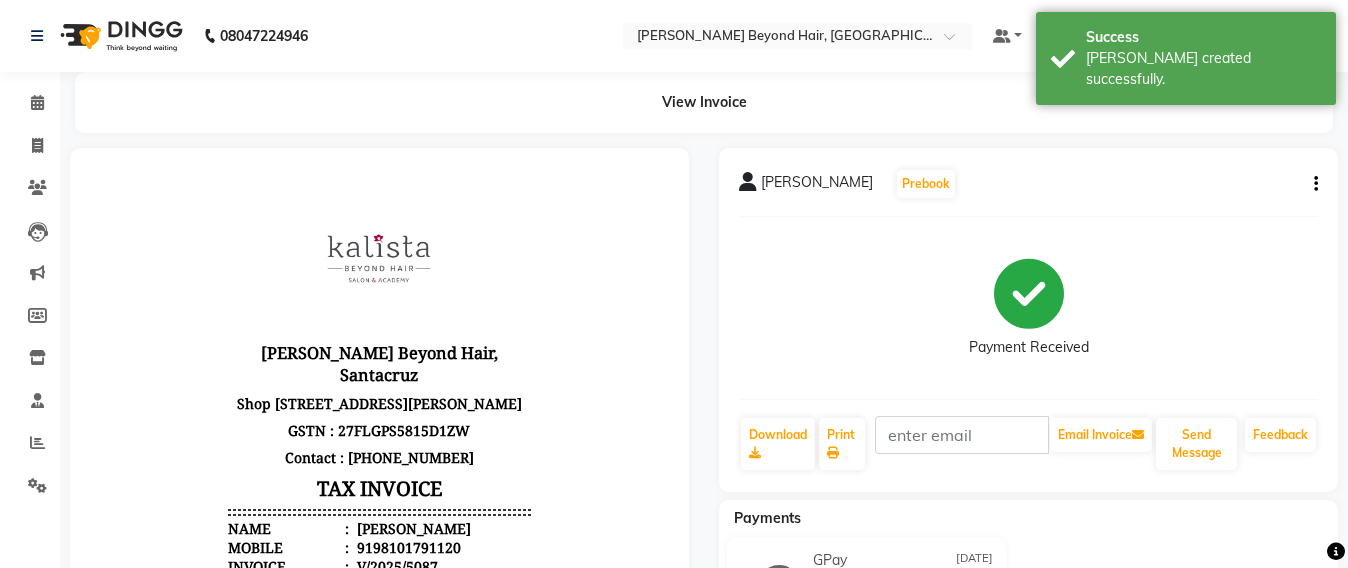 scroll, scrollTop: 0, scrollLeft: 0, axis: both 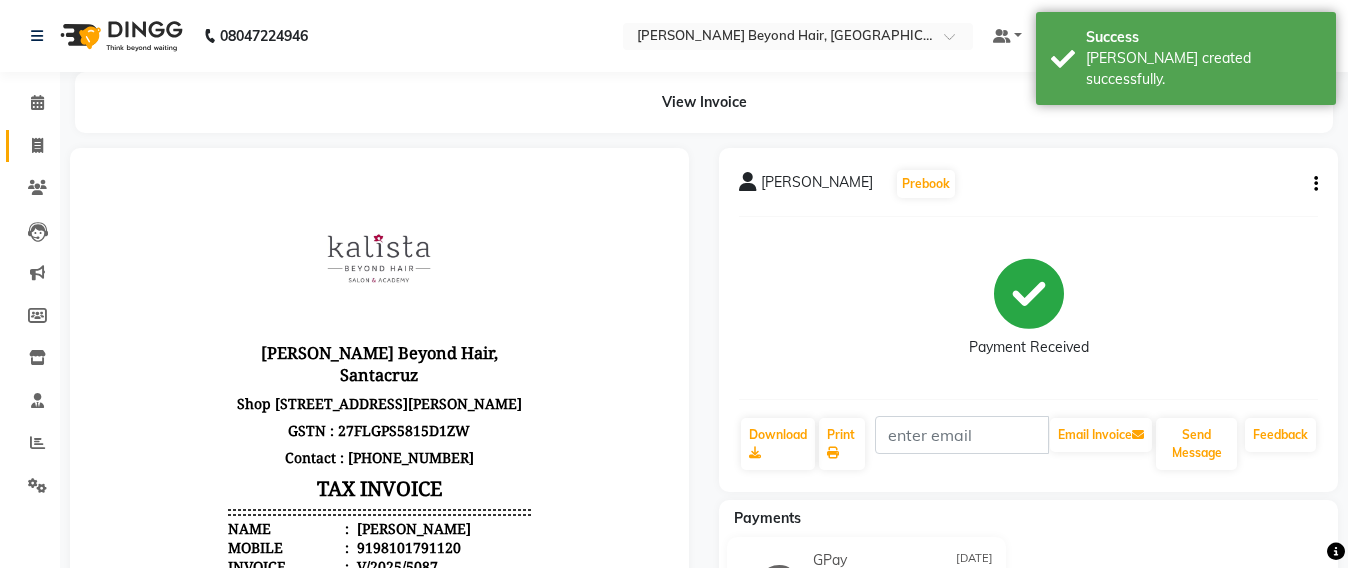 click on "Invoice" 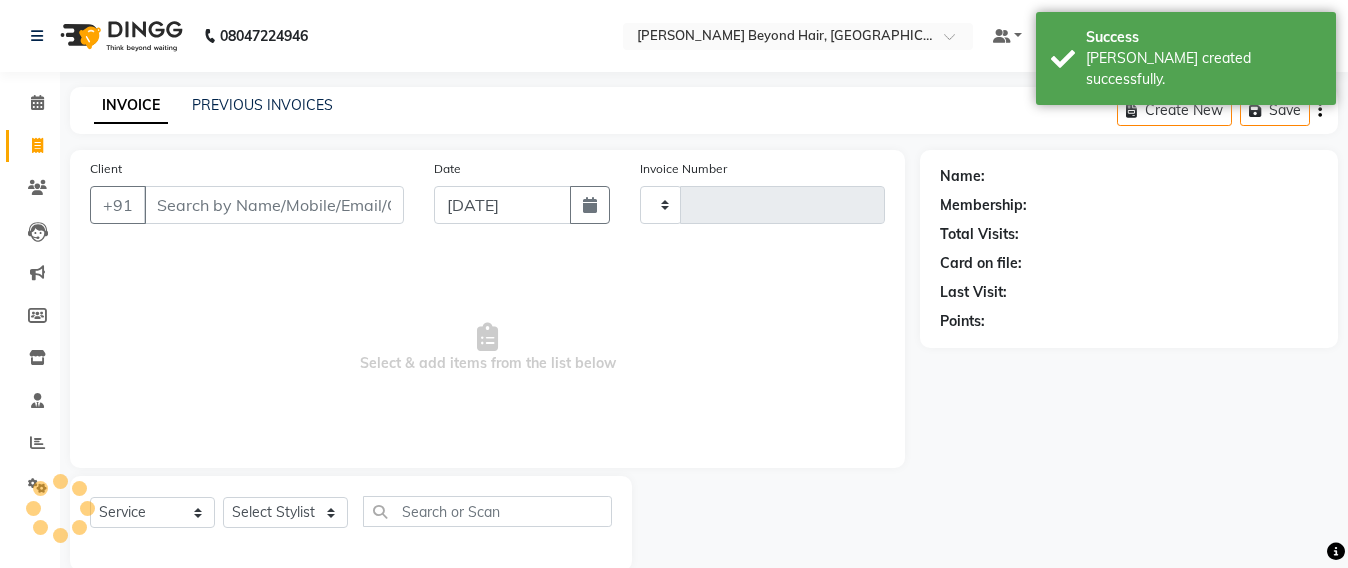 scroll, scrollTop: 33, scrollLeft: 0, axis: vertical 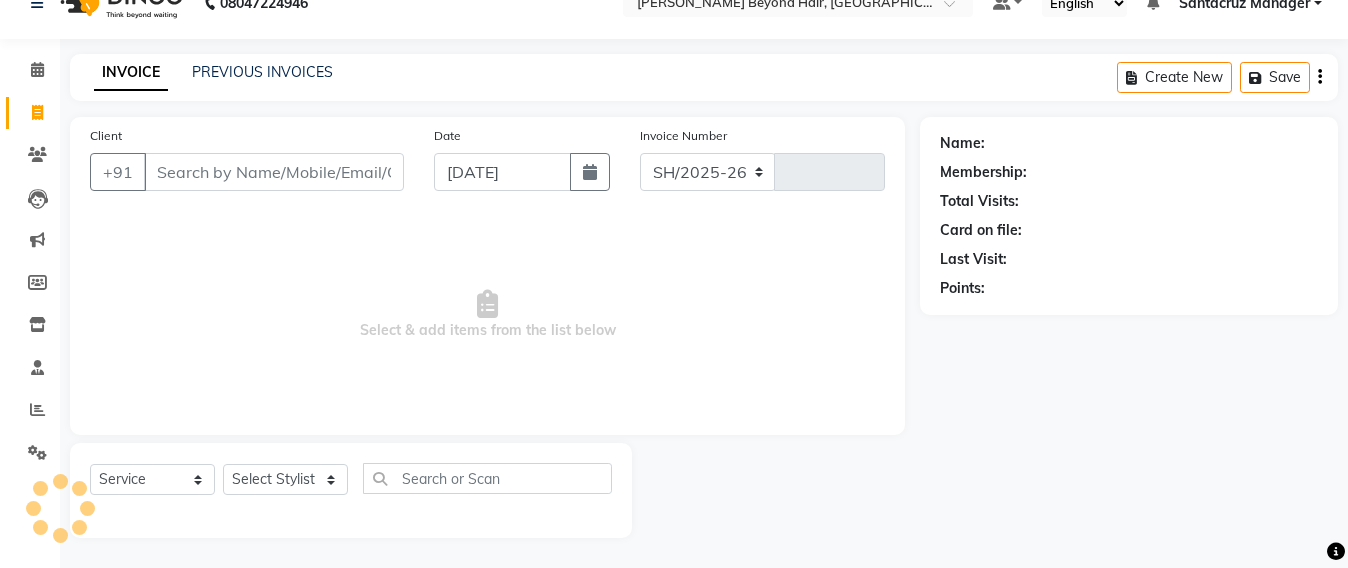 select on "6357" 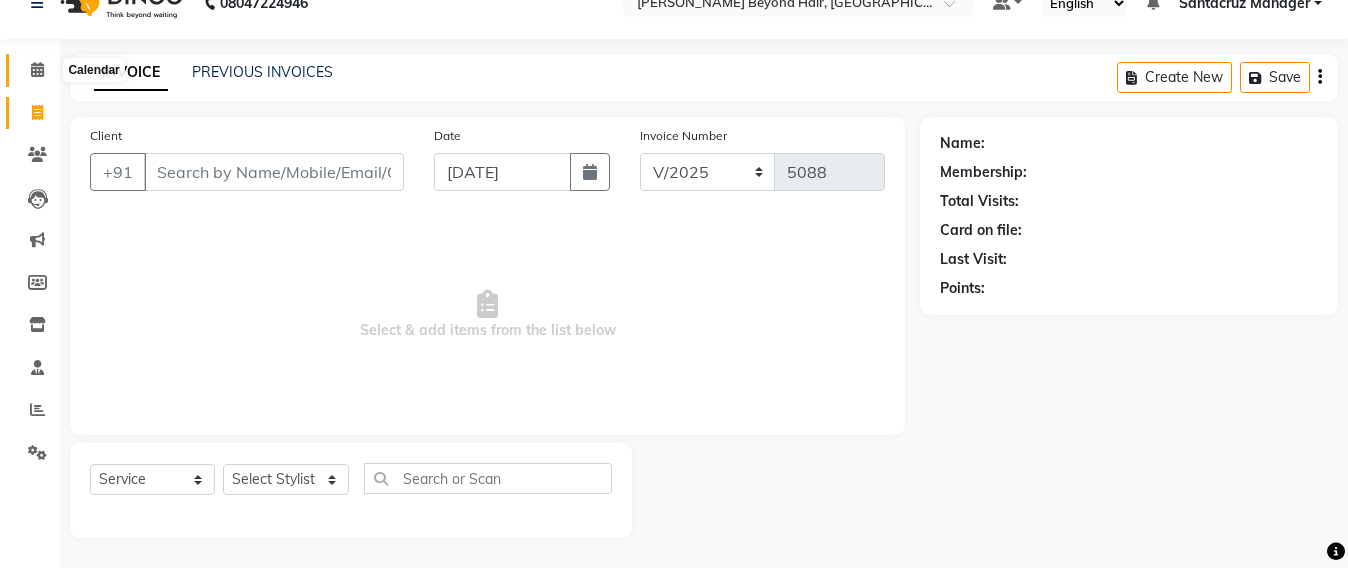 click 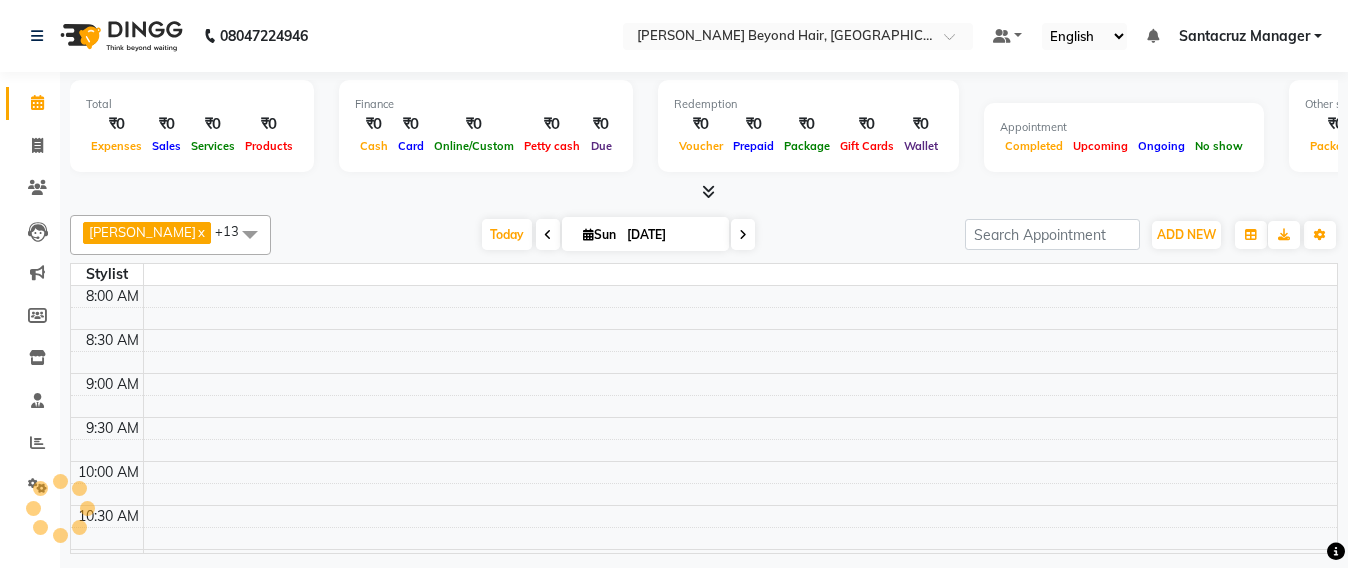 scroll, scrollTop: 0, scrollLeft: 0, axis: both 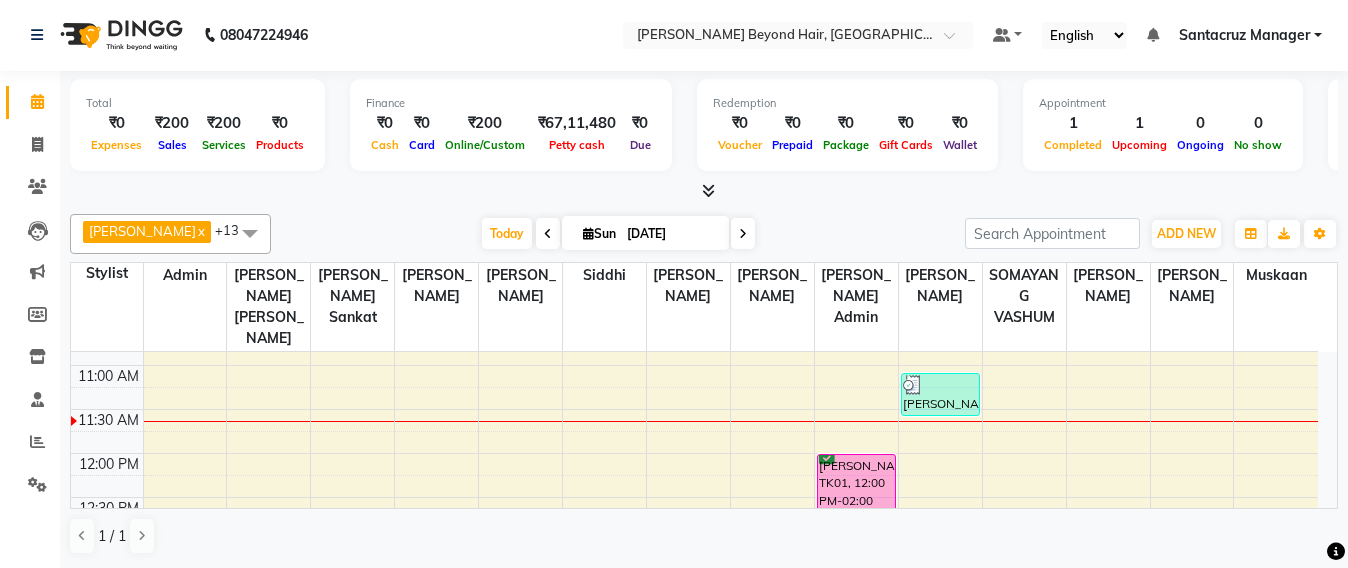 click on "8:00 AM 8:30 AM 9:00 AM 9:30 AM 10:00 AM 10:30 AM 11:00 AM 11:30 AM 12:00 PM 12:30 PM 1:00 PM 1:30 PM 2:00 PM 2:30 PM 3:00 PM 3:30 PM 4:00 PM 4:30 PM 5:00 PM 5:30 PM 6:00 PM 6:30 PM 7:00 PM 7:30 PM 8:00 PM 8:30 PM     AMANDA, TK01, 12:00 PM-02:00 PM, Balayage     RISHABH, TK02, 11:05 AM-11:35 AM, Beard Trim" at bounding box center [694, 673] 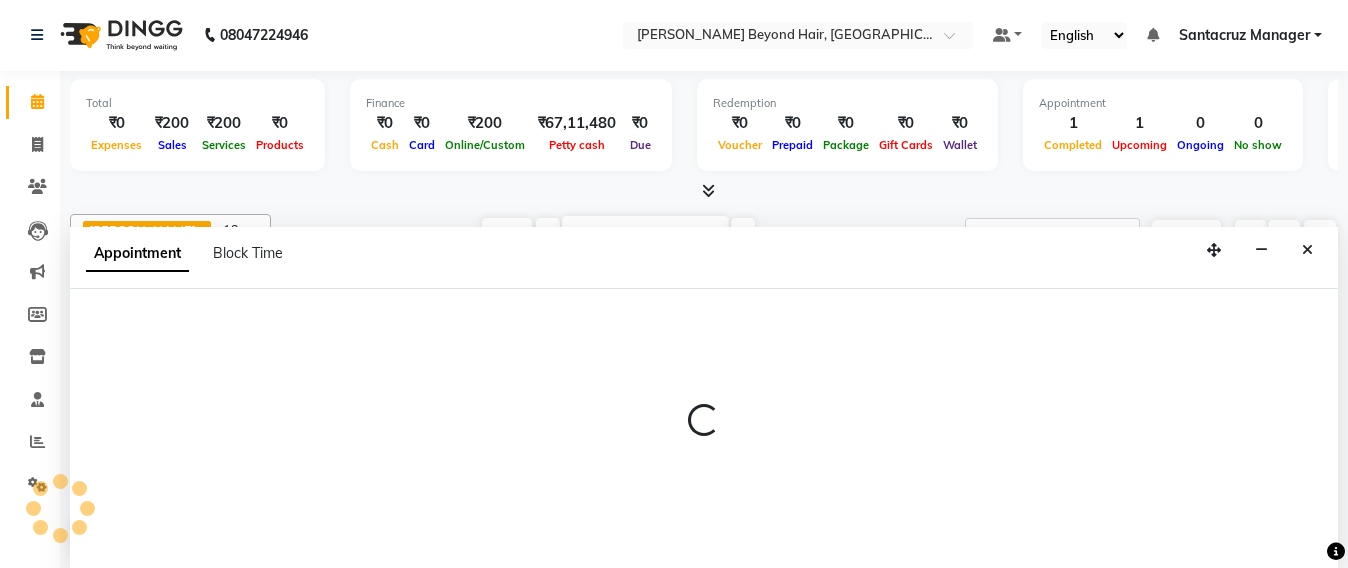 select on "47899" 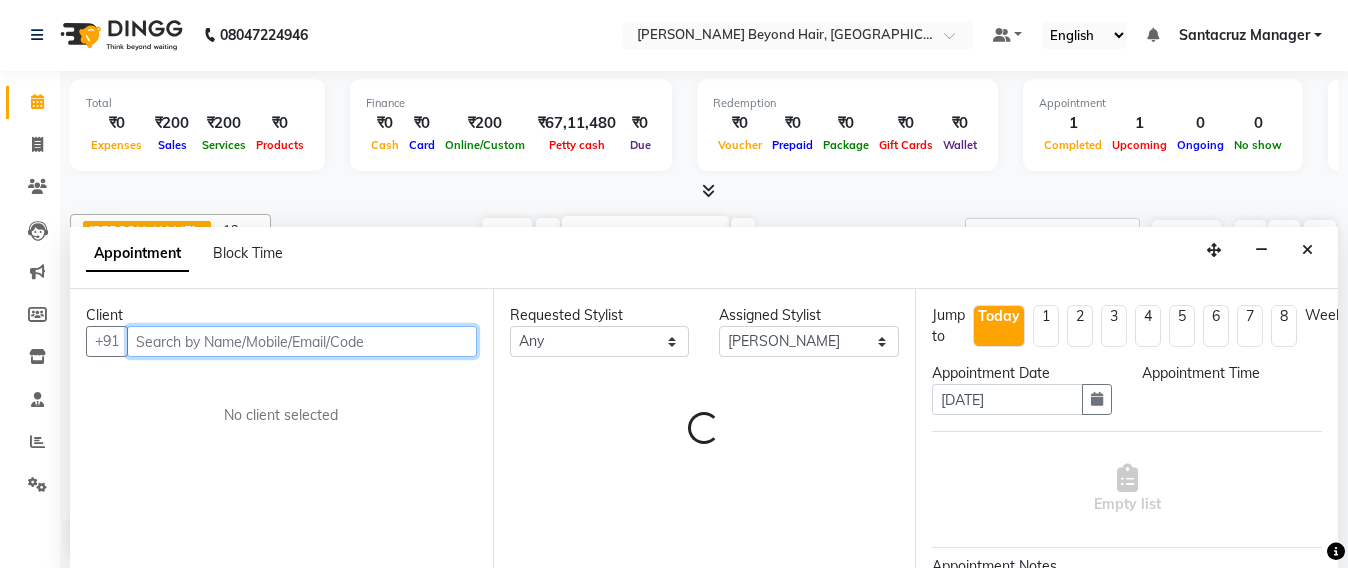 select on "750" 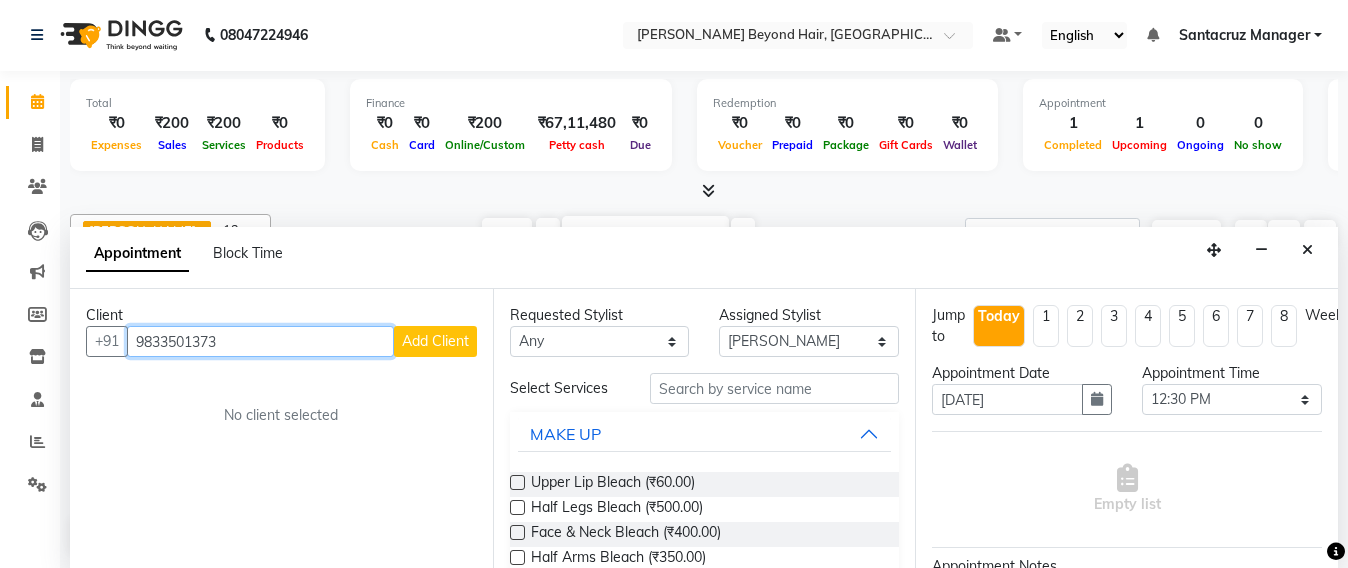 type on "9833501373" 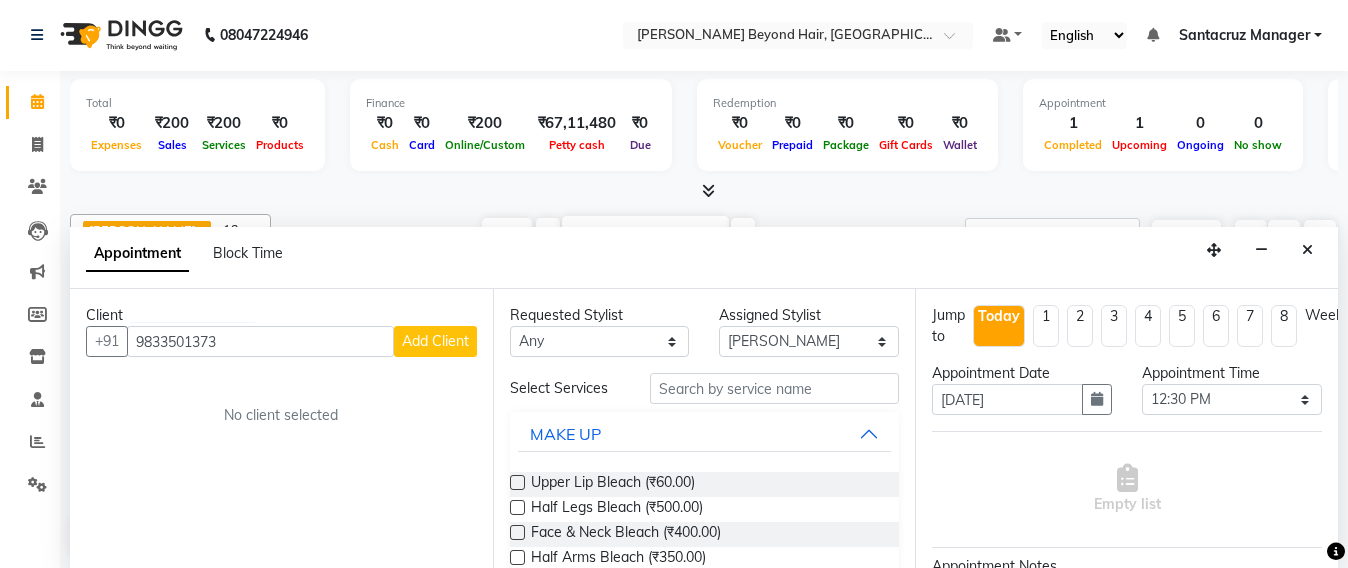 click on "Add Client" at bounding box center (435, 341) 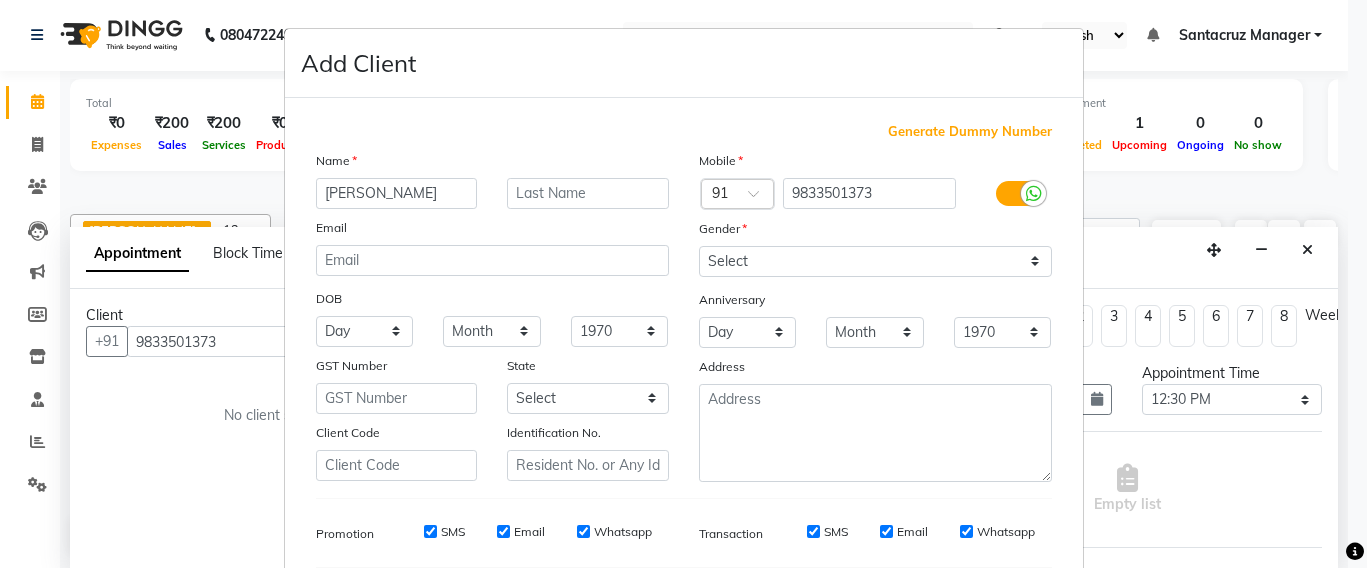 type on "[PERSON_NAME]" 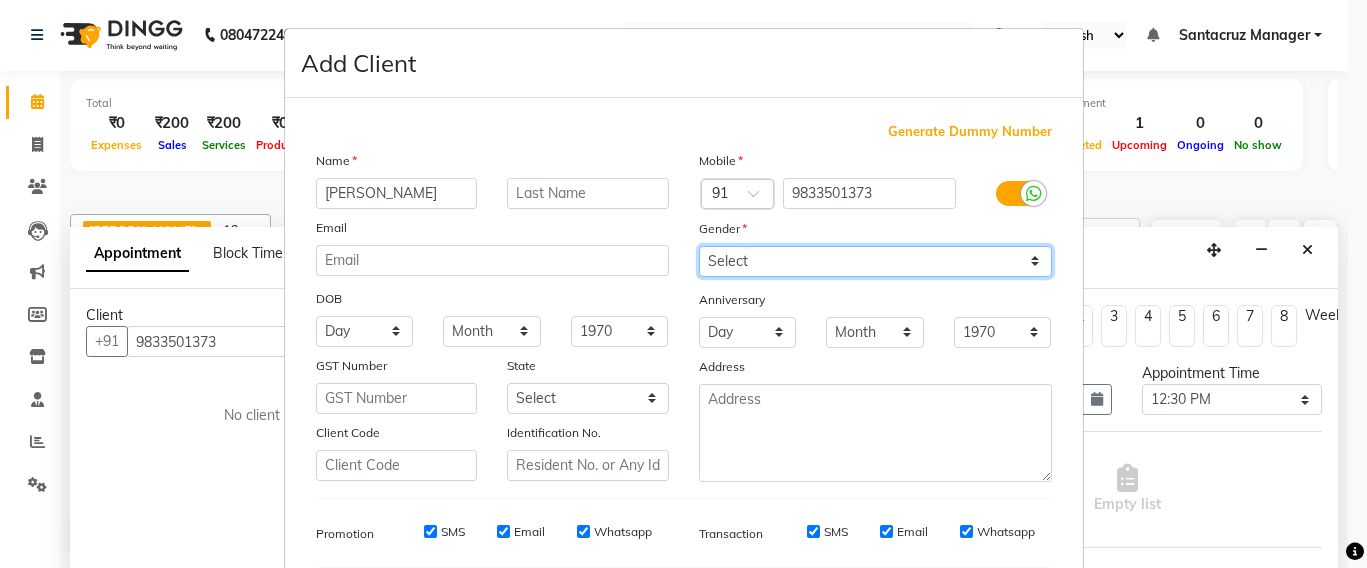 click on "Select [DEMOGRAPHIC_DATA] [DEMOGRAPHIC_DATA] Other Prefer Not To Say" at bounding box center [875, 261] 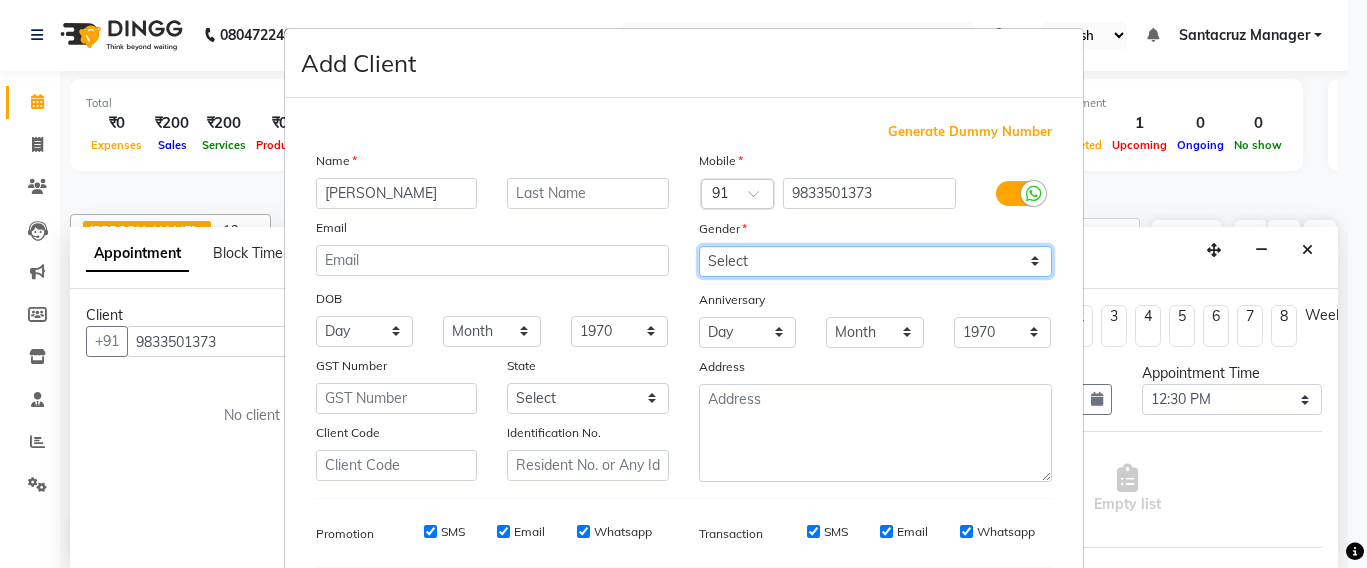 select on "[DEMOGRAPHIC_DATA]" 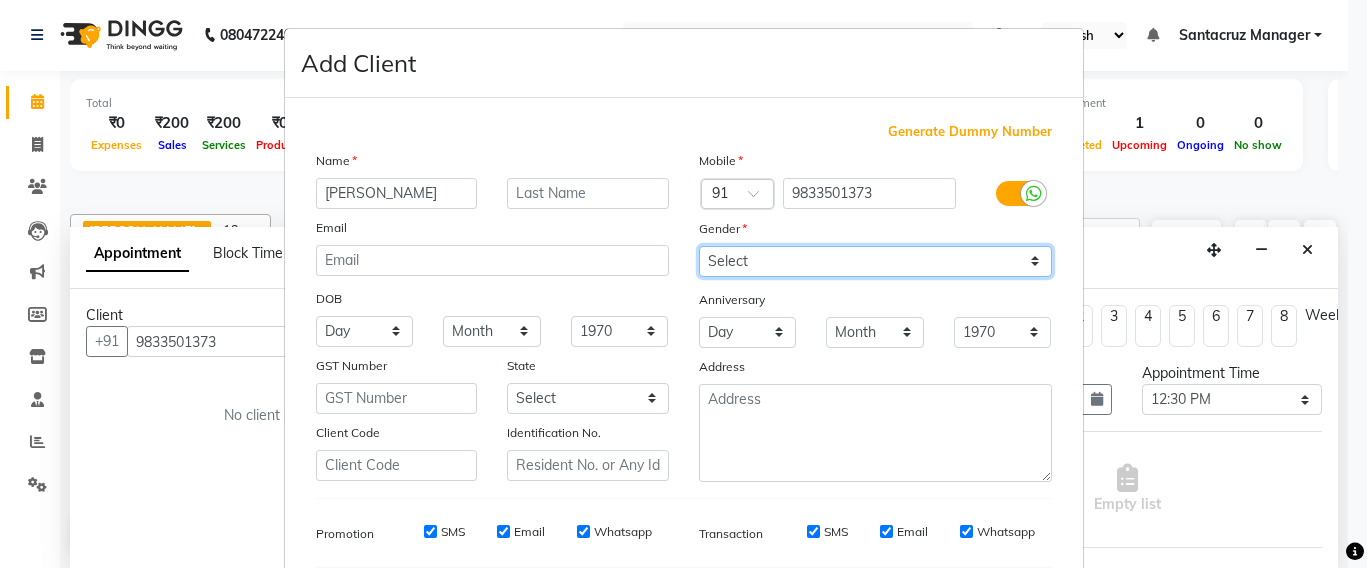 click on "Select [DEMOGRAPHIC_DATA] [DEMOGRAPHIC_DATA] Other Prefer Not To Say" at bounding box center [875, 261] 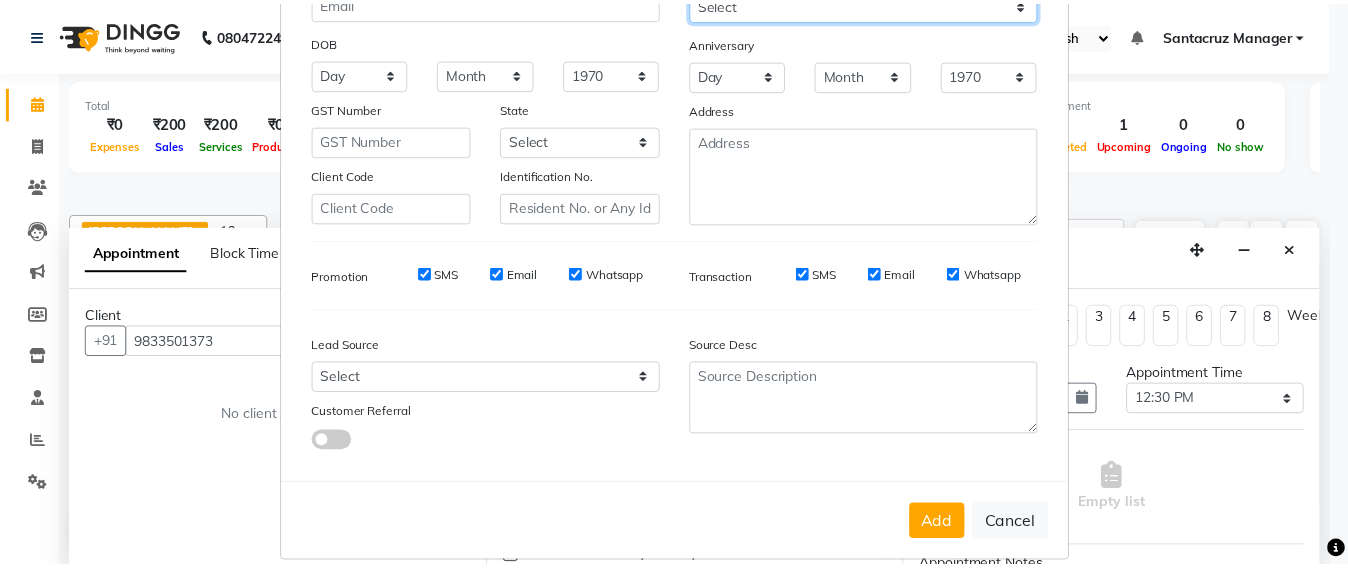 scroll, scrollTop: 281, scrollLeft: 0, axis: vertical 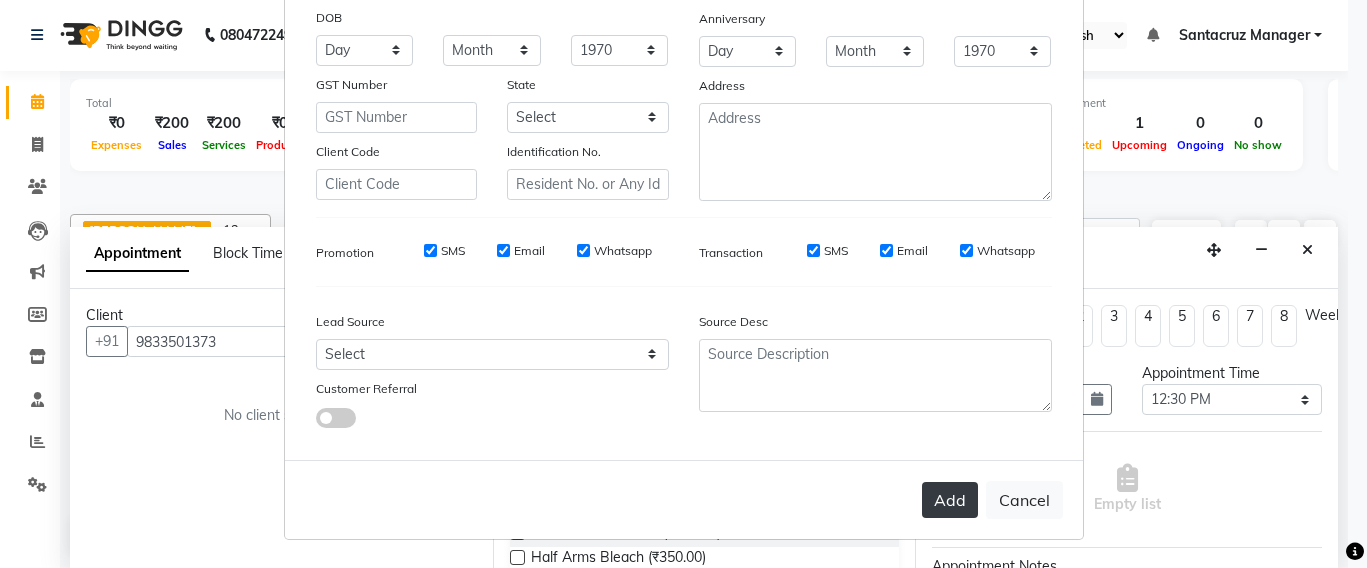 click on "Add" at bounding box center (950, 500) 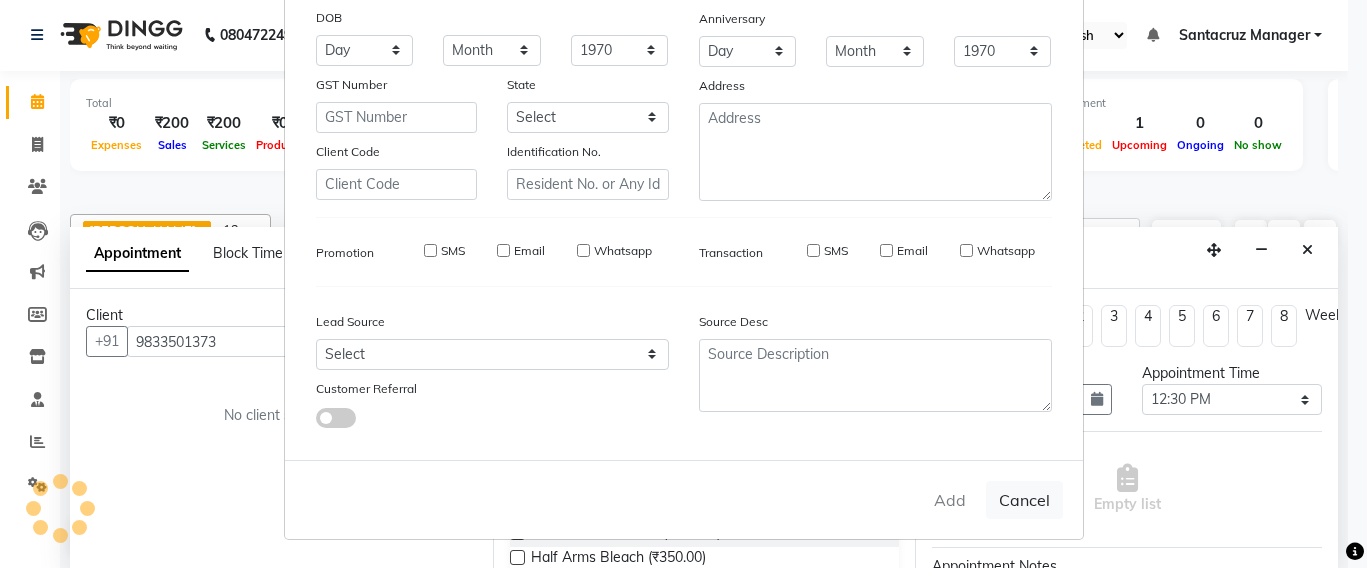 type 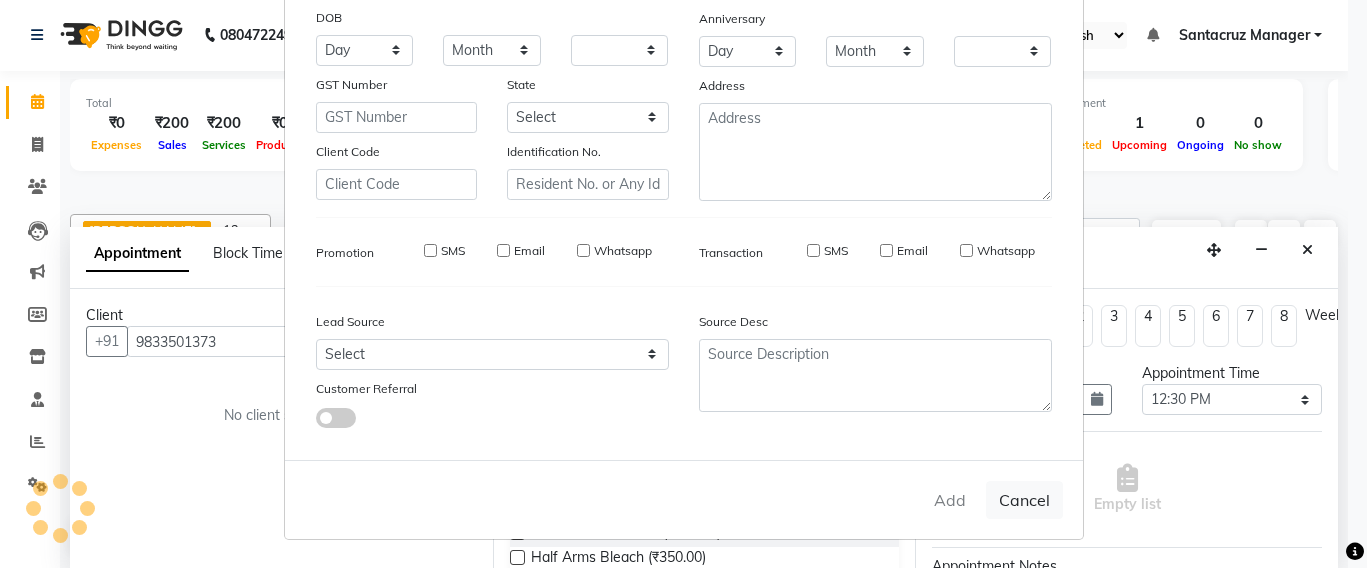 checkbox on "false" 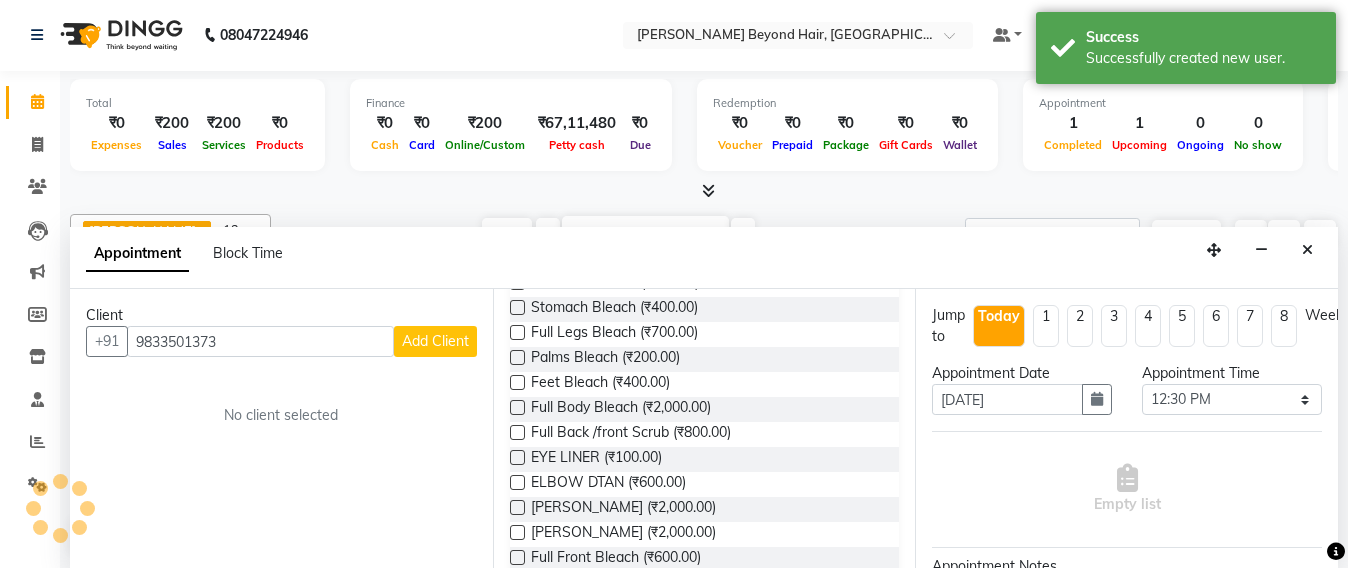 scroll, scrollTop: 0, scrollLeft: 0, axis: both 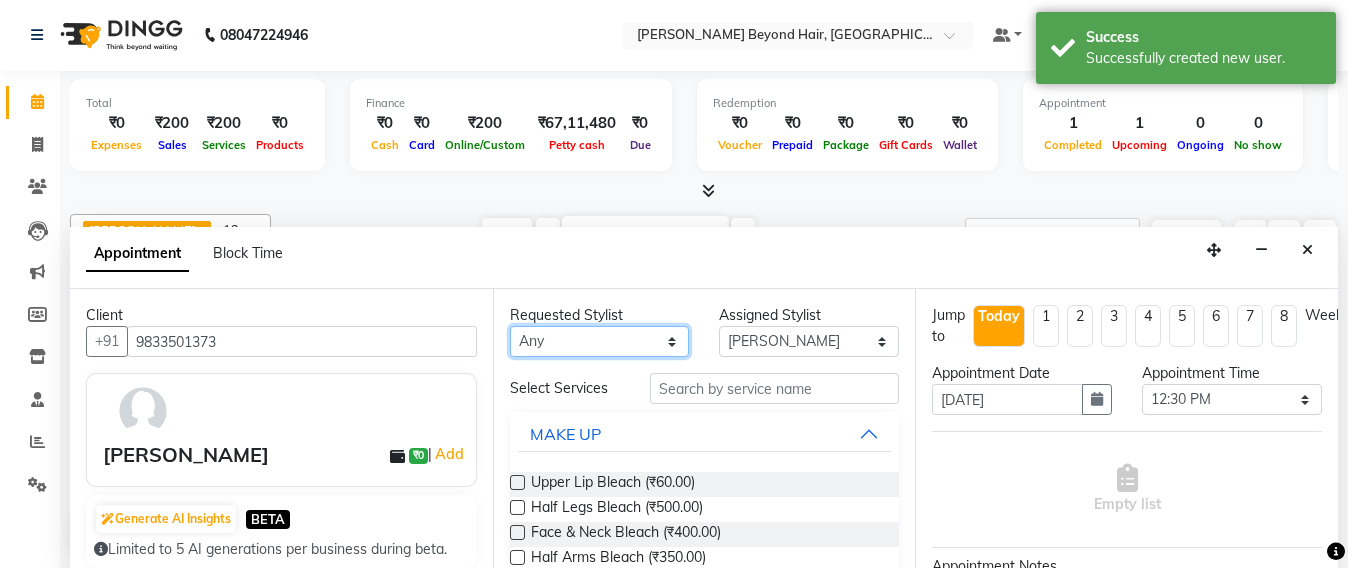 click on "Any Admin Avesh Sankat AZHER SHAIKH Jayeshree Mahtre Manisha Subodh Shedge Muskaan Pramila Vinayak Mhatre prathmesh mahattre Pratibha Nilesh Sharma Rosy Sunil Jadhav Sameer shah admin SAURAV Siddhi SOMAYANG VASHUM Tejasvi Bhosle" at bounding box center (600, 341) 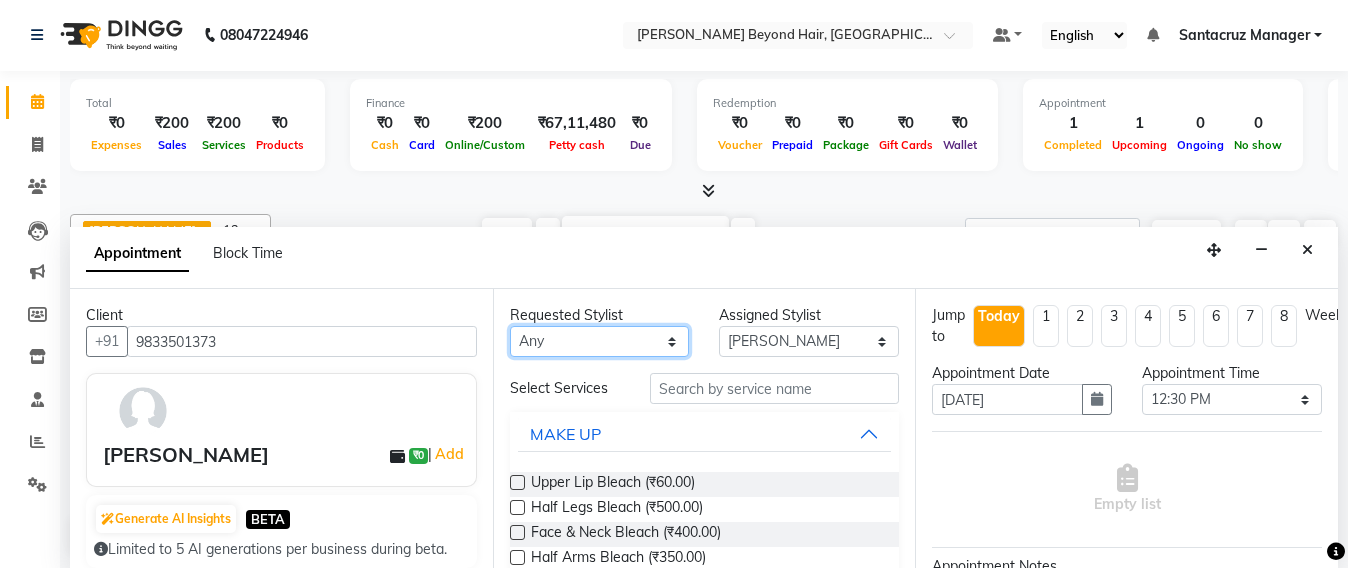select on "47914" 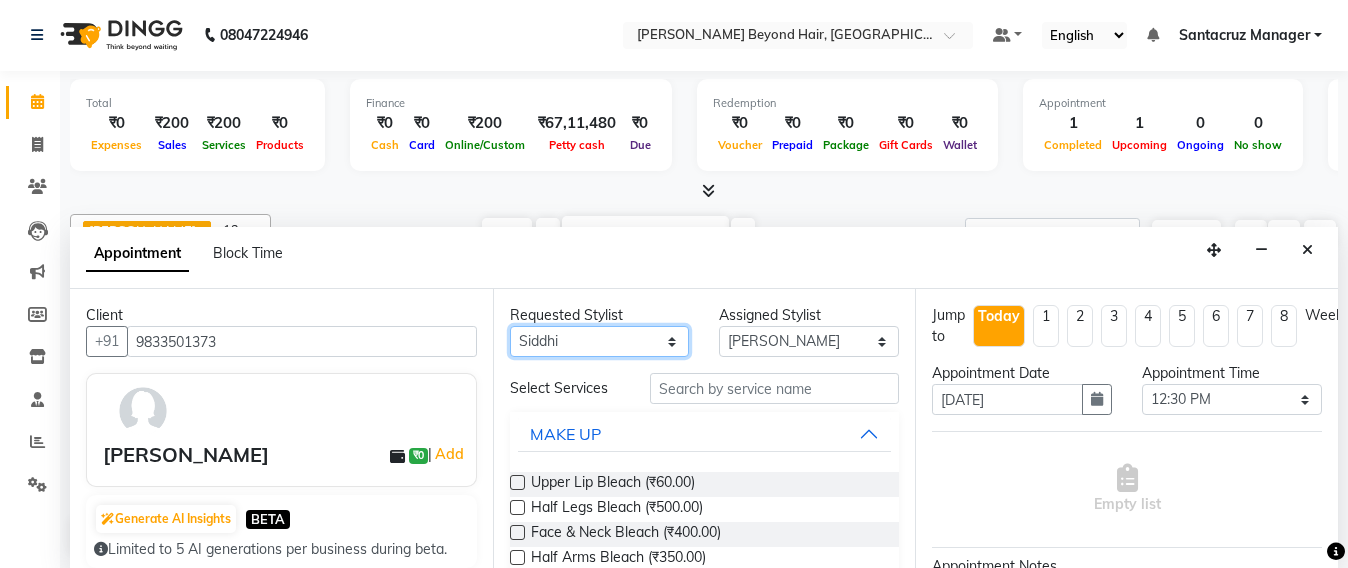 click on "Any Admin Avesh Sankat AZHER SHAIKH Jayeshree Mahtre Manisha Subodh Shedge Muskaan Pramila Vinayak Mhatre prathmesh mahattre Pratibha Nilesh Sharma Rosy Sunil Jadhav Sameer shah admin SAURAV Siddhi SOMAYANG VASHUM Tejasvi Bhosle" at bounding box center (600, 341) 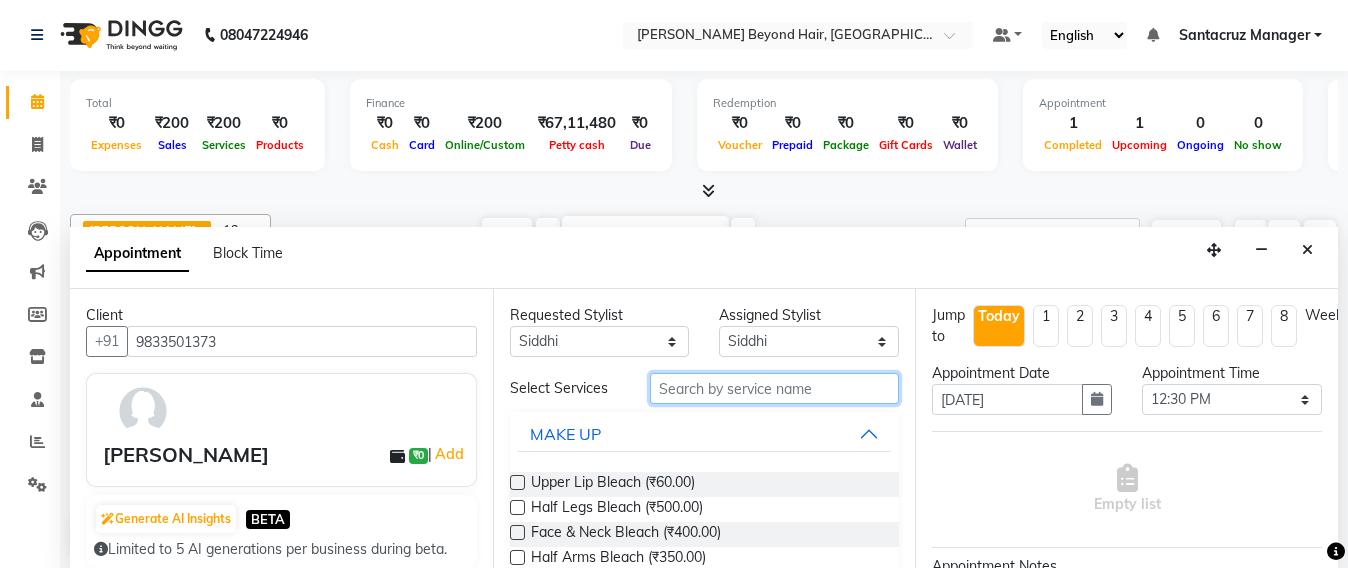 click at bounding box center (775, 388) 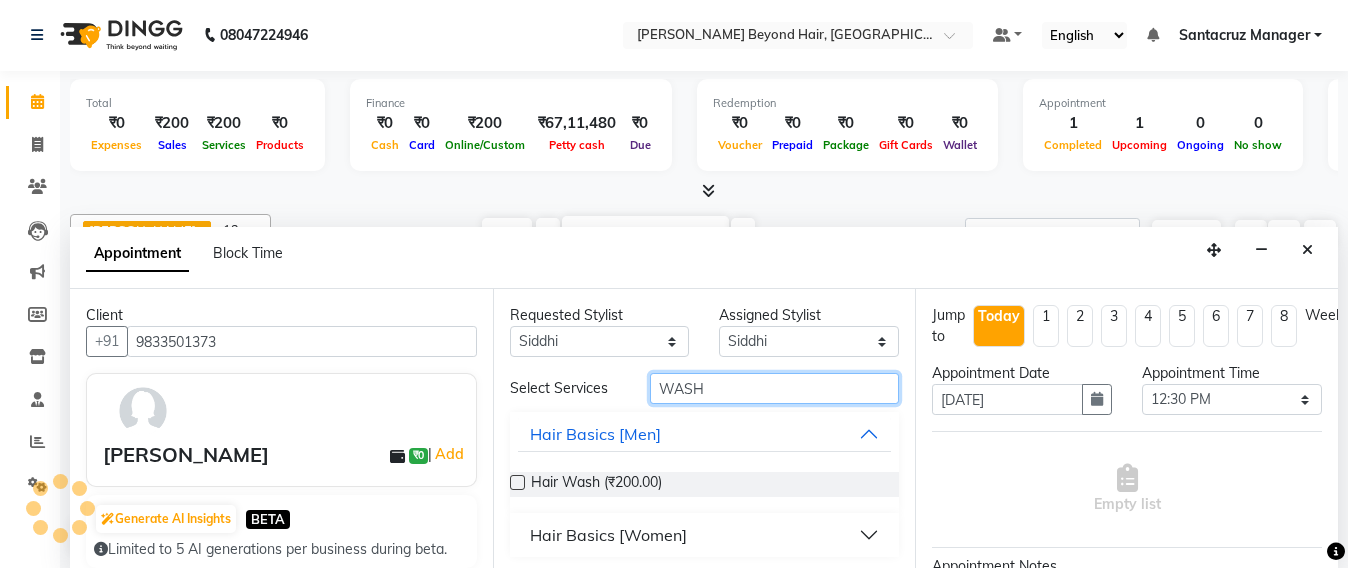 type on "WASH" 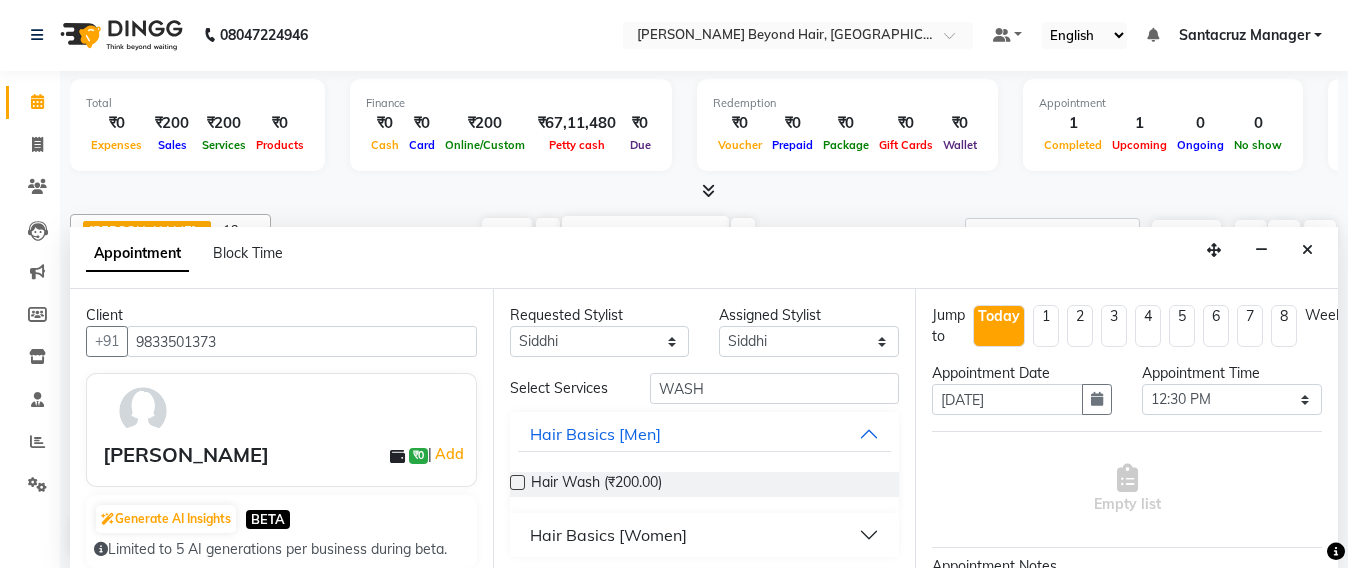 click on "Hair Basics [Women]" at bounding box center (608, 535) 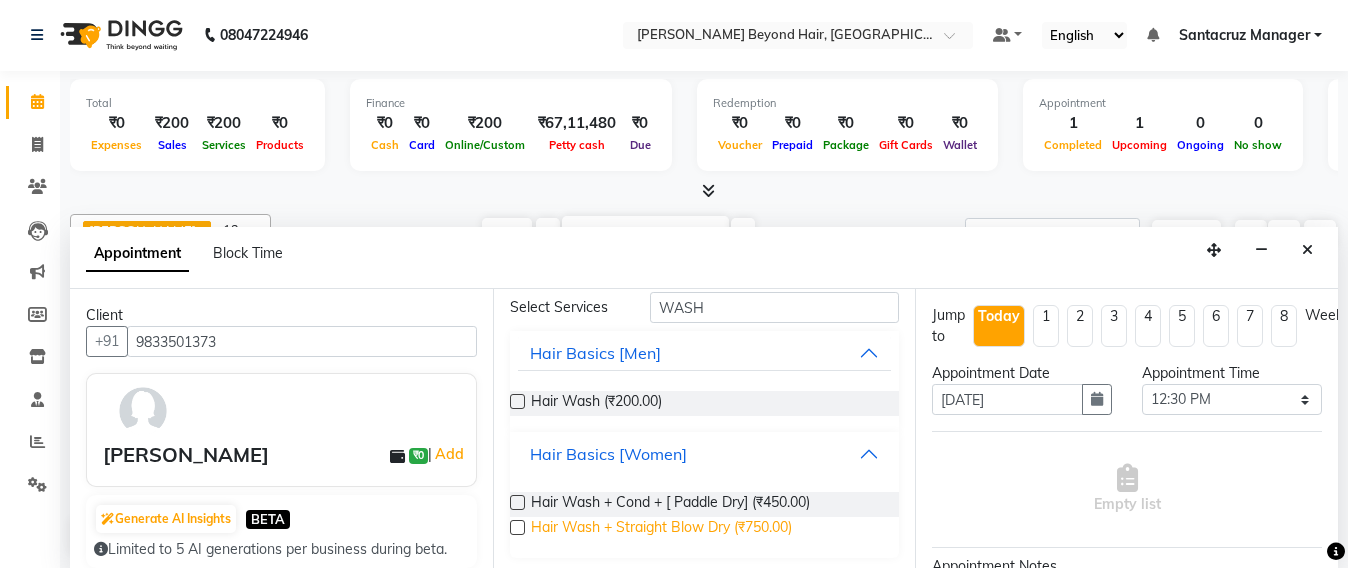 scroll, scrollTop: 87, scrollLeft: 0, axis: vertical 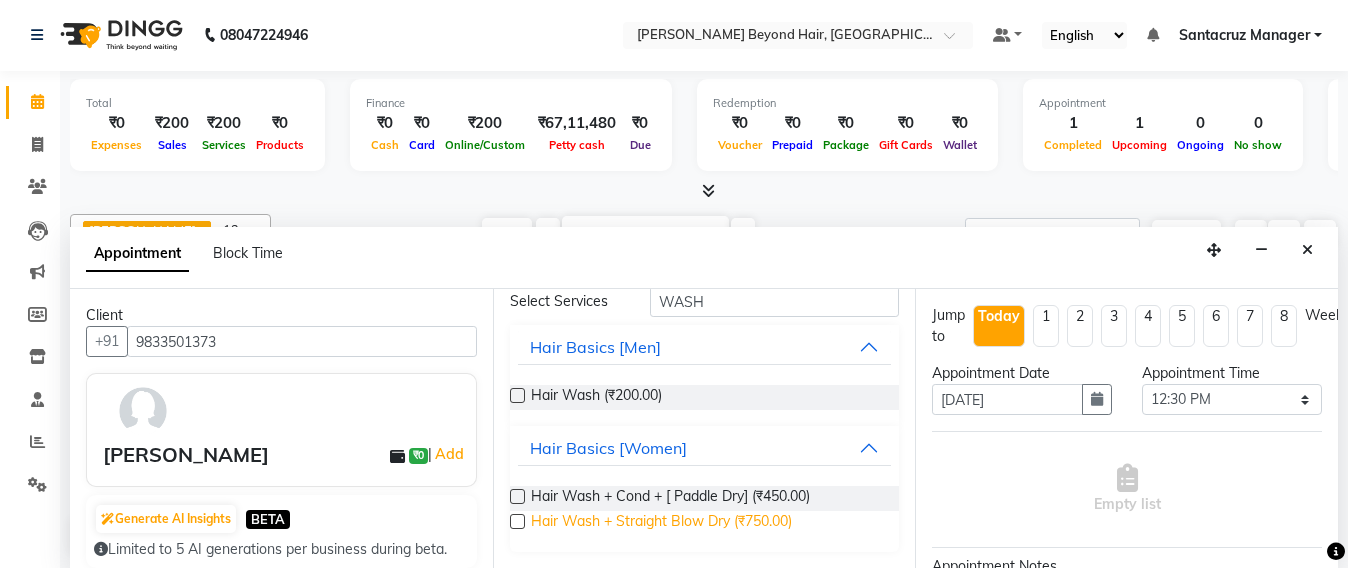 click on "Hair Wash + Straight Blow Dry (₹750.00)" at bounding box center [661, 523] 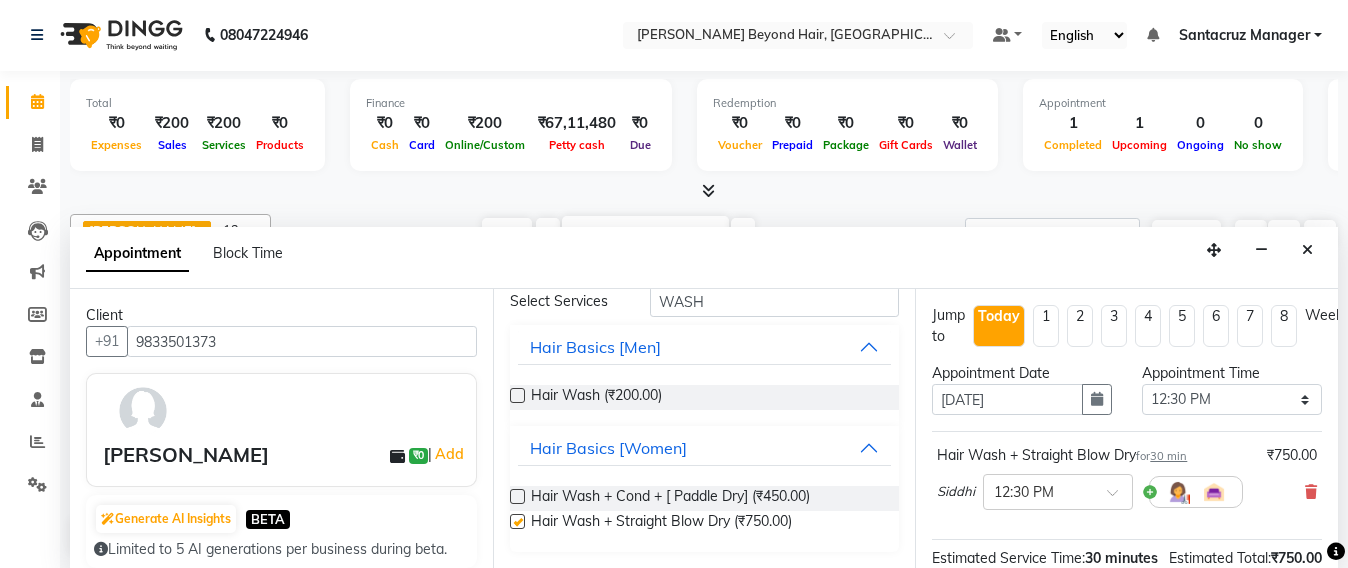 checkbox on "false" 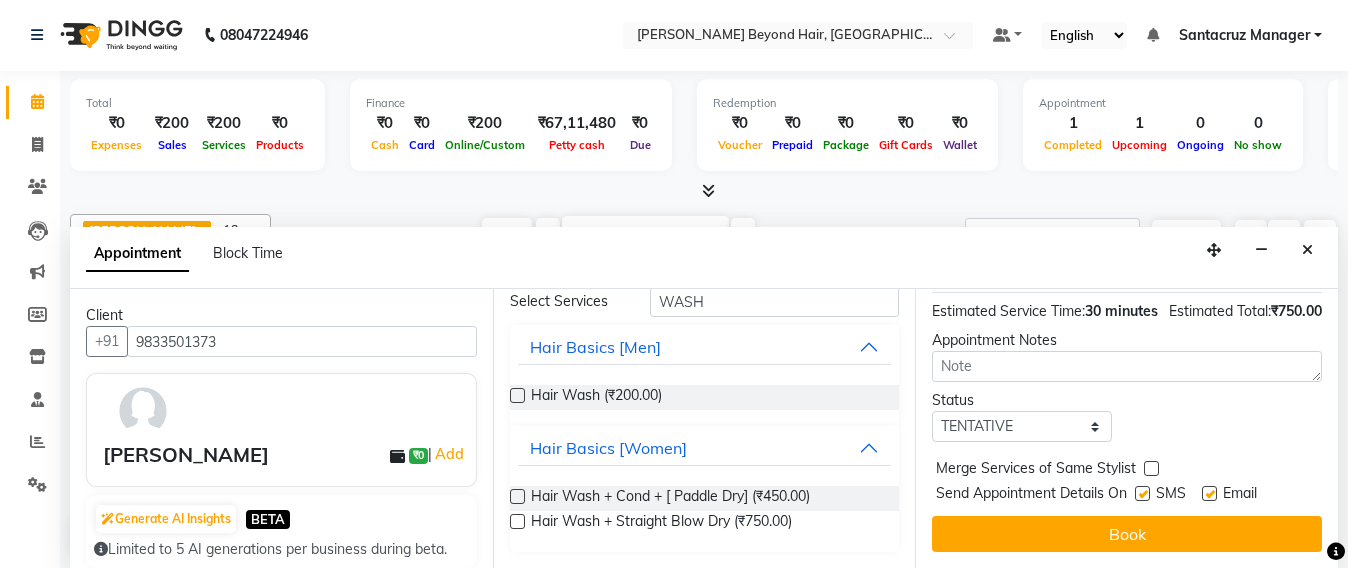 scroll, scrollTop: 287, scrollLeft: 0, axis: vertical 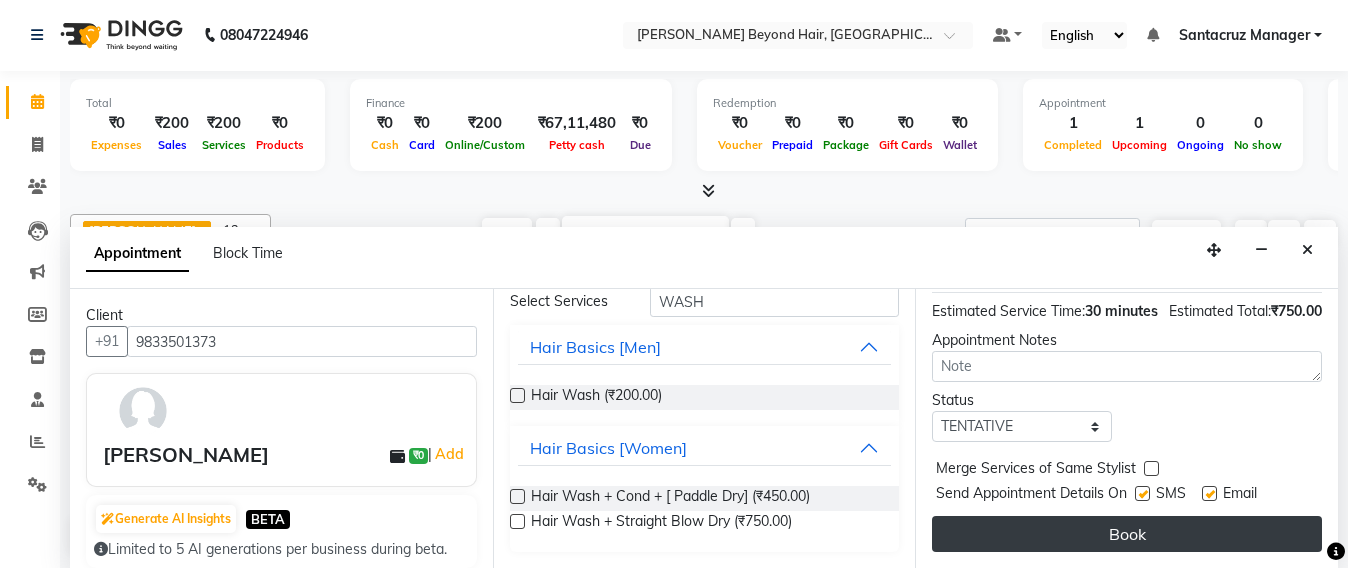 click on "Book" at bounding box center (1127, 534) 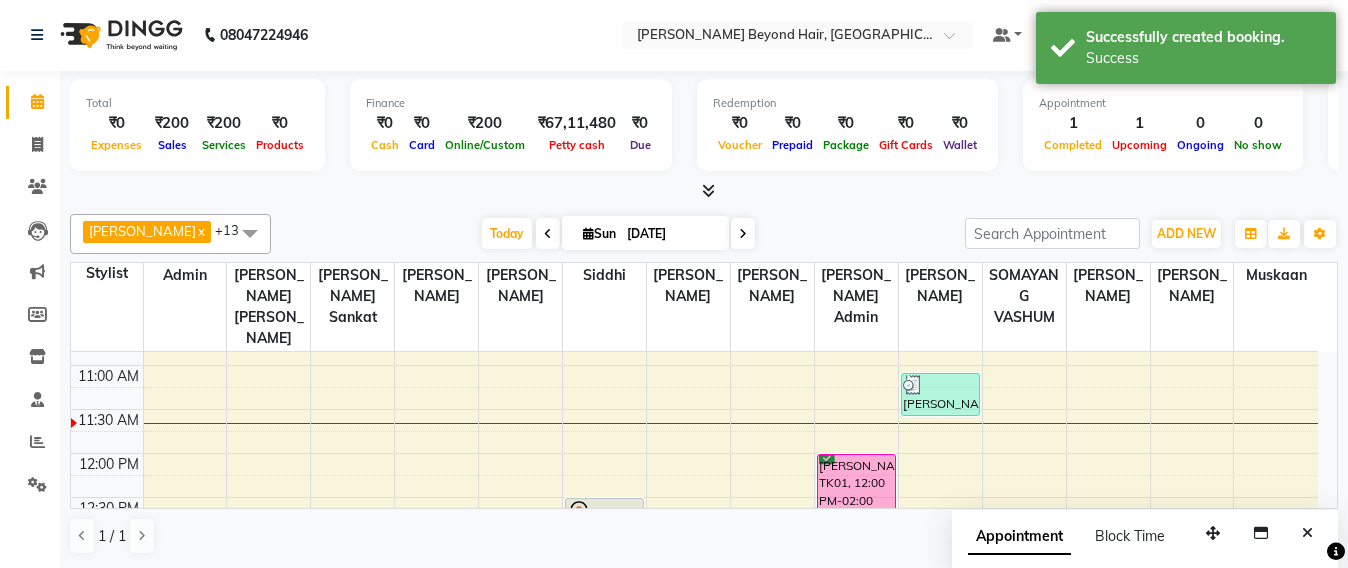 scroll, scrollTop: 0, scrollLeft: 0, axis: both 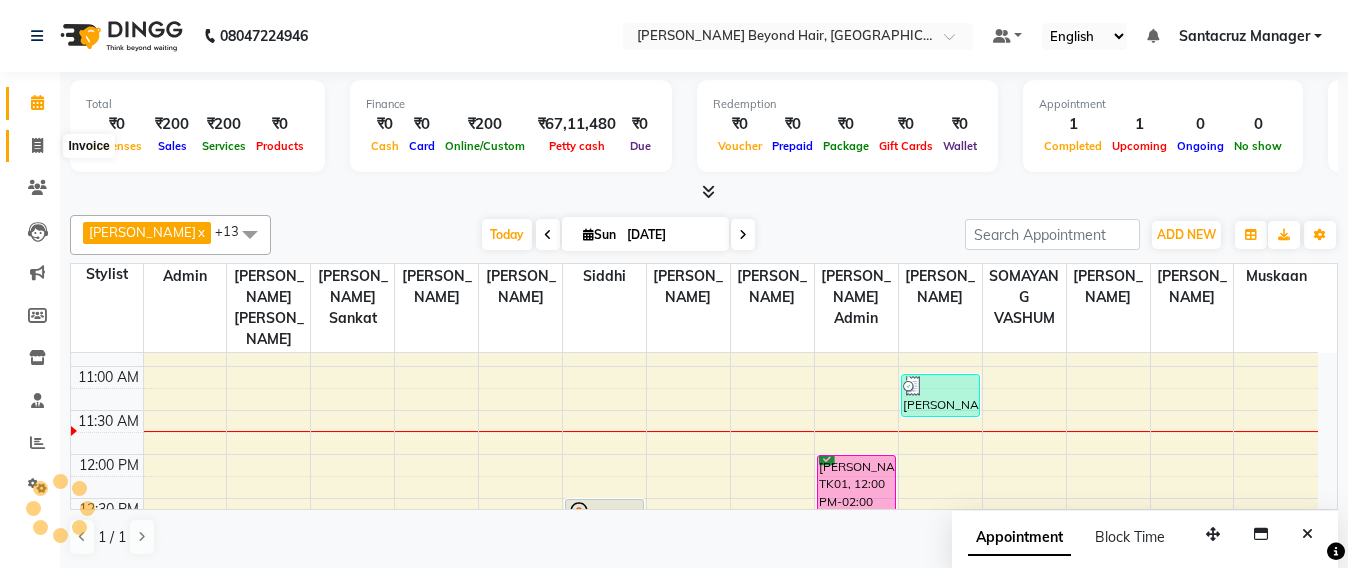 click 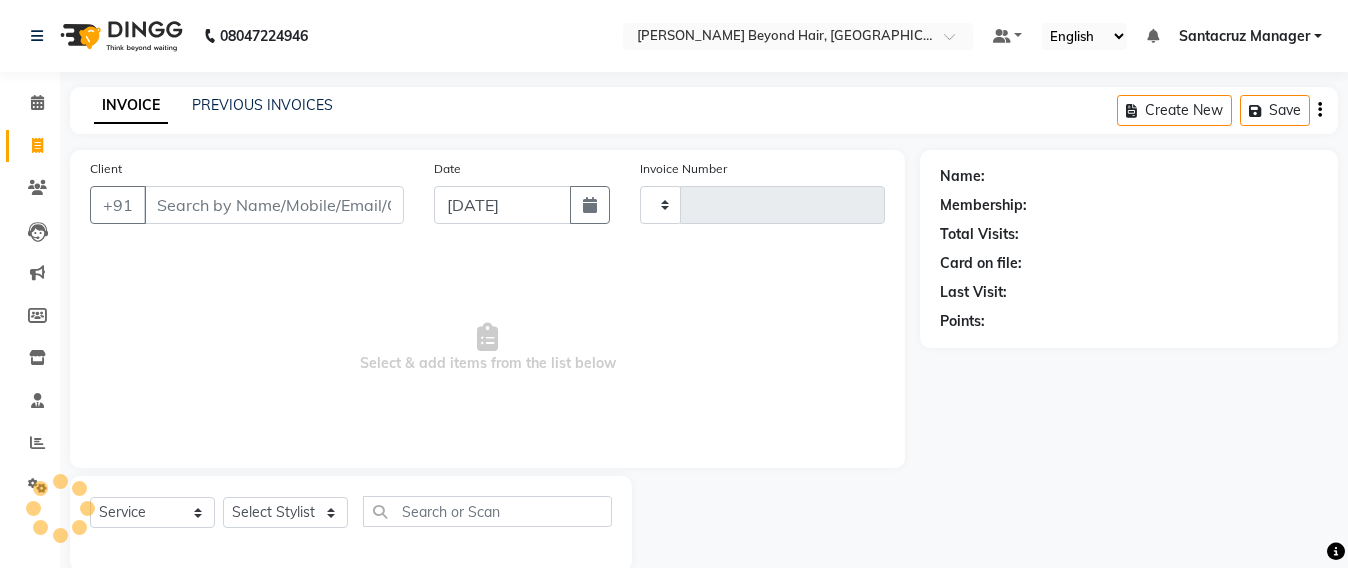 click 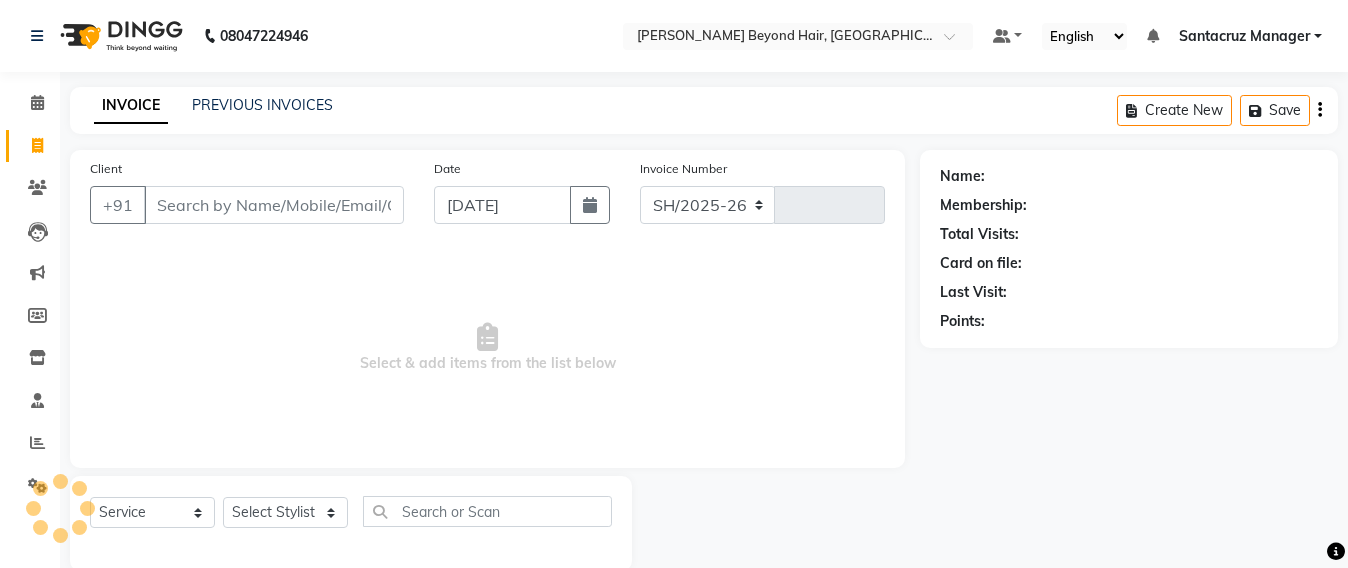 select on "6357" 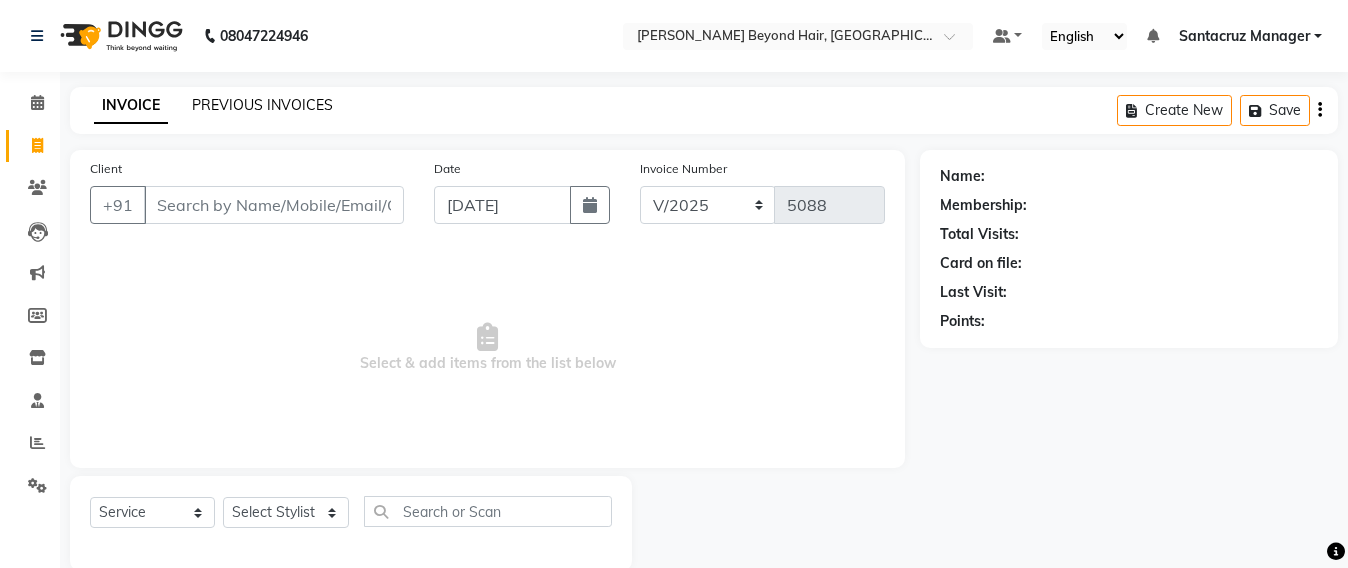 click on "PREVIOUS INVOICES" 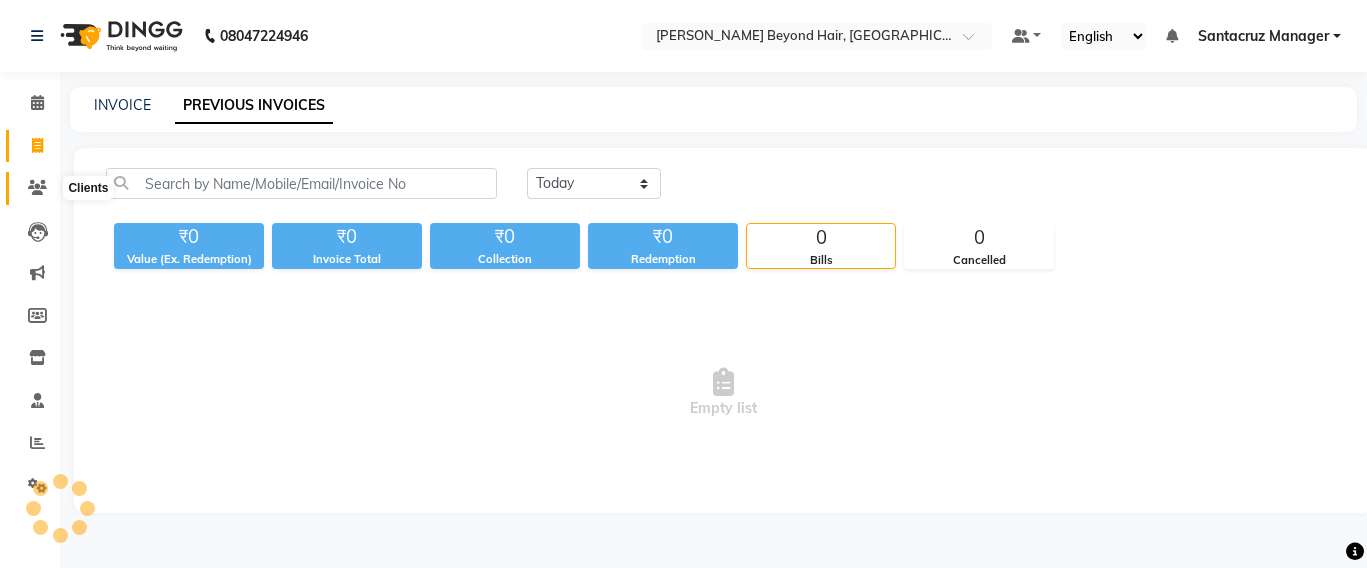 click 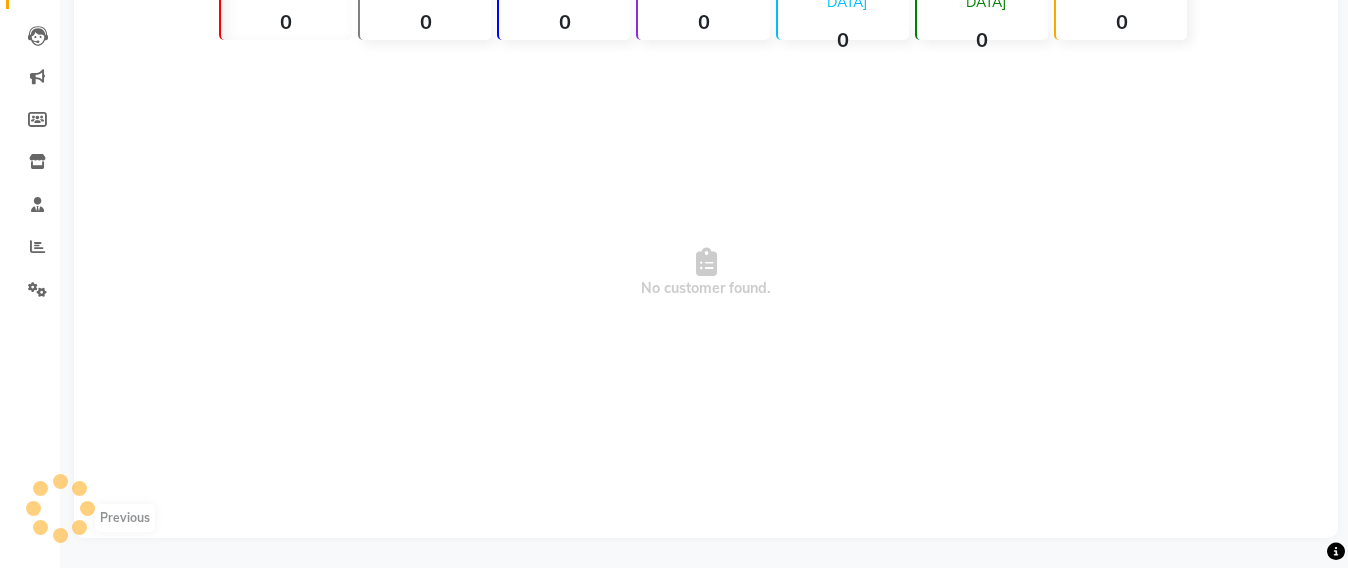 scroll, scrollTop: 0, scrollLeft: 0, axis: both 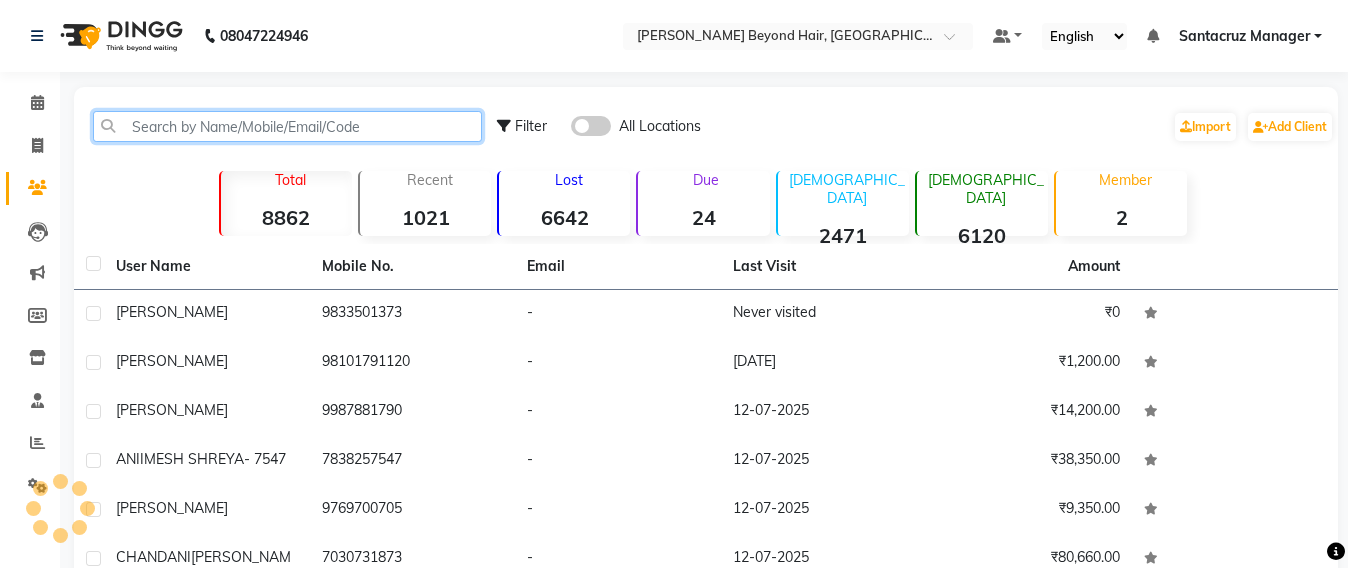click 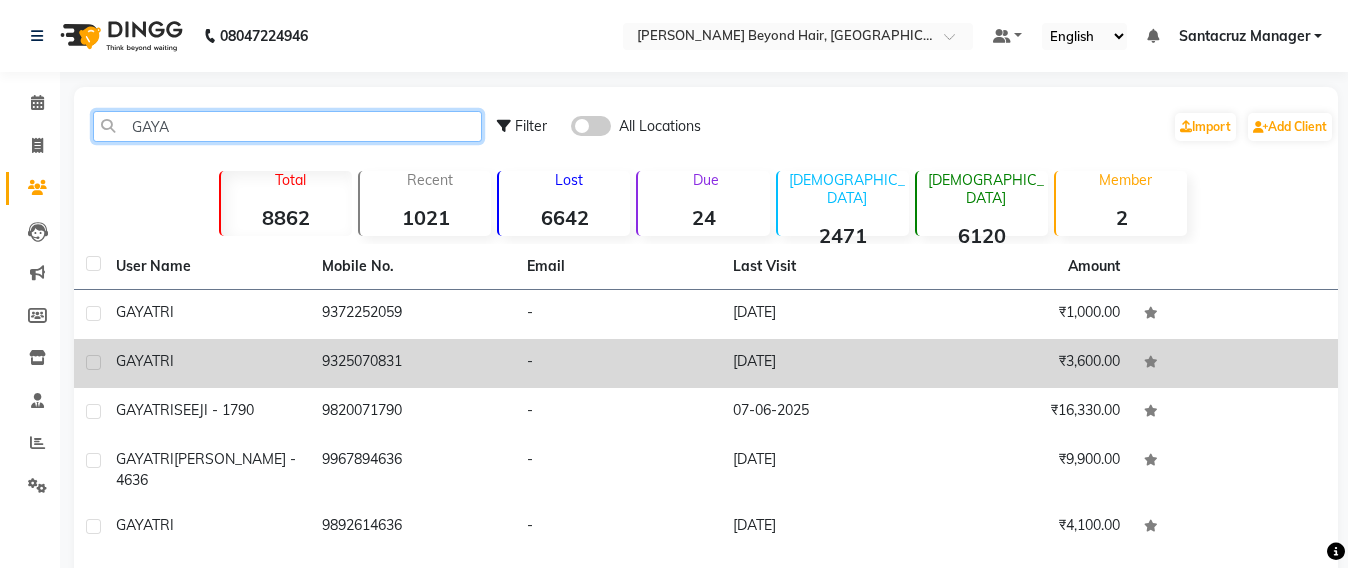 type on "GAYA" 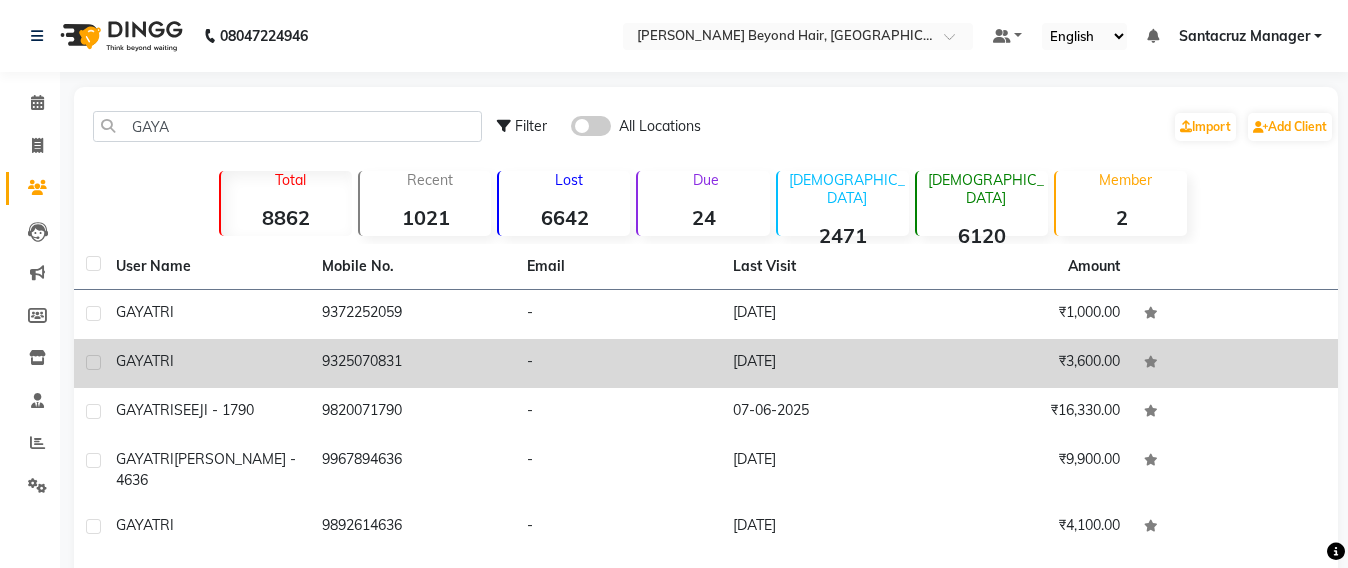 click on "[DATE]" 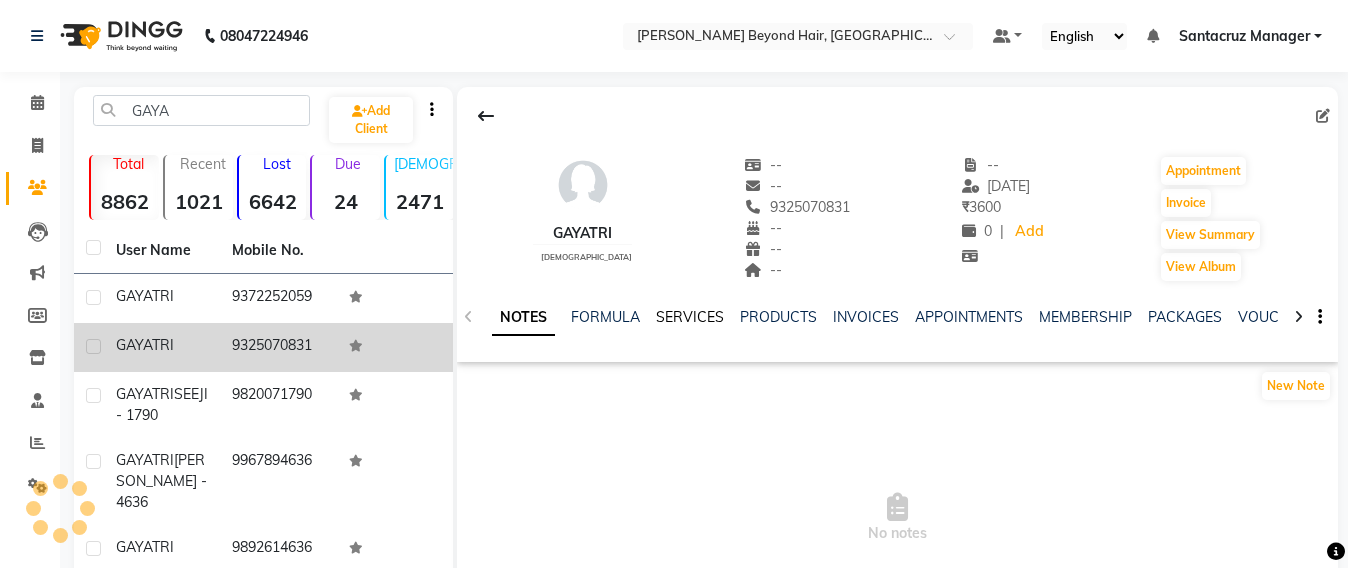 click on "SERVICES" 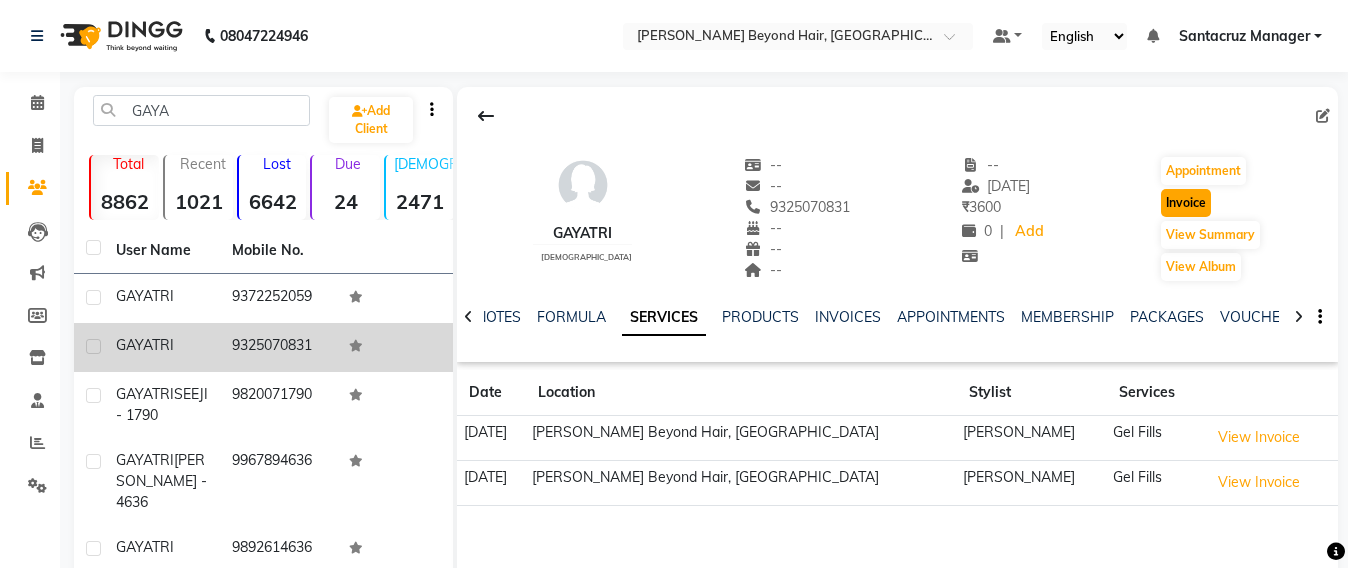 click on "Invoice" 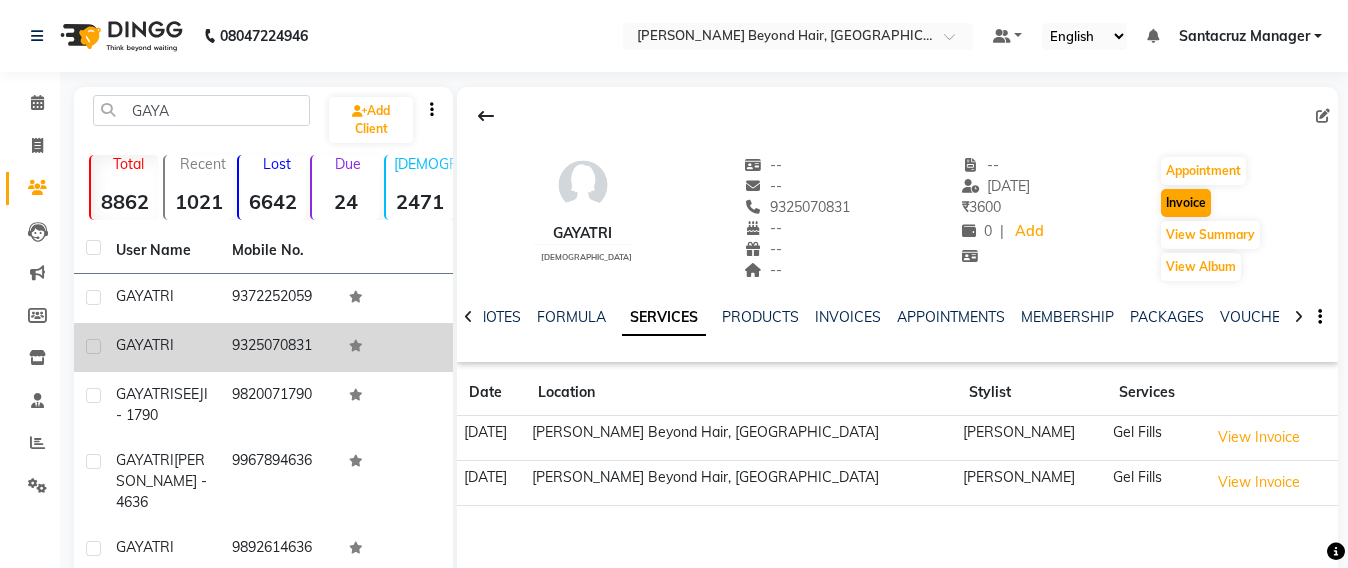 select on "service" 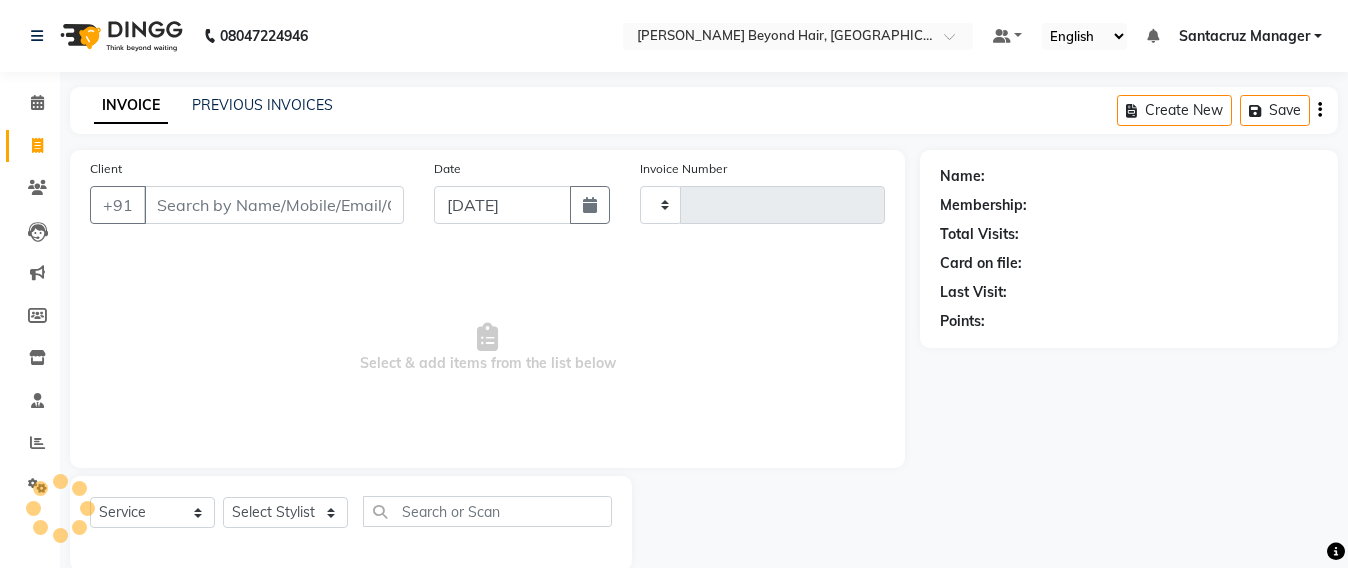 scroll, scrollTop: 33, scrollLeft: 0, axis: vertical 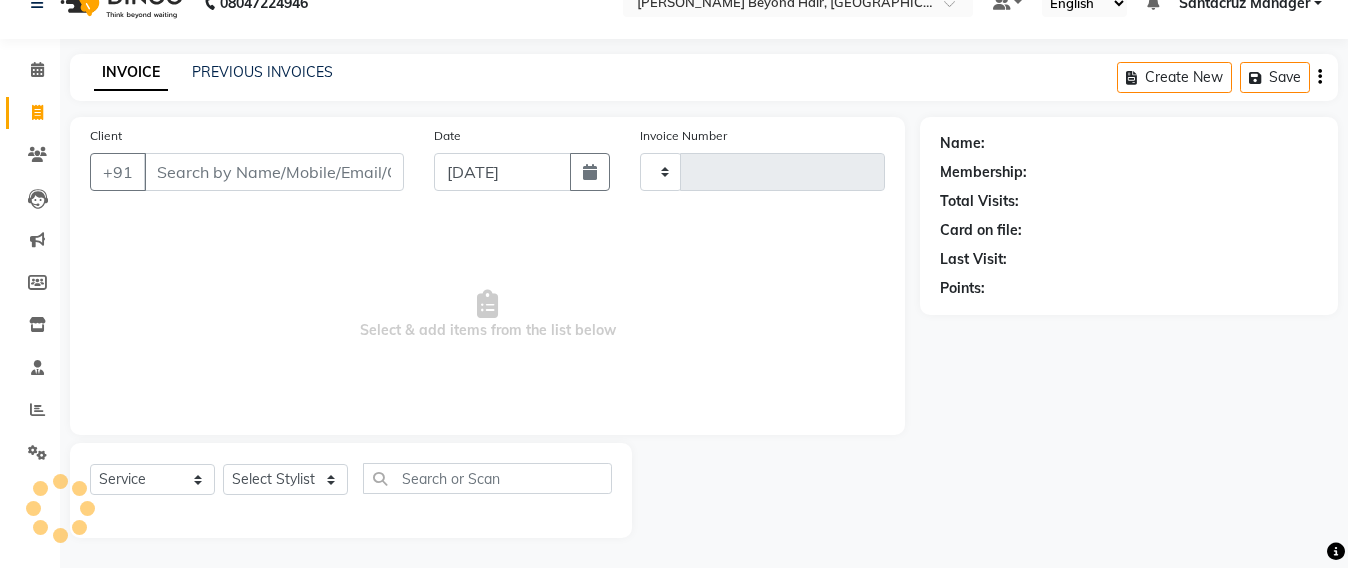 type on "5088" 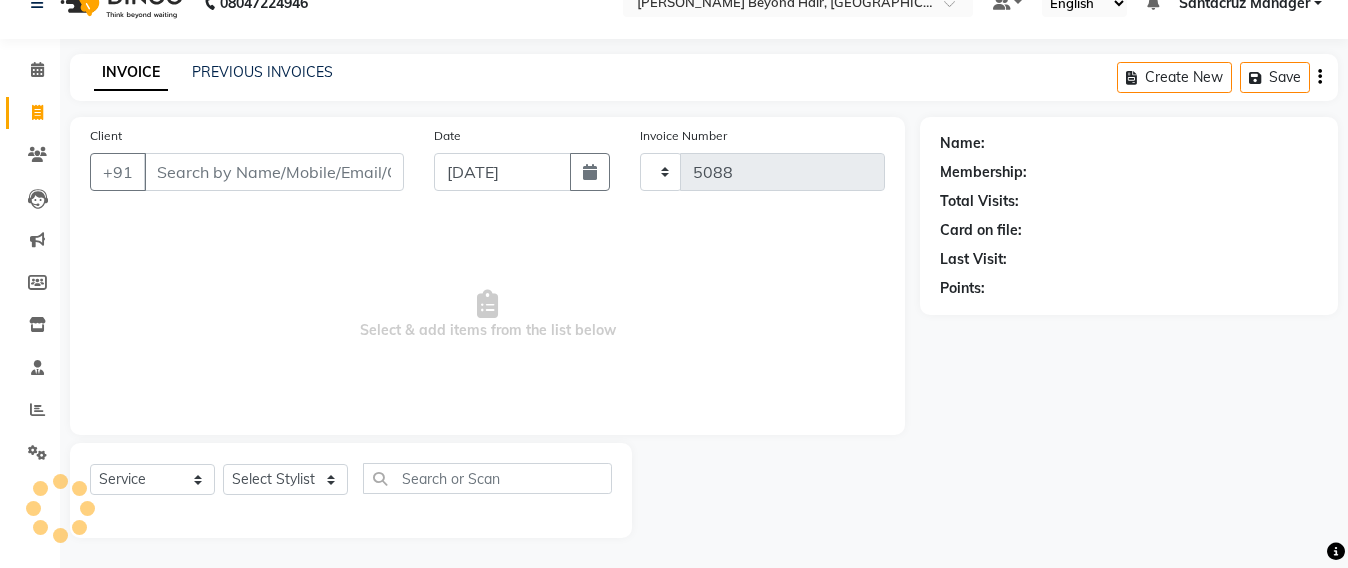 select on "6357" 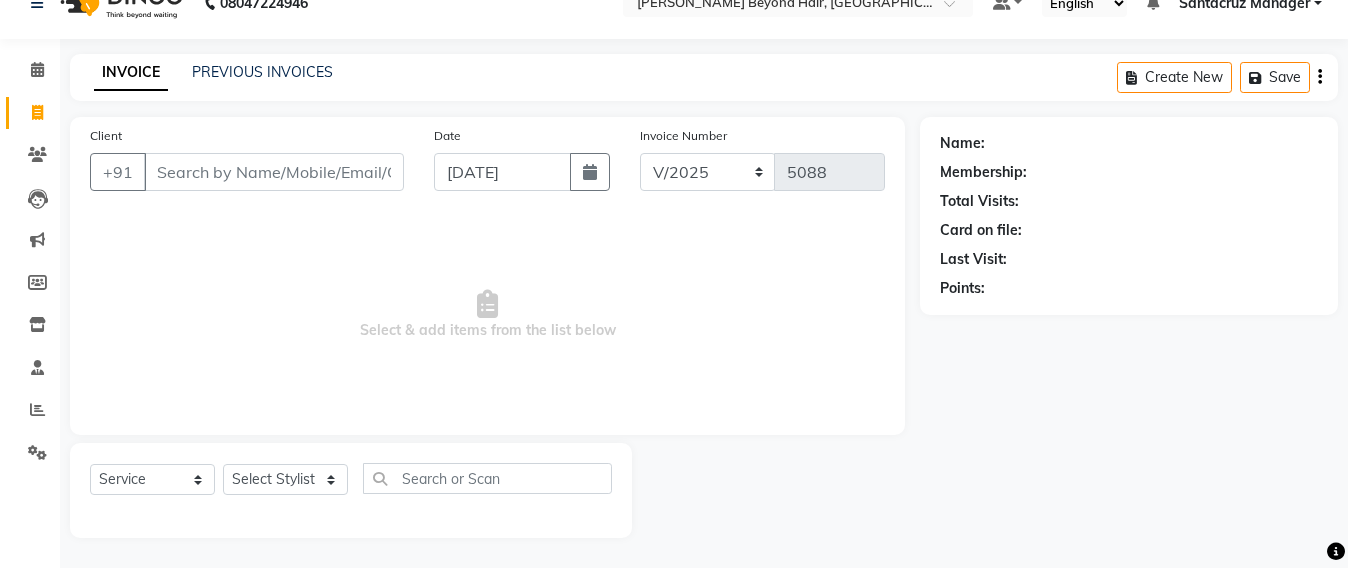 type on "9325070831" 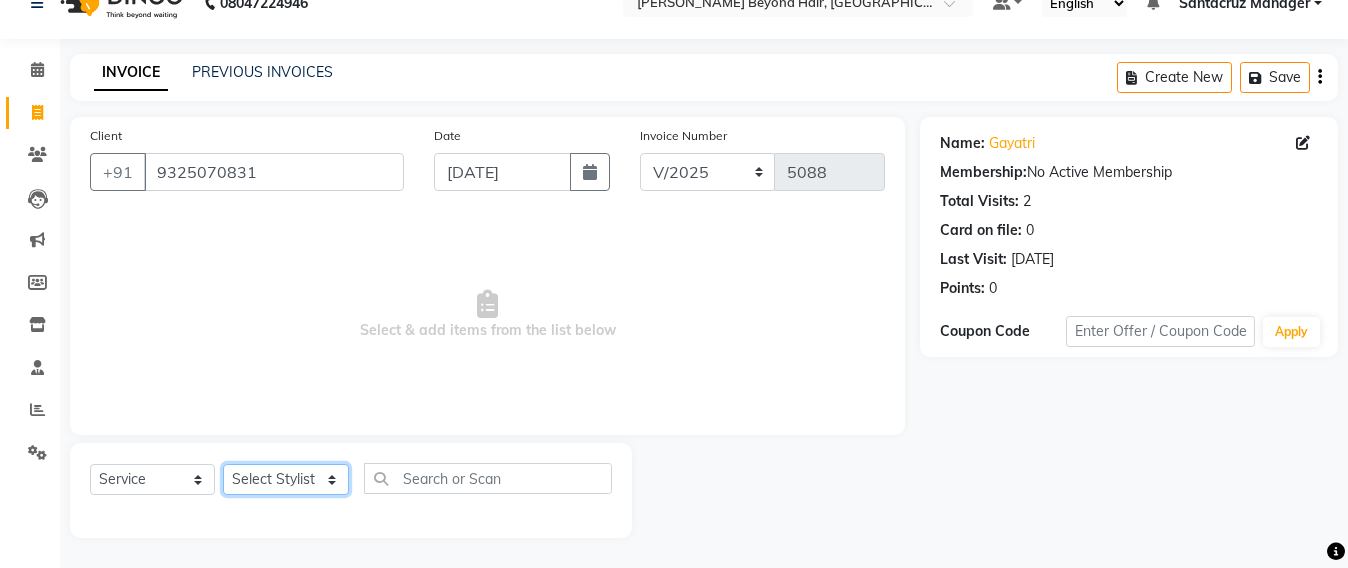 drag, startPoint x: 298, startPoint y: 489, endPoint x: 303, endPoint y: 472, distance: 17.720045 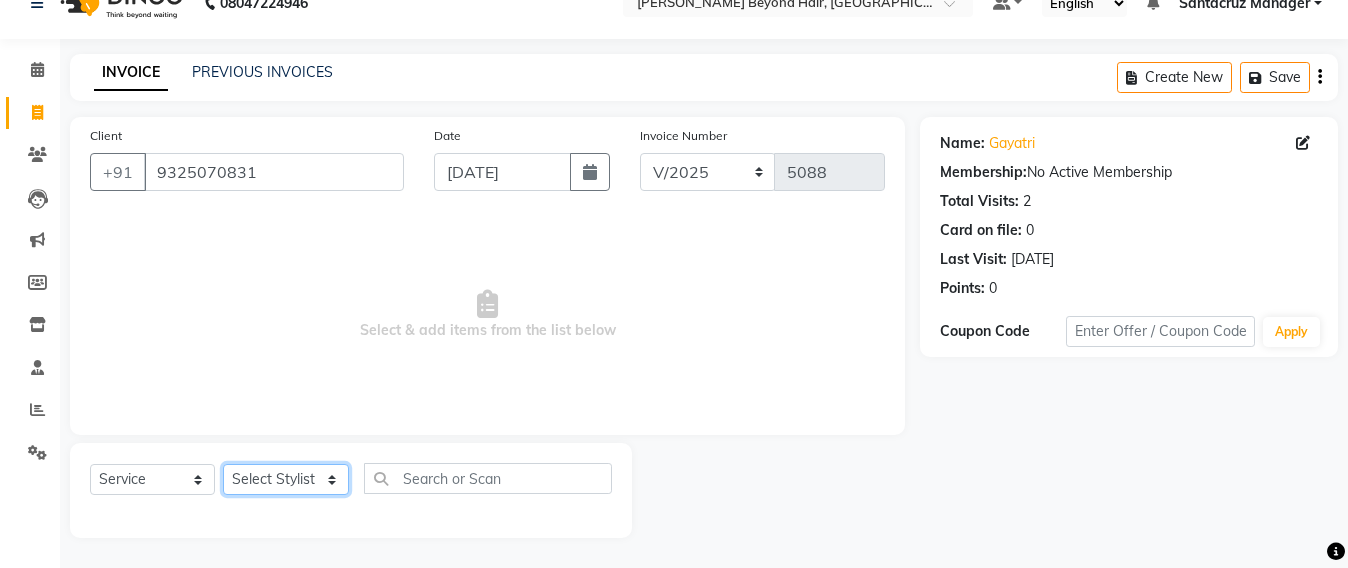 select on "47916" 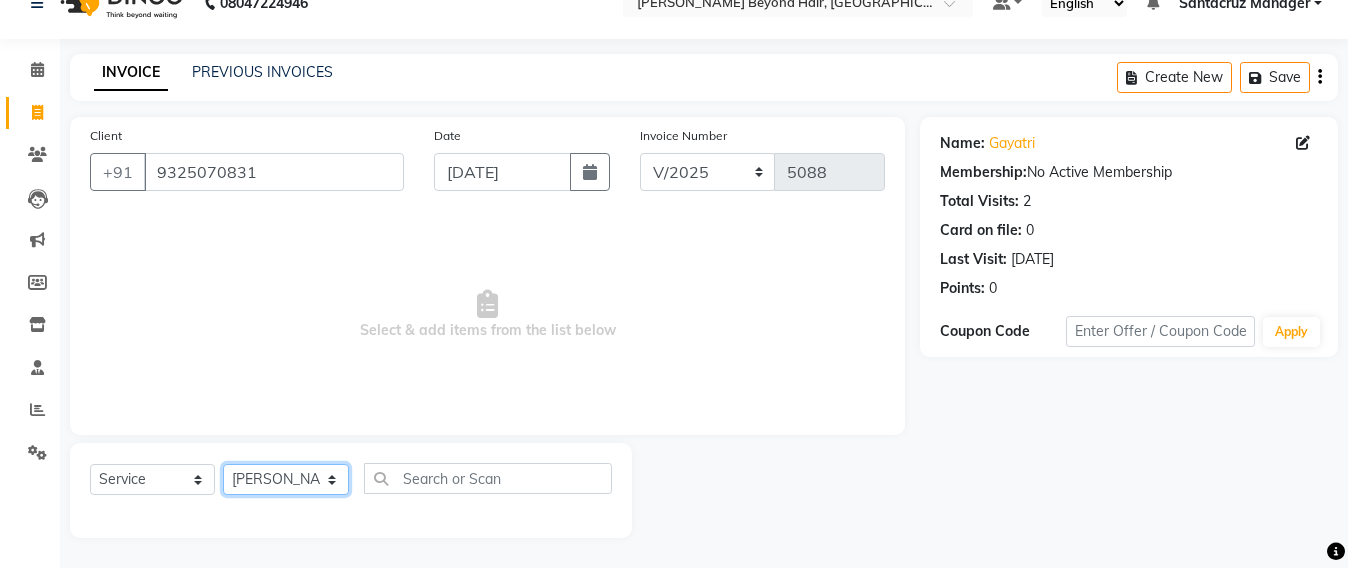 click on "Select Stylist Admin [PERSON_NAME] Sankat [PERSON_NAME] [PERSON_NAME] [PERSON_NAME] [PERSON_NAME] [PERSON_NAME] [PERSON_NAME] mahattre Pratibha [PERSON_NAME] Rosy [PERSON_NAME] [PERSON_NAME] admin [PERSON_NAME] Manager [PERSON_NAME] SOMAYANG VASHUM [PERSON_NAME]" 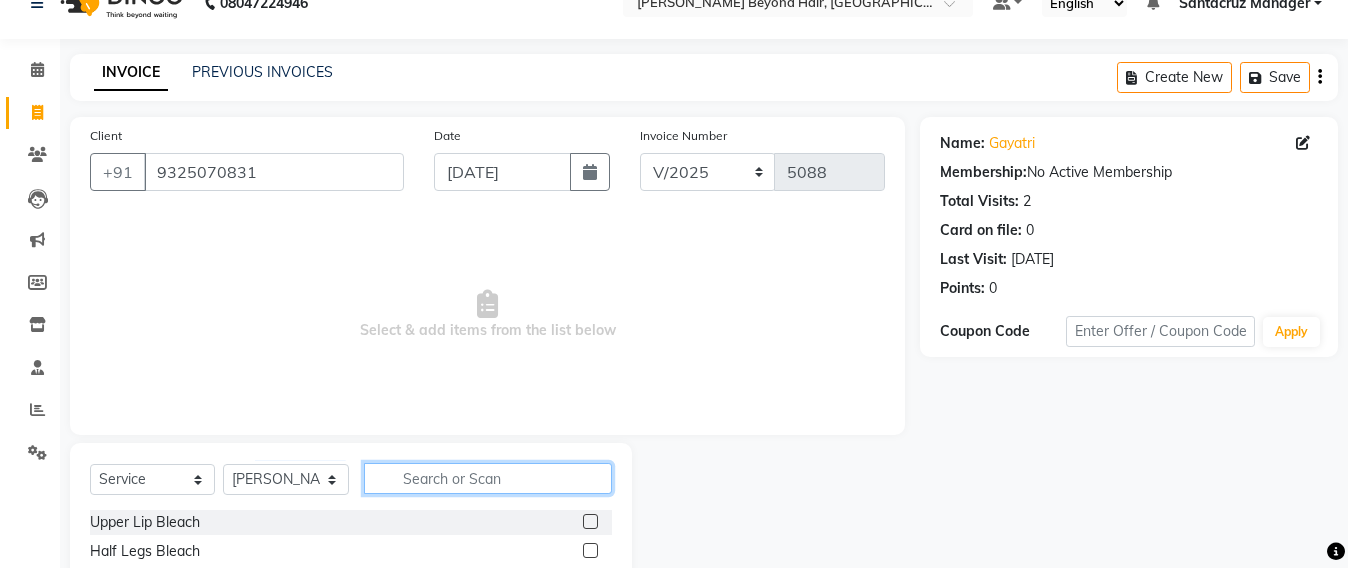 click 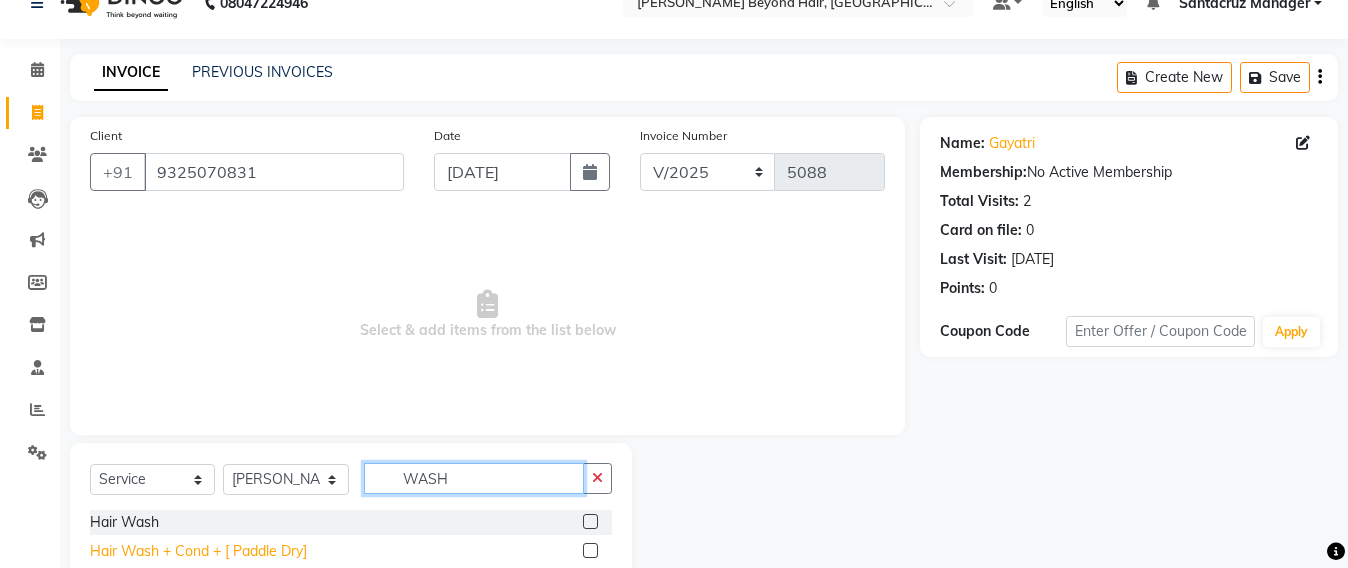type on "WASH" 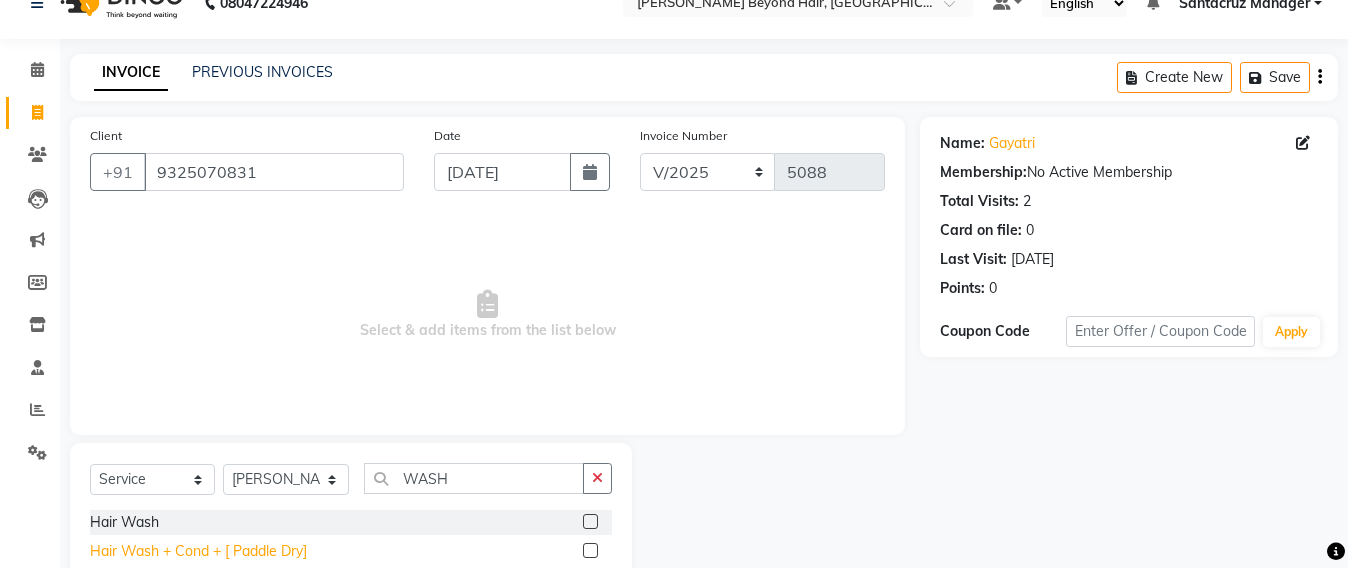 click on "Hair Wash + Cond + [ Paddle Dry]" 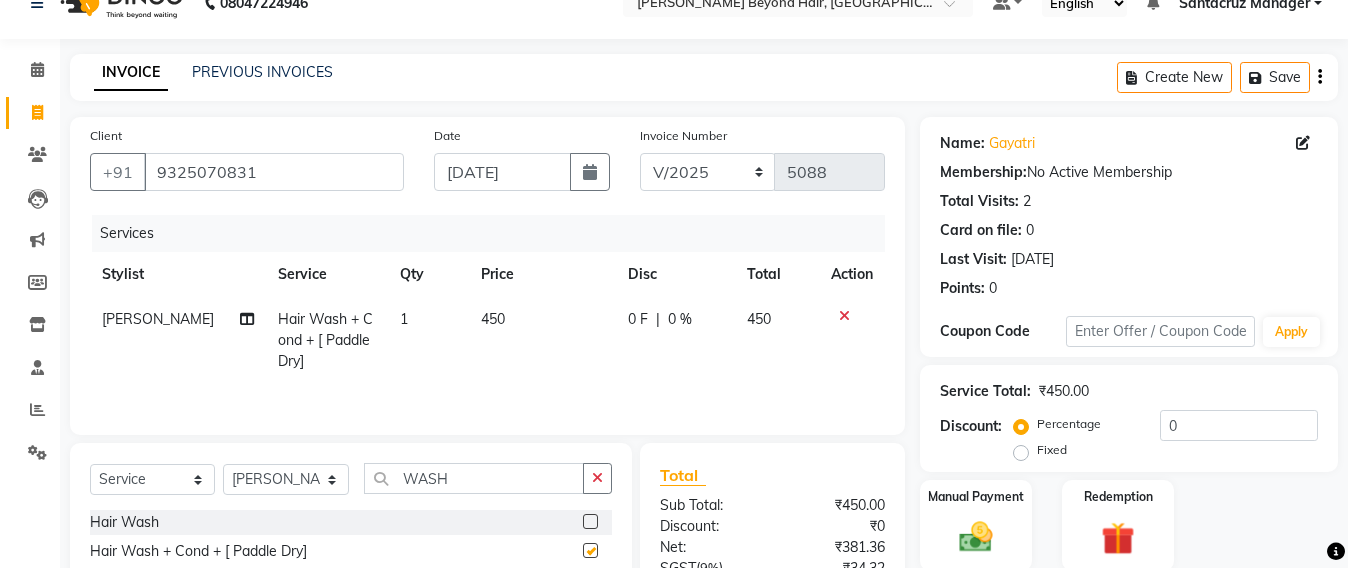 checkbox on "false" 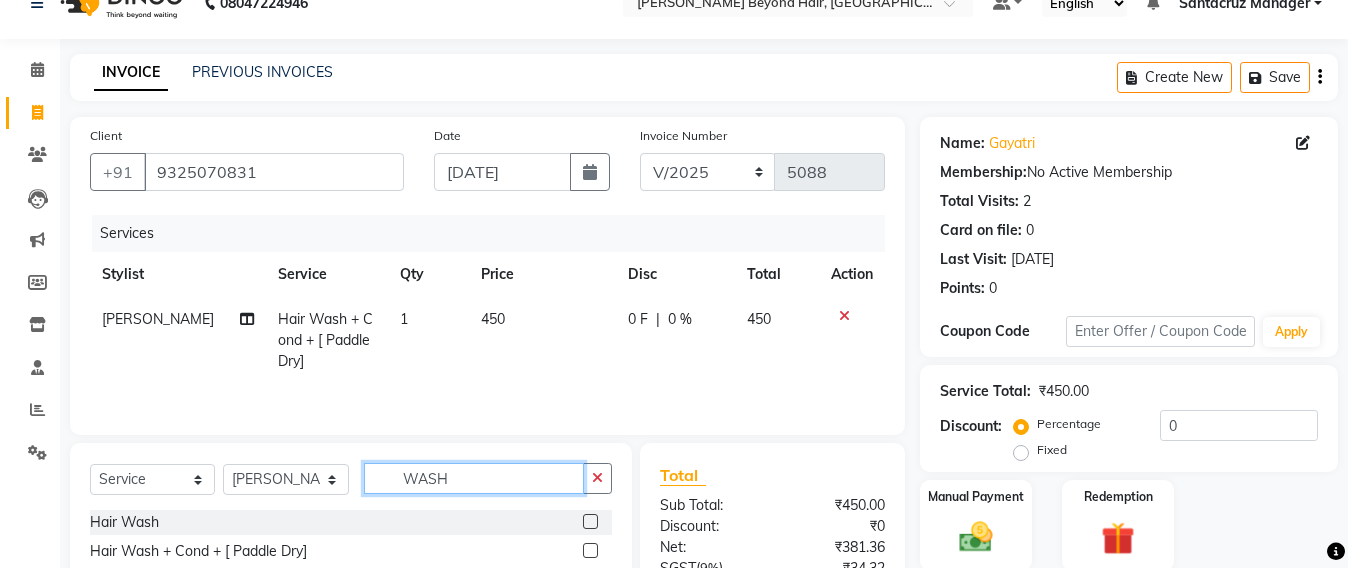 click on "WASH" 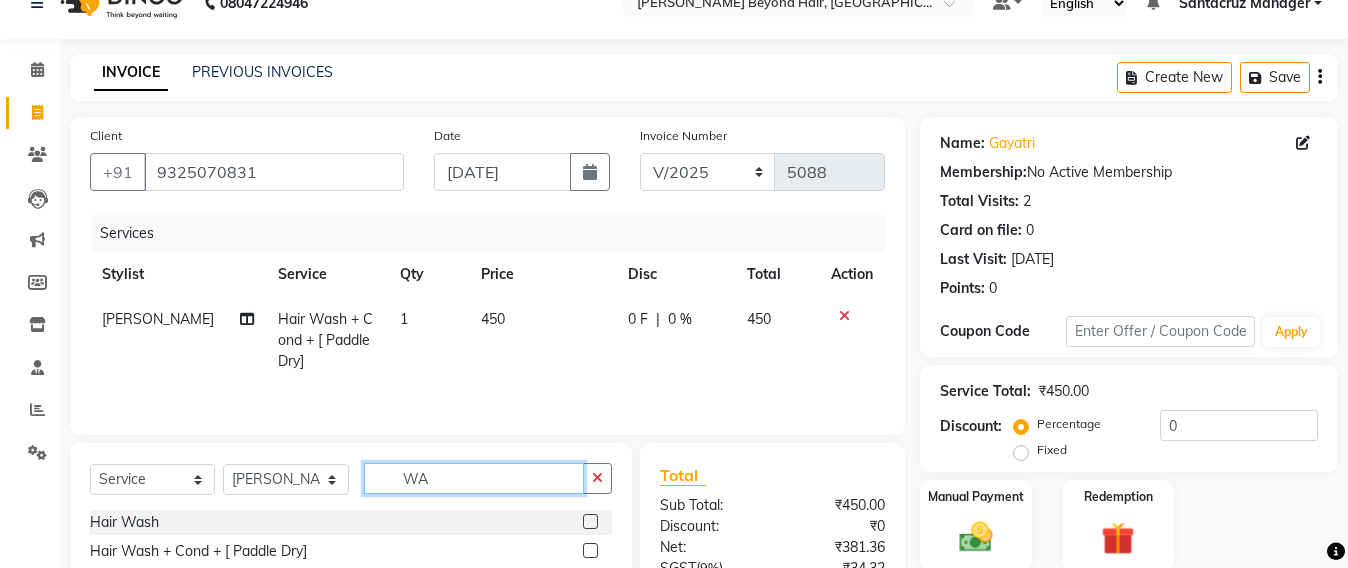 type on "W" 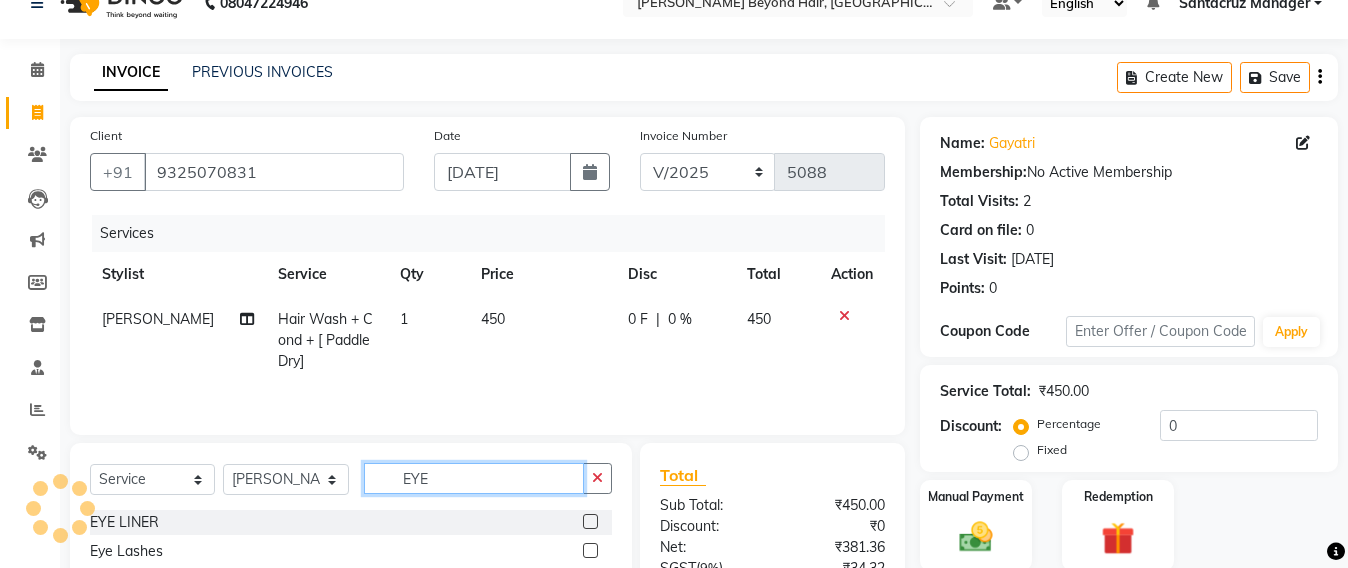 scroll, scrollTop: 236, scrollLeft: 0, axis: vertical 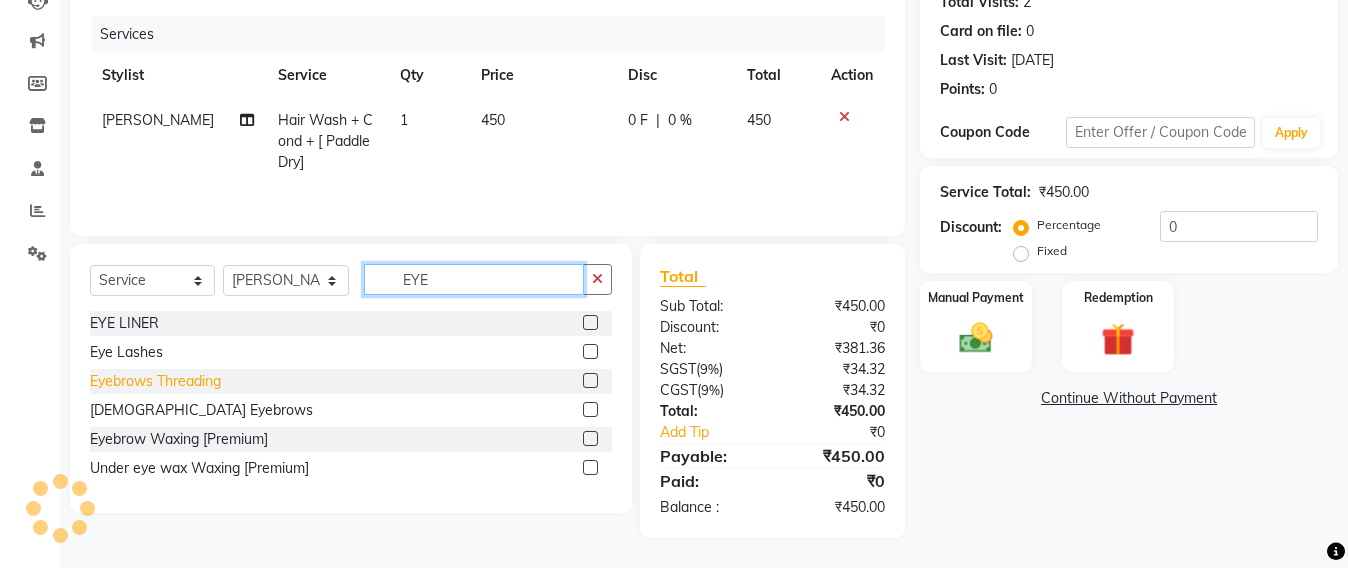 type on "EYE" 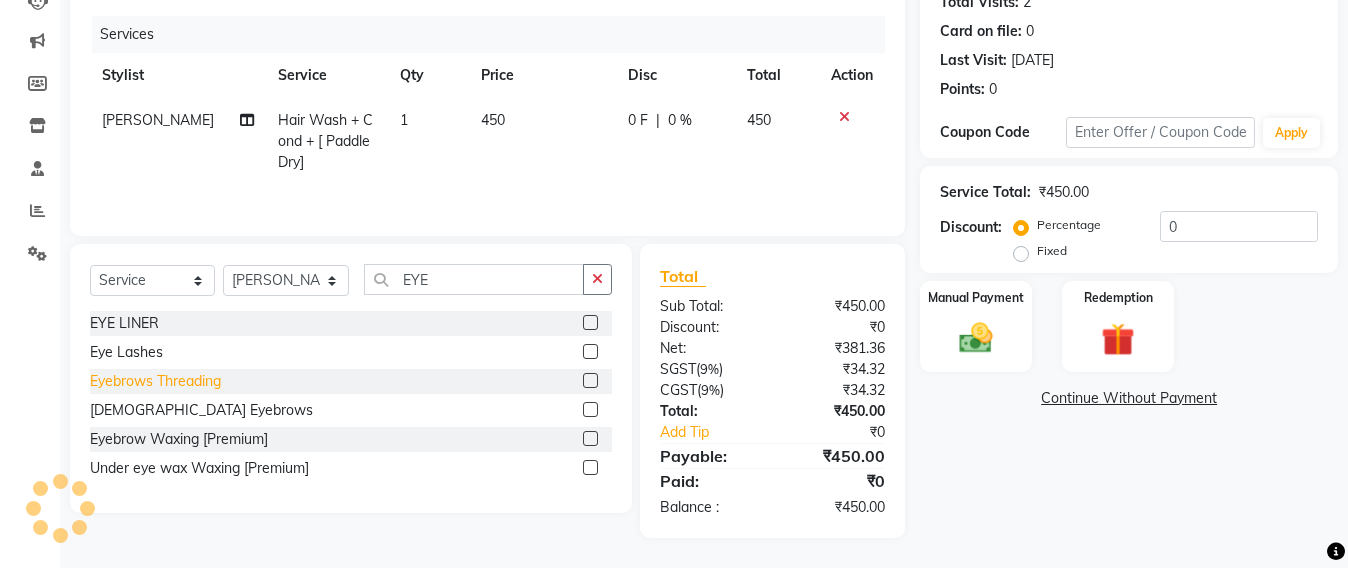 click on "Eyebrows Threading" 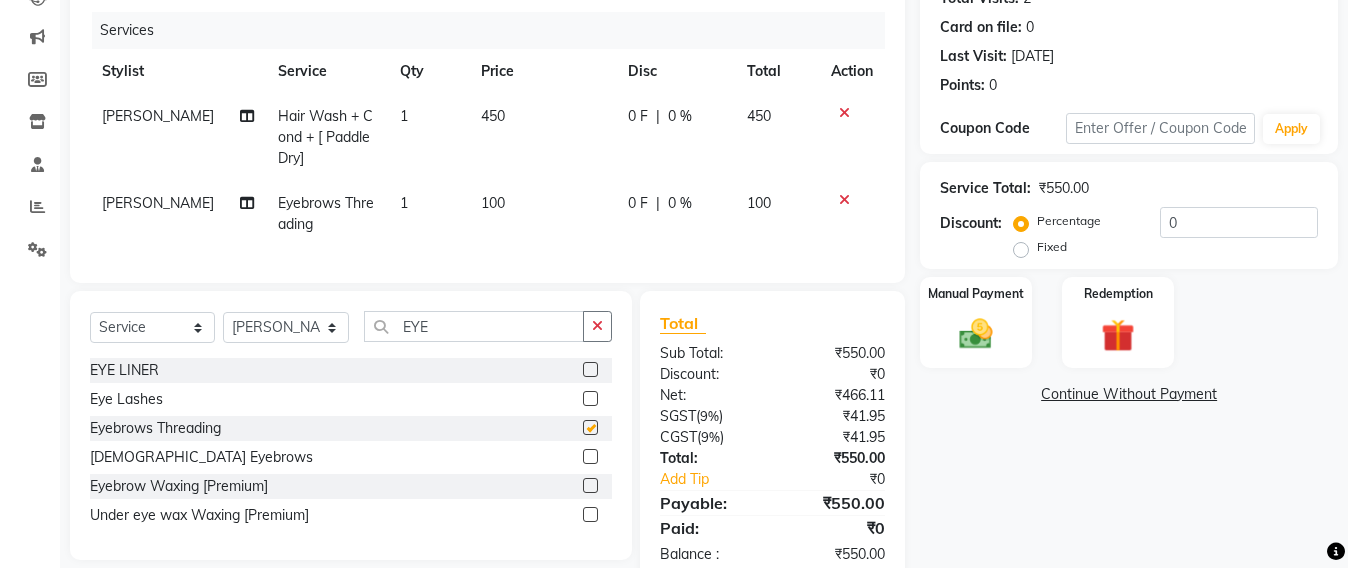 checkbox on "false" 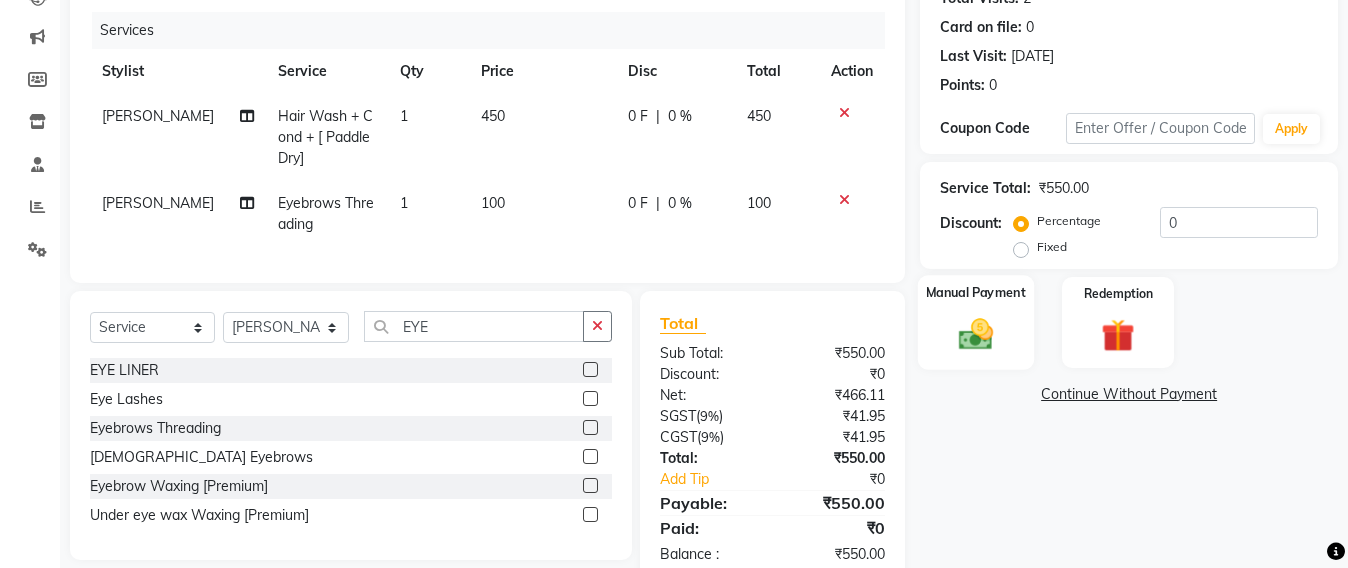 click 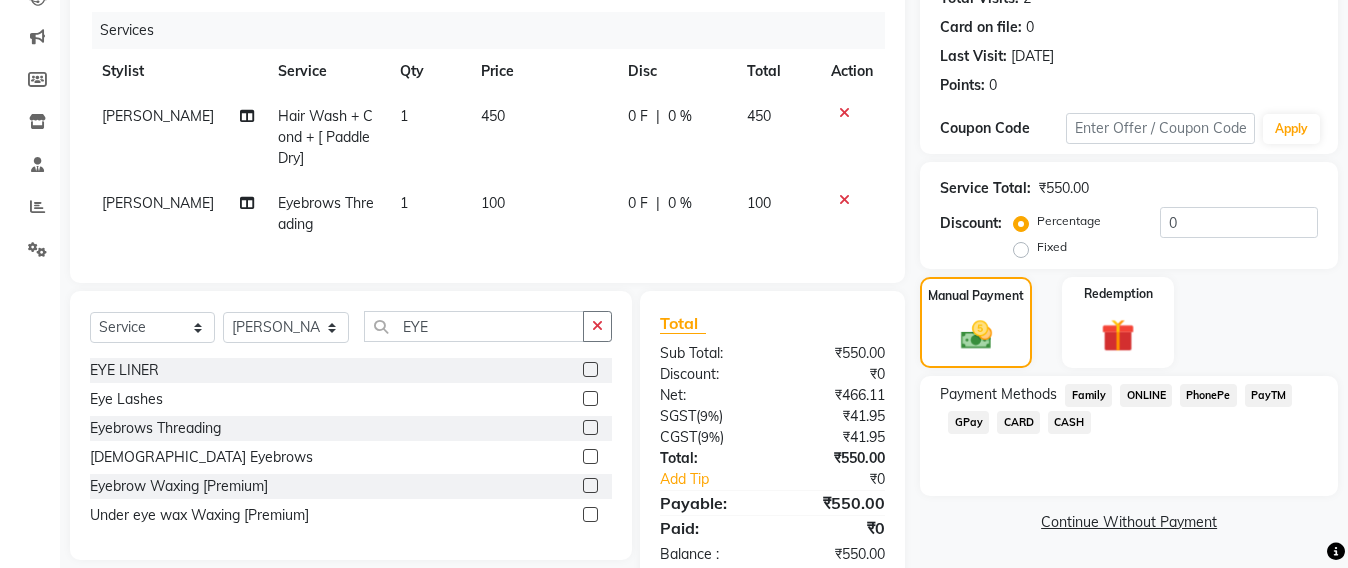 click on "CASH" 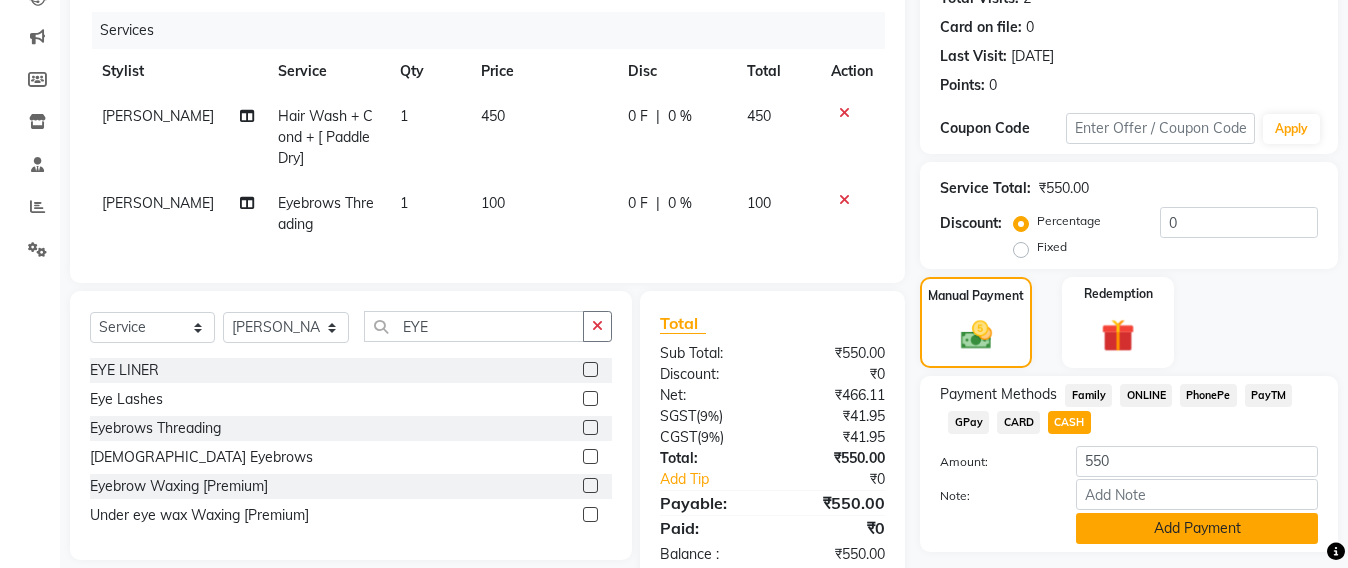 click on "Add Payment" 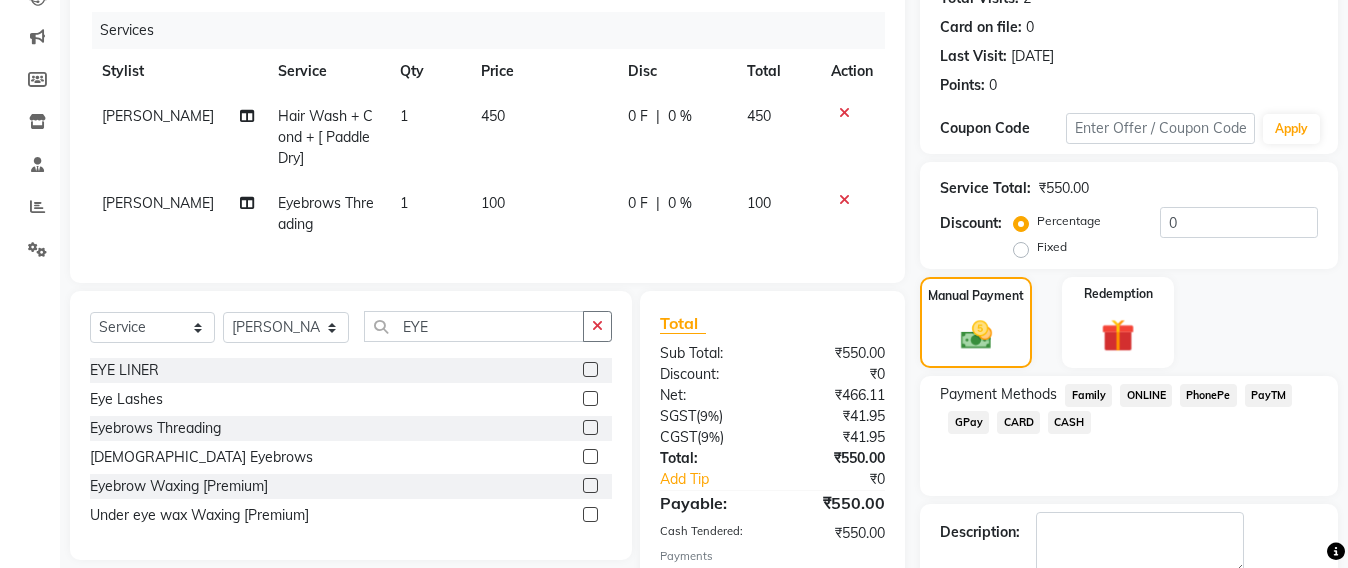 scroll, scrollTop: 373, scrollLeft: 0, axis: vertical 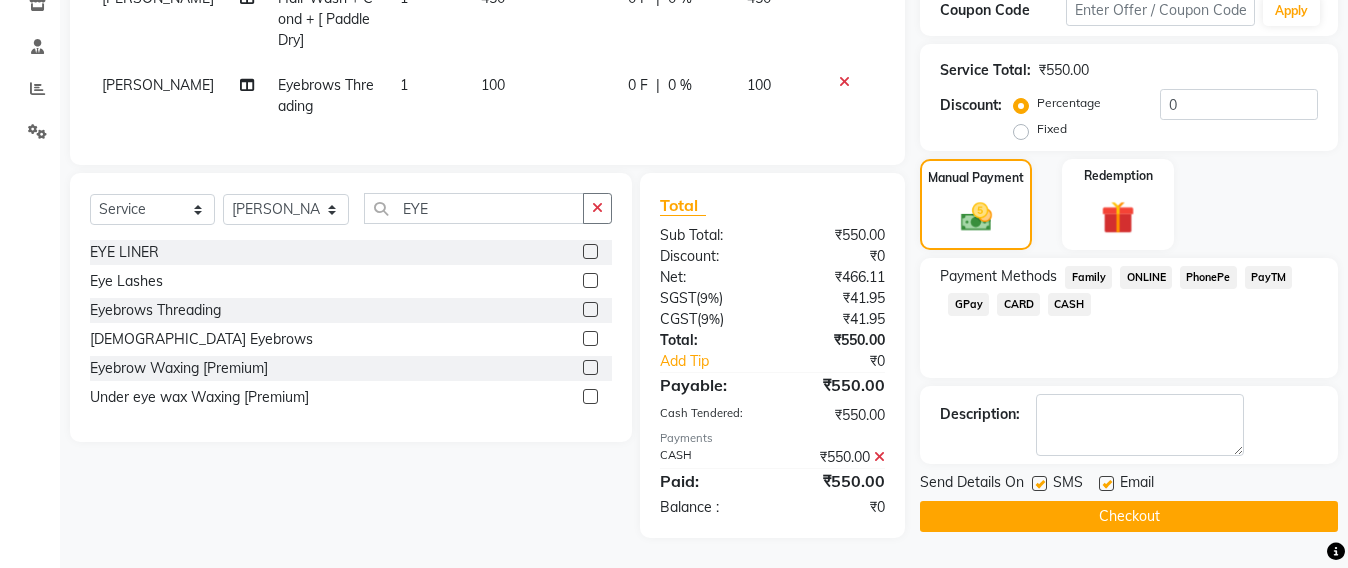click on "Checkout" 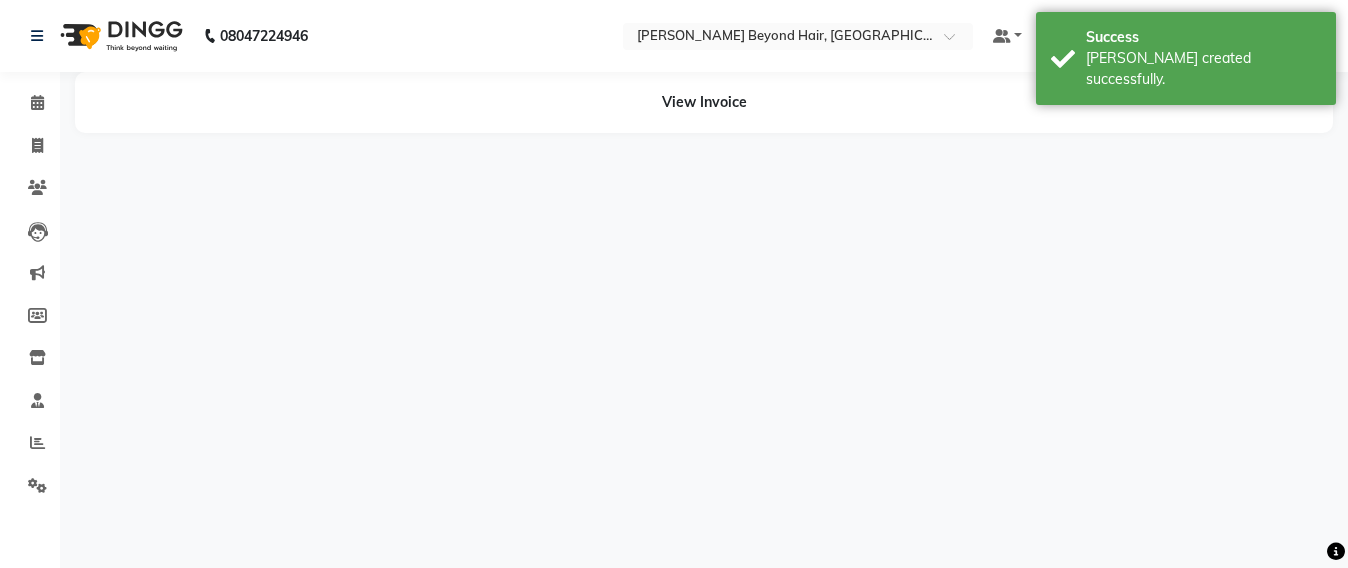 scroll, scrollTop: 0, scrollLeft: 0, axis: both 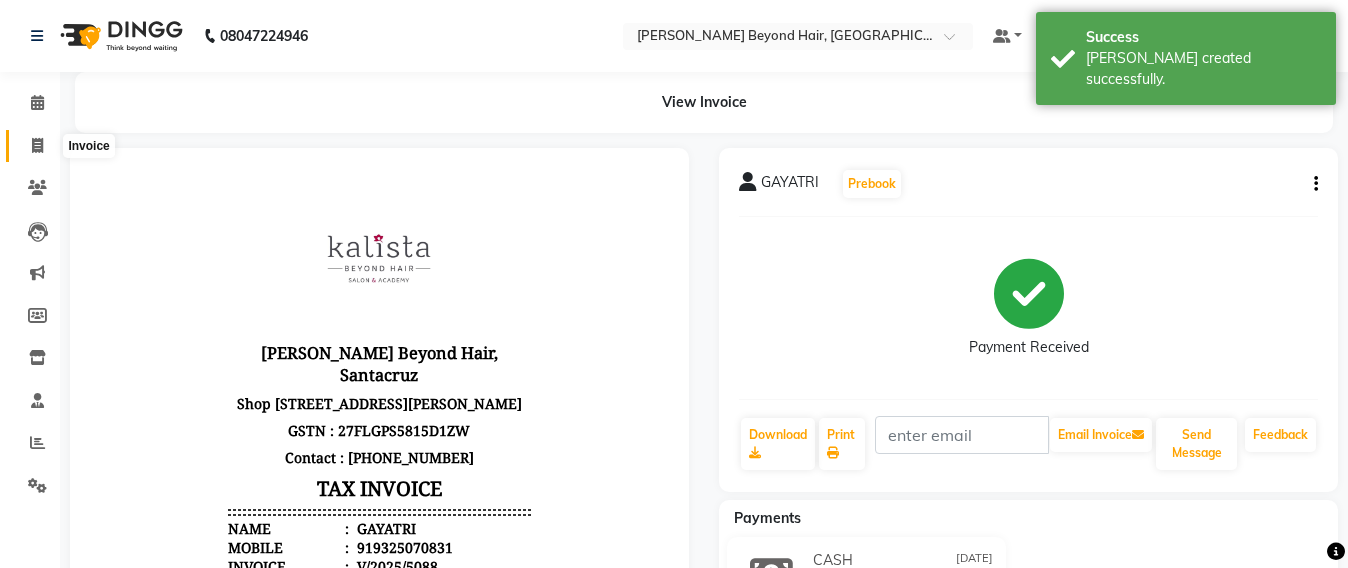 click 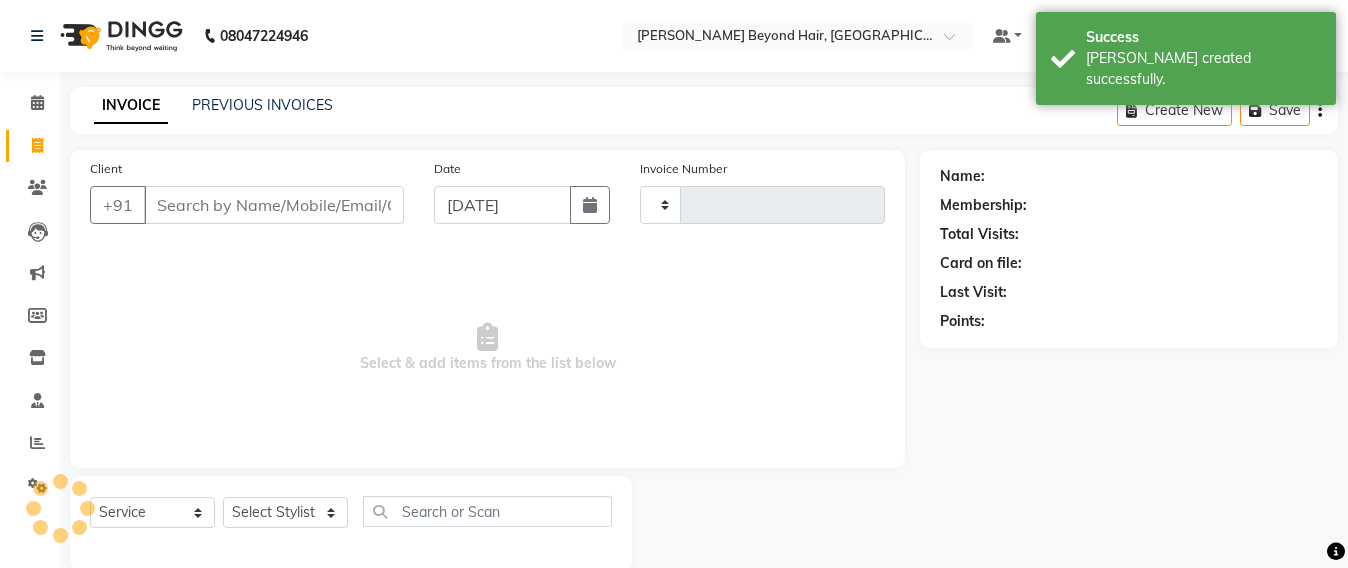 scroll, scrollTop: 33, scrollLeft: 0, axis: vertical 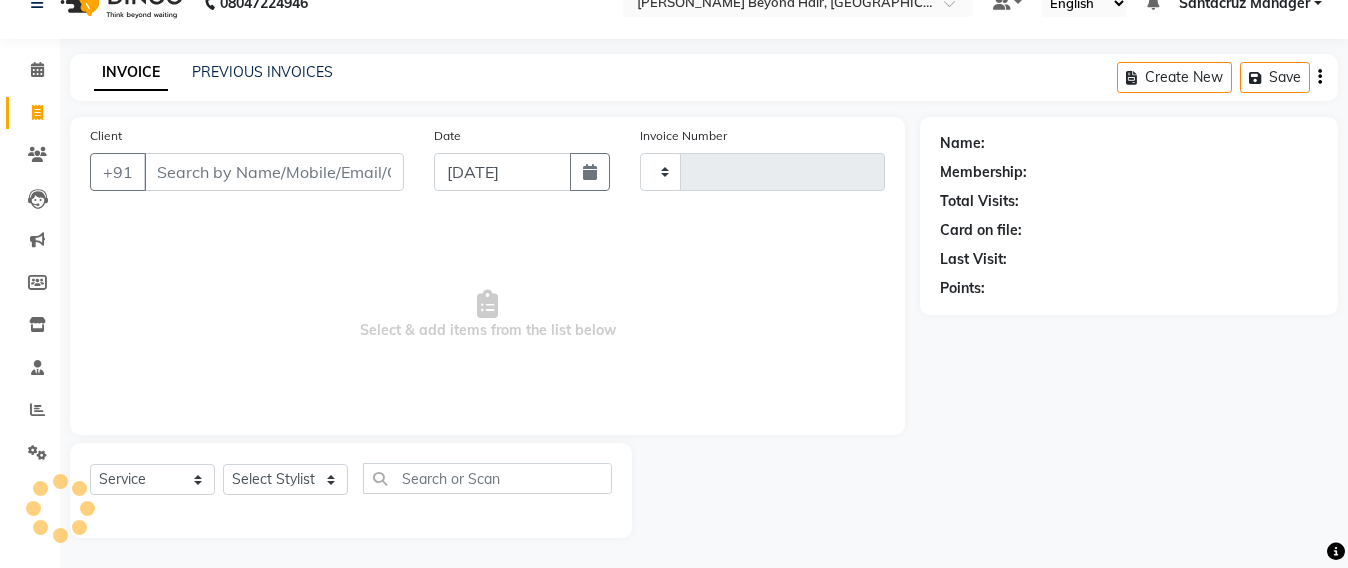 type on "5089" 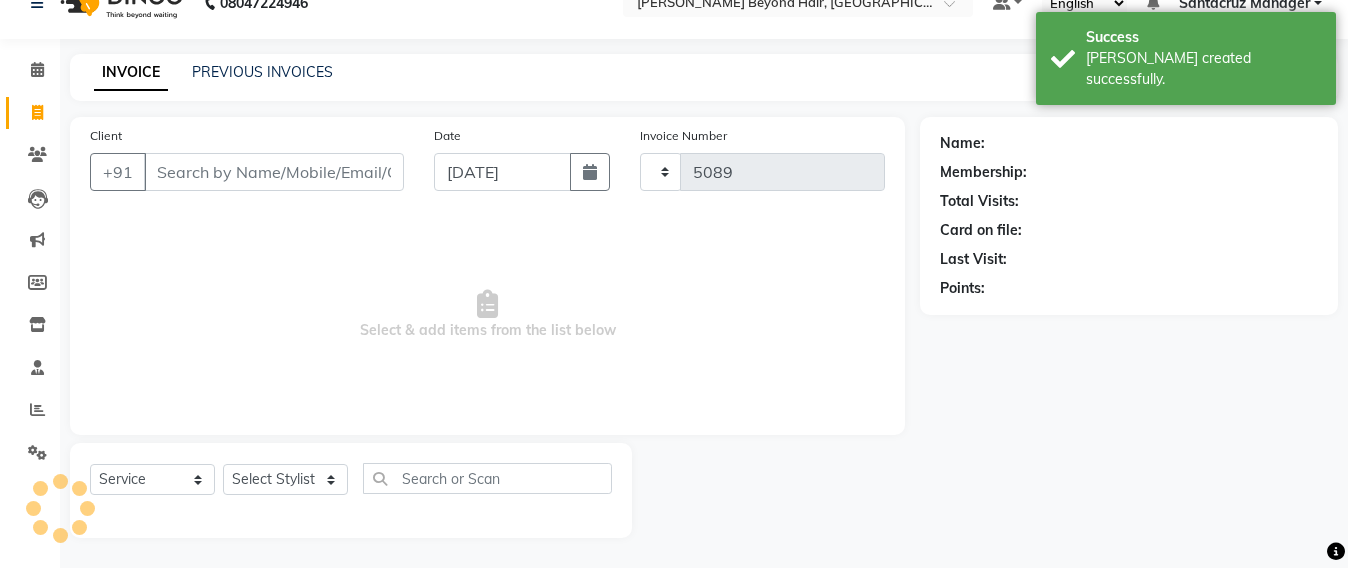 select on "6357" 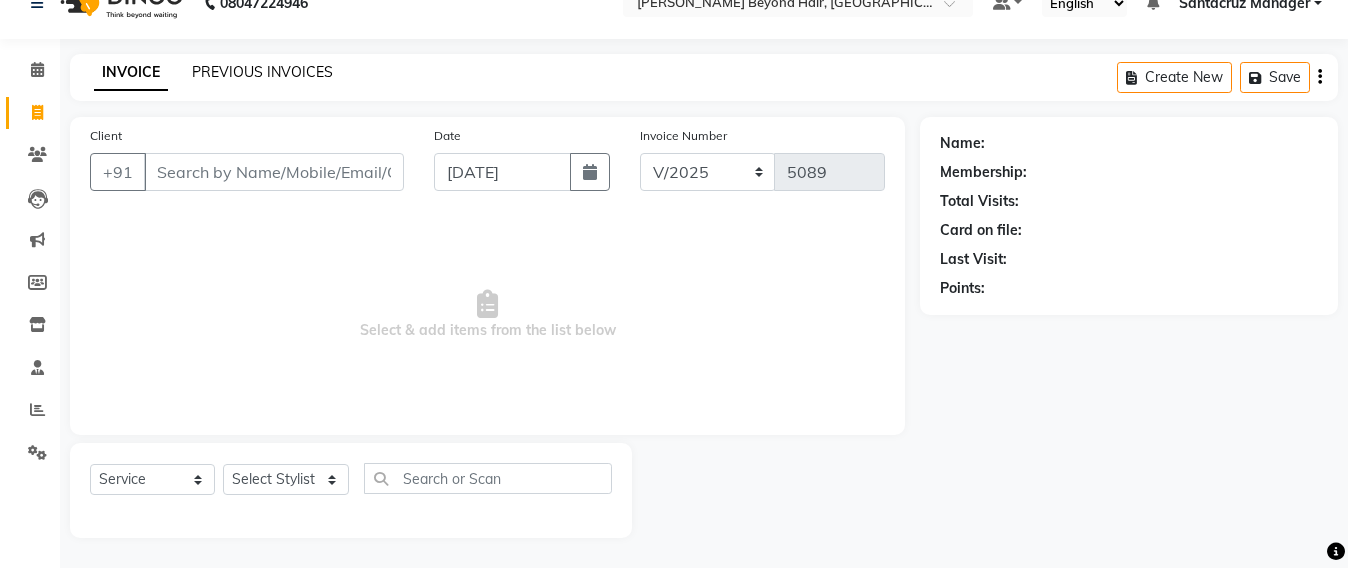 click on "PREVIOUS INVOICES" 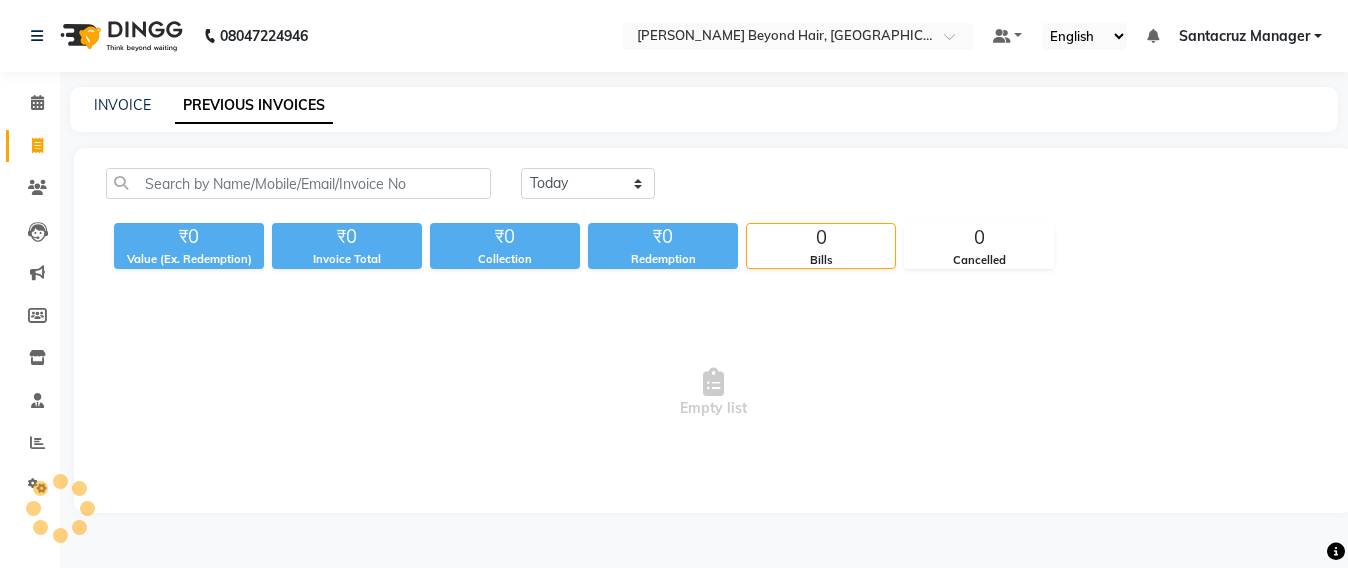 scroll, scrollTop: 0, scrollLeft: 0, axis: both 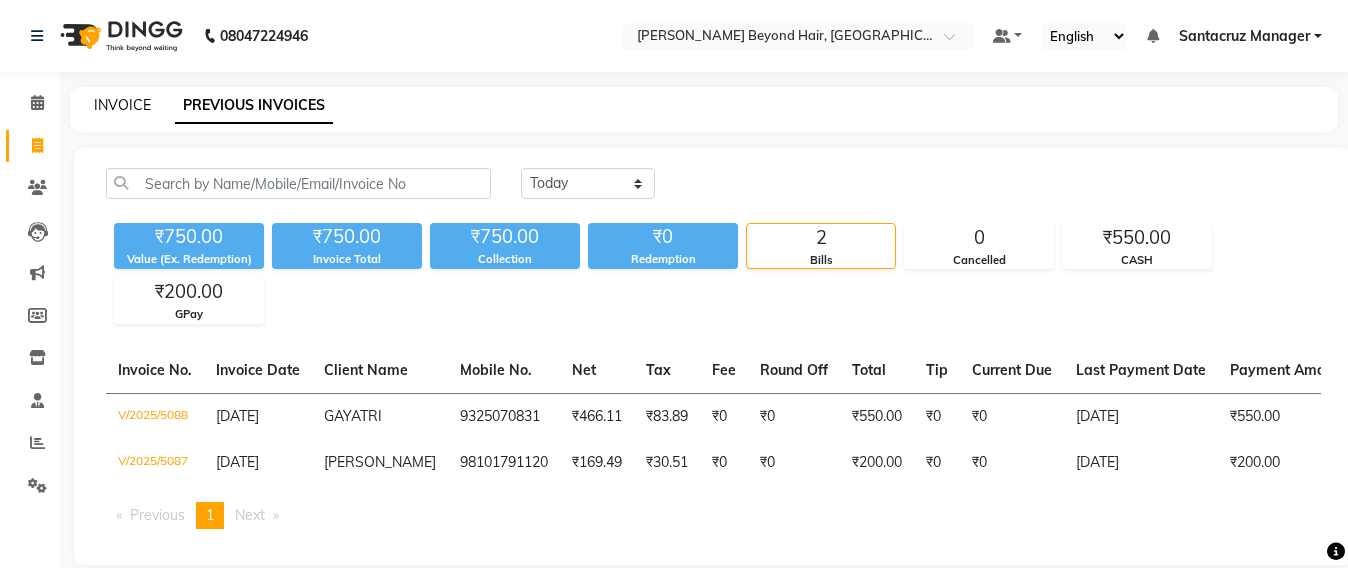 click on "INVOICE" 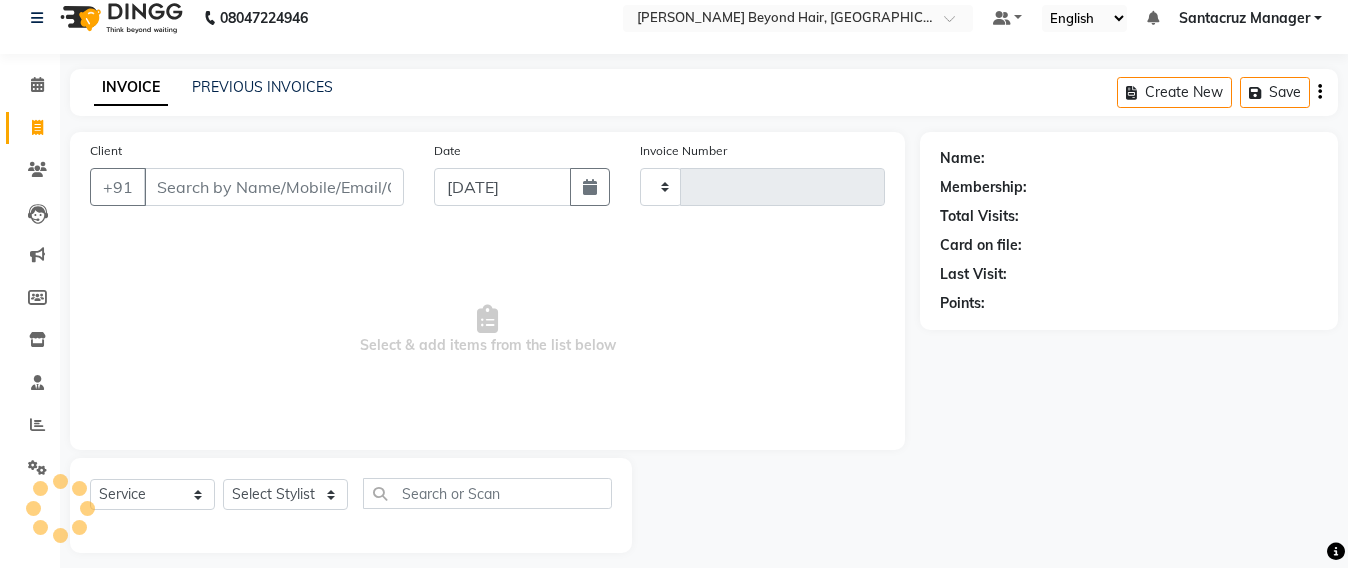 scroll, scrollTop: 33, scrollLeft: 0, axis: vertical 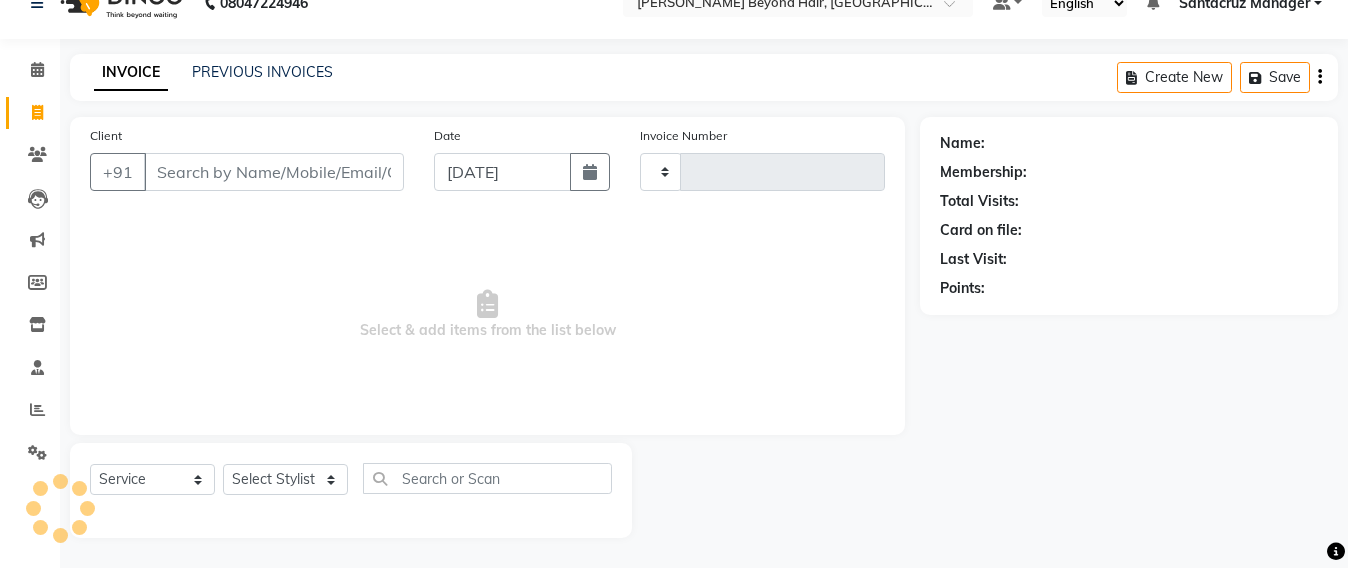 type on "5089" 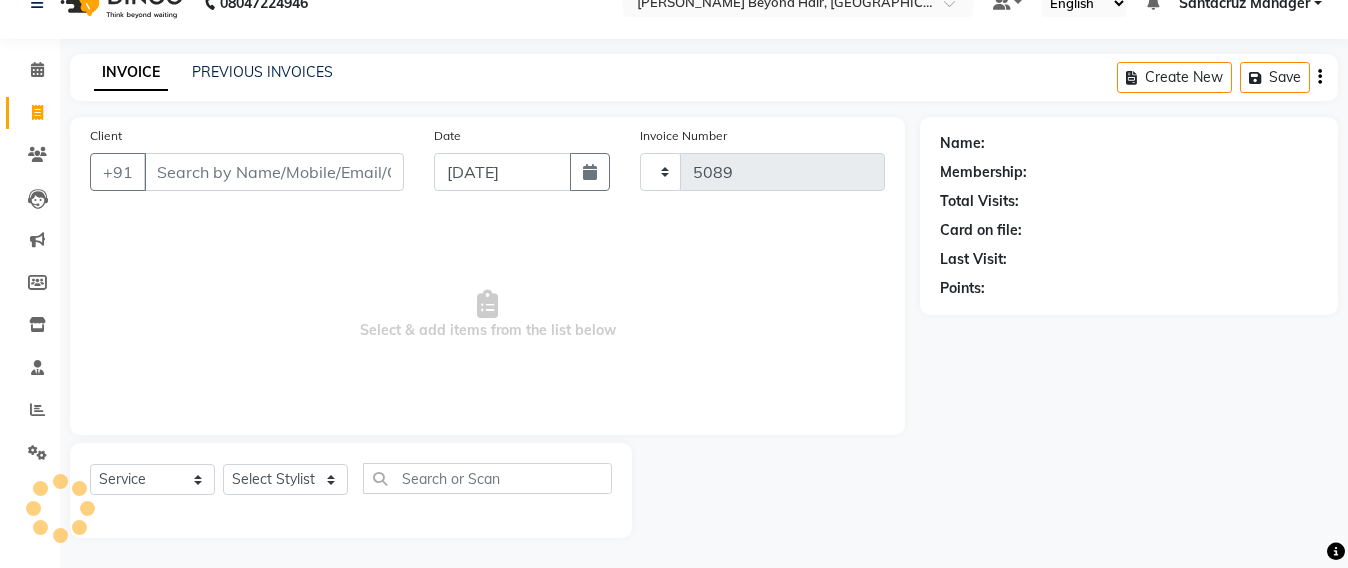 select on "6357" 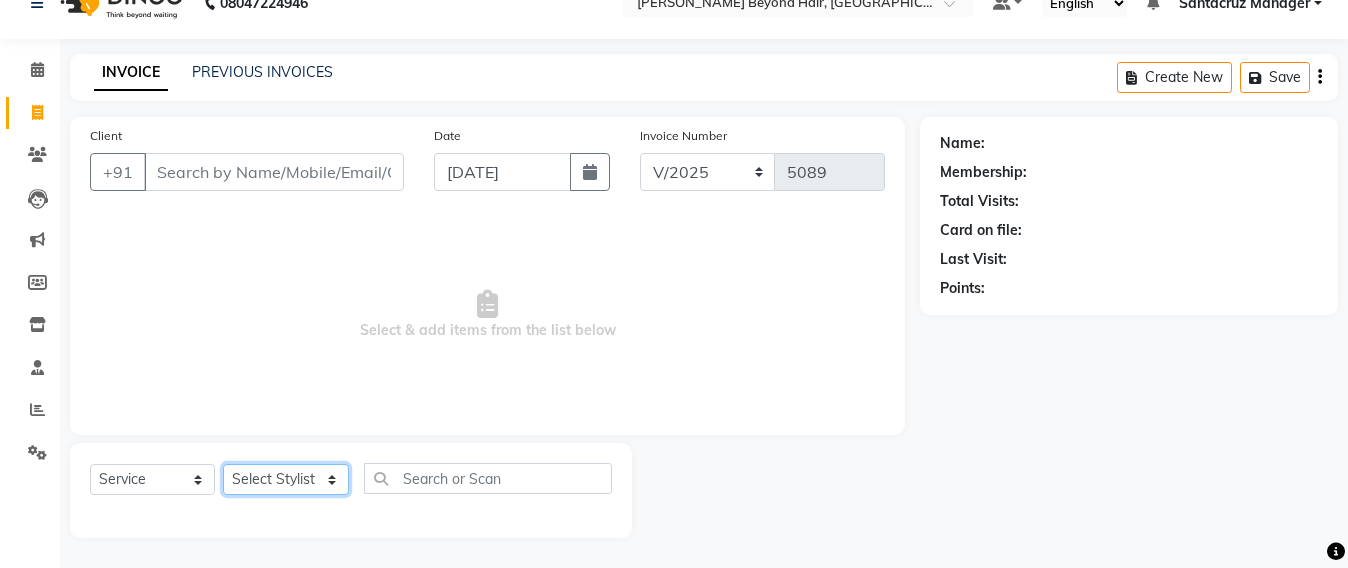 click on "Select Stylist Admin [PERSON_NAME] Sankat [PERSON_NAME] [PERSON_NAME] [PERSON_NAME] [PERSON_NAME] [PERSON_NAME] [PERSON_NAME] mahattre Pratibha [PERSON_NAME] Rosy [PERSON_NAME] [PERSON_NAME] admin [PERSON_NAME] Manager [PERSON_NAME] SOMAYANG VASHUM [PERSON_NAME]" 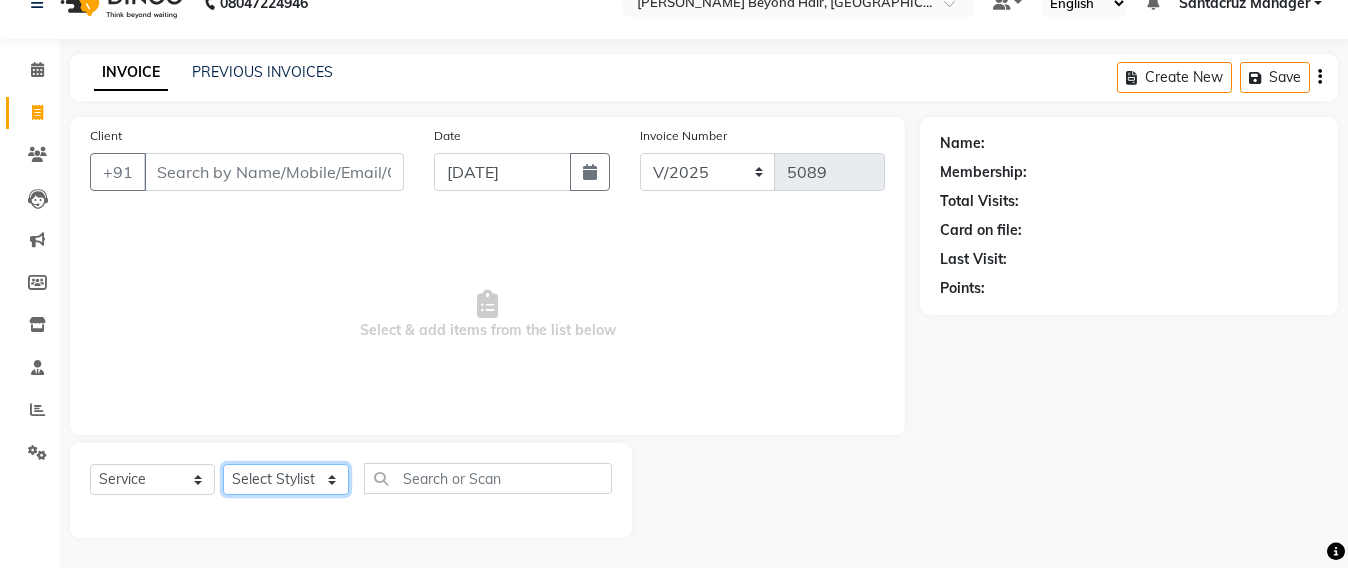 select on "47842" 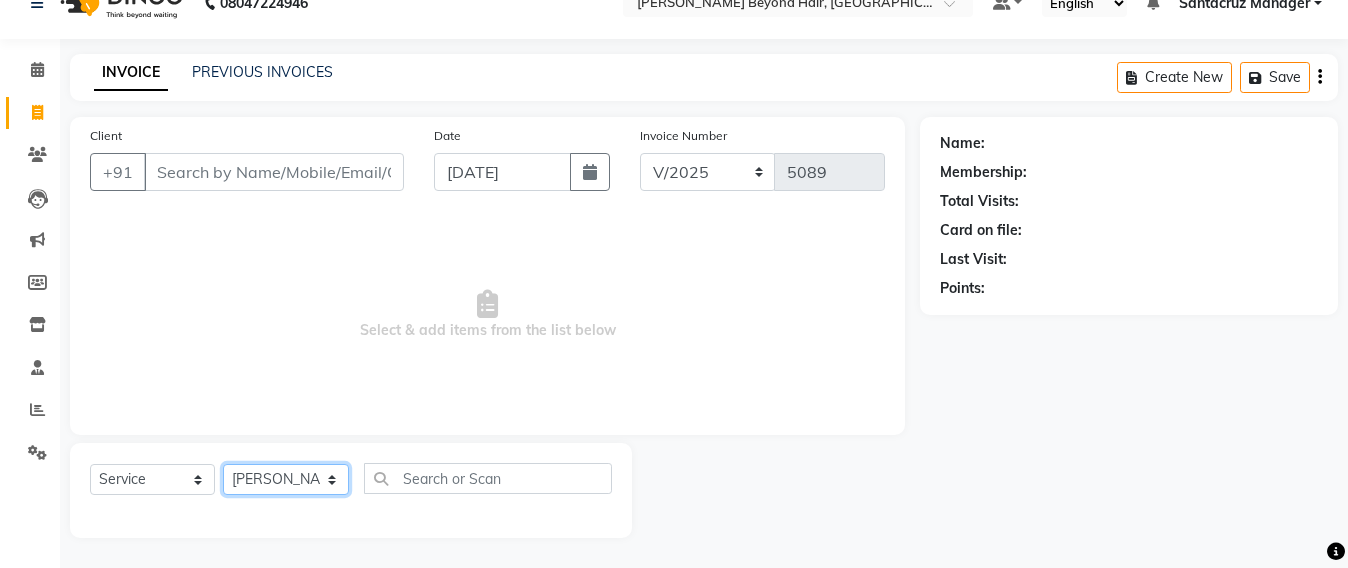 click on "Select Stylist Admin [PERSON_NAME] Sankat [PERSON_NAME] [PERSON_NAME] [PERSON_NAME] [PERSON_NAME] [PERSON_NAME] [PERSON_NAME] mahattre Pratibha [PERSON_NAME] Rosy [PERSON_NAME] [PERSON_NAME] admin [PERSON_NAME] Manager [PERSON_NAME] SOMAYANG VASHUM [PERSON_NAME]" 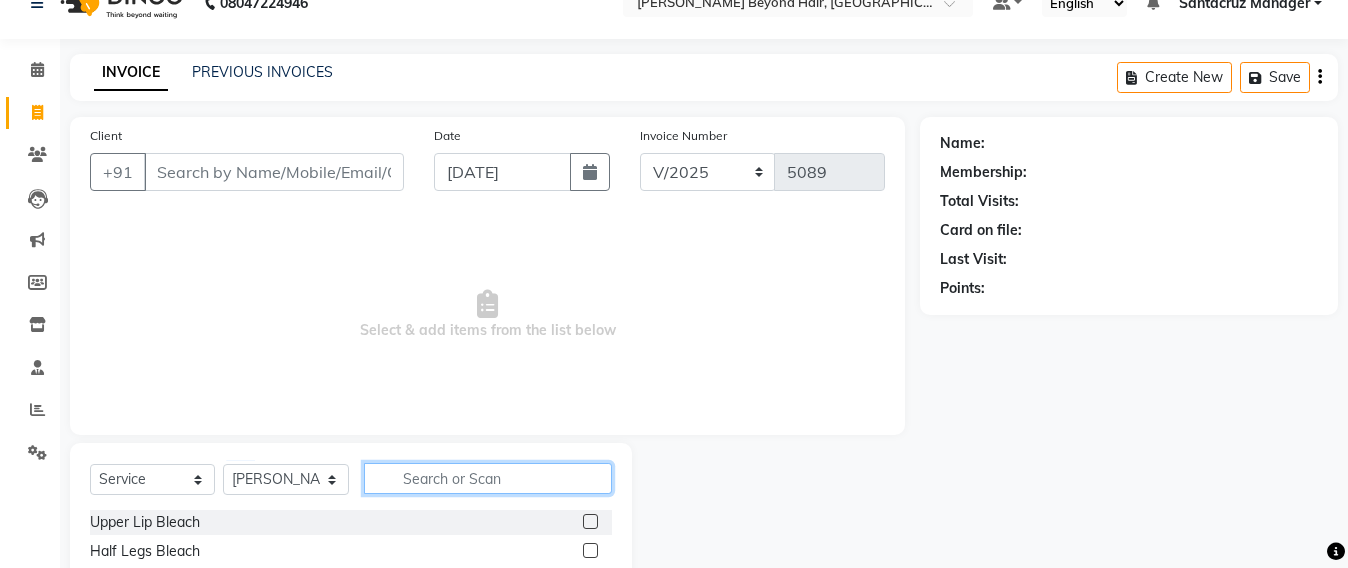 click 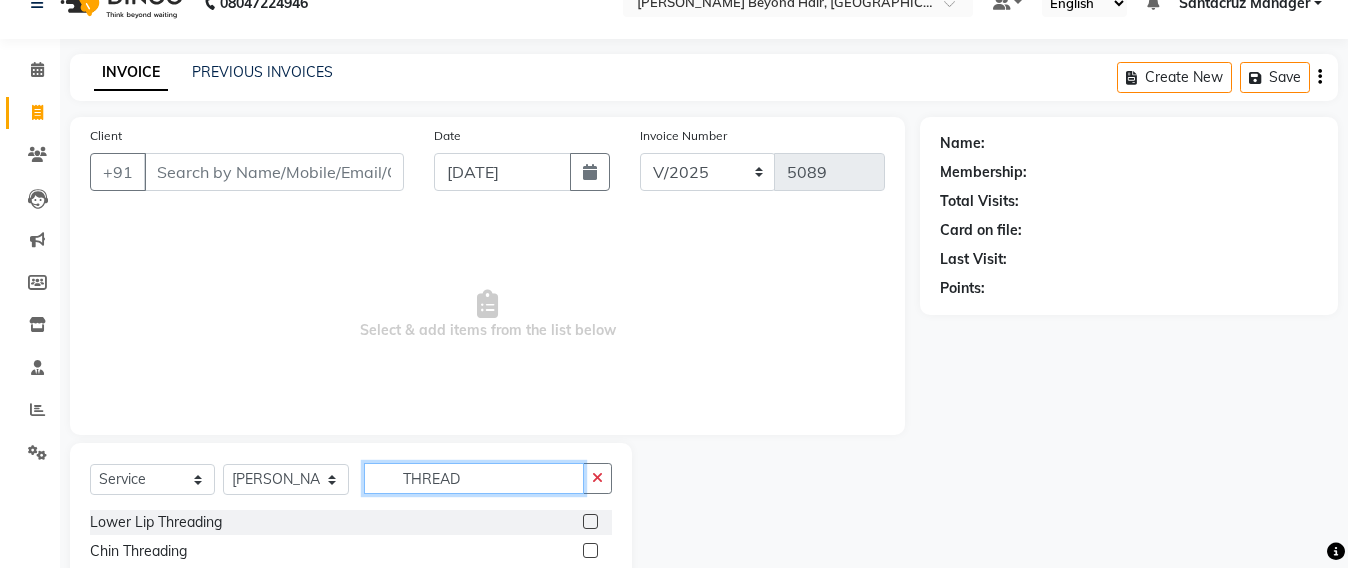 scroll, scrollTop: 233, scrollLeft: 0, axis: vertical 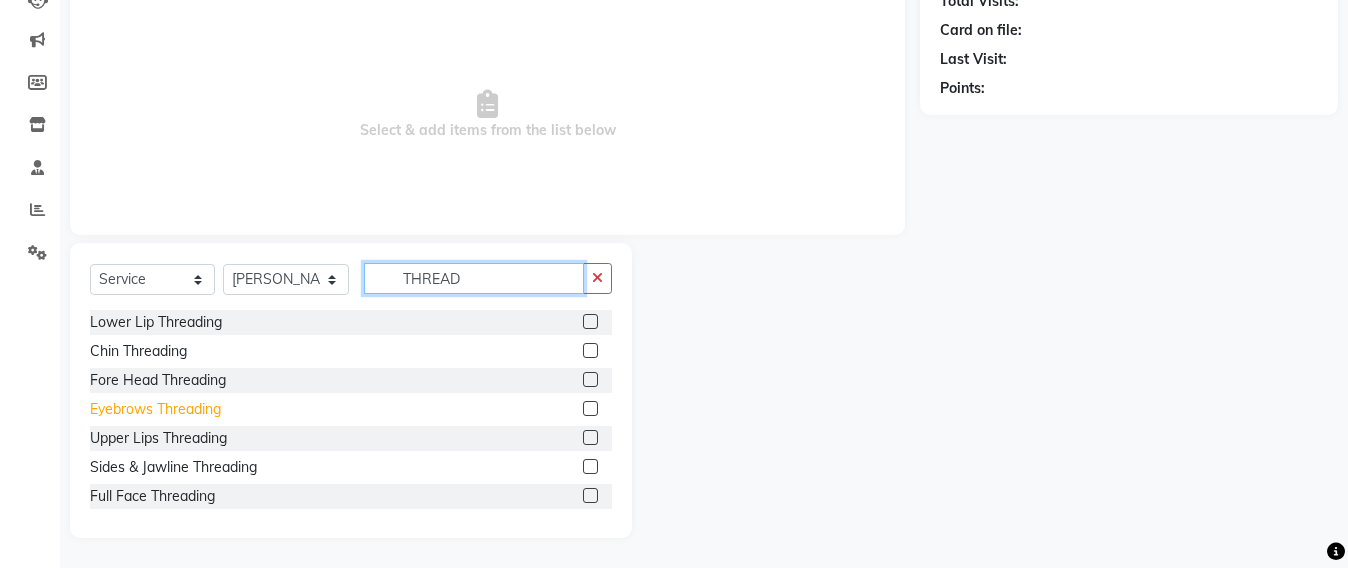 type on "THREAD" 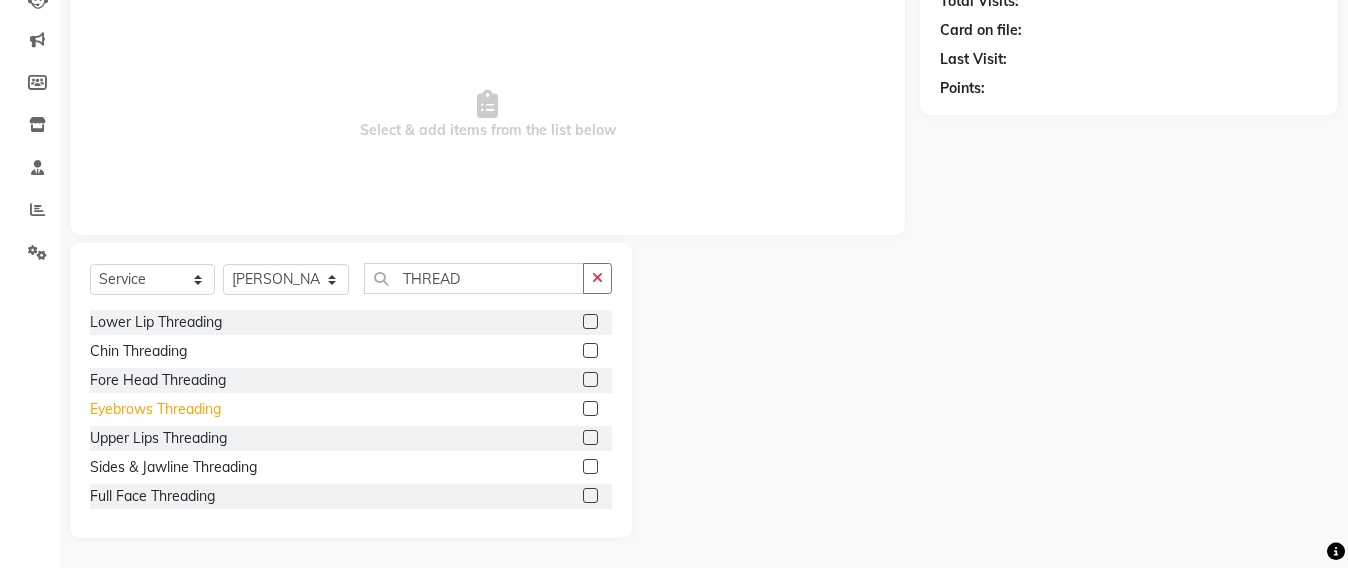 click on "Eyebrows Threading" 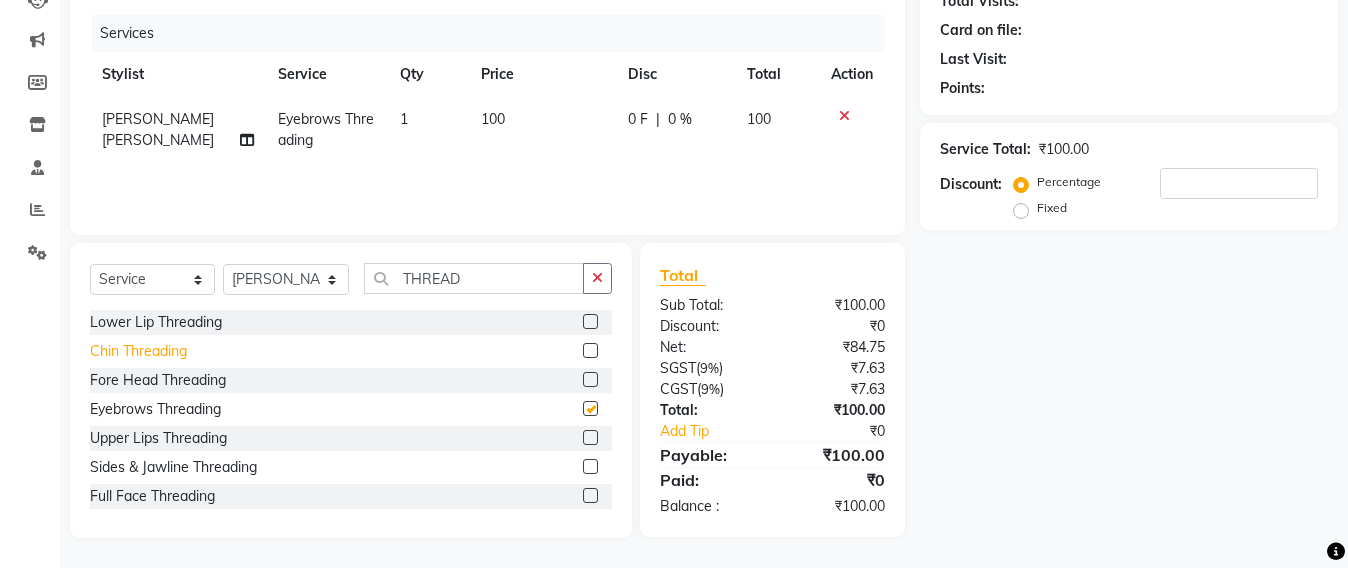 checkbox on "false" 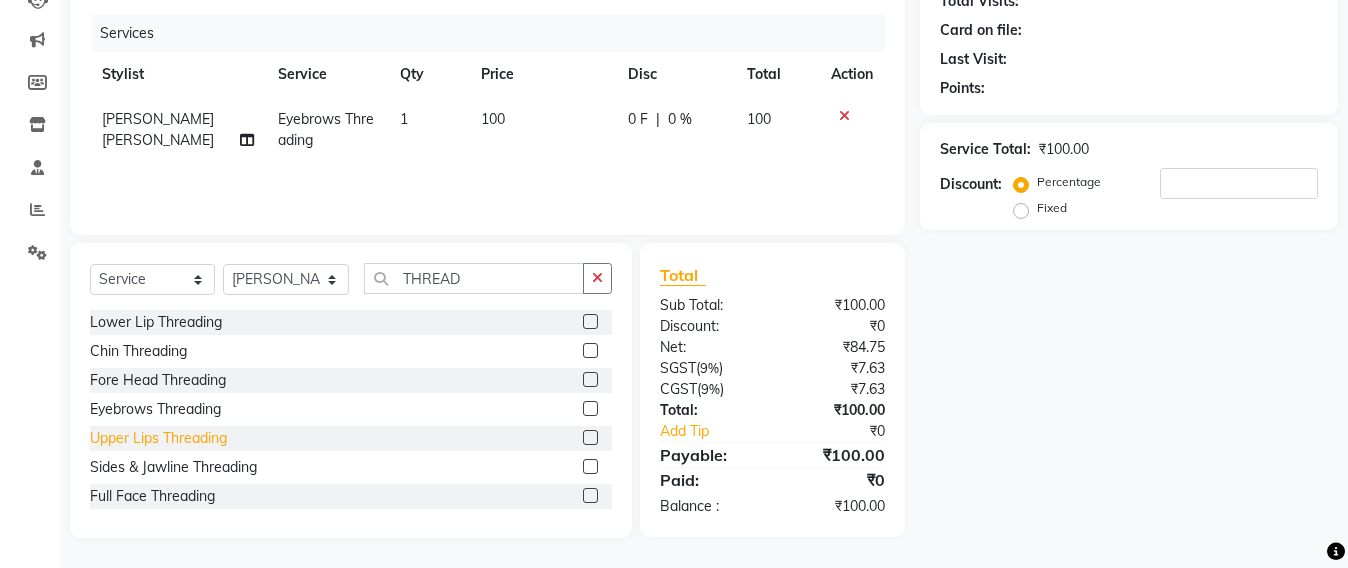 click on "Upper Lips Threading" 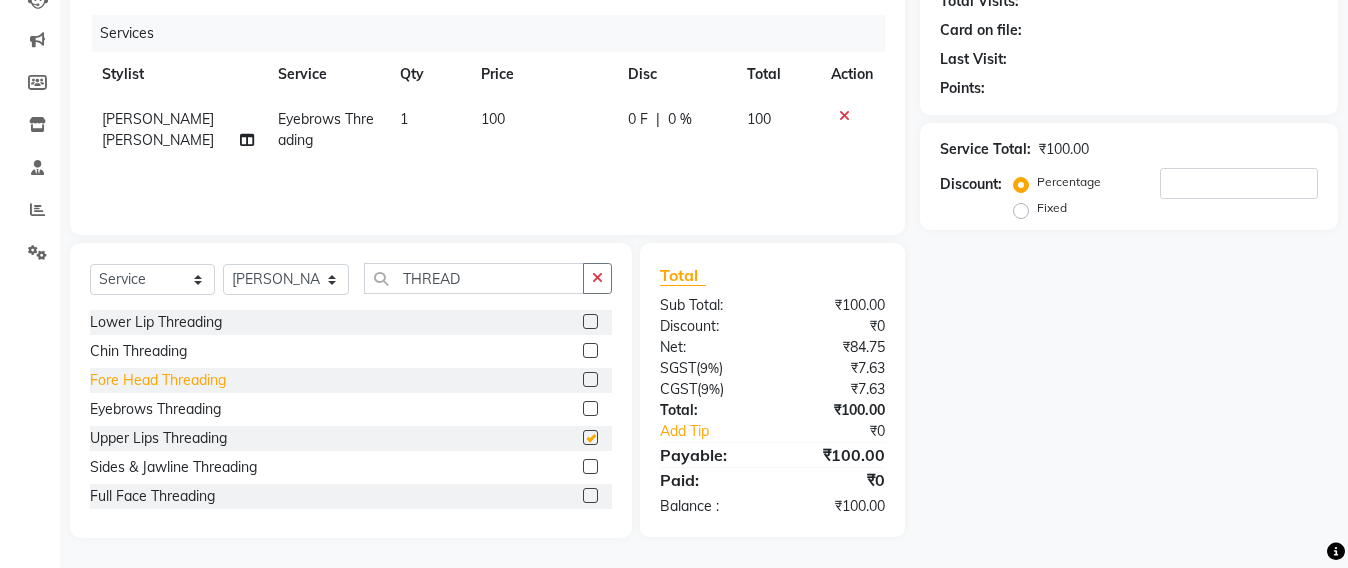 checkbox on "false" 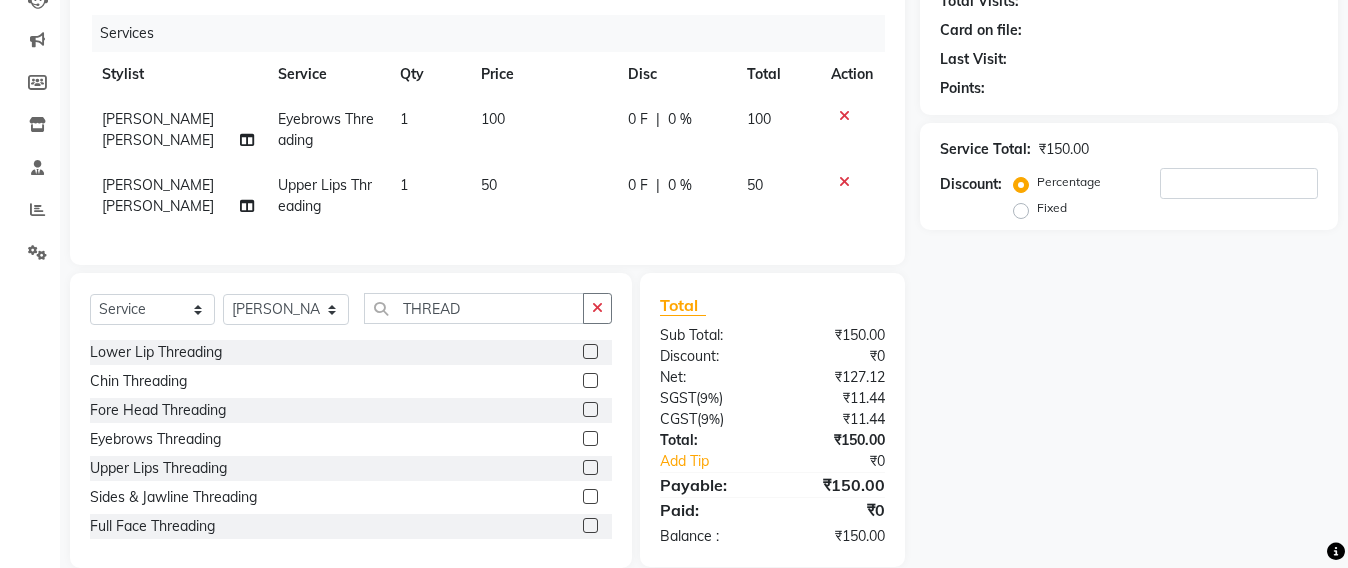 click 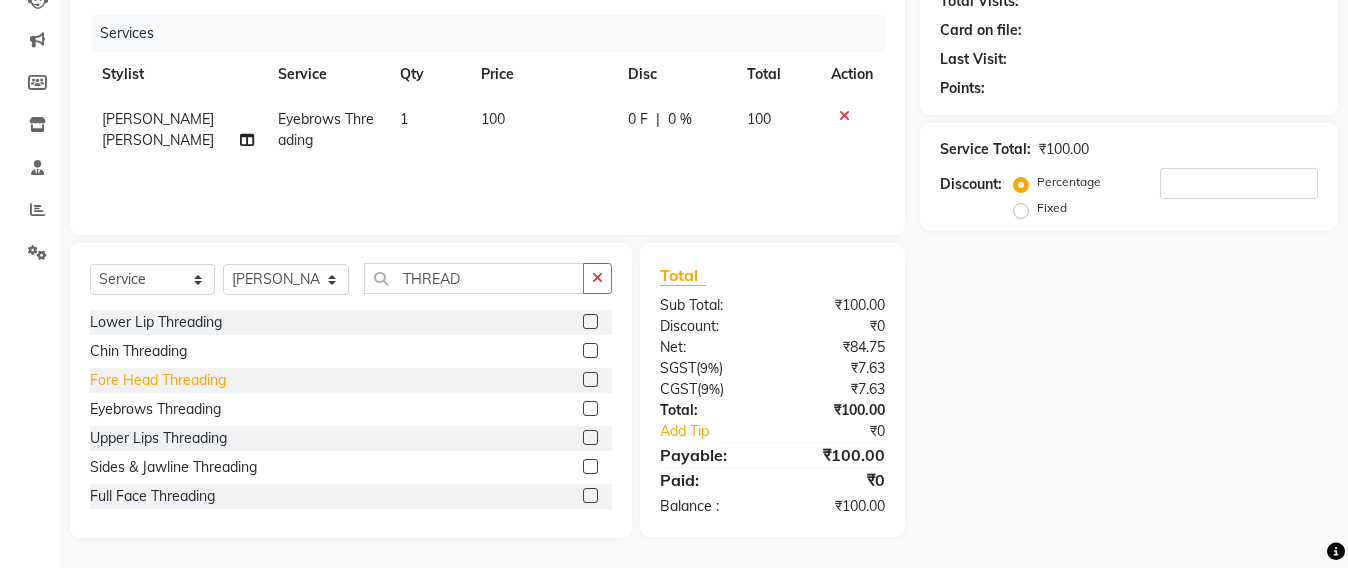 click on "Fore Head Threading" 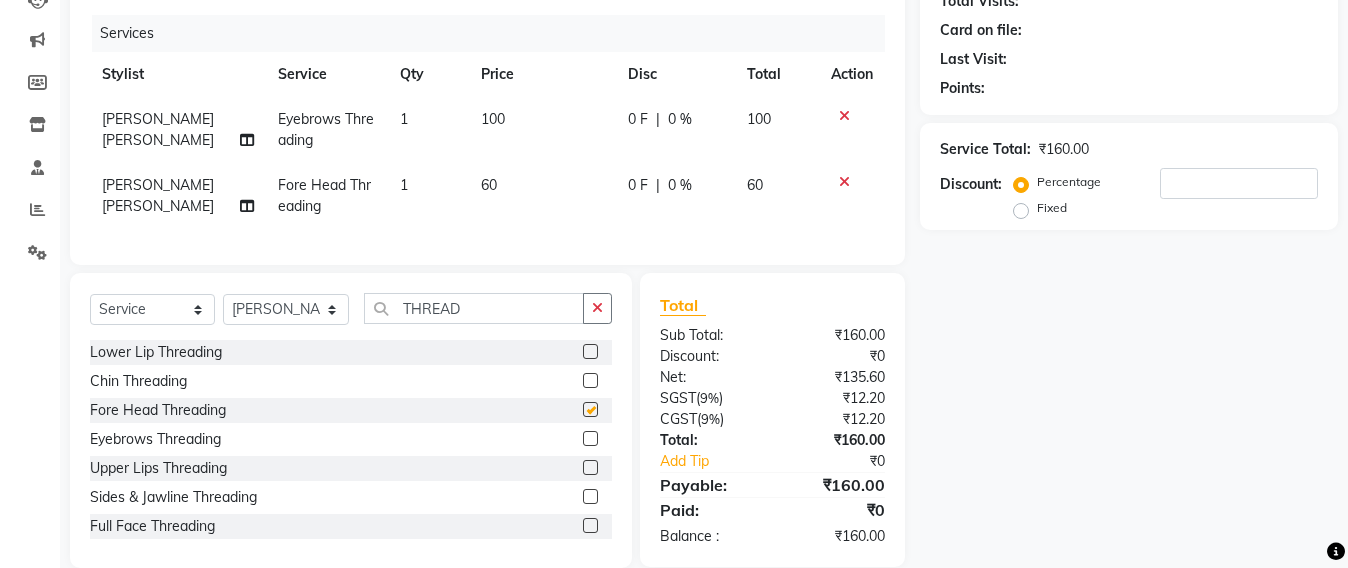 checkbox on "false" 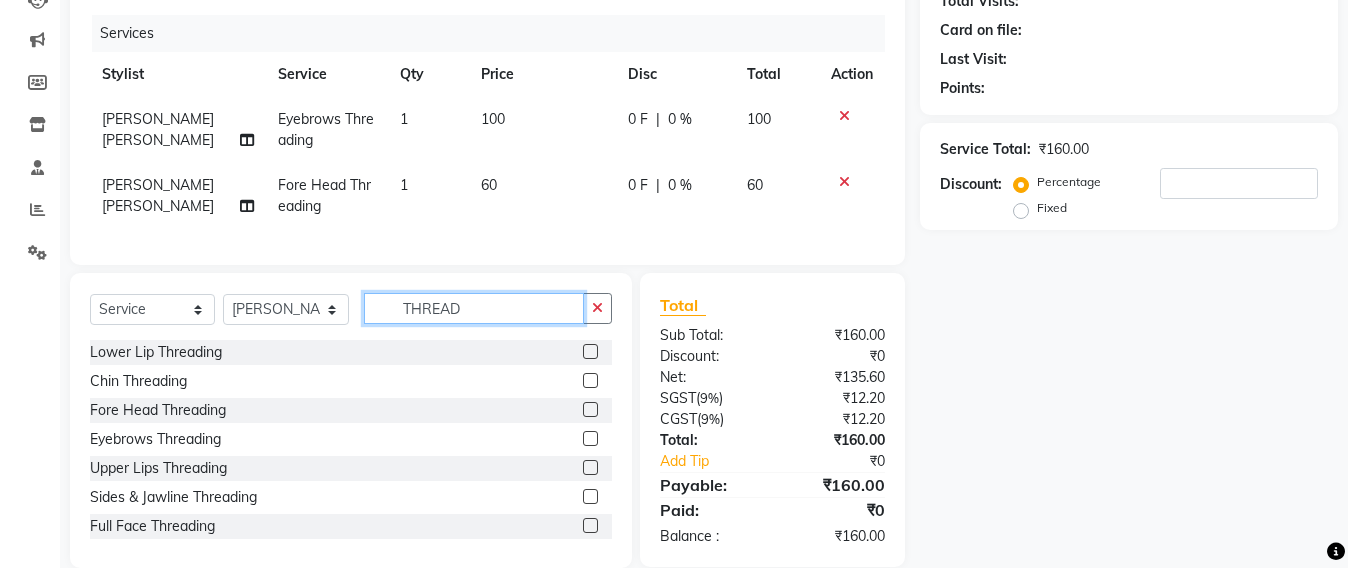 click on "THREAD" 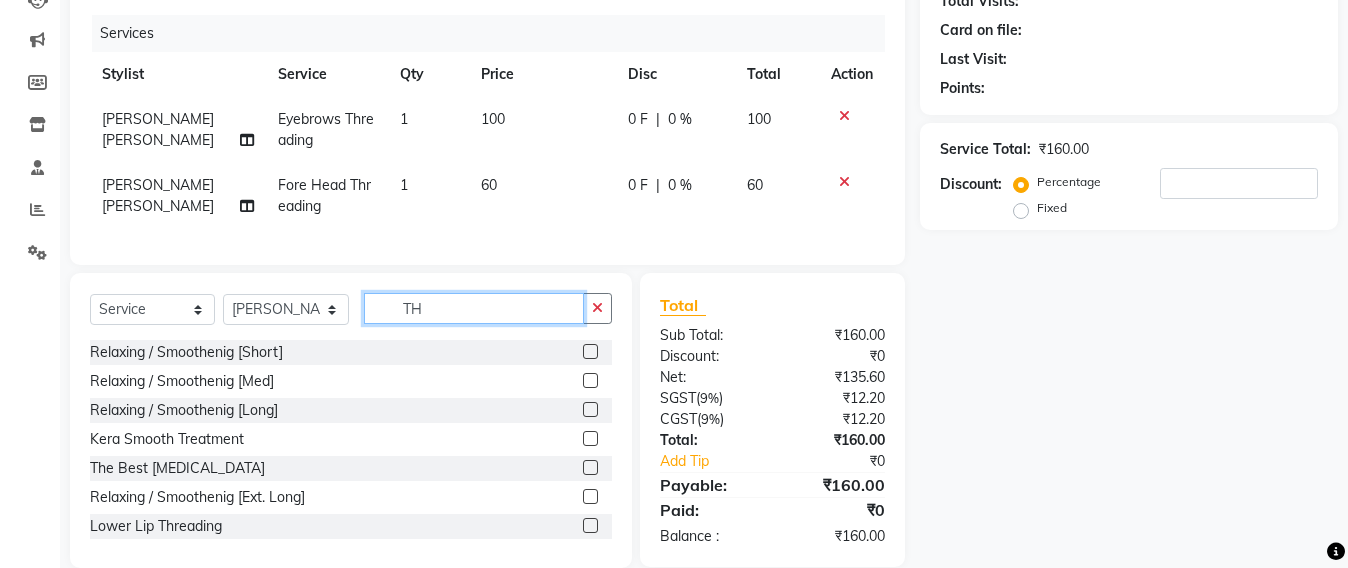 type on "T" 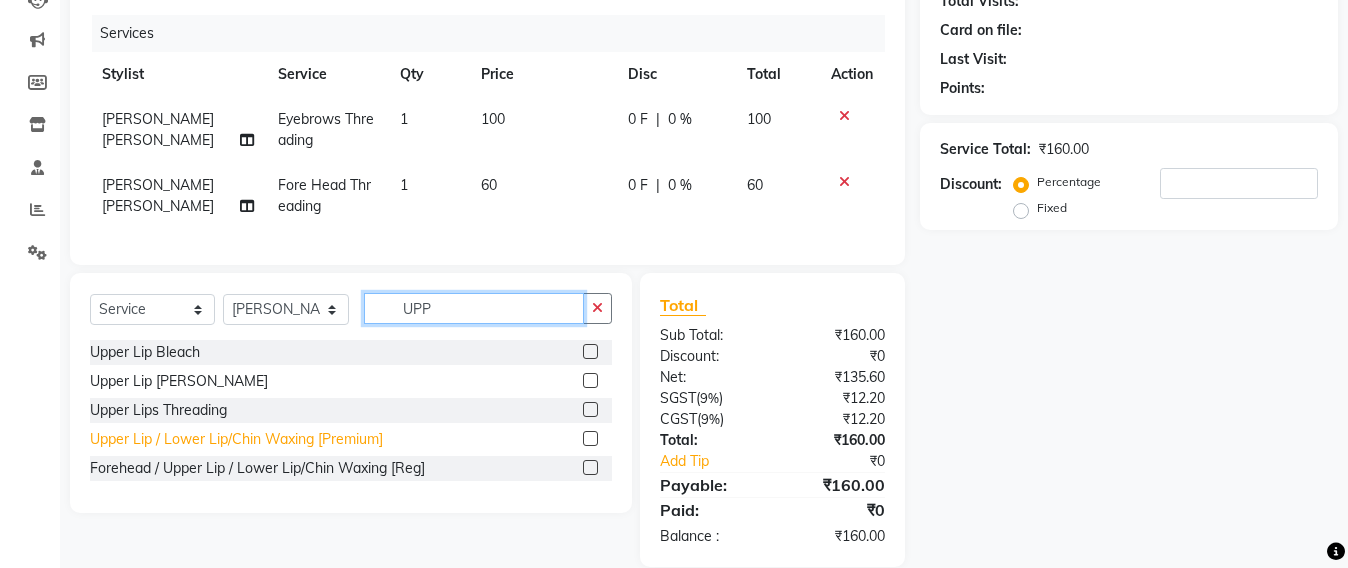 type on "UPP" 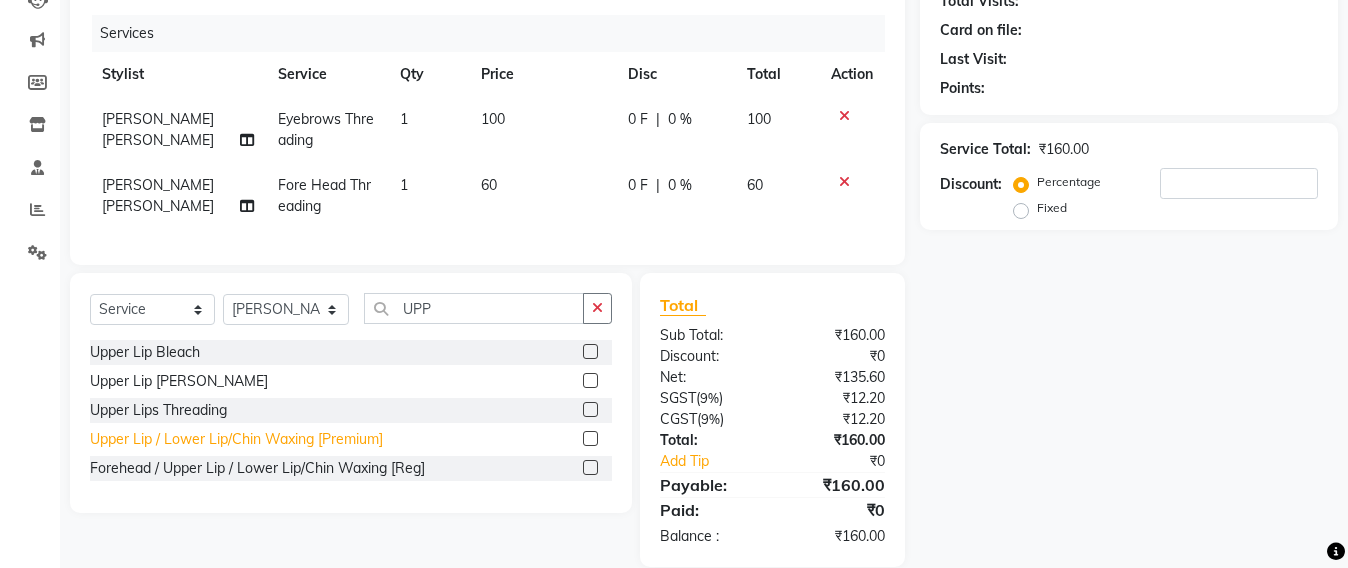 click on "Upper Lip / Lower Lip/Chin  Waxing [Premium]" 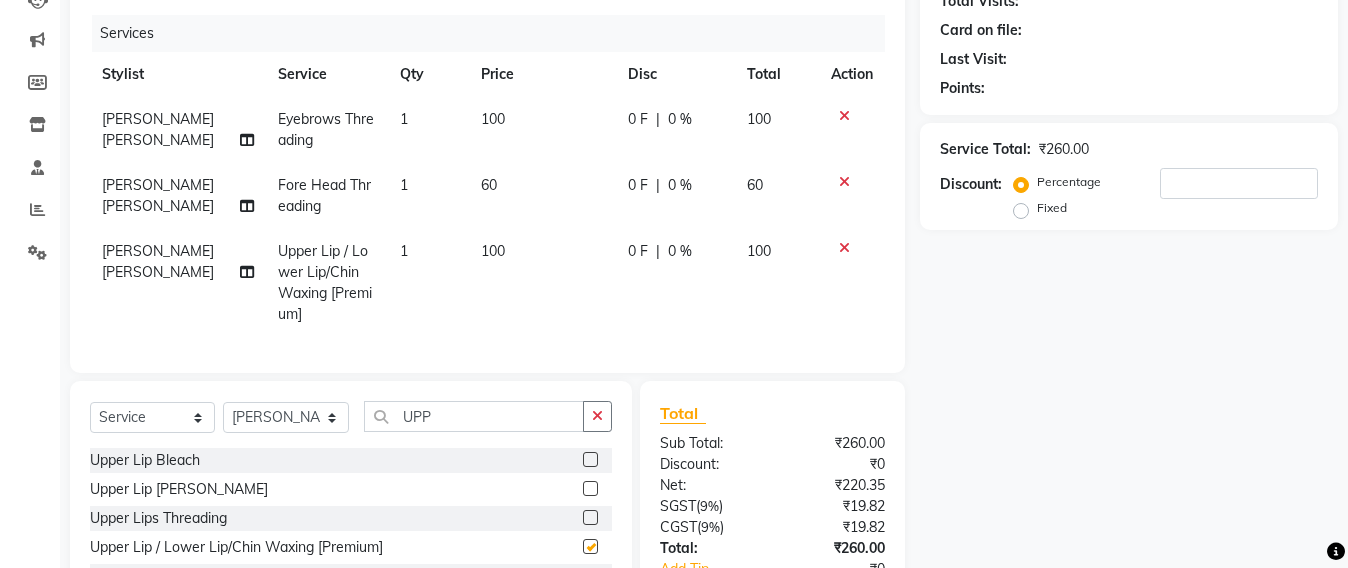 checkbox on "false" 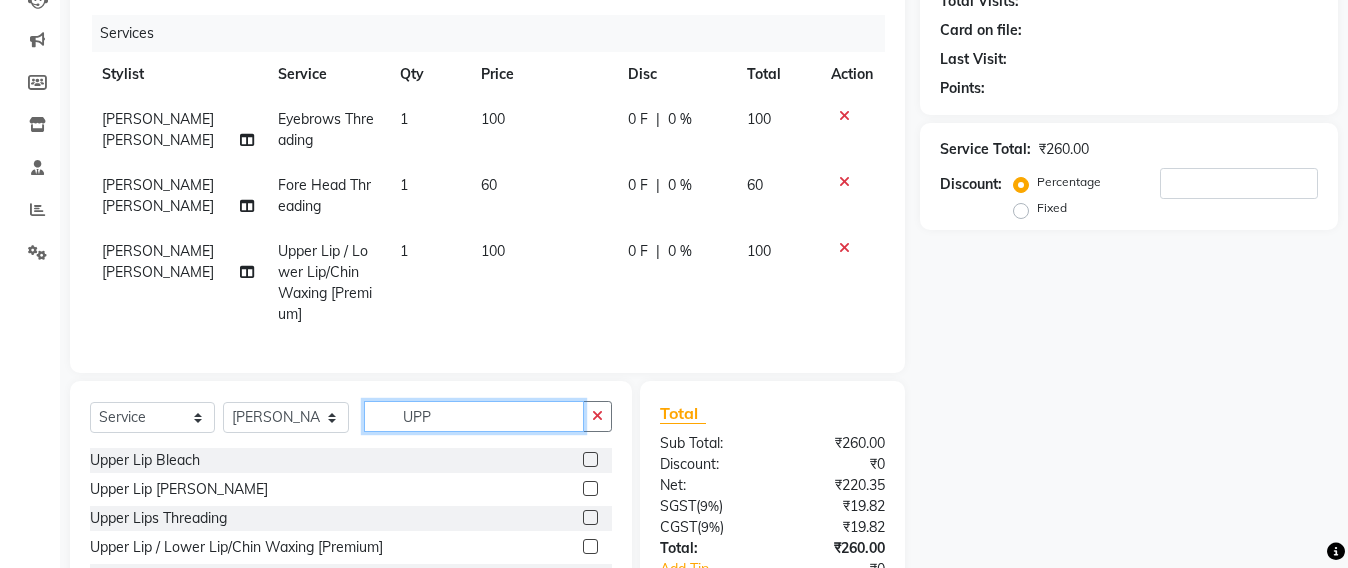 click on "UPP" 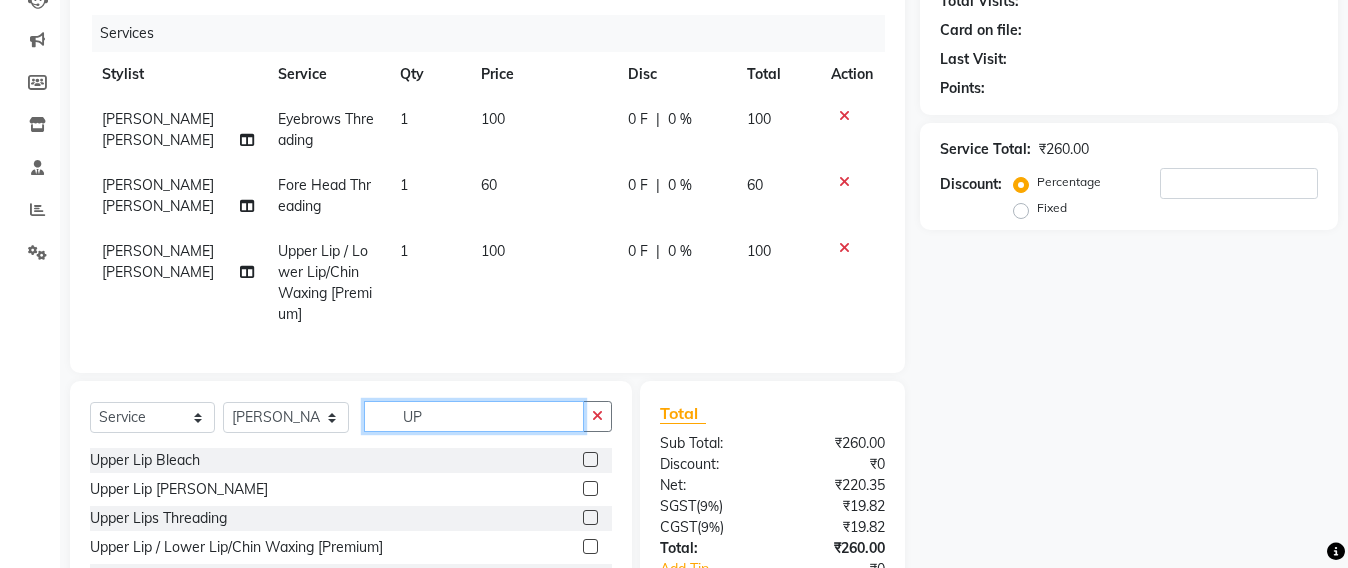 type on "U" 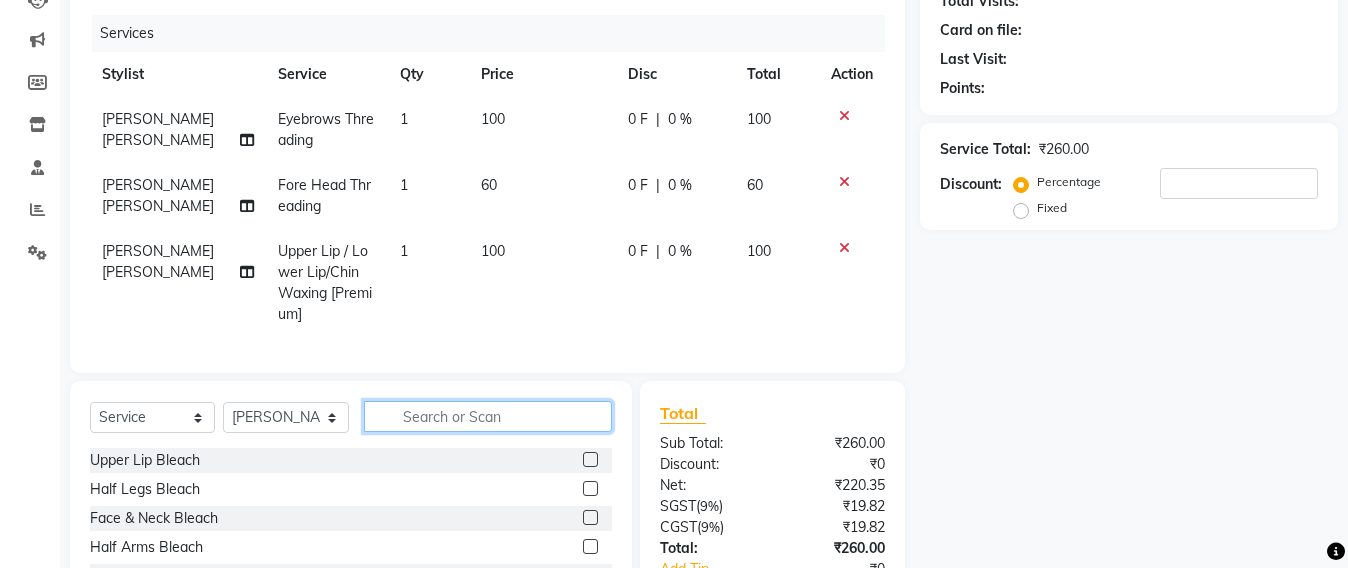 type 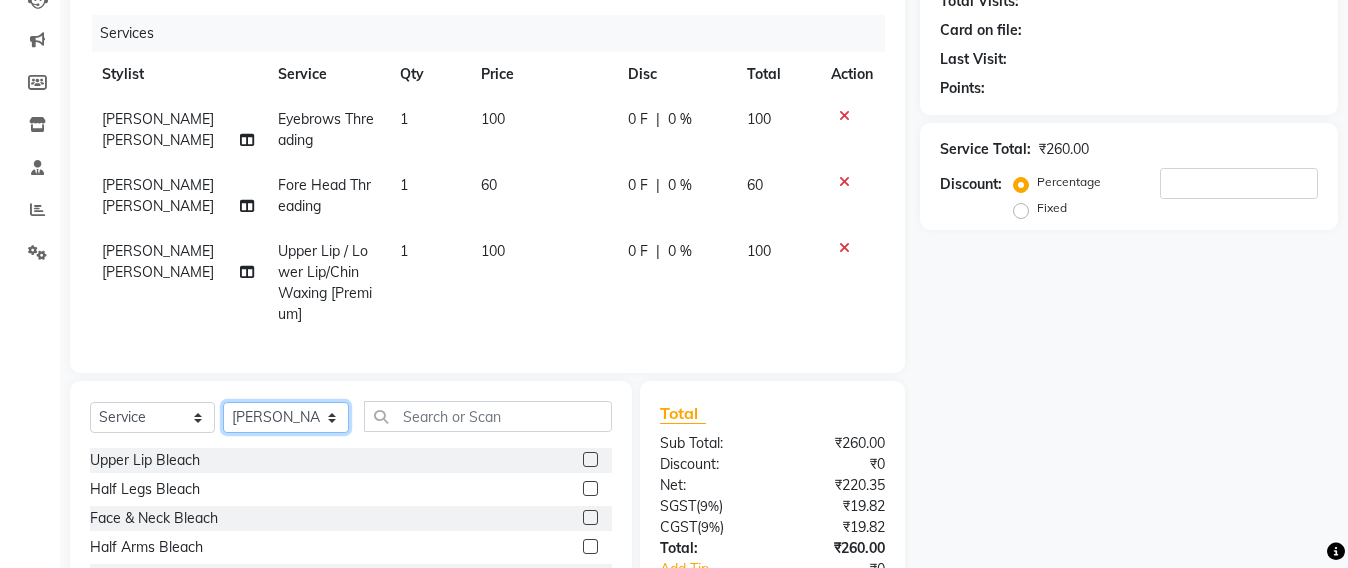 drag, startPoint x: 311, startPoint y: 445, endPoint x: 303, endPoint y: 422, distance: 24.351591 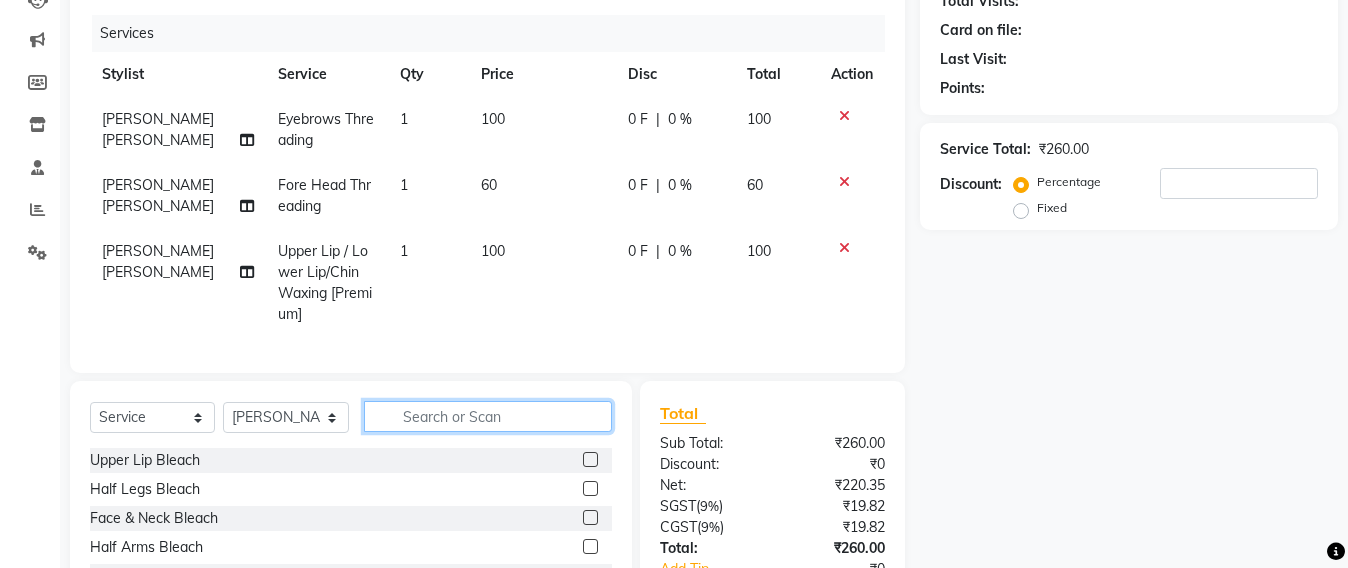 click 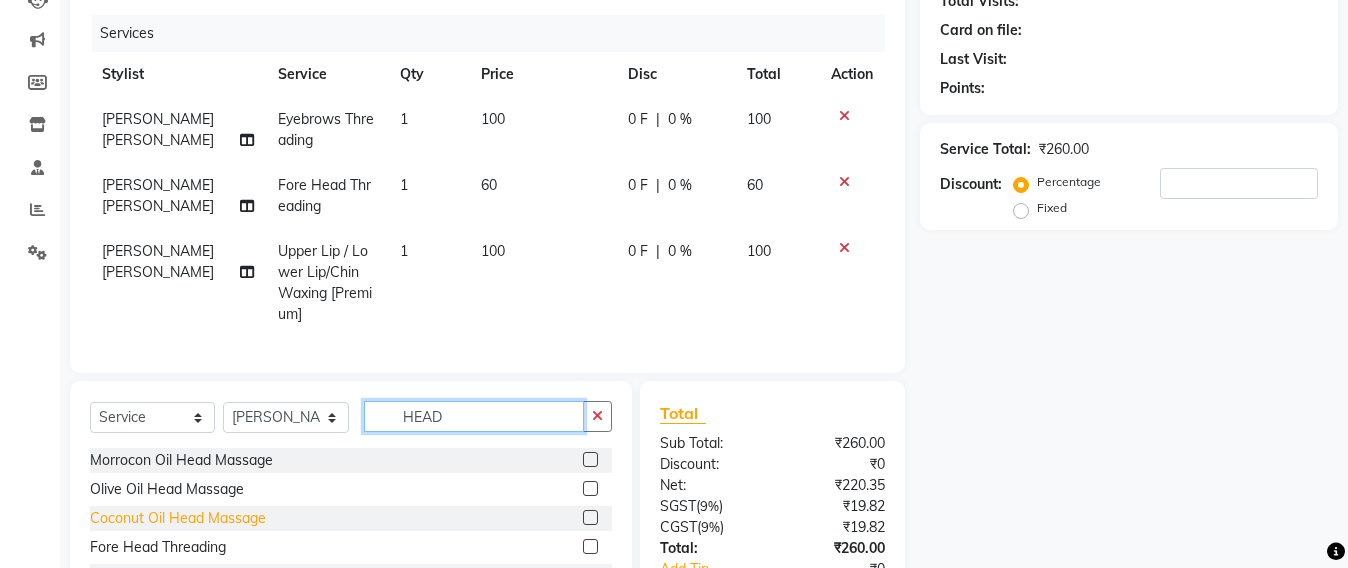 type on "HEAD" 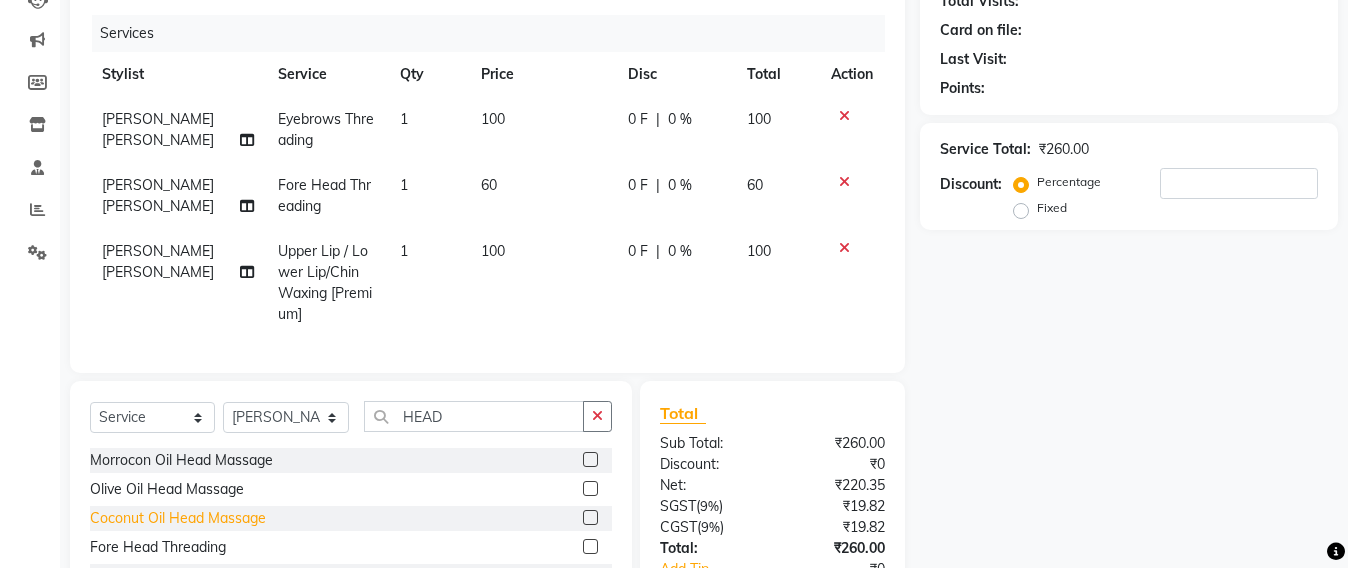 click on "Coconut Oil Head Massage" 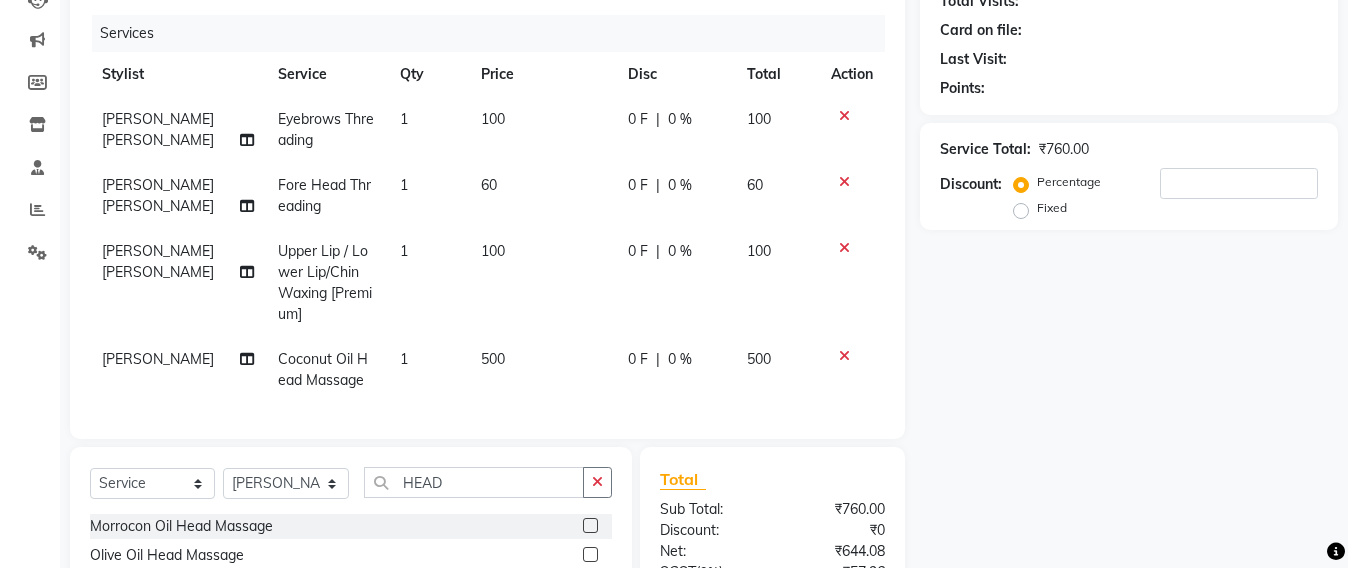 checkbox on "false" 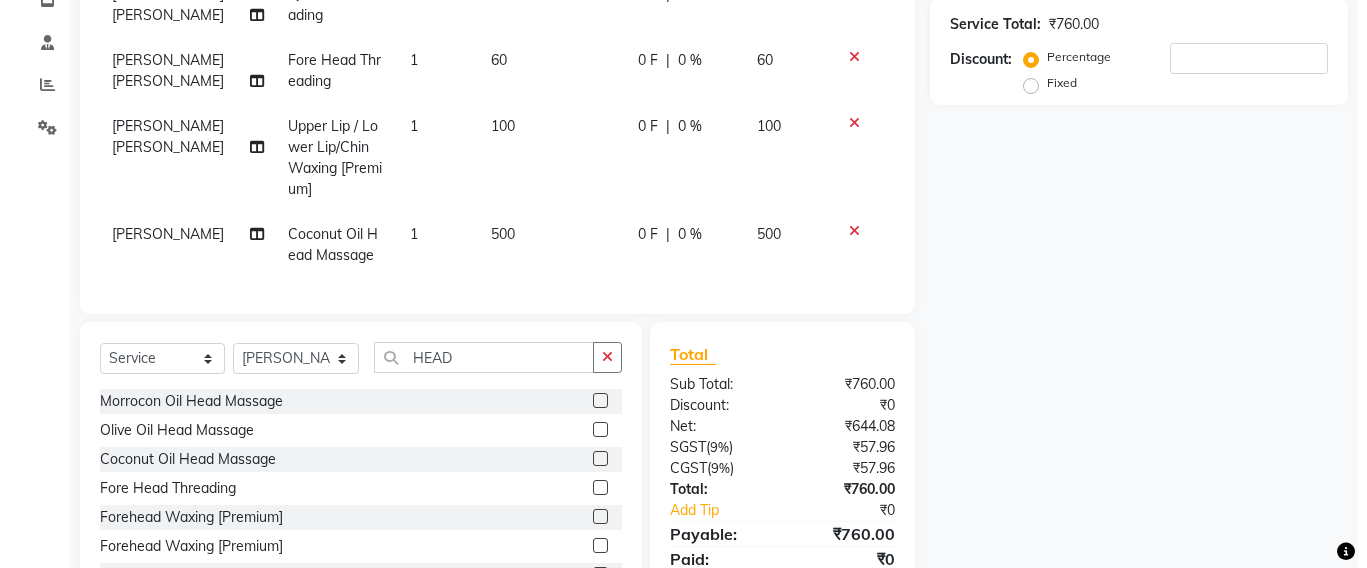scroll, scrollTop: 0, scrollLeft: 0, axis: both 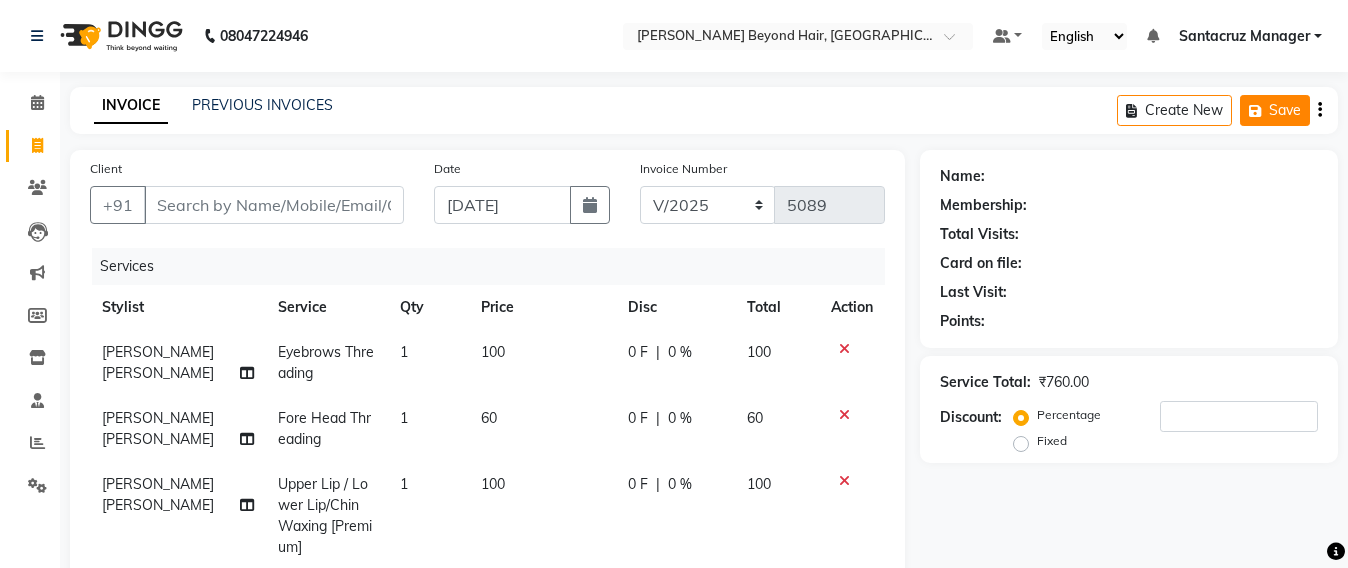 click on "Save" 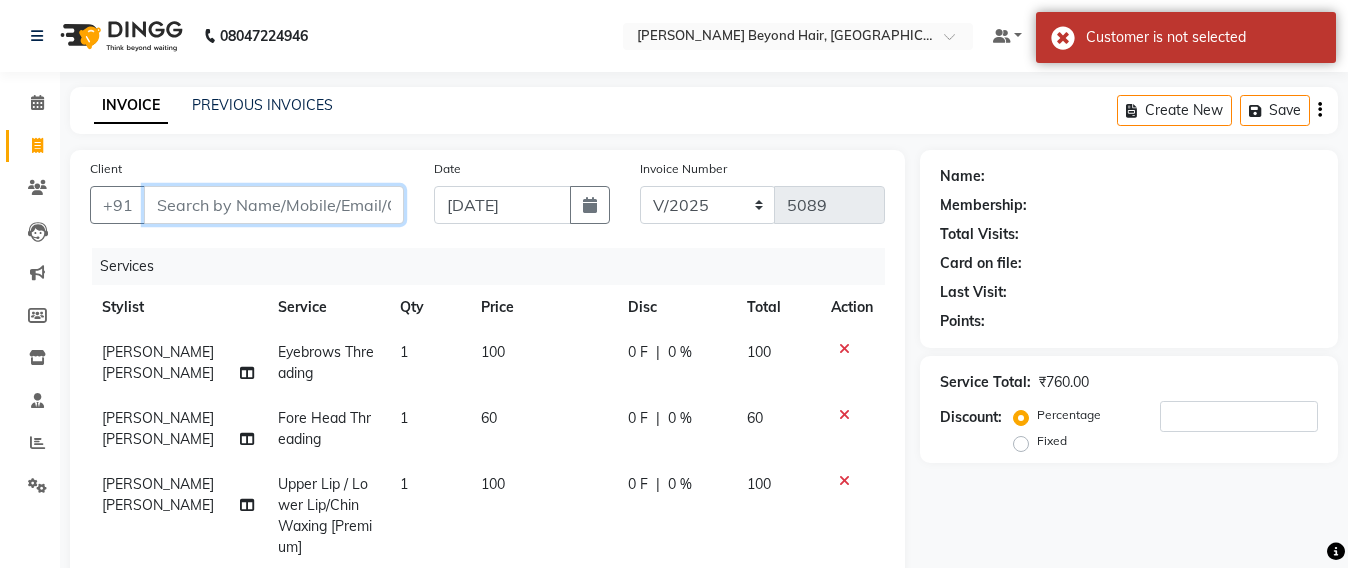 click on "Client" at bounding box center [274, 205] 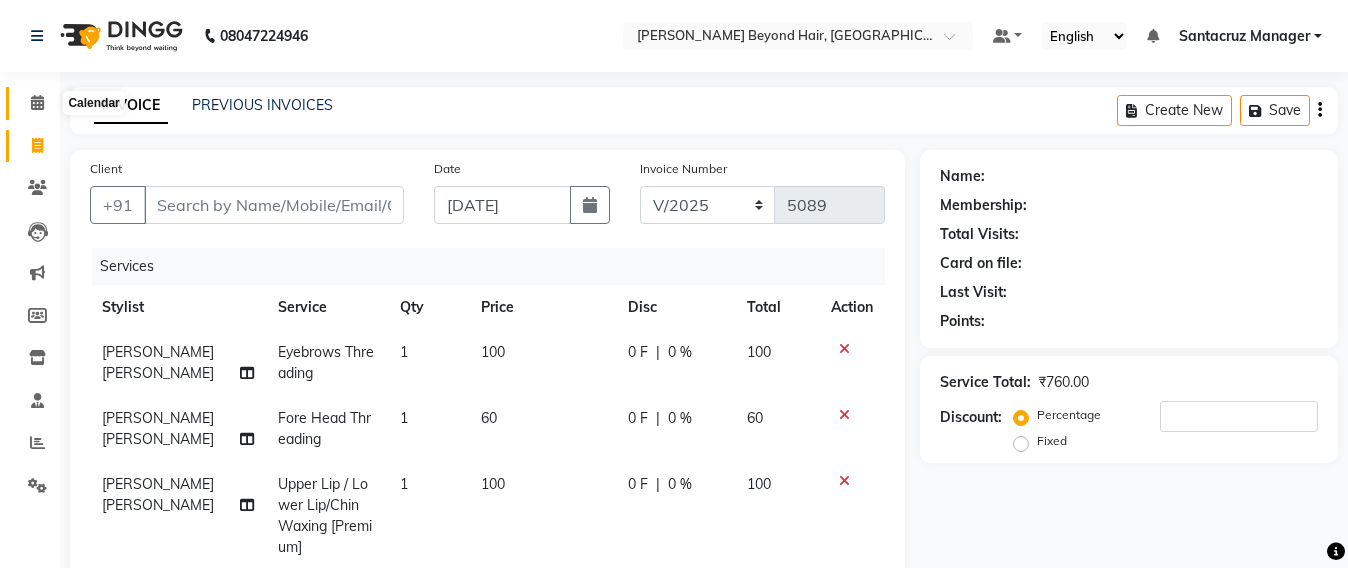 click 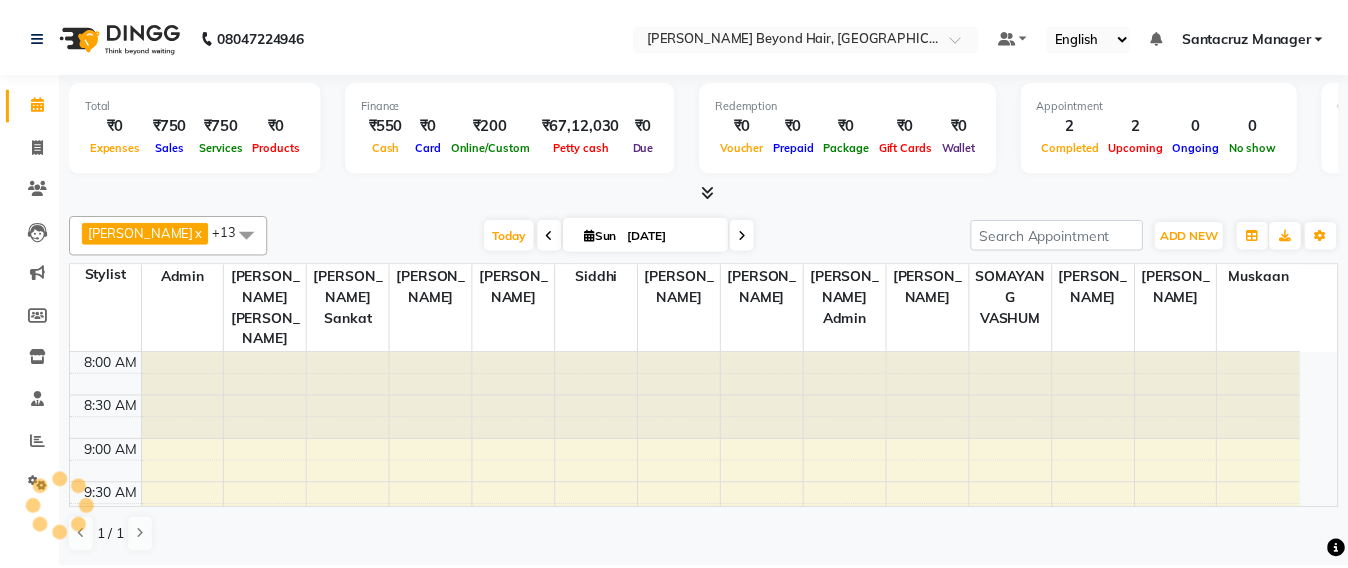 scroll, scrollTop: 1, scrollLeft: 0, axis: vertical 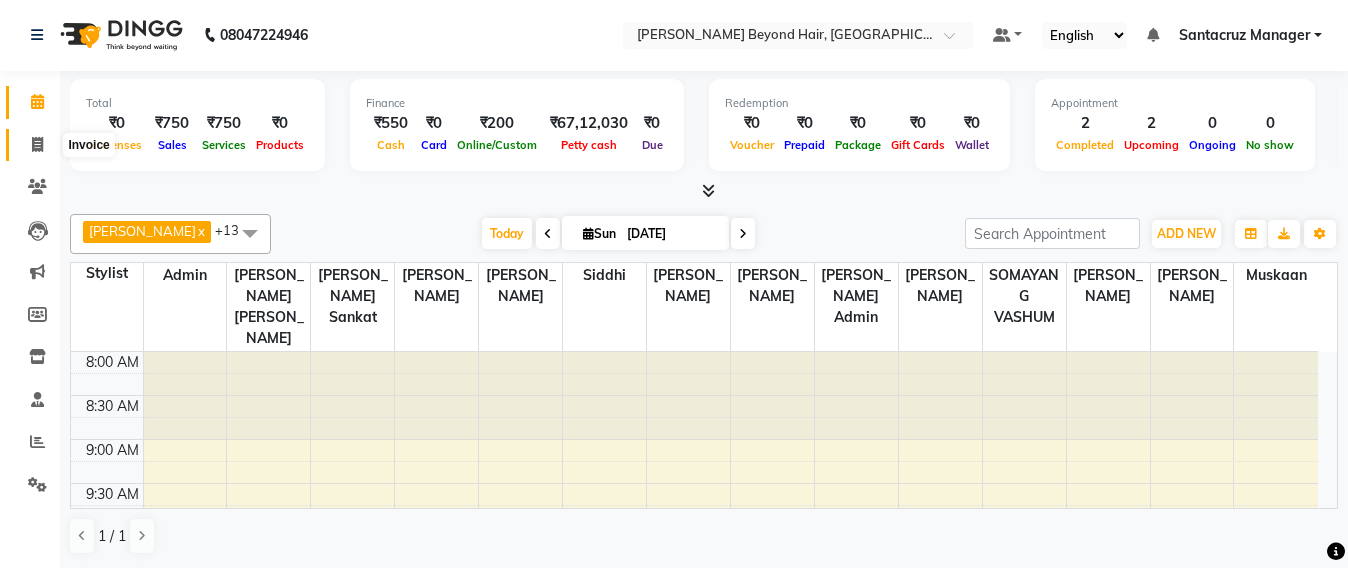 click 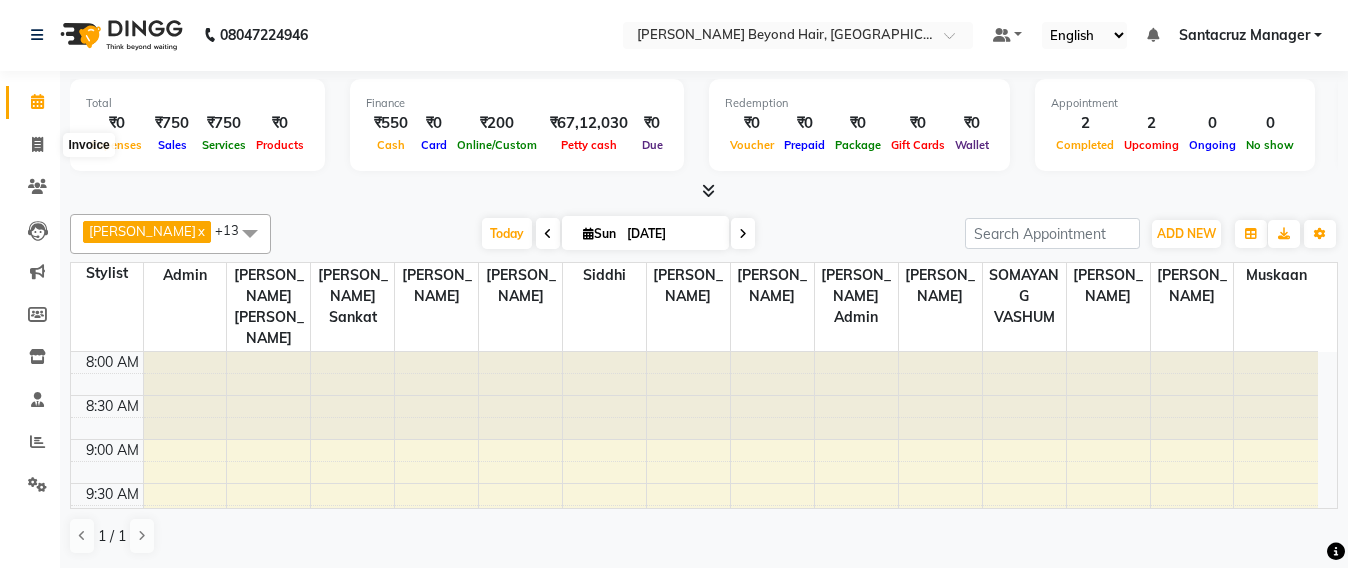 select on "service" 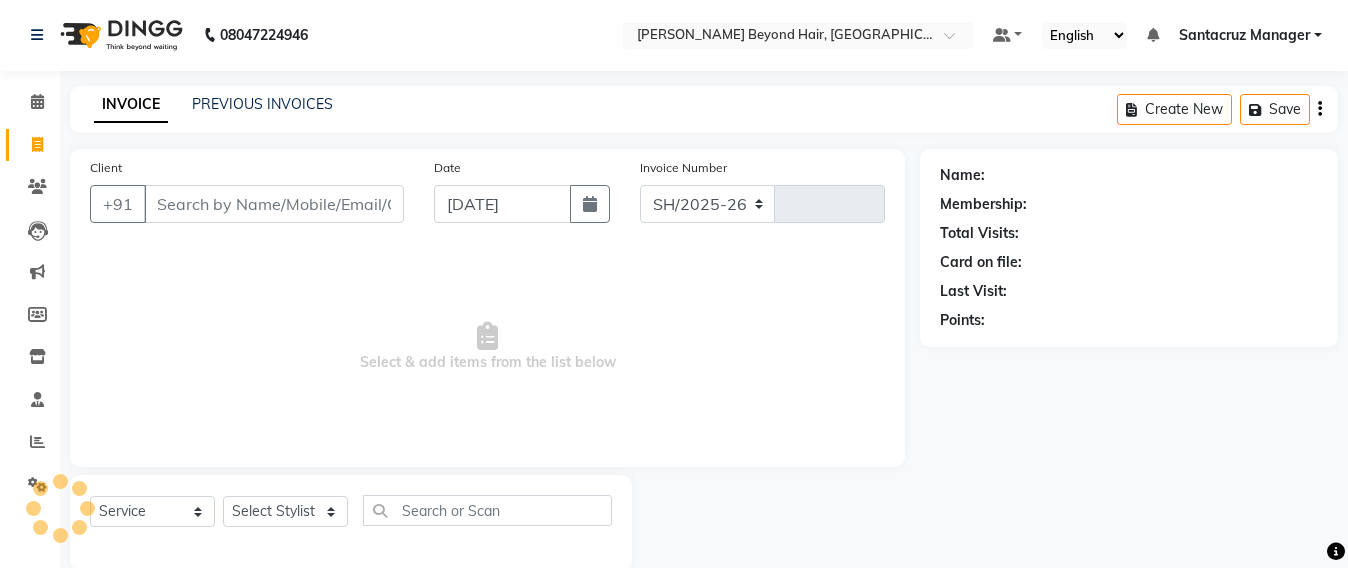 select on "6357" 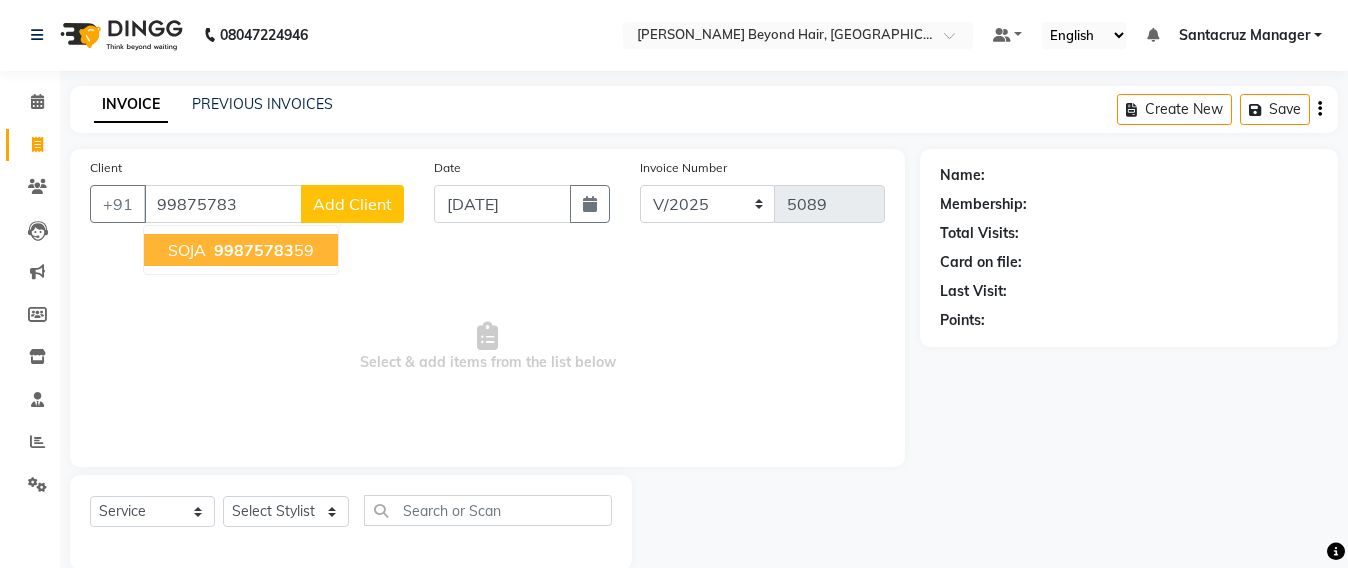 click on "SOJA   99875783 59" at bounding box center [241, 250] 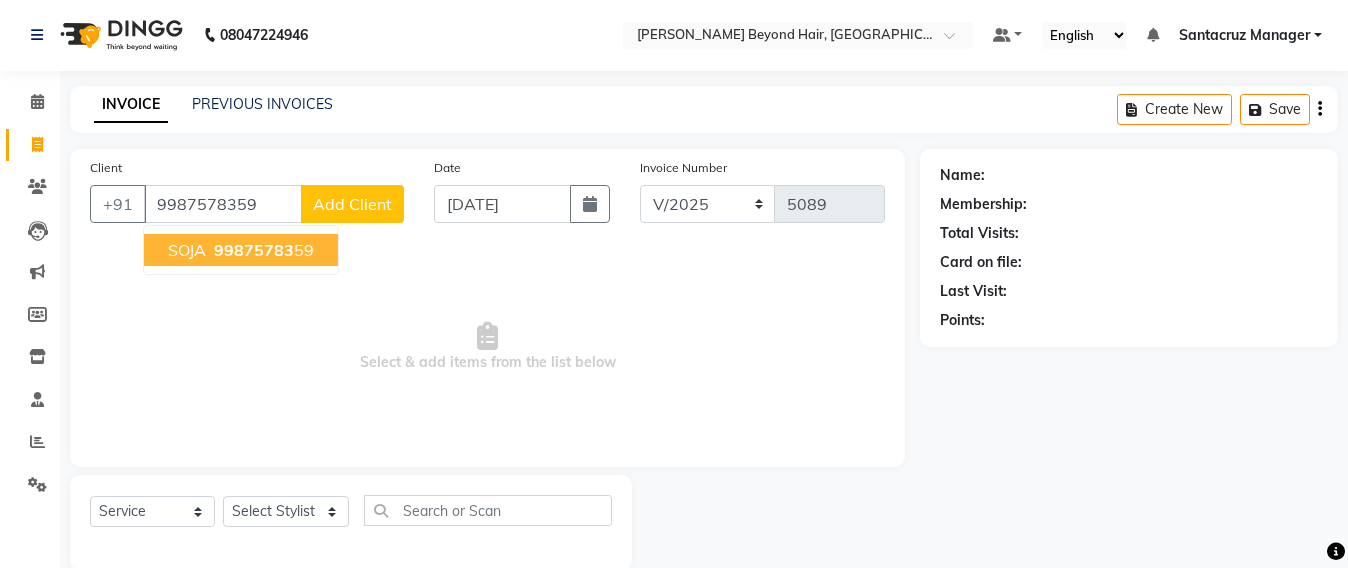 type on "9987578359" 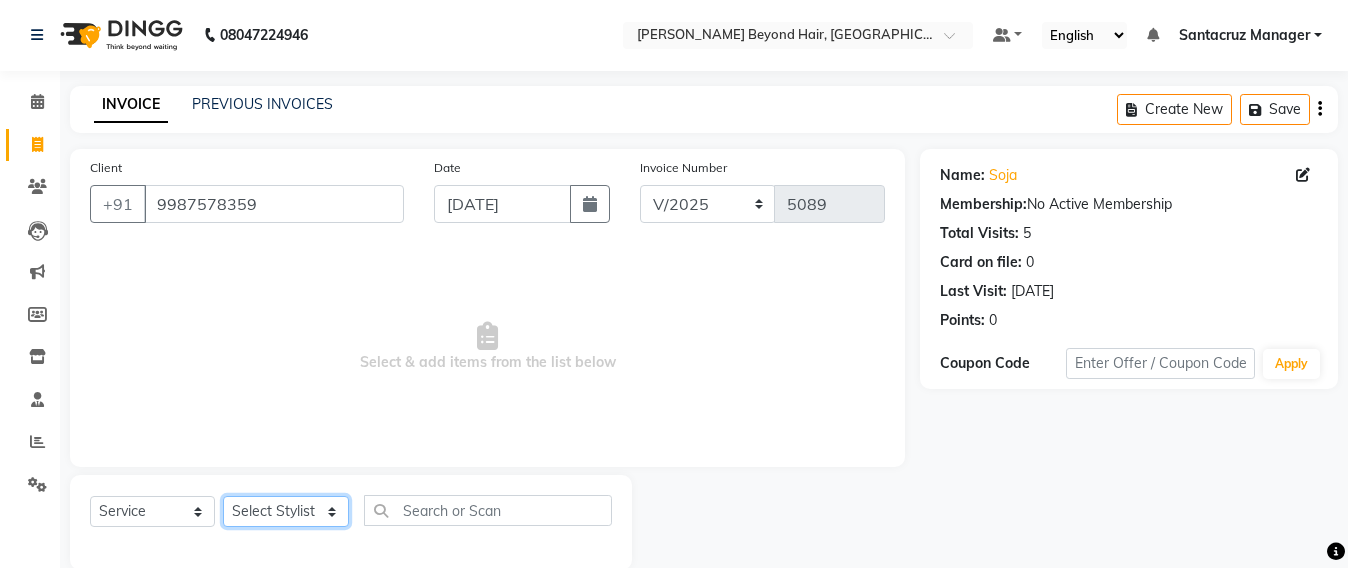 drag, startPoint x: 320, startPoint y: 514, endPoint x: 320, endPoint y: 498, distance: 16 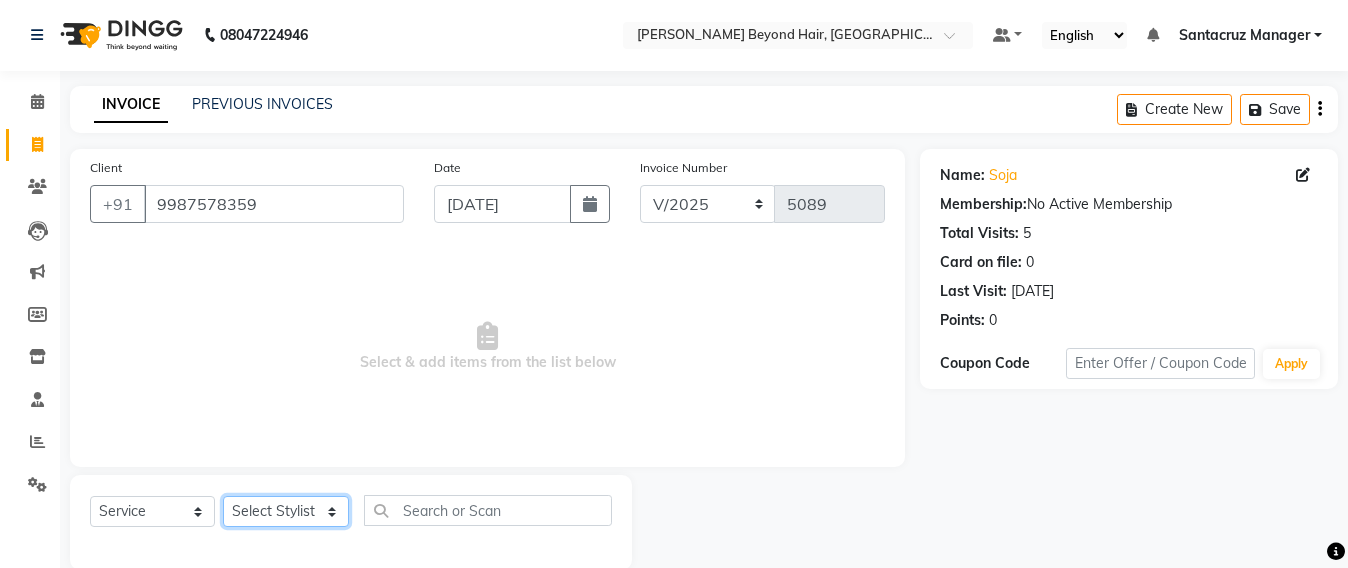 select on "47842" 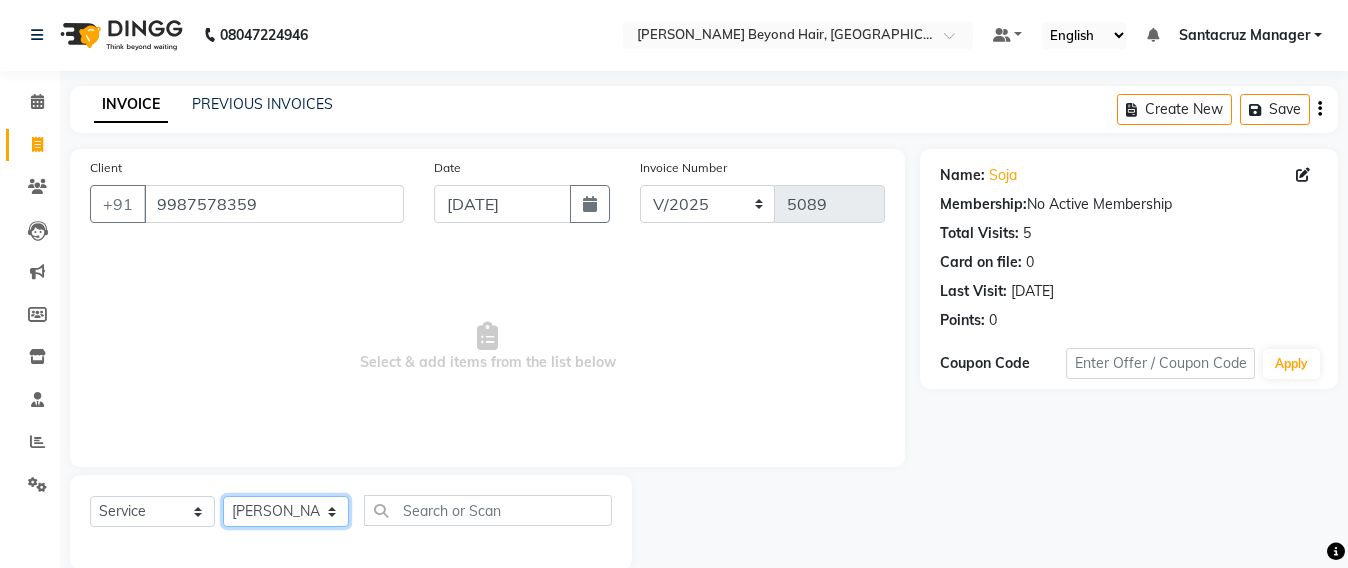 click on "Select Stylist Admin [PERSON_NAME] Sankat [PERSON_NAME] [PERSON_NAME] [PERSON_NAME] [PERSON_NAME] [PERSON_NAME] [PERSON_NAME] mahattre Pratibha [PERSON_NAME] Rosy [PERSON_NAME] [PERSON_NAME] admin [PERSON_NAME] Manager [PERSON_NAME] SOMAYANG VASHUM [PERSON_NAME]" 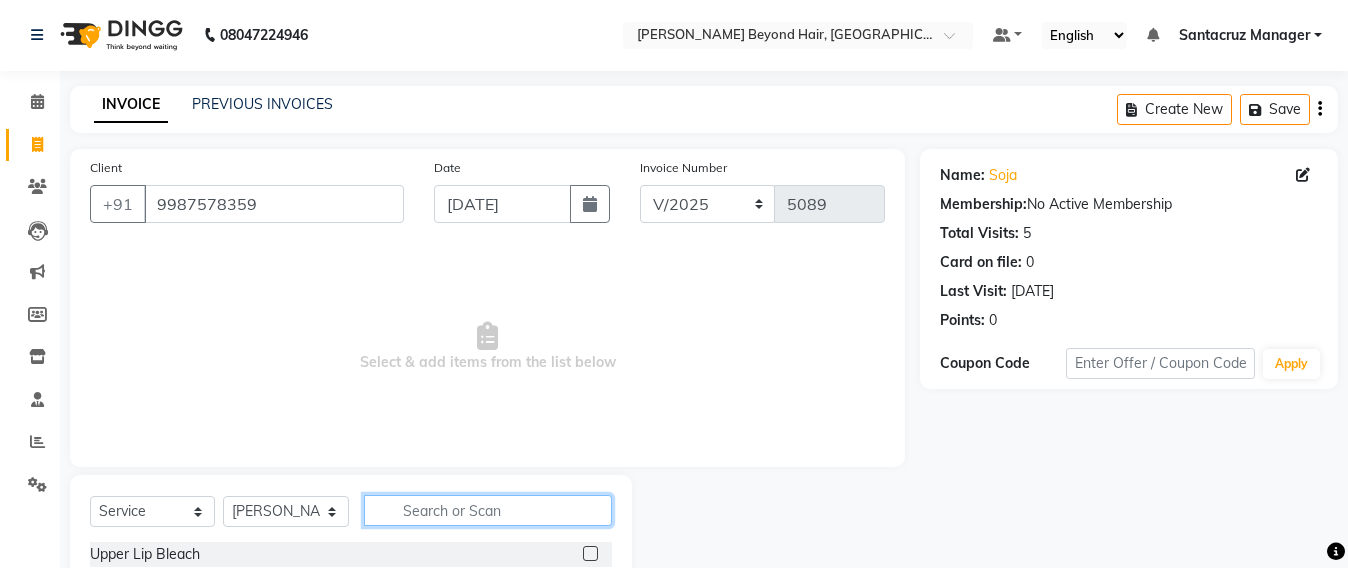 click 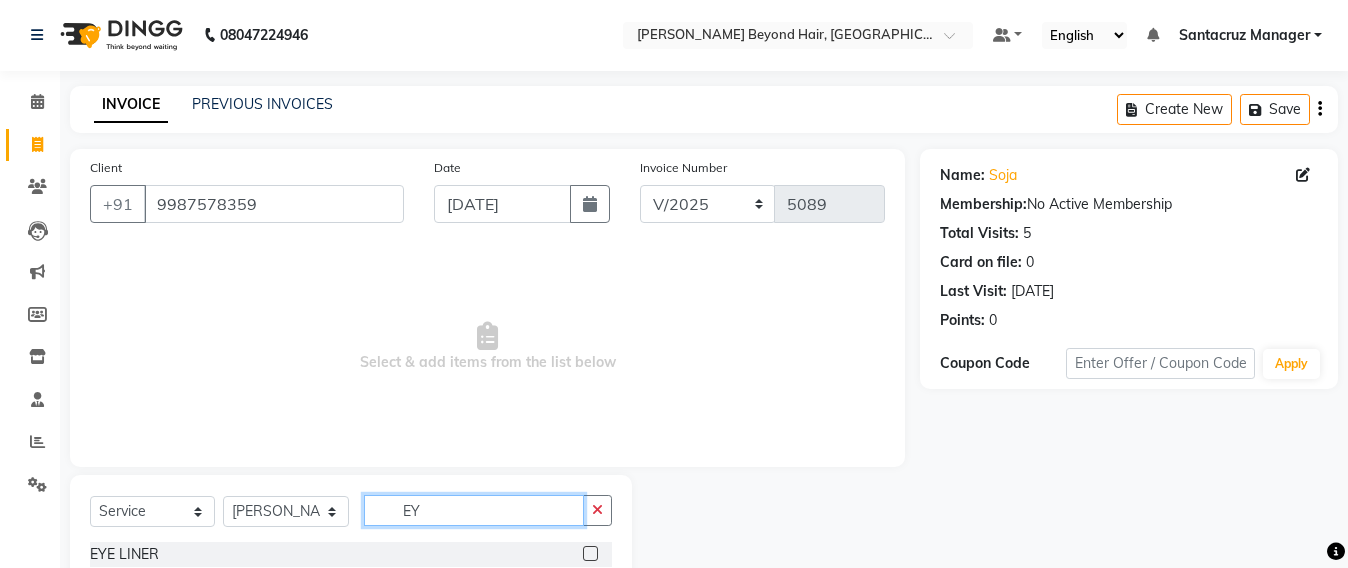 scroll, scrollTop: 126, scrollLeft: 0, axis: vertical 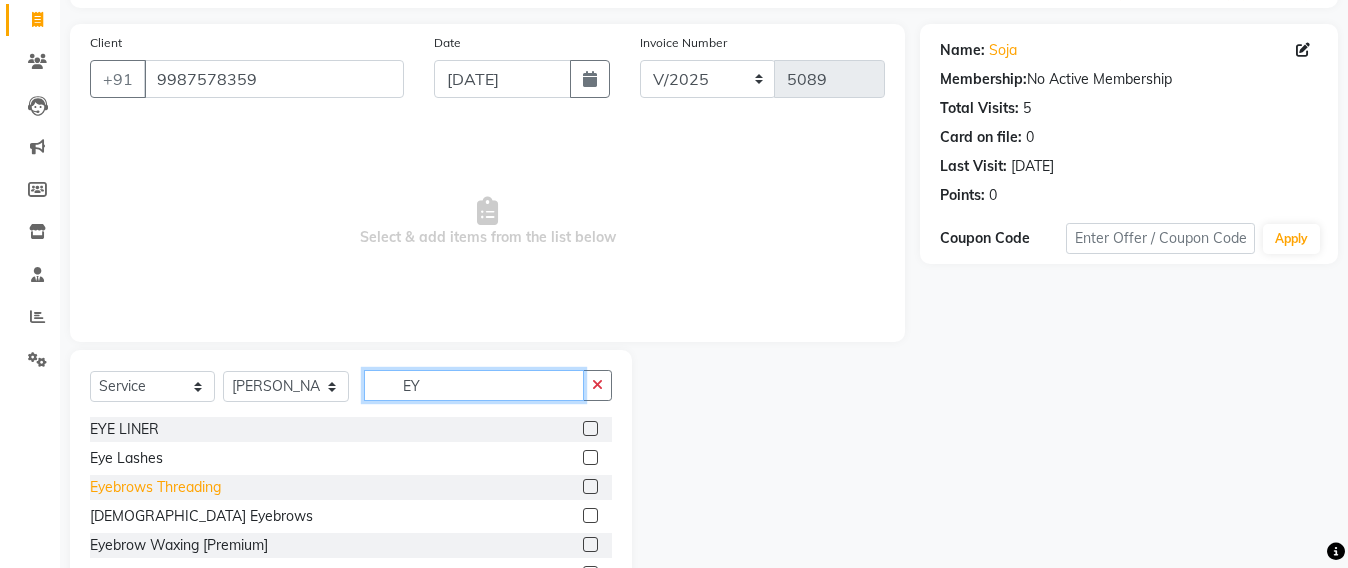 type on "EY" 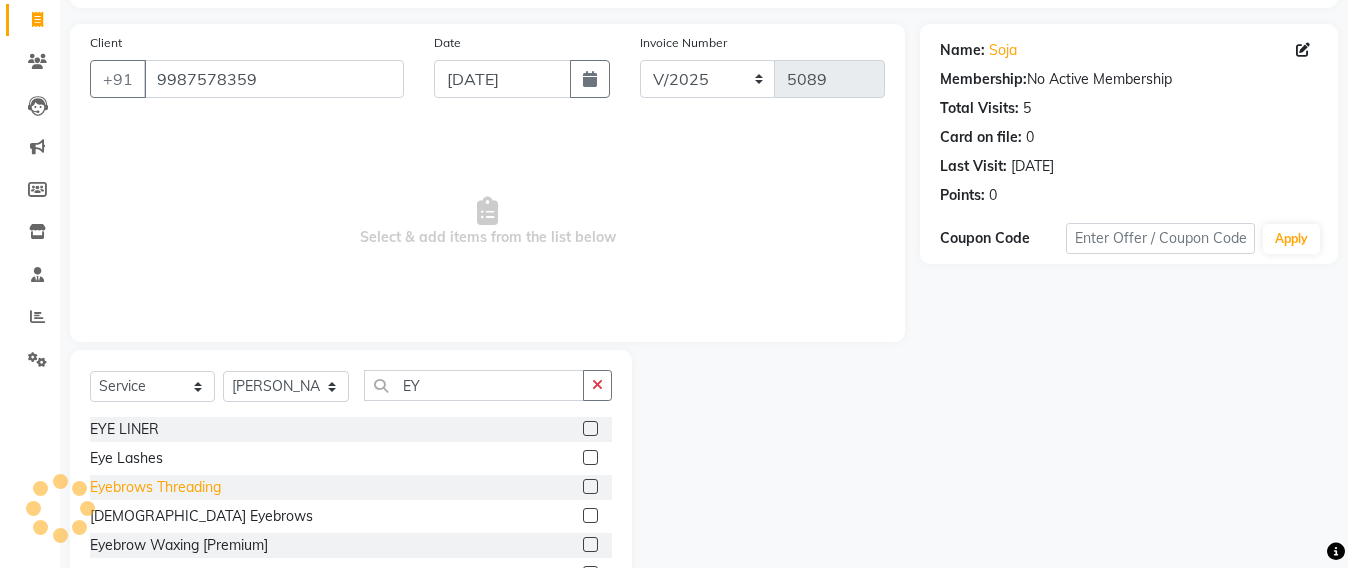 click on "Eyebrows Threading" 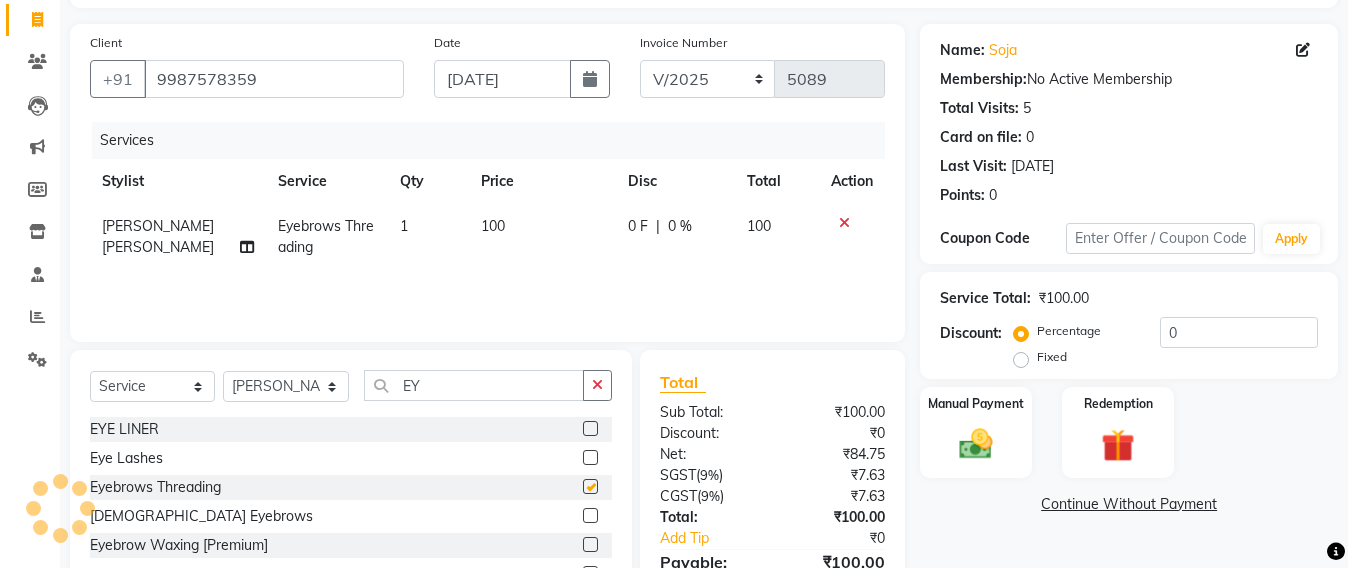 checkbox on "false" 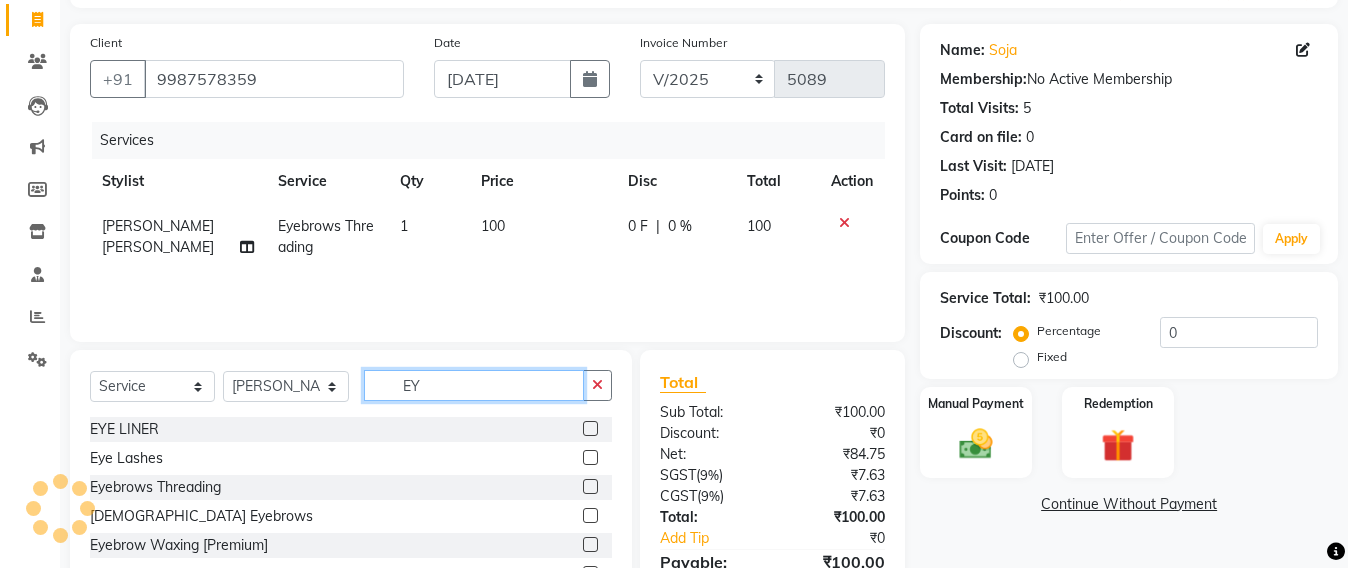 click on "EY" 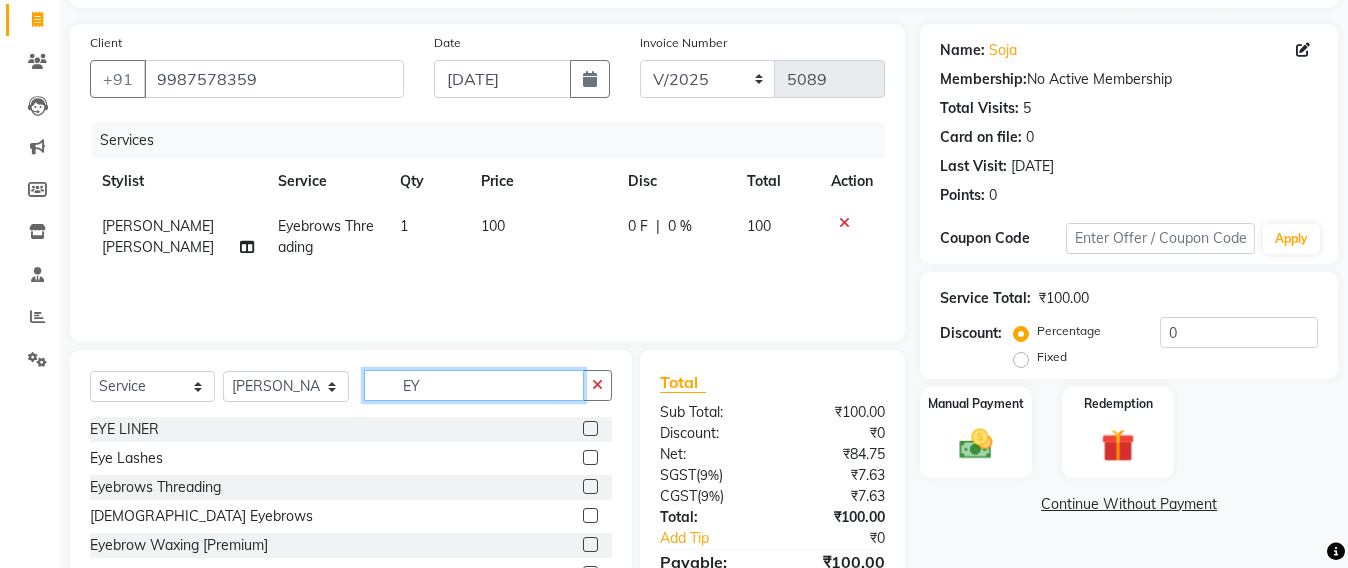 type on "E" 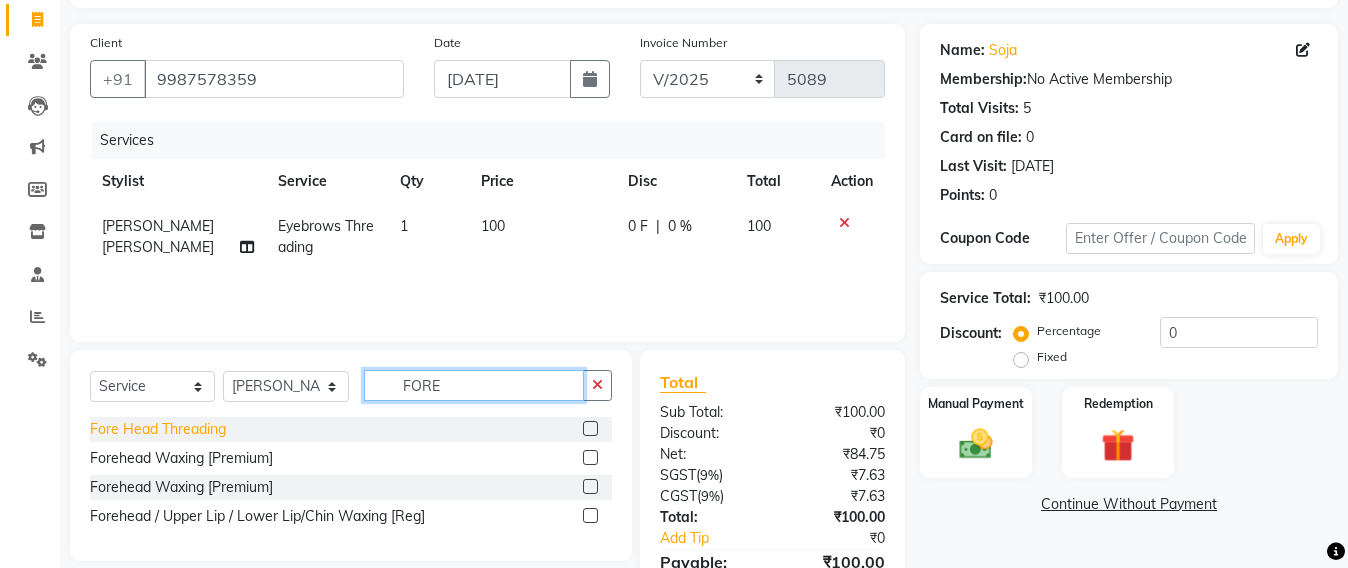 type on "FORE" 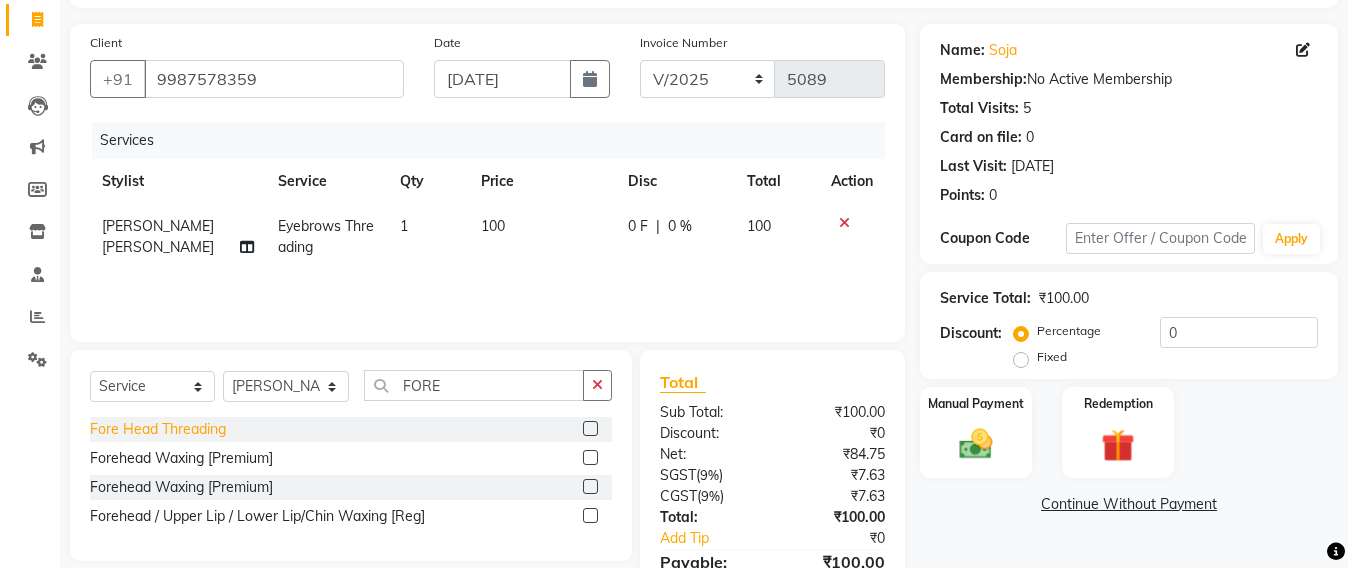 click on "Fore Head Threading" 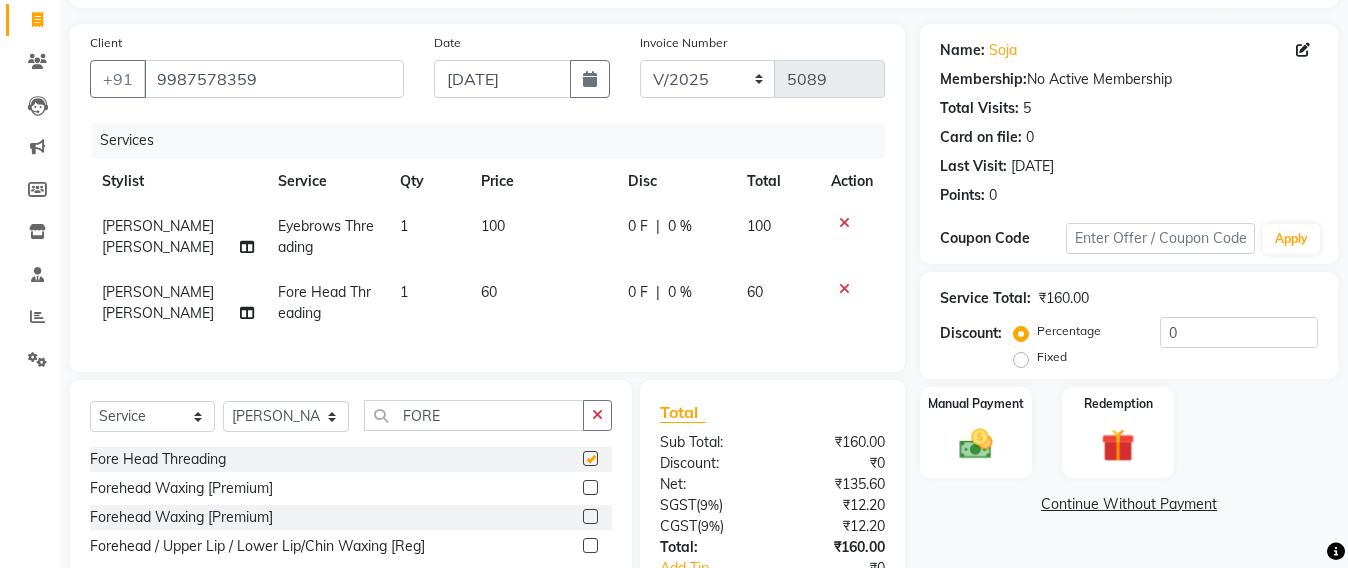 checkbox on "false" 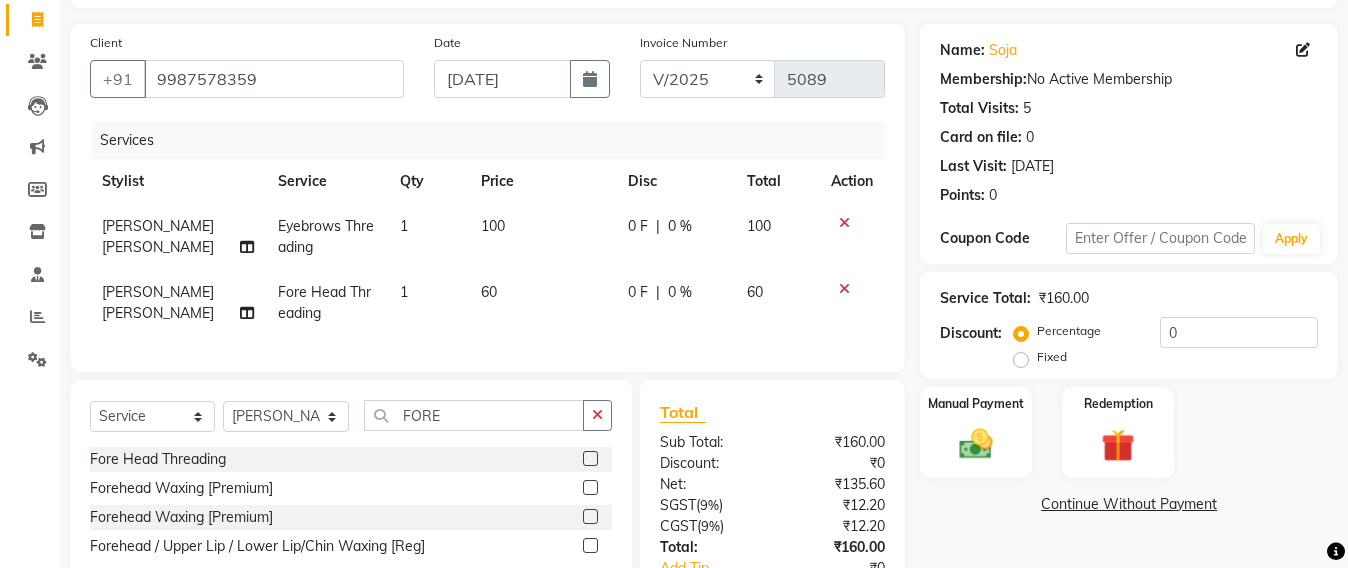scroll, scrollTop: 281, scrollLeft: 0, axis: vertical 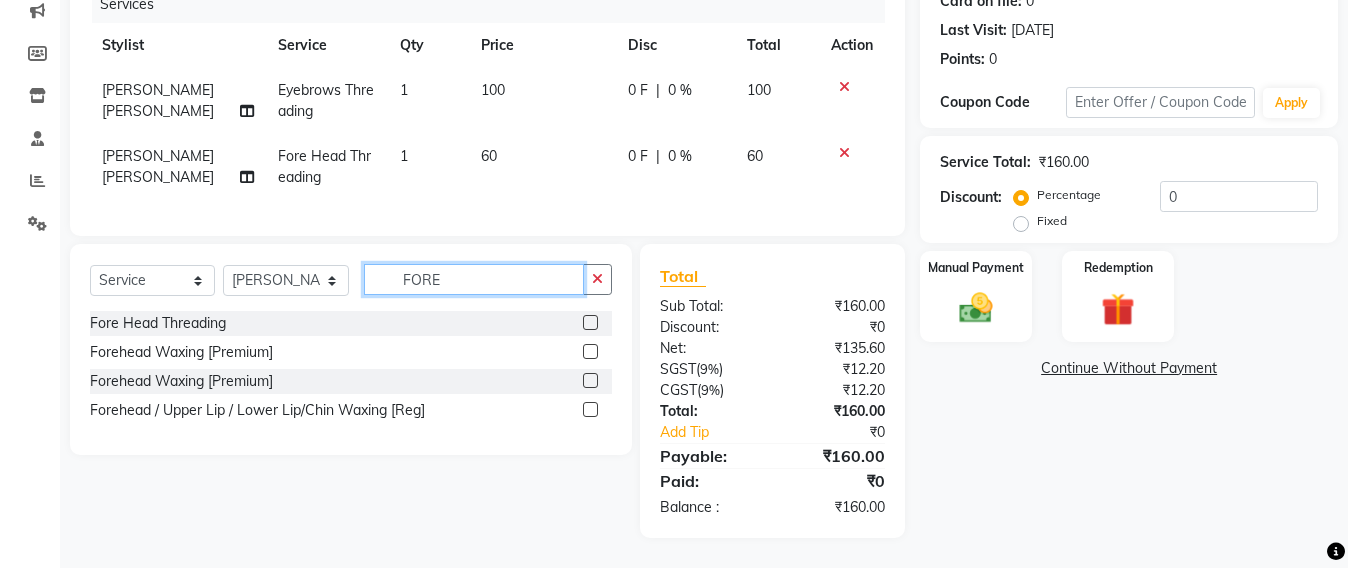click on "FORE" 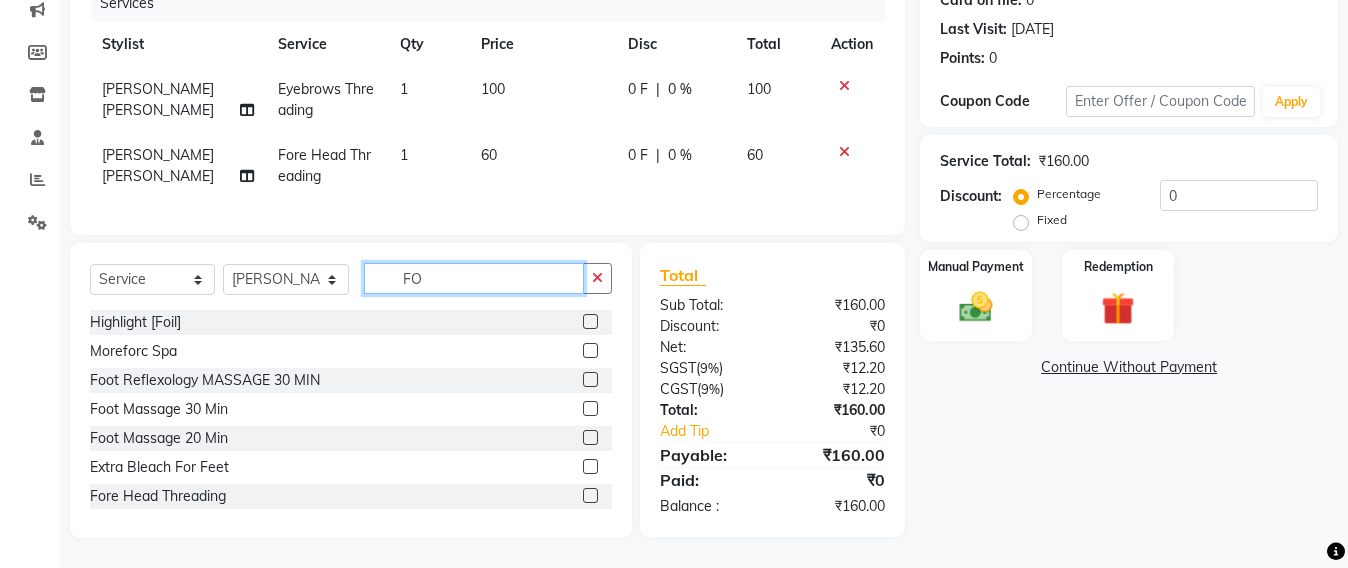 type on "F" 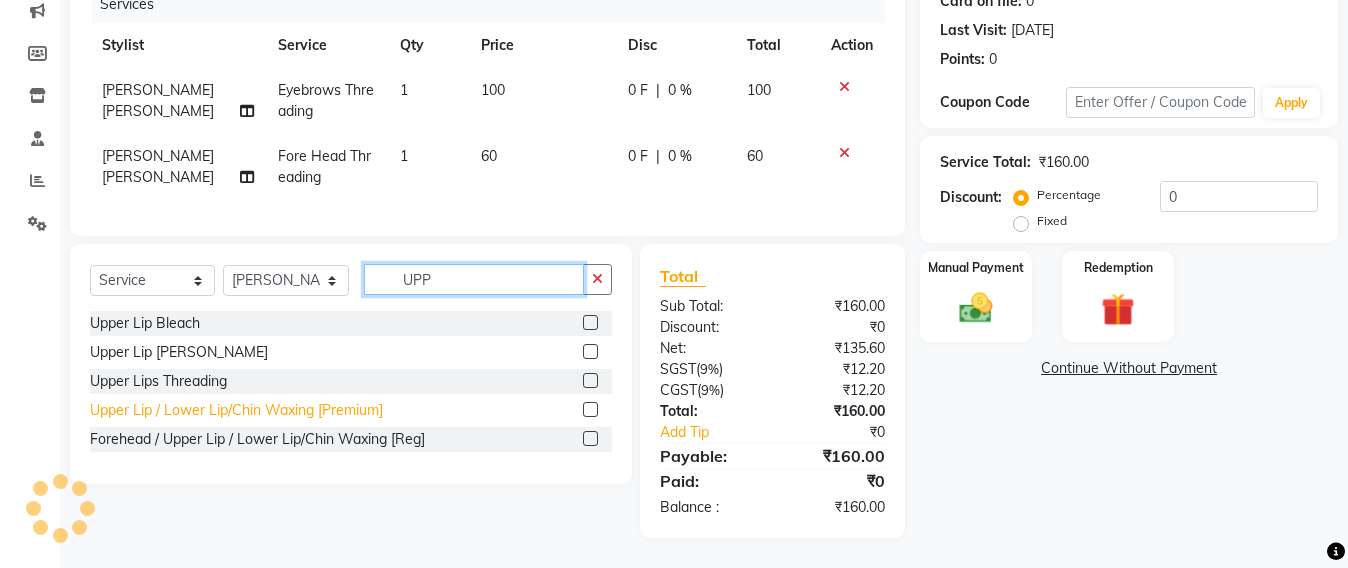 type on "UPP" 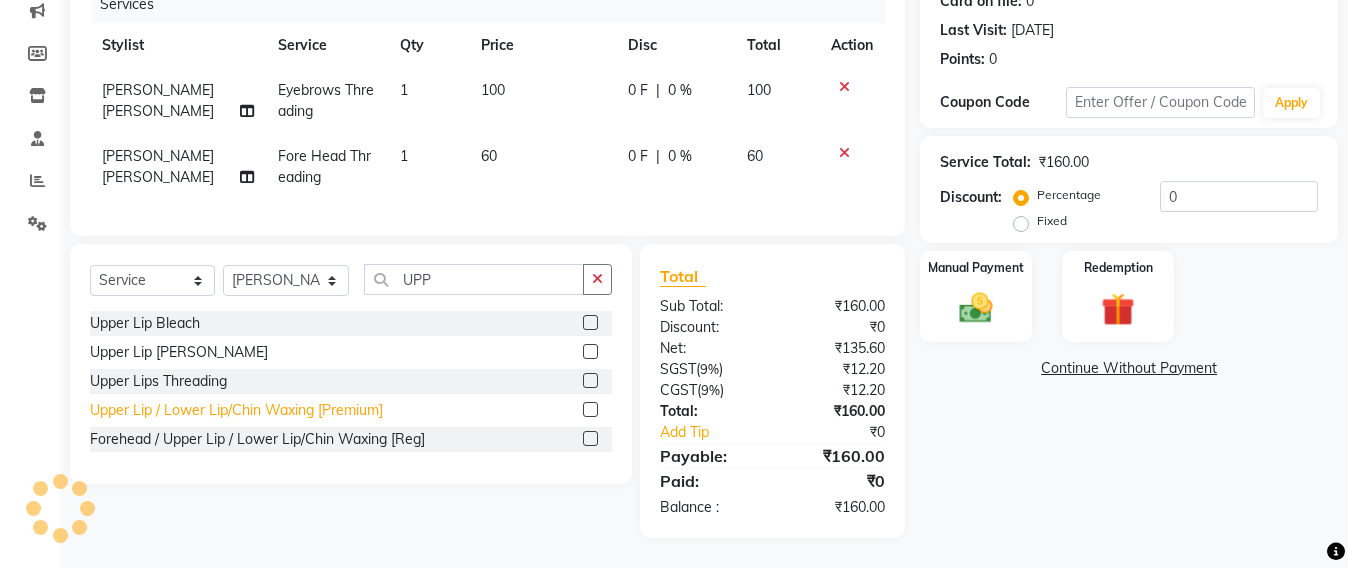 click on "Upper Lip / Lower Lip/Chin  Waxing [Premium]" 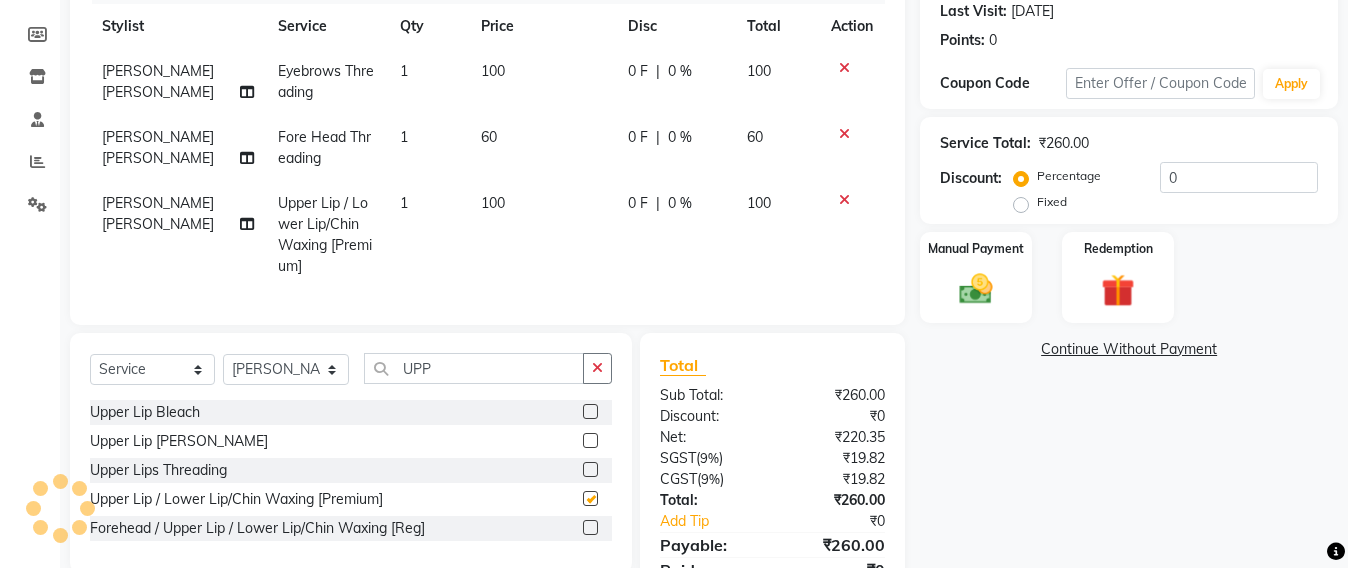 checkbox on "false" 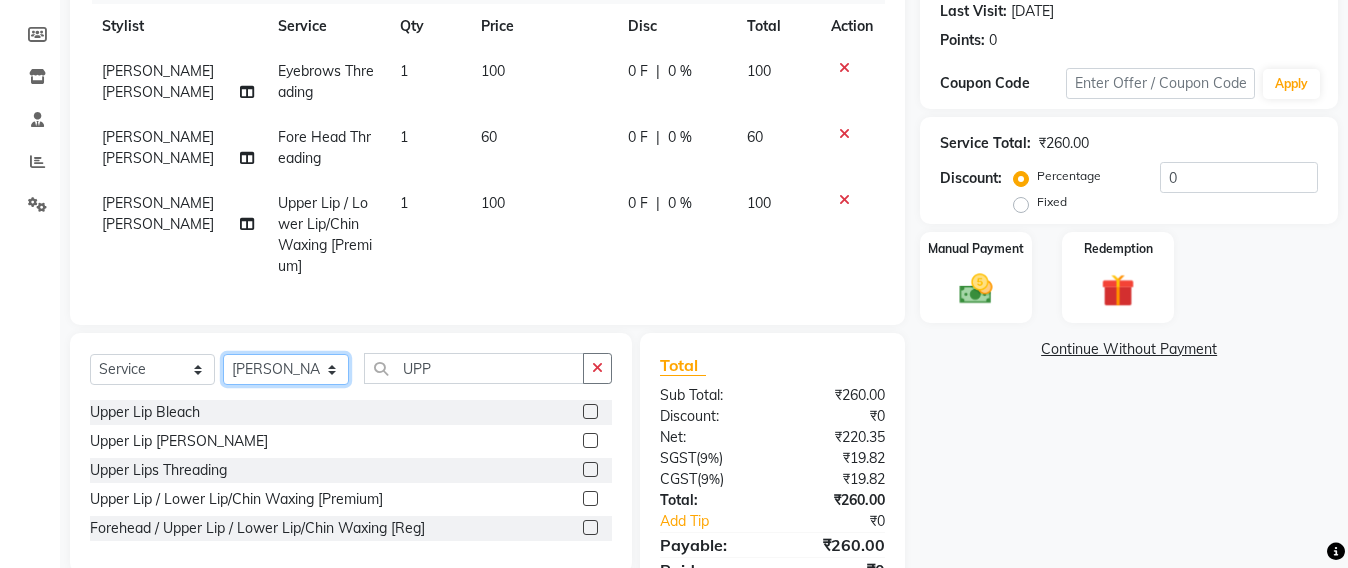 click on "Select Stylist Admin [PERSON_NAME] Sankat [PERSON_NAME] [PERSON_NAME] [PERSON_NAME] [PERSON_NAME] [PERSON_NAME] [PERSON_NAME] mahattre Pratibha [PERSON_NAME] Rosy [PERSON_NAME] [PERSON_NAME] admin [PERSON_NAME] Manager [PERSON_NAME] SOMAYANG VASHUM [PERSON_NAME]" 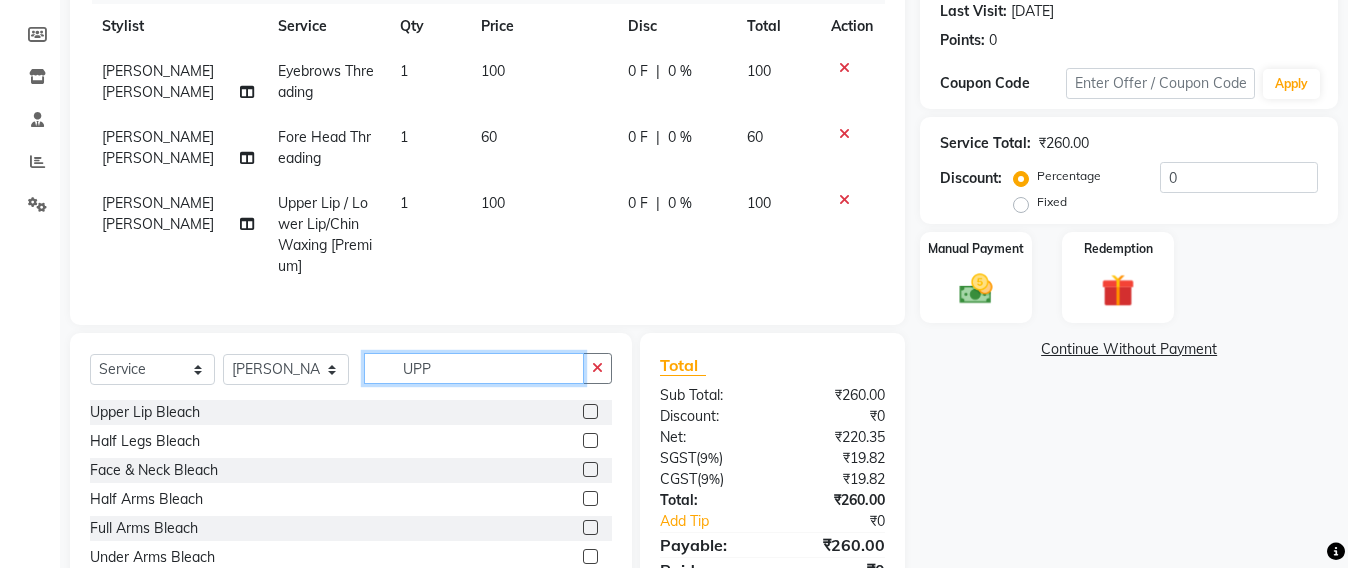 click on "UPP" 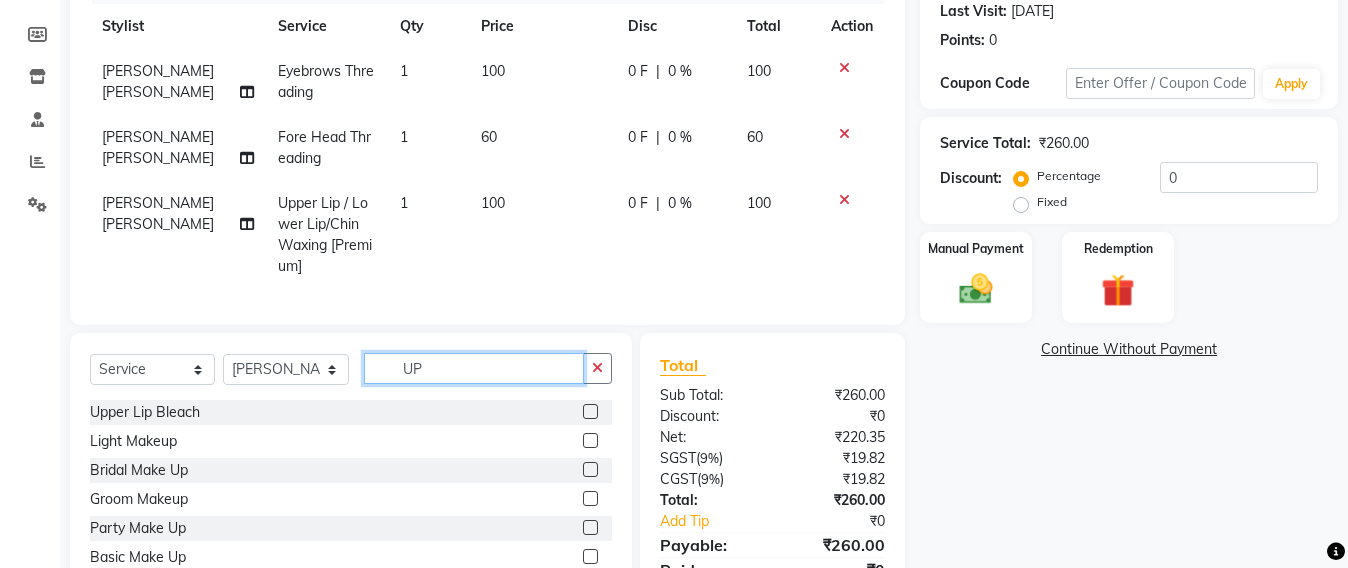 type on "U" 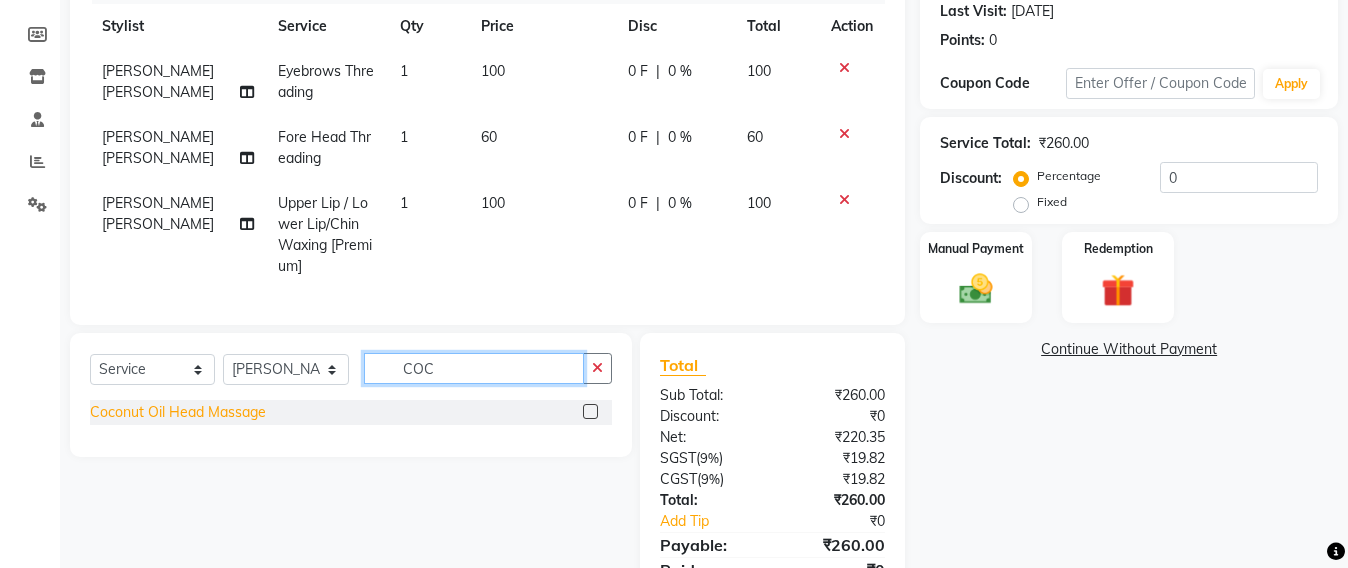 type on "COC" 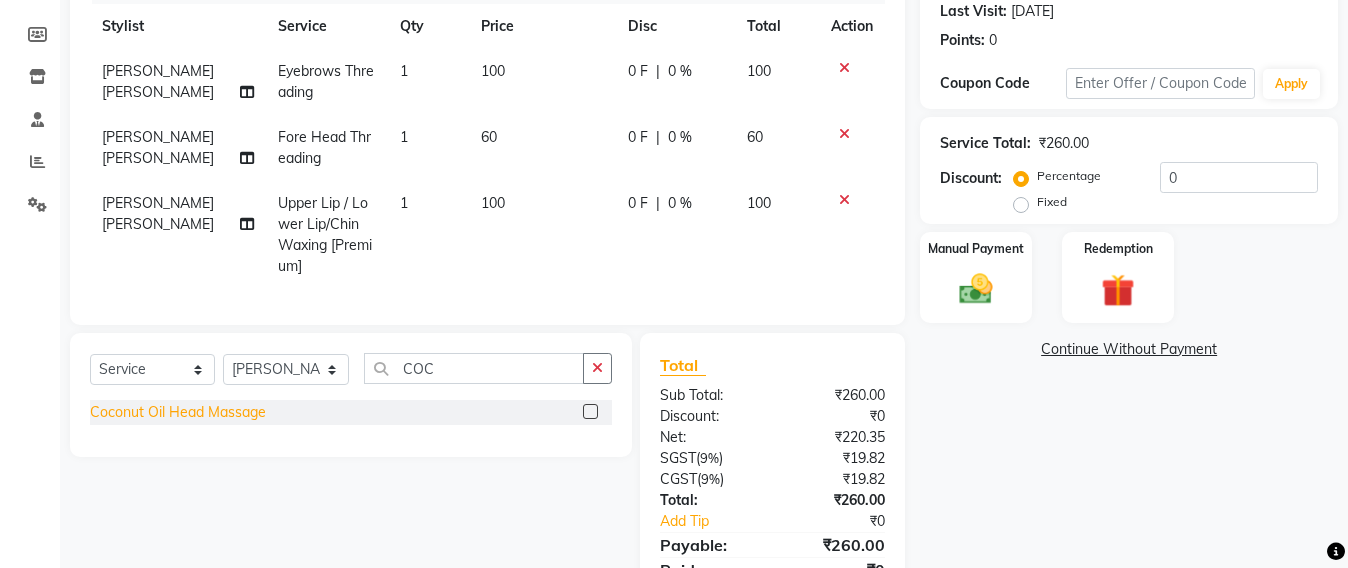 click on "Coconut Oil Head Massage" 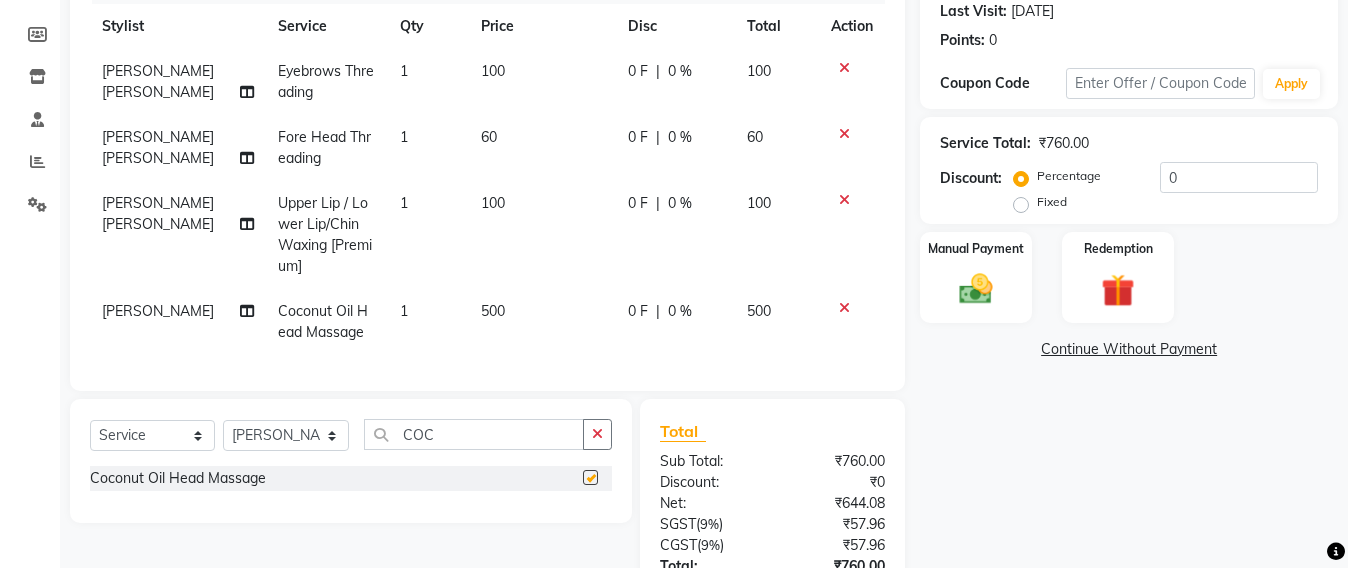 checkbox on "false" 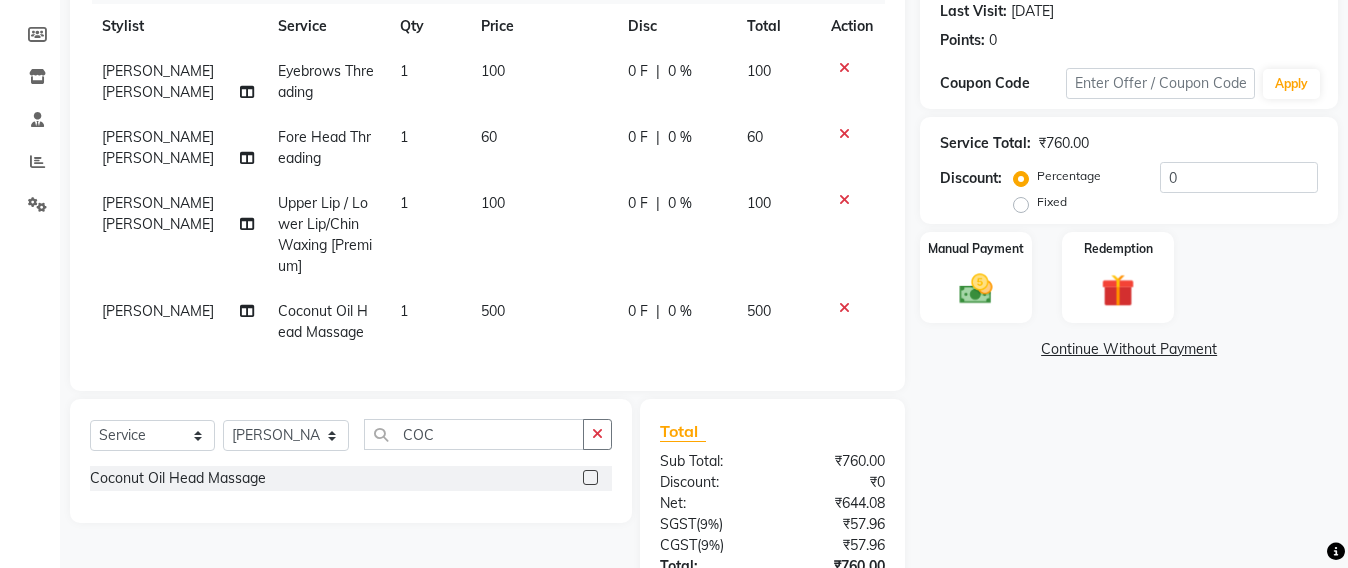 scroll, scrollTop: 205, scrollLeft: 0, axis: vertical 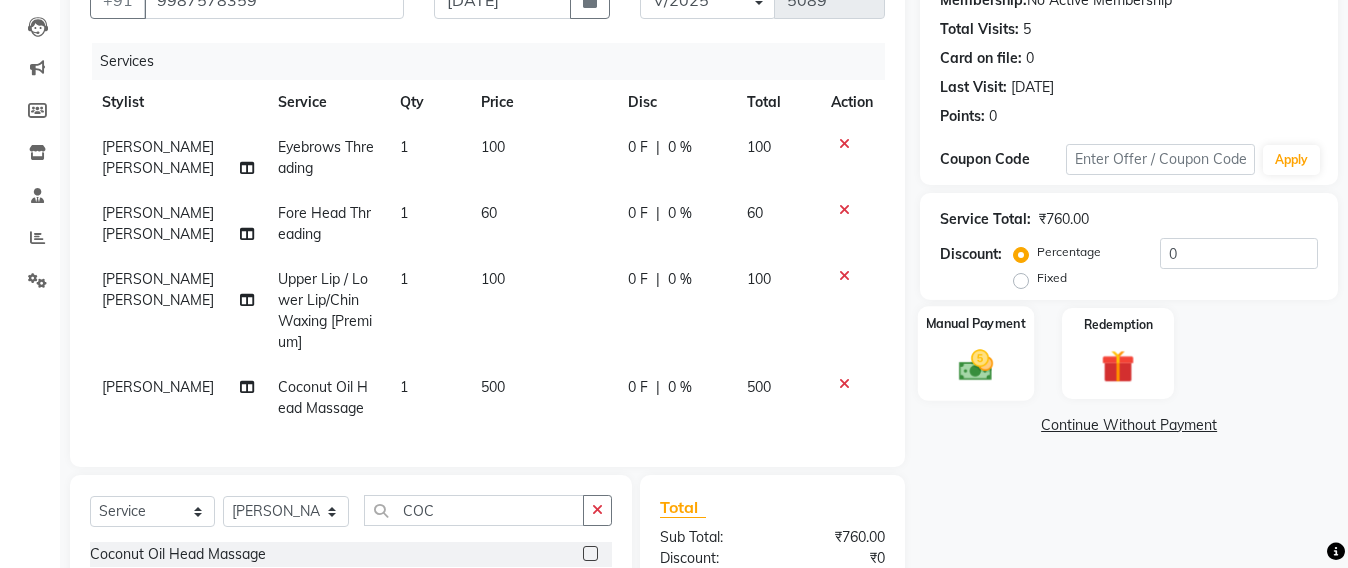 click 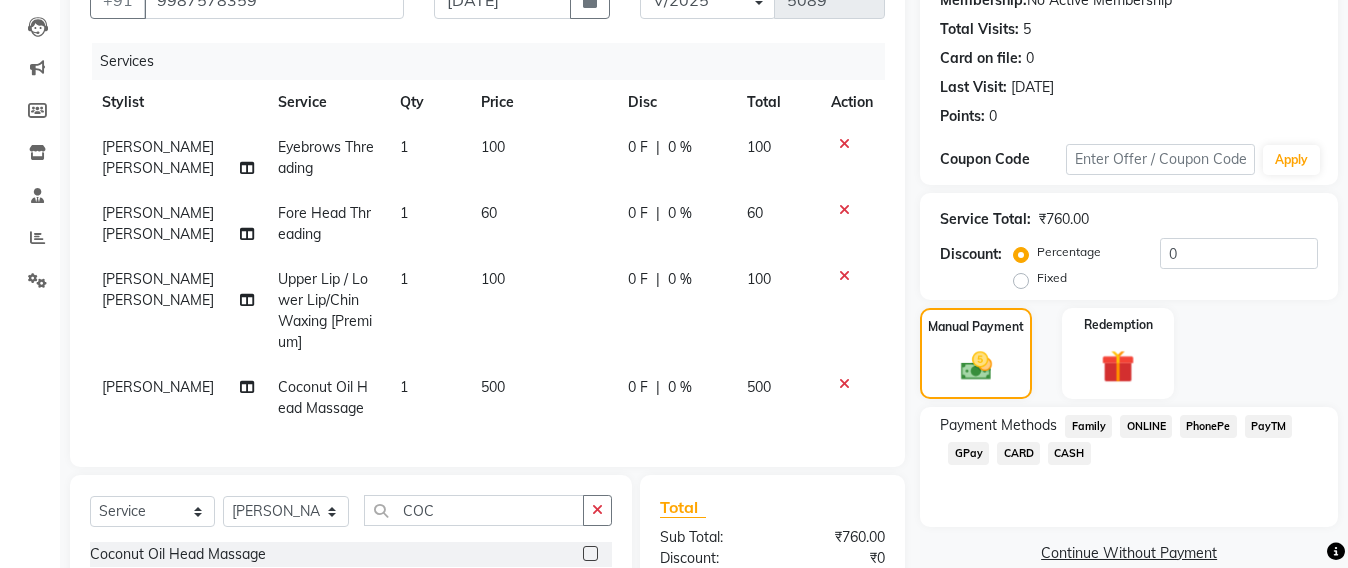click on "GPay" 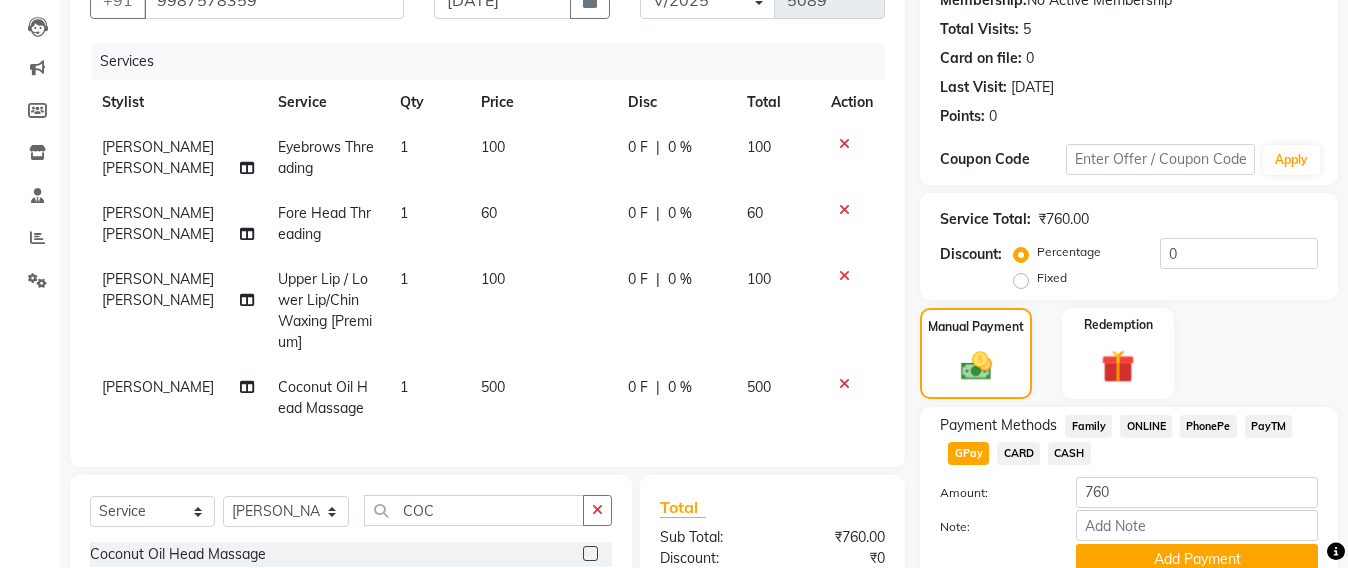 scroll, scrollTop: 455, scrollLeft: 0, axis: vertical 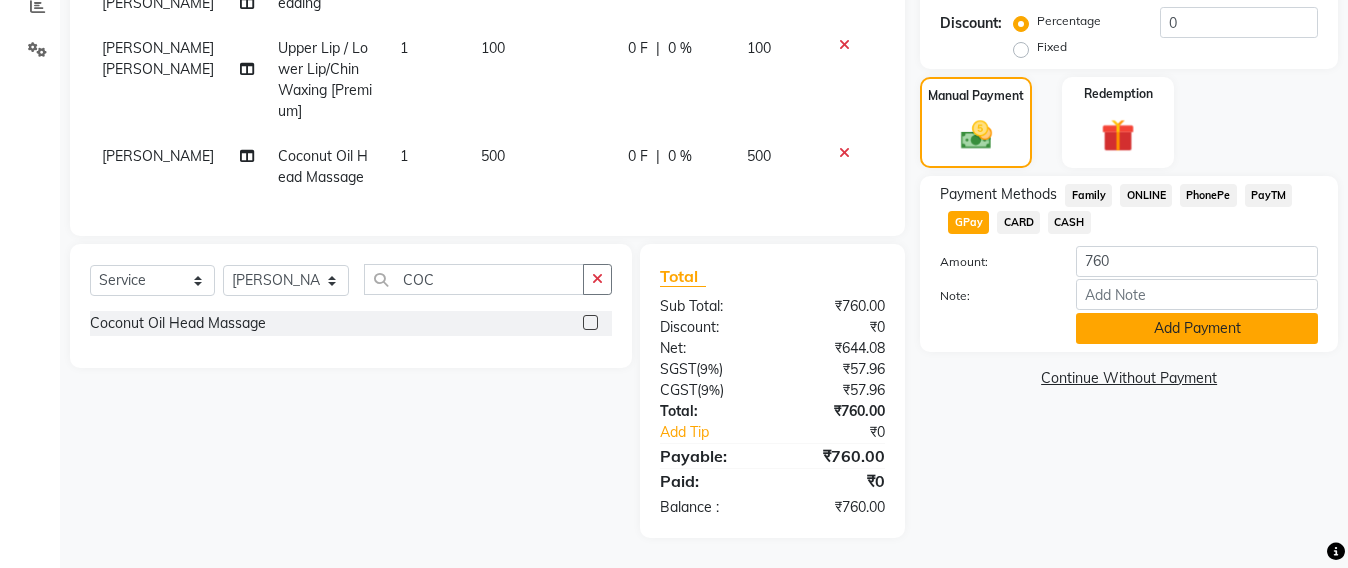 click on "Add Payment" 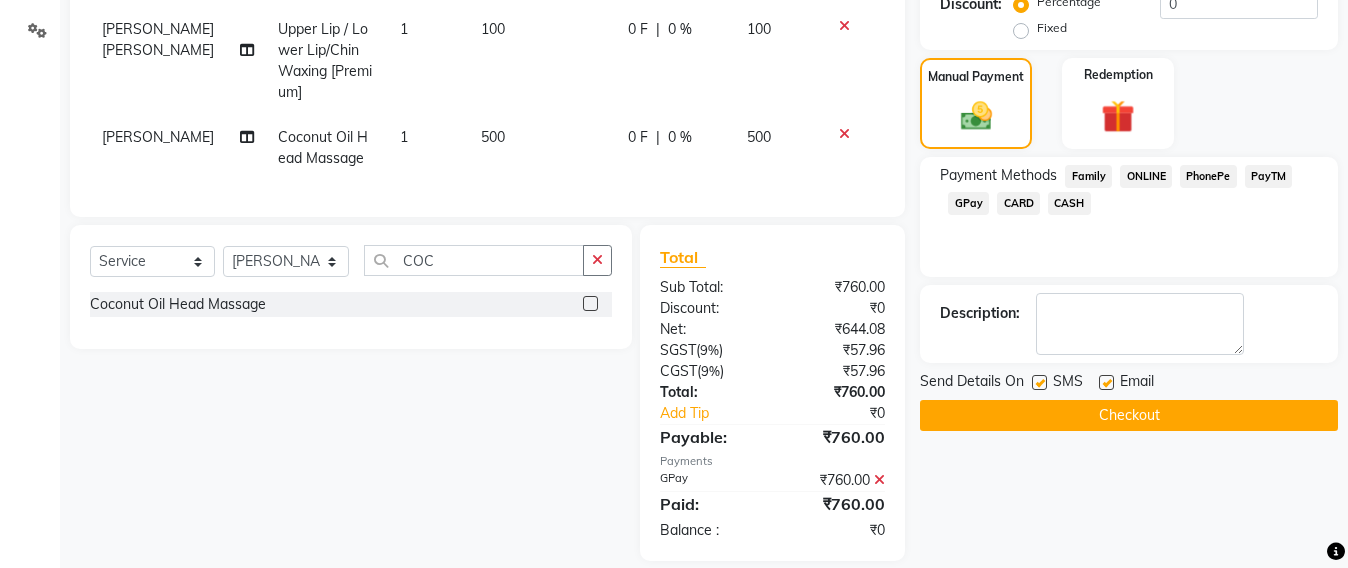 scroll, scrollTop: 497, scrollLeft: 0, axis: vertical 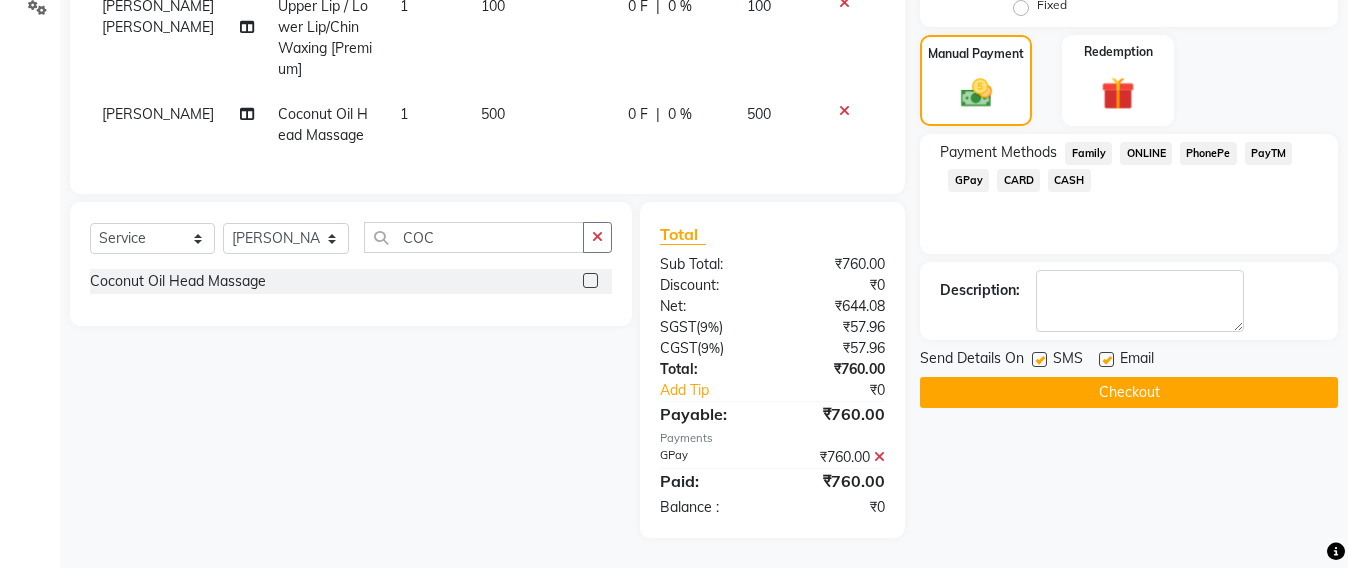 click on "Checkout" 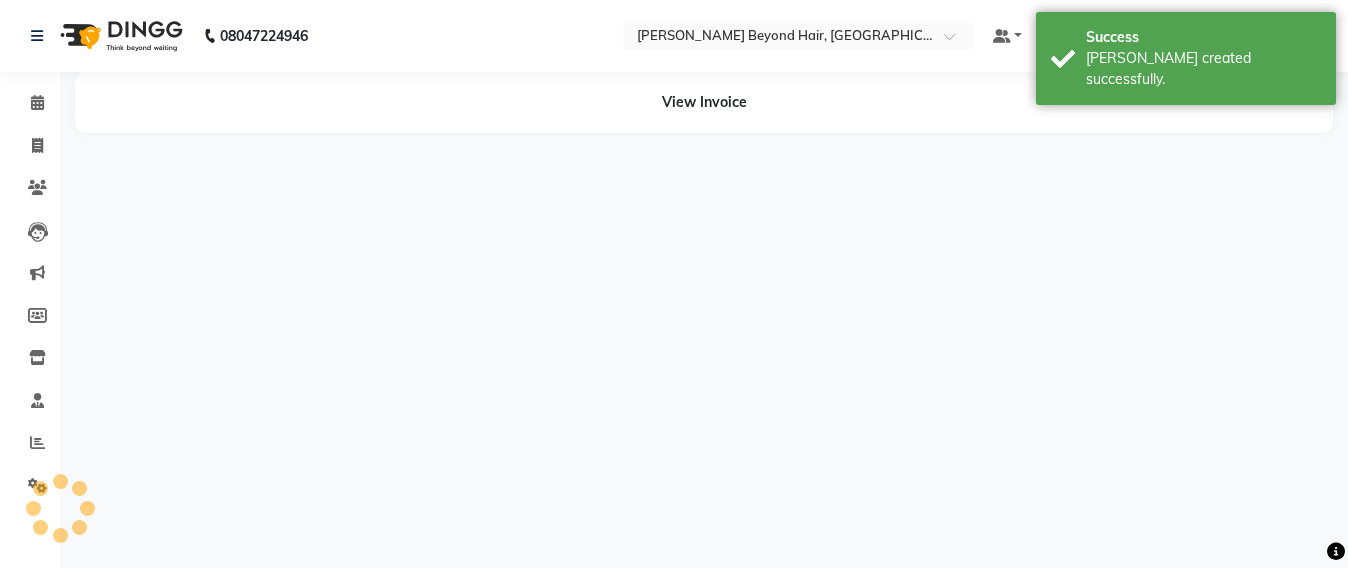 scroll, scrollTop: 0, scrollLeft: 0, axis: both 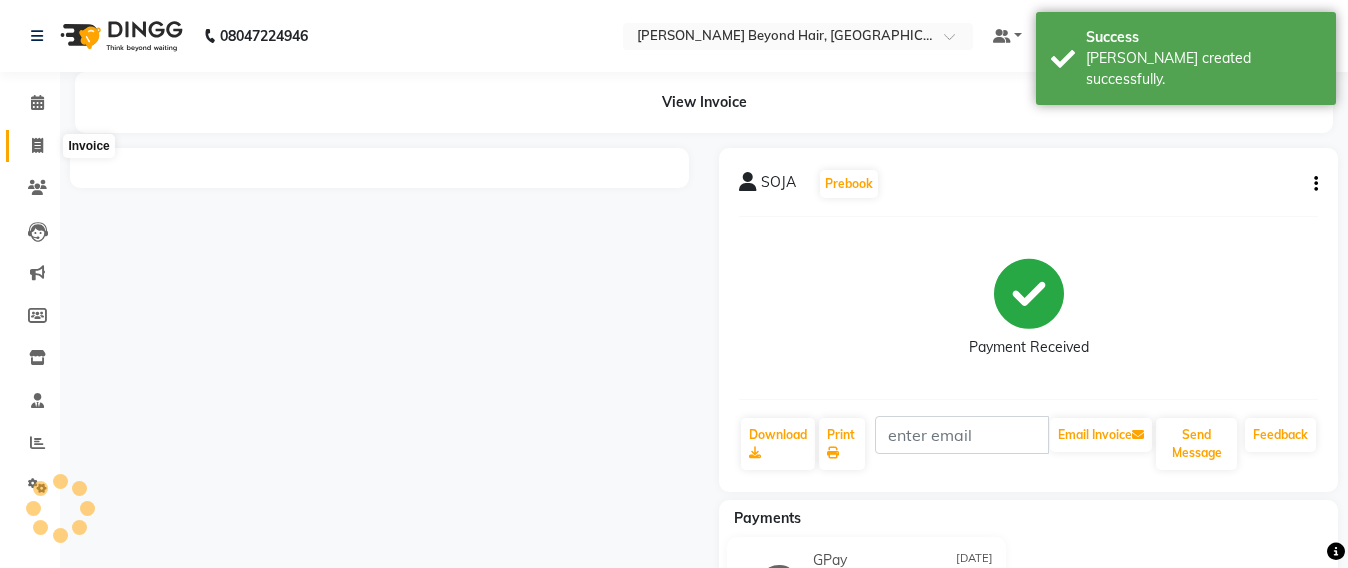 click 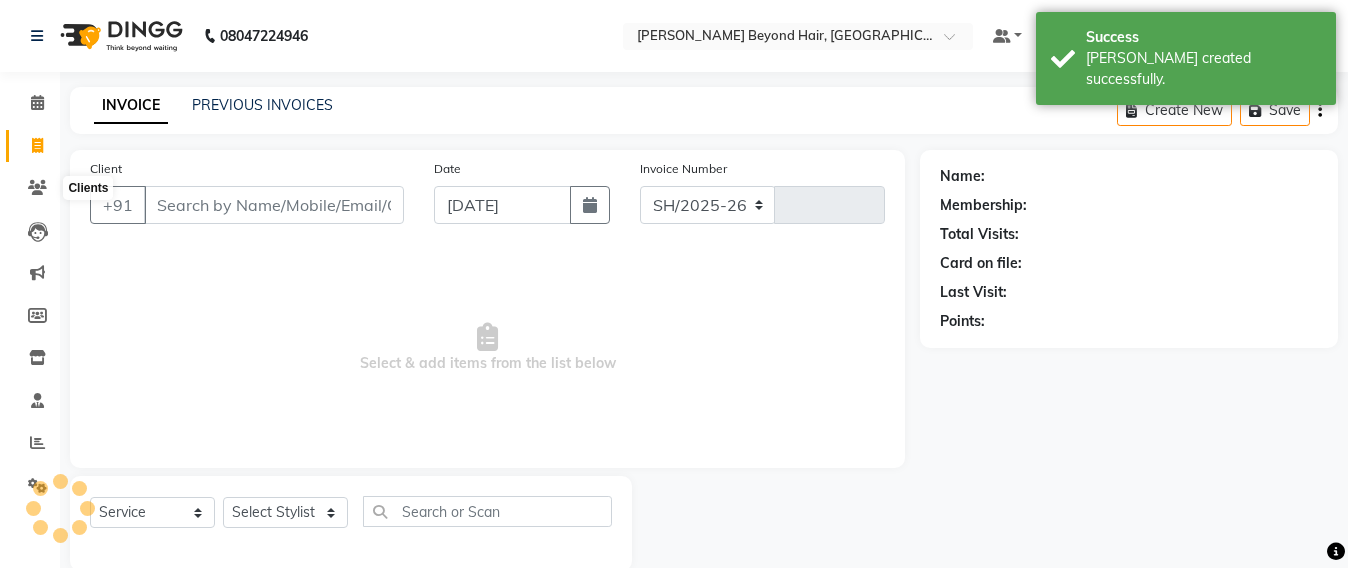 scroll, scrollTop: 33, scrollLeft: 0, axis: vertical 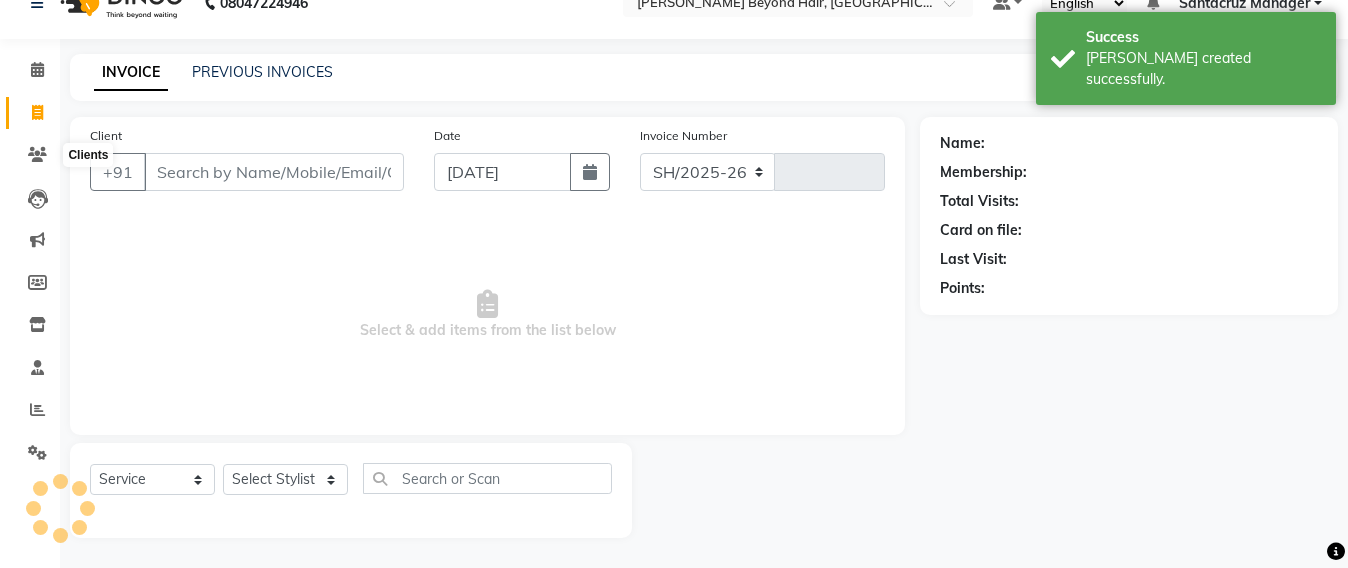 select on "6357" 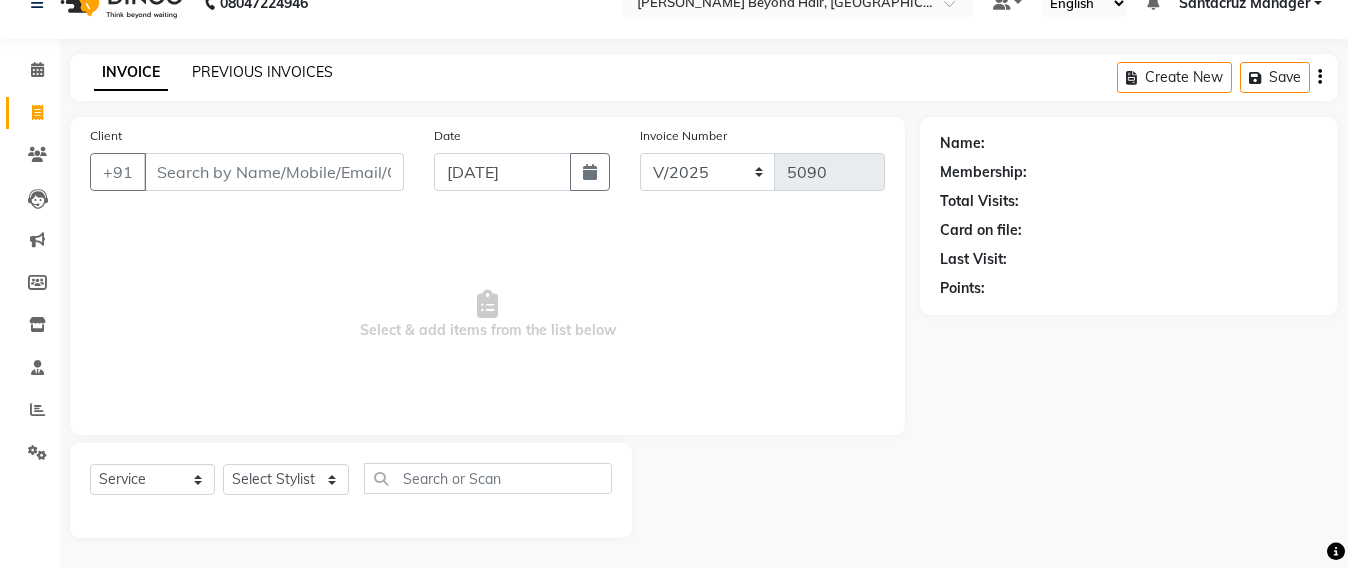 click on "PREVIOUS INVOICES" 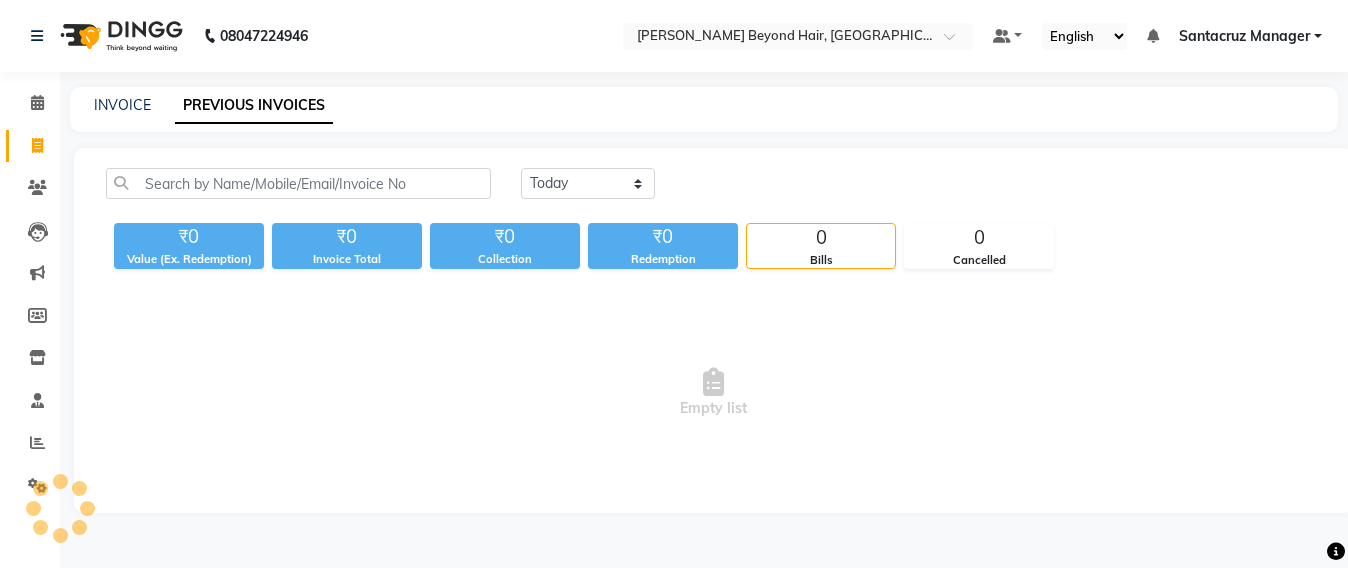 scroll, scrollTop: 0, scrollLeft: 0, axis: both 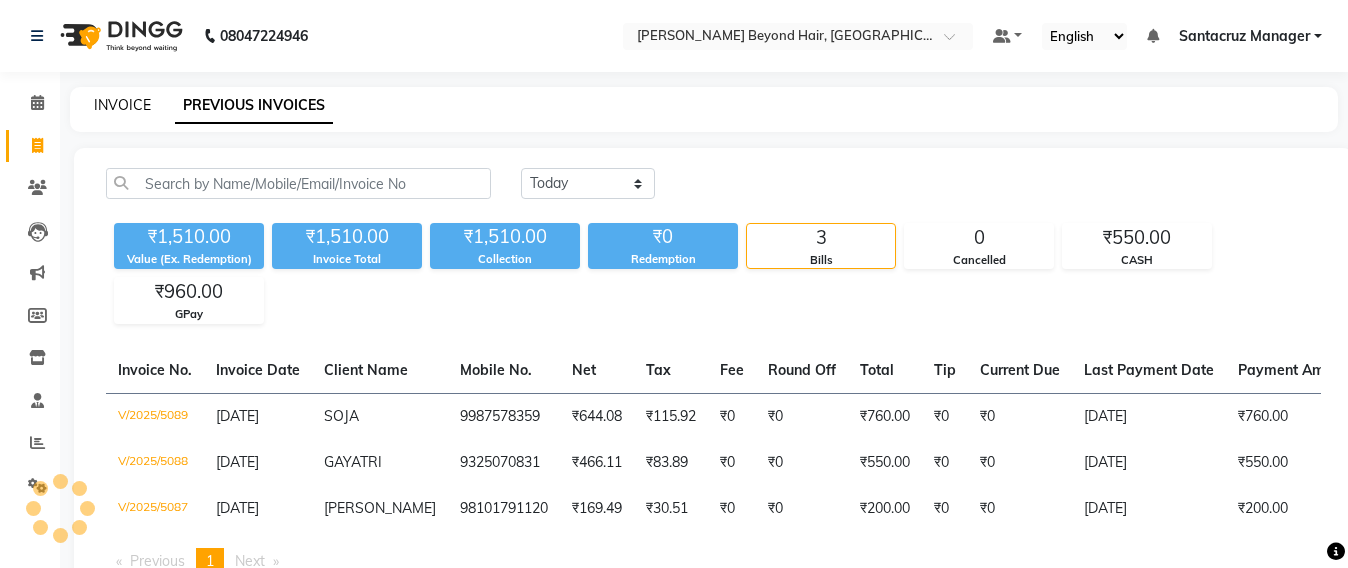 click on "INVOICE" 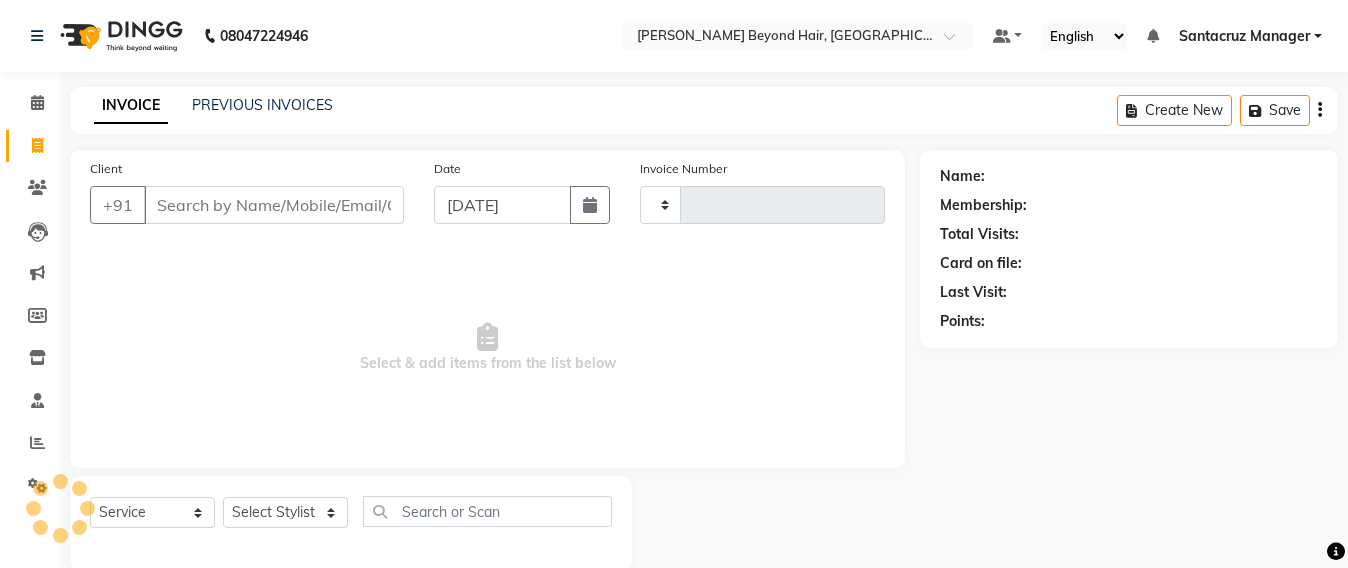 scroll, scrollTop: 33, scrollLeft: 0, axis: vertical 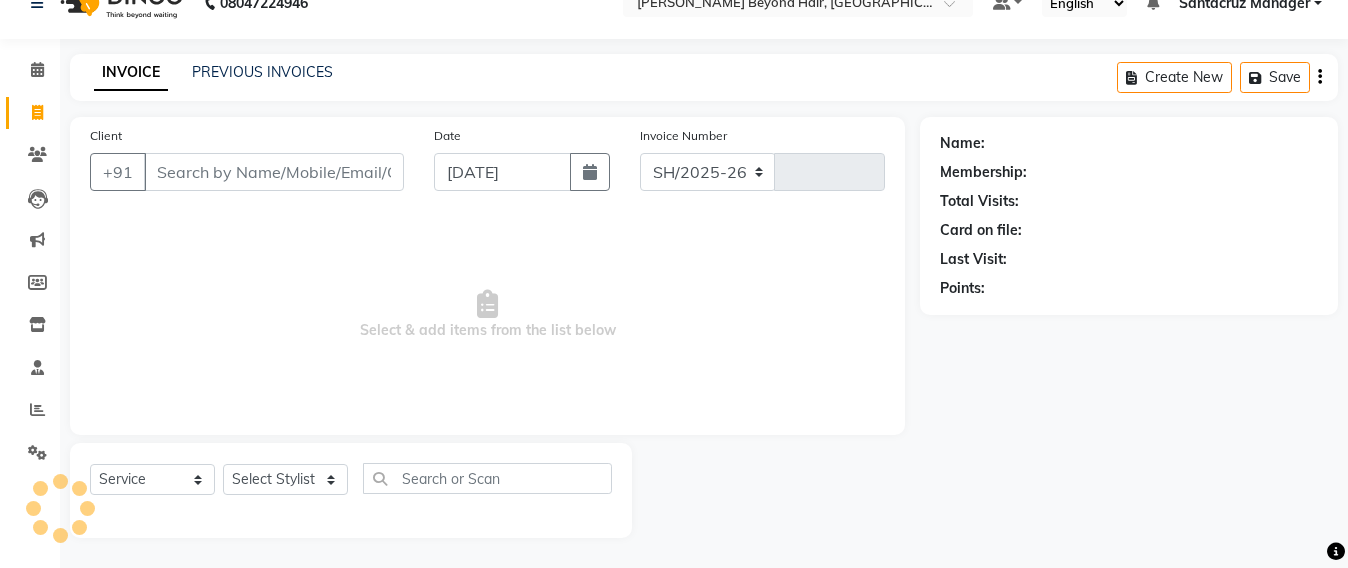 select on "6357" 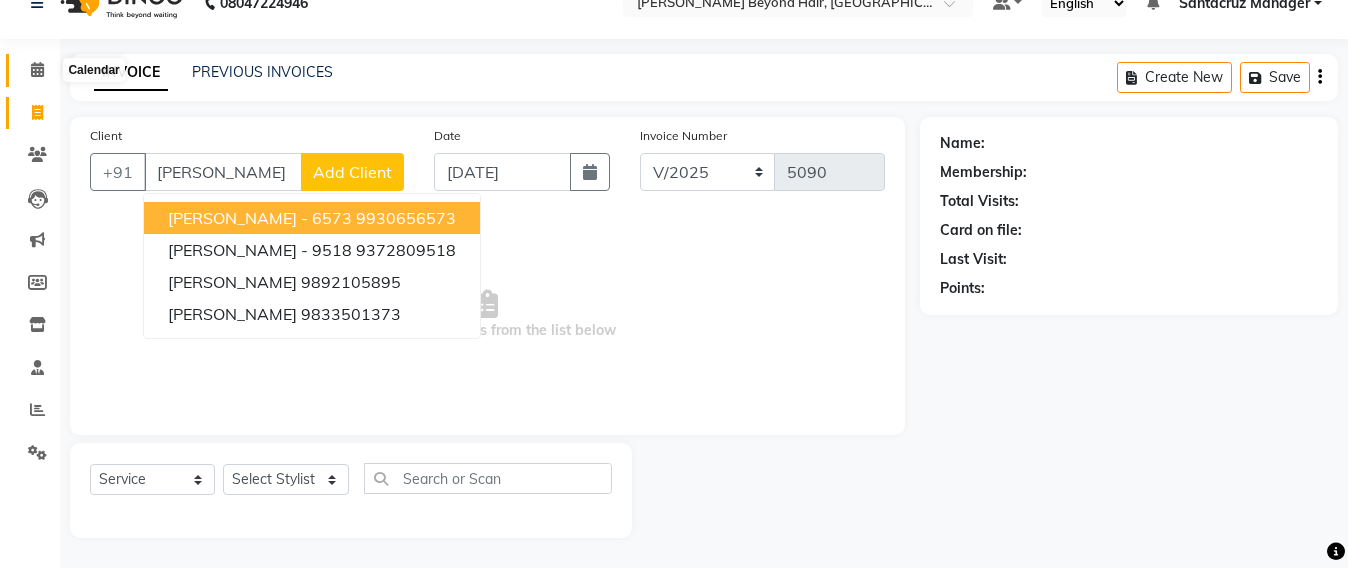 type on "[PERSON_NAME]" 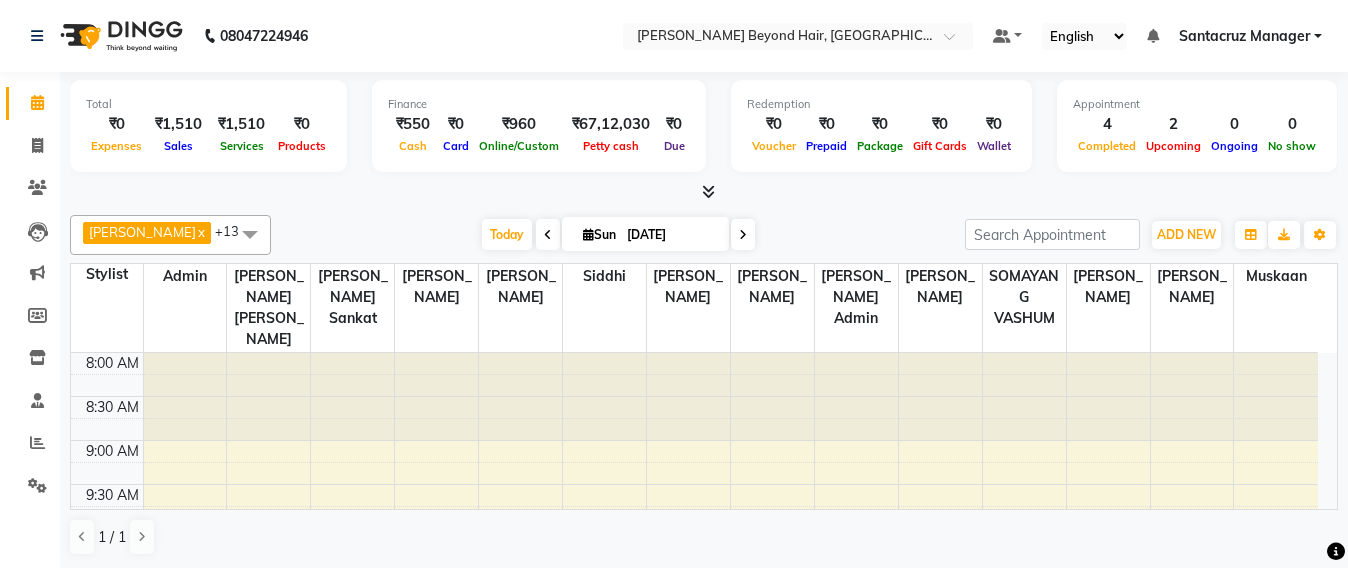 scroll, scrollTop: 1, scrollLeft: 0, axis: vertical 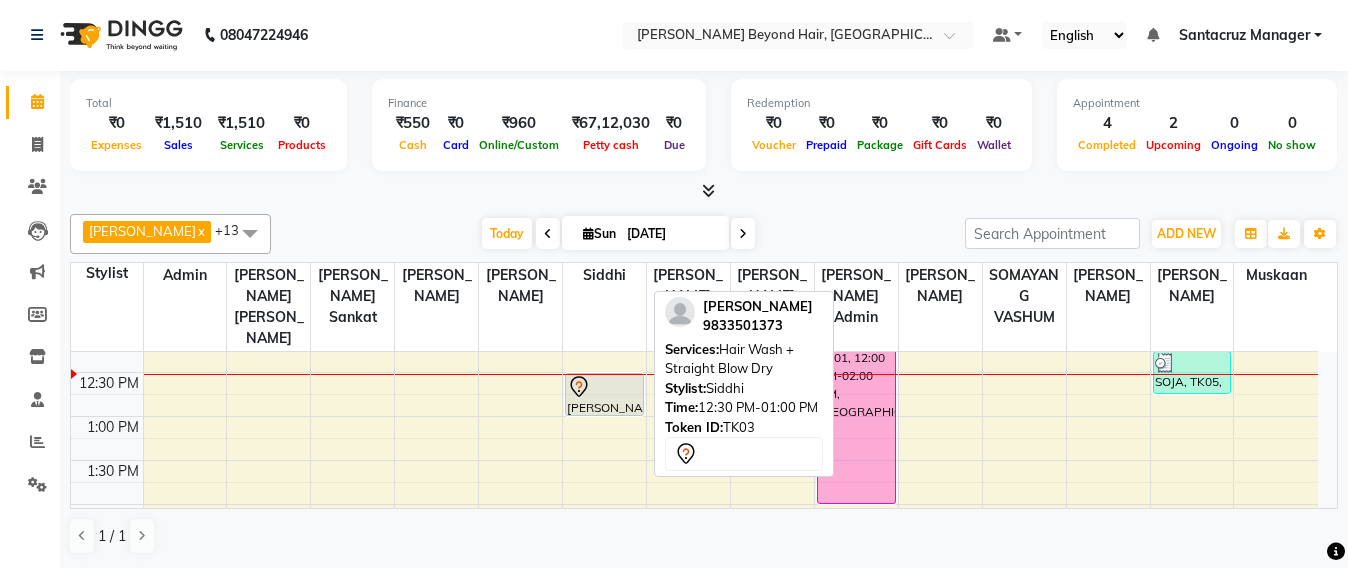 click 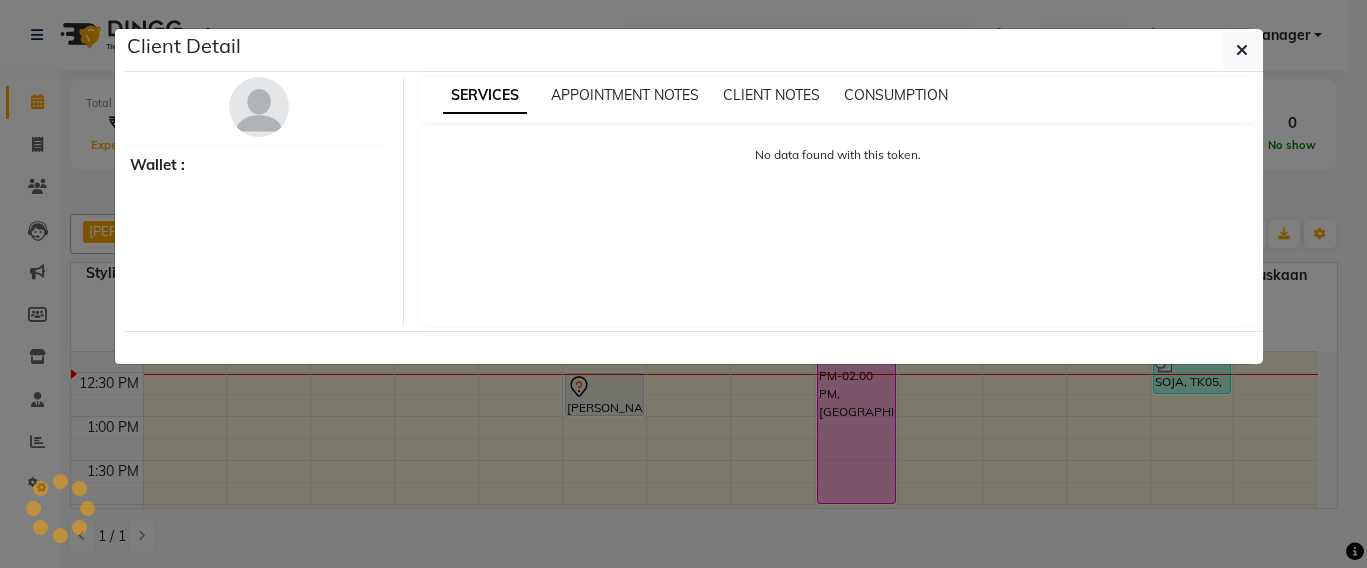 select on "7" 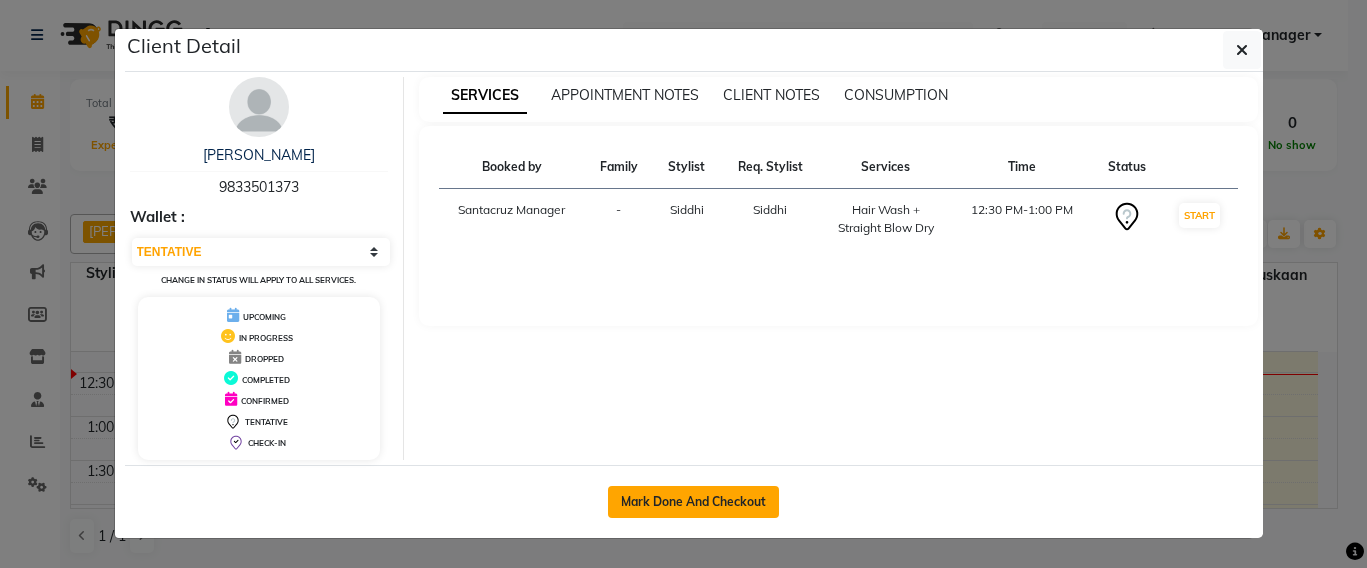 click on "Mark Done And Checkout" 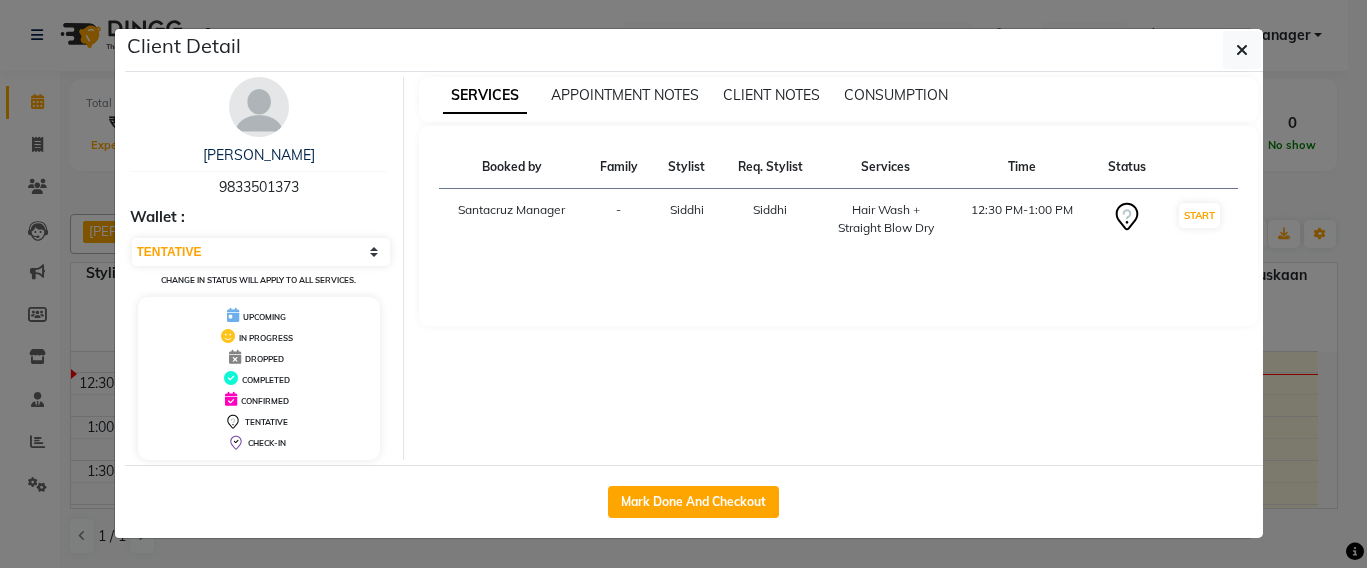 select on "service" 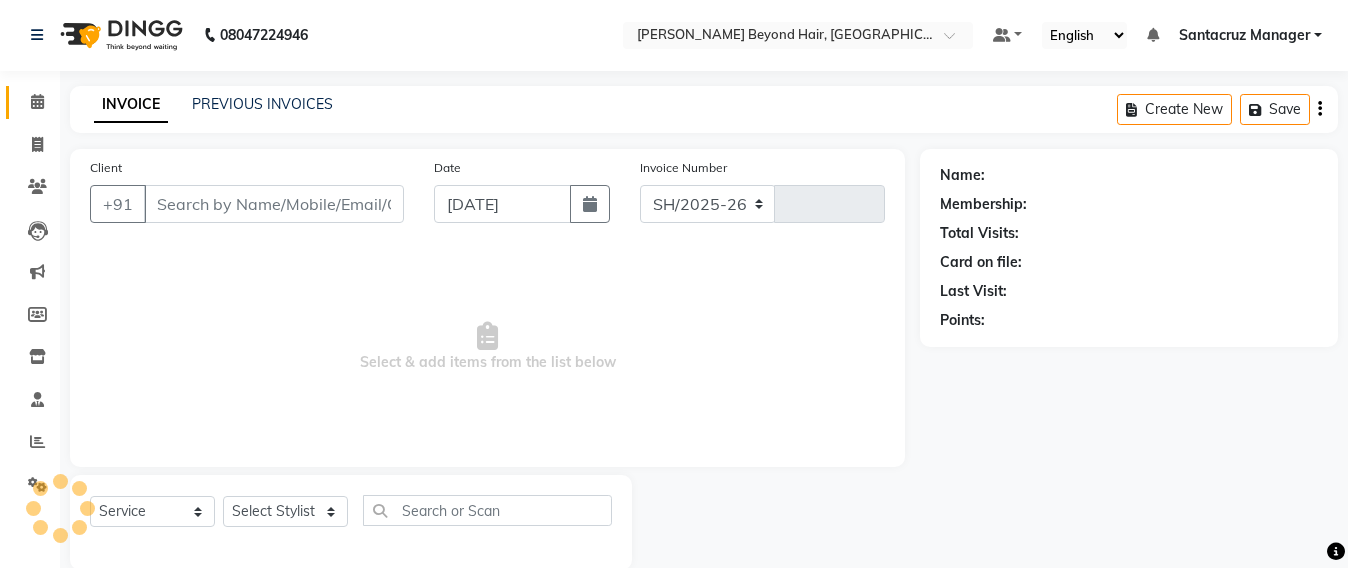 select on "6357" 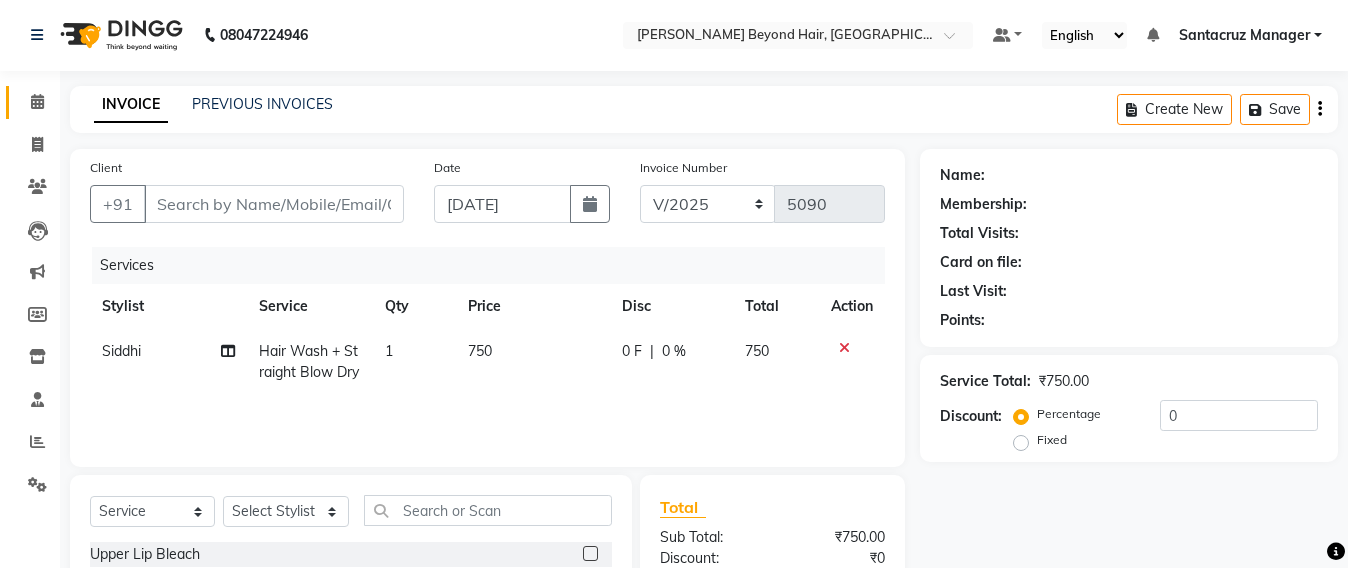 type on "9833501373" 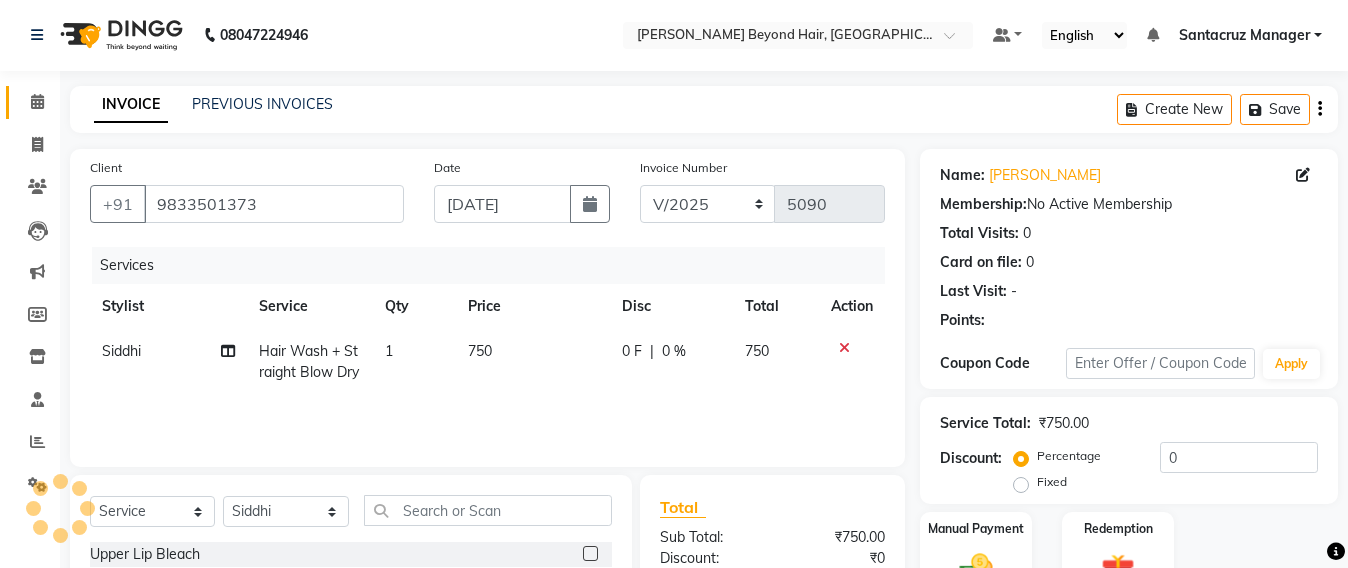 scroll, scrollTop: 237, scrollLeft: 0, axis: vertical 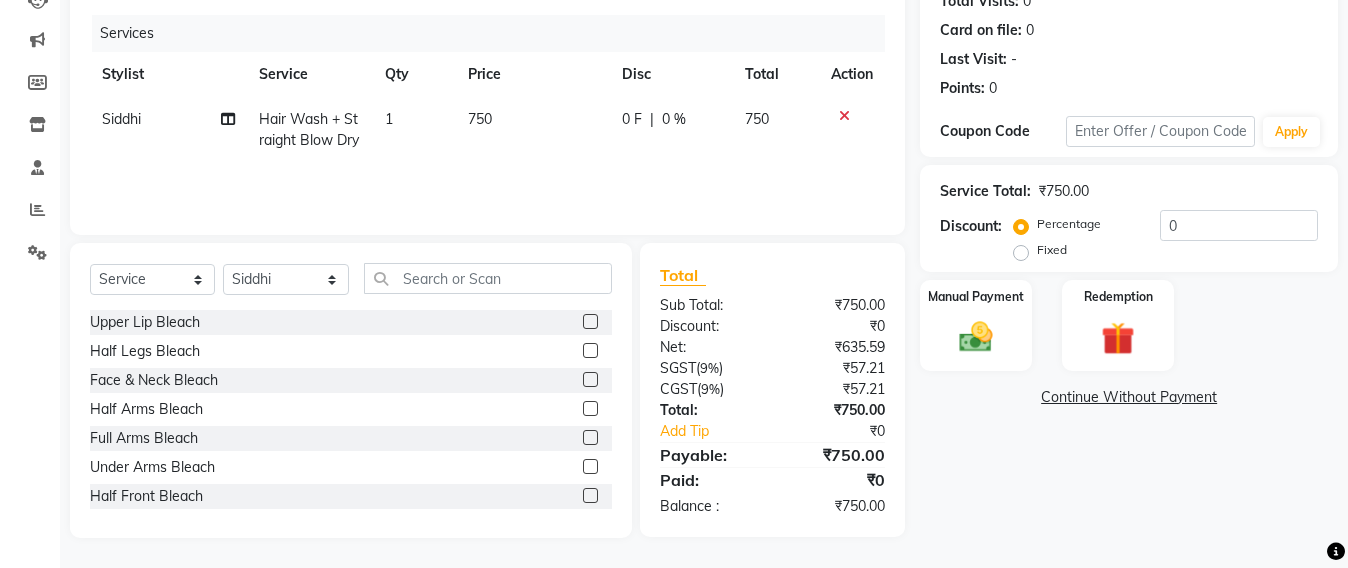 click 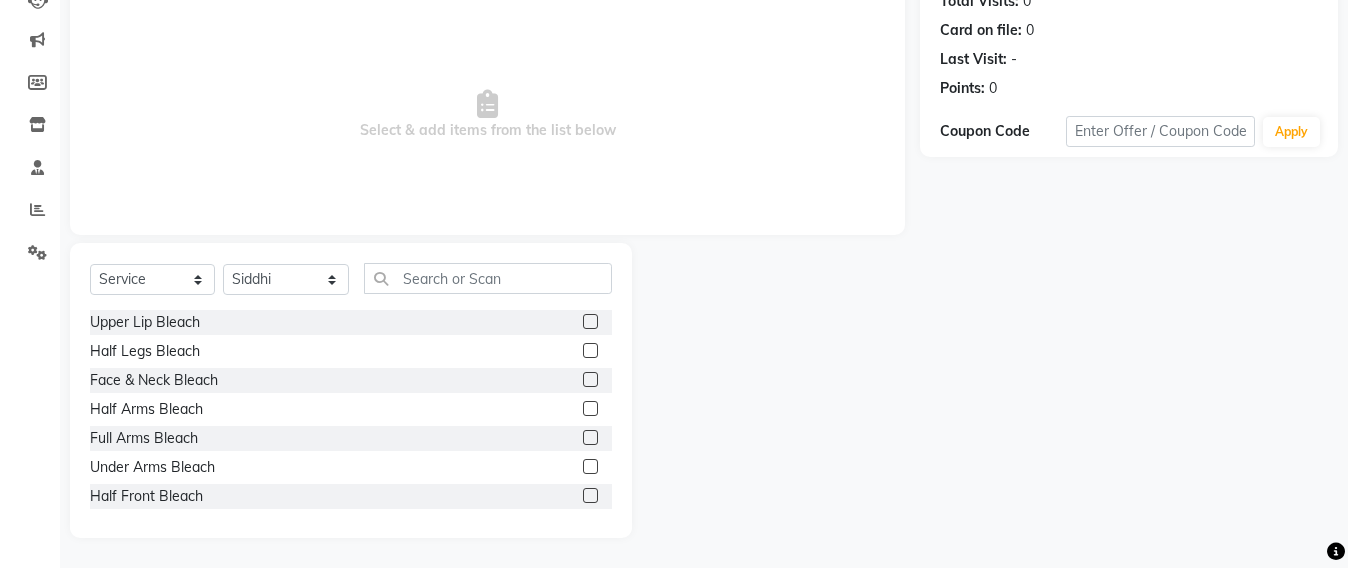 scroll, scrollTop: 233, scrollLeft: 0, axis: vertical 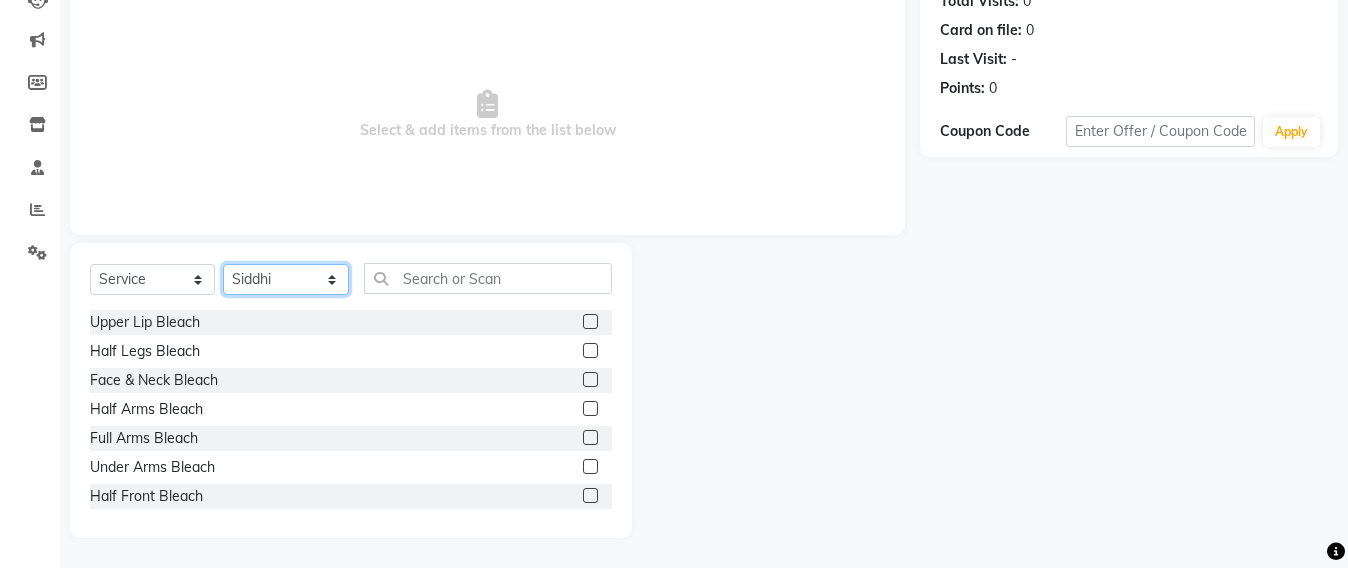 click on "Select Stylist Admin [PERSON_NAME] Sankat [PERSON_NAME] [PERSON_NAME] [PERSON_NAME] [PERSON_NAME] [PERSON_NAME] [PERSON_NAME] mahattre Pratibha [PERSON_NAME] Rosy [PERSON_NAME] [PERSON_NAME] admin [PERSON_NAME] Manager [PERSON_NAME] SOMAYANG VASHUM [PERSON_NAME]" 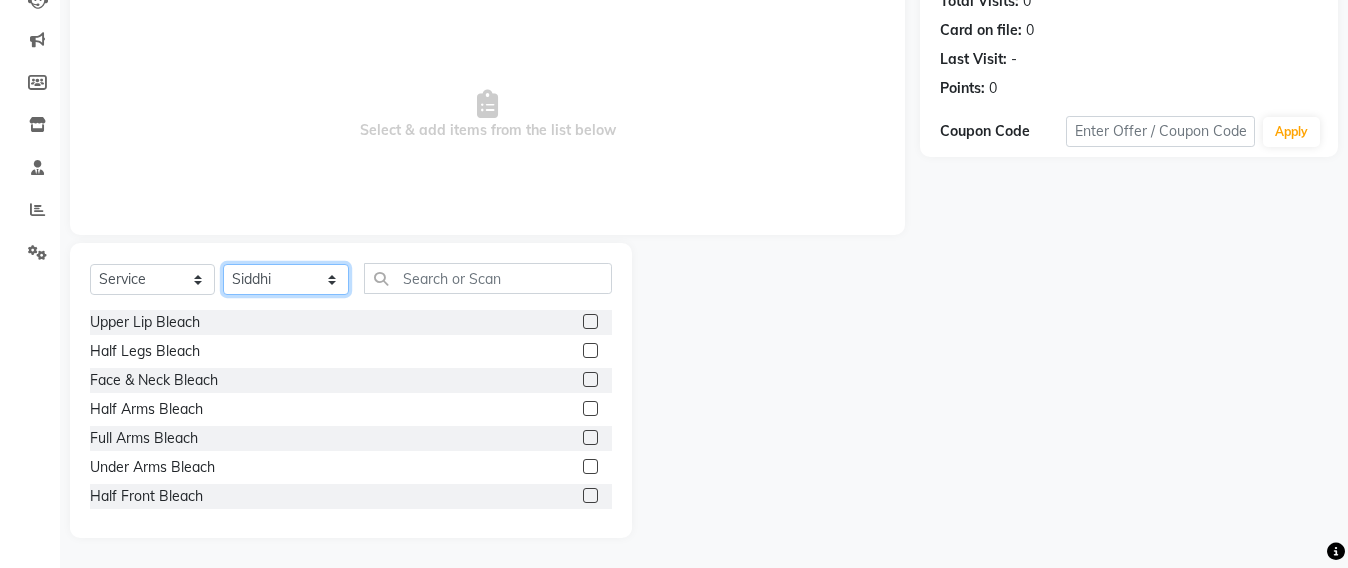 select on "59106" 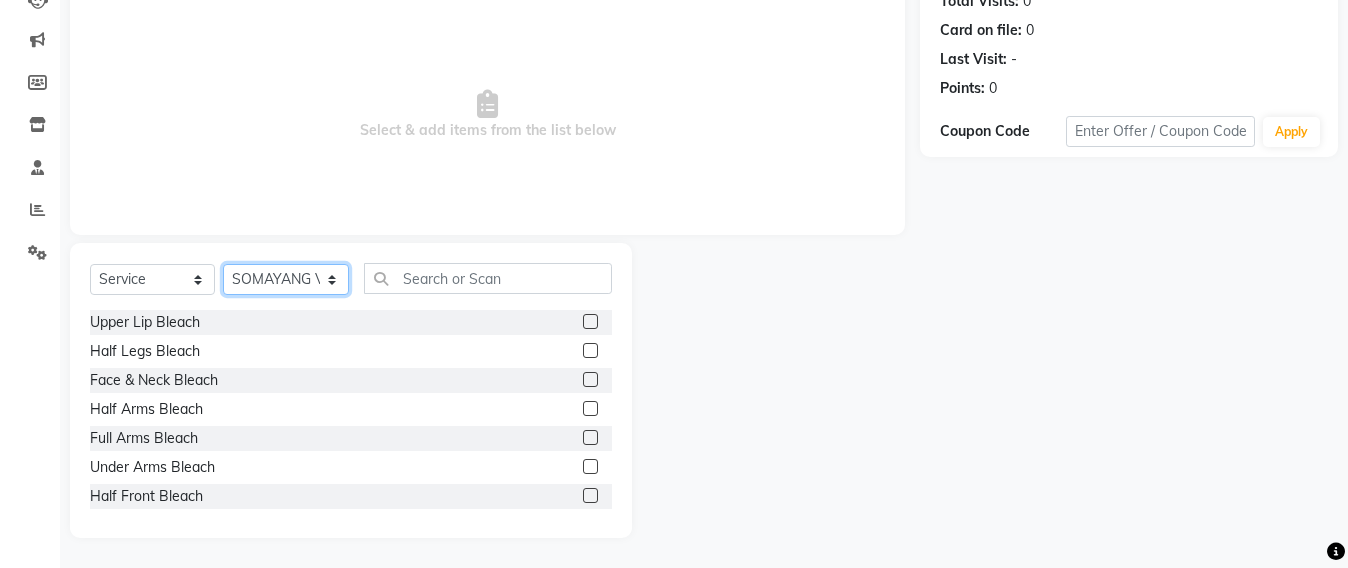 click on "Select Stylist Admin [PERSON_NAME] Sankat [PERSON_NAME] [PERSON_NAME] [PERSON_NAME] [PERSON_NAME] [PERSON_NAME] [PERSON_NAME] mahattre Pratibha [PERSON_NAME] Rosy [PERSON_NAME] [PERSON_NAME] admin [PERSON_NAME] Manager [PERSON_NAME] SOMAYANG VASHUM [PERSON_NAME]" 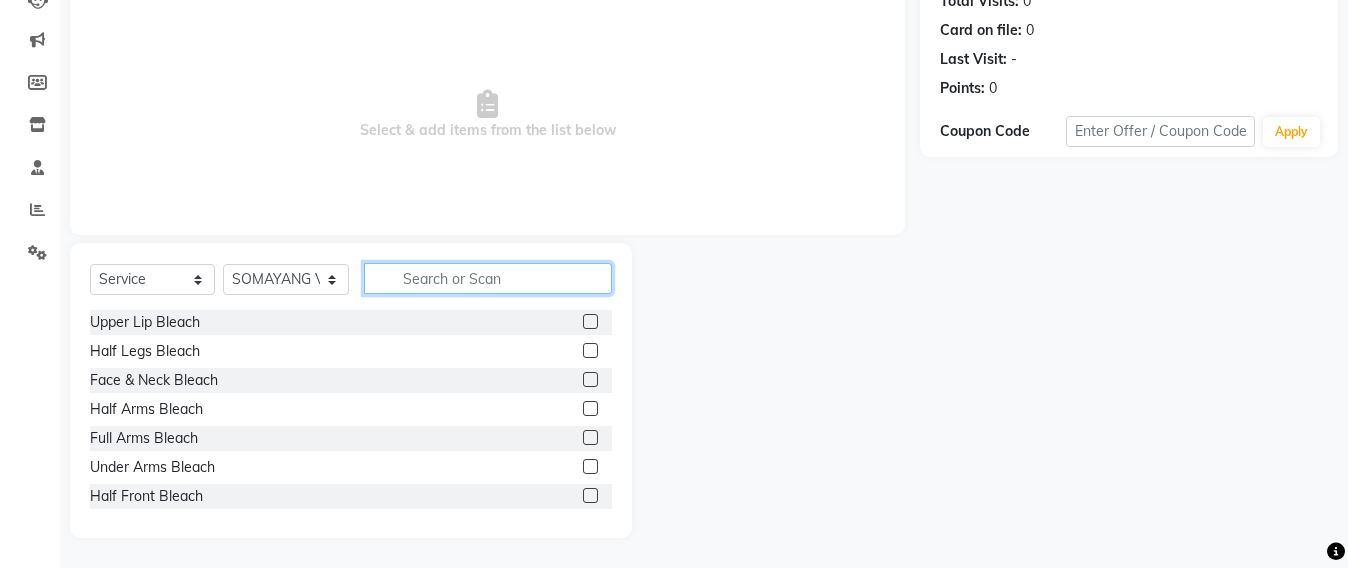click 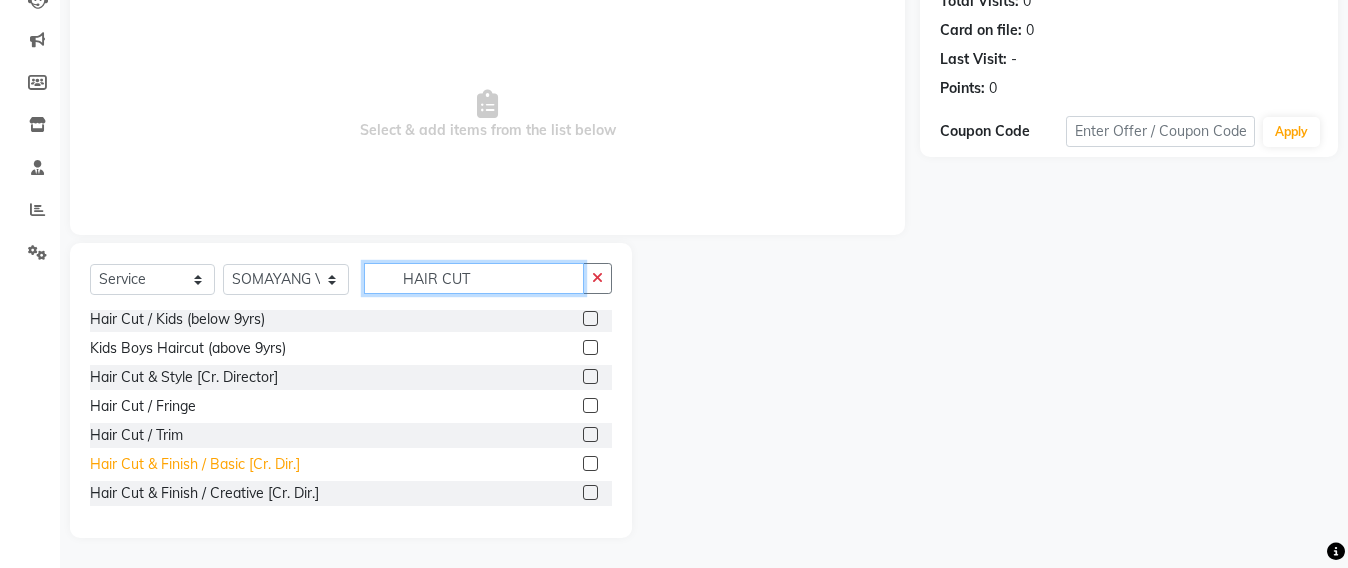 scroll, scrollTop: 90, scrollLeft: 0, axis: vertical 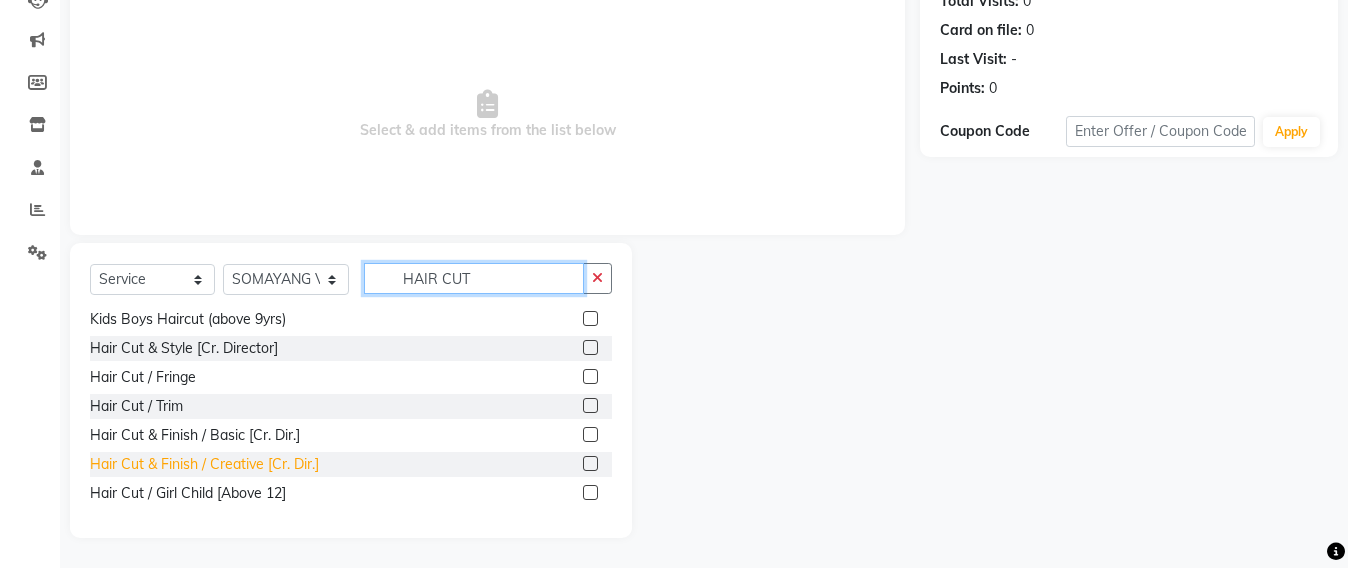 type on "HAIR CUT" 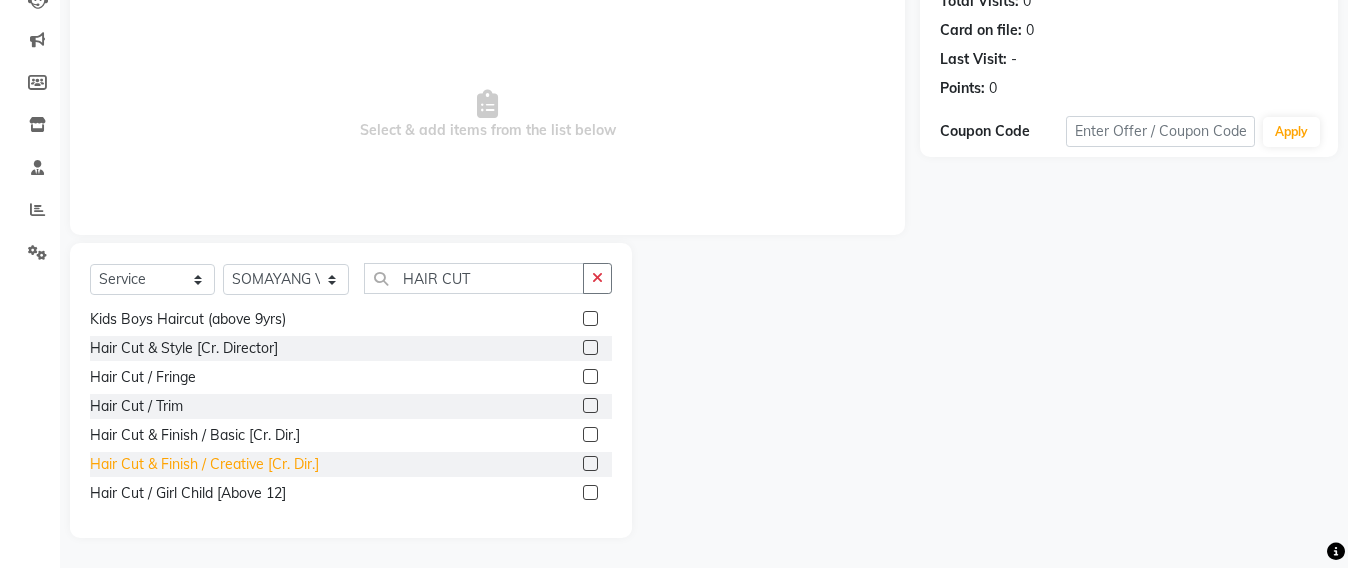 click on "Hair Cut & Finish / Creative [Cr. Dir.]" 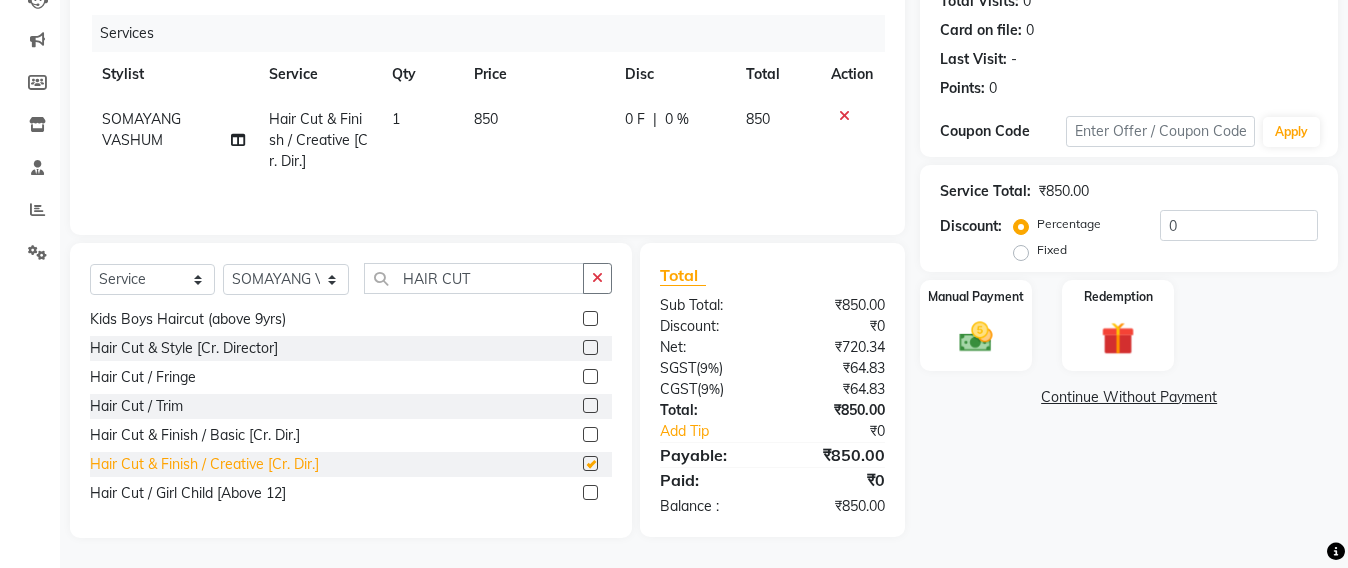 checkbox on "false" 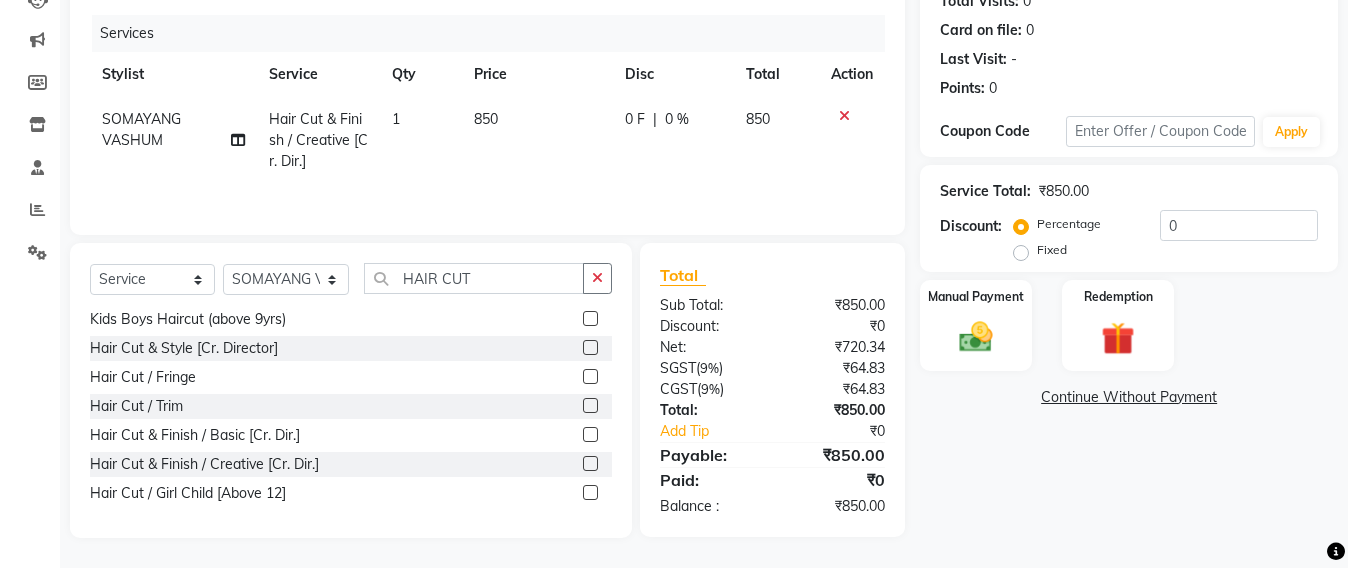 scroll, scrollTop: 0, scrollLeft: 0, axis: both 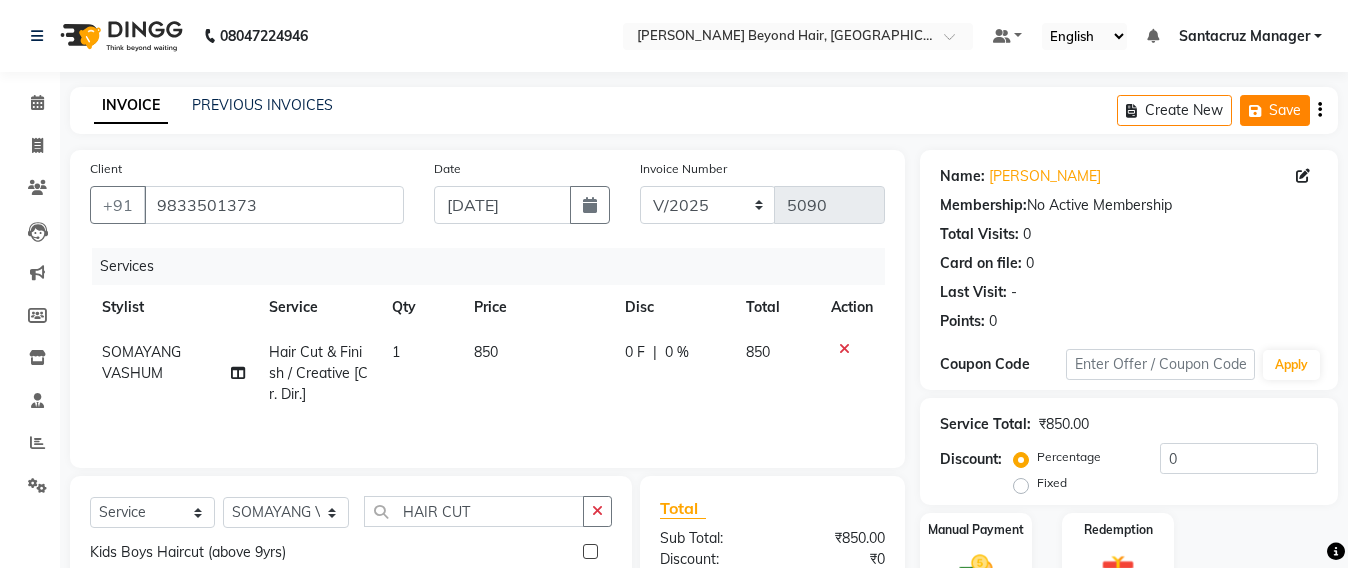 click on "Save" 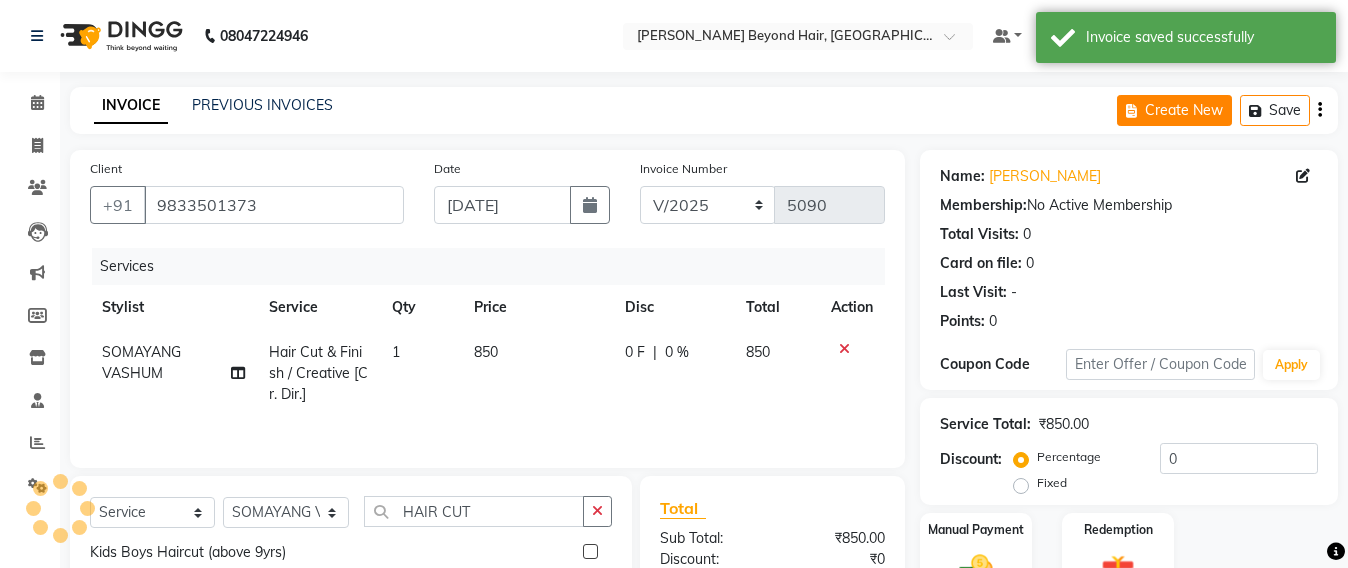 click on "Create New" 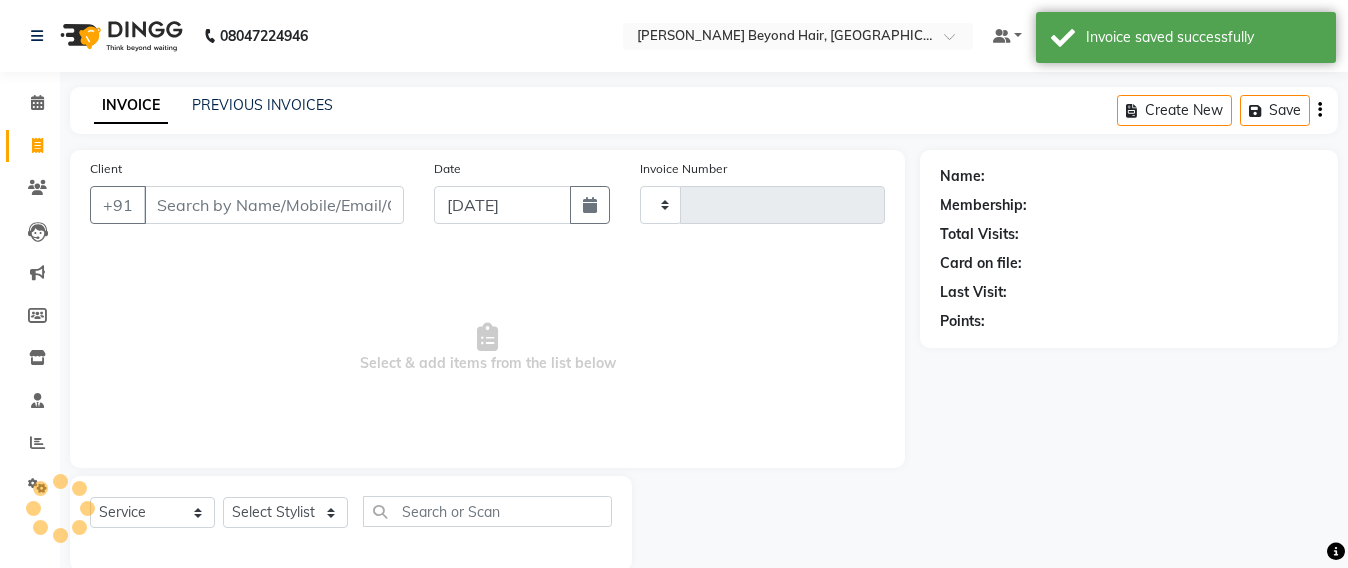 scroll, scrollTop: 33, scrollLeft: 0, axis: vertical 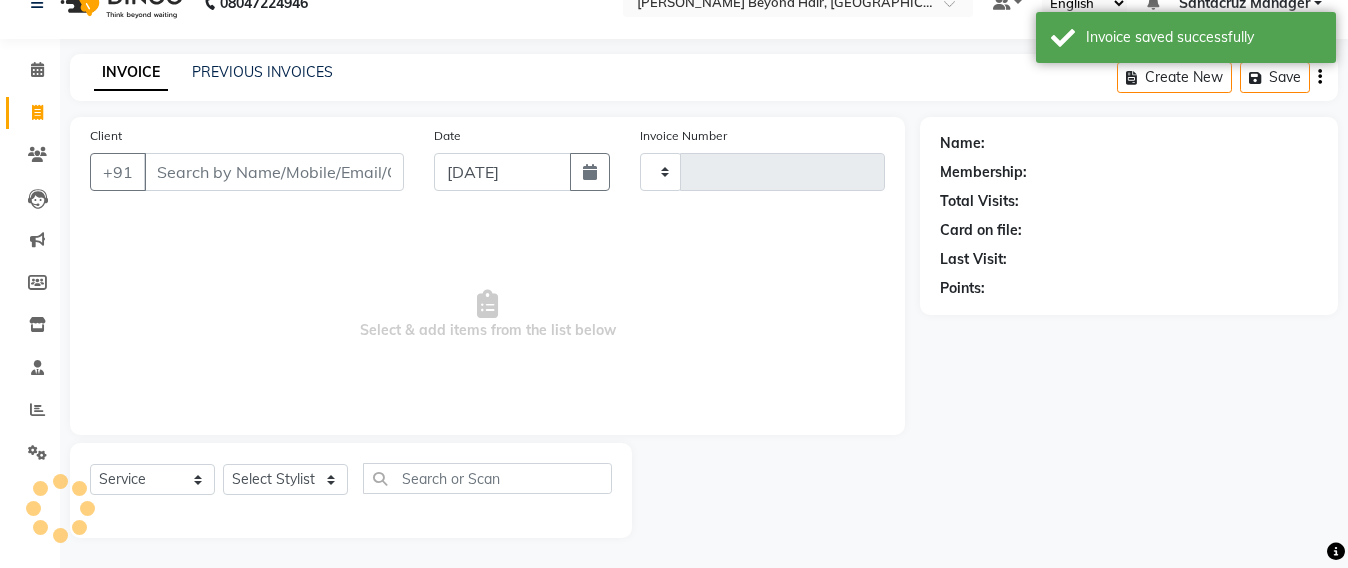 type on "5090" 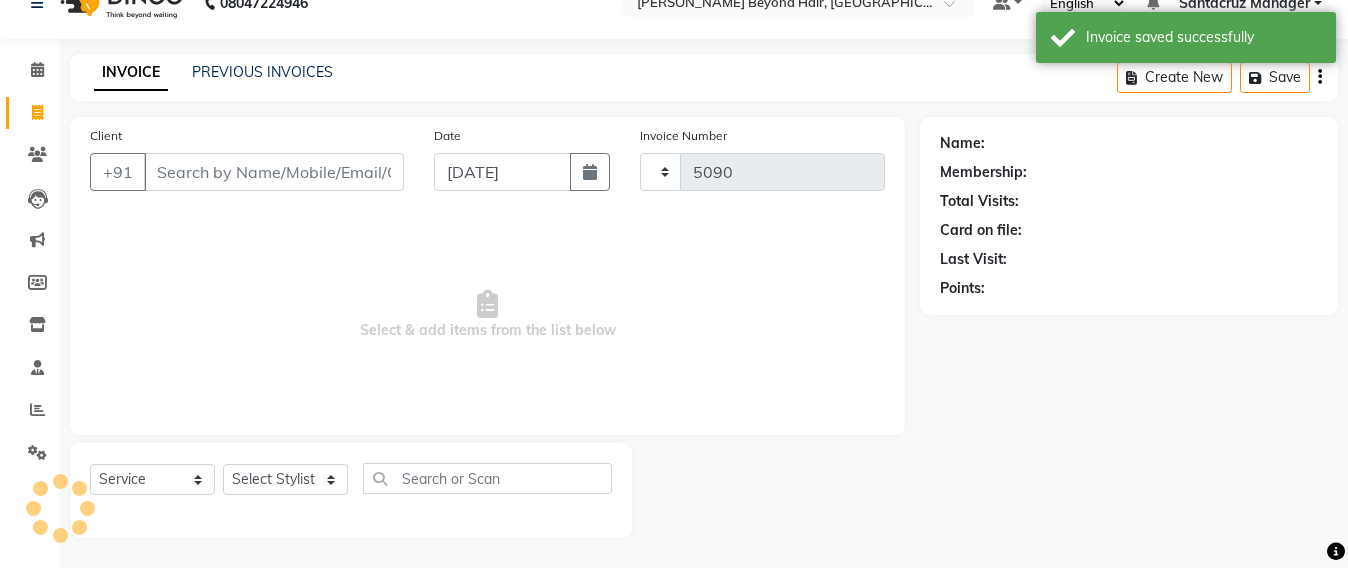 select on "6357" 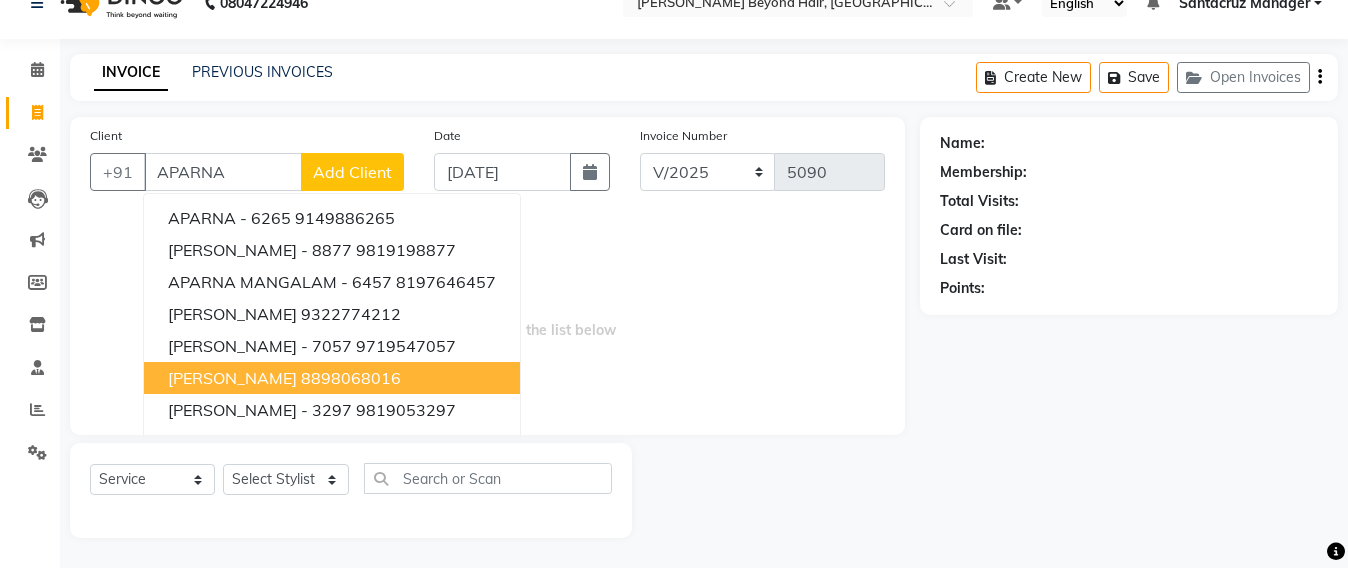scroll, scrollTop: 0, scrollLeft: 0, axis: both 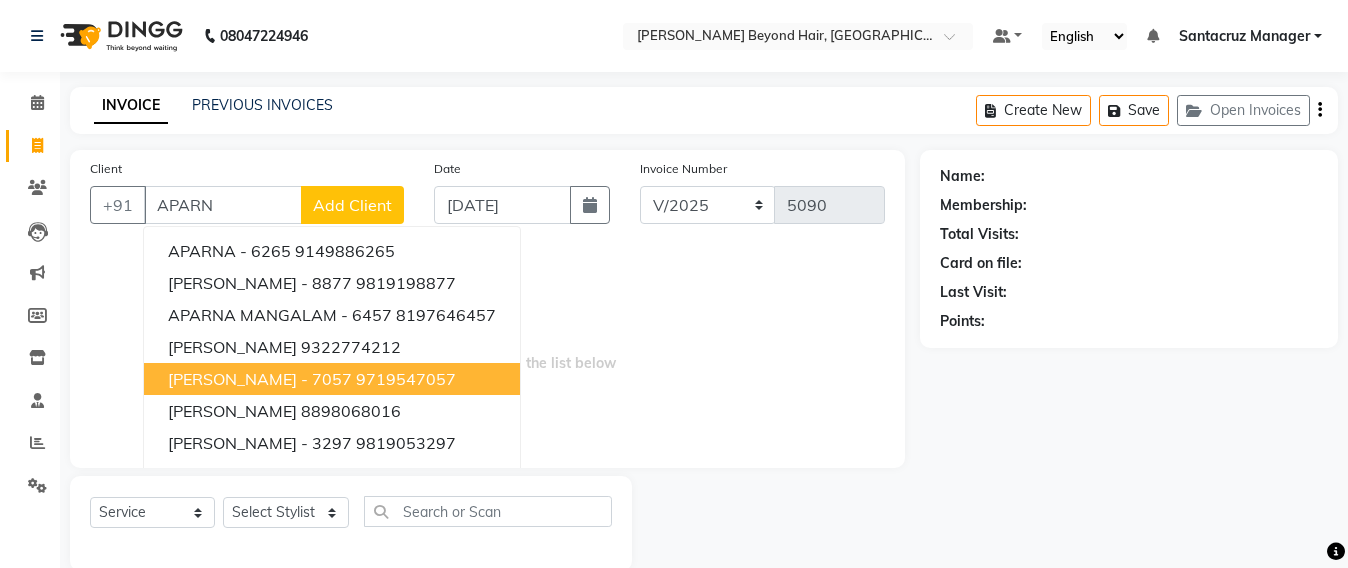 click on "9719547057" at bounding box center [406, 379] 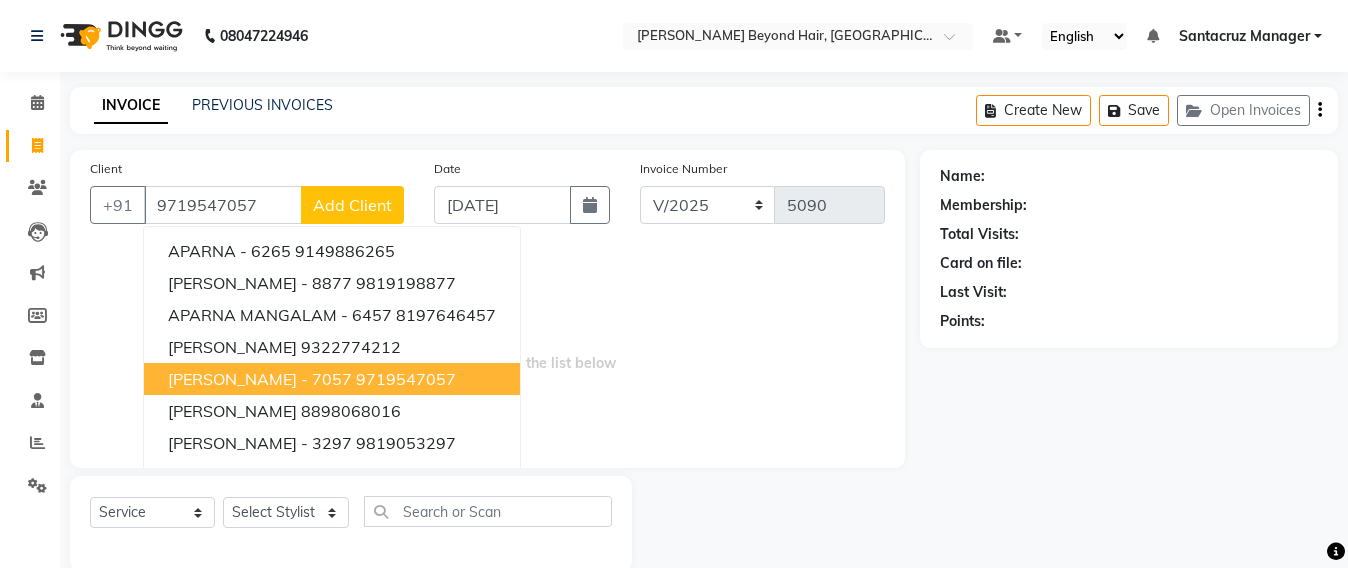 type on "9719547057" 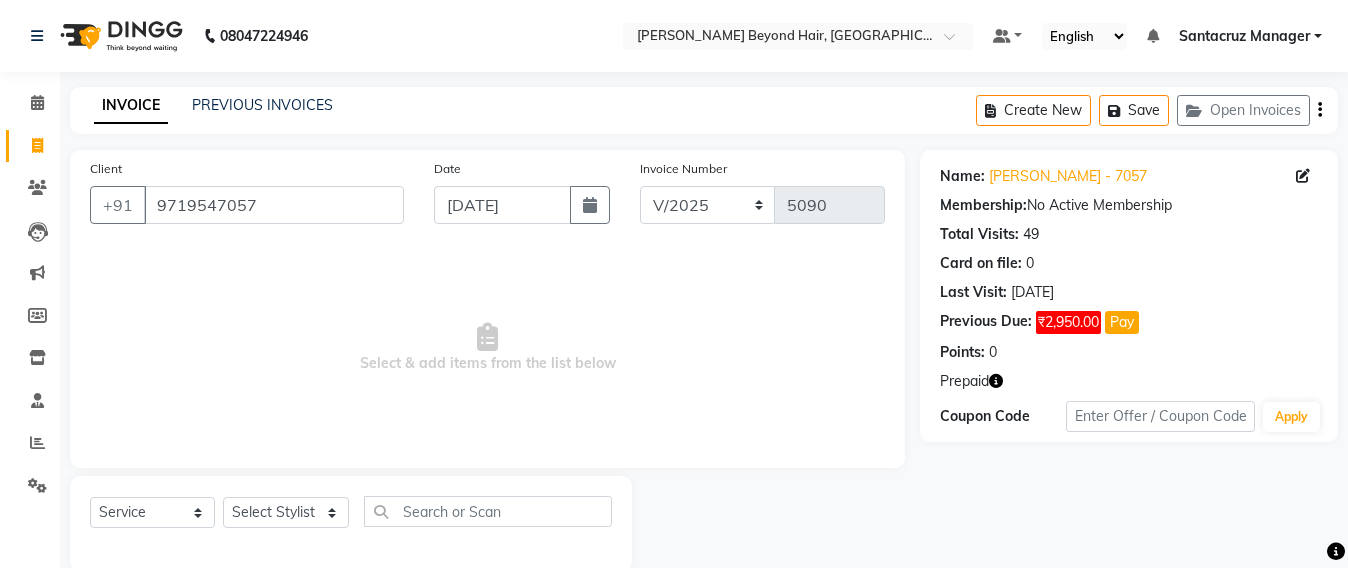click 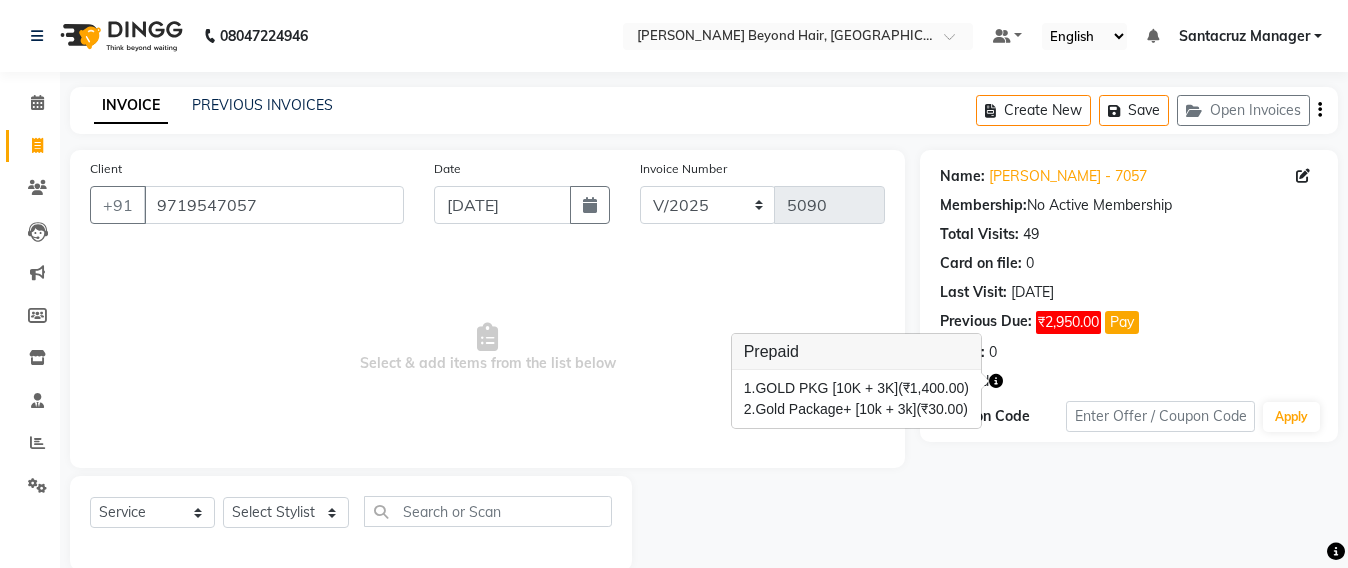 click on "Select & add items from the list below" at bounding box center (487, 348) 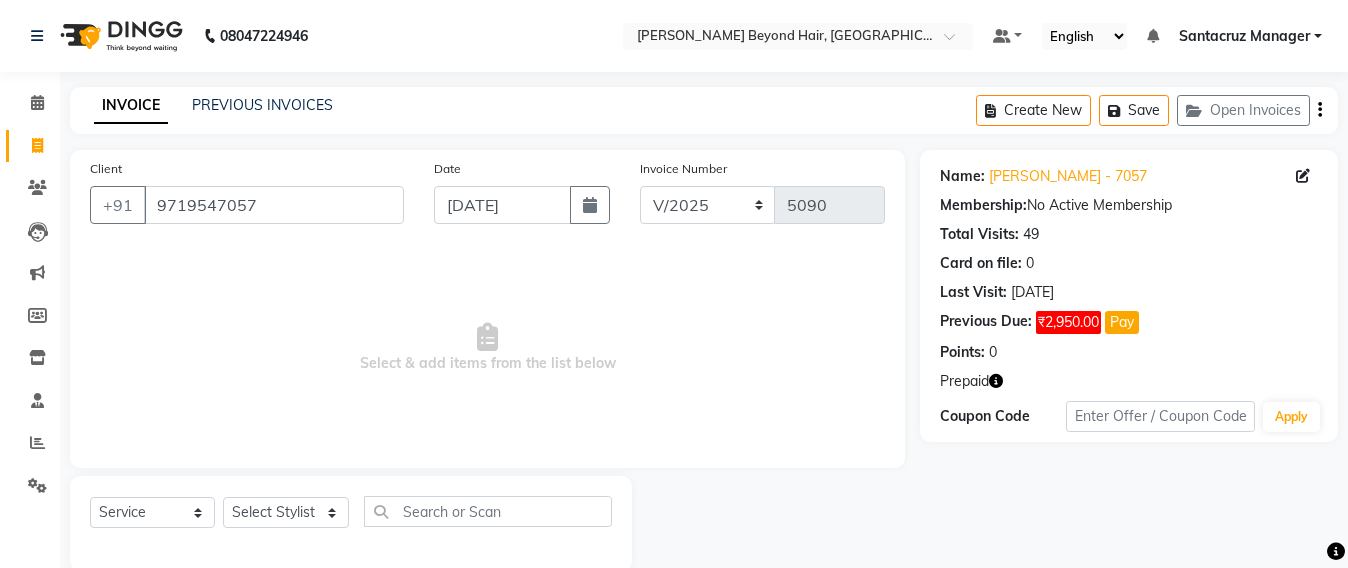 click 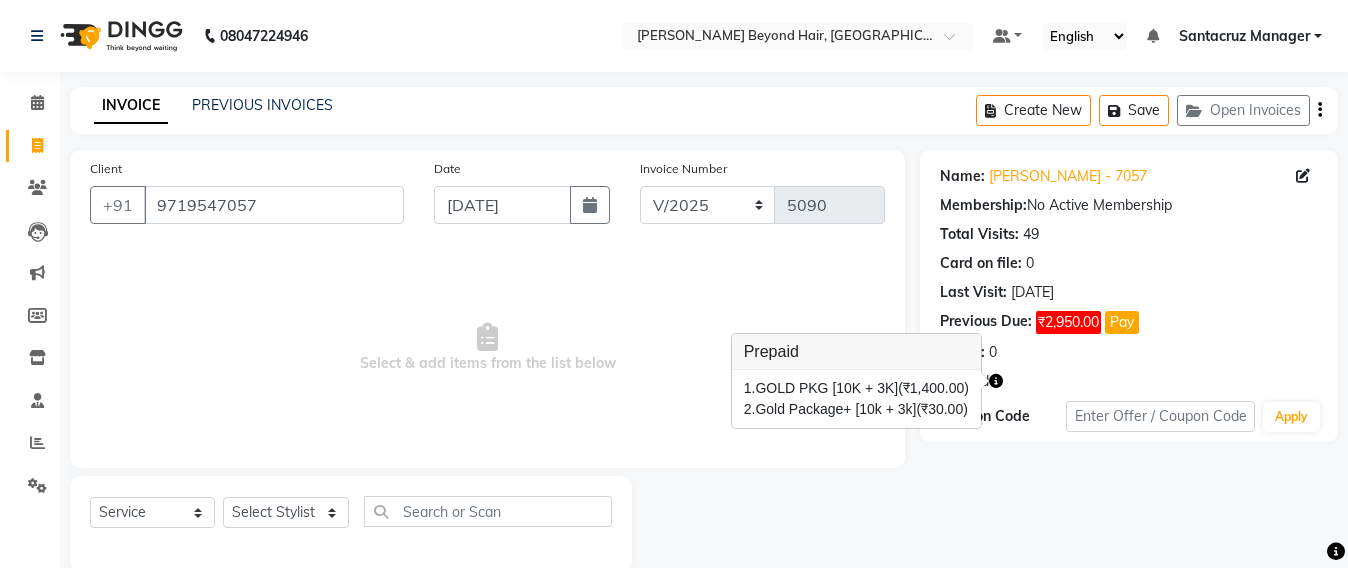 click on "Select & add items from the list below" at bounding box center (487, 348) 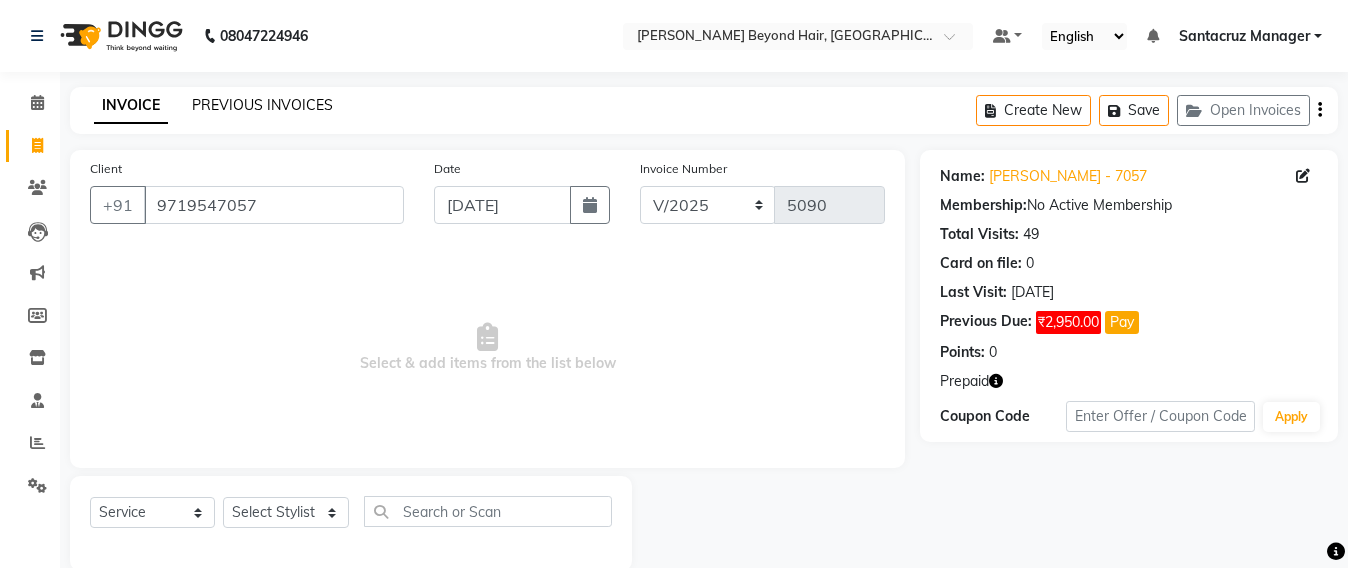 click on "PREVIOUS INVOICES" 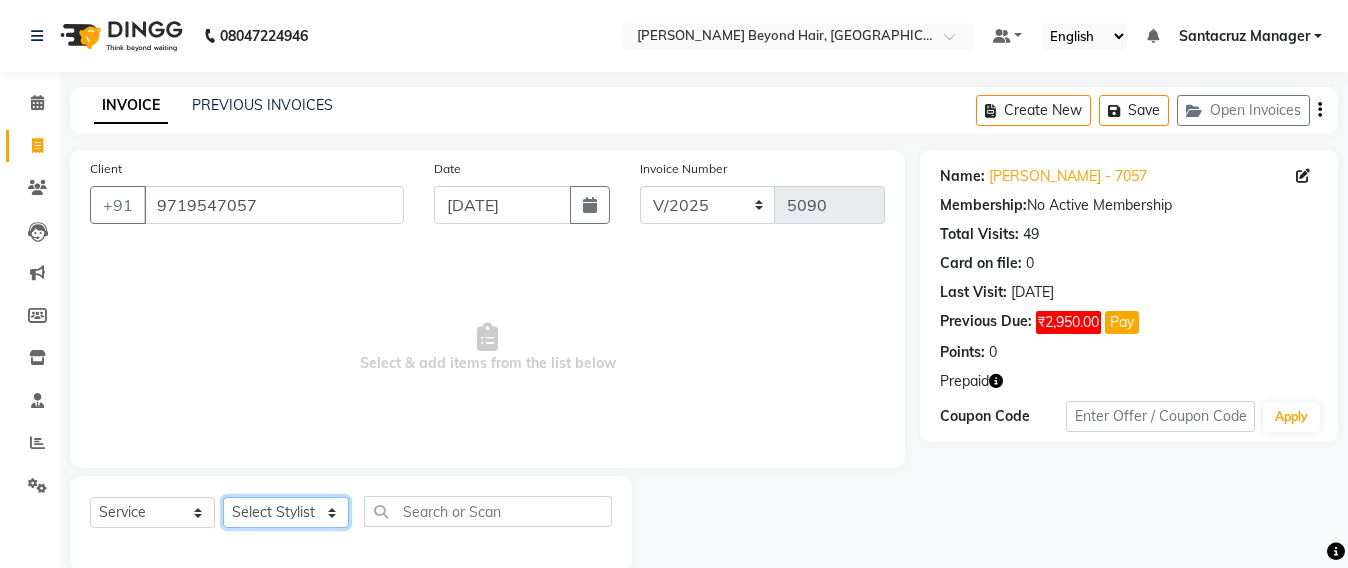 click on "Select Stylist Admin [PERSON_NAME] Sankat [PERSON_NAME] [PERSON_NAME] [PERSON_NAME] [PERSON_NAME] [PERSON_NAME] [PERSON_NAME] mahattre Pratibha [PERSON_NAME] Rosy [PERSON_NAME] [PERSON_NAME] admin [PERSON_NAME] Manager [PERSON_NAME] SOMAYANG VASHUM [PERSON_NAME]" 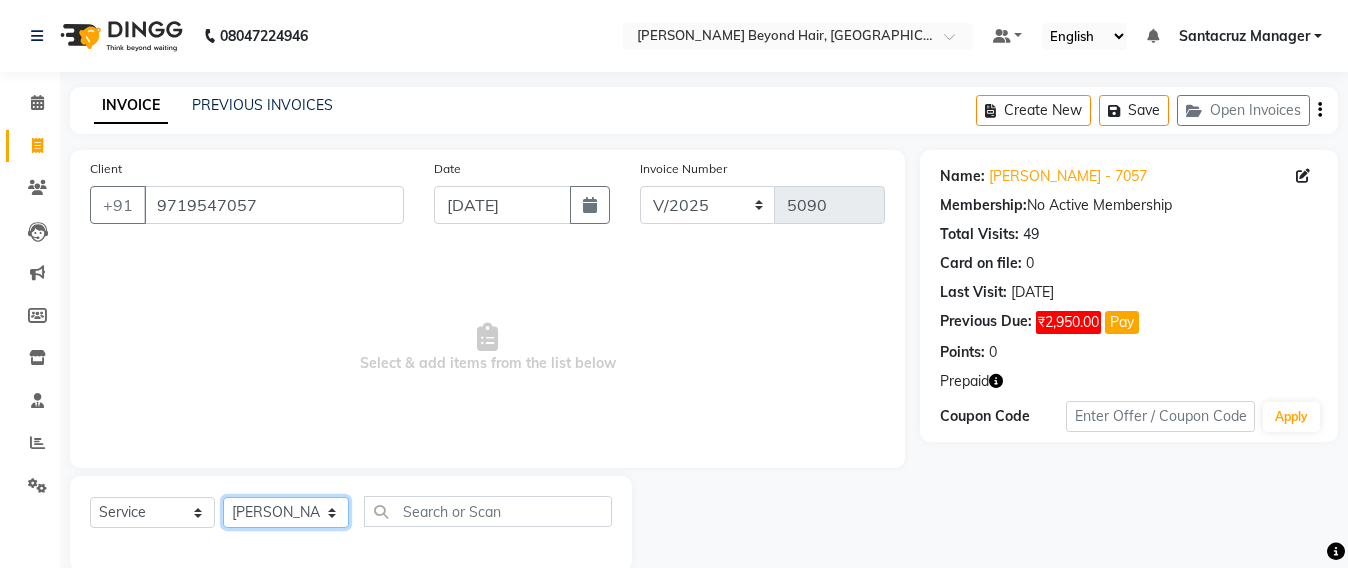 click on "Select Stylist Admin [PERSON_NAME] Sankat [PERSON_NAME] [PERSON_NAME] [PERSON_NAME] [PERSON_NAME] [PERSON_NAME] [PERSON_NAME] mahattre Pratibha [PERSON_NAME] Rosy [PERSON_NAME] [PERSON_NAME] admin [PERSON_NAME] Manager [PERSON_NAME] SOMAYANG VASHUM [PERSON_NAME]" 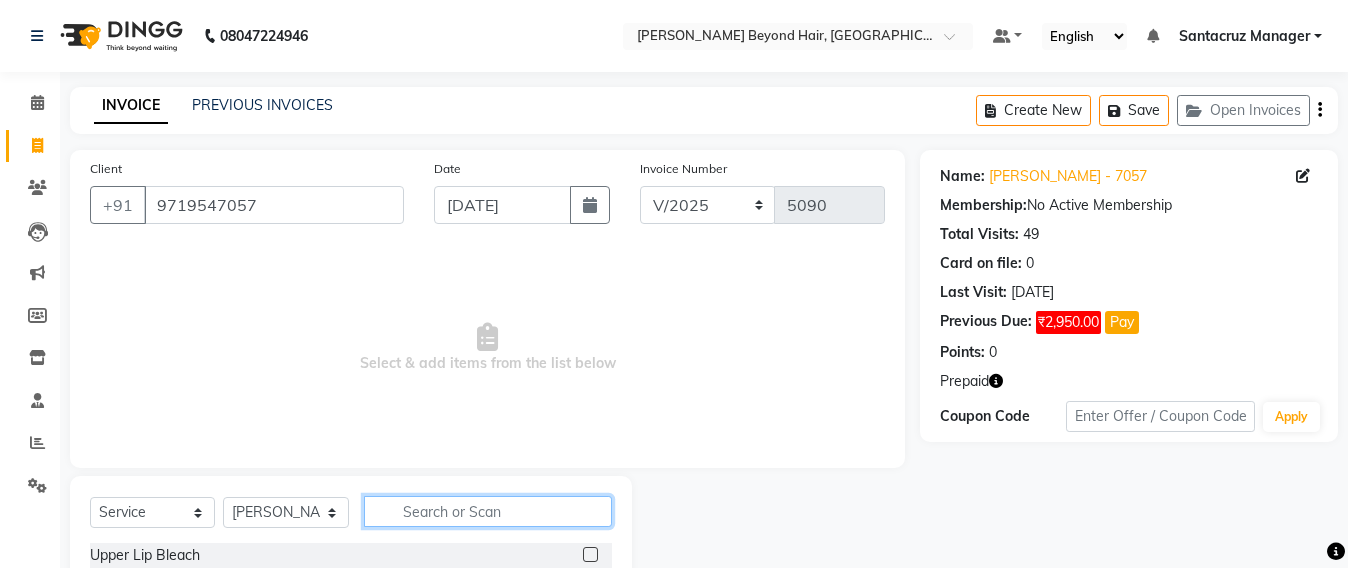 click 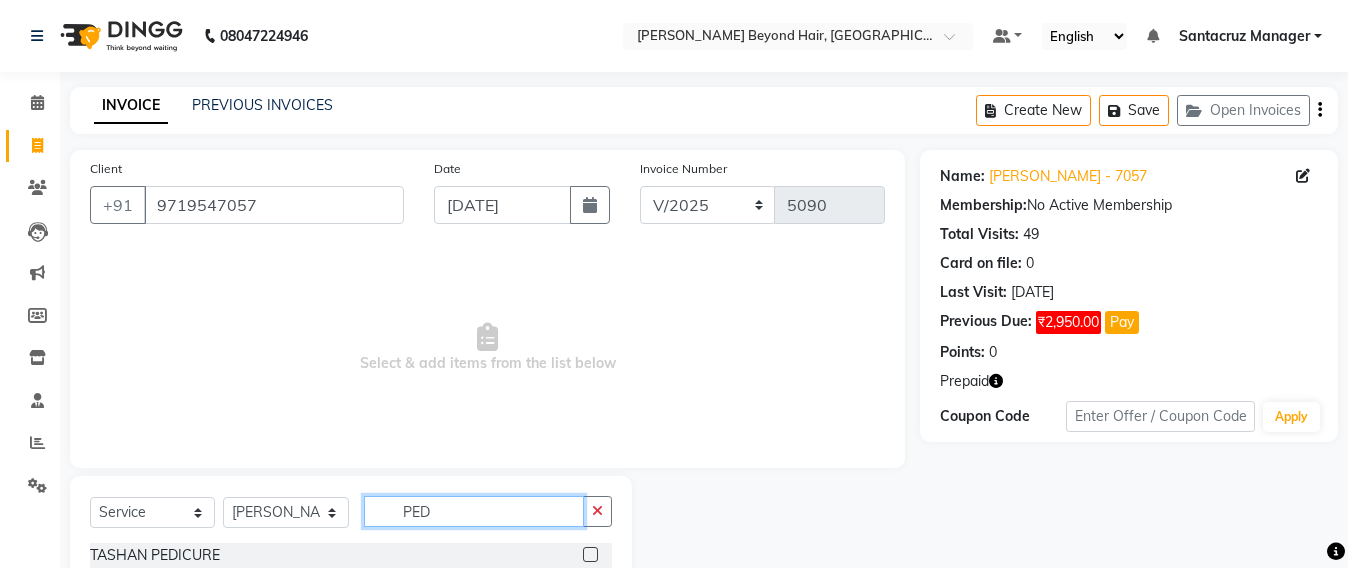 scroll, scrollTop: 207, scrollLeft: 0, axis: vertical 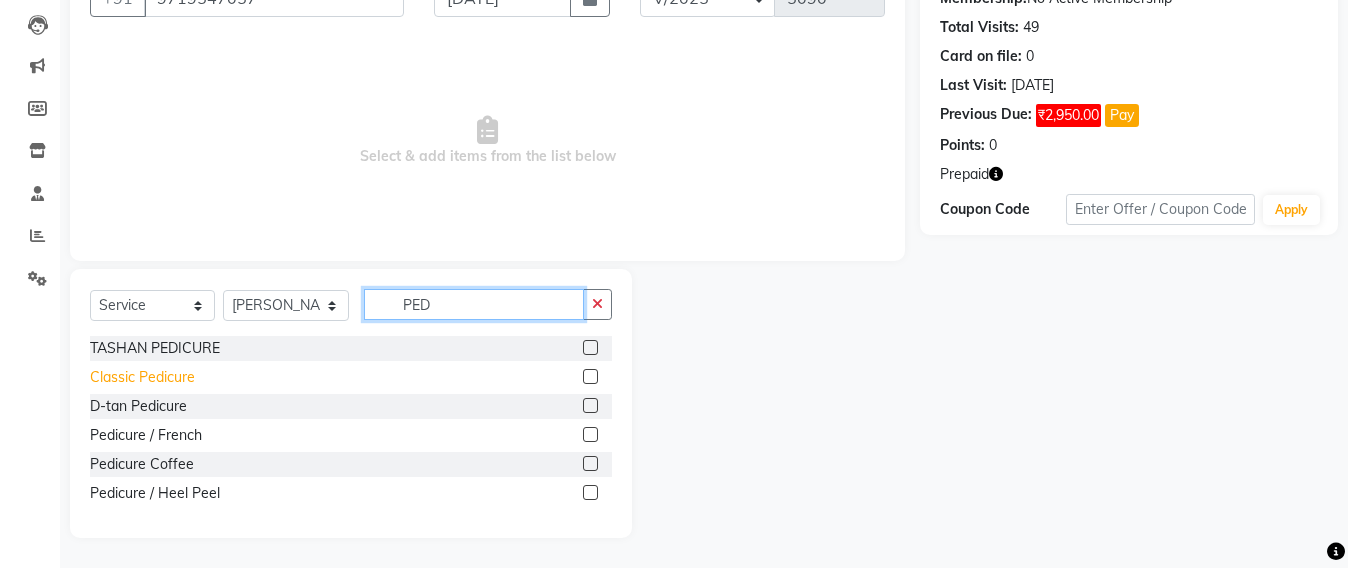 type on "PED" 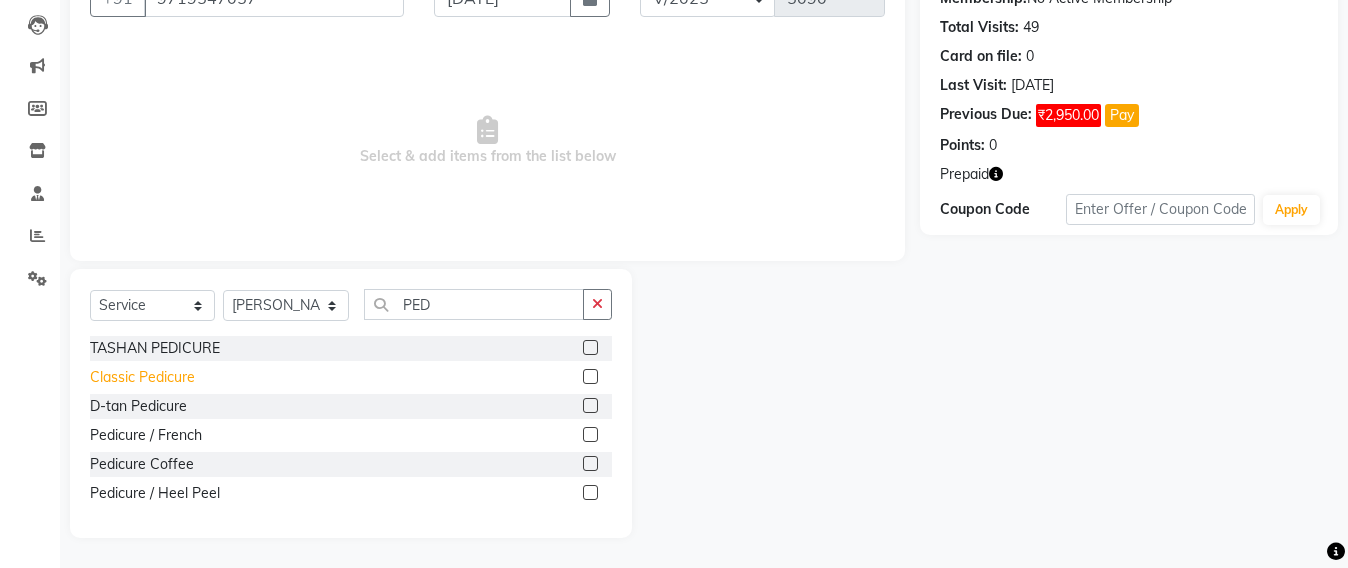 click on "Classic Pedicure" 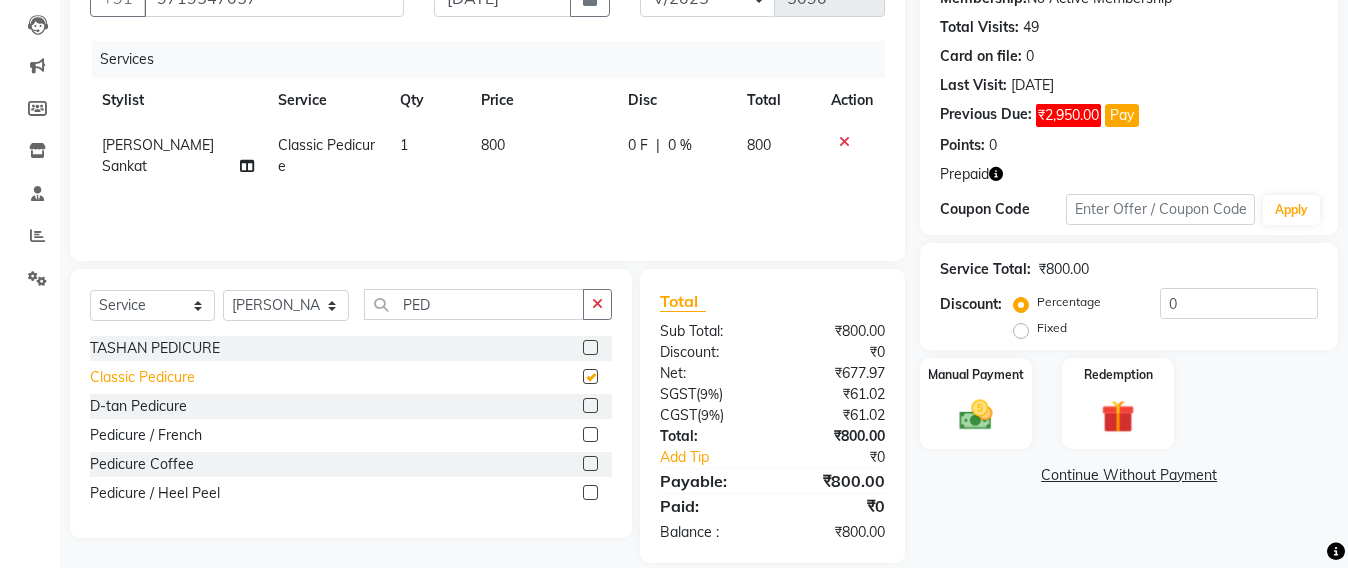 checkbox on "false" 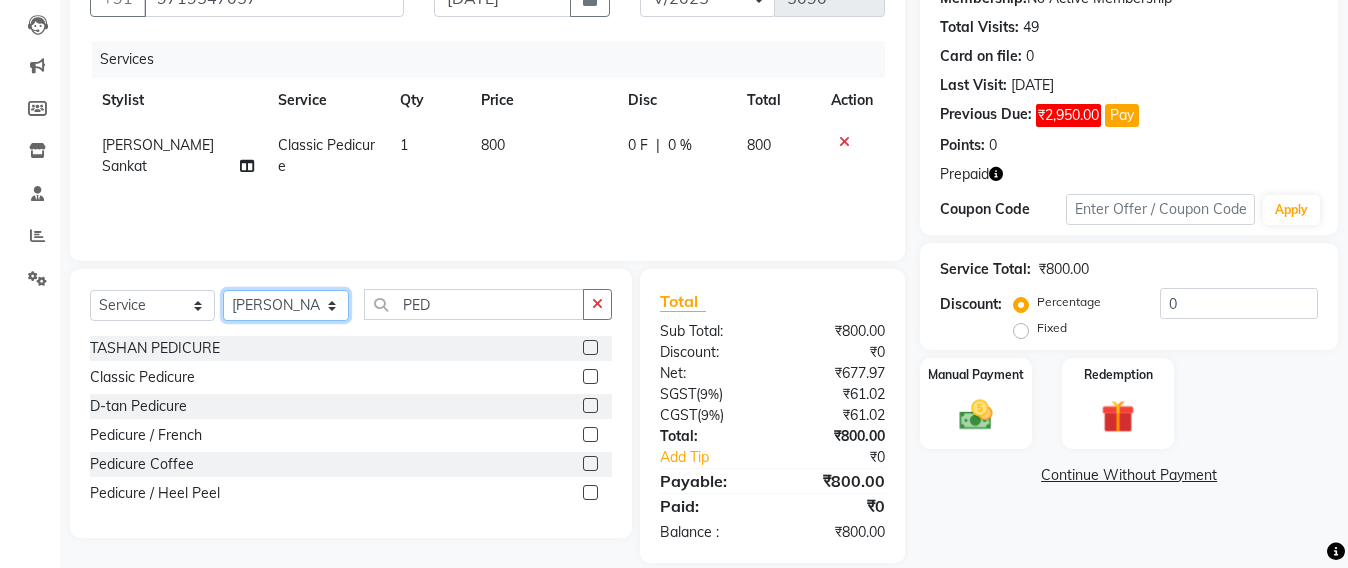 click on "Select Stylist Admin [PERSON_NAME] Sankat [PERSON_NAME] [PERSON_NAME] [PERSON_NAME] [PERSON_NAME] [PERSON_NAME] [PERSON_NAME] mahattre Pratibha [PERSON_NAME] Rosy [PERSON_NAME] [PERSON_NAME] admin [PERSON_NAME] Manager [PERSON_NAME] SOMAYANG VASHUM [PERSON_NAME]" 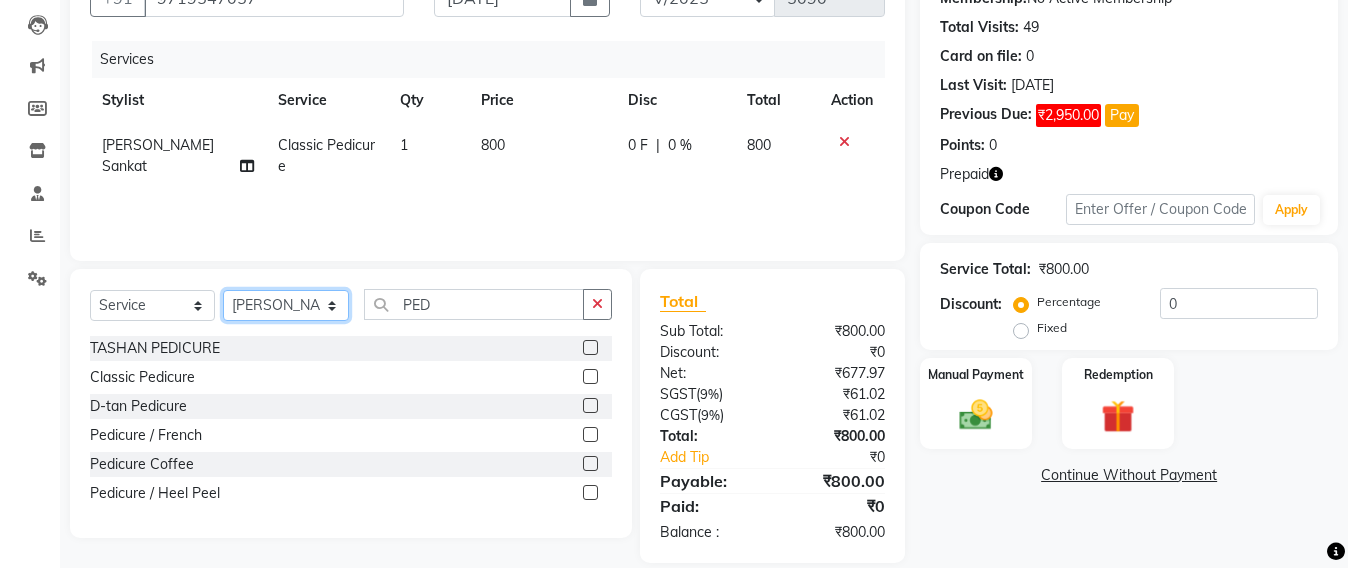 select on "48082" 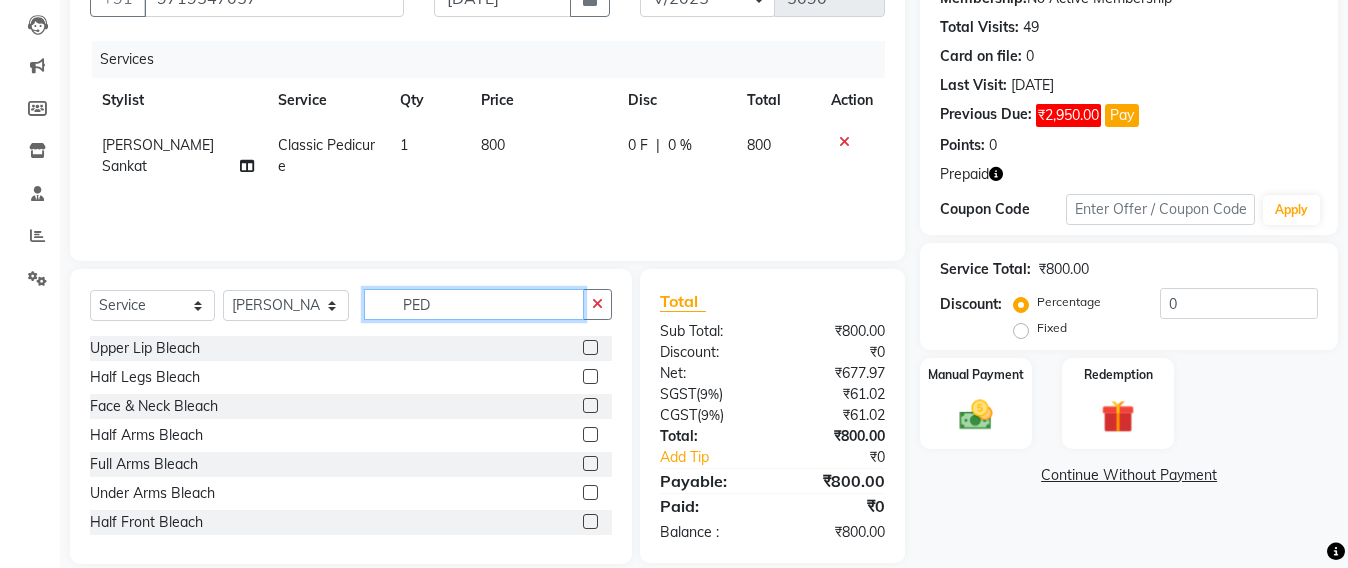 click on "PED" 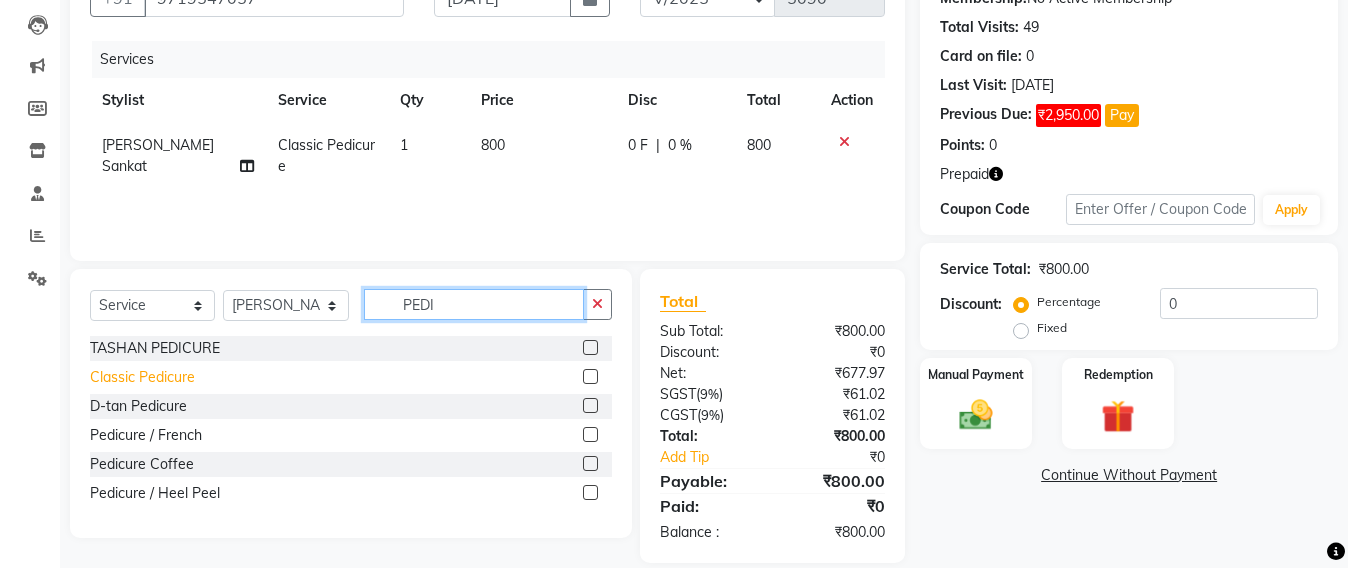 type on "PEDI" 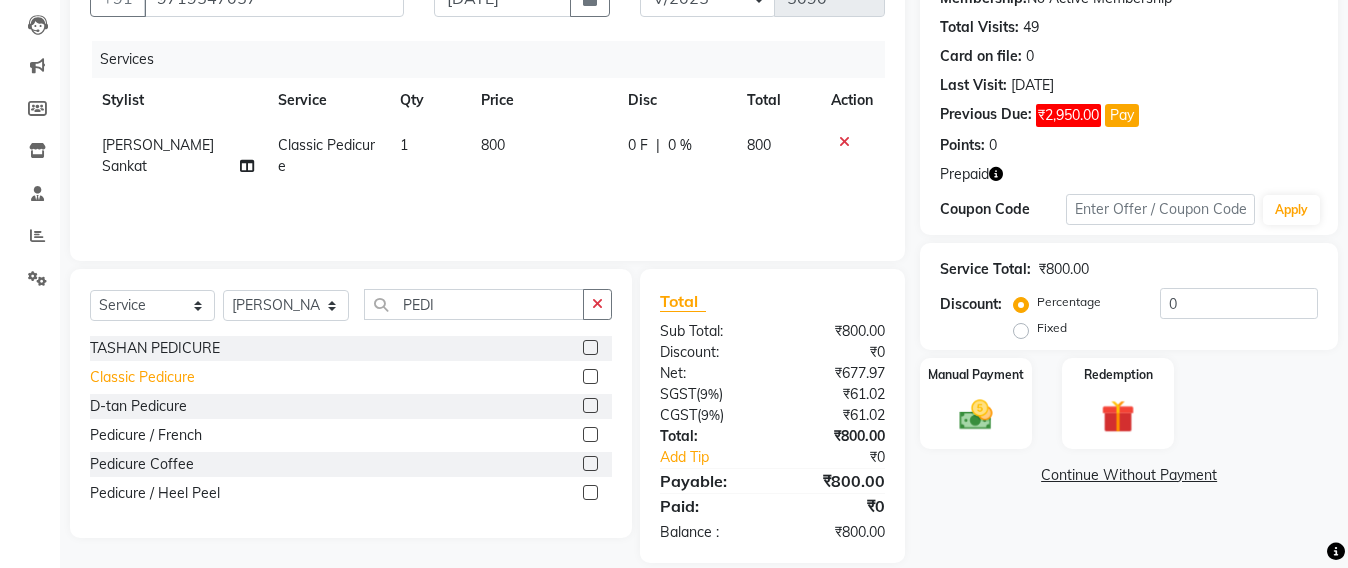 click on "Classic Pedicure" 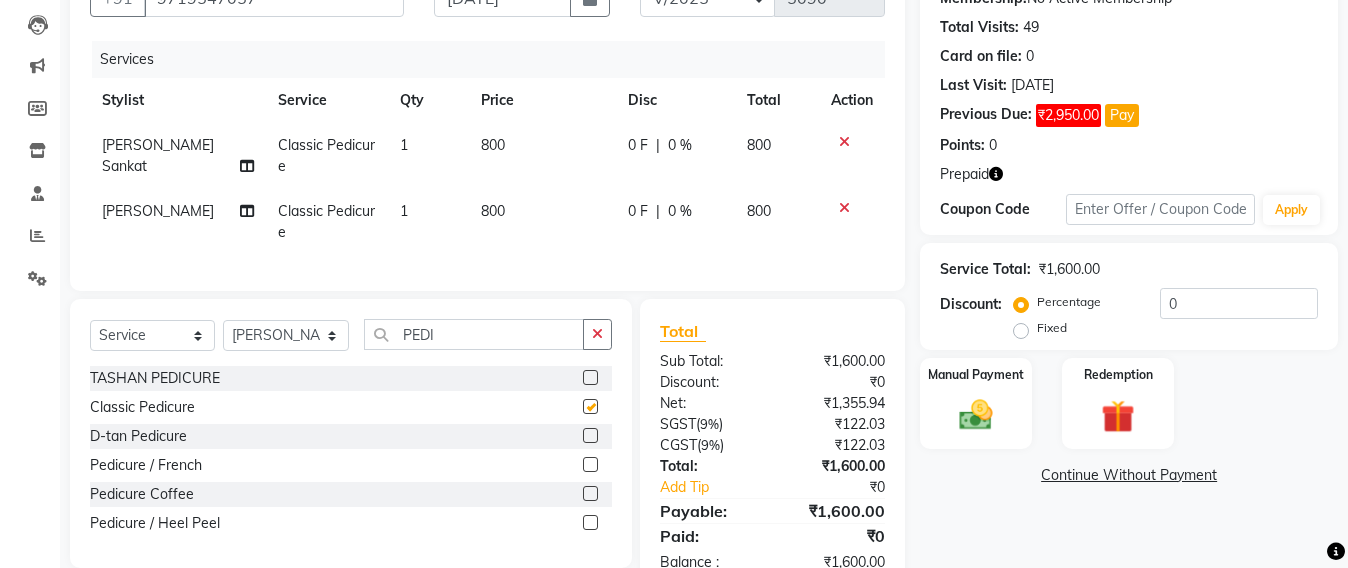 checkbox on "false" 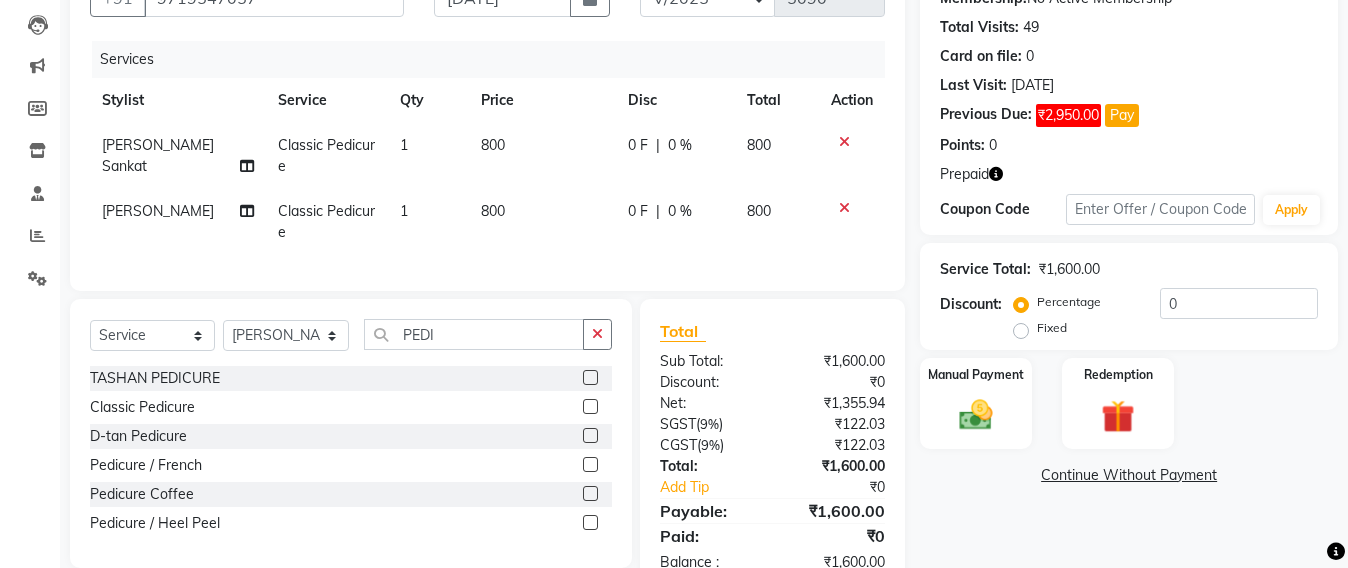 scroll, scrollTop: 82, scrollLeft: 0, axis: vertical 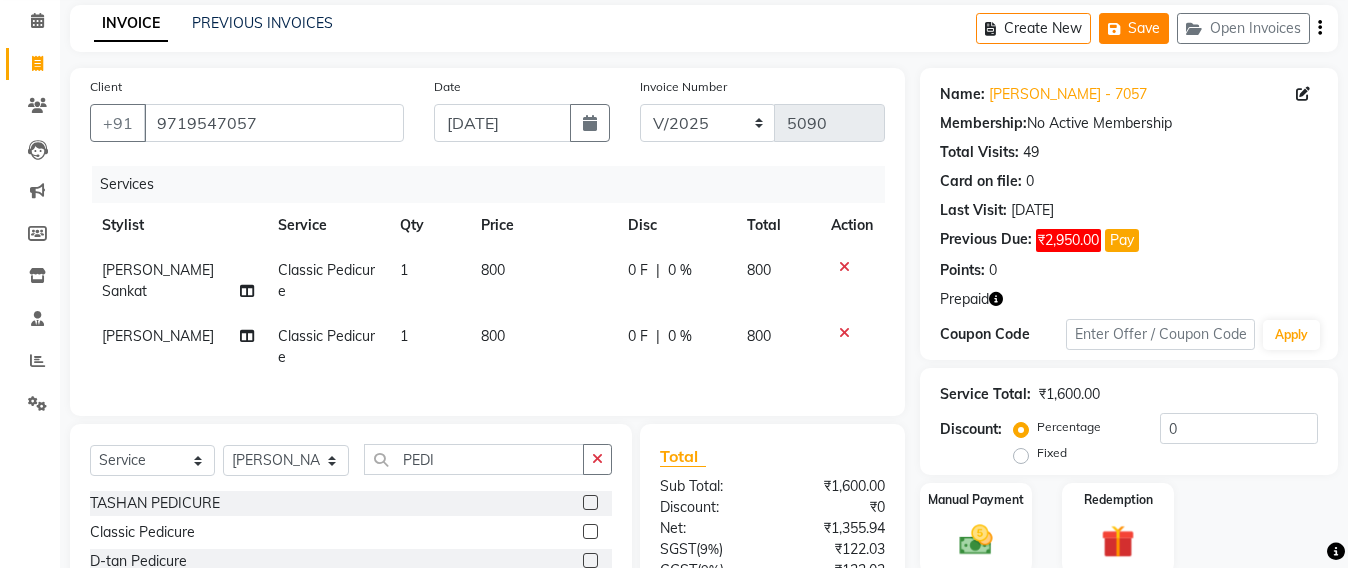 click on "Save" 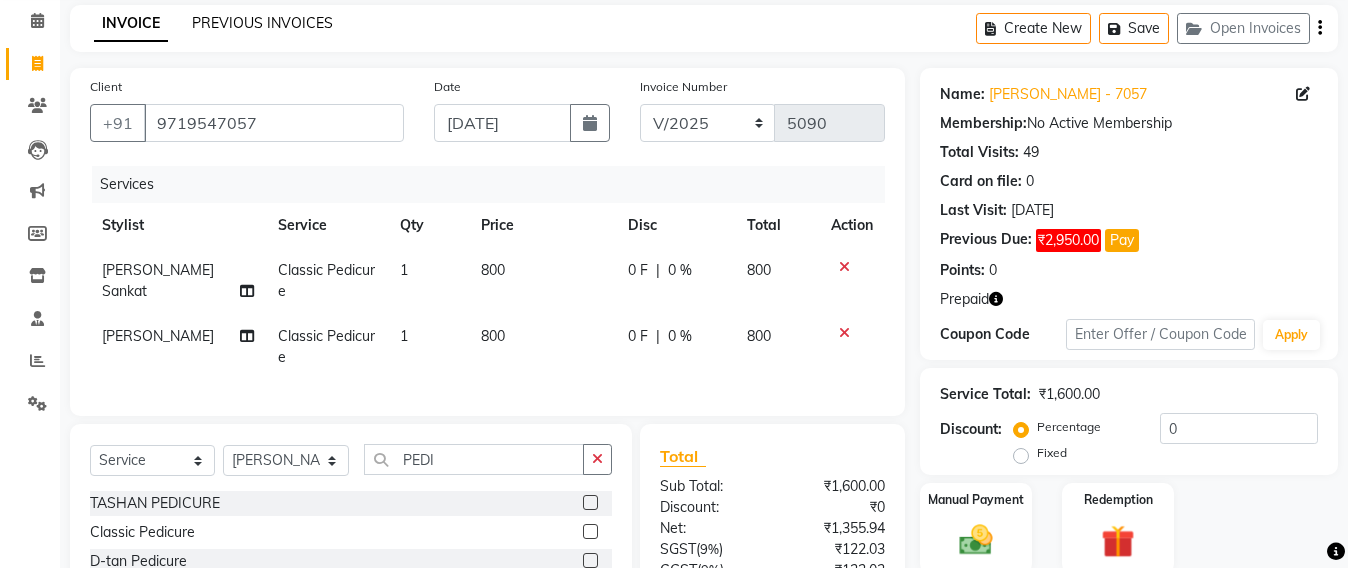 click on "PREVIOUS INVOICES" 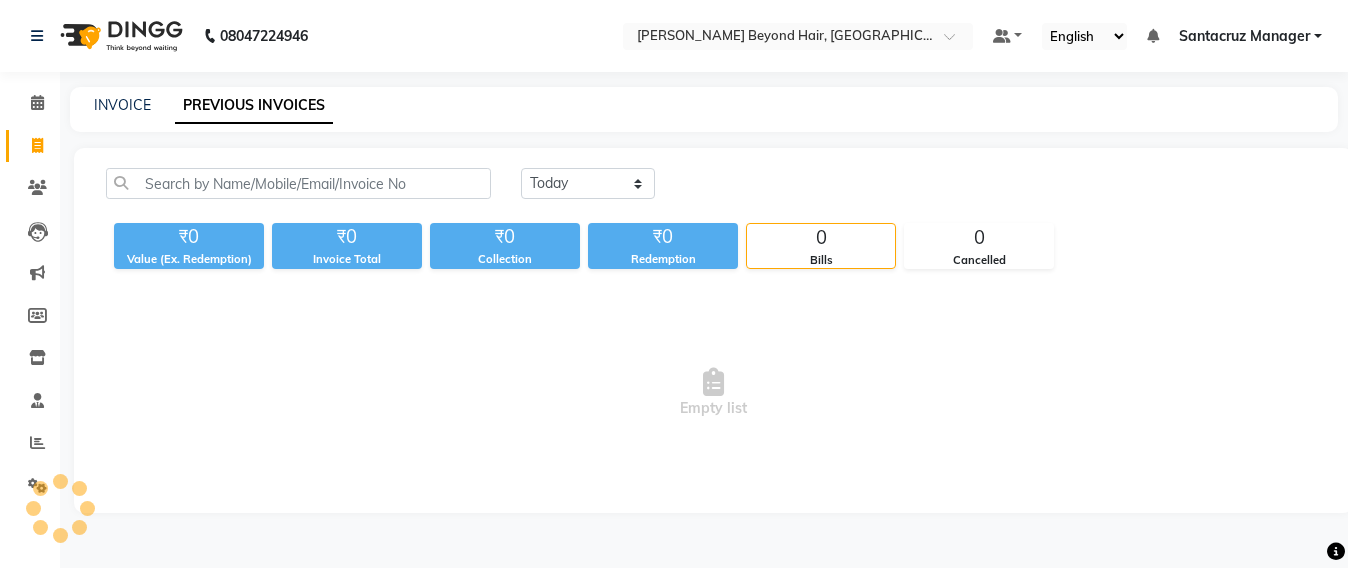 scroll, scrollTop: 0, scrollLeft: 0, axis: both 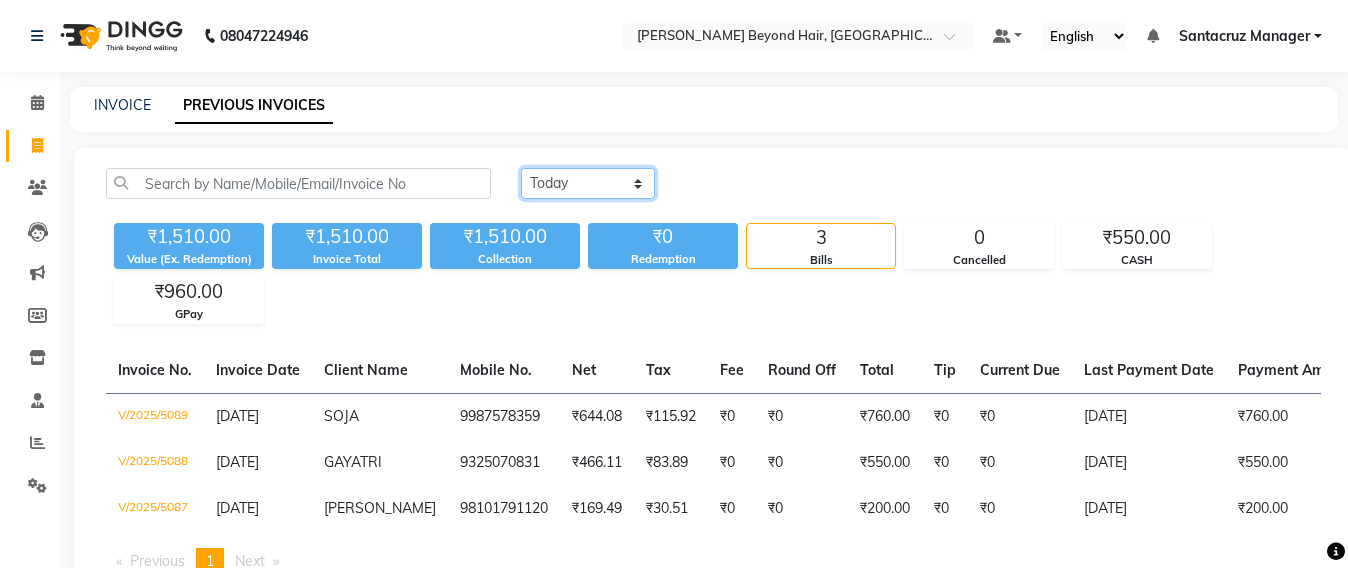 click on "Today Yesterday Custom Range" 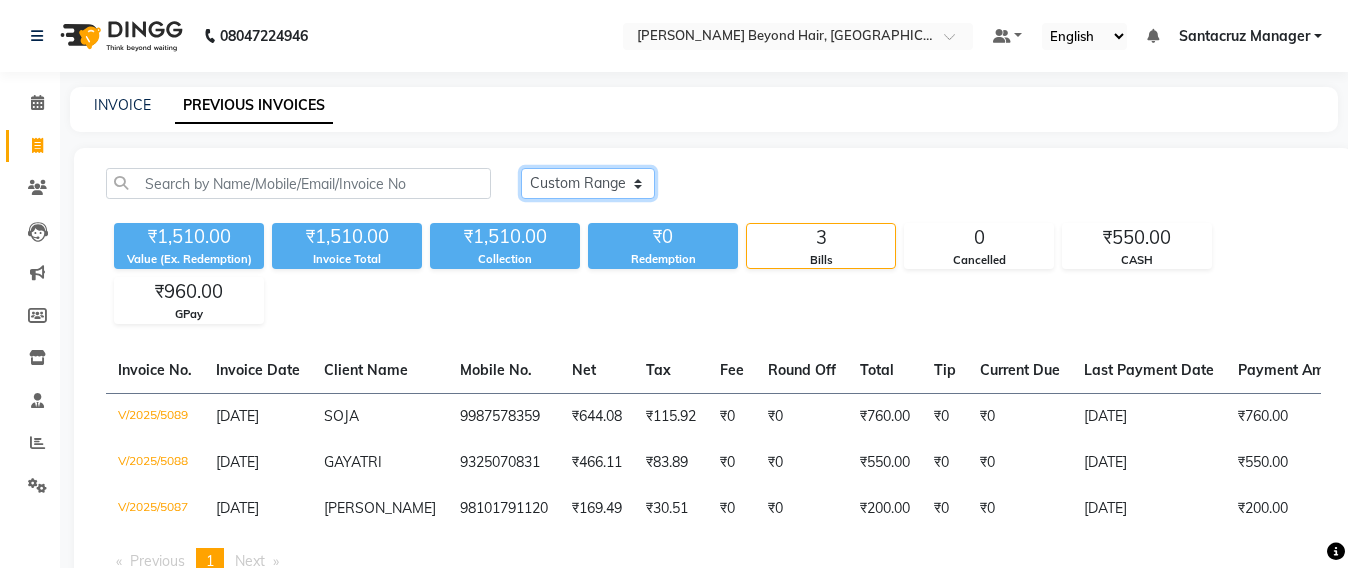 click on "Today Yesterday Custom Range" 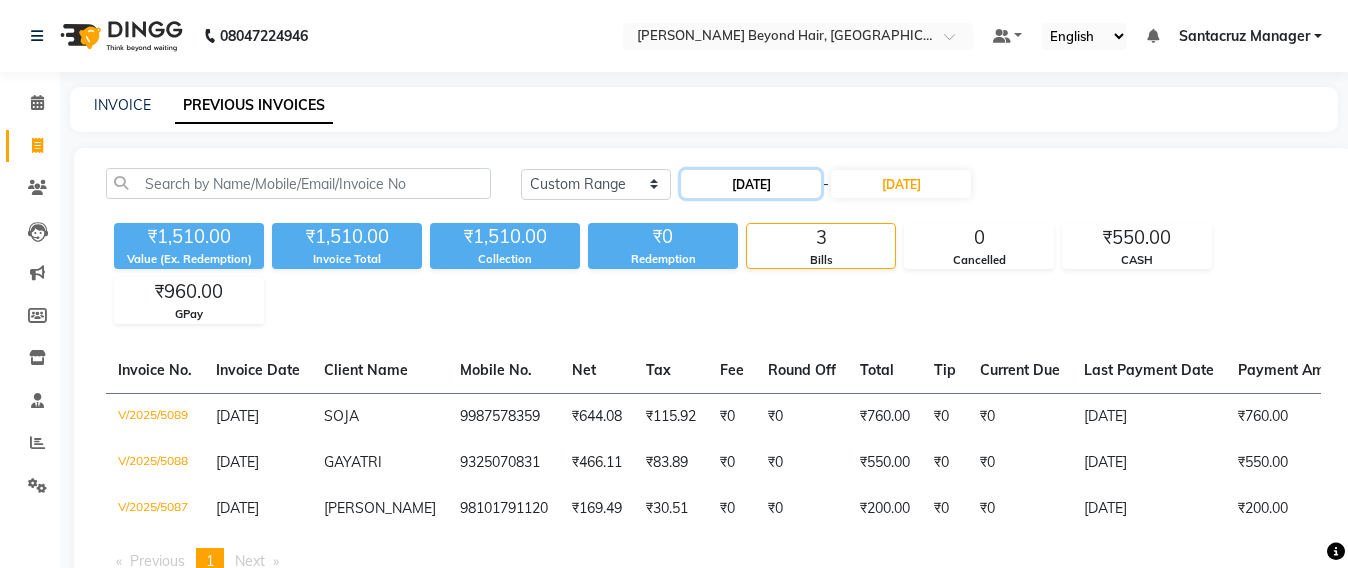 click on "[DATE]" 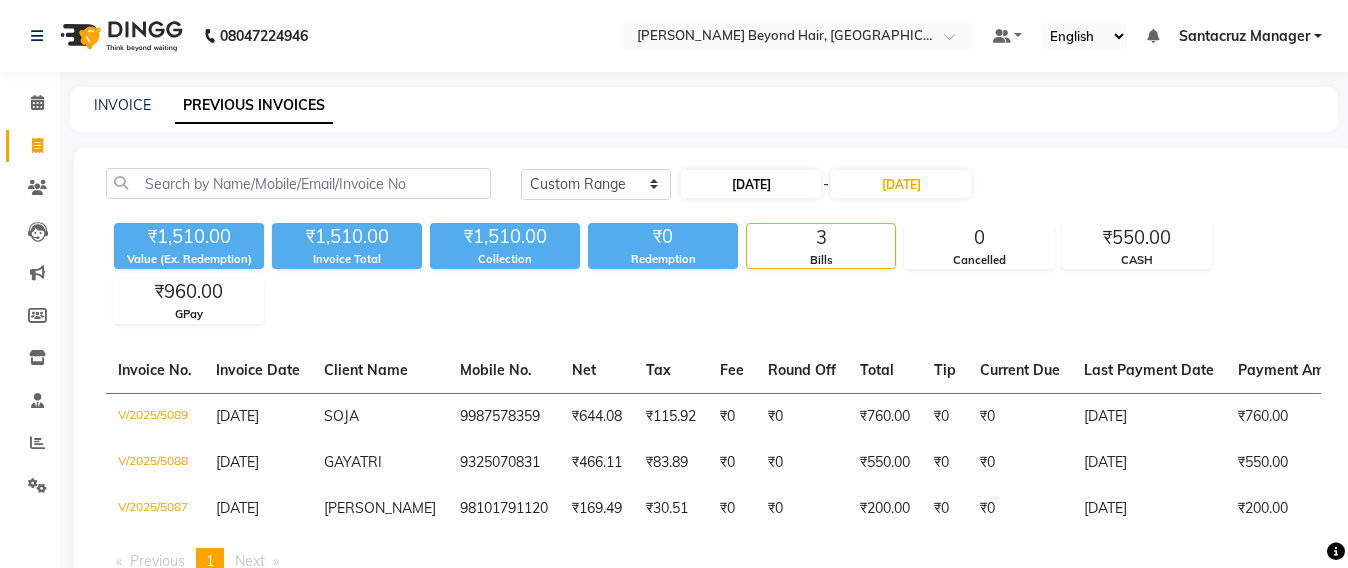 select on "7" 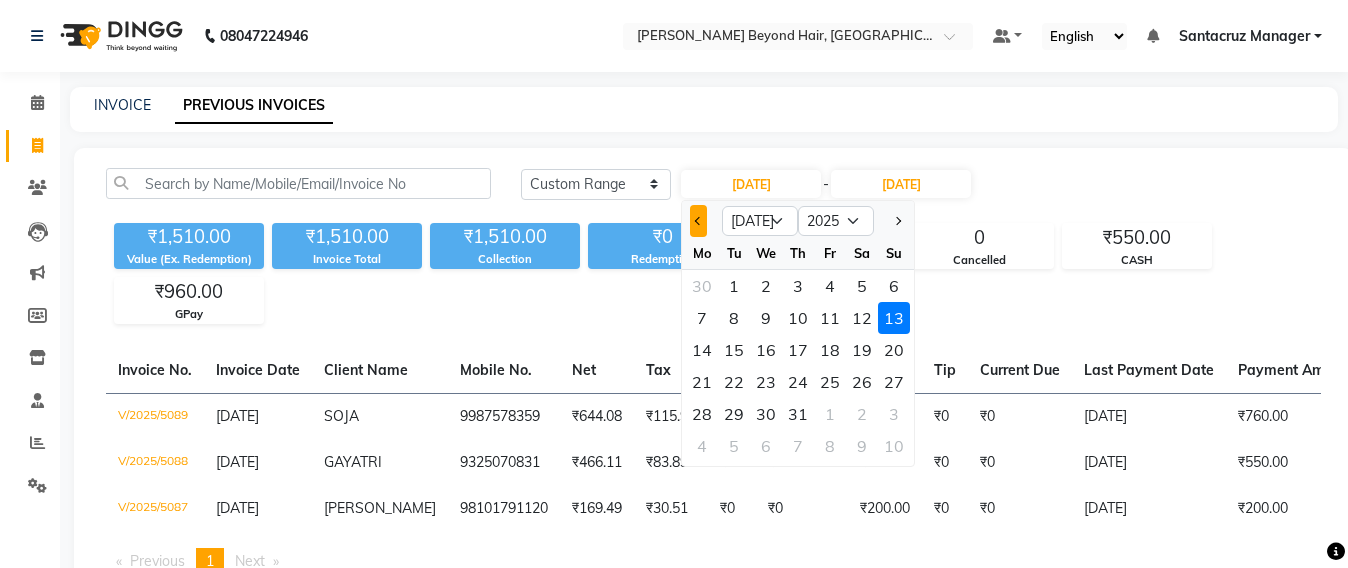 click 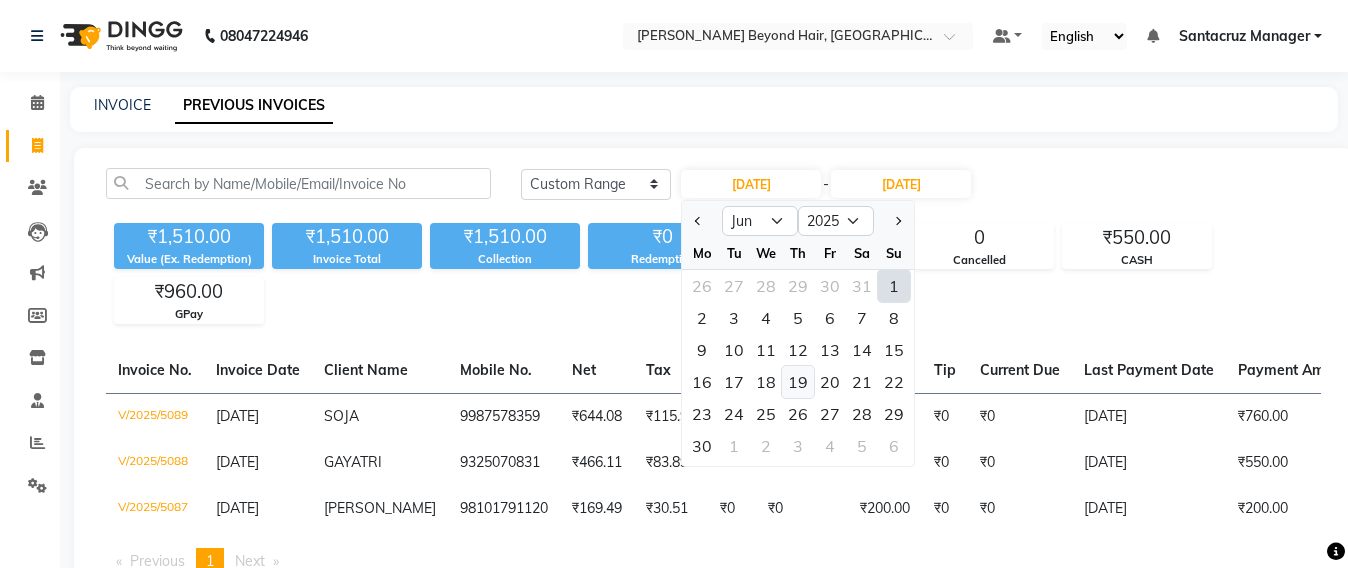 click on "19" 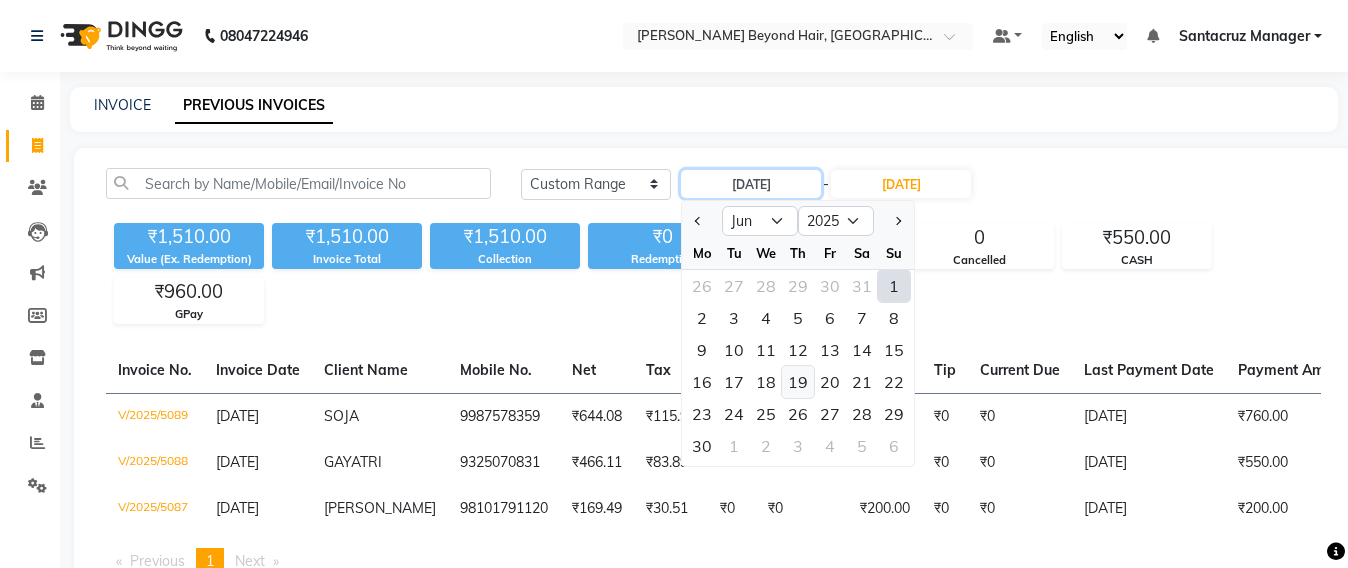 type on "19-06-2025" 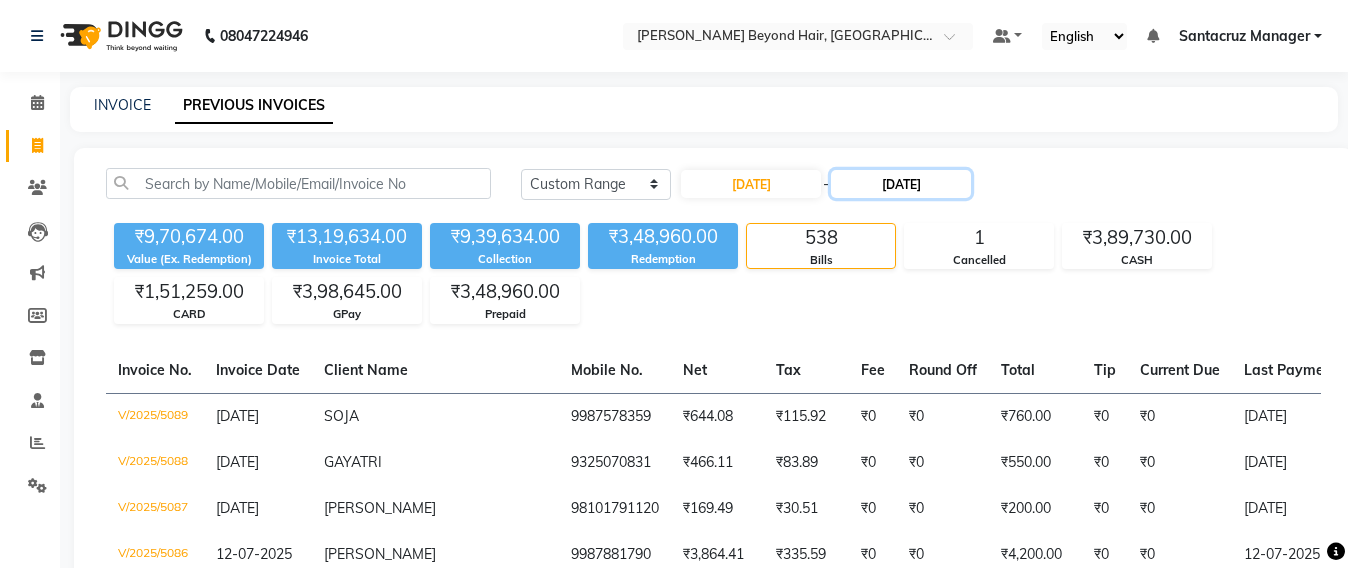 click on "[DATE]" 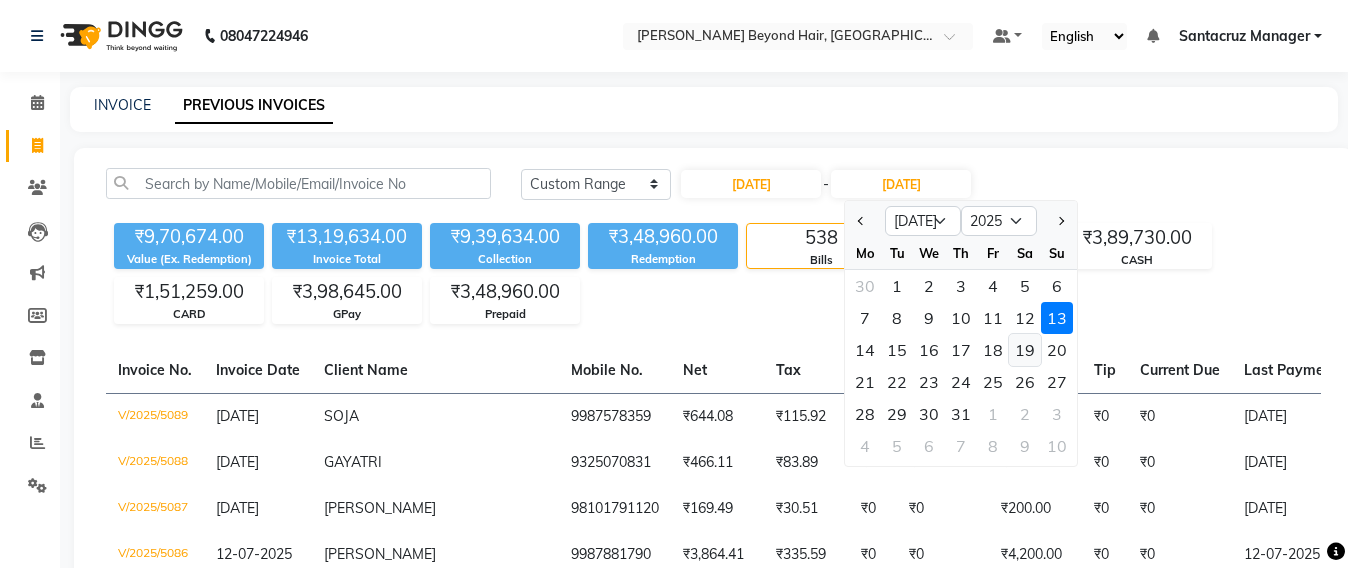 click on "19" 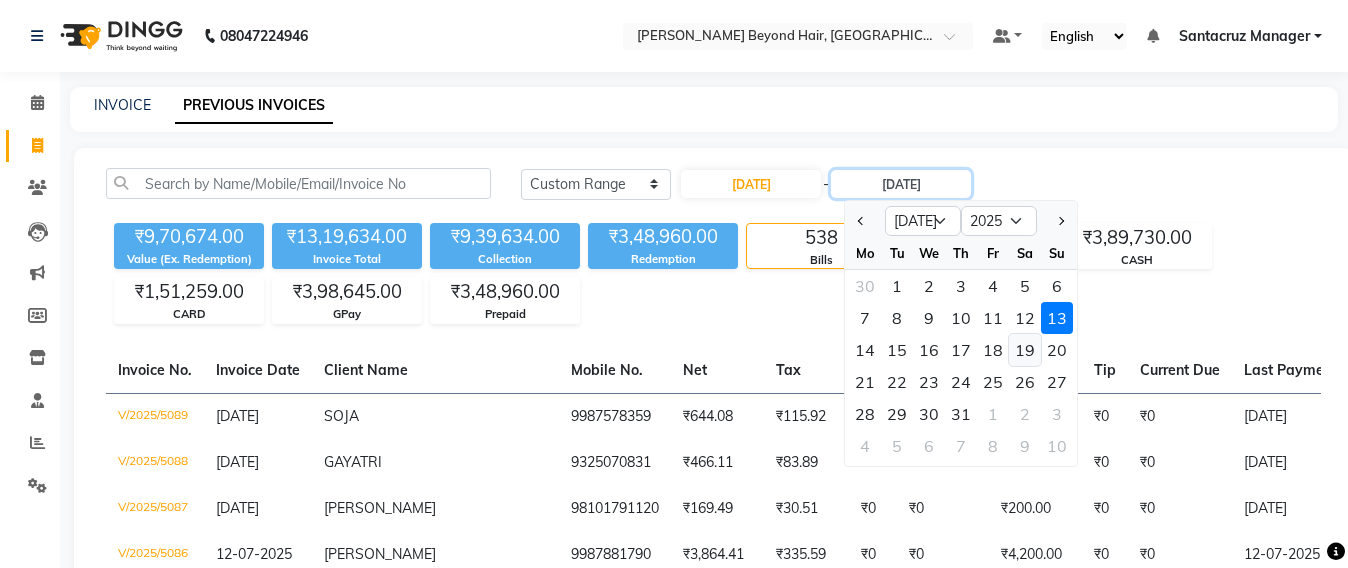 type on "19-07-2025" 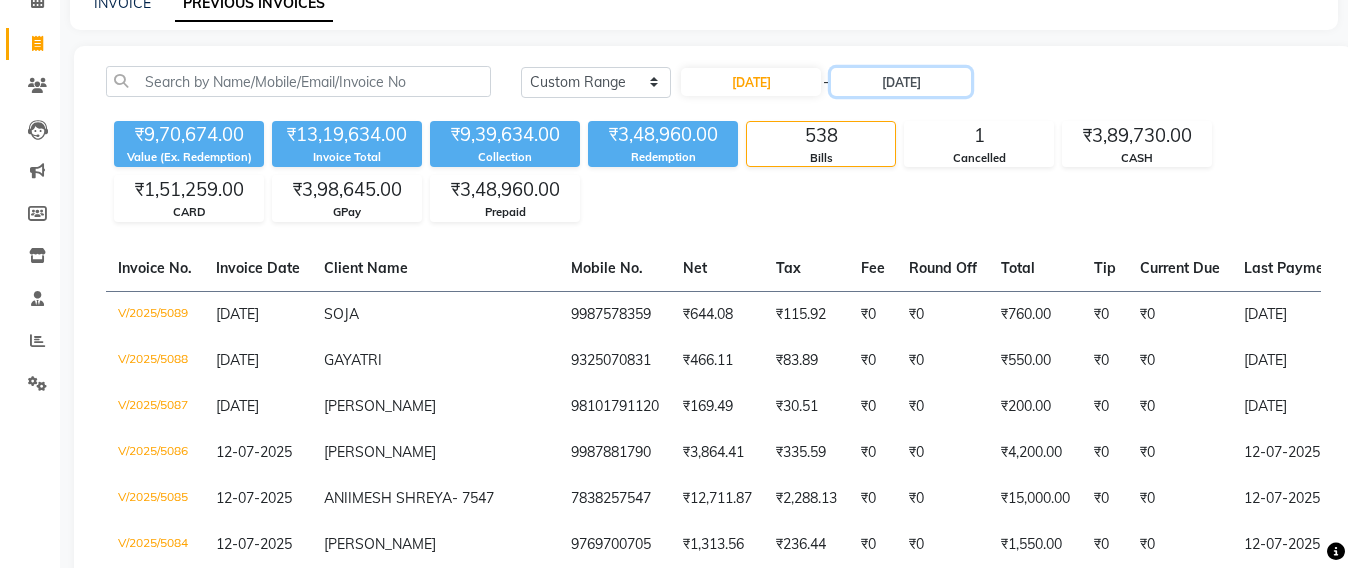 scroll, scrollTop: 0, scrollLeft: 0, axis: both 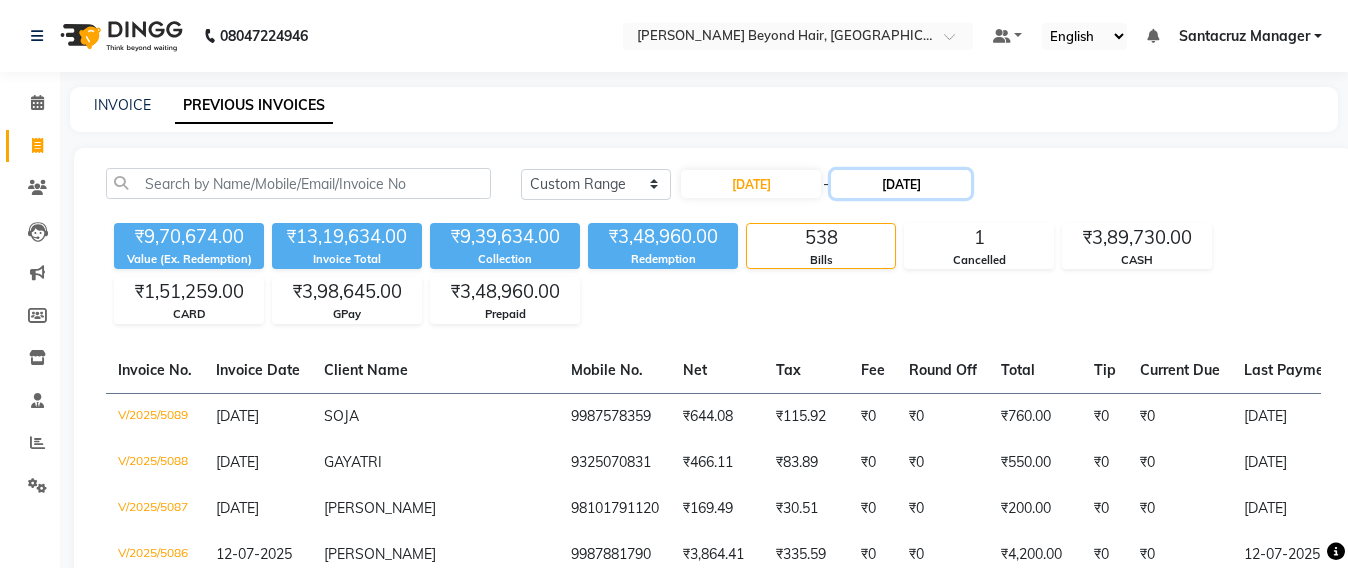 click on "19-07-2025" 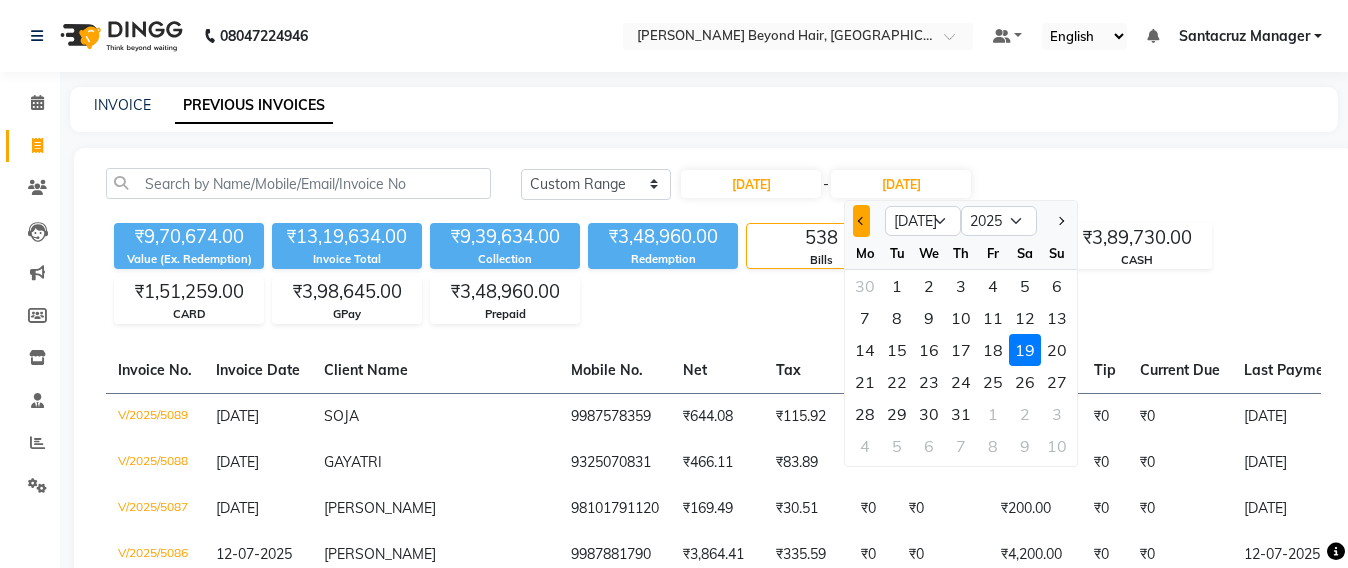 click 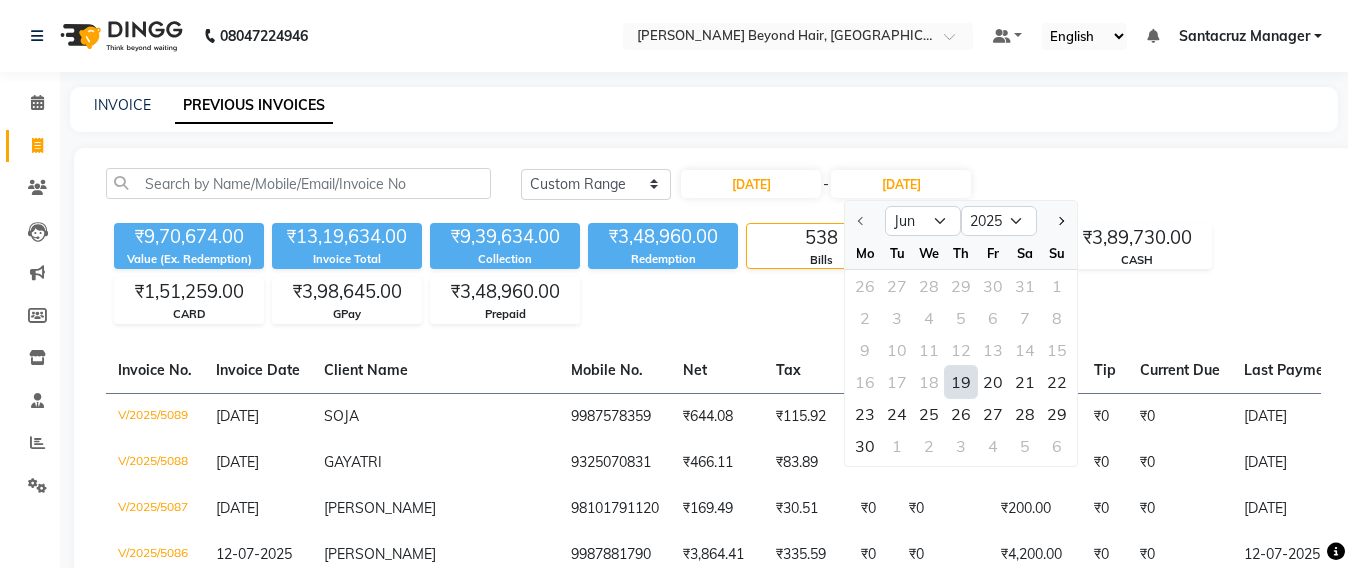 click on "19" 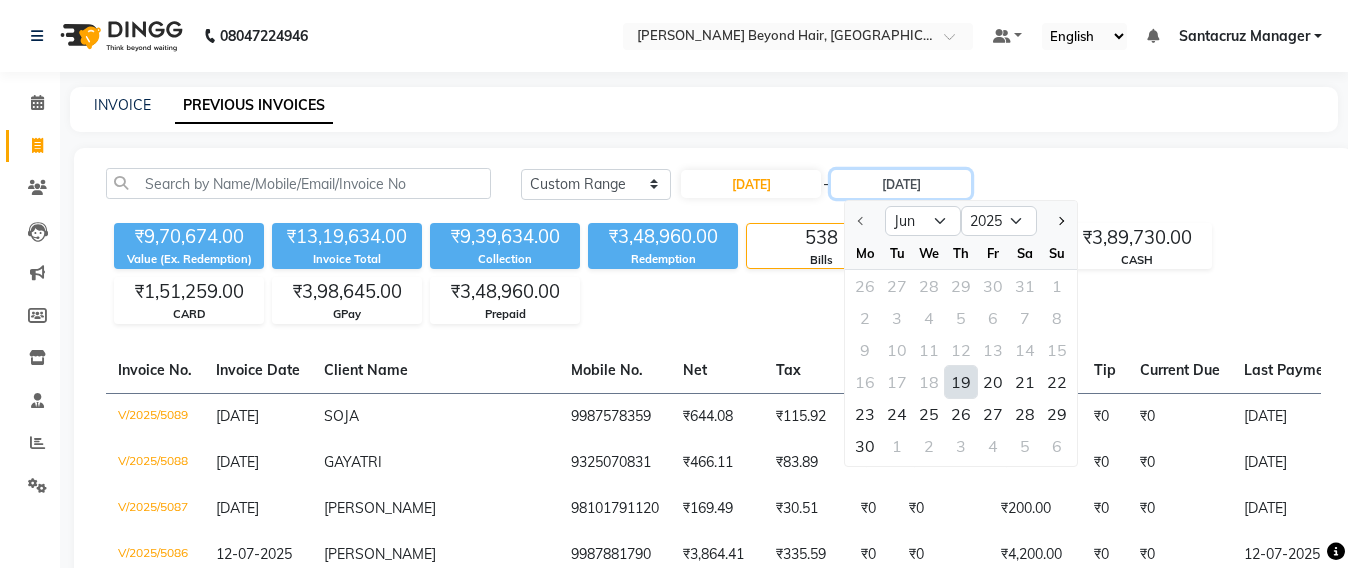 type on "19-06-2025" 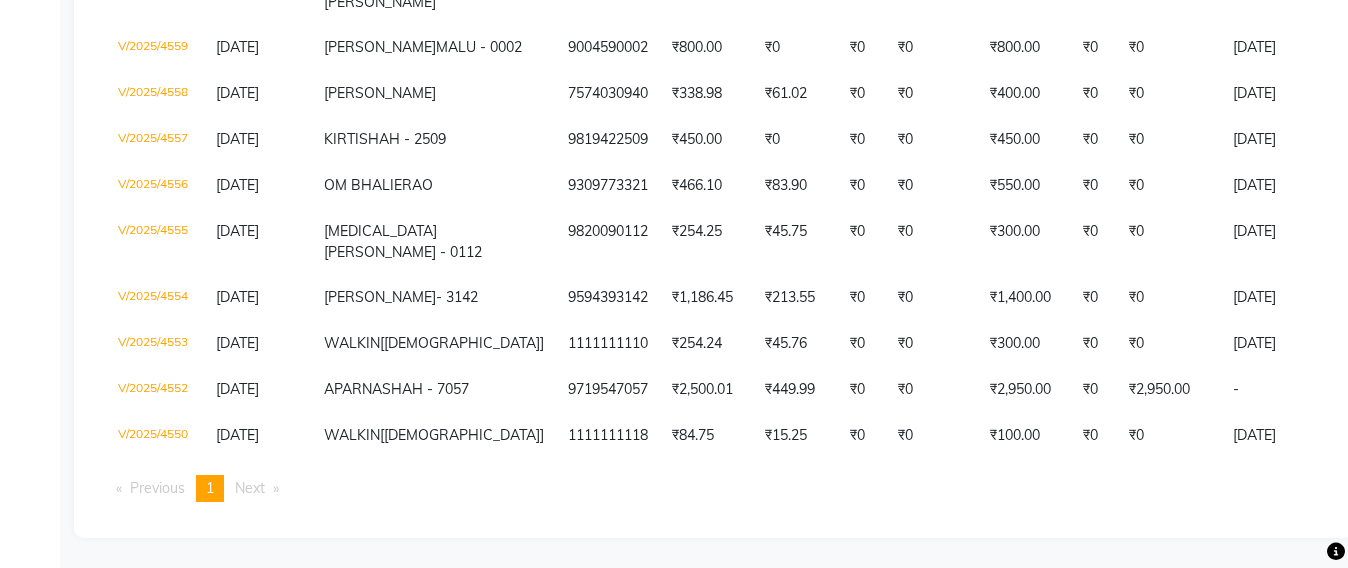 scroll, scrollTop: 1075, scrollLeft: 0, axis: vertical 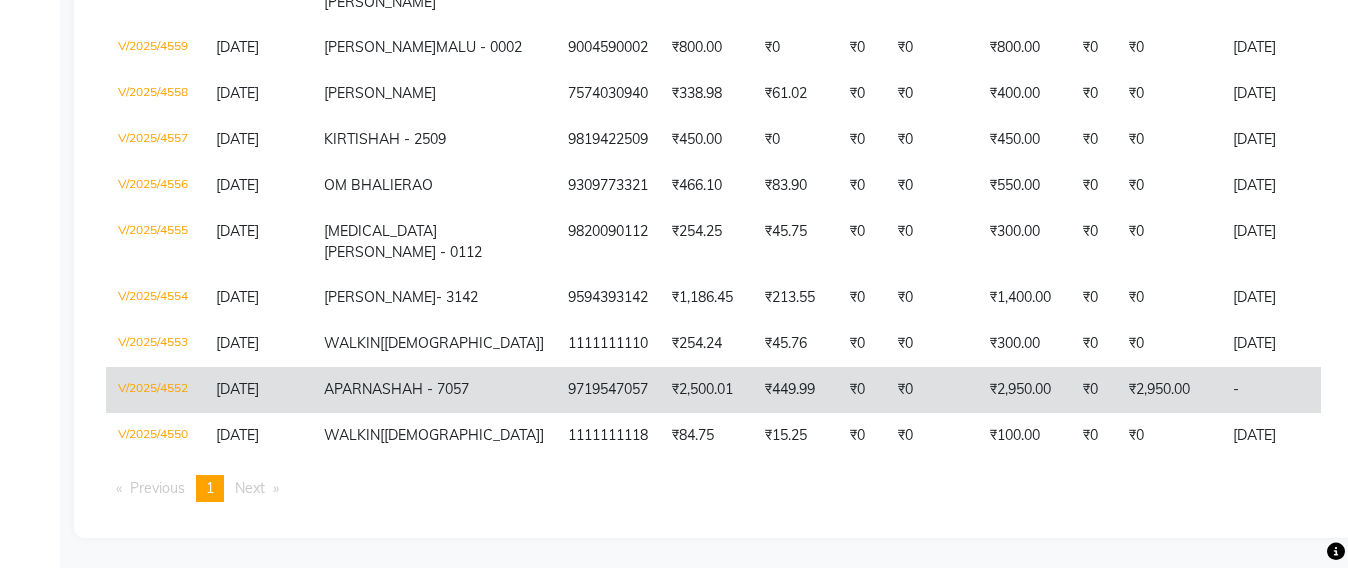 click on "₹2,950.00" 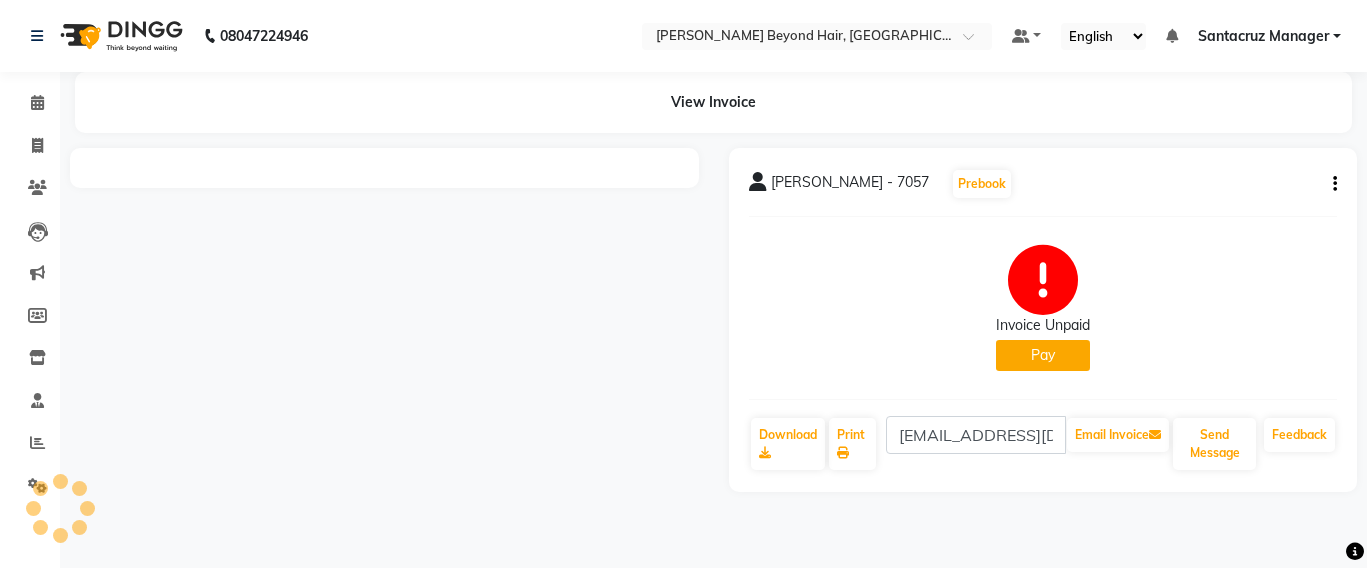 scroll, scrollTop: 0, scrollLeft: 0, axis: both 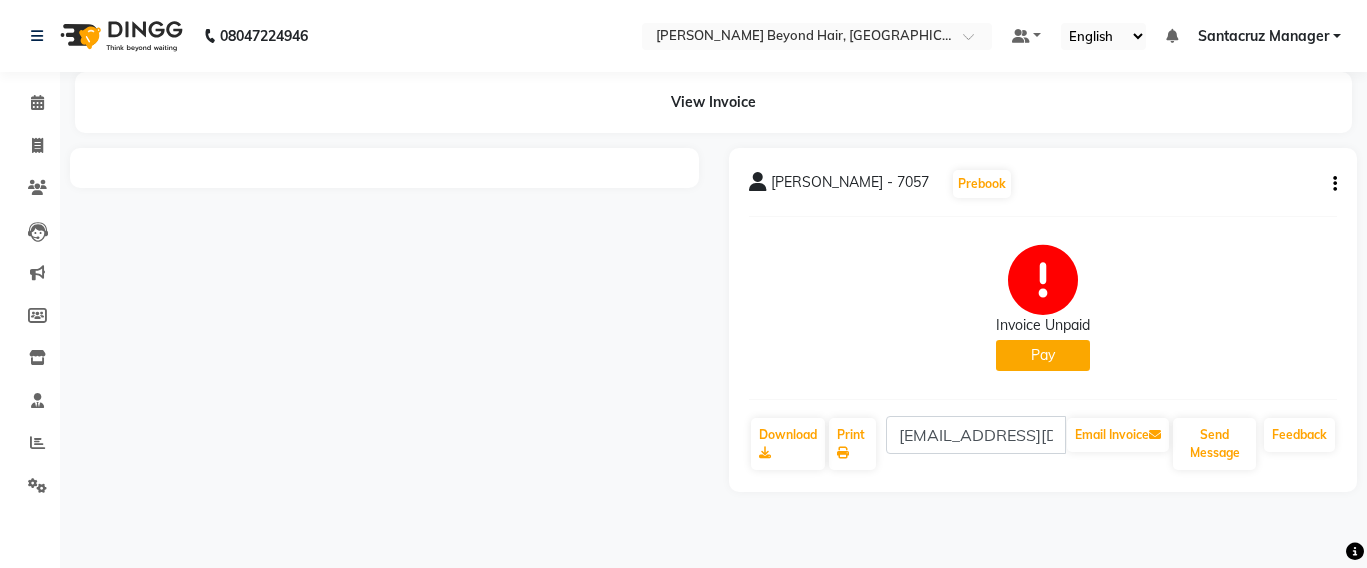 click on "View Invoice" 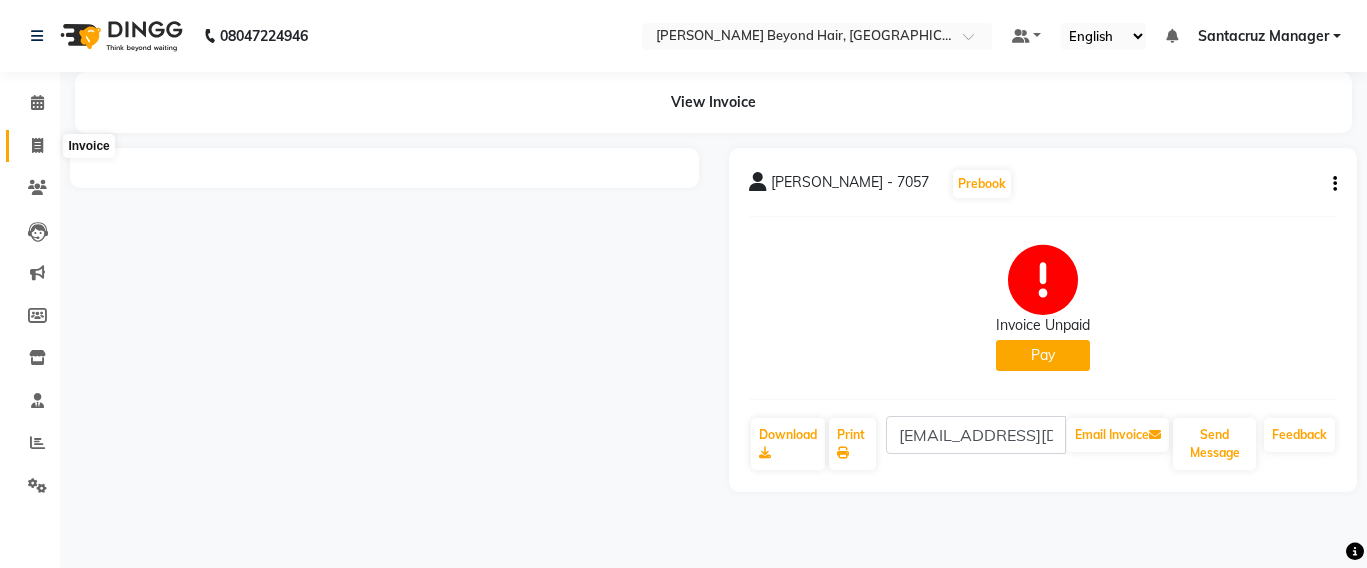 click 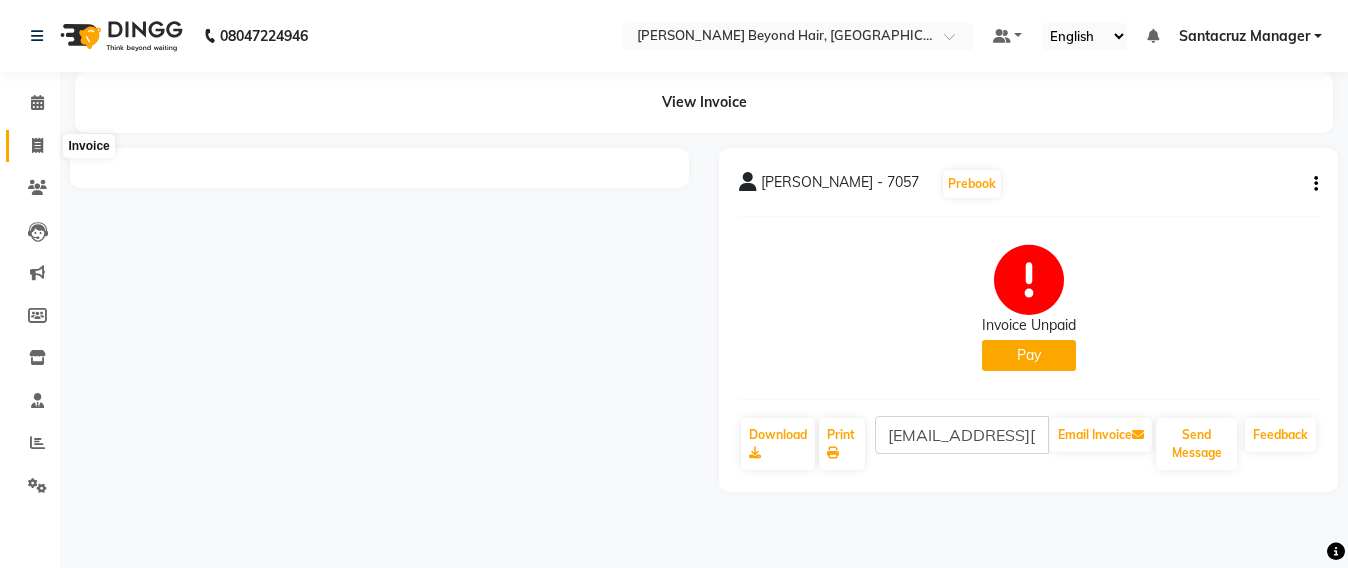 select on "service" 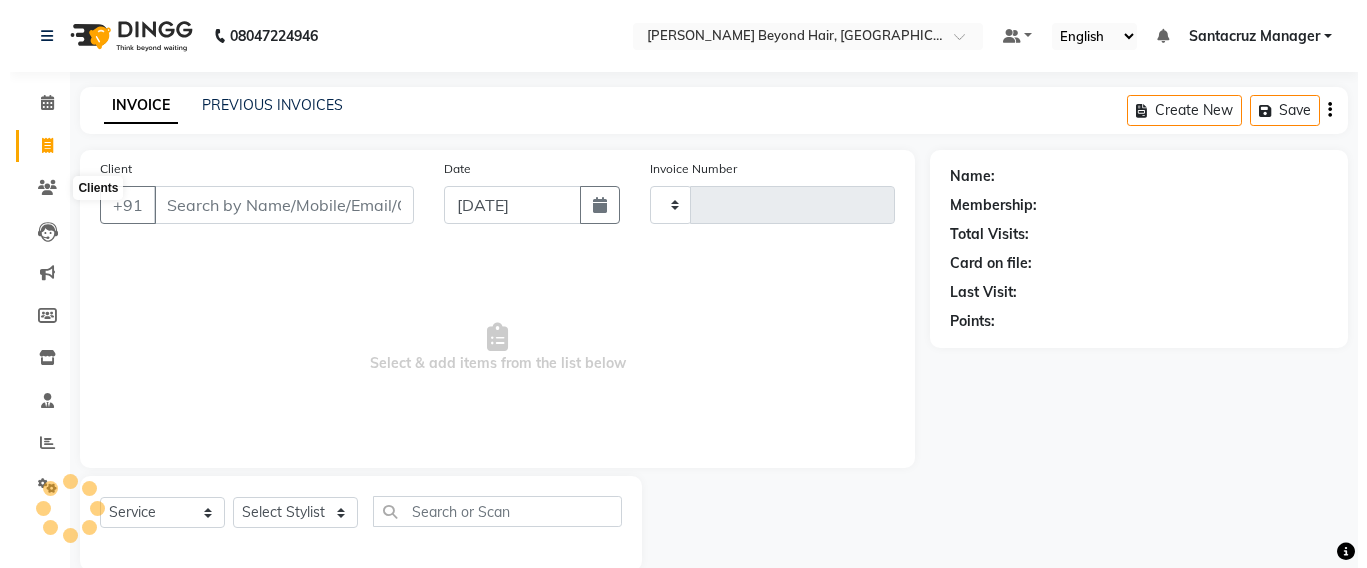 scroll, scrollTop: 33, scrollLeft: 0, axis: vertical 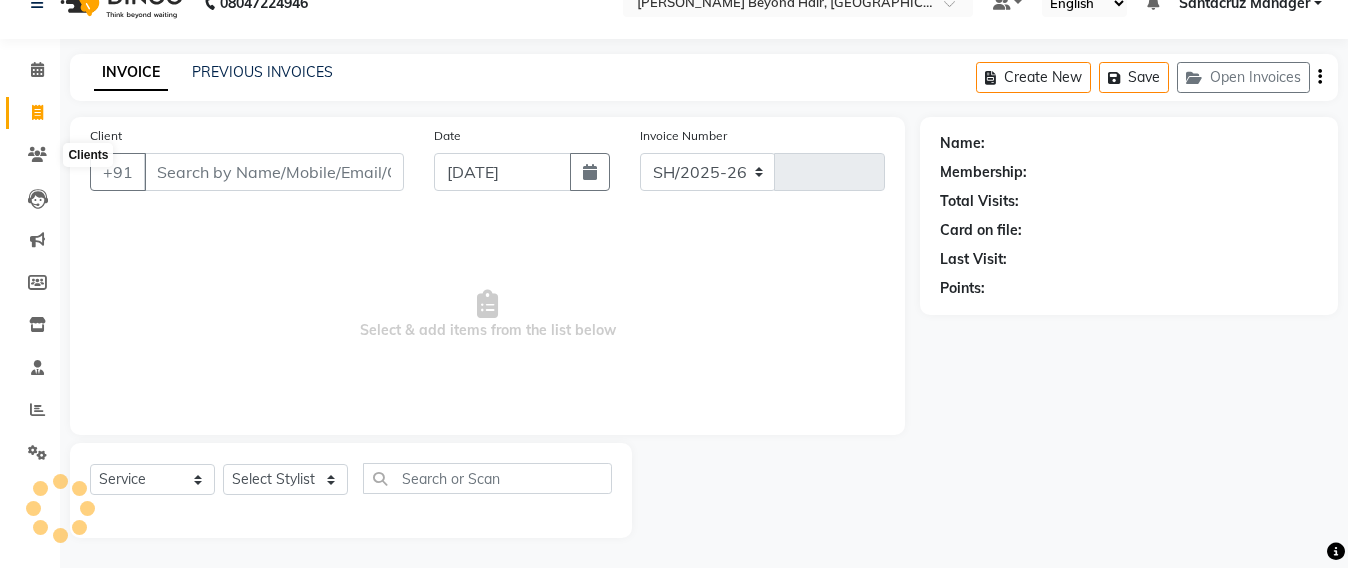 select on "6357" 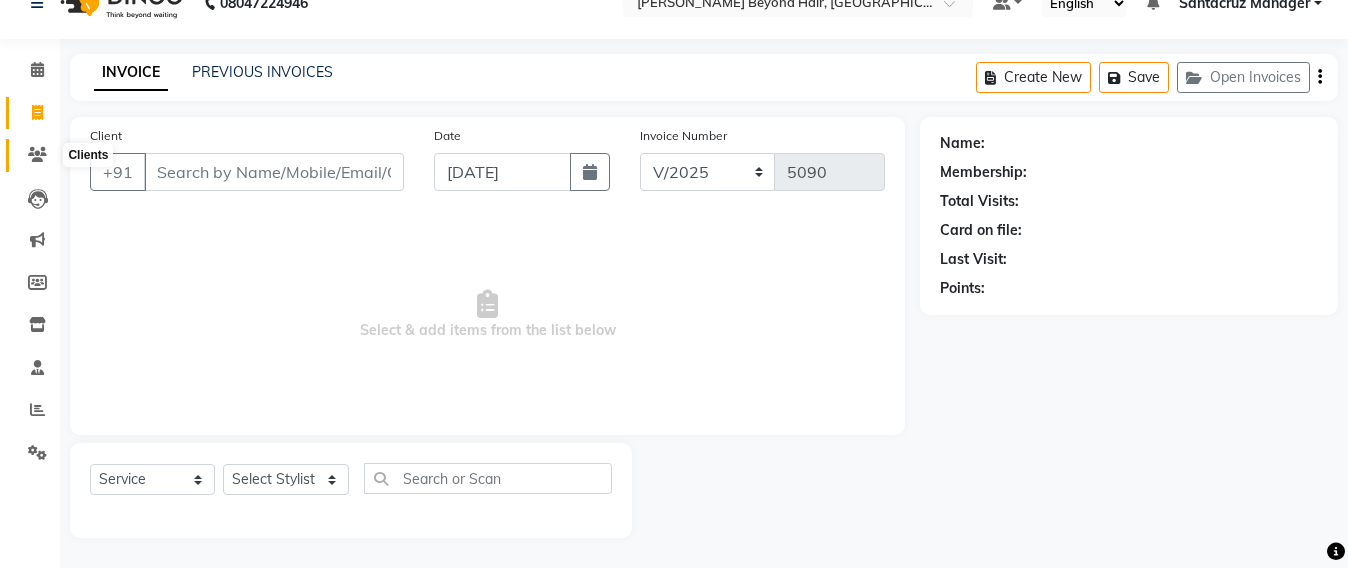 click 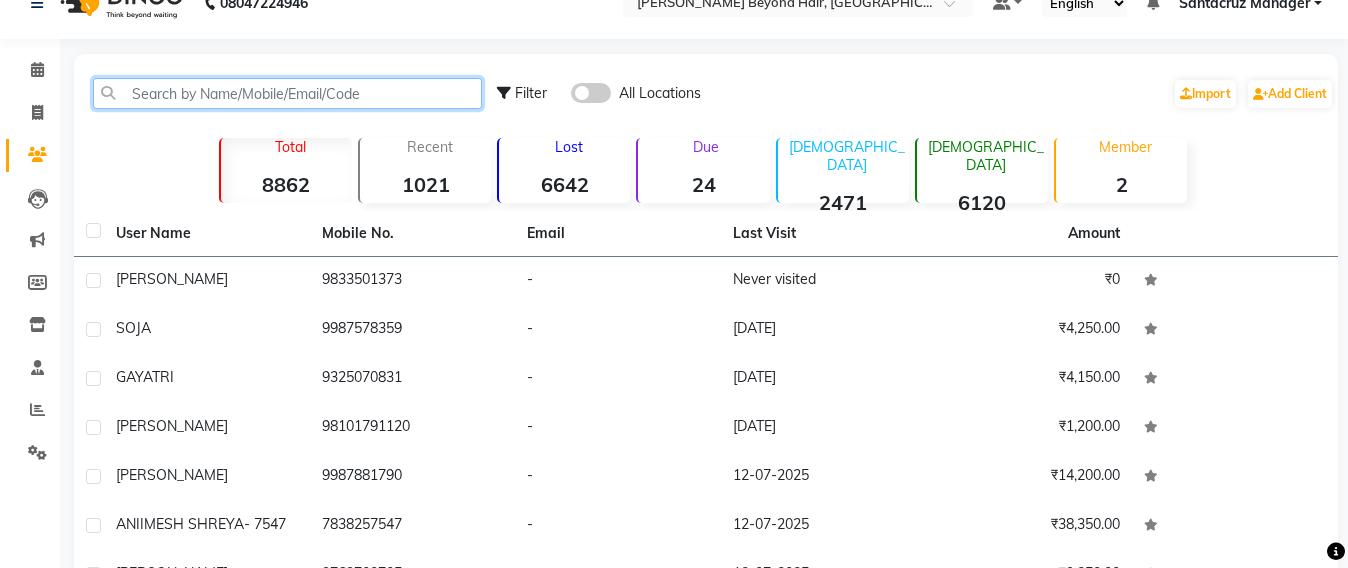 click 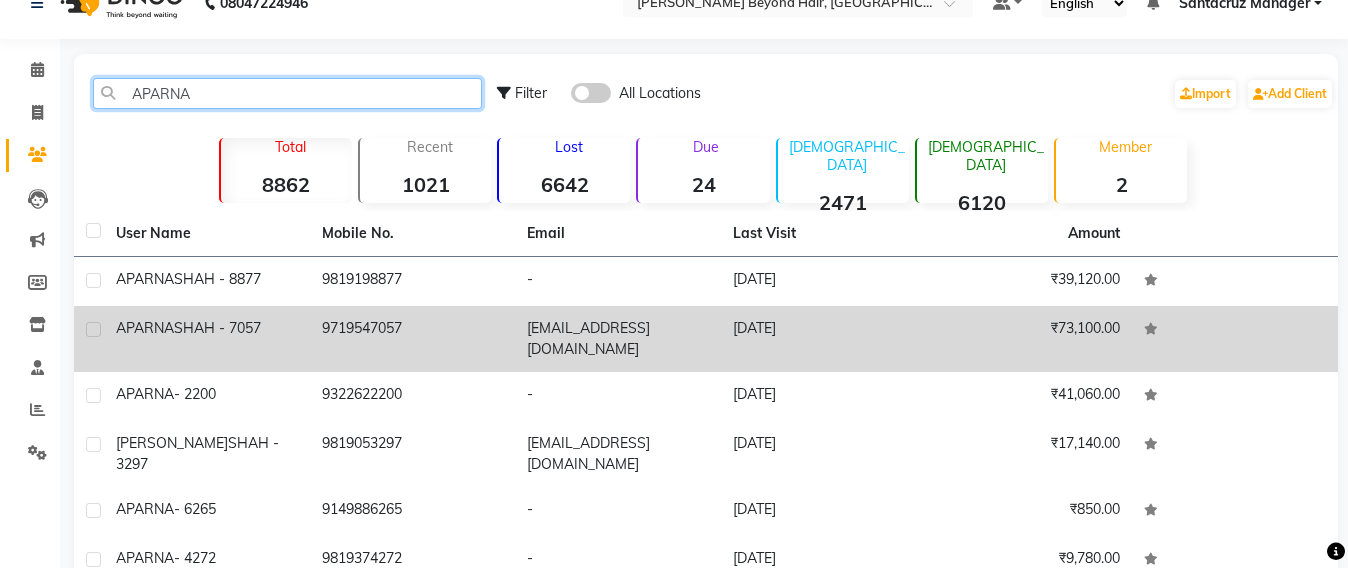 type on "APARNA" 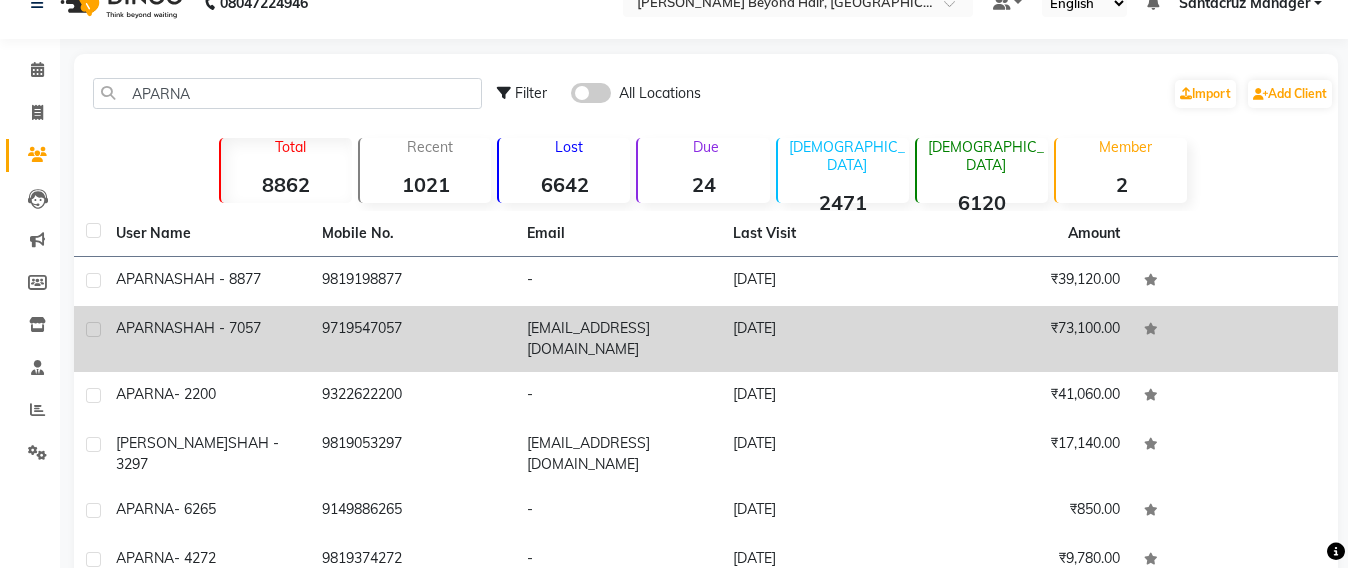 click on "9719547057" 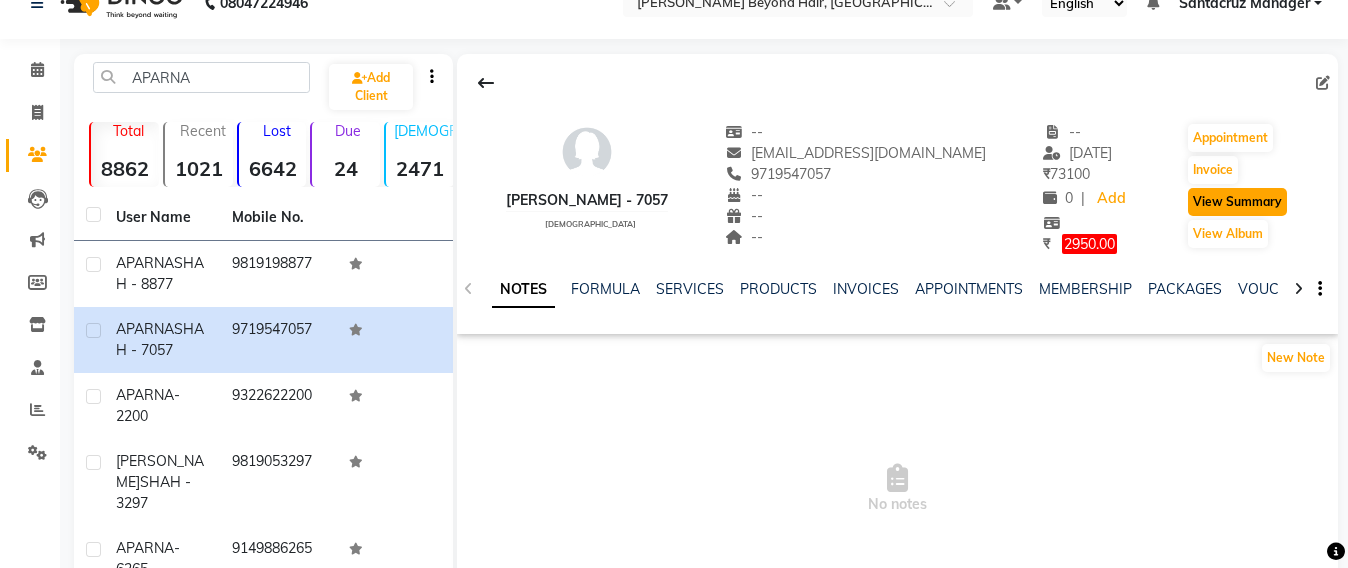 click on "View Summary" 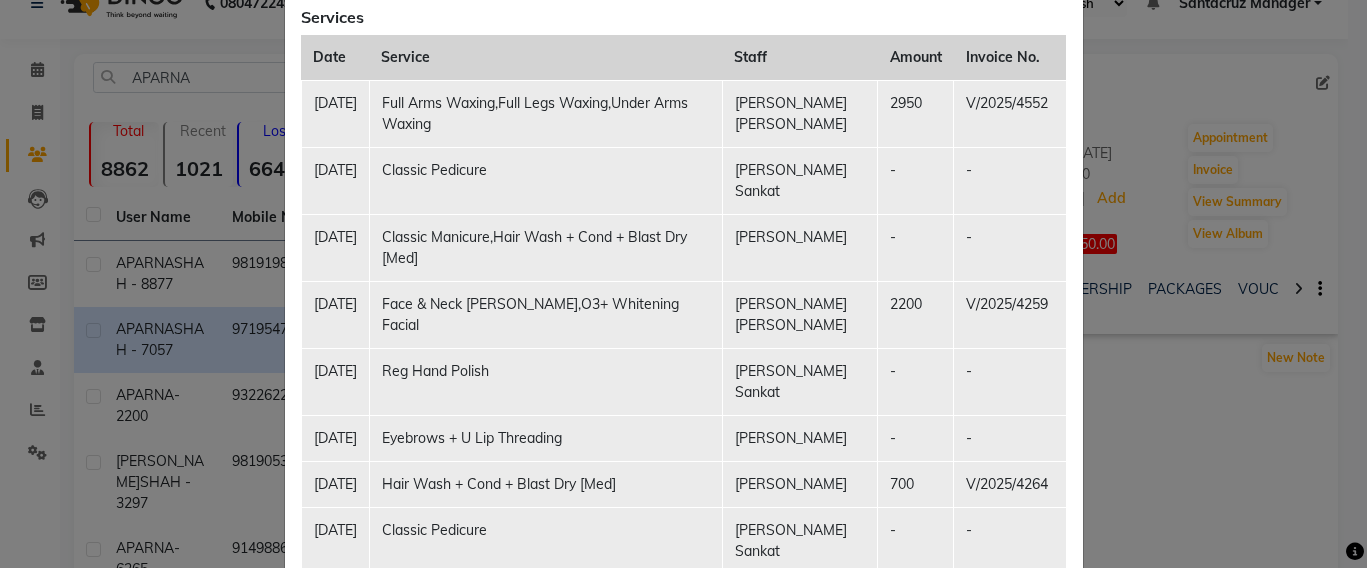 scroll, scrollTop: 750, scrollLeft: 0, axis: vertical 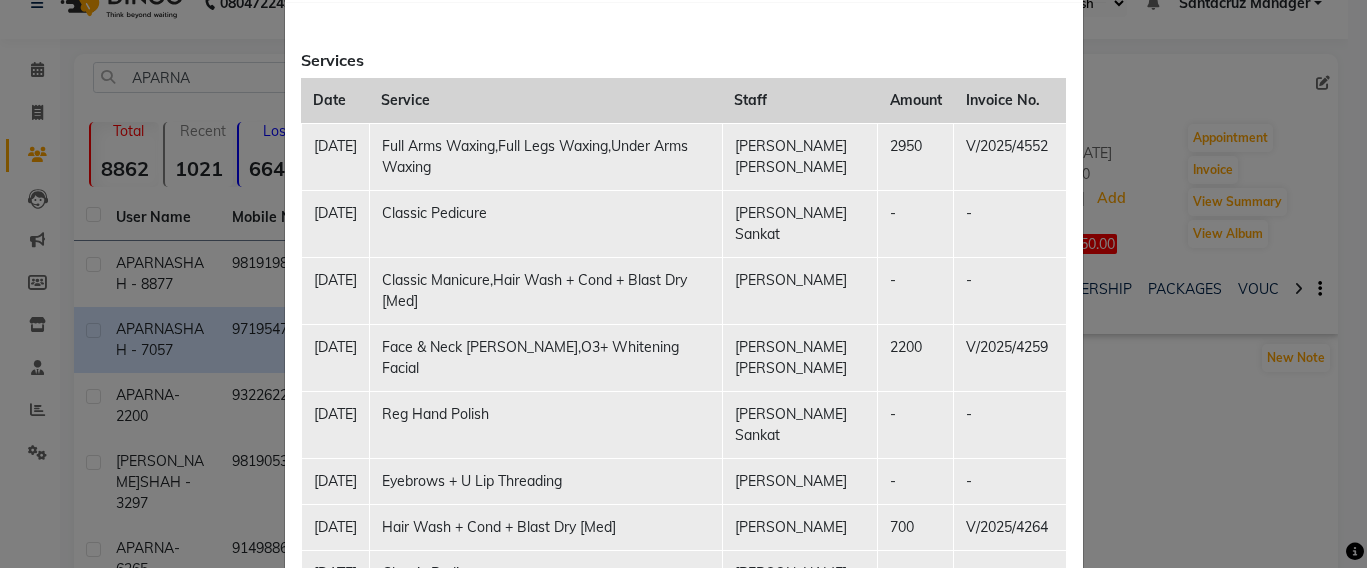 click on "Client Summary Email Print APARNA SHAH - 7057 aparnagardeshah@gmail.com 9719547057 2025-06-19 Membership 2950 Due Vouchers & Prepaids Name GOLD PKG [10K + 3K] Start Date 29-05-2025 Type Prepaid End Date 29-05-2026 Offer Price 10000 Balance 1400 Date Location Redeem Amount Invoice No. 29-05-2025 Kalista Beyond Hair, Santacruz West 8500 V/2025/4051 31-05-2025 Kalista Beyond Hair, Santacruz West 450 V/2025/4109 06-06-2025 Kalista Beyond Hair, Santacruz West 700 V/2025/4264 04-06-2025 Kalista Beyond Hair, Santacruz West 1950 V/2025/4217 Name Gold Package+ [10k + 3k] Start Date 25-09-2021 Type Prepaid End Date 25-09-2022 Offer Price 10000 Balance 30 No Redeemption Done Services Date Service Staff Amount Invoice No. 19-06-2025 Full Arms Waxing,Full Legs Waxing,Under Arms Waxing Pramila Vinayak Mhatre 2950 V/2025/4552 19-06-2025 Classic Pedicure Avesh Sankat - - 19-06-2025 Classic Manicure,Hair Wash + Cond + Blast Dry [Med] Tejasvi Bhosle - - 06-06-2025 Face & Neck De-Tan,O3+ Whitening Facial Pramila Vinayak Mhatre" 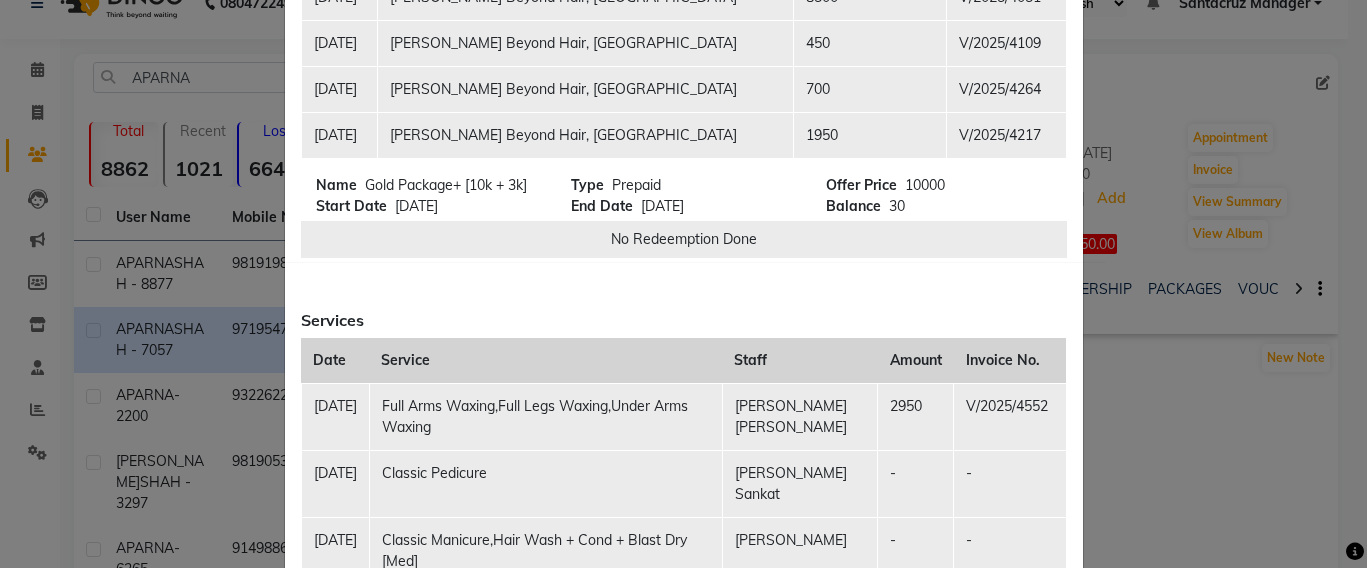 scroll, scrollTop: 625, scrollLeft: 0, axis: vertical 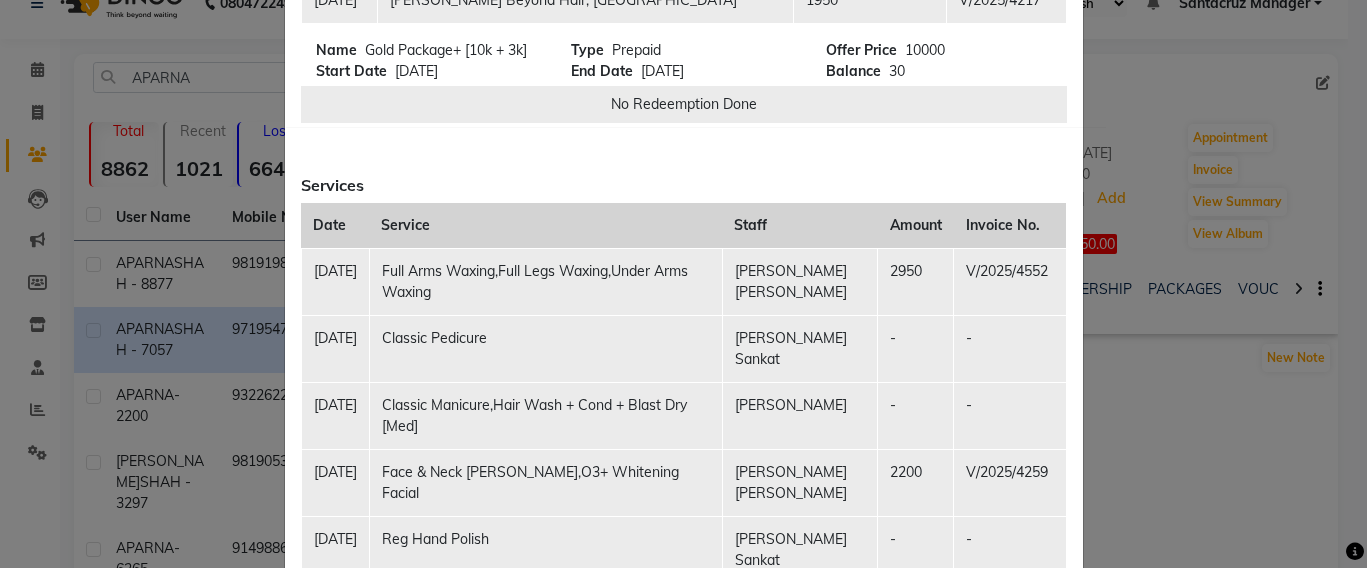 click on "Client Summary Email Print APARNA SHAH - 7057 aparnagardeshah@gmail.com 9719547057 2025-06-19 Membership 2950 Due Vouchers & Prepaids Name GOLD PKG [10K + 3K] Start Date 29-05-2025 Type Prepaid End Date 29-05-2026 Offer Price 10000 Balance 1400 Date Location Redeem Amount Invoice No. 29-05-2025 Kalista Beyond Hair, Santacruz West 8500 V/2025/4051 31-05-2025 Kalista Beyond Hair, Santacruz West 450 V/2025/4109 06-06-2025 Kalista Beyond Hair, Santacruz West 700 V/2025/4264 04-06-2025 Kalista Beyond Hair, Santacruz West 1950 V/2025/4217 Name Gold Package+ [10k + 3k] Start Date 25-09-2021 Type Prepaid End Date 25-09-2022 Offer Price 10000 Balance 30 No Redeemption Done Services Date Service Staff Amount Invoice No. 19-06-2025 Full Arms Waxing,Full Legs Waxing,Under Arms Waxing Pramila Vinayak Mhatre 2950 V/2025/4552 19-06-2025 Classic Pedicure Avesh Sankat - - 19-06-2025 Classic Manicure,Hair Wash + Cond + Blast Dry [Med] Tejasvi Bhosle - - 06-06-2025 Face & Neck De-Tan,O3+ Whitening Facial Pramila Vinayak Mhatre" 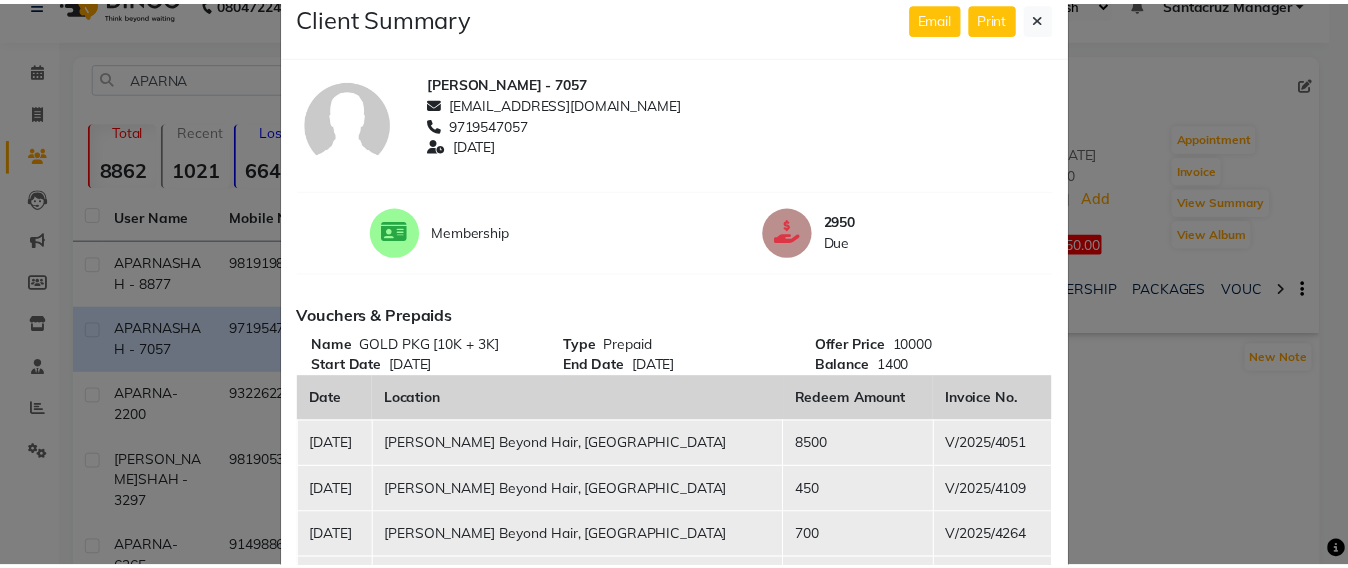 scroll, scrollTop: 0, scrollLeft: 0, axis: both 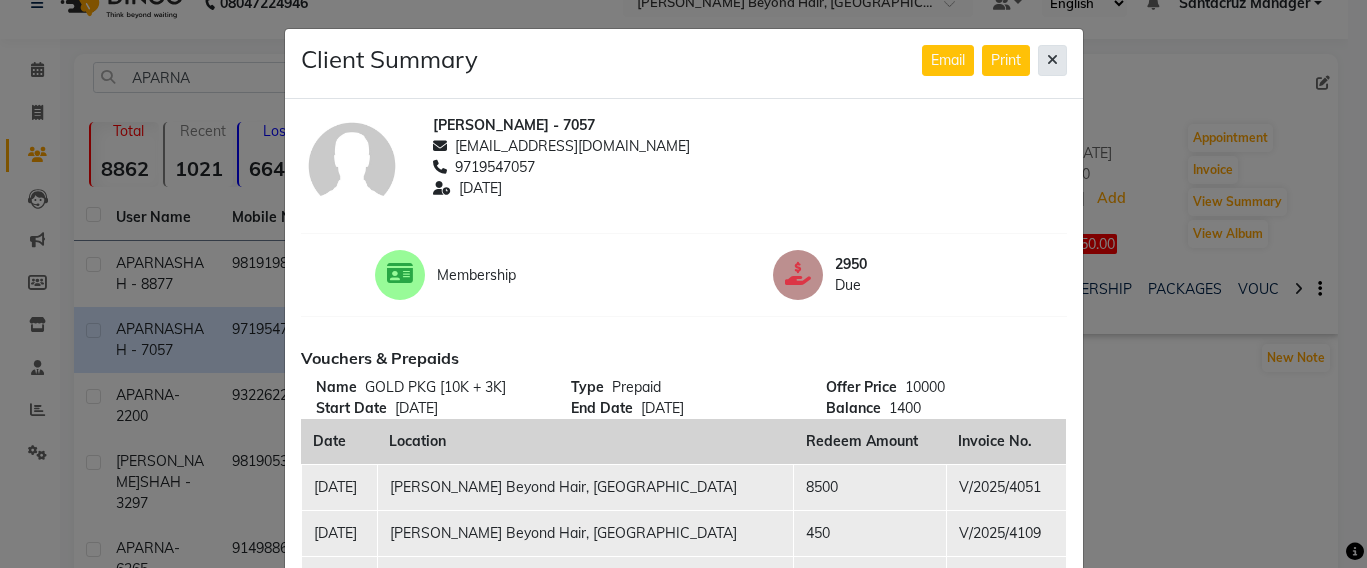 click 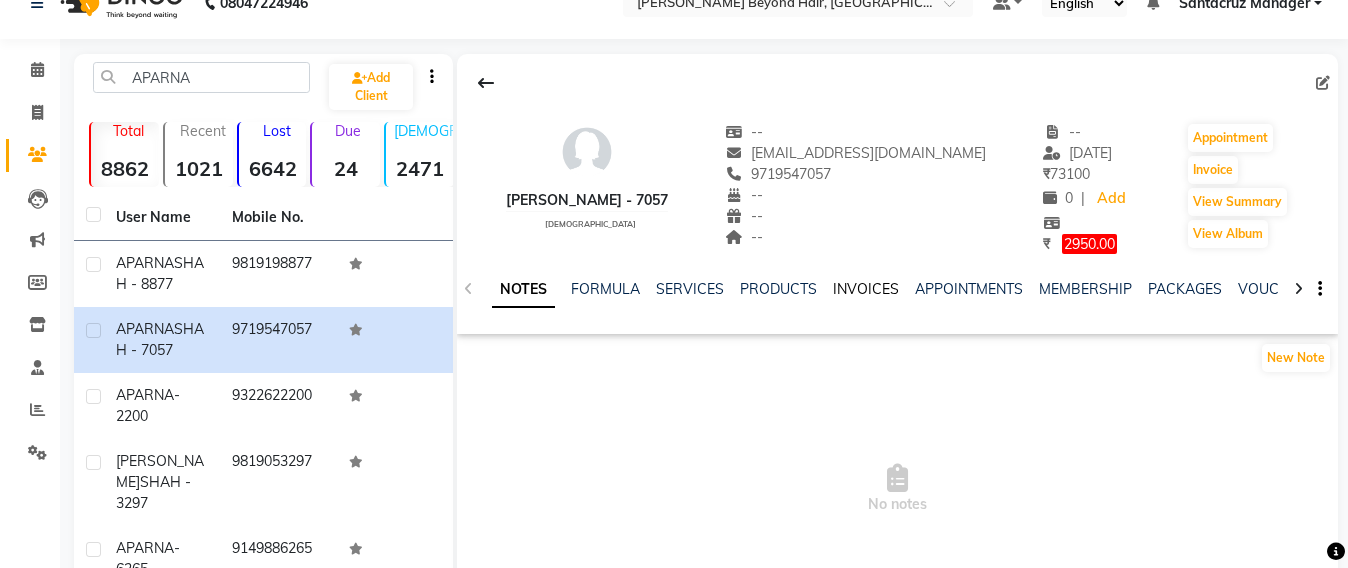click on "INVOICES" 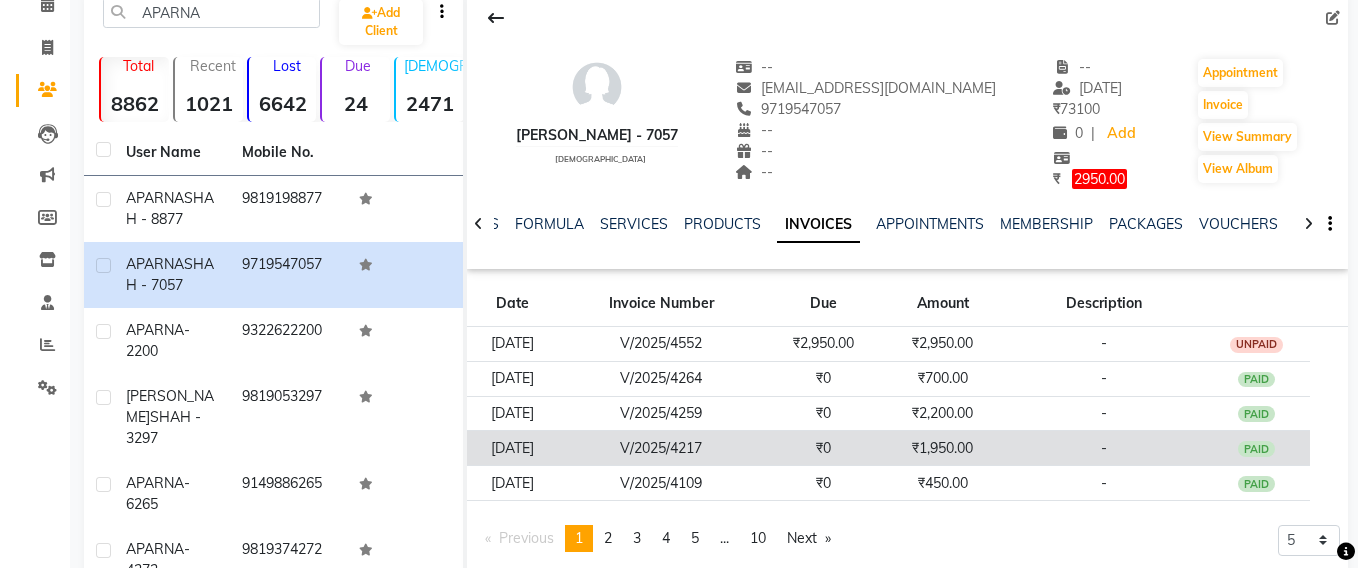 scroll, scrollTop: 158, scrollLeft: 0, axis: vertical 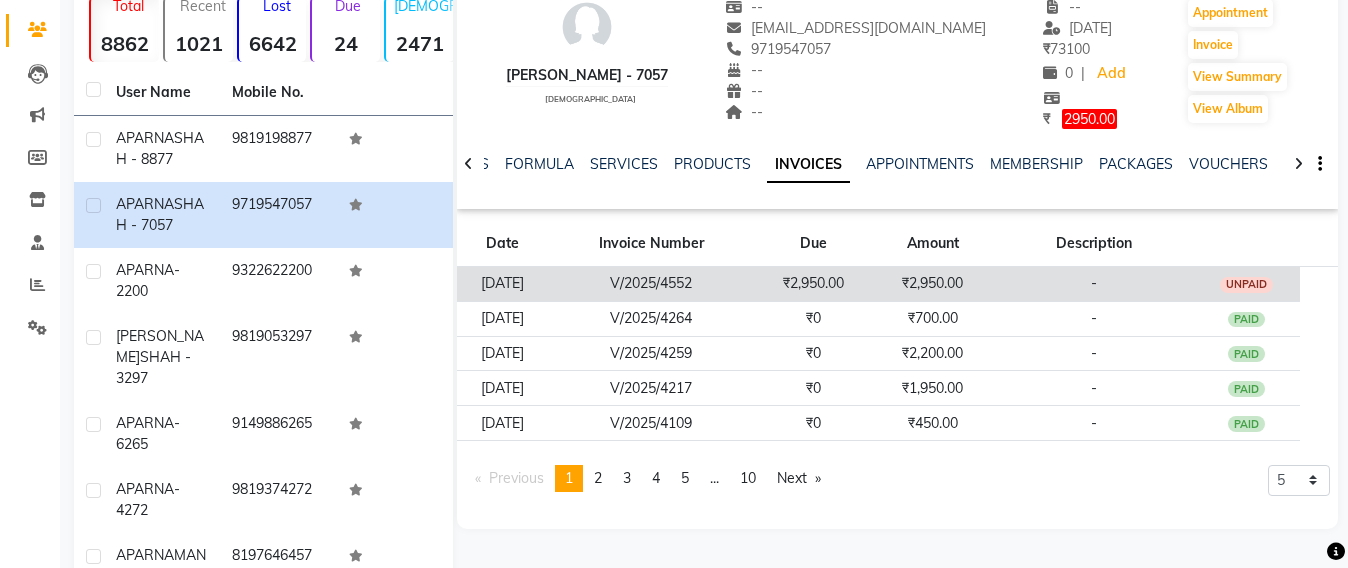 click on "₹2,950.00" 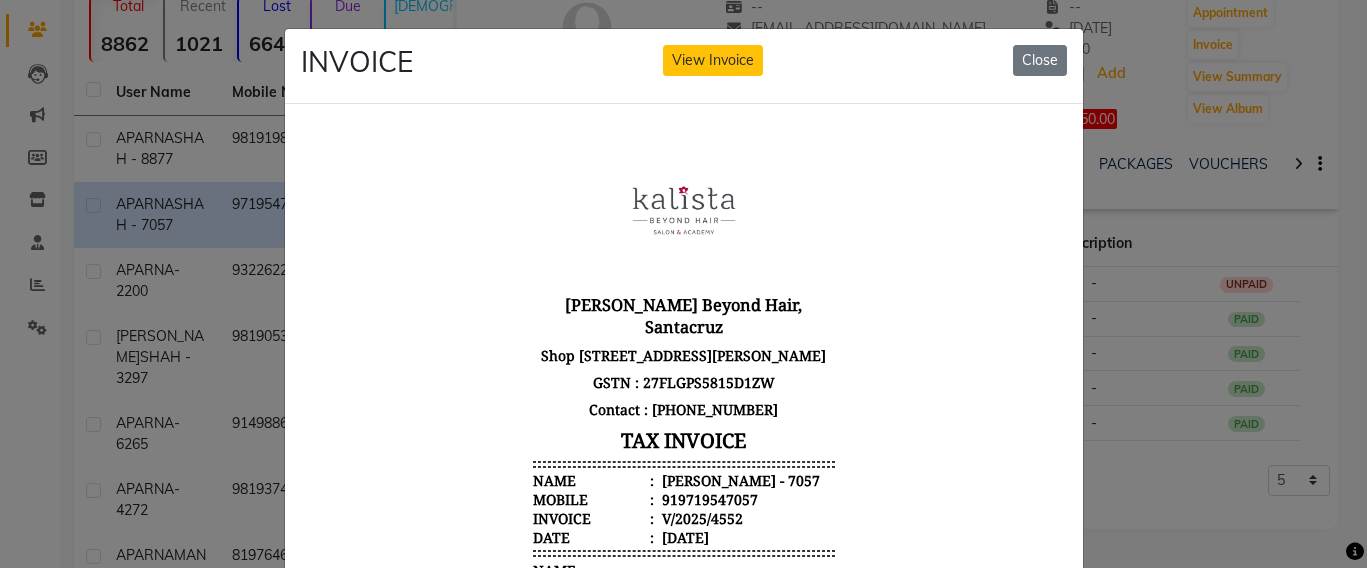scroll, scrollTop: 16, scrollLeft: 0, axis: vertical 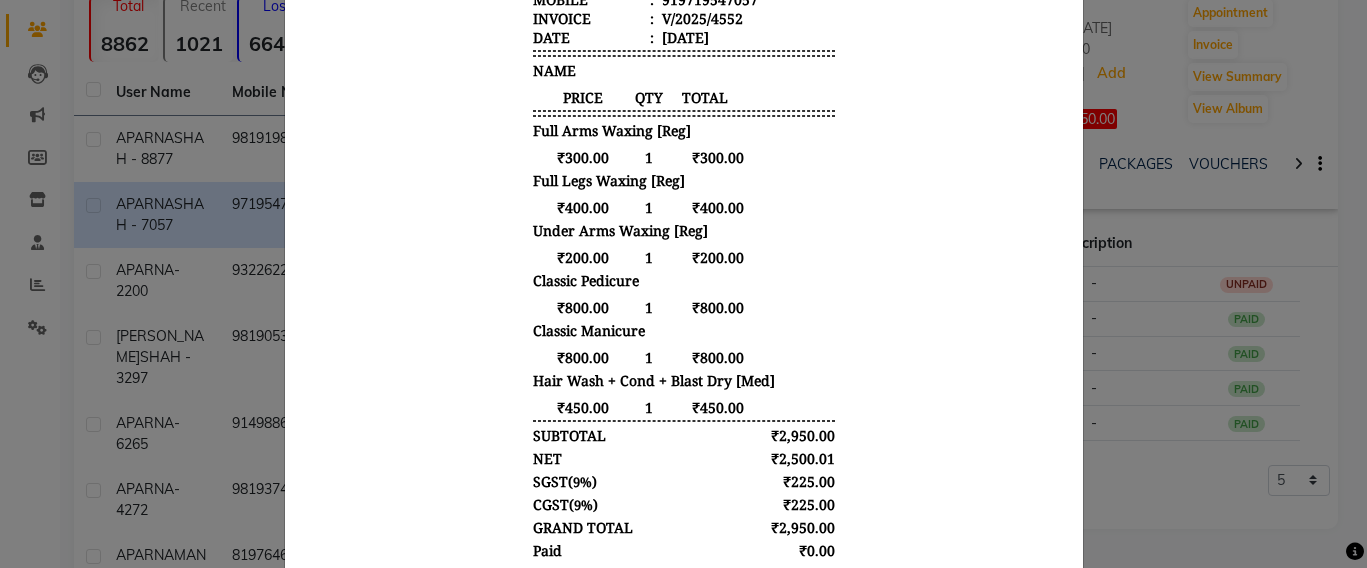 click on "INVOICE View Invoice Close" 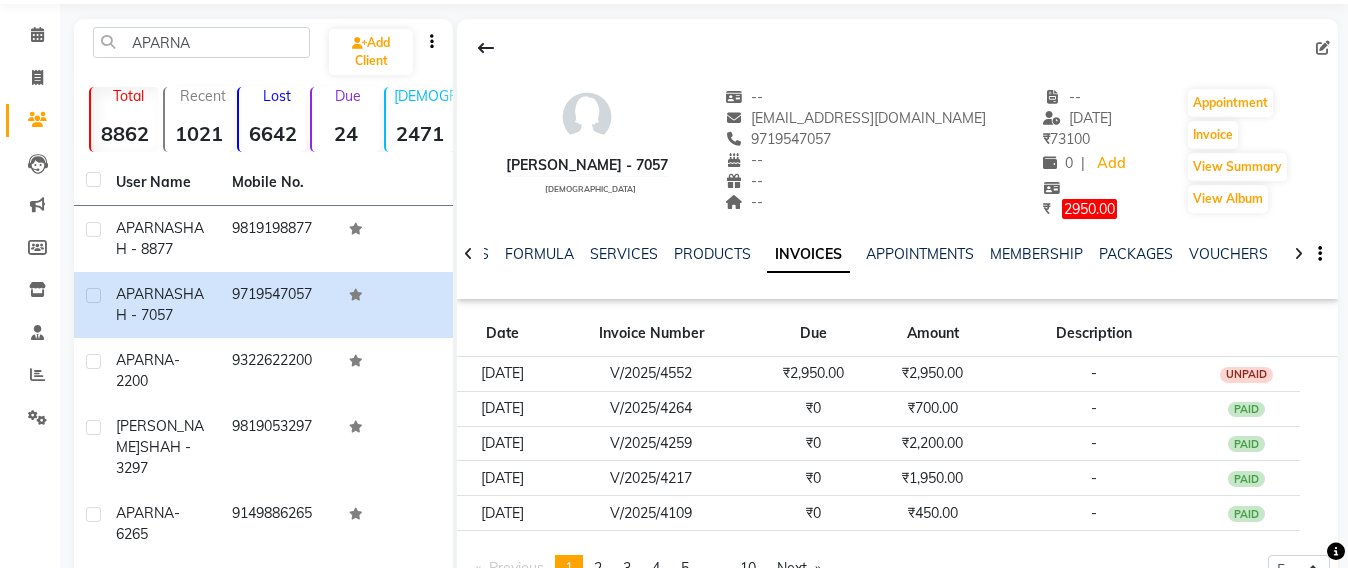 scroll, scrollTop: 0, scrollLeft: 0, axis: both 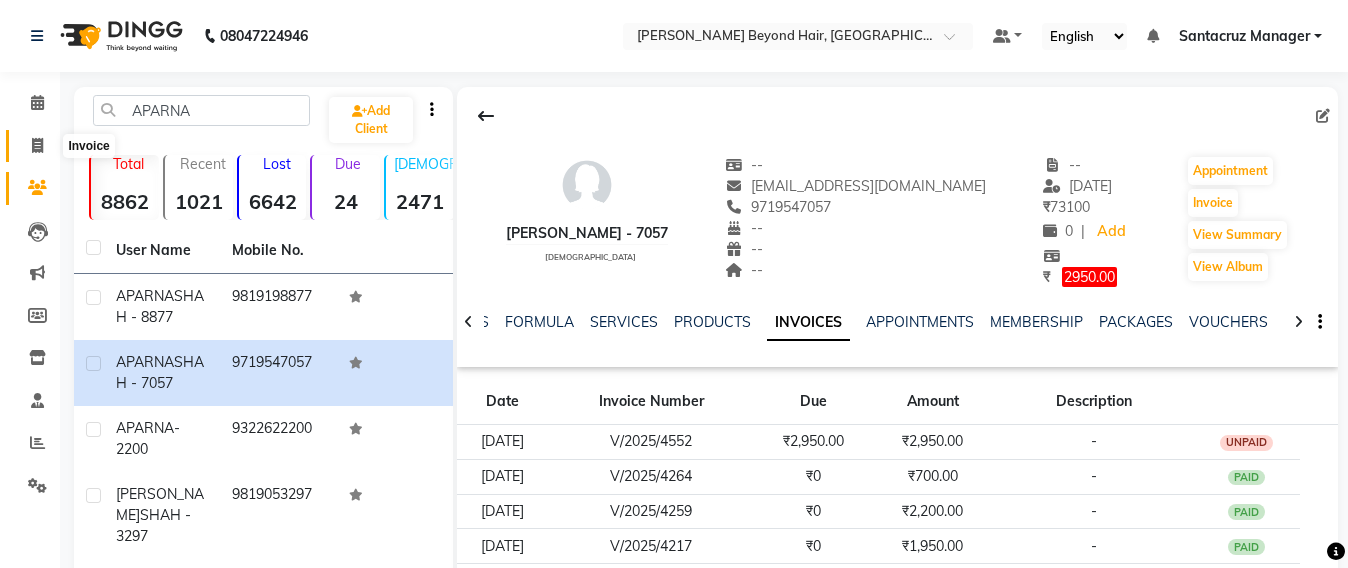 click 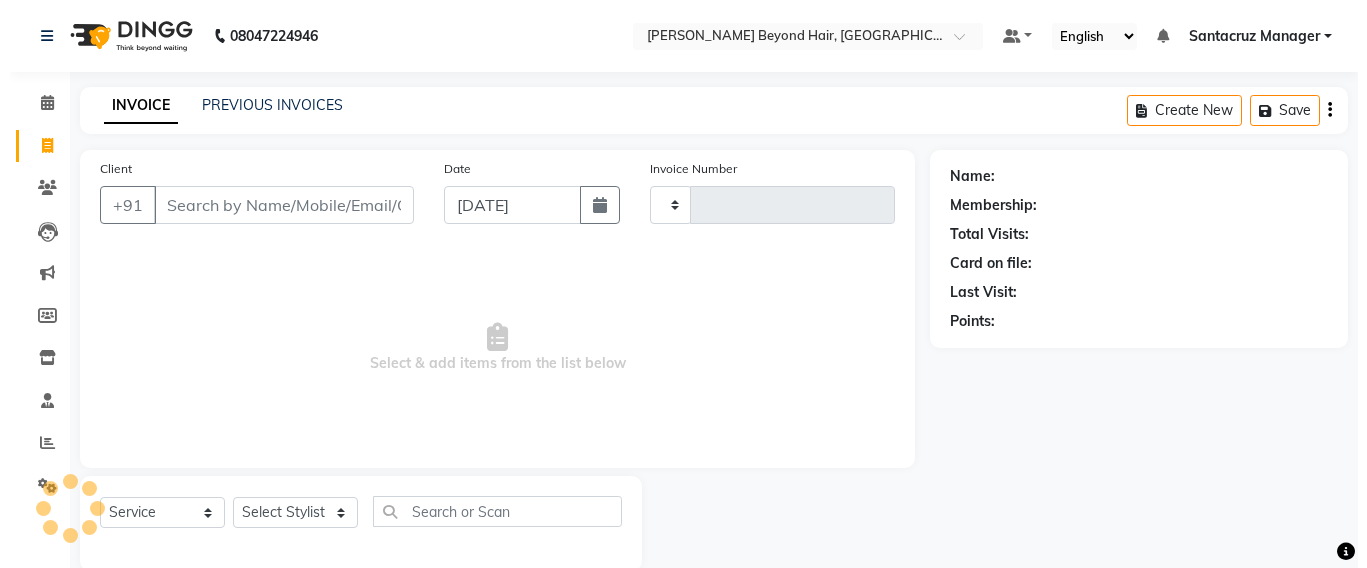 scroll, scrollTop: 33, scrollLeft: 0, axis: vertical 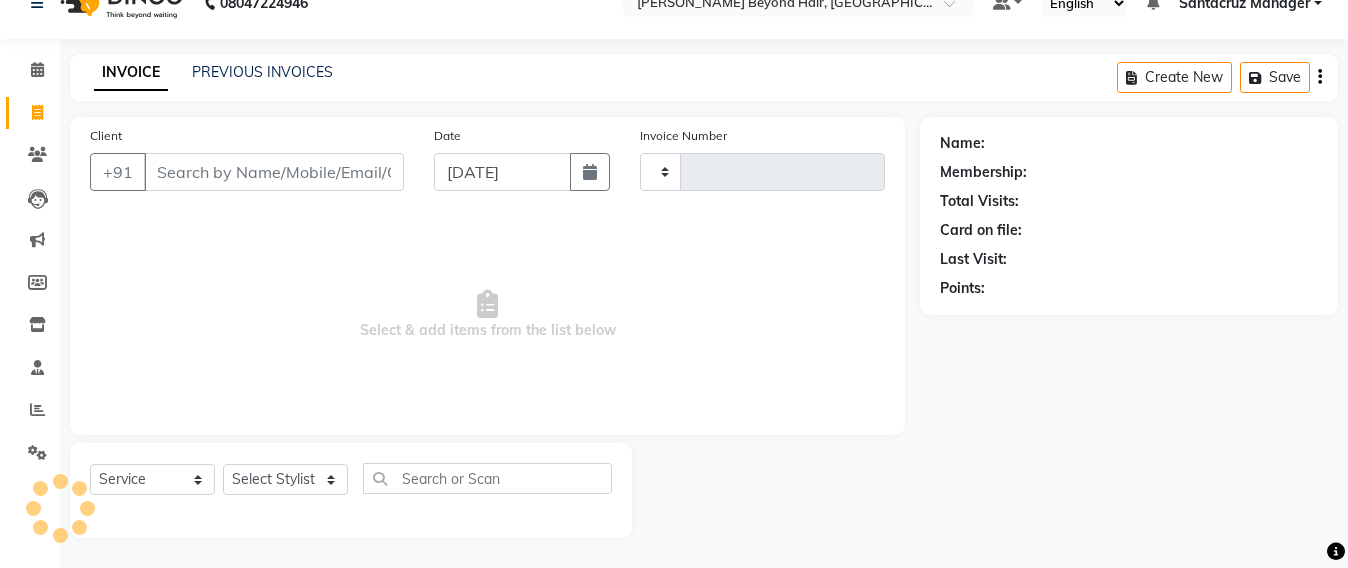 type on "5090" 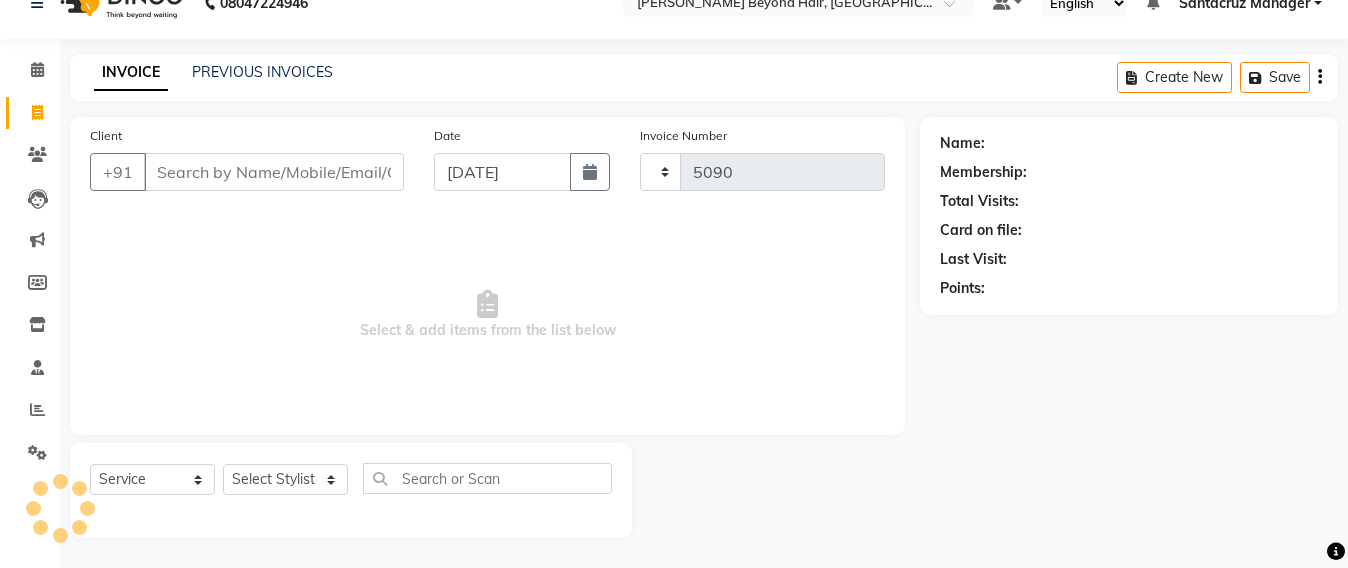 select on "6357" 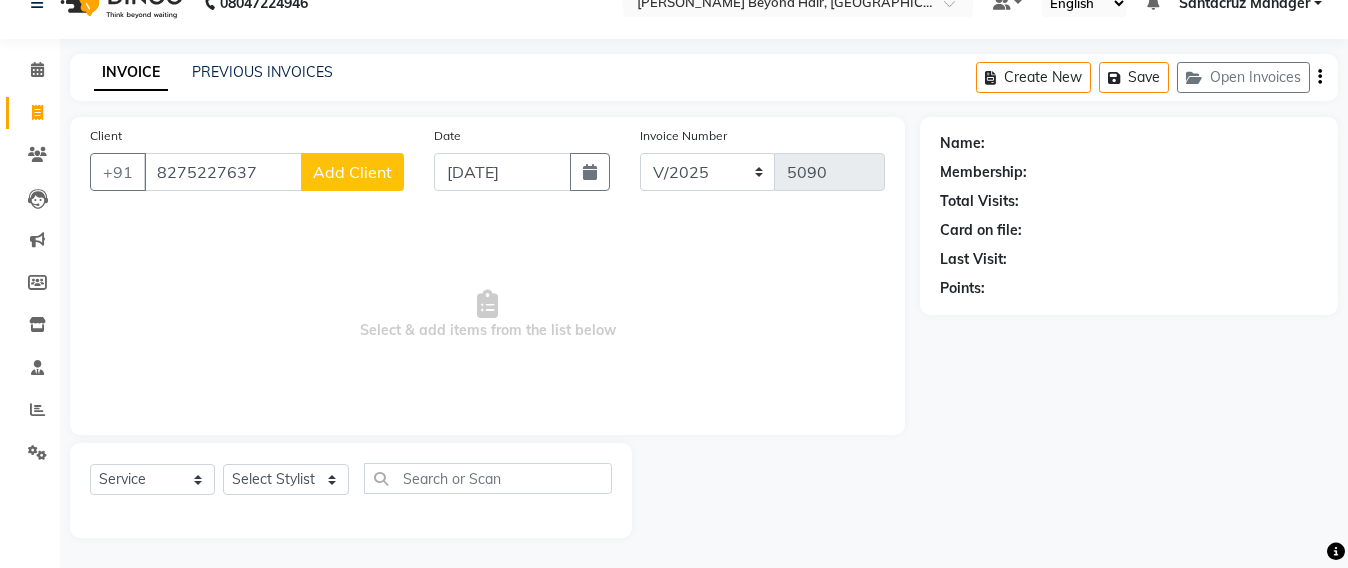 type on "8275227637" 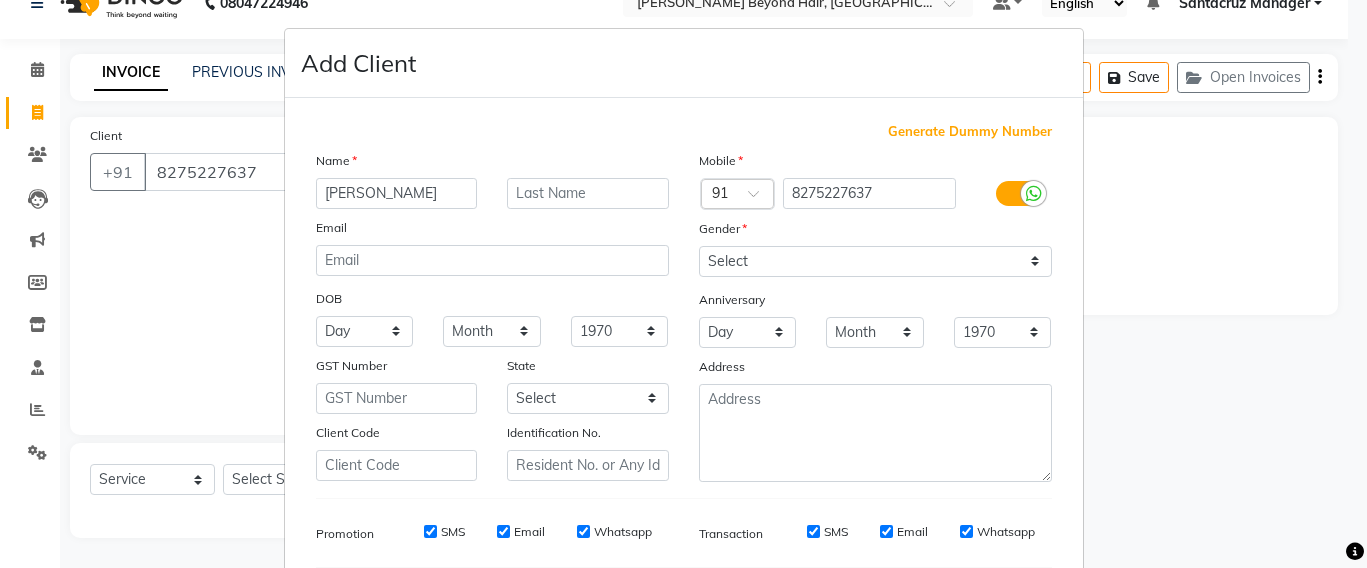 type on "[PERSON_NAME]" 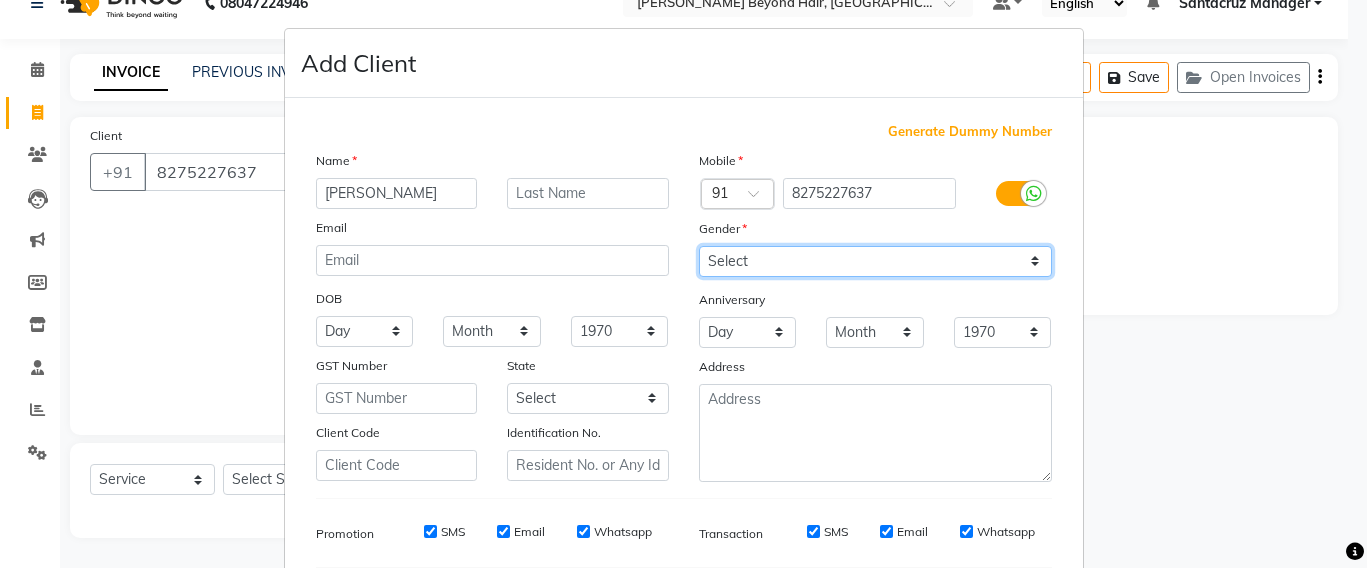 click on "Select [DEMOGRAPHIC_DATA] [DEMOGRAPHIC_DATA] Other Prefer Not To Say" at bounding box center [875, 261] 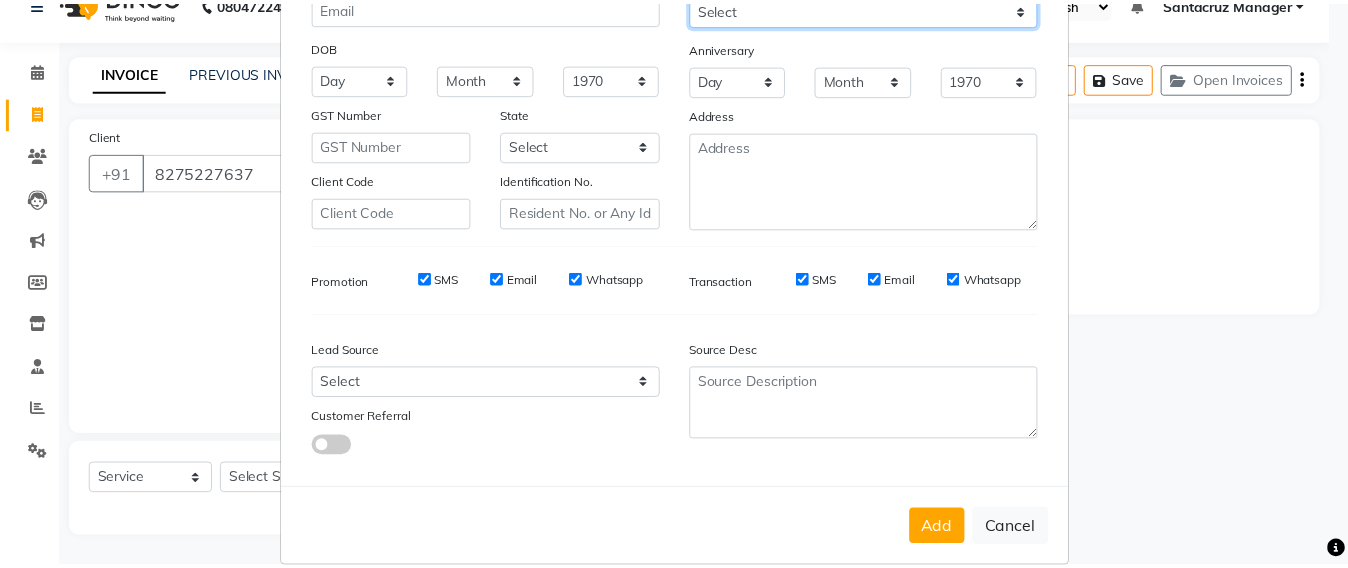 scroll, scrollTop: 281, scrollLeft: 0, axis: vertical 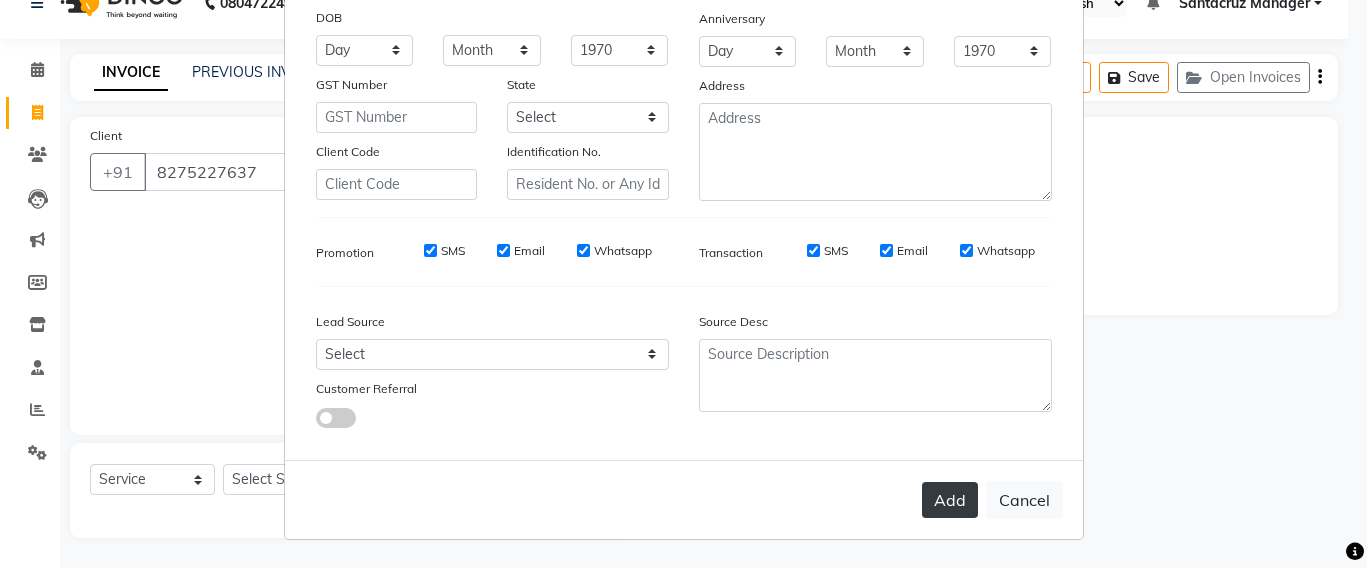 click on "Add" at bounding box center (950, 500) 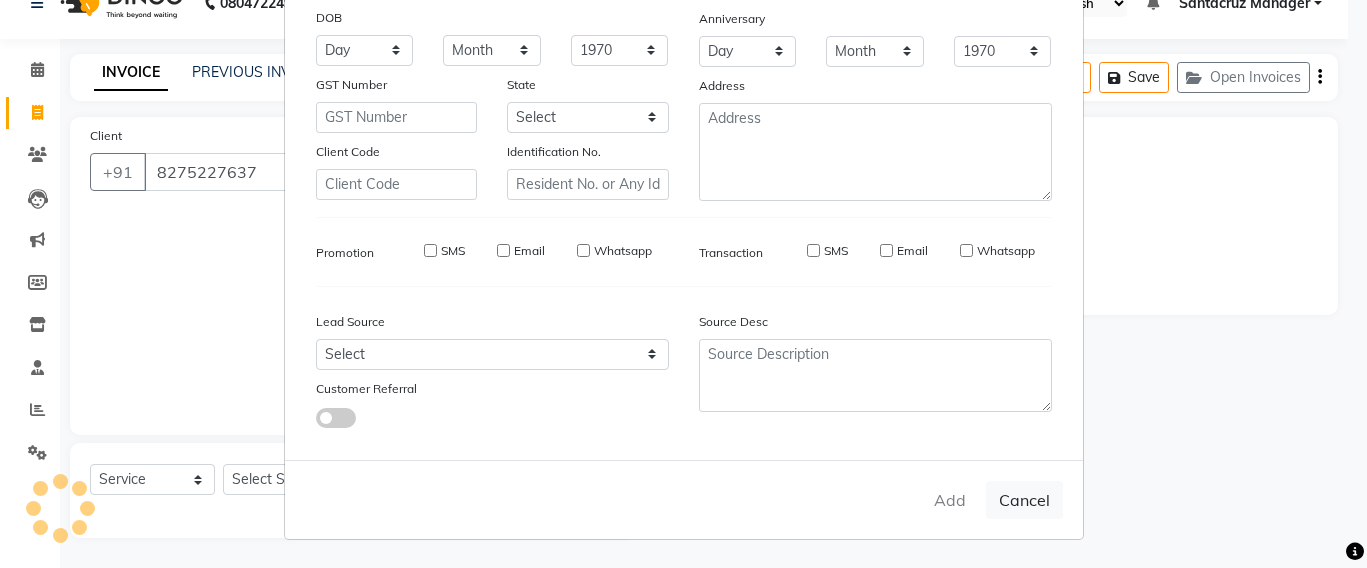 type 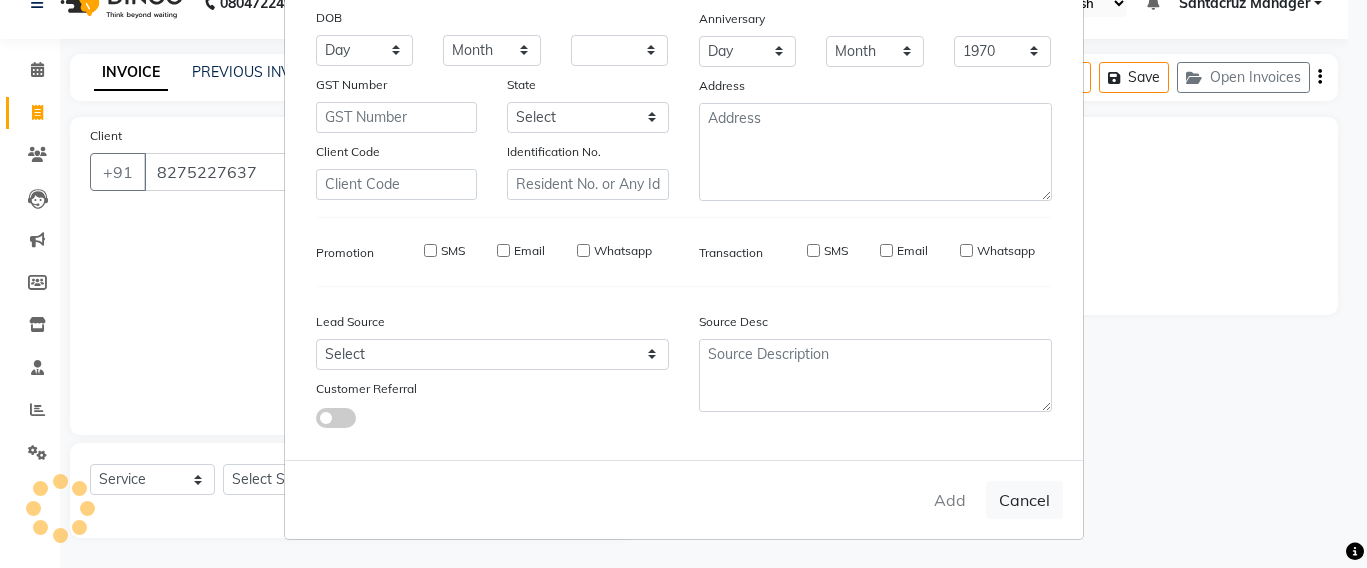 select 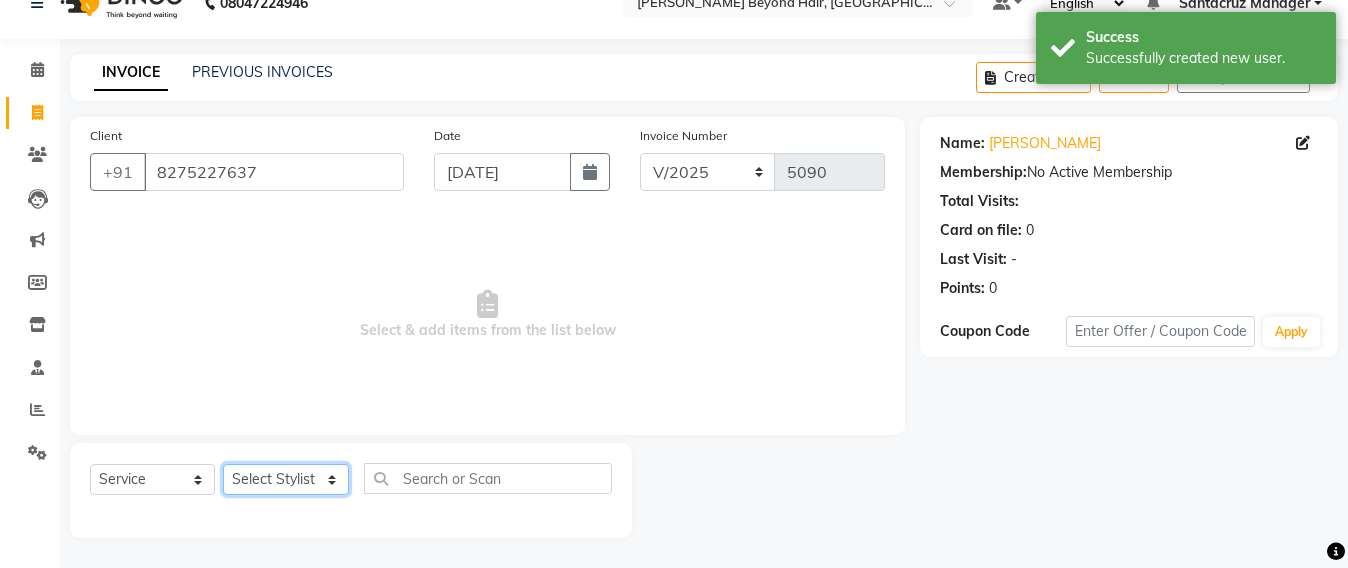 click on "Select Stylist Admin [PERSON_NAME] Sankat [PERSON_NAME] [PERSON_NAME] [PERSON_NAME] [PERSON_NAME] [PERSON_NAME] [PERSON_NAME] mahattre Pratibha [PERSON_NAME] Rosy [PERSON_NAME] [PERSON_NAME] admin [PERSON_NAME] Manager [PERSON_NAME] SOMAYANG VASHUM [PERSON_NAME]" 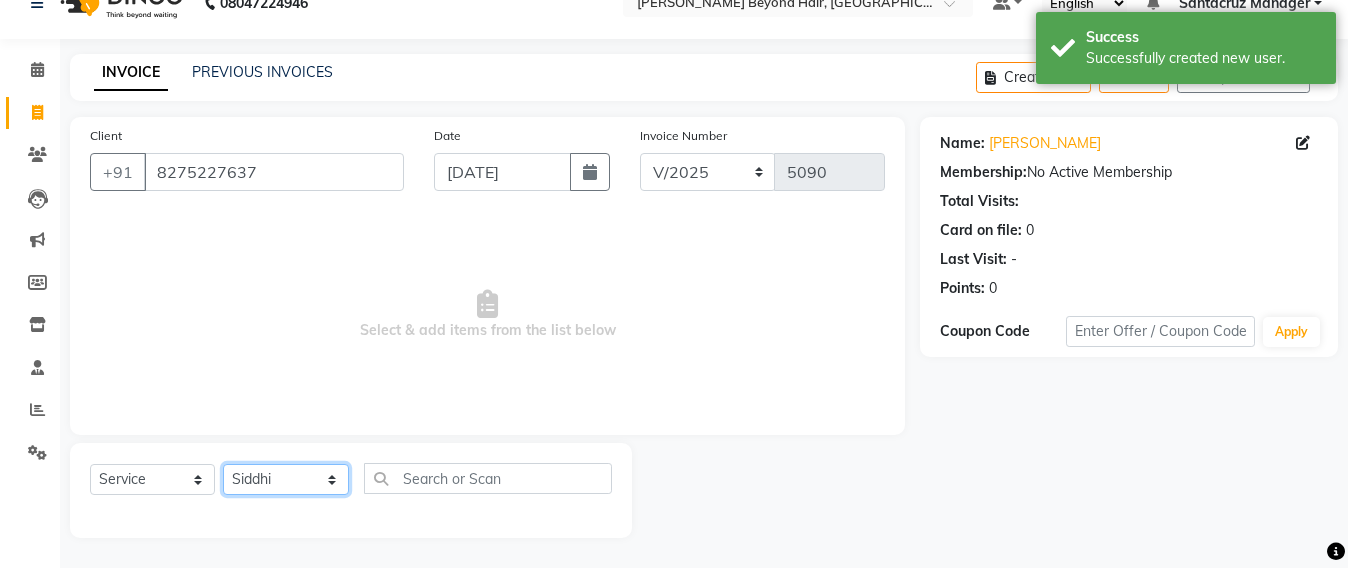 click on "Select Stylist Admin [PERSON_NAME] Sankat [PERSON_NAME] [PERSON_NAME] [PERSON_NAME] [PERSON_NAME] [PERSON_NAME] [PERSON_NAME] mahattre Pratibha [PERSON_NAME] Rosy [PERSON_NAME] [PERSON_NAME] admin [PERSON_NAME] Manager [PERSON_NAME] SOMAYANG VASHUM [PERSON_NAME]" 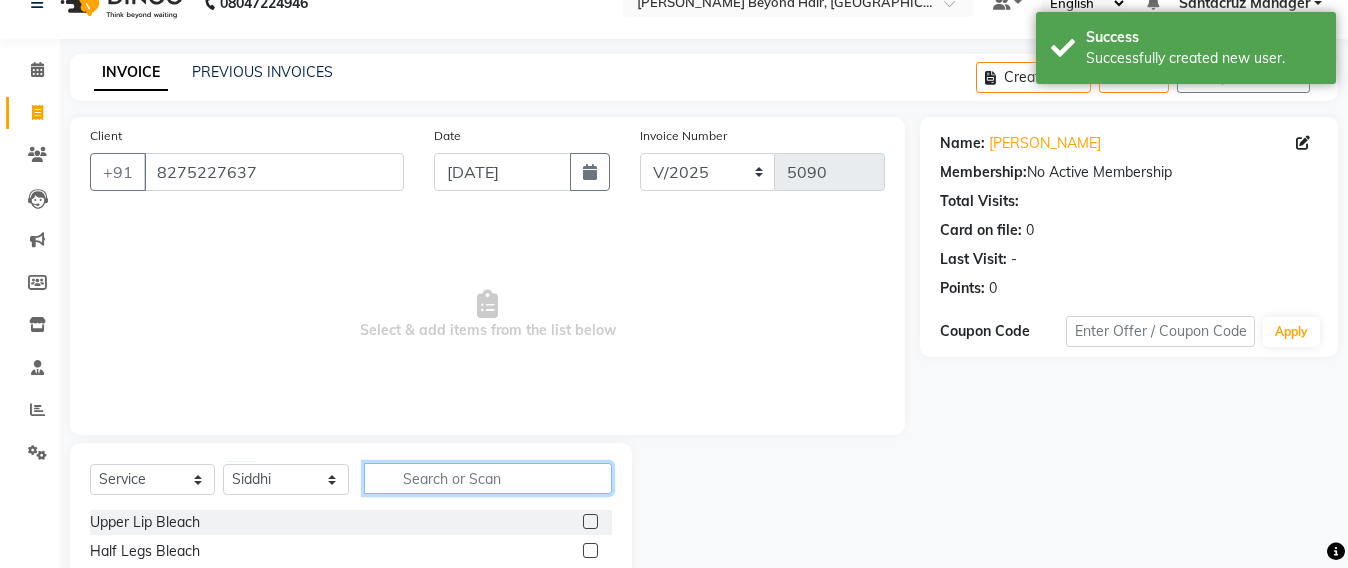 click 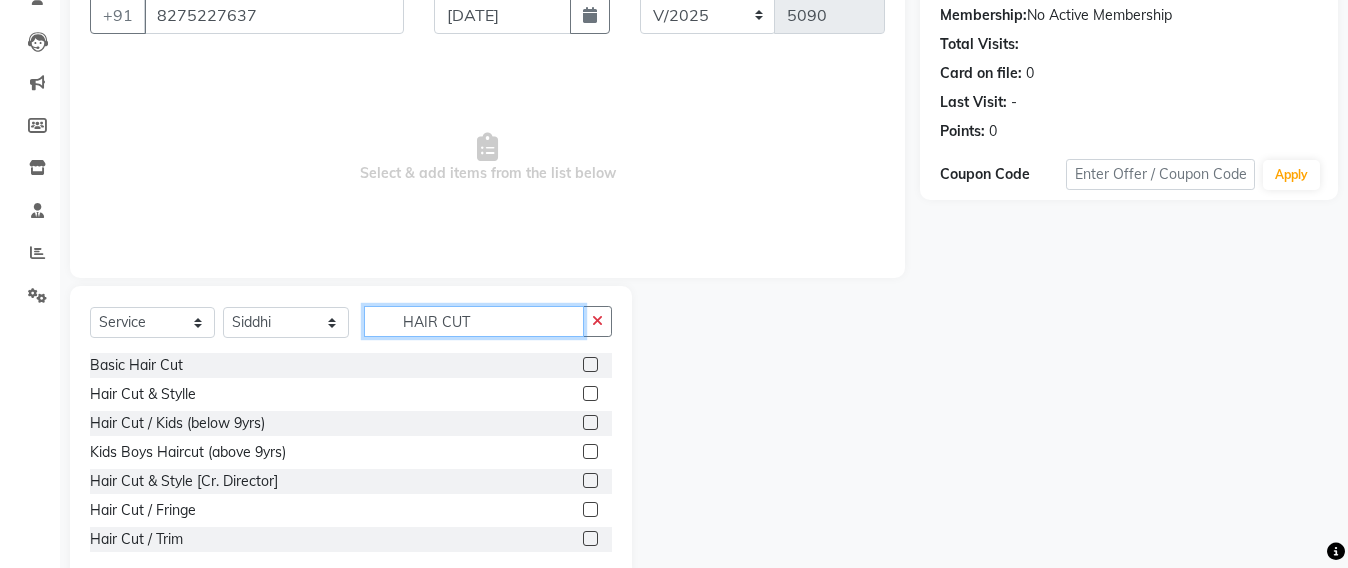 scroll, scrollTop: 233, scrollLeft: 0, axis: vertical 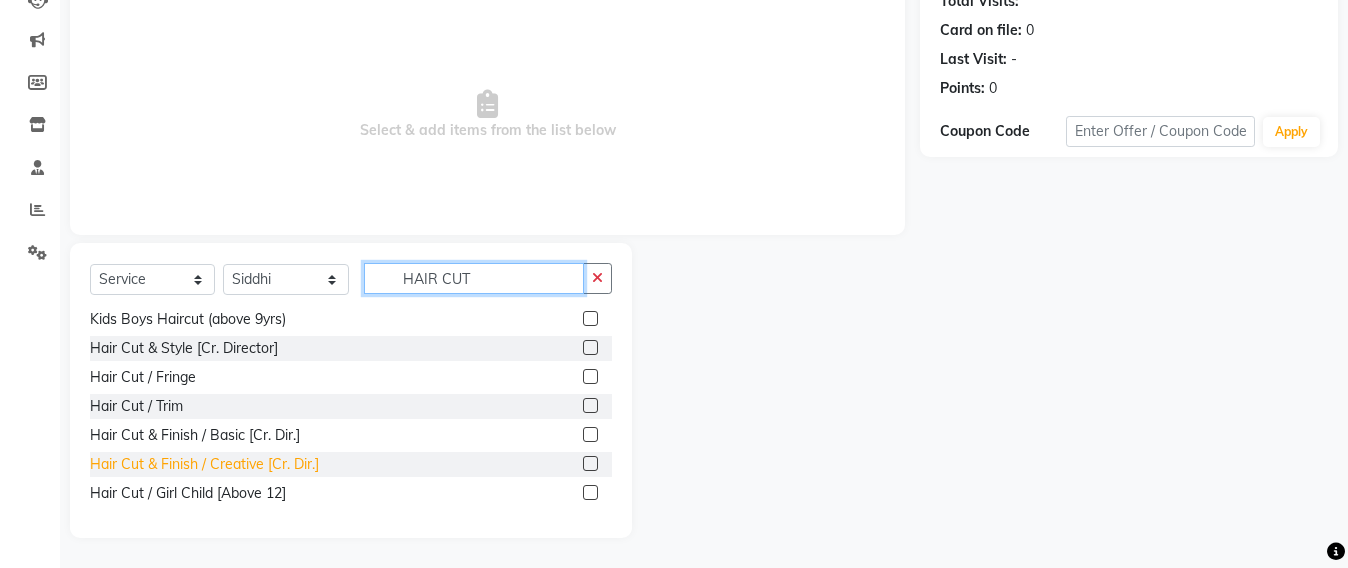 type on "HAIR CUT" 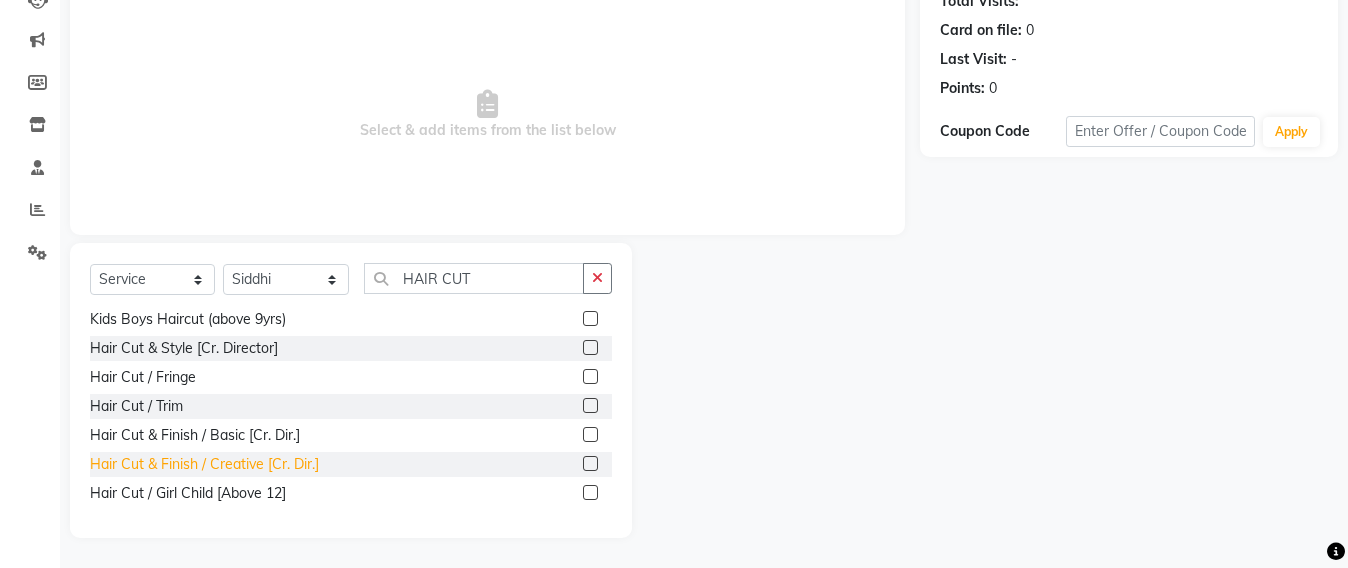 click on "Hair Cut & Finish / Creative [Cr. Dir.]" 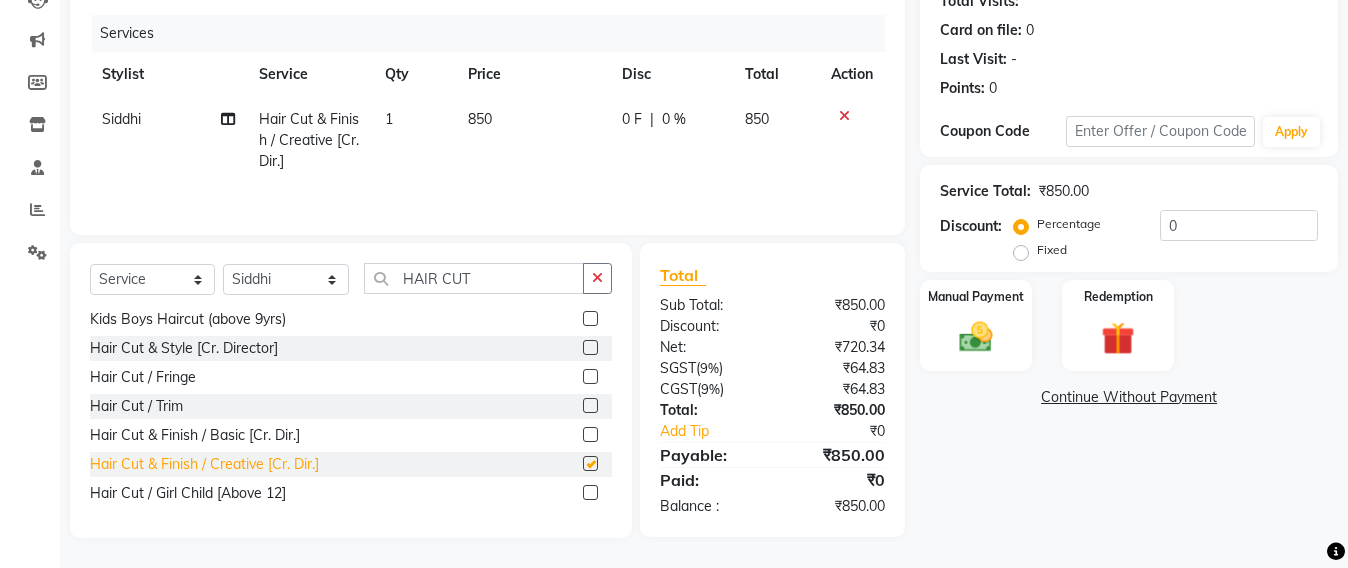 checkbox on "false" 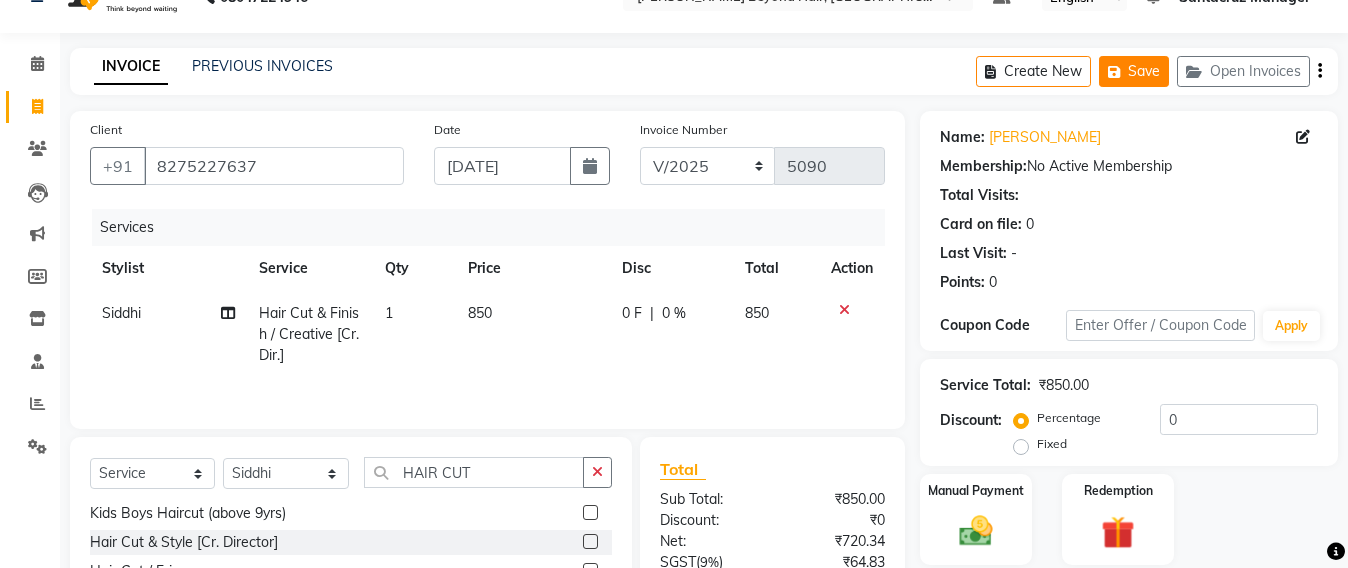 scroll, scrollTop: 0, scrollLeft: 0, axis: both 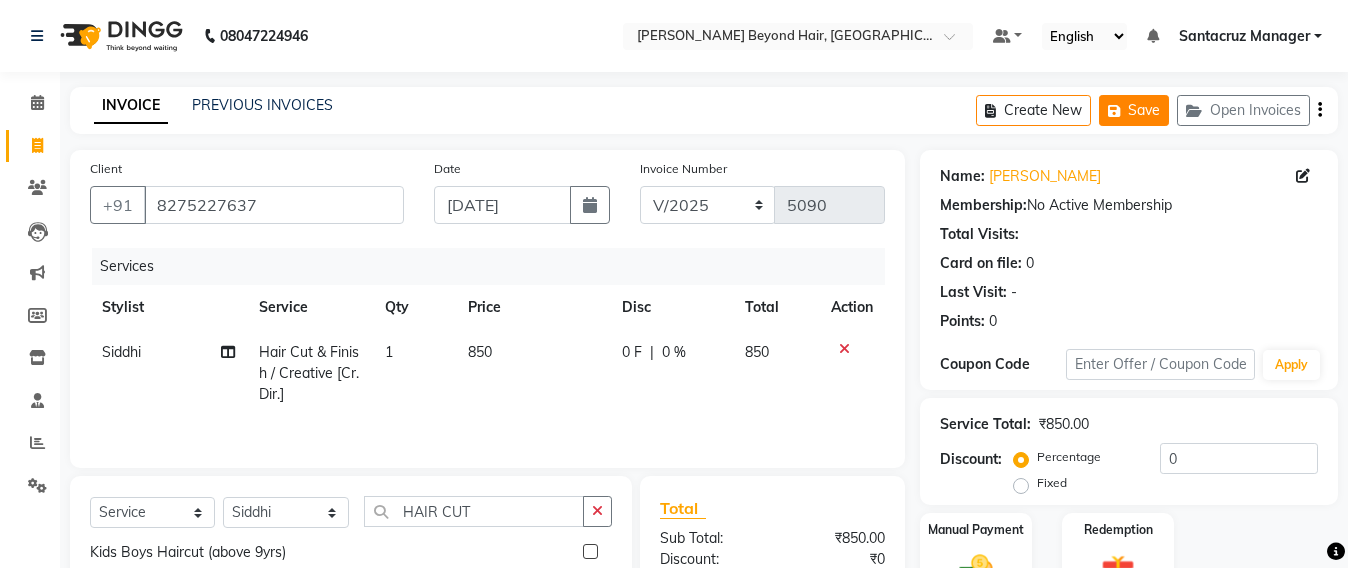 click on "Save" 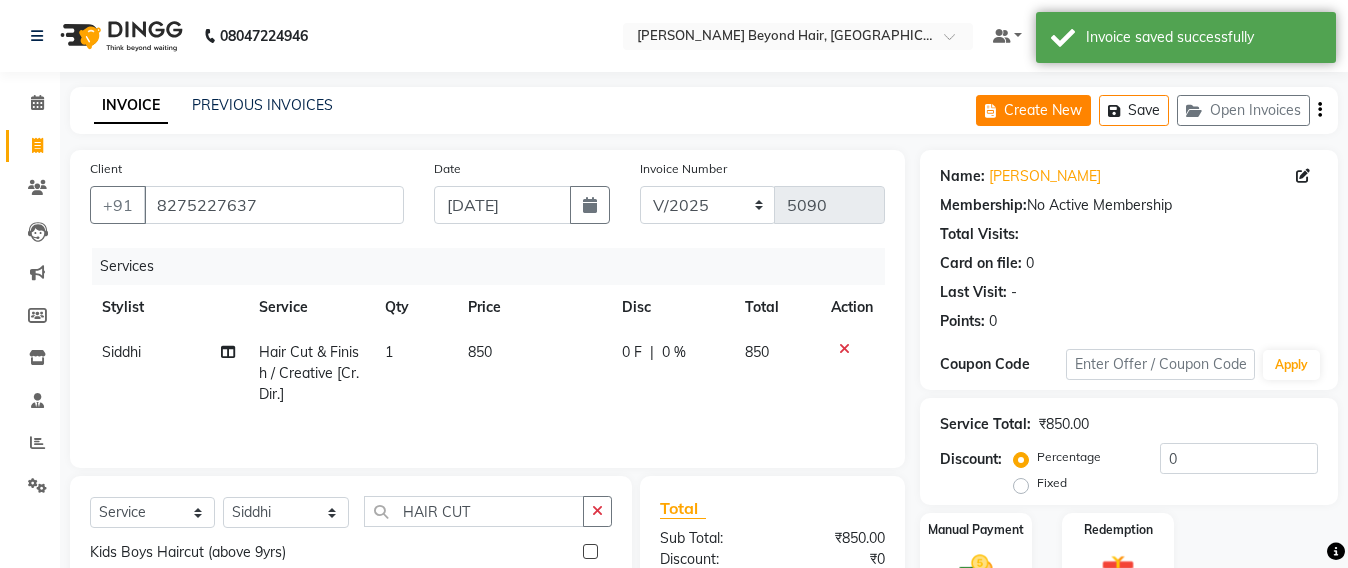 click on "Create New" 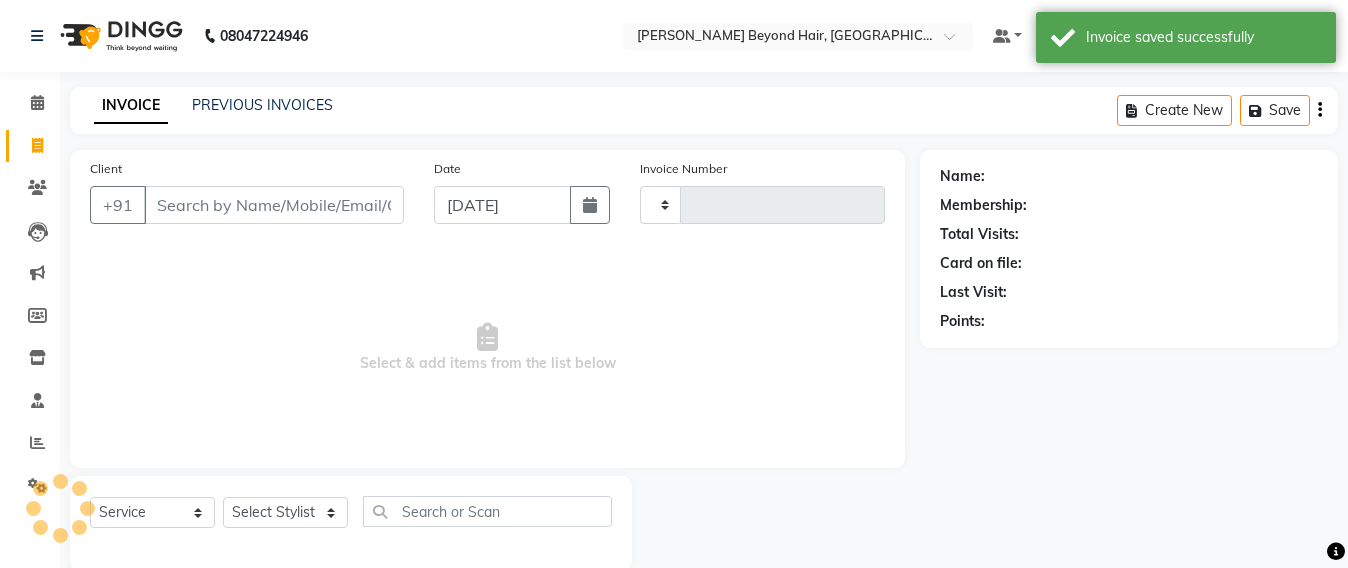 scroll, scrollTop: 33, scrollLeft: 0, axis: vertical 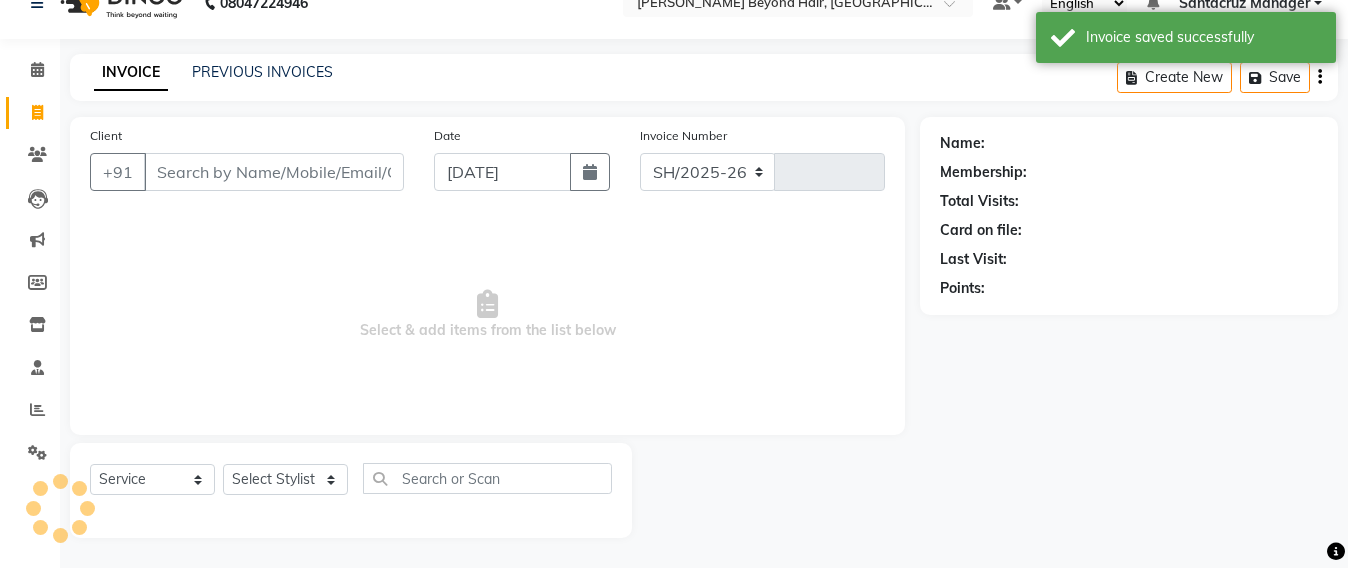 select on "6357" 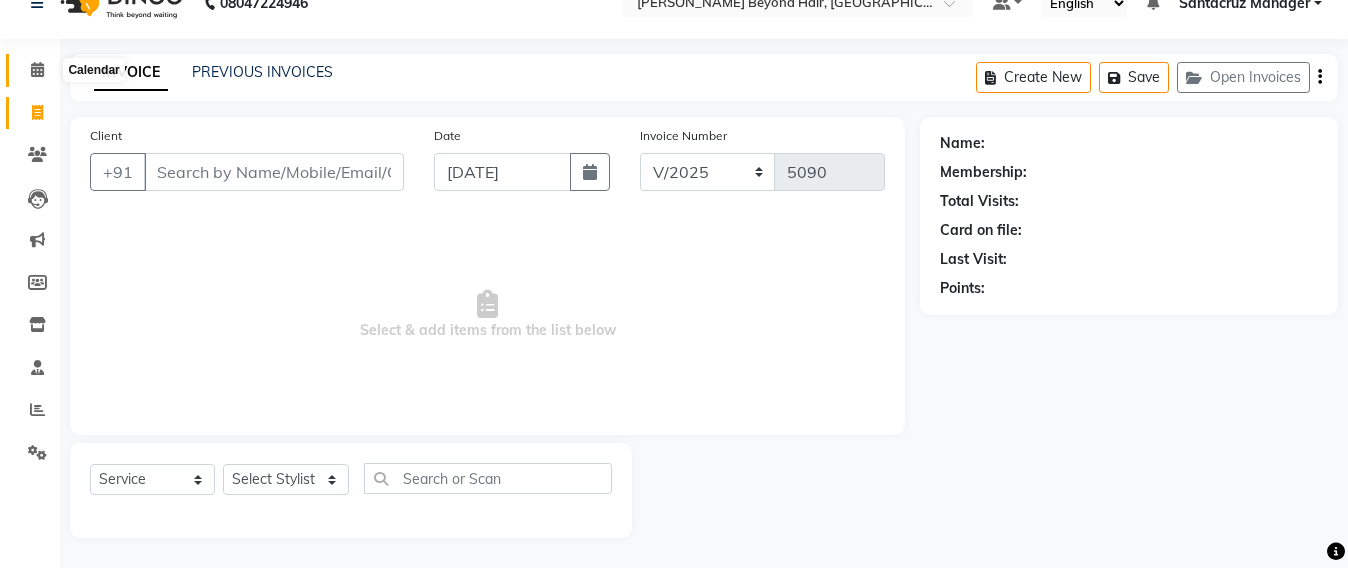 click 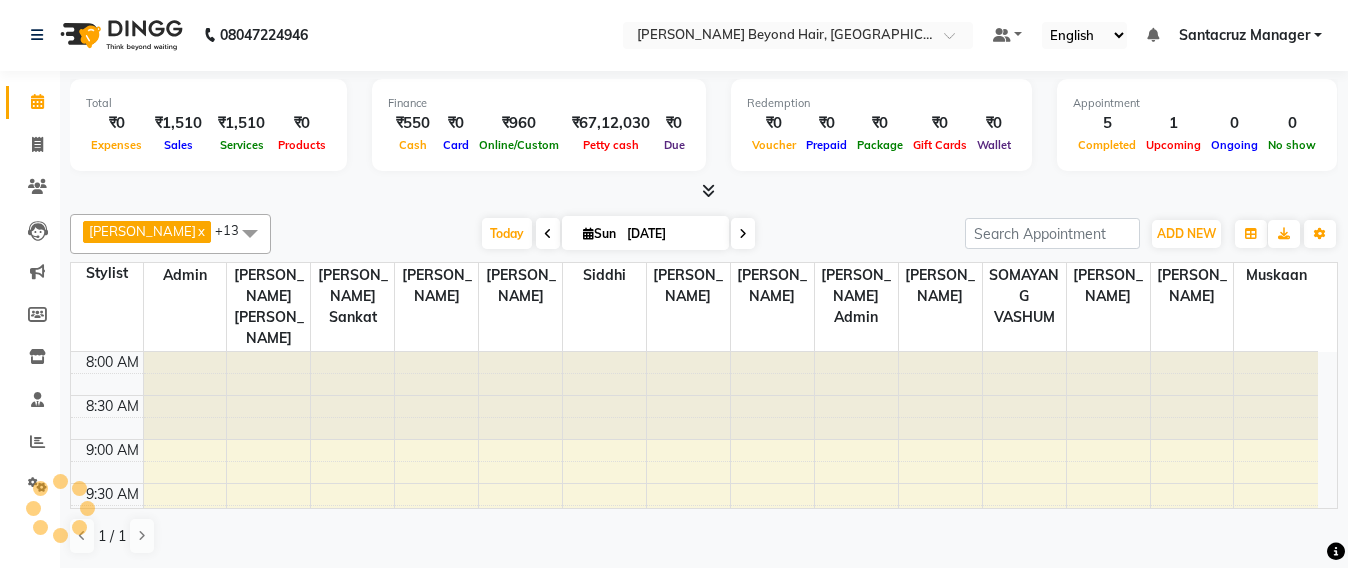 scroll, scrollTop: 0, scrollLeft: 0, axis: both 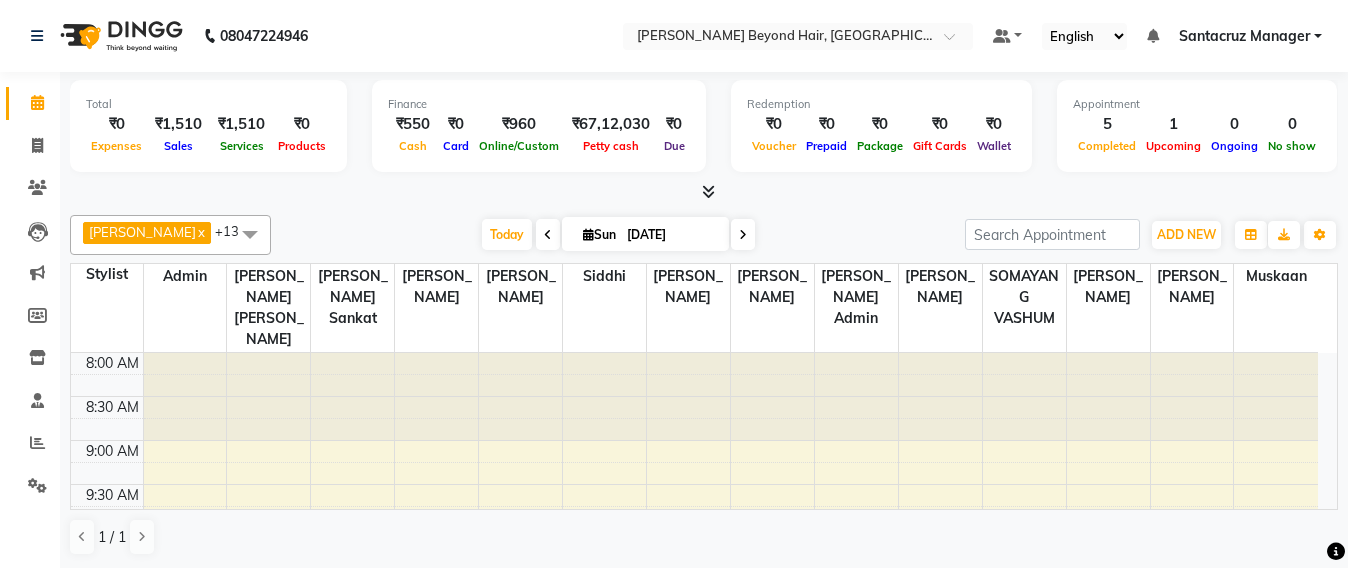 click on "Expenses" at bounding box center (116, 146) 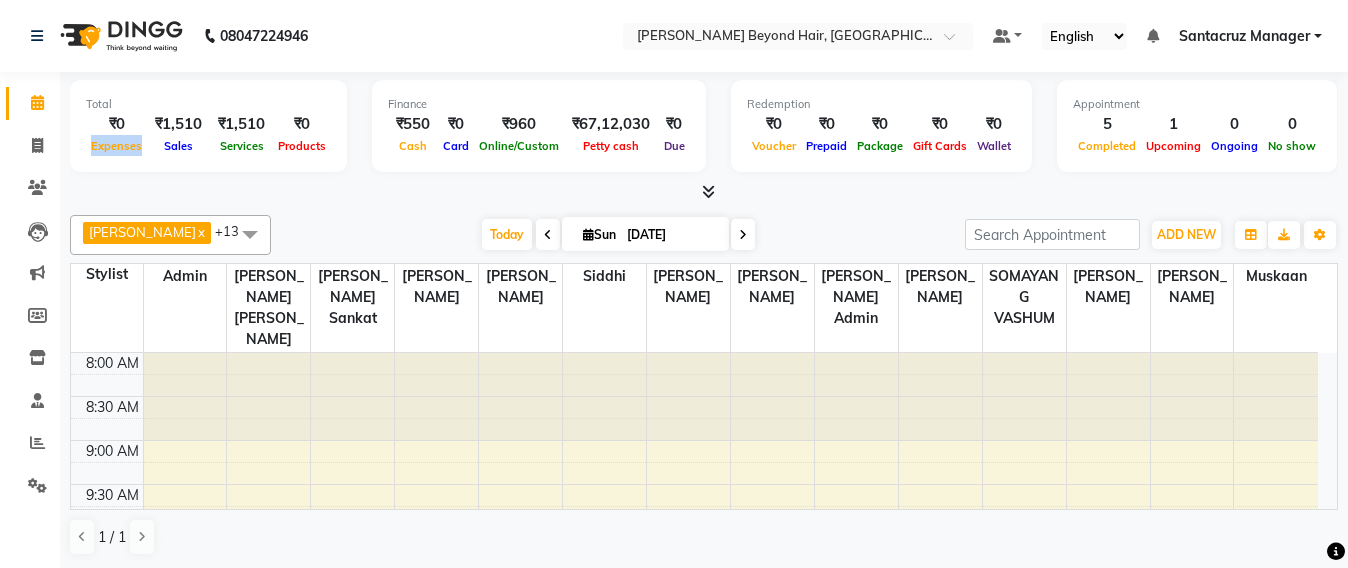 click on "Expenses" at bounding box center (116, 146) 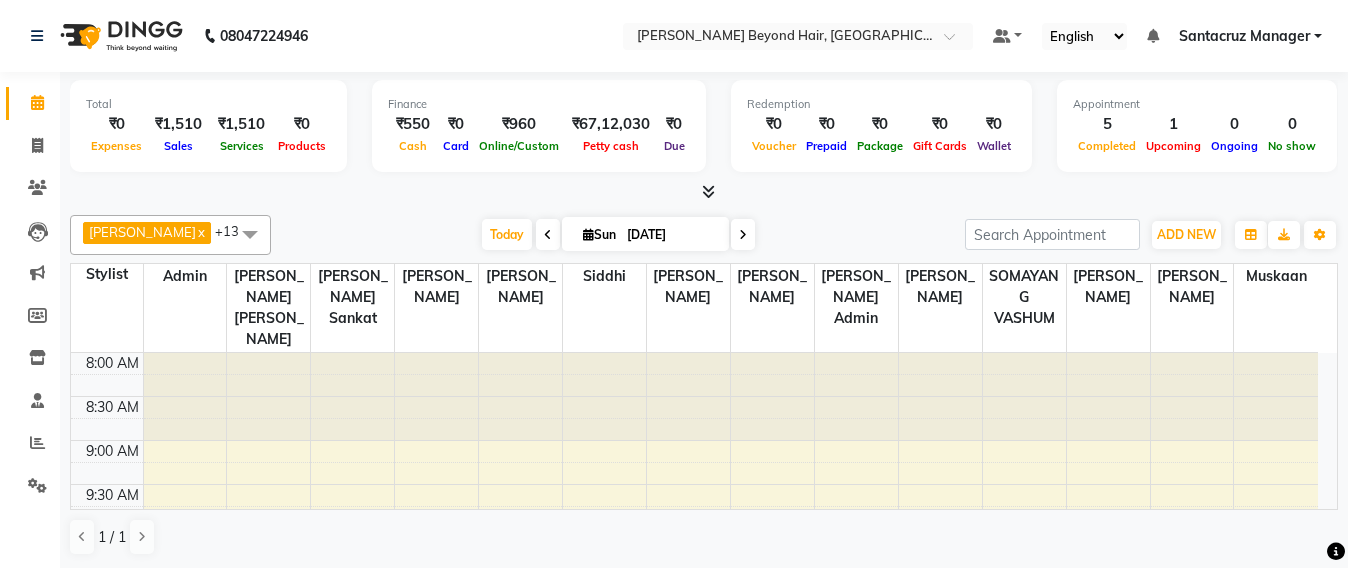 click on "Expenses" at bounding box center [116, 146] 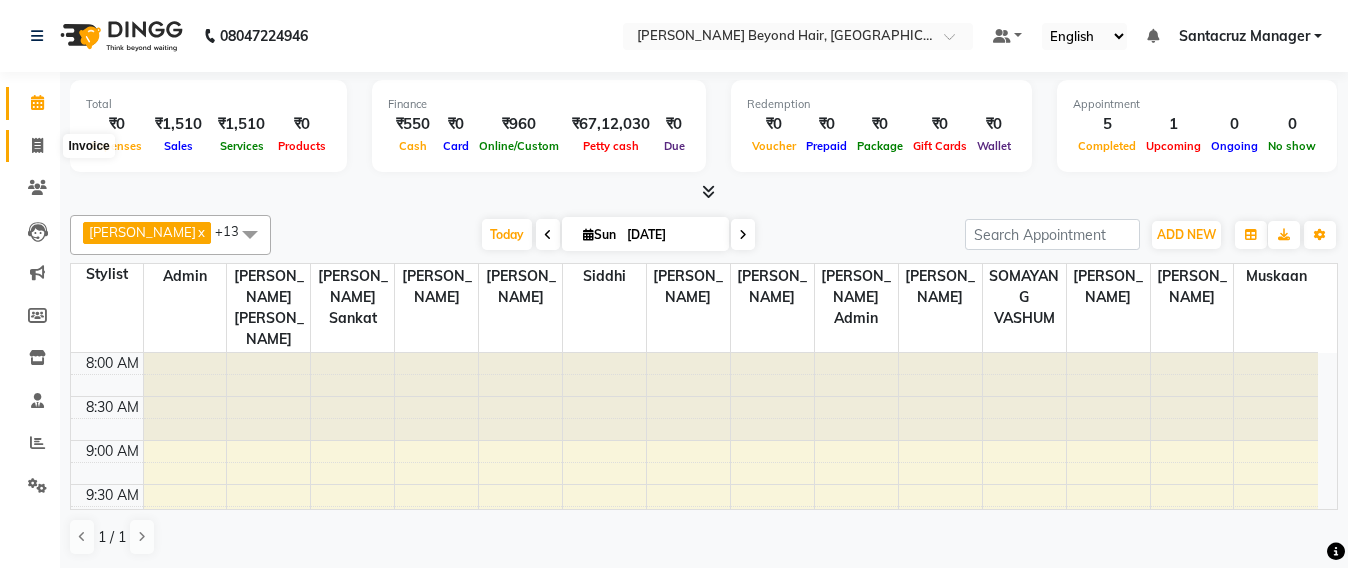 click 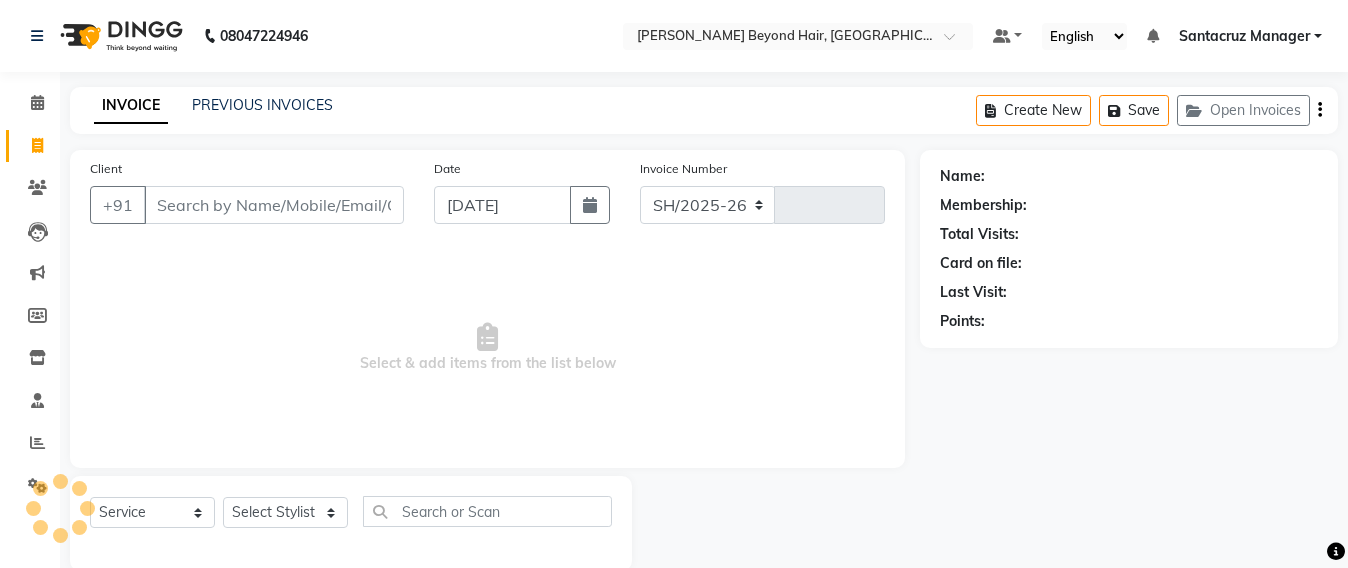 select on "6357" 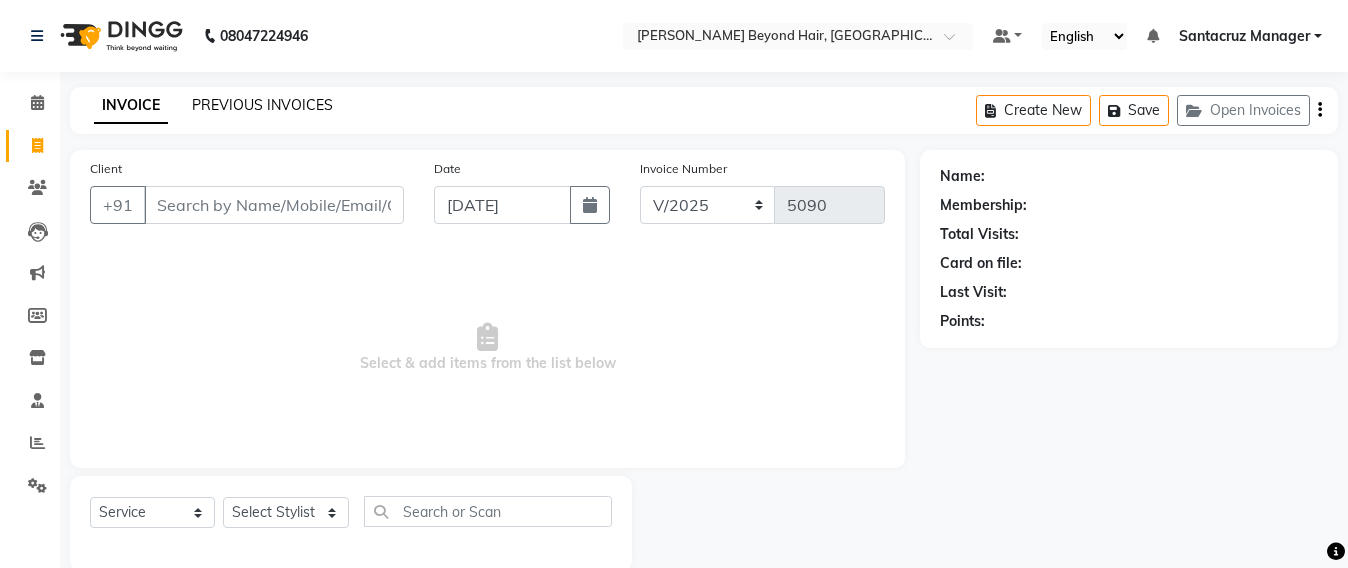 click on "PREVIOUS INVOICES" 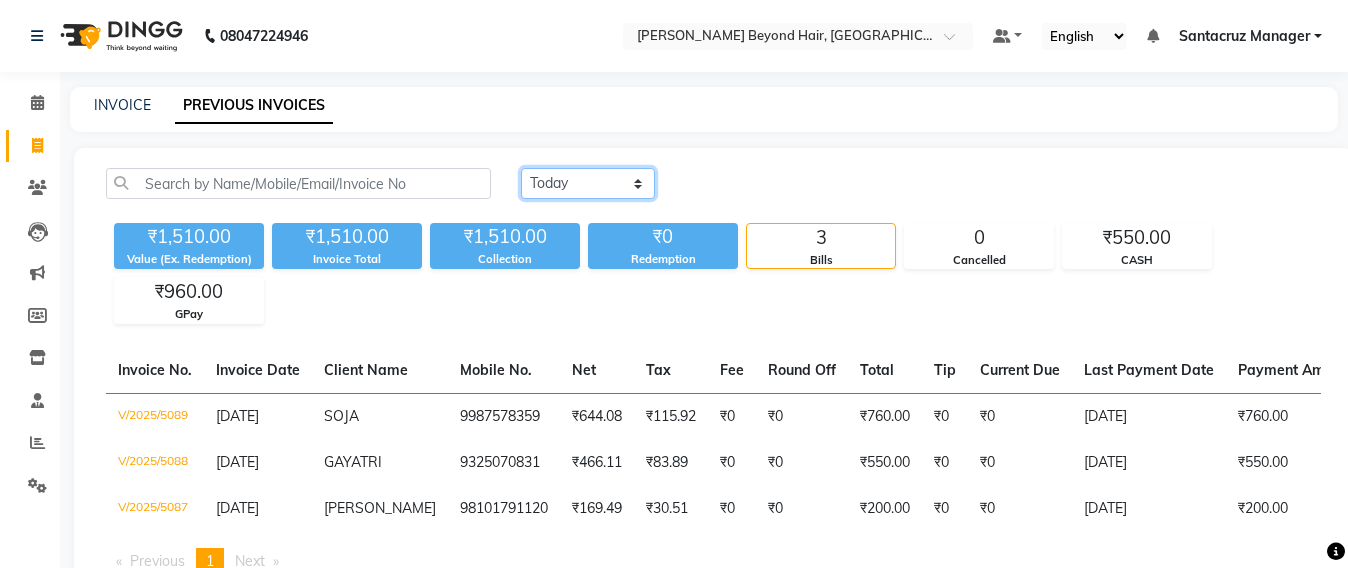 click on "Today Yesterday Custom Range" 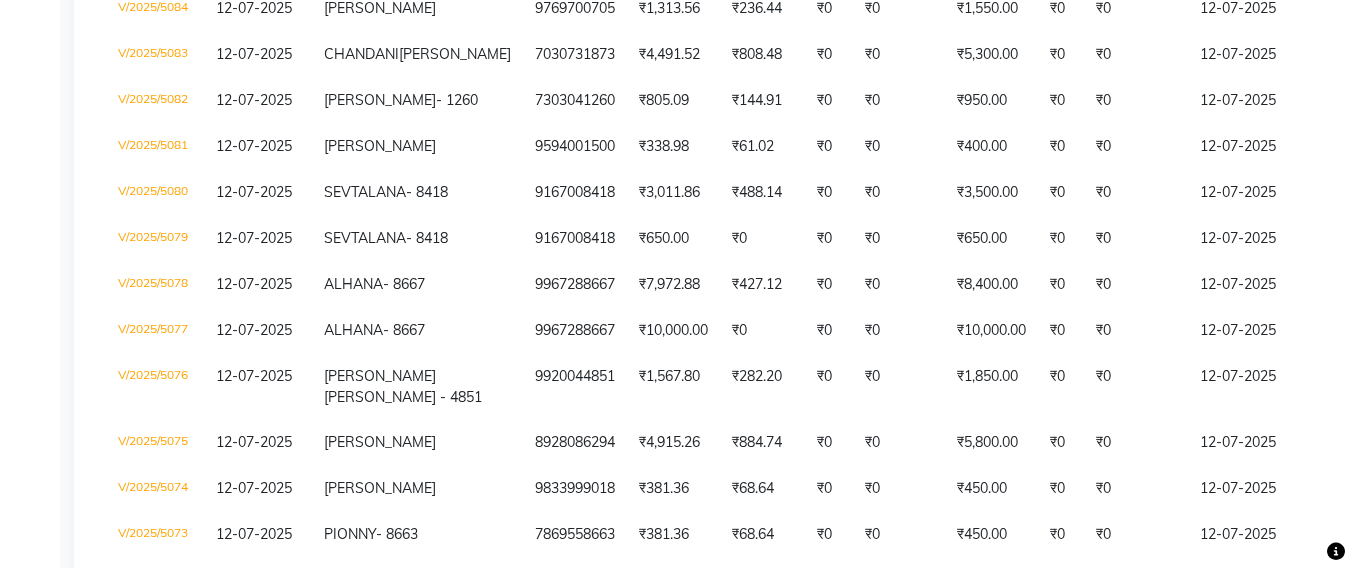 scroll, scrollTop: 125, scrollLeft: 0, axis: vertical 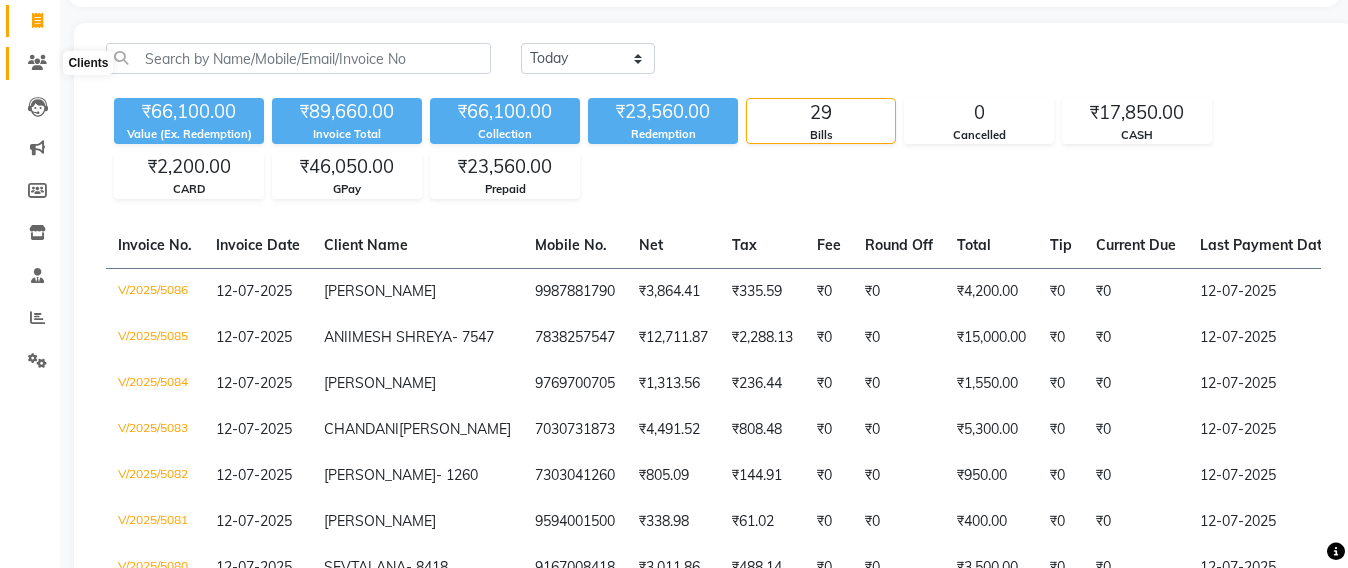 click 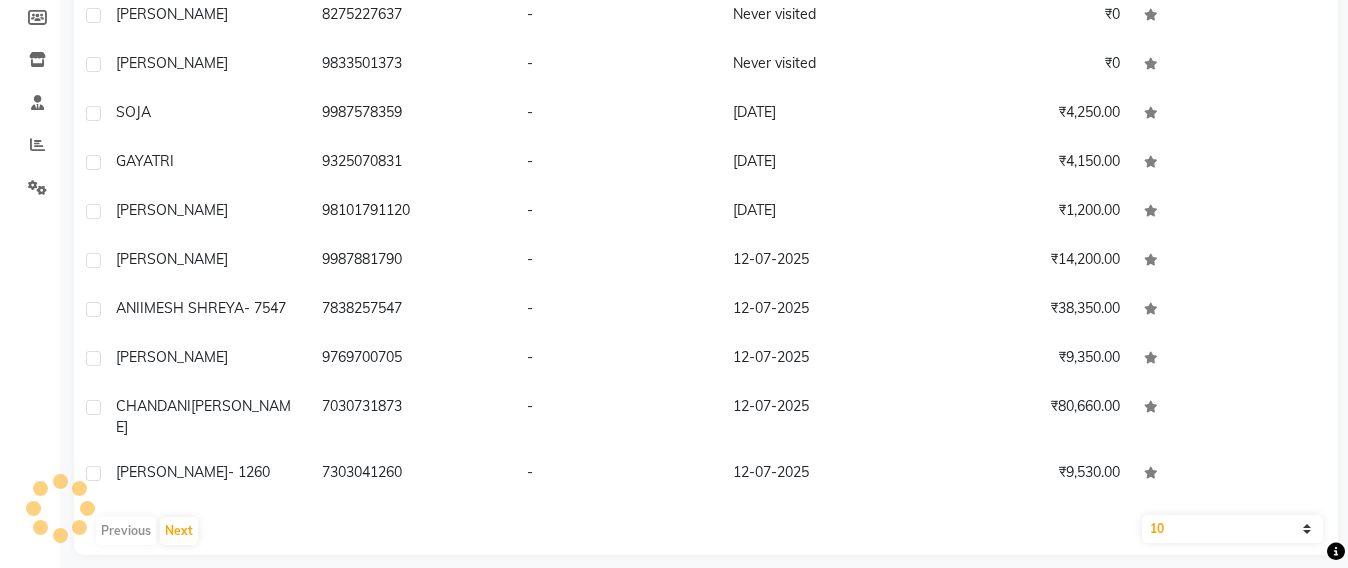 scroll, scrollTop: 0, scrollLeft: 0, axis: both 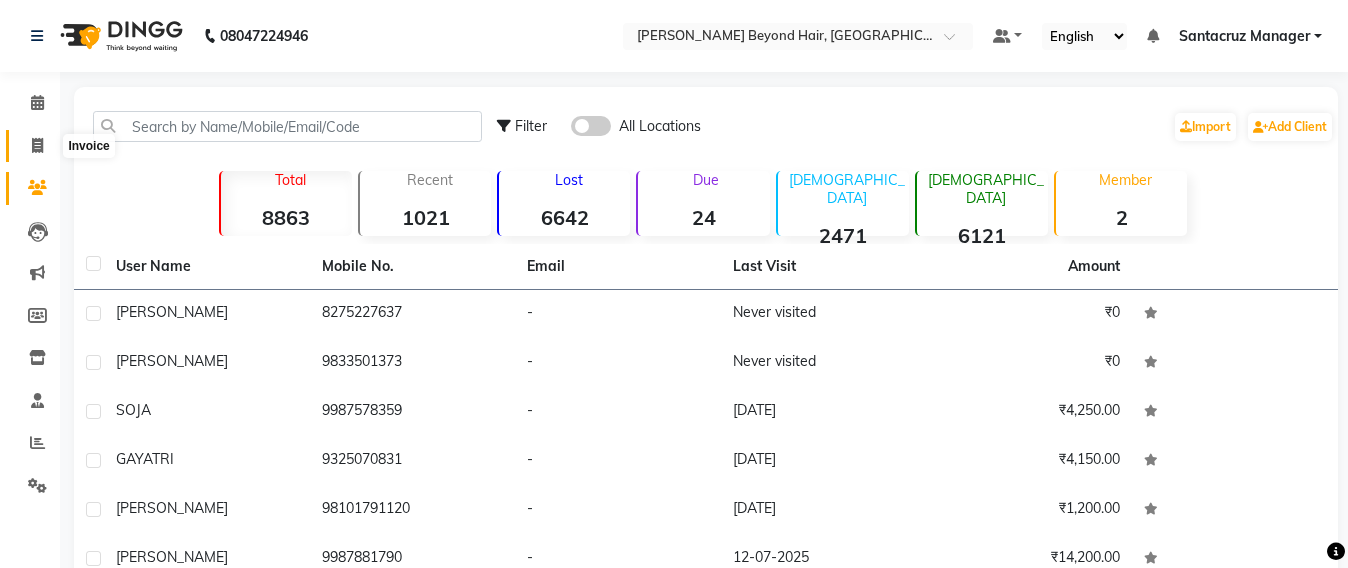 click 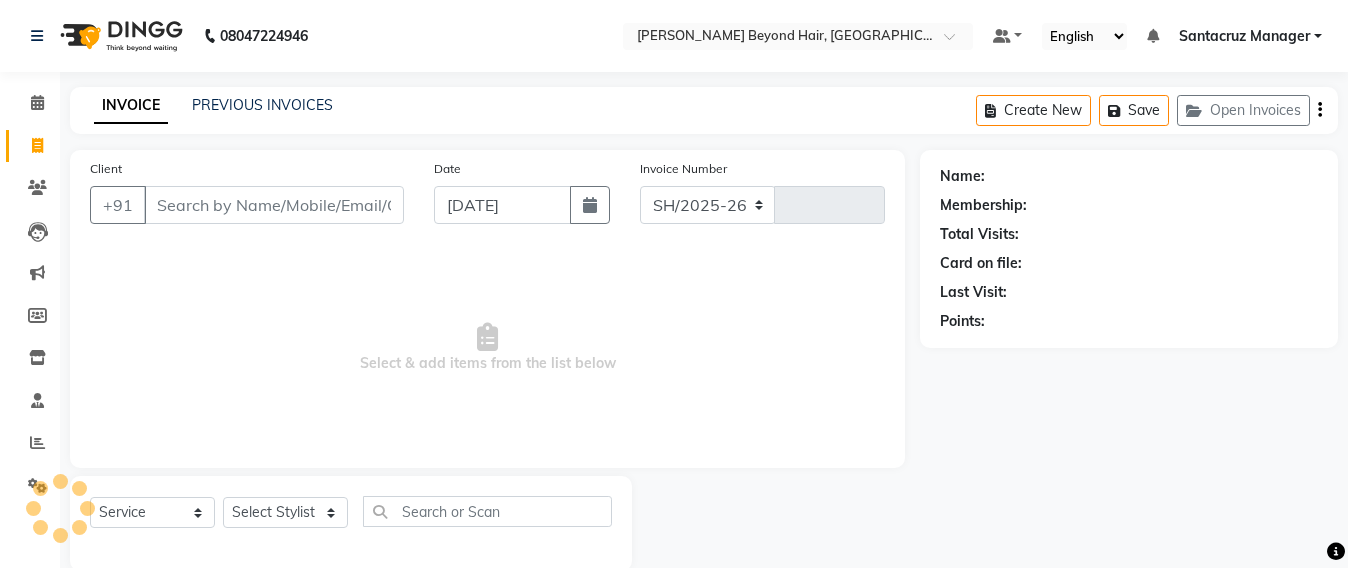 select on "6357" 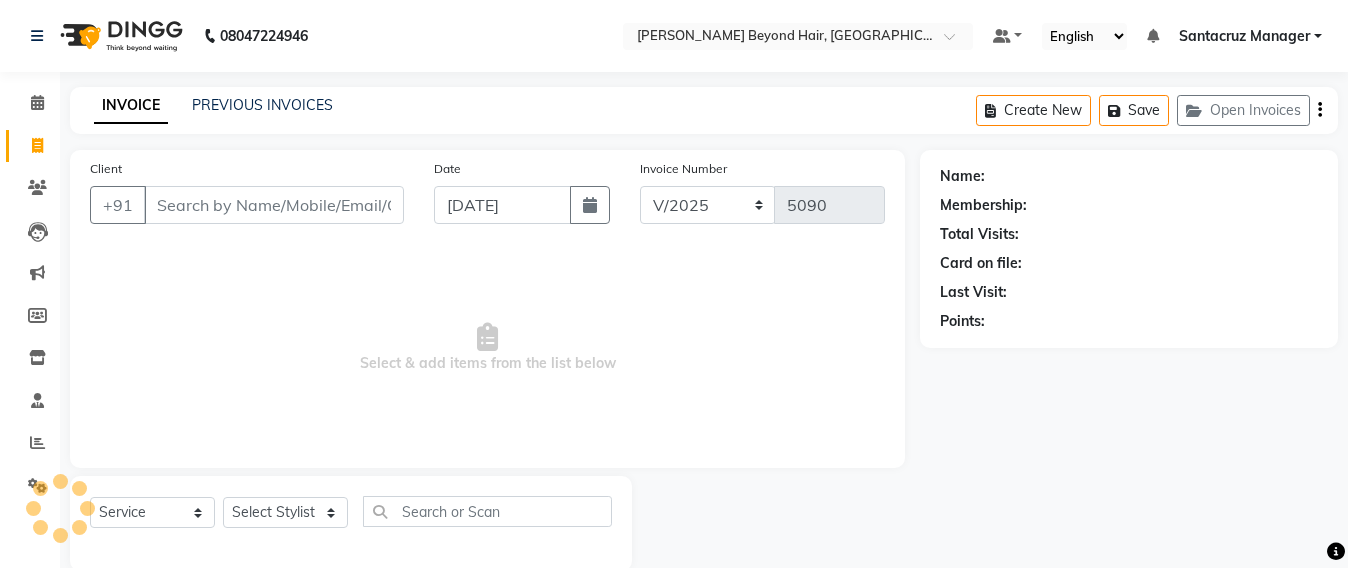 scroll, scrollTop: 33, scrollLeft: 0, axis: vertical 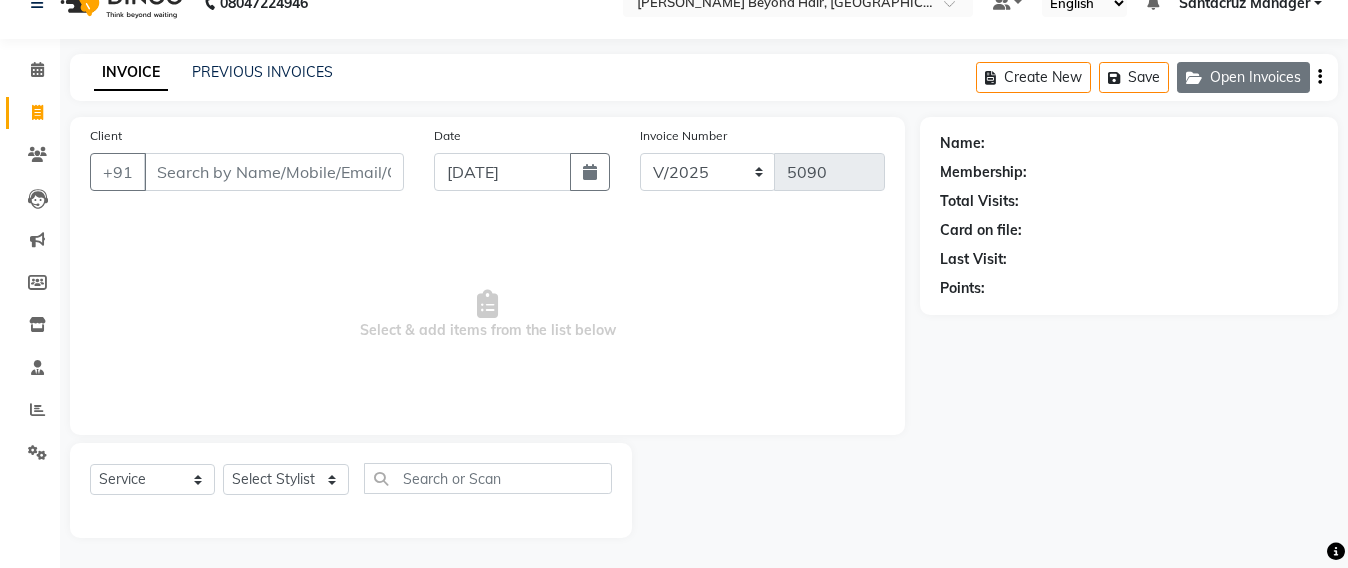 click on "Open Invoices" 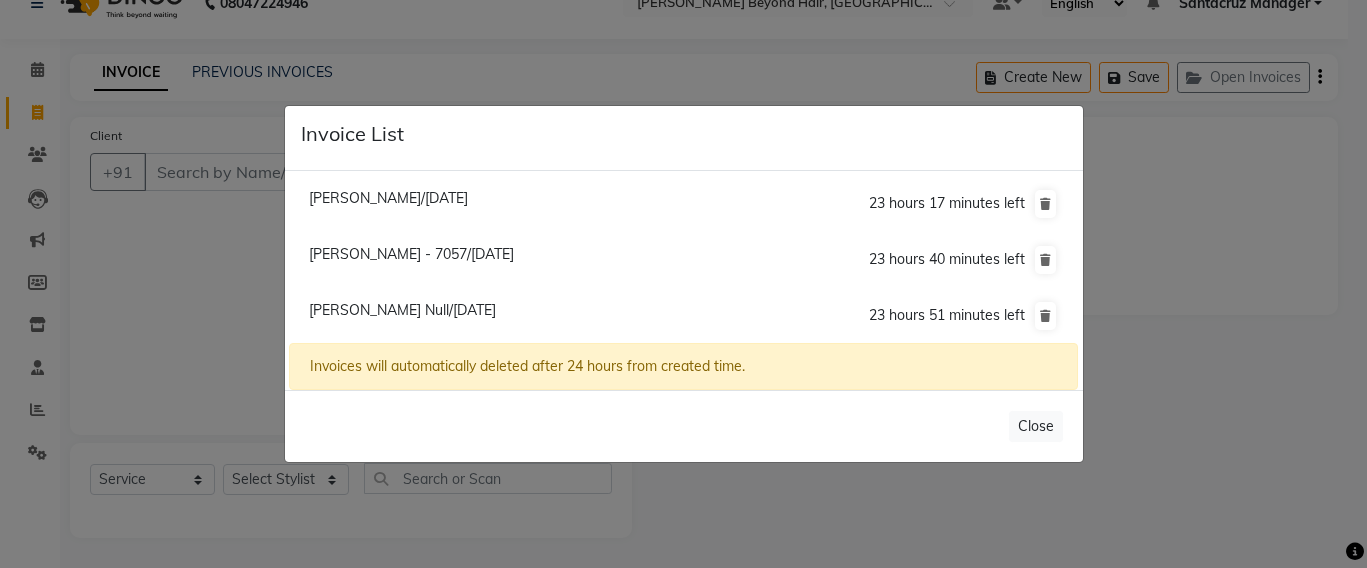 click on "[PERSON_NAME] - 7057/[DATE]" 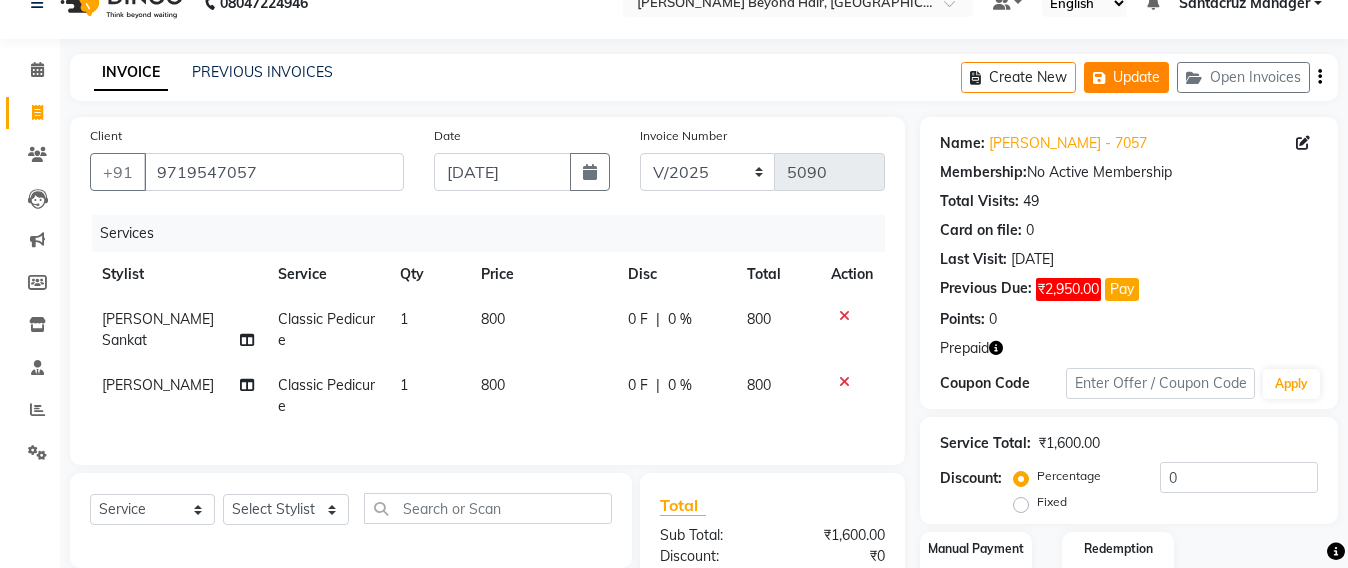 click on "Update" 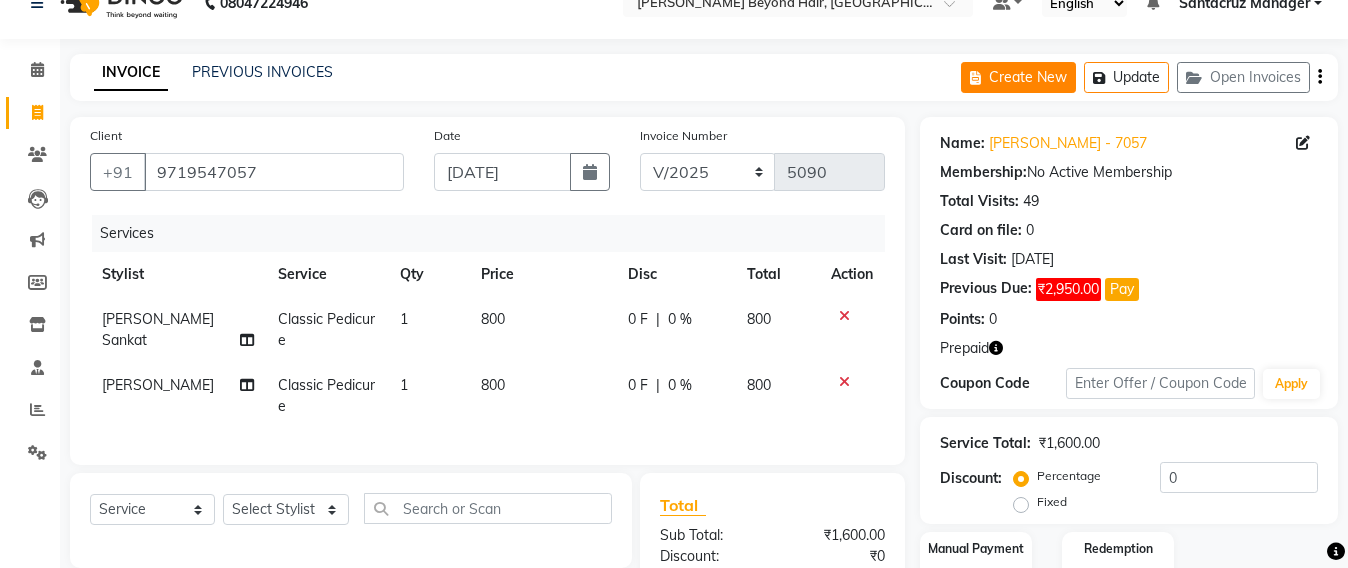 click on "Create New" 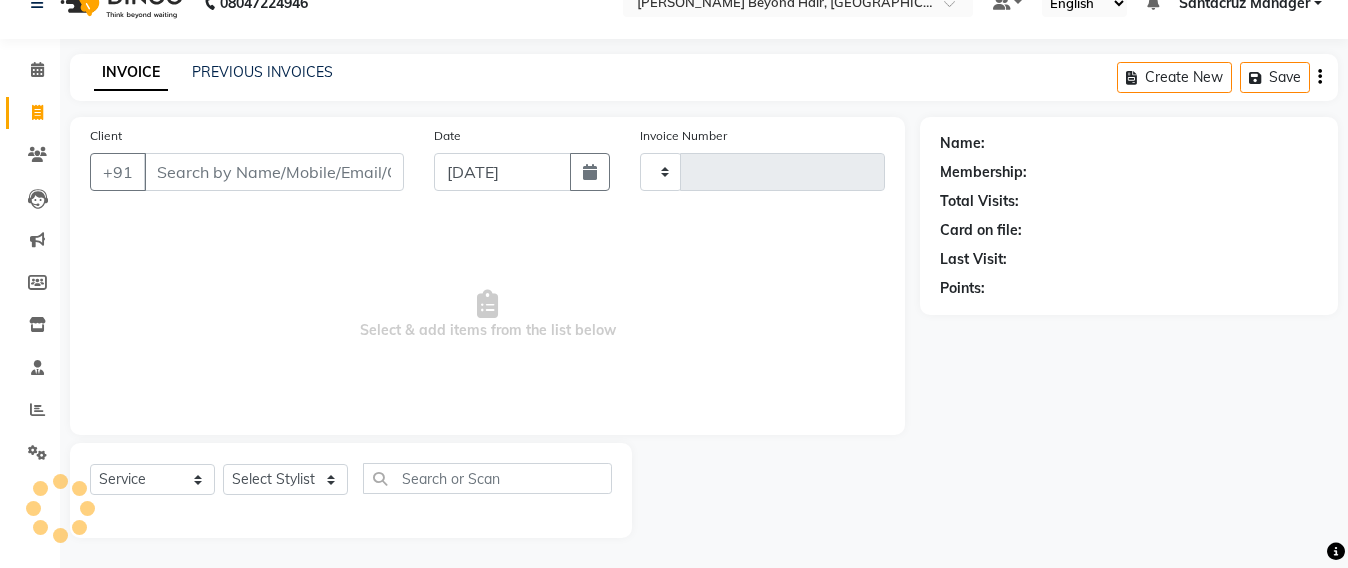 type on "5090" 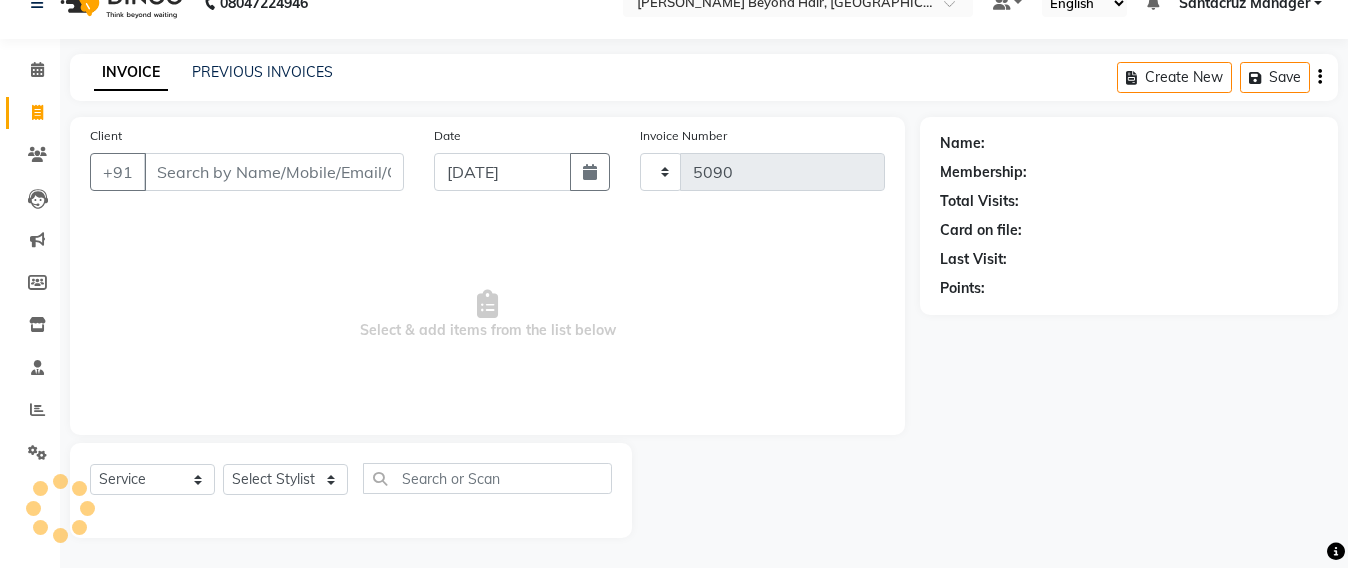 select on "6357" 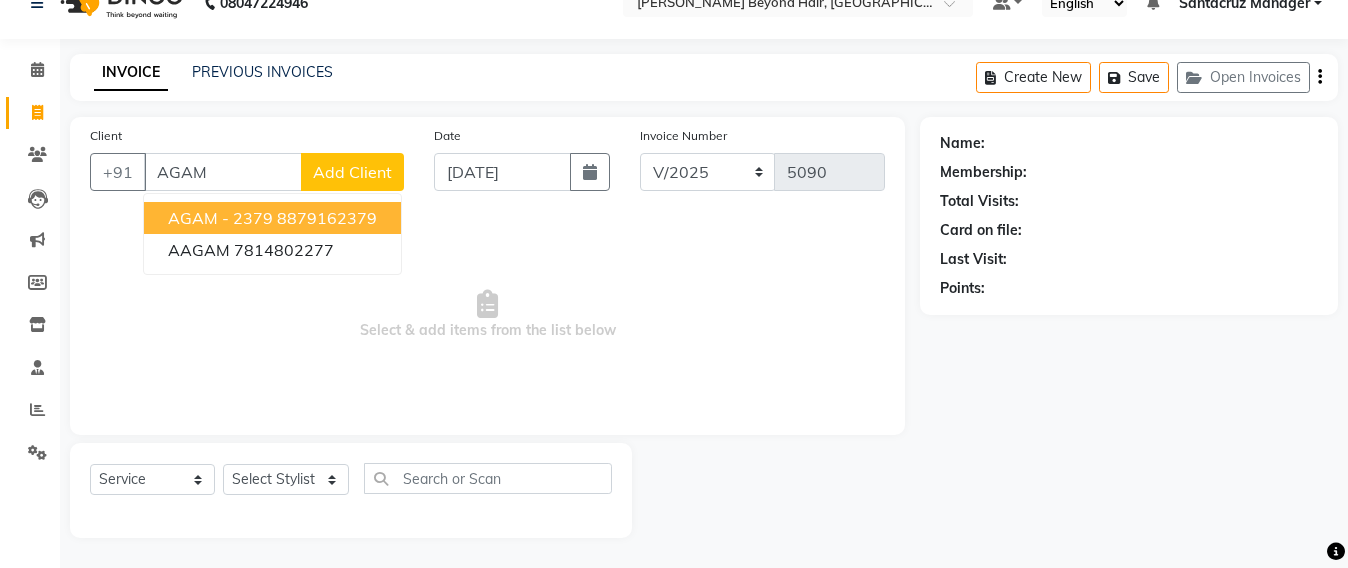 click on "8879162379" at bounding box center [327, 218] 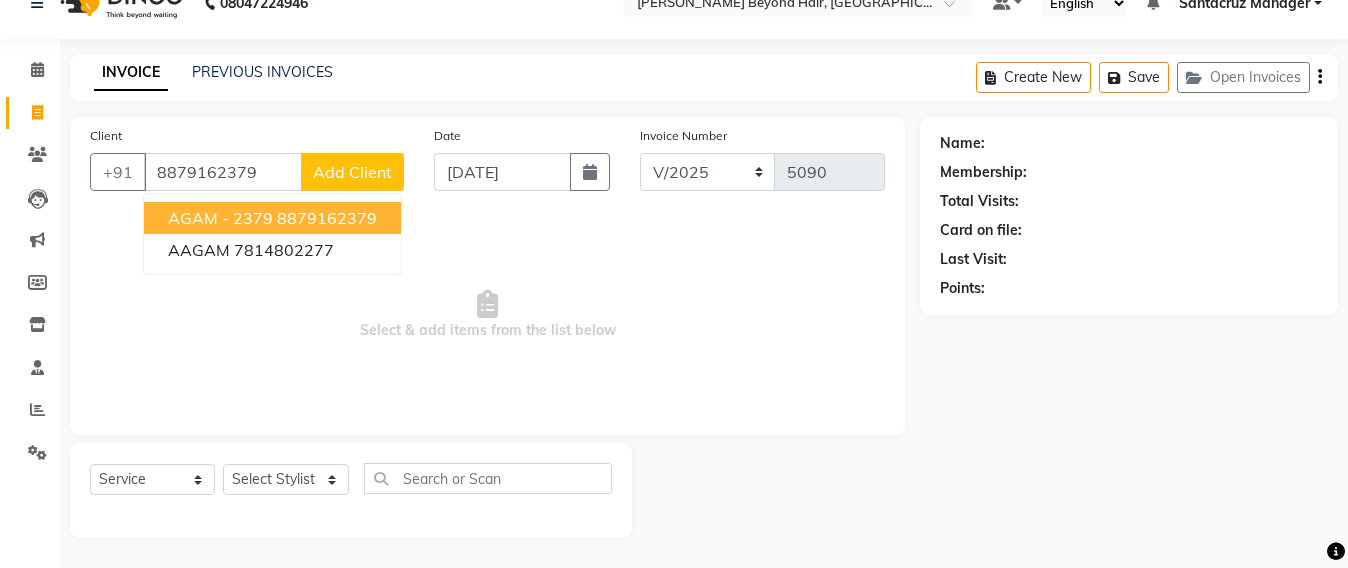 type on "8879162379" 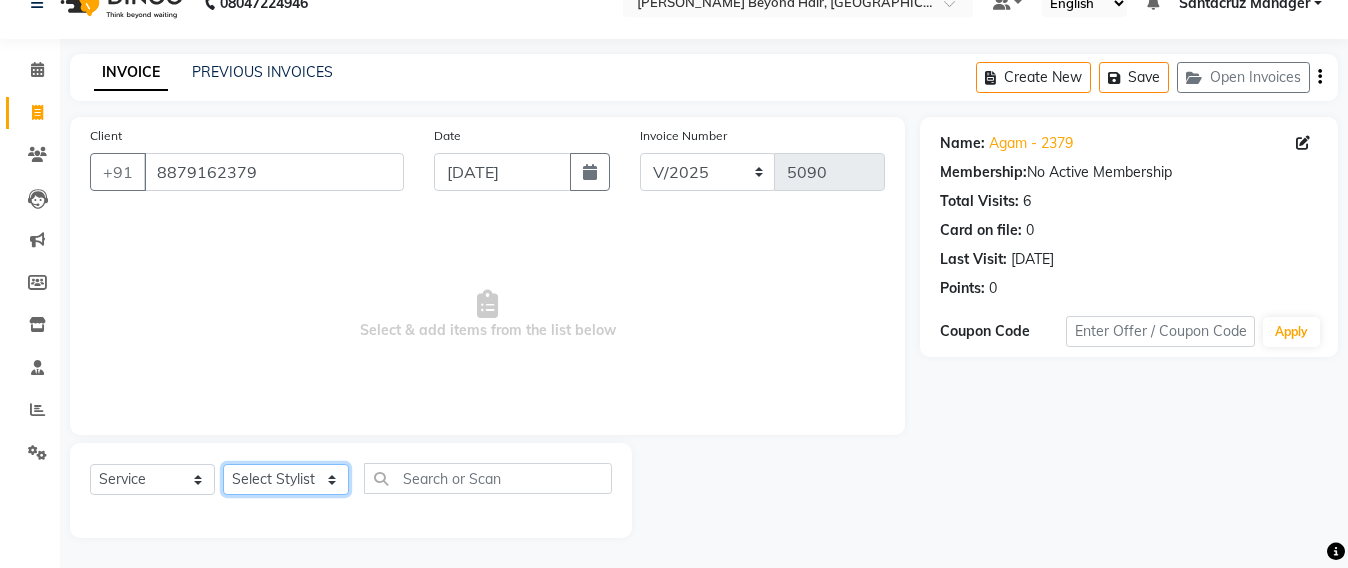 click on "Select Stylist Admin [PERSON_NAME] Sankat [PERSON_NAME] [PERSON_NAME] [PERSON_NAME] [PERSON_NAME] [PERSON_NAME] [PERSON_NAME] mahattre Pratibha [PERSON_NAME] Rosy [PERSON_NAME] [PERSON_NAME] admin [PERSON_NAME] Manager [PERSON_NAME] SOMAYANG VASHUM [PERSON_NAME]" 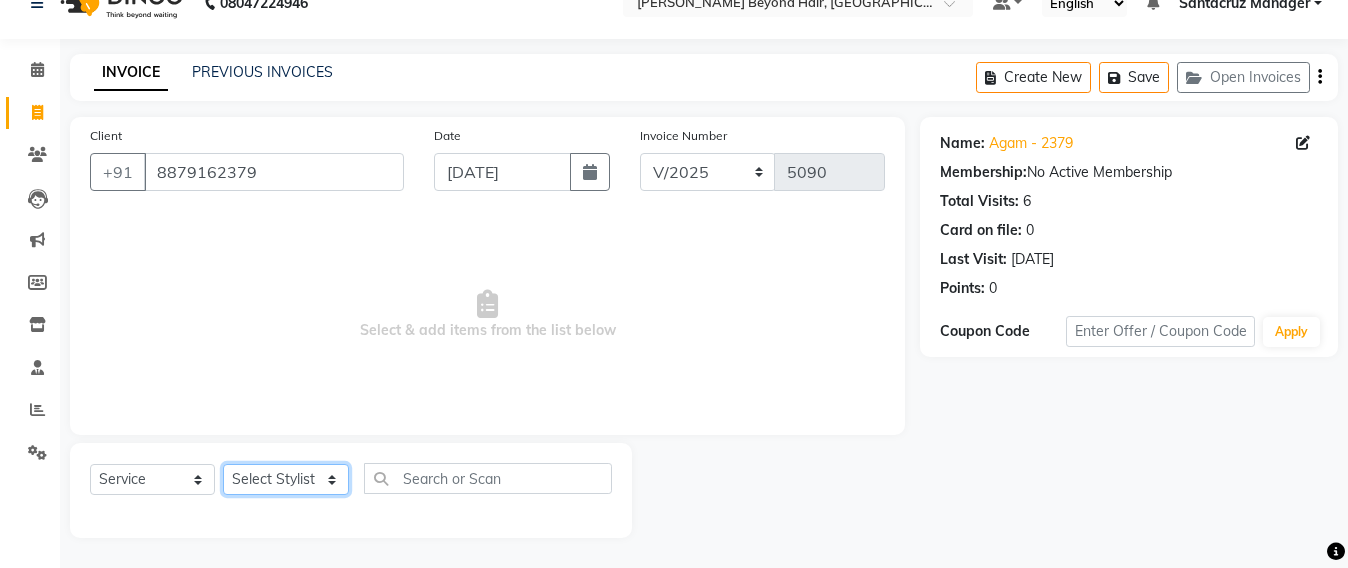 select on "84296" 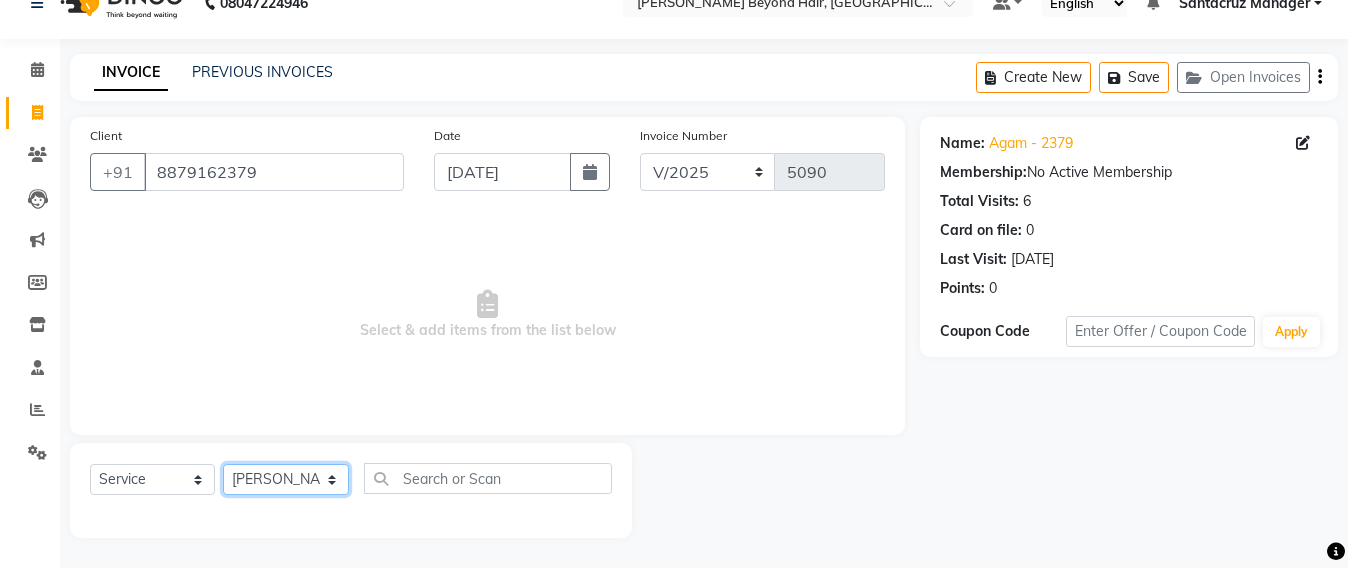 click on "Select Stylist Admin [PERSON_NAME] Sankat [PERSON_NAME] [PERSON_NAME] [PERSON_NAME] [PERSON_NAME] [PERSON_NAME] [PERSON_NAME] mahattre Pratibha [PERSON_NAME] Rosy [PERSON_NAME] [PERSON_NAME] admin [PERSON_NAME] Manager [PERSON_NAME] SOMAYANG VASHUM [PERSON_NAME]" 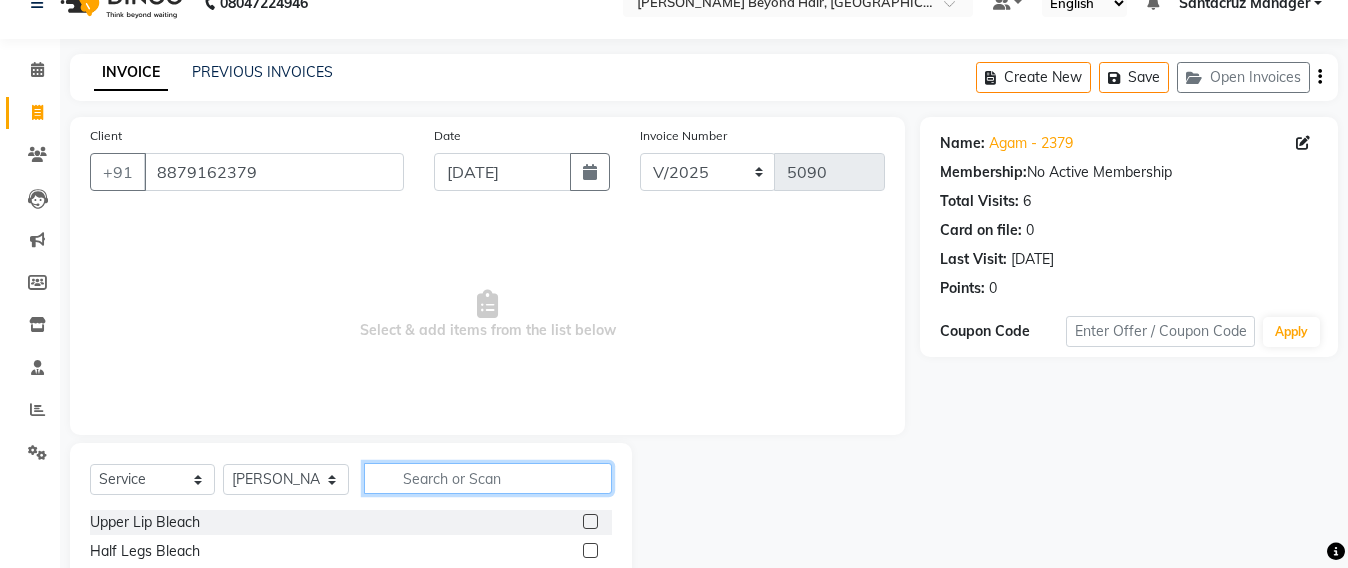 click 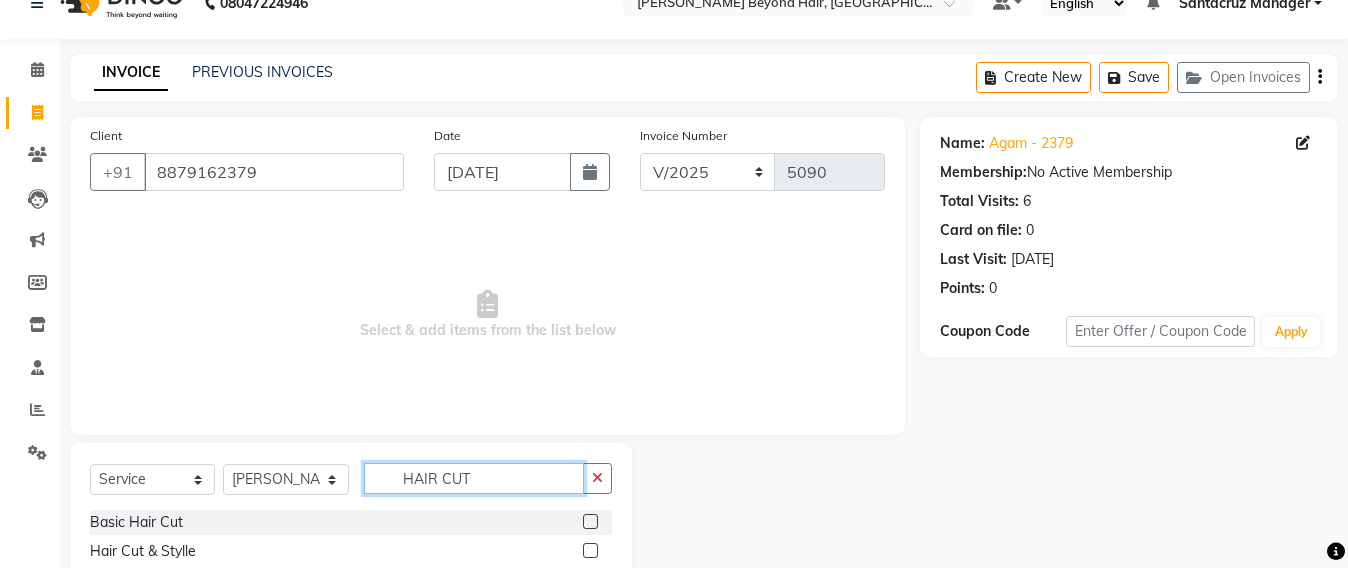scroll, scrollTop: 233, scrollLeft: 0, axis: vertical 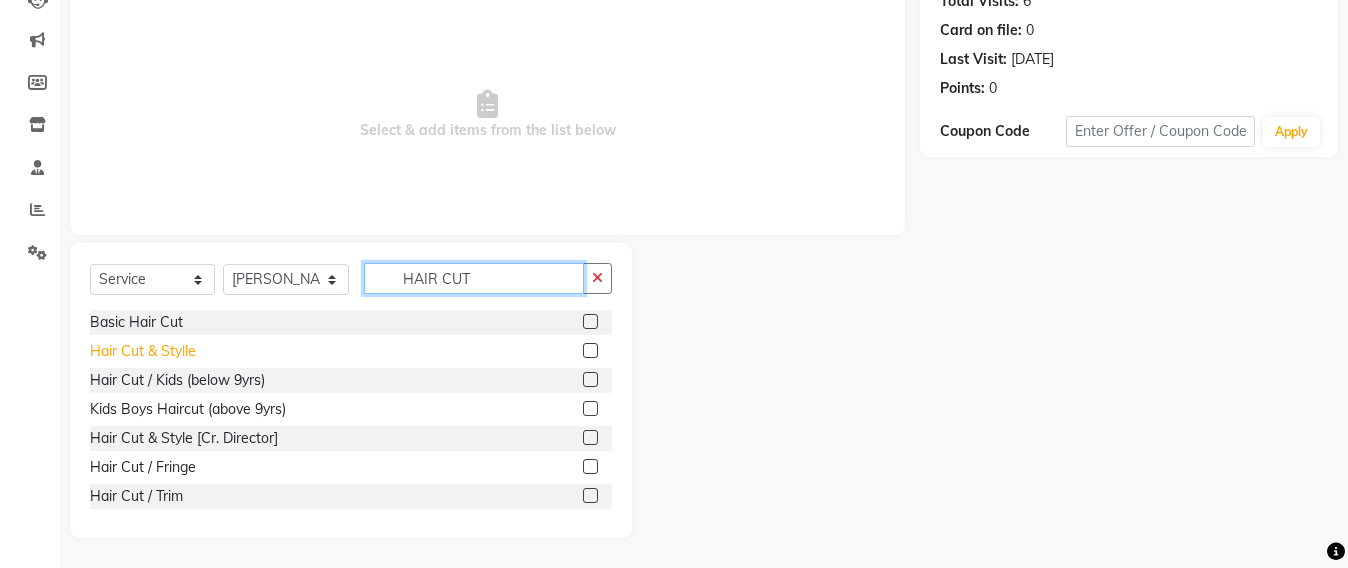 type on "HAIR CUT" 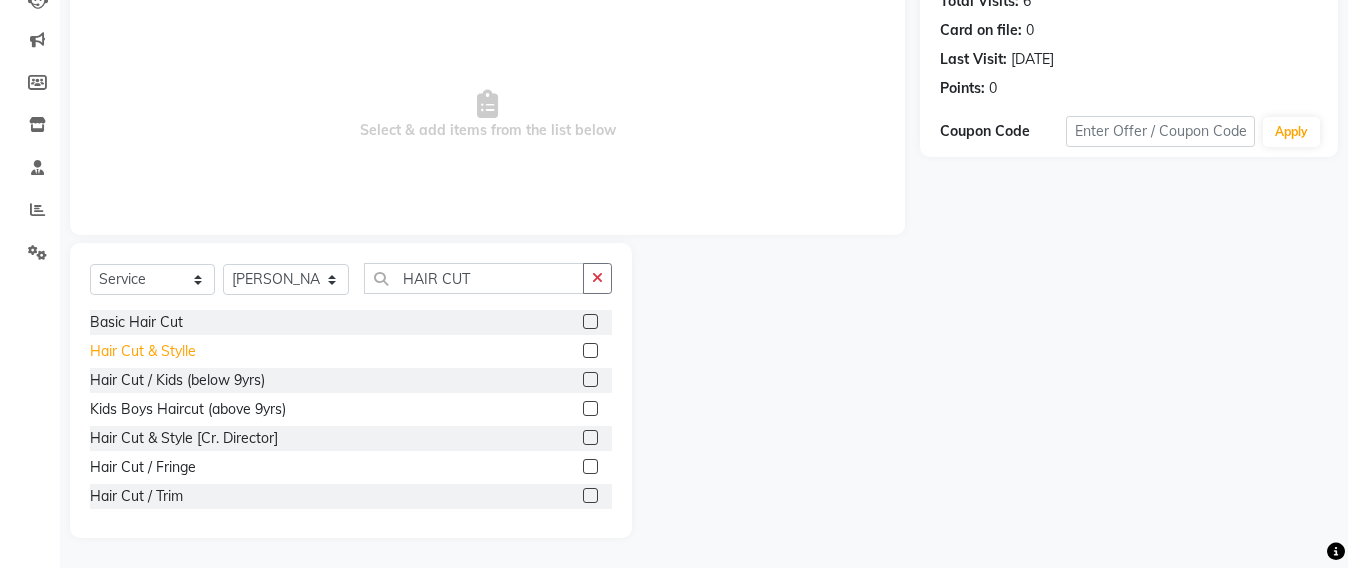 click on "Hair Cut & Stylle" 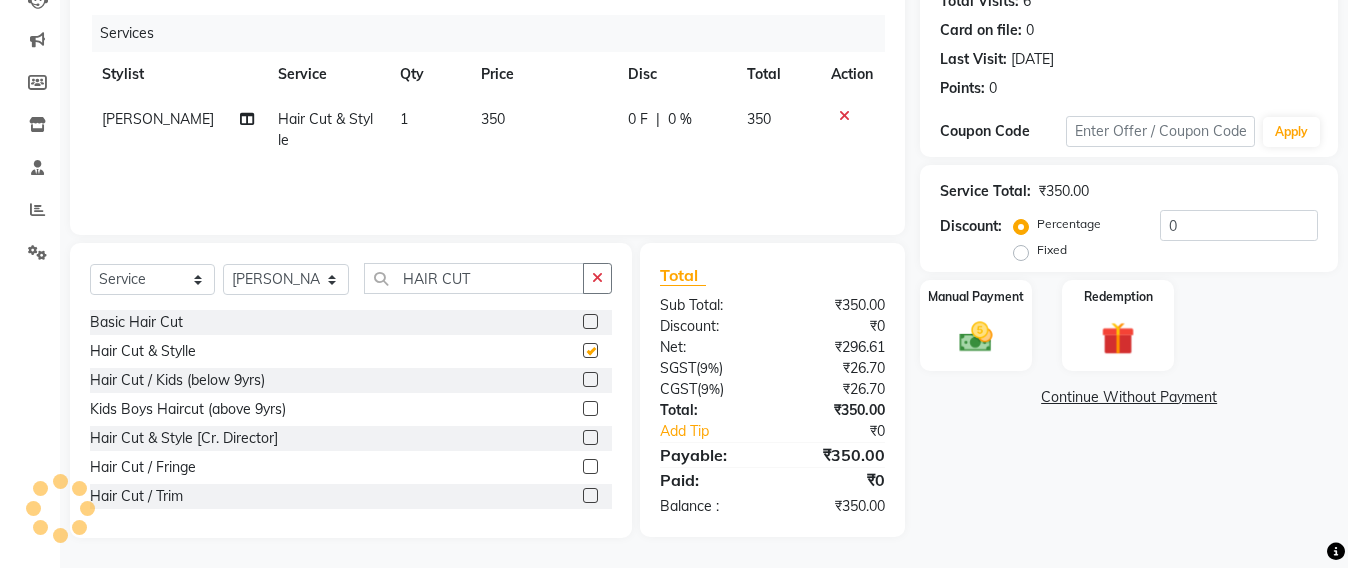 checkbox on "false" 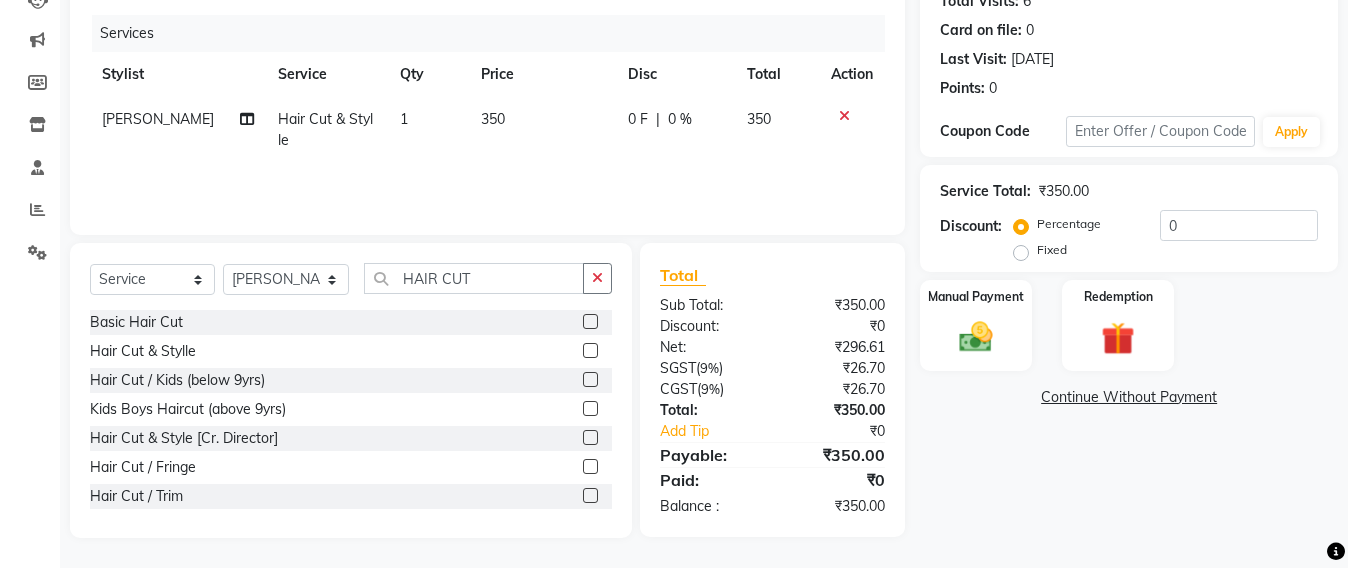 scroll, scrollTop: 0, scrollLeft: 0, axis: both 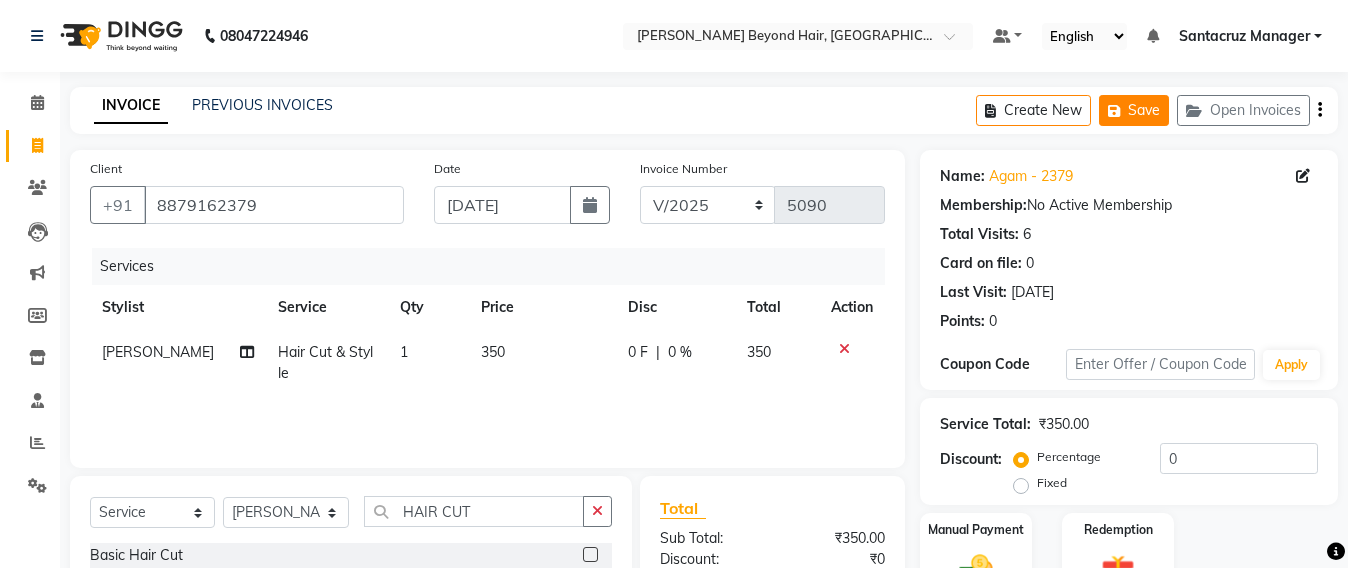 click on "Save" 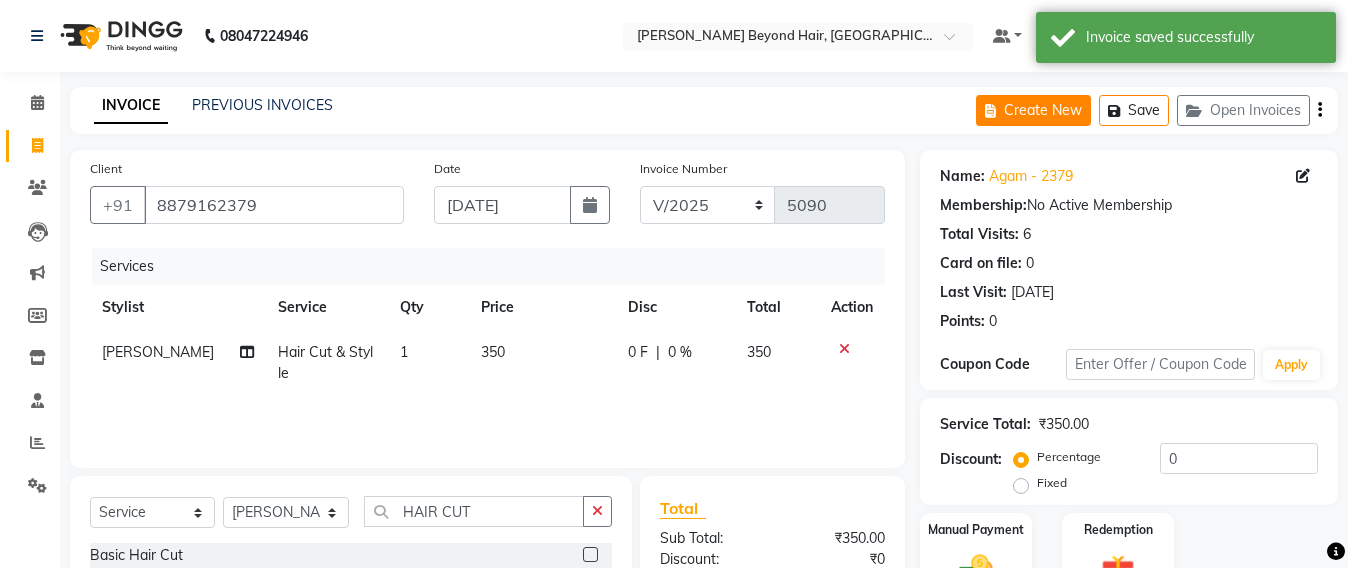 click on "Create New" 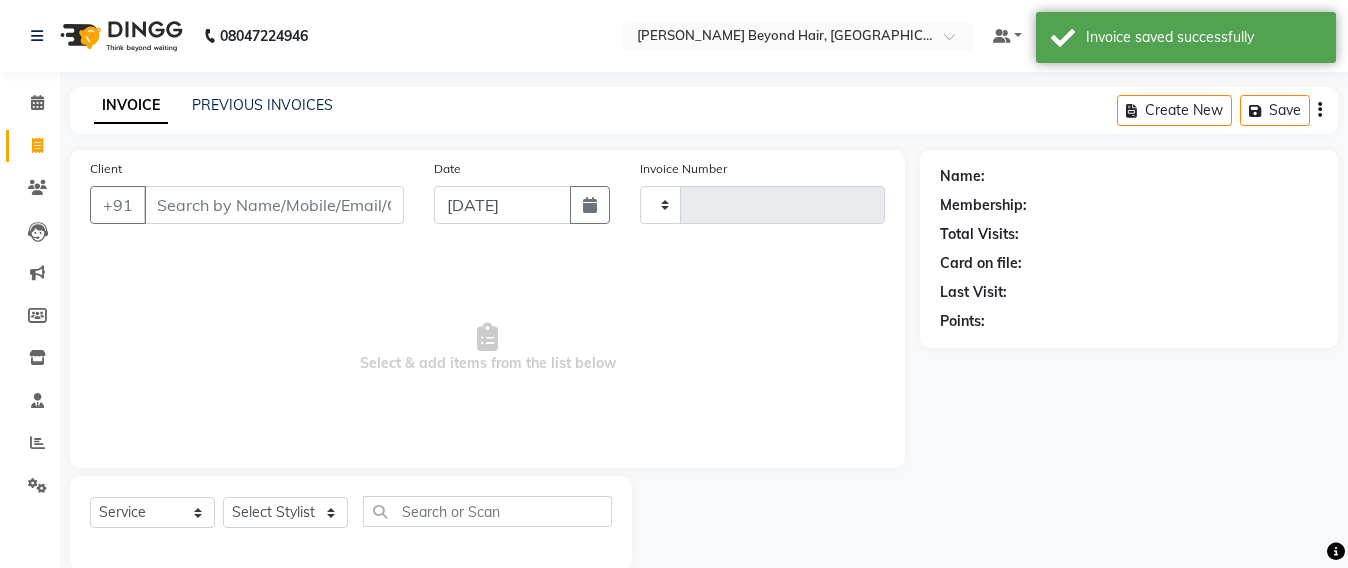 scroll, scrollTop: 33, scrollLeft: 0, axis: vertical 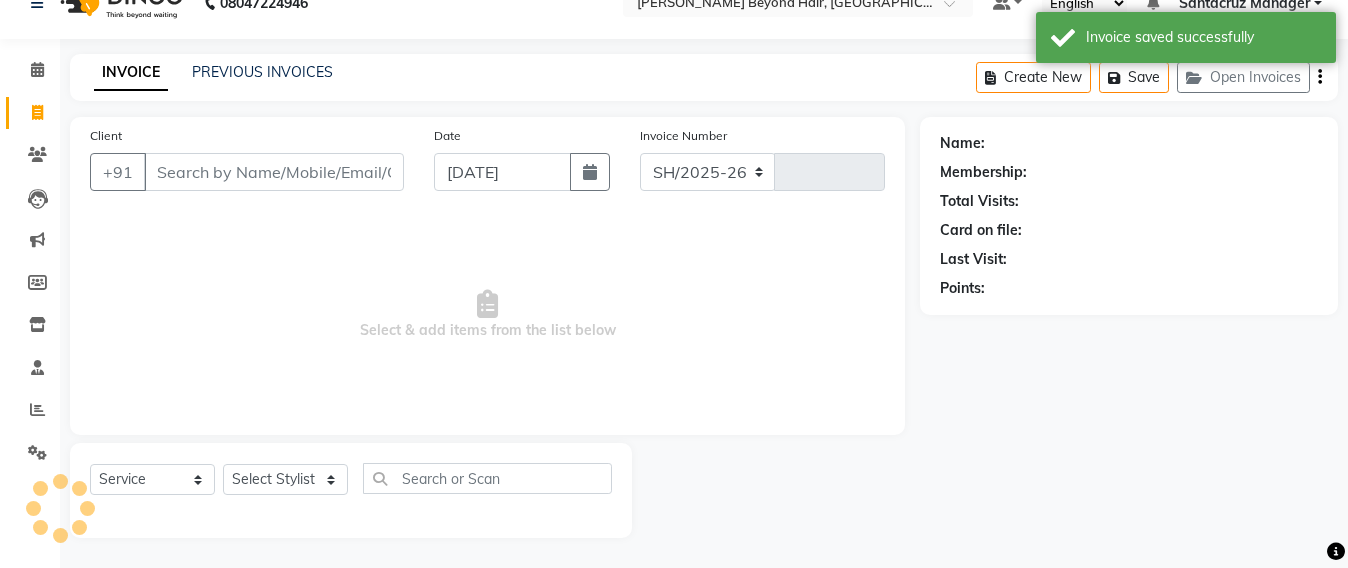 select on "6357" 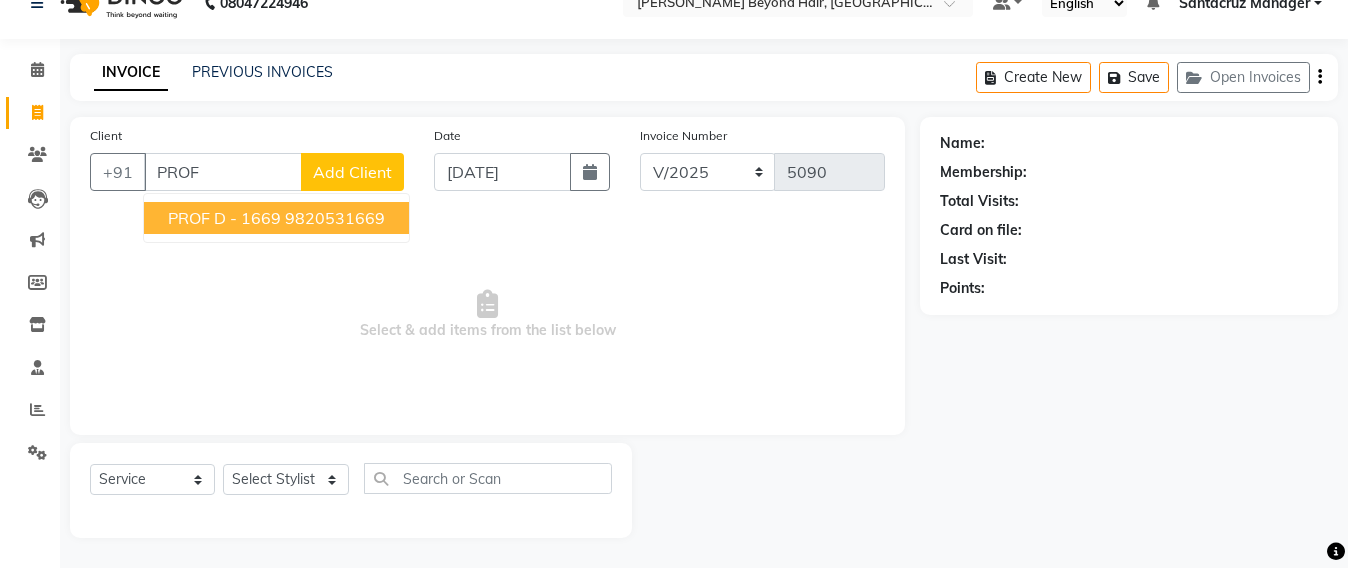 click on "PROF D - 1669" at bounding box center (224, 218) 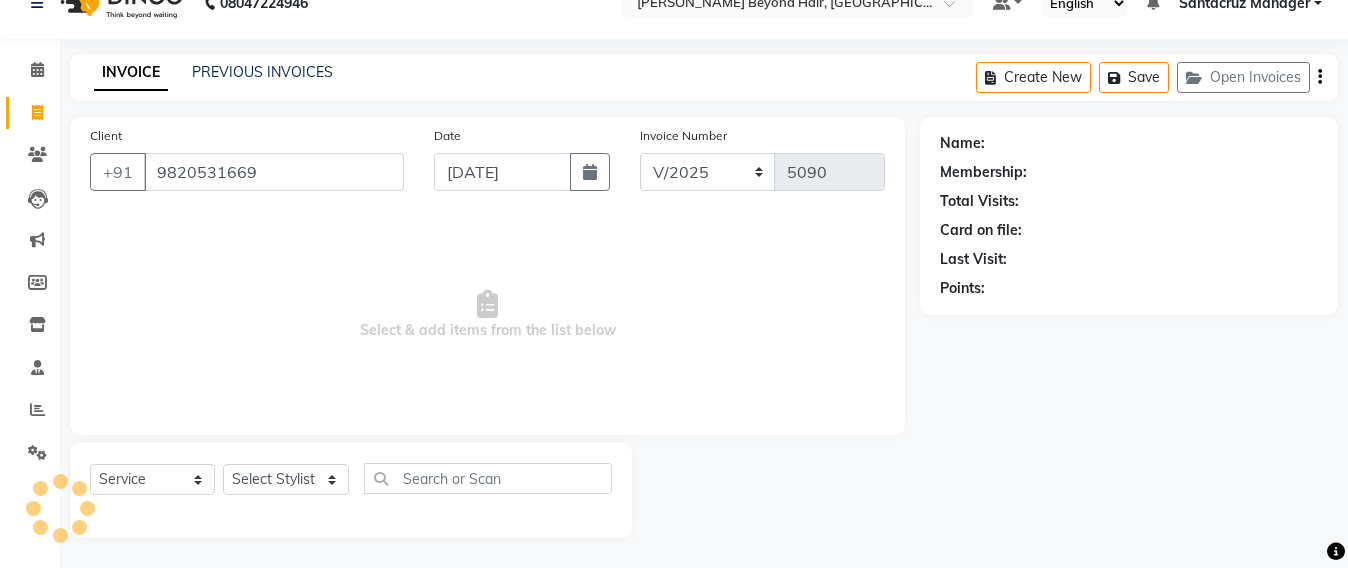 type on "9820531669" 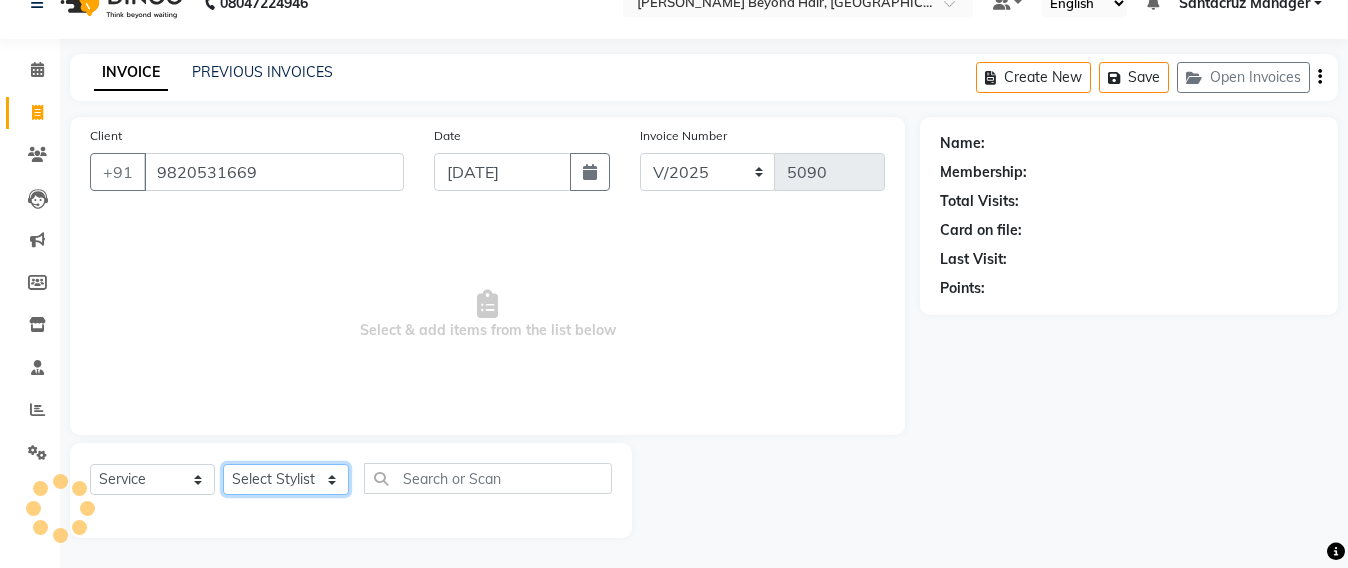 click on "Select Stylist Admin [PERSON_NAME] Sankat [PERSON_NAME] [PERSON_NAME] [PERSON_NAME] [PERSON_NAME] [PERSON_NAME] [PERSON_NAME] mahattre Pratibha [PERSON_NAME] Rosy [PERSON_NAME] [PERSON_NAME] admin [PERSON_NAME] Manager [PERSON_NAME] SOMAYANG VASHUM [PERSON_NAME]" 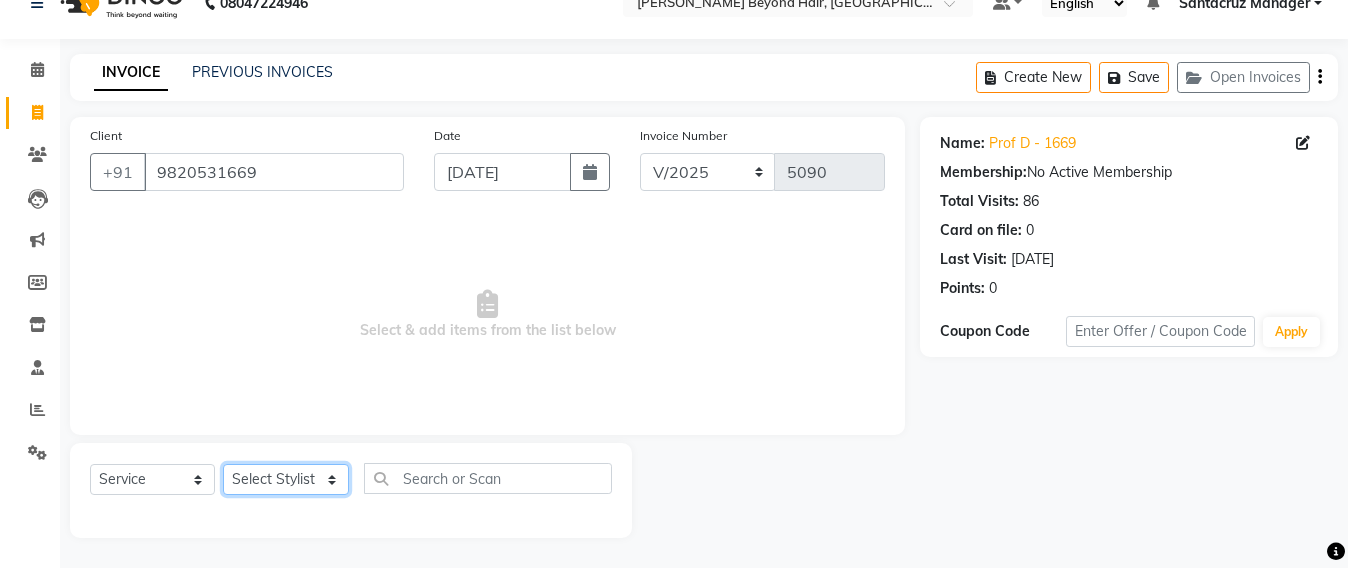 select on "51588" 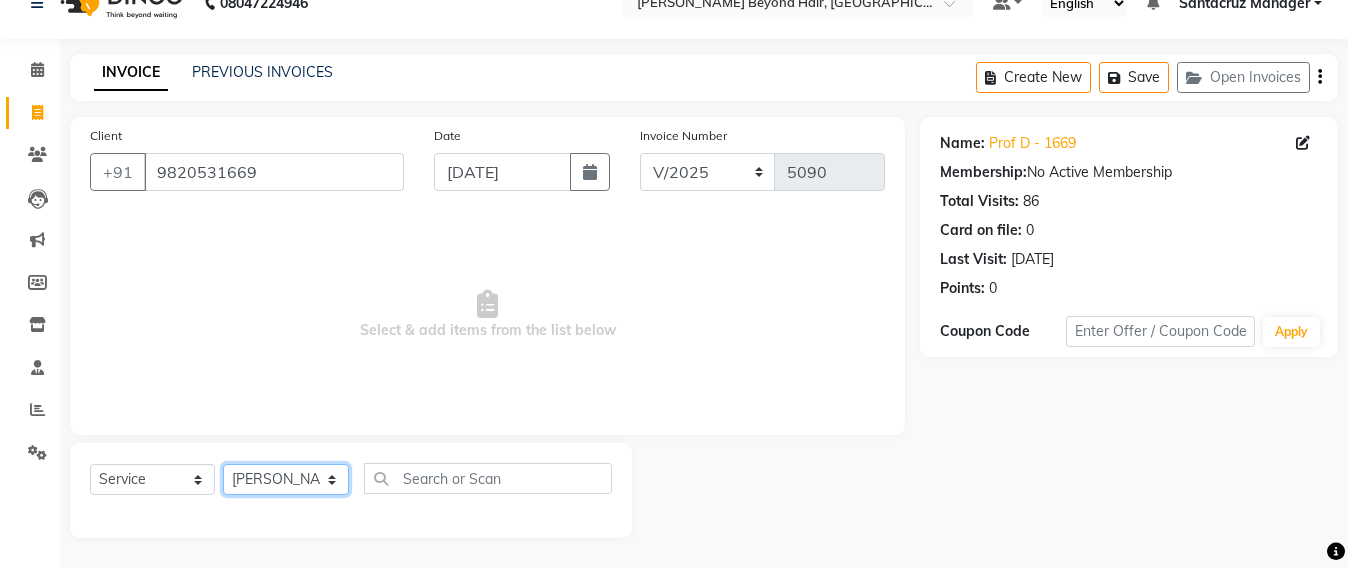 click on "Select Stylist Admin [PERSON_NAME] Sankat [PERSON_NAME] [PERSON_NAME] [PERSON_NAME] [PERSON_NAME] [PERSON_NAME] [PERSON_NAME] mahattre Pratibha [PERSON_NAME] Rosy [PERSON_NAME] [PERSON_NAME] admin [PERSON_NAME] Manager [PERSON_NAME] SOMAYANG VASHUM [PERSON_NAME]" 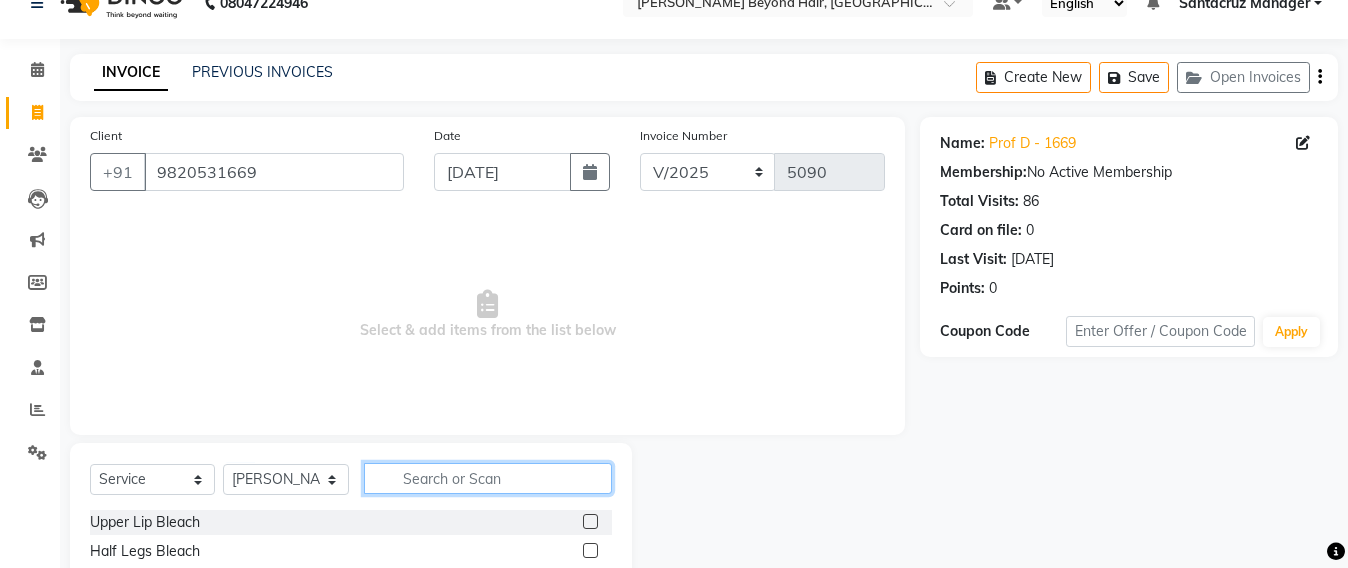 click 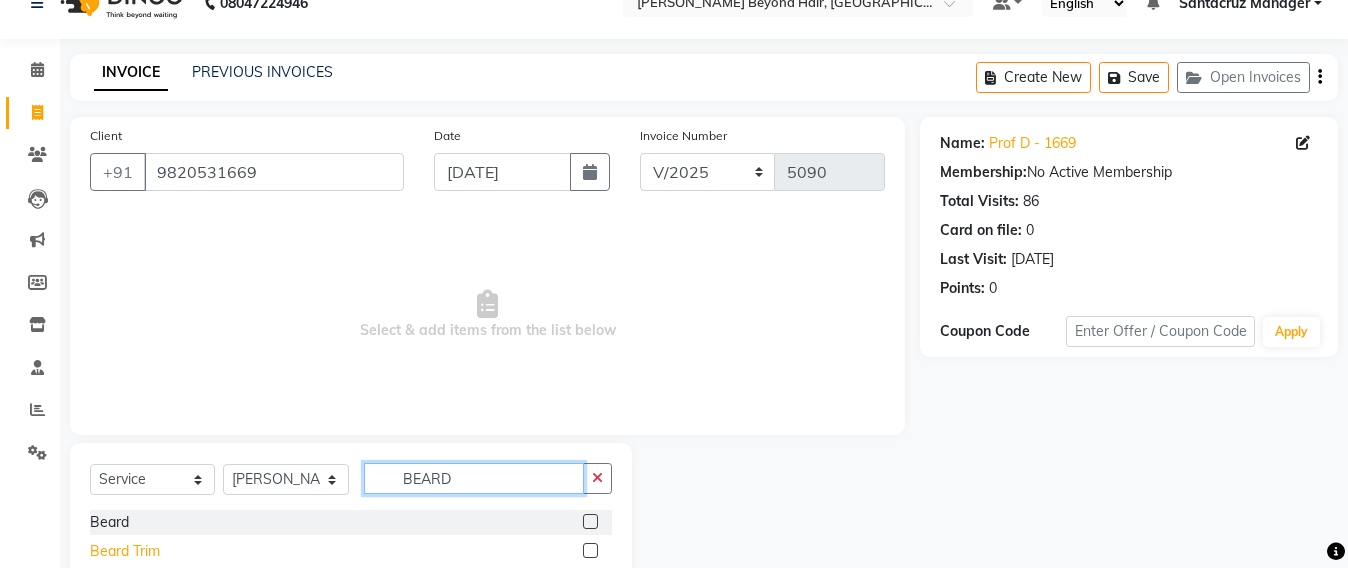 type on "BEARD" 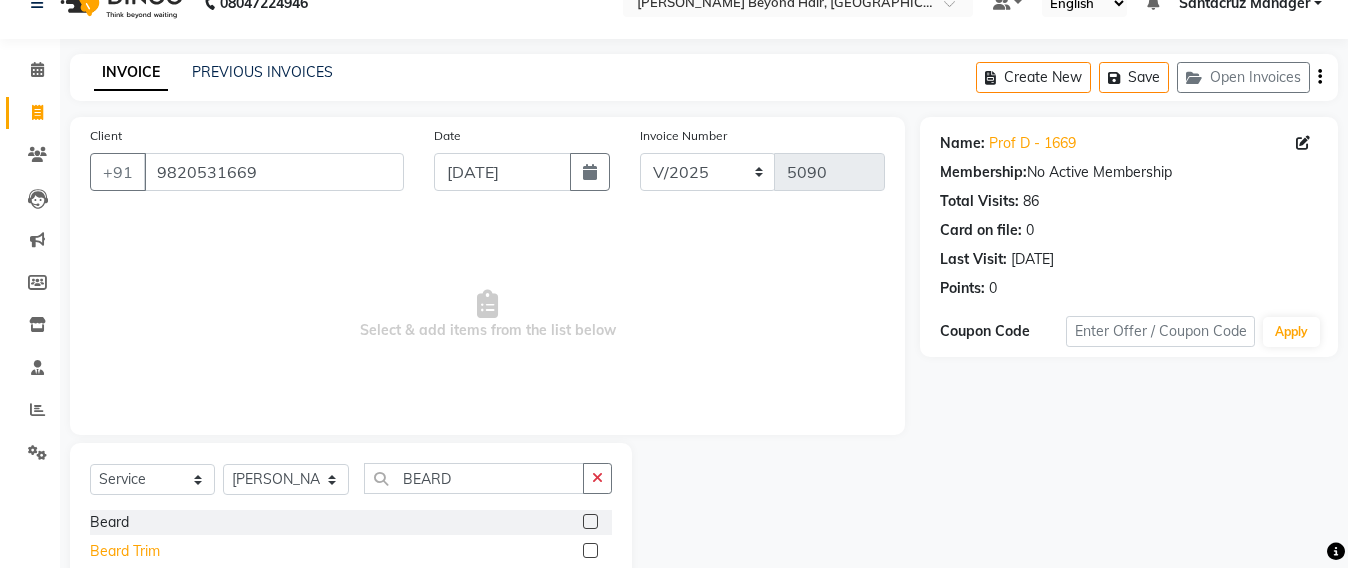 click on "Beard Trim" 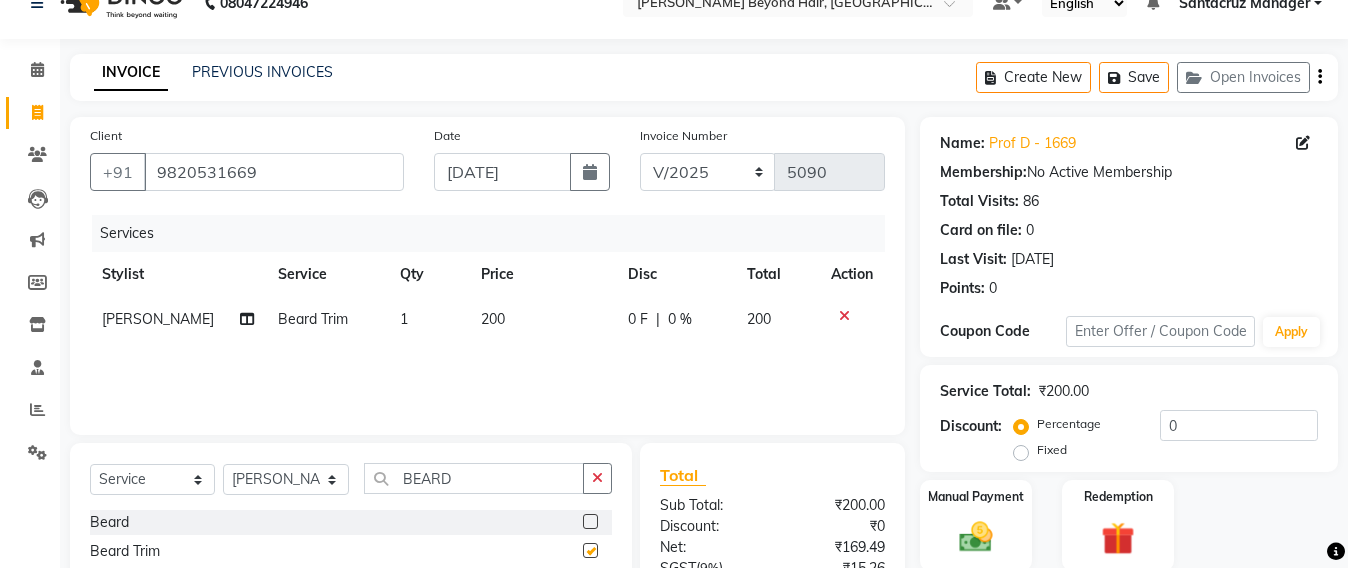 checkbox on "false" 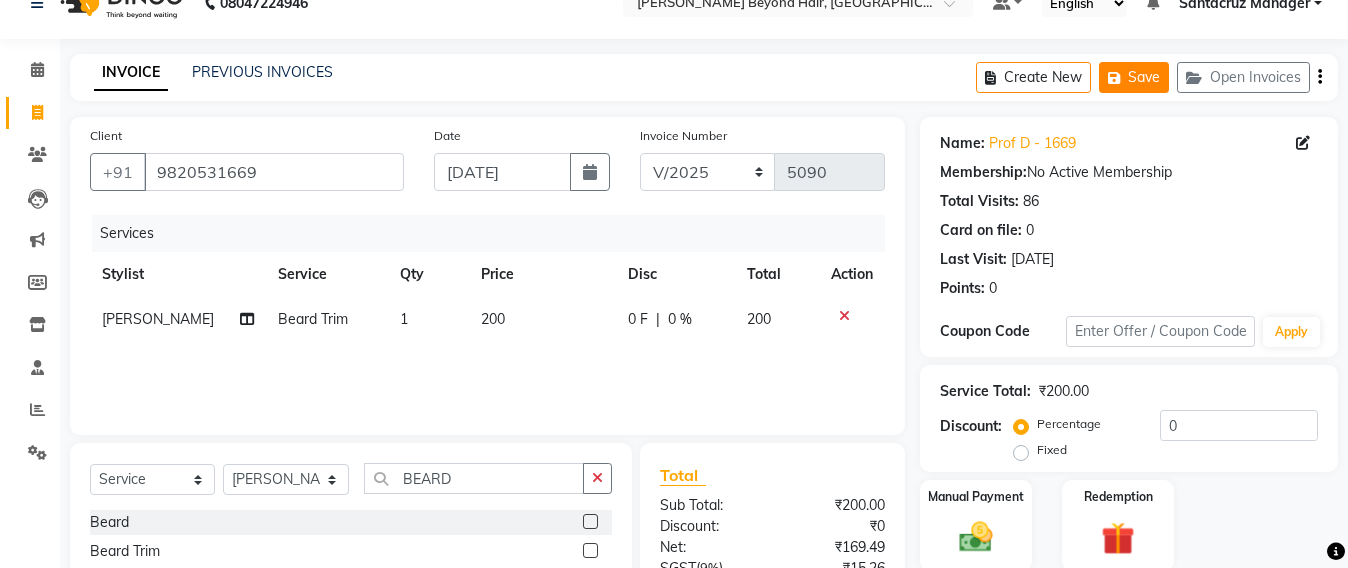 click on "Save" 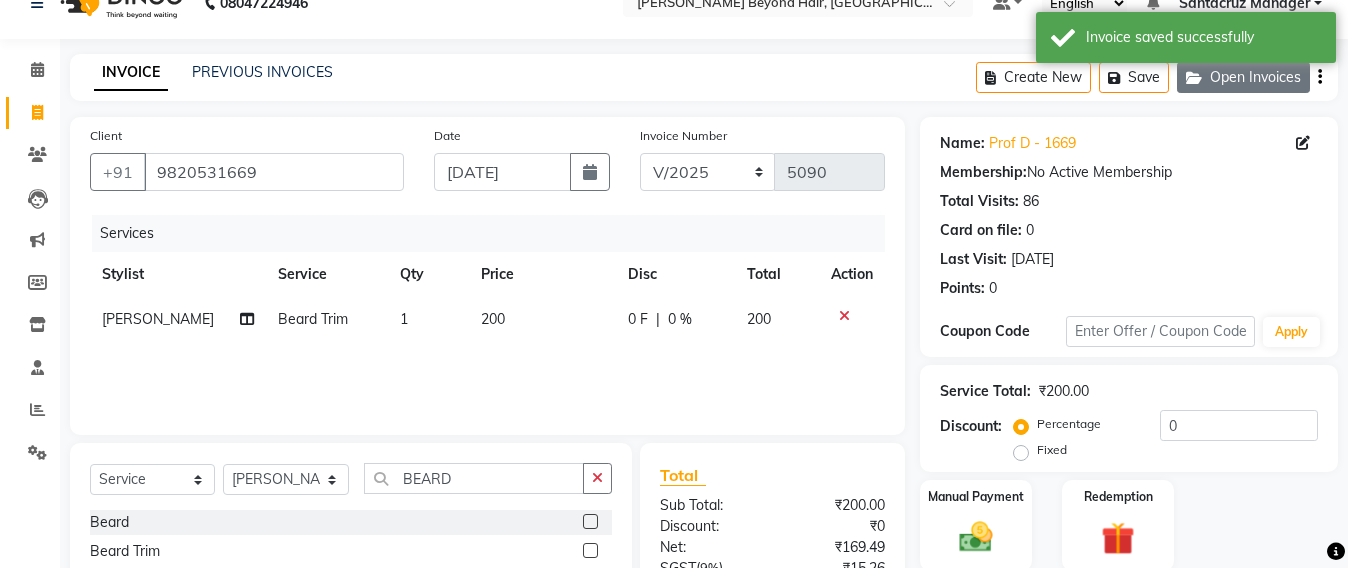 click on "Open Invoices" 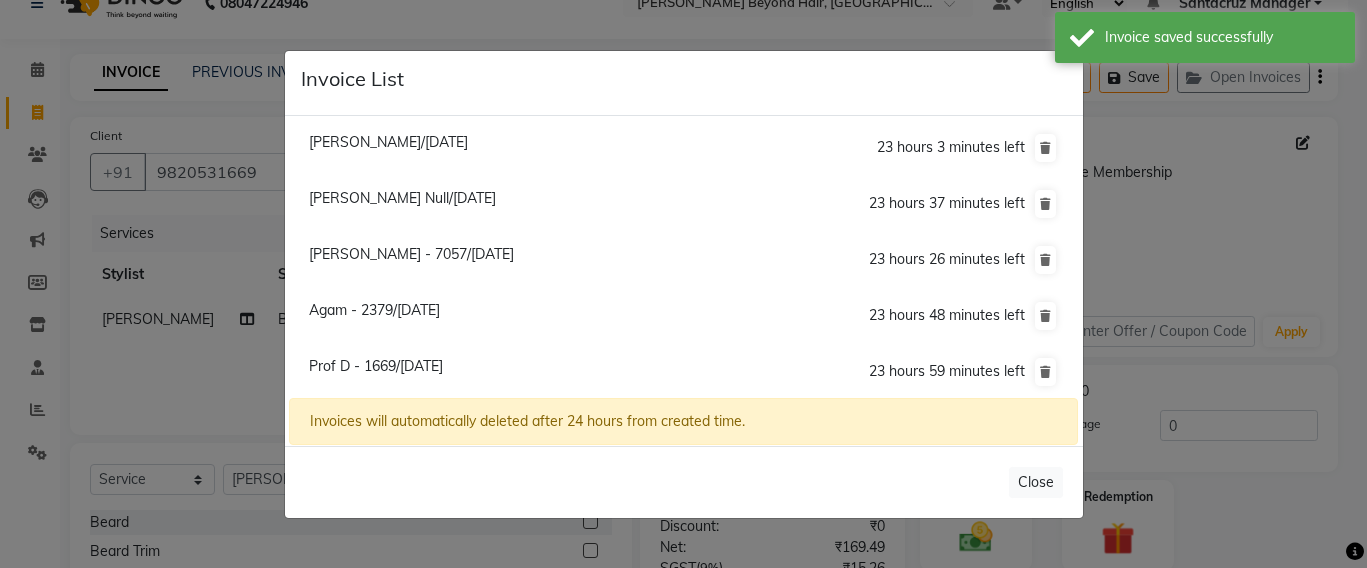 click on "[PERSON_NAME]/[DATE]" 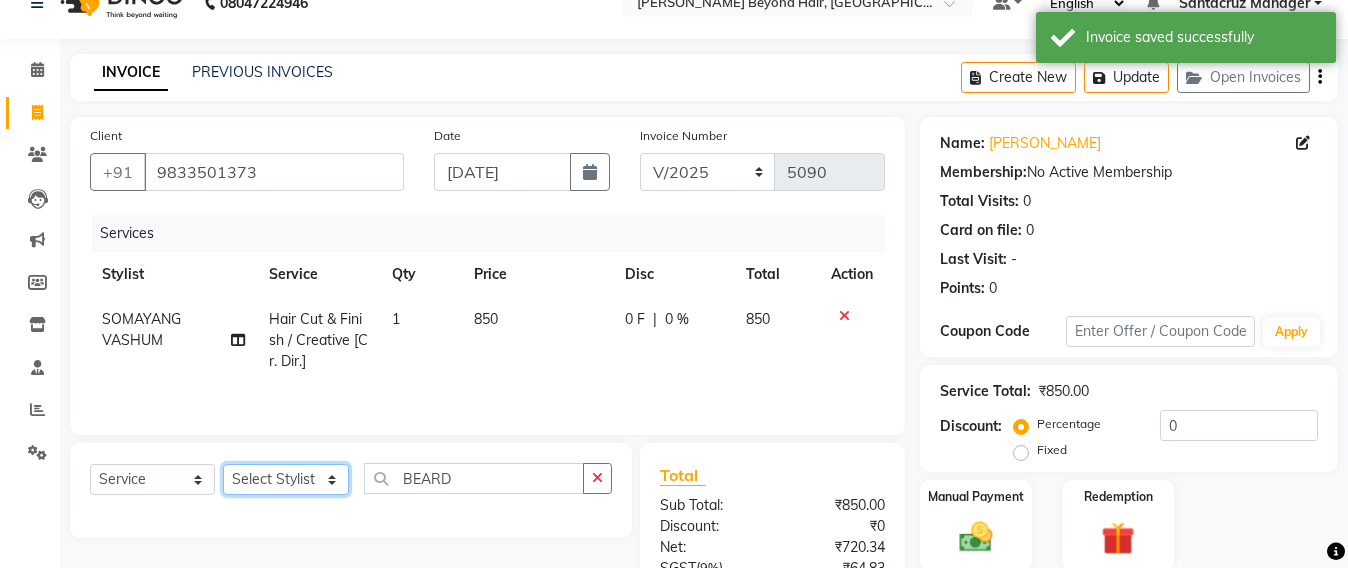 click on "Select Stylist Admin [PERSON_NAME] Sankat [PERSON_NAME] [PERSON_NAME] [PERSON_NAME] [PERSON_NAME] [PERSON_NAME] [PERSON_NAME] mahattre Pratibha [PERSON_NAME] Rosy [PERSON_NAME] [PERSON_NAME] admin [PERSON_NAME] Manager [PERSON_NAME] SOMAYANG VASHUM [PERSON_NAME]" 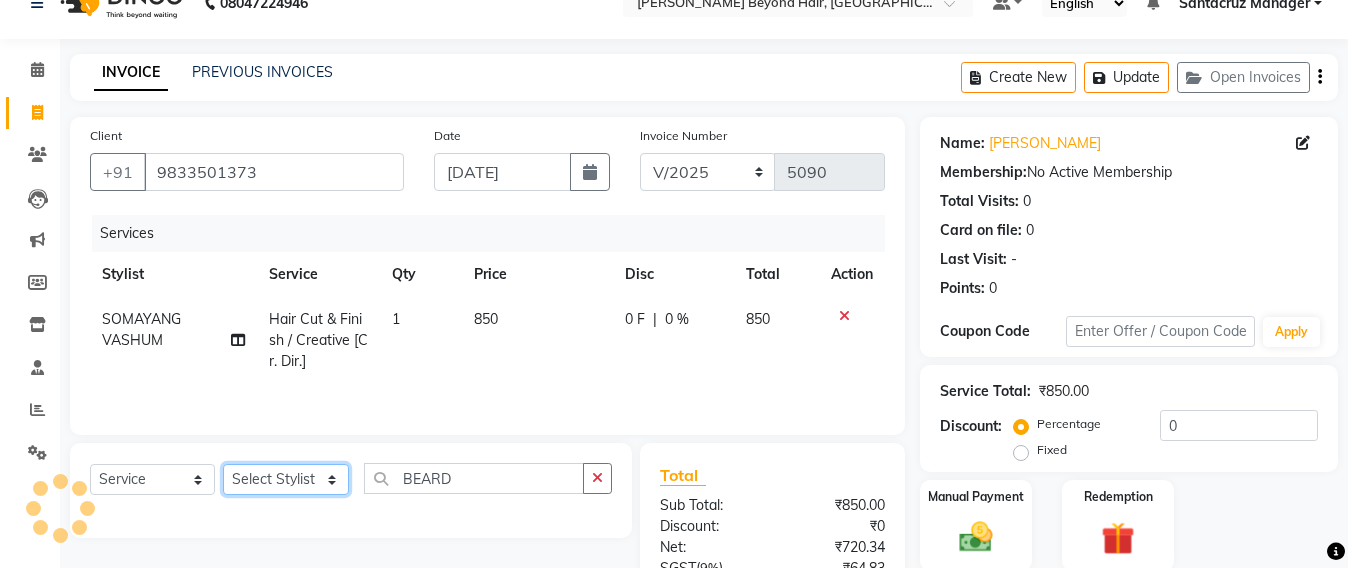 select on "85545" 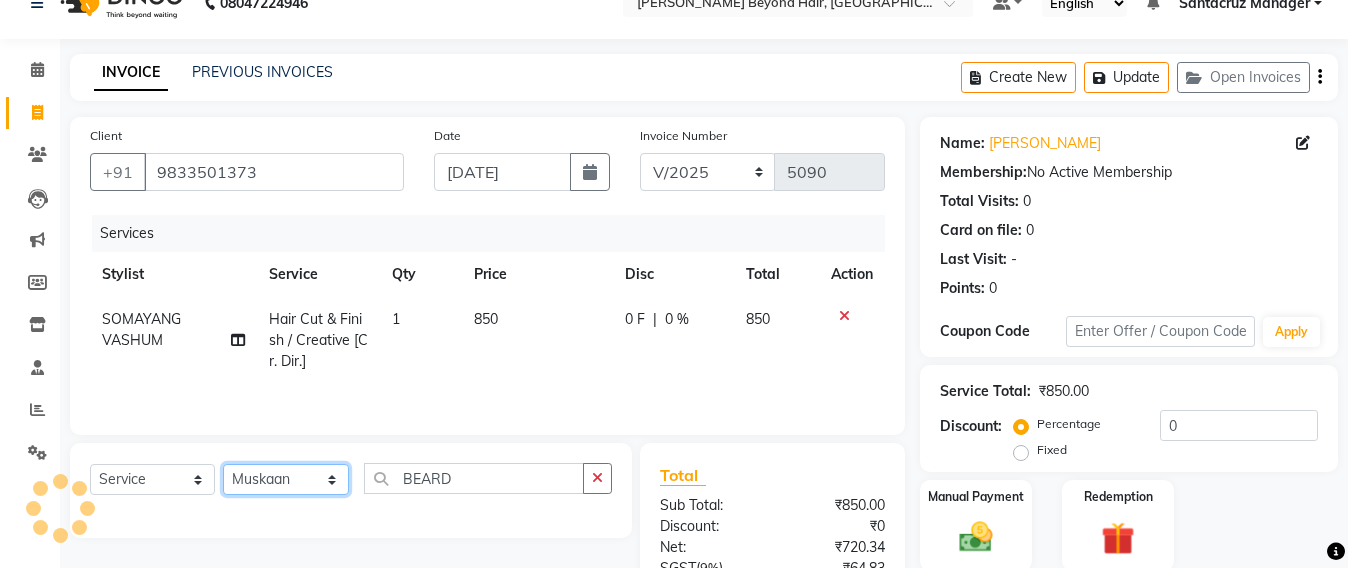 click on "Select Stylist Admin [PERSON_NAME] Sankat [PERSON_NAME] [PERSON_NAME] [PERSON_NAME] [PERSON_NAME] [PERSON_NAME] [PERSON_NAME] mahattre Pratibha [PERSON_NAME] Rosy [PERSON_NAME] [PERSON_NAME] admin [PERSON_NAME] Manager [PERSON_NAME] SOMAYANG VASHUM [PERSON_NAME]" 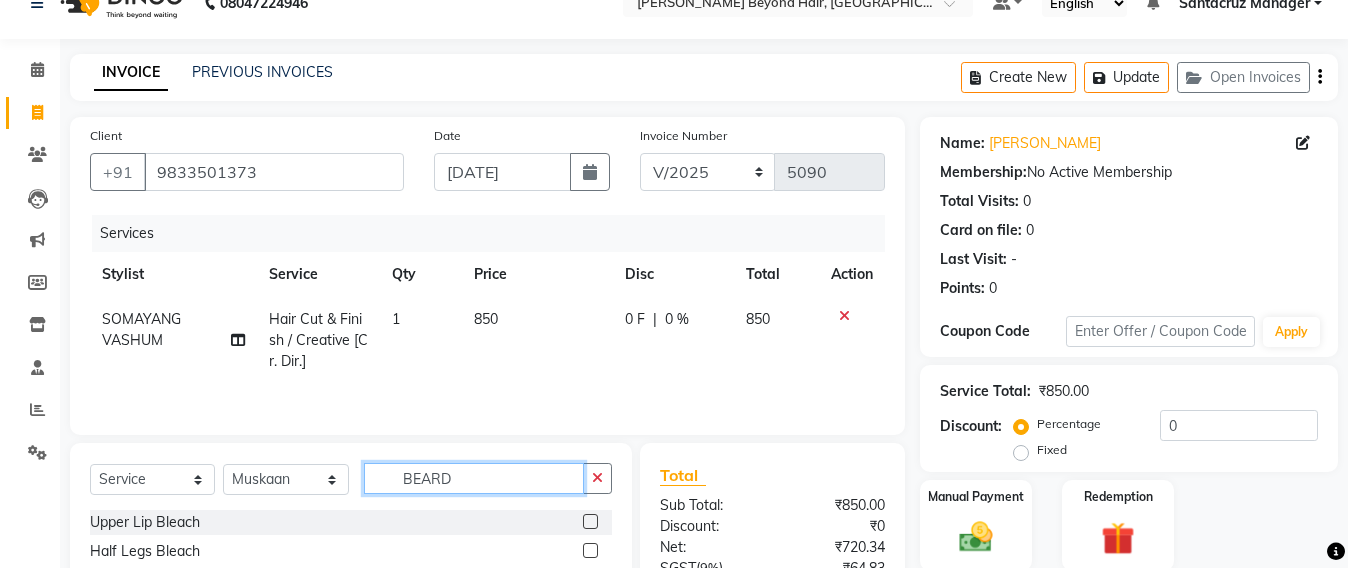 click on "BEARD" 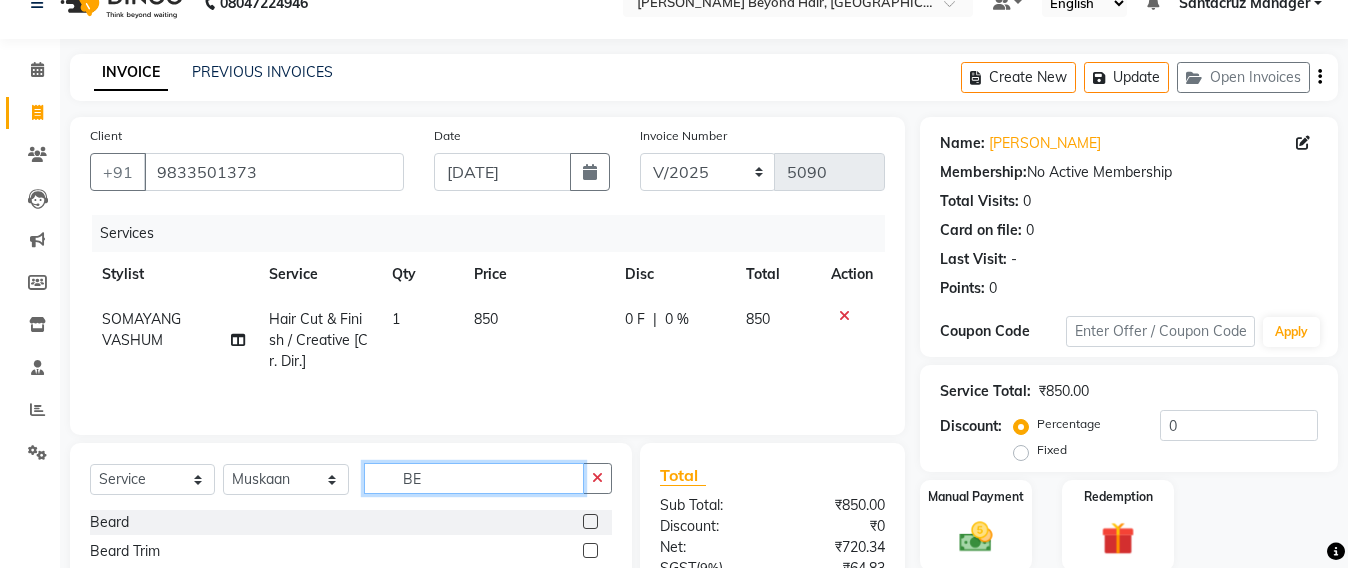 type on "B" 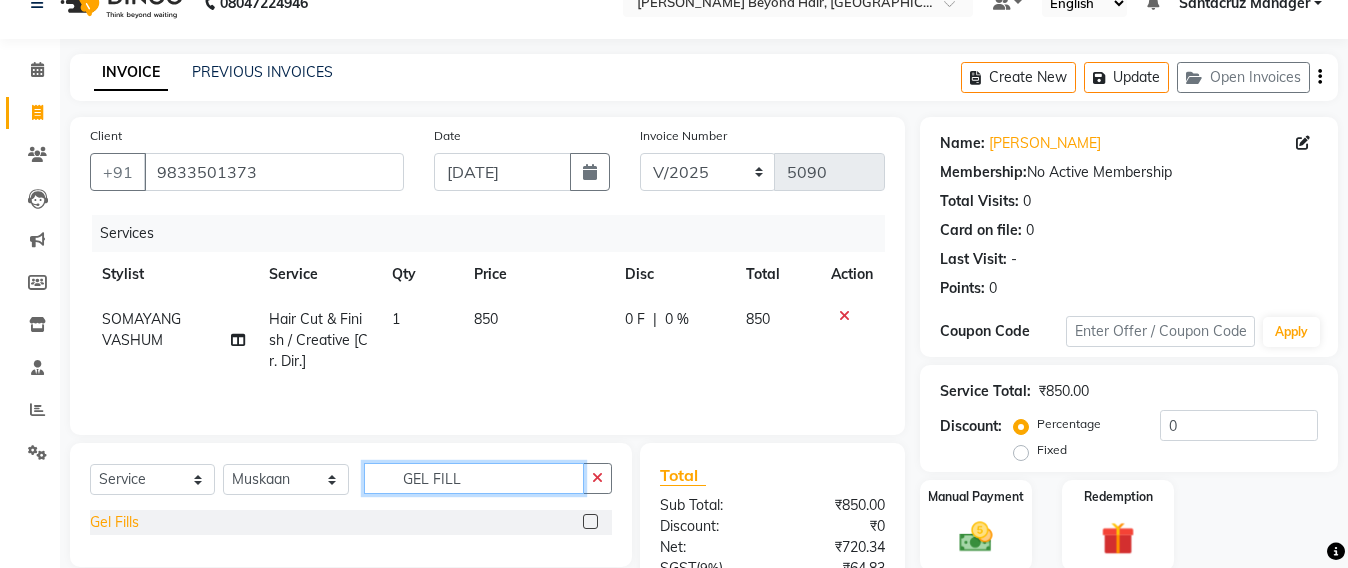 type on "GEL FILL" 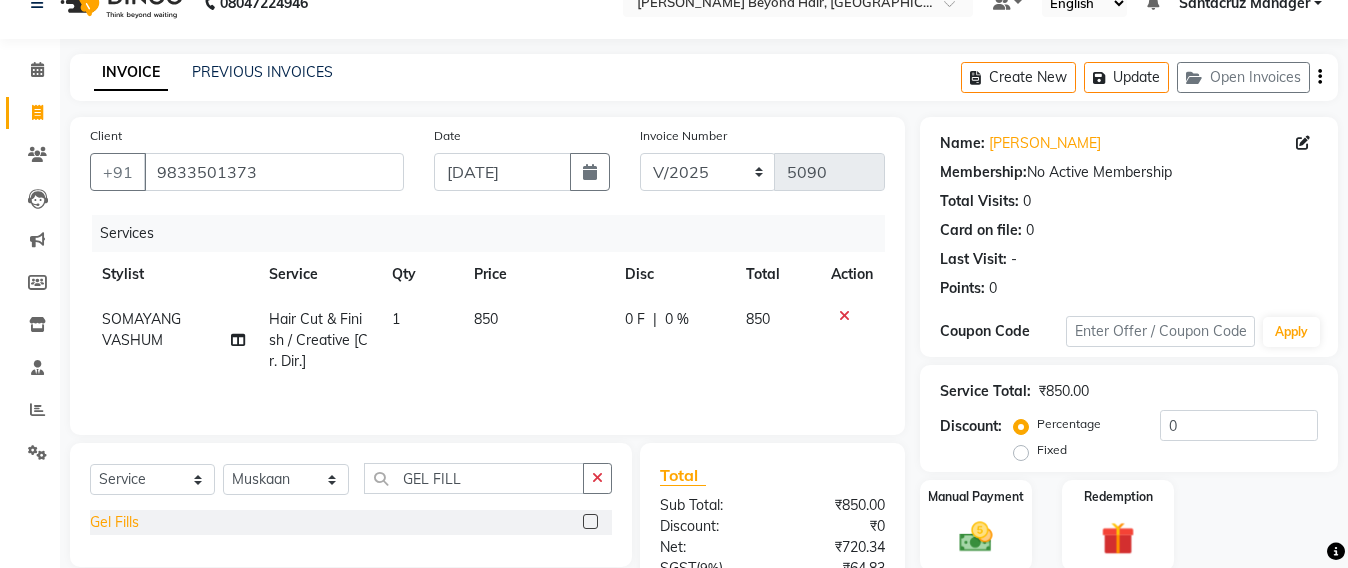 click on "Gel Fills" 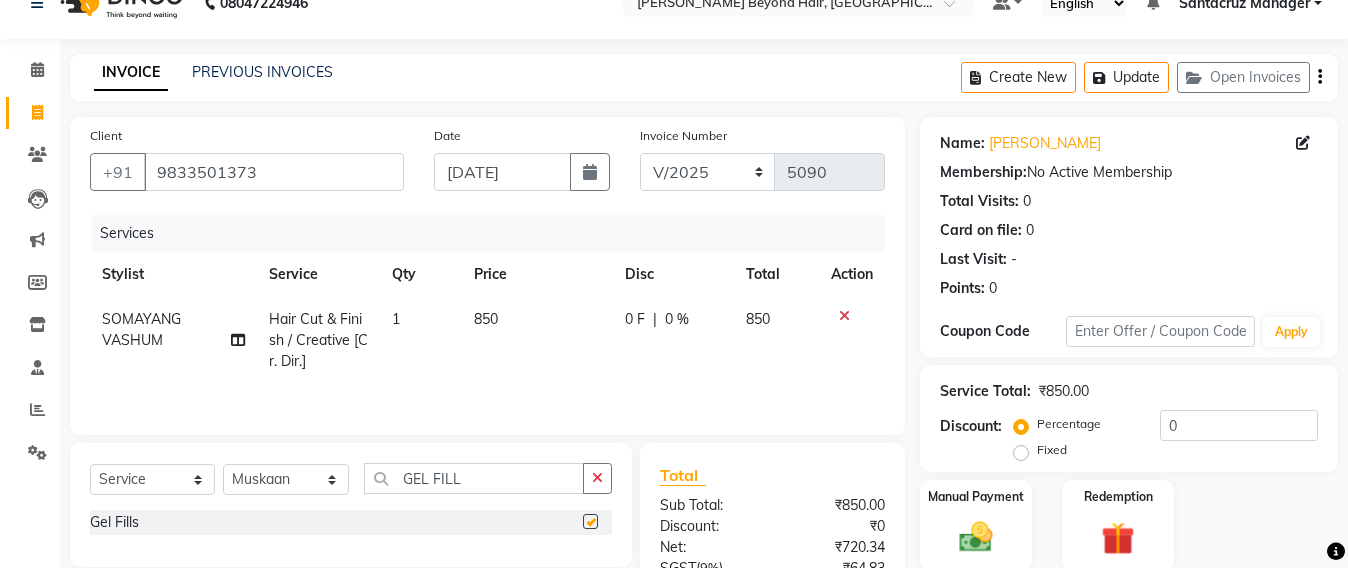 checkbox on "false" 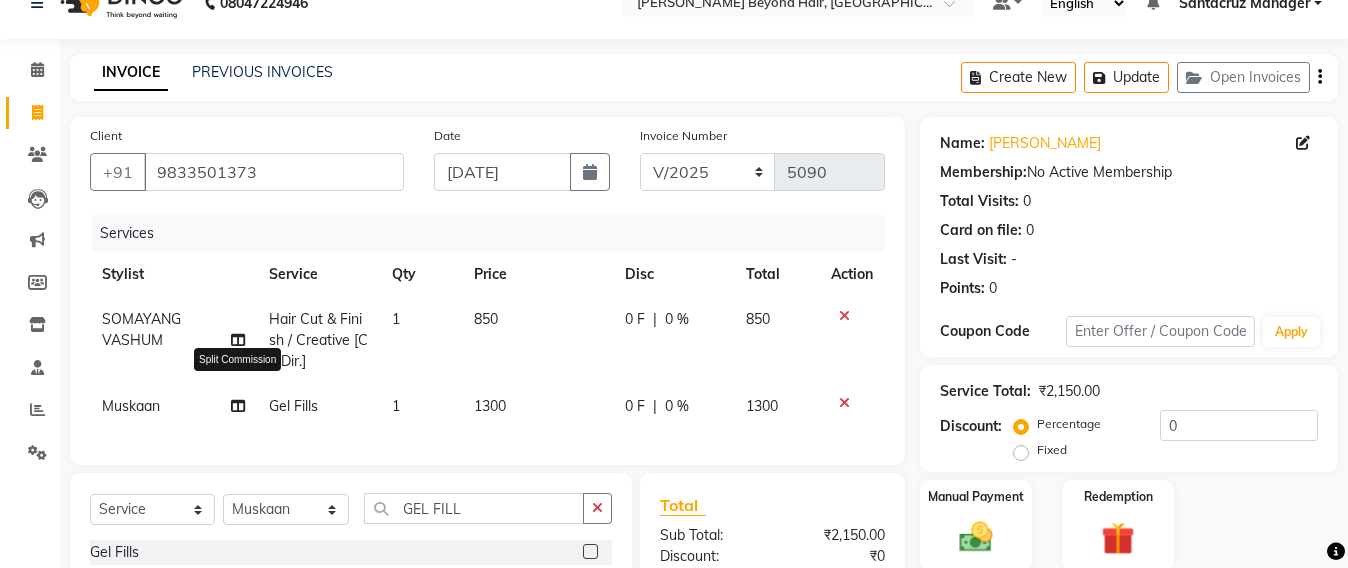 click 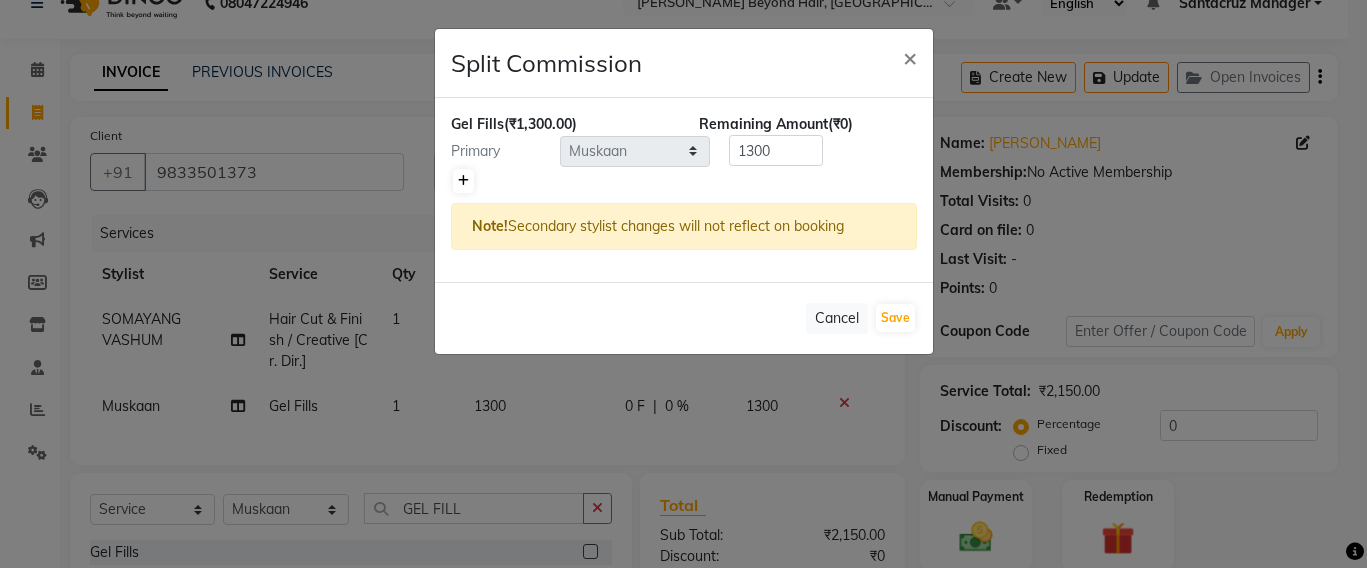 click 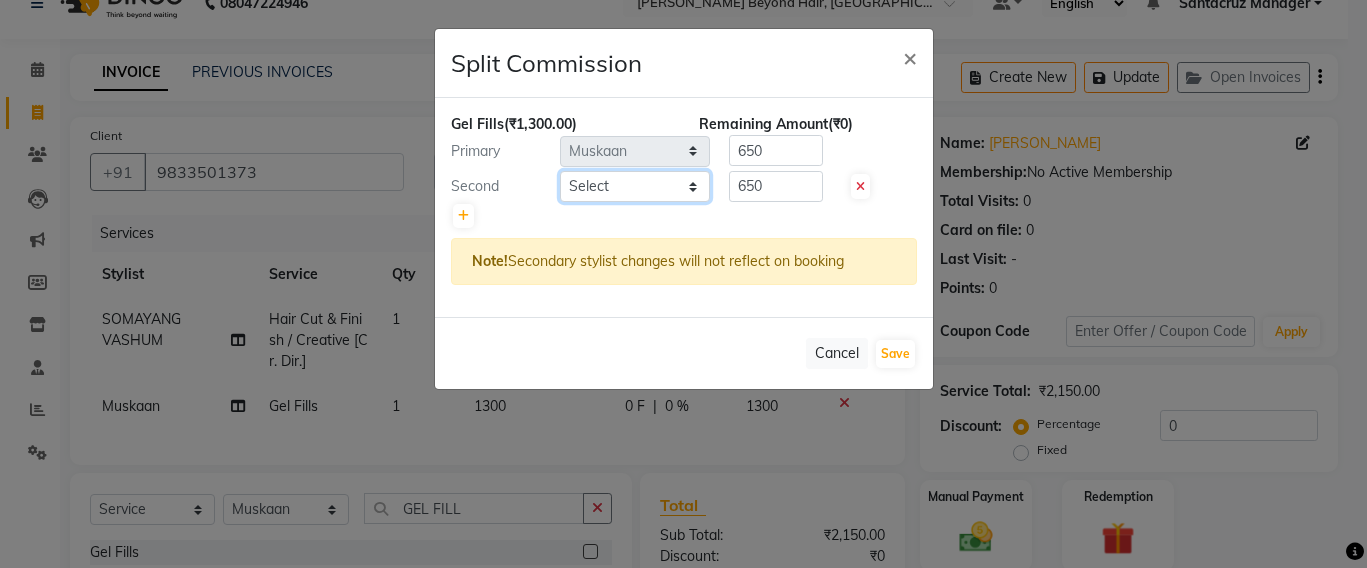 click on "Select  Admin   Avesh Sankat   AZHER SHAIKH   Jayeshree Mahtre   Manisha Subodh Shedge   Muskaan   Pramila Vinayak Mhatre   prathmesh mahattre   Pratibha Nilesh Sharma   Rosy Sunil Jadhav   Sameer shah admin   Santacruz Manager   SAURAV   Siddhi   SOMAYANG VASHUM   Tejasvi Bhosle" 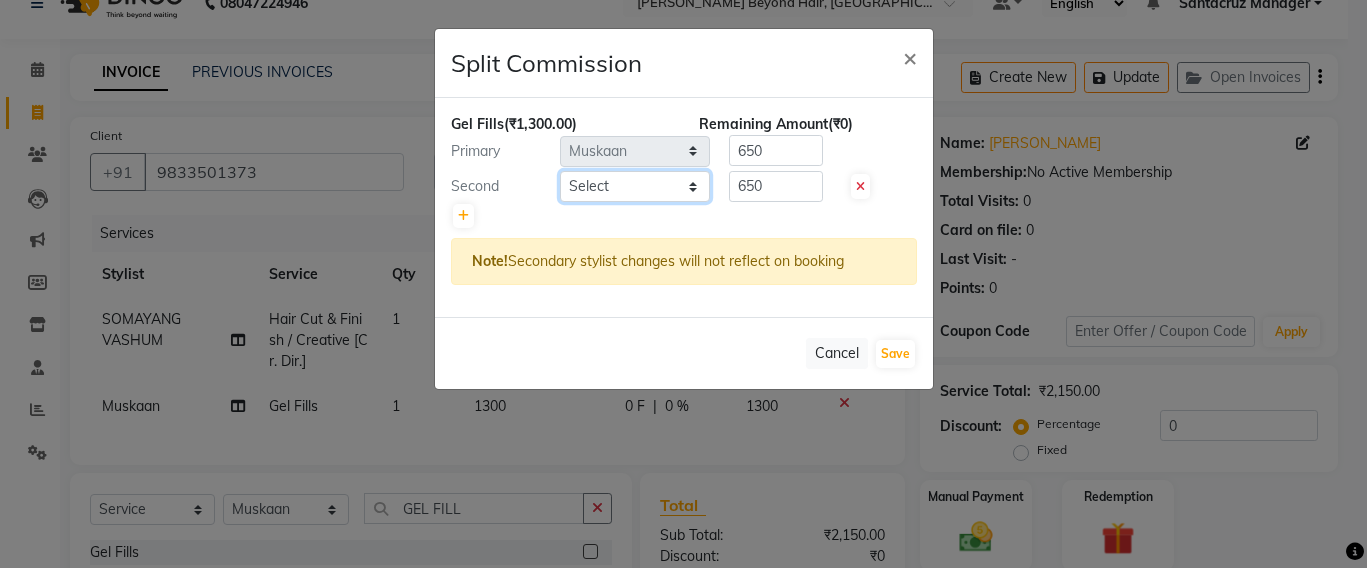 select on "82490" 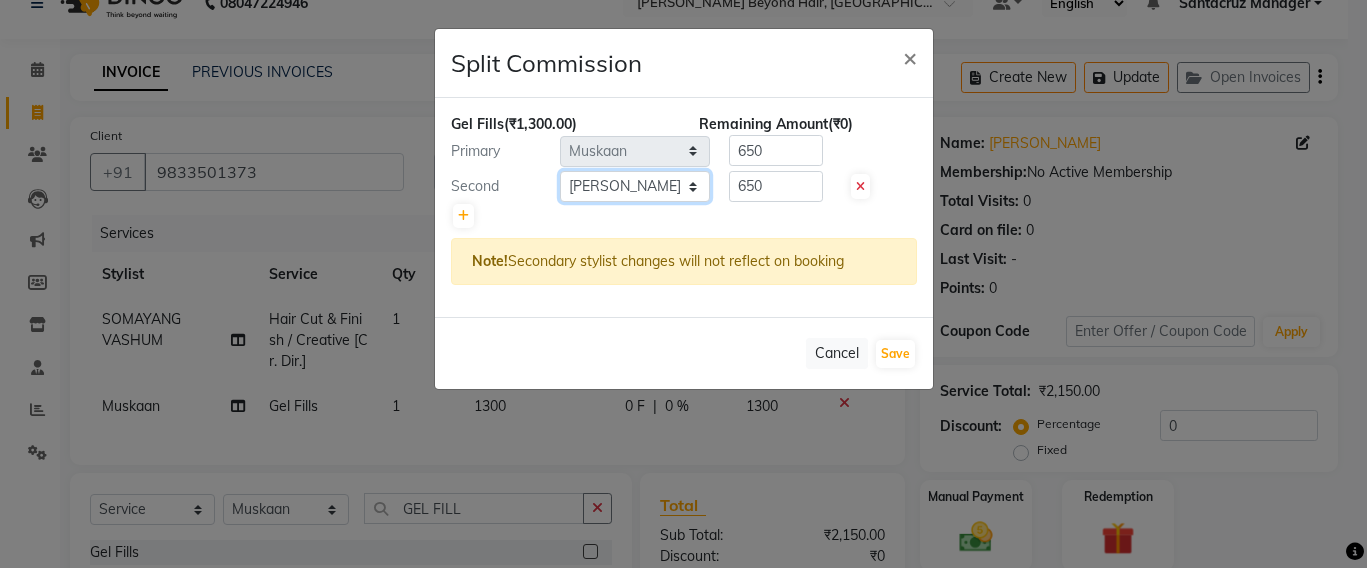 click on "Select  Admin   Avesh Sankat   AZHER SHAIKH   Jayeshree Mahtre   Manisha Subodh Shedge   Muskaan   Pramila Vinayak Mhatre   prathmesh mahattre   Pratibha Nilesh Sharma   Rosy Sunil Jadhav   Sameer shah admin   Santacruz Manager   SAURAV   Siddhi   SOMAYANG VASHUM   Tejasvi Bhosle" 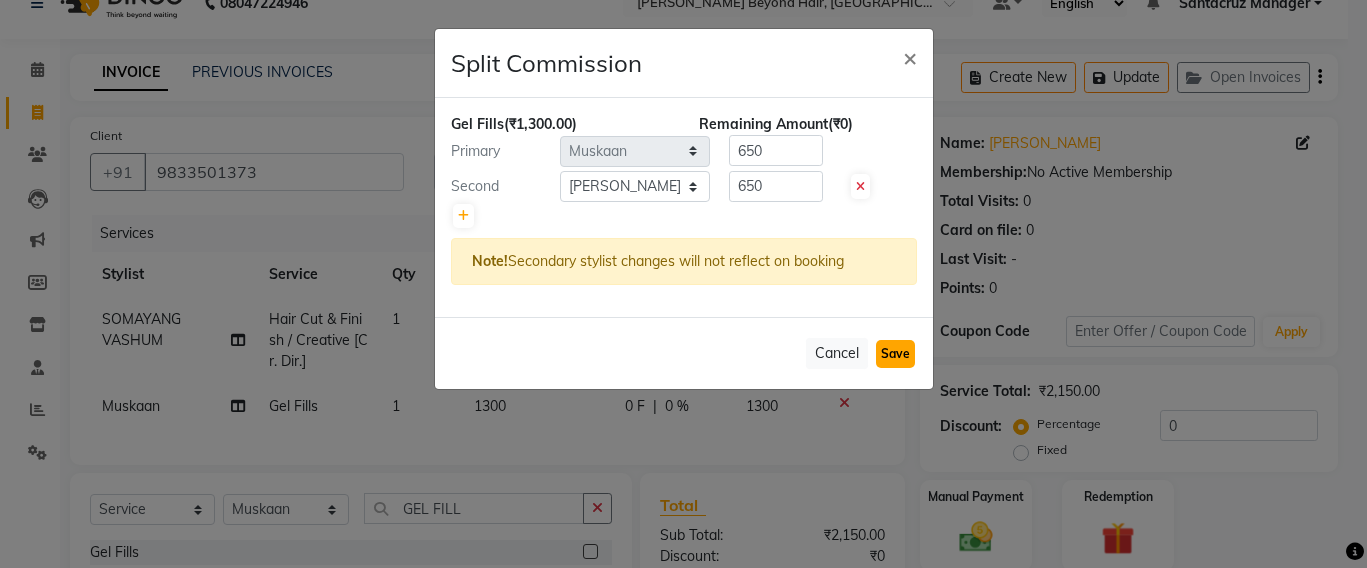 click on "Save" 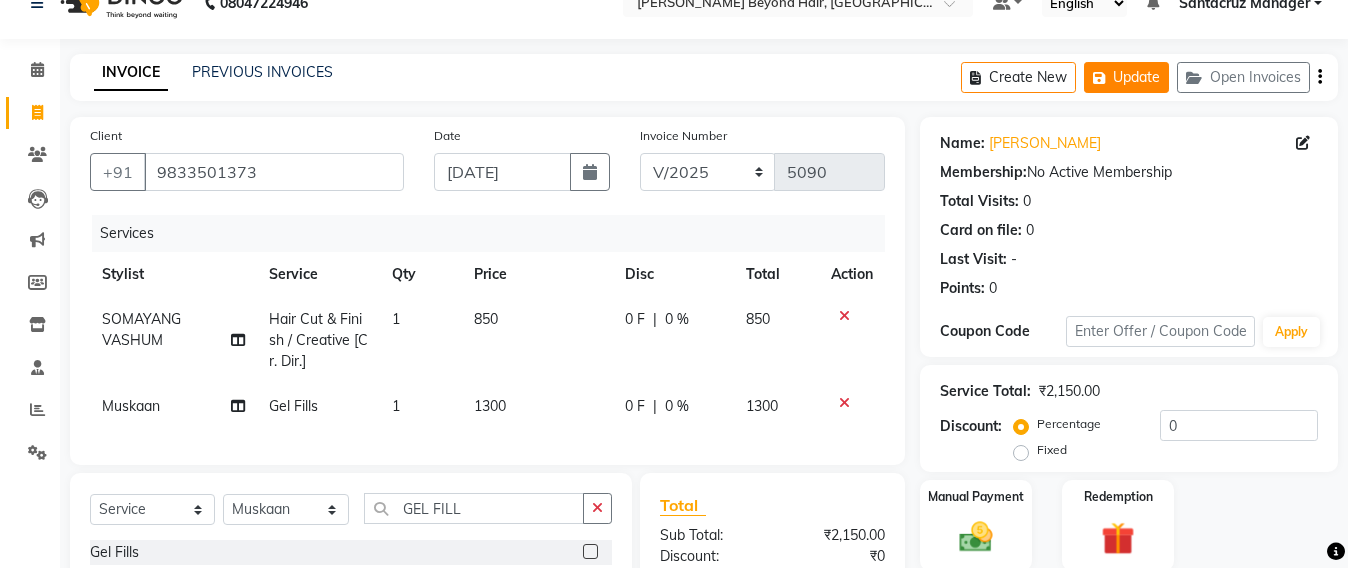 click on "Update" 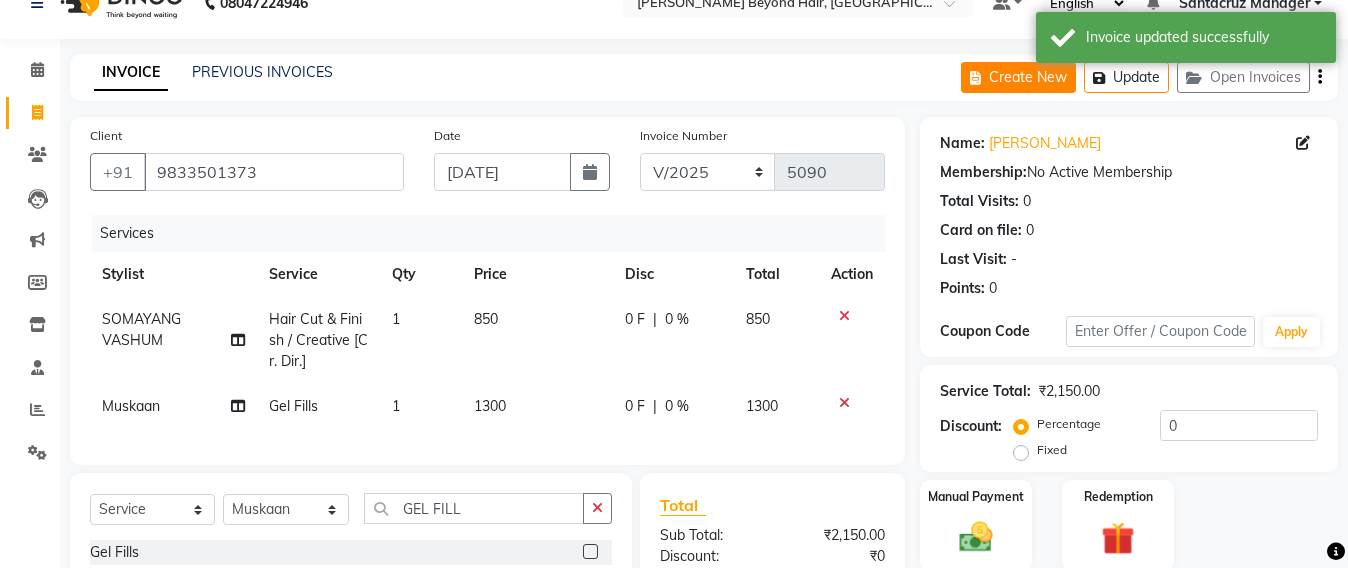click on "Create New" 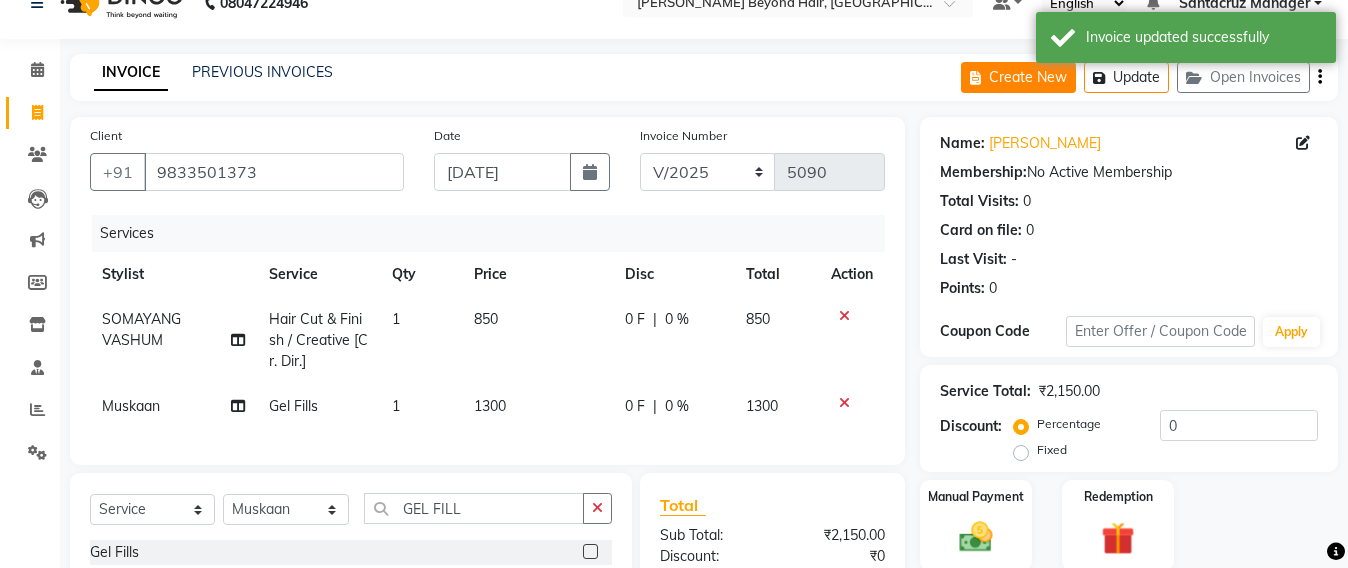 select on "service" 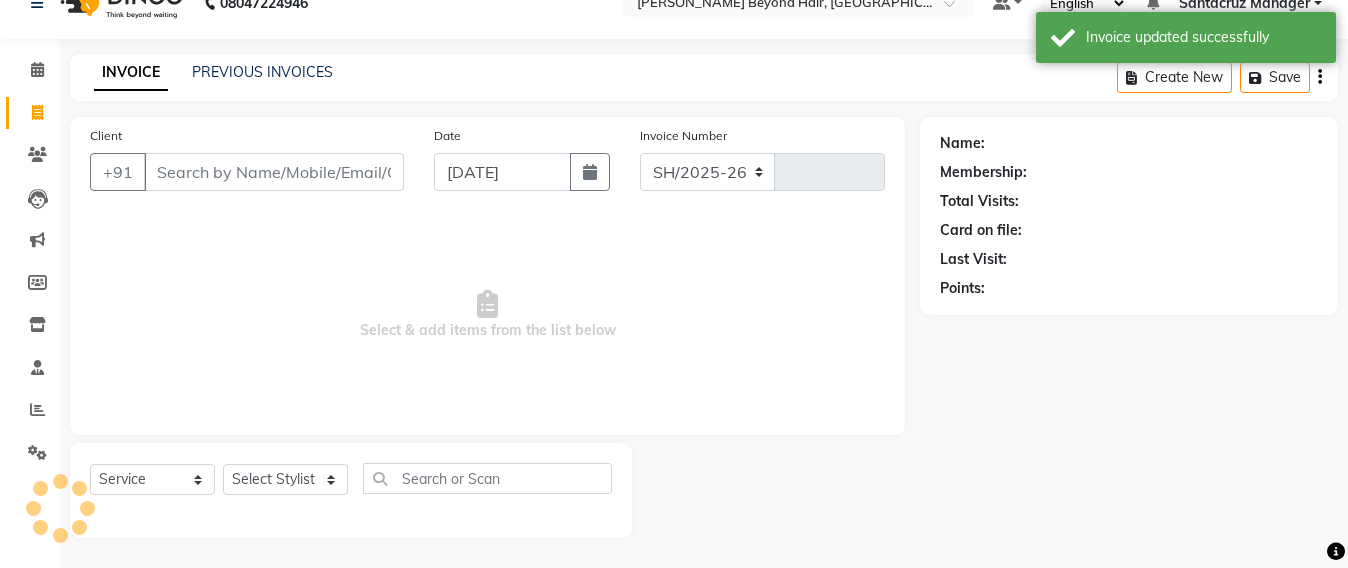 select on "6357" 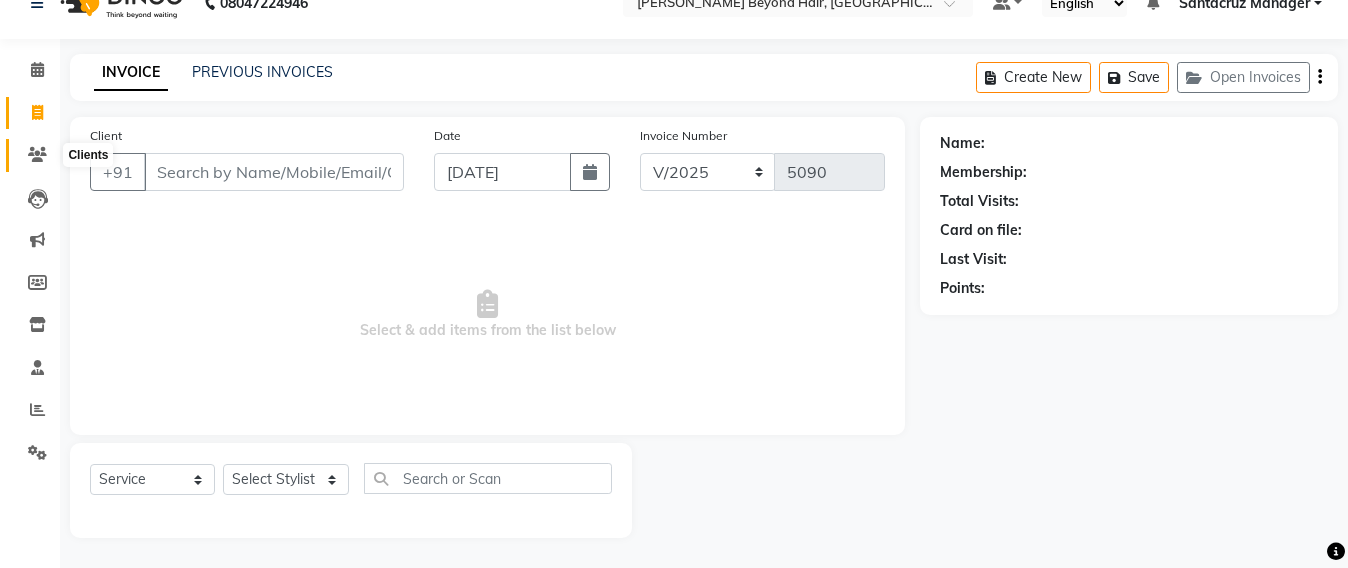 click 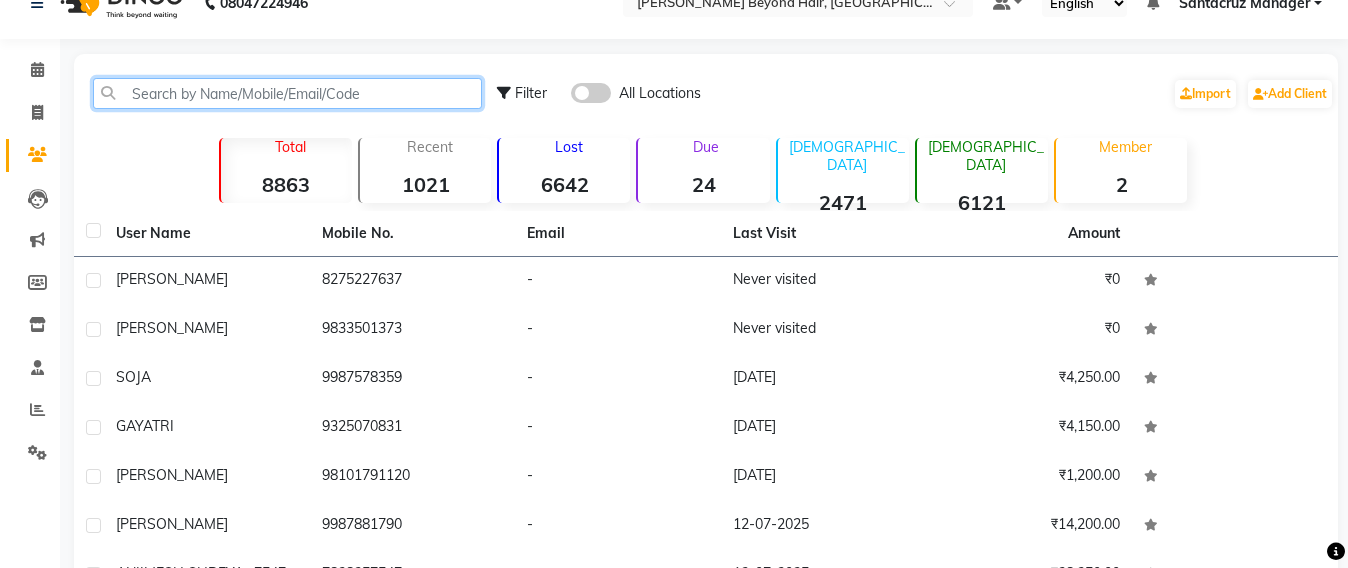 click 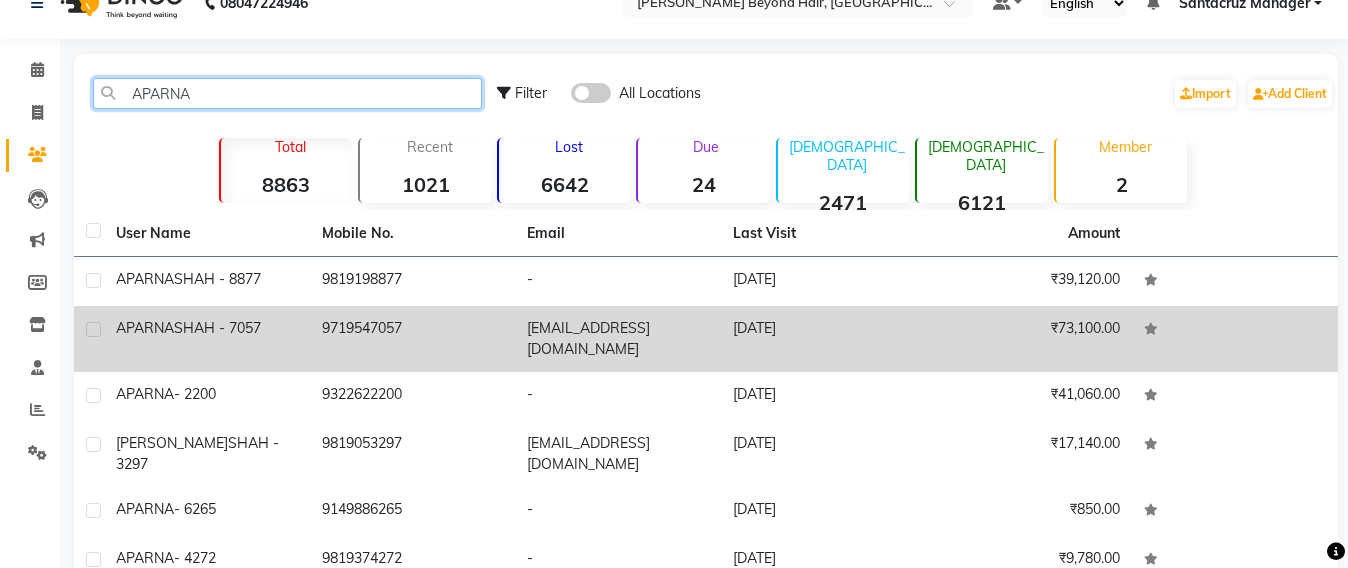 type on "APARNA" 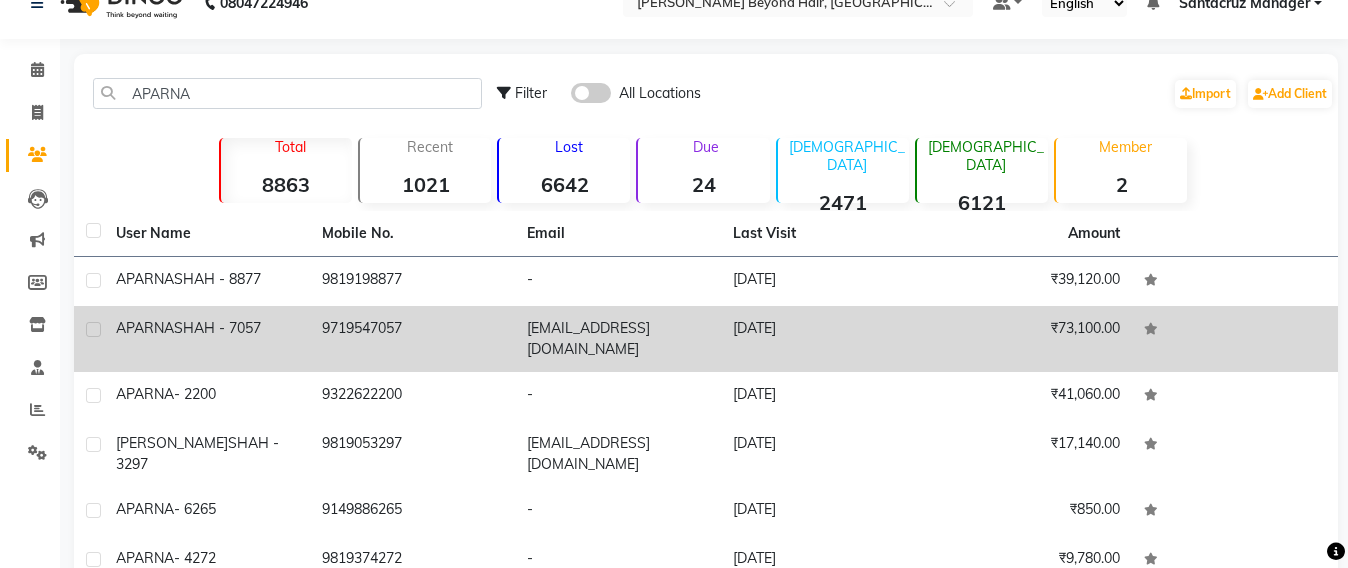 click on "9719547057" 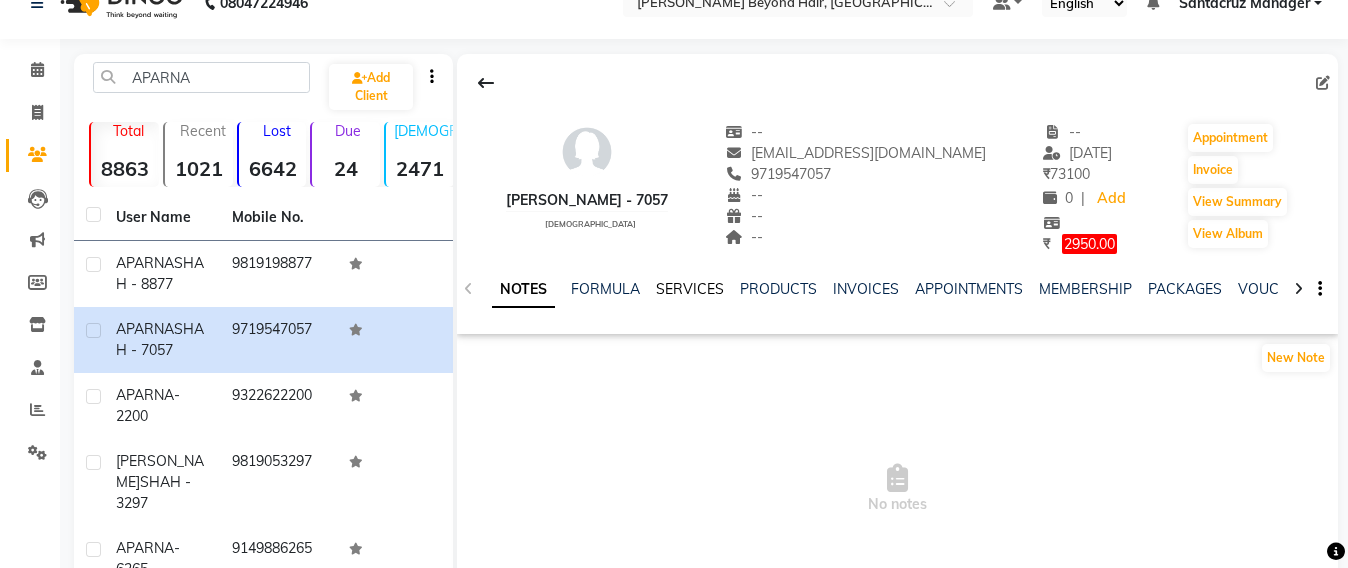 click on "SERVICES" 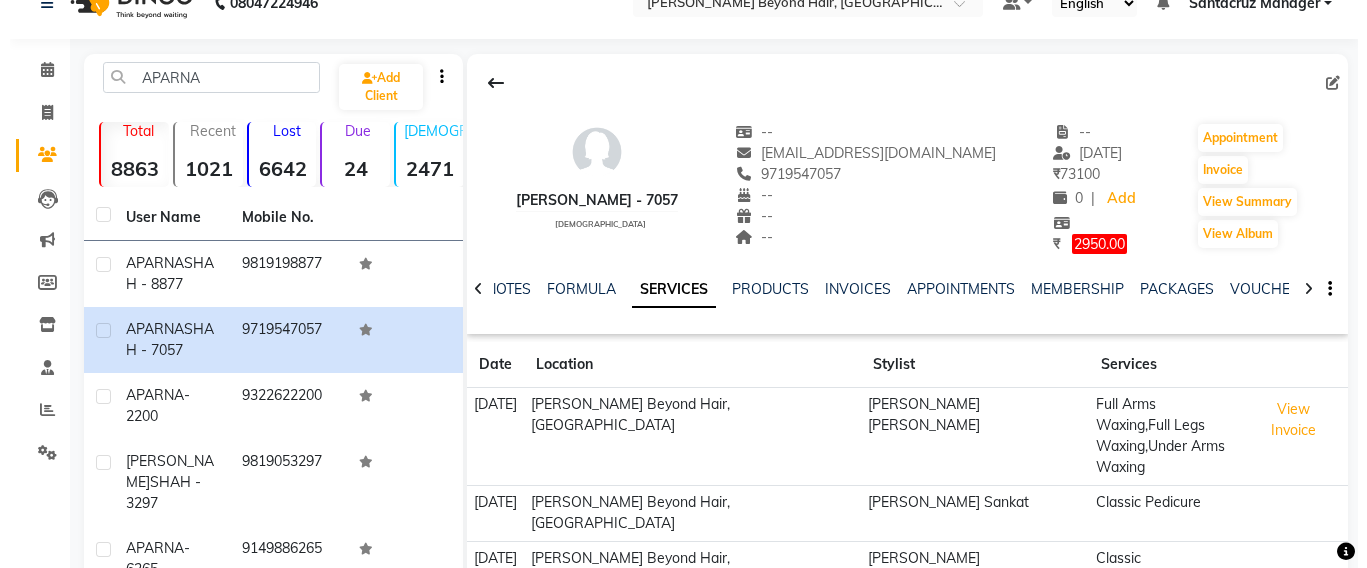 scroll, scrollTop: 283, scrollLeft: 0, axis: vertical 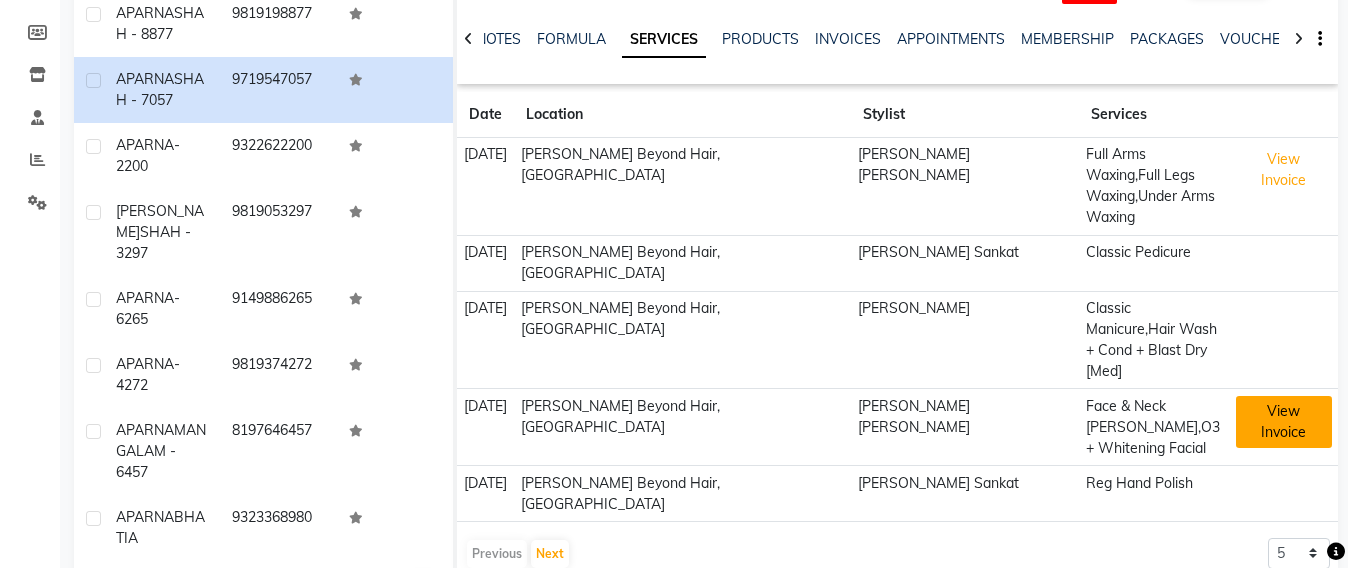 click on "View Invoice" 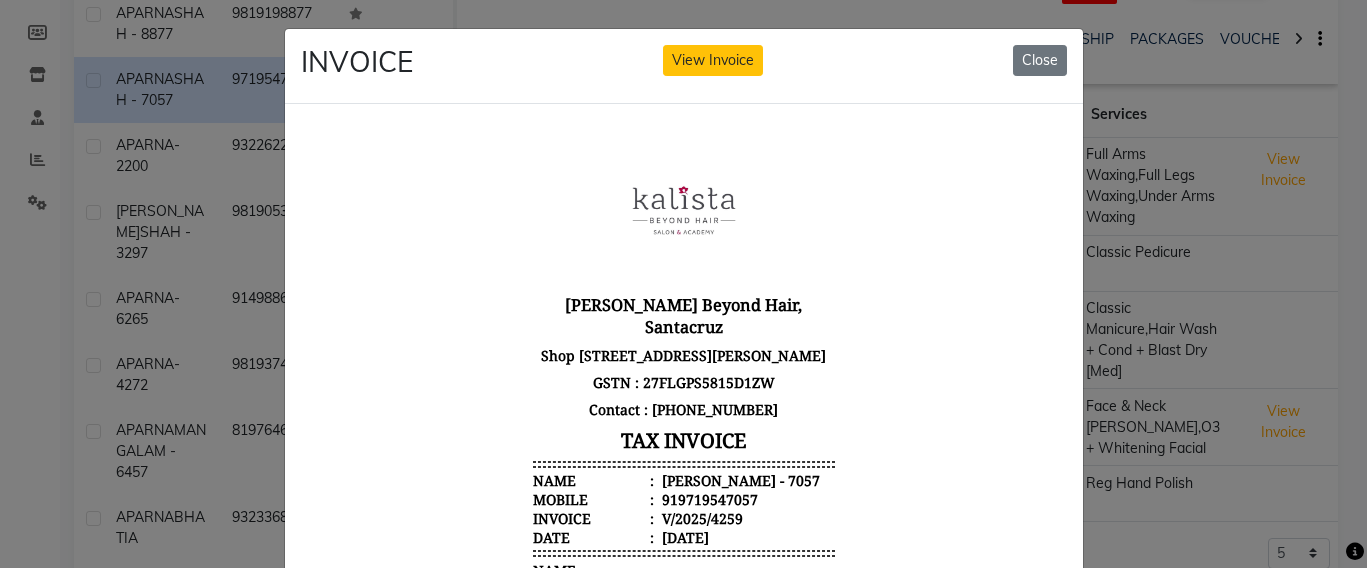 scroll, scrollTop: 16, scrollLeft: 0, axis: vertical 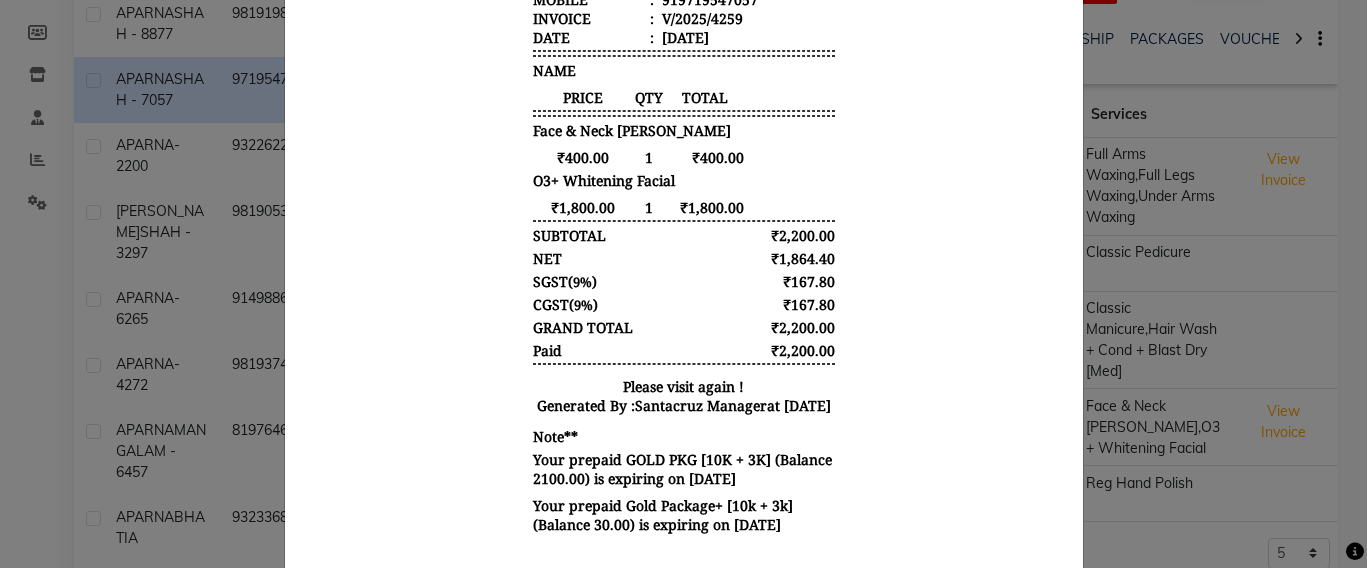 click on "INVOICE View Invoice Close" 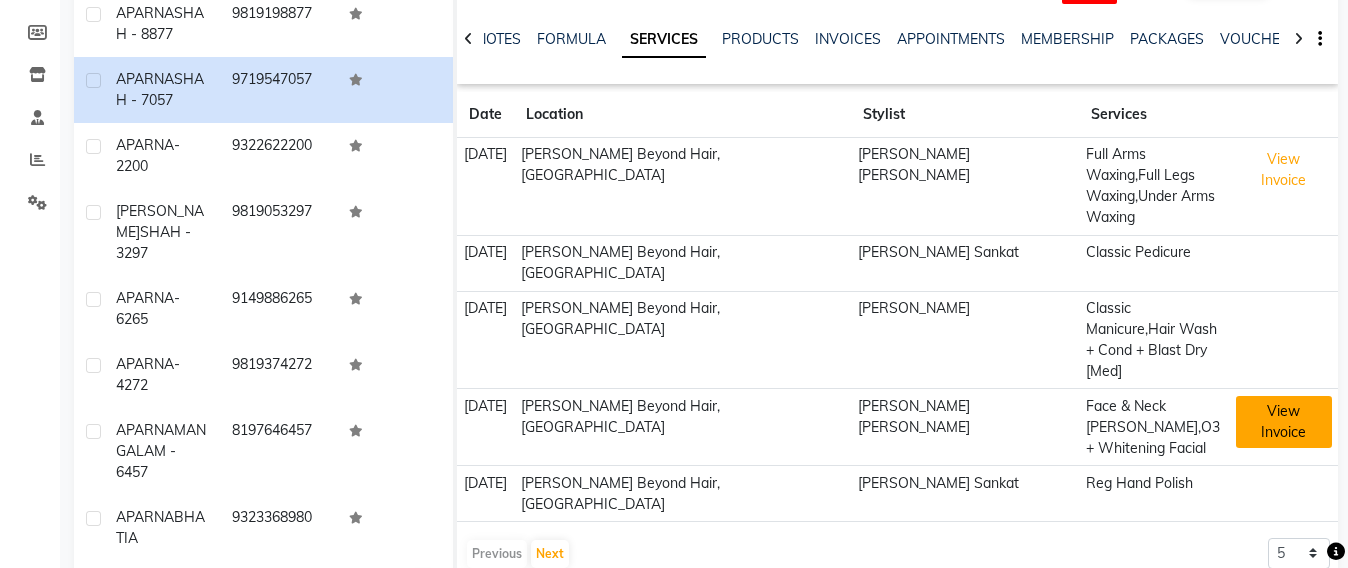 click on "View Invoice" 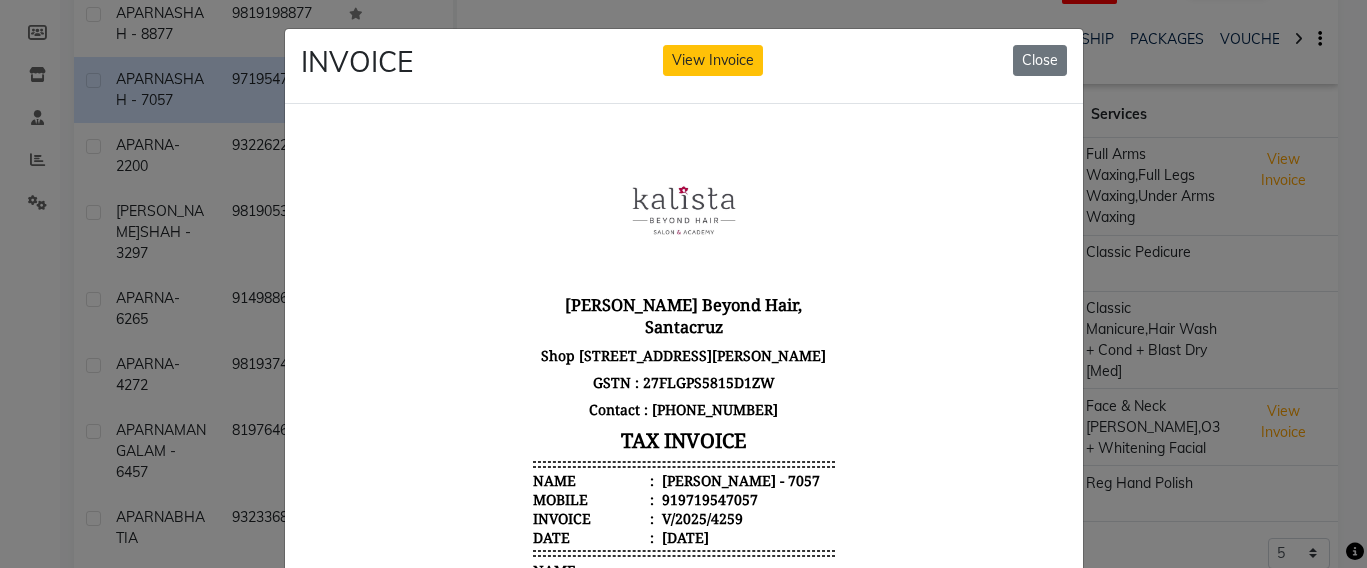 scroll, scrollTop: 0, scrollLeft: 0, axis: both 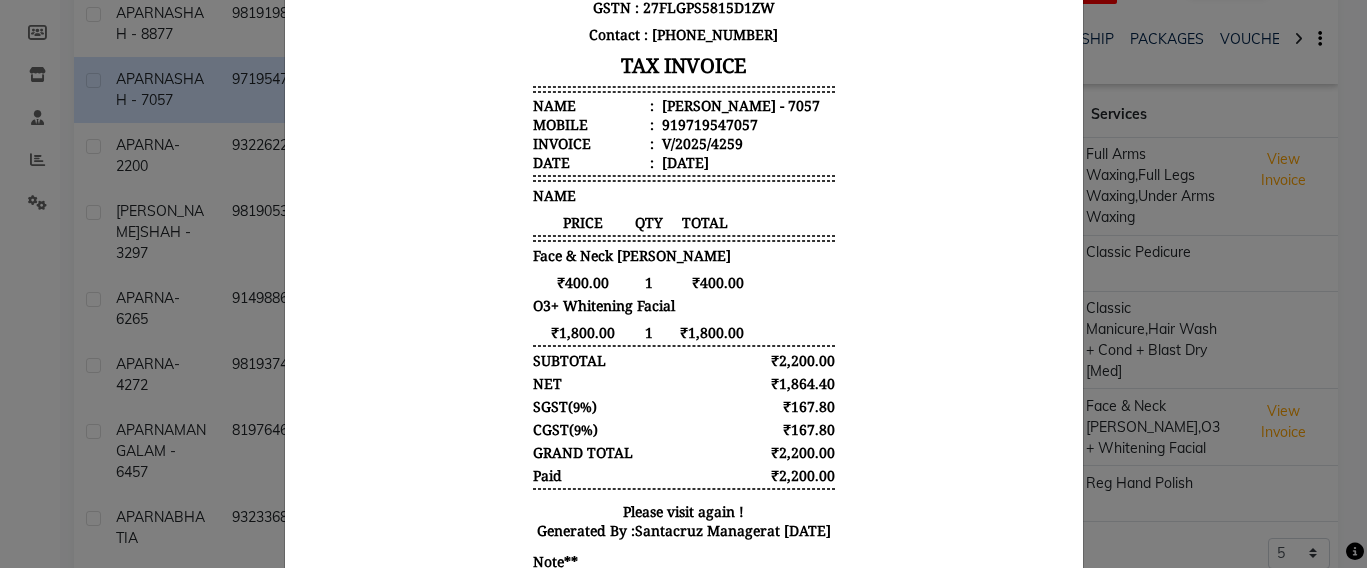 drag, startPoint x: 1164, startPoint y: 497, endPoint x: 301, endPoint y: 566, distance: 865.754 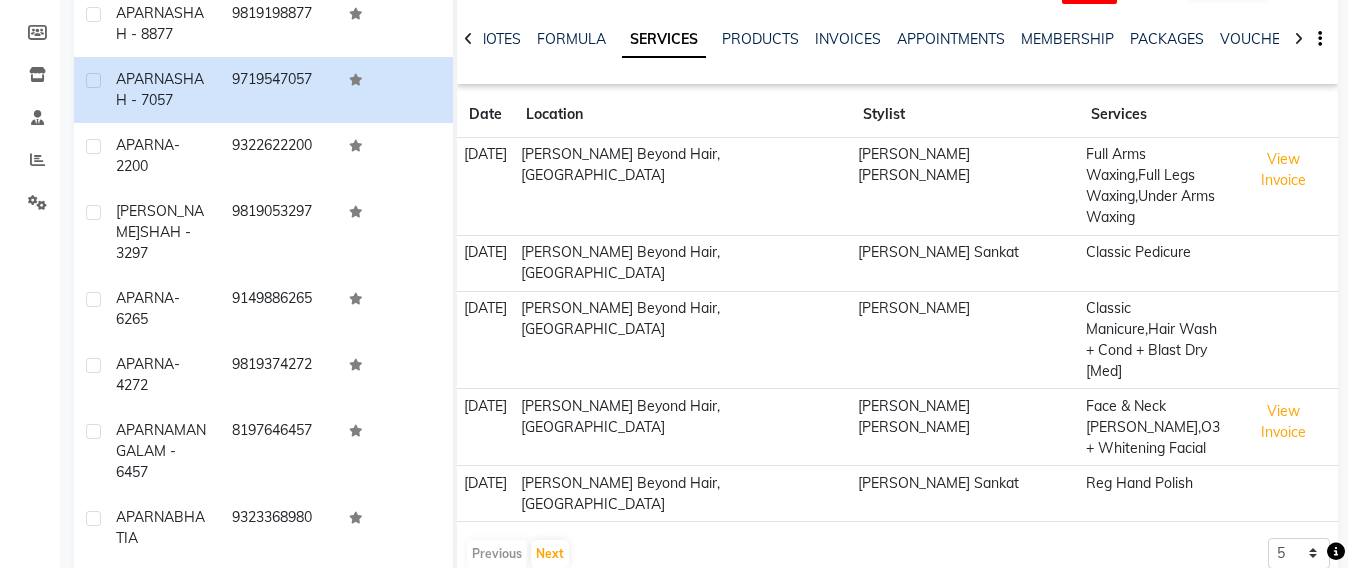 scroll, scrollTop: 0, scrollLeft: 0, axis: both 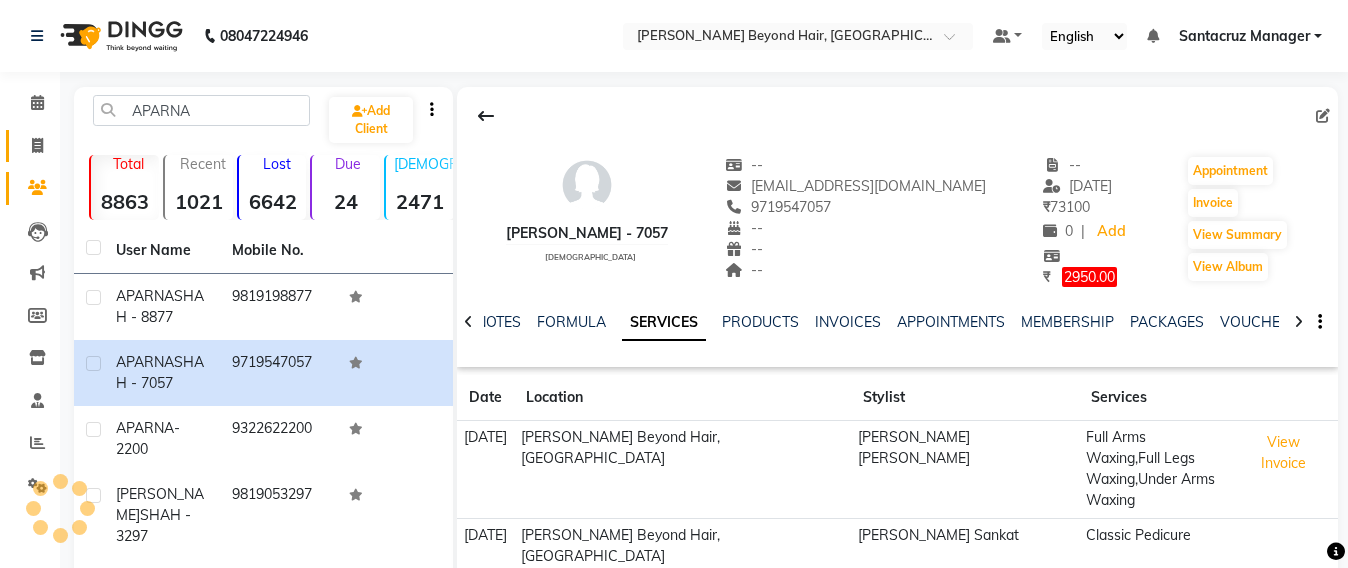 click 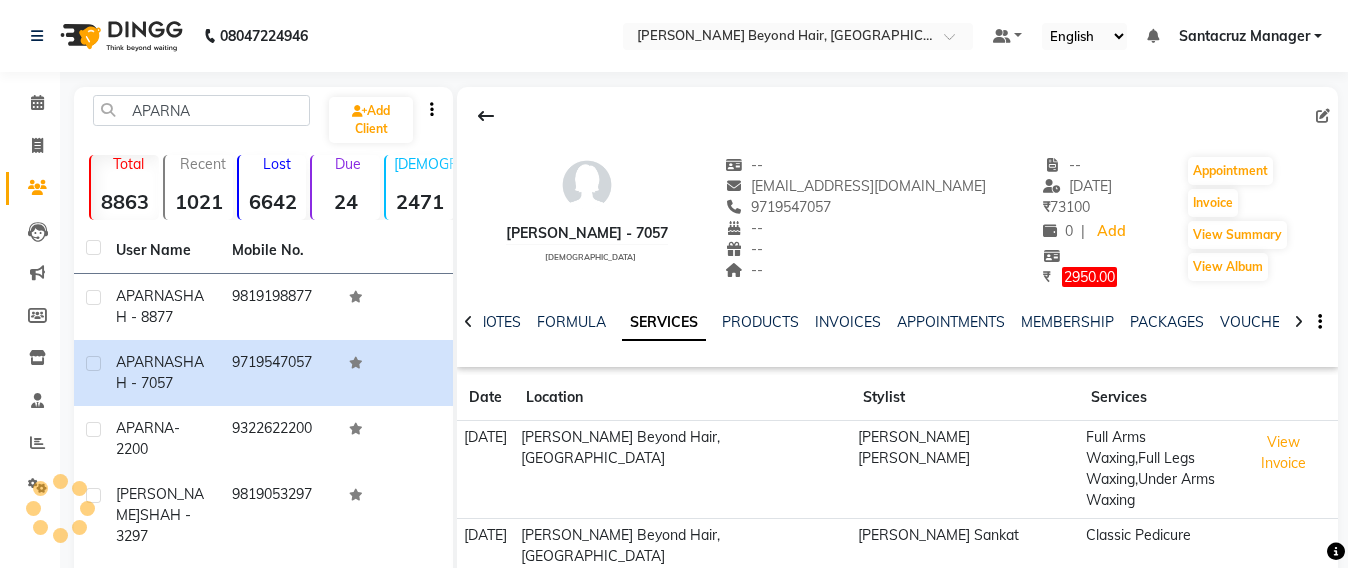 select on "service" 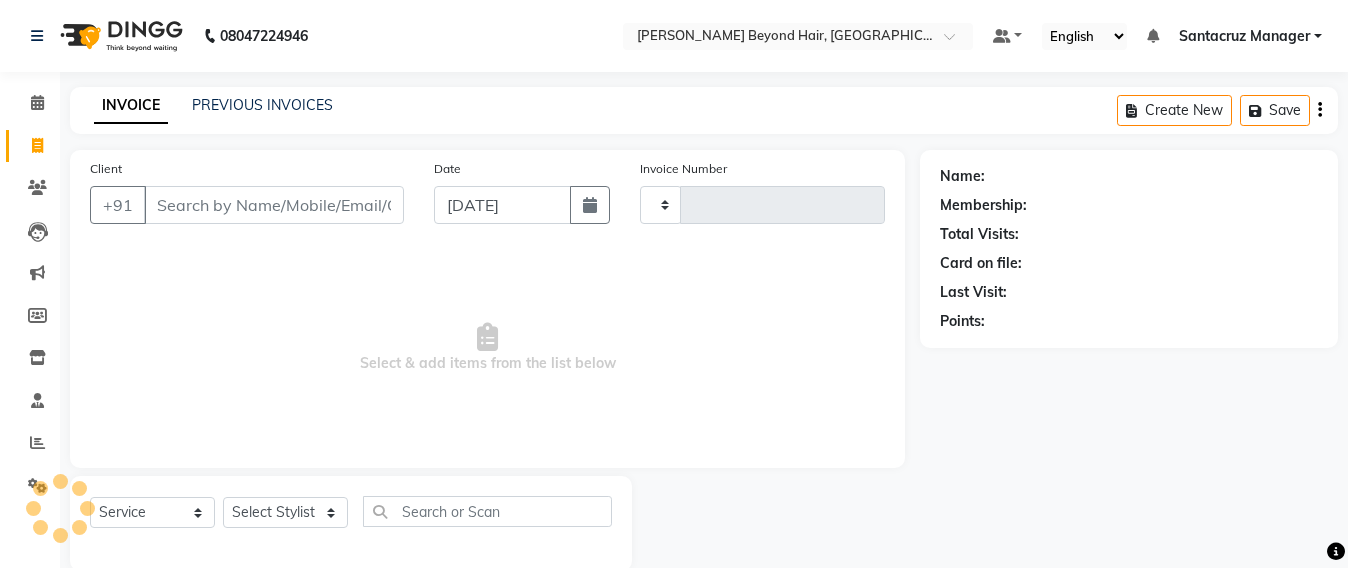 scroll, scrollTop: 33, scrollLeft: 0, axis: vertical 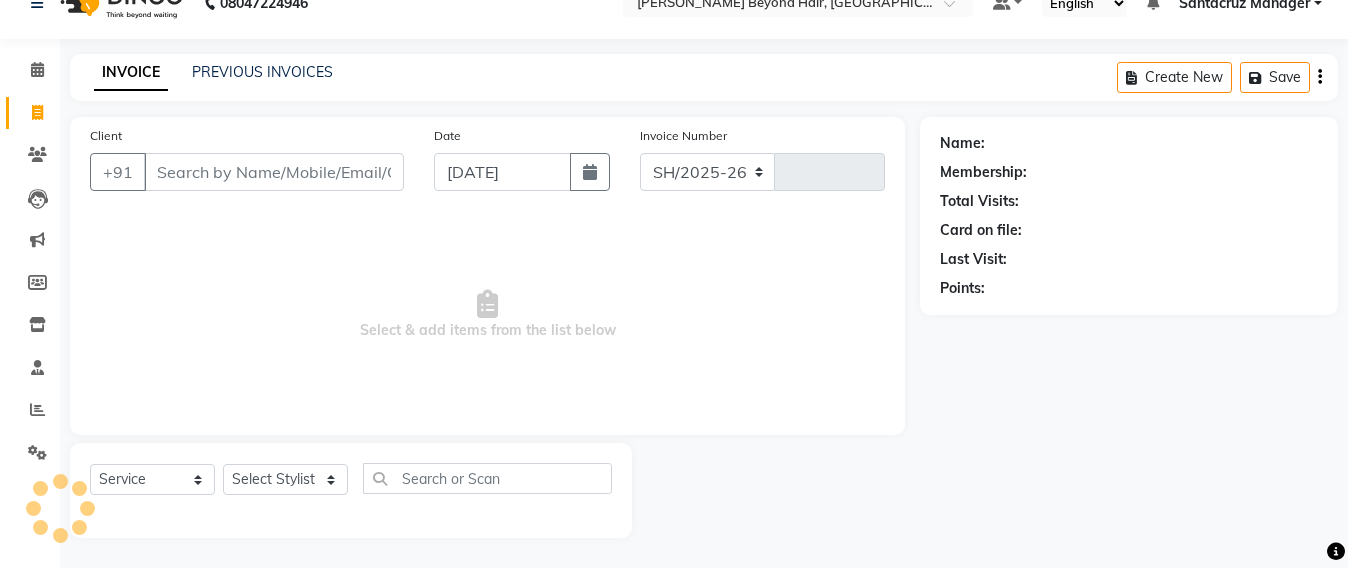 select on "6357" 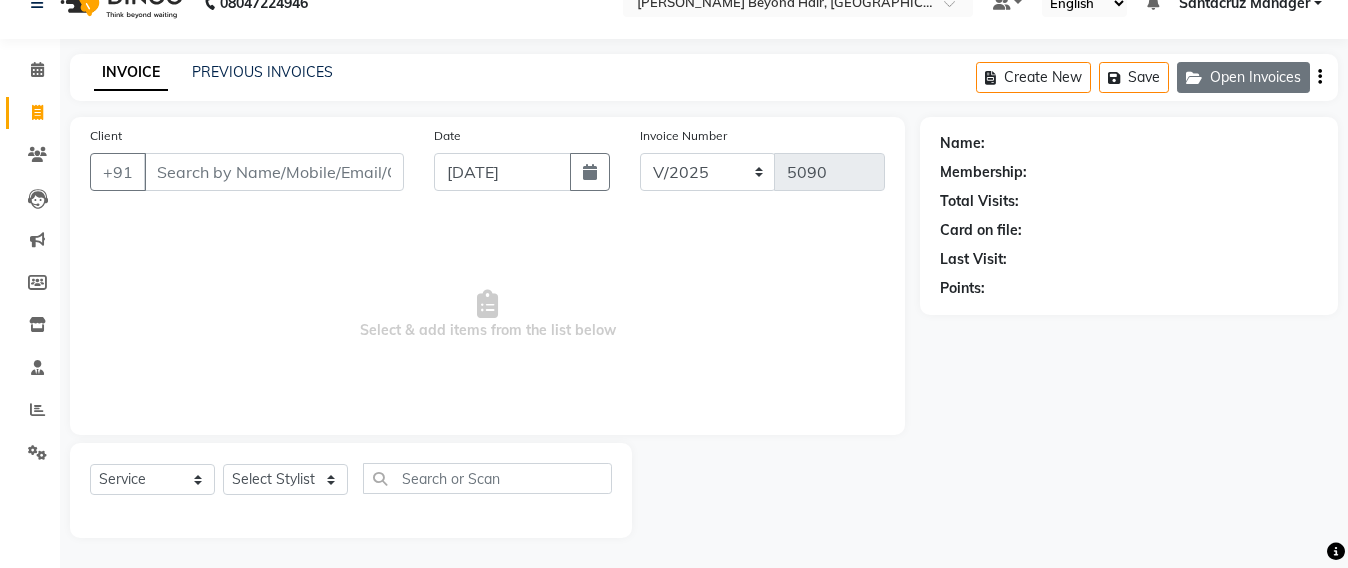 click on "Open Invoices" 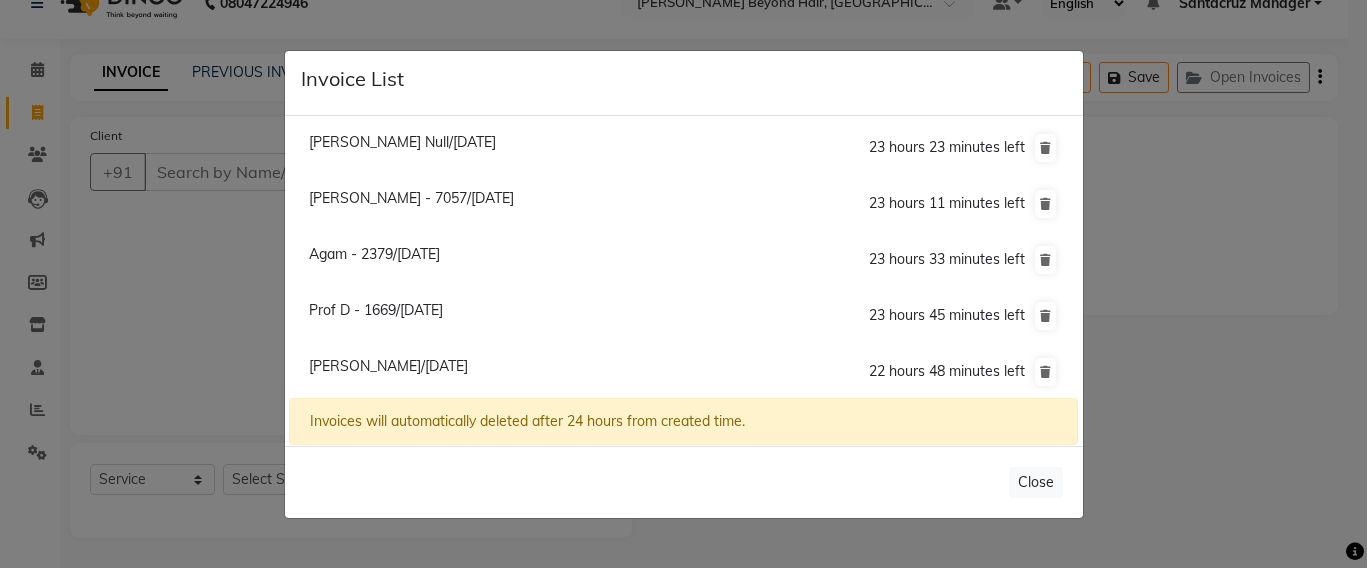 click on "Aparna Shah - 7057/13 July 2025" 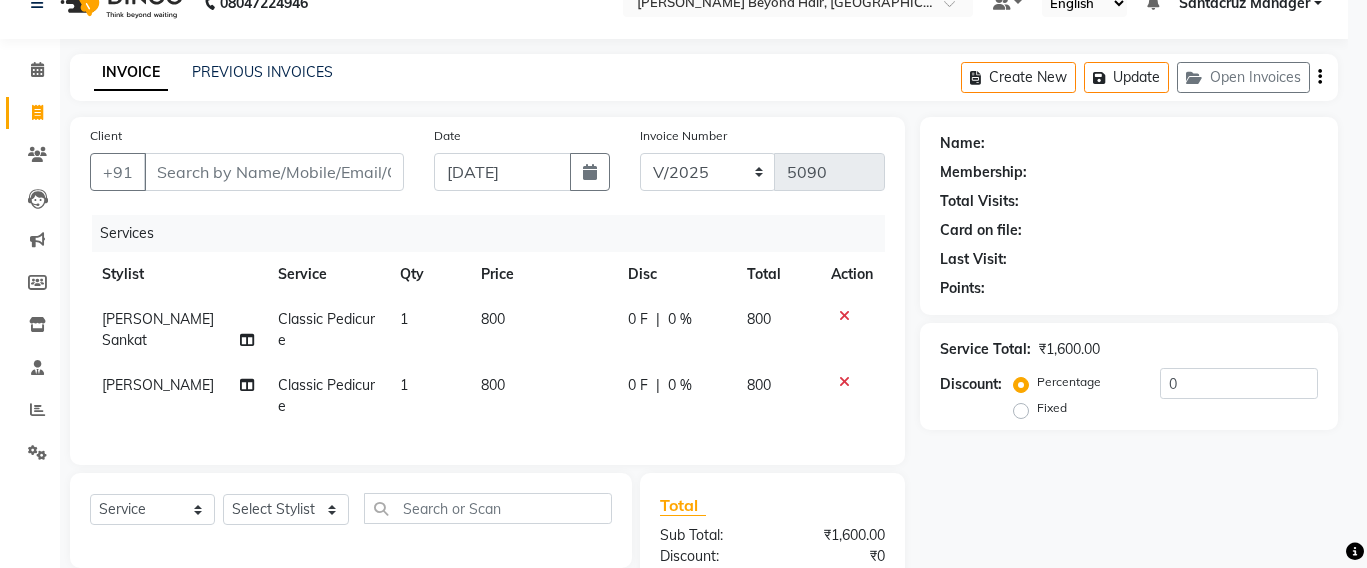 type on "9719547057" 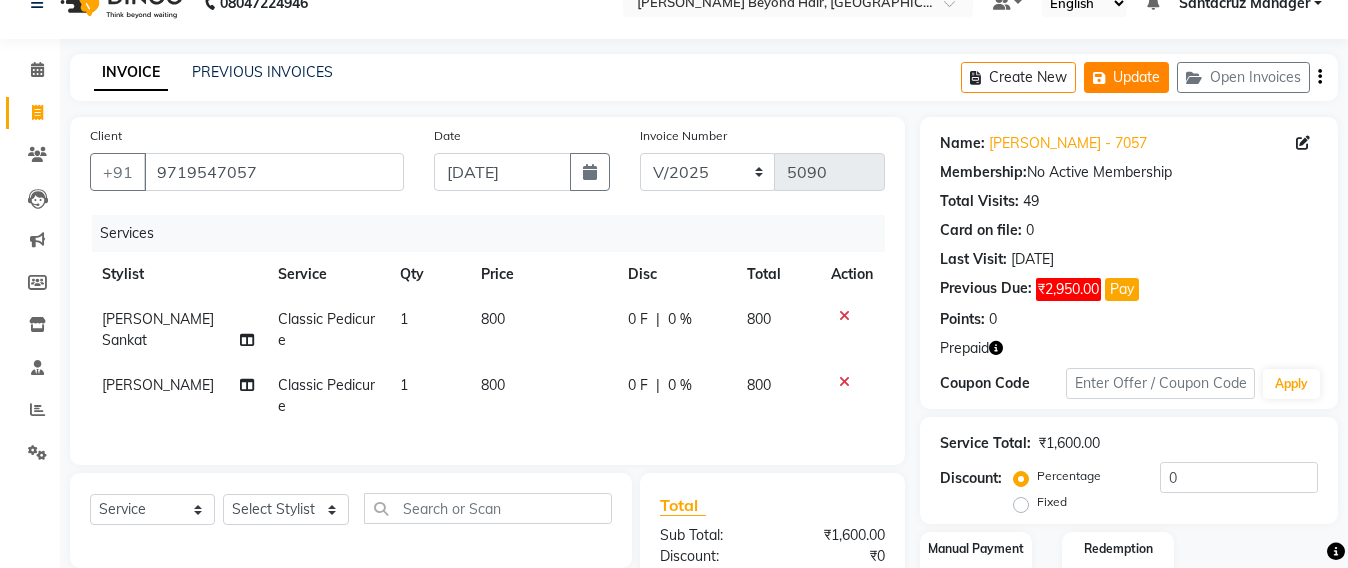 click on "Update" 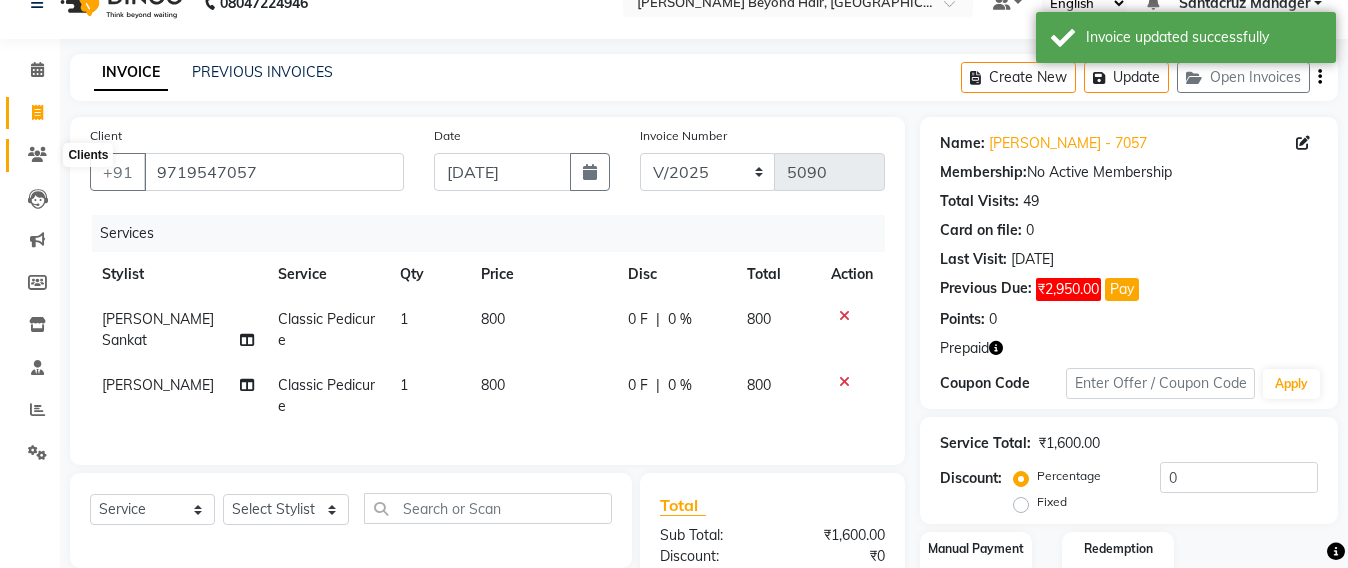 click 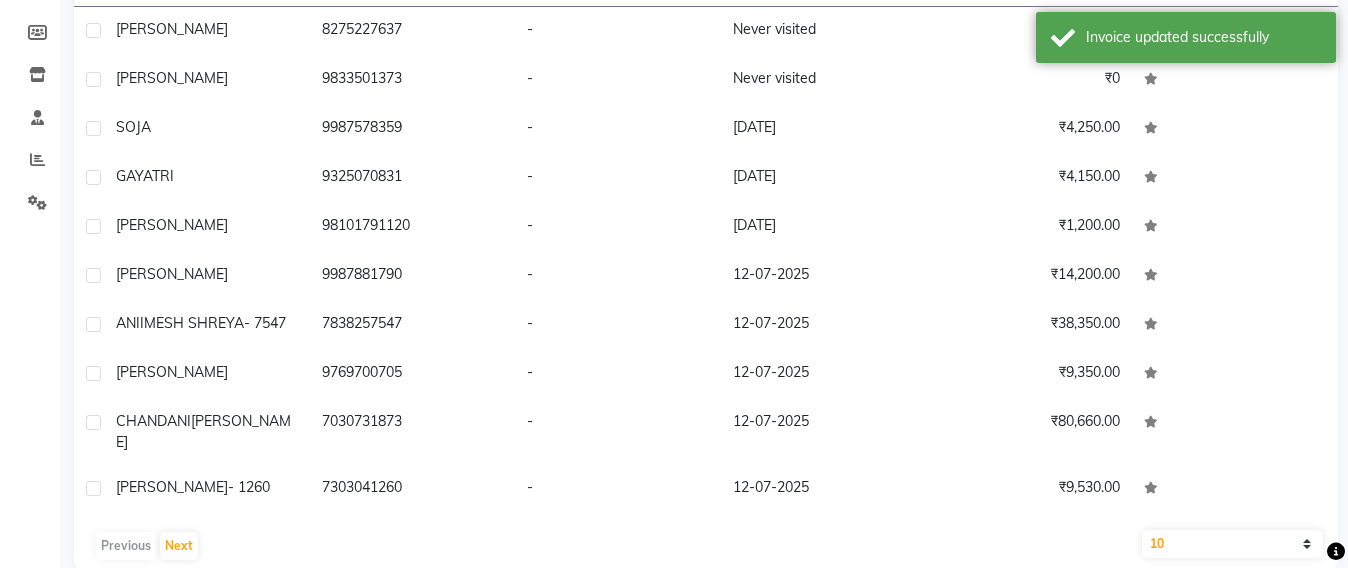 scroll, scrollTop: 0, scrollLeft: 0, axis: both 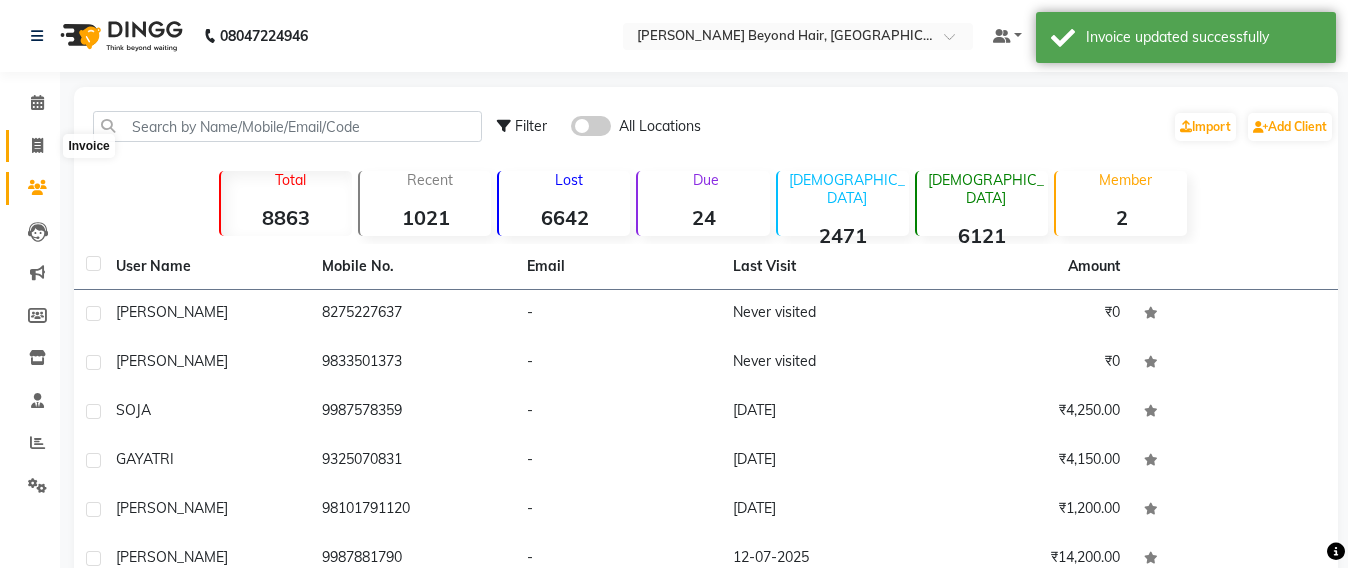 click 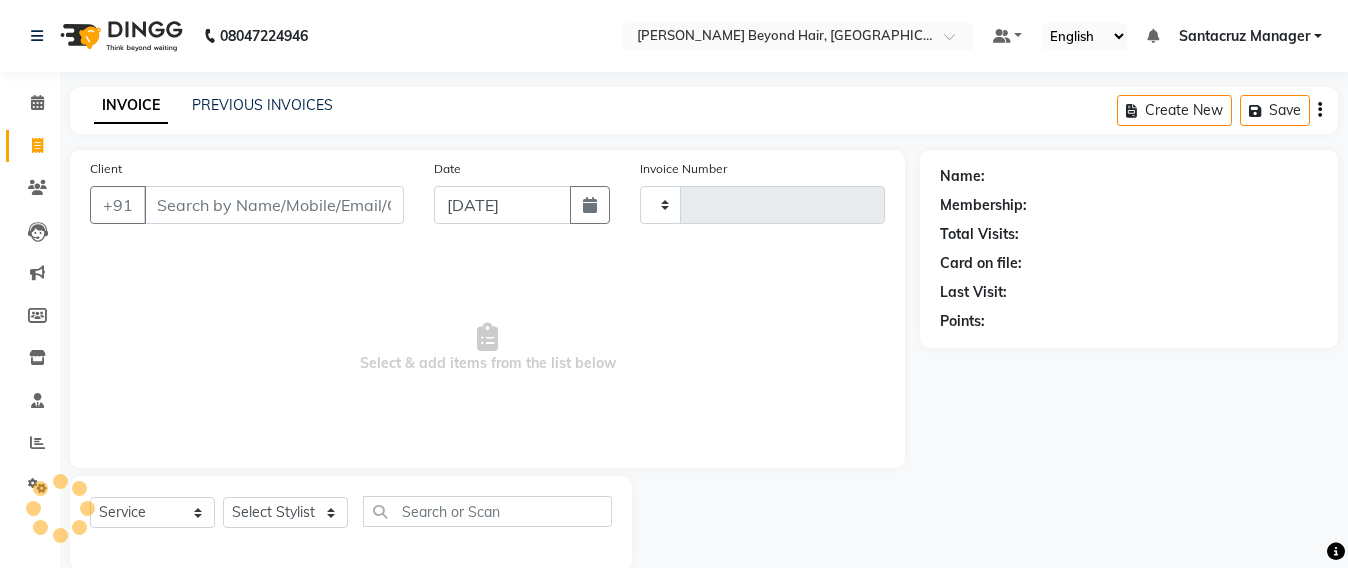 scroll, scrollTop: 33, scrollLeft: 0, axis: vertical 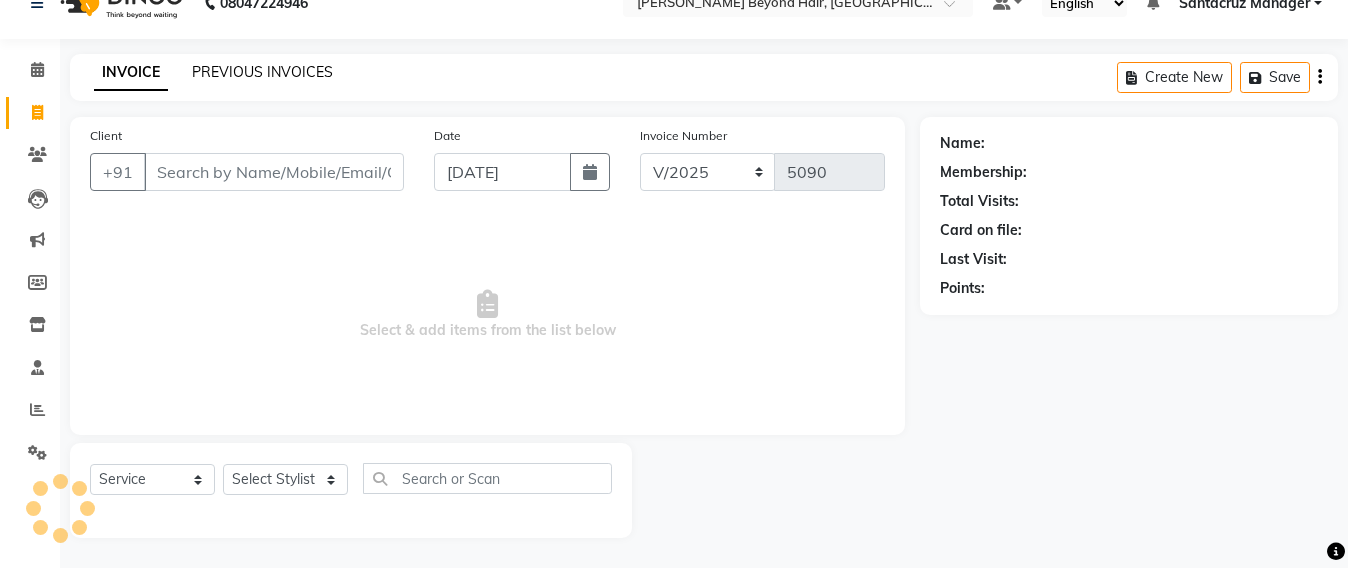 click on "PREVIOUS INVOICES" 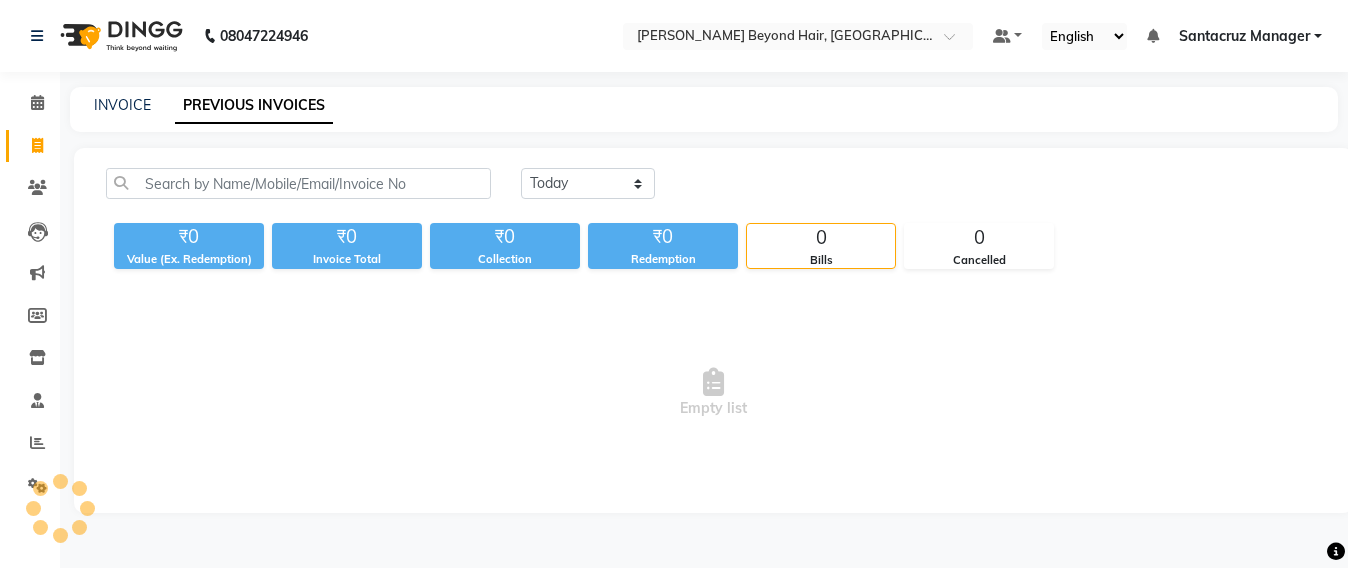 scroll, scrollTop: 0, scrollLeft: 0, axis: both 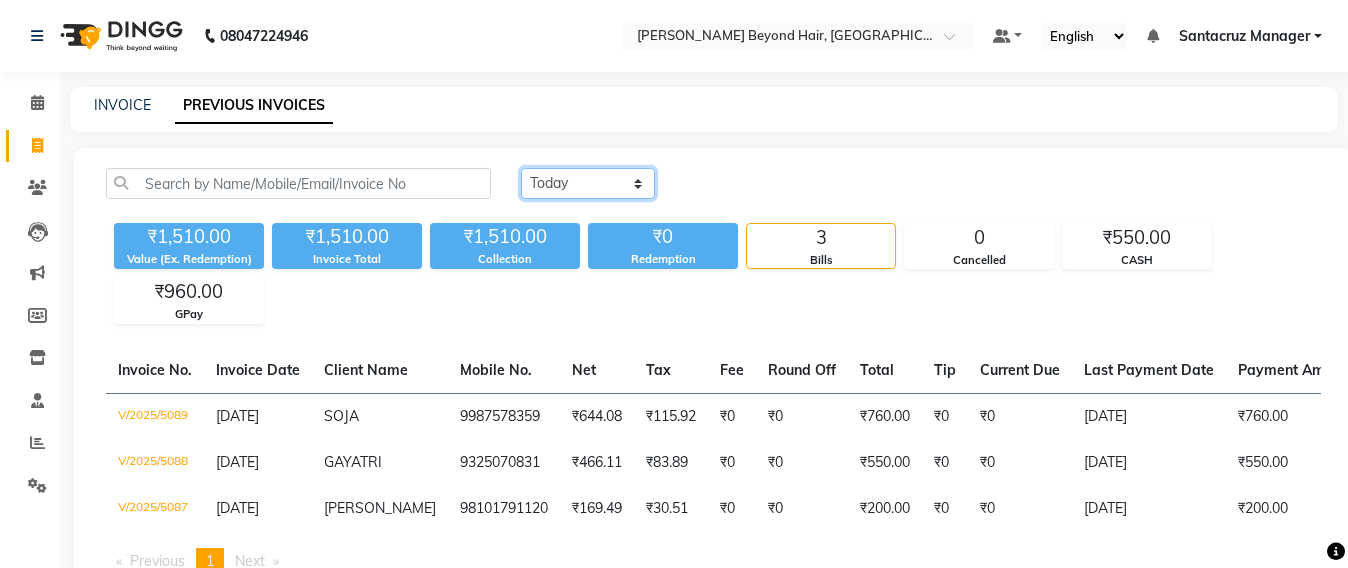 click on "Today Yesterday Custom Range" 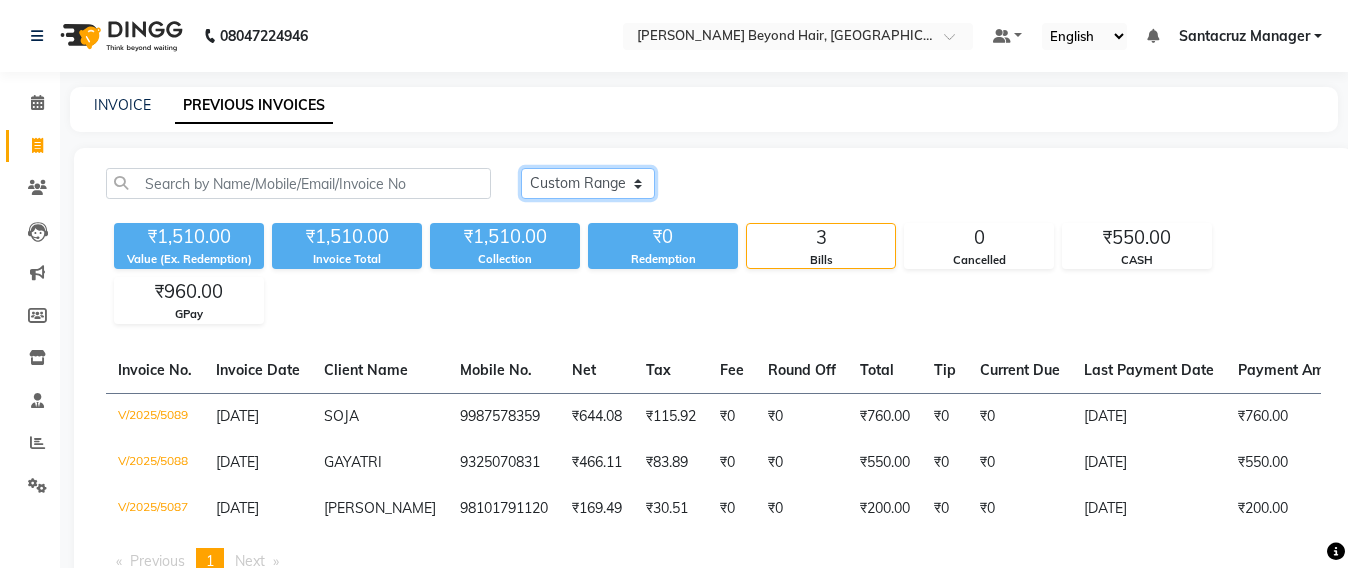 click on "Today Yesterday Custom Range" 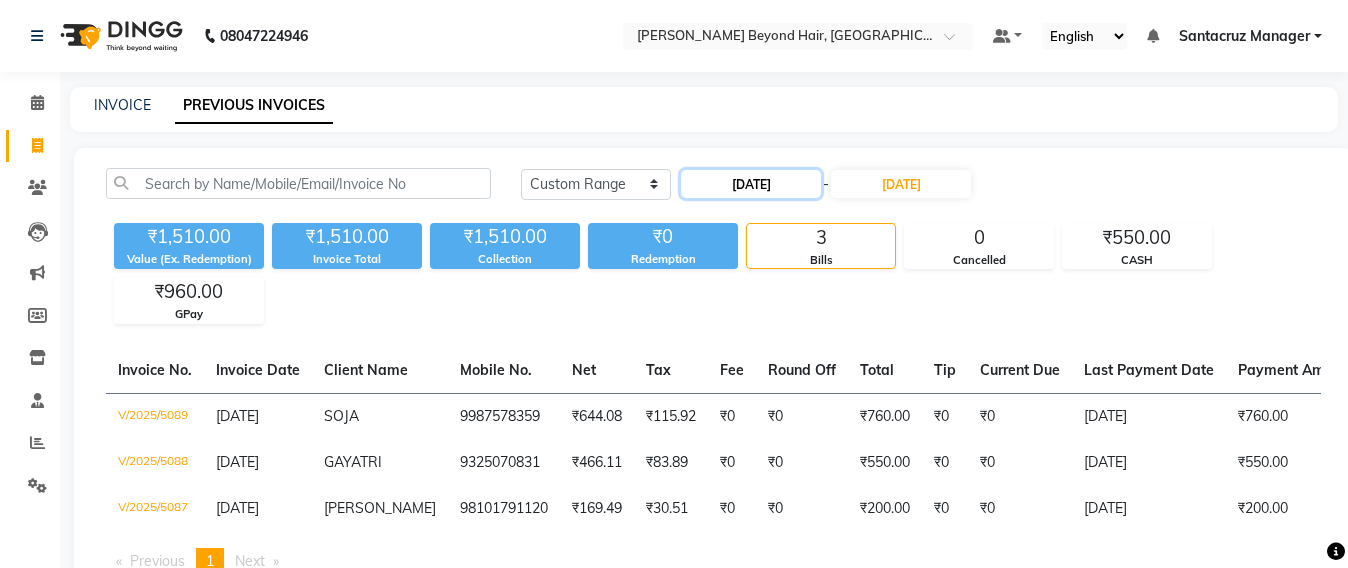 click on "[DATE]" 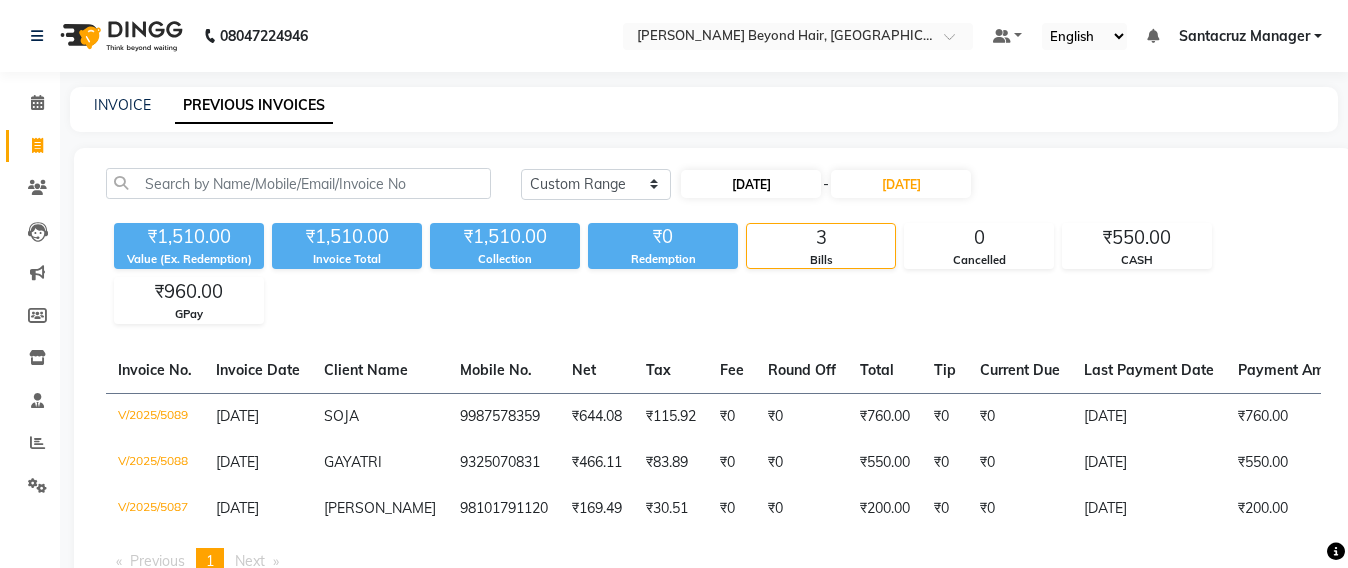 select on "7" 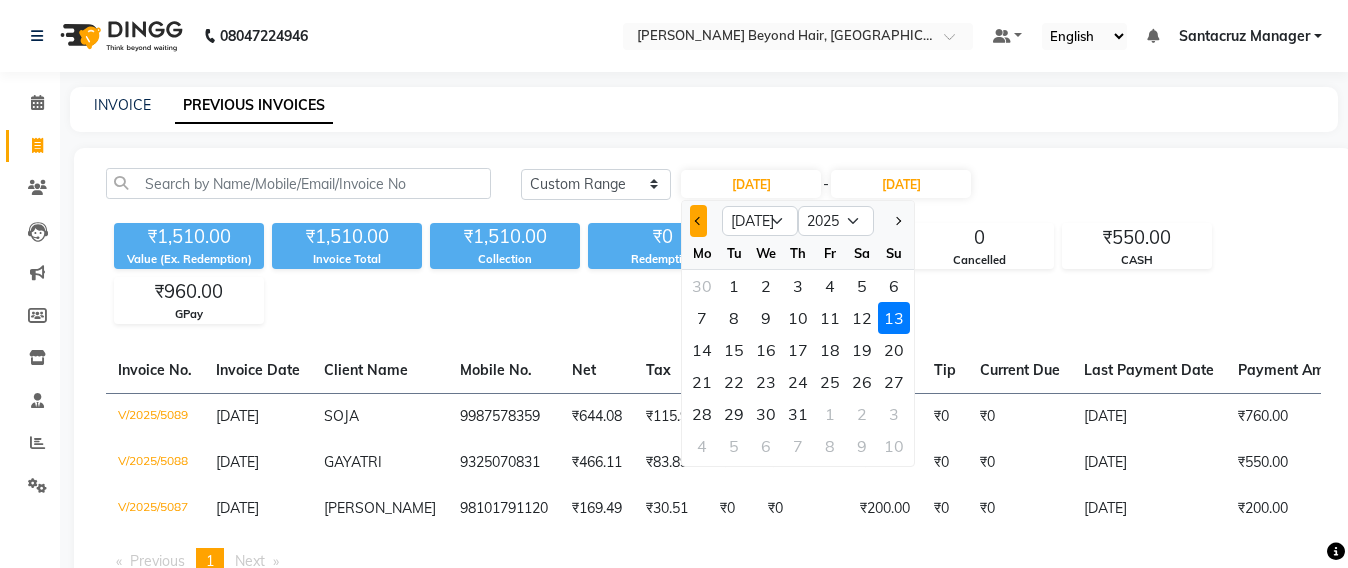 click 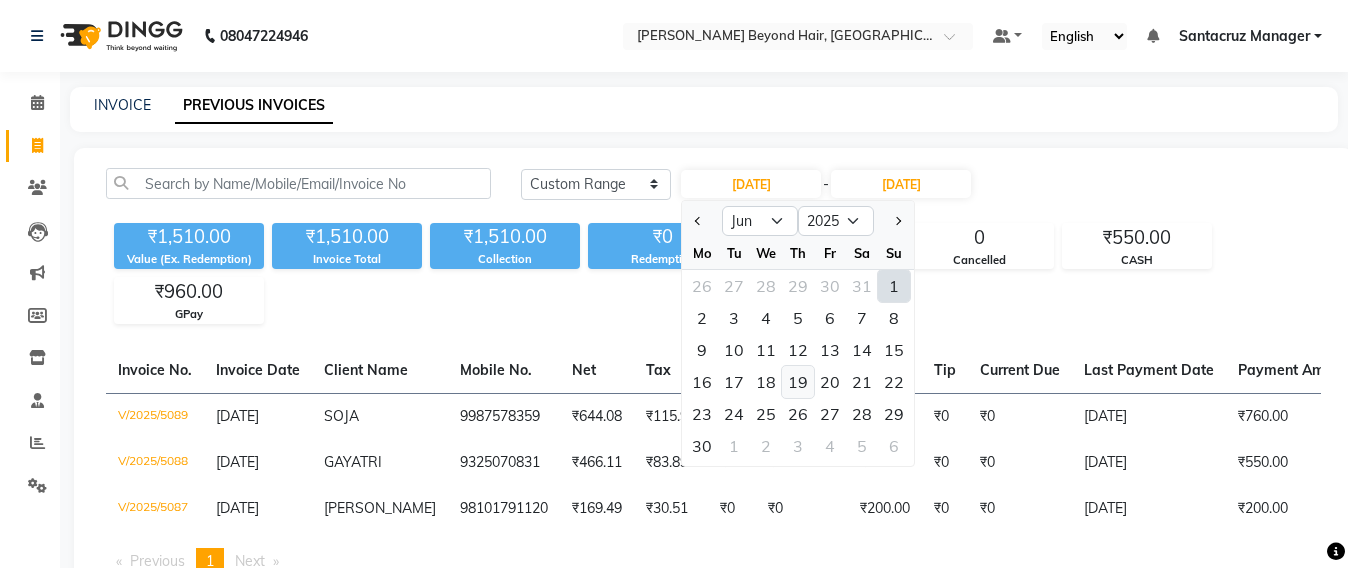 click on "19" 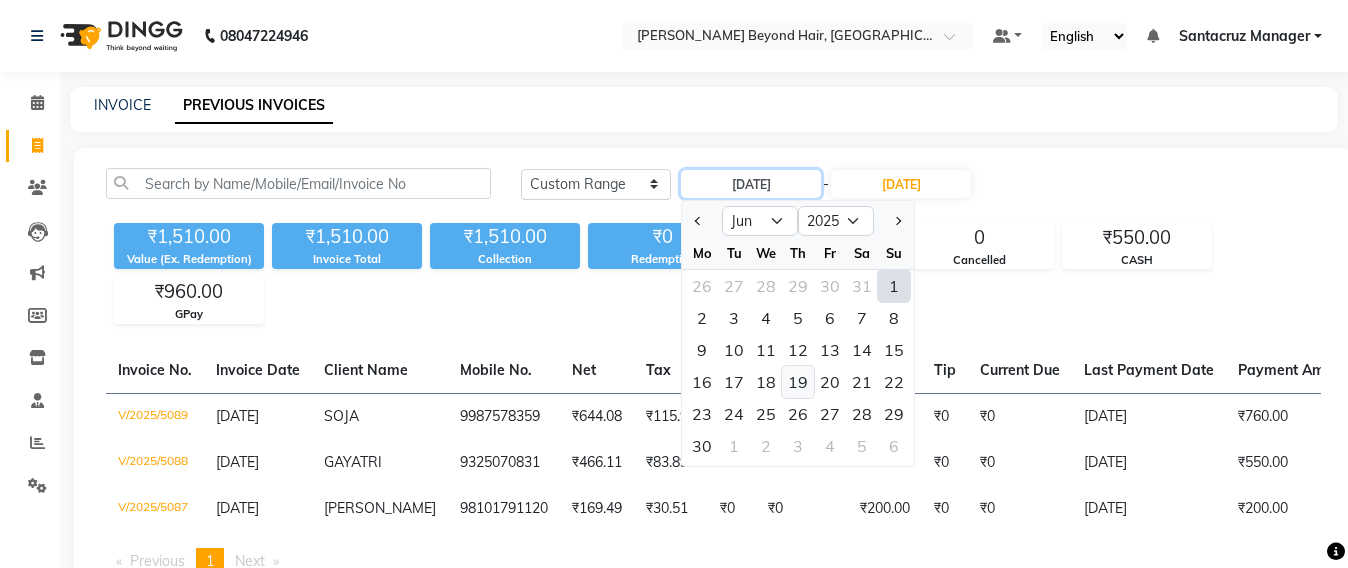 type on "[DATE]" 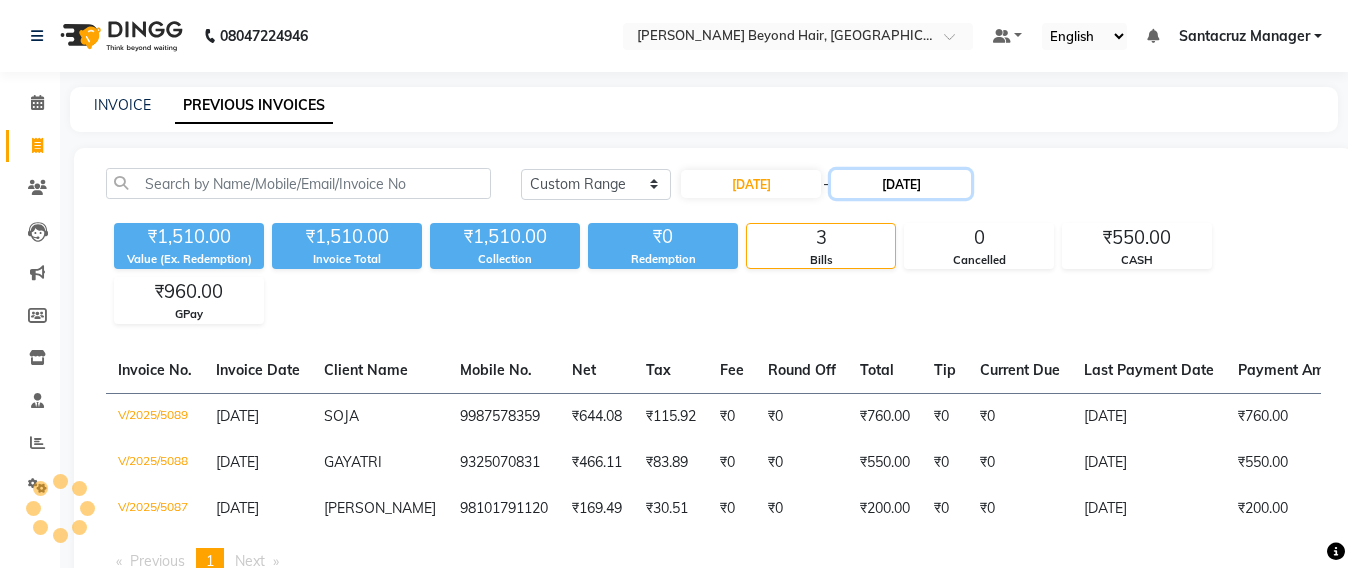 click on "[DATE]" 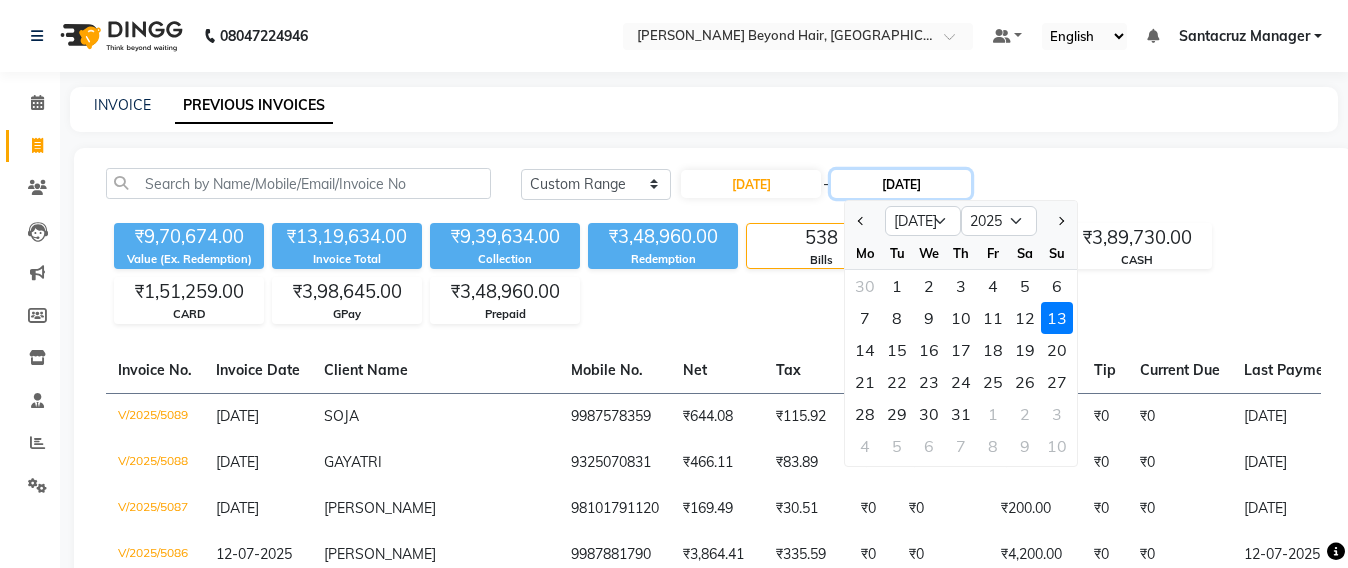 click on "[DATE]" 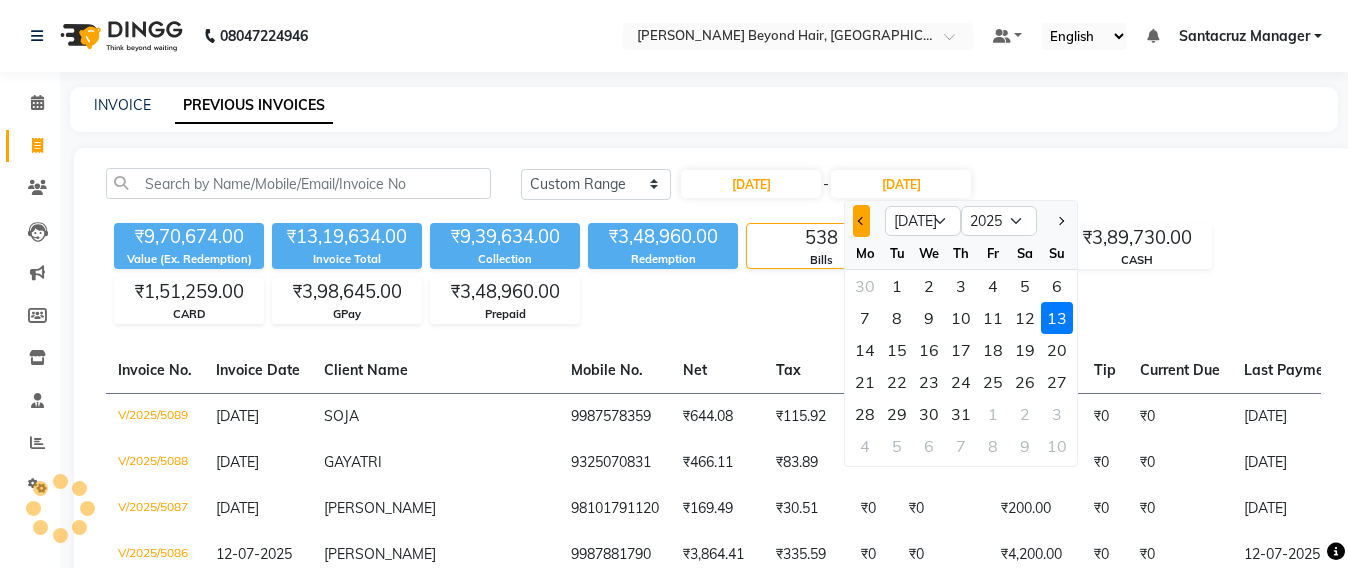 click 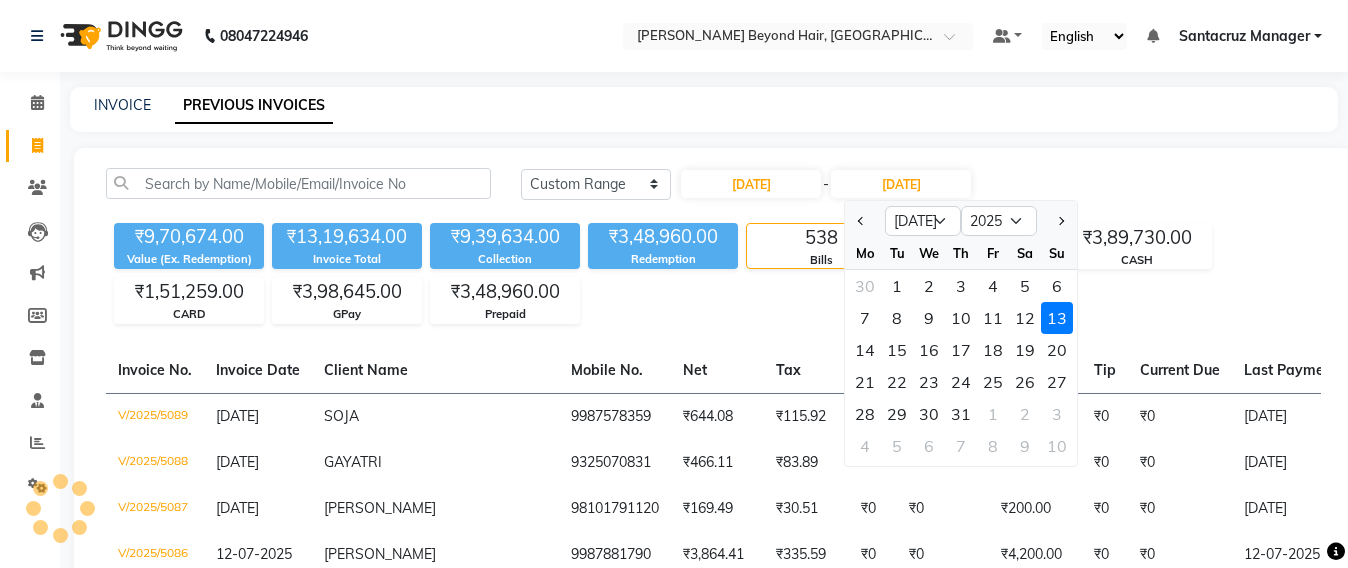 select on "6" 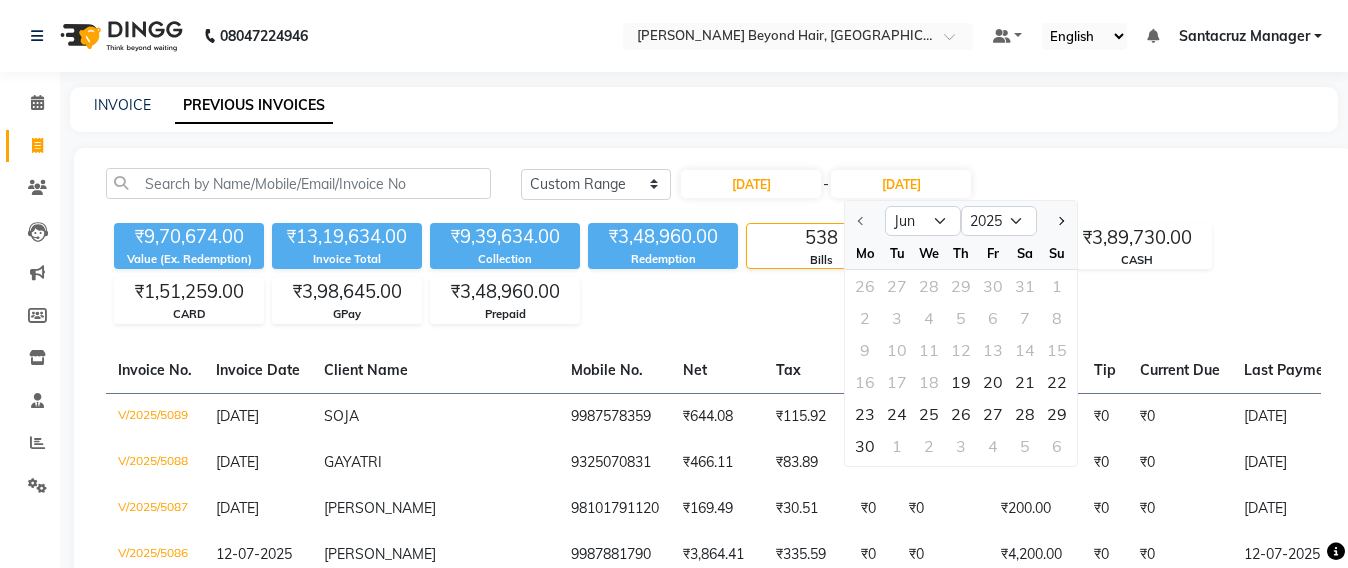 click 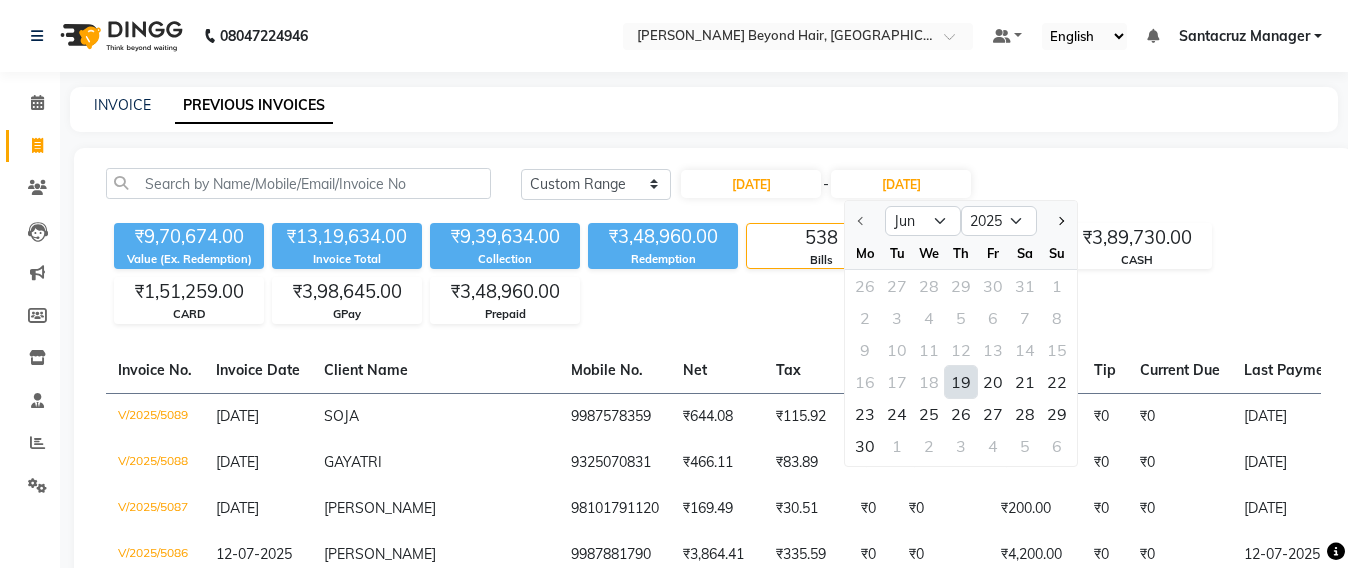 click on "19" 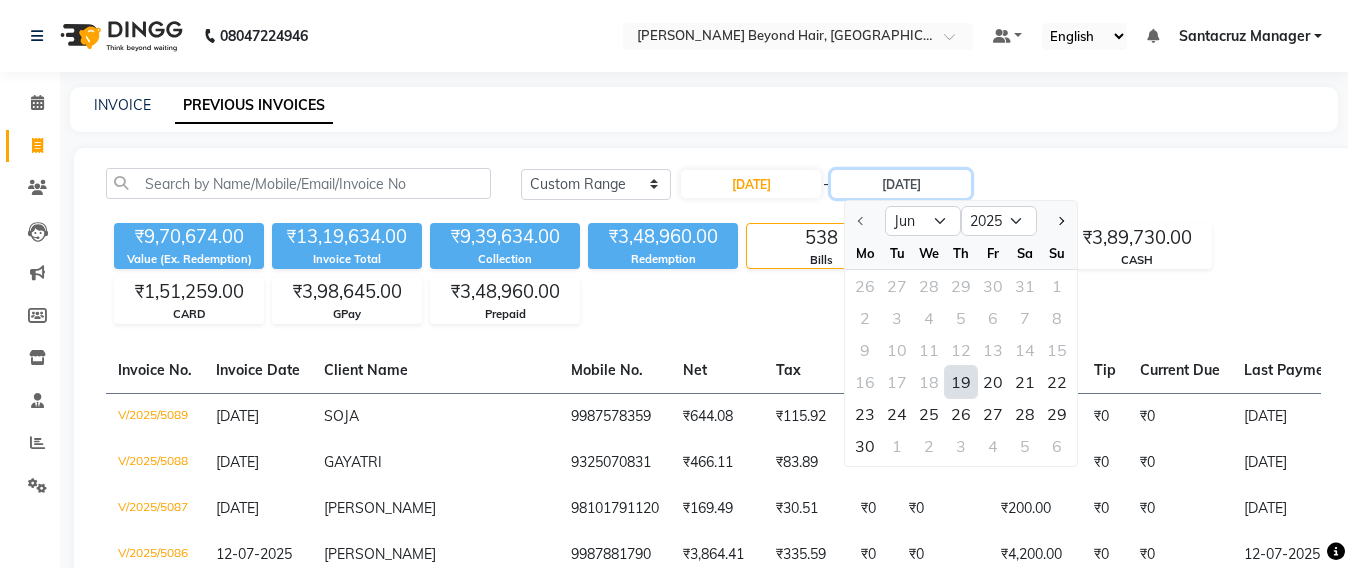 type on "[DATE]" 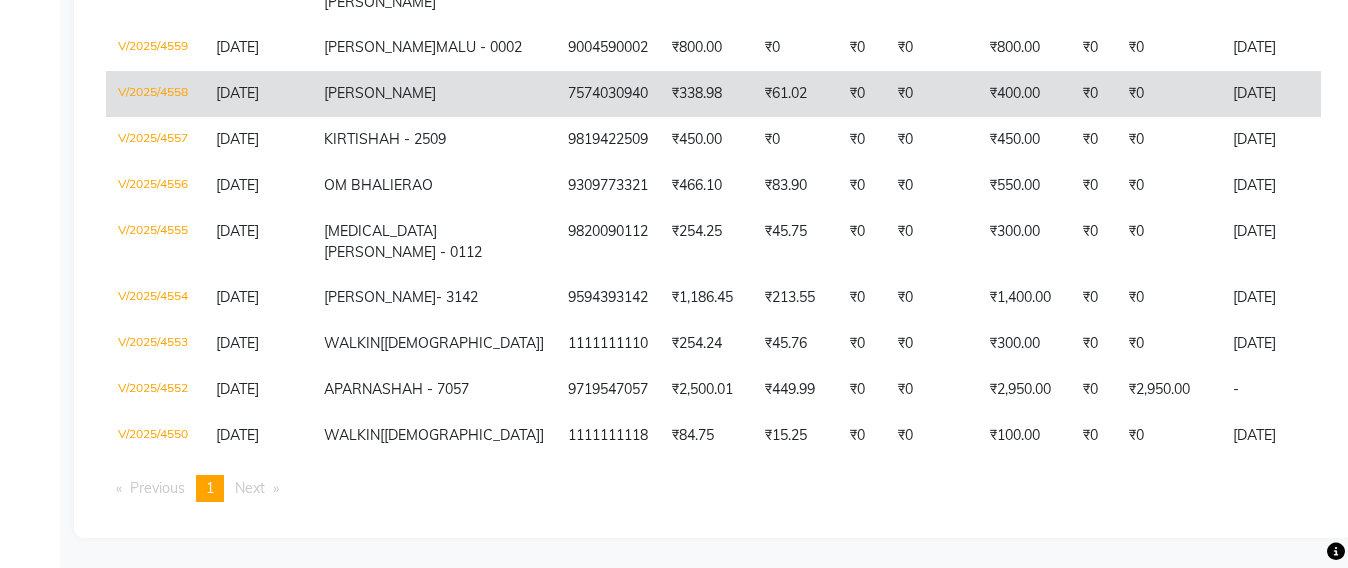 scroll, scrollTop: 1000, scrollLeft: 0, axis: vertical 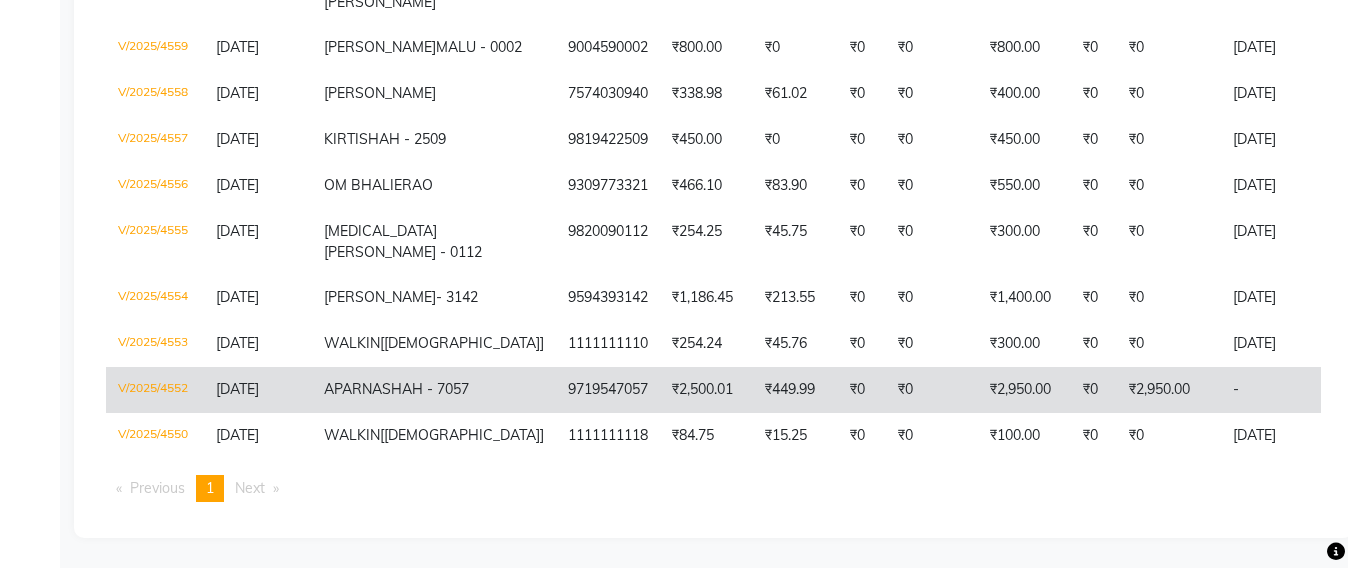 click on "₹449.99" 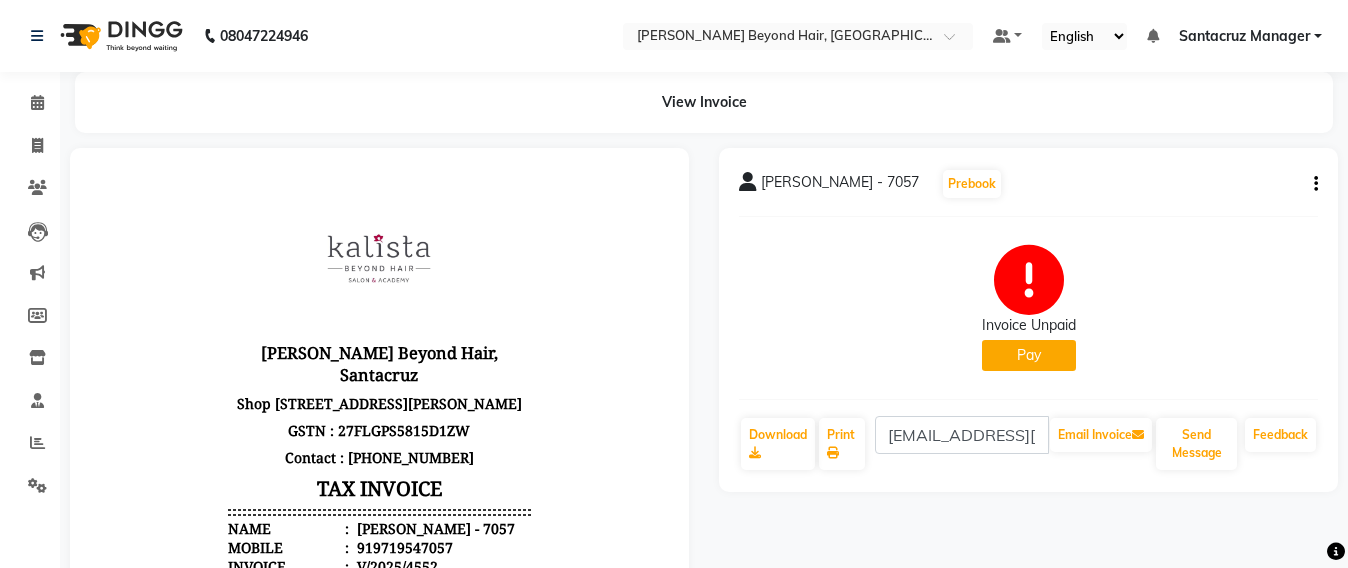 scroll, scrollTop: 0, scrollLeft: 0, axis: both 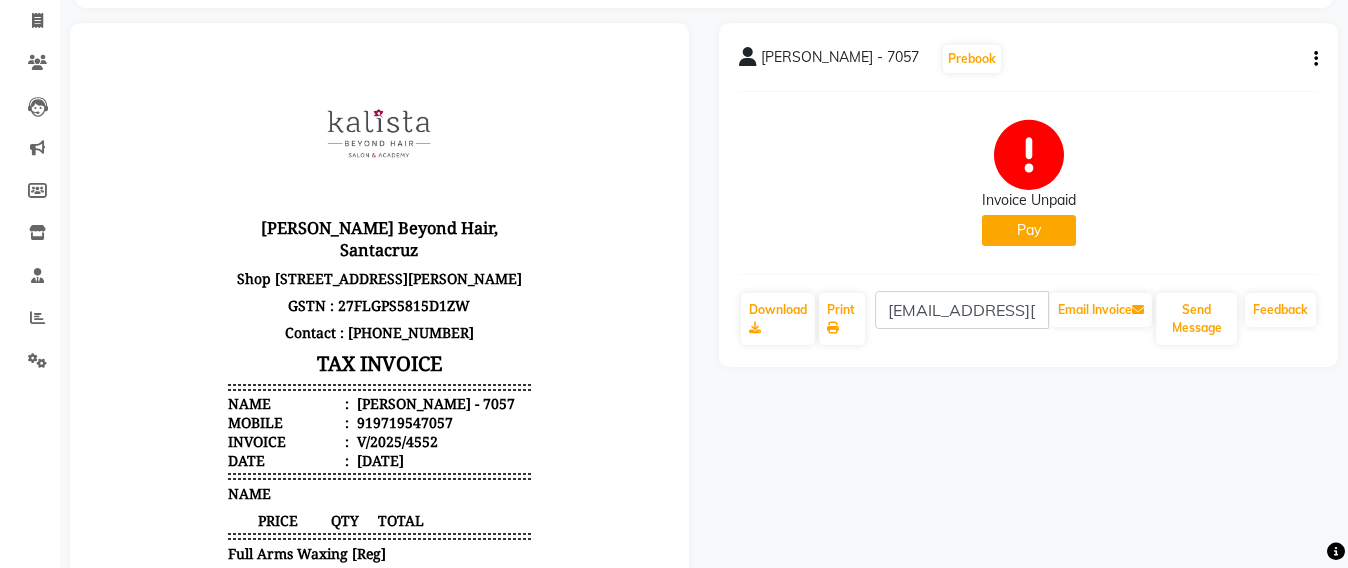 click 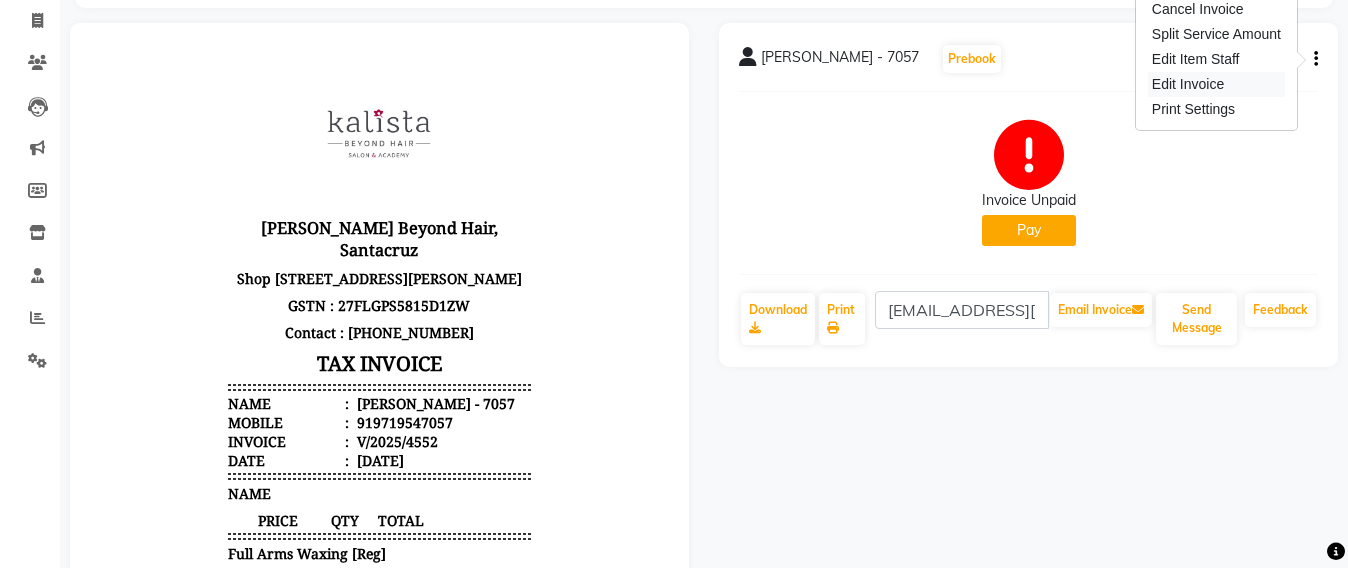 click on "Edit Invoice" at bounding box center [1216, 84] 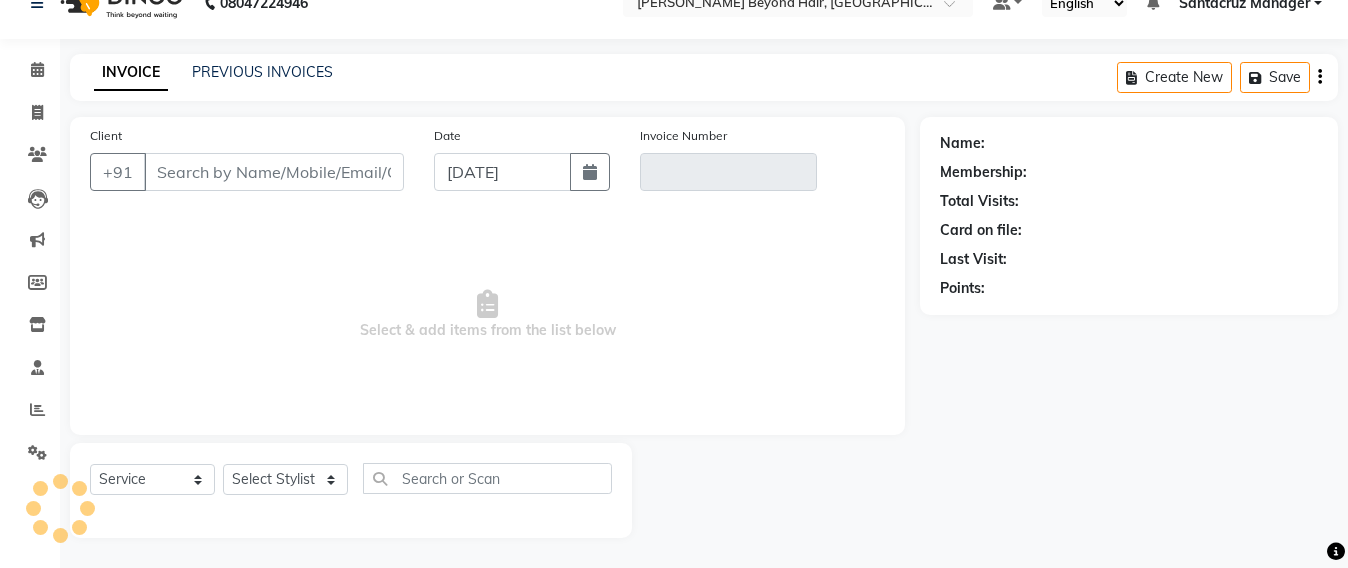 scroll, scrollTop: 33, scrollLeft: 0, axis: vertical 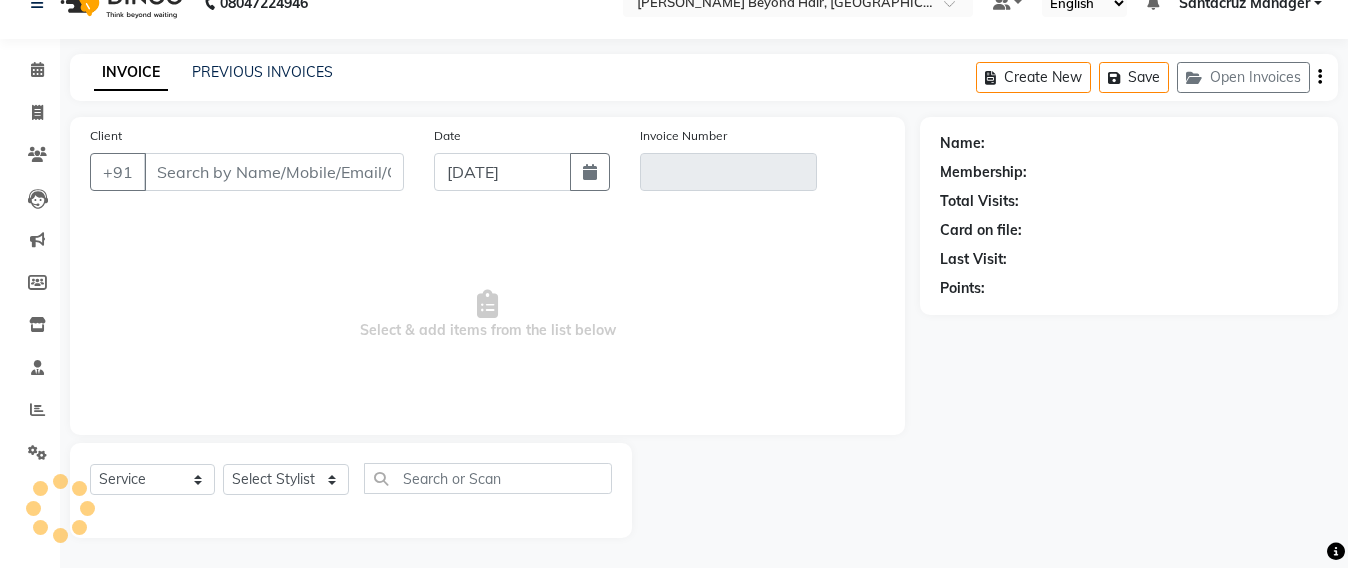 type on "9719547057" 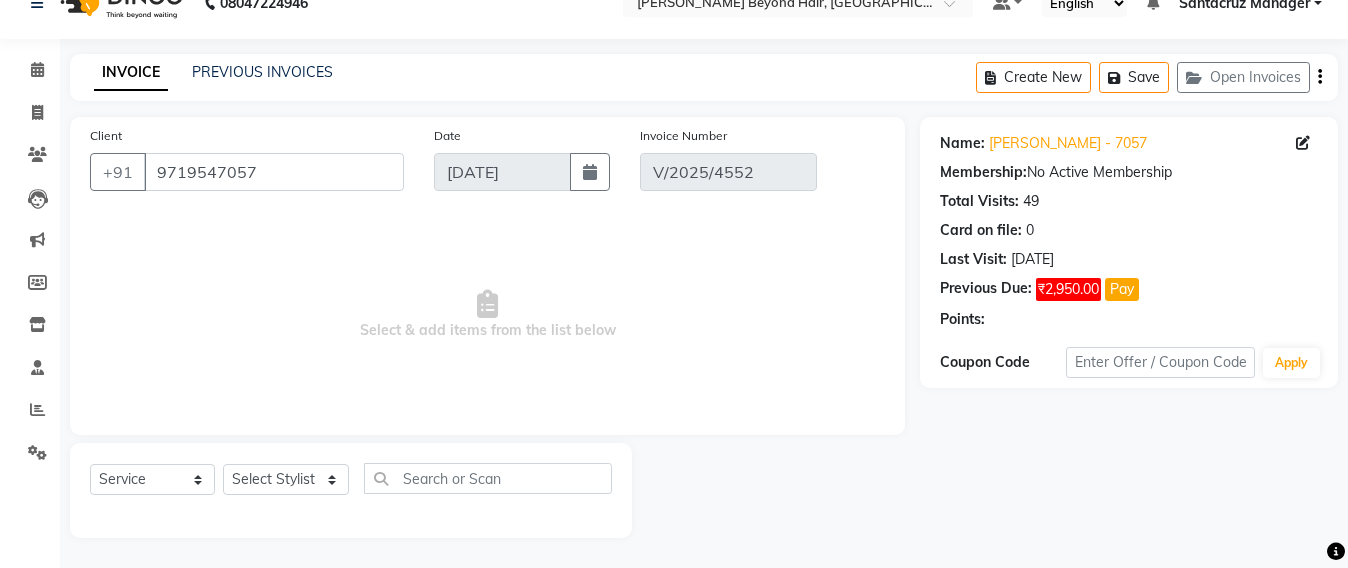 type on "[DATE]" 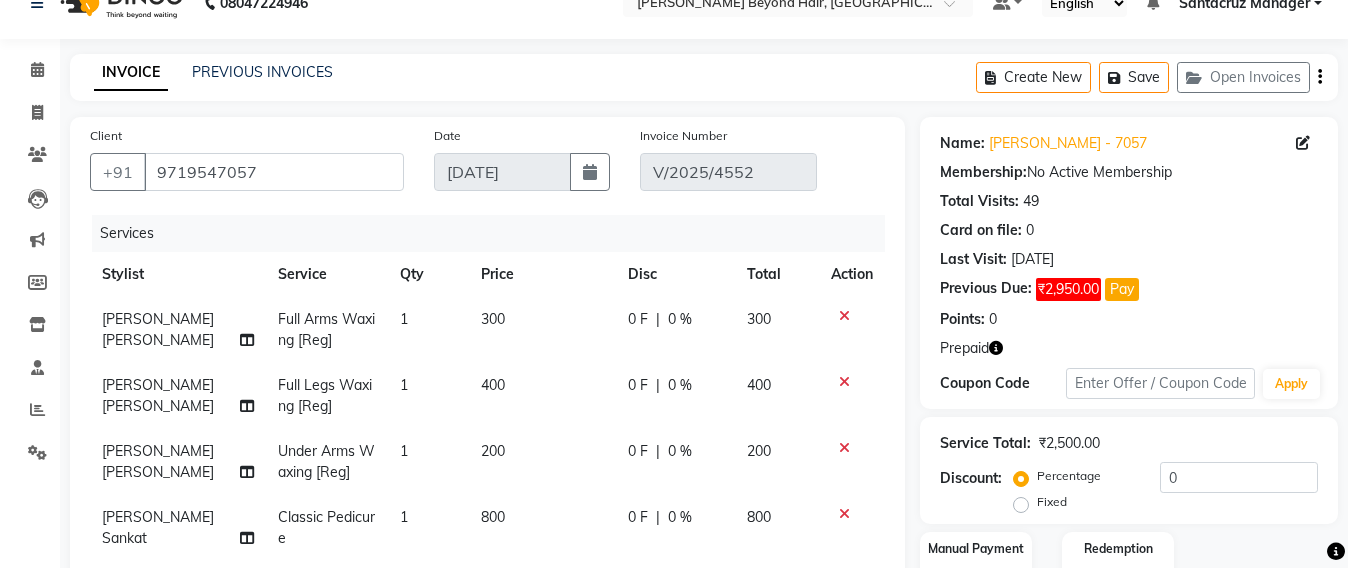 click 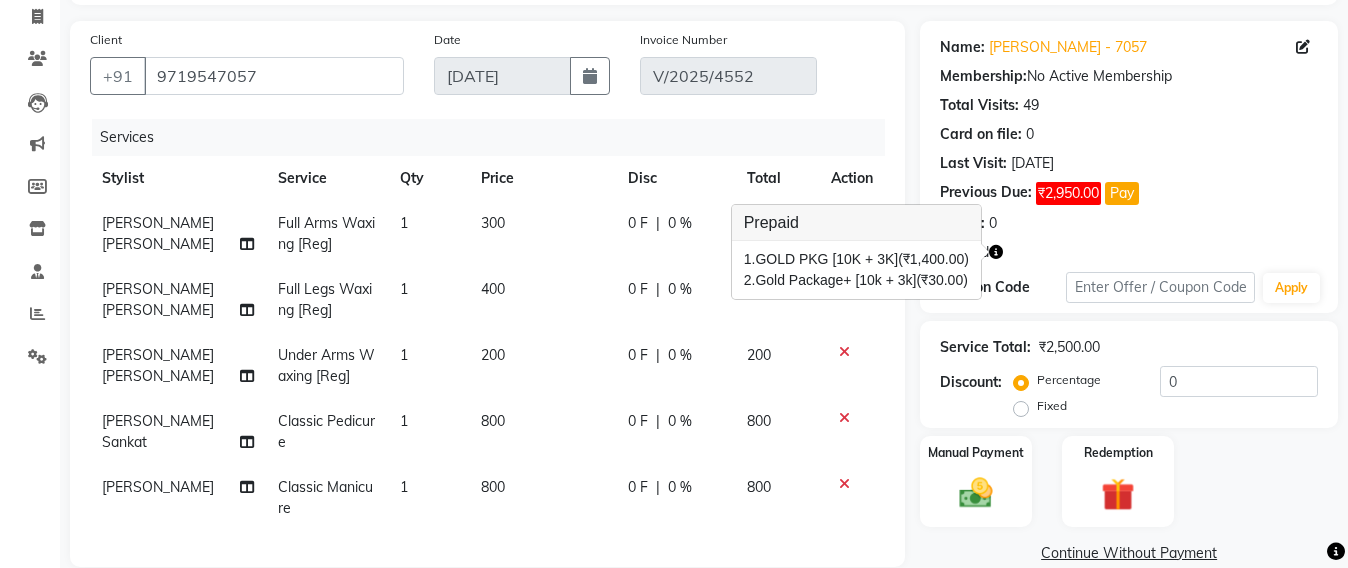 scroll, scrollTop: 408, scrollLeft: 0, axis: vertical 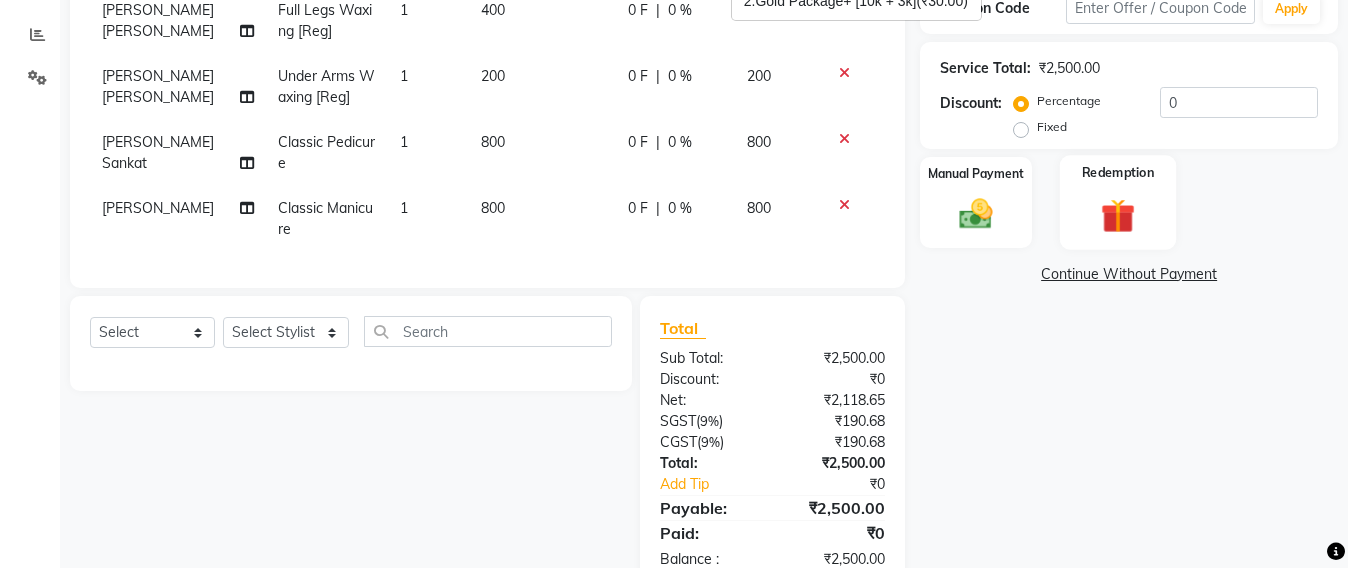click 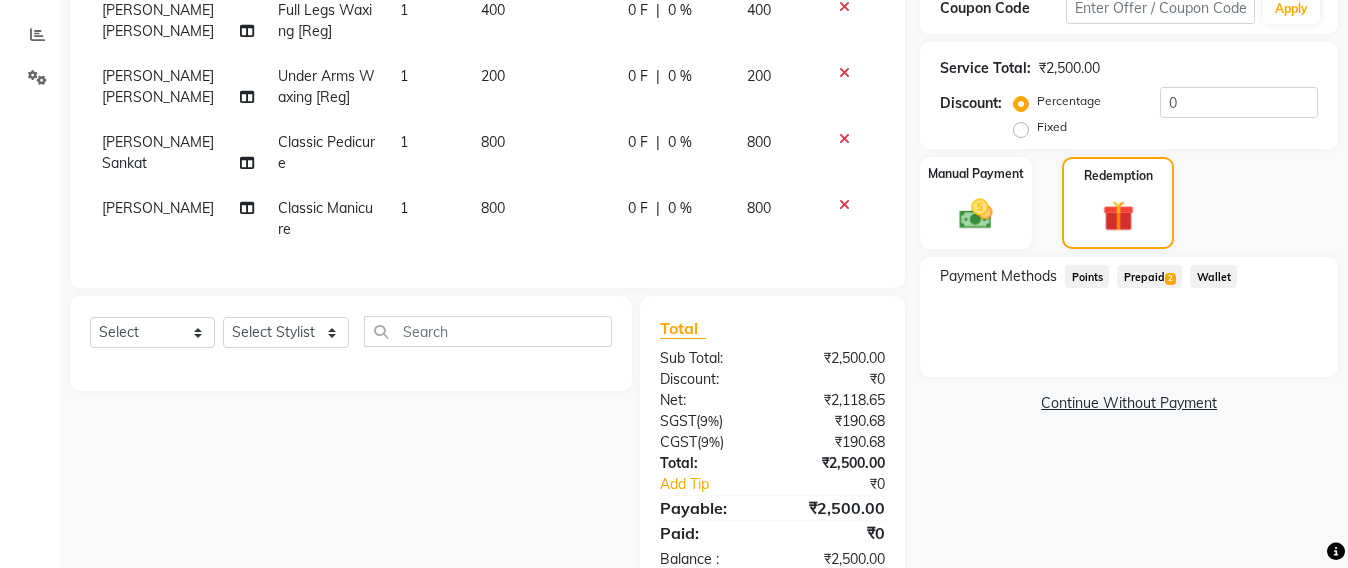 click on "Prepaid  2" 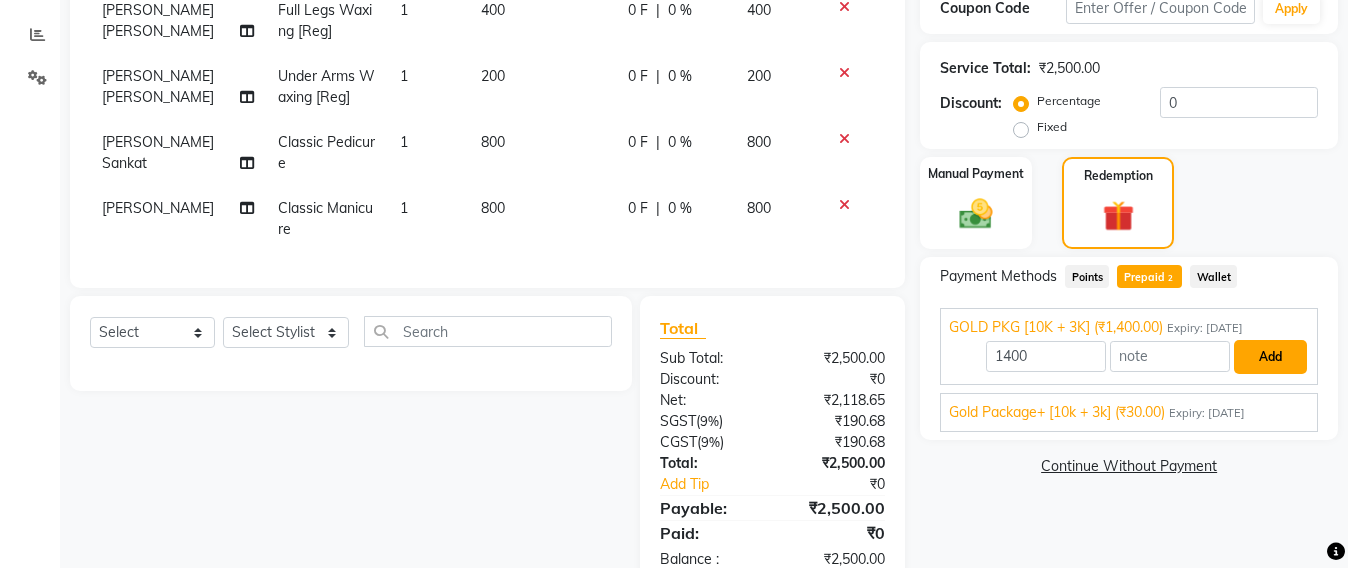 click on "Add" at bounding box center (1270, 357) 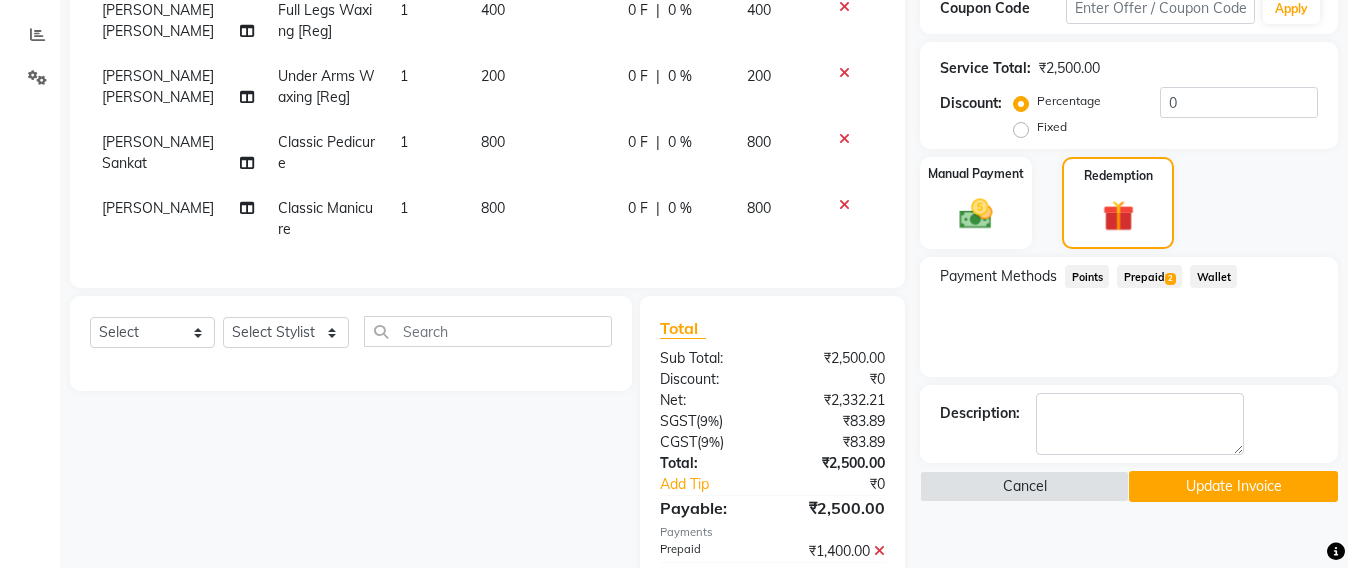 scroll, scrollTop: 521, scrollLeft: 0, axis: vertical 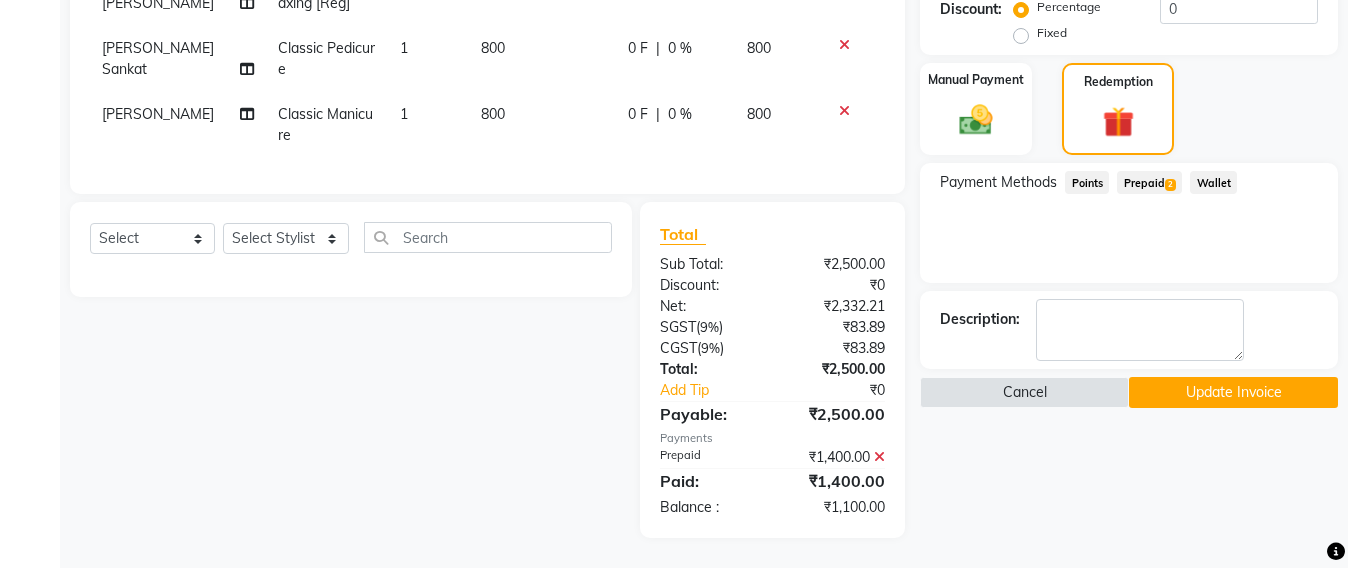 click 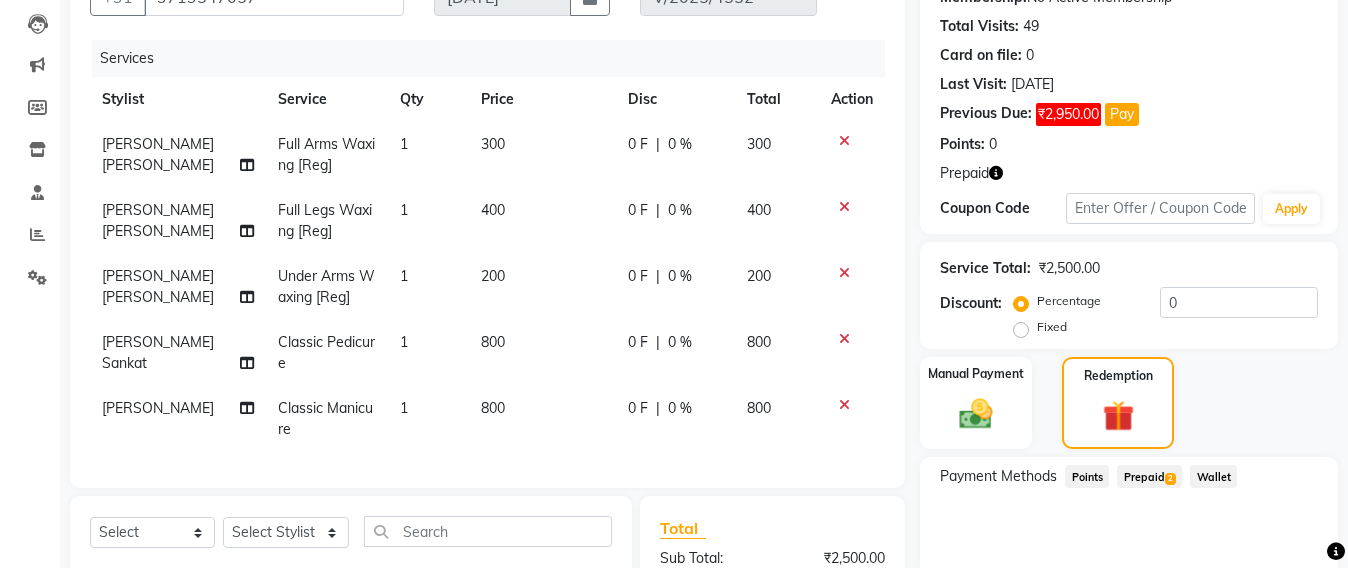 scroll, scrollTop: 250, scrollLeft: 0, axis: vertical 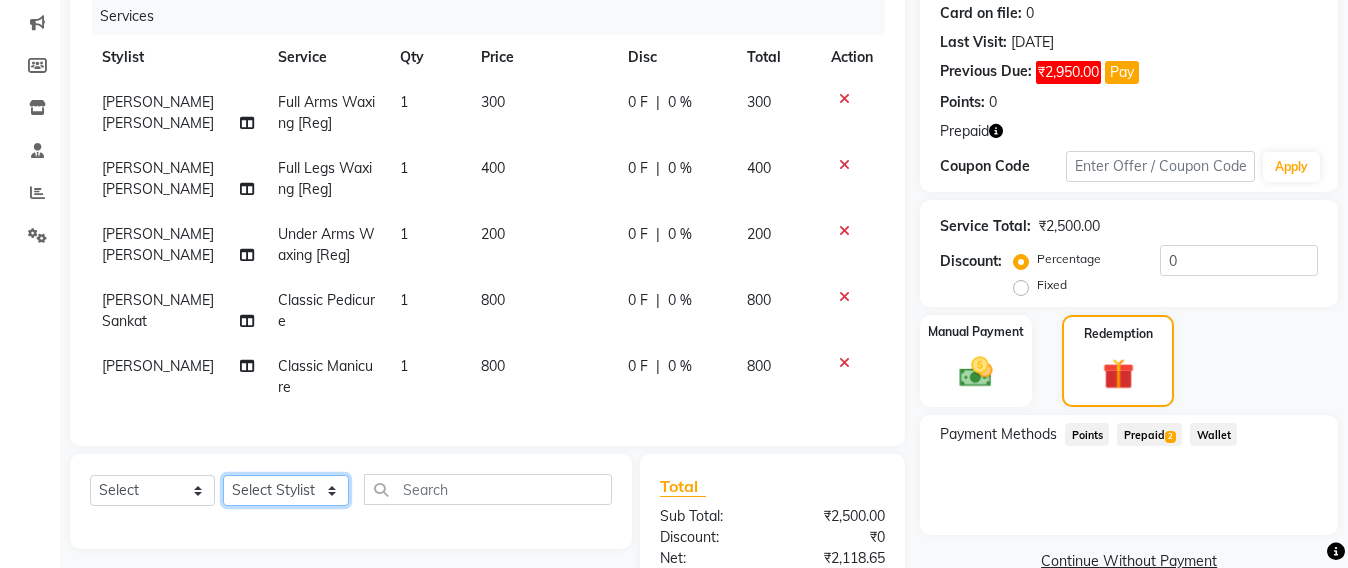 drag, startPoint x: 322, startPoint y: 513, endPoint x: 325, endPoint y: 501, distance: 12.369317 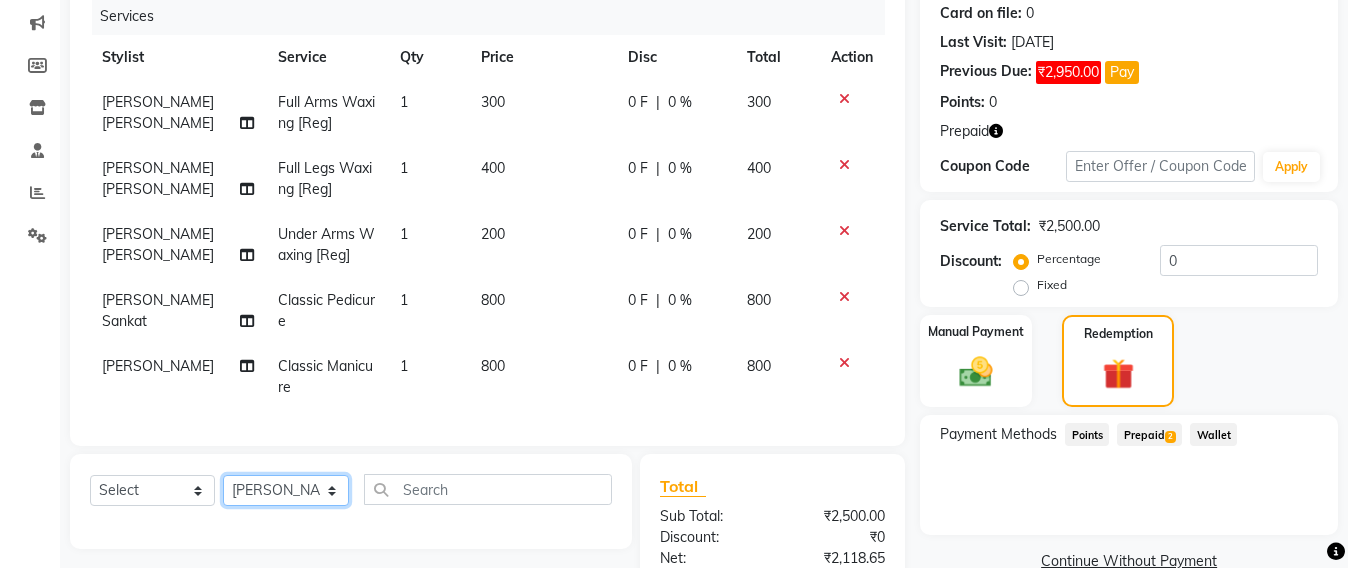 click on "Select Stylist Admin [PERSON_NAME] Sankat [PERSON_NAME] [PERSON_NAME] [PERSON_NAME] [PERSON_NAME] [PERSON_NAME] [PERSON_NAME] mahattre Pratibha [PERSON_NAME] Rosy [PERSON_NAME] [PERSON_NAME] admin [PERSON_NAME] Manager [PERSON_NAME] SOMAYANG VASHUM [PERSON_NAME]" 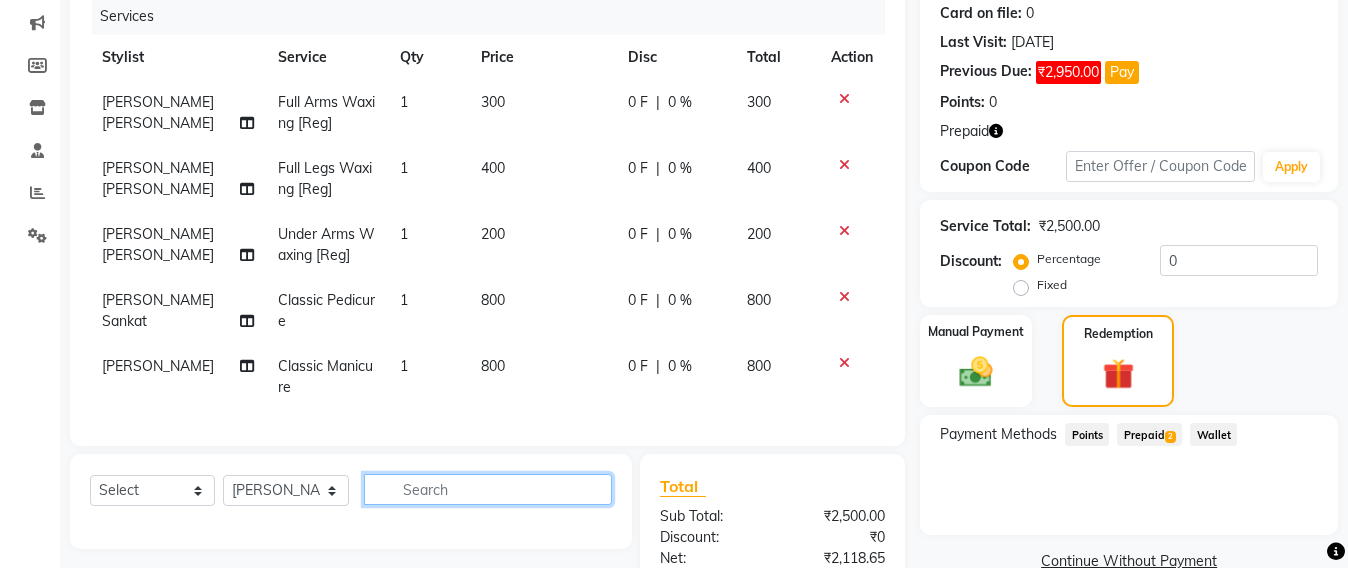 click 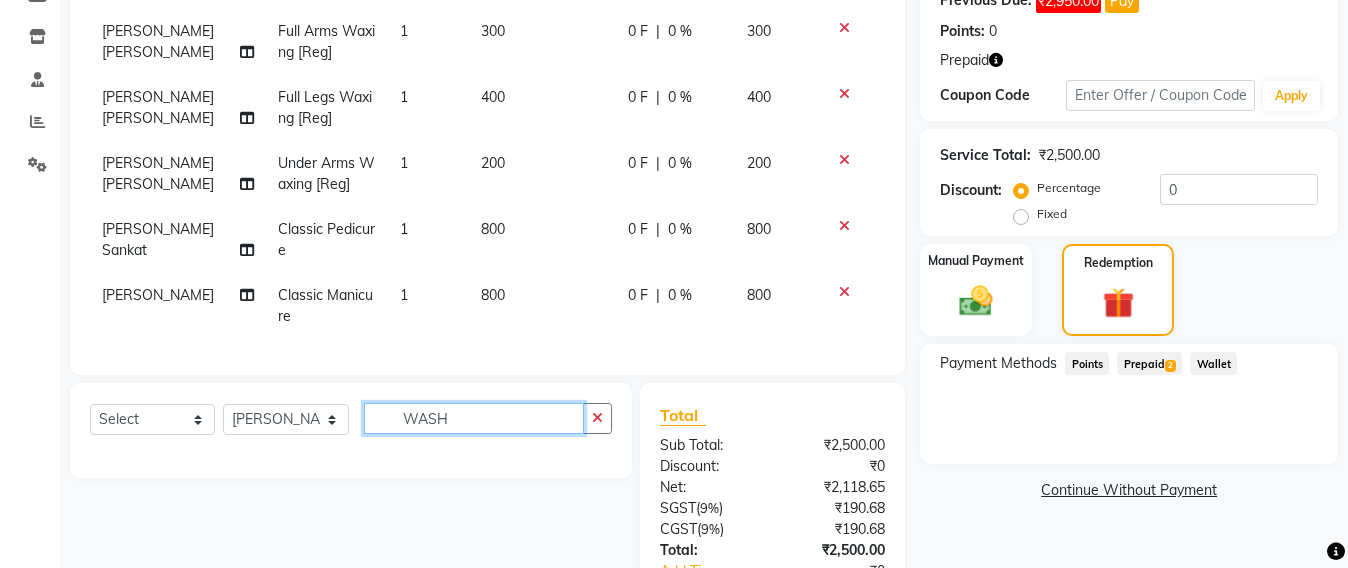 scroll, scrollTop: 479, scrollLeft: 0, axis: vertical 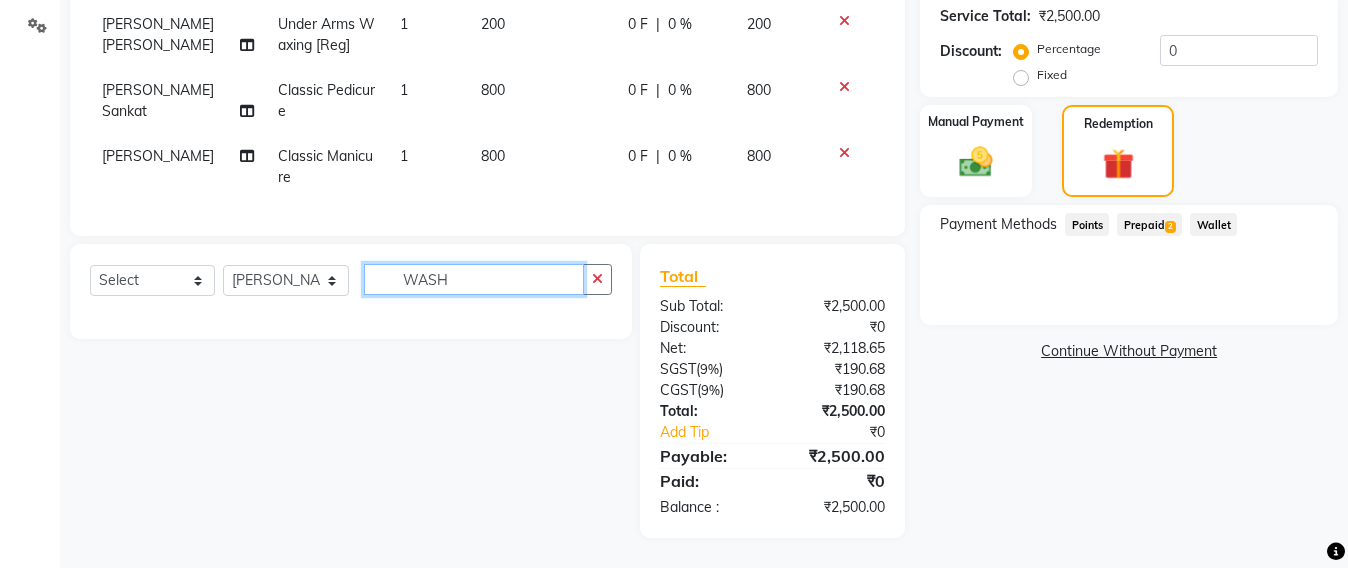 type on "WASH" 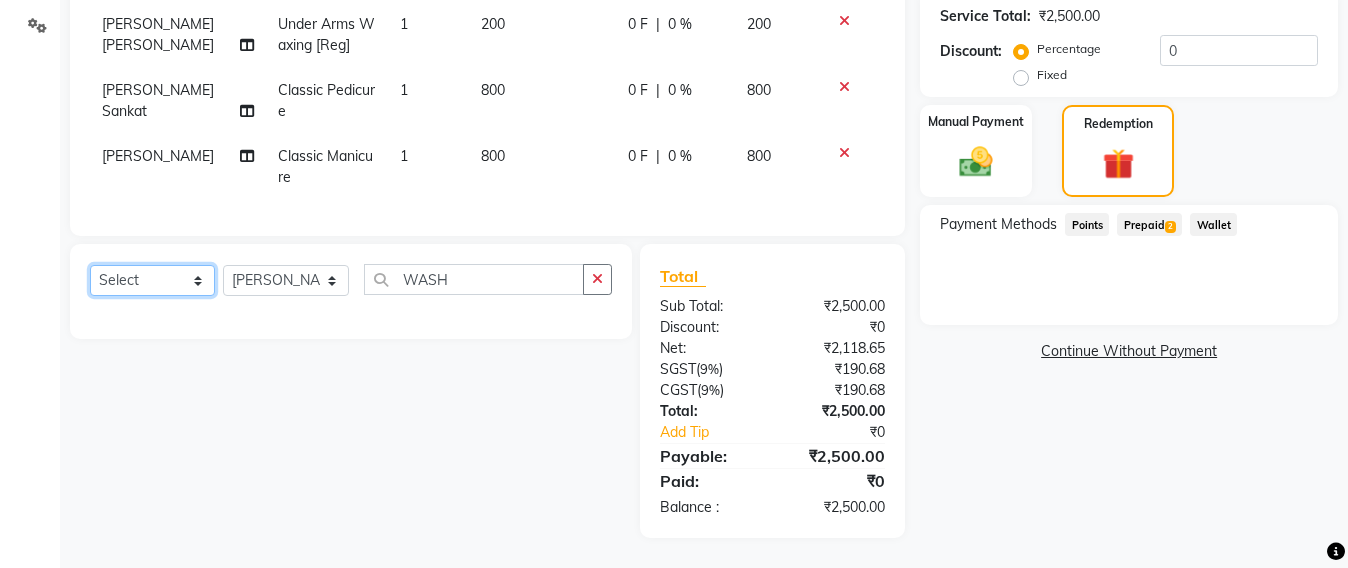 click on "Select  Service  Product  Membership  Package Voucher Prepaid Gift Card" 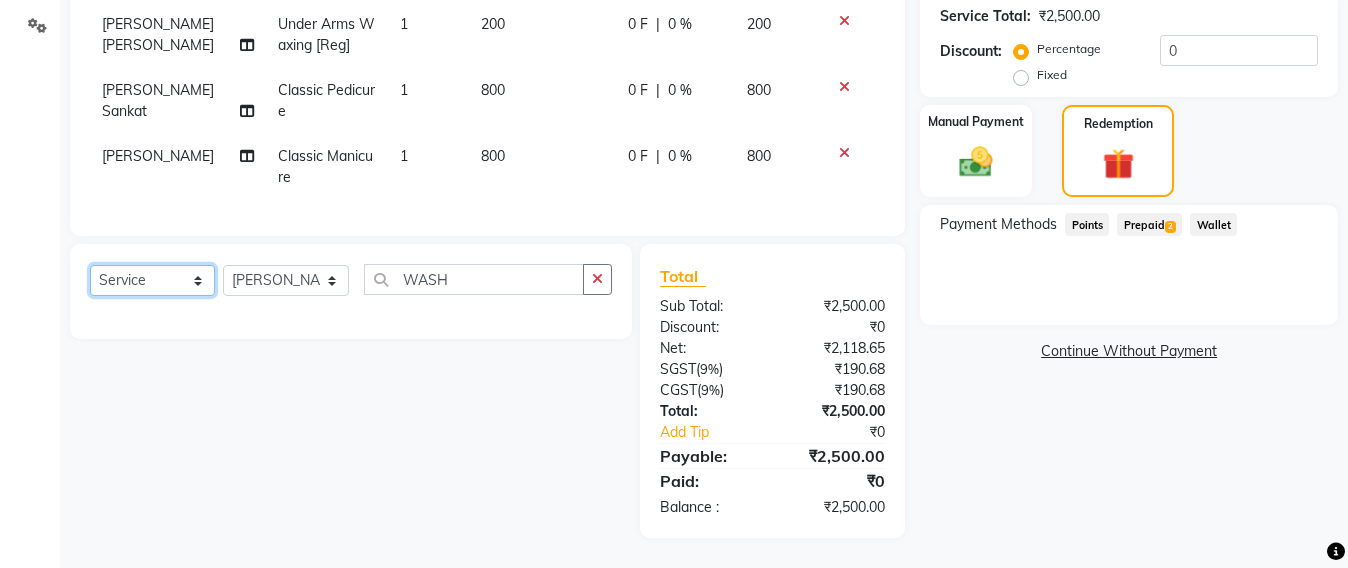 click on "Select  Service  Product  Membership  Package Voucher Prepaid Gift Card" 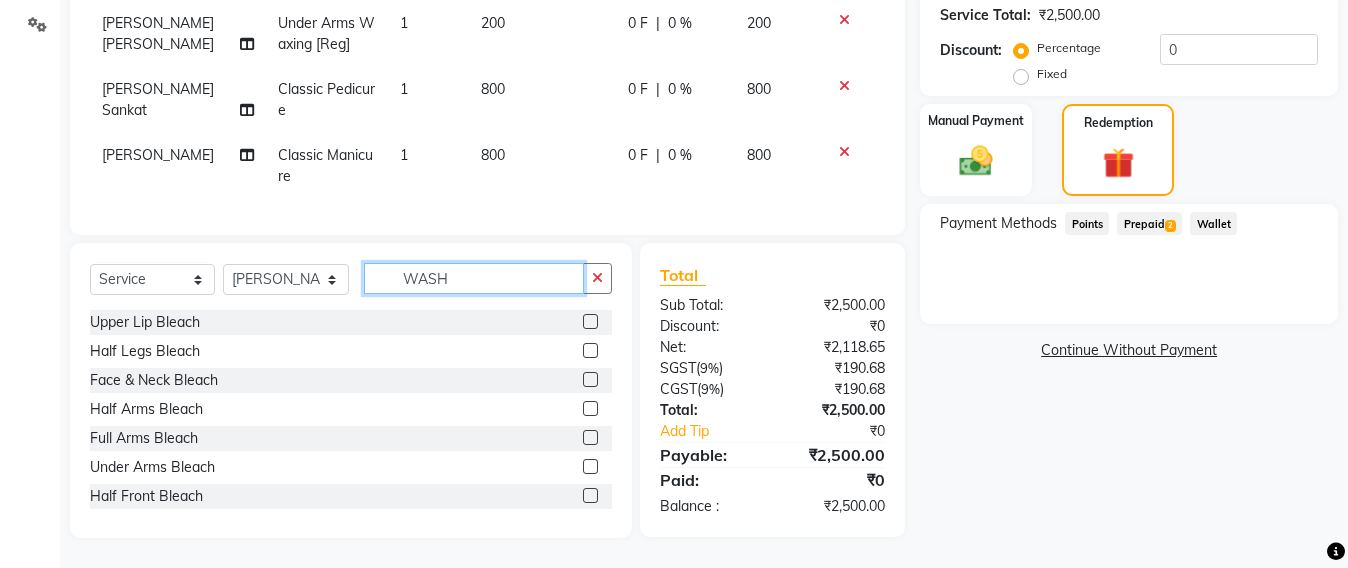 click on "WASH" 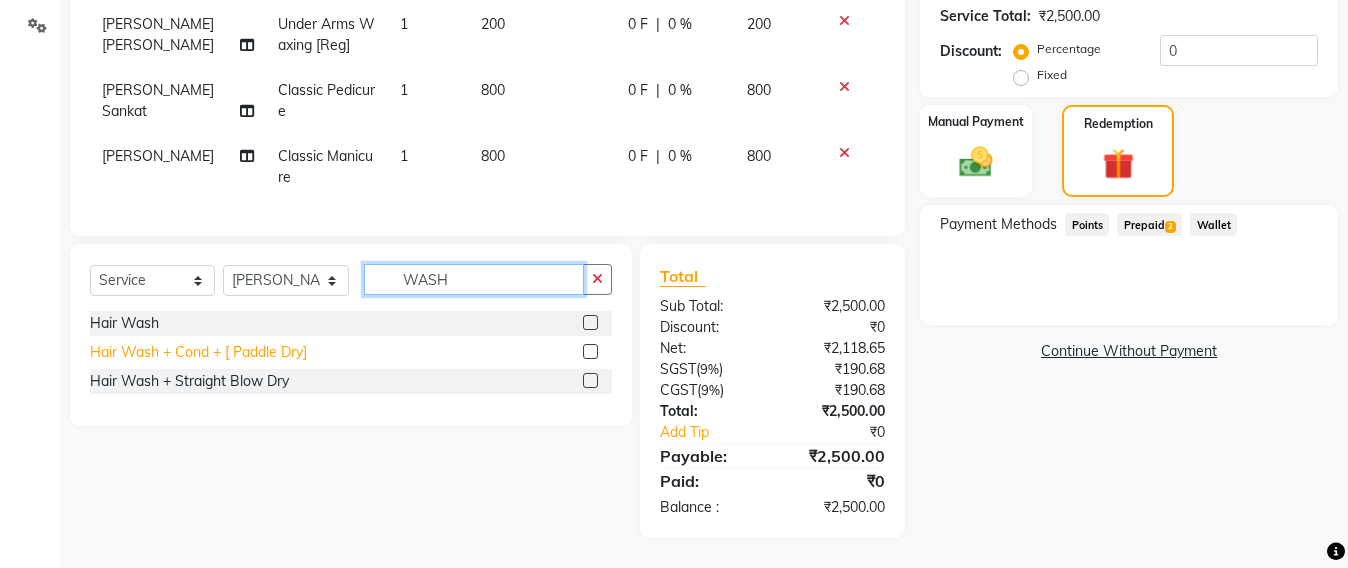 type on "WASH" 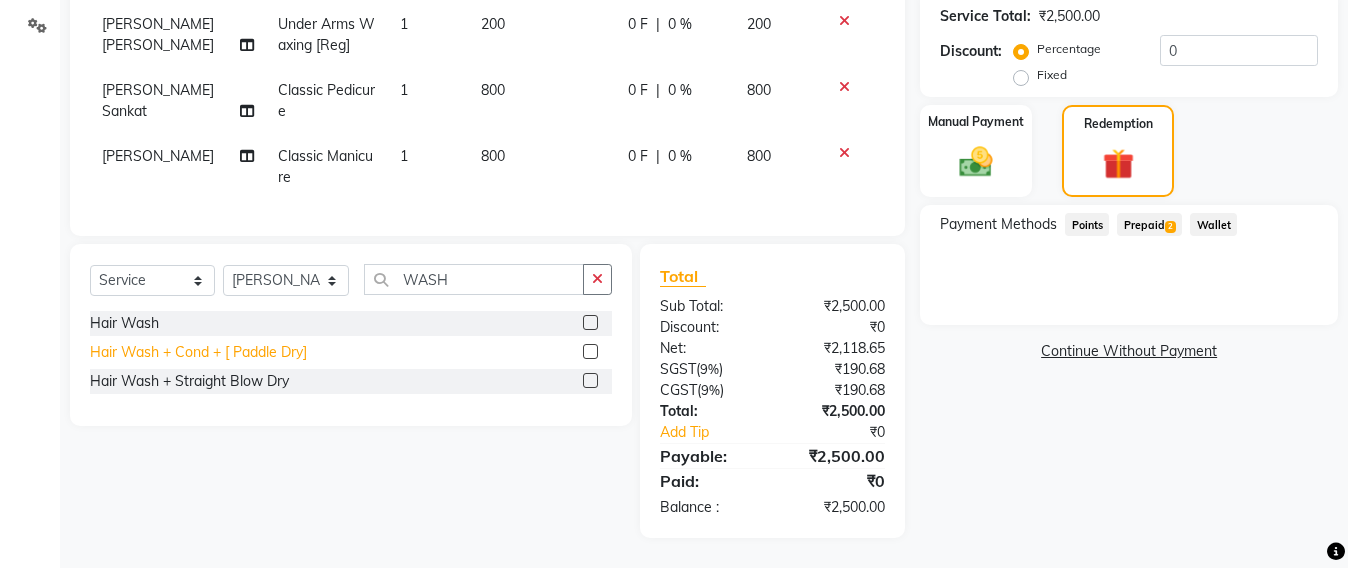 click on "Hair Wash + Cond + [ Paddle Dry]" 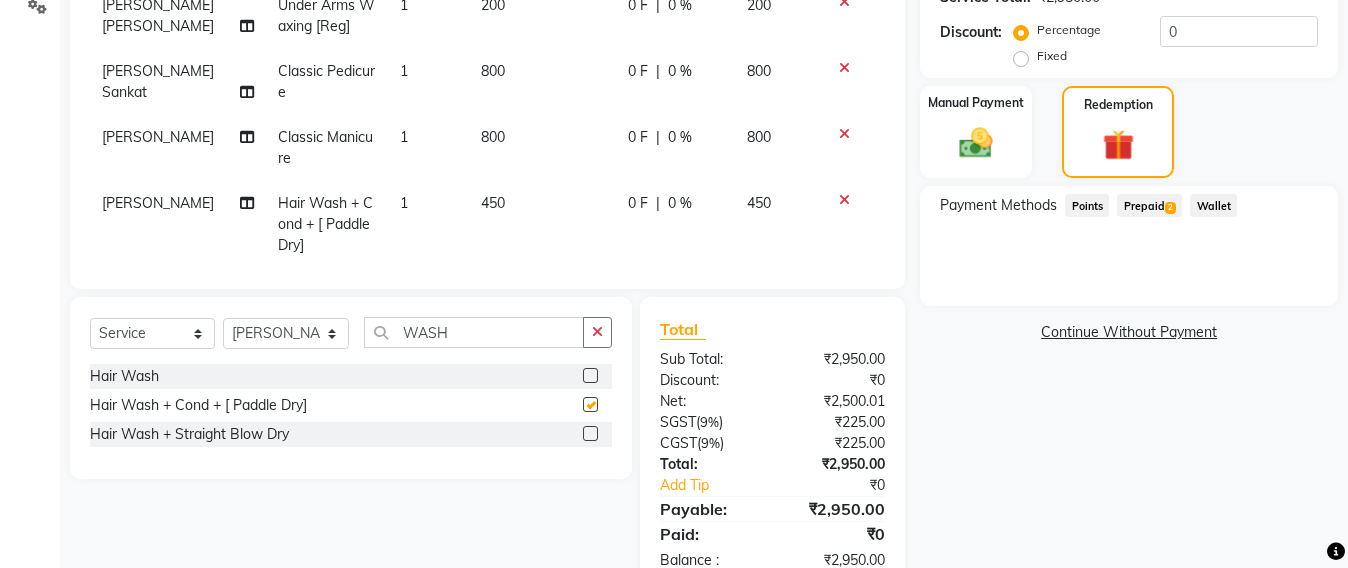 checkbox on "false" 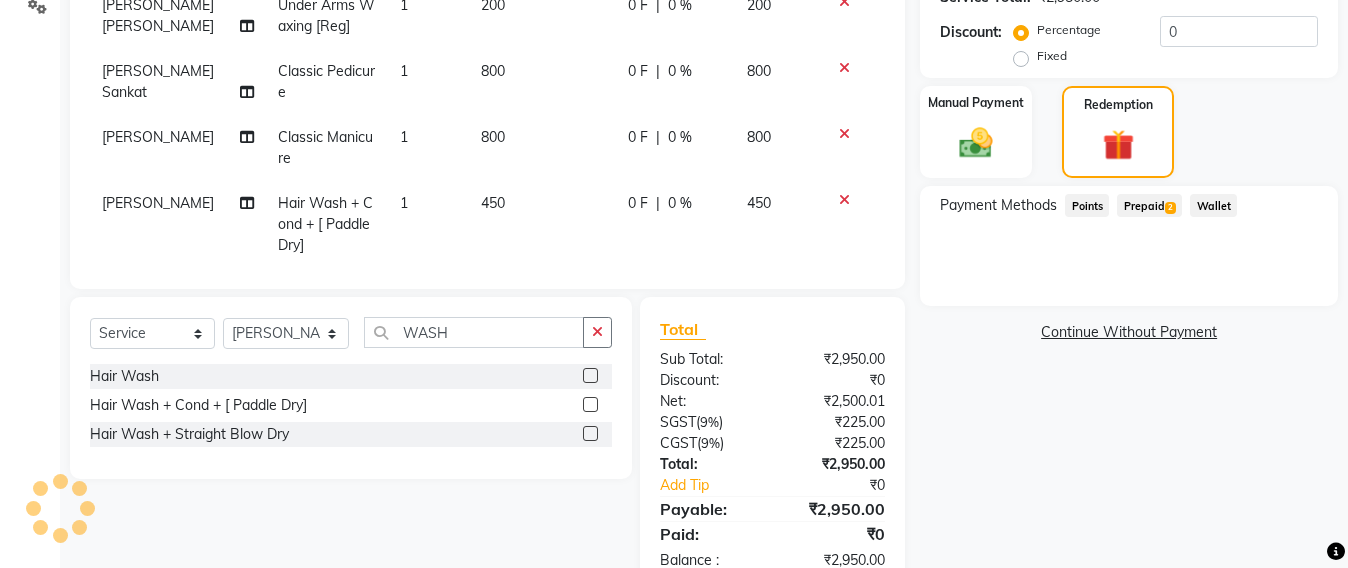 scroll, scrollTop: 532, scrollLeft: 0, axis: vertical 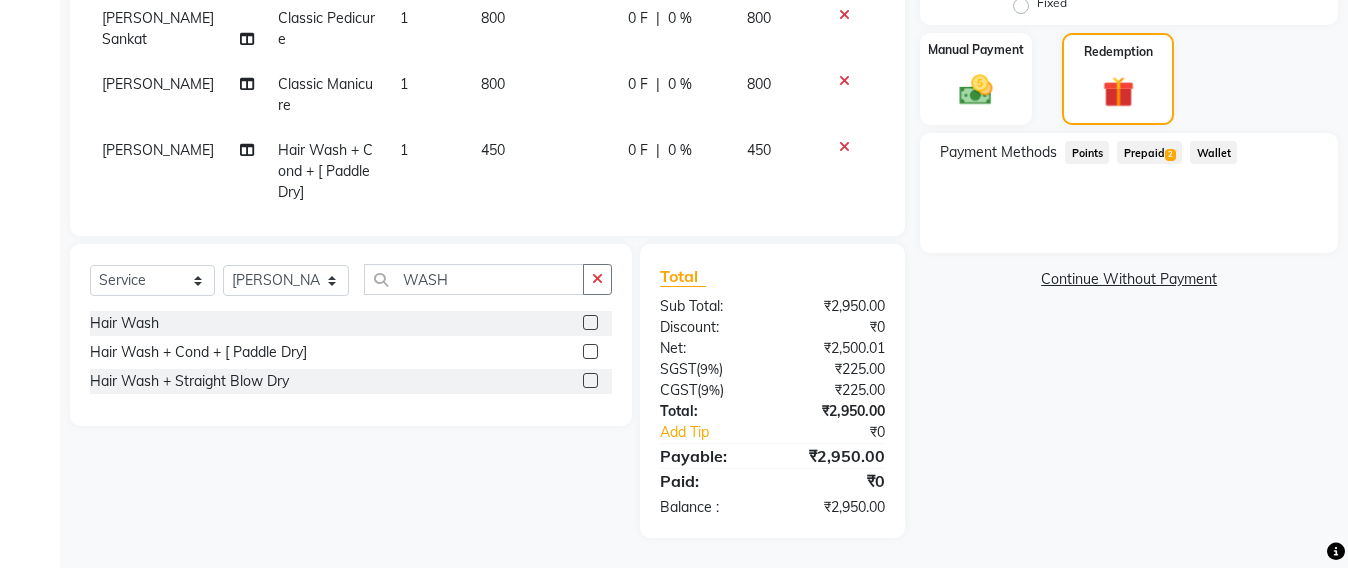 click on "Prepaid  2" 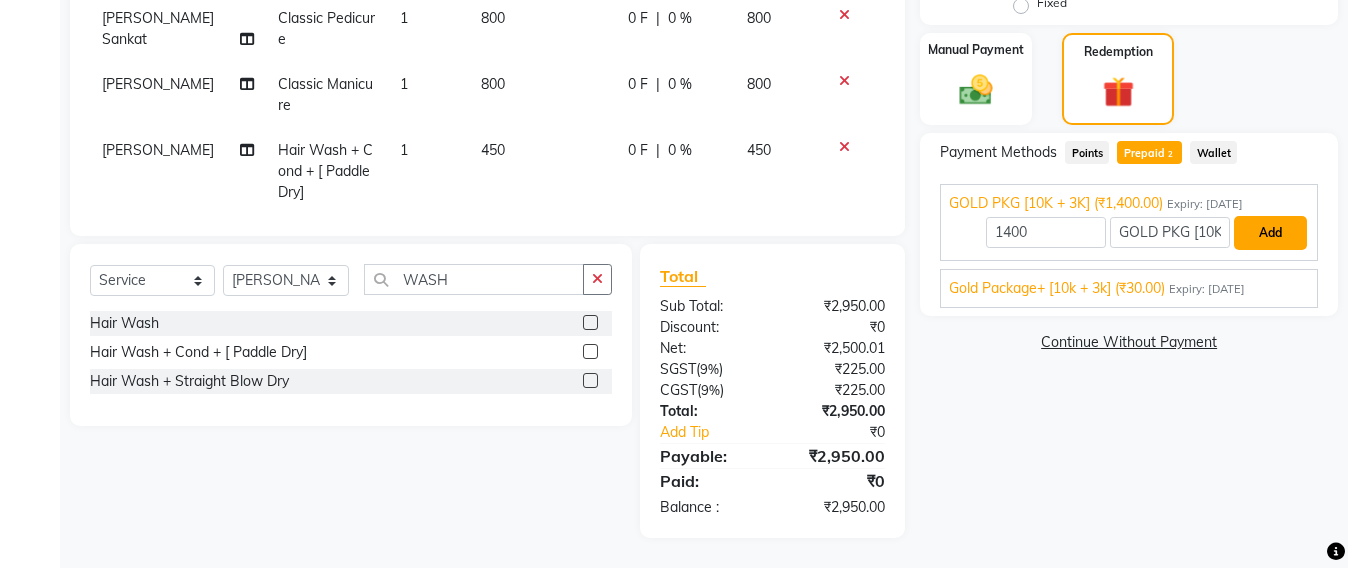 click on "Add" at bounding box center (1270, 233) 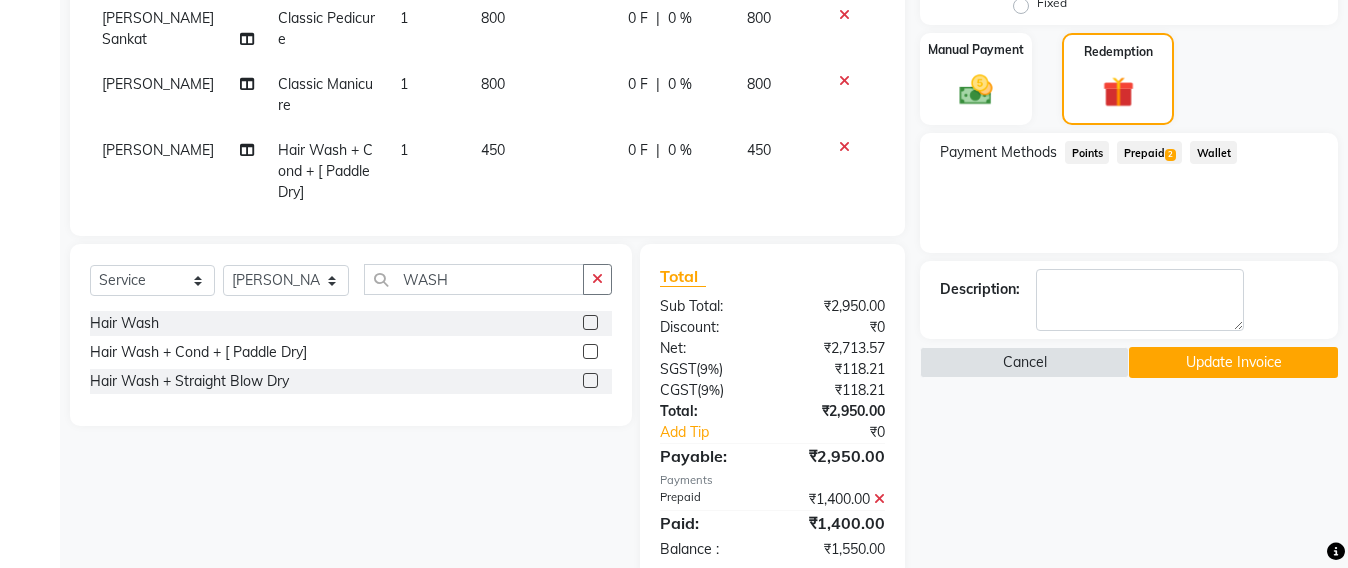 click on "Update Invoice" 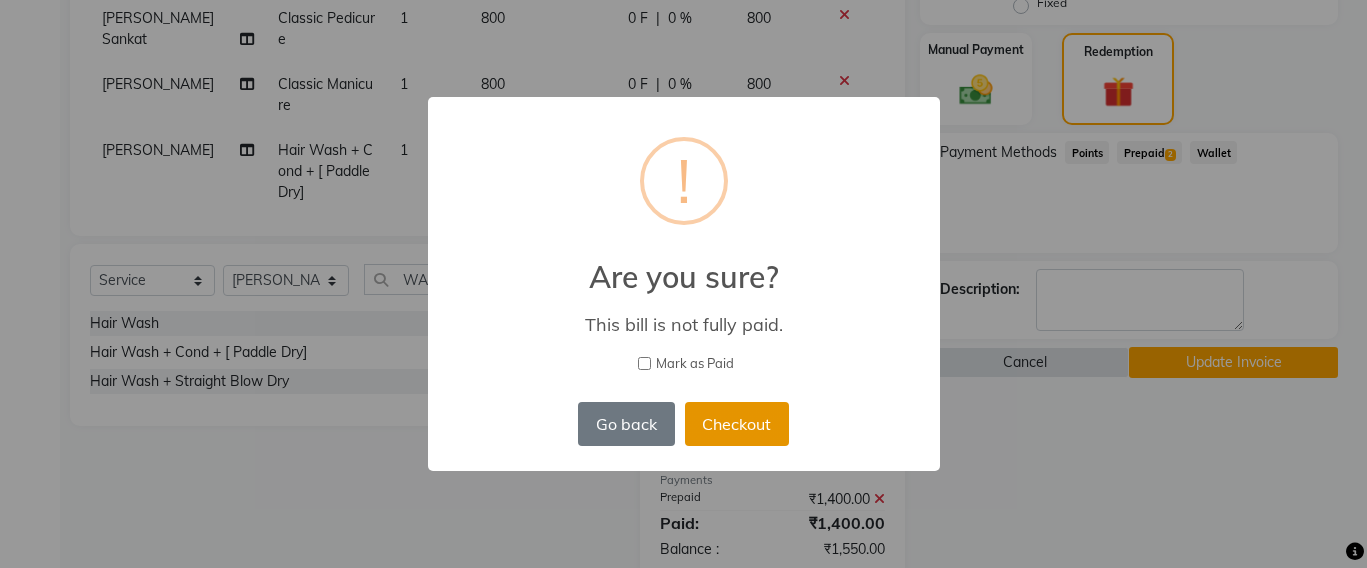 click on "Checkout" at bounding box center (737, 424) 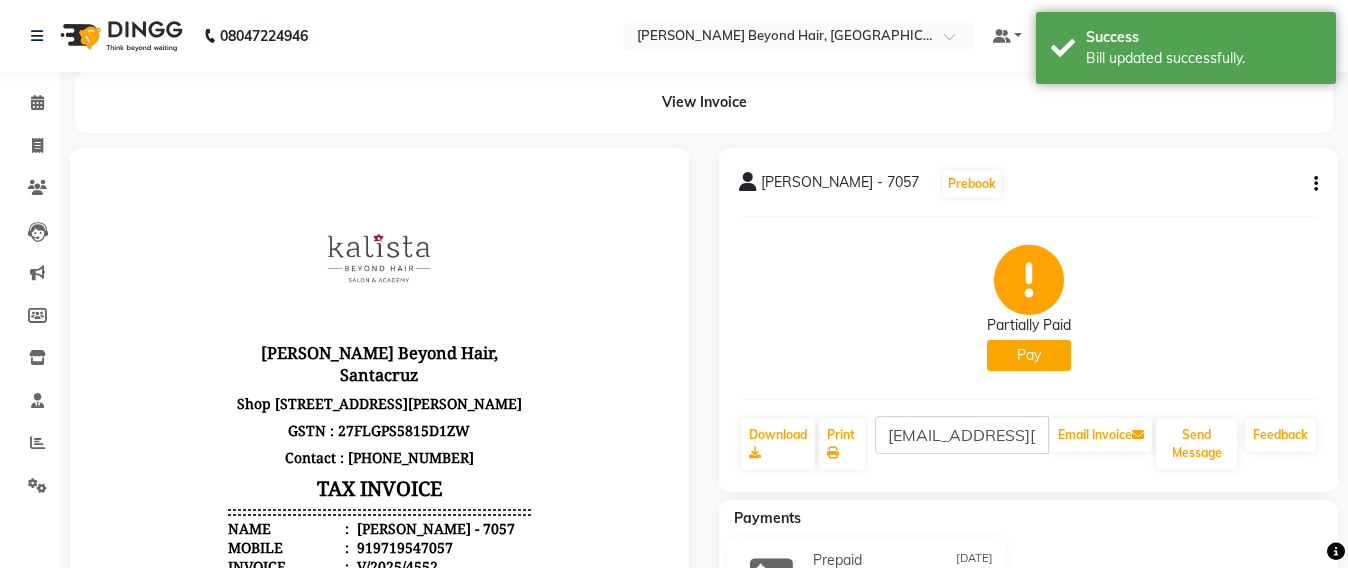 scroll, scrollTop: 0, scrollLeft: 0, axis: both 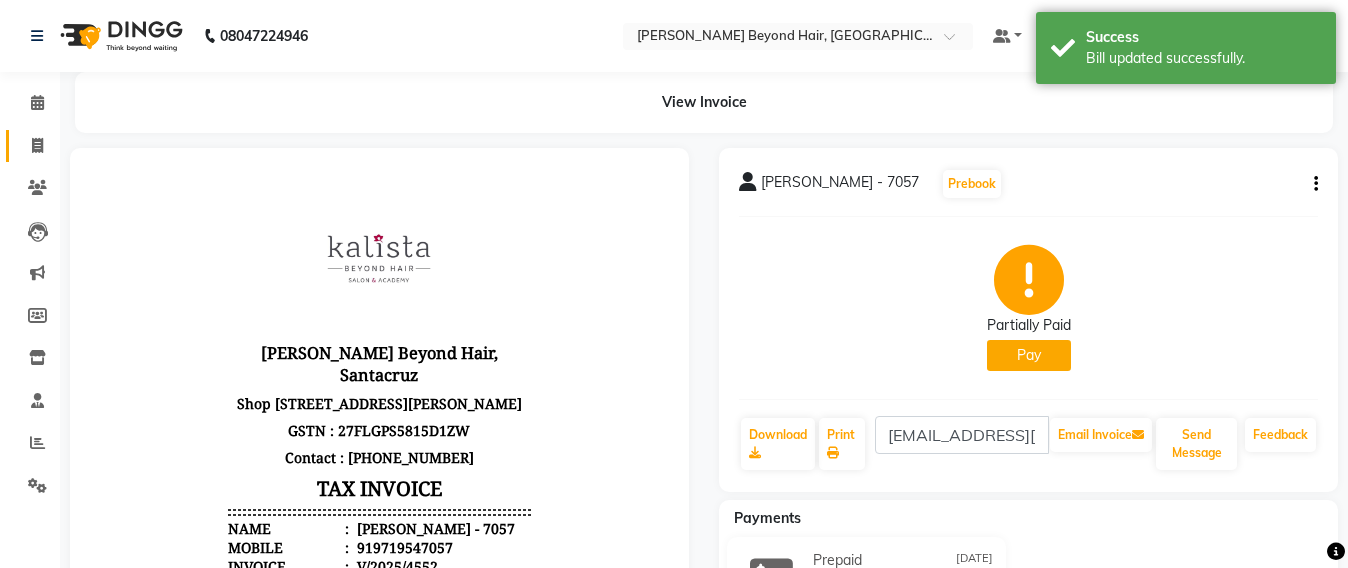 click on "Invoice" 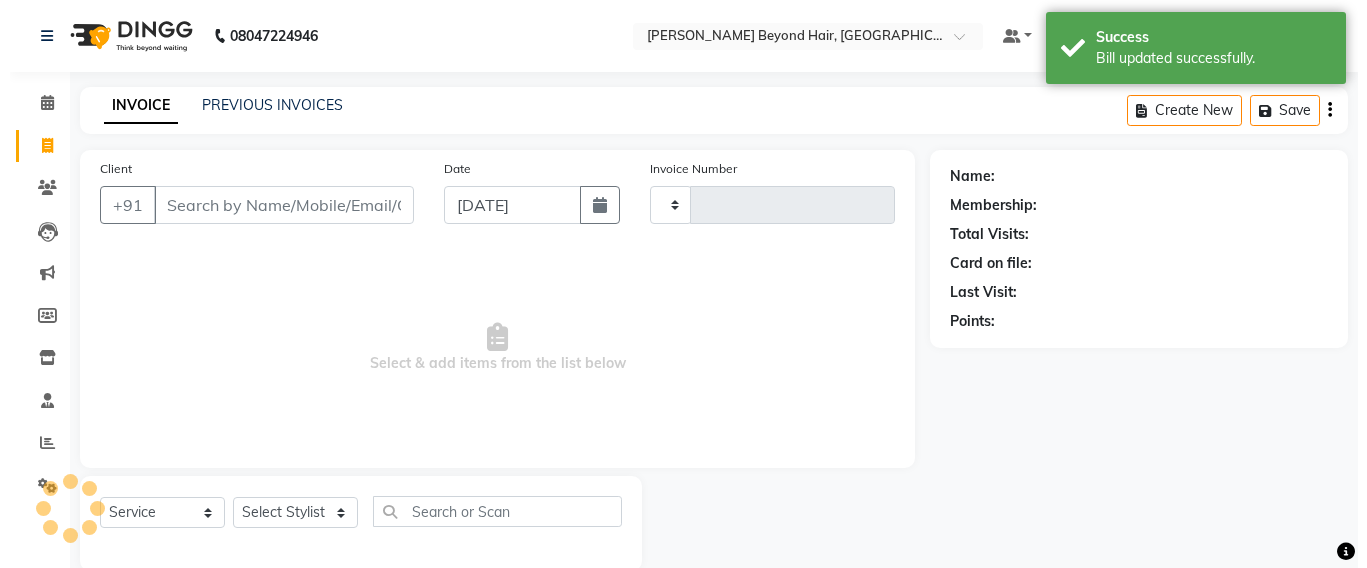scroll, scrollTop: 33, scrollLeft: 0, axis: vertical 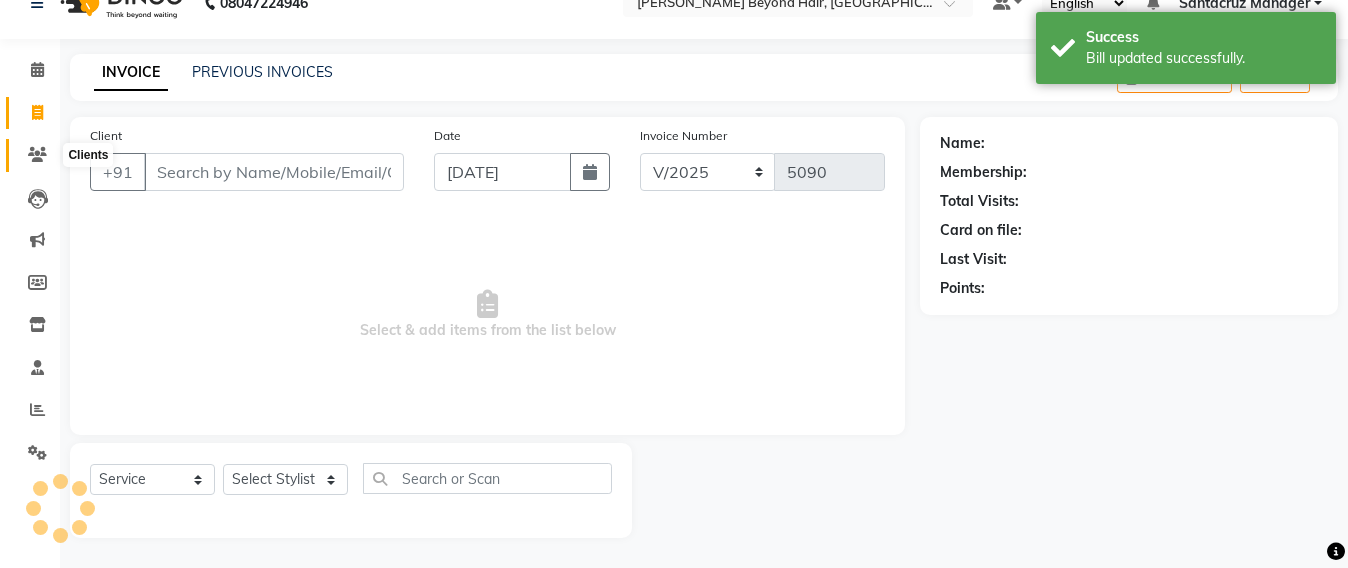 click 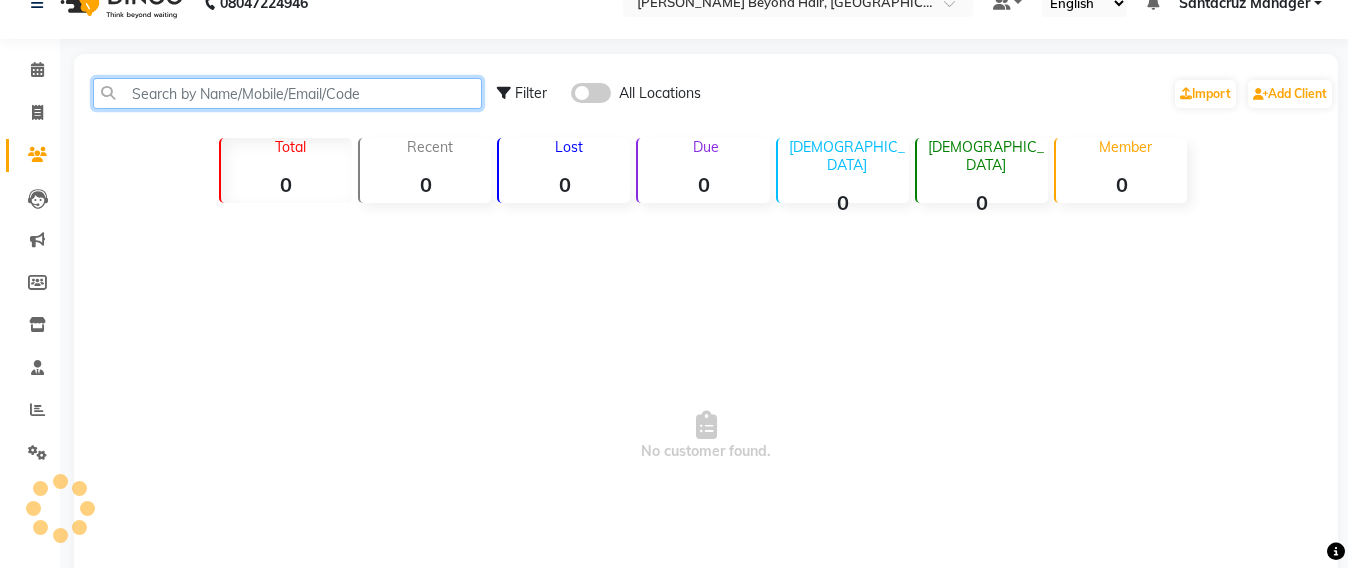 click 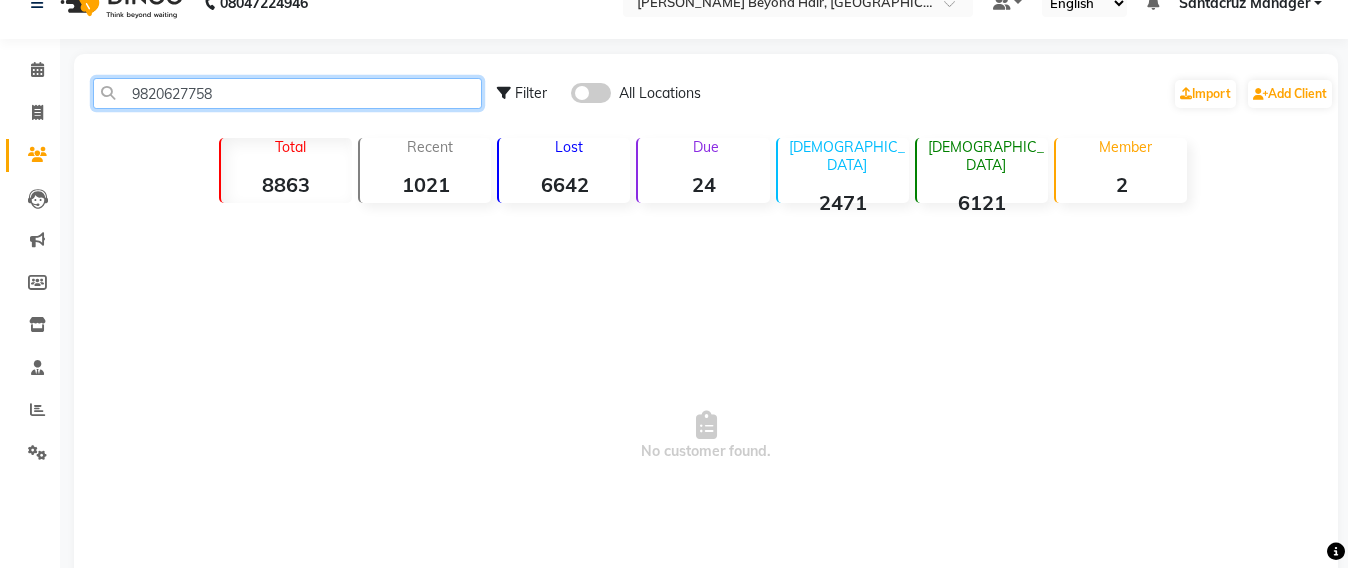 click on "9820627758" 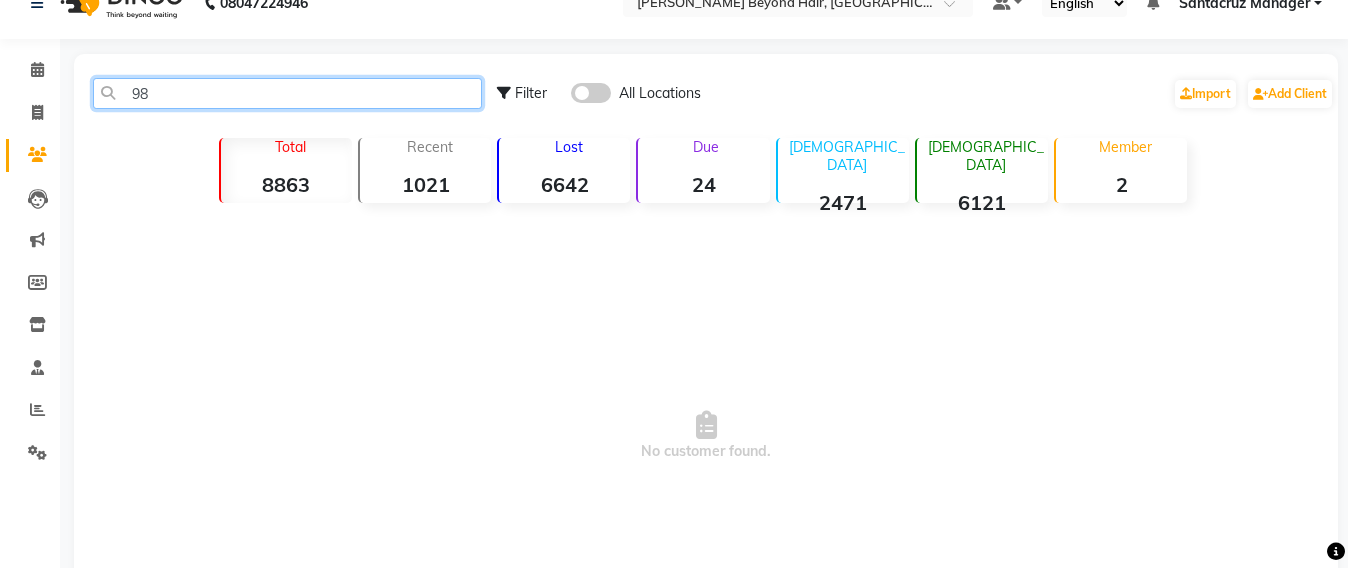 type on "9" 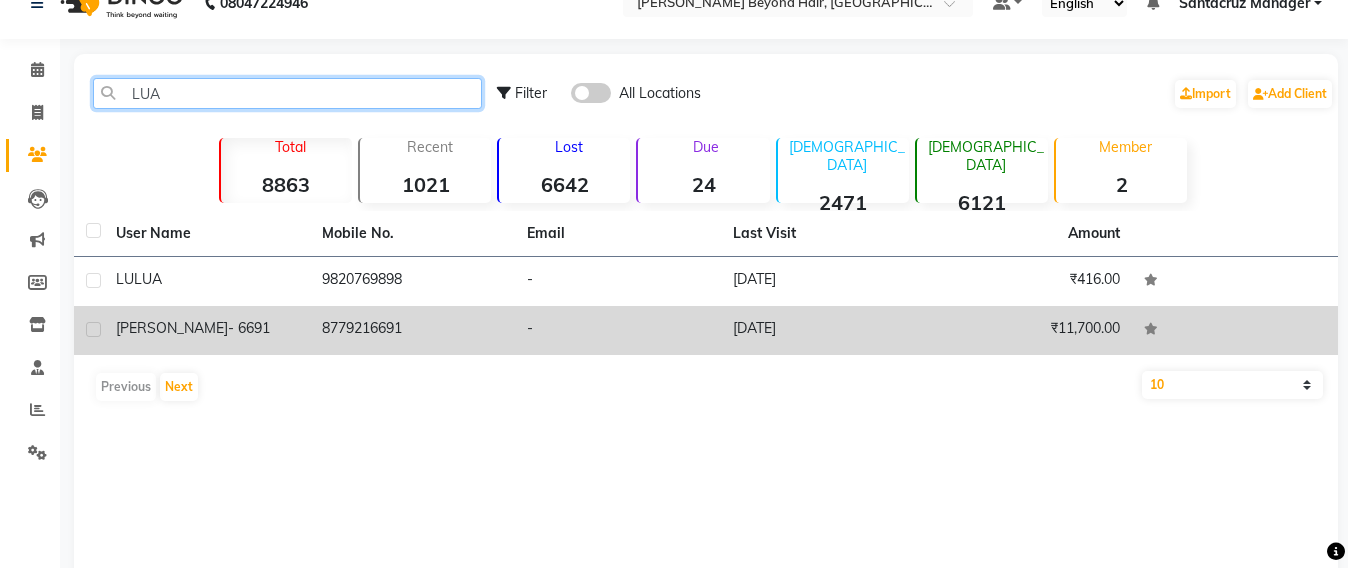 type on "LUA" 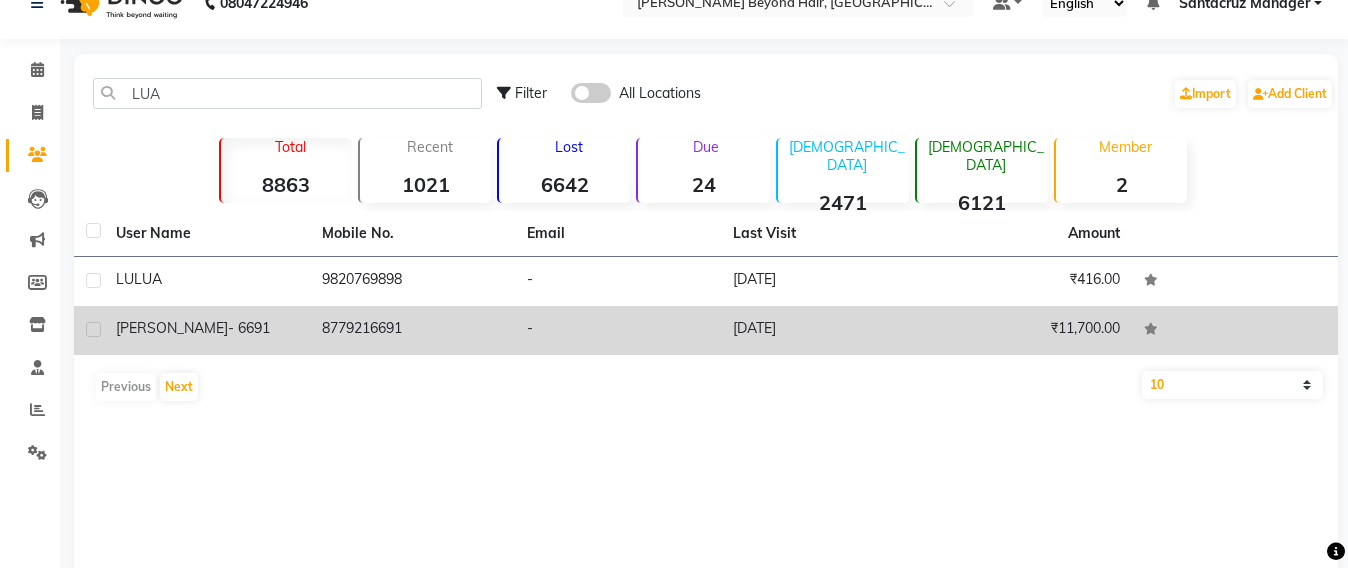click on "8779216691" 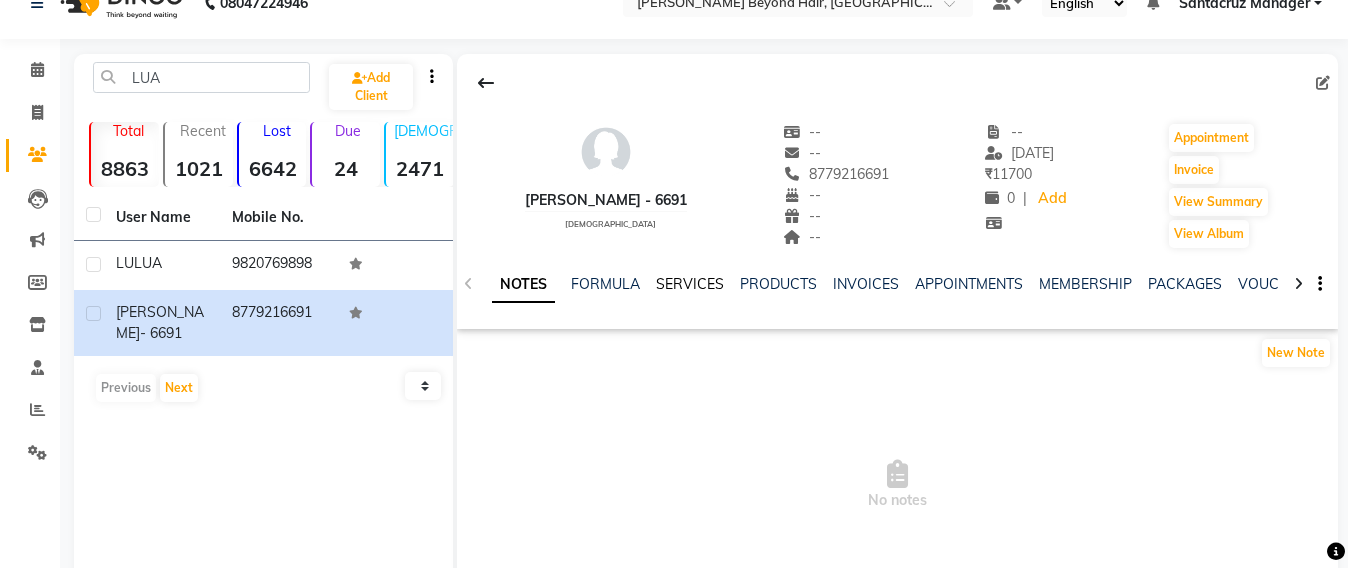 click on "SERVICES" 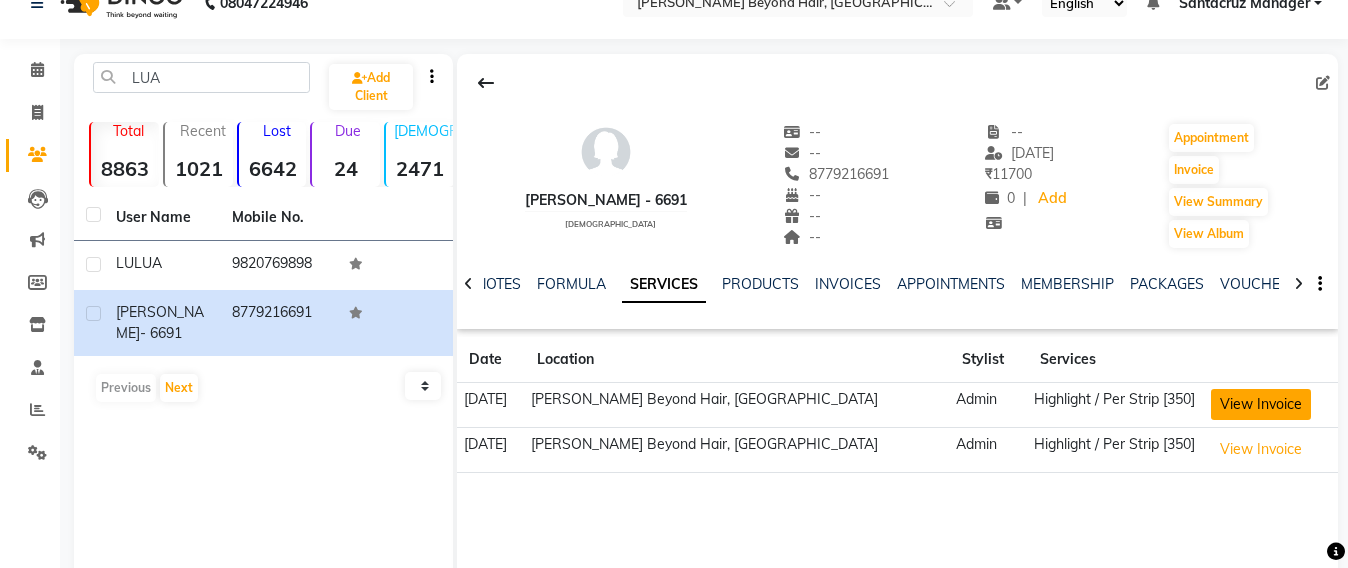 click on "View Invoice" 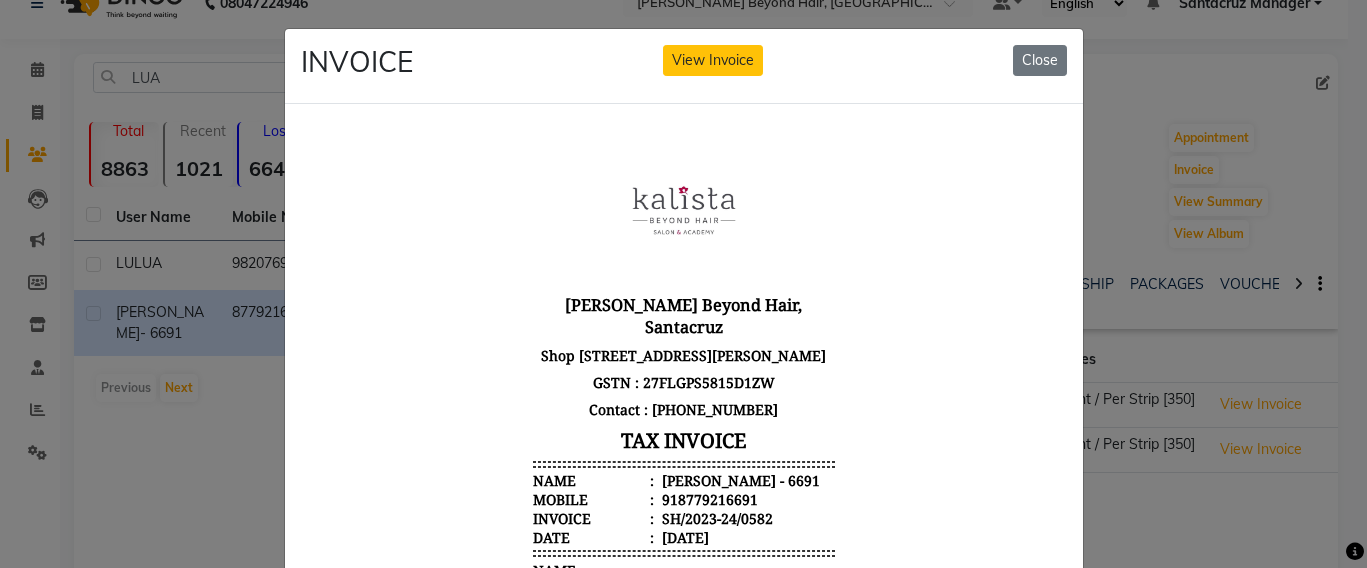scroll, scrollTop: 16, scrollLeft: 0, axis: vertical 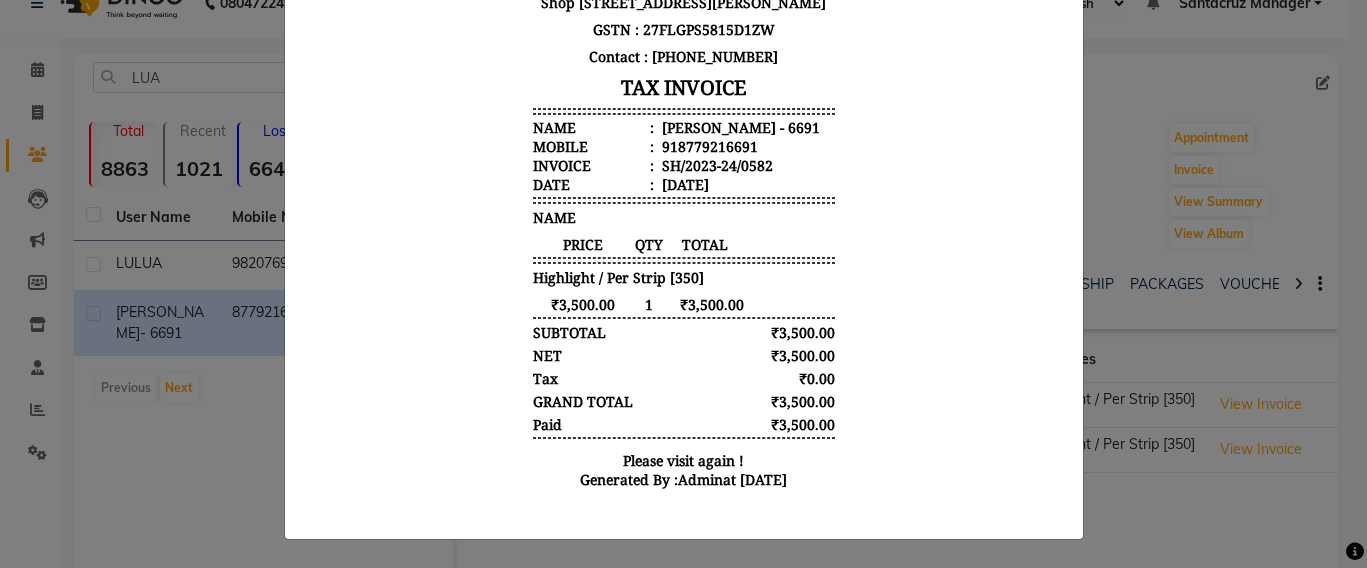 click on "INVOICE View Invoice Close" 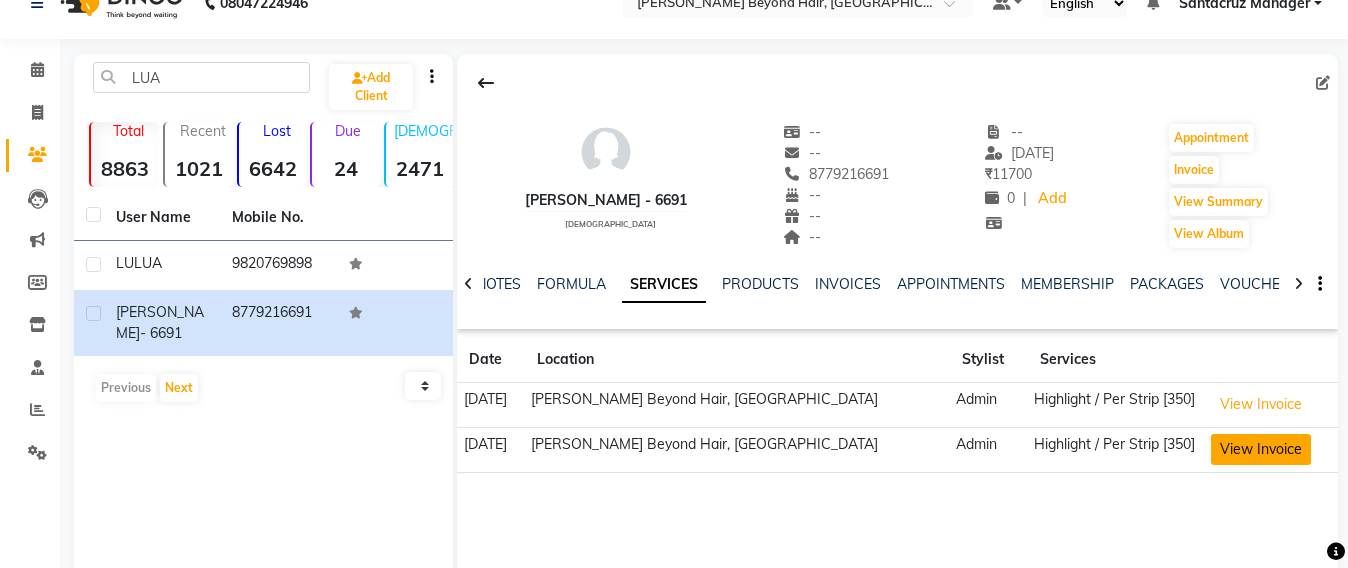 click on "View Invoice" 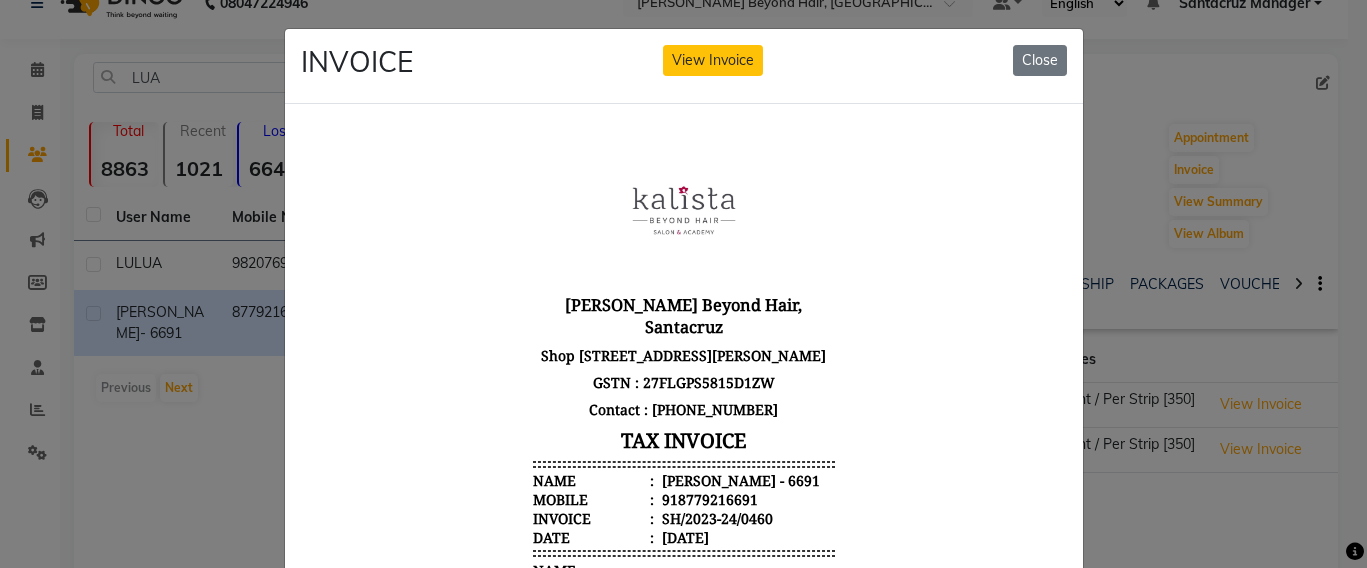 scroll, scrollTop: 16, scrollLeft: 0, axis: vertical 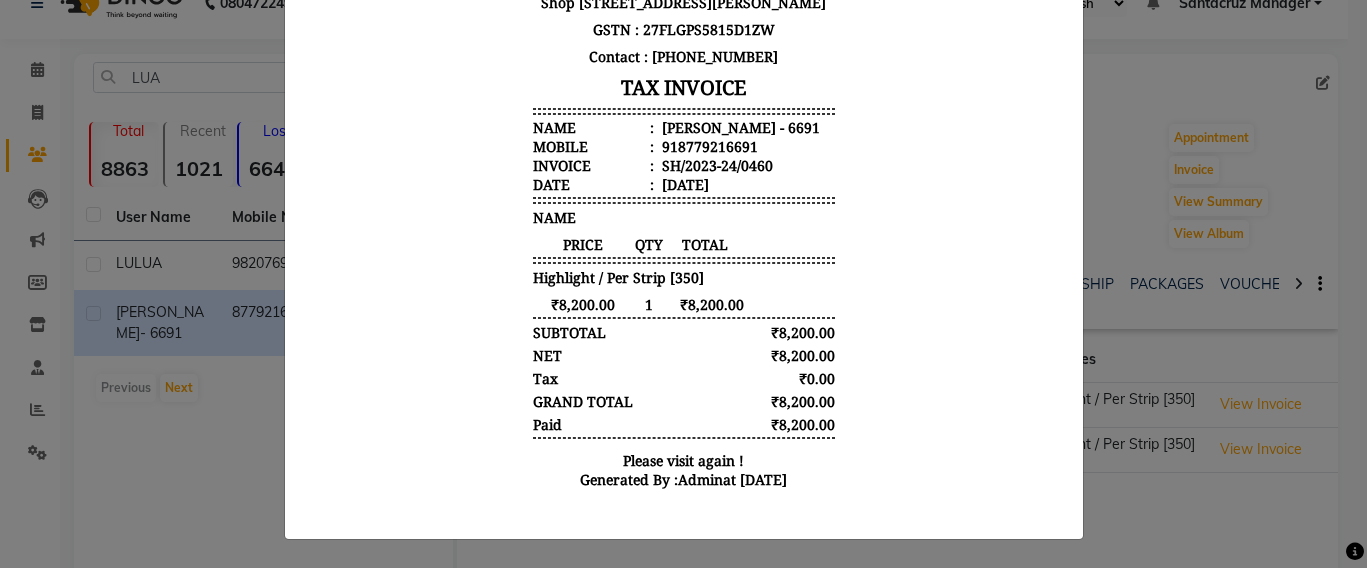 click on "INVOICE View Invoice Close" 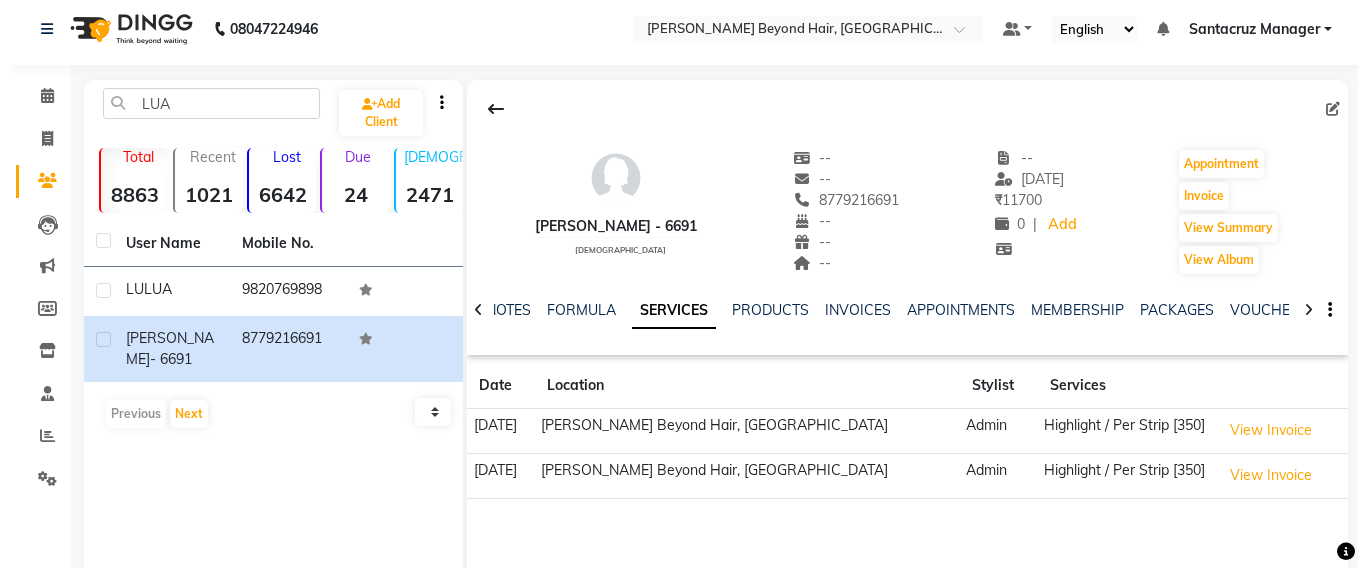 scroll, scrollTop: 0, scrollLeft: 0, axis: both 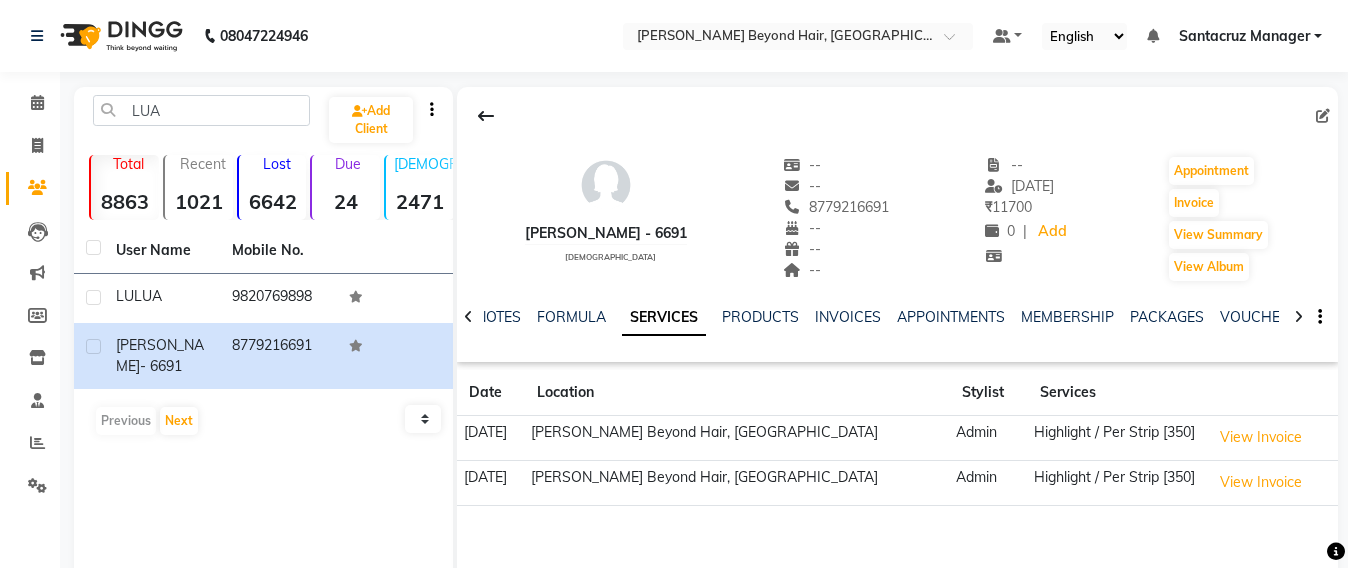 click on "[PERSON_NAME] Beyond Hair, [GEOGRAPHIC_DATA]" 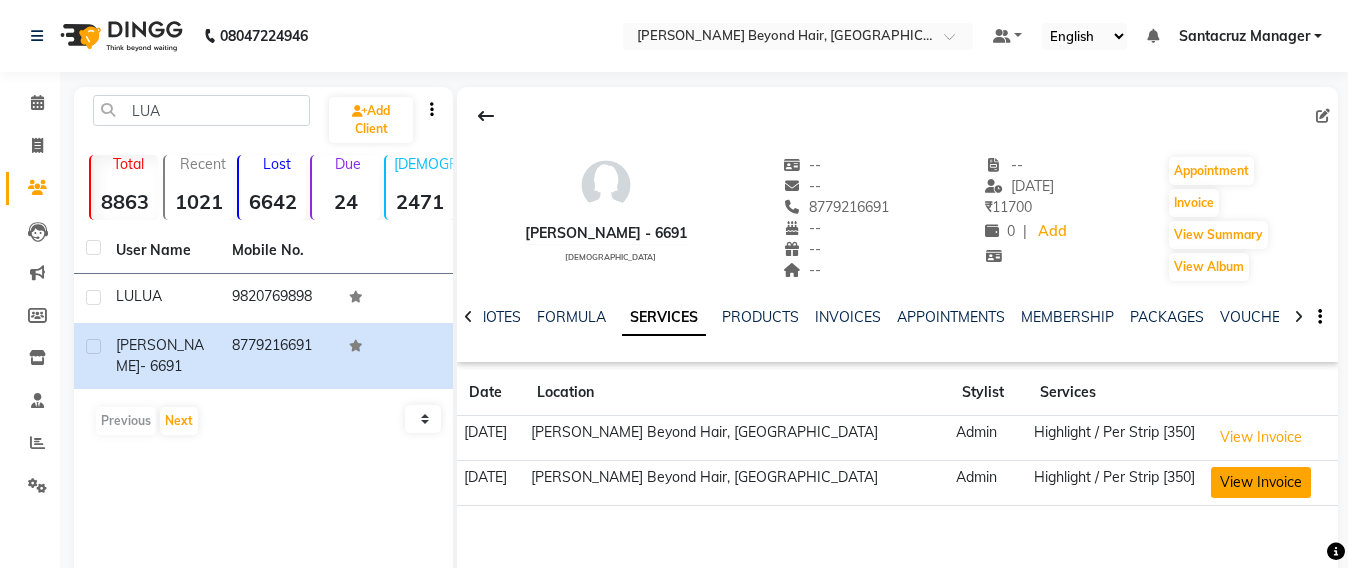 click on "View Invoice" 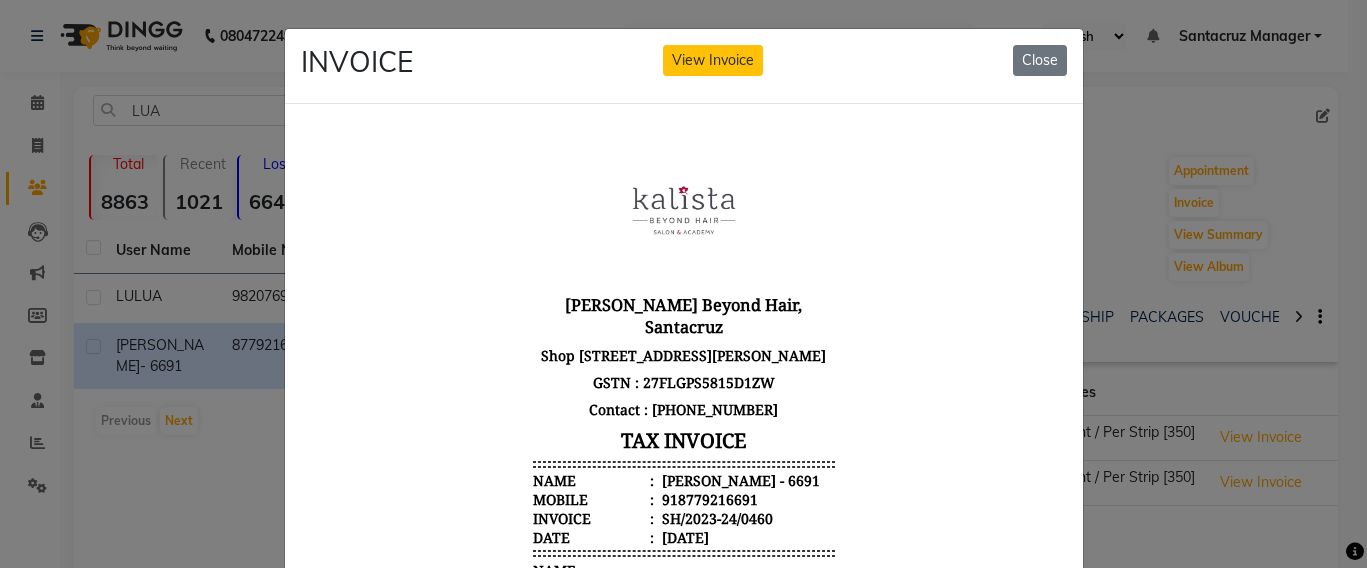 scroll, scrollTop: 16, scrollLeft: 0, axis: vertical 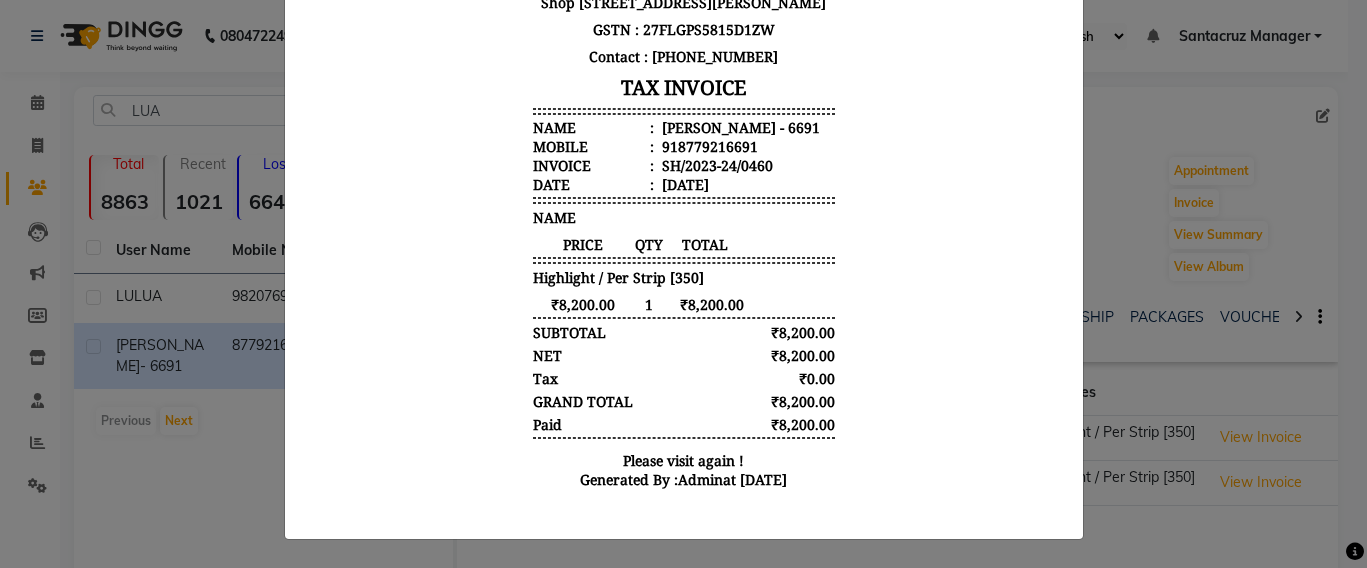 click on "INVOICE View Invoice Close" 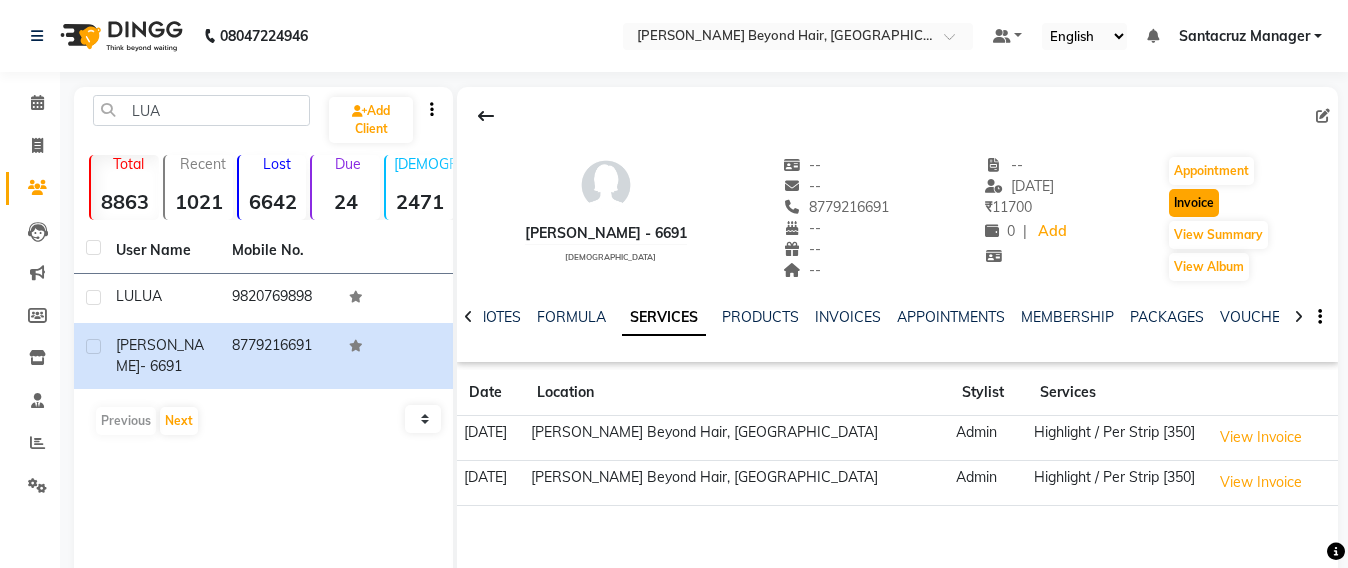 click on "Invoice" 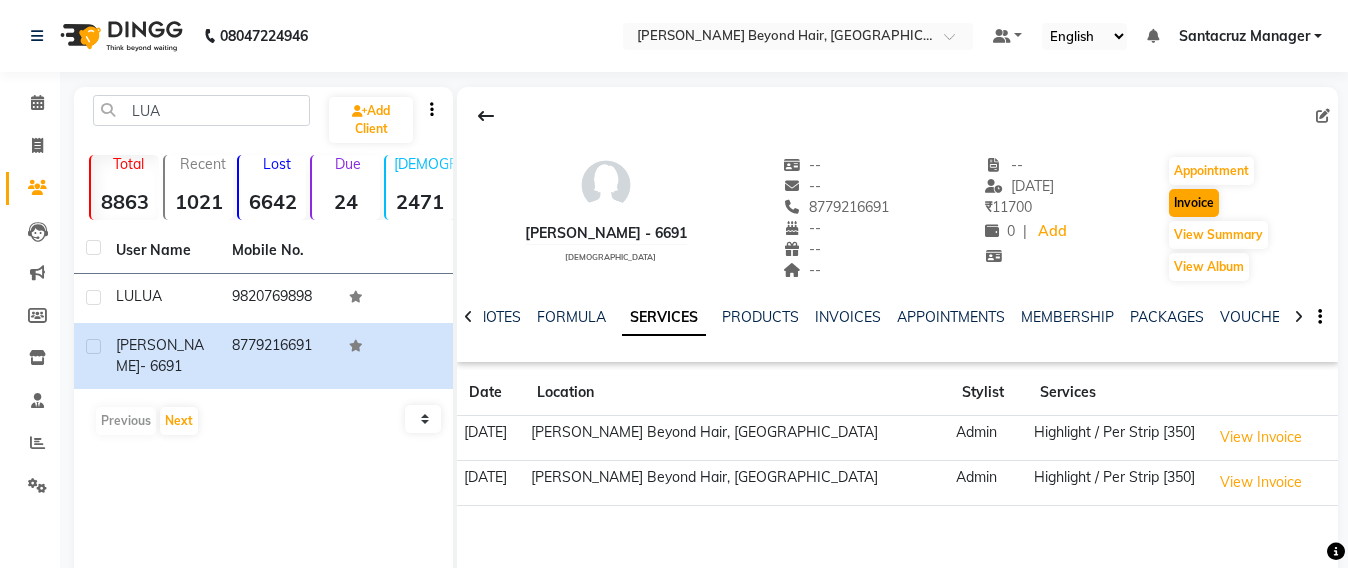 select on "service" 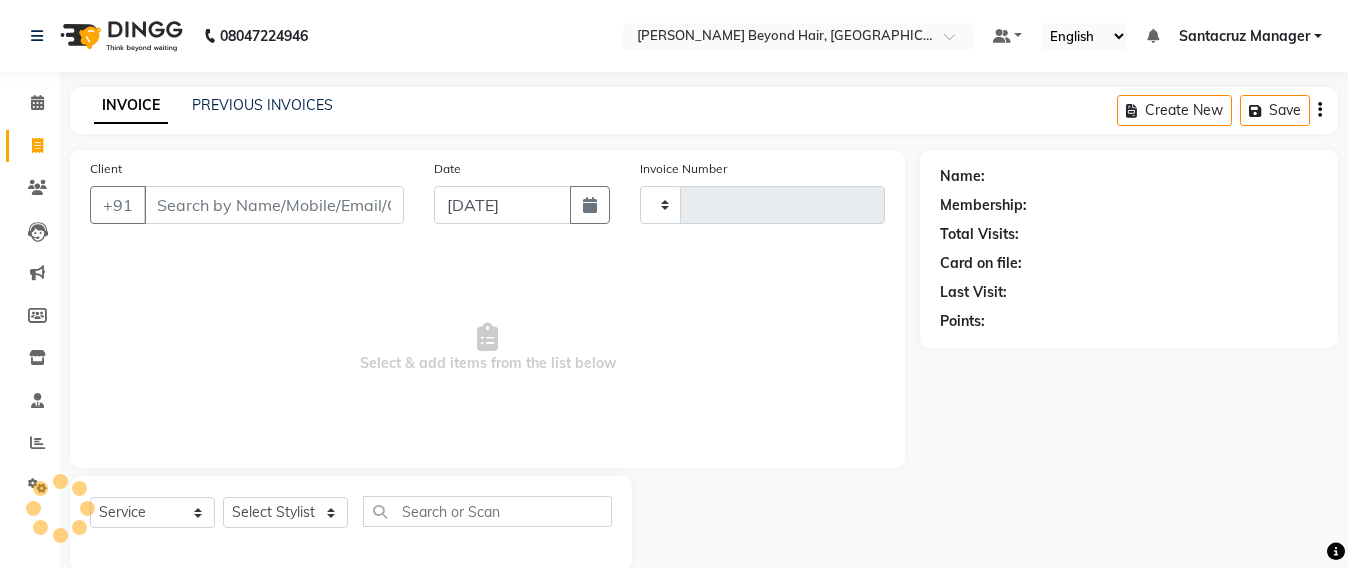 scroll, scrollTop: 33, scrollLeft: 0, axis: vertical 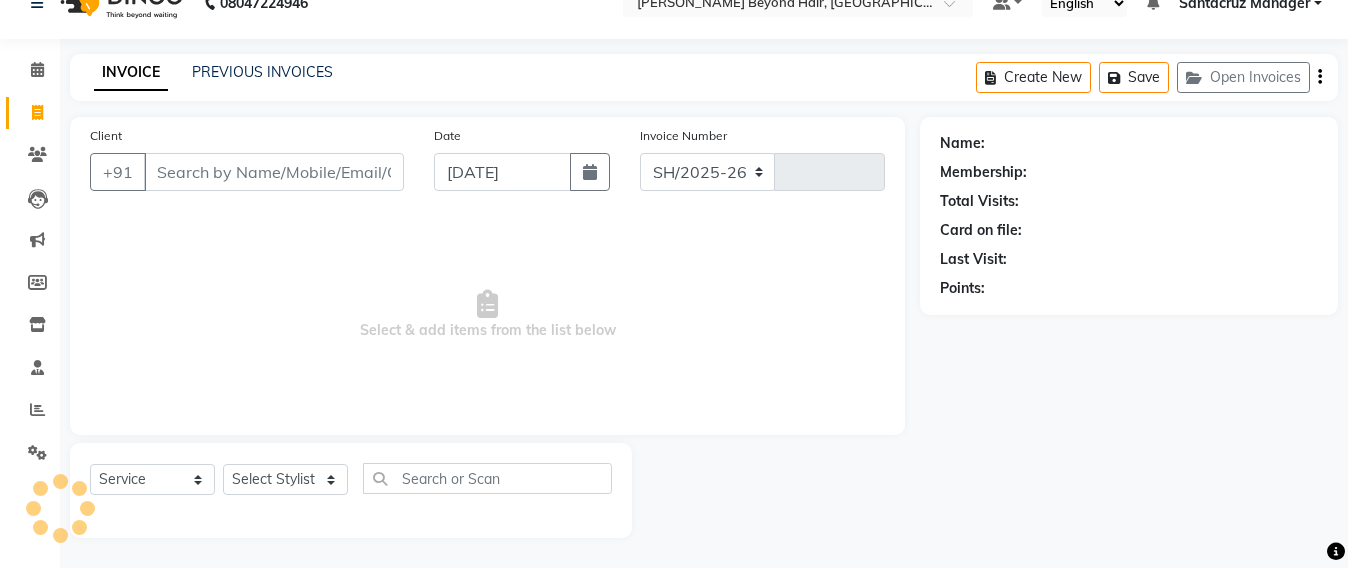 select on "6357" 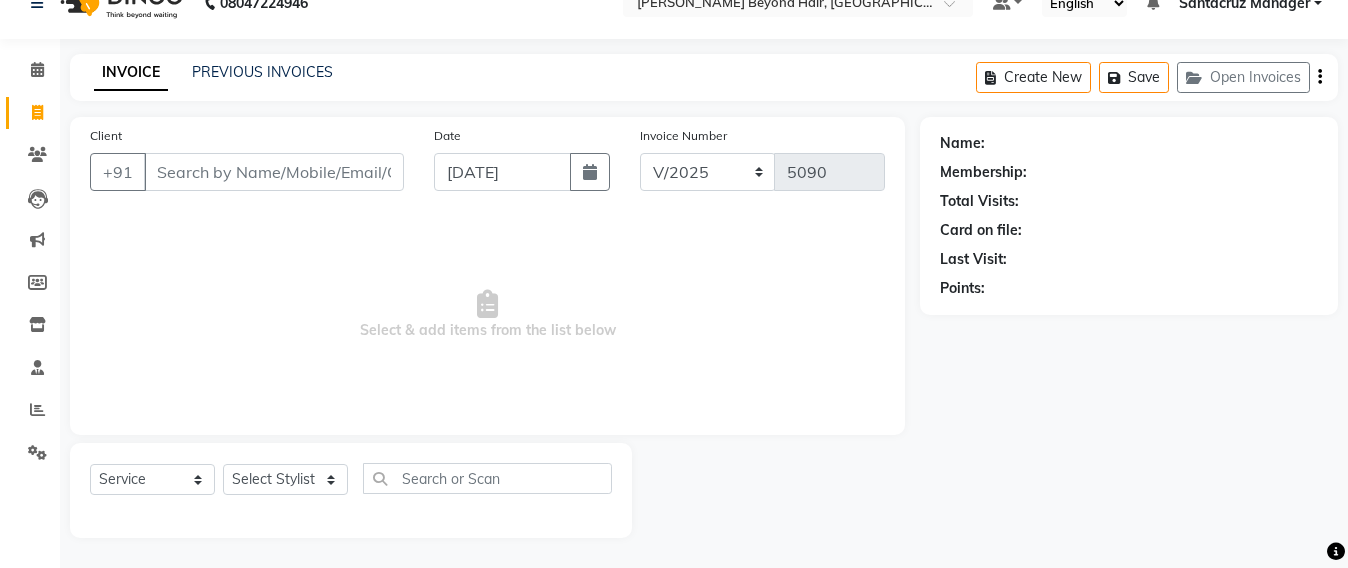 type on "8779216691" 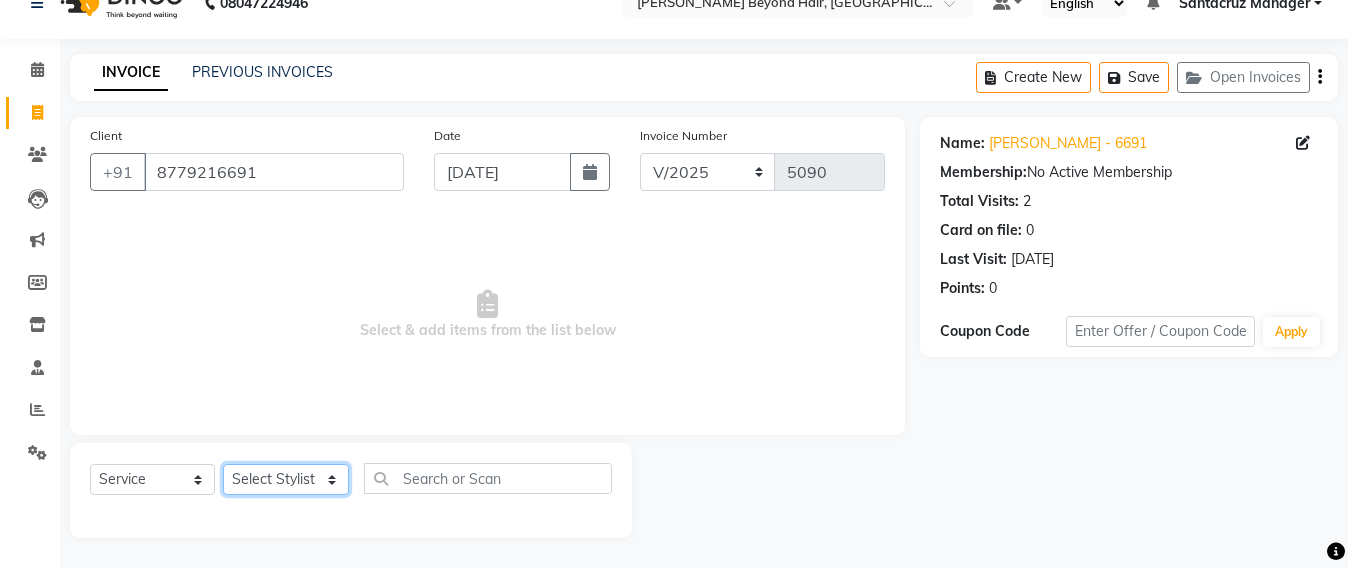 click on "Select Stylist Admin [PERSON_NAME] Sankat [PERSON_NAME] [PERSON_NAME] [PERSON_NAME] [PERSON_NAME] [PERSON_NAME] [PERSON_NAME] mahattre Pratibha [PERSON_NAME] Rosy [PERSON_NAME] [PERSON_NAME] admin [PERSON_NAME] Manager [PERSON_NAME] SOMAYANG VASHUM [PERSON_NAME]" 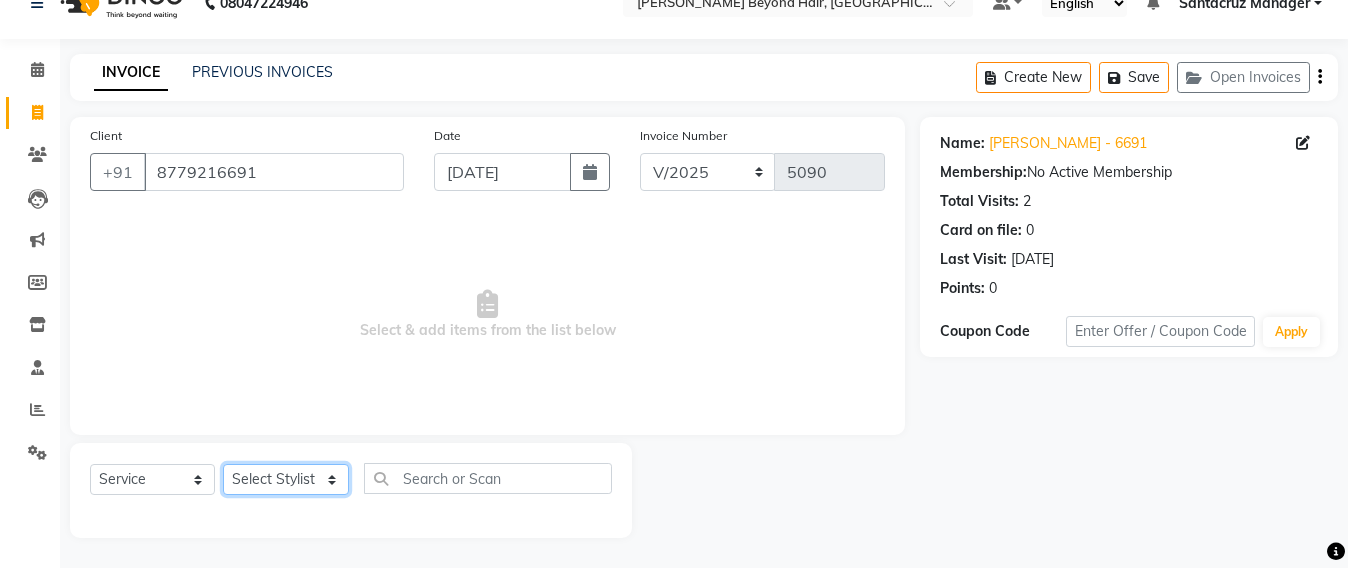 select on "48409" 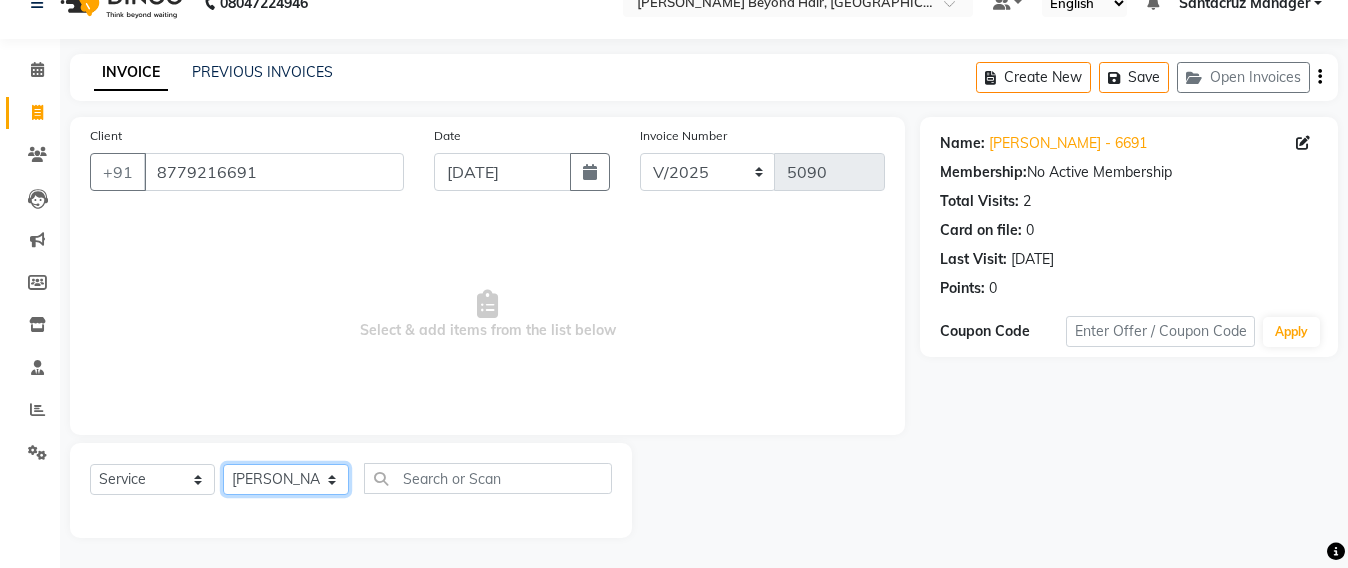 click on "Select Stylist Admin [PERSON_NAME] Sankat [PERSON_NAME] [PERSON_NAME] [PERSON_NAME] [PERSON_NAME] [PERSON_NAME] [PERSON_NAME] mahattre Pratibha [PERSON_NAME] Rosy [PERSON_NAME] [PERSON_NAME] admin [PERSON_NAME] Manager [PERSON_NAME] SOMAYANG VASHUM [PERSON_NAME]" 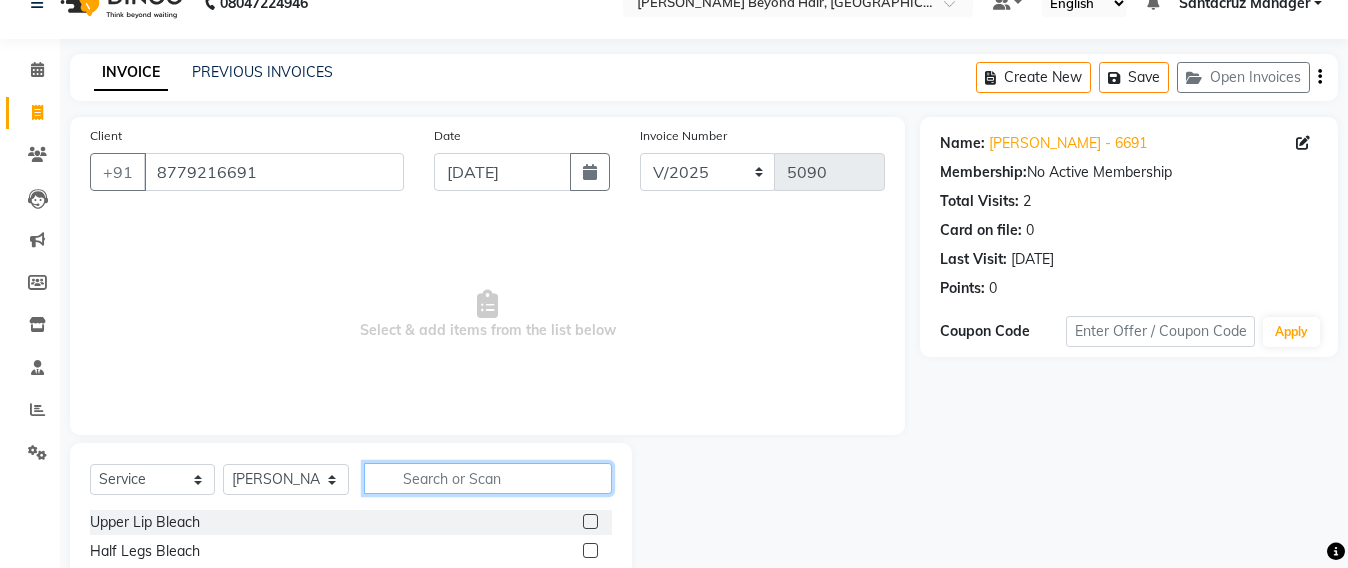 click 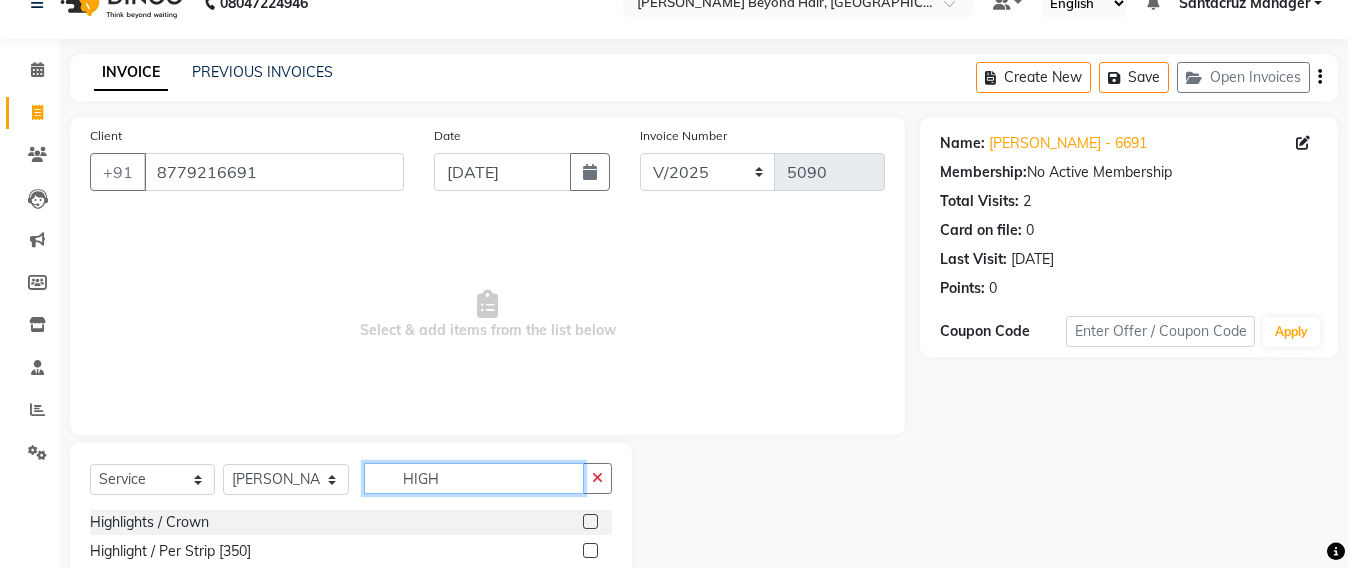 type on "HIGH" 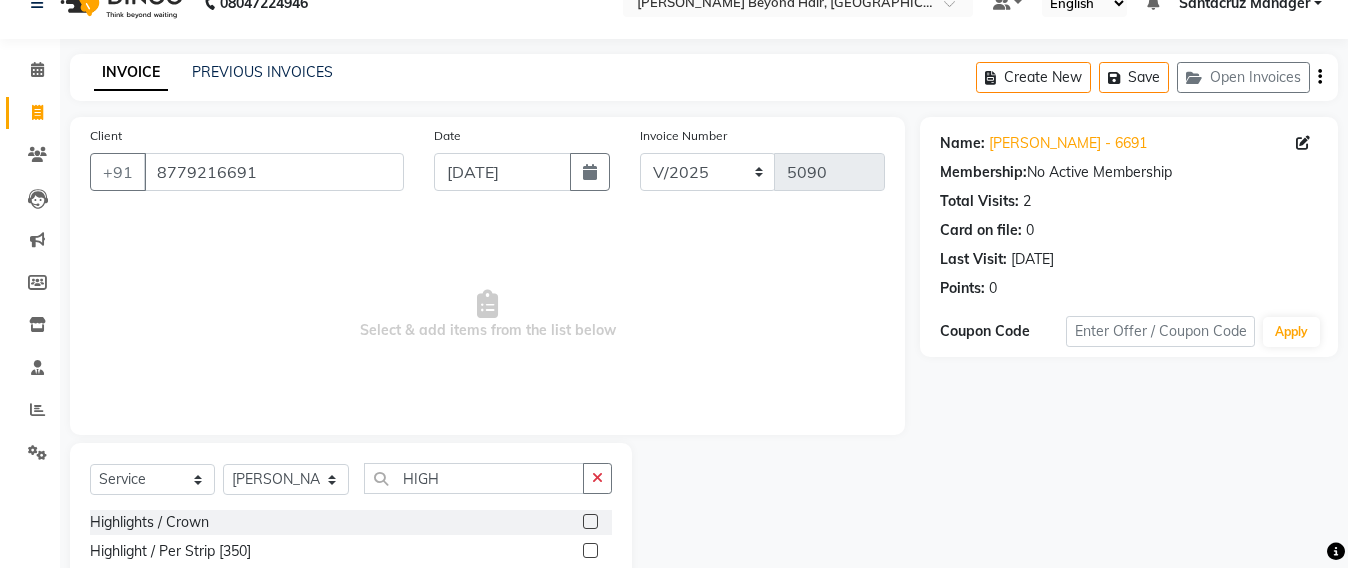 click on "Highlight / Per Strip [350]" 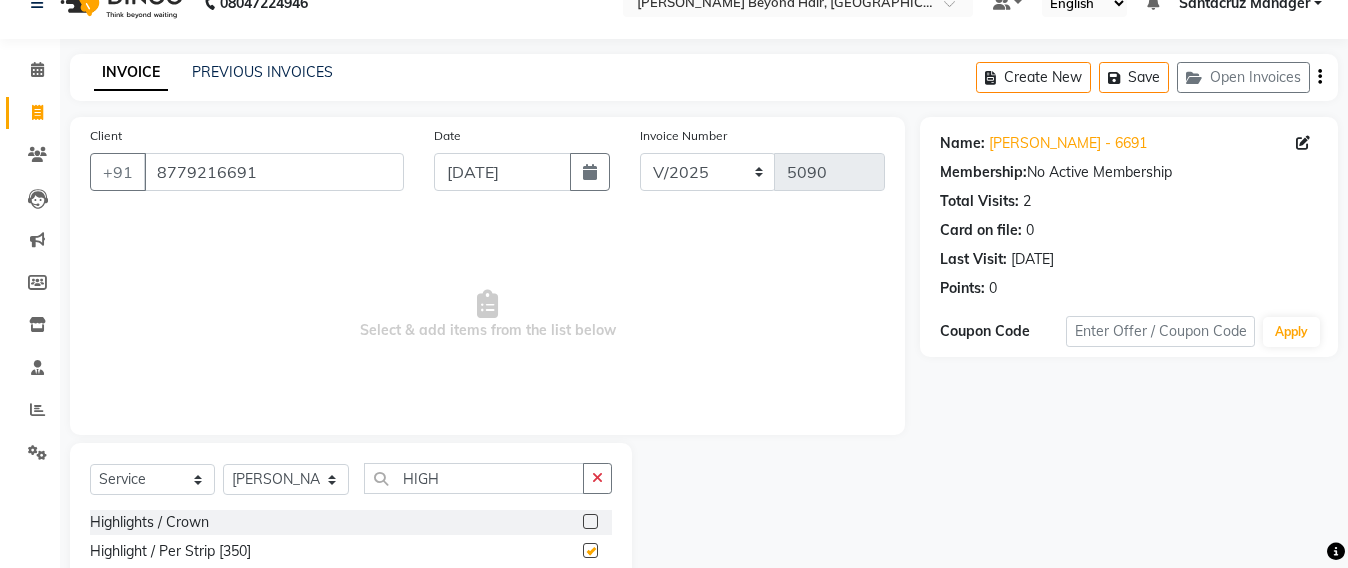 click on "Highlight / Per Strip [350]" 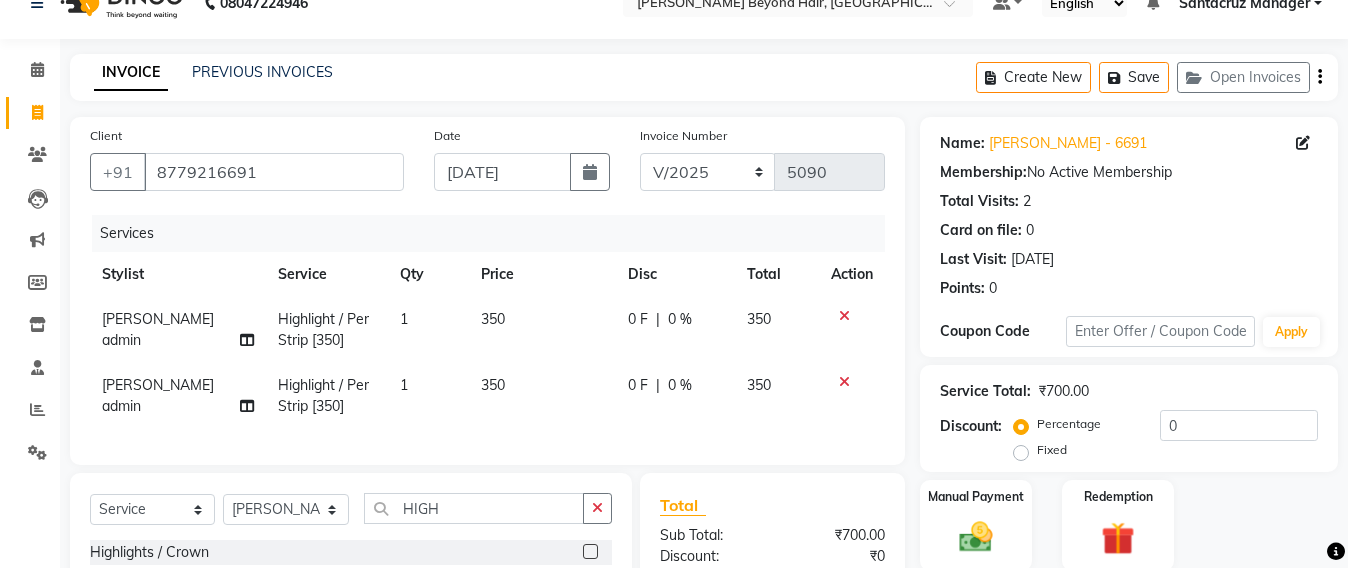 checkbox on "false" 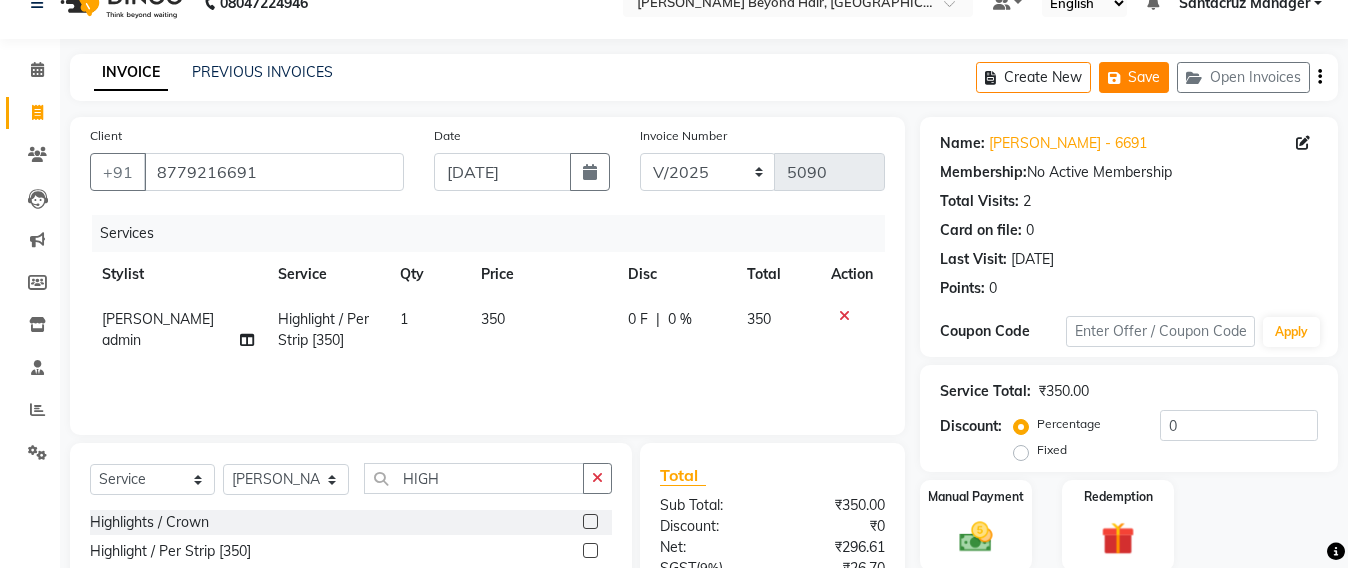 click on "Save" 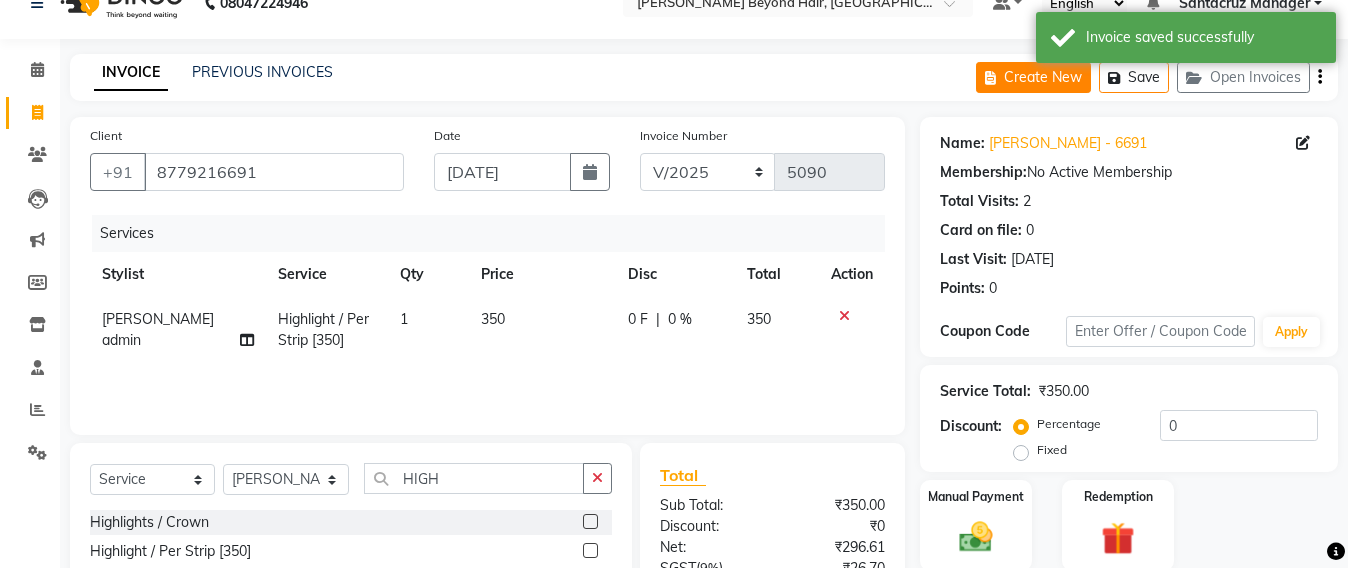 click on "Create New" 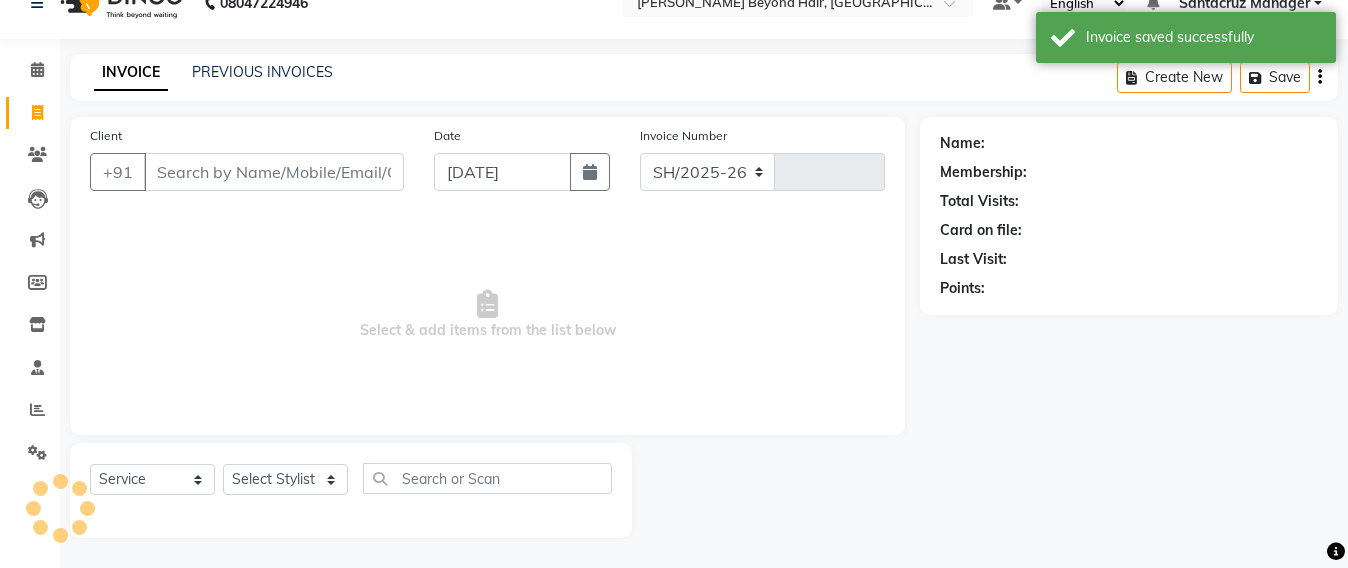 select on "6357" 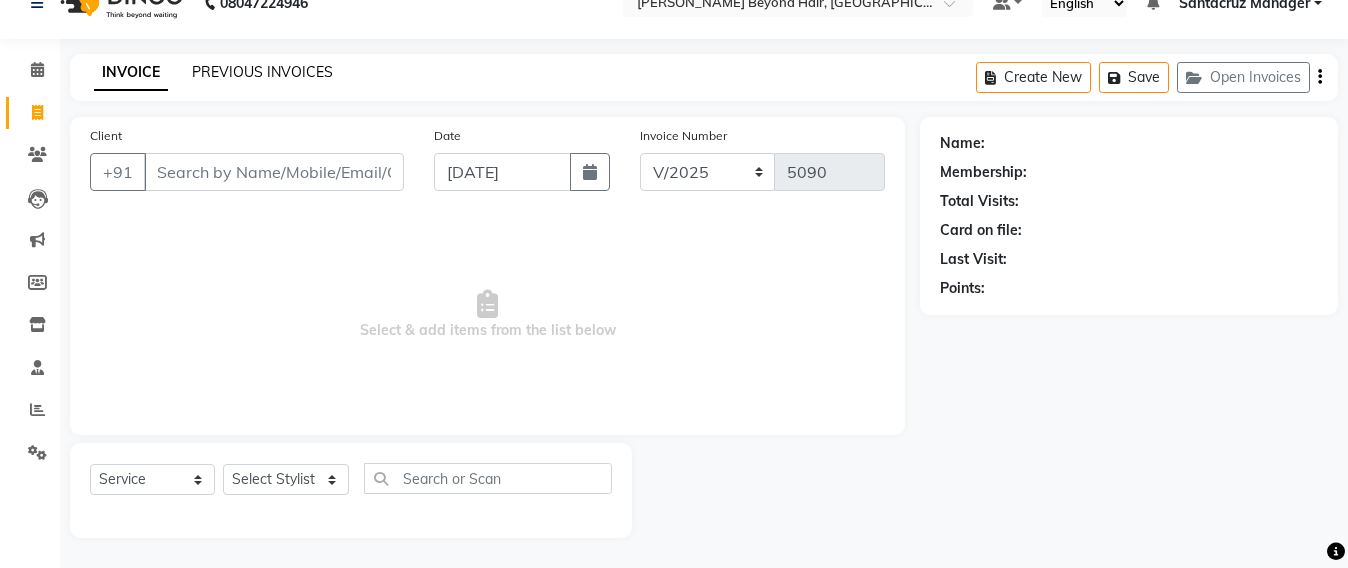 click on "PREVIOUS INVOICES" 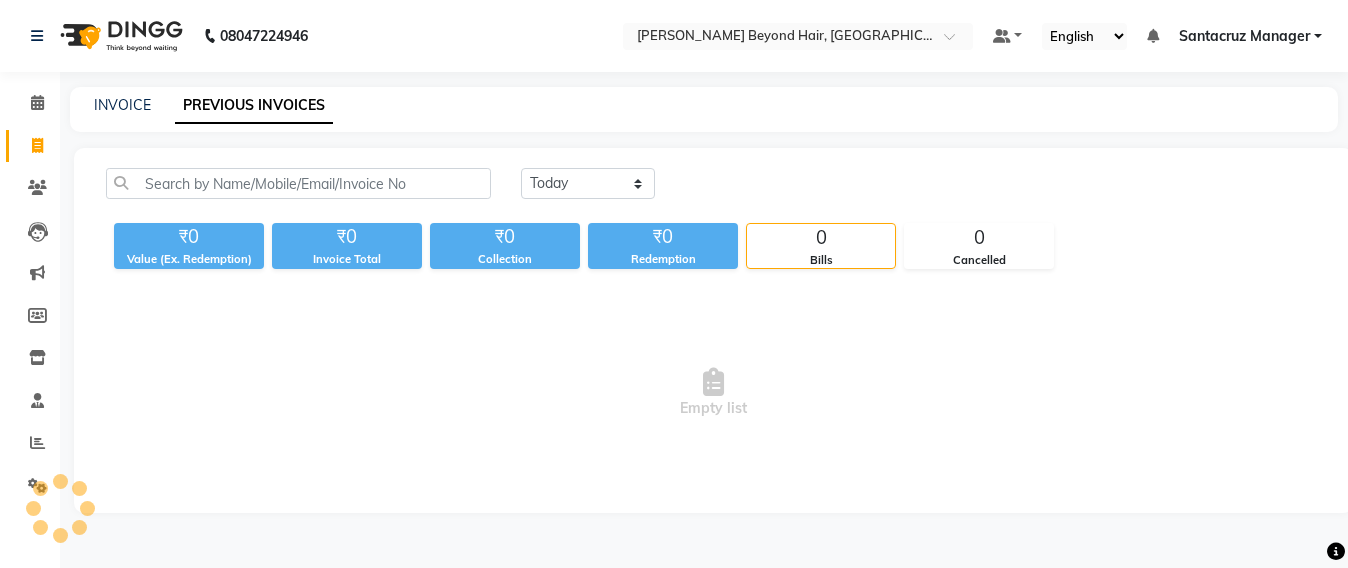 scroll, scrollTop: 0, scrollLeft: 0, axis: both 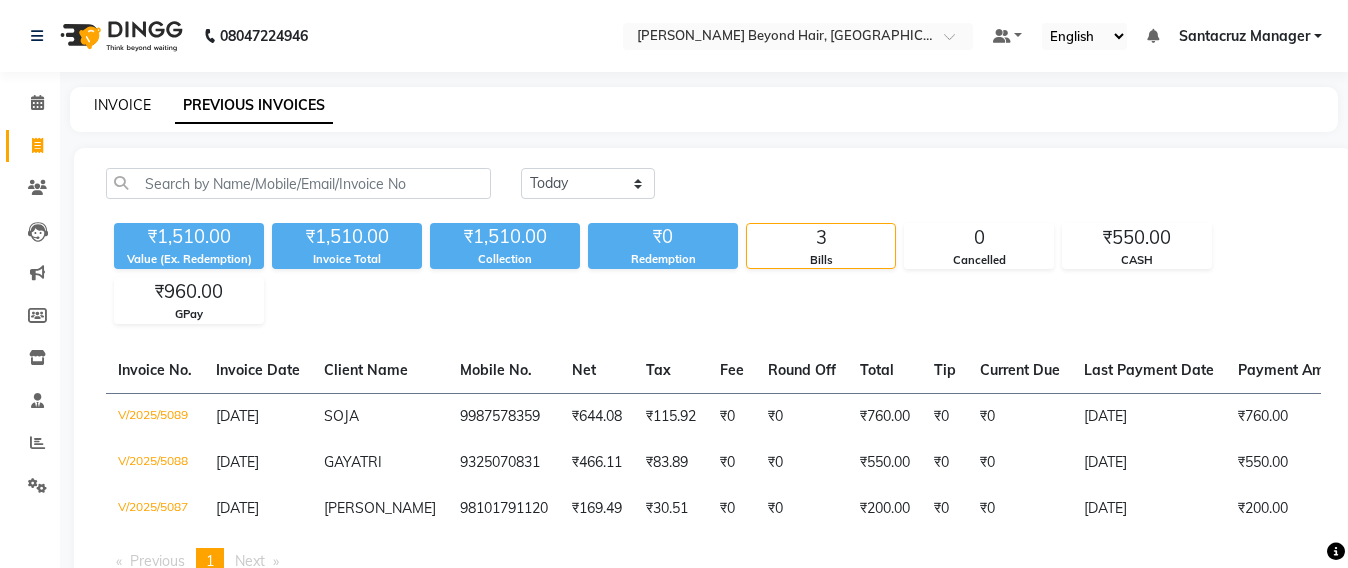 click on "INVOICE" 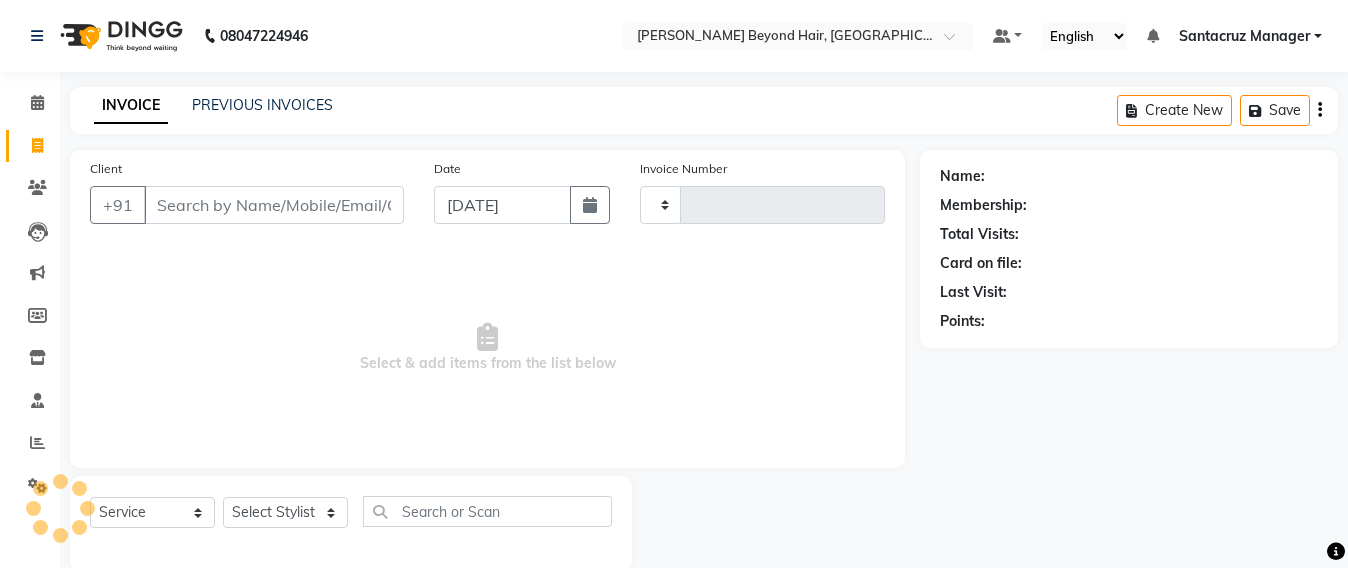 scroll, scrollTop: 33, scrollLeft: 0, axis: vertical 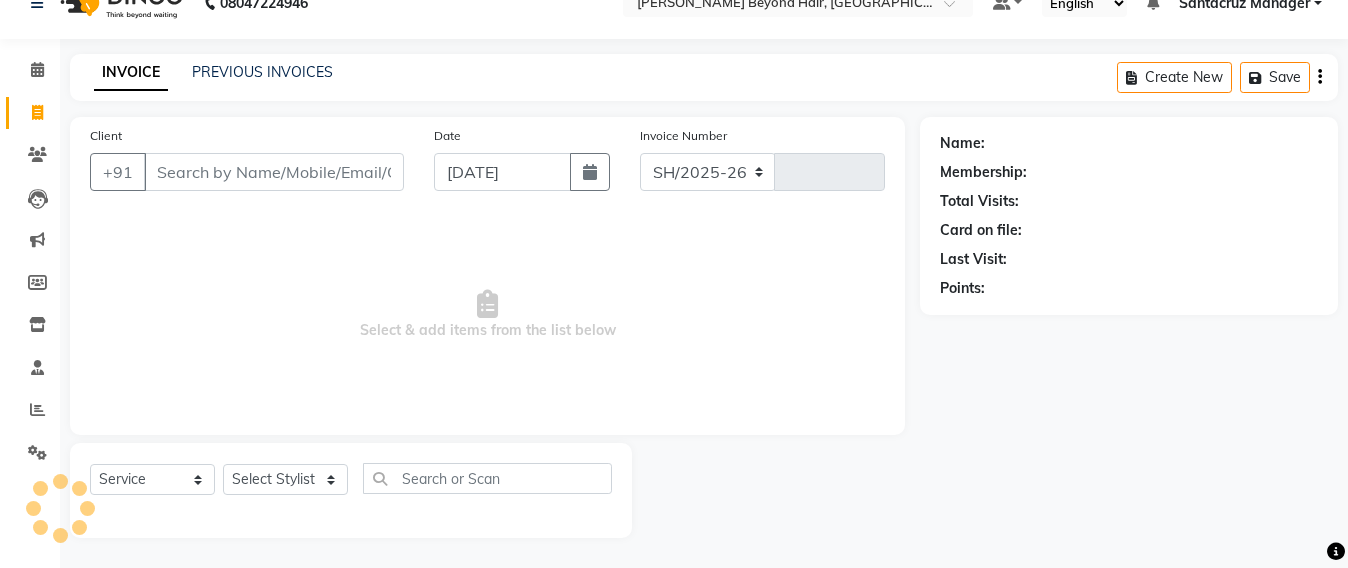 select on "6357" 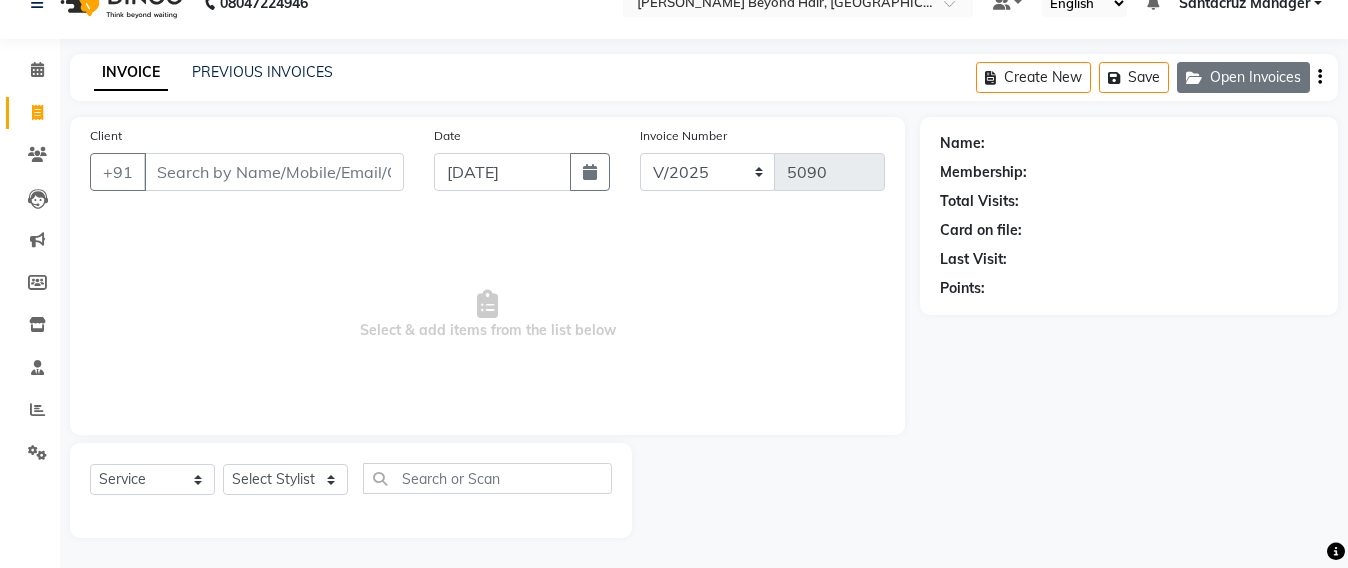 click on "Open Invoices" 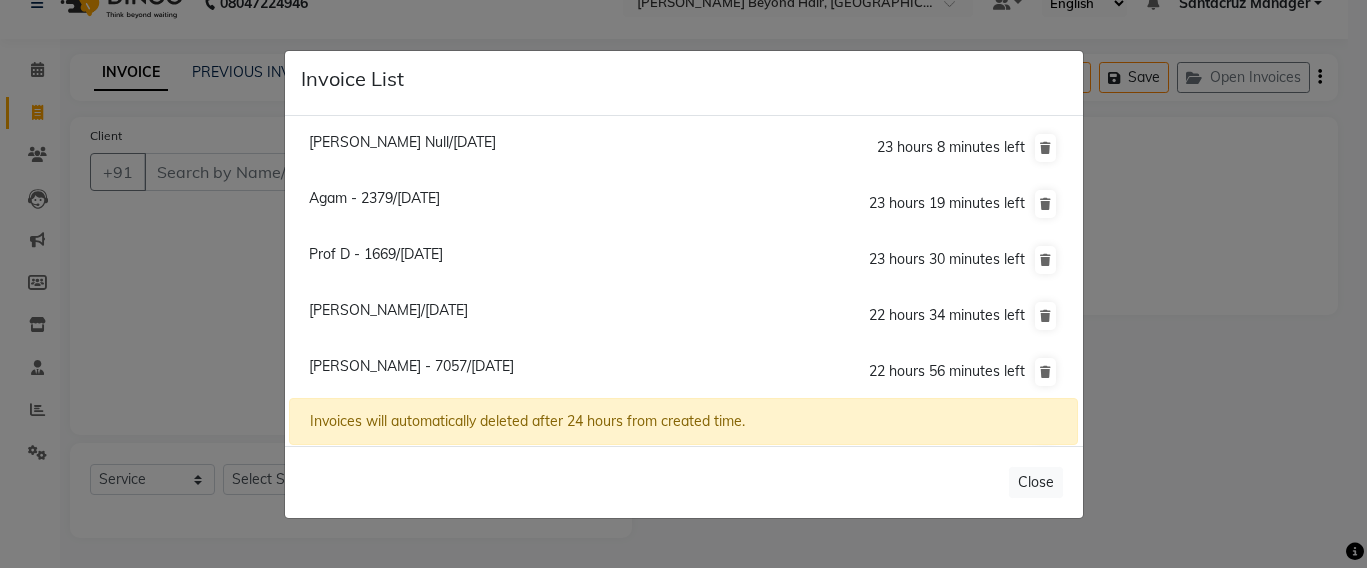 click on "[PERSON_NAME] - 7057/[DATE]" 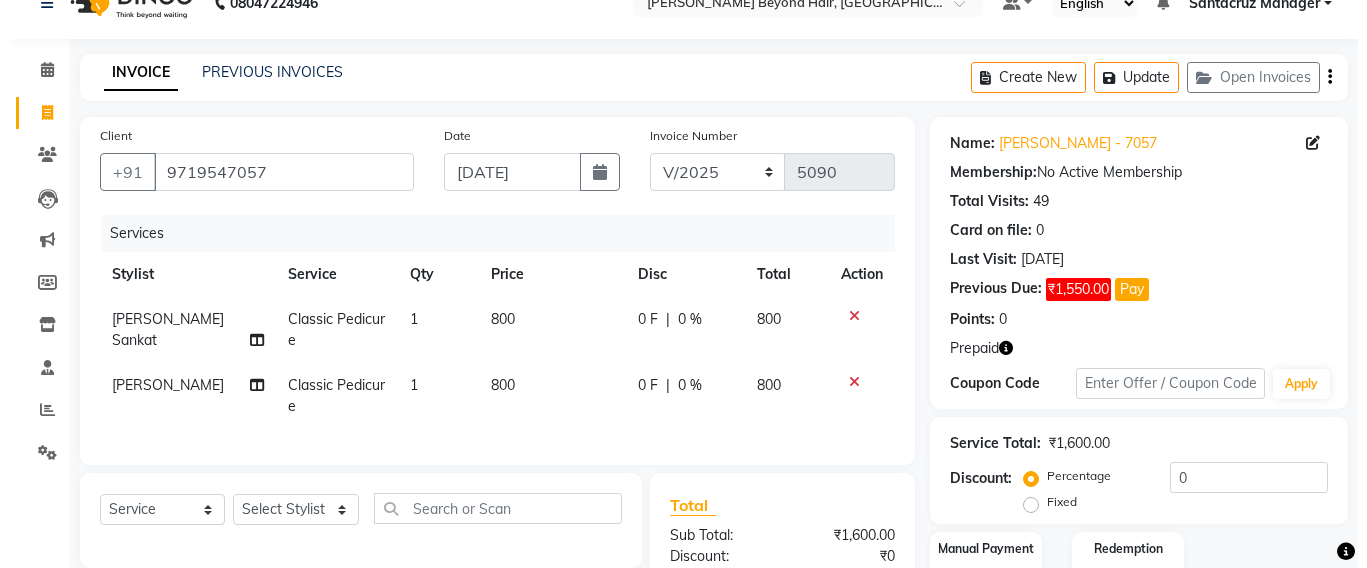 scroll, scrollTop: 281, scrollLeft: 0, axis: vertical 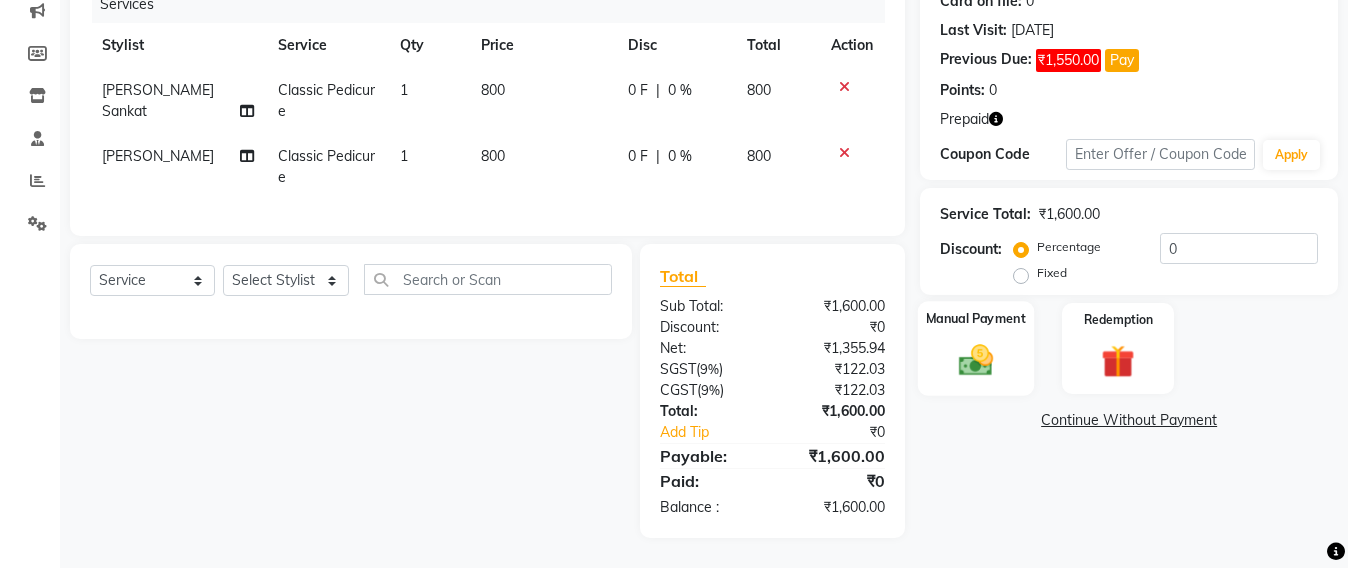 click 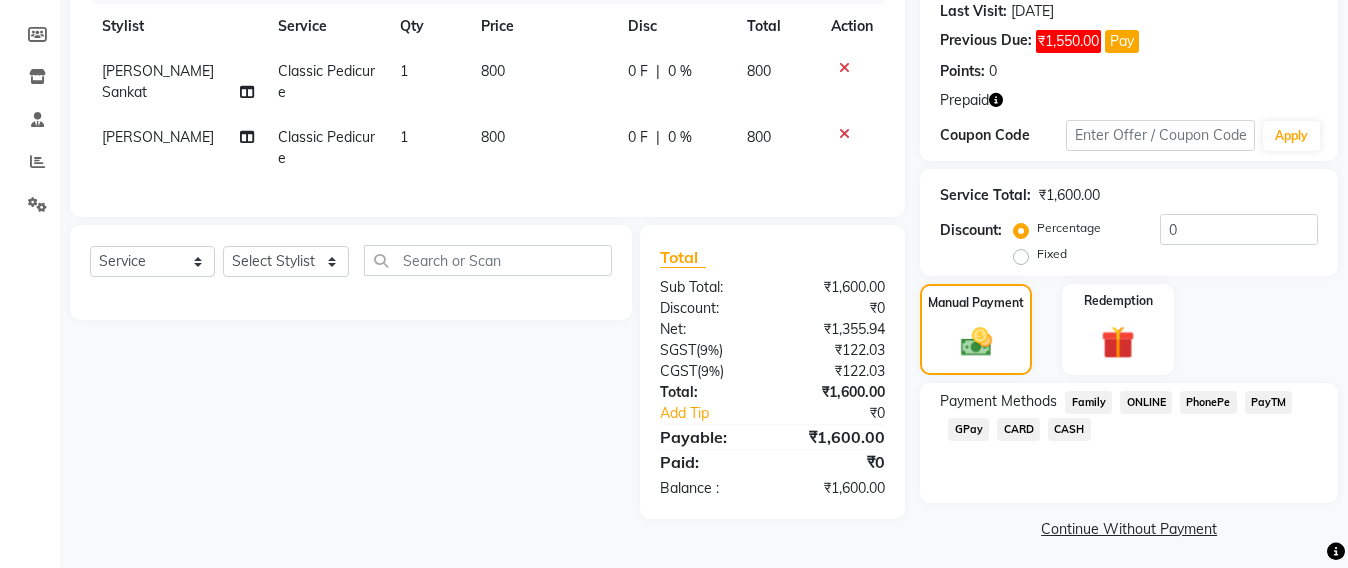 click on "CARD" 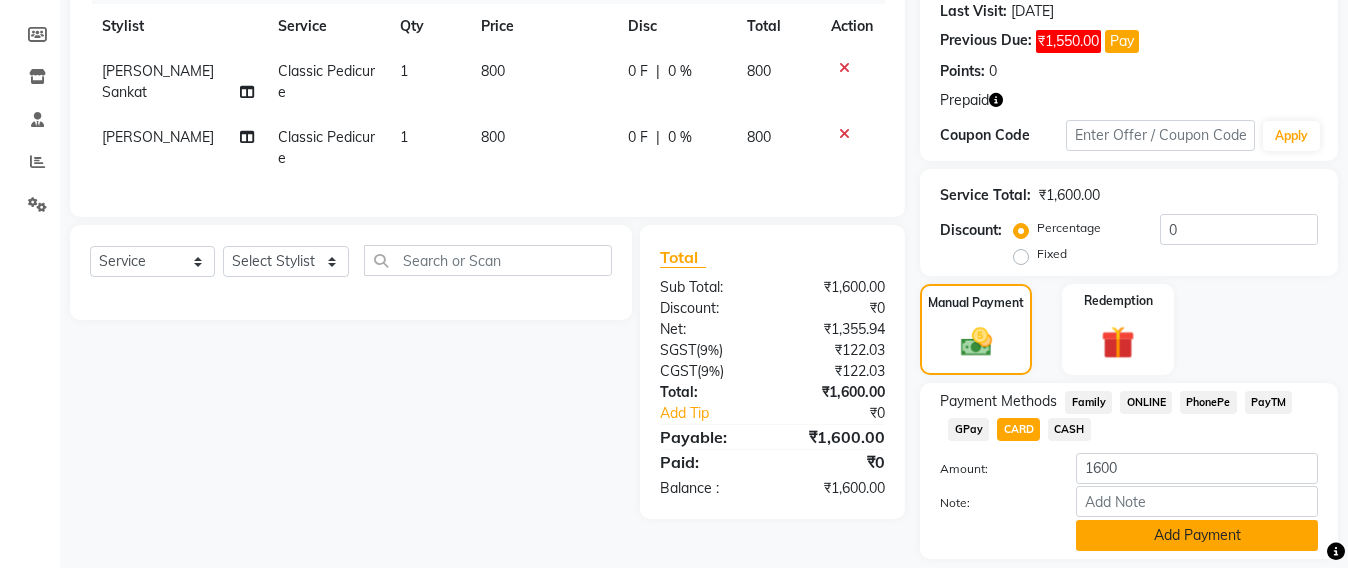click on "Add Payment" 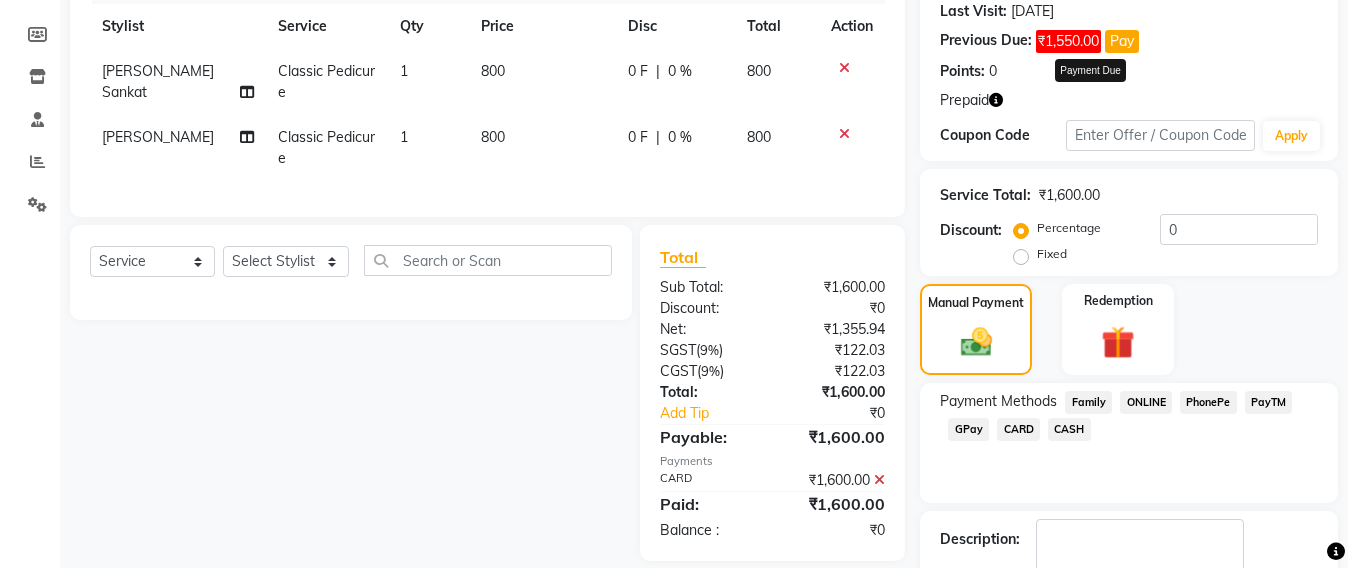 click on "Pay" 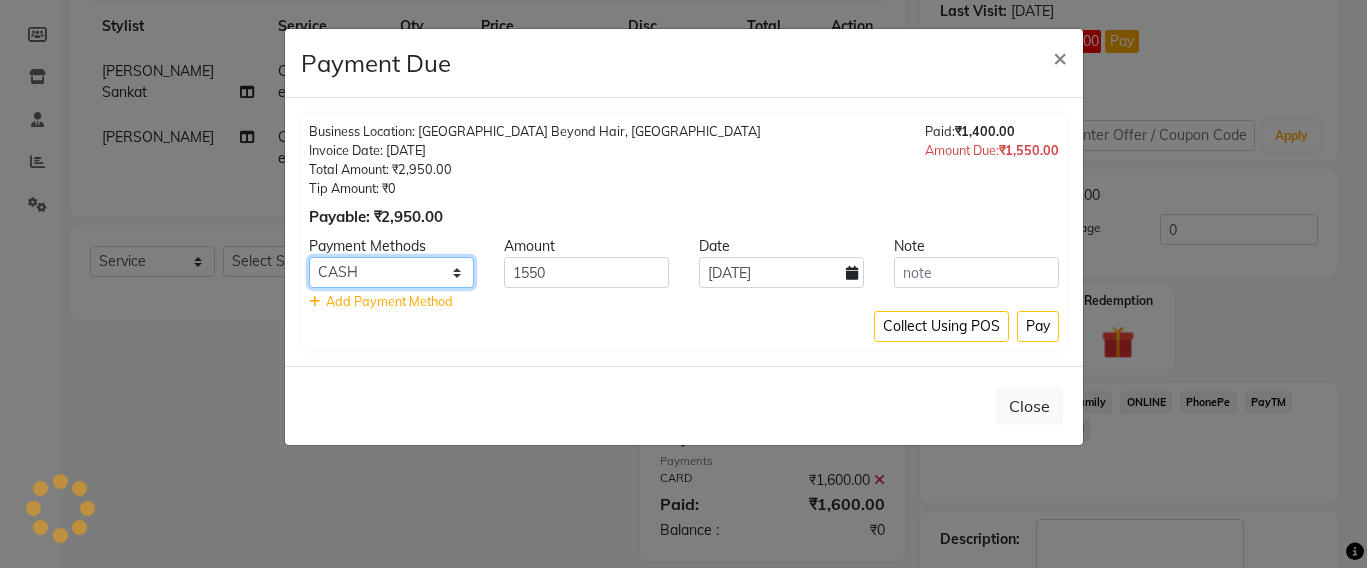 click on "Family ONLINE PhonePe PayTM GPay CARD CASH" 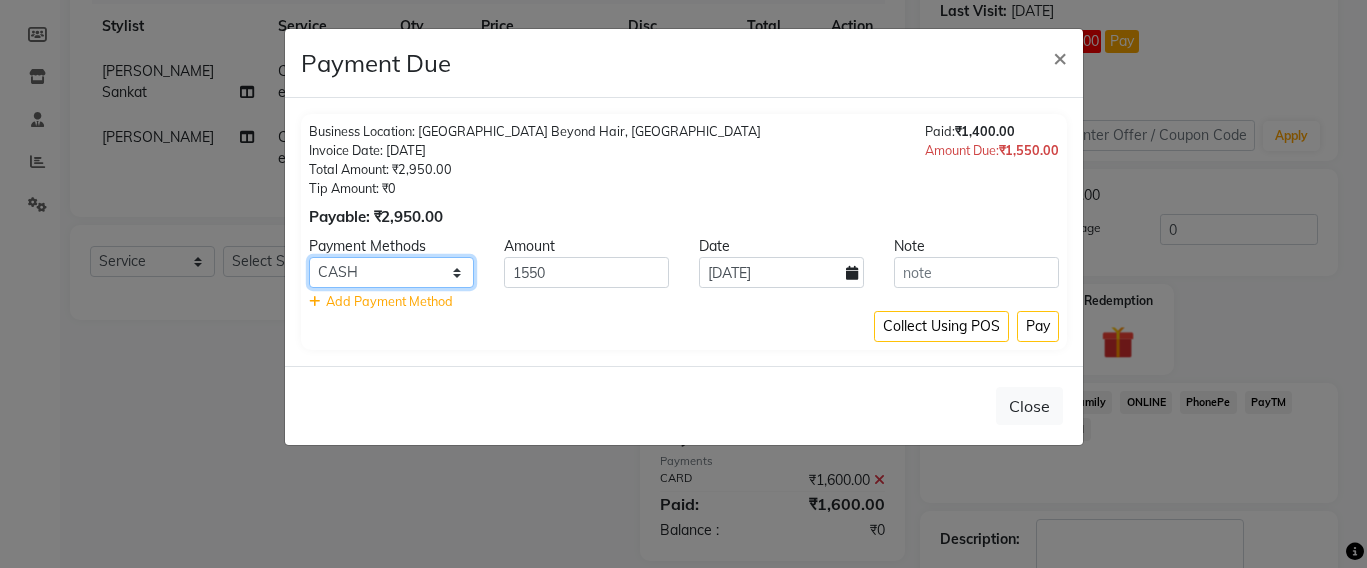 select on "2" 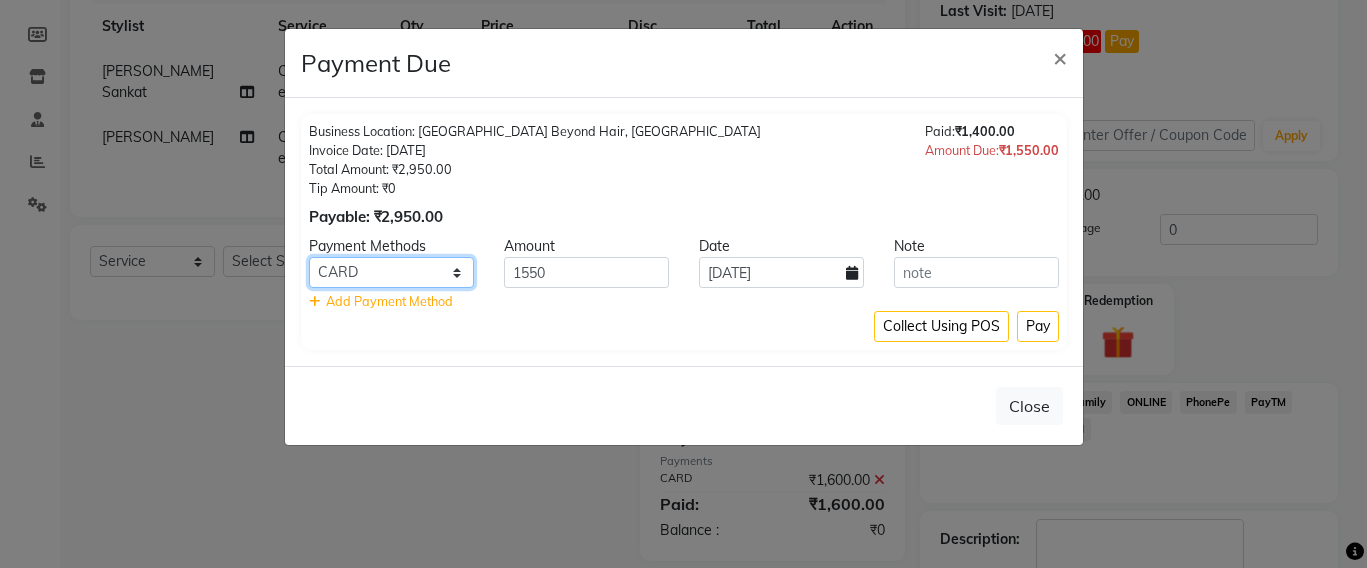 click on "Family ONLINE PhonePe PayTM GPay CARD CASH" 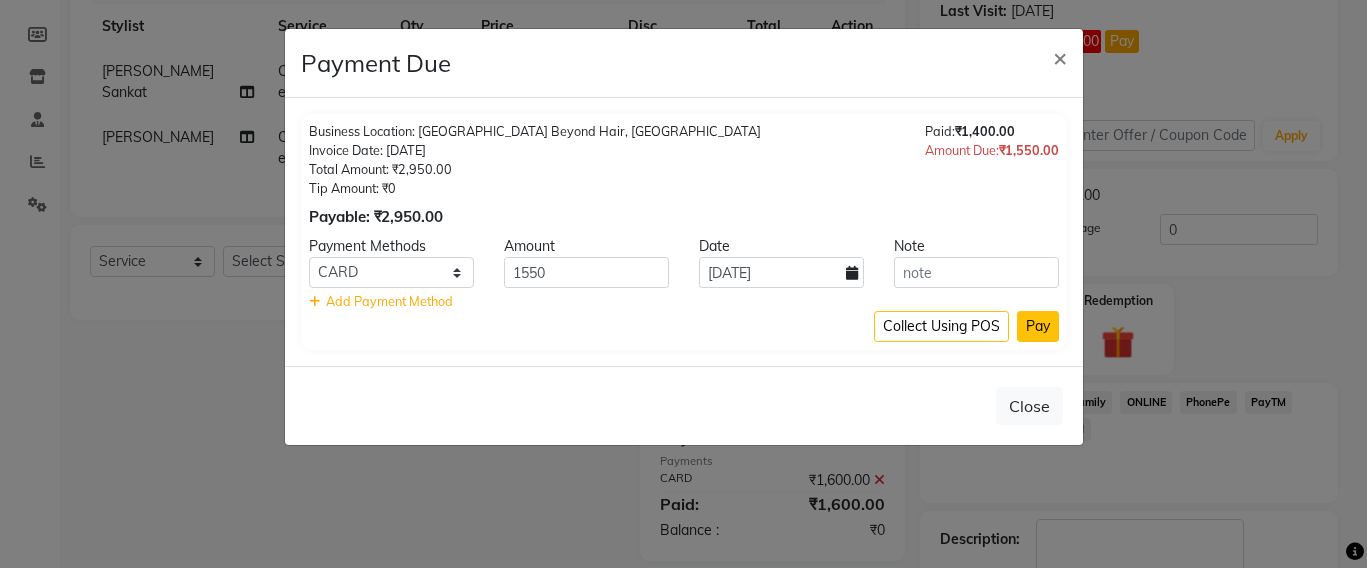 click on "Pay" 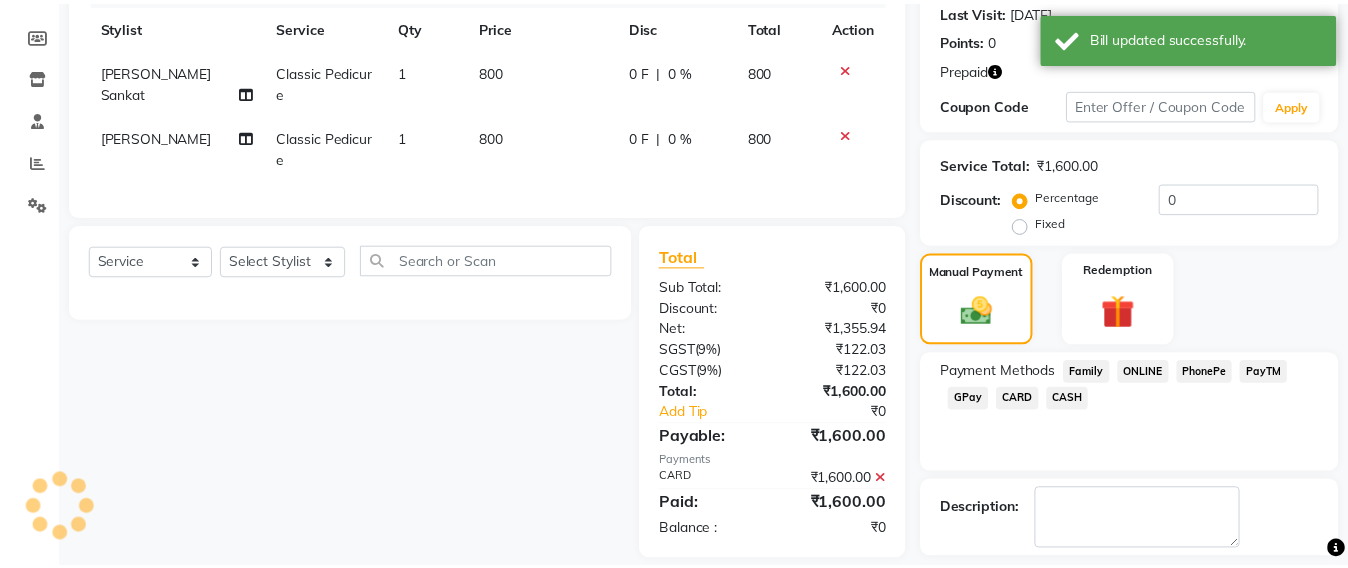scroll, scrollTop: 369, scrollLeft: 0, axis: vertical 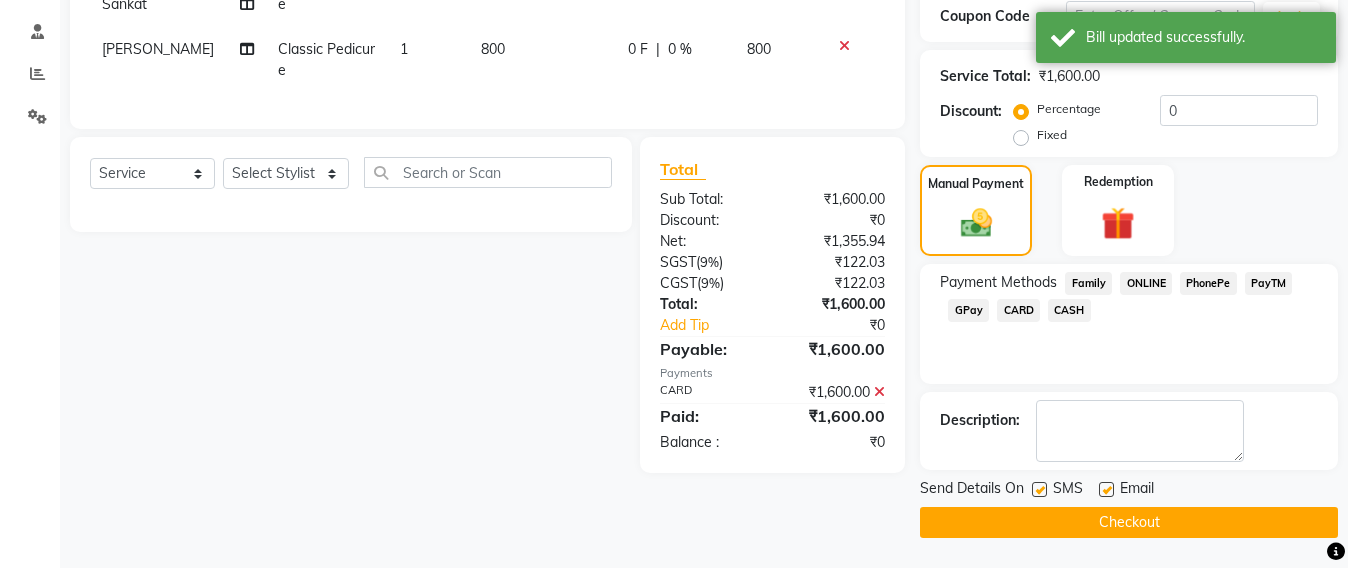 click on "Checkout" 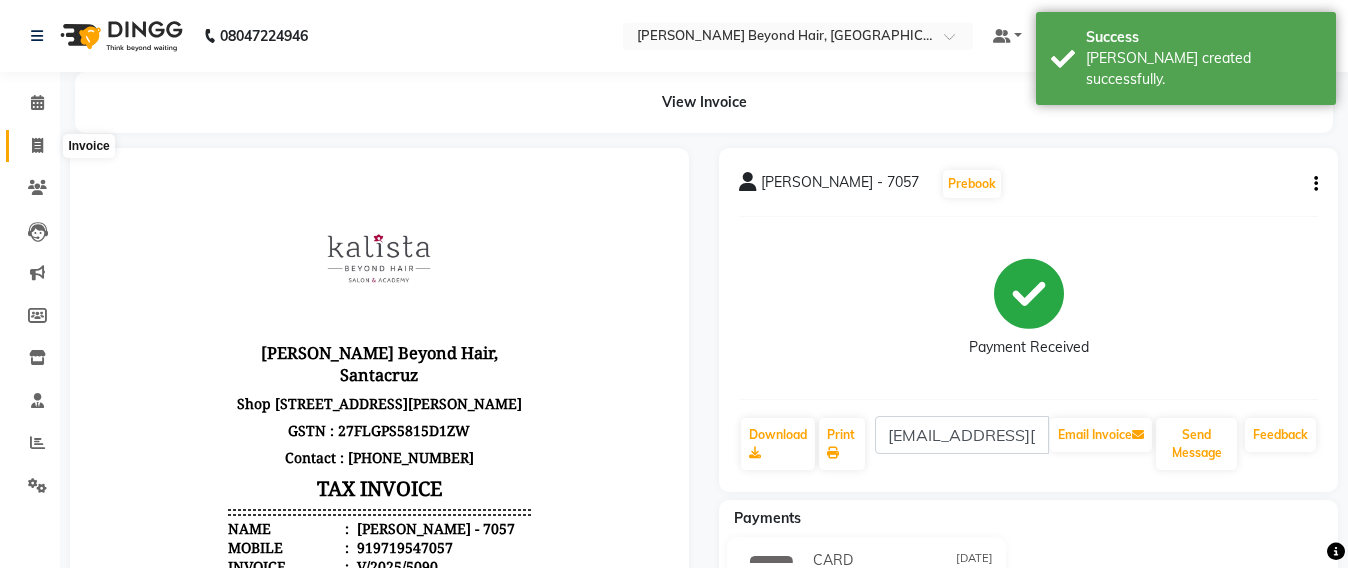 scroll, scrollTop: 0, scrollLeft: 0, axis: both 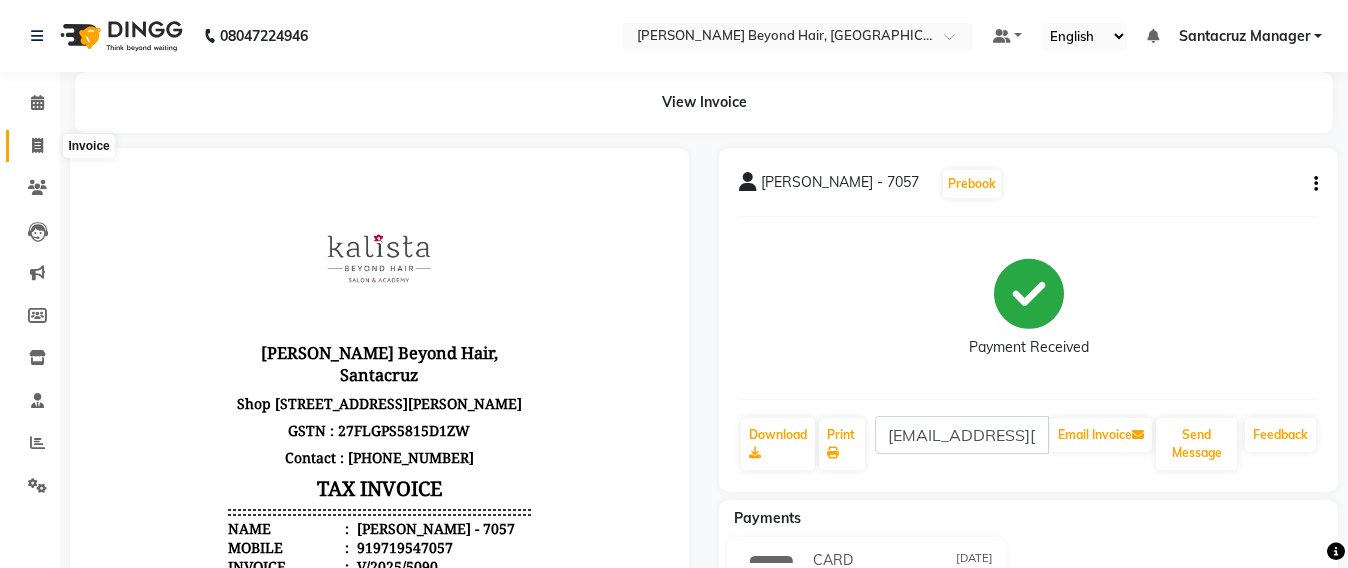 click 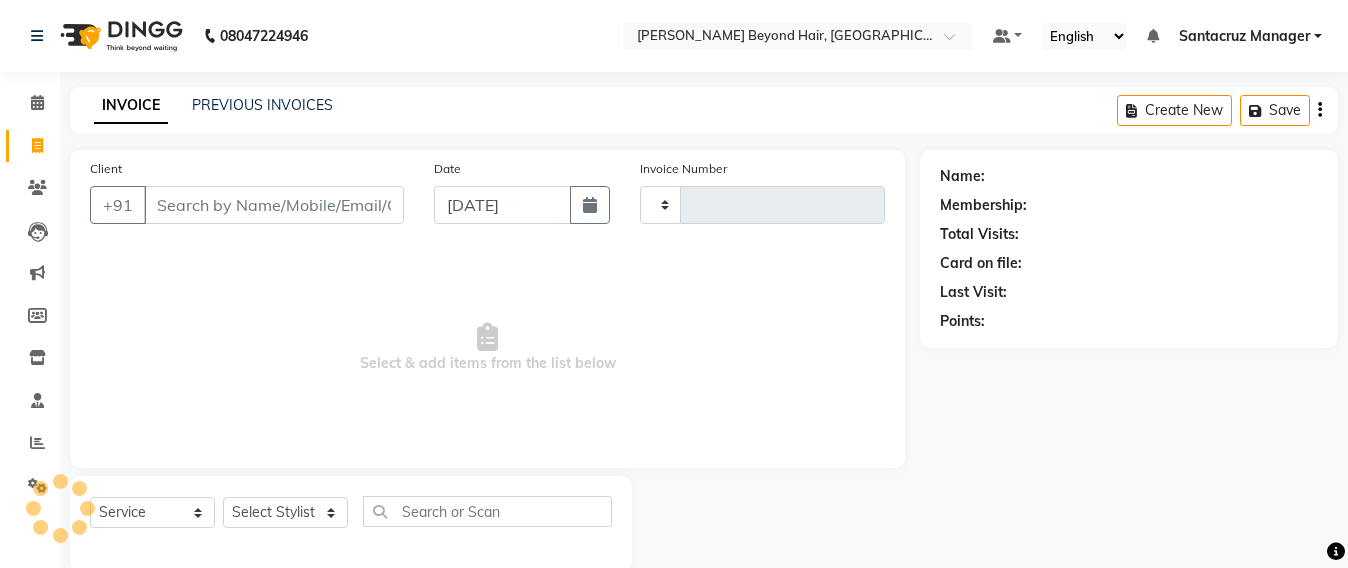 scroll, scrollTop: 33, scrollLeft: 0, axis: vertical 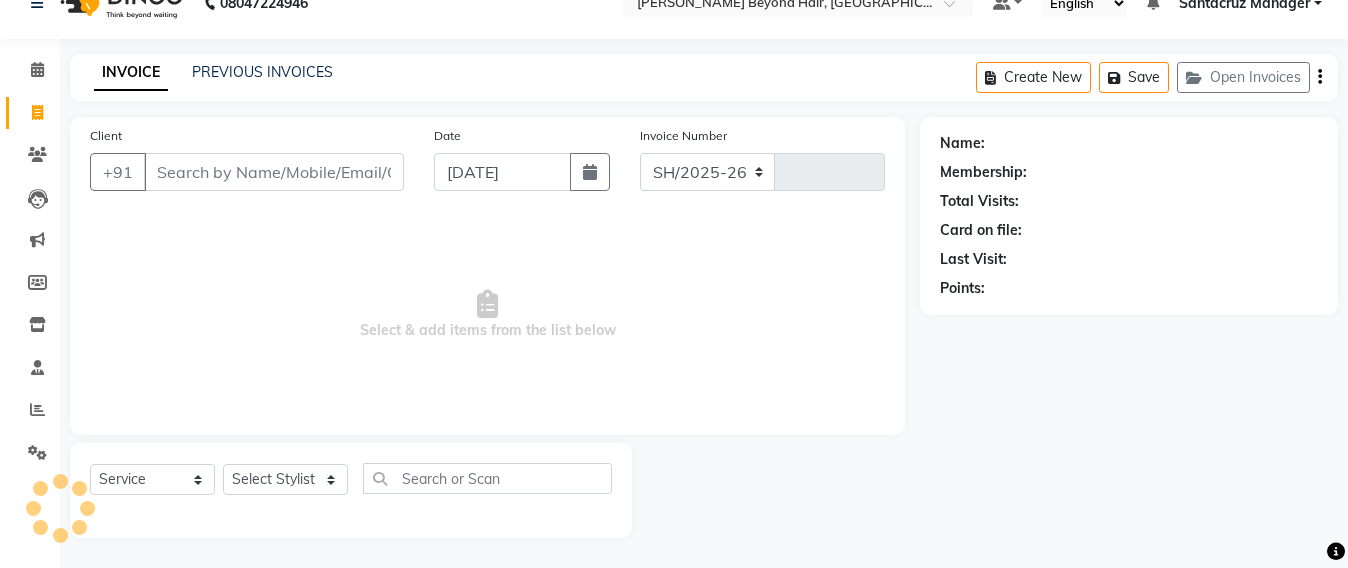 select on "6357" 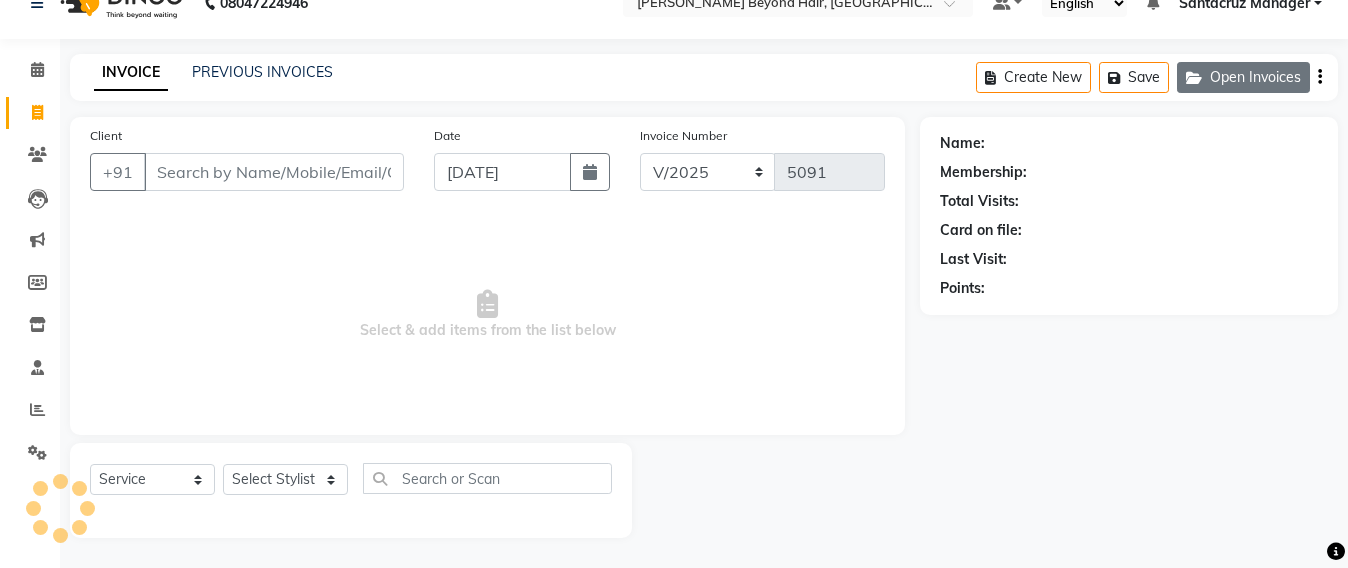 click on "Open Invoices" 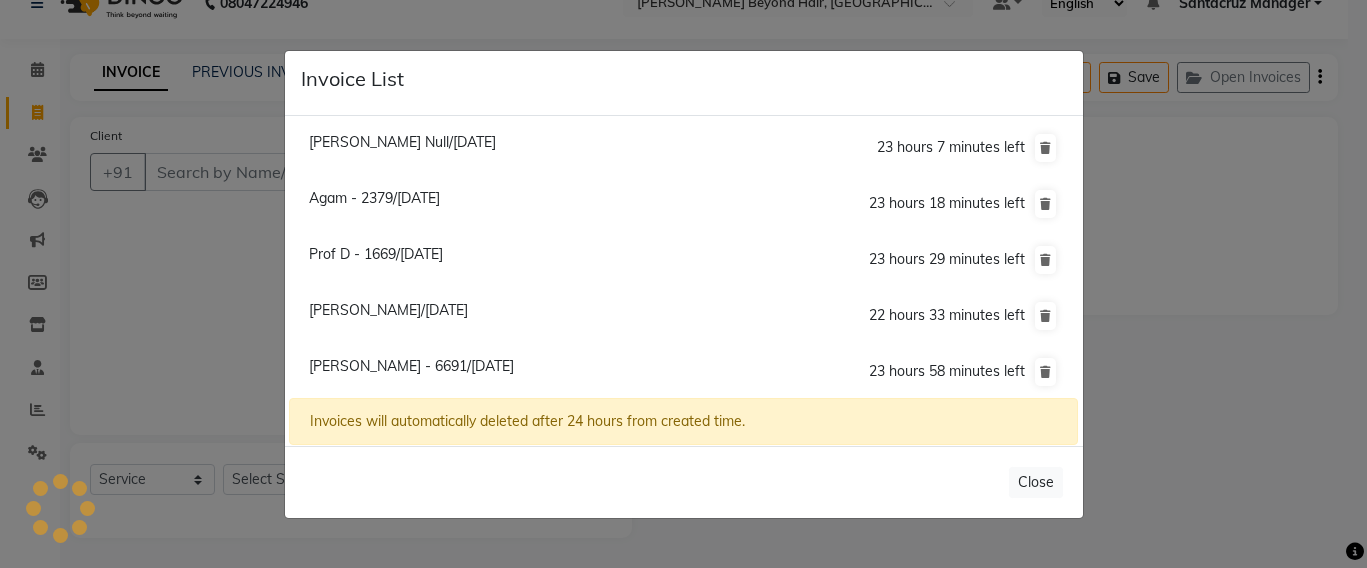 click on "Prof D - 1669/[DATE]" 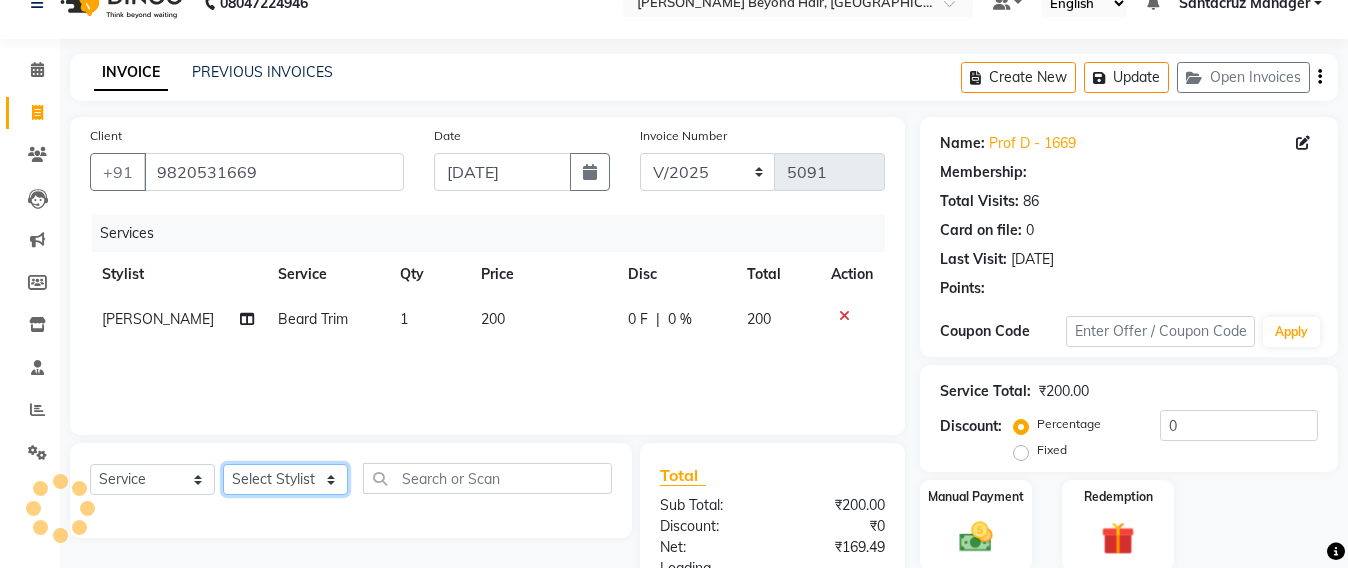 drag, startPoint x: 319, startPoint y: 479, endPoint x: 281, endPoint y: 200, distance: 281.57593 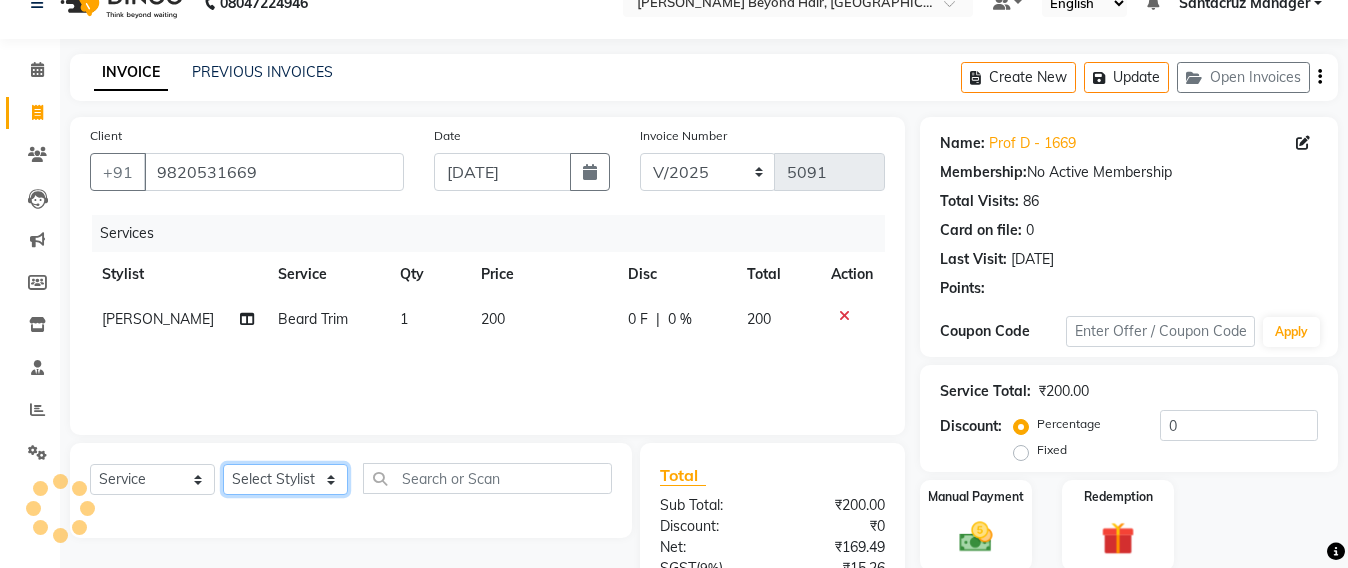 click on "Select Stylist" 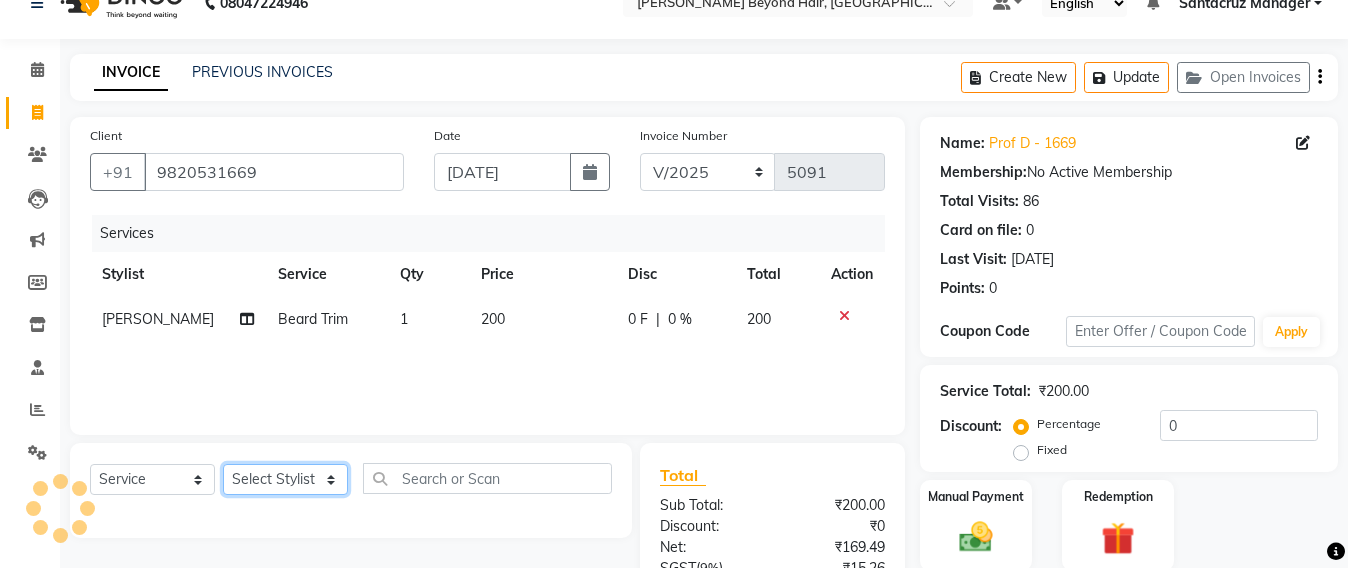 click on "Select Stylist" 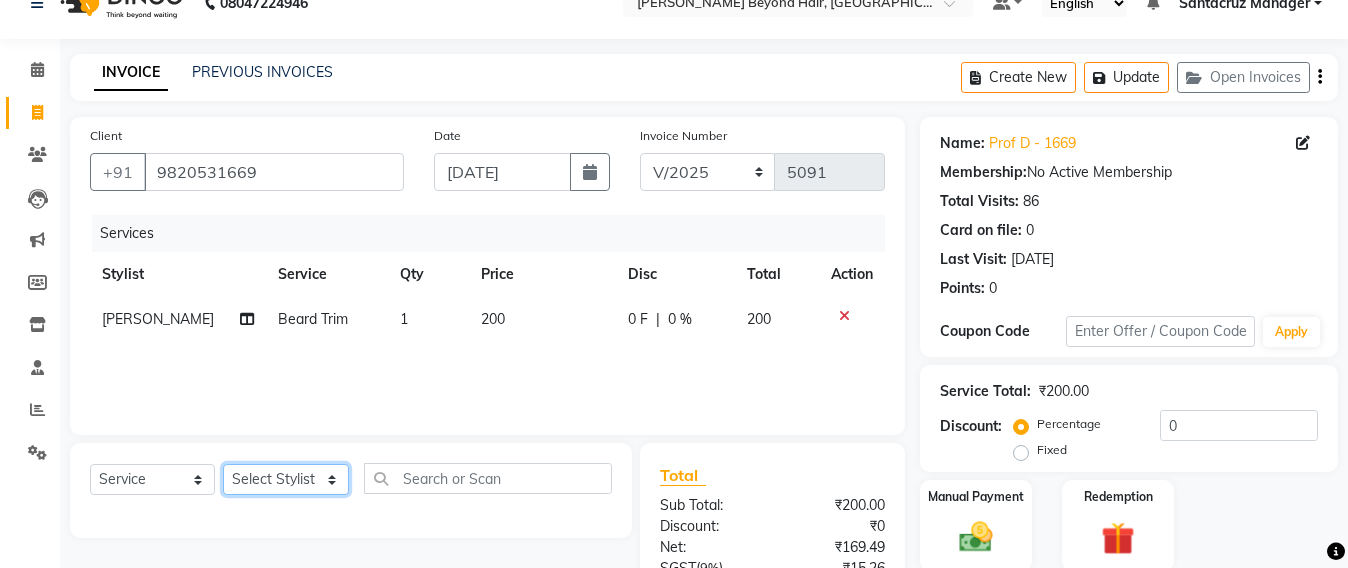 click on "Select Stylist Admin [PERSON_NAME] Sankat [PERSON_NAME] [PERSON_NAME] [PERSON_NAME] [PERSON_NAME] [PERSON_NAME] [PERSON_NAME] mahattre Pratibha [PERSON_NAME] Rosy [PERSON_NAME] [PERSON_NAME] admin [PERSON_NAME] Manager [PERSON_NAME] SOMAYANG VASHUM [PERSON_NAME]" 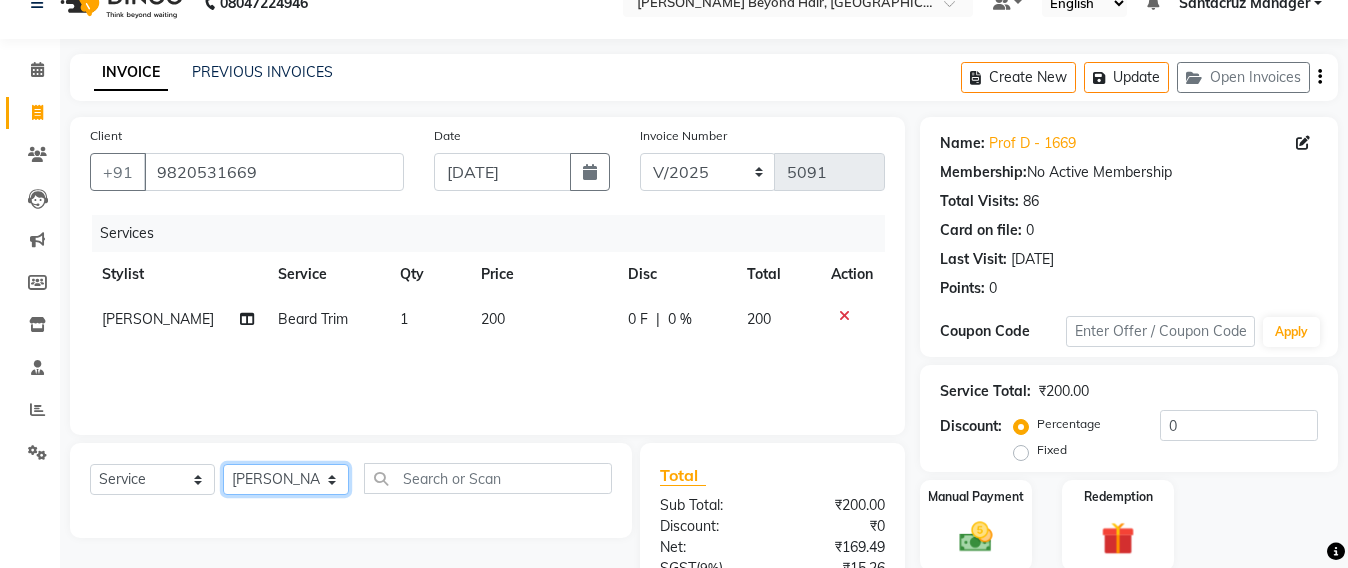 click on "Select Stylist Admin [PERSON_NAME] Sankat [PERSON_NAME] [PERSON_NAME] [PERSON_NAME] [PERSON_NAME] [PERSON_NAME] [PERSON_NAME] mahattre Pratibha [PERSON_NAME] Rosy [PERSON_NAME] [PERSON_NAME] admin [PERSON_NAME] Manager [PERSON_NAME] SOMAYANG VASHUM [PERSON_NAME]" 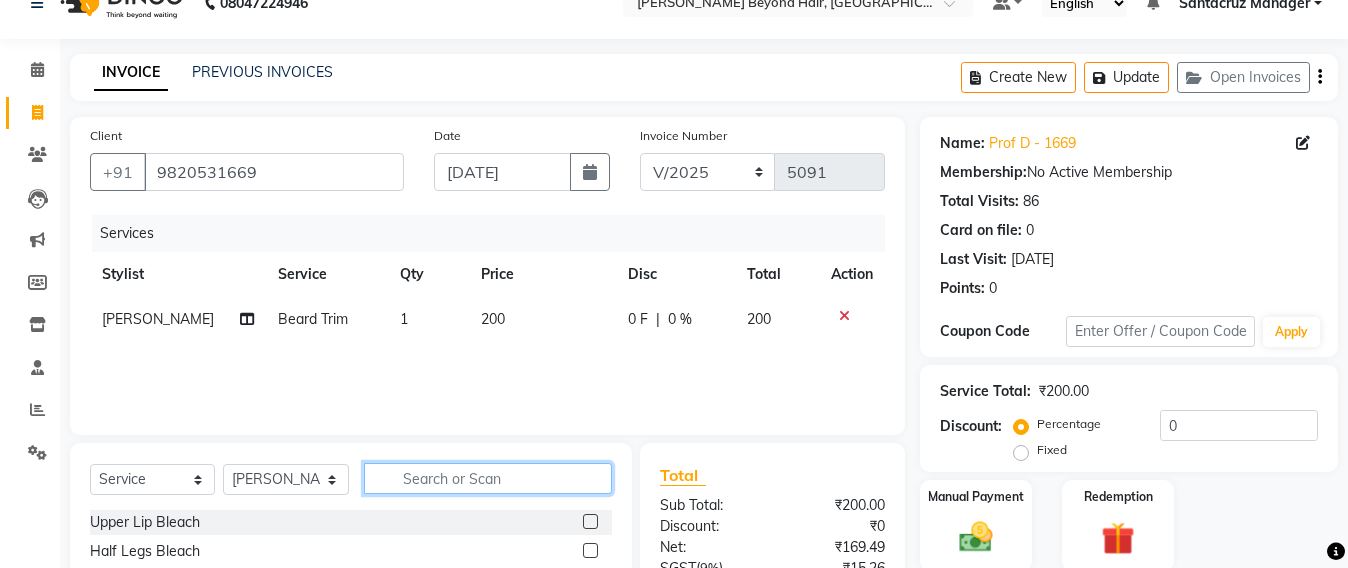 click 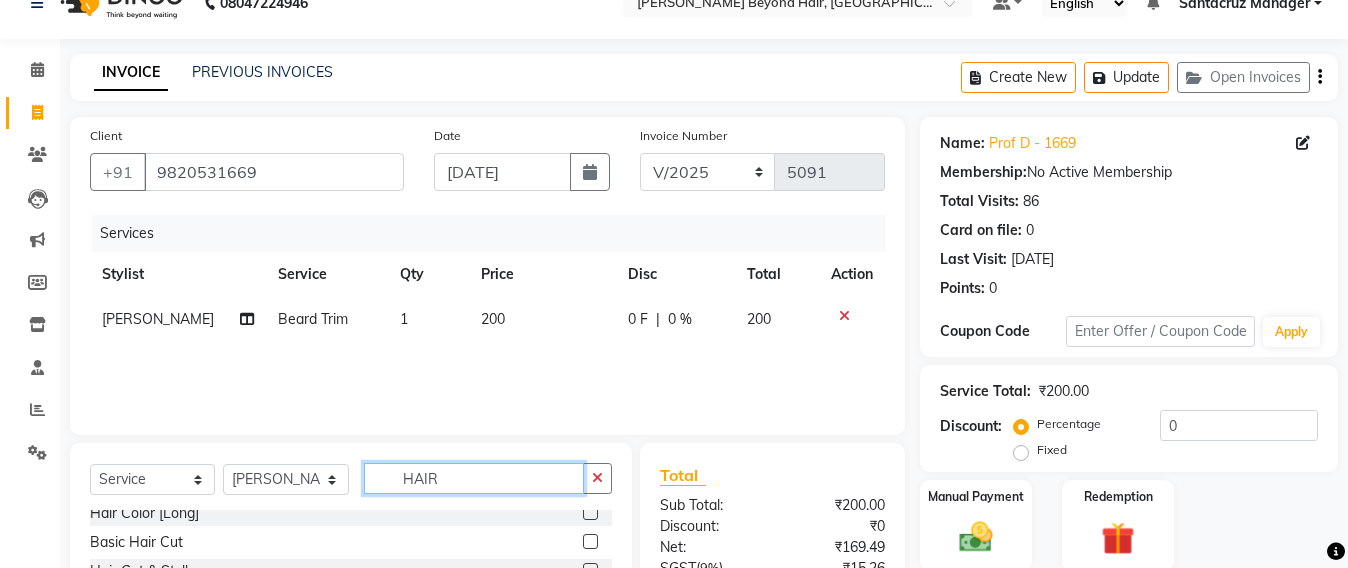 scroll, scrollTop: 0, scrollLeft: 0, axis: both 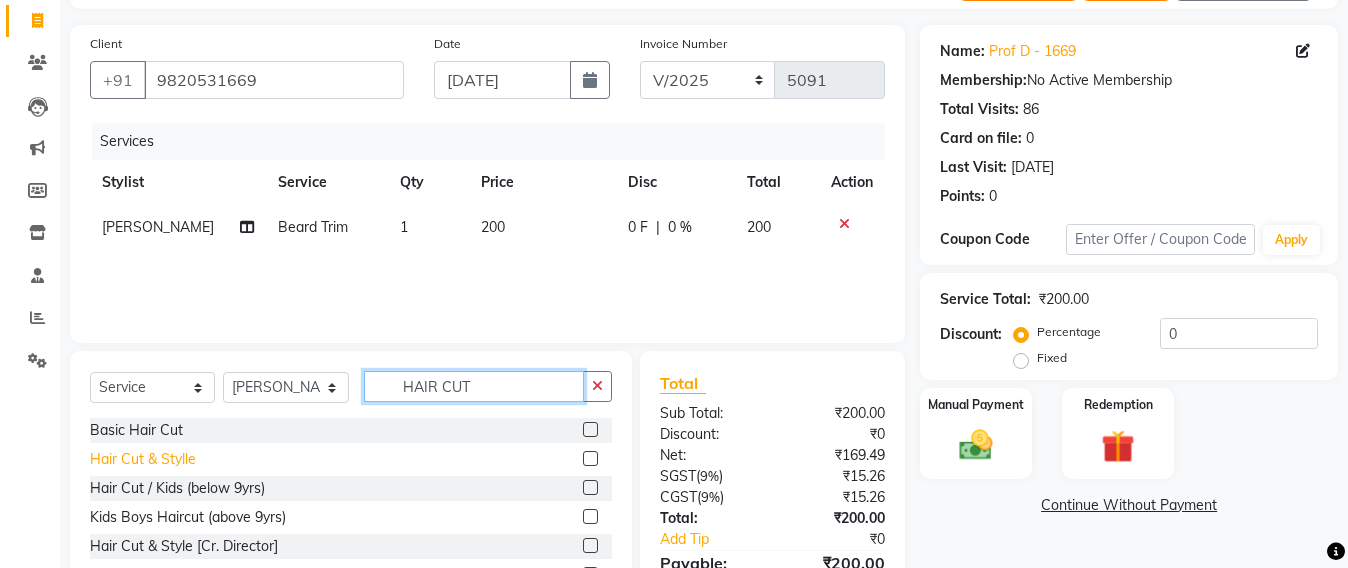 type on "HAIR CUT" 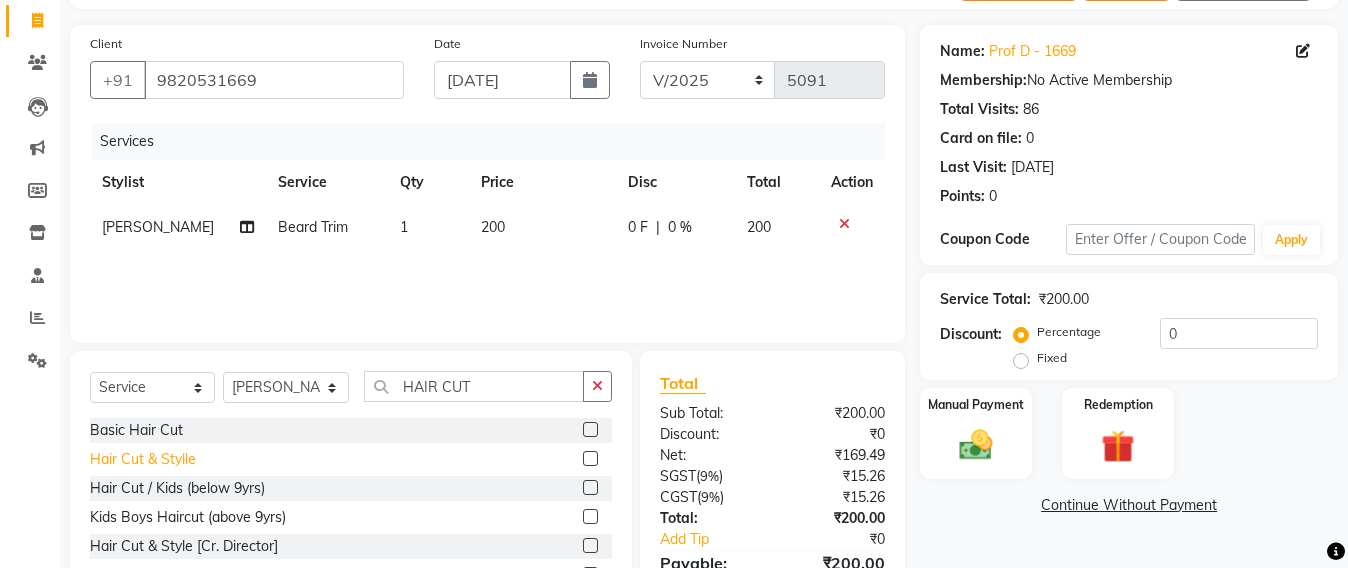 click on "Hair Cut & Stylle" 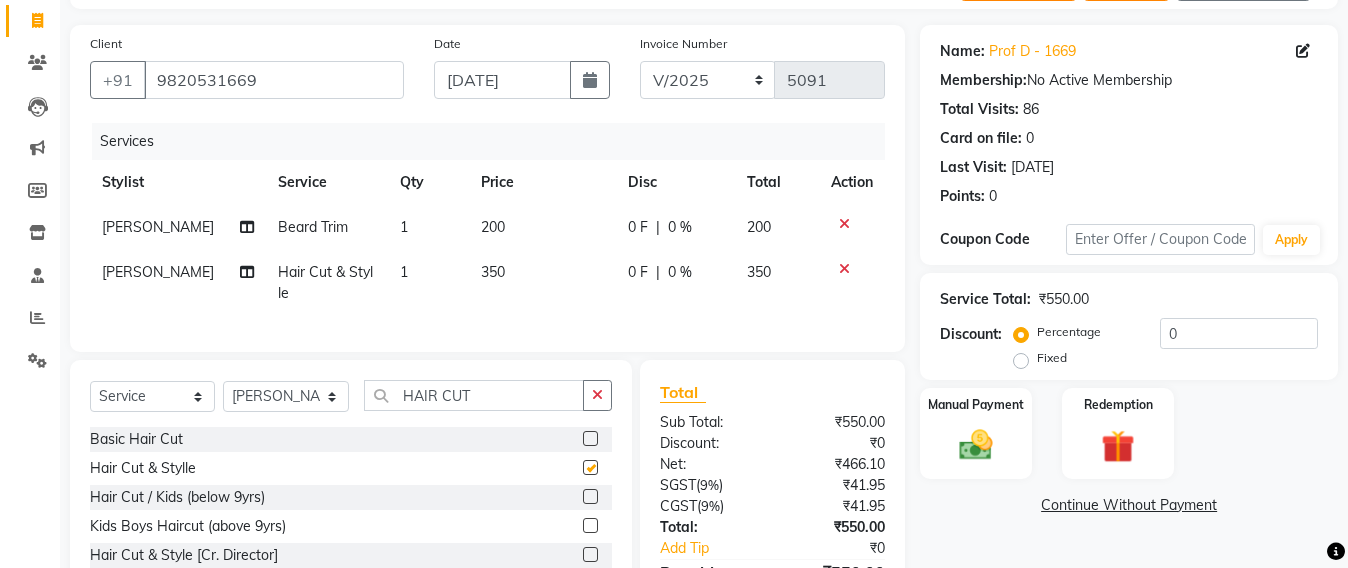checkbox on "false" 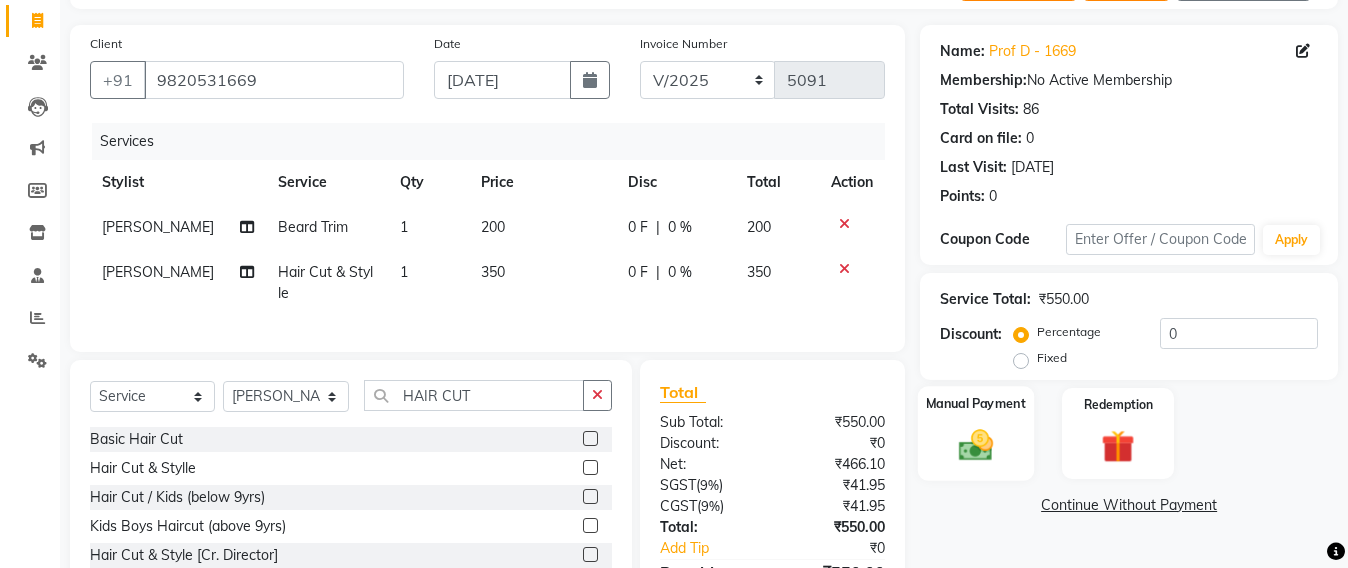 click 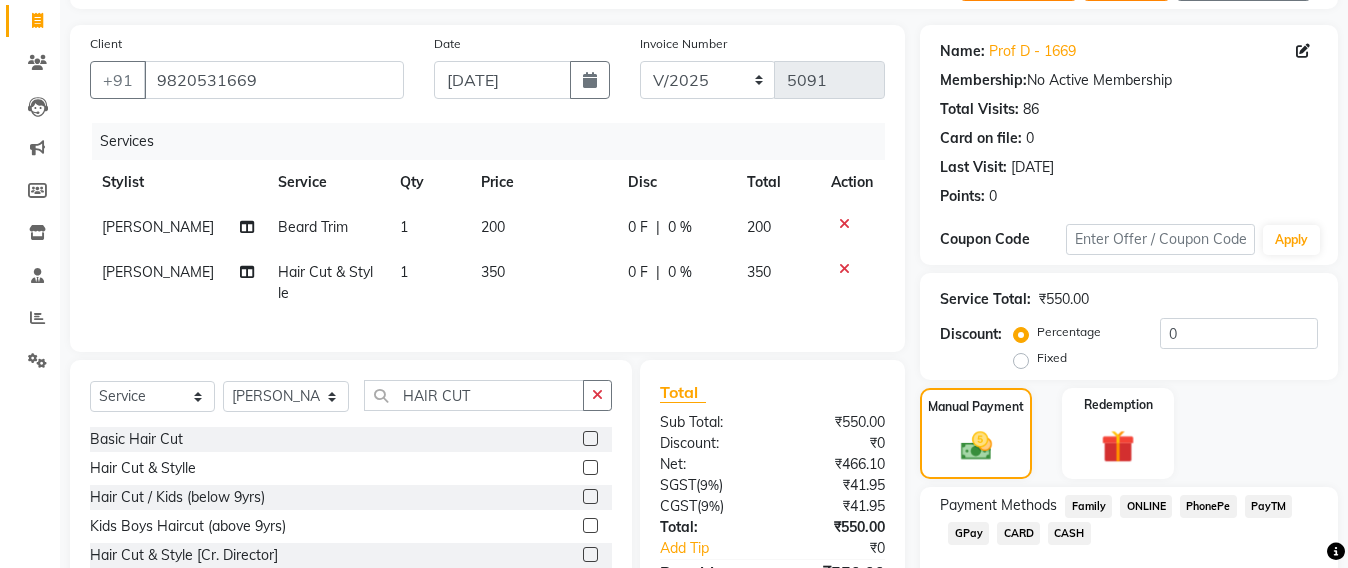 click on "GPay" 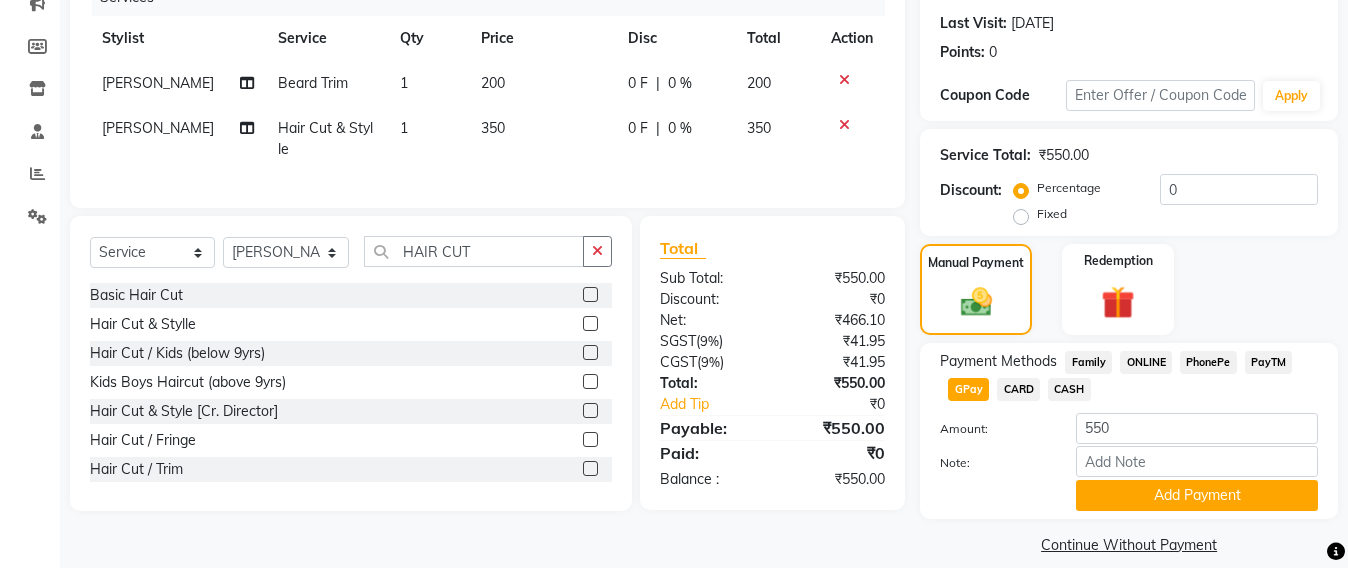 scroll, scrollTop: 291, scrollLeft: 0, axis: vertical 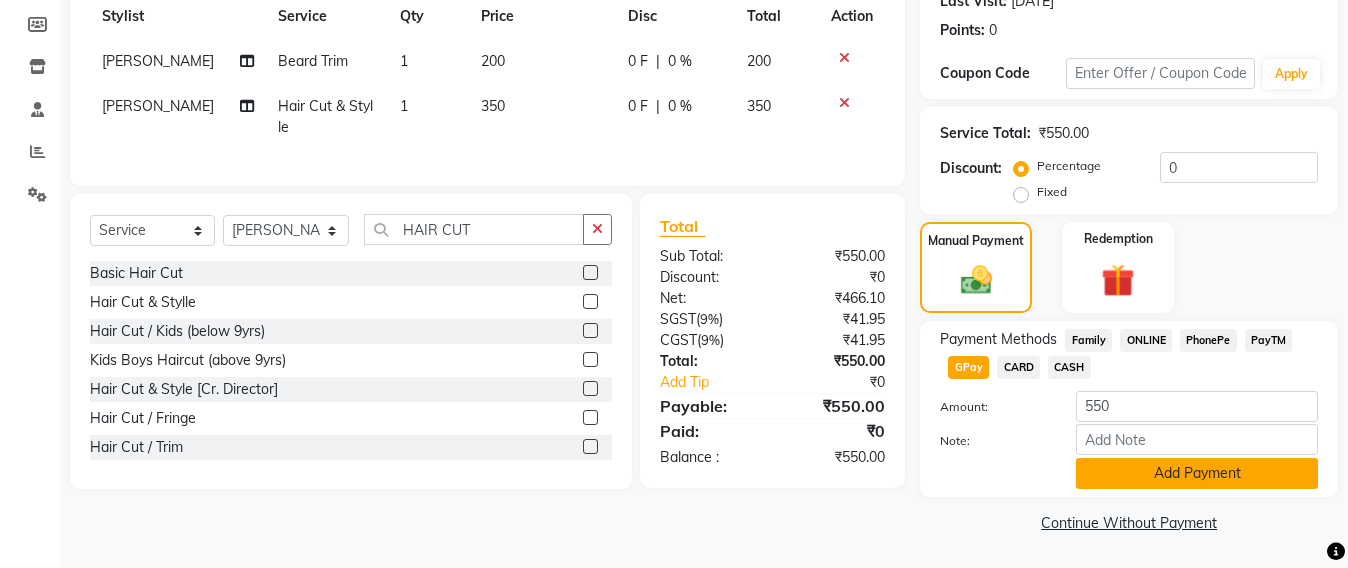 click on "Add Payment" 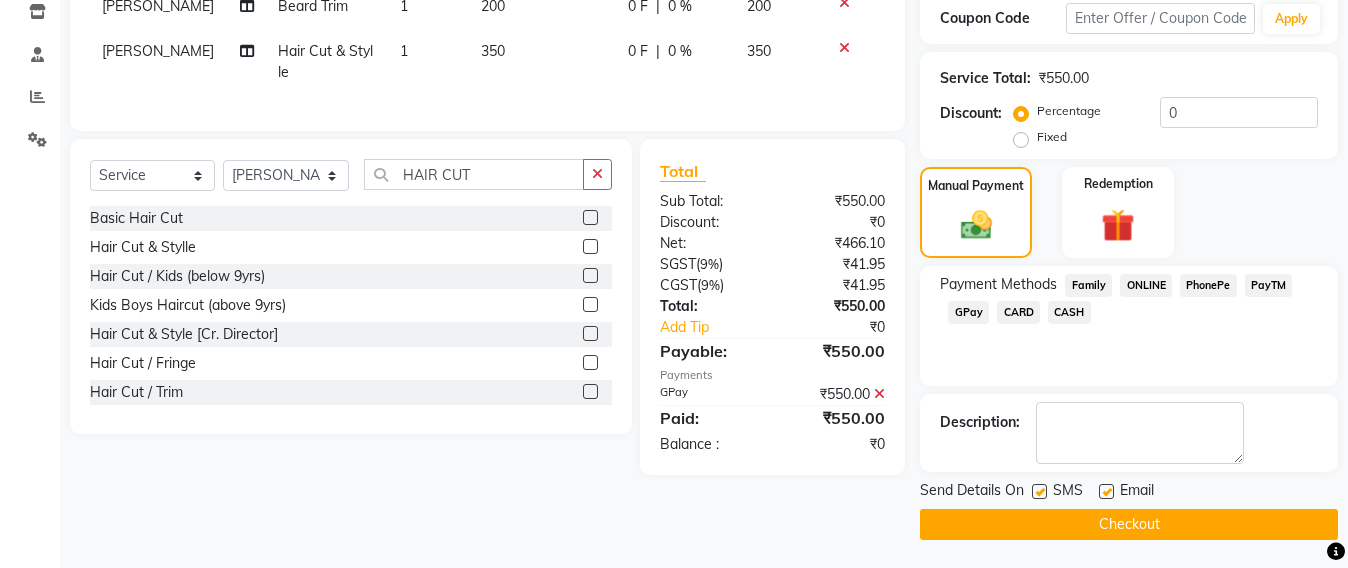 scroll, scrollTop: 348, scrollLeft: 0, axis: vertical 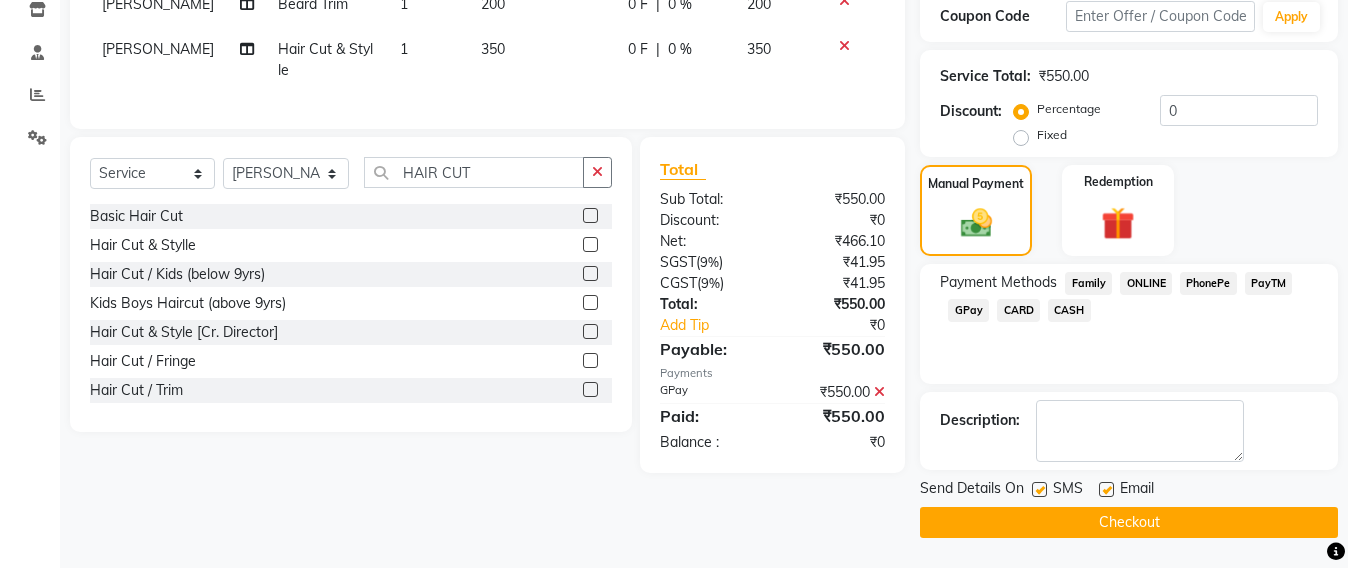 click on "Checkout" 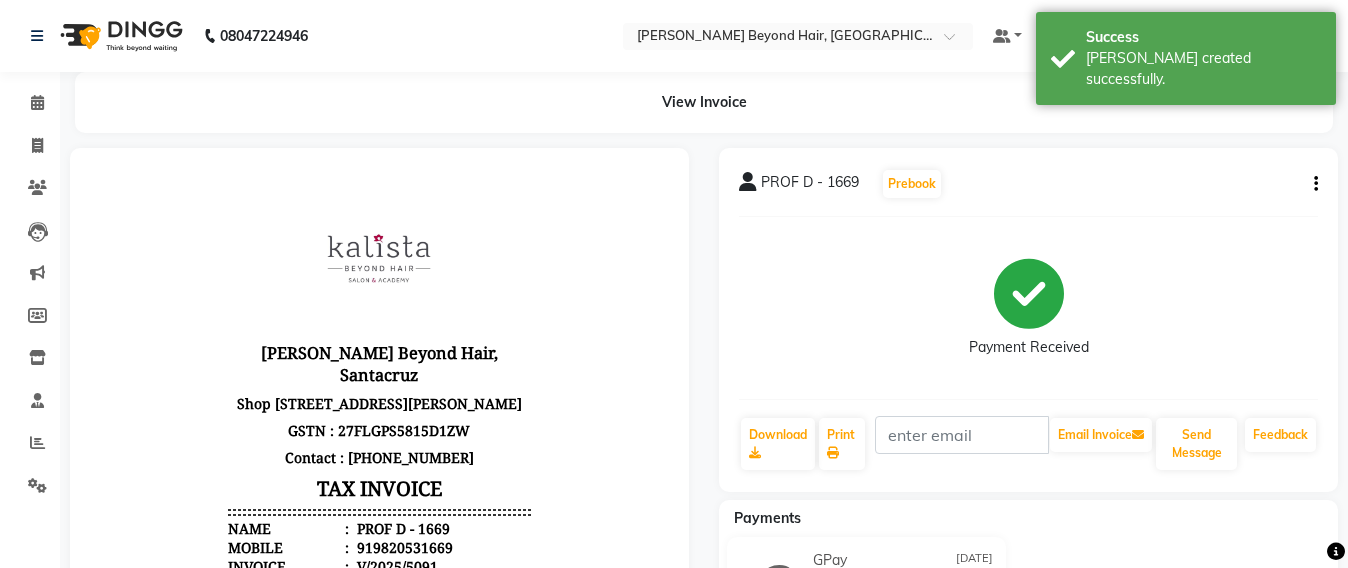 scroll, scrollTop: 0, scrollLeft: 0, axis: both 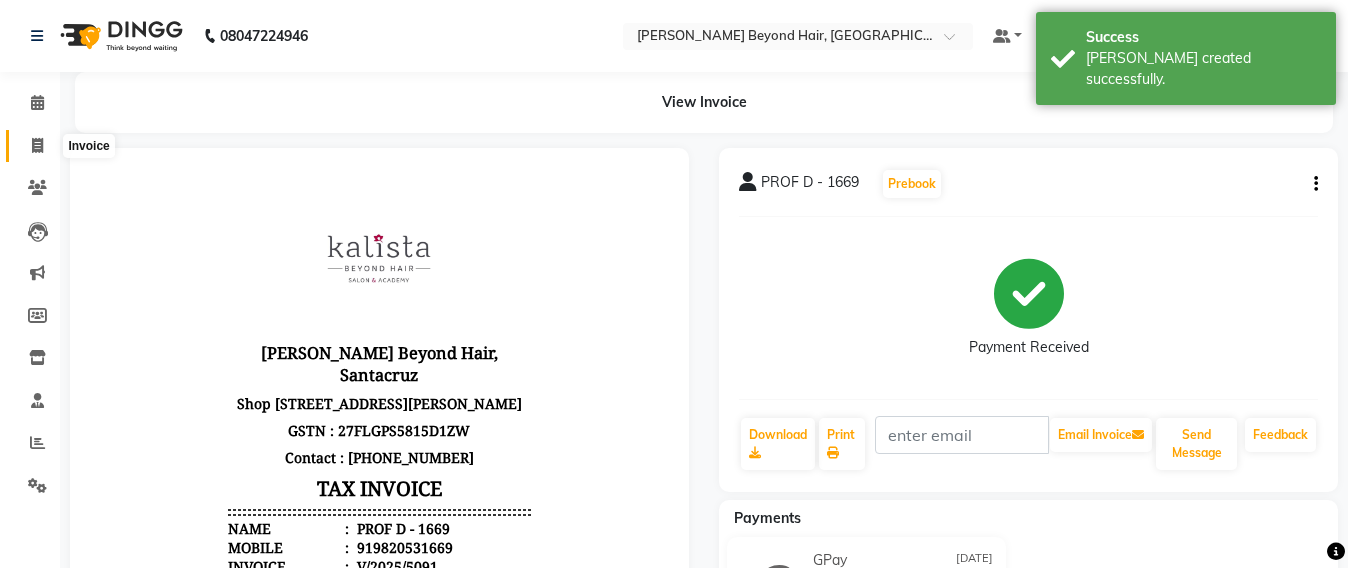 click 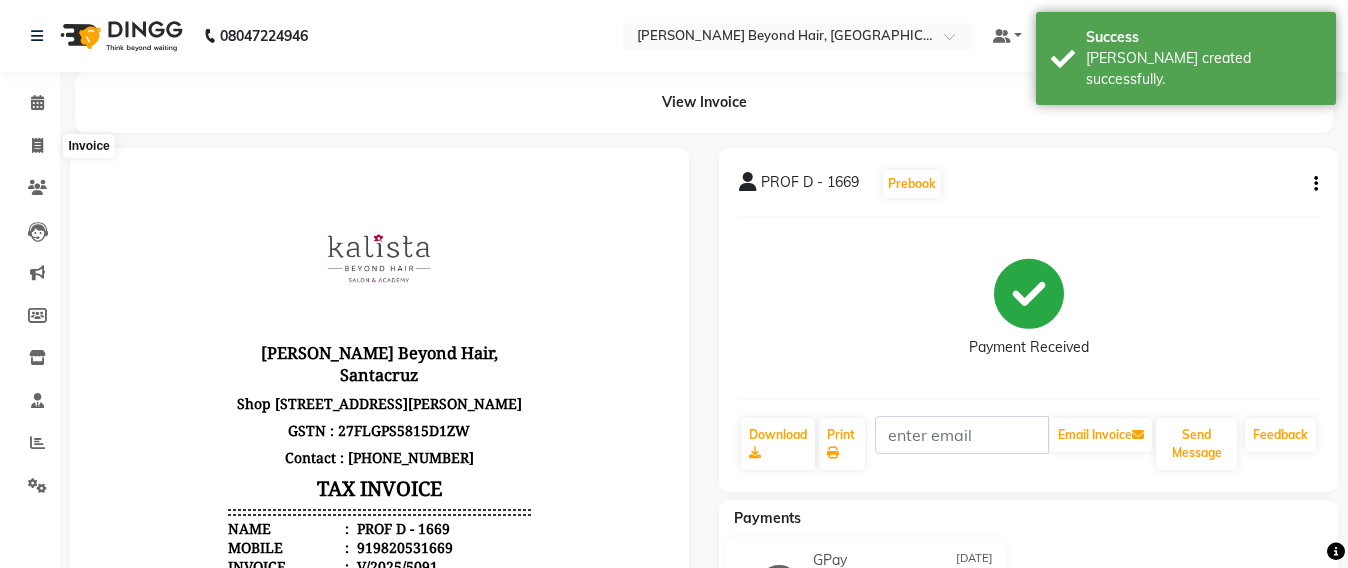 select on "service" 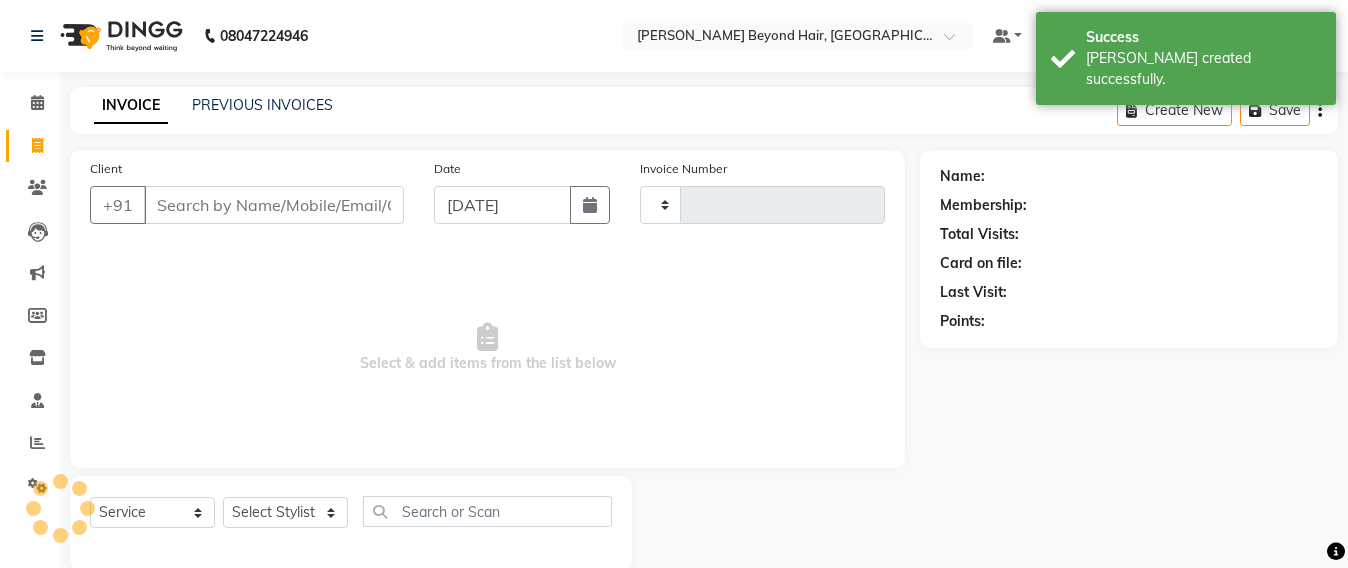 scroll, scrollTop: 33, scrollLeft: 0, axis: vertical 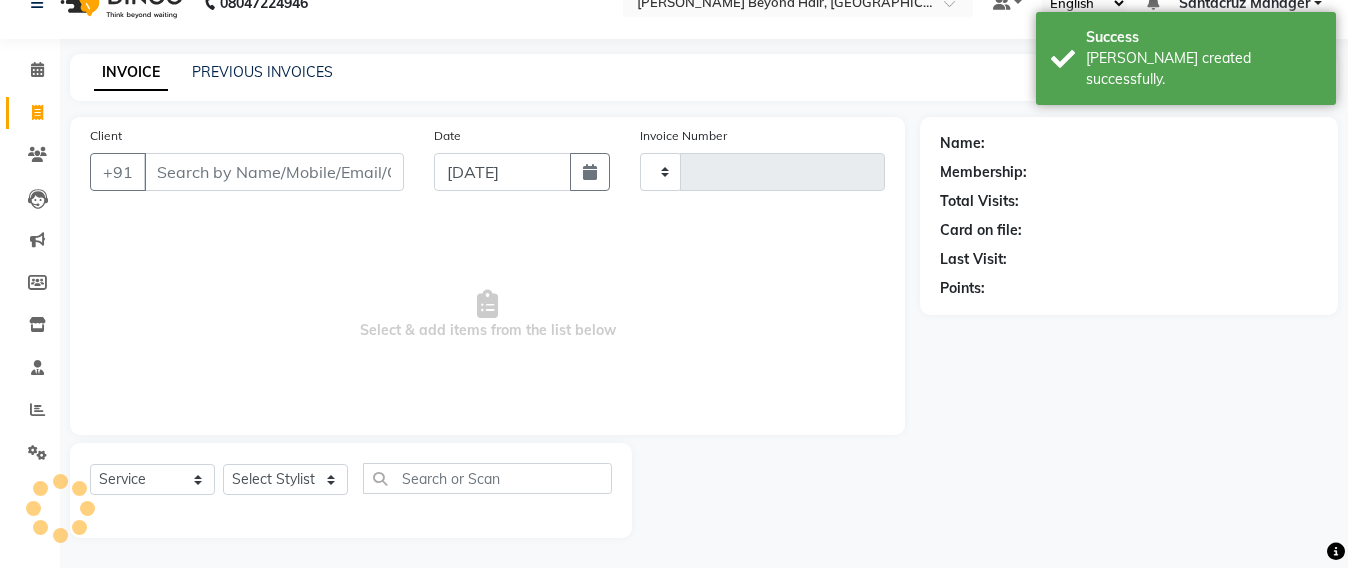 type on "5092" 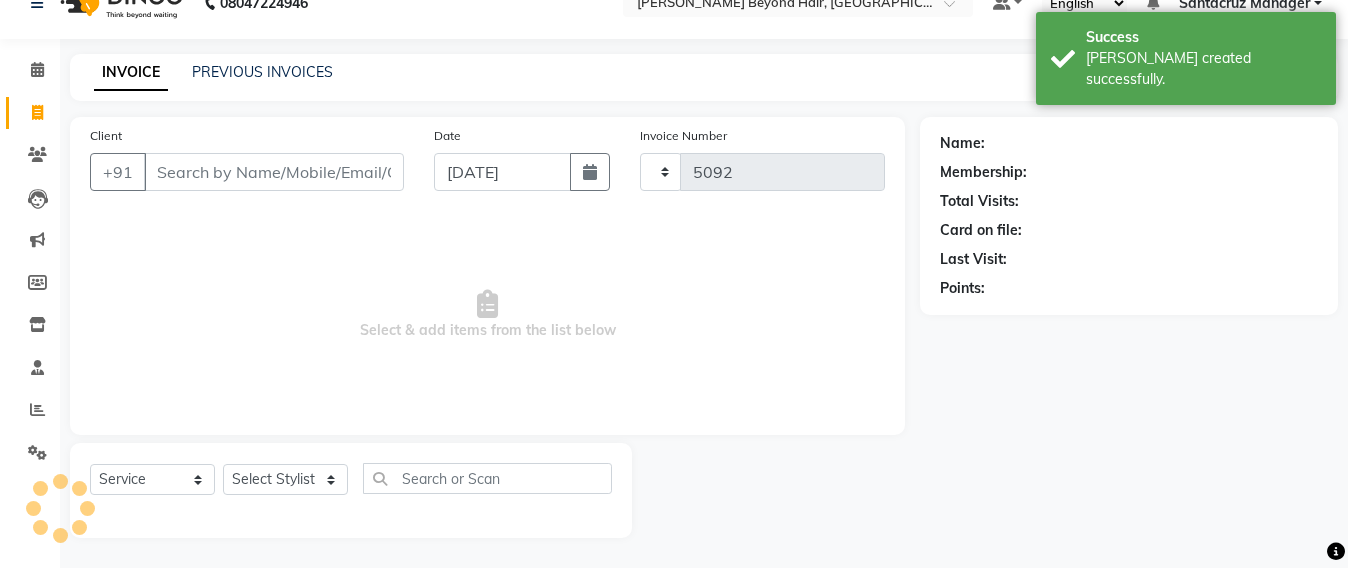 select on "6357" 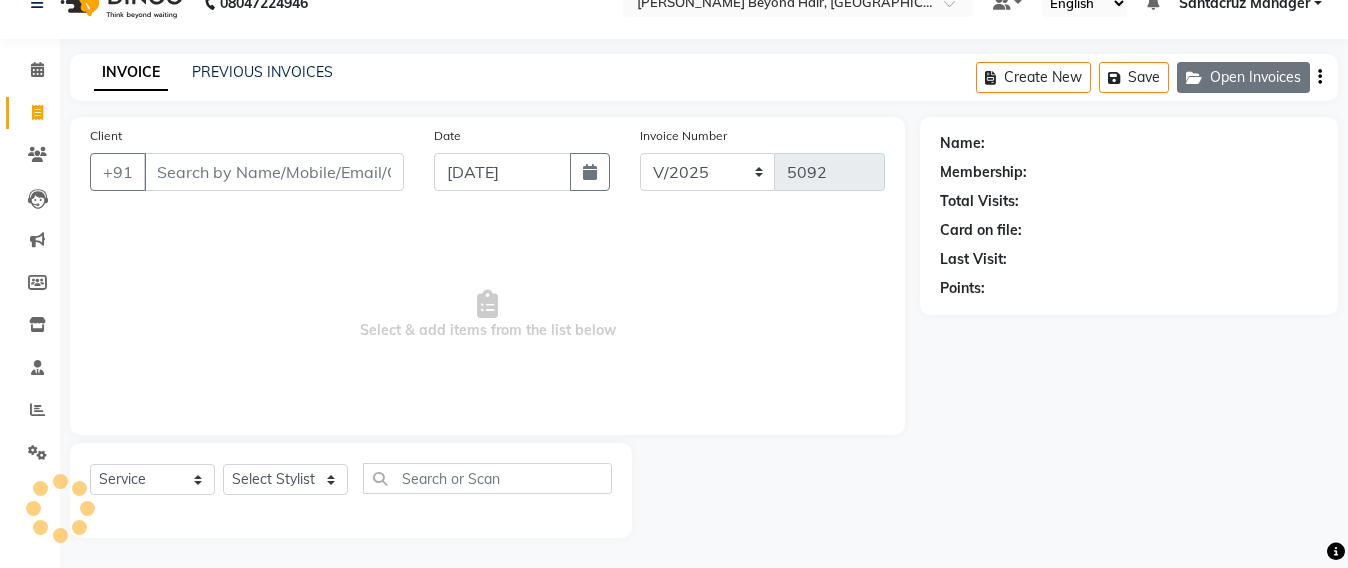 click on "Open Invoices" 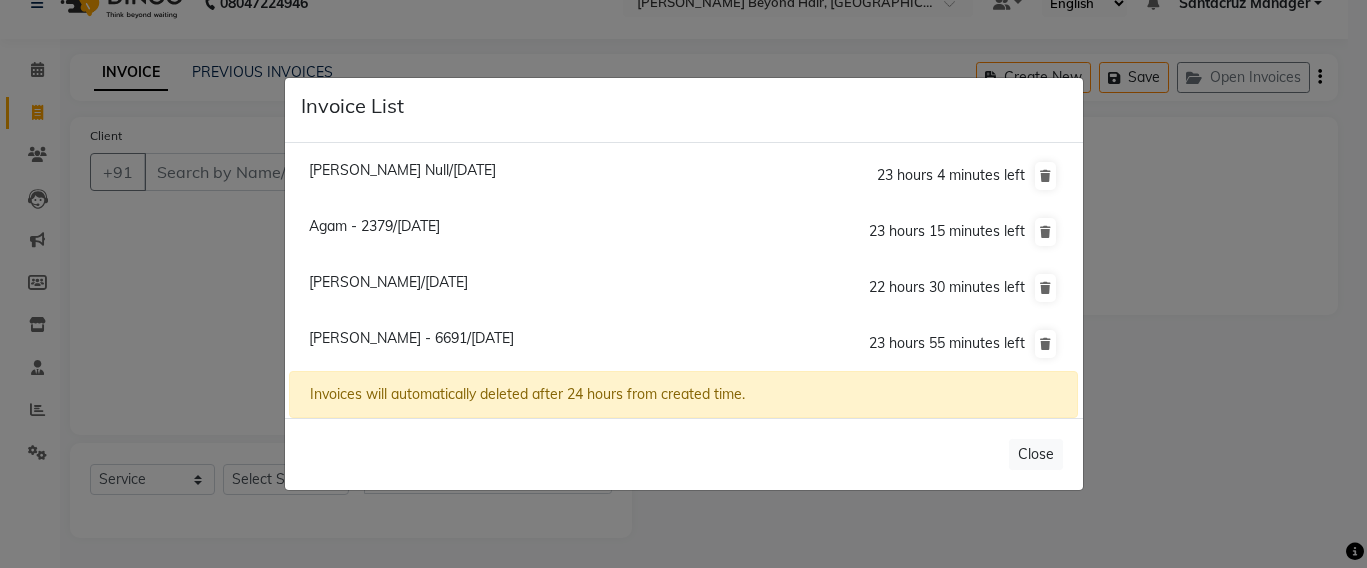 click on "Invoice List  [PERSON_NAME] Null/[DATE]  23 hours 4 minutes left  Agam - 2379/[DATE]  23 hours 15 minutes left  [PERSON_NAME]/[DATE]  22 hours 30 minutes left  [GEOGRAPHIC_DATA] - 6691/[DATE]  23 hours 55 minutes left  Invoices will automatically deleted after 24 hours from created time.   Close" 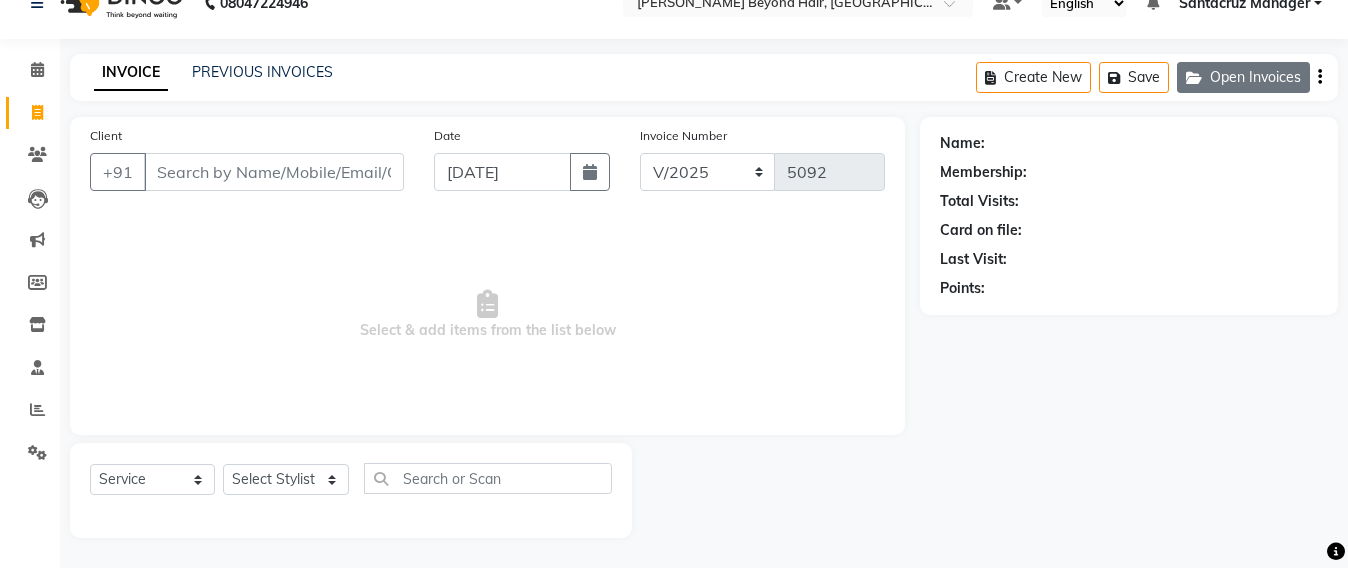 click on "Open Invoices" 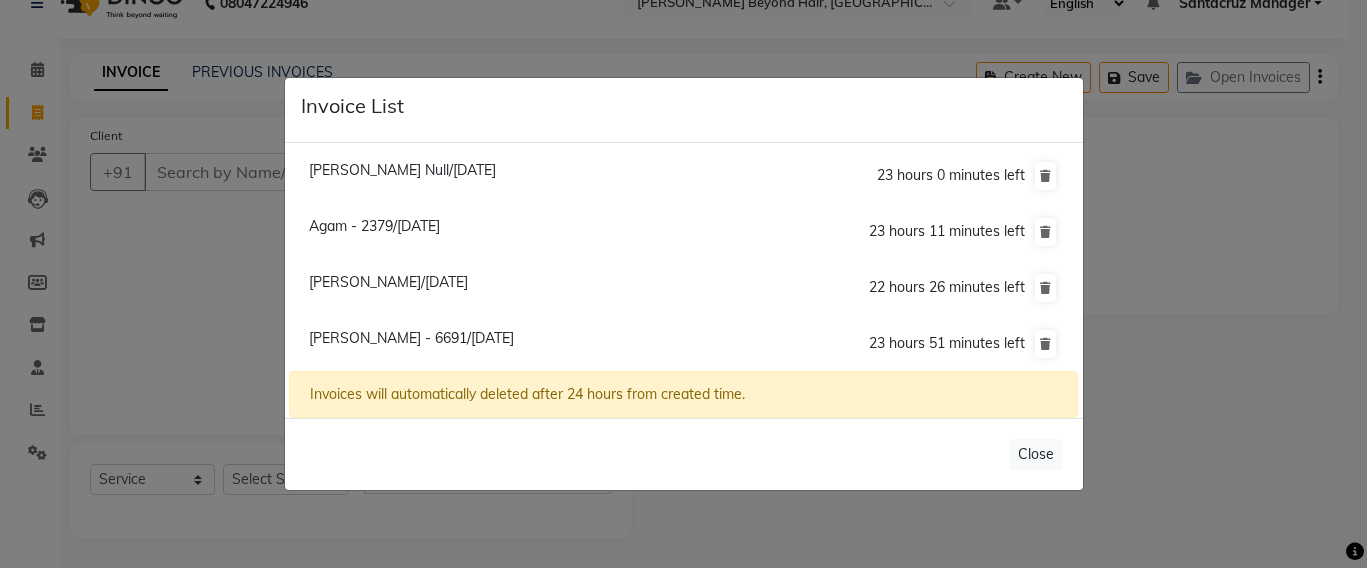click on "[PERSON_NAME] - 6691/[DATE]" 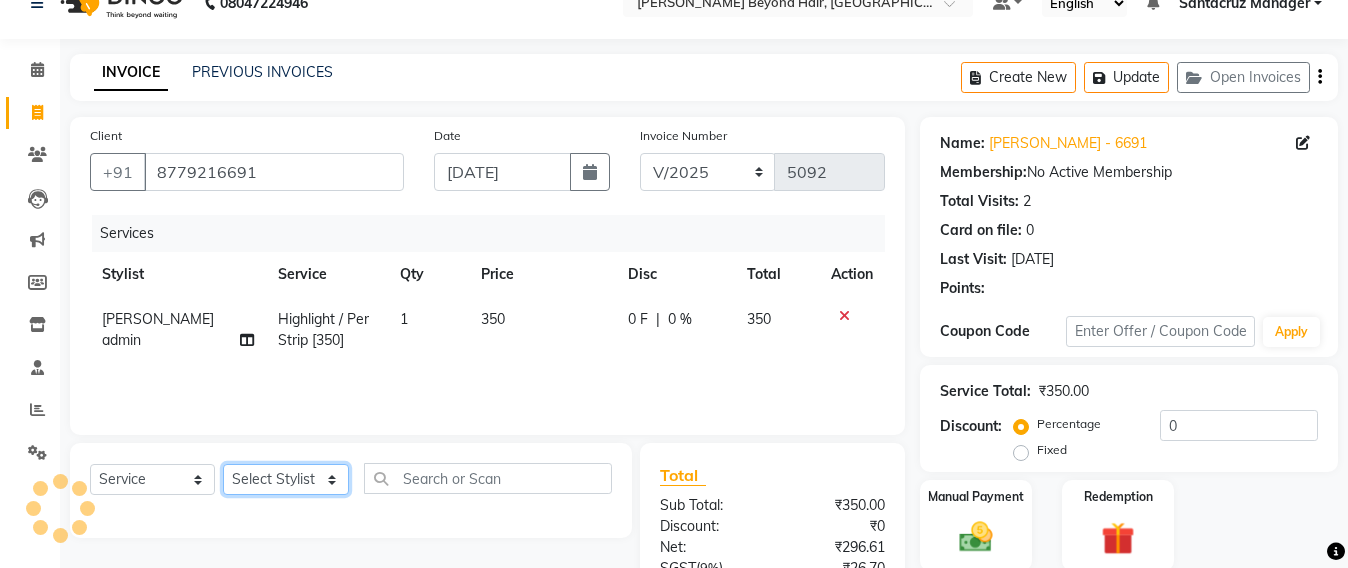 click on "Select Stylist Admin [PERSON_NAME] Sankat [PERSON_NAME] [PERSON_NAME] [PERSON_NAME] [PERSON_NAME] [PERSON_NAME] [PERSON_NAME] mahattre Pratibha [PERSON_NAME] Rosy [PERSON_NAME] [PERSON_NAME] admin [PERSON_NAME] Manager [PERSON_NAME] SOMAYANG VASHUM [PERSON_NAME]" 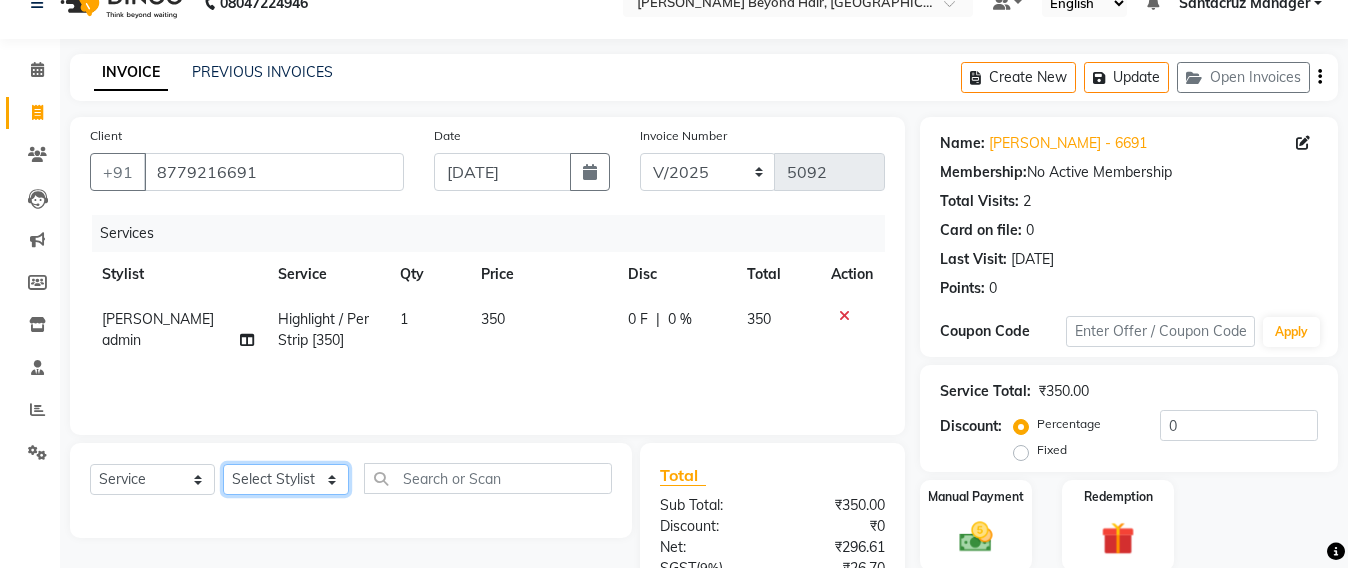 select on "47899" 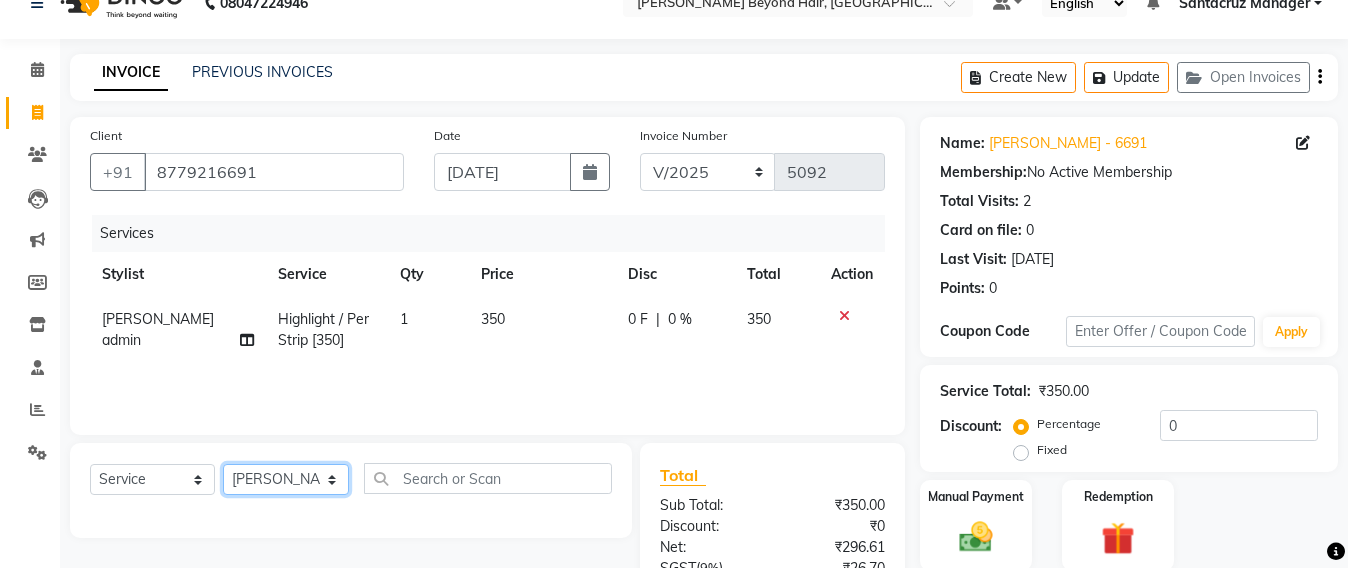 click on "Select Stylist Admin [PERSON_NAME] Sankat [PERSON_NAME] [PERSON_NAME] [PERSON_NAME] [PERSON_NAME] [PERSON_NAME] [PERSON_NAME] mahattre Pratibha [PERSON_NAME] Rosy [PERSON_NAME] [PERSON_NAME] admin [PERSON_NAME] Manager [PERSON_NAME] SOMAYANG VASHUM [PERSON_NAME]" 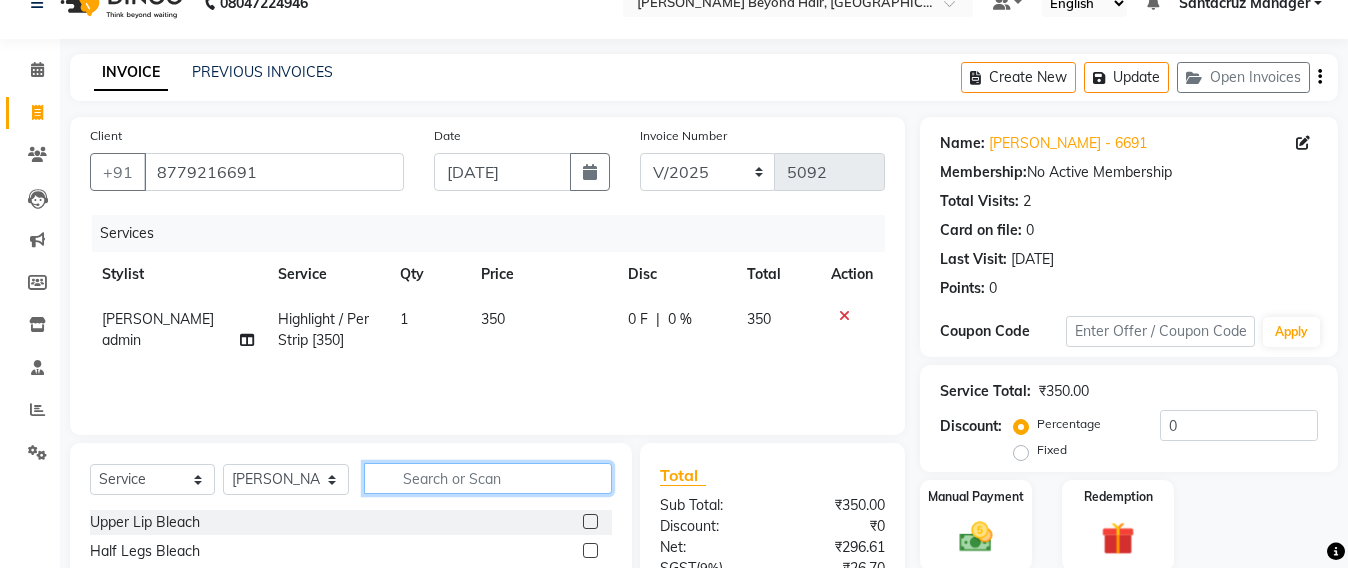 click 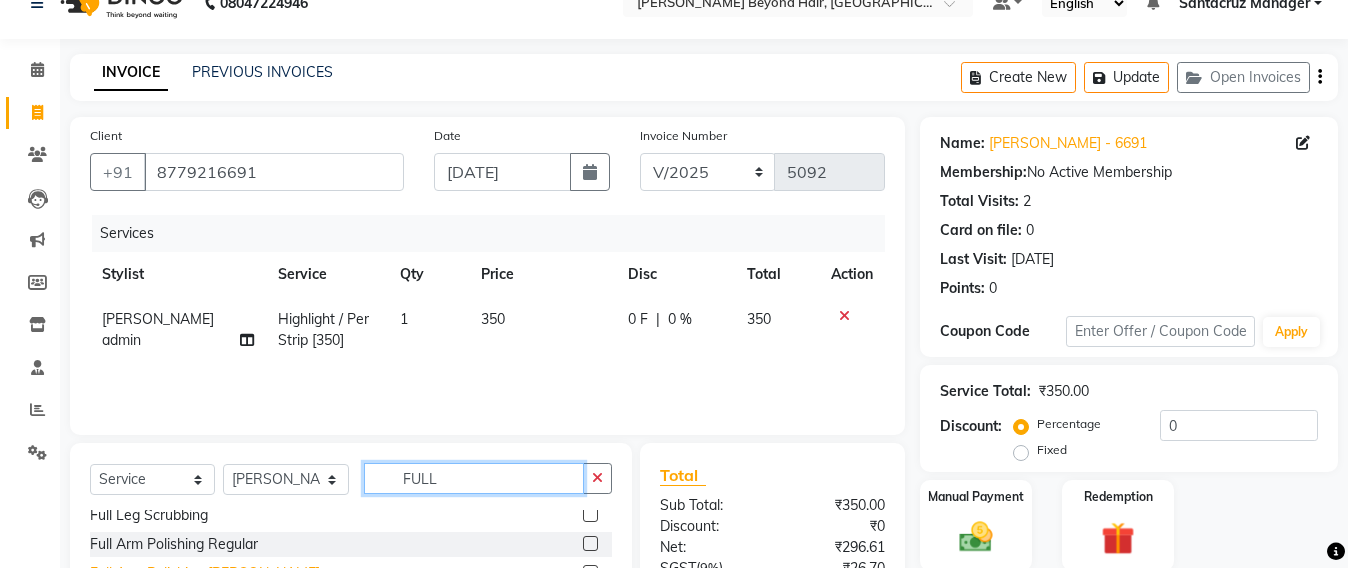 scroll, scrollTop: 375, scrollLeft: 0, axis: vertical 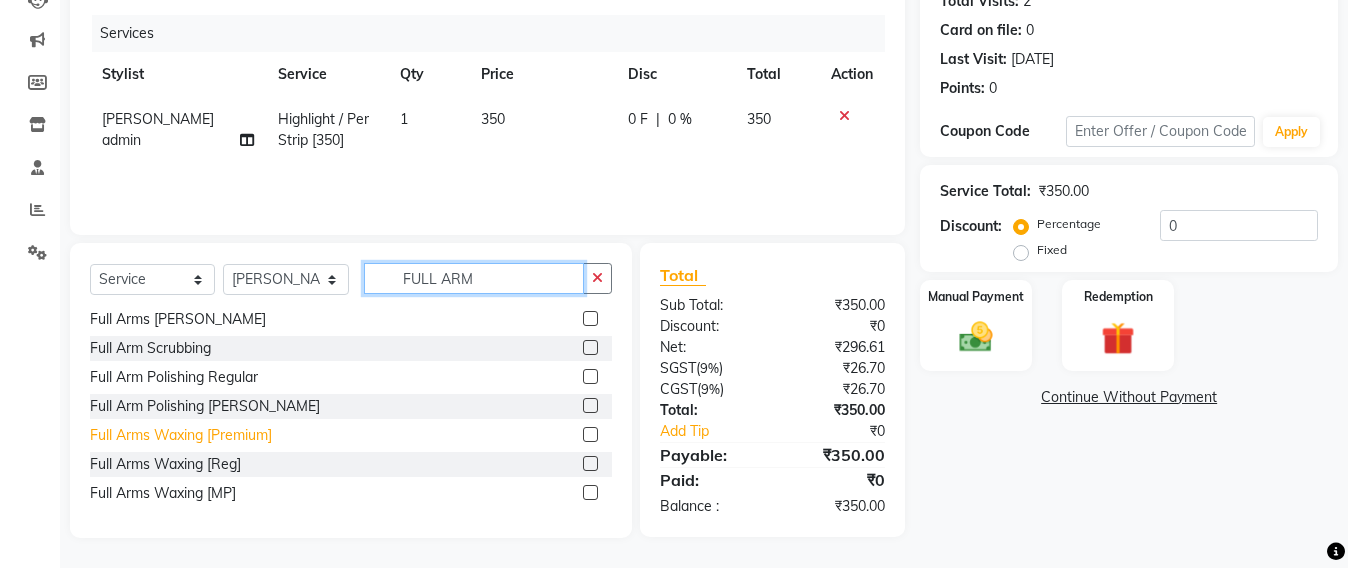 type on "FULL ARM" 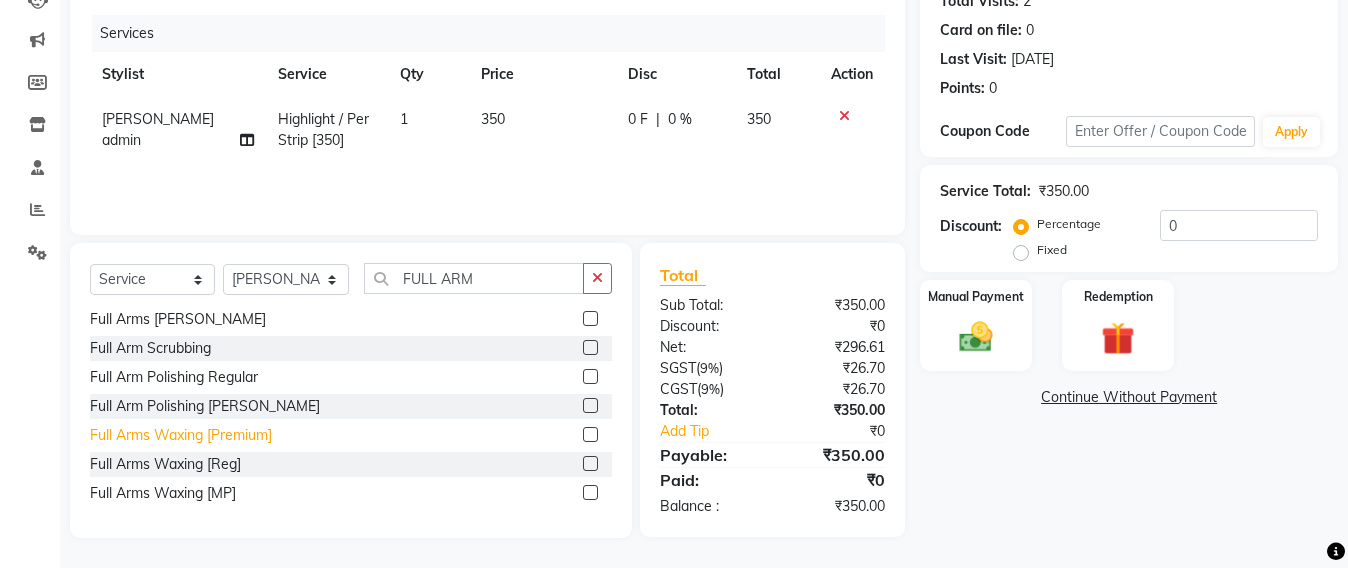 click on "Full Arms Waxing [Premium]" 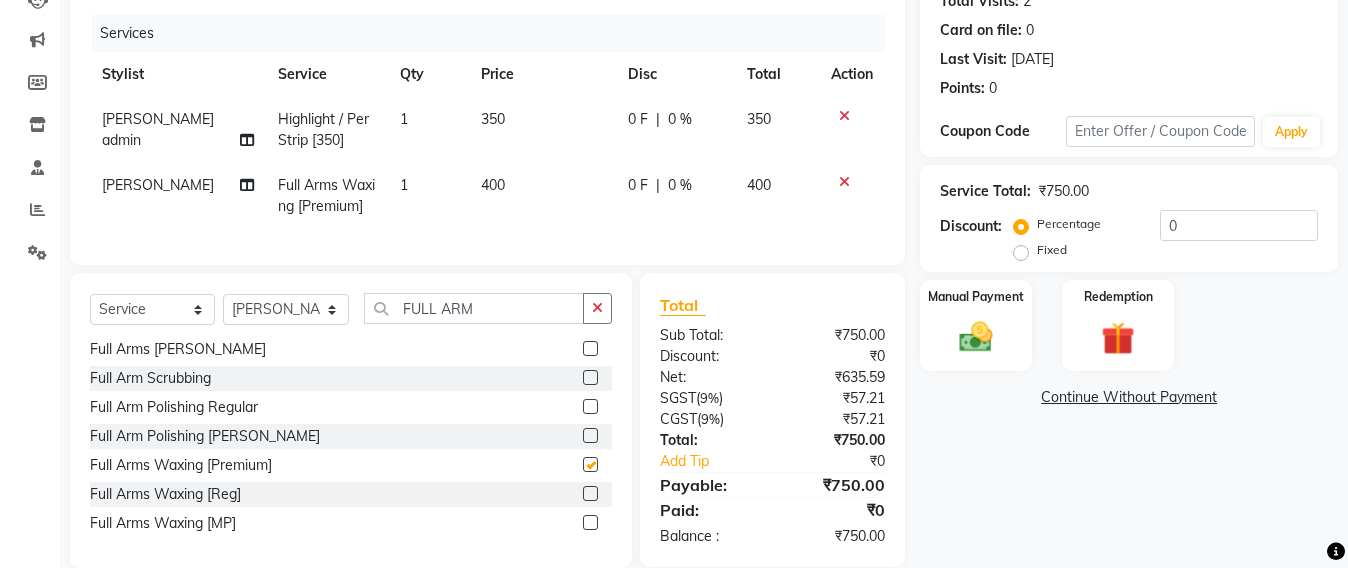 checkbox on "false" 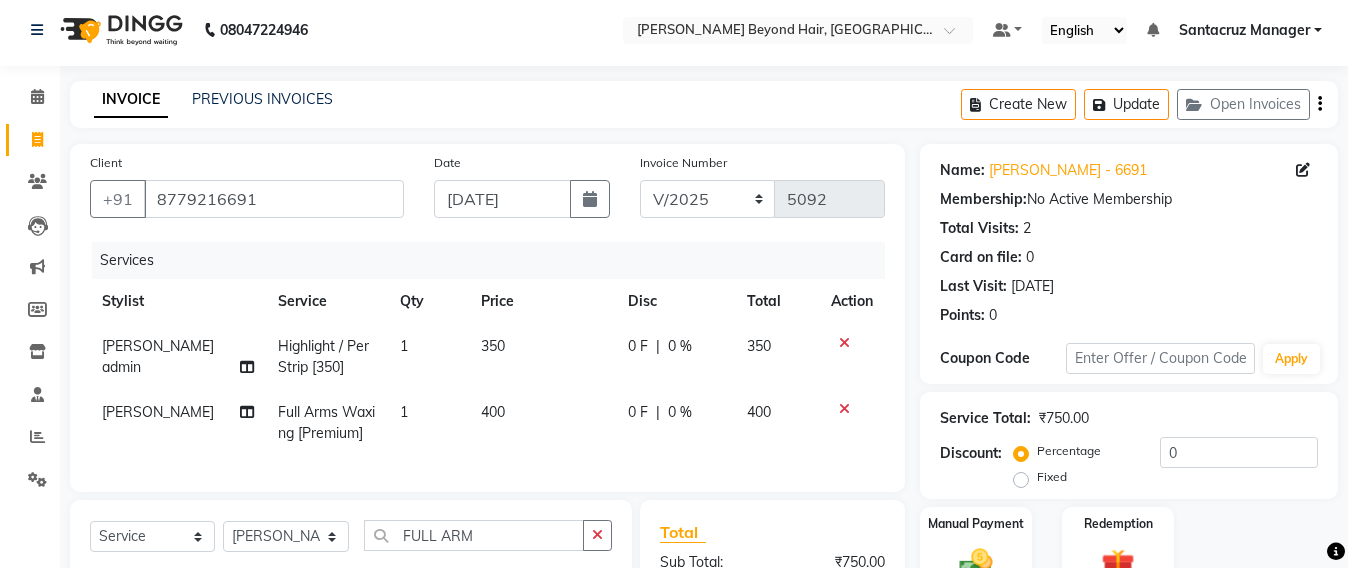 scroll, scrollTop: 0, scrollLeft: 0, axis: both 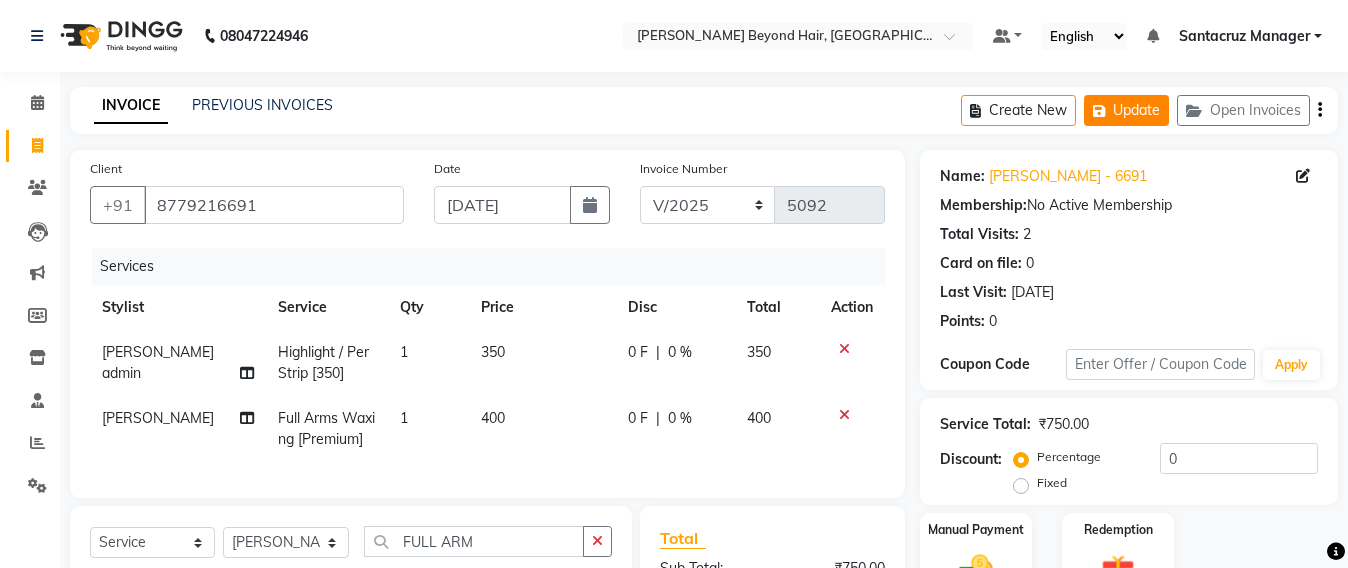 click on "Update" 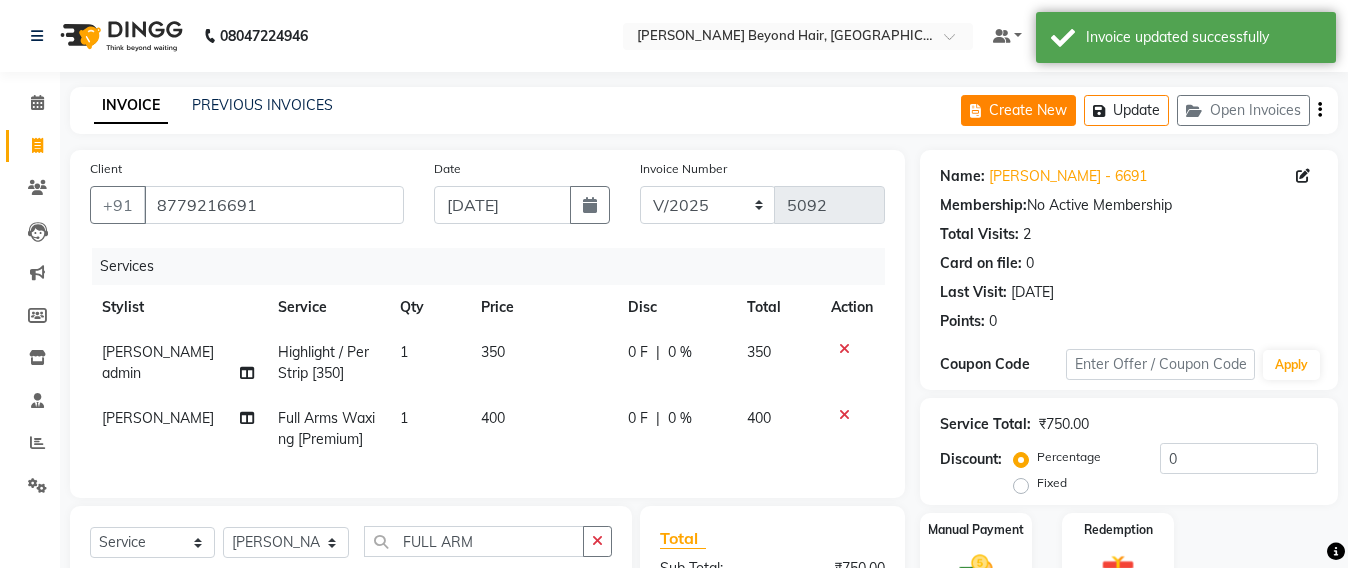 click on "Create New" 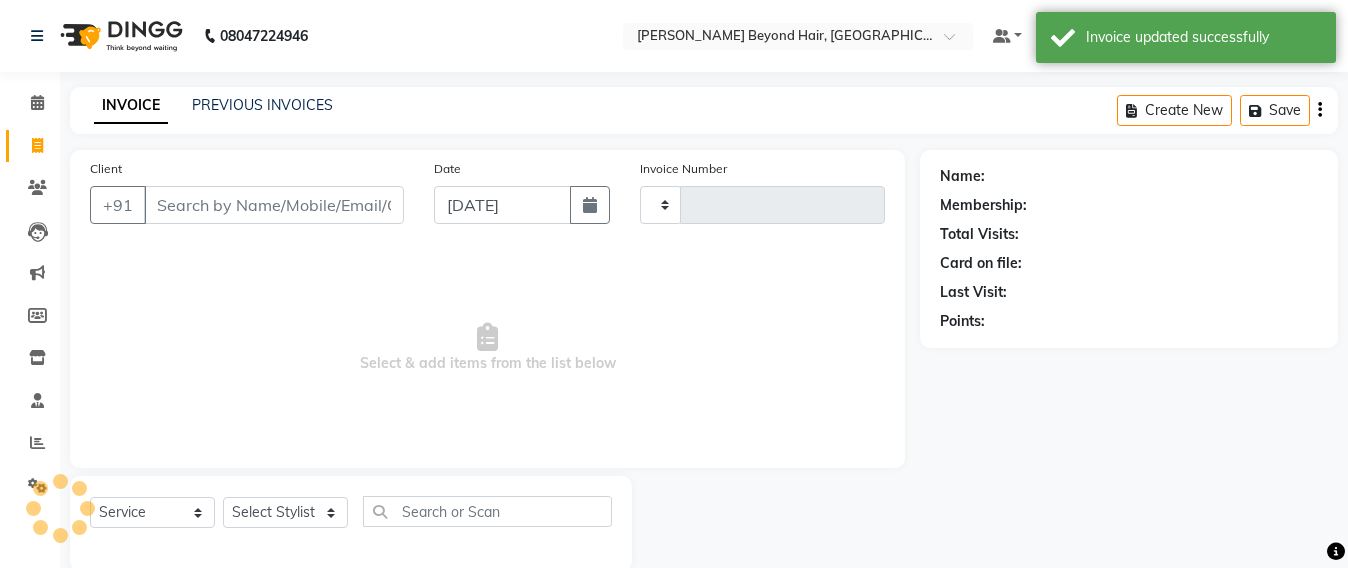 scroll, scrollTop: 33, scrollLeft: 0, axis: vertical 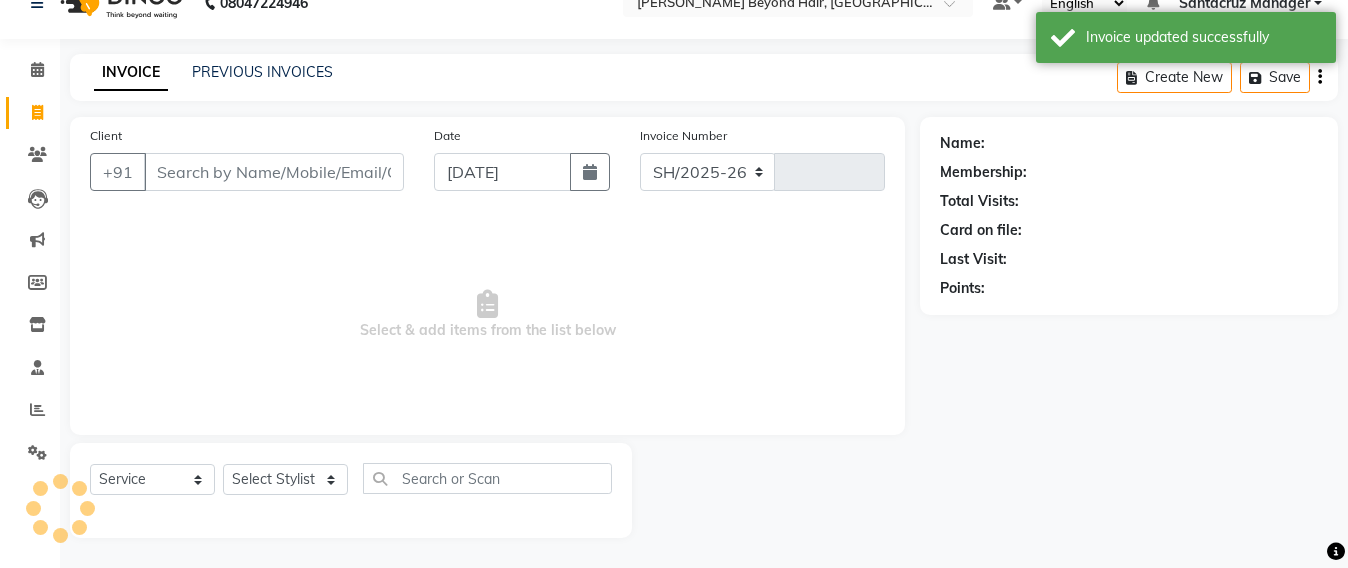 select on "6357" 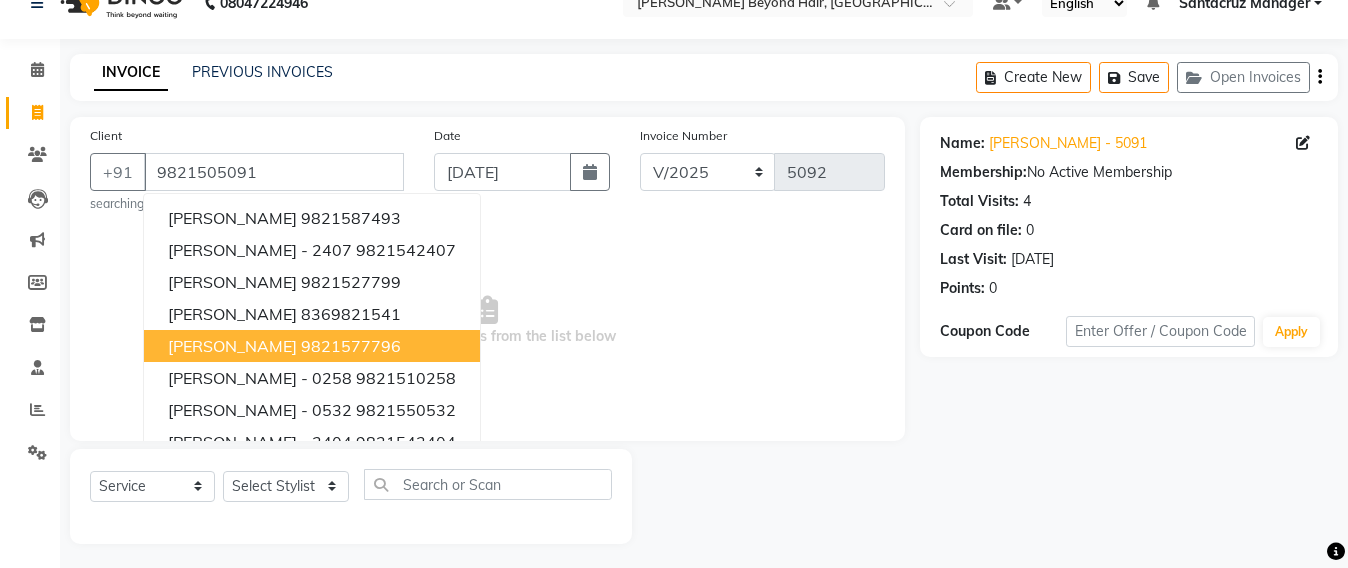 scroll, scrollTop: 39, scrollLeft: 0, axis: vertical 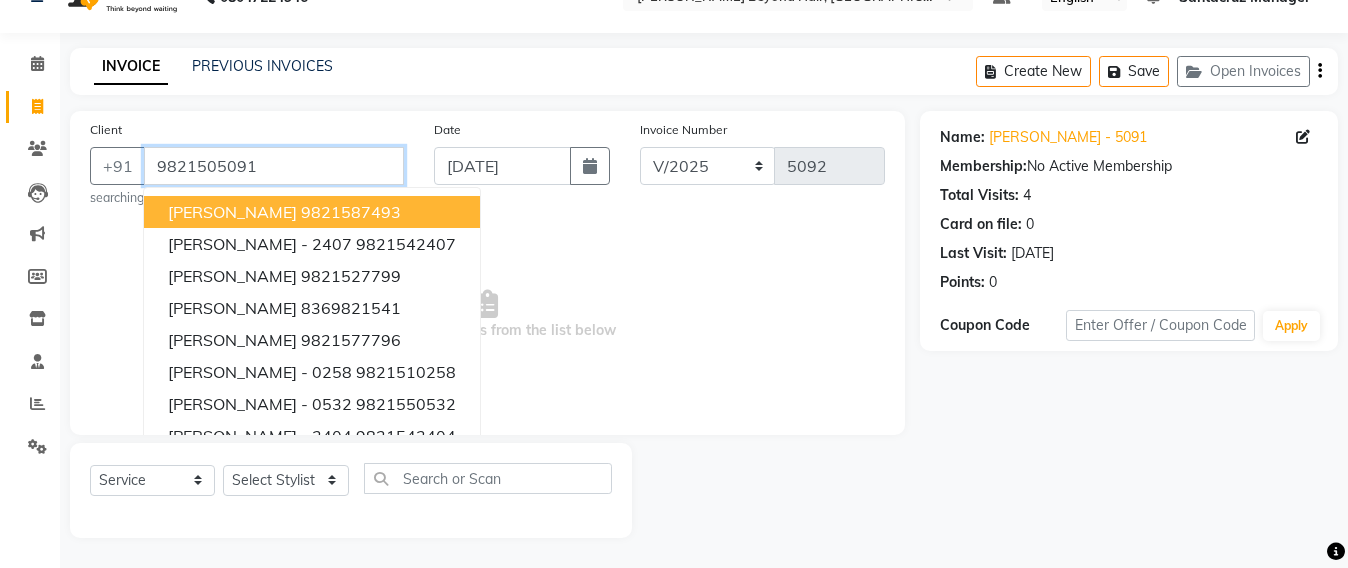 click on "9821505091" at bounding box center (274, 166) 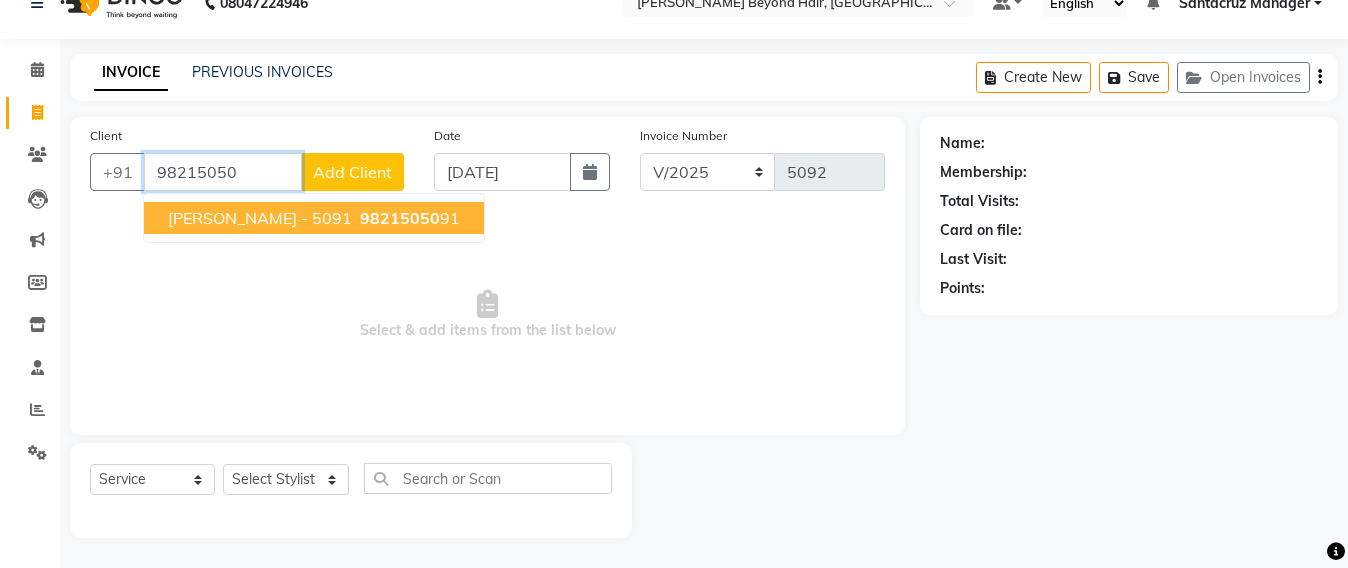 scroll, scrollTop: 33, scrollLeft: 0, axis: vertical 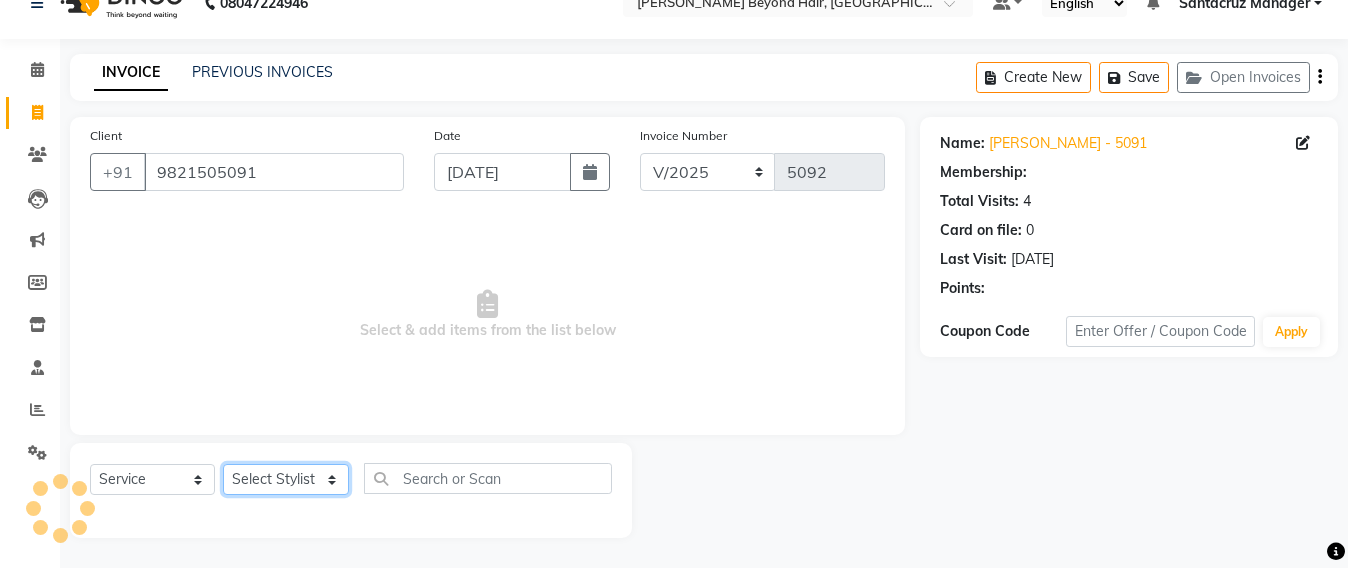 drag, startPoint x: 291, startPoint y: 477, endPoint x: 290, endPoint y: 467, distance: 10.049875 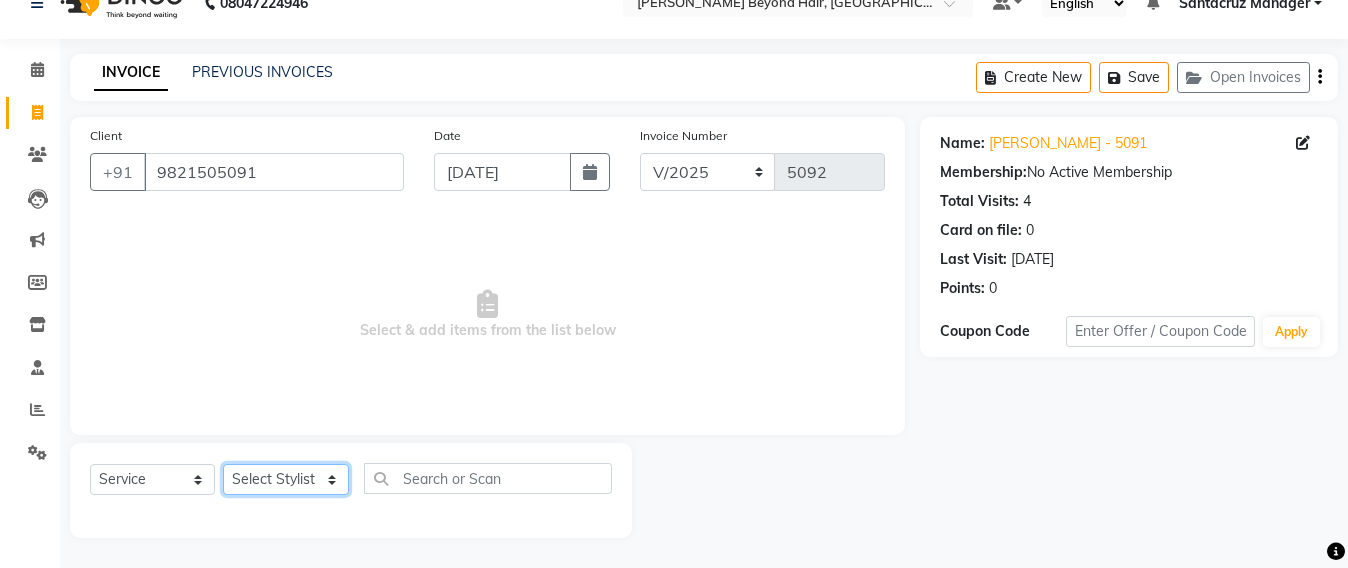 select on "59106" 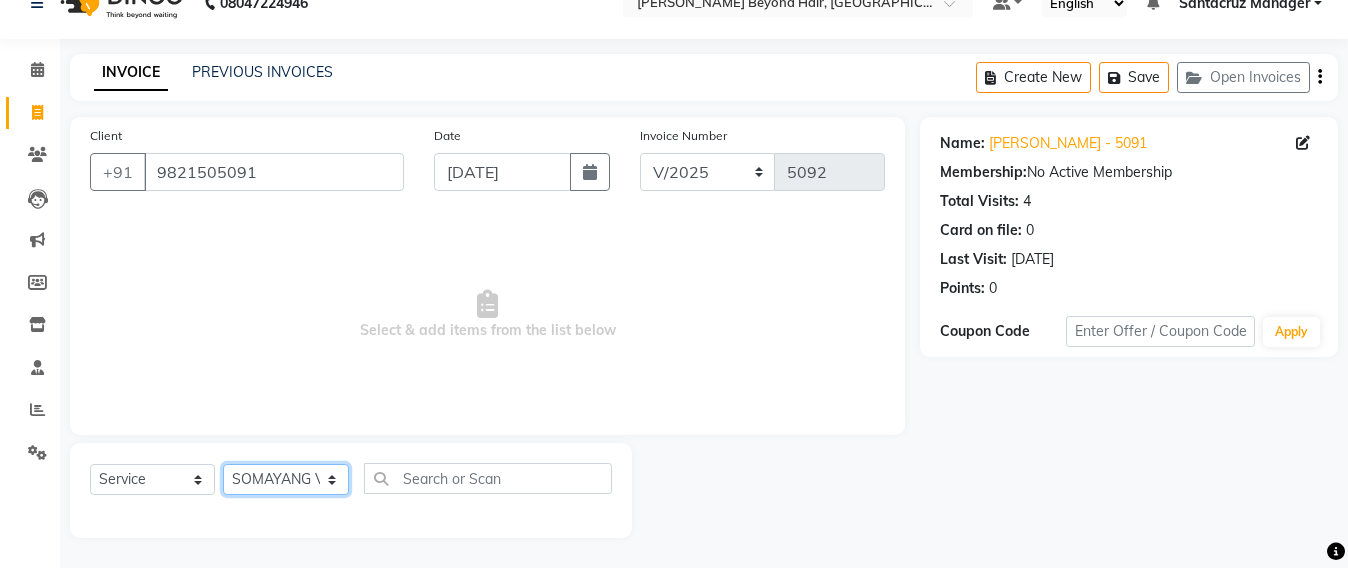 click on "Select Stylist Admin [PERSON_NAME] Sankat [PERSON_NAME] [PERSON_NAME] [PERSON_NAME] [PERSON_NAME] [PERSON_NAME] [PERSON_NAME] mahattre Pratibha [PERSON_NAME] Rosy [PERSON_NAME] [PERSON_NAME] admin [PERSON_NAME] Manager [PERSON_NAME] SOMAYANG VASHUM [PERSON_NAME]" 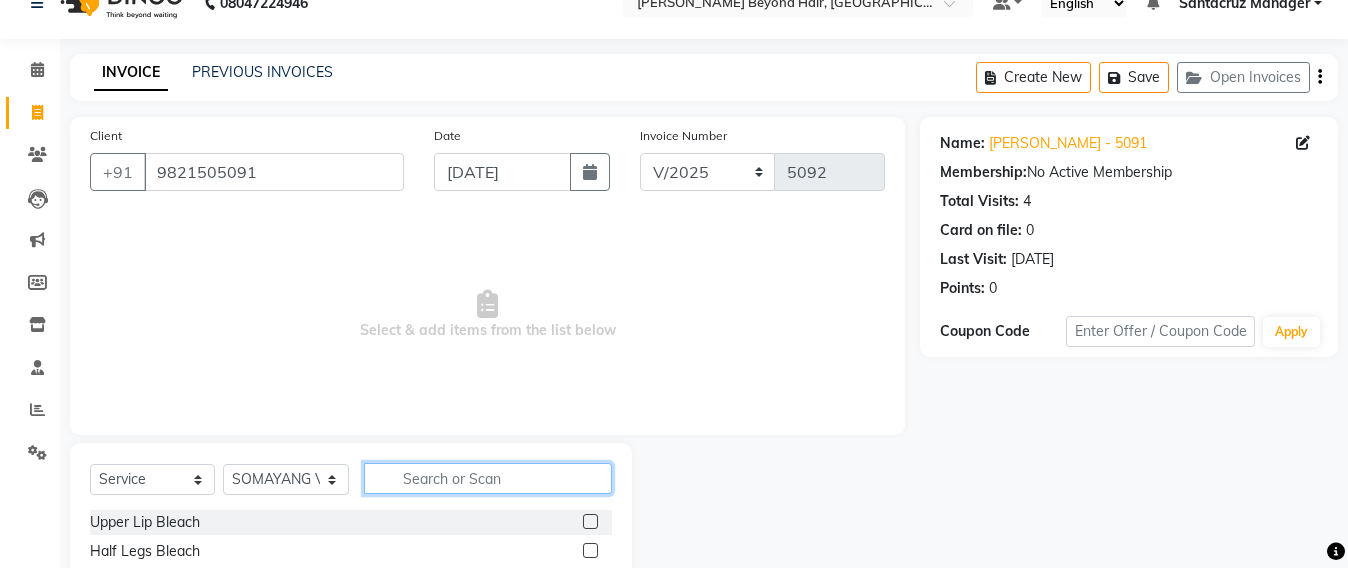 click 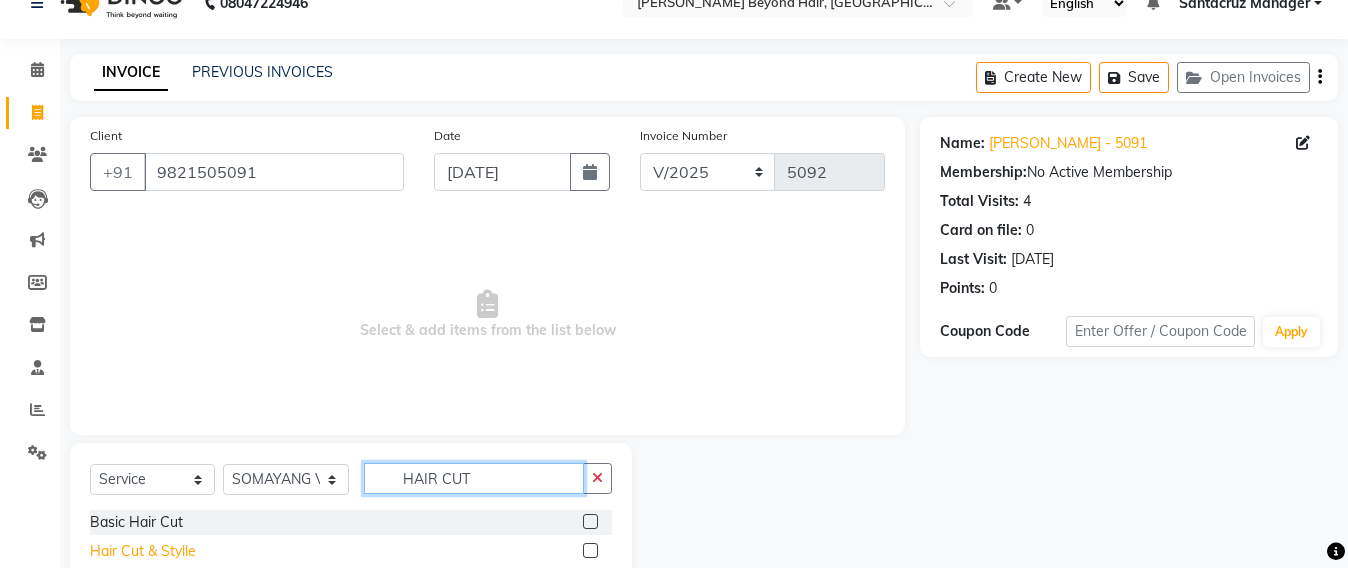 type on "HAIR CUT" 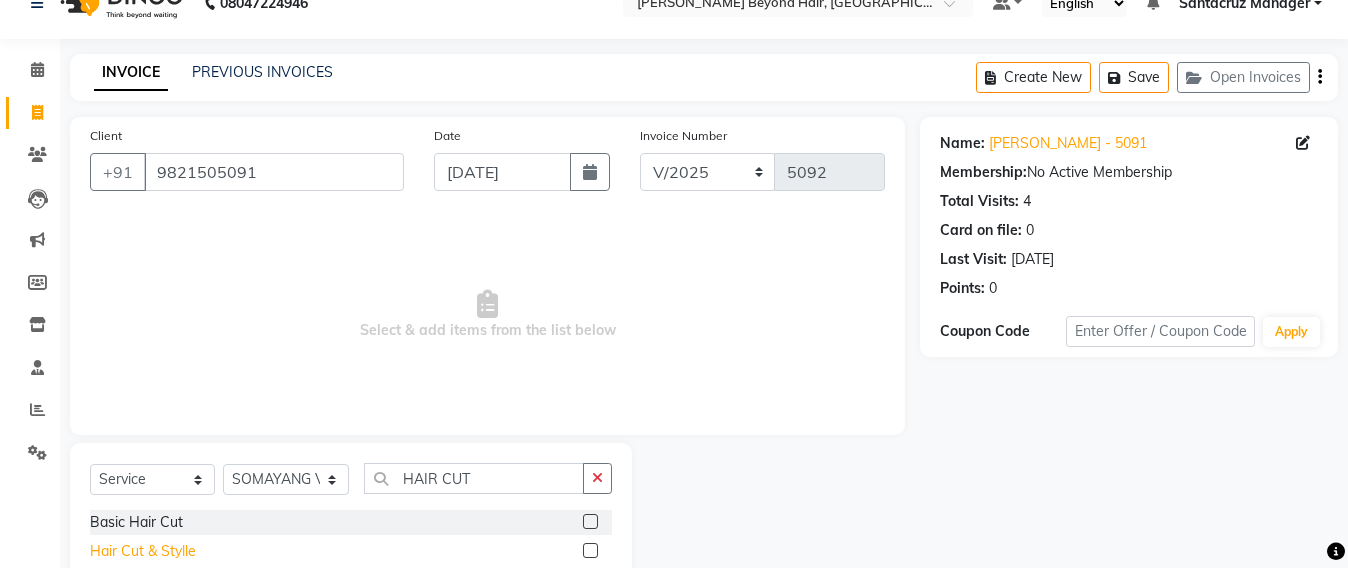 click on "Hair Cut & Stylle" 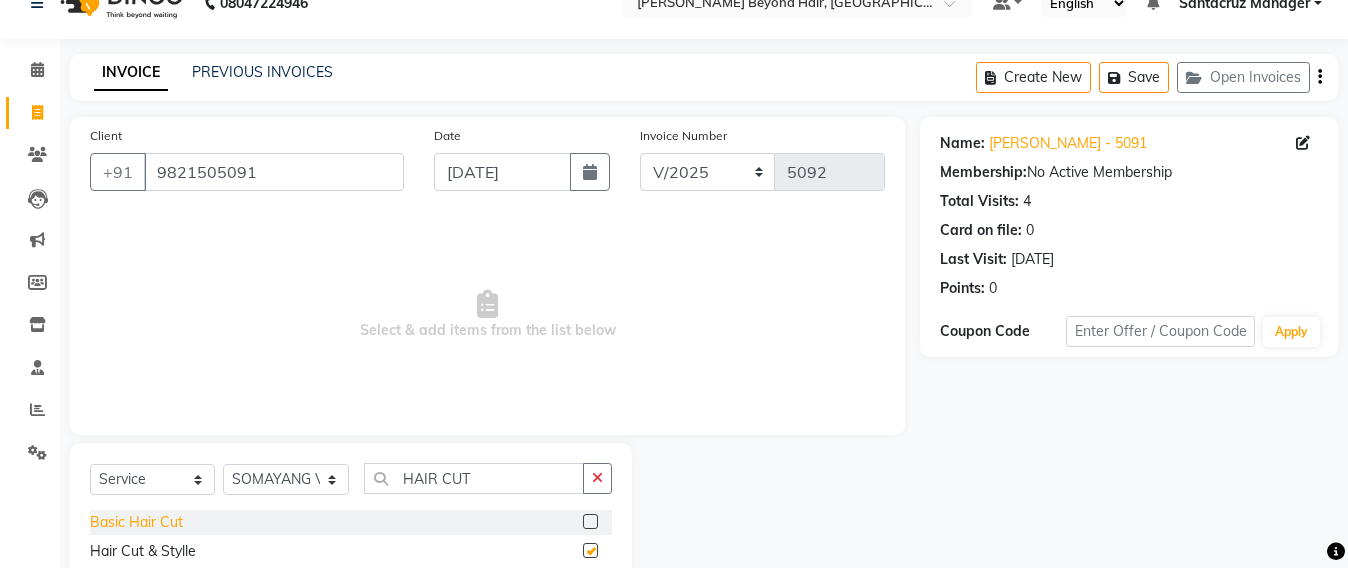 checkbox on "false" 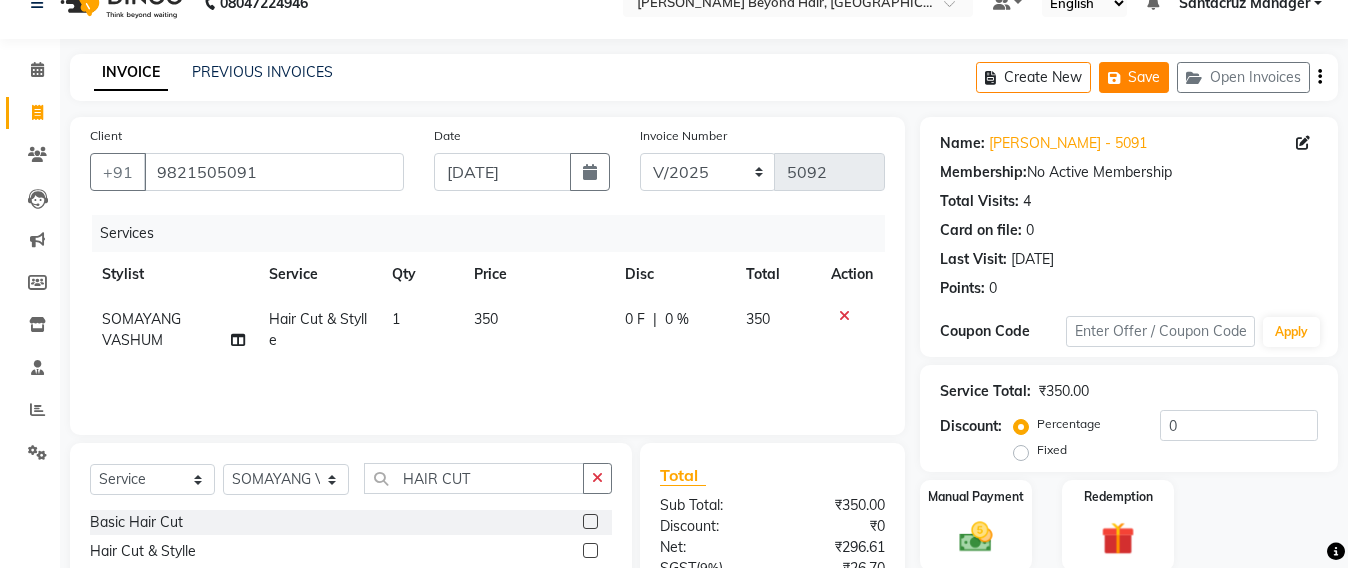 click on "Save" 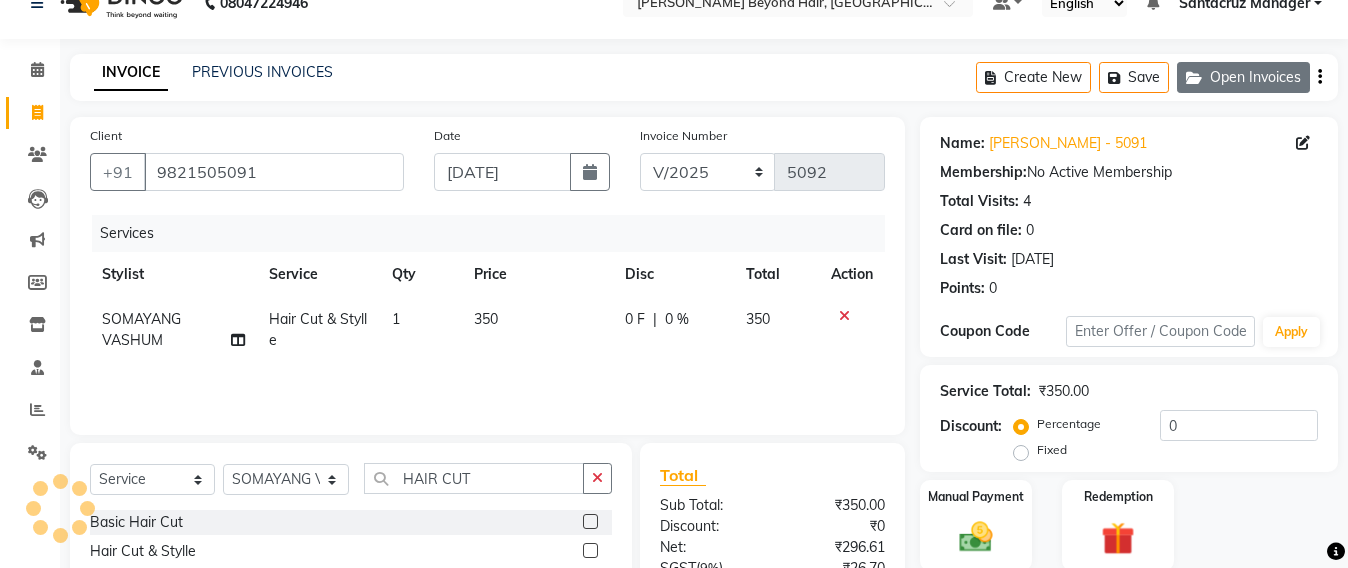 click on "Open Invoices" 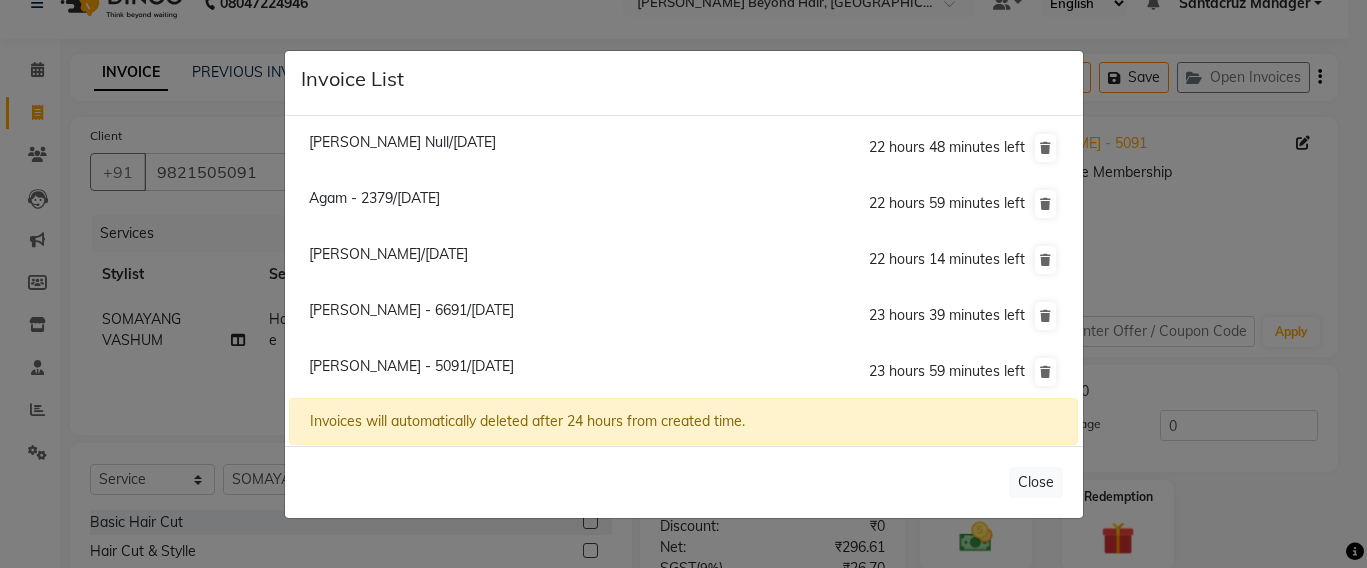 click on "Agam - 2379/[DATE]" 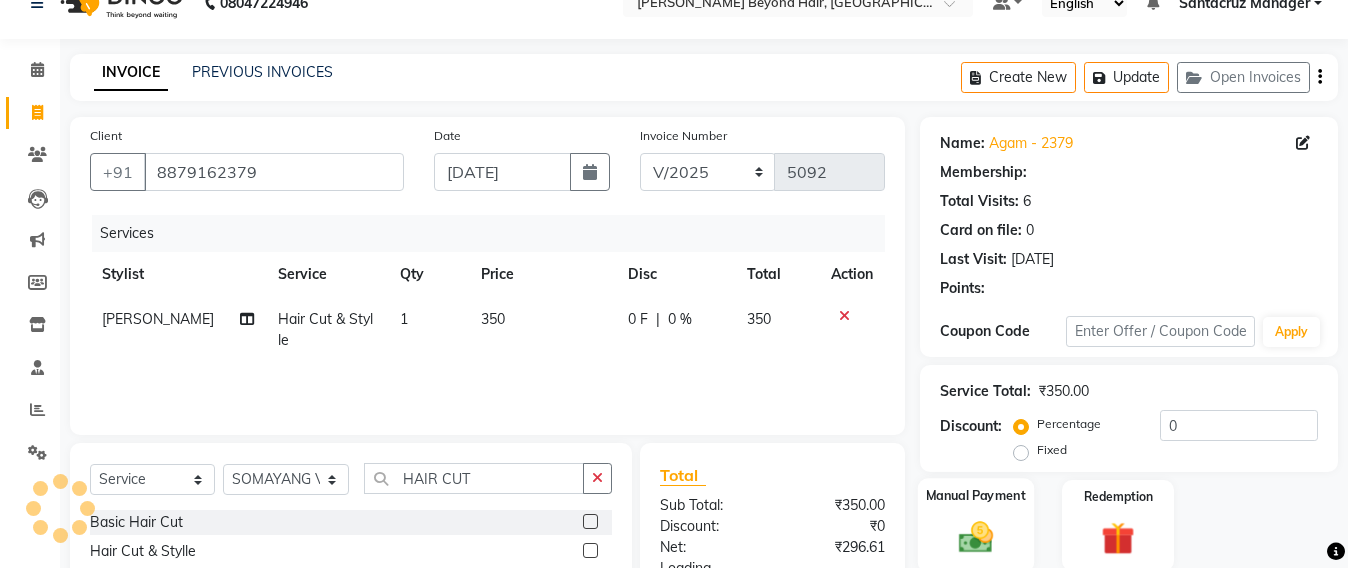 click 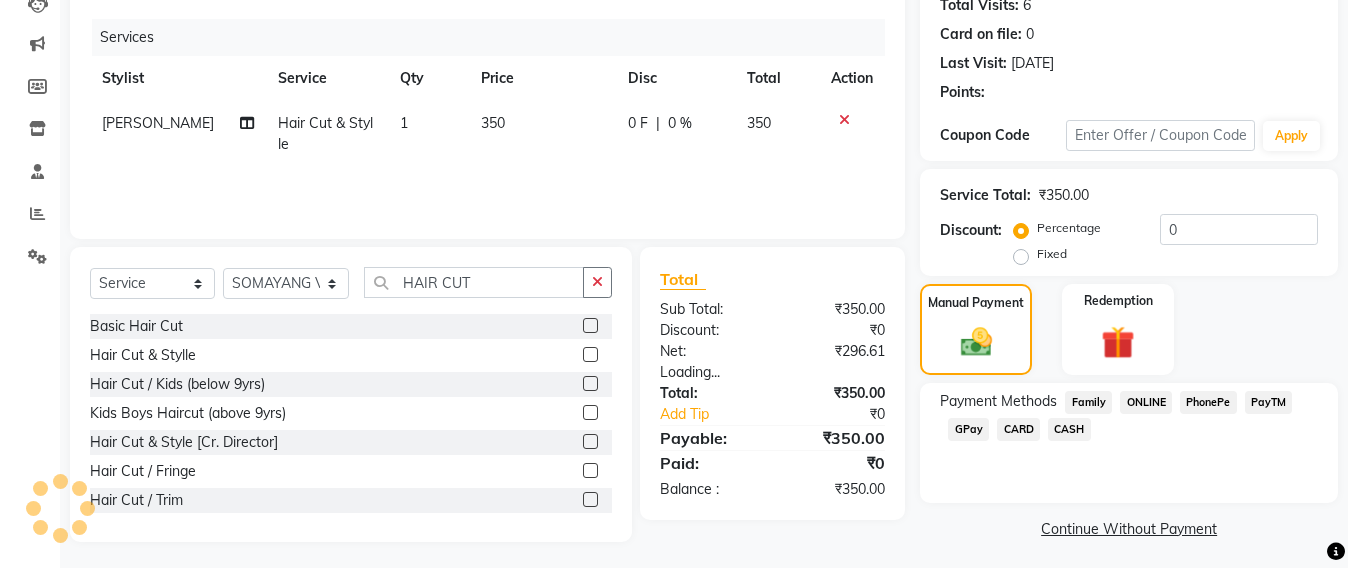 scroll, scrollTop: 235, scrollLeft: 0, axis: vertical 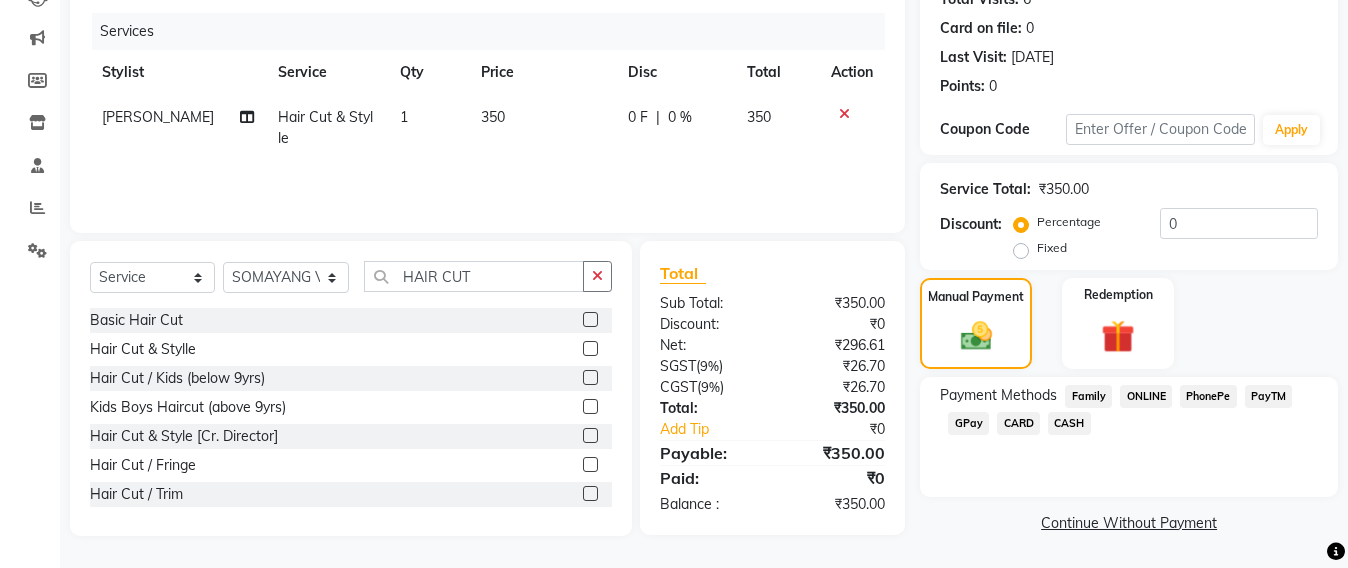 select 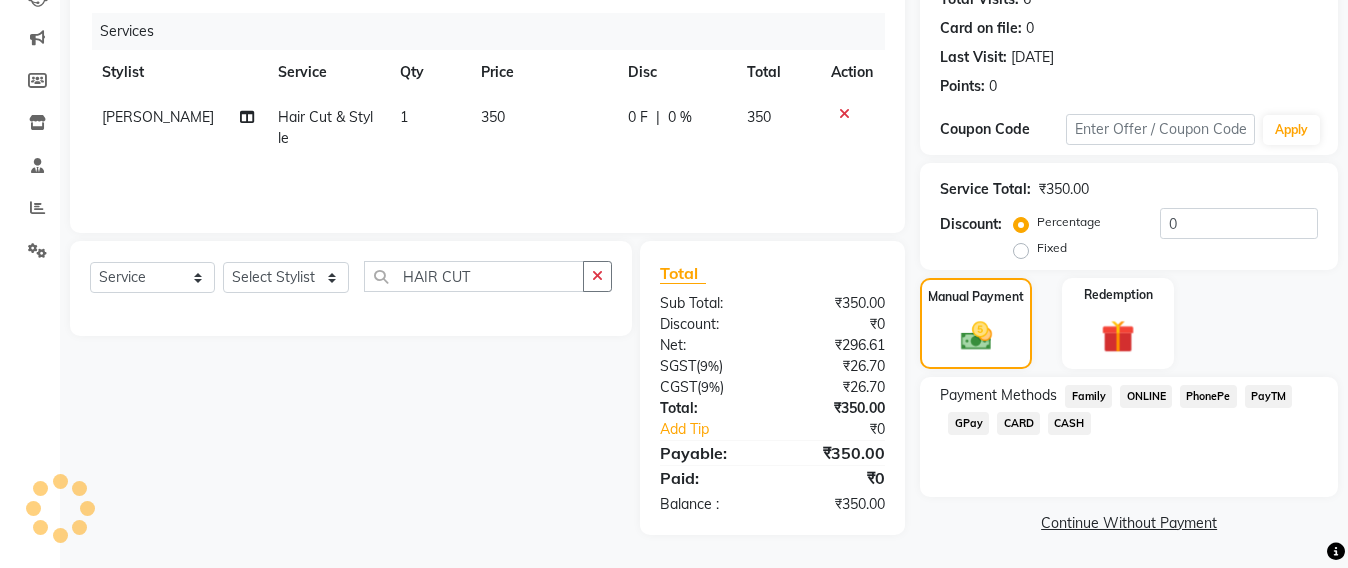 click on "GPay" 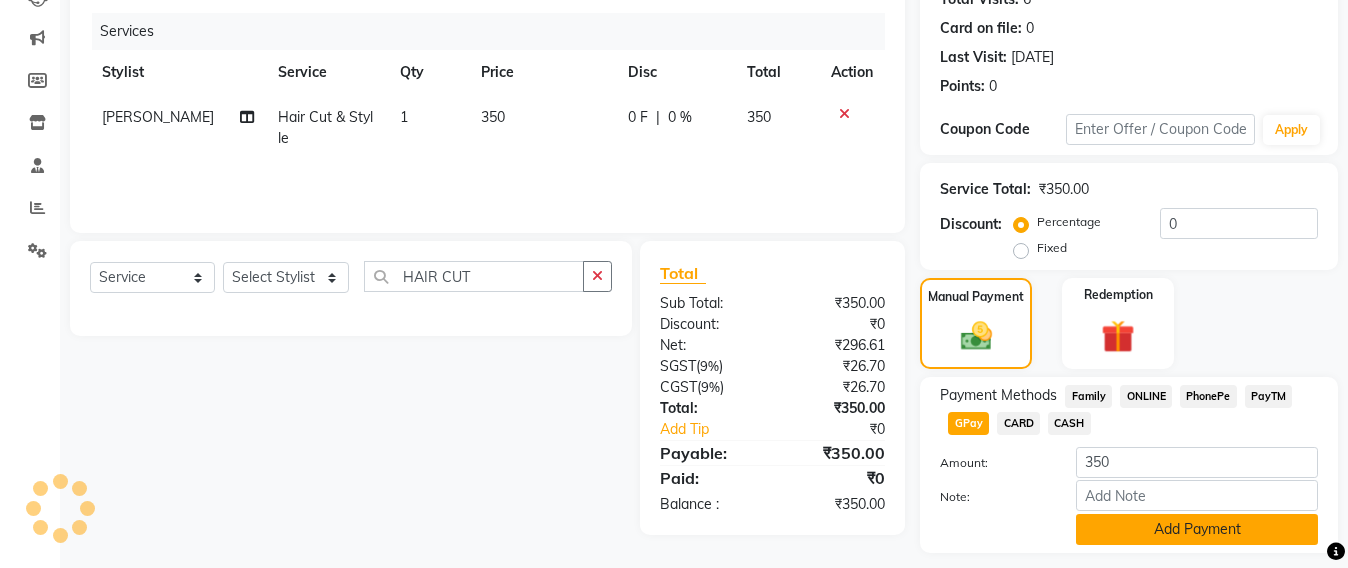 click on "Add Payment" 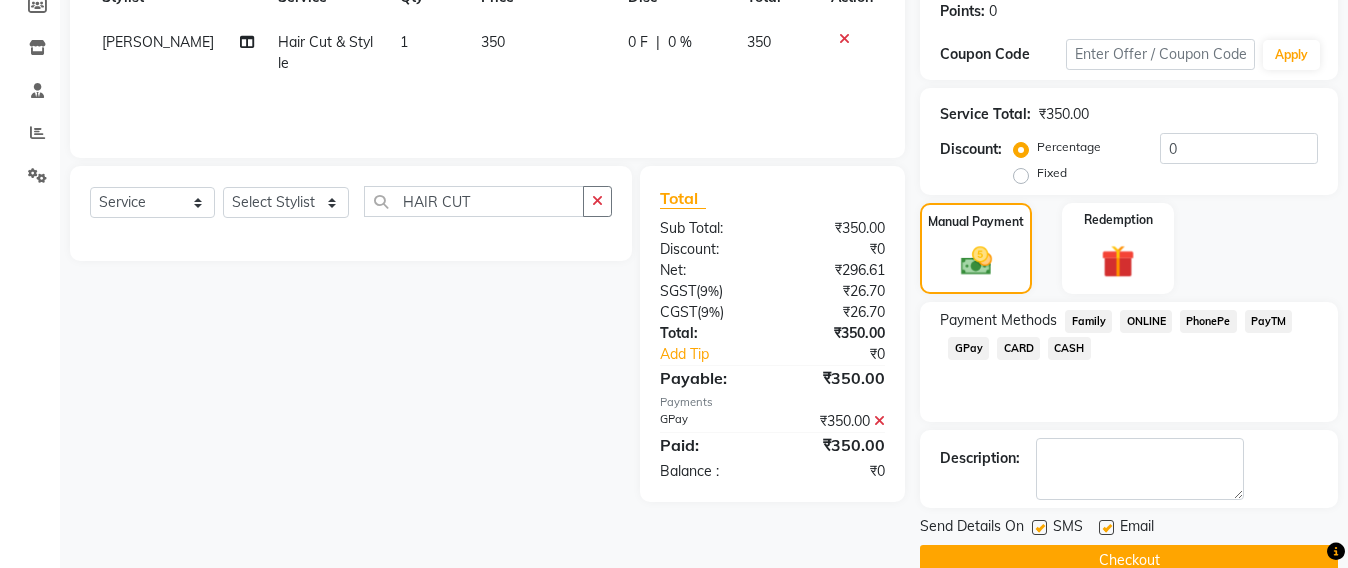 scroll, scrollTop: 348, scrollLeft: 0, axis: vertical 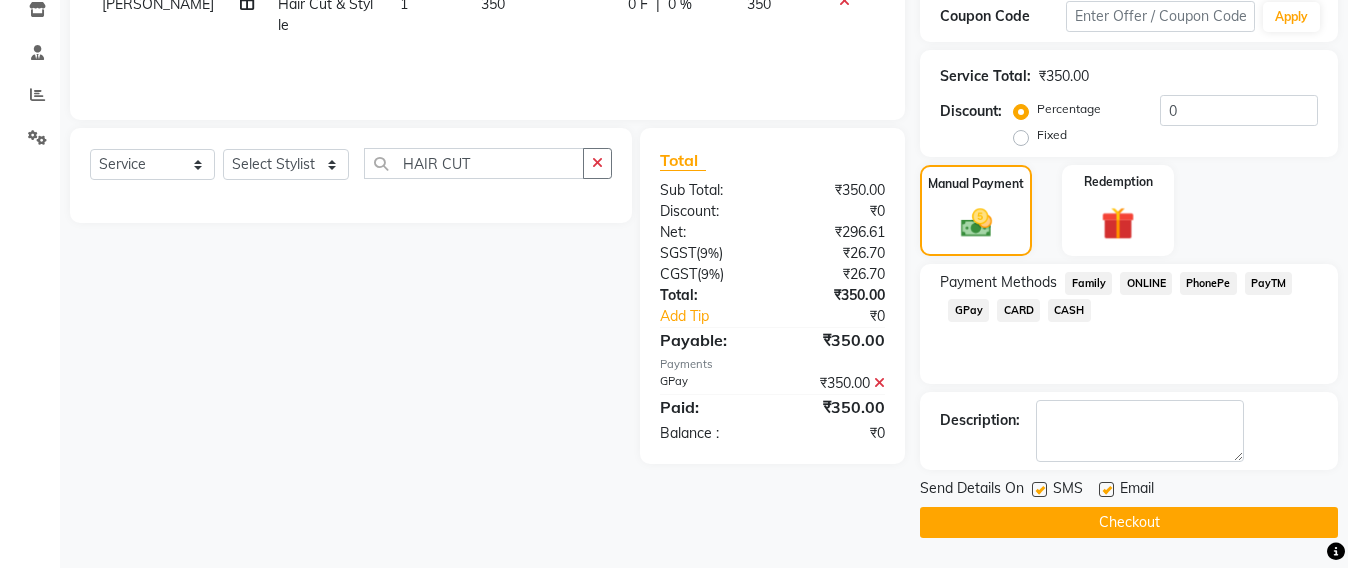 click on "Checkout" 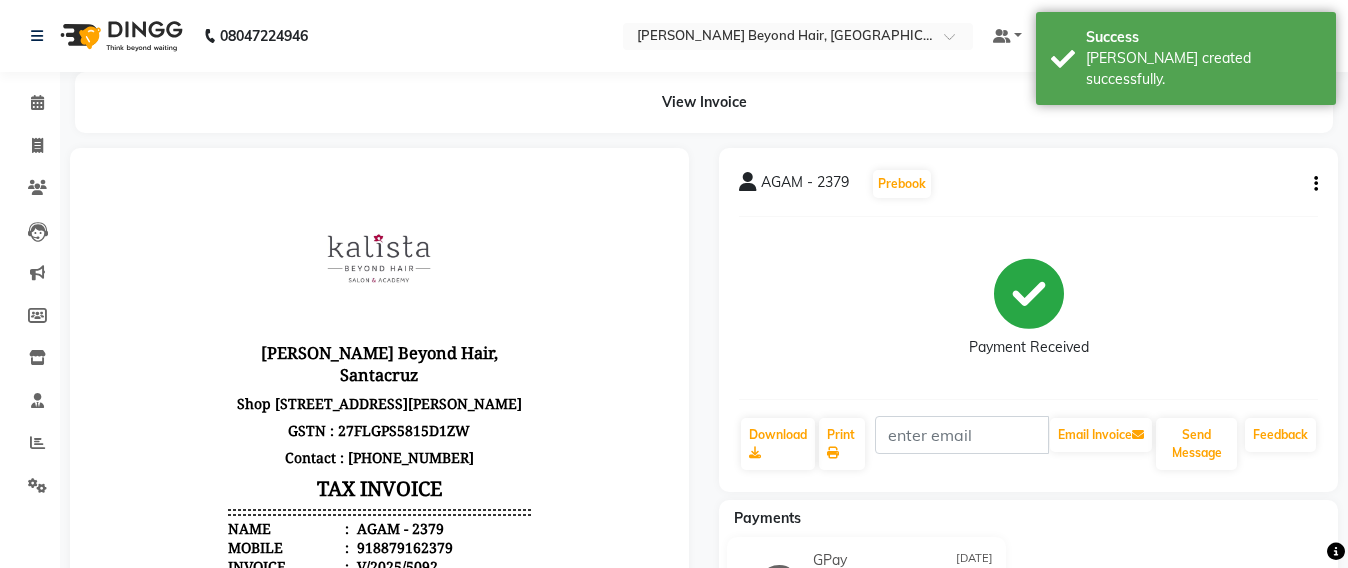 scroll, scrollTop: 0, scrollLeft: 0, axis: both 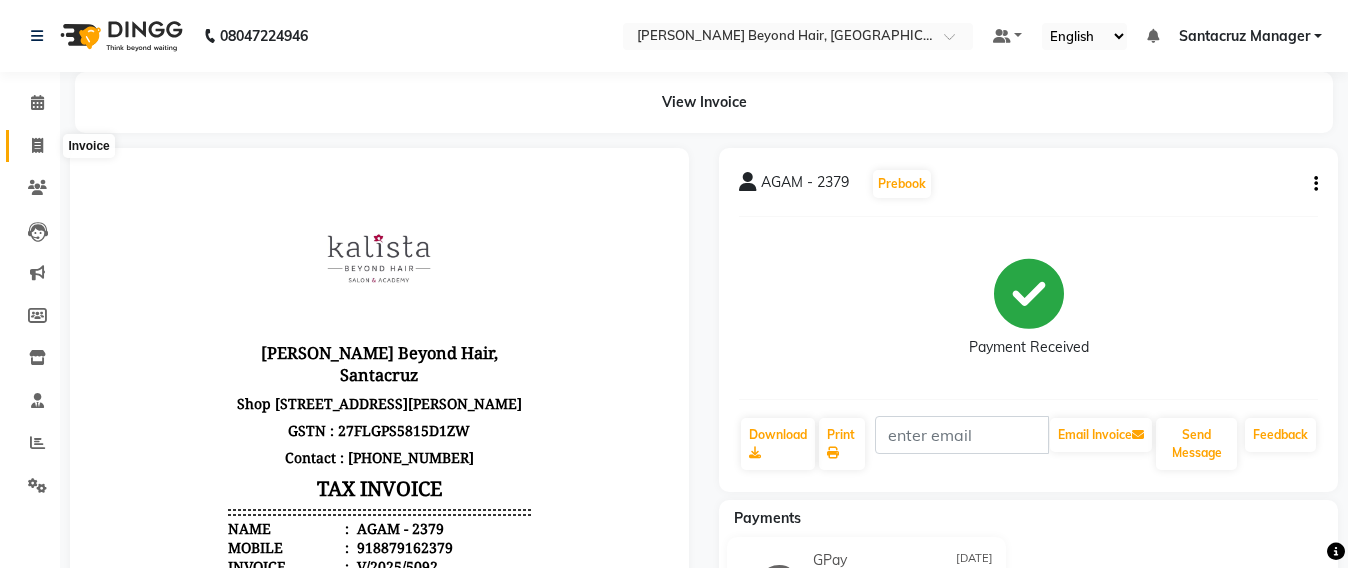 click 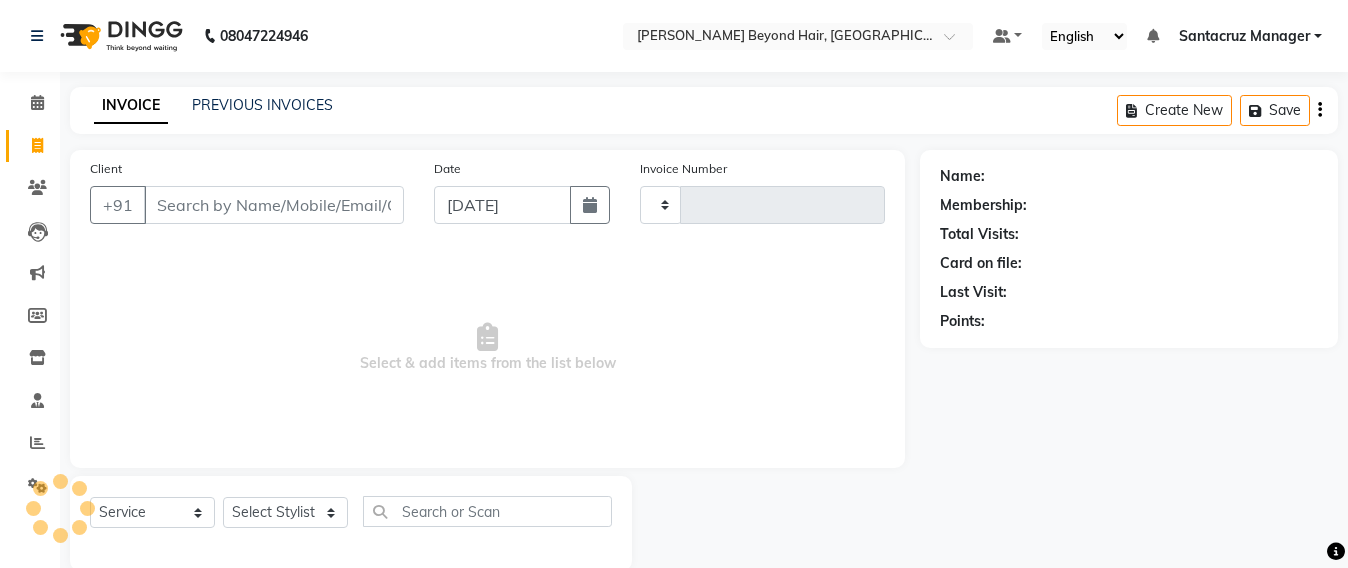 scroll, scrollTop: 33, scrollLeft: 0, axis: vertical 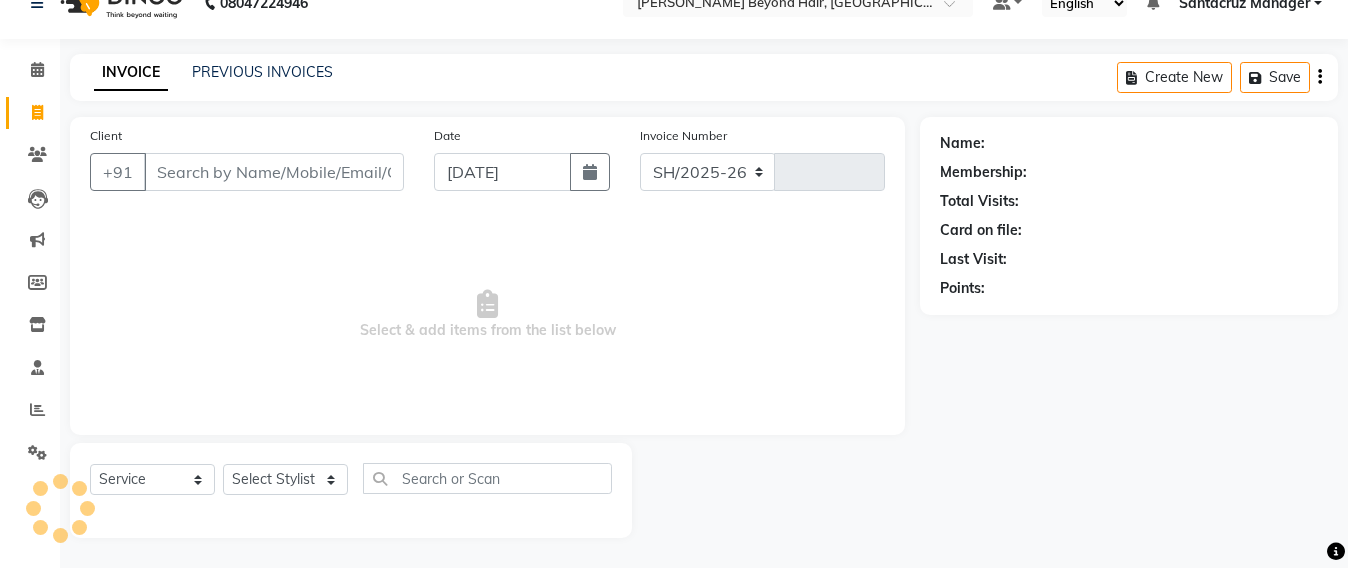 select on "6357" 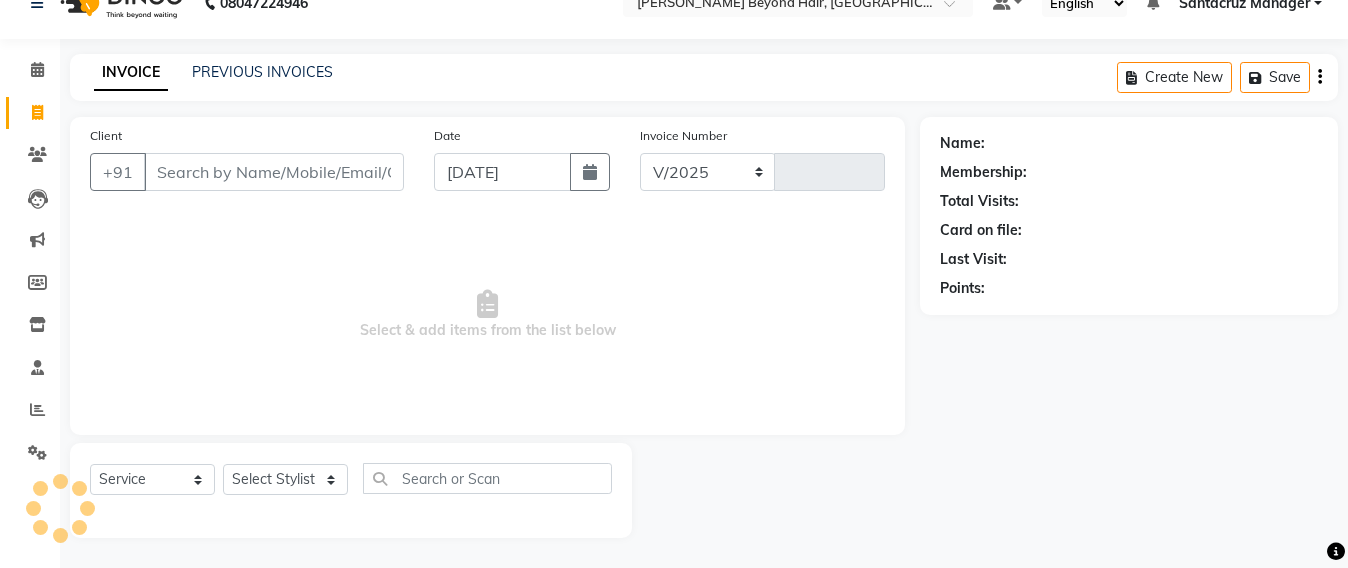 type on "5093" 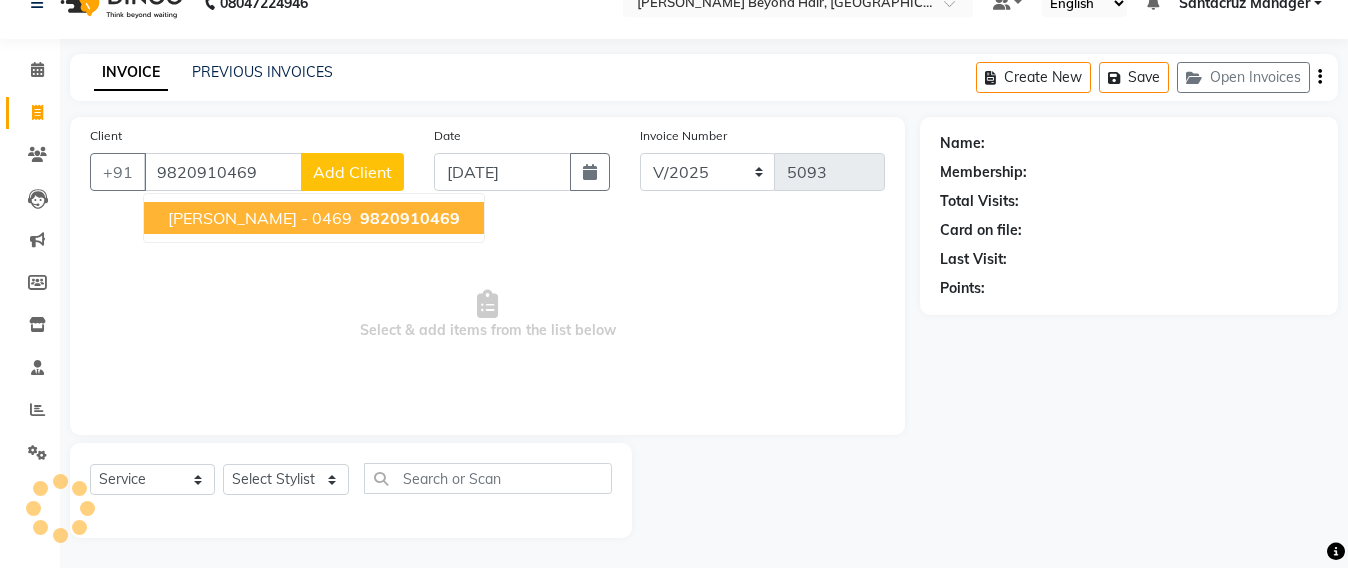 type on "9820910469" 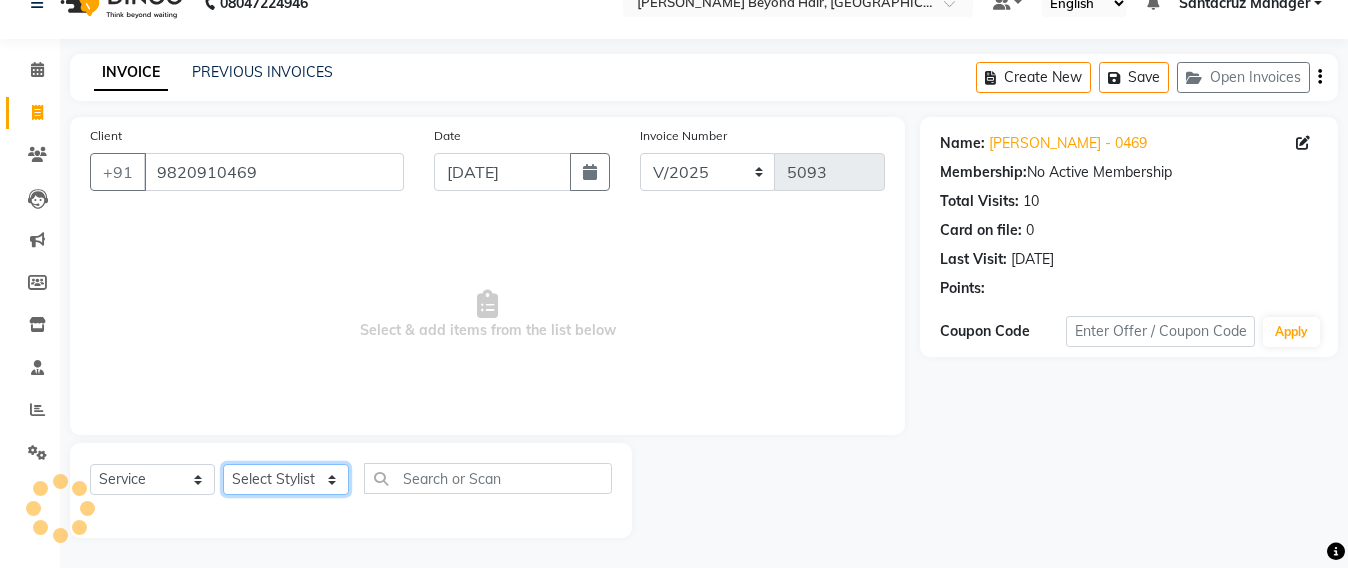 click on "Select Stylist Admin [PERSON_NAME] Sankat [PERSON_NAME] [PERSON_NAME] [PERSON_NAME] [PERSON_NAME] [PERSON_NAME] [PERSON_NAME] mahattre Pratibha [PERSON_NAME] Rosy [PERSON_NAME] [PERSON_NAME] admin [PERSON_NAME] Manager [PERSON_NAME] SOMAYANG VASHUM [PERSON_NAME]" 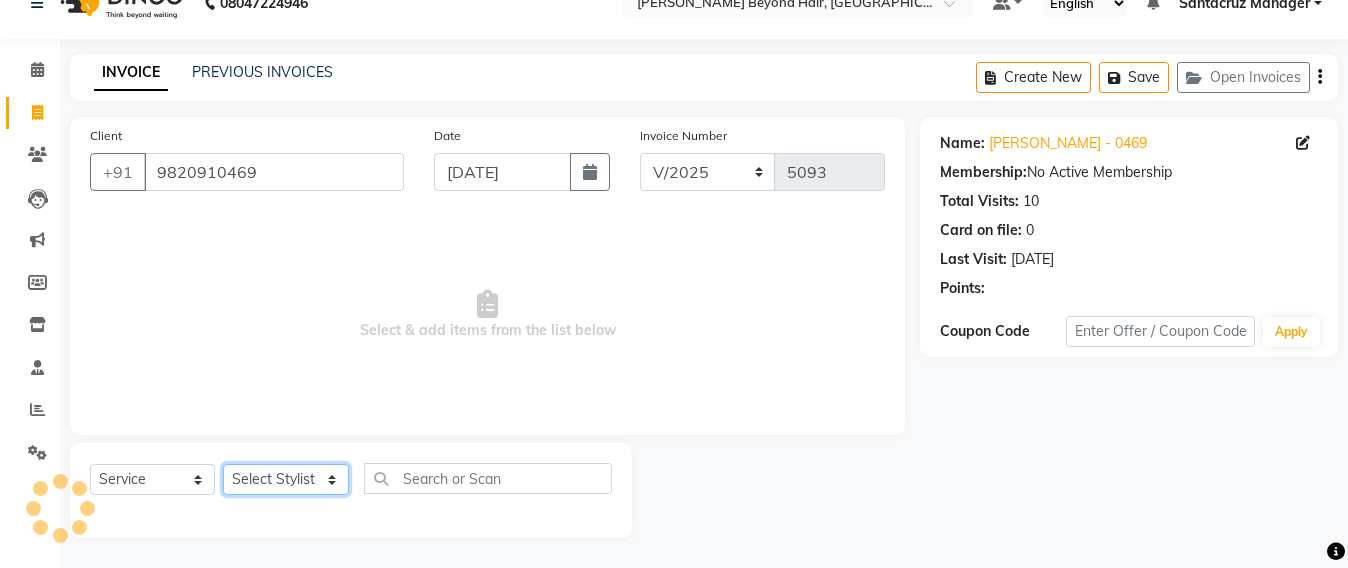 select on "47916" 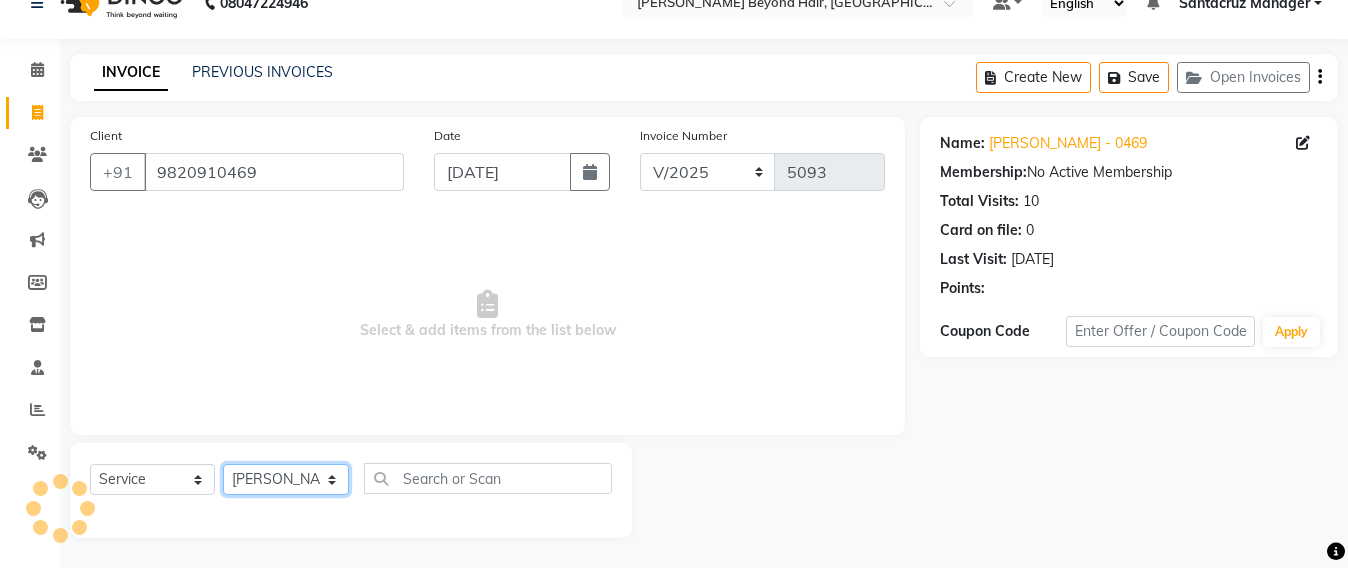 click on "Select Stylist Admin [PERSON_NAME] Sankat [PERSON_NAME] [PERSON_NAME] [PERSON_NAME] [PERSON_NAME] [PERSON_NAME] [PERSON_NAME] mahattre Pratibha [PERSON_NAME] Rosy [PERSON_NAME] [PERSON_NAME] admin [PERSON_NAME] Manager [PERSON_NAME] SOMAYANG VASHUM [PERSON_NAME]" 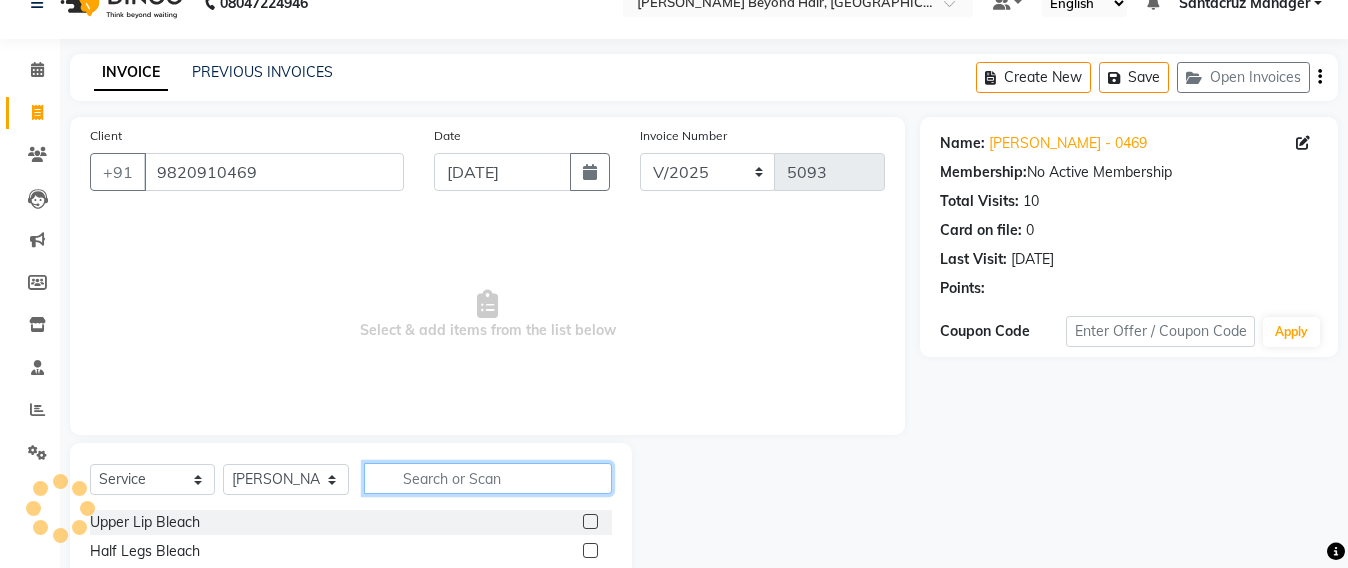 click 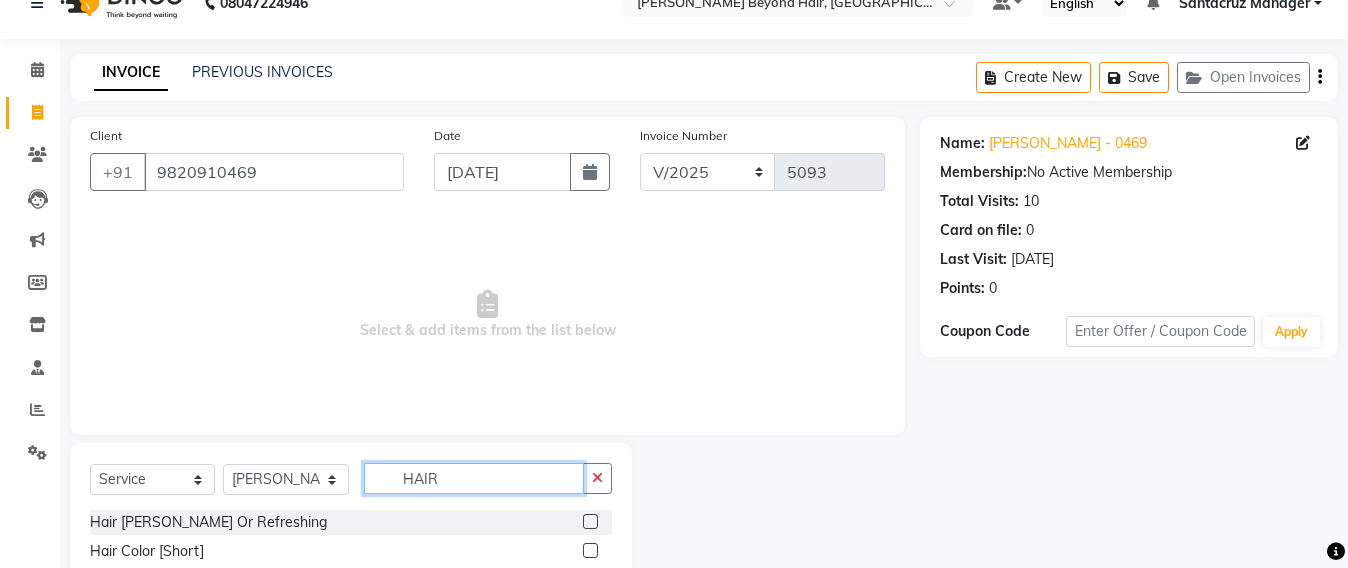 scroll, scrollTop: 233, scrollLeft: 0, axis: vertical 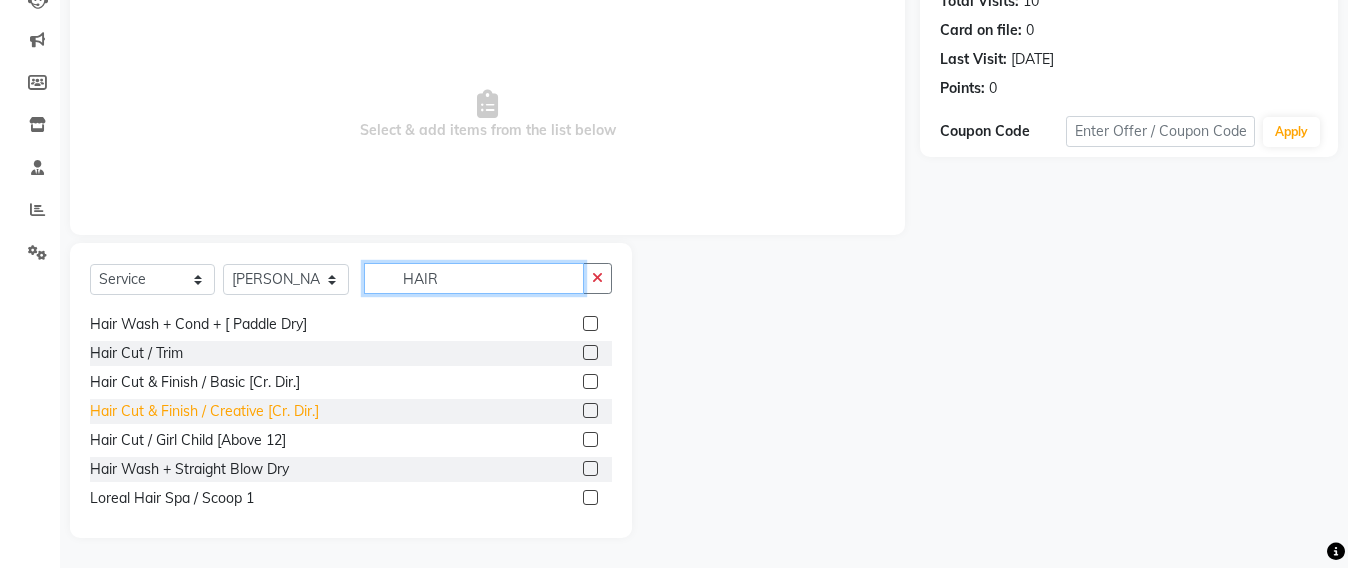 type on "HAIR" 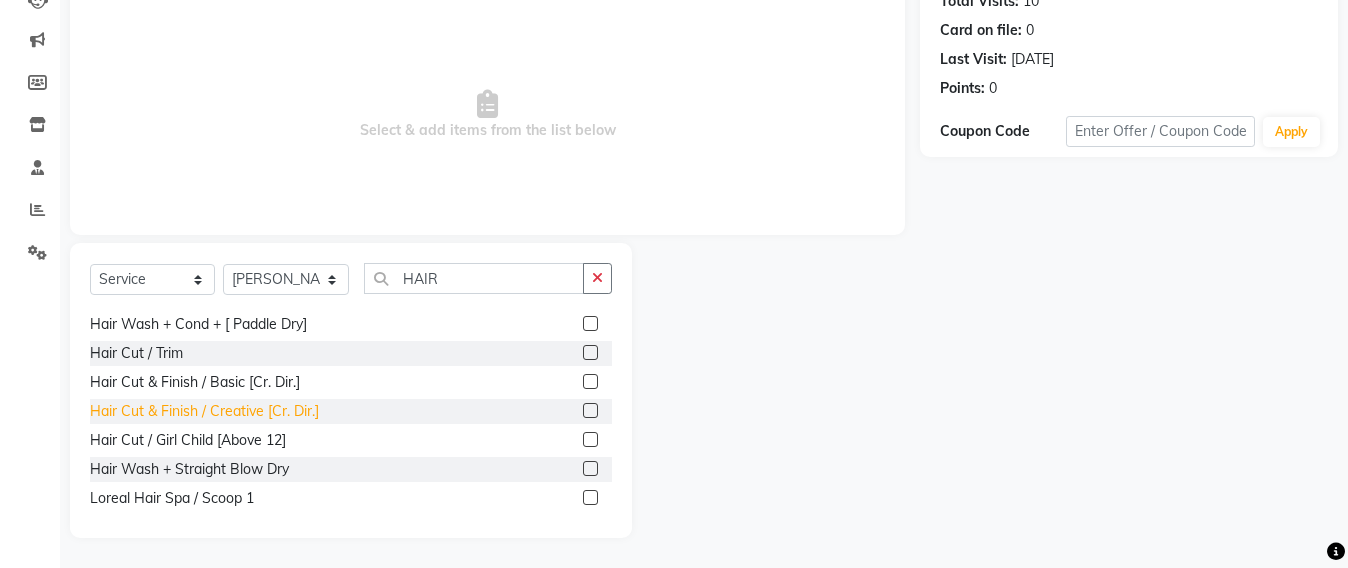 click on "Hair Cut & Finish / Creative [Cr. Dir.]" 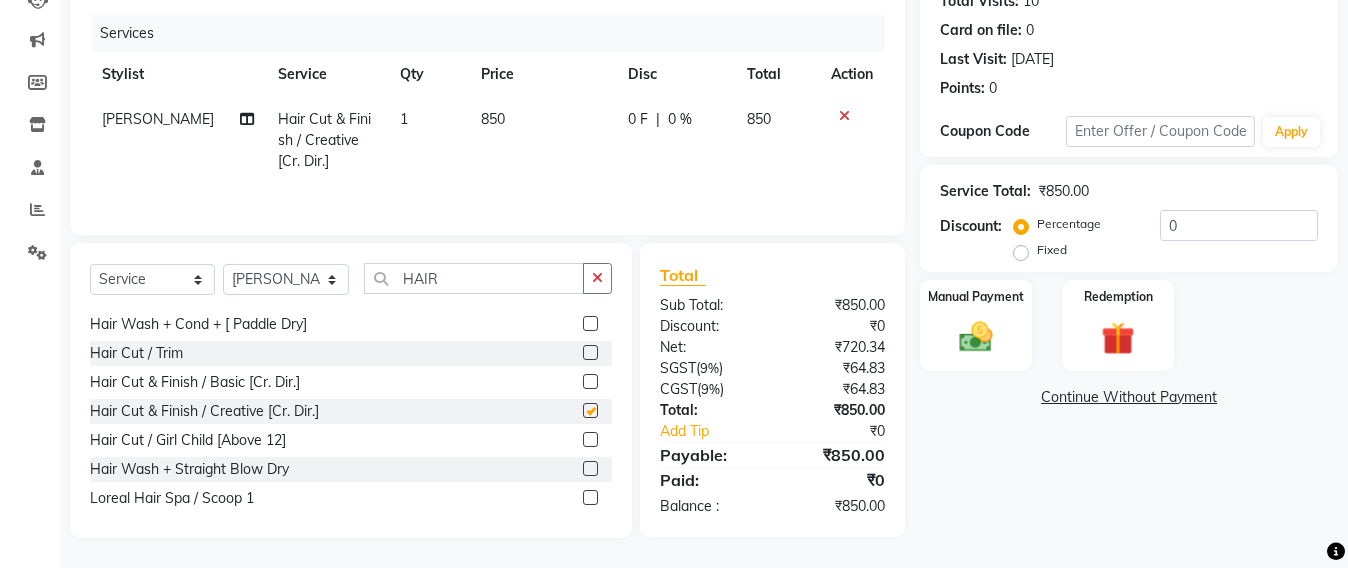 checkbox on "false" 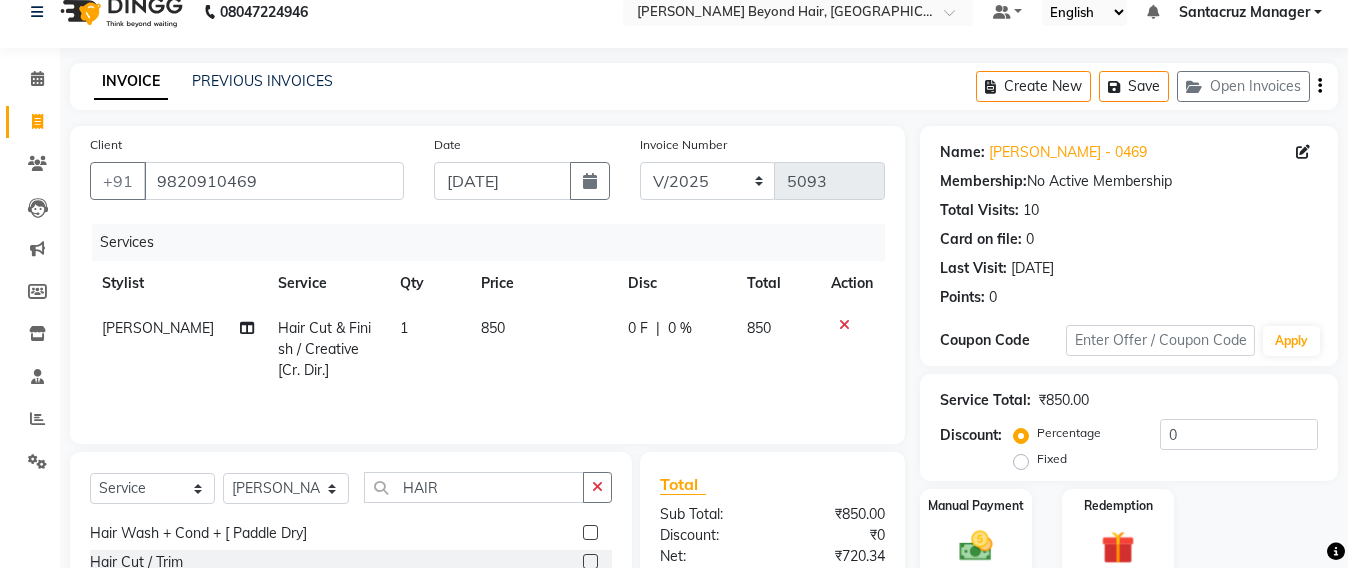 scroll, scrollTop: 0, scrollLeft: 0, axis: both 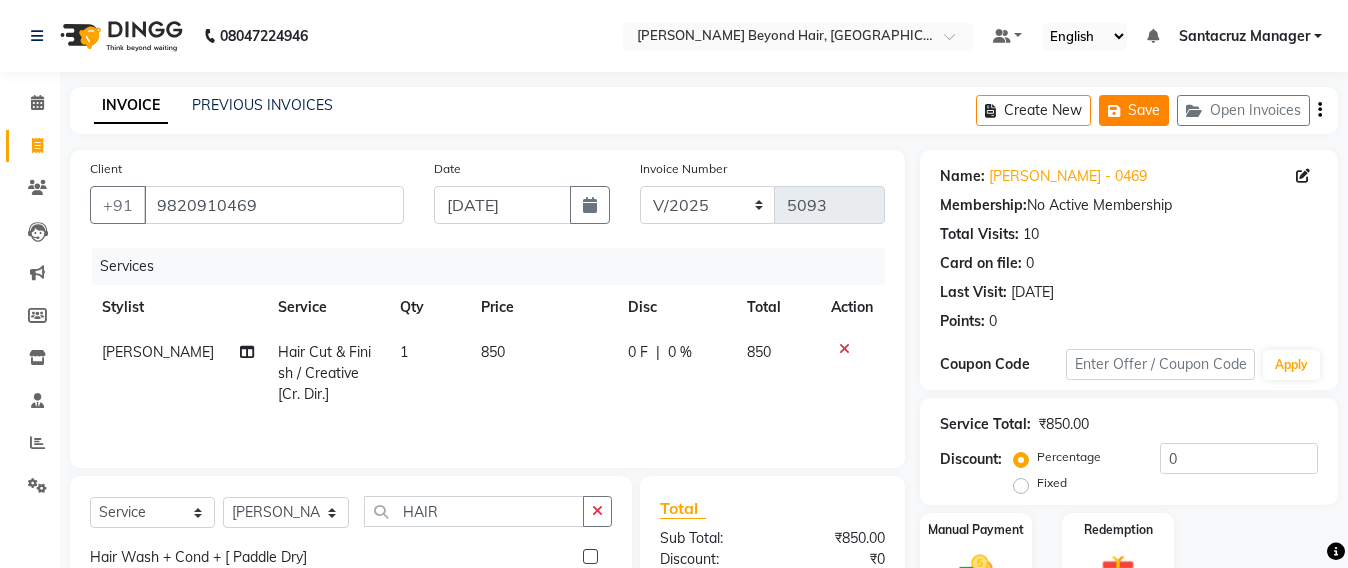 click on "Save" 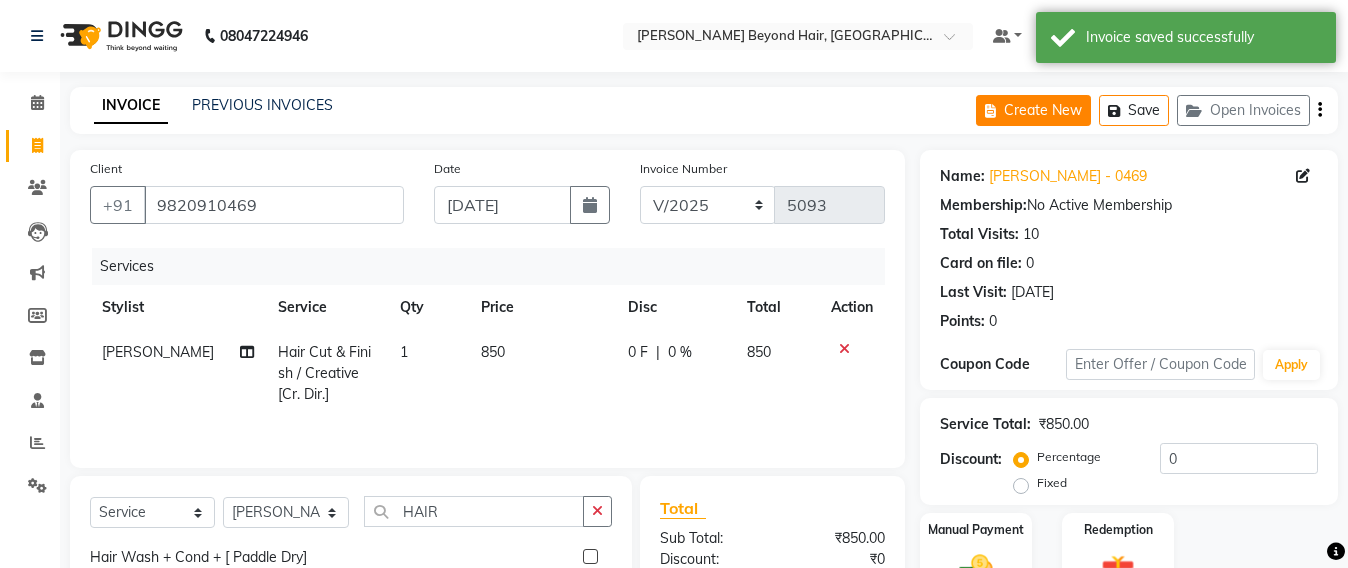 click on "Create New" 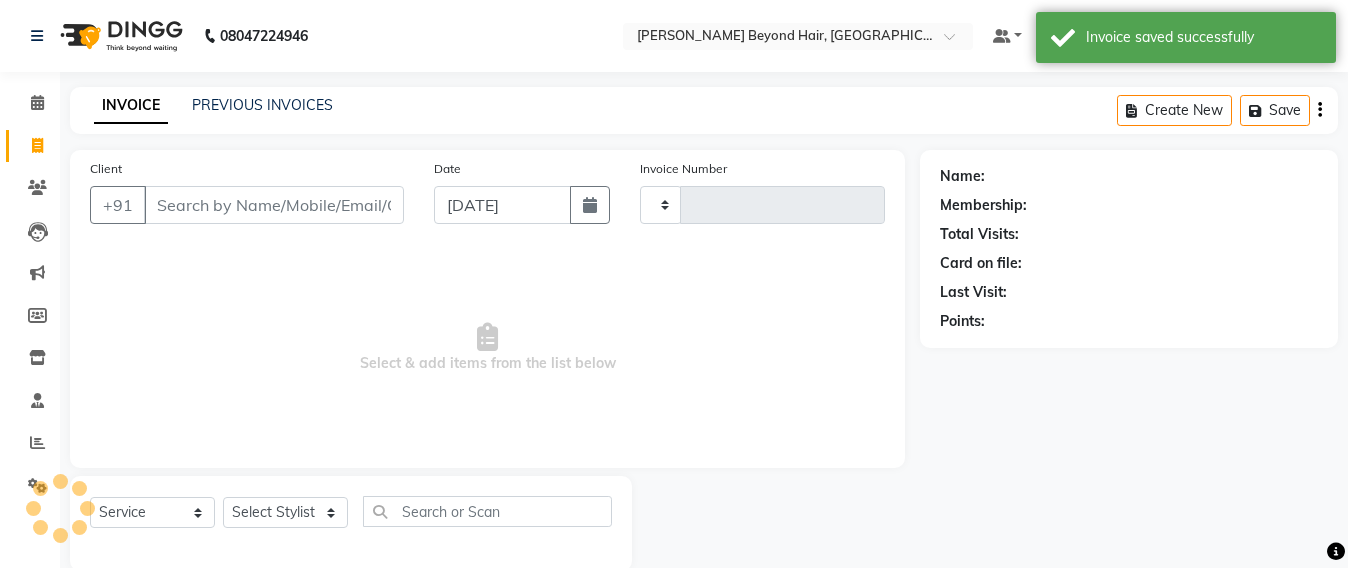 scroll, scrollTop: 33, scrollLeft: 0, axis: vertical 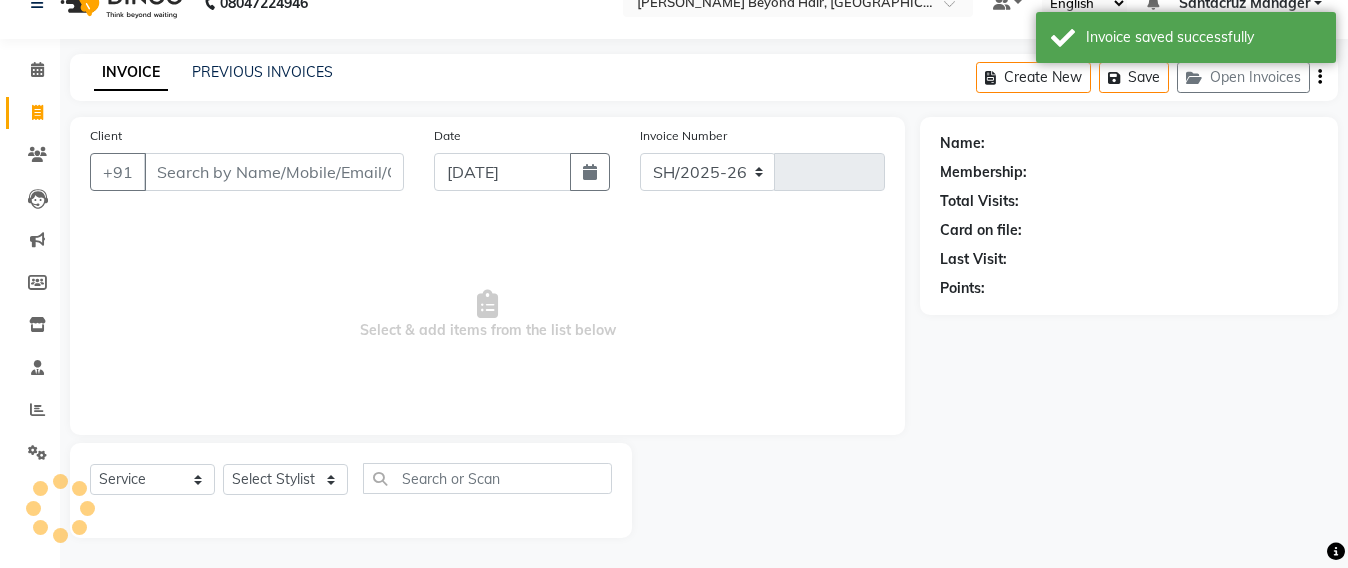select on "6357" 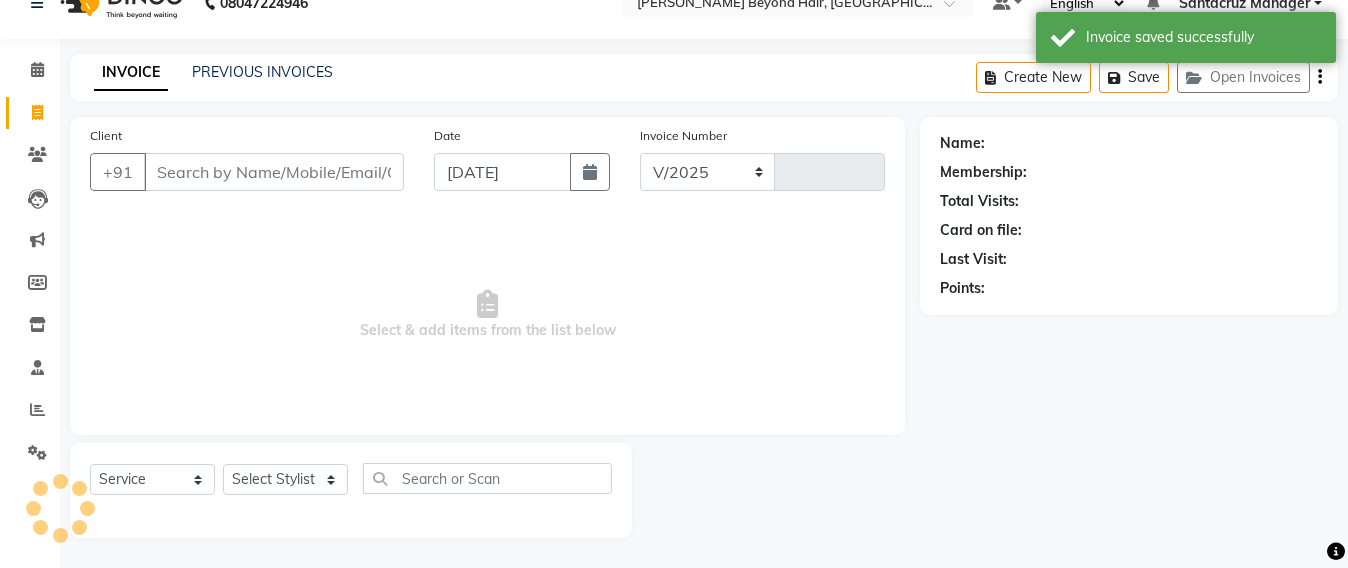 type on "5093" 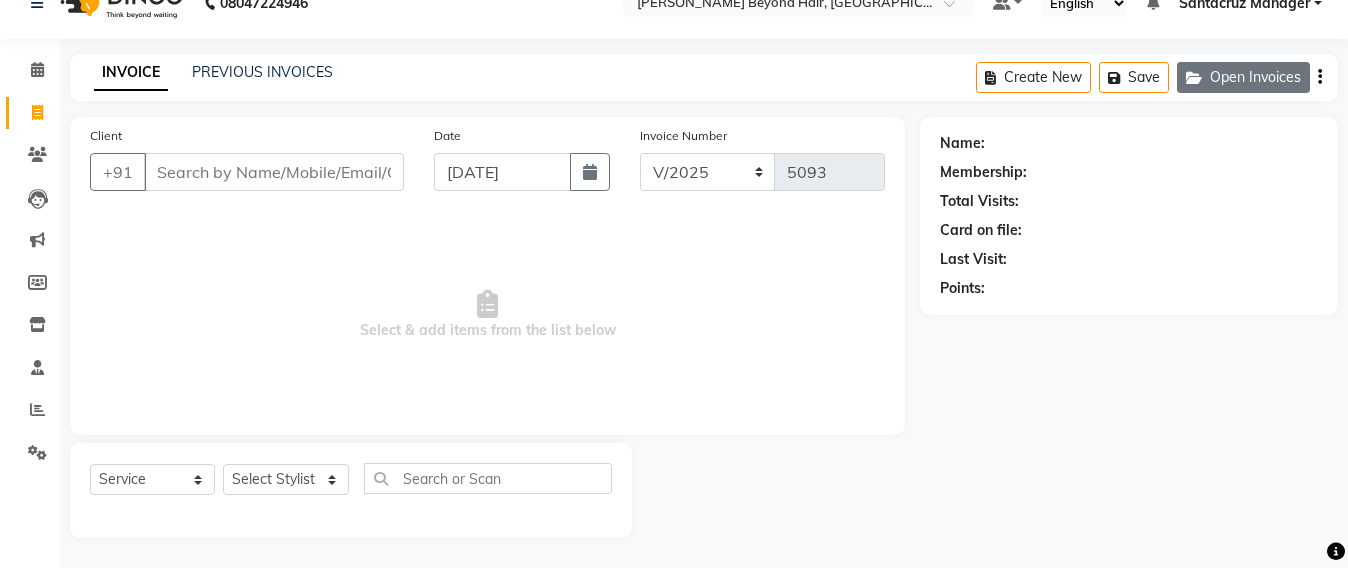 click on "Open Invoices" 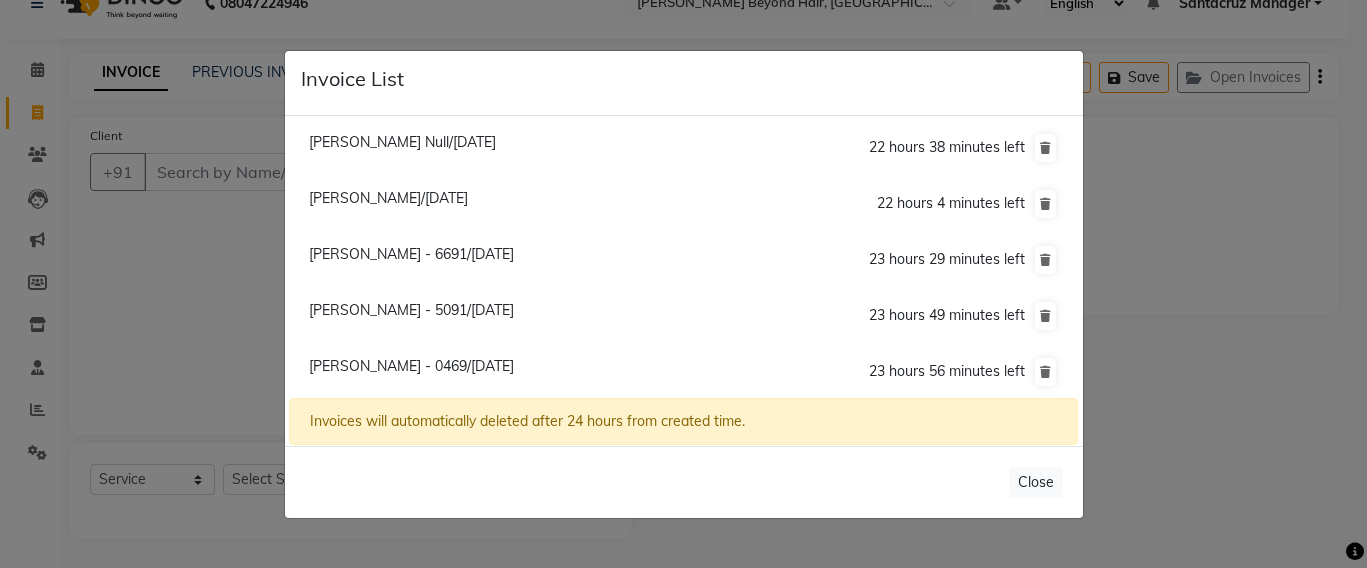 click on "Diana Null/13 July 2025" 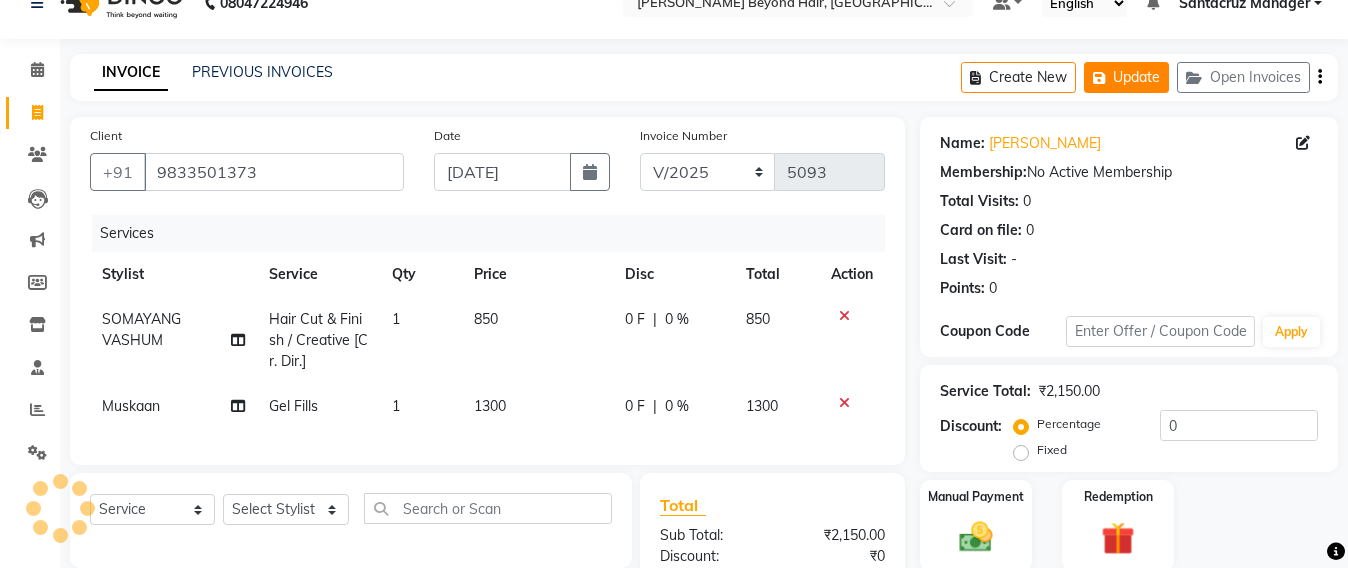 click on "Update" 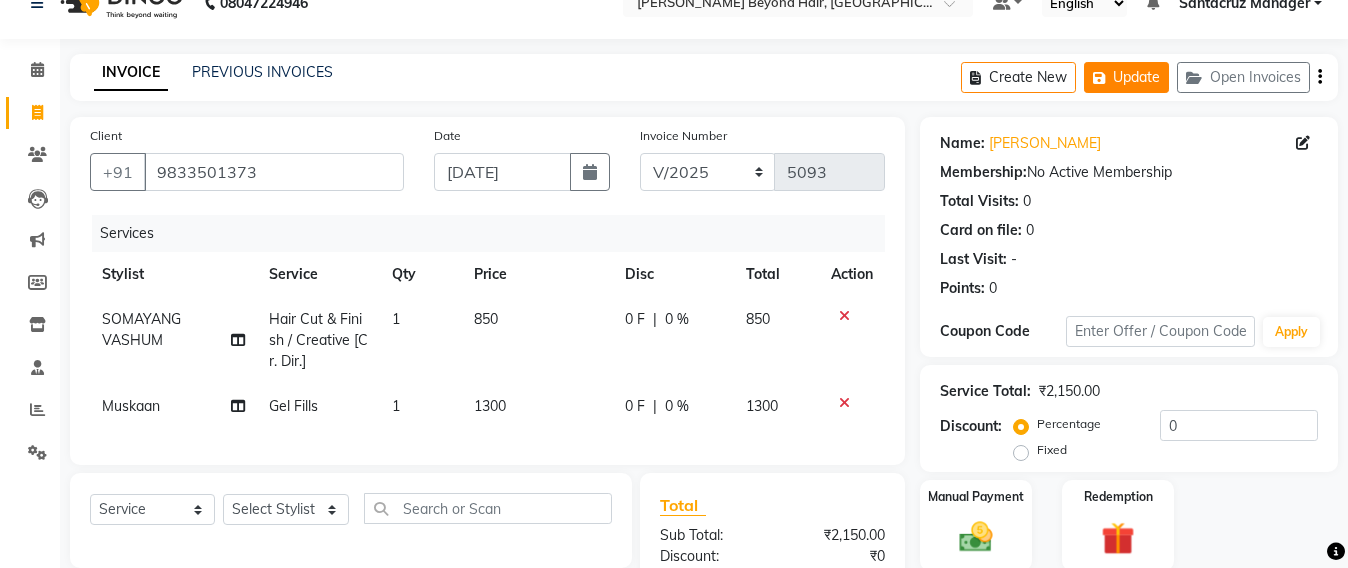 click on "Update" 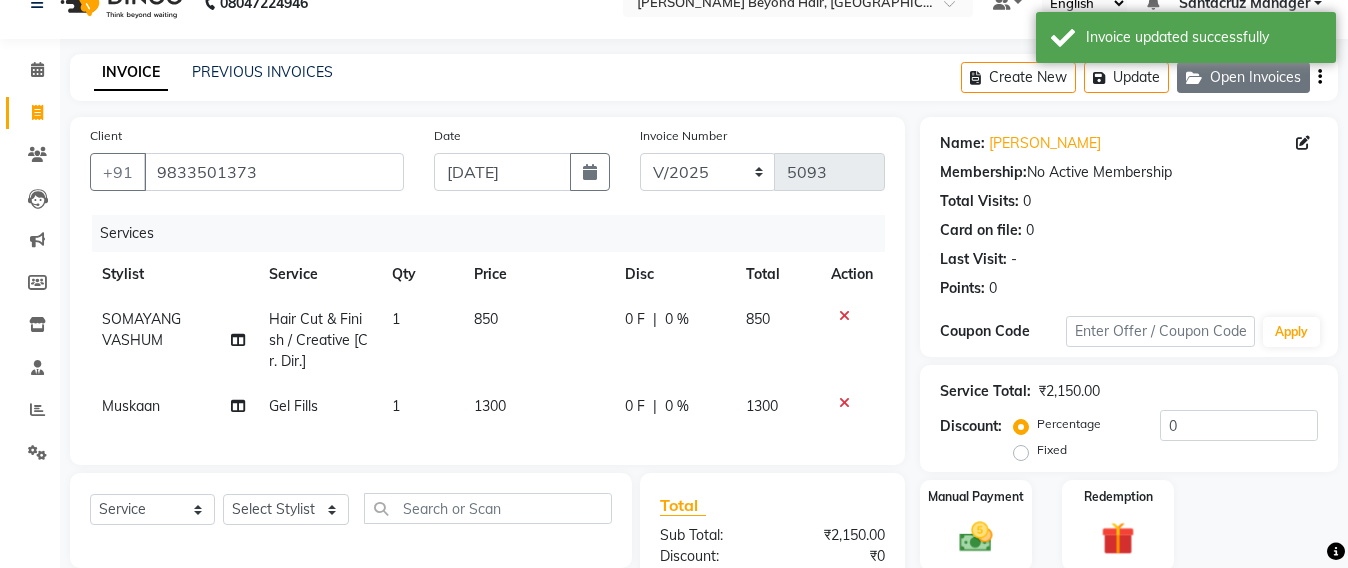 click on "Open Invoices" 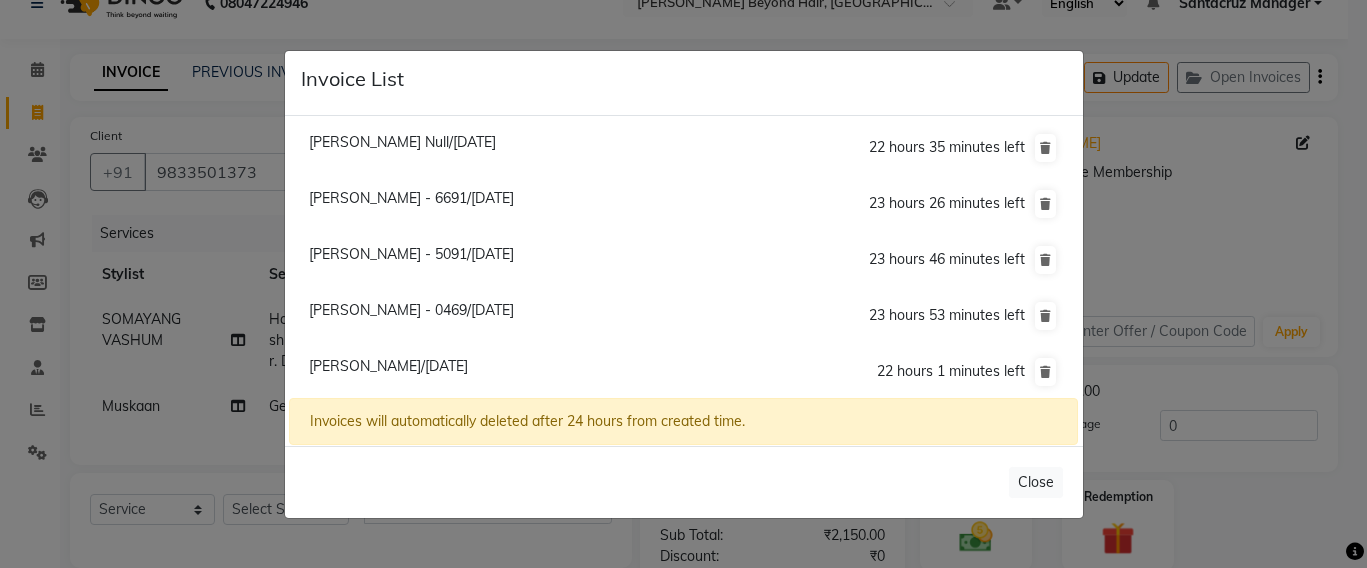 click on "Diana Null/13 July 2025" 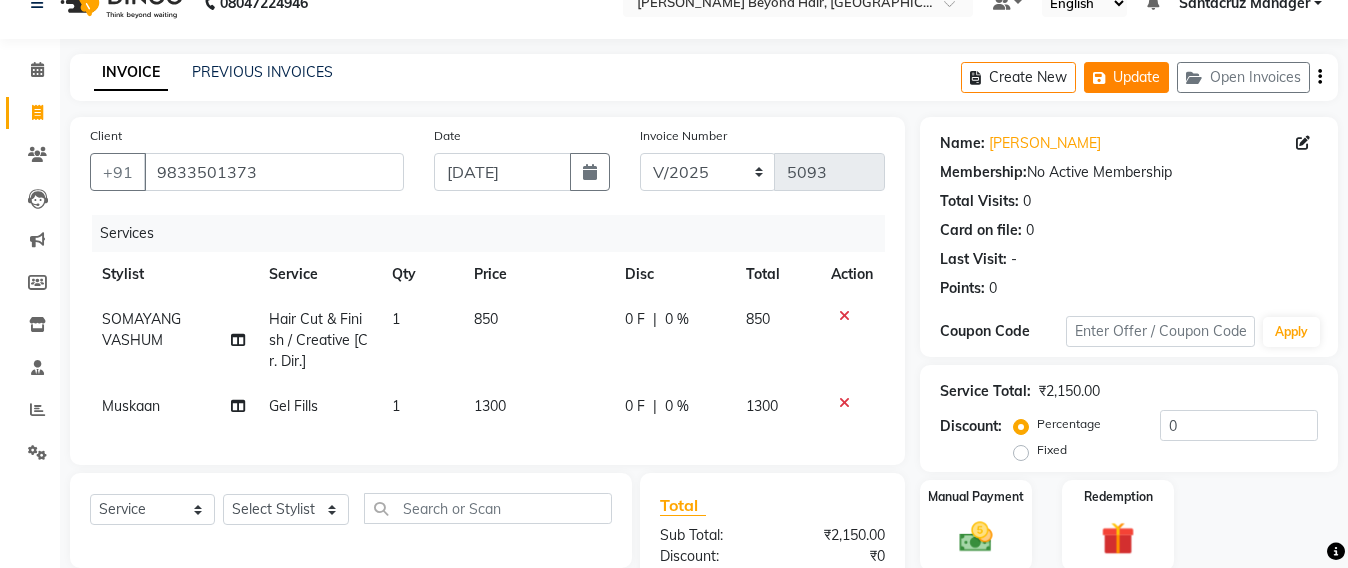 click on "Update" 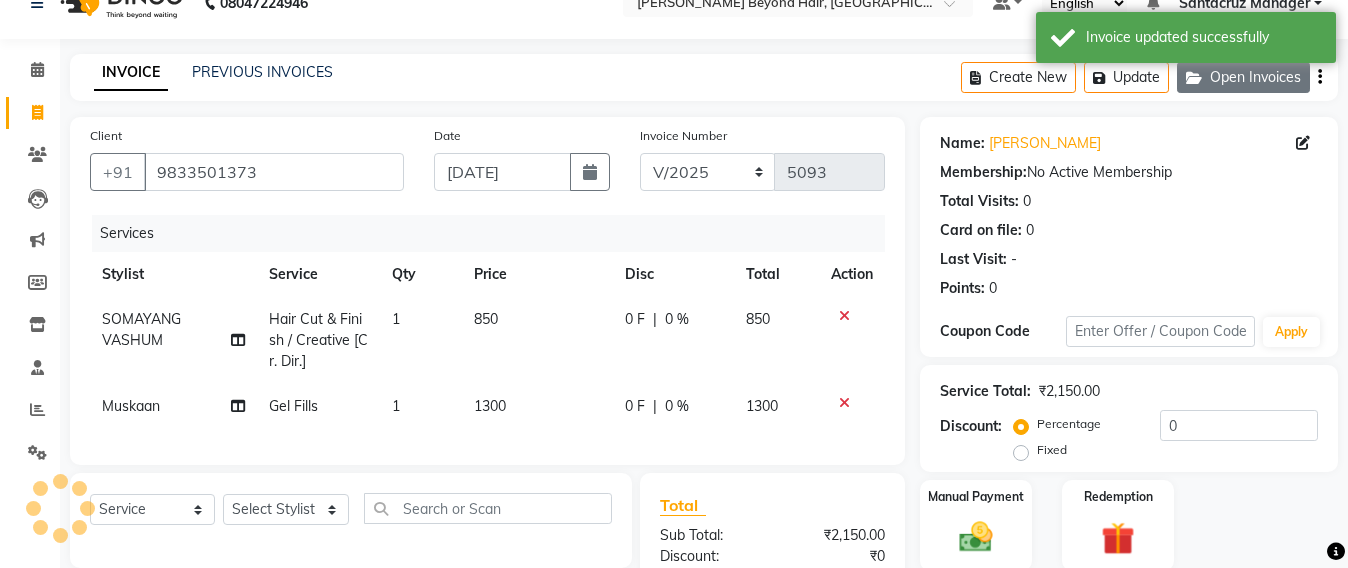click on "Open Invoices" 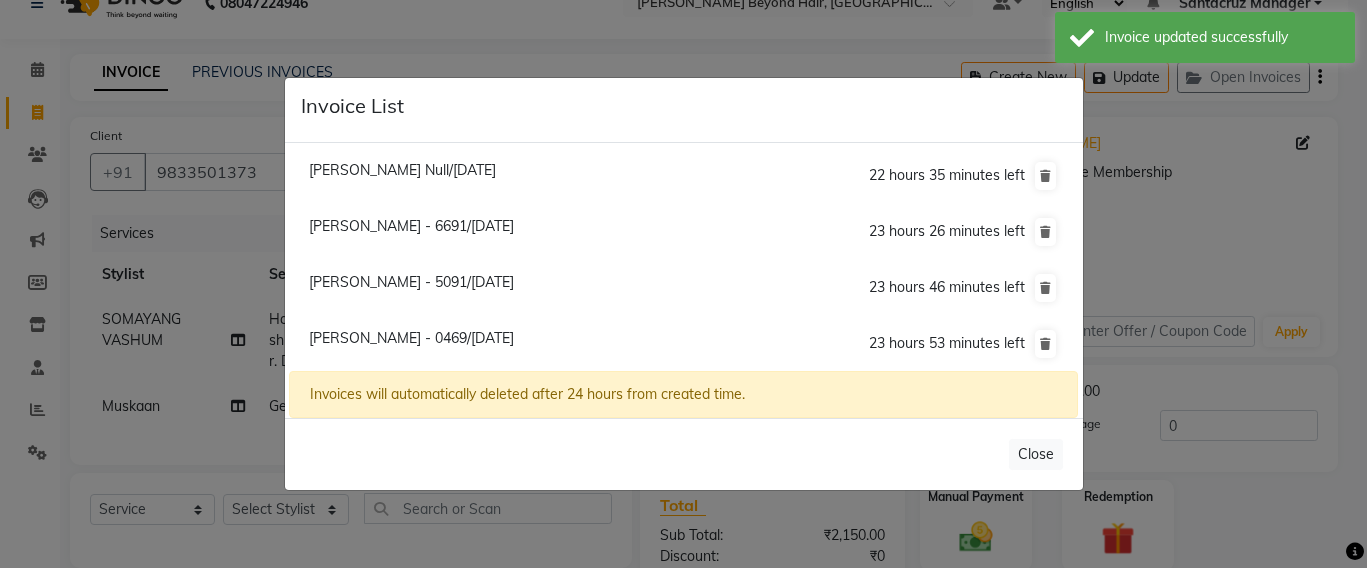 click on "Rhea Negi Null/13 July 2025" 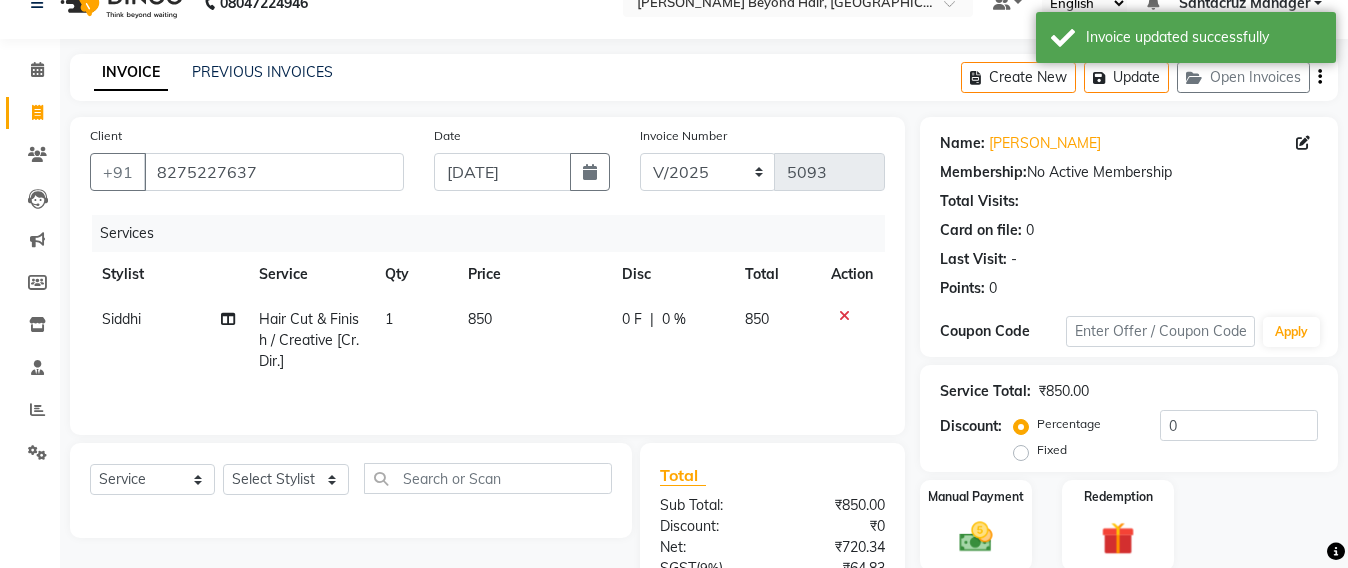 scroll, scrollTop: 236, scrollLeft: 0, axis: vertical 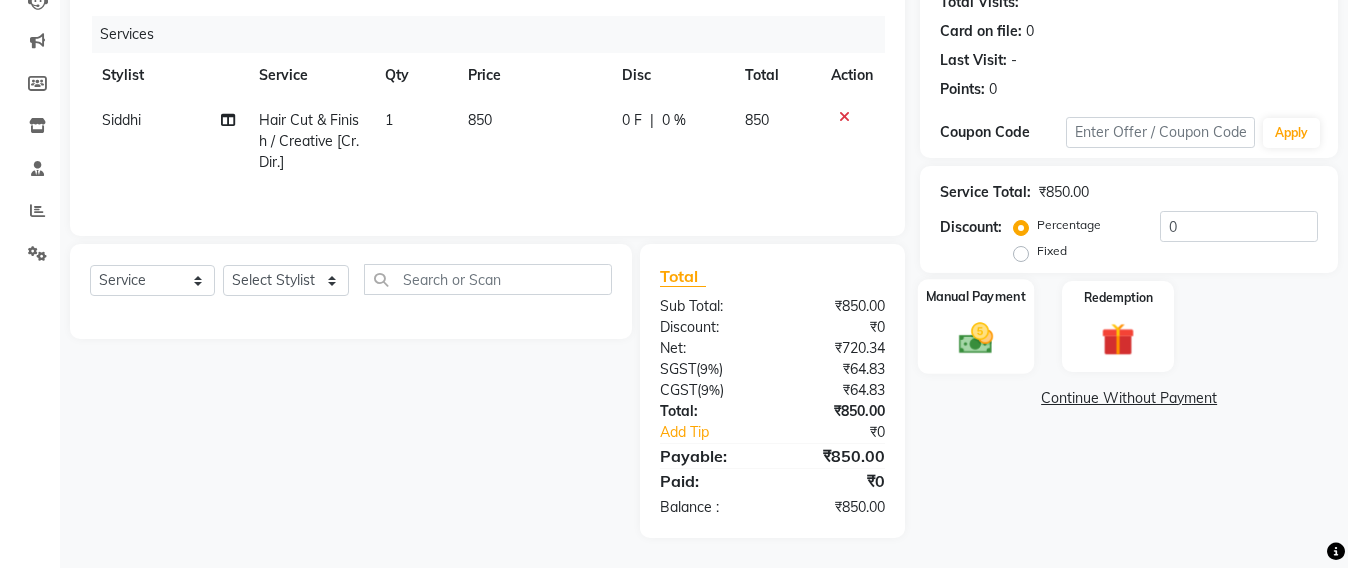 click 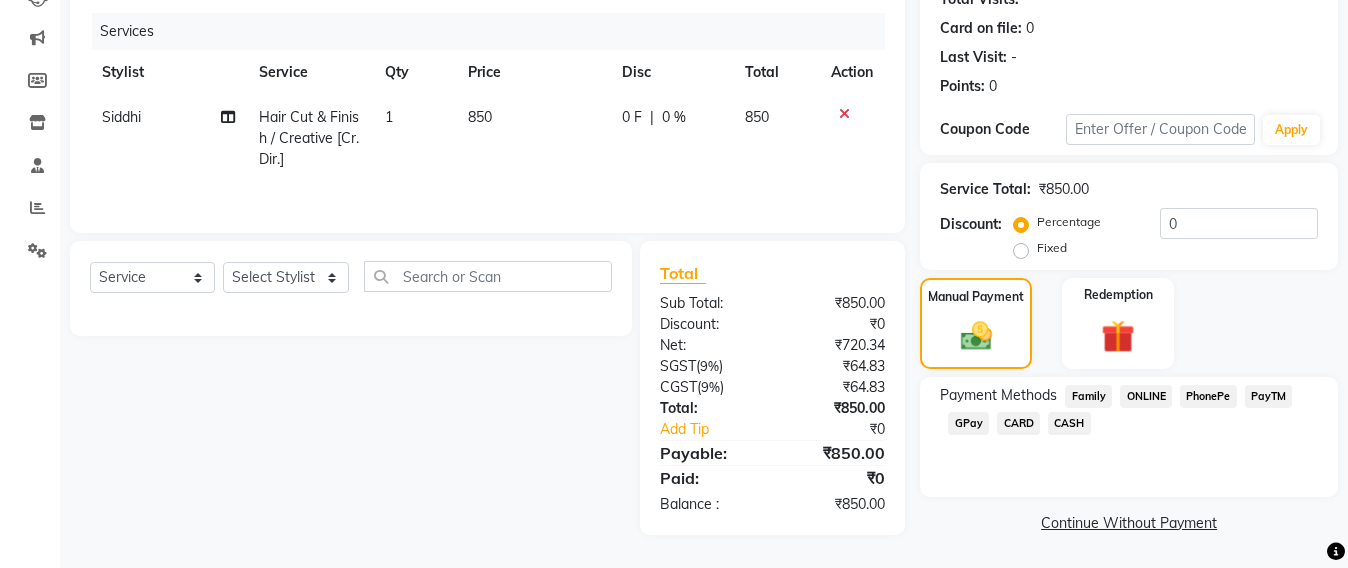 click on "GPay" 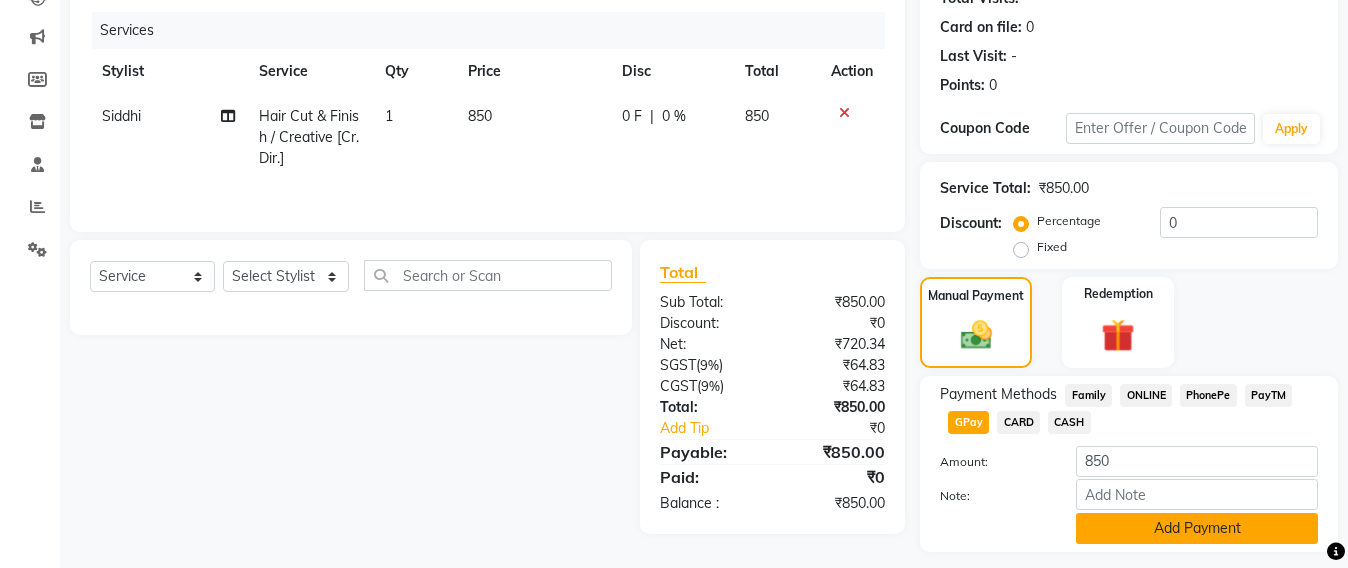 click on "Add Payment" 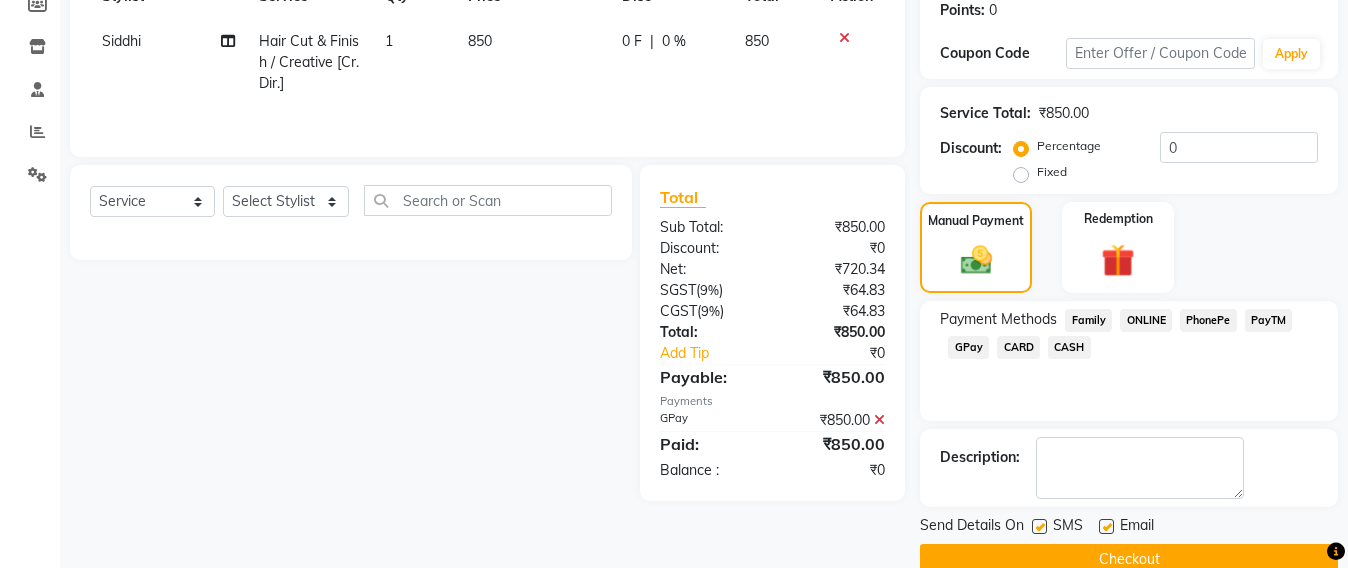 scroll, scrollTop: 348, scrollLeft: 0, axis: vertical 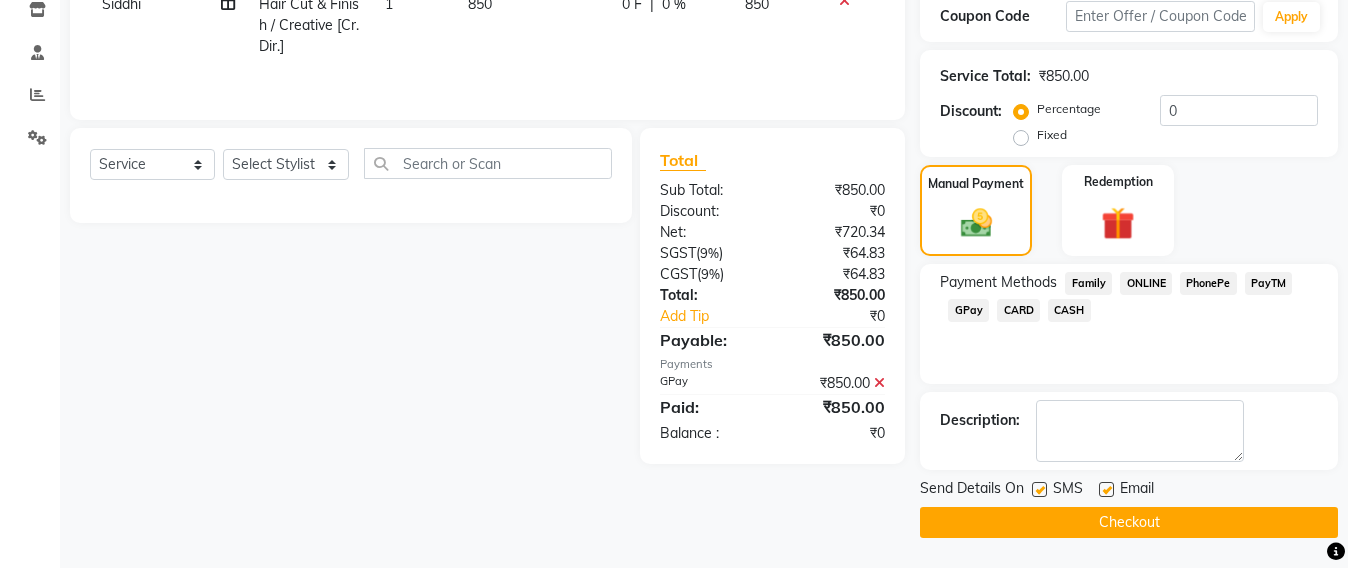 click on "Checkout" 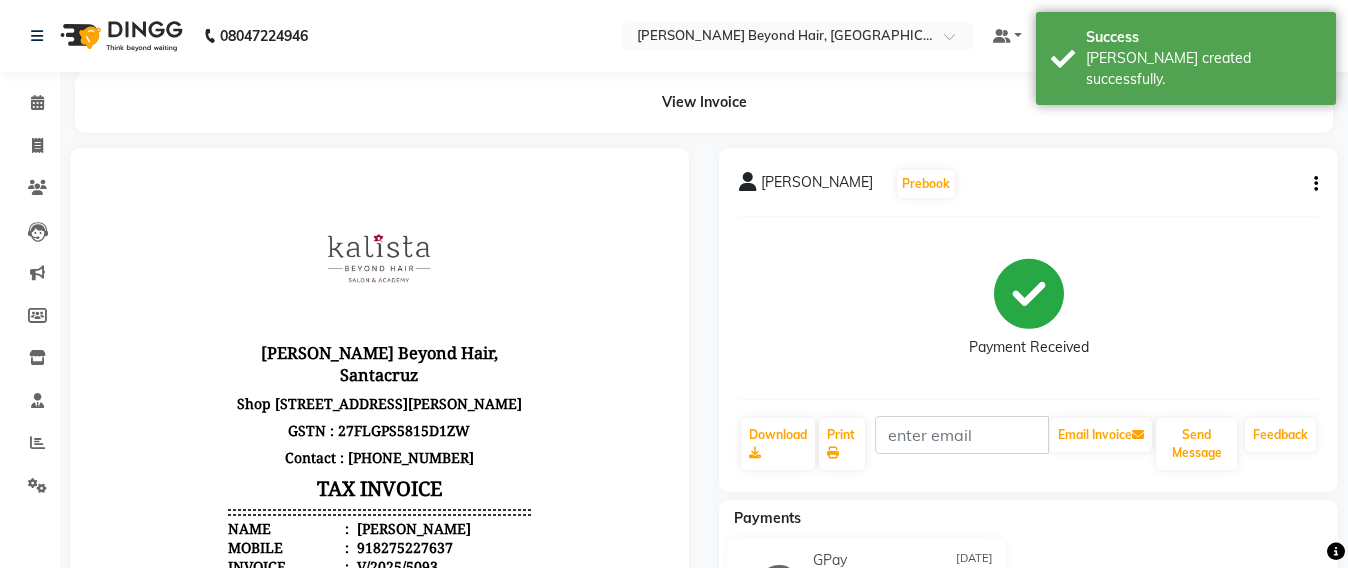 scroll, scrollTop: 0, scrollLeft: 0, axis: both 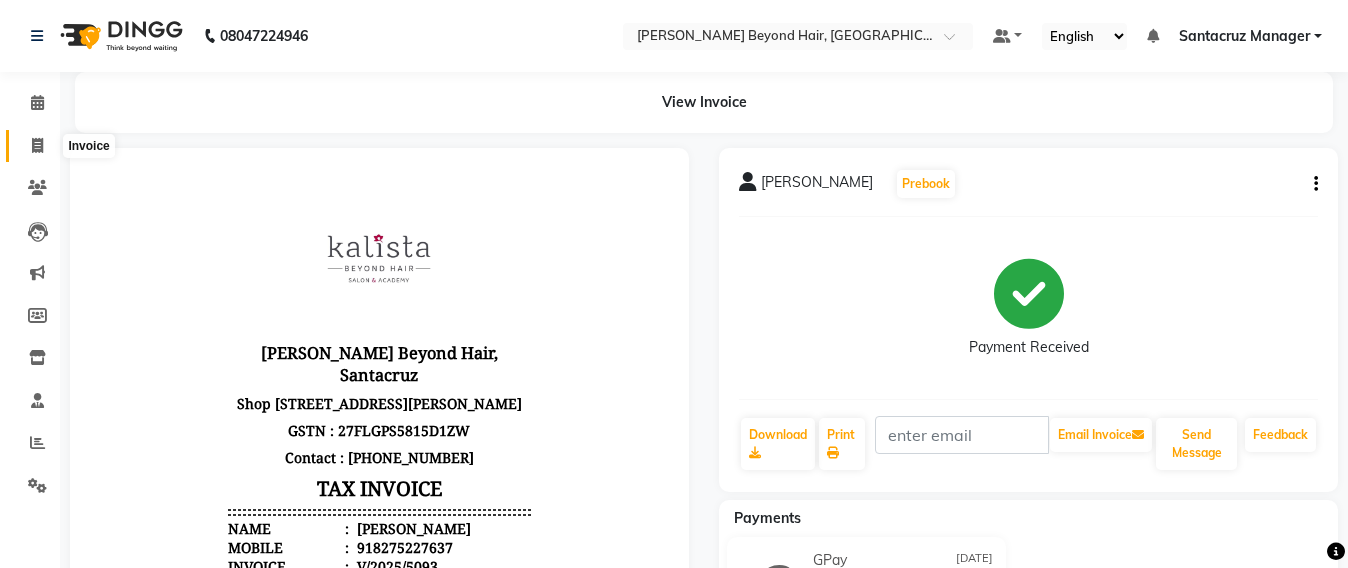 click 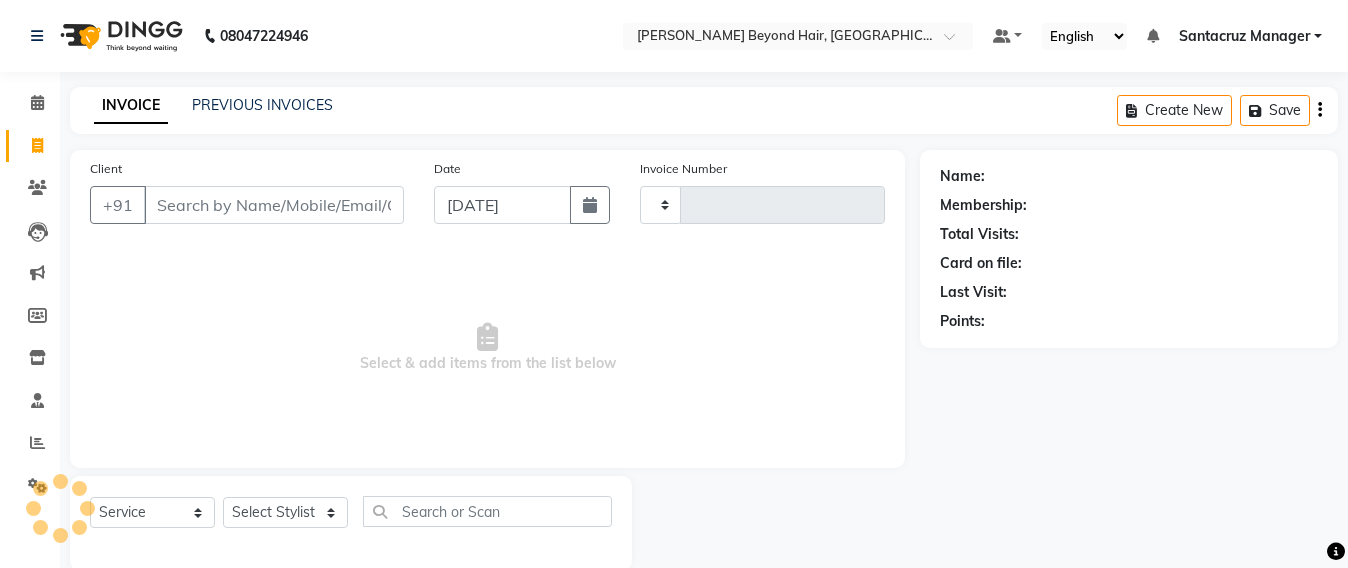 scroll, scrollTop: 33, scrollLeft: 0, axis: vertical 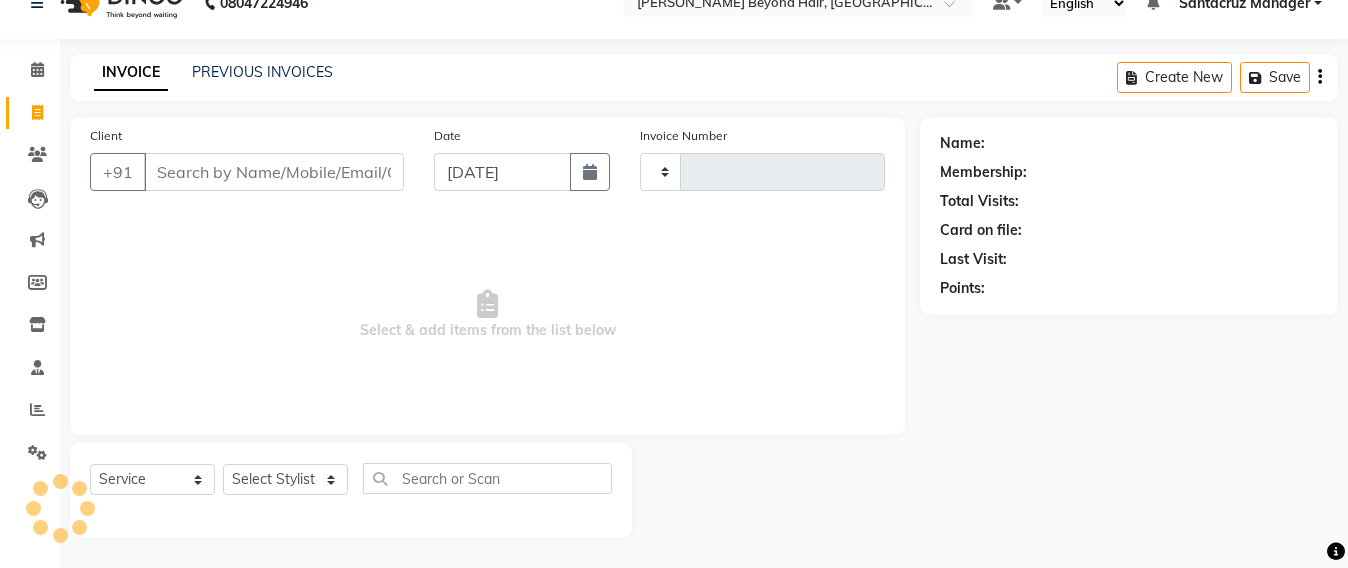 type on "5094" 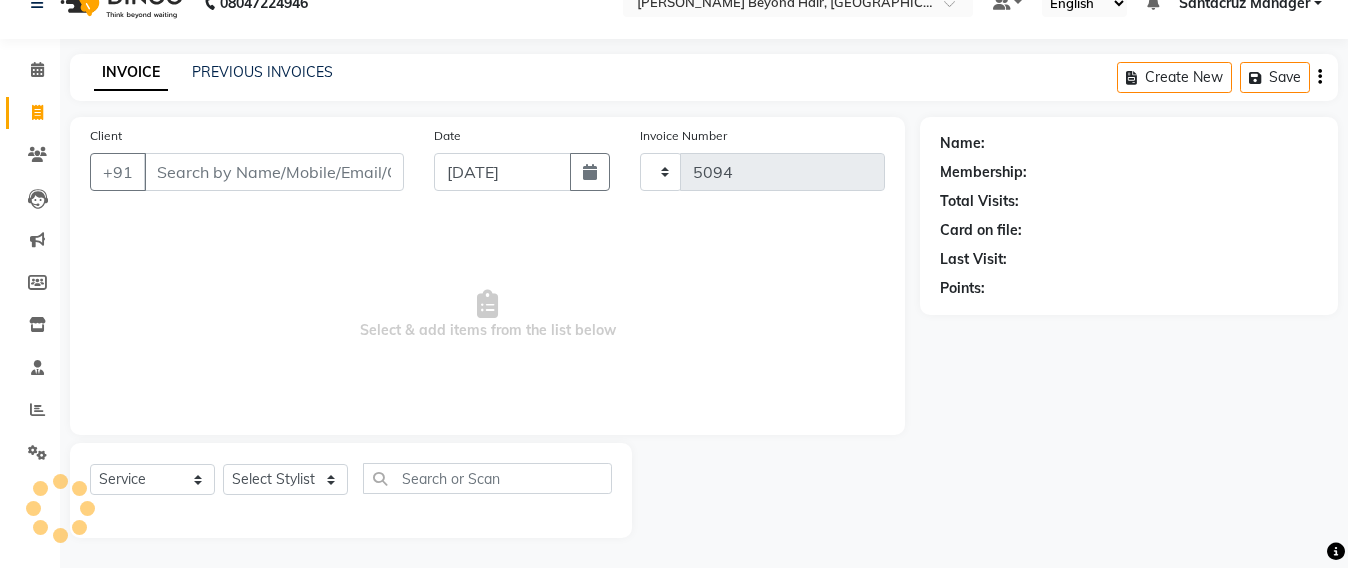 select on "6357" 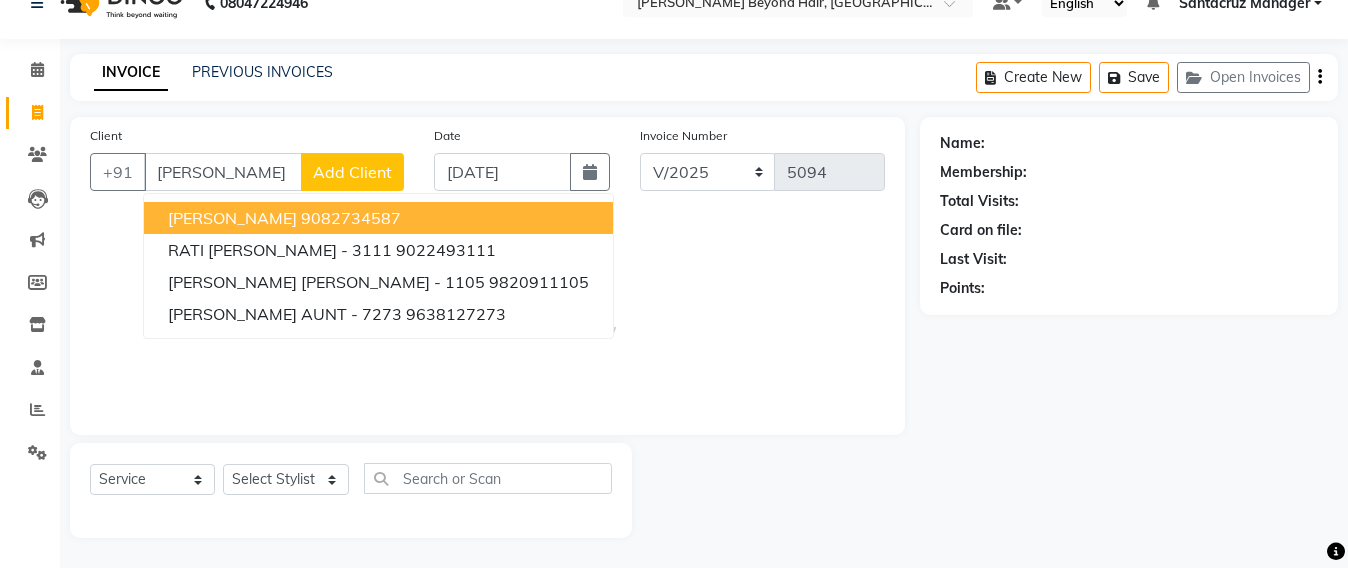 click on "RONITA MANALI" at bounding box center [232, 218] 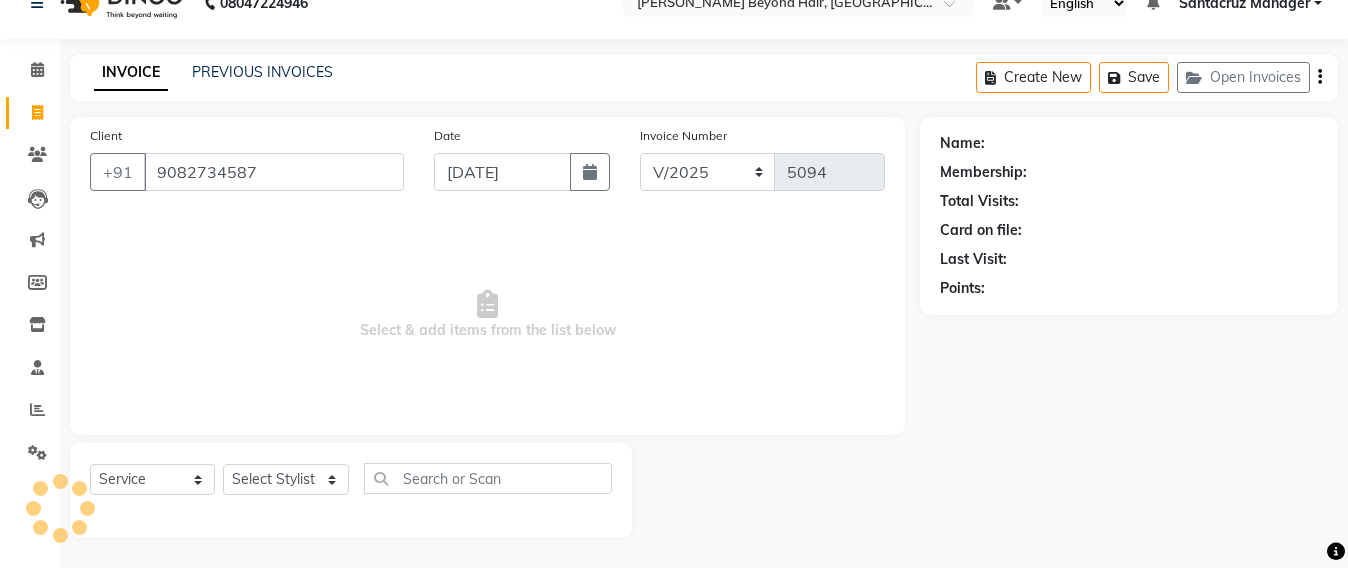 type on "9082734587" 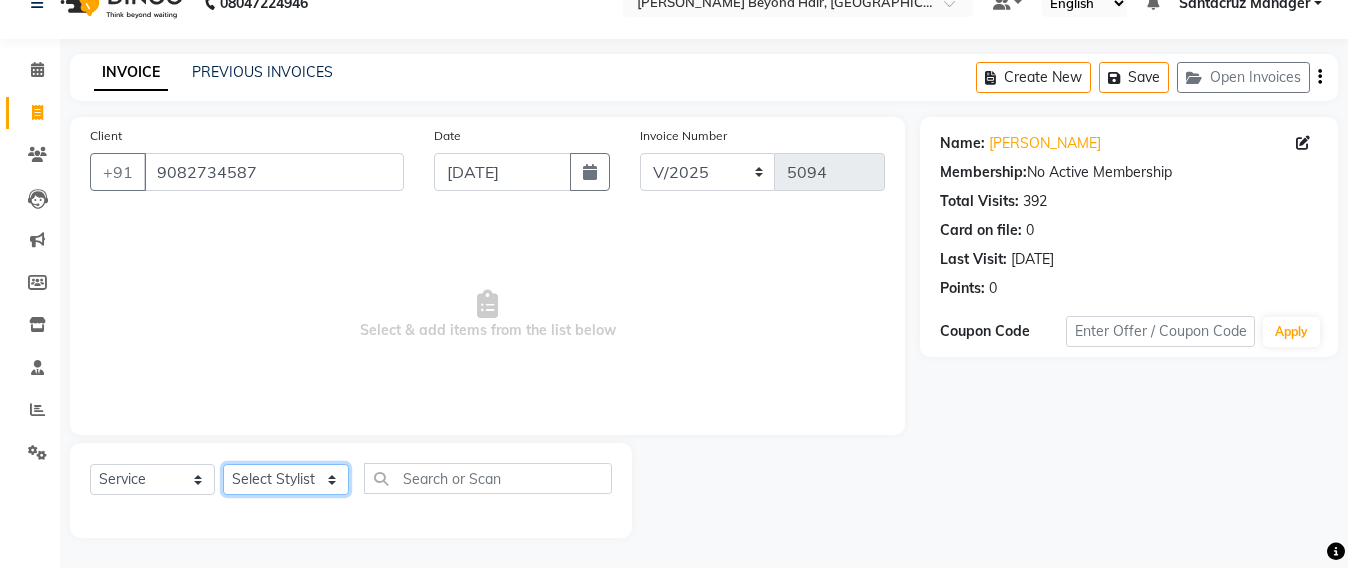 click on "Select Stylist Admin [PERSON_NAME] Sankat [PERSON_NAME] [PERSON_NAME] [PERSON_NAME] [PERSON_NAME] [PERSON_NAME] [PERSON_NAME] mahattre Pratibha [PERSON_NAME] Rosy [PERSON_NAME] [PERSON_NAME] admin [PERSON_NAME] Manager [PERSON_NAME] SOMAYANG VASHUM [PERSON_NAME]" 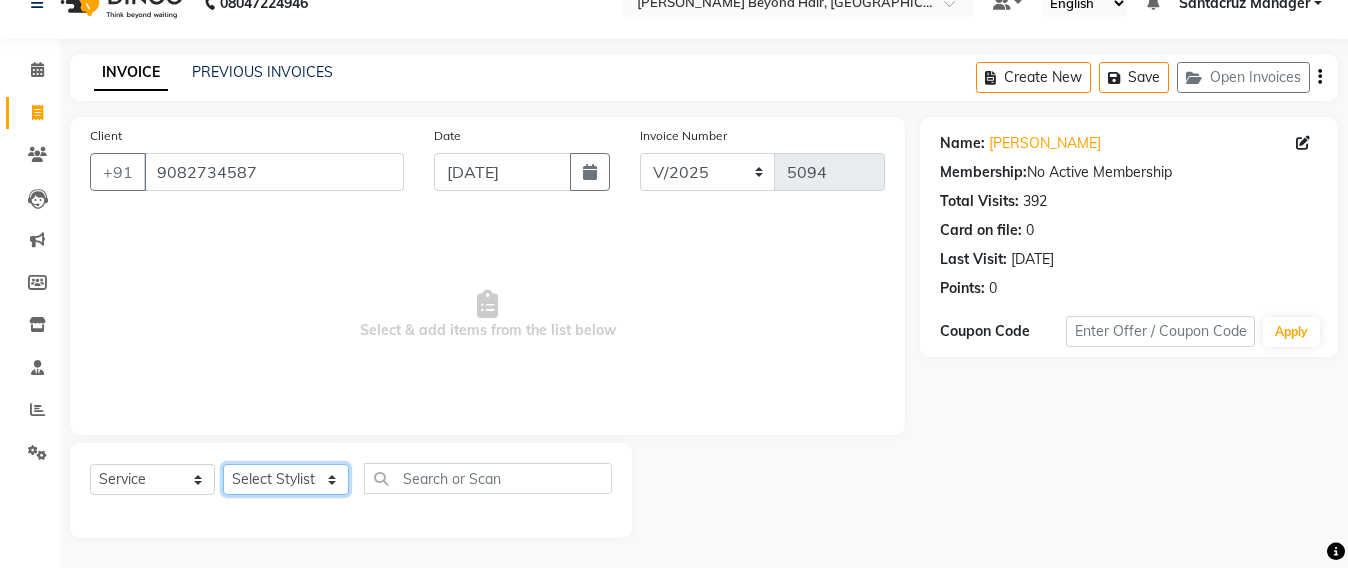 select on "47914" 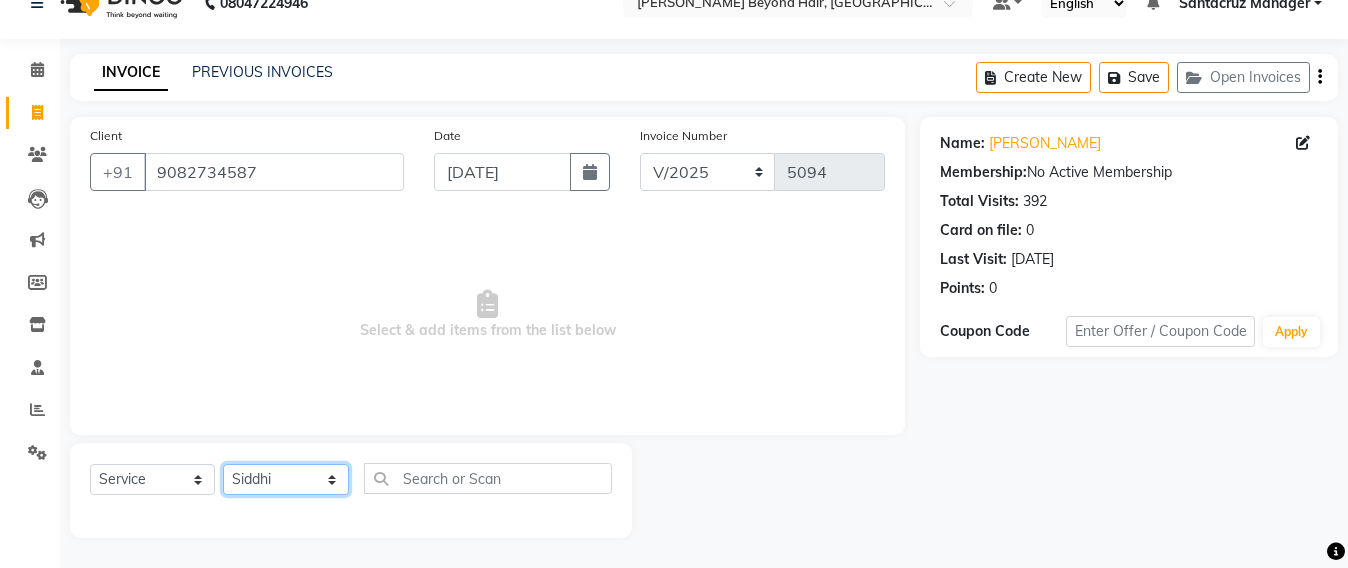 click on "Select Stylist Admin [PERSON_NAME] Sankat [PERSON_NAME] [PERSON_NAME] [PERSON_NAME] [PERSON_NAME] [PERSON_NAME] [PERSON_NAME] mahattre Pratibha [PERSON_NAME] Rosy [PERSON_NAME] [PERSON_NAME] admin [PERSON_NAME] Manager [PERSON_NAME] SOMAYANG VASHUM [PERSON_NAME]" 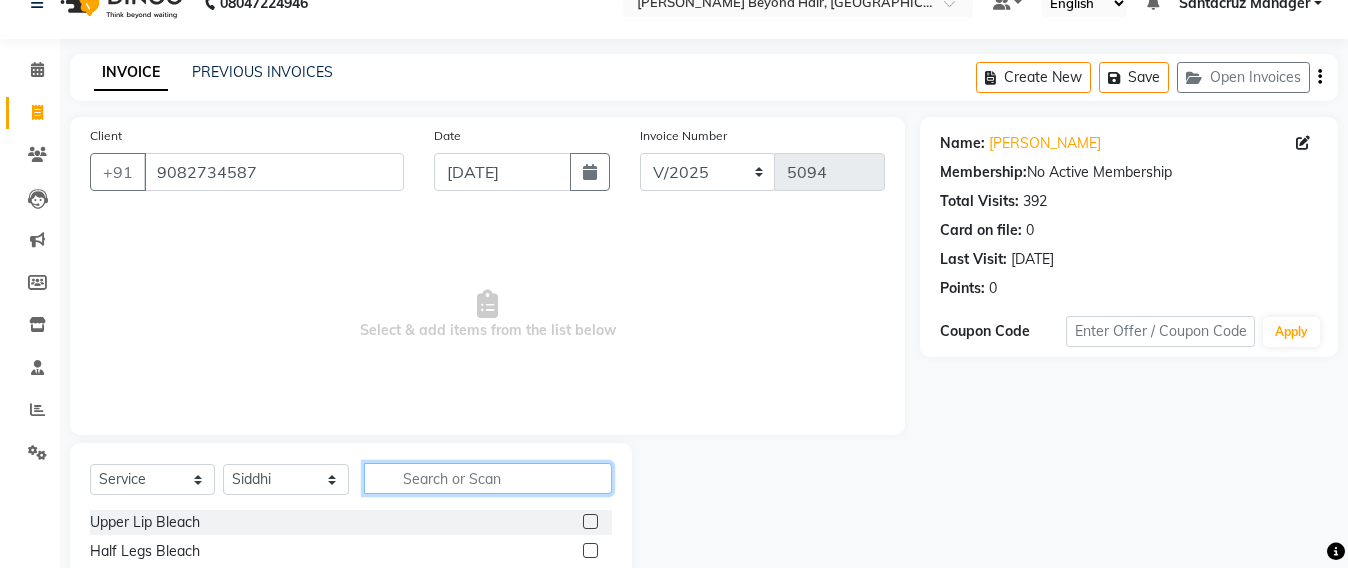 click 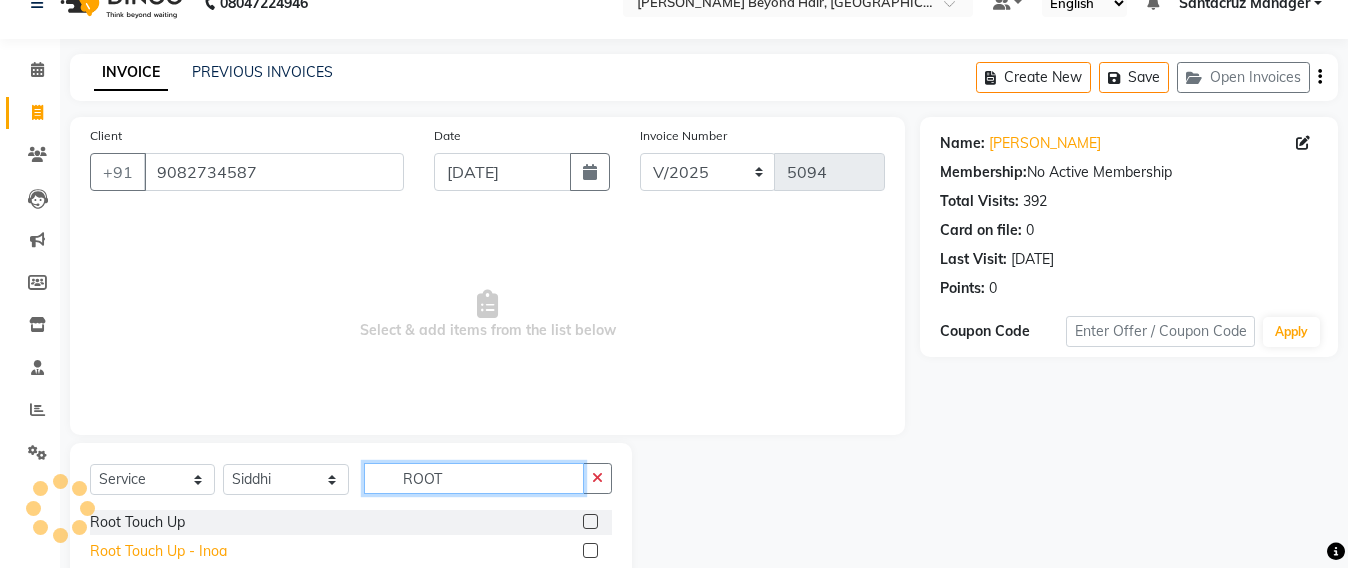type on "ROOT" 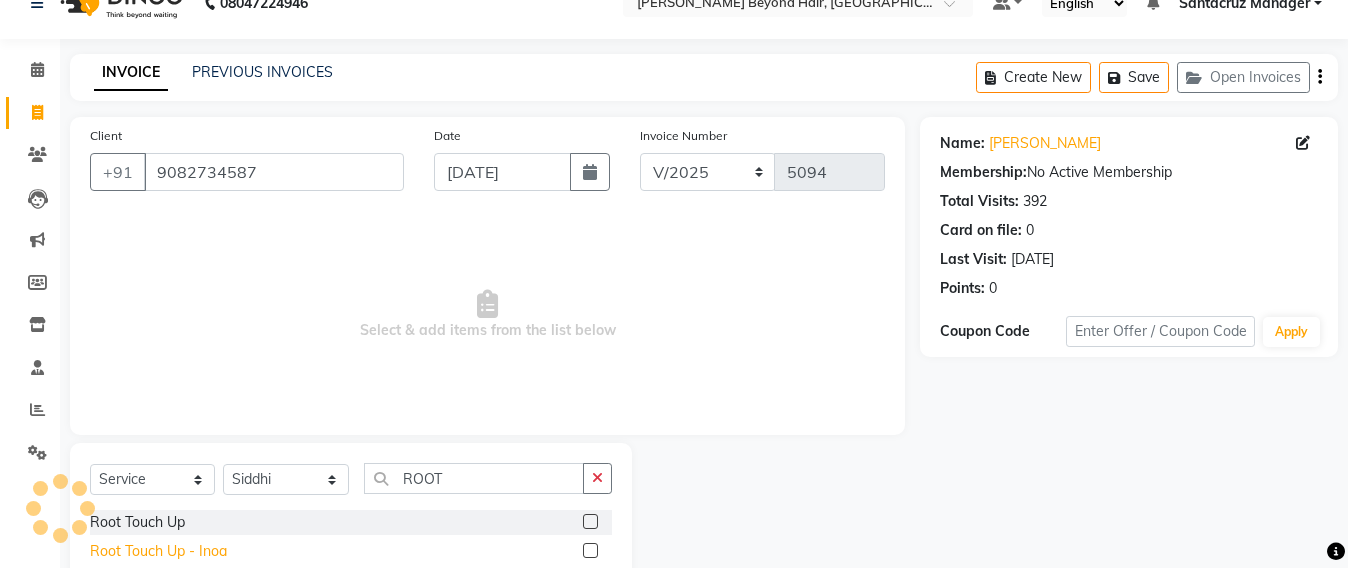 click on "Root Touch Up - Inoa" 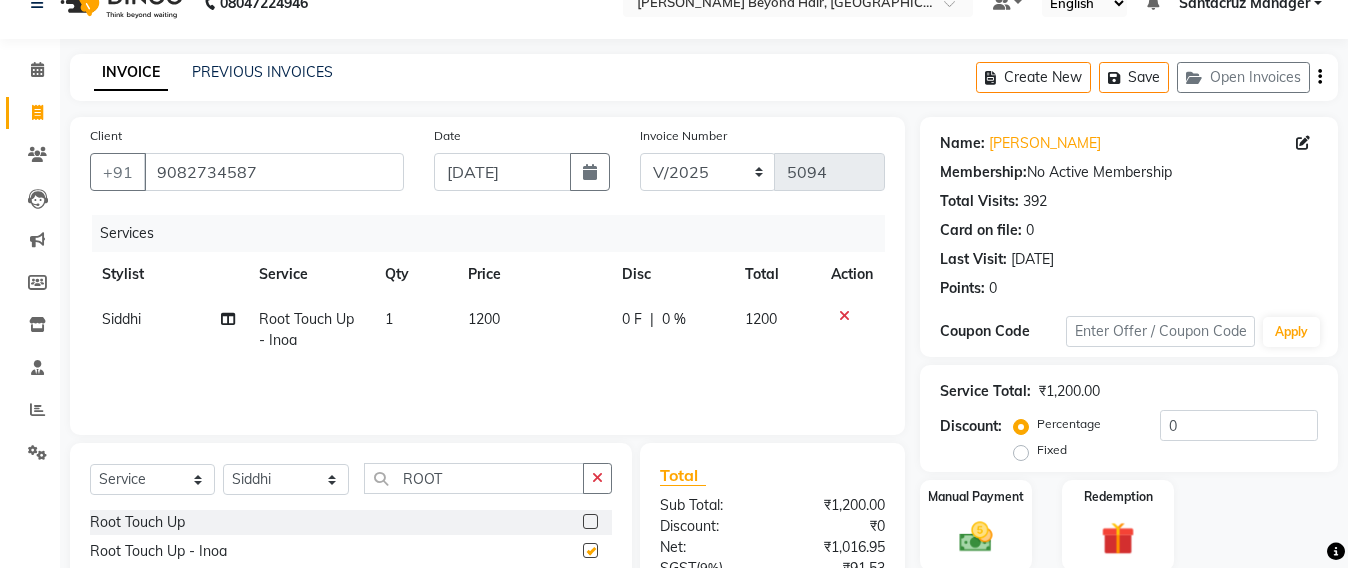 checkbox on "false" 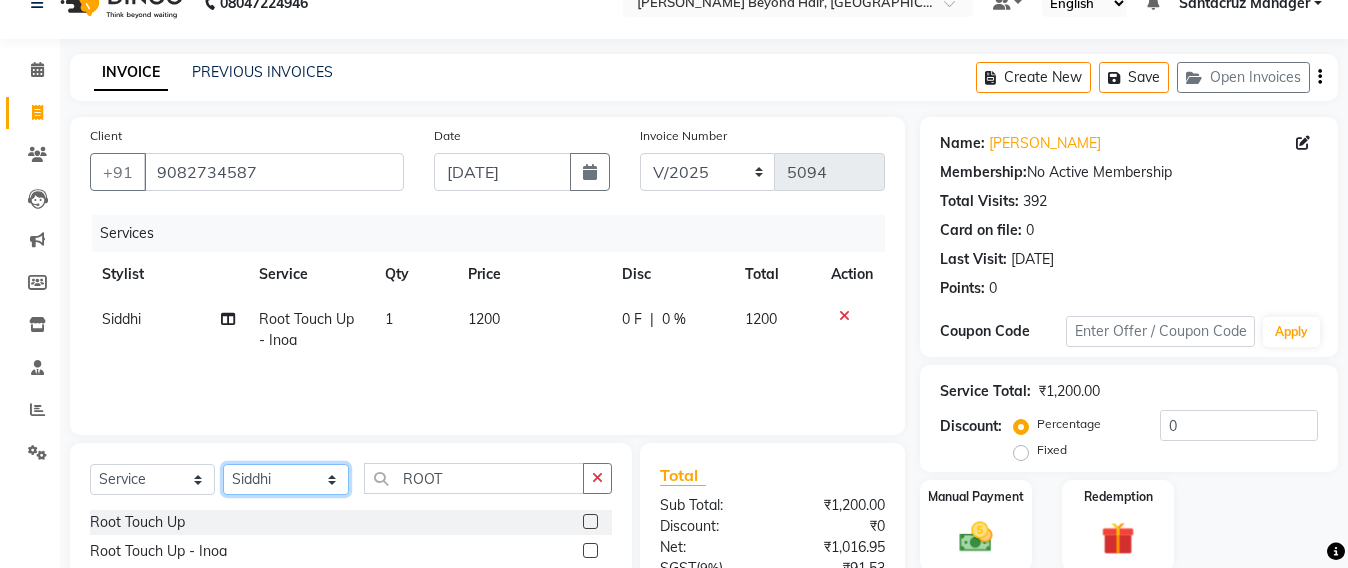 click on "Select Stylist Admin [PERSON_NAME] Sankat [PERSON_NAME] [PERSON_NAME] [PERSON_NAME] [PERSON_NAME] [PERSON_NAME] [PERSON_NAME] mahattre Pratibha [PERSON_NAME] Rosy [PERSON_NAME] [PERSON_NAME] admin [PERSON_NAME] Manager [PERSON_NAME] SOMAYANG VASHUM [PERSON_NAME]" 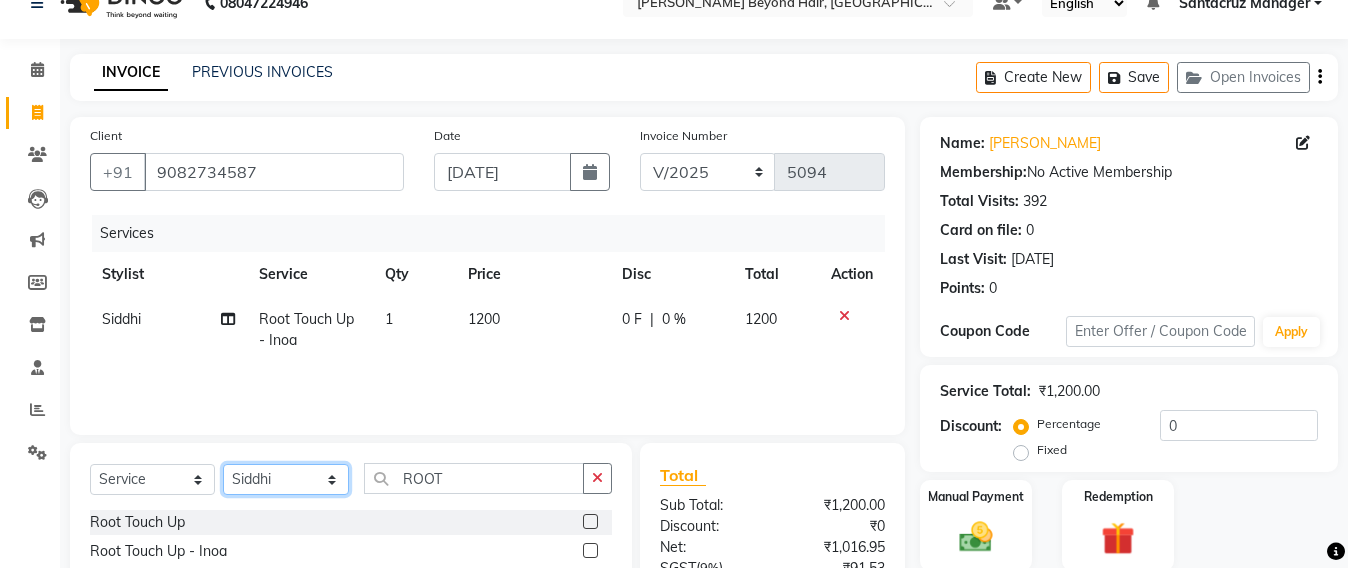 select on "51588" 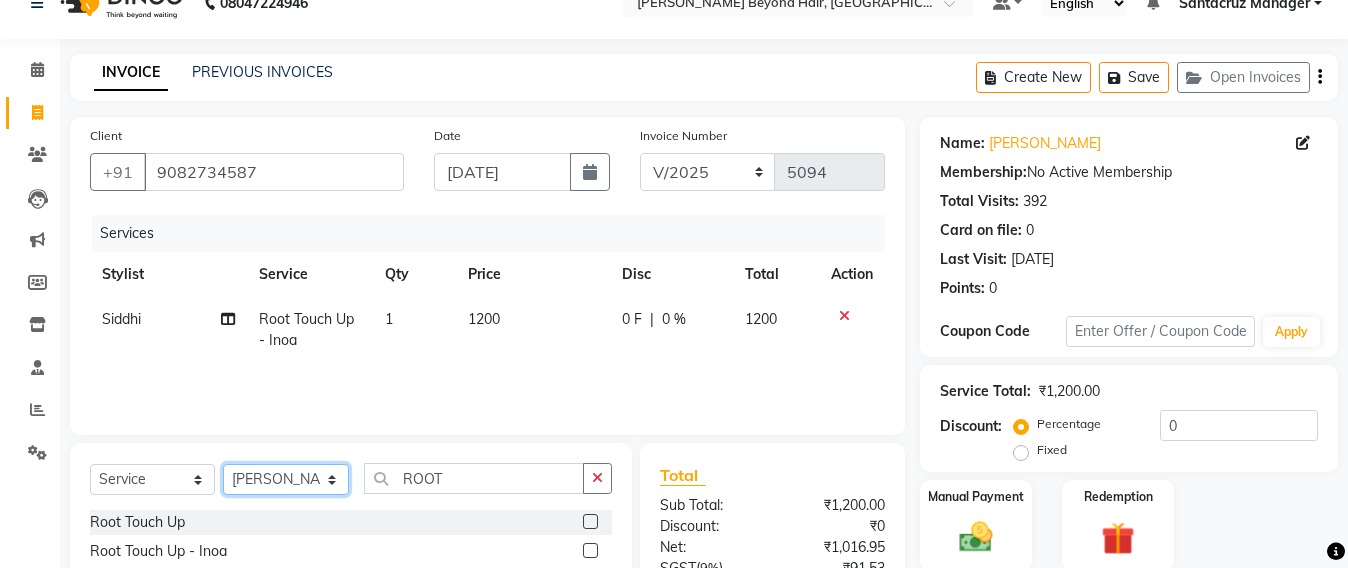 click on "Select Stylist Admin [PERSON_NAME] Sankat [PERSON_NAME] [PERSON_NAME] [PERSON_NAME] [PERSON_NAME] [PERSON_NAME] [PERSON_NAME] mahattre Pratibha [PERSON_NAME] Rosy [PERSON_NAME] [PERSON_NAME] admin [PERSON_NAME] Manager [PERSON_NAME] SOMAYANG VASHUM [PERSON_NAME]" 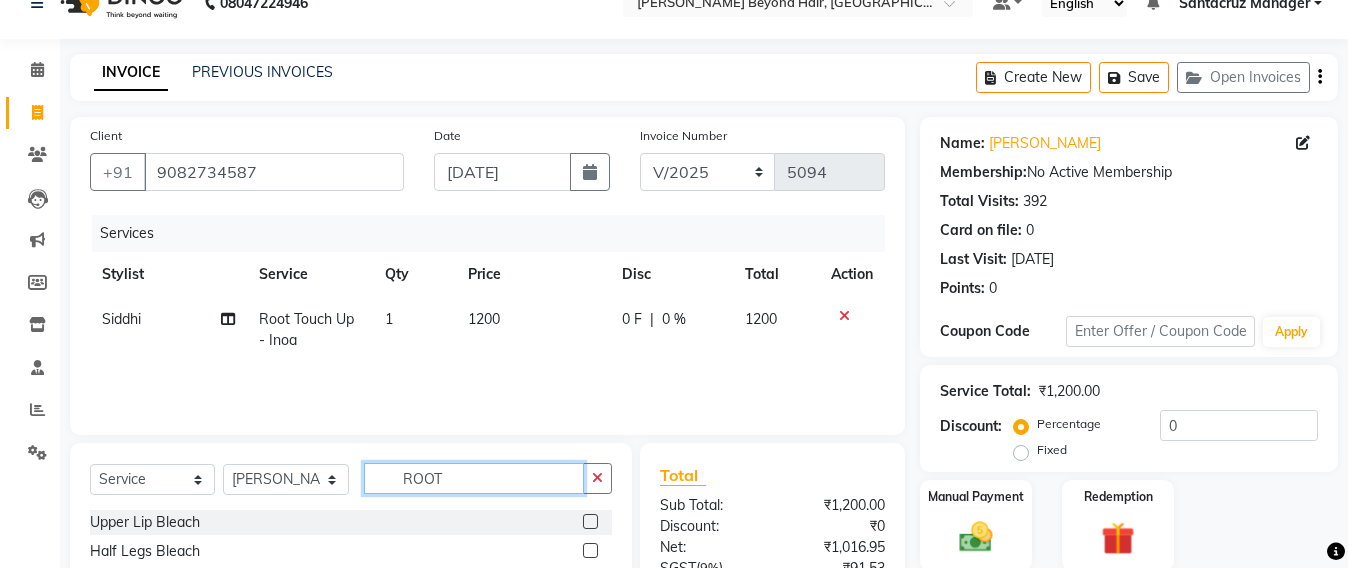 click on "ROOT" 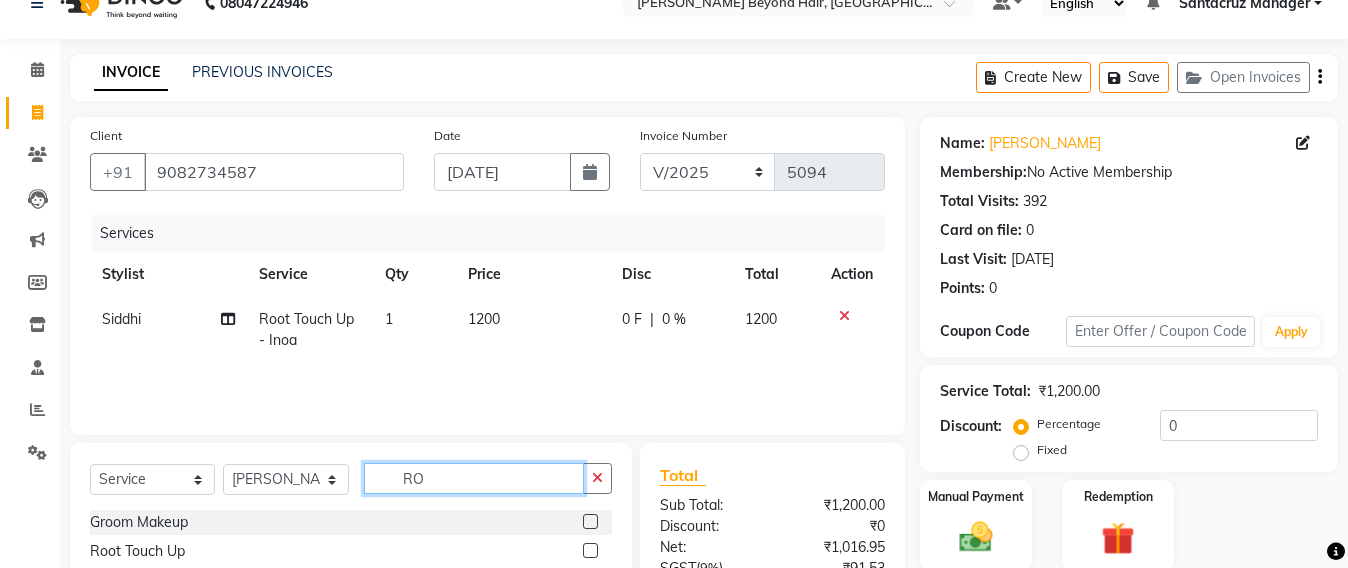 type on "R" 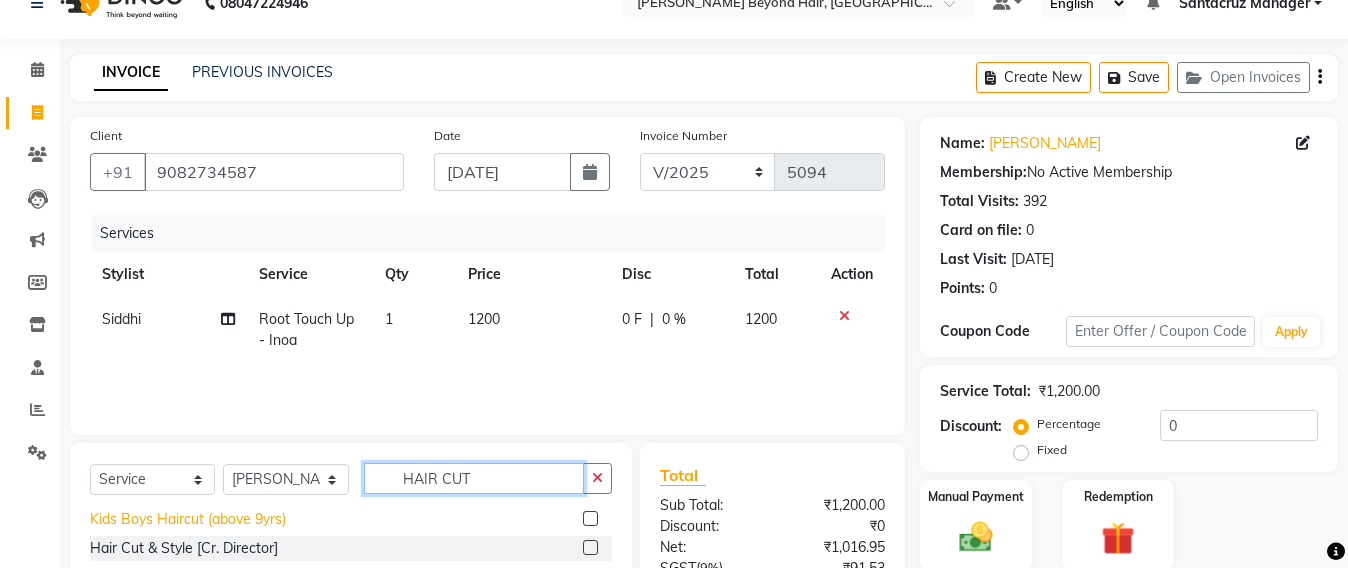 scroll, scrollTop: 0, scrollLeft: 0, axis: both 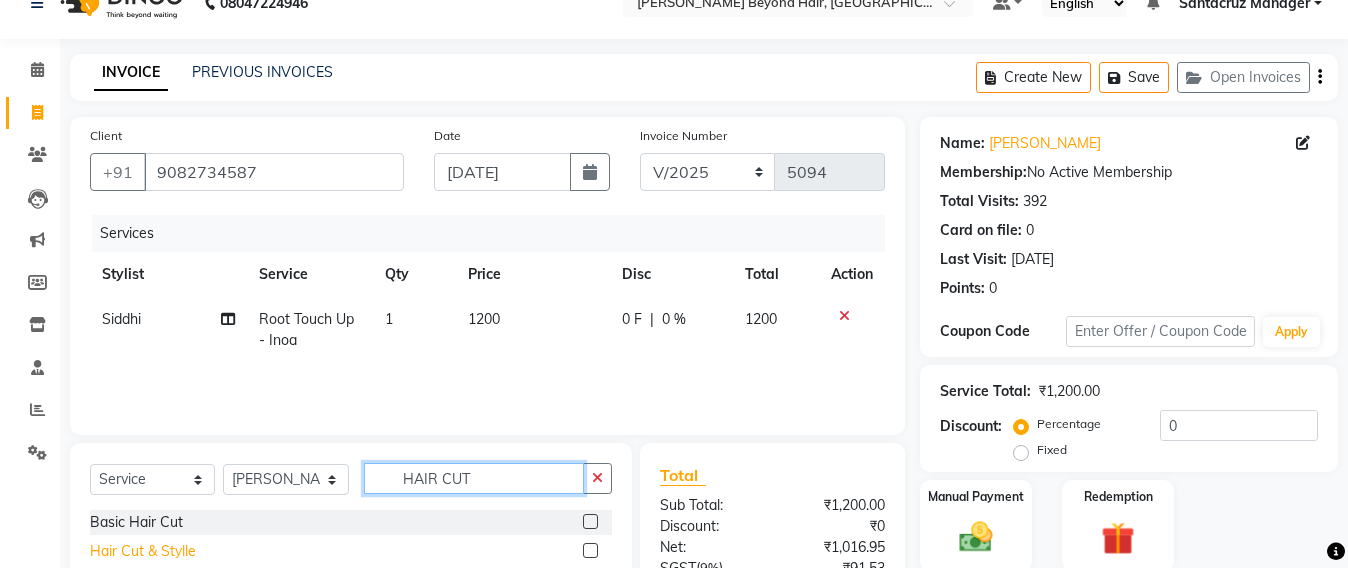 type on "HAIR CUT" 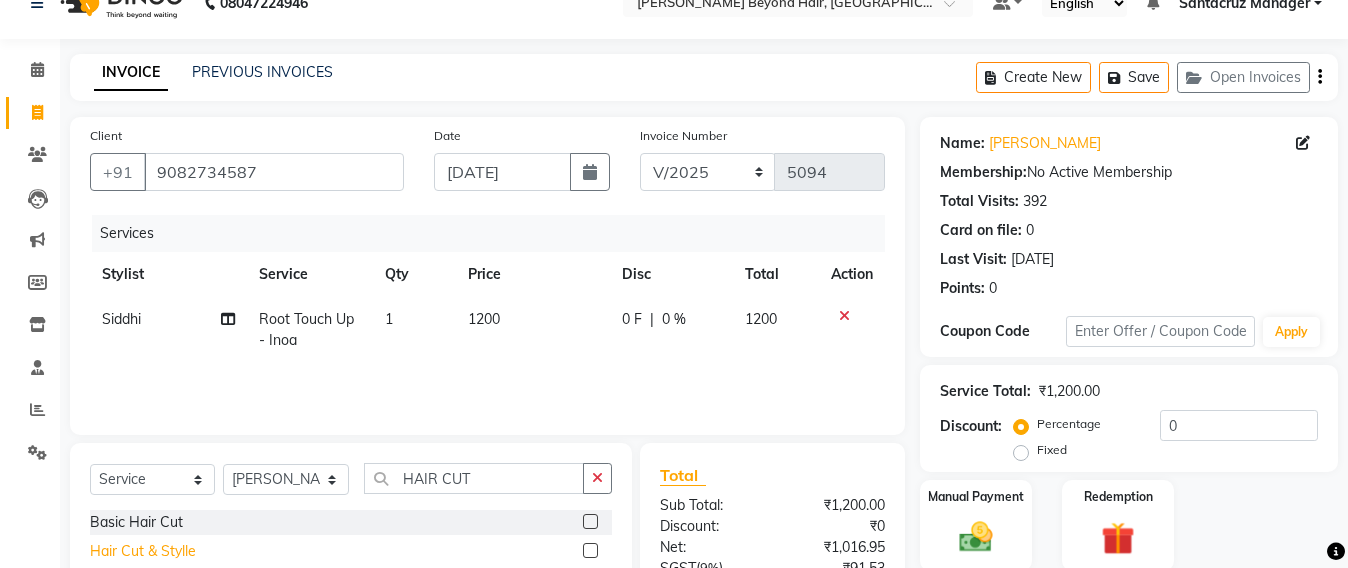 click on "Hair Cut & Stylle" 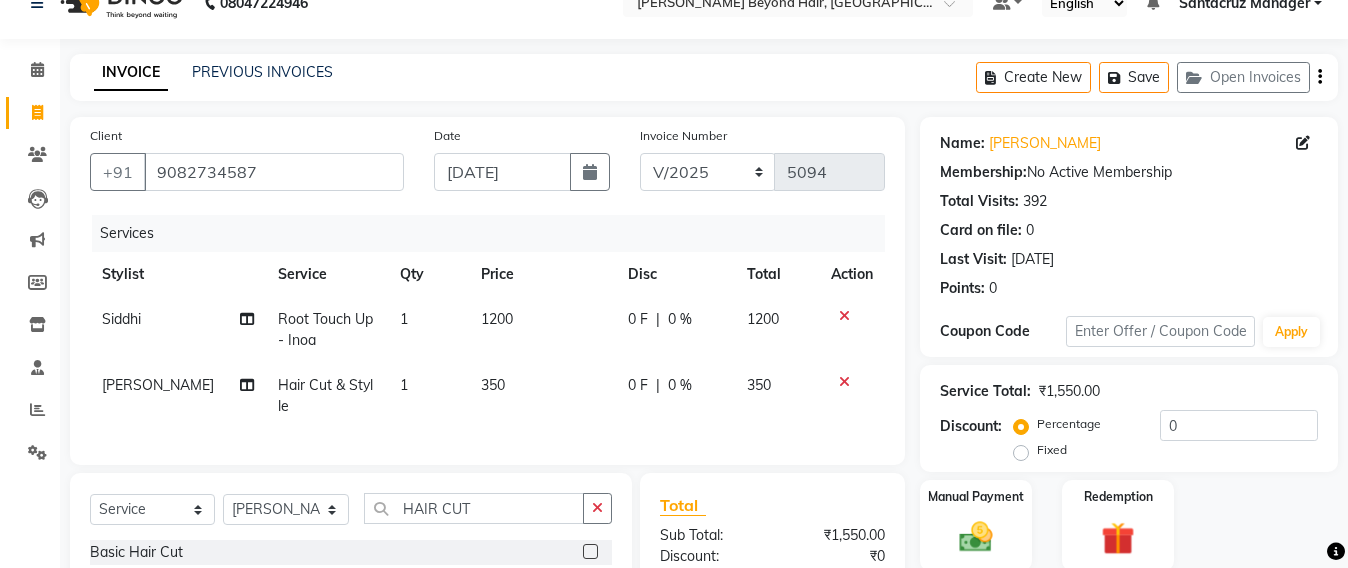 checkbox on "false" 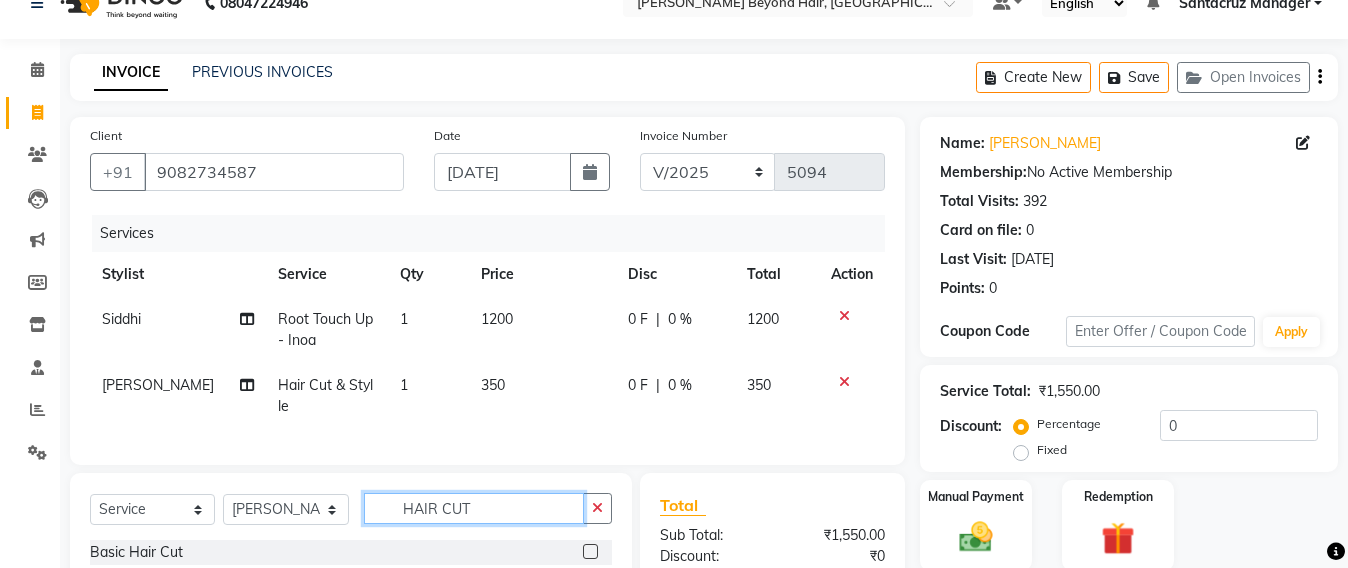 click on "HAIR CUT" 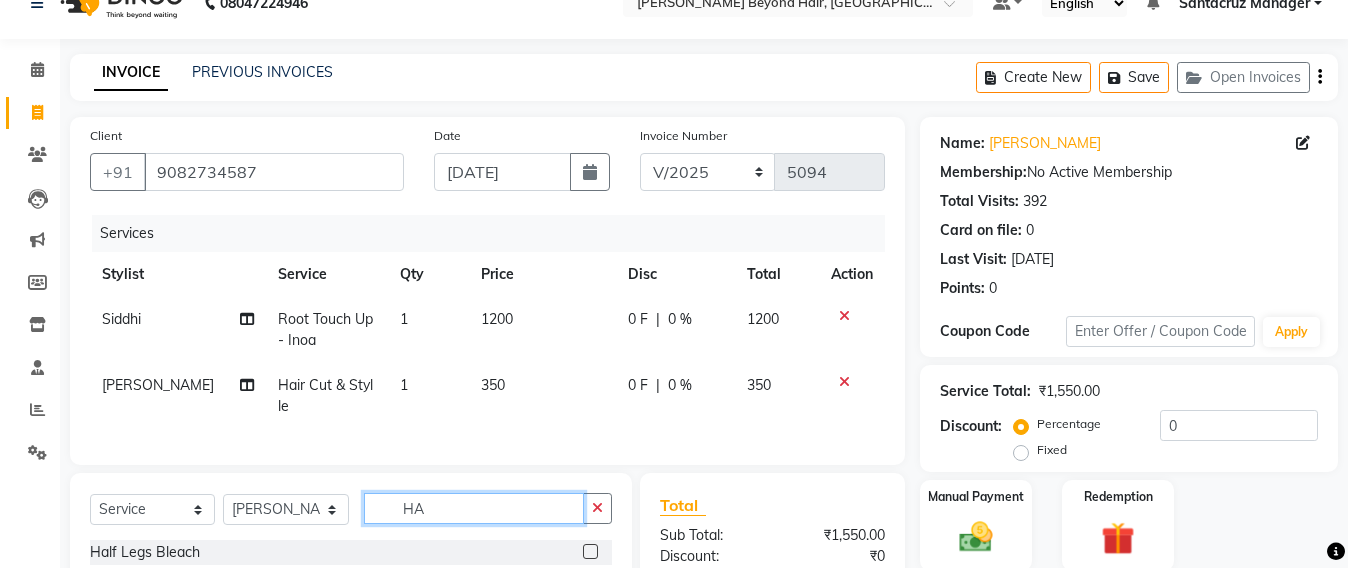 type on "H" 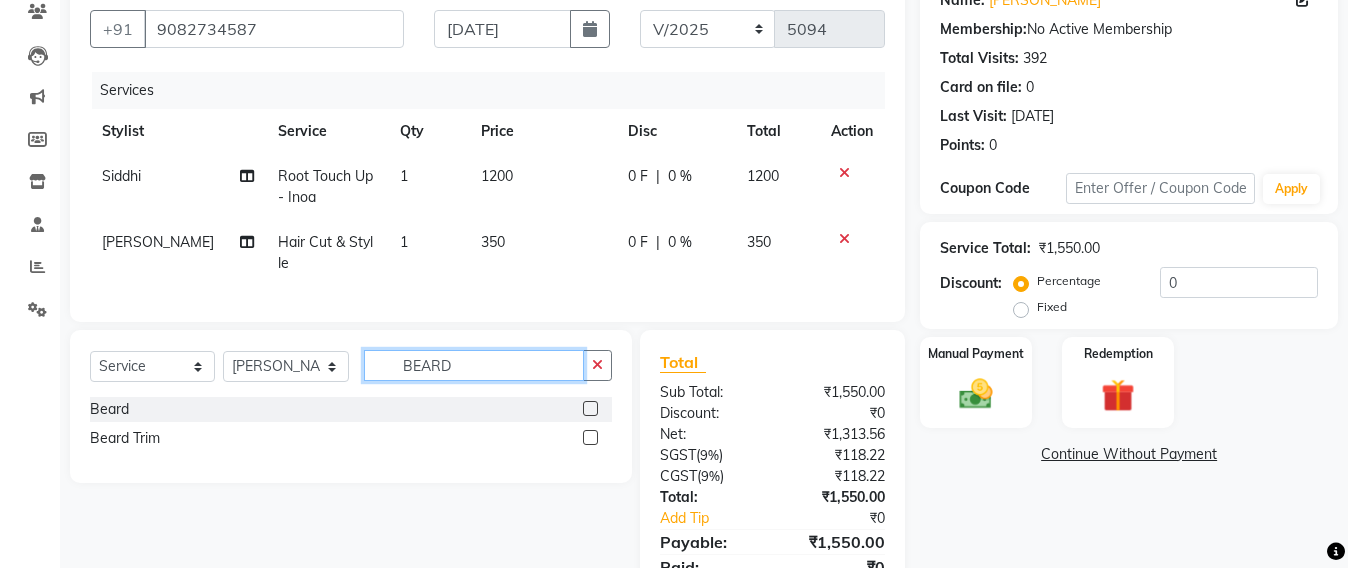 scroll, scrollTop: 281, scrollLeft: 0, axis: vertical 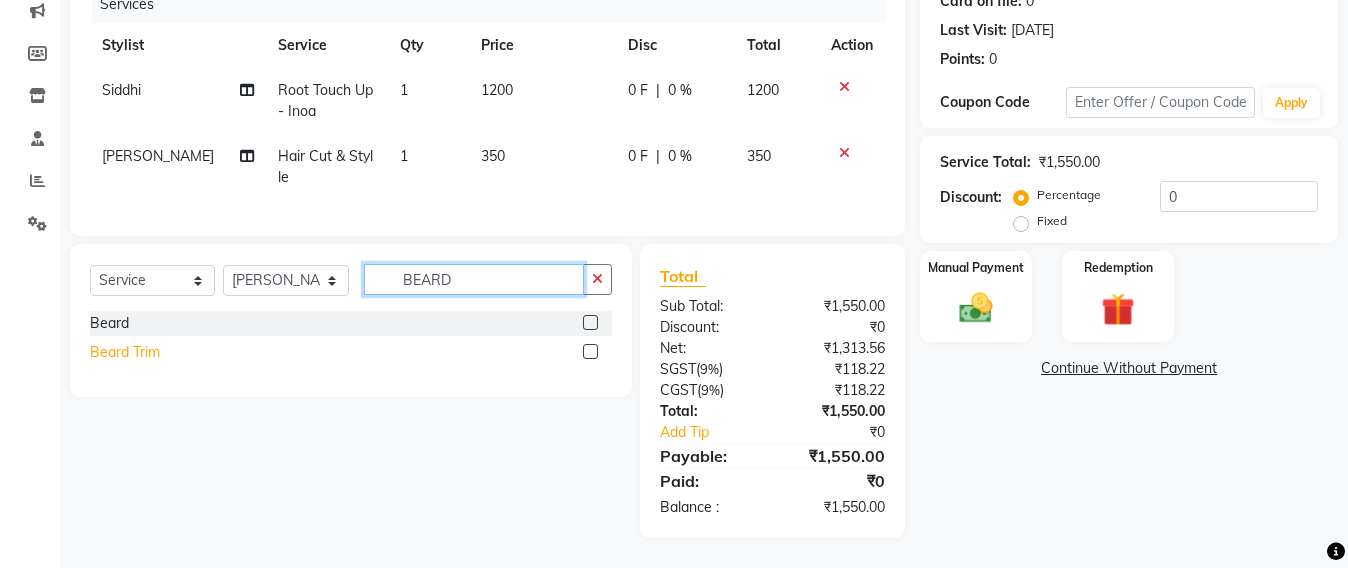 type on "BEARD" 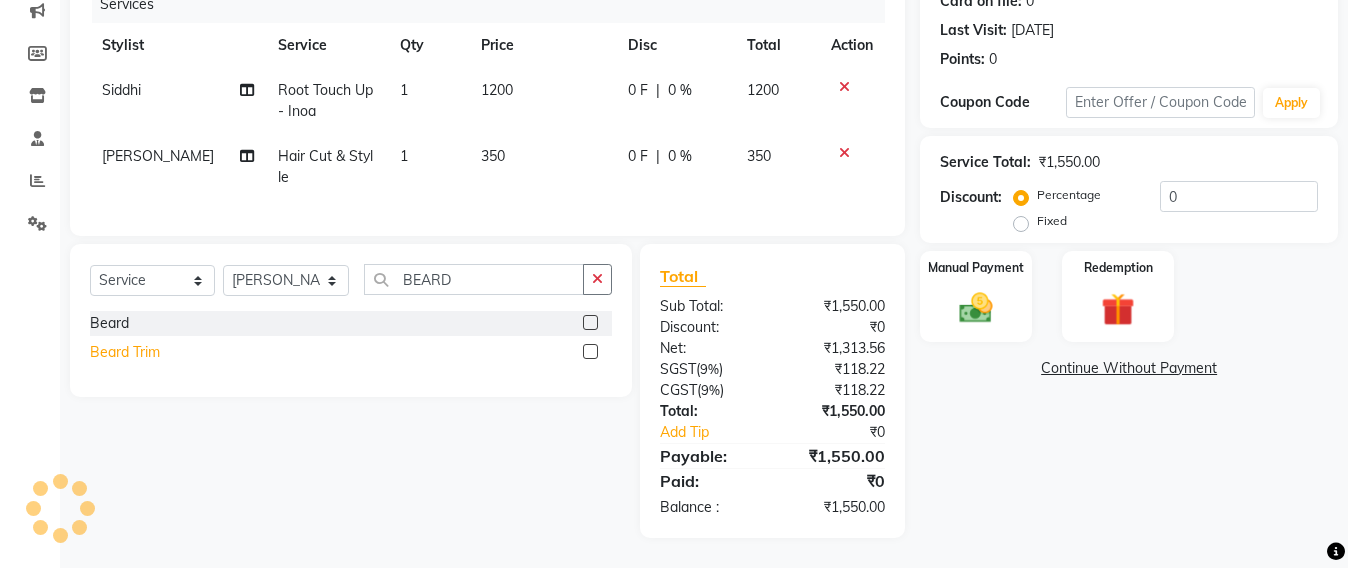 click on "Beard Trim" 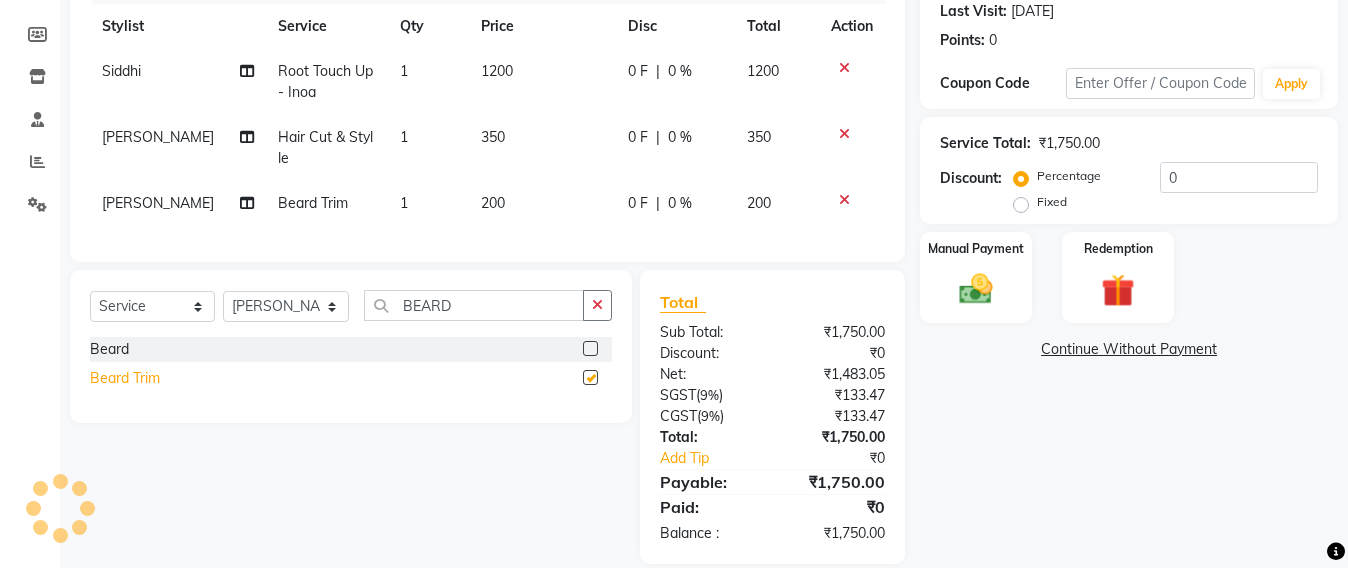 checkbox on "false" 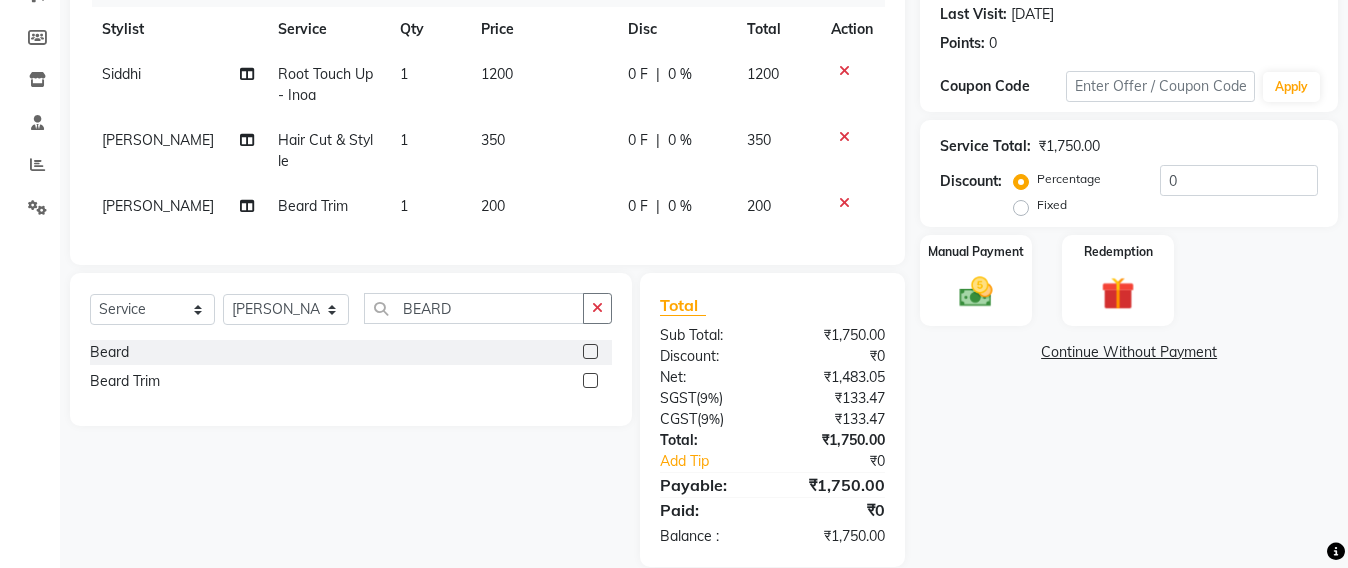 scroll, scrollTop: 0, scrollLeft: 0, axis: both 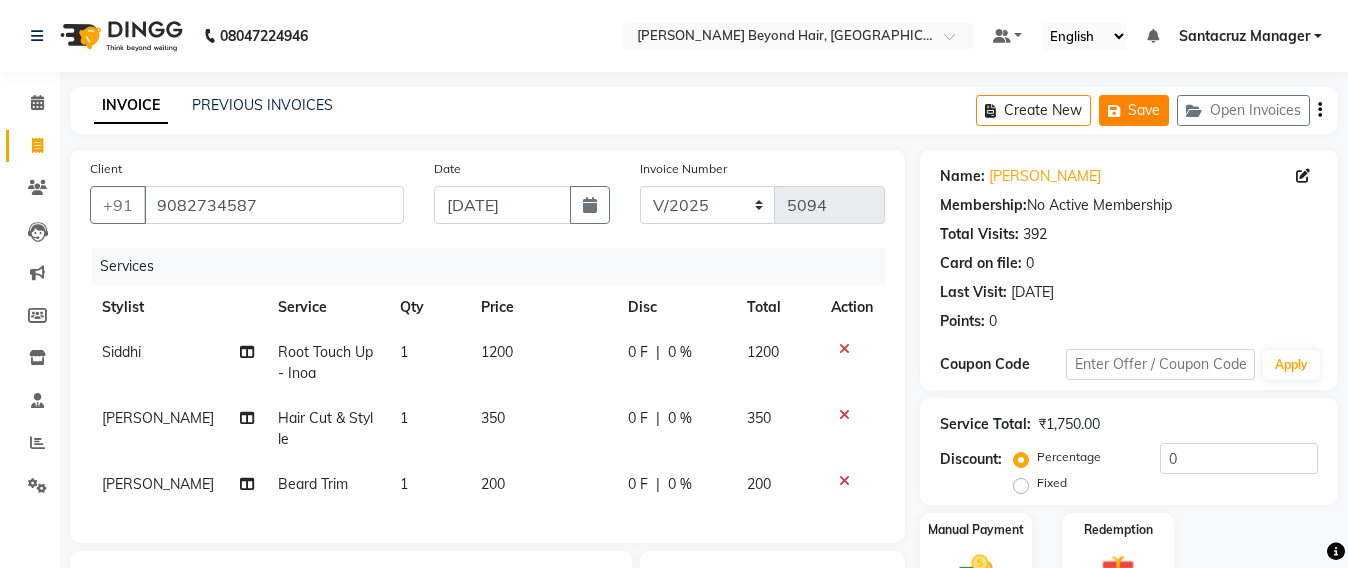 click on "Save" 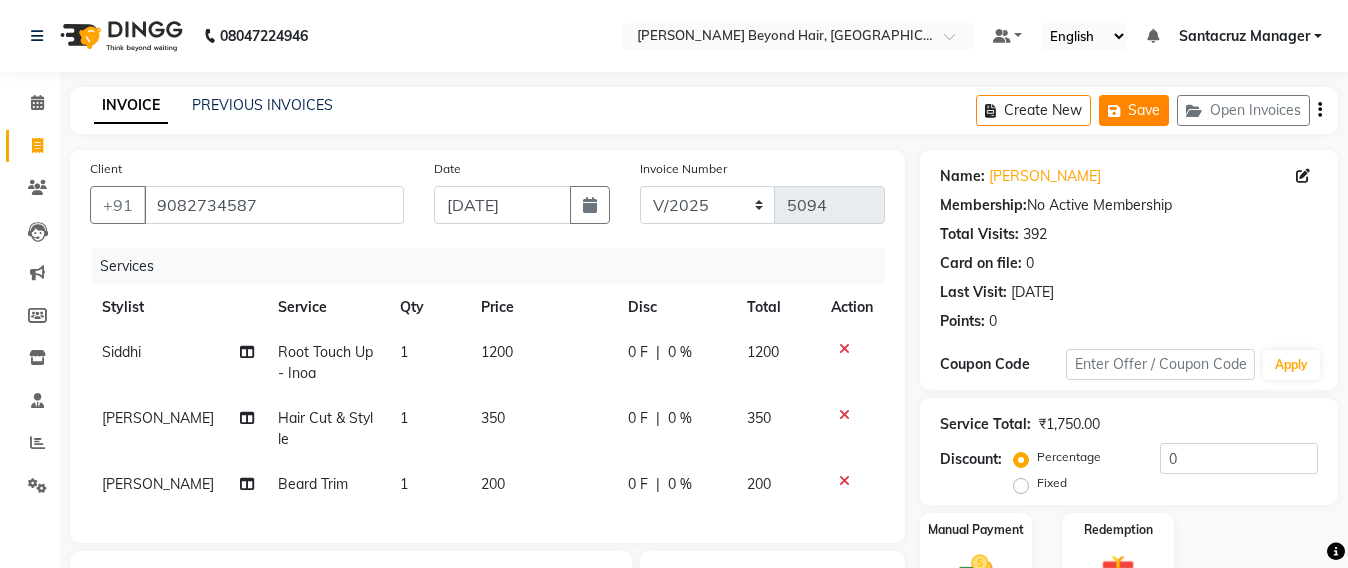 click on "Save" 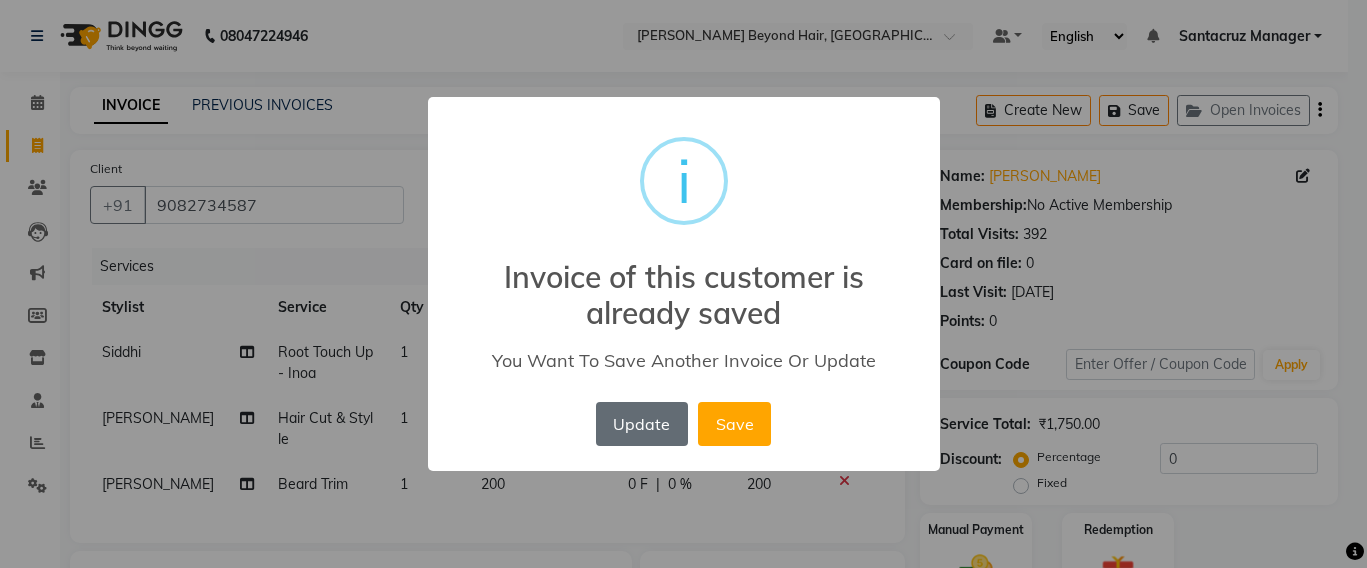 click on "Update" at bounding box center (642, 424) 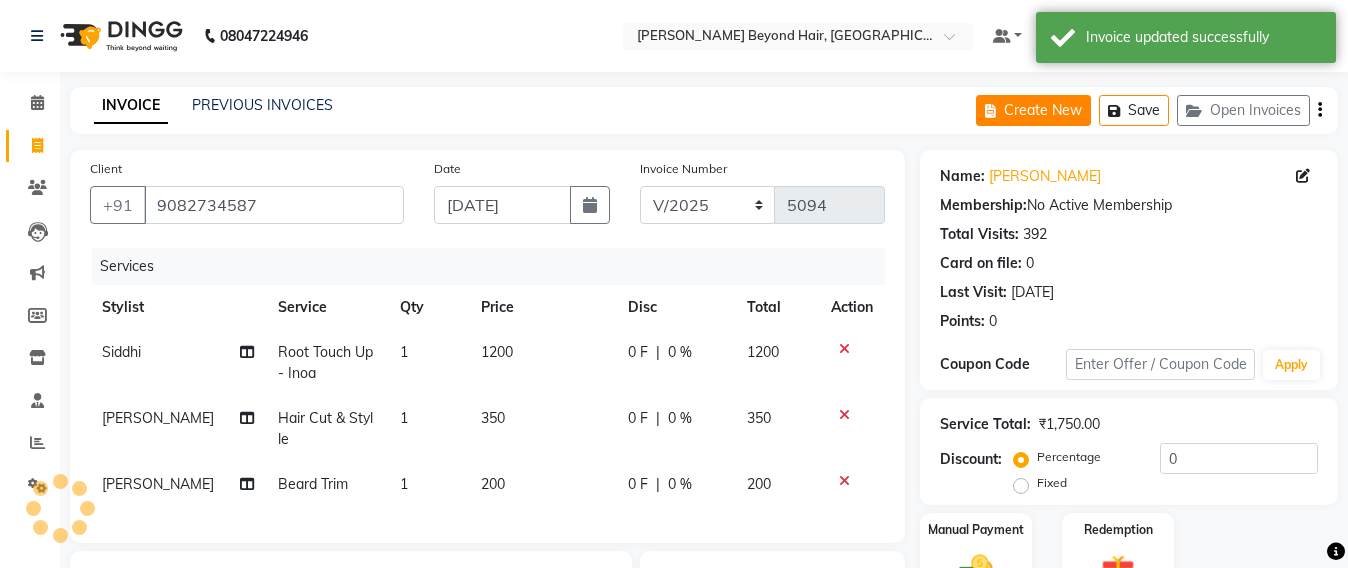 click on "Create New" 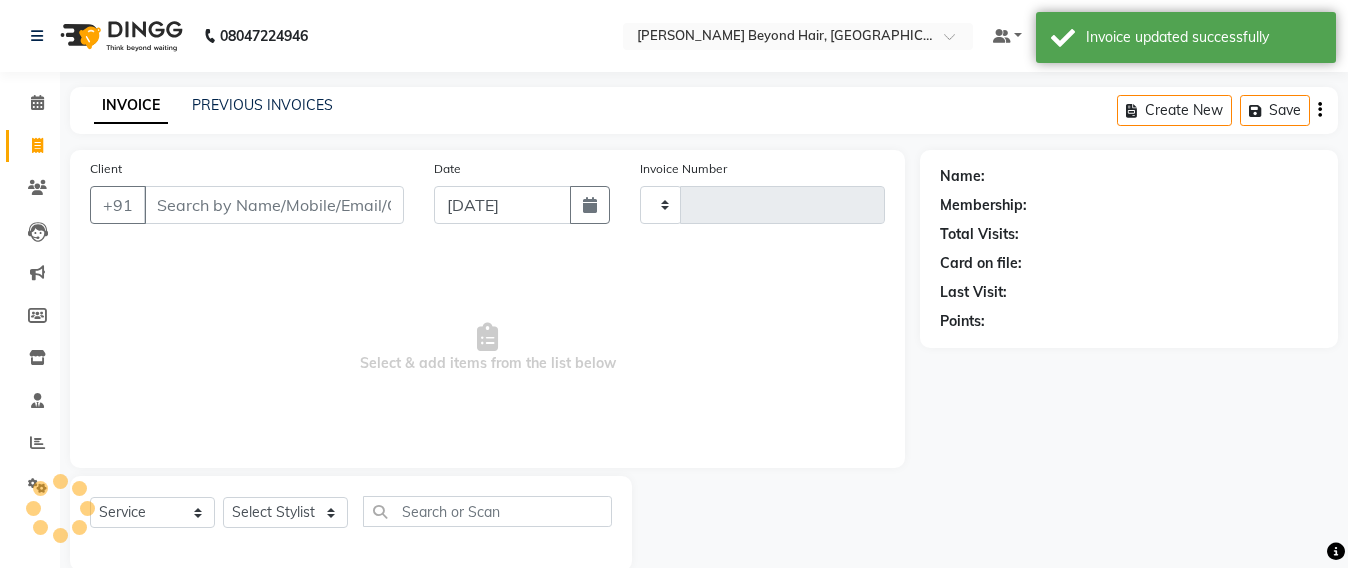 scroll, scrollTop: 33, scrollLeft: 0, axis: vertical 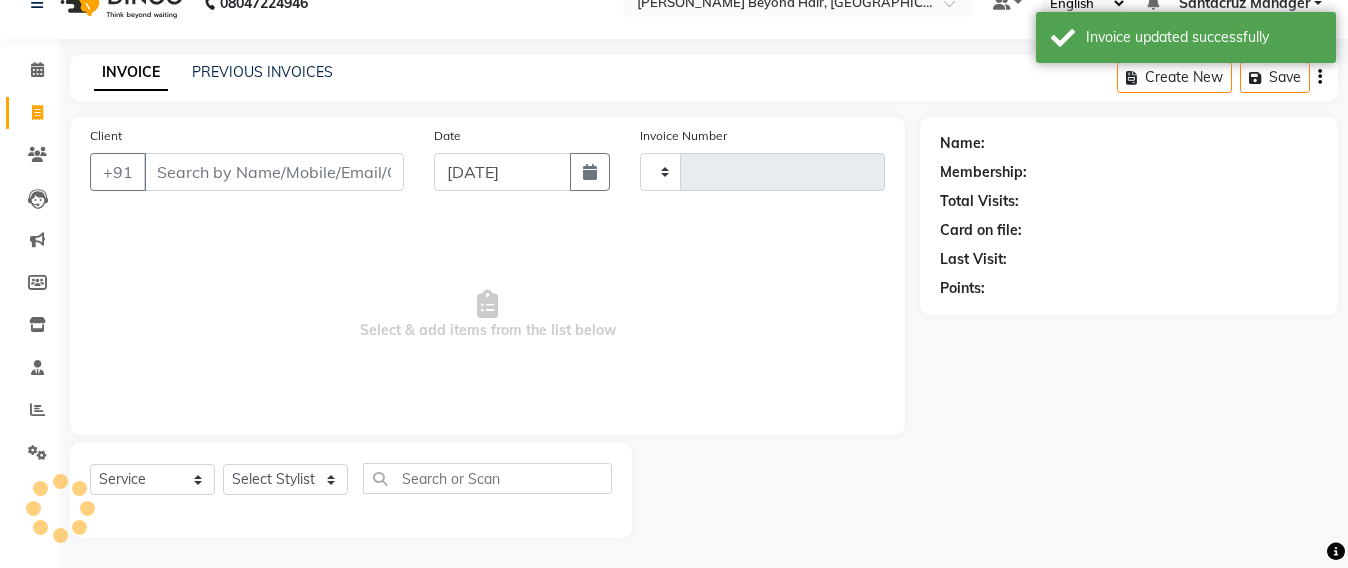 type on "5094" 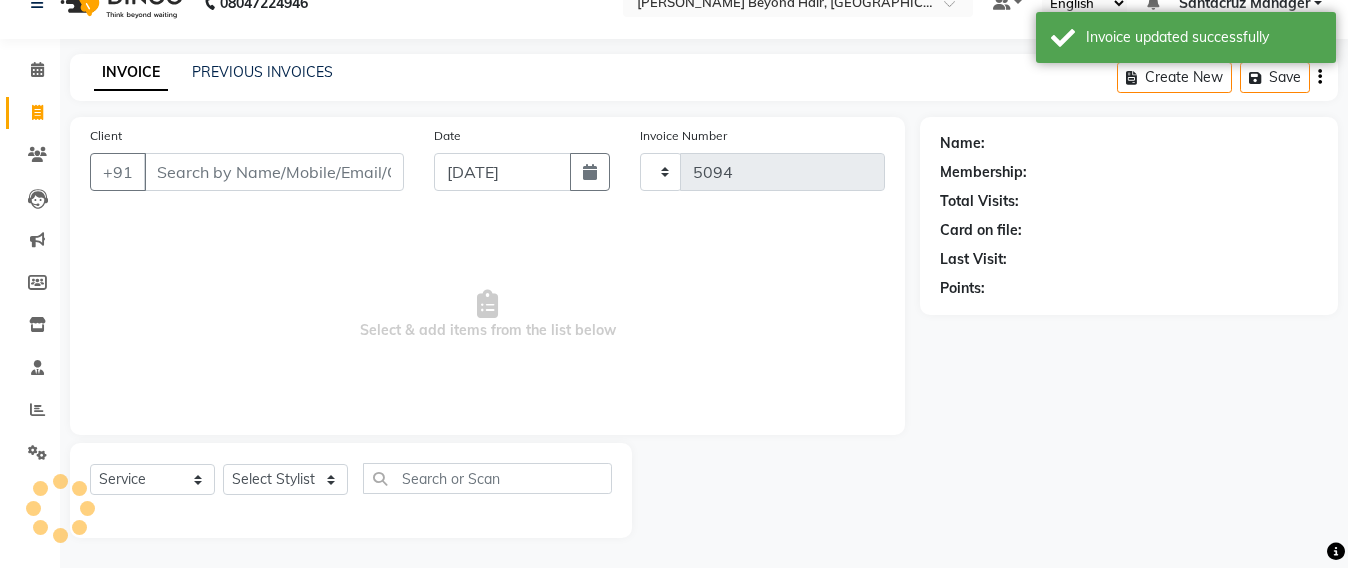 select on "6357" 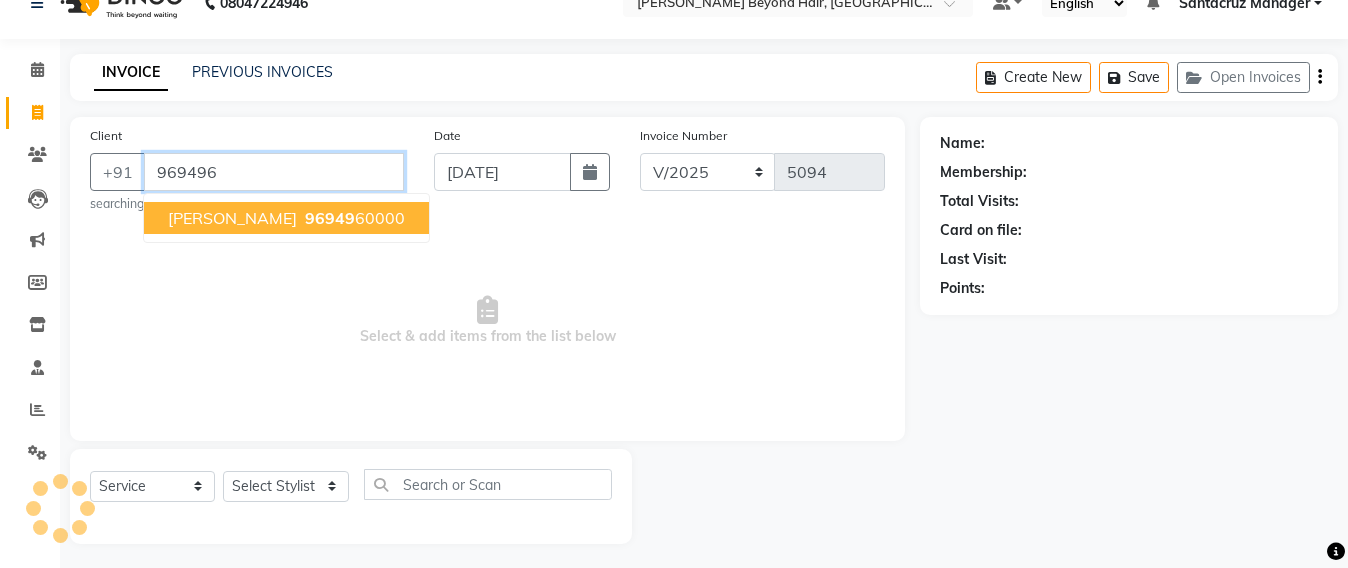click on "[PERSON_NAME]" at bounding box center (232, 218) 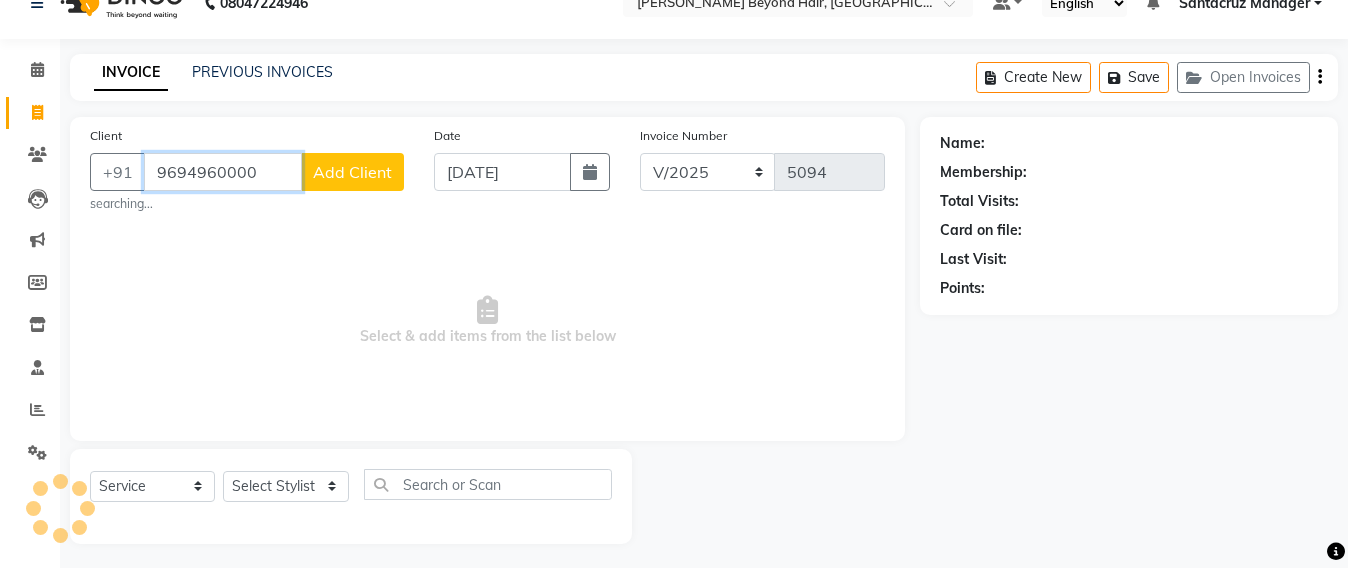 type on "9694960000" 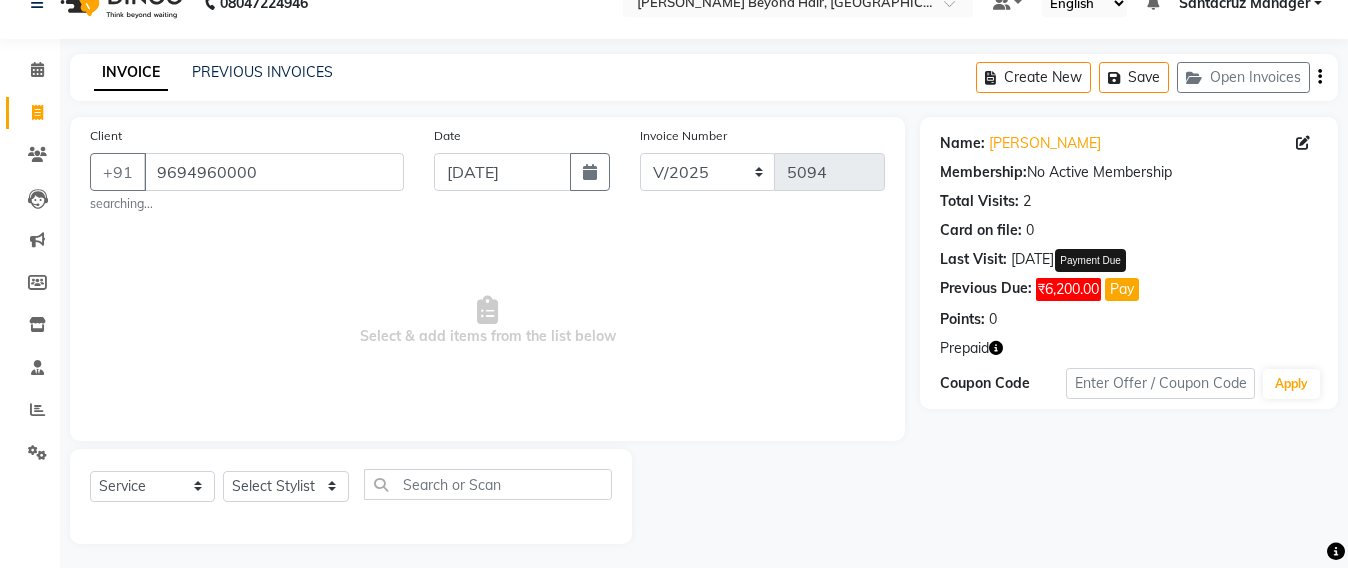 click on "Pay" 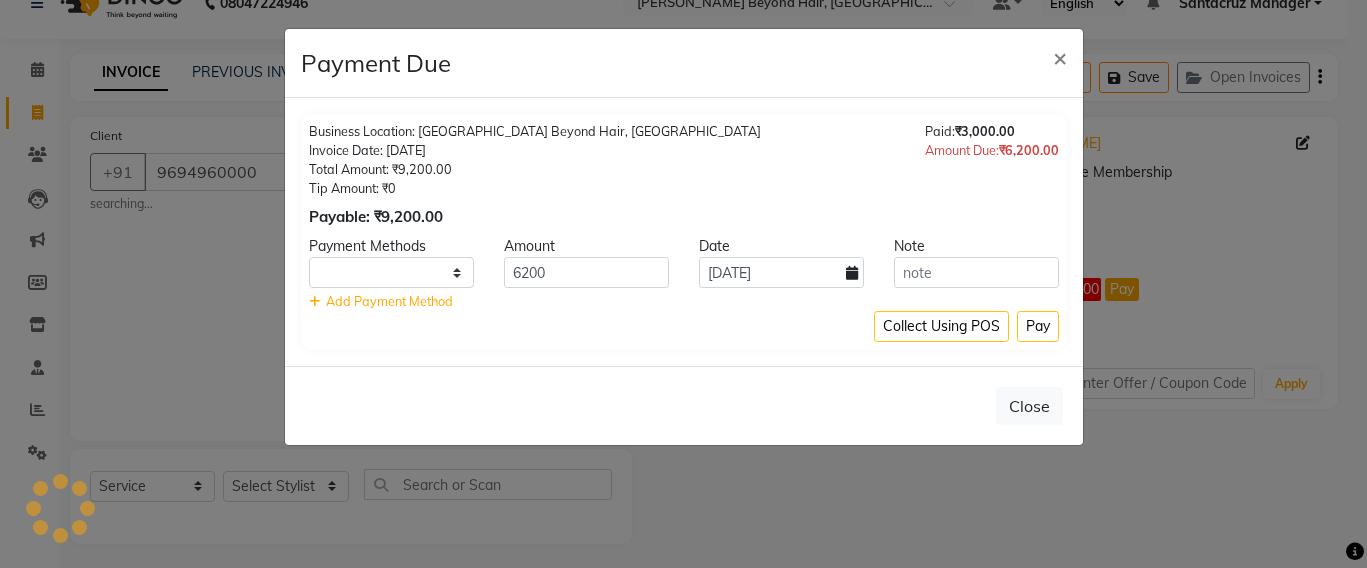 select on "1" 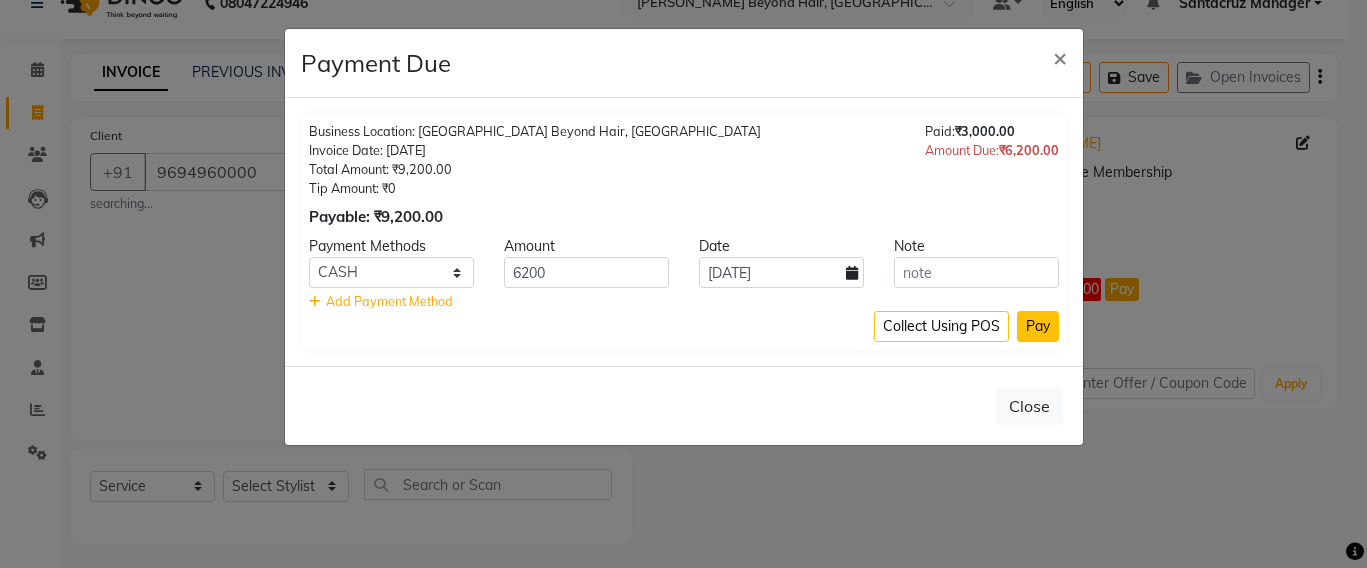 click on "Pay" 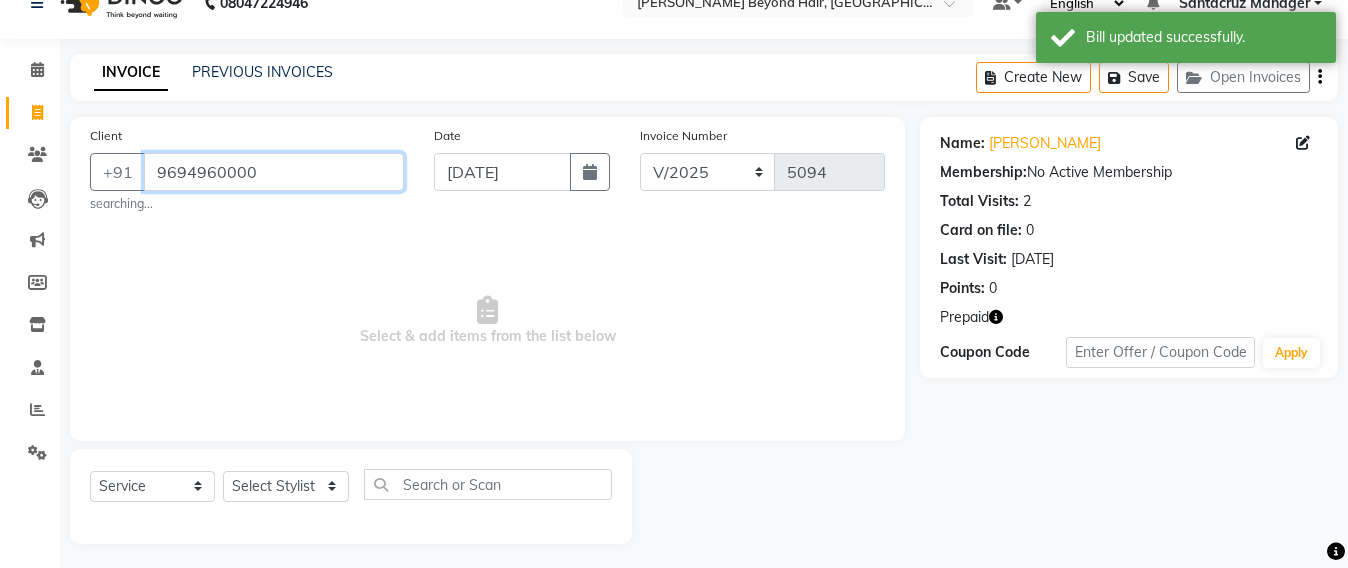 click on "9694960000" at bounding box center [274, 172] 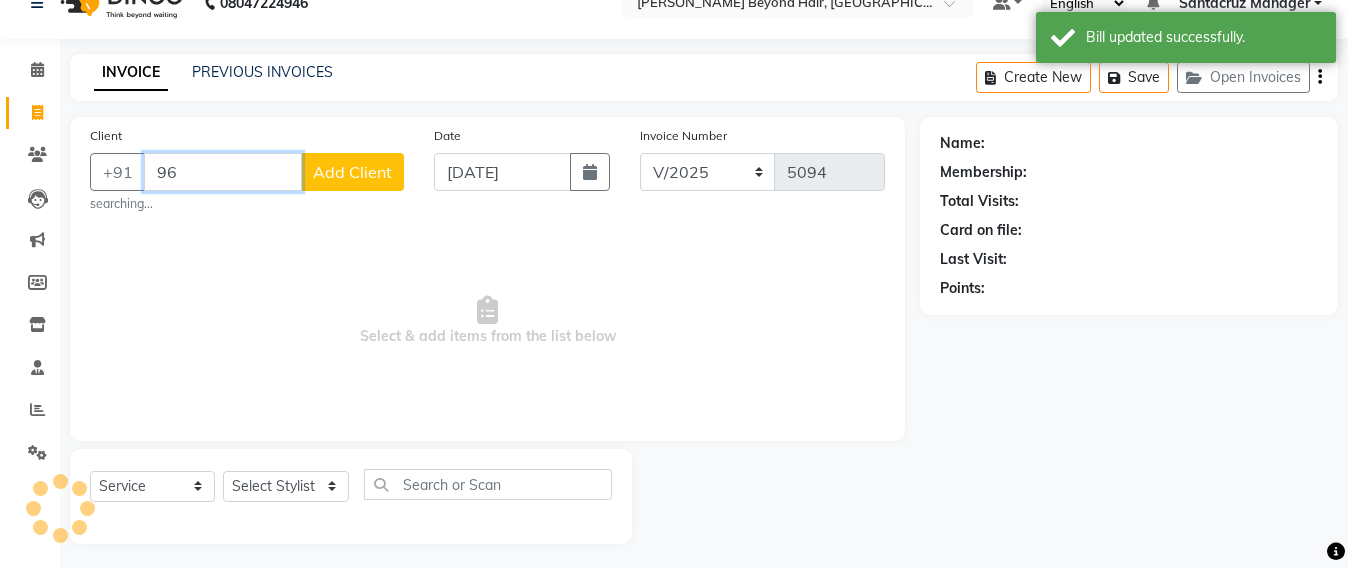 type on "9" 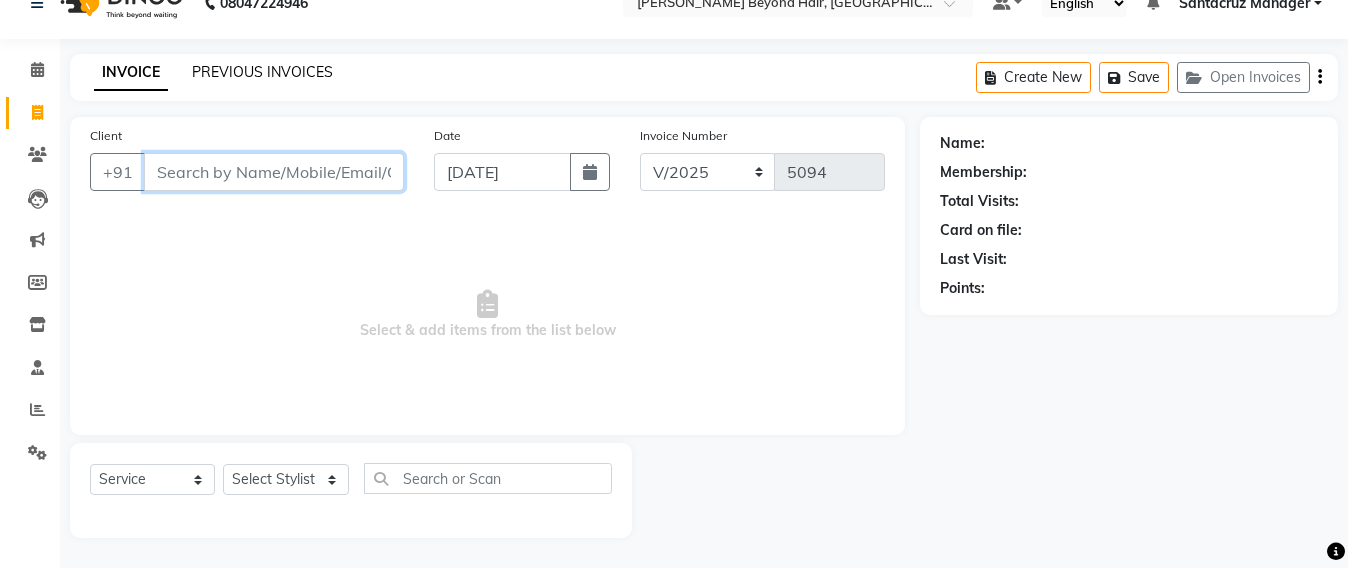 type 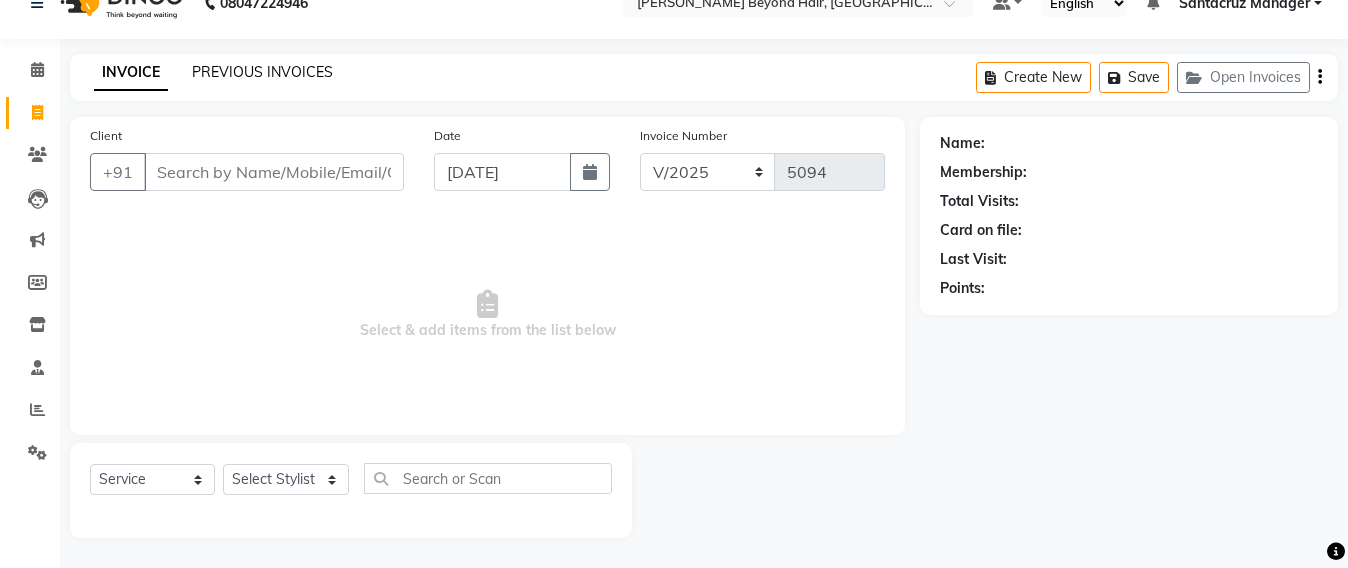 click on "PREVIOUS INVOICES" 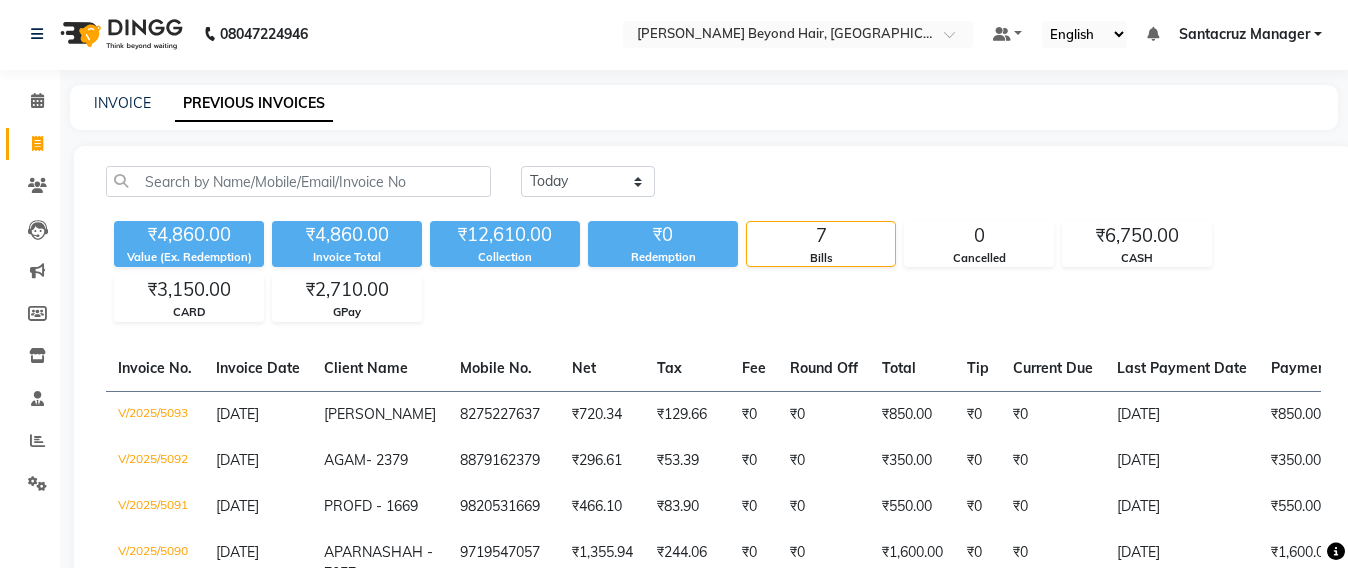 scroll, scrollTop: 0, scrollLeft: 0, axis: both 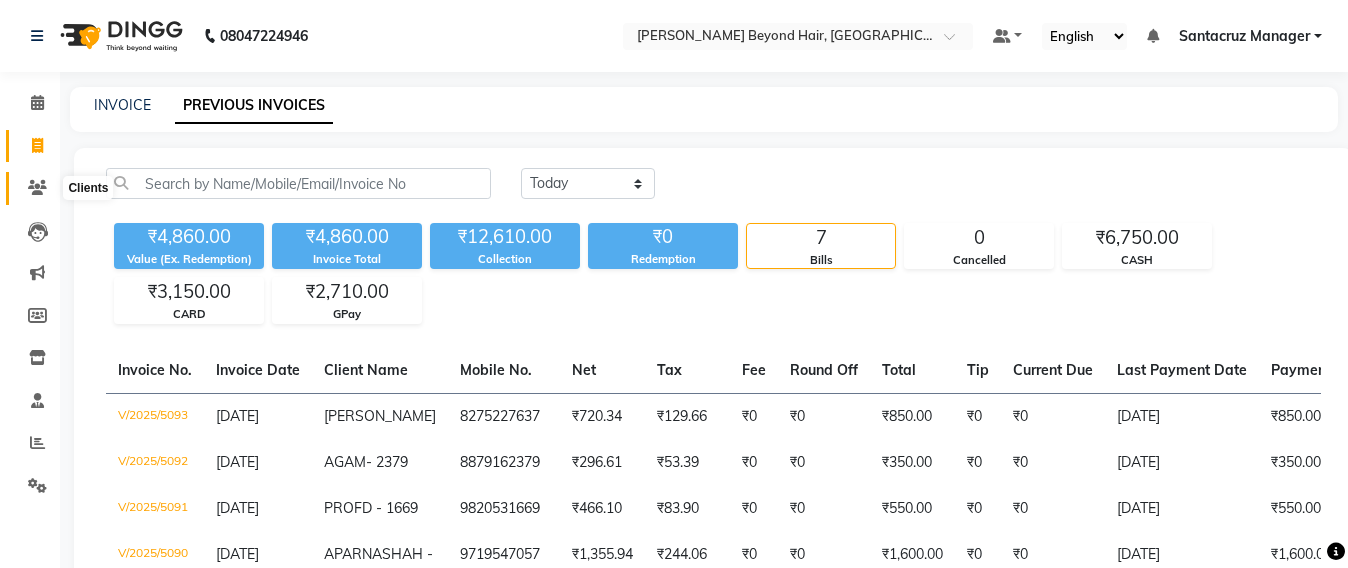 click 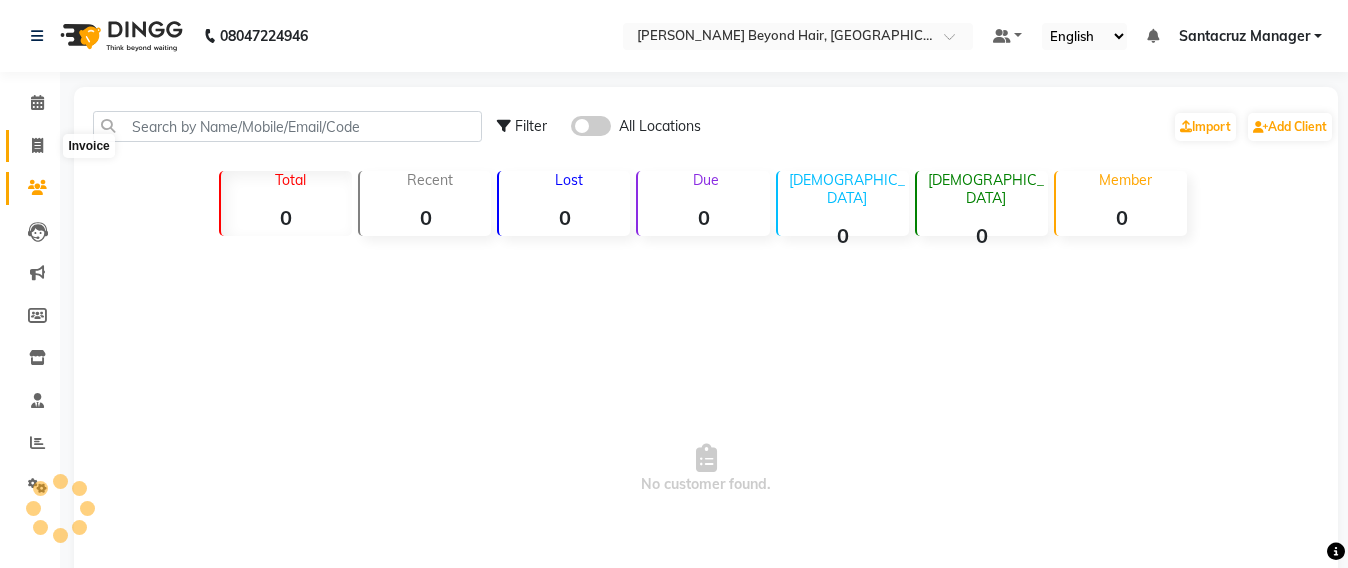 click 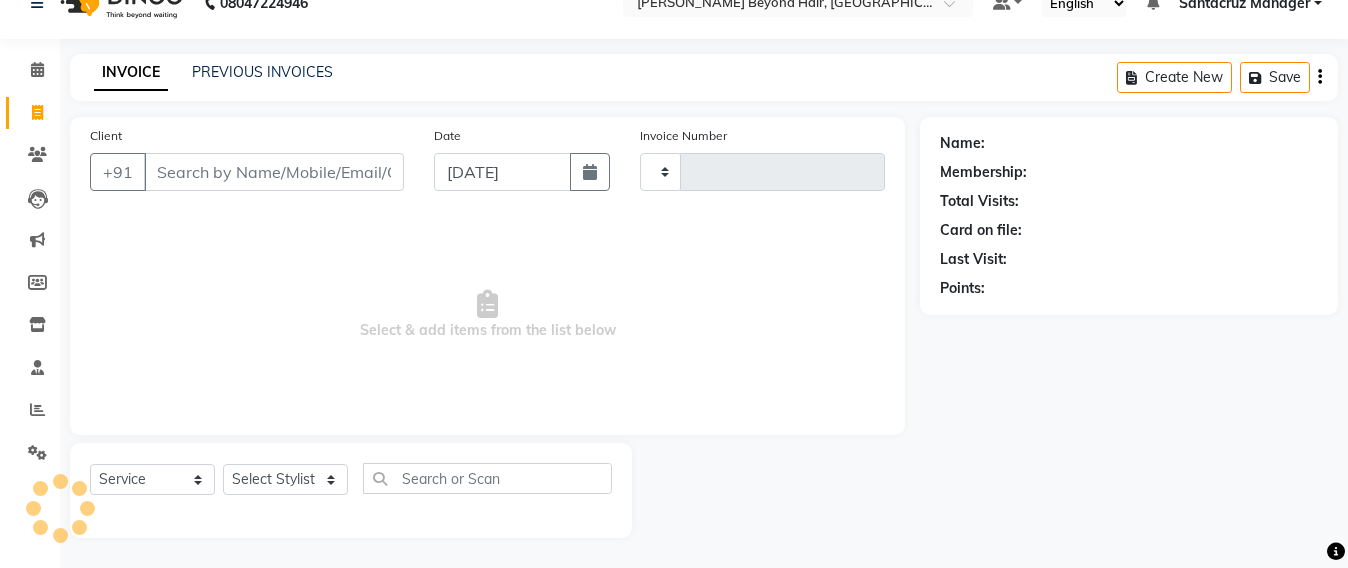 scroll, scrollTop: 0, scrollLeft: 0, axis: both 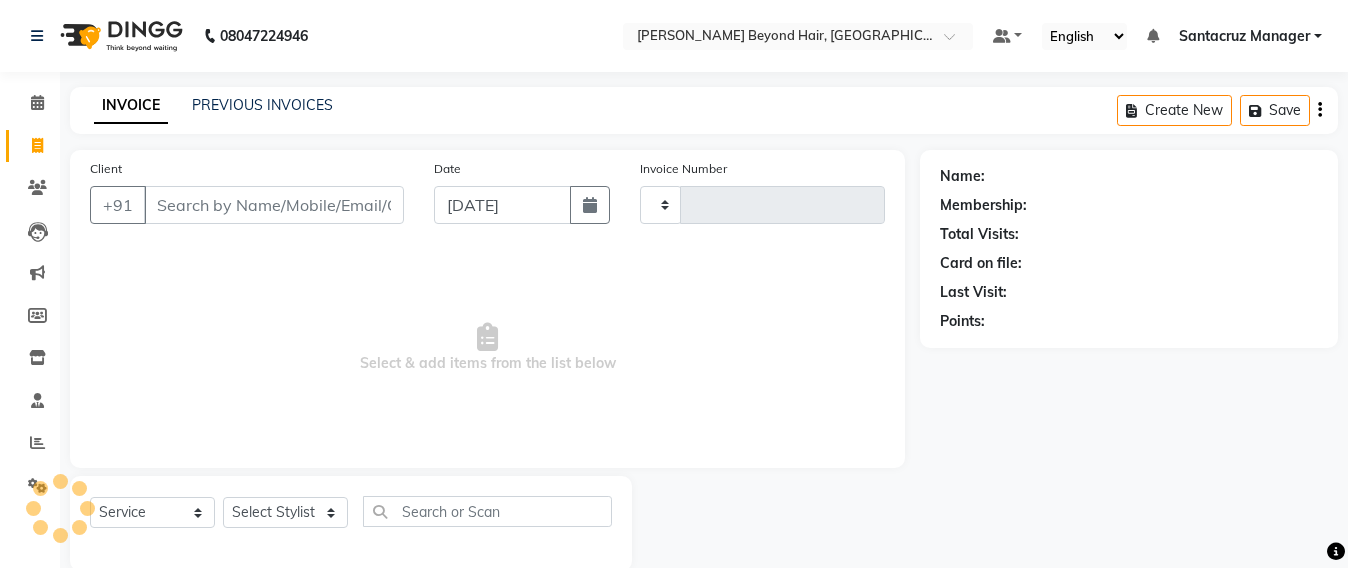 click on "INVOICE PREVIOUS INVOICES Create New   Save" 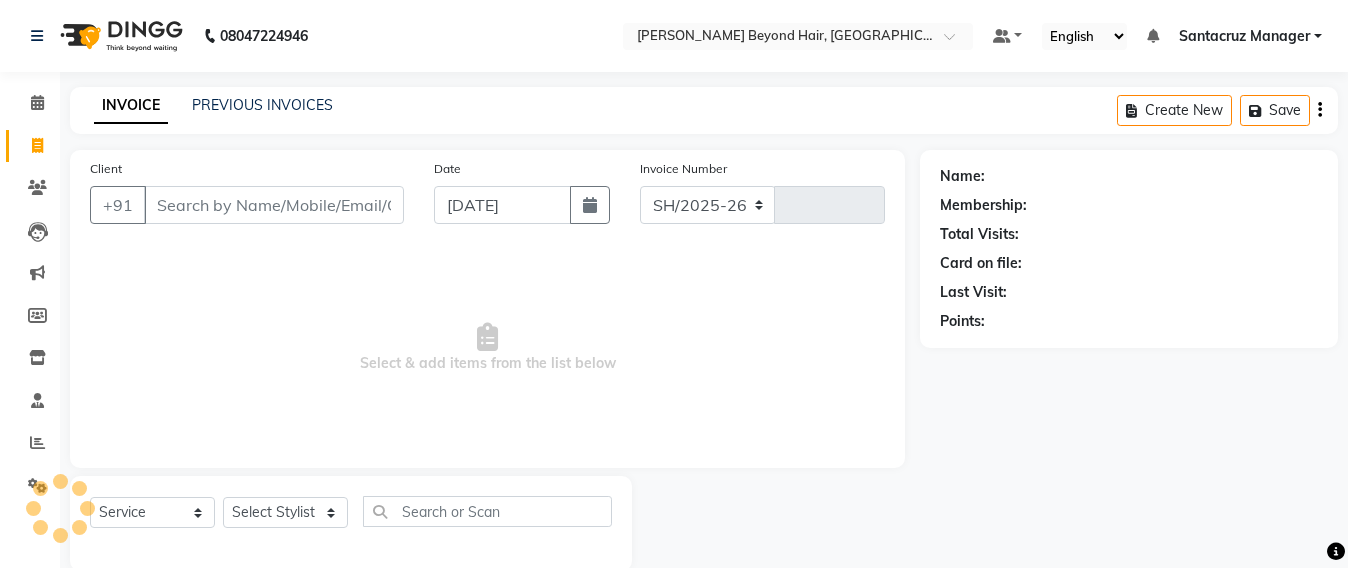 select on "6357" 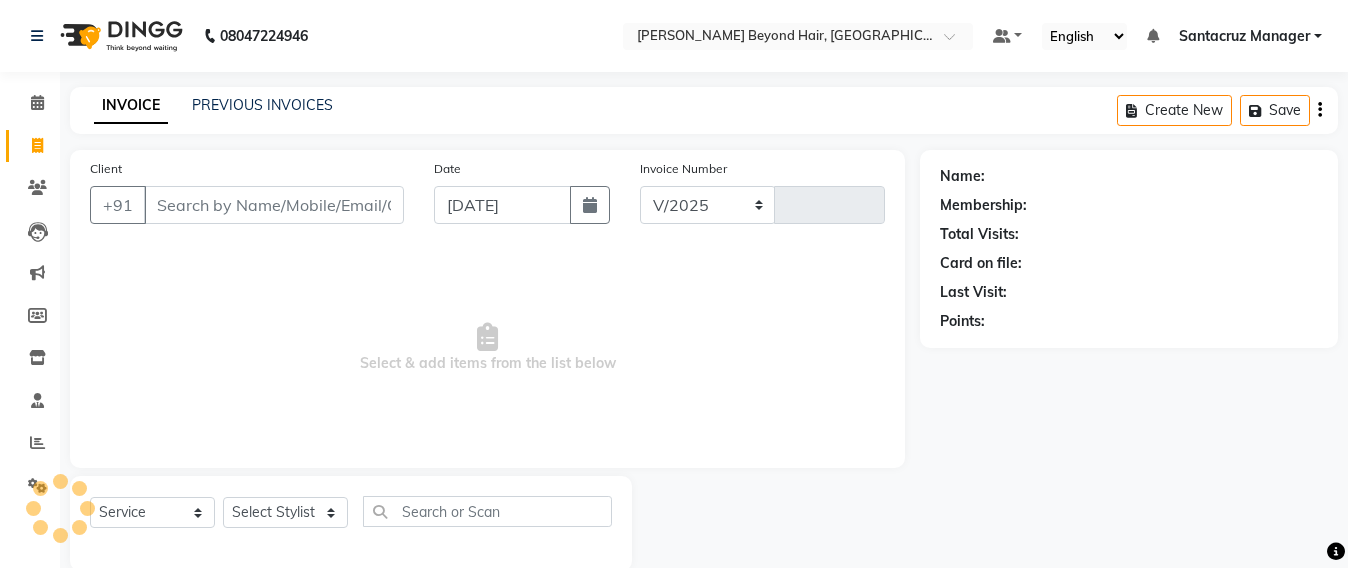 type on "5094" 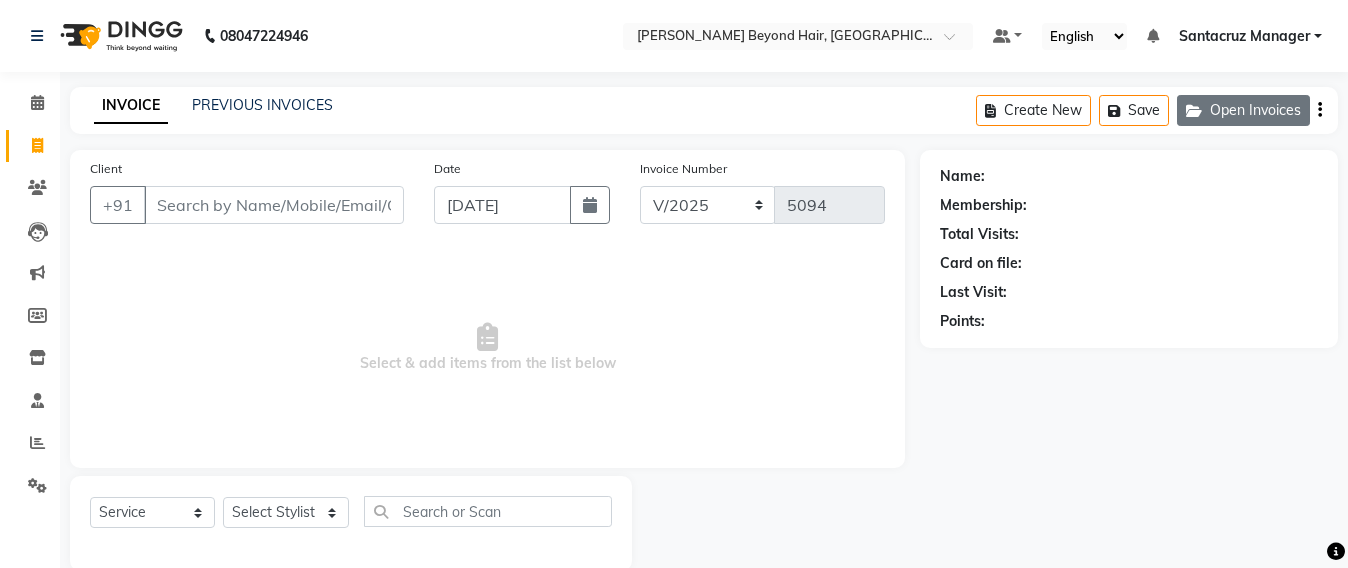 click on "Open Invoices" 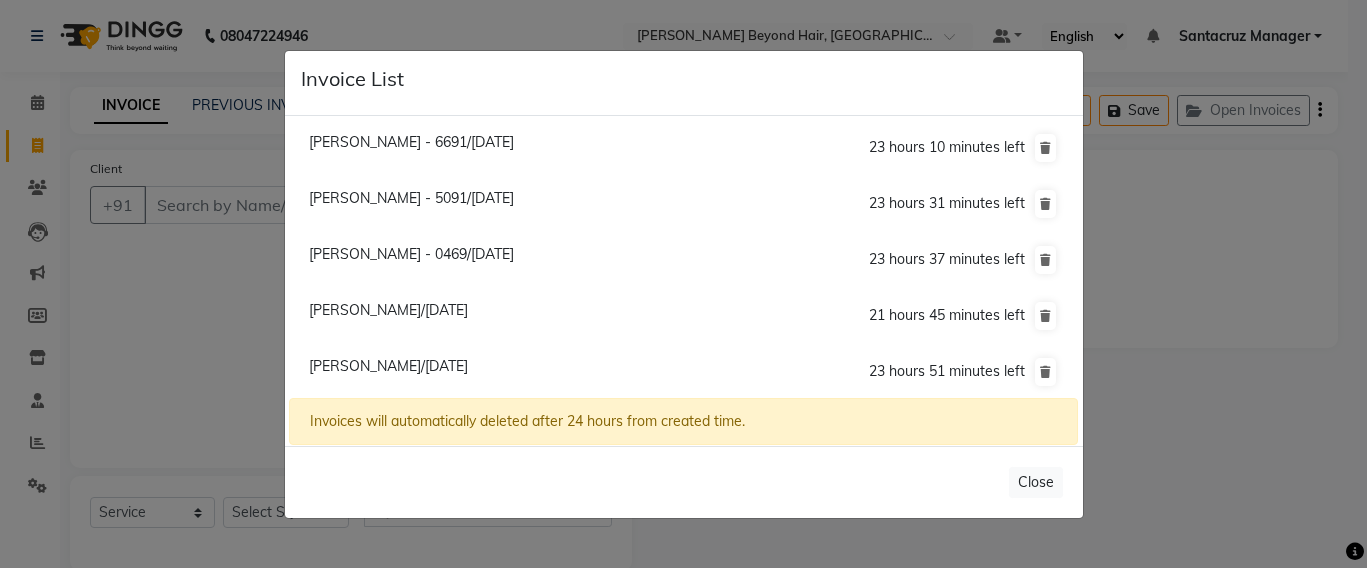 click on "Diana Null/13 July 2025" 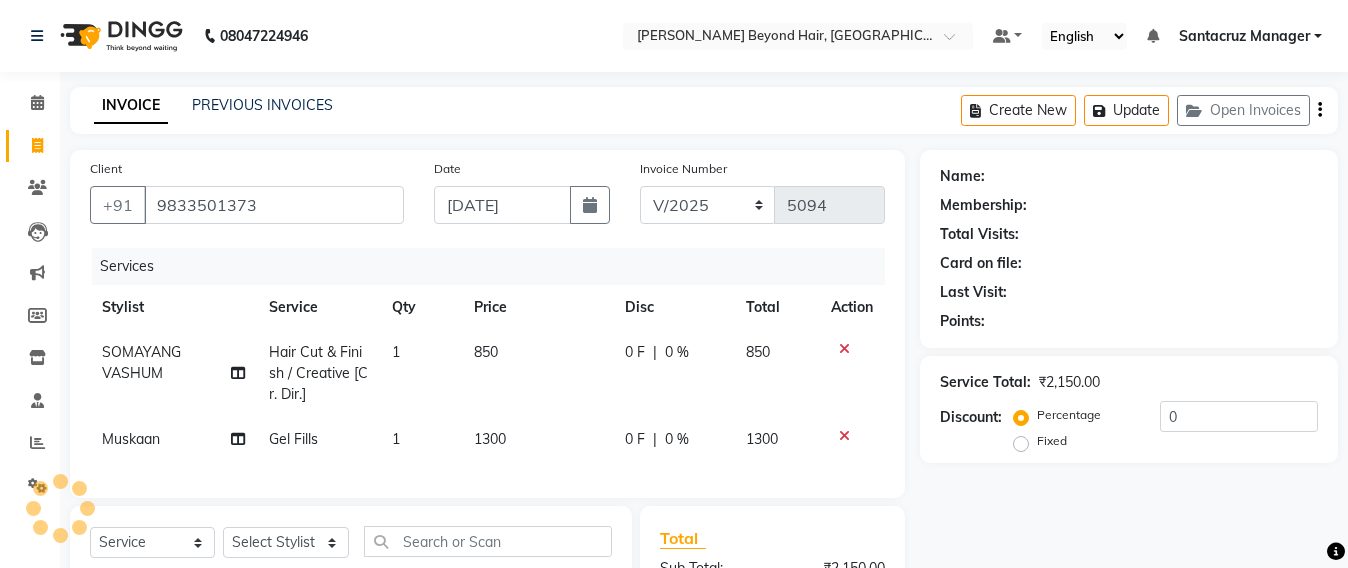 click on "1300" 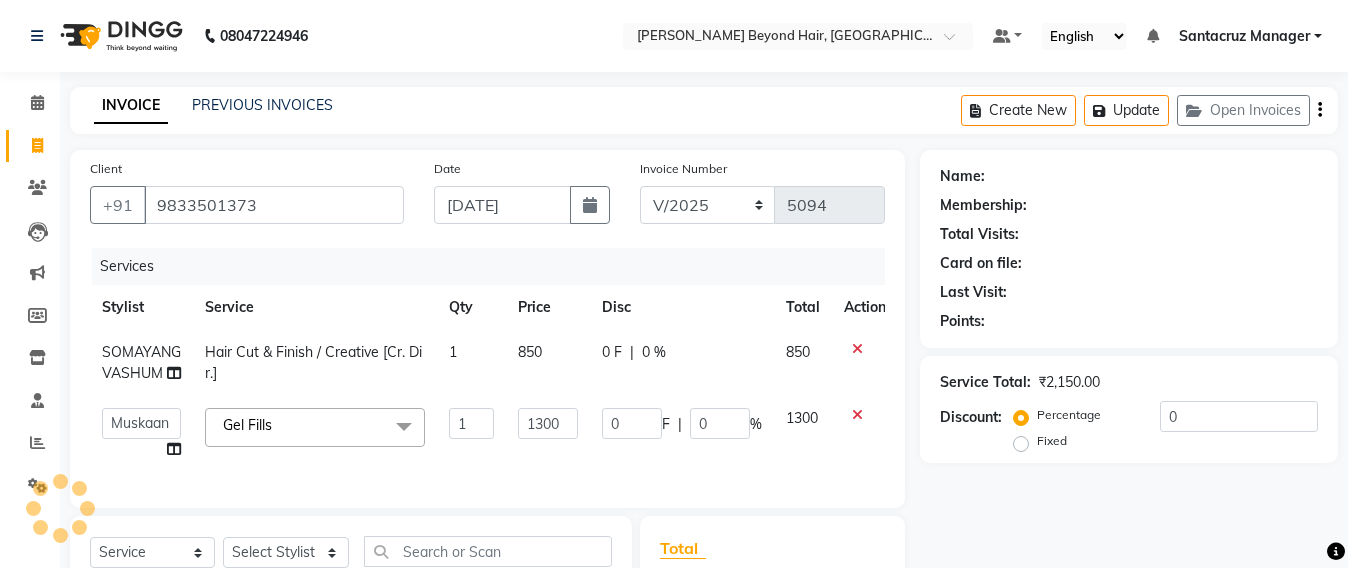 click on "1300" 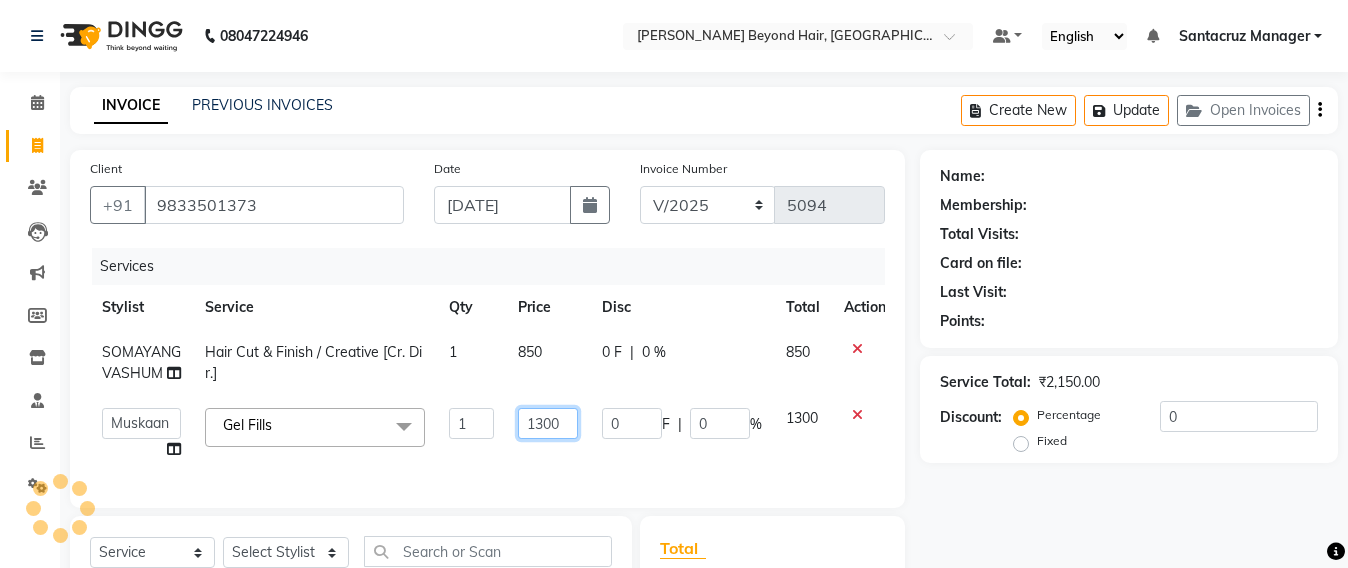 click on "1300" 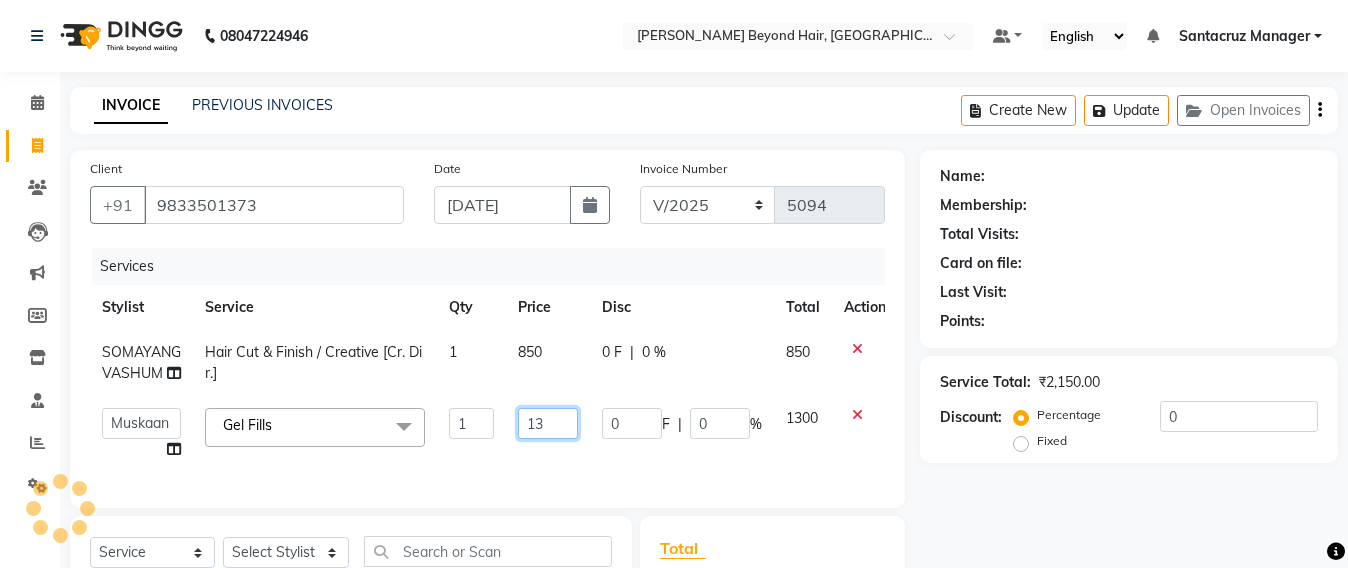 type on "1" 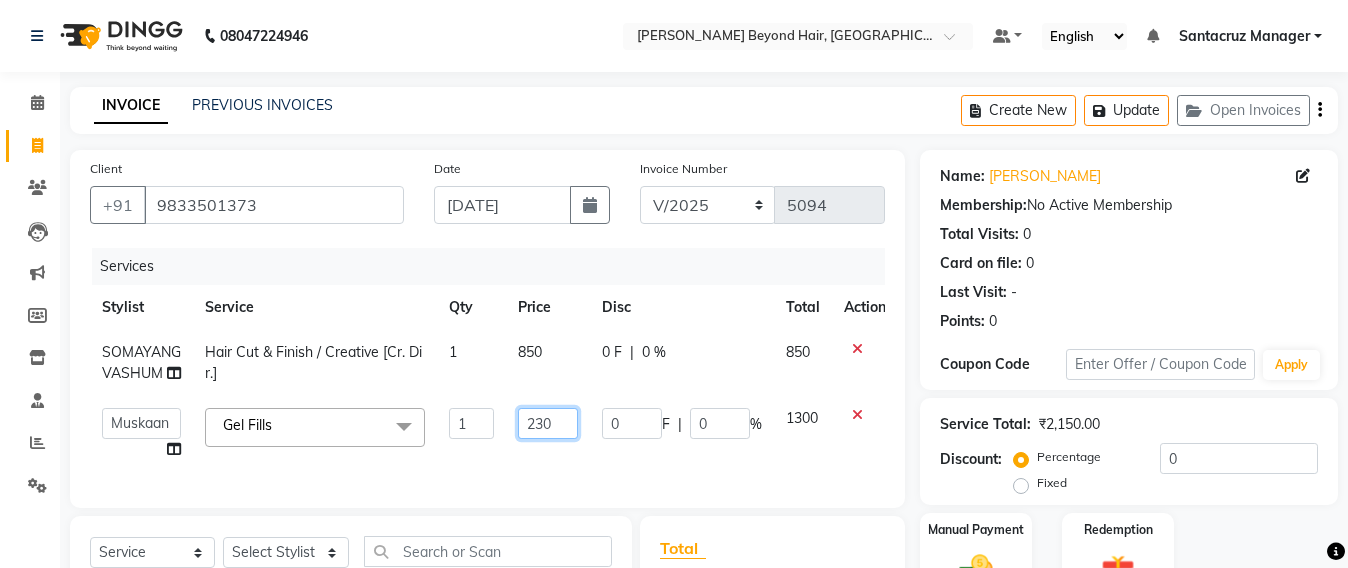 type on "2300" 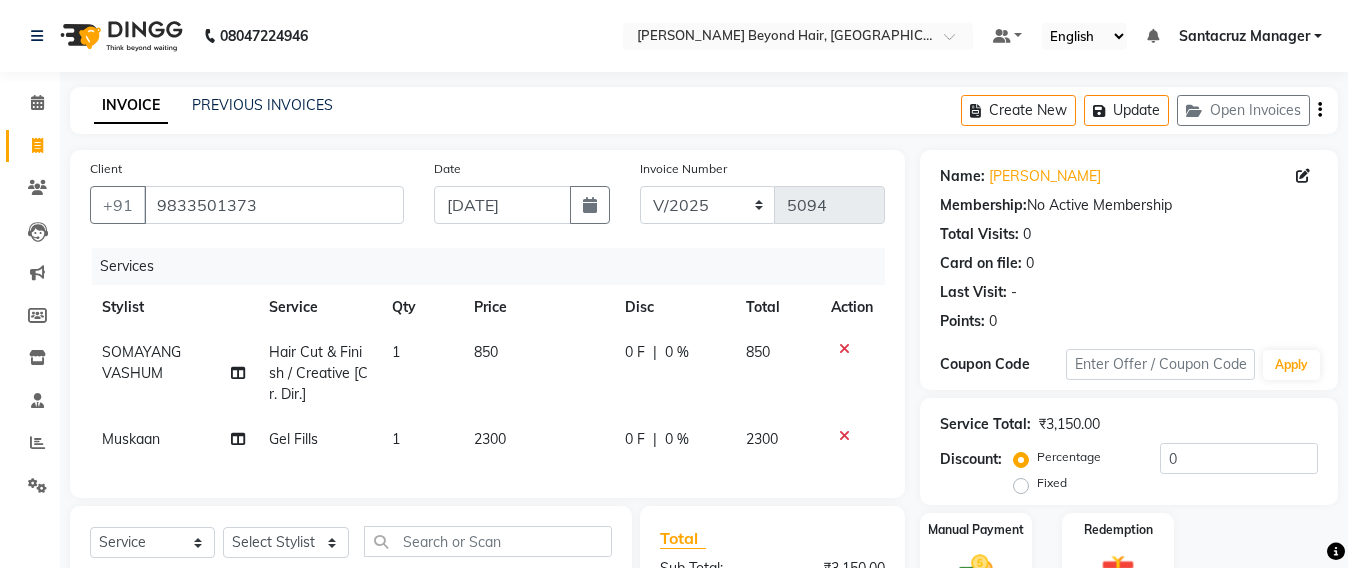 click on "Services Stylist Service Qty Price Disc Total Action SOMAYANG VASHUM Hair Cut & Finish / Creative [Cr. Dir.] 1 850 0 F | 0 % 850 Muskaan Gel Fills 1 2300 0 F | 0 % 2300" 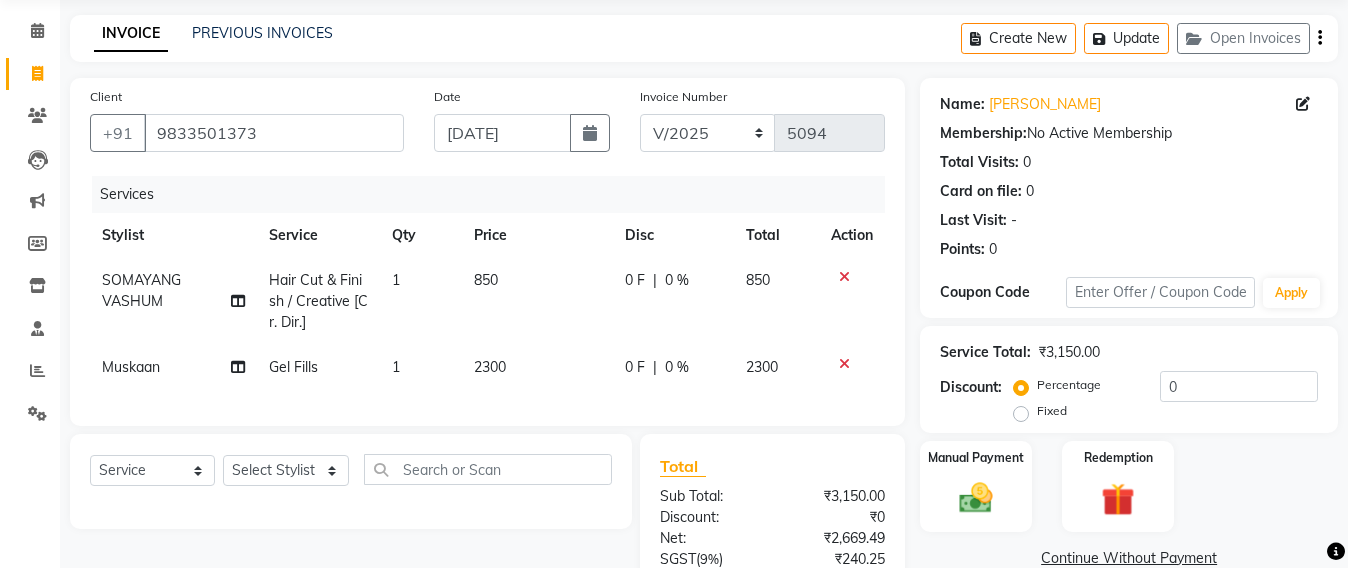 scroll, scrollTop: 125, scrollLeft: 0, axis: vertical 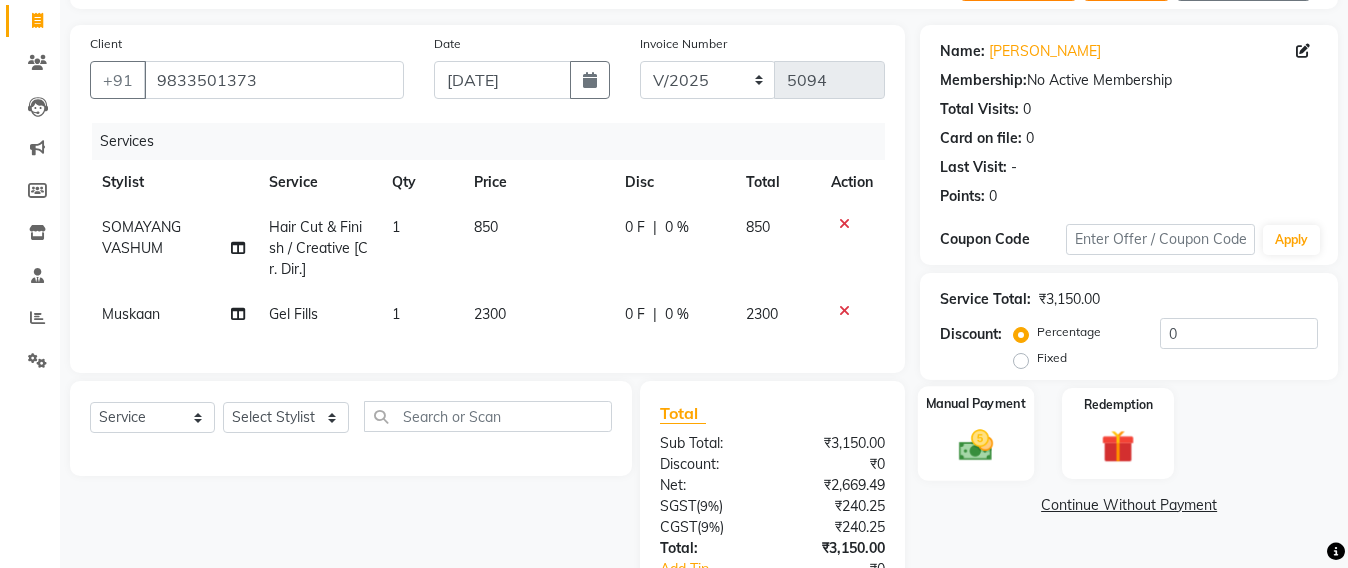click 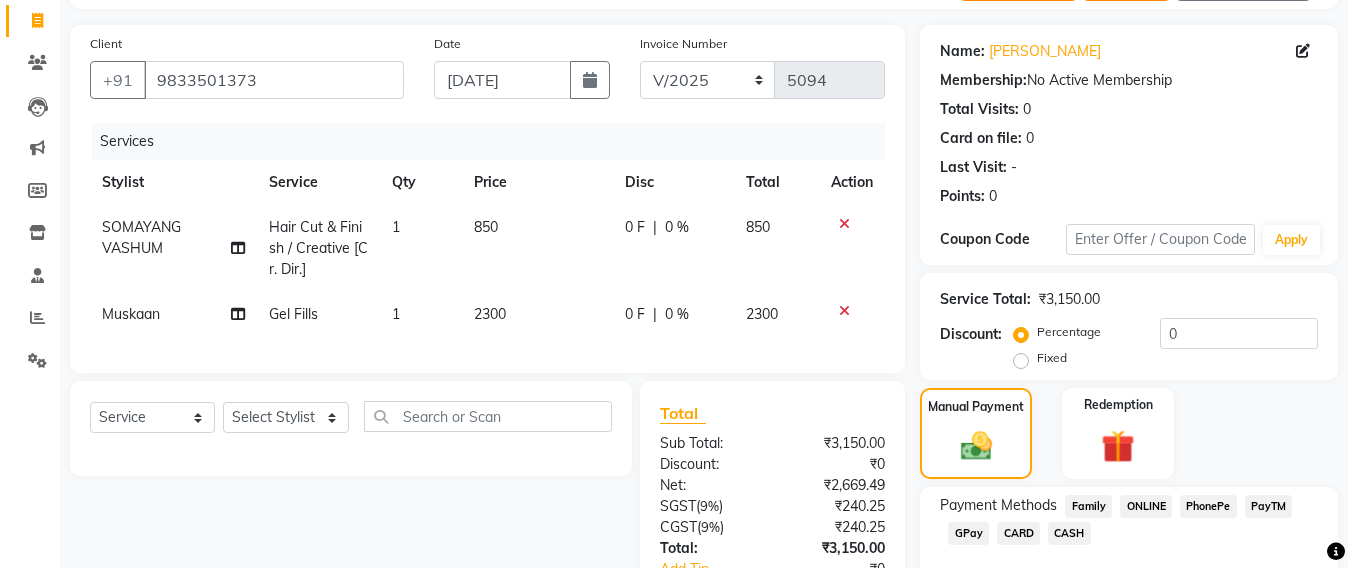 click on "GPay" 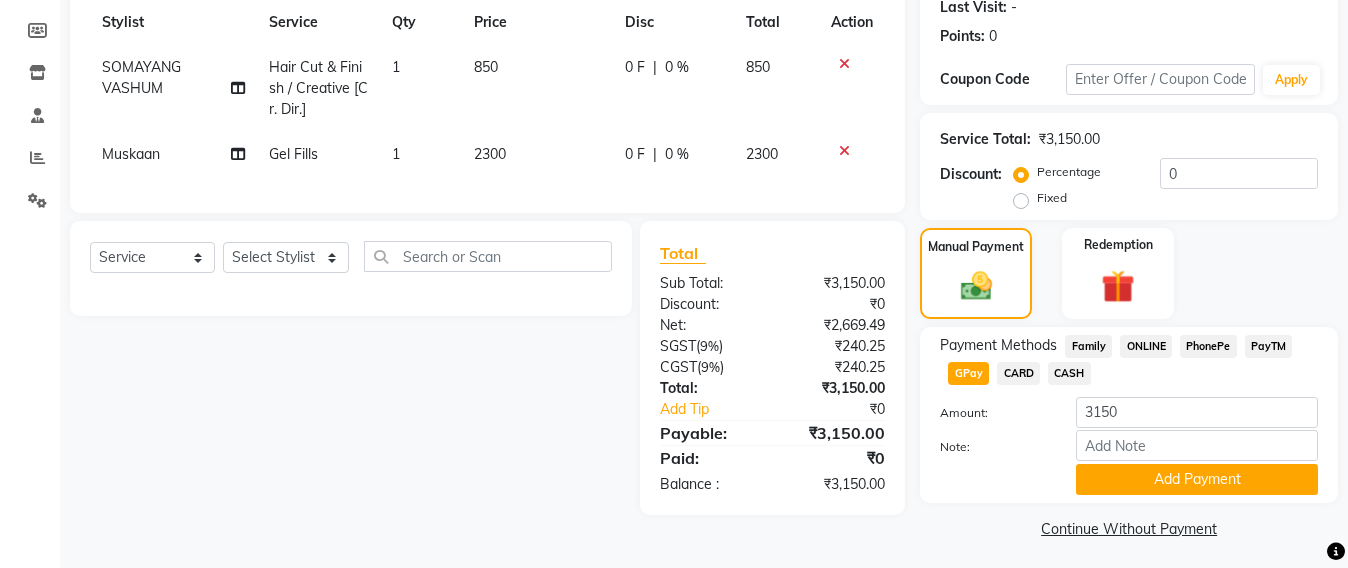 scroll, scrollTop: 291, scrollLeft: 0, axis: vertical 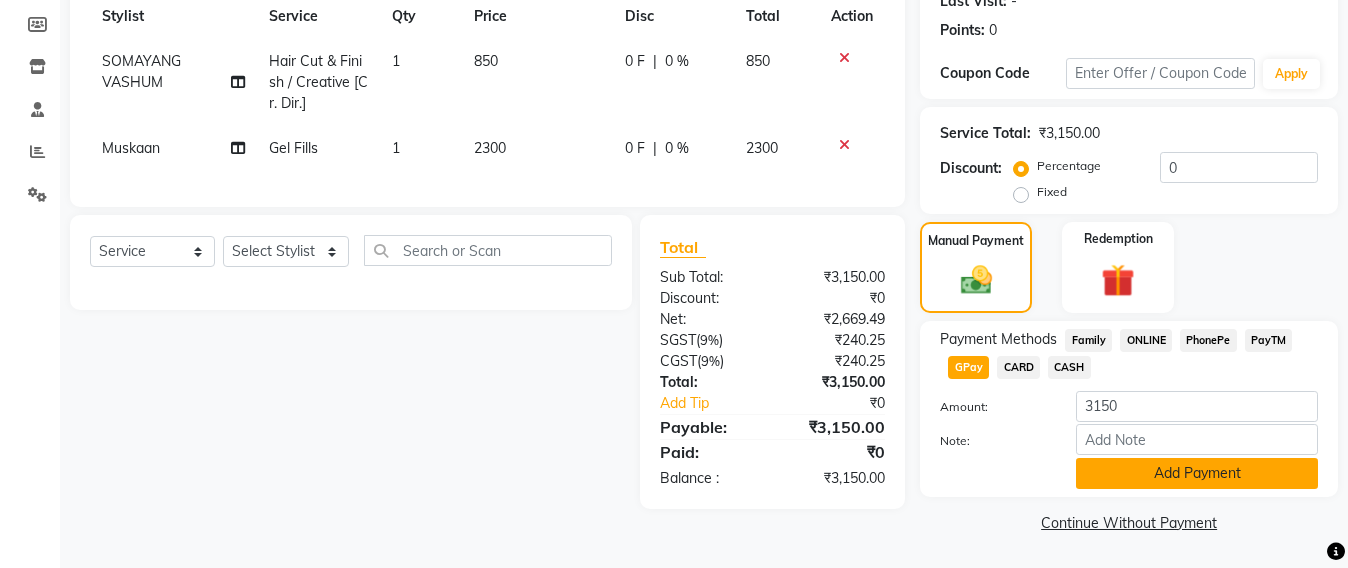 click on "Add Payment" 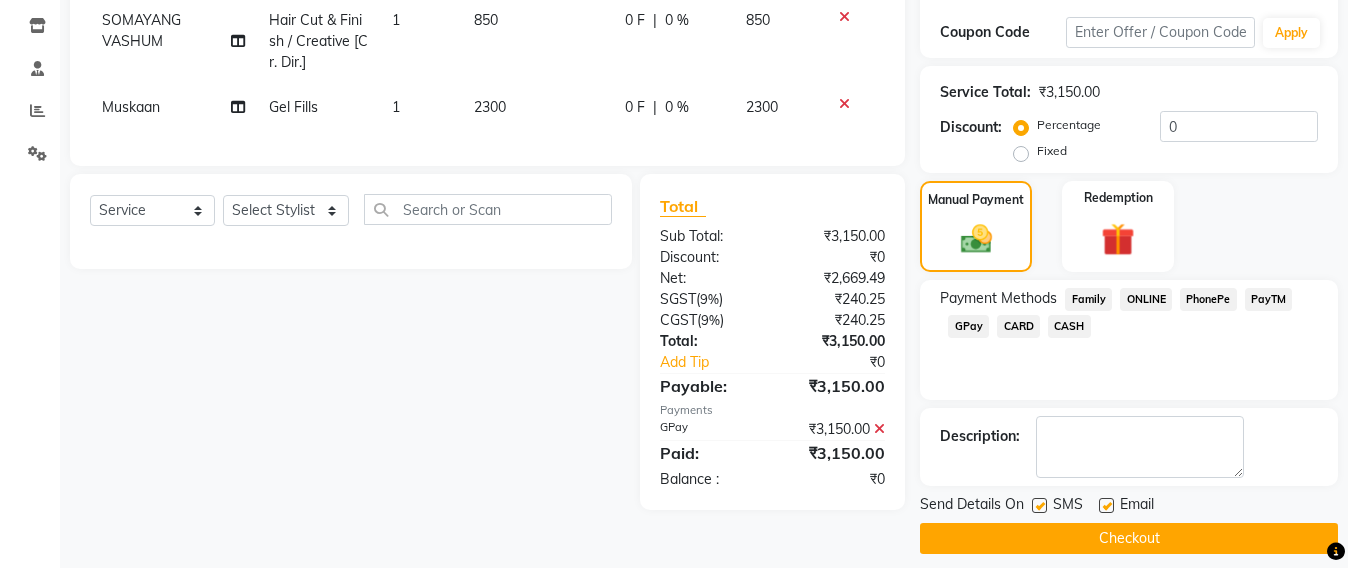 scroll, scrollTop: 348, scrollLeft: 0, axis: vertical 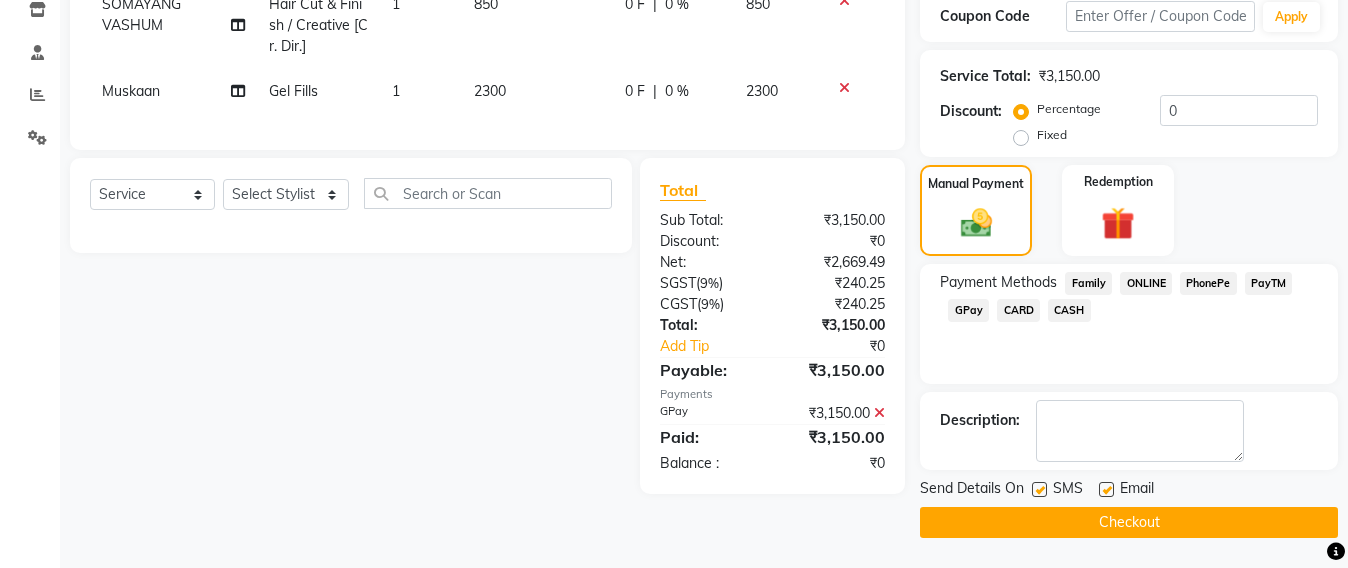 click on "Checkout" 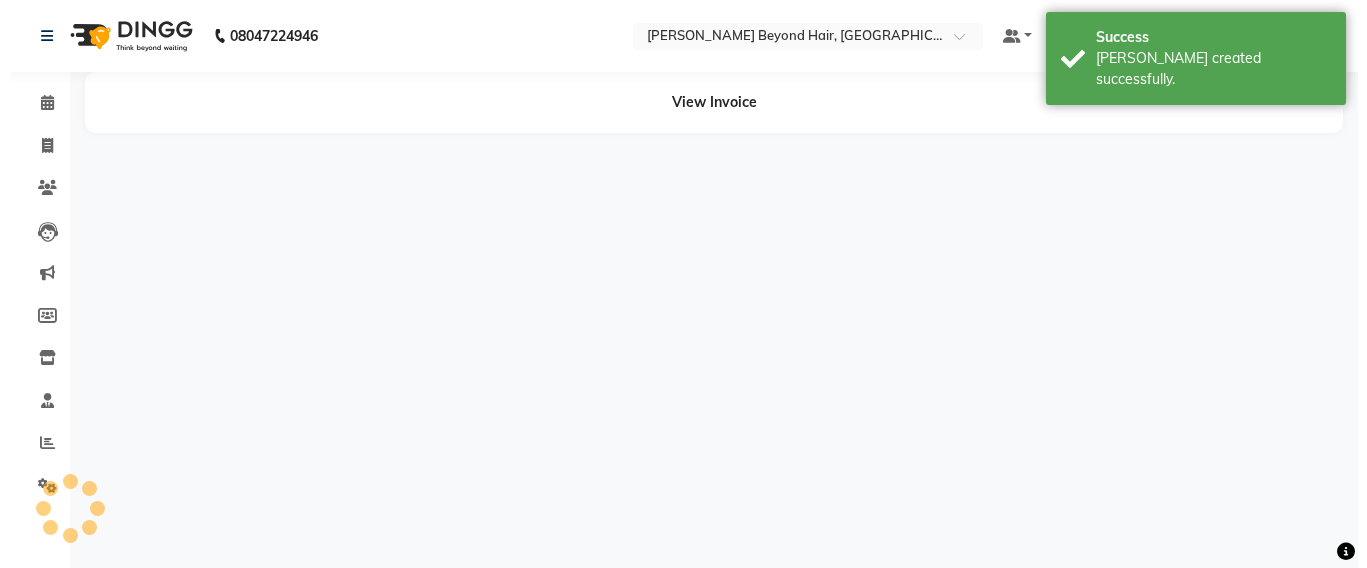 scroll, scrollTop: 0, scrollLeft: 0, axis: both 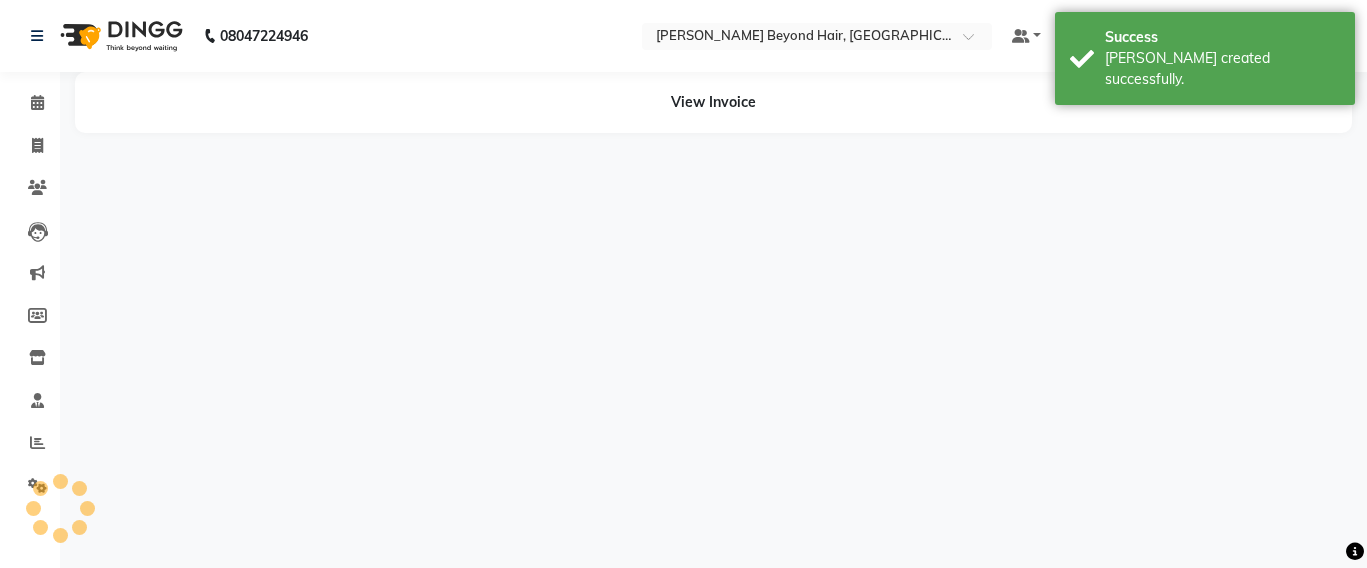 select on "59106" 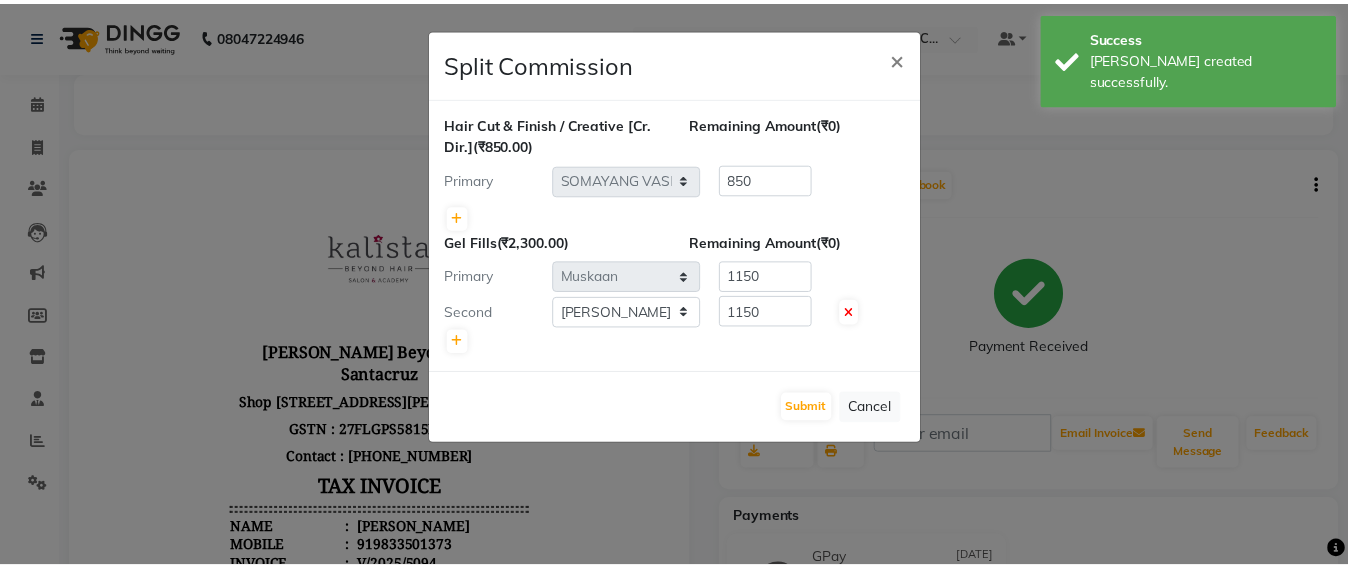 scroll, scrollTop: 0, scrollLeft: 0, axis: both 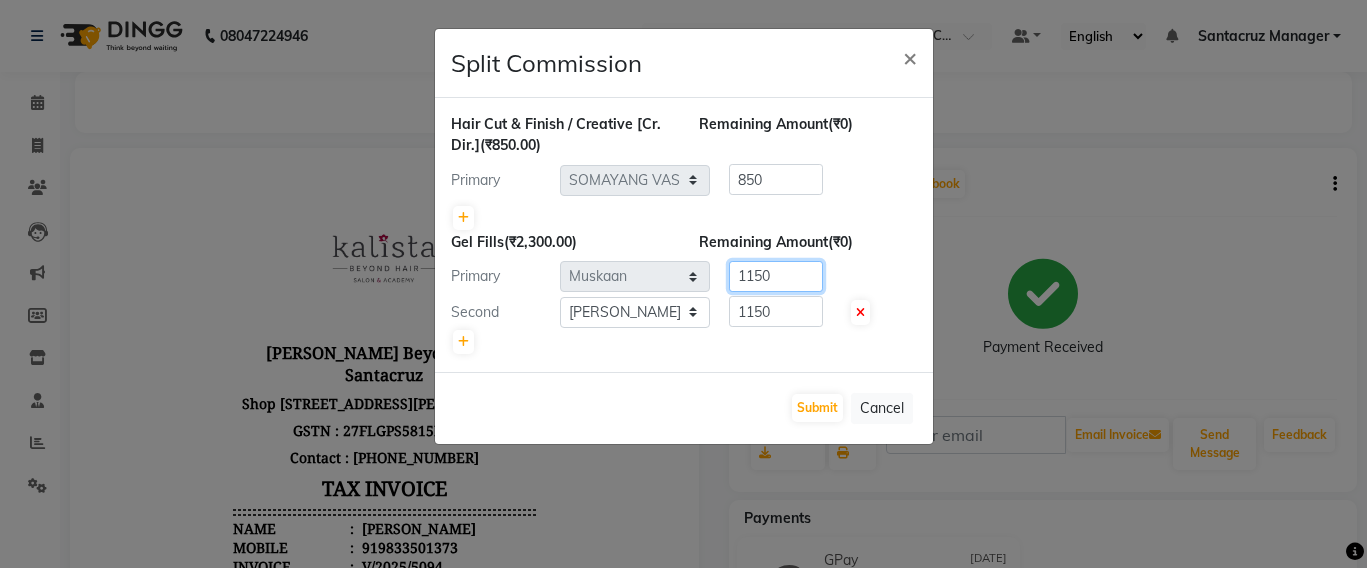 click on "1150" 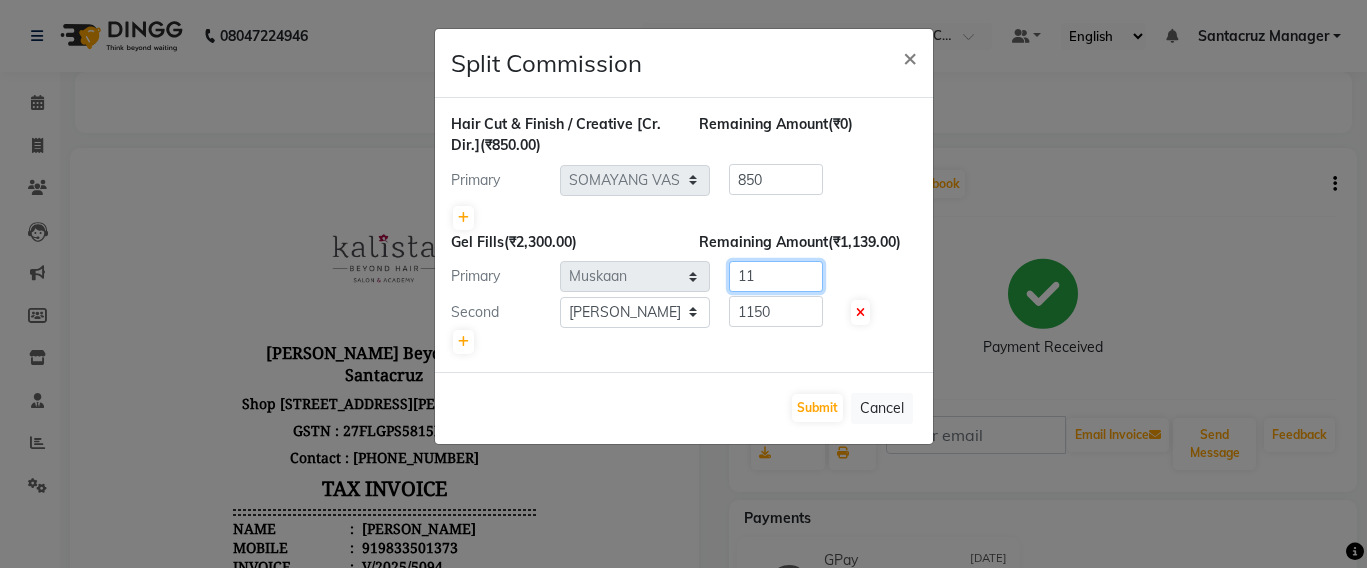 type on "1" 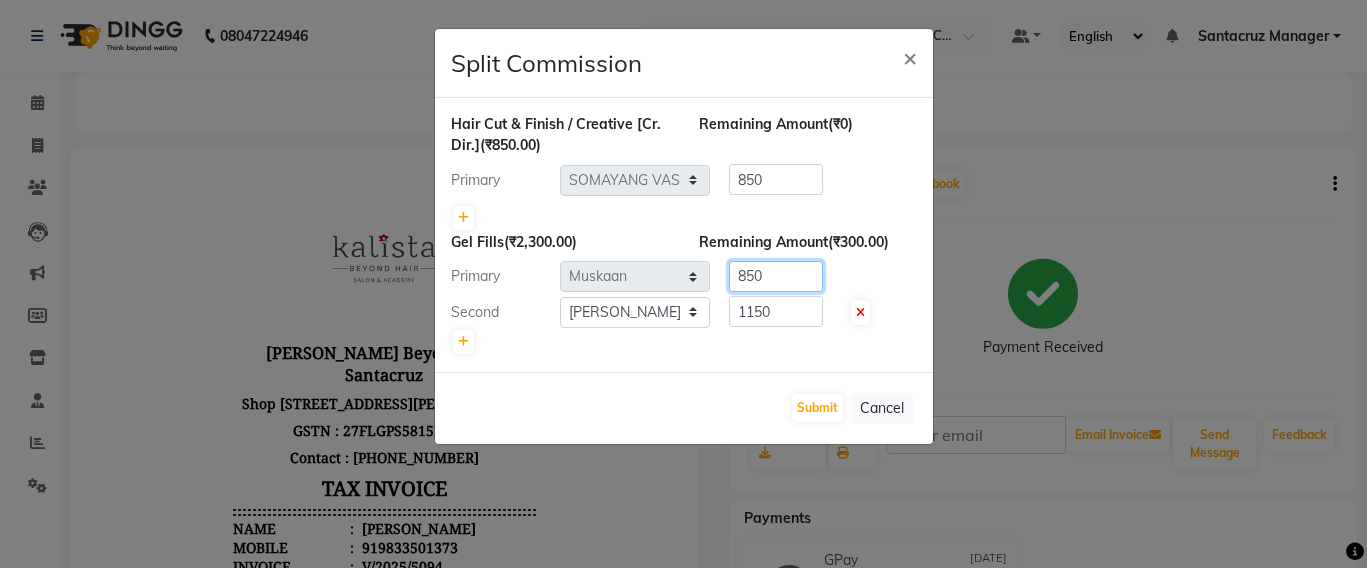 type on "850" 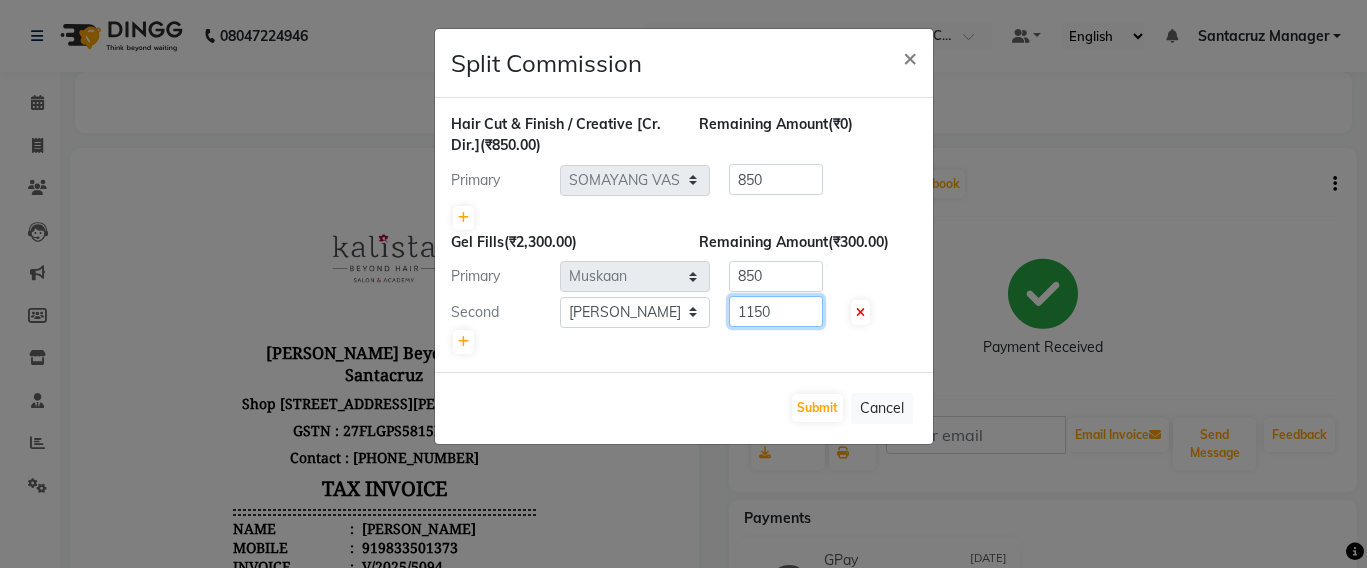 click on "1150" 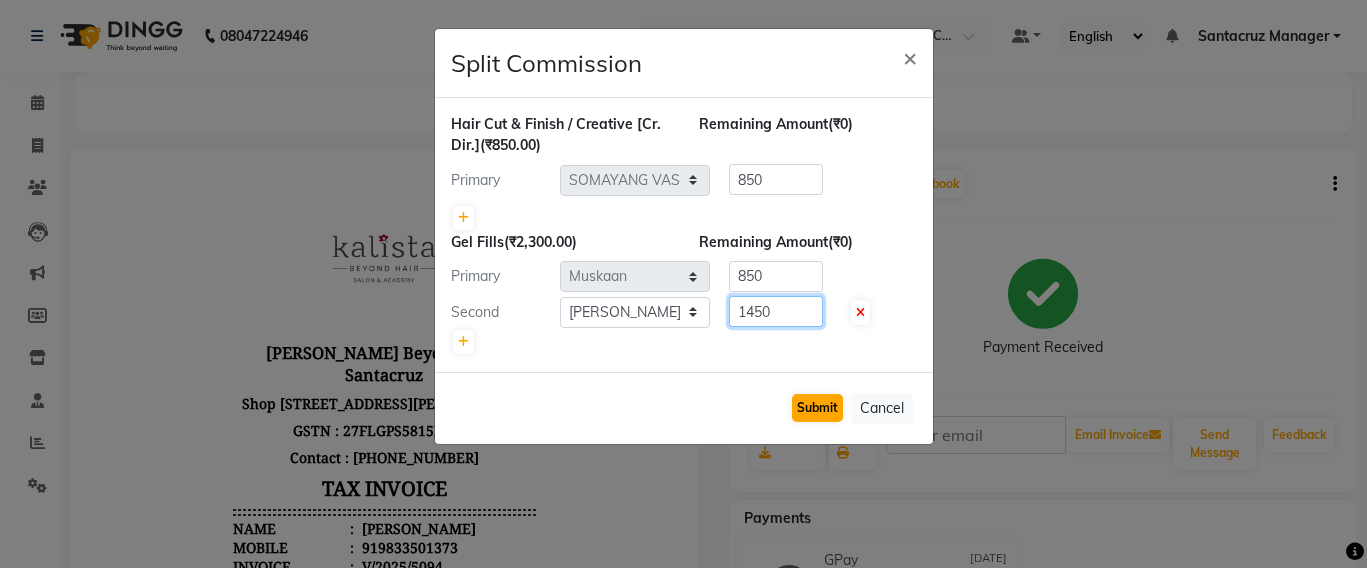 type on "1450" 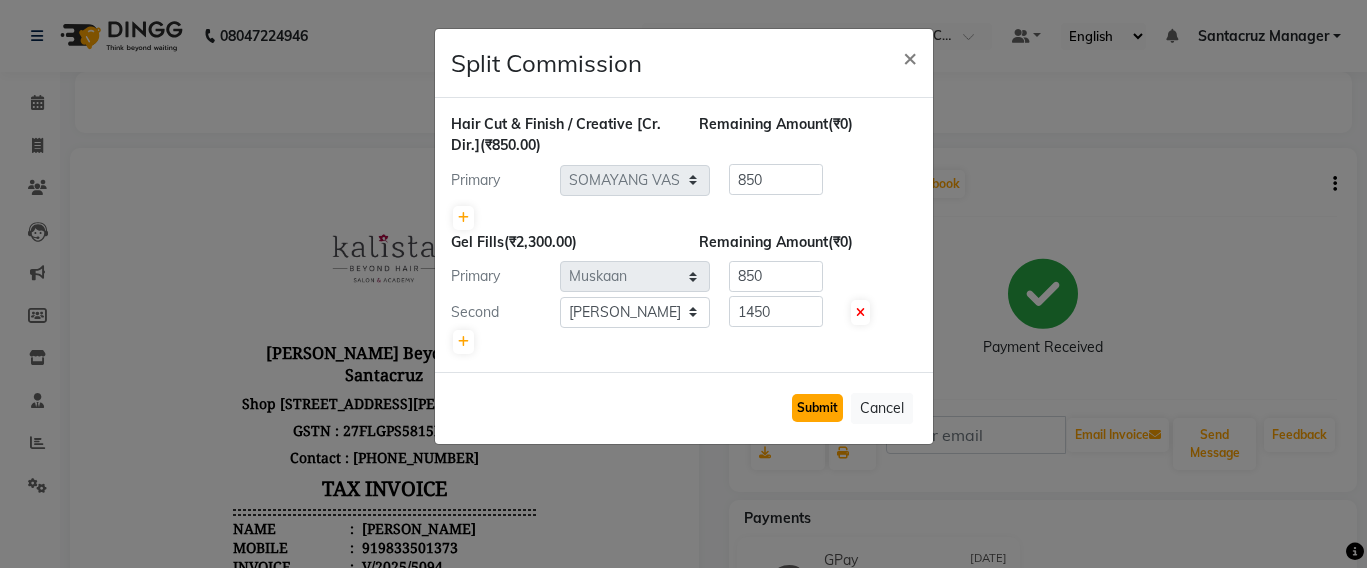 click on "Submit" 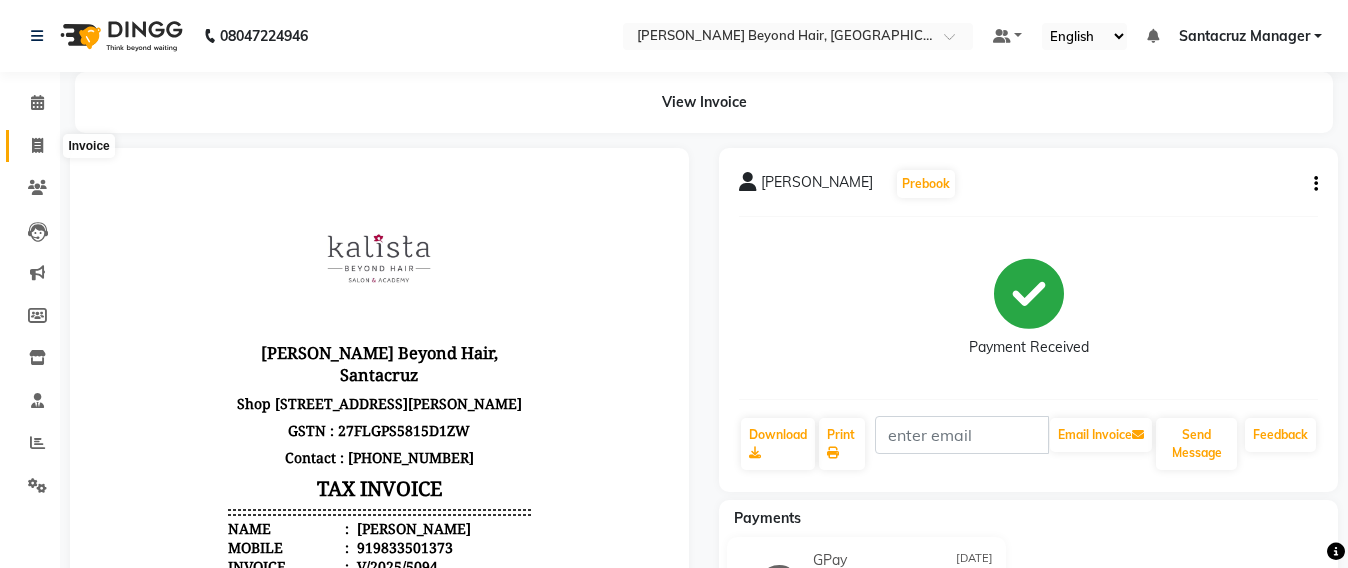 click 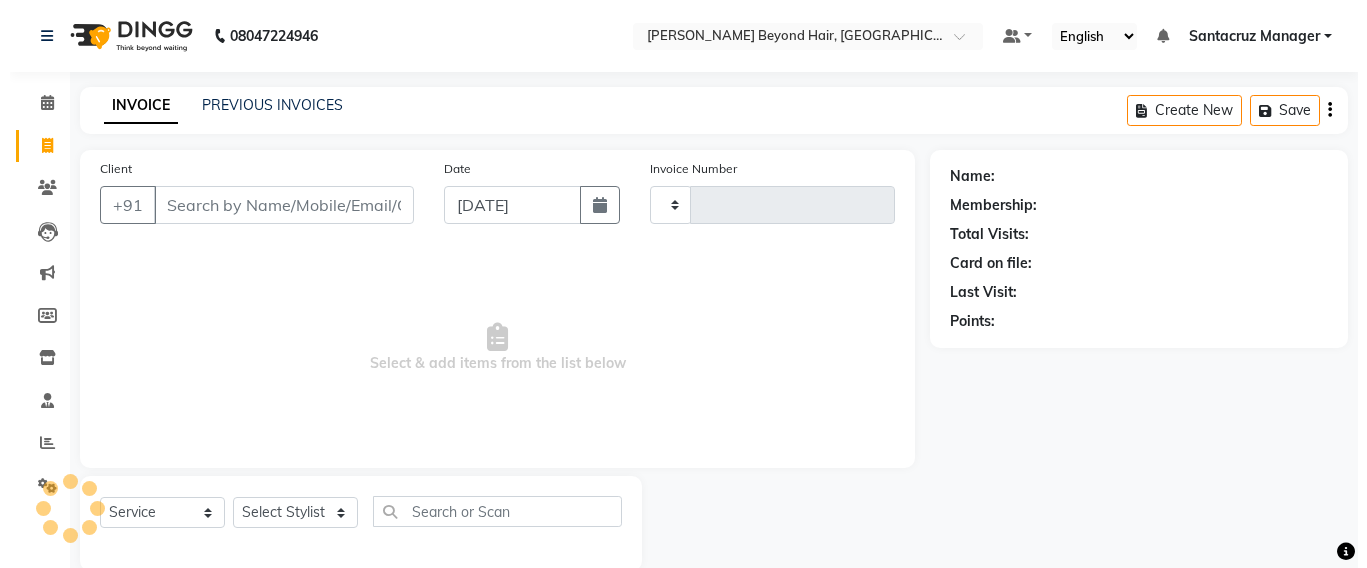 scroll, scrollTop: 33, scrollLeft: 0, axis: vertical 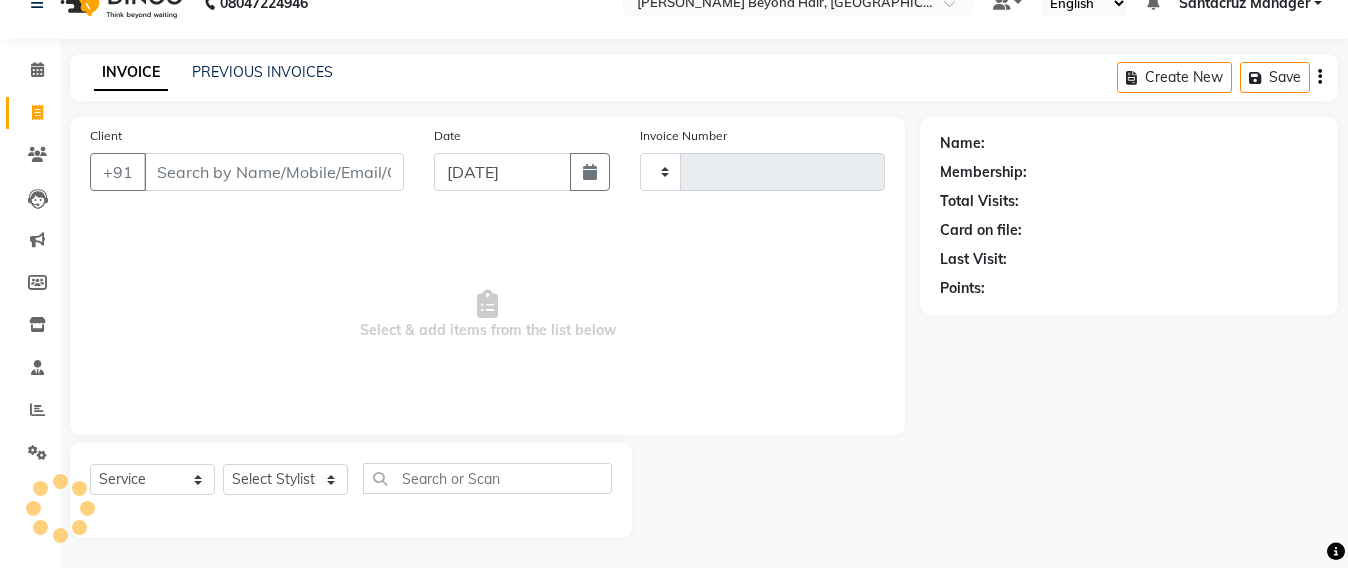 type on "5095" 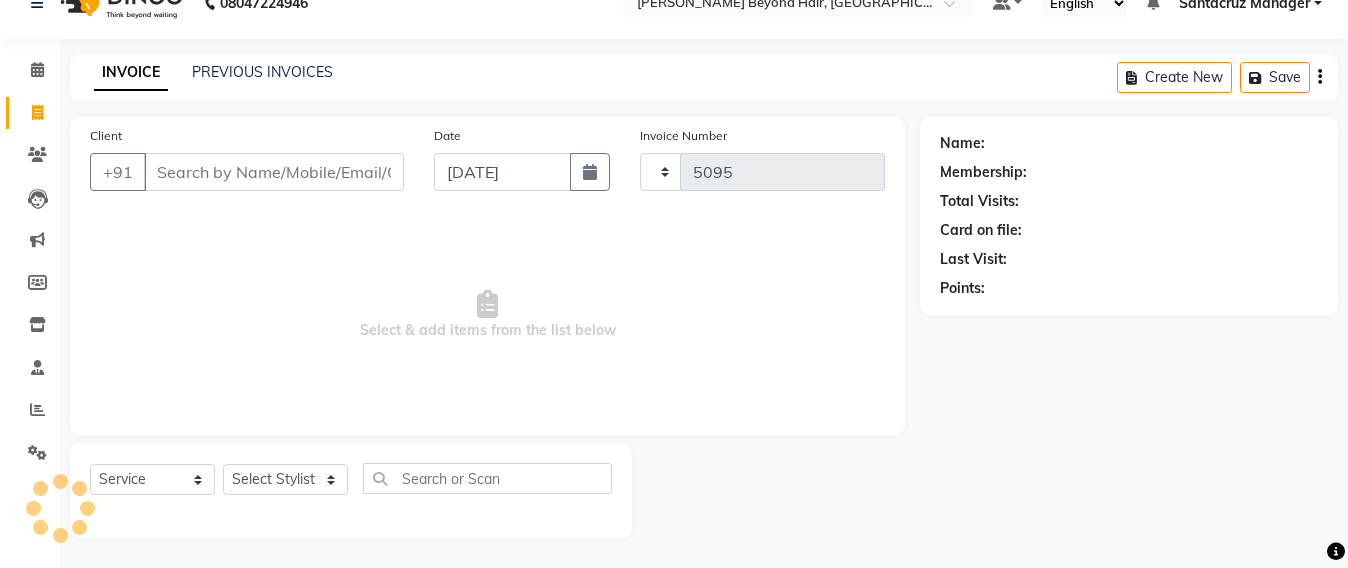 select on "6357" 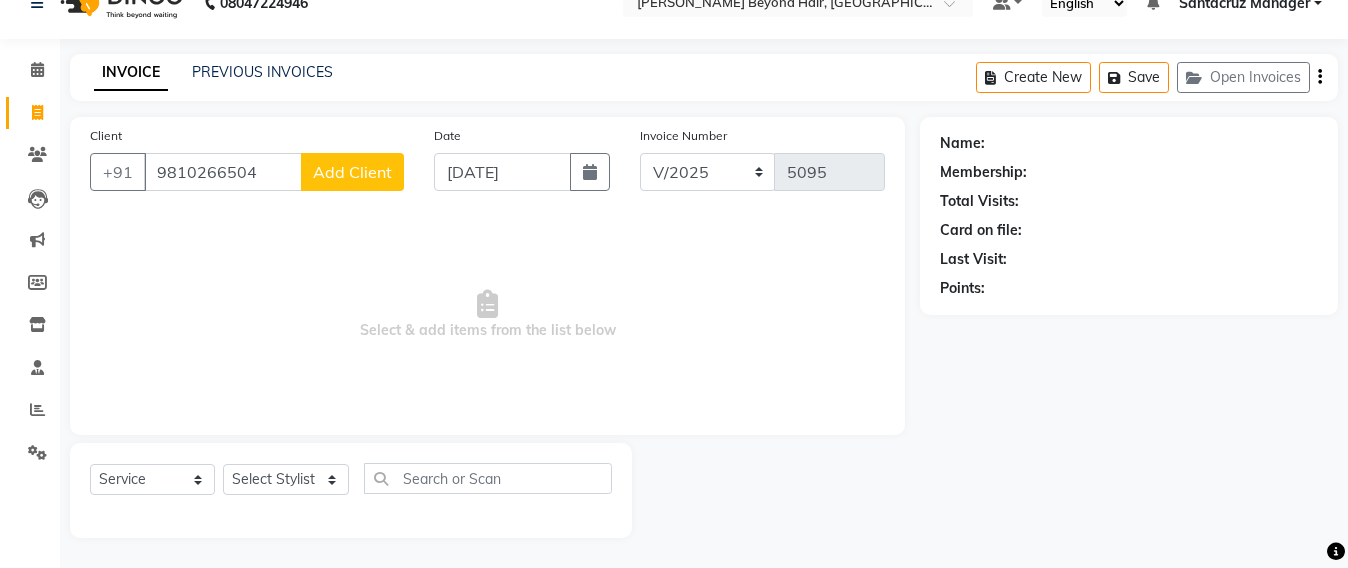 type on "9810266504" 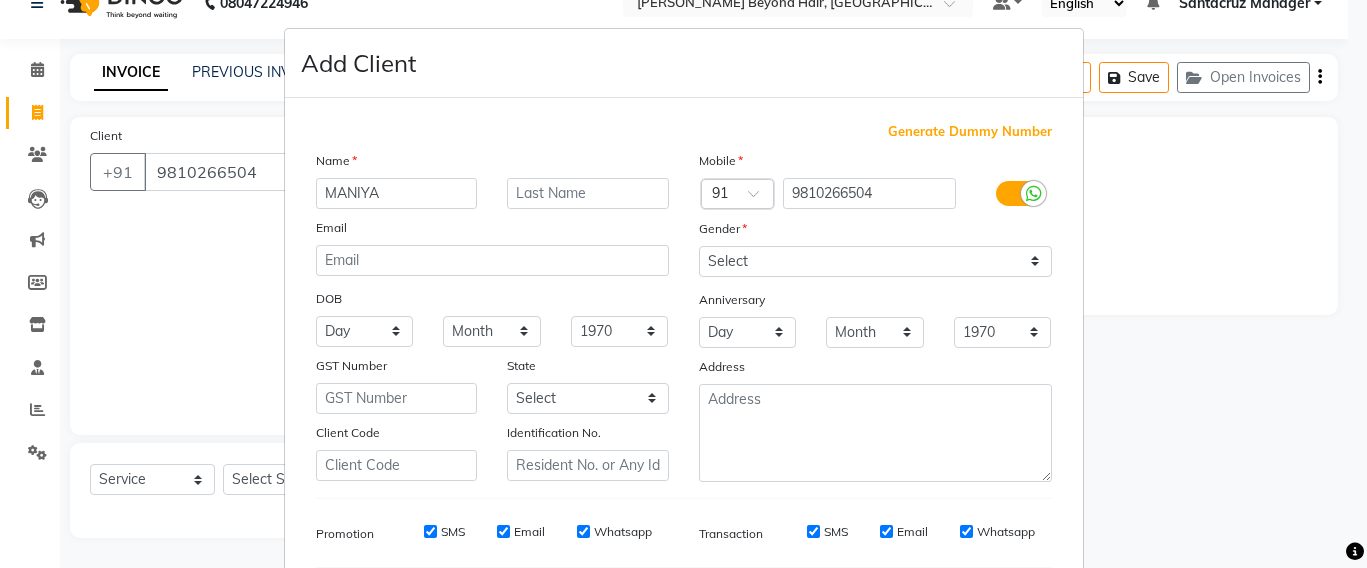 type on "MANIYA" 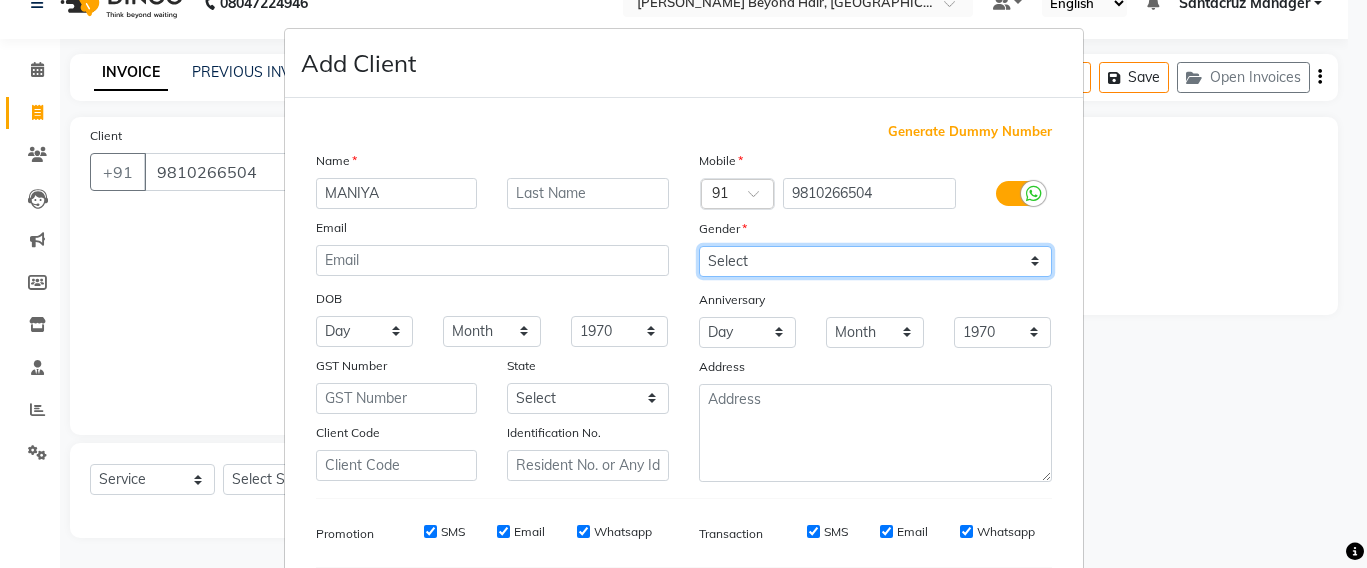 click on "Select [DEMOGRAPHIC_DATA] [DEMOGRAPHIC_DATA] Other Prefer Not To Say" at bounding box center [875, 261] 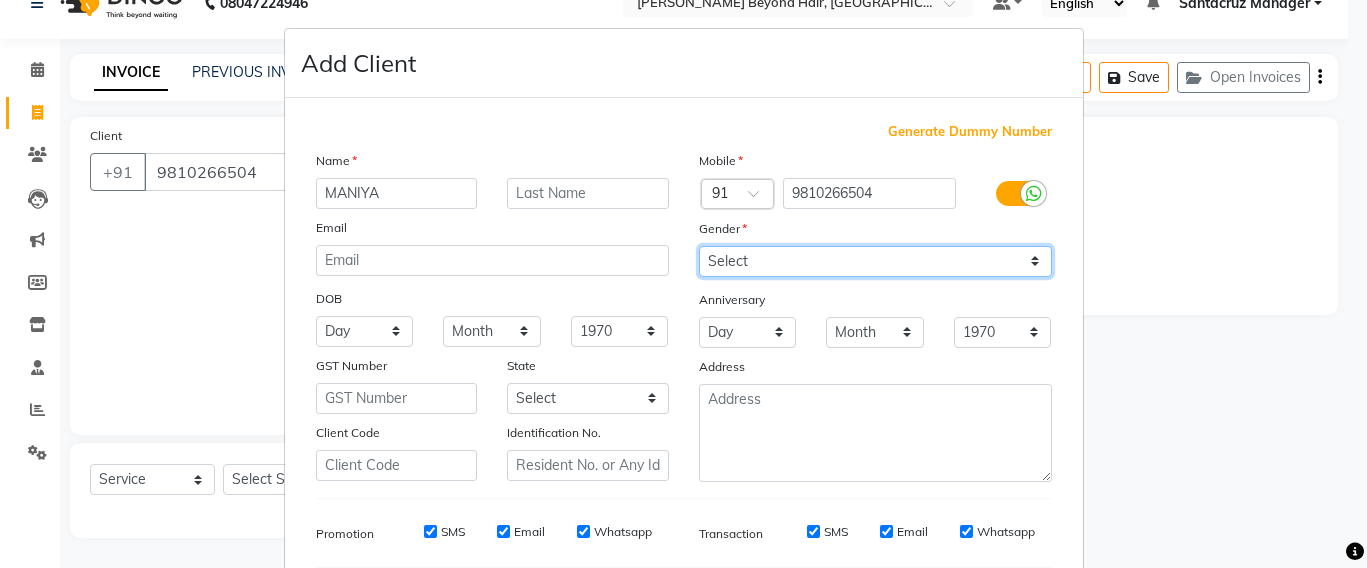 click on "Select [DEMOGRAPHIC_DATA] [DEMOGRAPHIC_DATA] Other Prefer Not To Say" at bounding box center (875, 261) 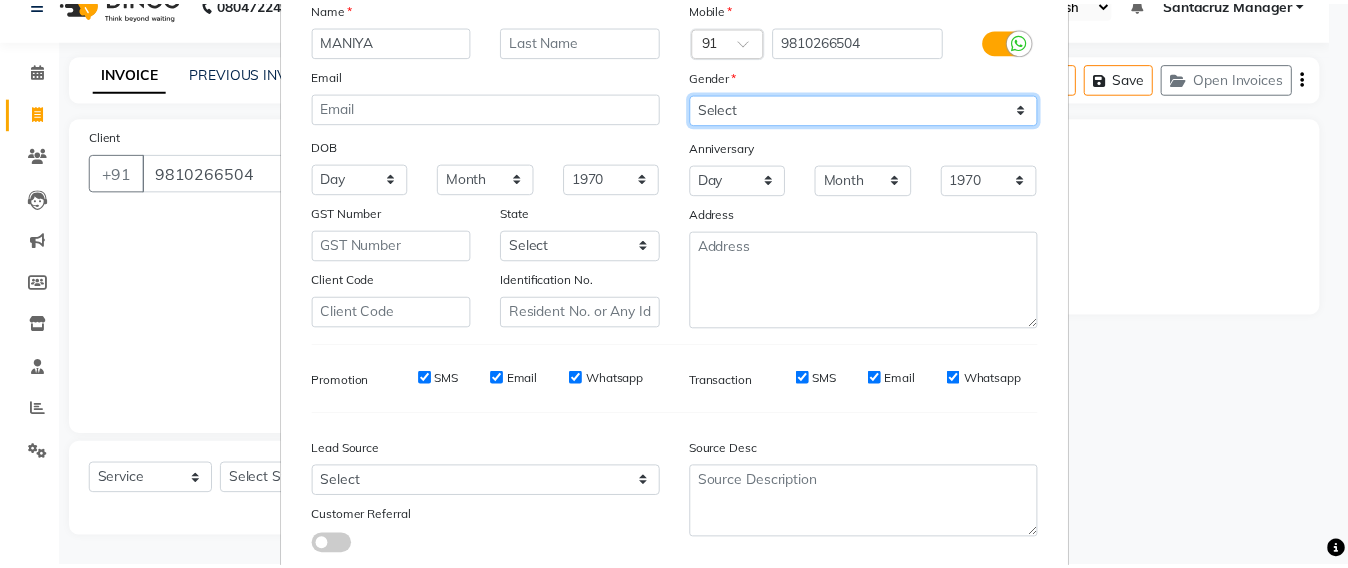 scroll, scrollTop: 250, scrollLeft: 0, axis: vertical 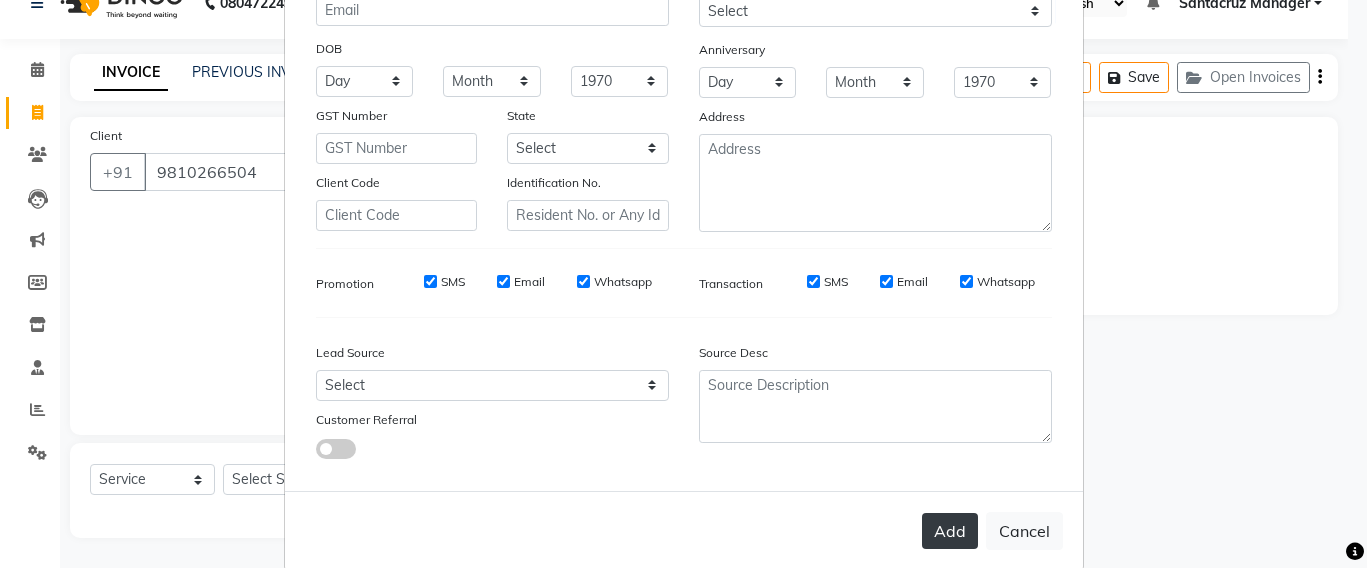 click on "Add" at bounding box center [950, 531] 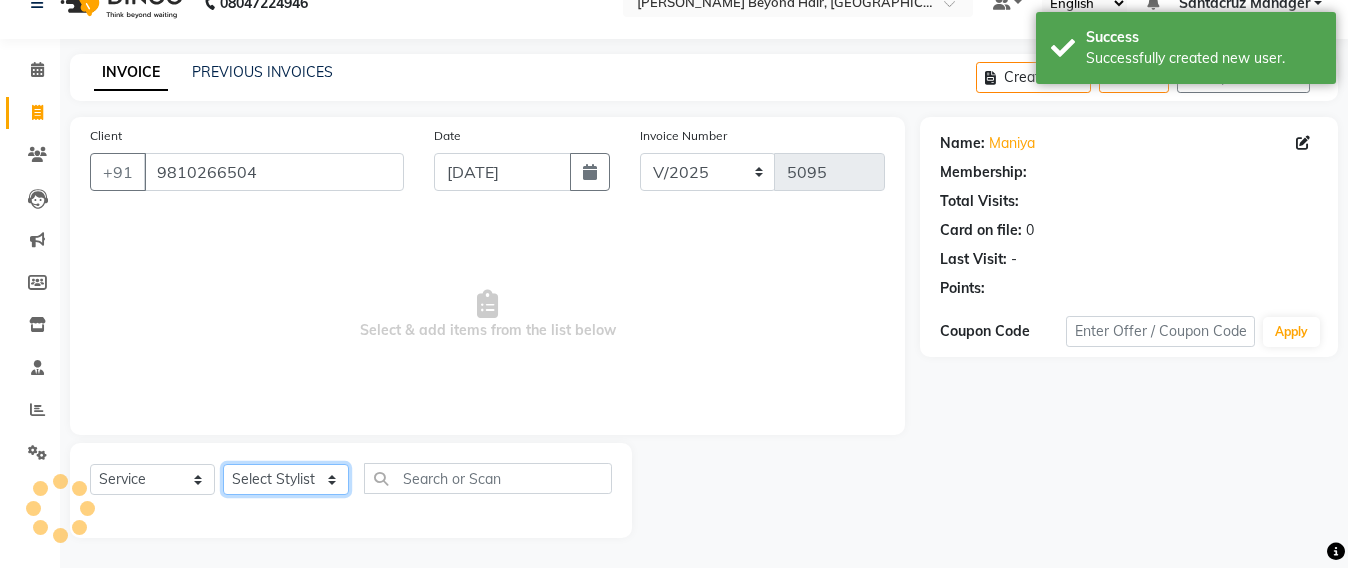 click on "Select Stylist Admin [PERSON_NAME] Sankat [PERSON_NAME] [PERSON_NAME] [PERSON_NAME] [PERSON_NAME] [PERSON_NAME] [PERSON_NAME] mahattre Pratibha [PERSON_NAME] Rosy [PERSON_NAME] [PERSON_NAME] admin [PERSON_NAME] Manager [PERSON_NAME] SOMAYANG VASHUM [PERSON_NAME]" 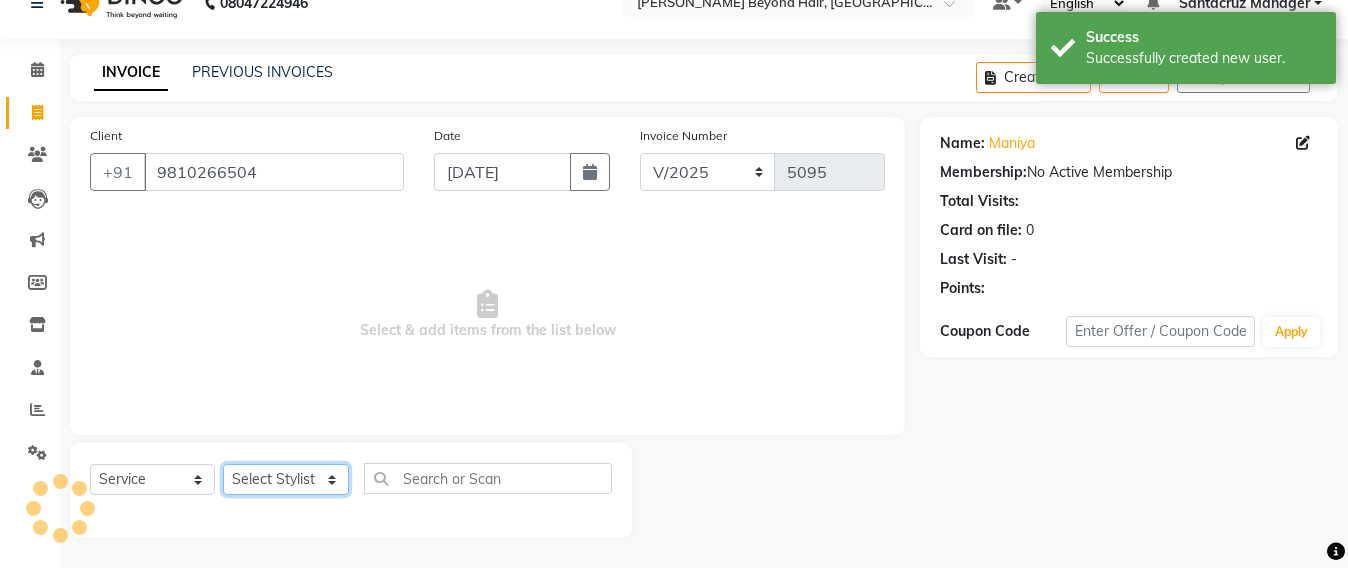 click on "Select Stylist Admin [PERSON_NAME] Sankat [PERSON_NAME] [PERSON_NAME] [PERSON_NAME] [PERSON_NAME] [PERSON_NAME] [PERSON_NAME] mahattre Pratibha [PERSON_NAME] Rosy [PERSON_NAME] [PERSON_NAME] admin [PERSON_NAME] Manager [PERSON_NAME] SOMAYANG VASHUM [PERSON_NAME]" 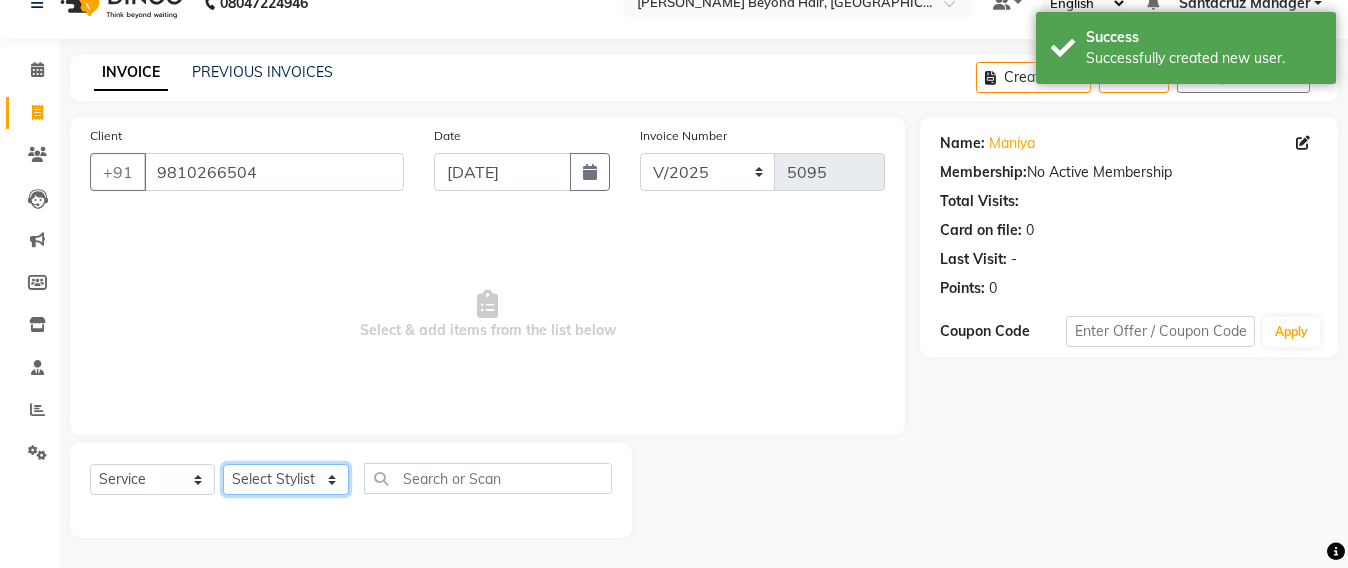 click on "Select Stylist Admin [PERSON_NAME] Sankat [PERSON_NAME] [PERSON_NAME] [PERSON_NAME] [PERSON_NAME] [PERSON_NAME] [PERSON_NAME] mahattre Pratibha [PERSON_NAME] Rosy [PERSON_NAME] [PERSON_NAME] admin [PERSON_NAME] Manager [PERSON_NAME] SOMAYANG VASHUM [PERSON_NAME]" 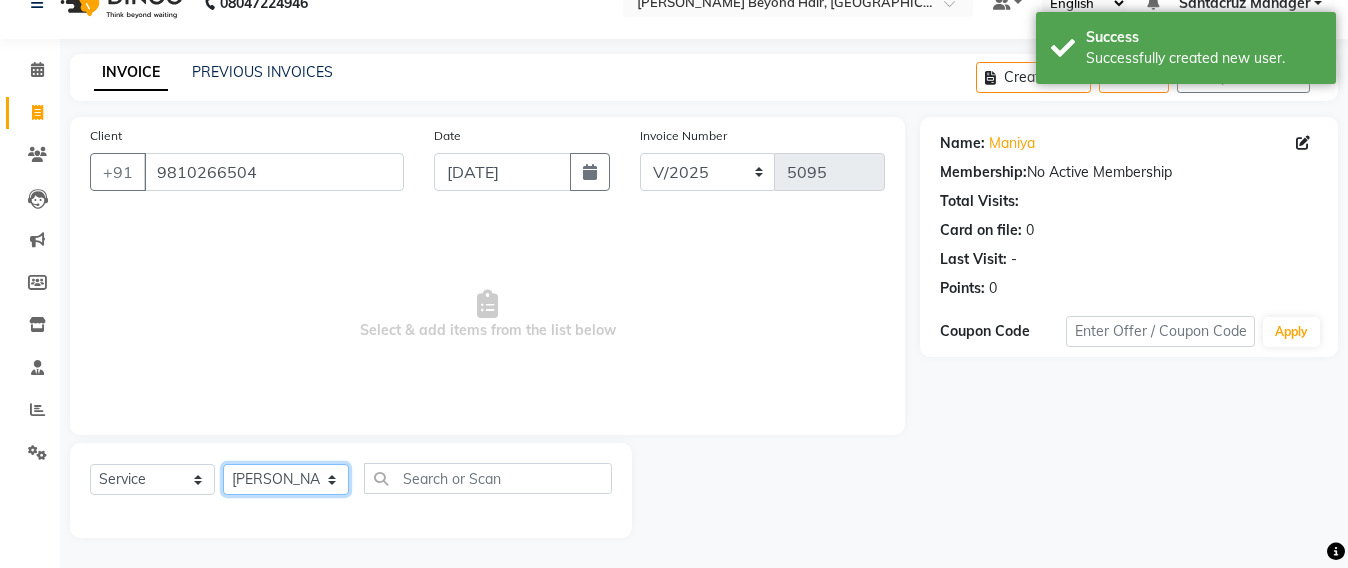 click on "Select Stylist Admin [PERSON_NAME] Sankat [PERSON_NAME] [PERSON_NAME] [PERSON_NAME] [PERSON_NAME] [PERSON_NAME] [PERSON_NAME] mahattre Pratibha [PERSON_NAME] Rosy [PERSON_NAME] [PERSON_NAME] admin [PERSON_NAME] Manager [PERSON_NAME] SOMAYANG VASHUM [PERSON_NAME]" 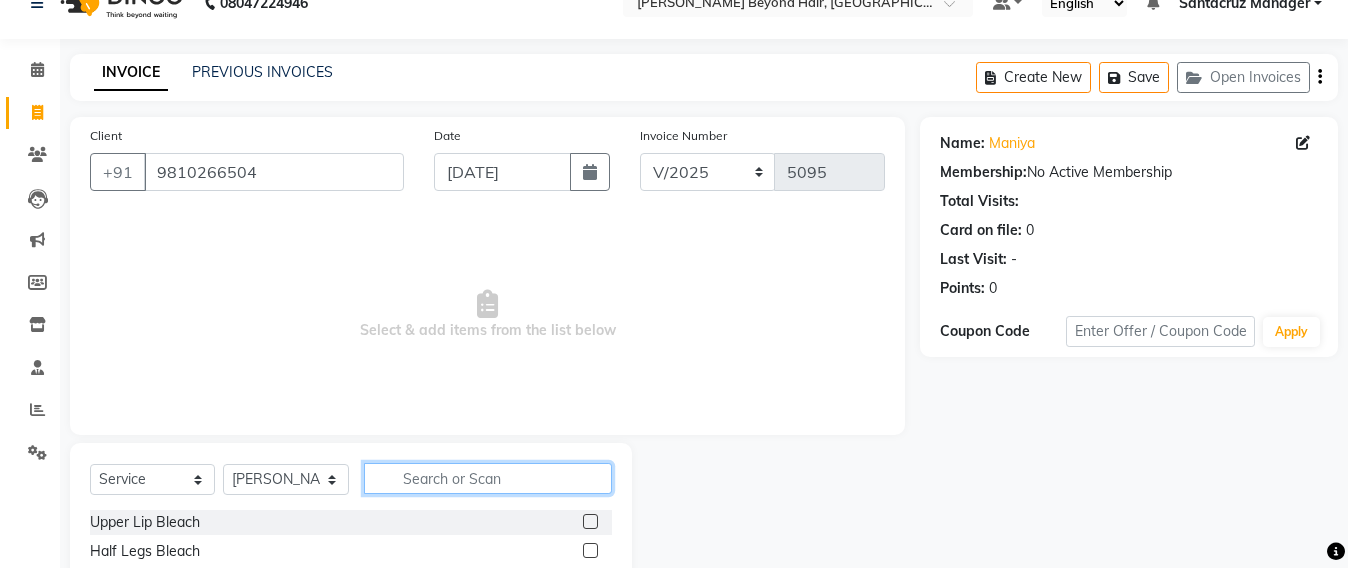 click 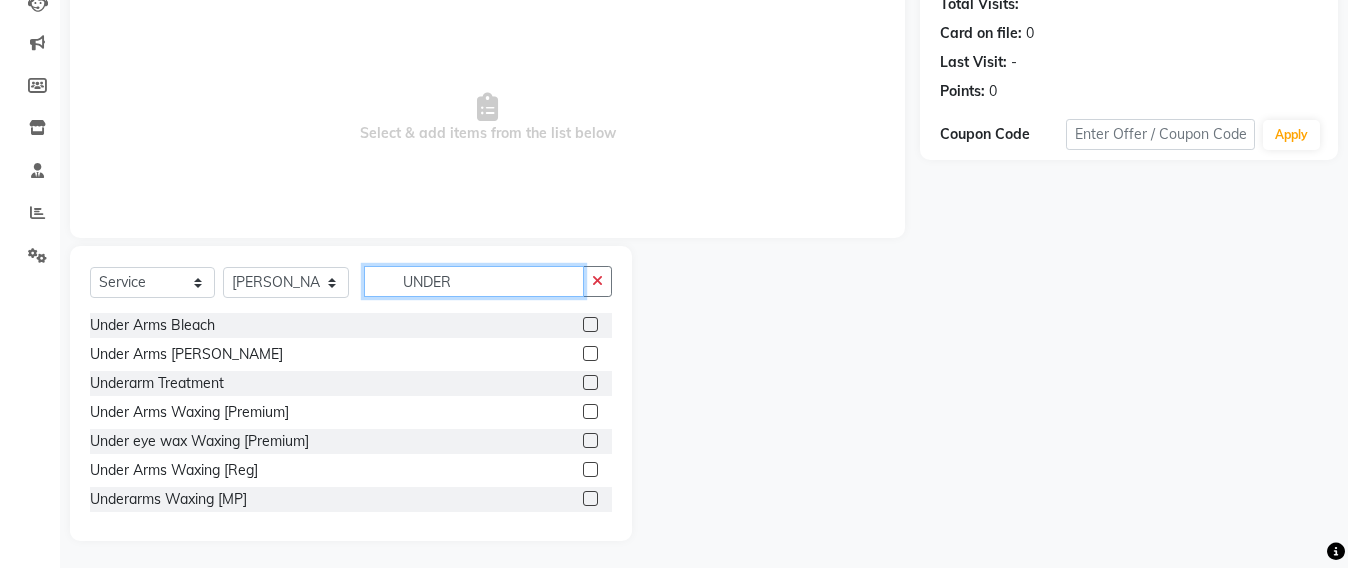 scroll, scrollTop: 233, scrollLeft: 0, axis: vertical 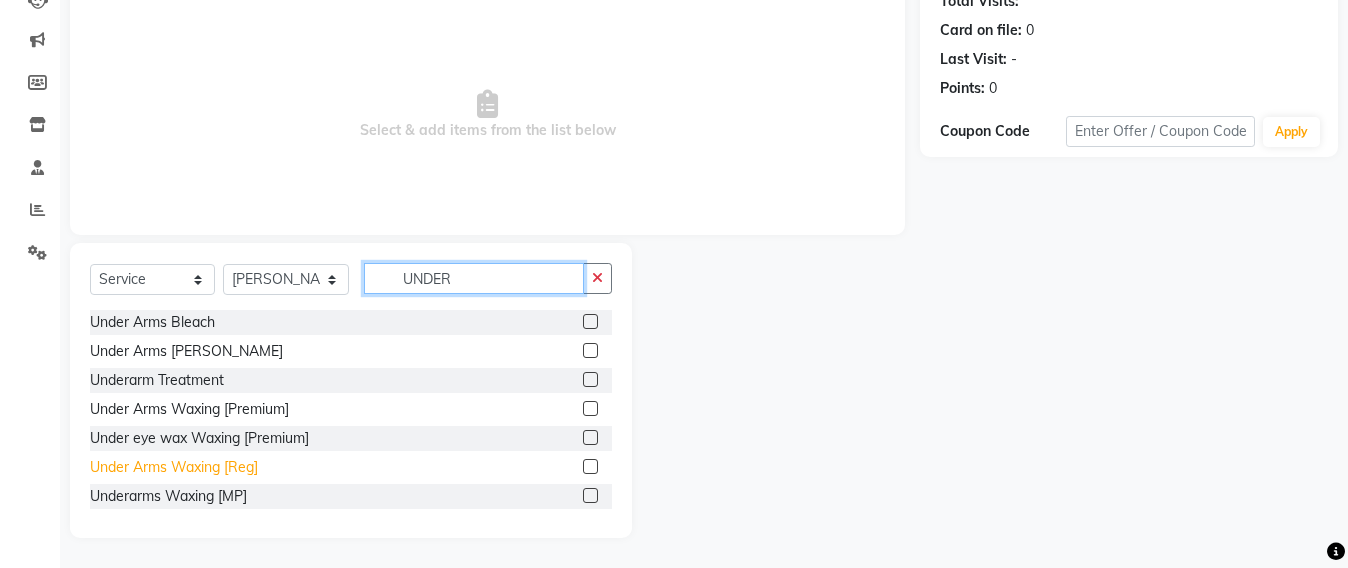 type on "UNDER" 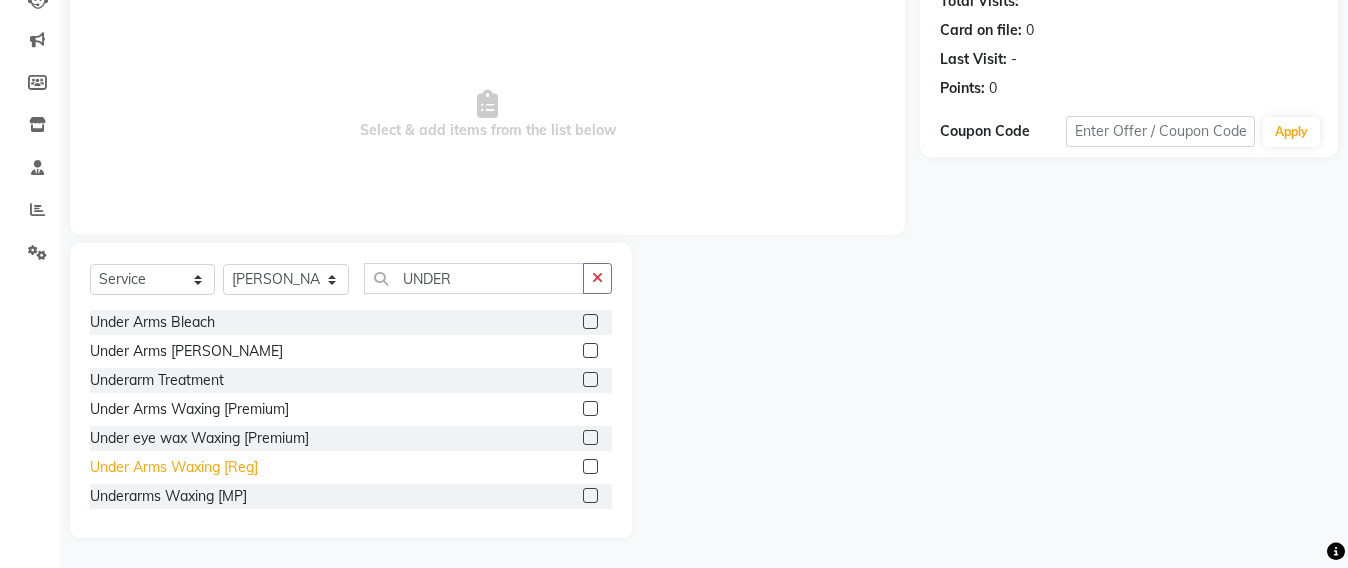 click on "Under Arms Waxing [Reg]" 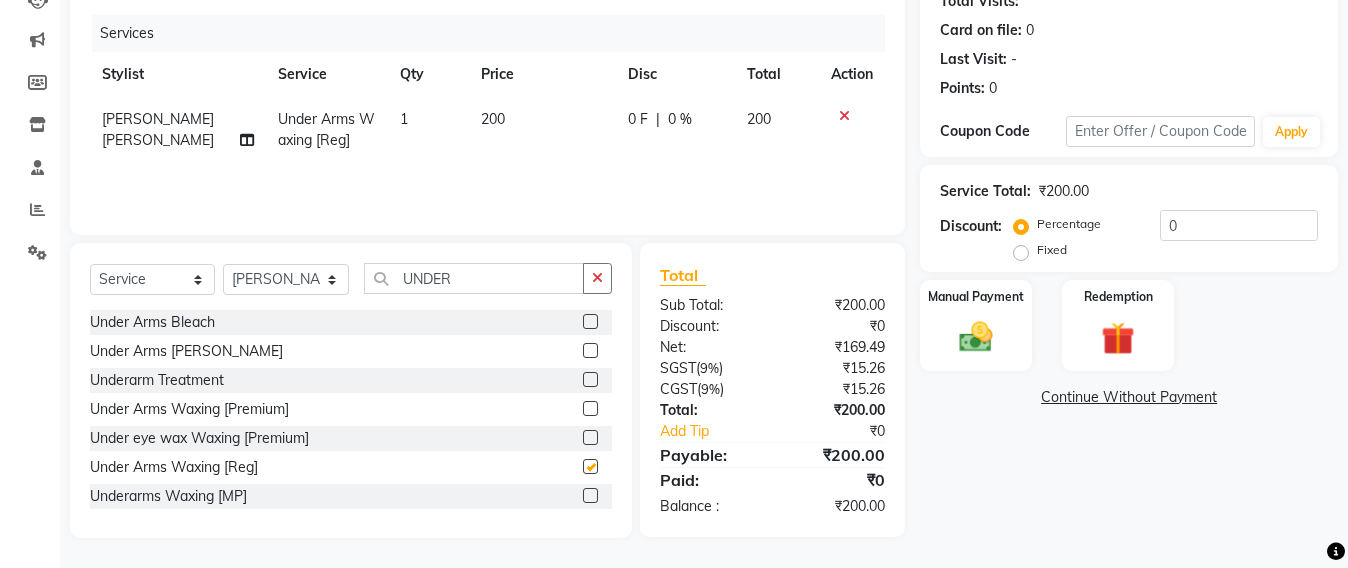 checkbox on "false" 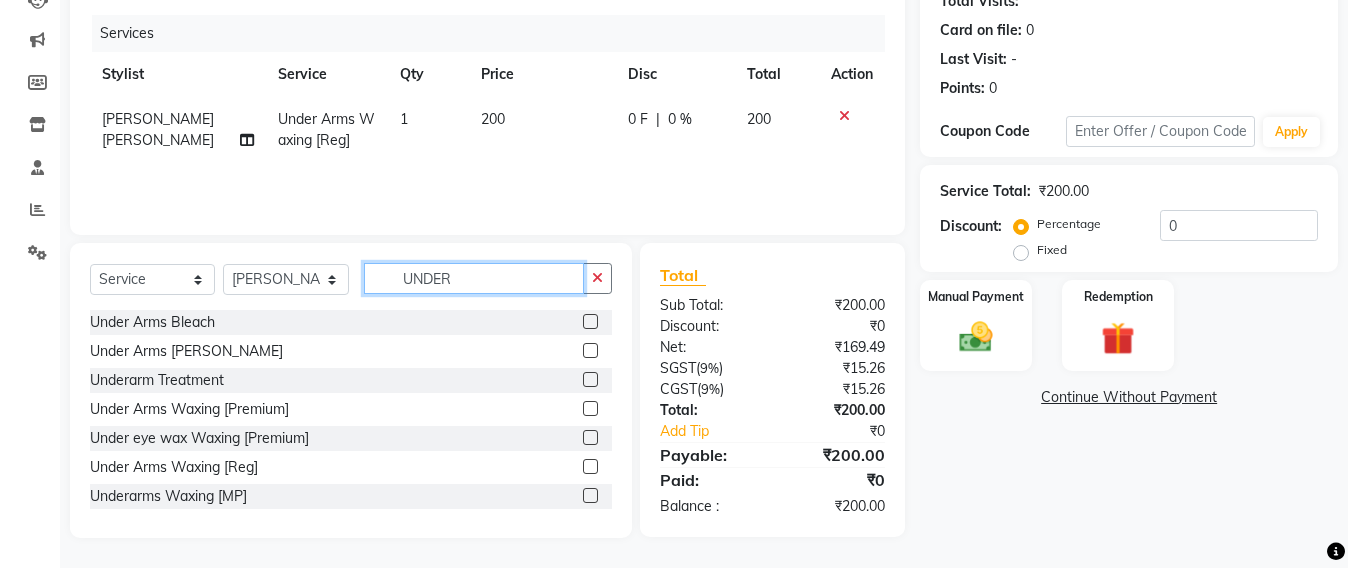 click on "UNDER" 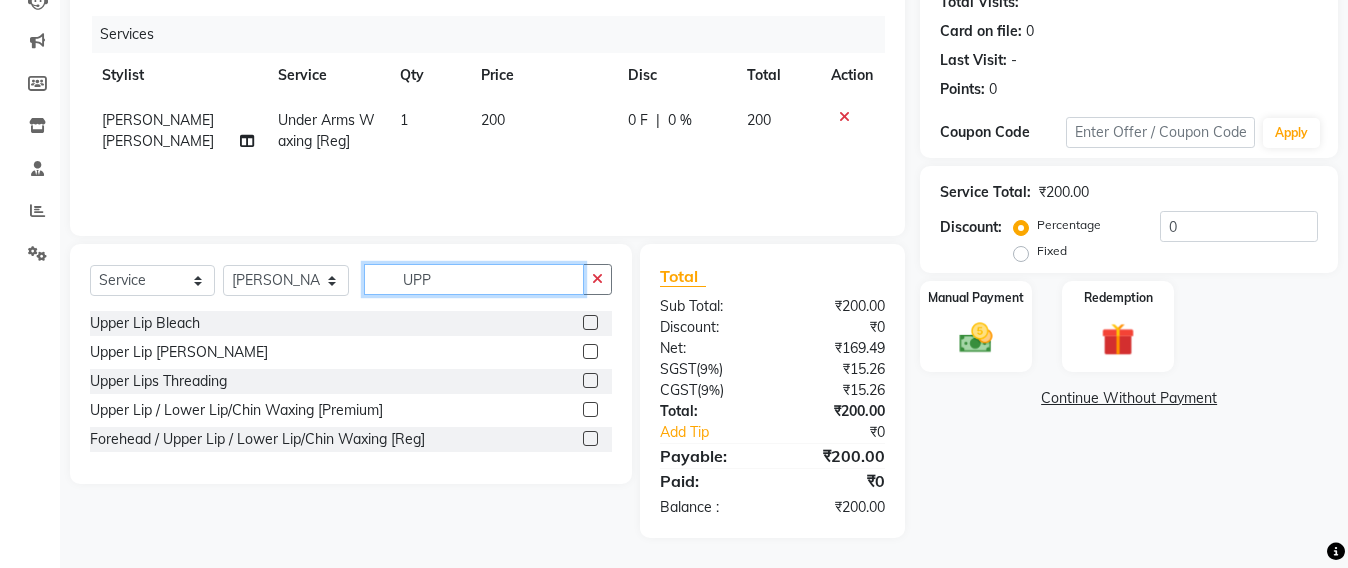 scroll, scrollTop: 232, scrollLeft: 0, axis: vertical 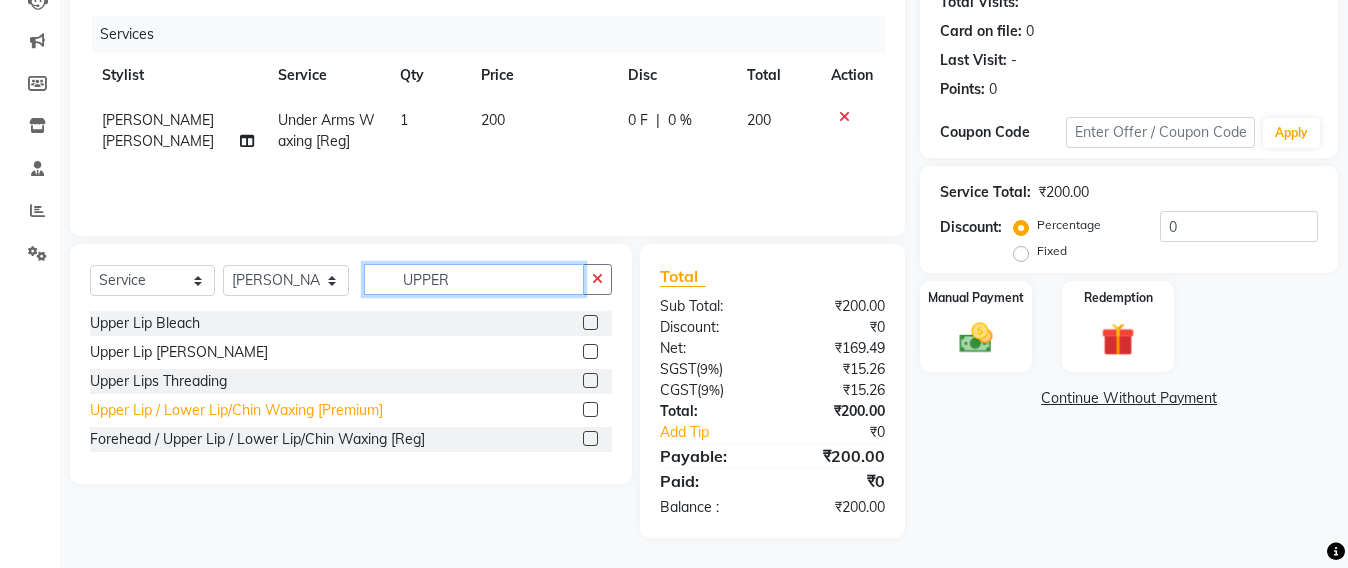 type on "UPPER" 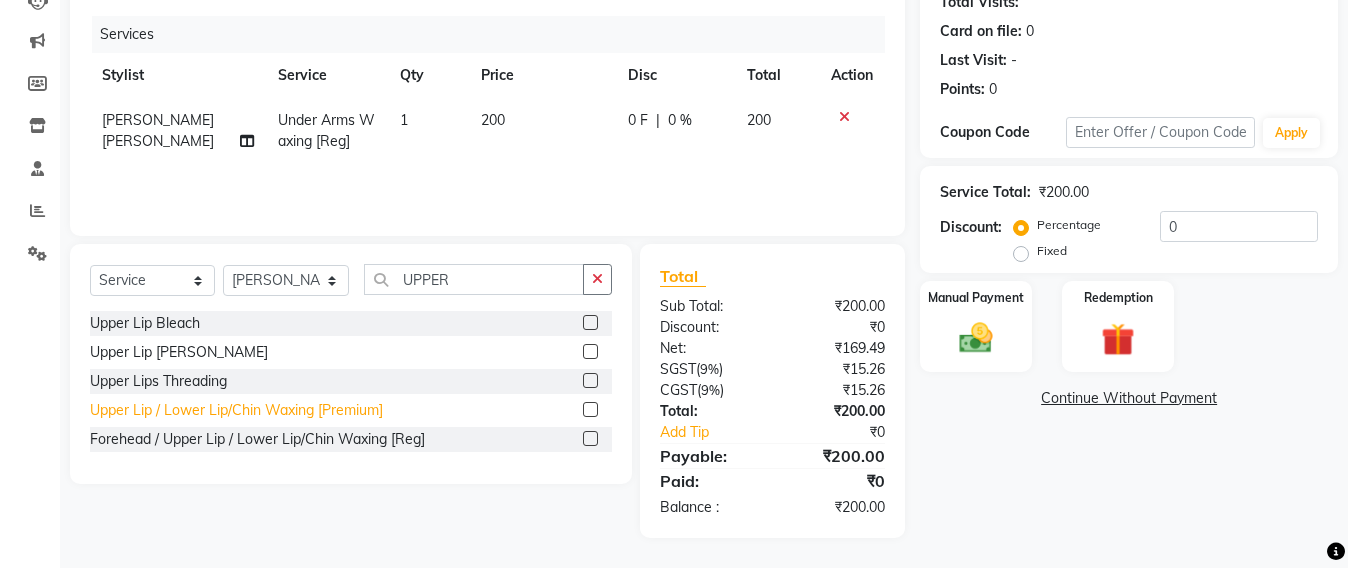 click on "Upper Lip / Lower Lip/Chin  Waxing [Premium]" 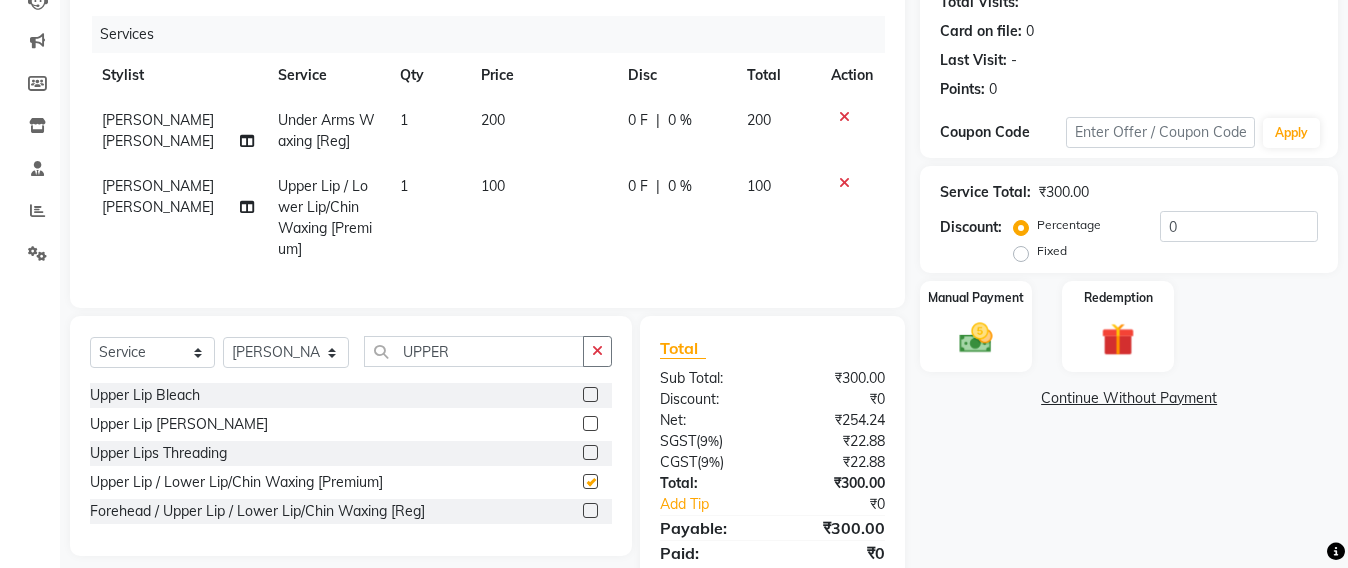 checkbox on "false" 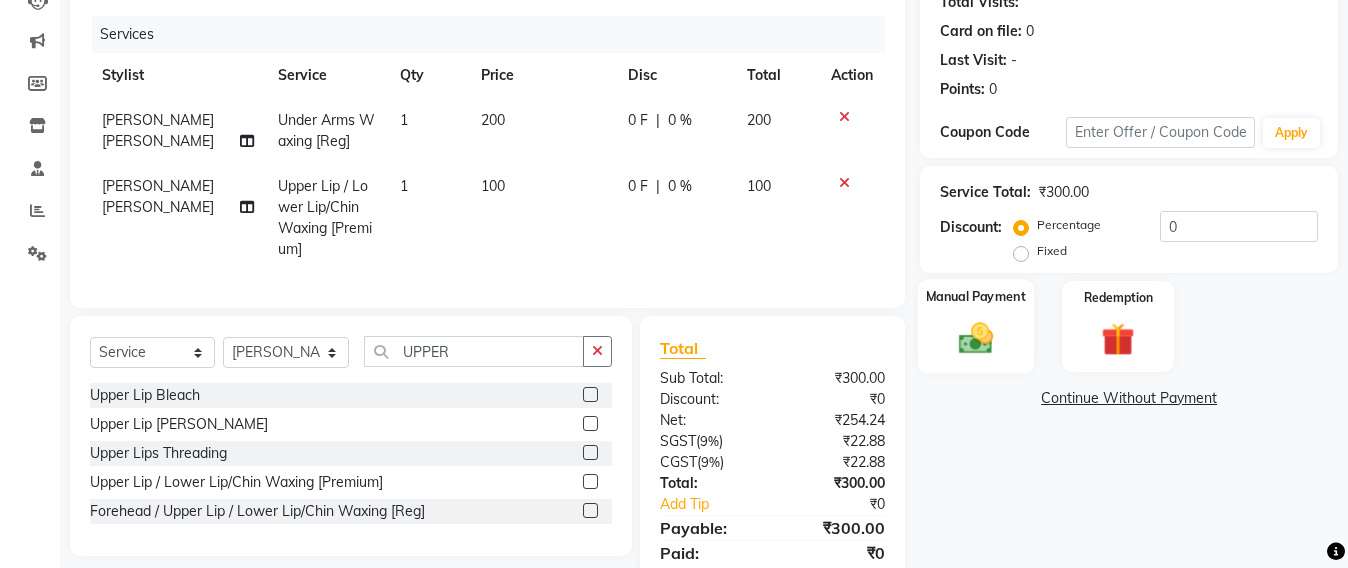 click 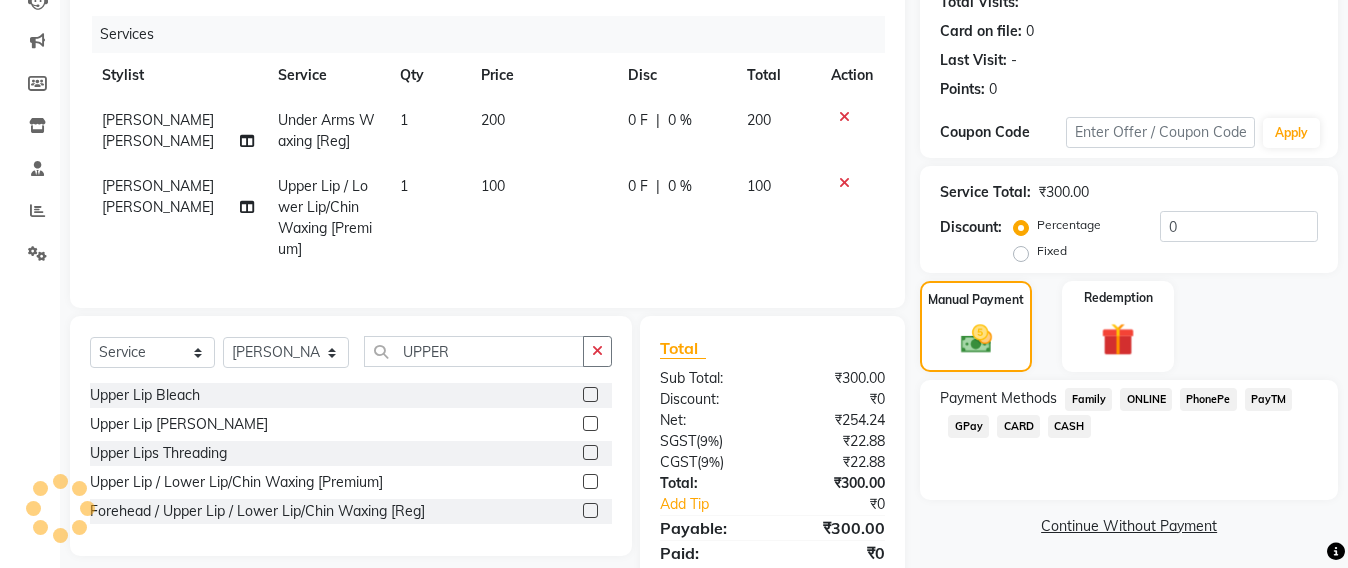 click on "CARD" 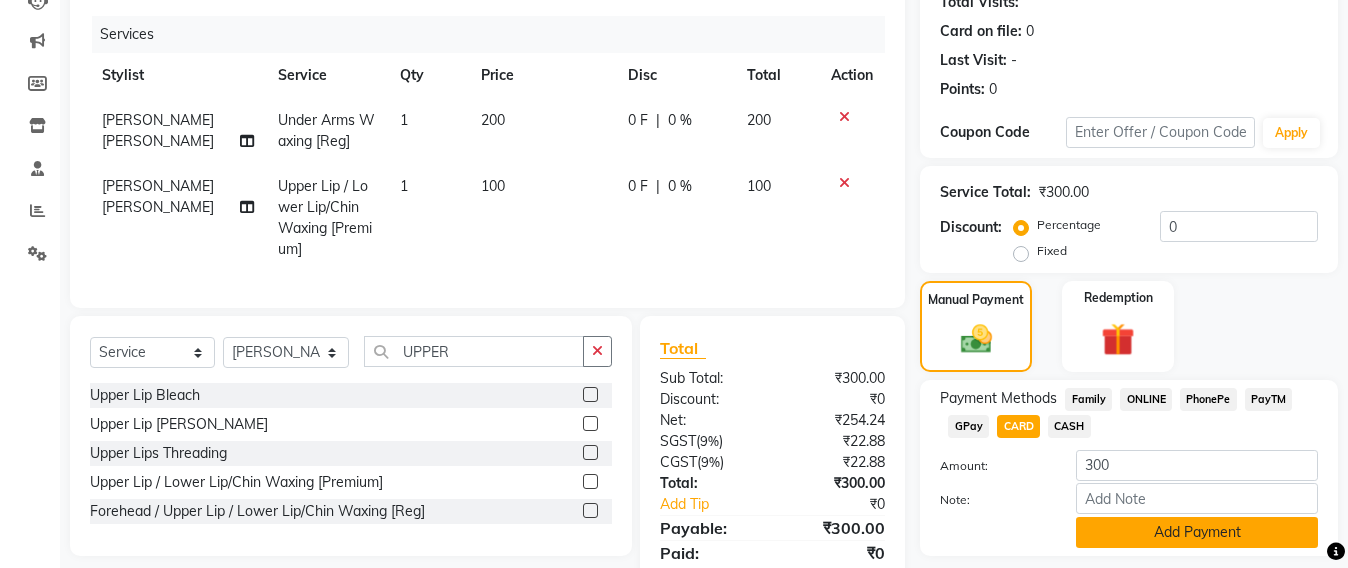 click on "Add Payment" 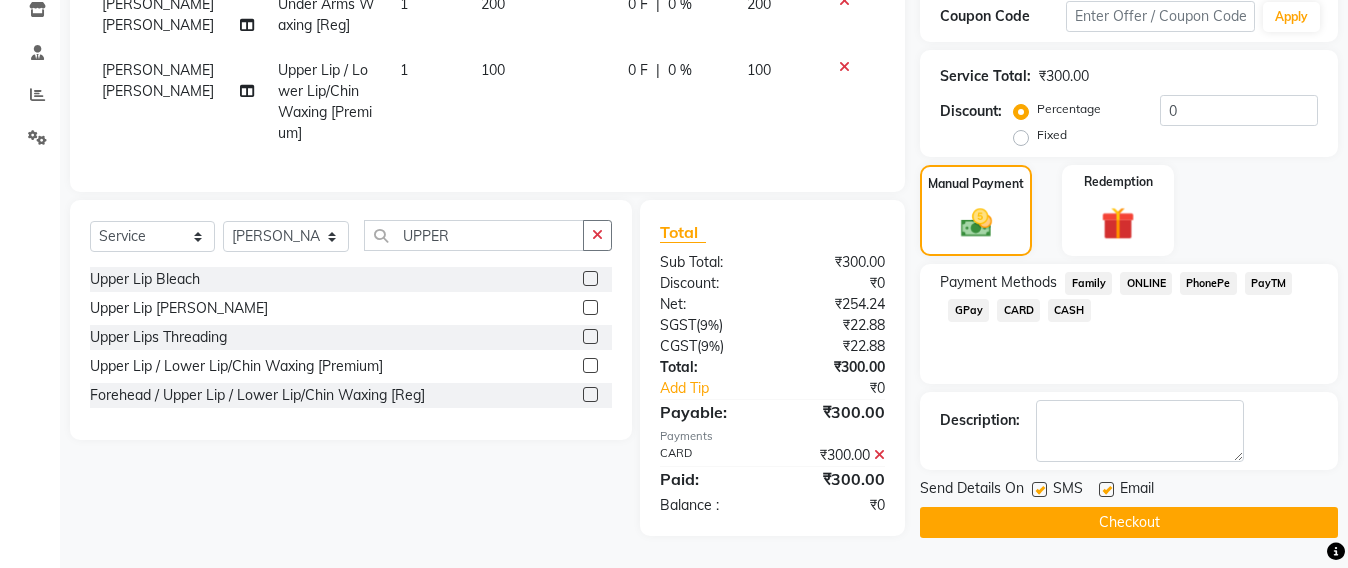scroll, scrollTop: 365, scrollLeft: 0, axis: vertical 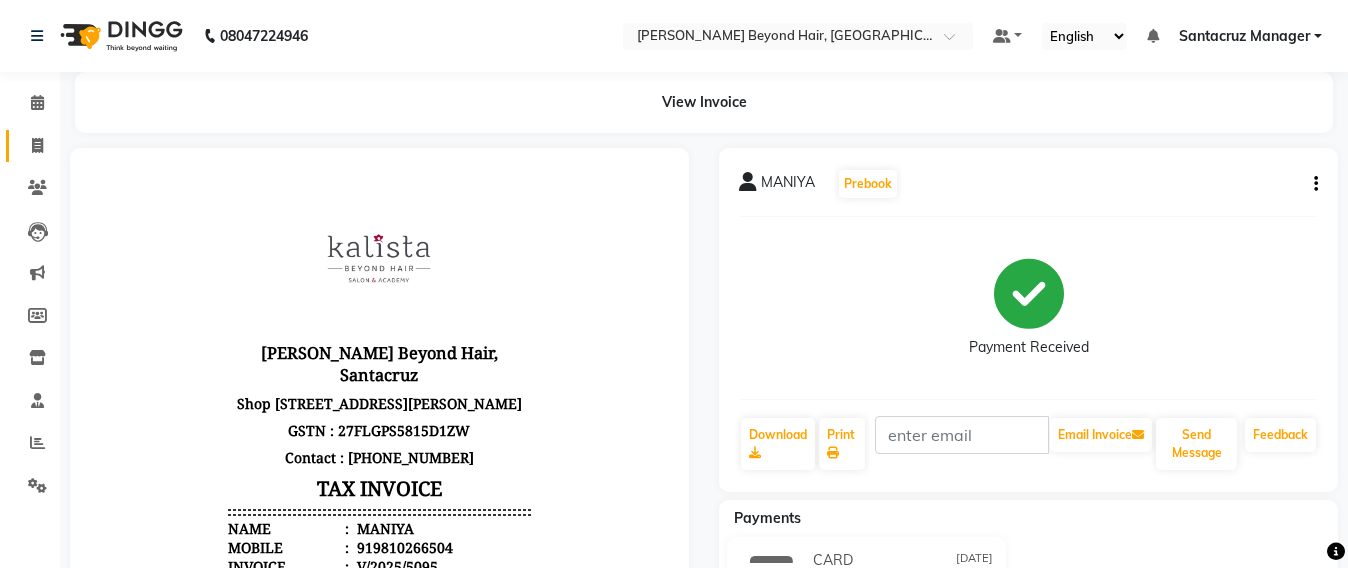 click on "Invoice" 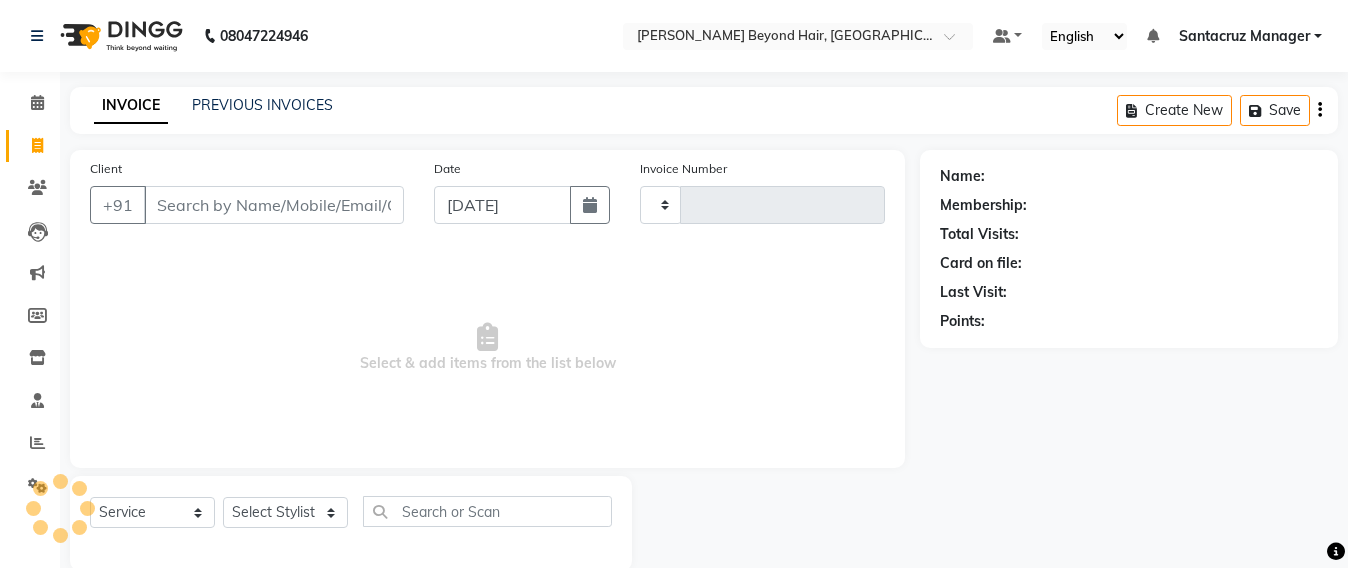 scroll, scrollTop: 33, scrollLeft: 0, axis: vertical 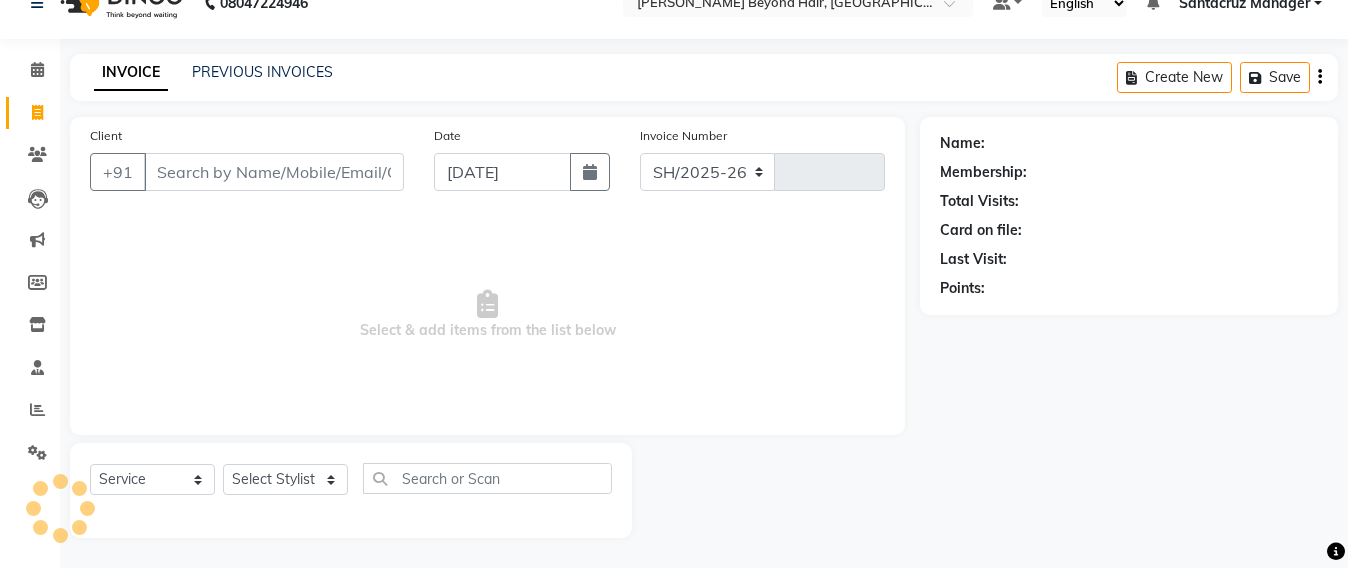 select on "6357" 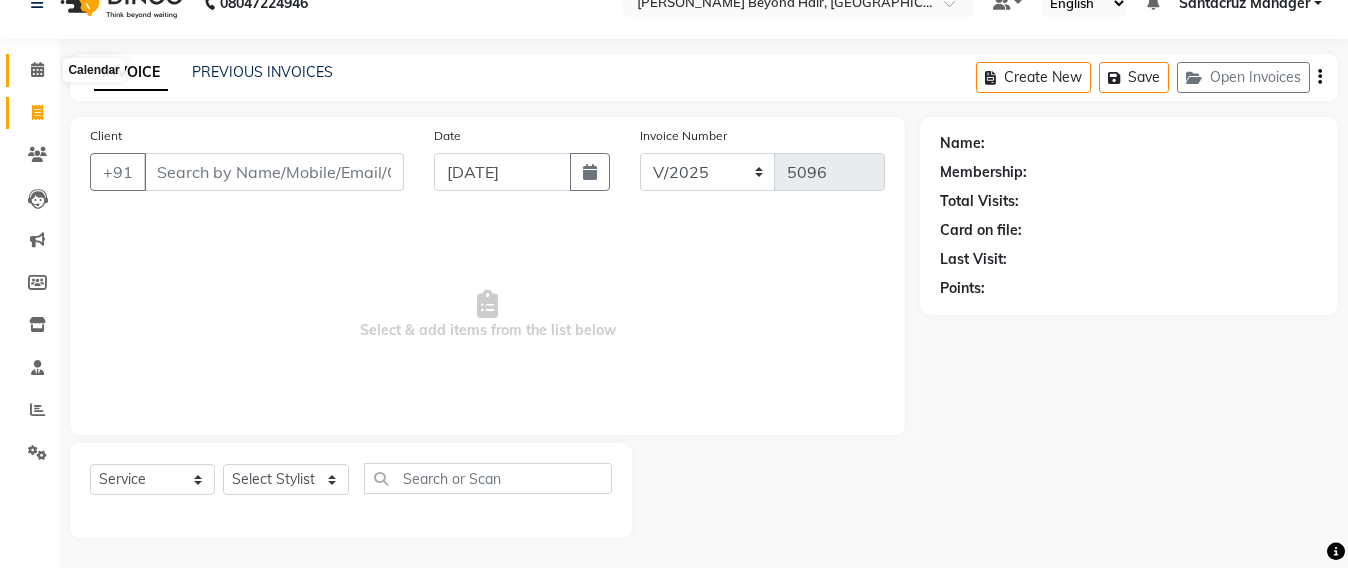click 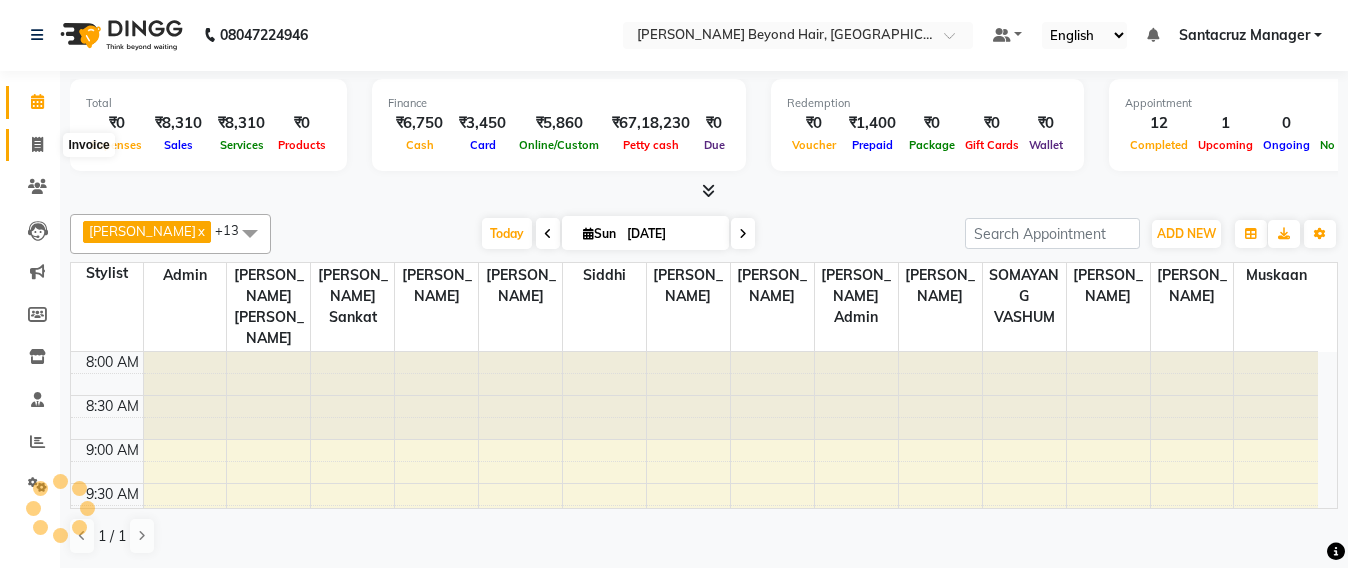 click 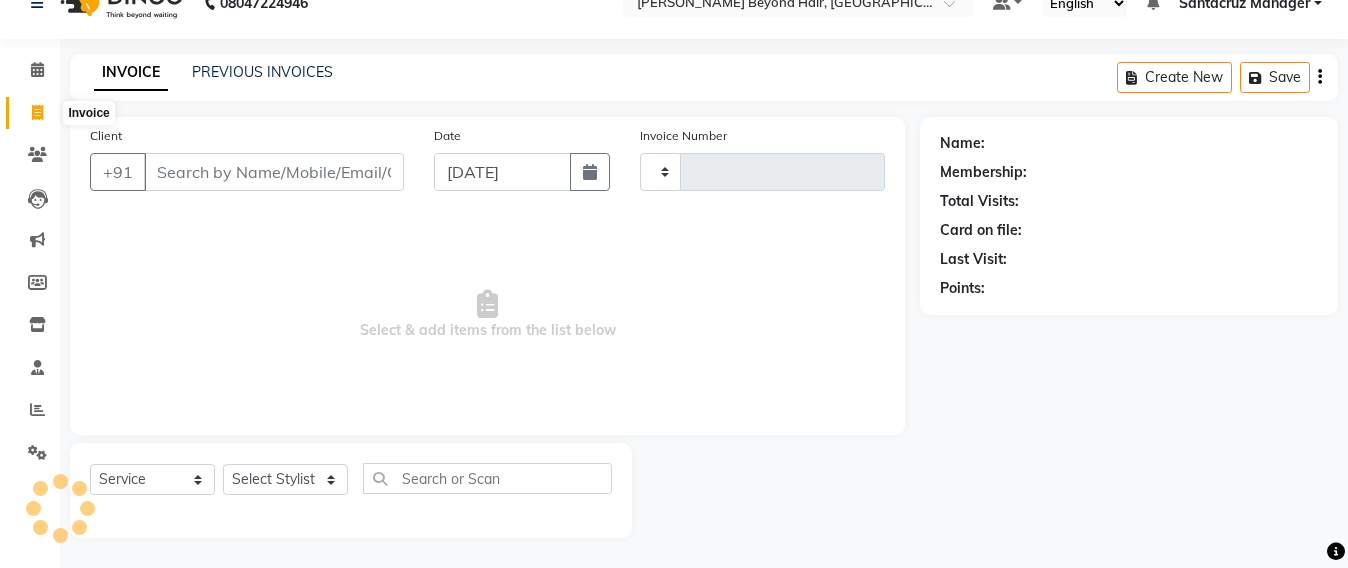 scroll, scrollTop: 0, scrollLeft: 0, axis: both 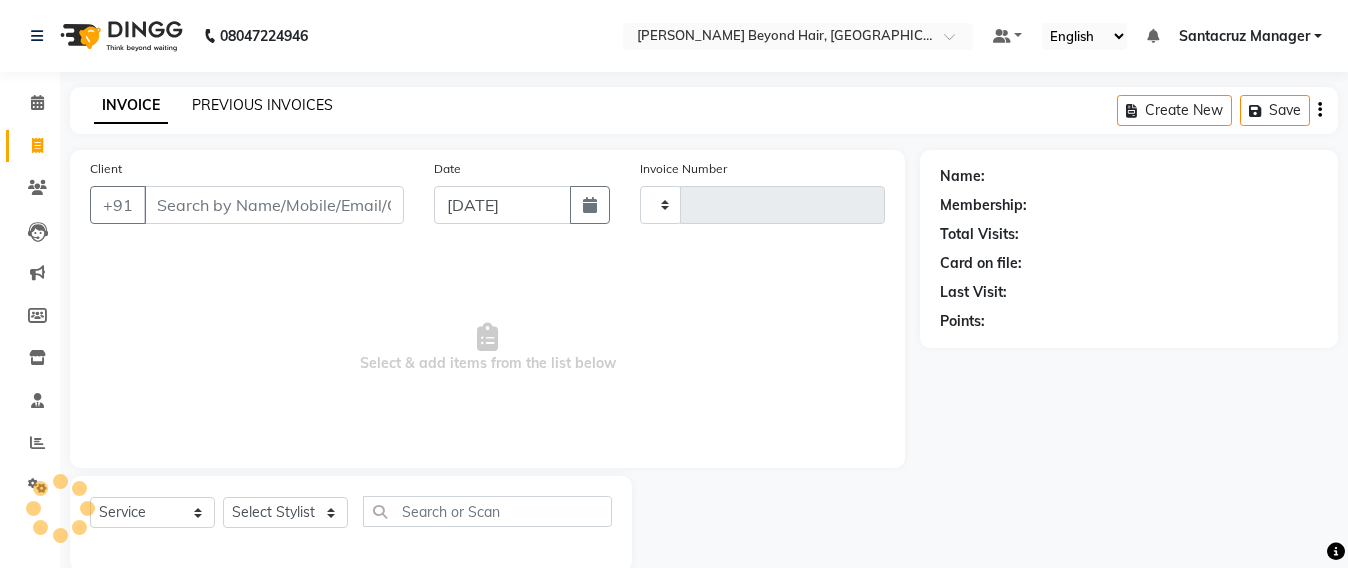 click on "PREVIOUS INVOICES" 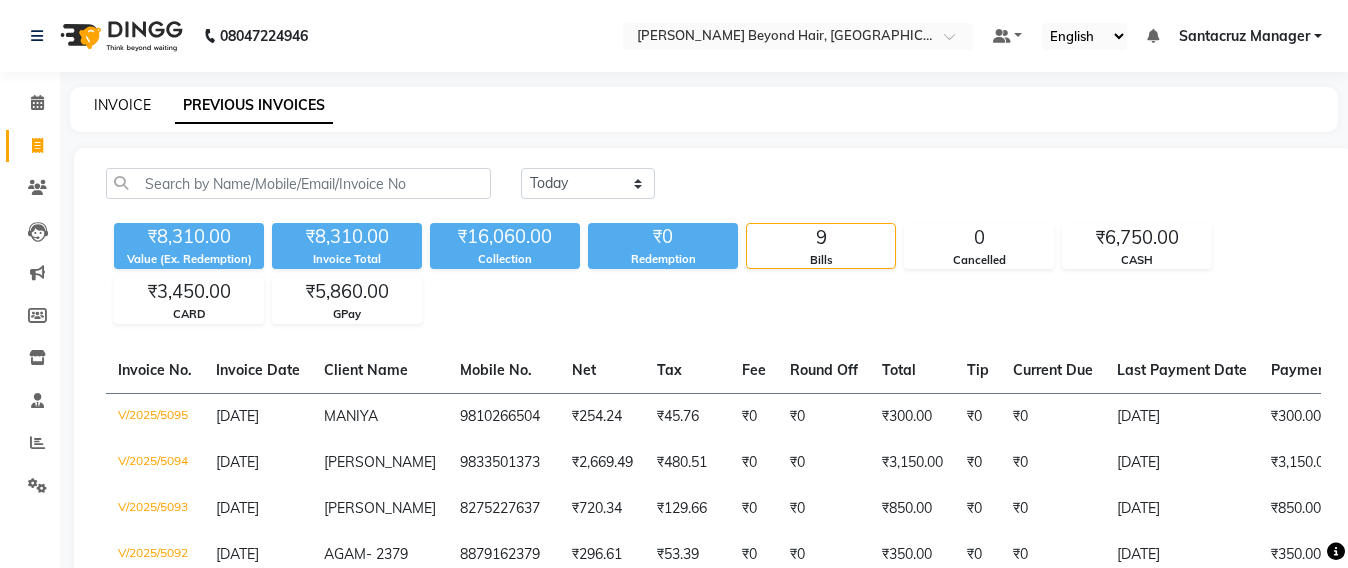 click on "INVOICE" 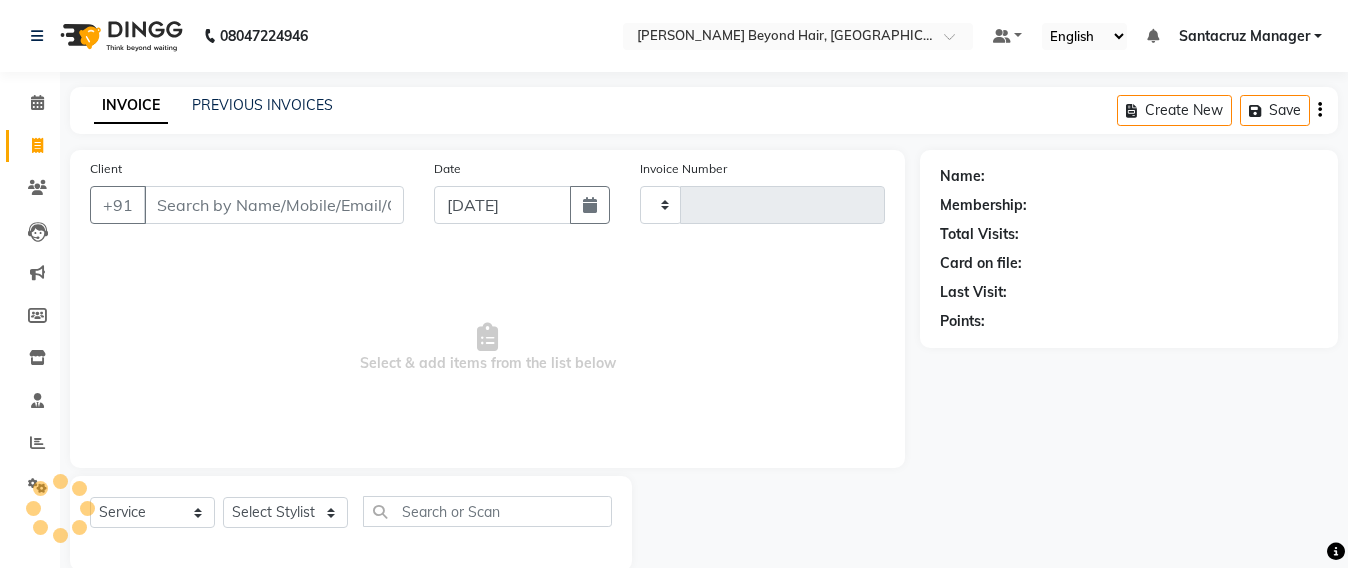 scroll, scrollTop: 33, scrollLeft: 0, axis: vertical 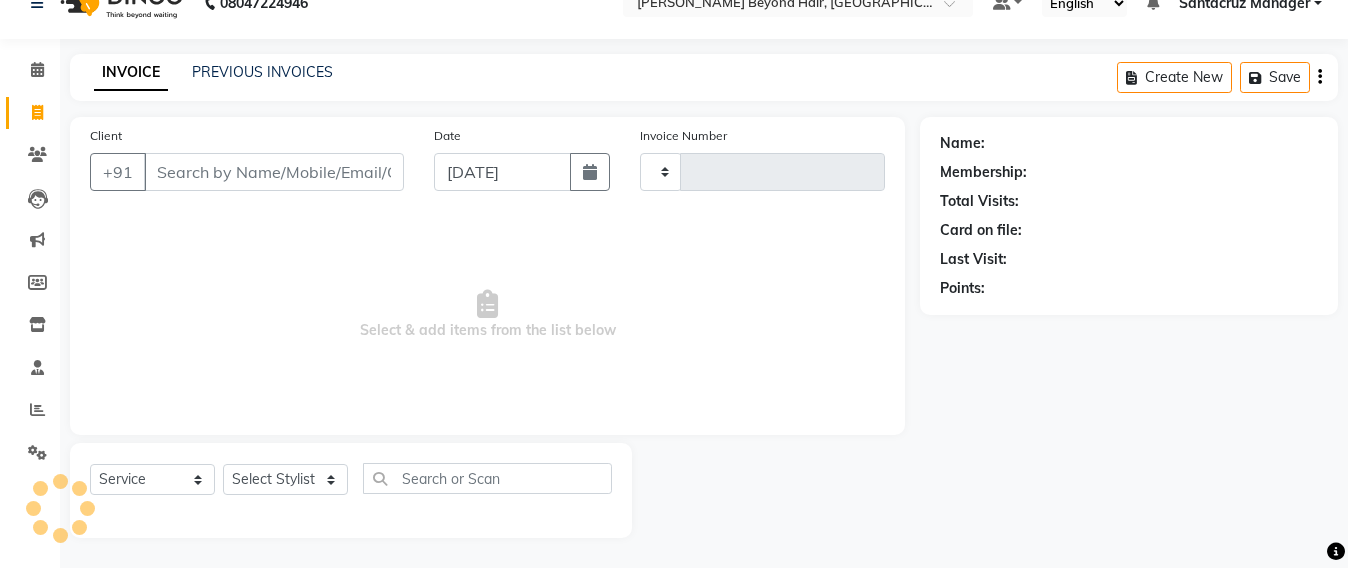 type on "5096" 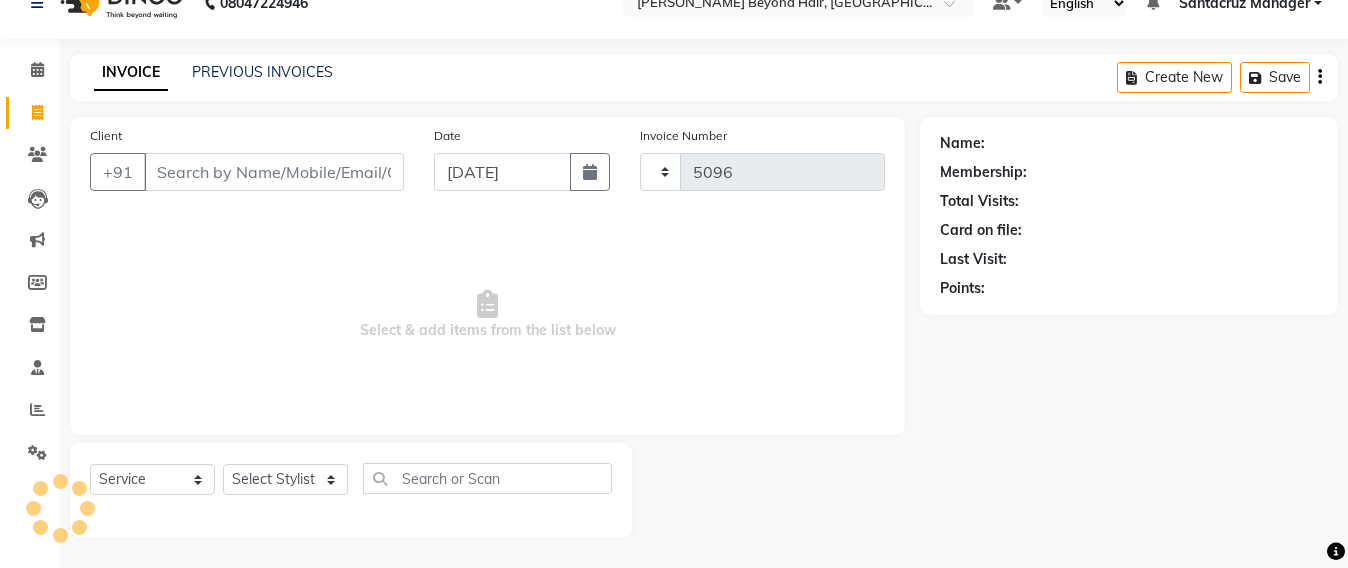 select on "6357" 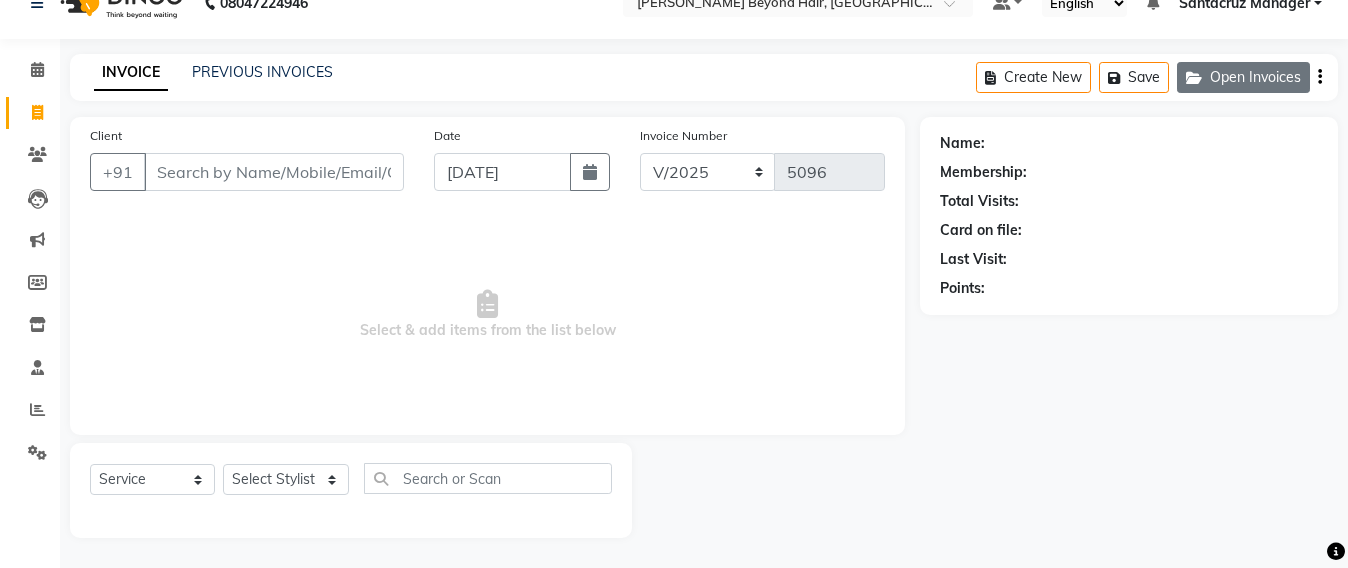click on "Open Invoices" 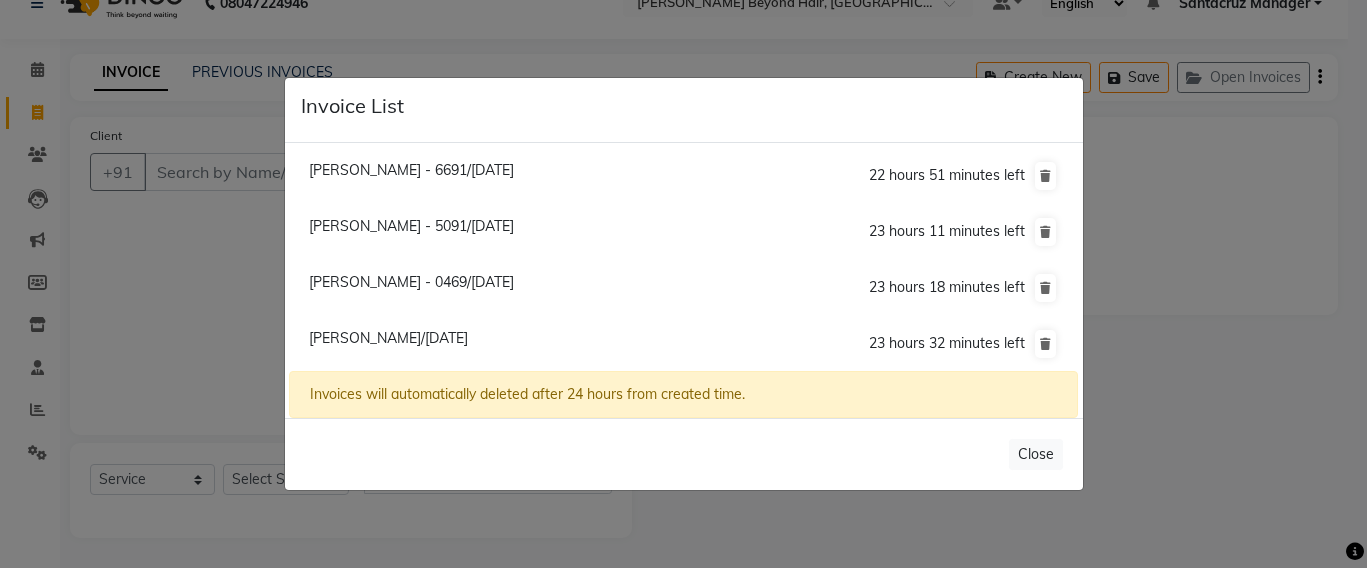 click on "Vanita Patel - 5091/13 July 2025" 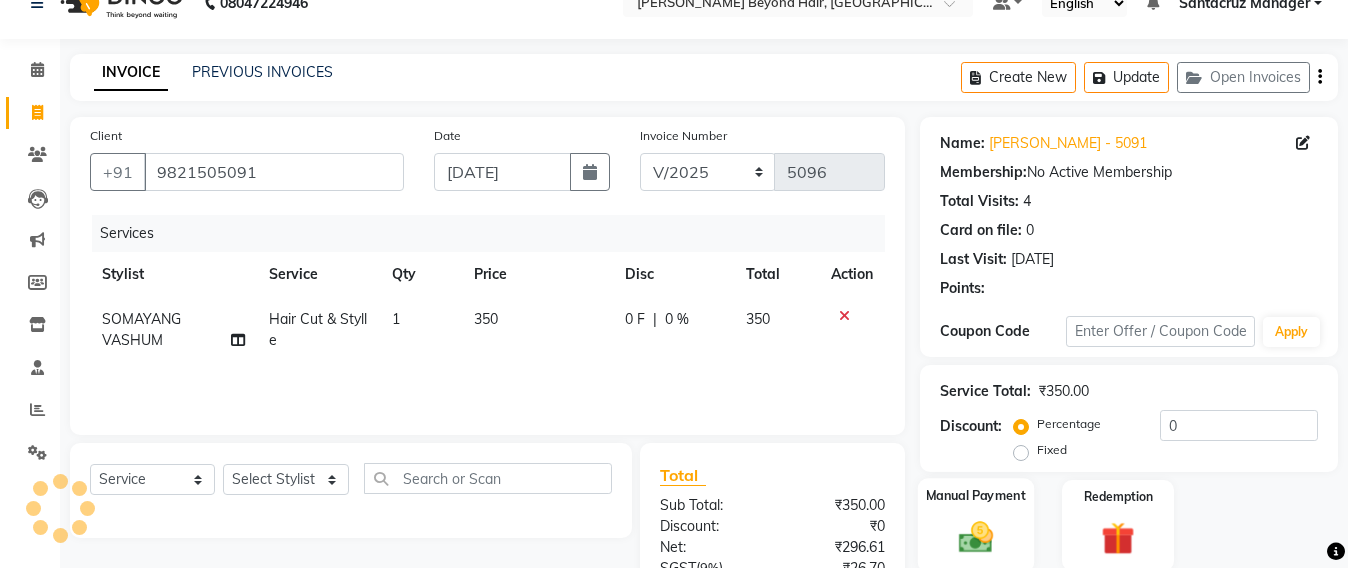 click 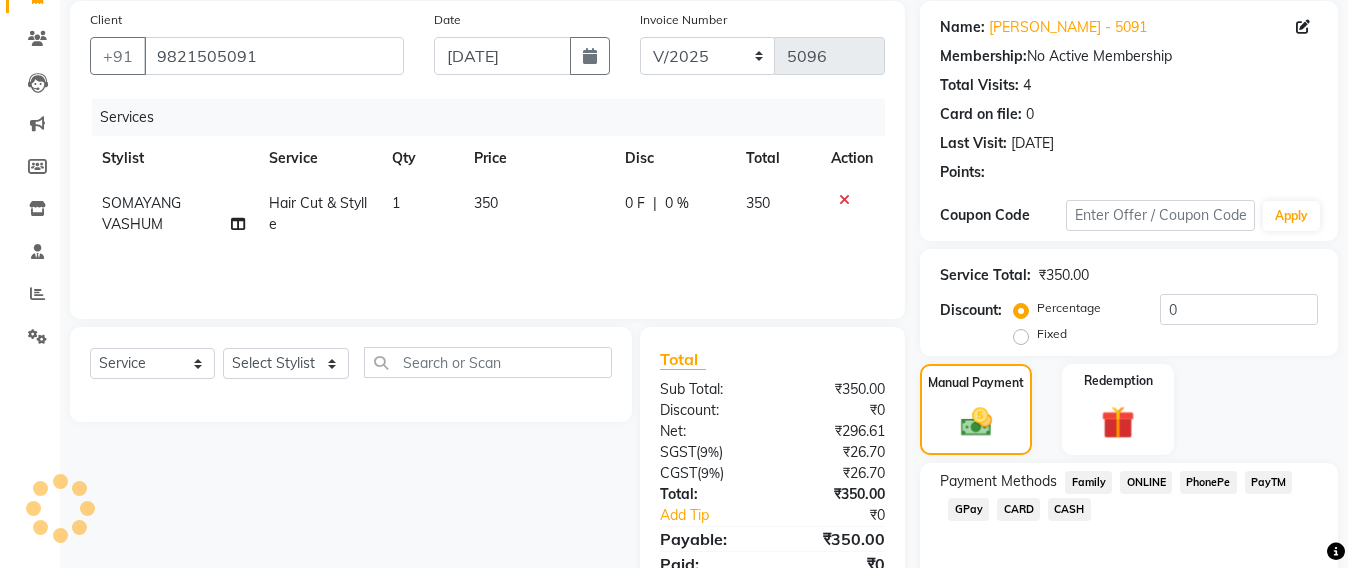 scroll, scrollTop: 235, scrollLeft: 0, axis: vertical 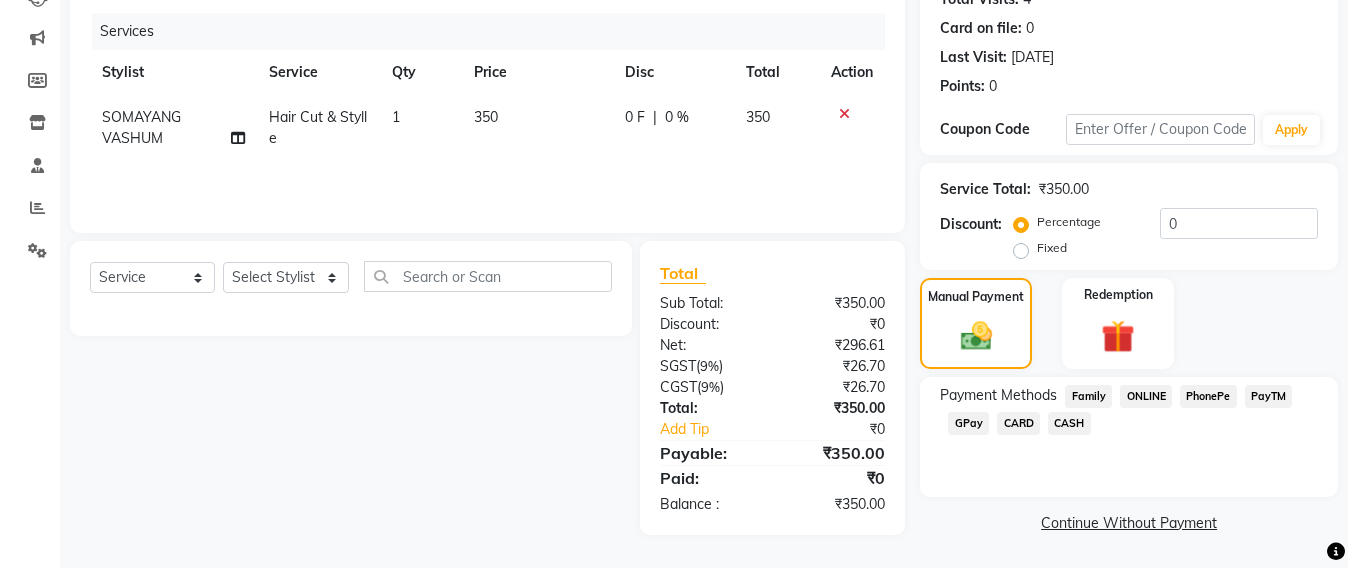click on "CASH" 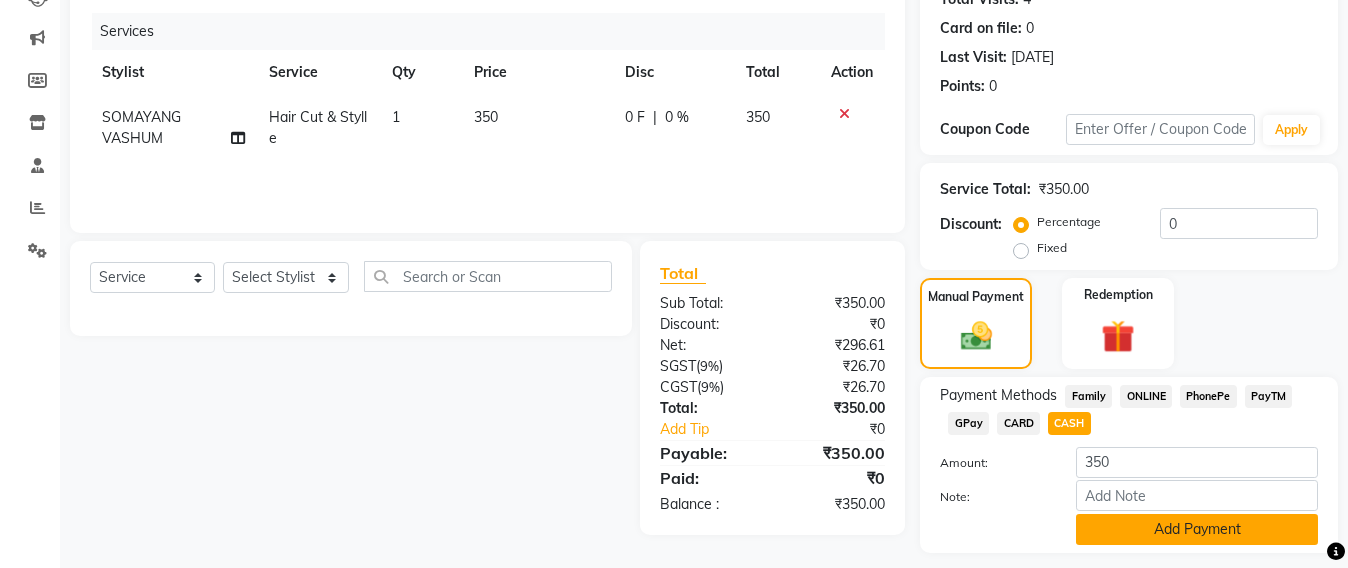scroll, scrollTop: 291, scrollLeft: 0, axis: vertical 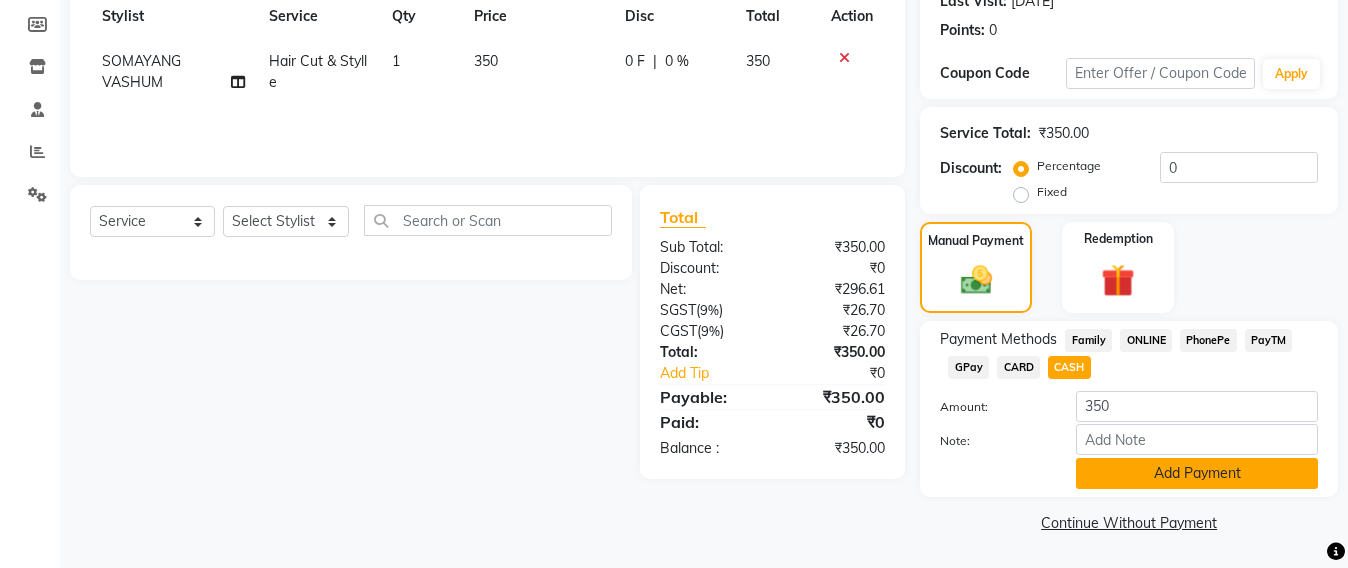 click on "Add Payment" 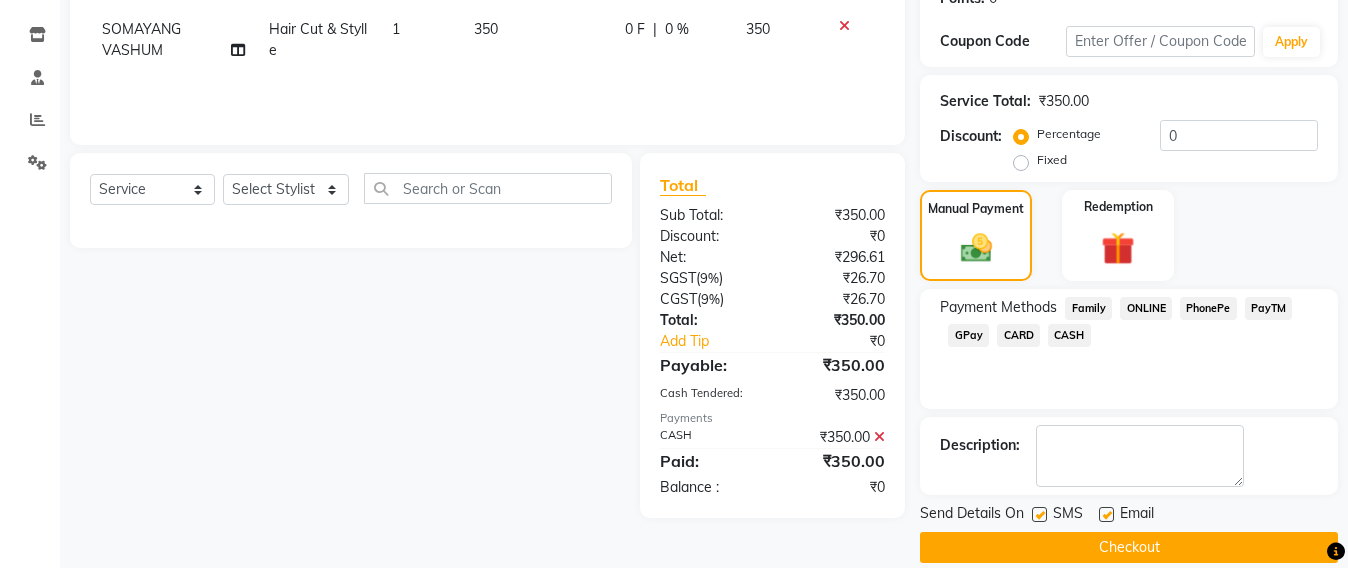 scroll, scrollTop: 348, scrollLeft: 0, axis: vertical 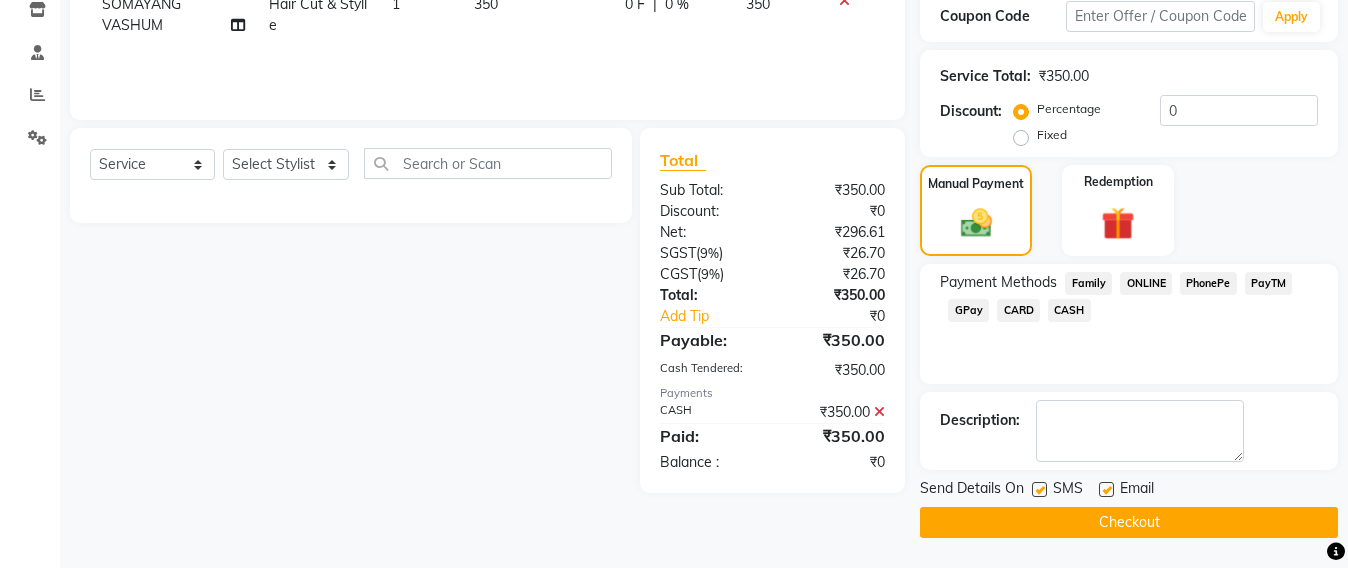 click on "Checkout" 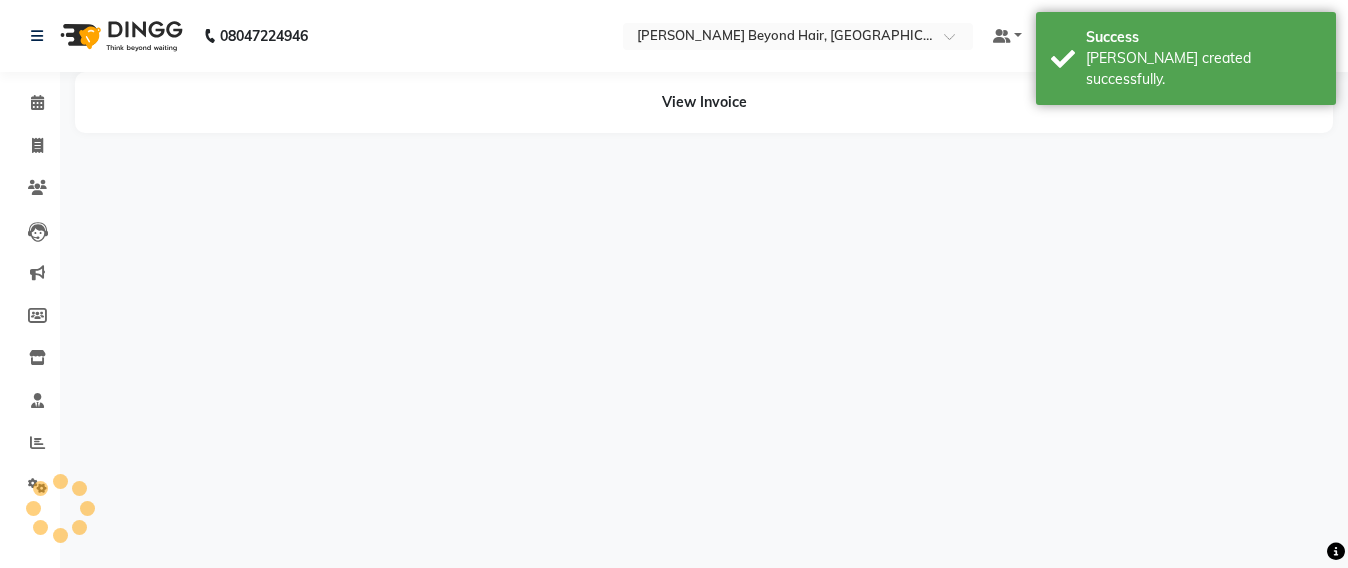 scroll, scrollTop: 0, scrollLeft: 0, axis: both 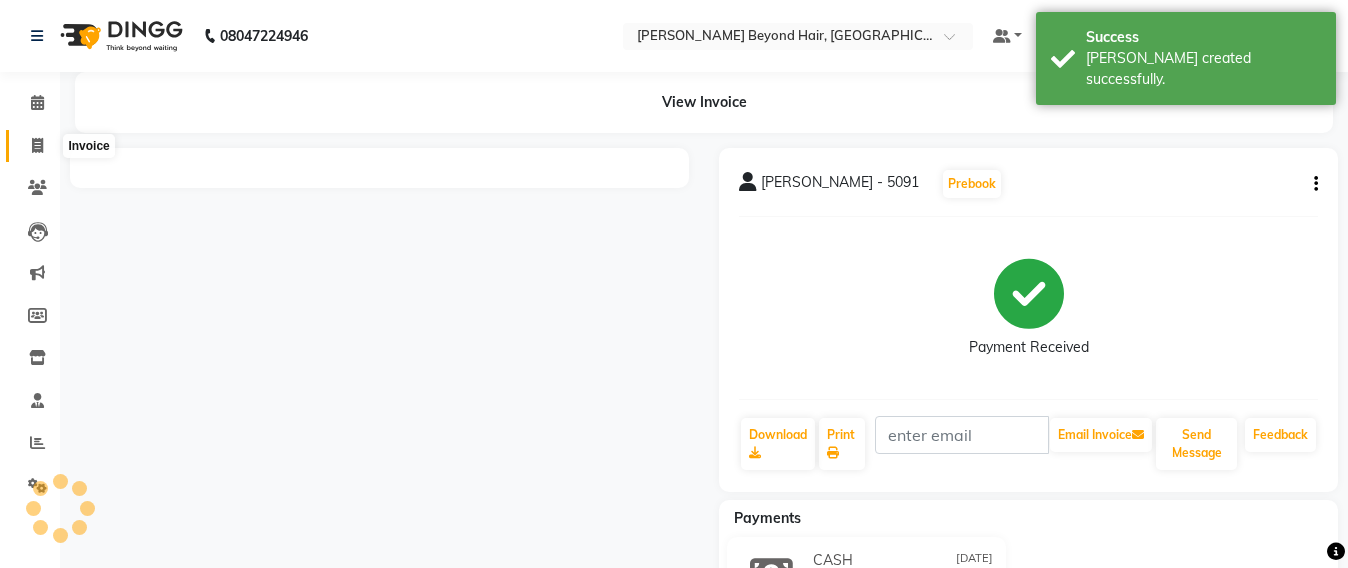 click 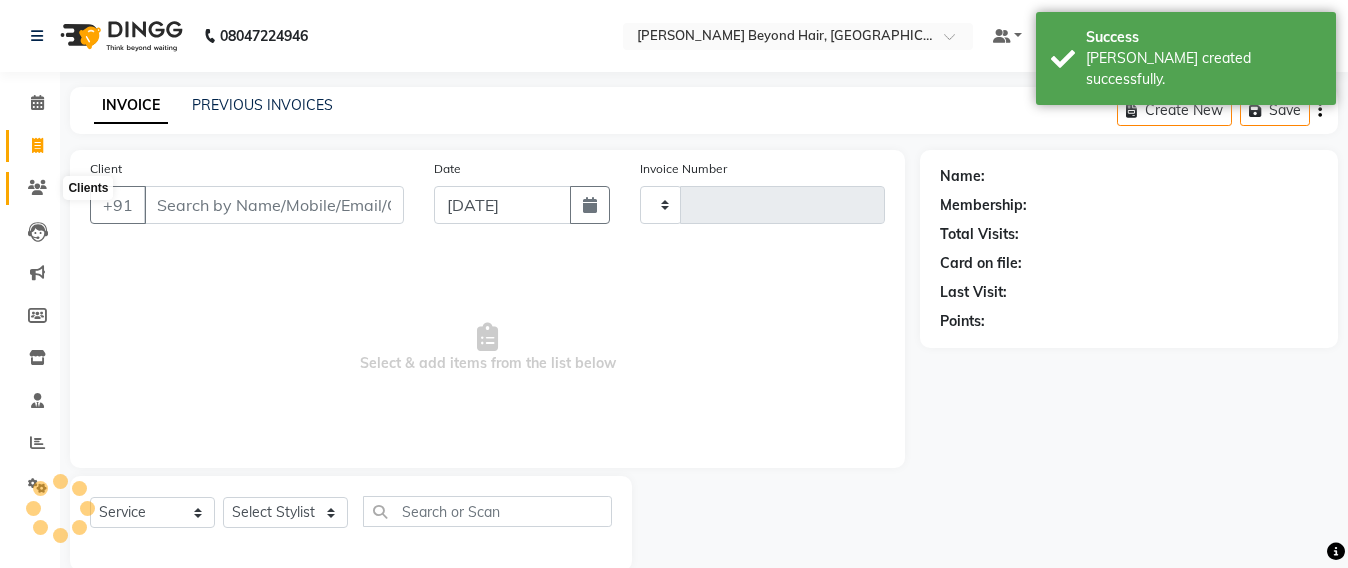 scroll, scrollTop: 33, scrollLeft: 0, axis: vertical 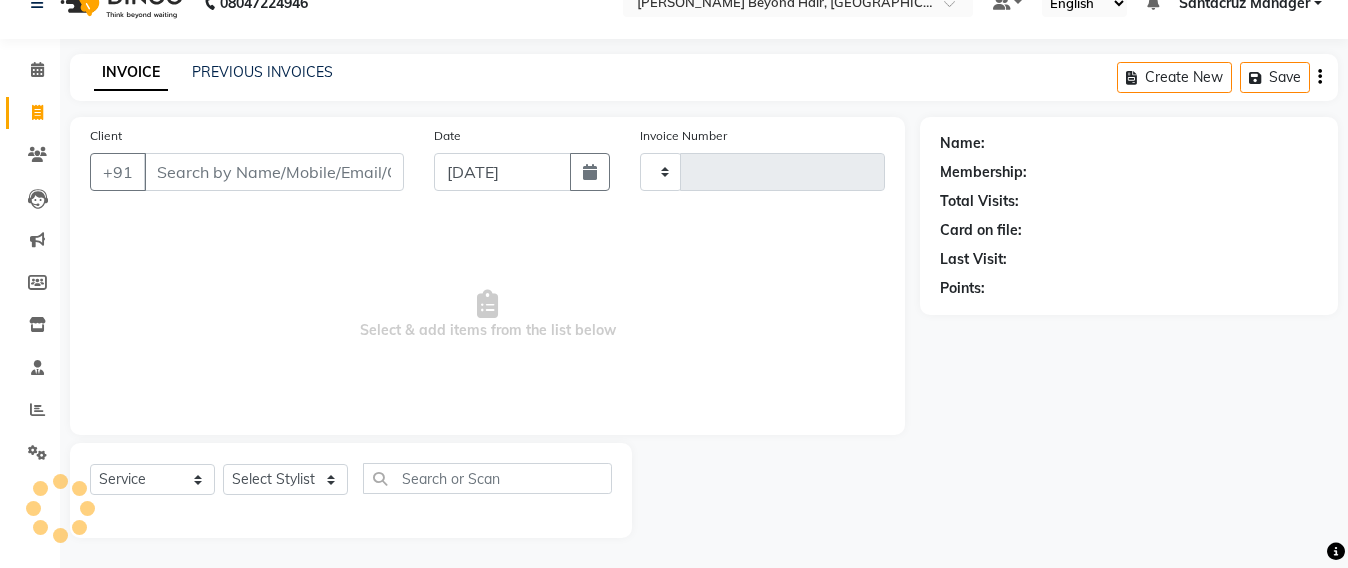 type on "5097" 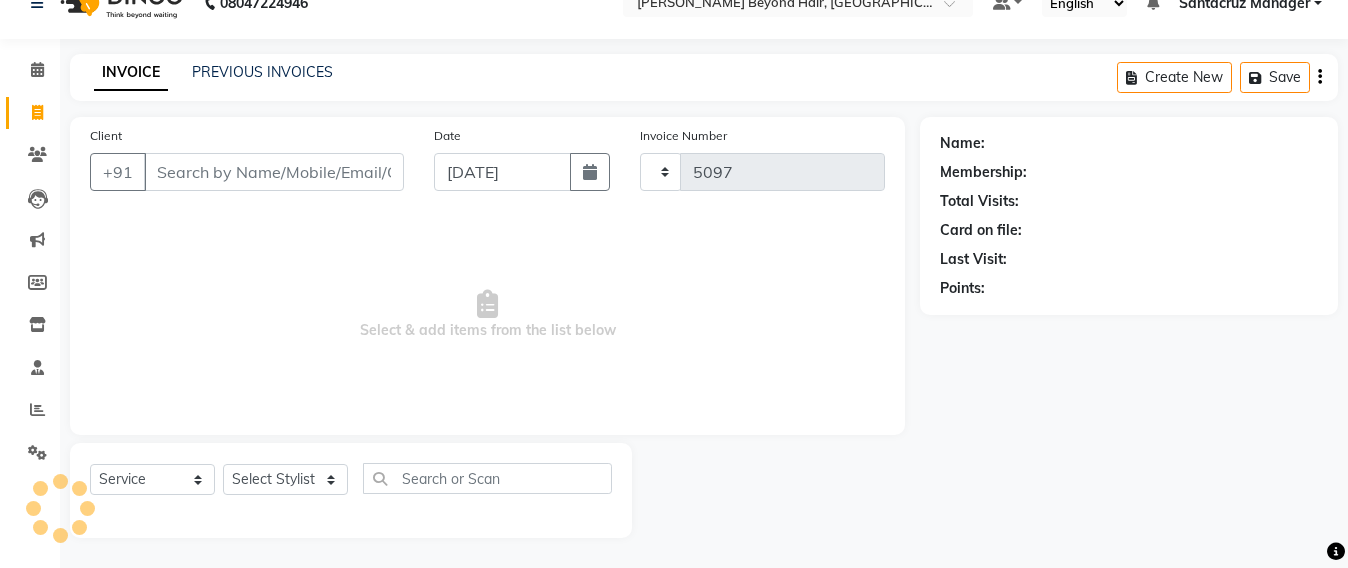 select on "6357" 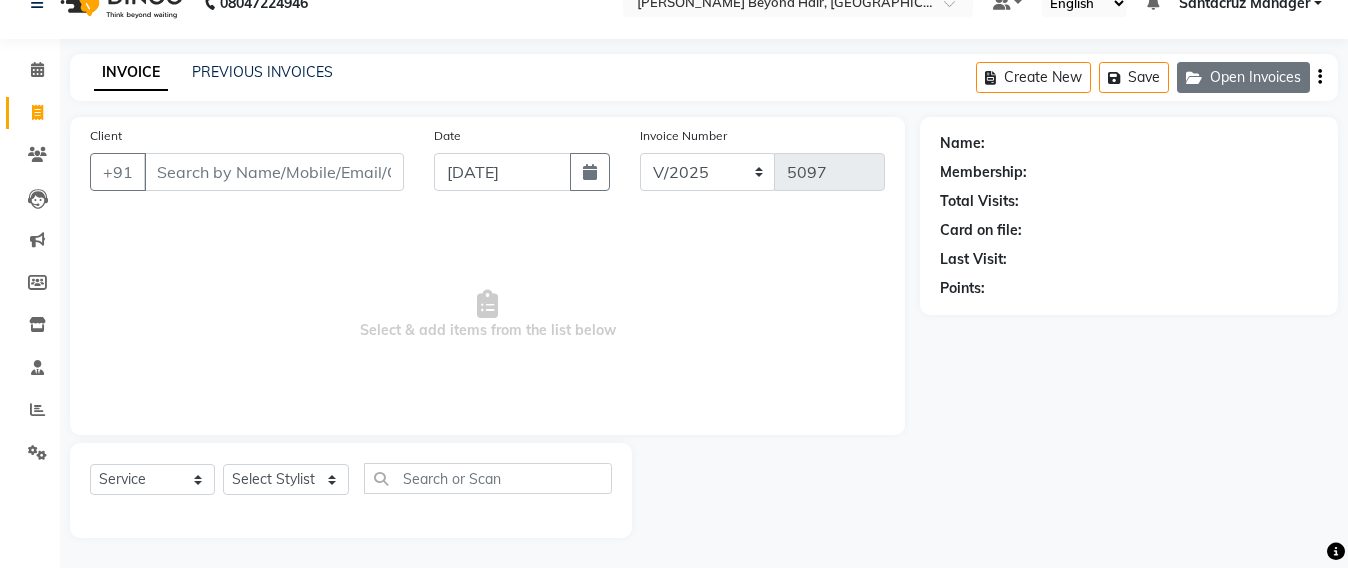 click on "Open Invoices" 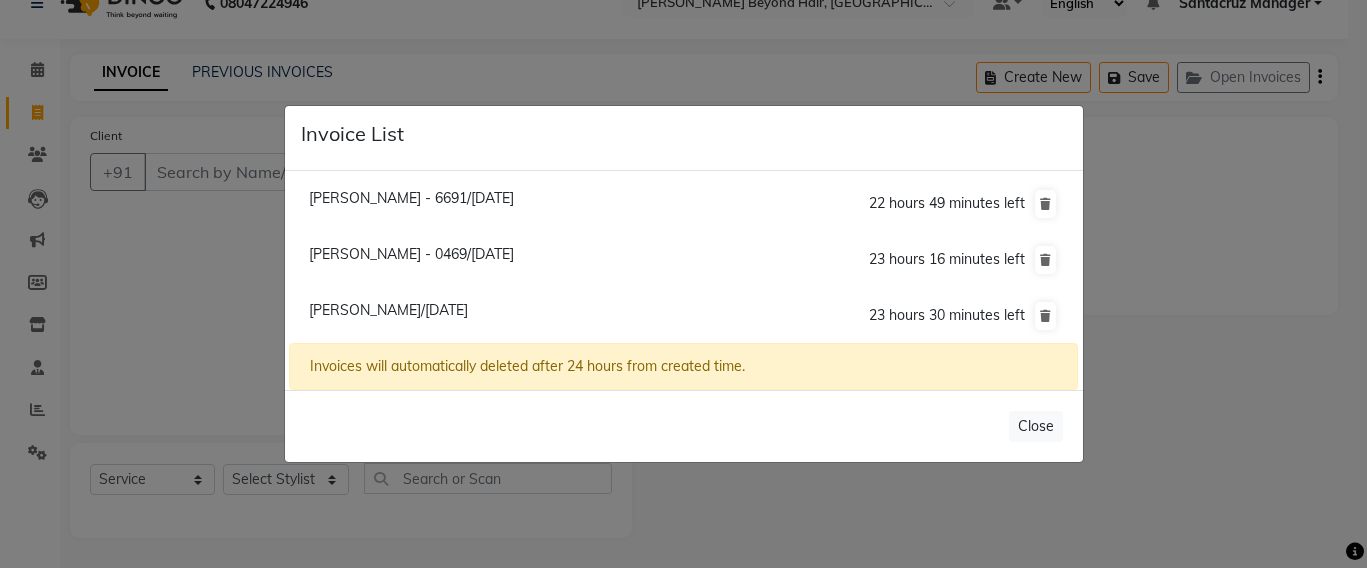 click on "Ronita Manali/13 July 2025" 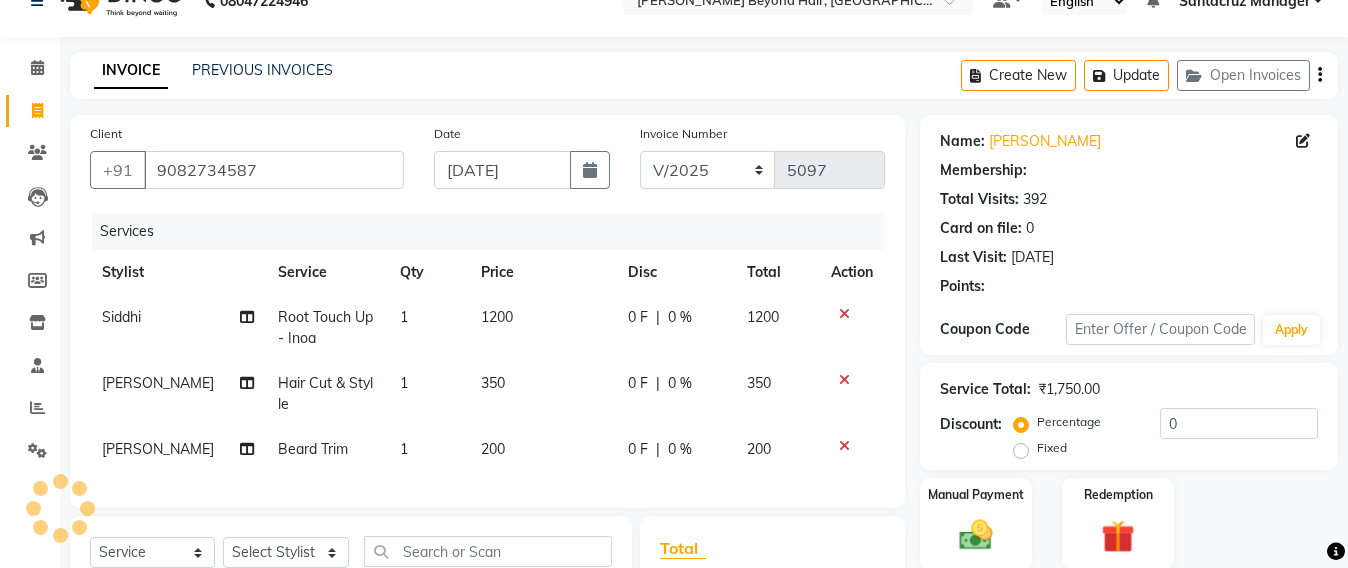 scroll, scrollTop: 305, scrollLeft: 0, axis: vertical 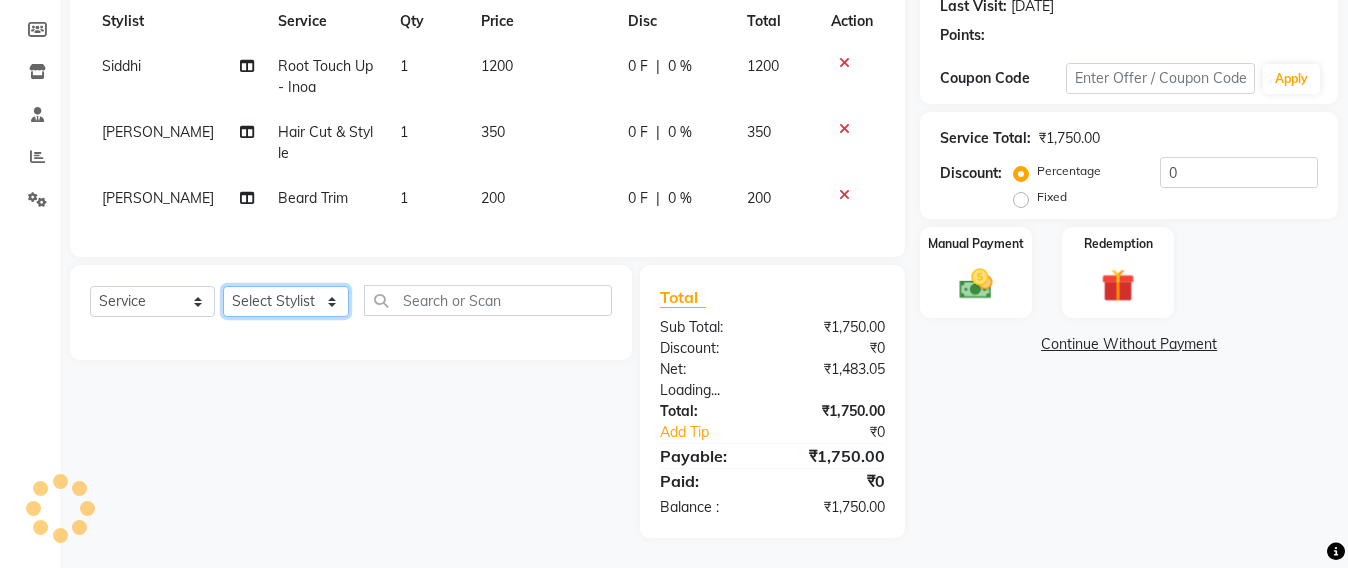 click on "Select Stylist Admin [PERSON_NAME] Sankat [PERSON_NAME] [PERSON_NAME] [PERSON_NAME] [PERSON_NAME] [PERSON_NAME] [PERSON_NAME] mahattre Pratibha [PERSON_NAME] Rosy [PERSON_NAME] [PERSON_NAME] admin [PERSON_NAME] Manager [PERSON_NAME] SOMAYANG VASHUM [PERSON_NAME]" 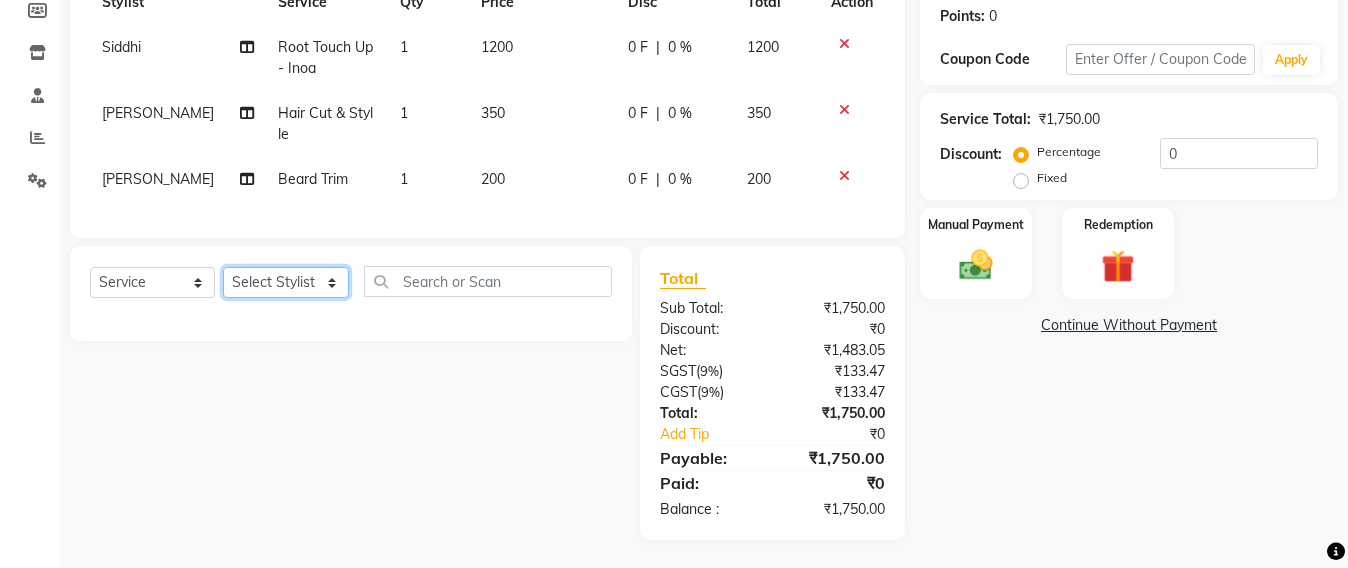 select on "47907" 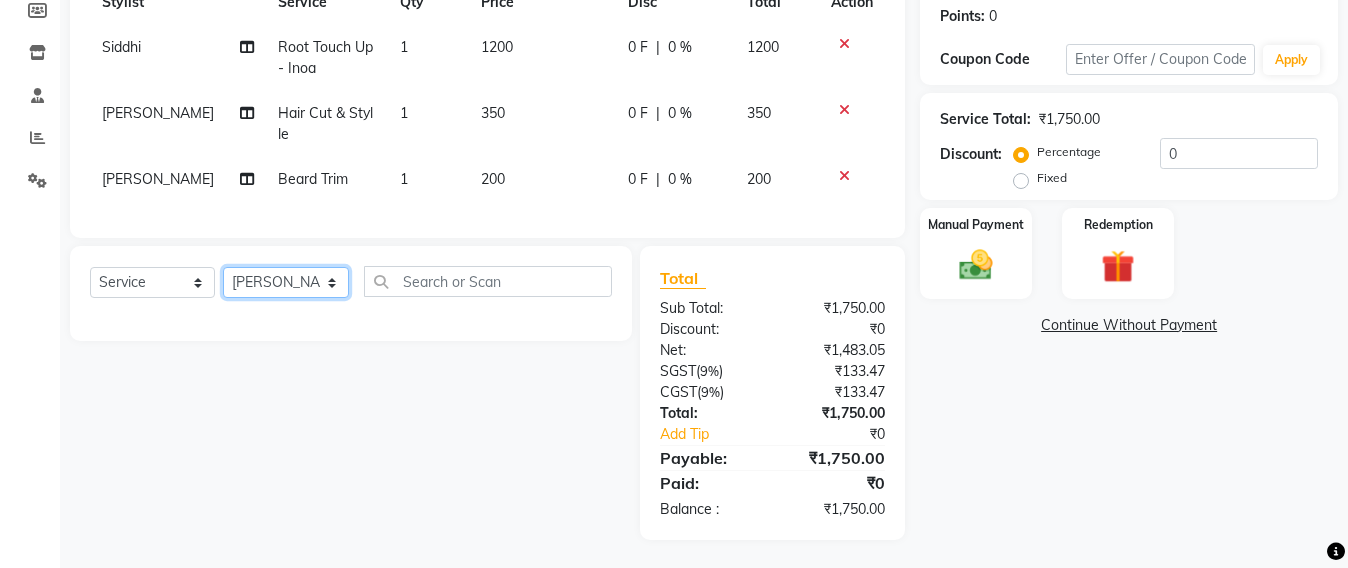 click on "Select Stylist Admin [PERSON_NAME] Sankat [PERSON_NAME] [PERSON_NAME] [PERSON_NAME] [PERSON_NAME] [PERSON_NAME] [PERSON_NAME] mahattre Pratibha [PERSON_NAME] Rosy [PERSON_NAME] [PERSON_NAME] admin [PERSON_NAME] Manager [PERSON_NAME] SOMAYANG VASHUM [PERSON_NAME]" 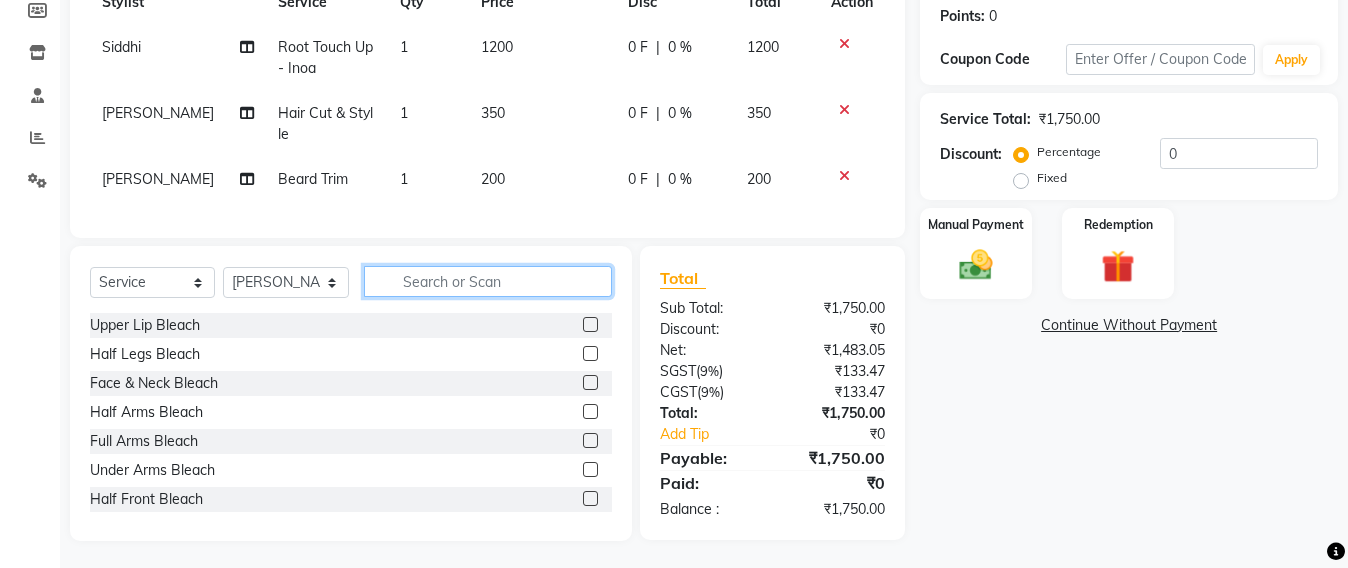 click 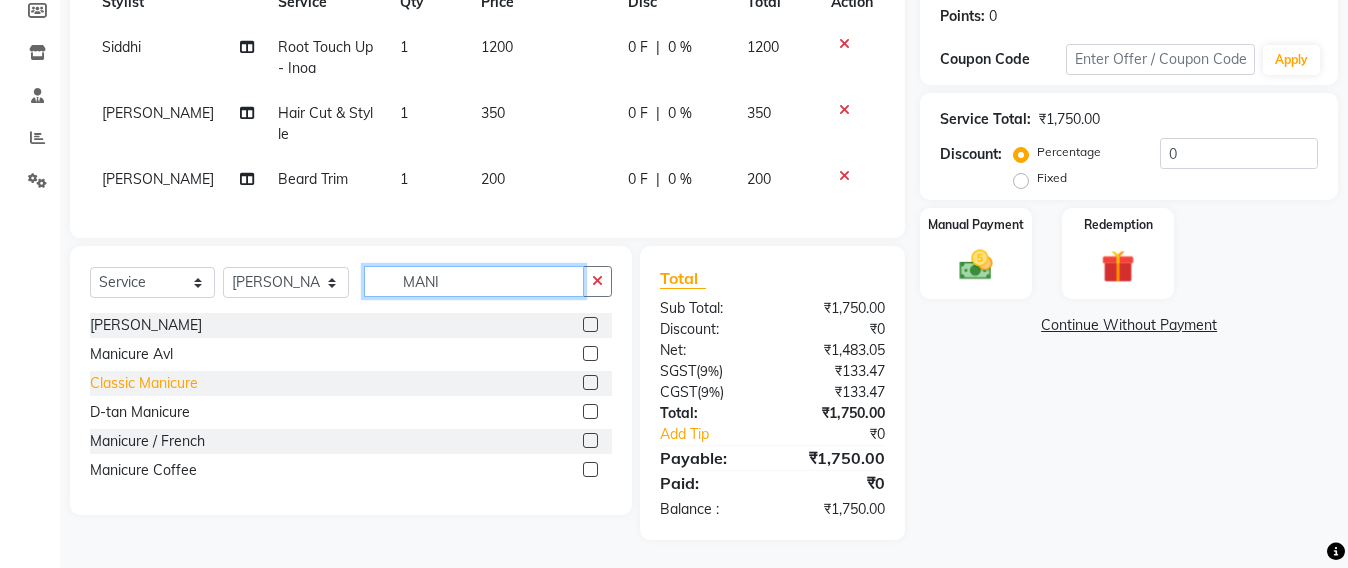 type on "MANI" 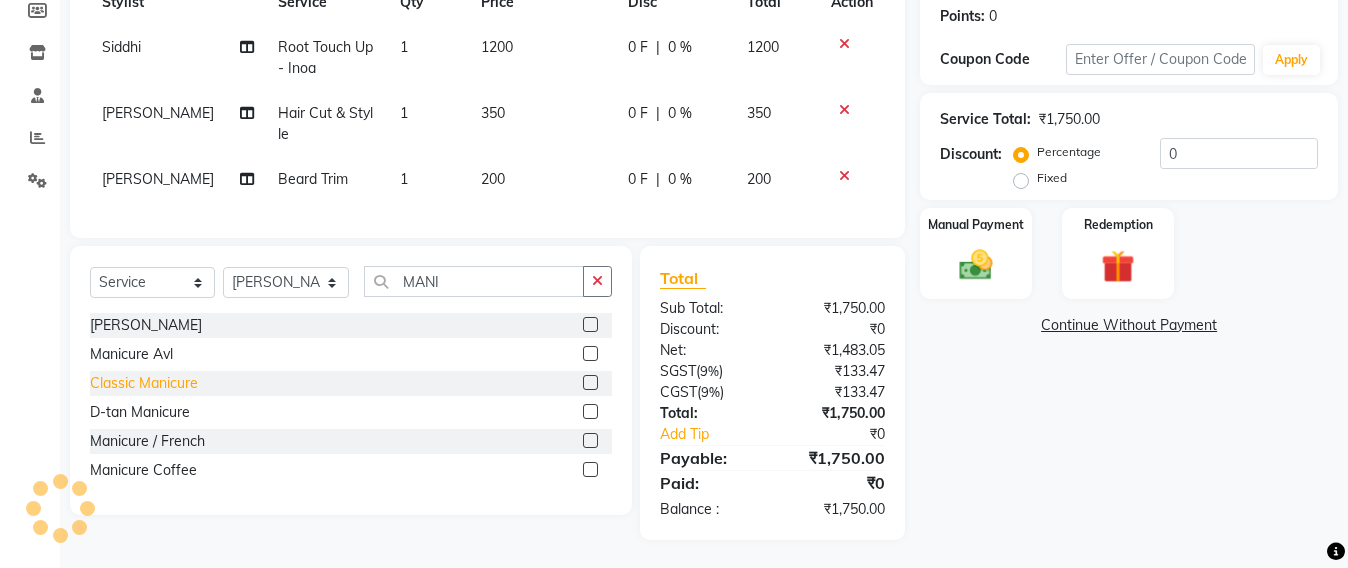 click on "Classic Manicure" 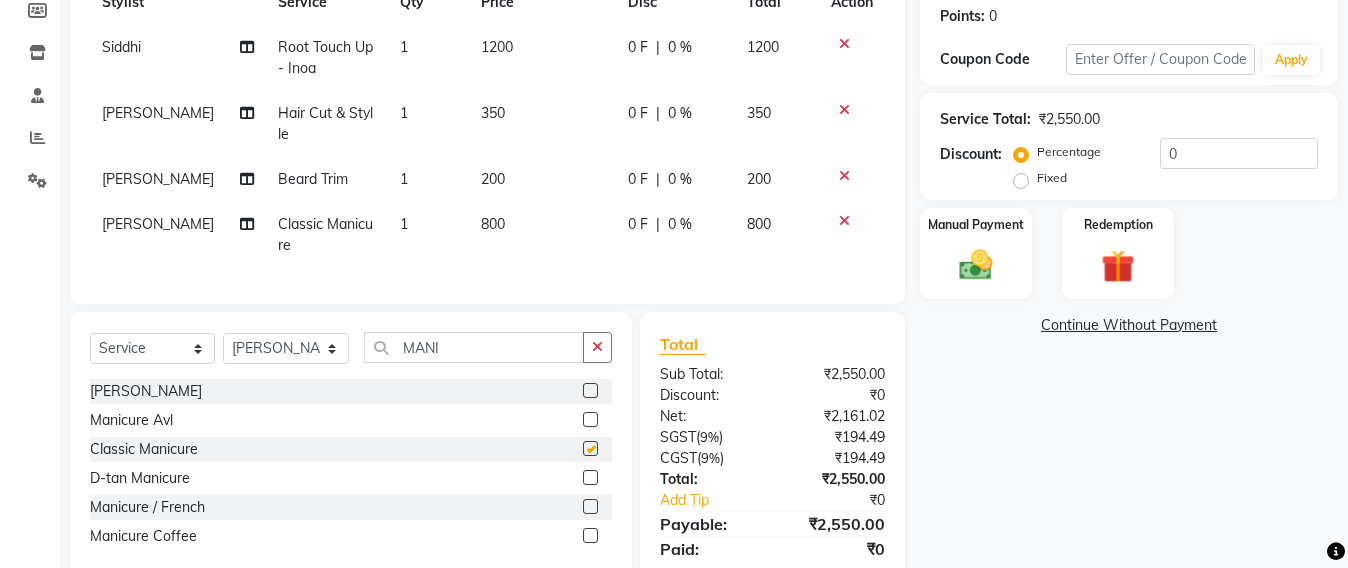 checkbox on "false" 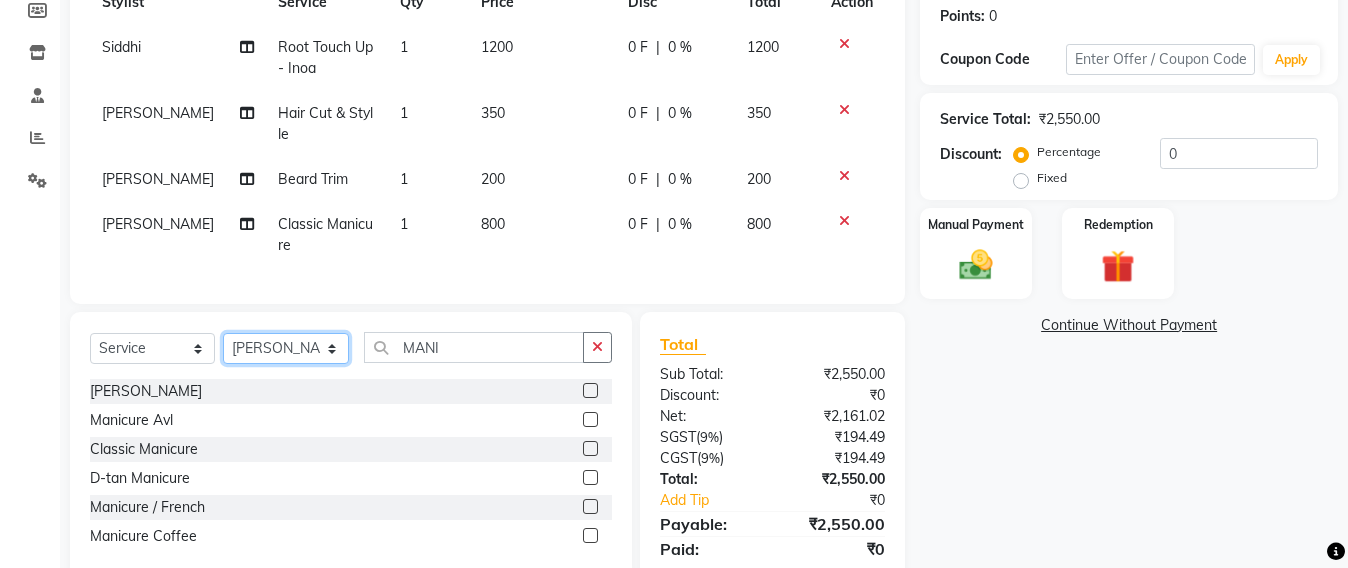 click on "Select Stylist Admin [PERSON_NAME] Sankat [PERSON_NAME] [PERSON_NAME] [PERSON_NAME] [PERSON_NAME] [PERSON_NAME] [PERSON_NAME] mahattre Pratibha [PERSON_NAME] Rosy [PERSON_NAME] [PERSON_NAME] admin [PERSON_NAME] Manager [PERSON_NAME] SOMAYANG VASHUM [PERSON_NAME]" 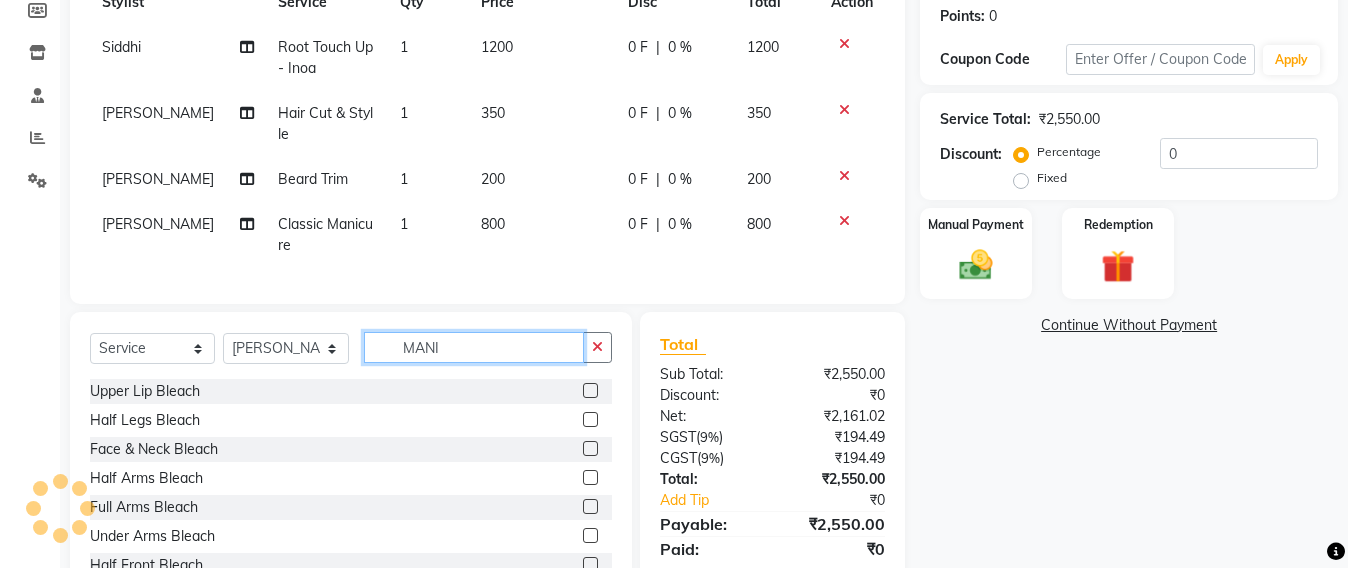 click on "MANI" 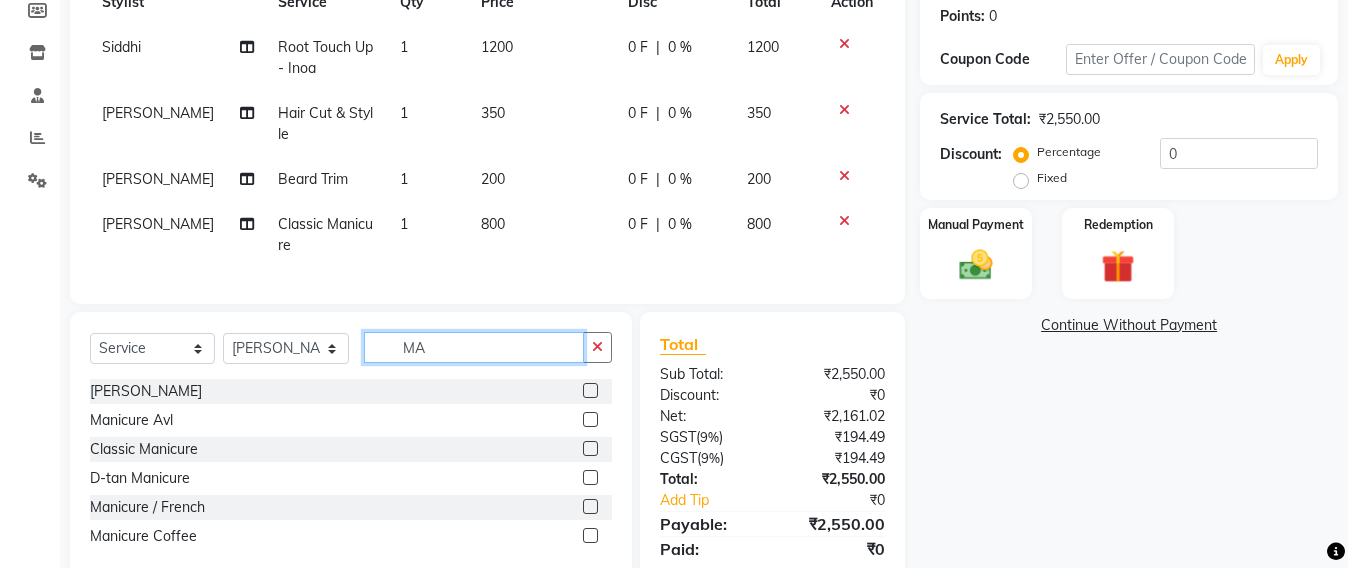 type on "M" 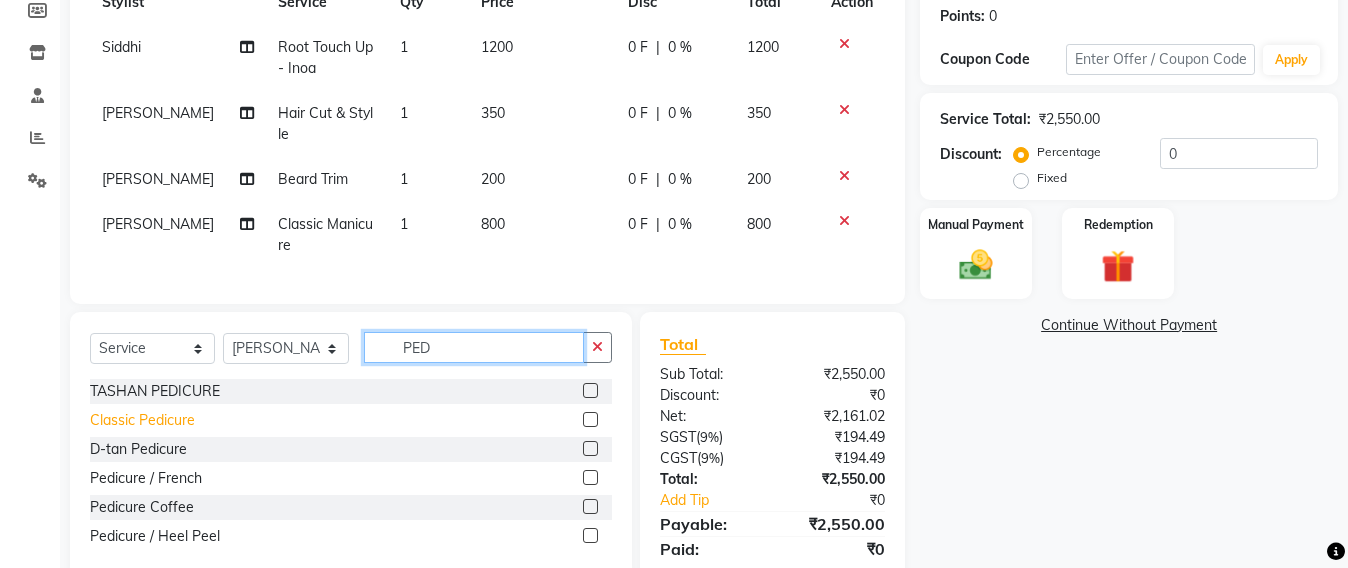 type on "PED" 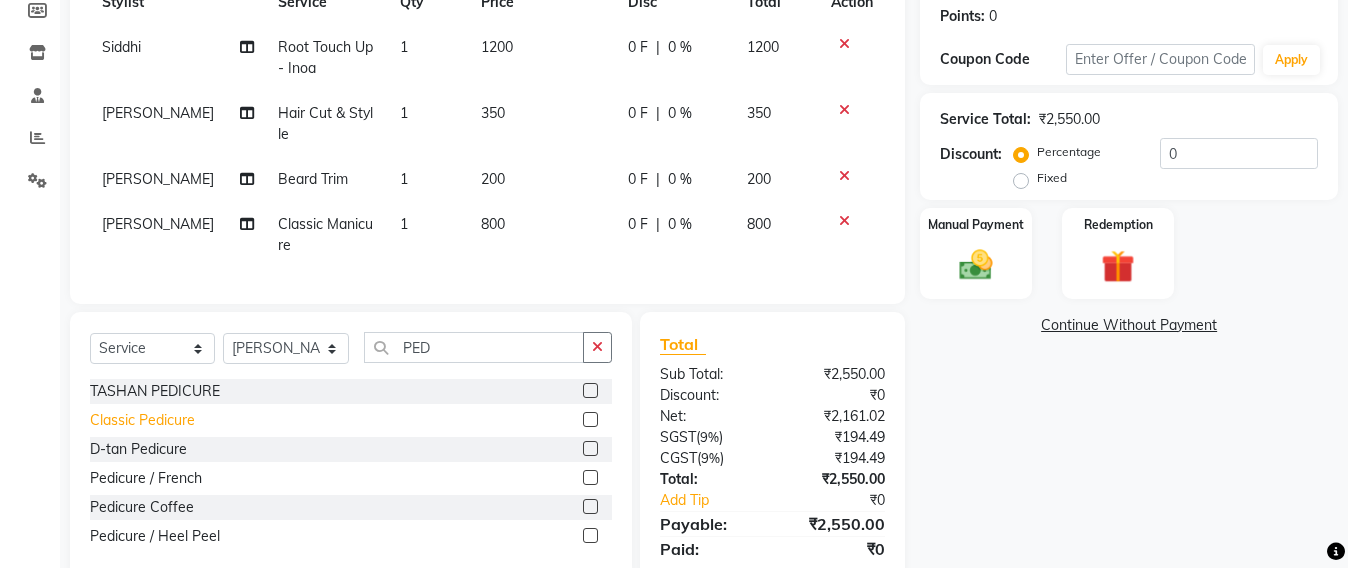 click on "Classic Pedicure" 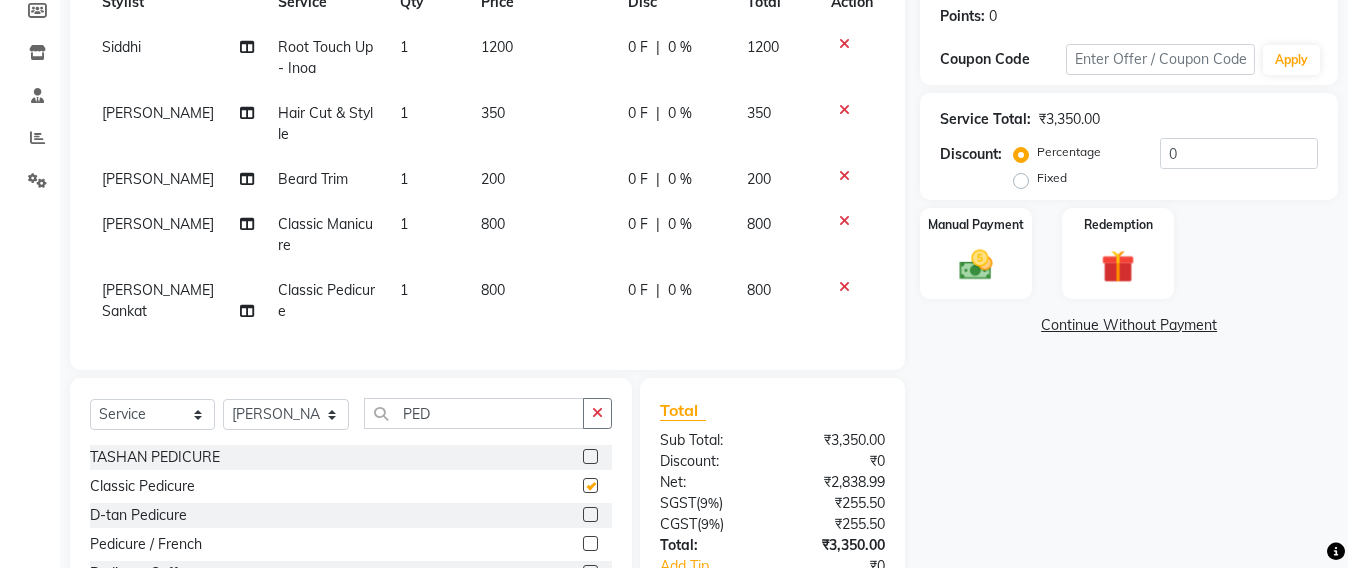 checkbox on "false" 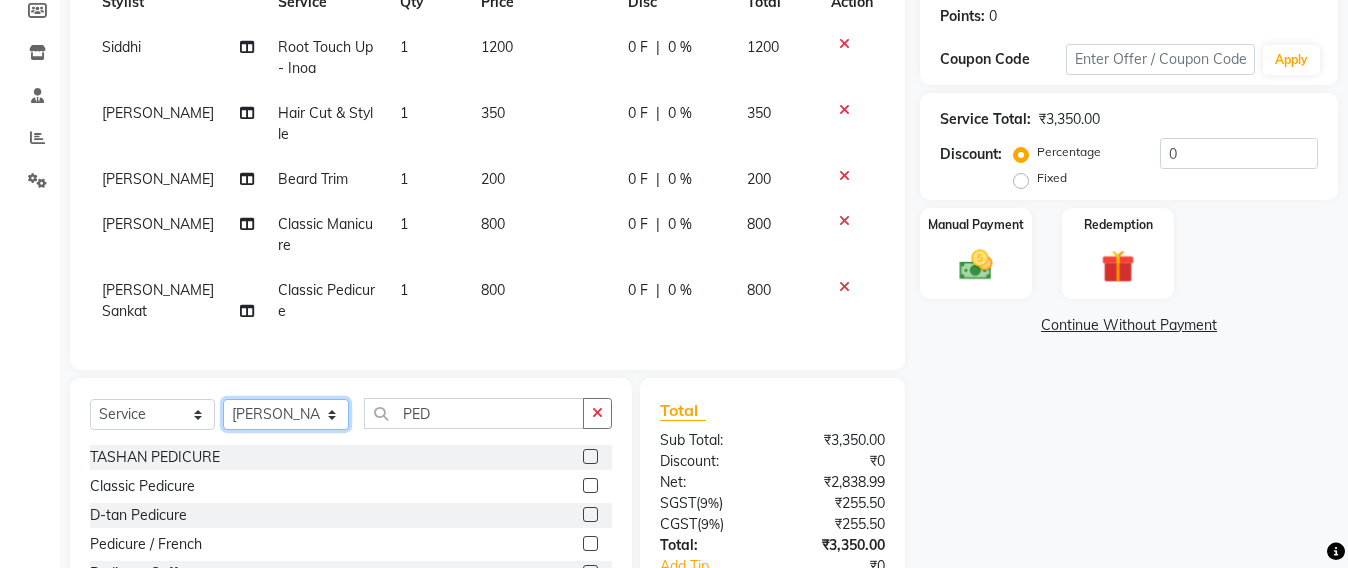 click on "Select Stylist Admin [PERSON_NAME] Sankat [PERSON_NAME] [PERSON_NAME] [PERSON_NAME] [PERSON_NAME] [PERSON_NAME] [PERSON_NAME] mahattre Pratibha [PERSON_NAME] Rosy [PERSON_NAME] [PERSON_NAME] admin [PERSON_NAME] Manager [PERSON_NAME] SOMAYANG VASHUM [PERSON_NAME]" 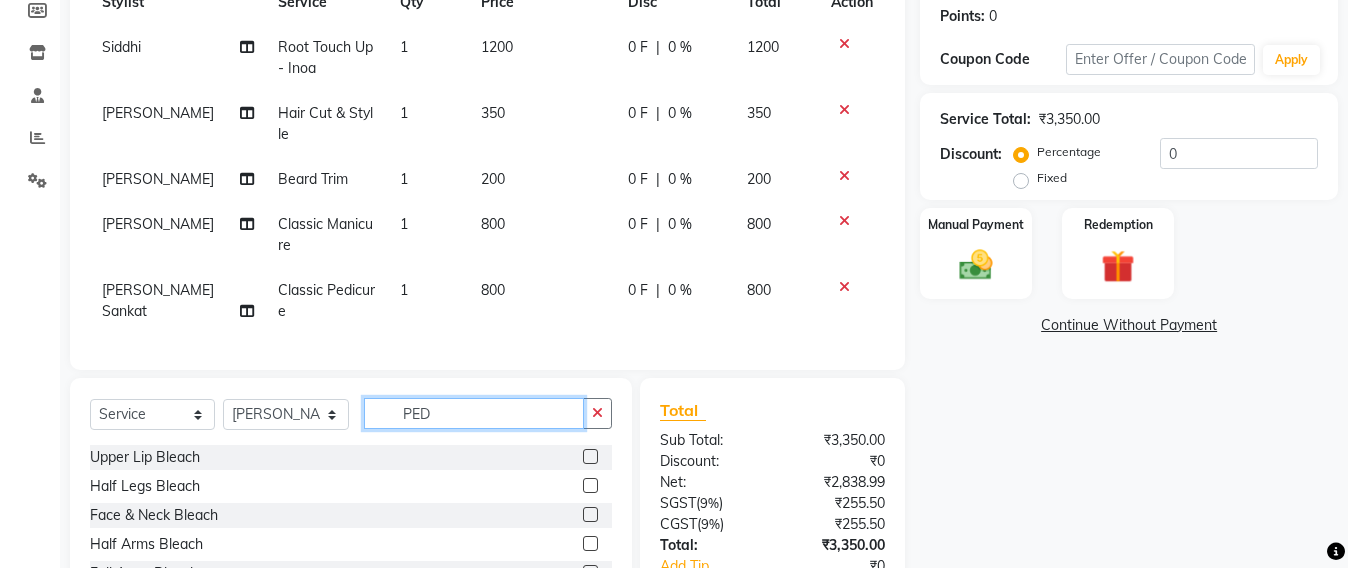 click on "PED" 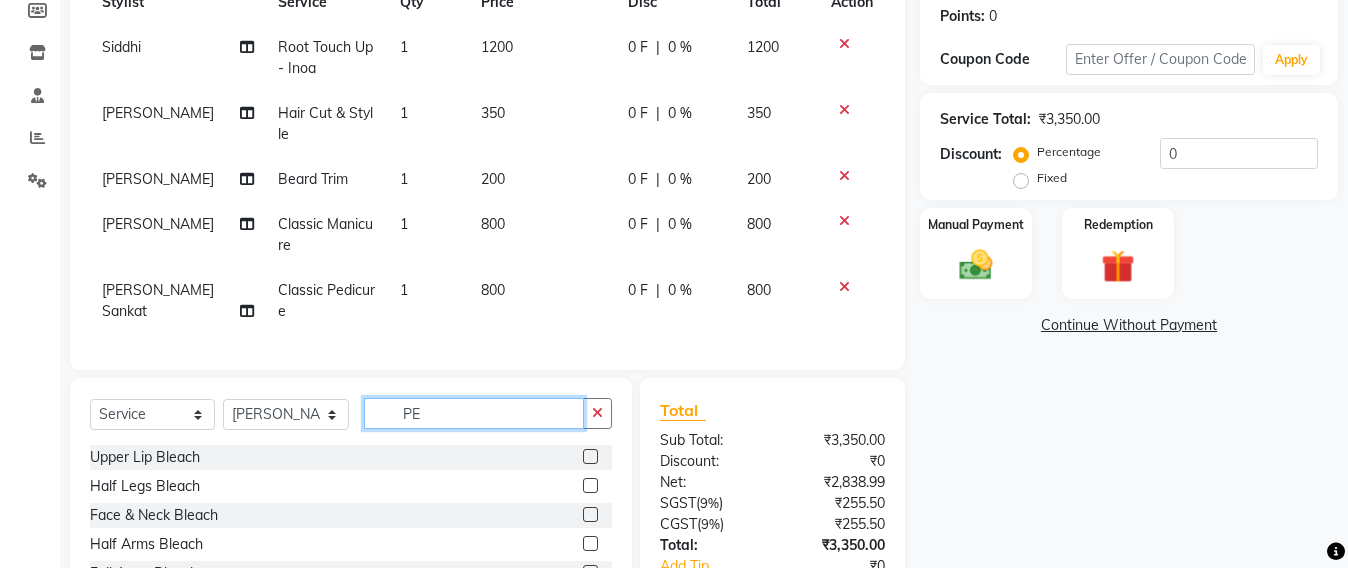 type on "P" 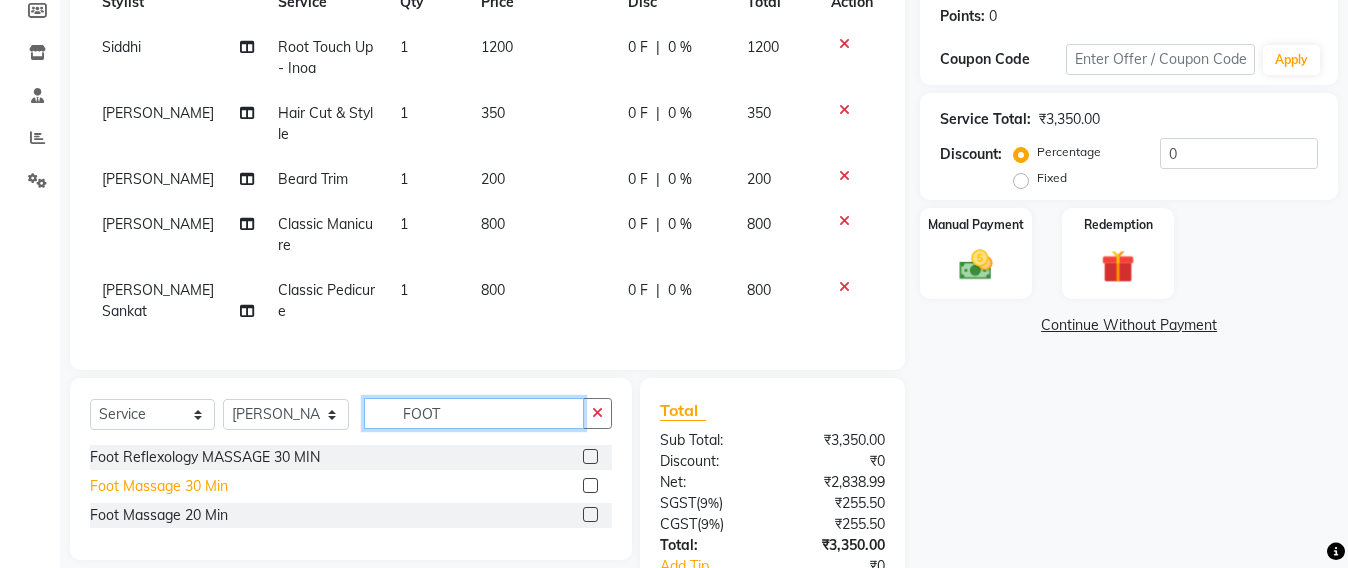type on "FOOT" 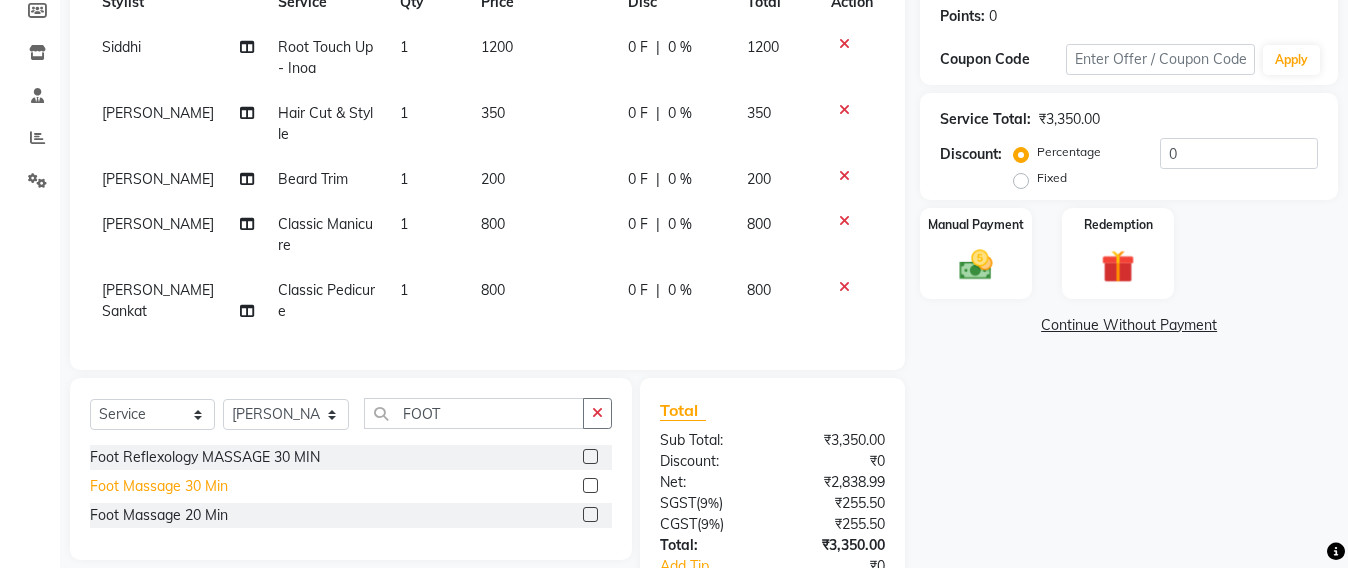click on "Foot Massage 30 Min" 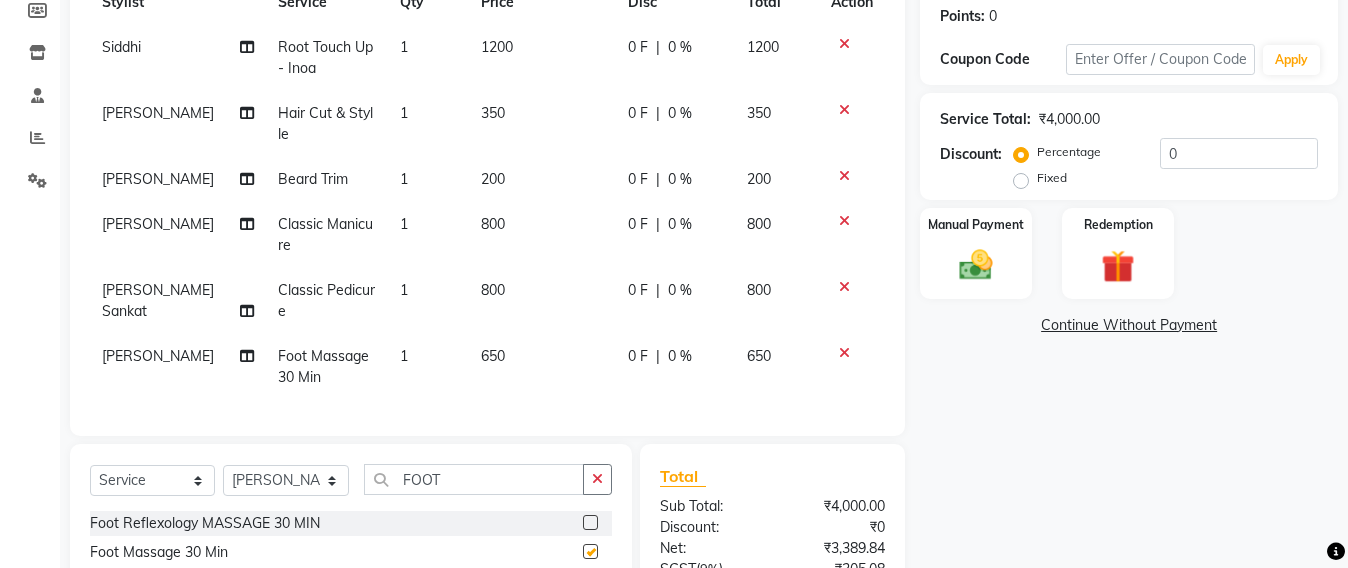 checkbox on "false" 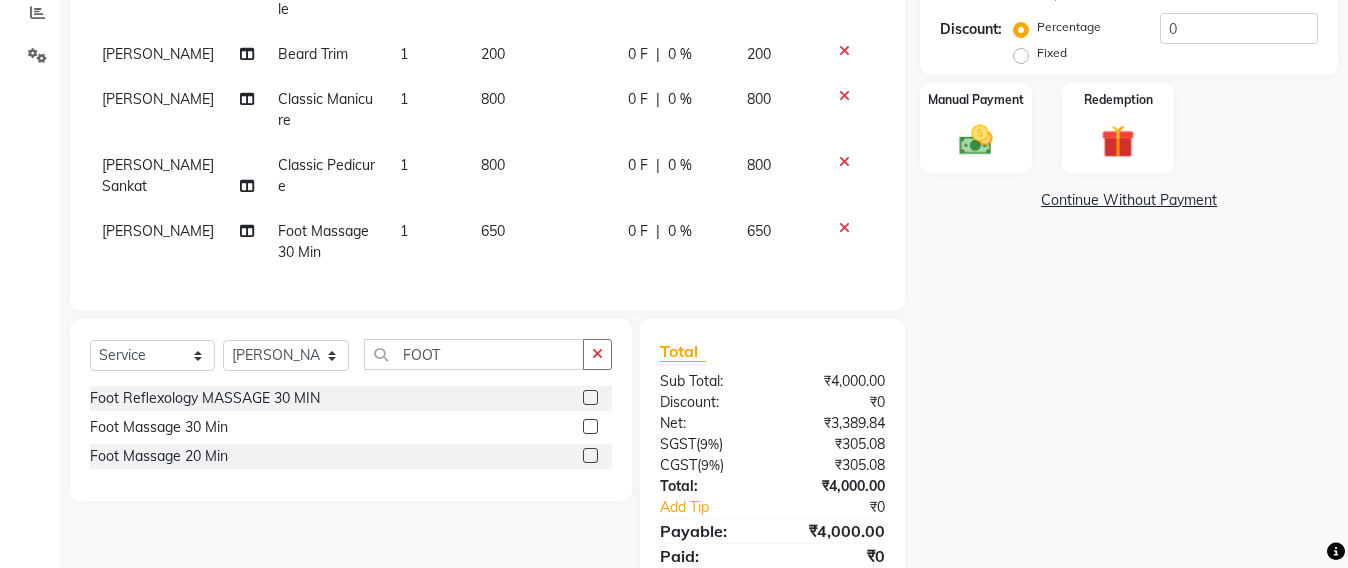 scroll, scrollTop: 0, scrollLeft: 0, axis: both 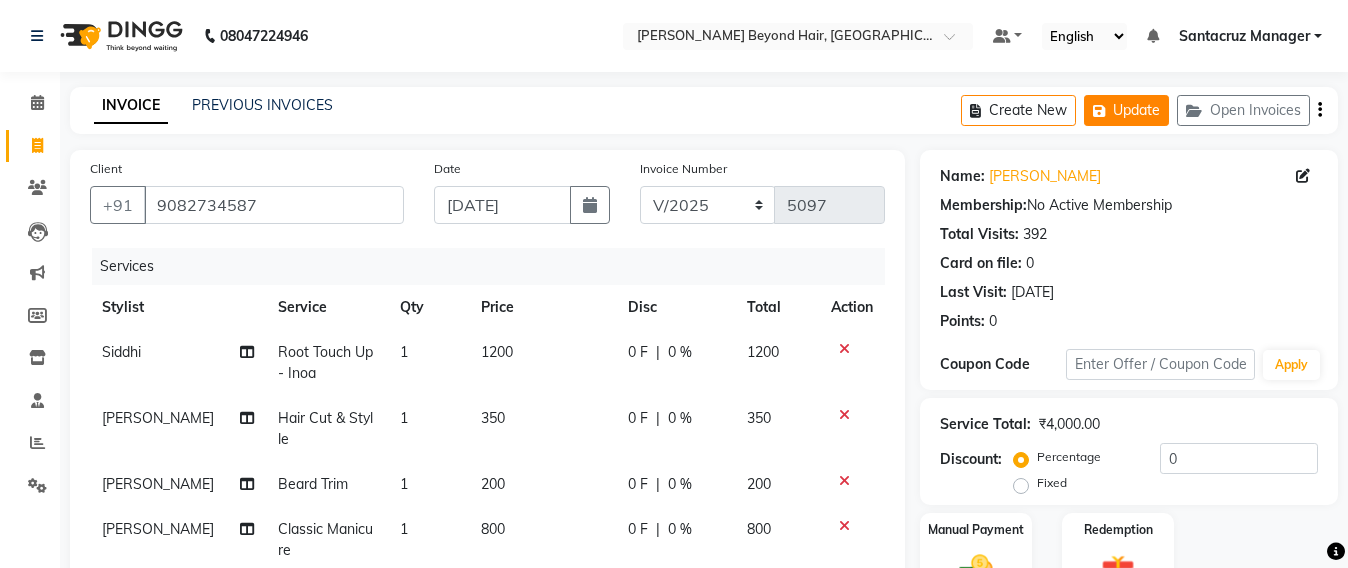 click on "Update" 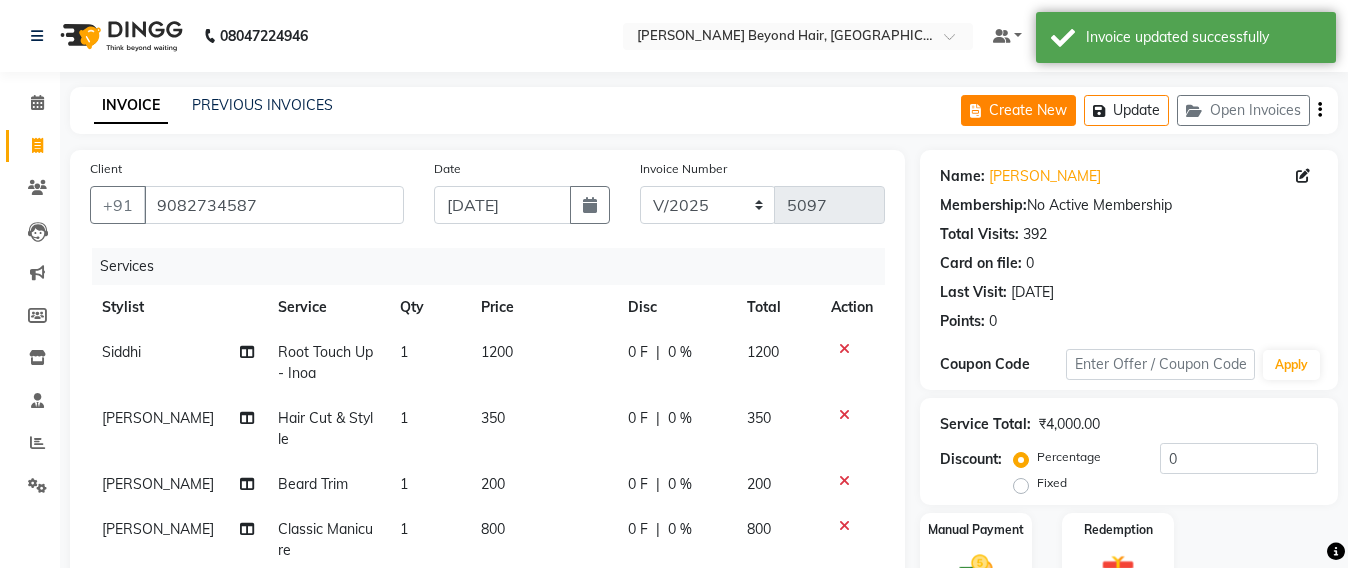 click on "Create New" 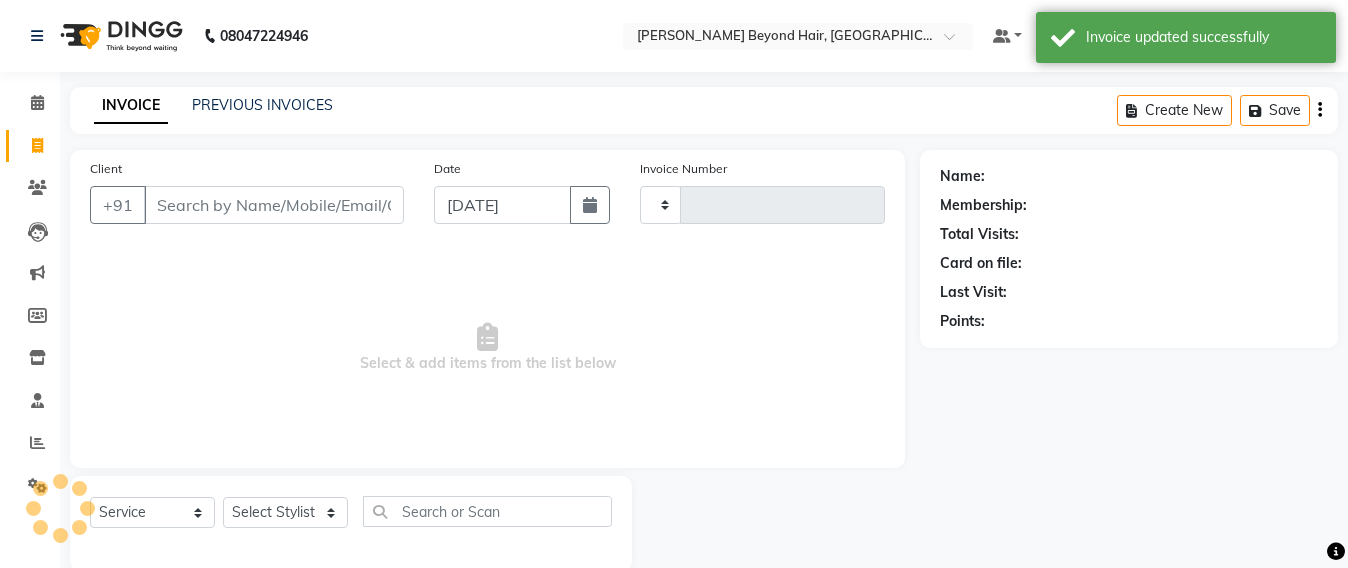 scroll, scrollTop: 33, scrollLeft: 0, axis: vertical 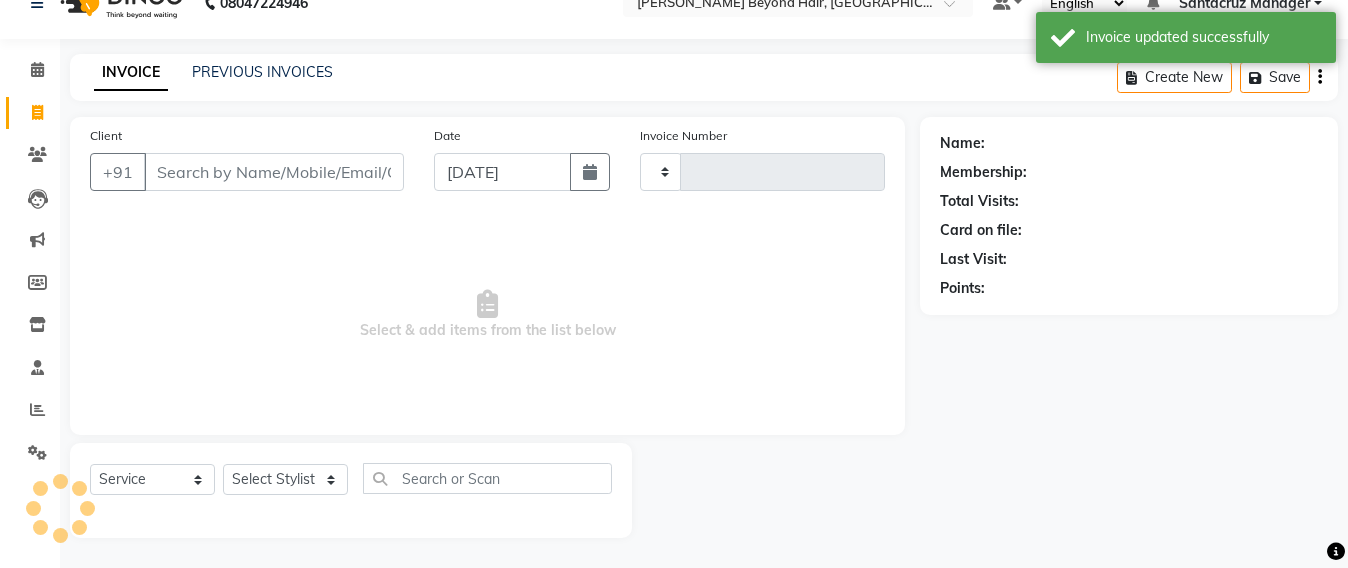 type on "5097" 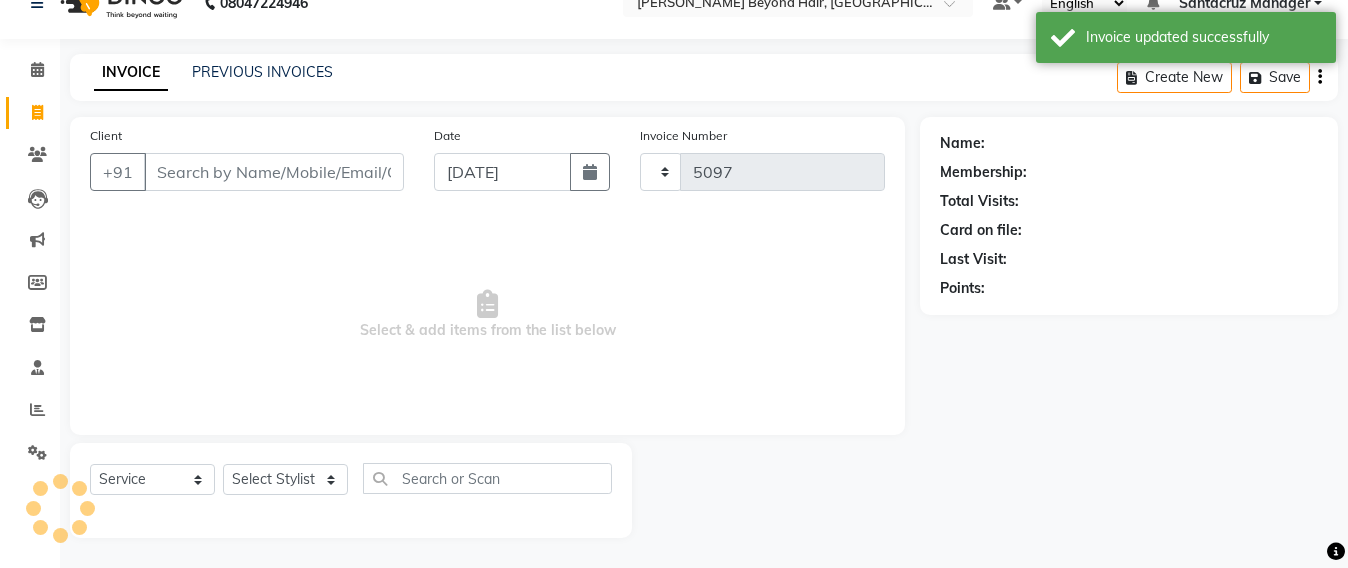 select on "6357" 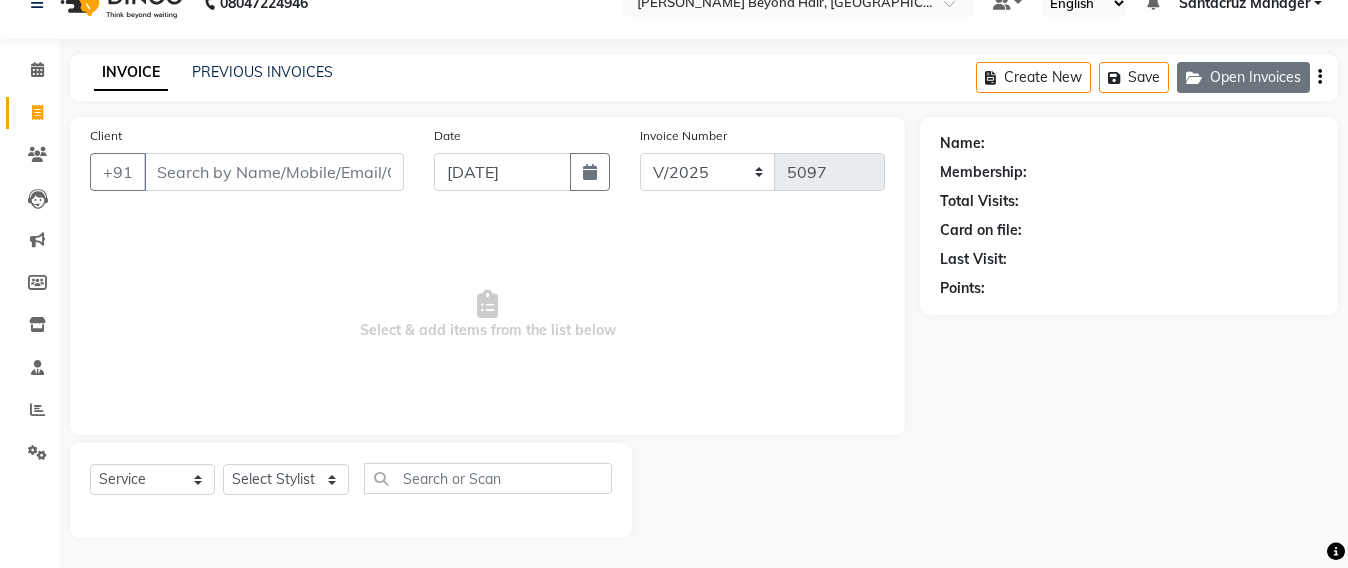 click on "Open Invoices" 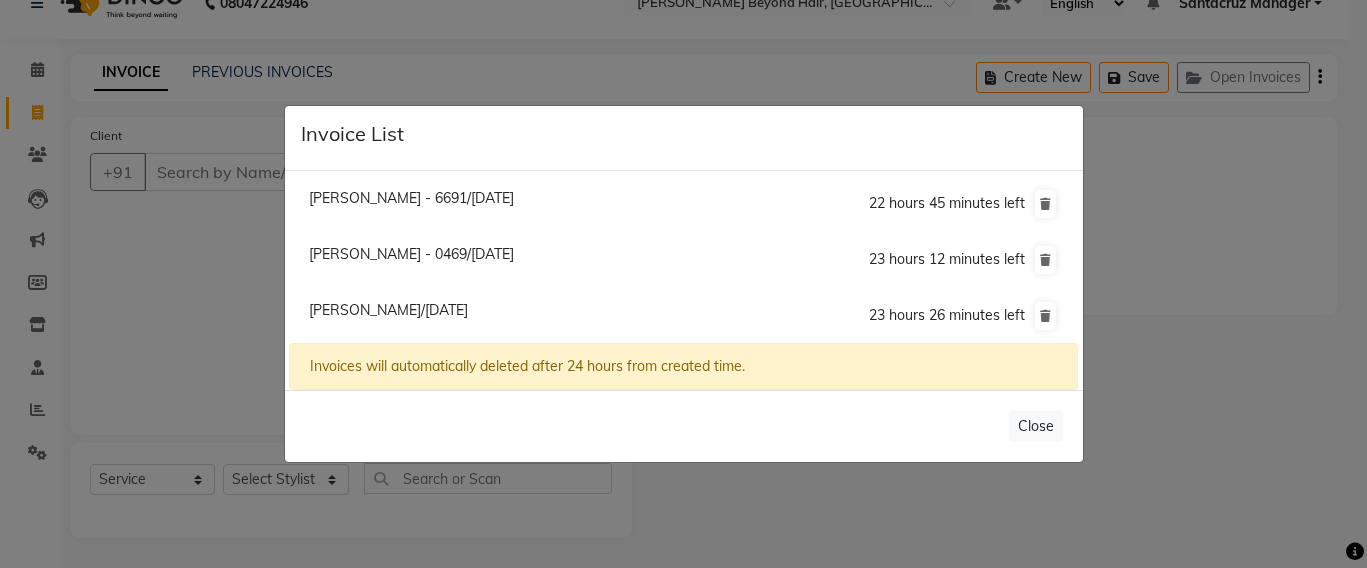 click on "Kajal Savla - 0469/13 July 2025" 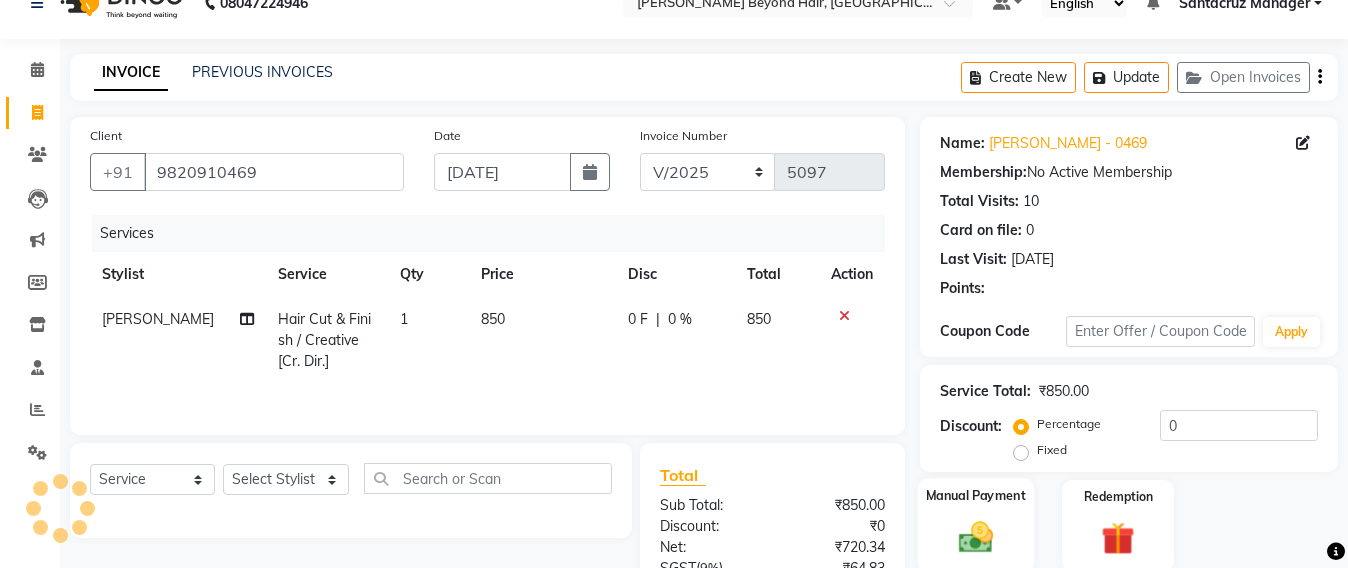 scroll, scrollTop: 236, scrollLeft: 0, axis: vertical 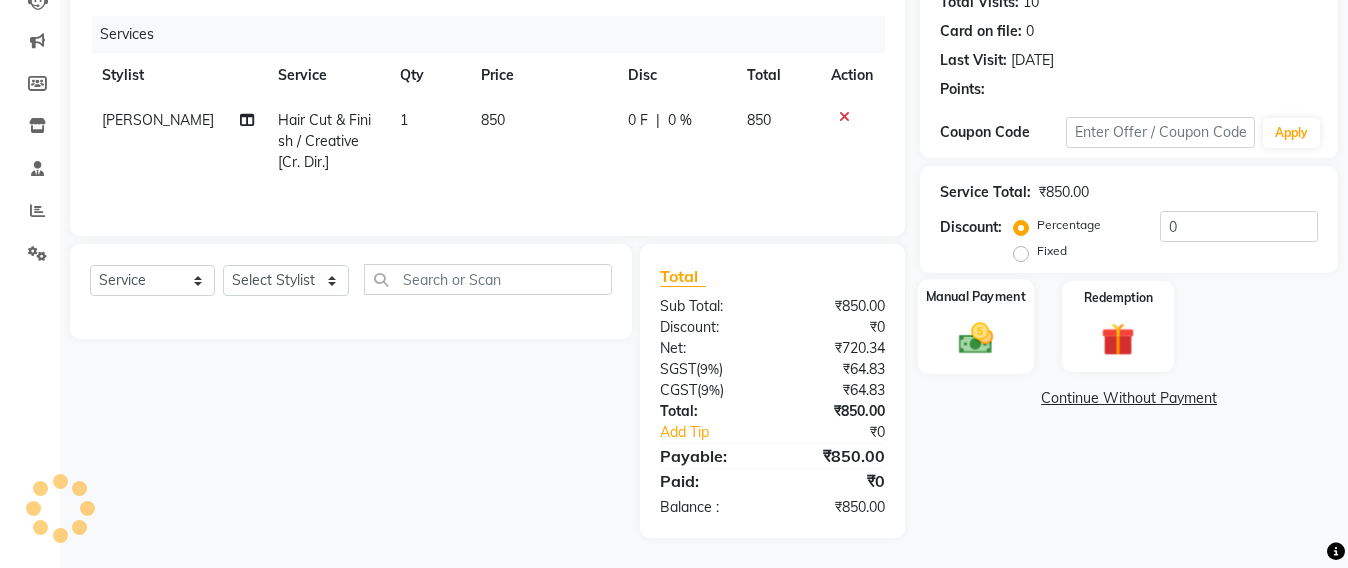 click 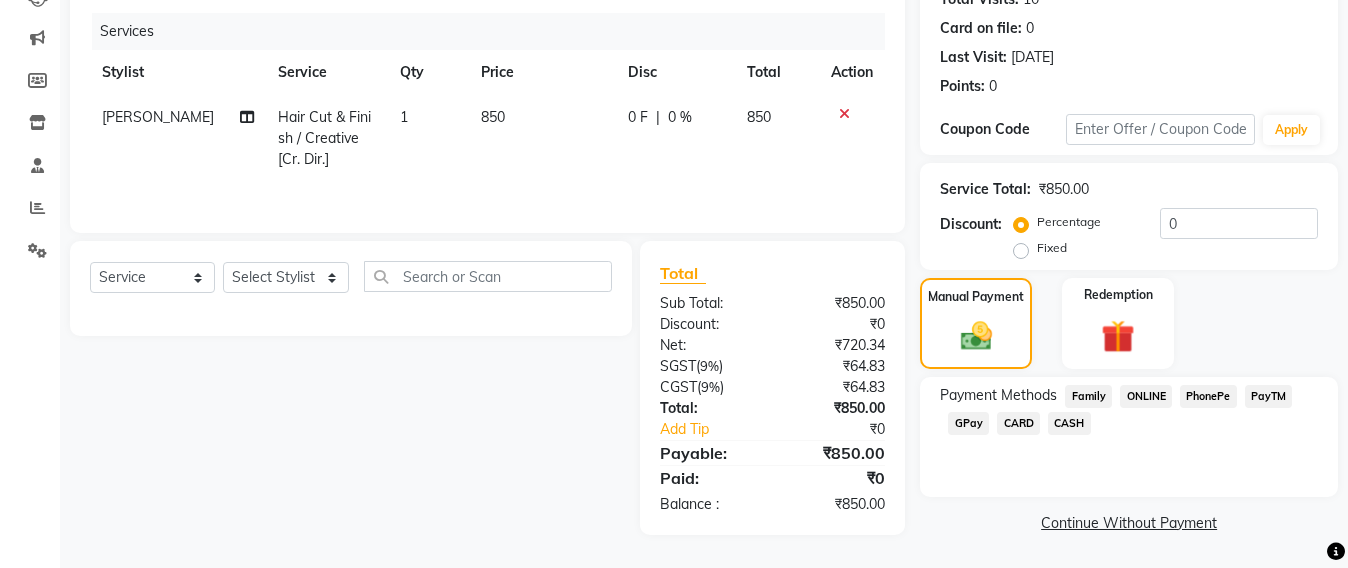 click on "CASH" 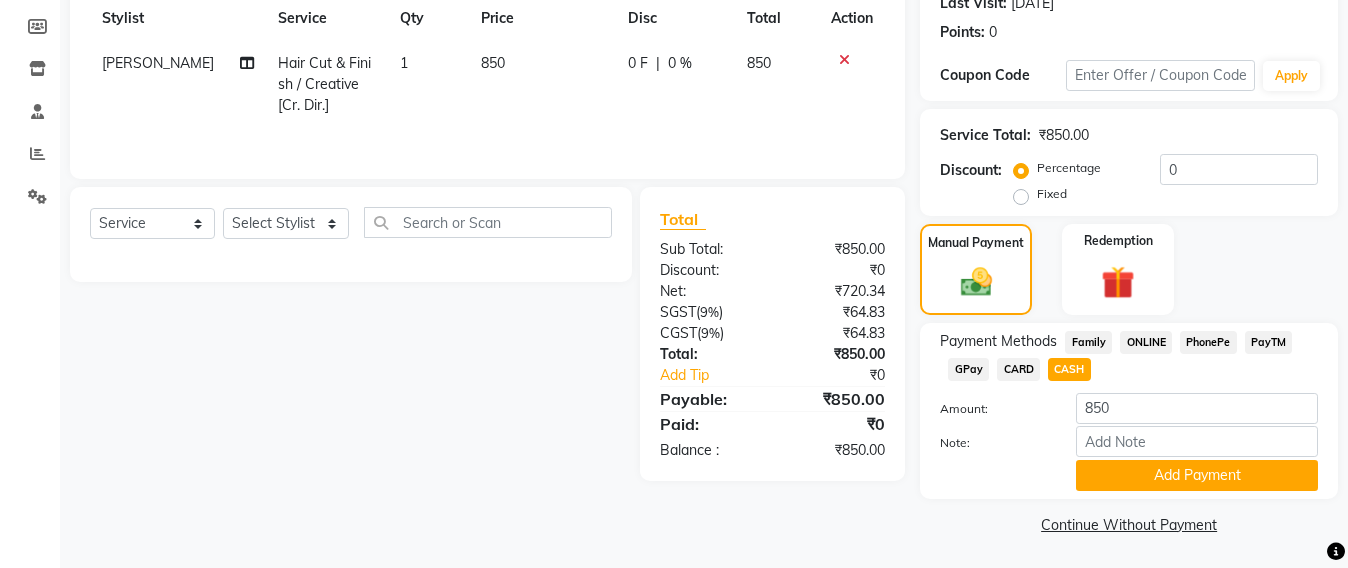 scroll, scrollTop: 291, scrollLeft: 0, axis: vertical 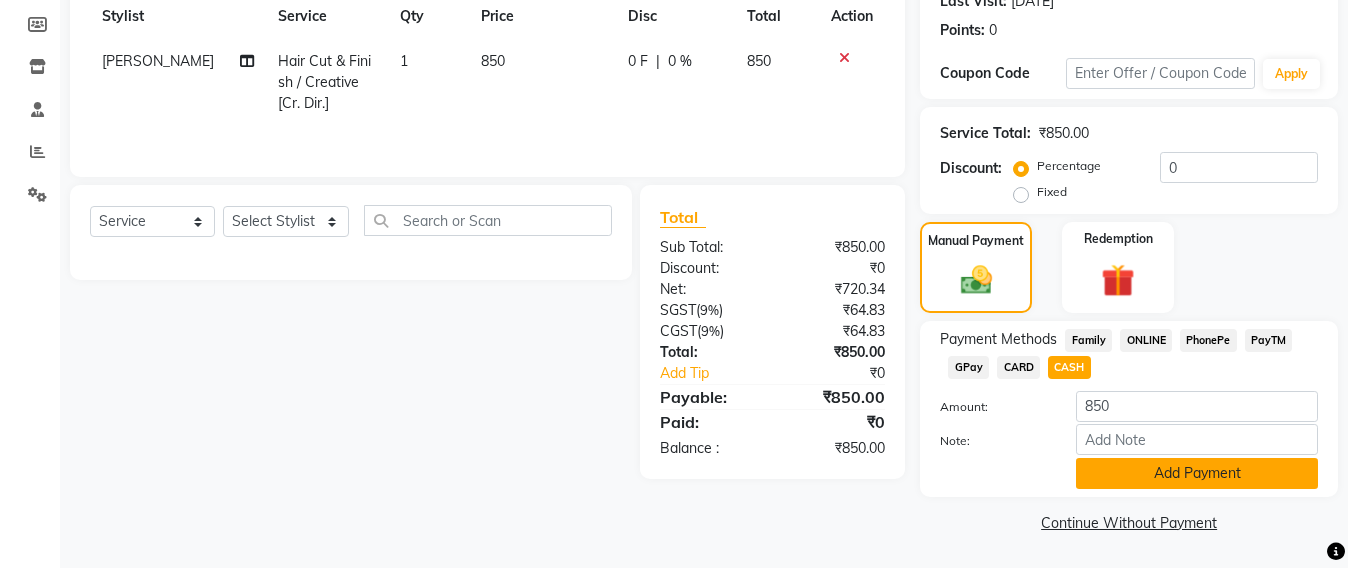 click on "Add Payment" 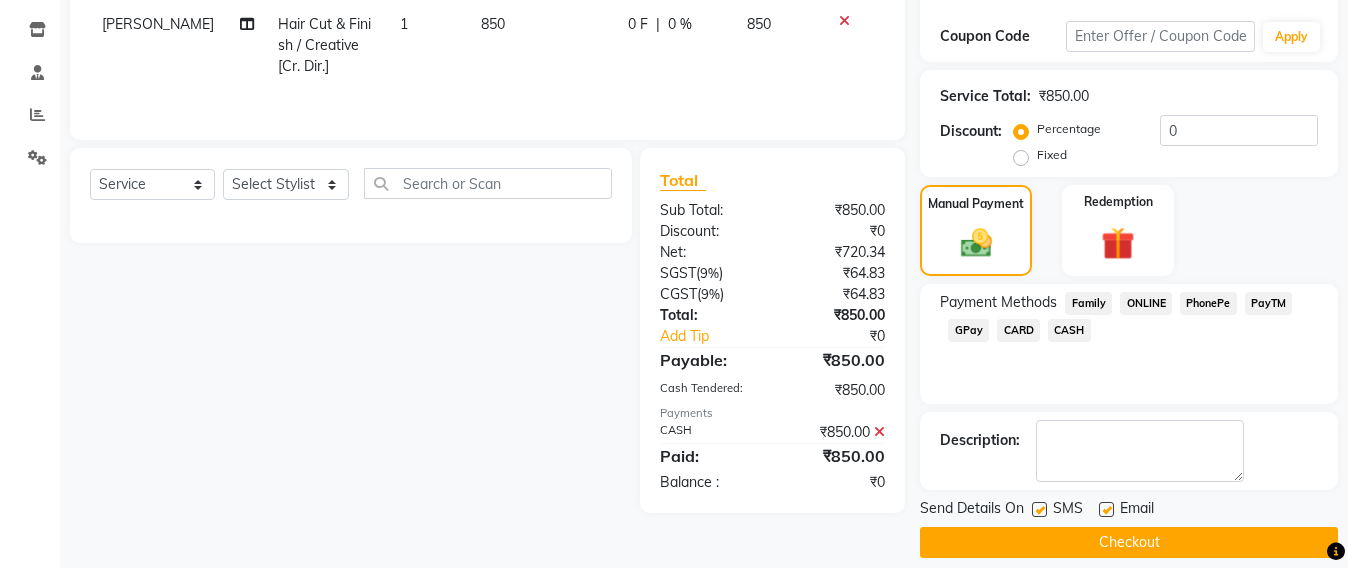 scroll, scrollTop: 348, scrollLeft: 0, axis: vertical 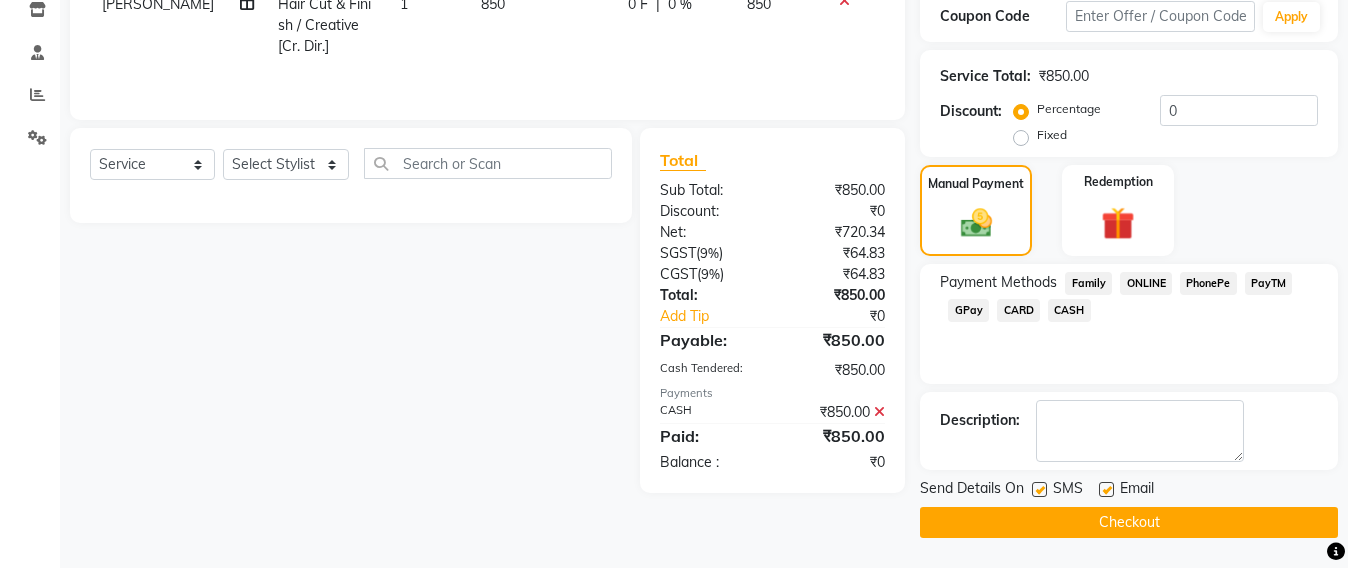 click on "Checkout" 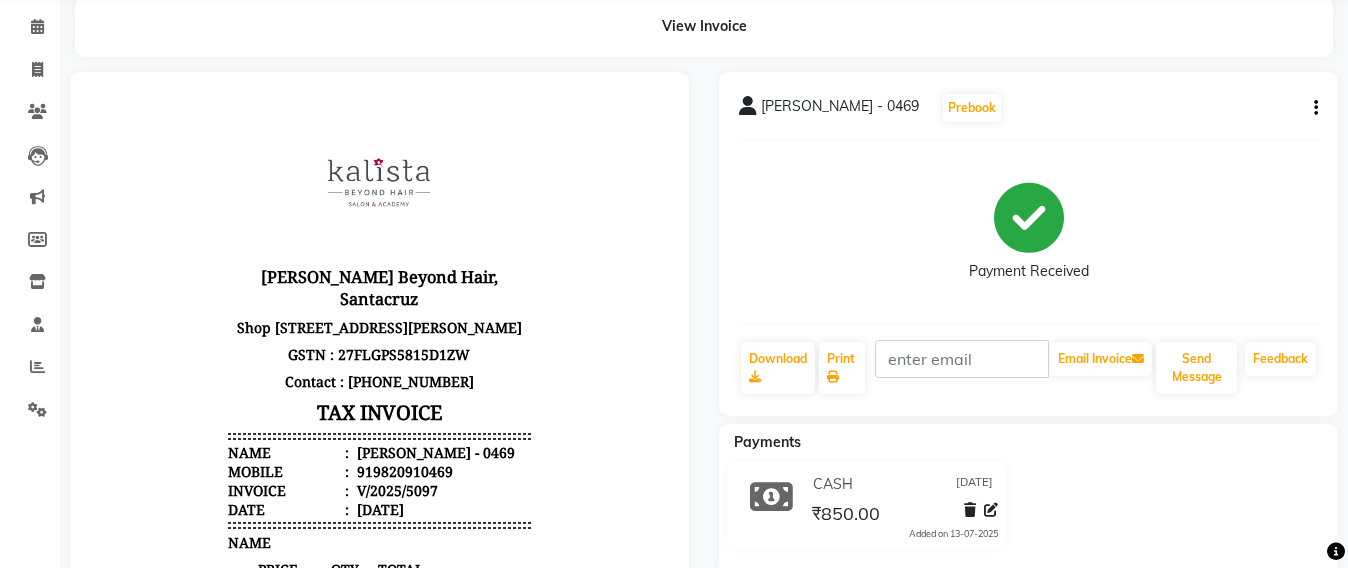 scroll, scrollTop: 0, scrollLeft: 0, axis: both 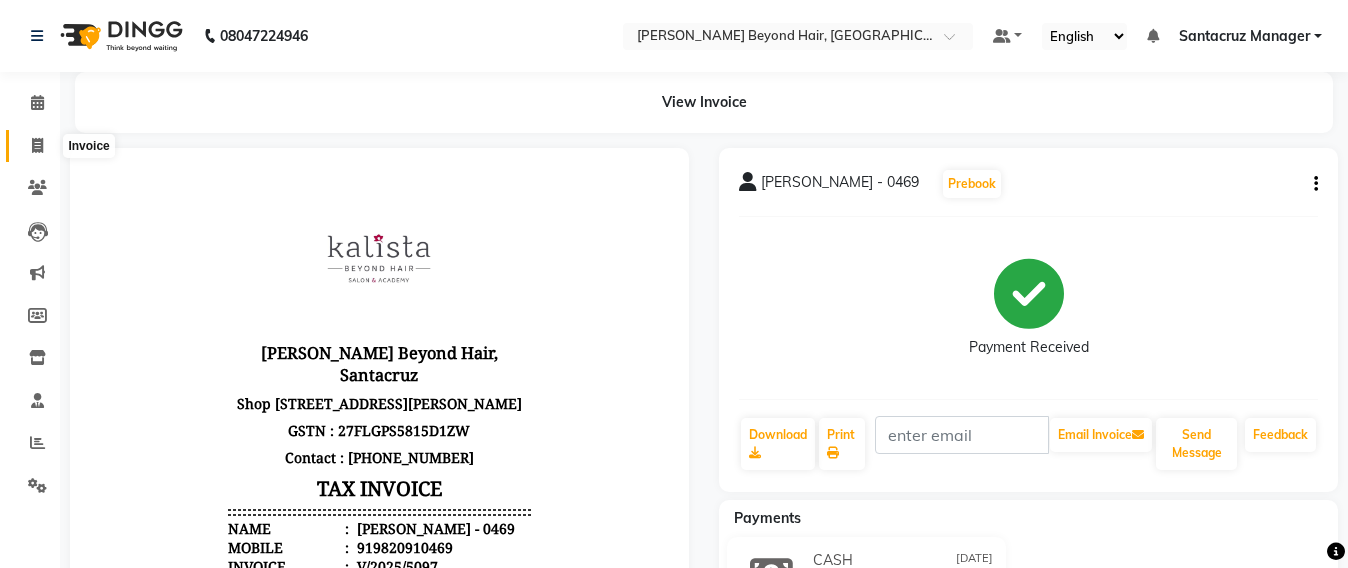 click 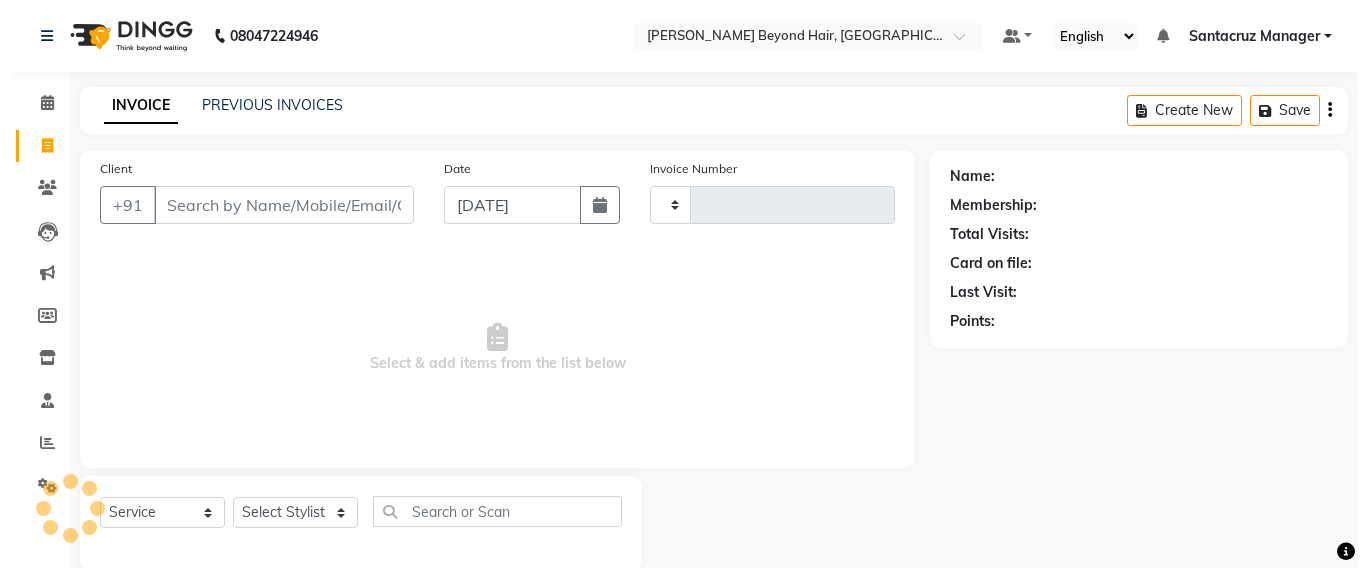 scroll, scrollTop: 33, scrollLeft: 0, axis: vertical 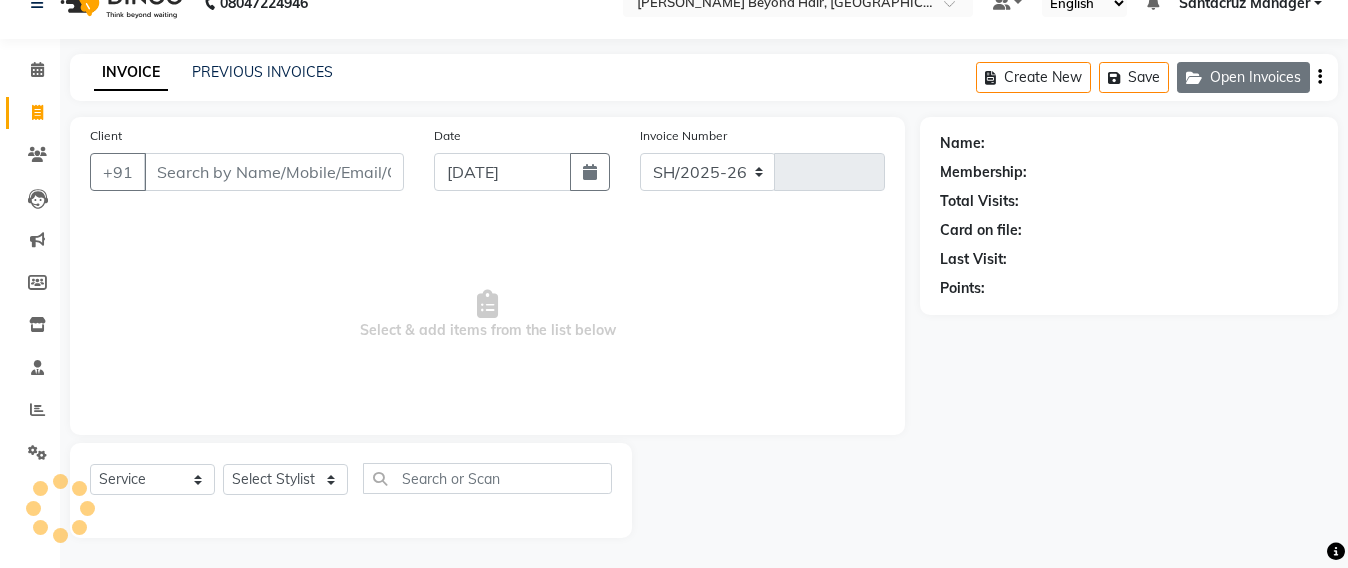select on "6357" 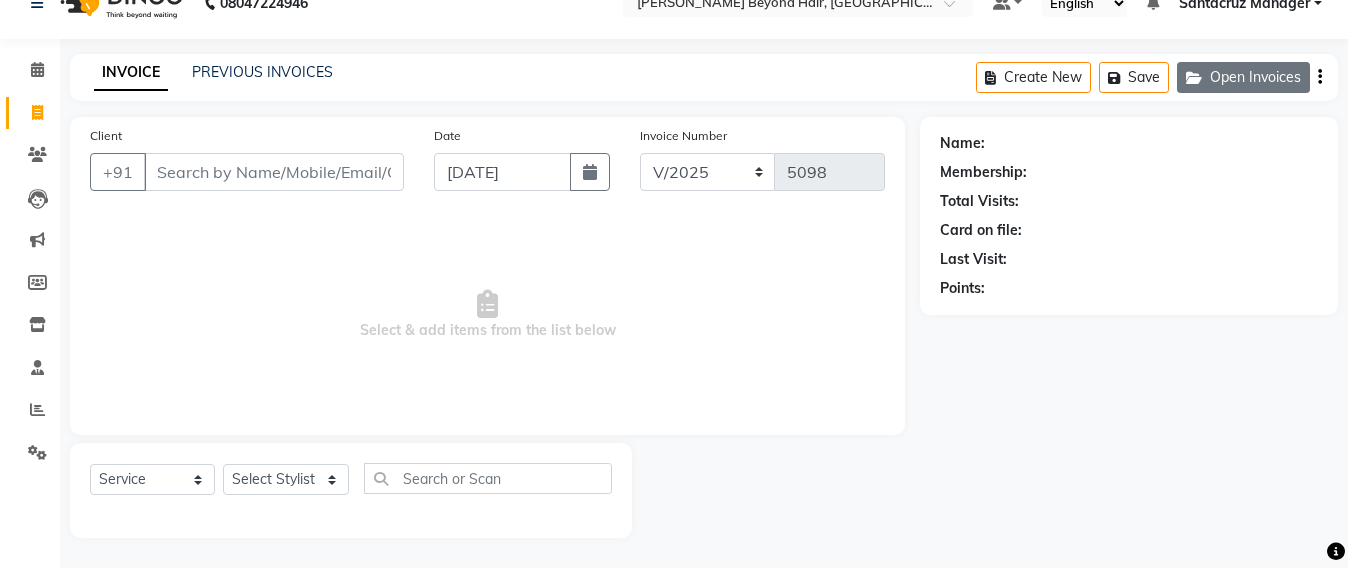 click on "Open Invoices" 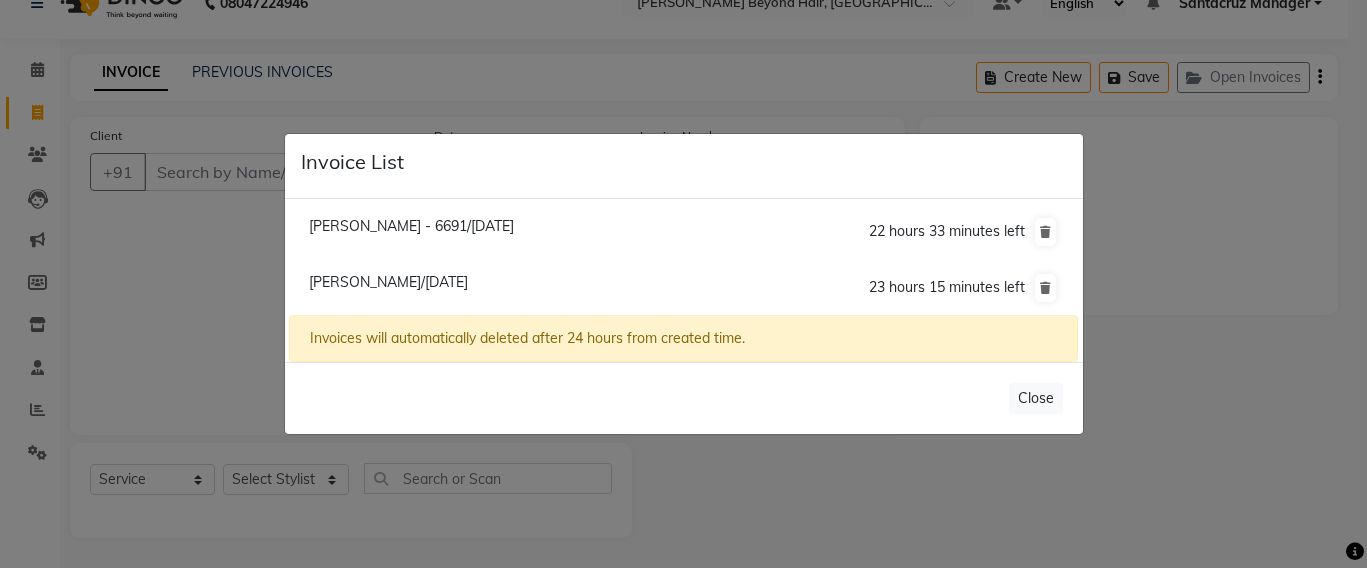 click on "Invoice List  Luanne - 6691/13 July 2025  22 hours 33 minutes left  Ronita Manali/13 July 2025  23 hours 15 minutes left  Invoices will automatically deleted after 24 hours from created time.   Close" 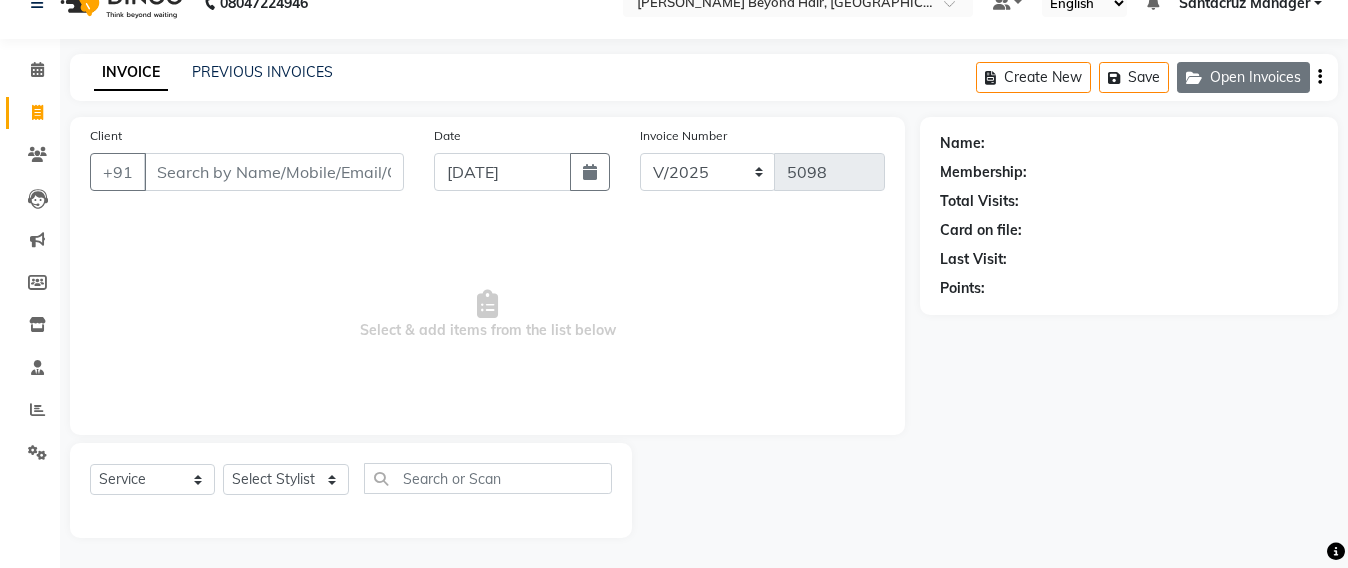 click on "Open Invoices" 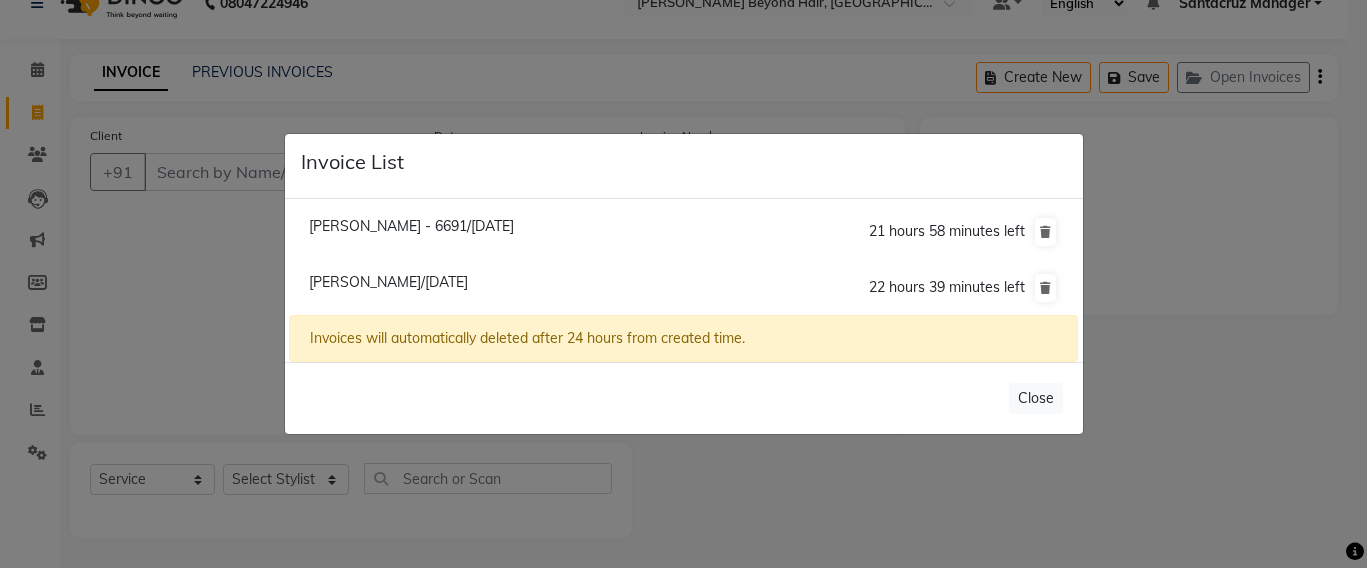click on "Ronita Manali/13 July 2025" 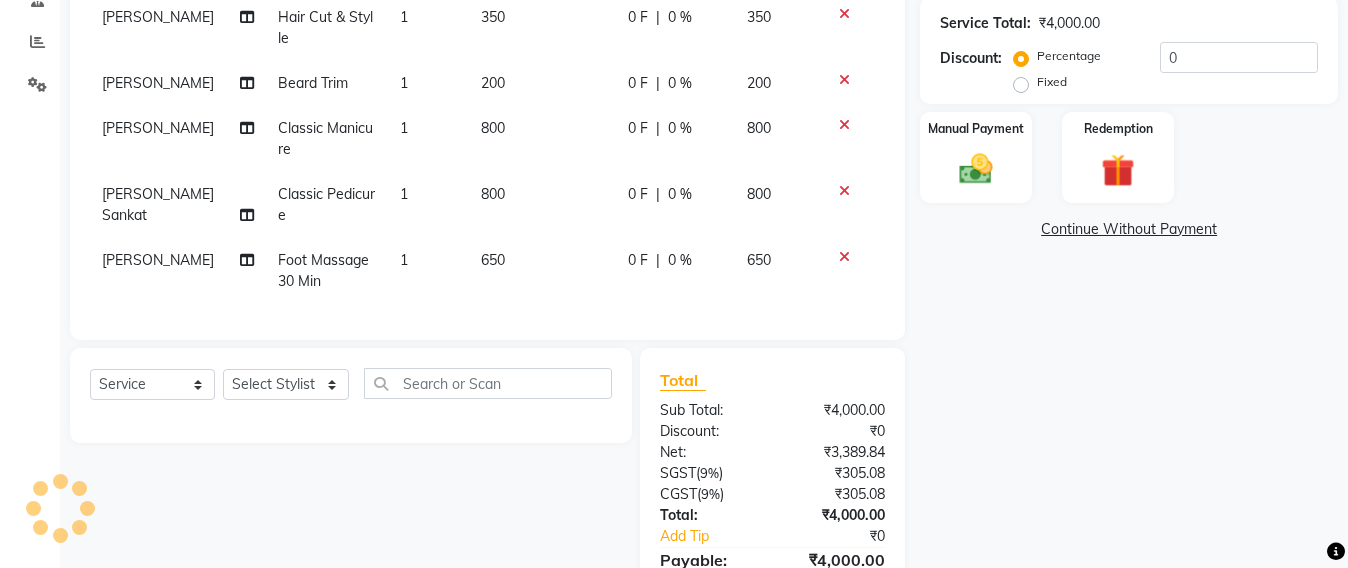 scroll, scrollTop: 408, scrollLeft: 0, axis: vertical 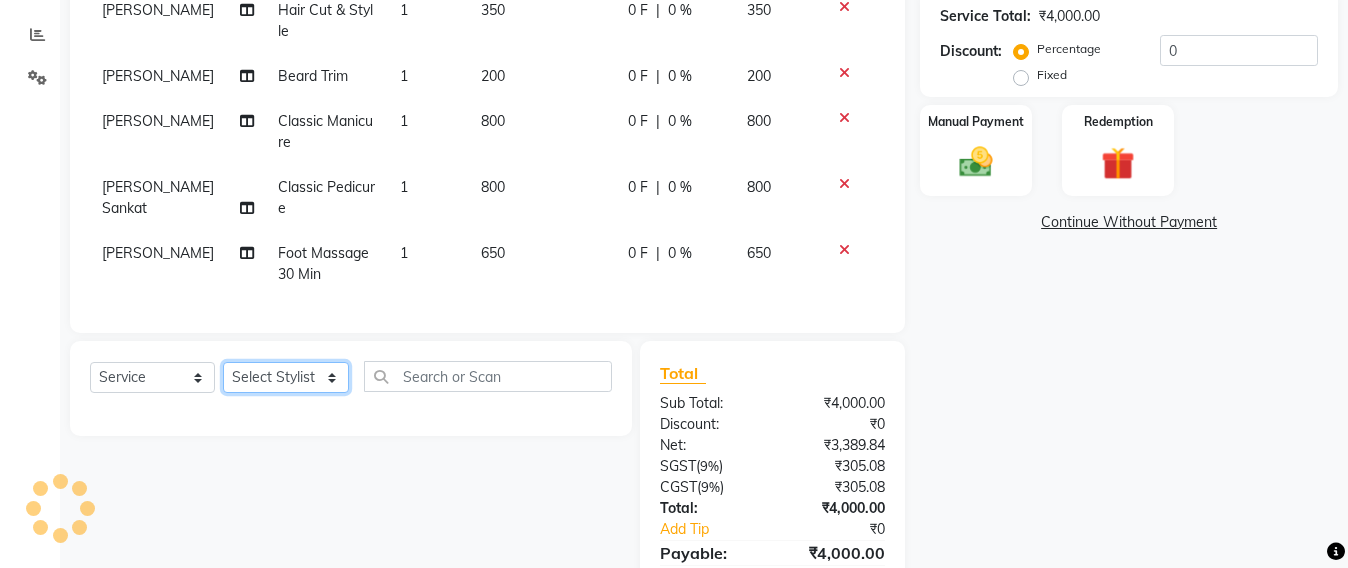 drag, startPoint x: 295, startPoint y: 395, endPoint x: 293, endPoint y: 381, distance: 14.142136 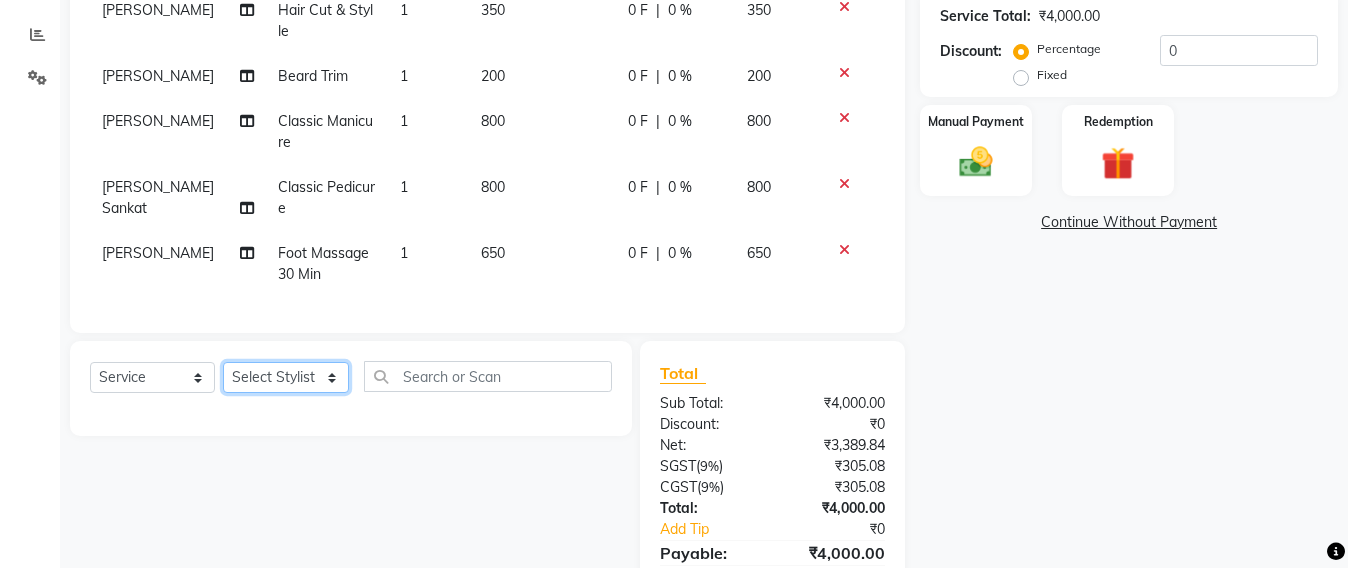 select on "47914" 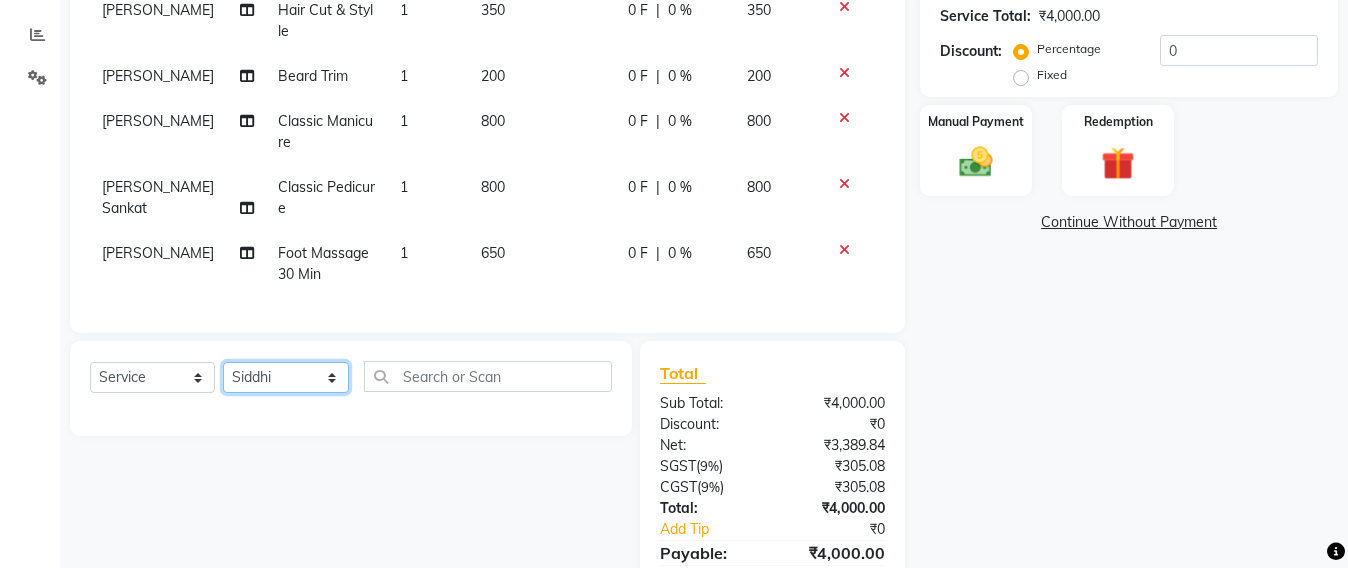 click on "Select Stylist Admin [PERSON_NAME] Sankat [PERSON_NAME] [PERSON_NAME] [PERSON_NAME] [PERSON_NAME] [PERSON_NAME] [PERSON_NAME] mahattre Pratibha [PERSON_NAME] Rosy [PERSON_NAME] [PERSON_NAME] admin [PERSON_NAME] Manager [PERSON_NAME] SOMAYANG VASHUM [PERSON_NAME]" 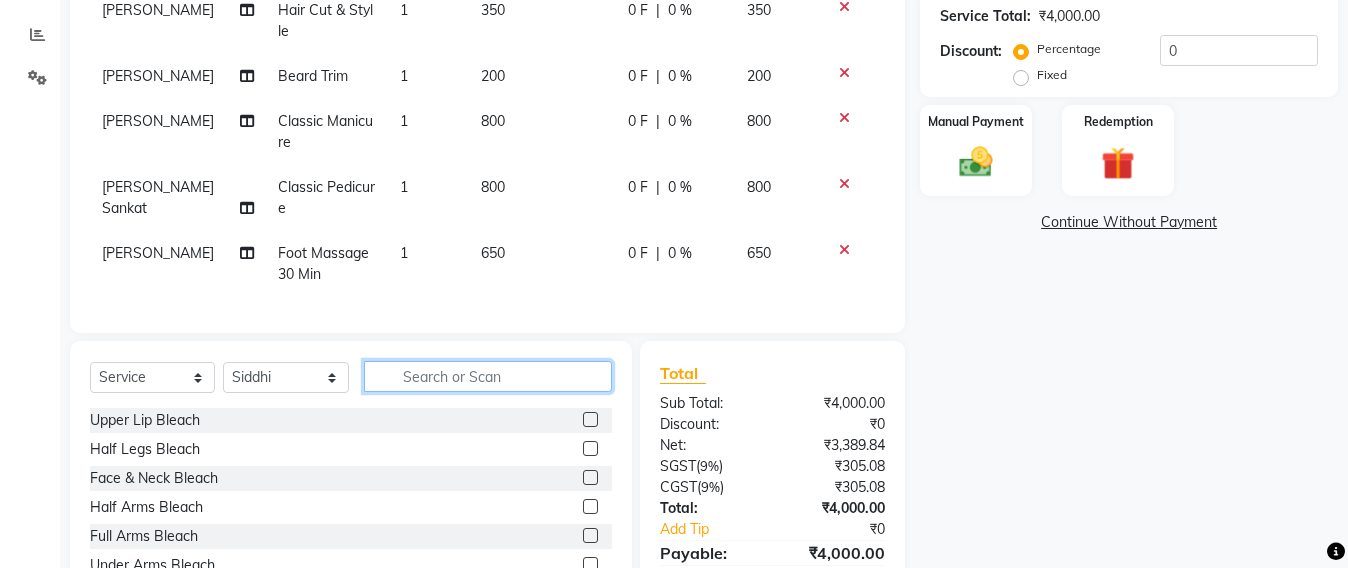 click 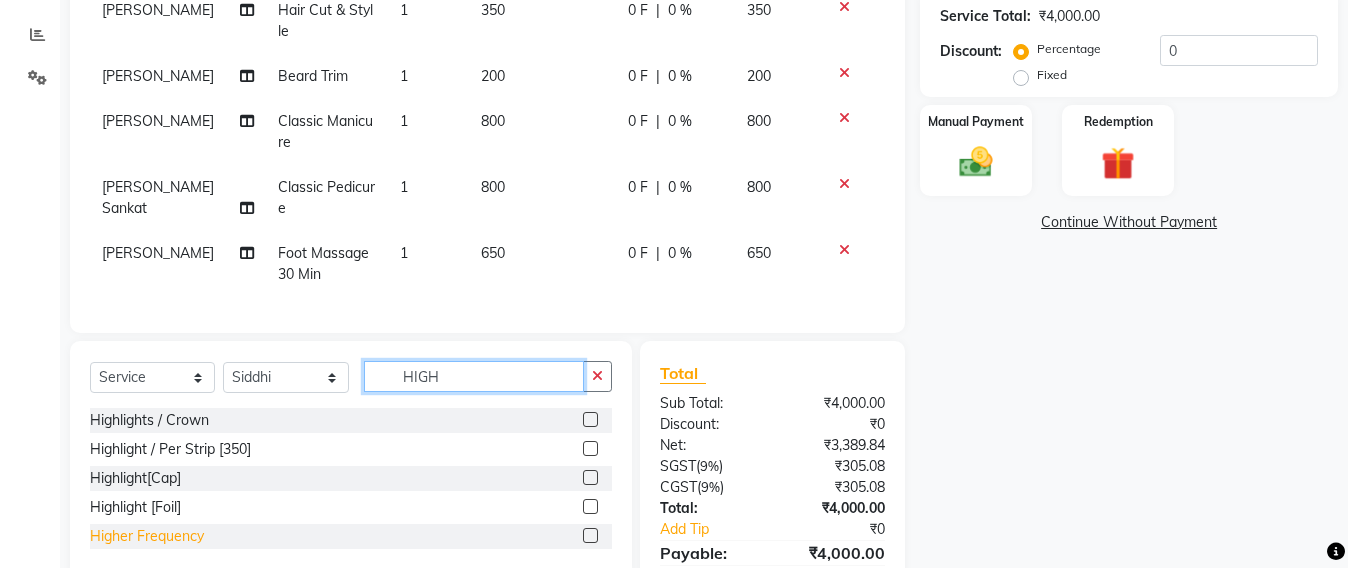 type on "HIGH" 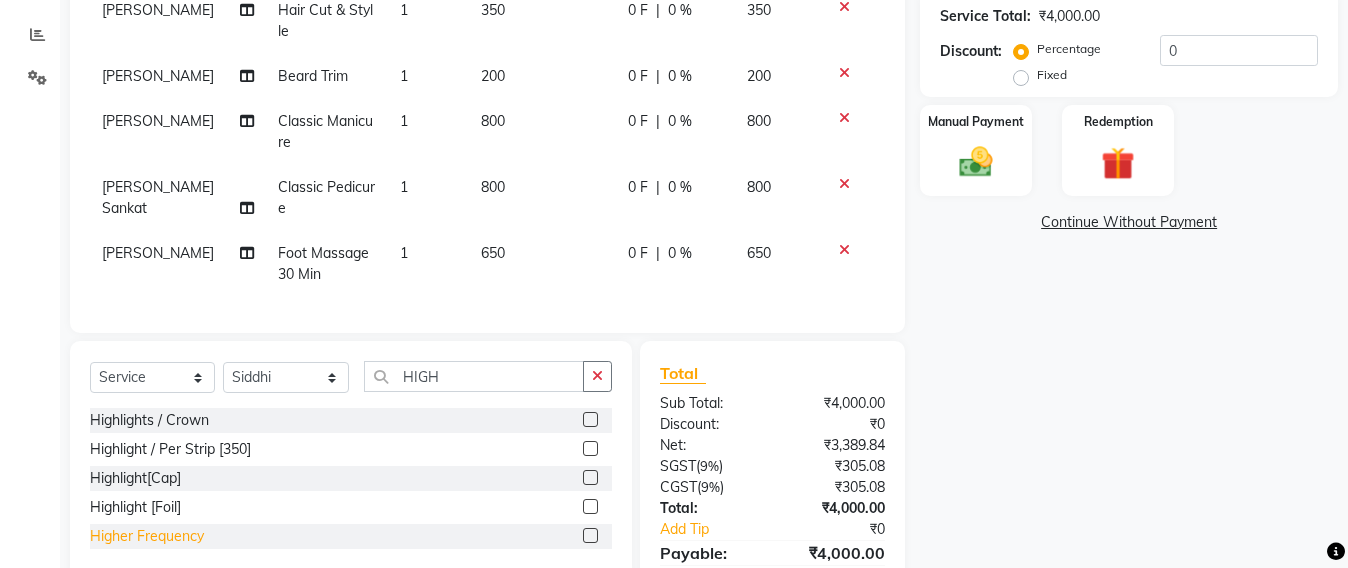 click on "Higher Frequency" 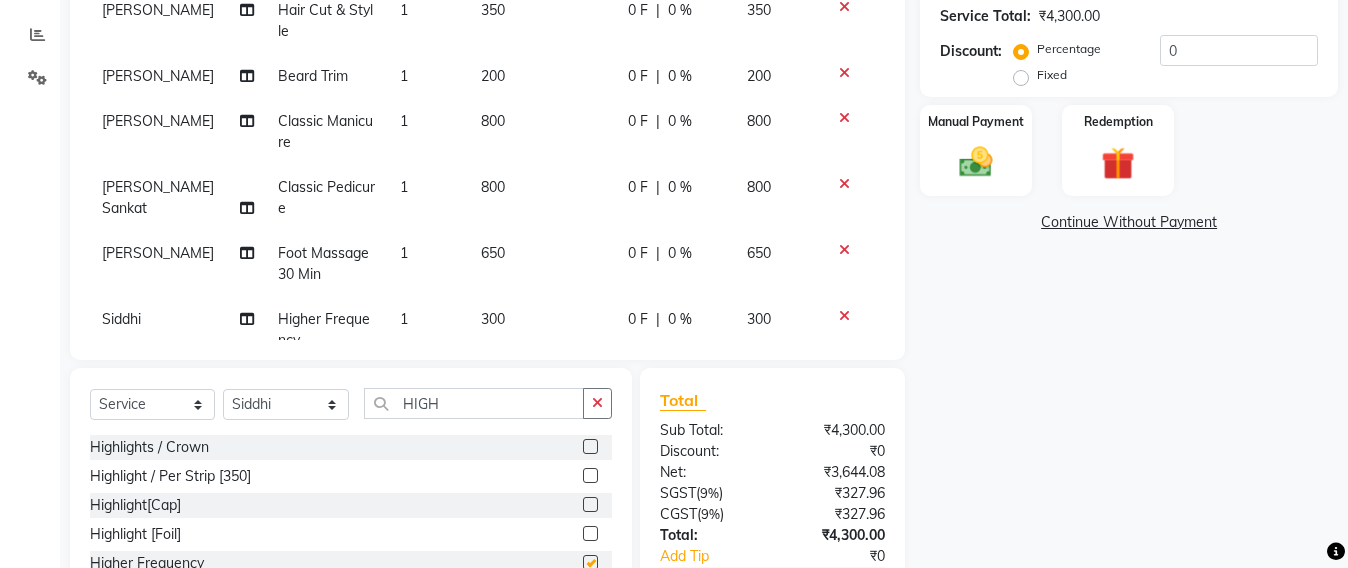 checkbox on "false" 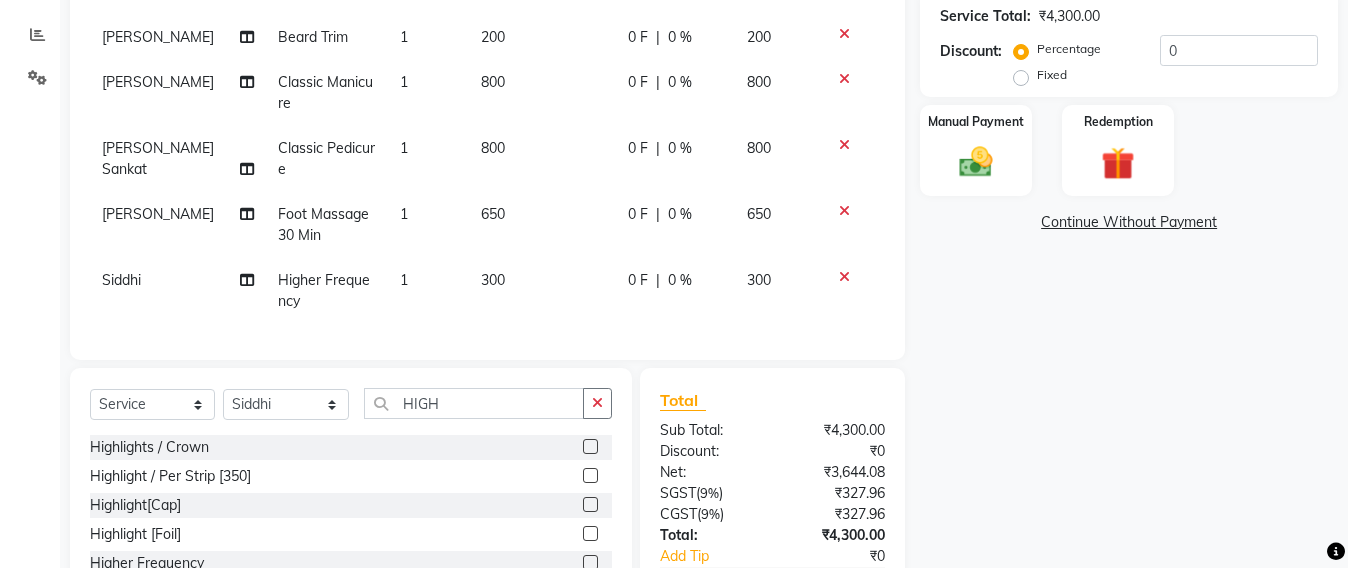 scroll, scrollTop: 58, scrollLeft: 0, axis: vertical 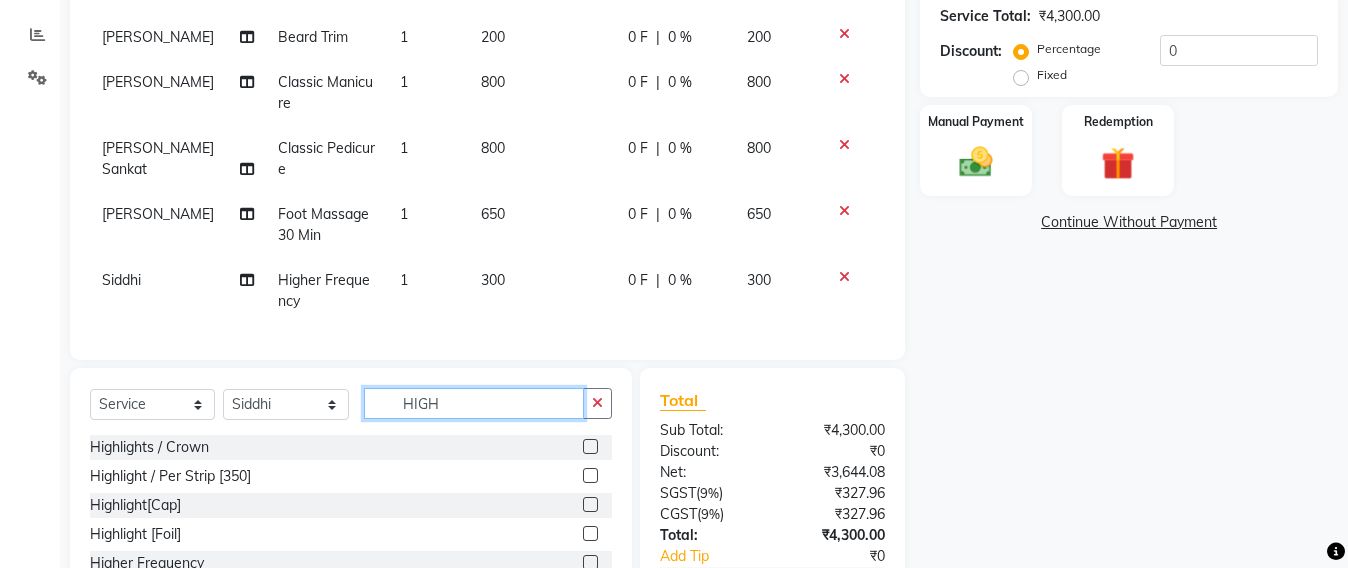 click on "HIGH" 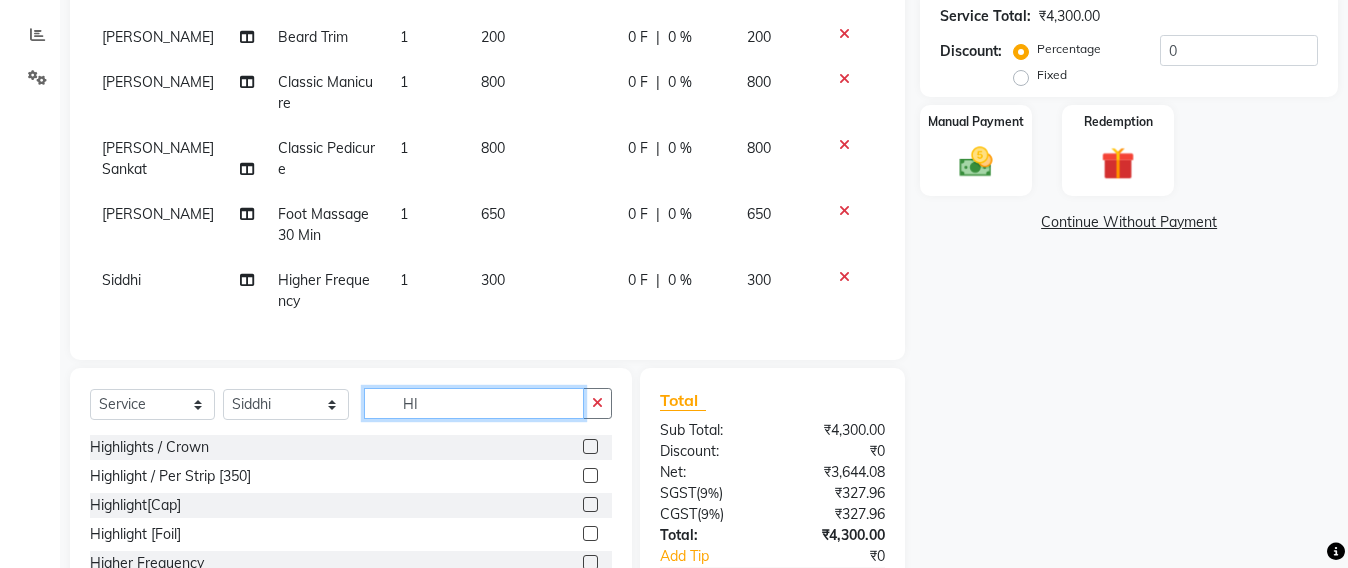 type on "H" 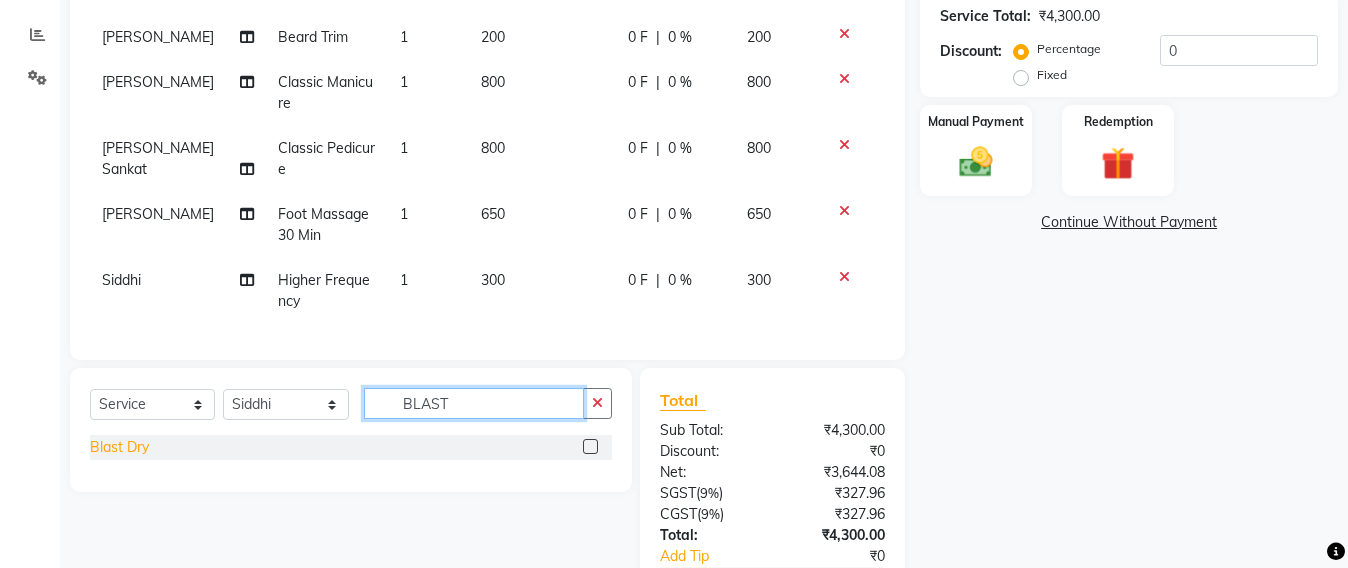 type on "BLAST" 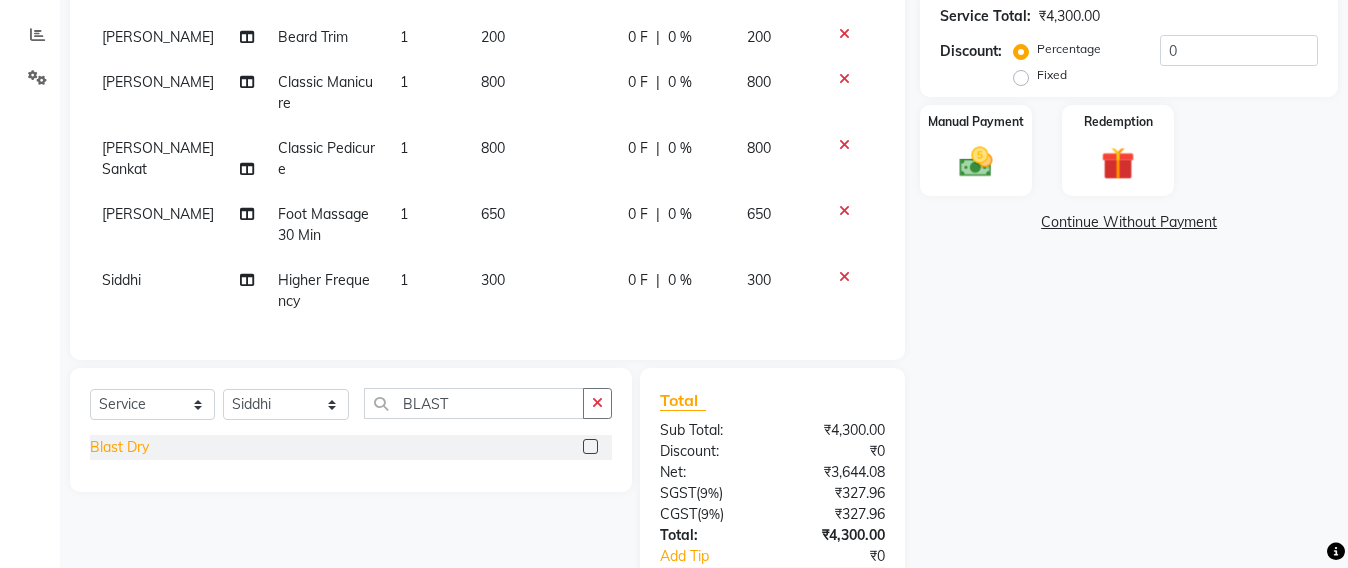 click on "Blast Dry" 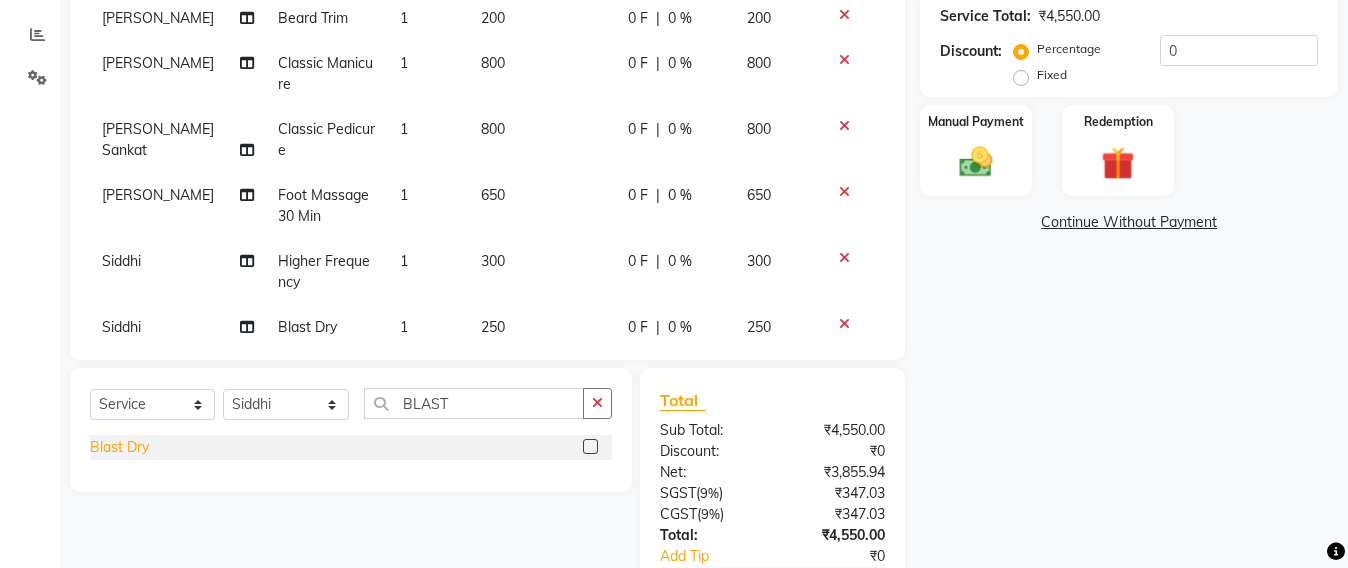 click on "Blast Dry" 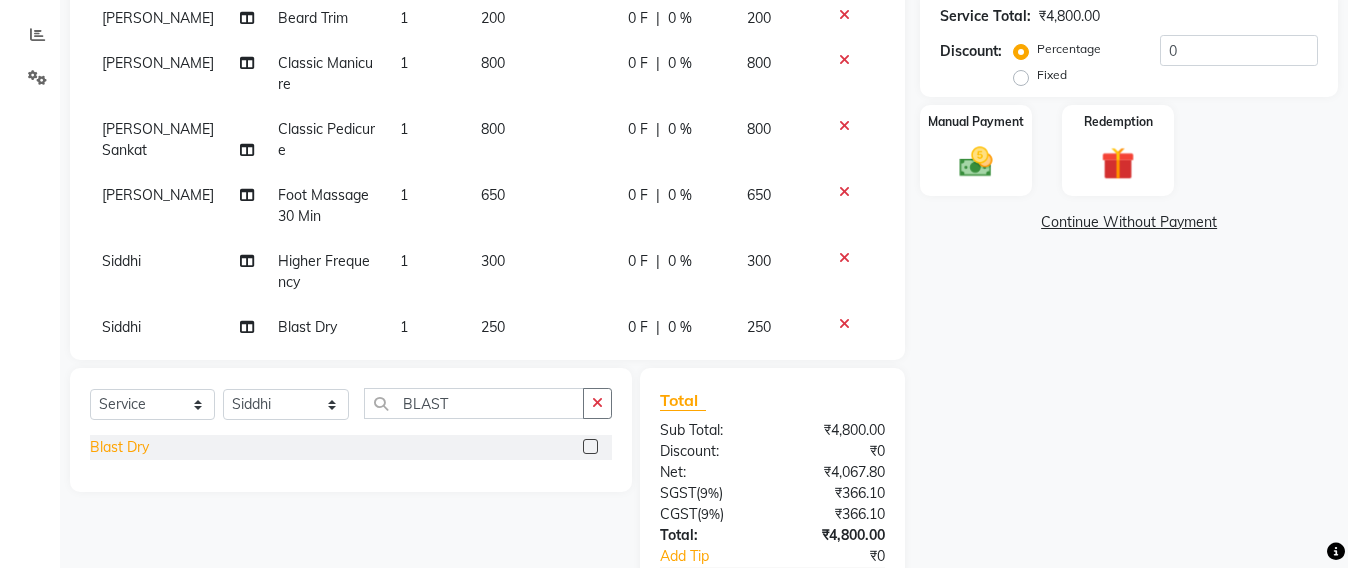 scroll, scrollTop: 532, scrollLeft: 0, axis: vertical 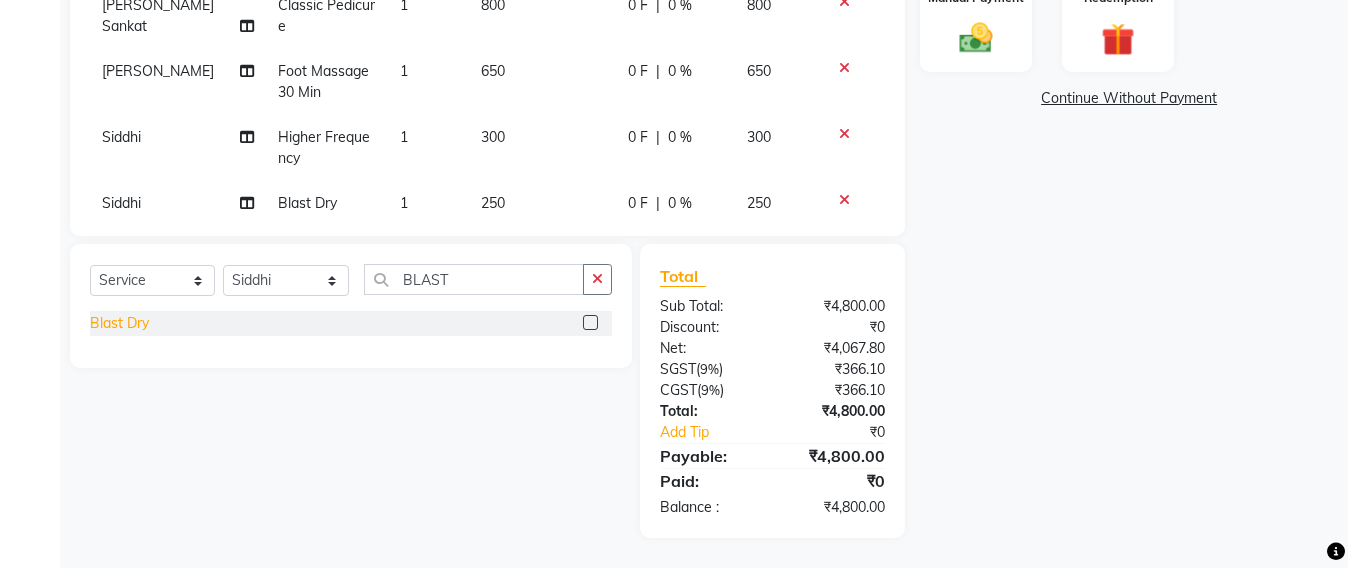 click on "Blast Dry" 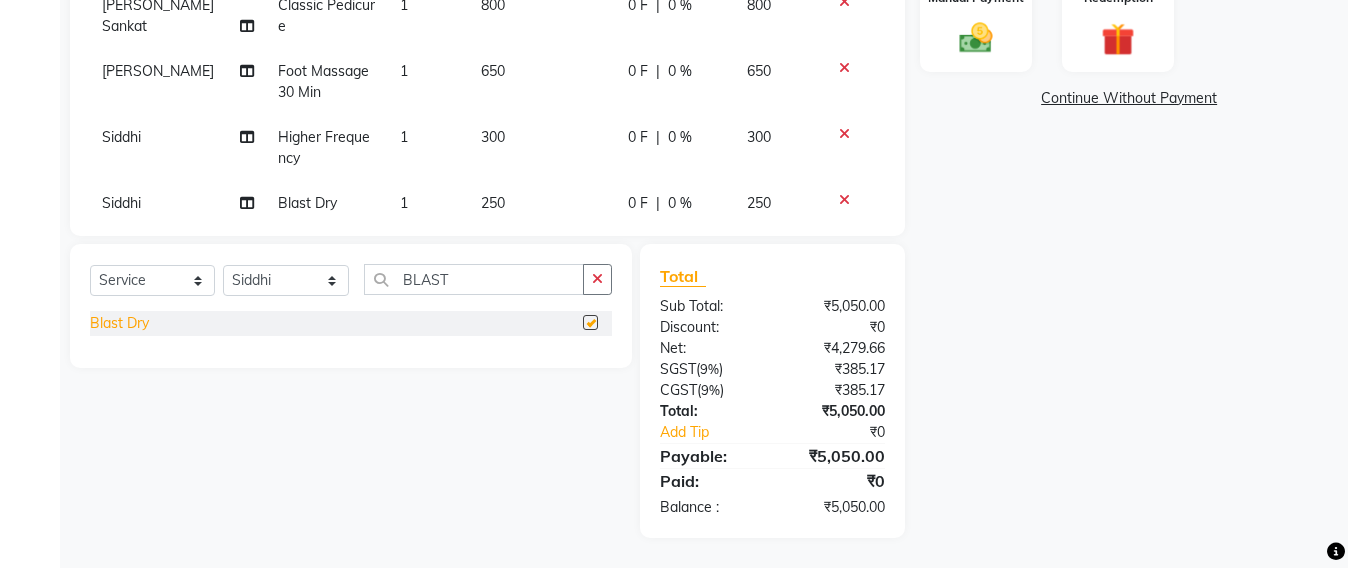 checkbox on "false" 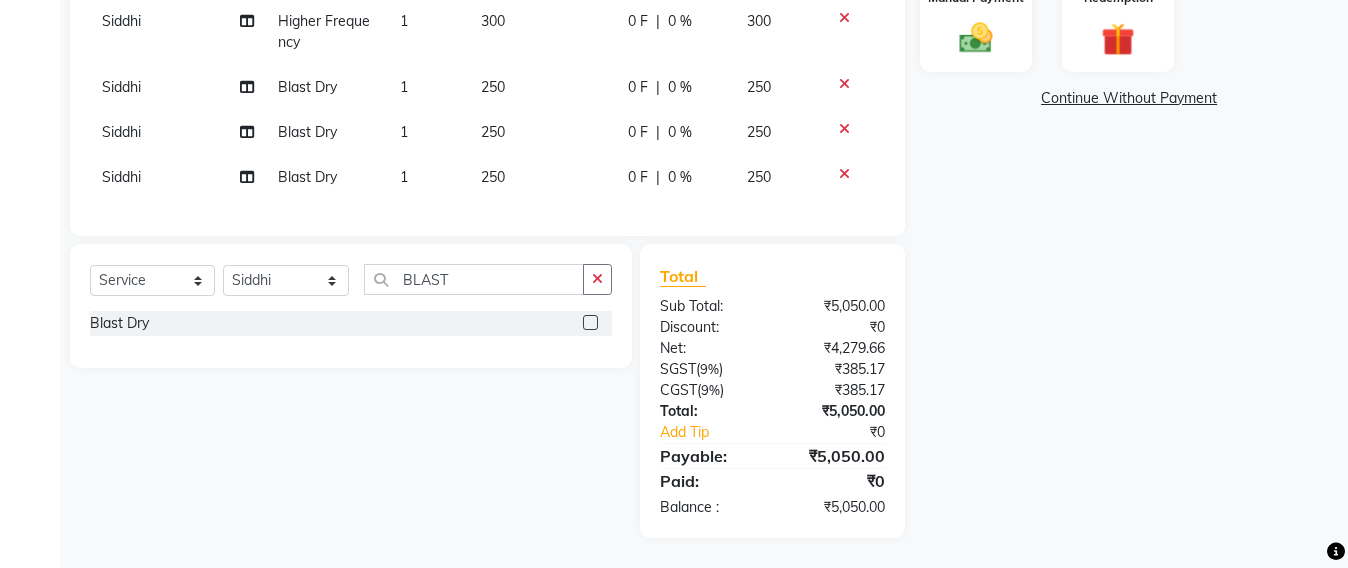 scroll, scrollTop: 193, scrollLeft: 0, axis: vertical 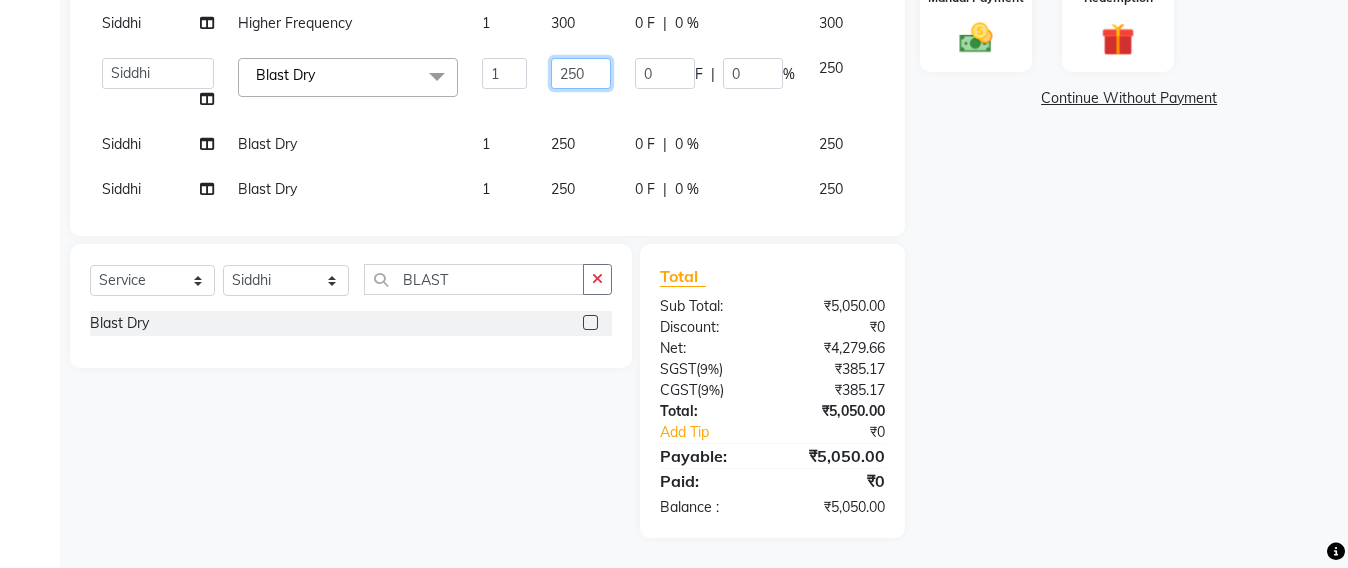 click on "250" 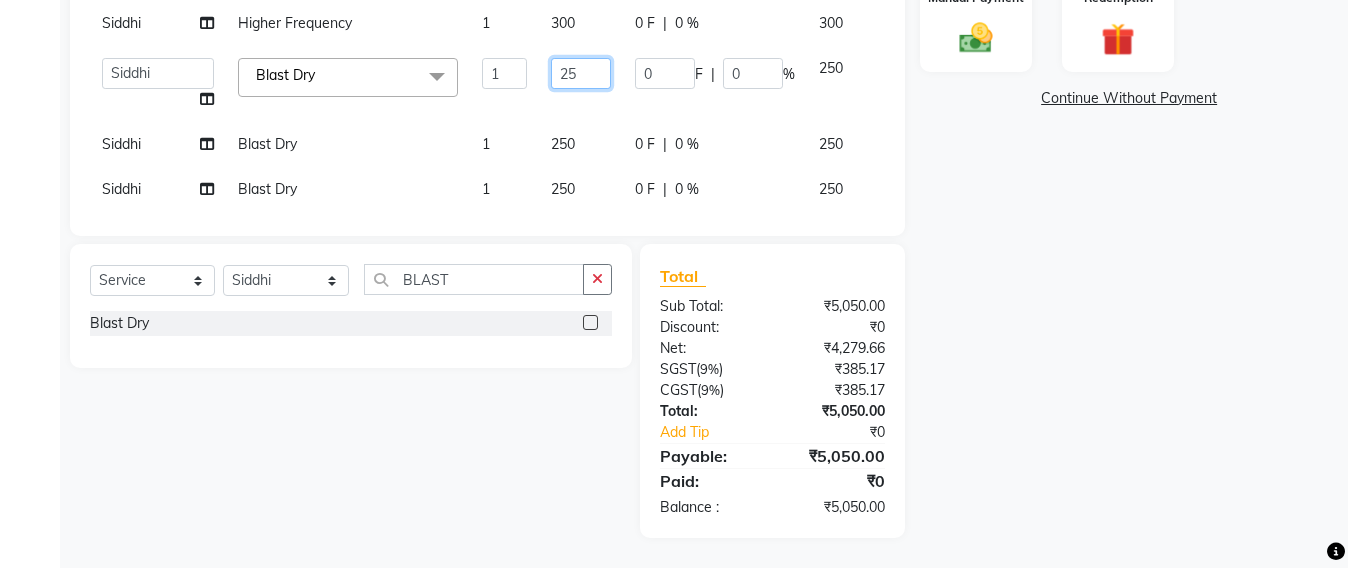 type on "2" 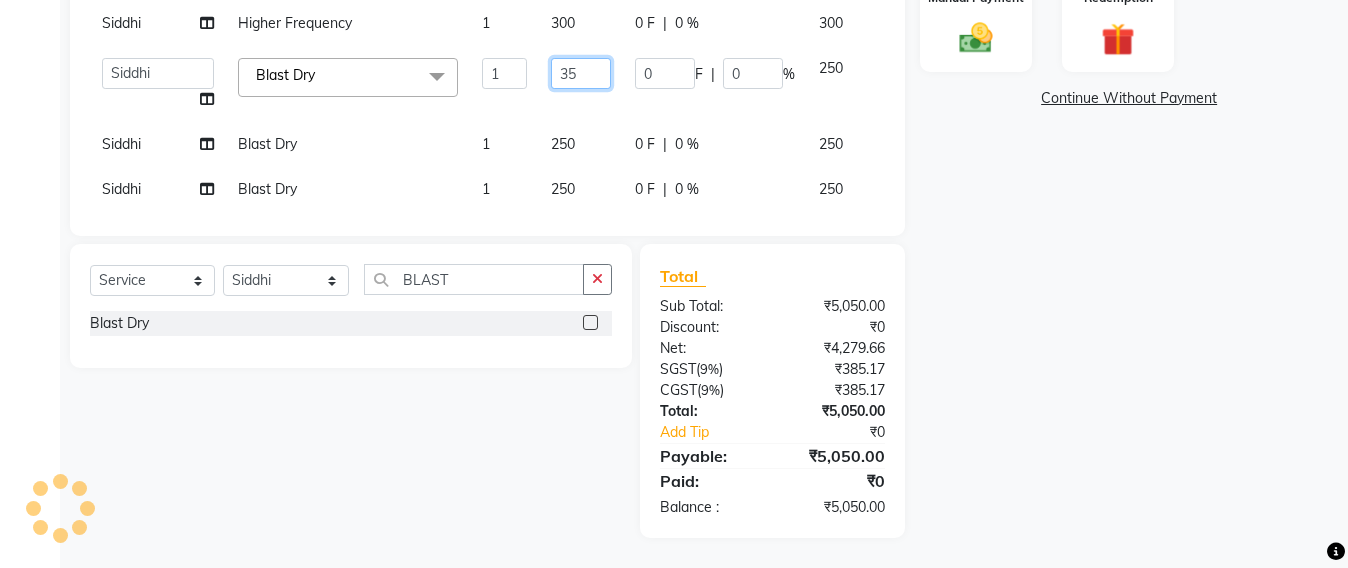 type on "350" 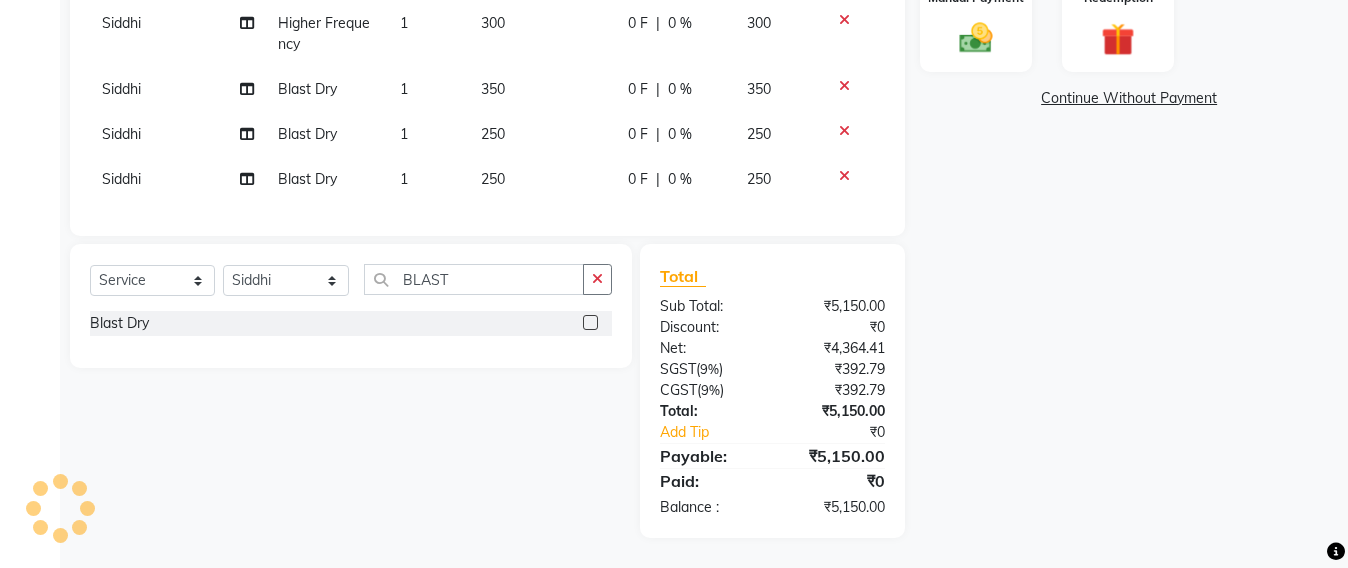 click on "Siddhi Root Touch Up - Inoa 1 1200 0 F | 0 % 1200 SAURAV Hair Cut & Stylle 1 350 0 F | 0 % 350 SAURAV Beard Trim 1 200 0 F | 0 % 200 Tejasvi Bhosle Classic Manicure 1 800 0 F | 0 % 800 Avesh Sankat Classic Pedicure 1 800 0 F | 0 % 800 prathmesh mahattre Foot Massage 30 Min 1 650 0 F | 0 % 650 Siddhi Higher Frequency 1 300 0 F | 0 % 300 Siddhi Blast Dry 1 350 0 F | 0 % 350 Siddhi Blast Dry 1 250 0 F | 0 % 250 Siddhi Blast Dry 1 250 0 F | 0 % 250" 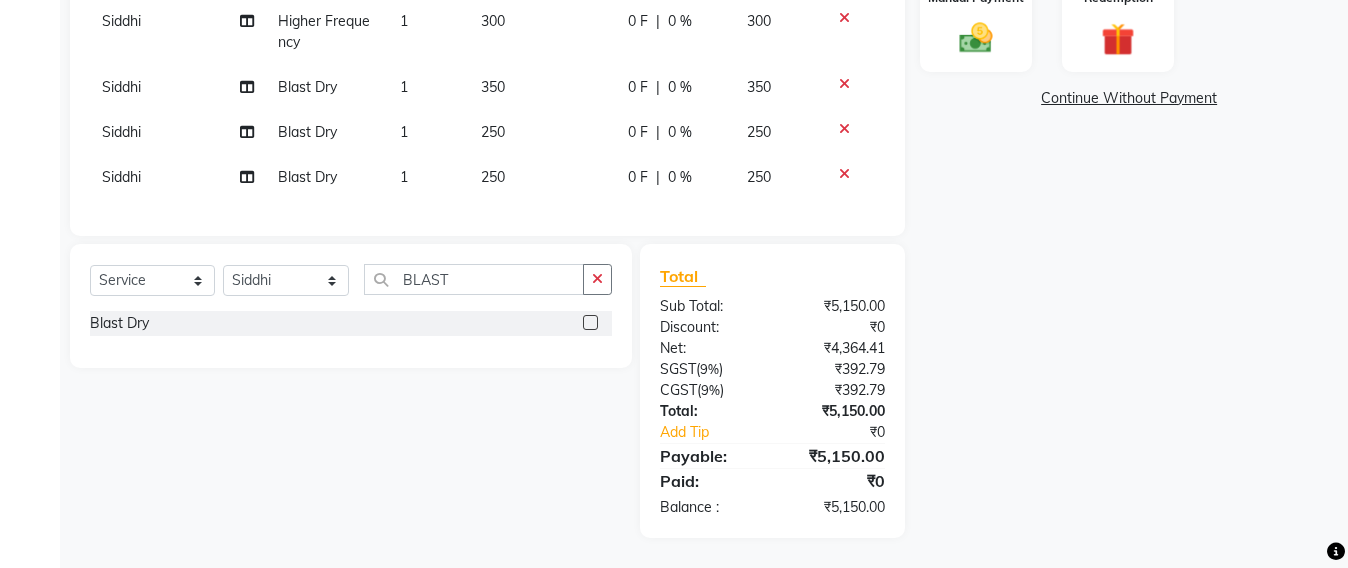 scroll, scrollTop: 193, scrollLeft: 0, axis: vertical 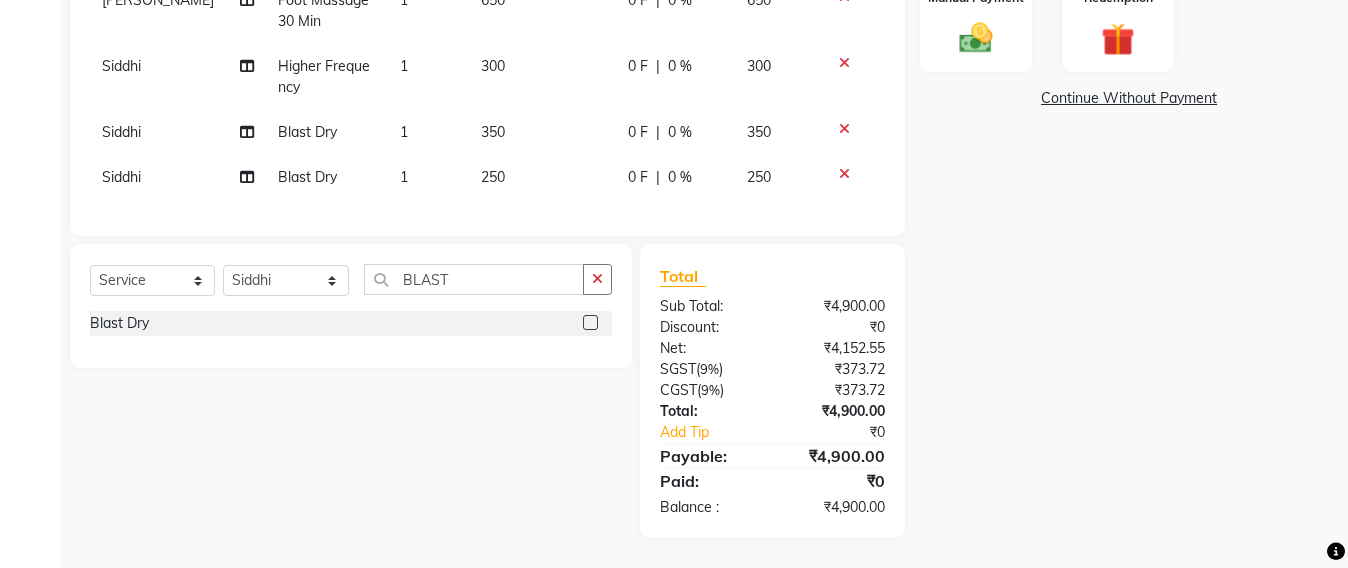 click 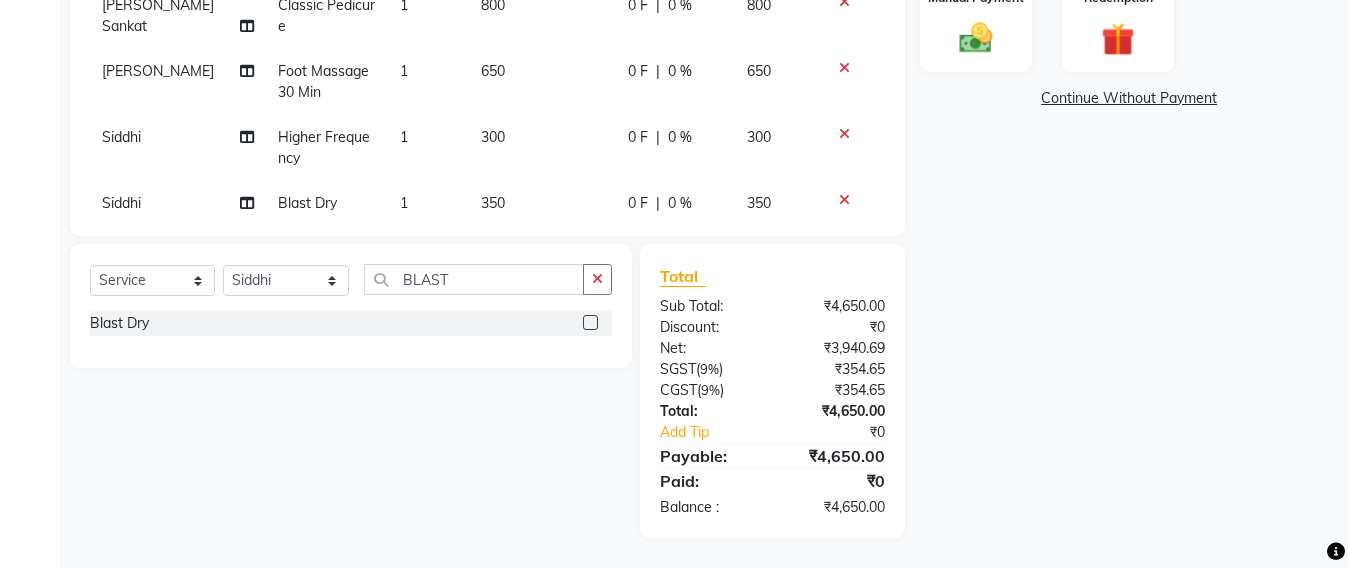 scroll, scrollTop: 103, scrollLeft: 0, axis: vertical 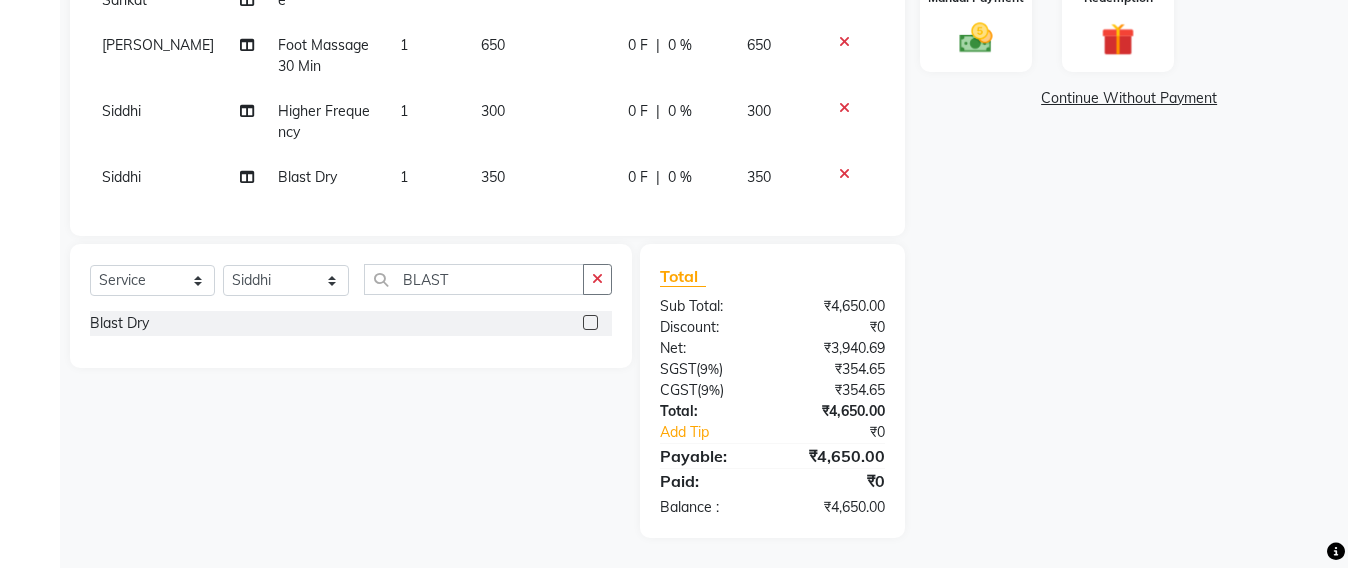 click on "350" 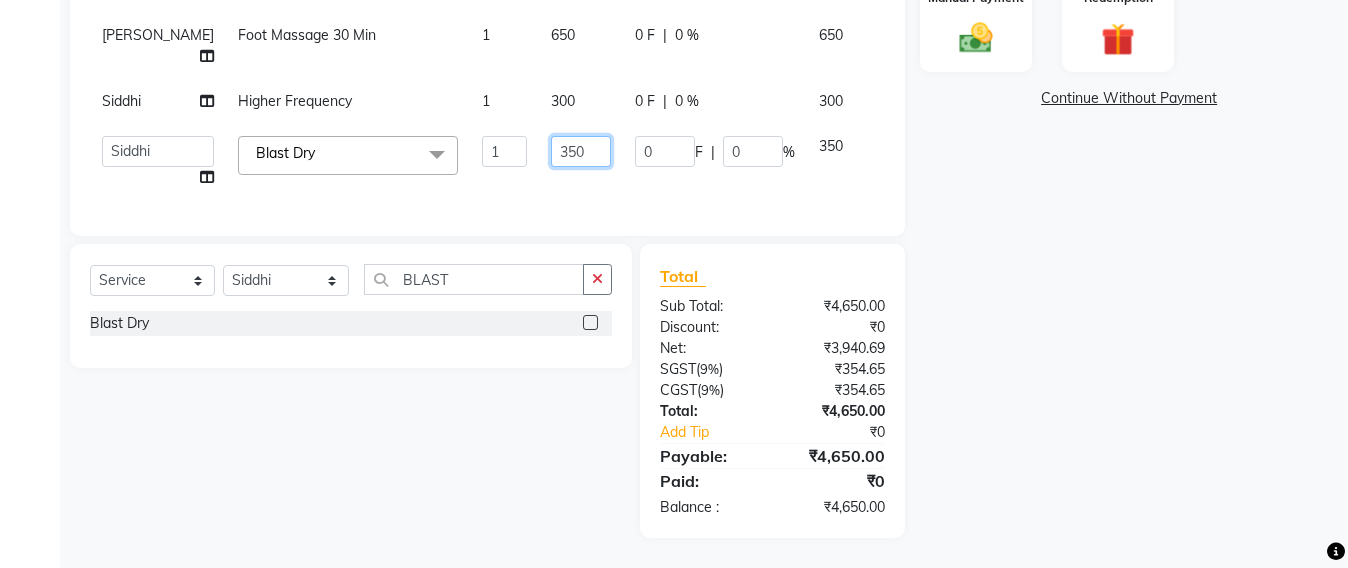 click on "350" 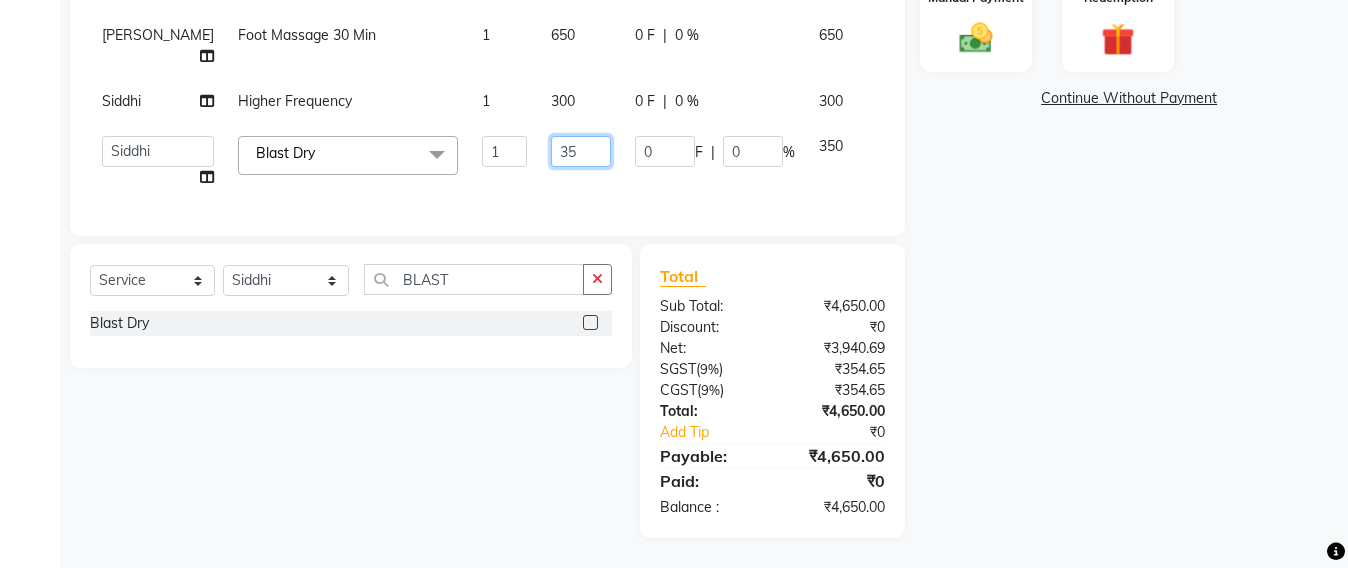 type on "3" 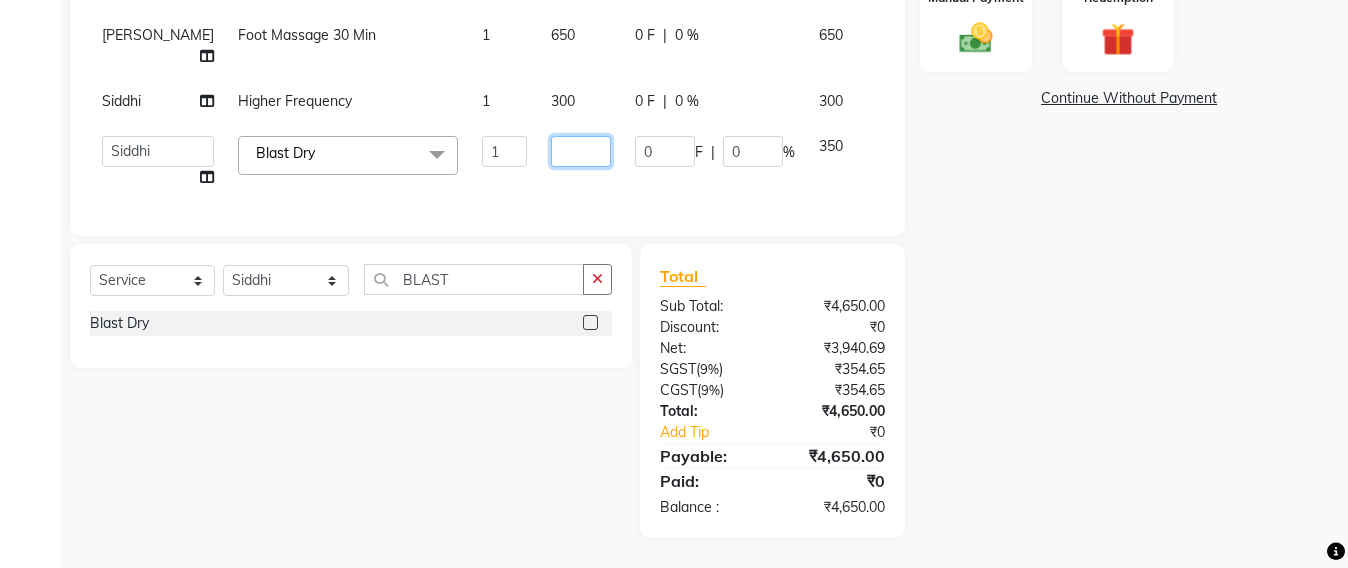 type on "4" 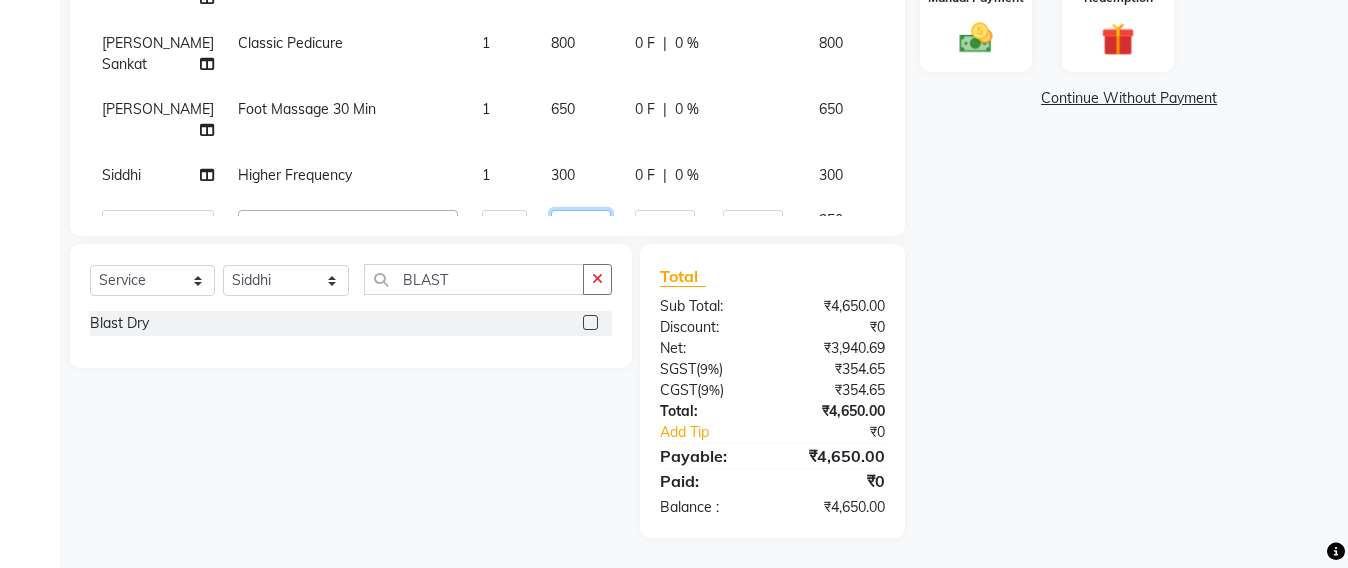 scroll, scrollTop: 0, scrollLeft: 0, axis: both 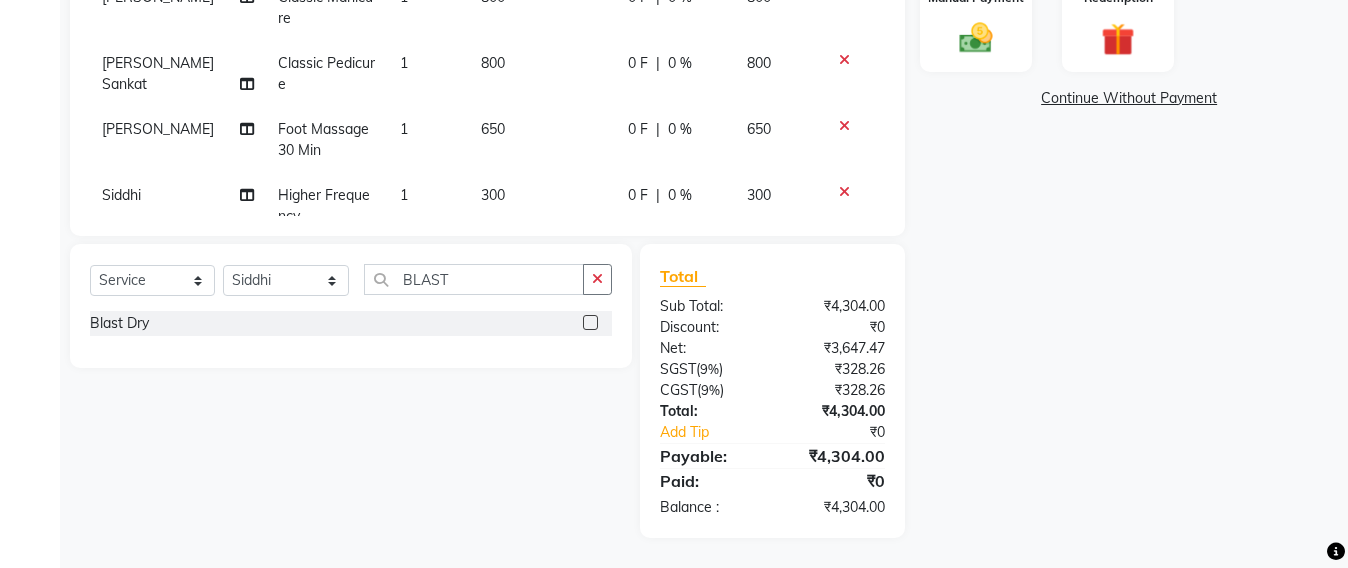 click on "prathmesh mahattre Foot Massage 30 Min 1 650 0 F | 0 % 650" 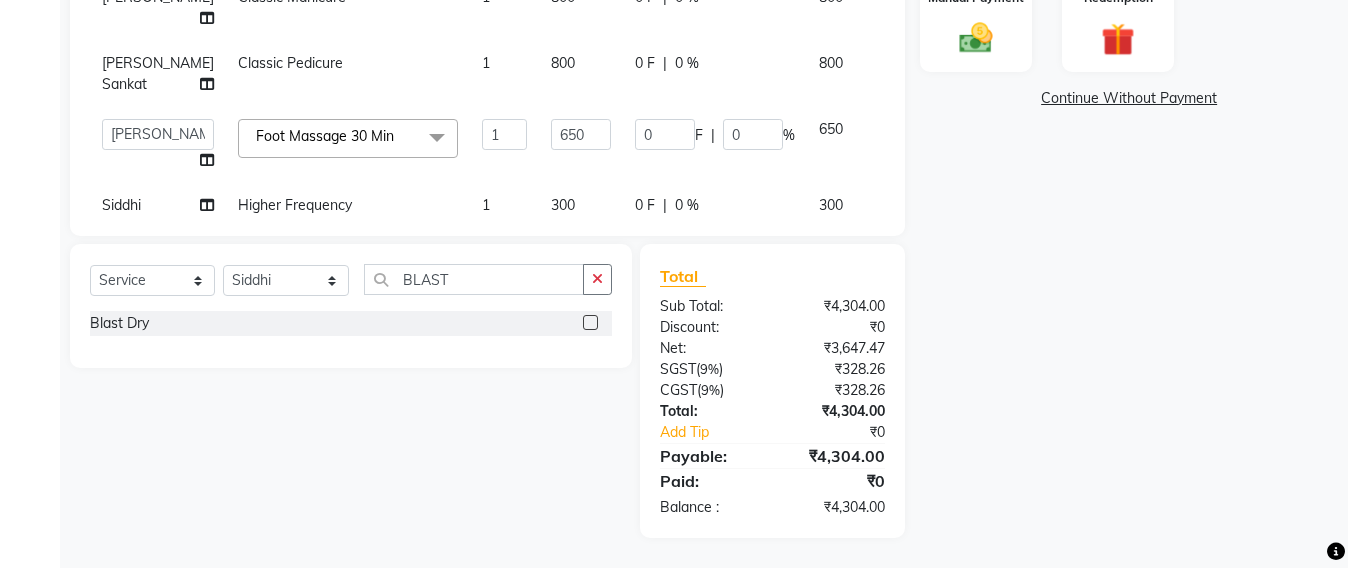 click on "Foot Massage 30 Min  x" 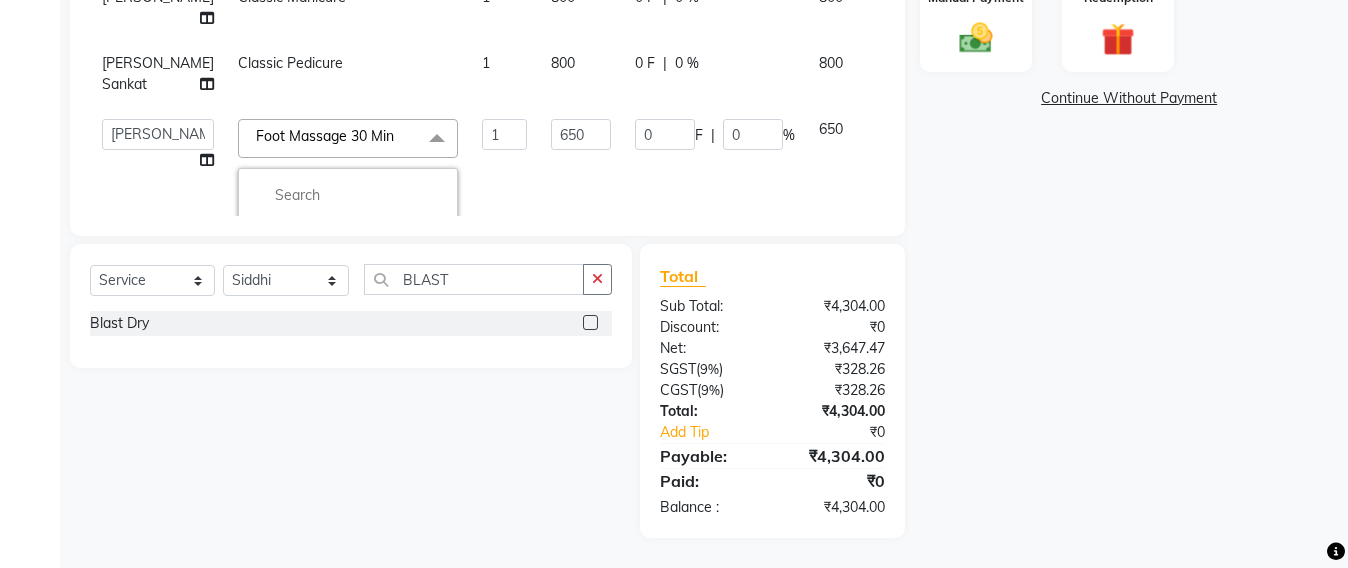 click on "Foot Massage 30 Min" 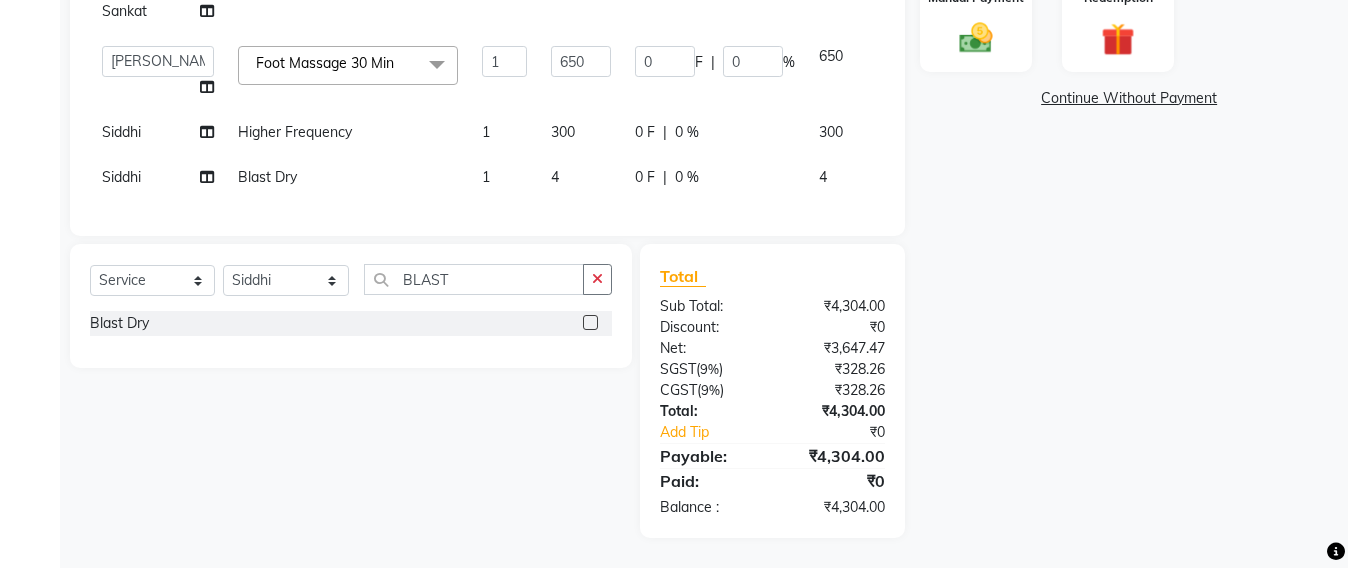 scroll, scrollTop: 113, scrollLeft: 0, axis: vertical 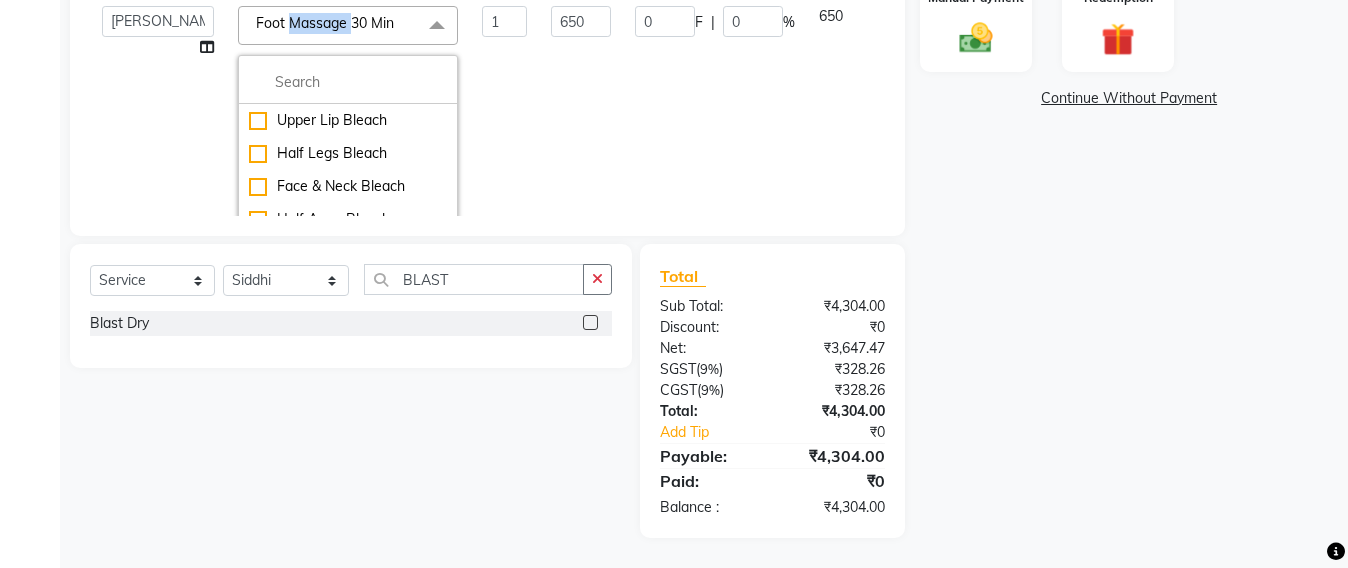 click on "Foot Massage 30 Min" 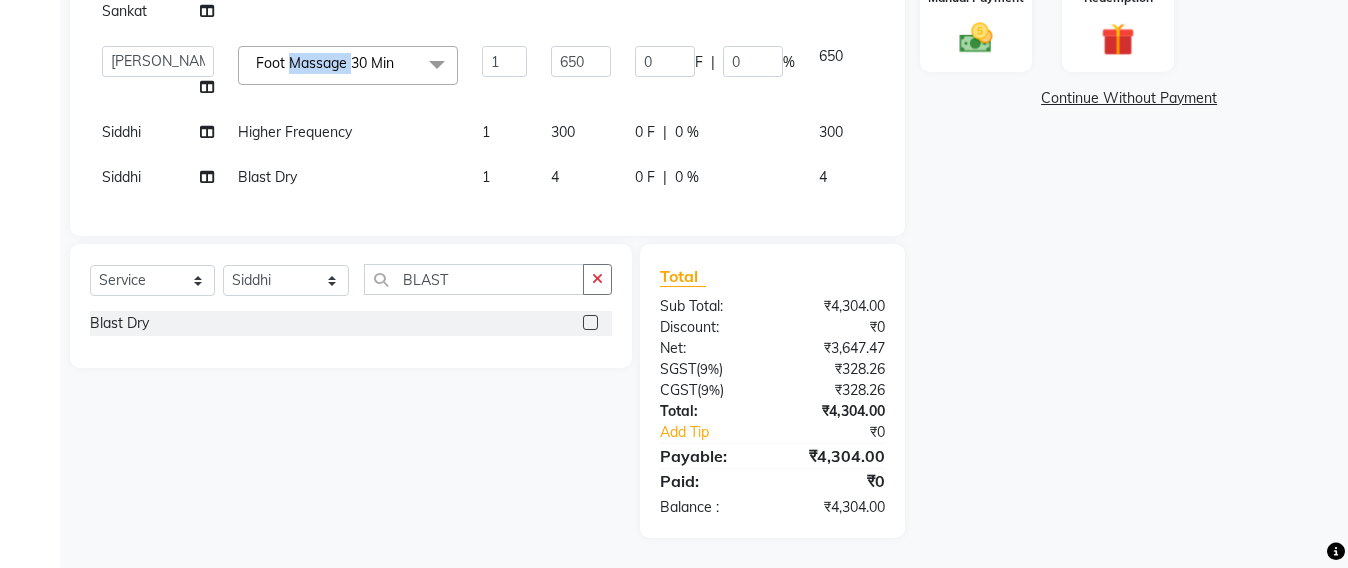 click on "Foot Massage 30 Min" 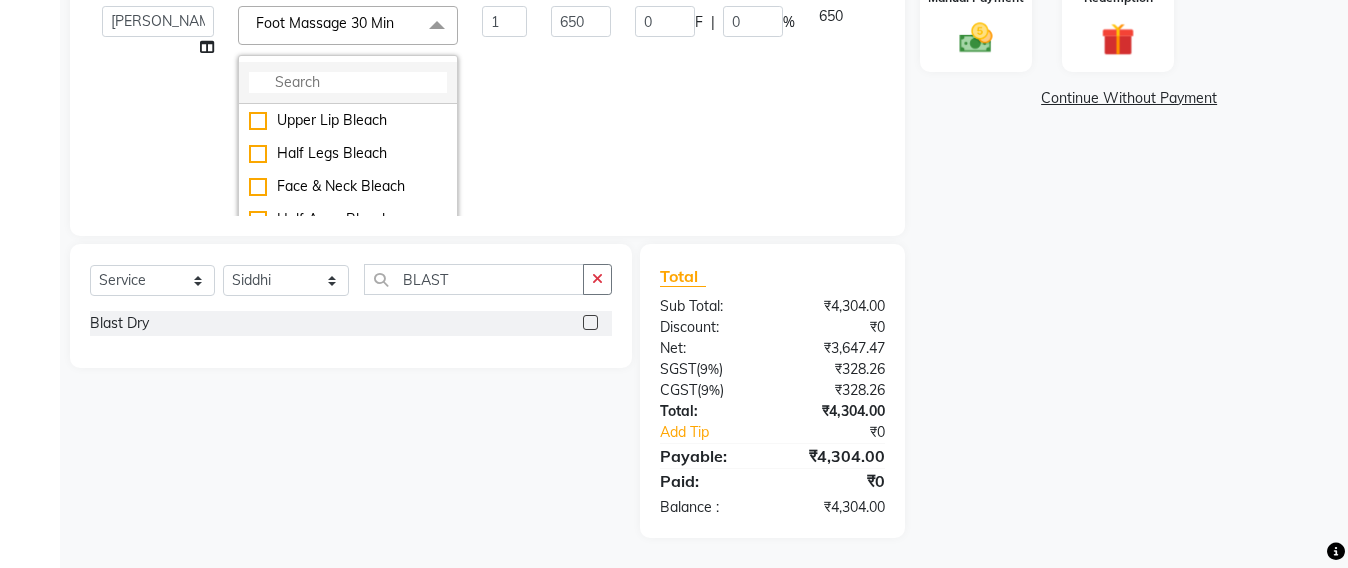 click 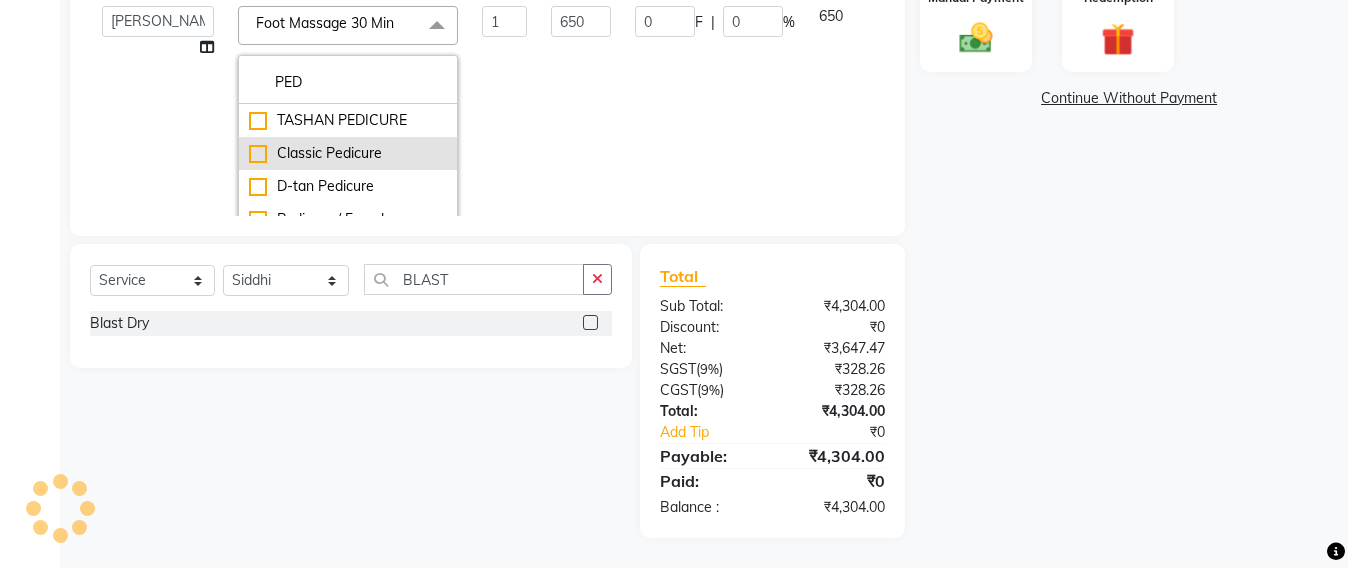 type on "PED" 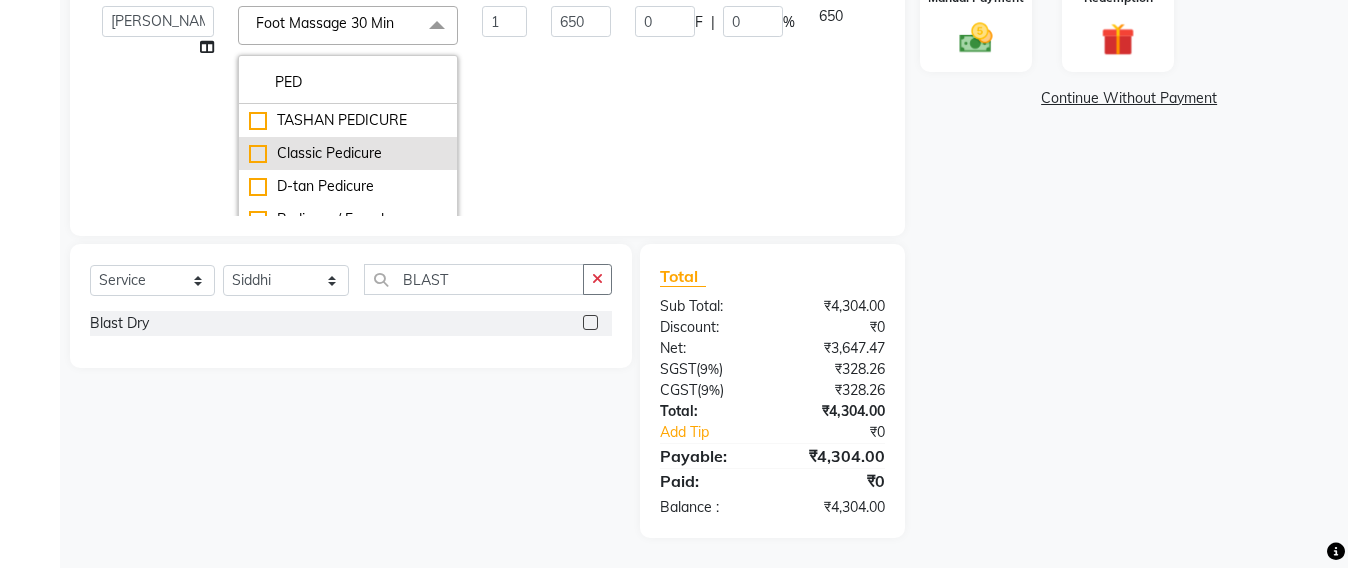 click on "Classic Pedicure" 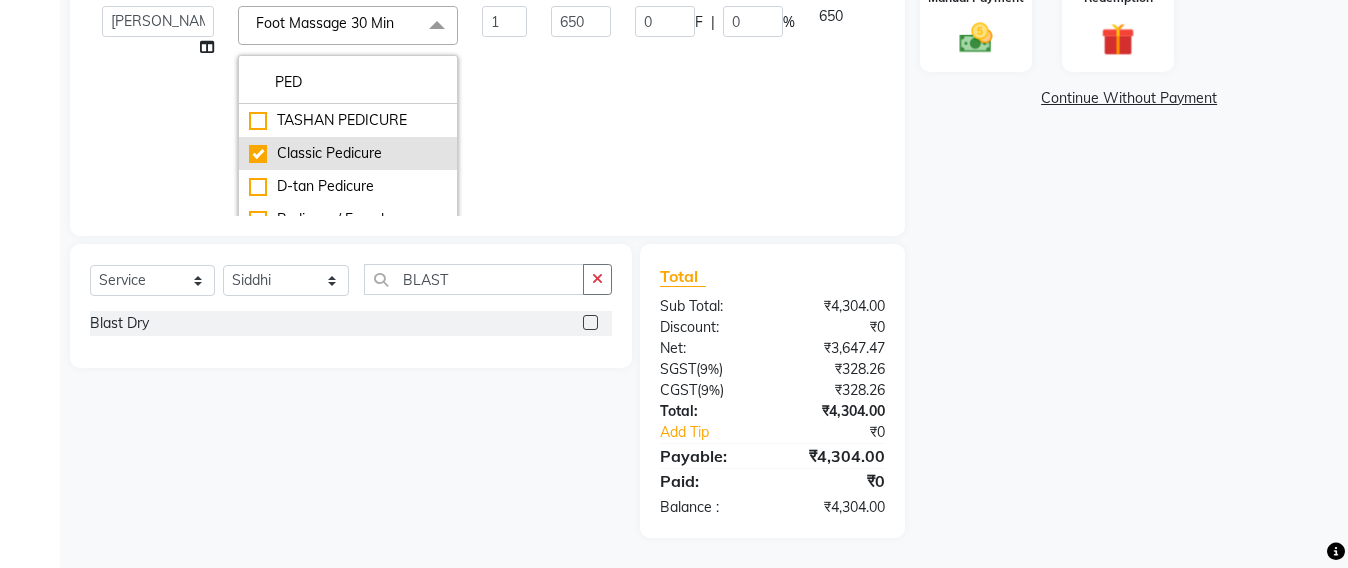 checkbox on "true" 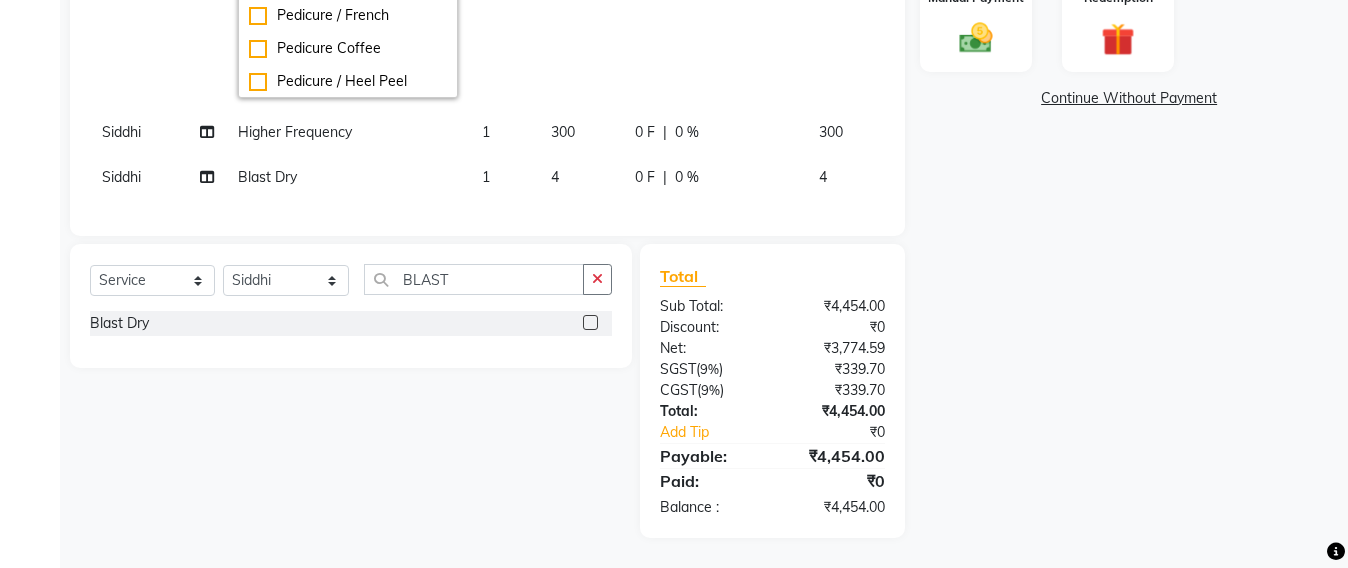 scroll, scrollTop: 357, scrollLeft: 0, axis: vertical 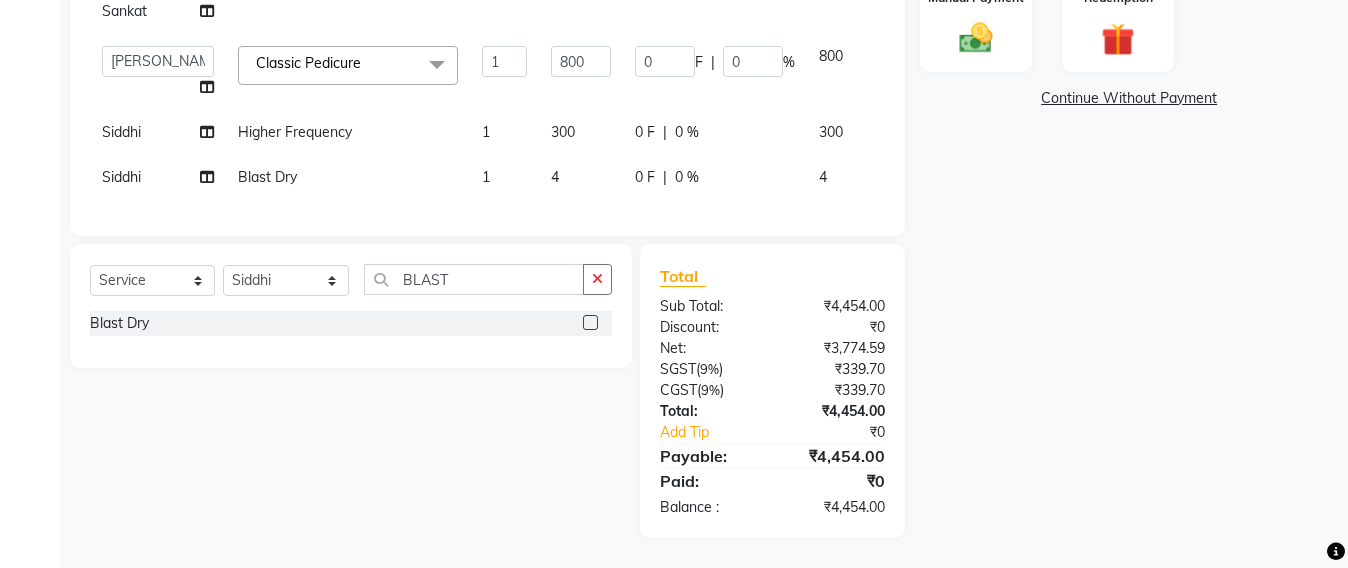 click on "4" 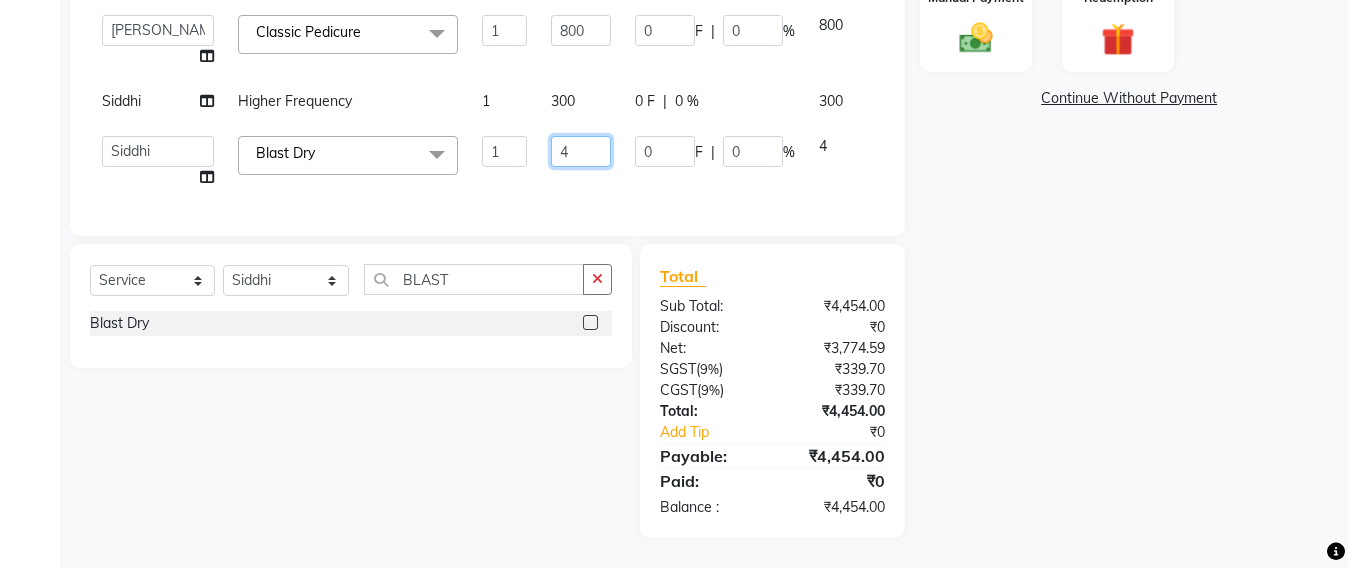 click on "4" 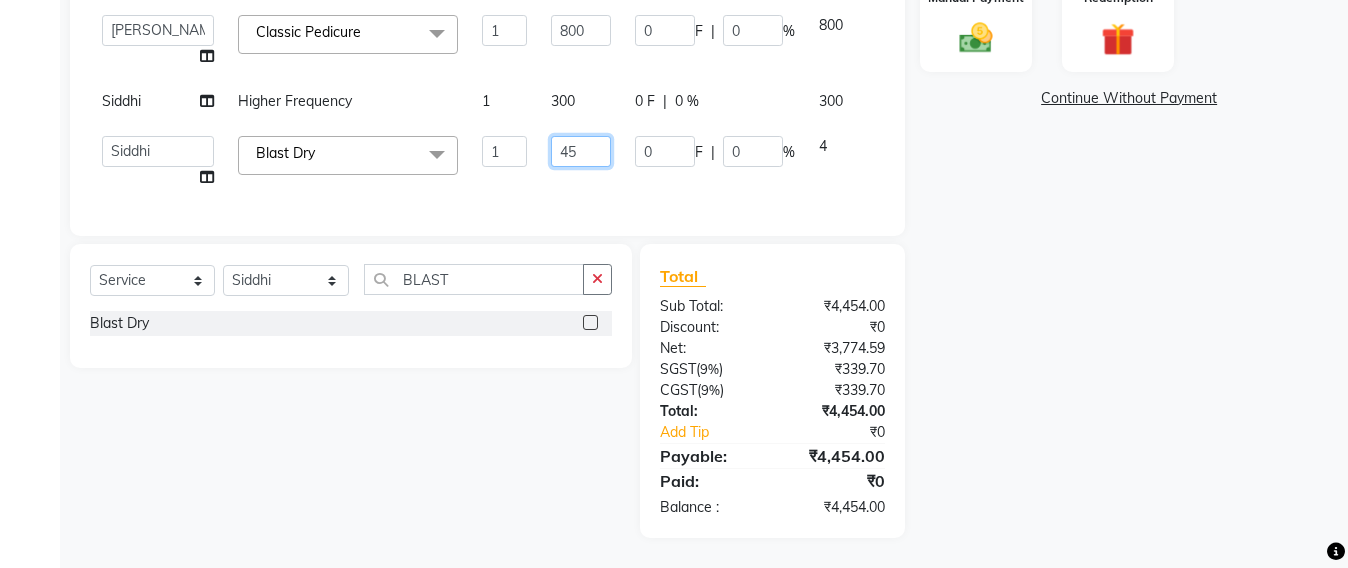 type on "450" 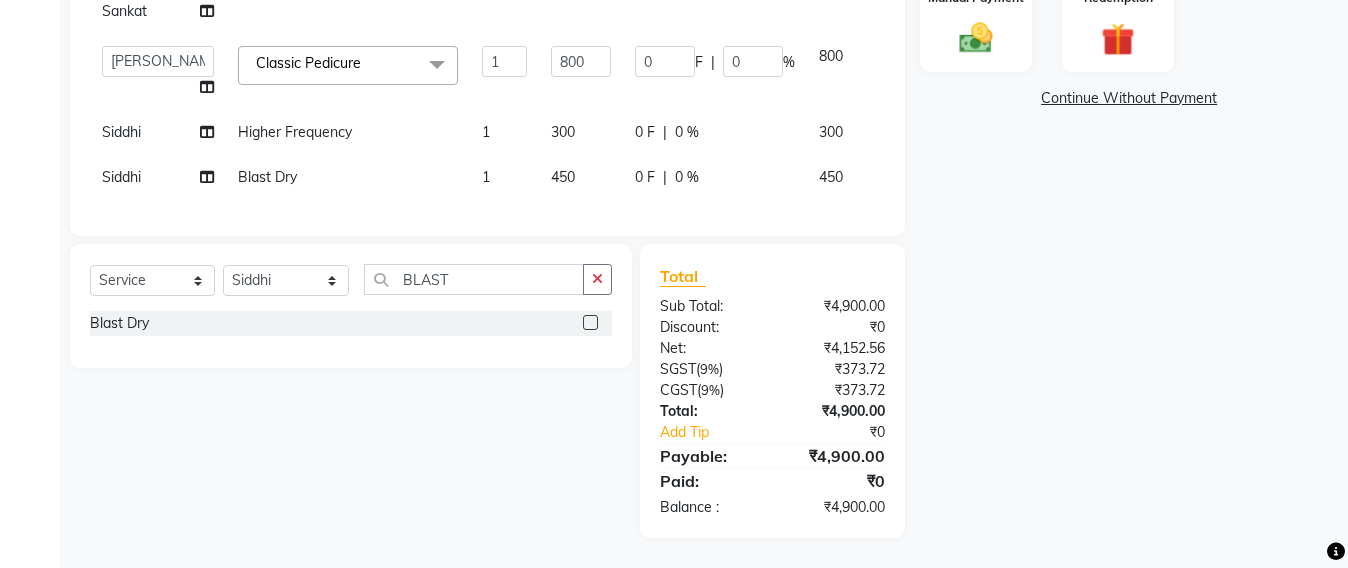 click on "Services Stylist Service Qty Price Disc Total Action Siddhi Root Touch Up - Inoa 1 1200 0 F | 0 % 1200 SAURAV Hair Cut & Stylle 1 350 0 F | 0 % 350 SAURAV Beard Trim 1 200 0 F | 0 % 200 Tejasvi Bhosle Classic Manicure 1 800 0 F | 0 % 800 Avesh Sankat Classic Pedicure 1 800 0 F | 0 % 800  Admin   Avesh Sankat   AZHER SHAIKH   Jayeshree Mahtre   Manisha Subodh Shedge   Muskaan   Pramila Vinayak Mhatre   prathmesh mahattre   Pratibha Nilesh Sharma   Rosy Sunil Jadhav   Sameer shah admin   Santacruz Manager   SAURAV   Siddhi   SOMAYANG VASHUM   Tejasvi Bhosle  Classic Pedicure  x Upper Lip Bleach Half Legs Bleach Face & Neck Bleach Half Arms Bleach Full Arms Bleach Under Arms Bleach Half Front Bleach Full Back Bleach Stomach Bleach Full Legs Bleach Palms Bleach Feet Bleach Full Body Bleach Full Back /front Scrub EYE LINER ELBOW DTAN TASHAN MANICURE TASHAN PEDICURE Full Front Bleach Half Back Bleach Saree Draping Light Makeup Bridal Make Up Groom Makeup Party Make Up Basic Make Up Eye Lashes Regular Clean Up Neck" 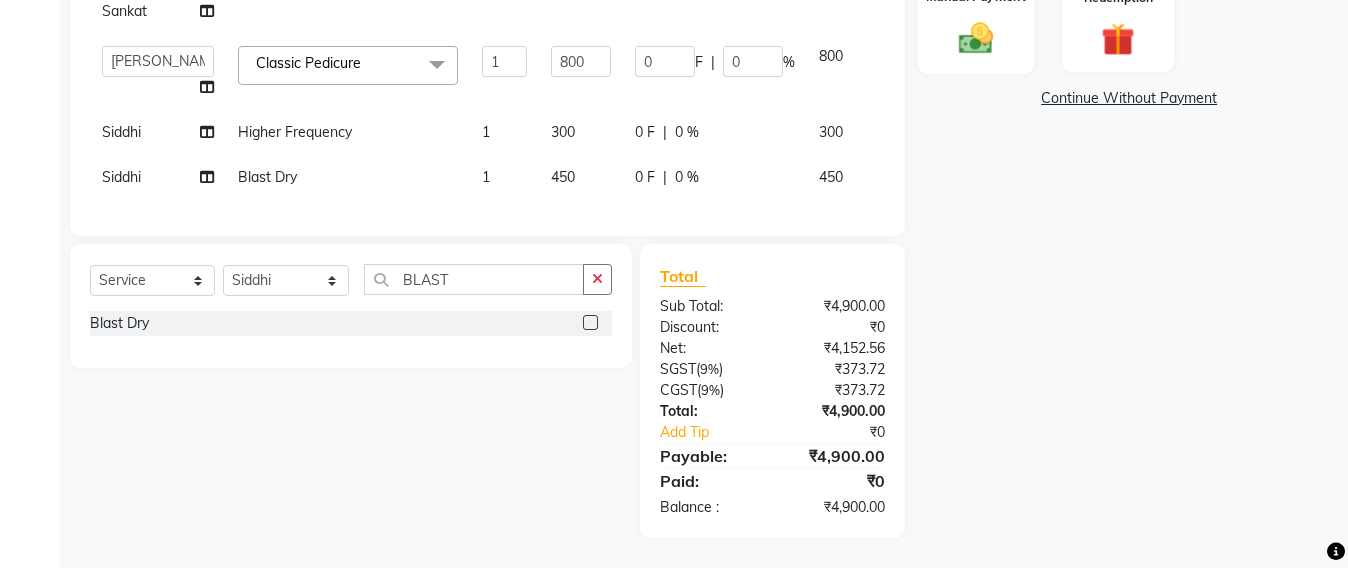click 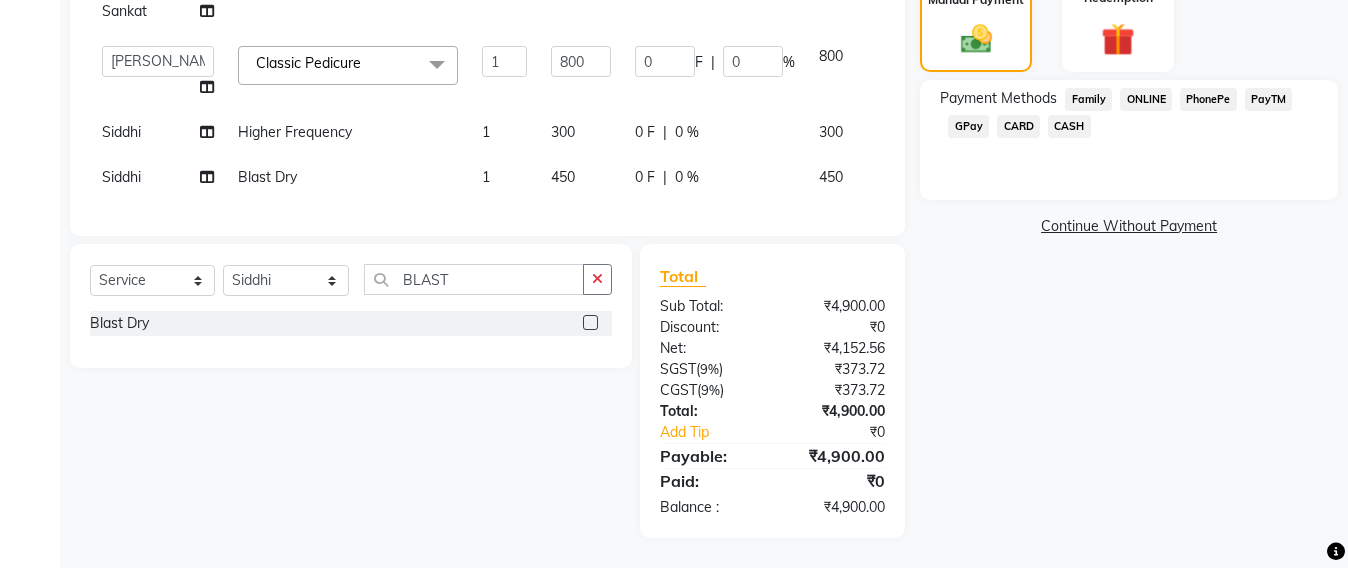 click on "CASH" 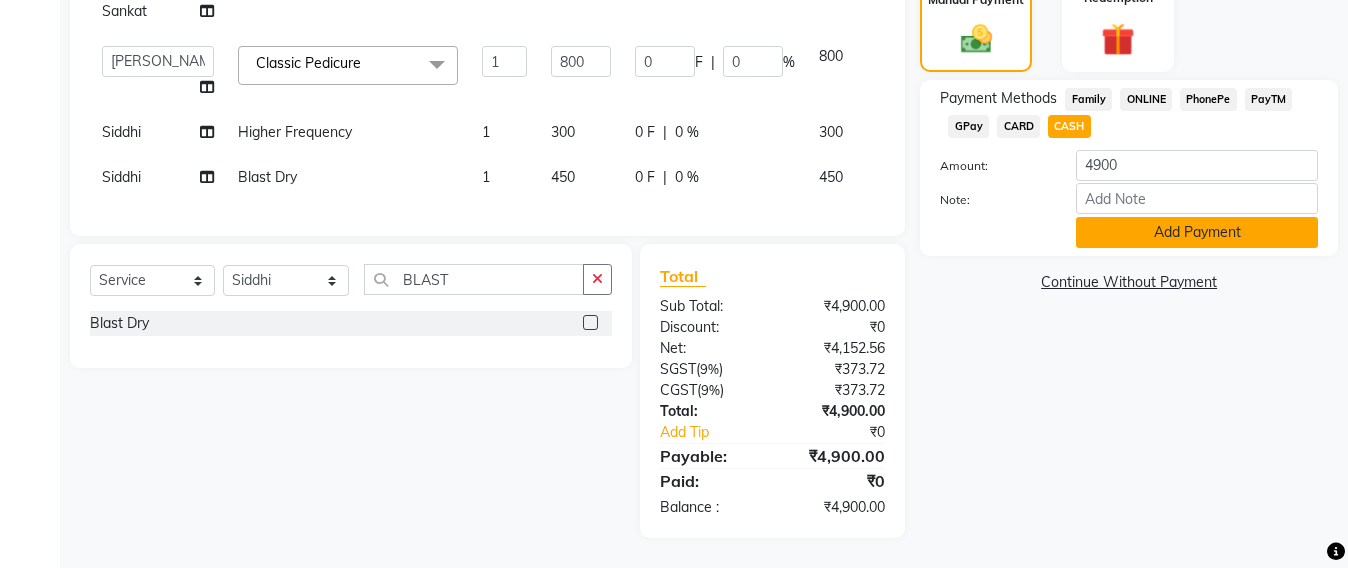 click on "Add Payment" 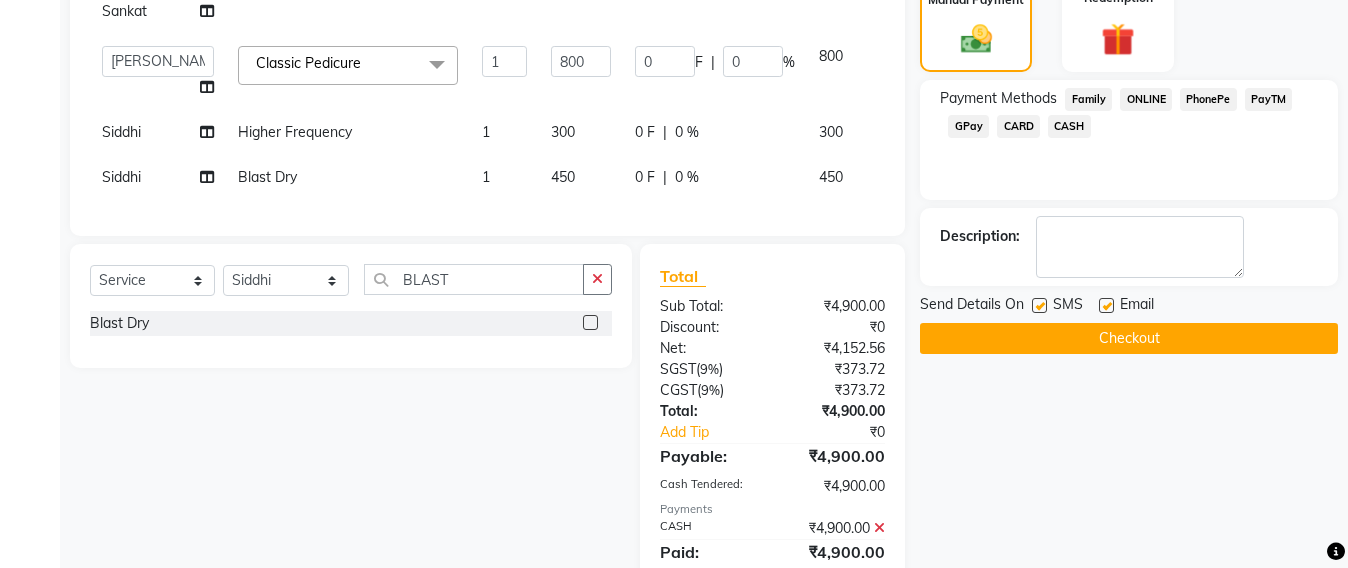 scroll, scrollTop: 0, scrollLeft: 0, axis: both 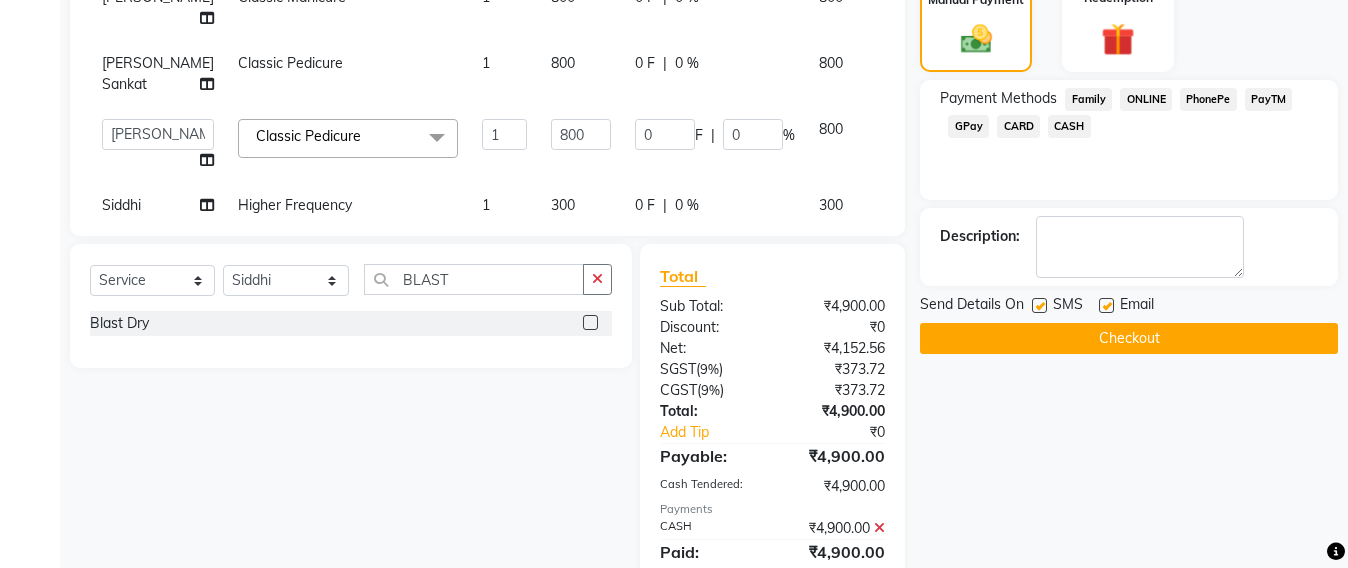 click on "Checkout" 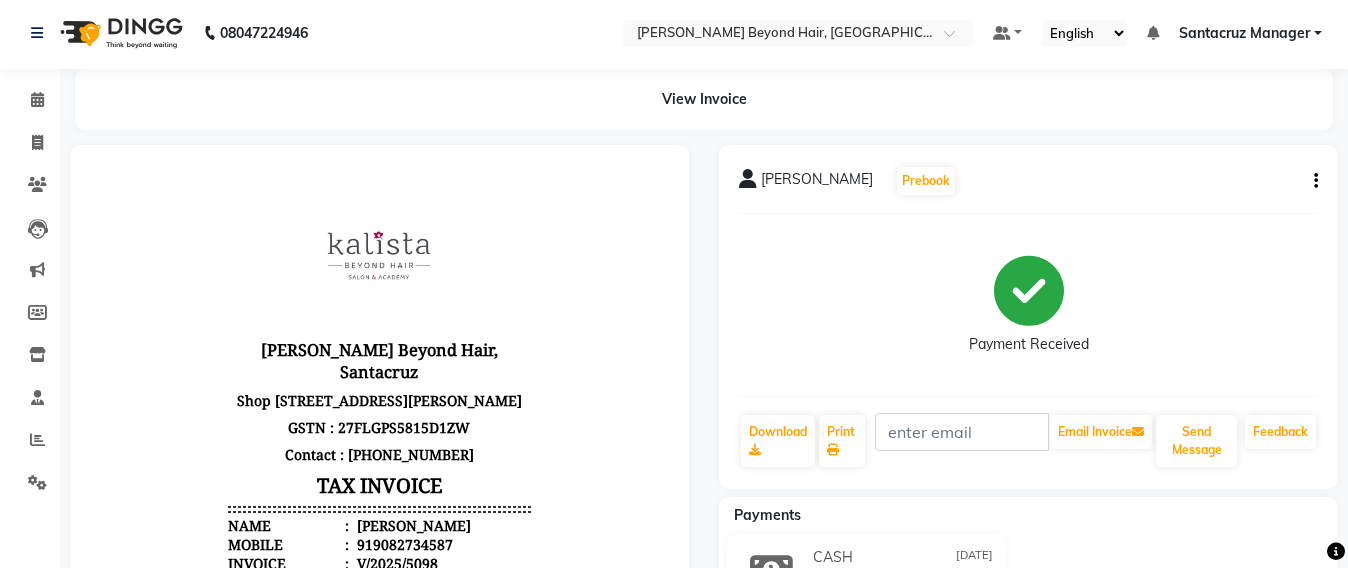 scroll, scrollTop: 0, scrollLeft: 0, axis: both 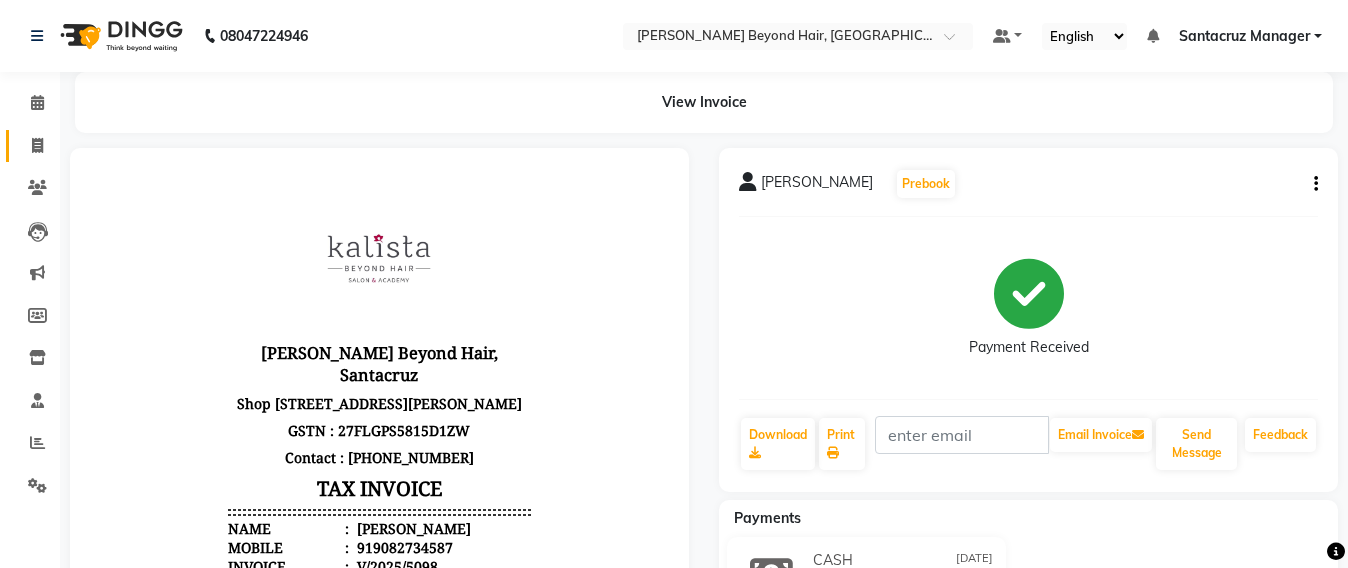 click on "Invoice" 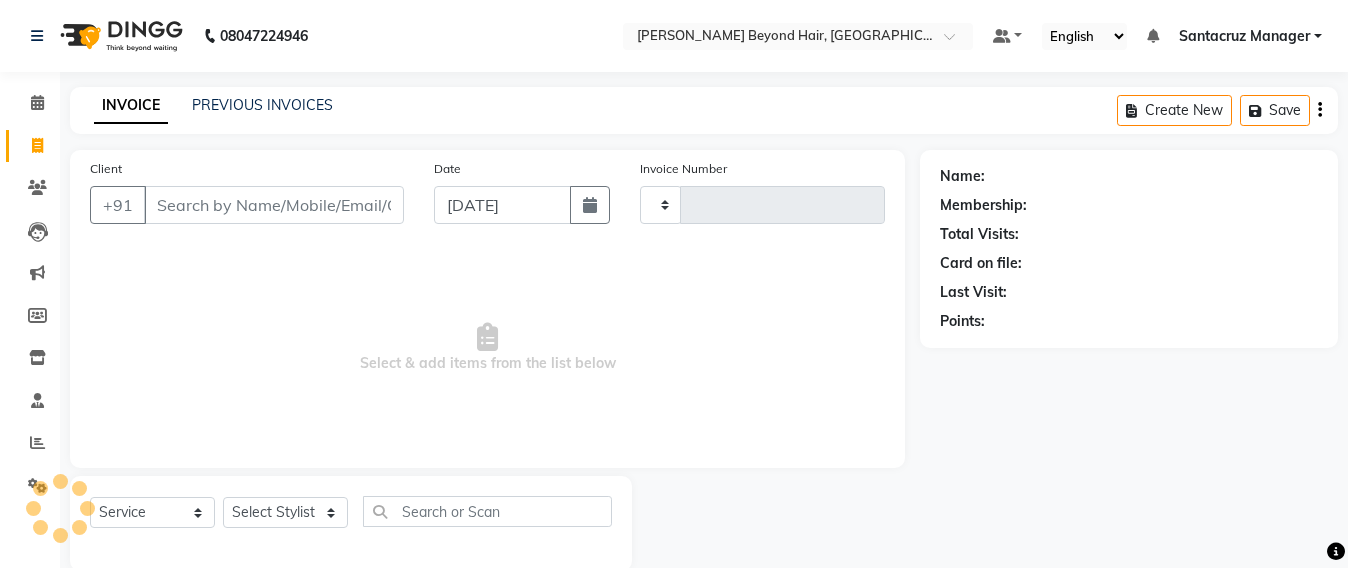 scroll, scrollTop: 33, scrollLeft: 0, axis: vertical 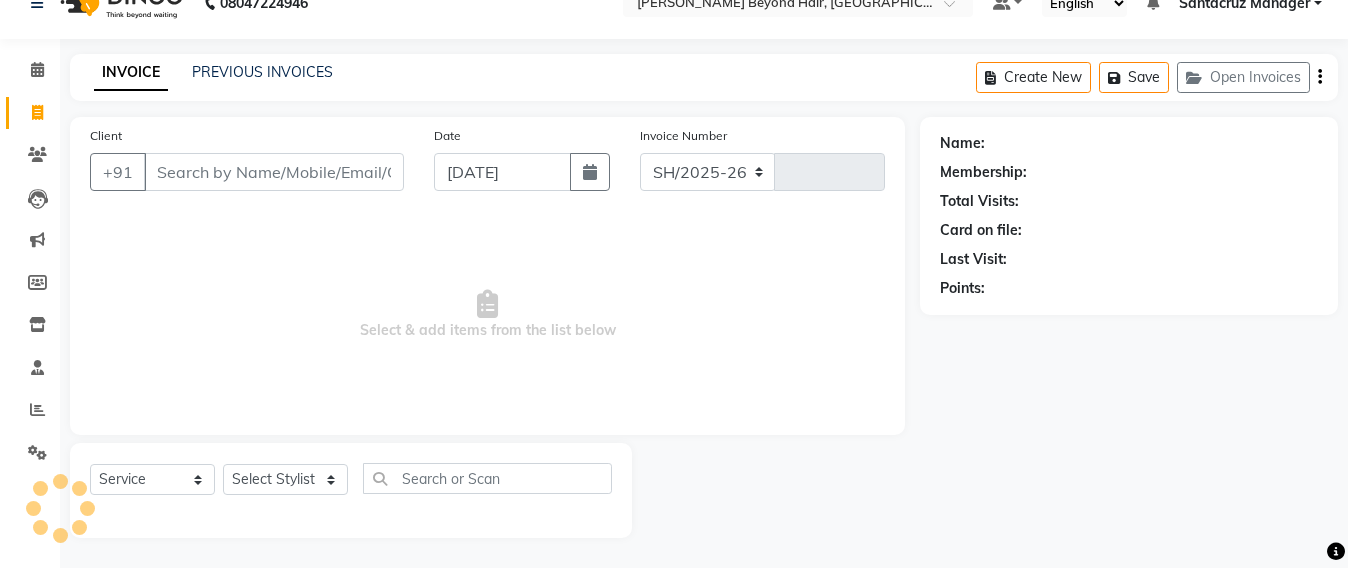 select on "6357" 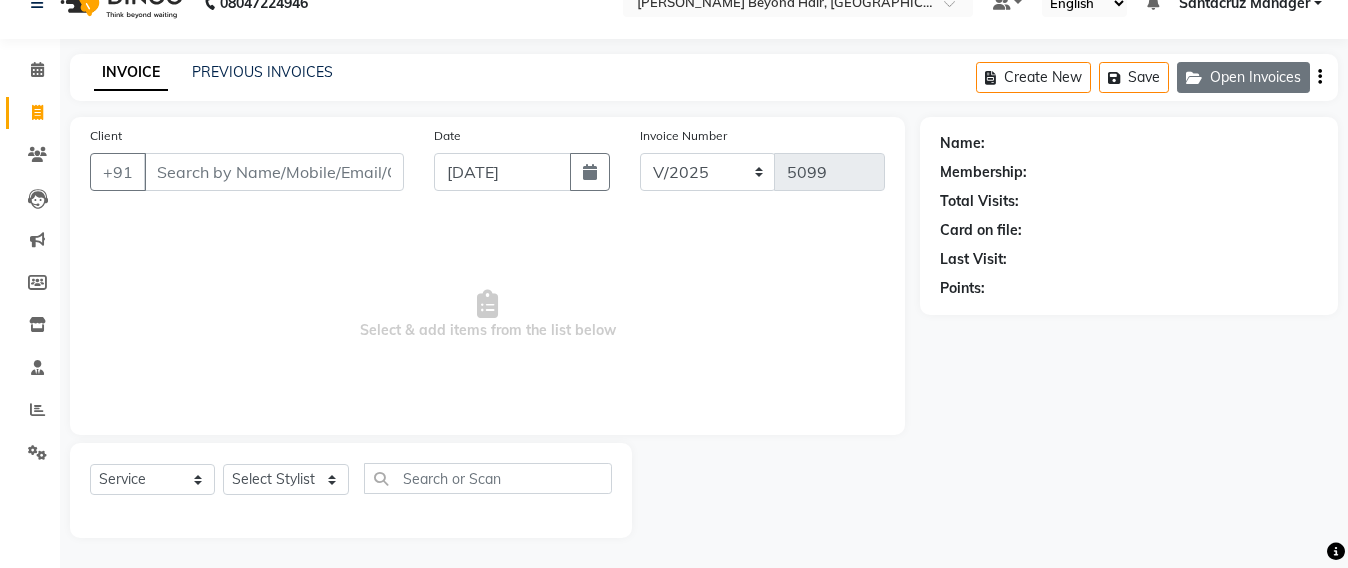 click on "Open Invoices" 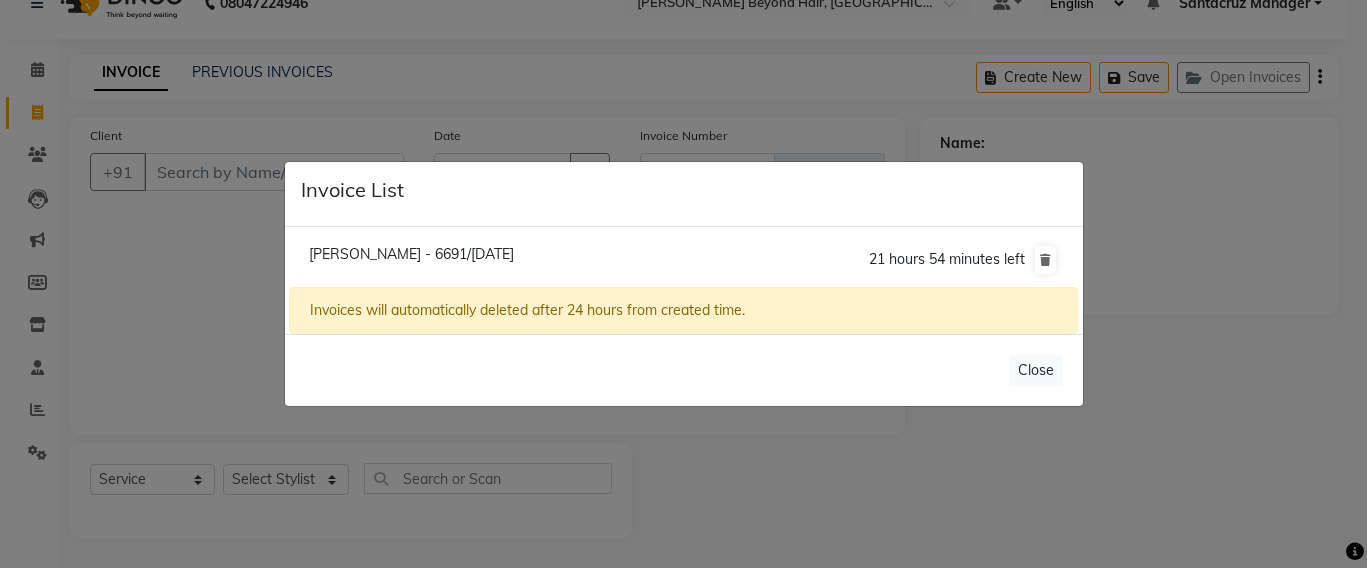 click on "[PERSON_NAME] - 6691/[DATE]" 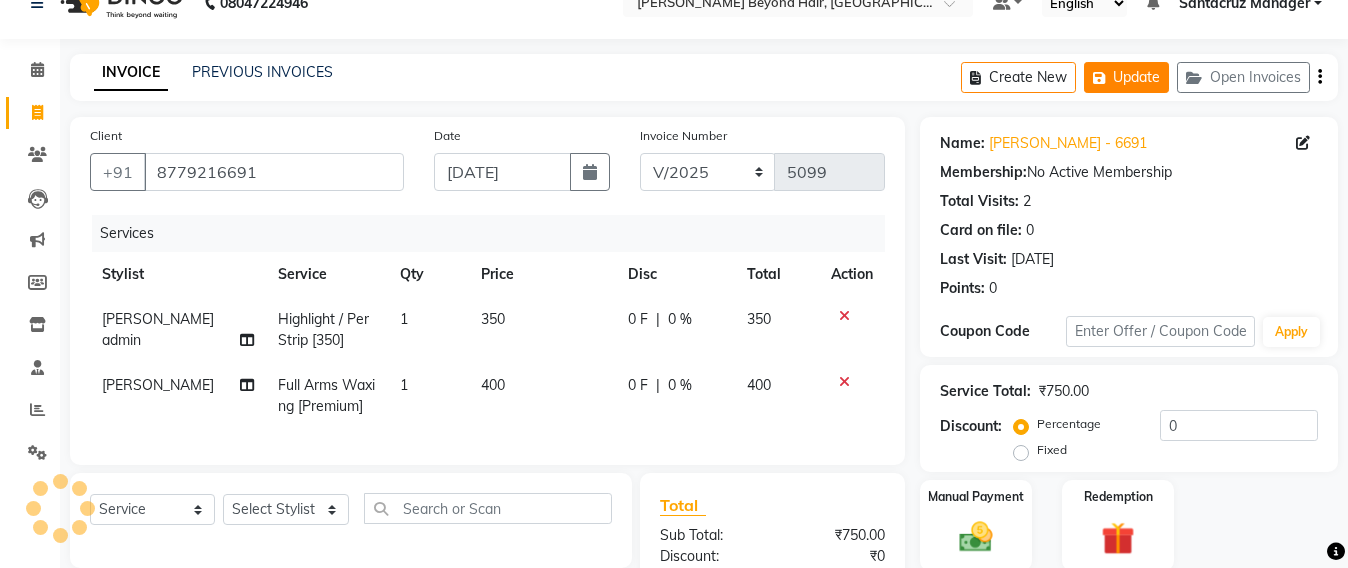 click on "Update" 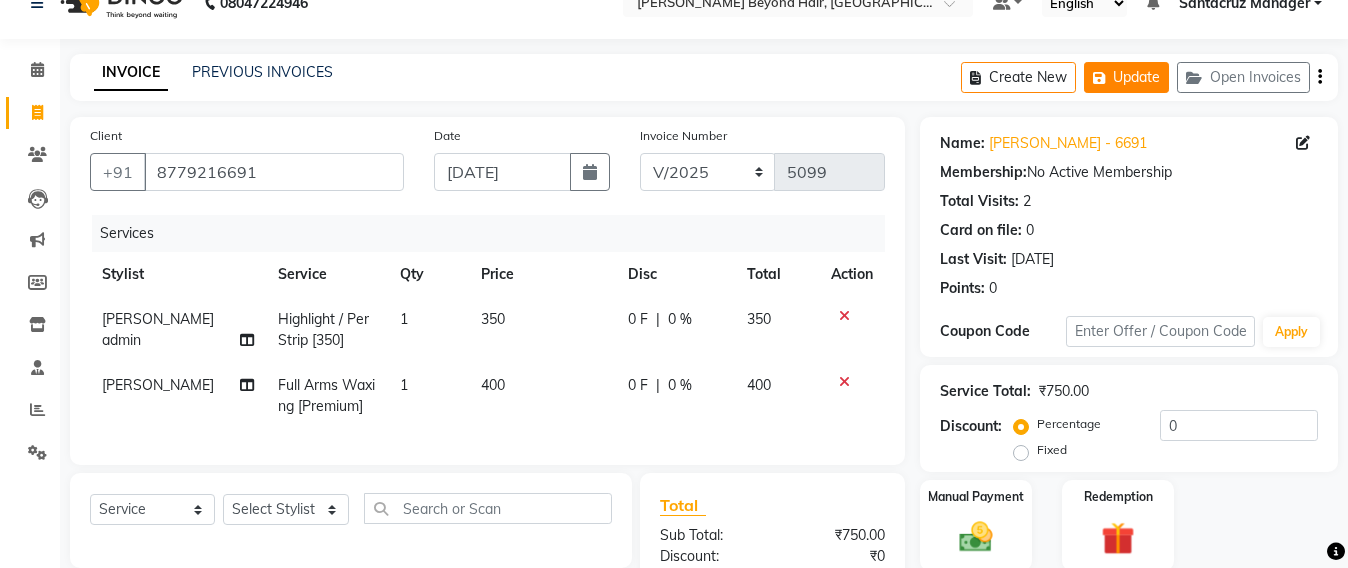 click on "Update" 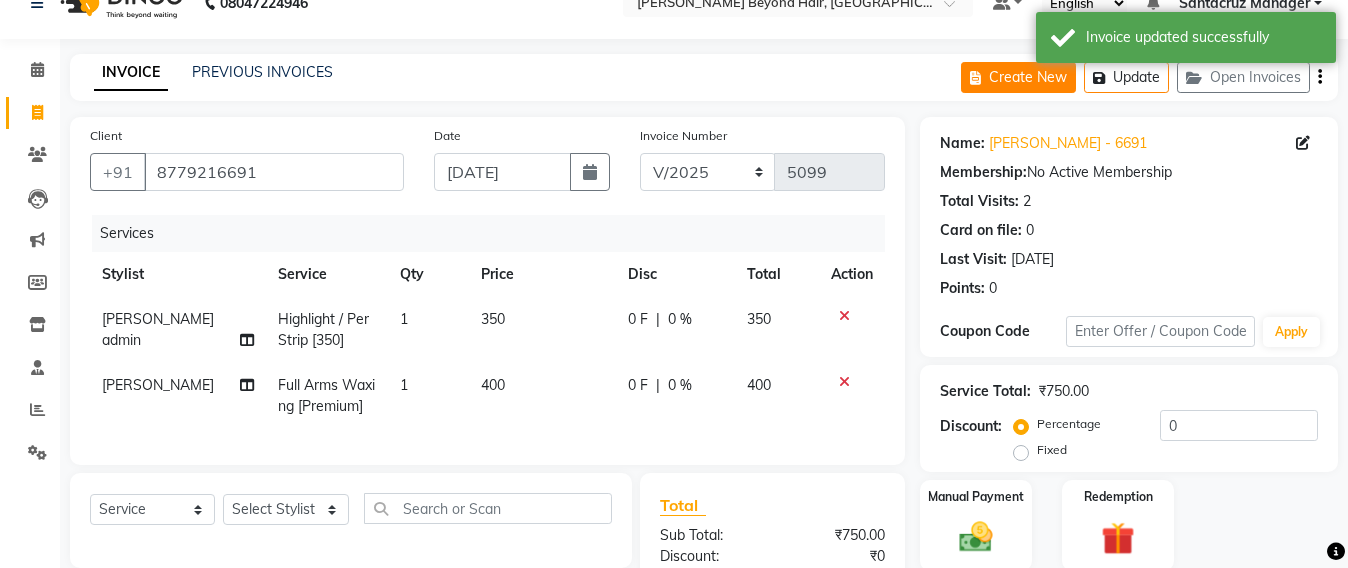 click on "Update" 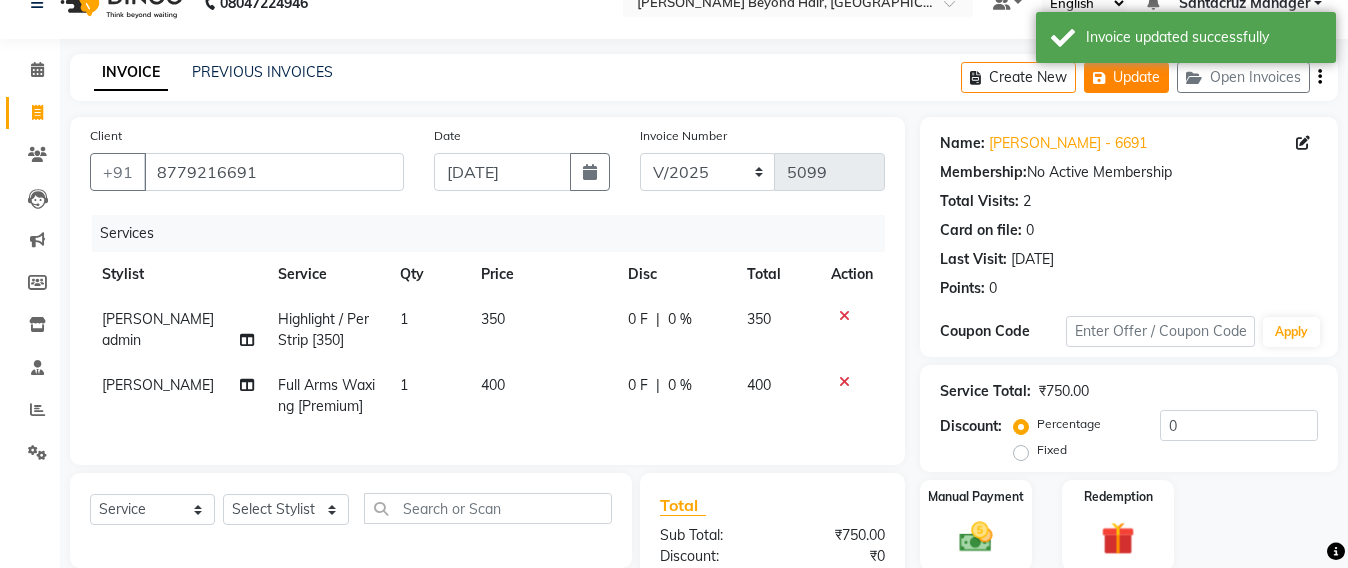 click on "Update" 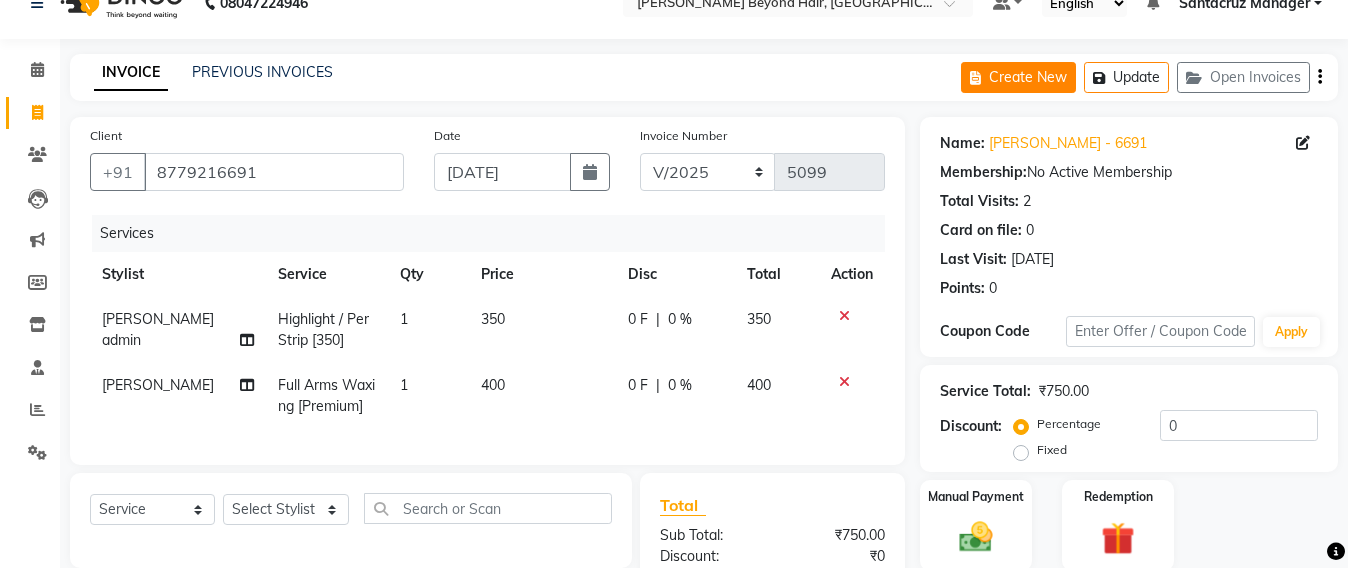 click on "Create New" 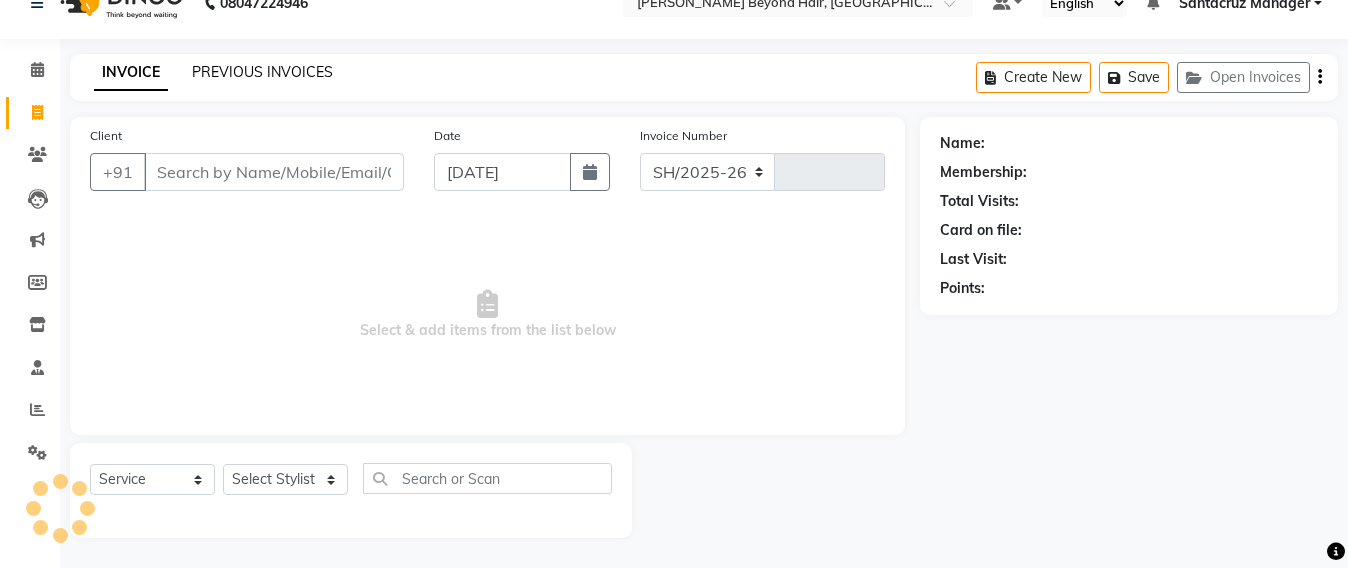 click on "PREVIOUS INVOICES" 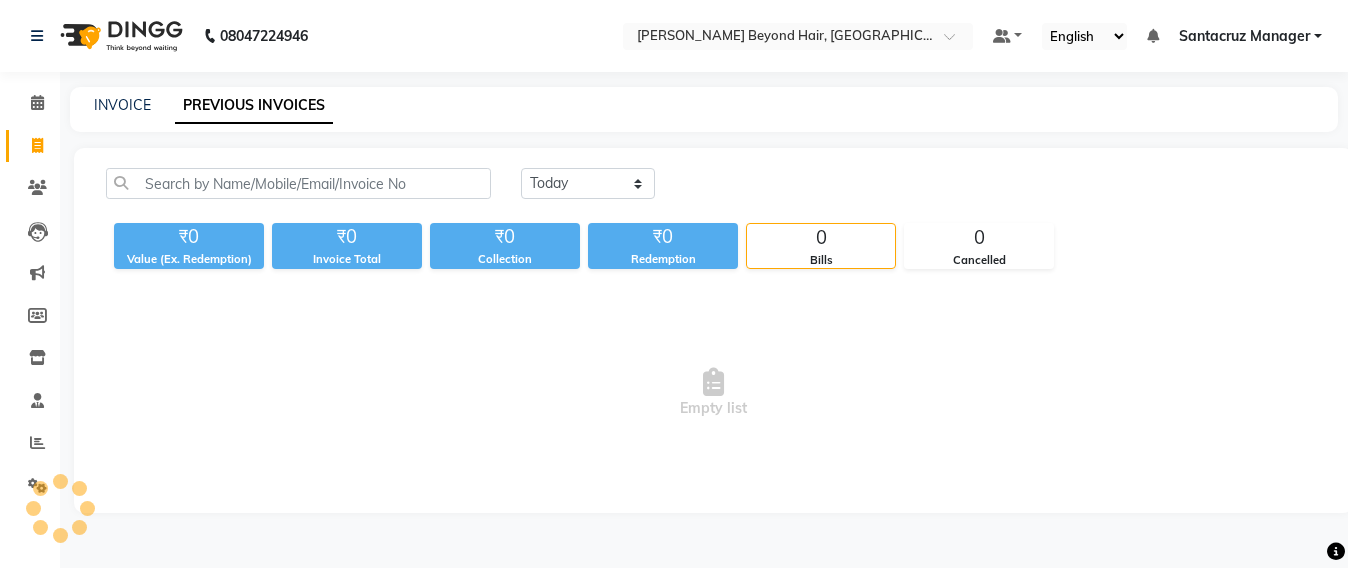 scroll, scrollTop: 0, scrollLeft: 0, axis: both 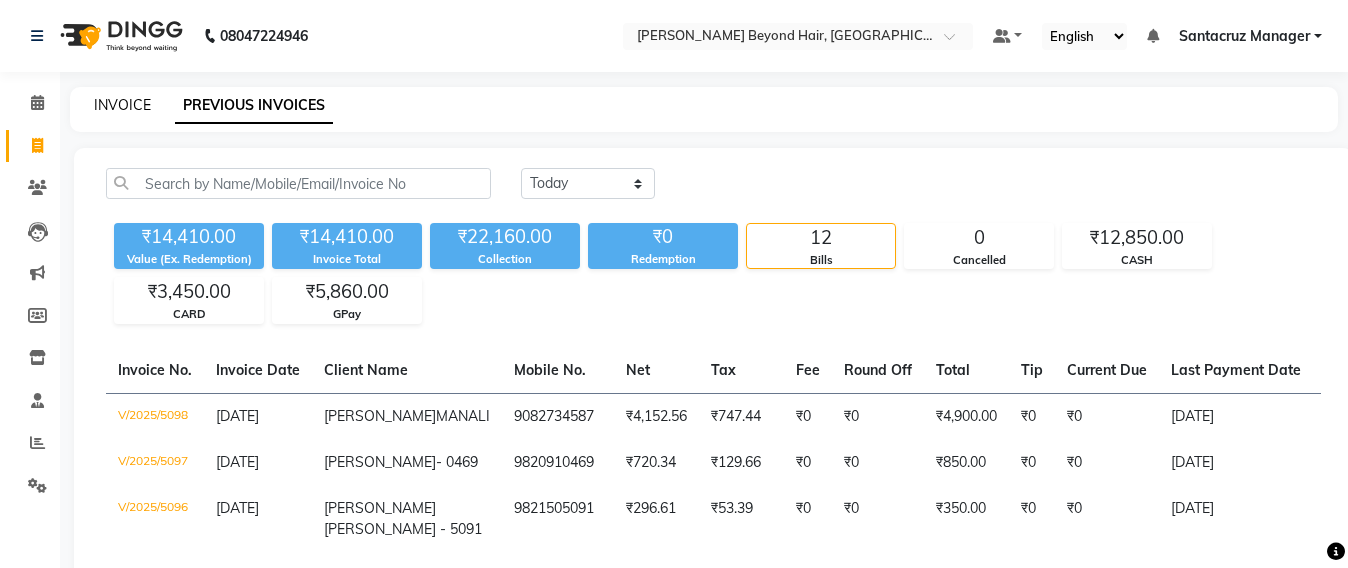 click on "INVOICE" 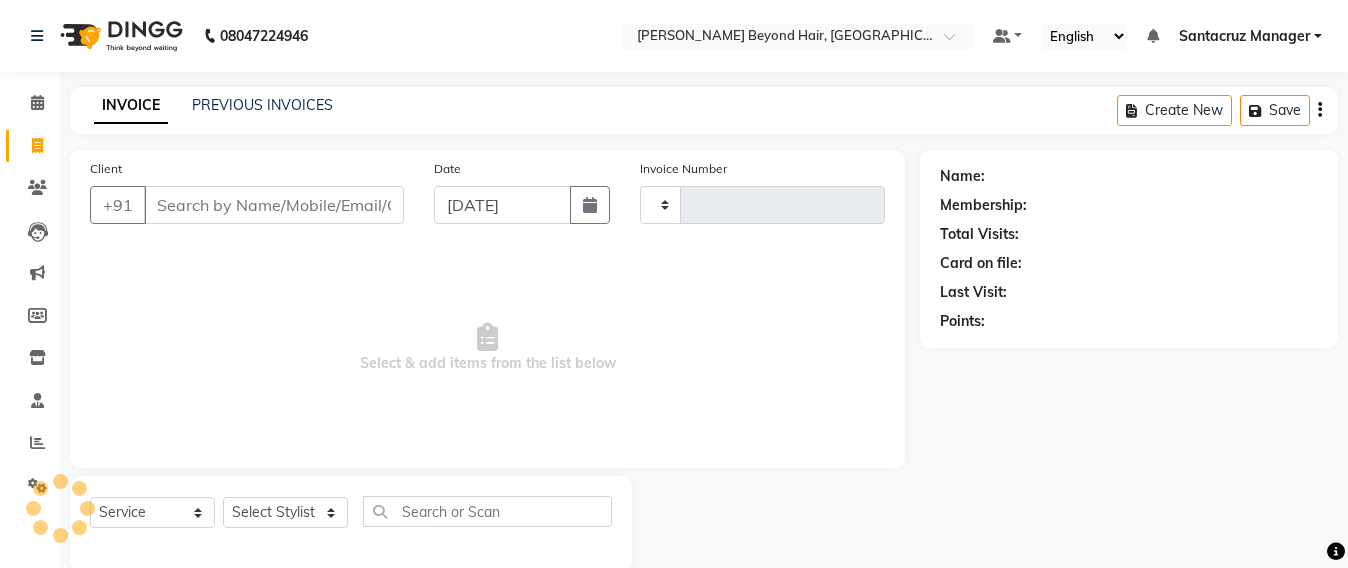 scroll, scrollTop: 33, scrollLeft: 0, axis: vertical 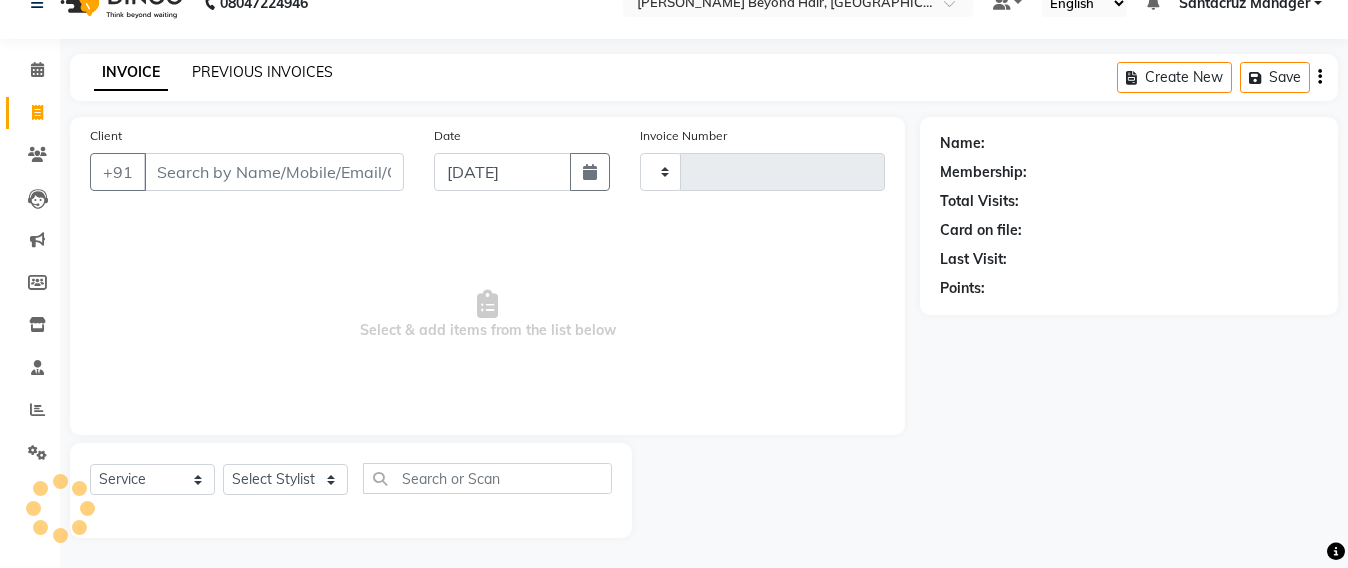 click on "PREVIOUS INVOICES" 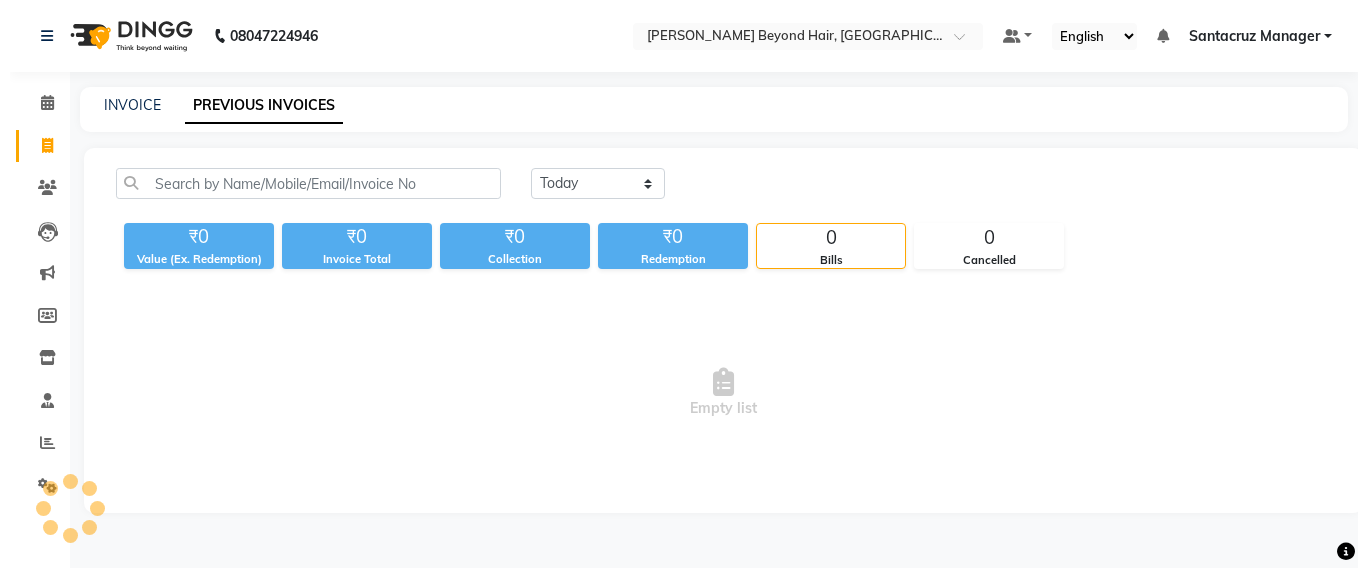 scroll, scrollTop: 0, scrollLeft: 0, axis: both 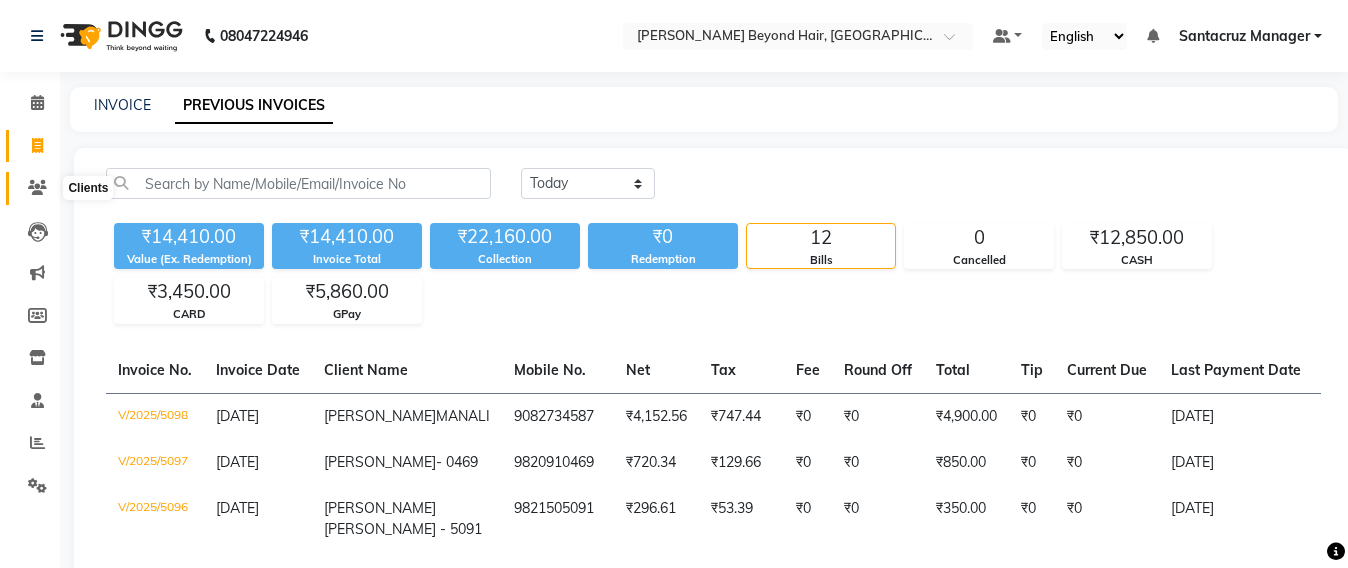 click 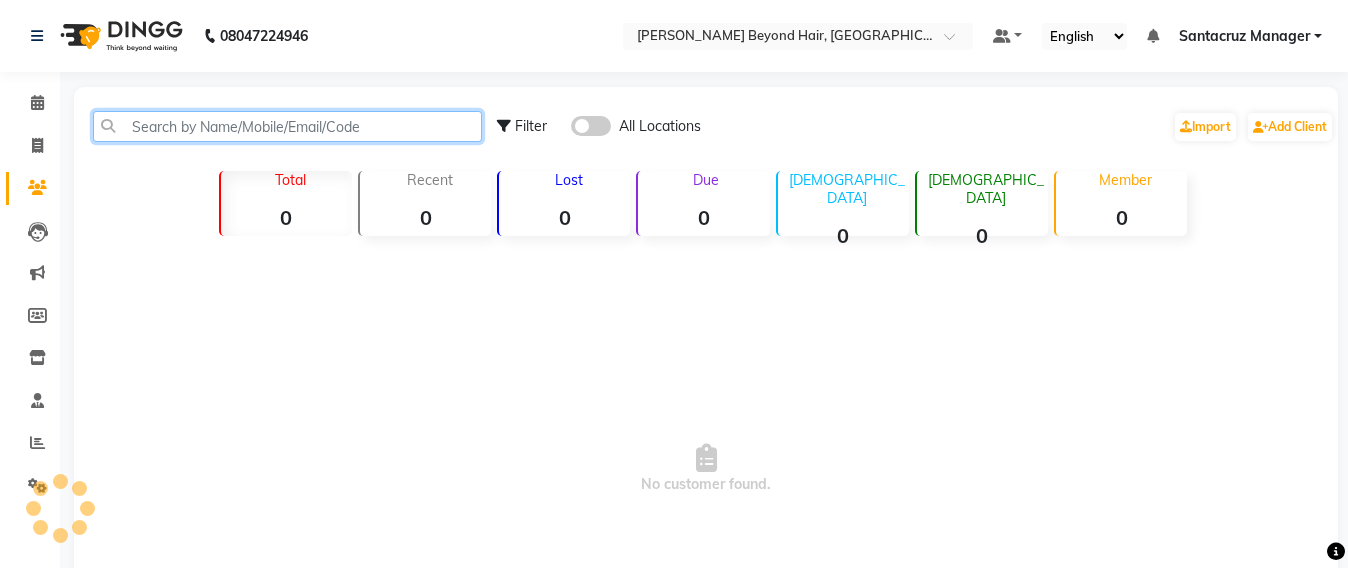 click 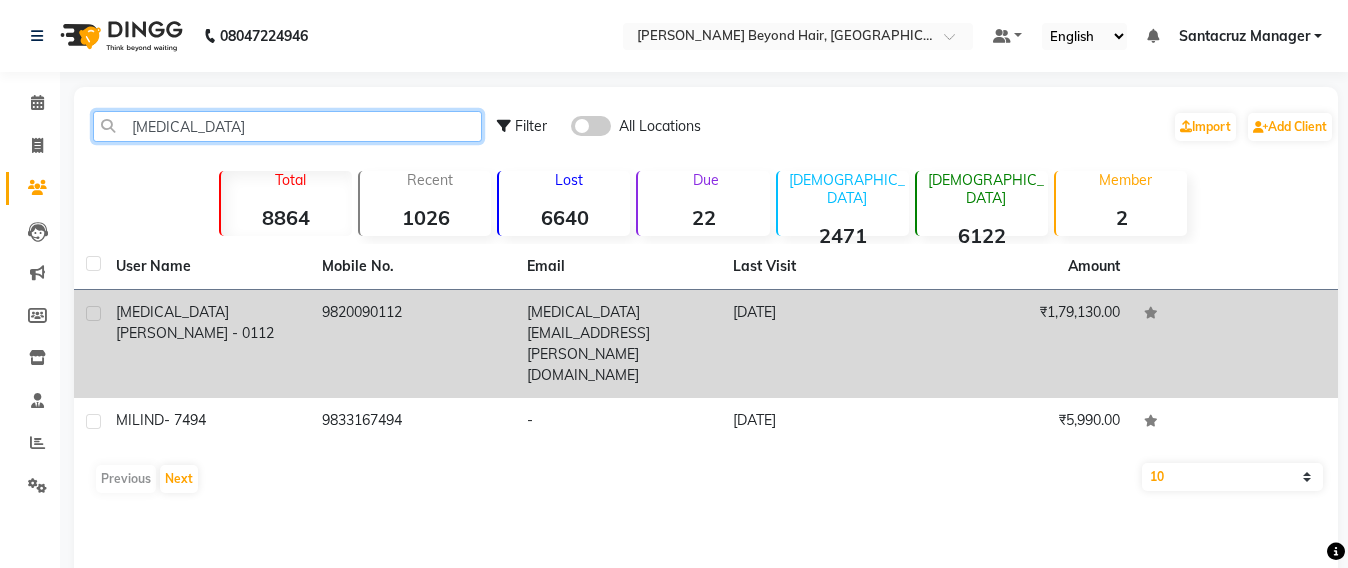 type on "[MEDICAL_DATA]" 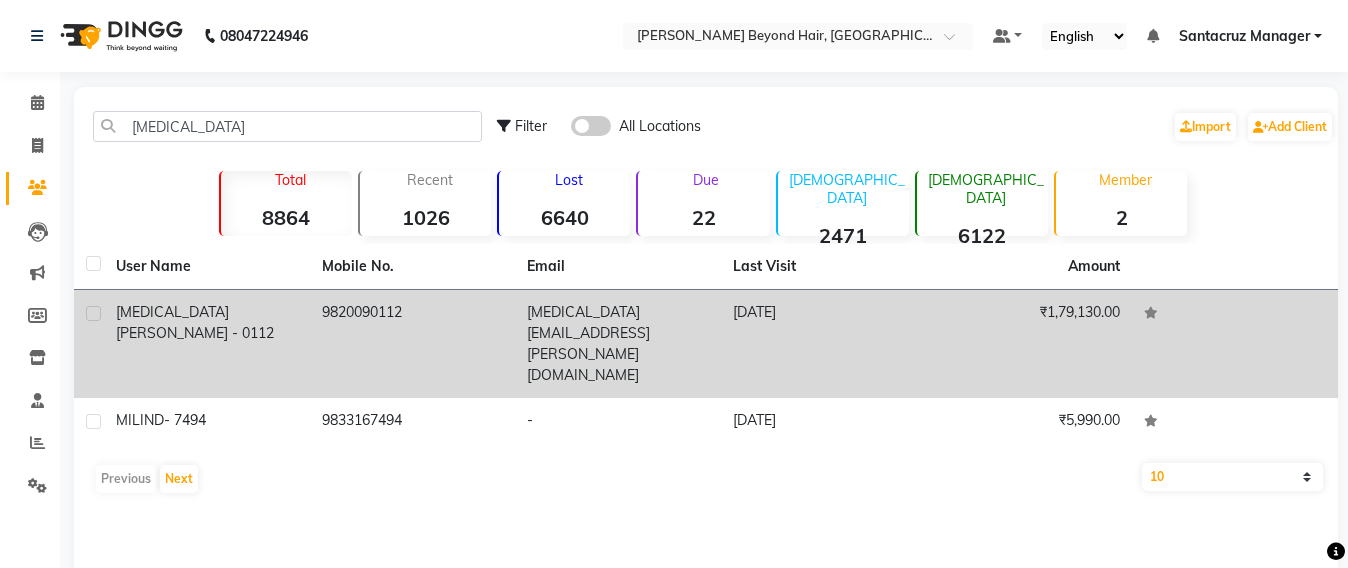click on "[PERSON_NAME] - 0112" 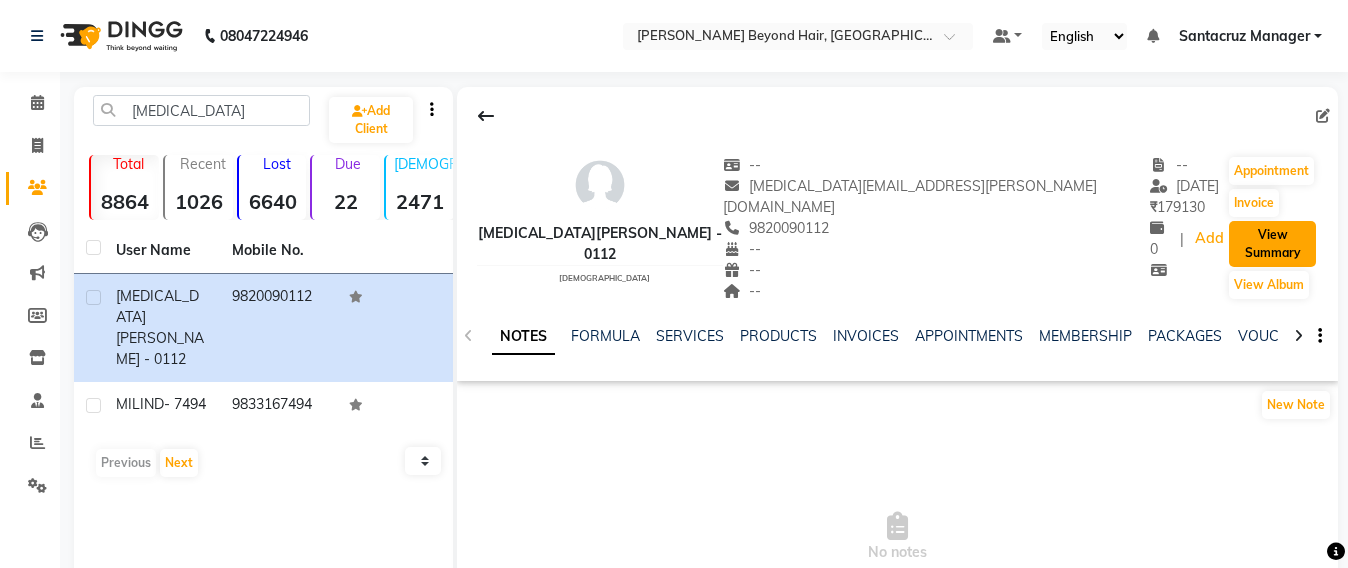 click on "View Summary" 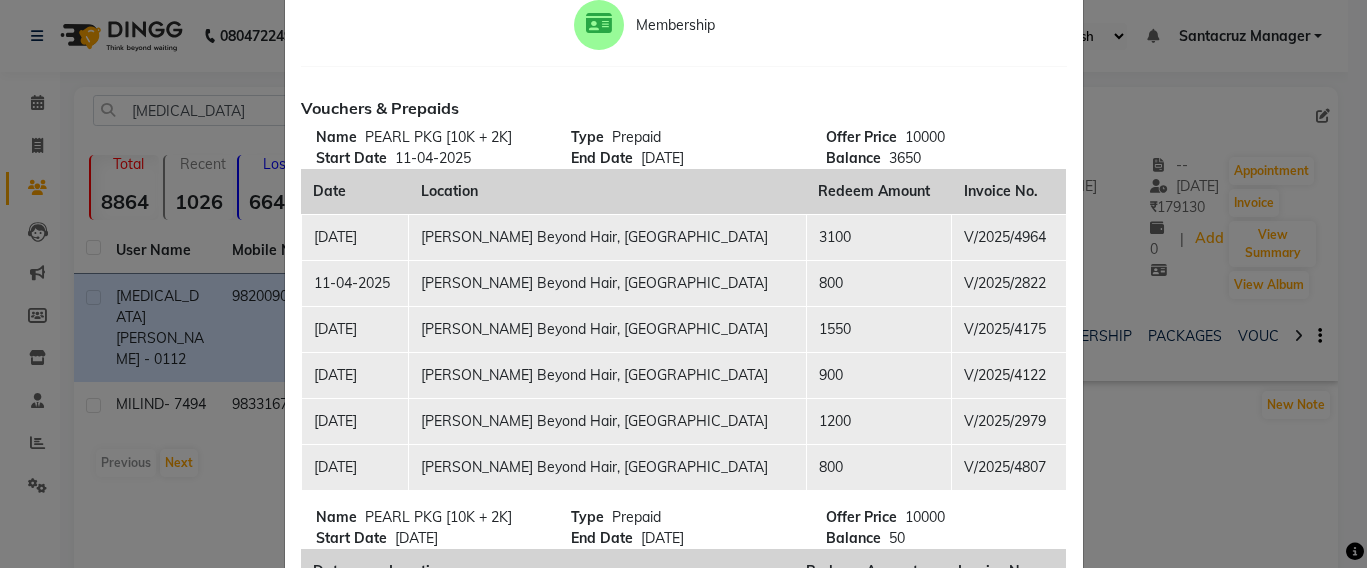 scroll, scrollTop: 125, scrollLeft: 0, axis: vertical 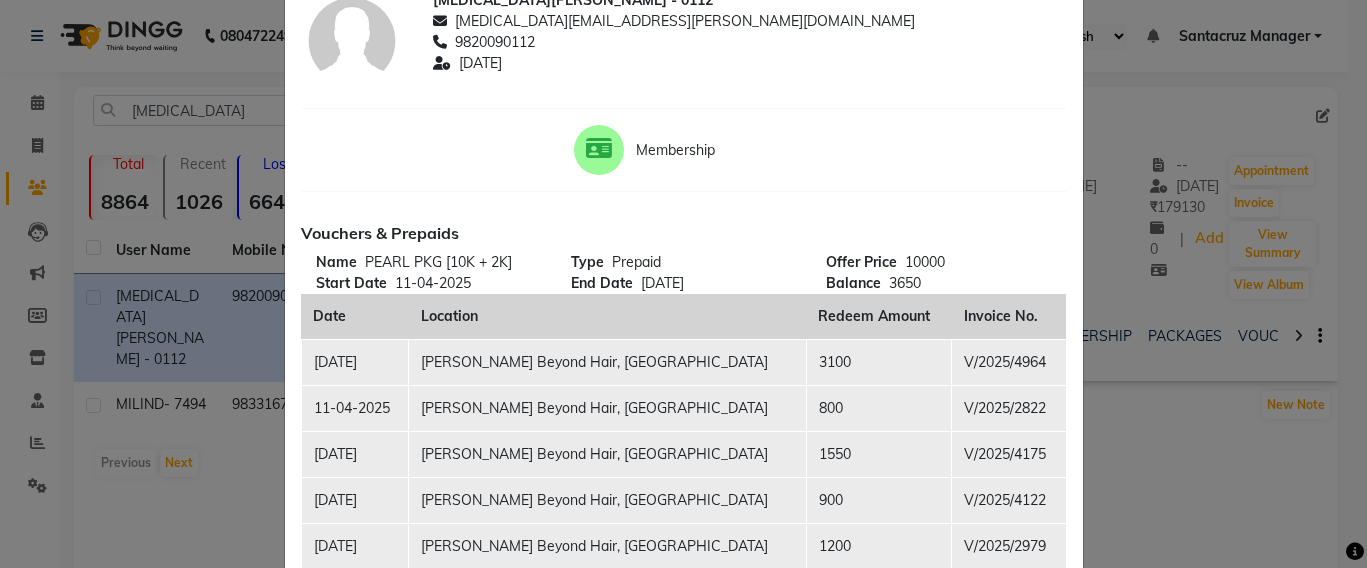 click on "Client Summary Email Print MILI GORADIA - 0112 mili.goradia@gmail.com 9820090112 2025-07-08 Membership Vouchers & Prepaids Name PEARL PKG [10K + 2K] Start Date 11-04-2025 Type Prepaid End Date 11-04-2026 Offer Price 10000 Balance 3650 Date Location Redeem Amount Invoice No. 08-07-2025 Kalista Beyond Hair, Santacruz West 3100 V/2025/4964 11-04-2025 Kalista Beyond Hair, Santacruz West 800 V/2025/2822 02-06-2025 Kalista Beyond Hair, Santacruz West 1550 V/2025/4175 31-05-2025 Kalista Beyond Hair, Santacruz West 900 V/2025/4122 17-04-2025 Kalista Beyond Hair, Santacruz West 1200 V/2025/2979 30-06-2025 Kalista Beyond Hair, Santacruz West 800 V/2025/4807 Name PEARL PKG [10K + 2K] Start Date 18-11-2024 Type Prepaid End Date 18-11-2025 Offer Price 10000 Balance 50 Date Location Redeem Amount Invoice No. 18-11-2024 Kalista Beyond Hair, Santacruz West 500 V/2024/3418 20-01-2025 Kalista Beyond Hair, Santacruz West 600 V/2025/0562 06-03-2025 Kalista Beyond Hair, Santacruz West 3000 V/2025/1824 15-02-2025 950 V/2025/1332 -" 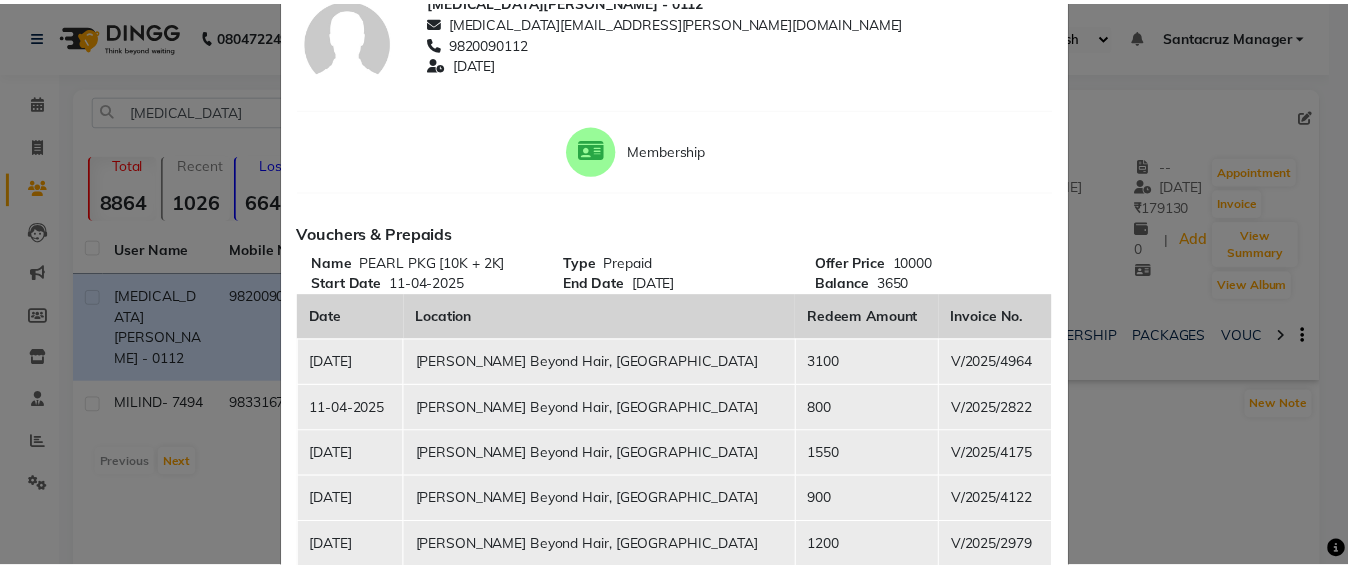 scroll, scrollTop: 0, scrollLeft: 0, axis: both 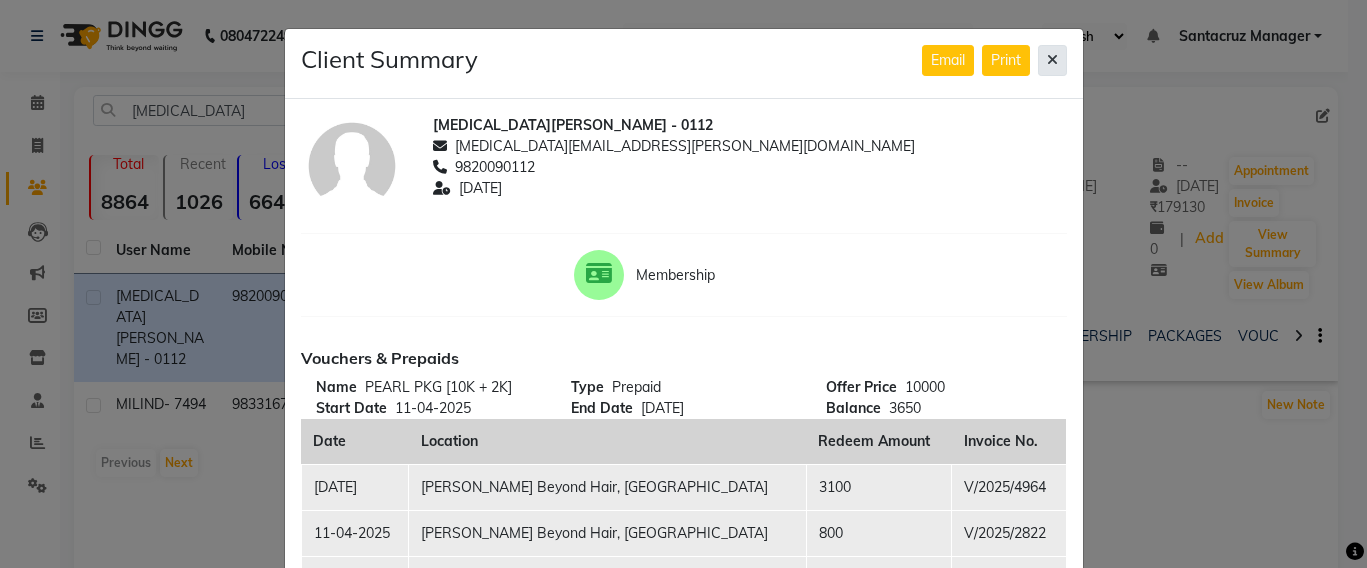 click 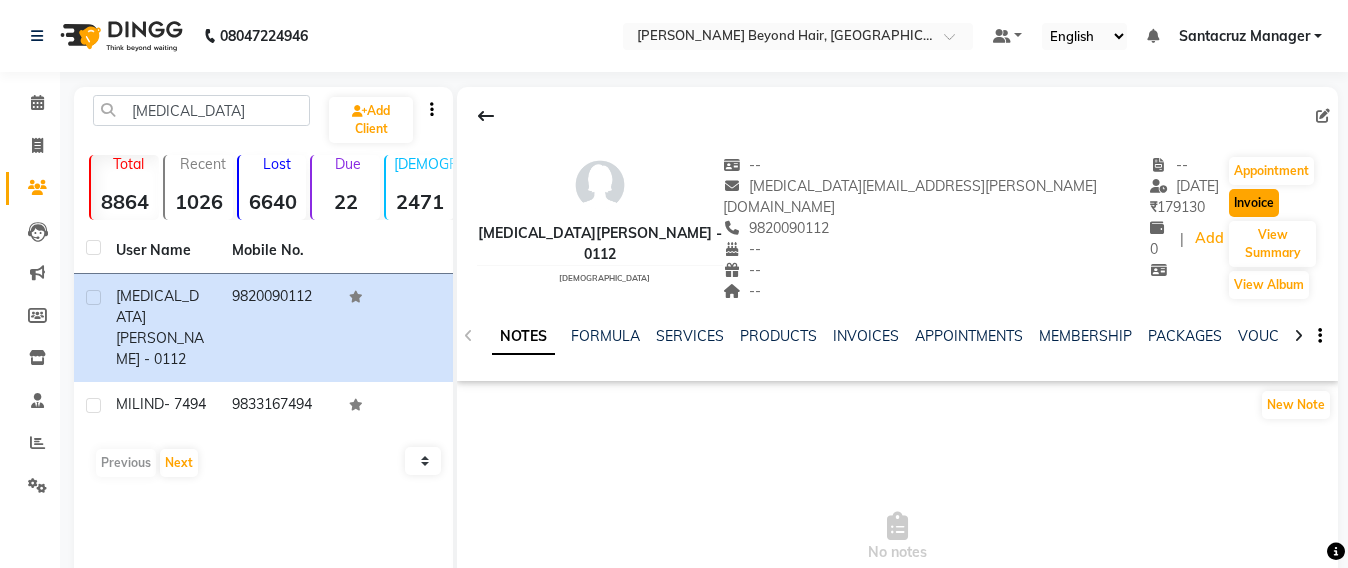 click on "Invoice" 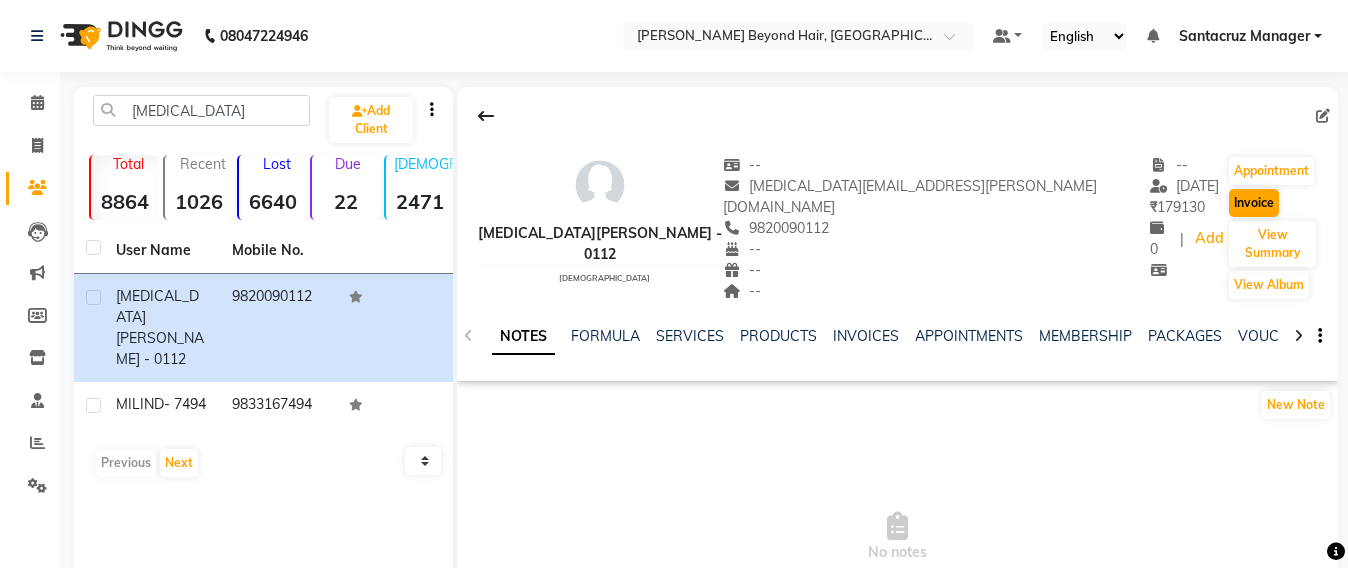 select on "service" 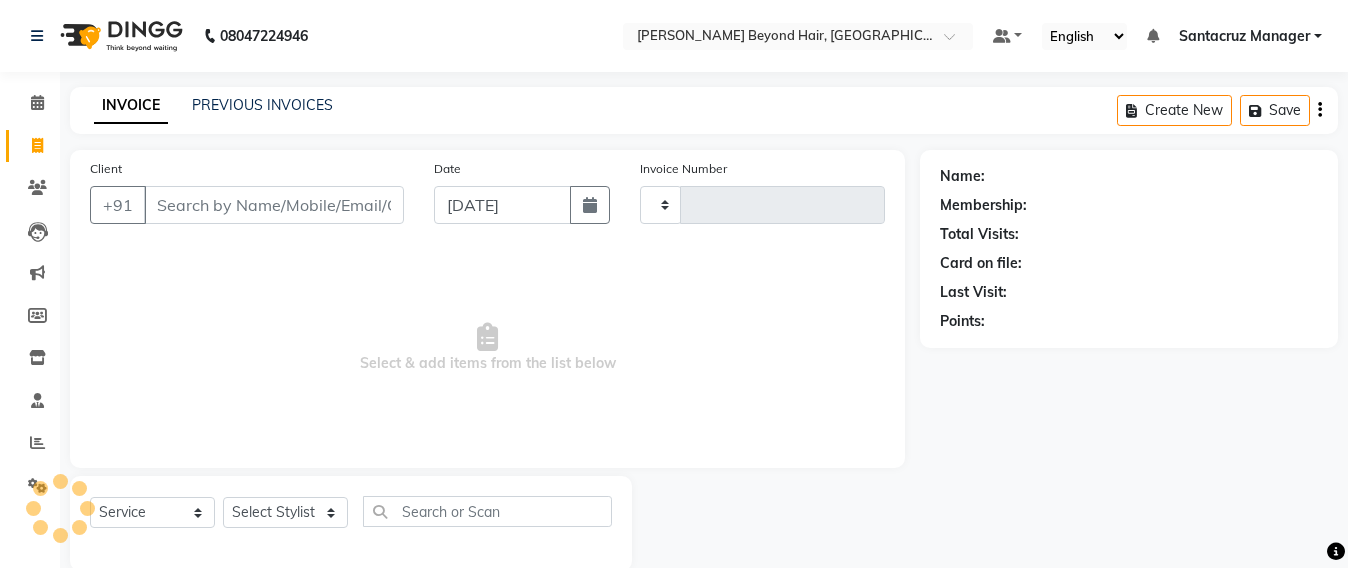scroll, scrollTop: 33, scrollLeft: 0, axis: vertical 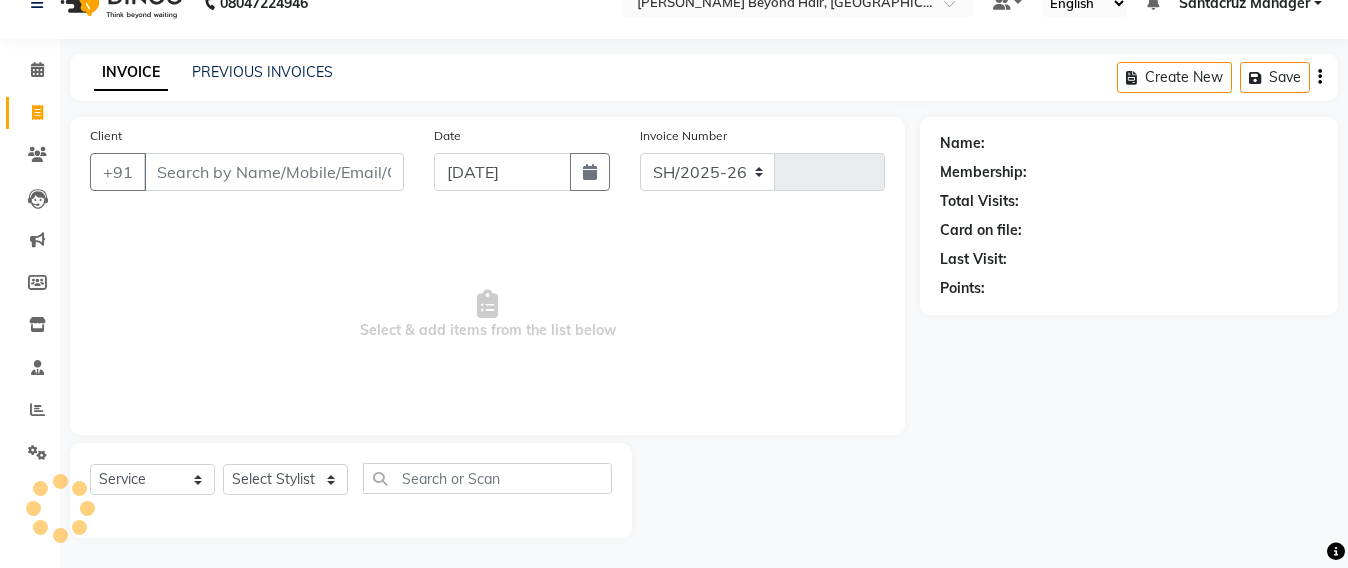 select on "6357" 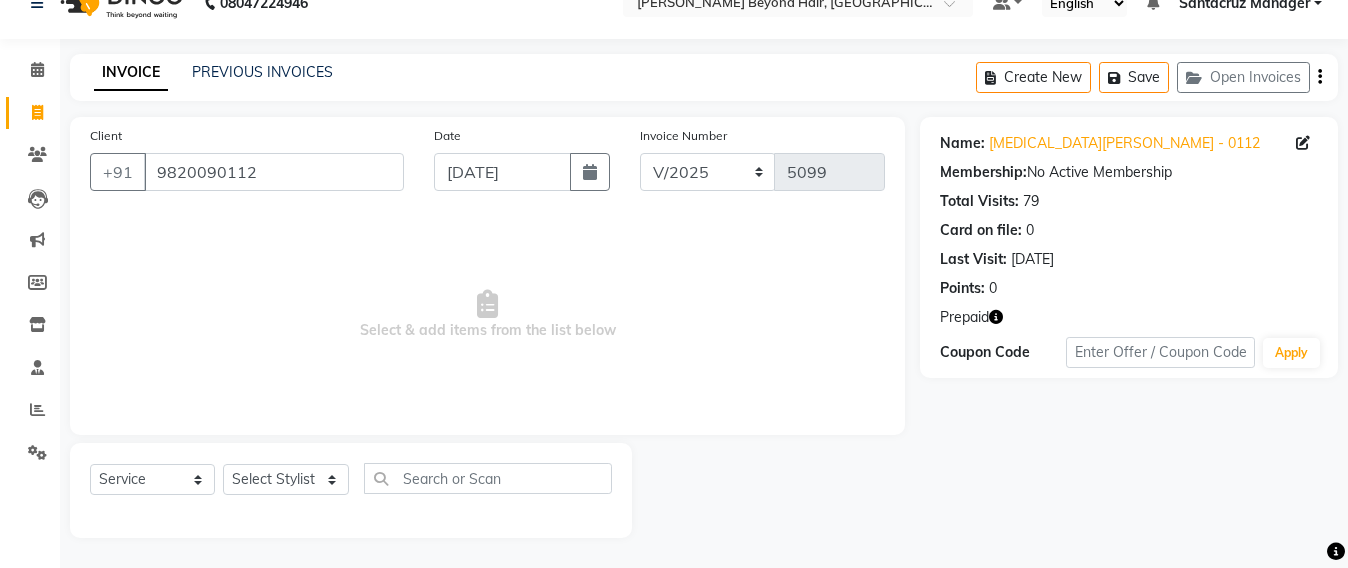 click 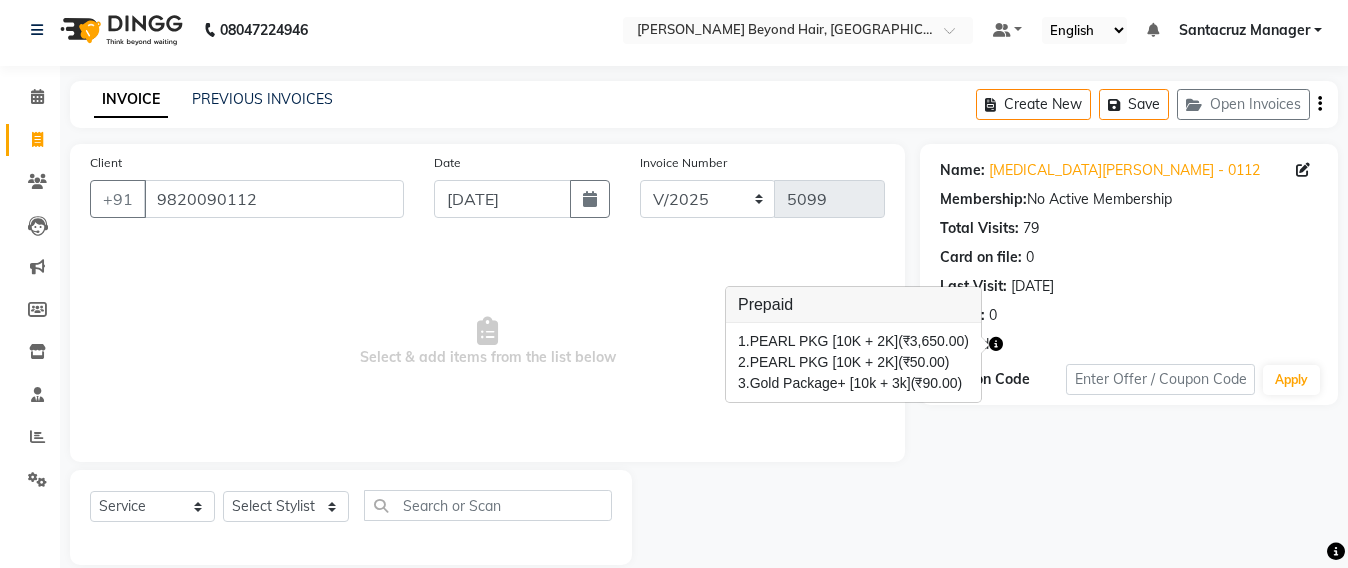 scroll, scrollTop: 0, scrollLeft: 0, axis: both 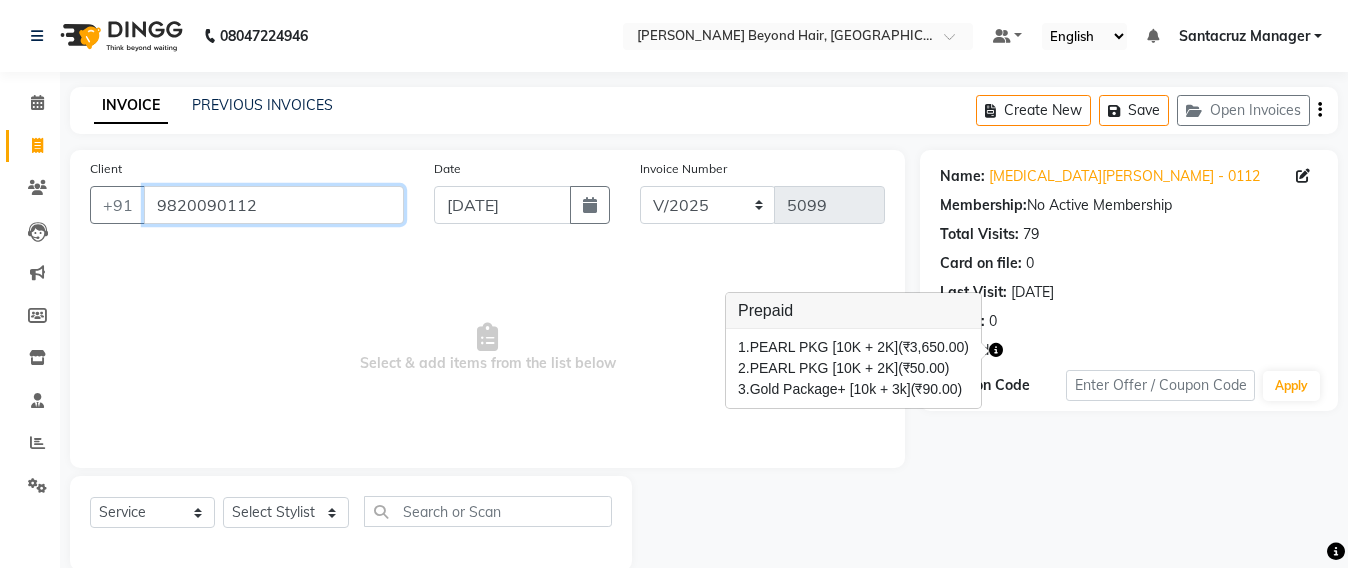 click on "9820090112" at bounding box center (274, 205) 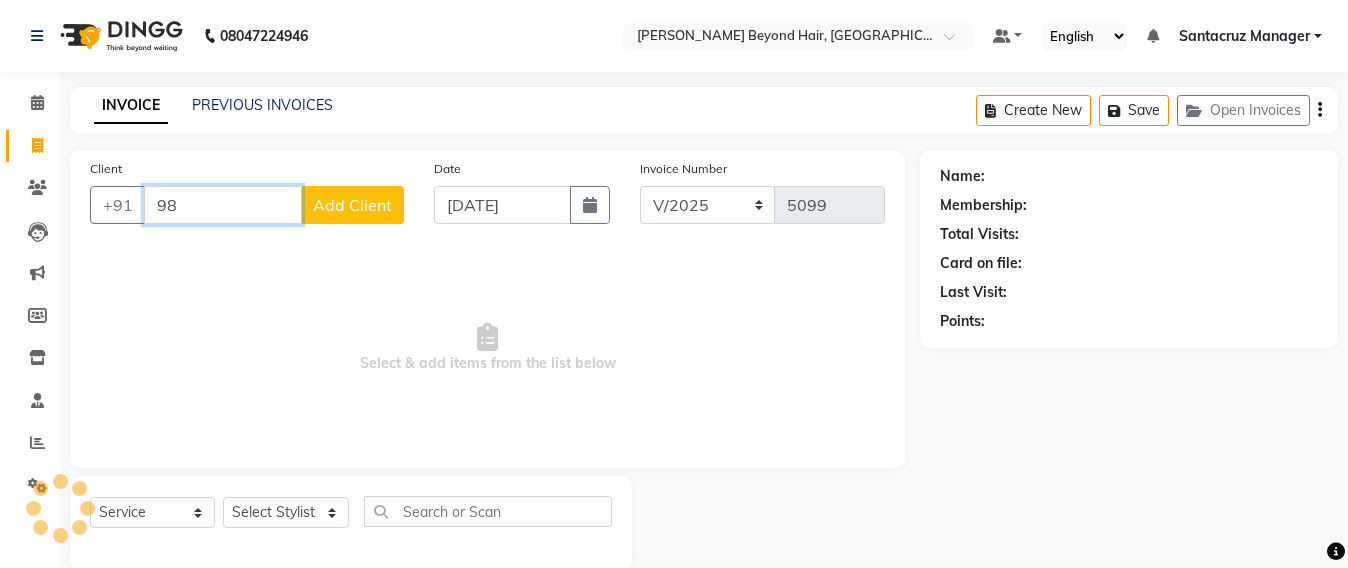 type on "9" 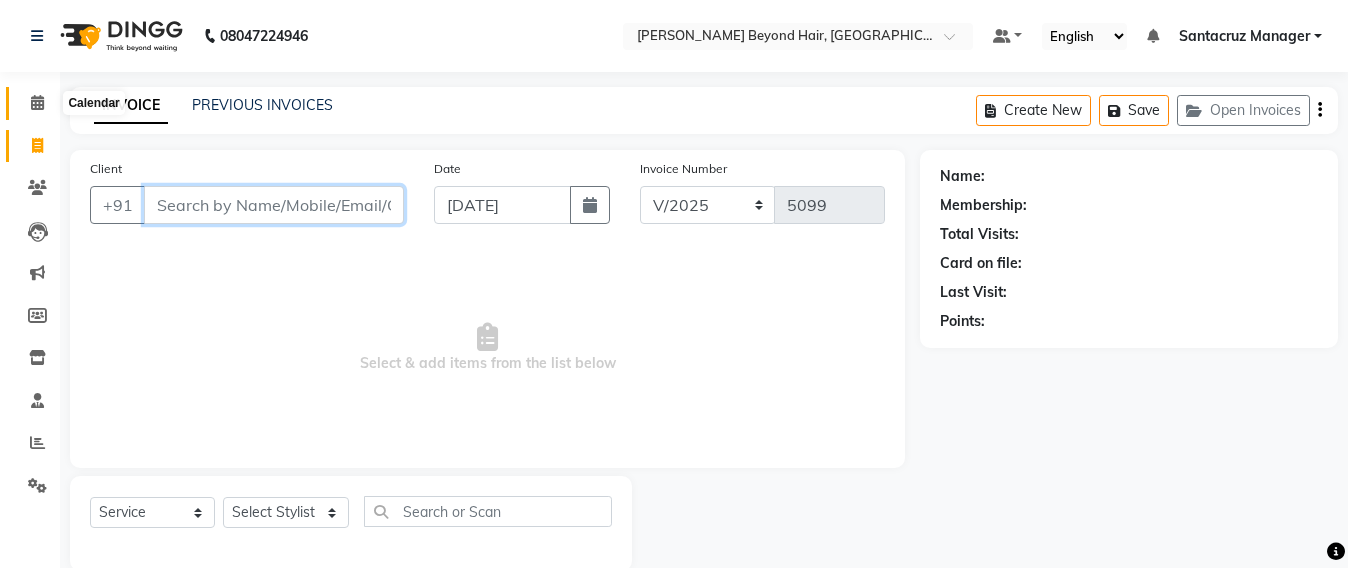 type 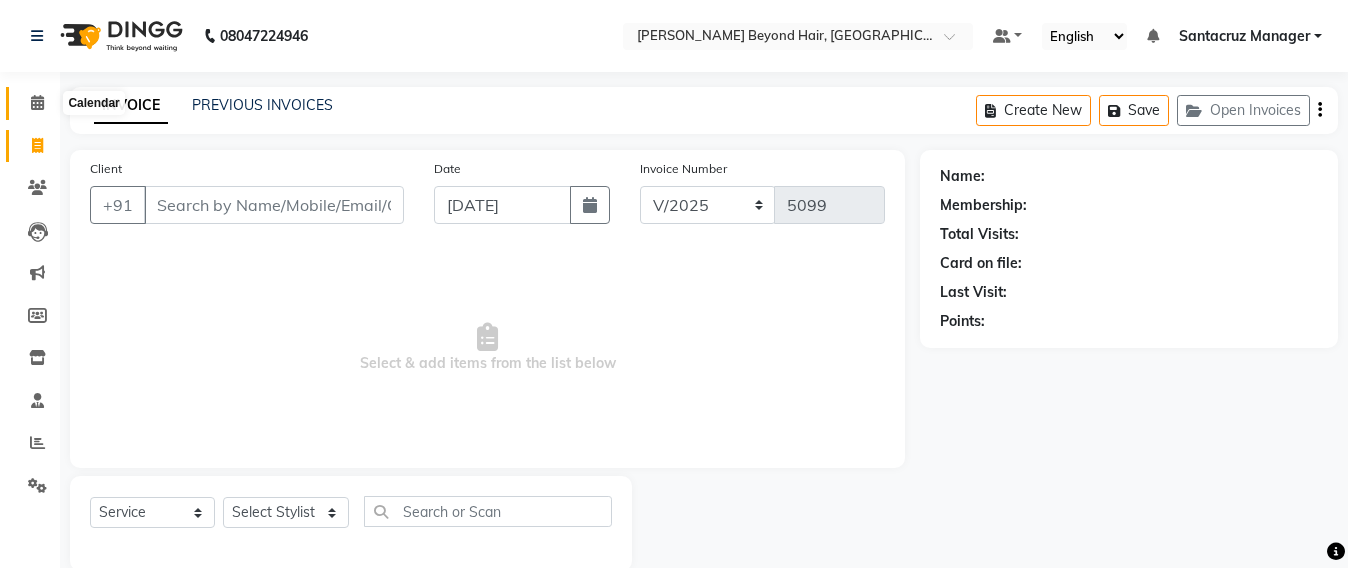 click 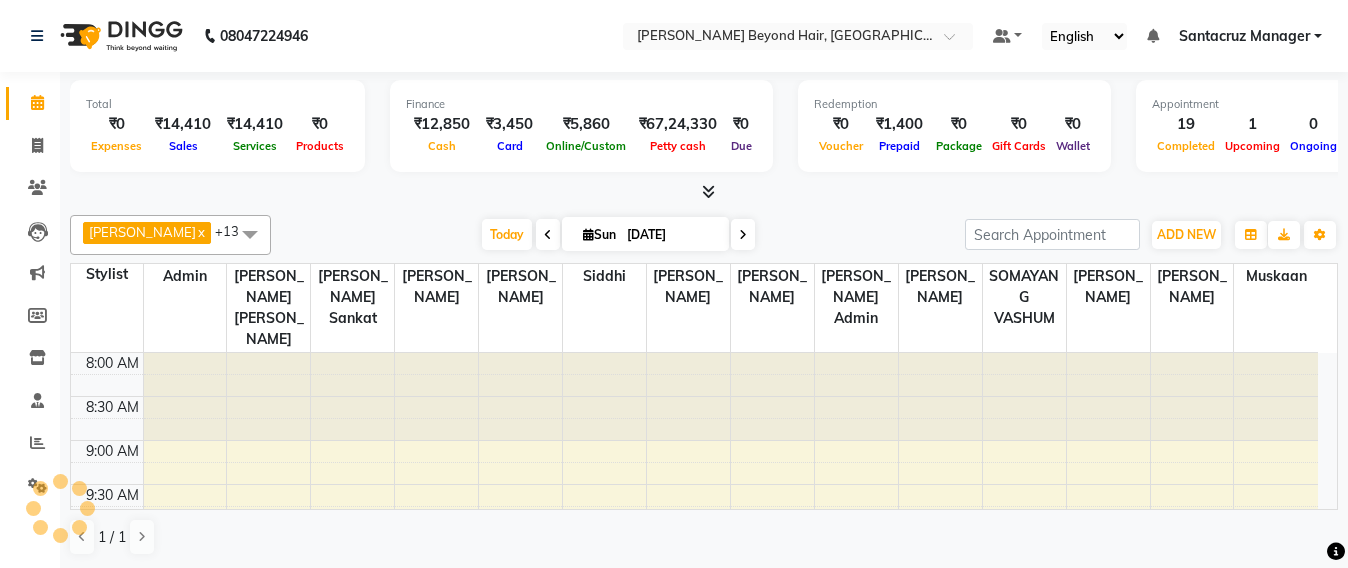 scroll, scrollTop: 0, scrollLeft: 0, axis: both 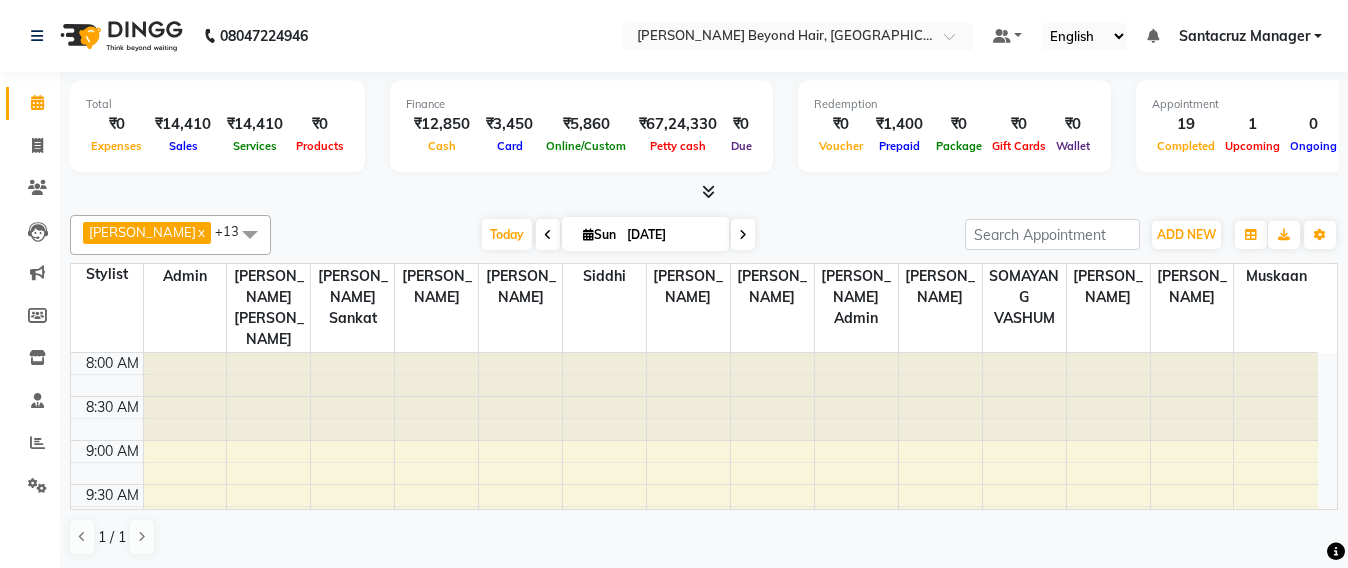 click at bounding box center [588, 234] 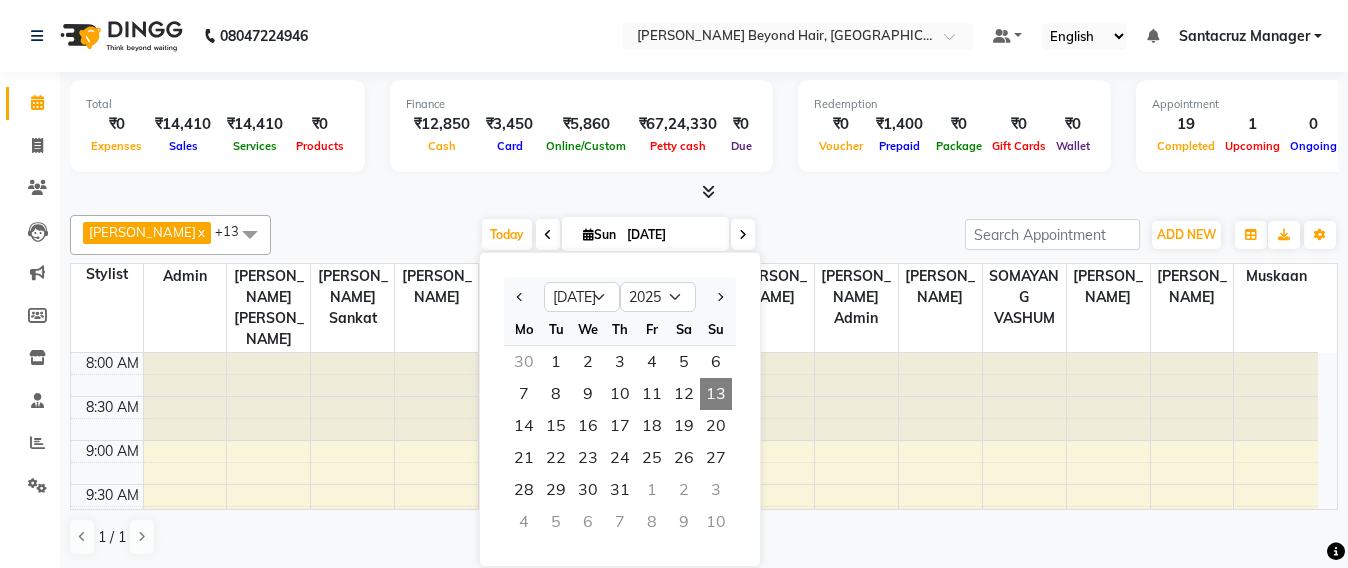 click at bounding box center (352, 397) 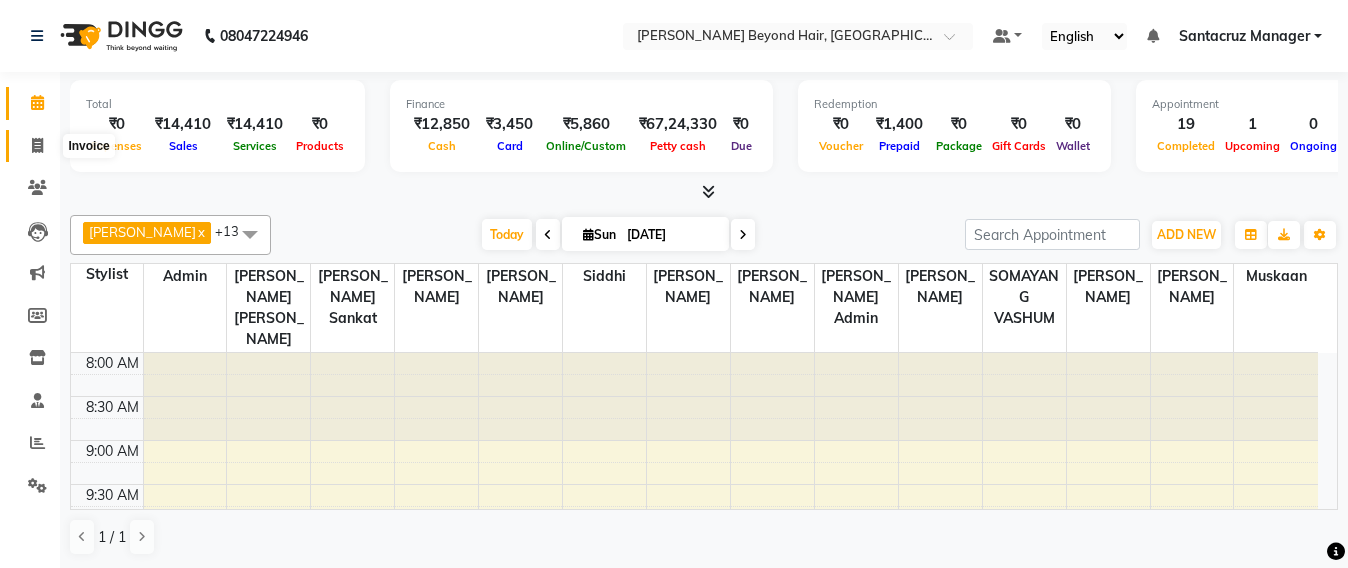 click 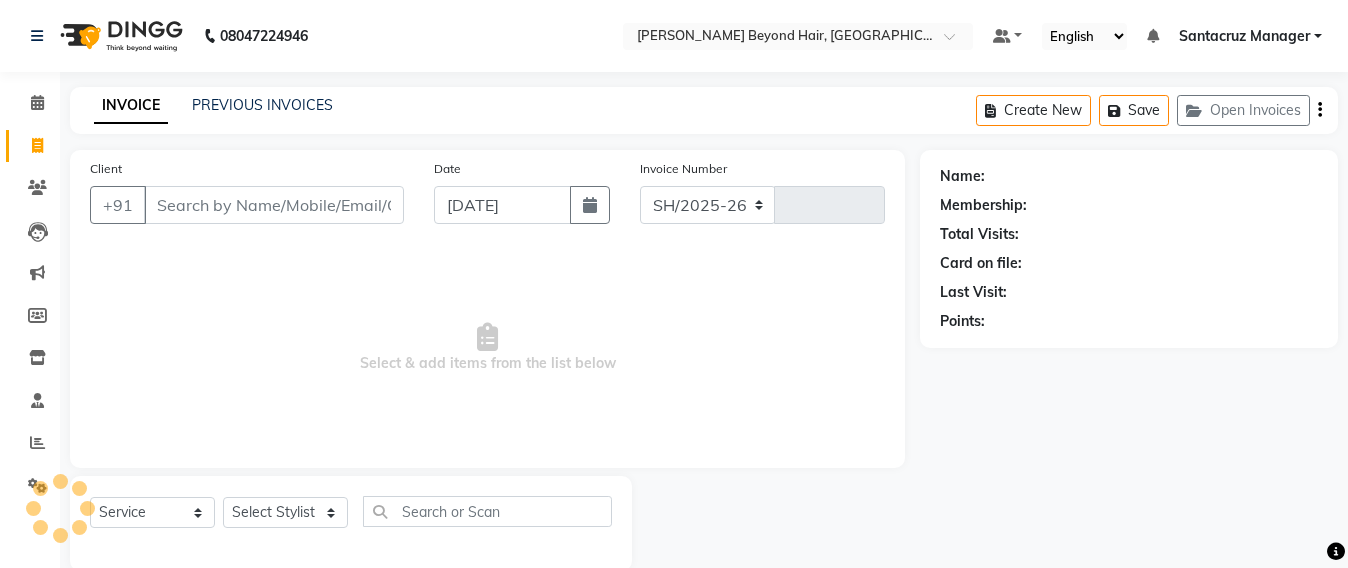 select on "6357" 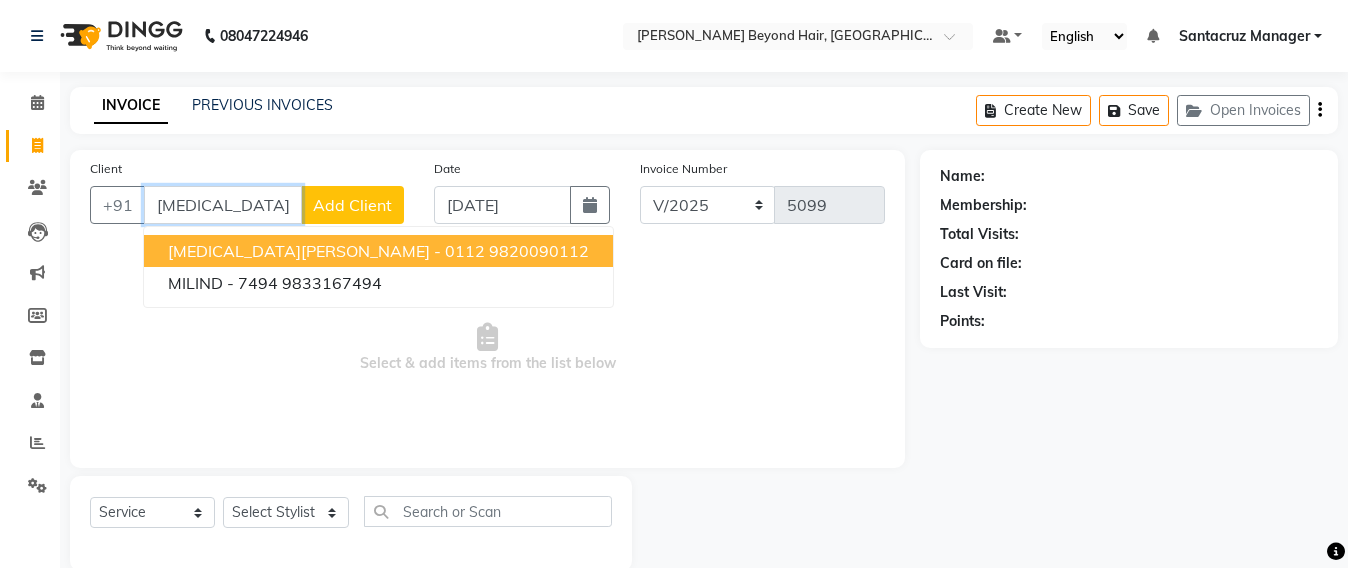 click on "MILI GORADIA - 0112" at bounding box center (326, 251) 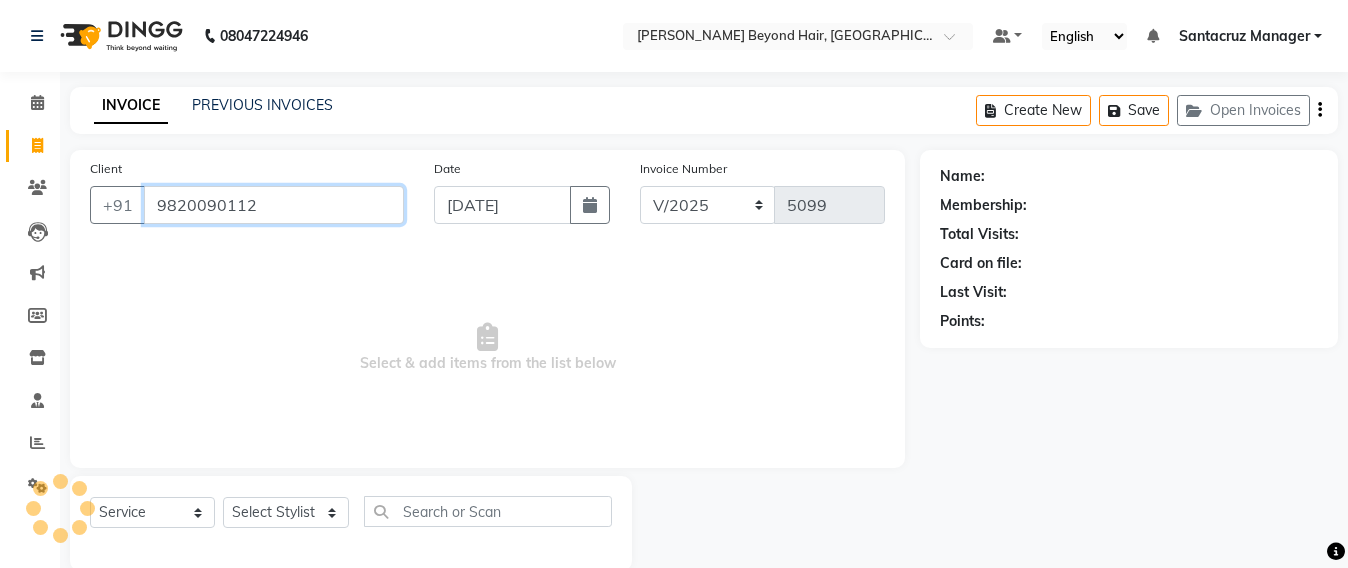 type on "9820090112" 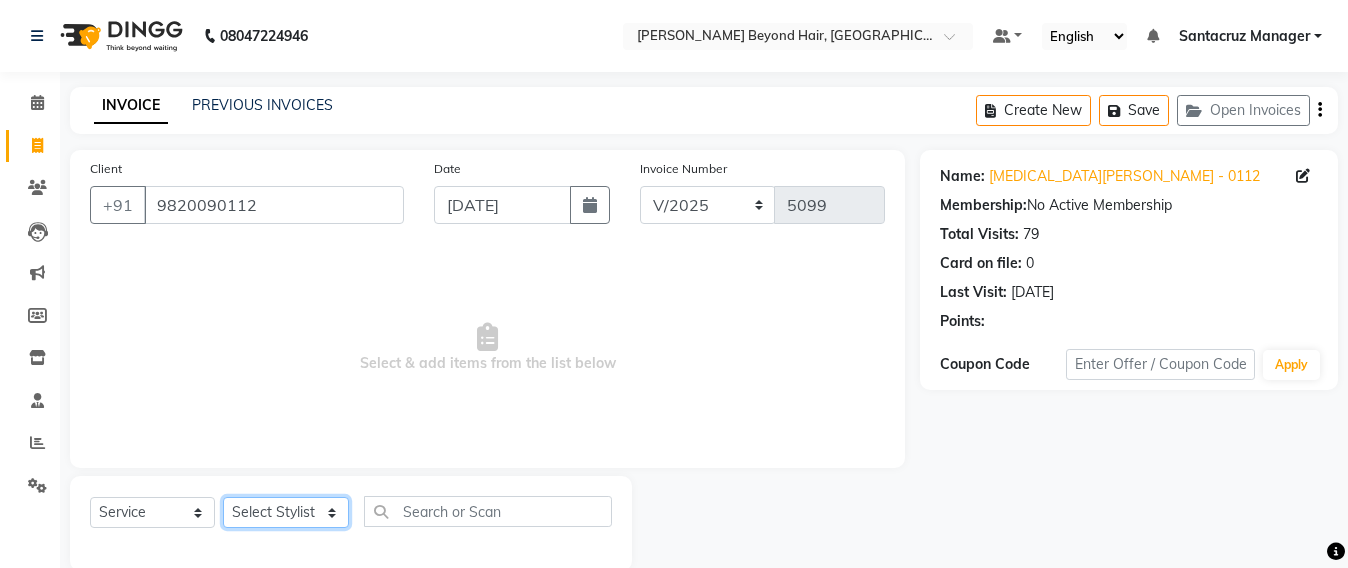 click on "Select Stylist Admin [PERSON_NAME] Sankat [PERSON_NAME] [PERSON_NAME] [PERSON_NAME] [PERSON_NAME] [PERSON_NAME] [PERSON_NAME] mahattre Pratibha [PERSON_NAME] Rosy [PERSON_NAME] [PERSON_NAME] admin [PERSON_NAME] Manager [PERSON_NAME] SOMAYANG VASHUM [PERSON_NAME]" 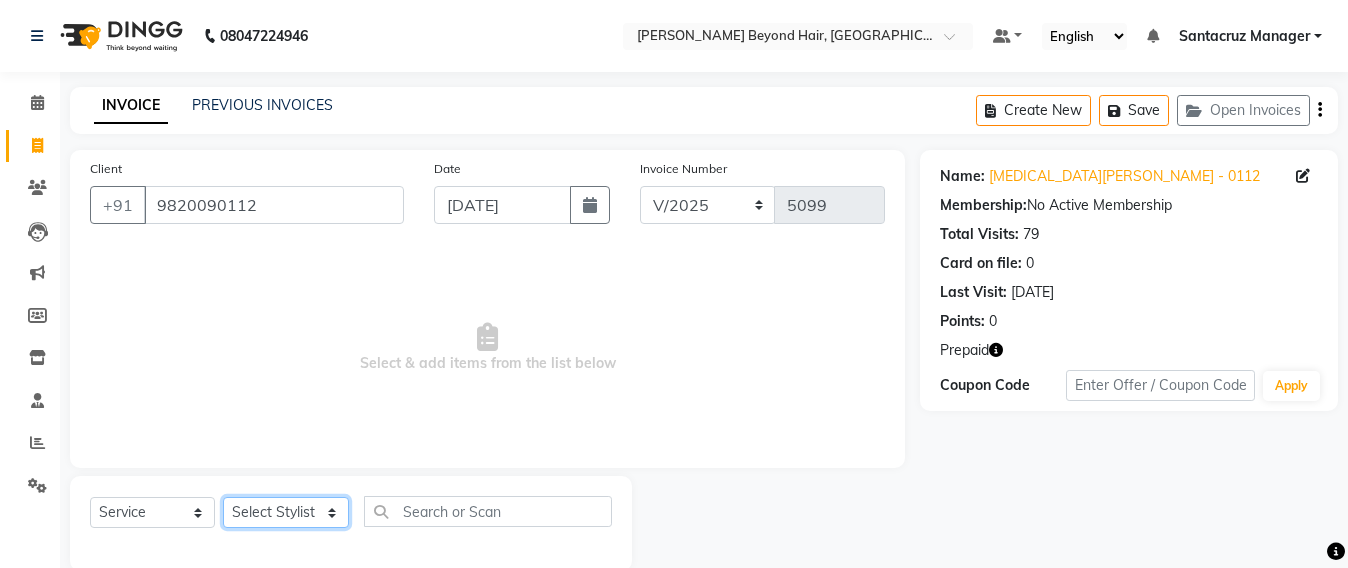 select on "47842" 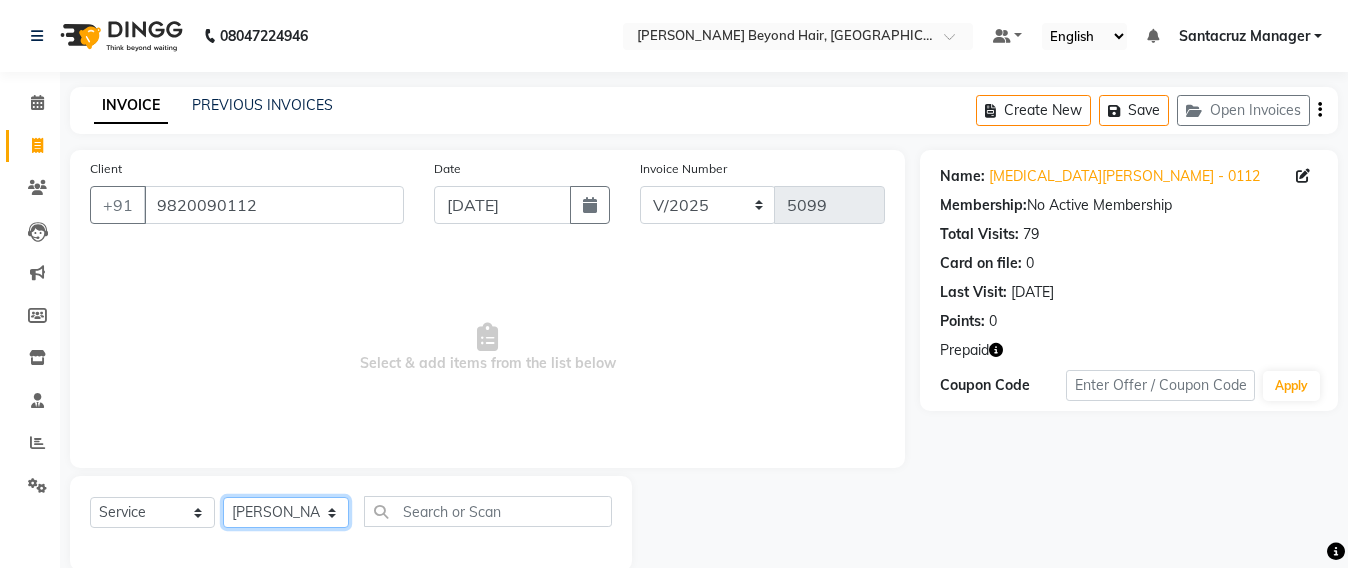 click on "Select Stylist Admin [PERSON_NAME] Sankat [PERSON_NAME] [PERSON_NAME] [PERSON_NAME] [PERSON_NAME] [PERSON_NAME] [PERSON_NAME] mahattre Pratibha [PERSON_NAME] Rosy [PERSON_NAME] [PERSON_NAME] admin [PERSON_NAME] Manager [PERSON_NAME] SOMAYANG VASHUM [PERSON_NAME]" 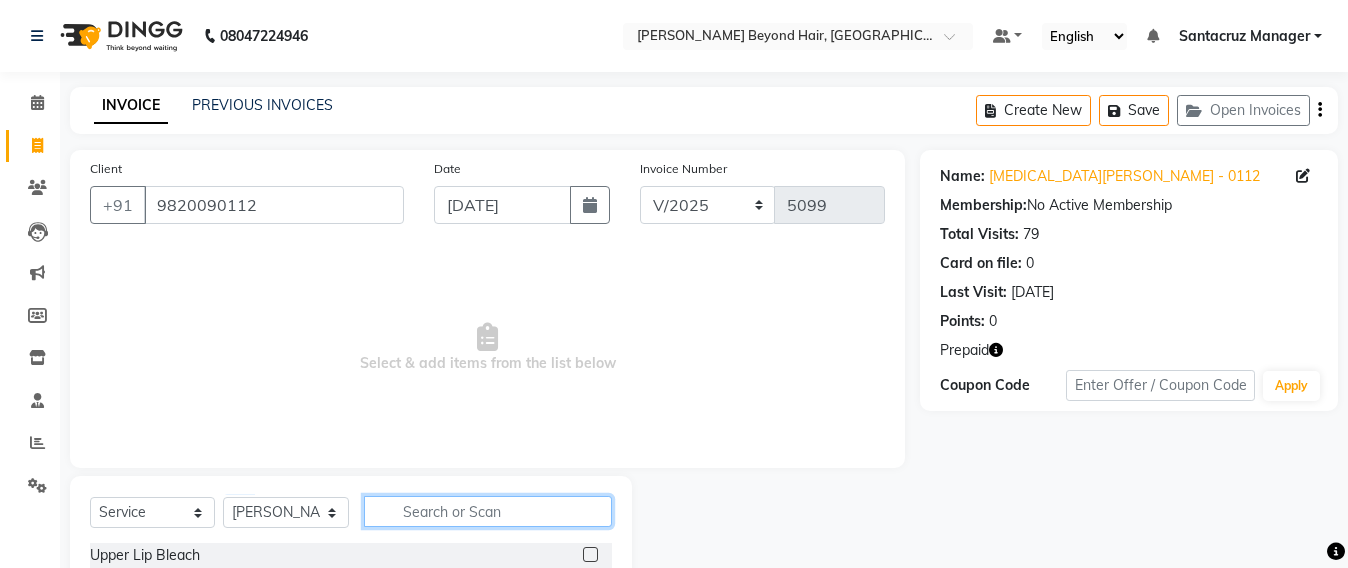 click 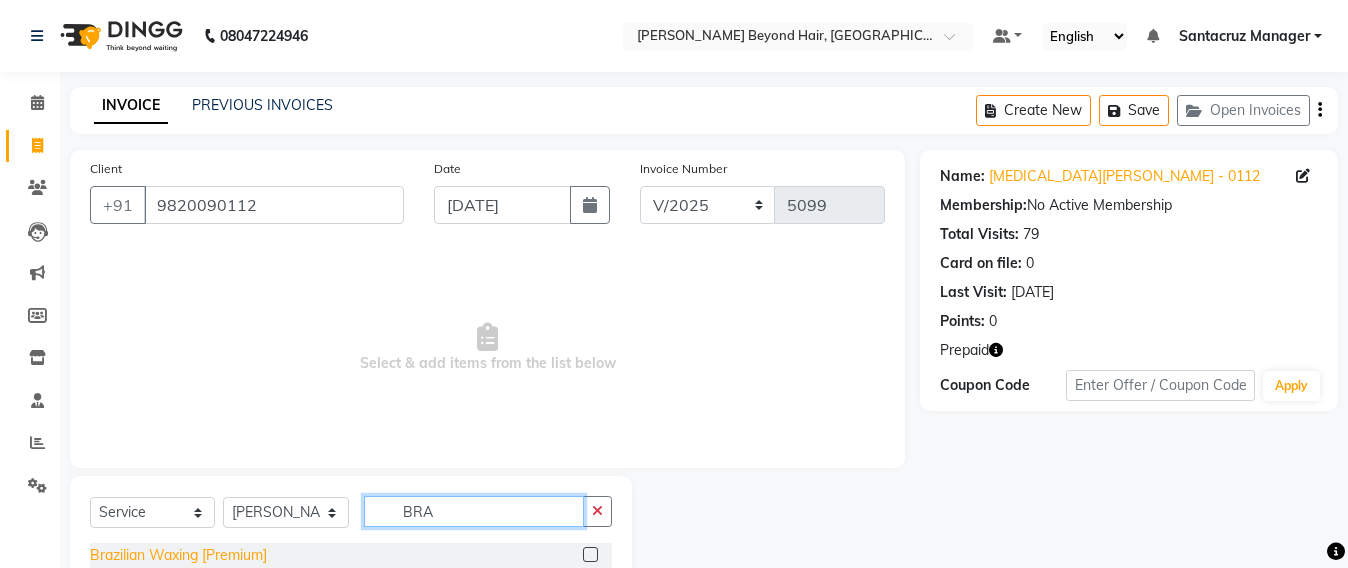 type on "BRA" 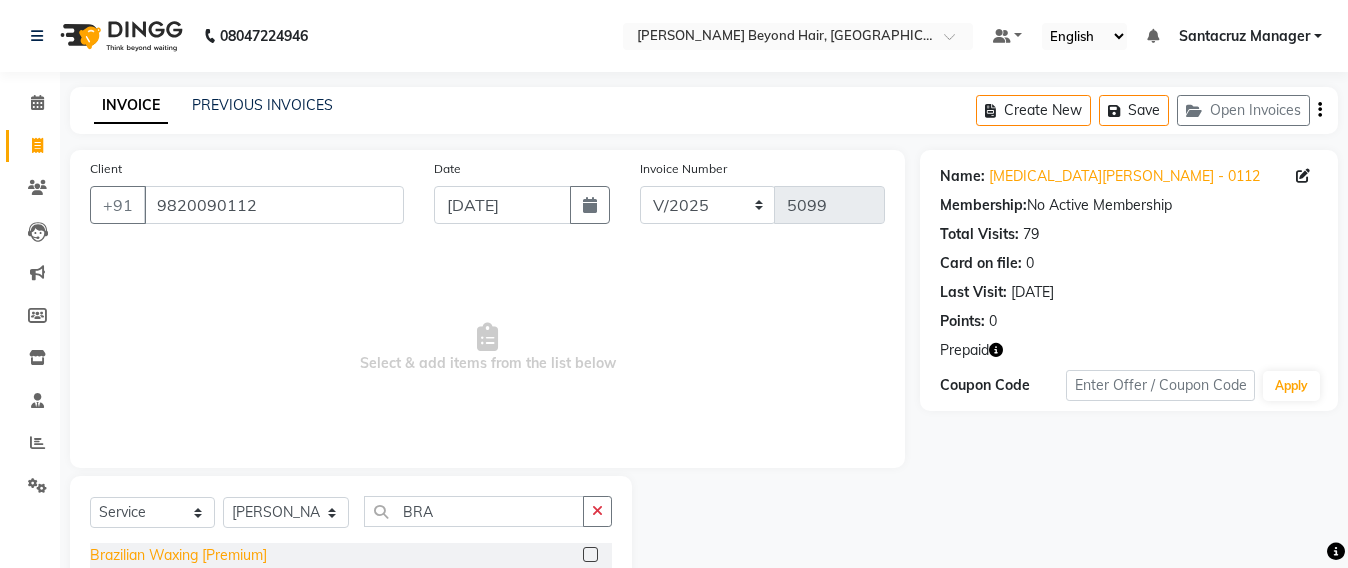 click on "Brazilian Waxing [Premium]" 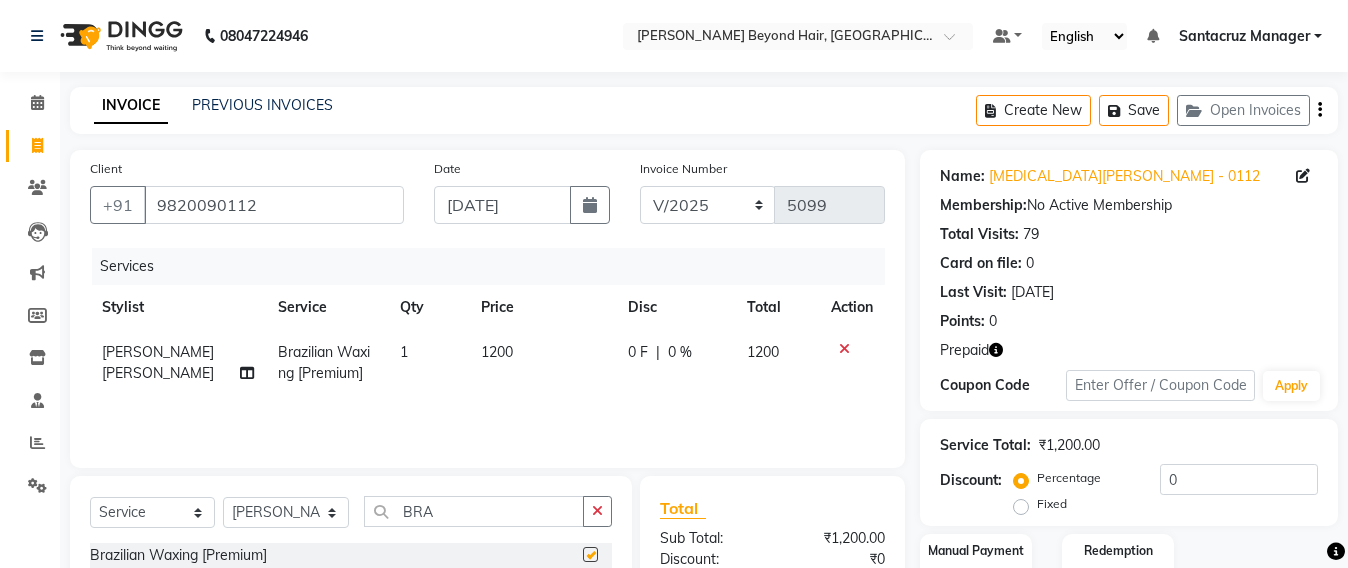 checkbox on "false" 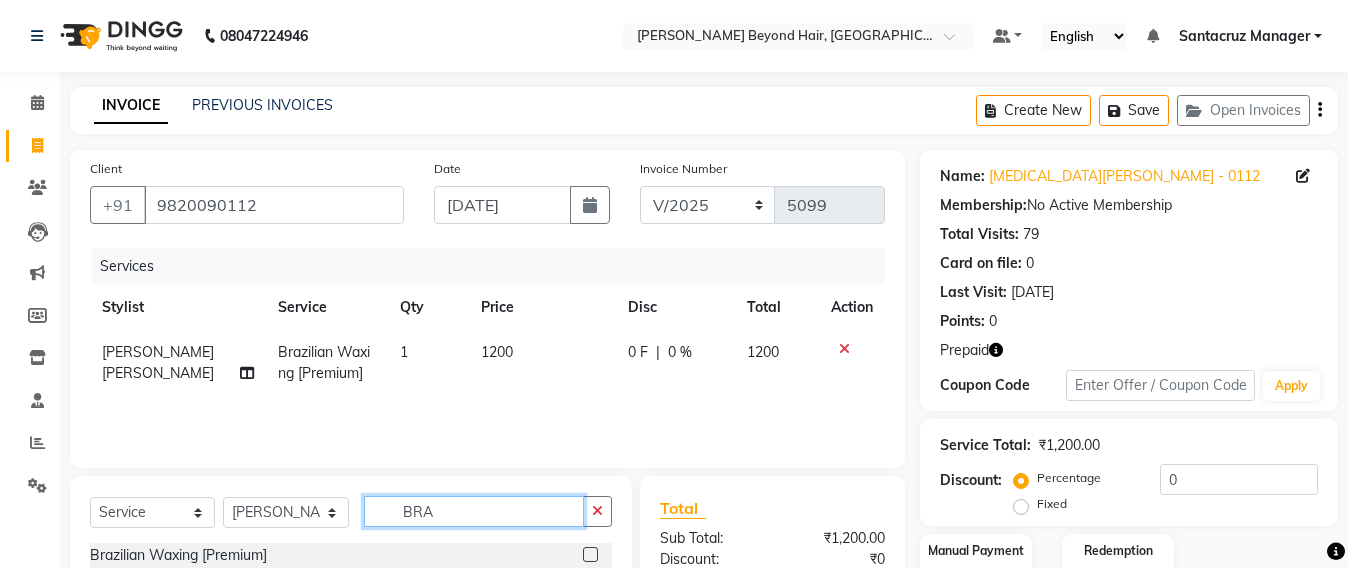 click on "BRA" 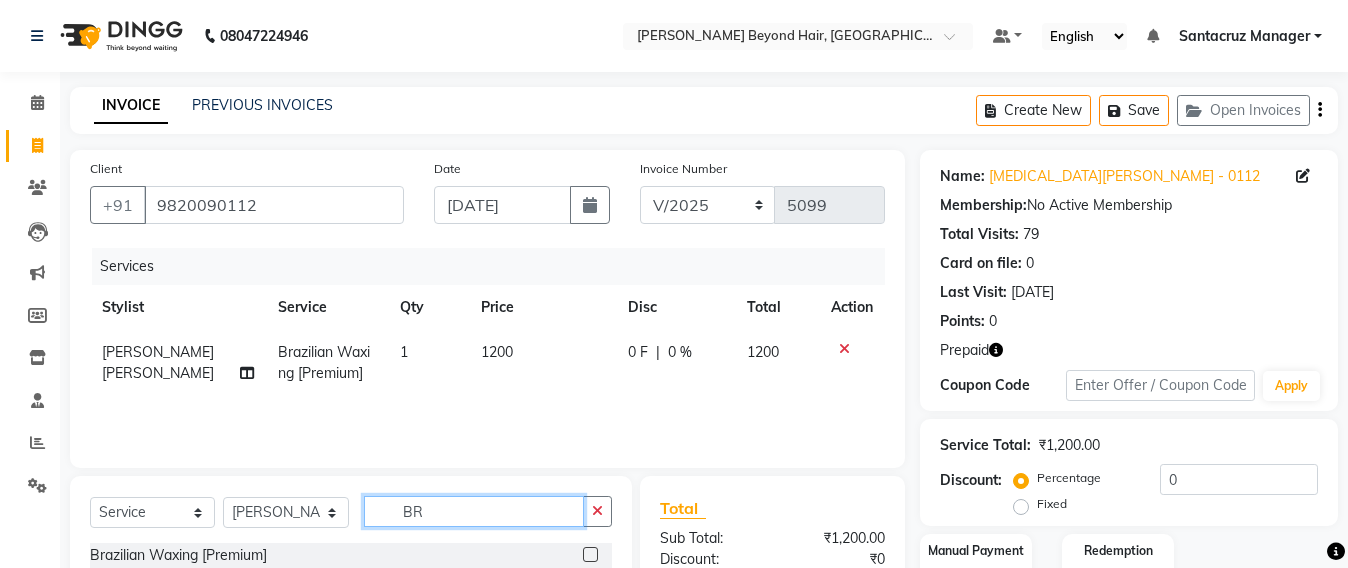 type on "B" 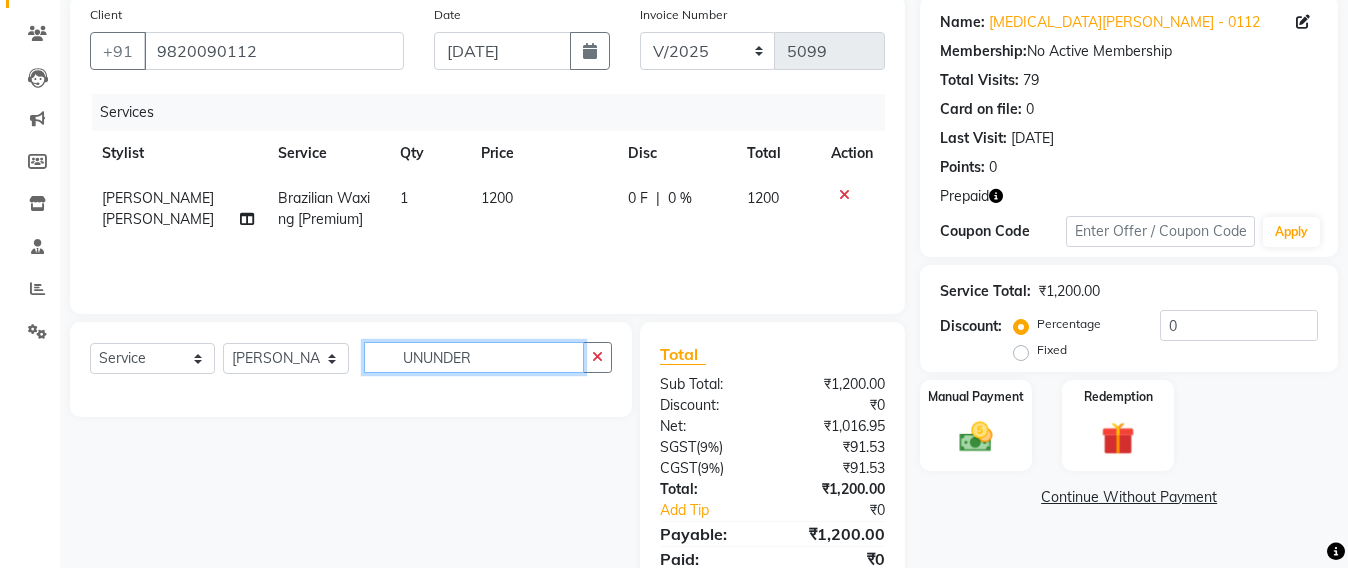 scroll, scrollTop: 232, scrollLeft: 0, axis: vertical 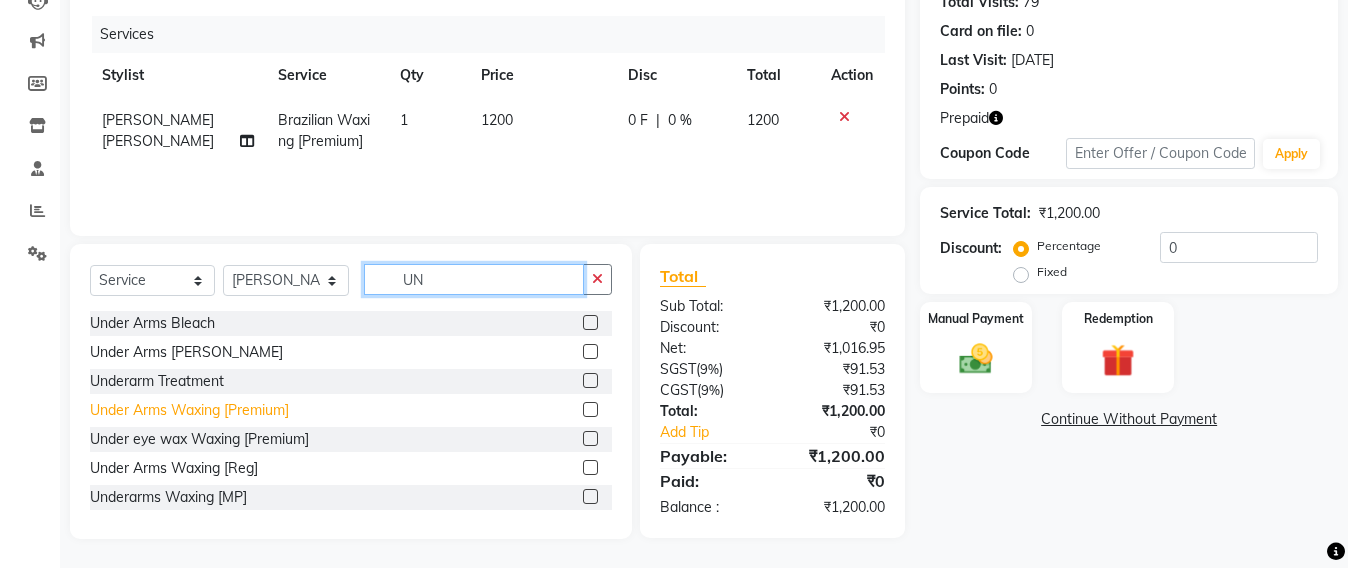 type on "UN" 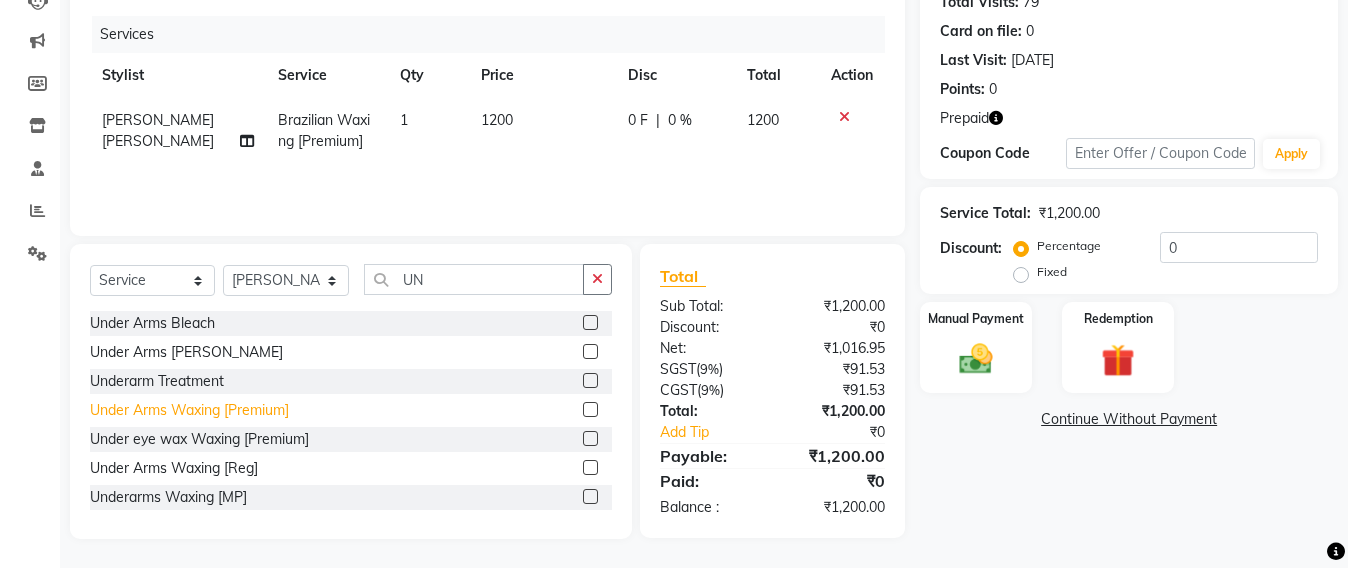 click on "Under Arms Waxing [Premium]" 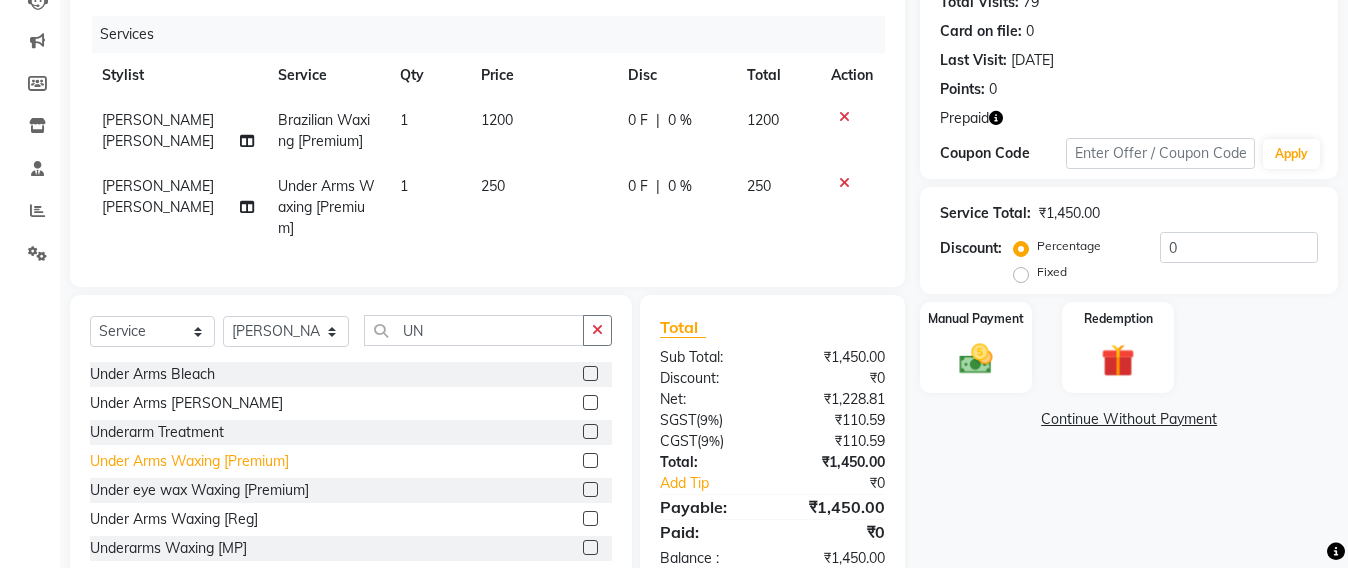 click on "Under Arms Waxing [Premium]" 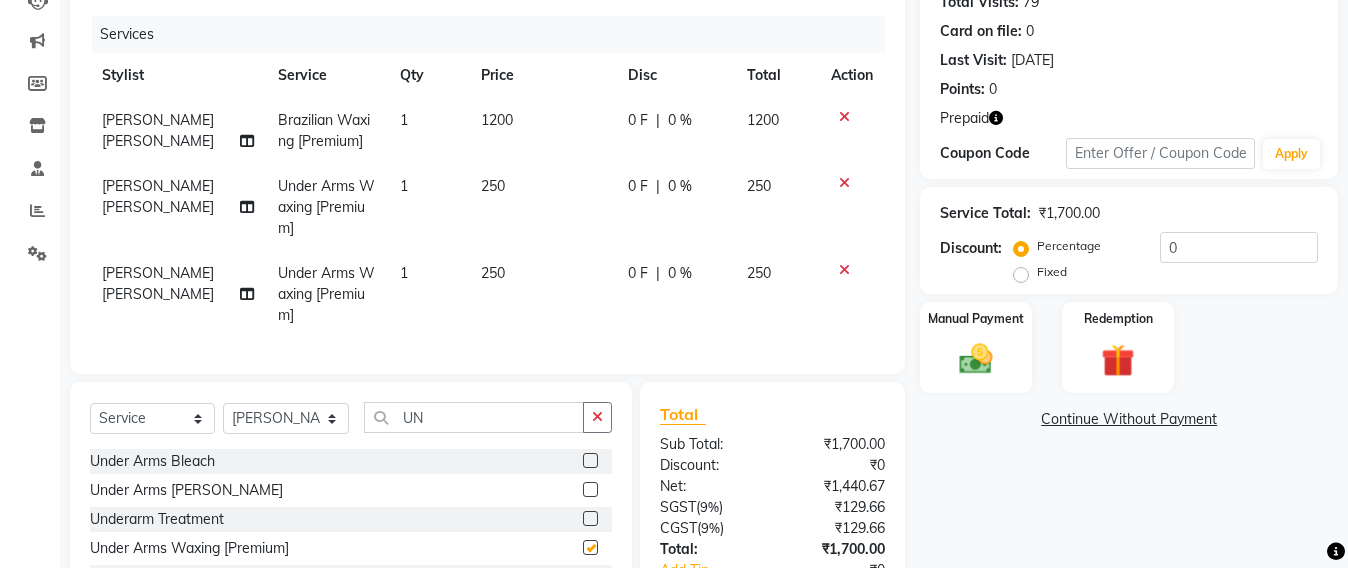 checkbox on "false" 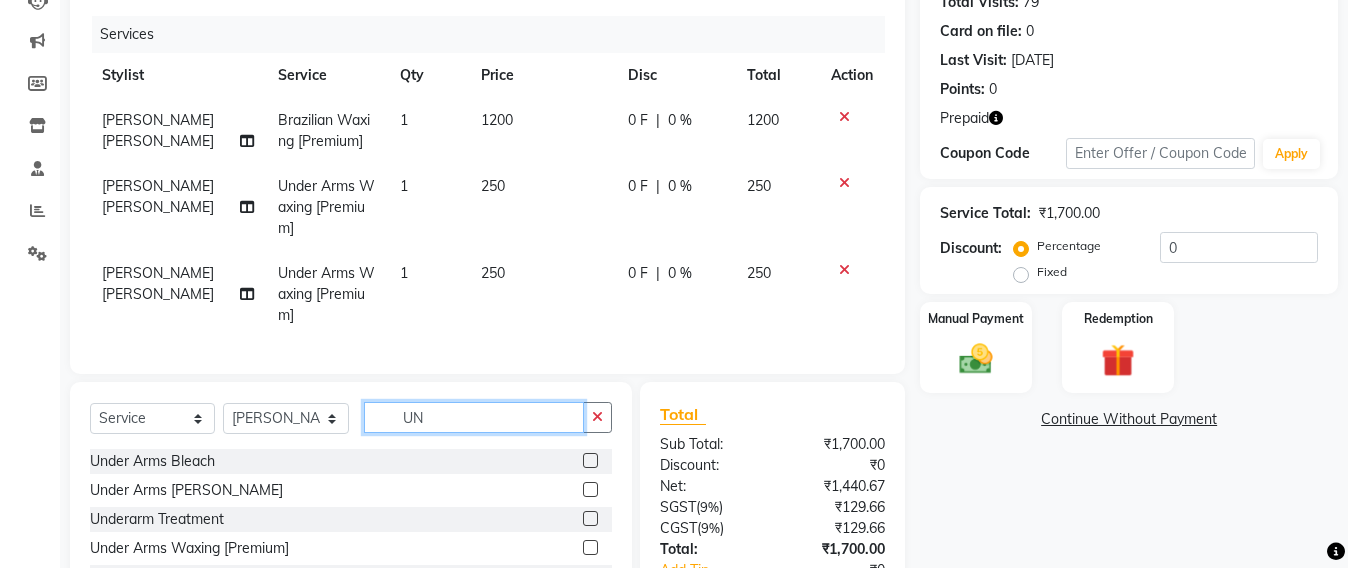 click on "UN" 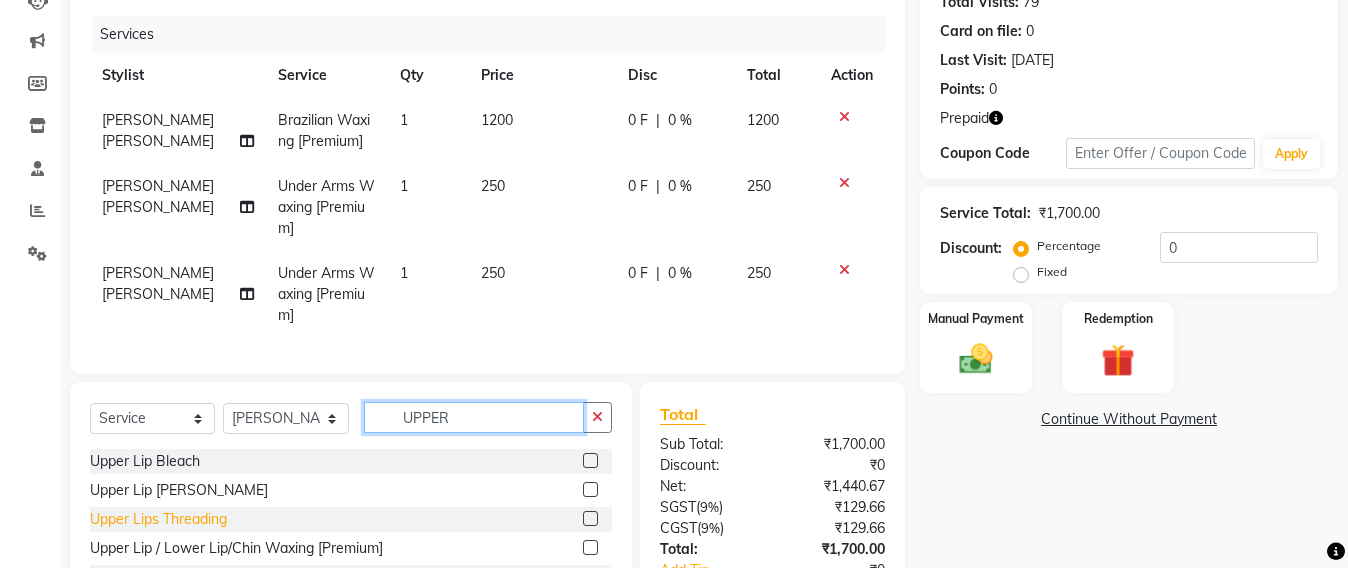 scroll, scrollTop: 389, scrollLeft: 0, axis: vertical 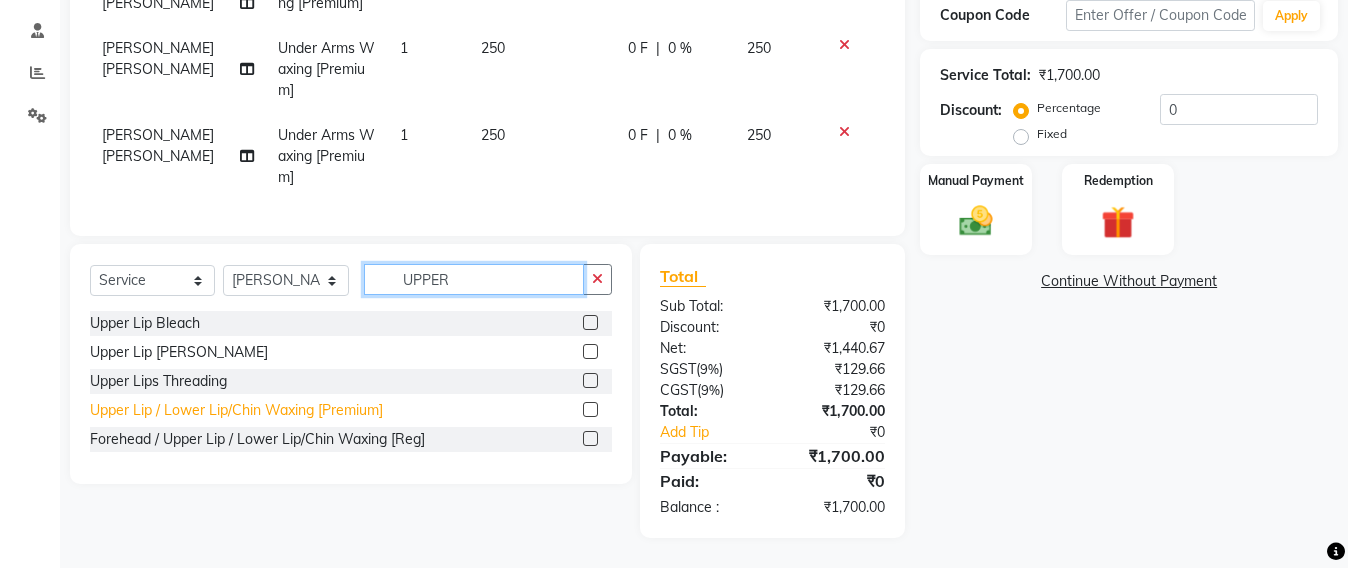 type on "UPPER" 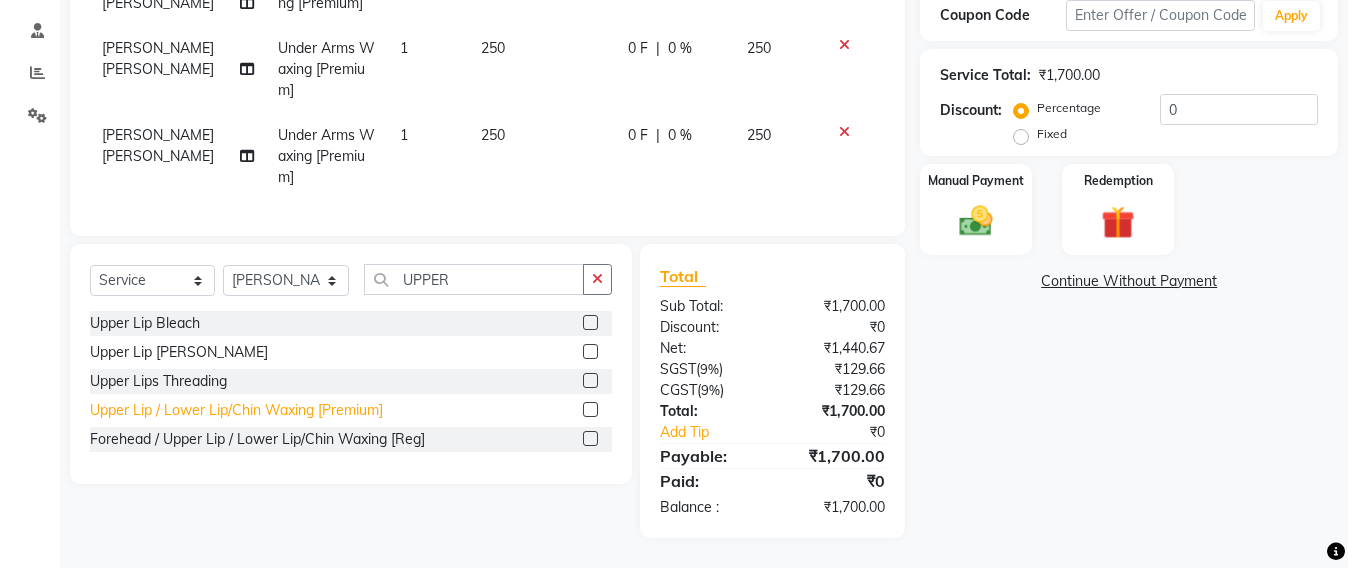 click on "Upper Lip / Lower Lip/Chin  Waxing [Premium]" 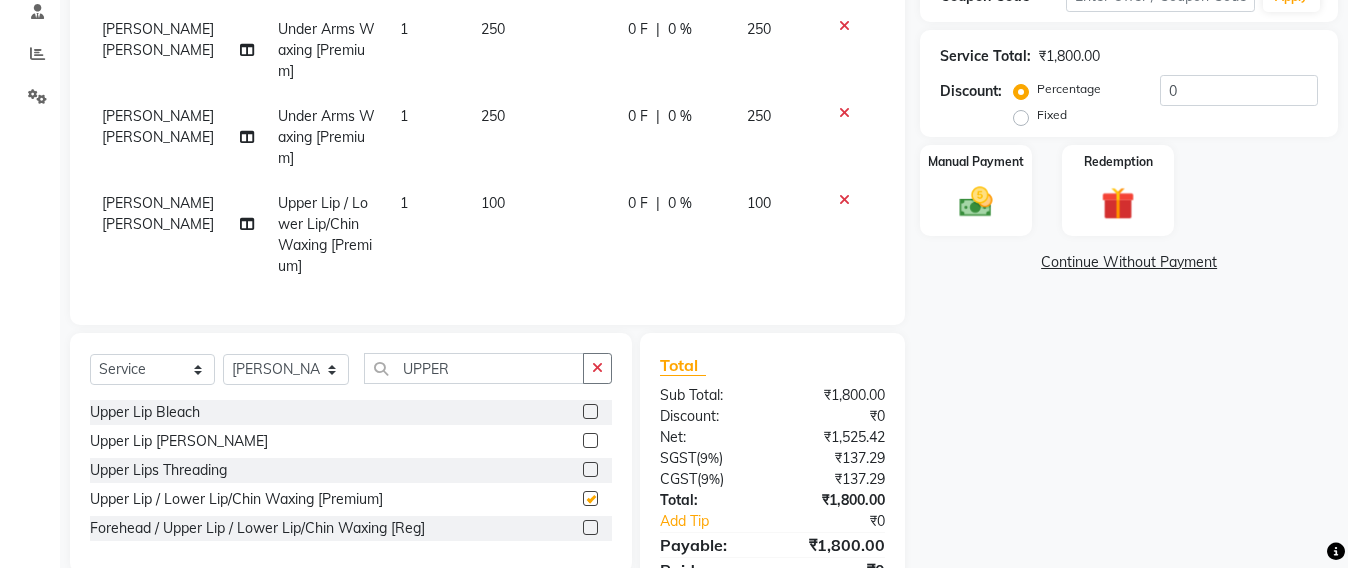 checkbox on "false" 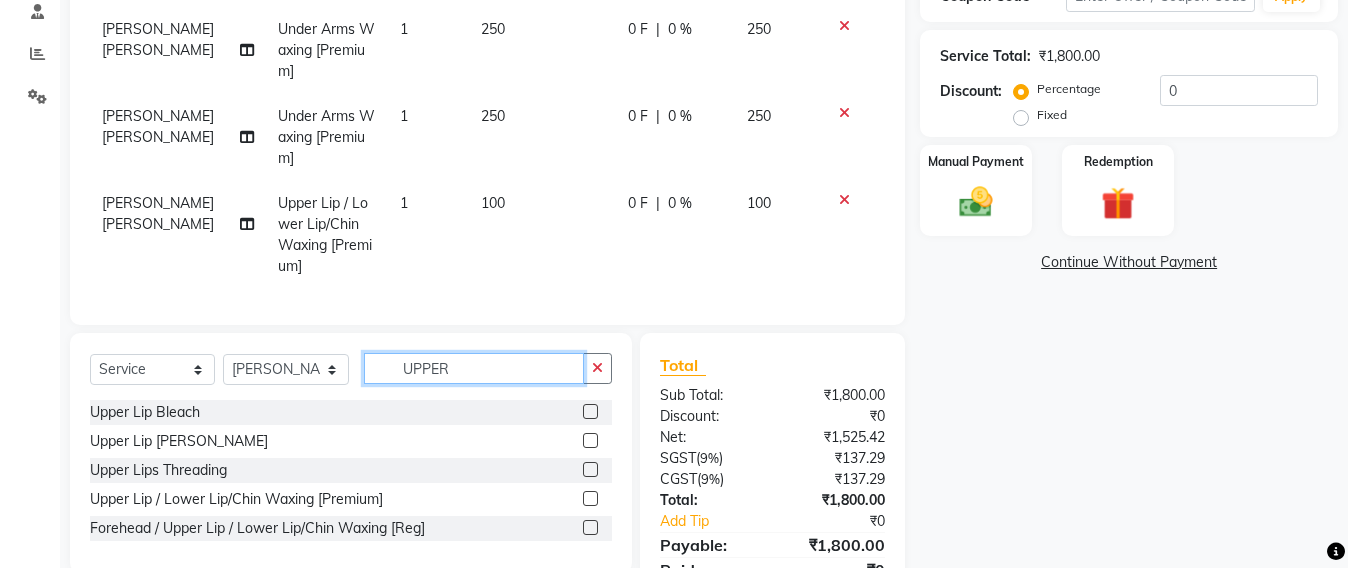 click on "UPPER" 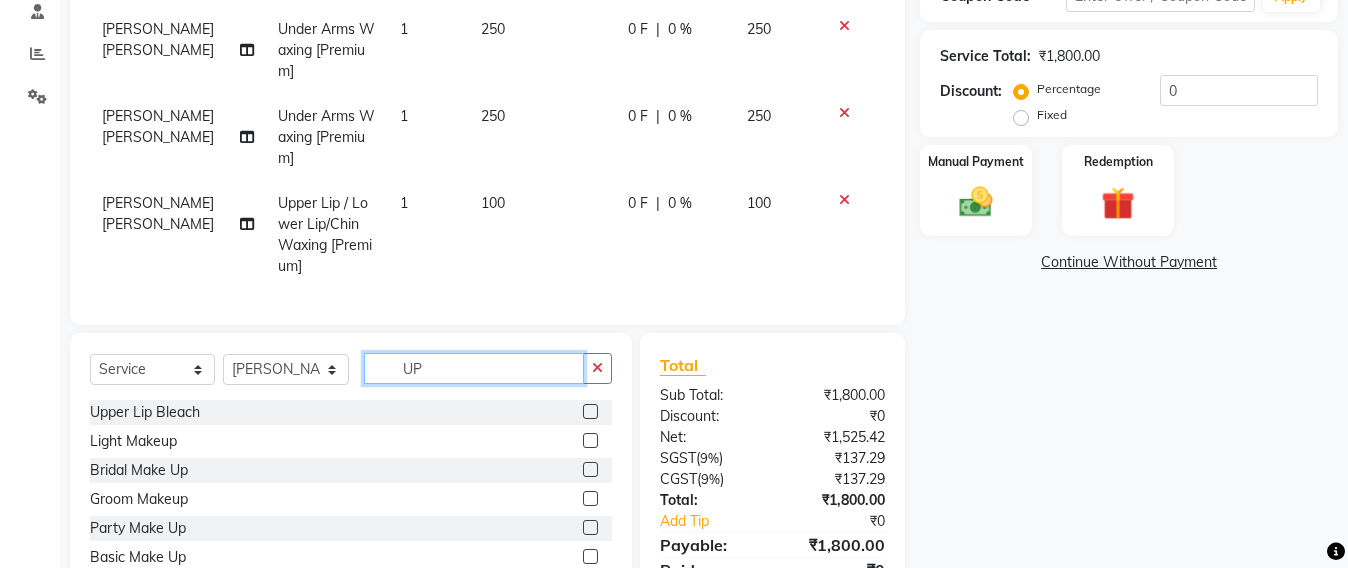 type on "U" 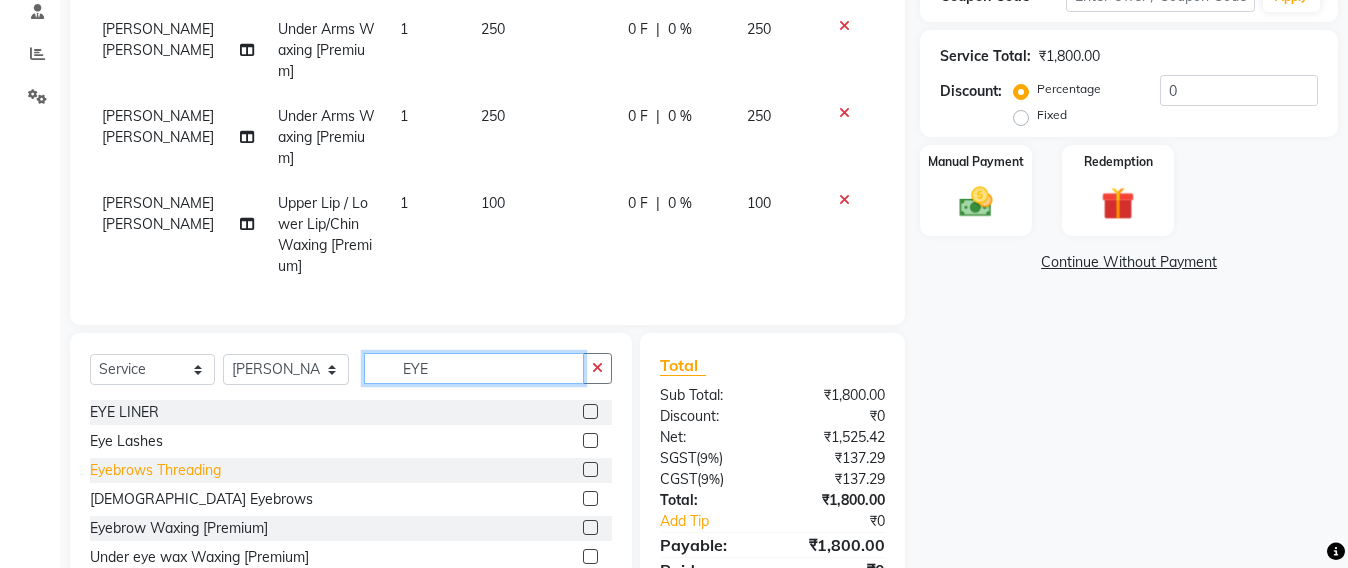 type on "EYE" 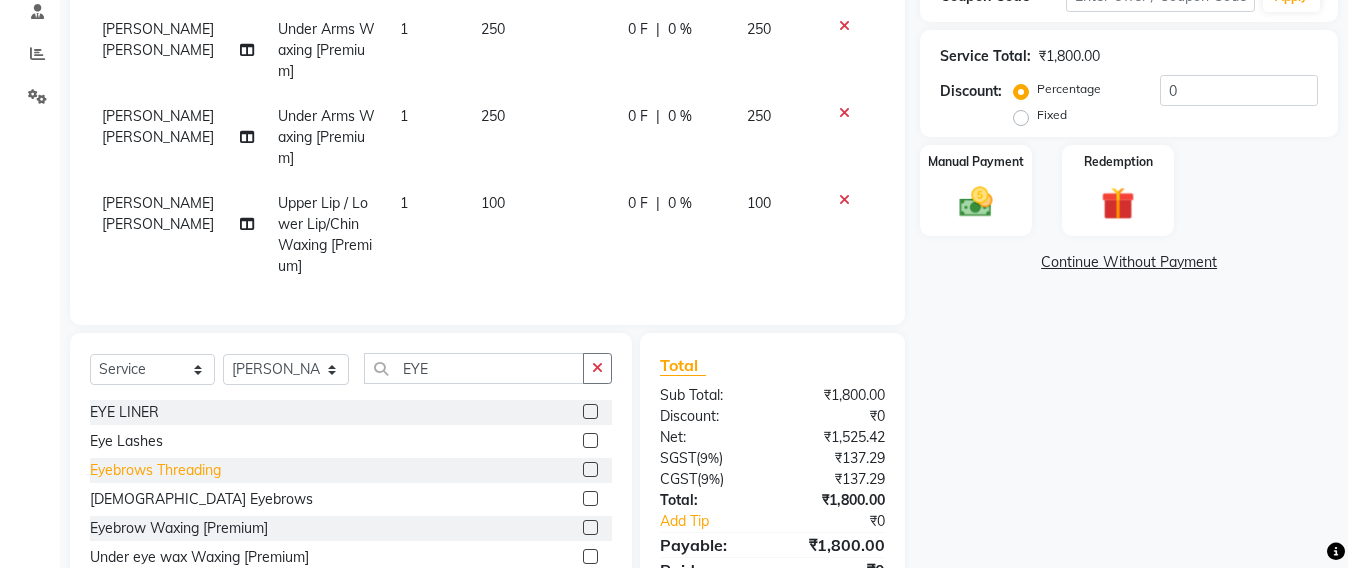 click on "Eyebrows Threading" 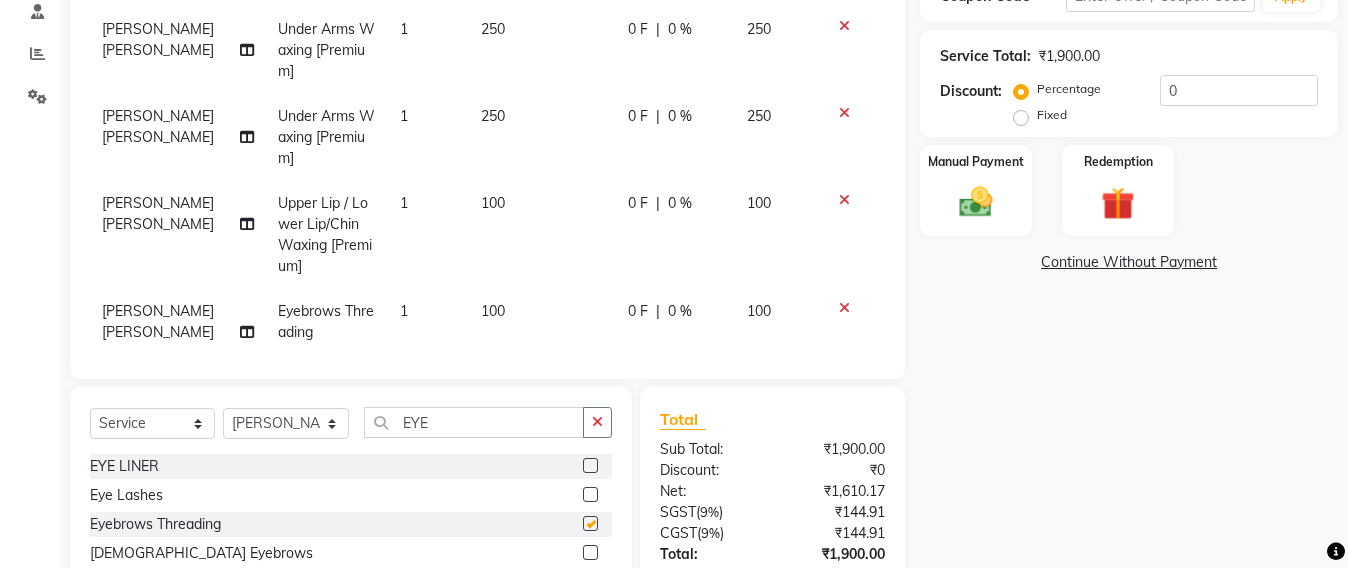 checkbox on "false" 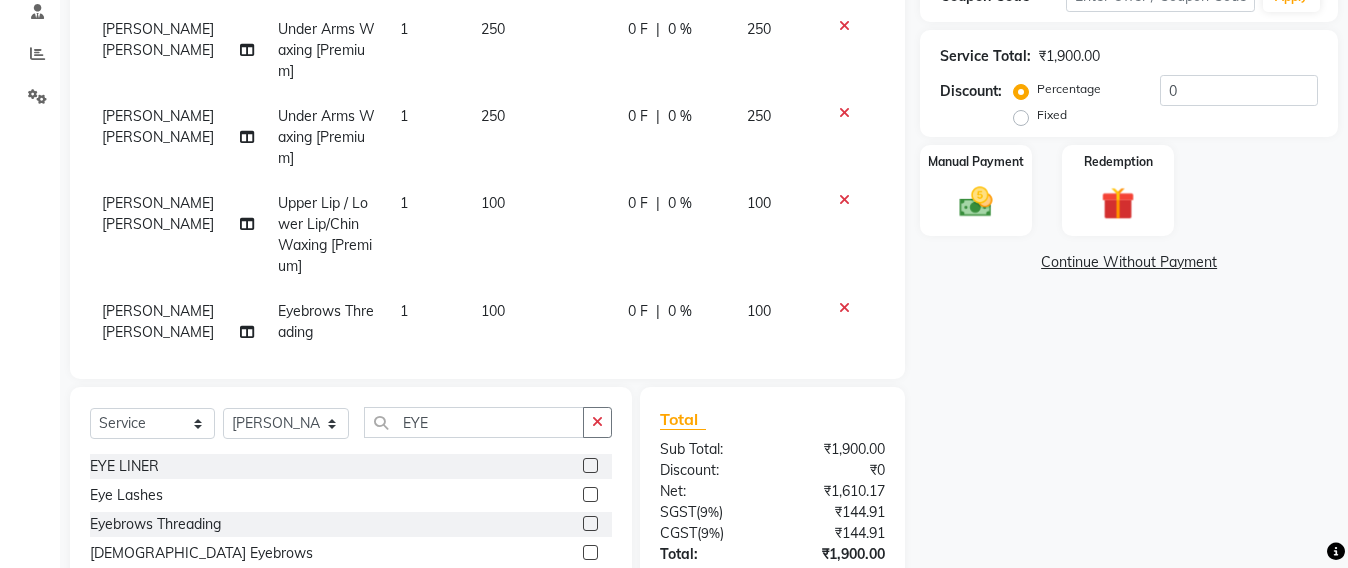 scroll, scrollTop: 14, scrollLeft: 0, axis: vertical 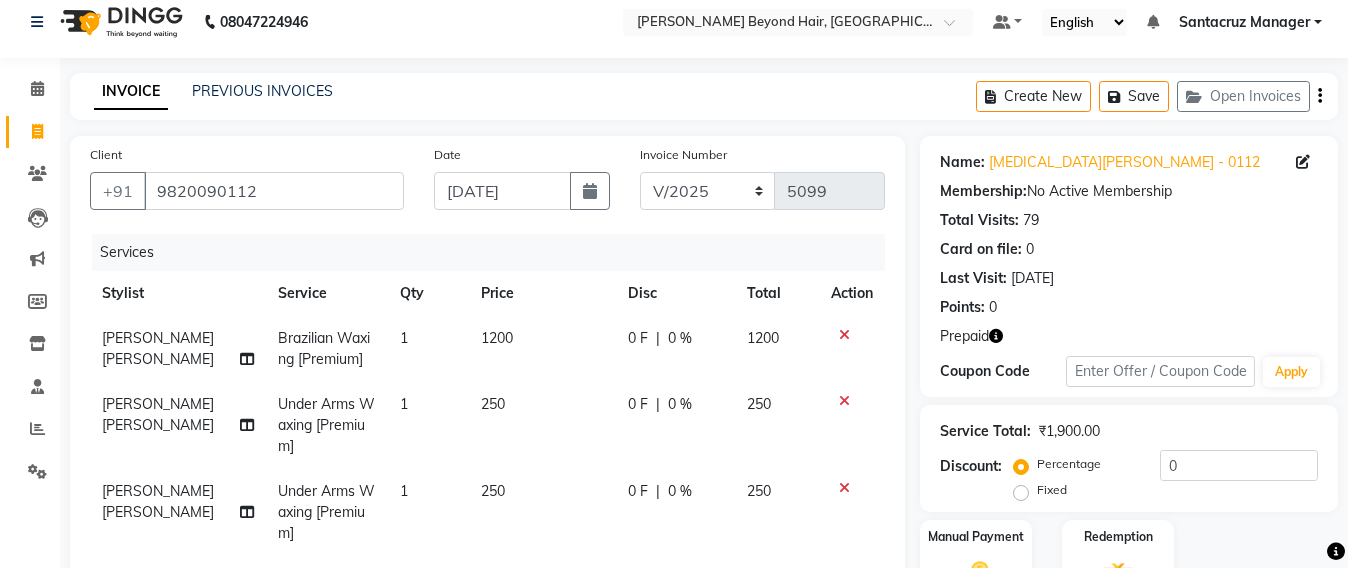 drag, startPoint x: 976, startPoint y: 392, endPoint x: 974, endPoint y: 402, distance: 10.198039 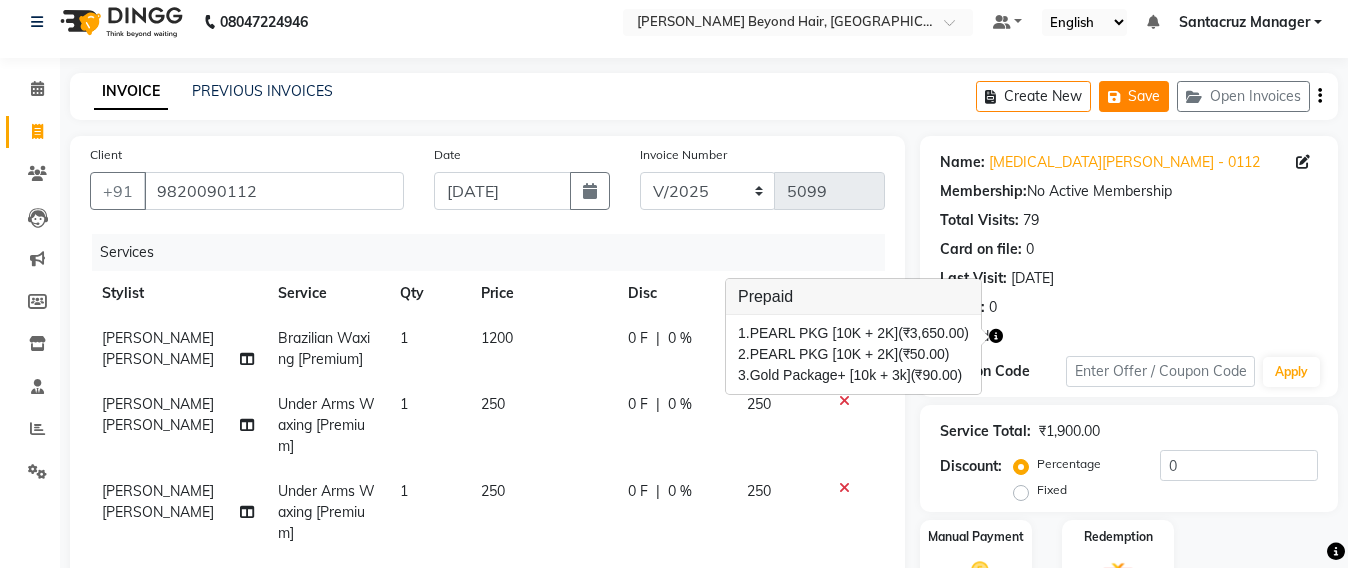click 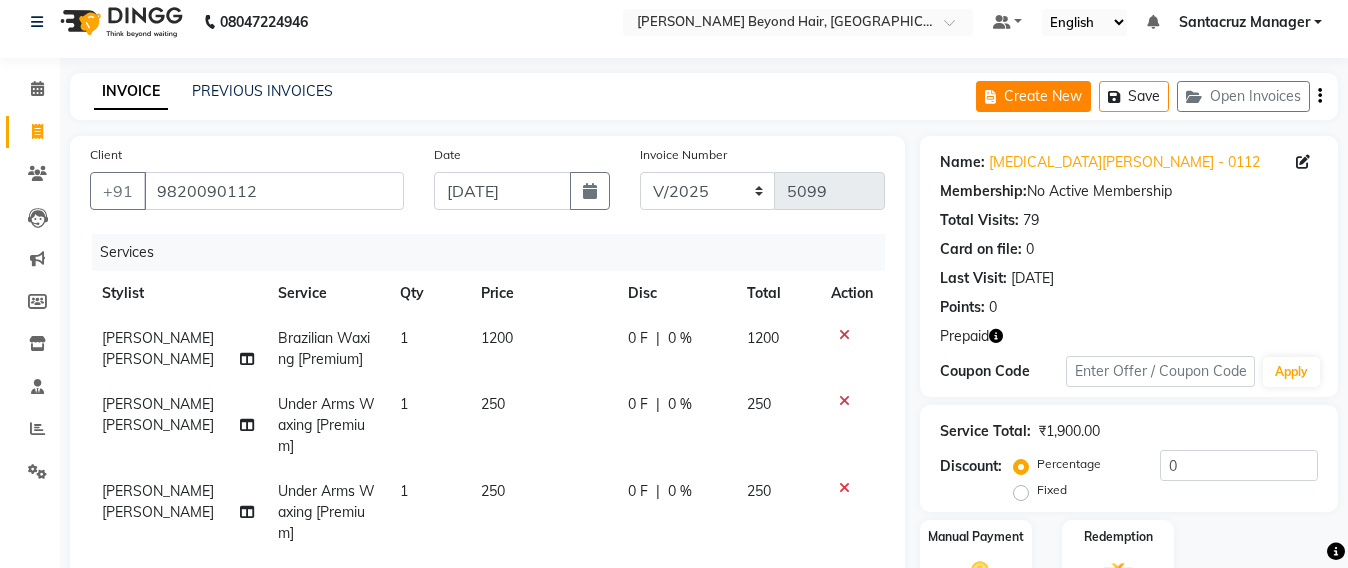 click on "Create New" 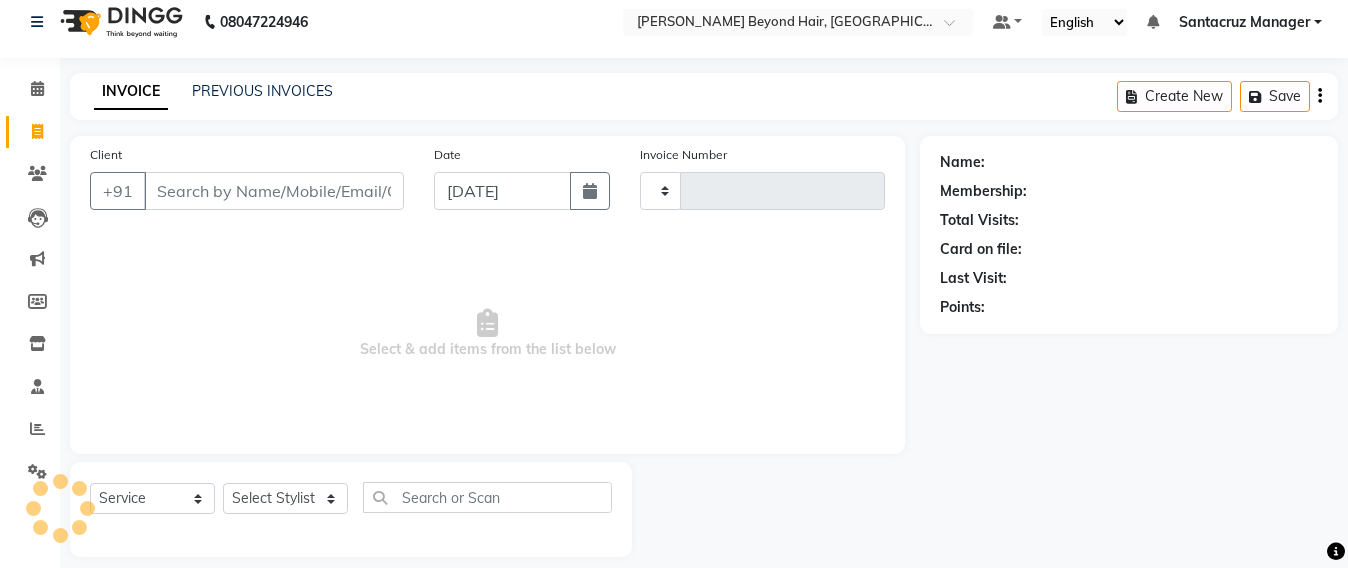 scroll, scrollTop: 33, scrollLeft: 0, axis: vertical 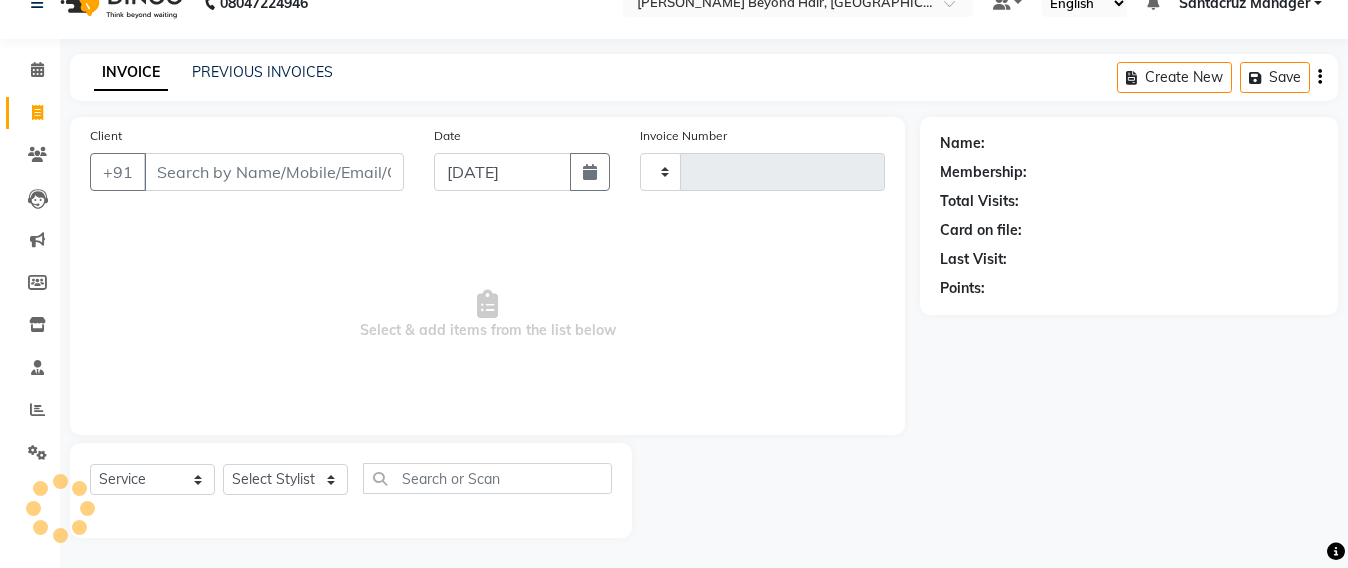 type on "5099" 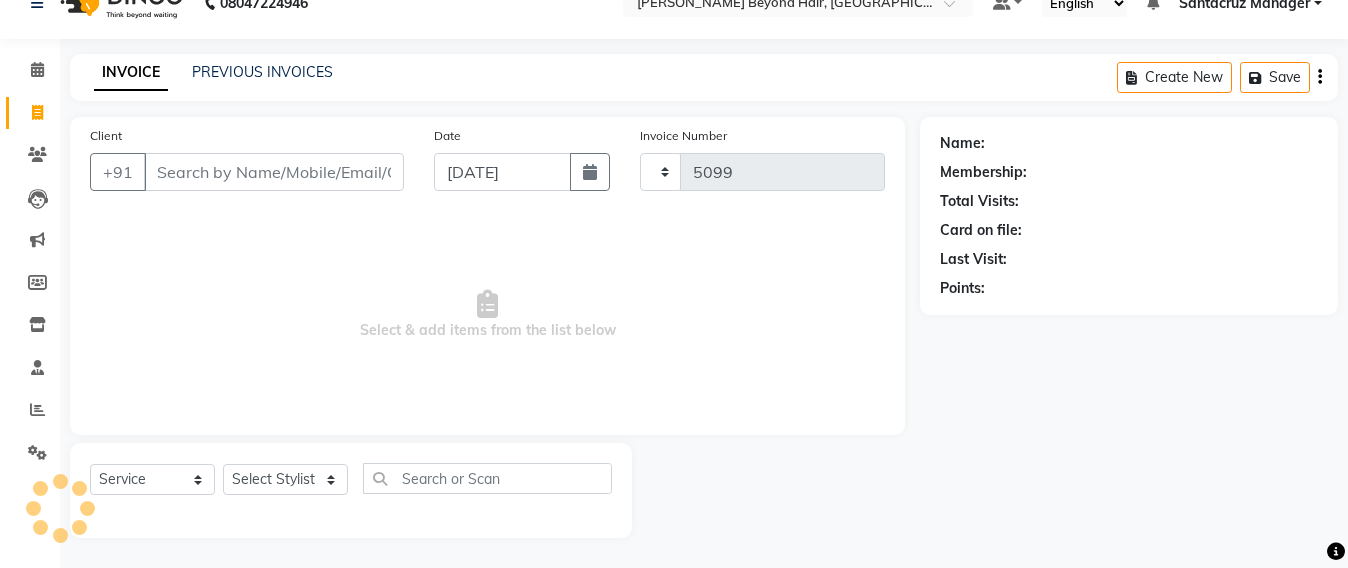 select on "6357" 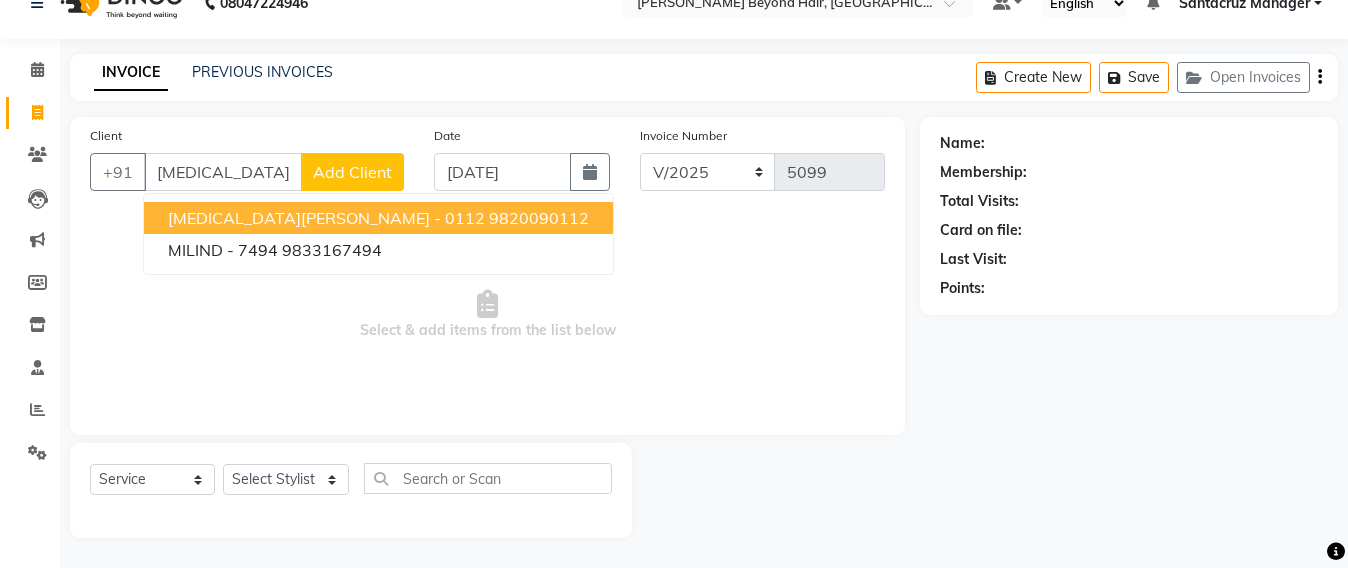 click on "MILI GORADIA - 0112" at bounding box center [326, 218] 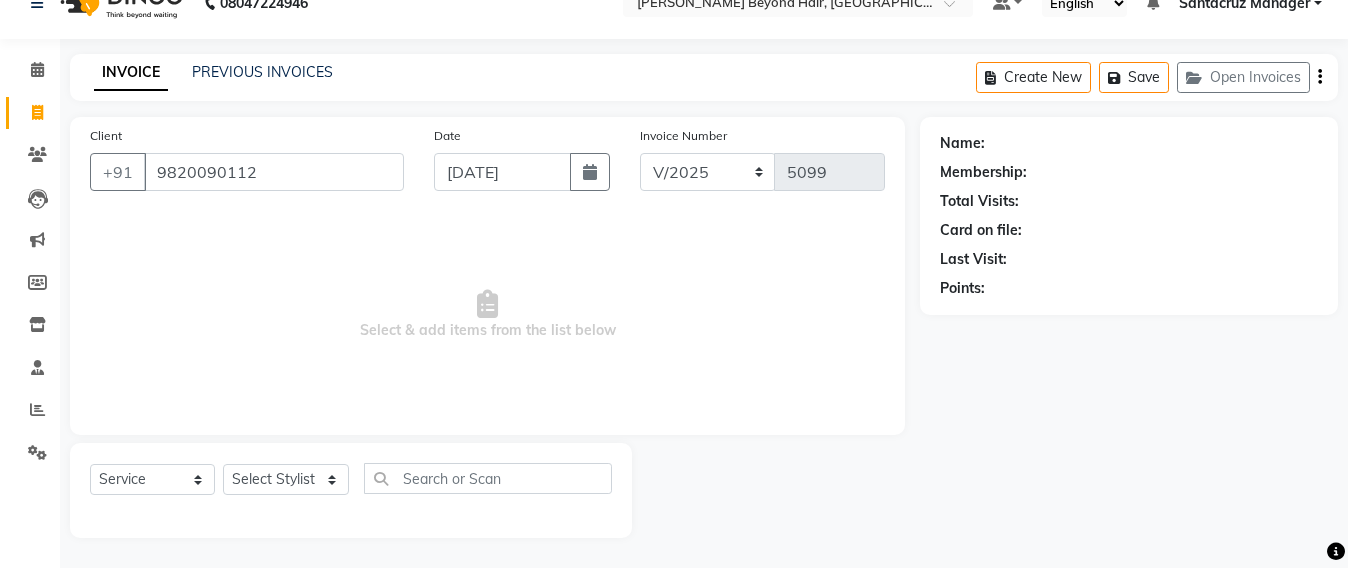 type on "9820090112" 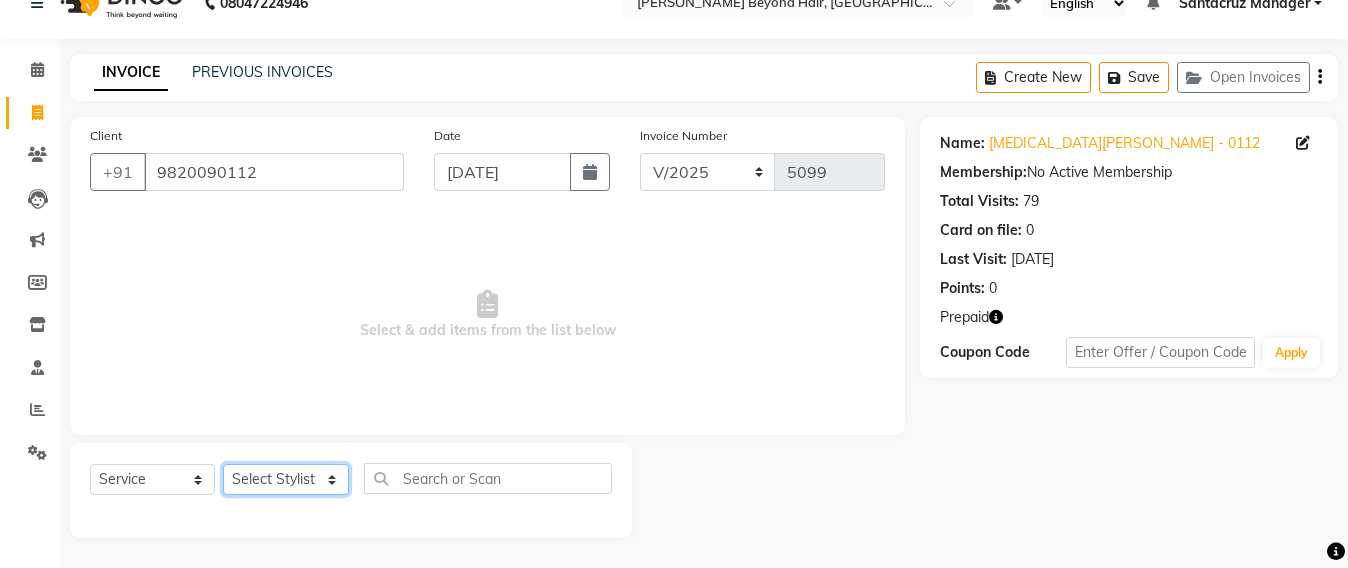 click on "Select Stylist Admin [PERSON_NAME] Sankat [PERSON_NAME] [PERSON_NAME] [PERSON_NAME] [PERSON_NAME] [PERSON_NAME] [PERSON_NAME] mahattre Pratibha [PERSON_NAME] Rosy [PERSON_NAME] [PERSON_NAME] admin [PERSON_NAME] Manager [PERSON_NAME] SOMAYANG VASHUM [PERSON_NAME]" 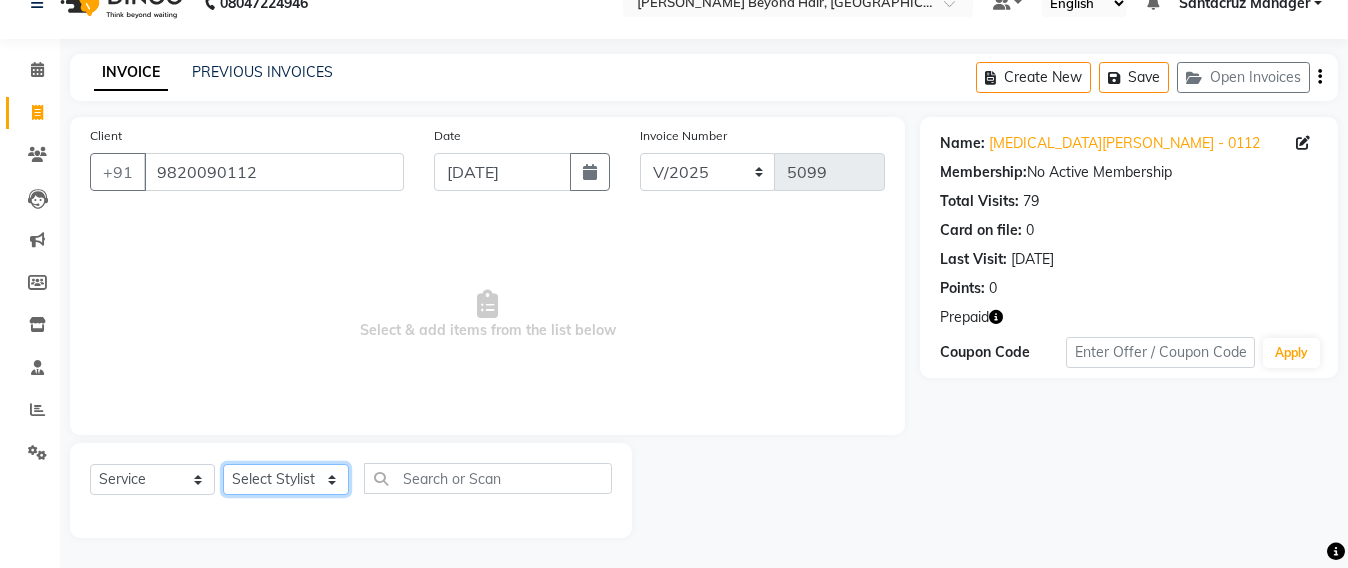 select on "48082" 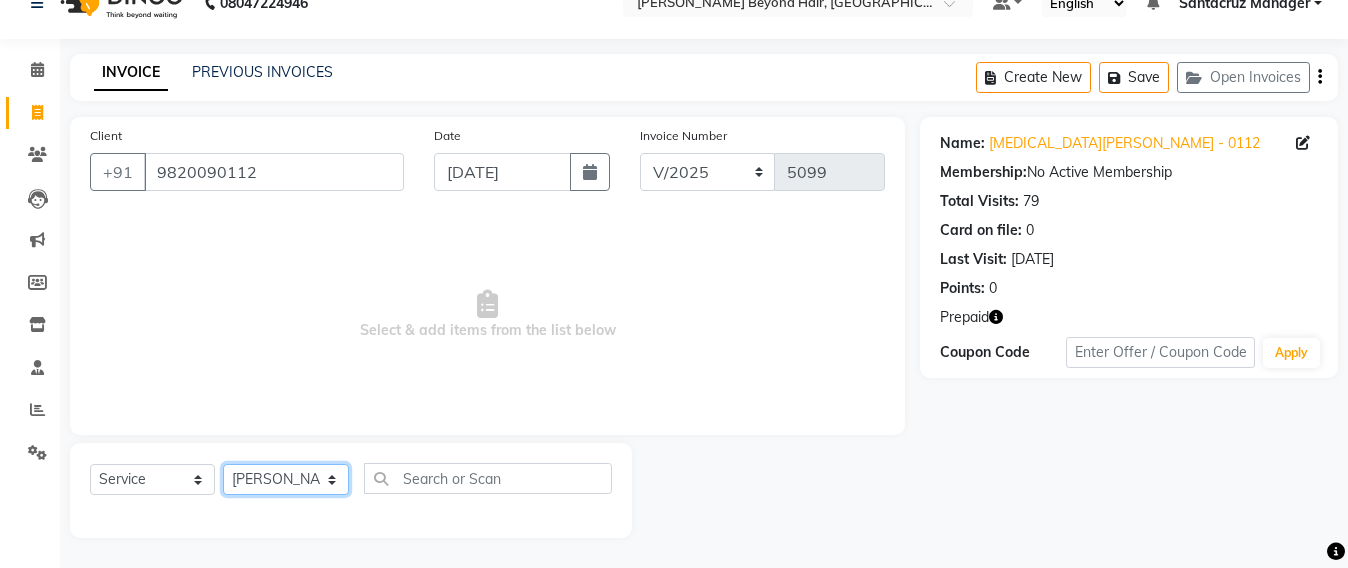 click on "Select Stylist Admin [PERSON_NAME] Sankat [PERSON_NAME] [PERSON_NAME] [PERSON_NAME] [PERSON_NAME] [PERSON_NAME] [PERSON_NAME] mahattre Pratibha [PERSON_NAME] Rosy [PERSON_NAME] [PERSON_NAME] admin [PERSON_NAME] Manager [PERSON_NAME] SOMAYANG VASHUM [PERSON_NAME]" 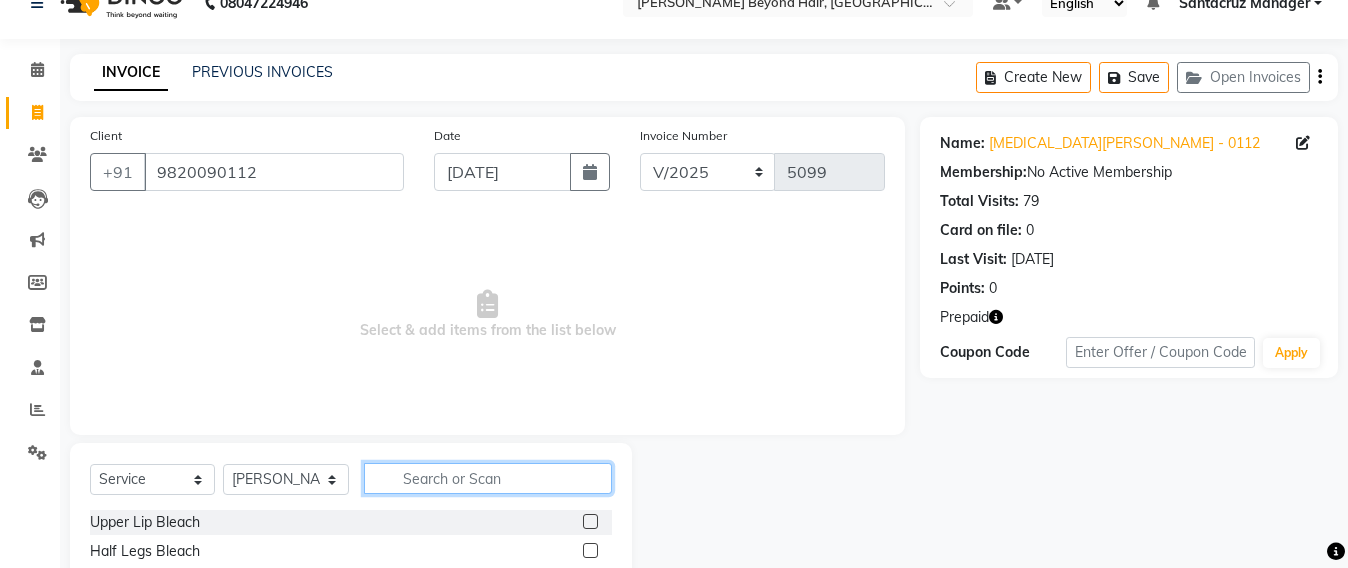 click 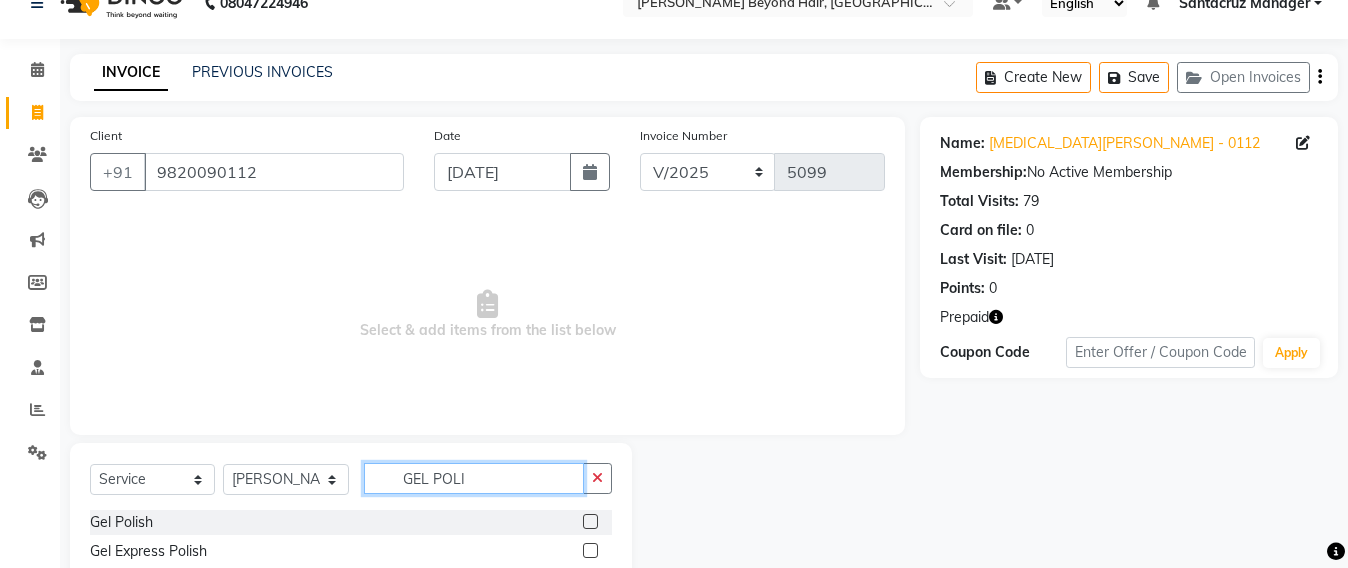 scroll, scrollTop: 149, scrollLeft: 0, axis: vertical 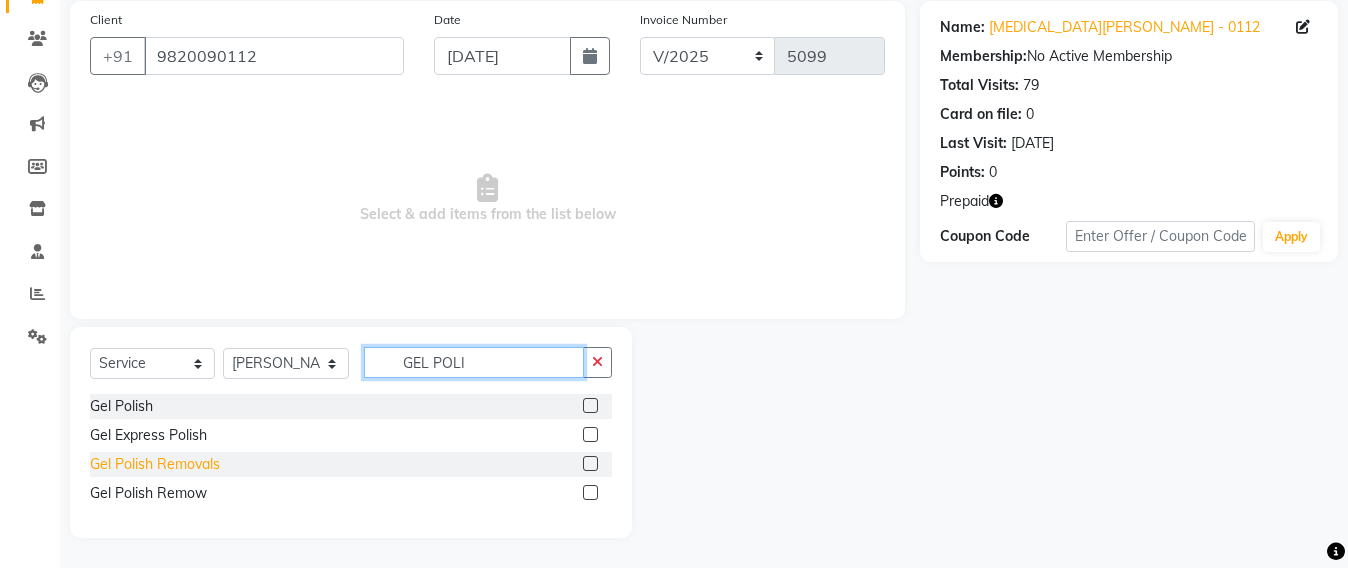 type on "GEL POLI" 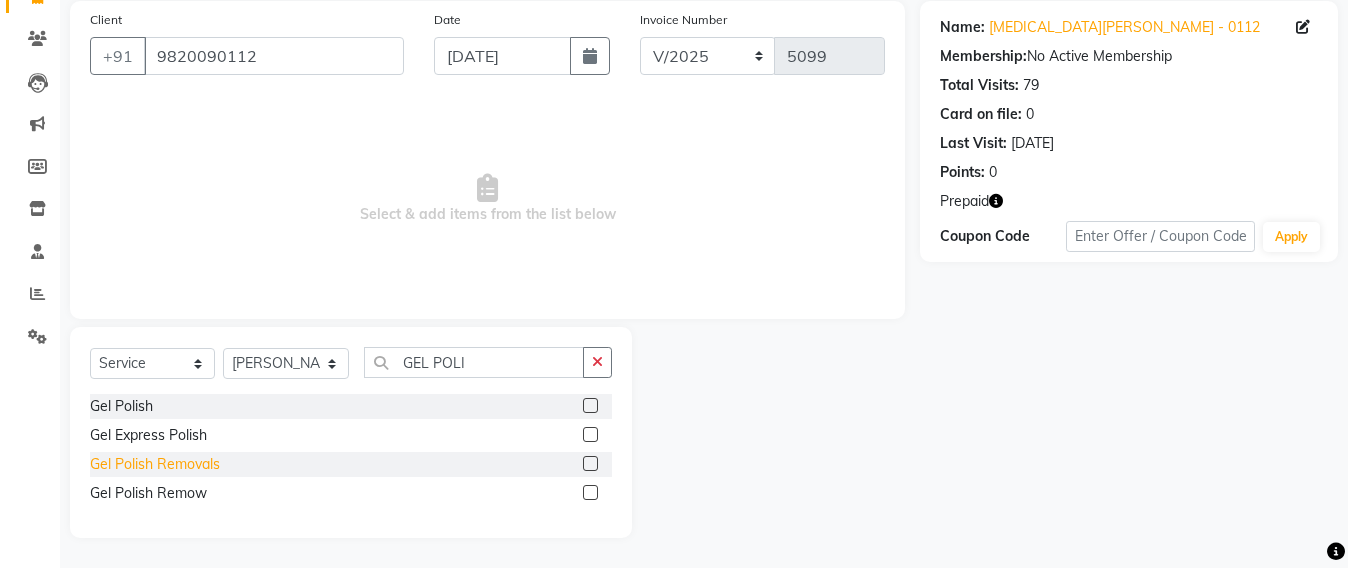 click on "Gel Polish Removals" 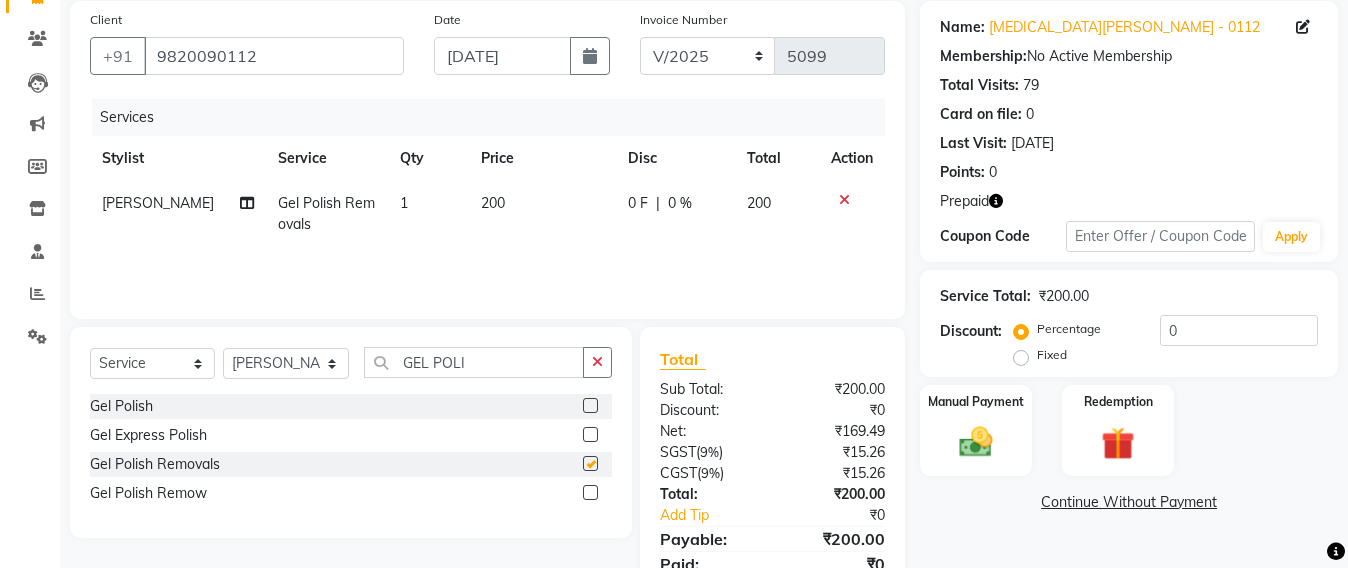 checkbox on "false" 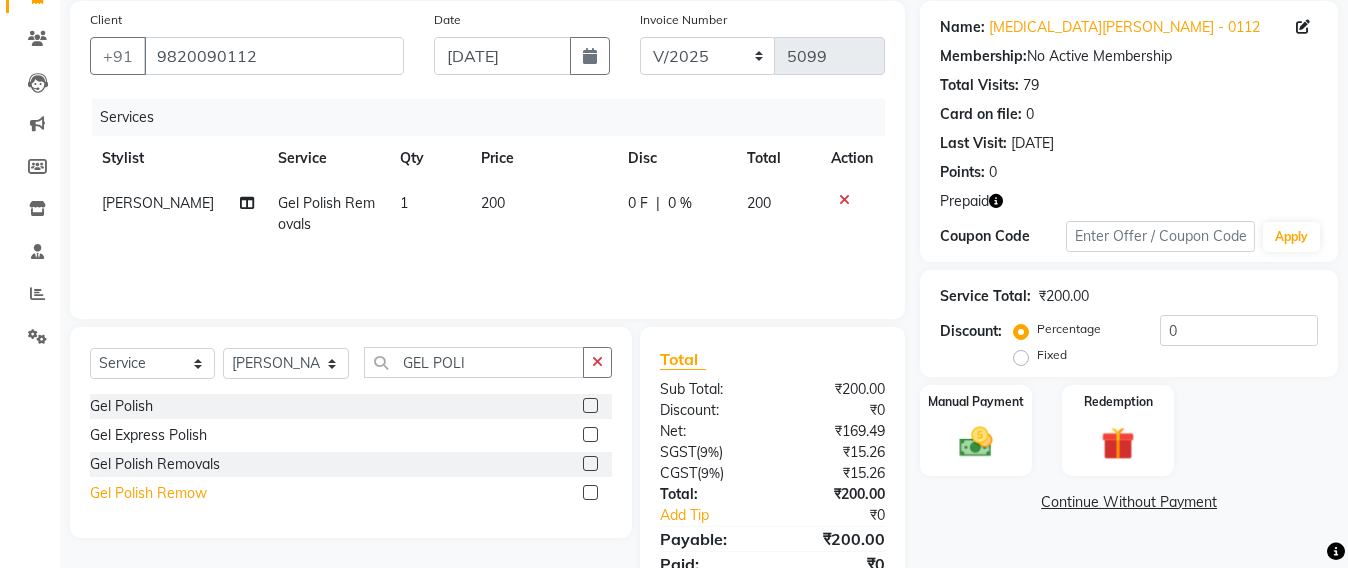 click on "Gel Polish Remow" 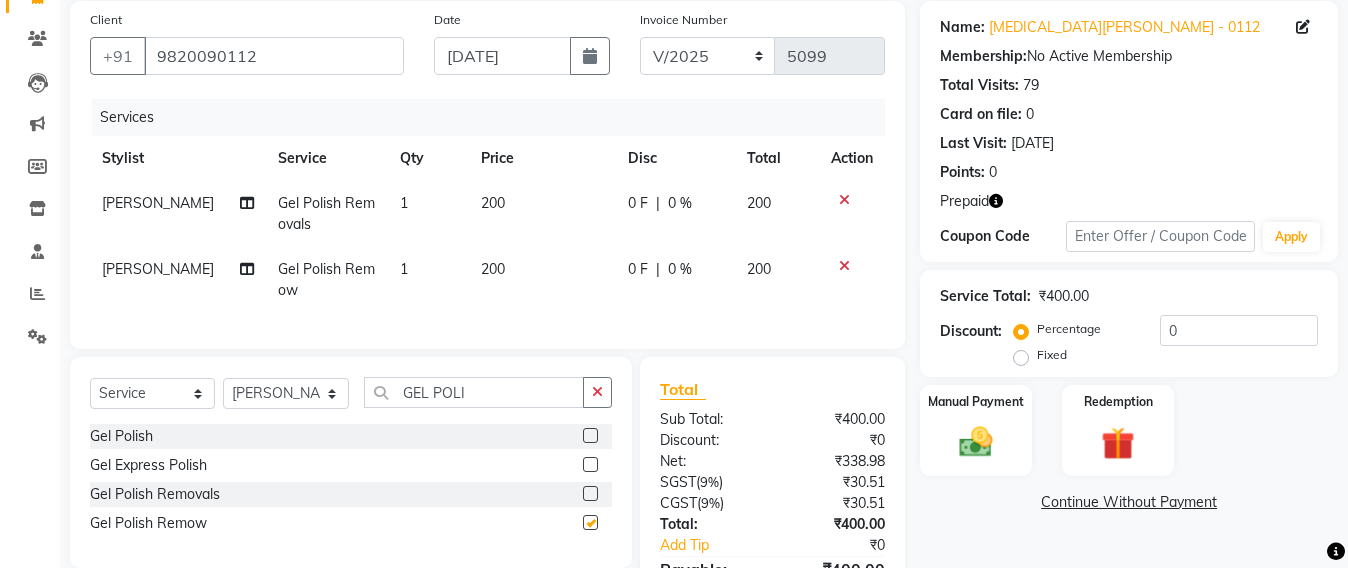 checkbox on "false" 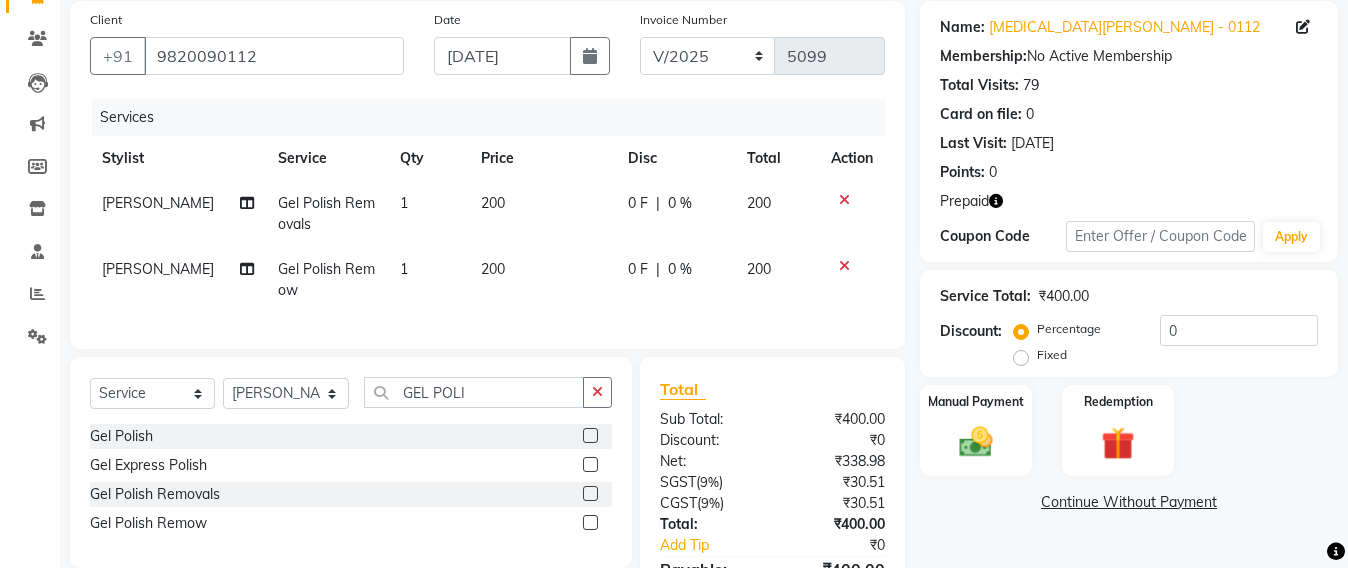 click on "Gel Polish Remow" 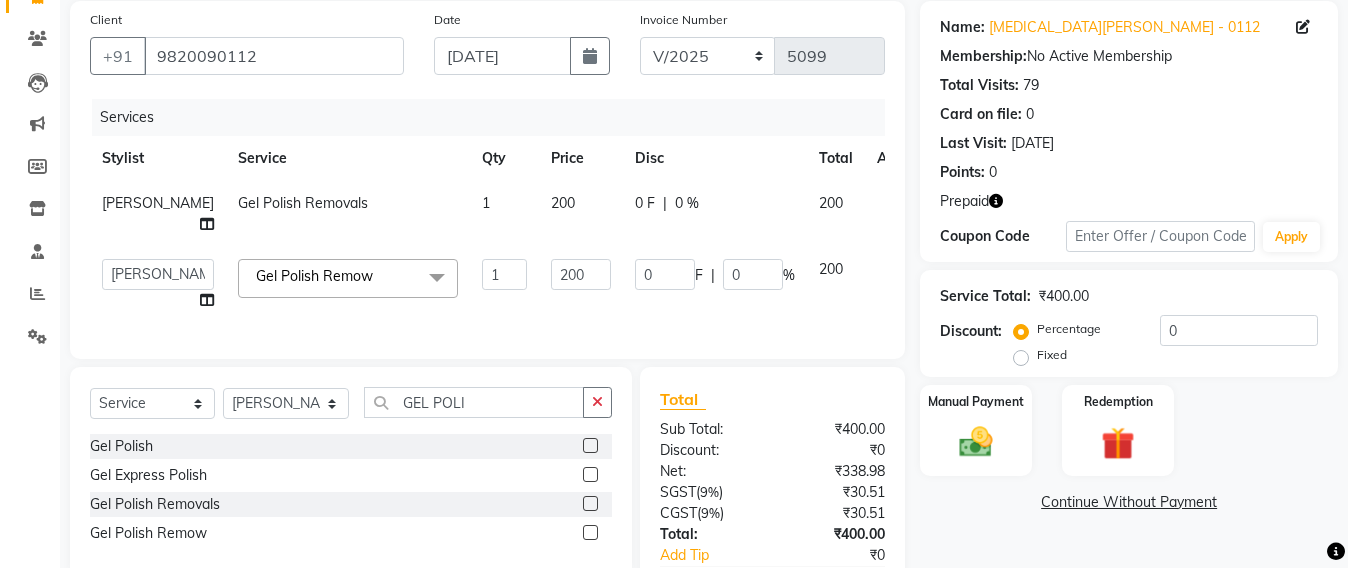 click on "x" 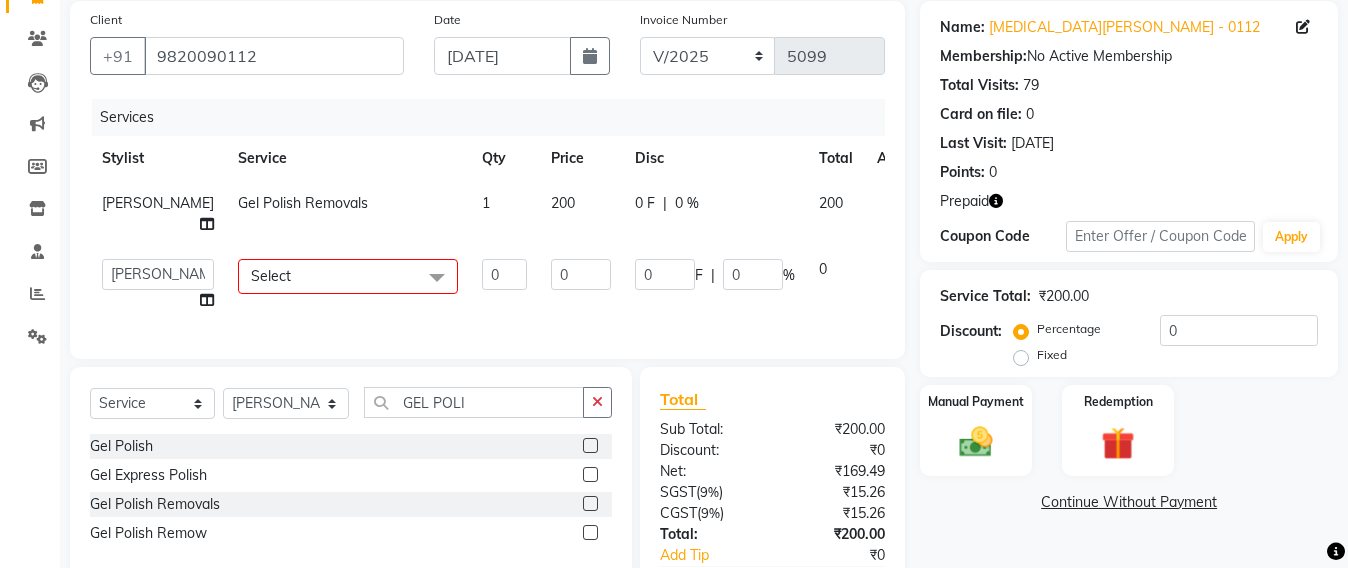 click on "Select" 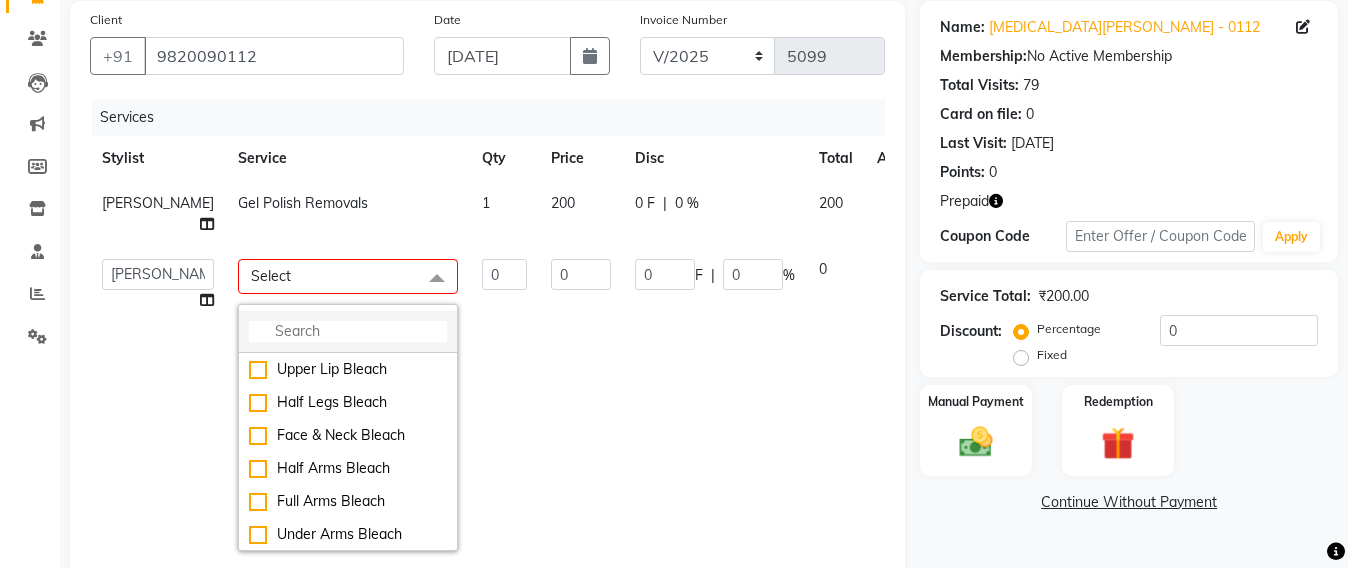 click 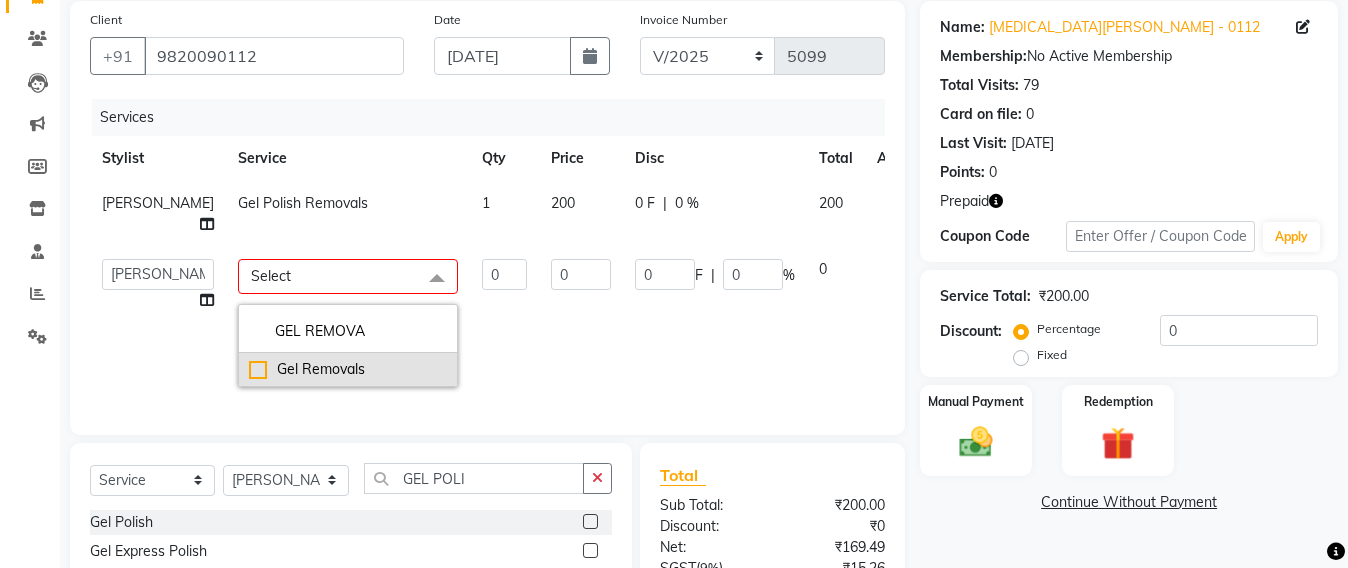 type on "GEL REMOVA" 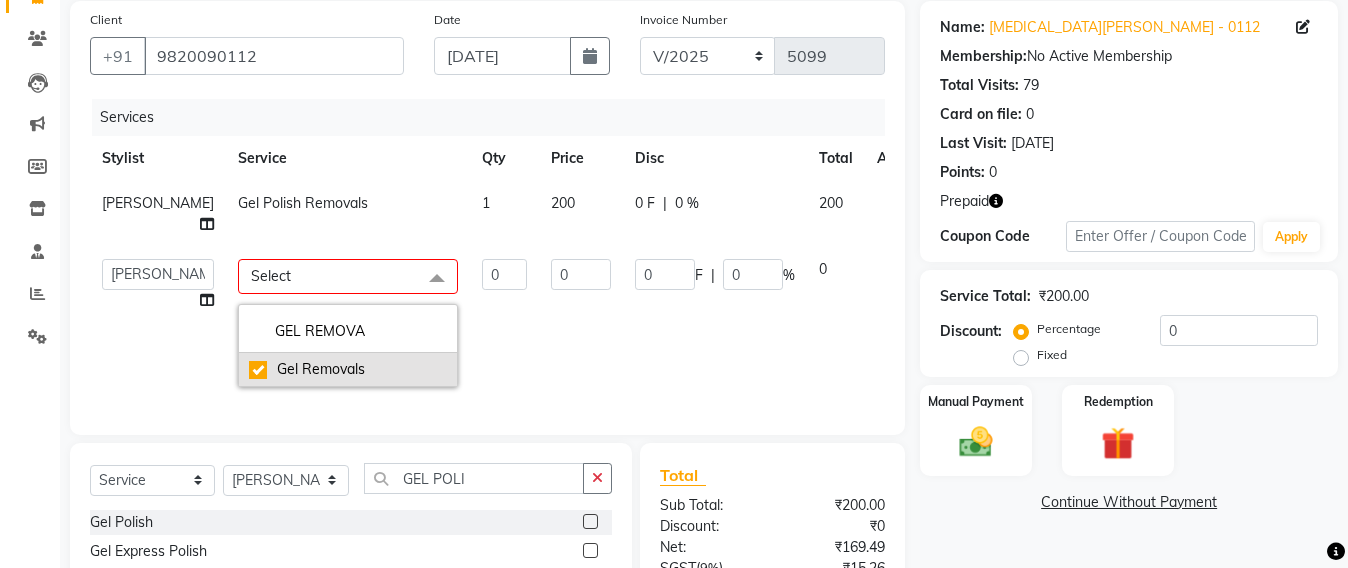 checkbox on "true" 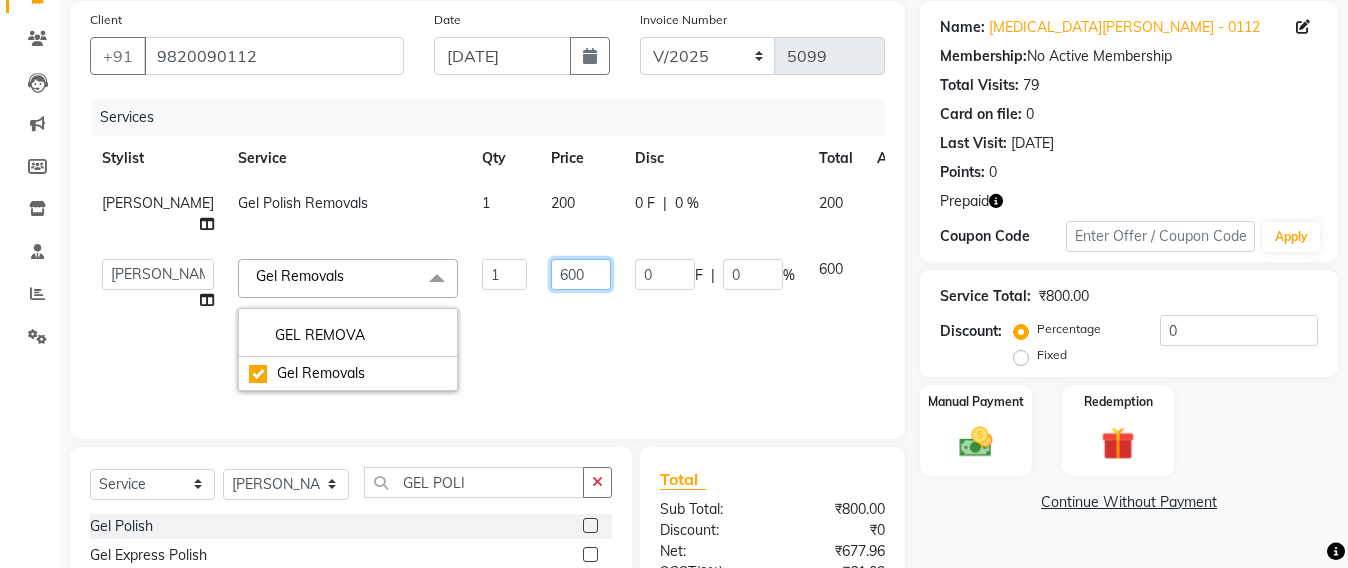 click on "600" 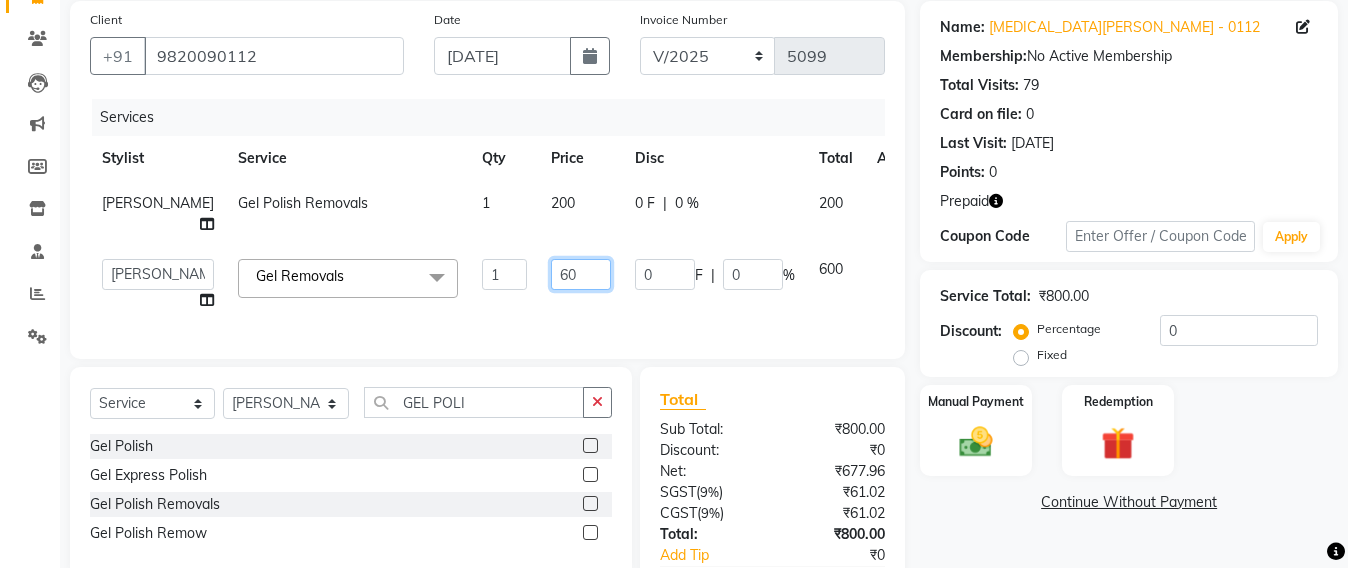 type 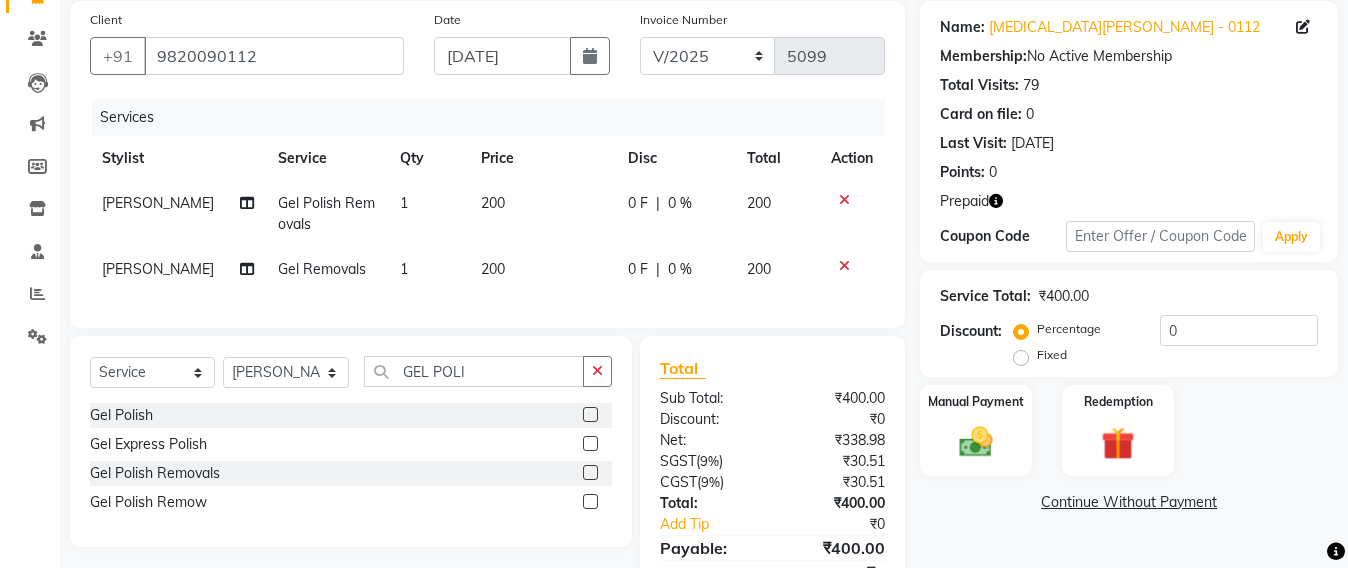 click on "Services Stylist Service Qty Price Disc Total Action prathmesh mahattre Gel Polish Removals 1 200 0 F | 0 % 200 prathmesh mahattre Gel Removals 1 200 0 F | 0 % 200" 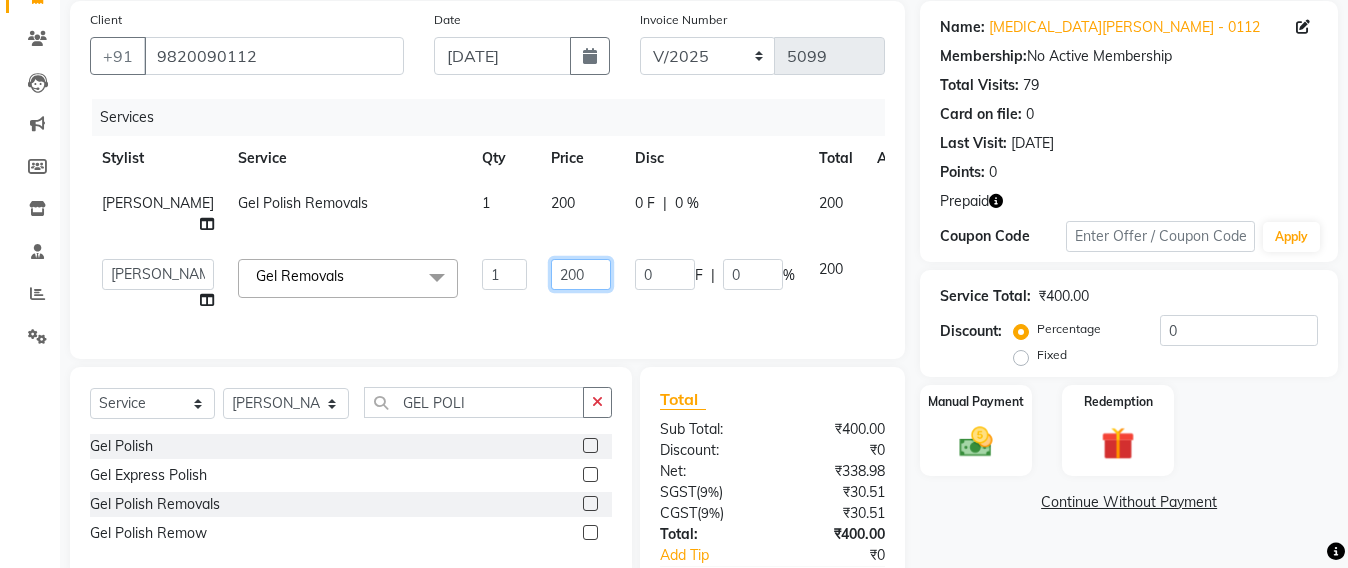 click on "200" 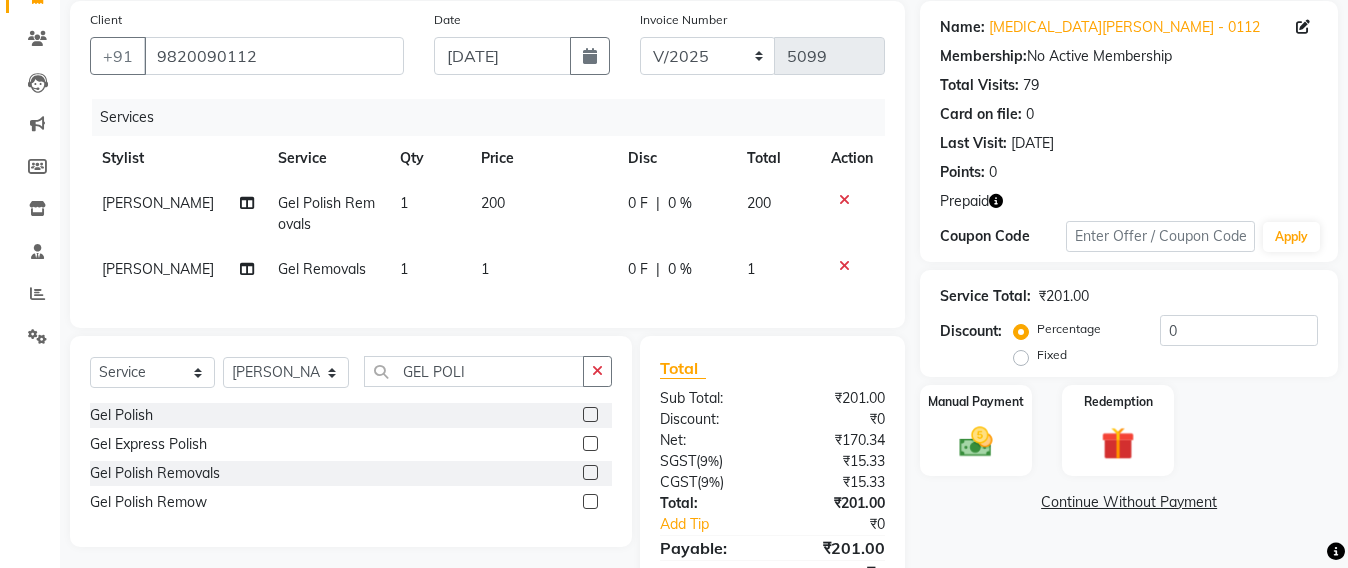 click on "200" 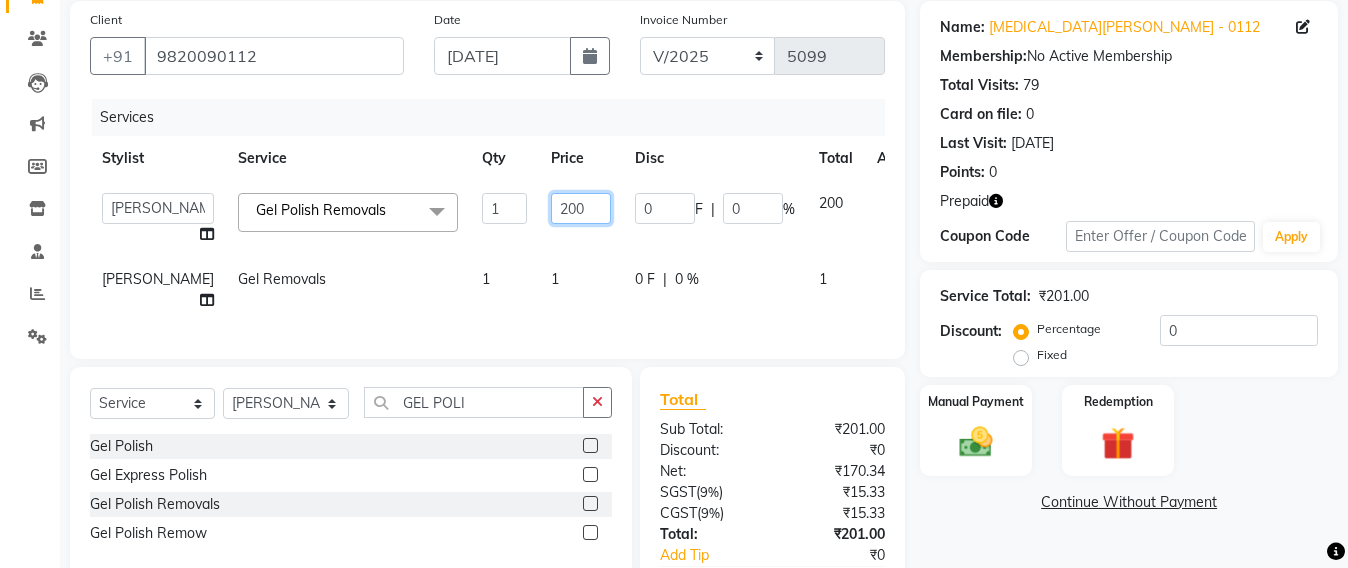 click on "200" 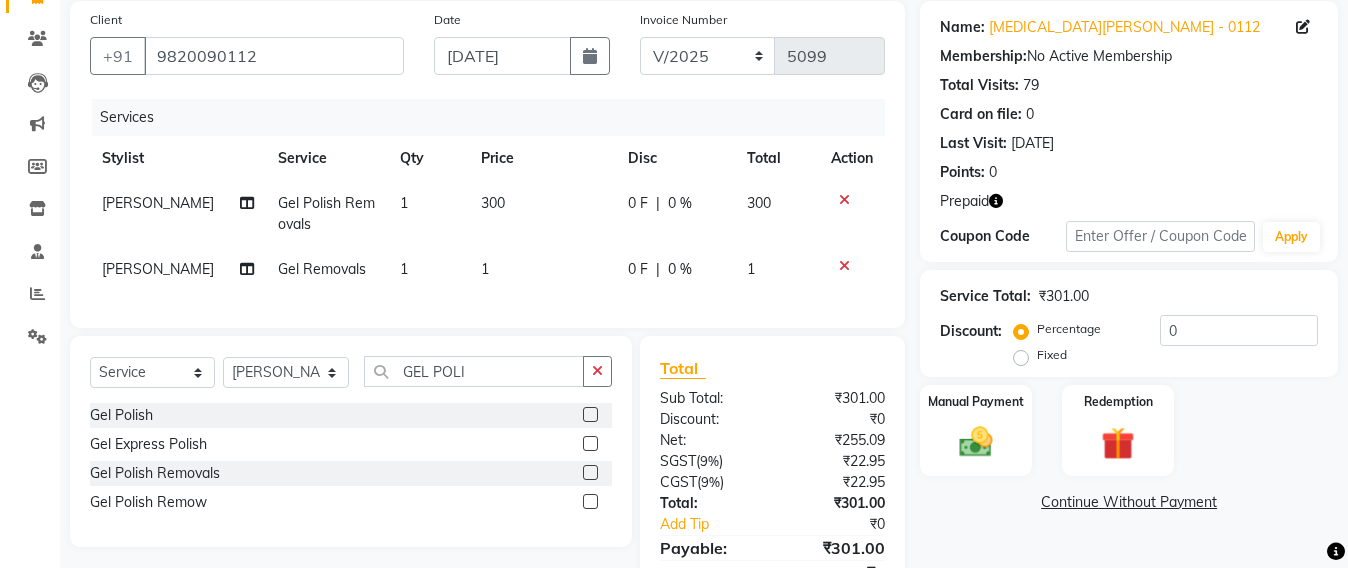 click 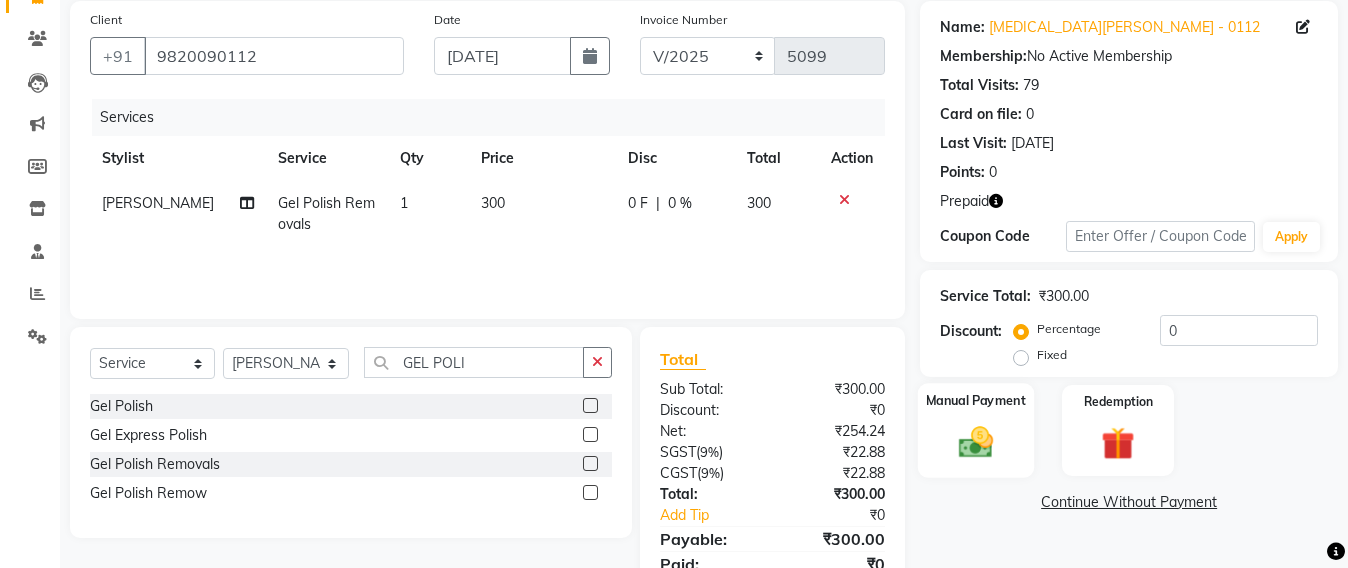 click 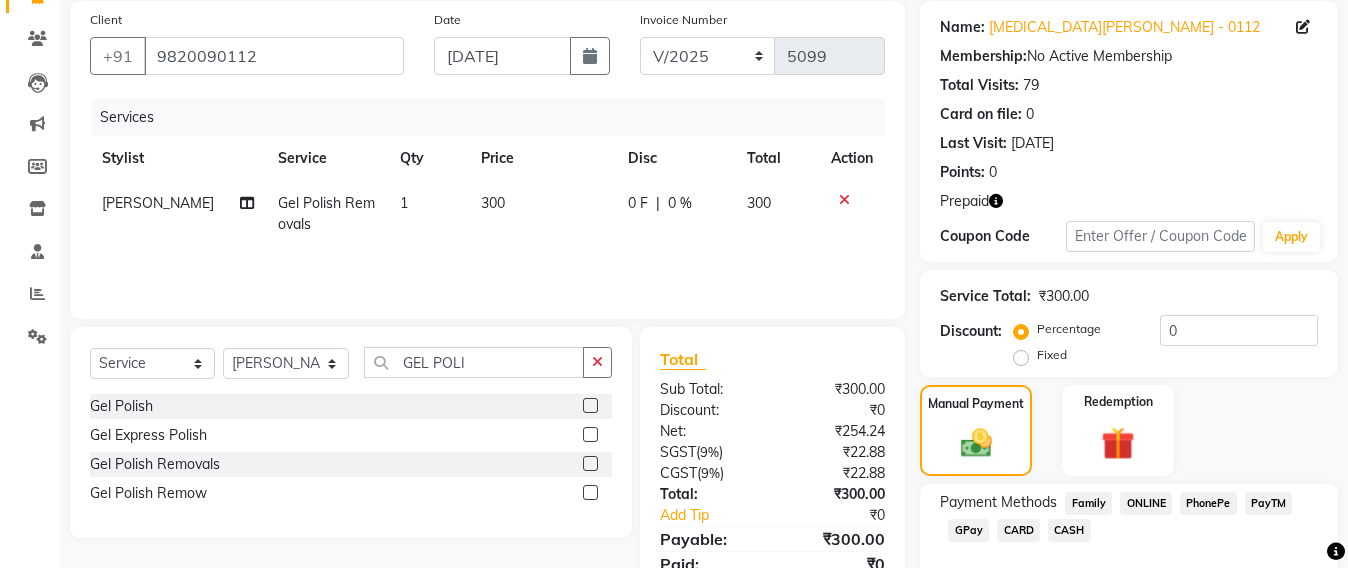 click on "CASH" 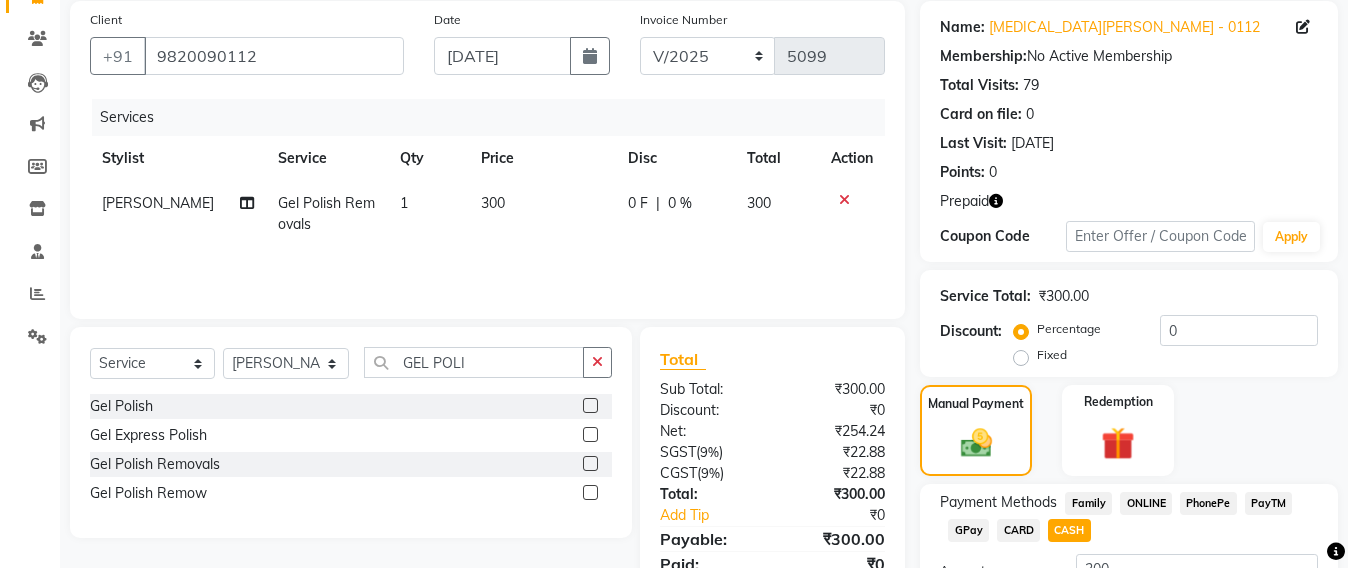 scroll, scrollTop: 312, scrollLeft: 0, axis: vertical 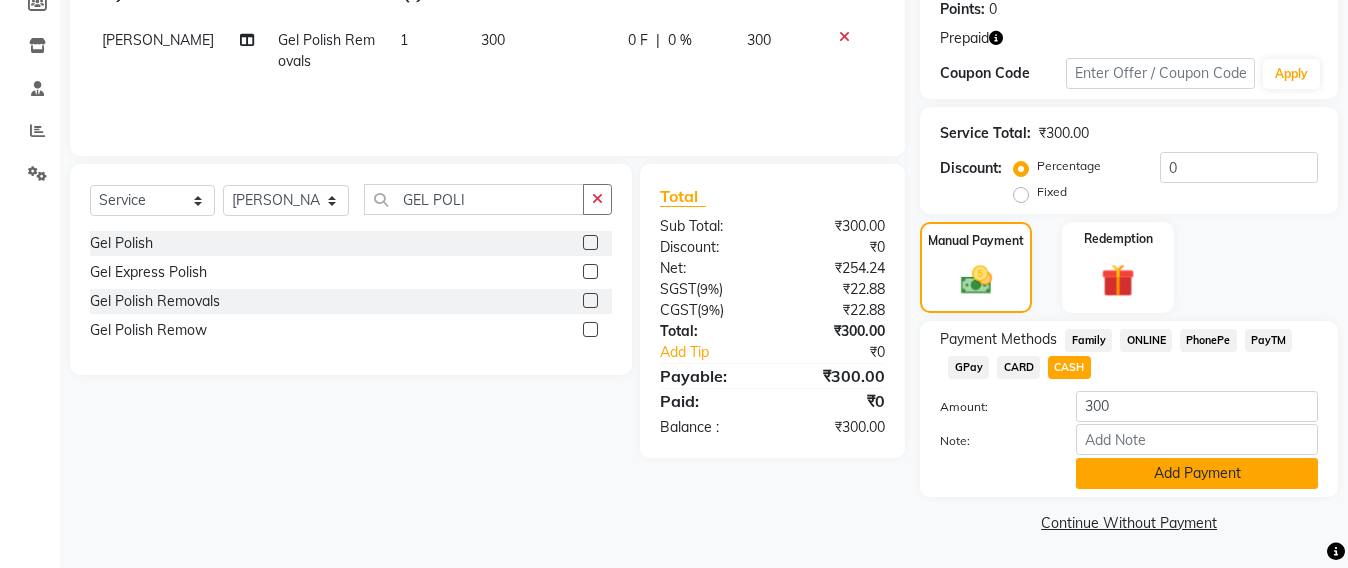 click on "Add Payment" 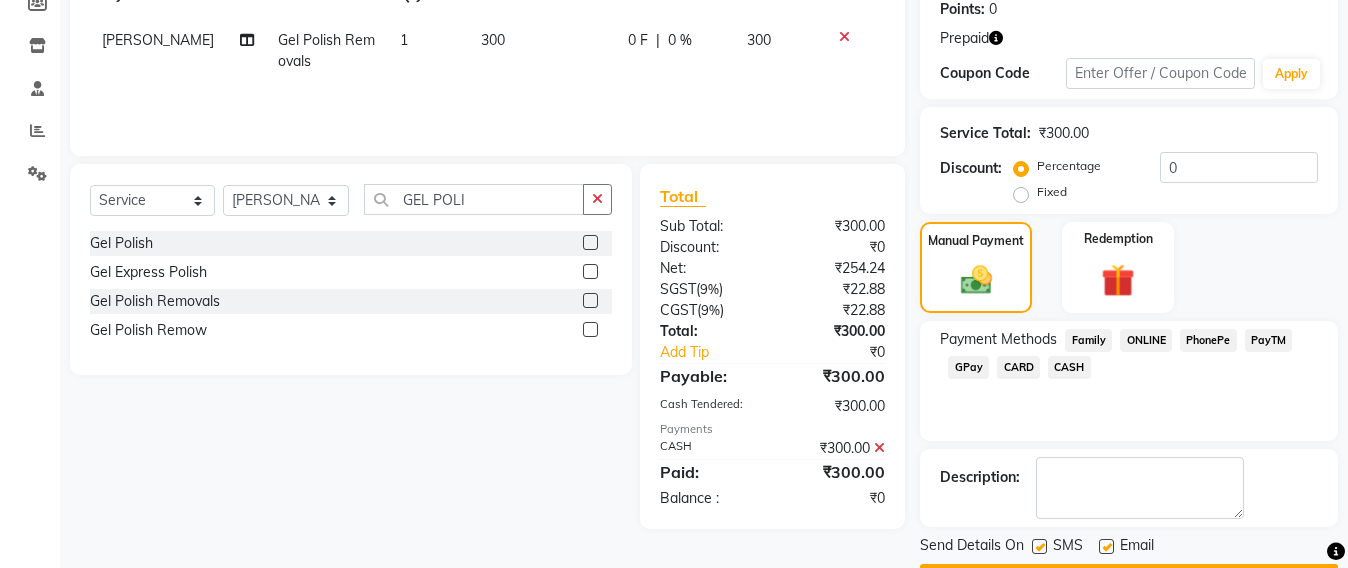 scroll, scrollTop: 369, scrollLeft: 0, axis: vertical 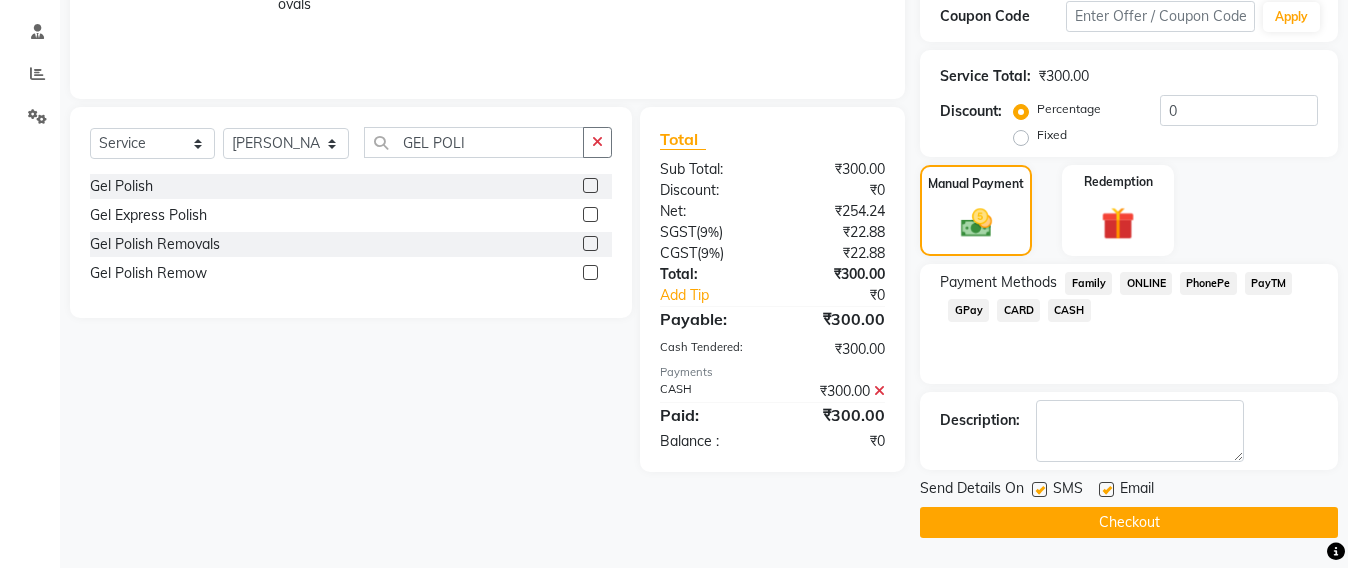 click on "Checkout" 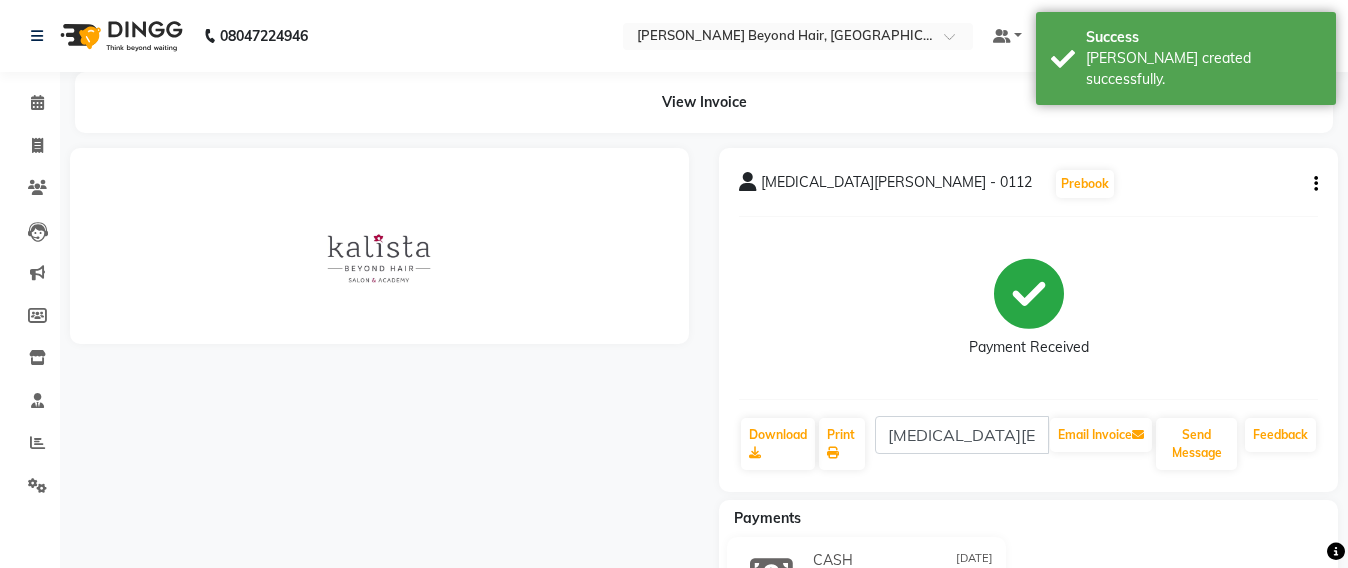 scroll, scrollTop: 0, scrollLeft: 0, axis: both 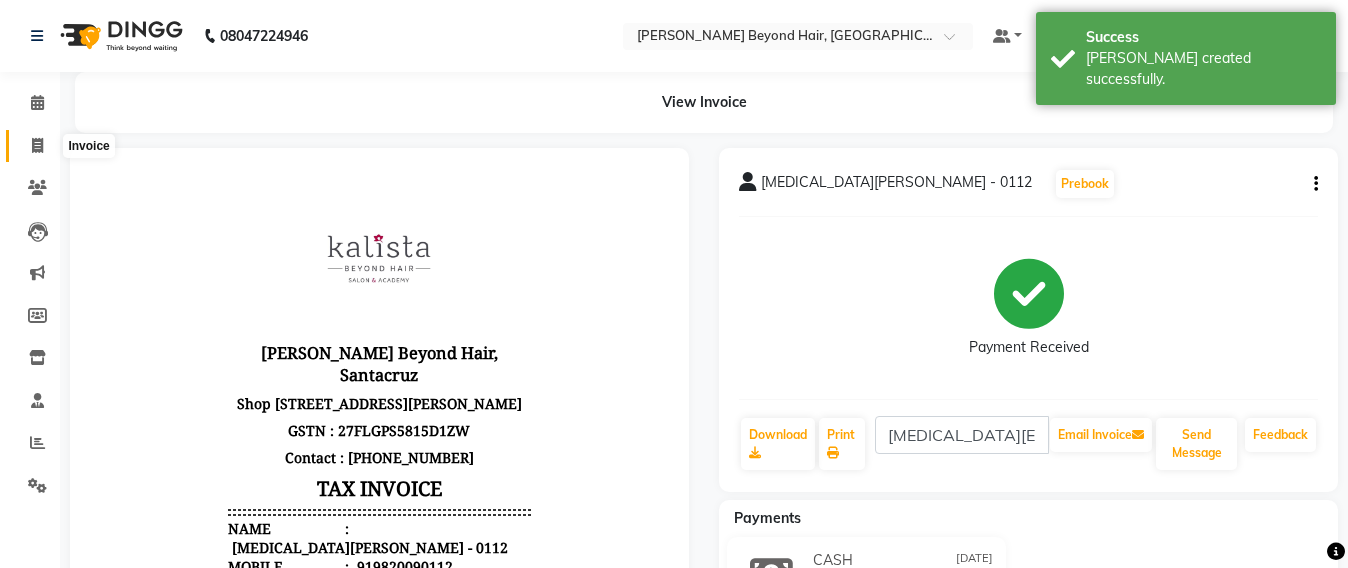 click 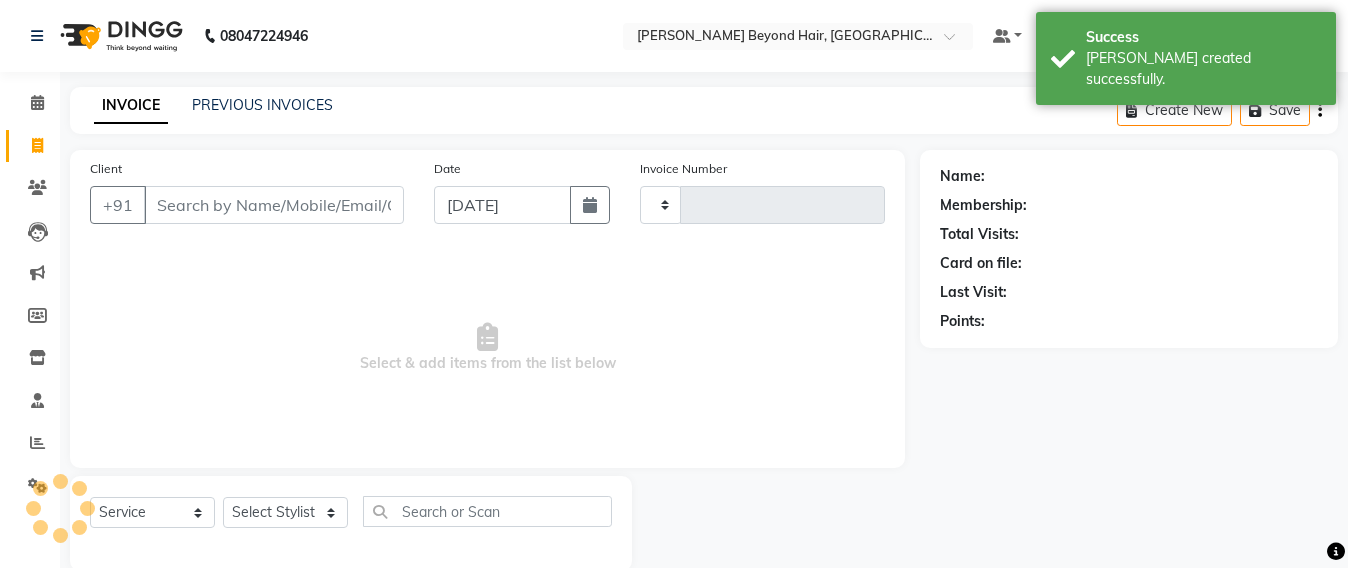 scroll, scrollTop: 33, scrollLeft: 0, axis: vertical 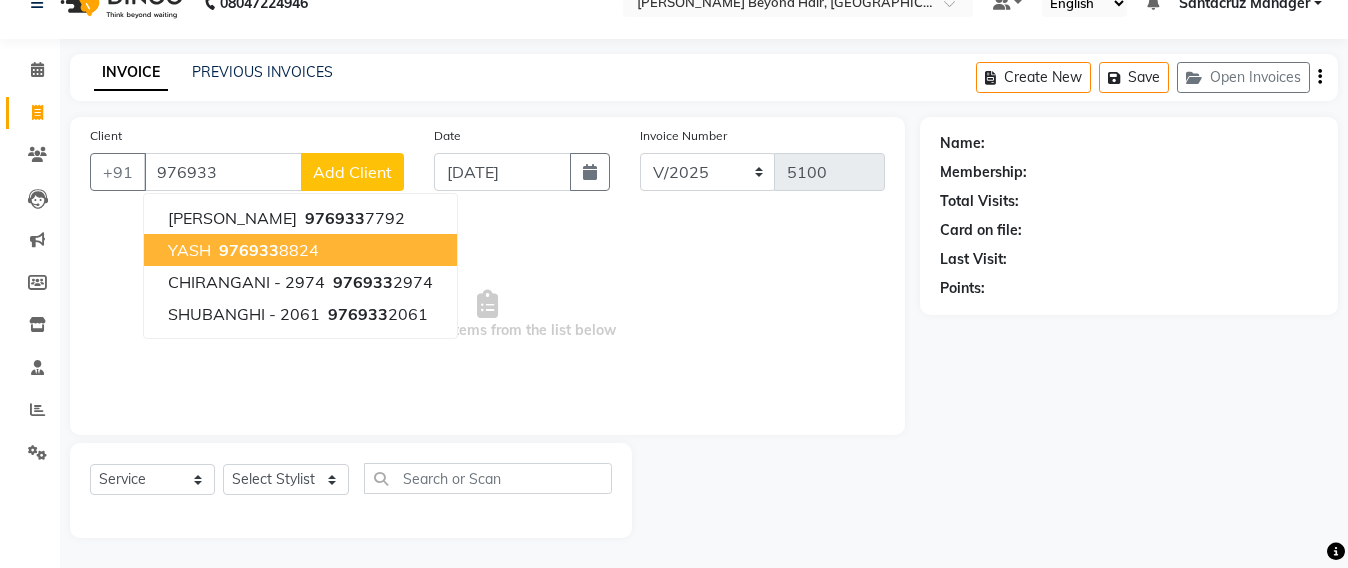 click on "976933 8824" at bounding box center (267, 250) 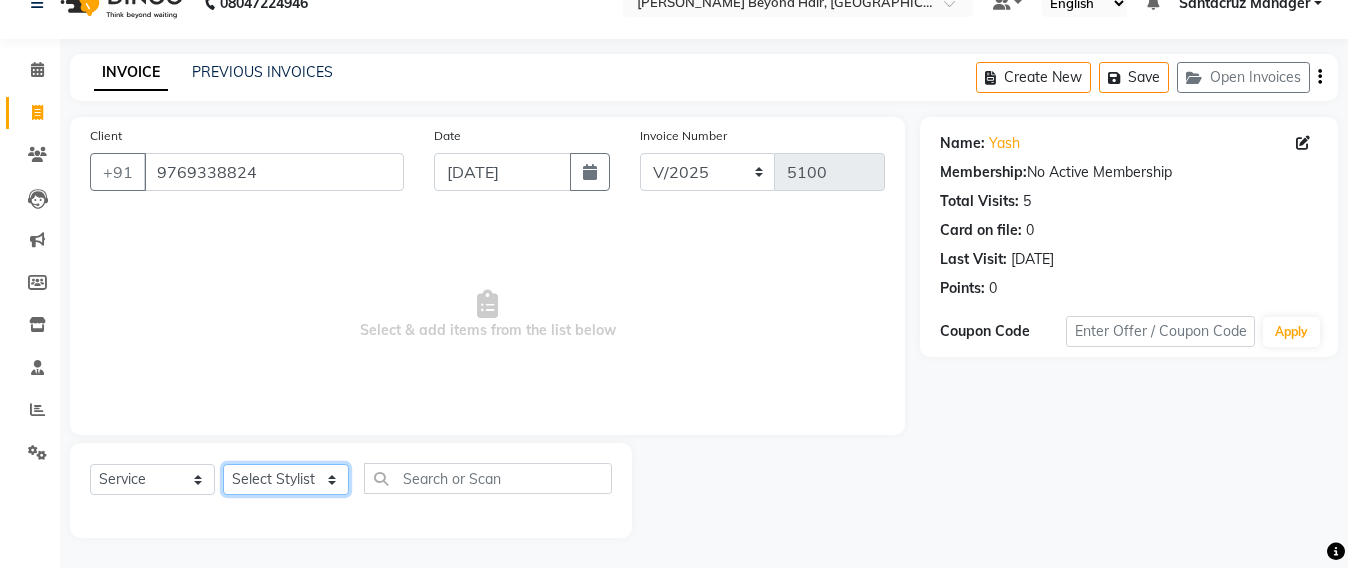 click on "Select Stylist Admin [PERSON_NAME] Sankat [PERSON_NAME] [PERSON_NAME] [PERSON_NAME] [PERSON_NAME] [PERSON_NAME] [PERSON_NAME] mahattre Pratibha [PERSON_NAME] Rosy [PERSON_NAME] [PERSON_NAME] admin [PERSON_NAME] Manager [PERSON_NAME] SOMAYANG VASHUM [PERSON_NAME]" 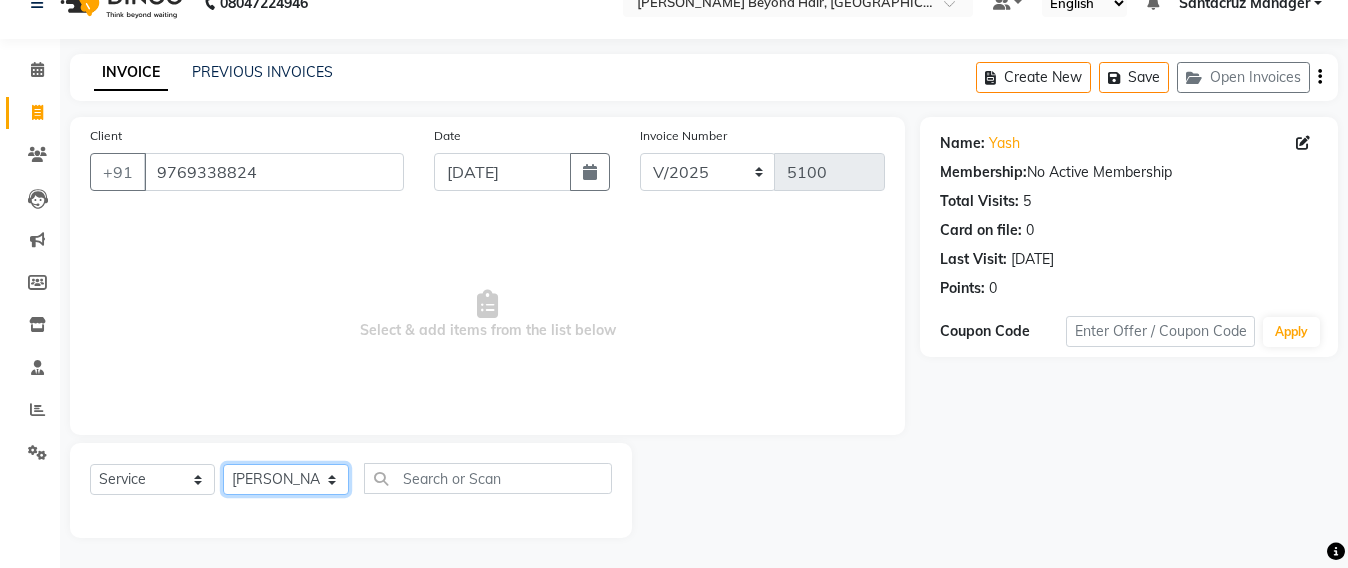 click on "Select Stylist Admin [PERSON_NAME] Sankat [PERSON_NAME] [PERSON_NAME] [PERSON_NAME] [PERSON_NAME] [PERSON_NAME] [PERSON_NAME] mahattre Pratibha [PERSON_NAME] Rosy [PERSON_NAME] [PERSON_NAME] admin [PERSON_NAME] Manager [PERSON_NAME] SOMAYANG VASHUM [PERSON_NAME]" 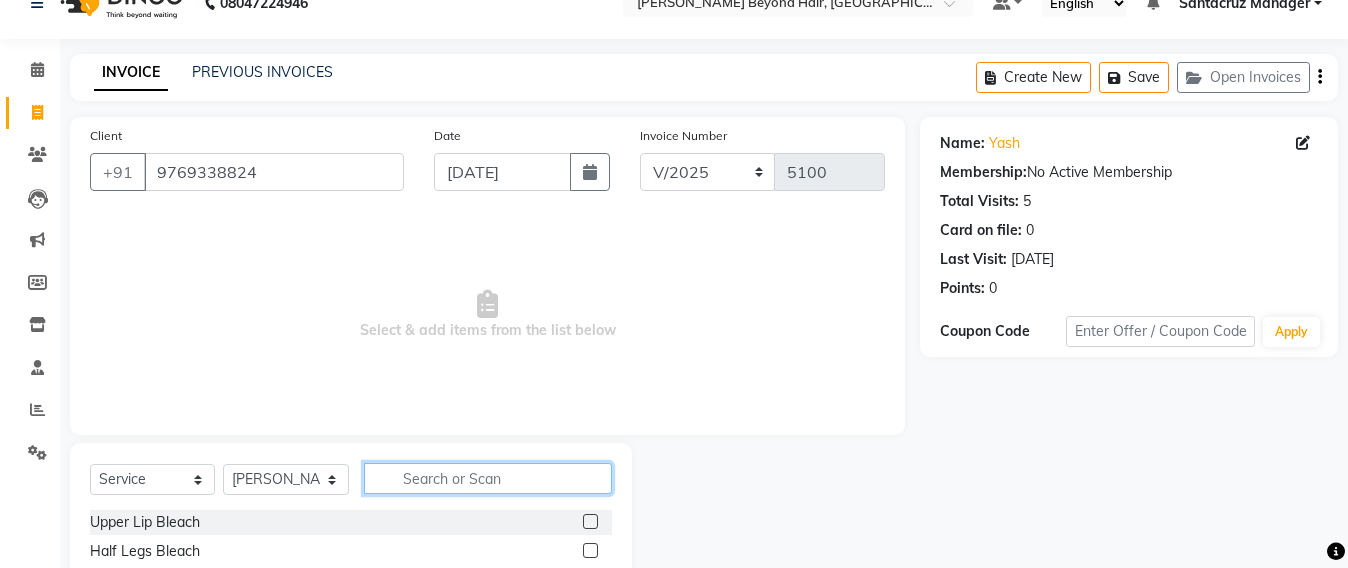 click 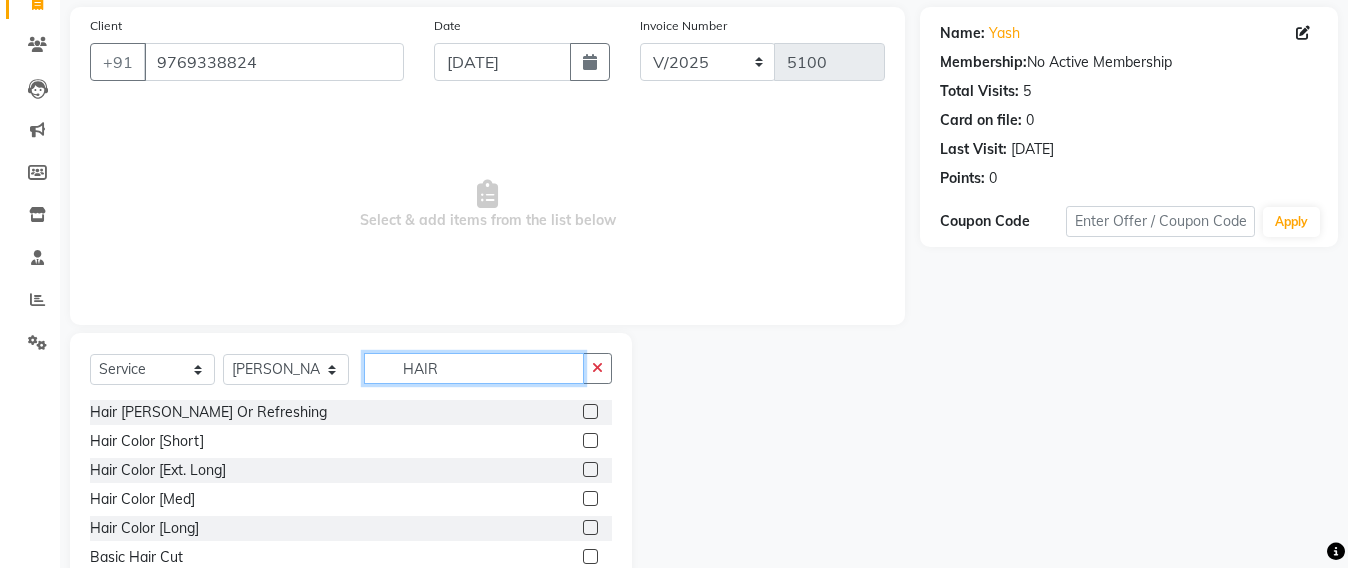 scroll, scrollTop: 233, scrollLeft: 0, axis: vertical 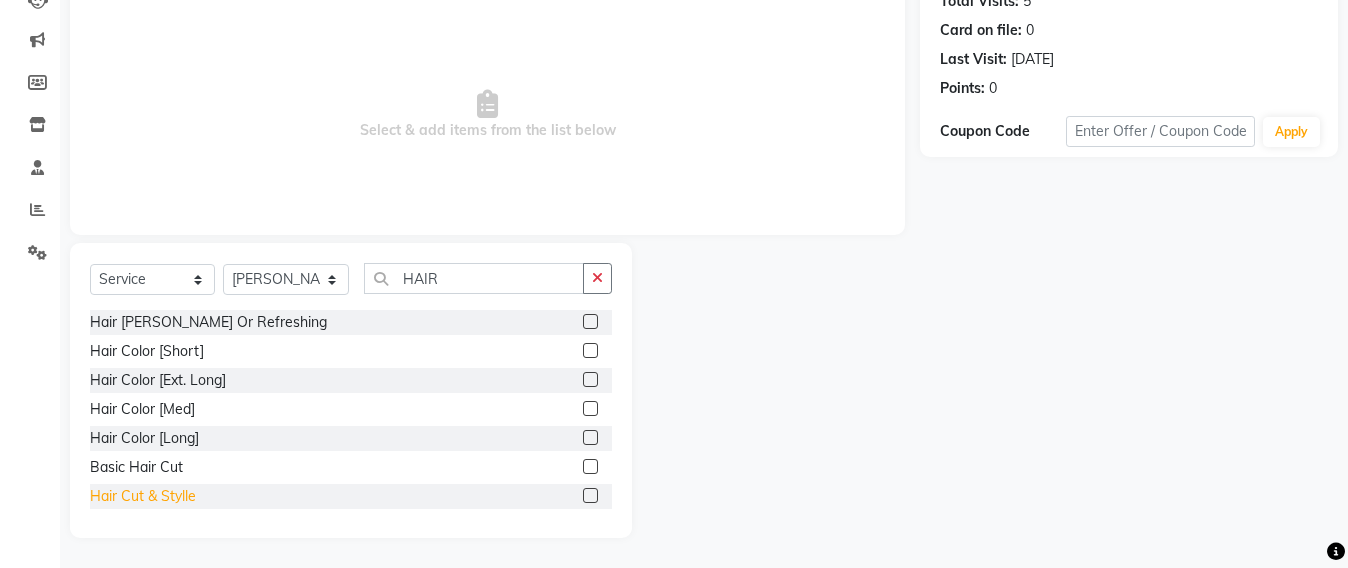 click on "Hair Cut & Stylle" 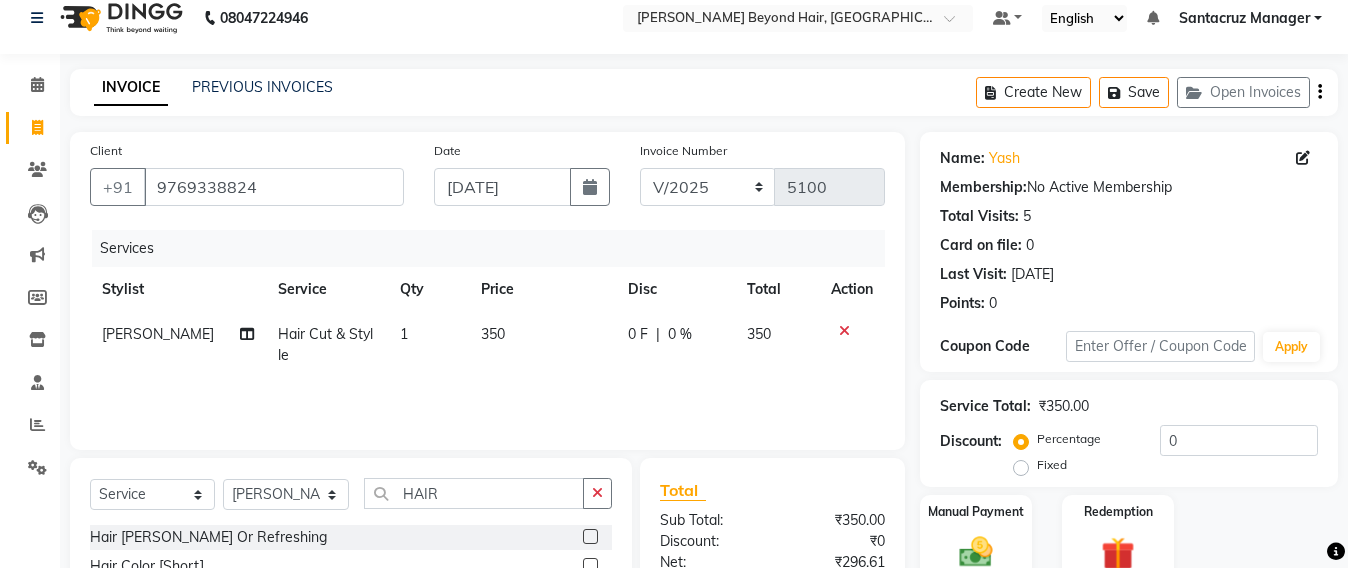 scroll, scrollTop: 0, scrollLeft: 0, axis: both 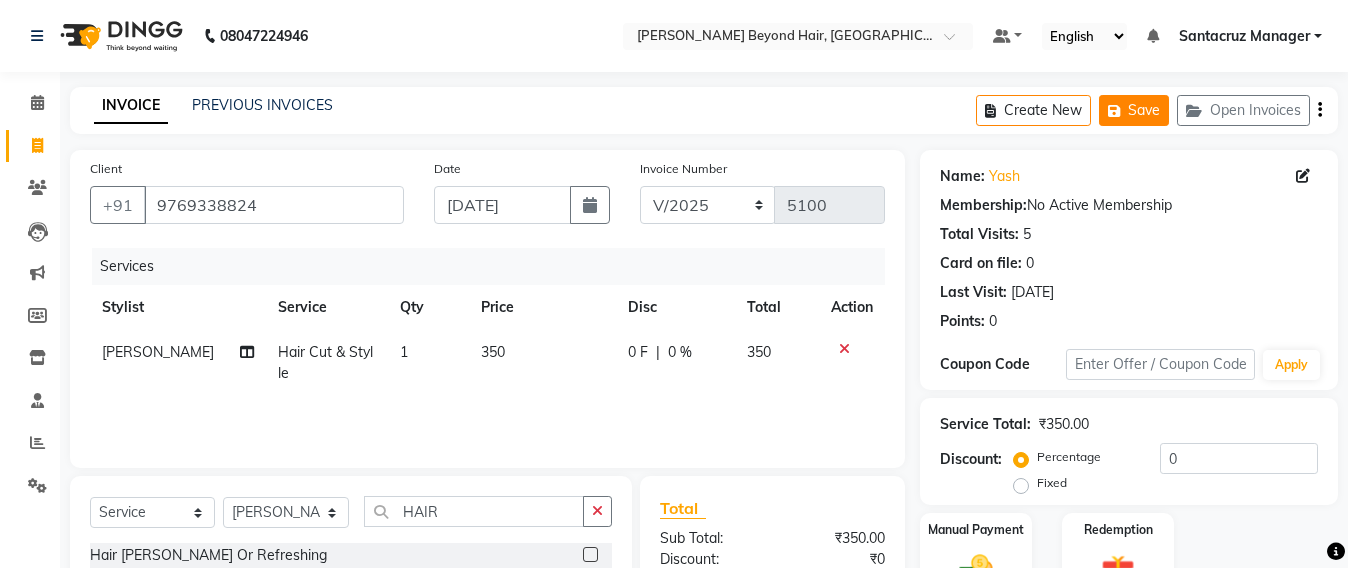 click on "Save" 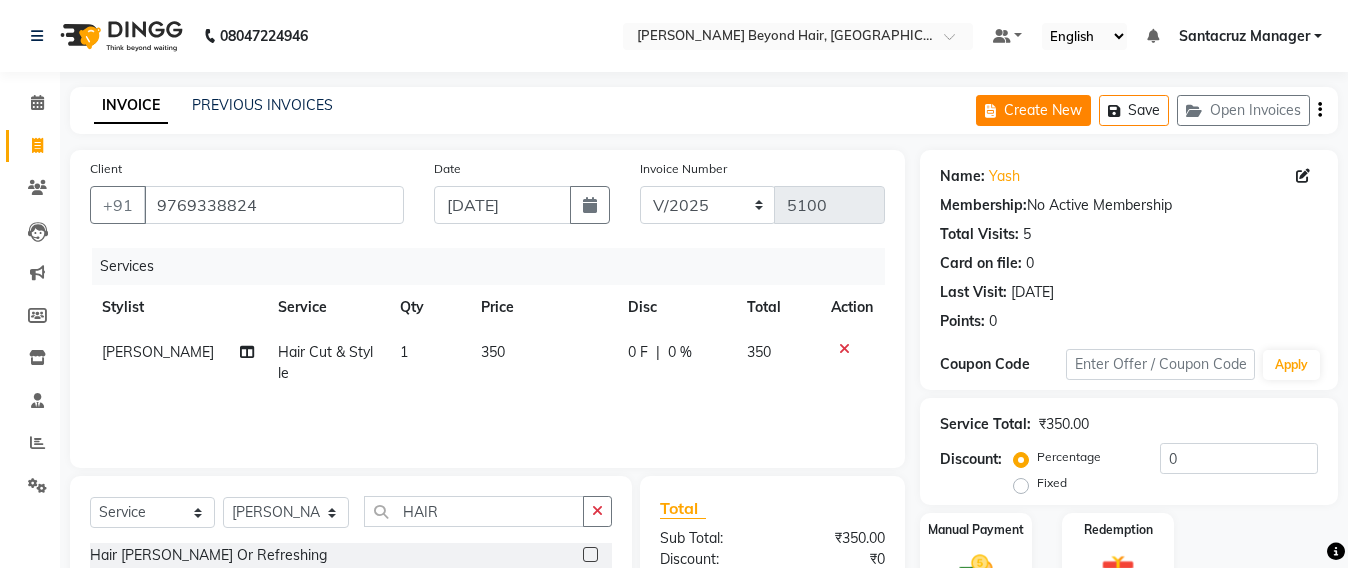 click on "Create New" 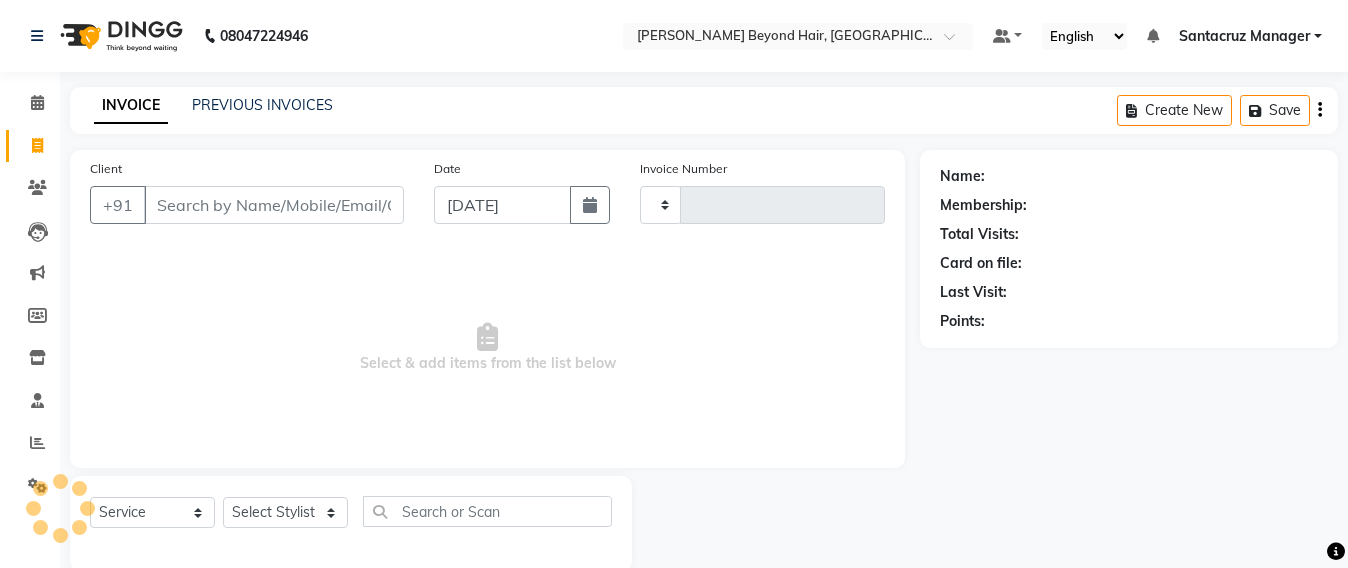 scroll, scrollTop: 33, scrollLeft: 0, axis: vertical 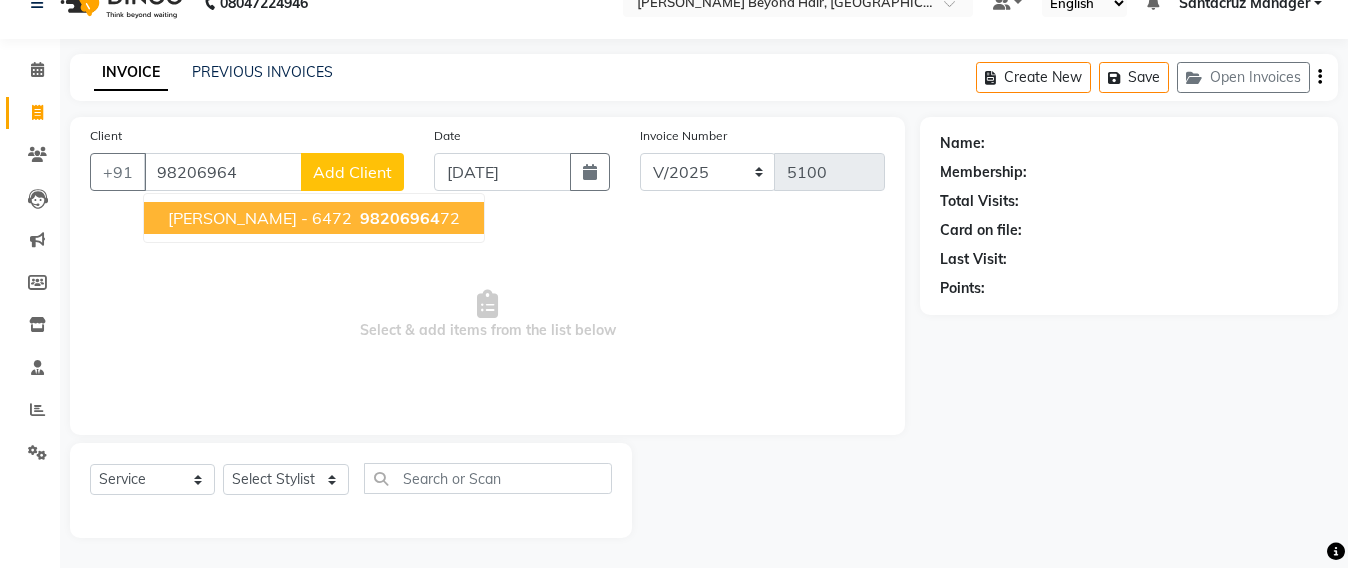 click on "LUELLA MENEZES - 6472" at bounding box center (260, 218) 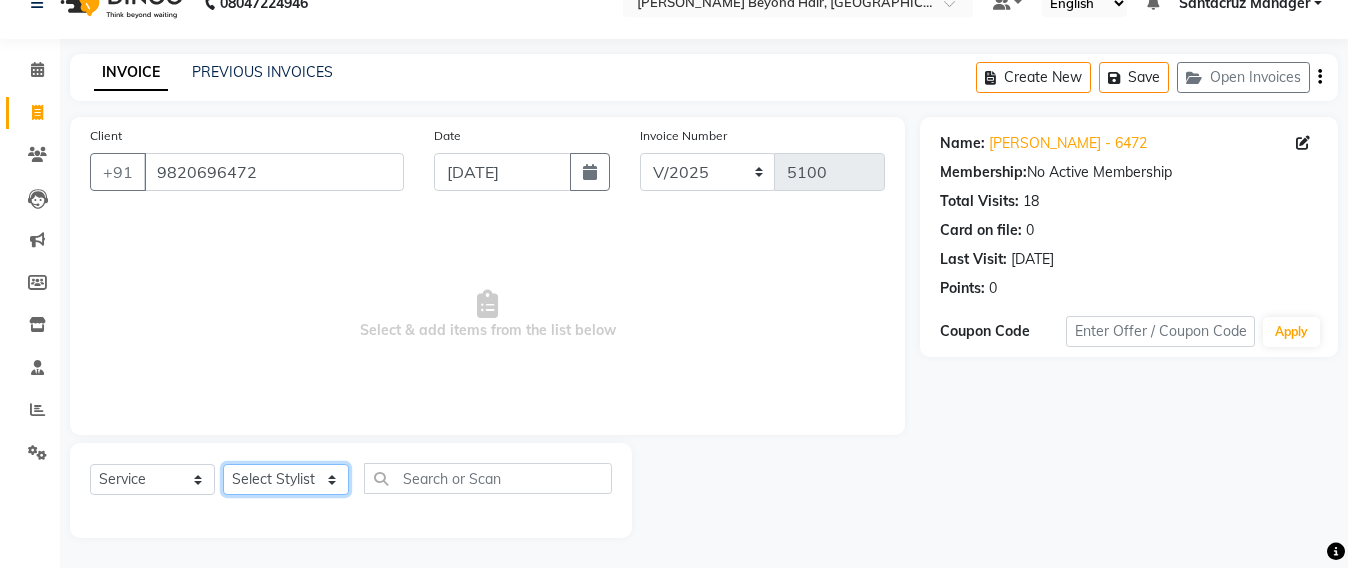 click on "Select Stylist Admin [PERSON_NAME] Sankat [PERSON_NAME] [PERSON_NAME] [PERSON_NAME] [PERSON_NAME] [PERSON_NAME] [PERSON_NAME] mahattre Pratibha [PERSON_NAME] Rosy [PERSON_NAME] [PERSON_NAME] admin [PERSON_NAME] Manager [PERSON_NAME] SOMAYANG VASHUM [PERSON_NAME]" 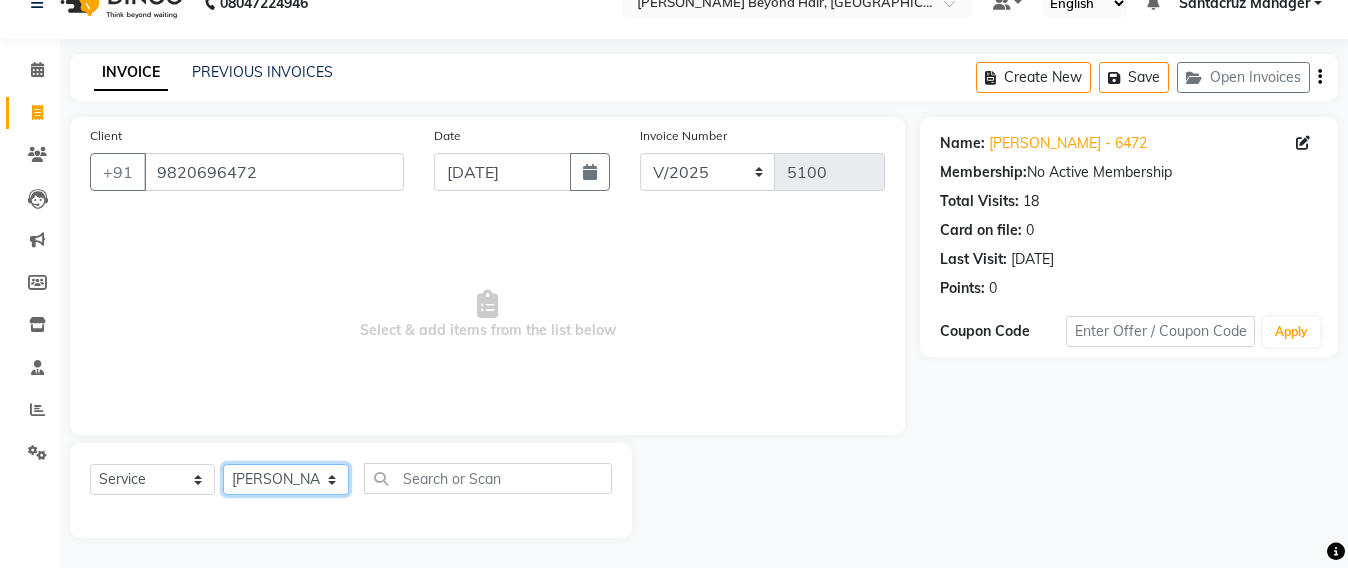 click on "Select Stylist Admin [PERSON_NAME] Sankat [PERSON_NAME] [PERSON_NAME] [PERSON_NAME] [PERSON_NAME] [PERSON_NAME] [PERSON_NAME] mahattre Pratibha [PERSON_NAME] Rosy [PERSON_NAME] [PERSON_NAME] admin [PERSON_NAME] Manager [PERSON_NAME] SOMAYANG VASHUM [PERSON_NAME]" 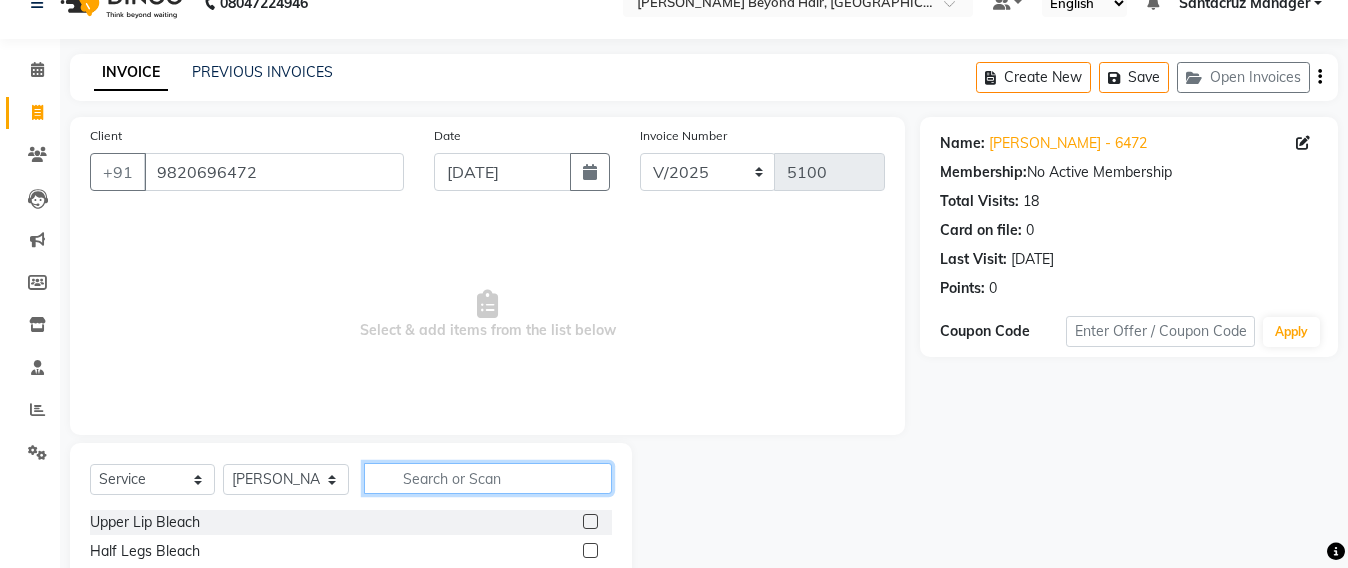 click 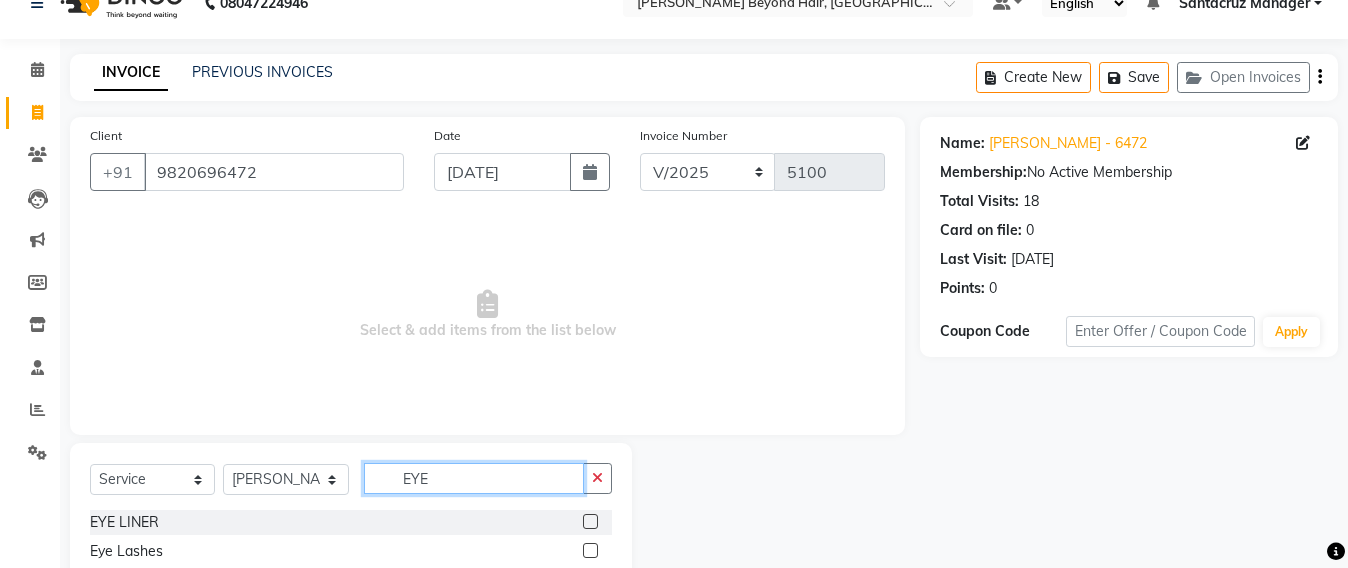 scroll, scrollTop: 158, scrollLeft: 0, axis: vertical 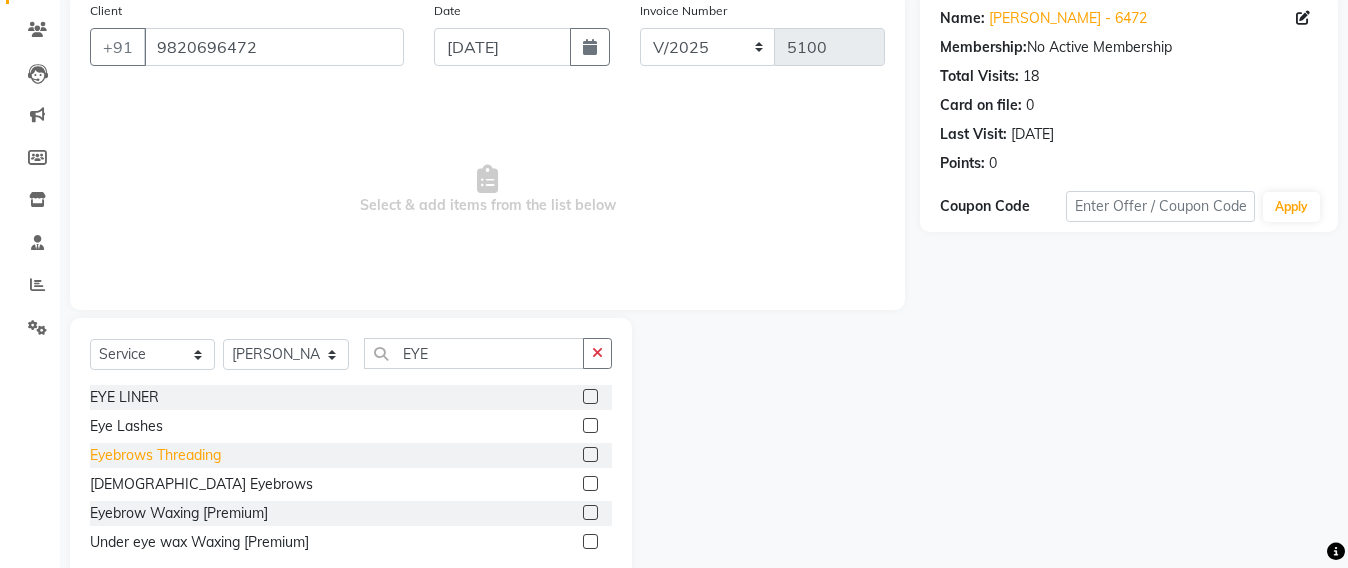 click on "Eyebrows Threading" 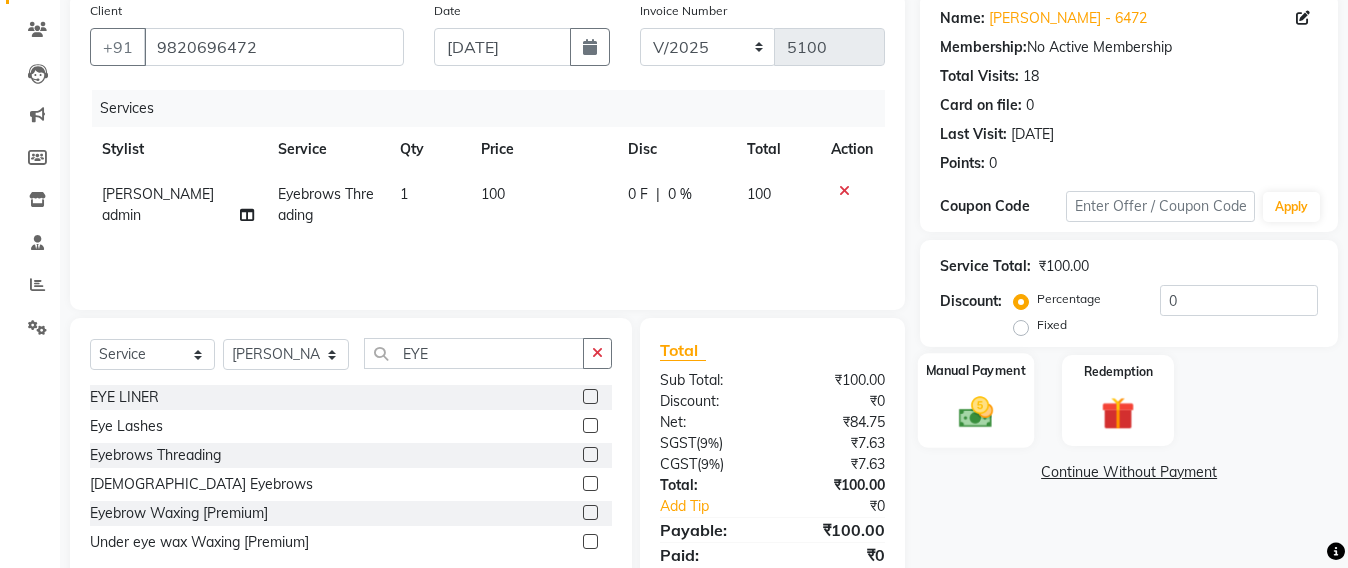 click 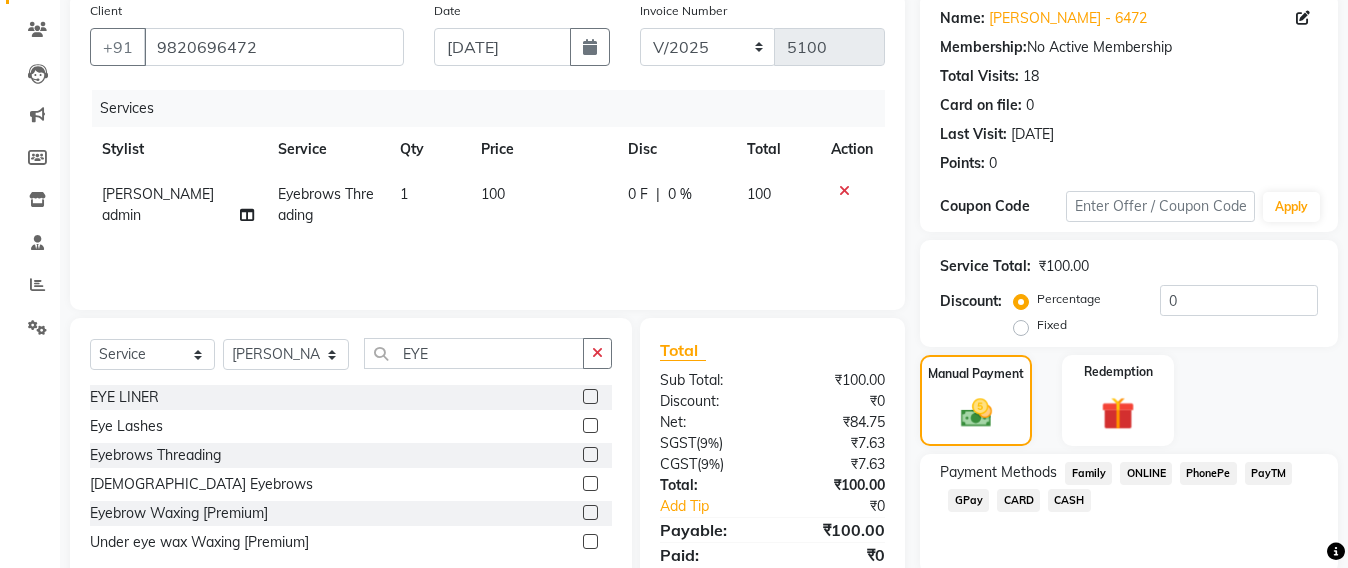 click on "CASH" 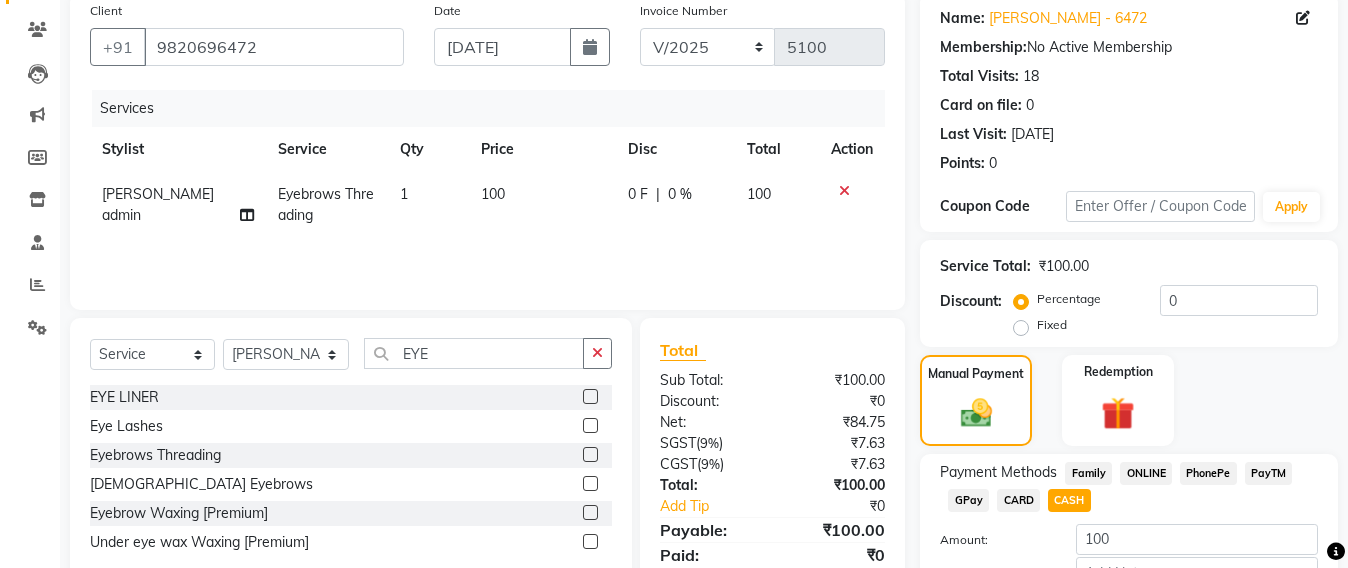 scroll, scrollTop: 291, scrollLeft: 0, axis: vertical 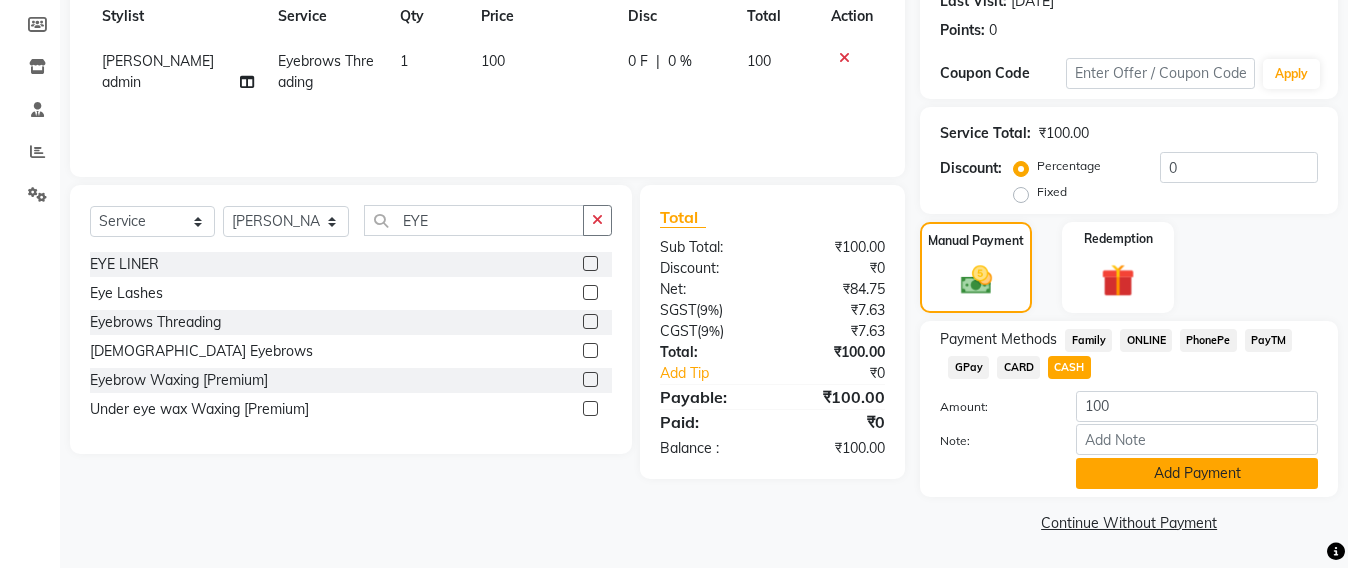 click on "Add Payment" 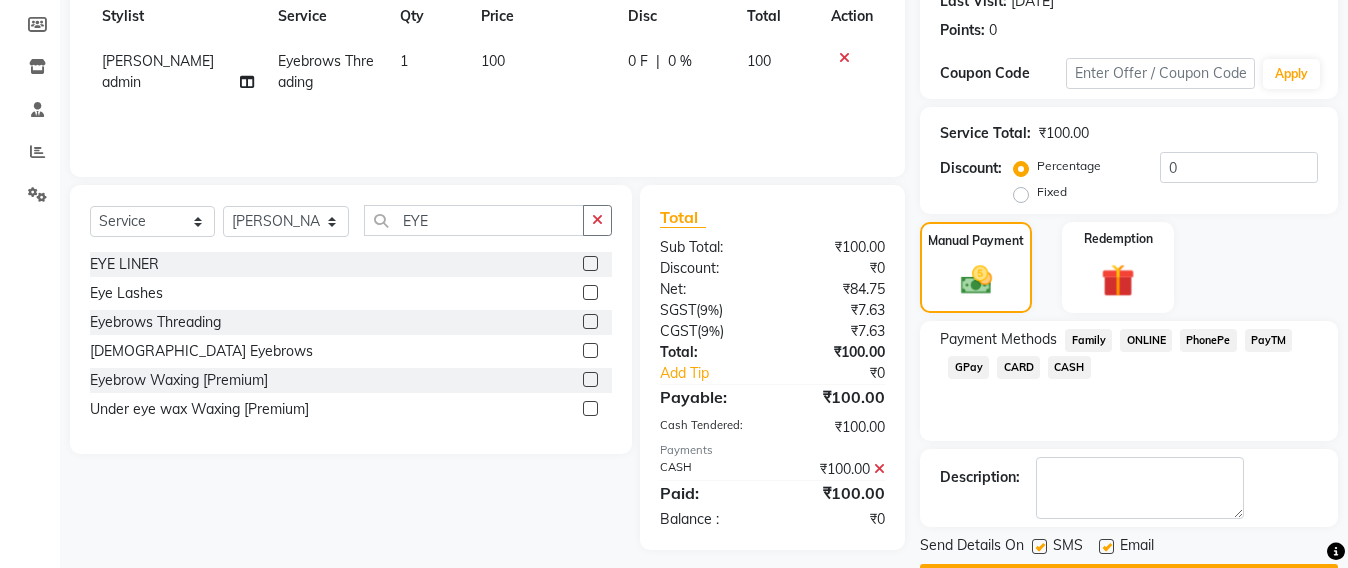 scroll, scrollTop: 348, scrollLeft: 0, axis: vertical 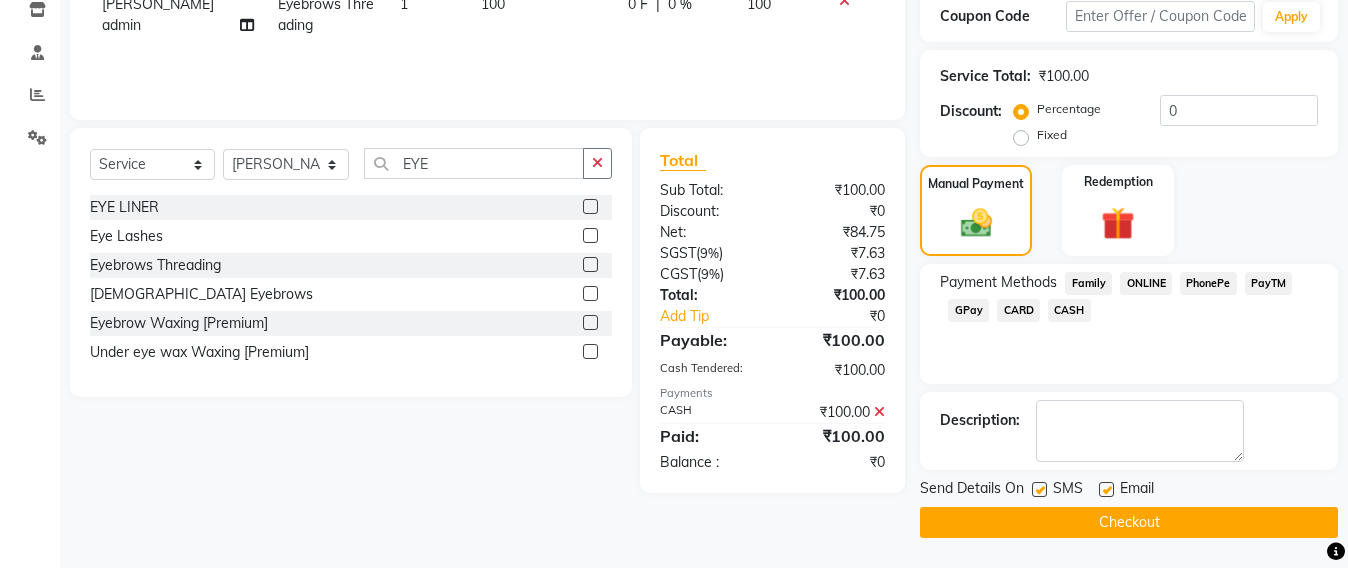 click on "Checkout" 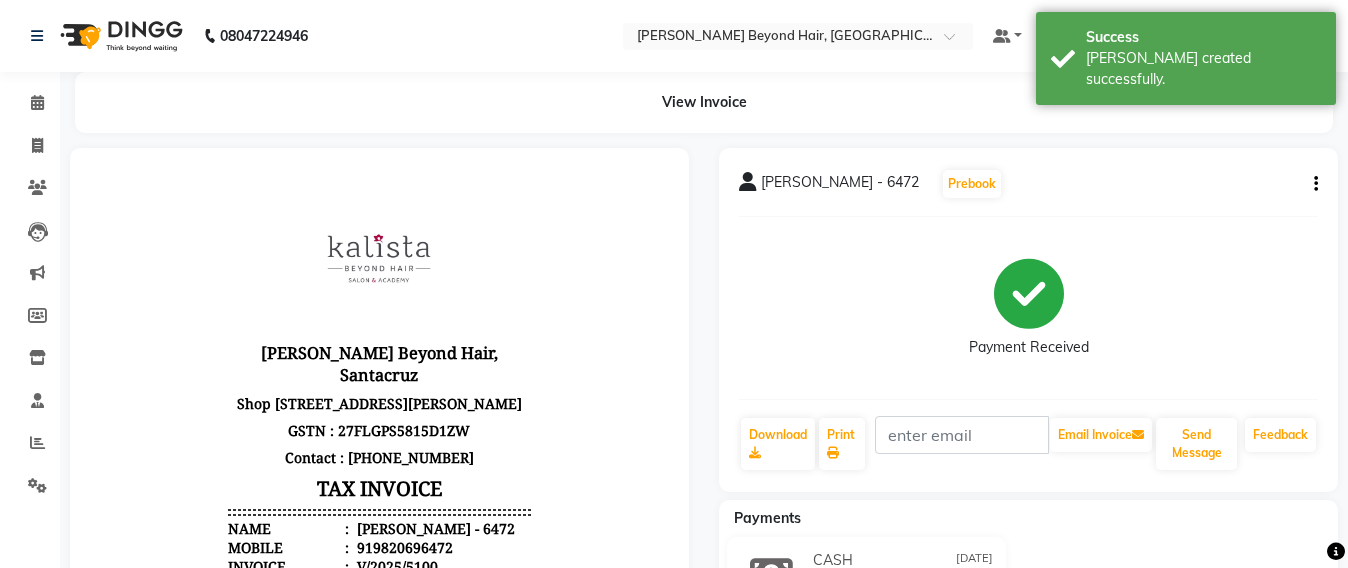 scroll, scrollTop: 0, scrollLeft: 0, axis: both 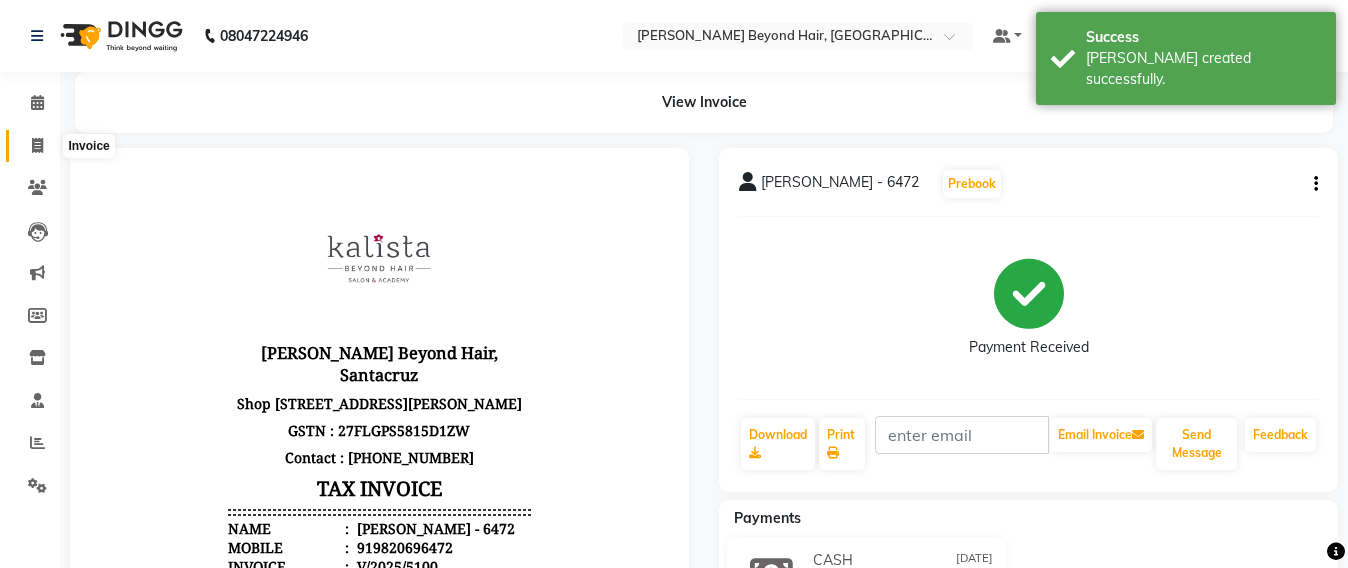 click 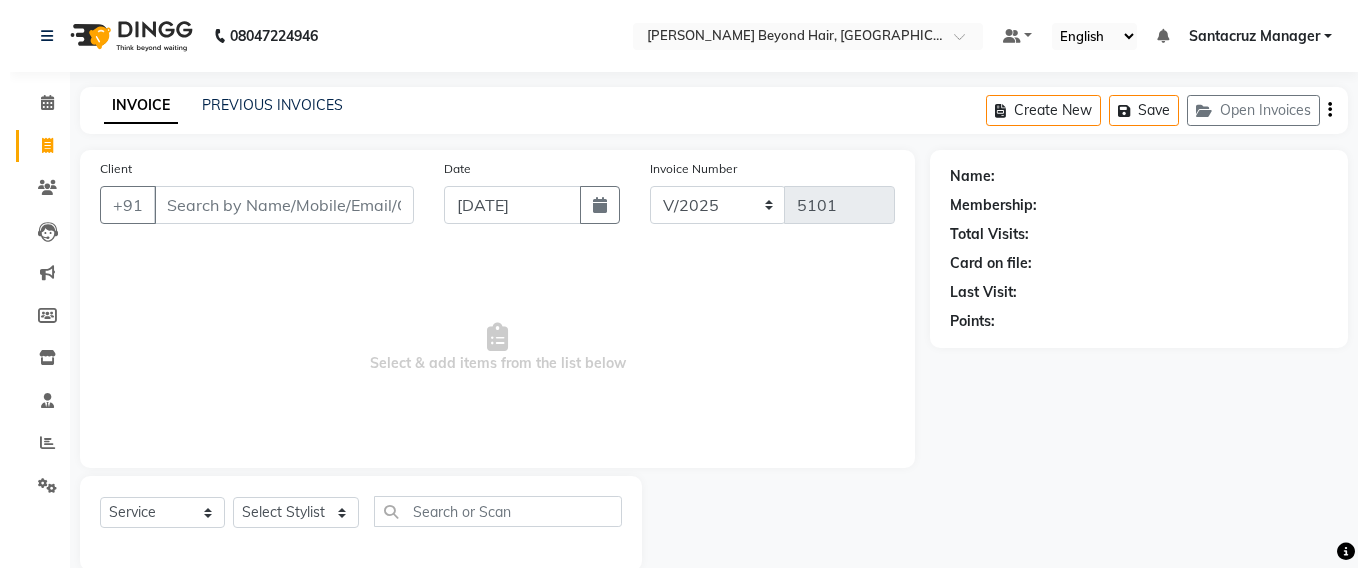 scroll, scrollTop: 33, scrollLeft: 0, axis: vertical 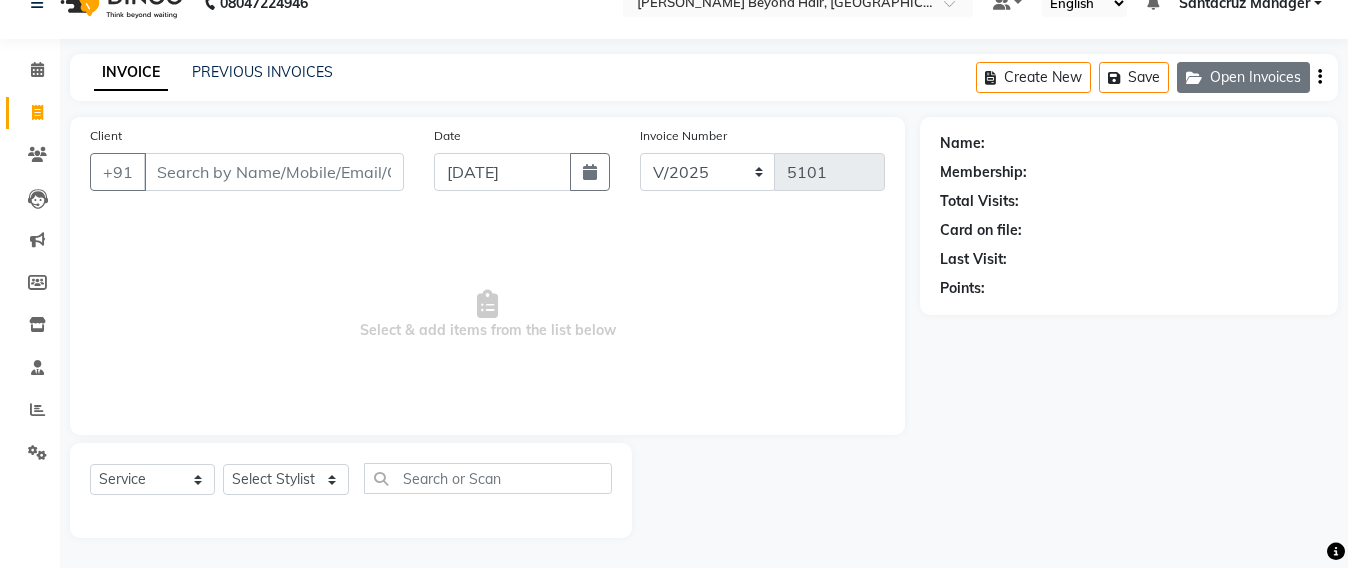 click on "Open Invoices" 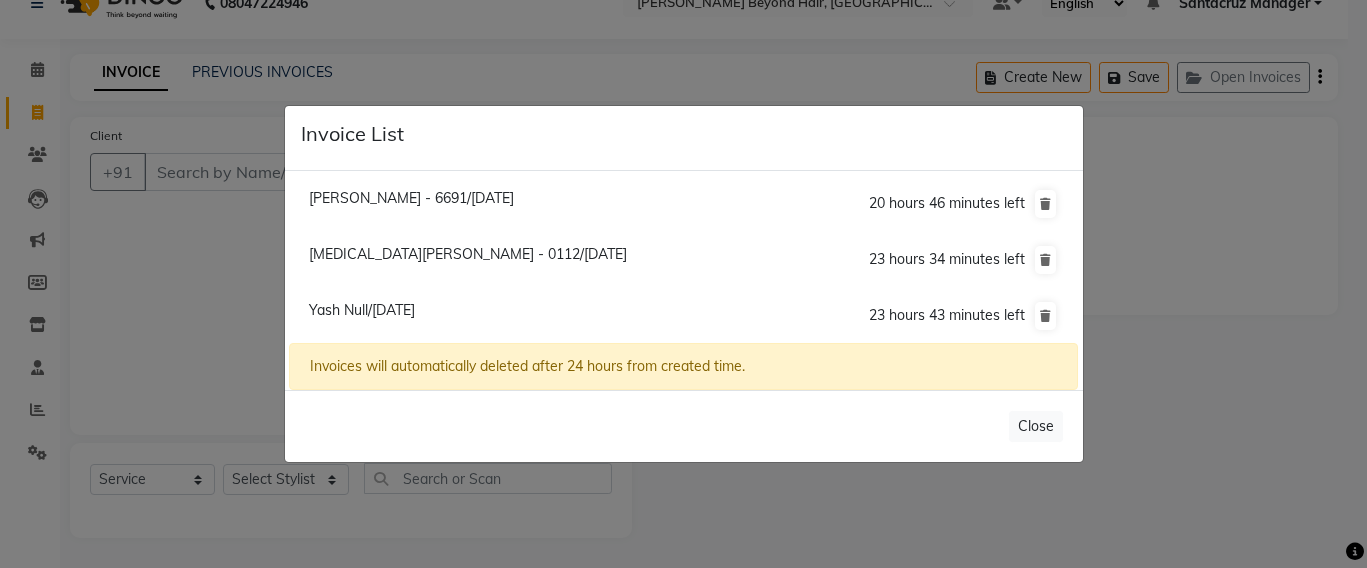 click on "Invoice List  Luanne - 6691/13 July 2025  20 hours 46 minutes left  Mili Goradia - 0112/13 July 2025  23 hours 34 minutes left  Yash Null/13 July 2025  23 hours 43 minutes left  Invoices will automatically deleted after 24 hours from created time.   Close" 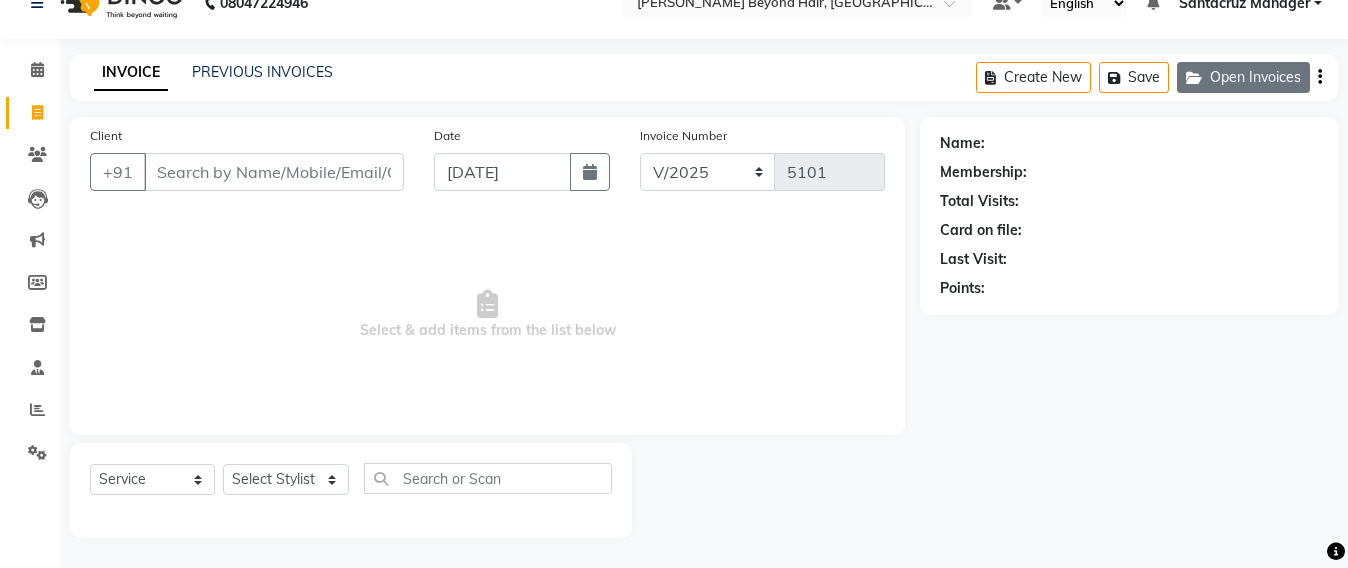 click on "Open Invoices" 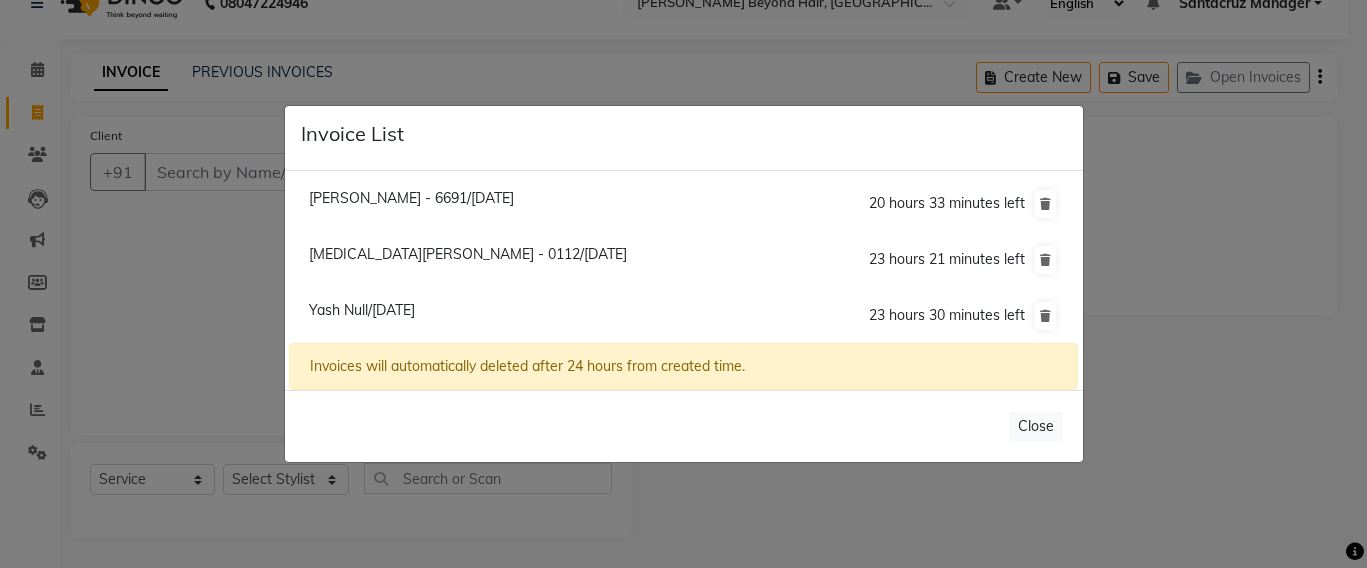 click on "Invoice List  Luanne - 6691/13 July 2025  20 hours 33 minutes left  Mili Goradia - 0112/13 July 2025  23 hours 21 minutes left  Yash Null/13 July 2025  23 hours 30 minutes left  Invoices will automatically deleted after 24 hours from created time.   Close" 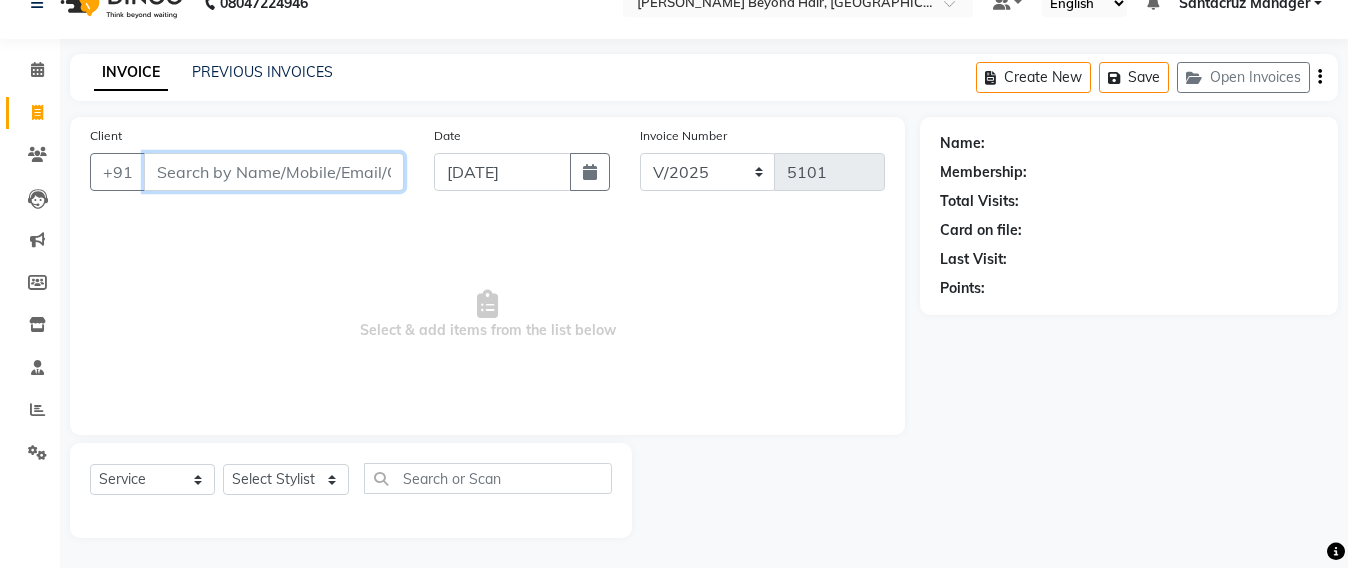 click on "Client" at bounding box center [274, 172] 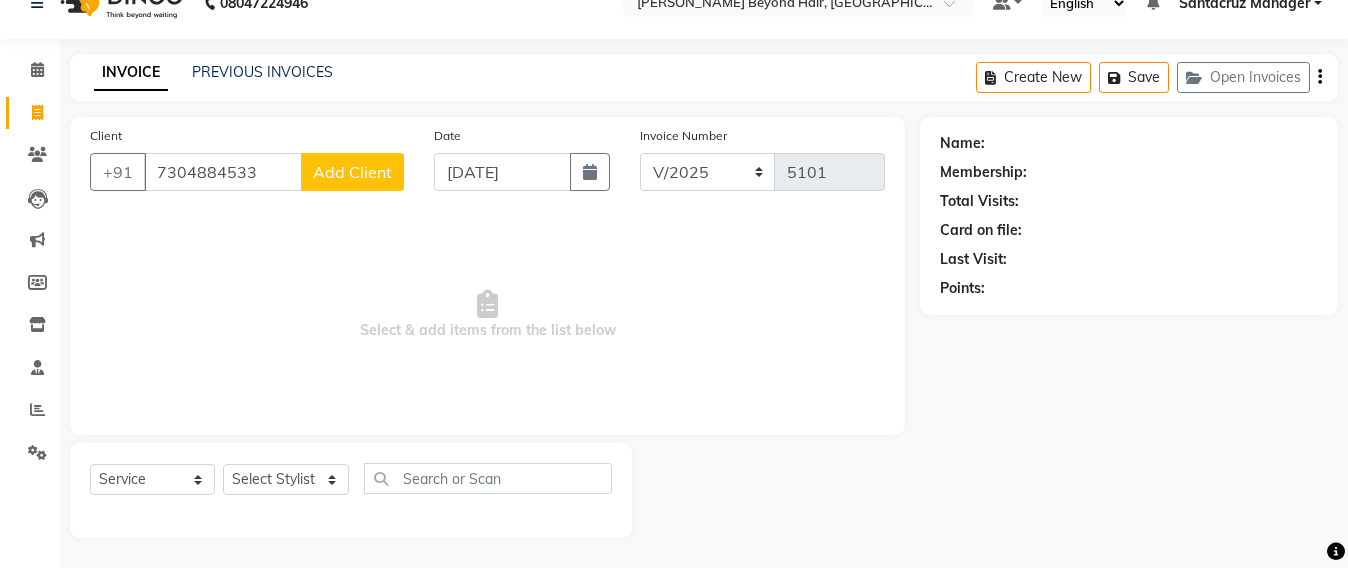 click on "Add Client" 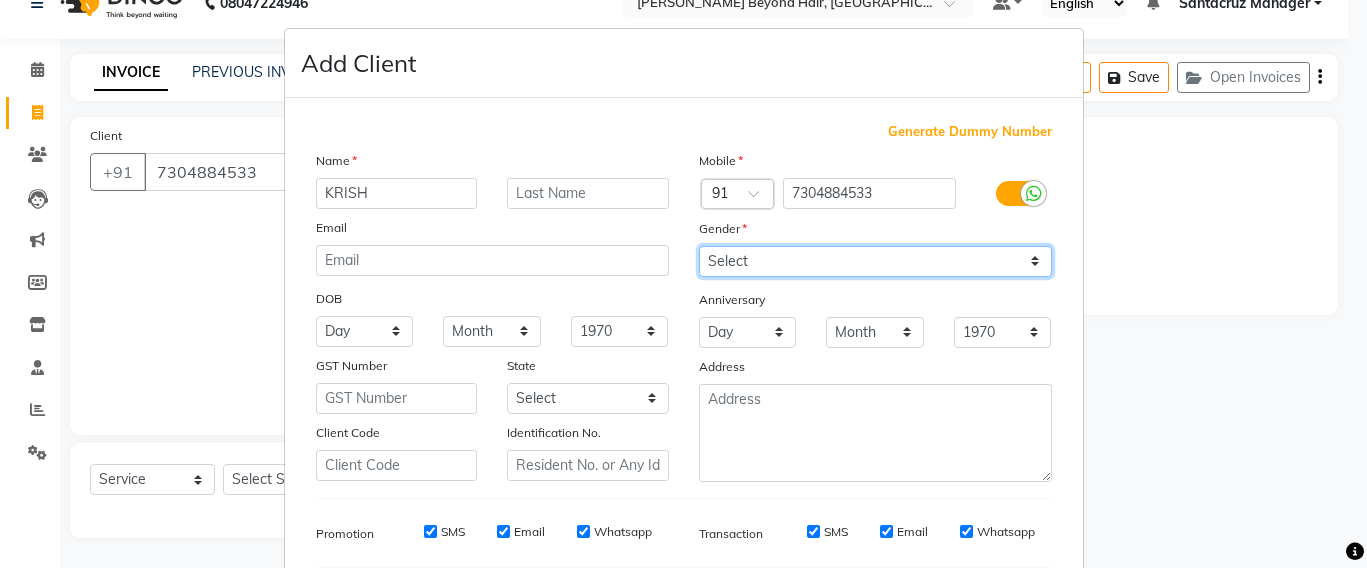 drag, startPoint x: 985, startPoint y: 262, endPoint x: 967, endPoint y: 272, distance: 20.59126 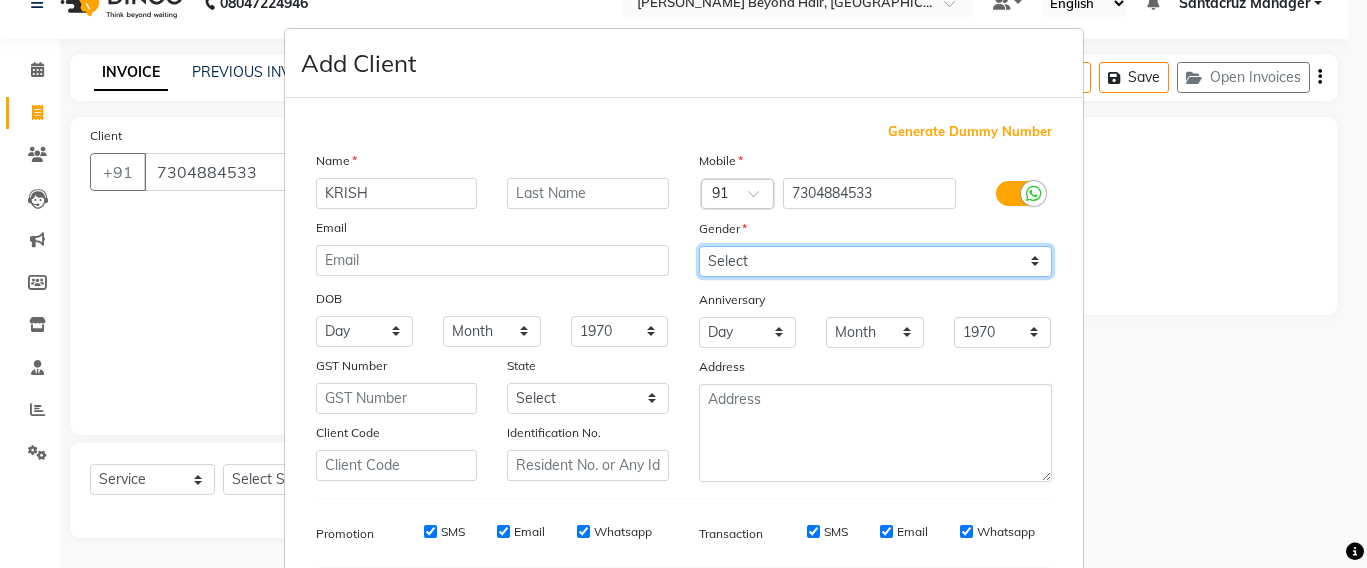 click on "Select [DEMOGRAPHIC_DATA] [DEMOGRAPHIC_DATA] Other Prefer Not To Say" at bounding box center [875, 261] 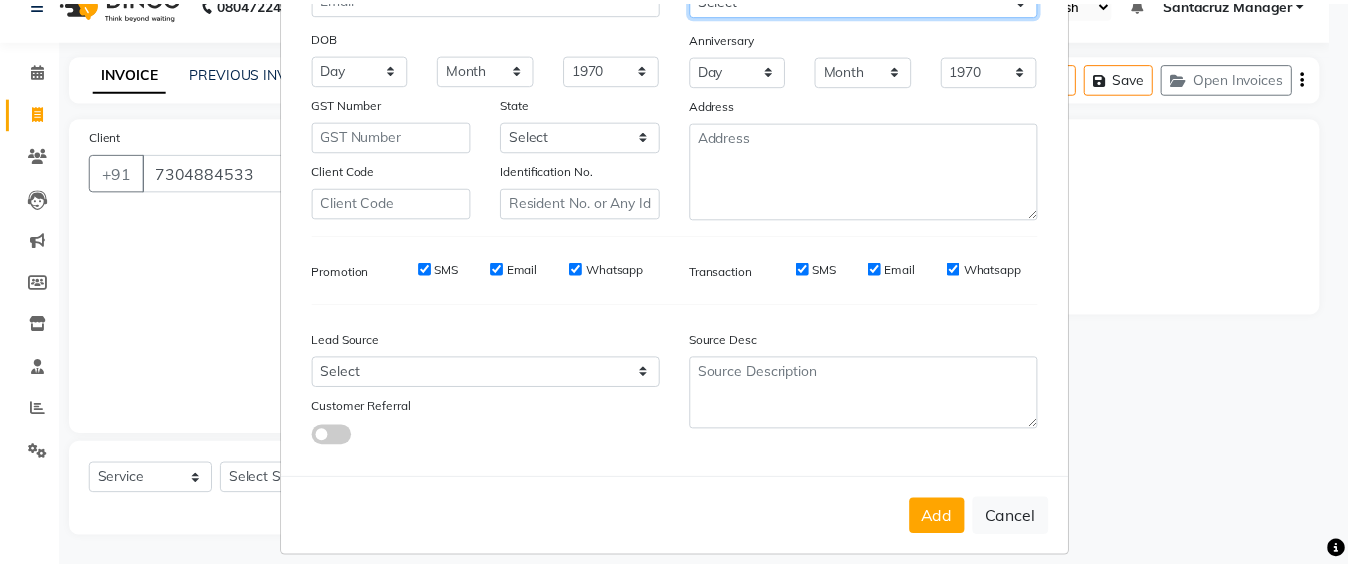 scroll, scrollTop: 281, scrollLeft: 0, axis: vertical 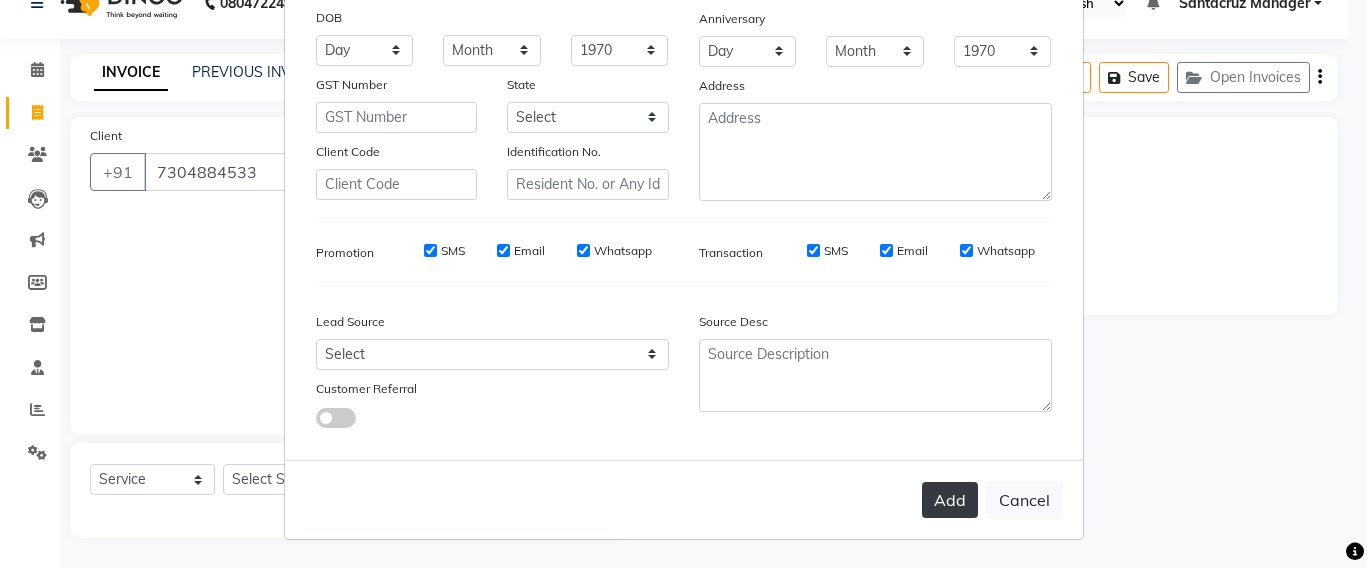 click on "Add" at bounding box center [950, 500] 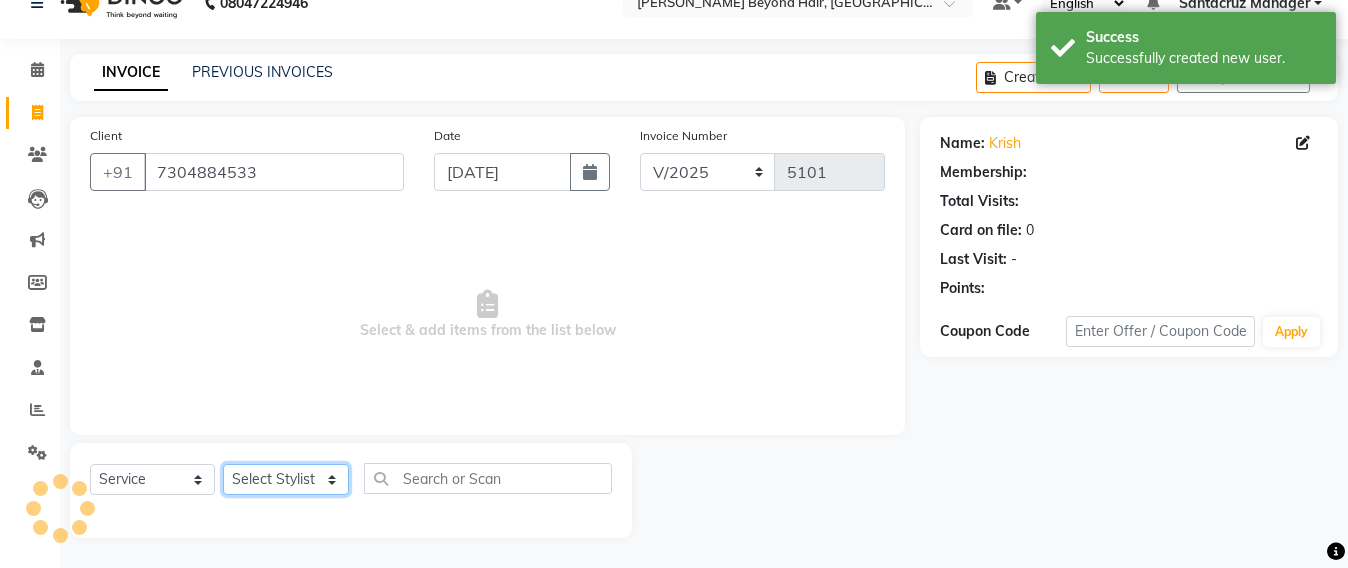 drag, startPoint x: 285, startPoint y: 479, endPoint x: 288, endPoint y: 465, distance: 14.3178215 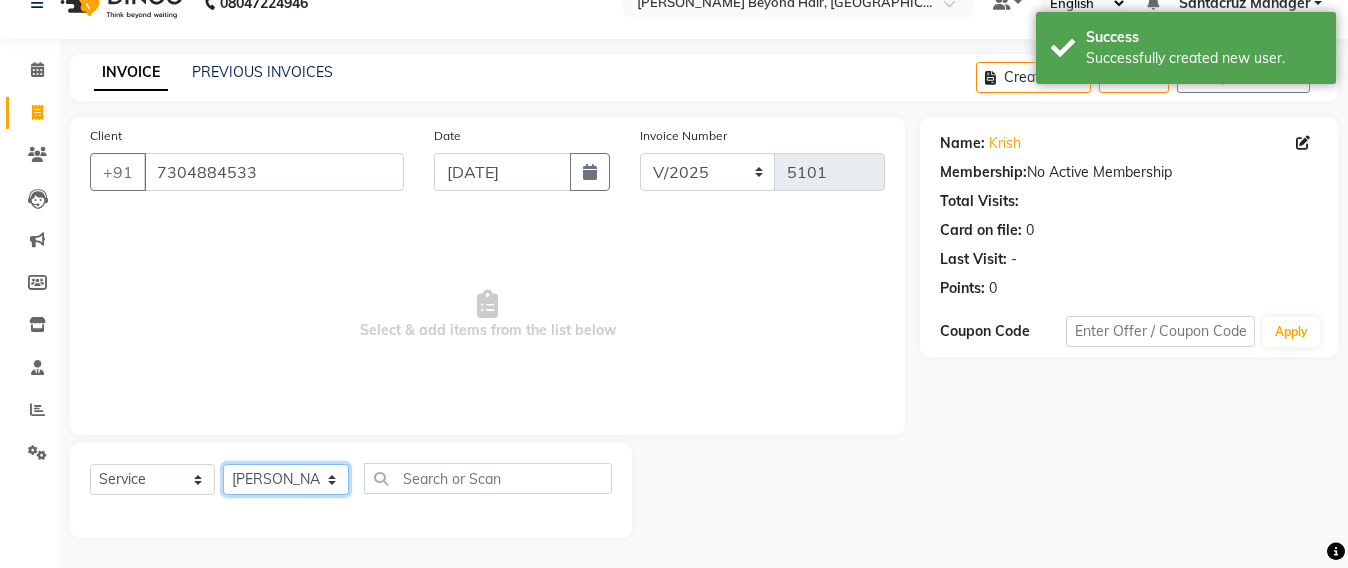 click on "Select Stylist Admin [PERSON_NAME] Sankat [PERSON_NAME] [PERSON_NAME] [PERSON_NAME] [PERSON_NAME] [PERSON_NAME] [PERSON_NAME] mahattre Pratibha [PERSON_NAME] Rosy [PERSON_NAME] [PERSON_NAME] admin [PERSON_NAME] Manager [PERSON_NAME] SOMAYANG VASHUM [PERSON_NAME]" 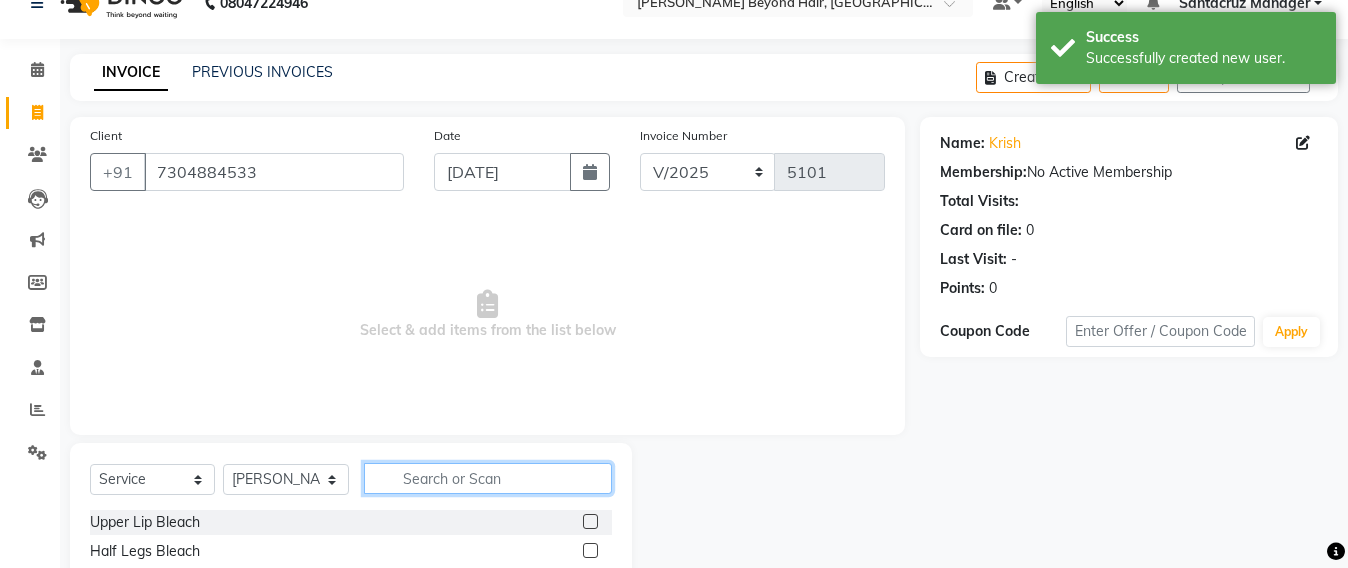 click 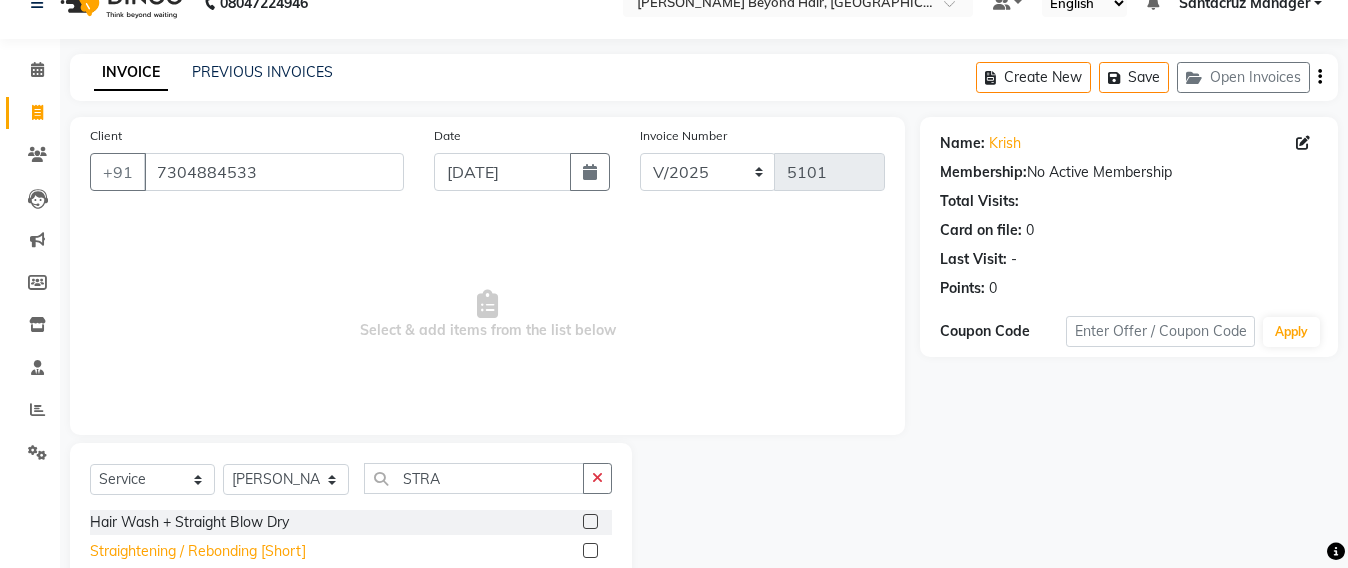 click on "Straightening / Rebonding [Short]" 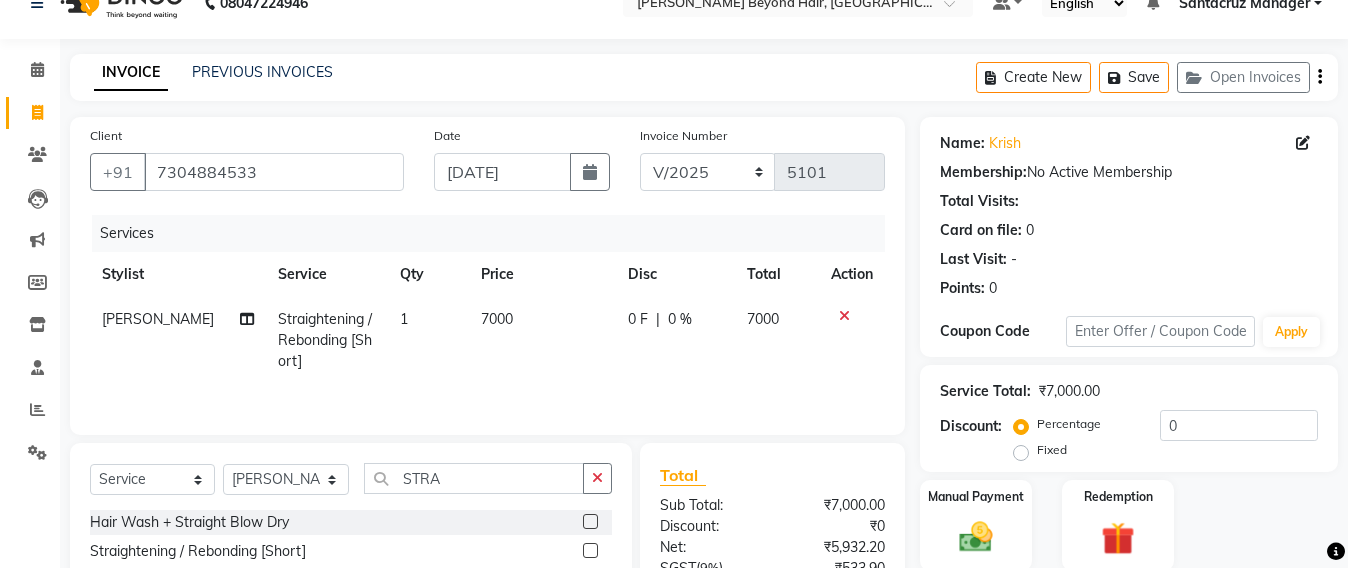 click on "7000" 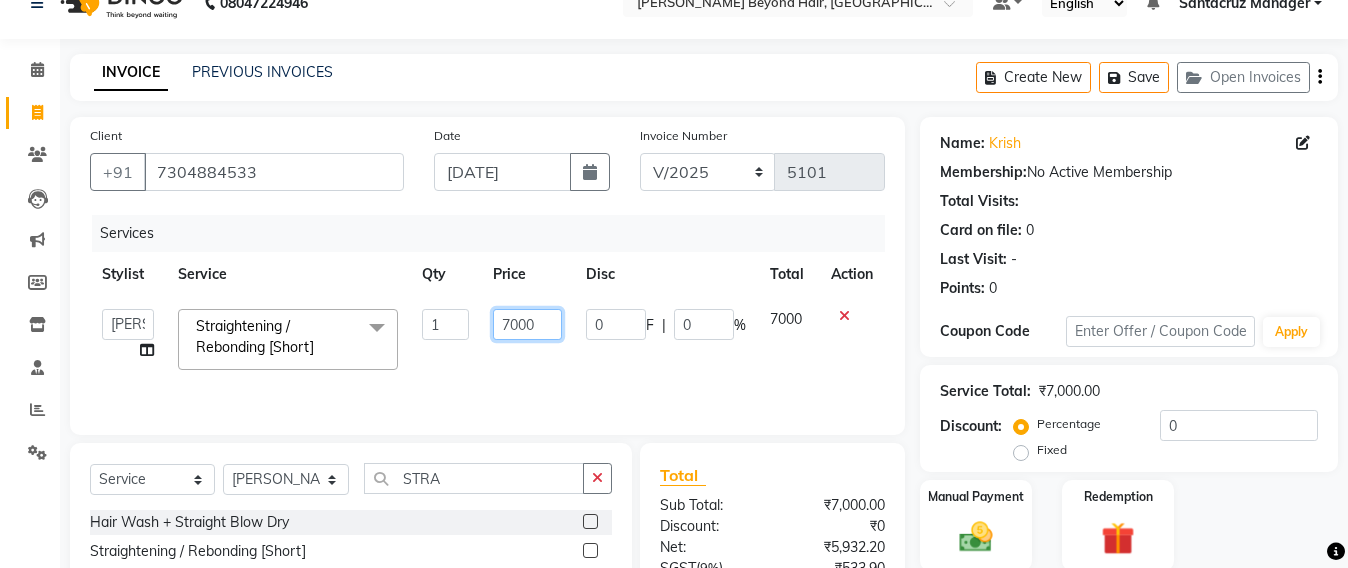 click on "7000" 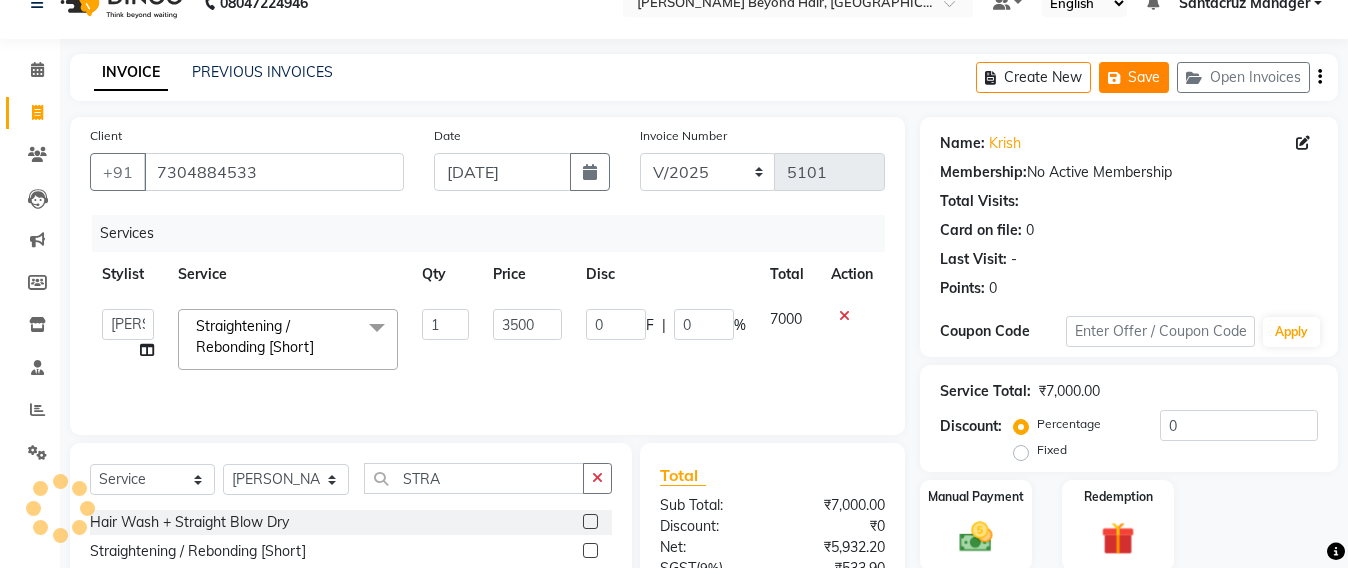 click on "Save" 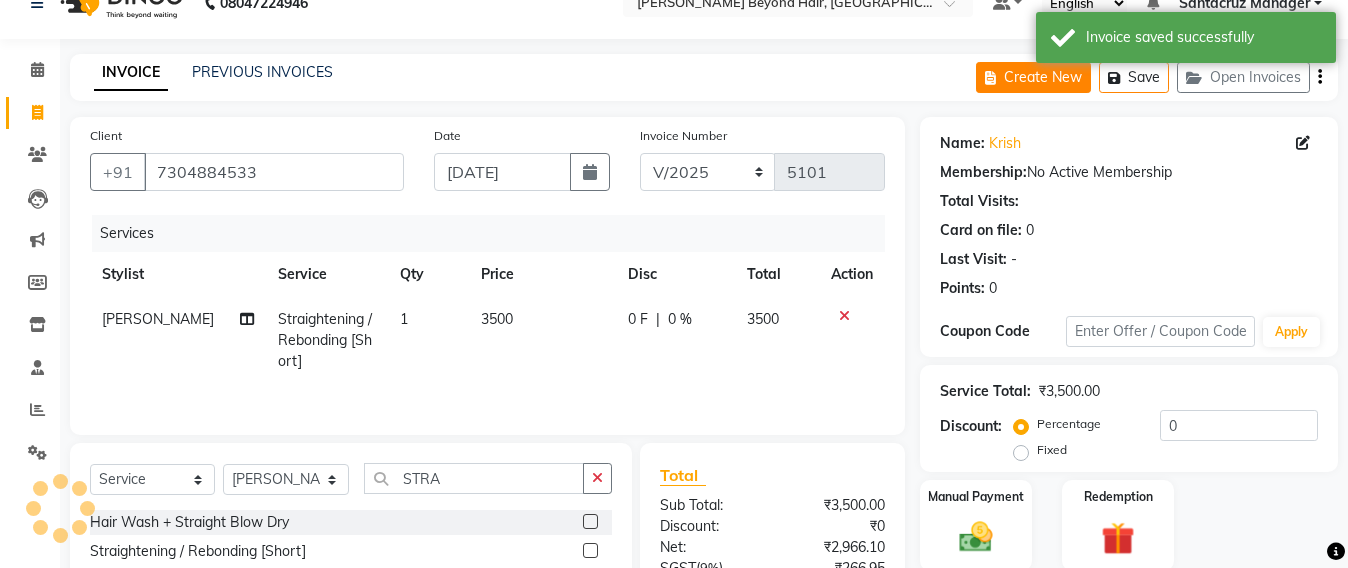 click on "Create New" 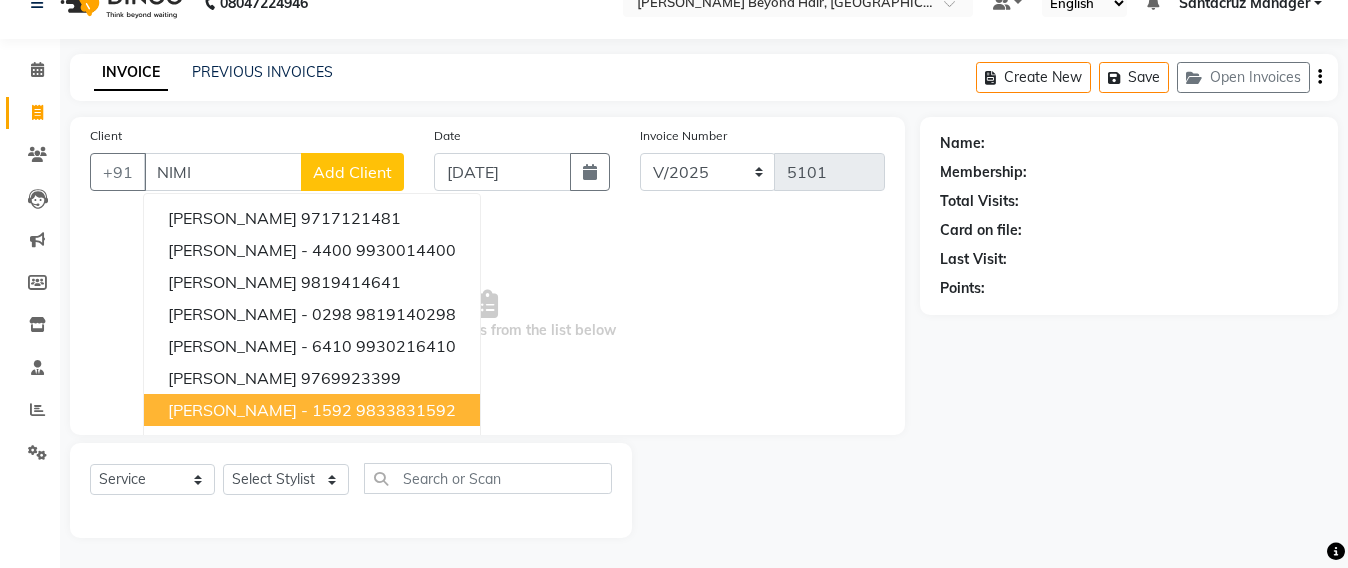click on "9833831592" at bounding box center [406, 410] 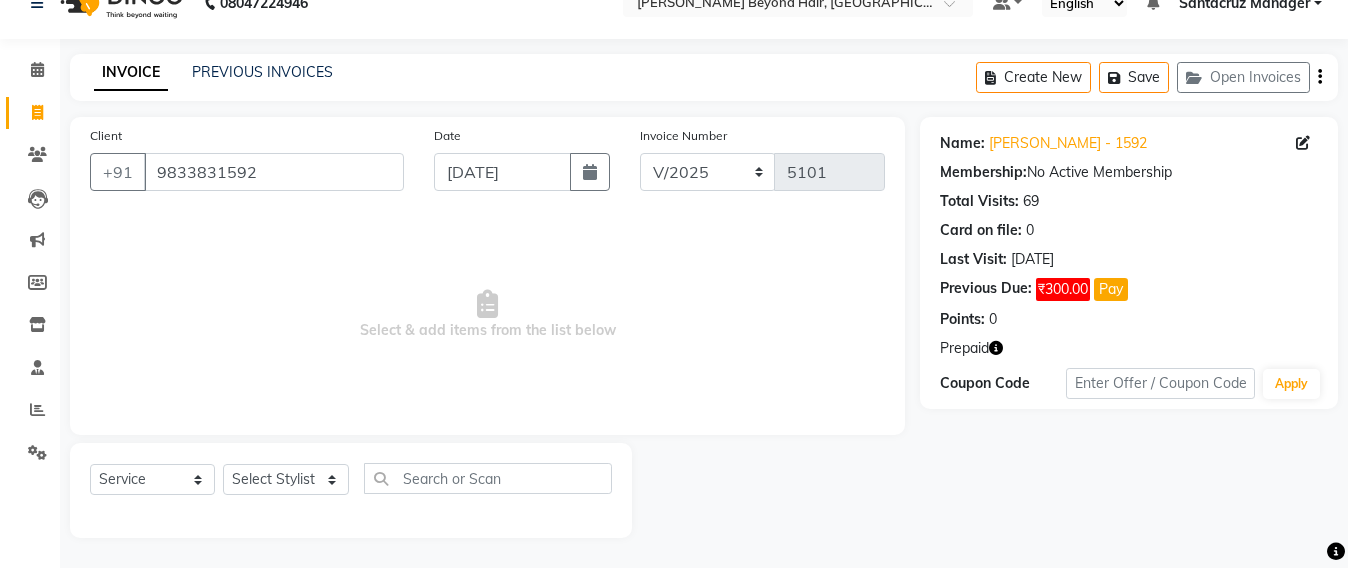click 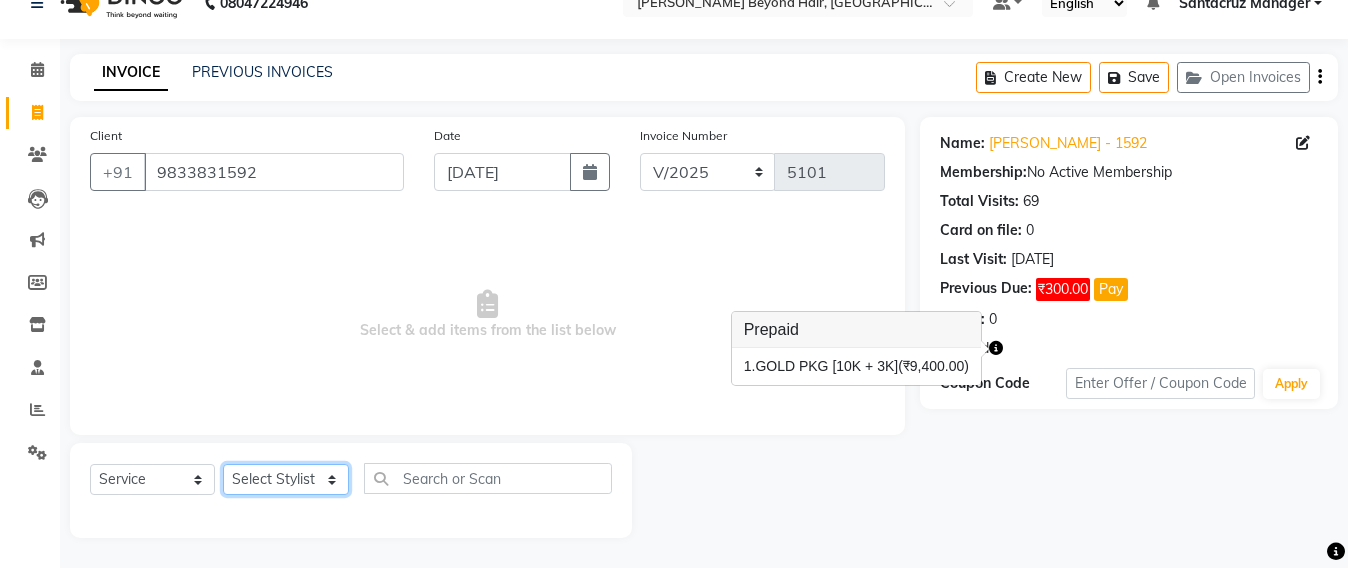 click on "Select Stylist Admin [PERSON_NAME] Sankat [PERSON_NAME] [PERSON_NAME] [PERSON_NAME] [PERSON_NAME] [PERSON_NAME] [PERSON_NAME] mahattre Pratibha [PERSON_NAME] Rosy [PERSON_NAME] [PERSON_NAME] admin [PERSON_NAME] Manager [PERSON_NAME] SOMAYANG VASHUM [PERSON_NAME]" 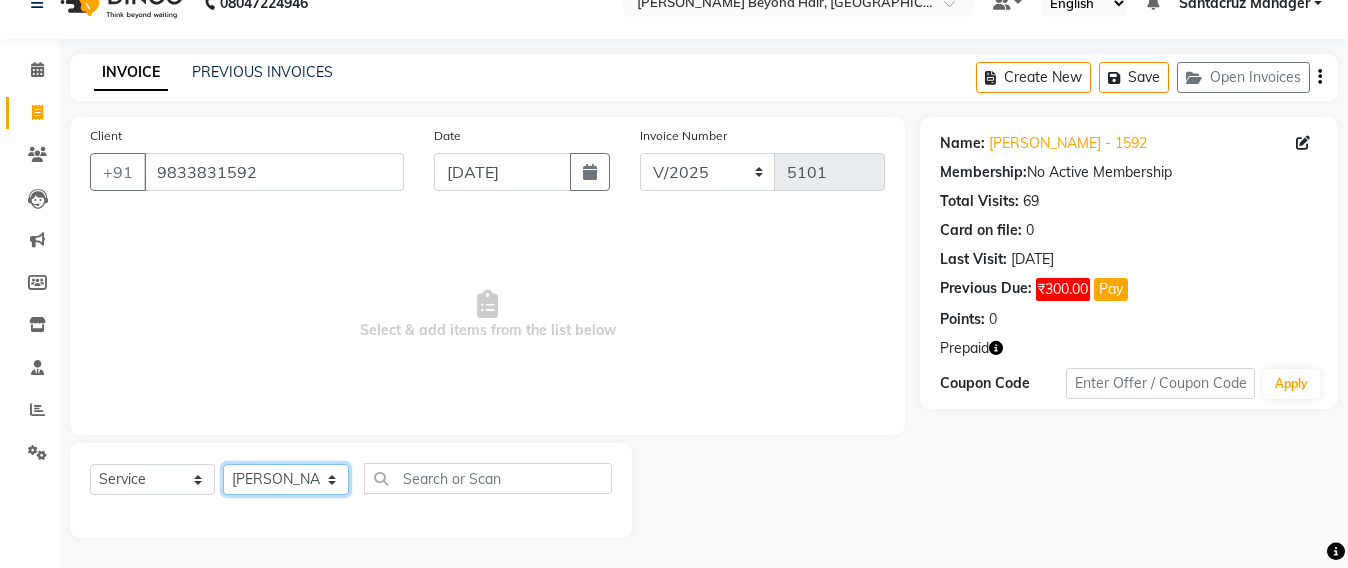 click on "Select Stylist Admin [PERSON_NAME] Sankat [PERSON_NAME] [PERSON_NAME] [PERSON_NAME] [PERSON_NAME] [PERSON_NAME] [PERSON_NAME] mahattre Pratibha [PERSON_NAME] Rosy [PERSON_NAME] [PERSON_NAME] admin [PERSON_NAME] Manager [PERSON_NAME] SOMAYANG VASHUM [PERSON_NAME]" 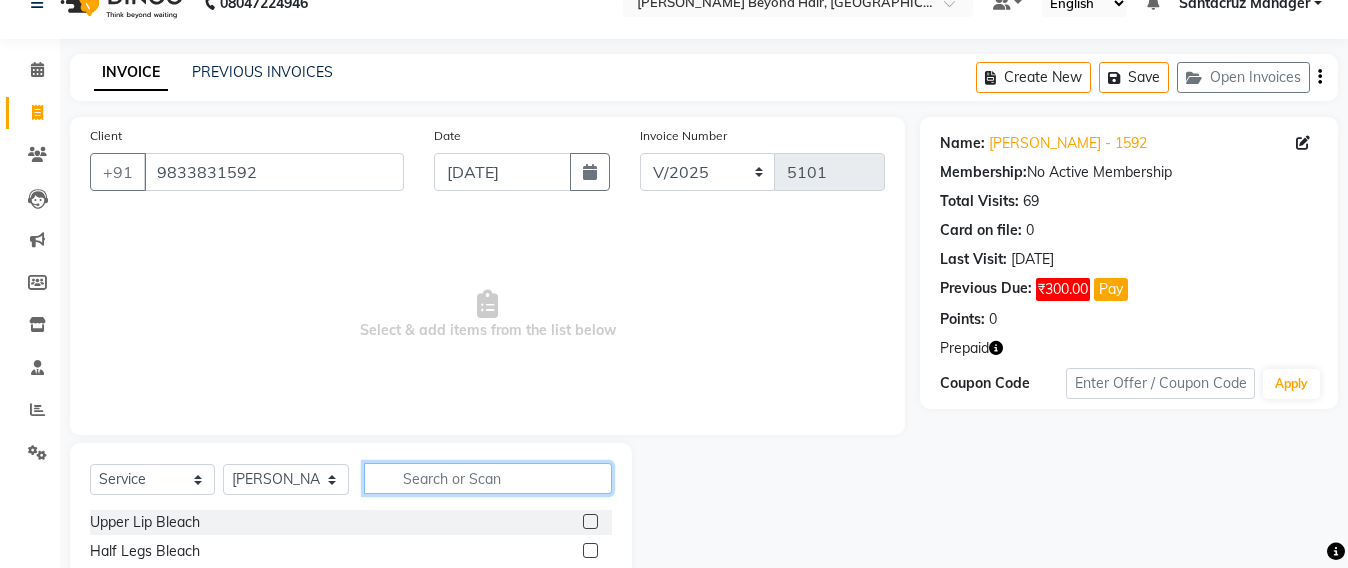click 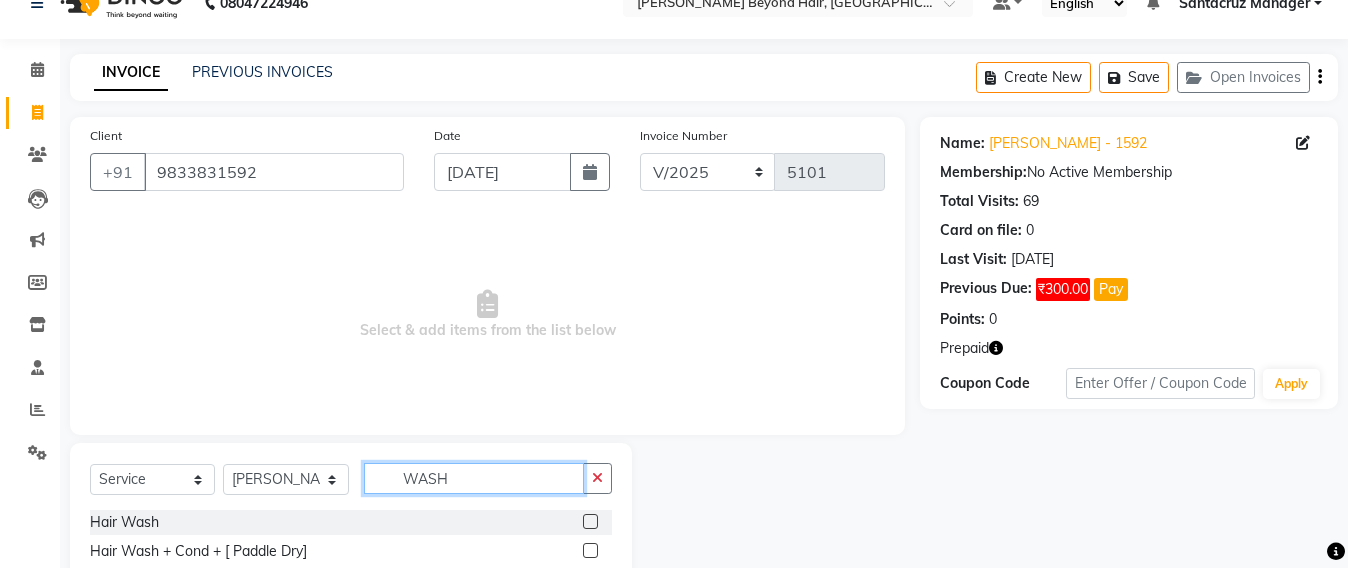 scroll, scrollTop: 120, scrollLeft: 0, axis: vertical 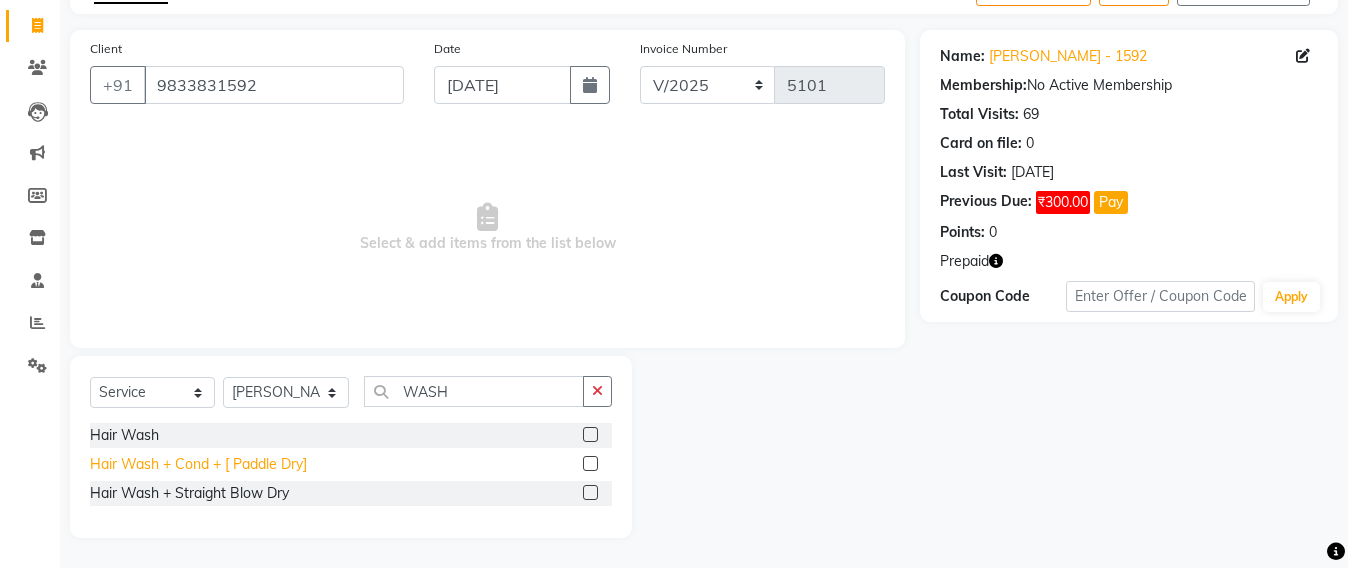 click on "Hair Wash + Cond + [ Paddle Dry]" 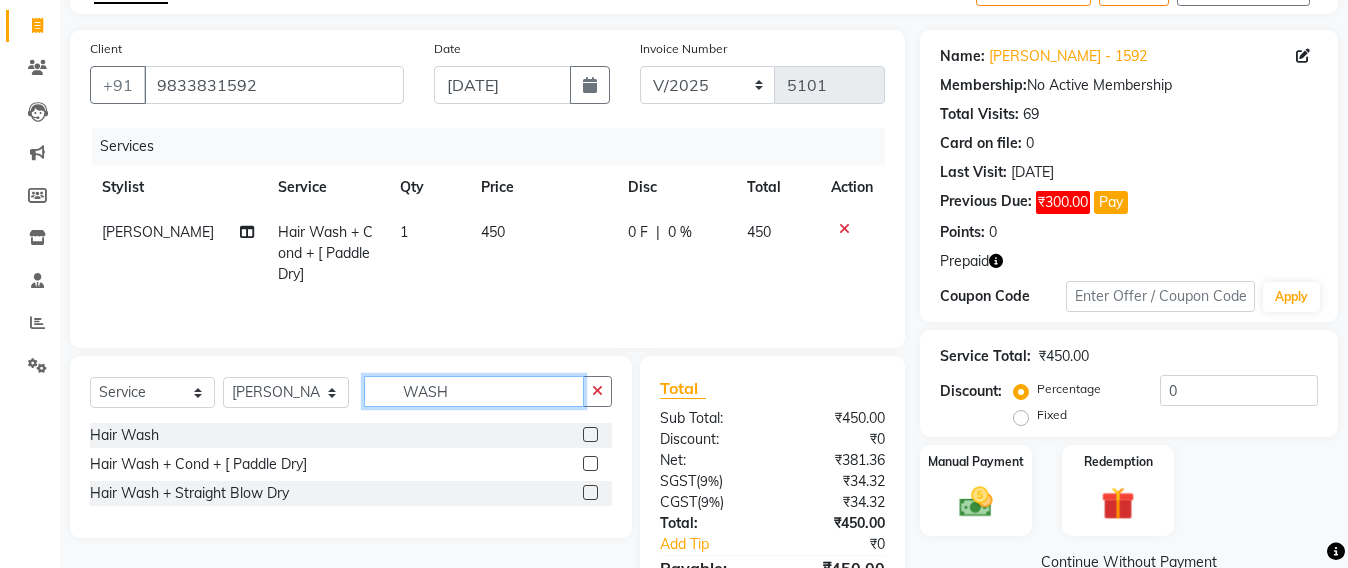 click on "WASH" 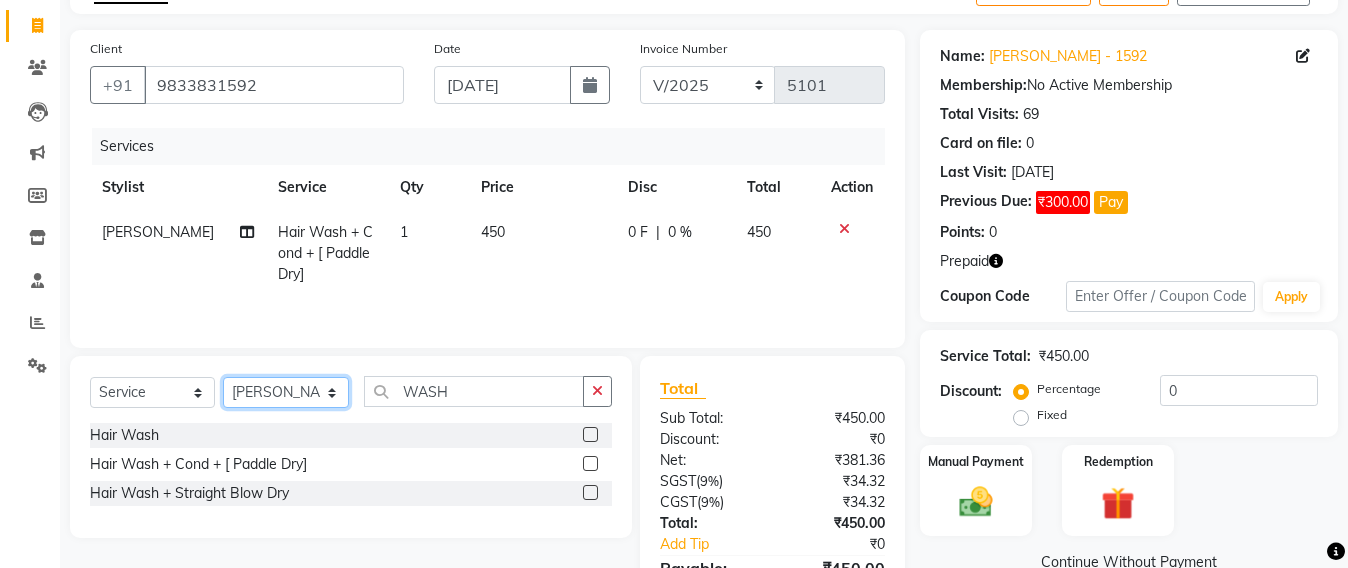 click on "Select Stylist Admin [PERSON_NAME] Sankat [PERSON_NAME] [PERSON_NAME] [PERSON_NAME] [PERSON_NAME] [PERSON_NAME] [PERSON_NAME] mahattre Pratibha [PERSON_NAME] Rosy [PERSON_NAME] [PERSON_NAME] admin [PERSON_NAME] Manager [PERSON_NAME] SOMAYANG VASHUM [PERSON_NAME]" 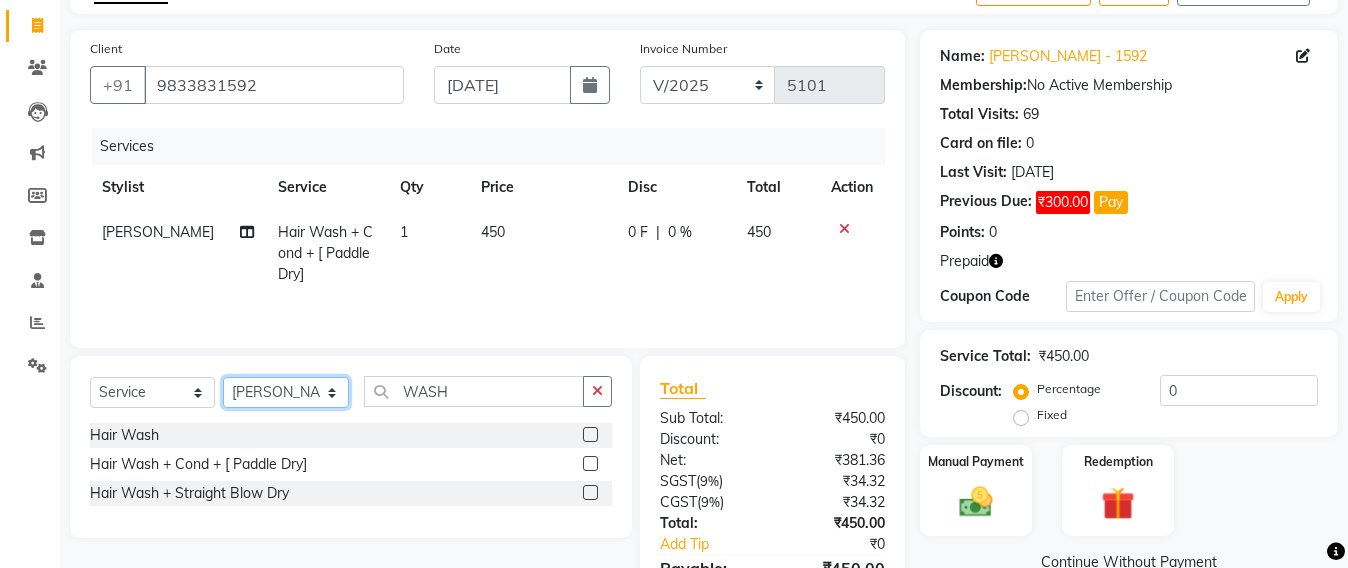click on "Select Stylist Admin [PERSON_NAME] Sankat [PERSON_NAME] [PERSON_NAME] [PERSON_NAME] [PERSON_NAME] [PERSON_NAME] [PERSON_NAME] mahattre Pratibha [PERSON_NAME] Rosy [PERSON_NAME] [PERSON_NAME] admin [PERSON_NAME] Manager [PERSON_NAME] SOMAYANG VASHUM [PERSON_NAME]" 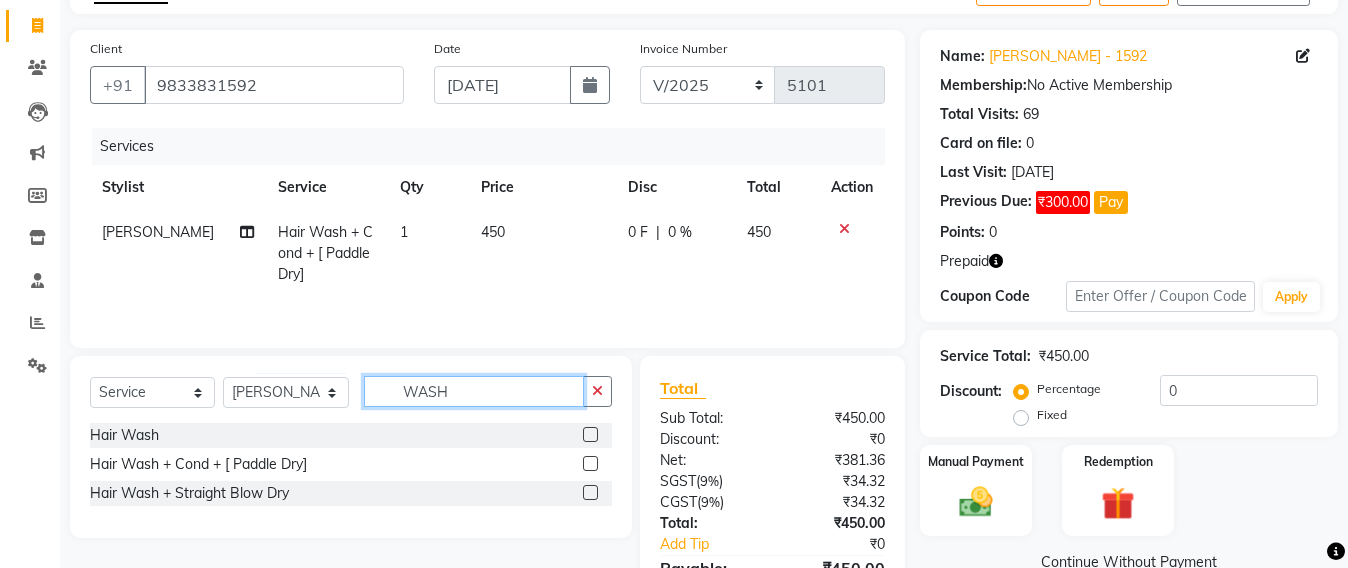 click on "WASH" 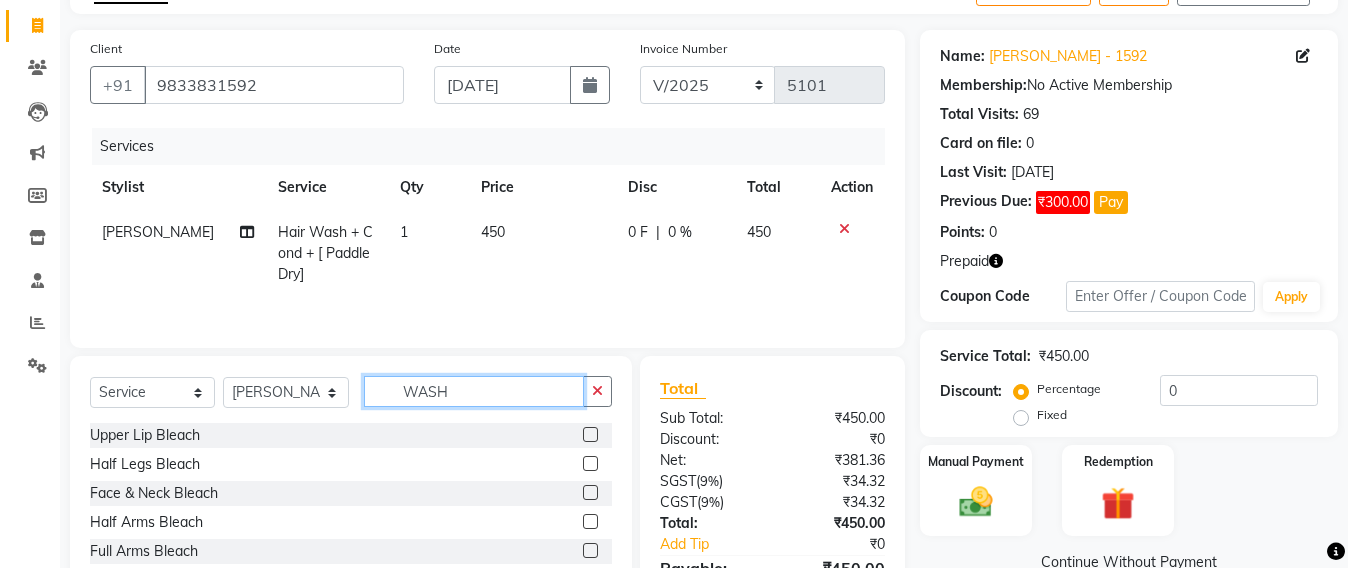 click on "WASH" 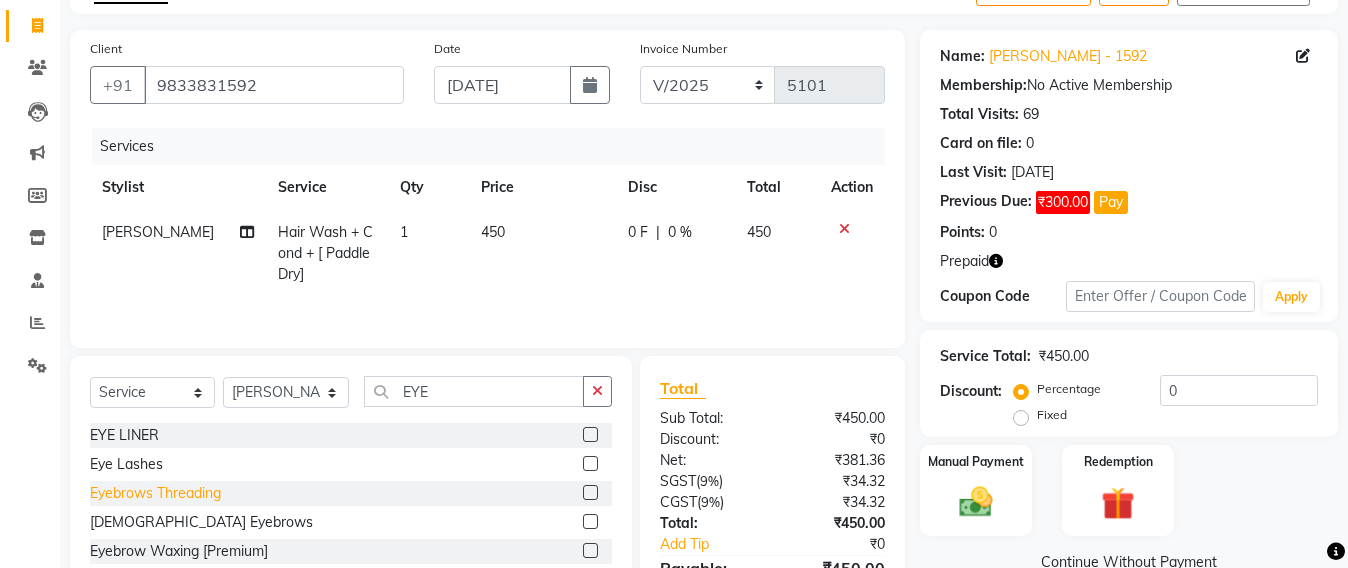 click on "Eyebrows Threading" 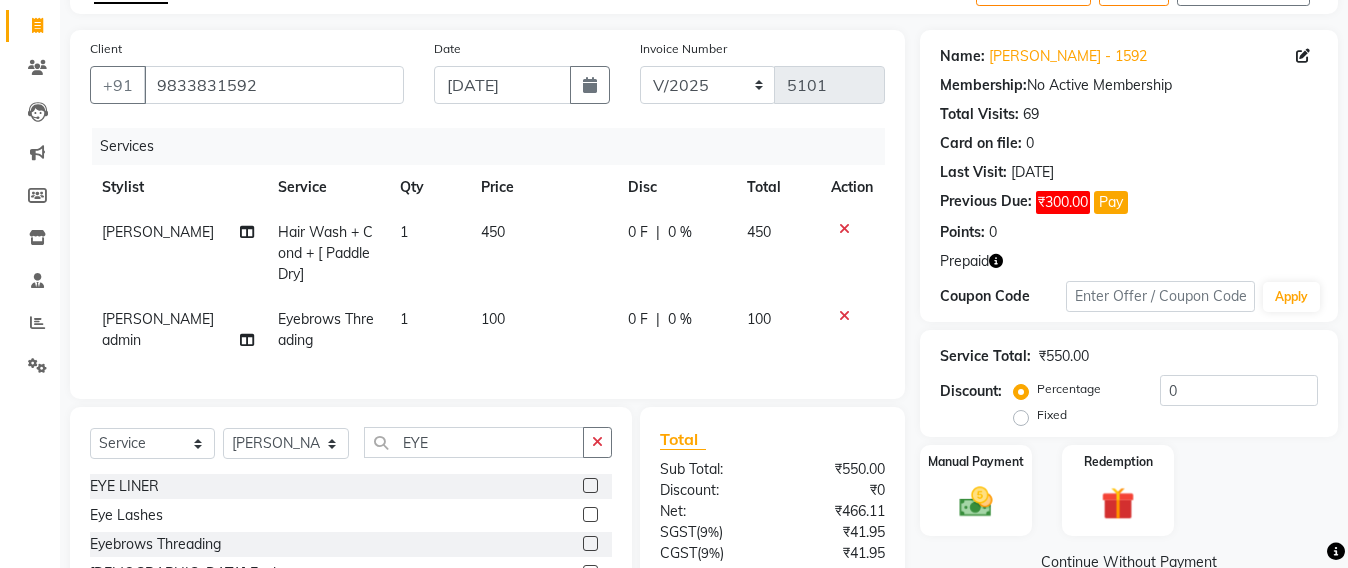 scroll, scrollTop: 0, scrollLeft: 0, axis: both 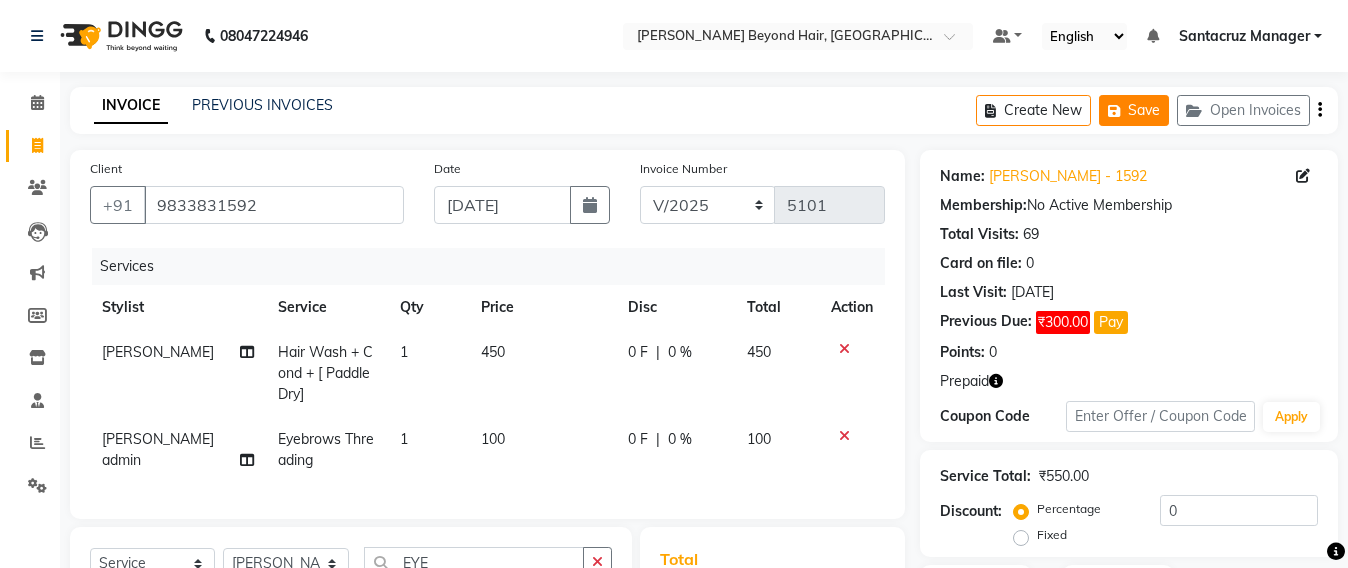 click on "Save" 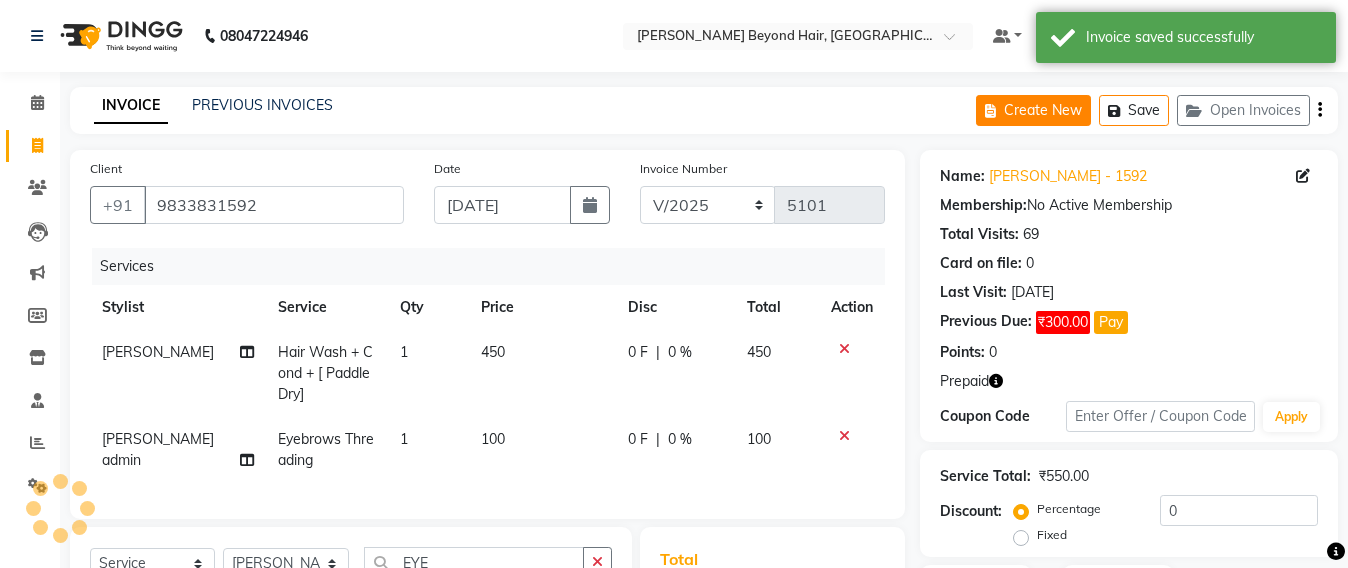 click on "Create New" 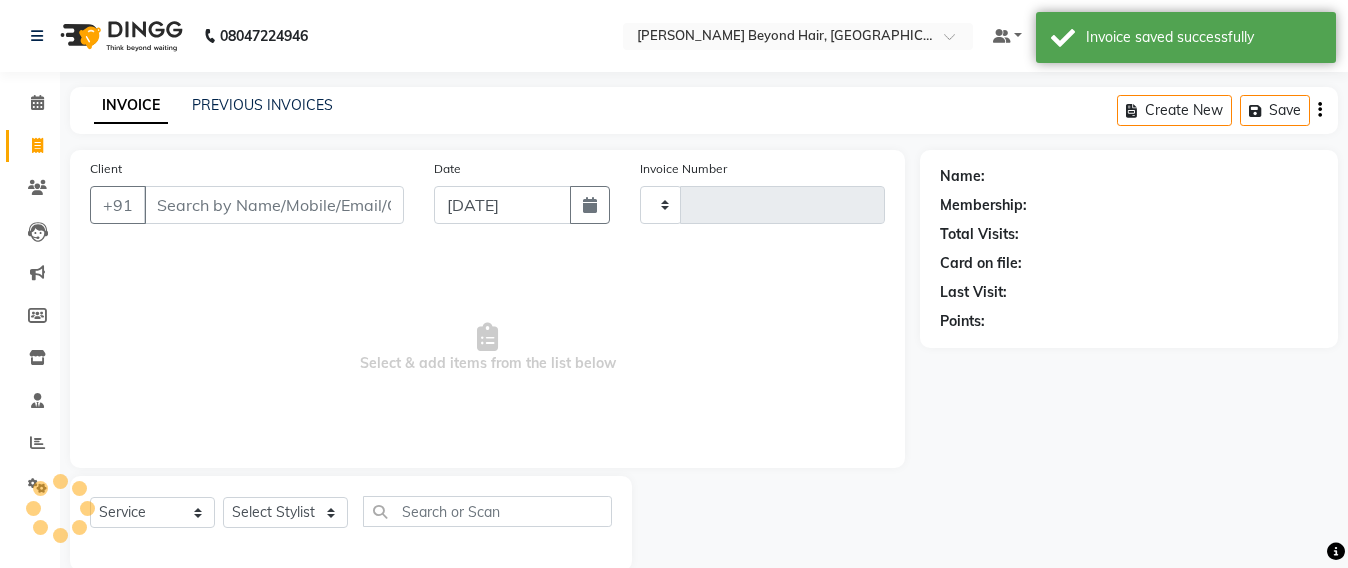 scroll, scrollTop: 33, scrollLeft: 0, axis: vertical 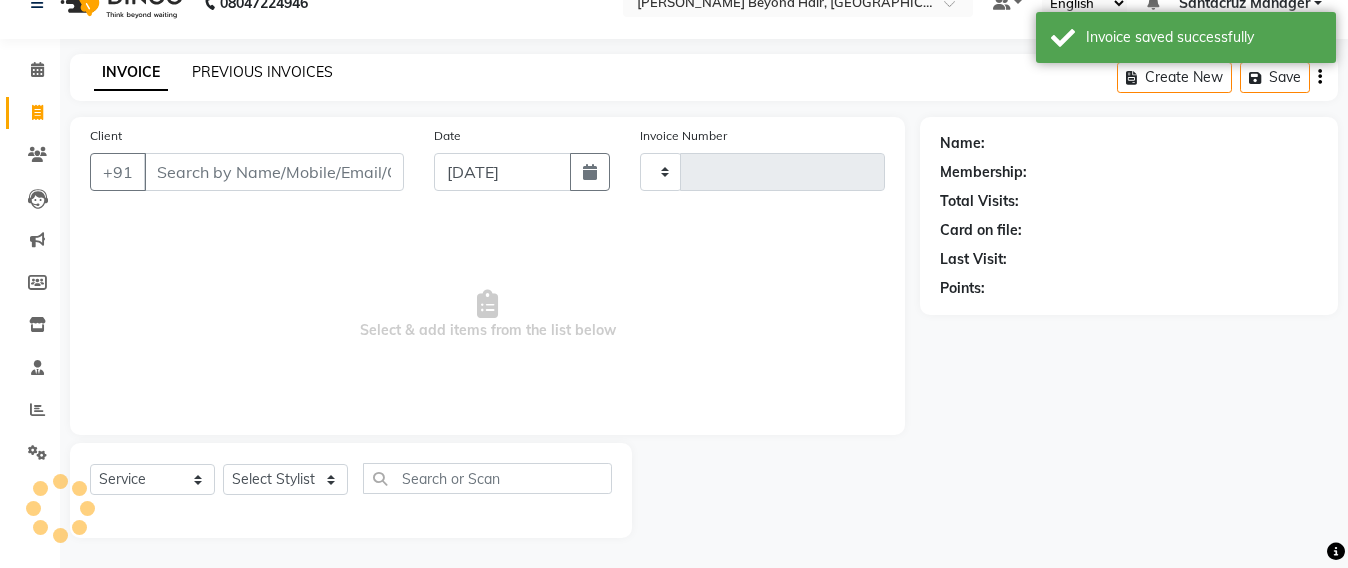 click on "PREVIOUS INVOICES" 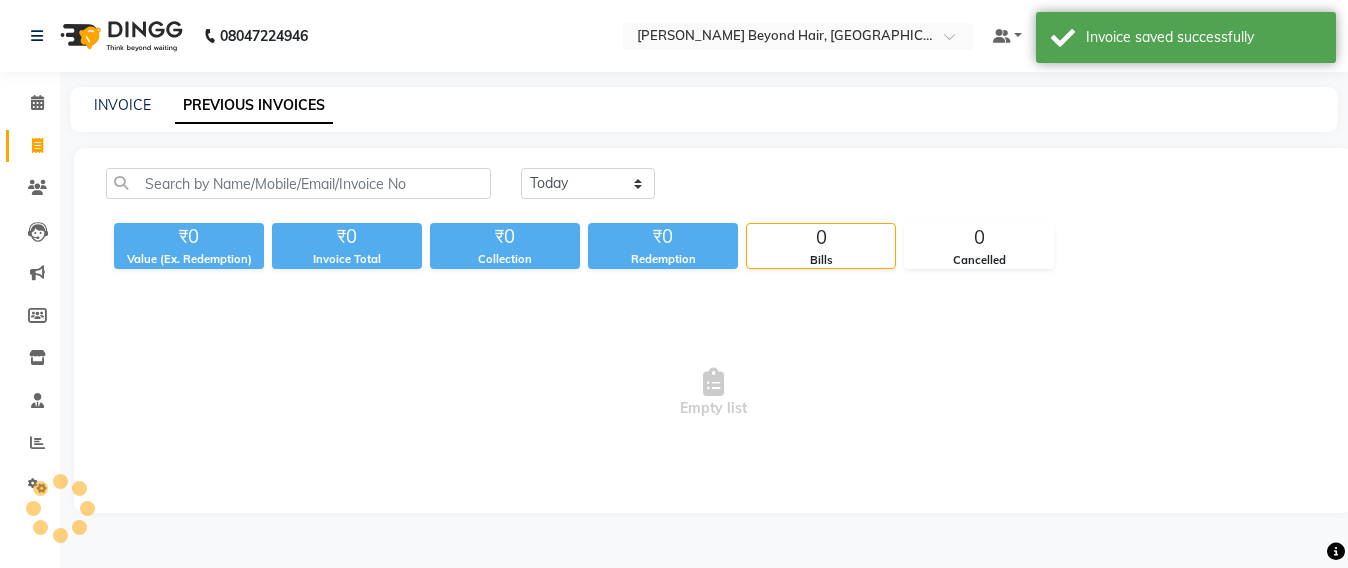 scroll, scrollTop: 0, scrollLeft: 0, axis: both 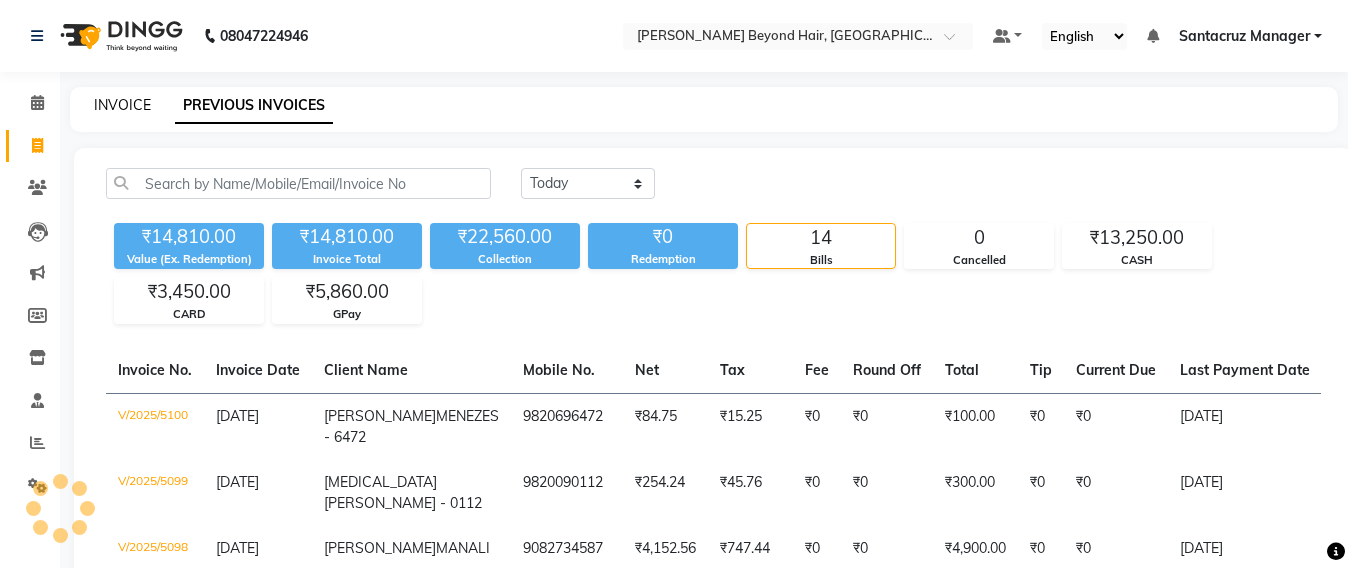 click on "INVOICE" 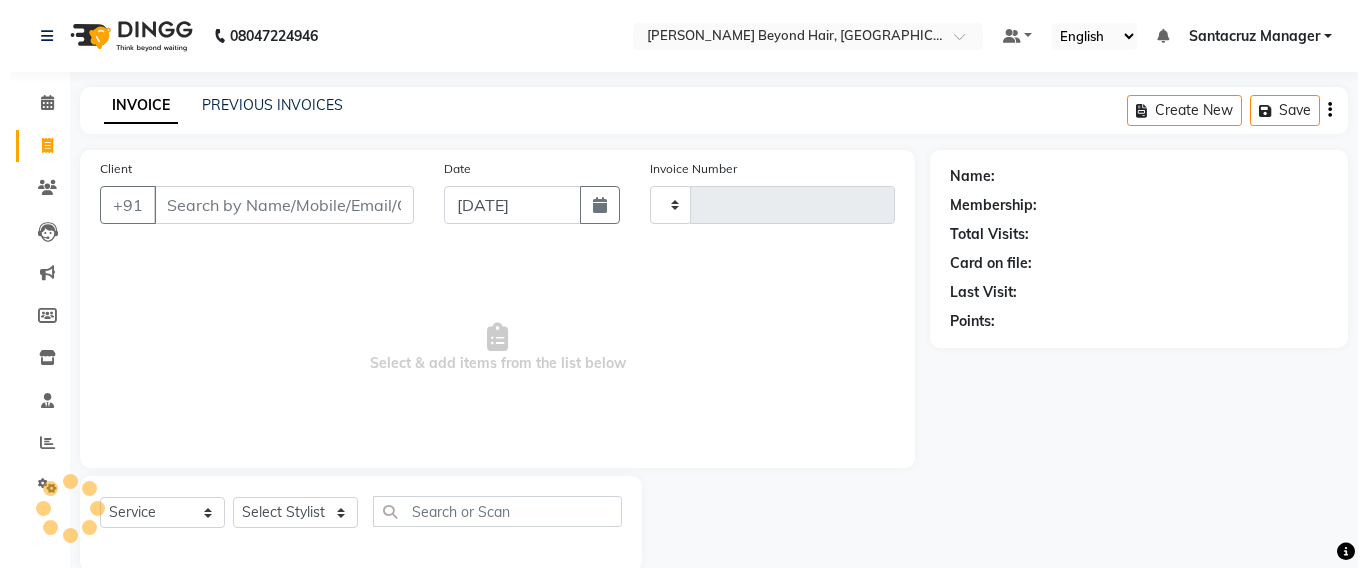 scroll, scrollTop: 33, scrollLeft: 0, axis: vertical 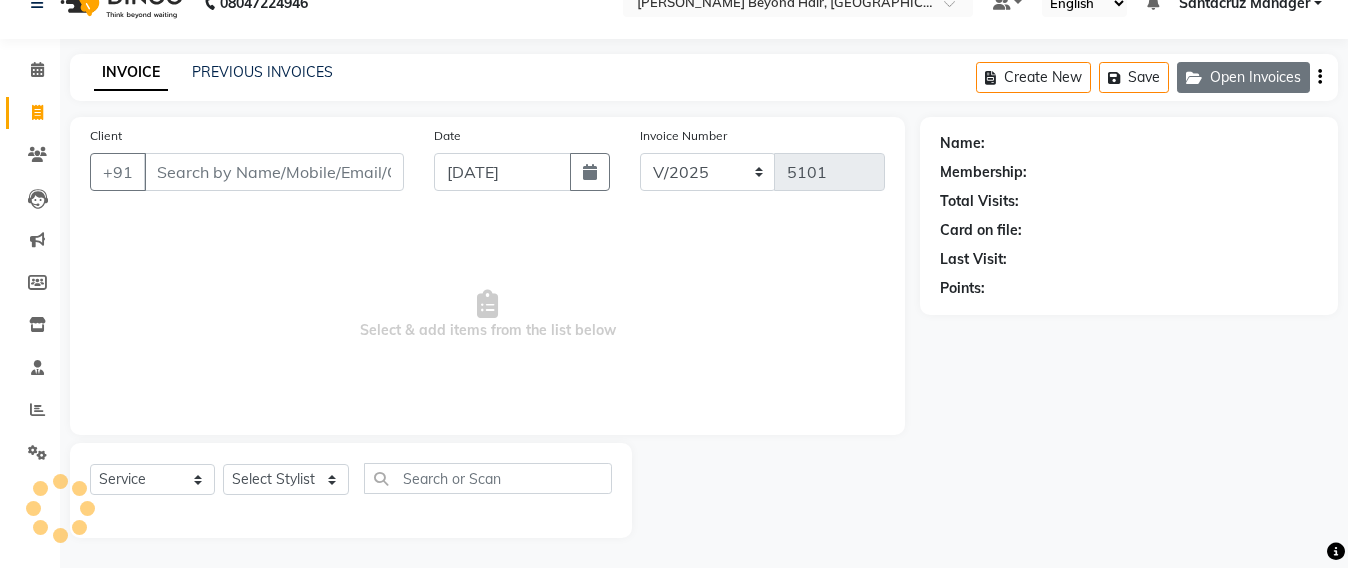 click on "Open Invoices" 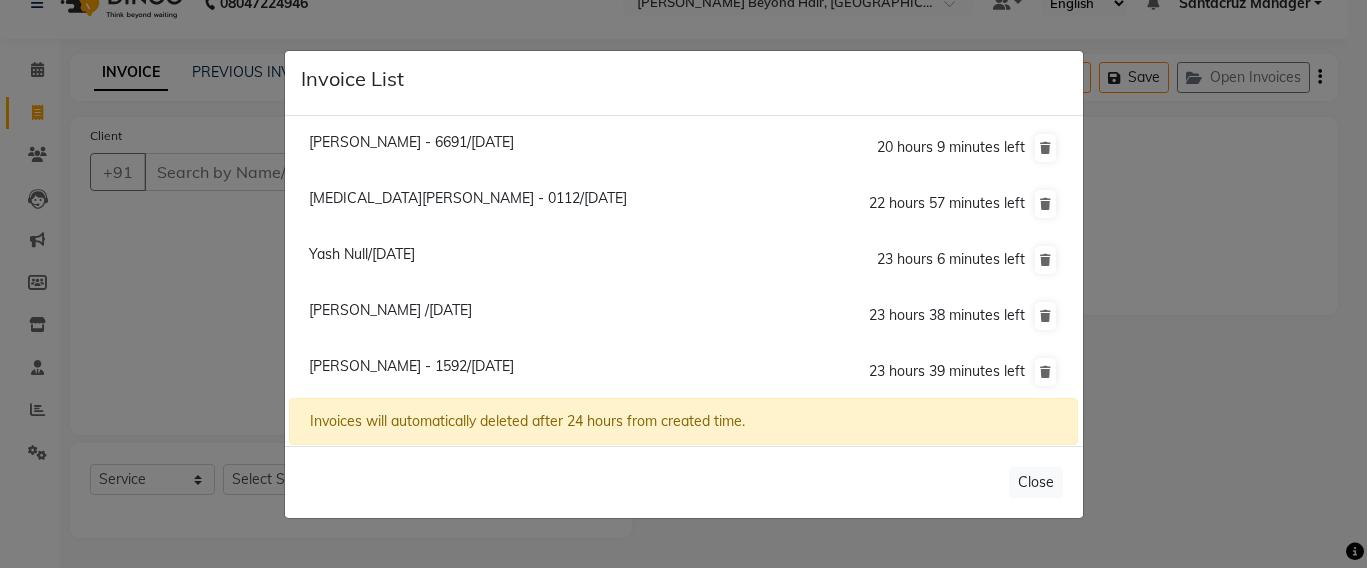 click on "Yash Null/13 July 2025" 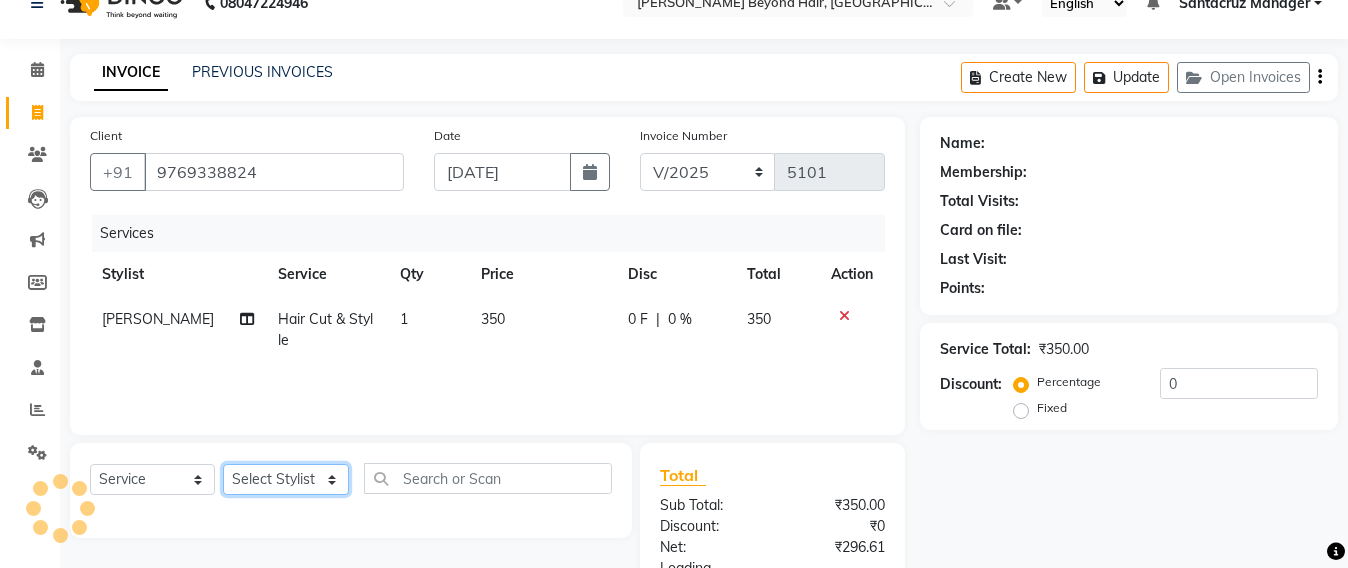 click on "Select Stylist Admin [PERSON_NAME] Sankat [PERSON_NAME] [PERSON_NAME] [PERSON_NAME] [PERSON_NAME] [PERSON_NAME] [PERSON_NAME] mahattre Pratibha [PERSON_NAME] Rosy [PERSON_NAME] [PERSON_NAME] admin [PERSON_NAME] Manager [PERSON_NAME] SOMAYANG VASHUM [PERSON_NAME]" 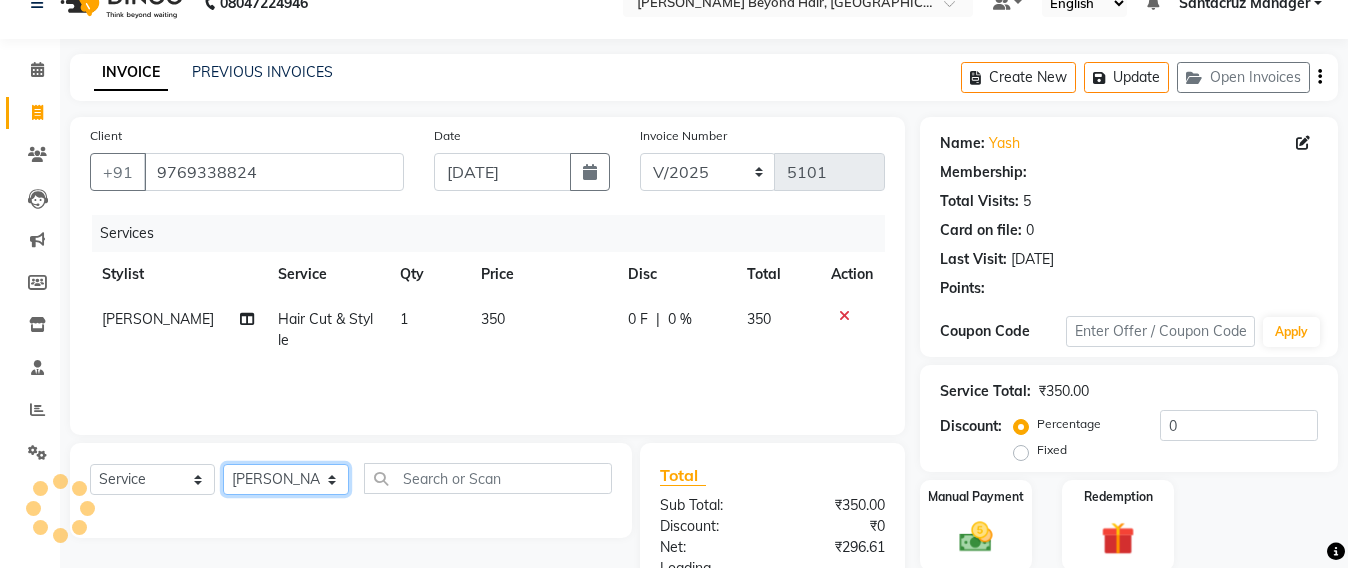 click on "Select Stylist Admin [PERSON_NAME] Sankat [PERSON_NAME] [PERSON_NAME] [PERSON_NAME] [PERSON_NAME] [PERSON_NAME] [PERSON_NAME] mahattre Pratibha [PERSON_NAME] Rosy [PERSON_NAME] [PERSON_NAME] admin [PERSON_NAME] Manager [PERSON_NAME] SOMAYANG VASHUM [PERSON_NAME]" 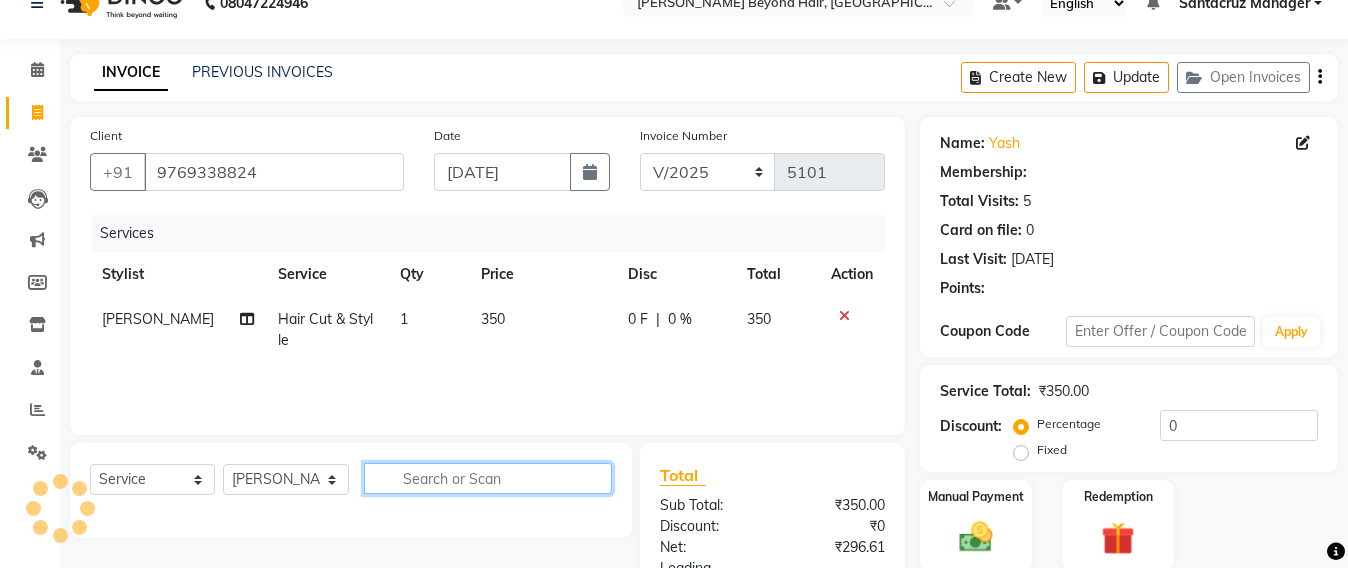 click 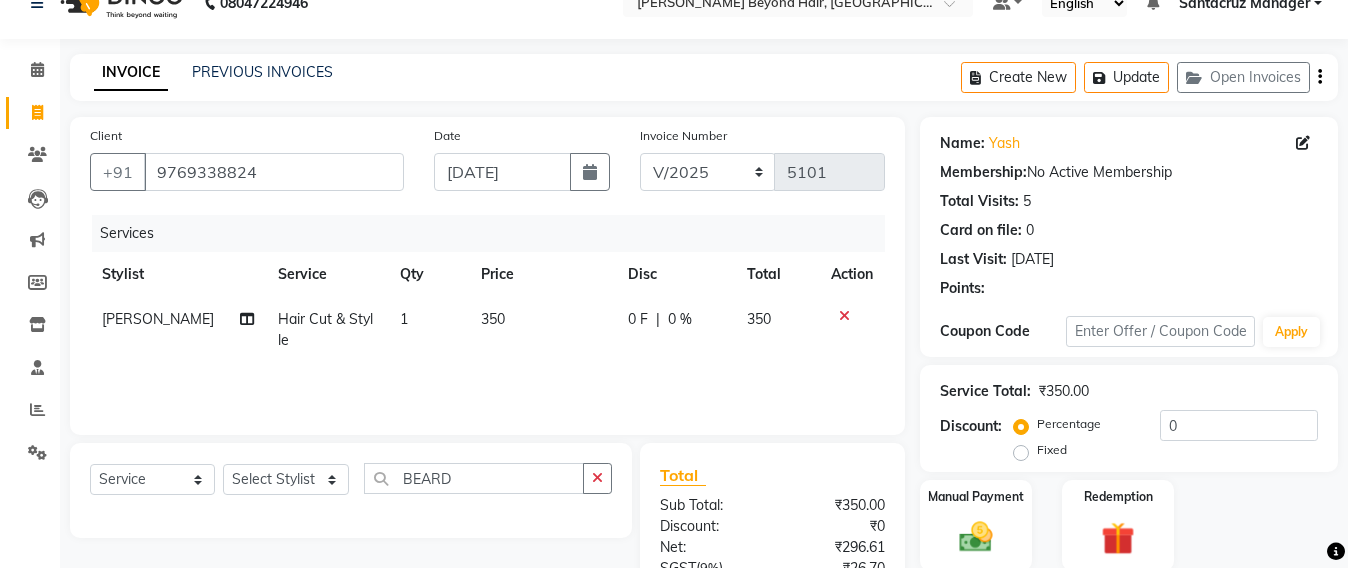 click on "Select  Service  Product  Membership  Package Voucher Prepaid Gift Card  Select Stylist Admin Avesh Sankat AZHER SHAIKH Jayeshree Mahtre Manisha Subodh Shedge Muskaan Pramila Vinayak Mhatre prathmesh mahattre Pratibha Nilesh Sharma Rosy Sunil Jadhav Sameer shah admin Santacruz Manager SAURAV Siddhi SOMAYANG VASHUM Tejasvi Bhosle BEARD" 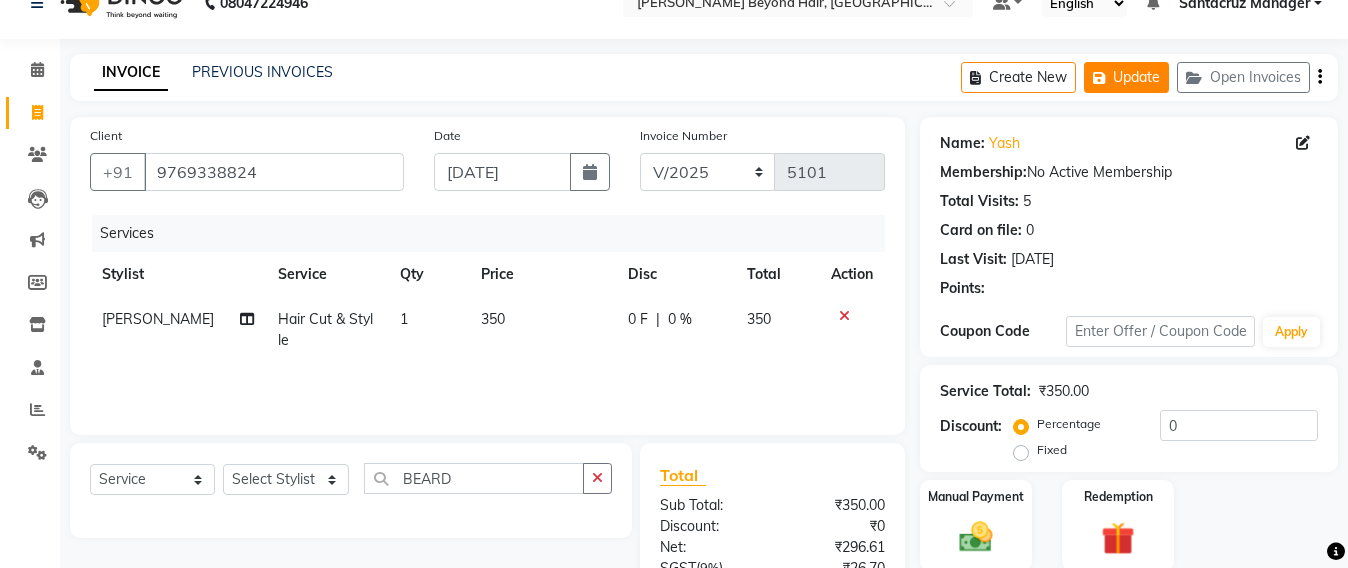 click on "Update" 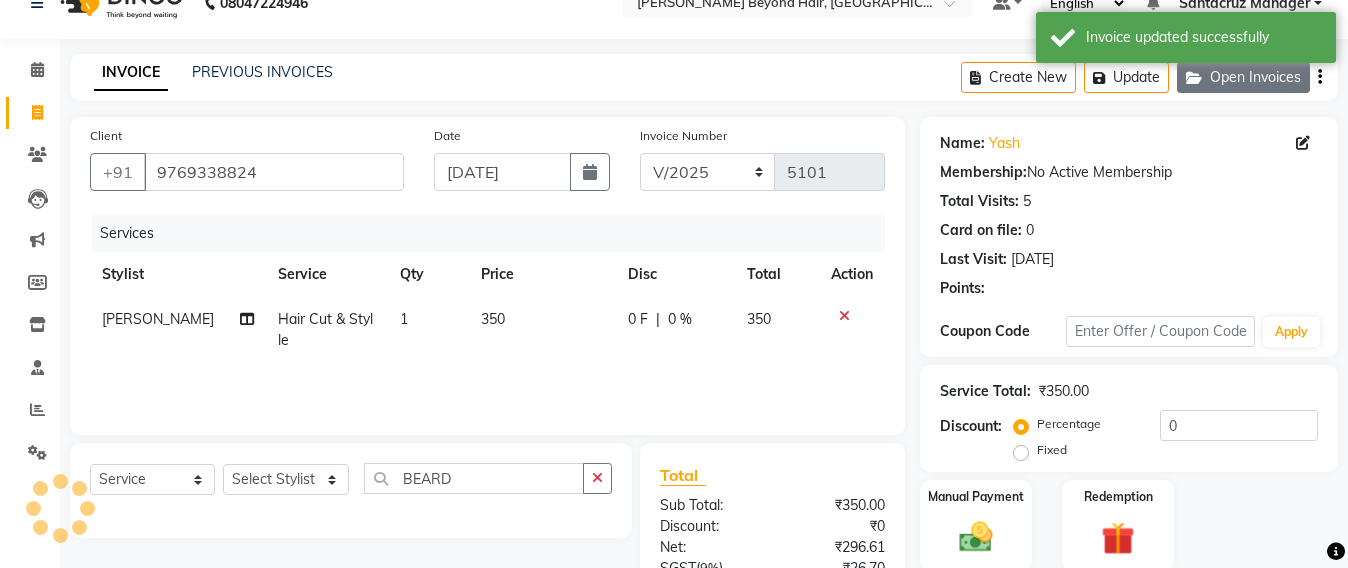 click on "Open Invoices" 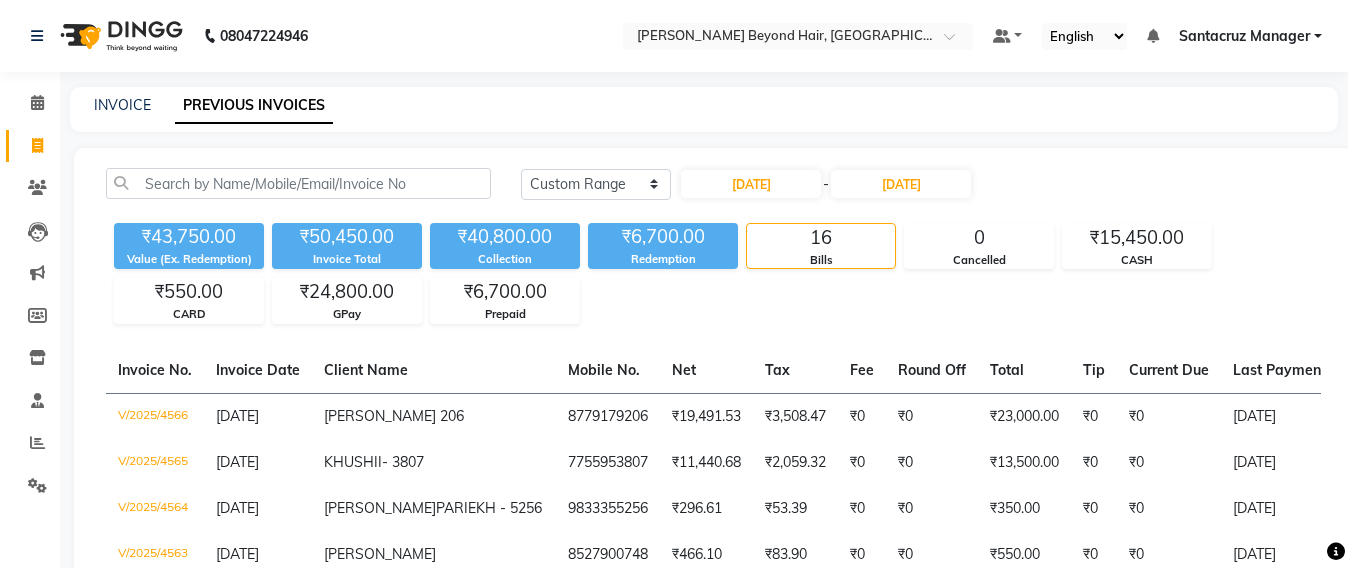 select on "range" 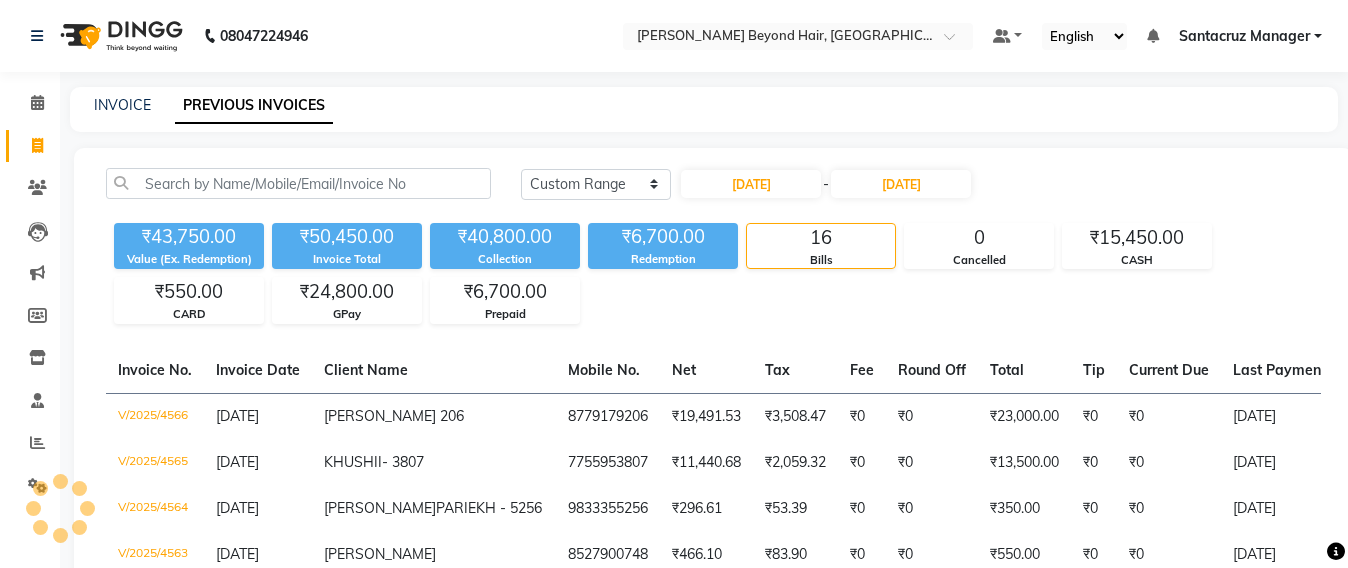 scroll, scrollTop: 500, scrollLeft: 0, axis: vertical 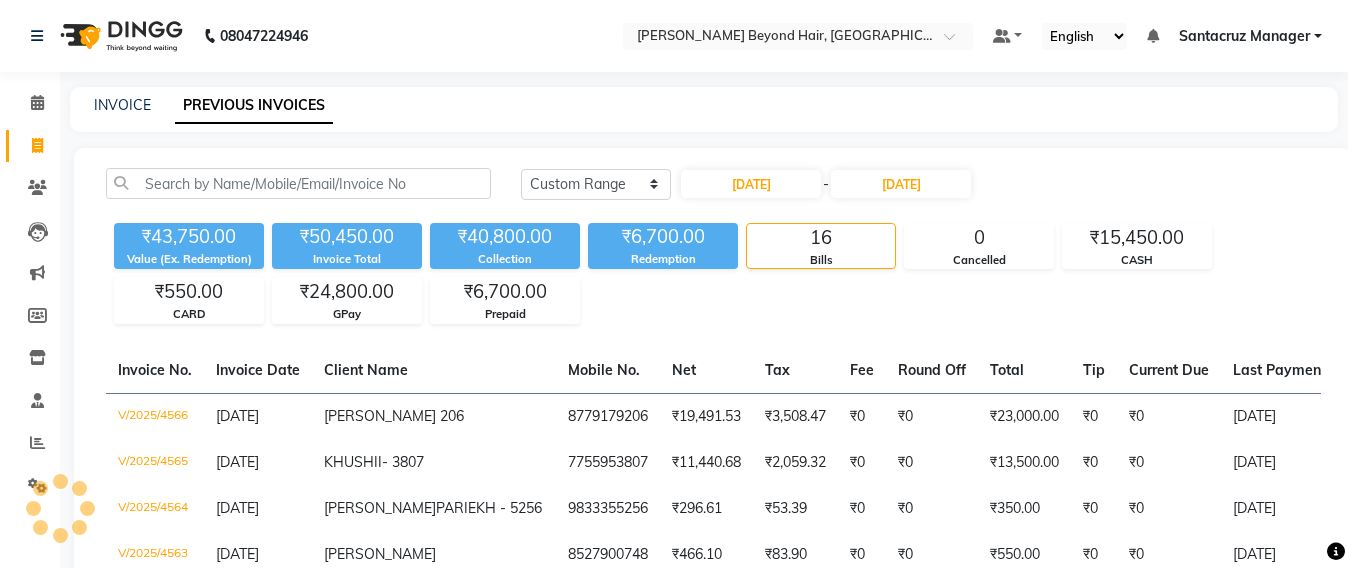 select on "range" 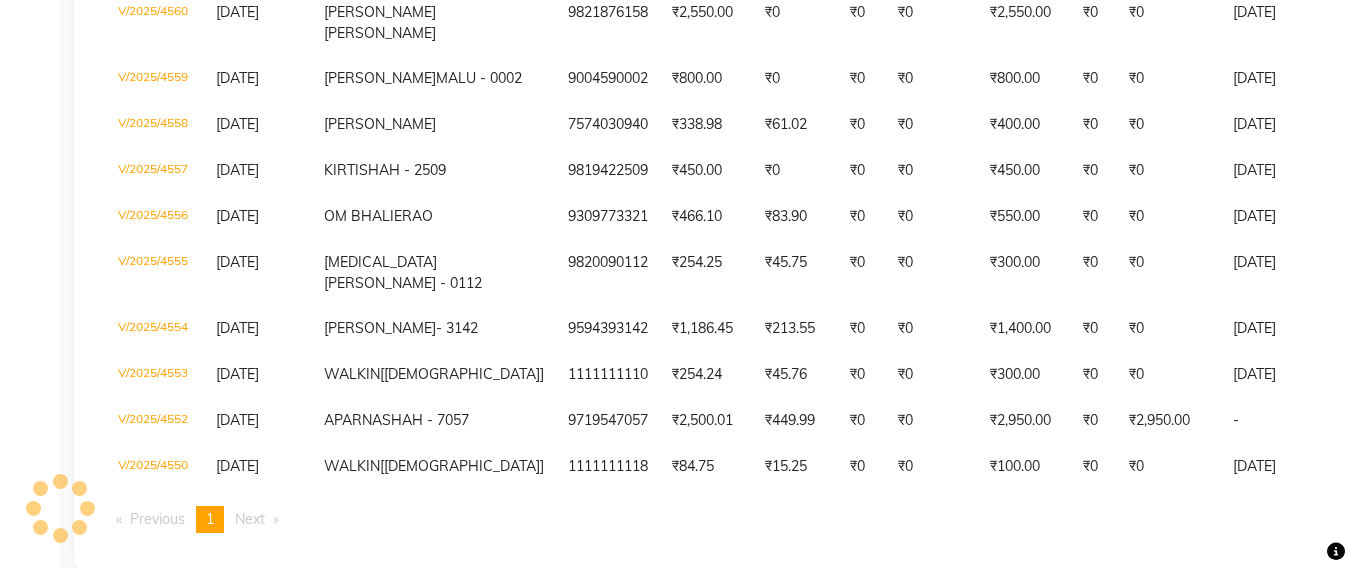 scroll, scrollTop: 0, scrollLeft: 0, axis: both 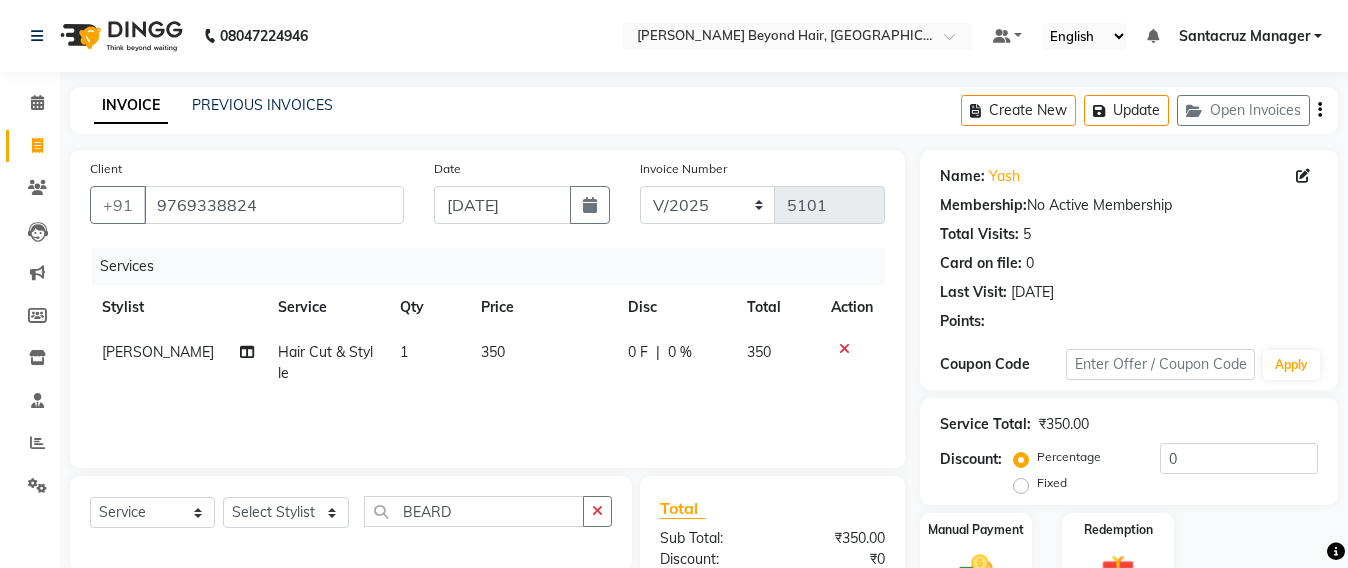 select on "6357" 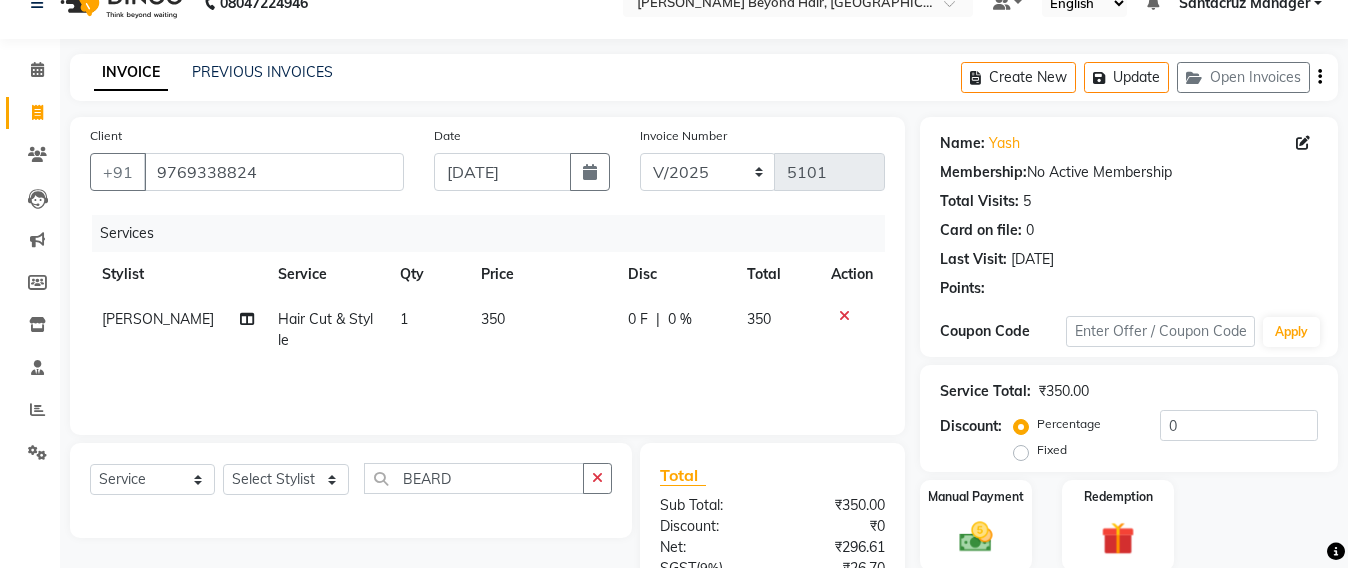 scroll, scrollTop: 33, scrollLeft: 0, axis: vertical 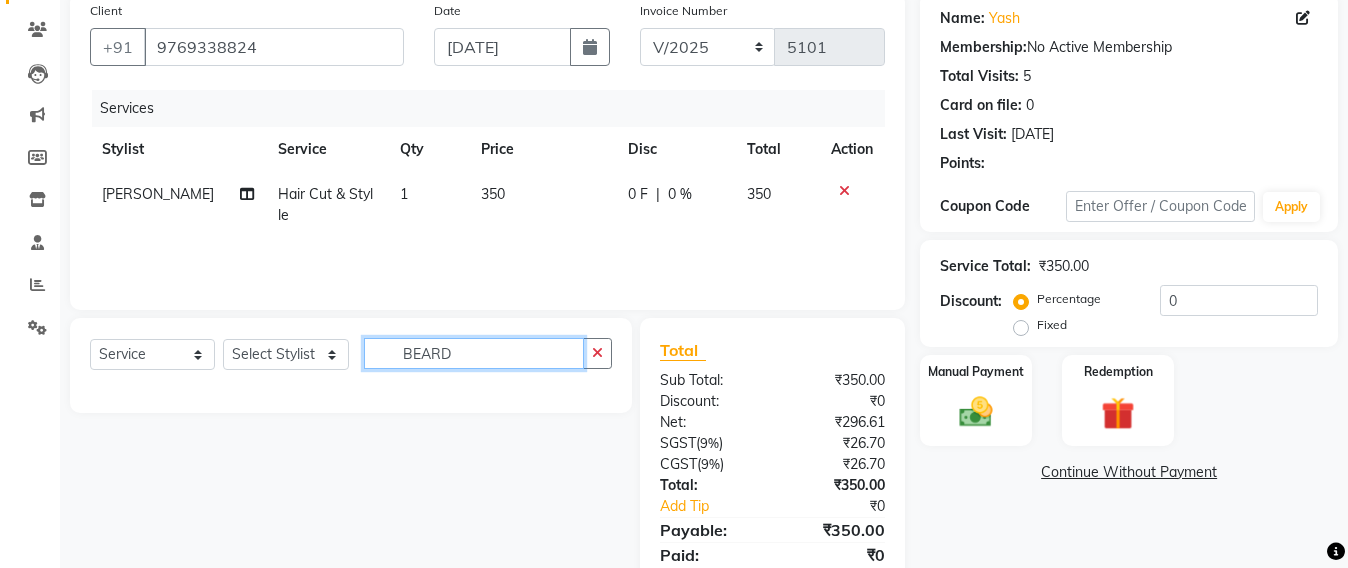 click on "BEARD" 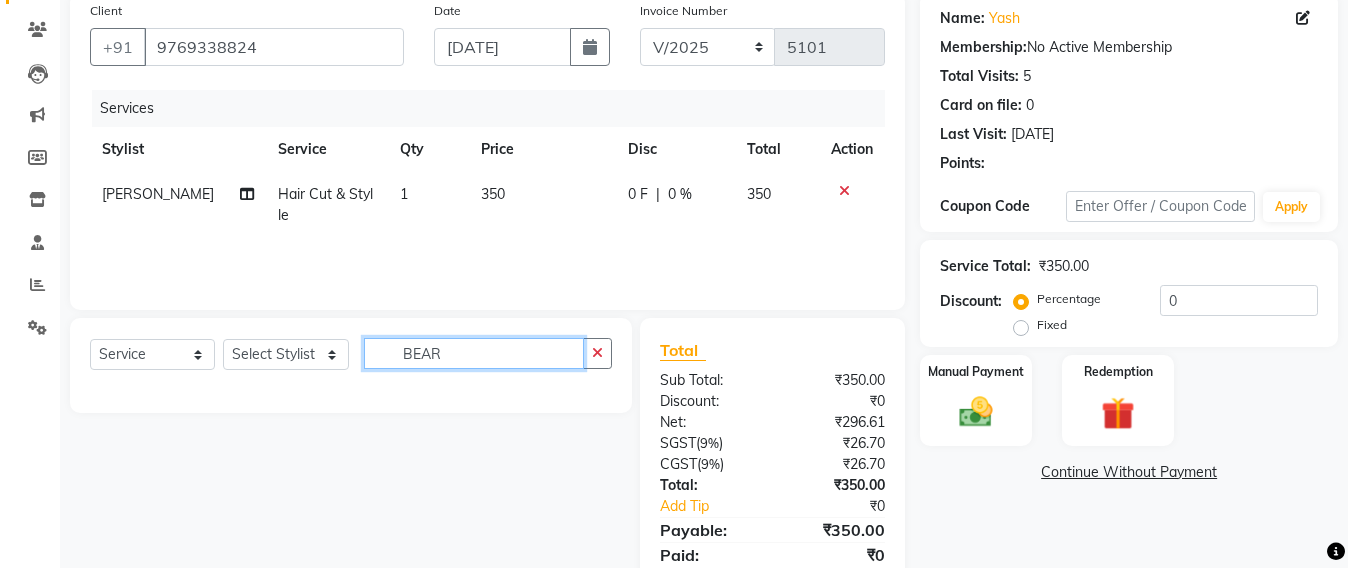 type on "BEARD" 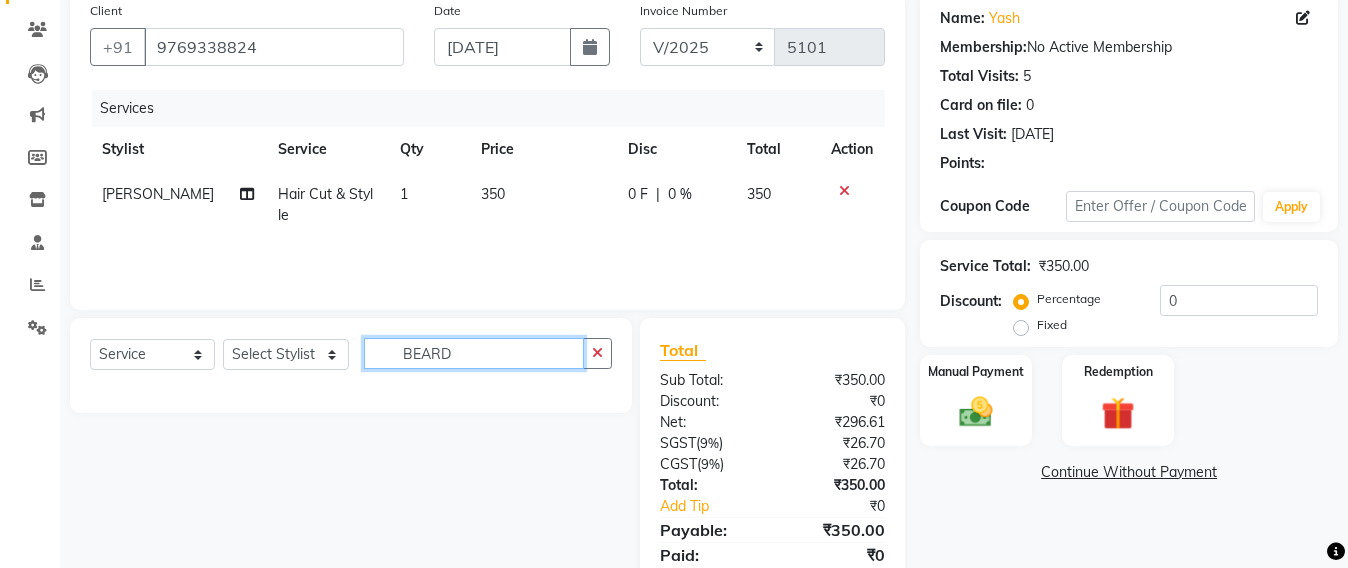 scroll, scrollTop: 232, scrollLeft: 0, axis: vertical 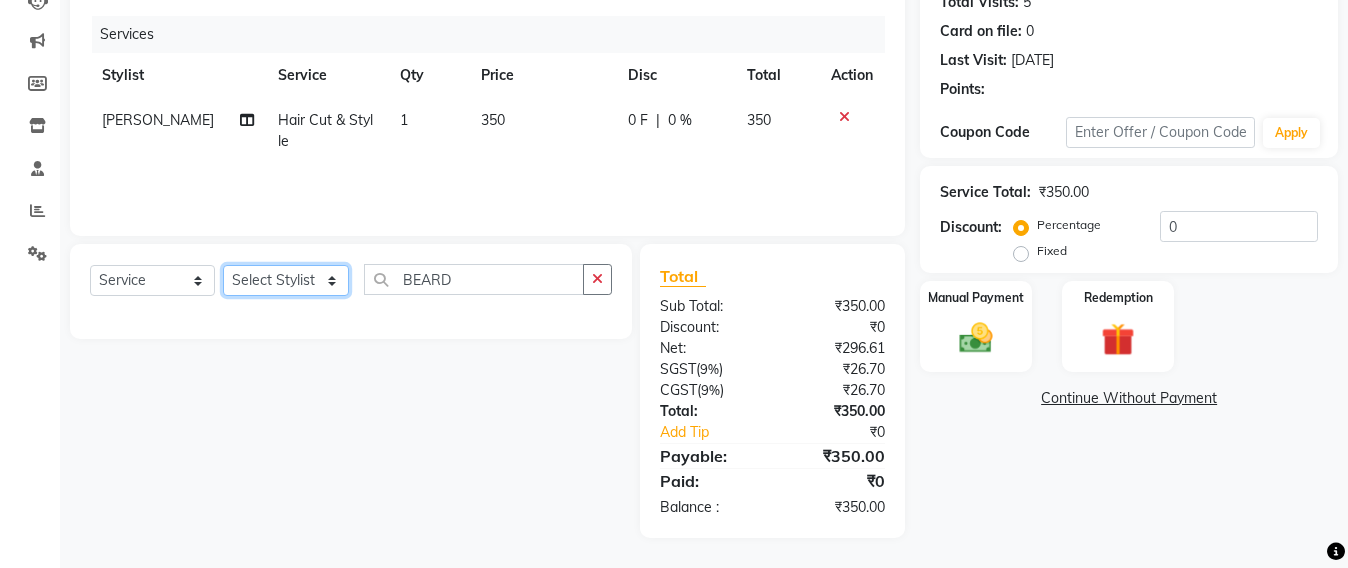 click on "Select Stylist Admin [PERSON_NAME] Sankat [PERSON_NAME] [PERSON_NAME] [PERSON_NAME] [PERSON_NAME] [PERSON_NAME] [PERSON_NAME] mahattre Pratibha [PERSON_NAME] Rosy [PERSON_NAME] [PERSON_NAME] admin [PERSON_NAME] Manager [PERSON_NAME] SOMAYANG VASHUM [PERSON_NAME]" 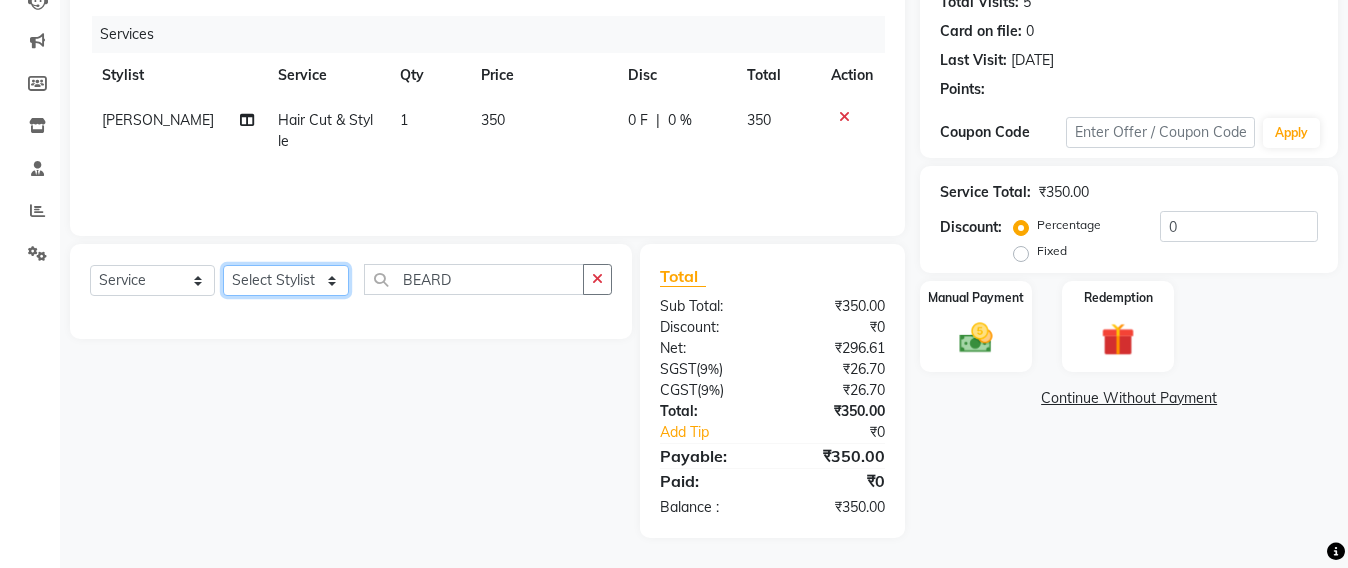 select on "51588" 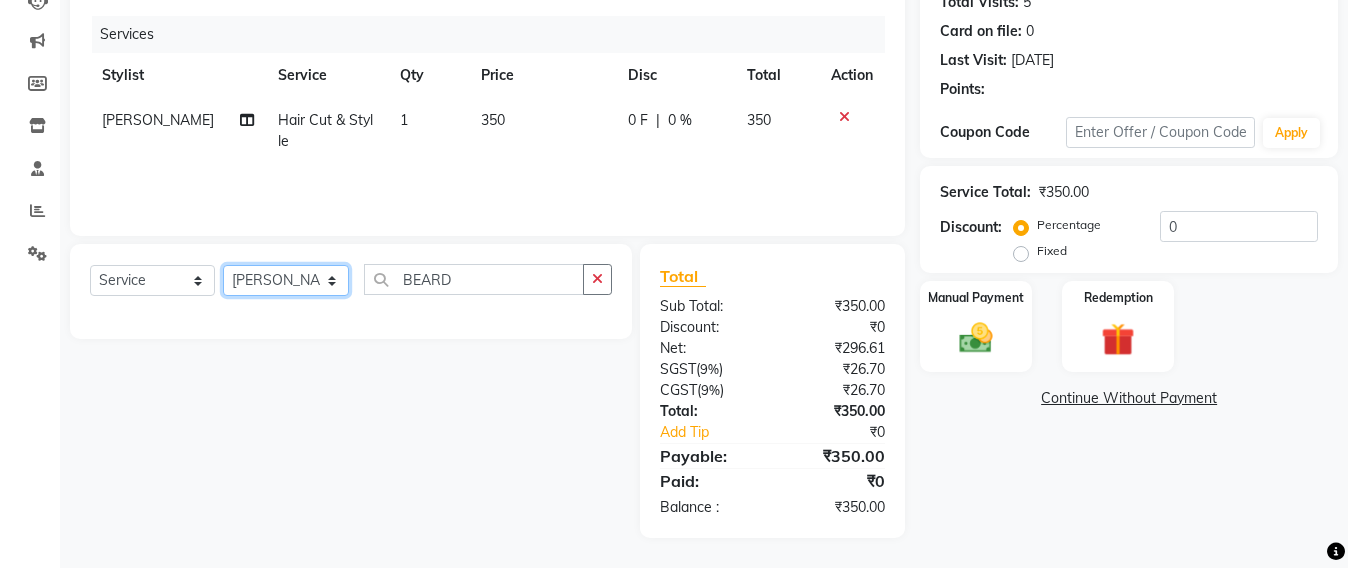 click on "Select Stylist Admin [PERSON_NAME] Sankat [PERSON_NAME] [PERSON_NAME] [PERSON_NAME] [PERSON_NAME] [PERSON_NAME] [PERSON_NAME] mahattre Pratibha [PERSON_NAME] Rosy [PERSON_NAME] [PERSON_NAME] admin [PERSON_NAME] Manager [PERSON_NAME] SOMAYANG VASHUM [PERSON_NAME]" 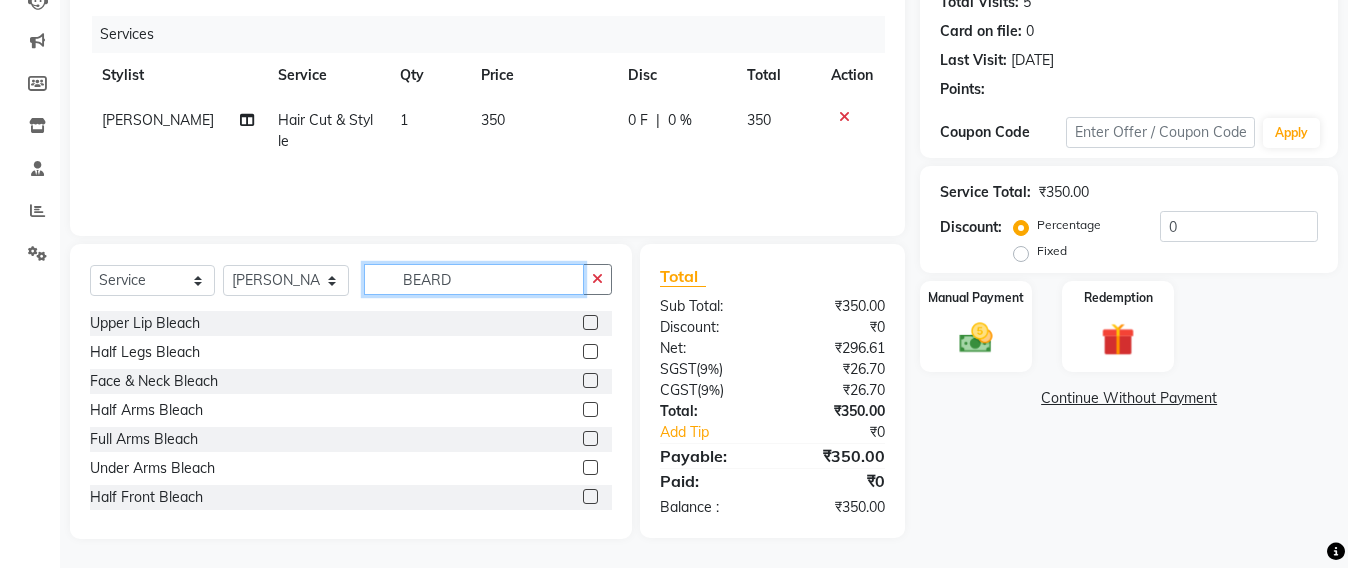 click on "BEARD" 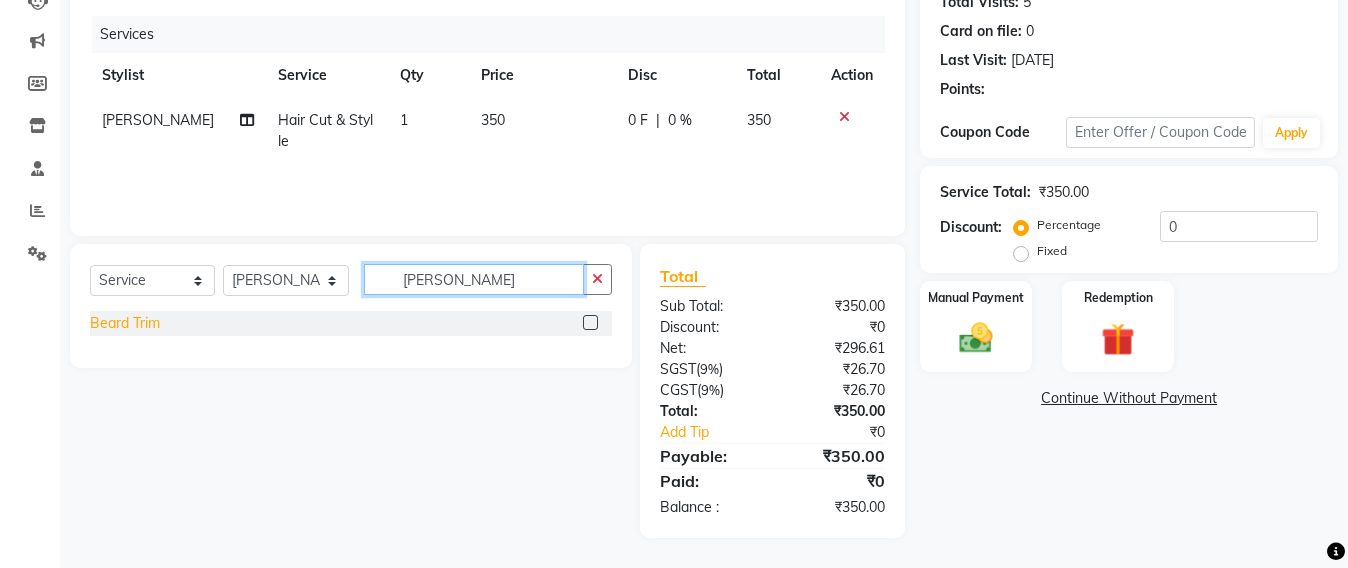 type on "[PERSON_NAME]" 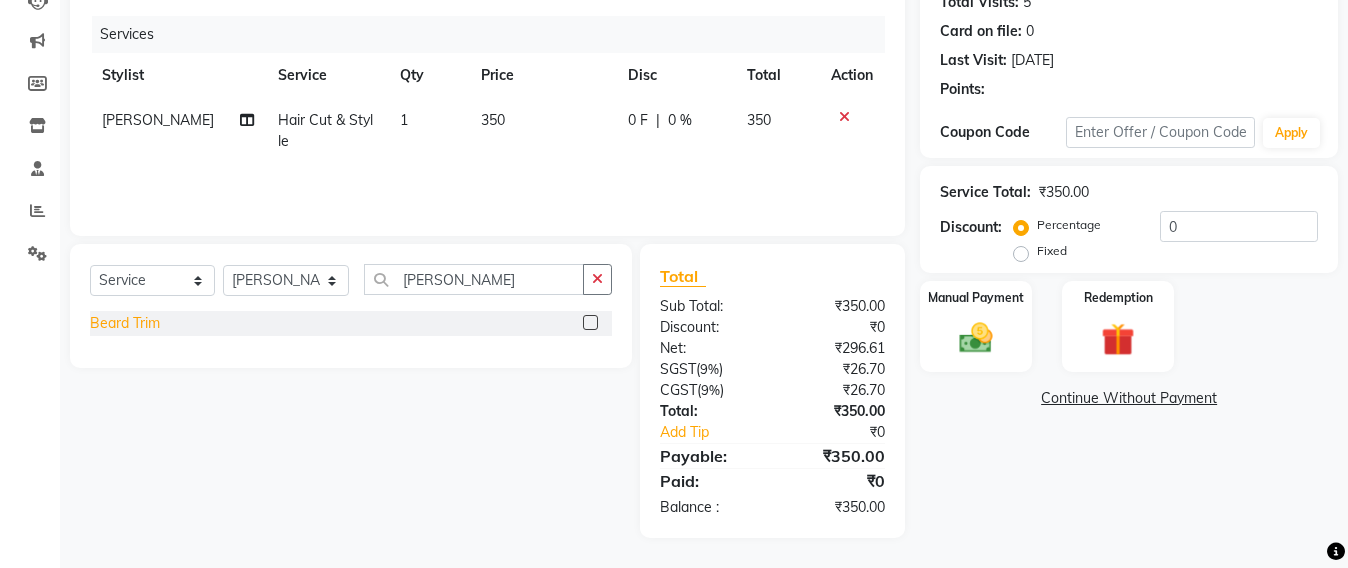 click on "Beard Trim" 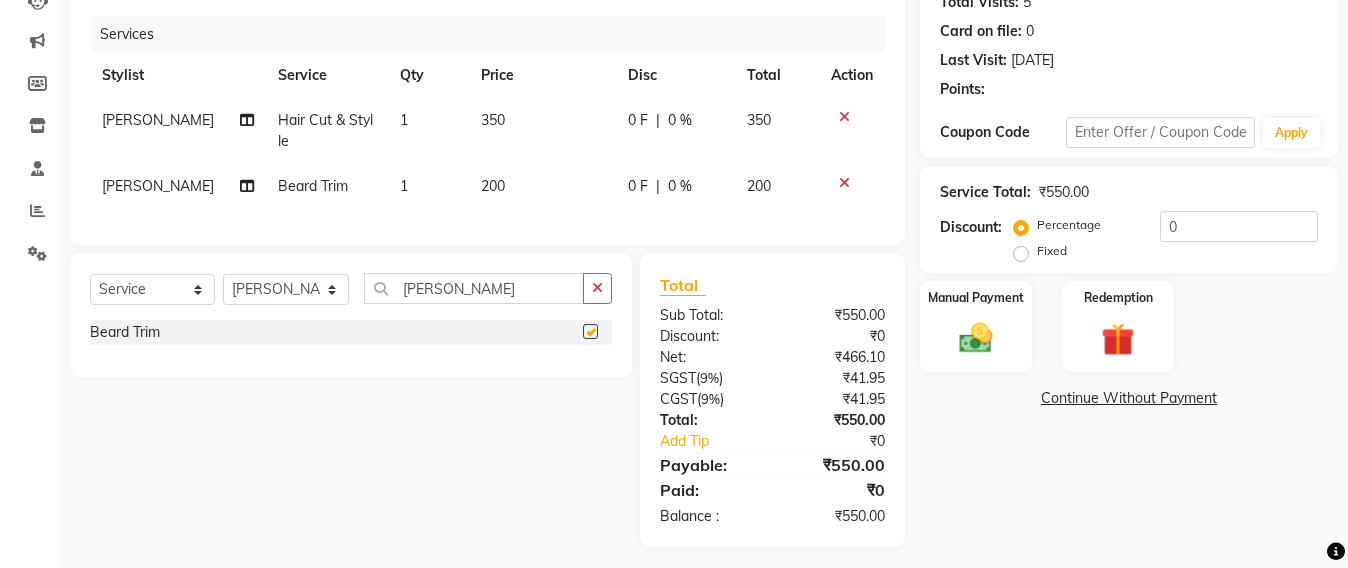 checkbox on "false" 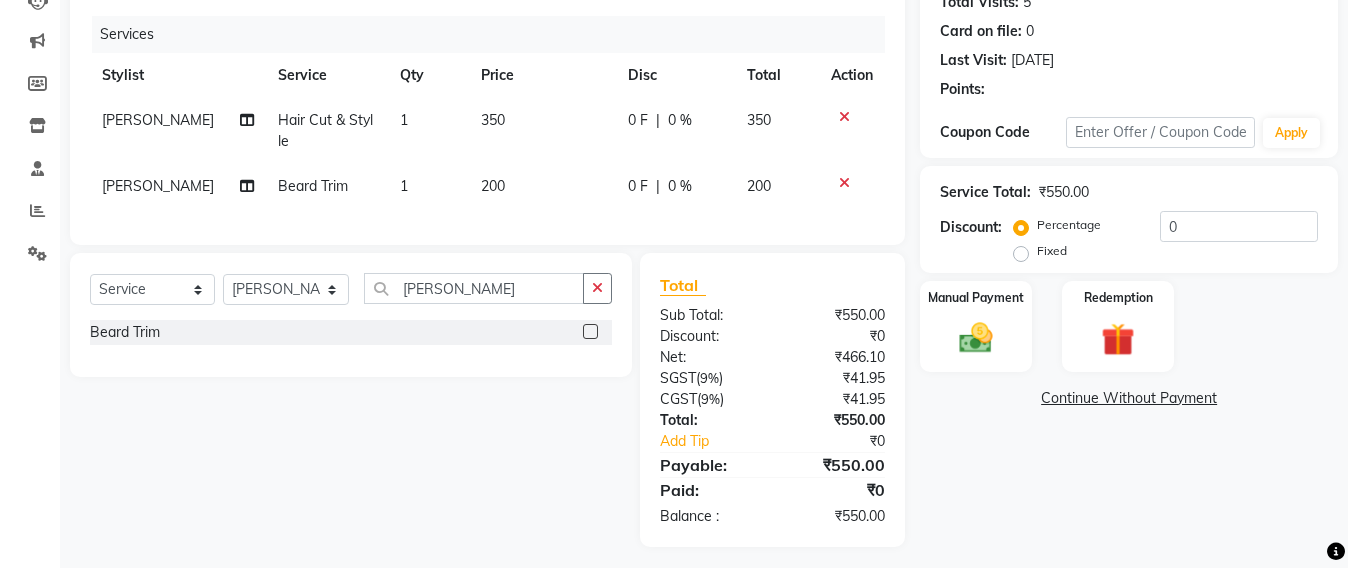 scroll, scrollTop: 260, scrollLeft: 0, axis: vertical 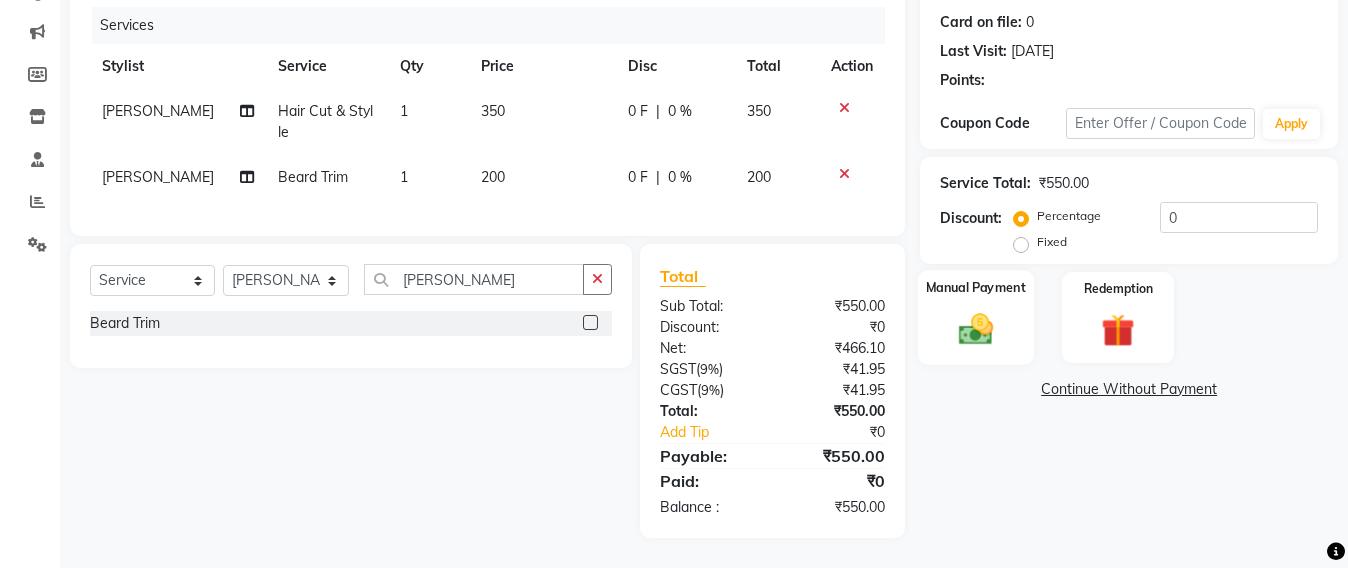 click 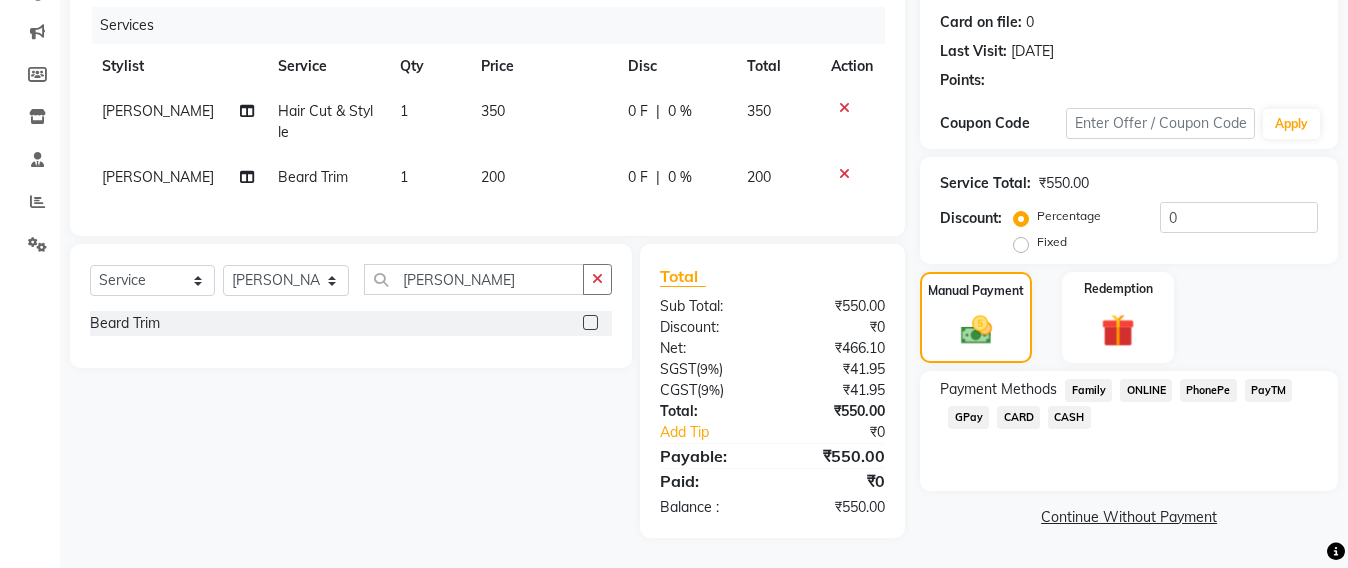 click on "GPay" 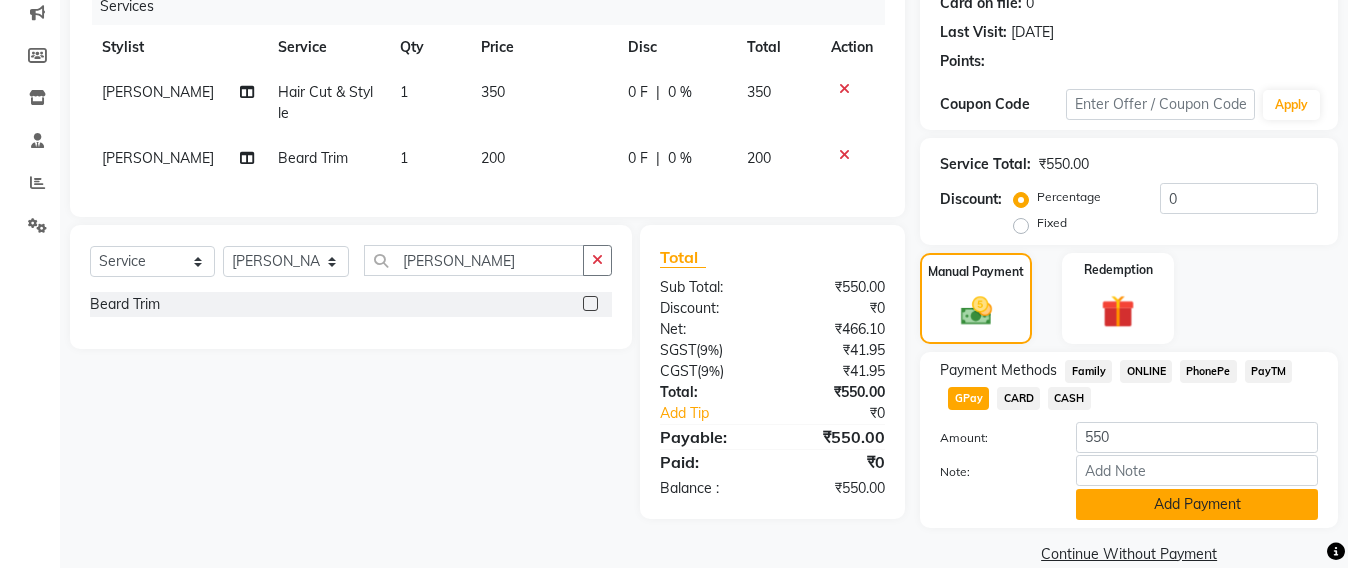 click on "Add Payment" 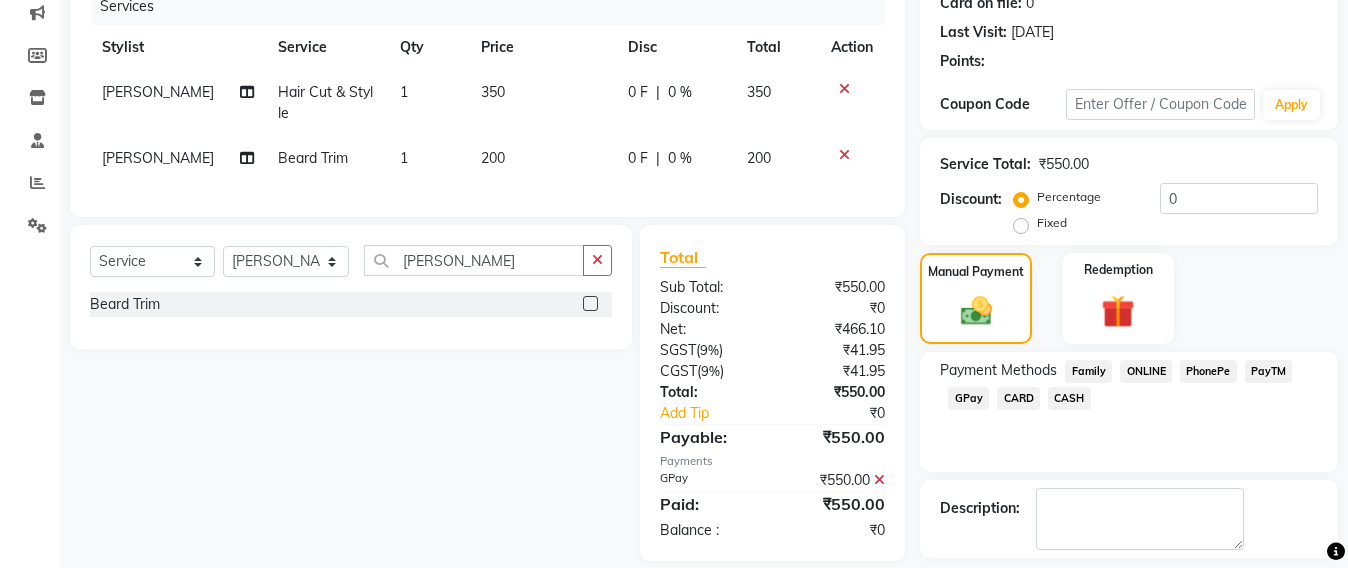 scroll, scrollTop: 348, scrollLeft: 0, axis: vertical 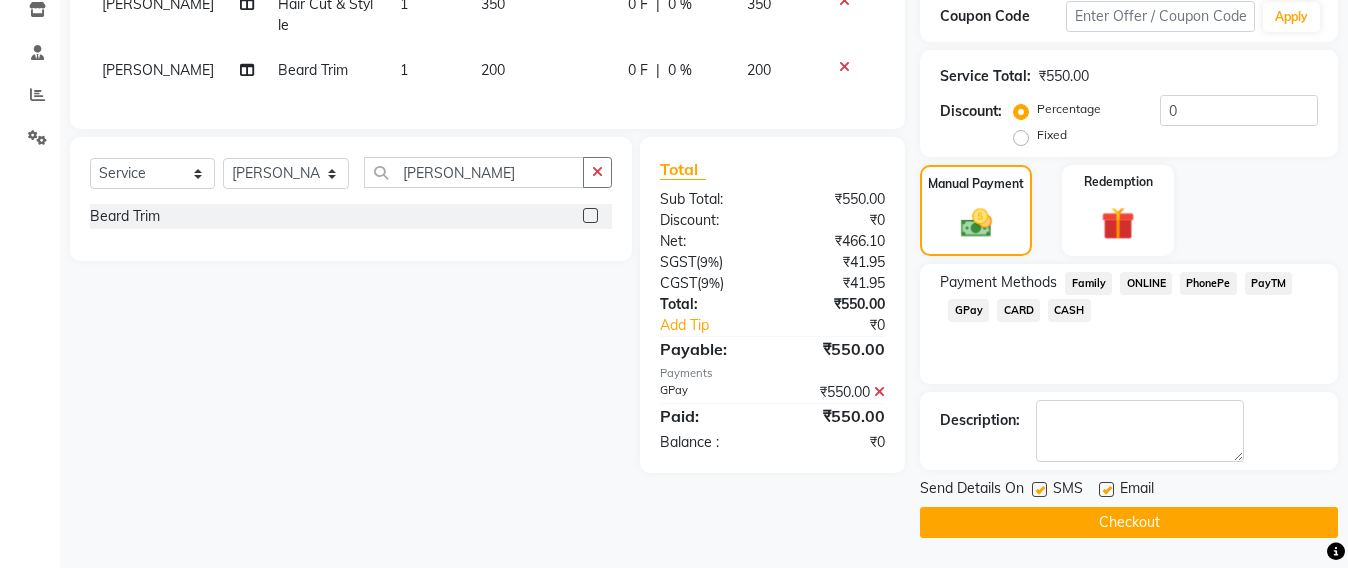 click on "Checkout" 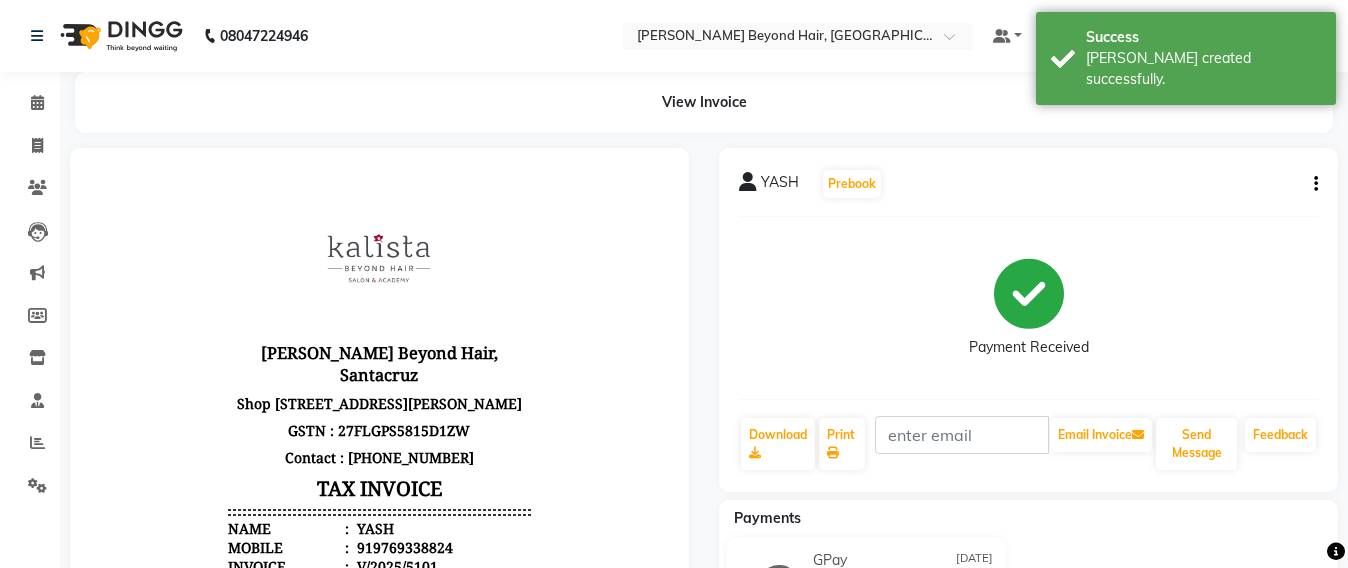 scroll, scrollTop: 0, scrollLeft: 0, axis: both 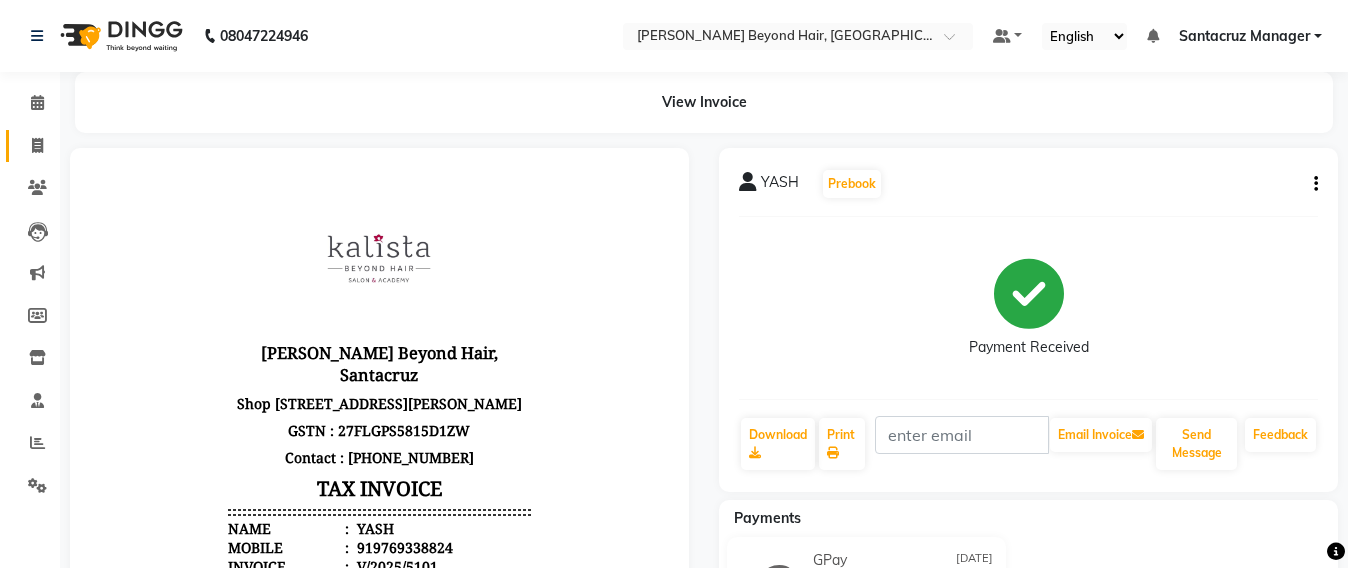 click on "Invoice" 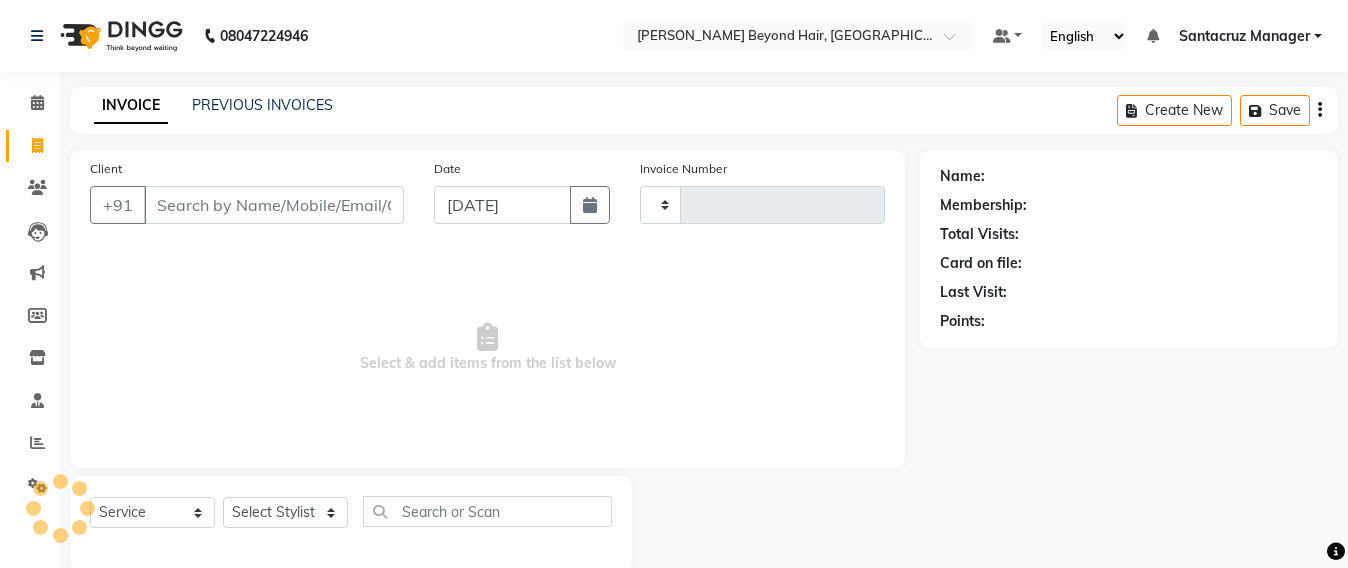 scroll, scrollTop: 33, scrollLeft: 0, axis: vertical 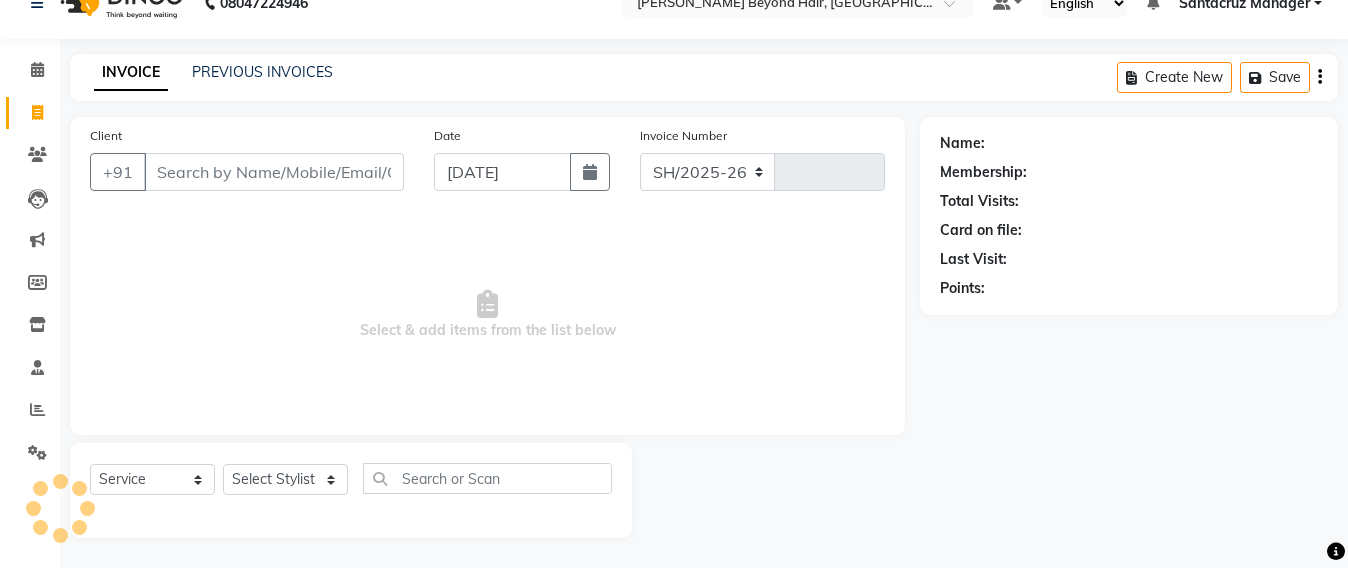 select on "6357" 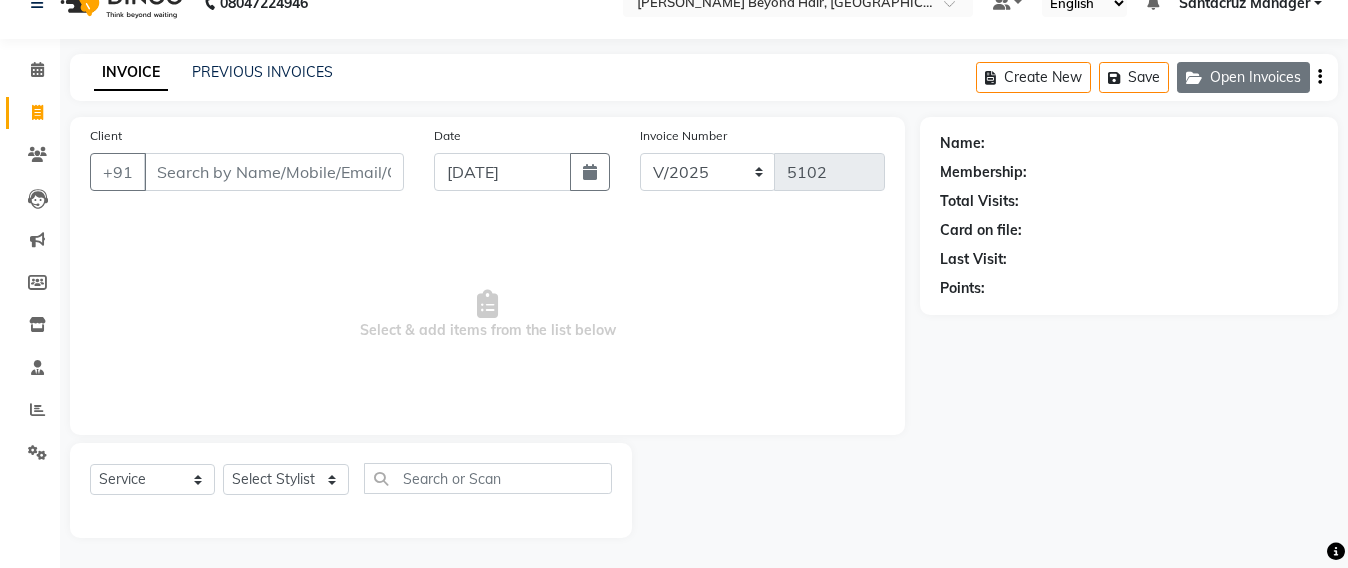 click on "Open Invoices" 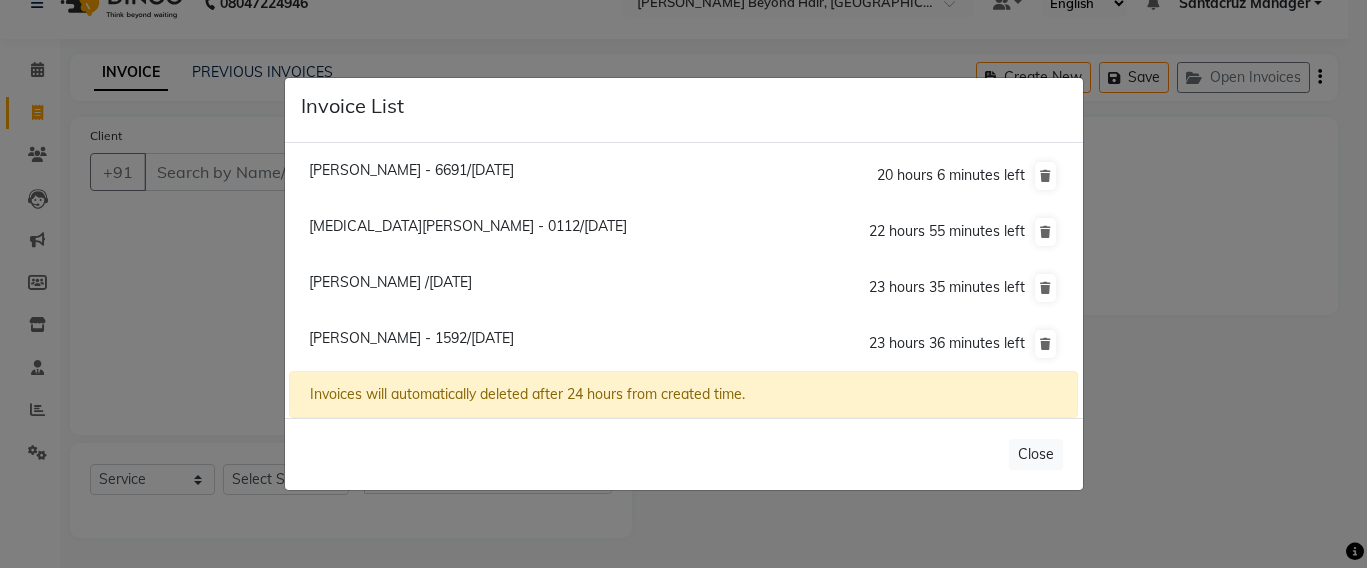click on "Mili Goradia - 0112/13 July 2025" 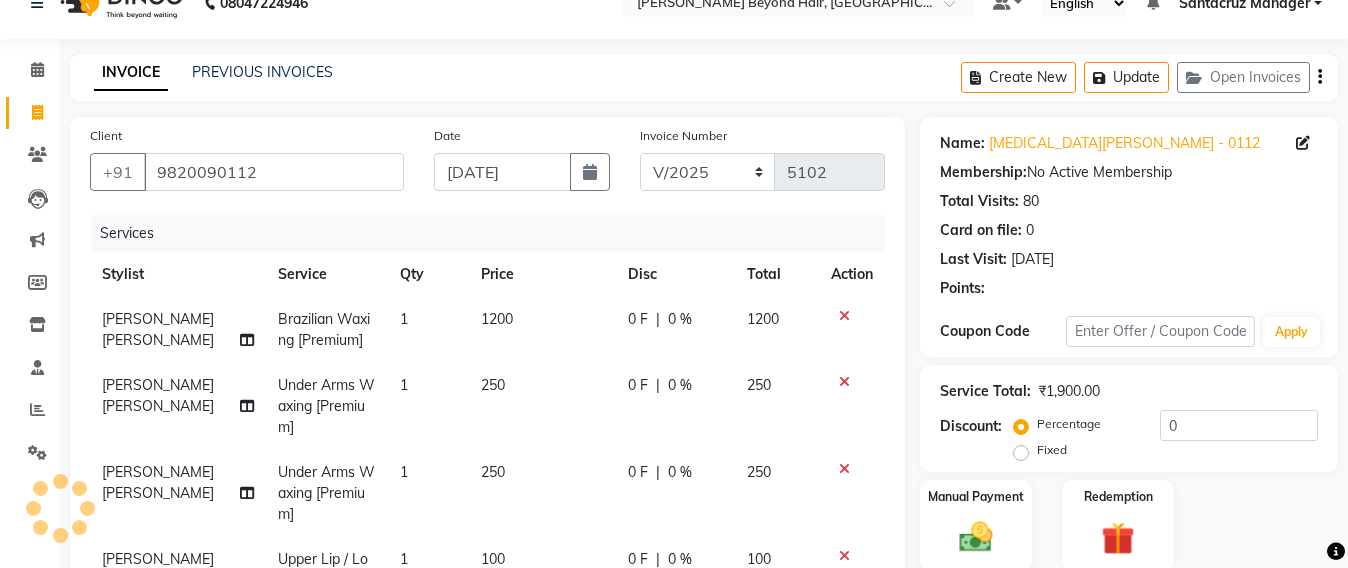 scroll, scrollTop: 31, scrollLeft: 0, axis: vertical 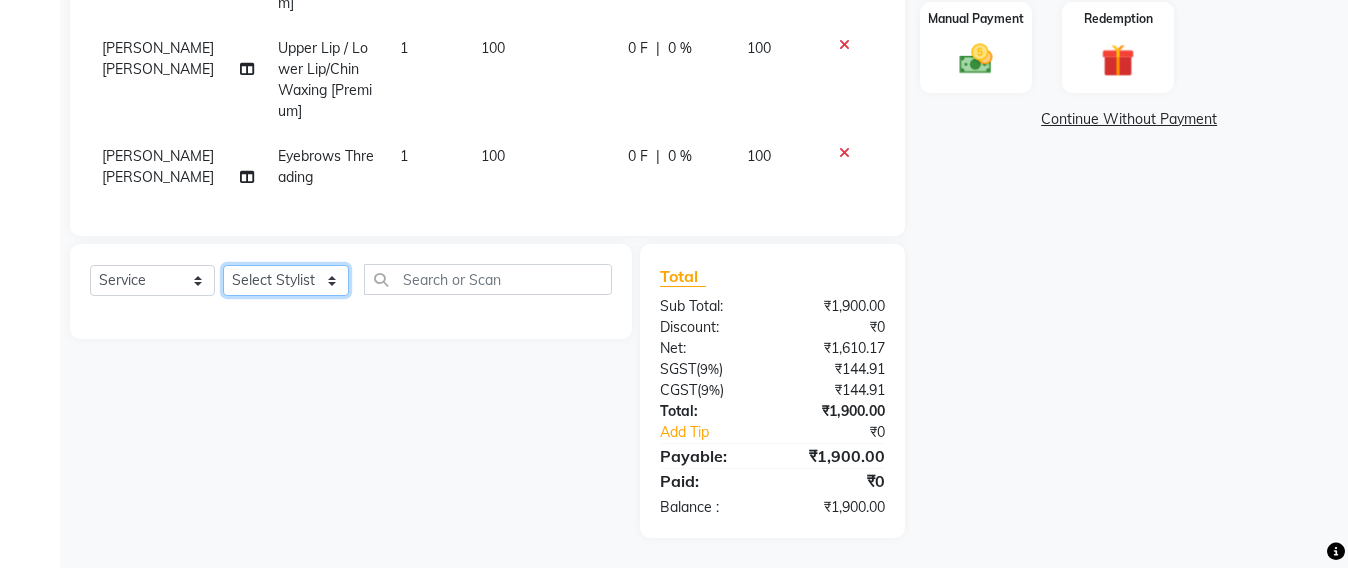 click on "Select Stylist Admin Avesh Sankat AZHER SHAIKH Jayeshree Mahtre Manisha Subodh Shedge Muskaan Pramila Vinayak Mhatre prathmesh mahattre Pratibha Nilesh Sharma Rosy Sunil Jadhav Sameer shah admin Santacruz Manager SAURAV Siddhi SOMAYANG VASHUM Tejasvi Bhosle" 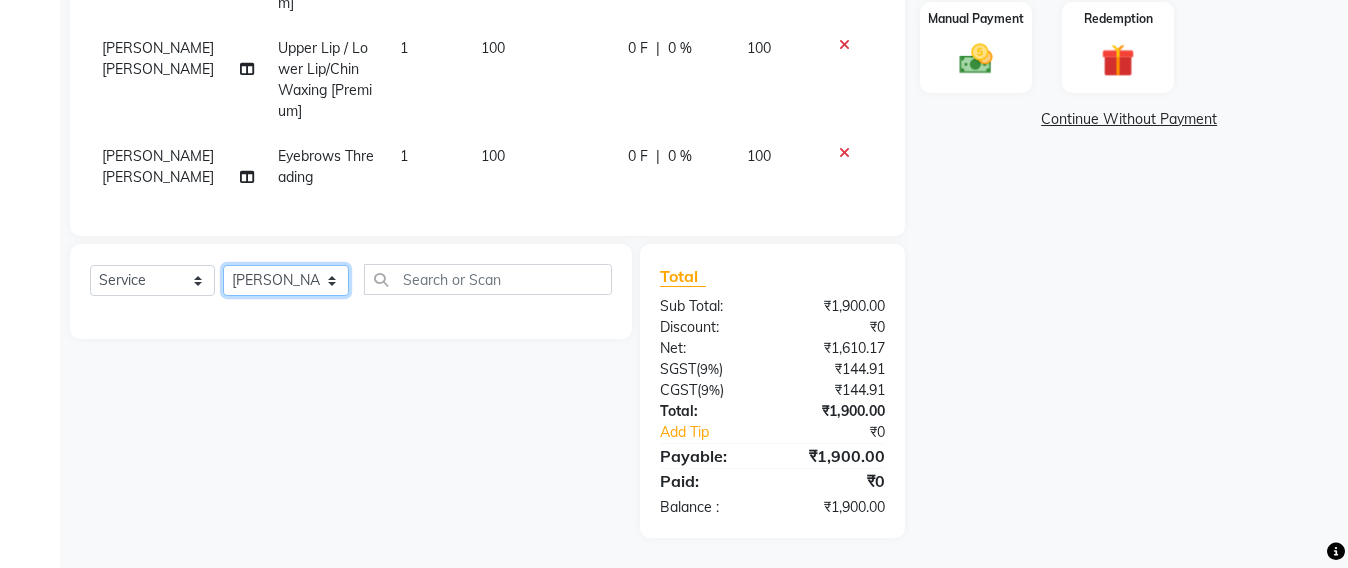 click on "Select Stylist Admin Avesh Sankat AZHER SHAIKH Jayeshree Mahtre Manisha Subodh Shedge Muskaan Pramila Vinayak Mhatre prathmesh mahattre Pratibha Nilesh Sharma Rosy Sunil Jadhav Sameer shah admin Santacruz Manager SAURAV Siddhi SOMAYANG VASHUM Tejasvi Bhosle" 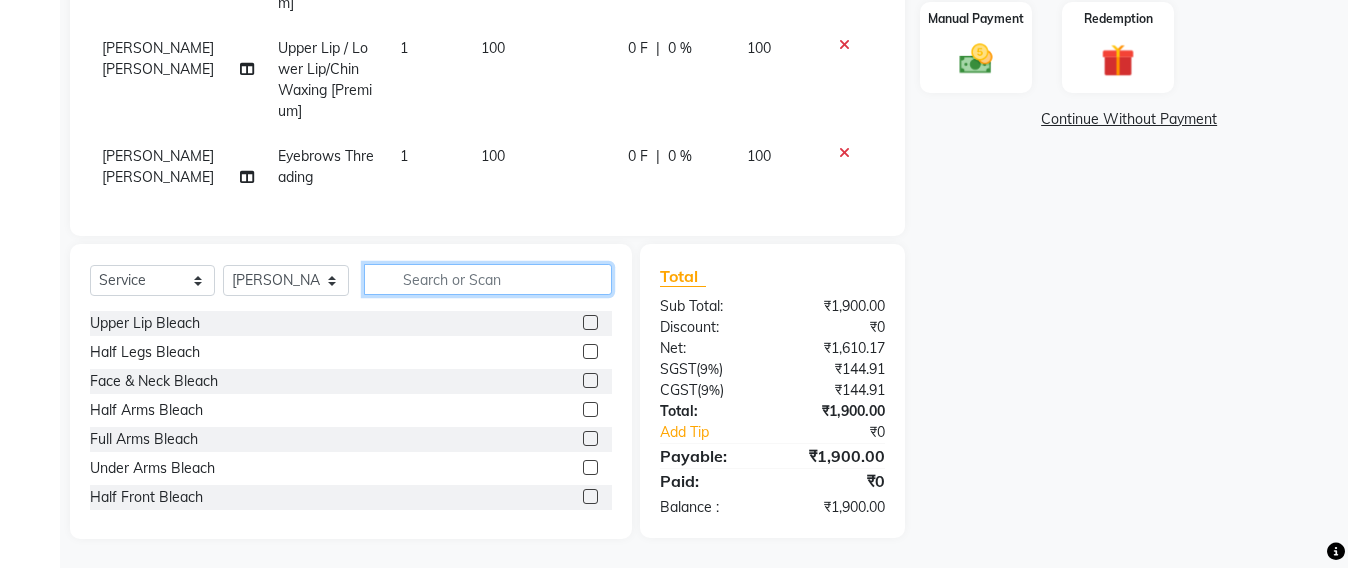 click 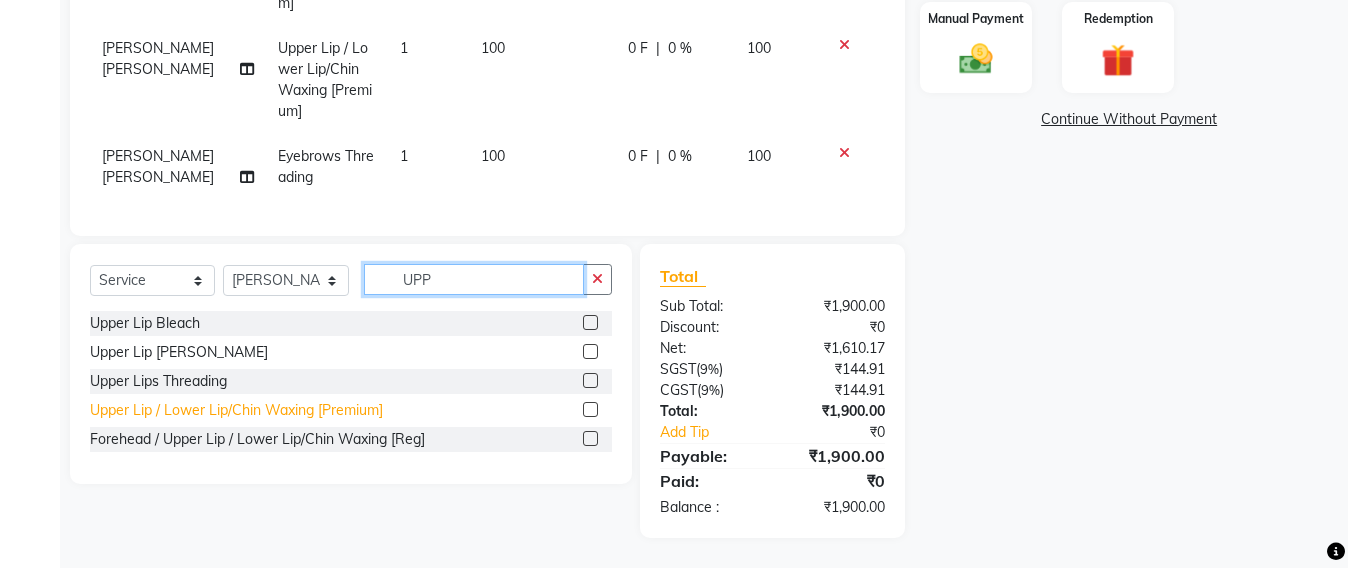 type on "UPP" 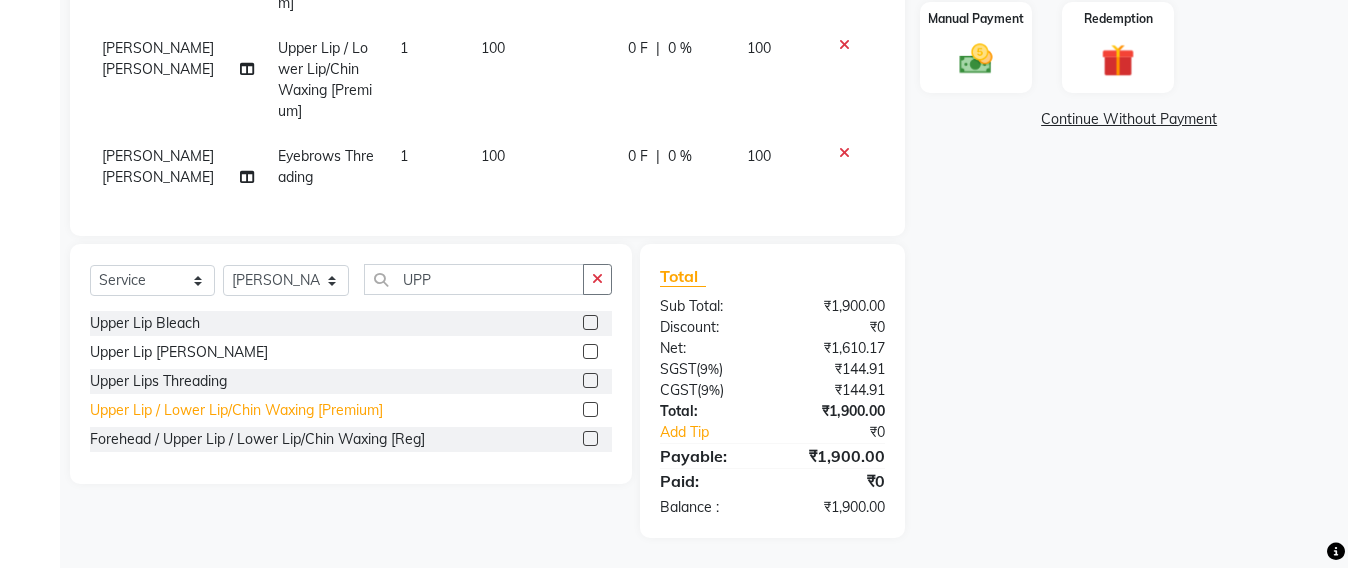 click on "Upper Lip / Lower Lip/Chin  Waxing [Premium]" 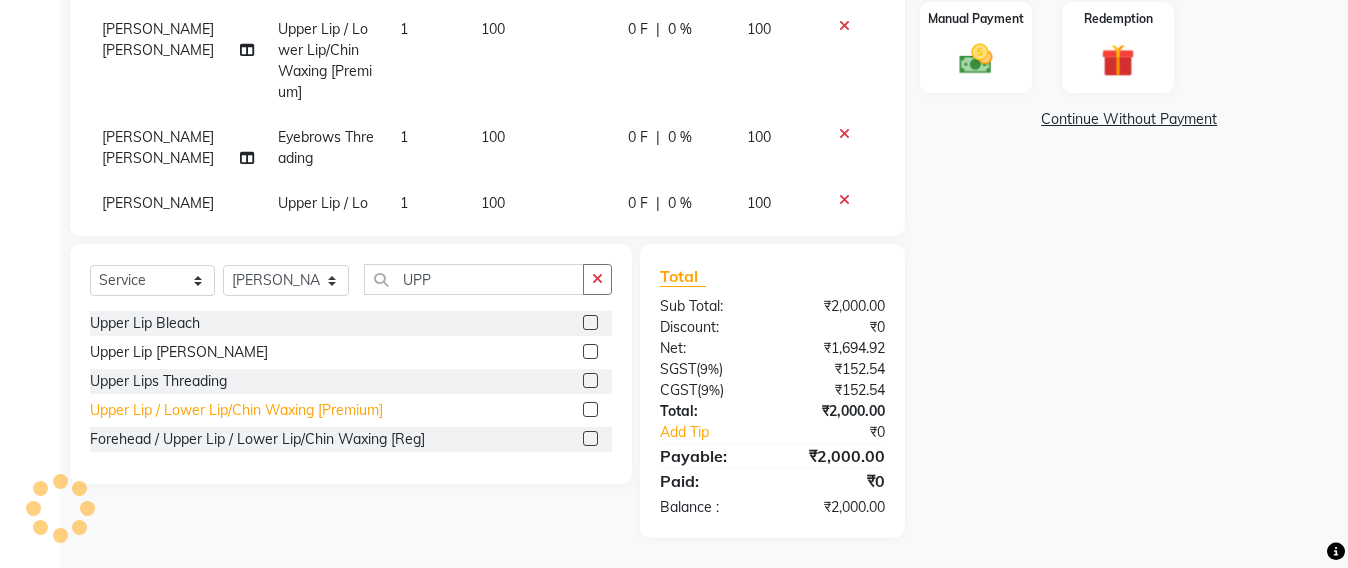 click on "Upper Lip / Lower Lip/Chin  Waxing [Premium]" 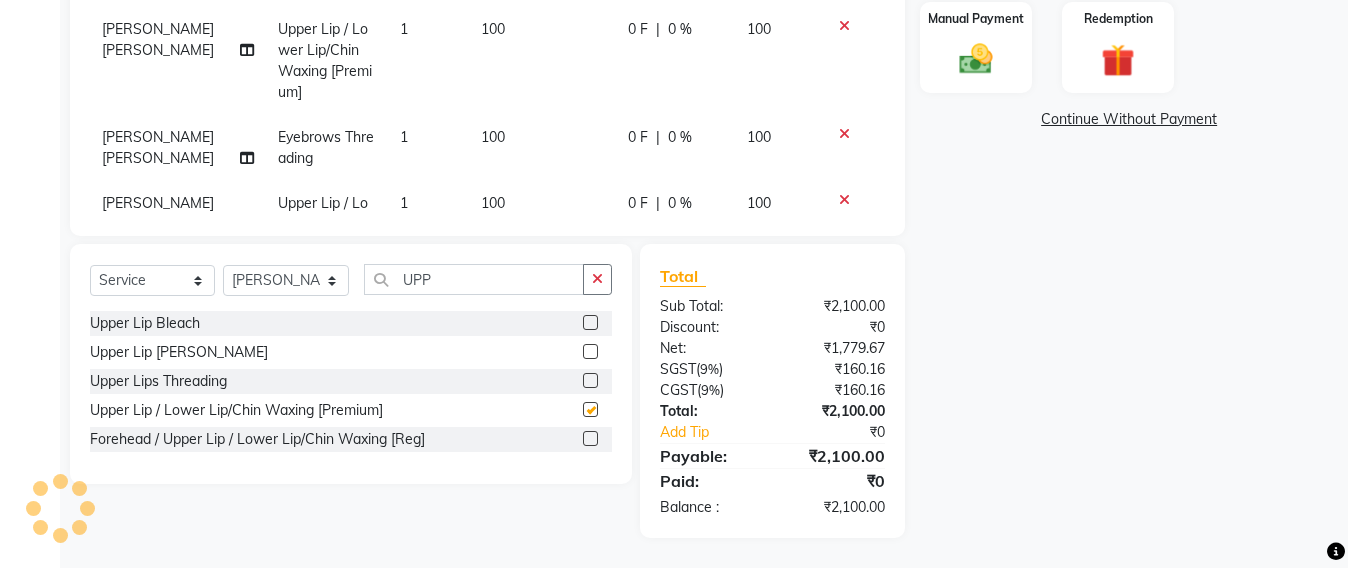 checkbox on "false" 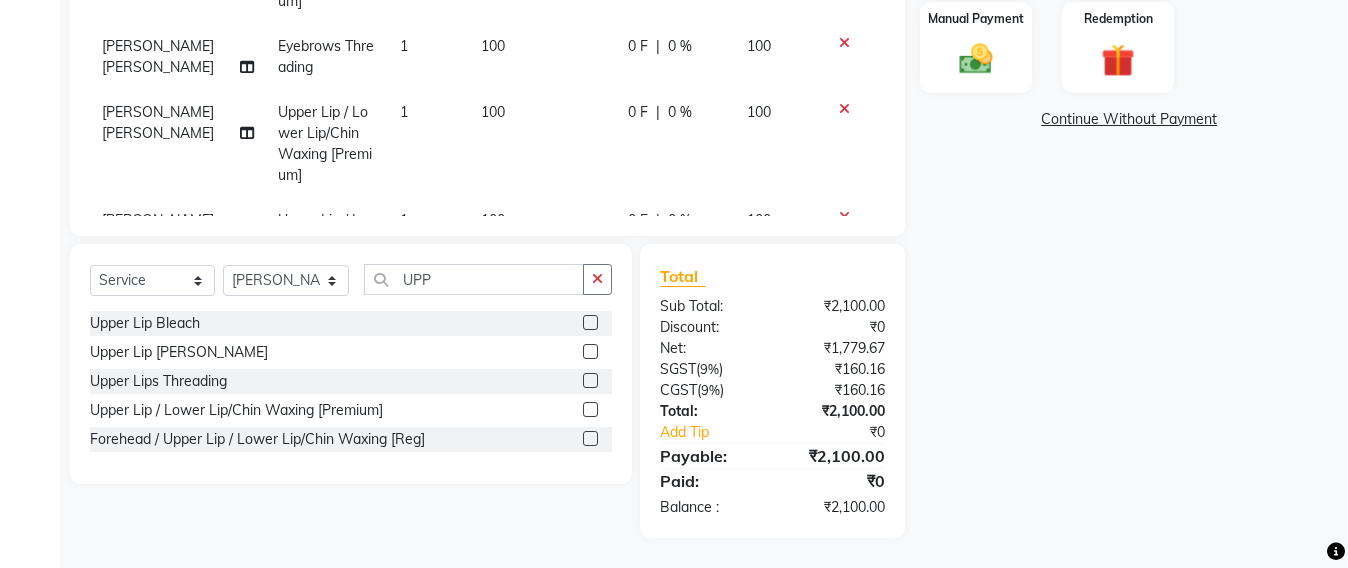 scroll, scrollTop: 247, scrollLeft: 0, axis: vertical 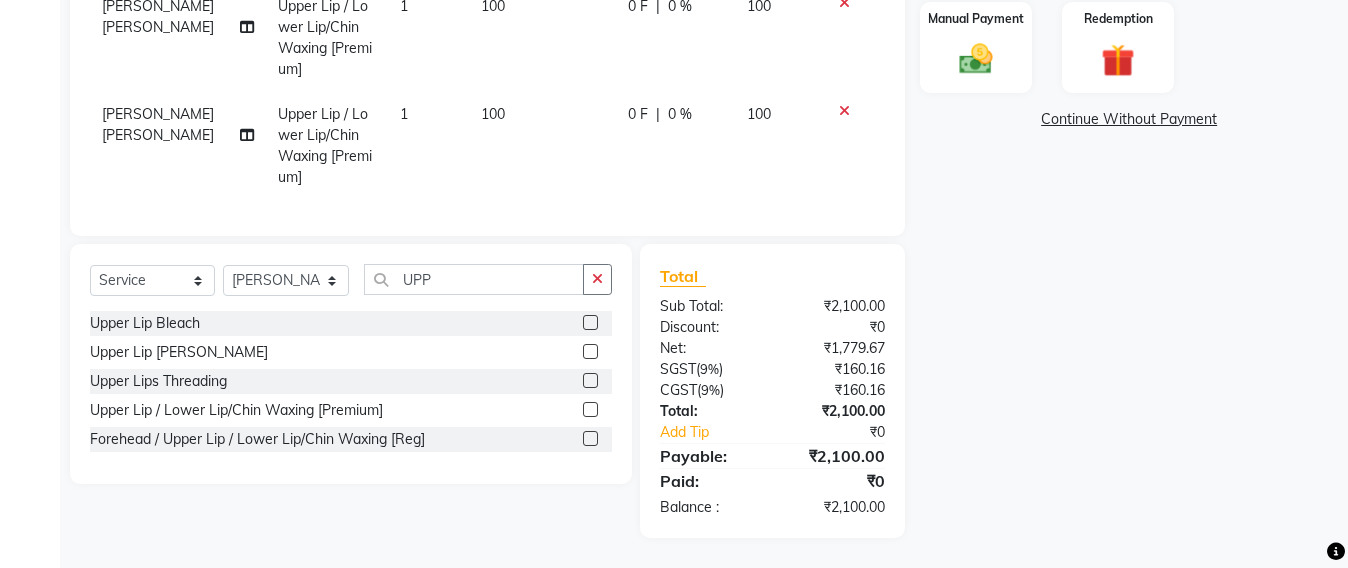 click on "Upper Lip / Lower Lip/Chin  Waxing [Premium]" 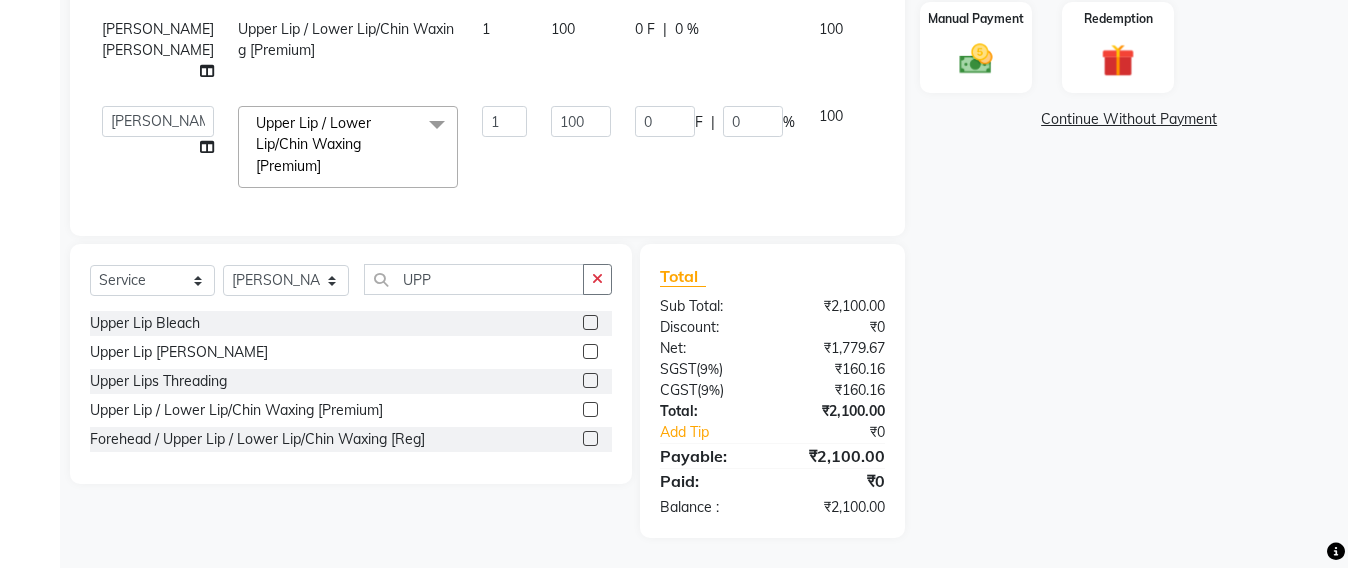 scroll, scrollTop: 310, scrollLeft: 0, axis: vertical 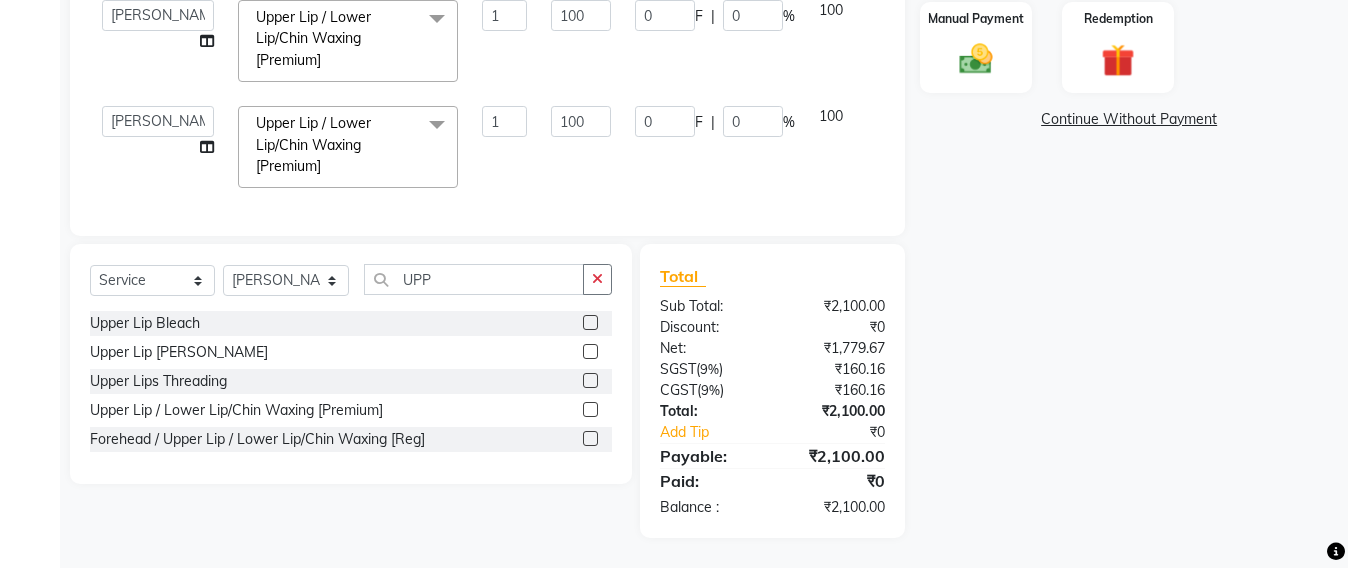 click on "Upper Lip / Lower Lip/Chin  Waxing [Premium]" 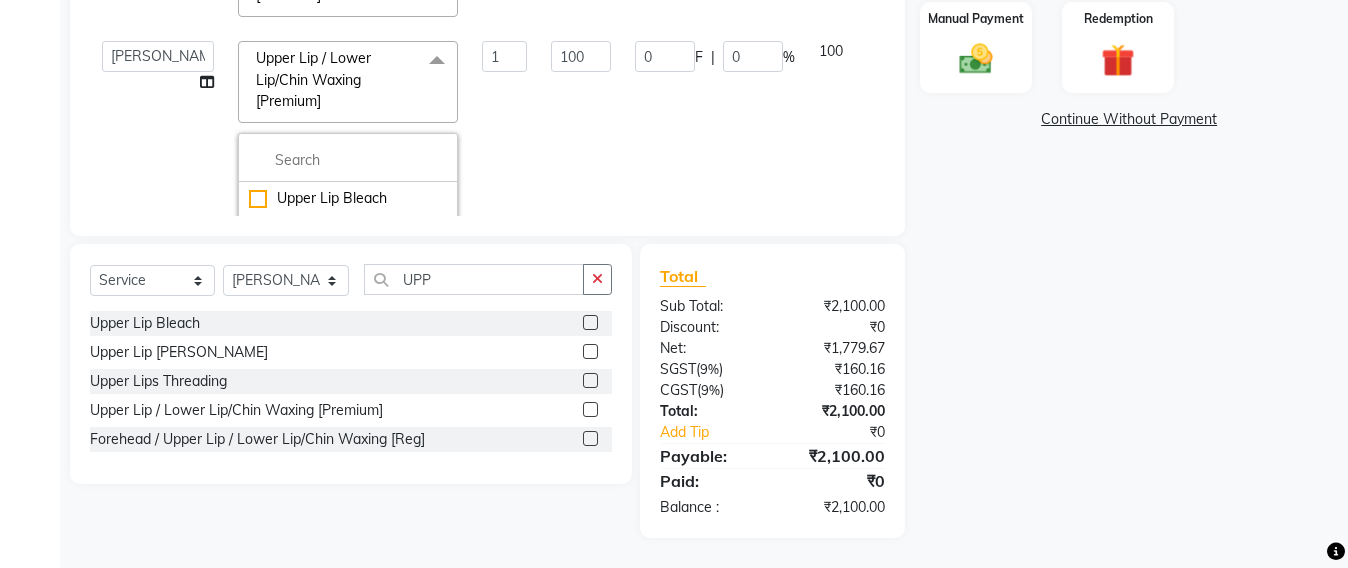 click on "1" 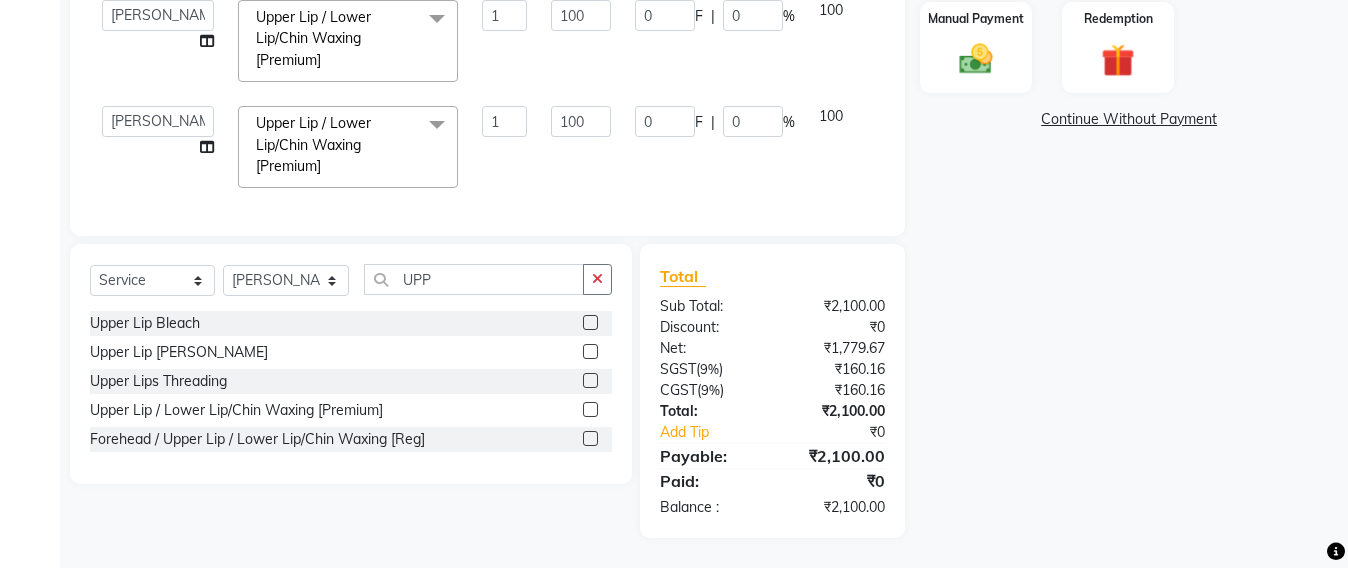 click on "0 F | 0 %" 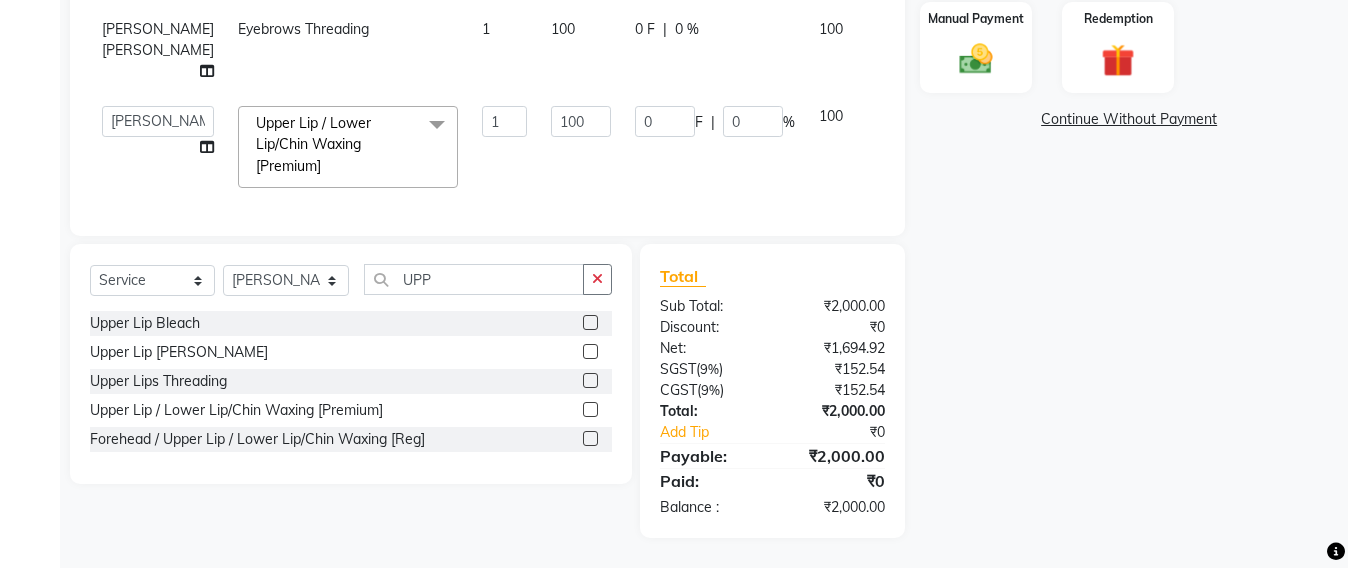 scroll, scrollTop: 263, scrollLeft: 0, axis: vertical 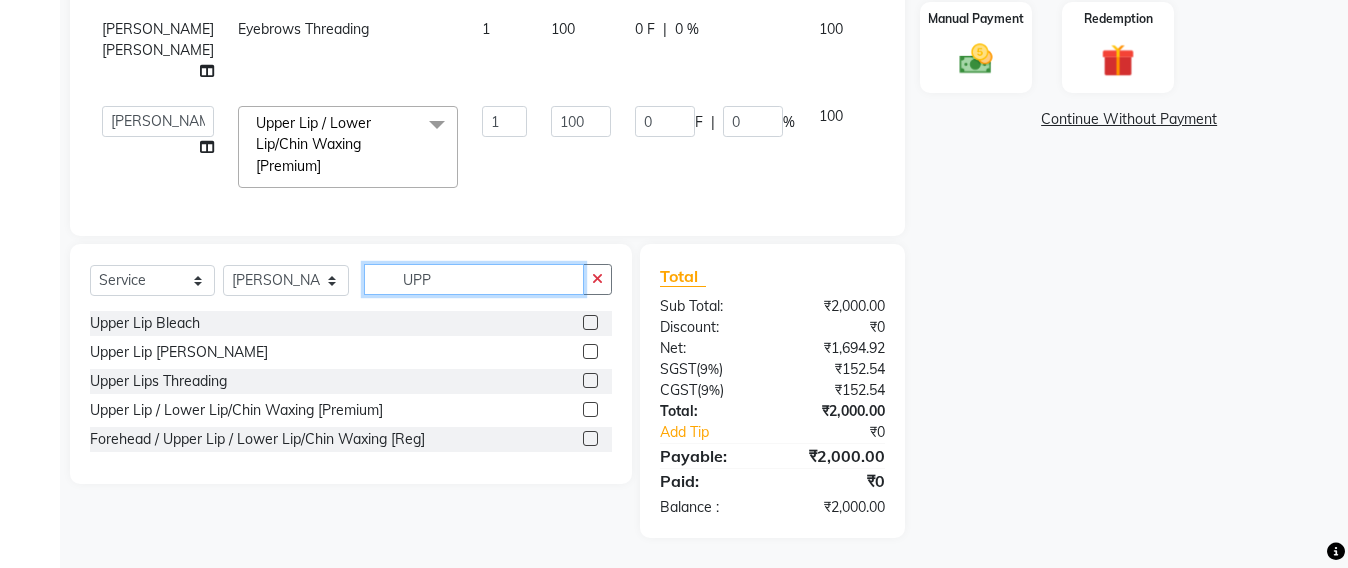 click on "UPP" 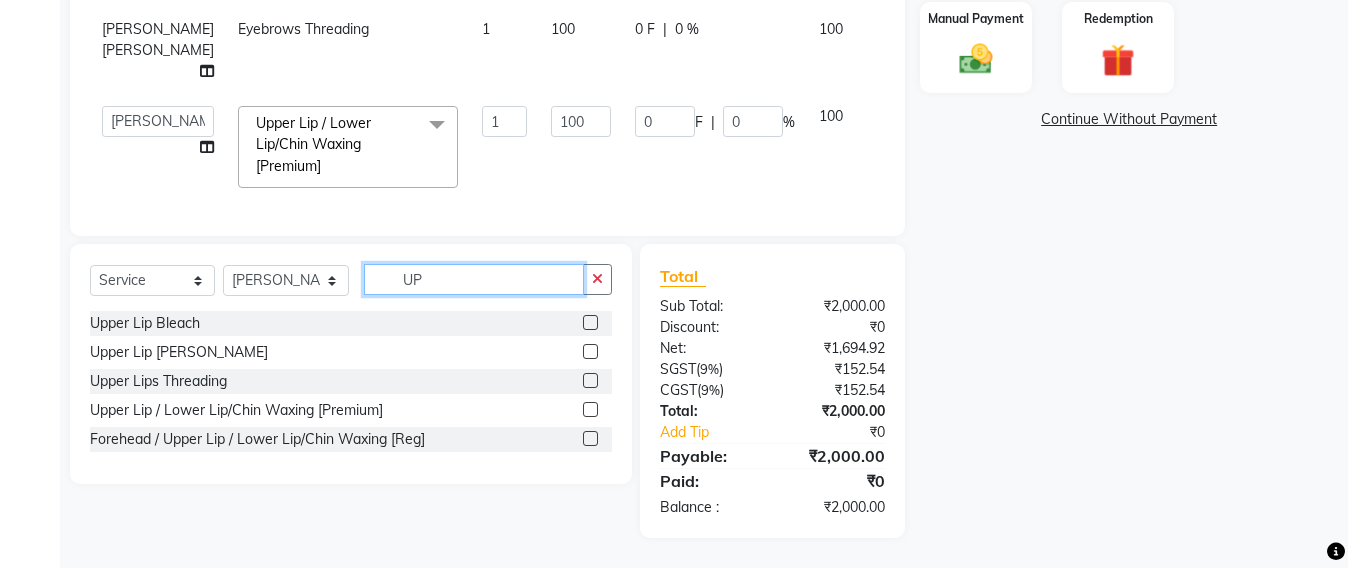 type on "U" 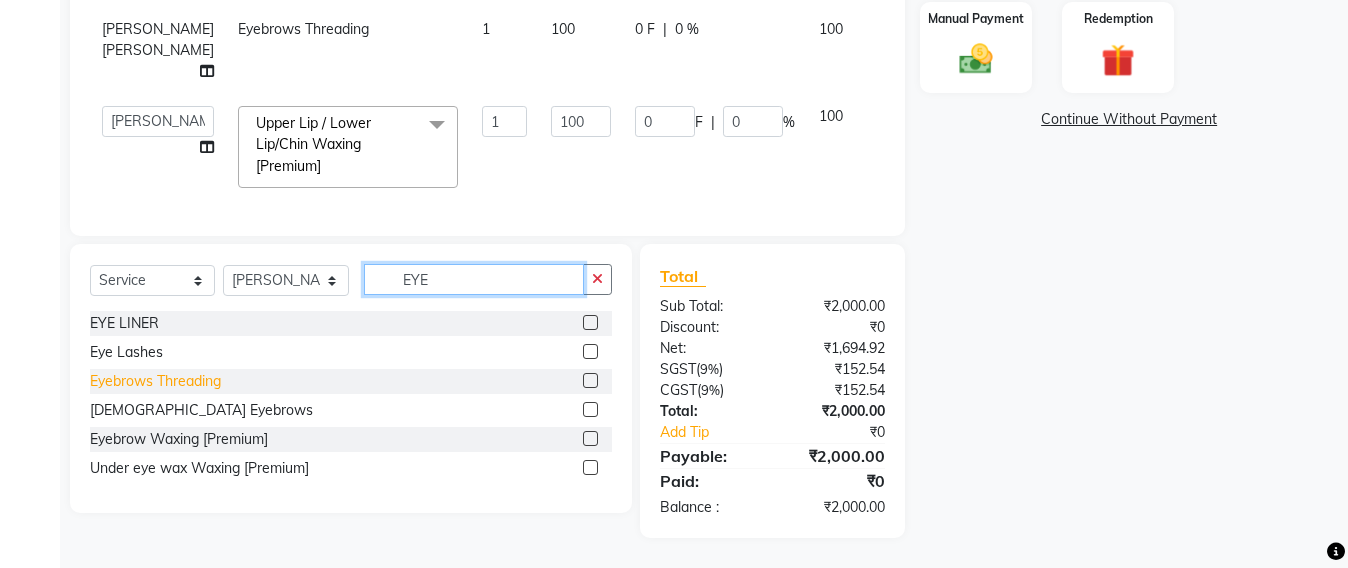 type on "EYE" 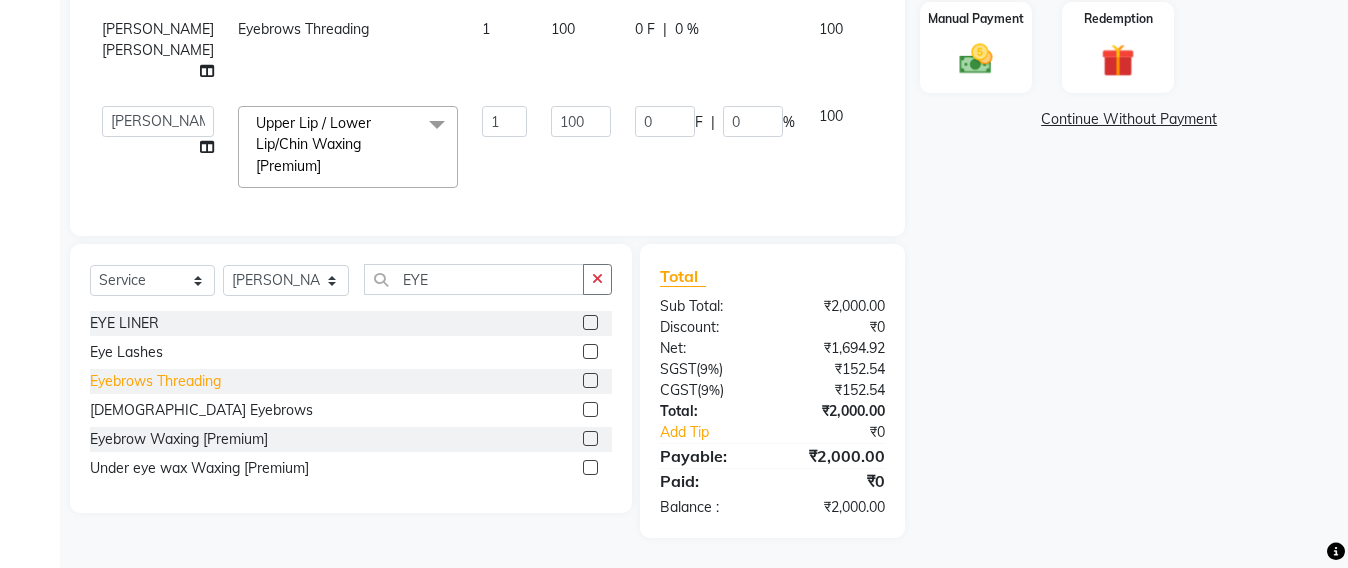 click on "Eyebrows Threading" 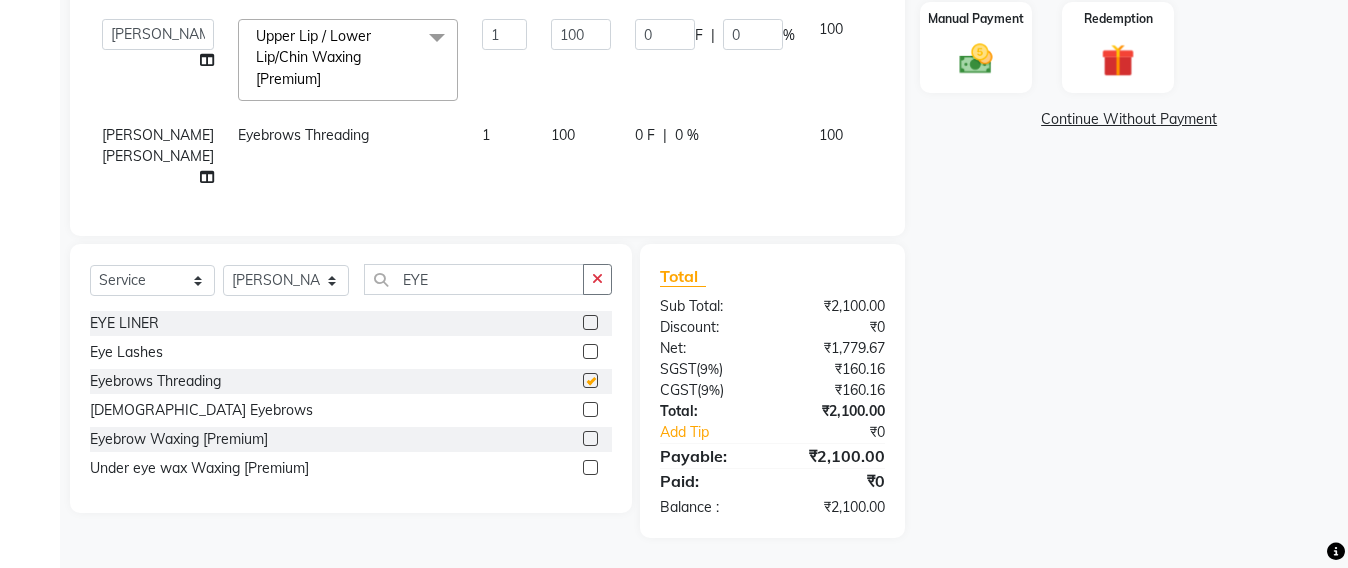 checkbox on "false" 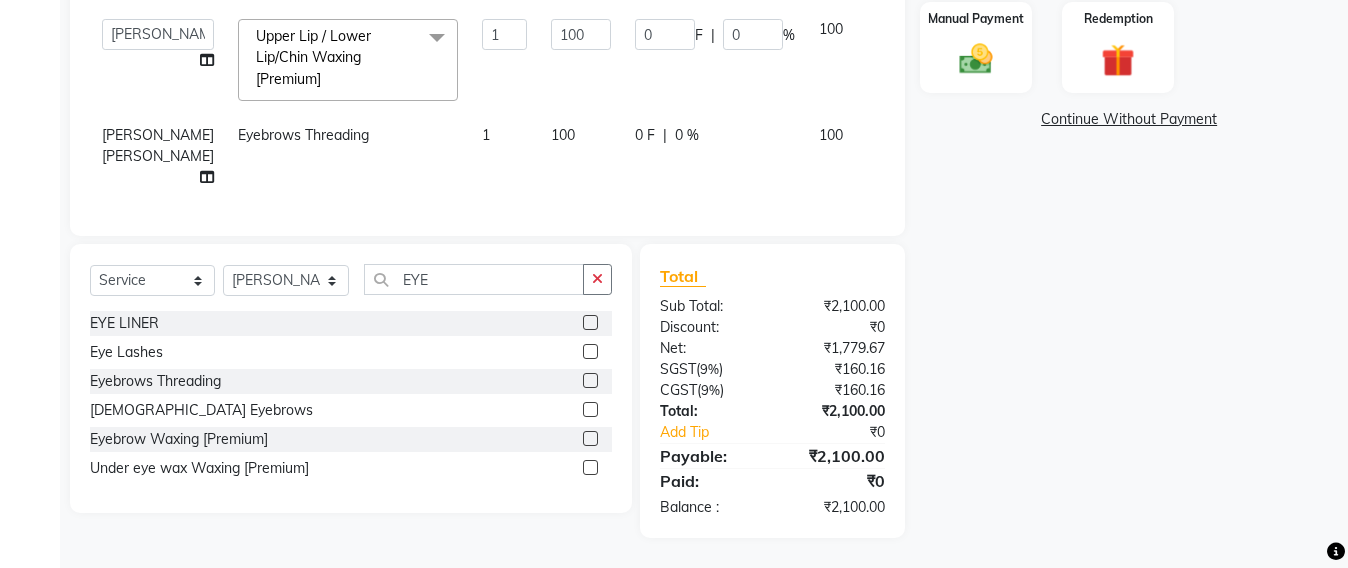 scroll, scrollTop: 121, scrollLeft: 0, axis: vertical 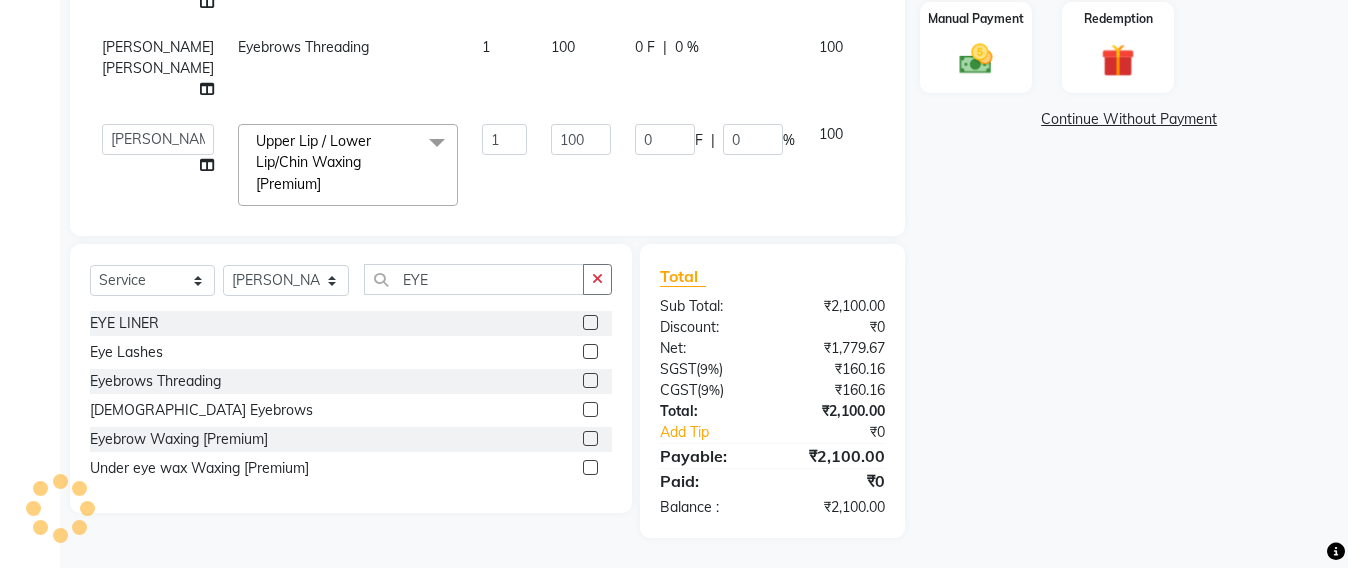 click on "Name: Mili Goradia - 0112 Membership:  No Active Membership  Total Visits:  80 Card on file:  0 Last Visit:   13-07-2025 Points:   0  Prepaid Coupon Code Apply Service Total:  ₹2,100.00  Discount:  Percentage   Fixed  0 Manual Payment Redemption  Continue Without Payment" 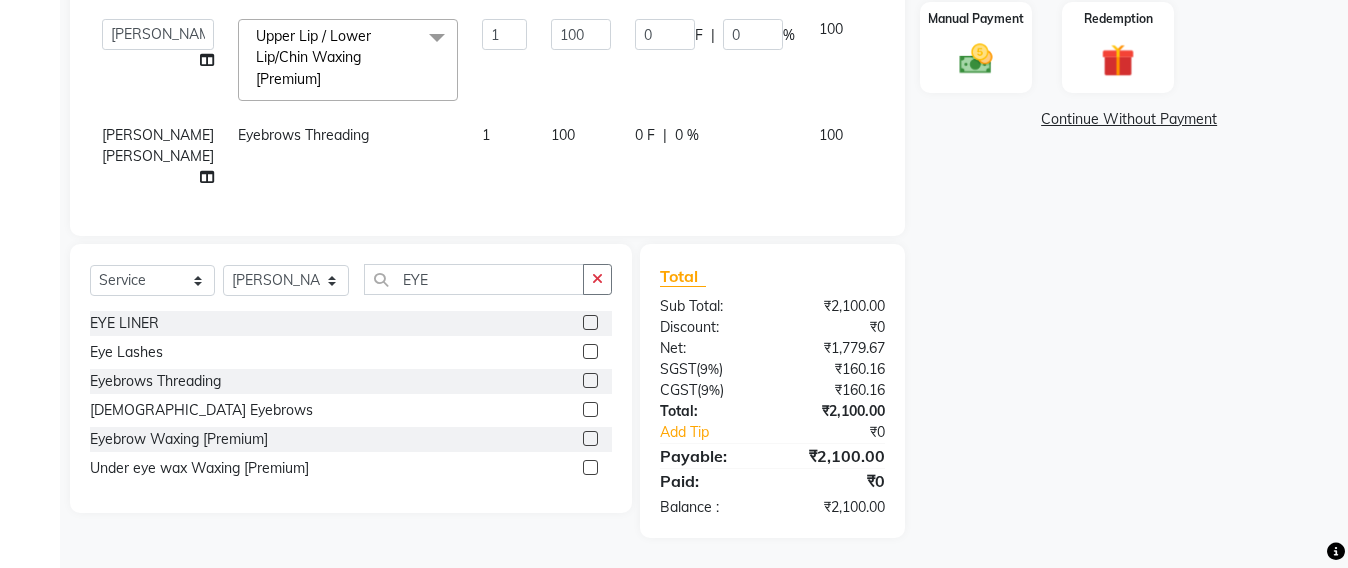 scroll, scrollTop: 371, scrollLeft: 0, axis: vertical 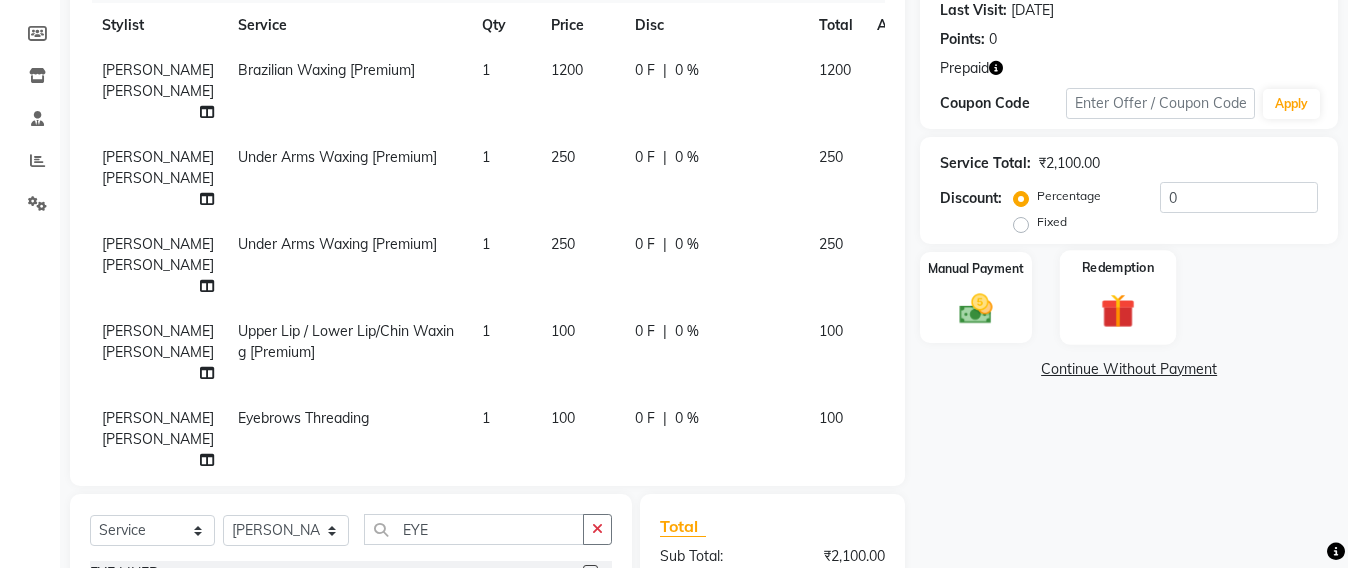 click 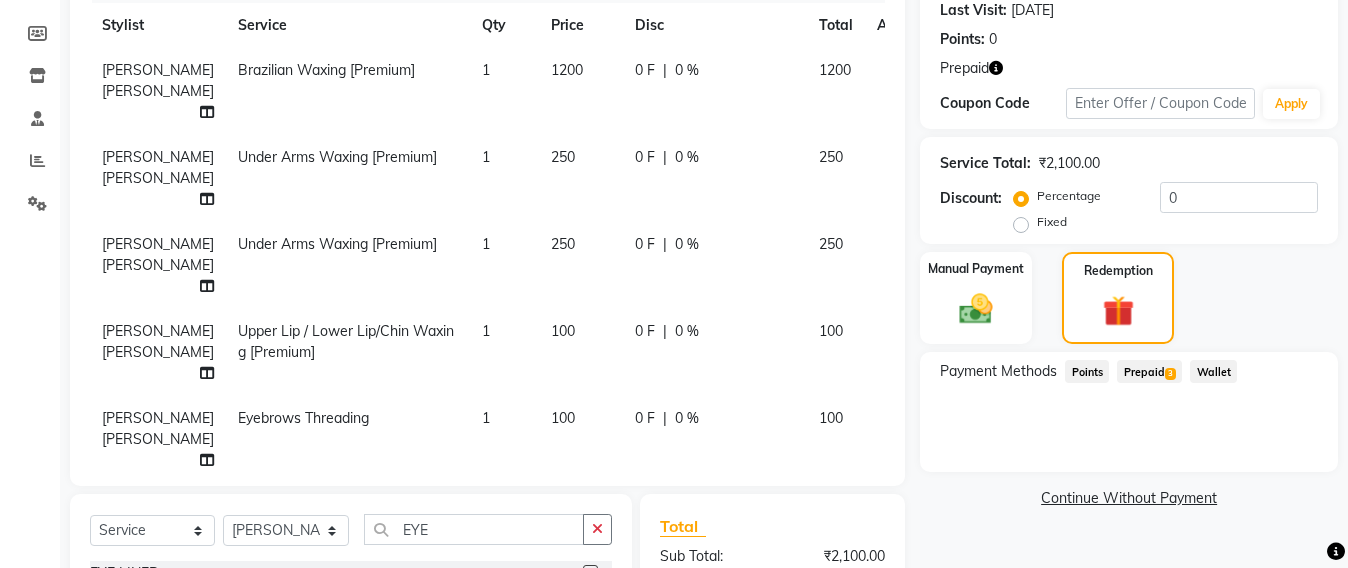 click on "Prepaid  3" 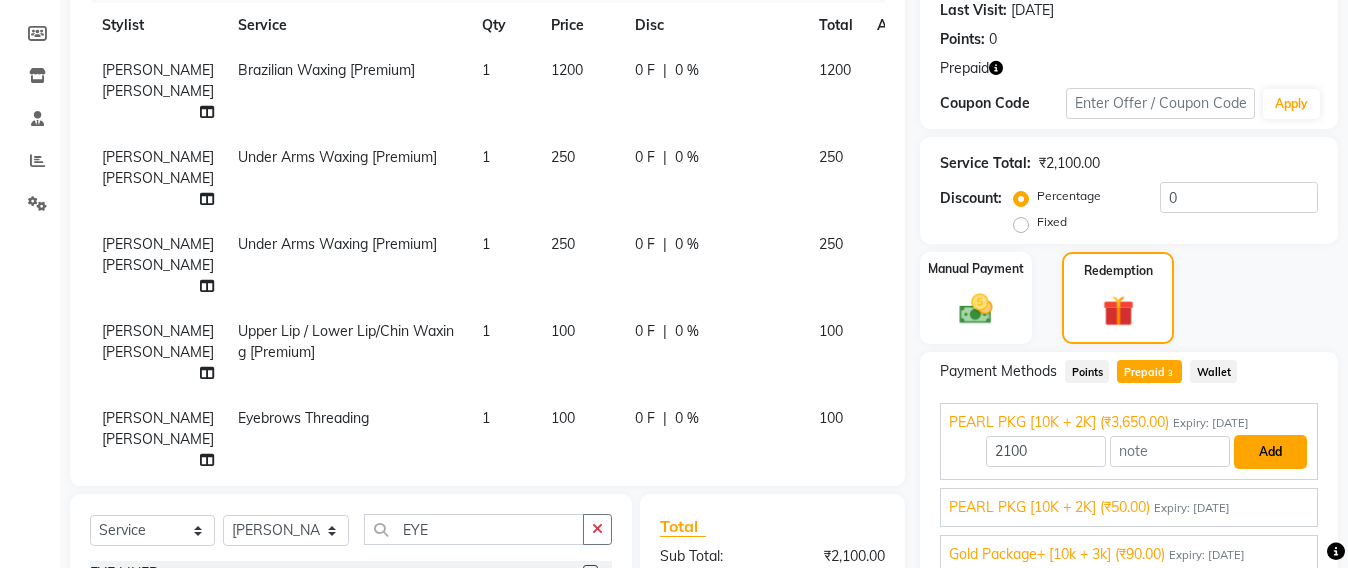 click on "Add" at bounding box center [1270, 452] 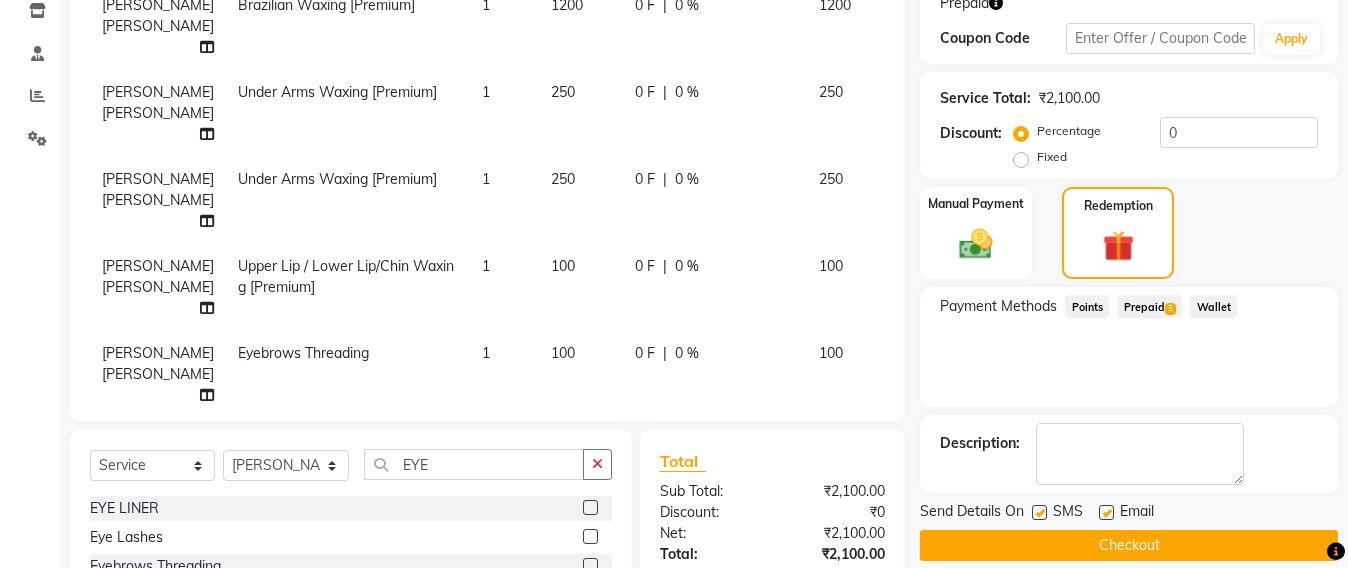scroll, scrollTop: 407, scrollLeft: 0, axis: vertical 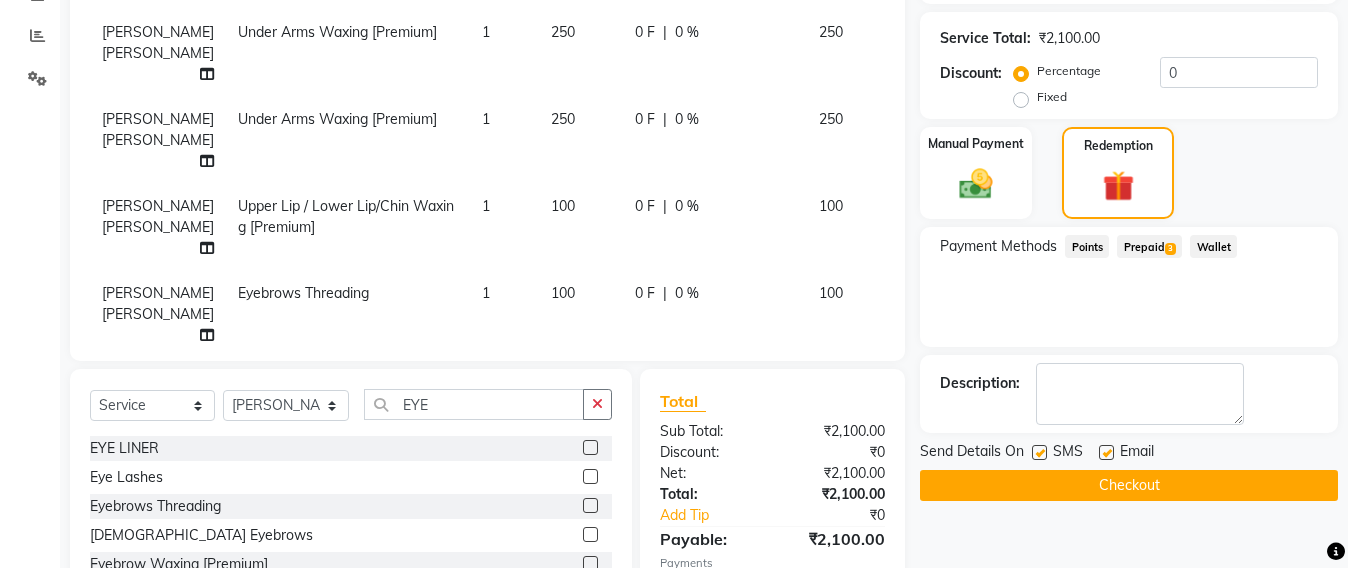 click on "Checkout" 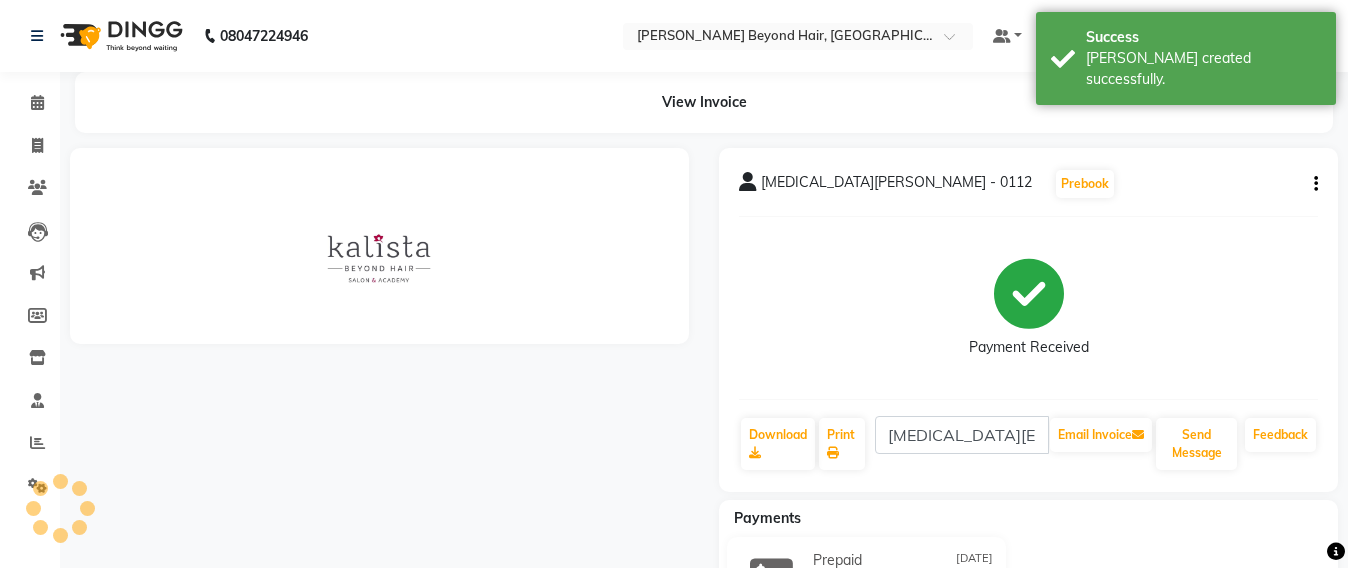 scroll, scrollTop: 0, scrollLeft: 0, axis: both 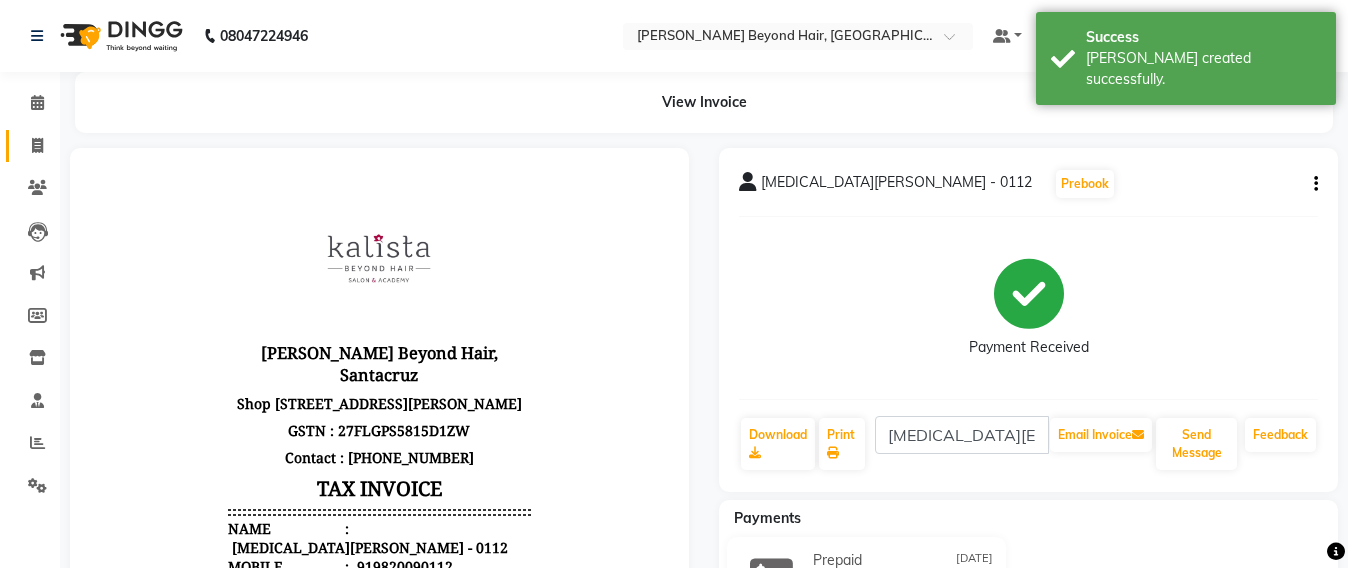click on "Invoice" 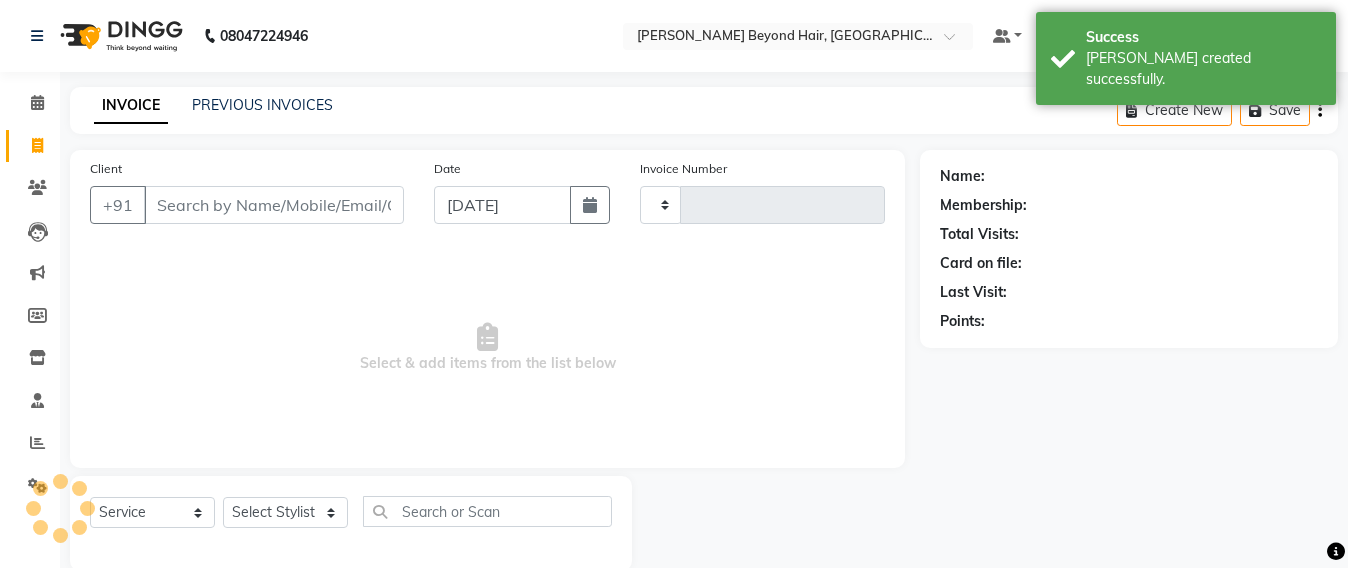 scroll, scrollTop: 33, scrollLeft: 0, axis: vertical 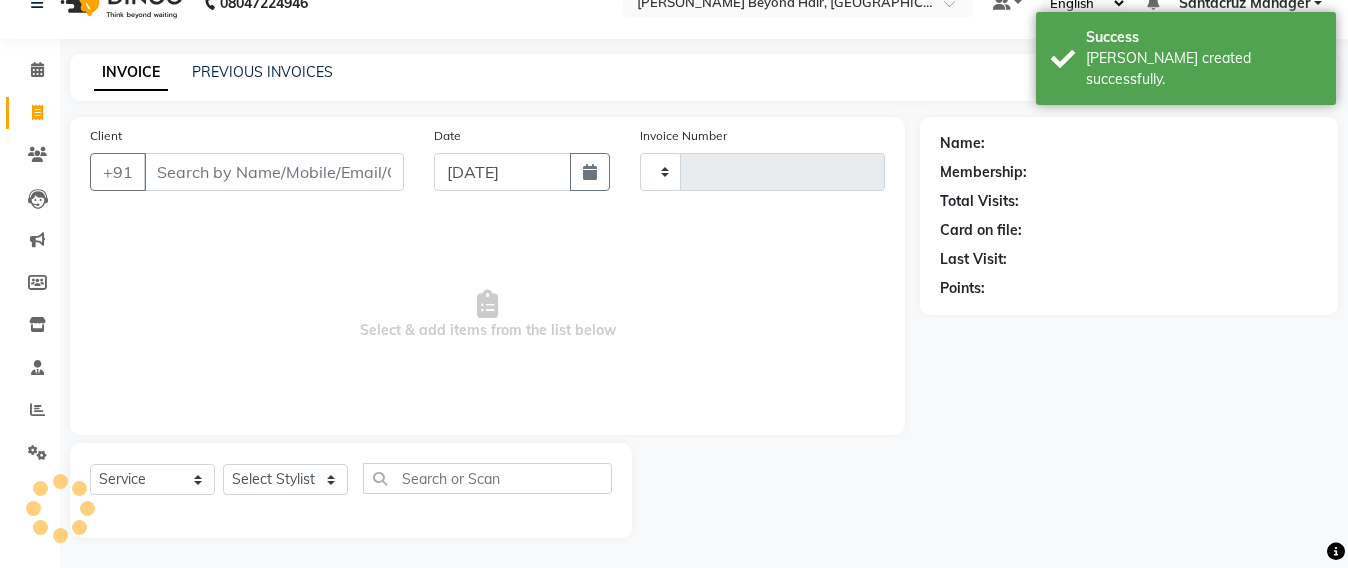 type on "5103" 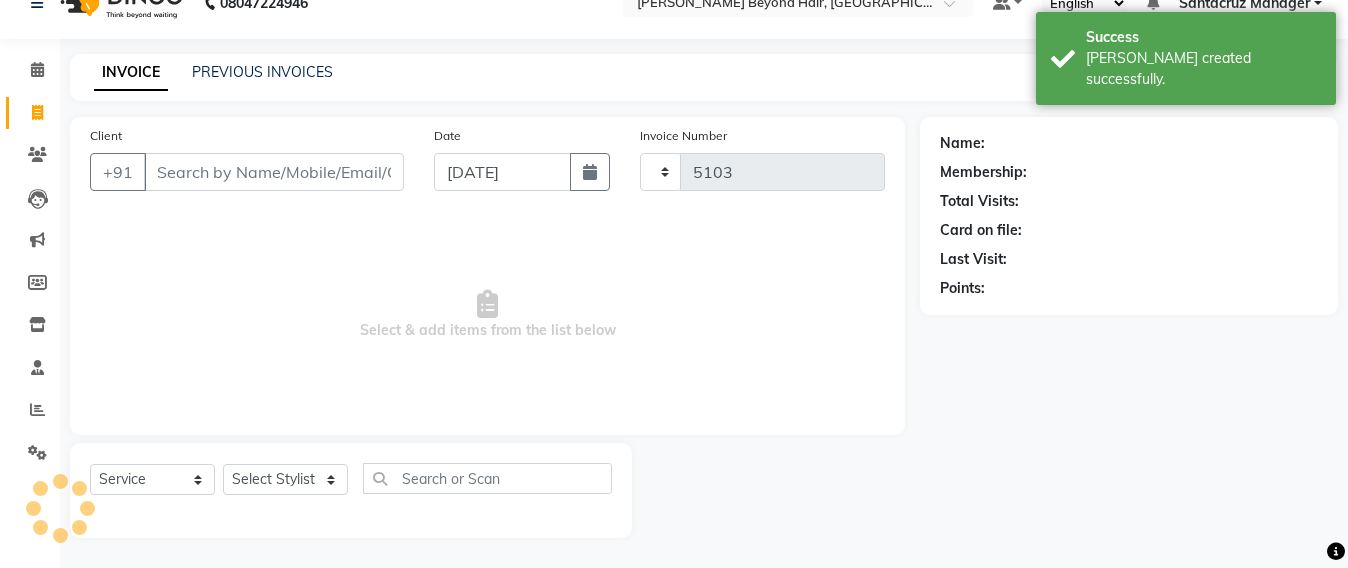 select on "6357" 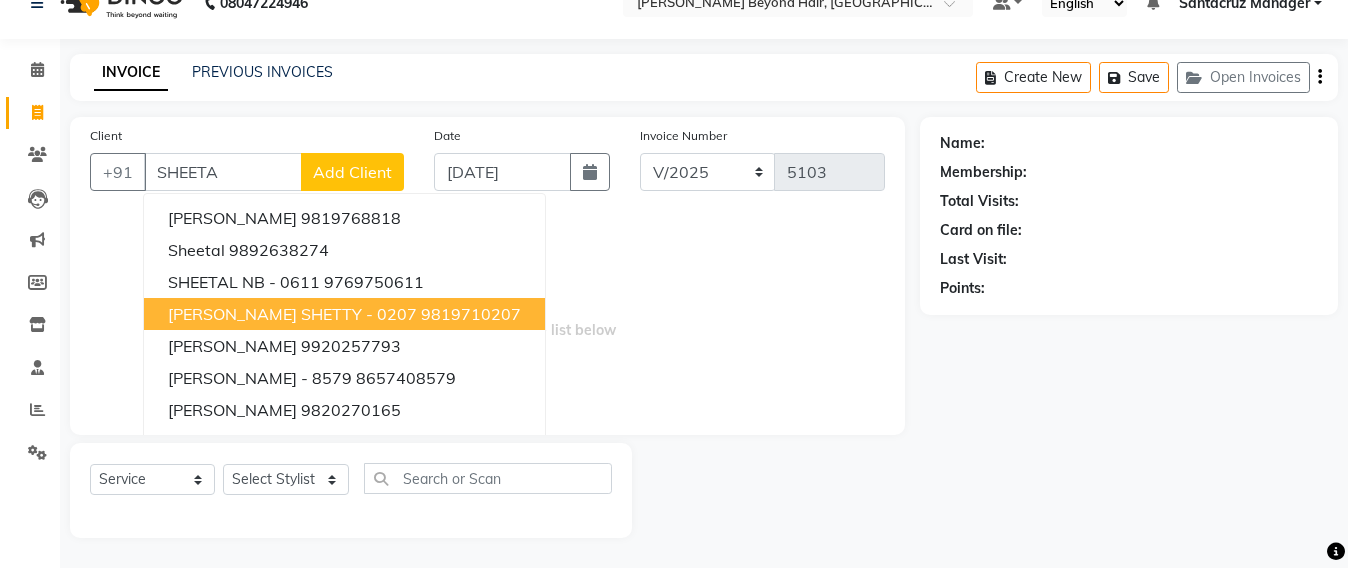 click on "SHEETAL UBALE SHETTY - 0207" at bounding box center (292, 314) 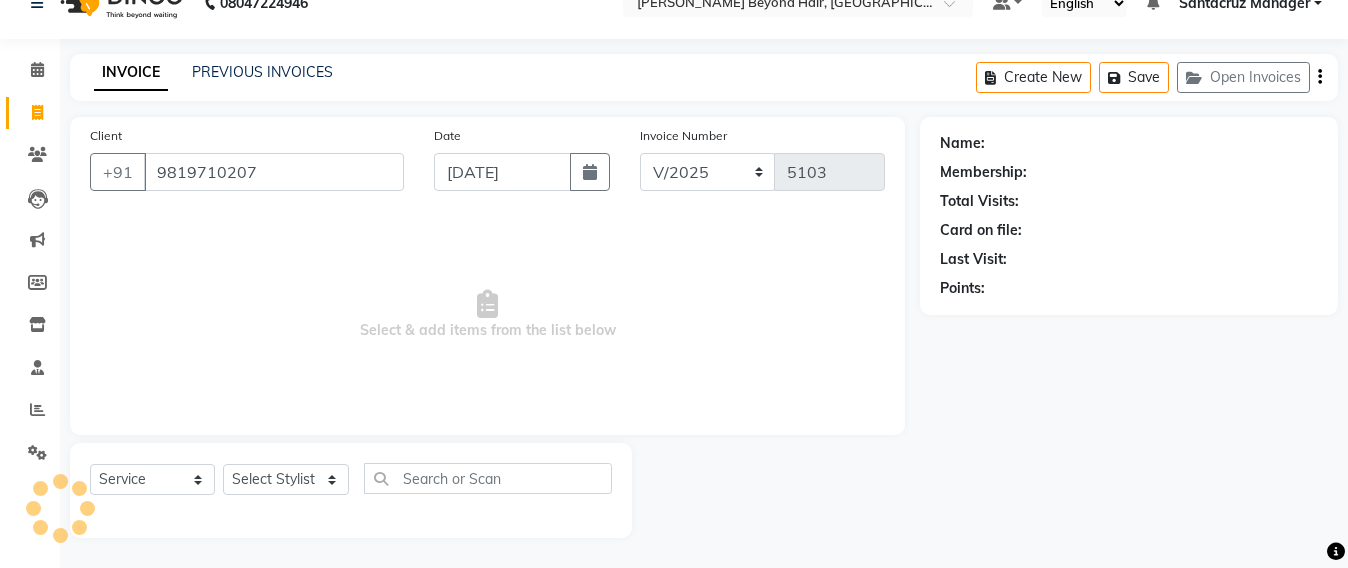 type on "9819710207" 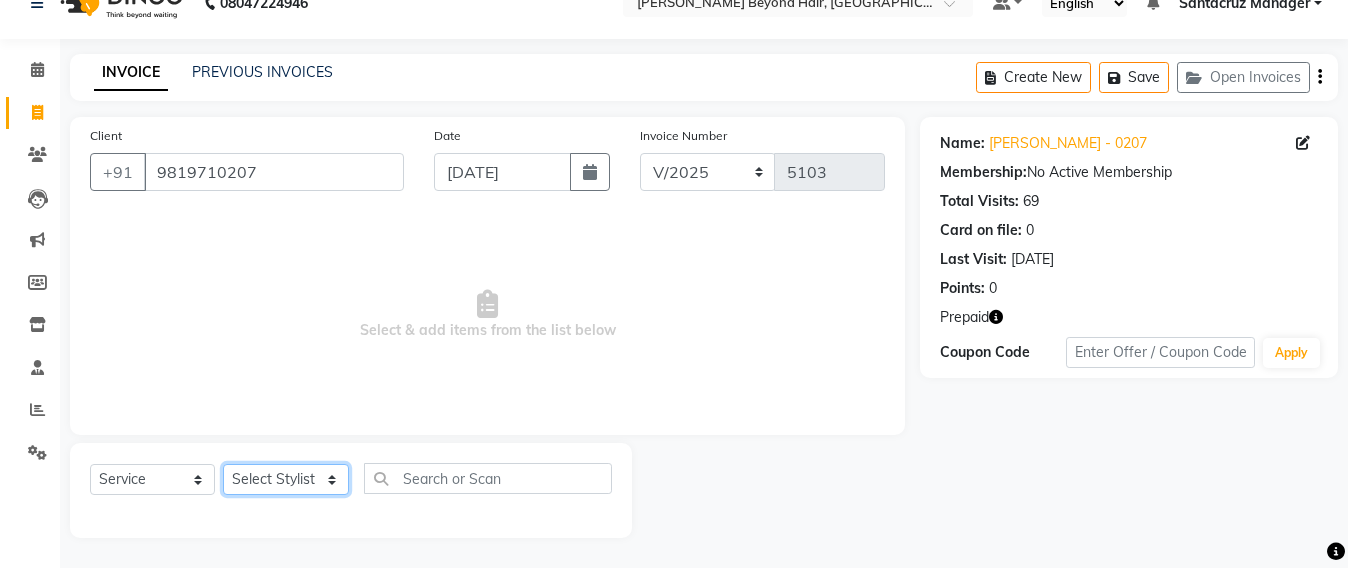 click on "Select Stylist Admin [PERSON_NAME] Sankat [PERSON_NAME] [PERSON_NAME] [PERSON_NAME] [PERSON_NAME] [PERSON_NAME] [PERSON_NAME] mahattre Pratibha [PERSON_NAME] Rosy [PERSON_NAME] [PERSON_NAME] admin [PERSON_NAME] Manager [PERSON_NAME] SOMAYANG VASHUM [PERSON_NAME]" 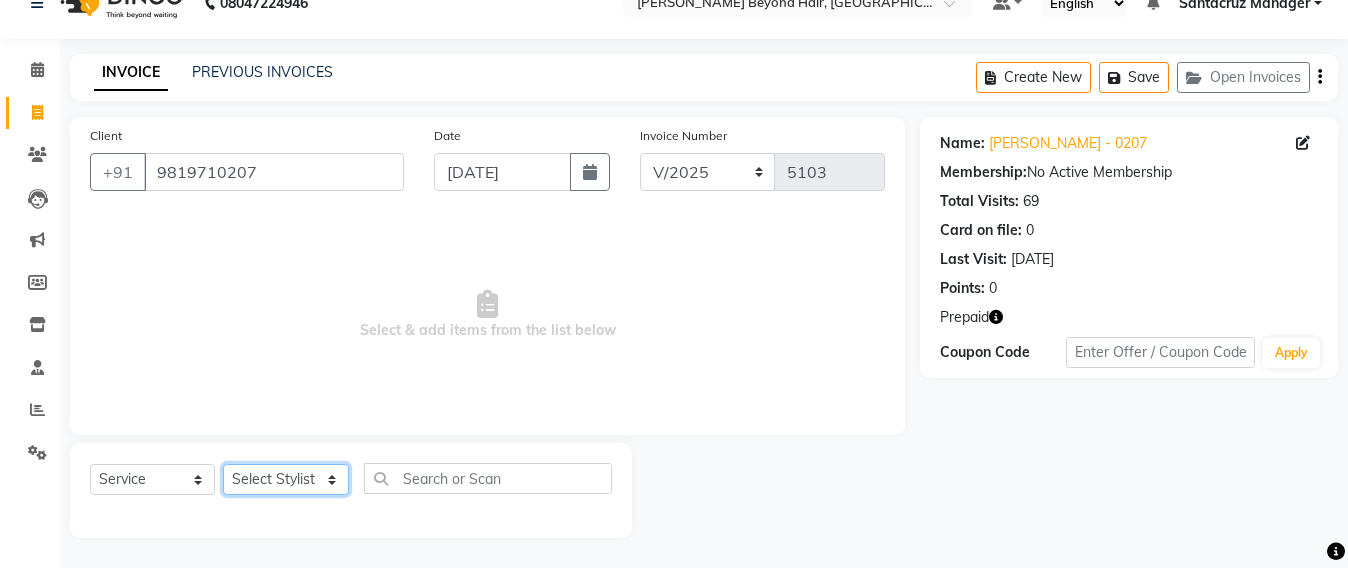 select on "47914" 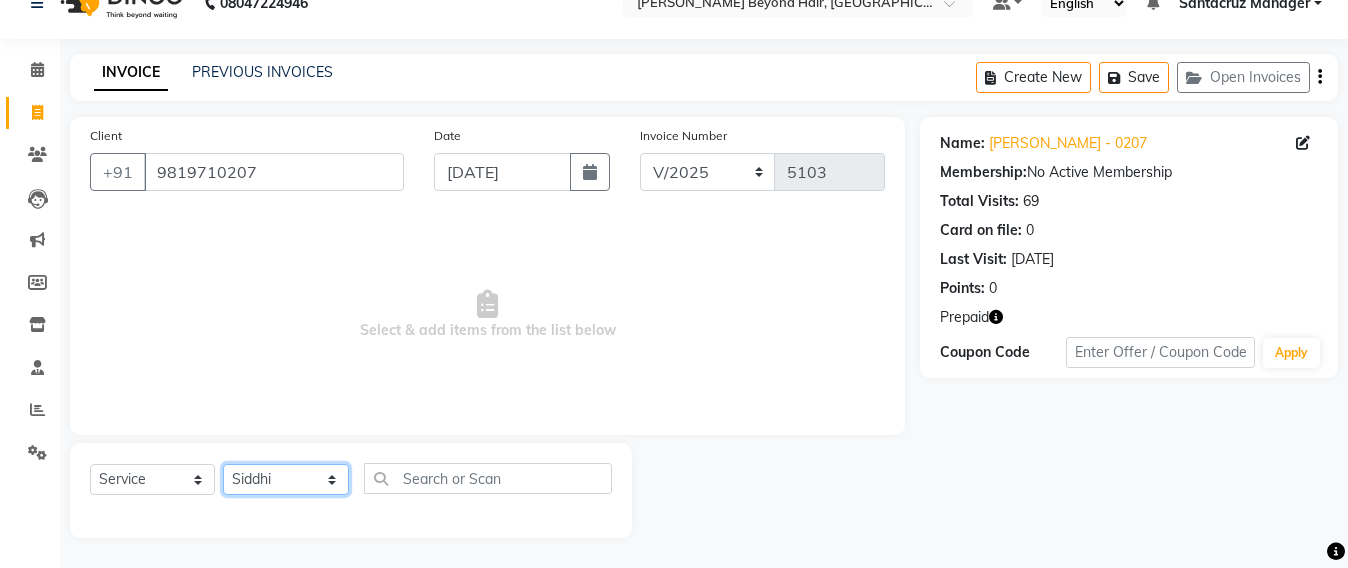 click on "Select Stylist Admin [PERSON_NAME] Sankat [PERSON_NAME] [PERSON_NAME] [PERSON_NAME] [PERSON_NAME] [PERSON_NAME] [PERSON_NAME] mahattre Pratibha [PERSON_NAME] Rosy [PERSON_NAME] [PERSON_NAME] admin [PERSON_NAME] Manager [PERSON_NAME] SOMAYANG VASHUM [PERSON_NAME]" 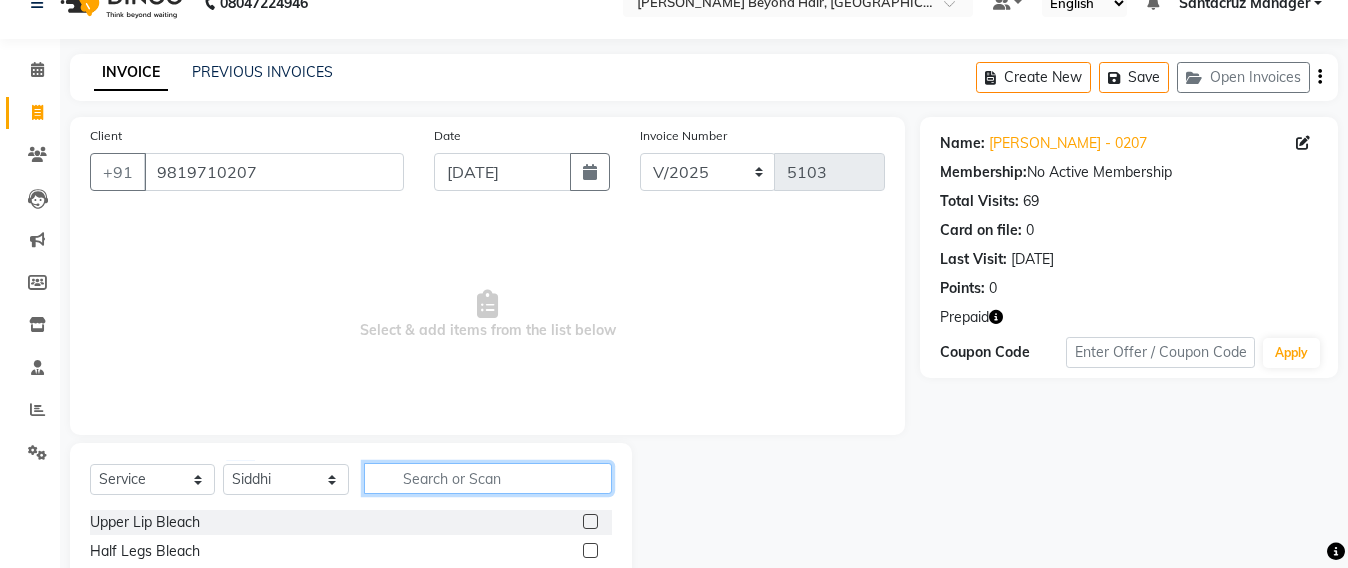 click 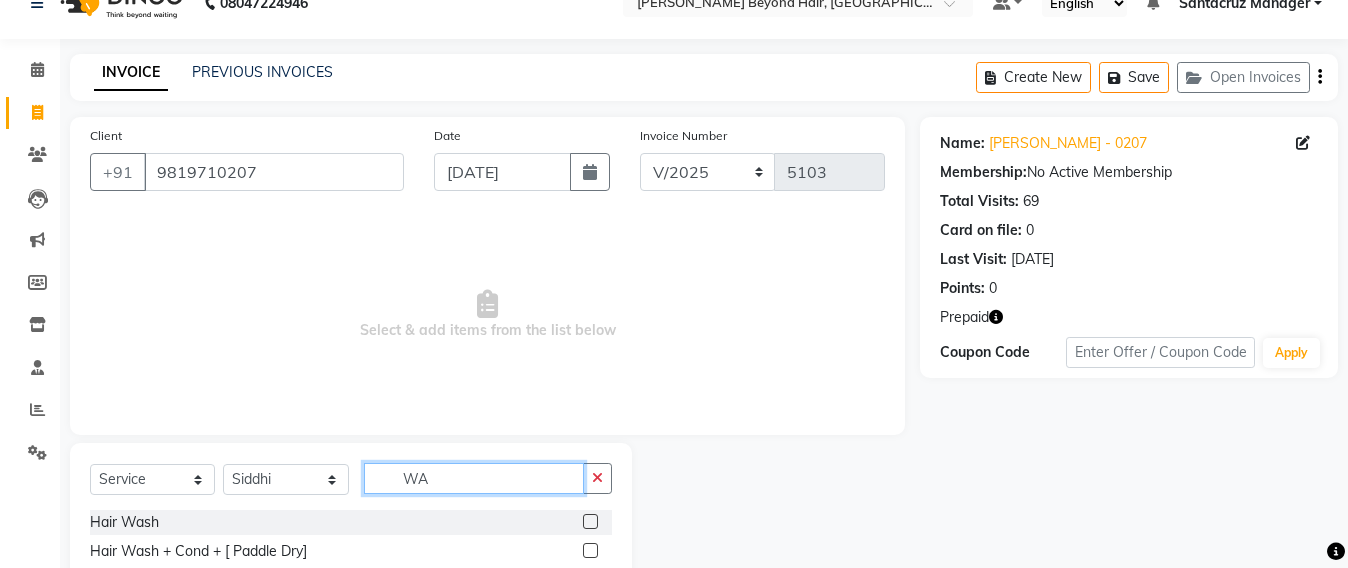 type on "W" 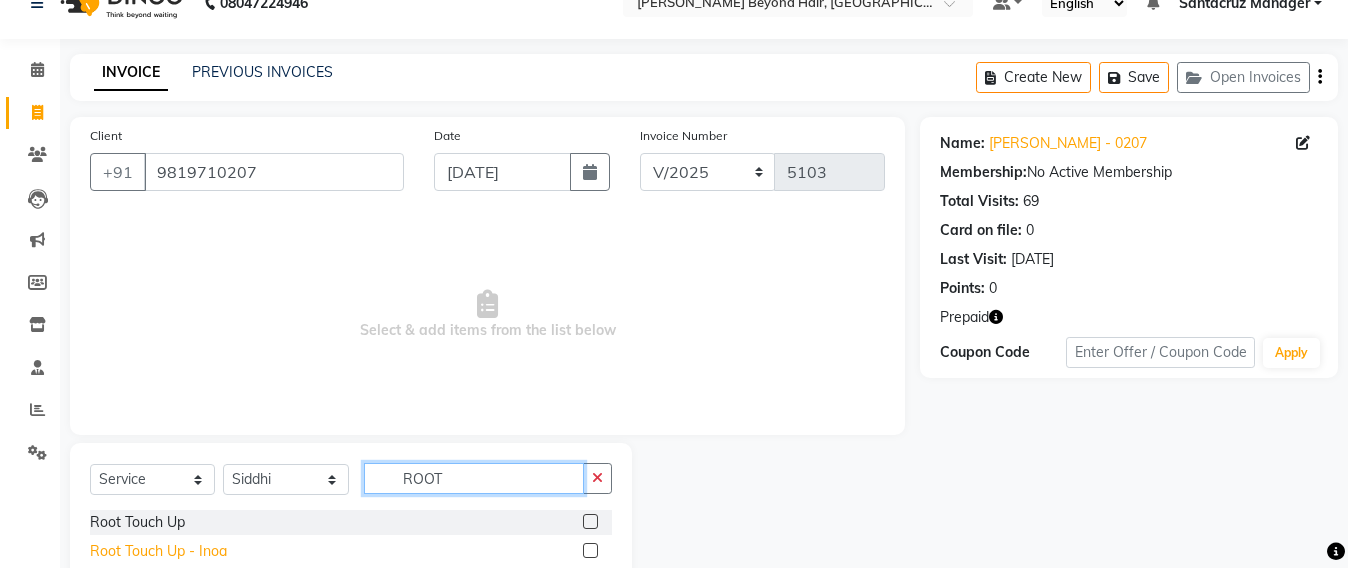 type on "ROOT" 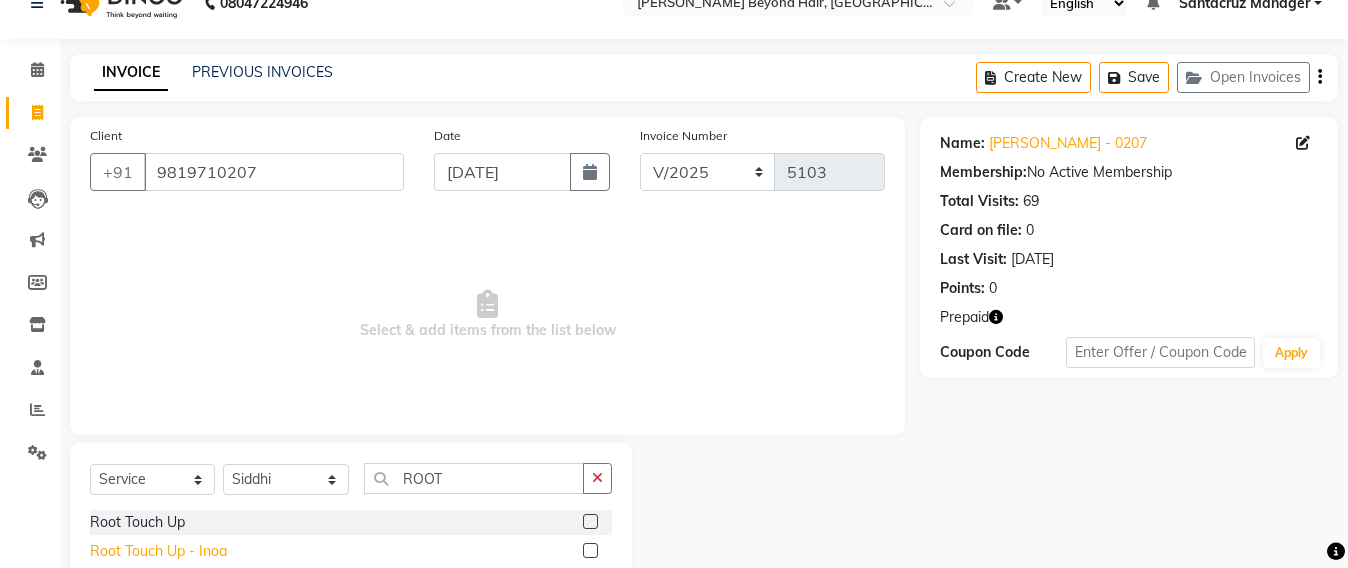 click on "Root Touch Up - Inoa" 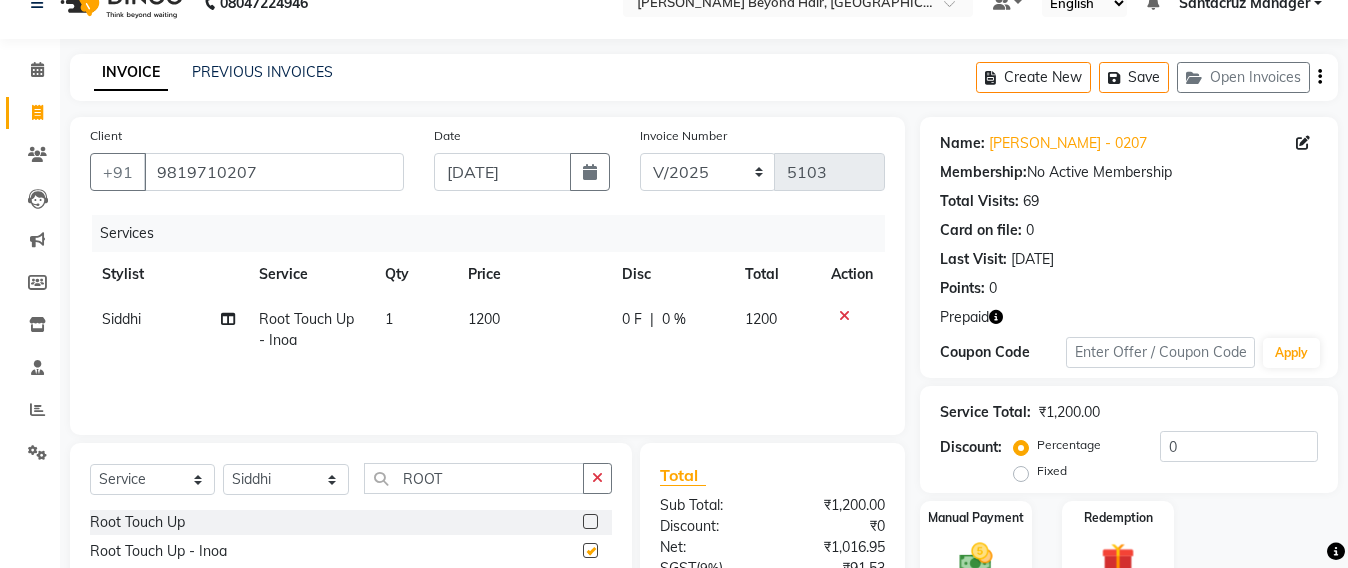 checkbox on "false" 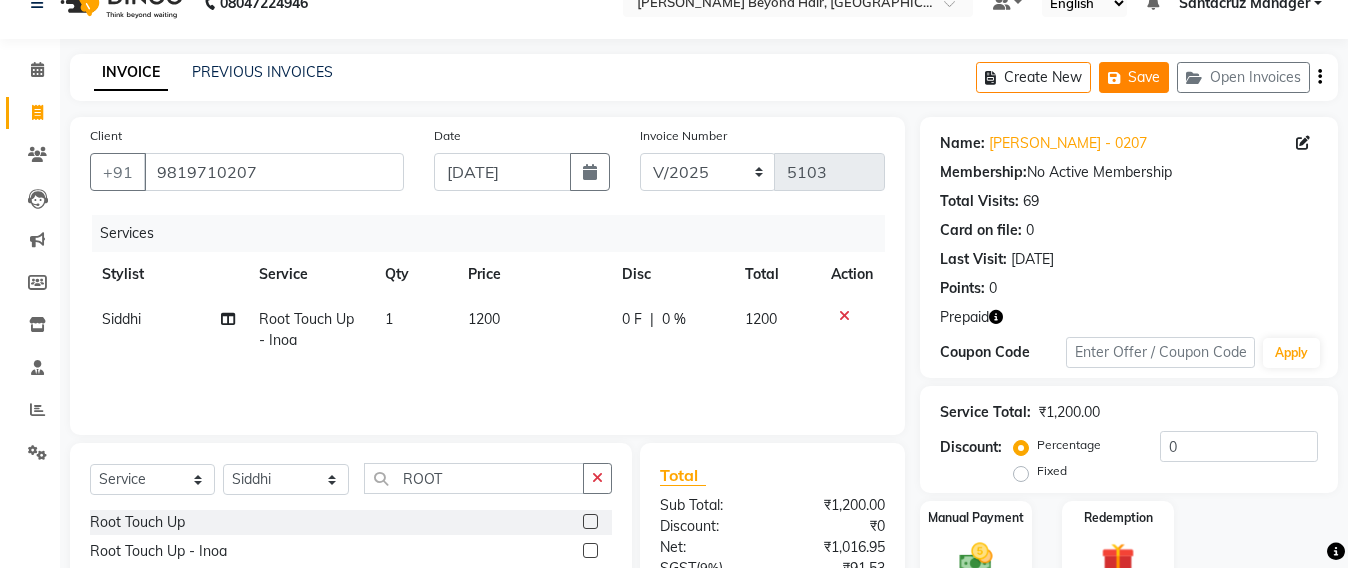 click on "Save" 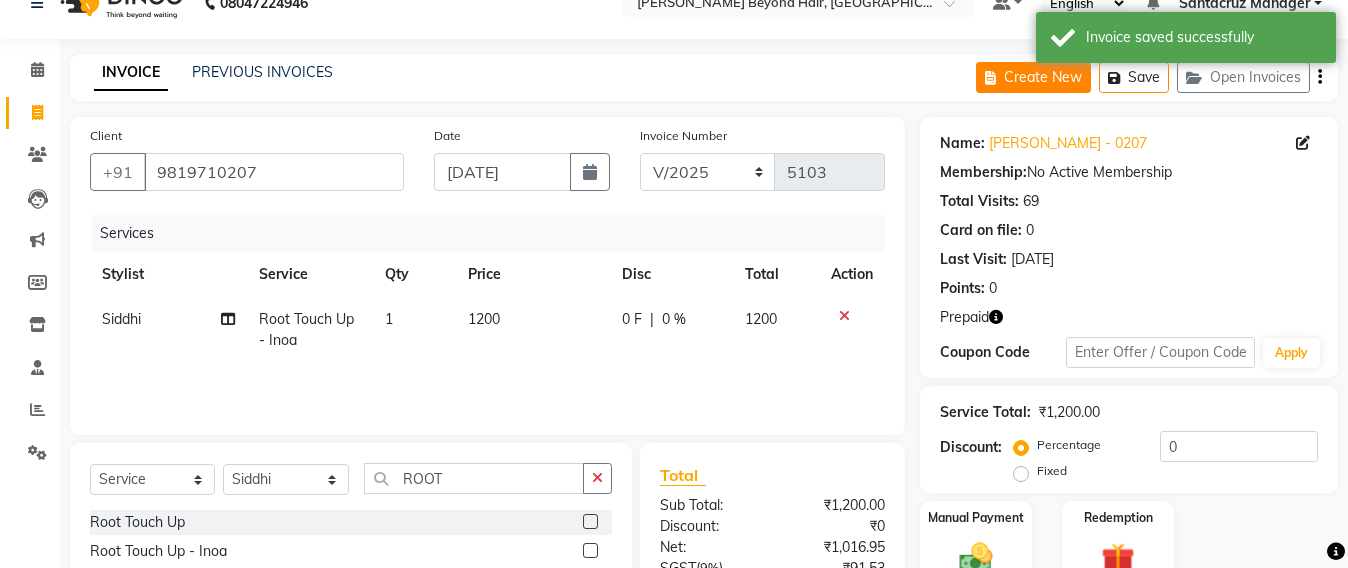 click on "Create New" 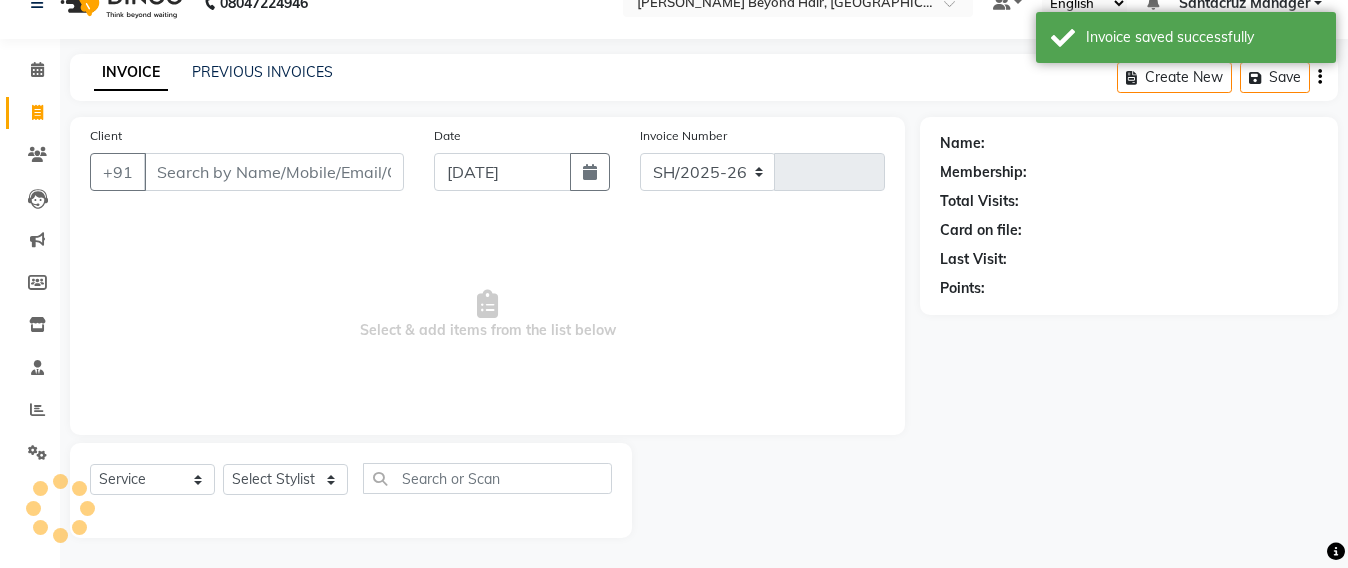 select on "6357" 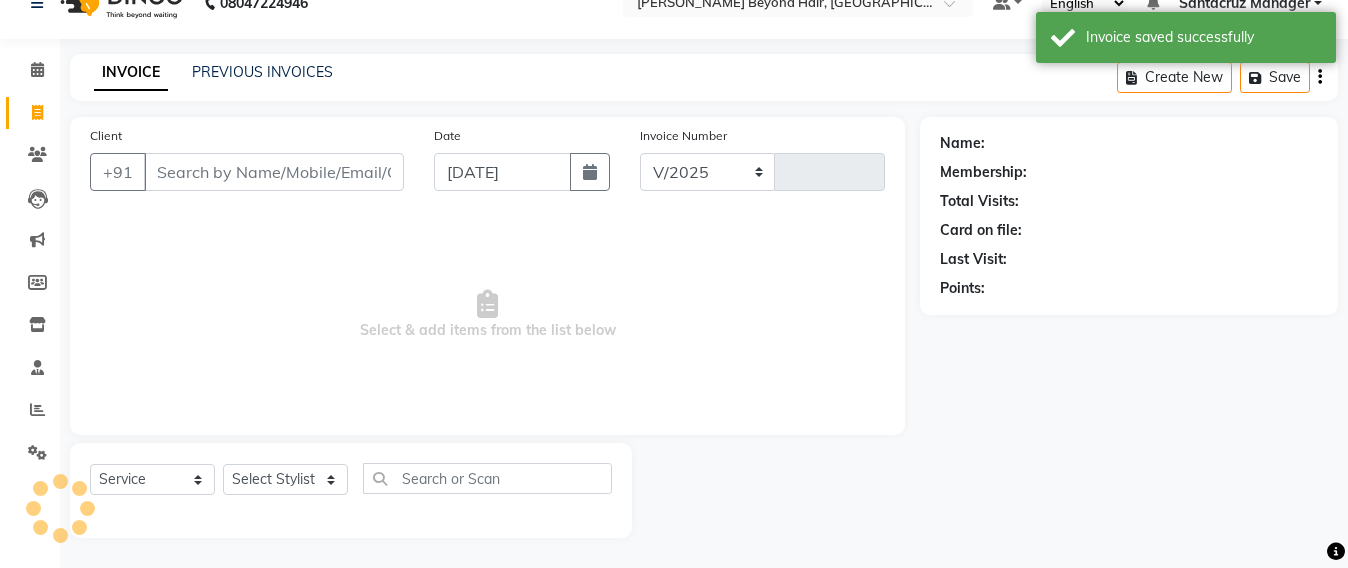 type on "5103" 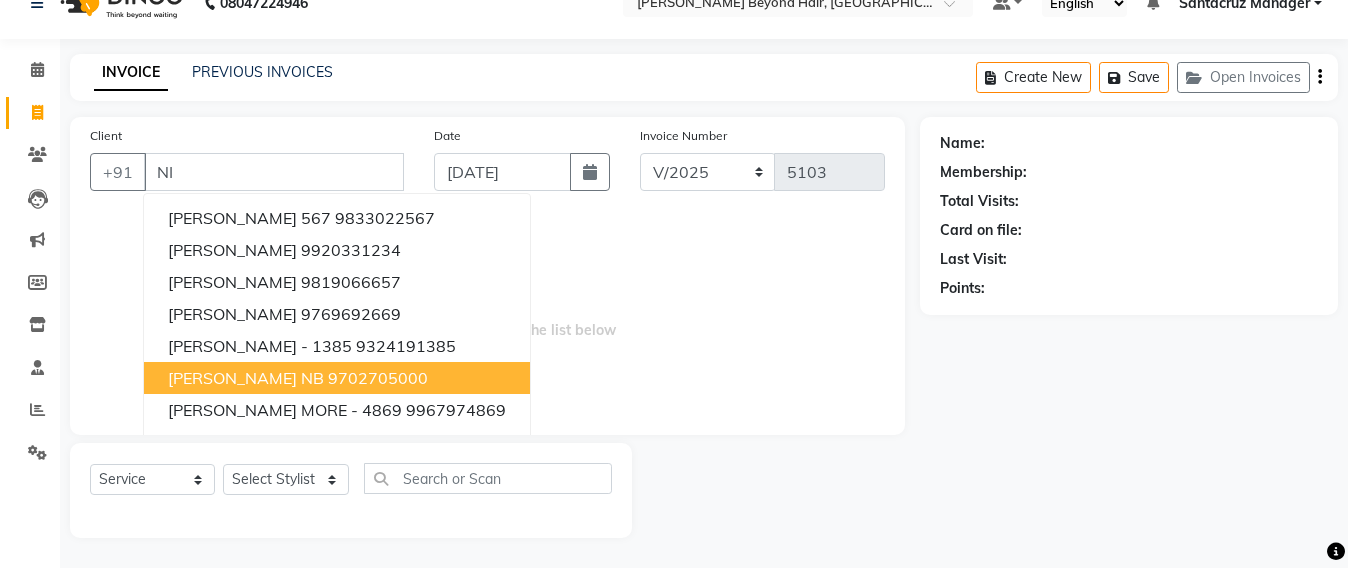 type on "N" 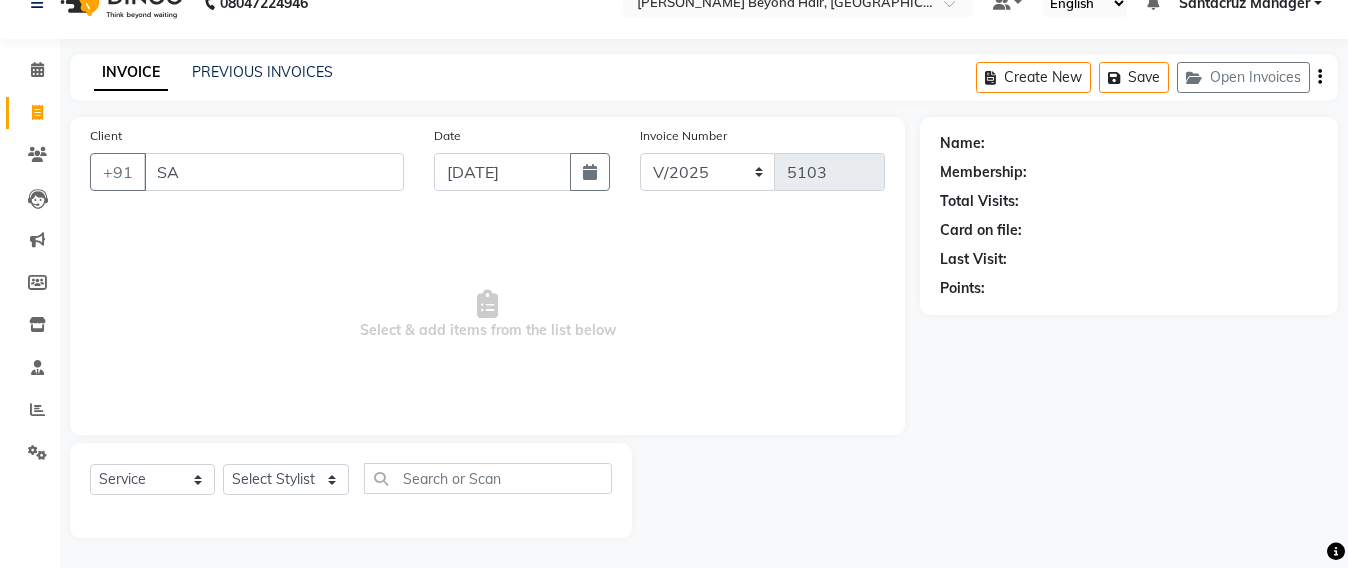 type on "S" 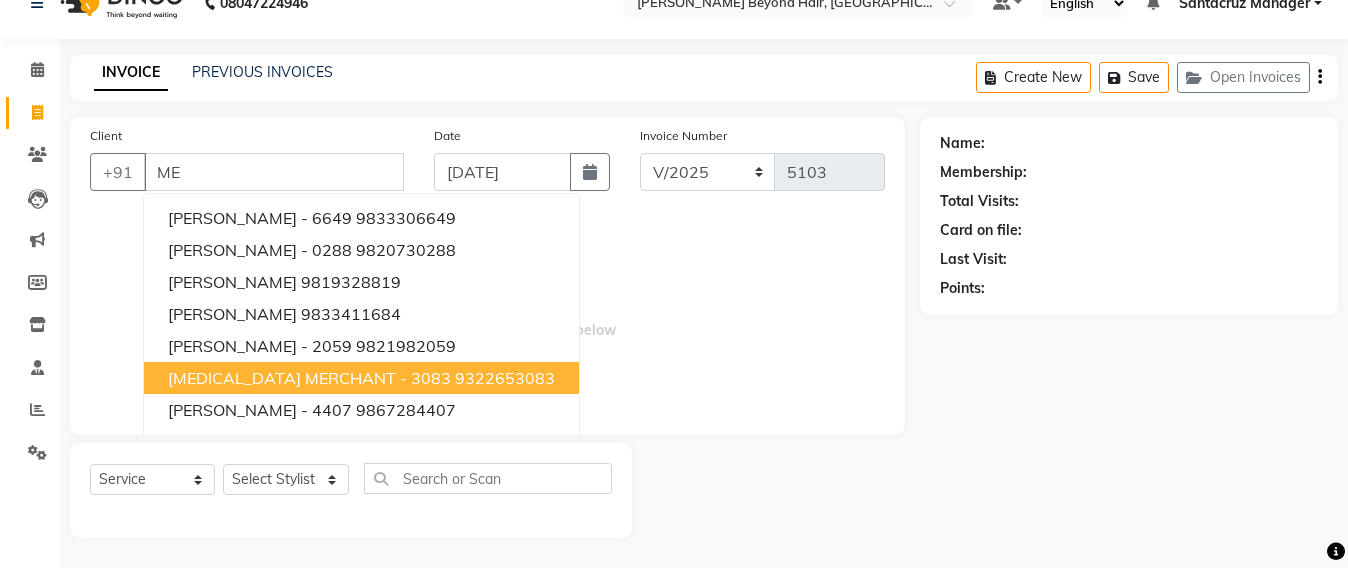 type on "M" 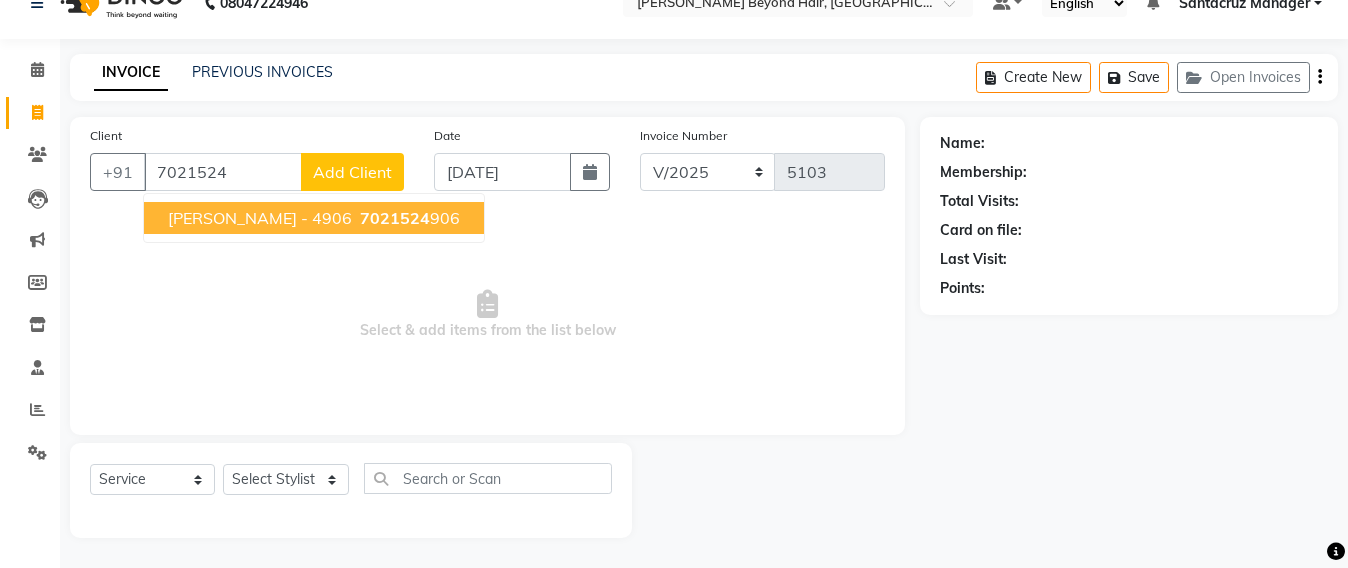 click on "NIDHI - 4906   7021524 906" at bounding box center (314, 218) 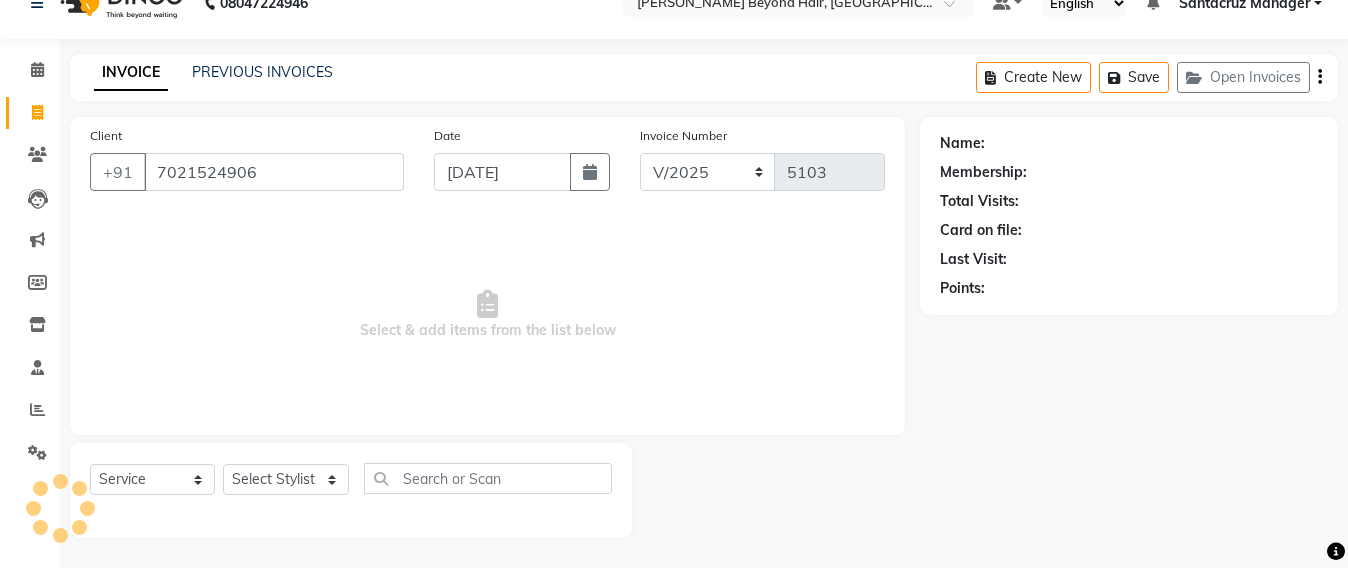 type on "7021524906" 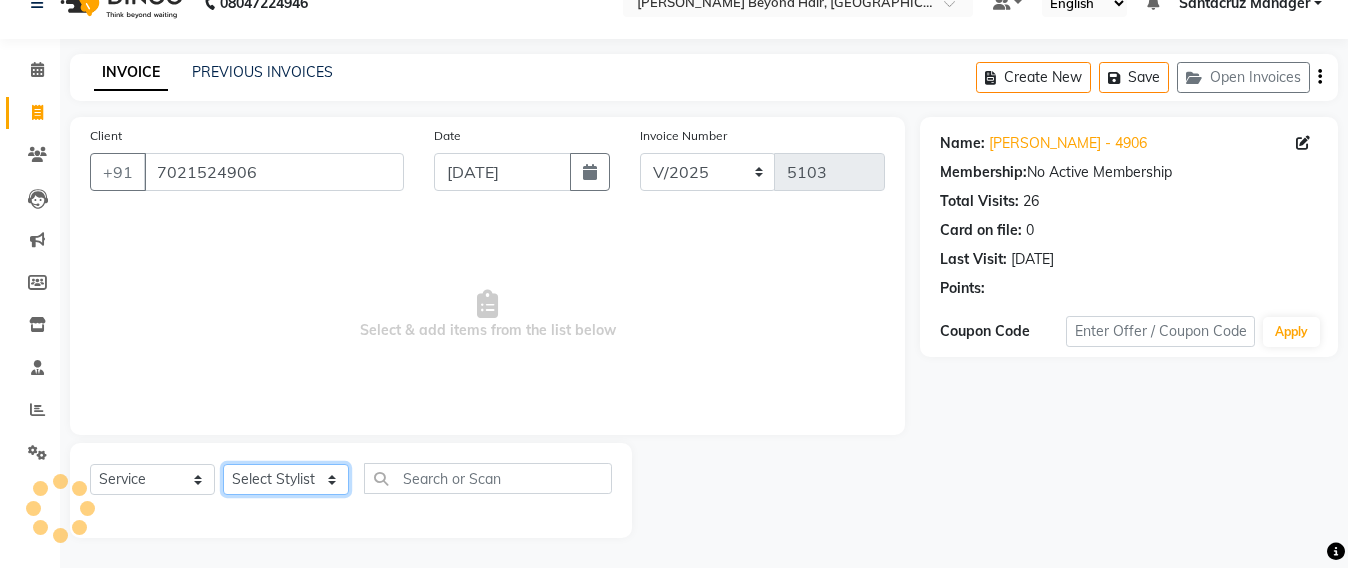 click on "Select Stylist Admin [PERSON_NAME] Sankat [PERSON_NAME] [PERSON_NAME] [PERSON_NAME] [PERSON_NAME] [PERSON_NAME] [PERSON_NAME] mahattre Pratibha [PERSON_NAME] Rosy [PERSON_NAME] [PERSON_NAME] admin [PERSON_NAME] Manager [PERSON_NAME] SOMAYANG VASHUM [PERSON_NAME]" 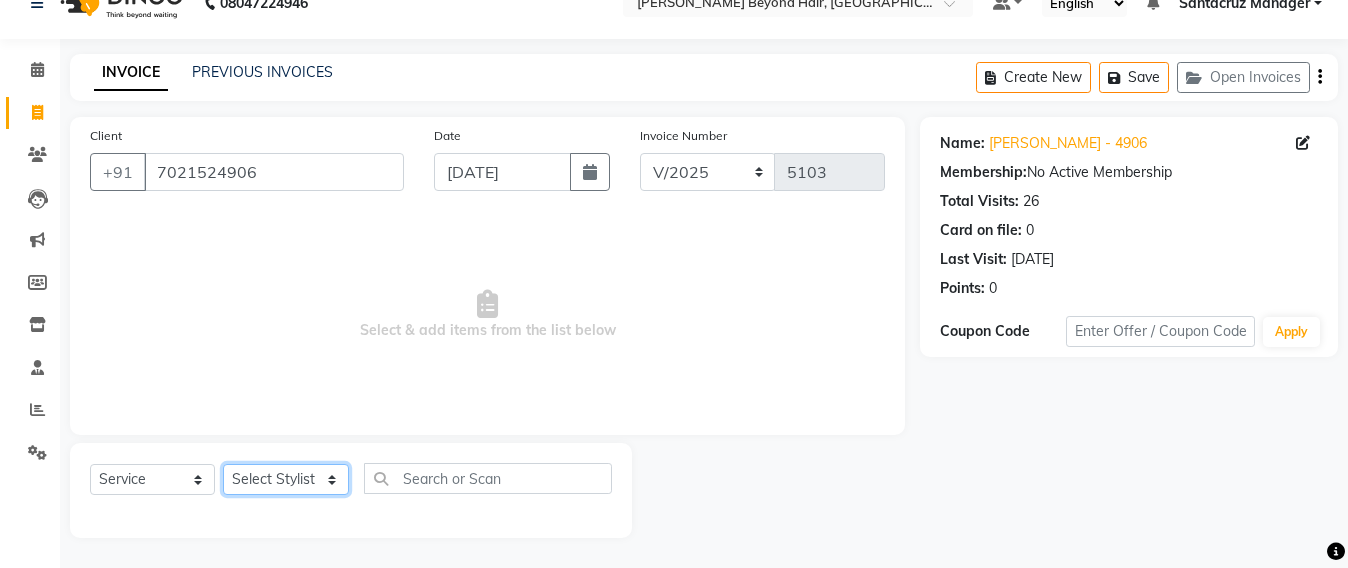 select on "47899" 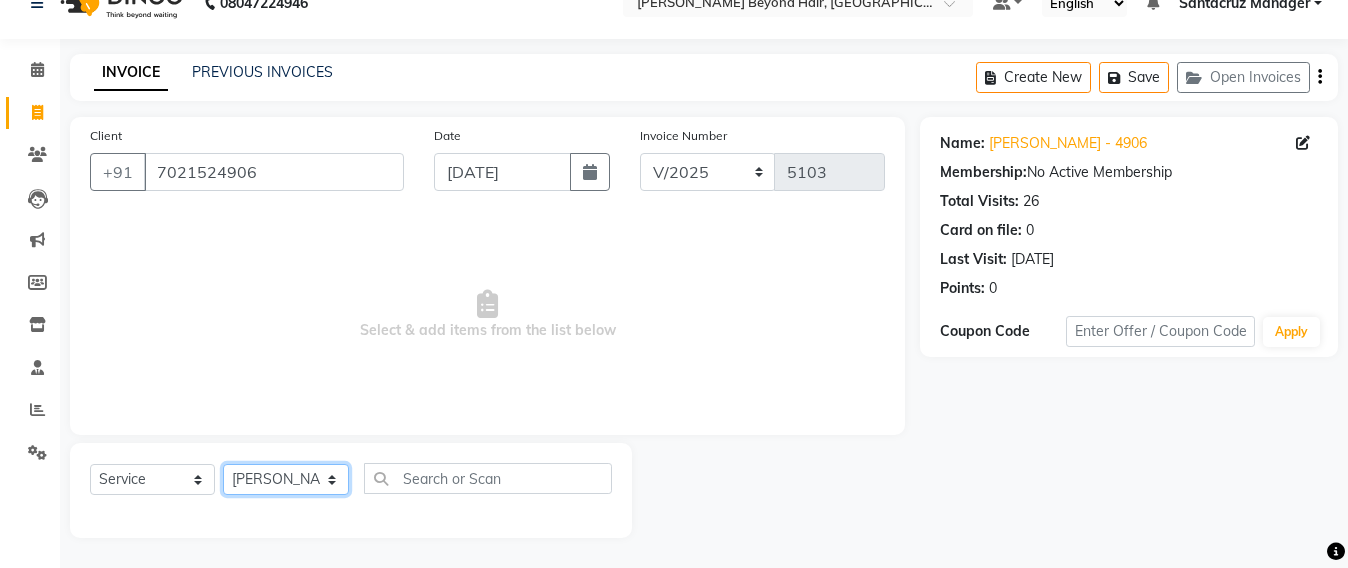 click on "Select Stylist Admin [PERSON_NAME] Sankat [PERSON_NAME] [PERSON_NAME] [PERSON_NAME] [PERSON_NAME] [PERSON_NAME] [PERSON_NAME] mahattre Pratibha [PERSON_NAME] Rosy [PERSON_NAME] [PERSON_NAME] admin [PERSON_NAME] Manager [PERSON_NAME] SOMAYANG VASHUM [PERSON_NAME]" 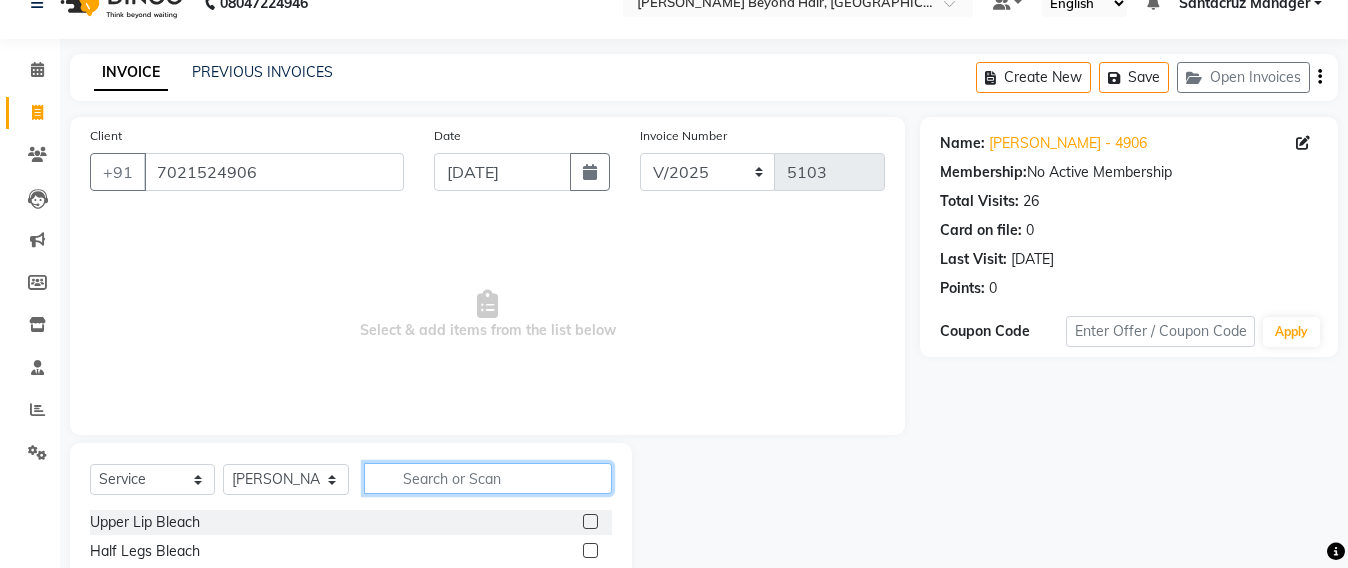 click 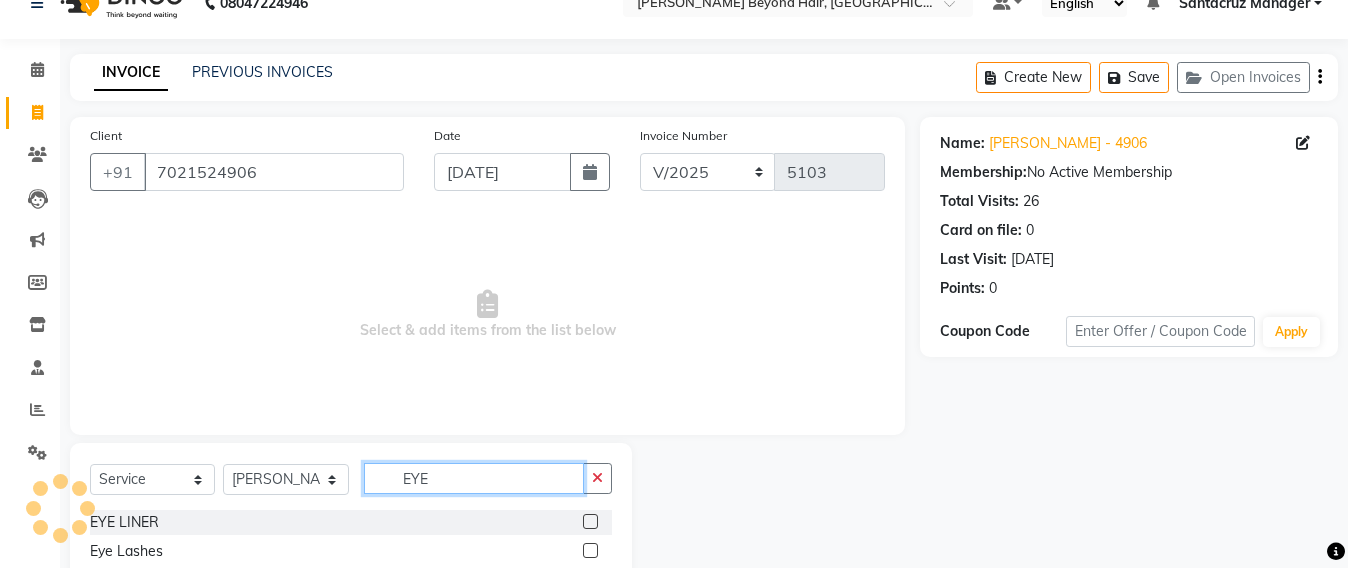 scroll, scrollTop: 207, scrollLeft: 0, axis: vertical 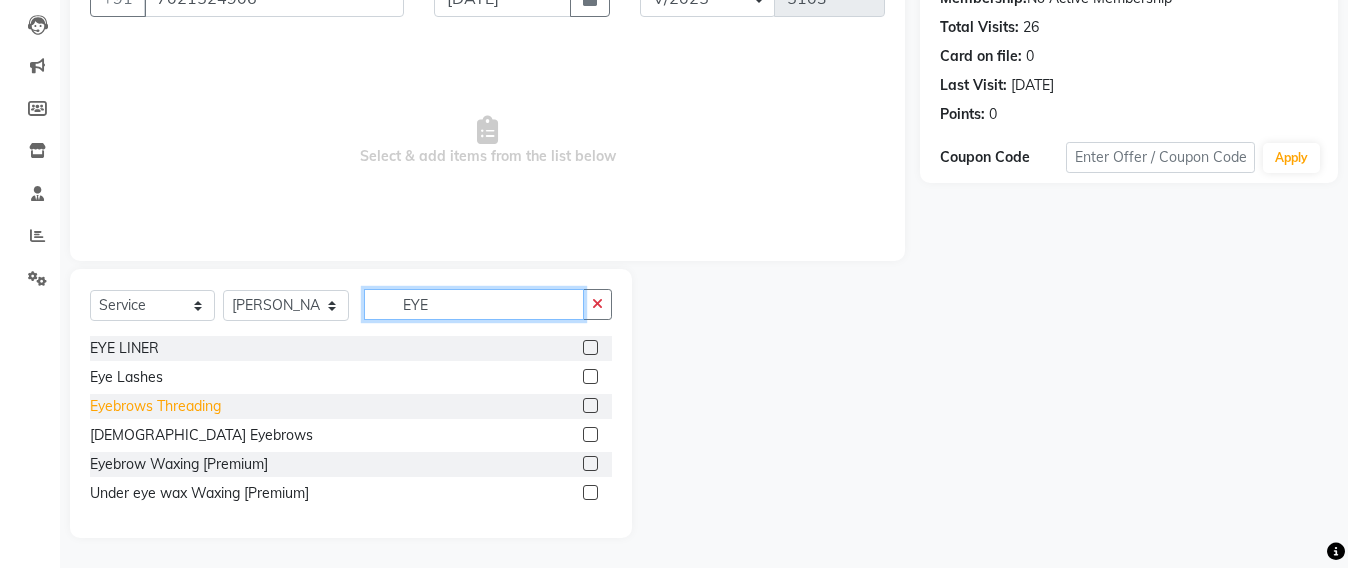 type on "EYE" 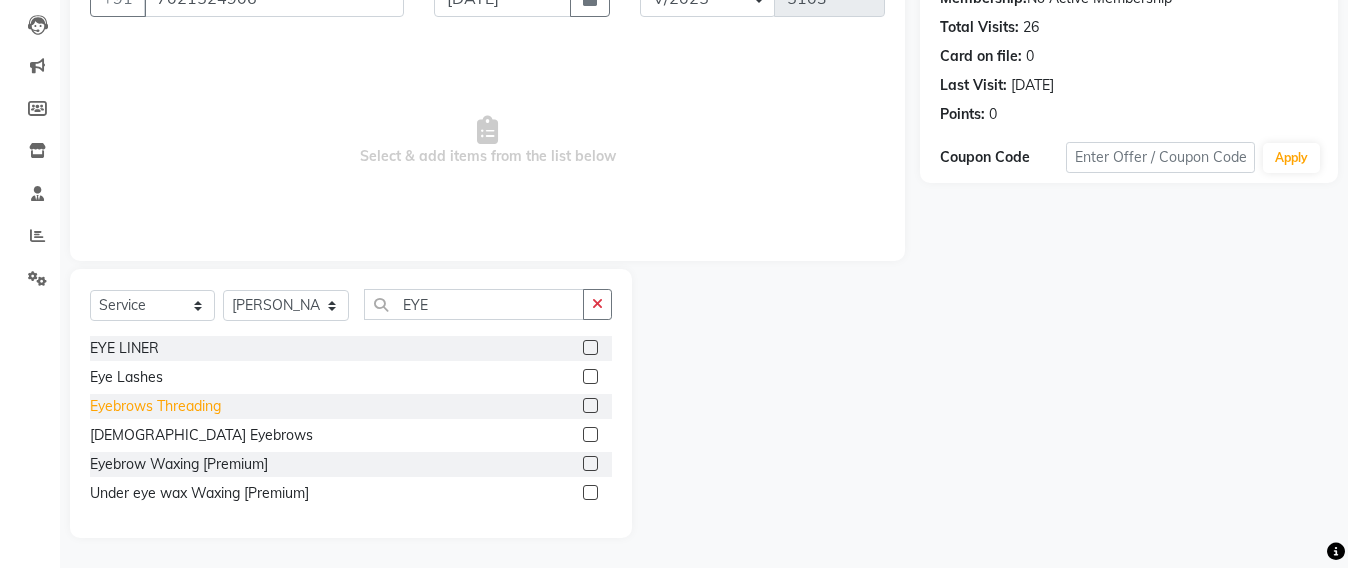 click on "Eyebrows Threading" 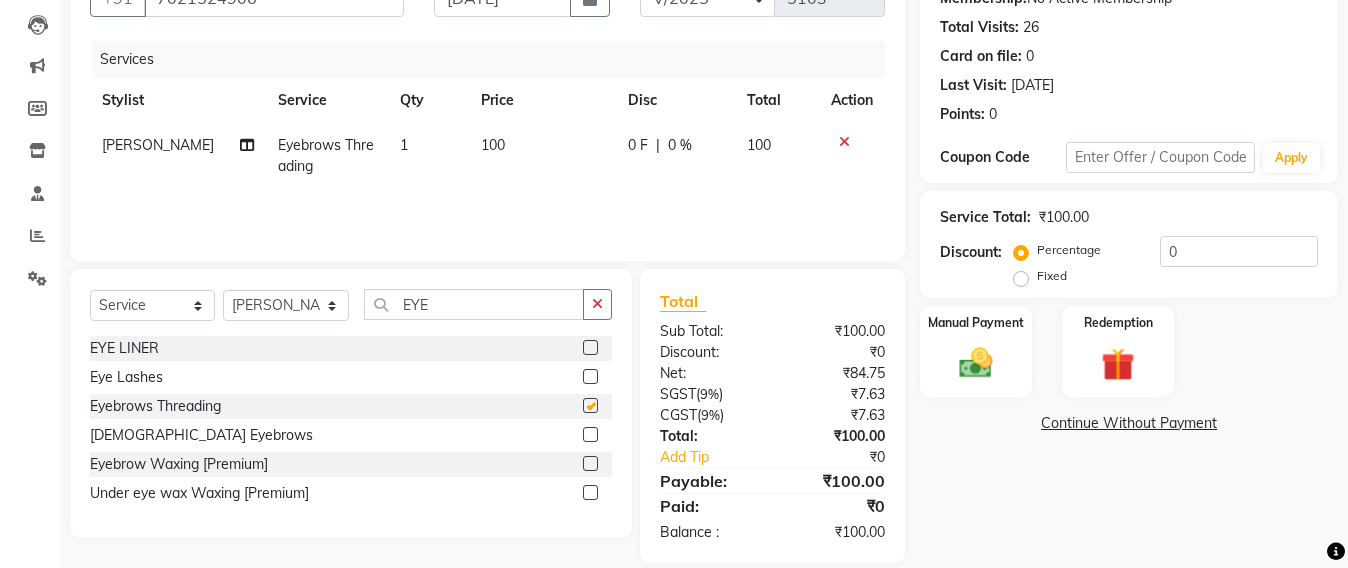 checkbox on "false" 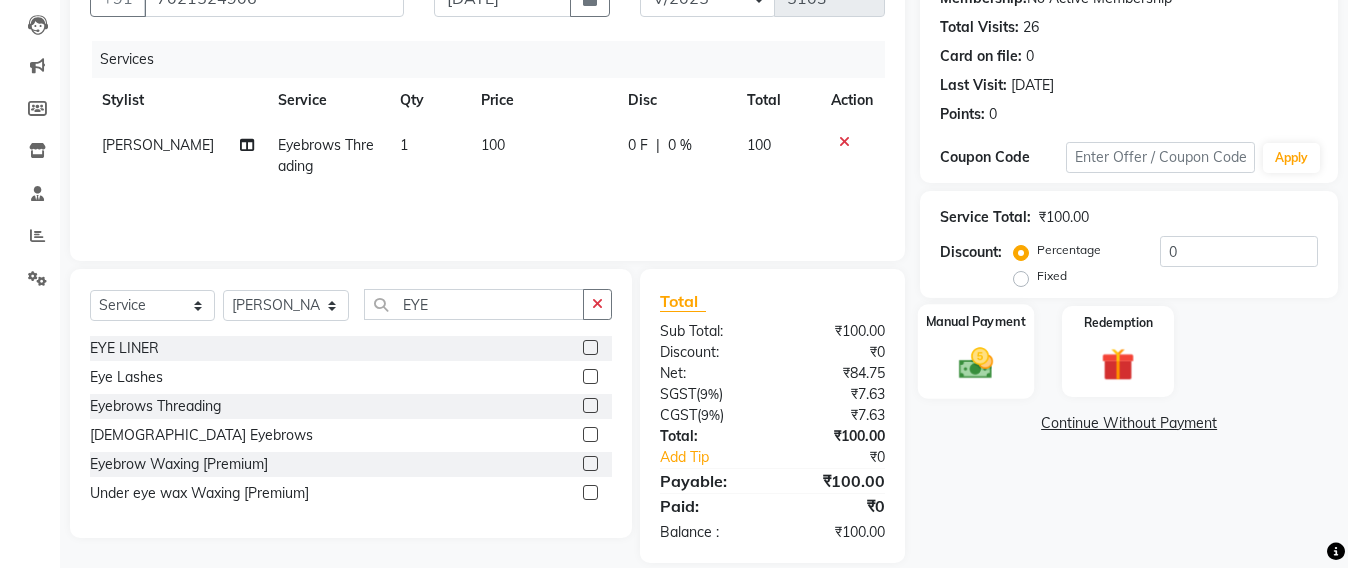 click 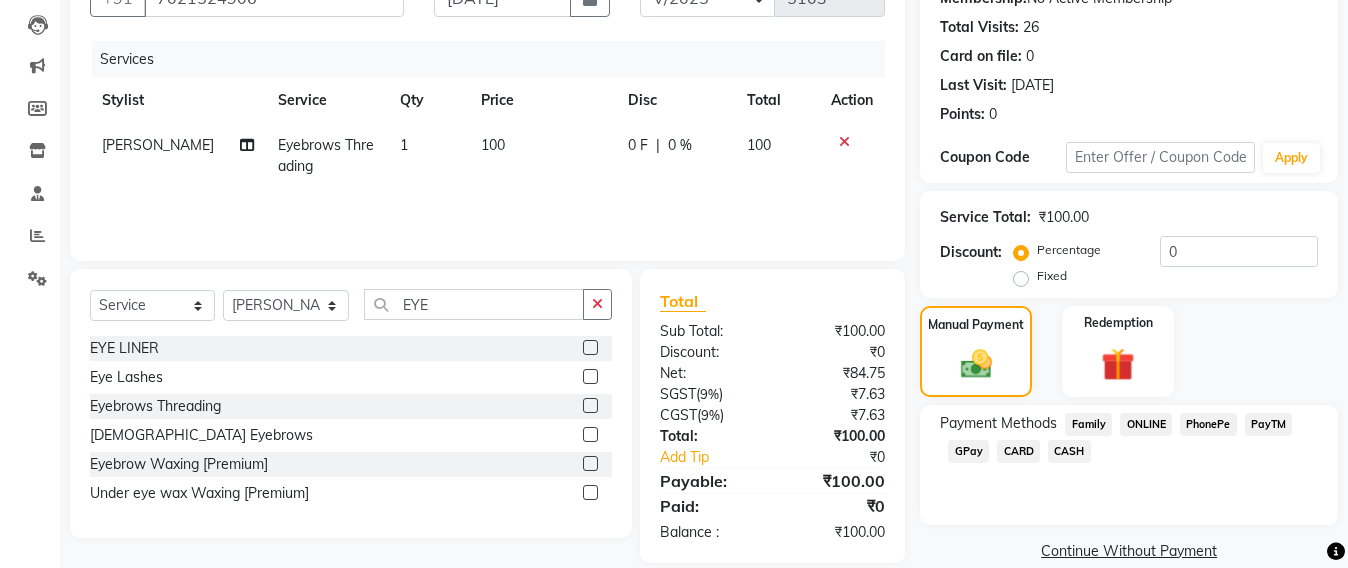 click on "GPay" 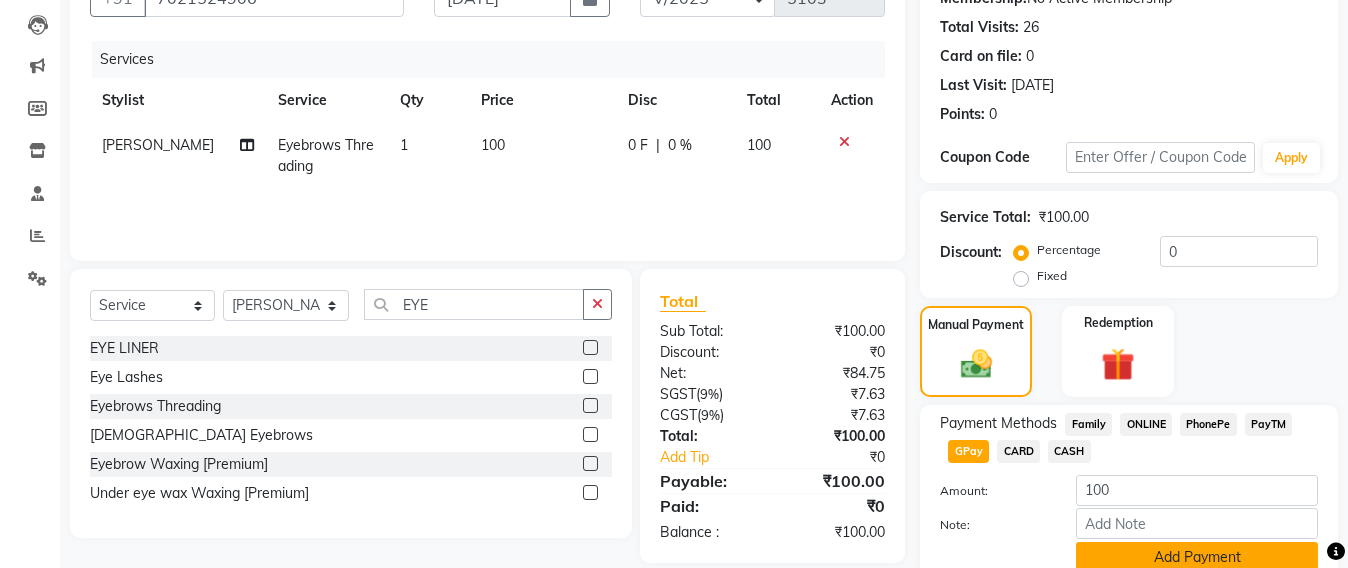 click on "Add Payment" 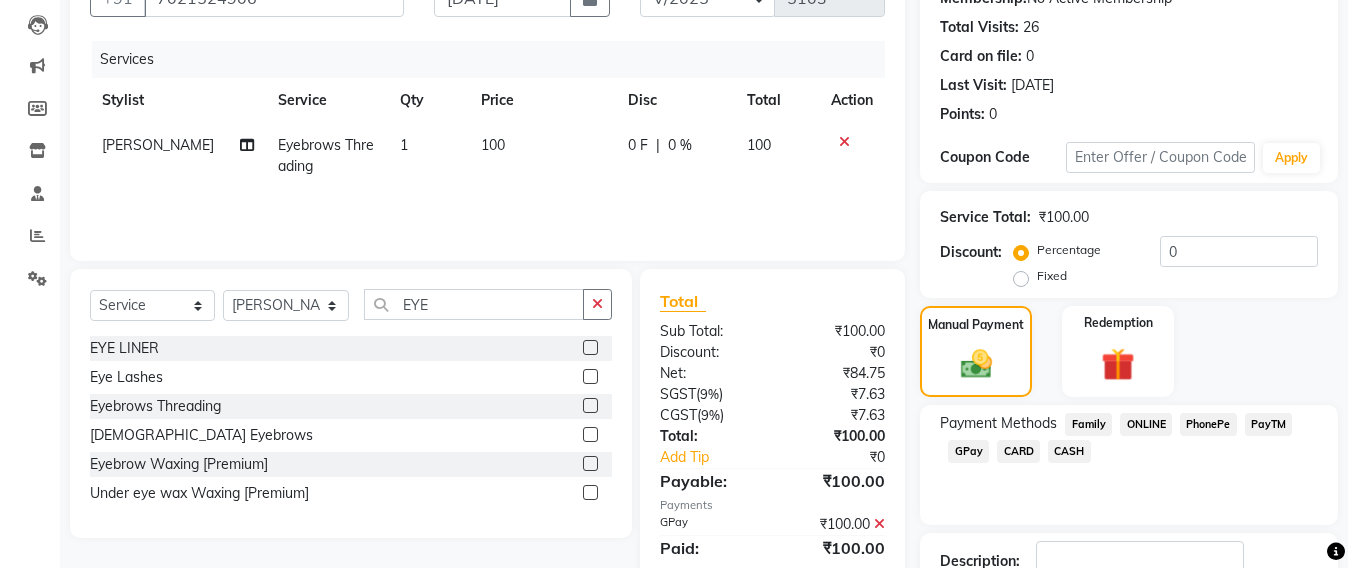 scroll, scrollTop: 348, scrollLeft: 0, axis: vertical 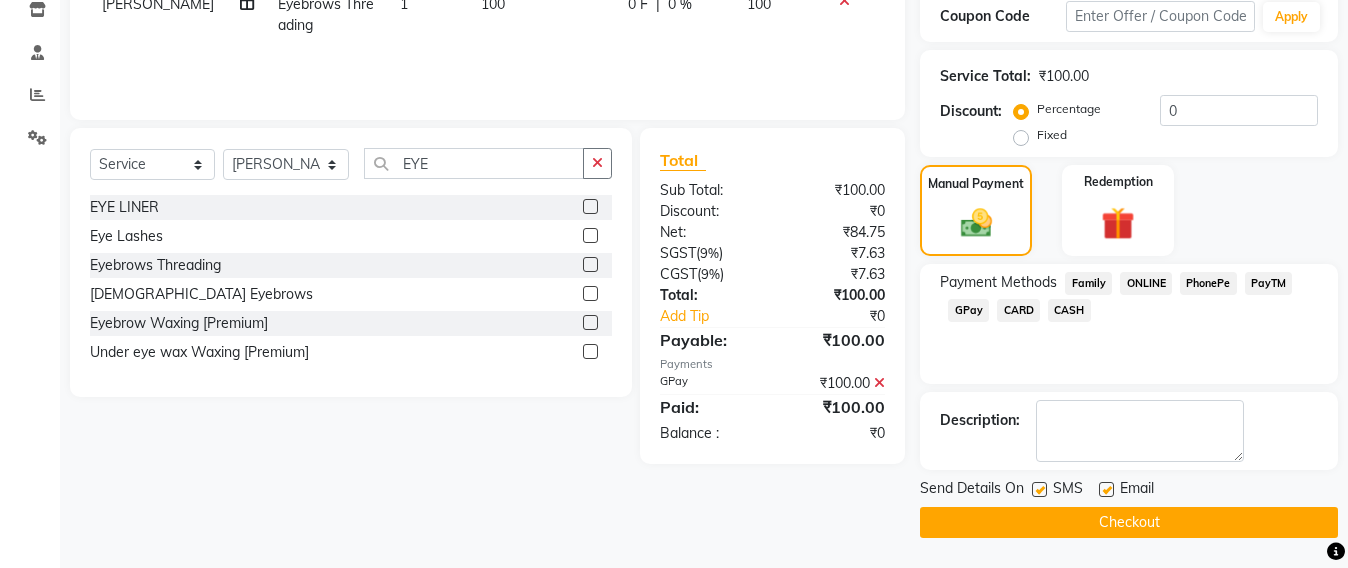 click on "Checkout" 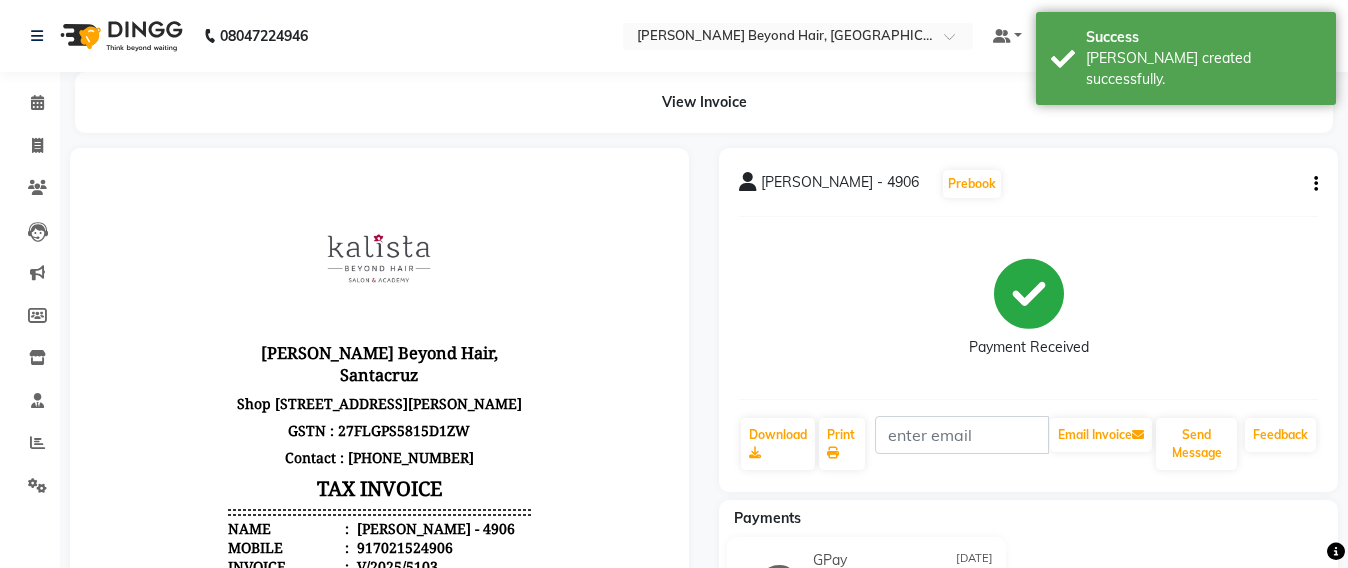 scroll, scrollTop: 0, scrollLeft: 0, axis: both 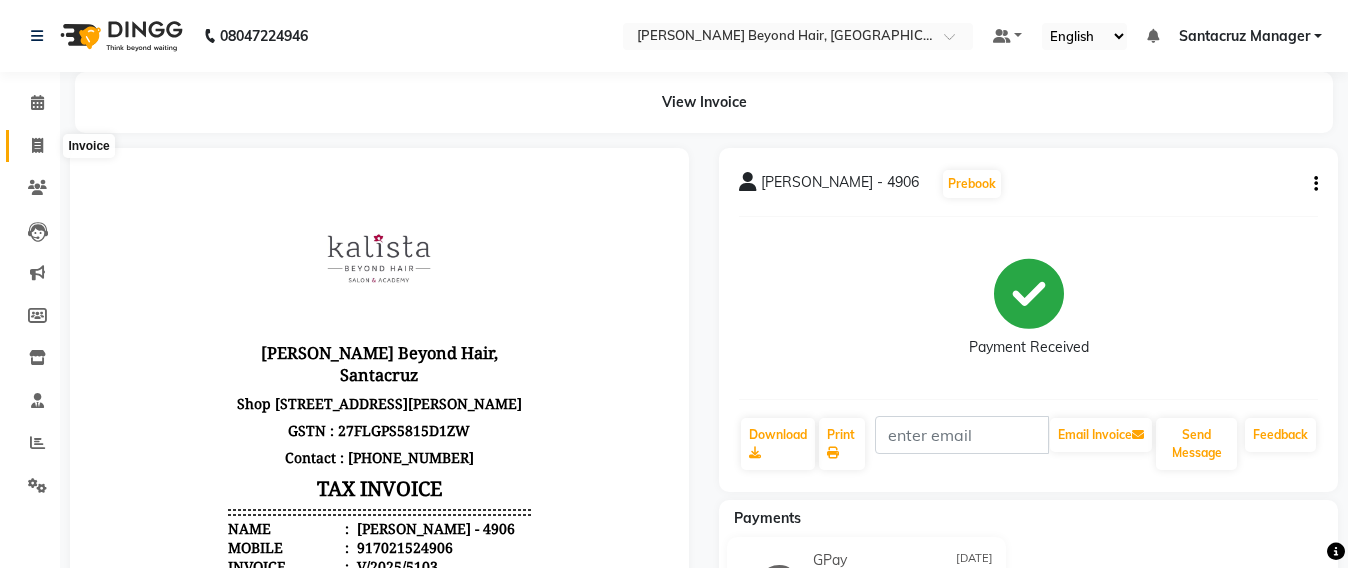 click 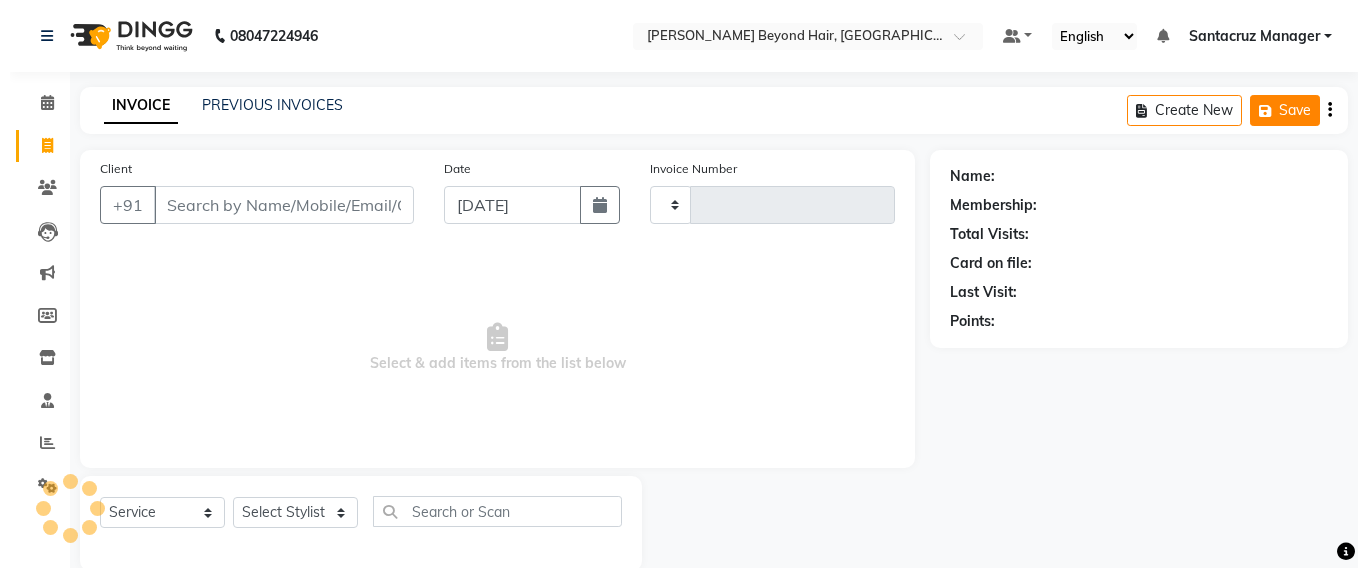 scroll, scrollTop: 33, scrollLeft: 0, axis: vertical 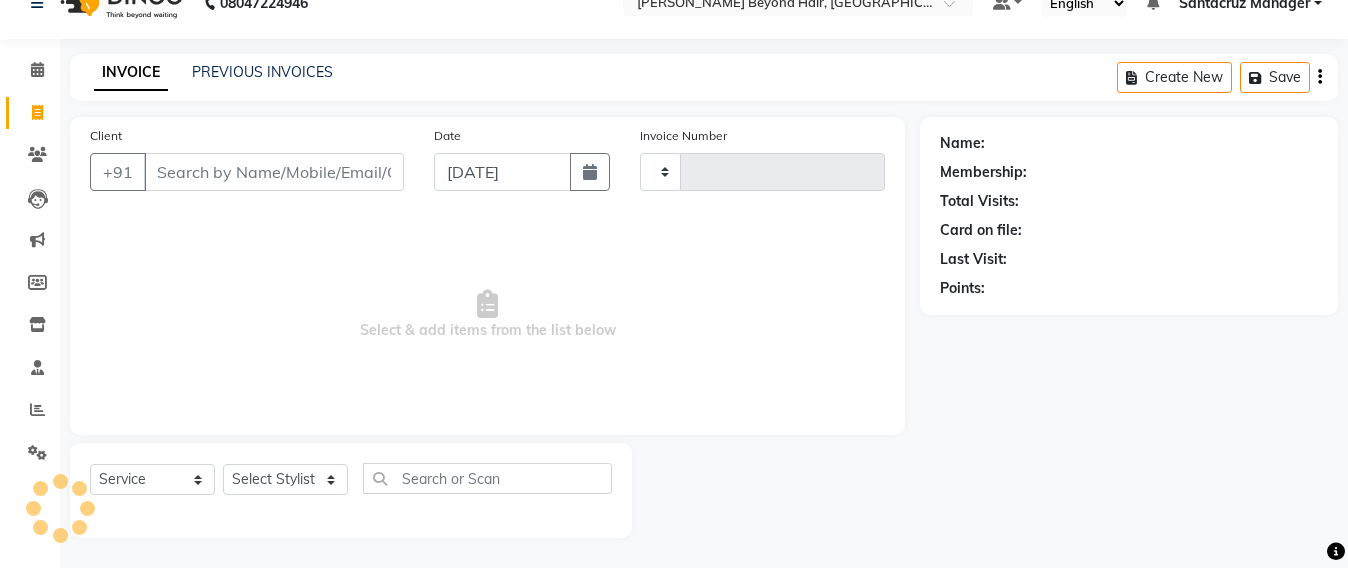 type on "5104" 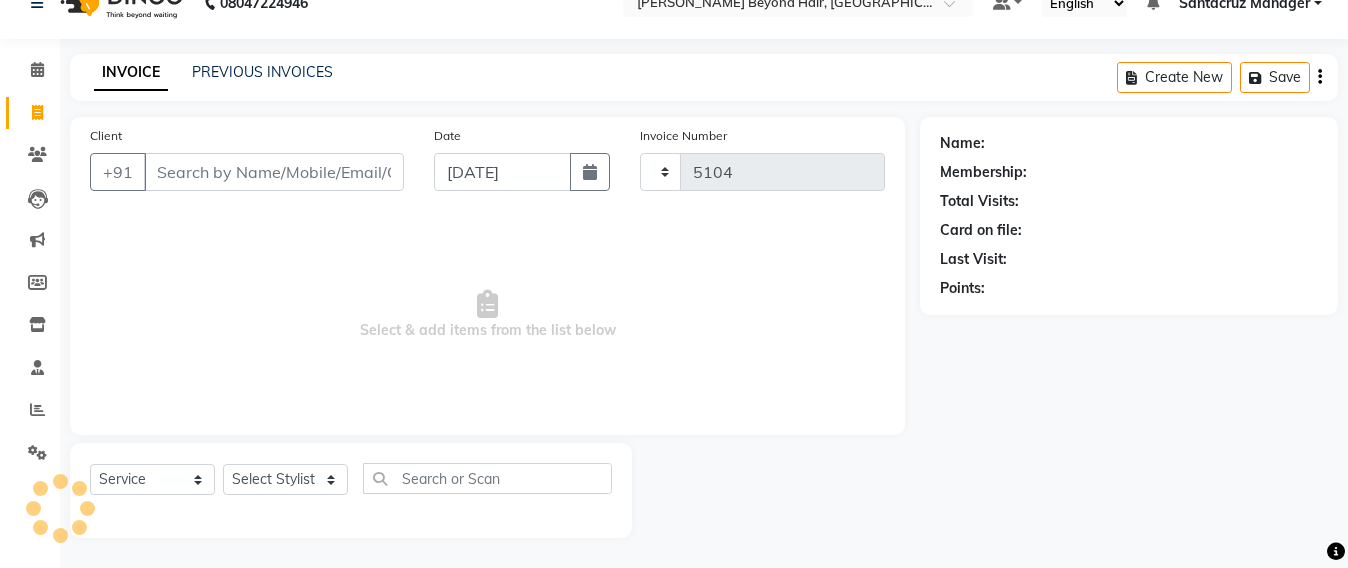 select on "6357" 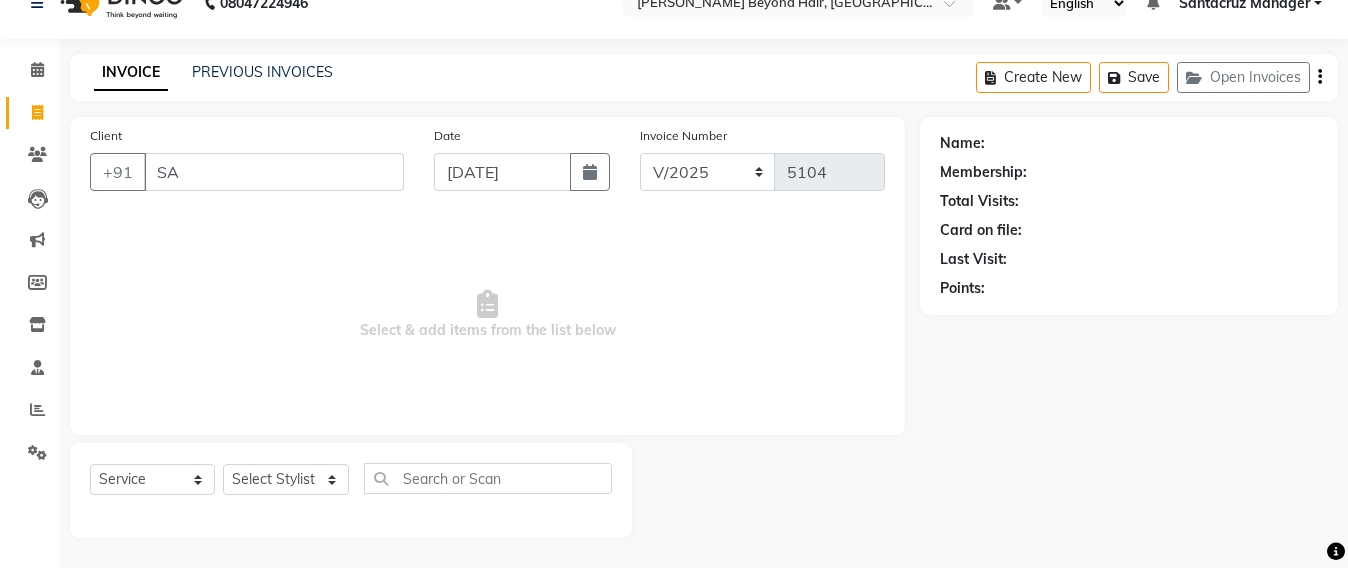 type on "S" 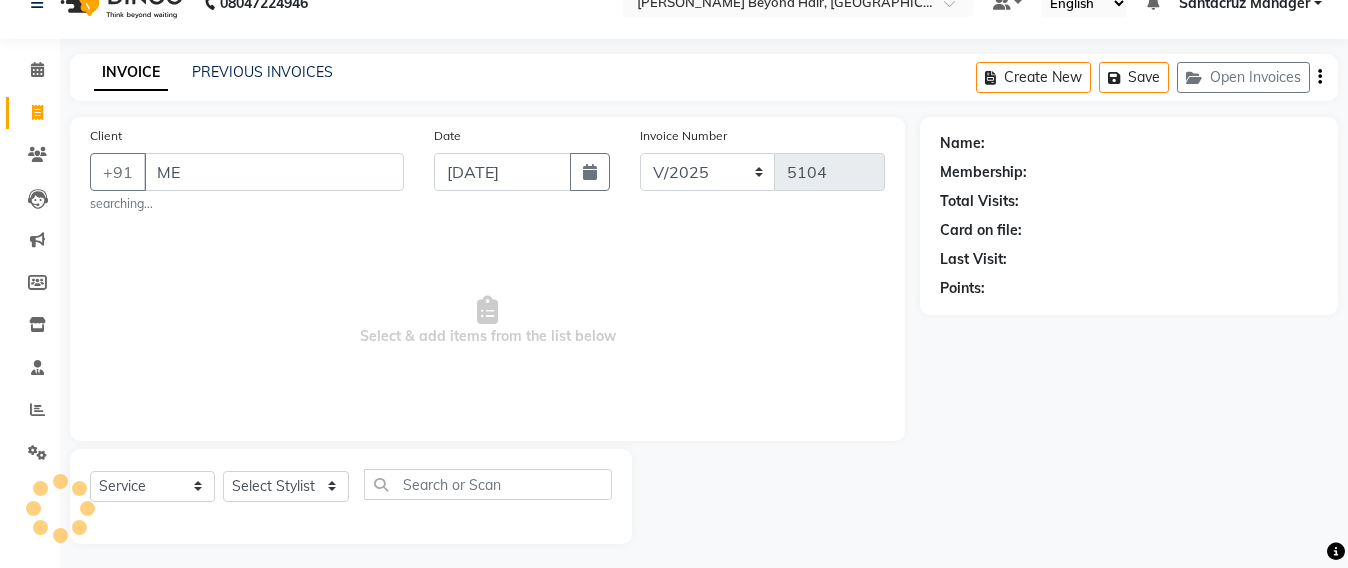 type on "M" 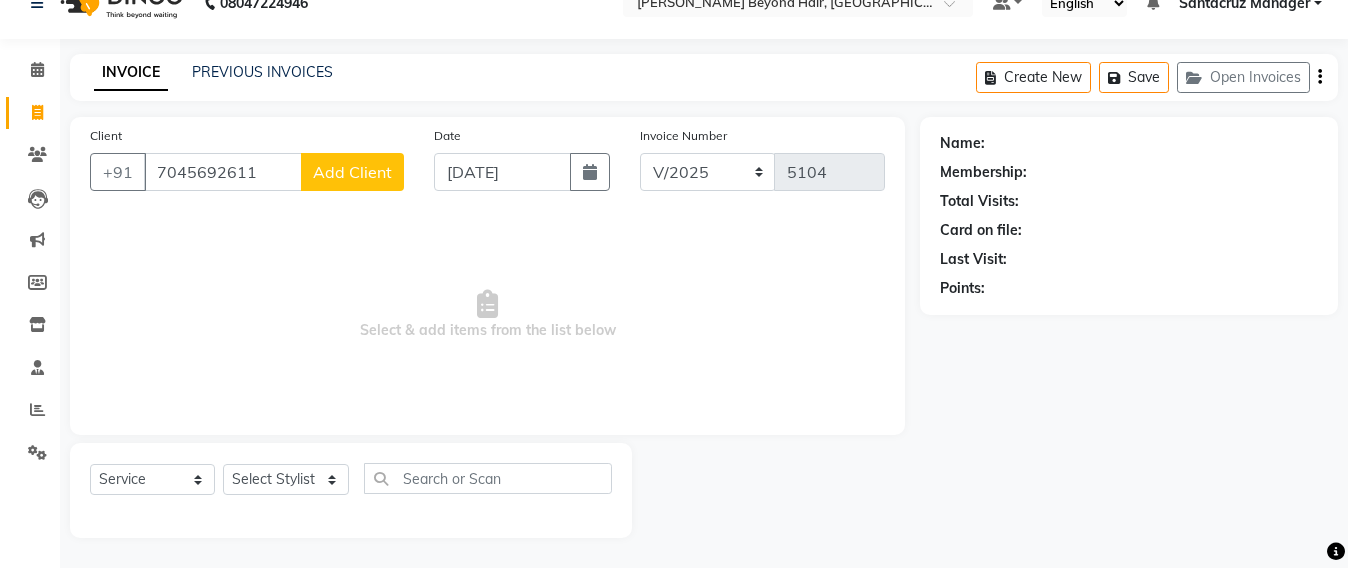 type on "7045692611" 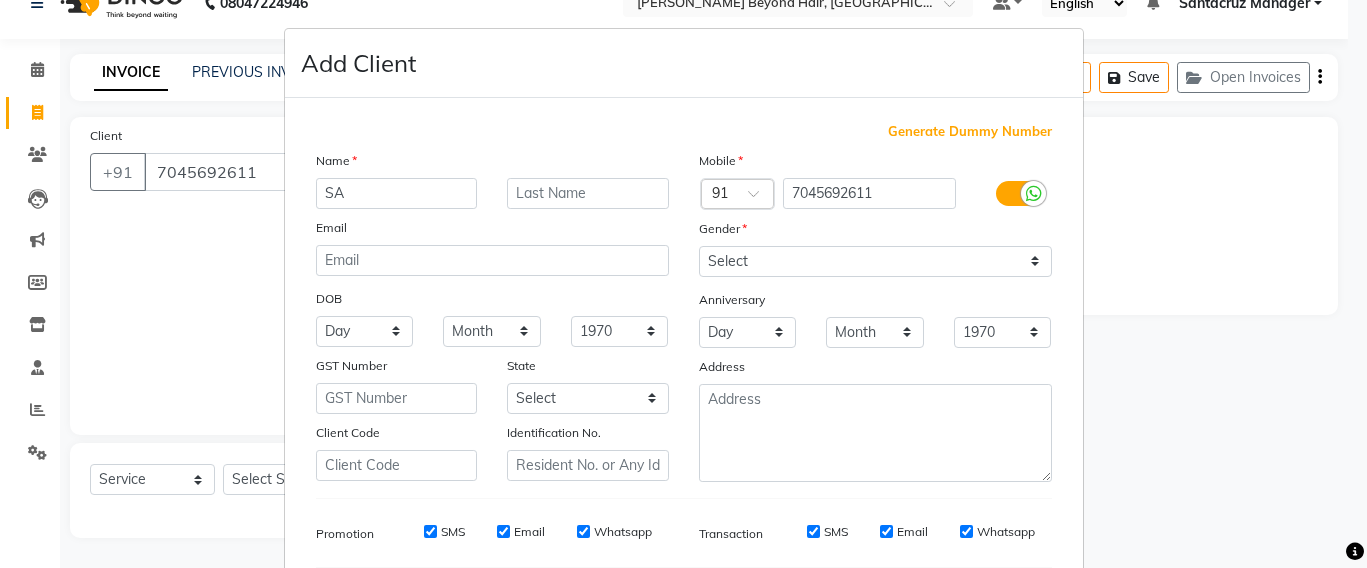type on "S" 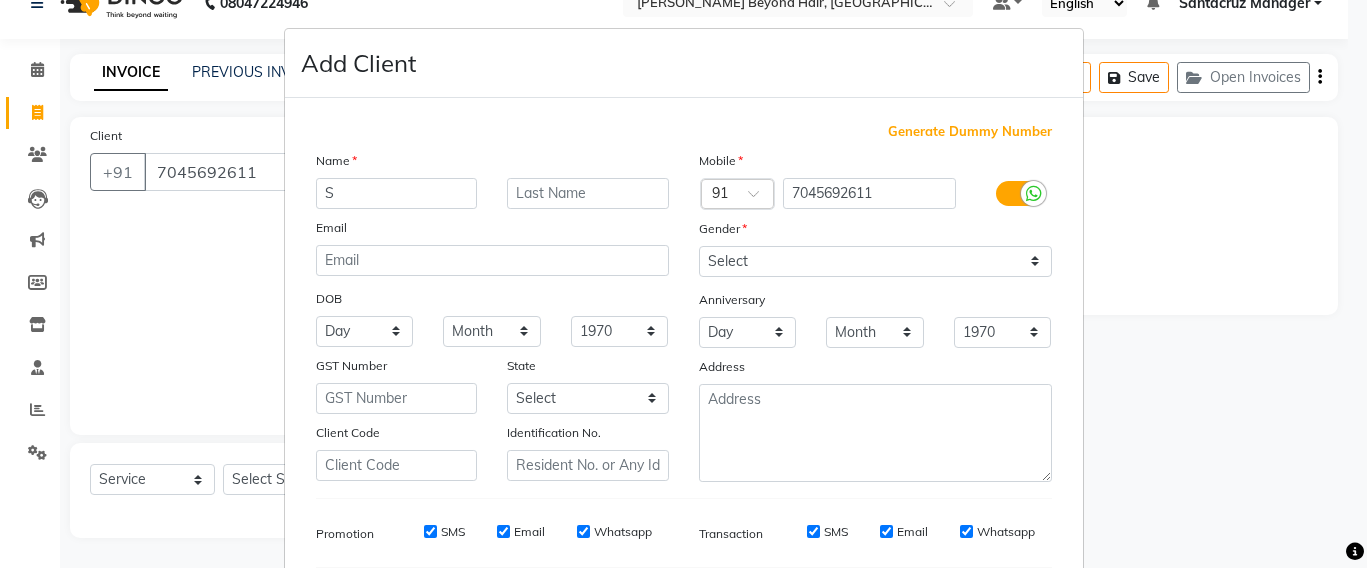 type 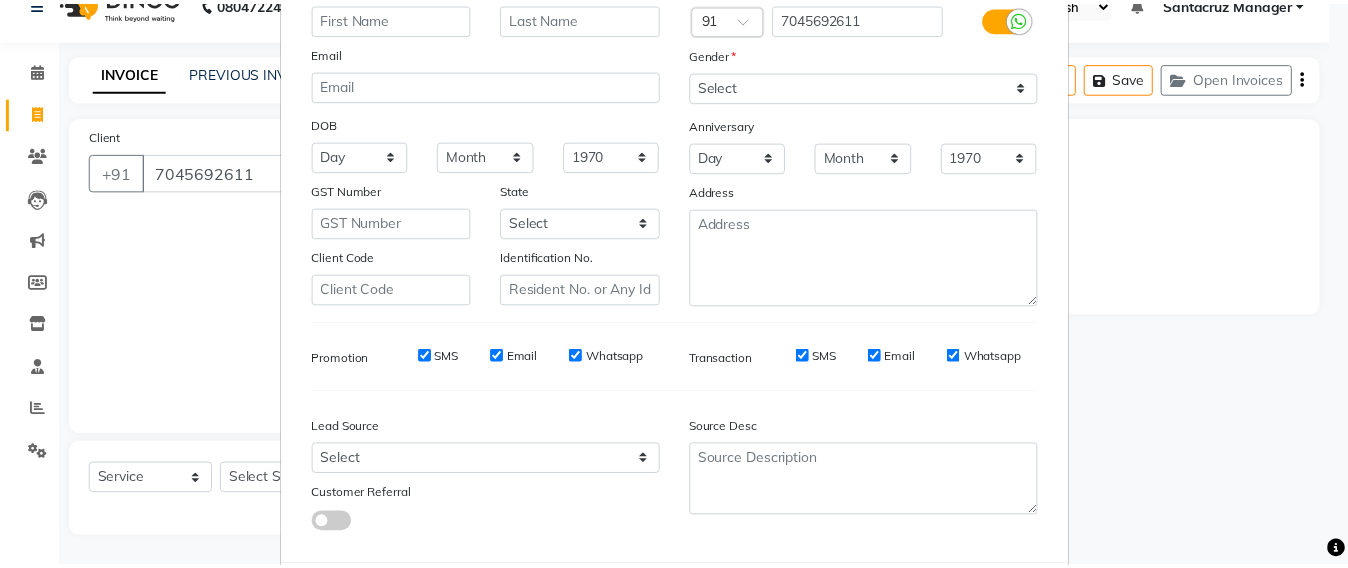scroll, scrollTop: 250, scrollLeft: 0, axis: vertical 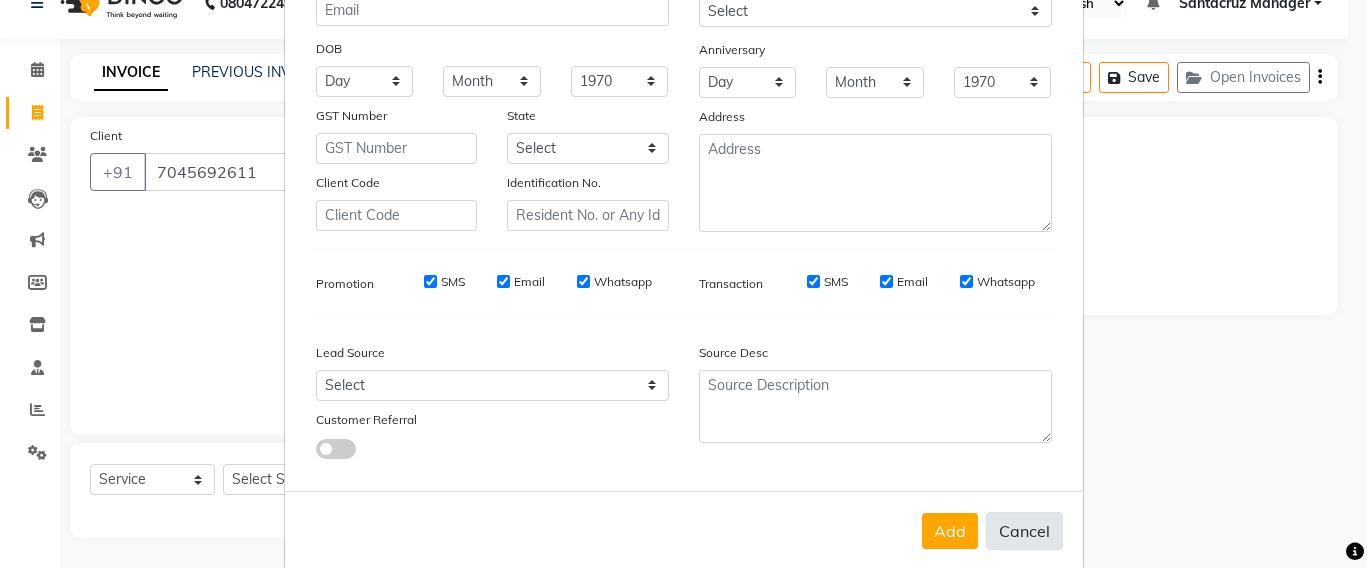 click on "Cancel" at bounding box center (1024, 531) 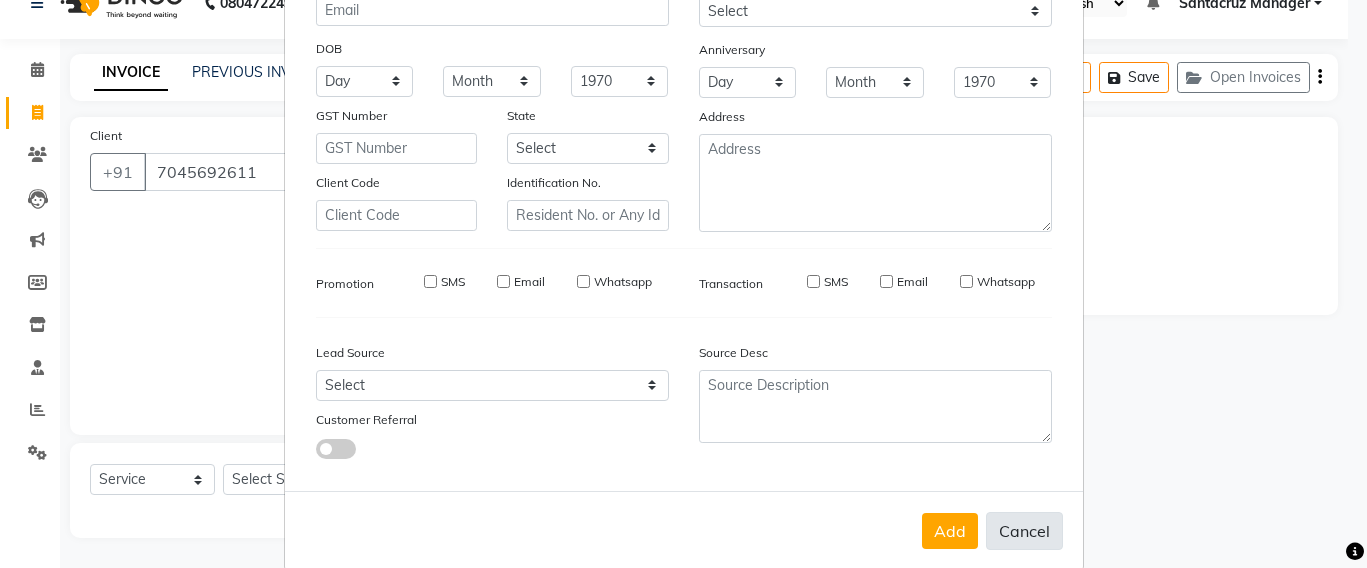 select 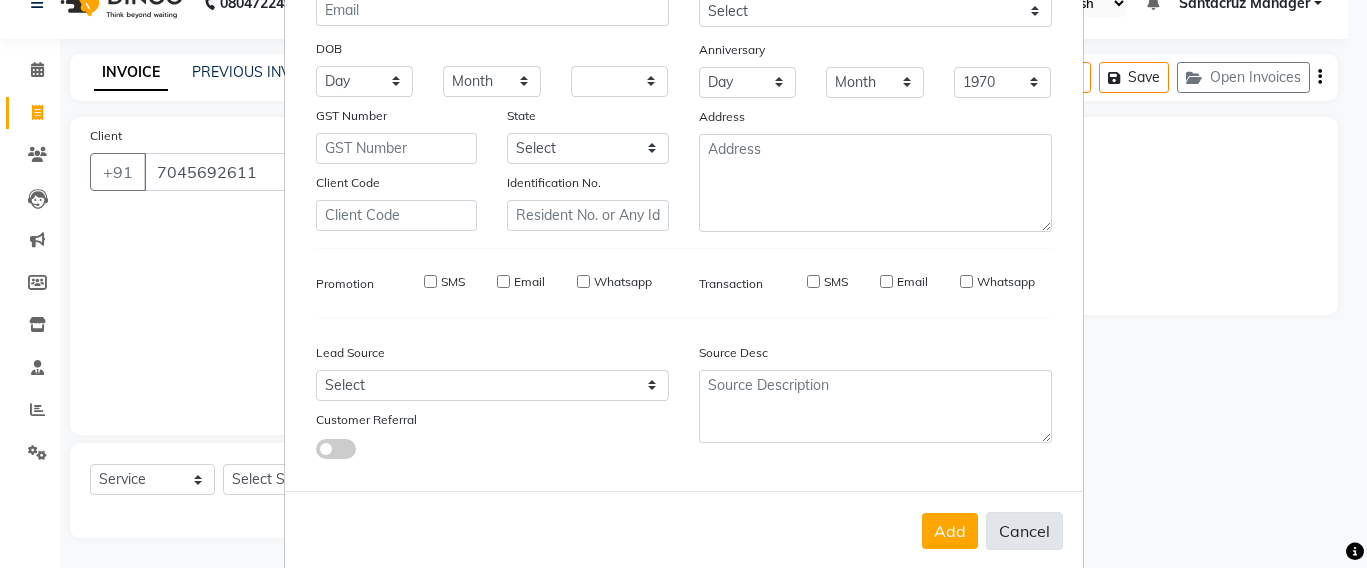 type 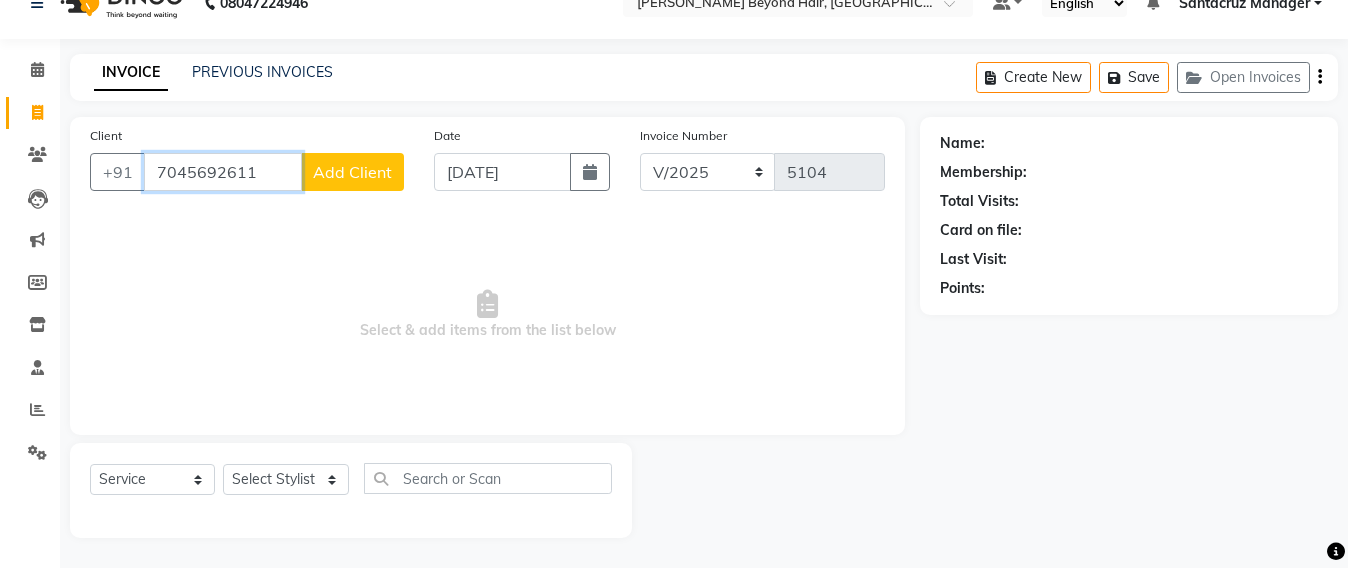 click on "7045692611" at bounding box center [223, 172] 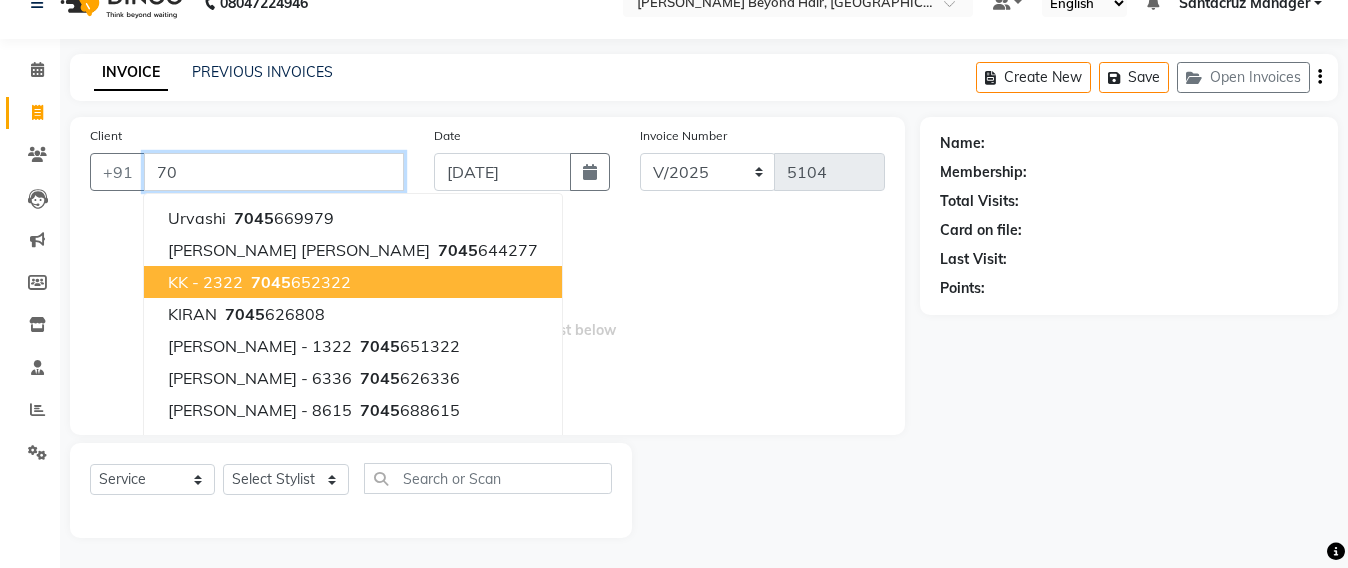 type on "7" 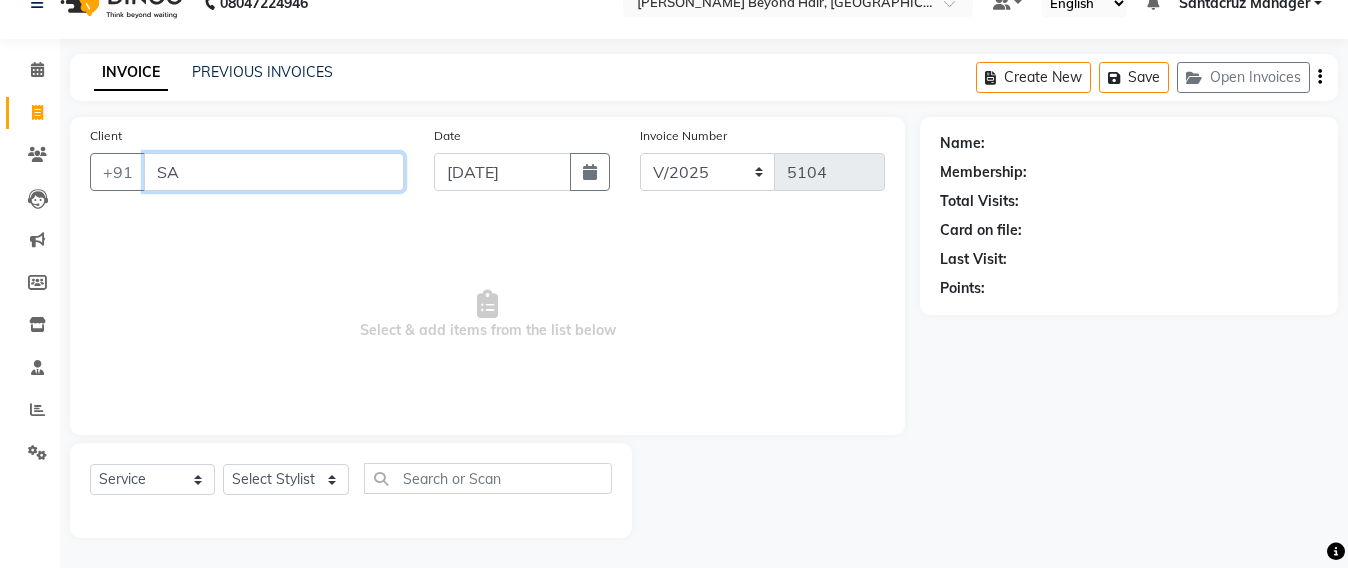 type on "S" 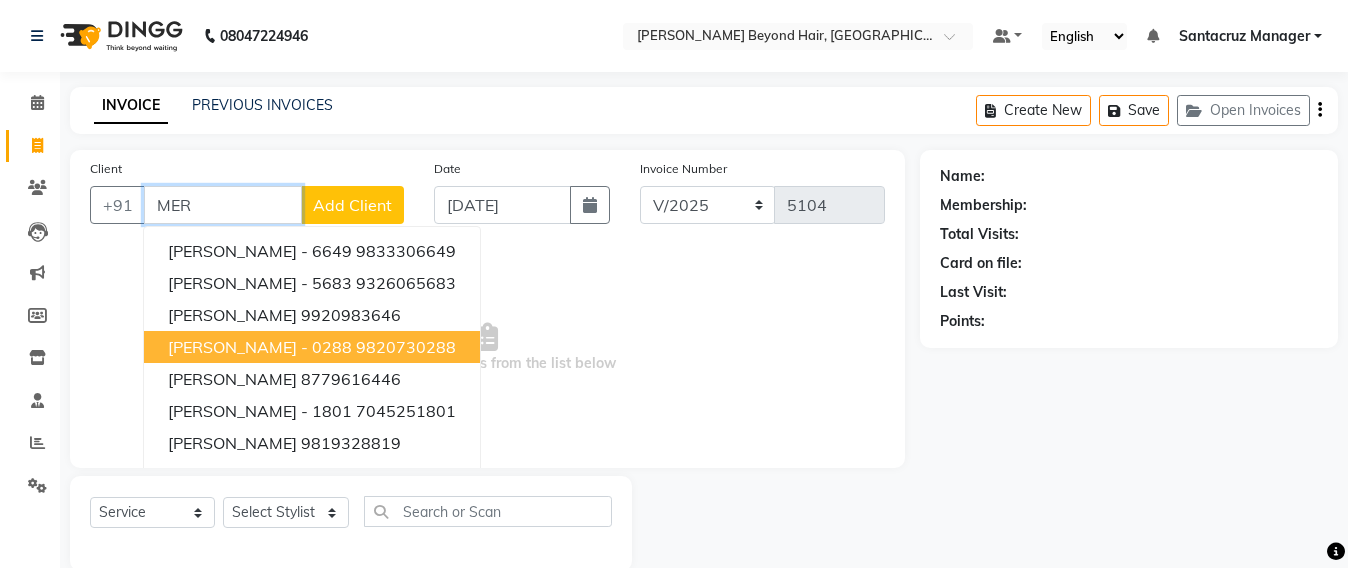 scroll, scrollTop: 33, scrollLeft: 0, axis: vertical 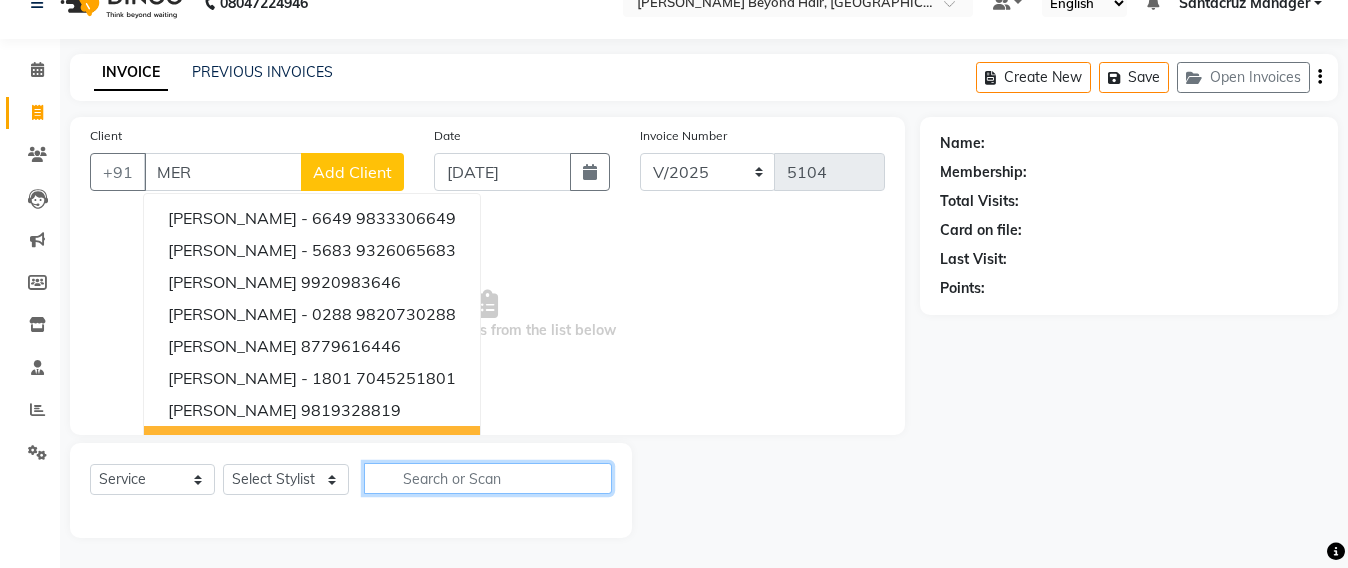 click 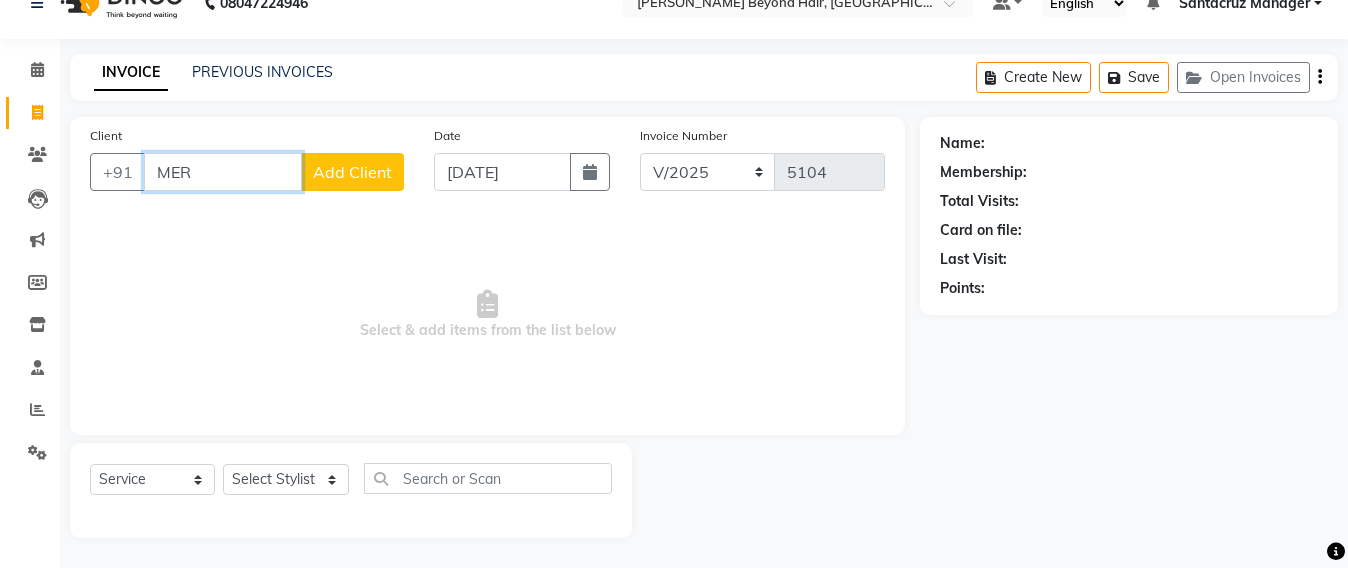 click on "MER" at bounding box center (223, 172) 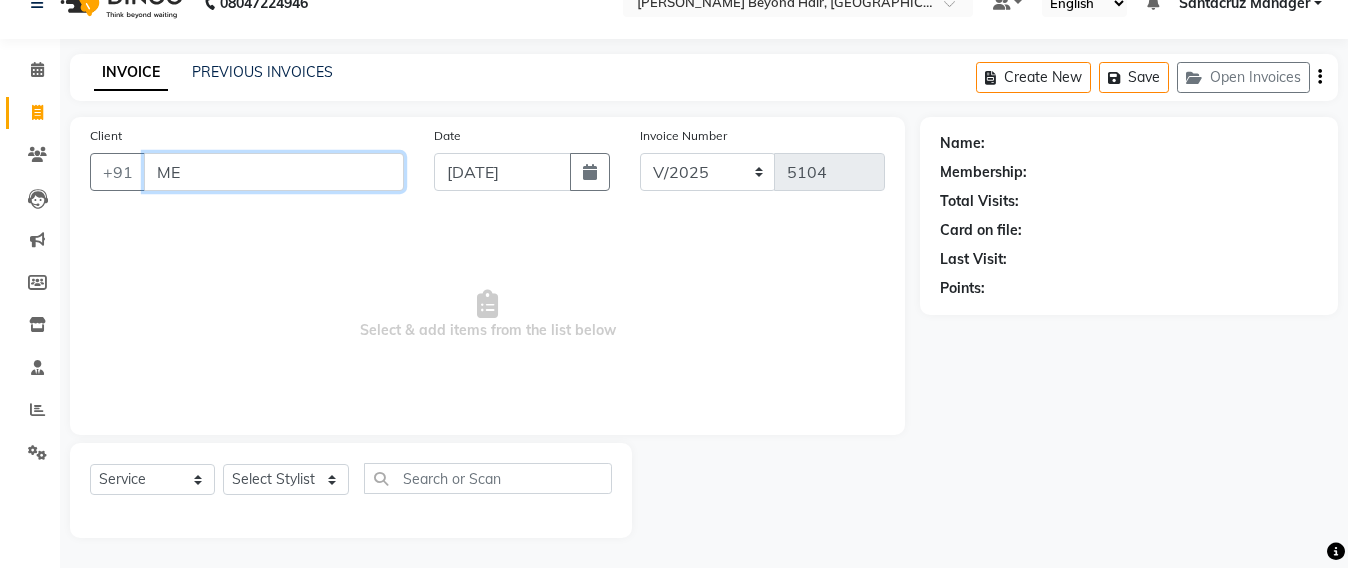type on "M" 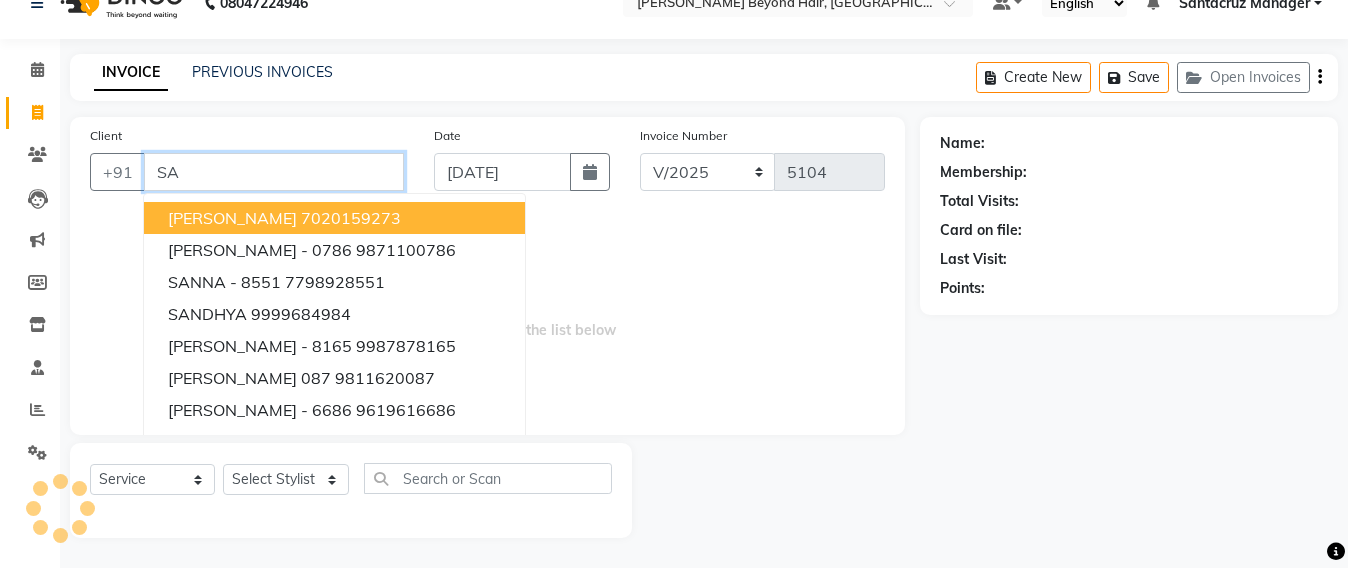 type on "S" 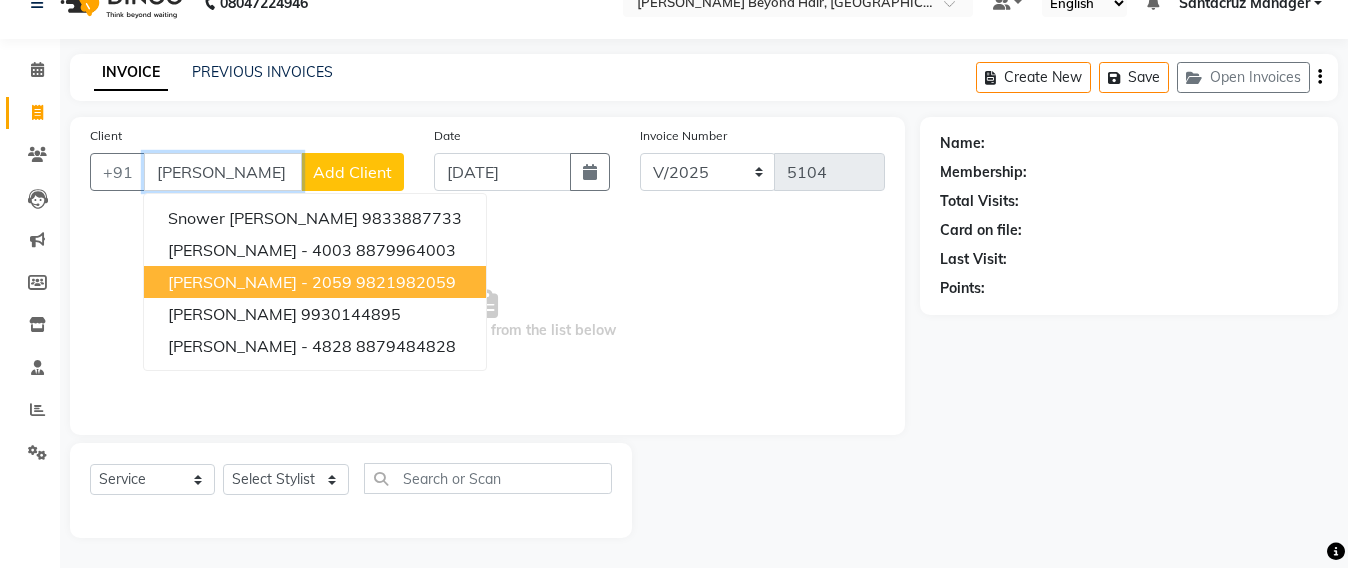click on "SANIA MERCHANT - 2059" at bounding box center (260, 282) 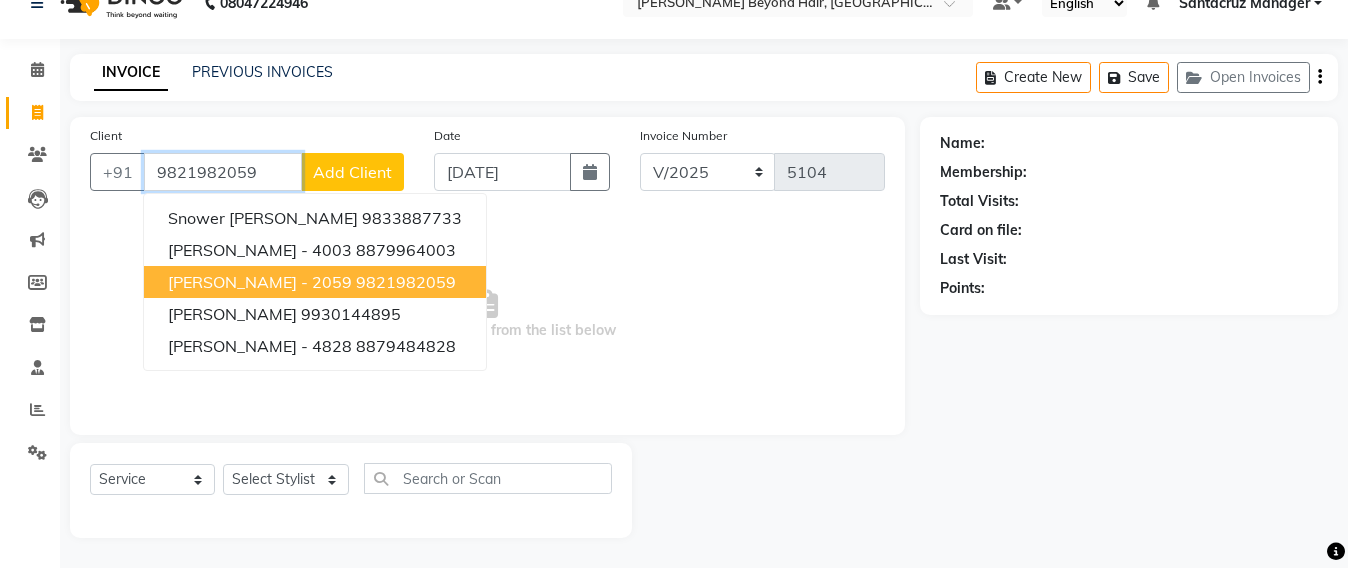 type on "9821982059" 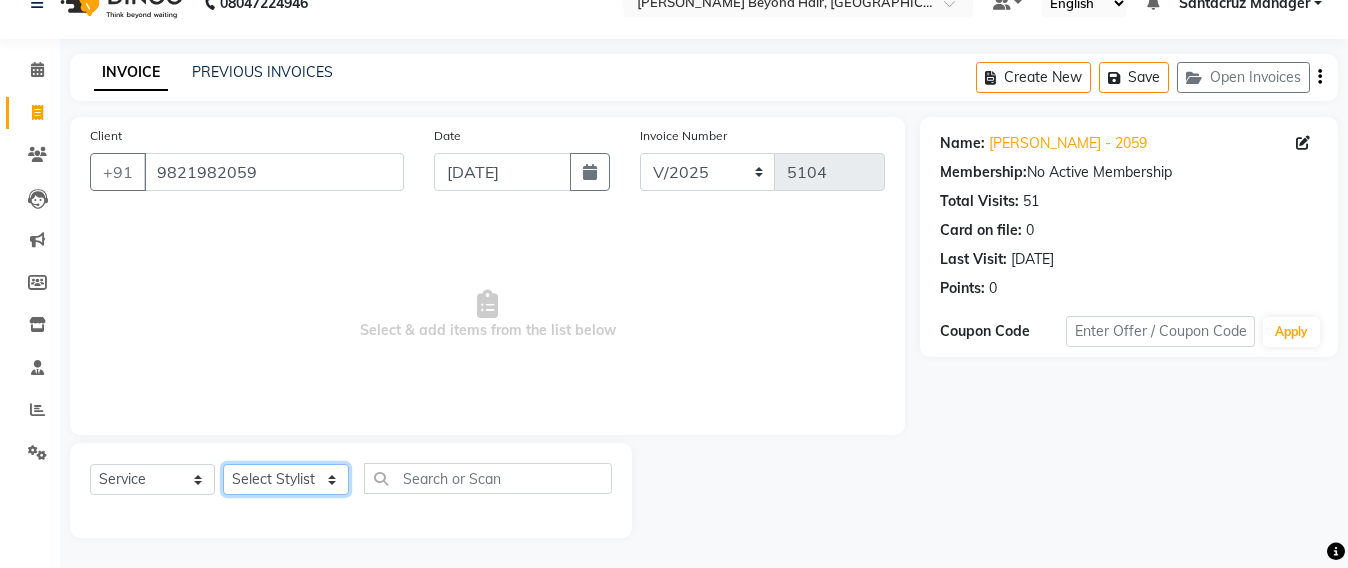 drag, startPoint x: 260, startPoint y: 490, endPoint x: 257, endPoint y: 474, distance: 16.27882 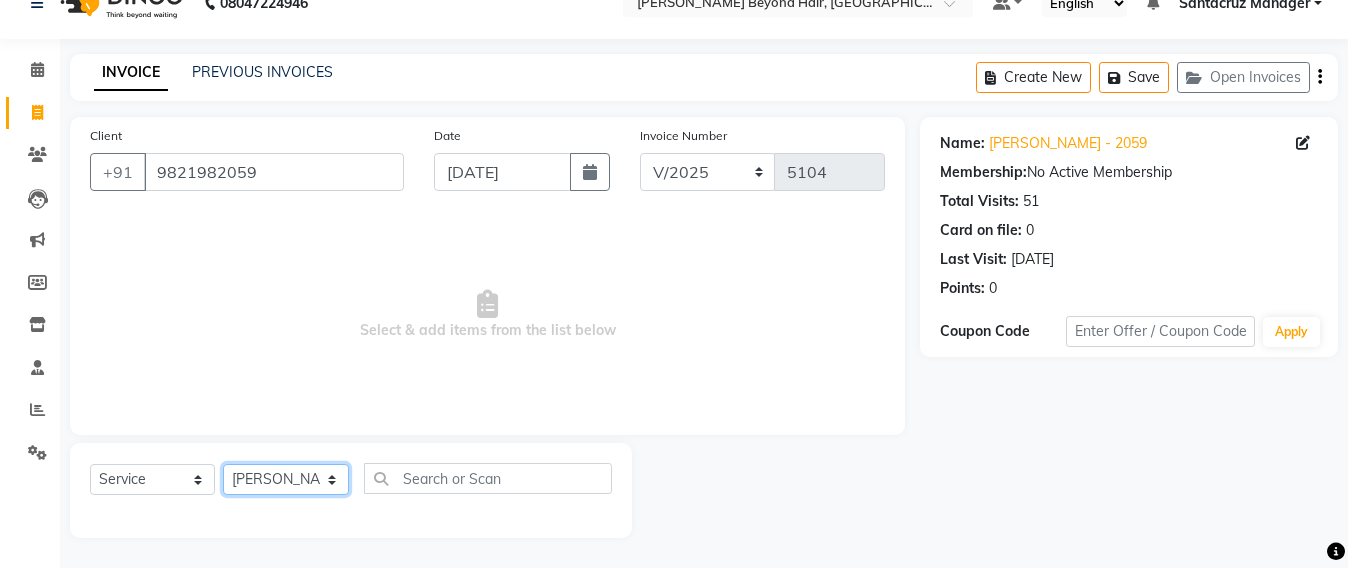click on "Select Stylist Admin [PERSON_NAME] Sankat [PERSON_NAME] [PERSON_NAME] [PERSON_NAME] [PERSON_NAME] [PERSON_NAME] [PERSON_NAME] mahattre Pratibha [PERSON_NAME] Rosy [PERSON_NAME] [PERSON_NAME] admin [PERSON_NAME] Manager [PERSON_NAME] SOMAYANG VASHUM [PERSON_NAME]" 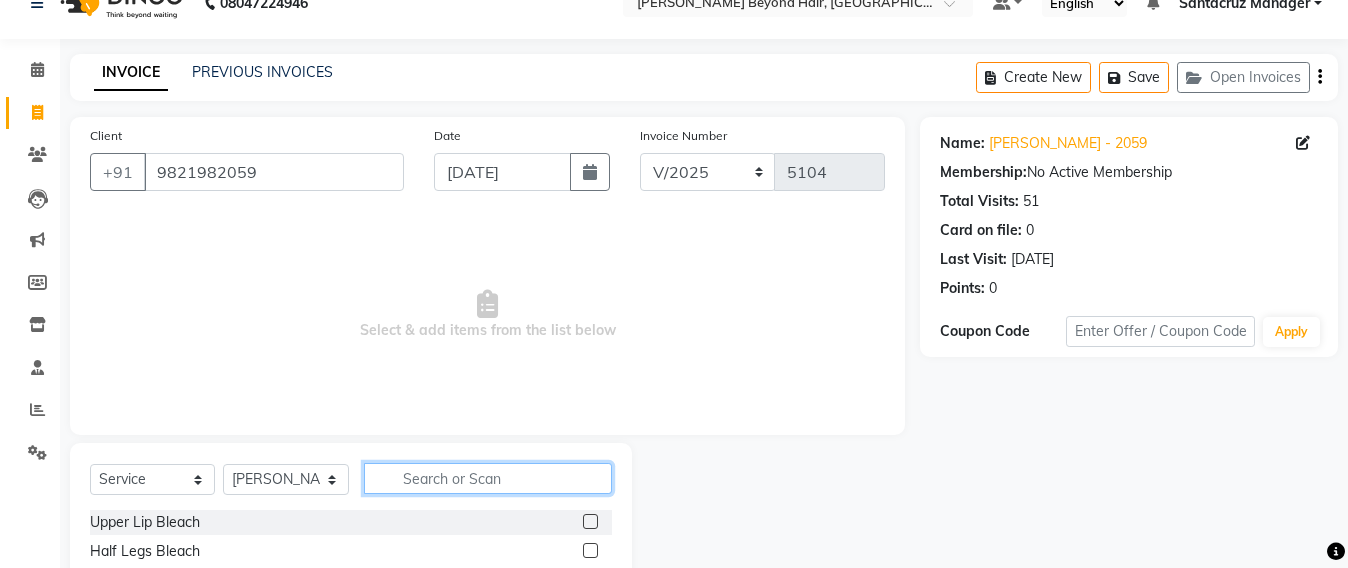 click 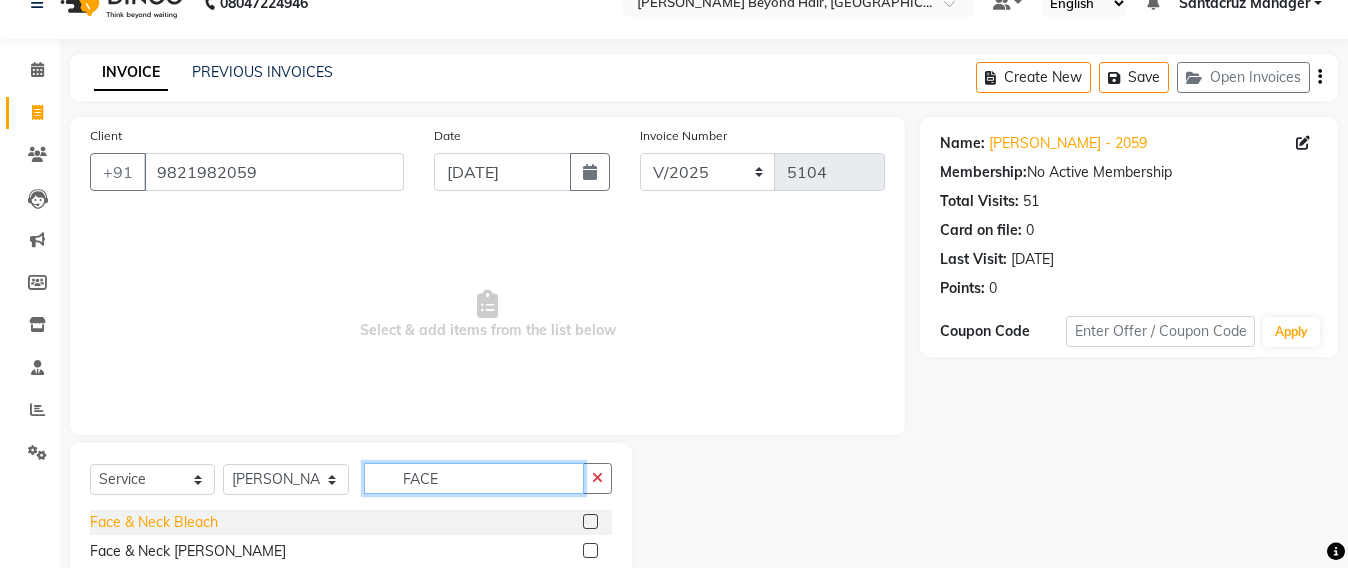 type on "FACE" 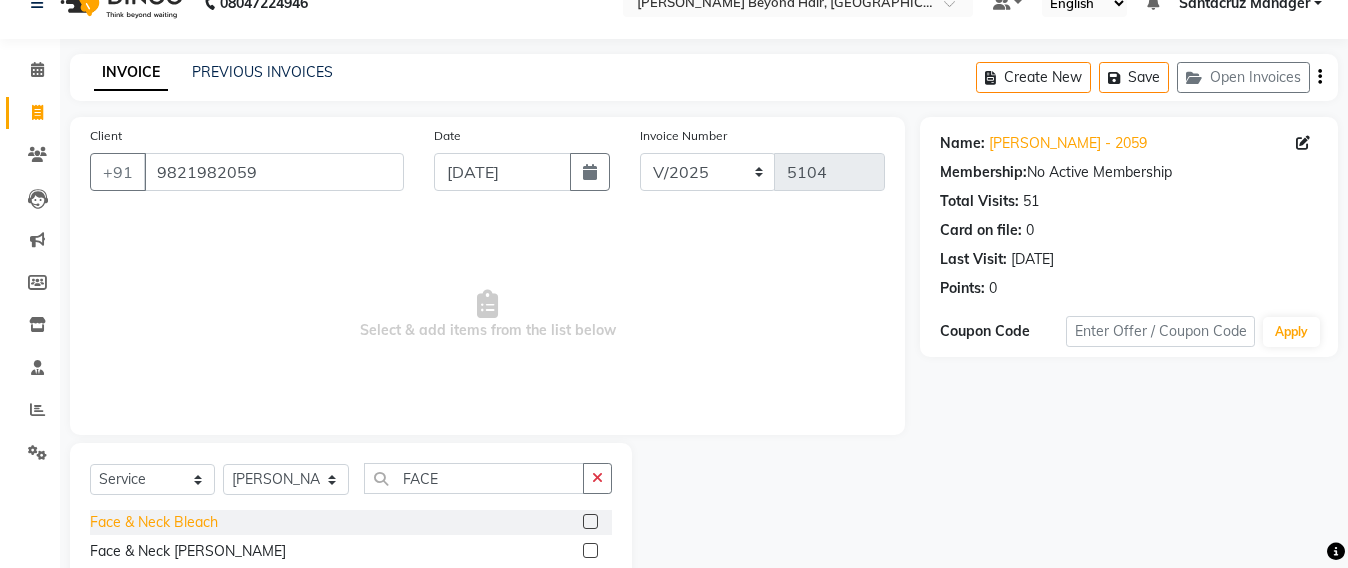 click on "Face & Neck Bleach" 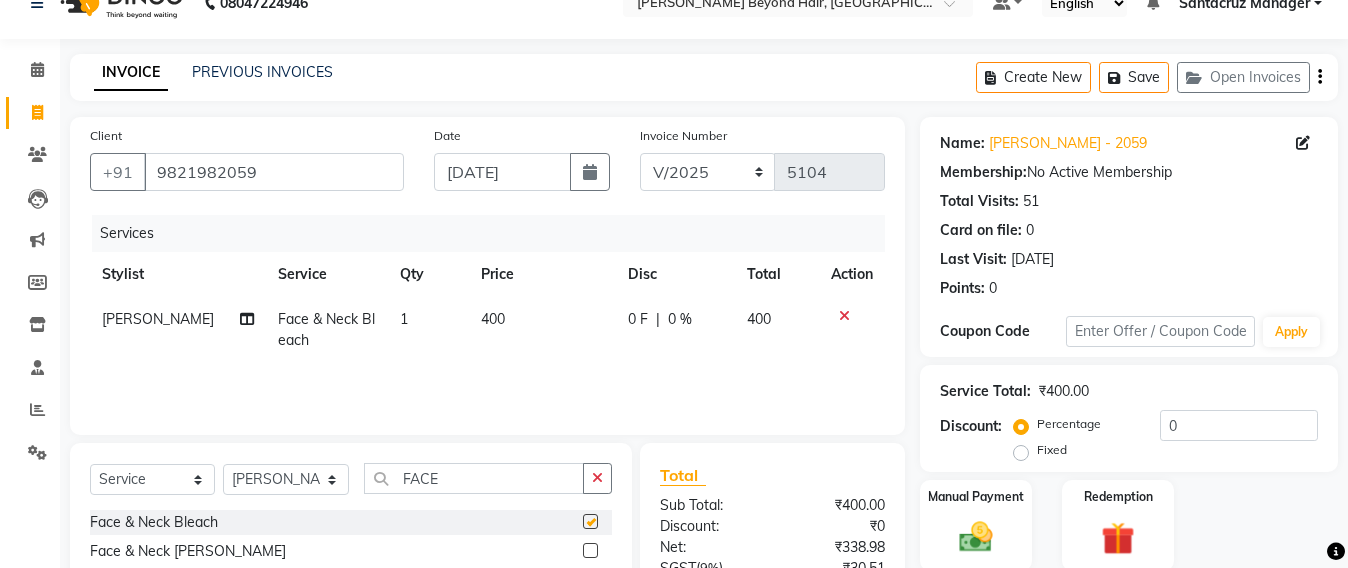 checkbox on "false" 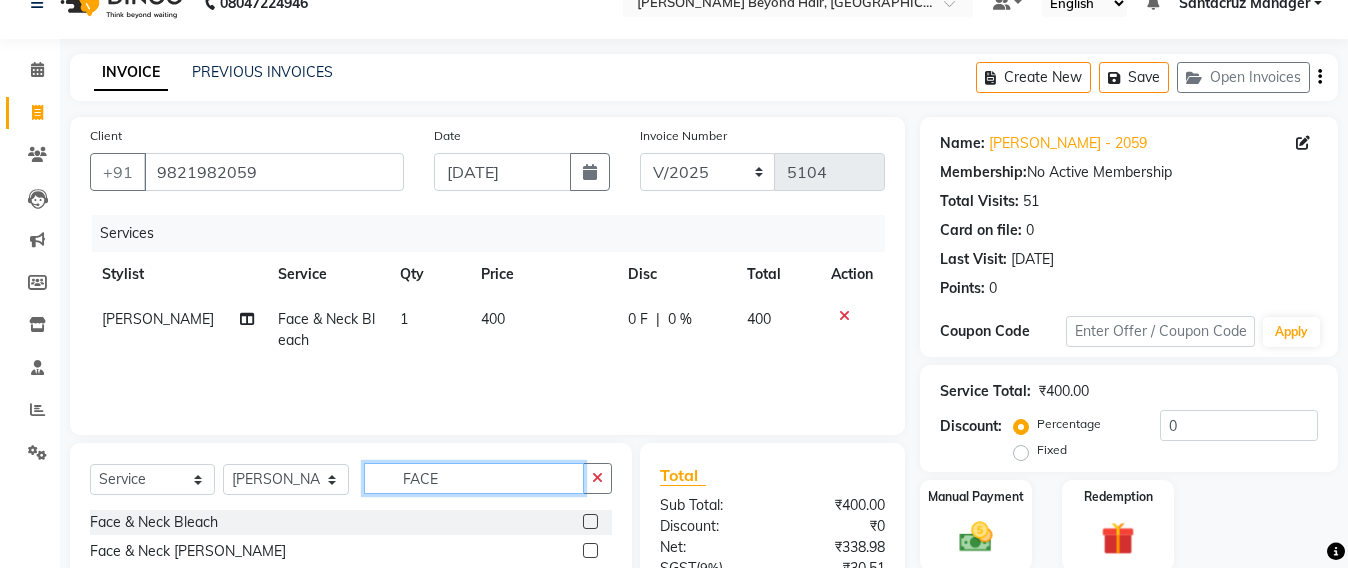 click on "FACE" 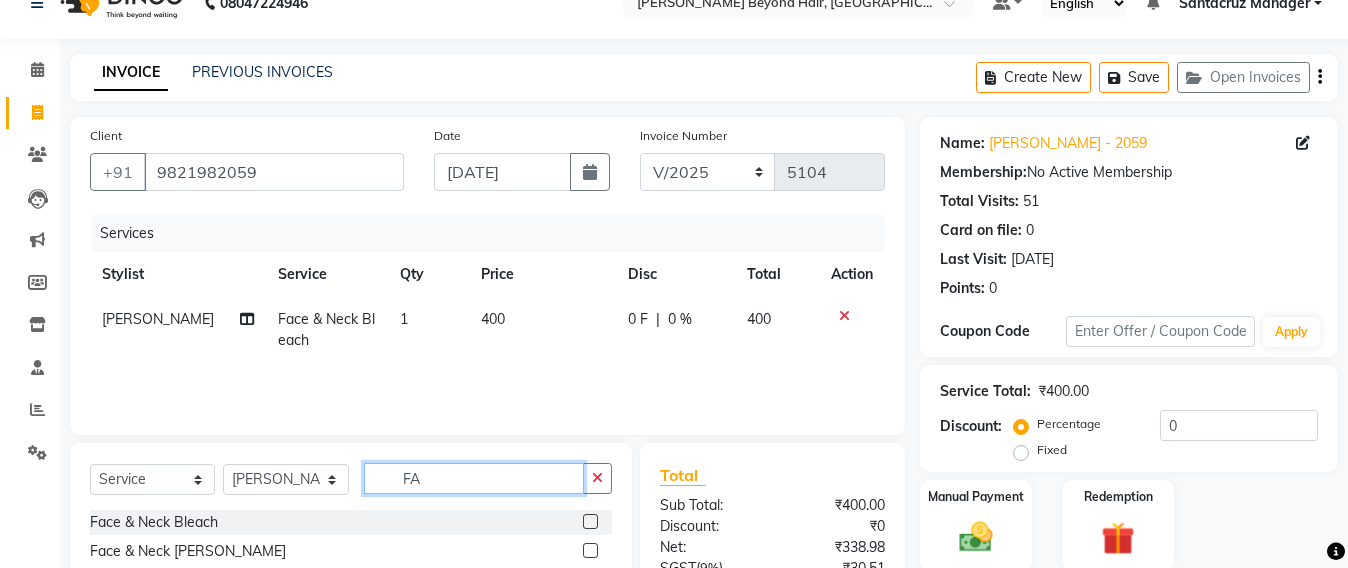 type on "F" 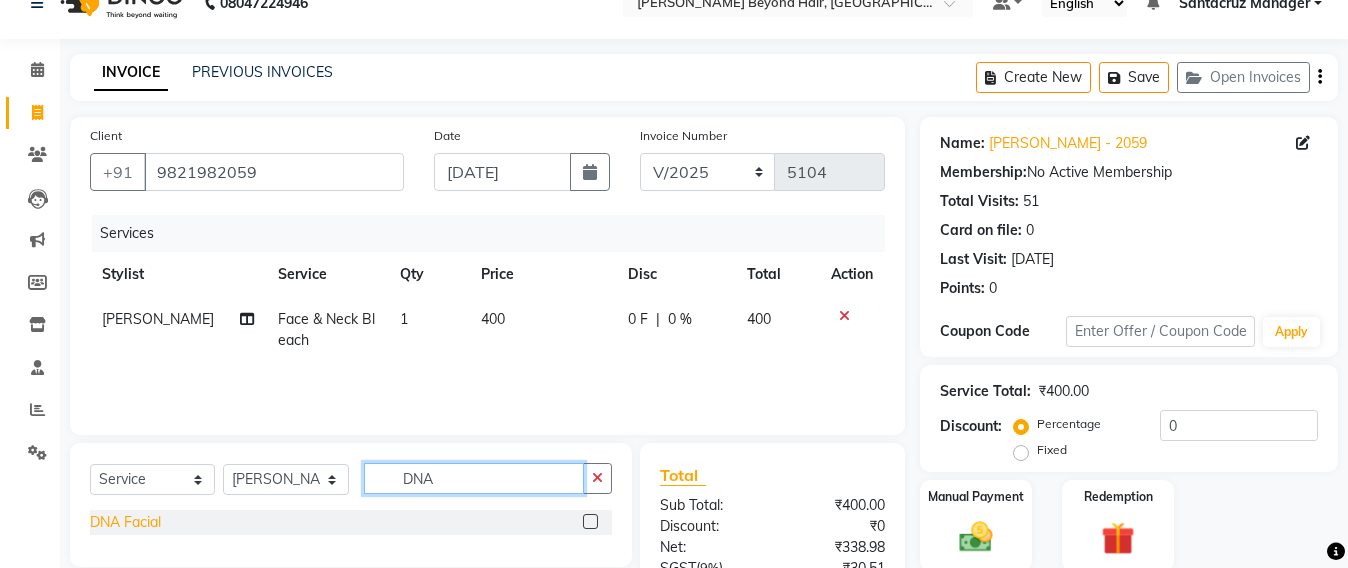 type on "DNA" 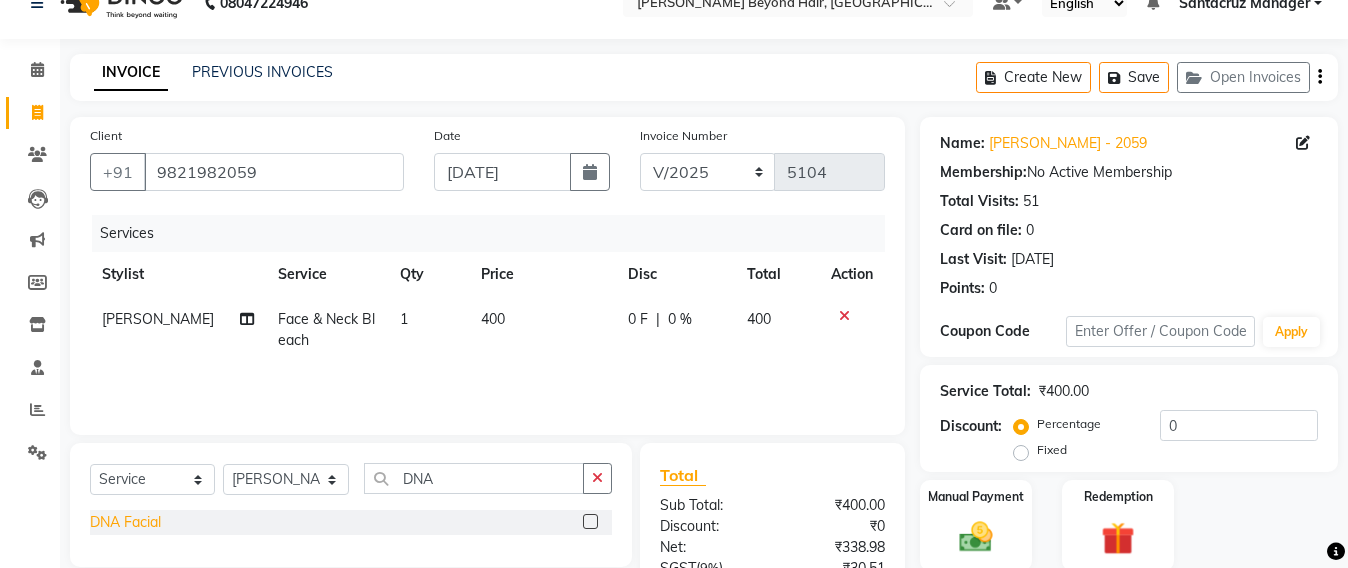 click on "DNA Facial" 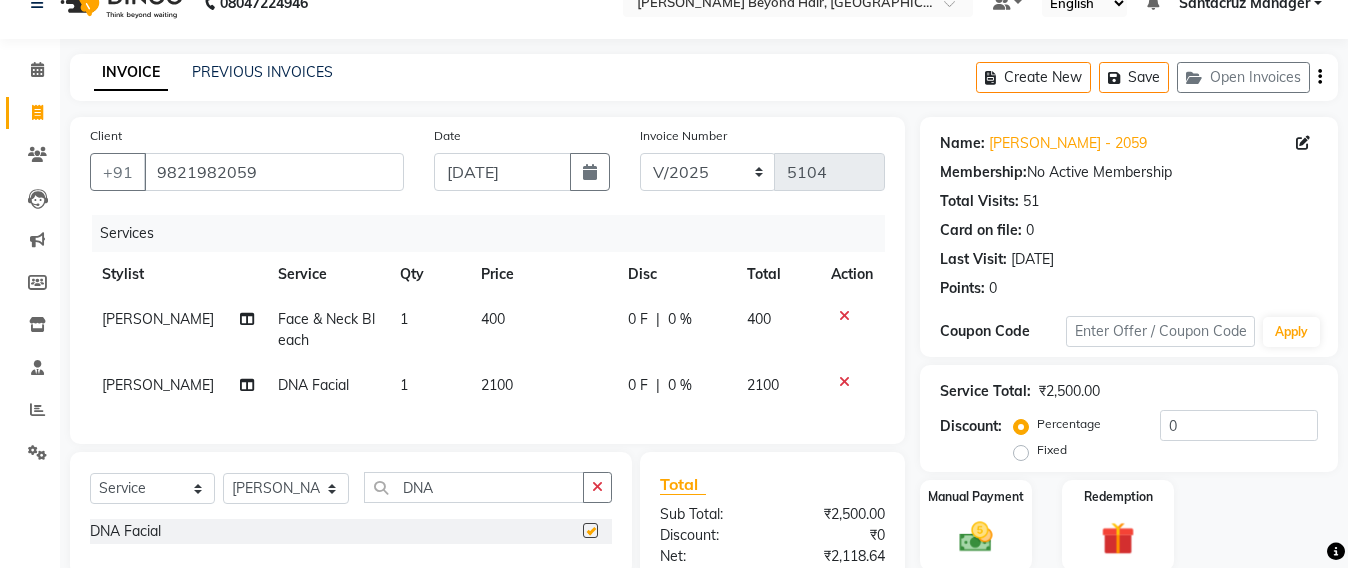 checkbox on "false" 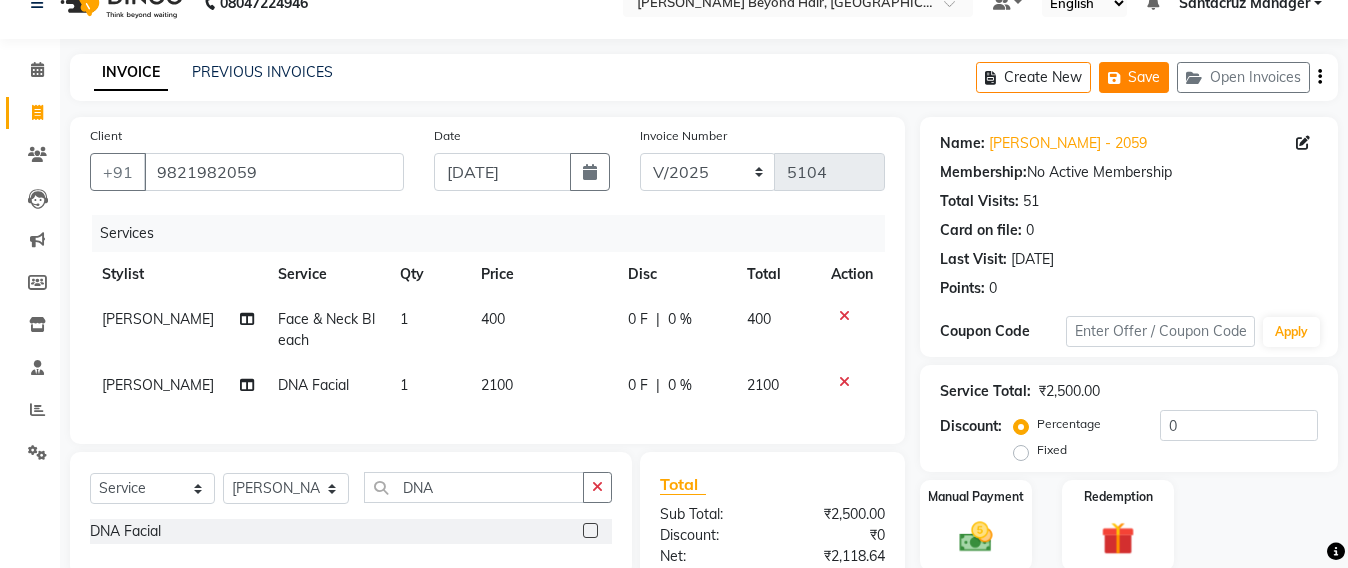 click on "Save" 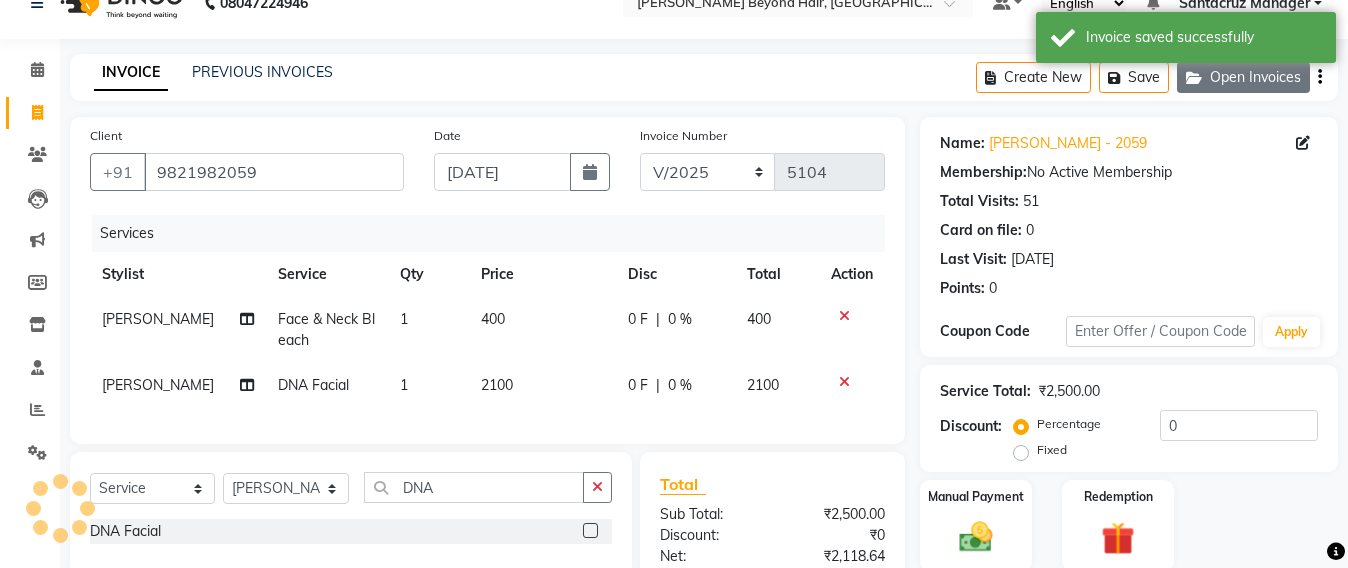 click on "Open Invoices" 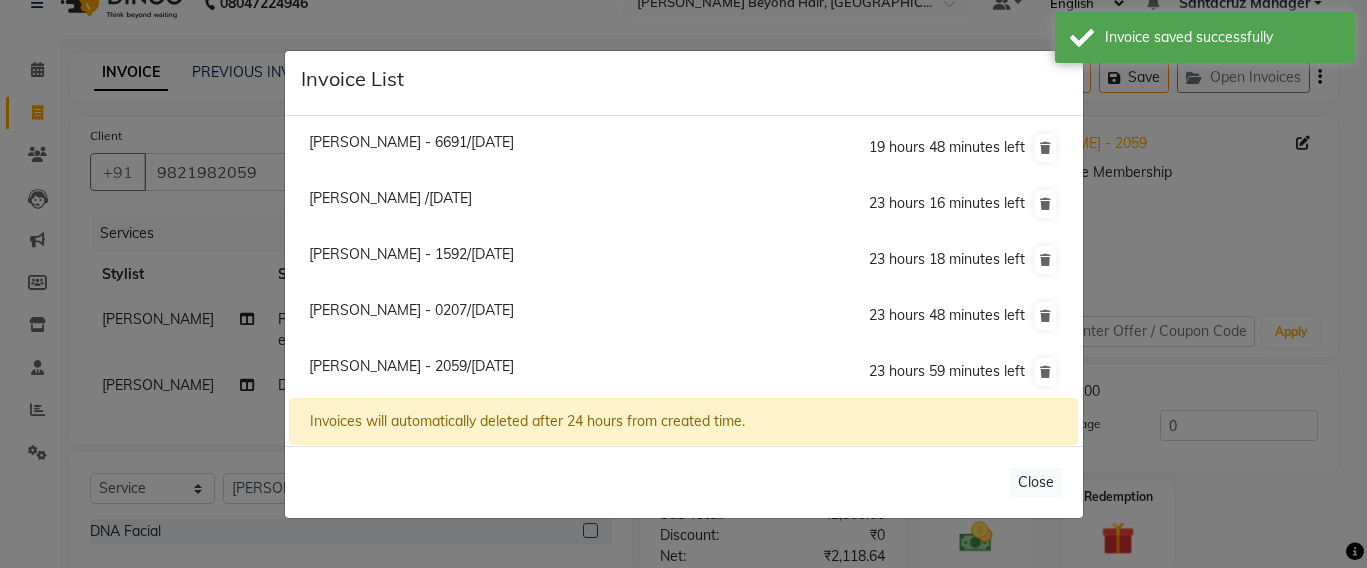 click on "Nimisha - 1592/13 July 2025" 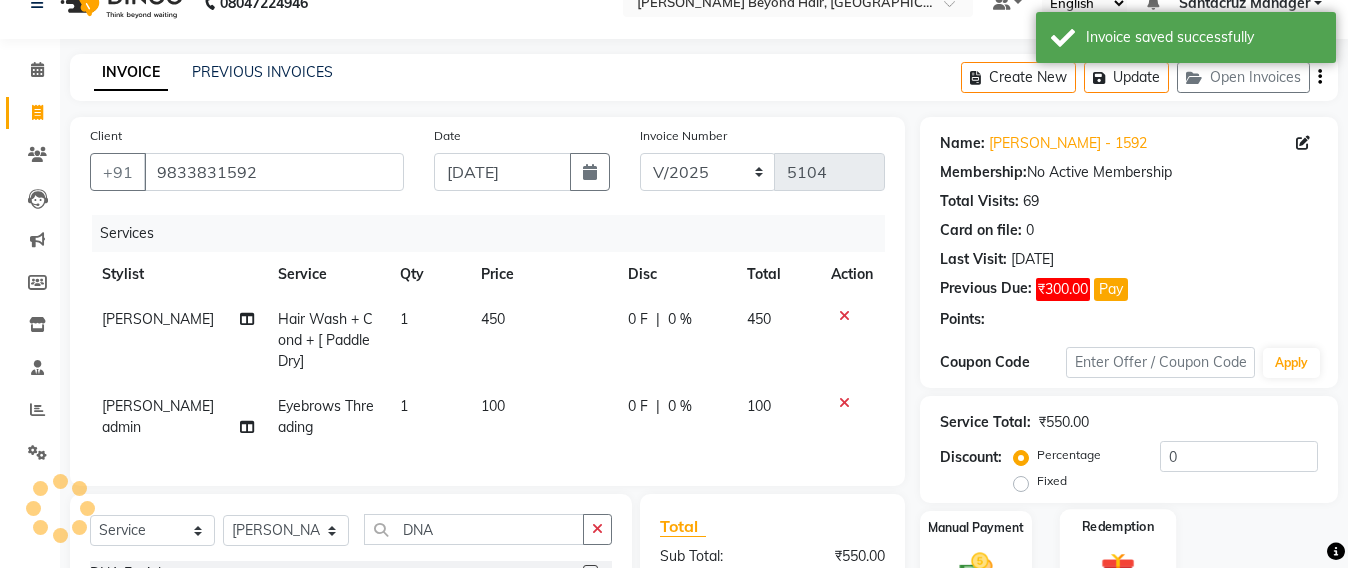 scroll, scrollTop: 283, scrollLeft: 0, axis: vertical 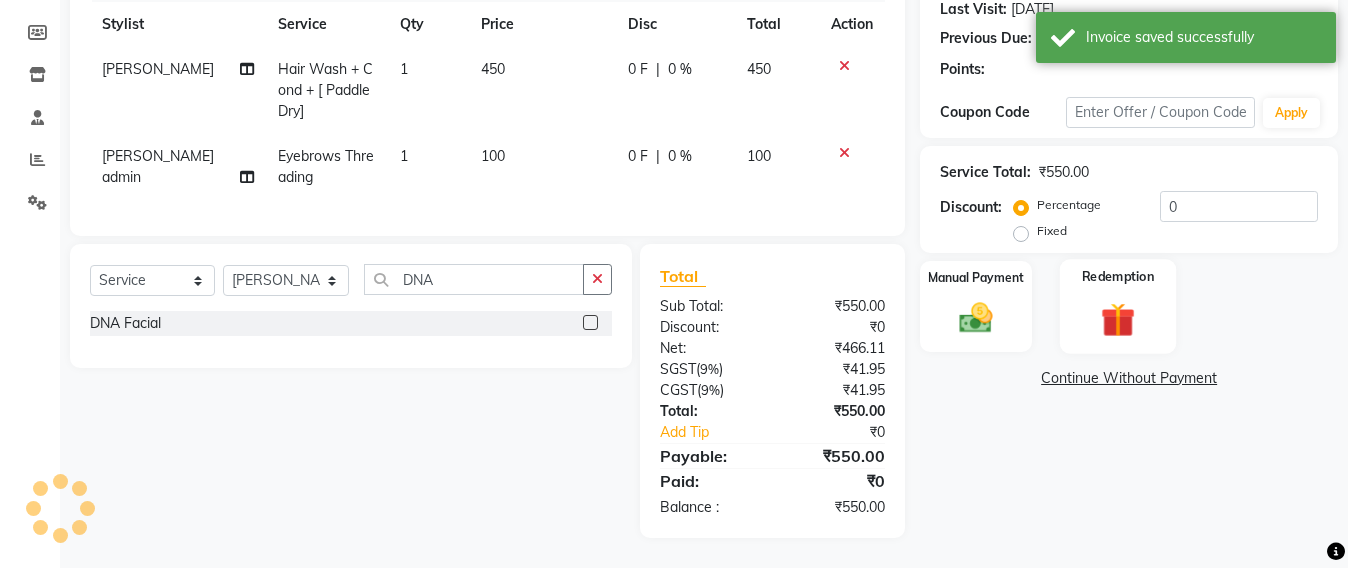 click 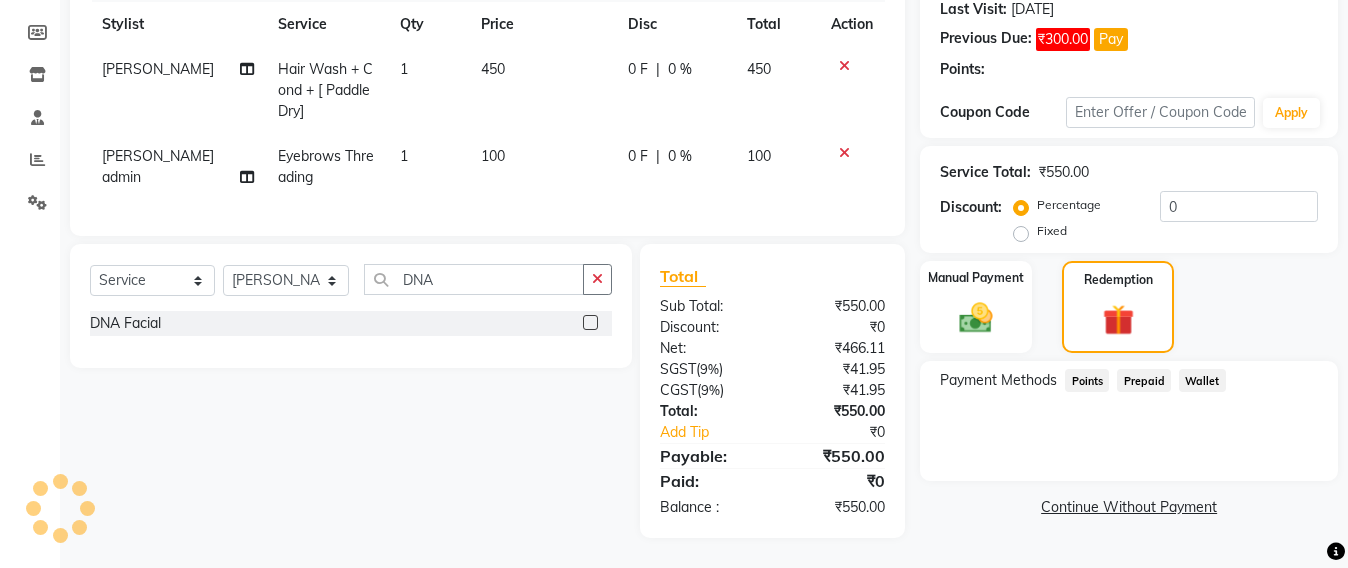 click on "Name: Nimisha - 1592 Membership:  No Active Membership  Total Visits:  69 Card on file:  0 Last Visit:   10-07-2025 Previous Due:  ₹300.00 Pay Points:  Coupon Code Apply Service Total:  ₹550.00  Discount:  Percentage   Fixed  0 Manual Payment Redemption Payment Methods  Points   Prepaid   Wallet   Continue Without Payment" 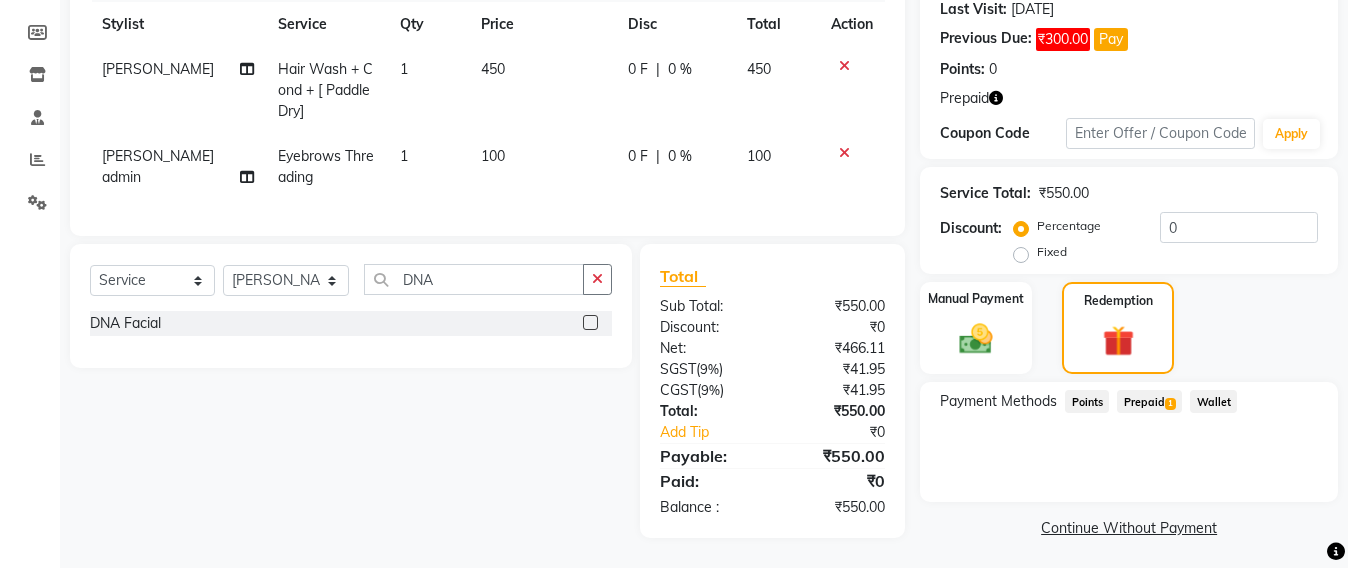 click on "Prepaid  1" 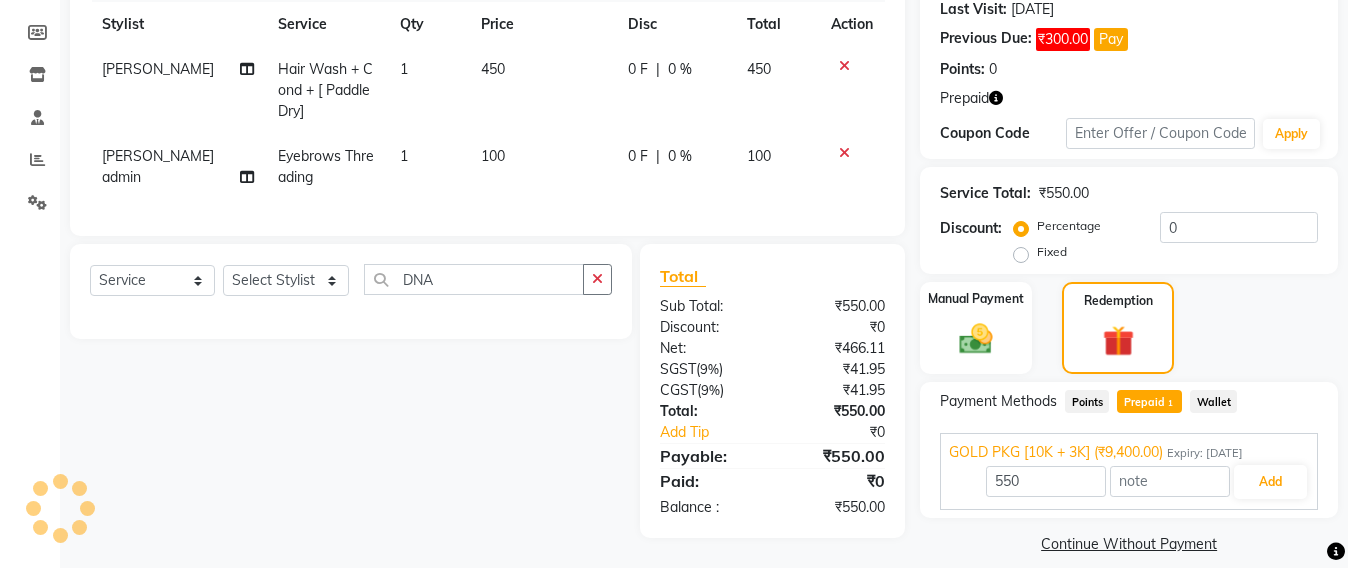 select 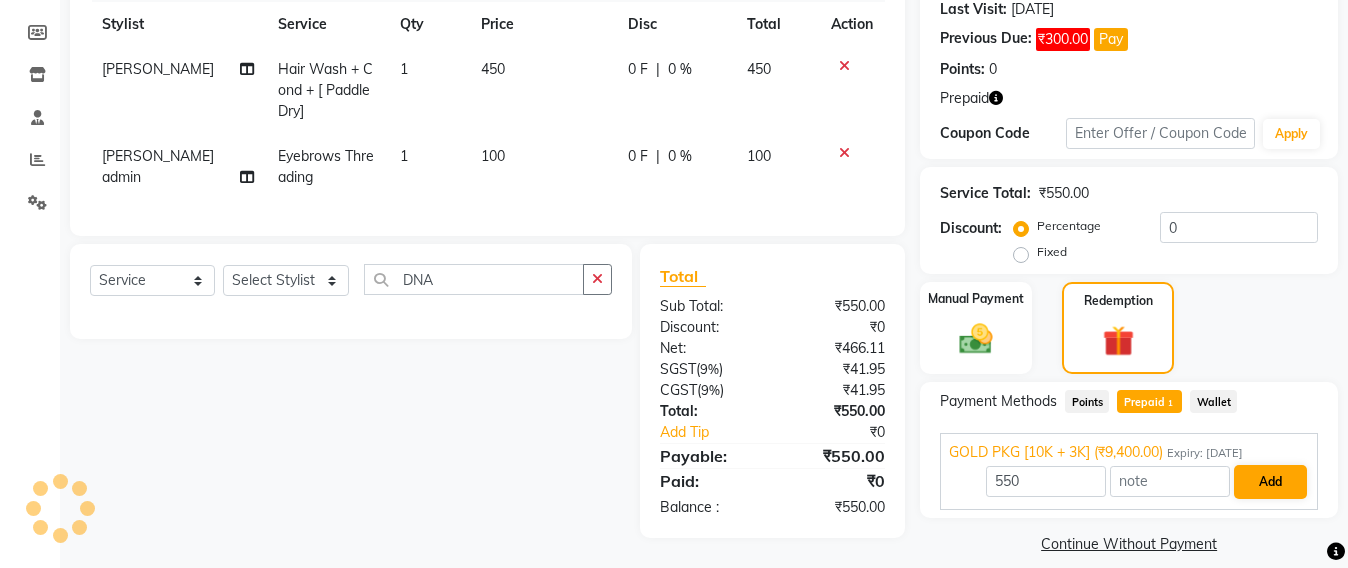 scroll, scrollTop: 304, scrollLeft: 0, axis: vertical 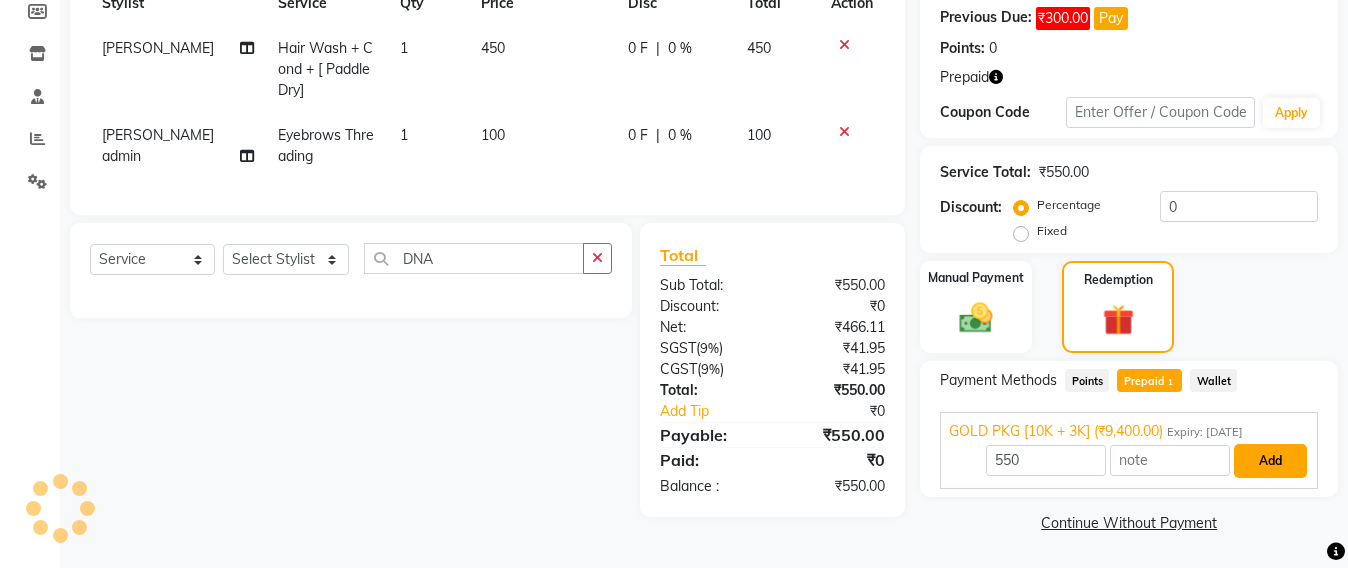 click on "Add" at bounding box center (1270, 461) 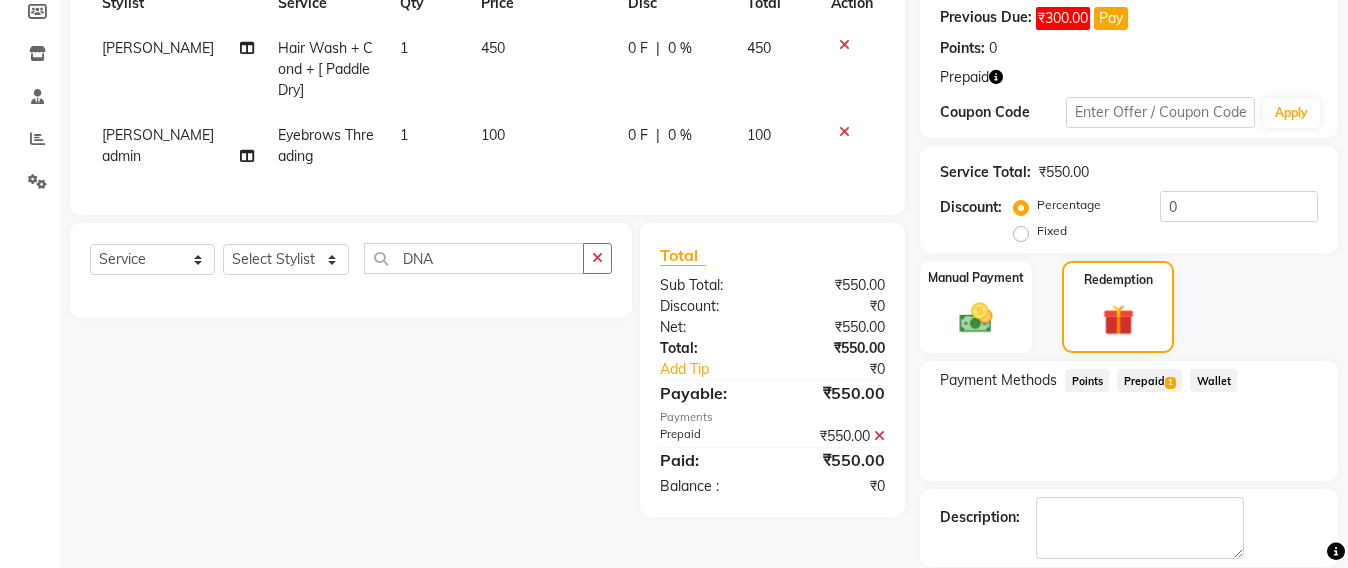 scroll, scrollTop: 401, scrollLeft: 0, axis: vertical 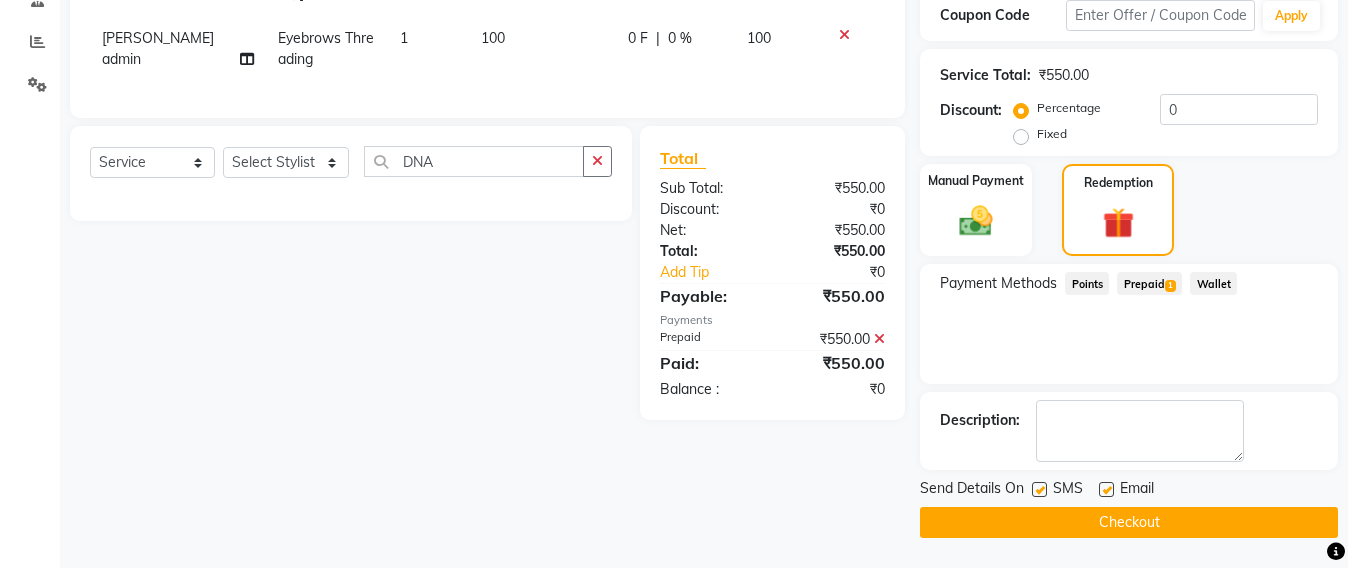 click on "Checkout" 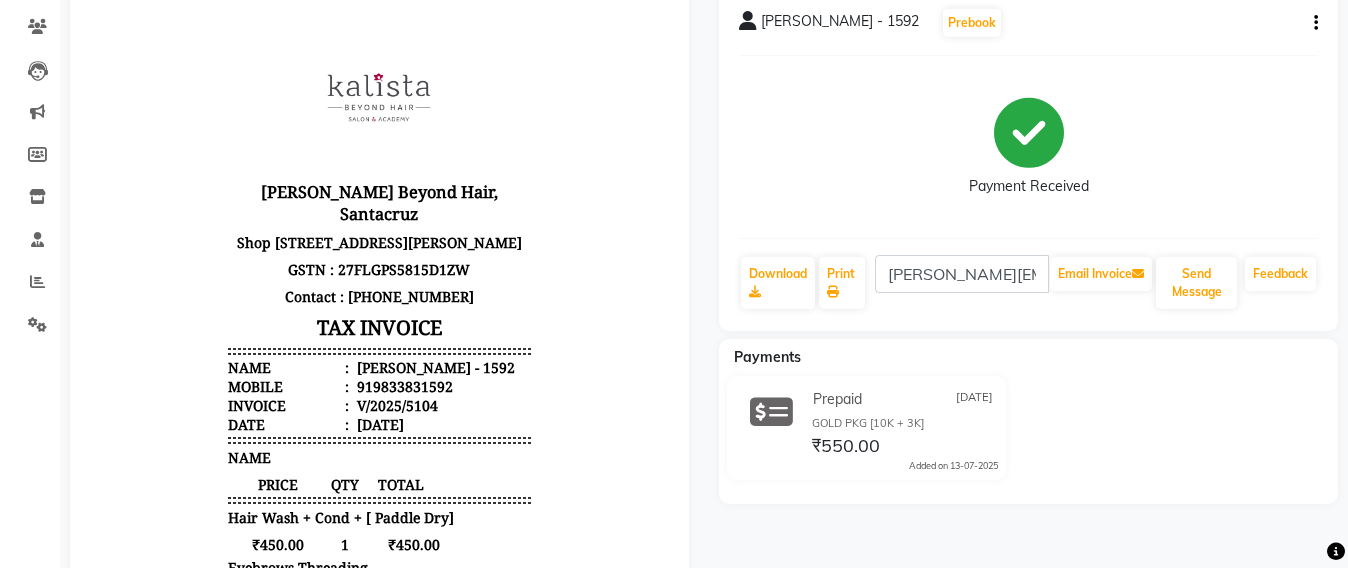 scroll, scrollTop: 0, scrollLeft: 0, axis: both 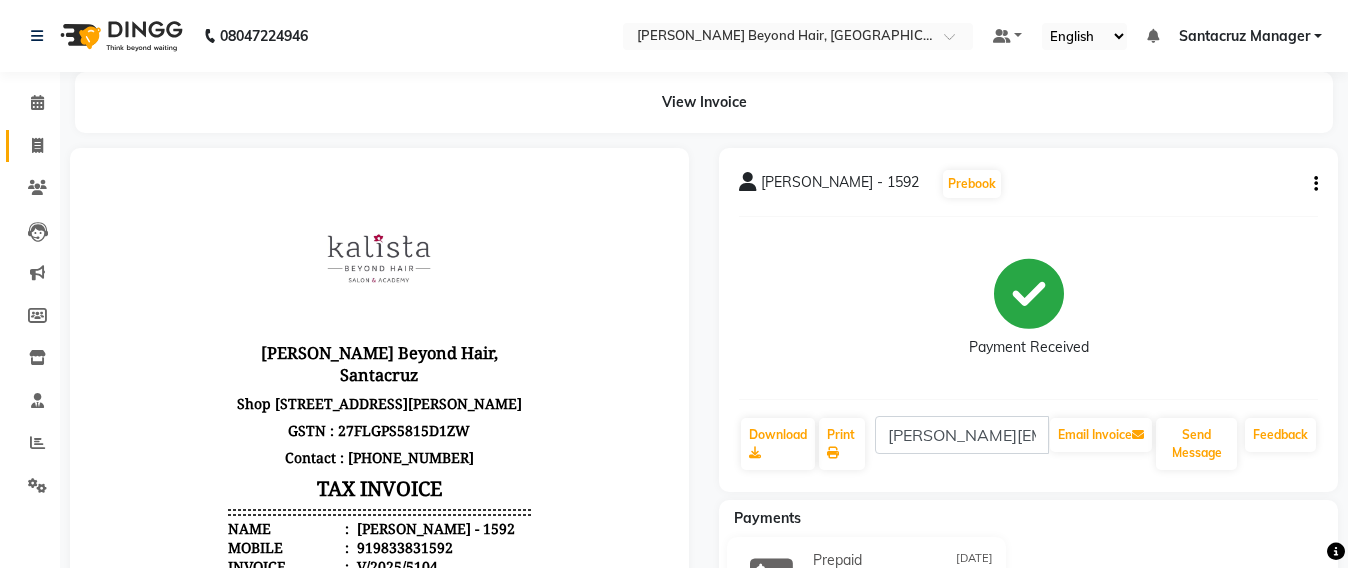 click on "Invoice" 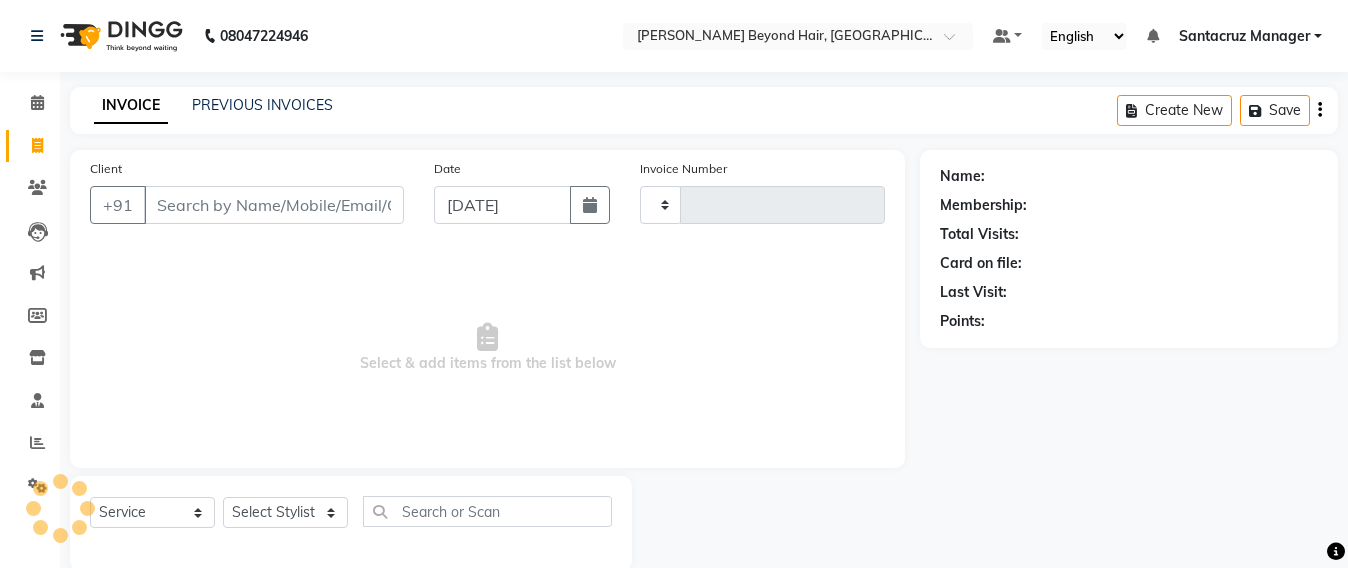 scroll, scrollTop: 33, scrollLeft: 0, axis: vertical 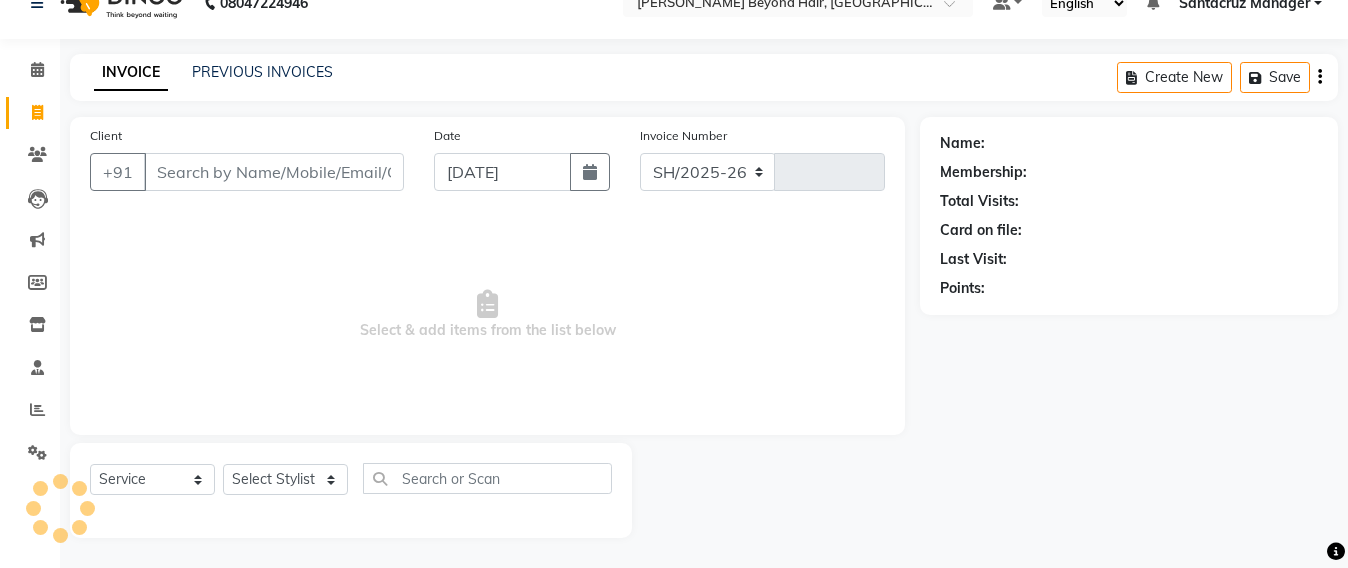 select on "6357" 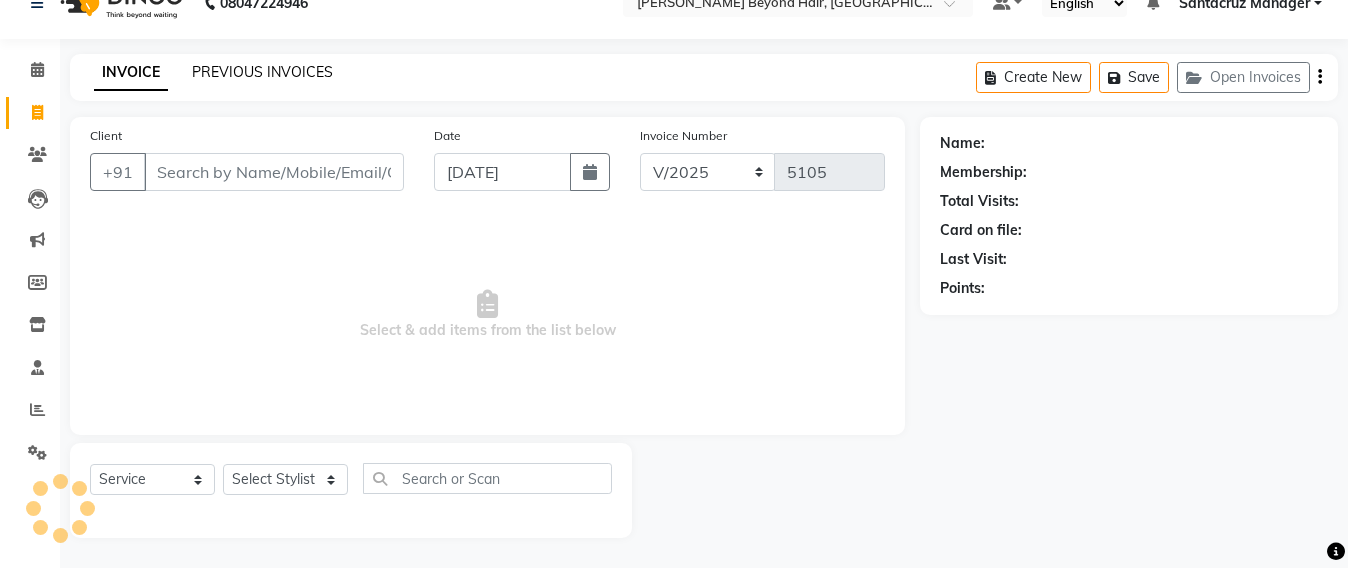 click on "PREVIOUS INVOICES" 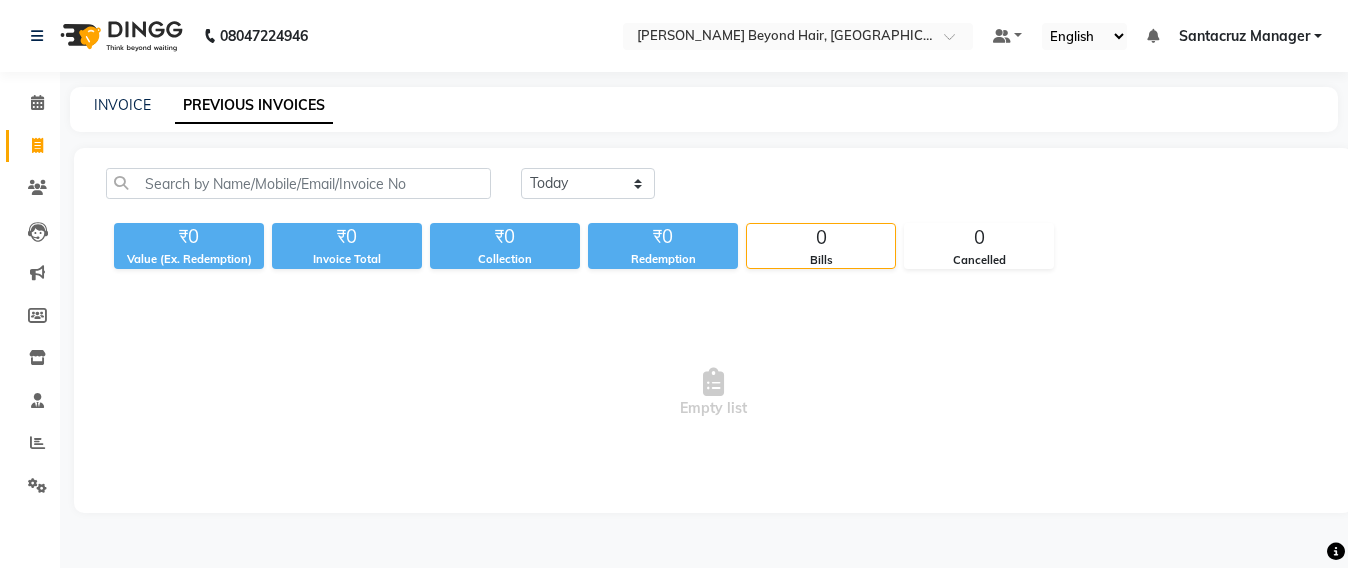 scroll, scrollTop: 0, scrollLeft: 0, axis: both 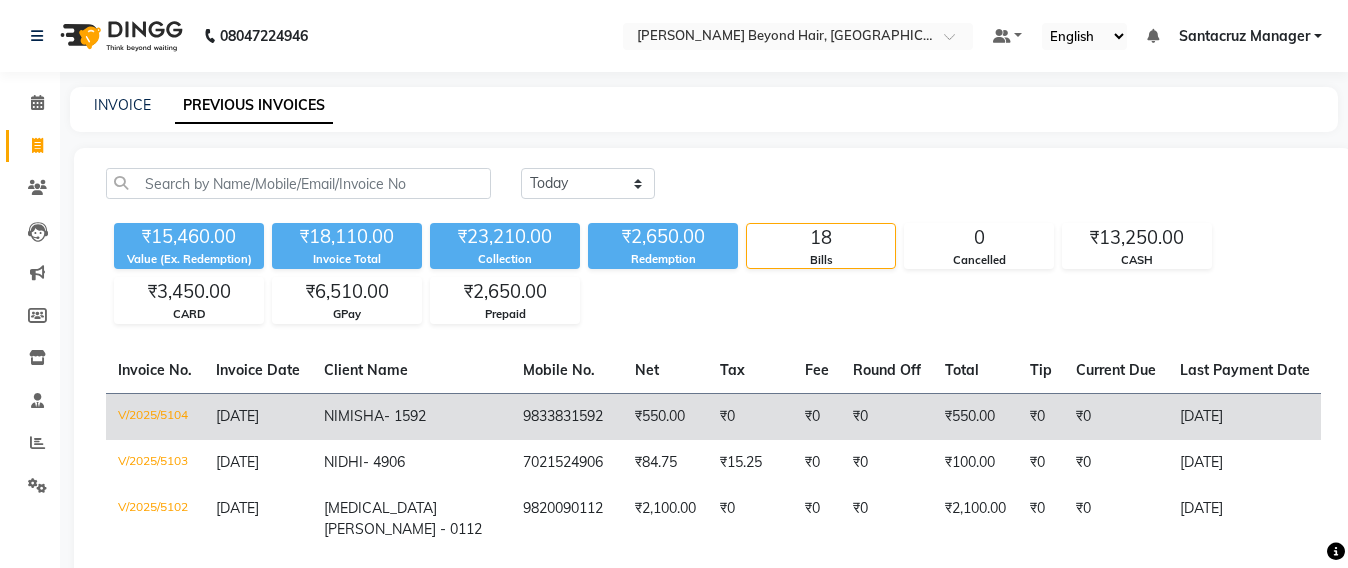 click on "NIMISHA" 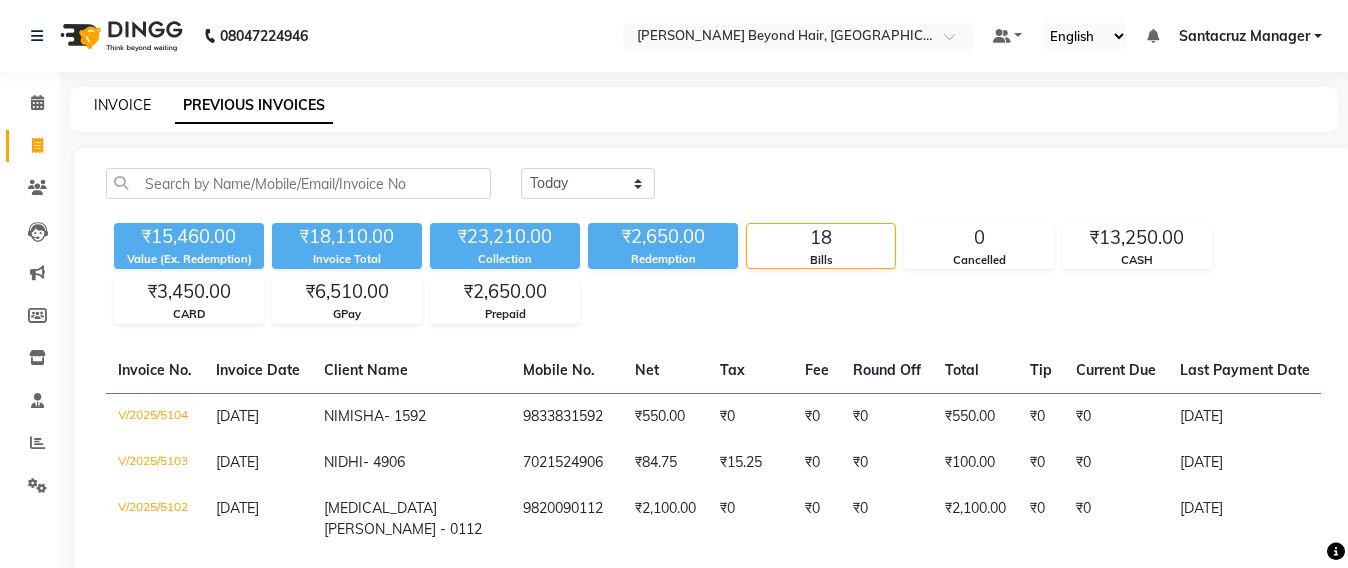 click on "INVOICE" 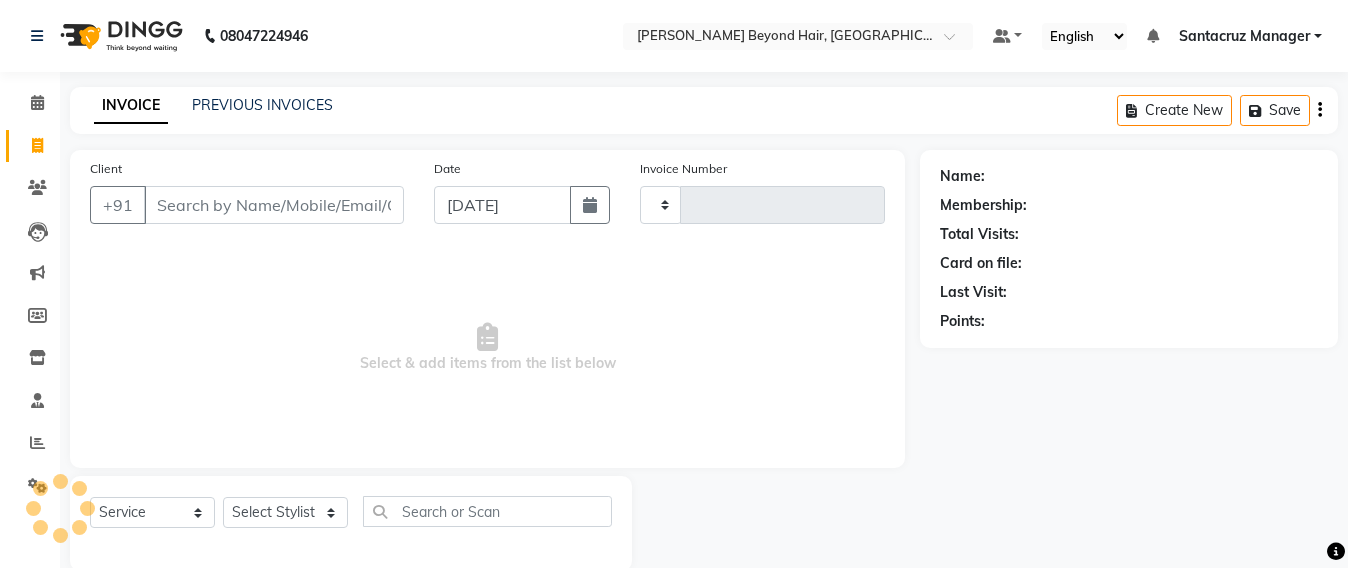 scroll, scrollTop: 33, scrollLeft: 0, axis: vertical 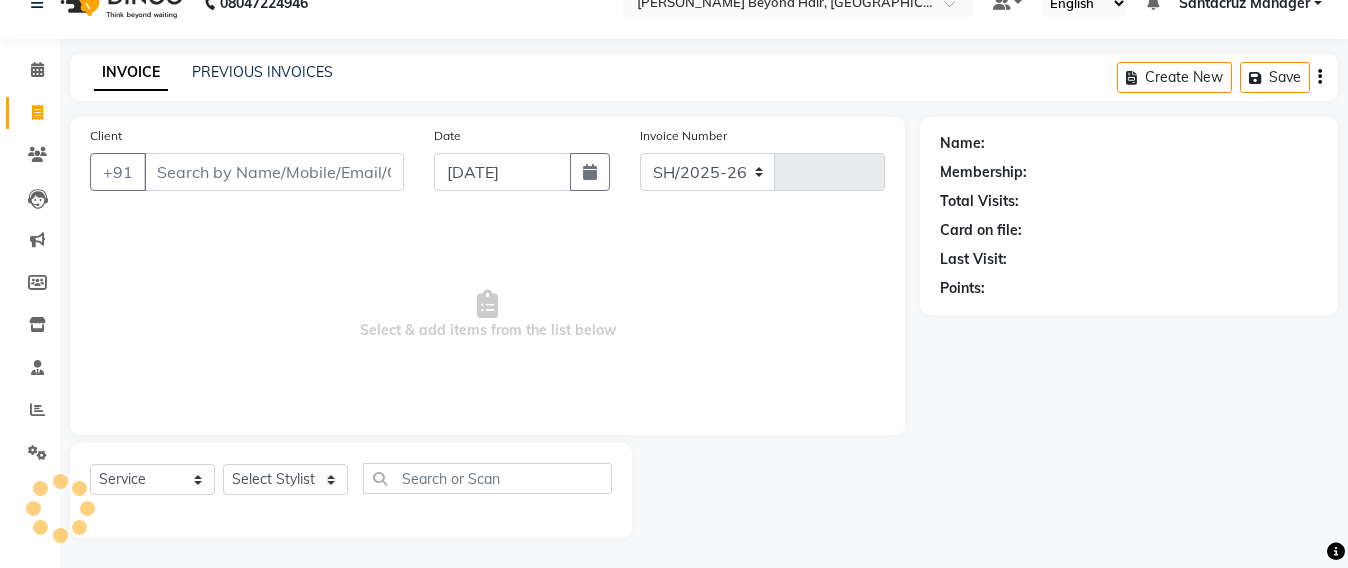 select on "6357" 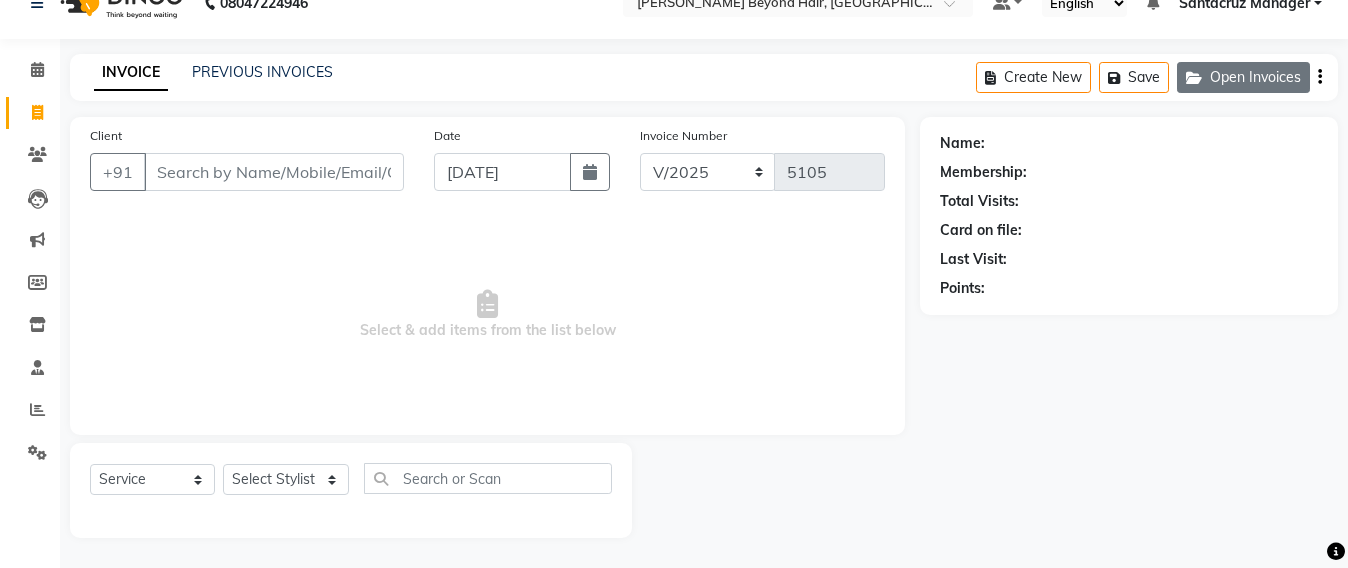 click on "Open Invoices" 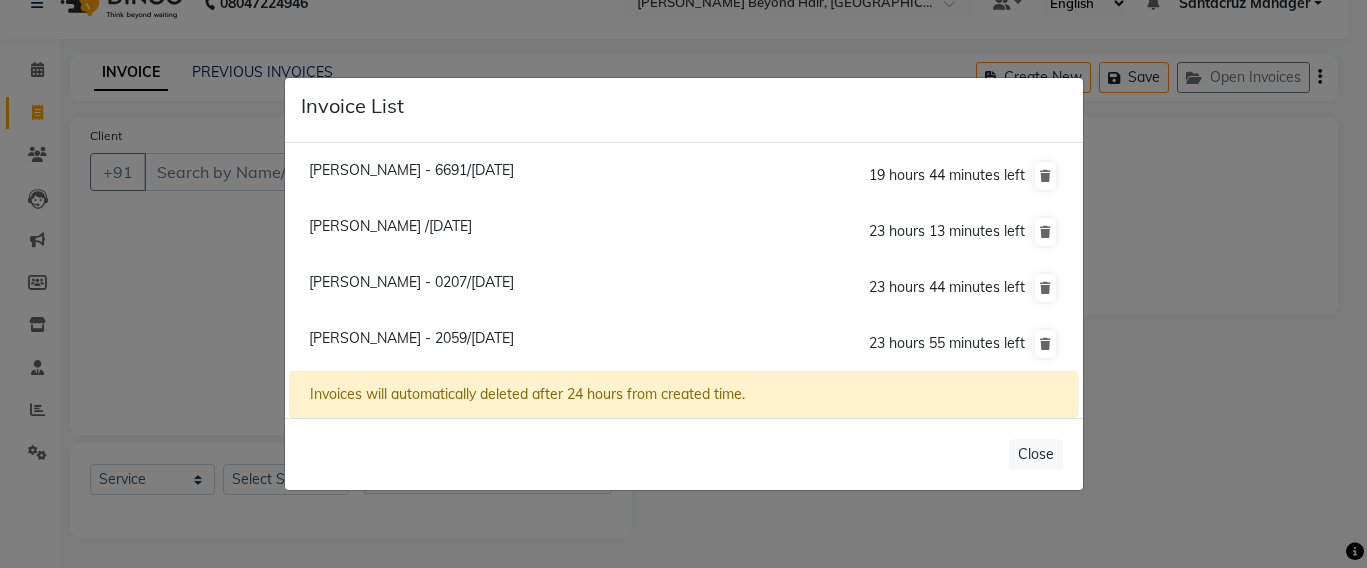 click on "Invoice List  Luanne - 6691/13 July 2025  19 hours 44 minutes left  Krish /13 July 2025  23 hours 13 minutes left  Sheetal Ubale Shetty - 0207/13 July 2025  23 hours 44 minutes left  Sania Merchant - 2059/13 July 2025  23 hours 55 minutes left  Invoices will automatically deleted after 24 hours from created time.   Close" 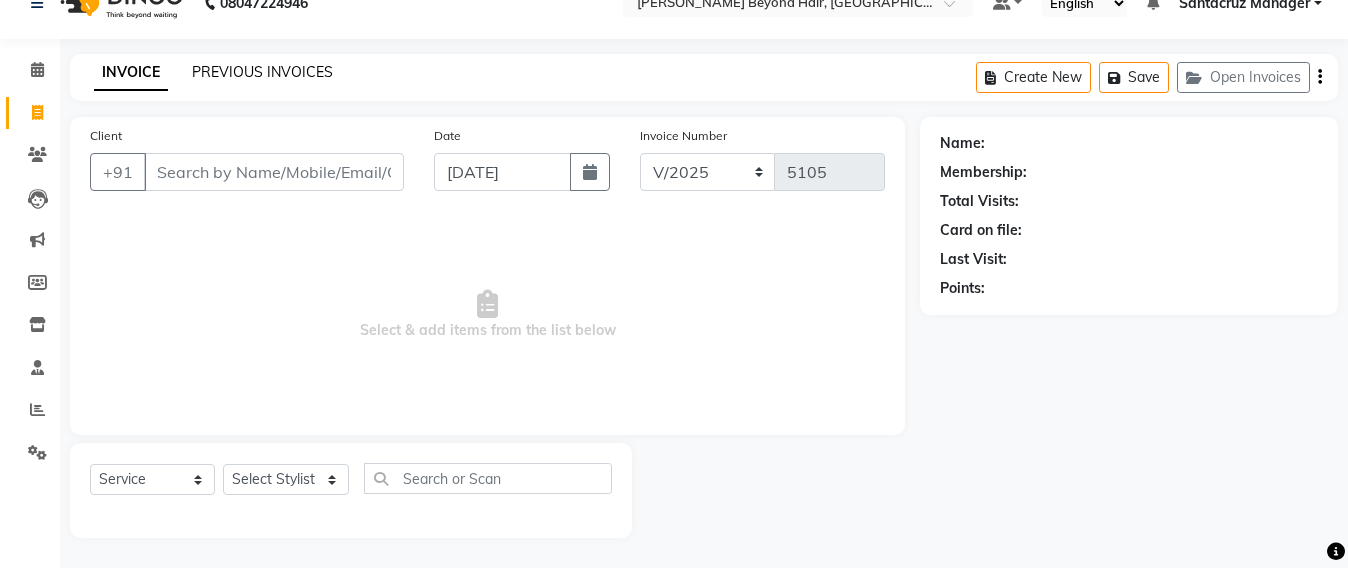 click on "PREVIOUS INVOICES" 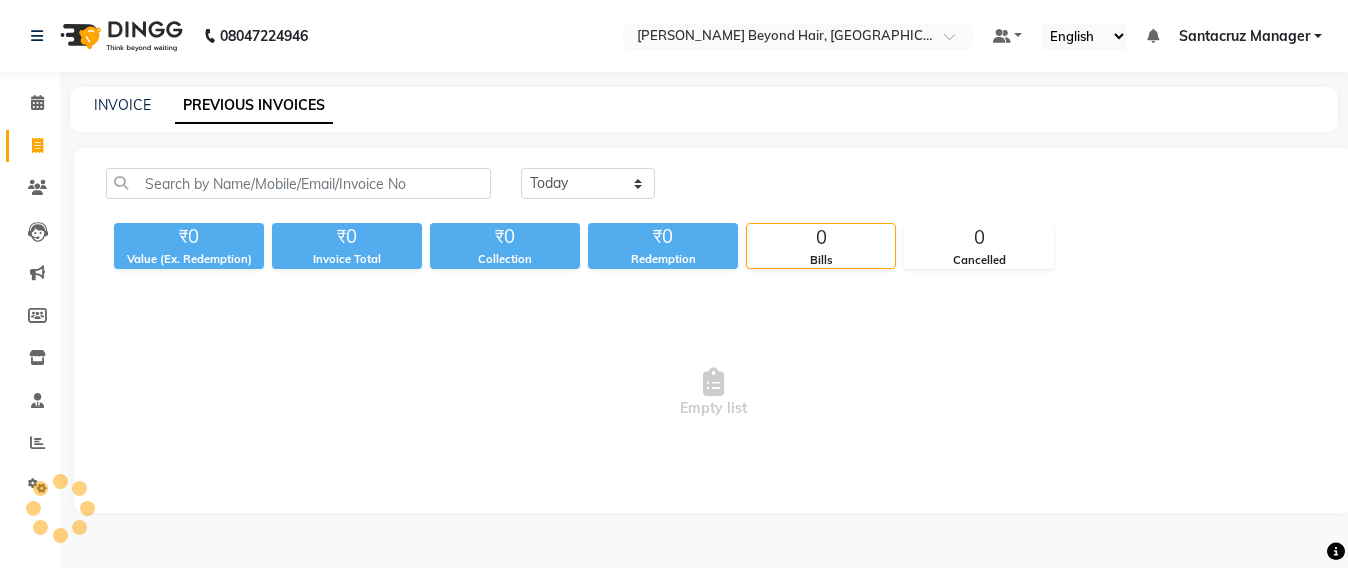scroll, scrollTop: 0, scrollLeft: 0, axis: both 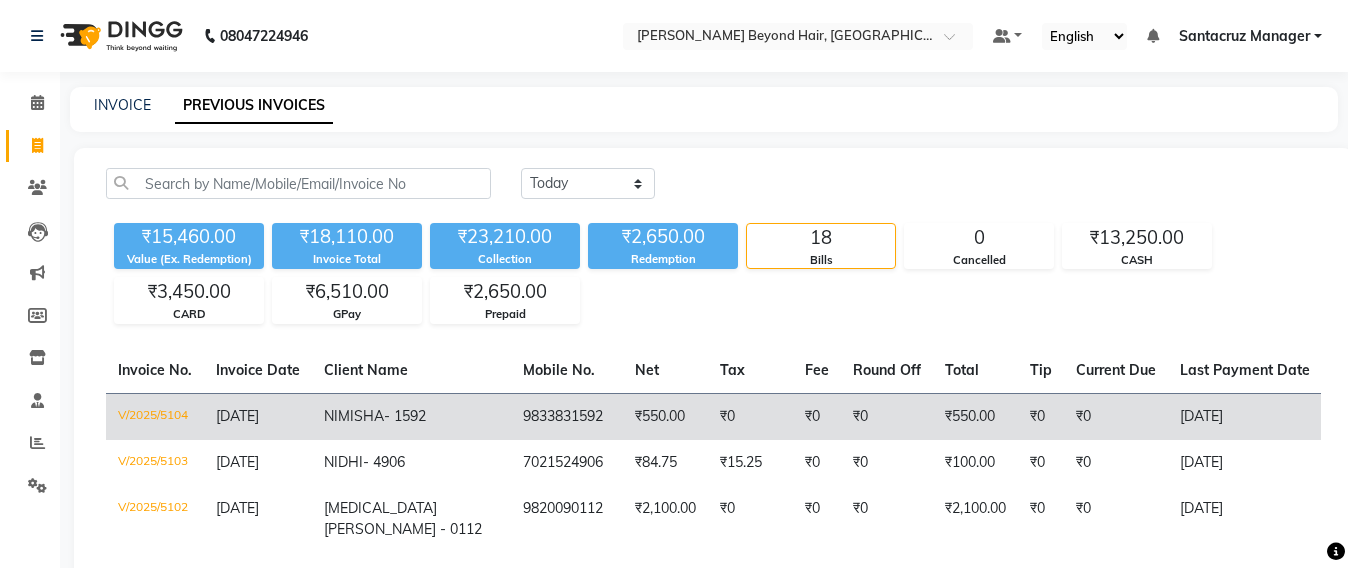 click on "₹0" 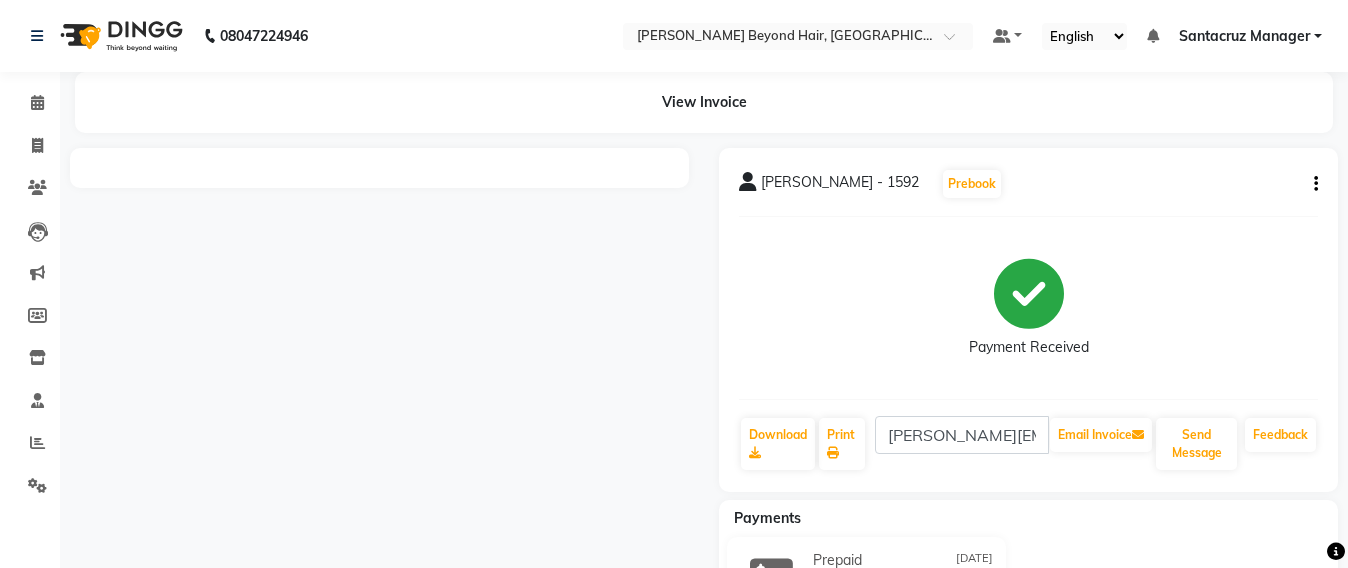 scroll, scrollTop: 0, scrollLeft: 0, axis: both 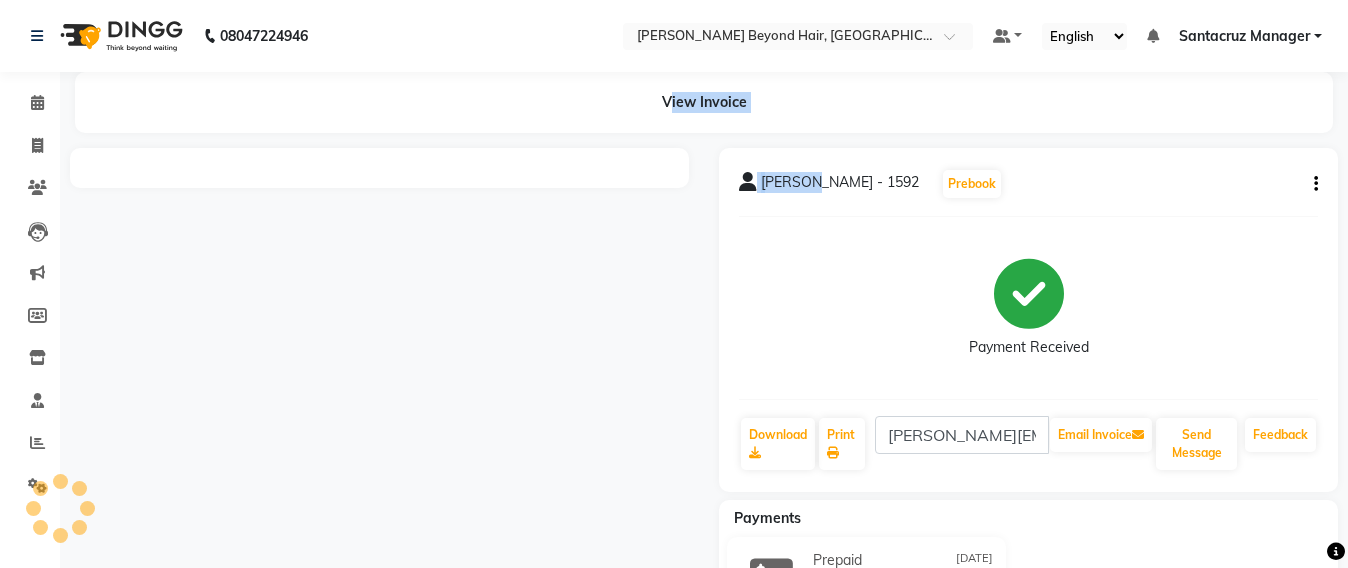 drag, startPoint x: 465, startPoint y: 76, endPoint x: 817, endPoint y: 155, distance: 360.75616 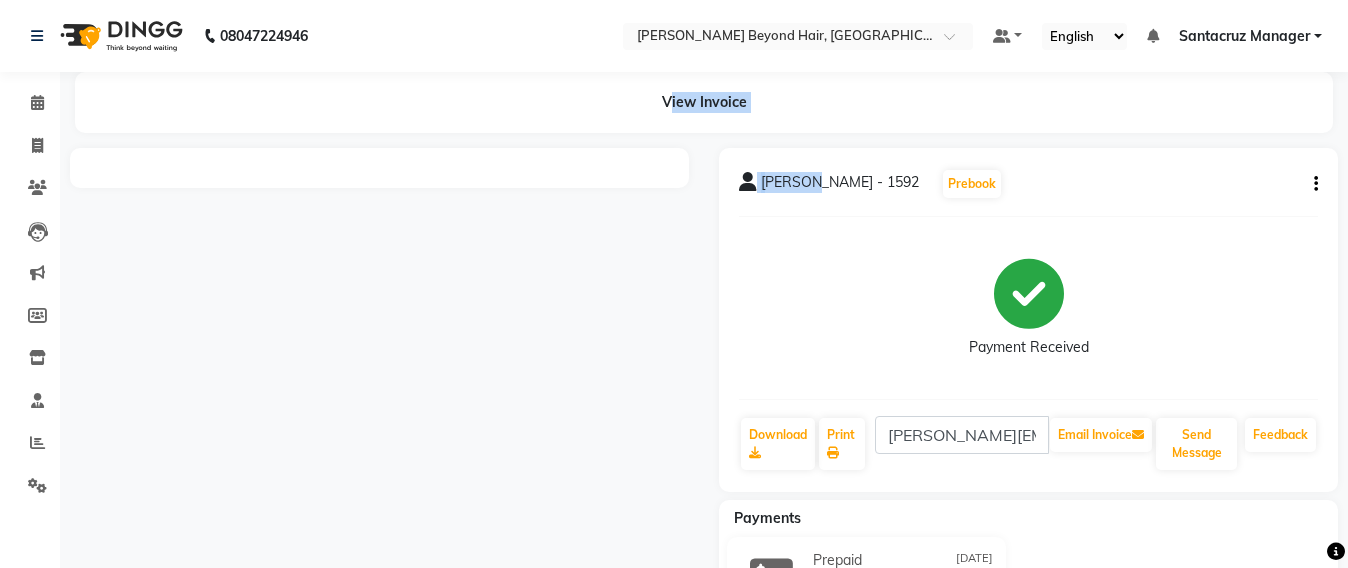 click on "View Invoice" 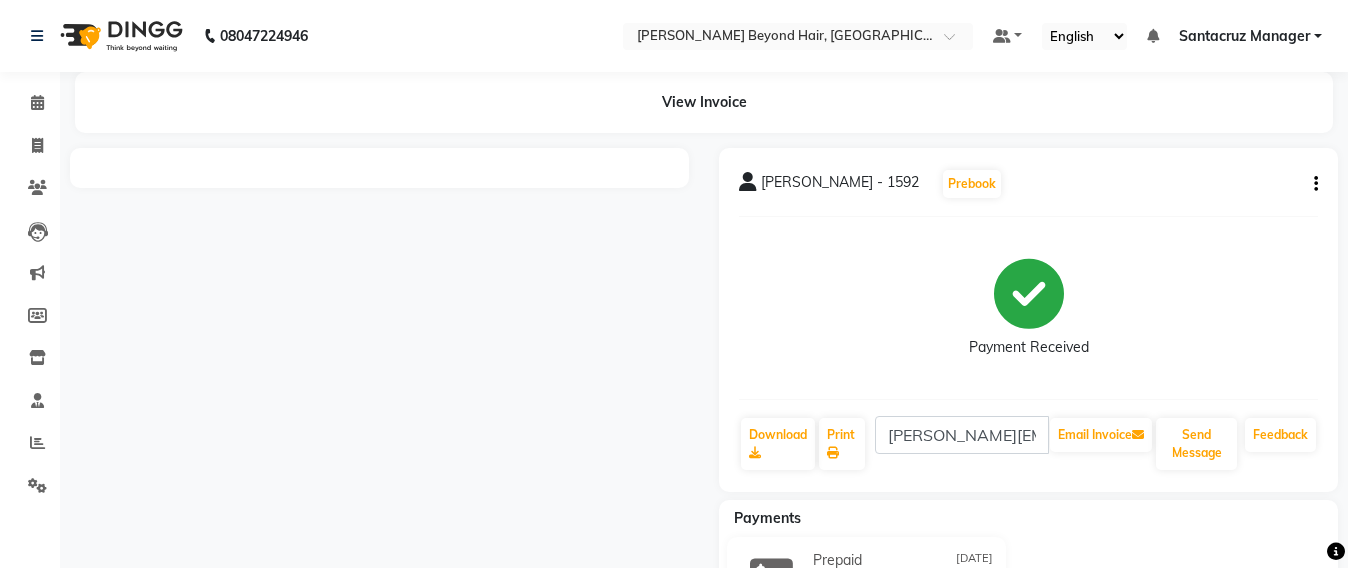click at bounding box center [379, 406] 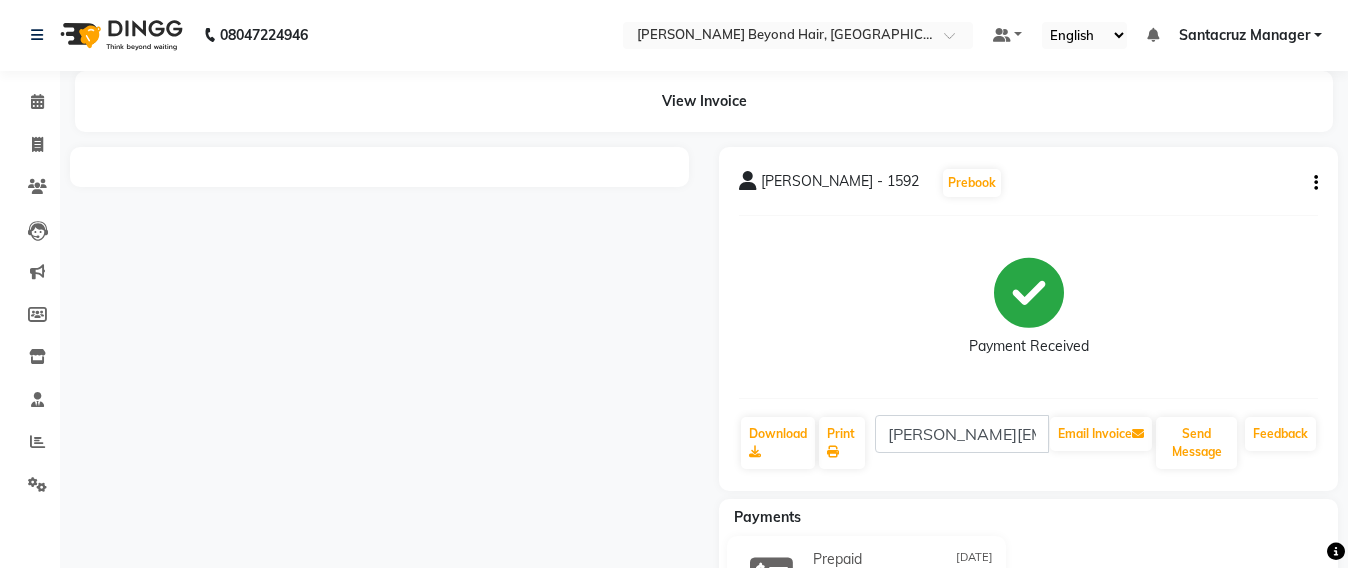 scroll, scrollTop: 0, scrollLeft: 0, axis: both 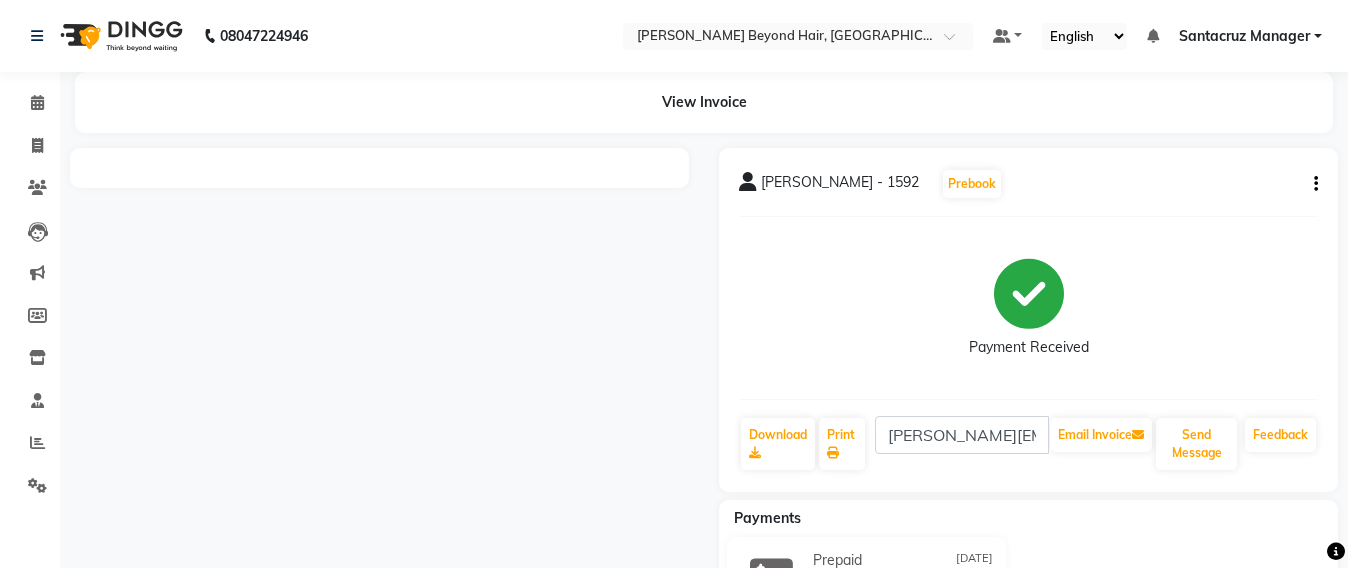 click on "View Invoice" 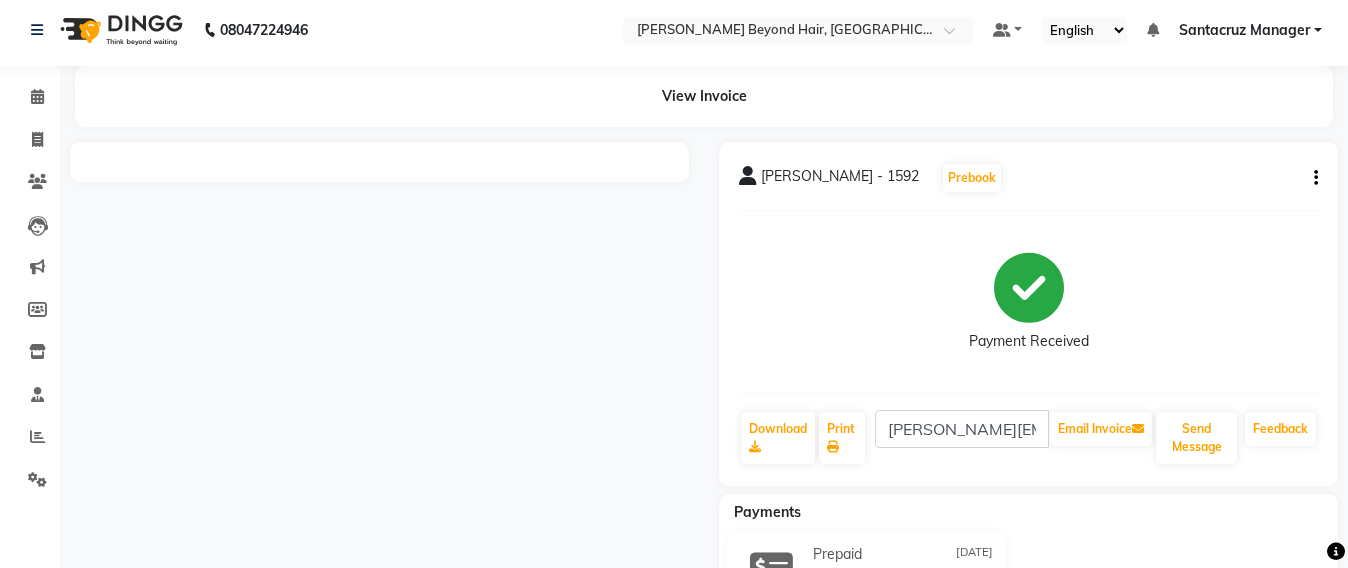 scroll, scrollTop: 0, scrollLeft: 0, axis: both 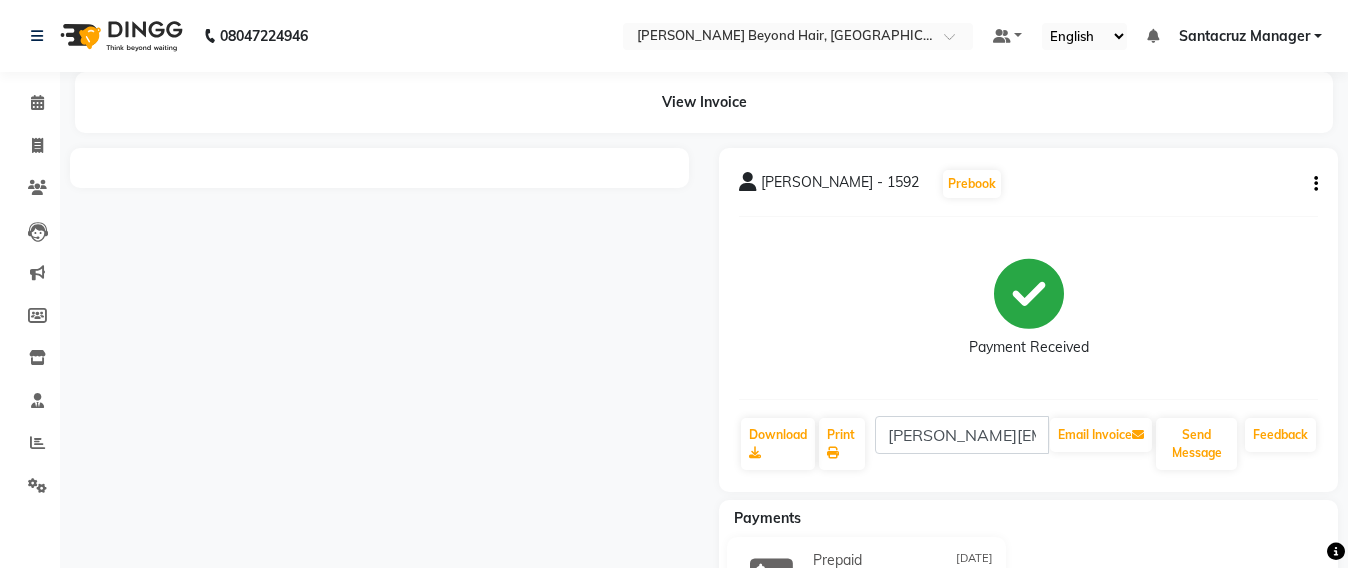 click on "View Invoice" 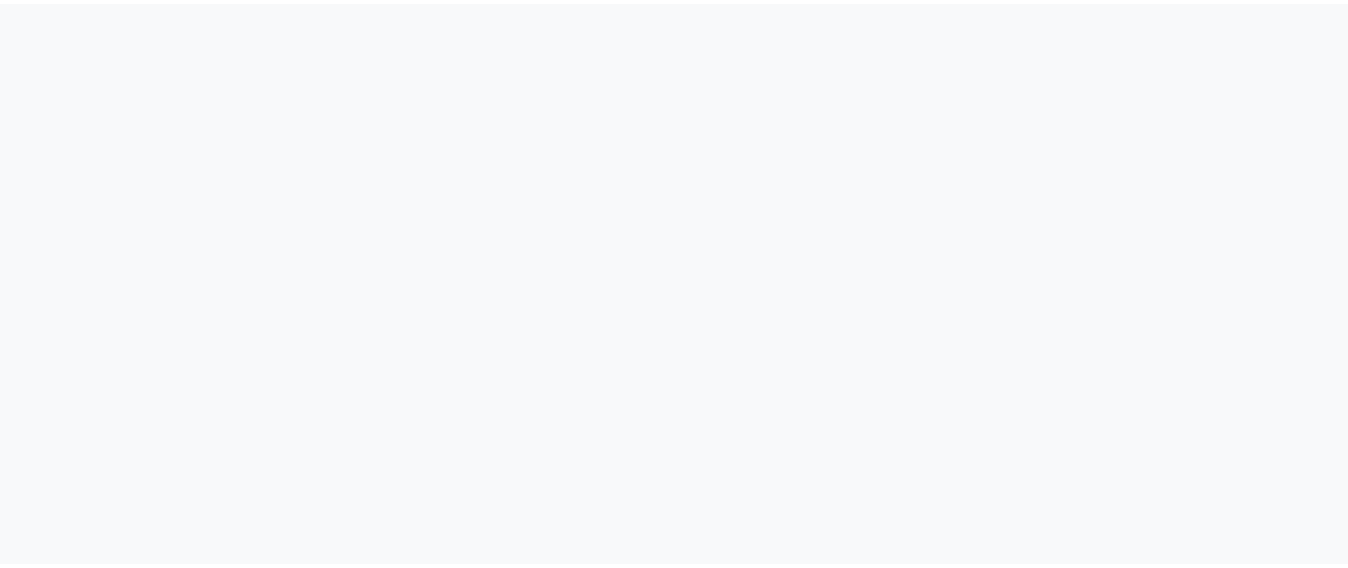 scroll, scrollTop: 0, scrollLeft: 0, axis: both 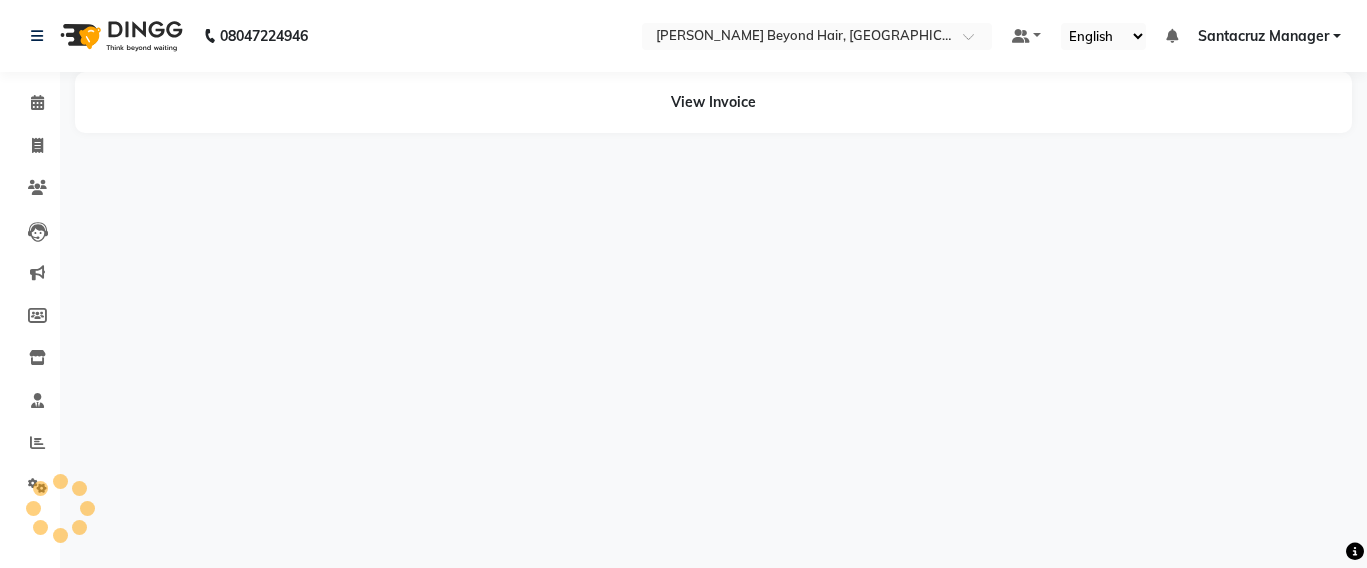 select on "en" 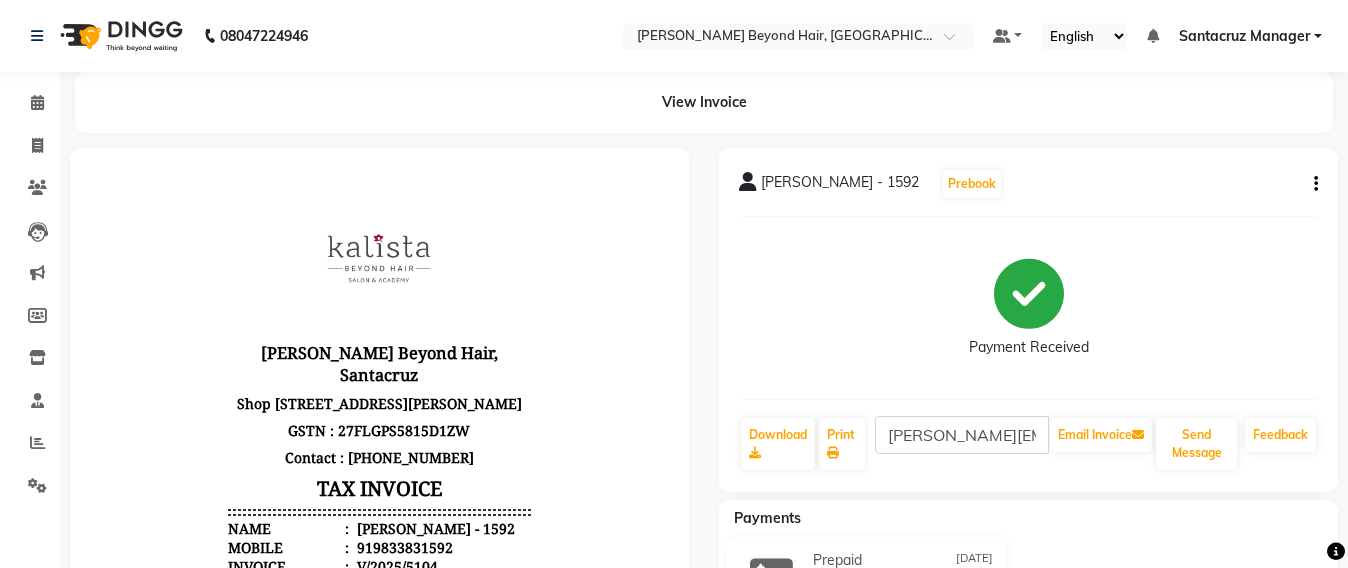 scroll, scrollTop: 0, scrollLeft: 0, axis: both 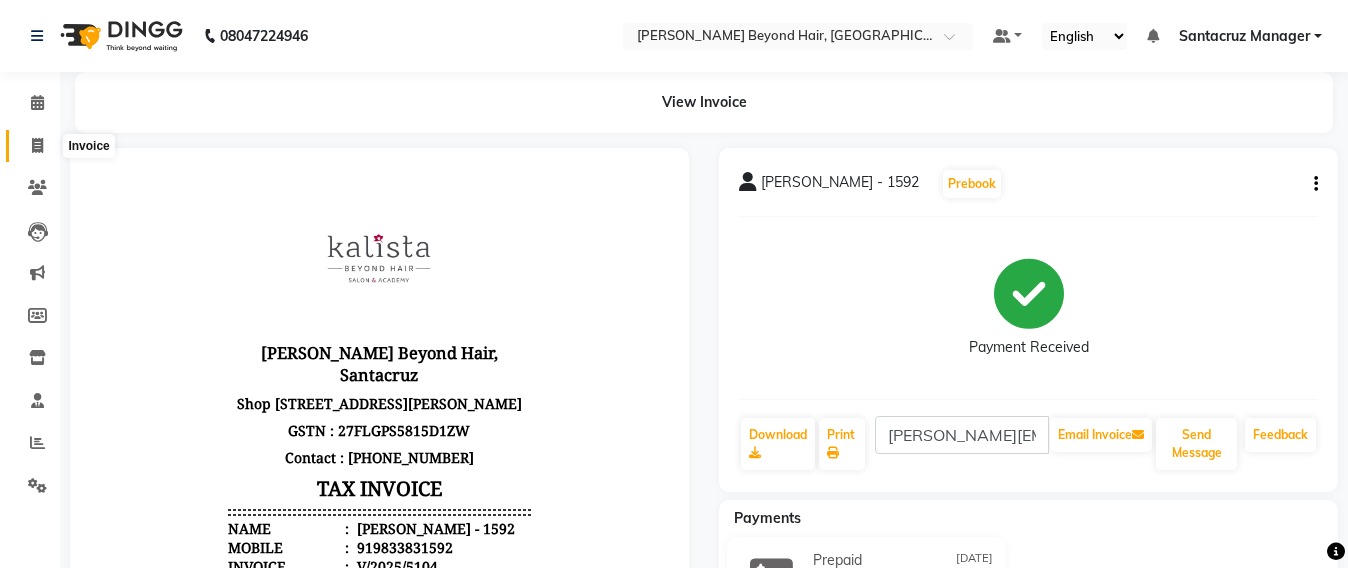 click 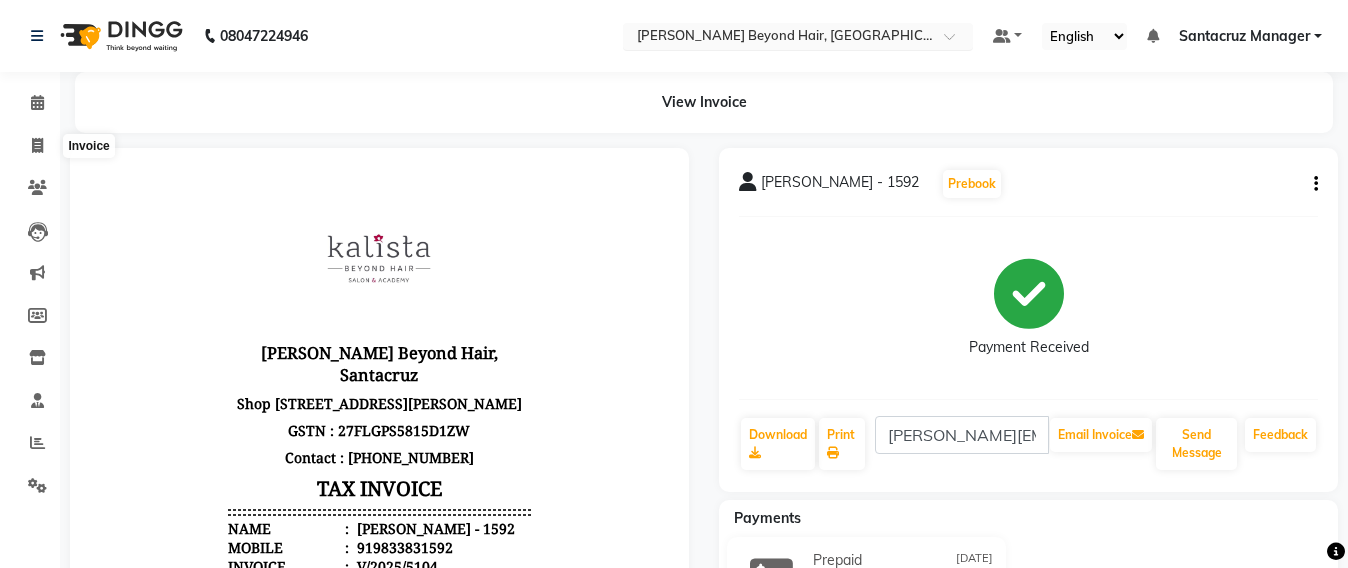 select on "service" 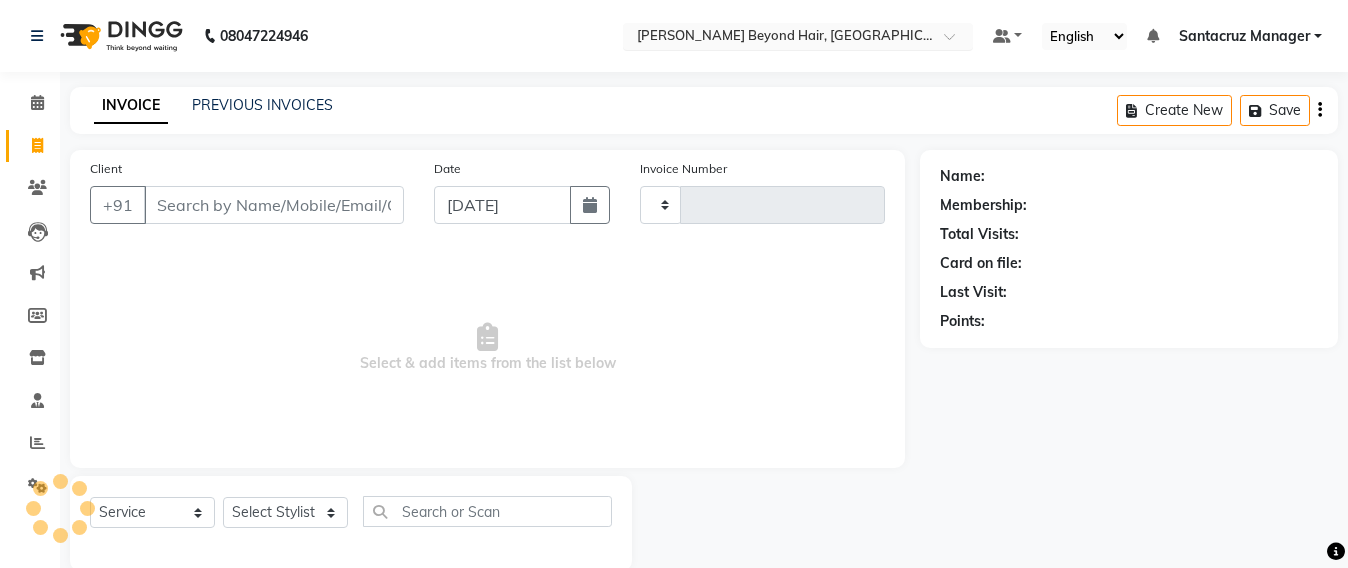 scroll, scrollTop: 33, scrollLeft: 0, axis: vertical 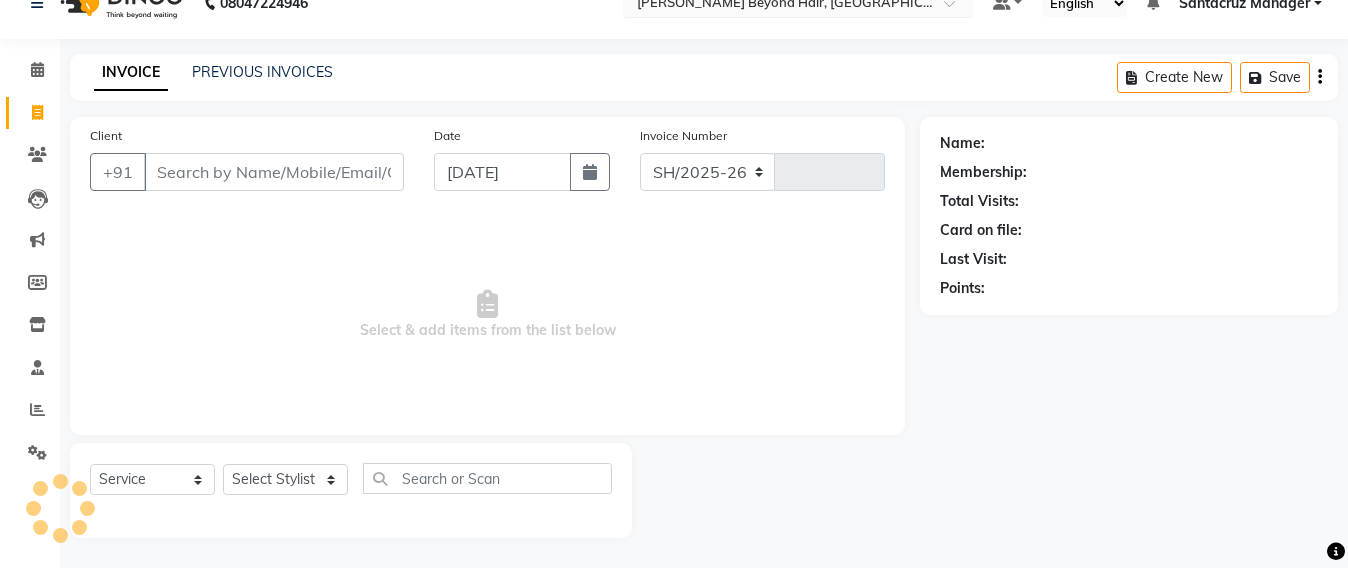select on "6357" 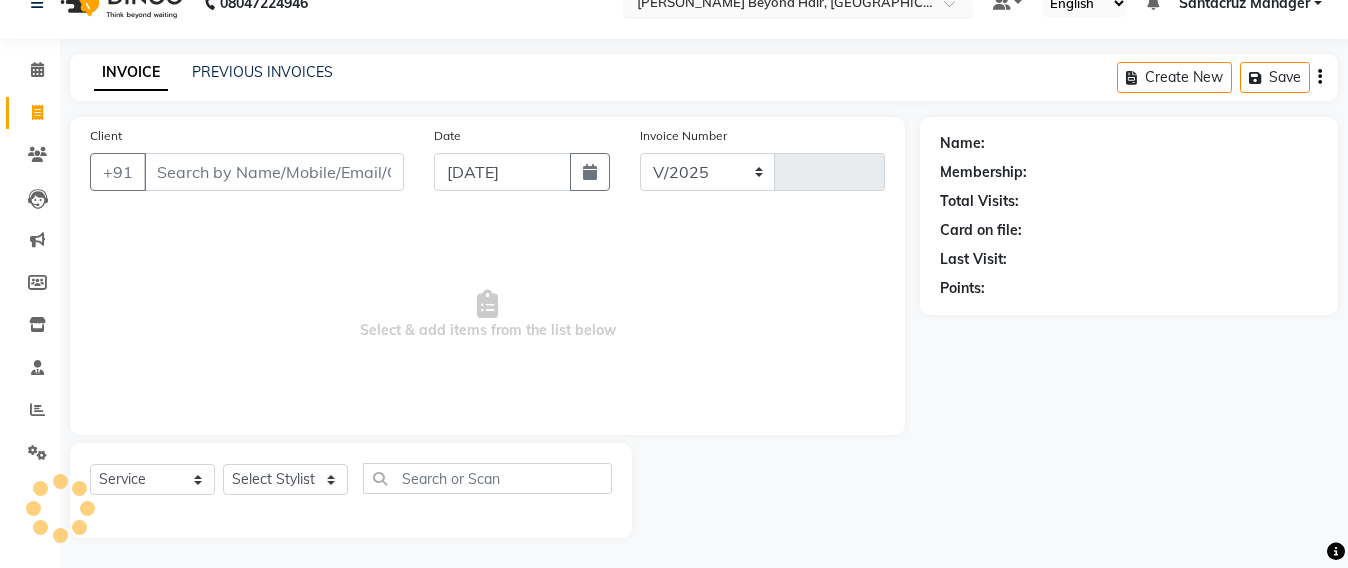 type on "5105" 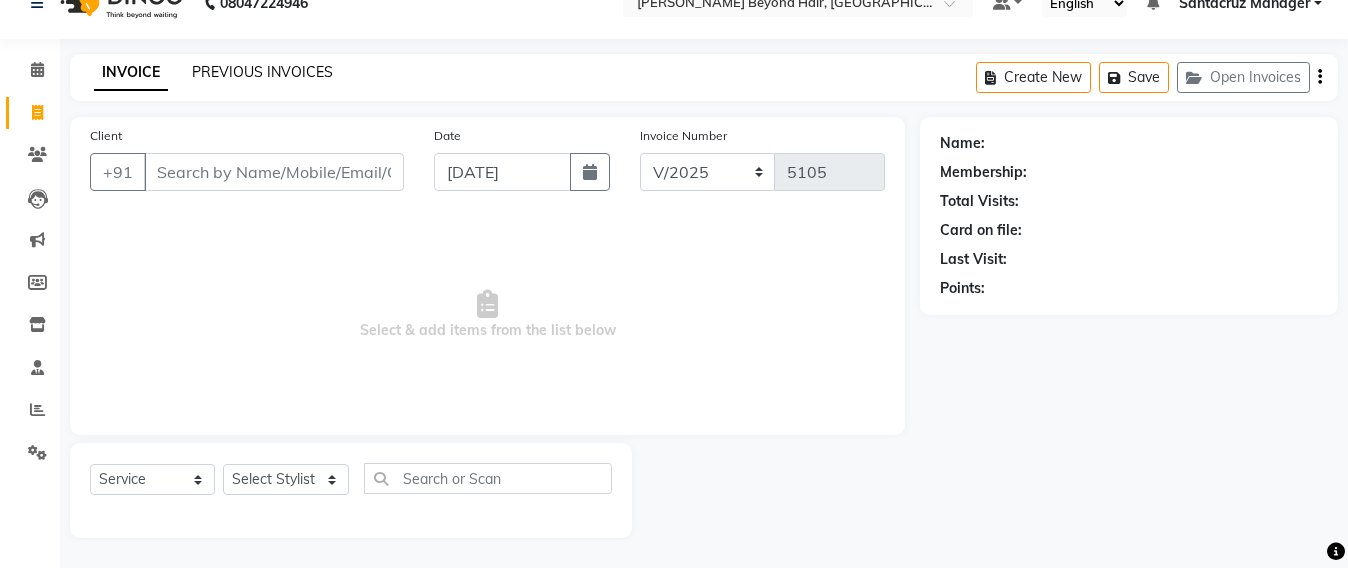 click on "PREVIOUS INVOICES" 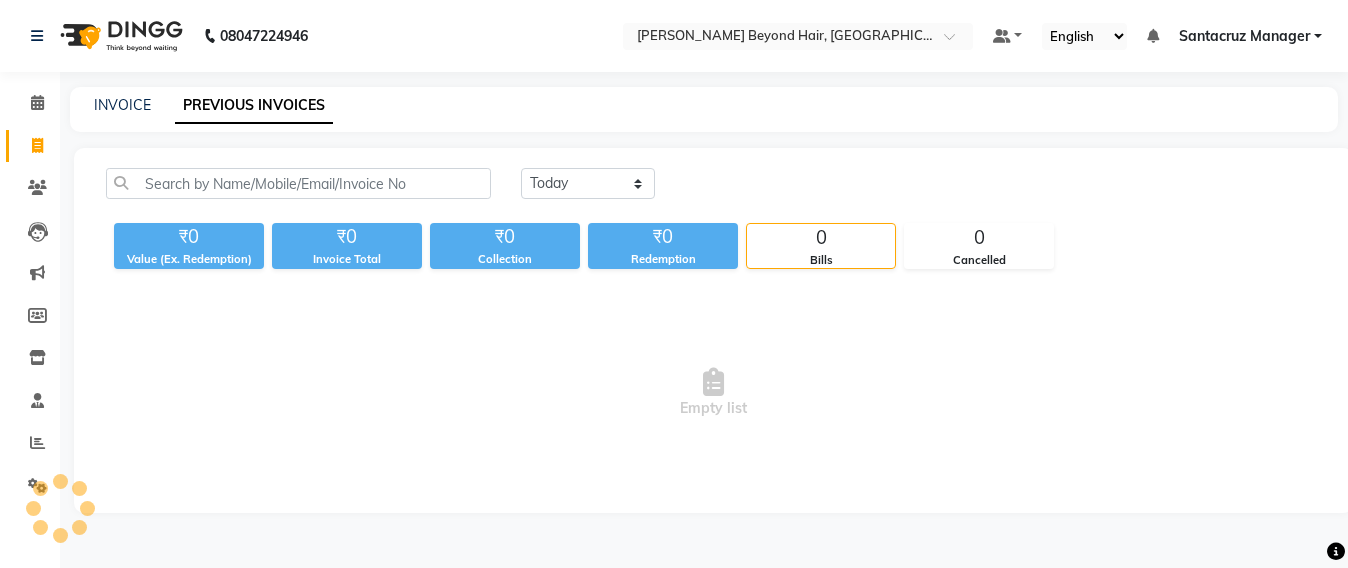 scroll, scrollTop: 0, scrollLeft: 0, axis: both 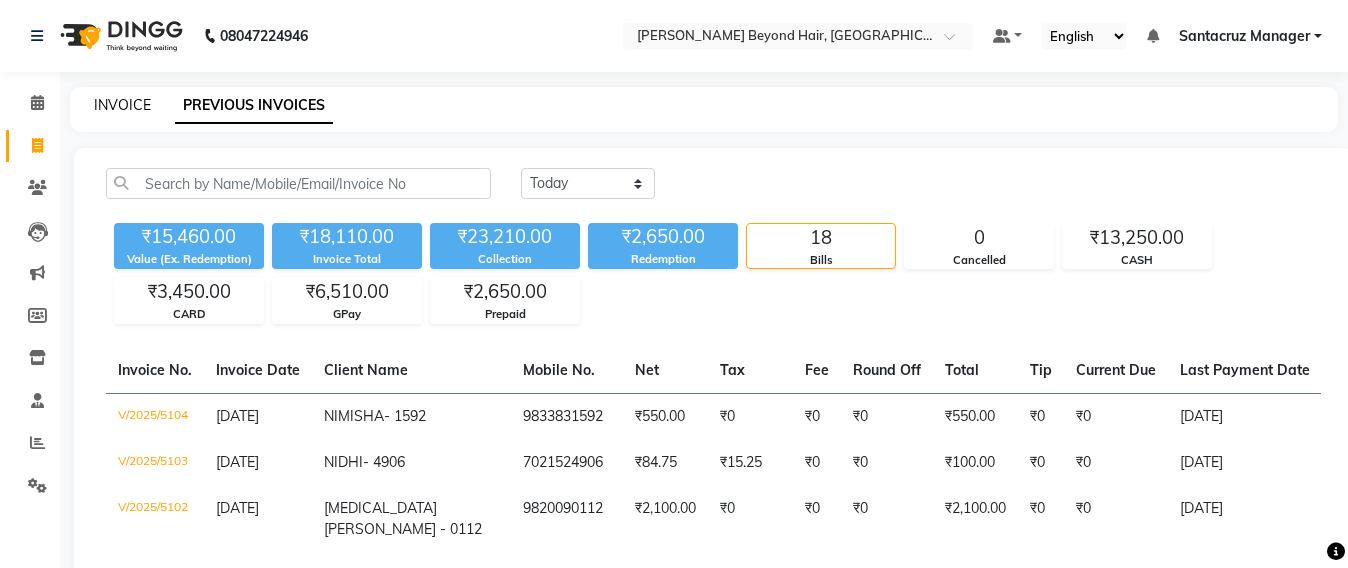 click on "INVOICE" 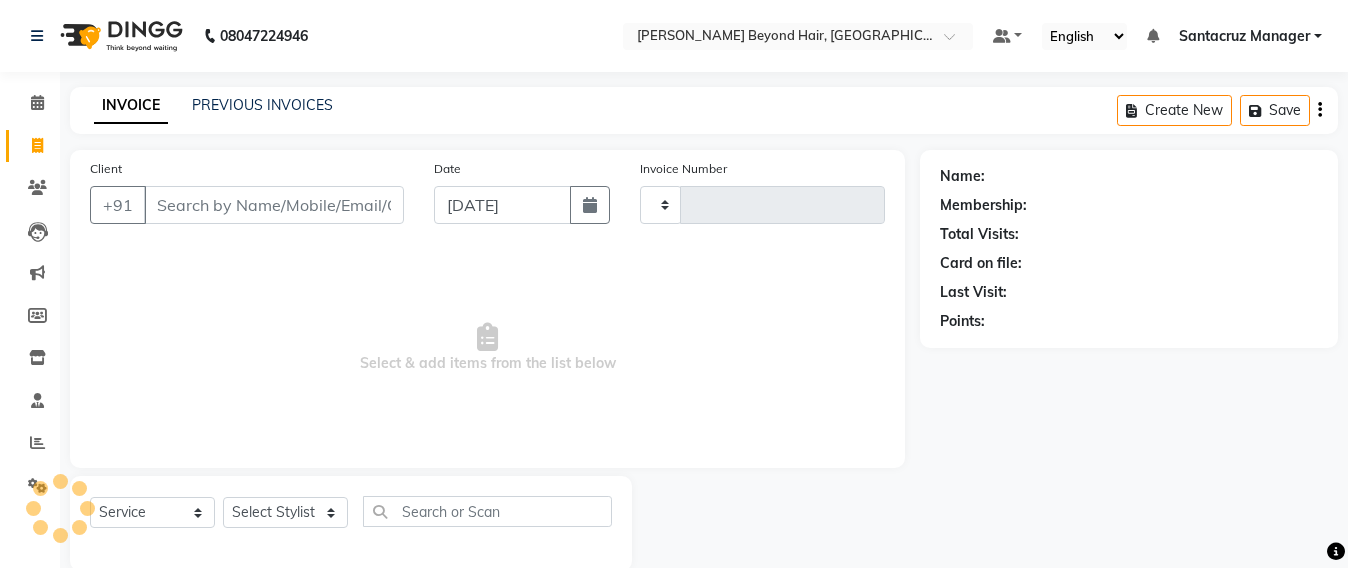 scroll, scrollTop: 33, scrollLeft: 0, axis: vertical 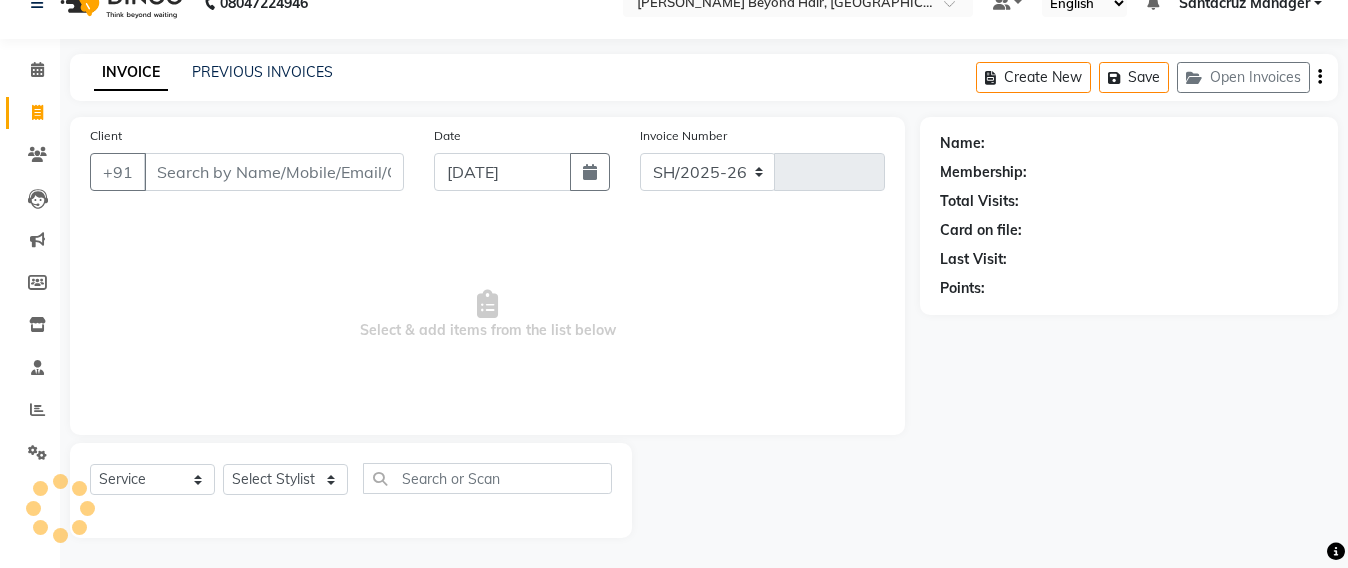 select on "6357" 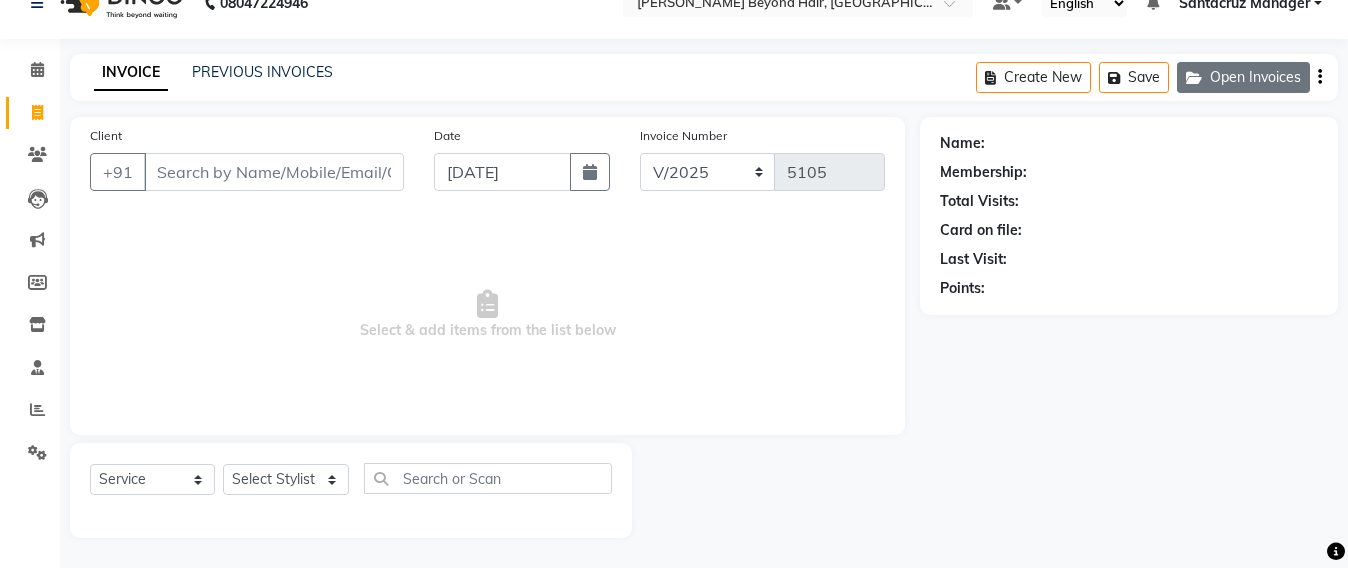 click on "Open Invoices" 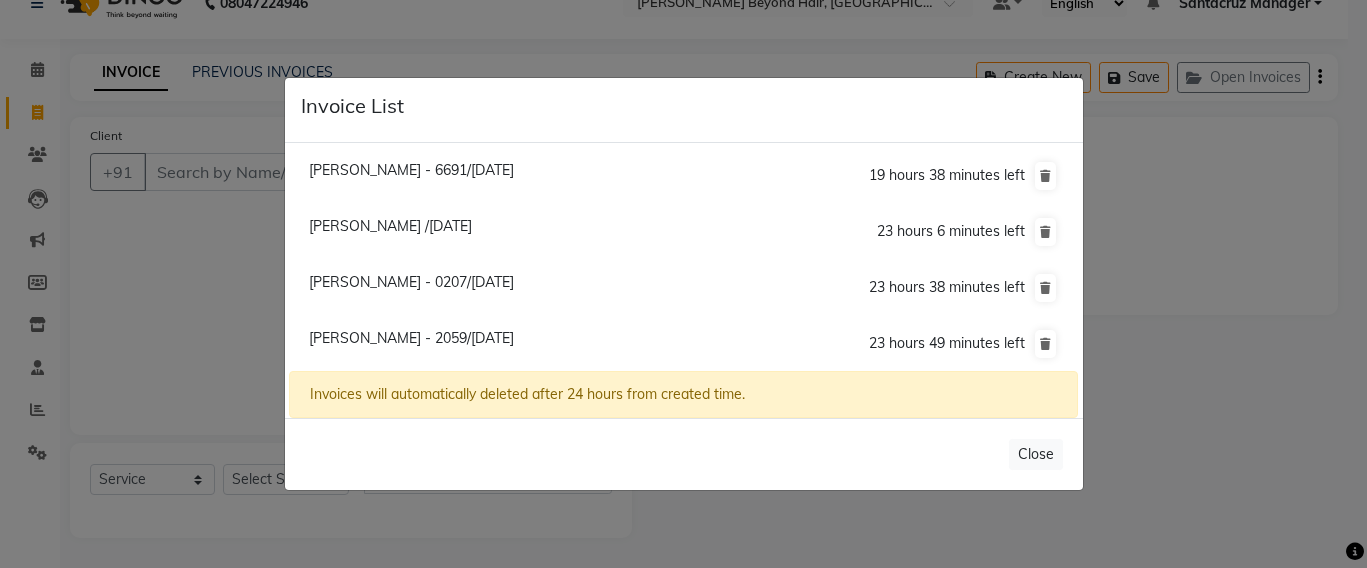 click on "[PERSON_NAME] - 2059/[DATE]" 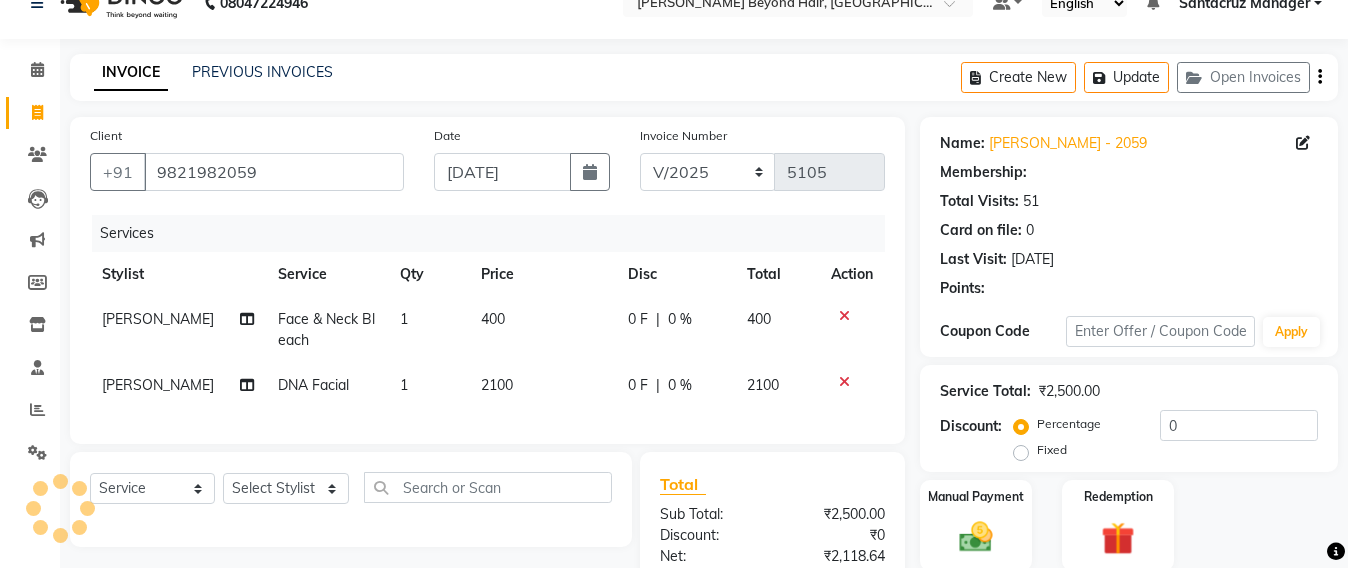 scroll, scrollTop: 239, scrollLeft: 0, axis: vertical 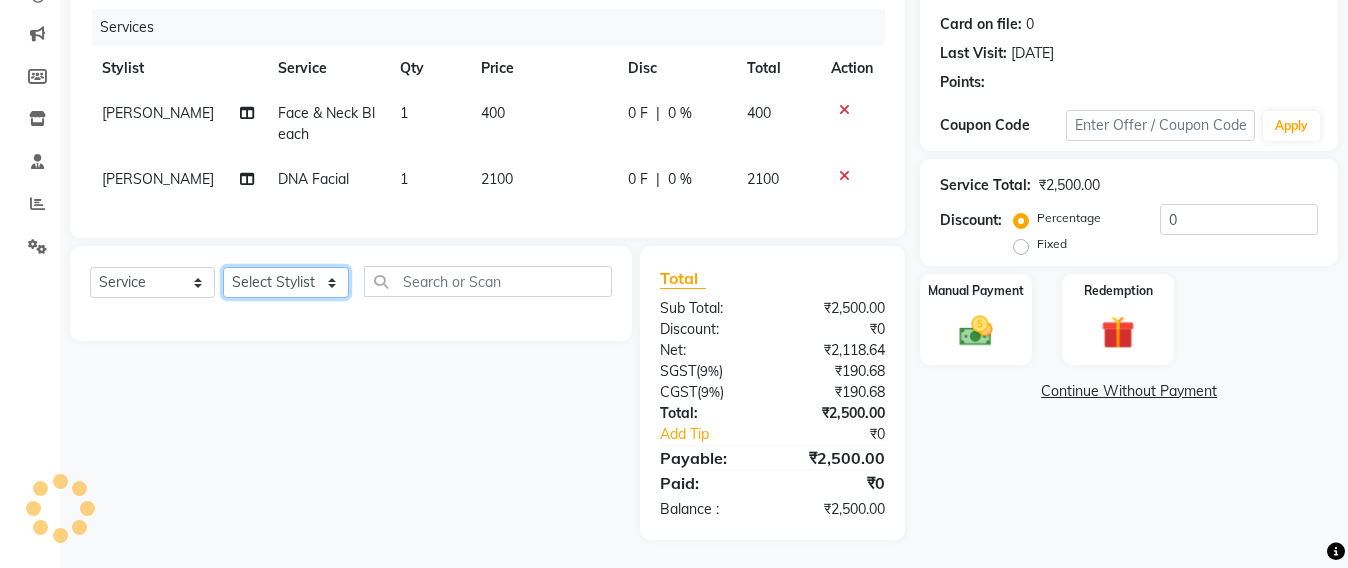 click on "Select Stylist Admin [PERSON_NAME] Sankat [PERSON_NAME] [PERSON_NAME] [PERSON_NAME] [PERSON_NAME] [PERSON_NAME] [PERSON_NAME] mahattre Pratibha [PERSON_NAME] Rosy [PERSON_NAME] [PERSON_NAME] admin [PERSON_NAME] Manager [PERSON_NAME] SOMAYANG VASHUM [PERSON_NAME]" 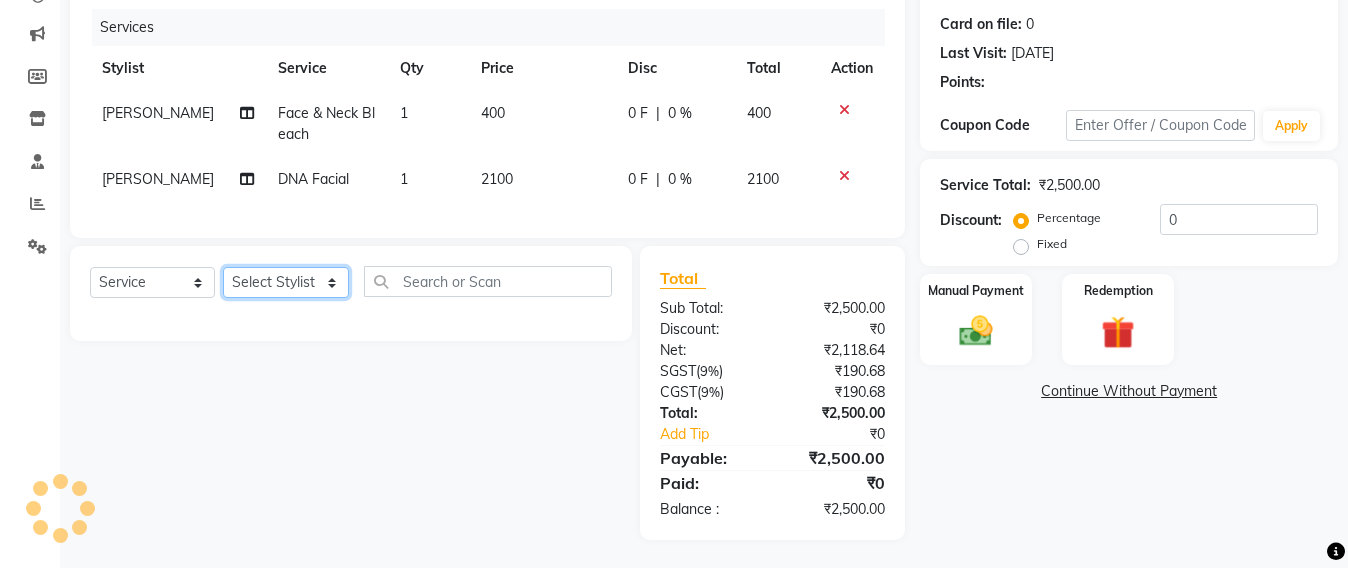 select on "47899" 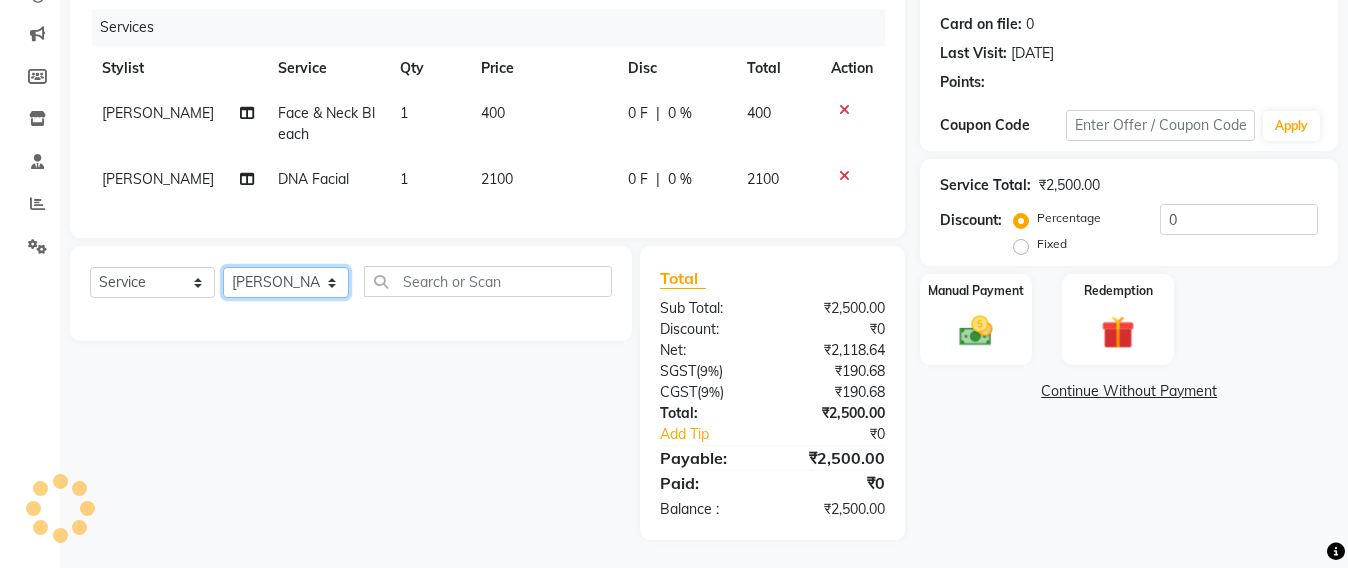 click on "Select Stylist Admin [PERSON_NAME] Sankat [PERSON_NAME] [PERSON_NAME] [PERSON_NAME] [PERSON_NAME] [PERSON_NAME] [PERSON_NAME] mahattre Pratibha [PERSON_NAME] Rosy [PERSON_NAME] [PERSON_NAME] admin [PERSON_NAME] Manager [PERSON_NAME] SOMAYANG VASHUM [PERSON_NAME]" 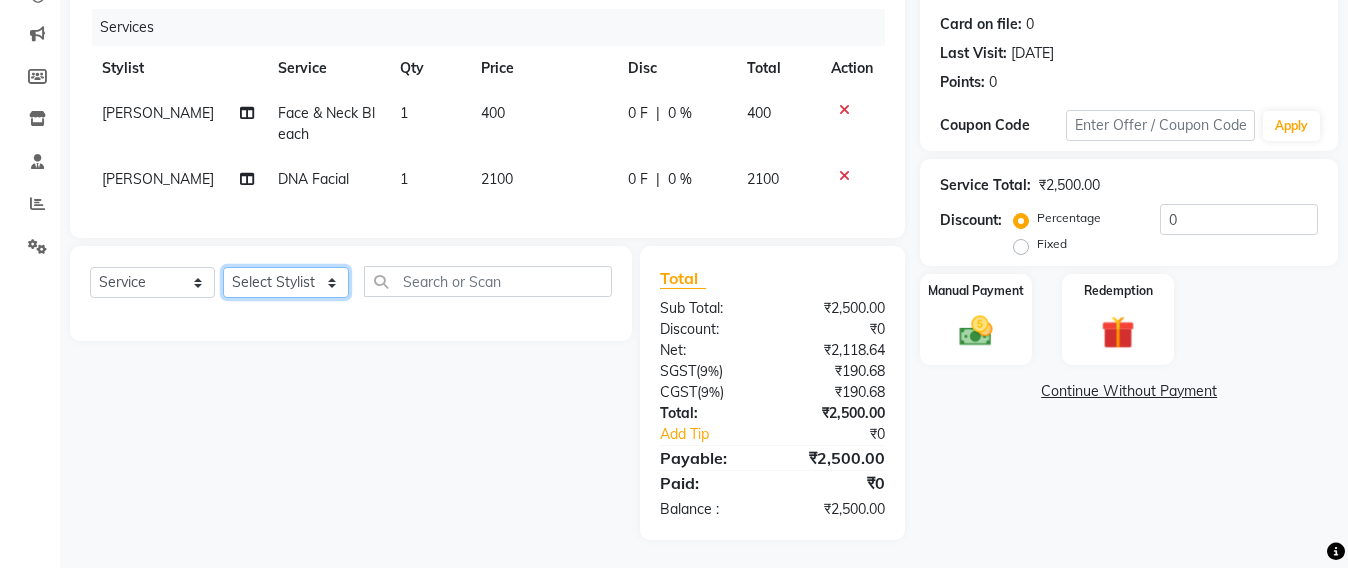 click on "Select Stylist Admin [PERSON_NAME] Sankat [PERSON_NAME] [PERSON_NAME] [PERSON_NAME] [PERSON_NAME] [PERSON_NAME] [PERSON_NAME] mahattre Pratibha [PERSON_NAME] Rosy [PERSON_NAME] [PERSON_NAME] admin [PERSON_NAME] Manager [PERSON_NAME] SOMAYANG VASHUM [PERSON_NAME]" 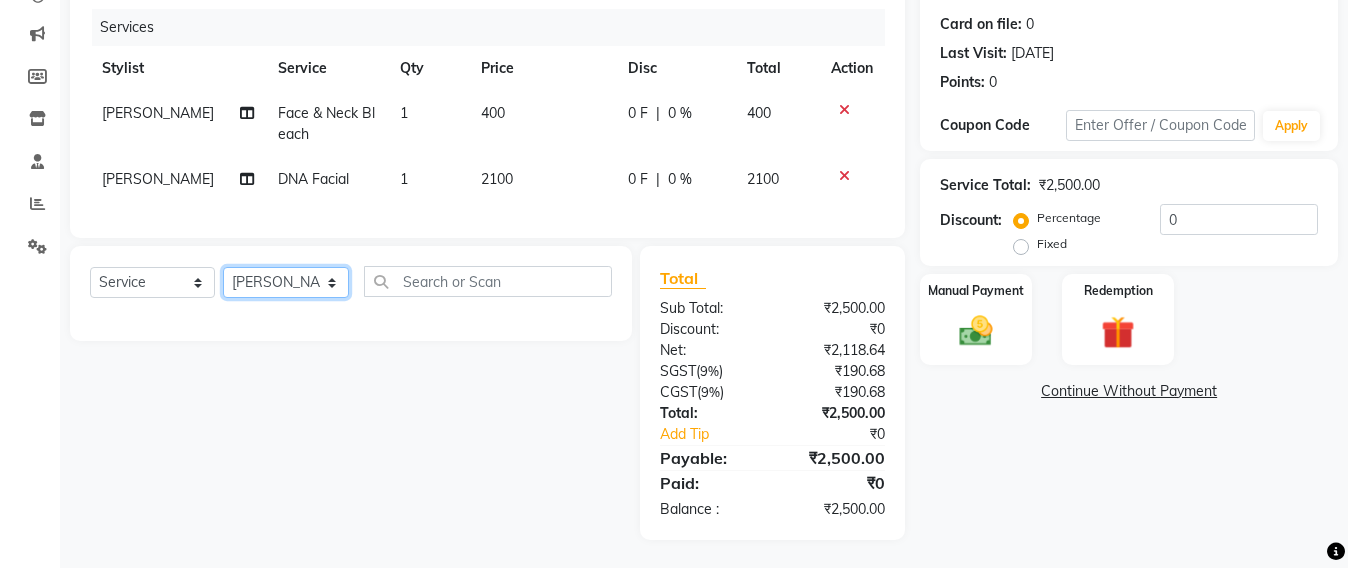 click on "Select Stylist Admin [PERSON_NAME] Sankat [PERSON_NAME] [PERSON_NAME] [PERSON_NAME] [PERSON_NAME] [PERSON_NAME] [PERSON_NAME] mahattre Pratibha [PERSON_NAME] Rosy [PERSON_NAME] [PERSON_NAME] admin [PERSON_NAME] Manager [PERSON_NAME] SOMAYANG VASHUM [PERSON_NAME]" 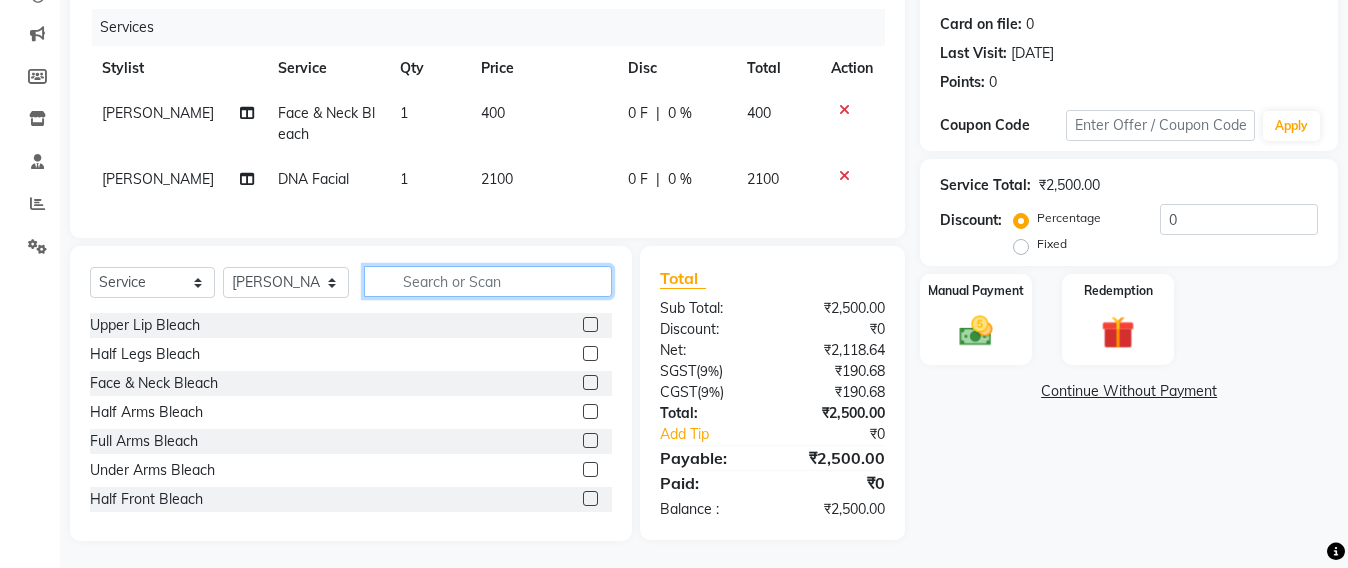 click 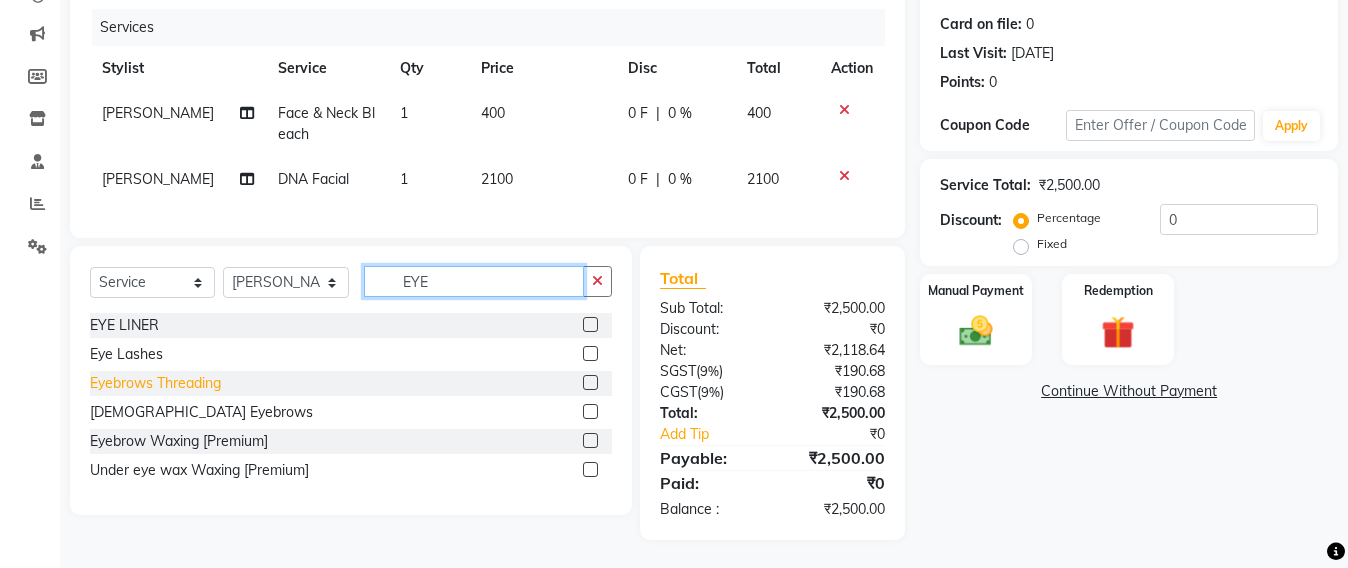 type on "EYE" 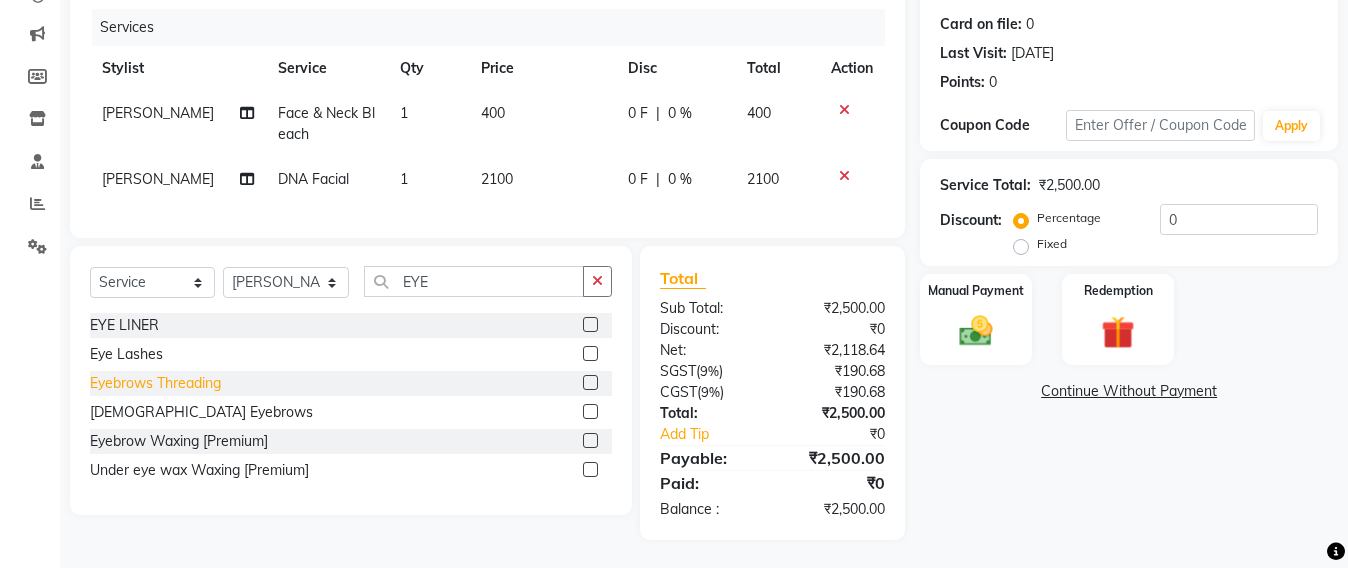 click on "Eyebrows Threading" 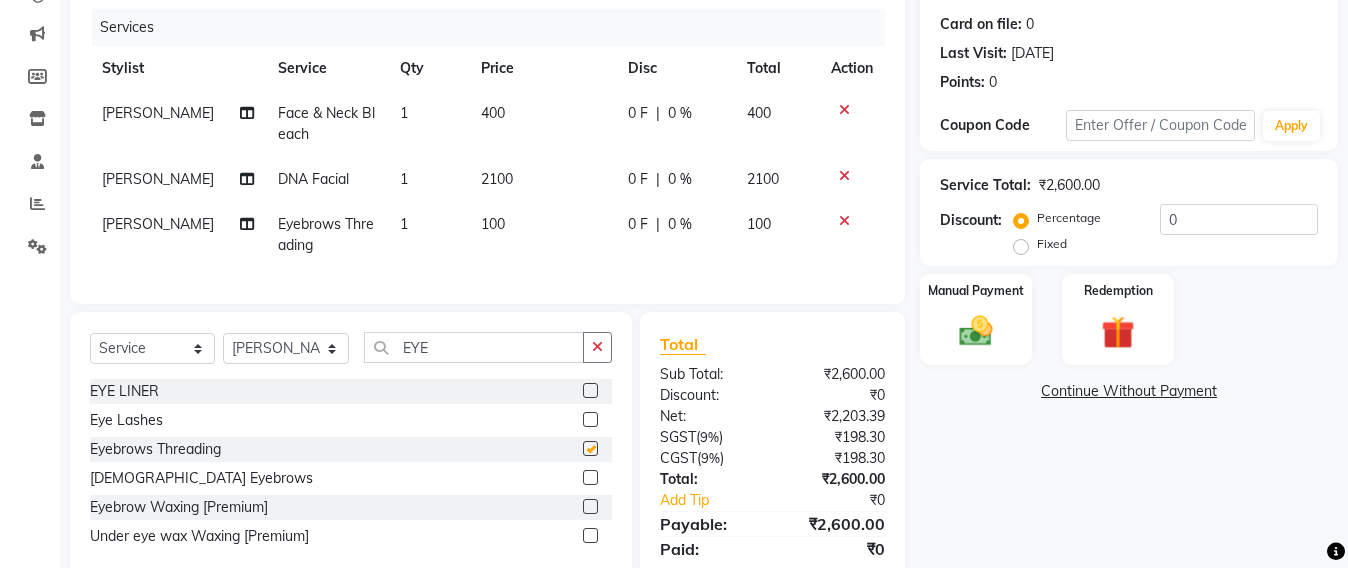 checkbox on "false" 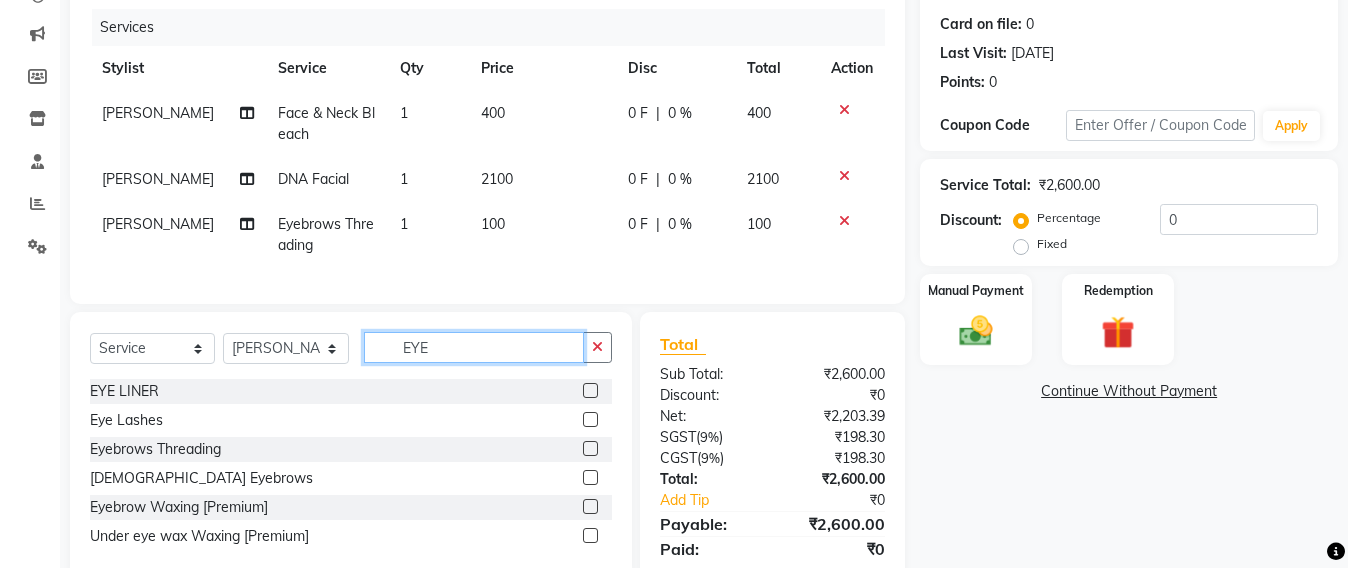 click on "EYE" 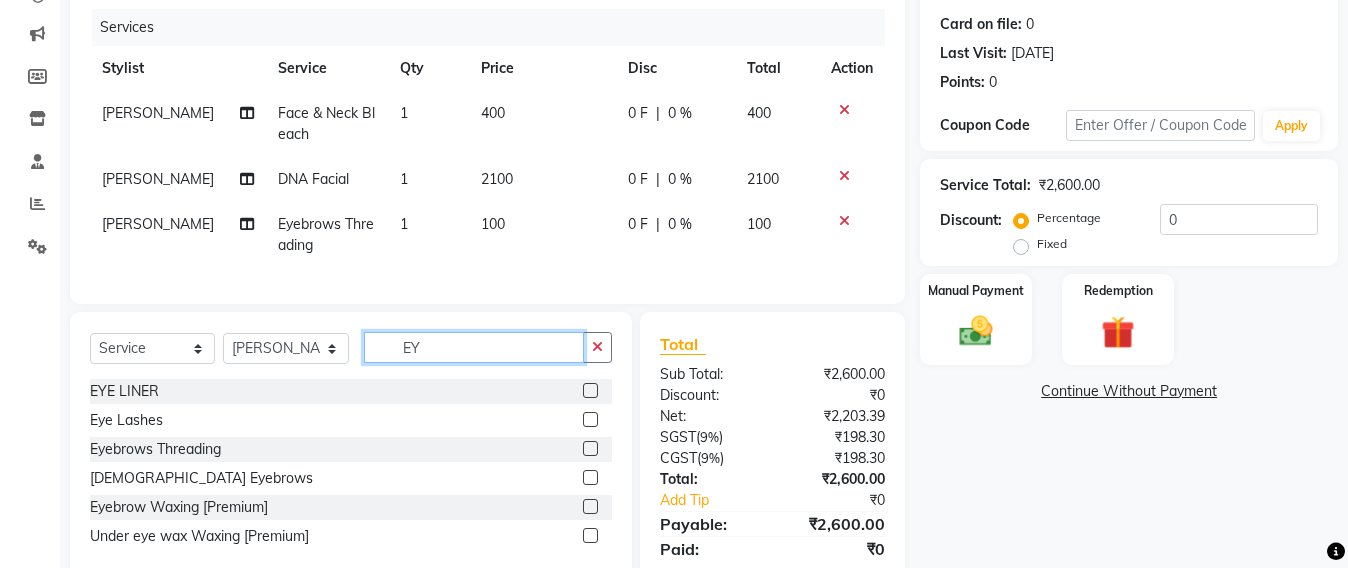 type on "E" 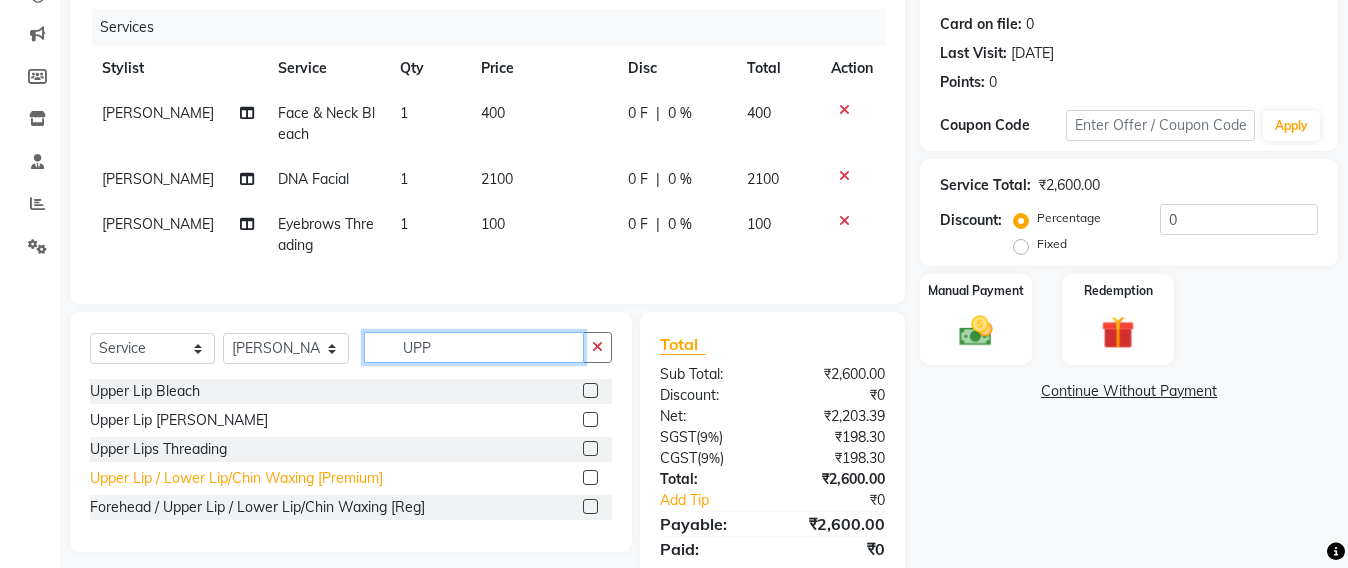 type on "UPP" 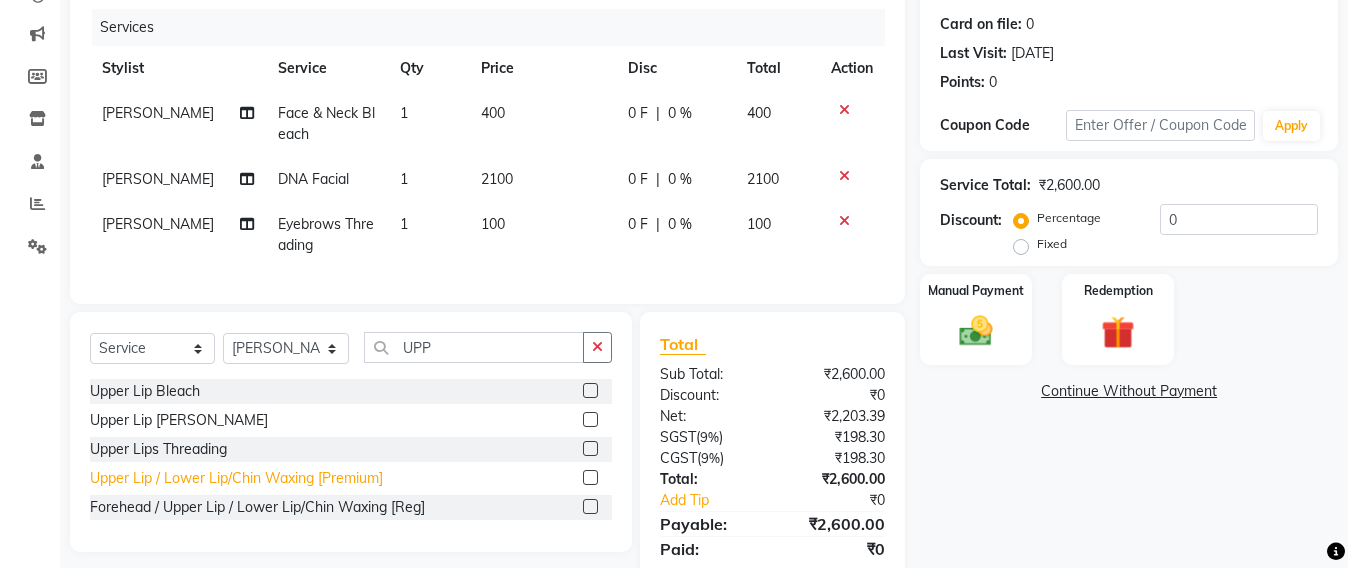 click on "Upper Lip / Lower Lip/Chin  Waxing [Premium]" 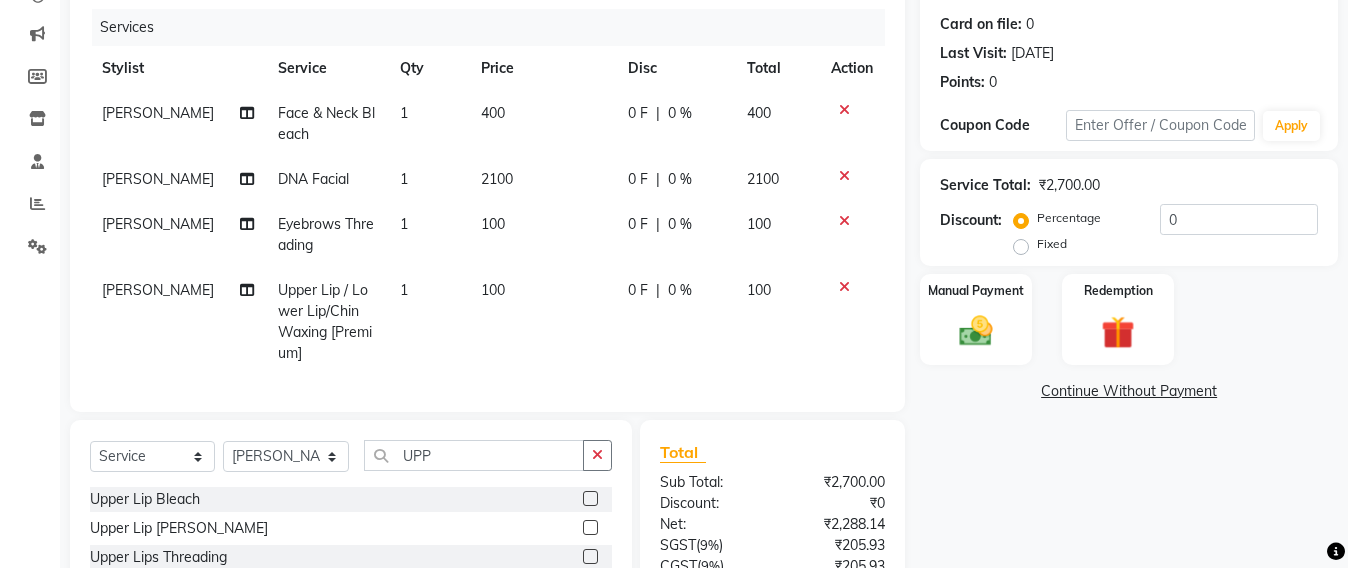 checkbox on "false" 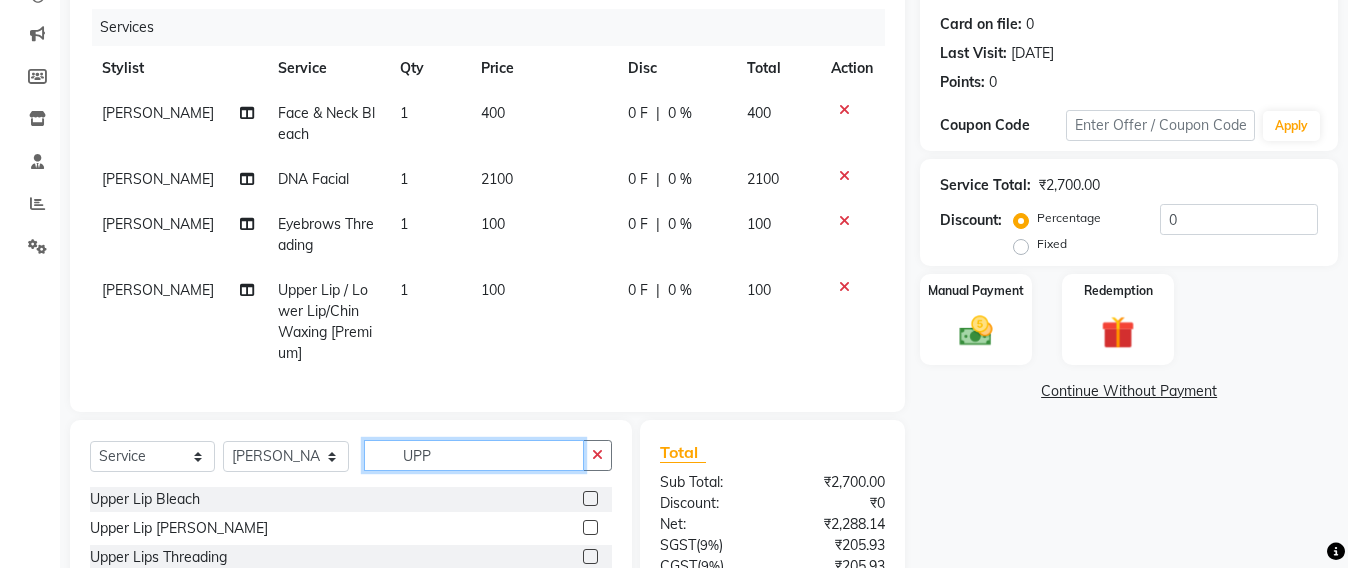 click on "UPP" 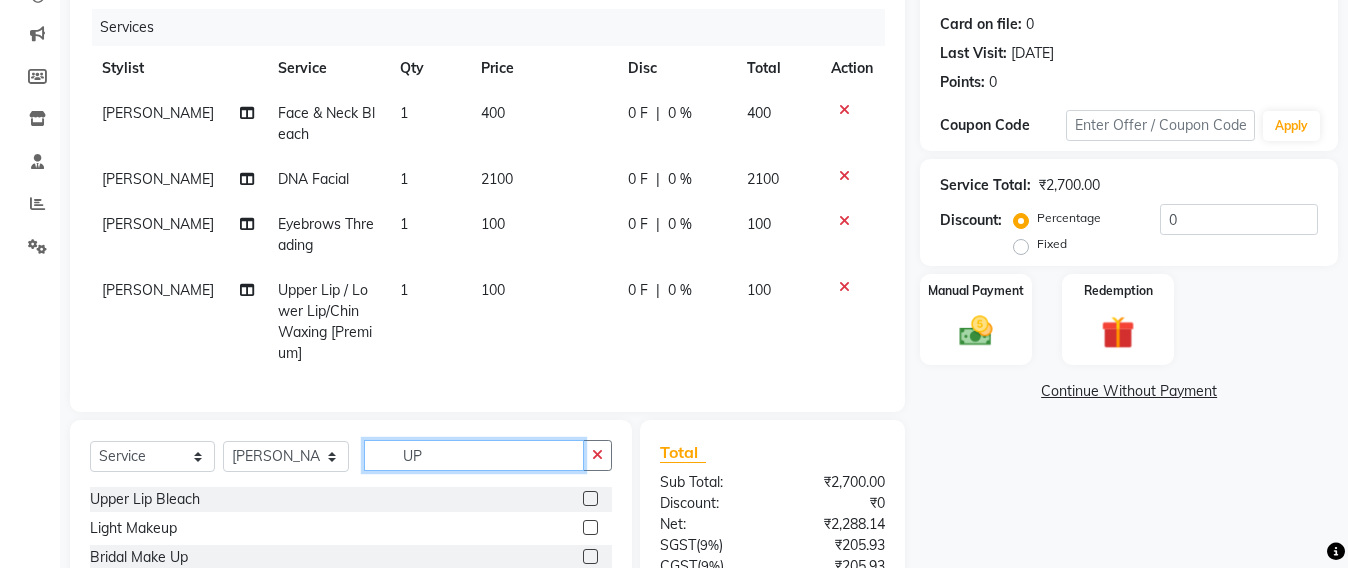 type on "U" 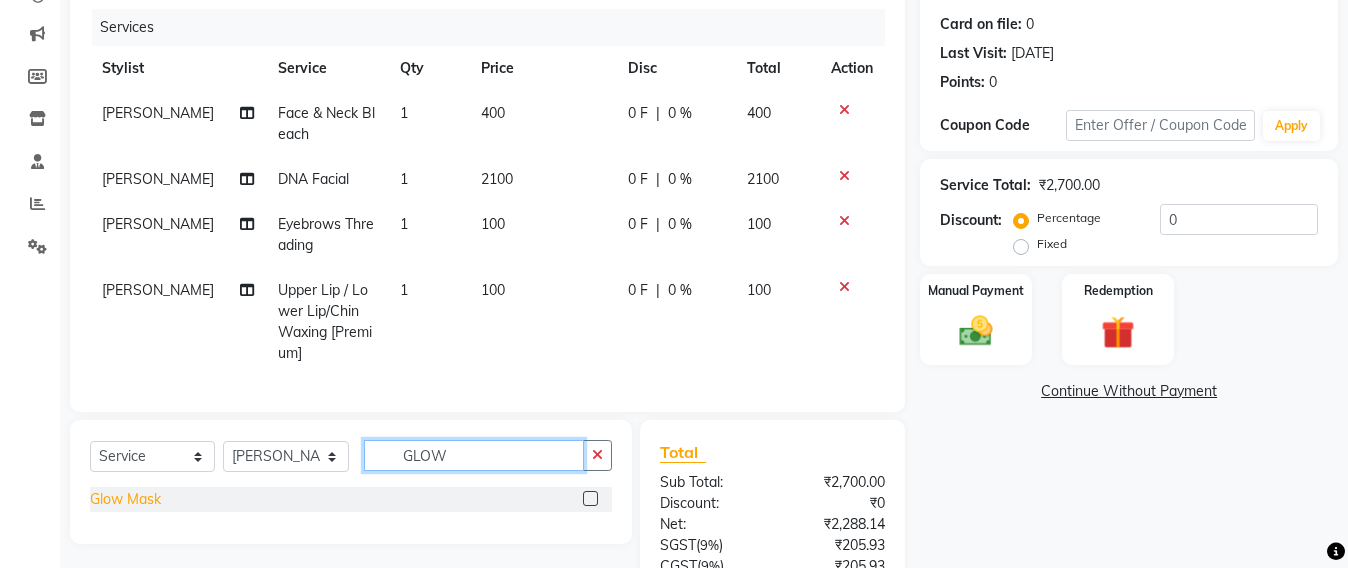 type on "GLOW" 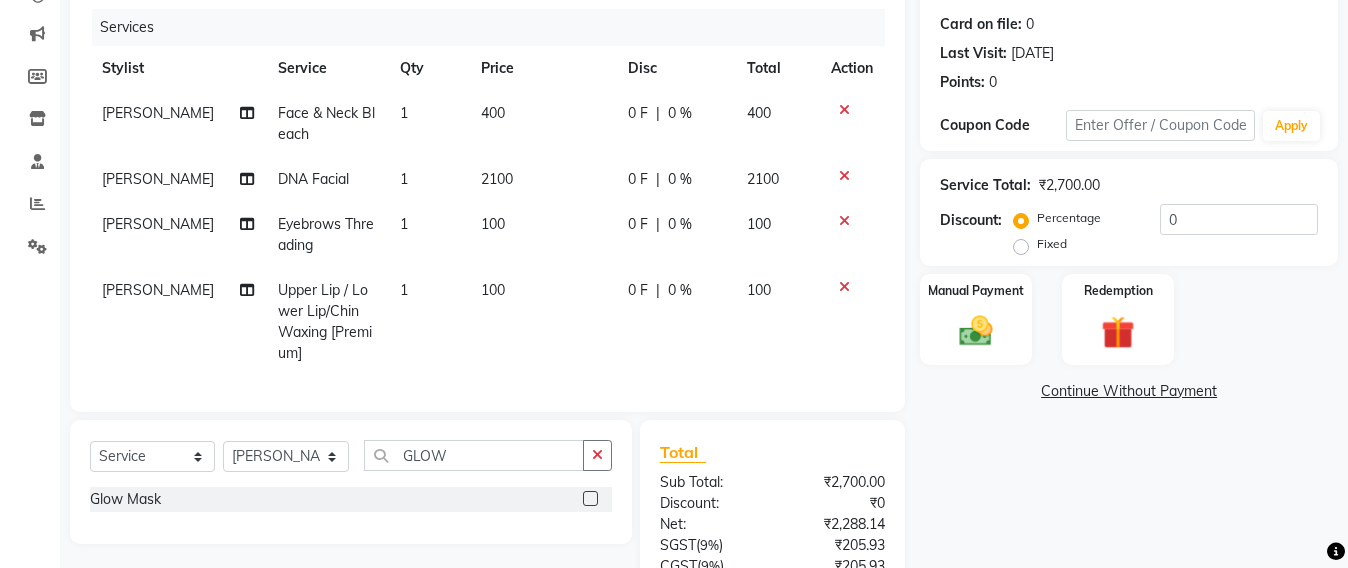 drag, startPoint x: 116, startPoint y: 521, endPoint x: 435, endPoint y: 322, distance: 375.98138 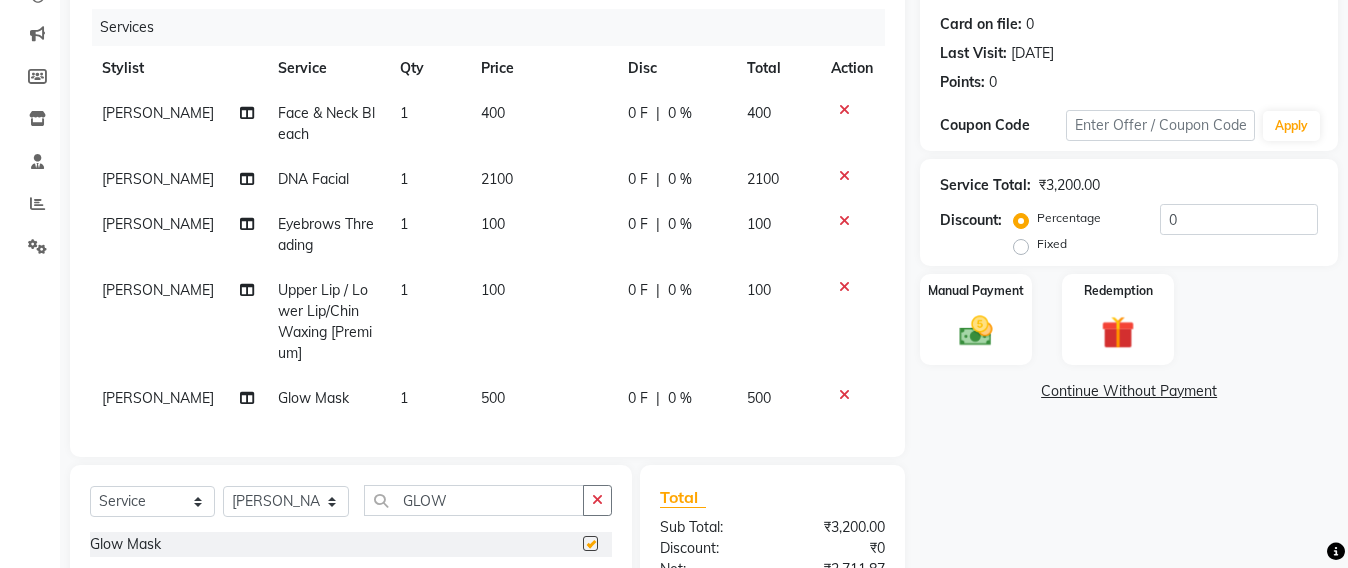 checkbox on "false" 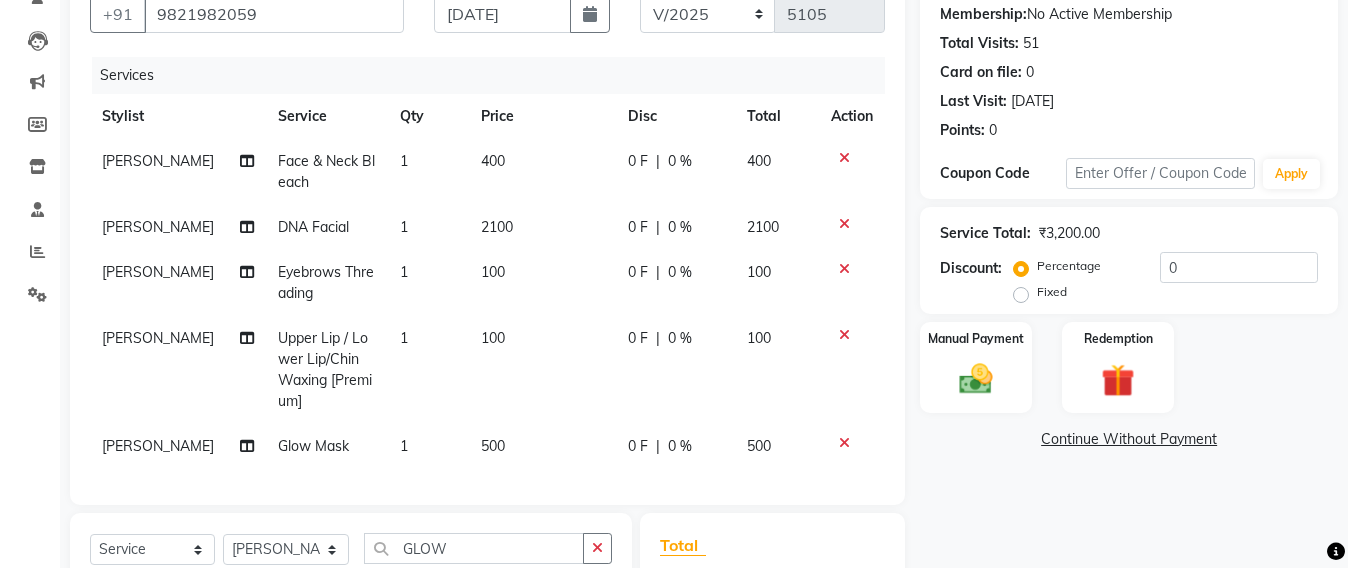 scroll, scrollTop: 250, scrollLeft: 0, axis: vertical 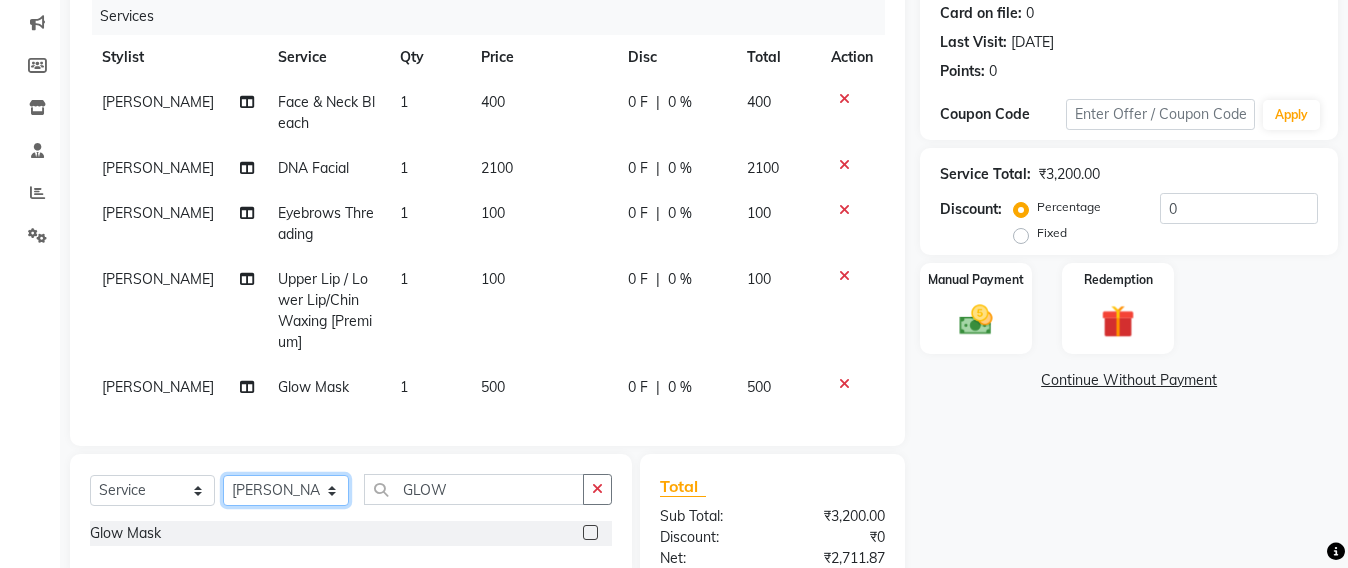 drag, startPoint x: 313, startPoint y: 520, endPoint x: 307, endPoint y: 497, distance: 23.769728 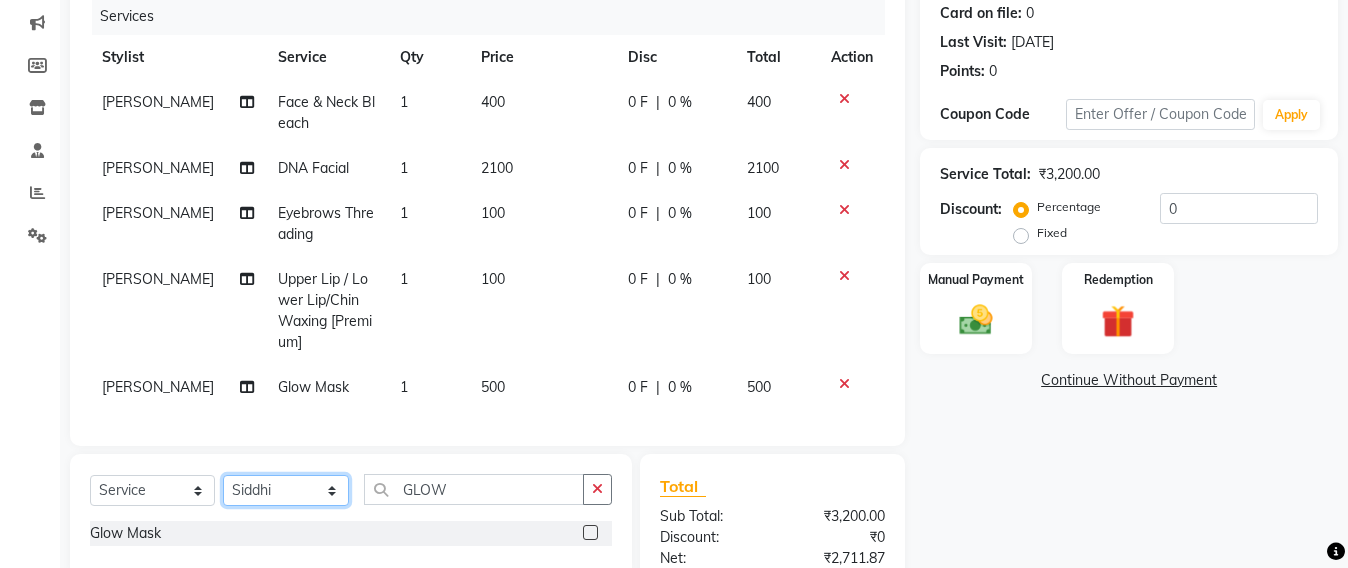 click on "Select Stylist Admin [PERSON_NAME] Sankat [PERSON_NAME] [PERSON_NAME] [PERSON_NAME] [PERSON_NAME] [PERSON_NAME] [PERSON_NAME] mahattre Pratibha [PERSON_NAME] Rosy [PERSON_NAME] [PERSON_NAME] admin [PERSON_NAME] Manager [PERSON_NAME] SOMAYANG VASHUM [PERSON_NAME]" 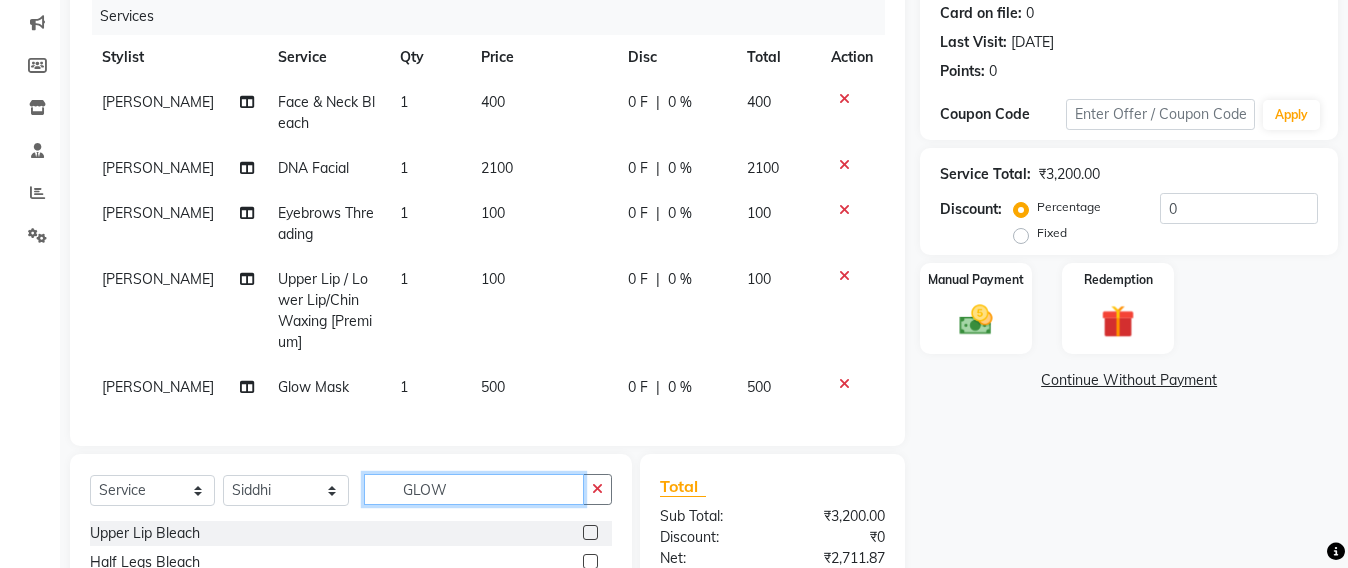 click on "GLOW" 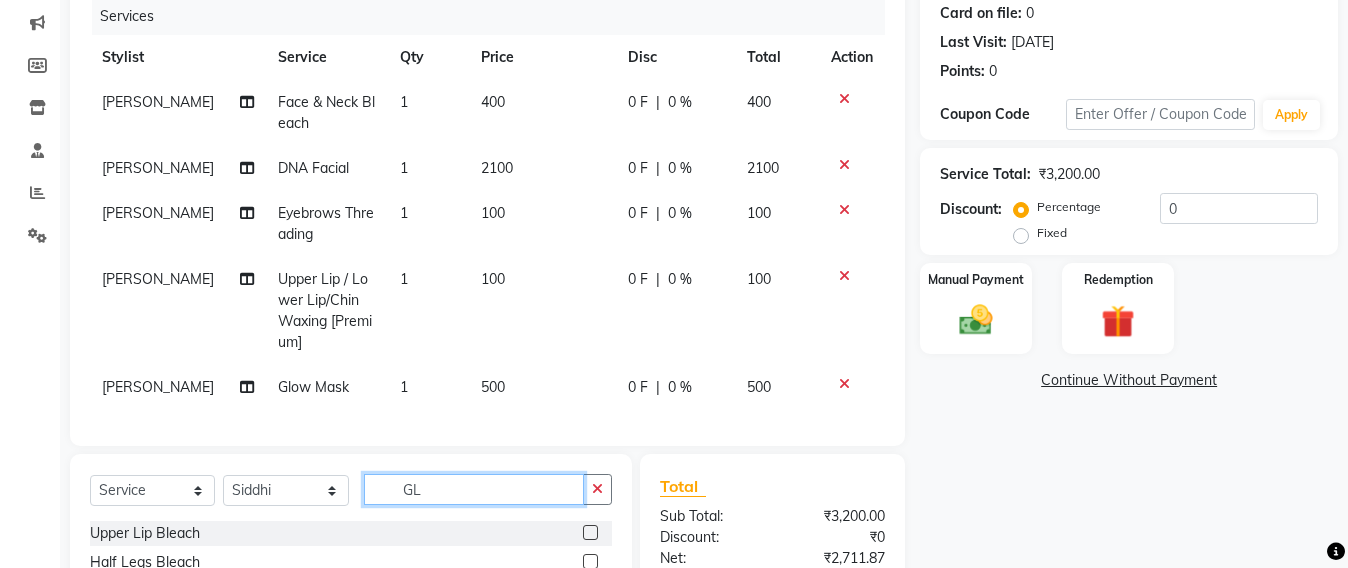 type on "G" 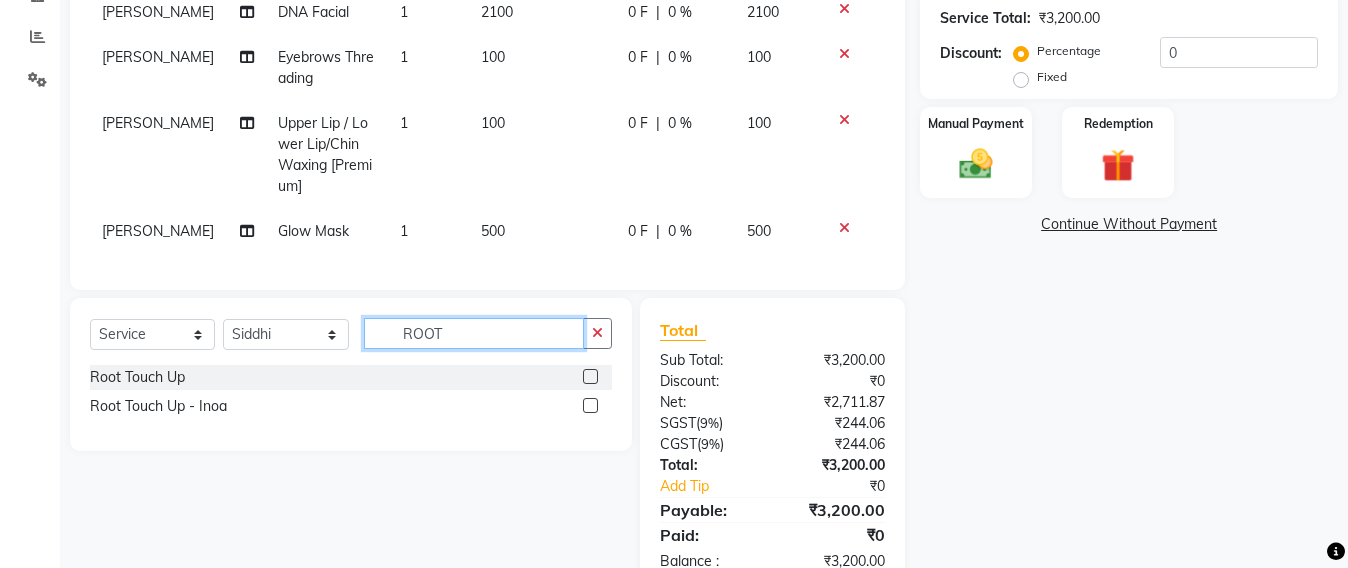 scroll, scrollTop: 479, scrollLeft: 0, axis: vertical 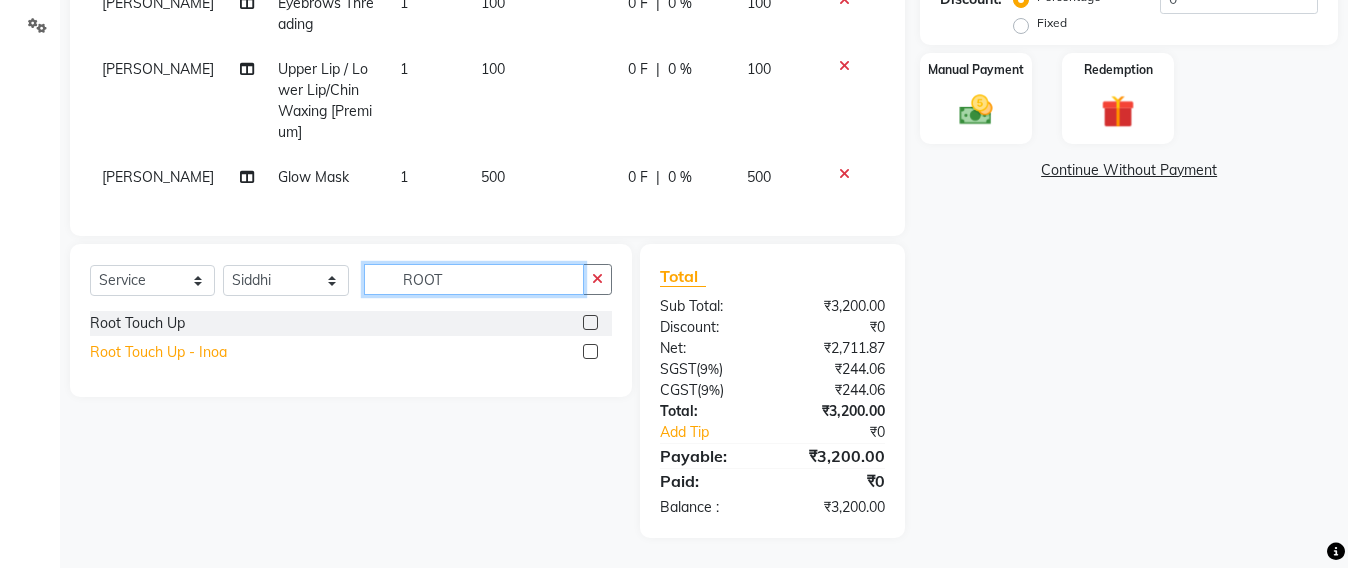 type on "ROOT" 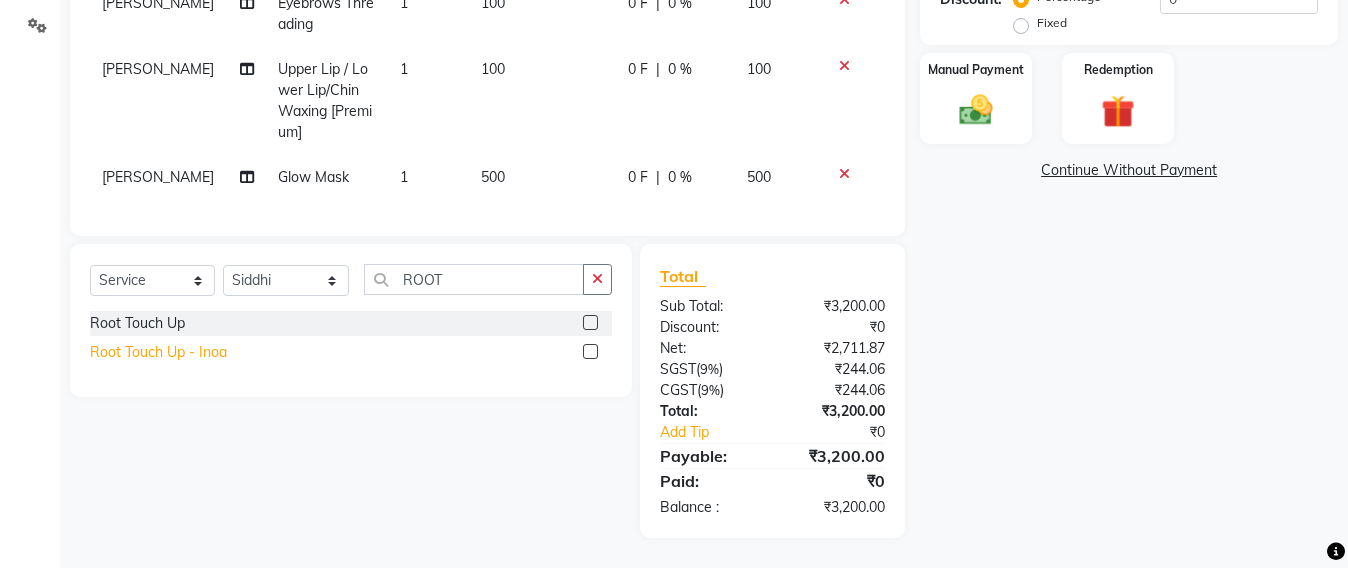 click on "Root Touch Up - Inoa" 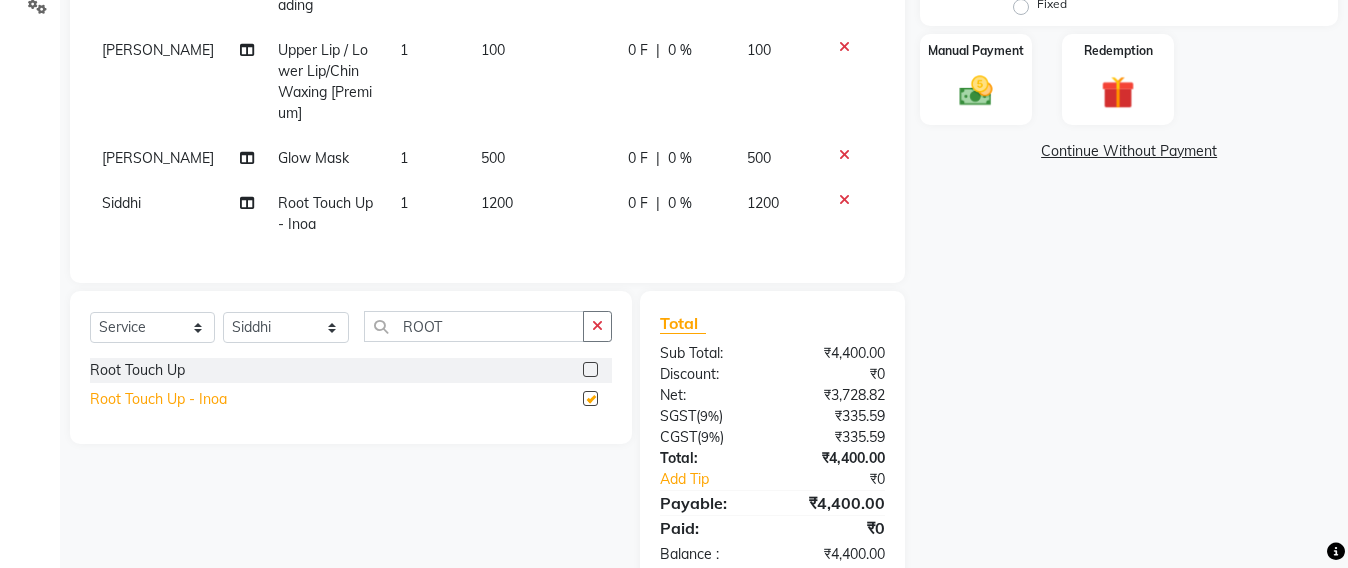checkbox on "false" 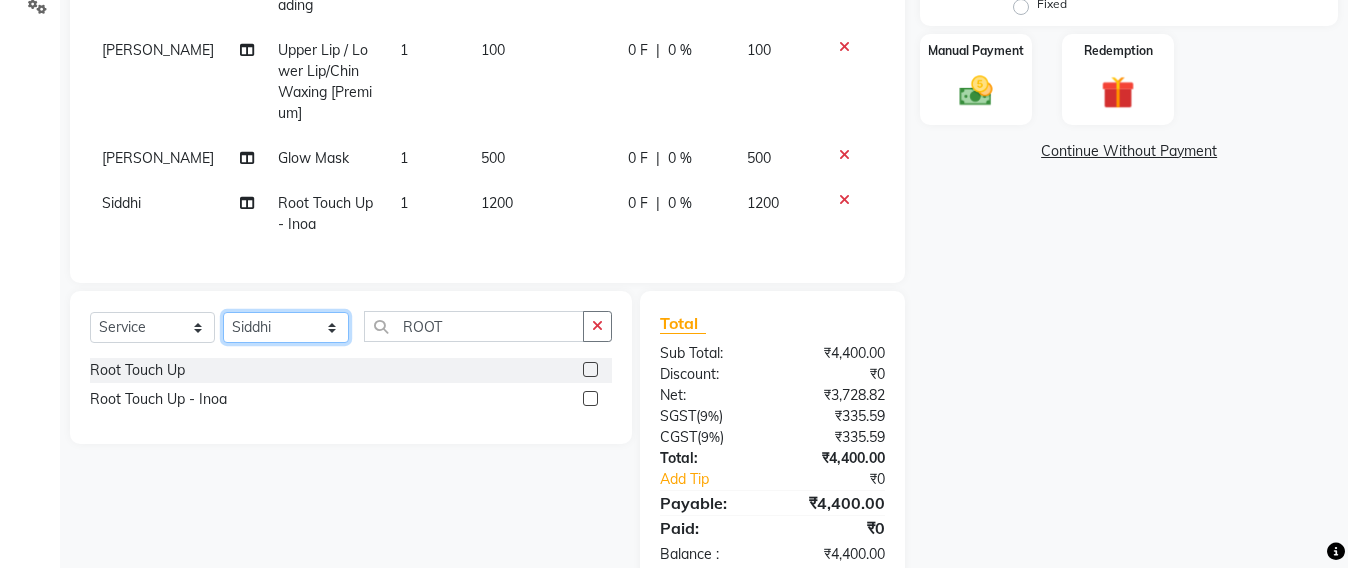 click on "Select Stylist Admin [PERSON_NAME] Sankat [PERSON_NAME] [PERSON_NAME] [PERSON_NAME] [PERSON_NAME] [PERSON_NAME] [PERSON_NAME] mahattre Pratibha [PERSON_NAME] Rosy [PERSON_NAME] [PERSON_NAME] admin [PERSON_NAME] Manager [PERSON_NAME] SOMAYANG VASHUM [PERSON_NAME]" 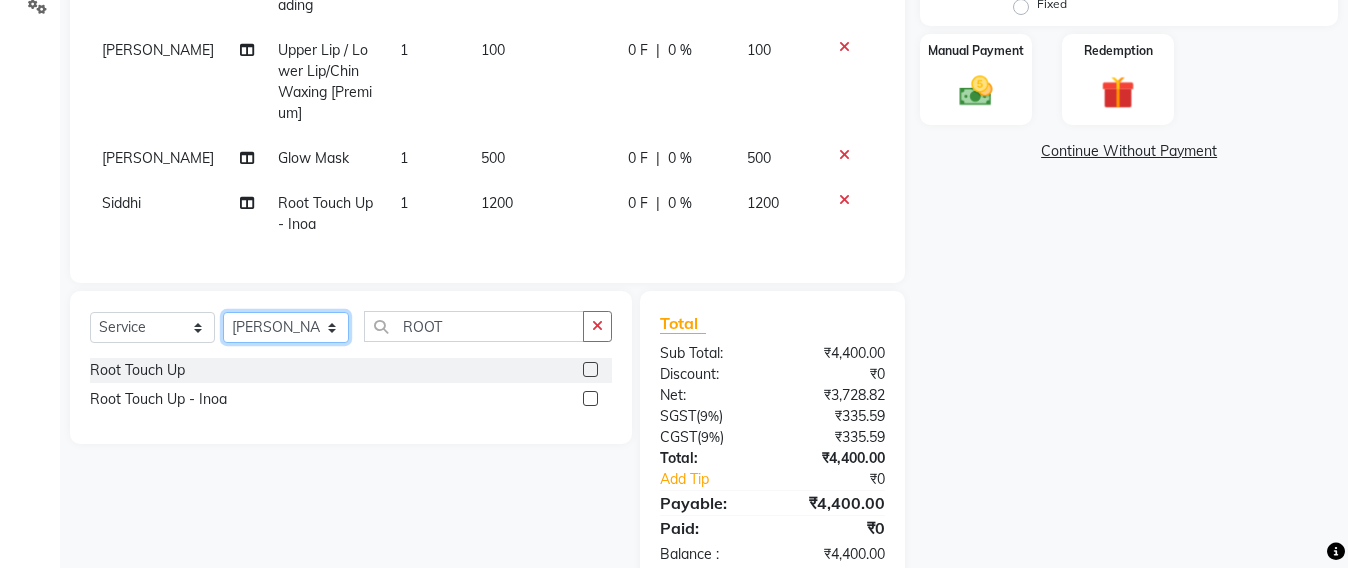 click on "Select Stylist Admin [PERSON_NAME] Sankat [PERSON_NAME] [PERSON_NAME] [PERSON_NAME] [PERSON_NAME] [PERSON_NAME] [PERSON_NAME] mahattre Pratibha [PERSON_NAME] Rosy [PERSON_NAME] [PERSON_NAME] admin [PERSON_NAME] Manager [PERSON_NAME] SOMAYANG VASHUM [PERSON_NAME]" 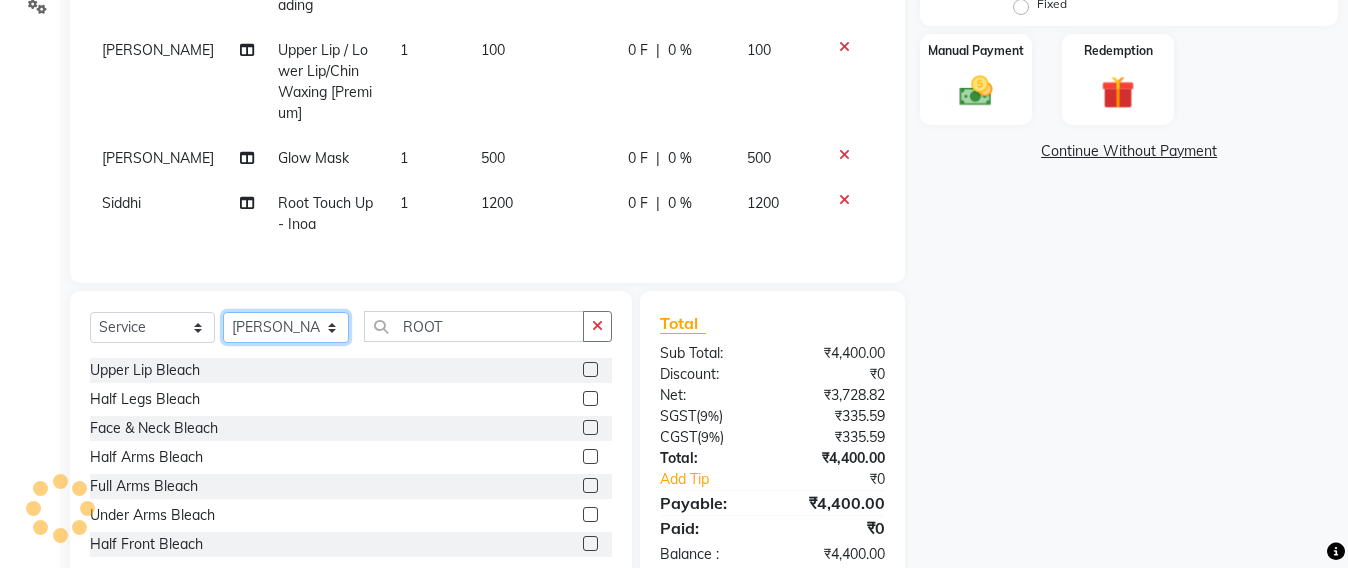 drag, startPoint x: 286, startPoint y: 335, endPoint x: 283, endPoint y: 319, distance: 16.27882 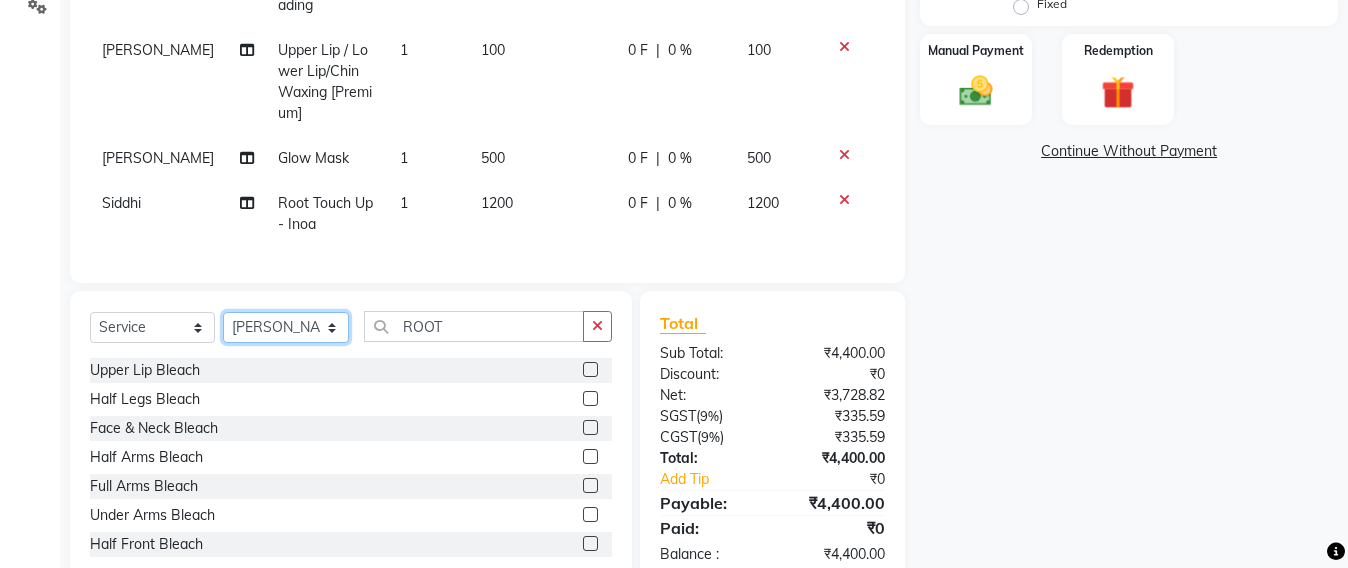 select on "48082" 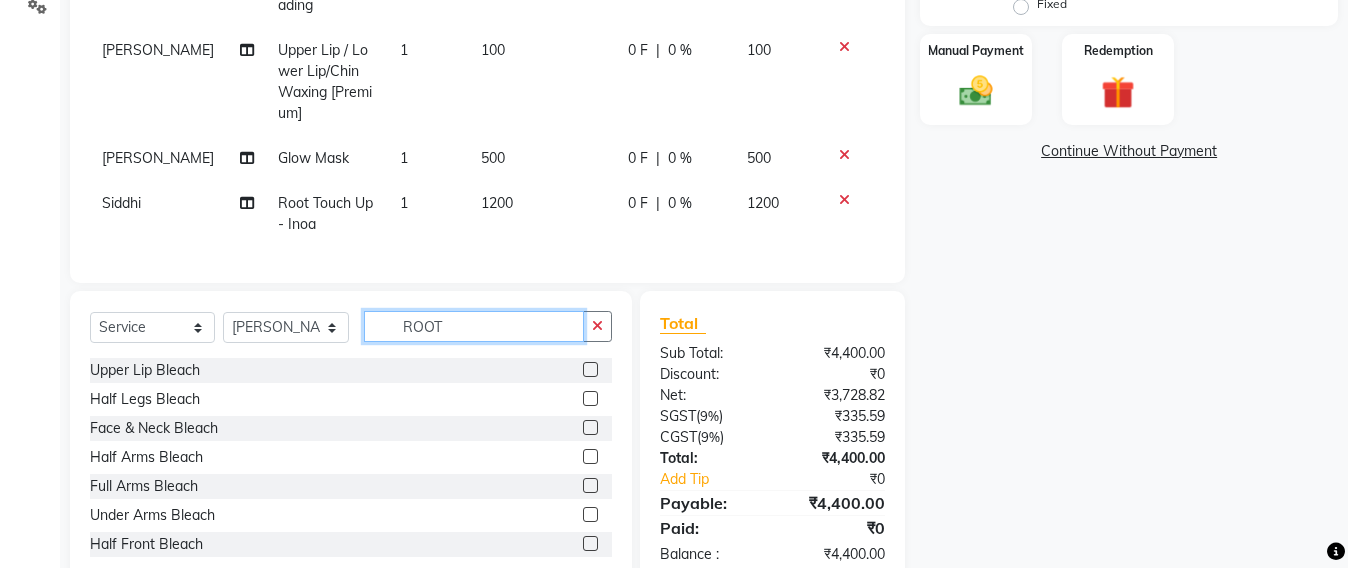 click on "ROOT" 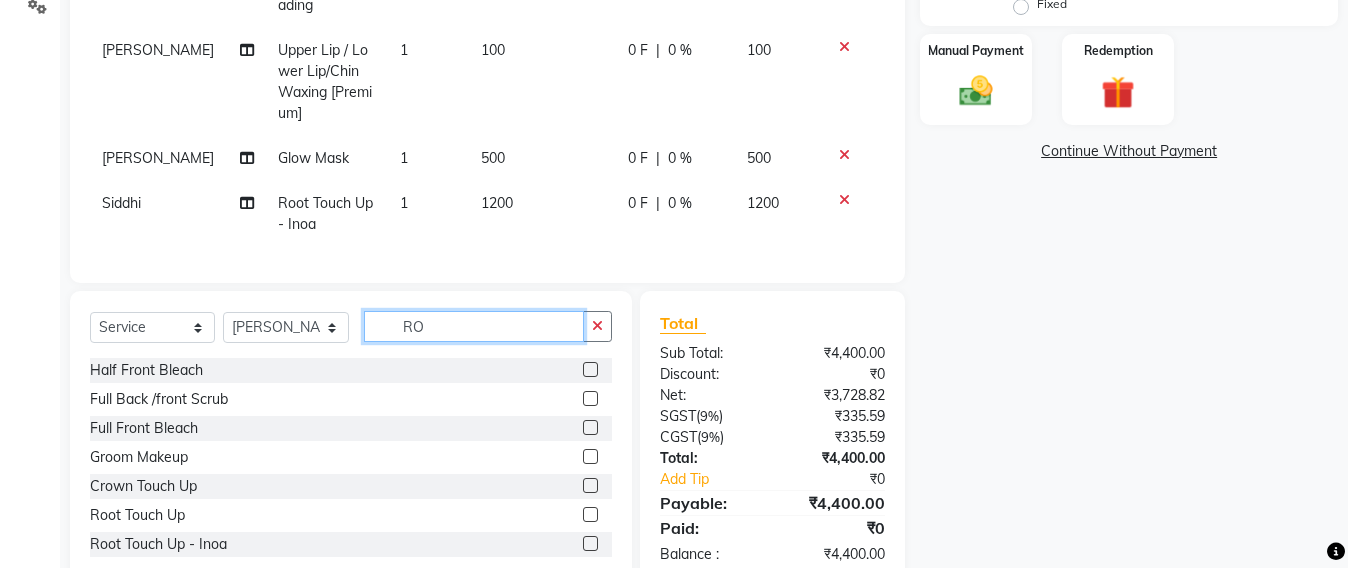 type on "R" 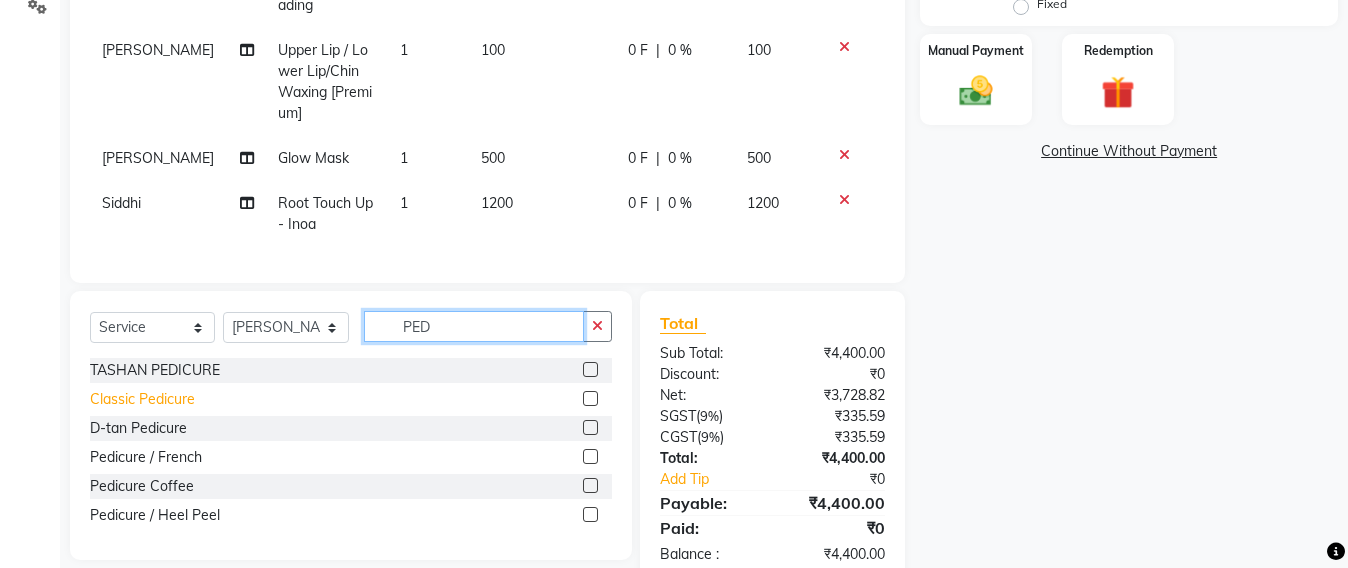 type on "PED" 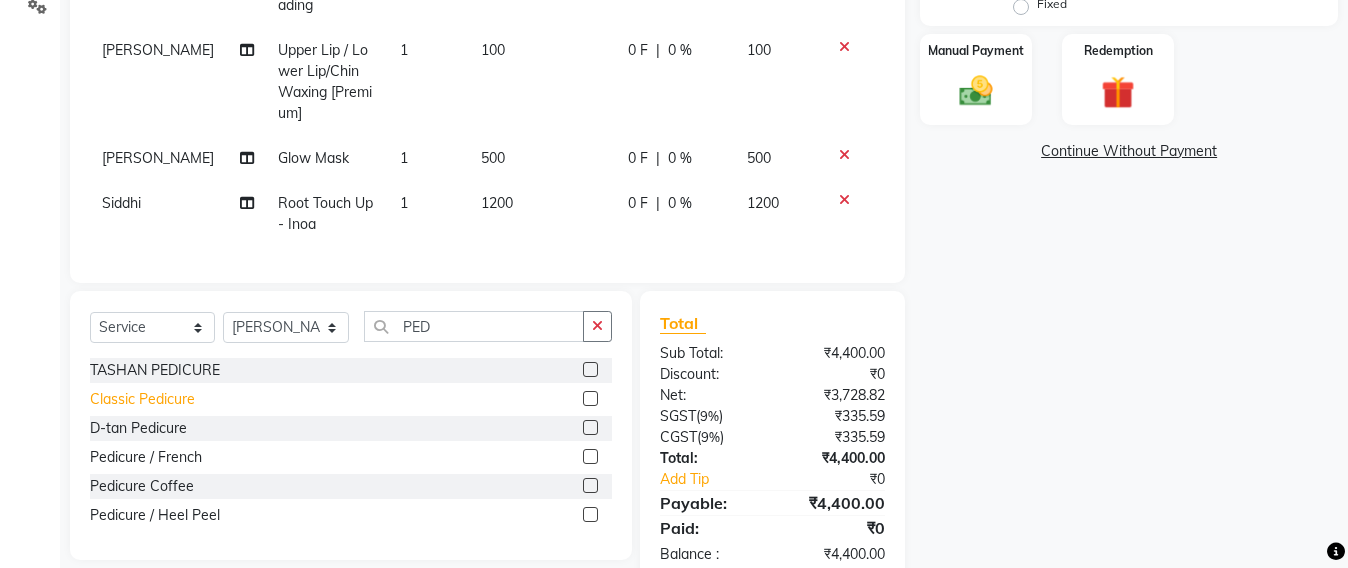click on "Classic Pedicure" 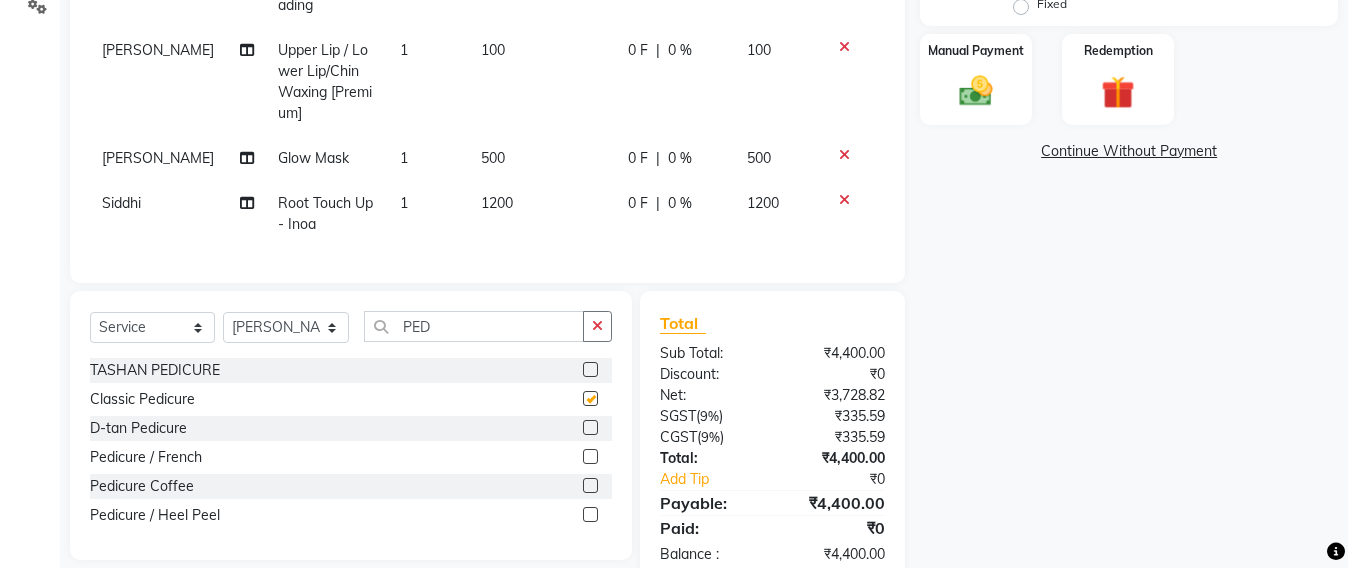 checkbox on "false" 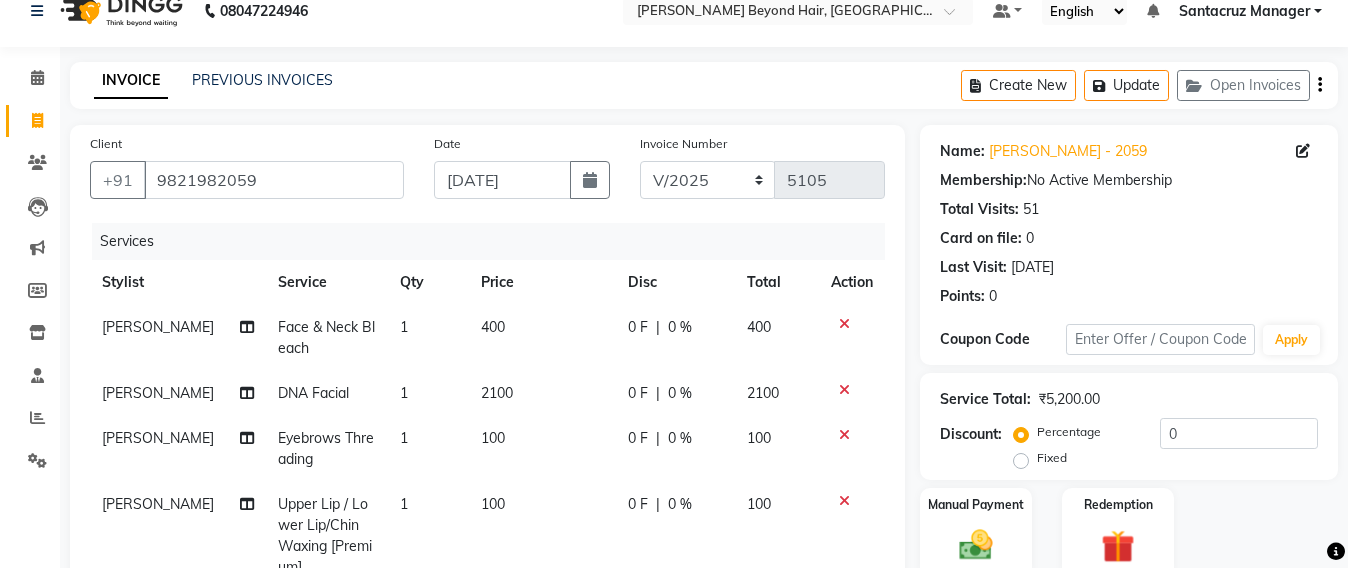 scroll, scrollTop: 0, scrollLeft: 0, axis: both 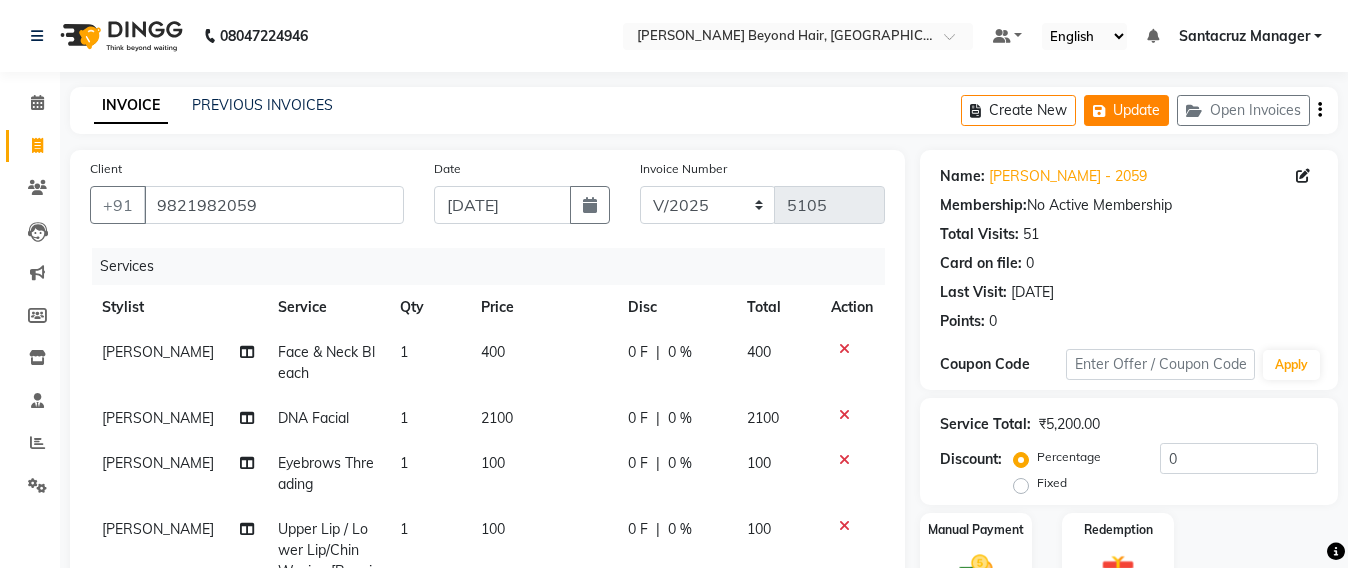click on "Update" 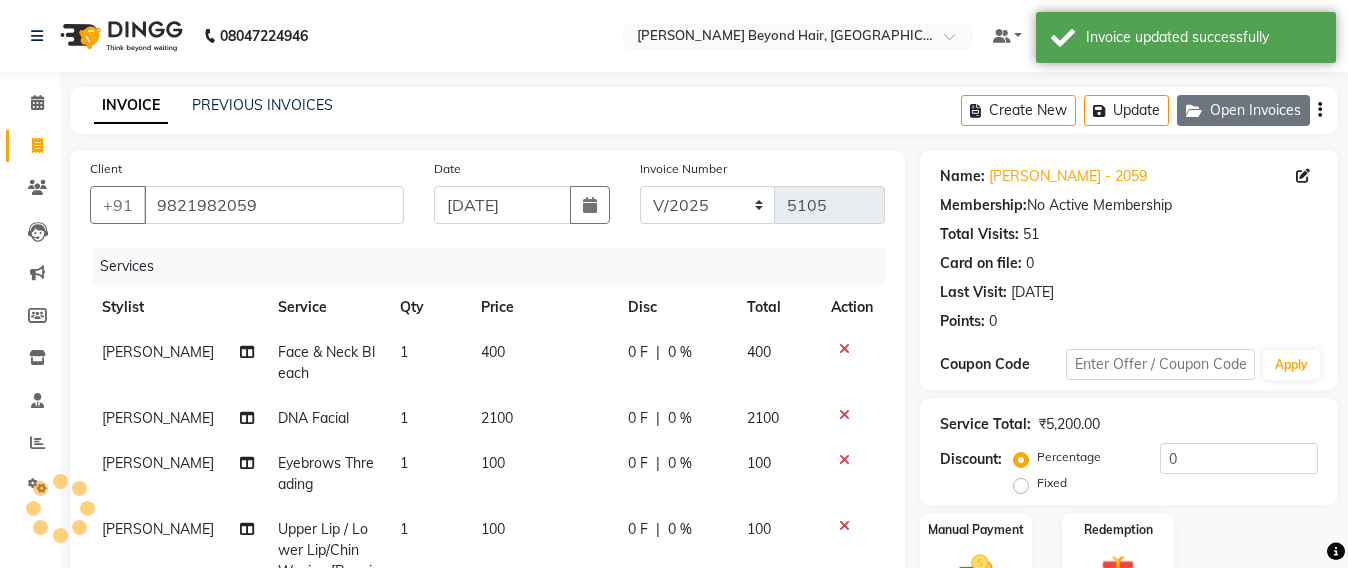click on "Open Invoices" 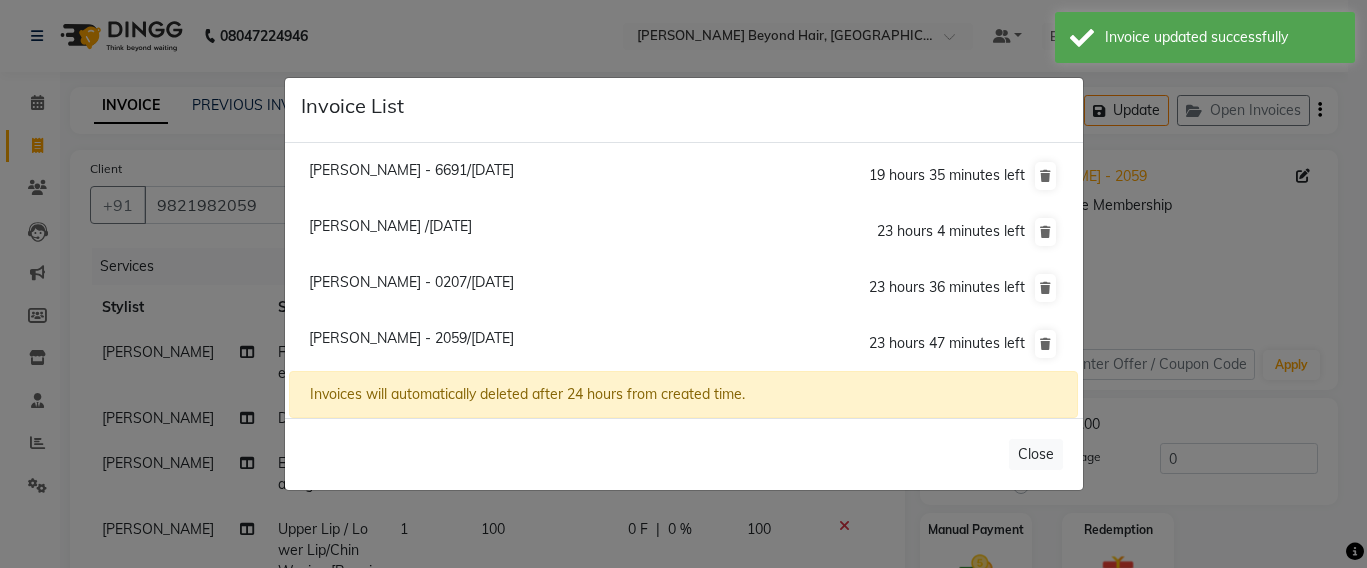 click on "[PERSON_NAME] - 0207/[DATE]" 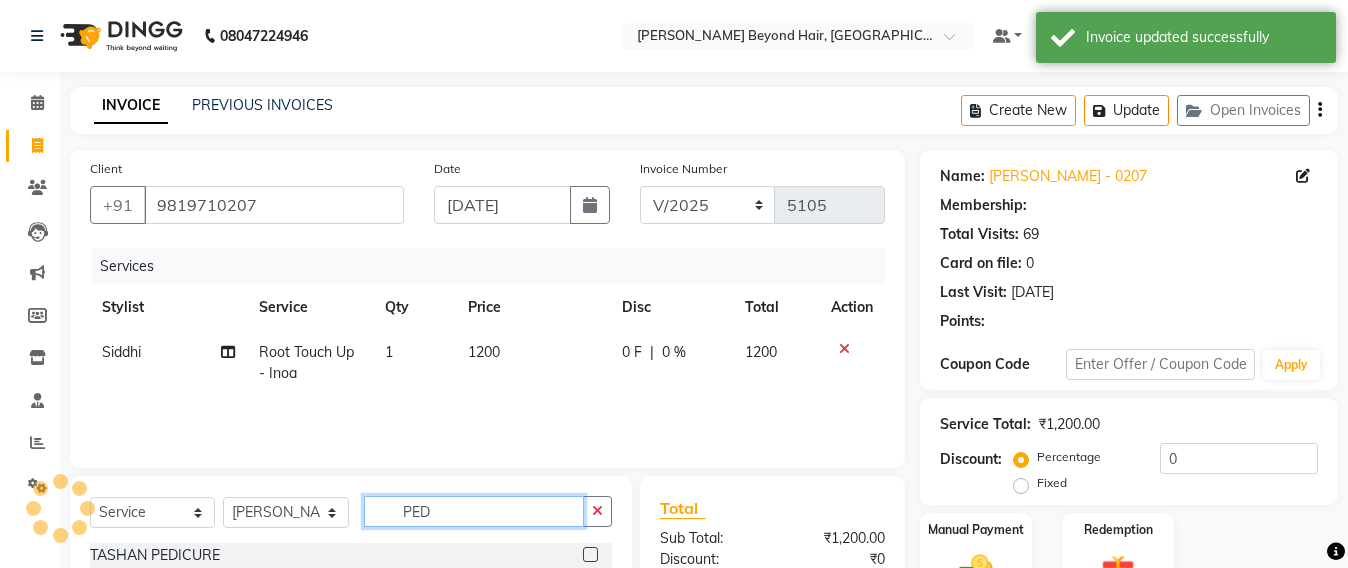 click on "PED" 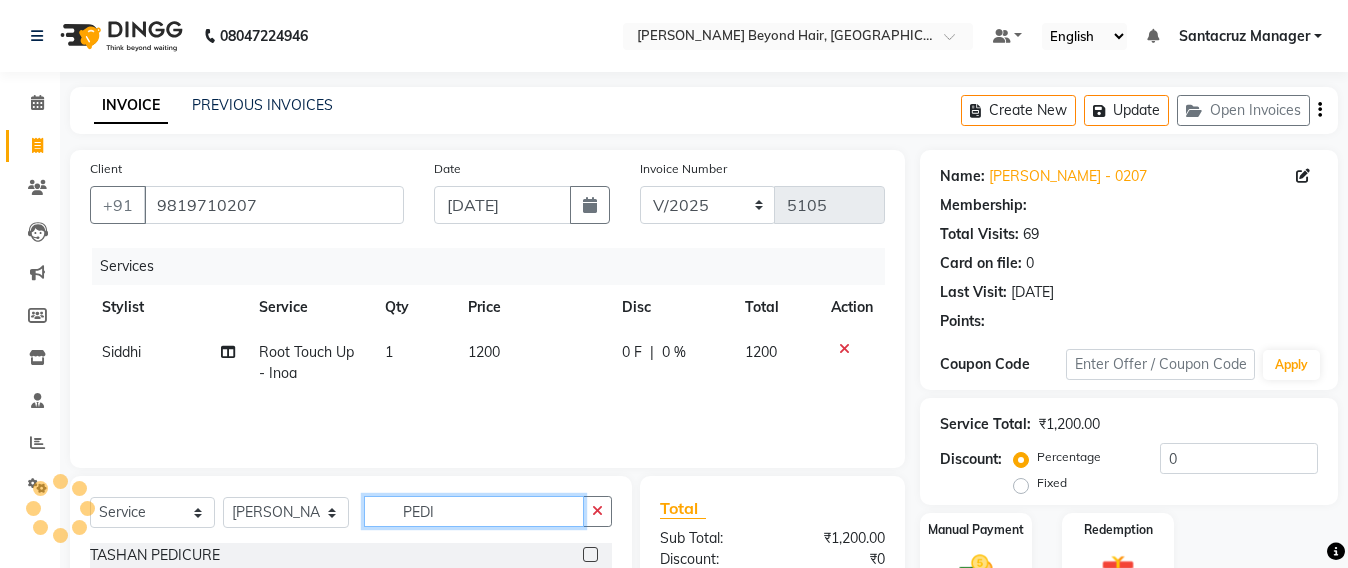 scroll, scrollTop: 211, scrollLeft: 0, axis: vertical 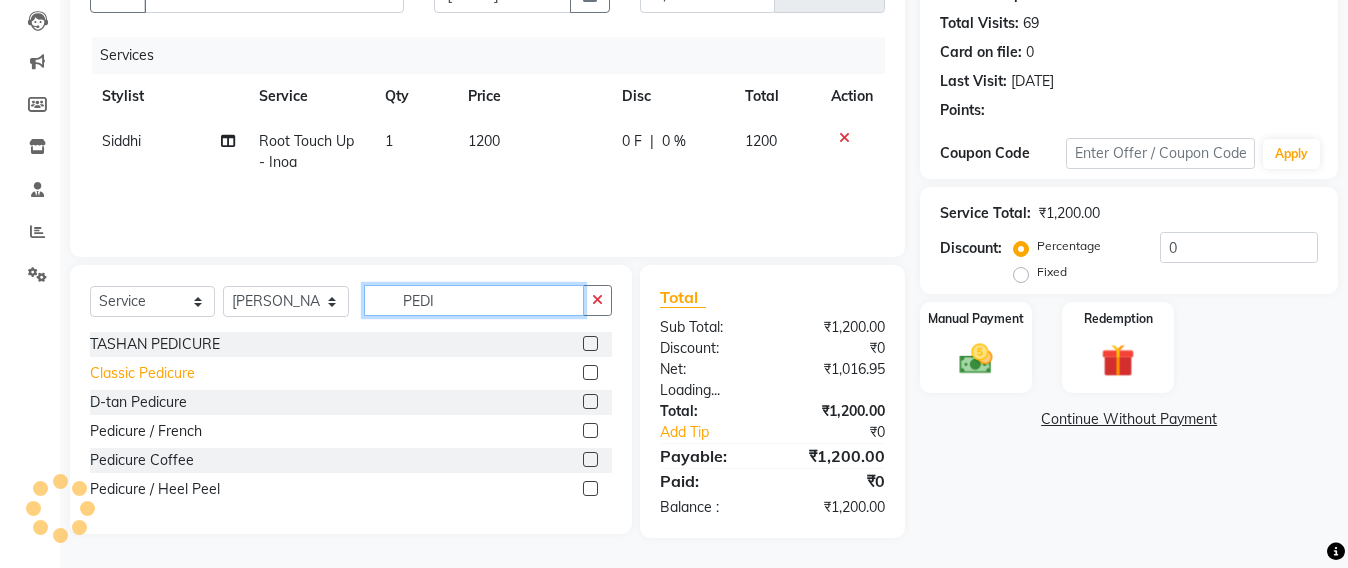 type on "PEDI" 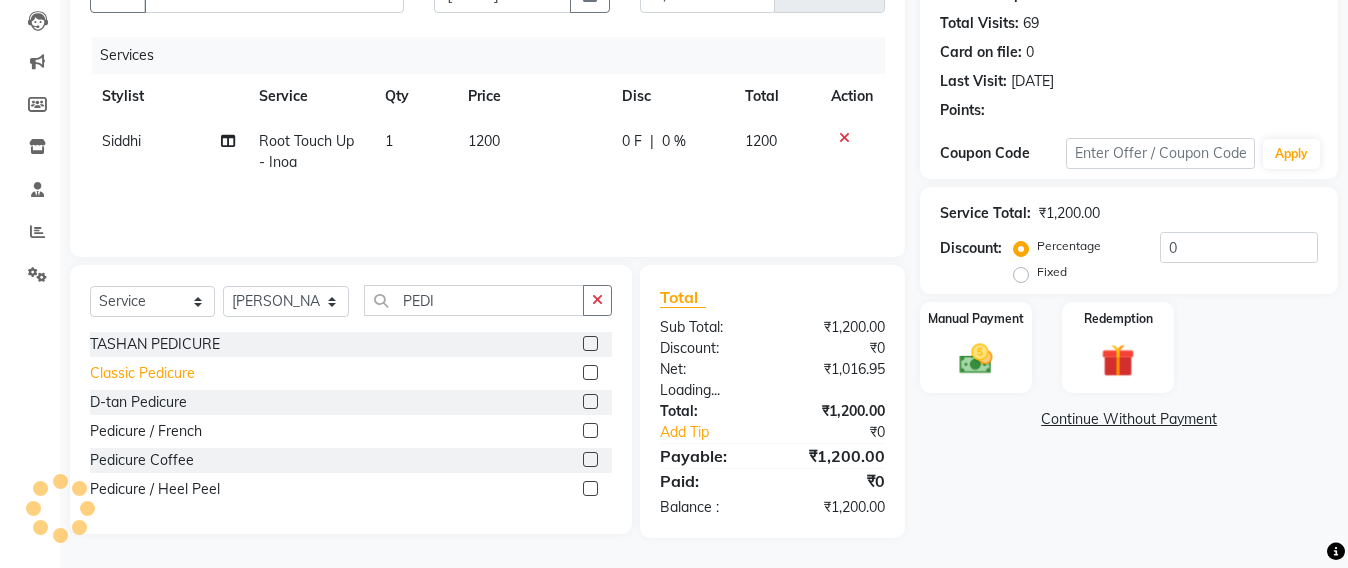 click on "Classic Pedicure" 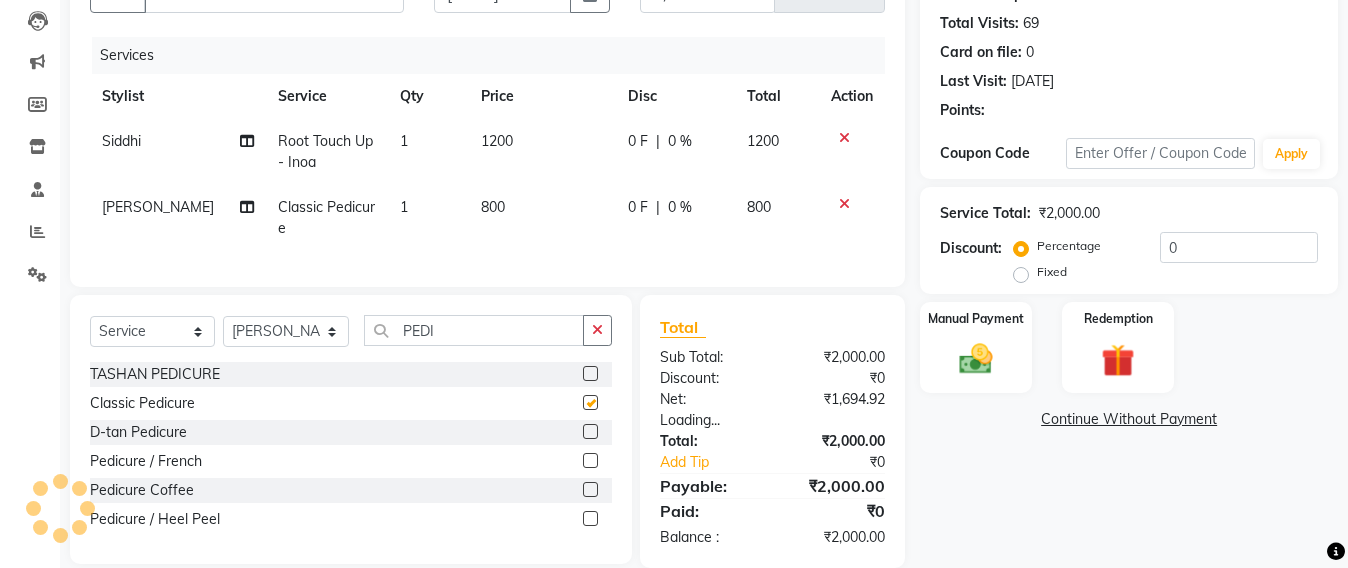checkbox on "false" 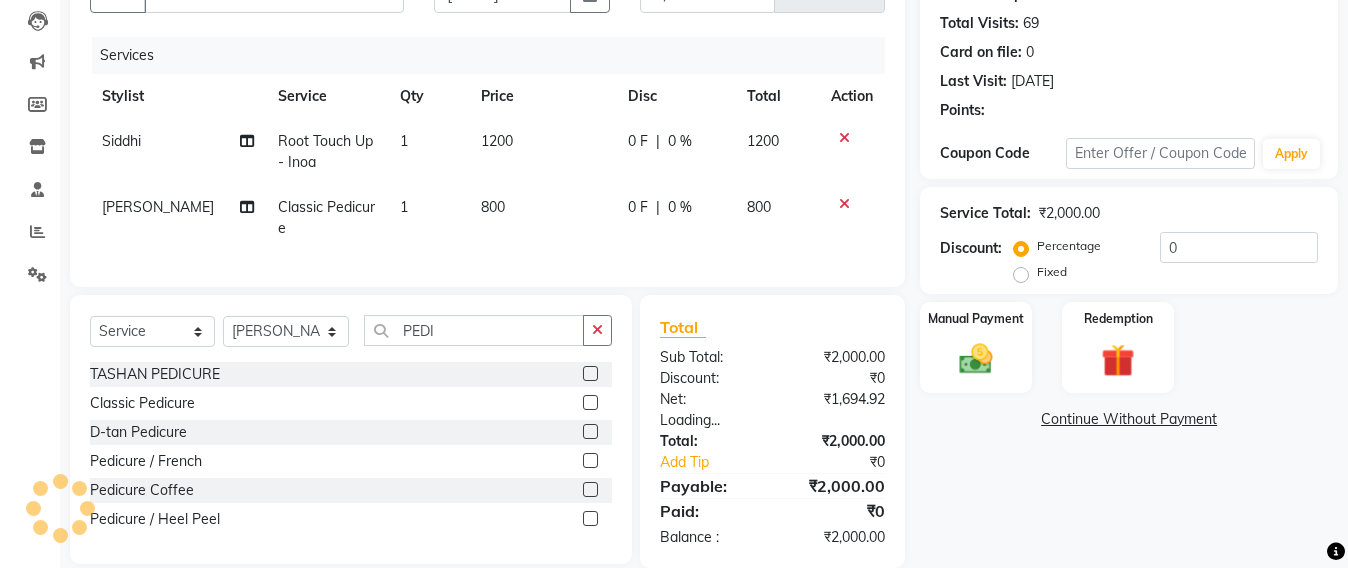 click on "Select  Service  Product  Membership  Package Voucher Prepaid Gift Card  Select Stylist Admin Avesh Sankat AZHER SHAIKH Jayeshree Mahtre Manisha Subodh Shedge Muskaan Pramila Vinayak Mhatre prathmesh mahattre Pratibha Nilesh Sharma Rosy Sunil Jadhav Sameer shah admin Santacruz Manager SAURAV Siddhi SOMAYANG VASHUM Tejasvi Bhosle PEDI" 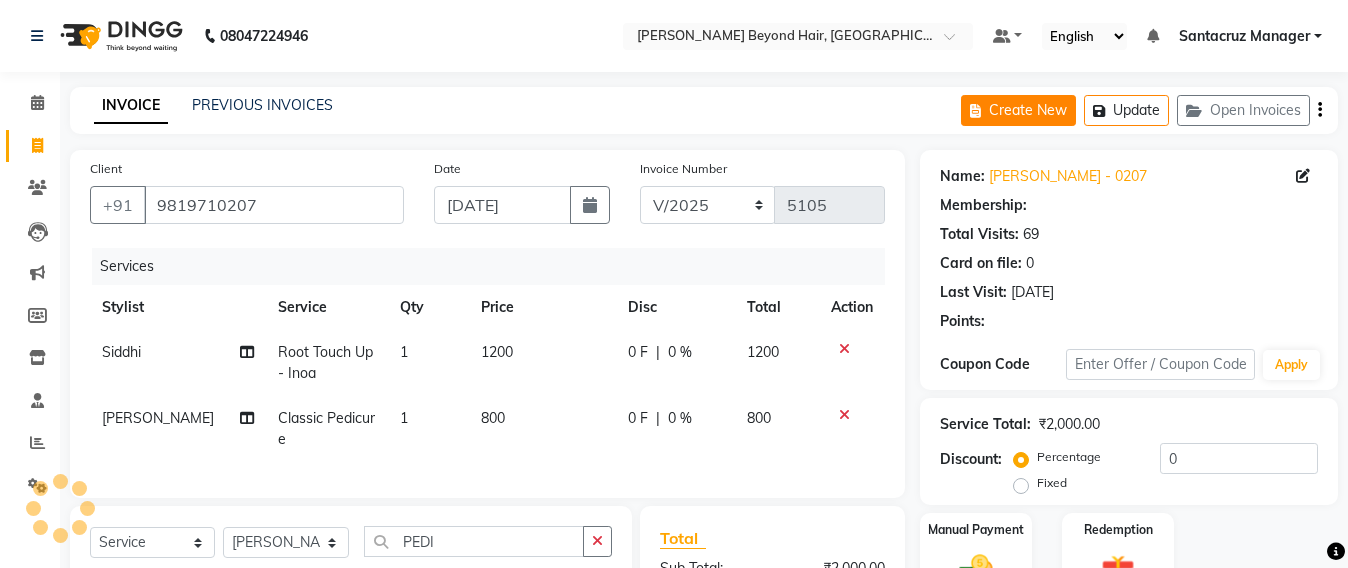 click on "Create New" 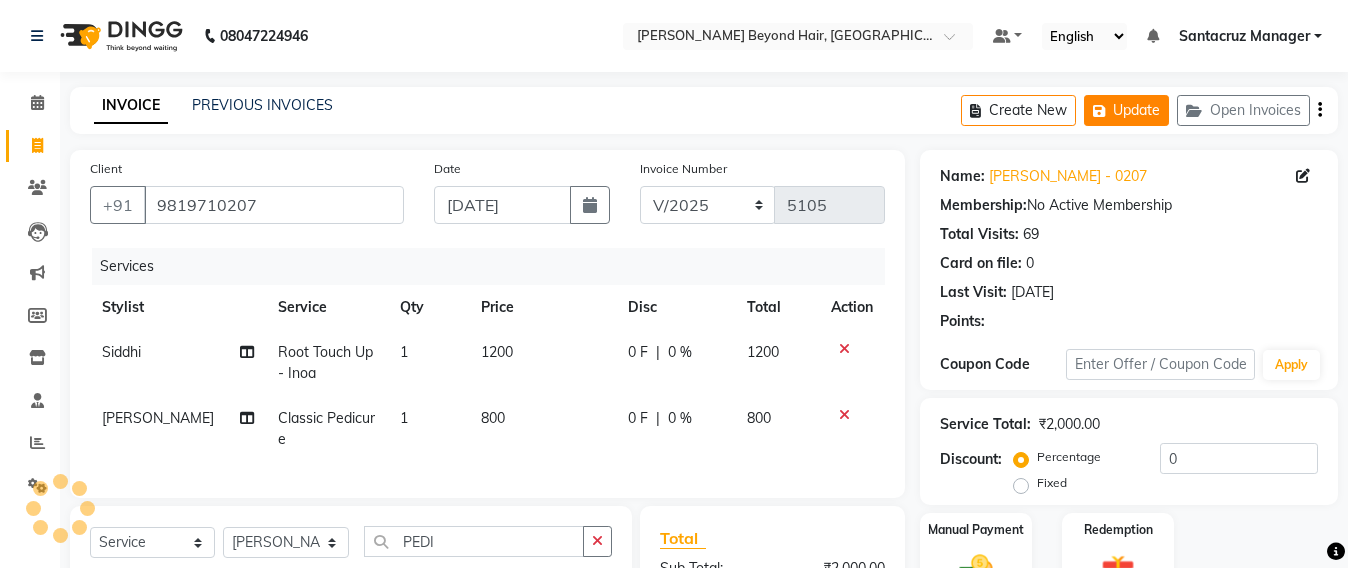 click on "Update" 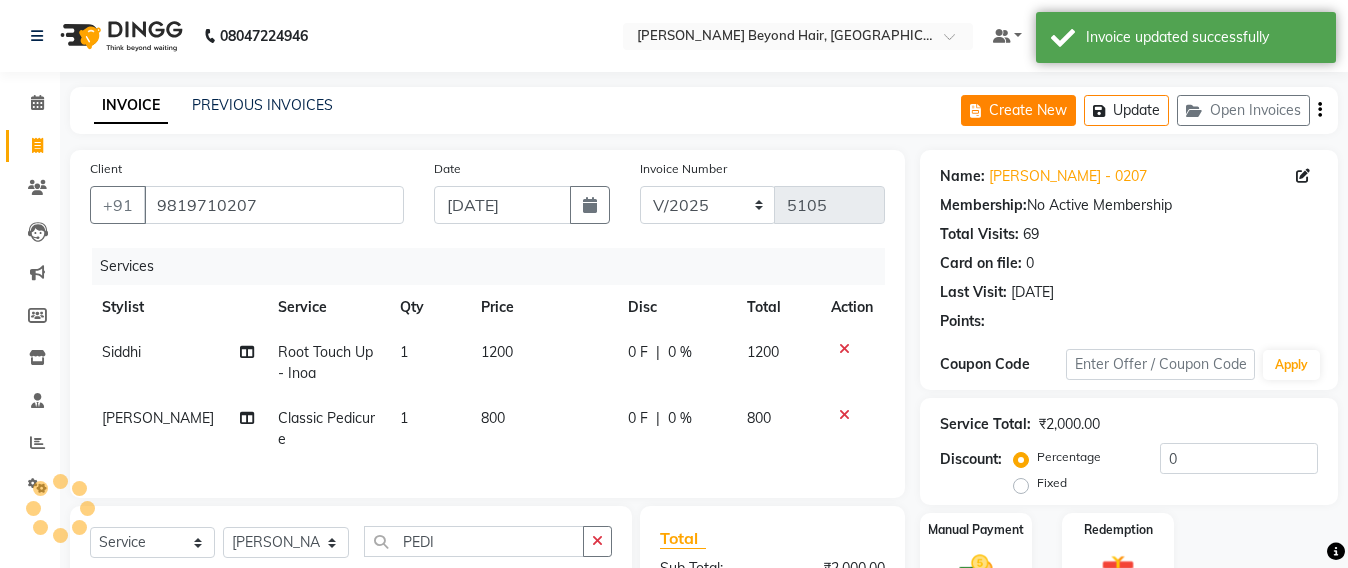 click on "Create New" 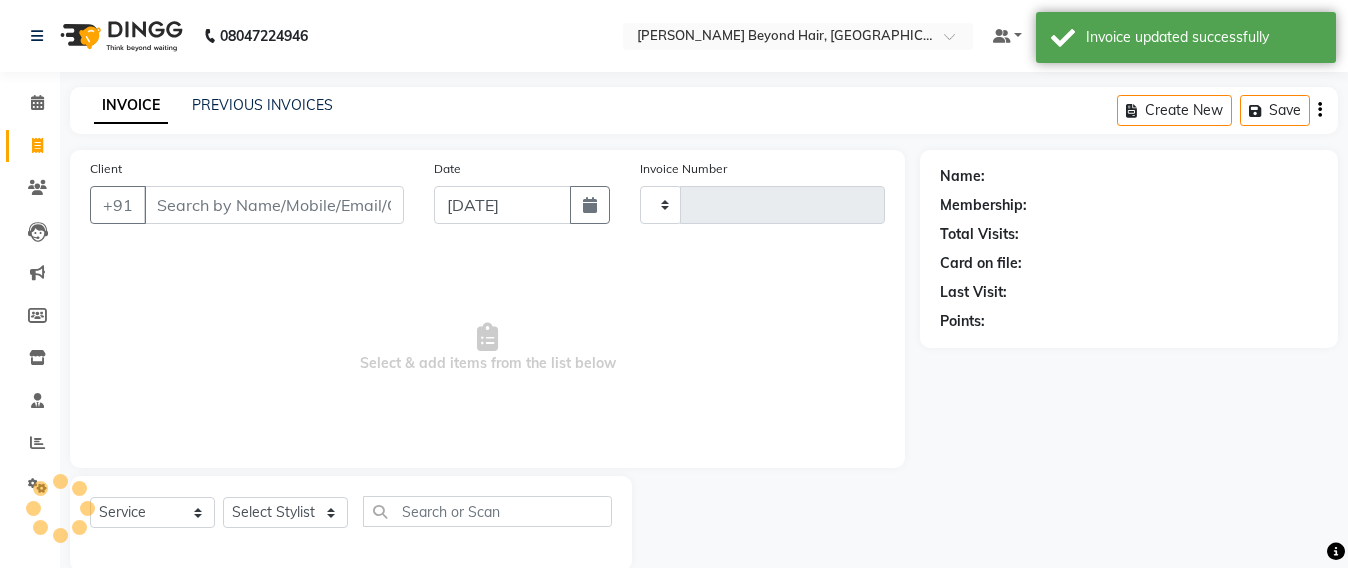scroll, scrollTop: 33, scrollLeft: 0, axis: vertical 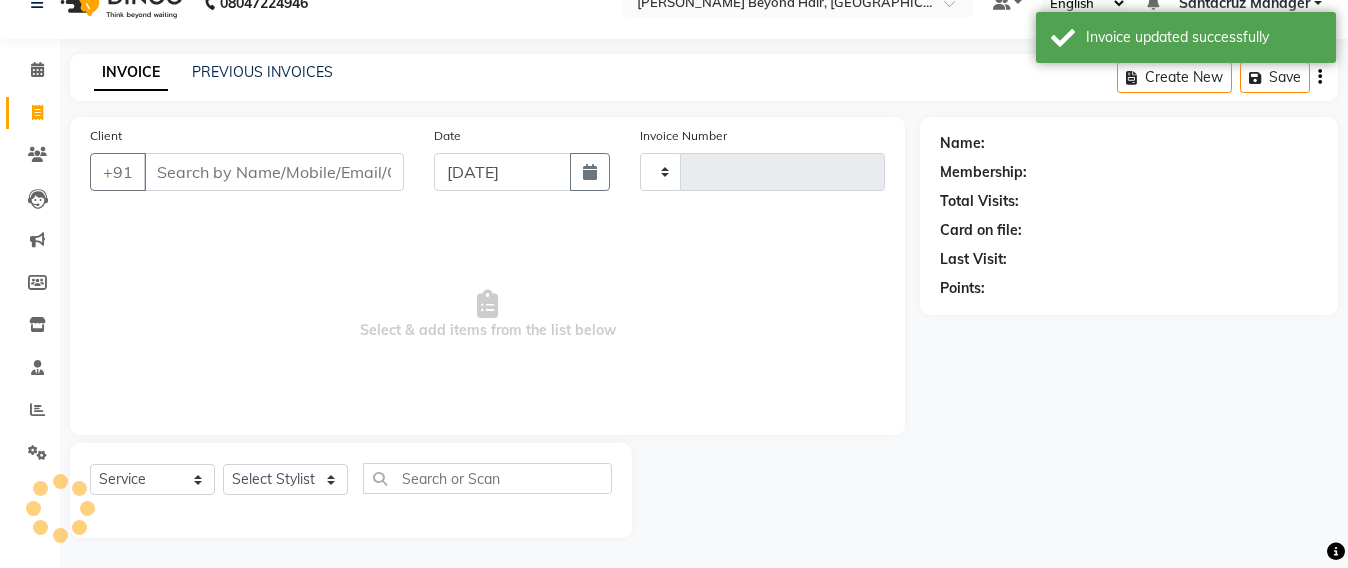 type on "5105" 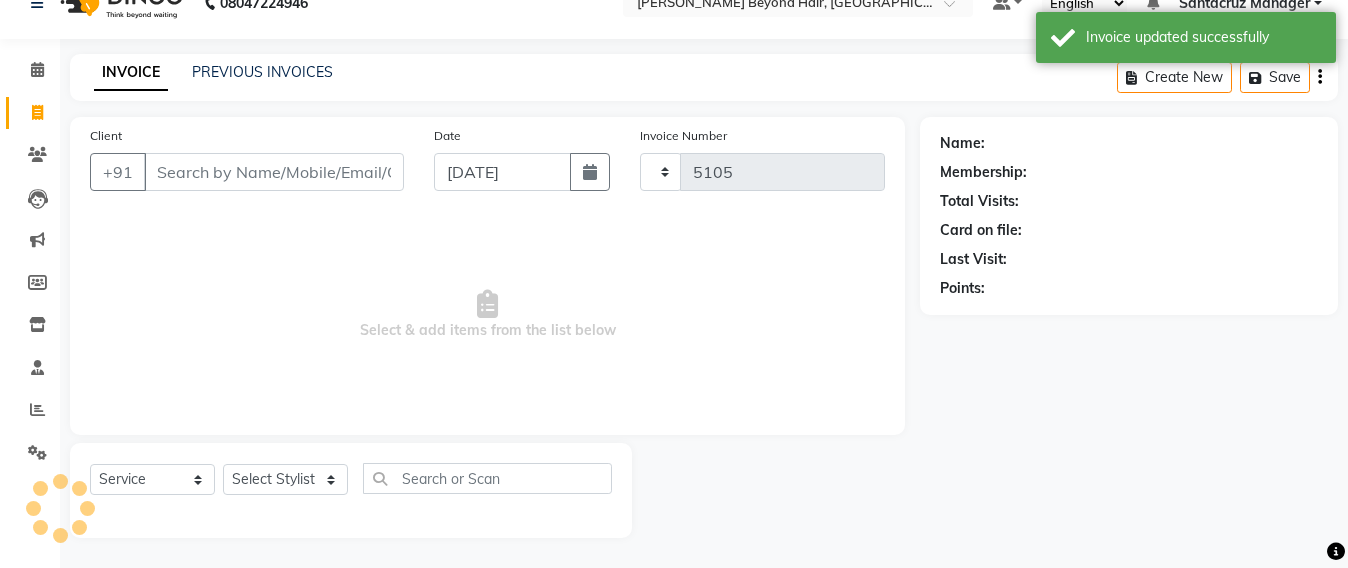 select on "6357" 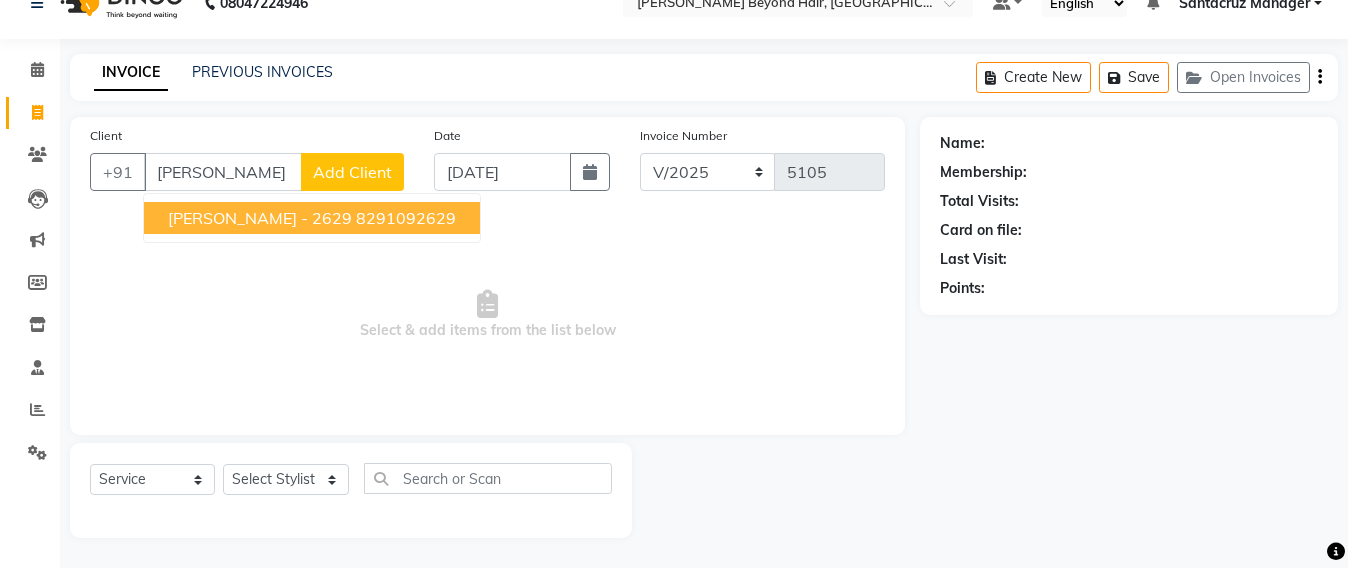 click on "KIRTY - 2629" at bounding box center [260, 218] 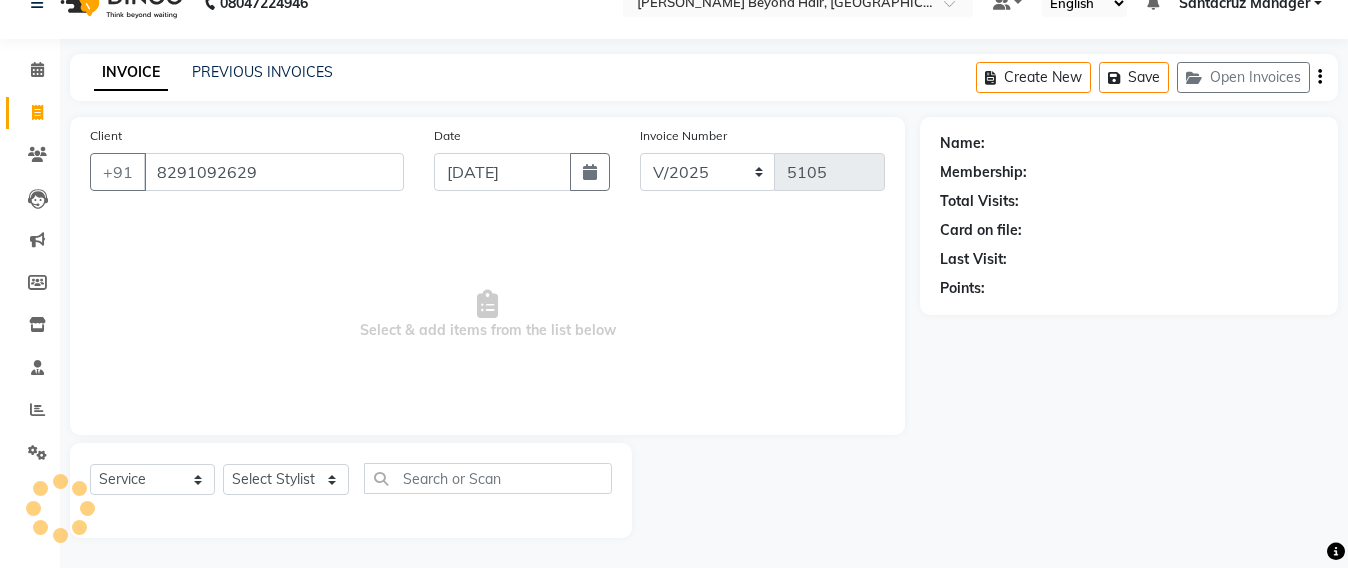 type on "8291092629" 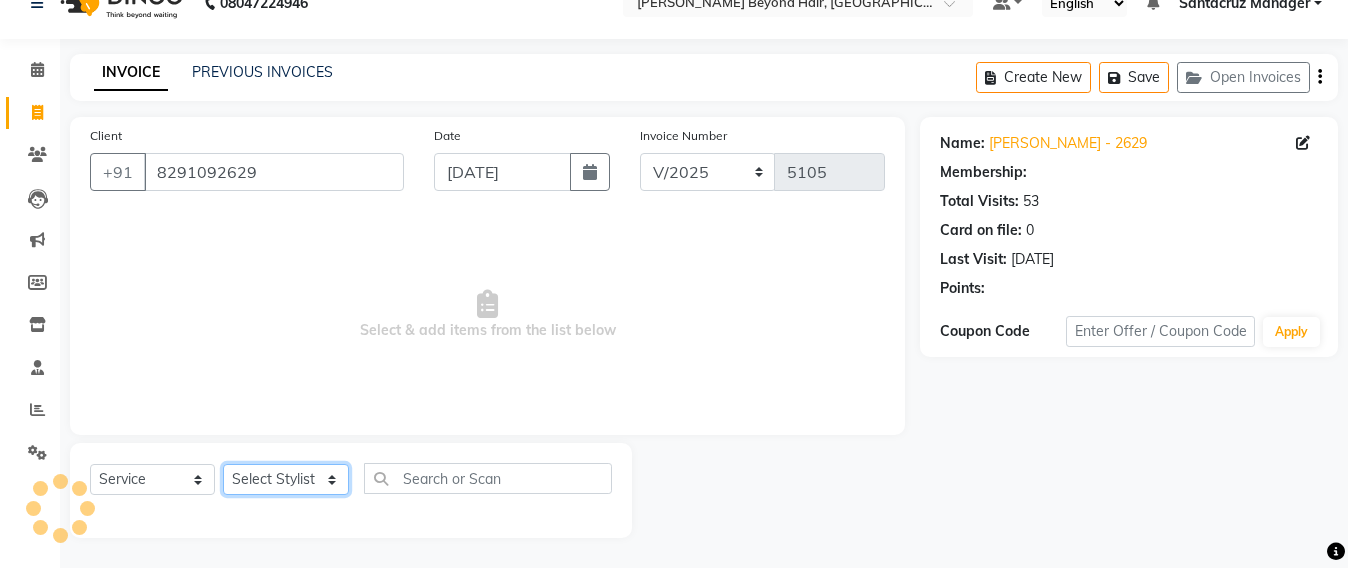 click on "Select Stylist Admin [PERSON_NAME] Sankat [PERSON_NAME] [PERSON_NAME] [PERSON_NAME] [PERSON_NAME] [PERSON_NAME] [PERSON_NAME] mahattre Pratibha [PERSON_NAME] Rosy [PERSON_NAME] [PERSON_NAME] admin [PERSON_NAME] Manager [PERSON_NAME] SOMAYANG VASHUM [PERSON_NAME]" 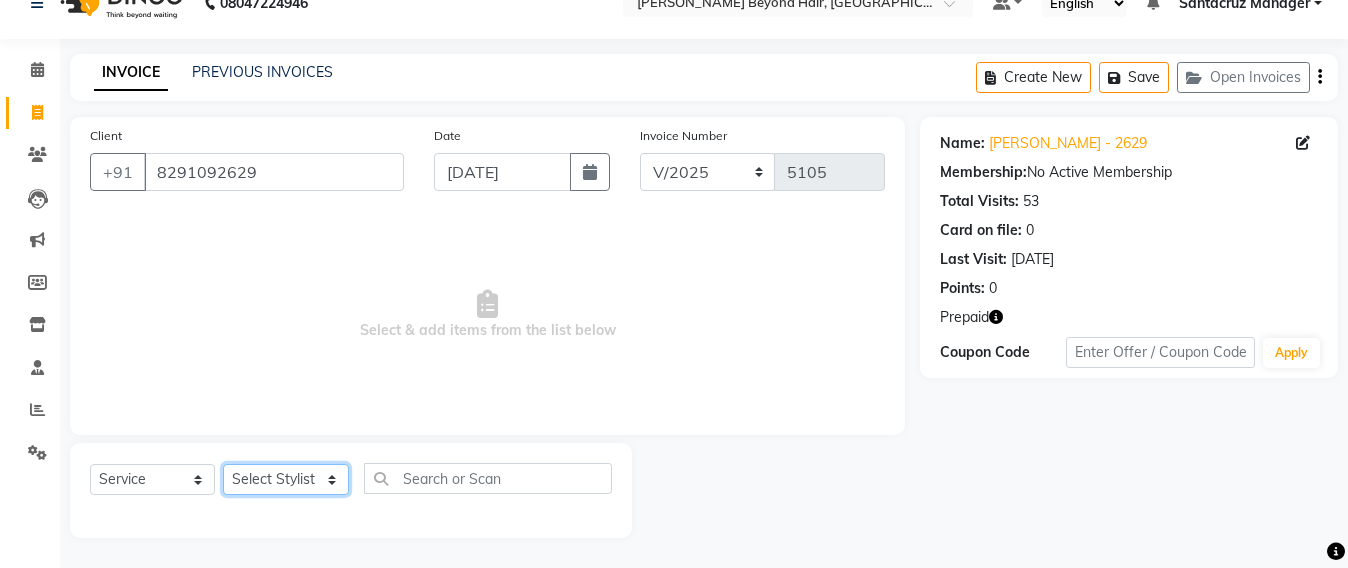 select on "47842" 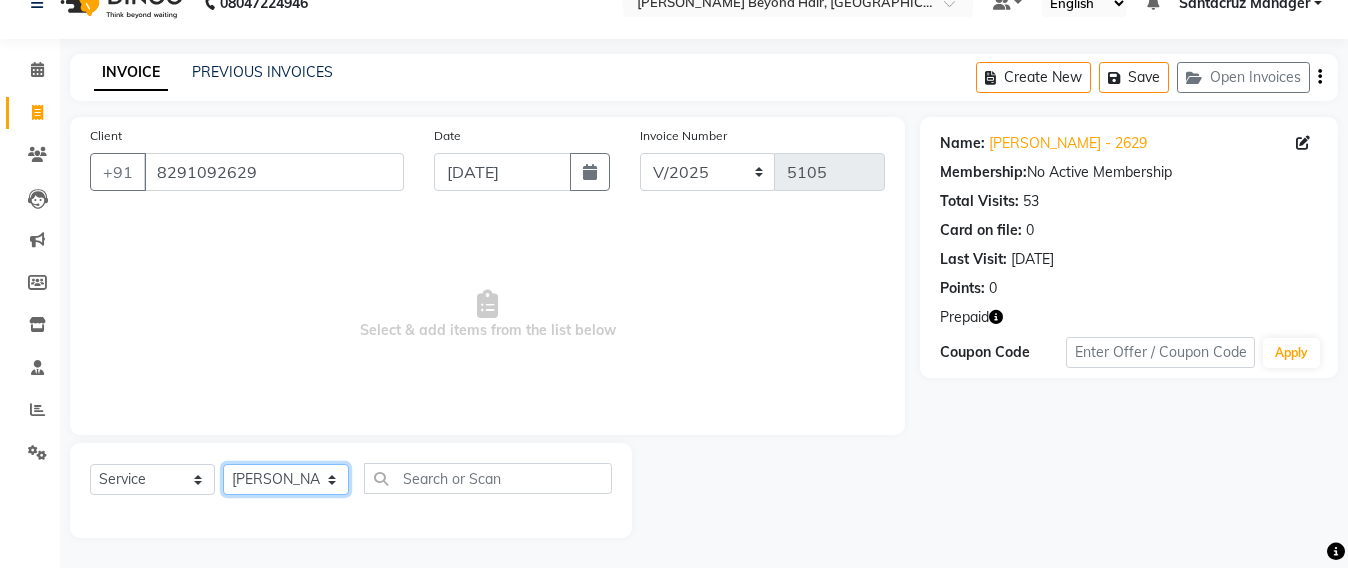click on "Select Stylist Admin [PERSON_NAME] Sankat [PERSON_NAME] [PERSON_NAME] [PERSON_NAME] [PERSON_NAME] [PERSON_NAME] [PERSON_NAME] mahattre Pratibha [PERSON_NAME] Rosy [PERSON_NAME] [PERSON_NAME] admin [PERSON_NAME] Manager [PERSON_NAME] SOMAYANG VASHUM [PERSON_NAME]" 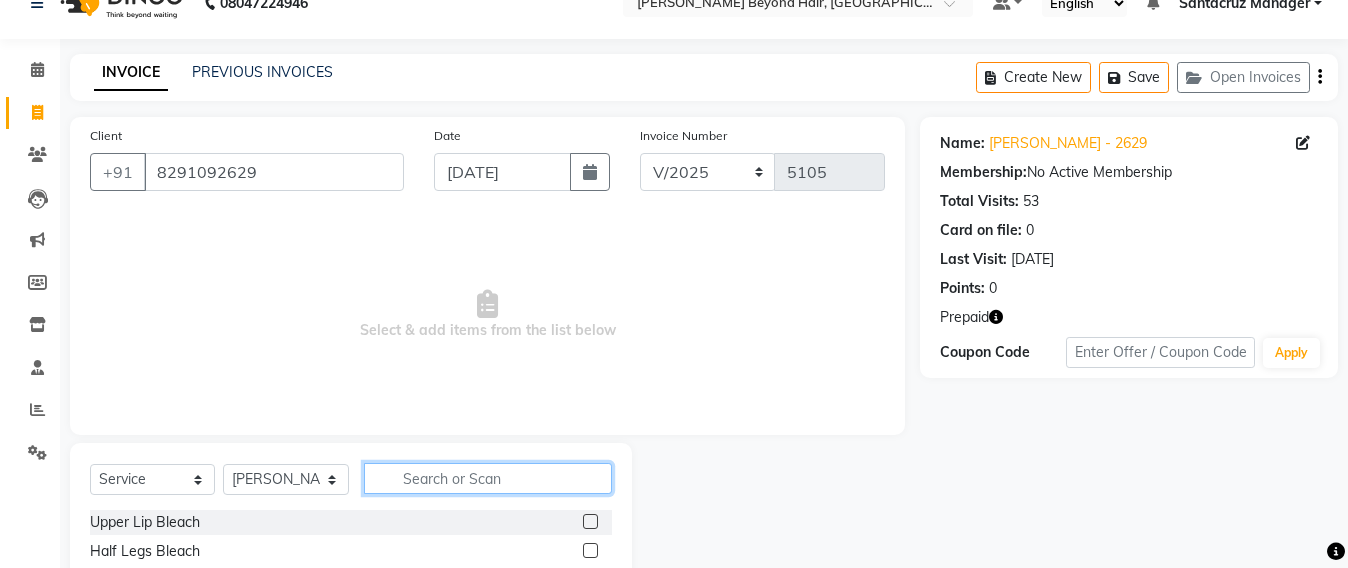 click 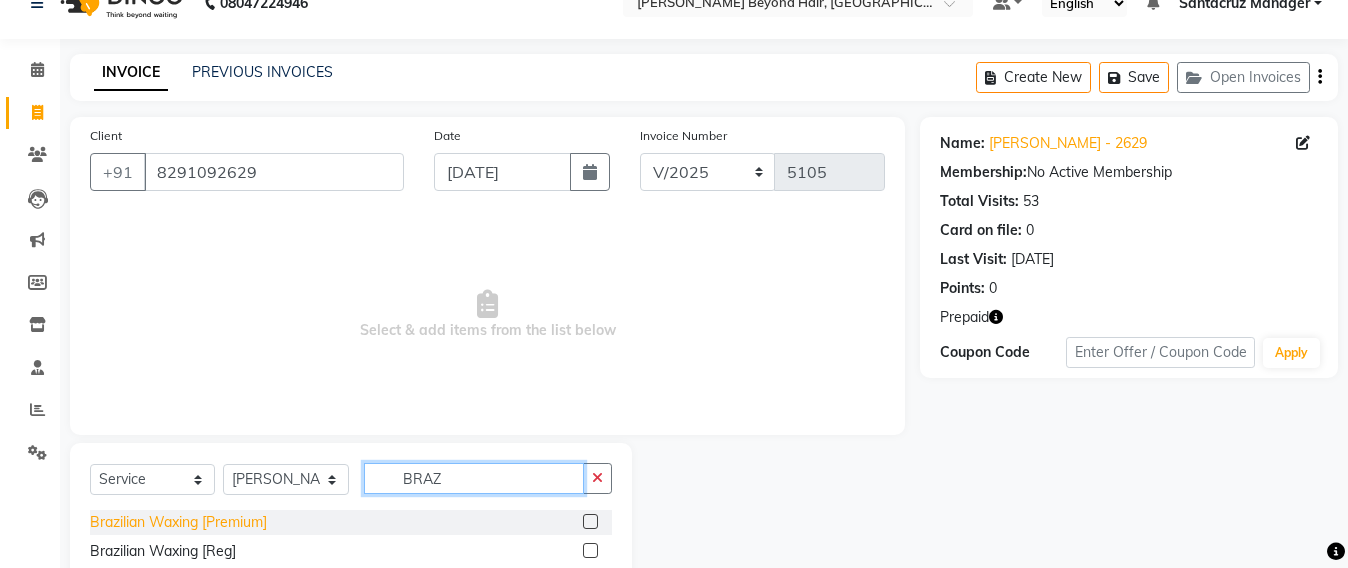 type on "BRAZ" 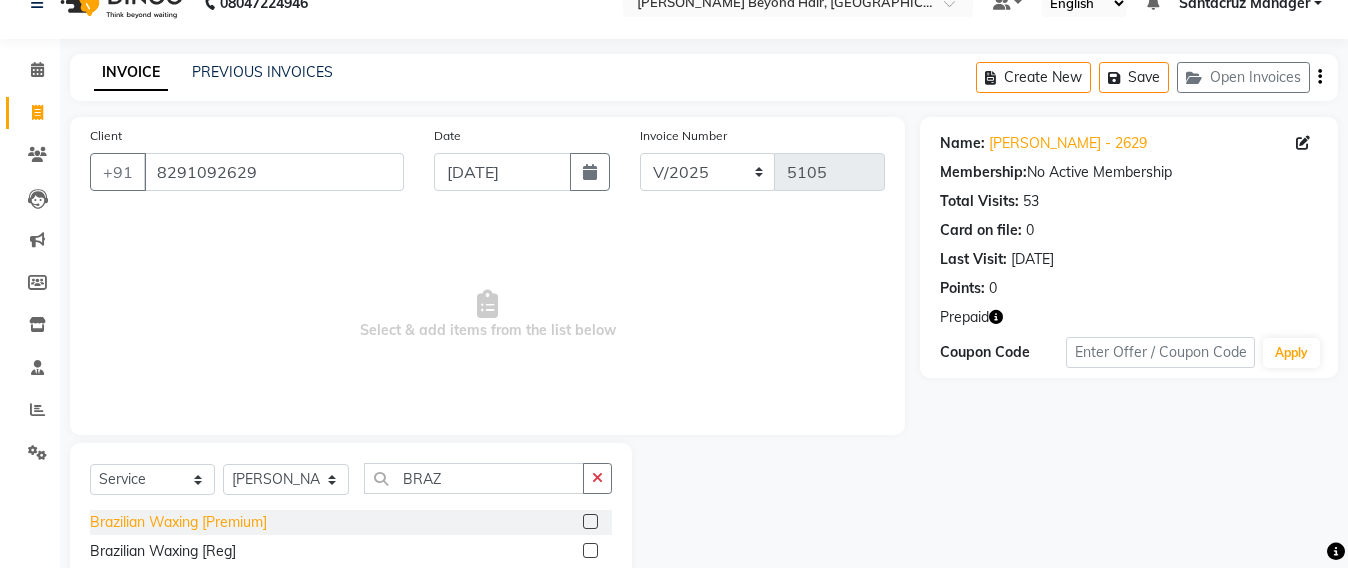 click on "Brazilian Waxing [Premium]" 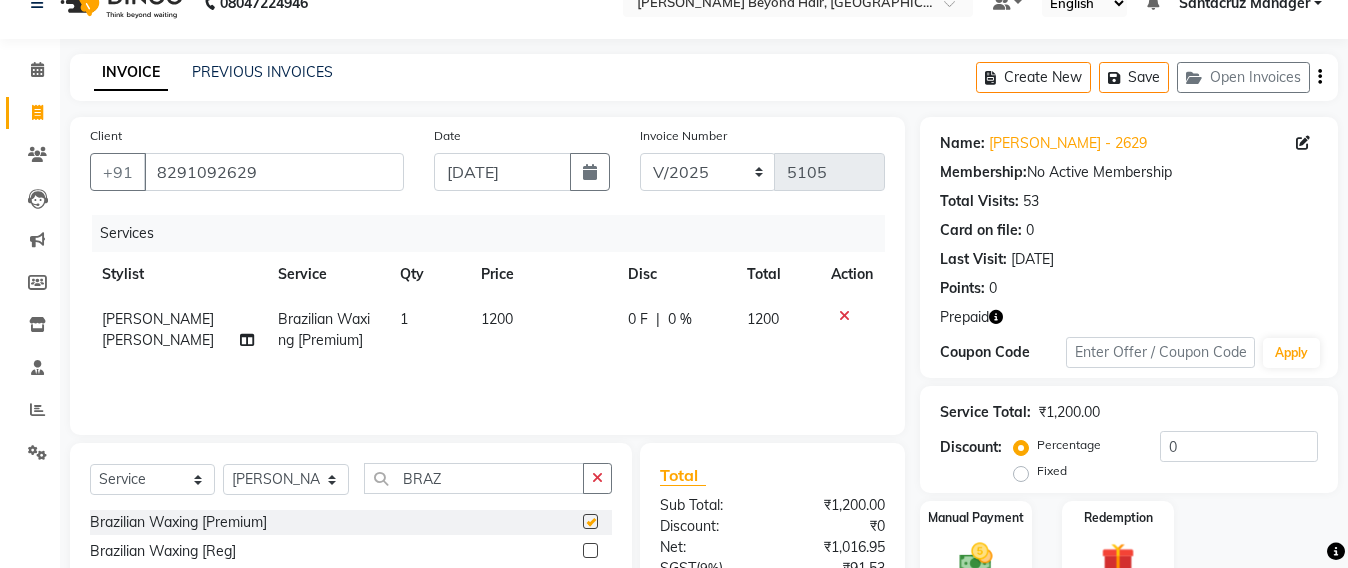 checkbox on "false" 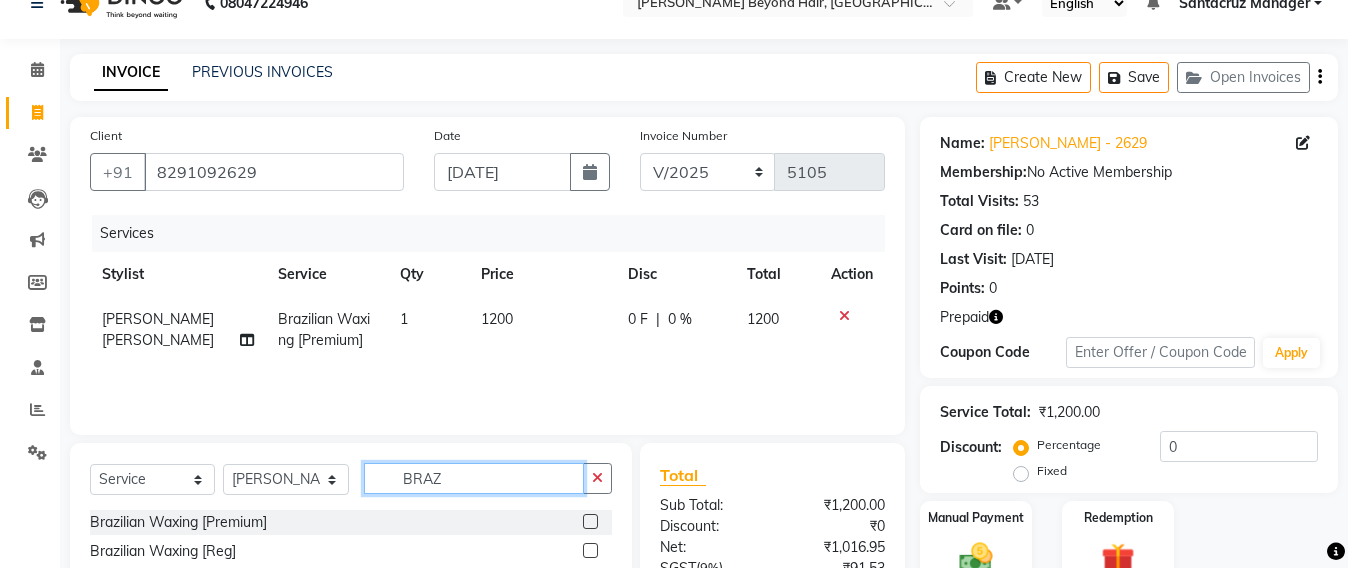 click on "BRAZ" 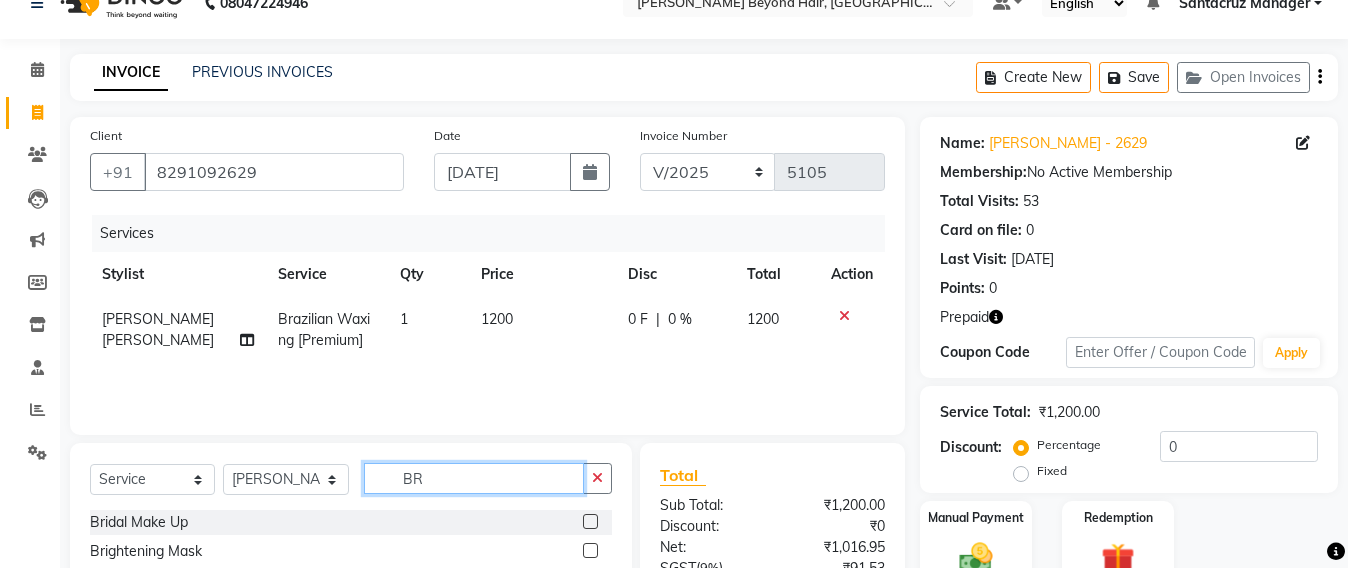 type on "B" 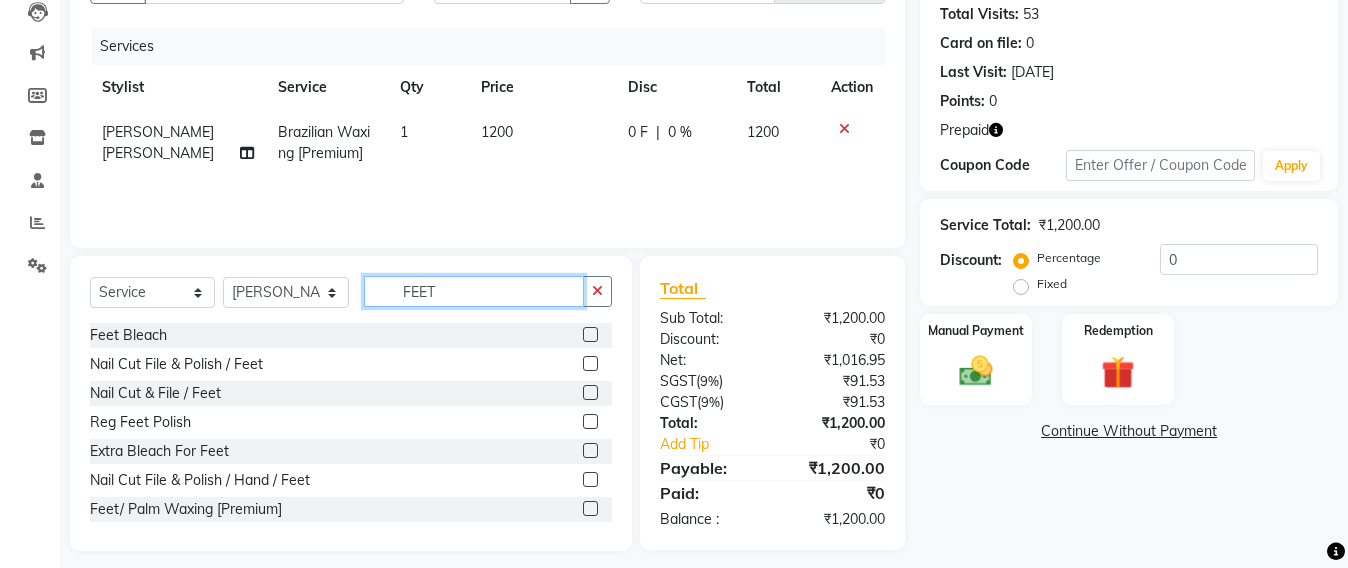 scroll, scrollTop: 233, scrollLeft: 0, axis: vertical 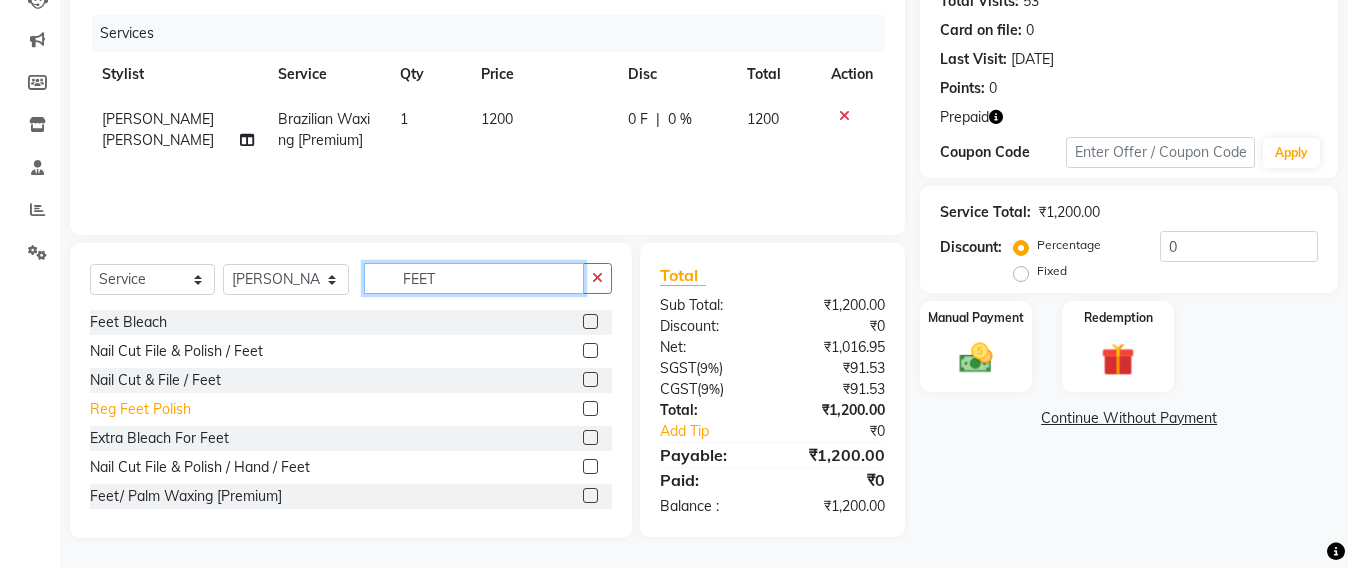 type on "FEET" 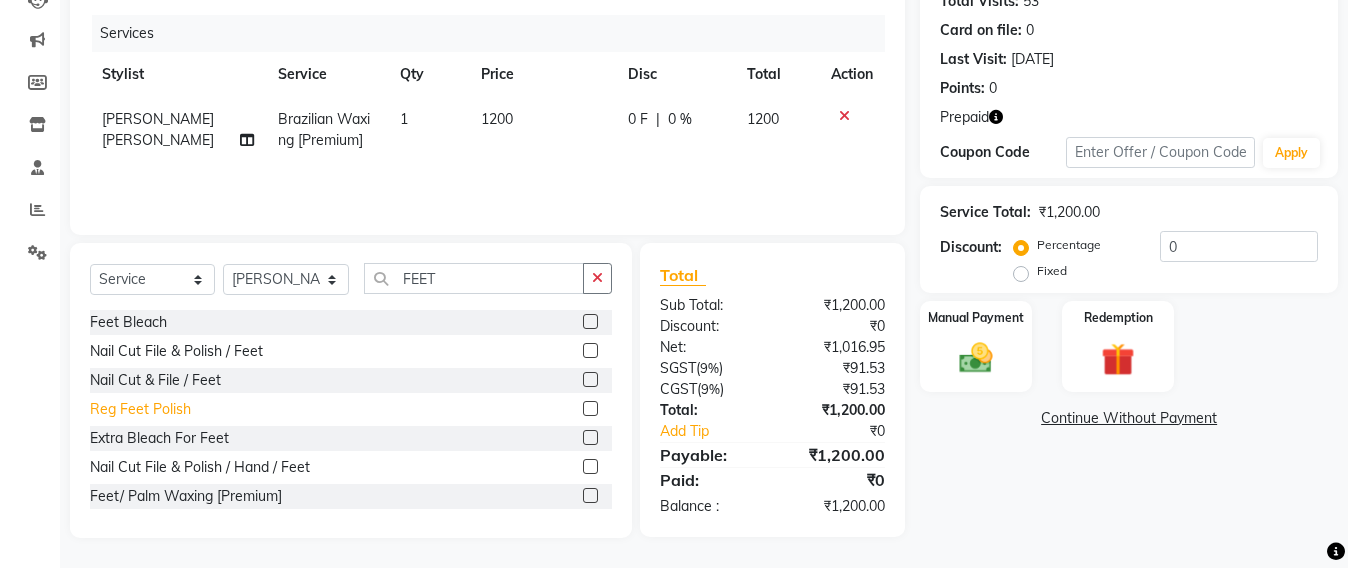 click on "Reg Feet Polish" 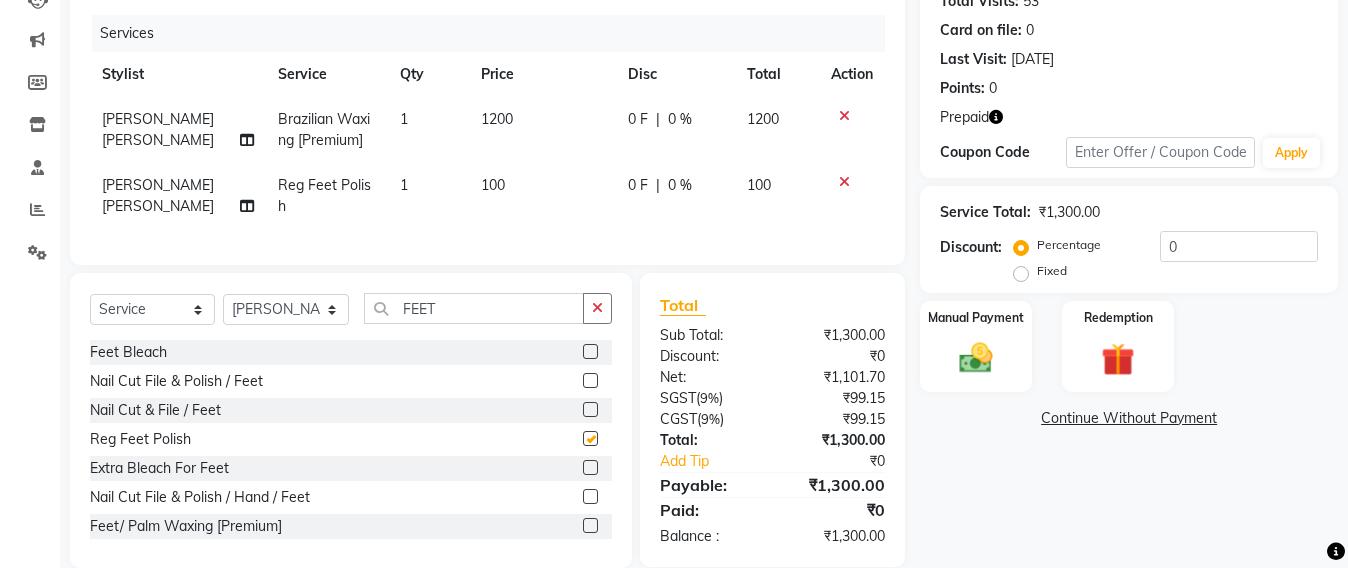 checkbox on "false" 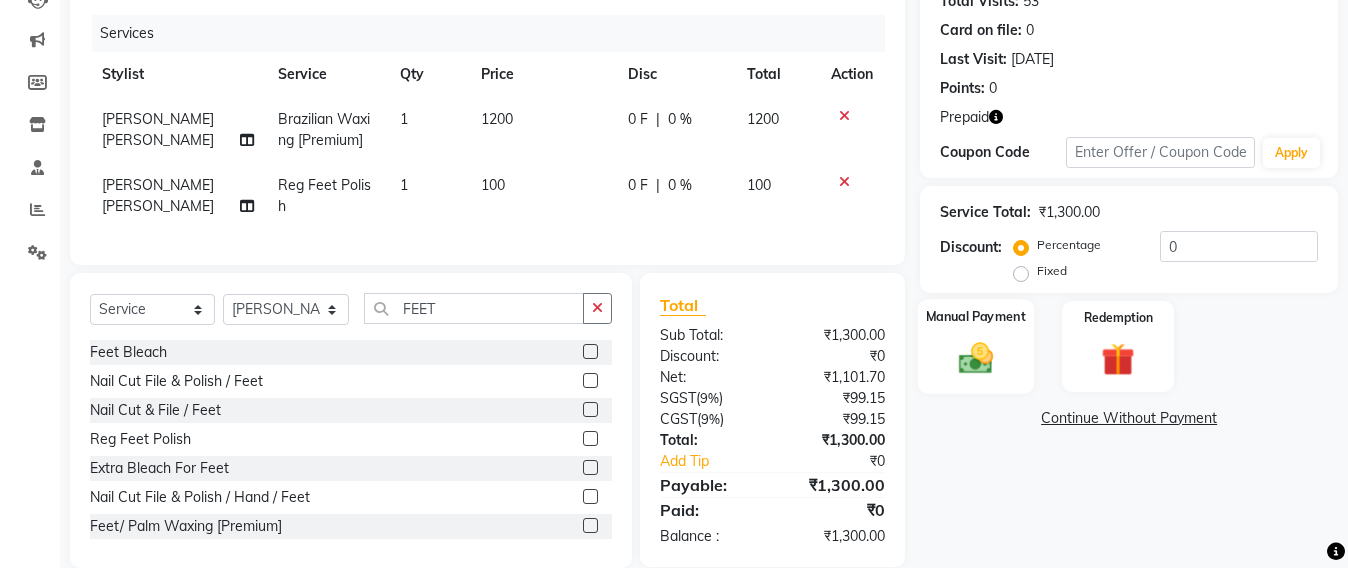 click 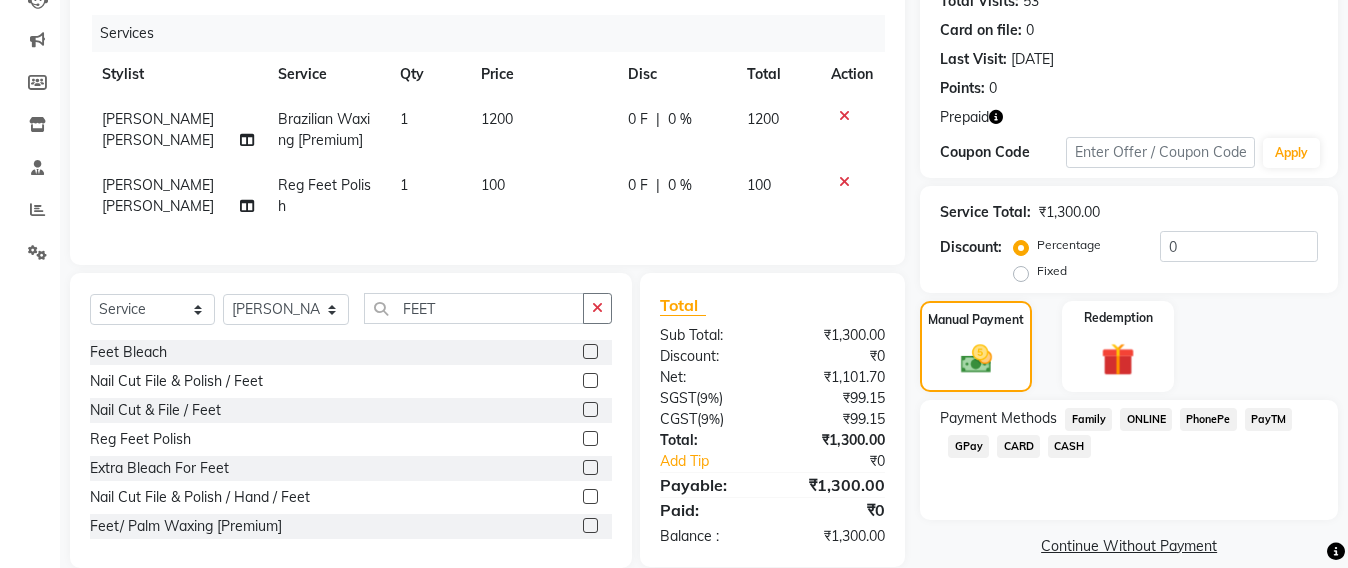 click on "GPay" 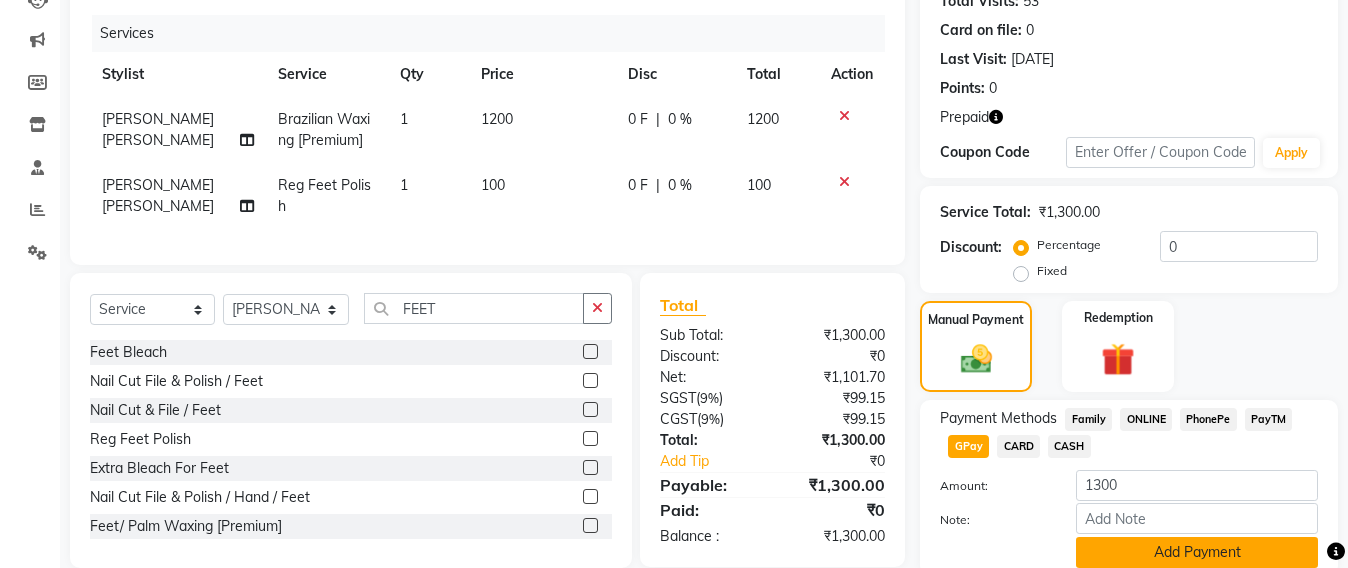 click on "Add Payment" 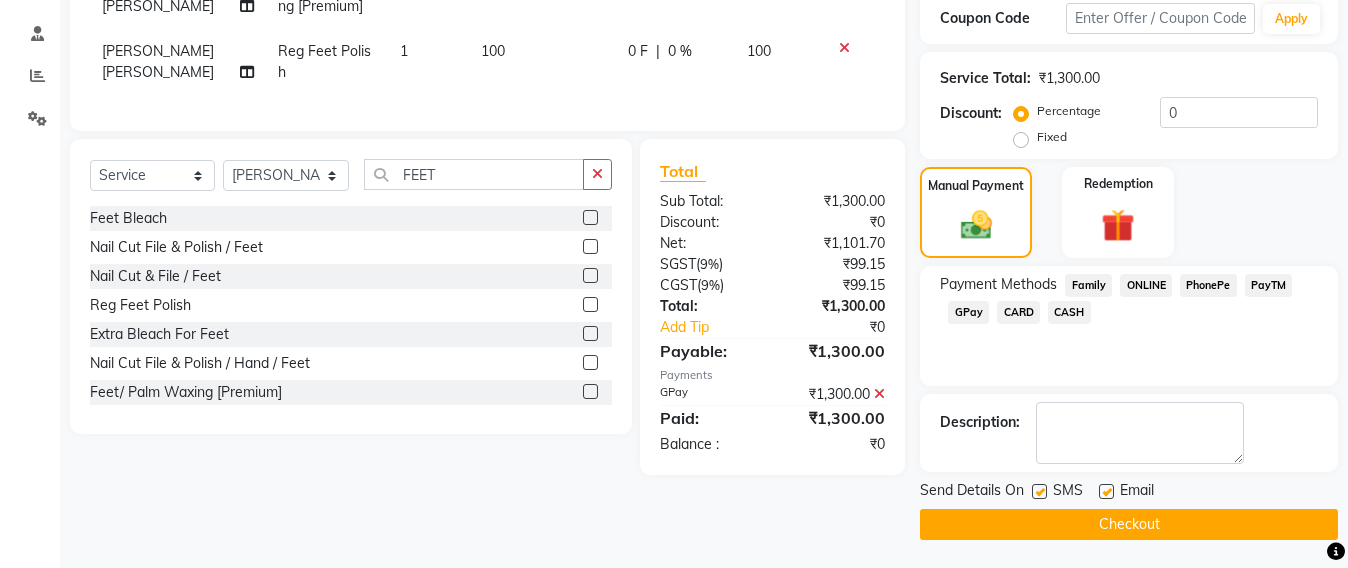 scroll, scrollTop: 369, scrollLeft: 0, axis: vertical 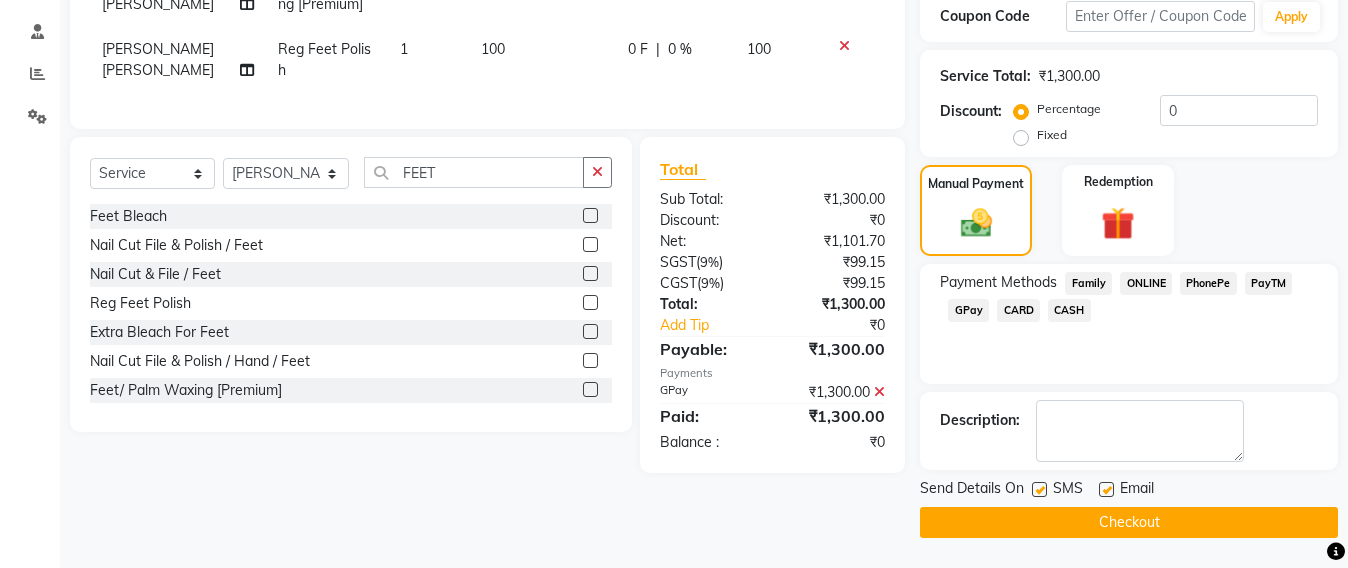click on "Checkout" 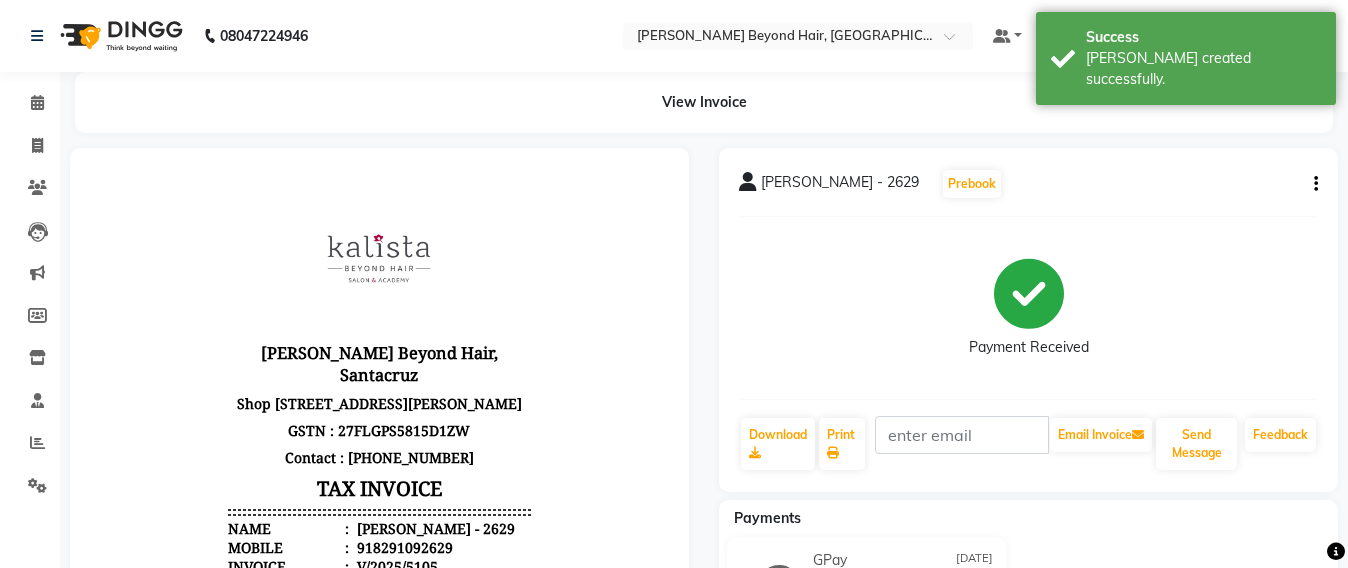 scroll, scrollTop: 0, scrollLeft: 0, axis: both 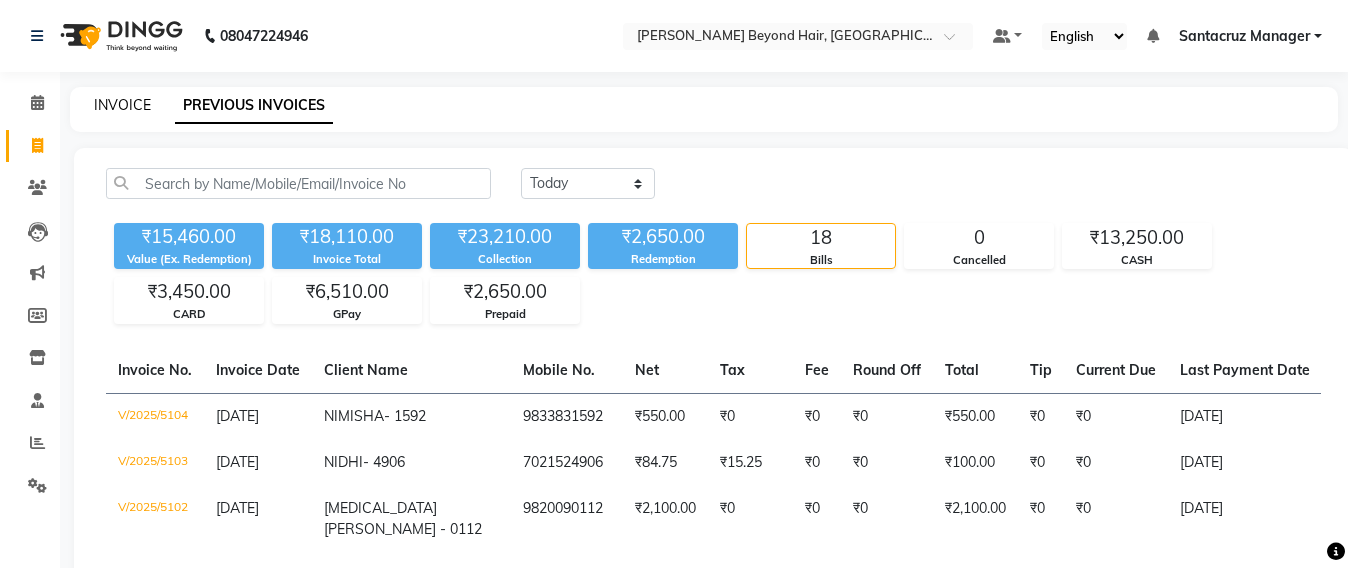 click on "INVOICE" 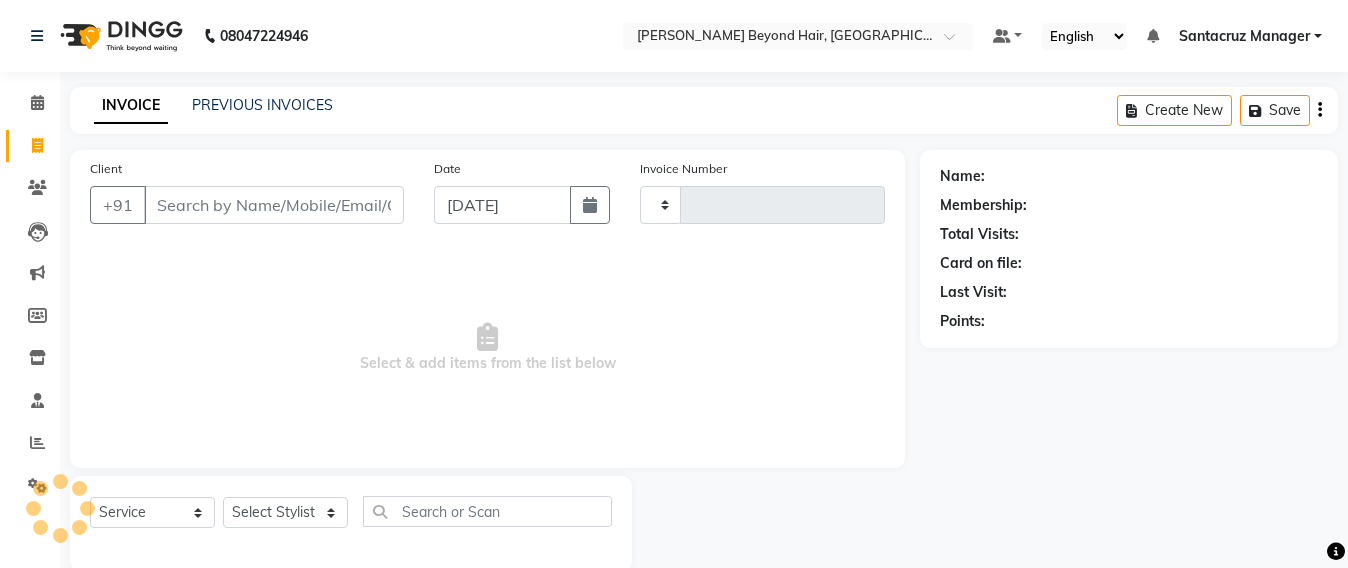 scroll, scrollTop: 33, scrollLeft: 0, axis: vertical 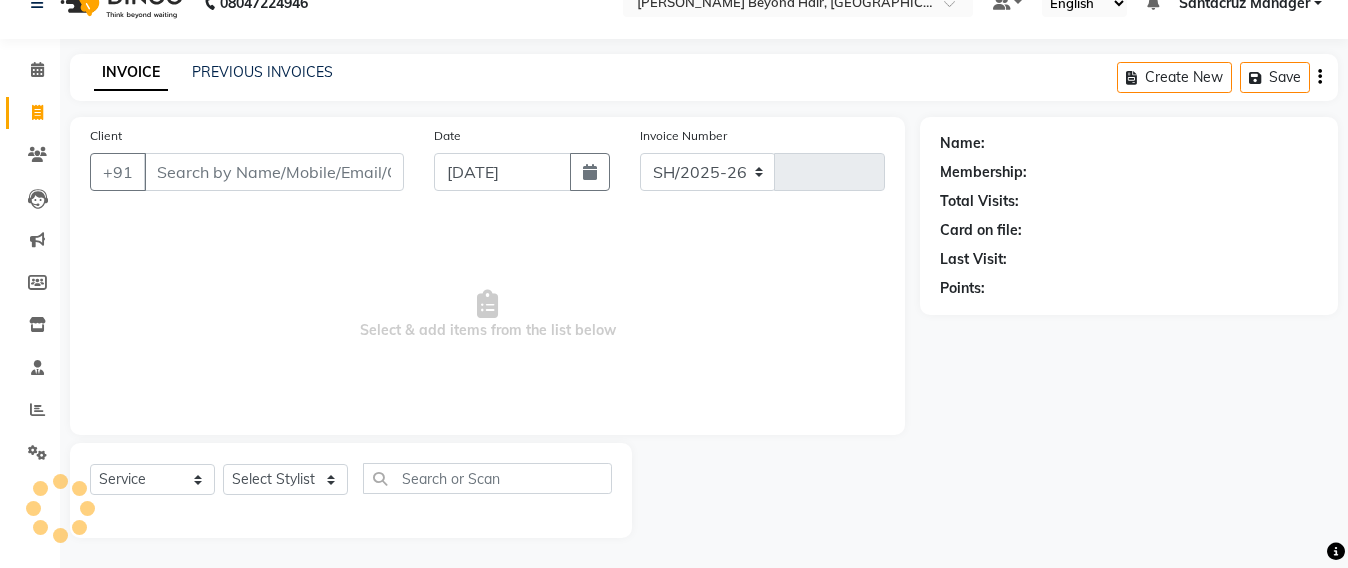 select on "6357" 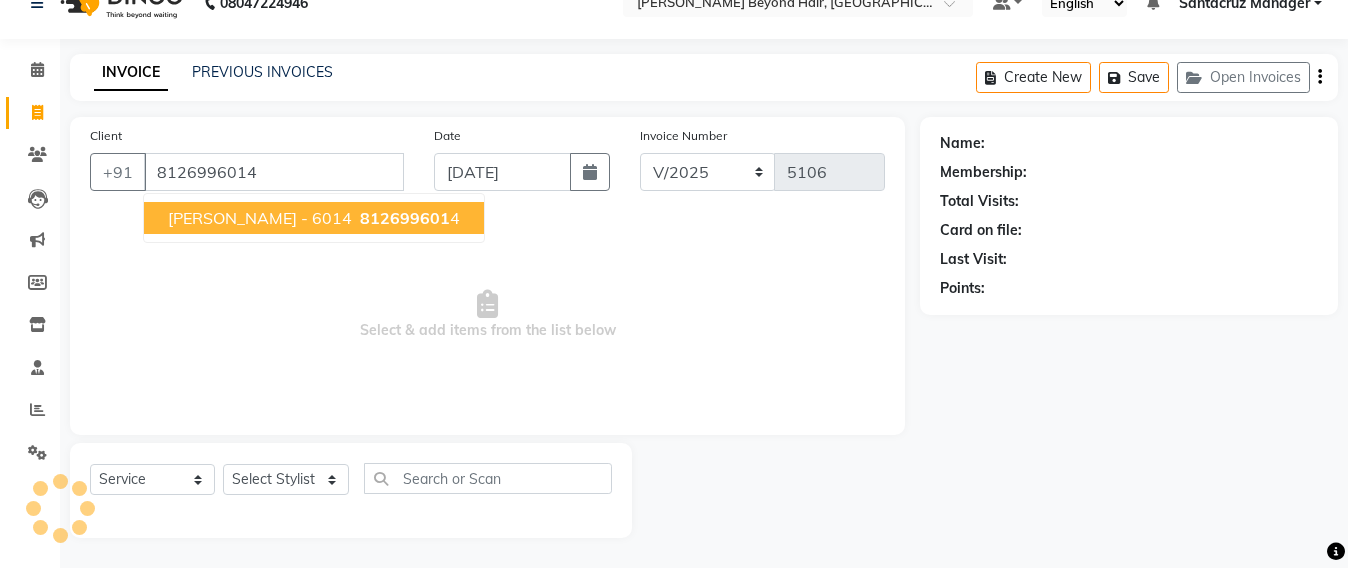 type on "8126996014" 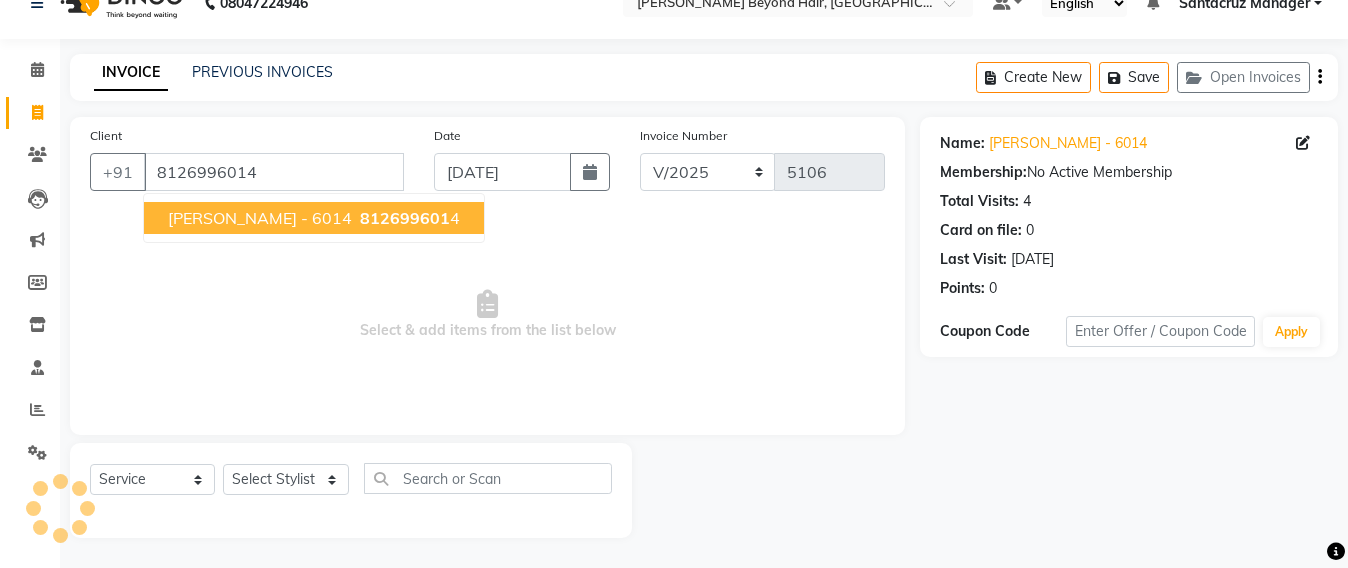 click on "[PERSON_NAME] - 6014" at bounding box center [260, 218] 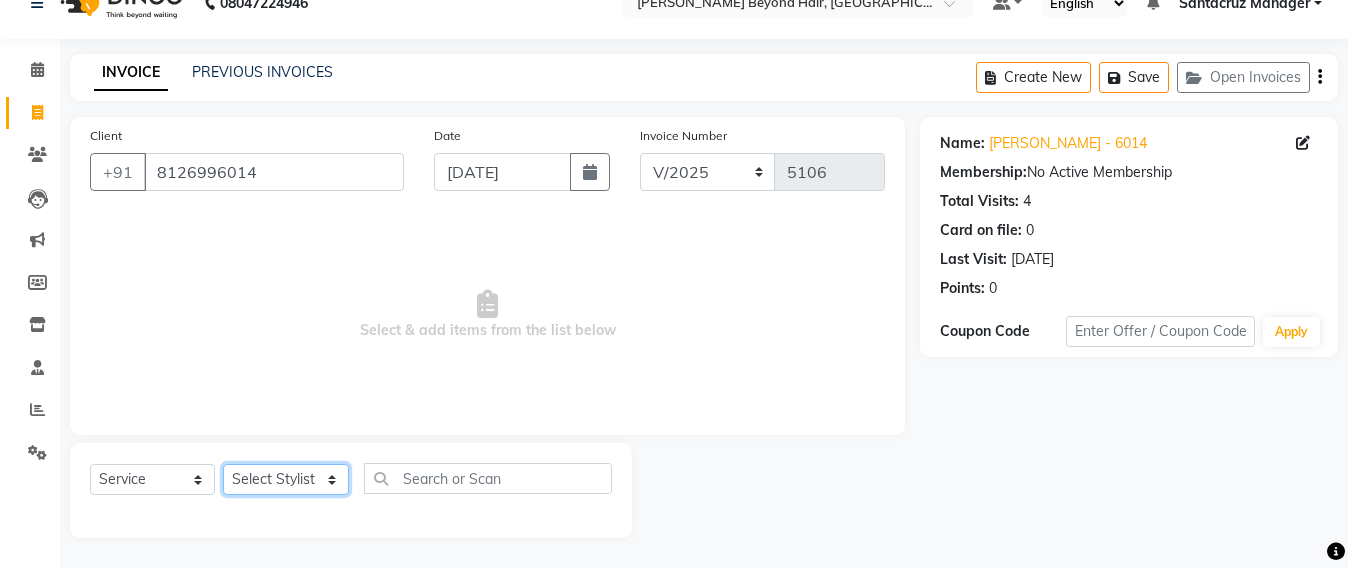 drag, startPoint x: 286, startPoint y: 481, endPoint x: 287, endPoint y: 467, distance: 14.035668 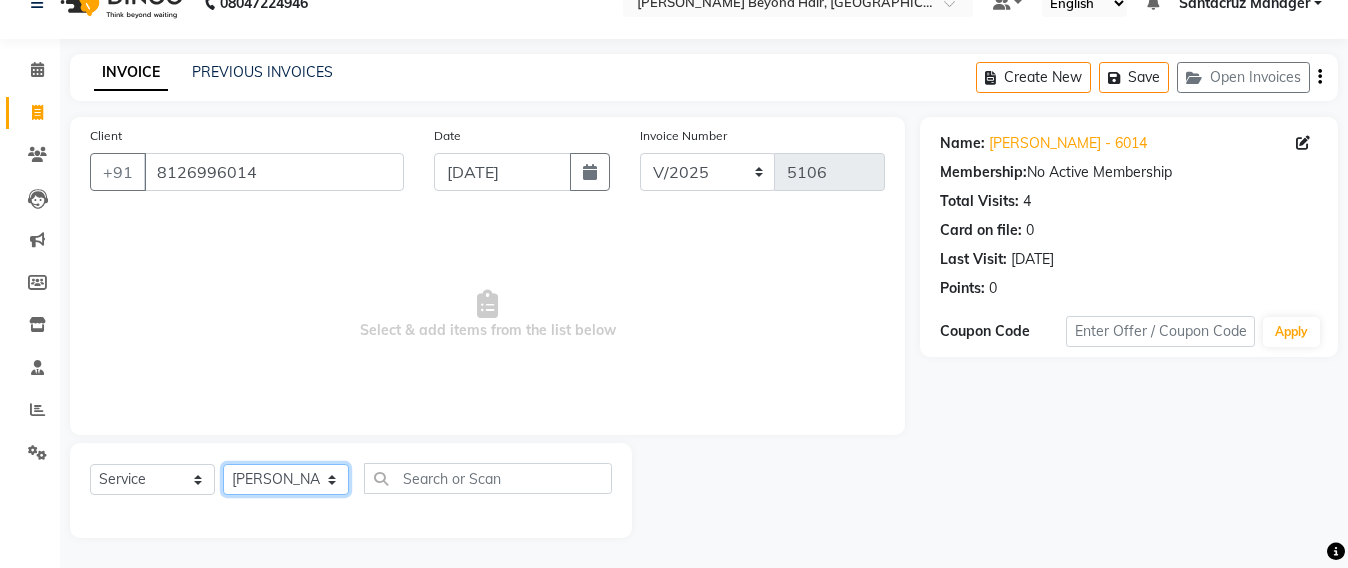 click on "Select Stylist Admin [PERSON_NAME] Sankat [PERSON_NAME] [PERSON_NAME] [PERSON_NAME] [PERSON_NAME] [PERSON_NAME] [PERSON_NAME] mahattre Pratibha [PERSON_NAME] Rosy [PERSON_NAME] [PERSON_NAME] admin [PERSON_NAME] Manager [PERSON_NAME] SOMAYANG VASHUM [PERSON_NAME]" 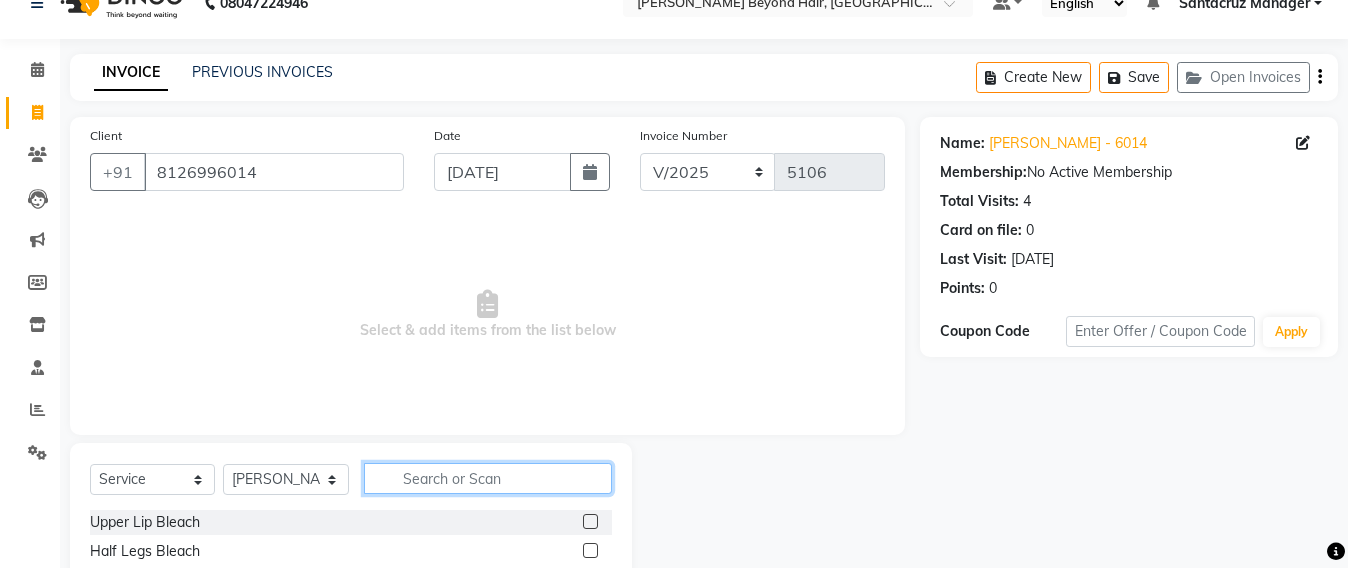 click 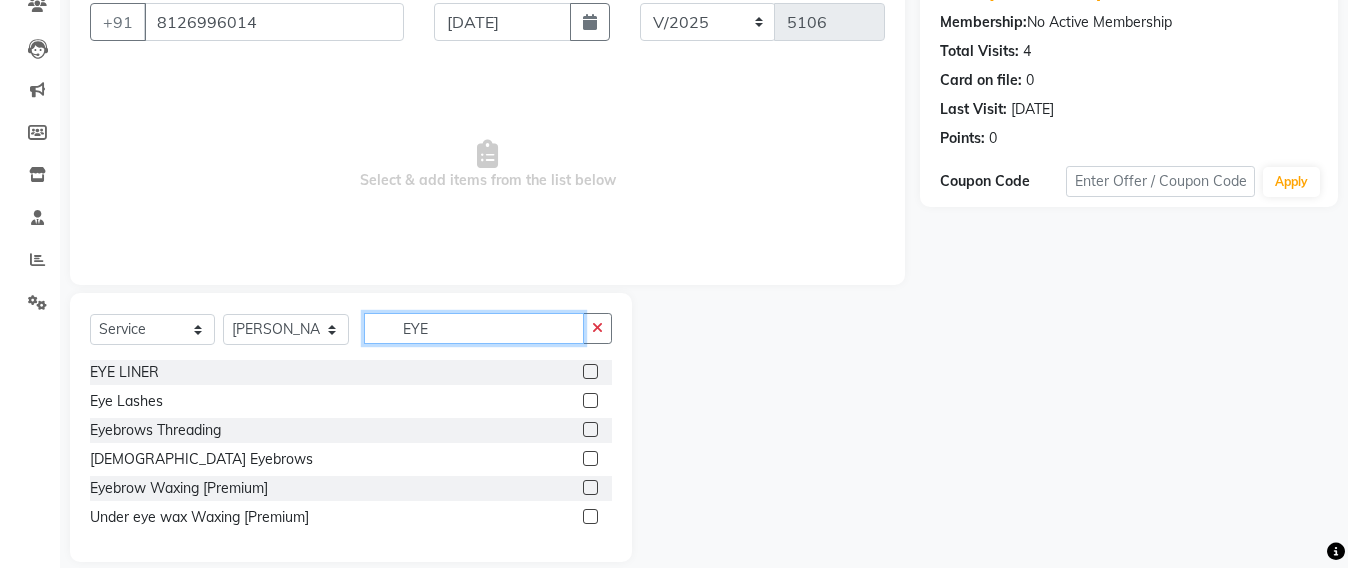 scroll, scrollTop: 207, scrollLeft: 0, axis: vertical 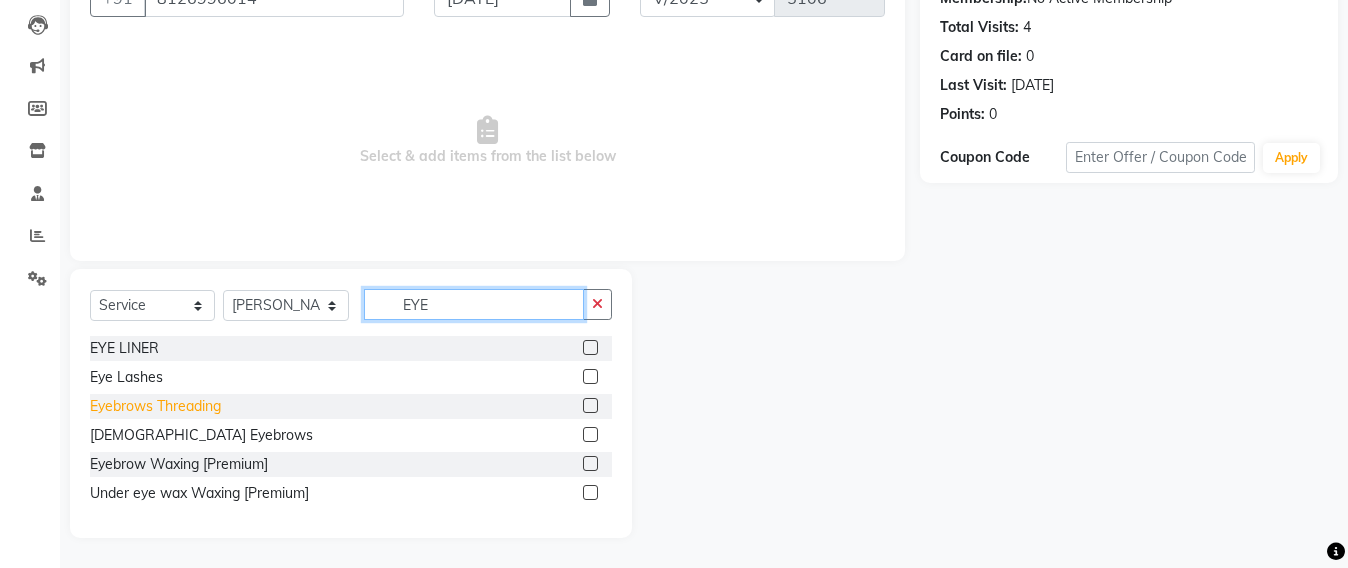 type on "EYE" 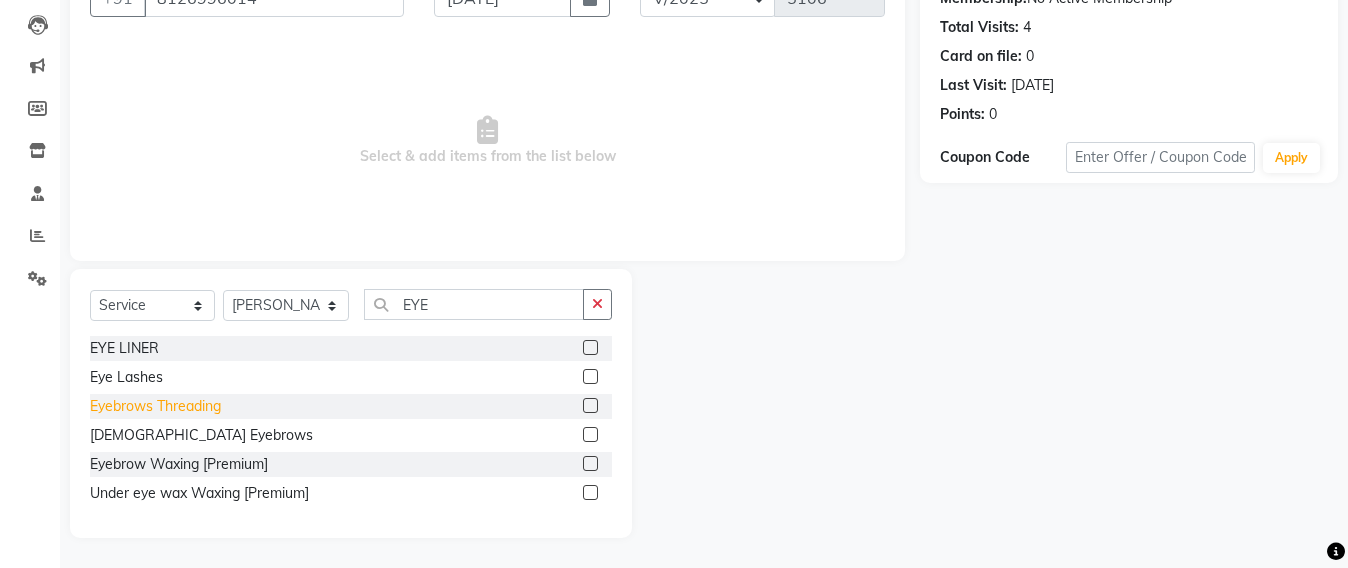 click on "Eyebrows Threading" 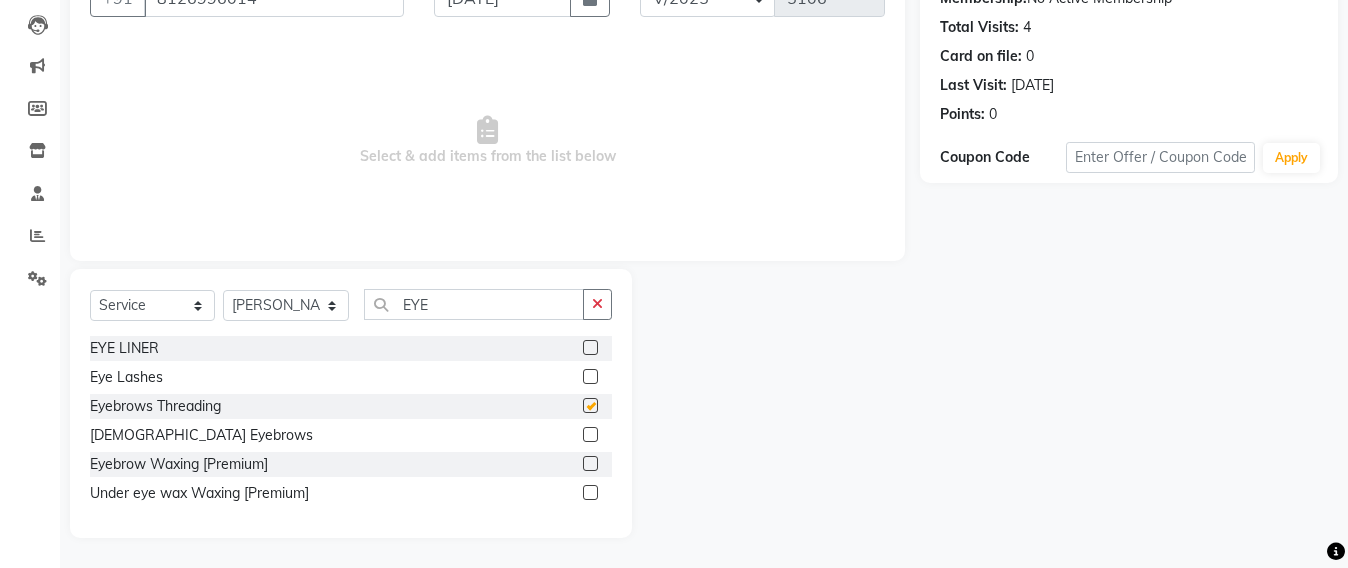 checkbox on "false" 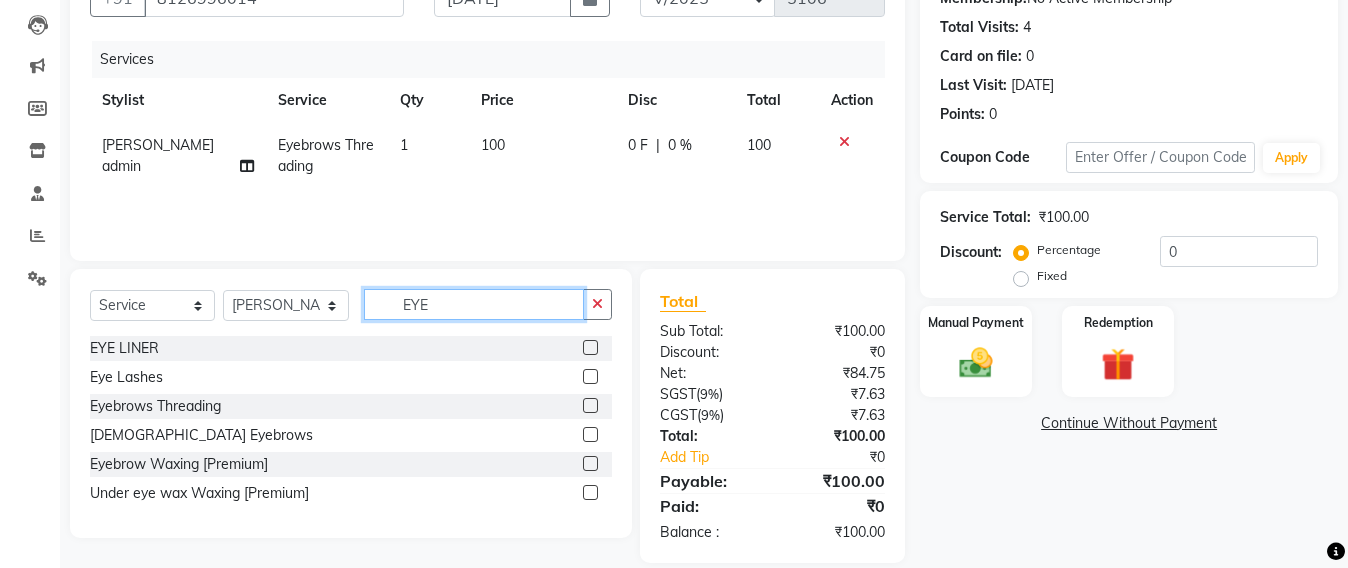click on "EYE" 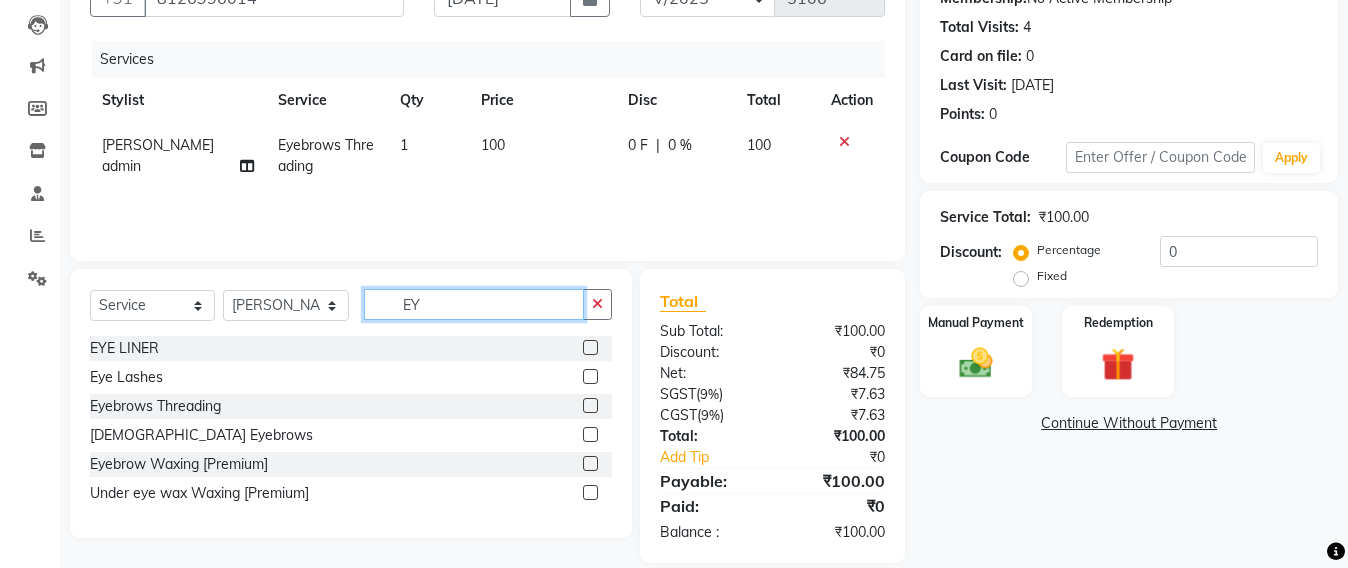 type on "E" 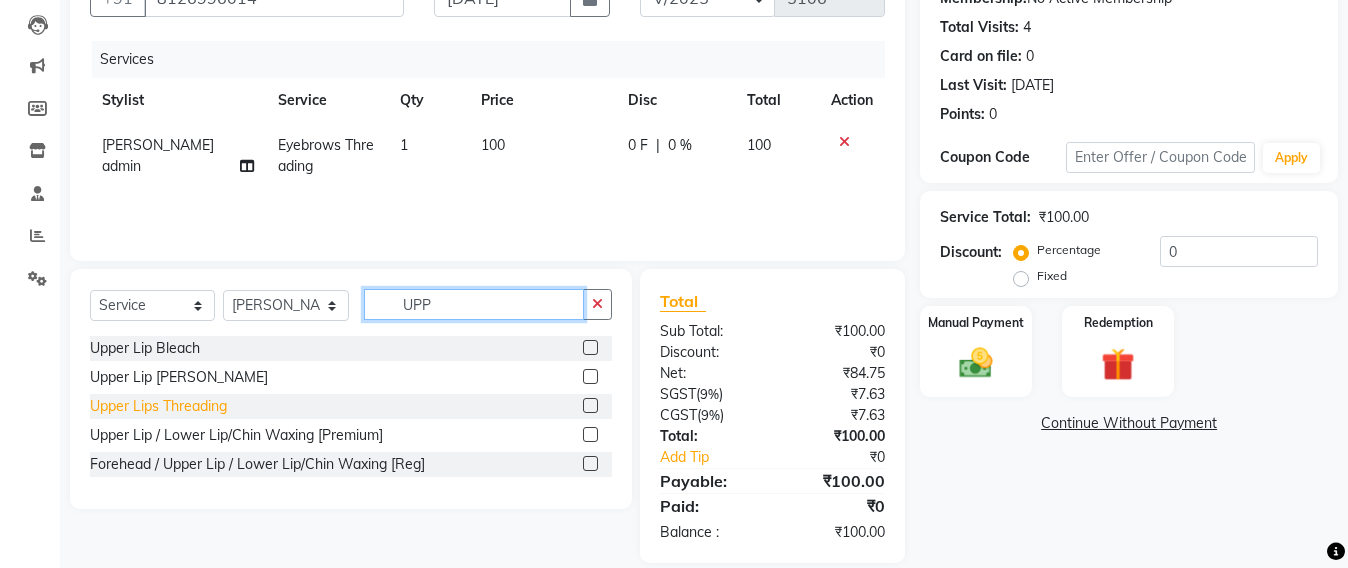 type on "UPP" 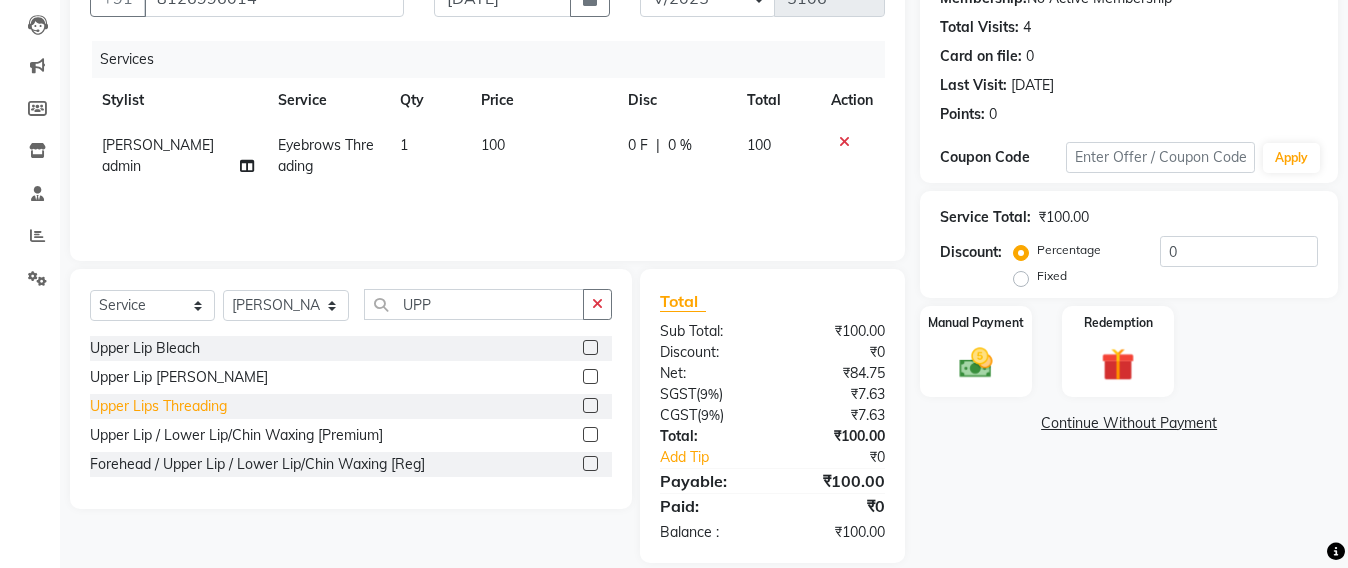 click on "Upper Lips Threading" 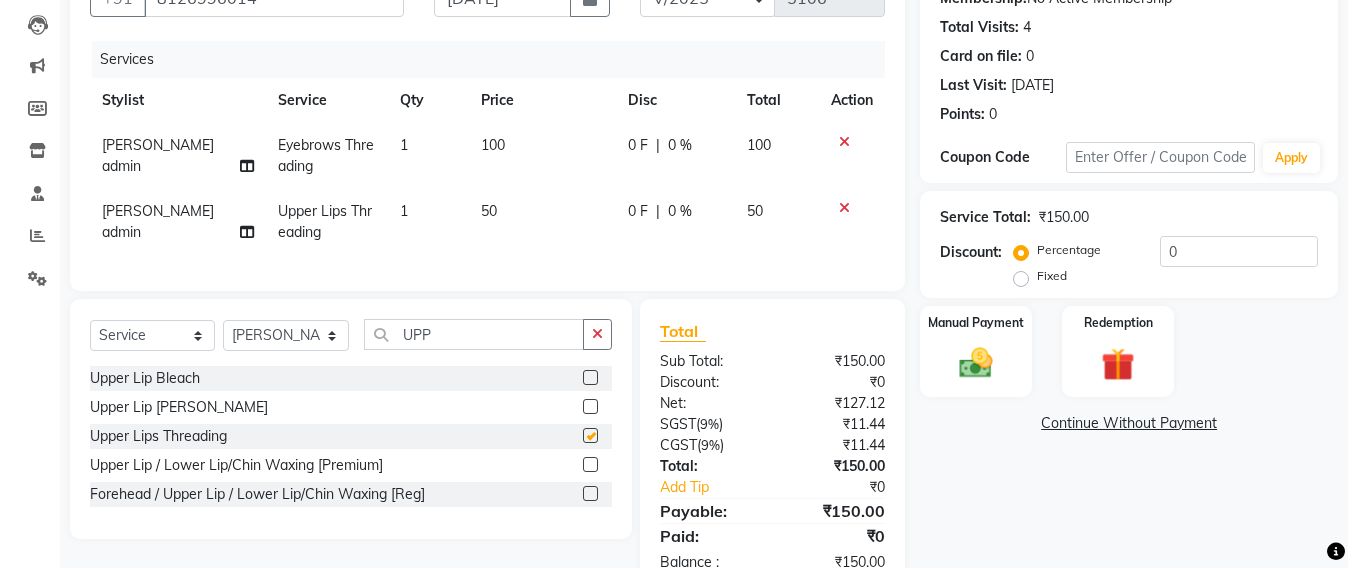 checkbox on "false" 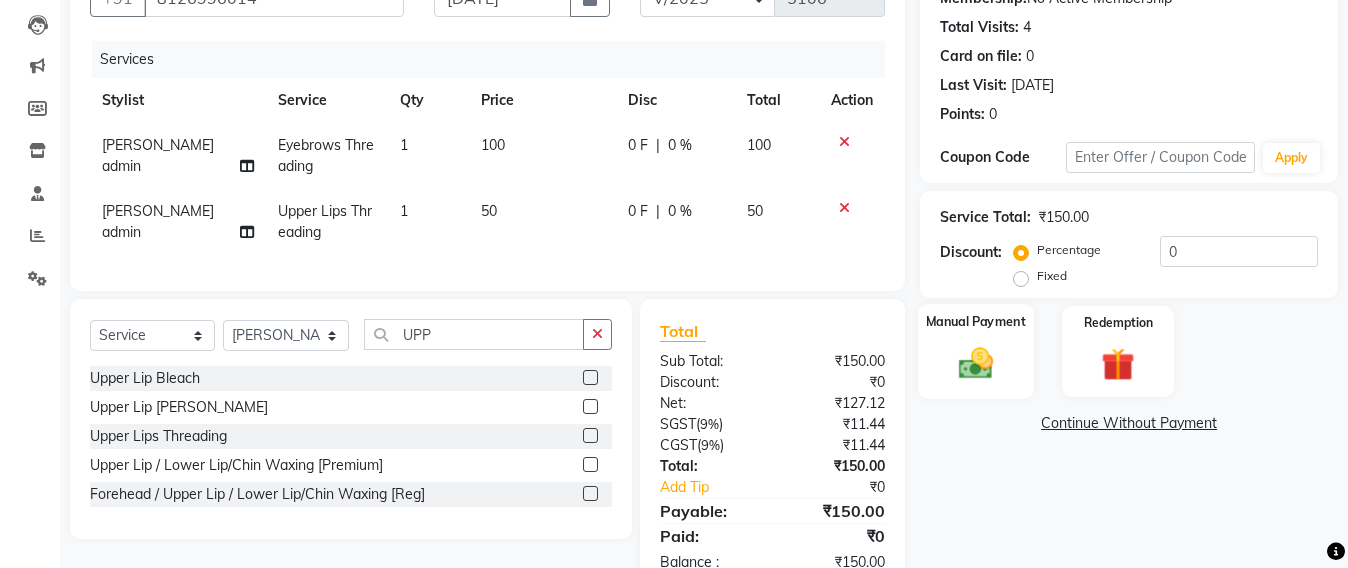 click 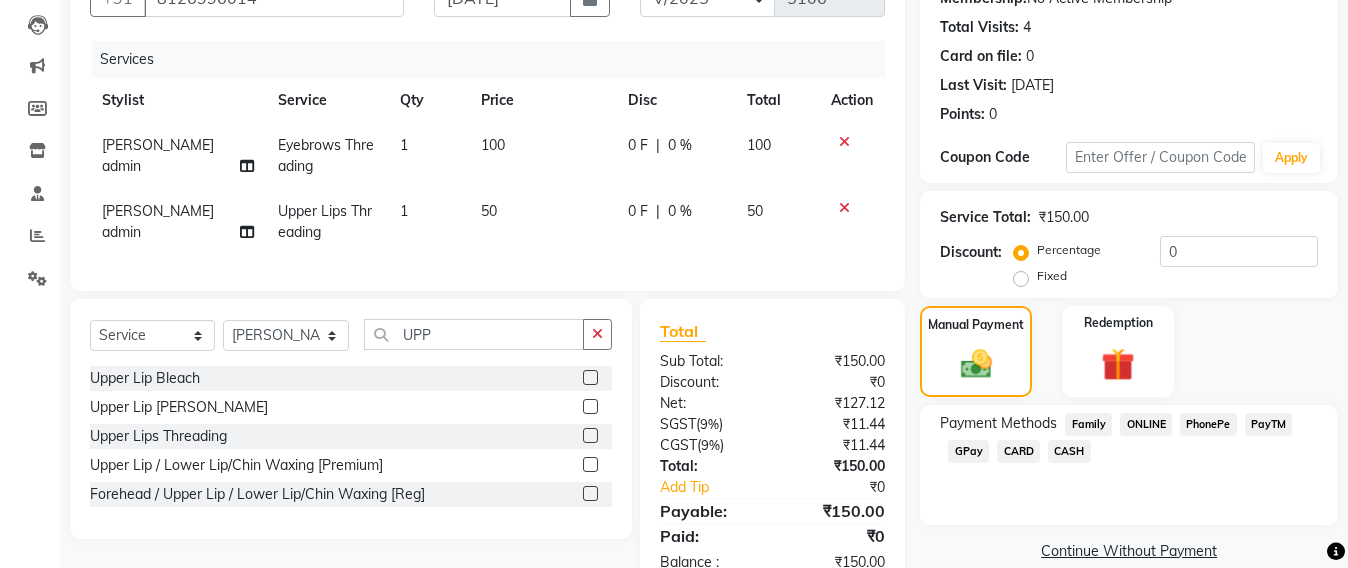 click on "GPay" 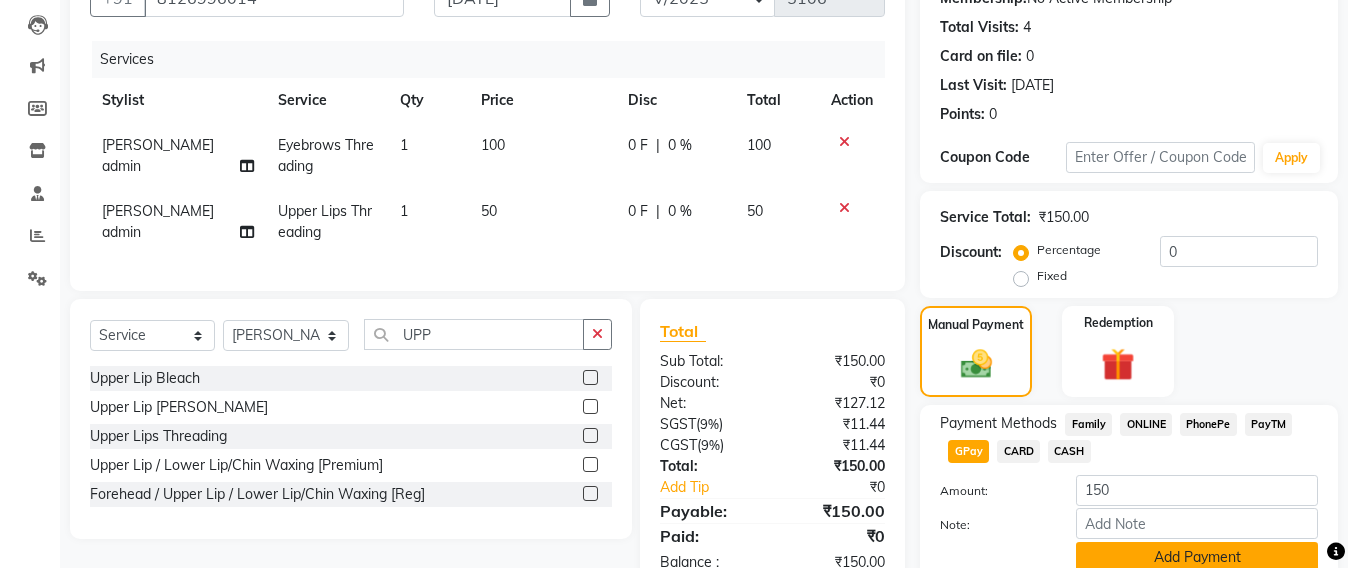 click on "Add Payment" 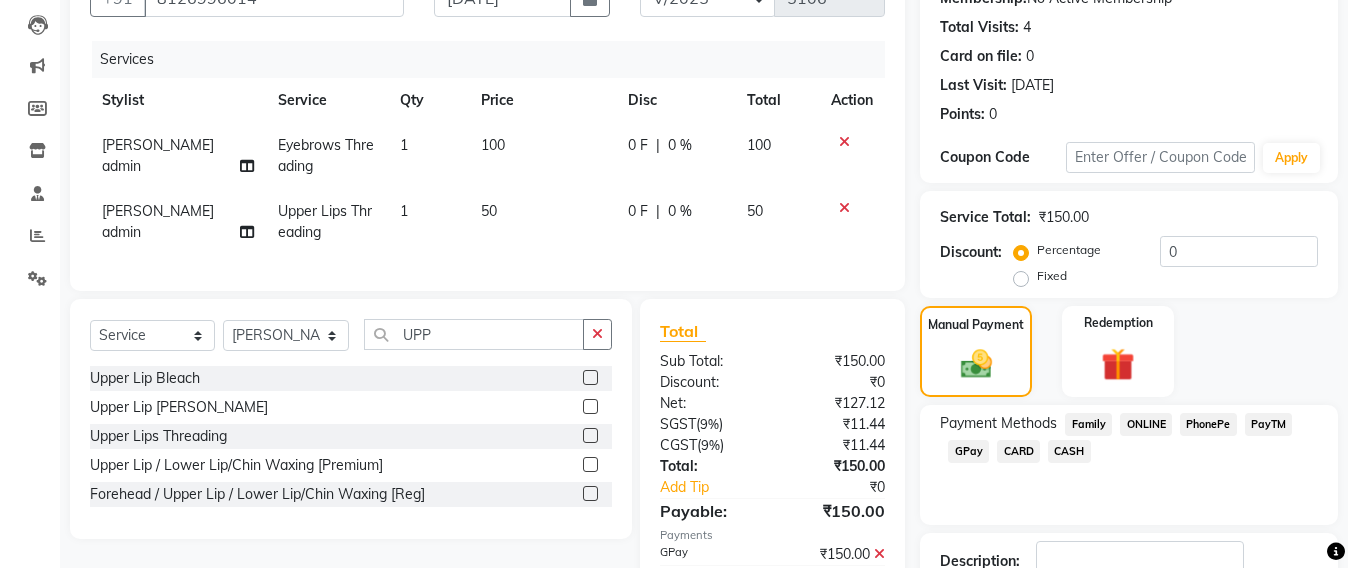 scroll, scrollTop: 348, scrollLeft: 0, axis: vertical 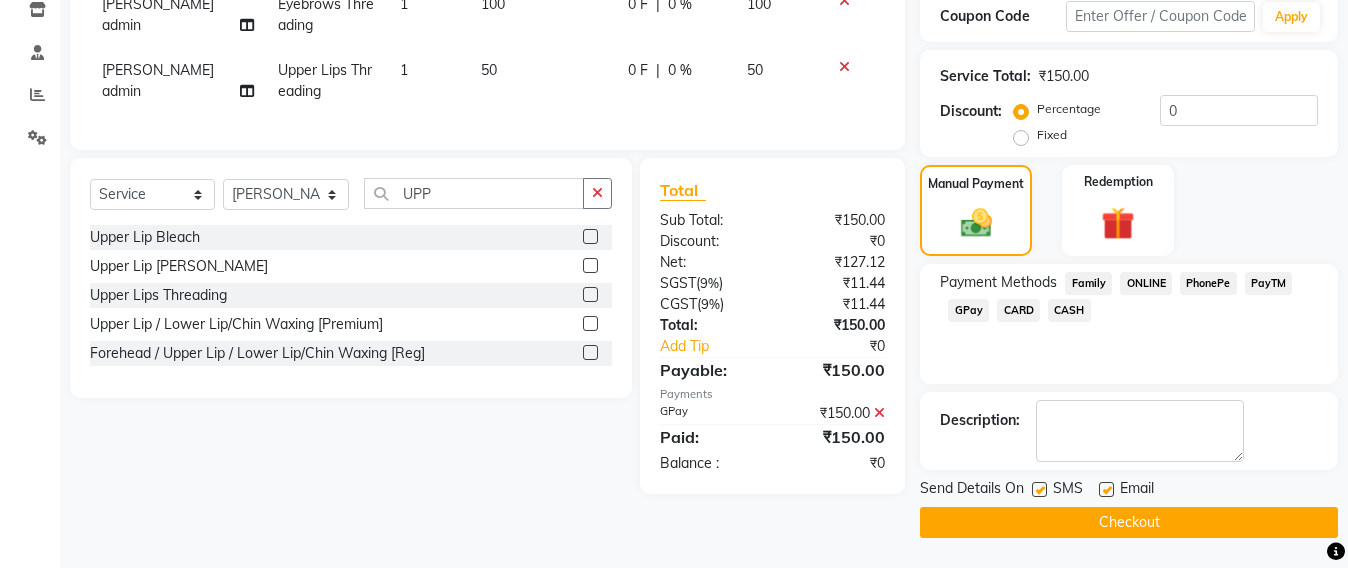 click on "Checkout" 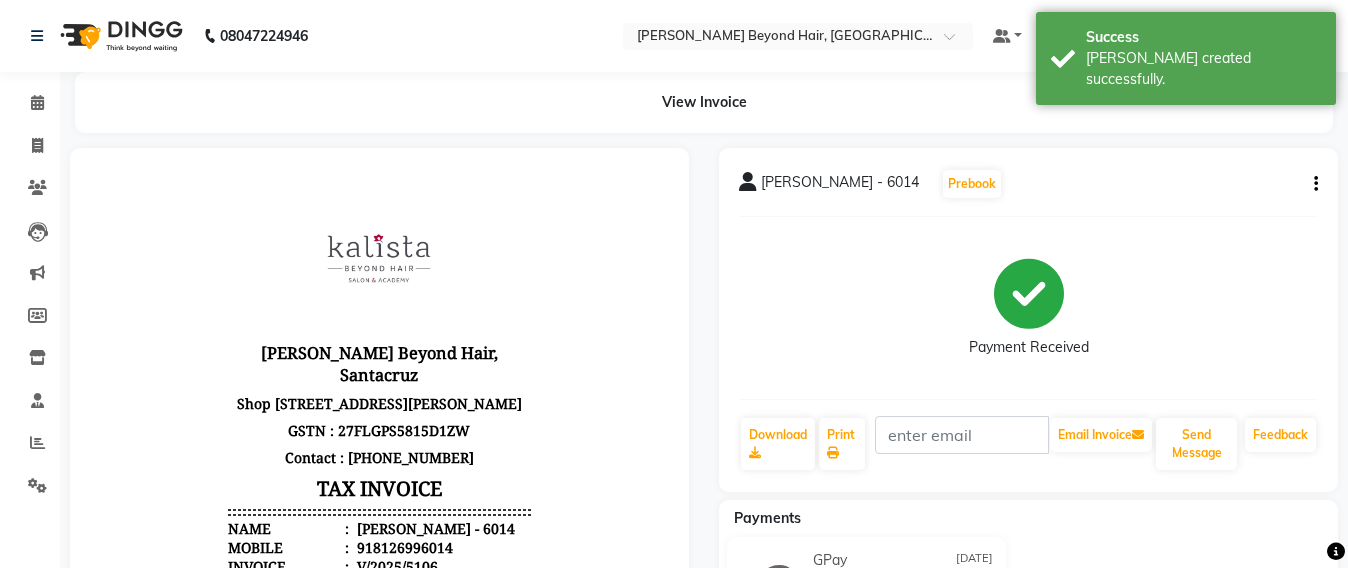 scroll, scrollTop: 0, scrollLeft: 0, axis: both 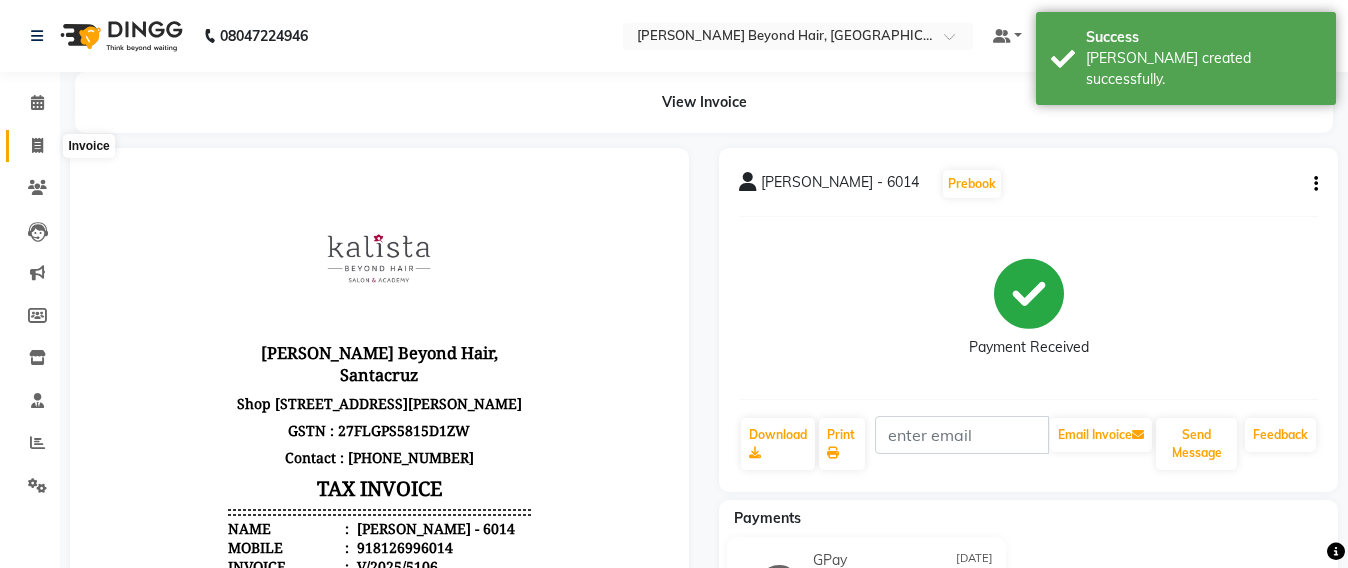 click 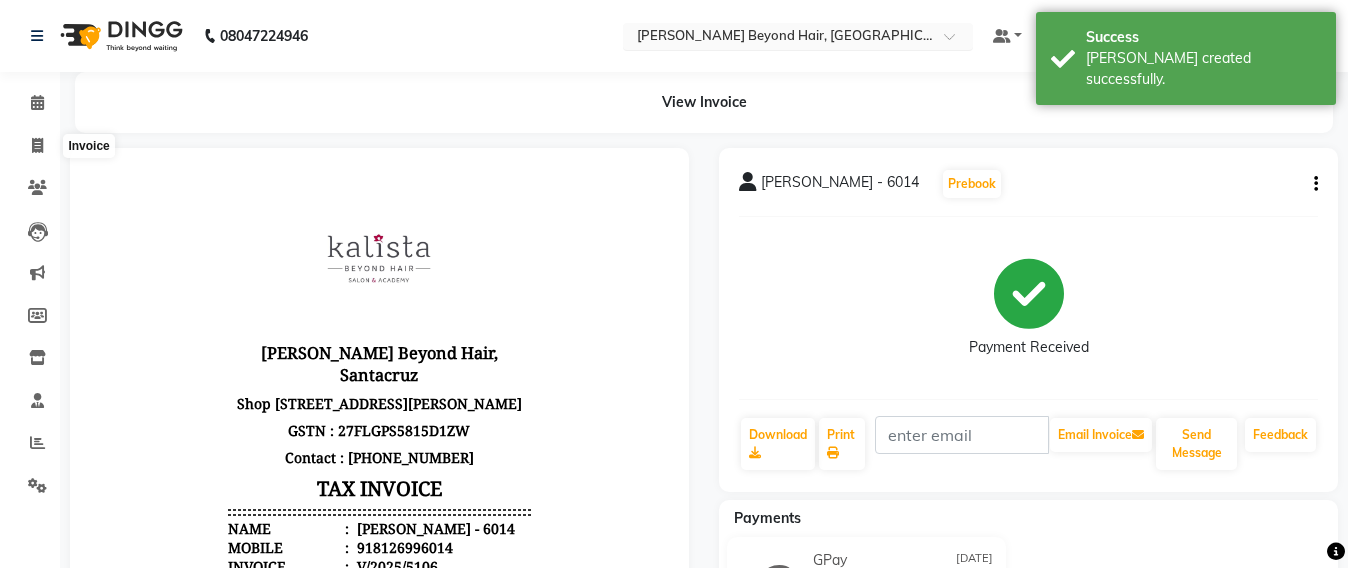 select on "service" 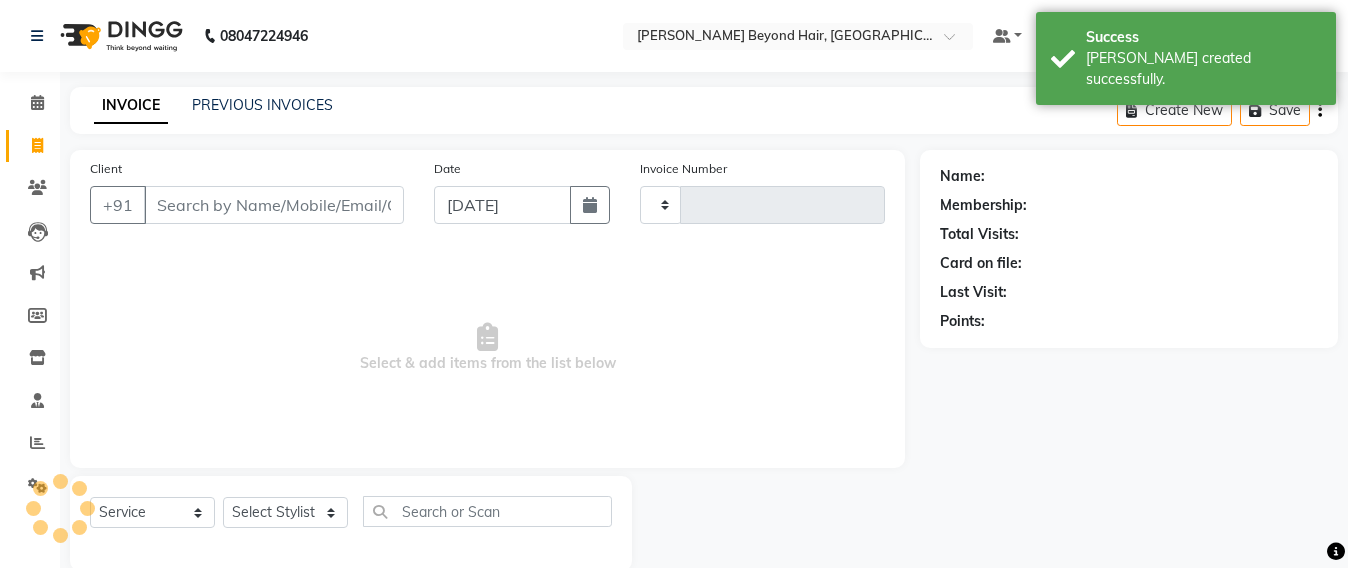 scroll, scrollTop: 33, scrollLeft: 0, axis: vertical 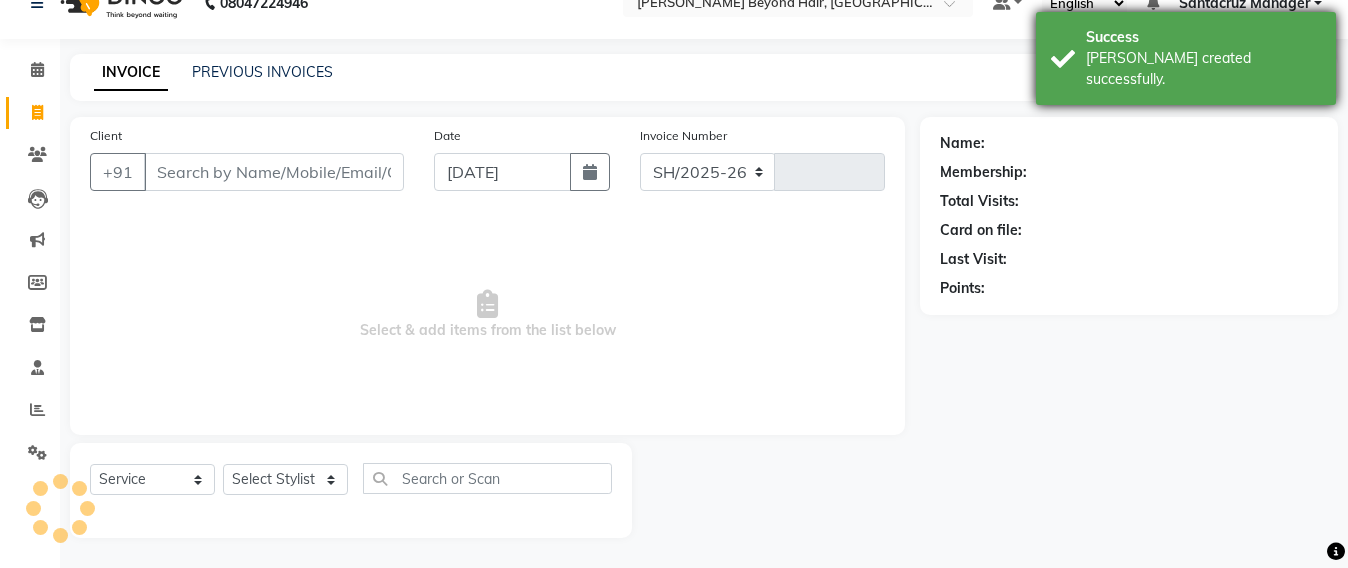 select on "6357" 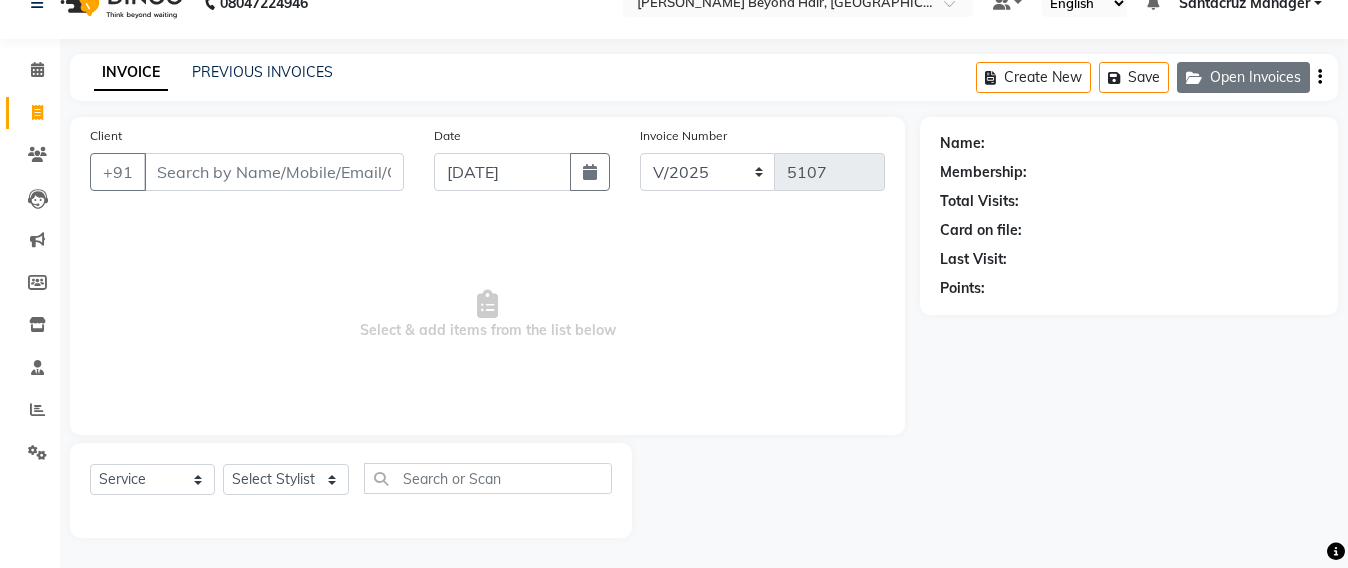 click on "Open Invoices" 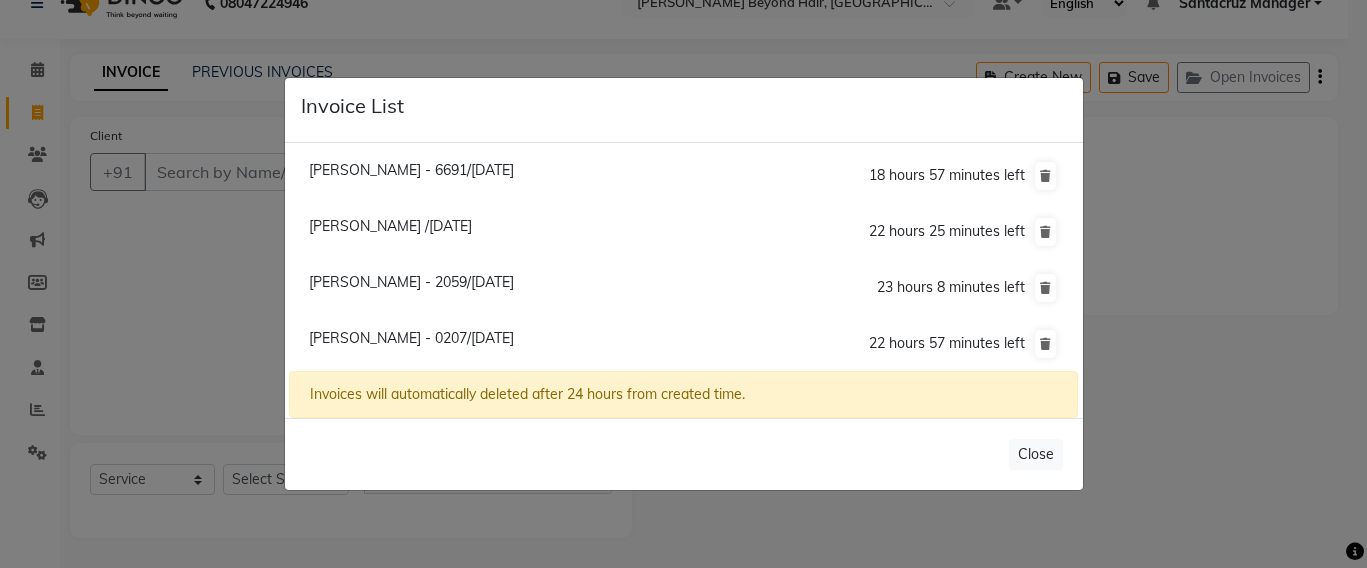 click on "[PERSON_NAME] /[DATE]" 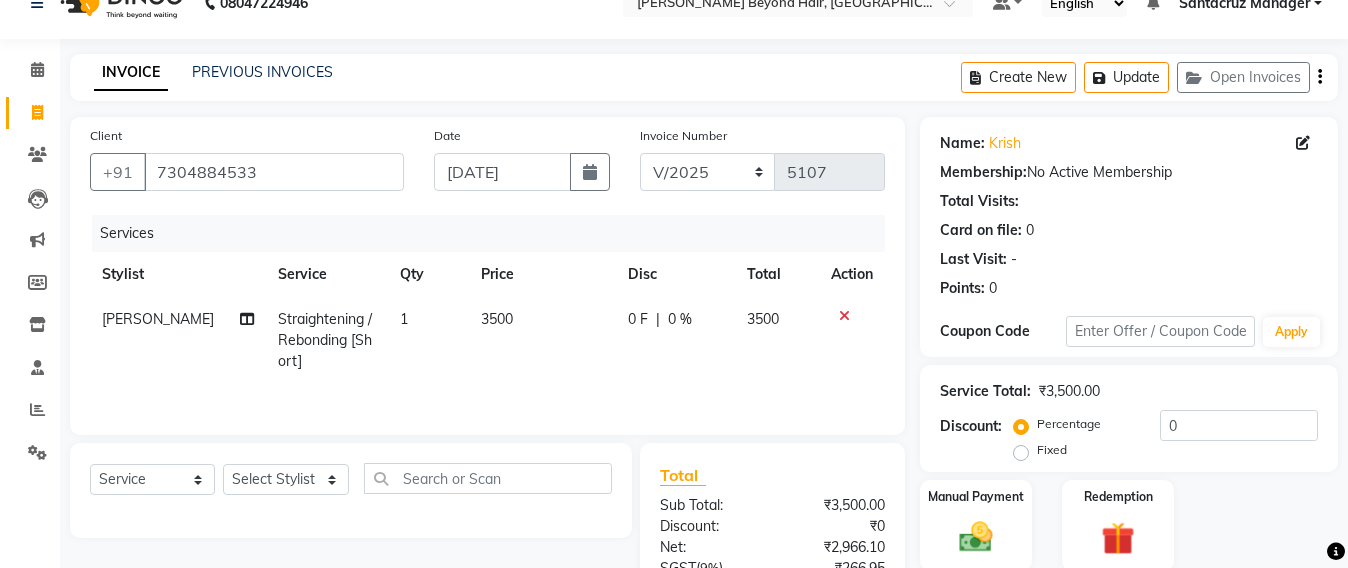 click 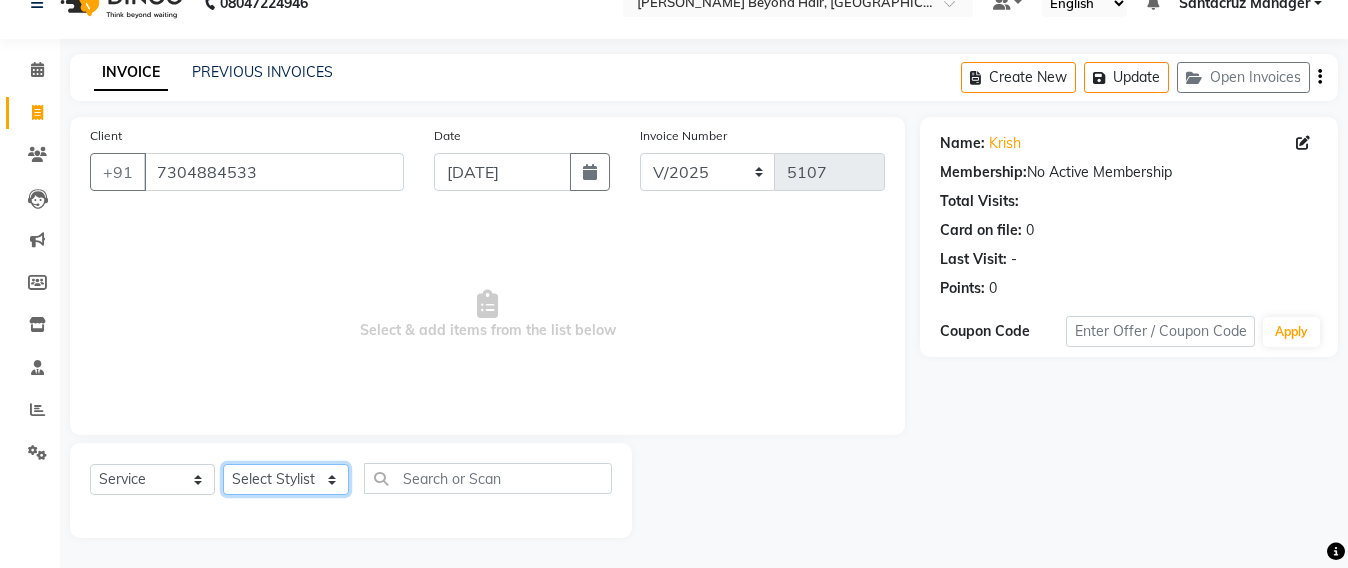 click on "Select Stylist Admin [PERSON_NAME] Sankat [PERSON_NAME] [PERSON_NAME] [PERSON_NAME] [PERSON_NAME] [PERSON_NAME] [PERSON_NAME] mahattre Pratibha [PERSON_NAME] Rosy [PERSON_NAME] [PERSON_NAME] admin [PERSON_NAME] Manager [PERSON_NAME] SOMAYANG VASHUM [PERSON_NAME]" 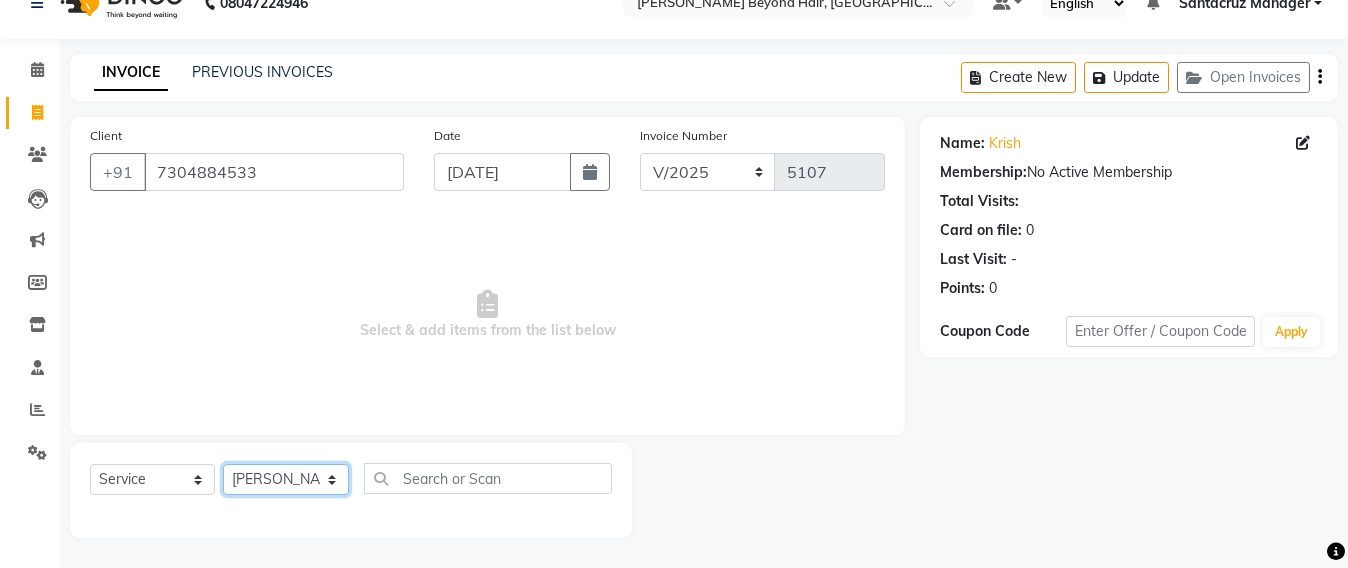 click on "Select Stylist Admin [PERSON_NAME] Sankat [PERSON_NAME] [PERSON_NAME] [PERSON_NAME] [PERSON_NAME] [PERSON_NAME] [PERSON_NAME] mahattre Pratibha [PERSON_NAME] Rosy [PERSON_NAME] [PERSON_NAME] admin [PERSON_NAME] Manager [PERSON_NAME] SOMAYANG VASHUM [PERSON_NAME]" 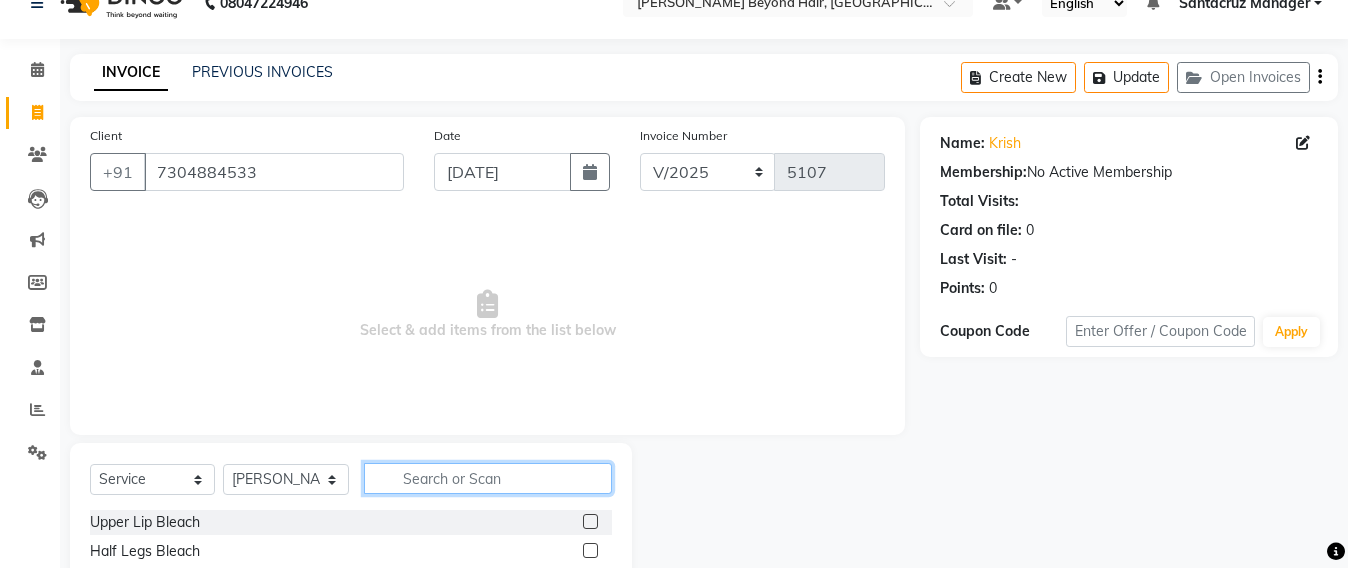 click 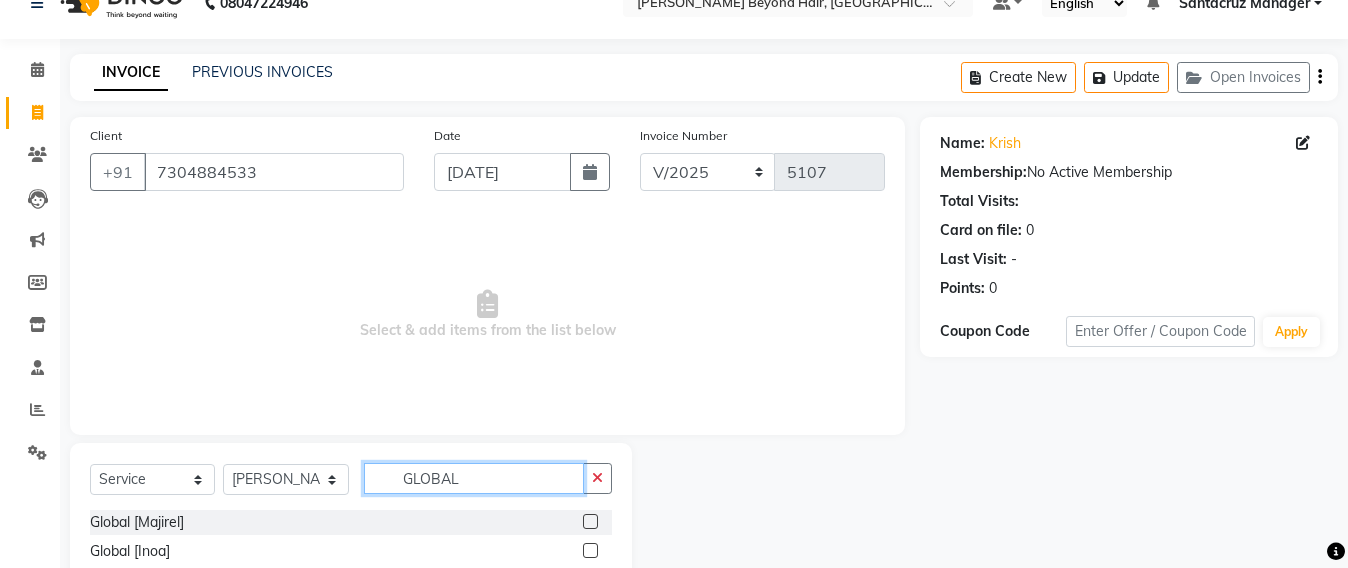 scroll, scrollTop: 91, scrollLeft: 0, axis: vertical 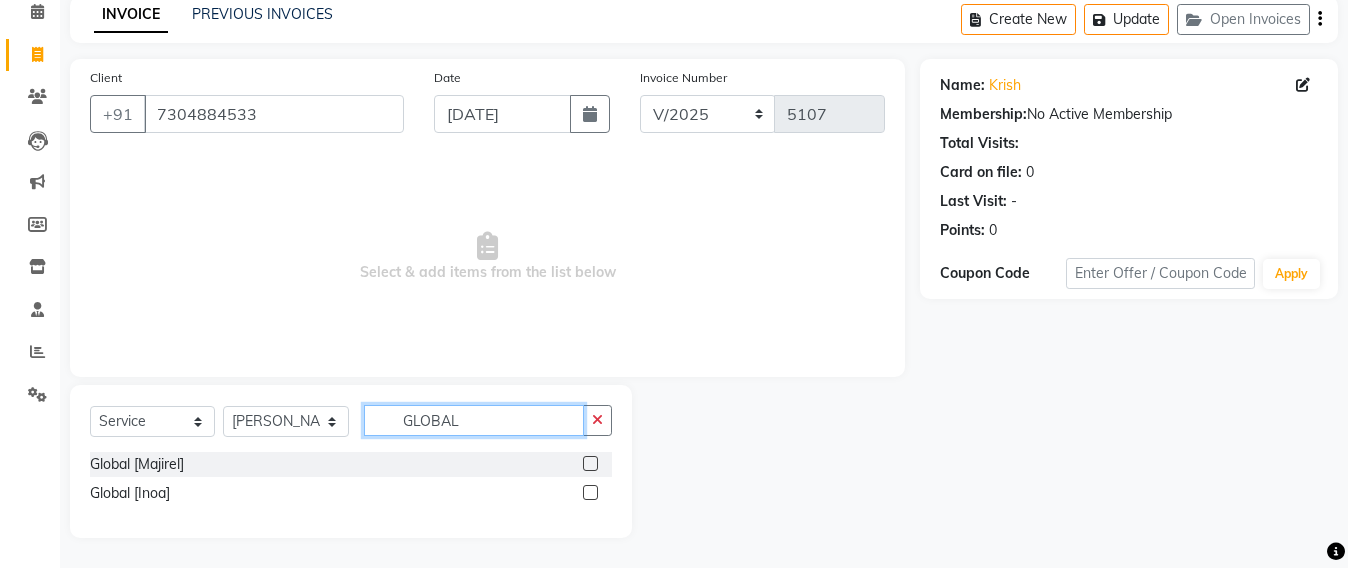 type on "GLOBAL" 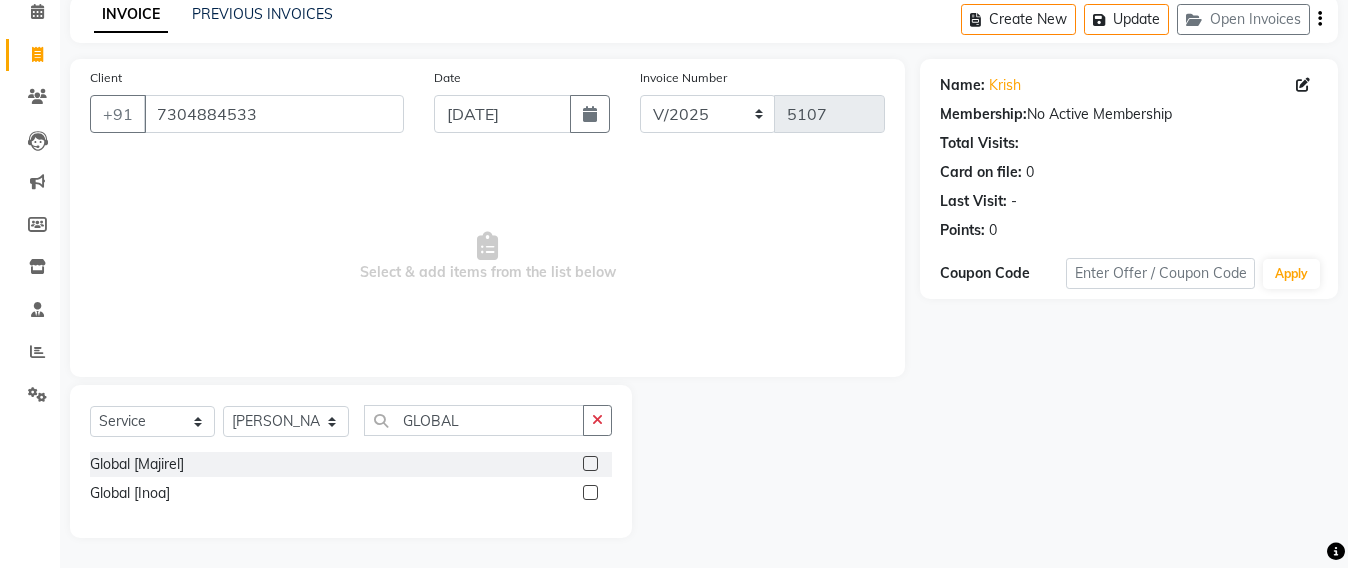 click on "Global [Inoa]" 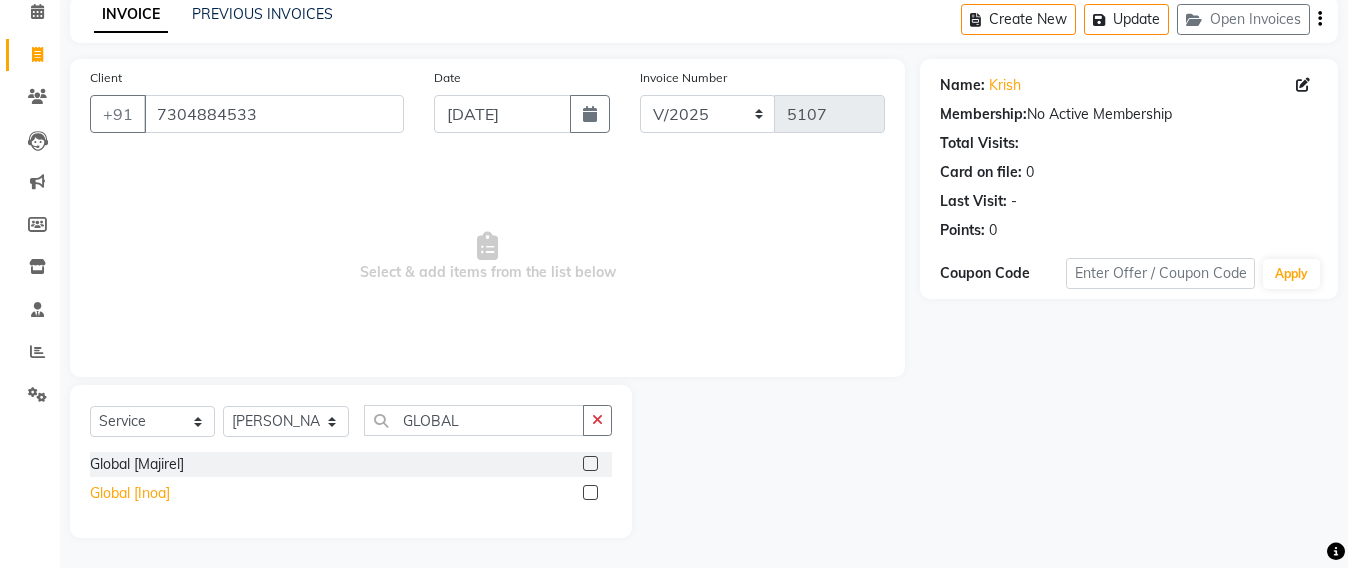 click on "Global [Inoa]" 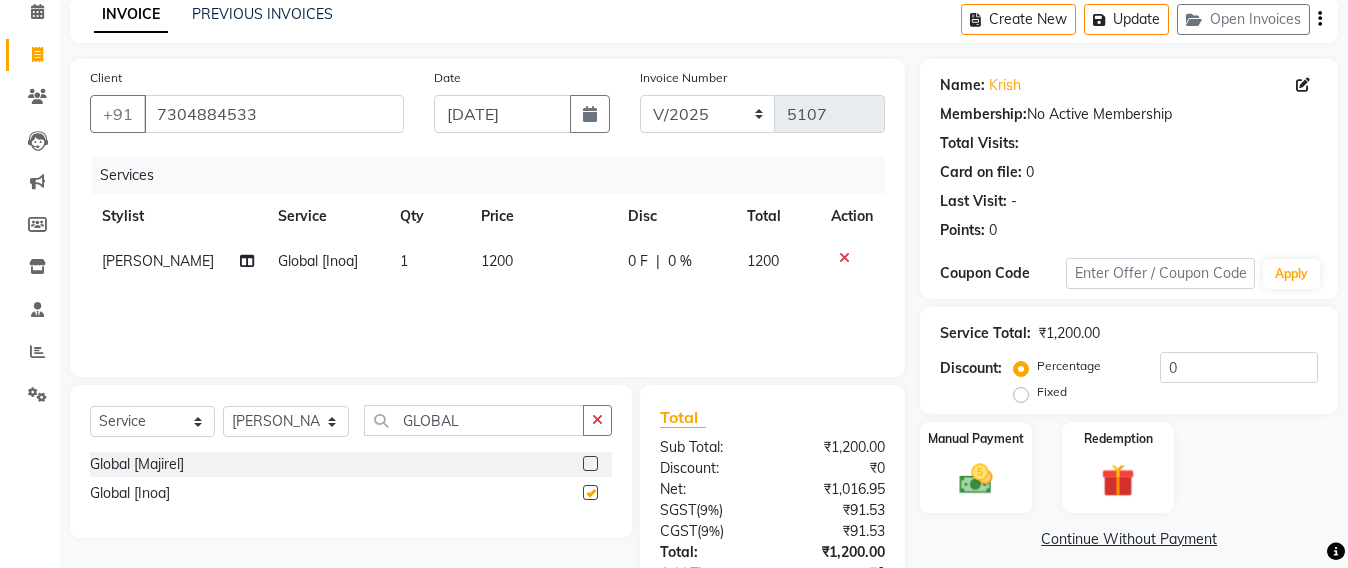 checkbox on "false" 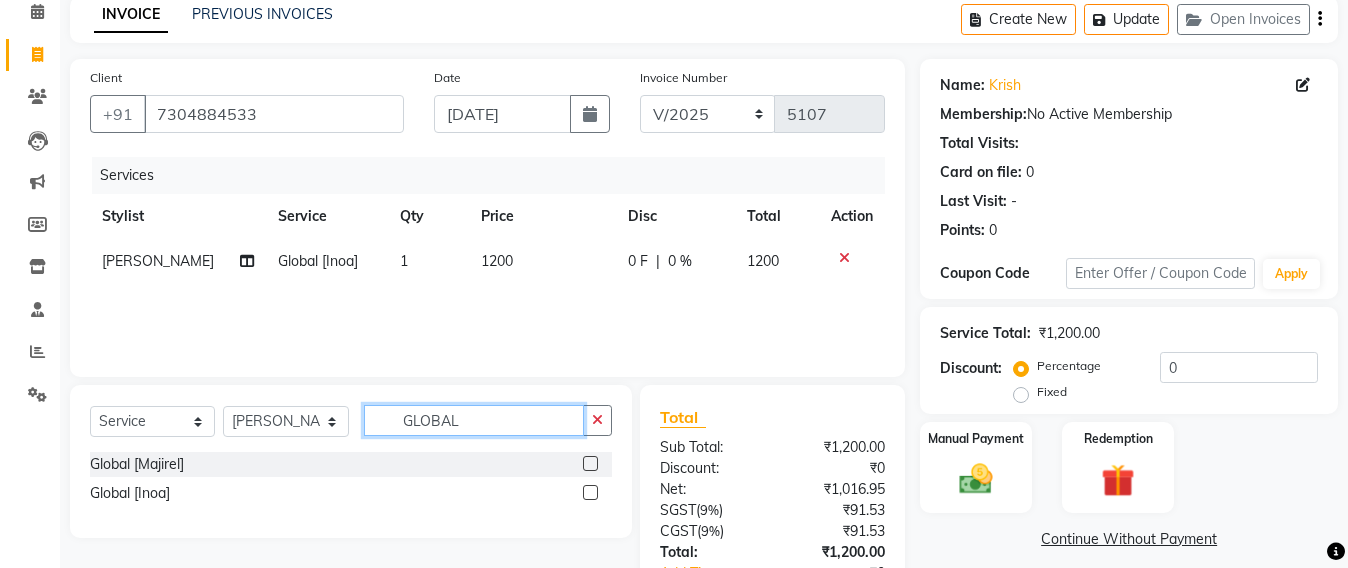 click on "GLOBAL" 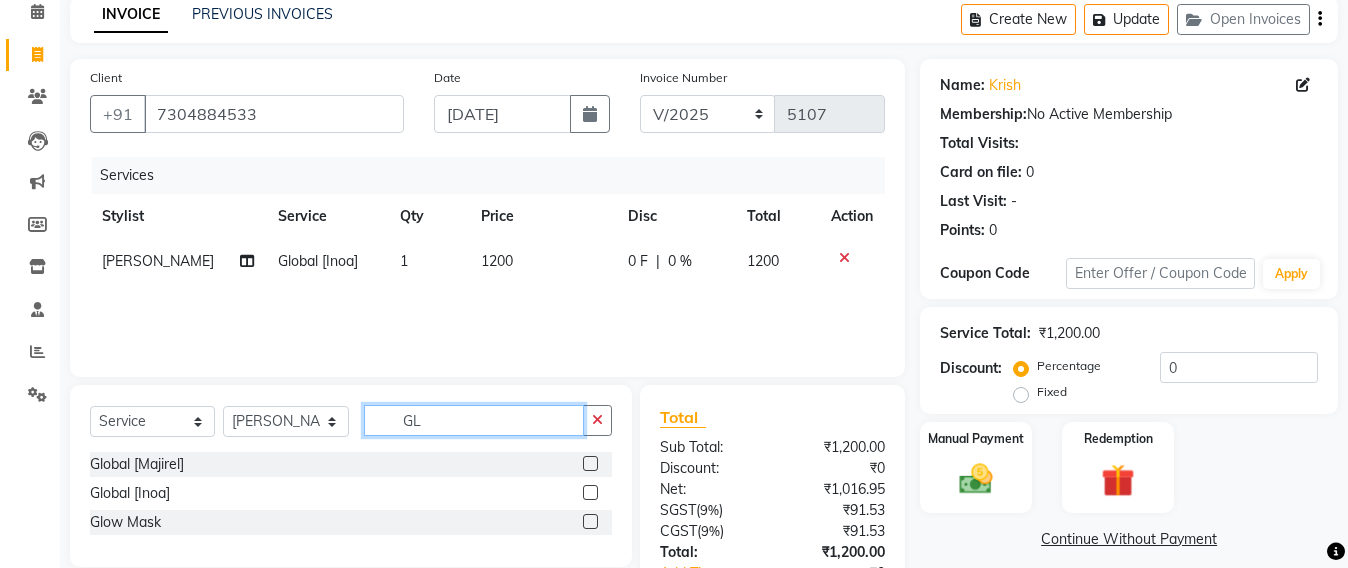 type on "G" 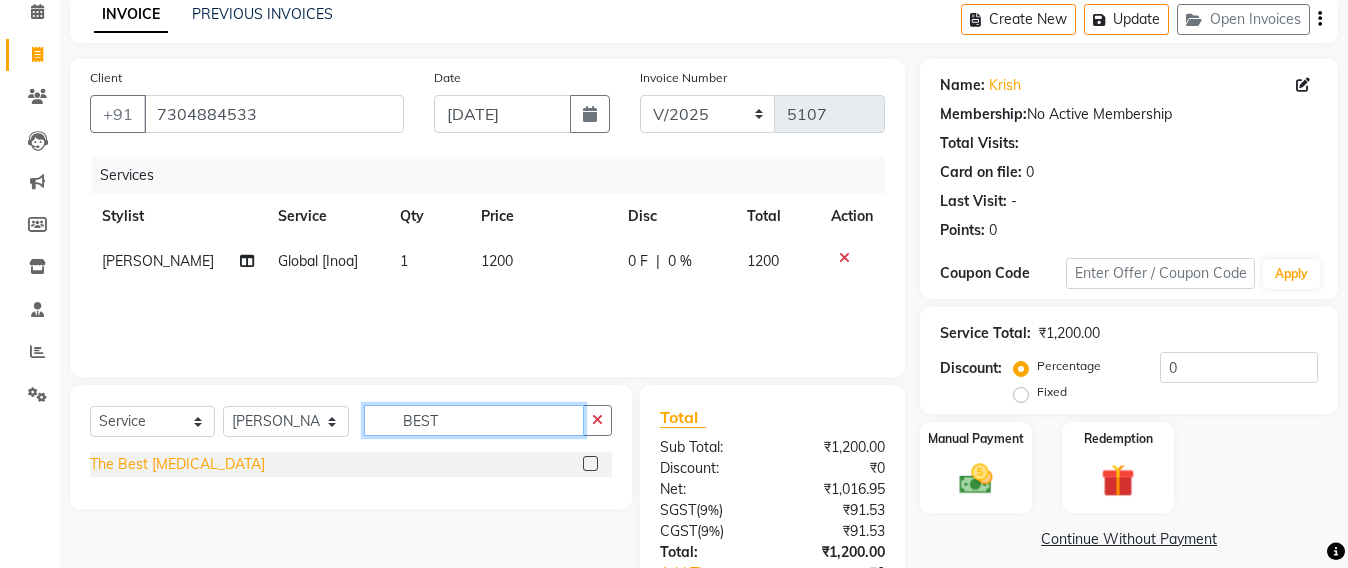 type on "BEST" 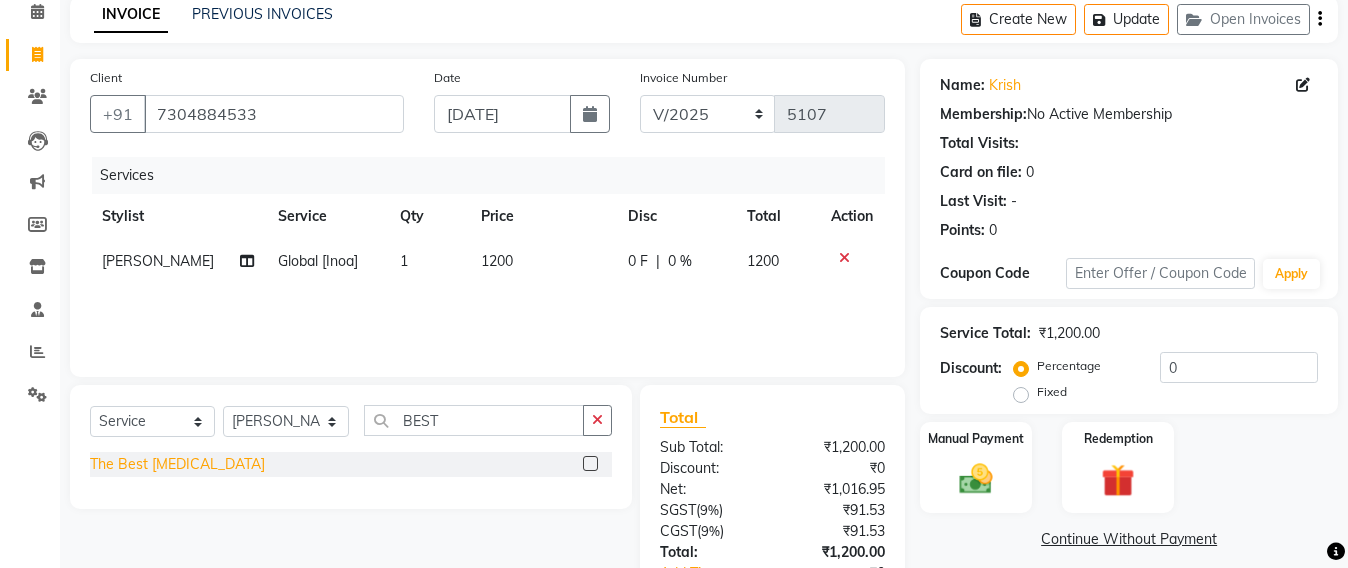 click on "The Best [MEDICAL_DATA]" 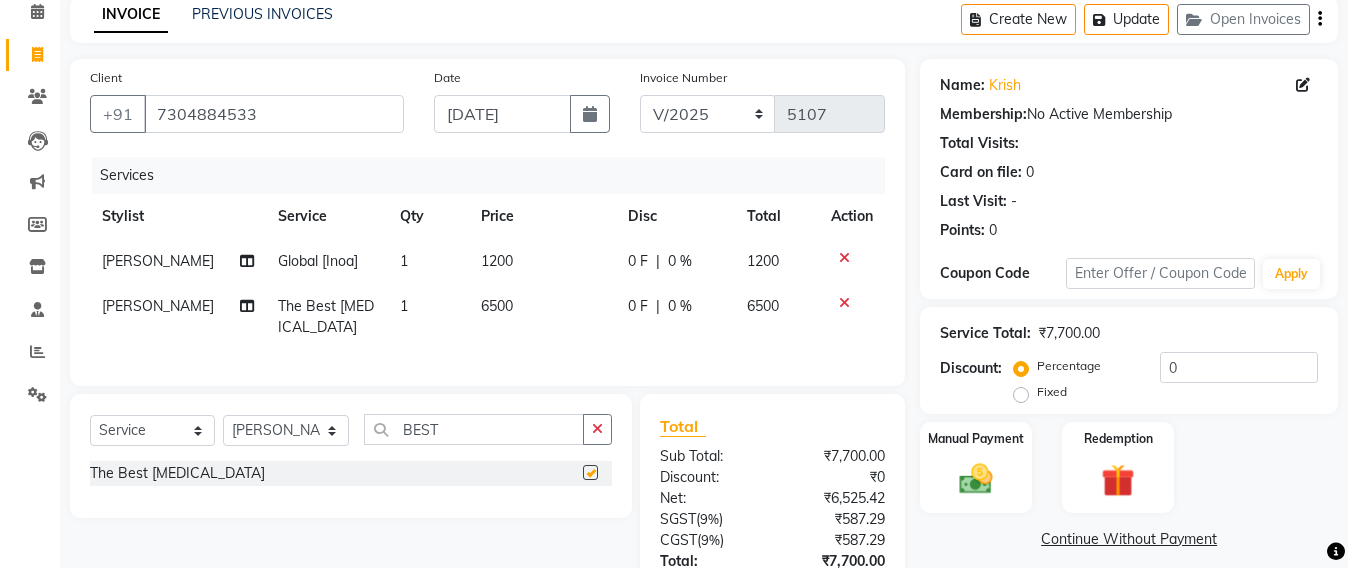 checkbox on "false" 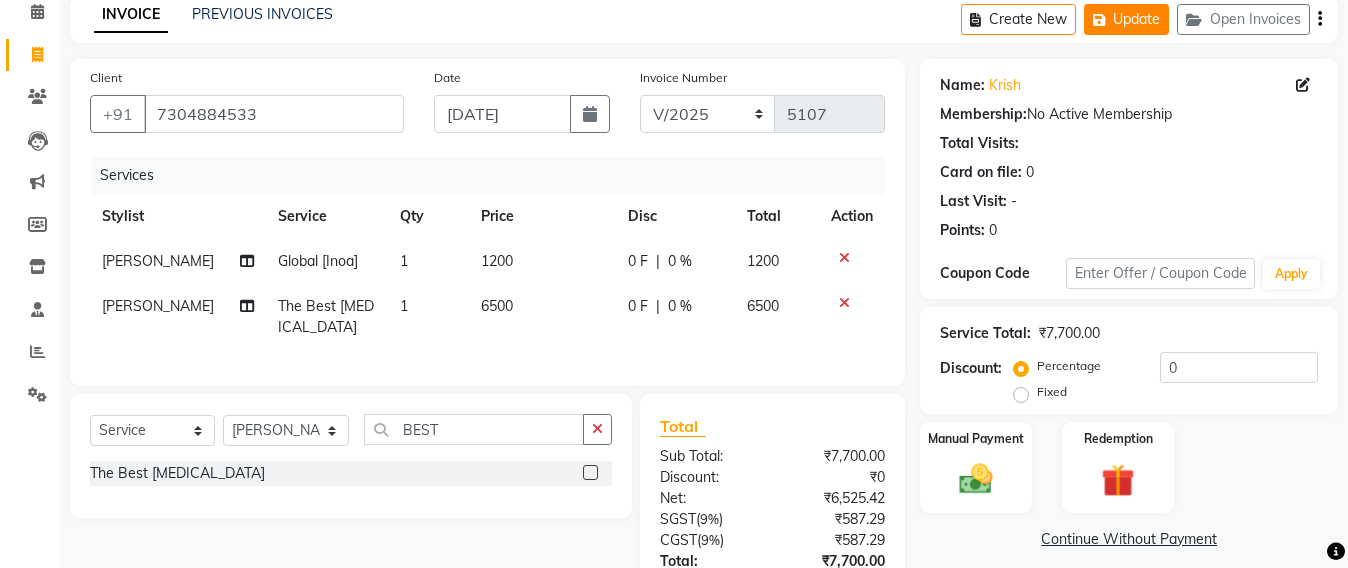 click on "Update" 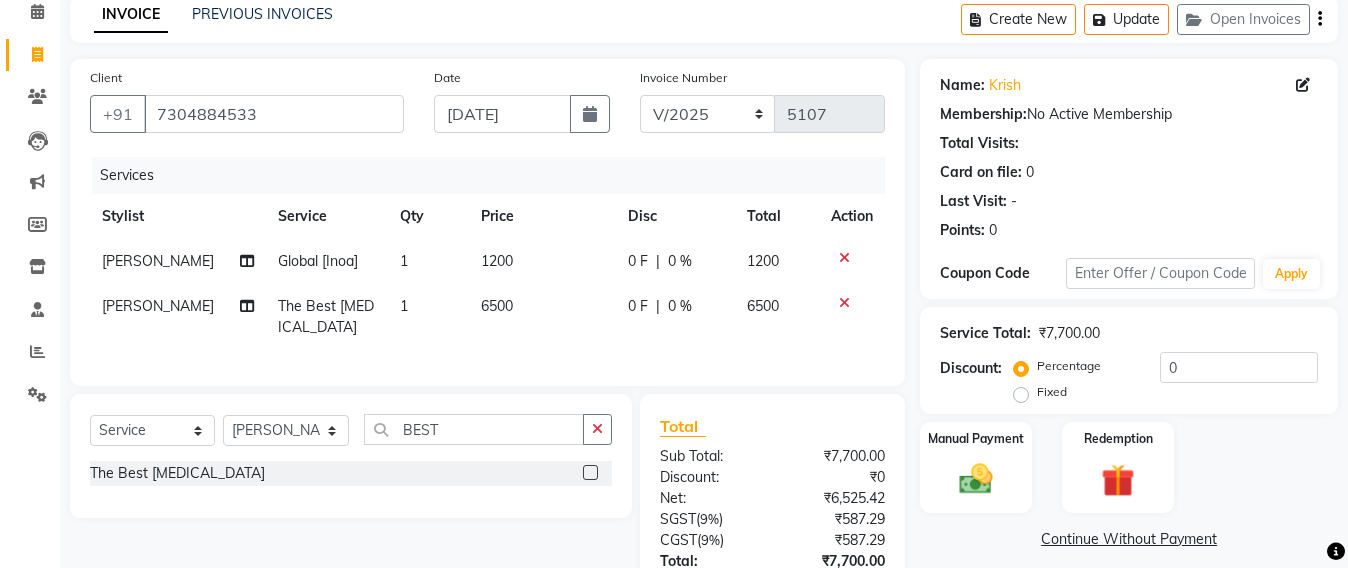 click on "[PERSON_NAME]" 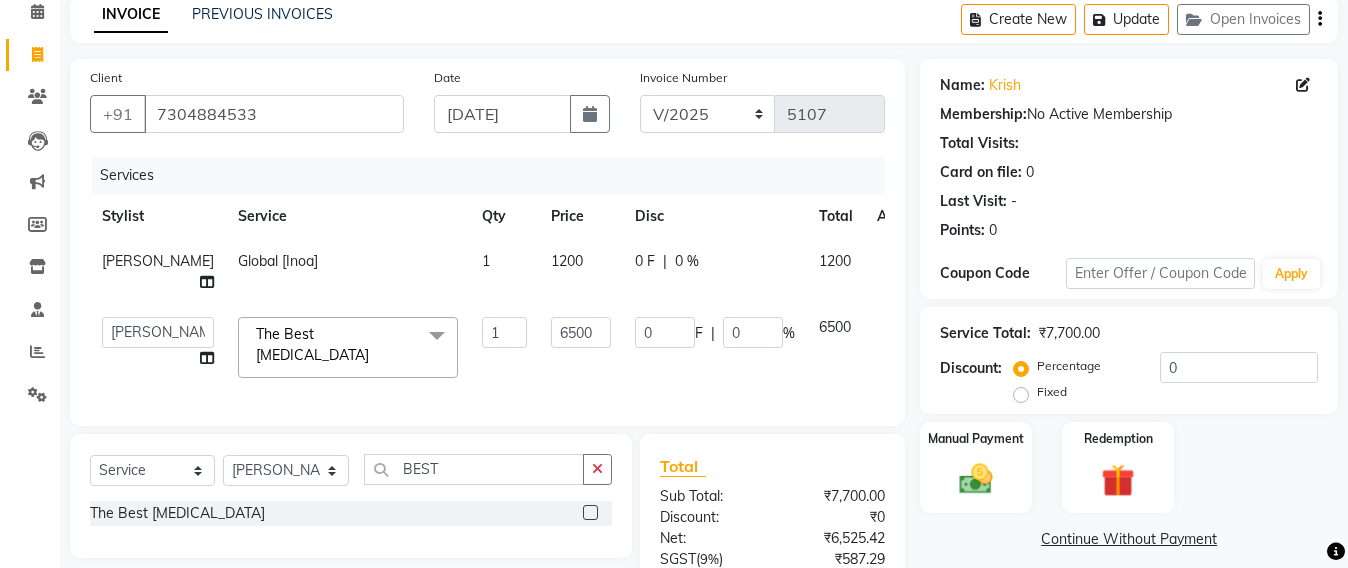click on "[PERSON_NAME]" 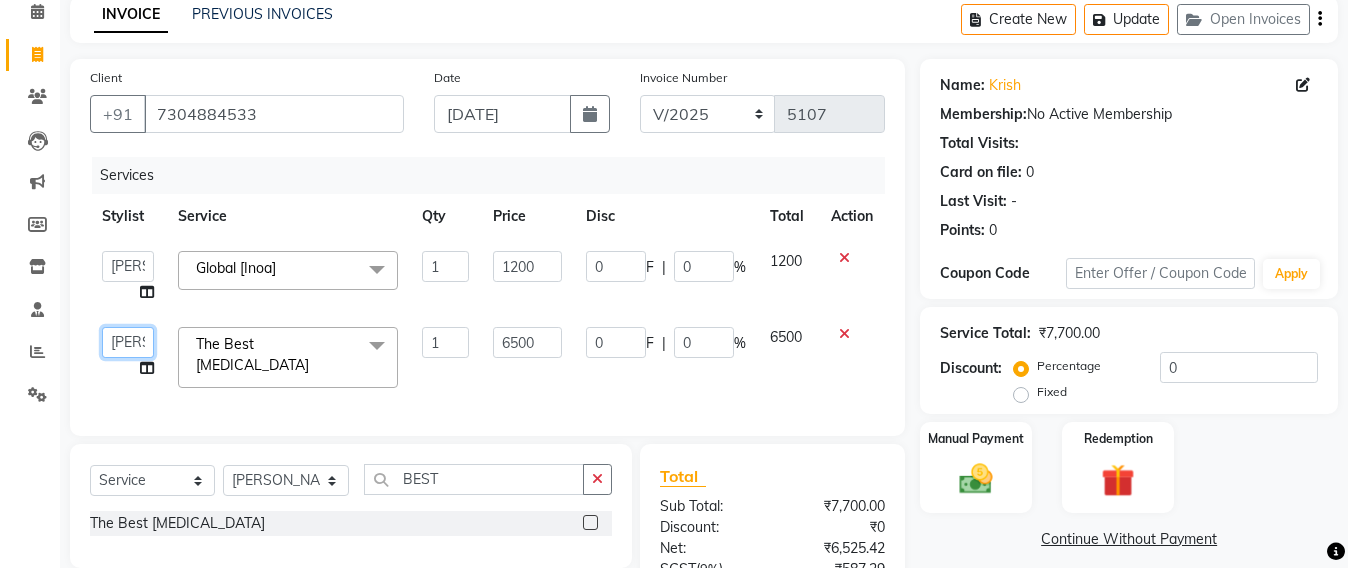 click on "Admin   [PERSON_NAME] Sankat   [PERSON_NAME]   [PERSON_NAME] [PERSON_NAME]   [PERSON_NAME]   [PERSON_NAME] [PERSON_NAME] mahattre   Pratibha [PERSON_NAME]   [PERSON_NAME]   [PERSON_NAME] [PERSON_NAME] Manager   [PERSON_NAME]   SOMAYANG VASHUM   [PERSON_NAME]" 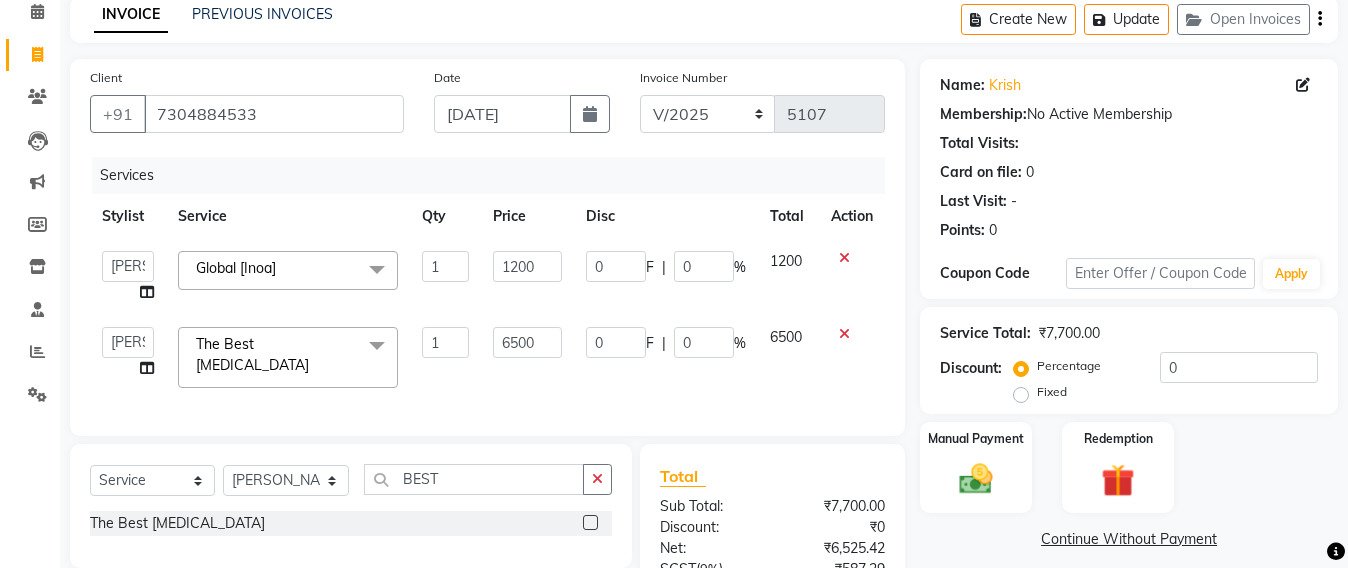 select on "51588" 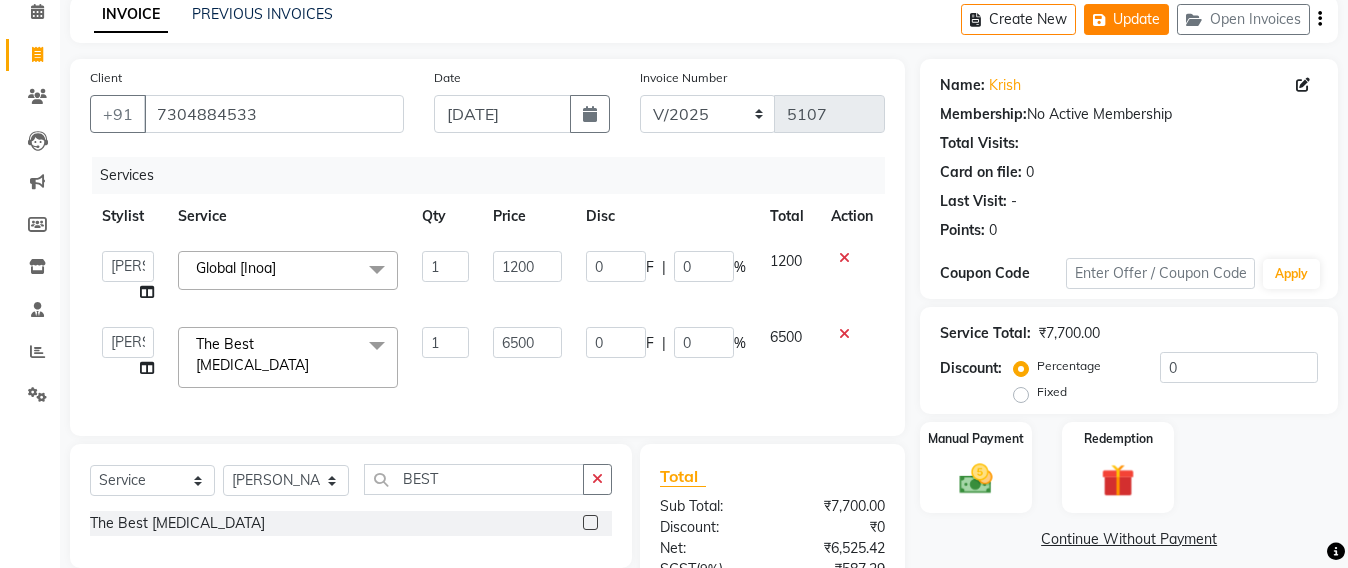 click on "Update" 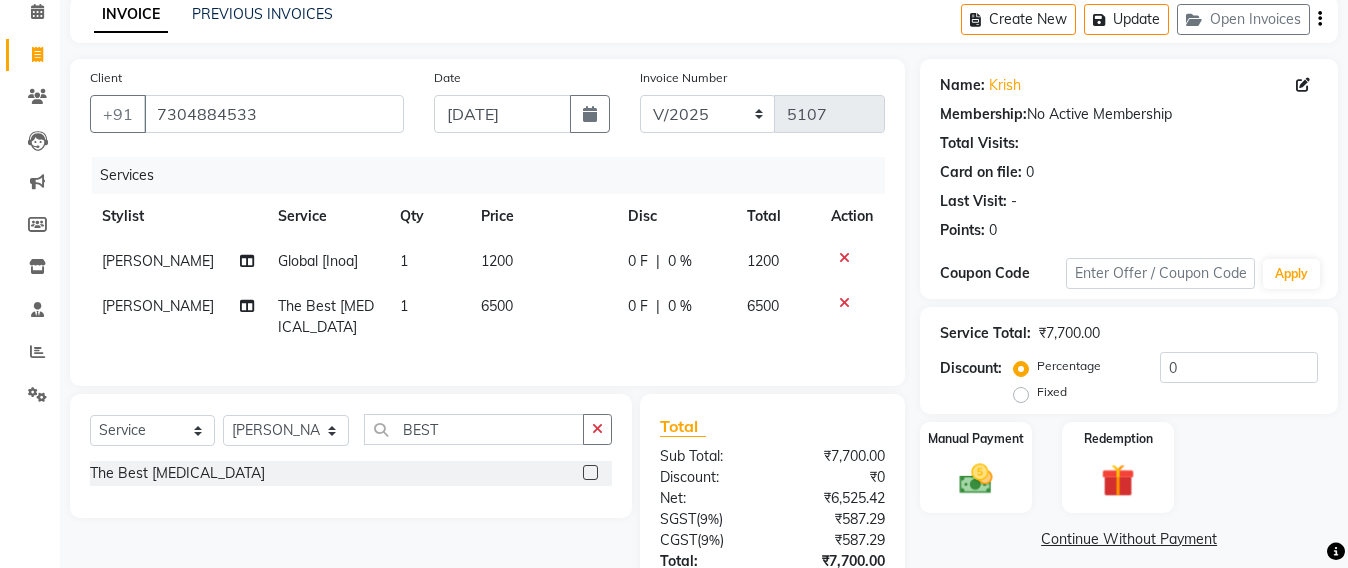 click on "6500" 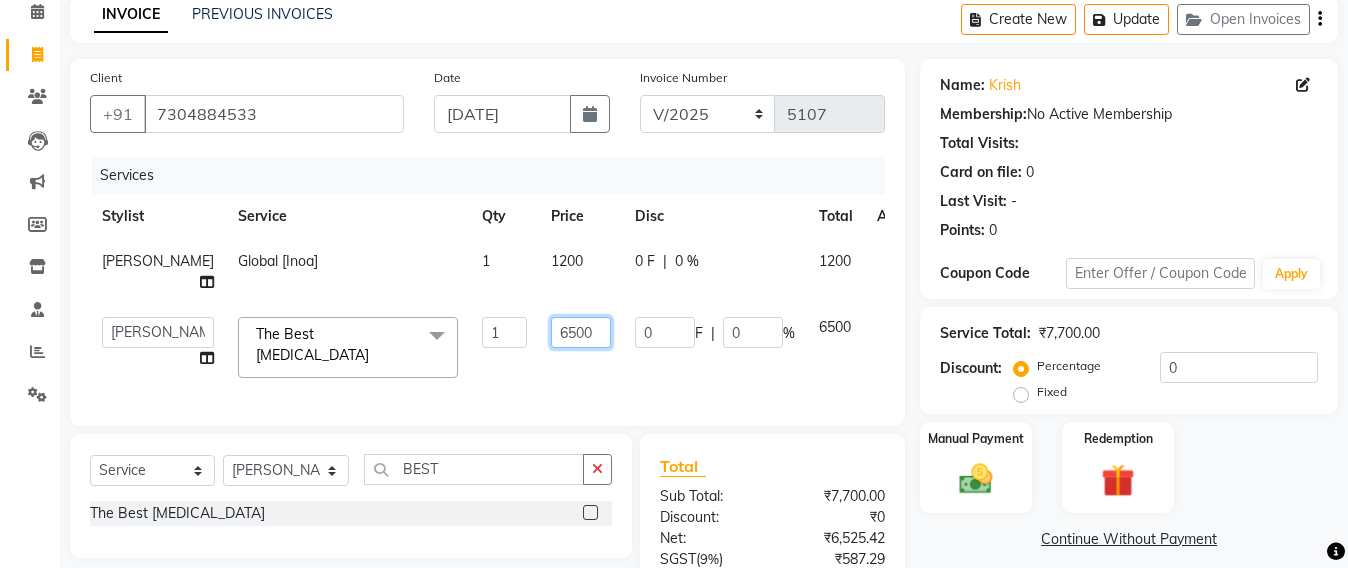 click on "6500" 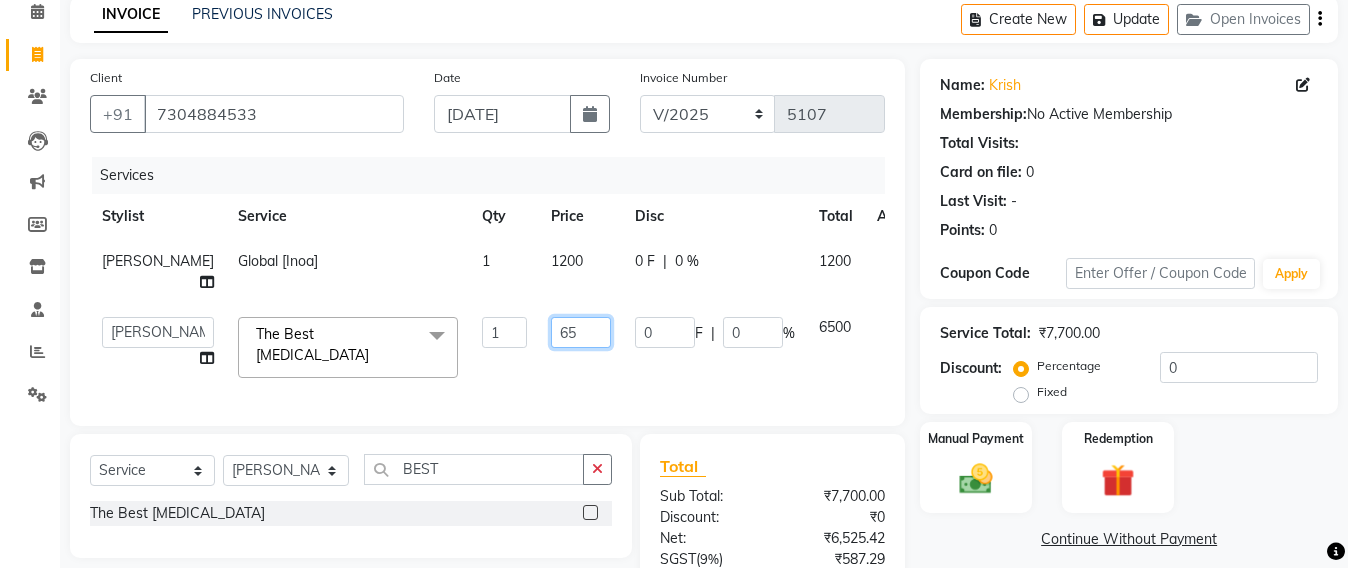 type on "6" 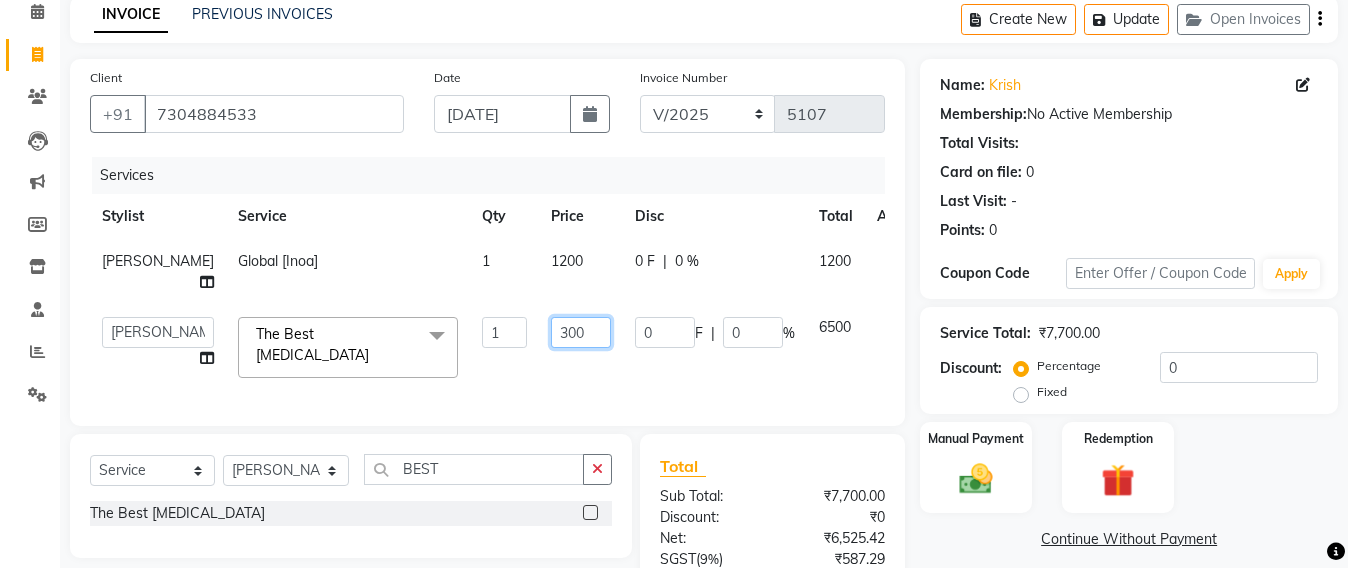 type on "3000" 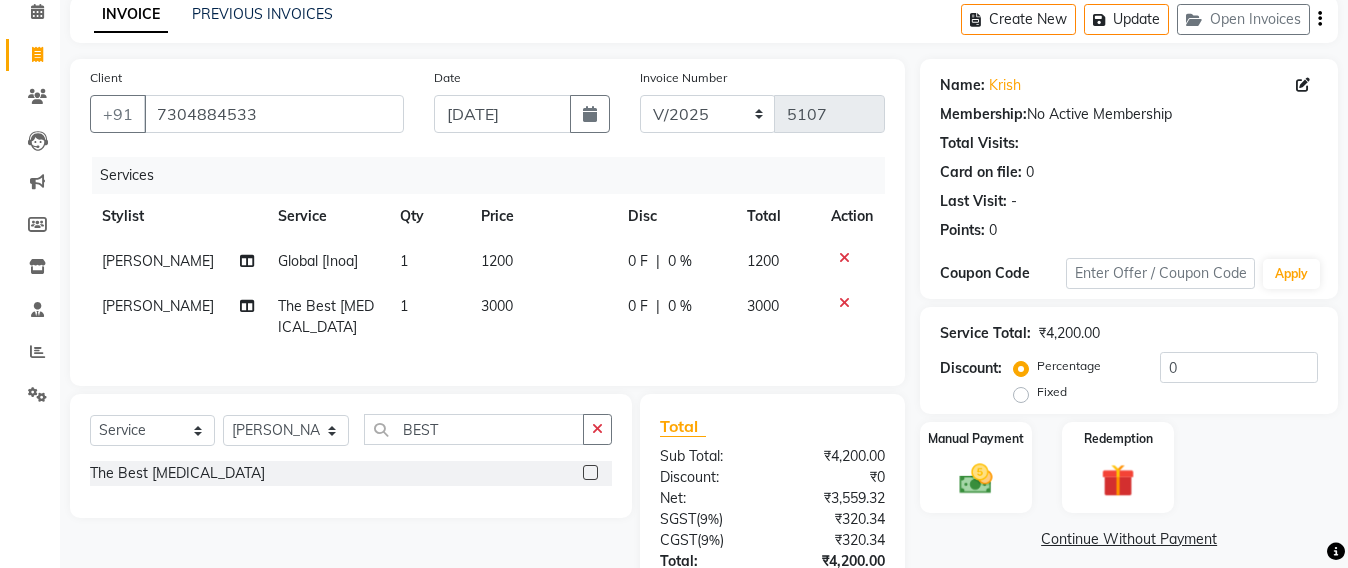 click on "Client [PHONE_NUMBER] Date [DATE] Invoice Number SH/2025-26 V/2025 V/[PHONE_NUMBER] Services Stylist Service Qty Price Disc Total Action [PERSON_NAME] Global [Inoa] 1 1200 0 F | 0 % 1200 [PERSON_NAME] The Best [MEDICAL_DATA] 1 3000 0 F | 0 % 3000 Select  Service  Product  Membership  Package Voucher Prepaid Gift Card  Select Stylist Admin [PERSON_NAME] Sankat [PERSON_NAME] Jayeshree [PERSON_NAME] [PERSON_NAME] [PERSON_NAME] [PERSON_NAME] [PERSON_NAME] mahattre Pratibha [PERSON_NAME] [PERSON_NAME] [PERSON_NAME] admin [PERSON_NAME] Manager [PERSON_NAME] SOMAYANG VASHUM [PERSON_NAME] BEST The Best [MEDICAL_DATA]  Total Sub Total: ₹4,200.00 Discount: ₹0 Net: ₹3,559.32 SGST  ( 9% ) ₹320.34 CGST  ( 9% ) ₹320.34 Total: ₹4,200.00 Add Tip ₹0 Payable: ₹4,200.00 Paid: ₹0 Balance   : ₹4,200.00" 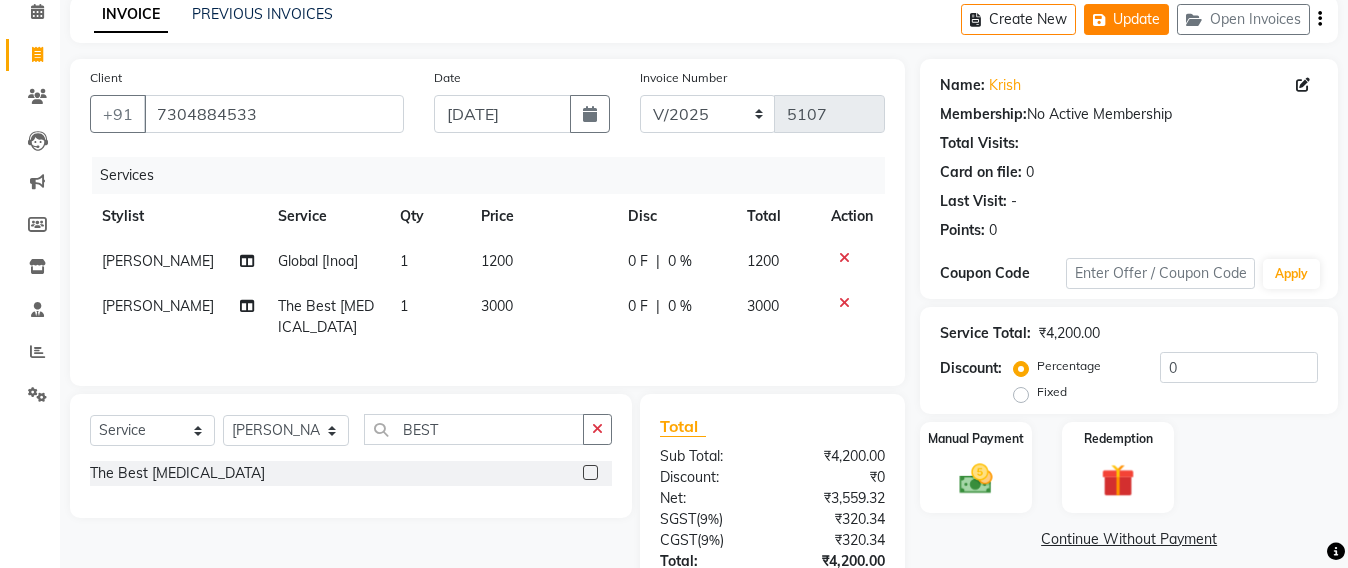 click on "Update" 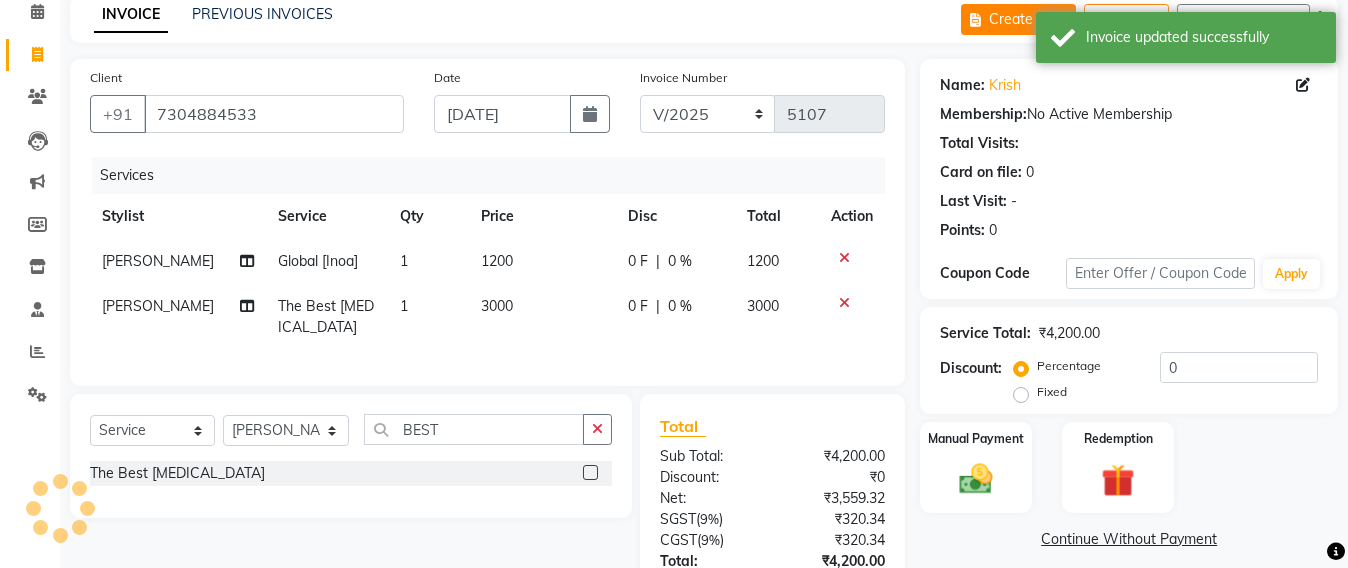 click on "Create New" 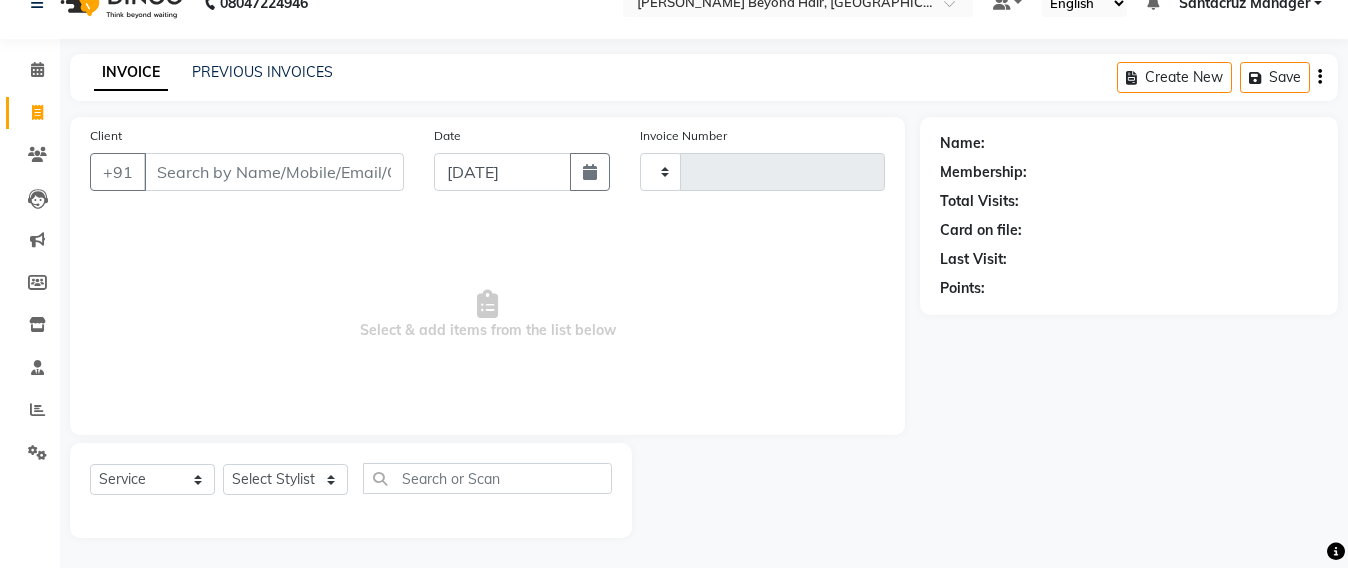 scroll, scrollTop: 33, scrollLeft: 0, axis: vertical 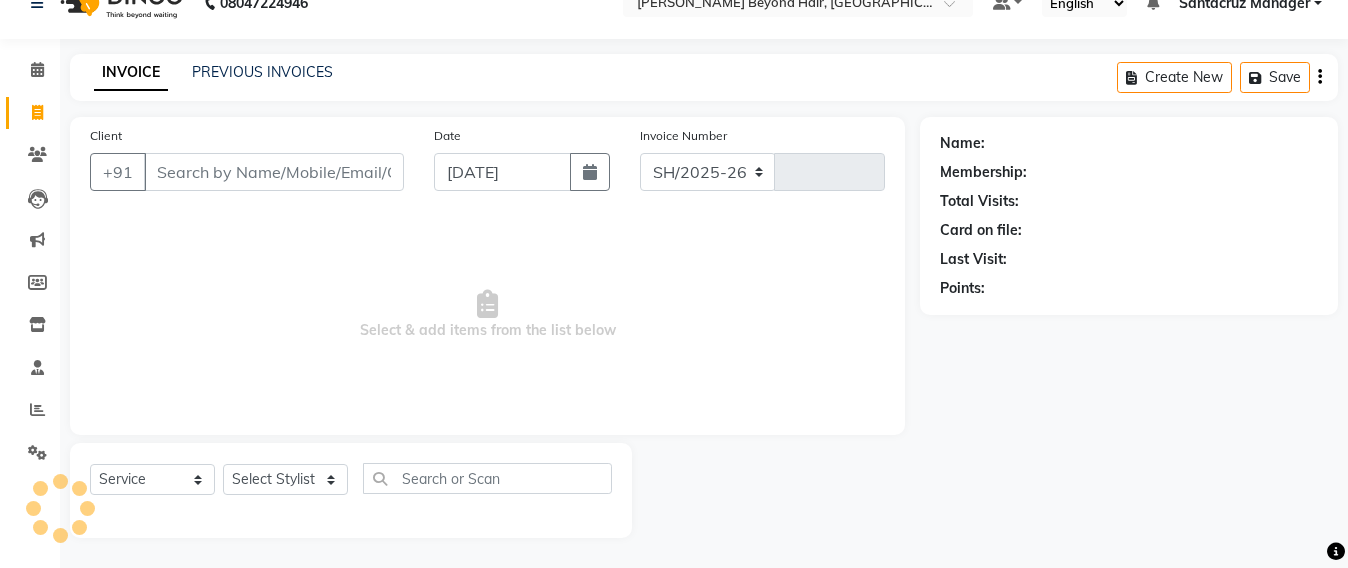 select on "6357" 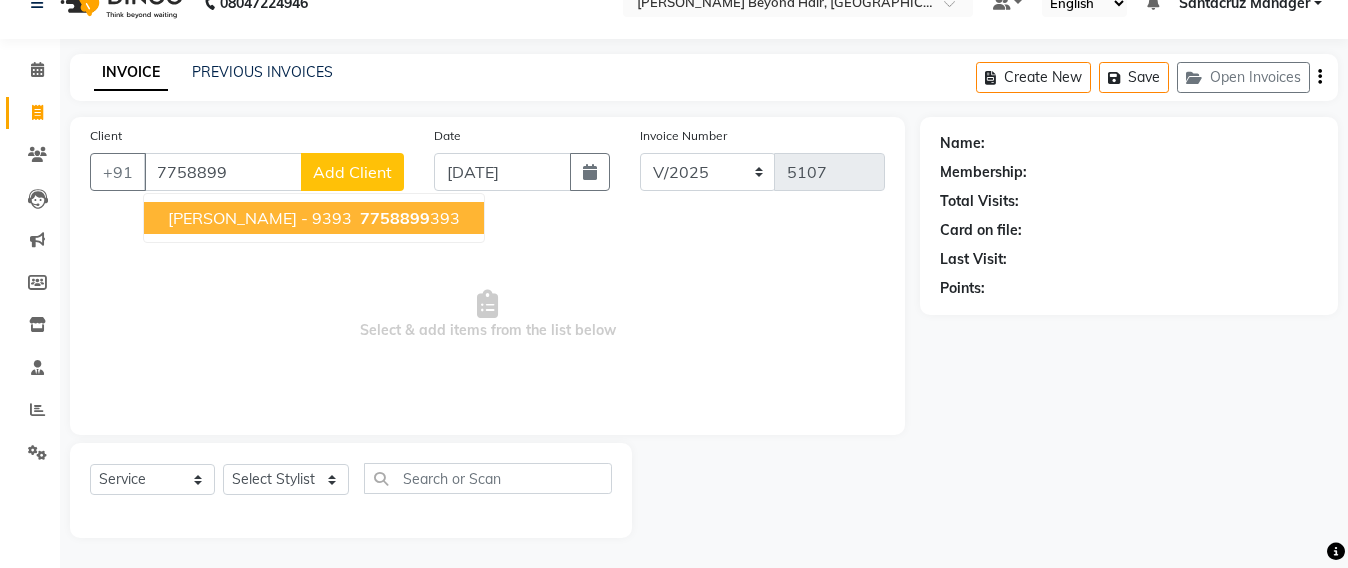 scroll, scrollTop: 33, scrollLeft: 0, axis: vertical 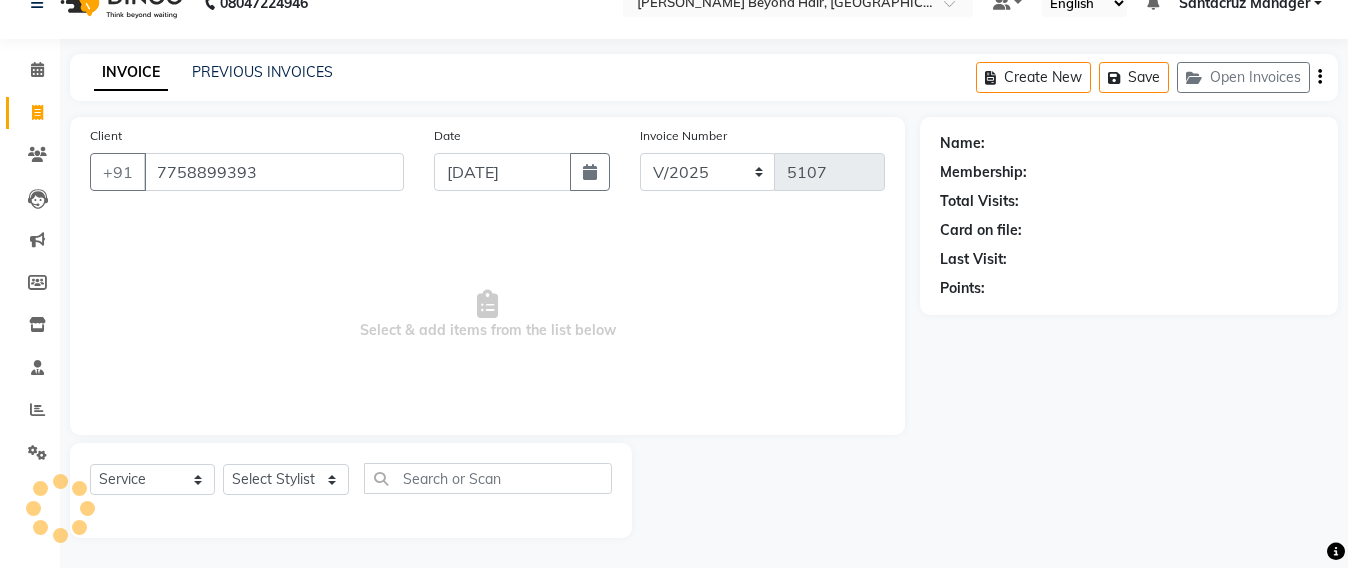 type on "7758899393" 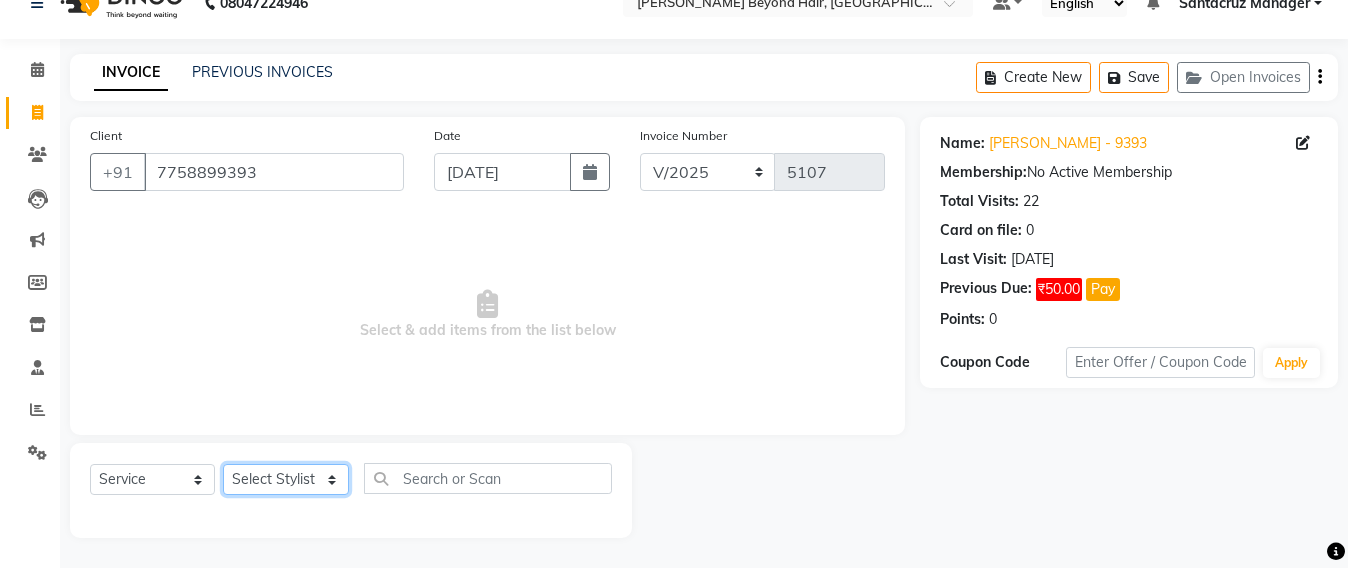click on "Select Stylist Admin [PERSON_NAME] Sankat [PERSON_NAME] [PERSON_NAME] [PERSON_NAME] [PERSON_NAME] [PERSON_NAME] [PERSON_NAME] mahattre Pratibha [PERSON_NAME] Rosy [PERSON_NAME] [PERSON_NAME] admin [PERSON_NAME] Manager [PERSON_NAME] SOMAYANG VASHUM [PERSON_NAME]" 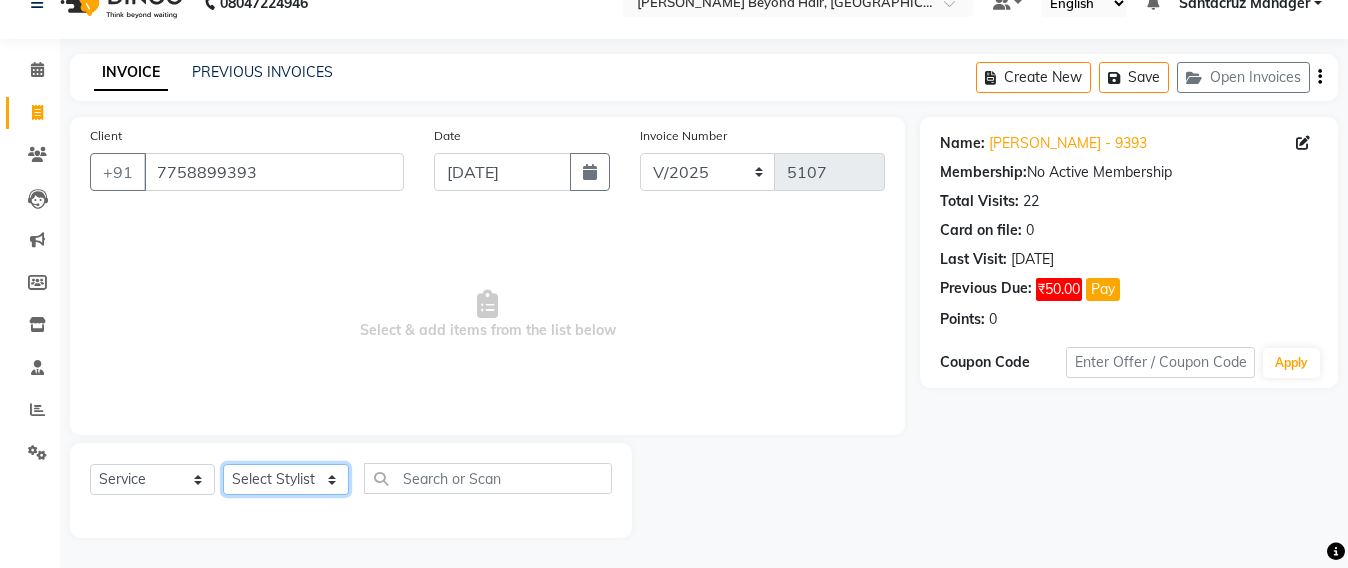 select on "48409" 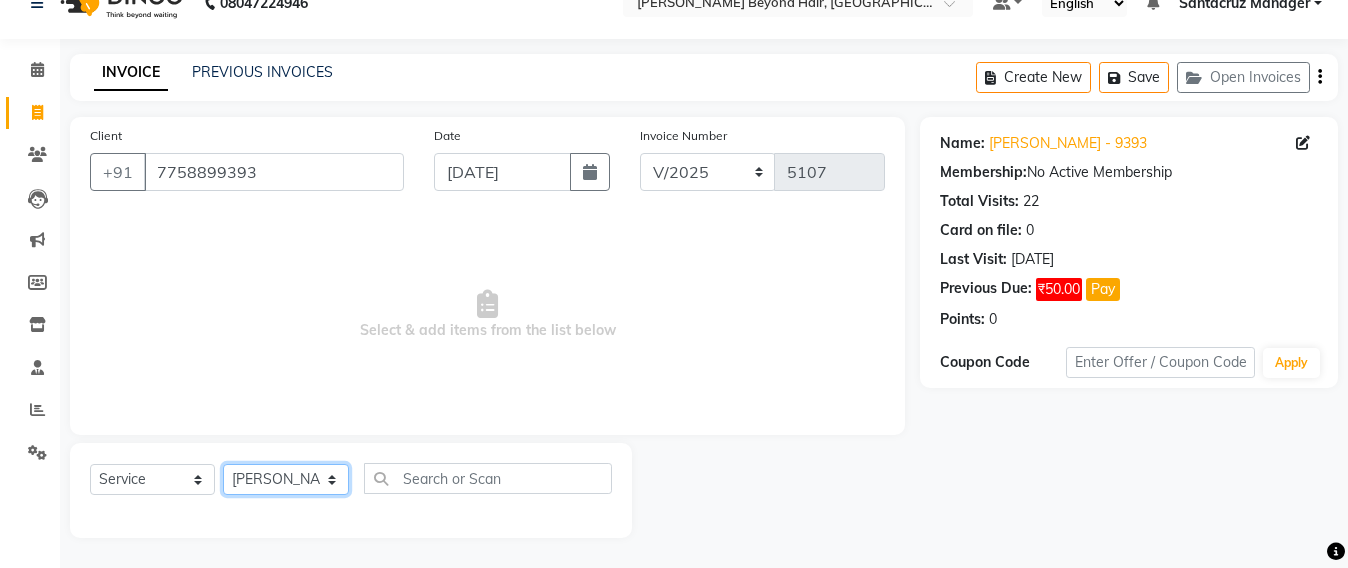 click on "Select Stylist Admin [PERSON_NAME] Sankat [PERSON_NAME] [PERSON_NAME] [PERSON_NAME] [PERSON_NAME] [PERSON_NAME] [PERSON_NAME] mahattre Pratibha [PERSON_NAME] Rosy [PERSON_NAME] [PERSON_NAME] admin [PERSON_NAME] Manager [PERSON_NAME] SOMAYANG VASHUM [PERSON_NAME]" 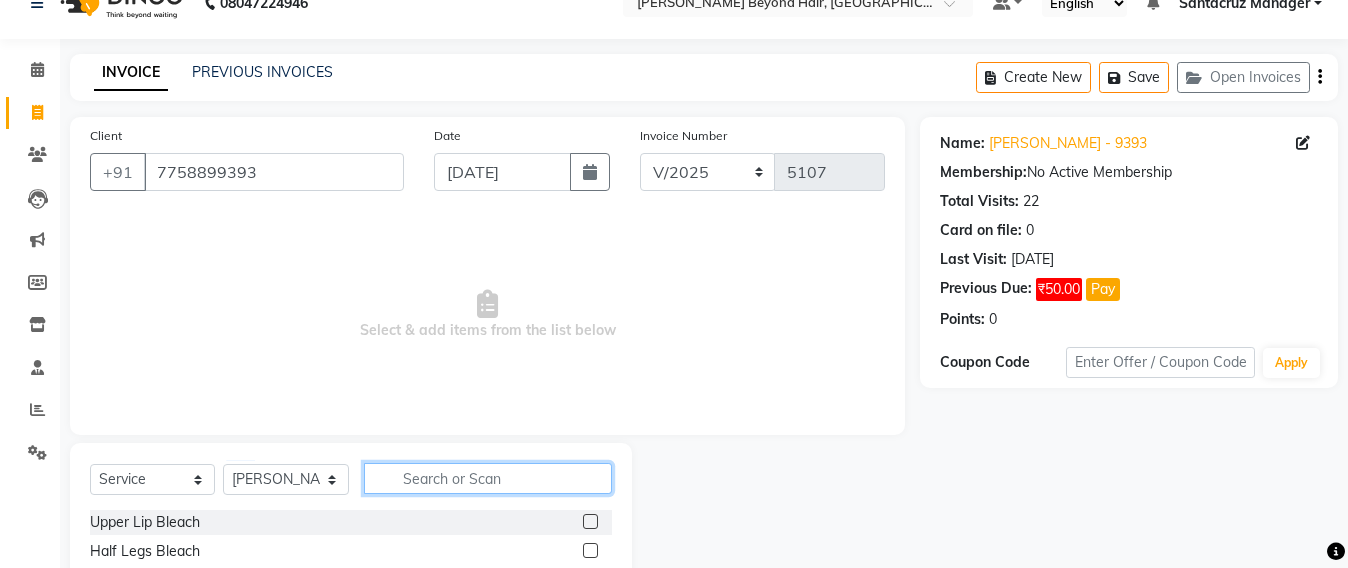 click 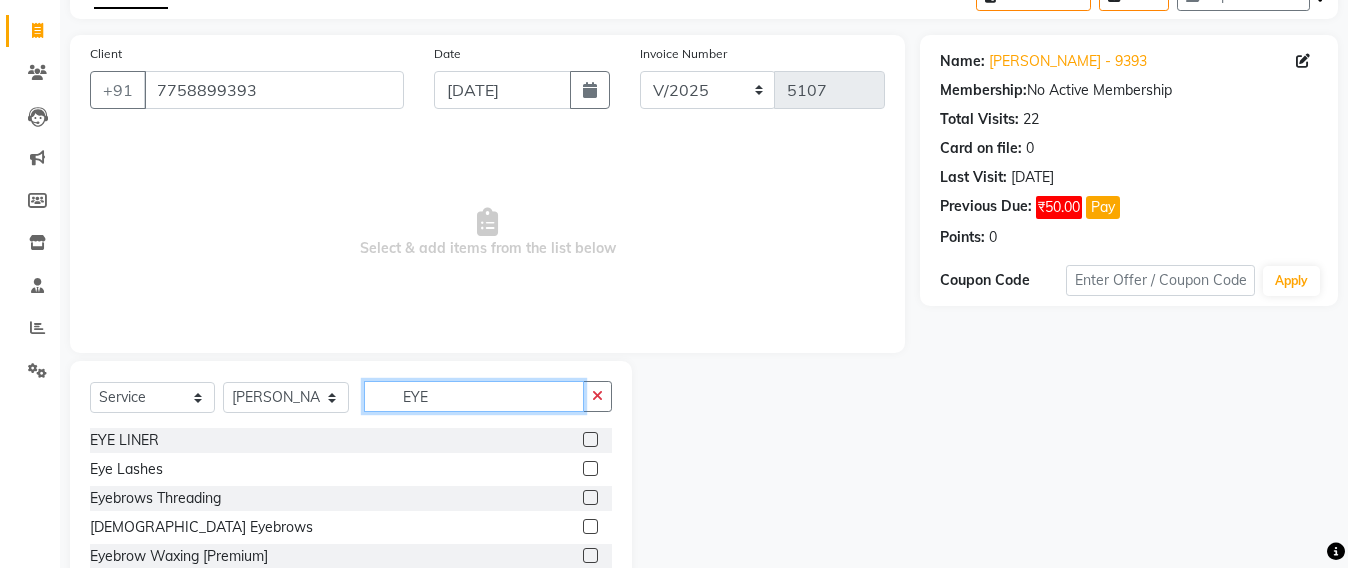 scroll, scrollTop: 207, scrollLeft: 0, axis: vertical 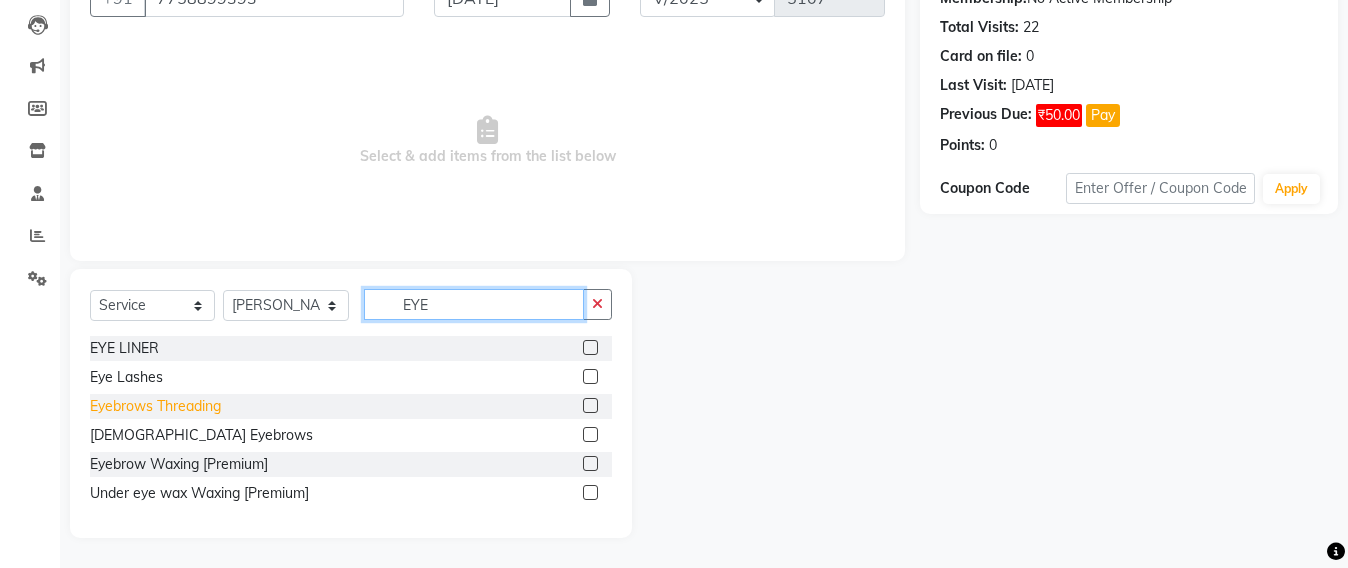 type on "EYE" 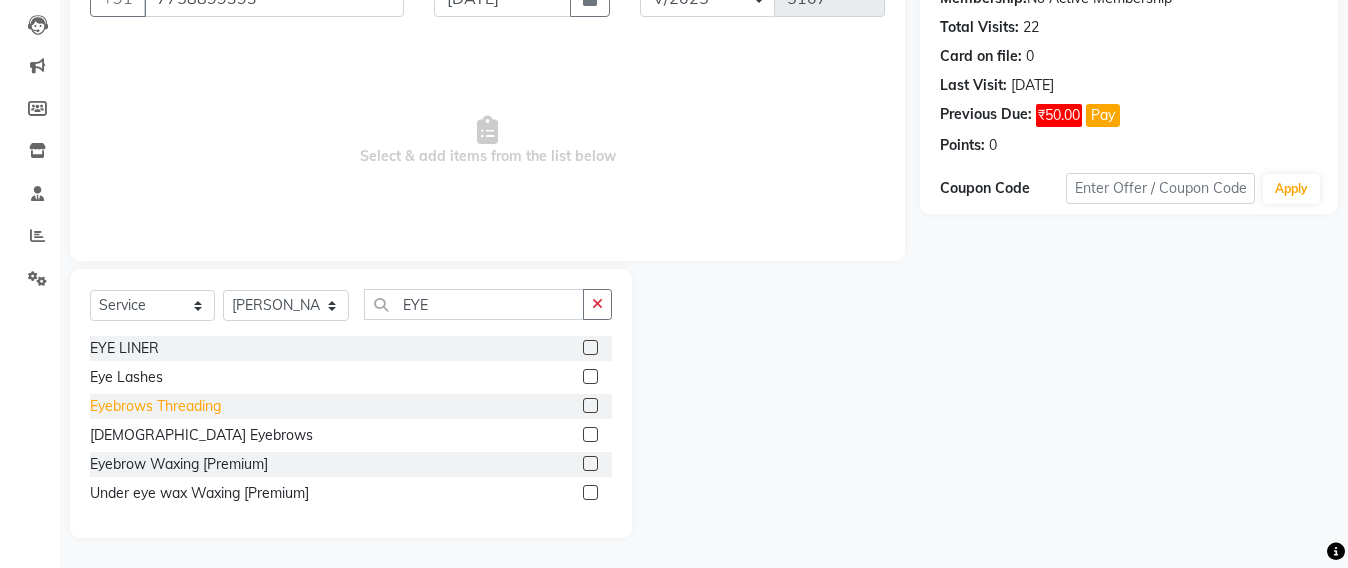 click on "Eyebrows Threading" 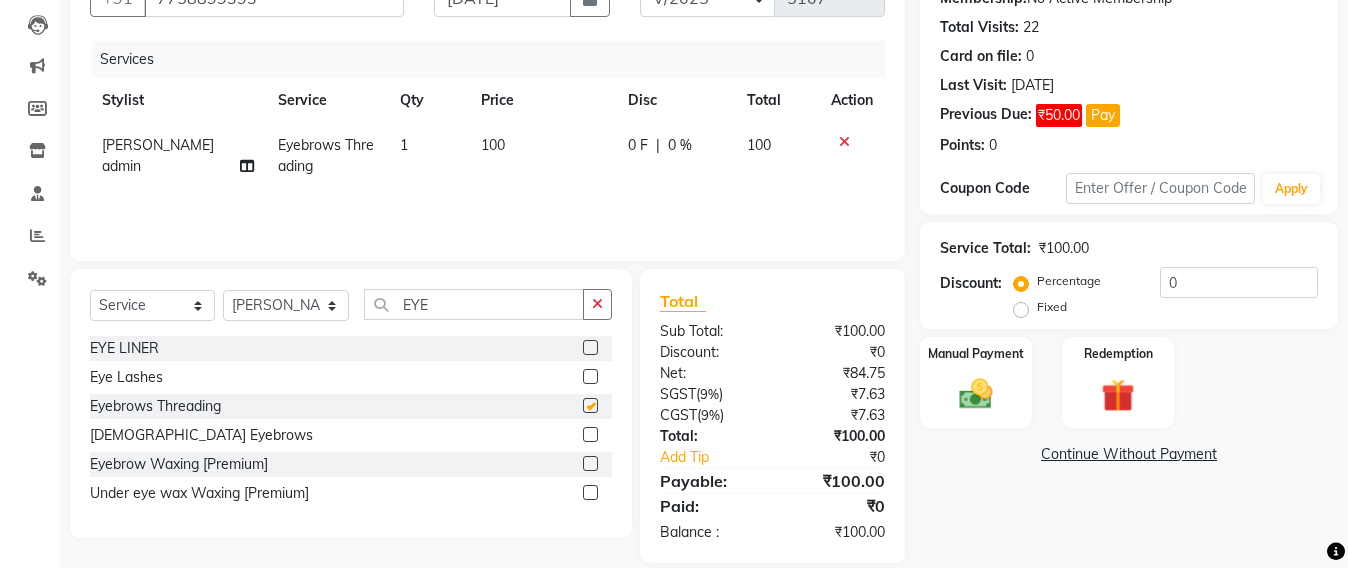 checkbox on "false" 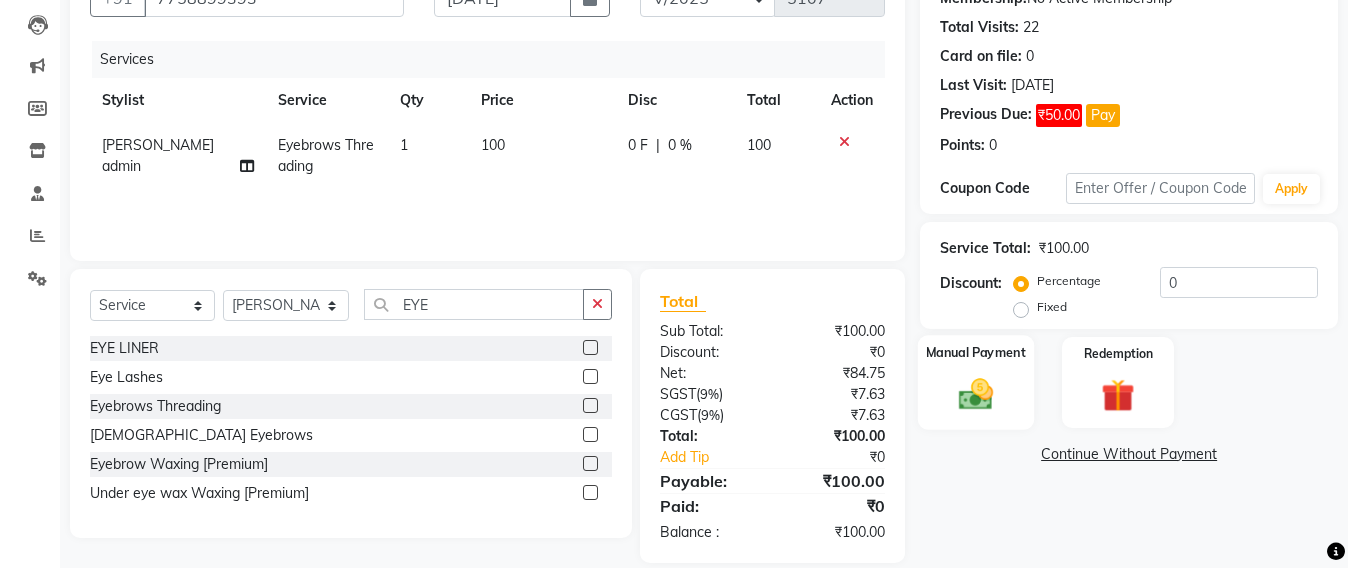 click 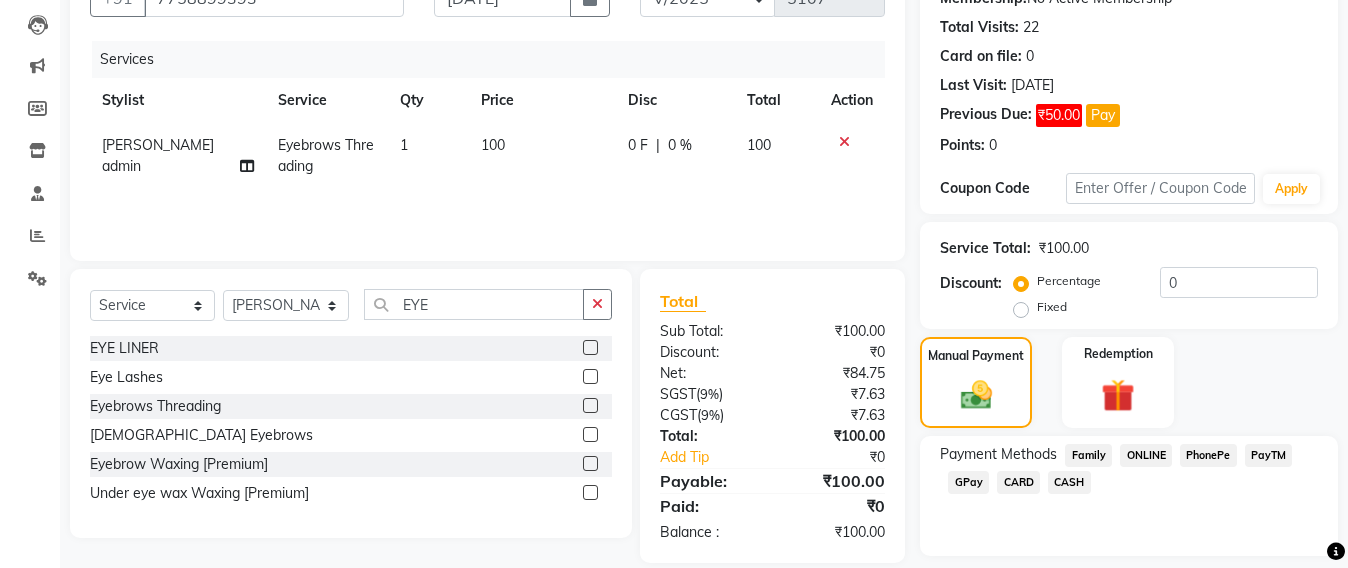 click on "GPay" 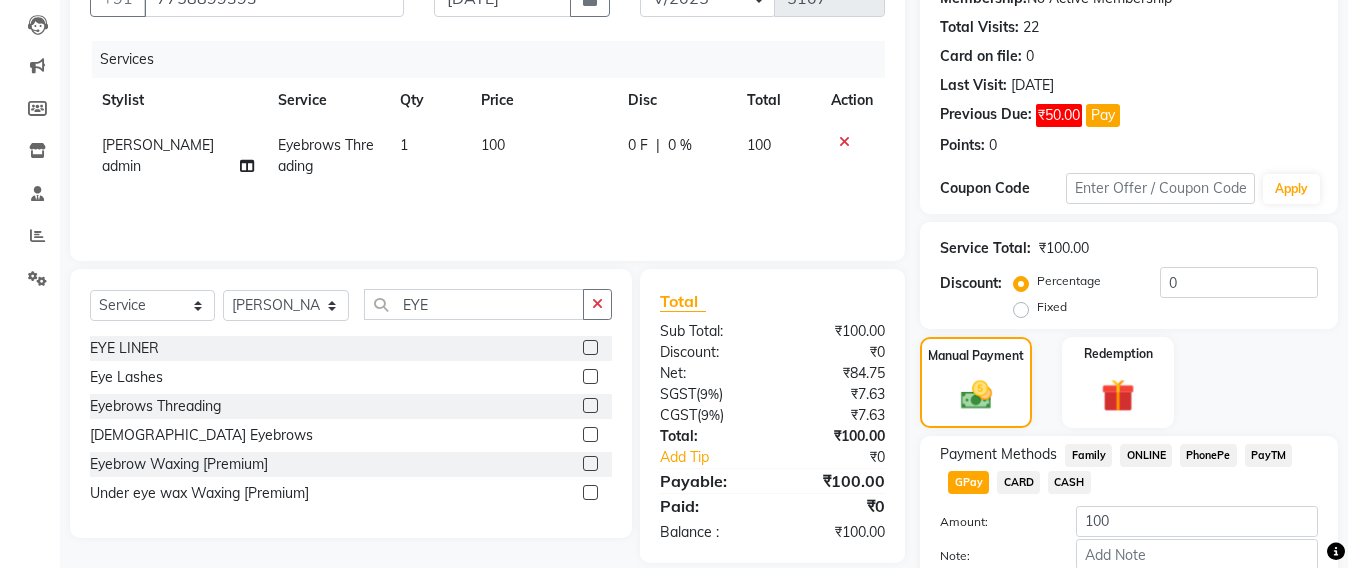 scroll, scrollTop: 322, scrollLeft: 0, axis: vertical 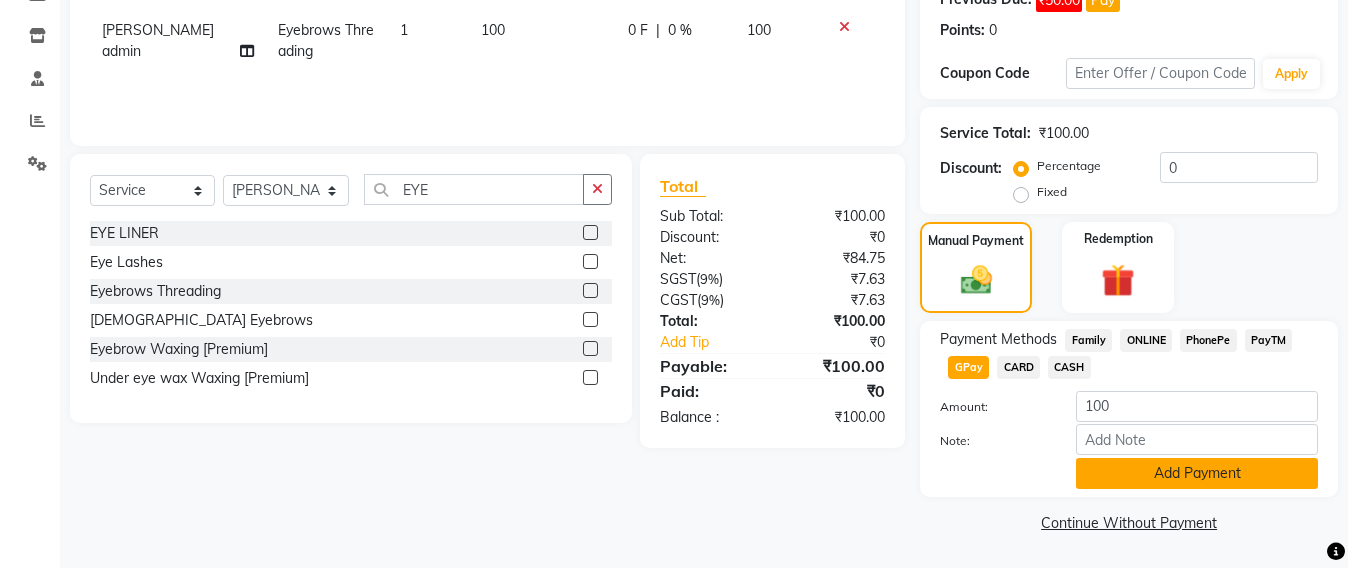 click on "Add Payment" 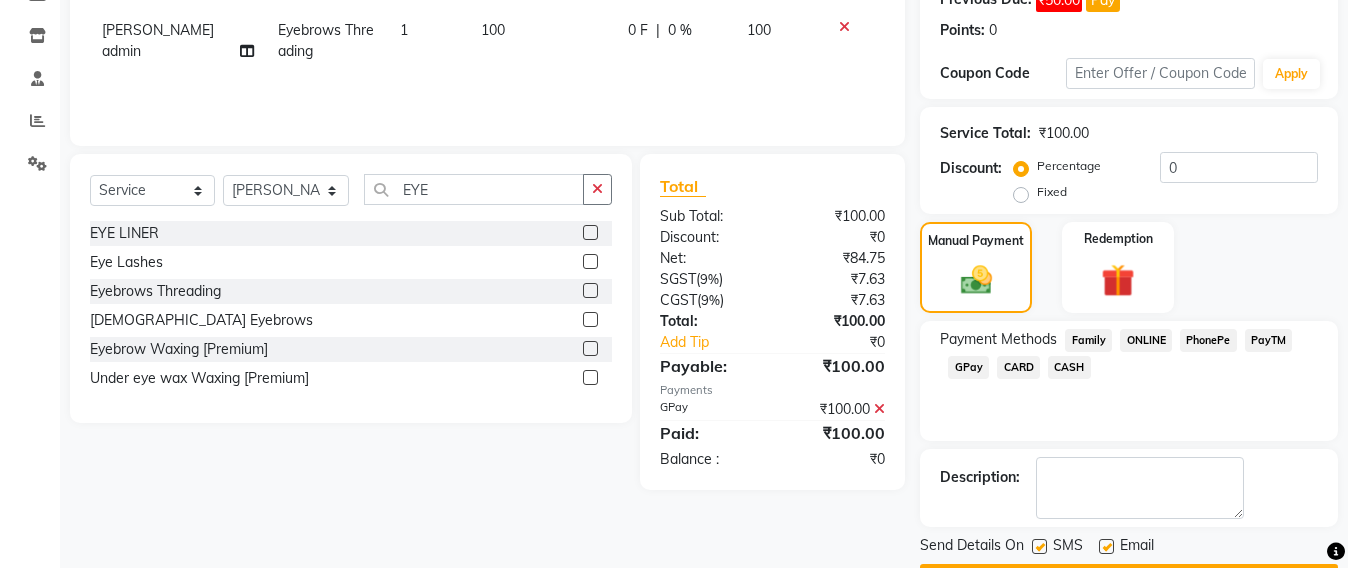 scroll, scrollTop: 379, scrollLeft: 0, axis: vertical 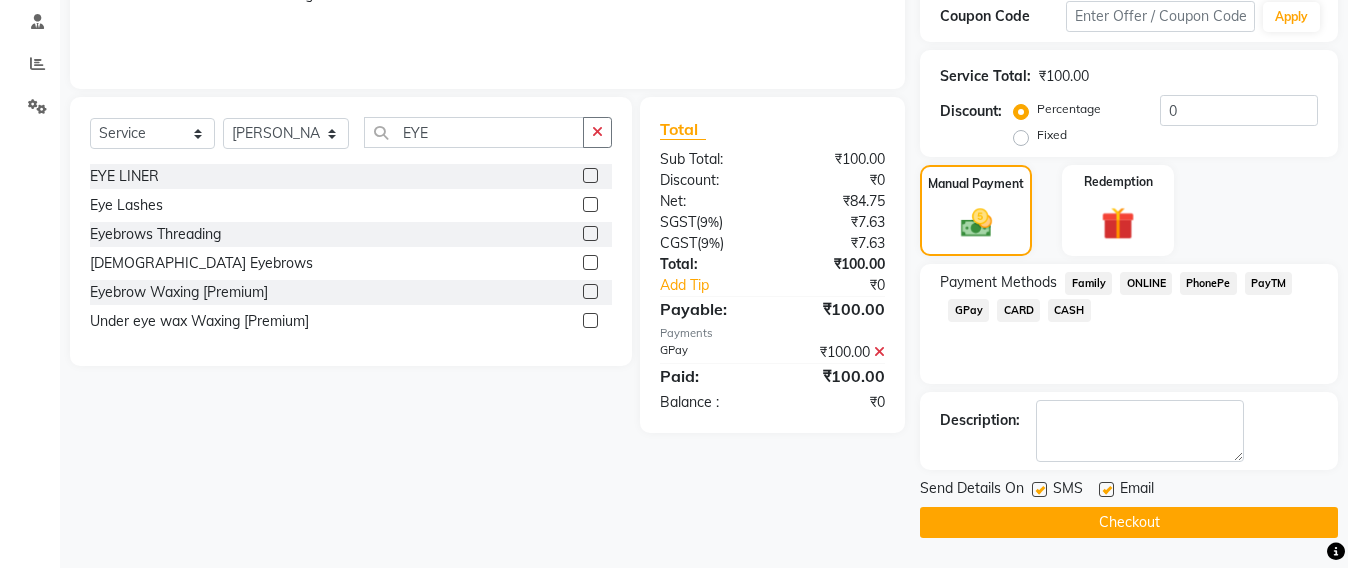 click on "Checkout" 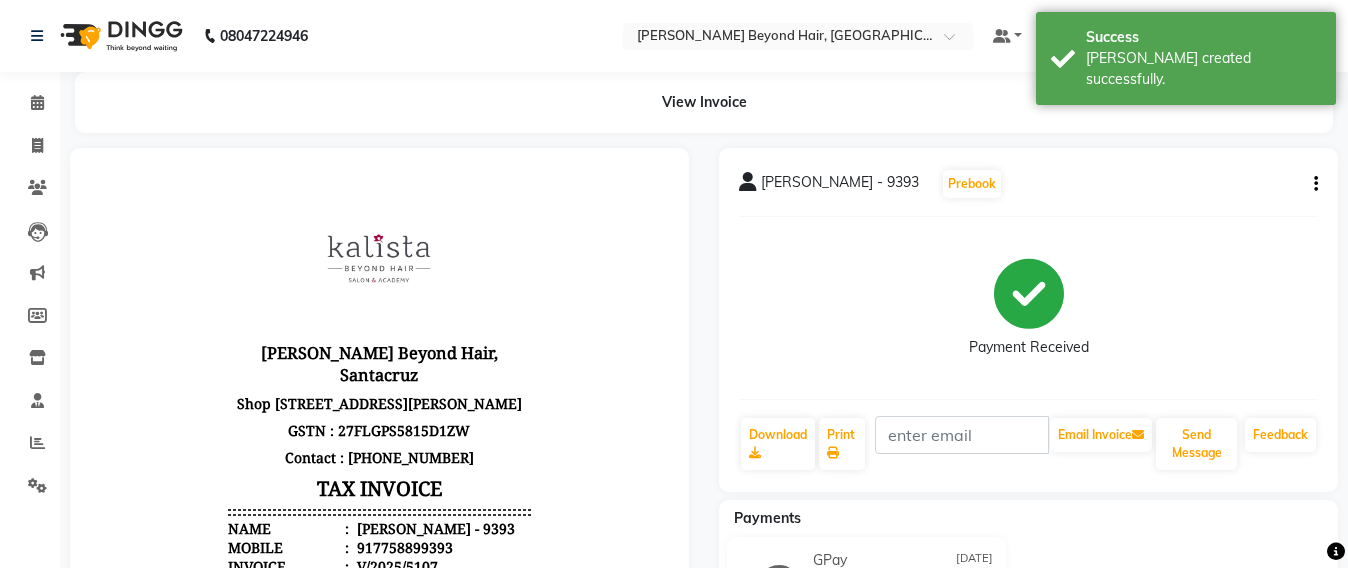 scroll, scrollTop: 0, scrollLeft: 0, axis: both 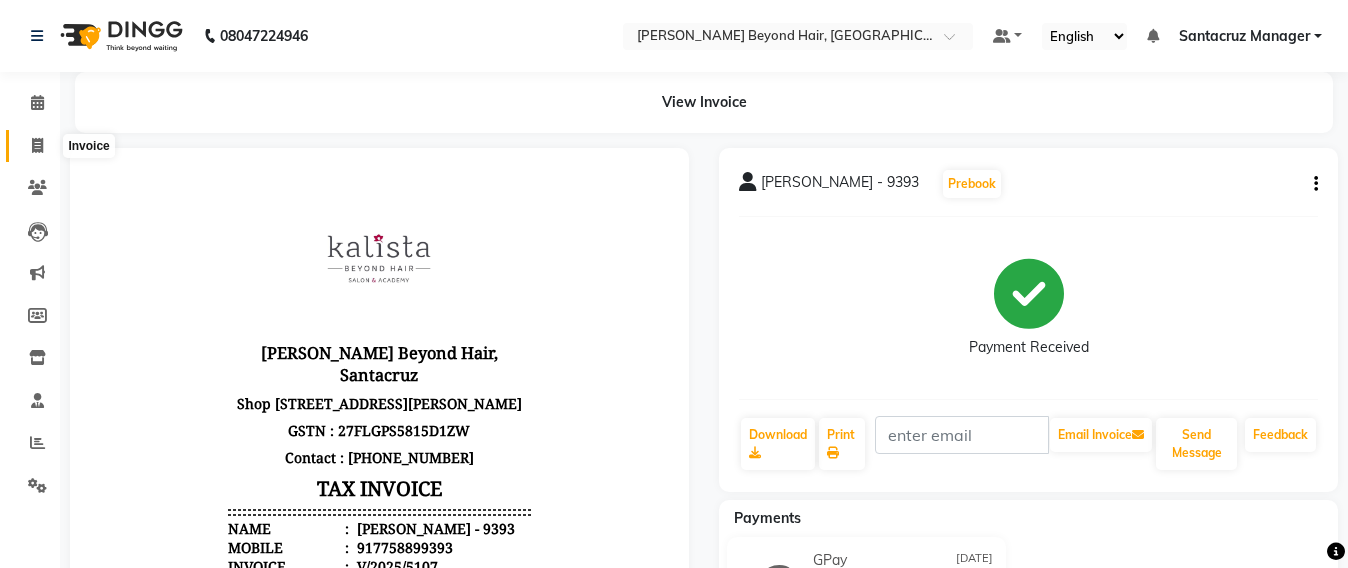click 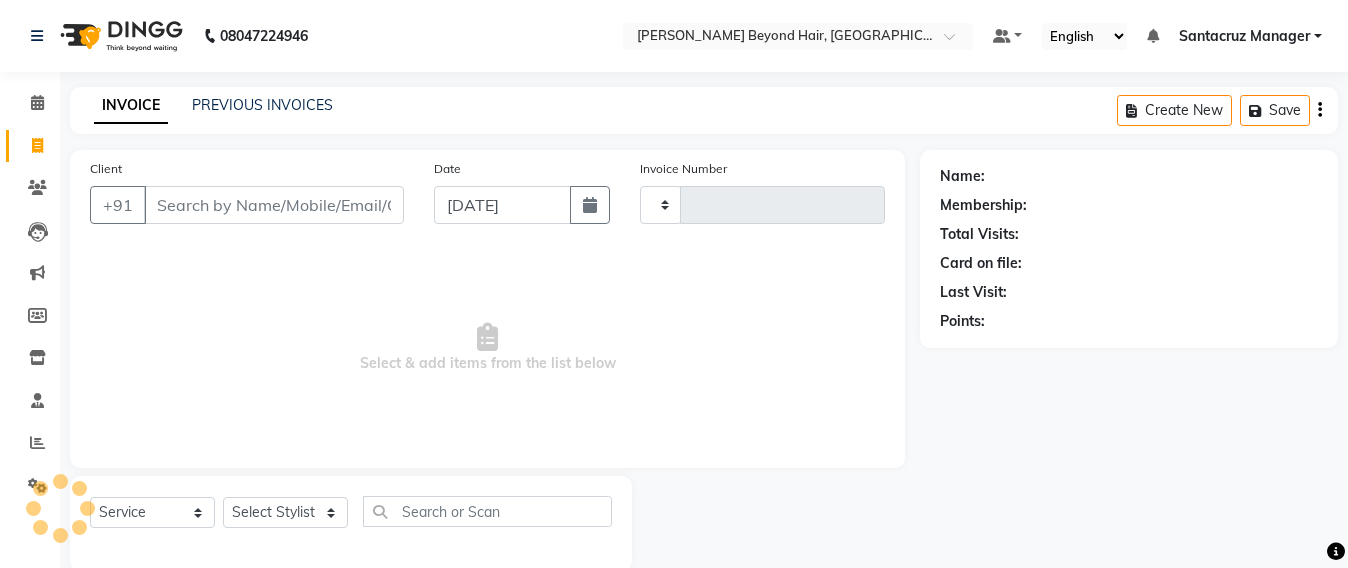 scroll, scrollTop: 33, scrollLeft: 0, axis: vertical 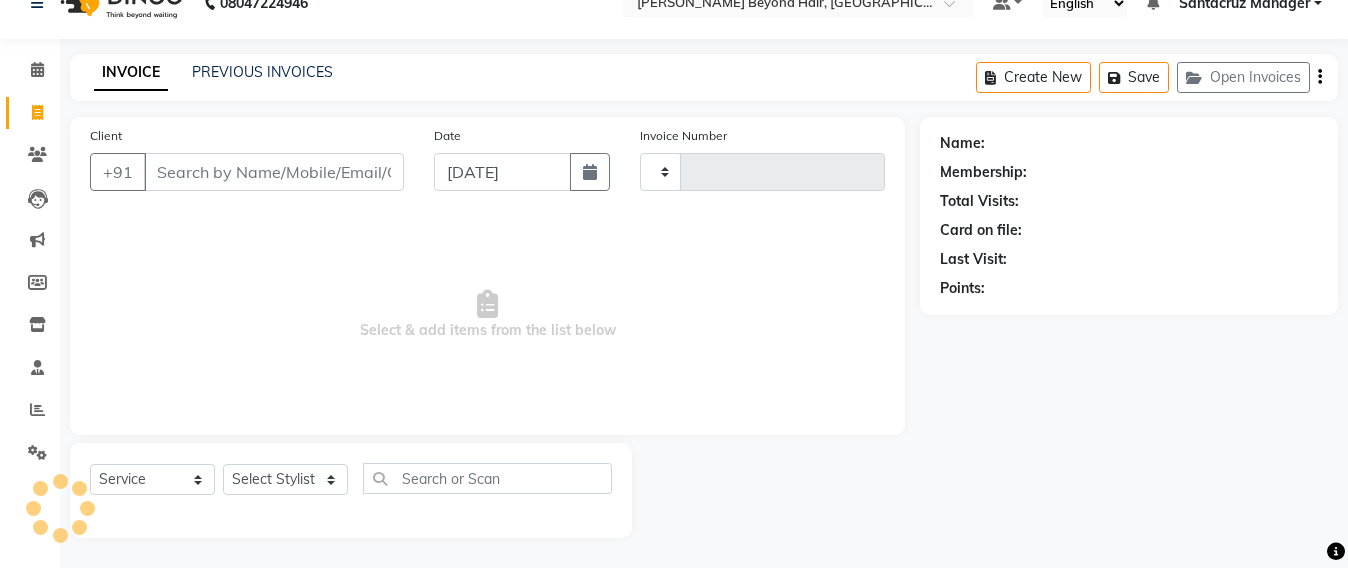 type on "5108" 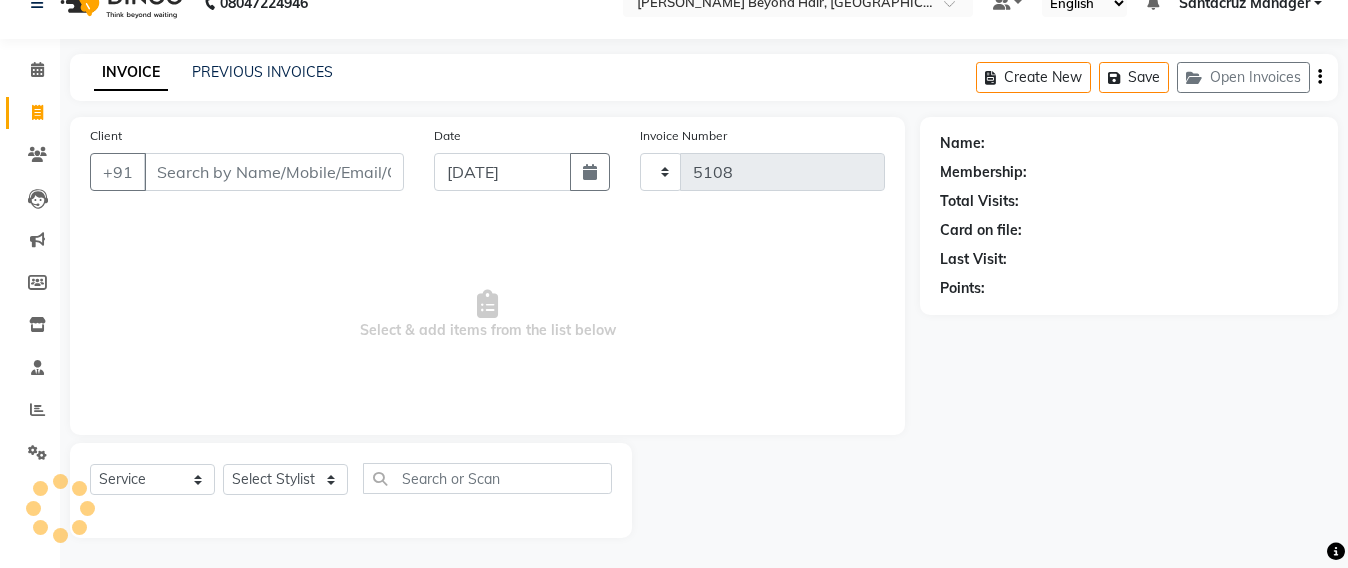 select on "6357" 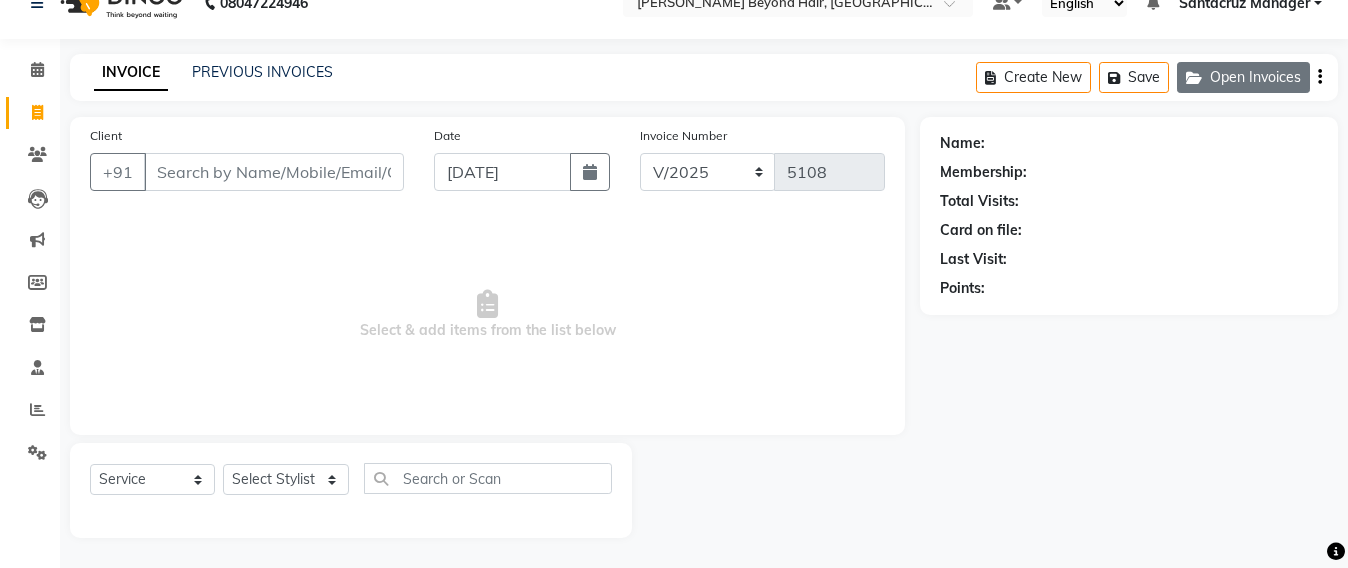 click on "Open Invoices" 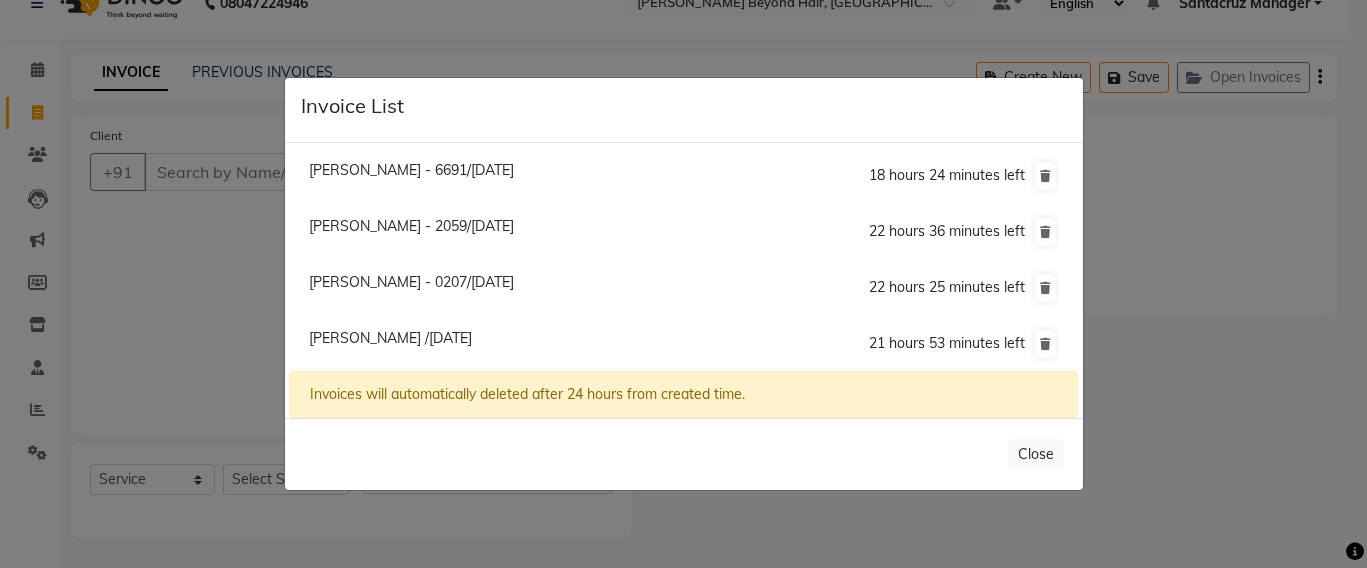 click on "Invoice List  [PERSON_NAME] - 6691/[DATE]  18 hours 24 minutes left  [PERSON_NAME] - 2059/[DATE]  22 hours 36 minutes left  [PERSON_NAME] Shetty - 0207/[DATE]  22 hours 25 minutes left  [PERSON_NAME] /[DATE]  21 hours 53 minutes left  Invoices will automatically deleted after 24 hours from created time.   Close" 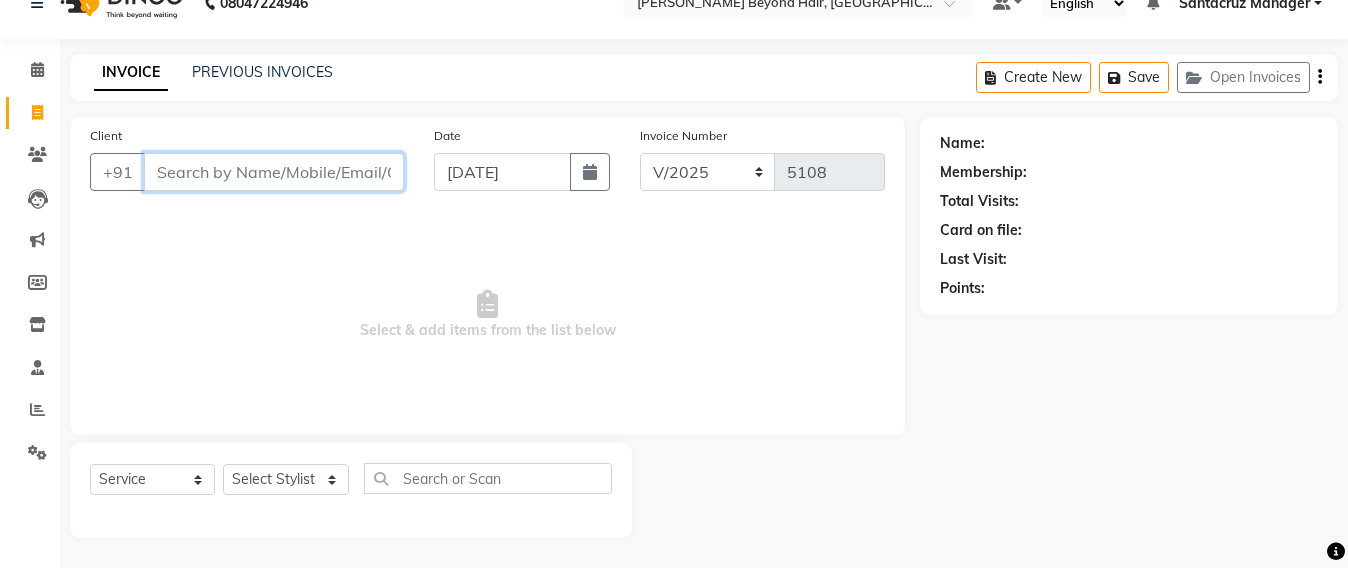 click on "Client" at bounding box center (274, 172) 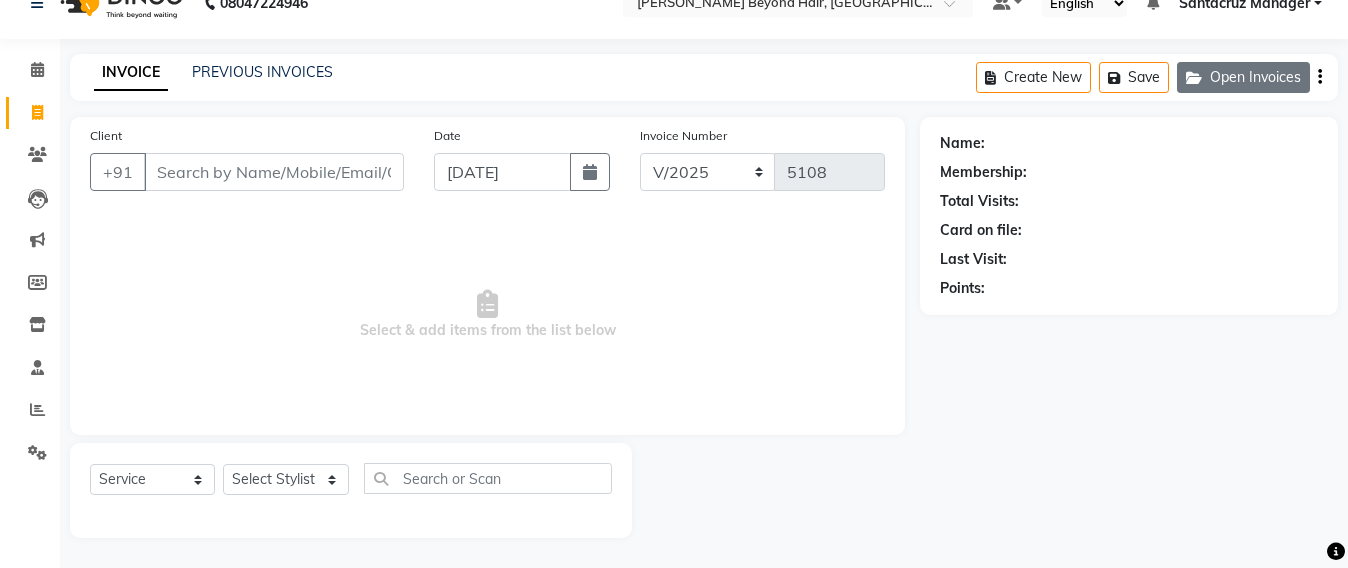 click on "Open Invoices" 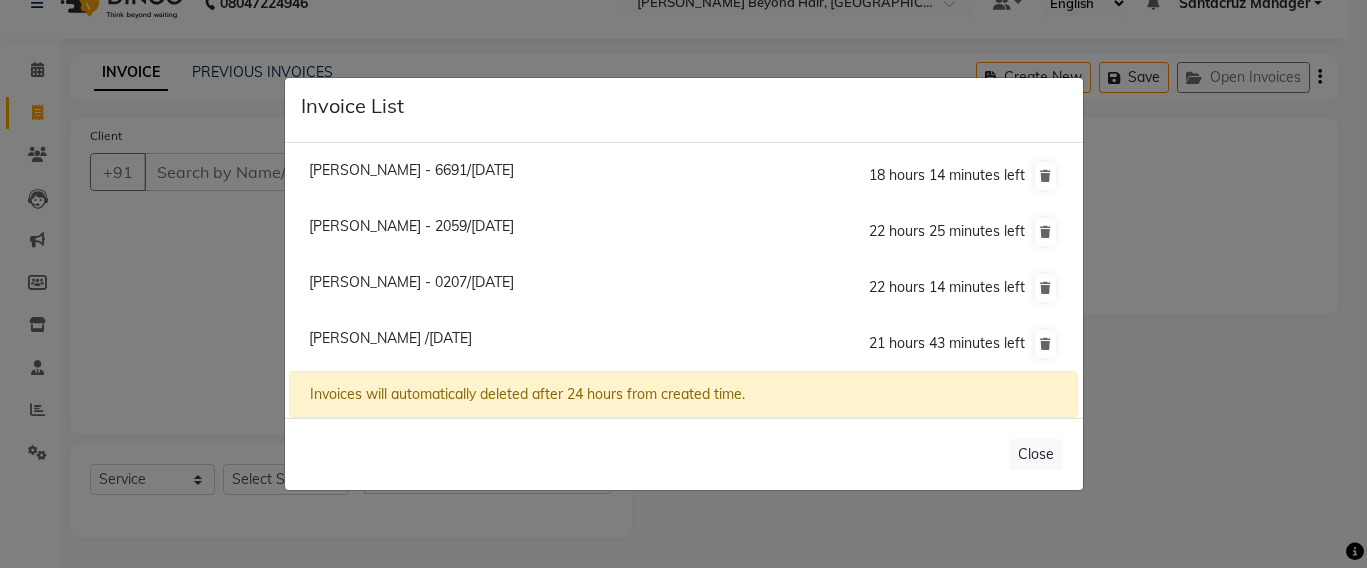 click on "[PERSON_NAME] - 2059/[DATE]" 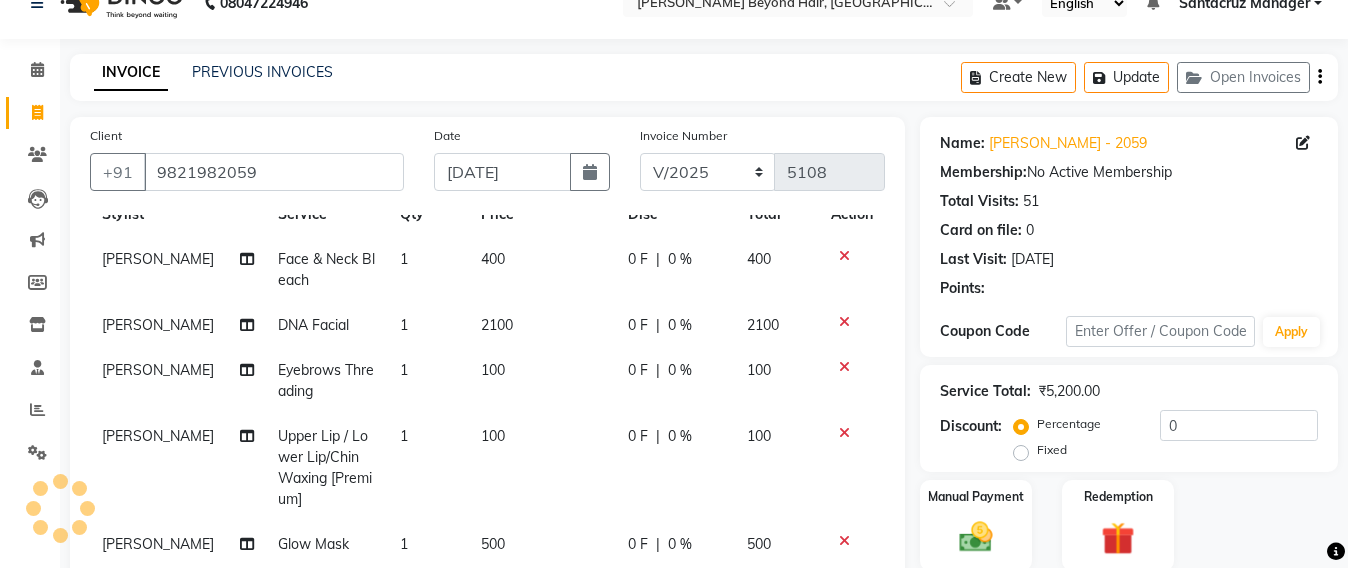 scroll, scrollTop: 79, scrollLeft: 0, axis: vertical 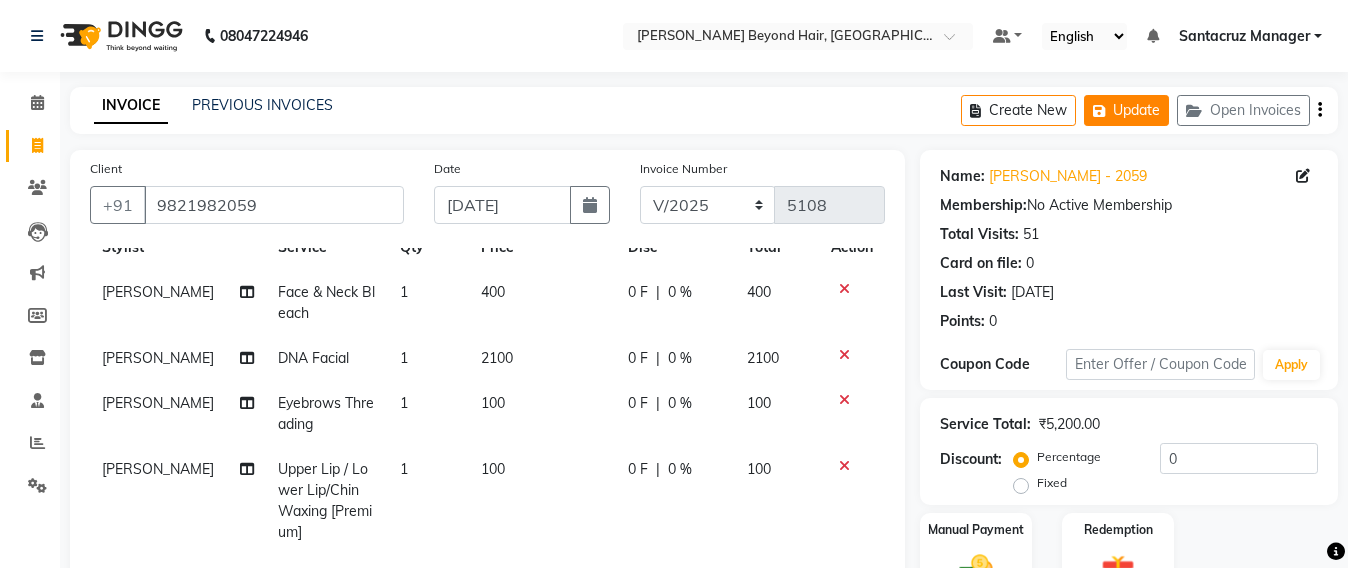 click on "Update" 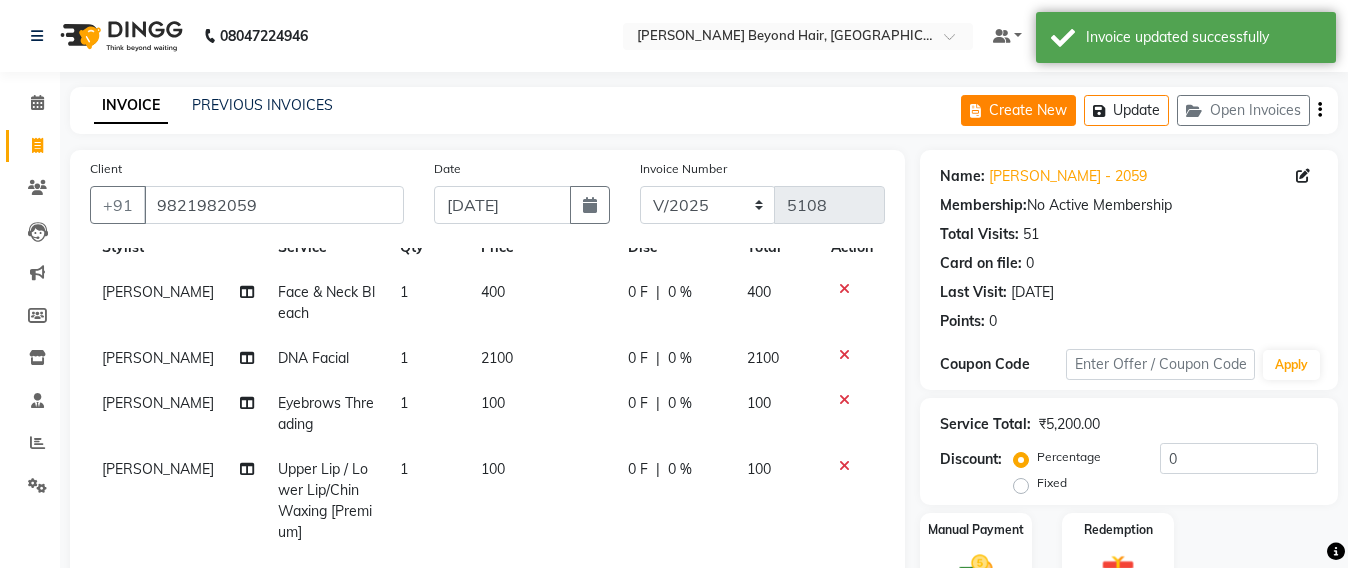 click on "Create New" 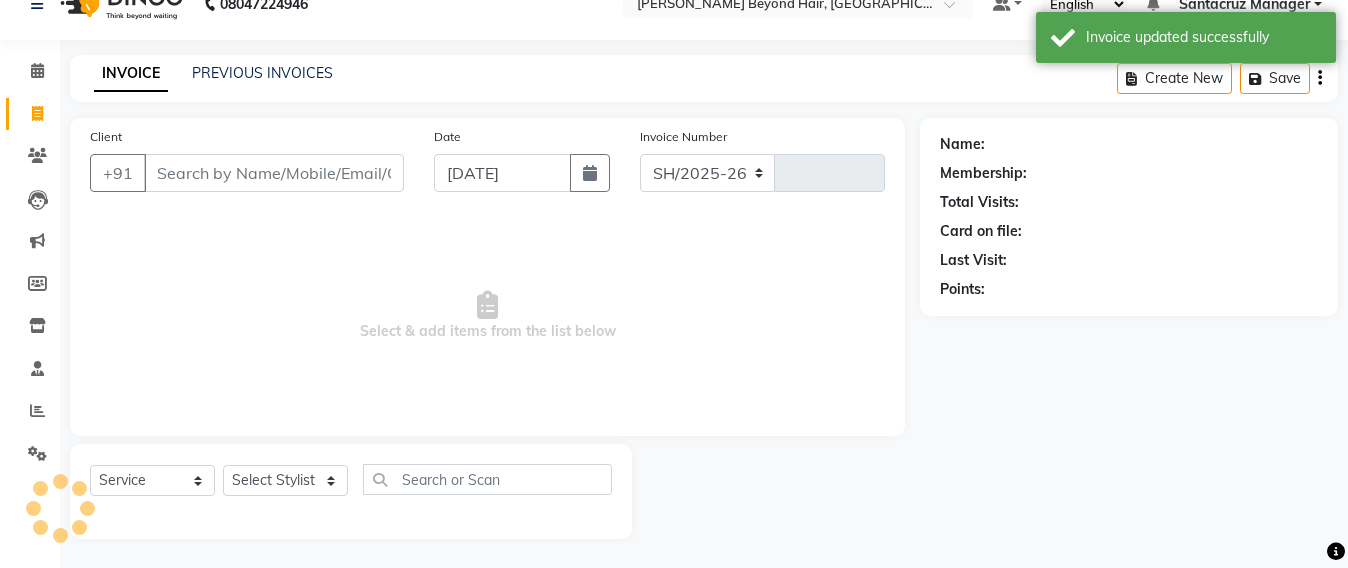 select on "6357" 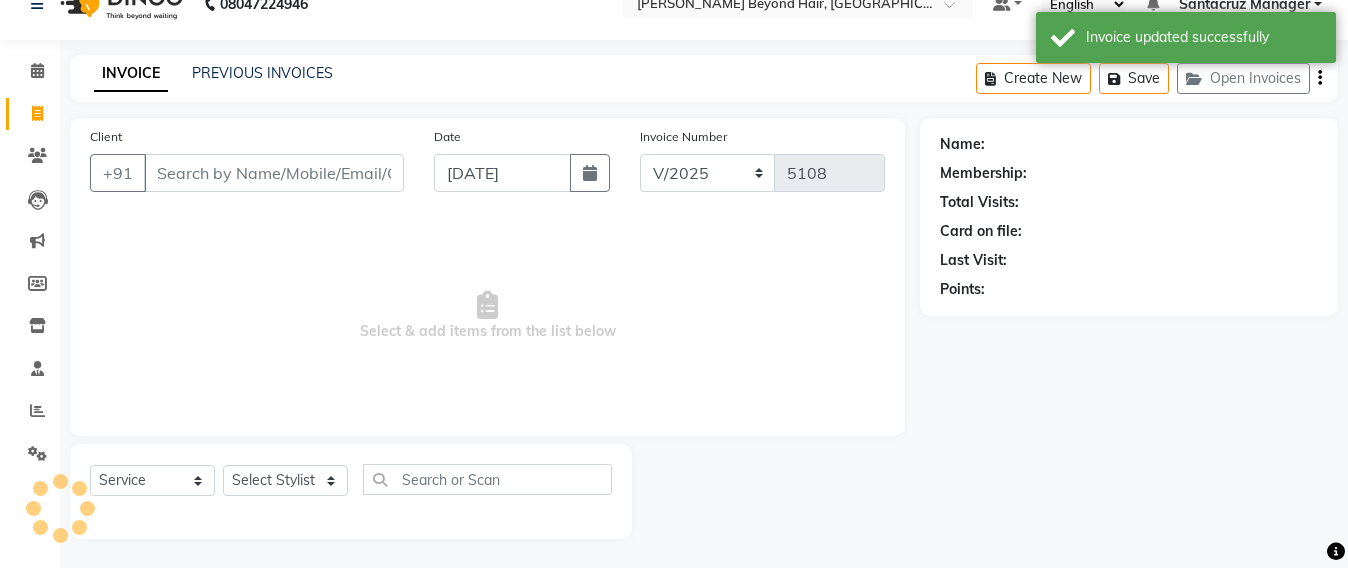 scroll, scrollTop: 33, scrollLeft: 0, axis: vertical 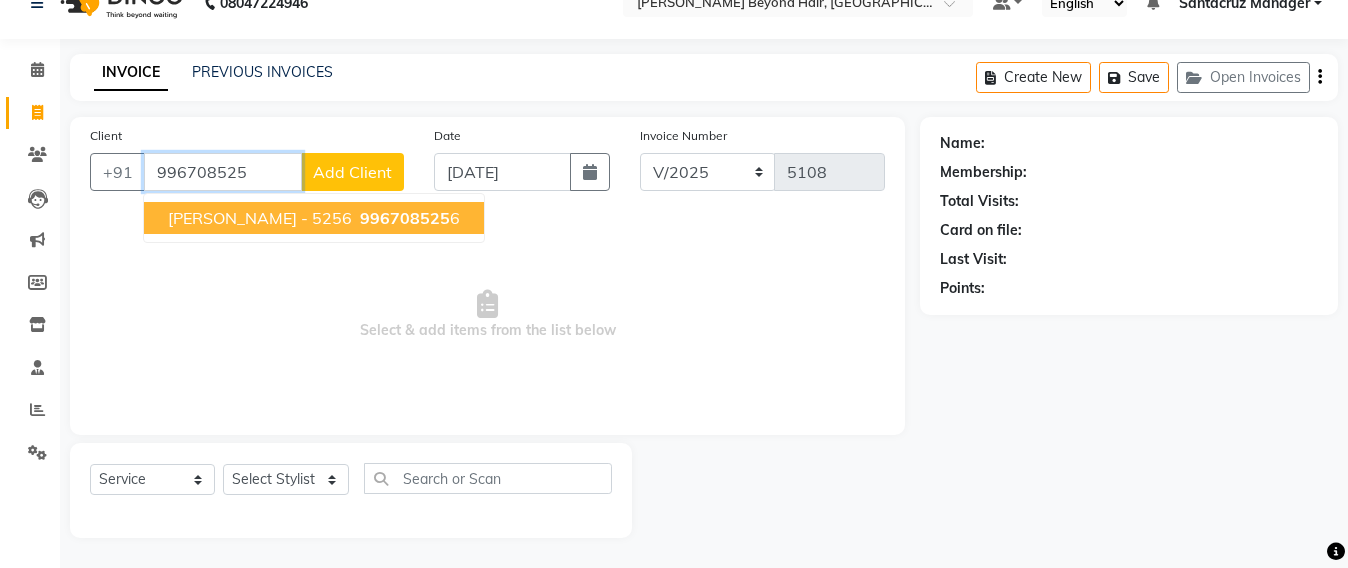 click on "996708525" at bounding box center [405, 218] 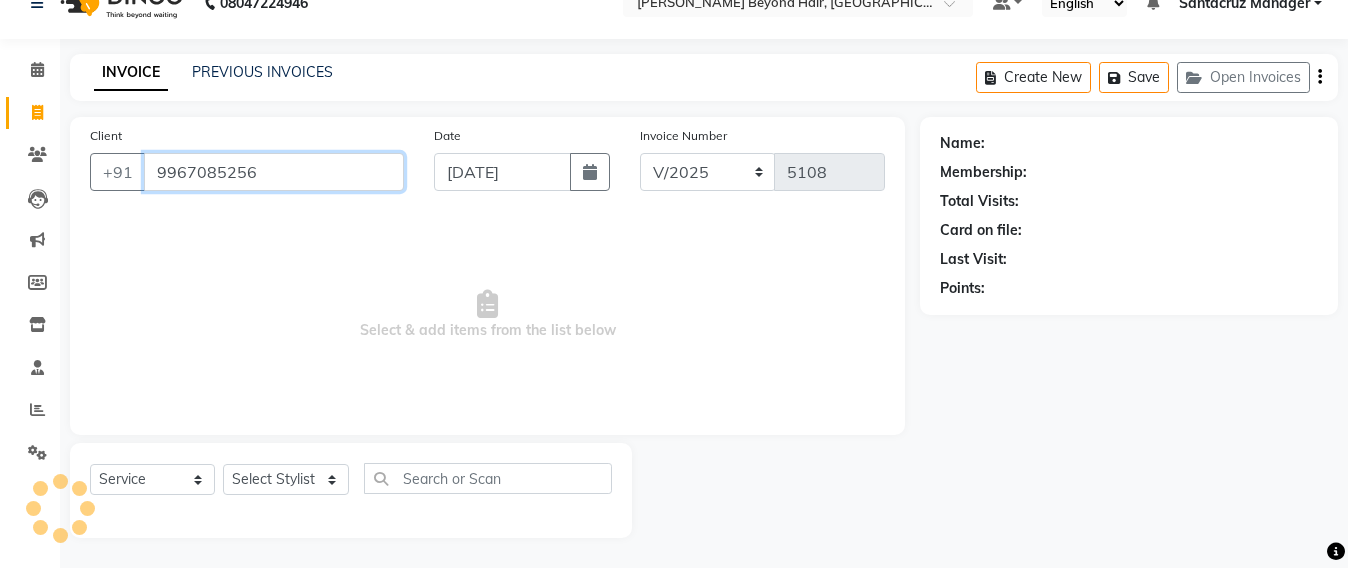 type on "9967085256" 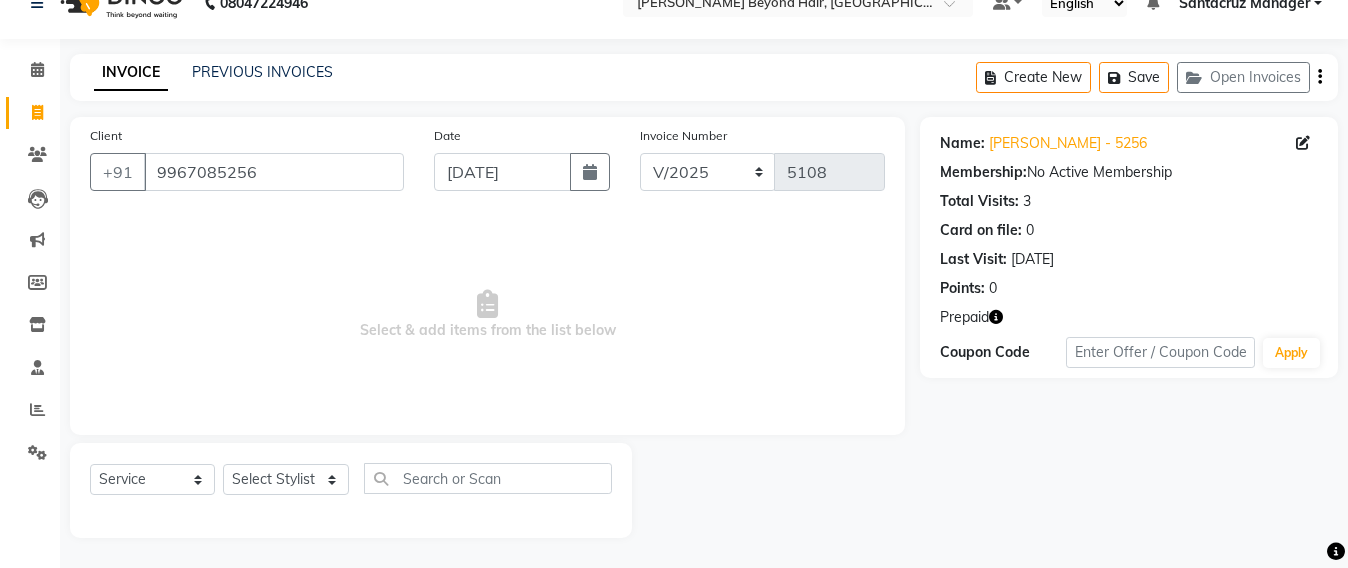 click 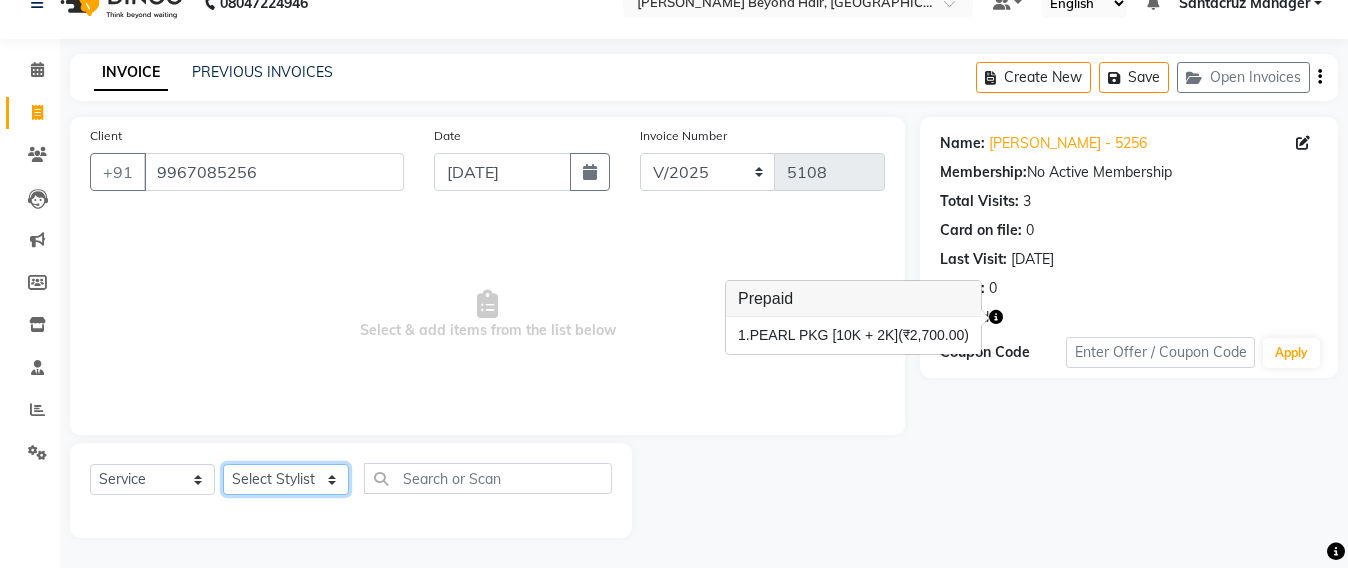 click on "Select Stylist Admin [PERSON_NAME] Sankat [PERSON_NAME] [PERSON_NAME] [PERSON_NAME] [PERSON_NAME] [PERSON_NAME] [PERSON_NAME] mahattre Pratibha [PERSON_NAME] Rosy [PERSON_NAME] [PERSON_NAME] admin [PERSON_NAME] Manager [PERSON_NAME] SOMAYANG VASHUM [PERSON_NAME]" 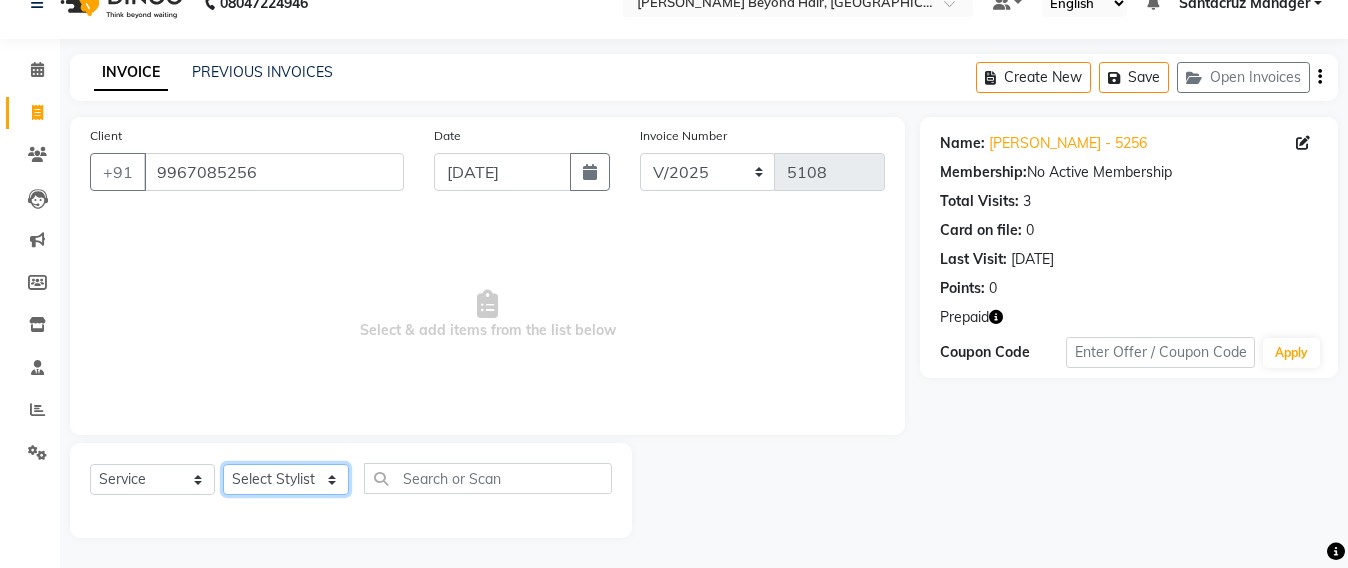 select on "47916" 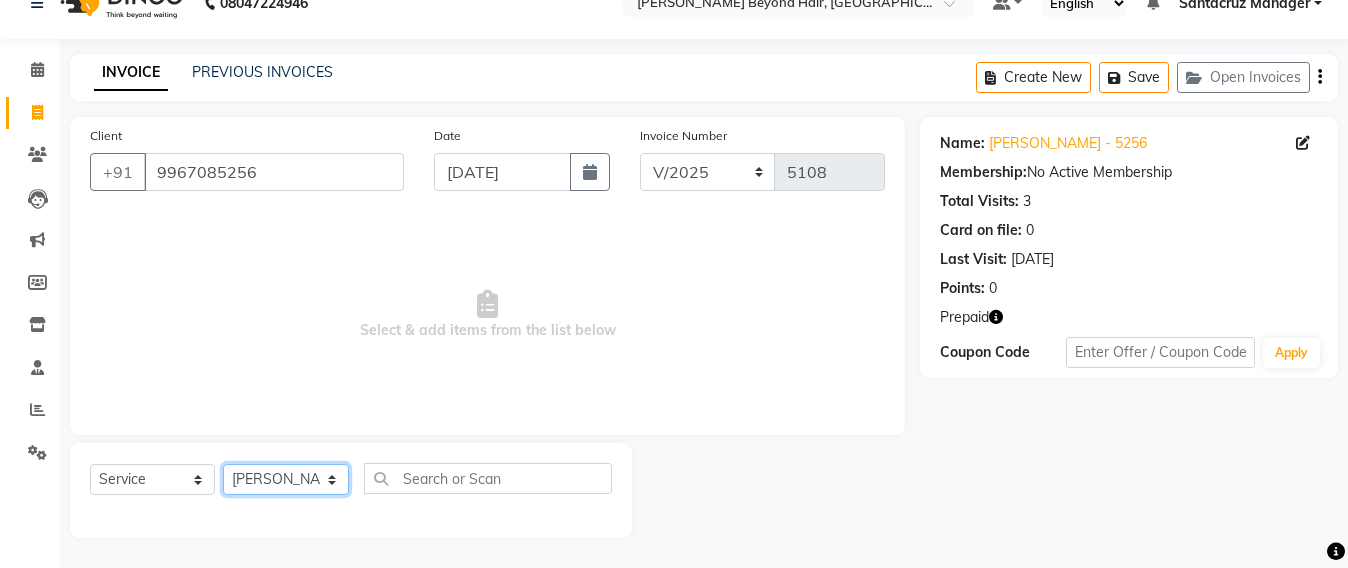 click on "Select Stylist Admin [PERSON_NAME] Sankat [PERSON_NAME] [PERSON_NAME] [PERSON_NAME] [PERSON_NAME] [PERSON_NAME] [PERSON_NAME] mahattre Pratibha [PERSON_NAME] Rosy [PERSON_NAME] [PERSON_NAME] admin [PERSON_NAME] Manager [PERSON_NAME] SOMAYANG VASHUM [PERSON_NAME]" 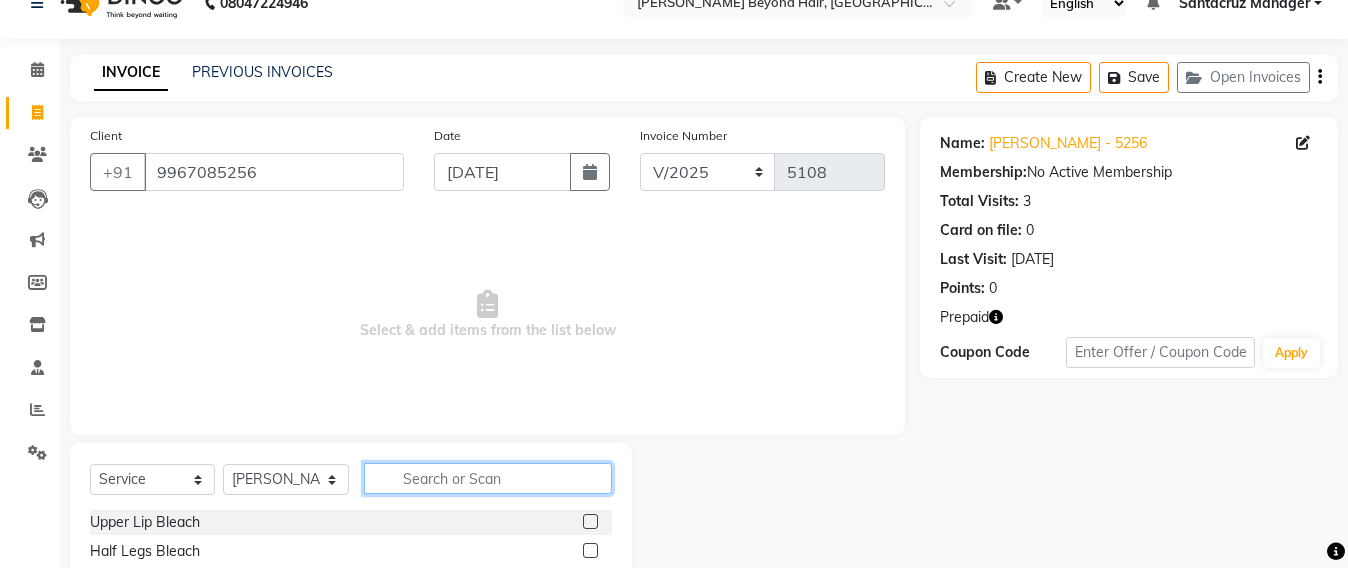 click 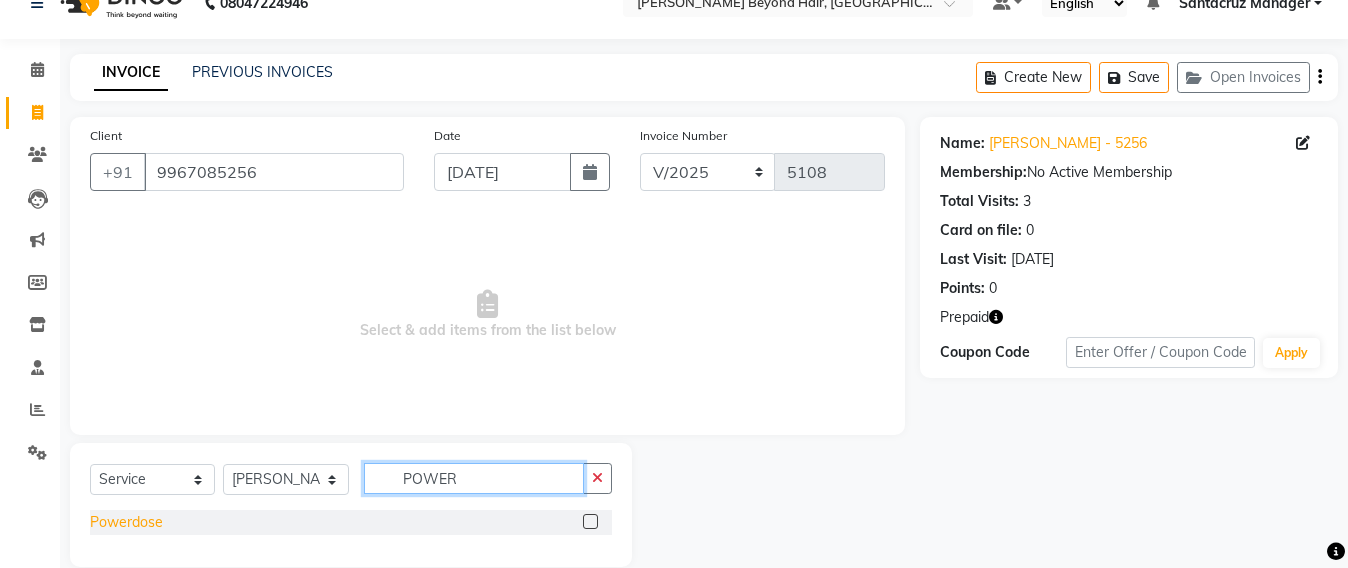 type on "POWER" 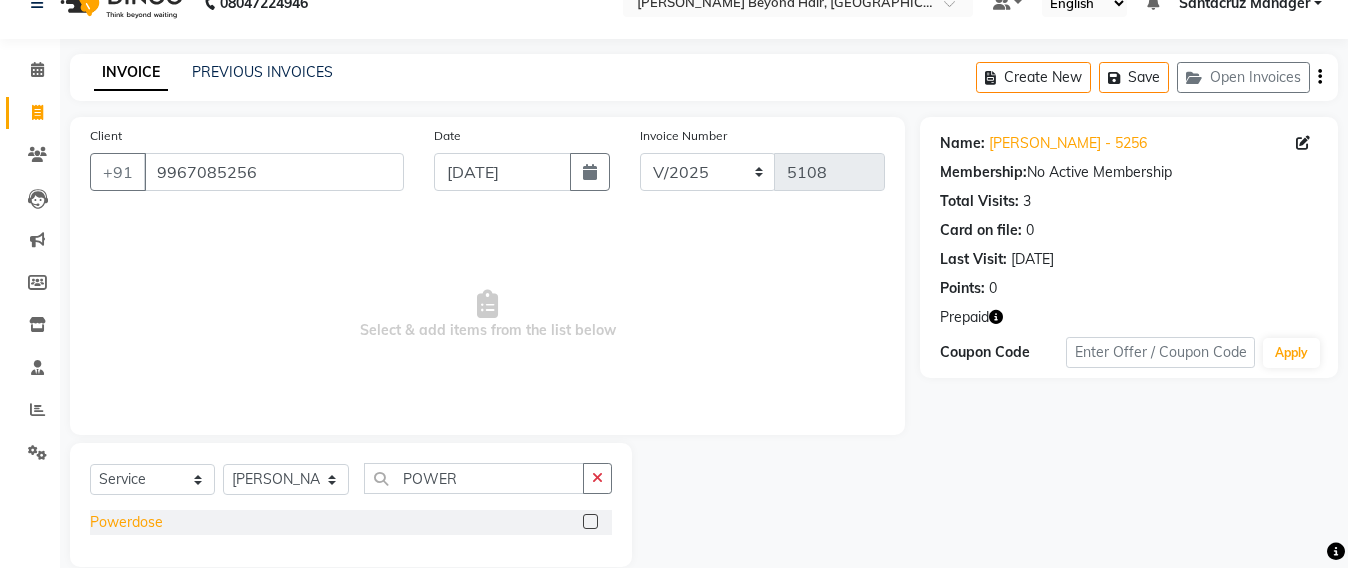 click on "Powerdose" 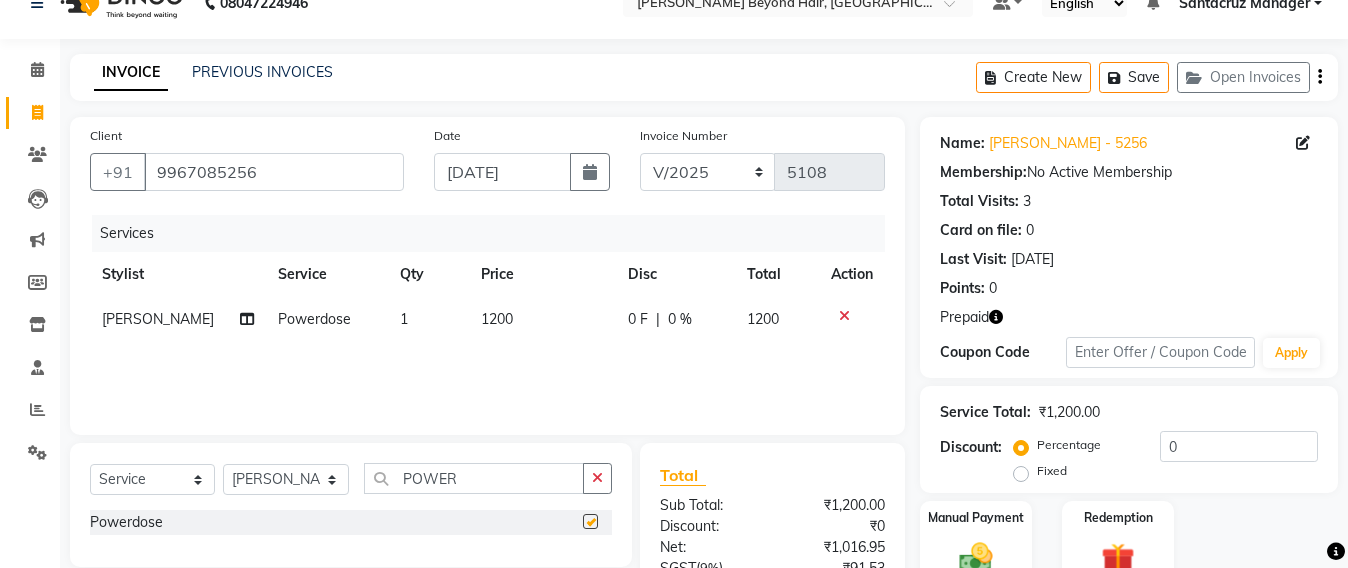 checkbox on "false" 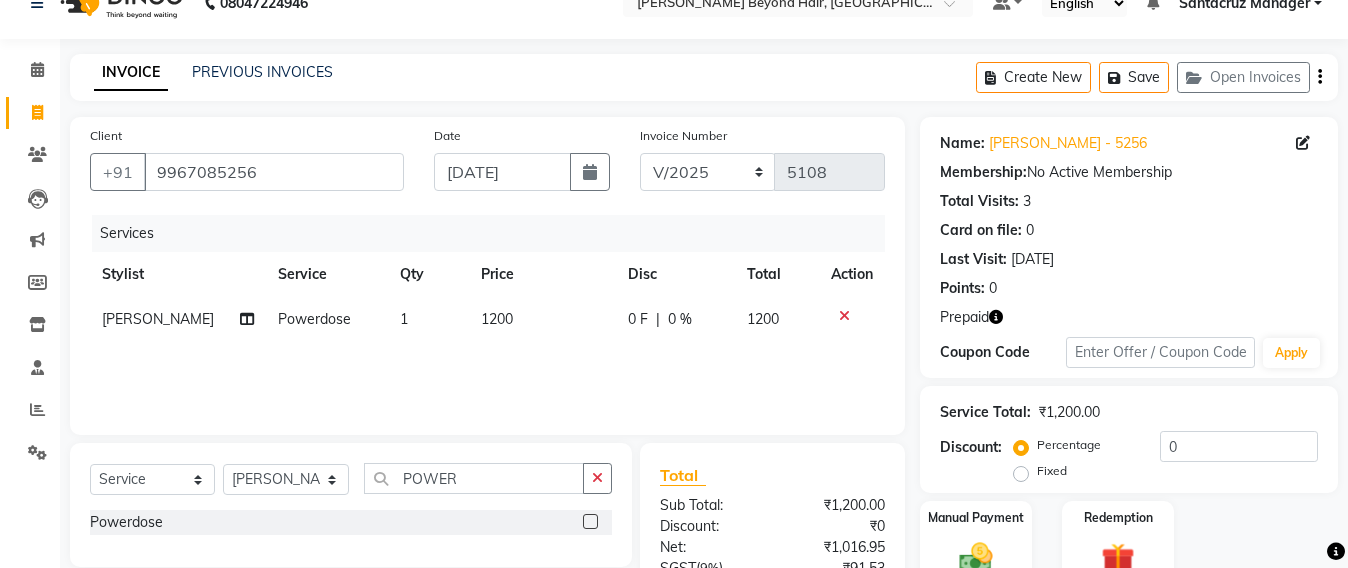 click 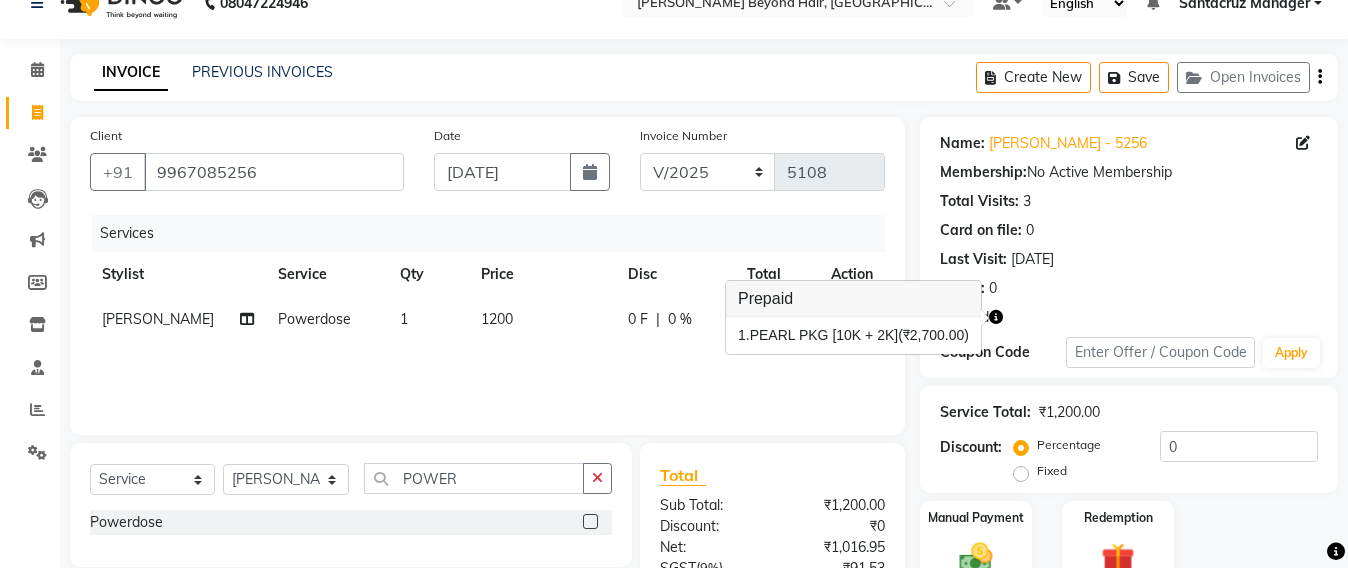 click on "1200" 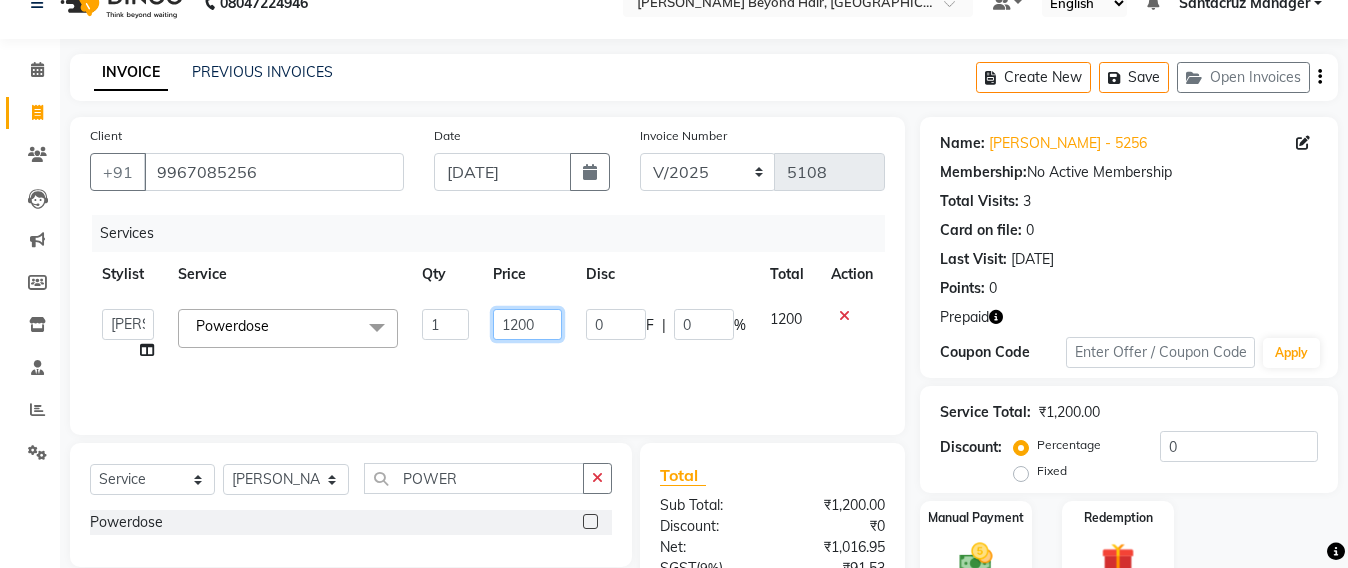 click on "1200" 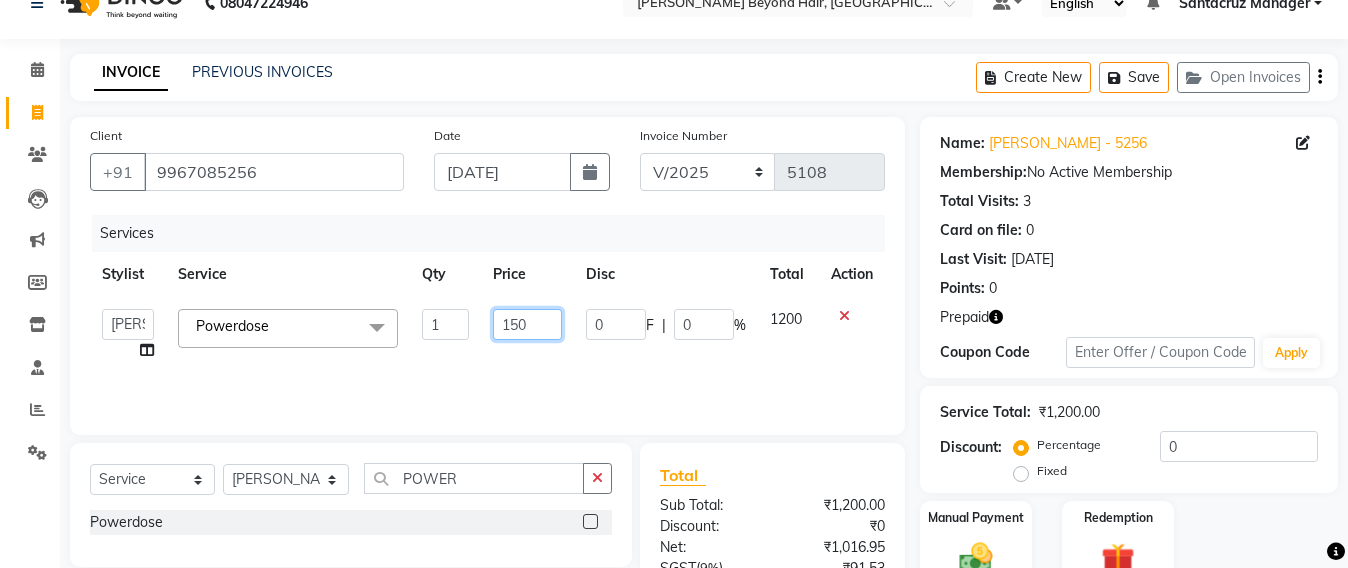 type on "1500" 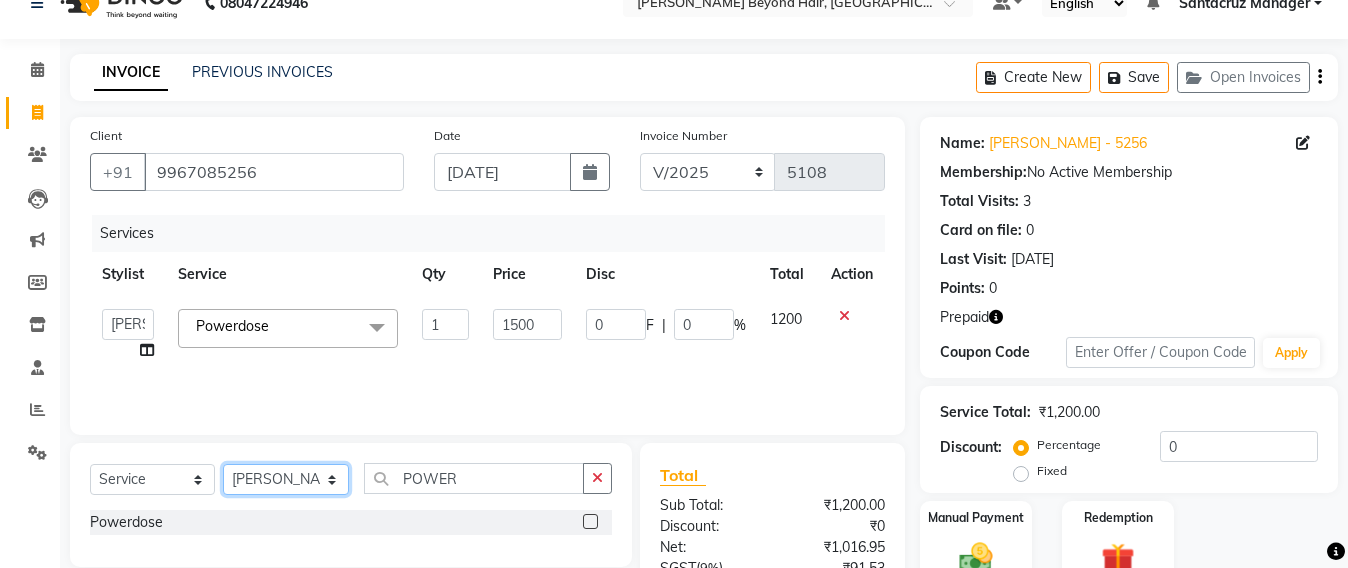 click on "Select Stylist Admin [PERSON_NAME] Sankat [PERSON_NAME] [PERSON_NAME] [PERSON_NAME] [PERSON_NAME] [PERSON_NAME] [PERSON_NAME] mahattre Pratibha [PERSON_NAME] Rosy [PERSON_NAME] [PERSON_NAME] admin [PERSON_NAME] Manager [PERSON_NAME] SOMAYANG VASHUM [PERSON_NAME]" 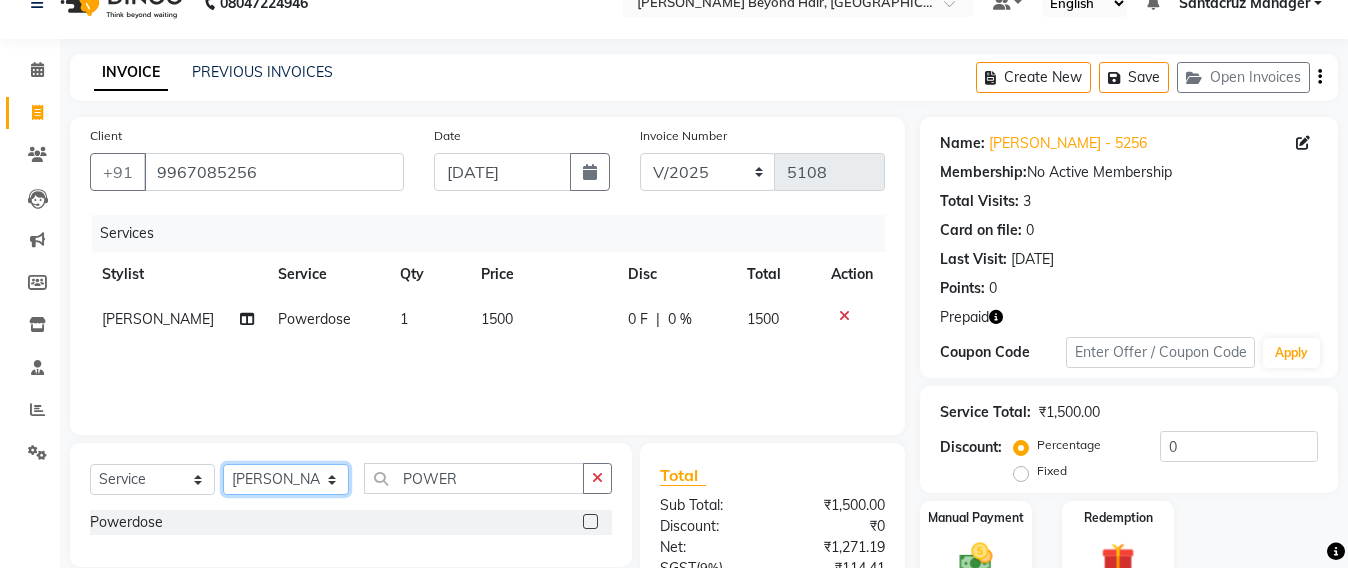 click on "Select Stylist Admin [PERSON_NAME] Sankat [PERSON_NAME] [PERSON_NAME] [PERSON_NAME] [PERSON_NAME] [PERSON_NAME] [PERSON_NAME] mahattre Pratibha [PERSON_NAME] Rosy [PERSON_NAME] [PERSON_NAME] admin [PERSON_NAME] Manager [PERSON_NAME] SOMAYANG VASHUM [PERSON_NAME]" 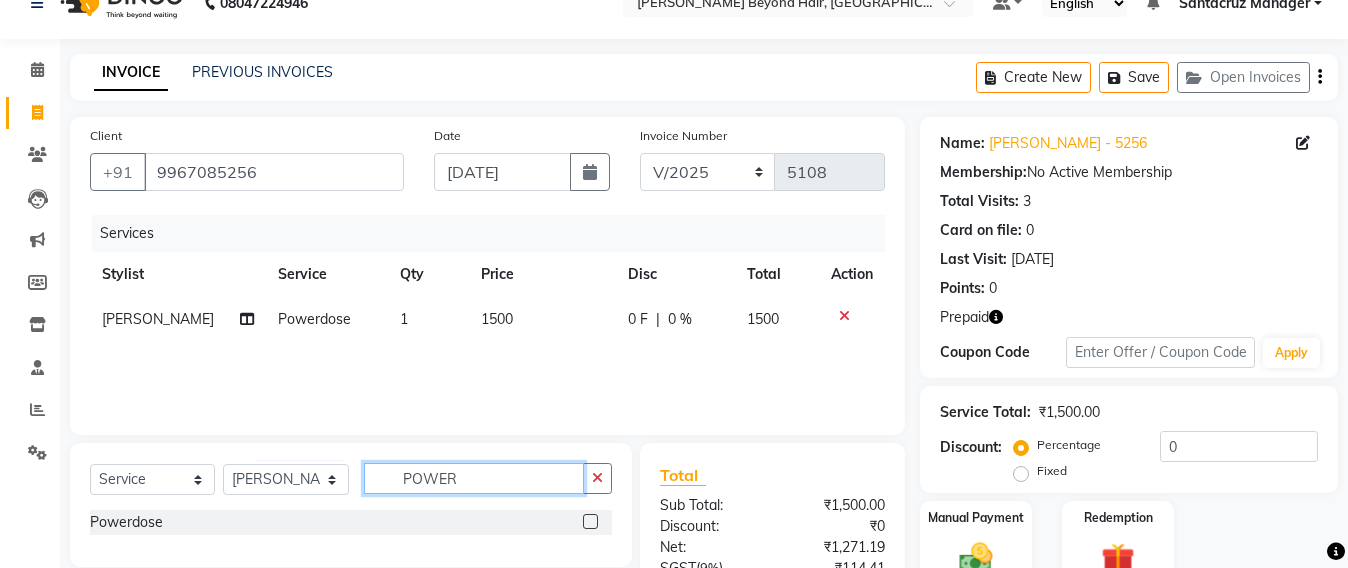 click on "POWER" 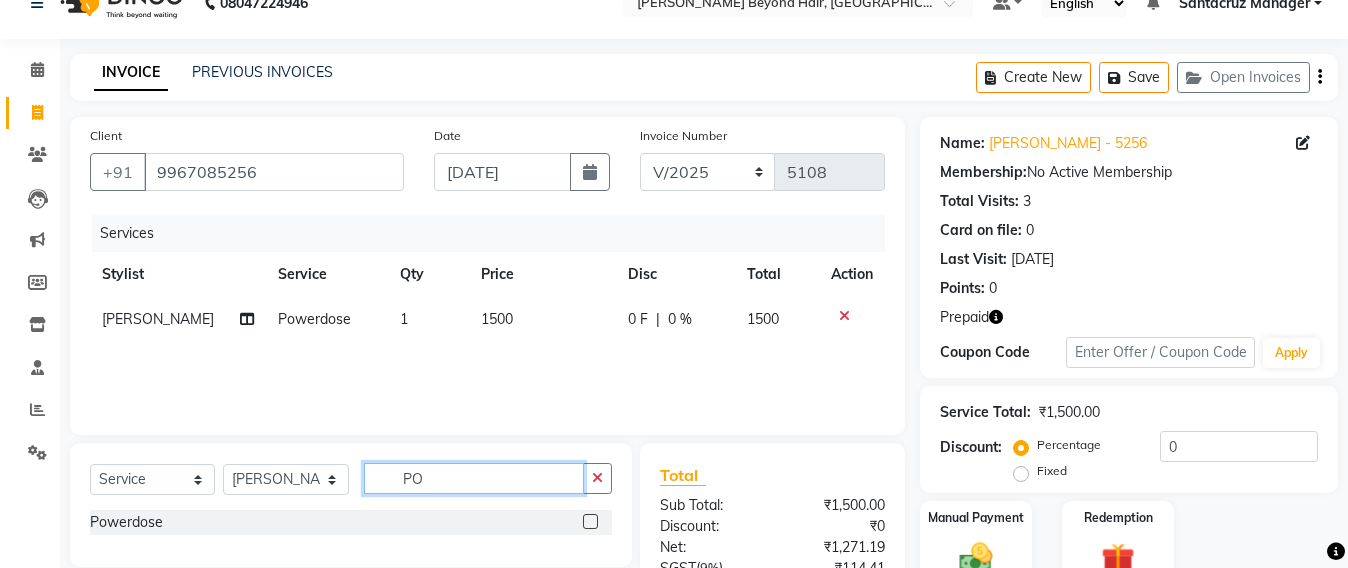 type on "P" 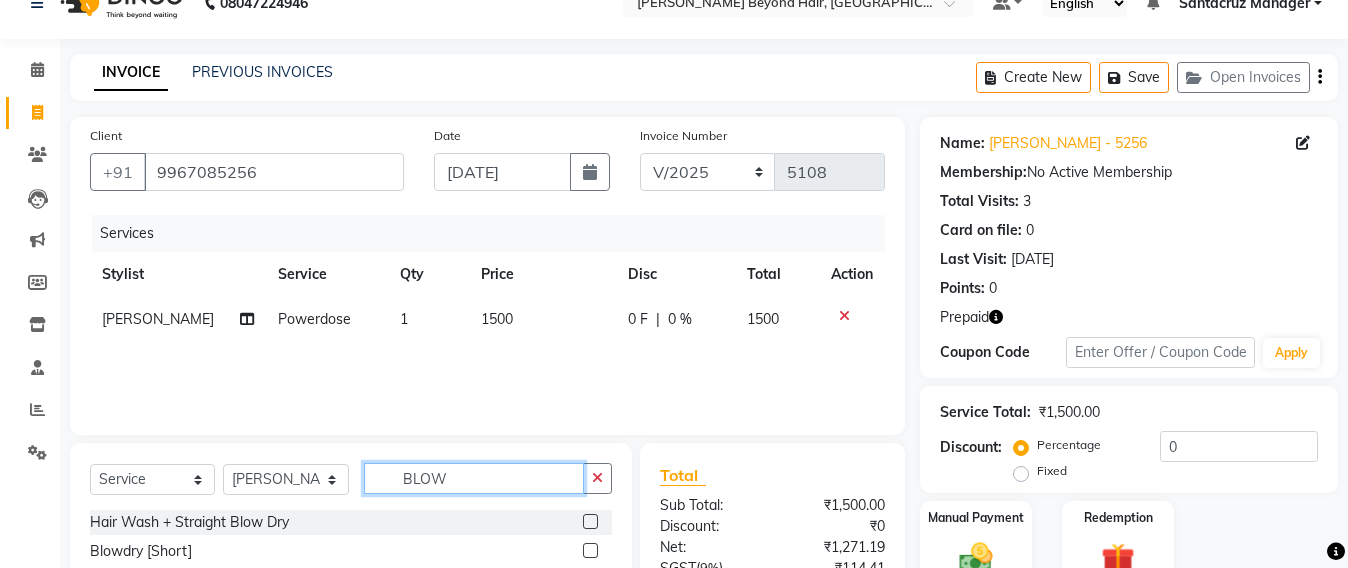 scroll, scrollTop: 158, scrollLeft: 0, axis: vertical 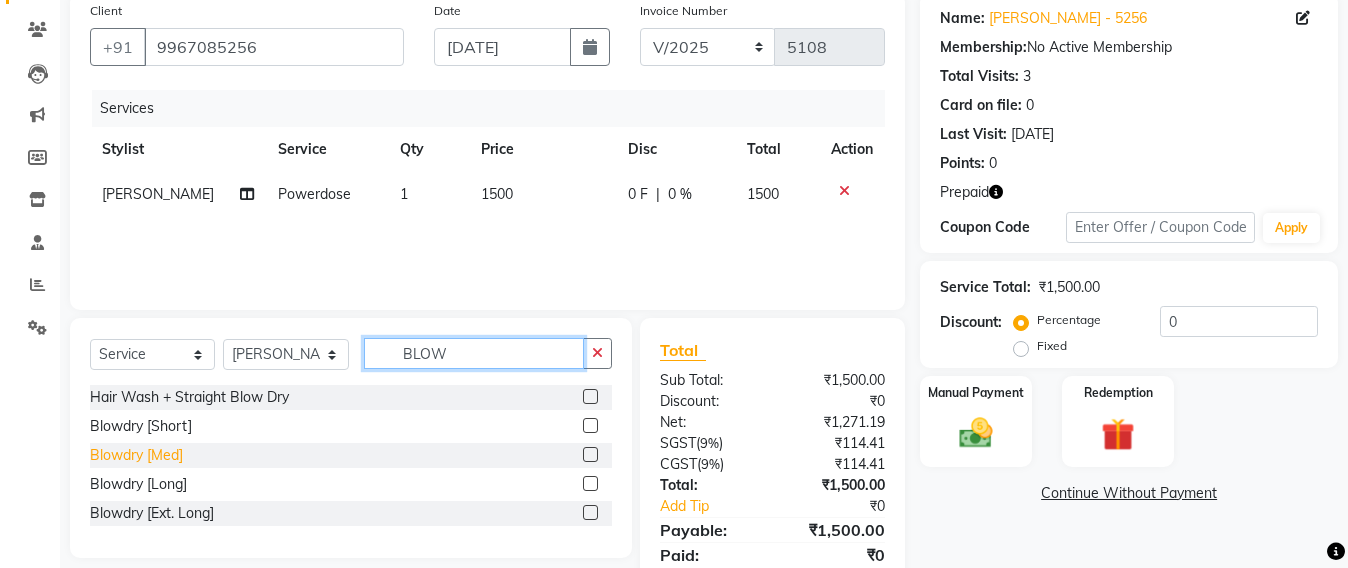 type on "BLOW" 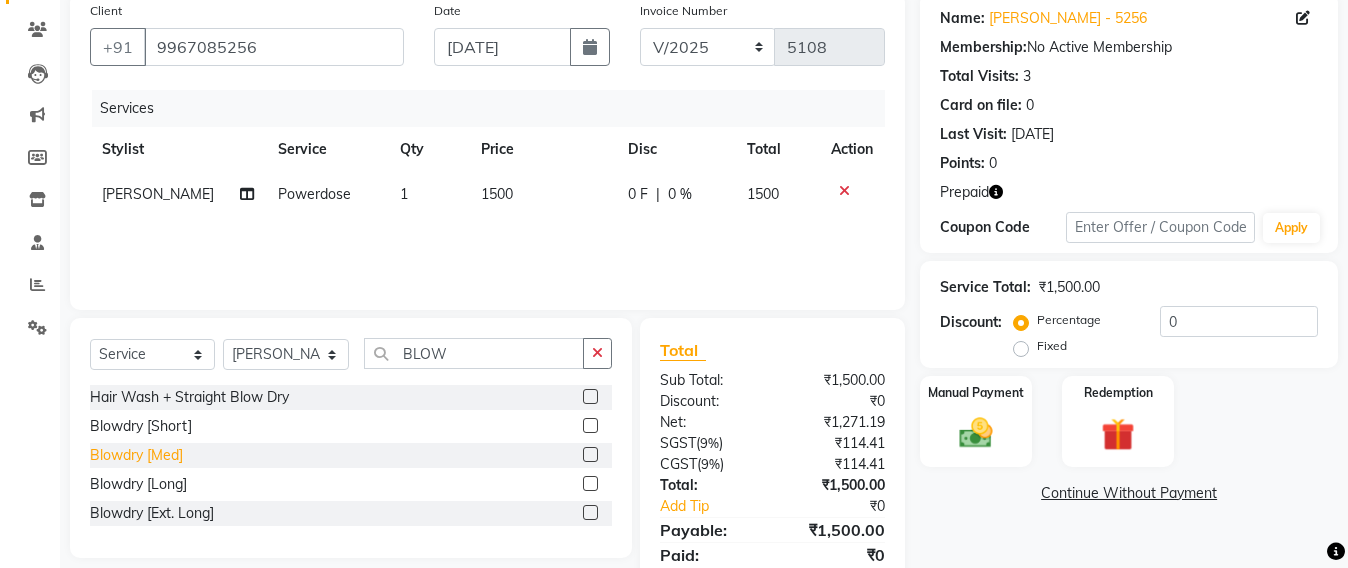 click on "Blowdry [Med]" 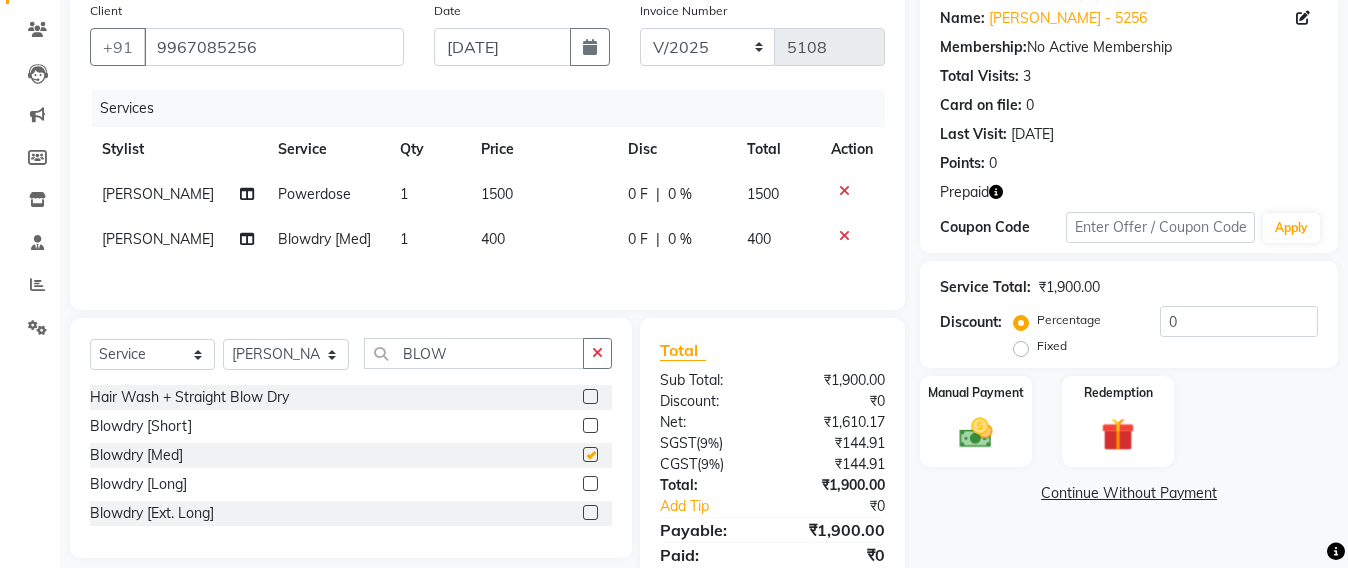 checkbox on "false" 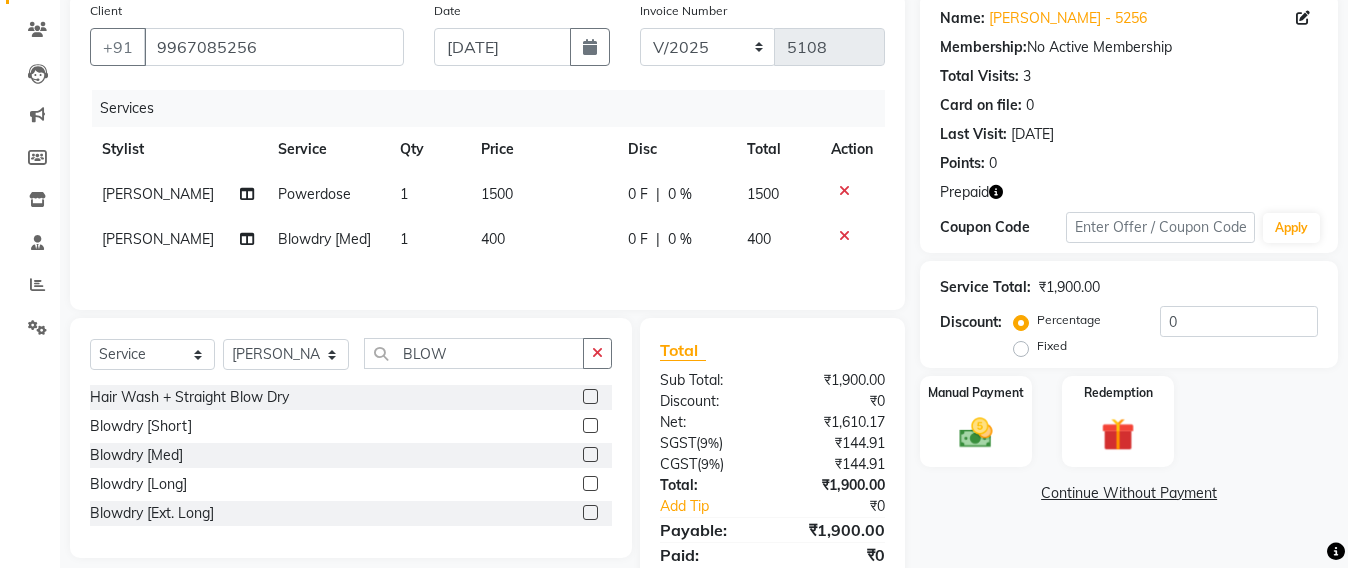 click on "400" 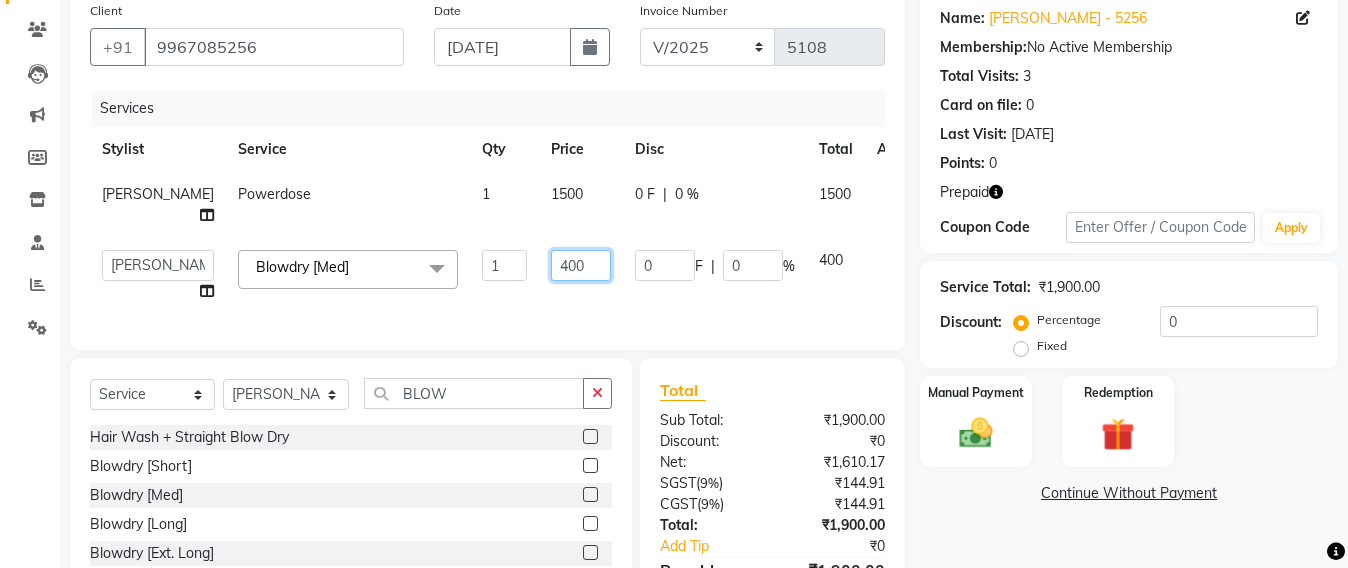 click on "400" 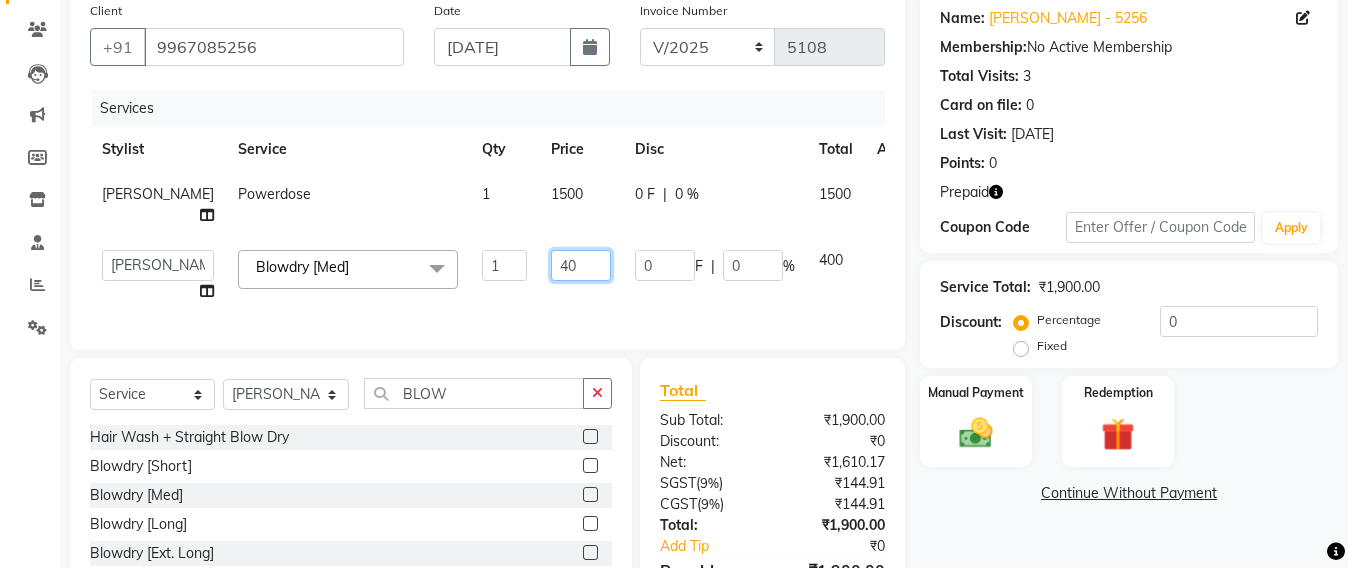 type on "4" 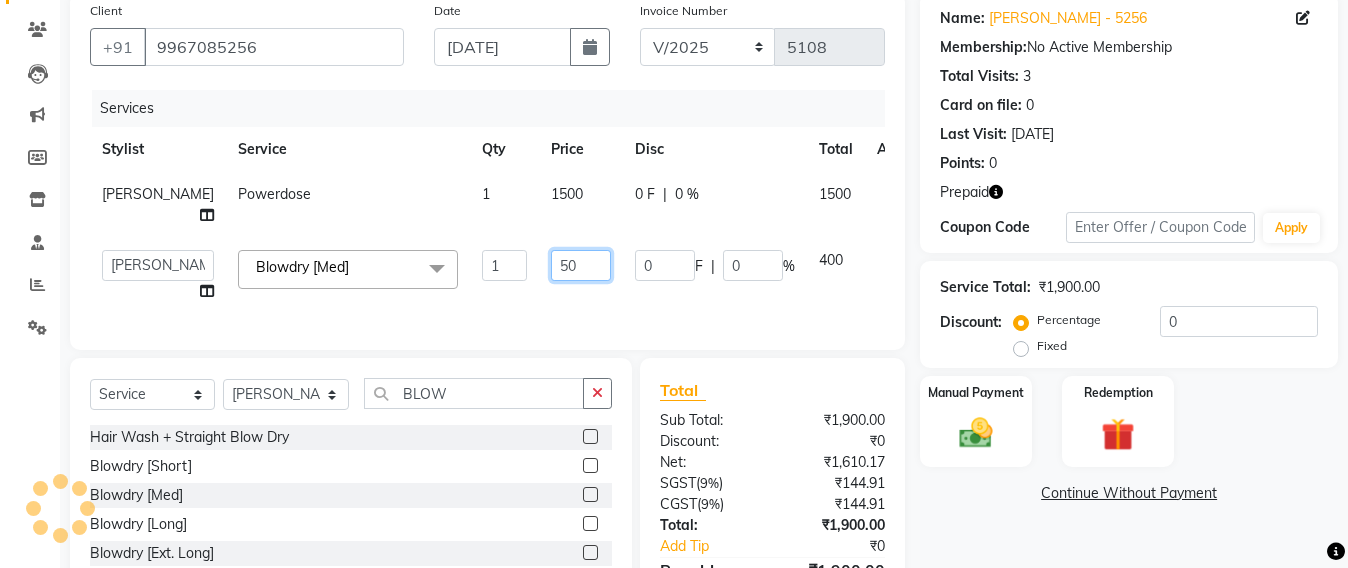 type on "500" 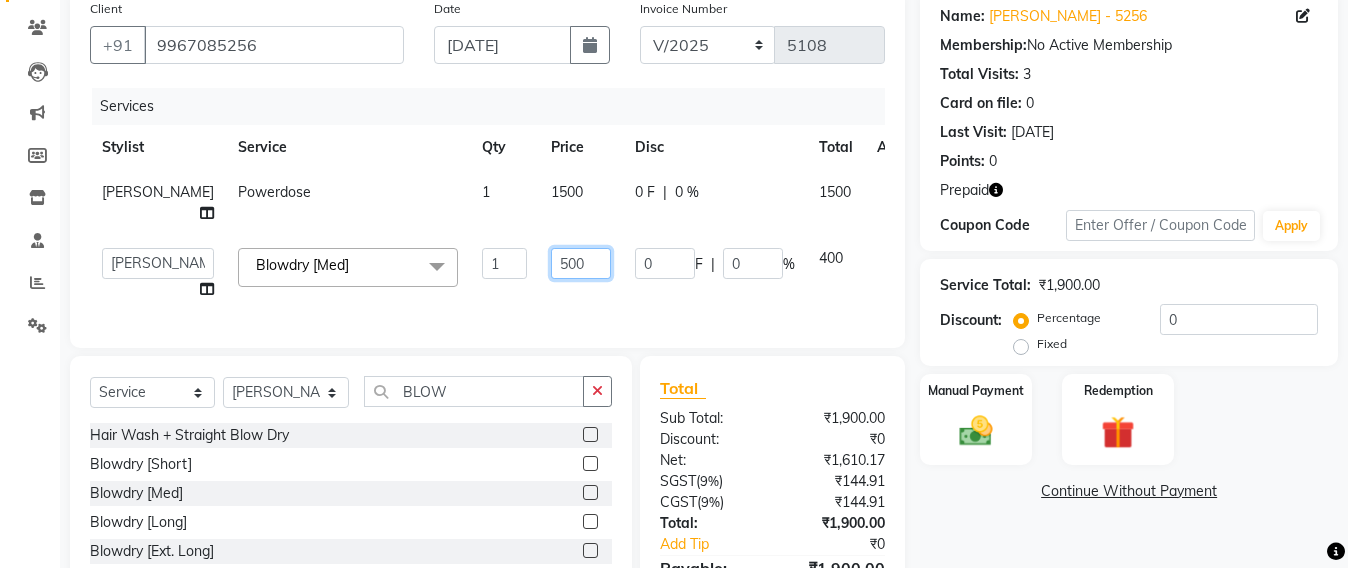 scroll, scrollTop: 283, scrollLeft: 0, axis: vertical 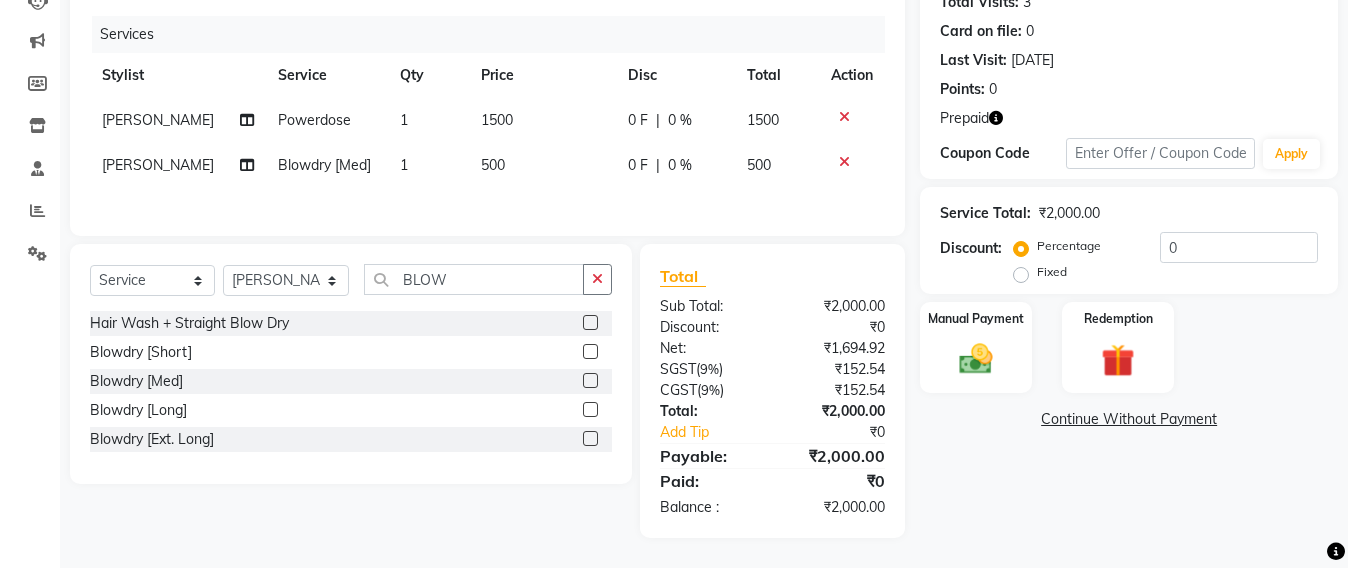 click on "Services Stylist Service Qty Price Disc Total Action [PERSON_NAME] Powerdose 1 1500 0 F | 0 % 1500 [PERSON_NAME] Blowdry [Med] 1 500 0 F | 0 % 500" 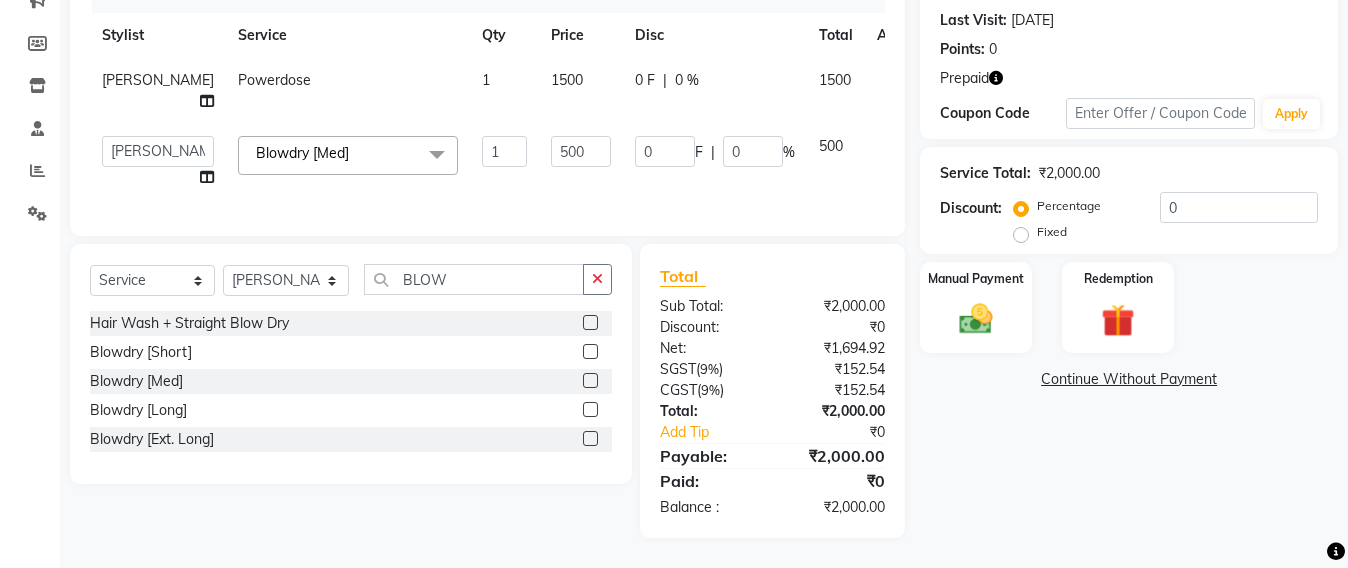 scroll, scrollTop: 283, scrollLeft: 0, axis: vertical 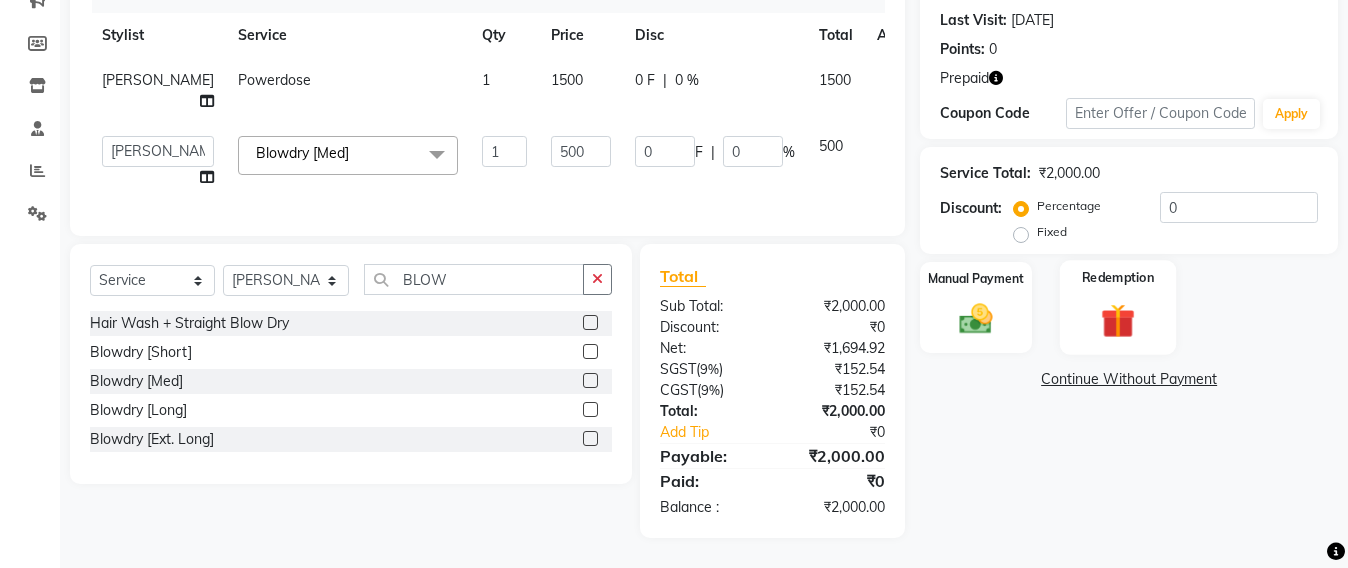 click 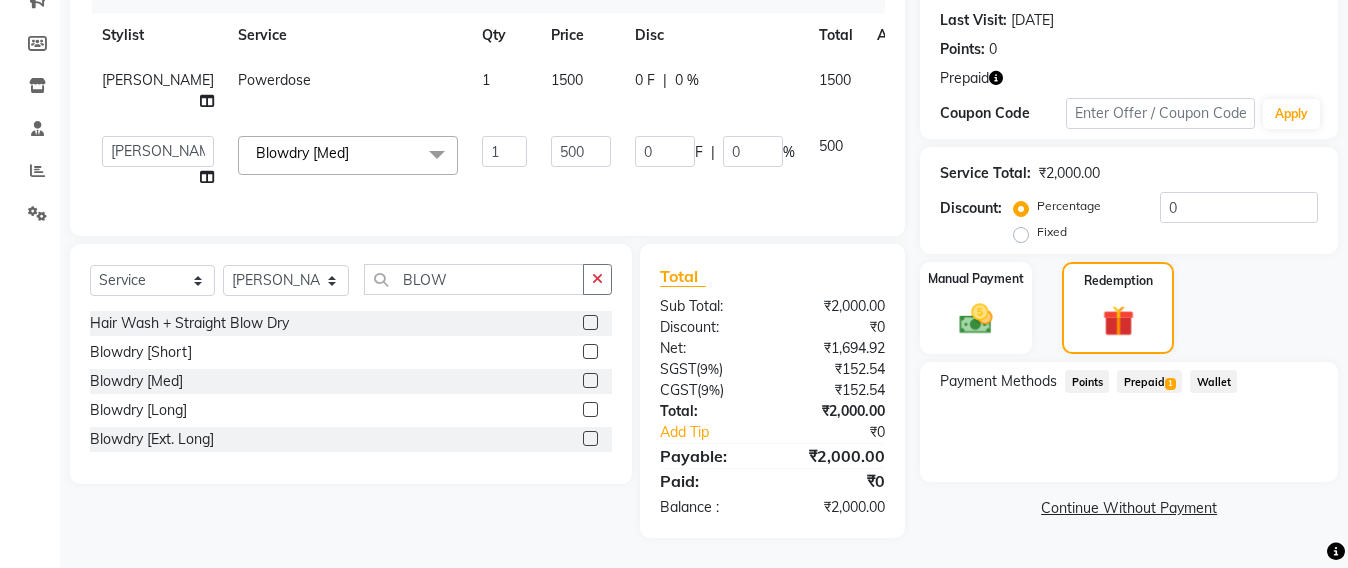 click on "Prepaid  1" 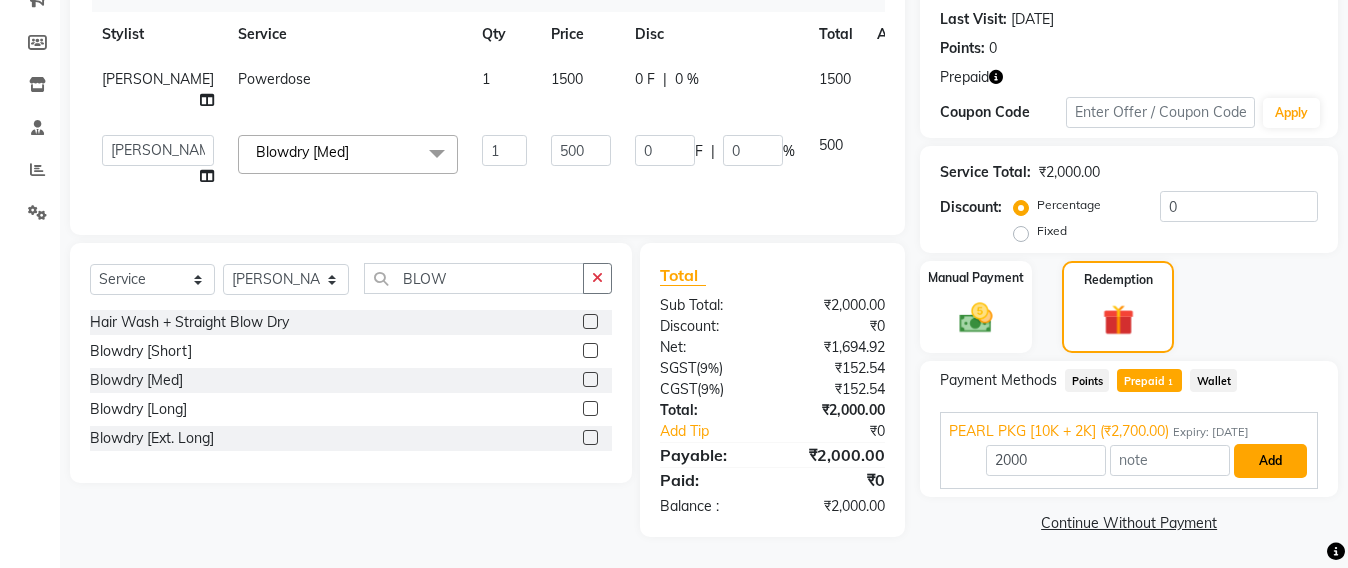 click on "Add" at bounding box center (1270, 461) 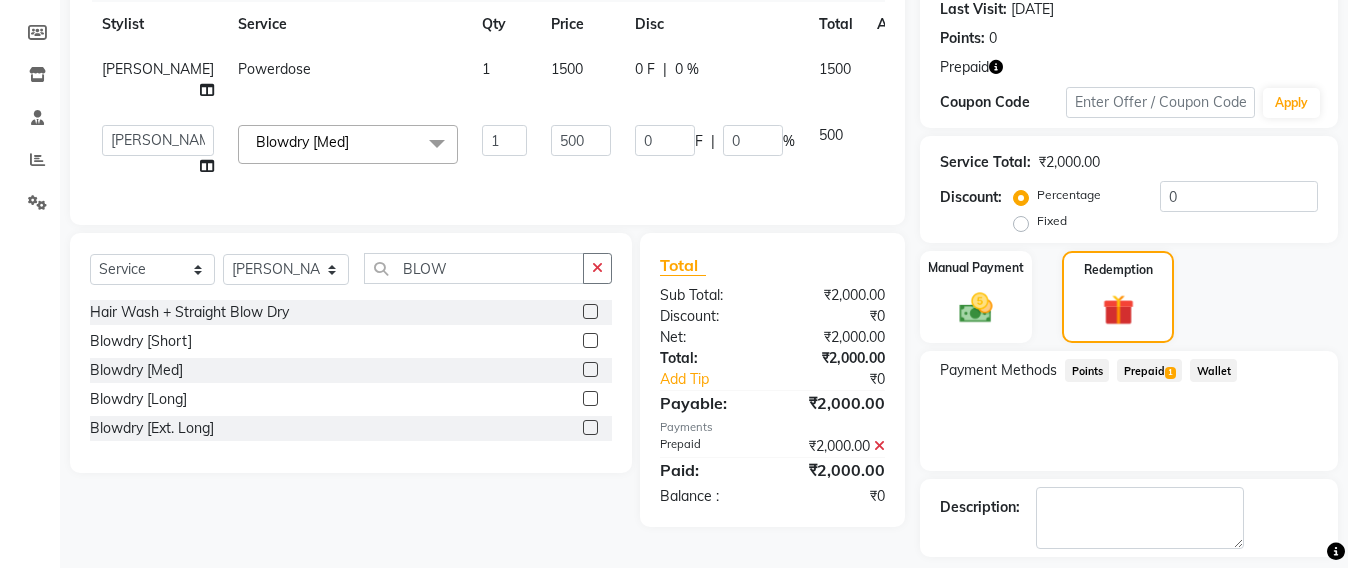 scroll, scrollTop: 370, scrollLeft: 0, axis: vertical 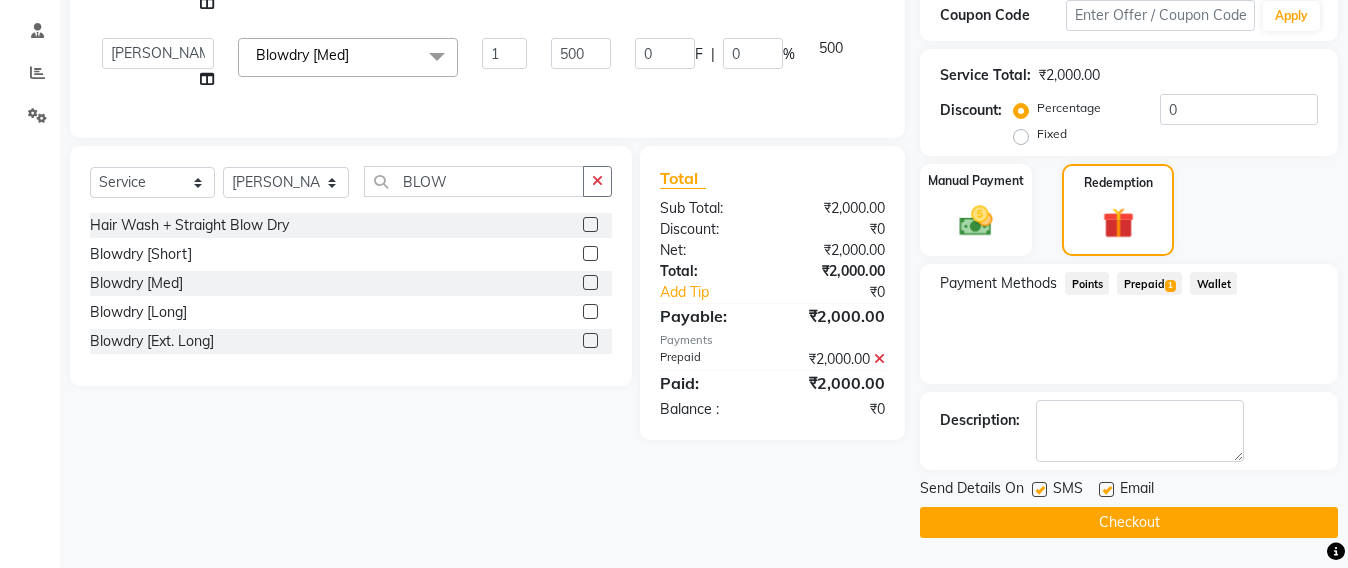 click on "Checkout" 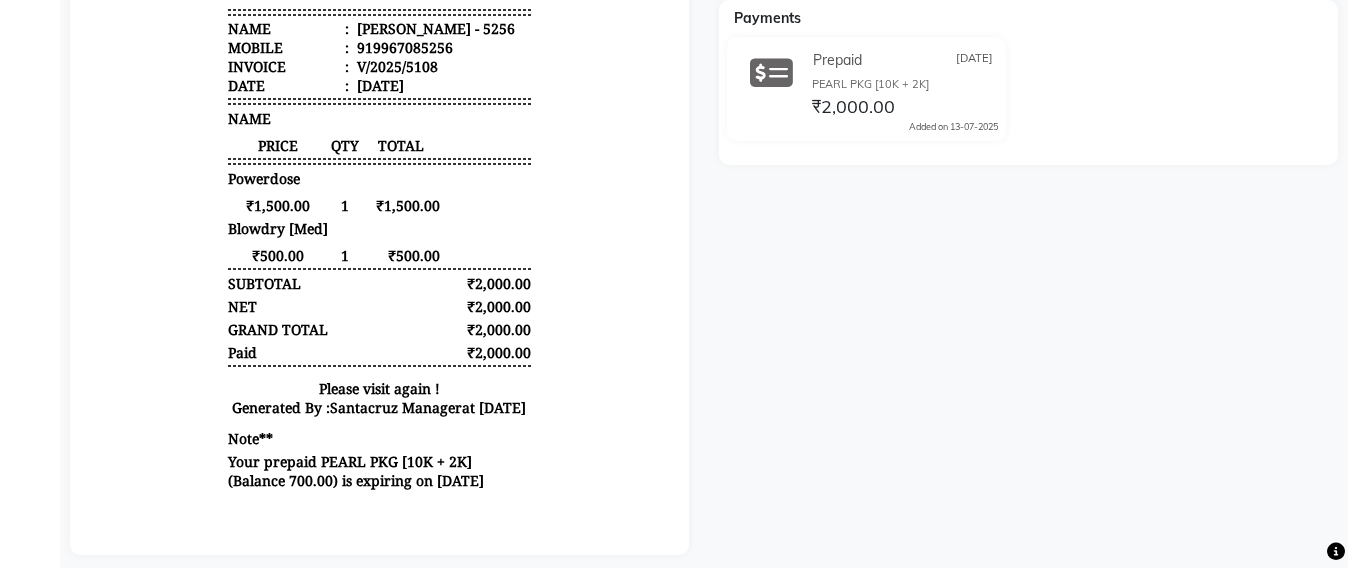 scroll, scrollTop: 0, scrollLeft: 0, axis: both 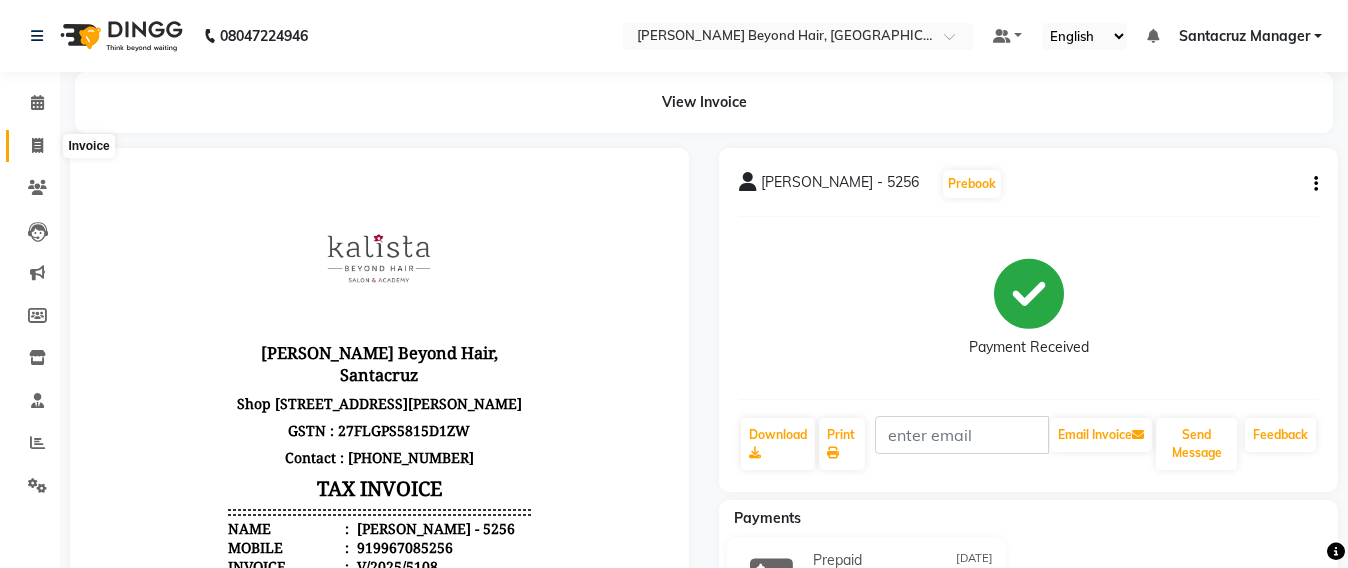 click 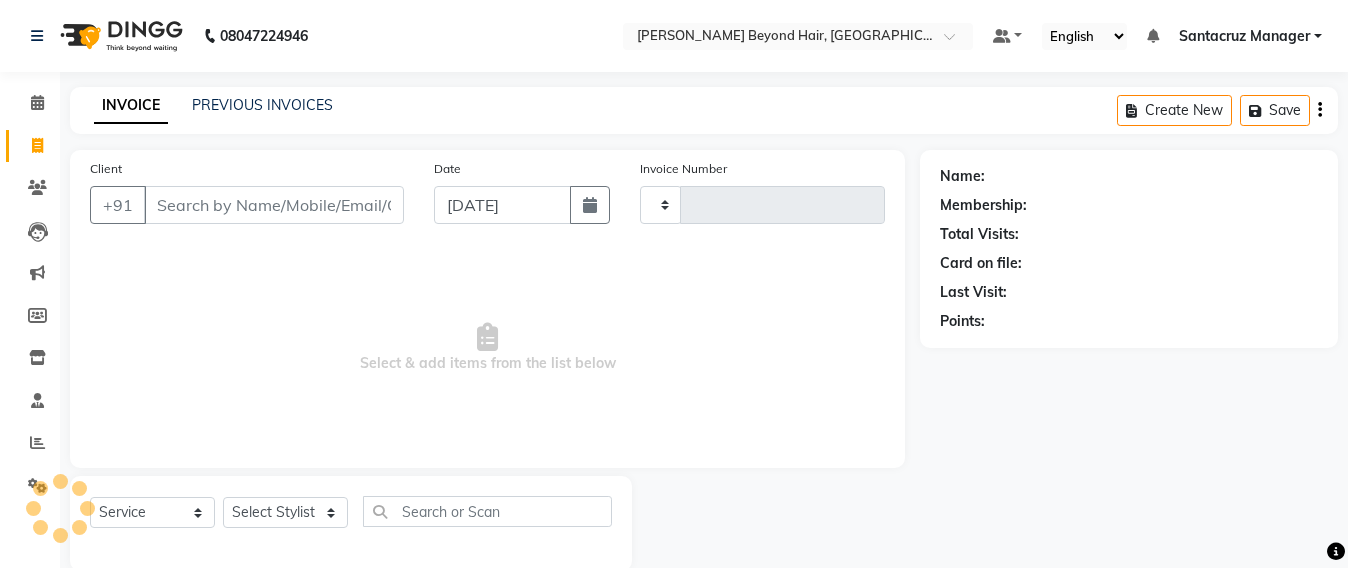 scroll, scrollTop: 33, scrollLeft: 0, axis: vertical 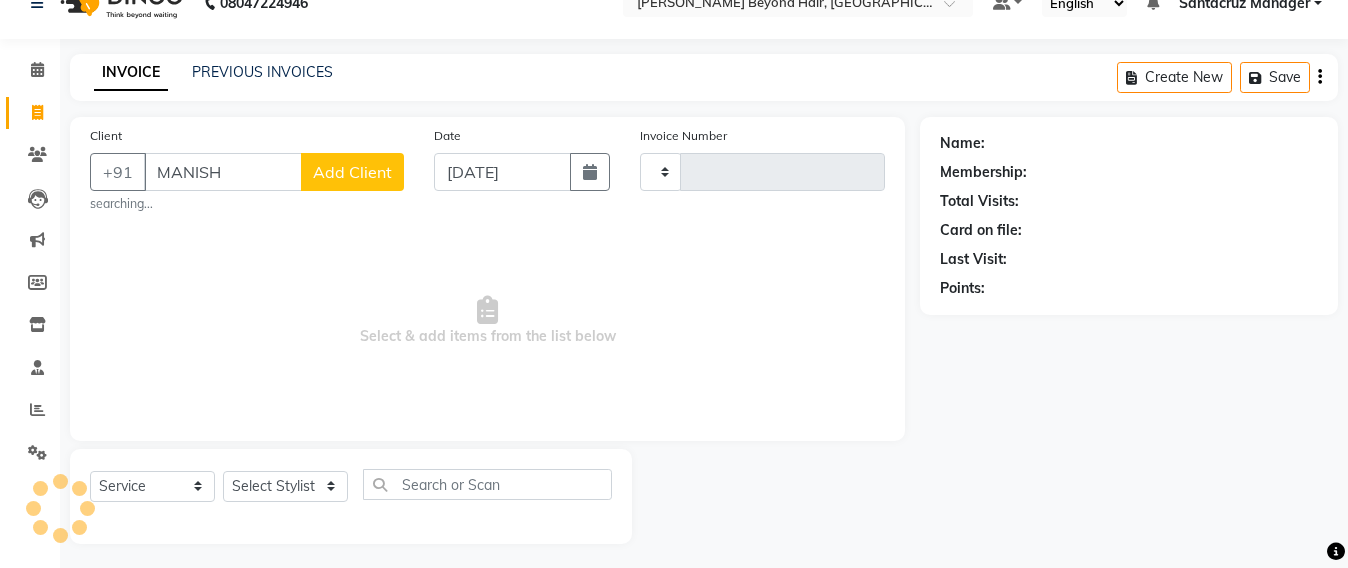 type on "[PERSON_NAME]" 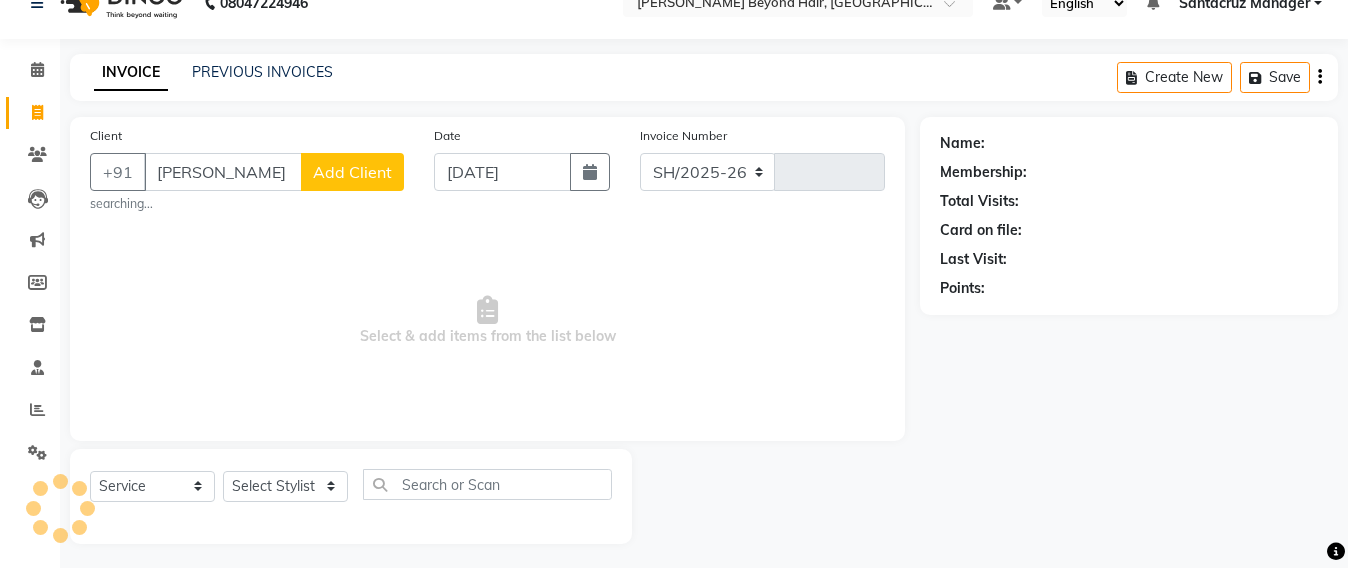 select on "6357" 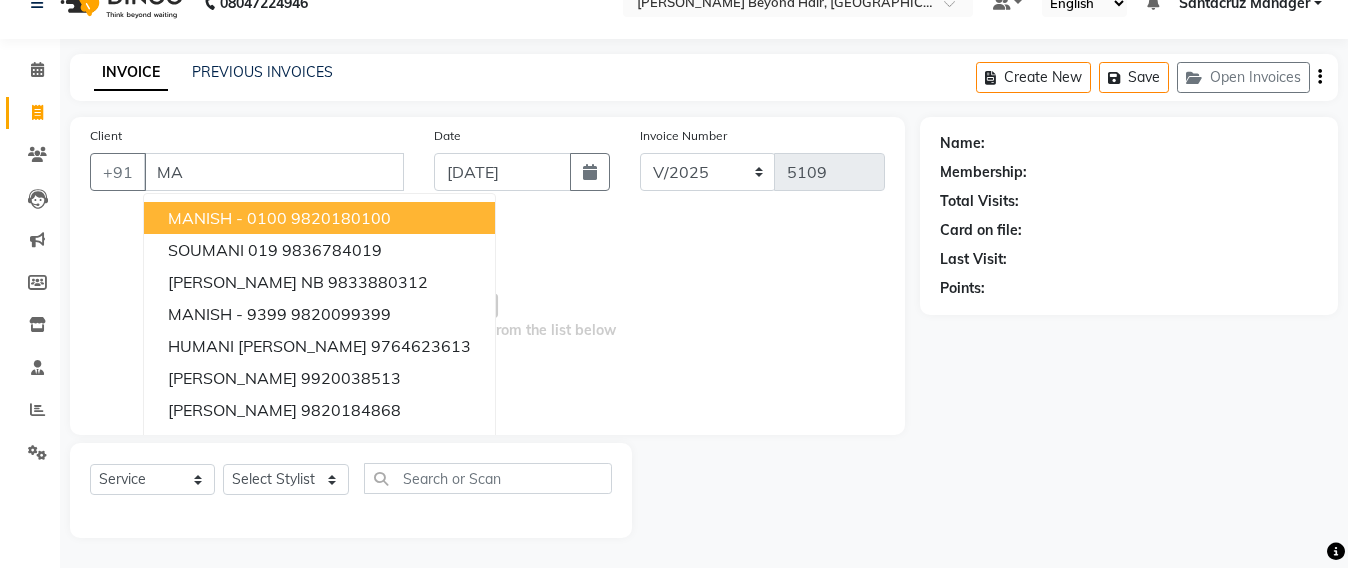 type on "M" 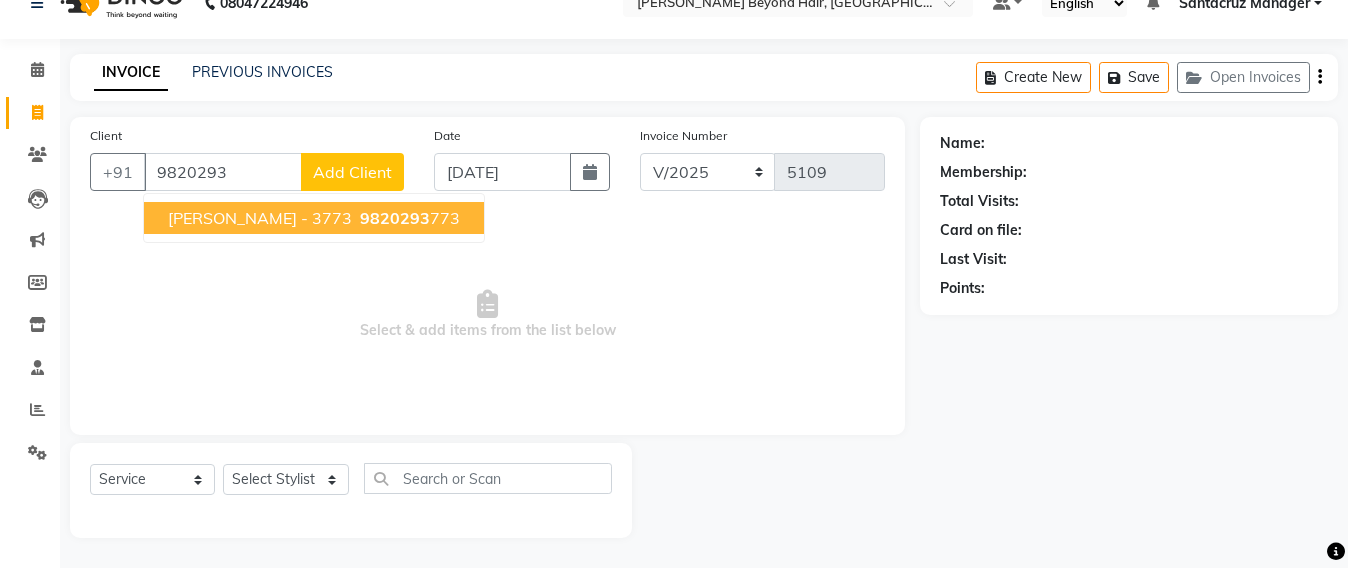 click on "[PERSON_NAME] - 3773   9820293 773" at bounding box center (314, 218) 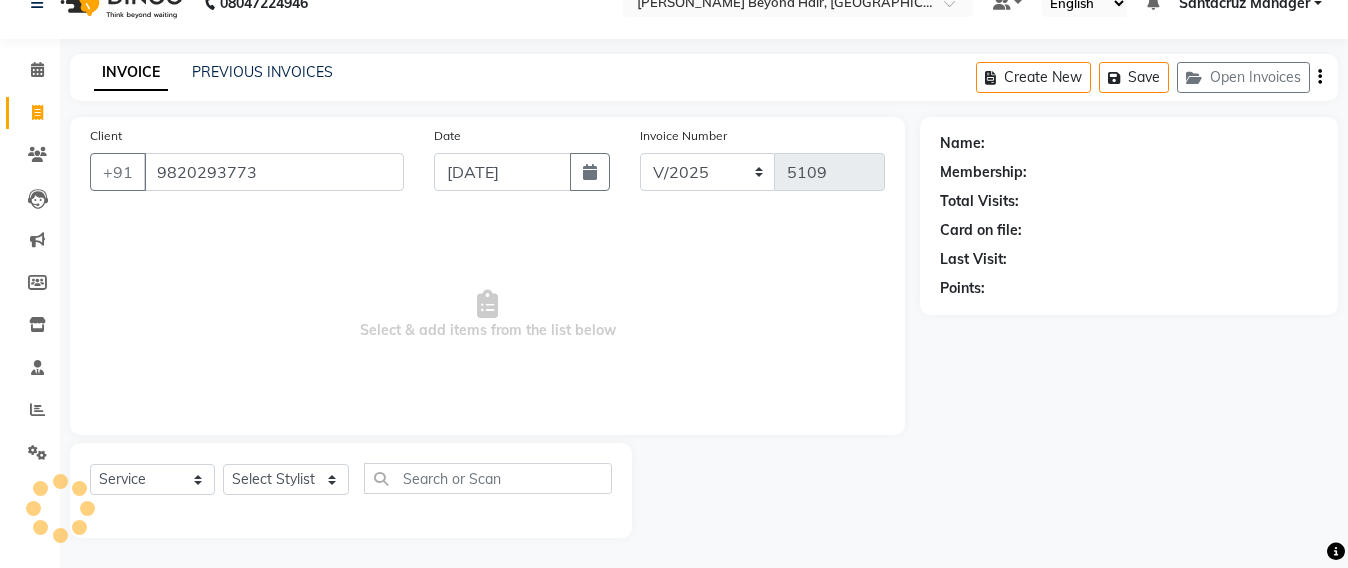 type on "9820293773" 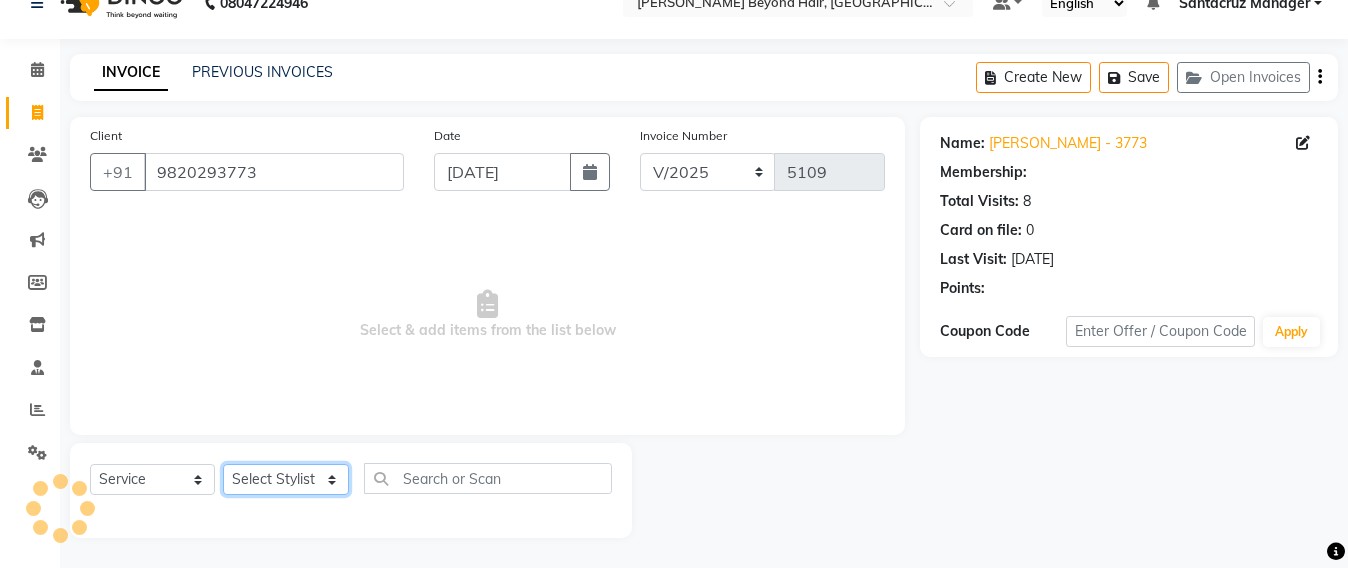 click on "Select Stylist Admin [PERSON_NAME] Sankat [PERSON_NAME] [PERSON_NAME] [PERSON_NAME] [PERSON_NAME] [PERSON_NAME] [PERSON_NAME] mahattre Pratibha [PERSON_NAME] Rosy [PERSON_NAME] [PERSON_NAME] admin [PERSON_NAME] Manager [PERSON_NAME] SOMAYANG VASHUM [PERSON_NAME]" 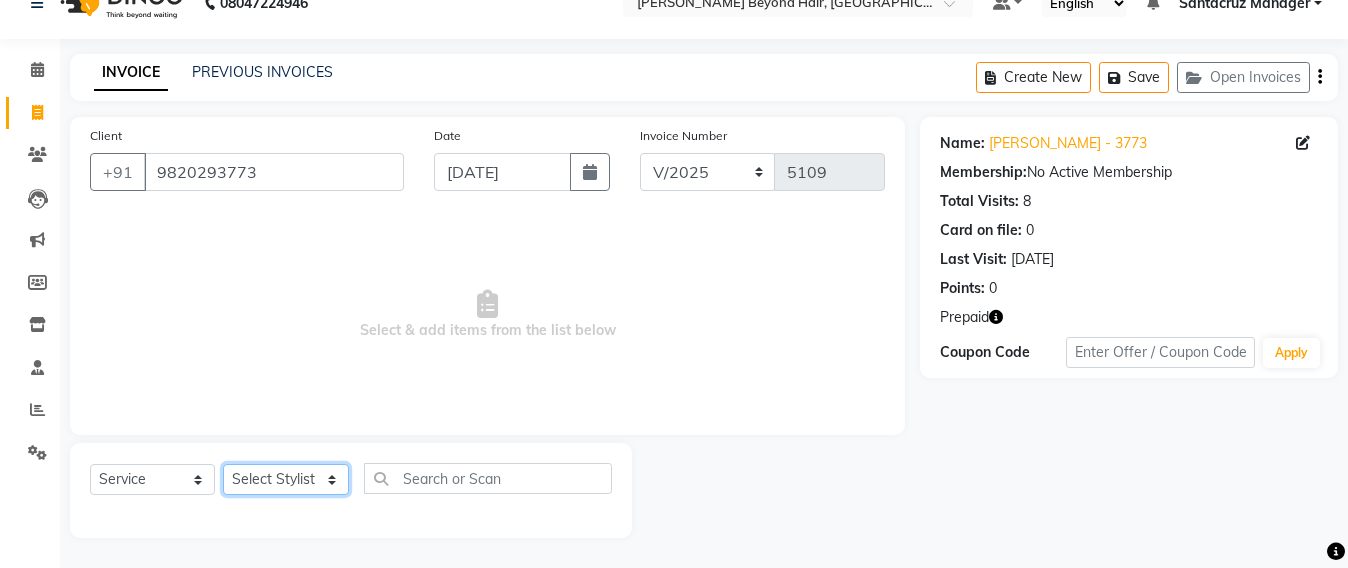 select on "59106" 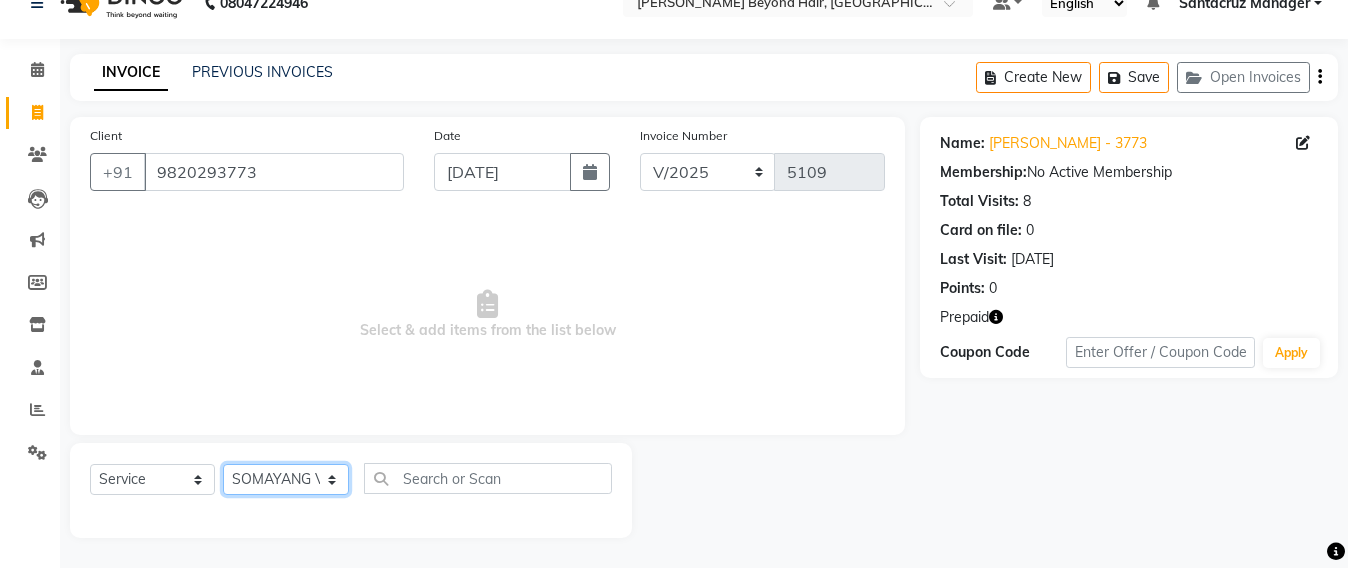click on "Select Stylist Admin [PERSON_NAME] Sankat [PERSON_NAME] [PERSON_NAME] [PERSON_NAME] [PERSON_NAME] [PERSON_NAME] [PERSON_NAME] mahattre Pratibha [PERSON_NAME] Rosy [PERSON_NAME] [PERSON_NAME] admin [PERSON_NAME] Manager [PERSON_NAME] SOMAYANG VASHUM [PERSON_NAME]" 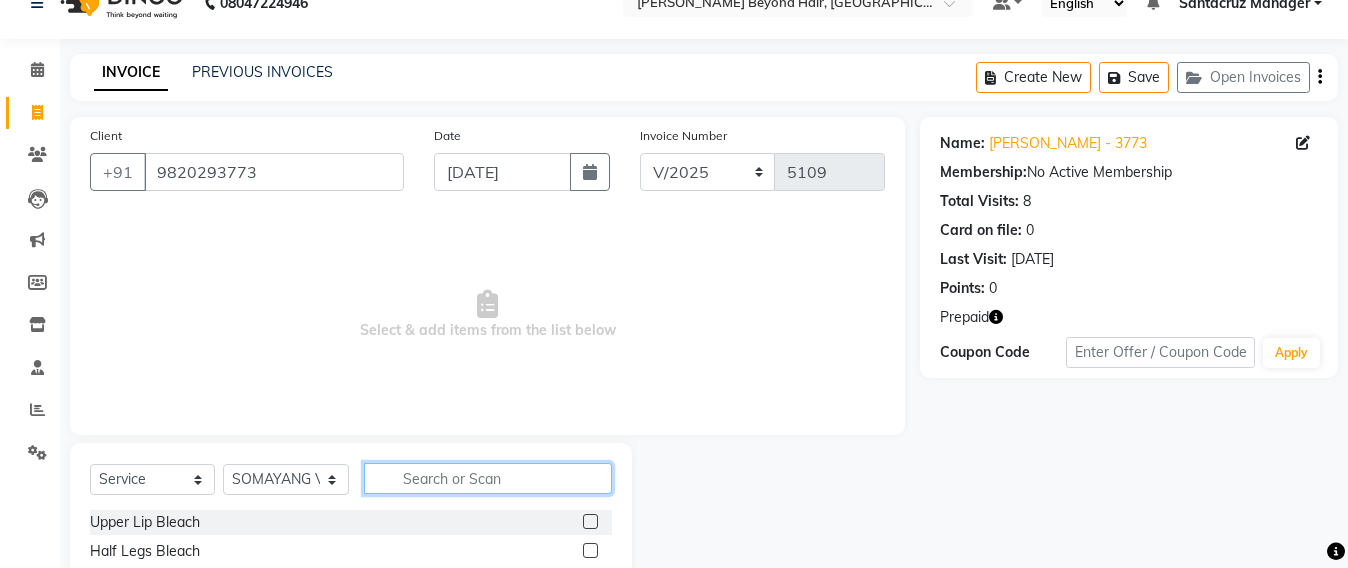 click 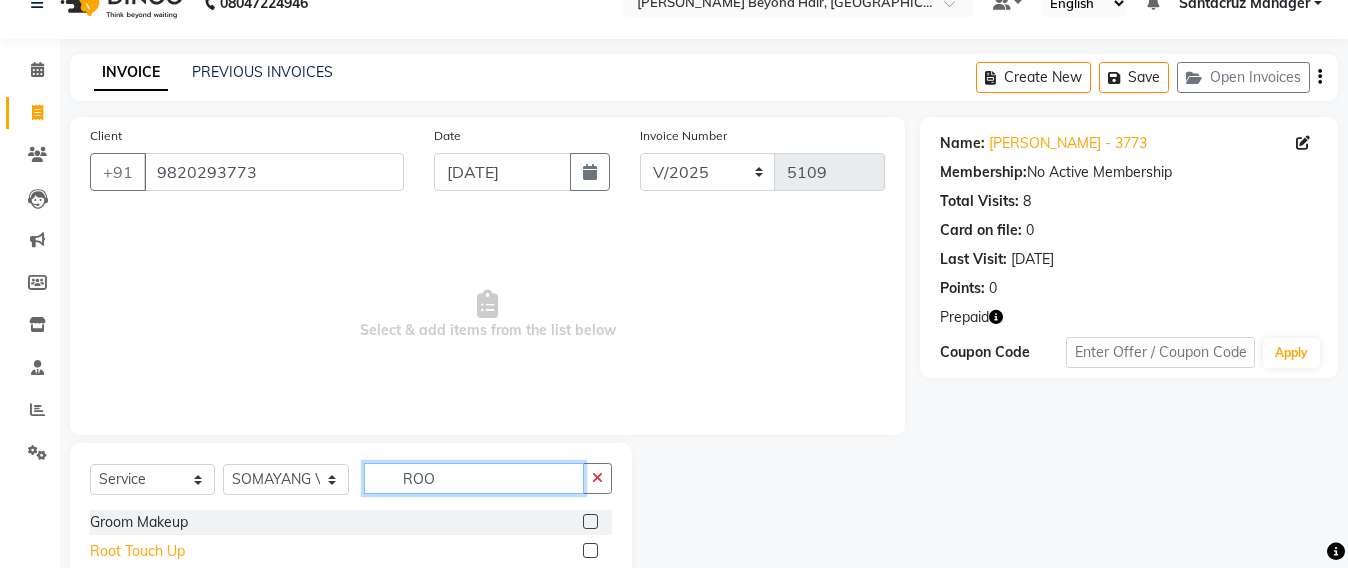 type on "ROO" 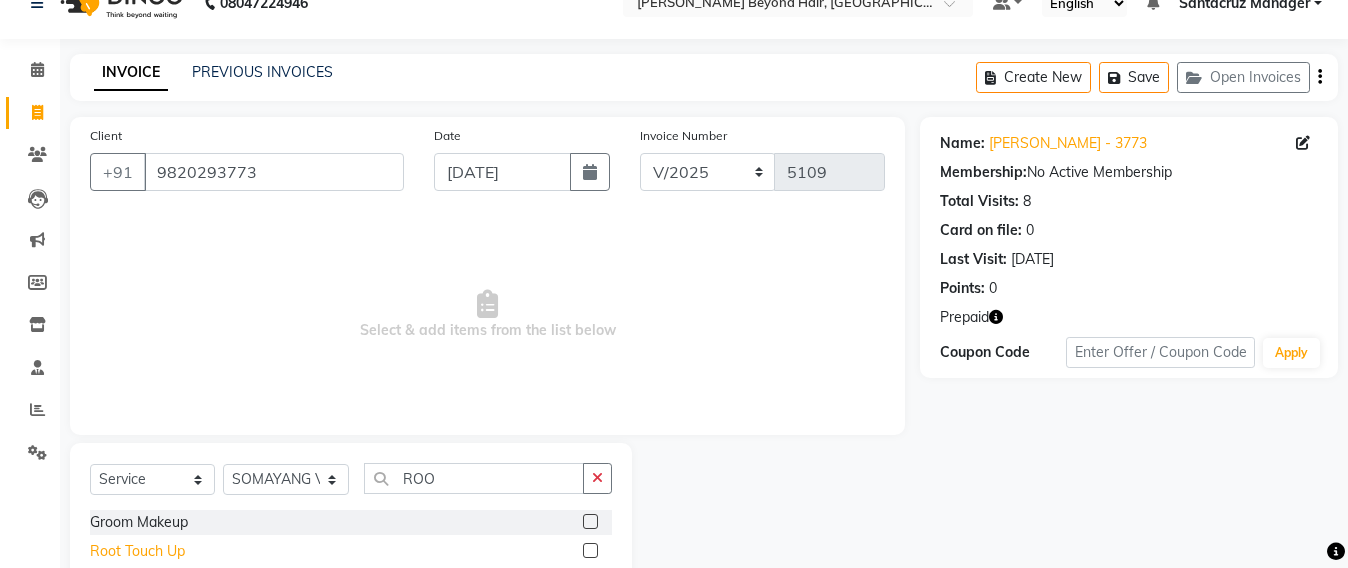 click on "Root Touch Up" 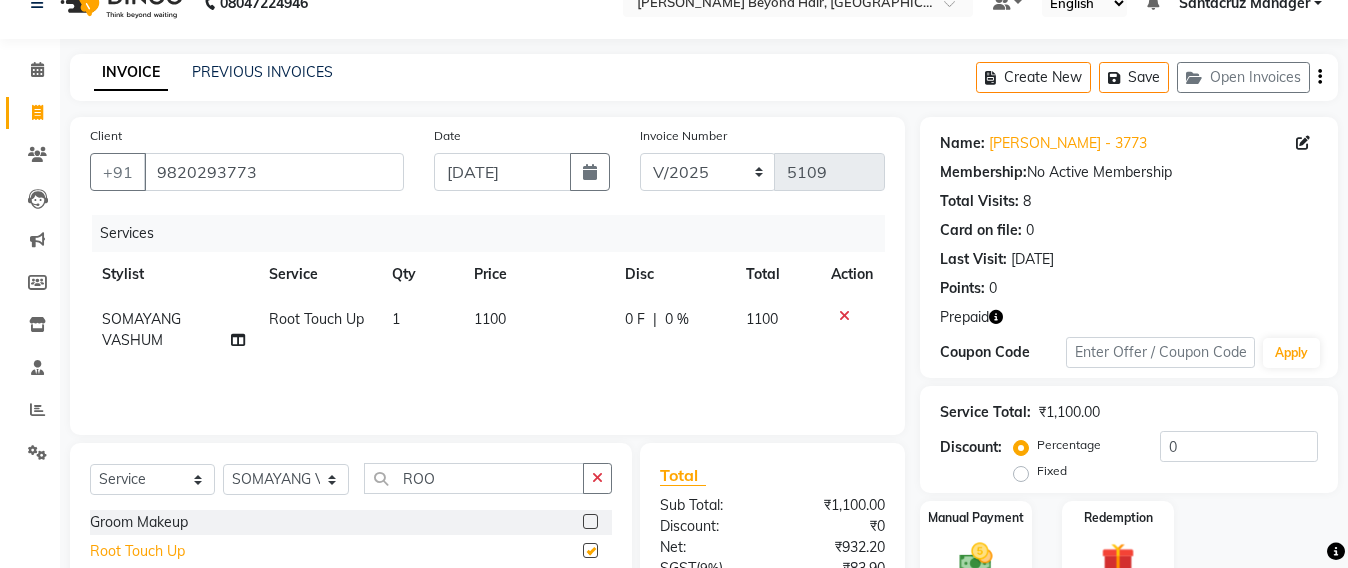 checkbox on "false" 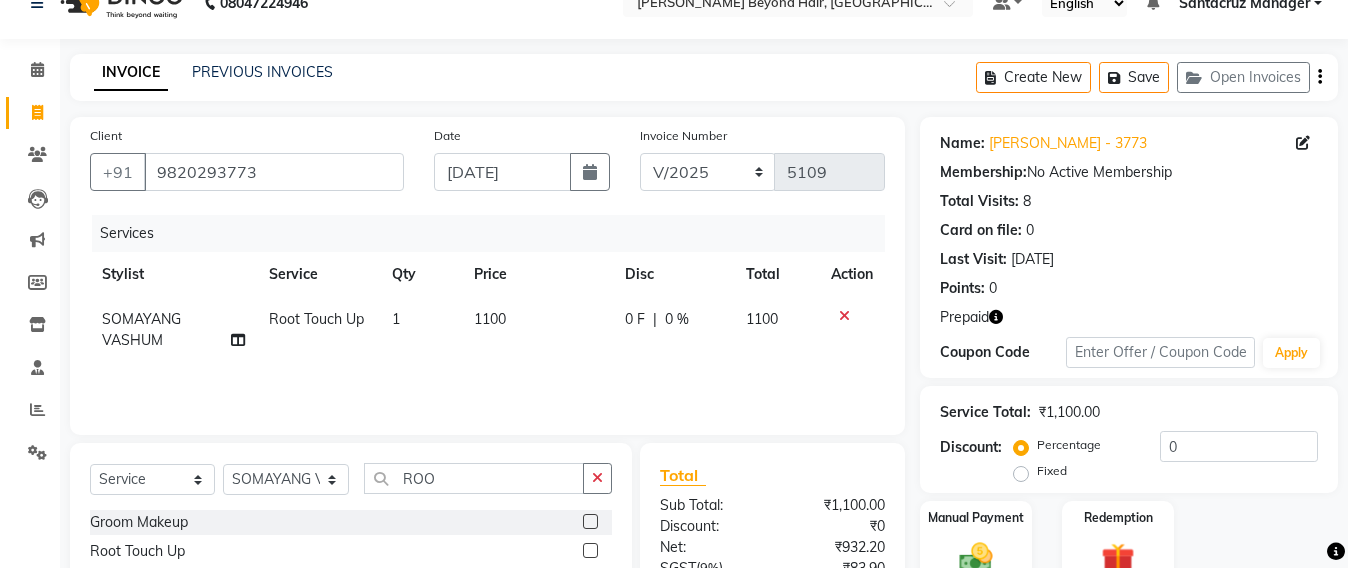 click on "Root Touch Up - Inoa" 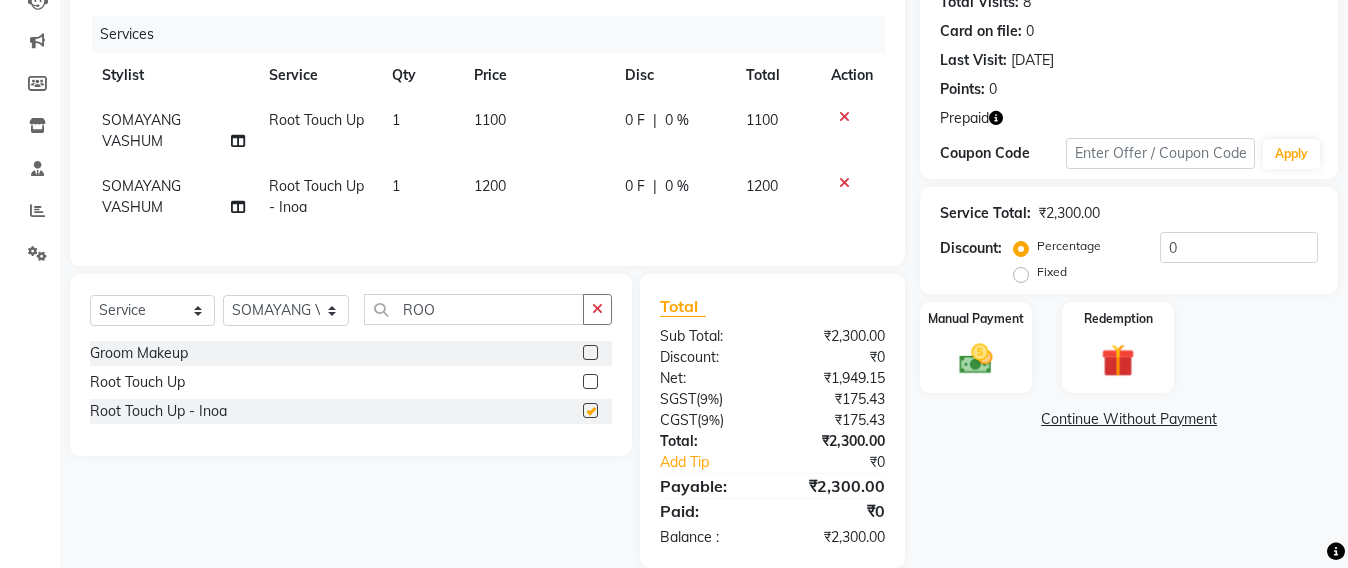 checkbox on "false" 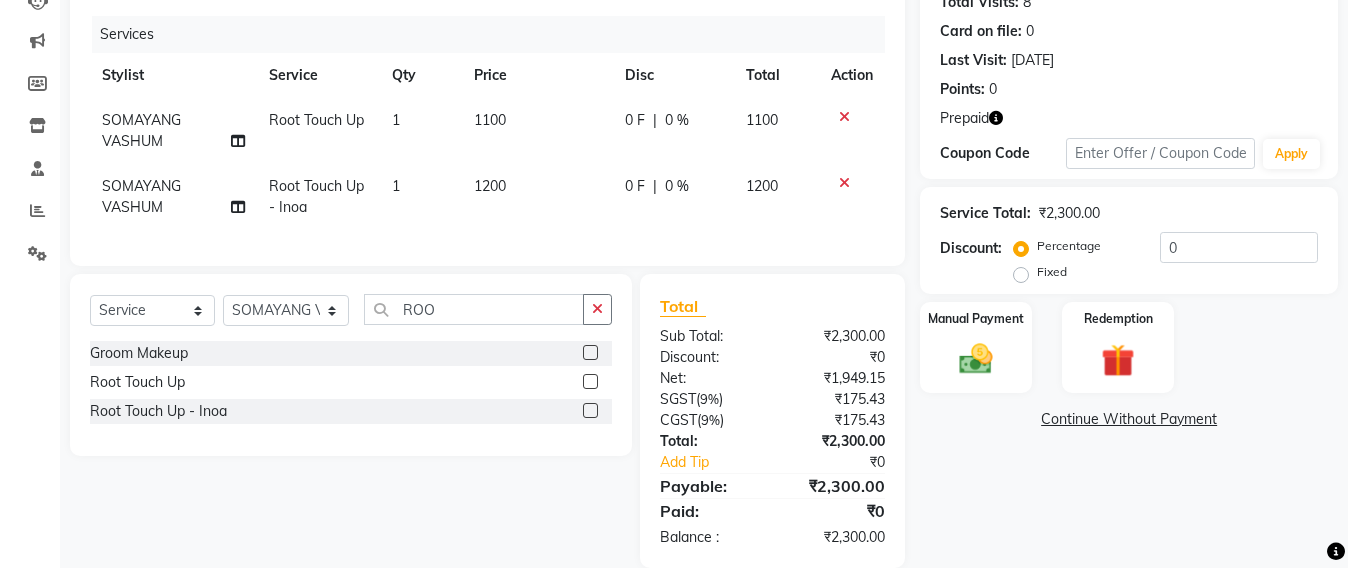 click 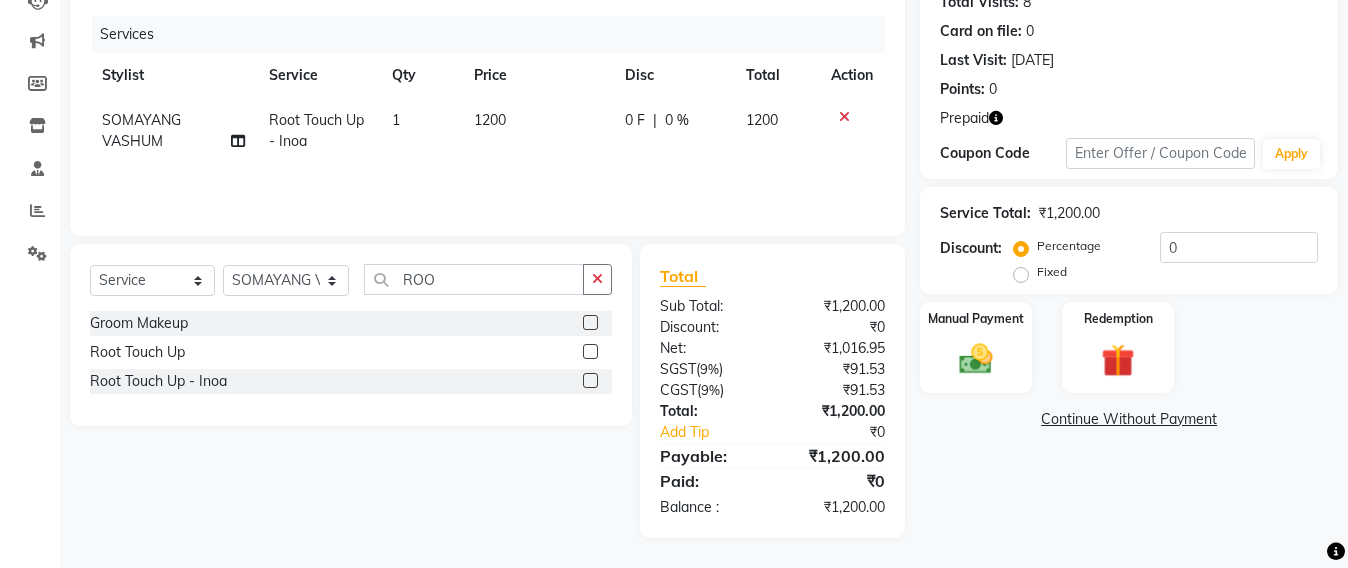click 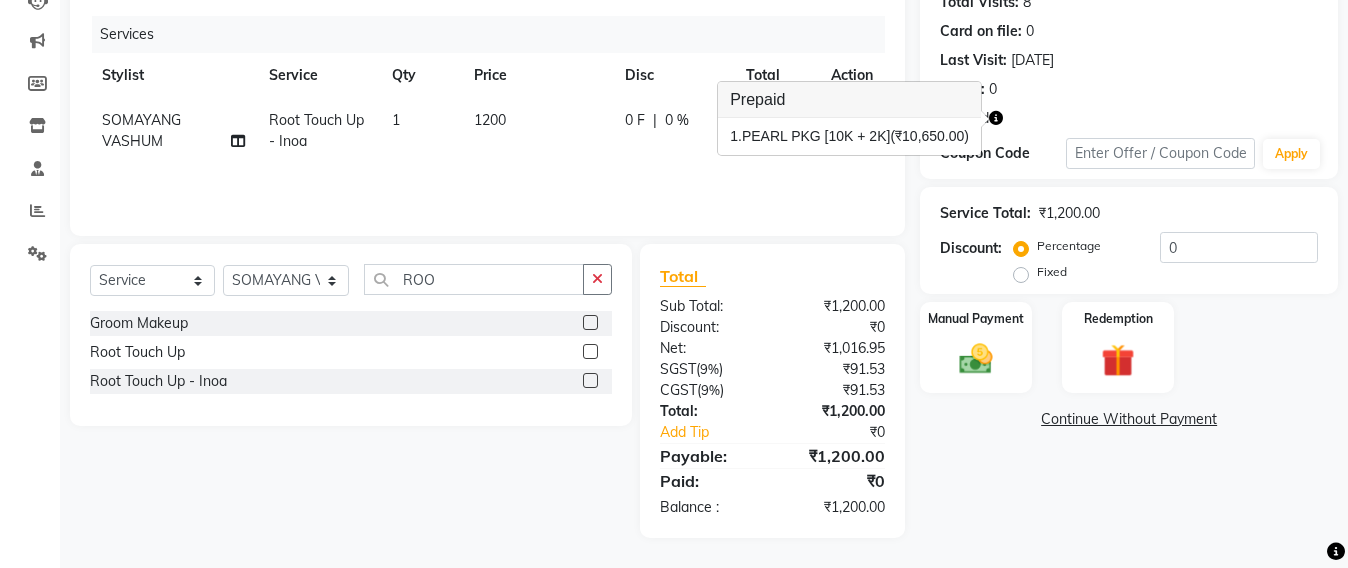 scroll, scrollTop: 0, scrollLeft: 0, axis: both 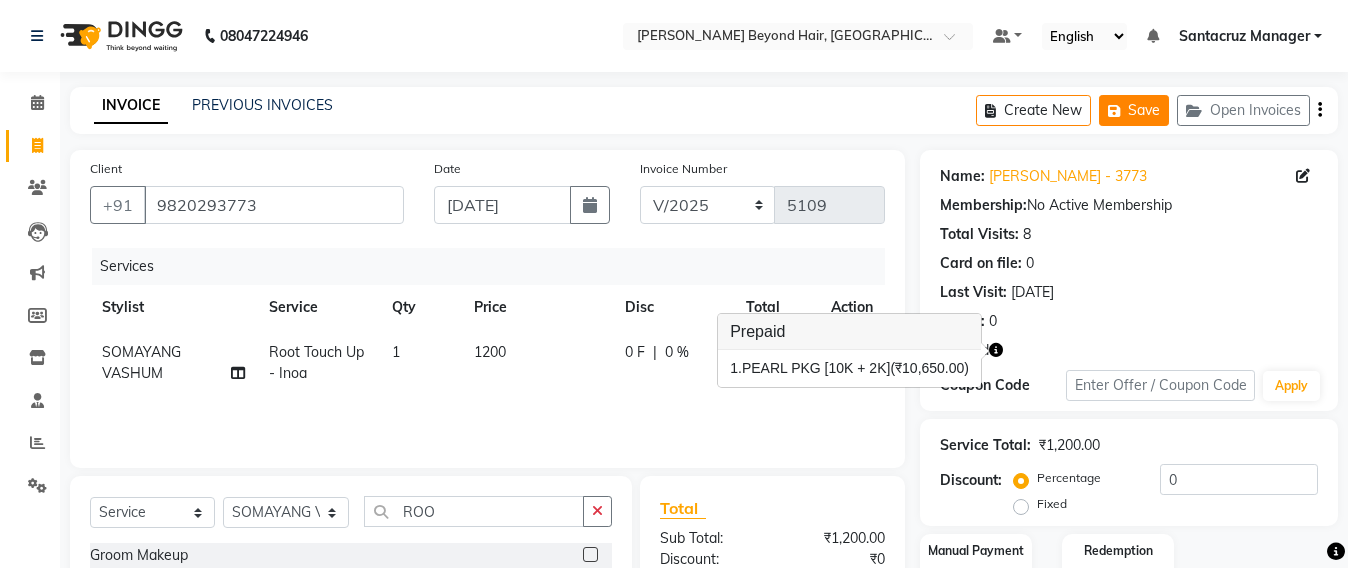 click on "Save" 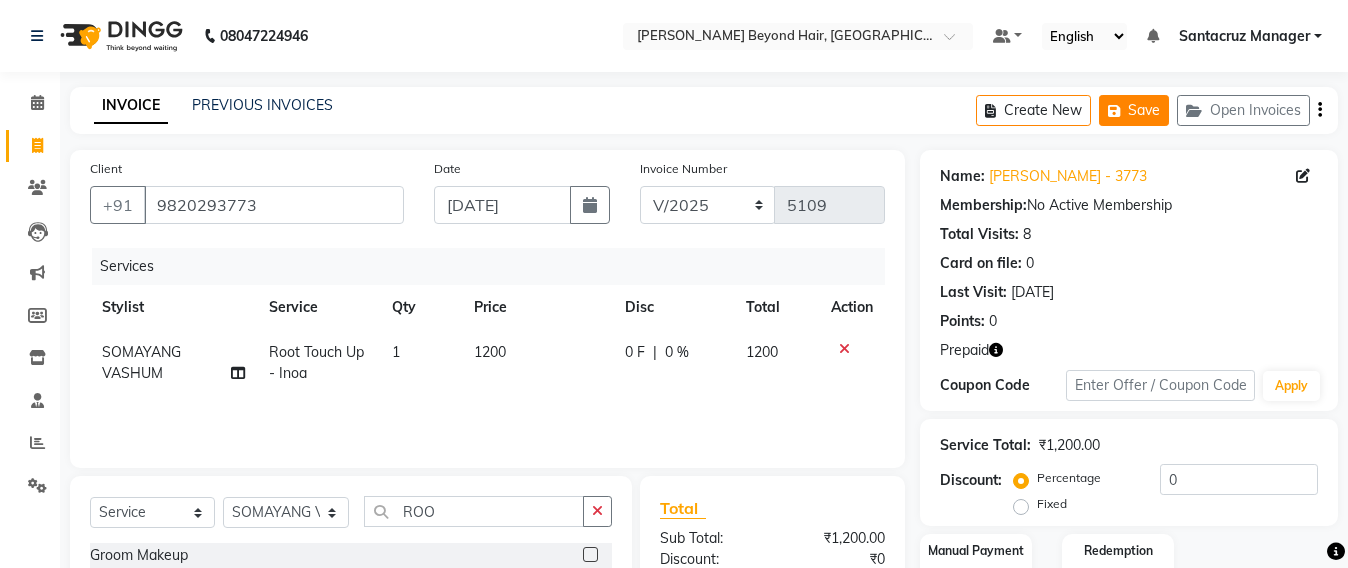 click on "Save" 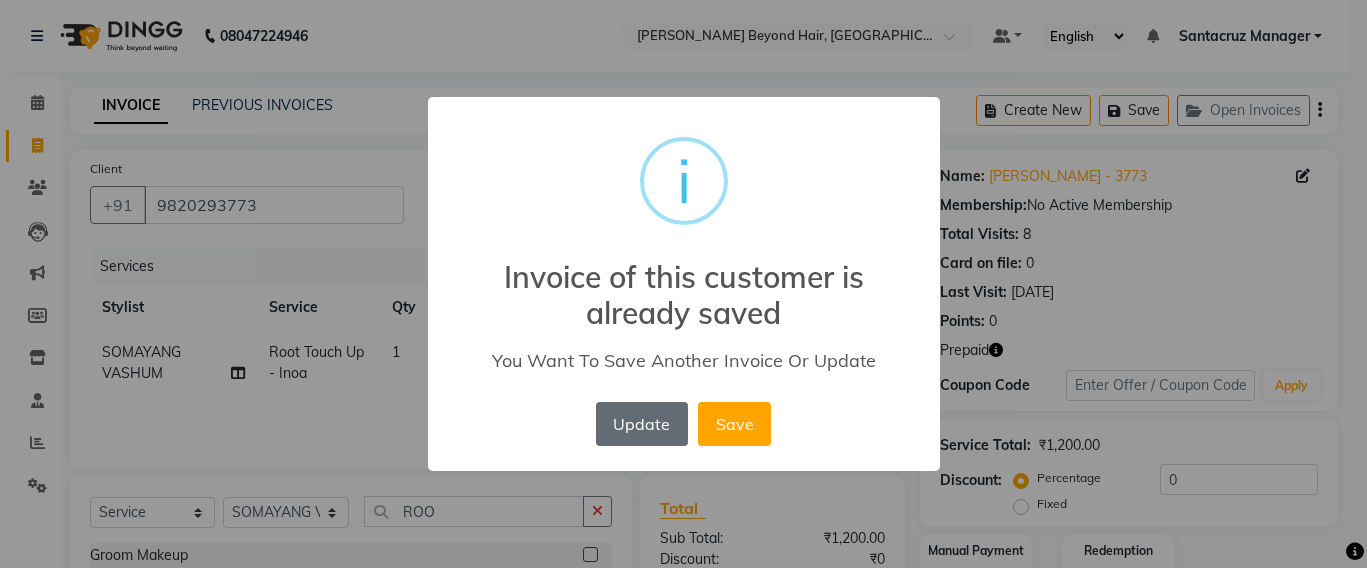 click on "Update" at bounding box center (642, 424) 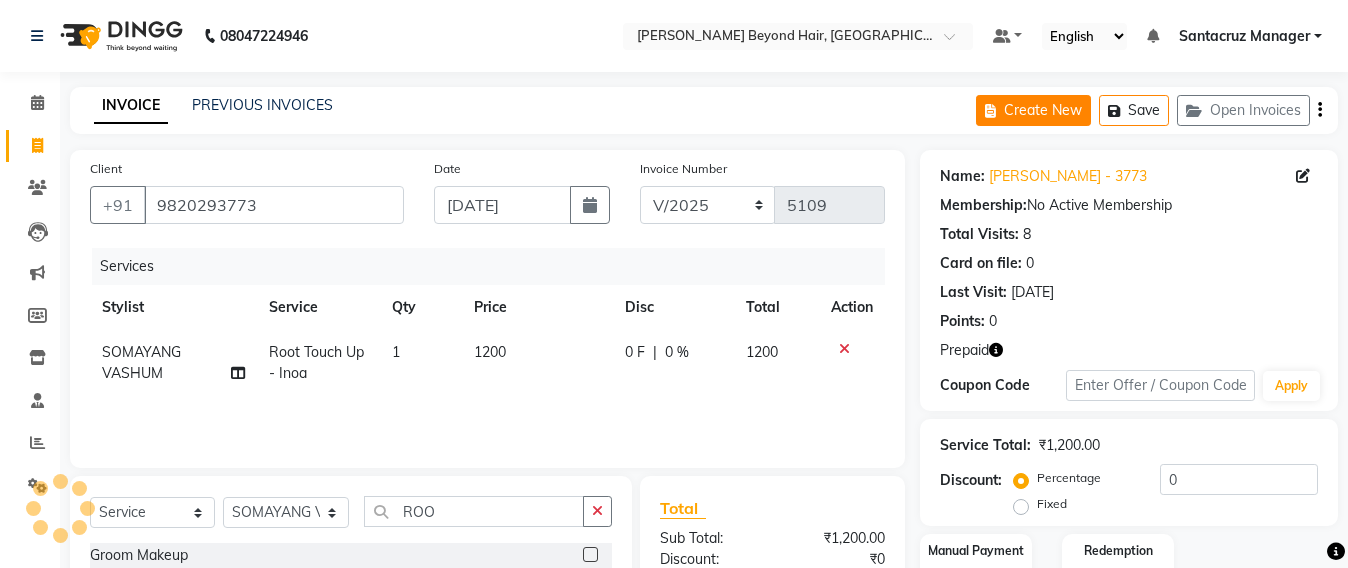 click on "Create New" 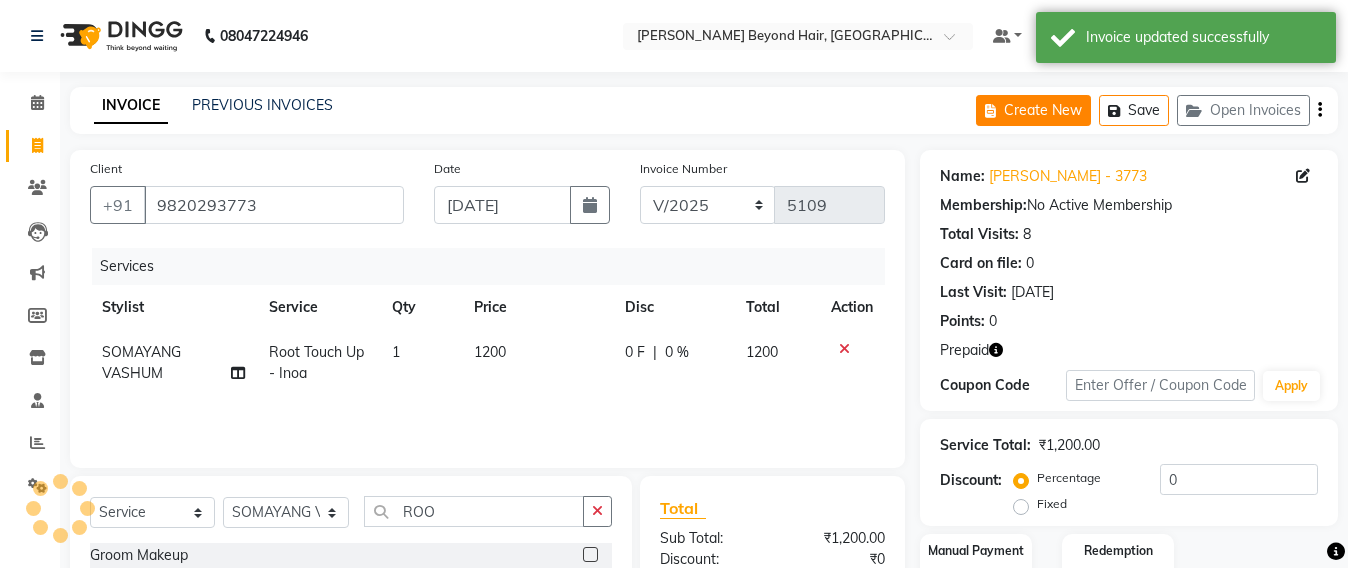 select on "service" 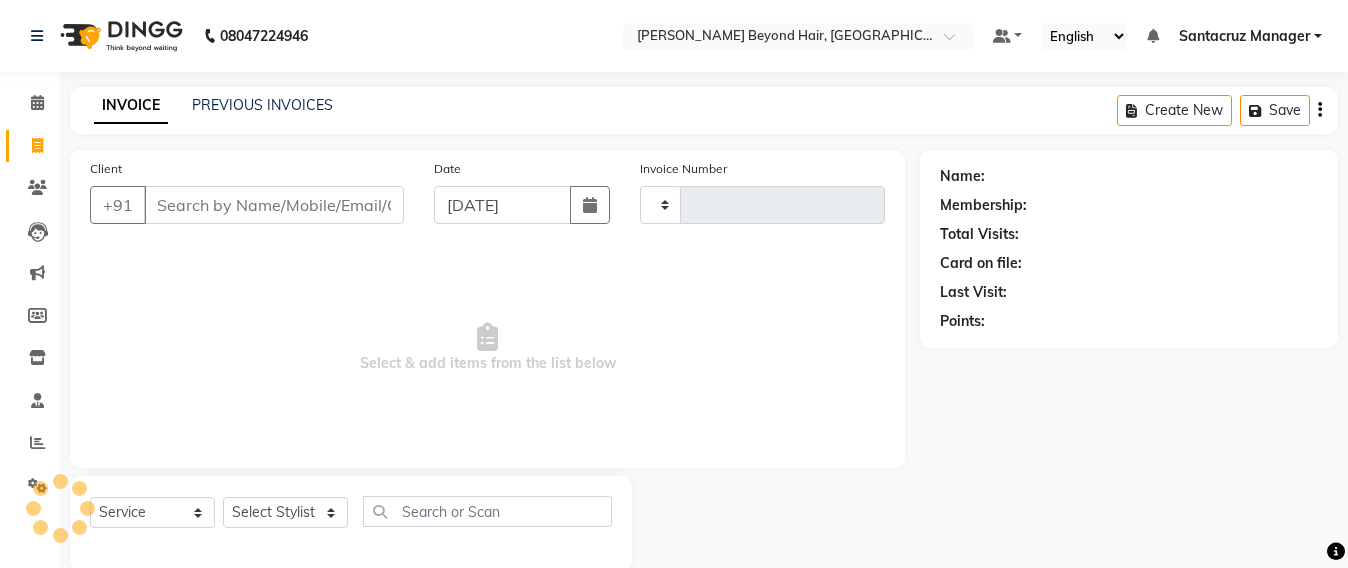 scroll, scrollTop: 33, scrollLeft: 0, axis: vertical 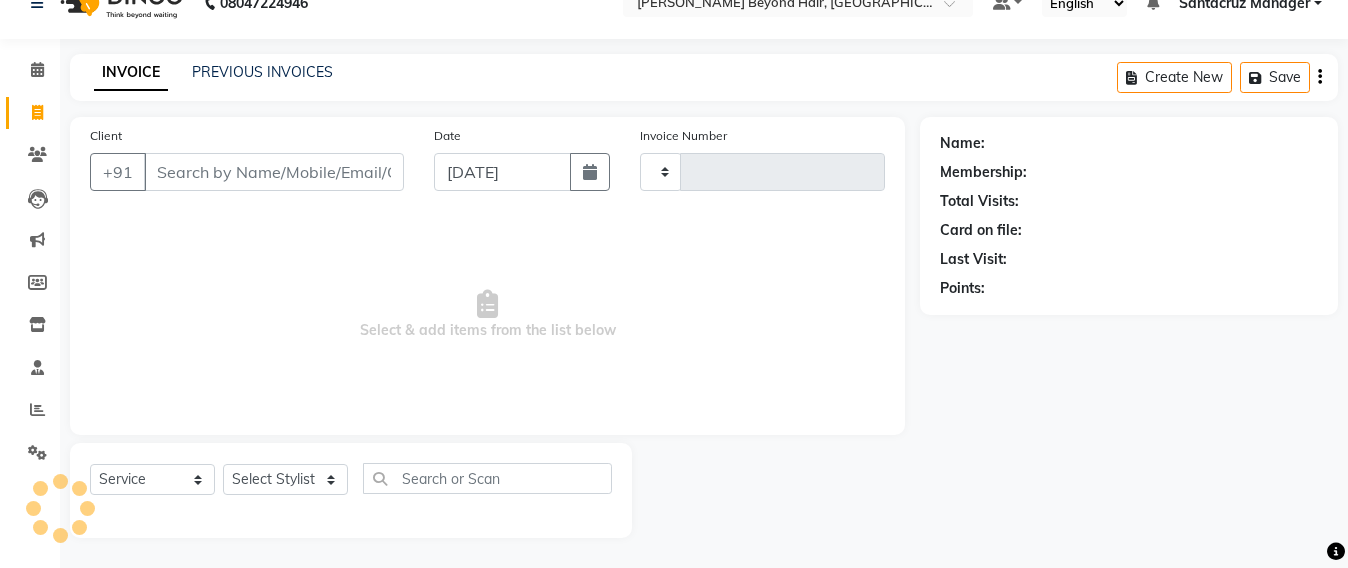type on "5109" 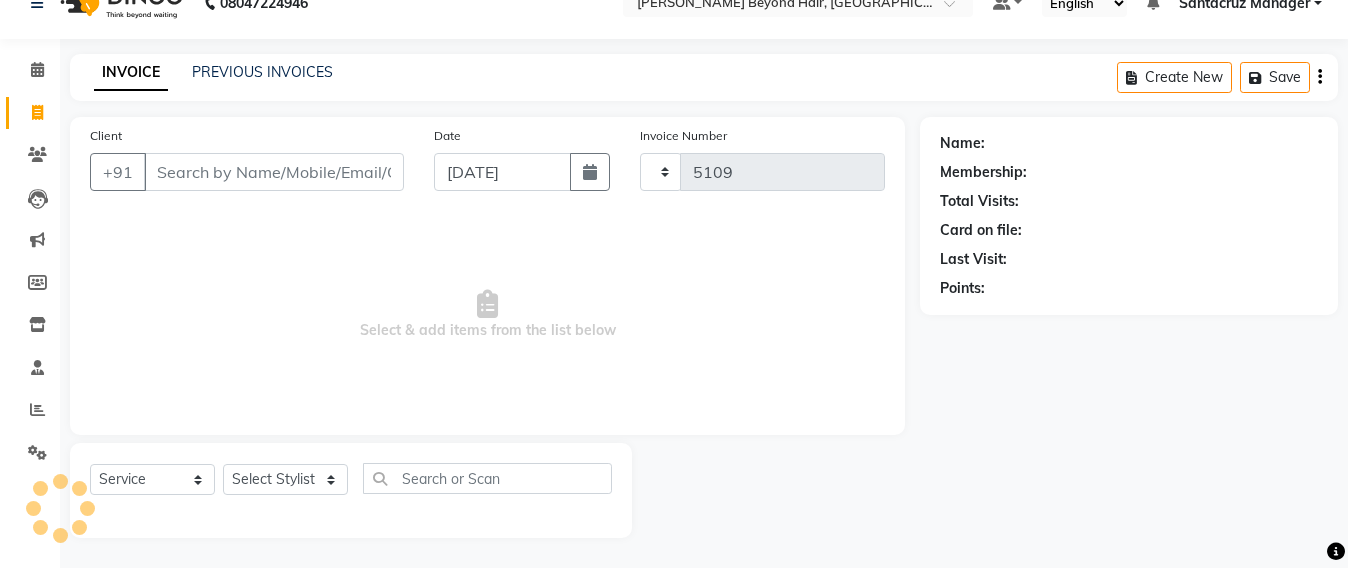 select on "6357" 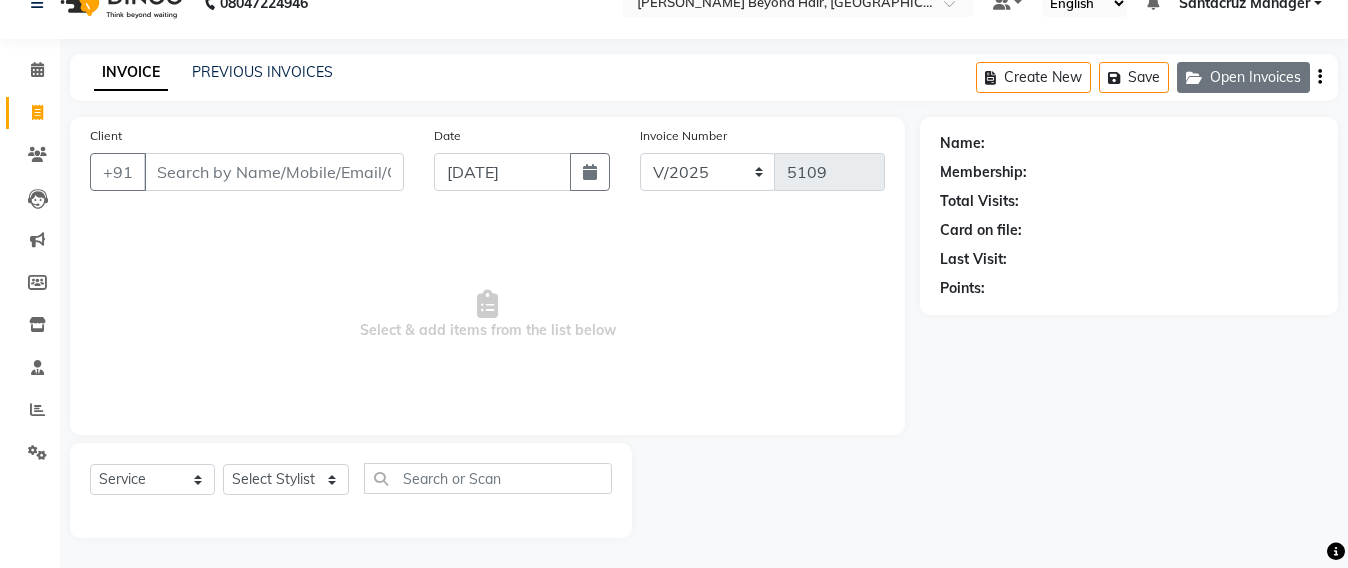 click on "Open Invoices" 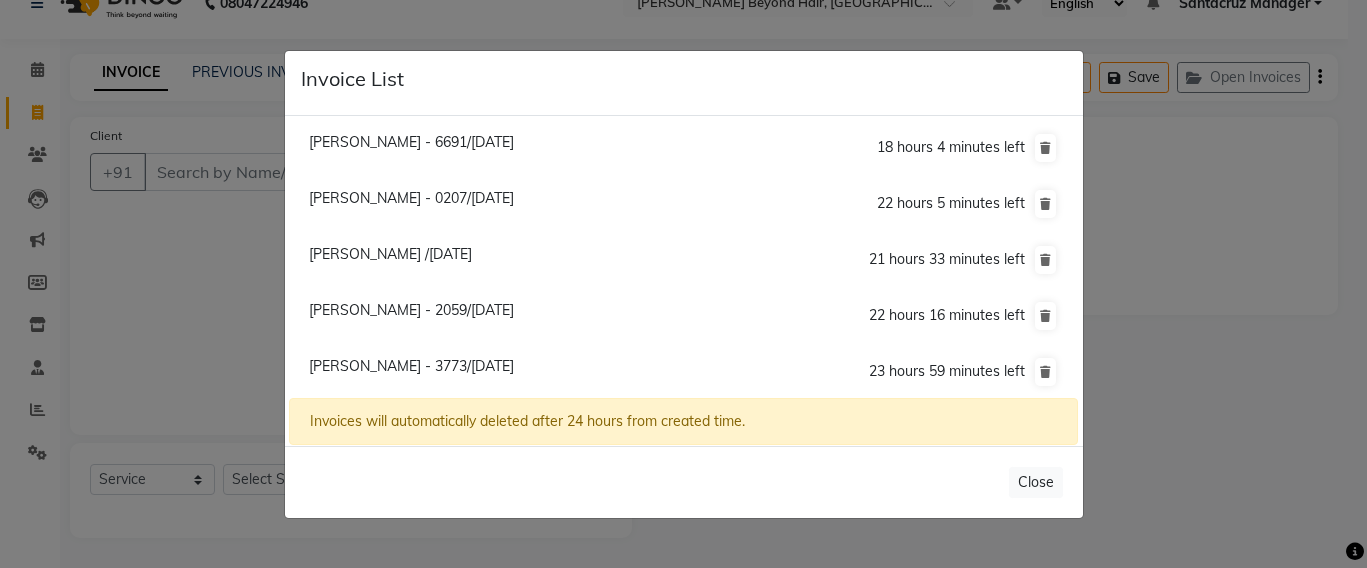 click on "[PERSON_NAME] - 0207/[DATE]" 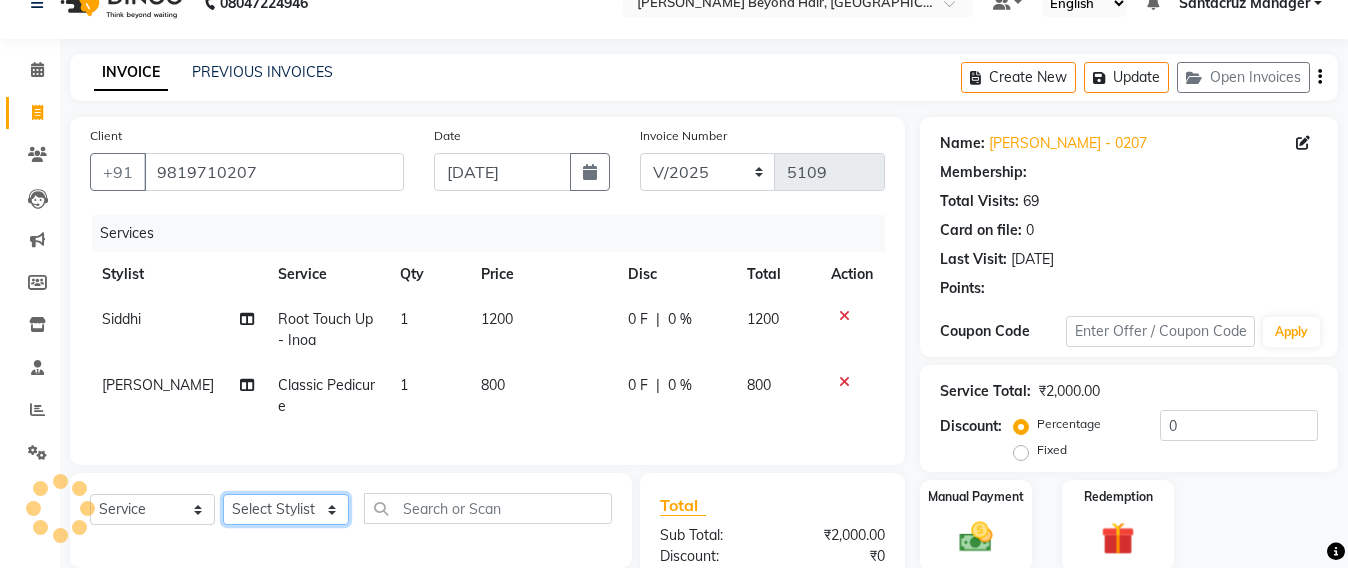 click on "Select Stylist Admin [PERSON_NAME] Sankat [PERSON_NAME] [PERSON_NAME] [PERSON_NAME] [PERSON_NAME] [PERSON_NAME] [PERSON_NAME] mahattre Pratibha [PERSON_NAME] Rosy [PERSON_NAME] [PERSON_NAME] admin [PERSON_NAME] Manager [PERSON_NAME] SOMAYANG VASHUM [PERSON_NAME]" 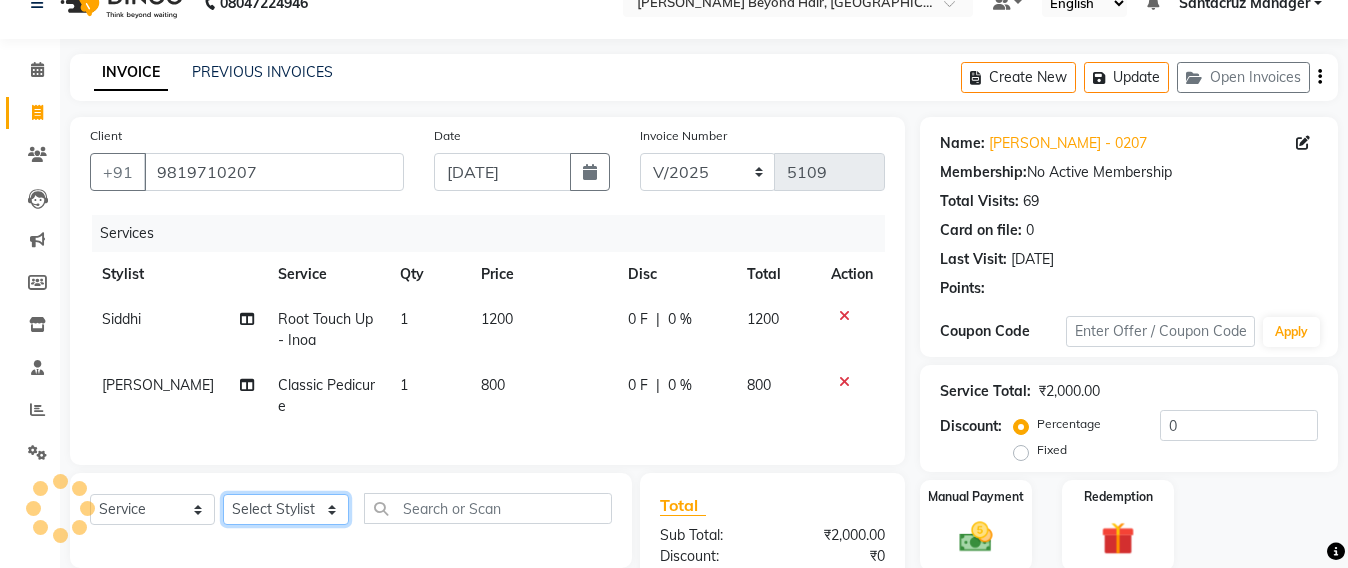 scroll, scrollTop: 260, scrollLeft: 0, axis: vertical 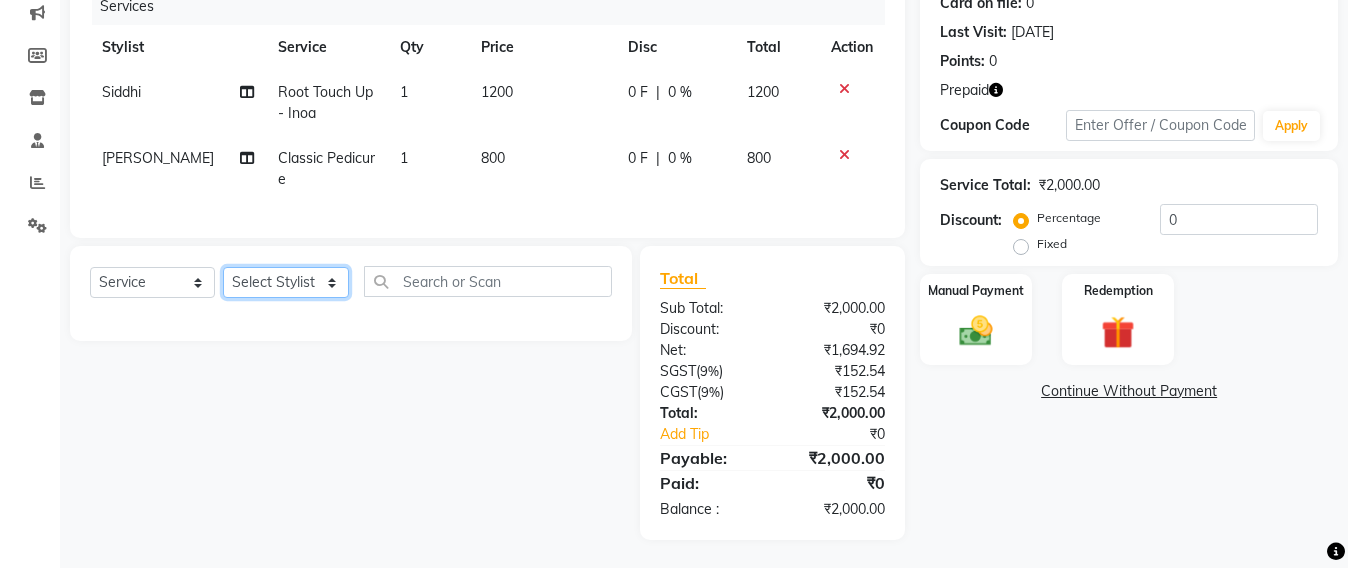 select on "48409" 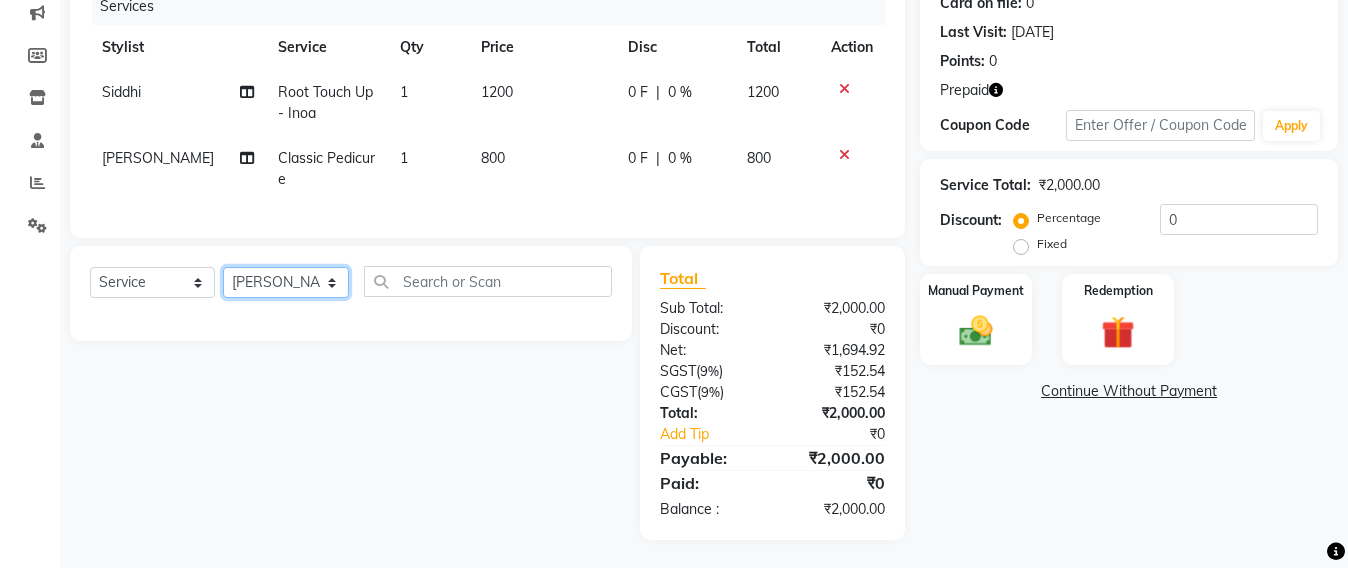 click on "Select Stylist Admin [PERSON_NAME] Sankat [PERSON_NAME] [PERSON_NAME] [PERSON_NAME] [PERSON_NAME] [PERSON_NAME] [PERSON_NAME] mahattre Pratibha [PERSON_NAME] Rosy [PERSON_NAME] [PERSON_NAME] admin [PERSON_NAME] Manager [PERSON_NAME] SOMAYANG VASHUM [PERSON_NAME]" 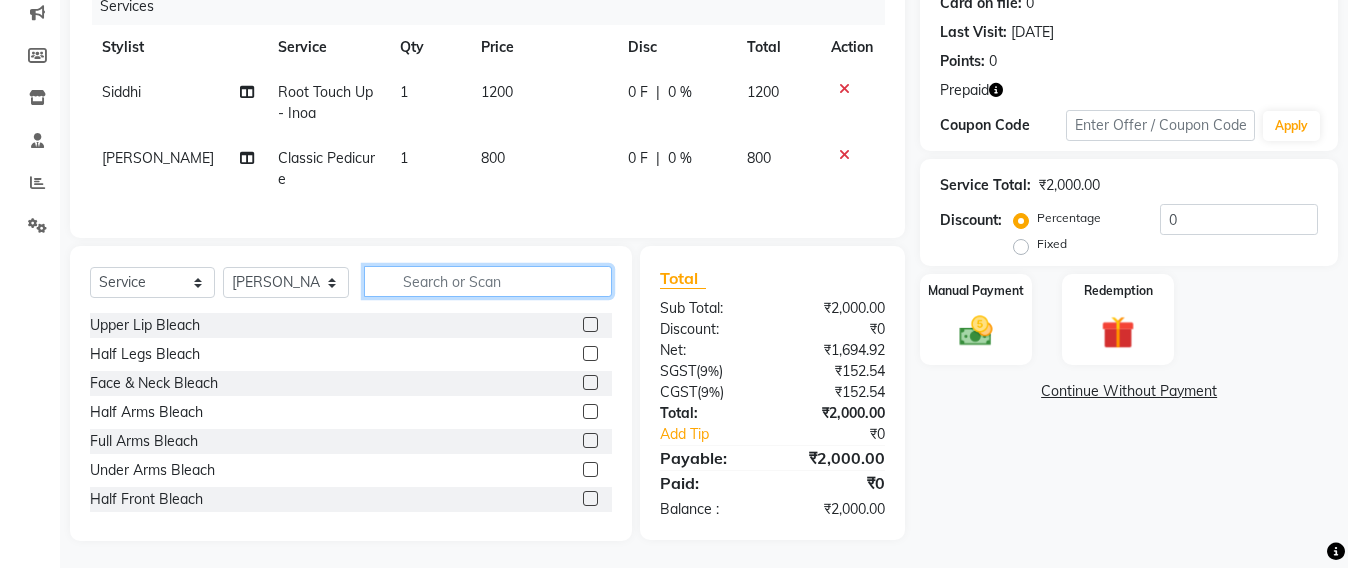 click 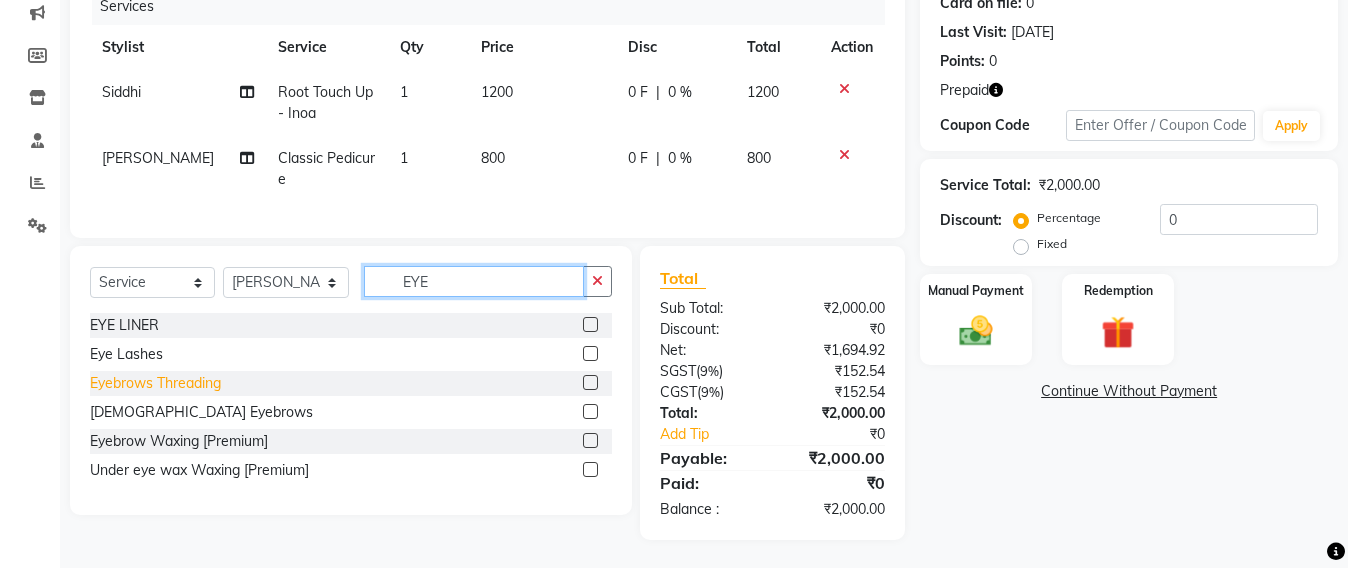 type on "EYE" 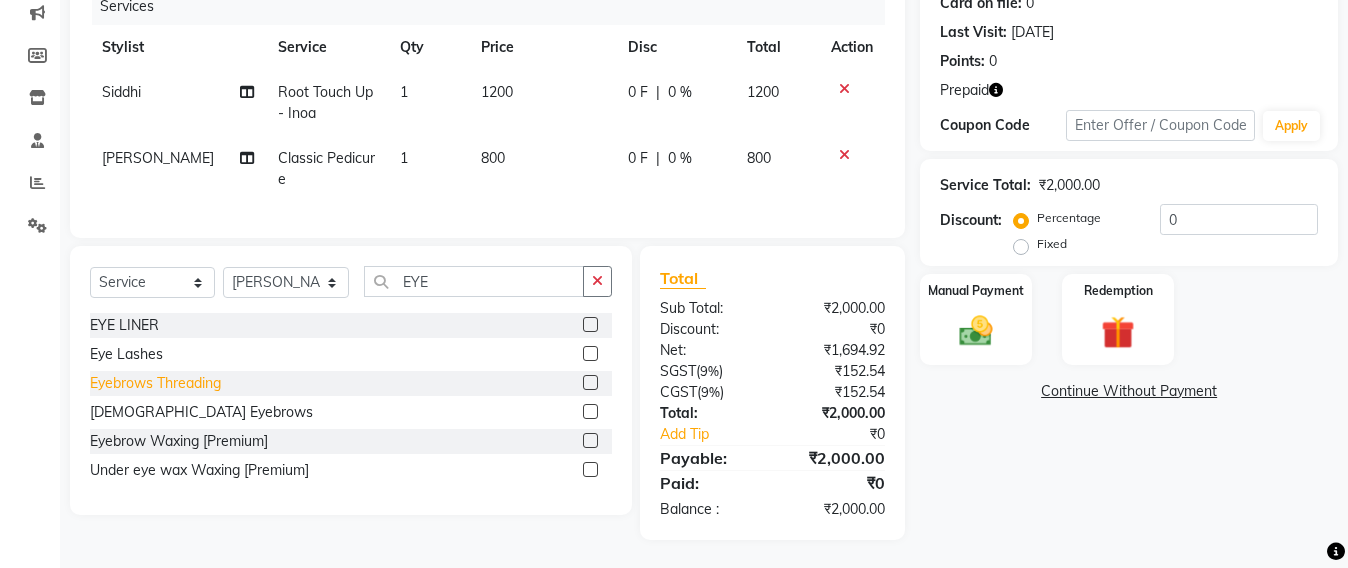 click on "Eyebrows Threading" 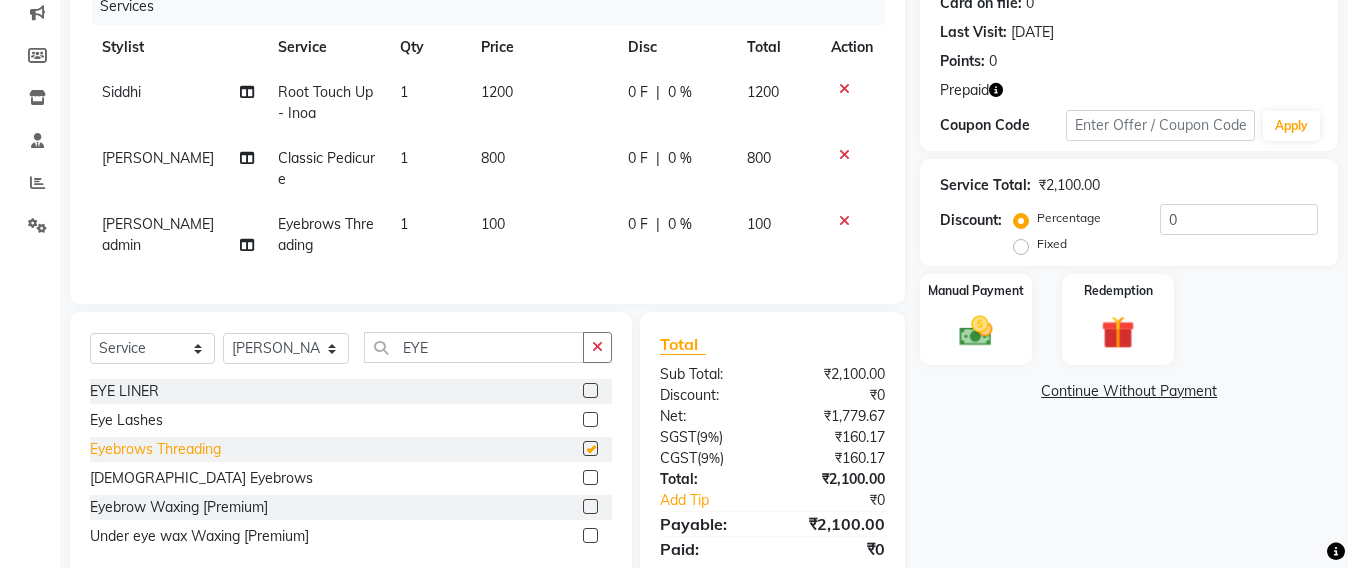 checkbox on "false" 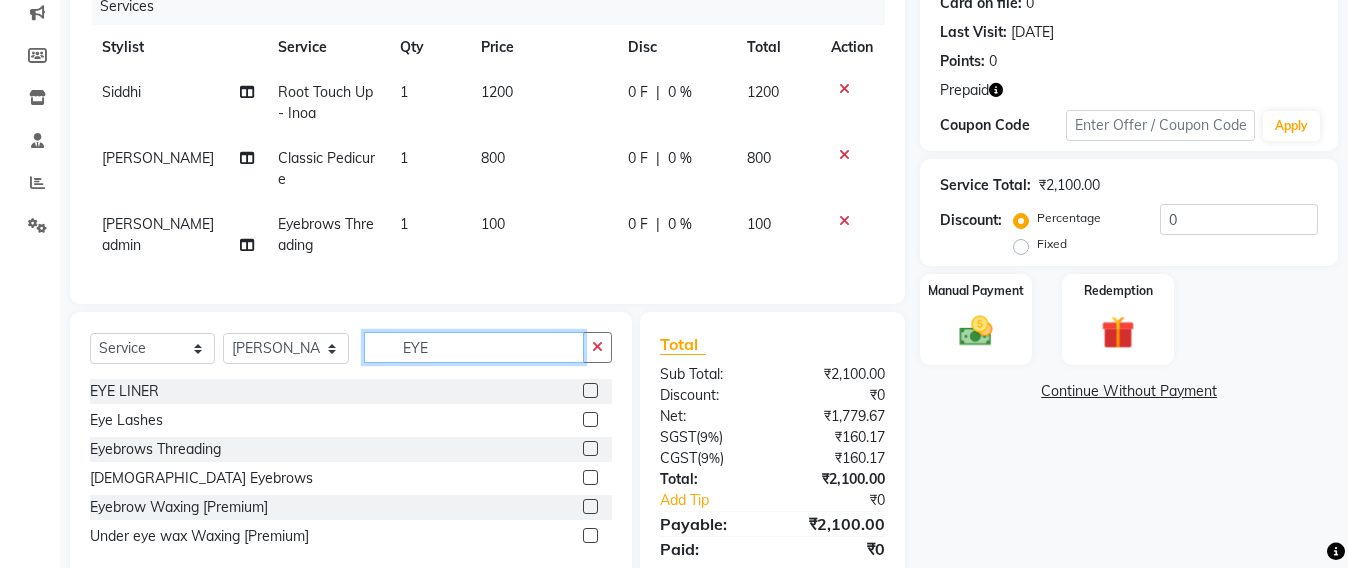 click on "EYE" 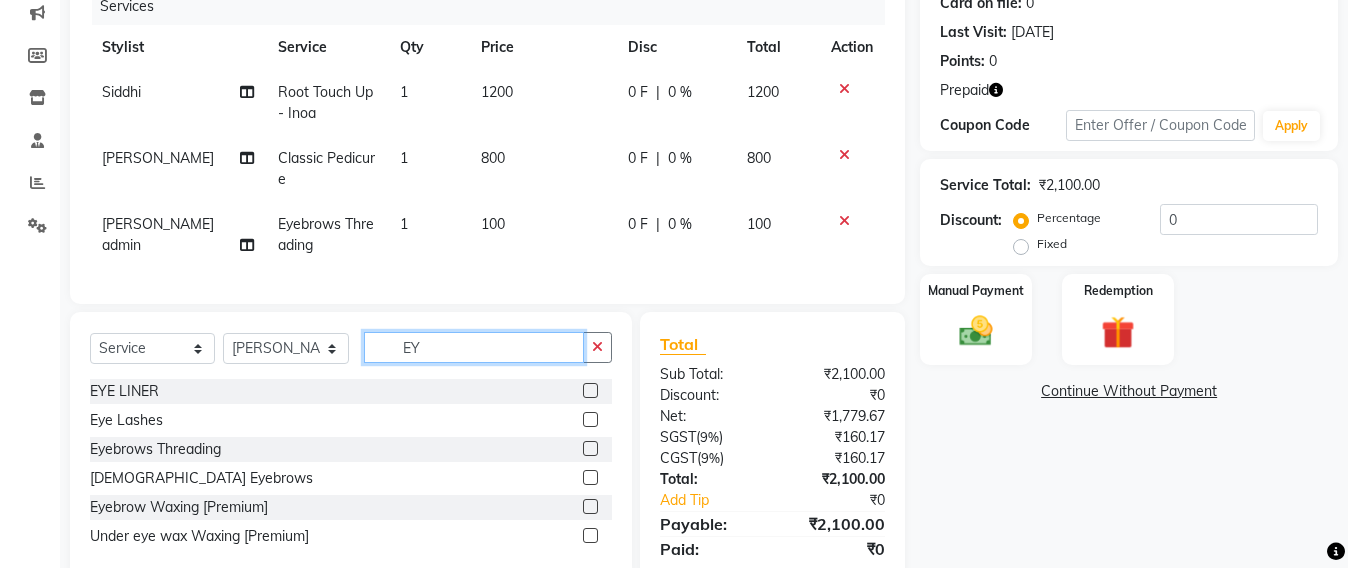 type on "E" 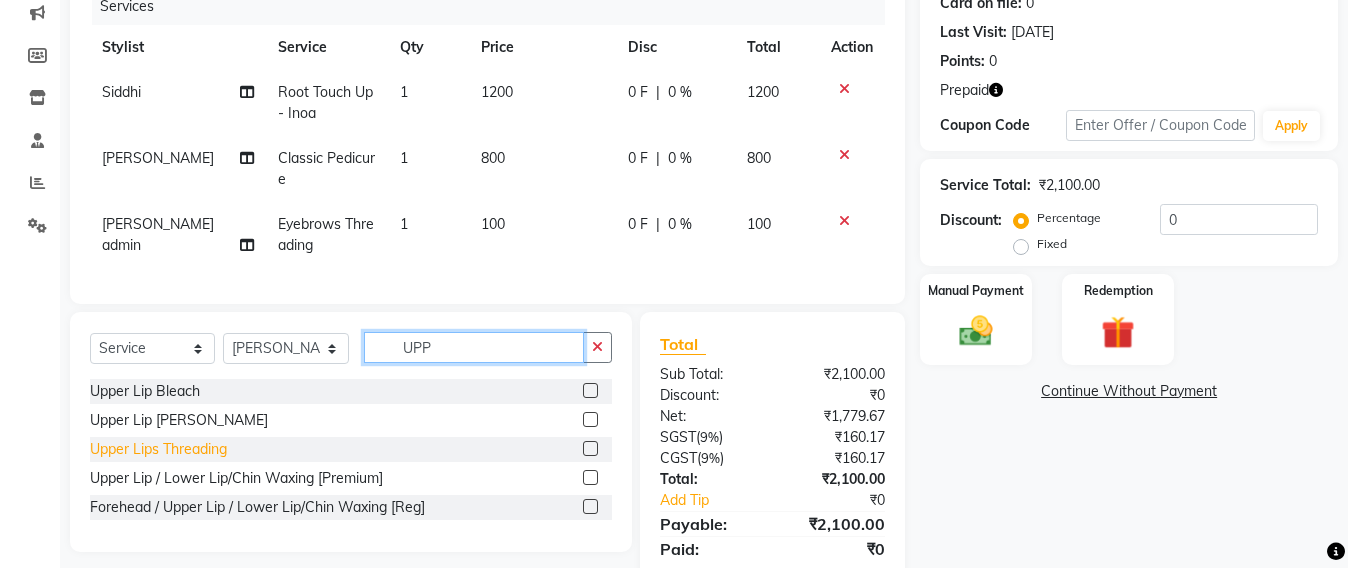 type on "UPP" 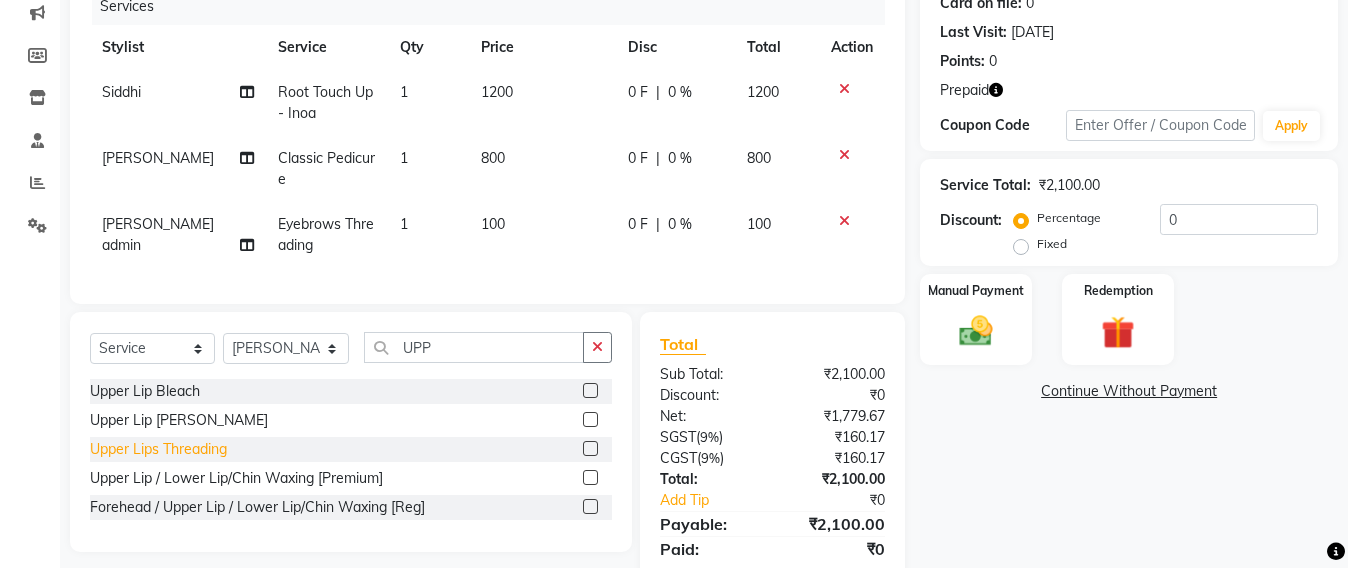 click on "Upper Lips Threading" 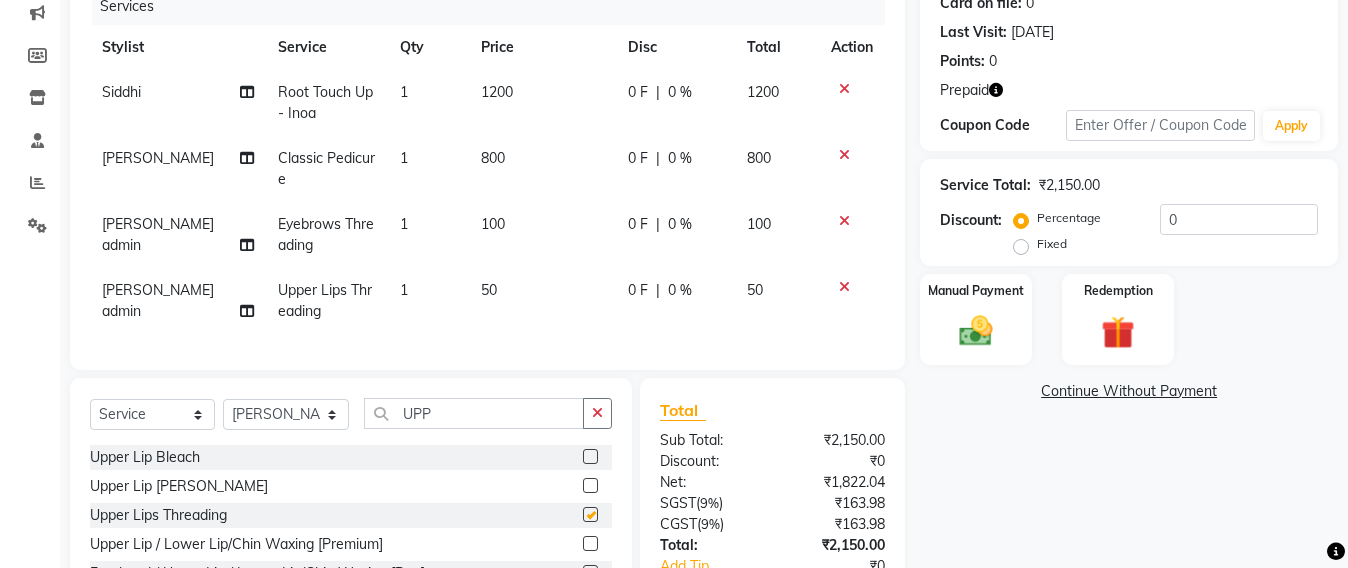 checkbox on "false" 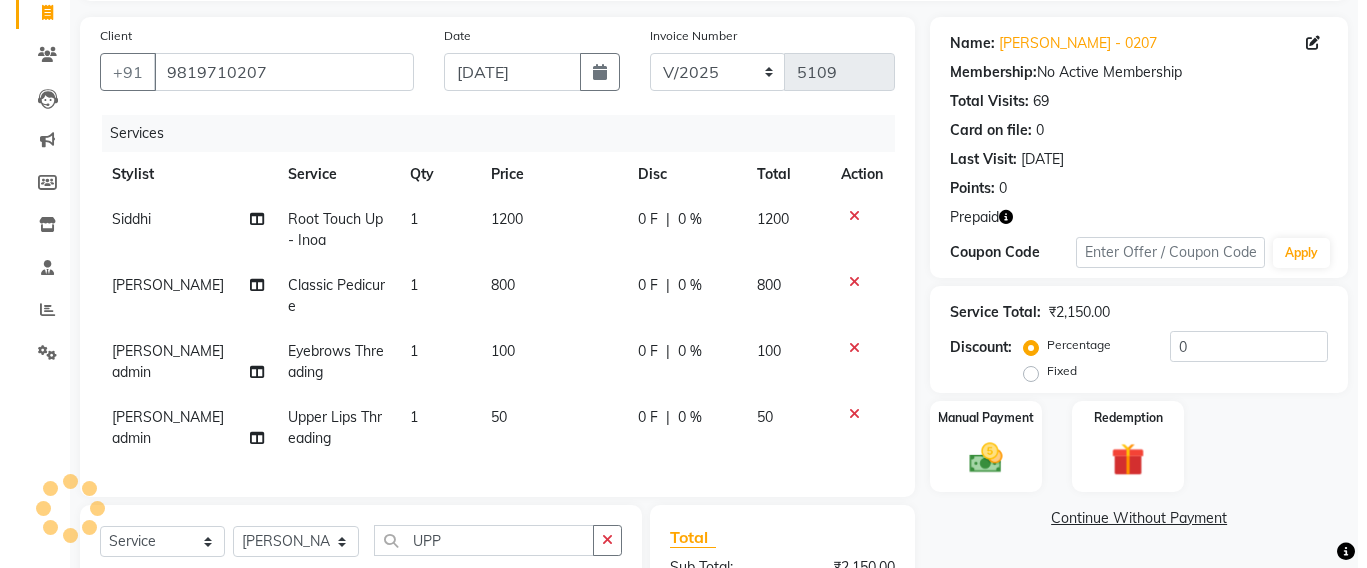 scroll, scrollTop: 0, scrollLeft: 0, axis: both 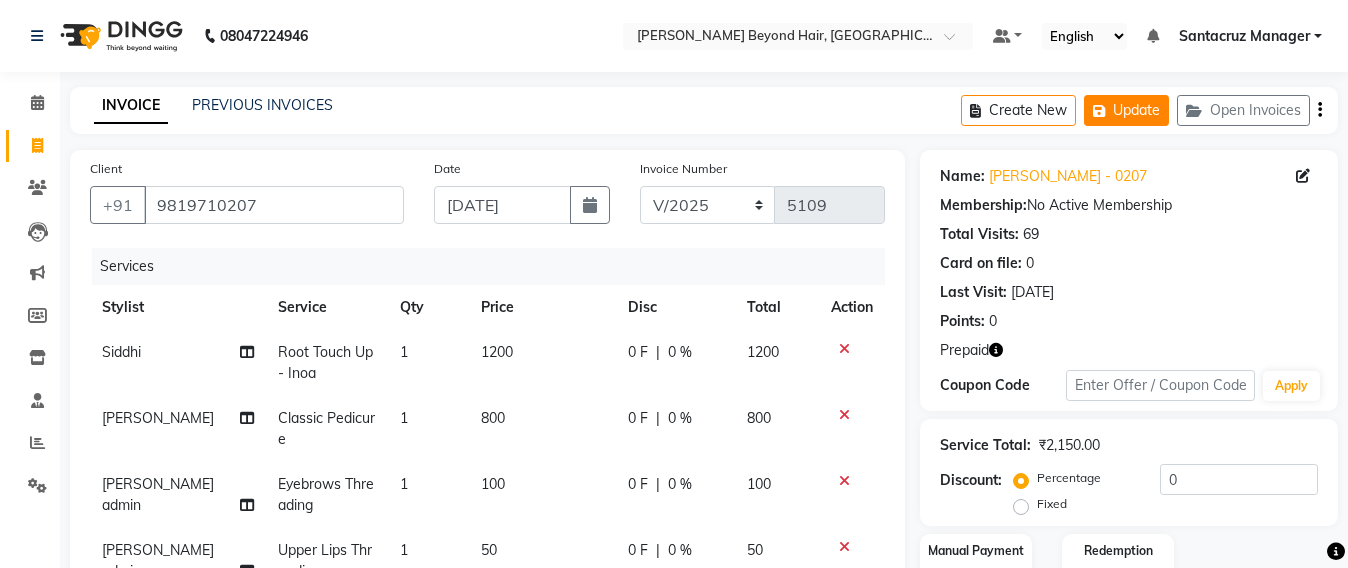click on "Update" 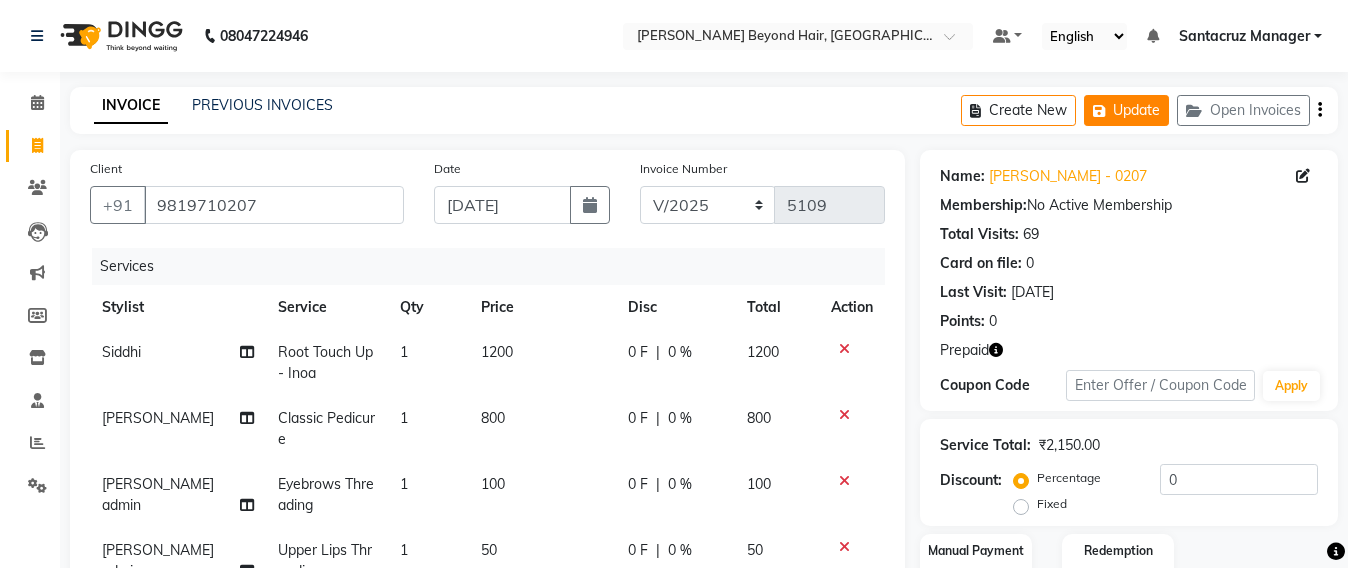 click on "Update" 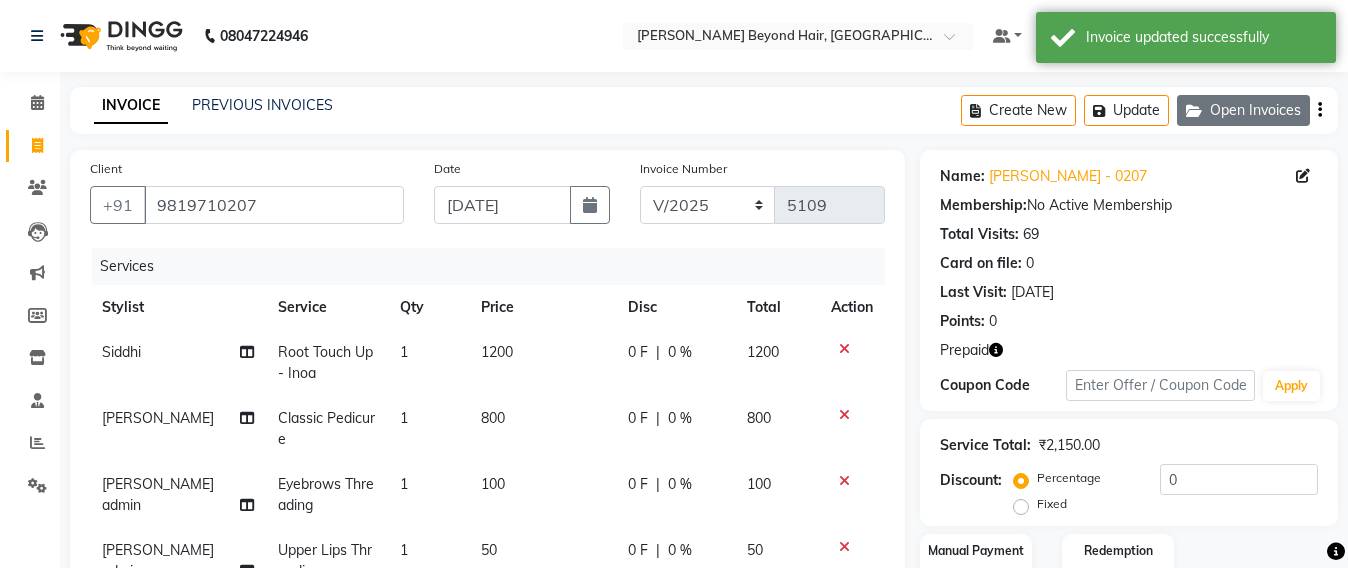 click on "Open Invoices" 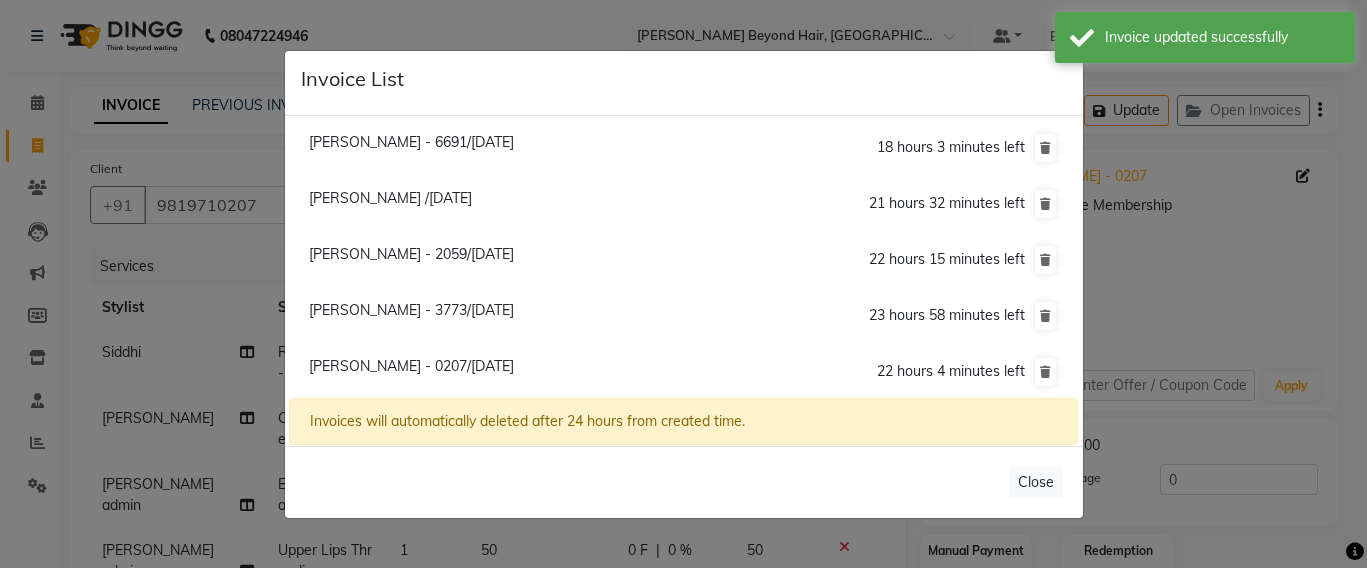 click on "[PERSON_NAME] - 6691/[DATE]" 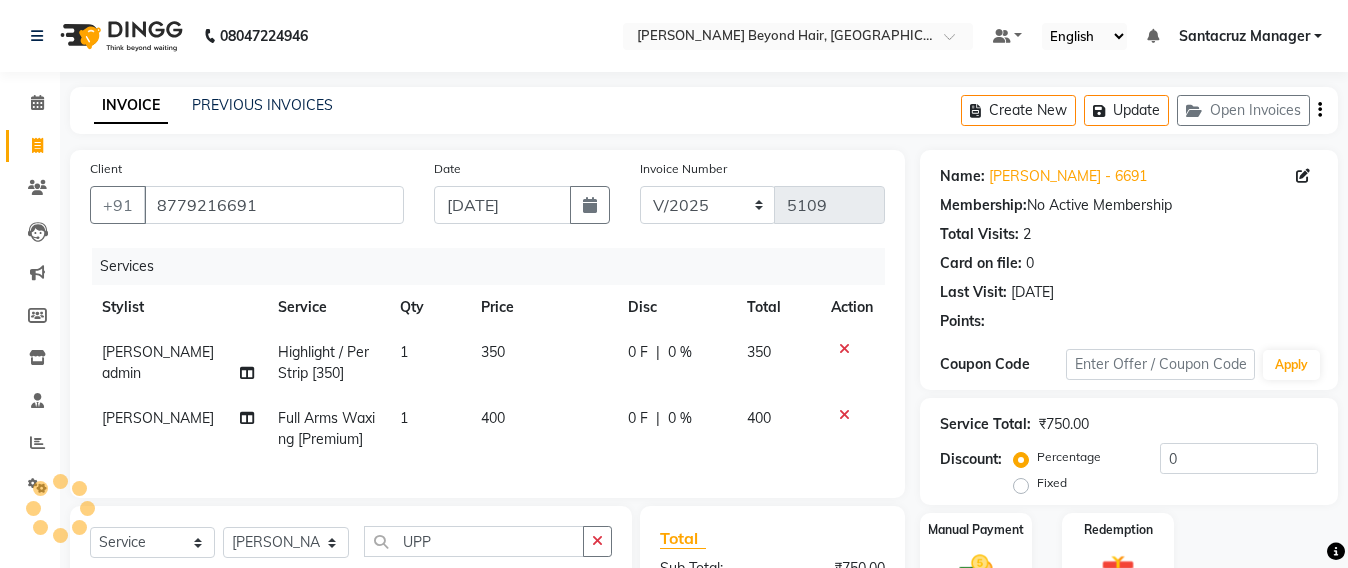 click on "350" 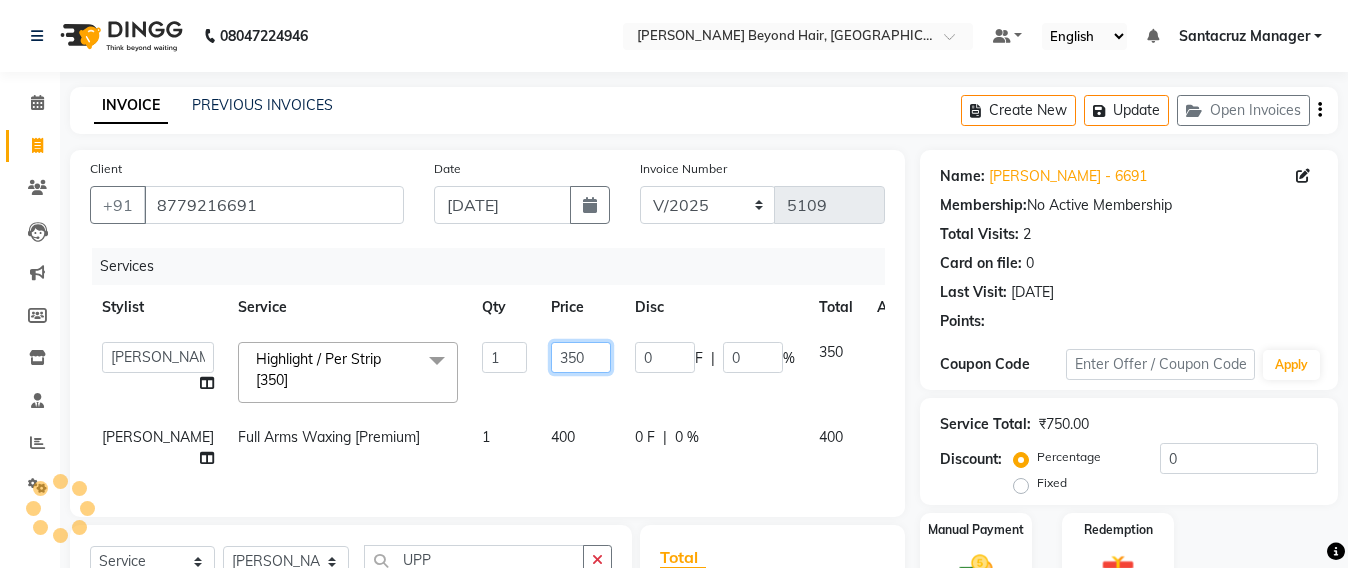 click on "350" 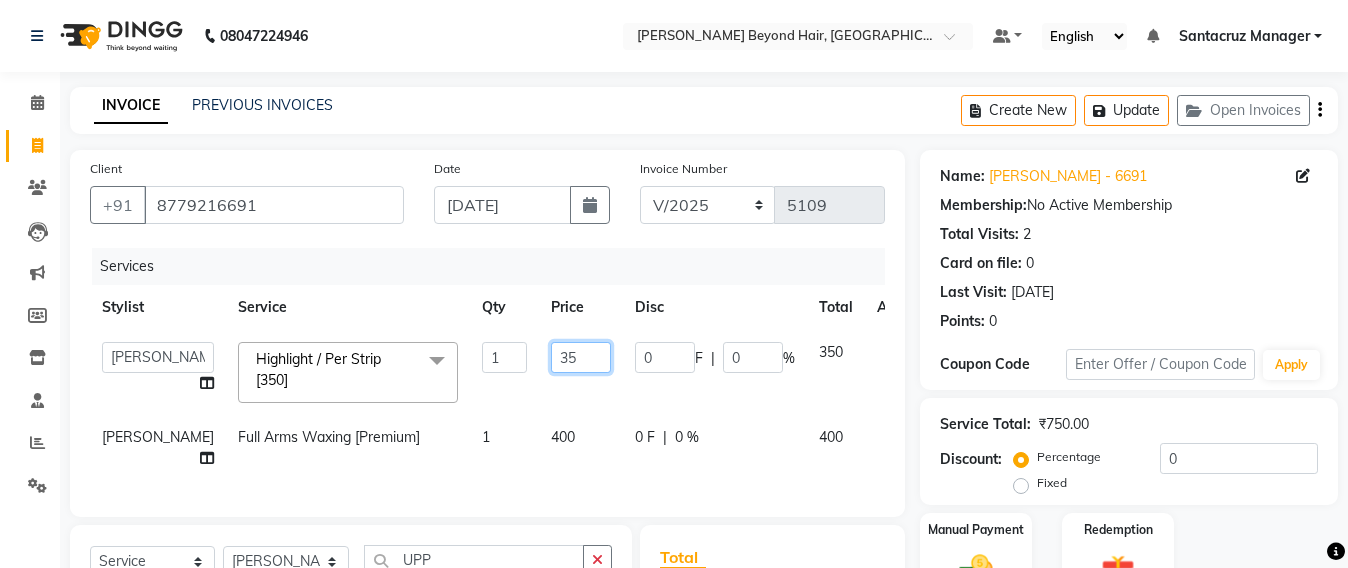 type on "3" 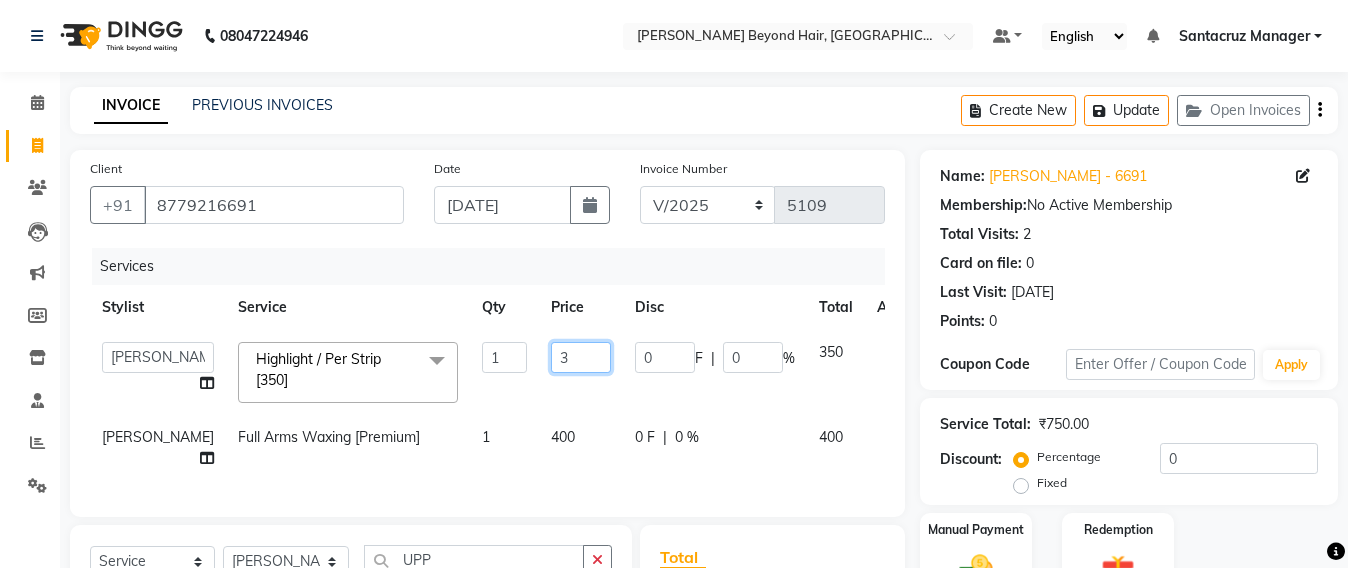 type 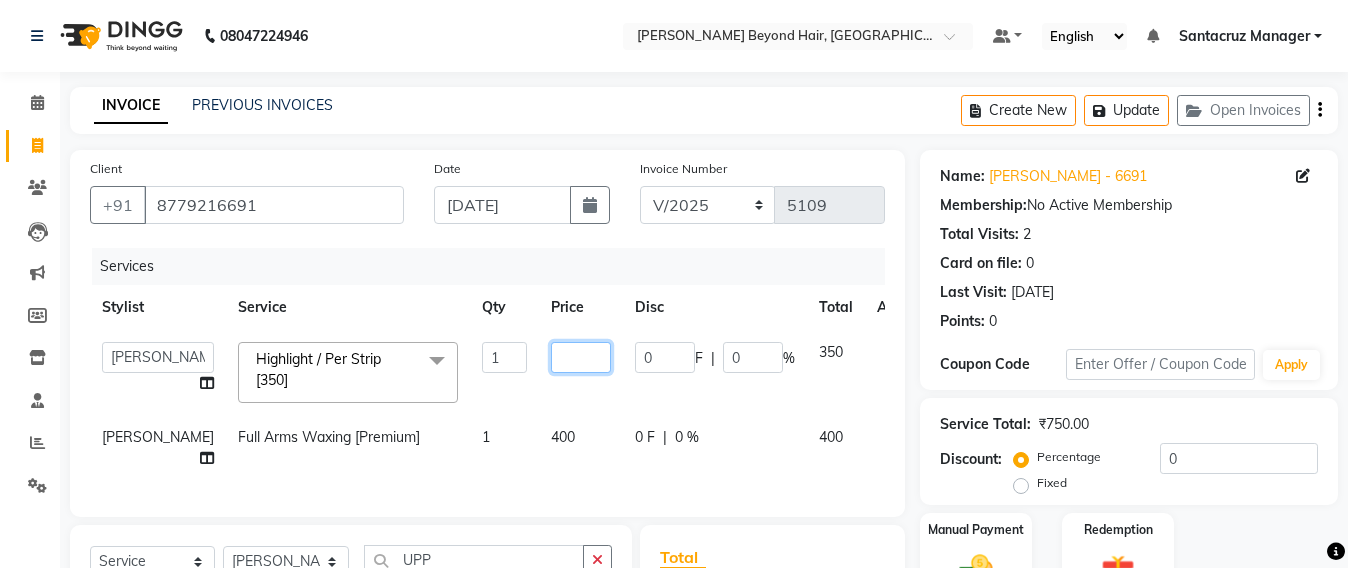 select 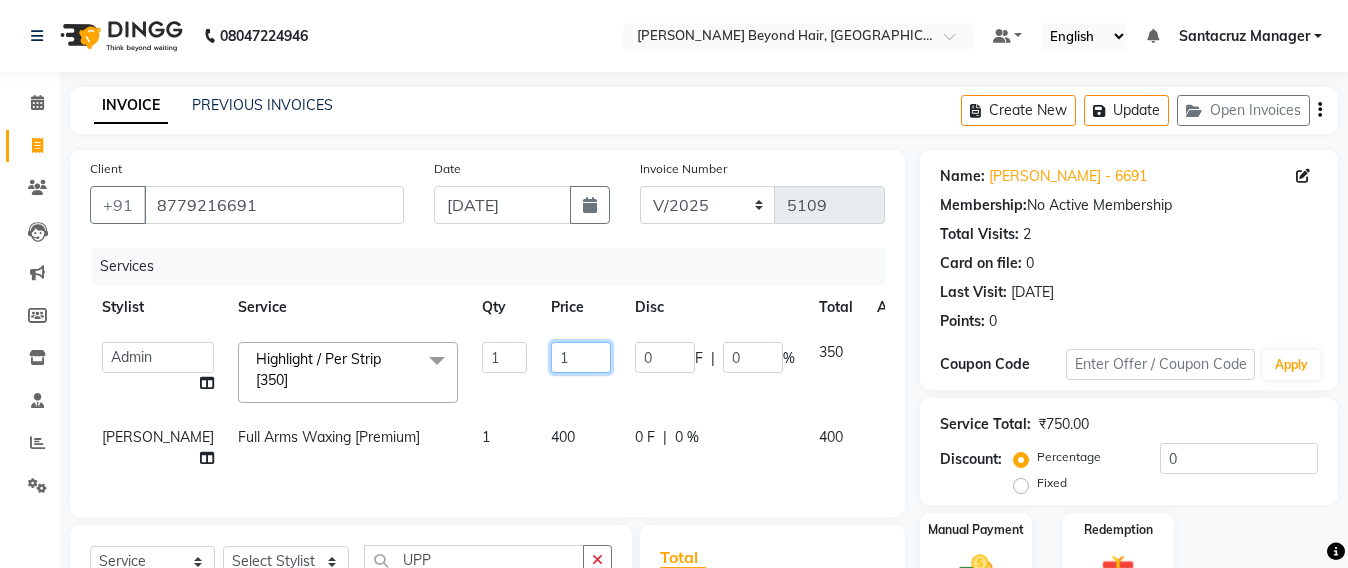 type on "17" 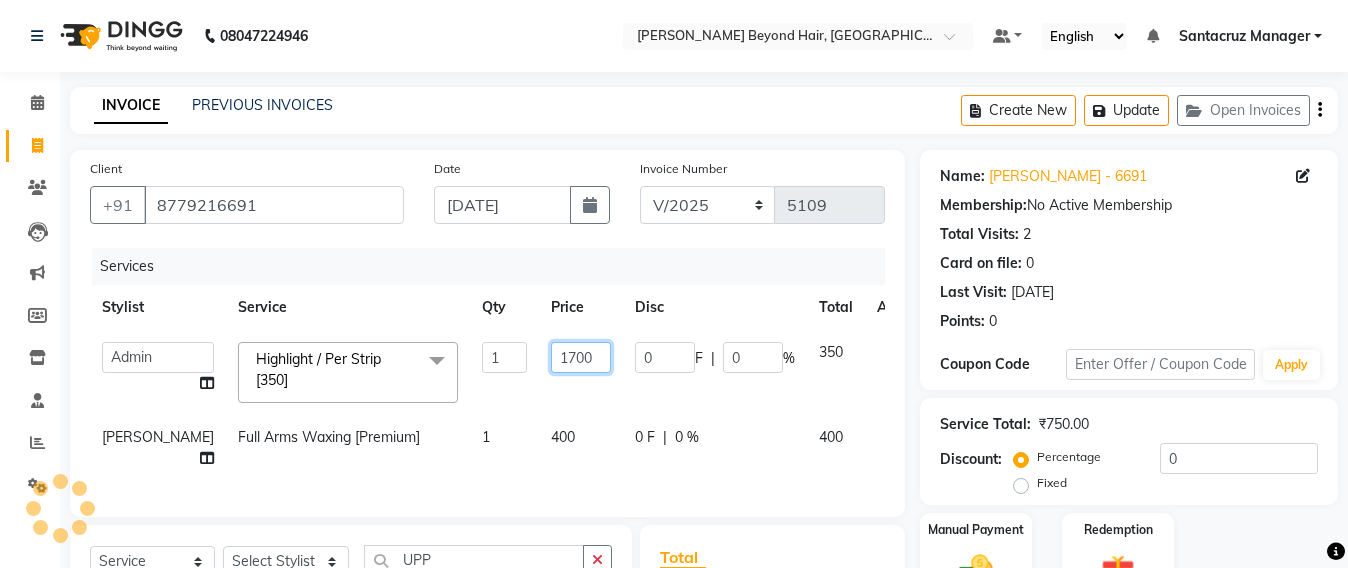 type on "17000" 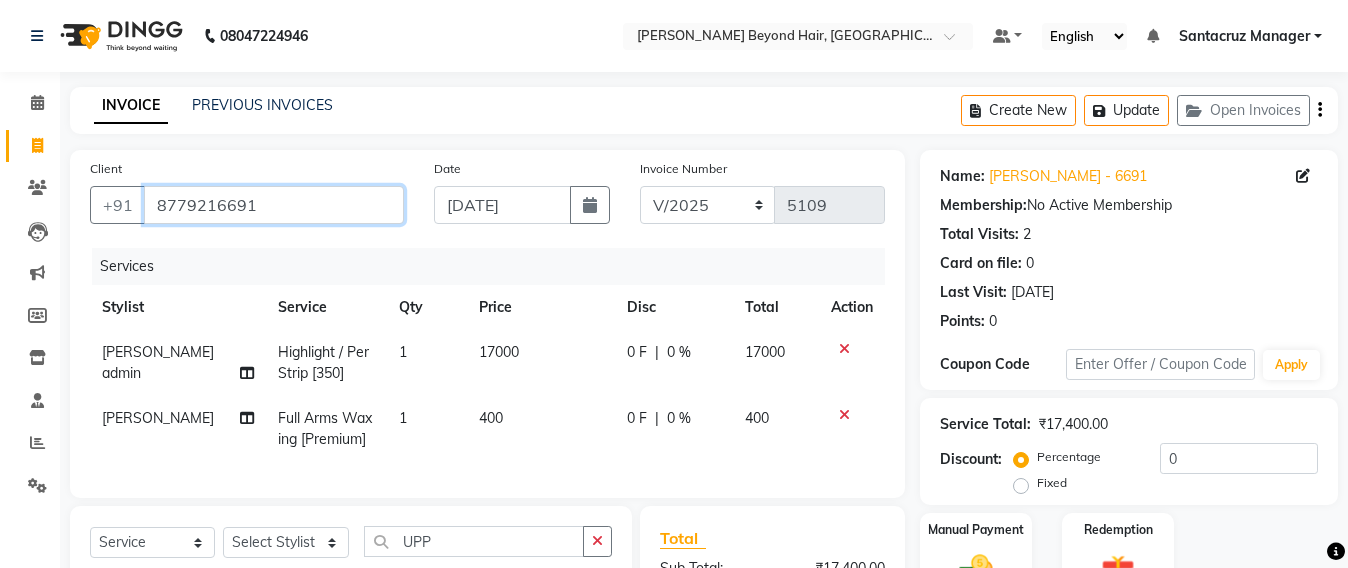 click on "8779216691" at bounding box center (274, 205) 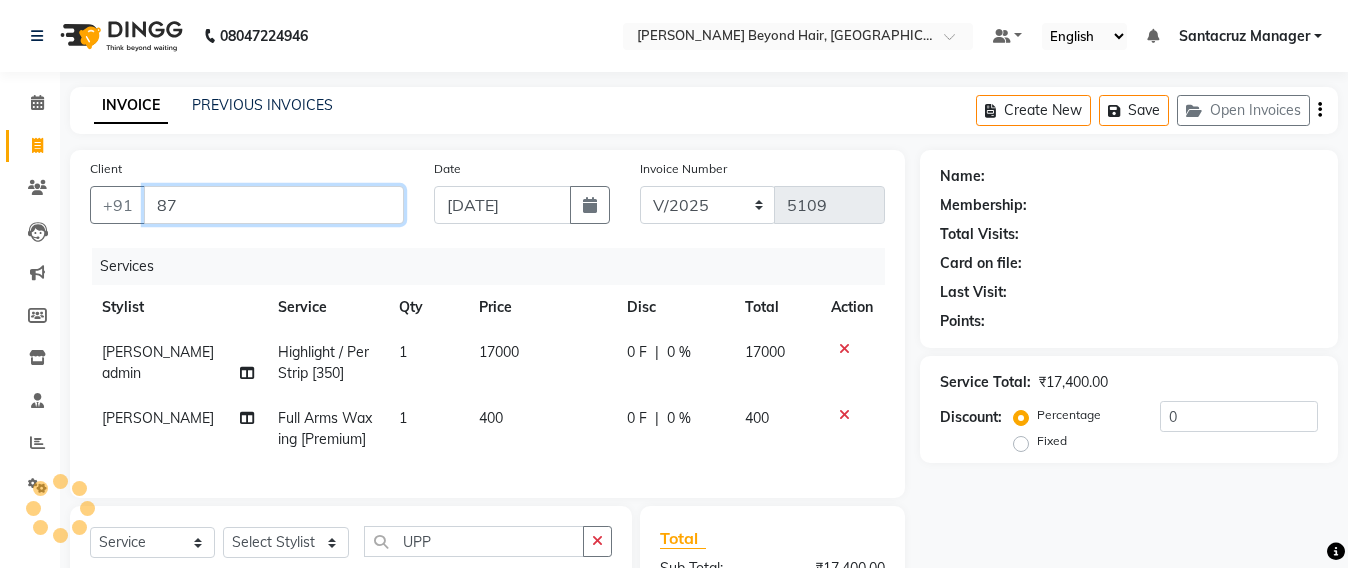 type on "8" 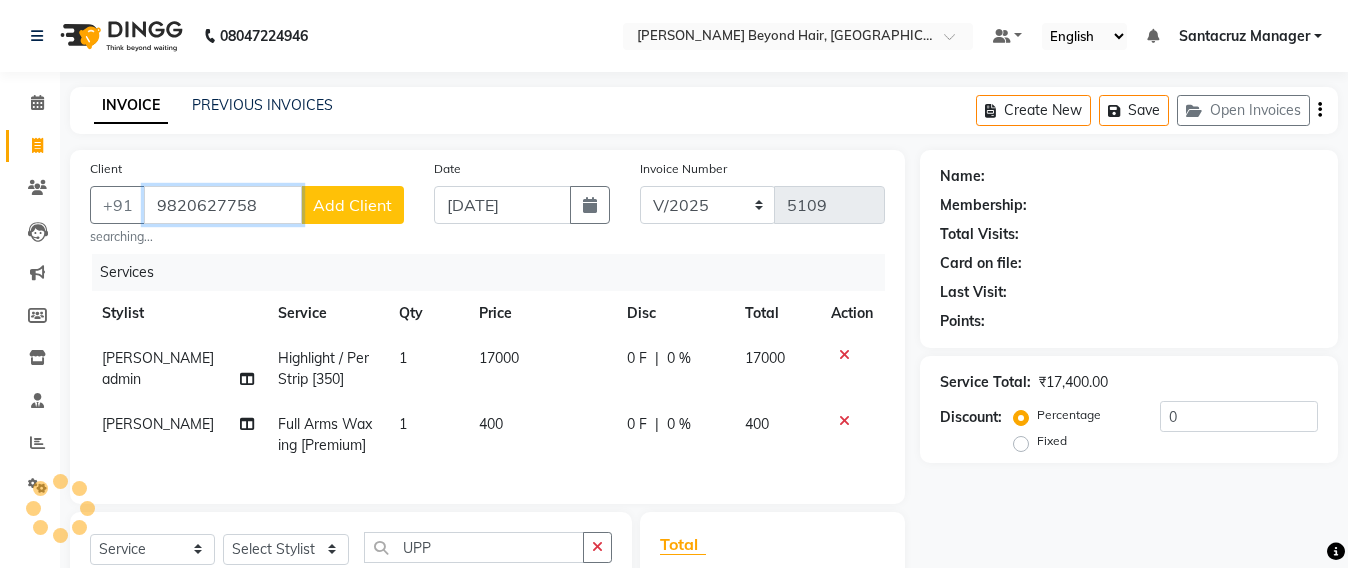 type on "9820627758" 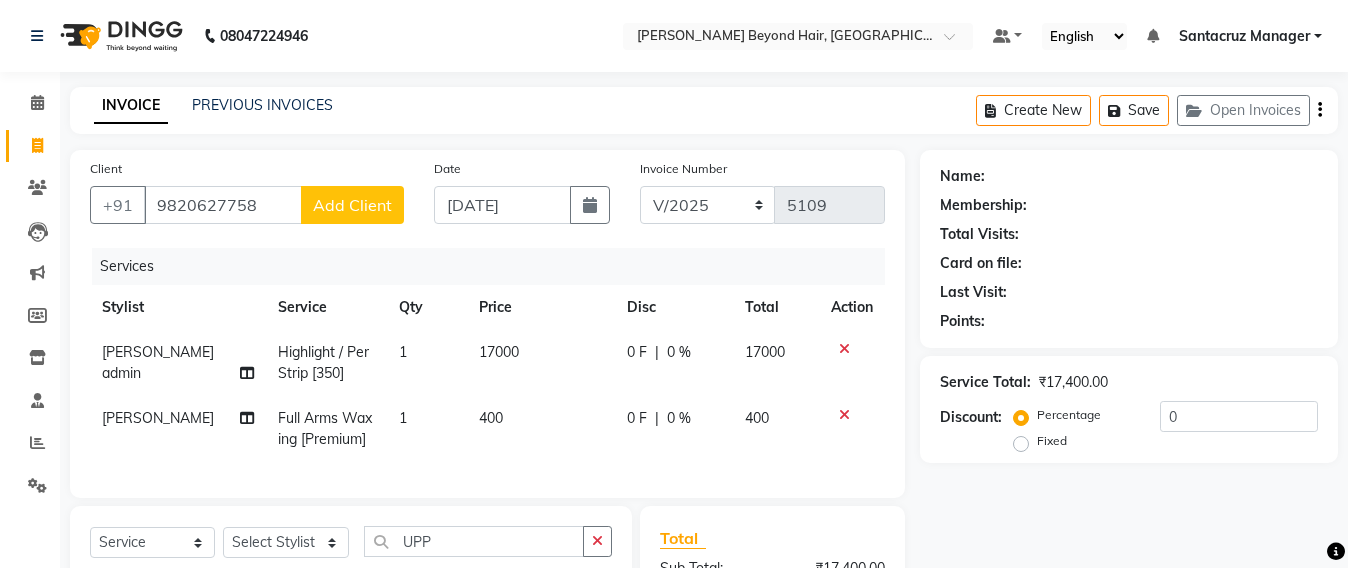 click on "Add Client" 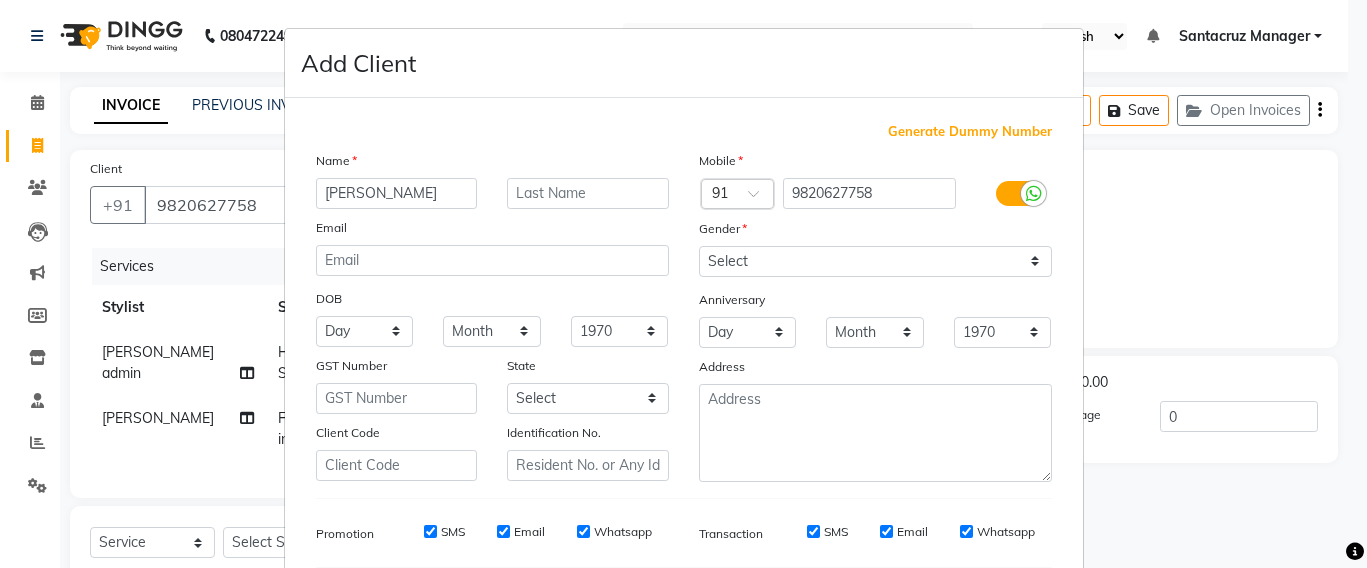 type on "[PERSON_NAME]" 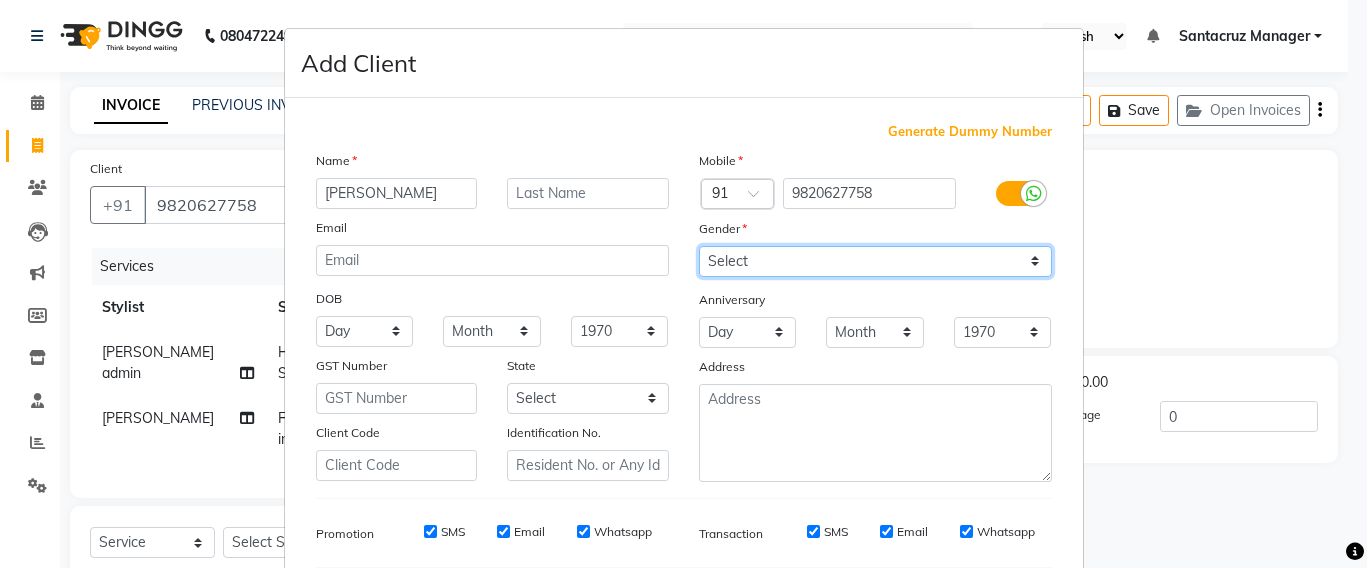 drag, startPoint x: 922, startPoint y: 262, endPoint x: 916, endPoint y: 273, distance: 12.529964 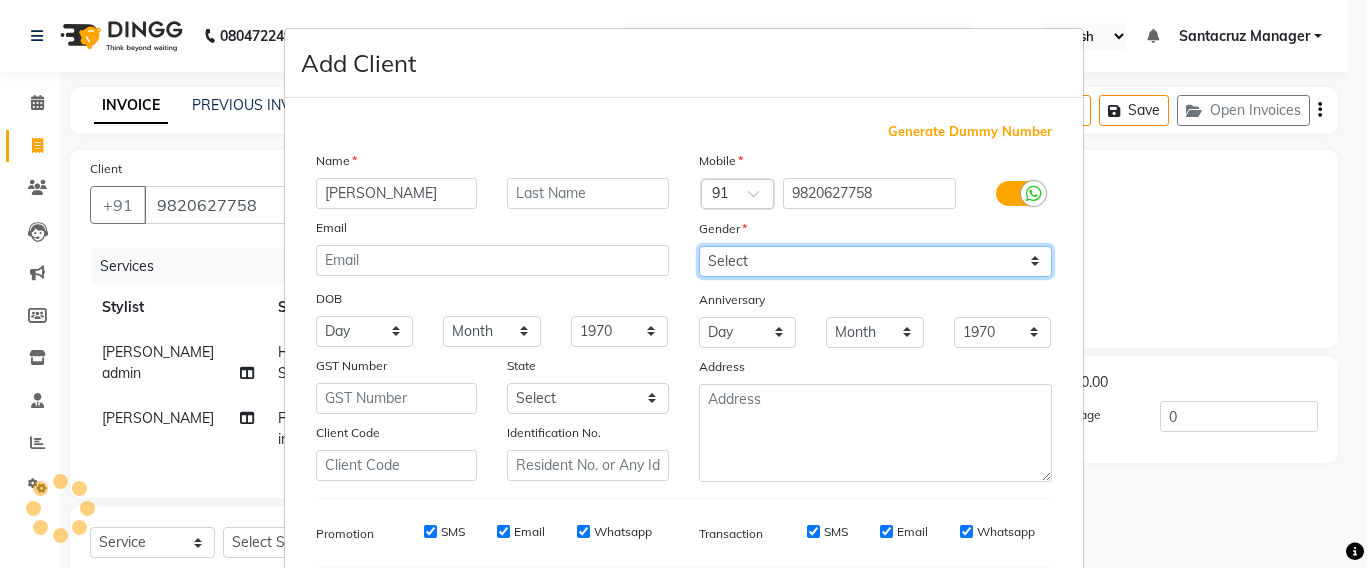 select on "female" 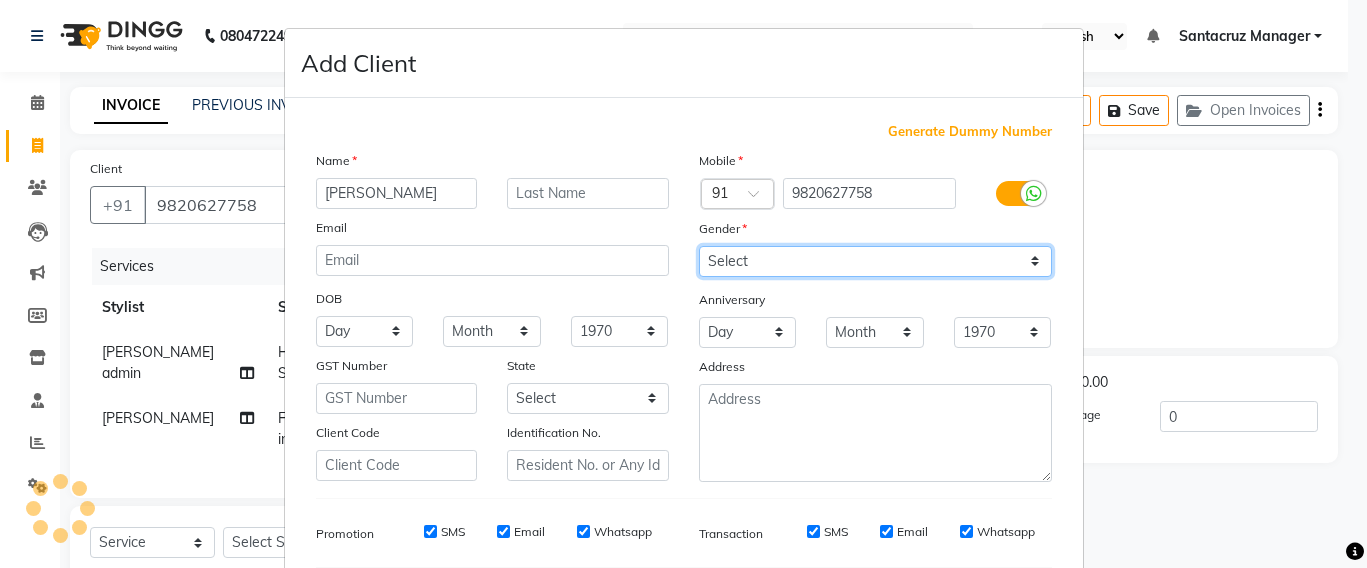 click on "Select [DEMOGRAPHIC_DATA] [DEMOGRAPHIC_DATA] Other Prefer Not To Say" at bounding box center (875, 261) 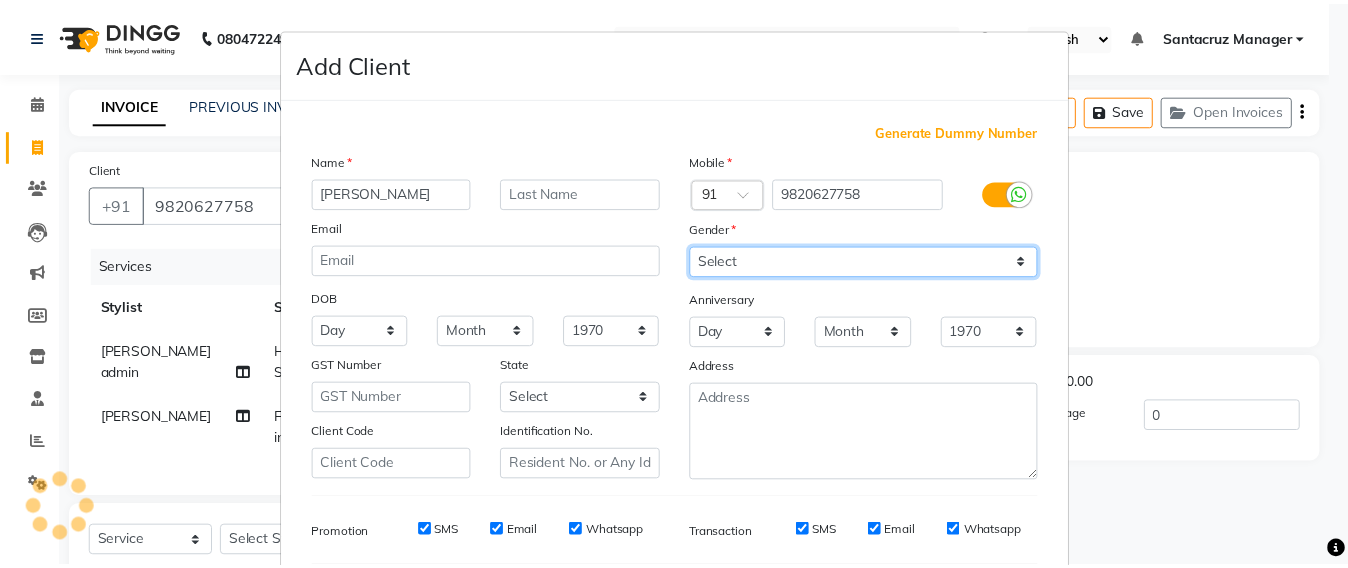 scroll, scrollTop: 281, scrollLeft: 0, axis: vertical 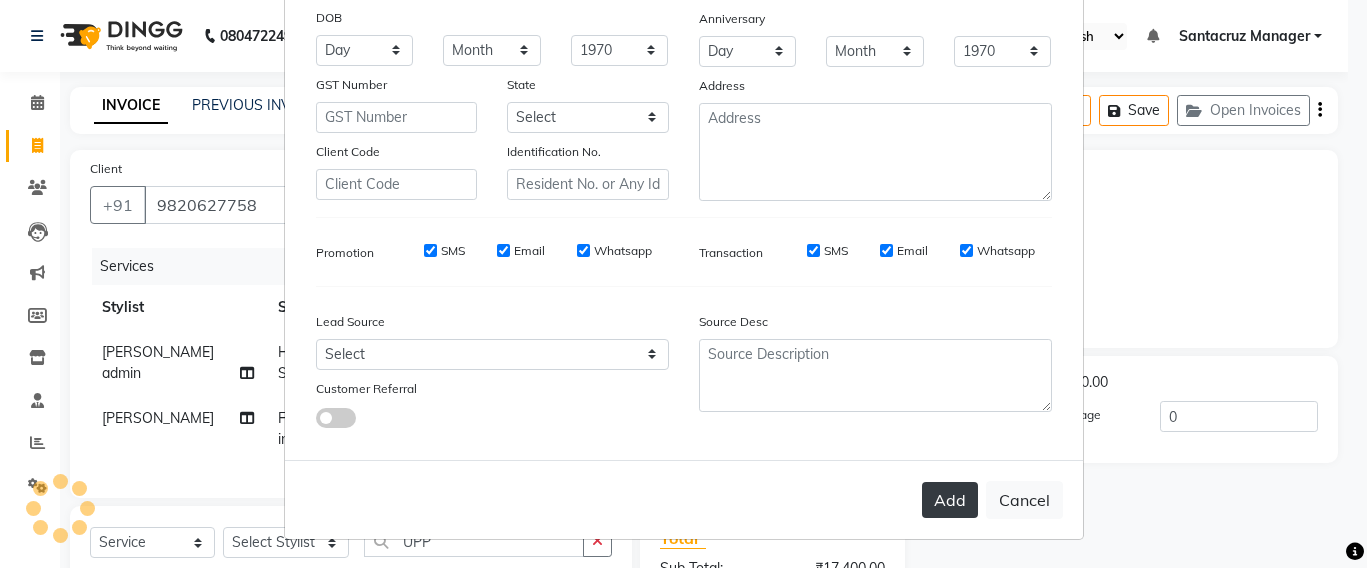click on "Add" at bounding box center (950, 500) 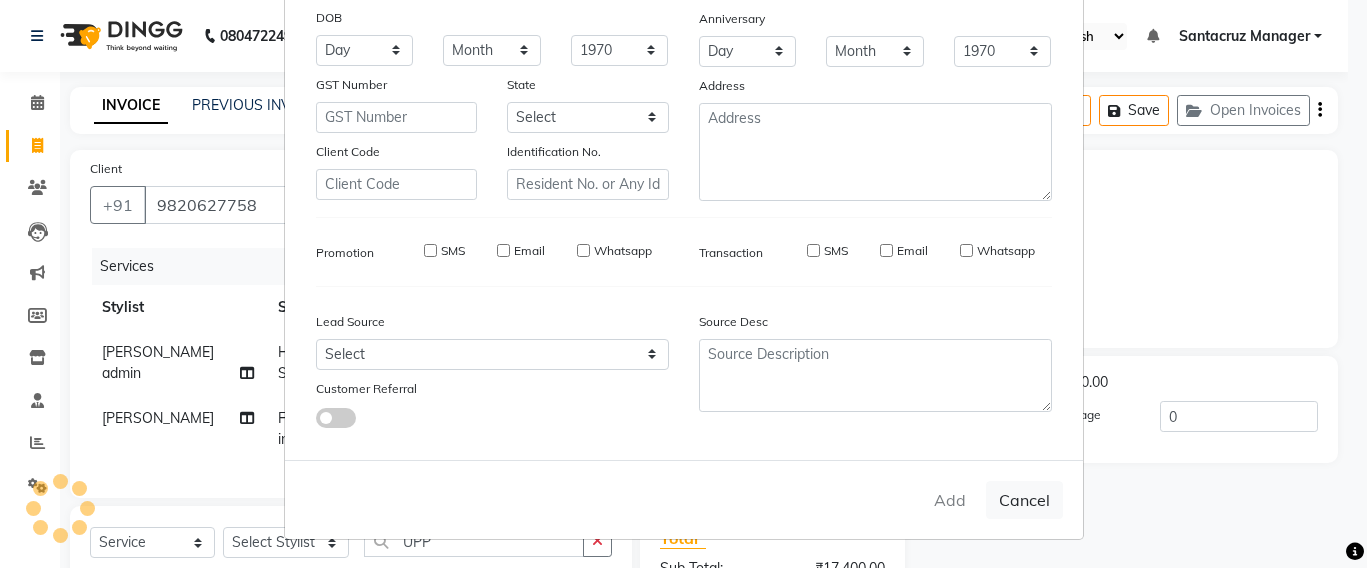 type 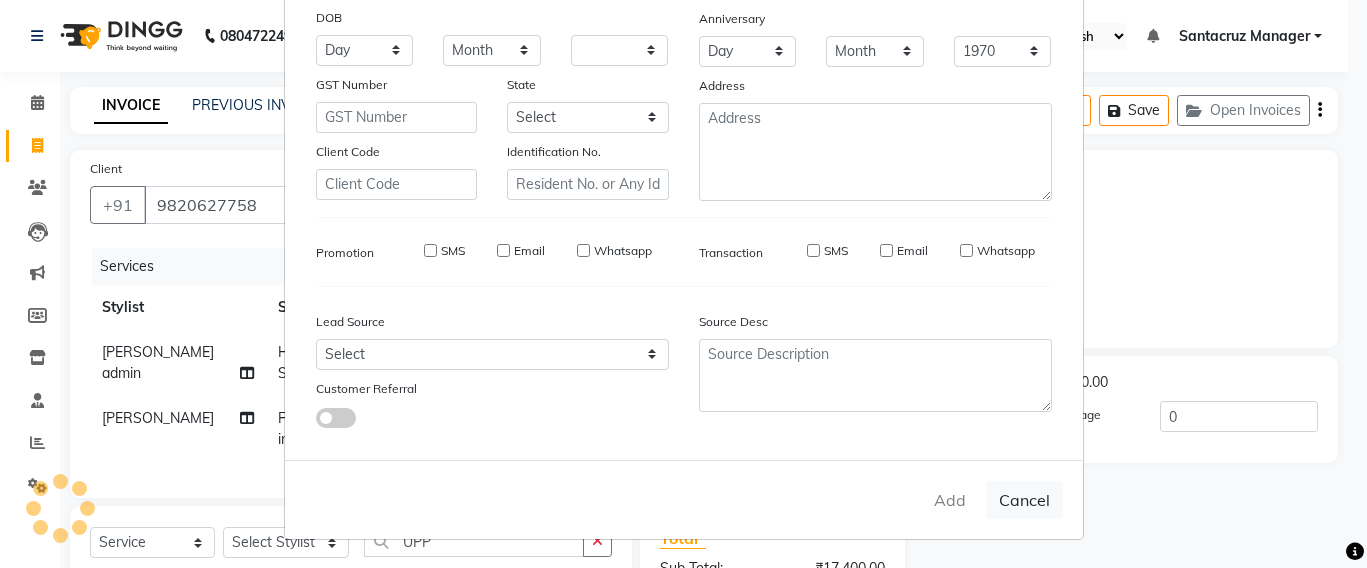 select 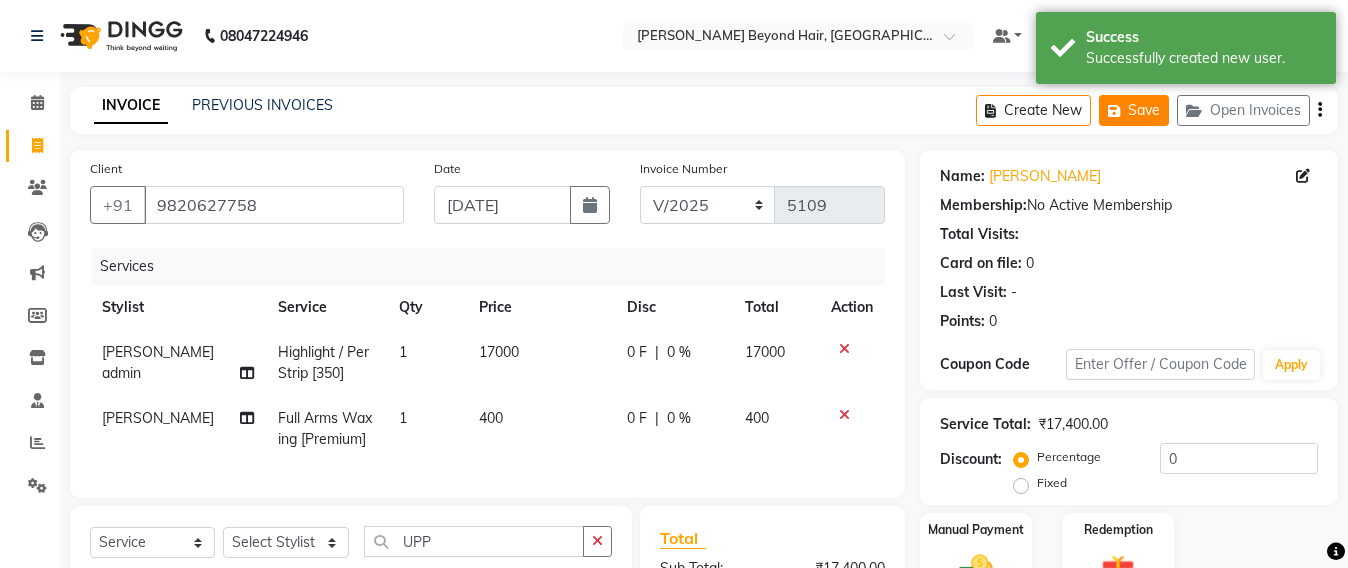 click on "Save" 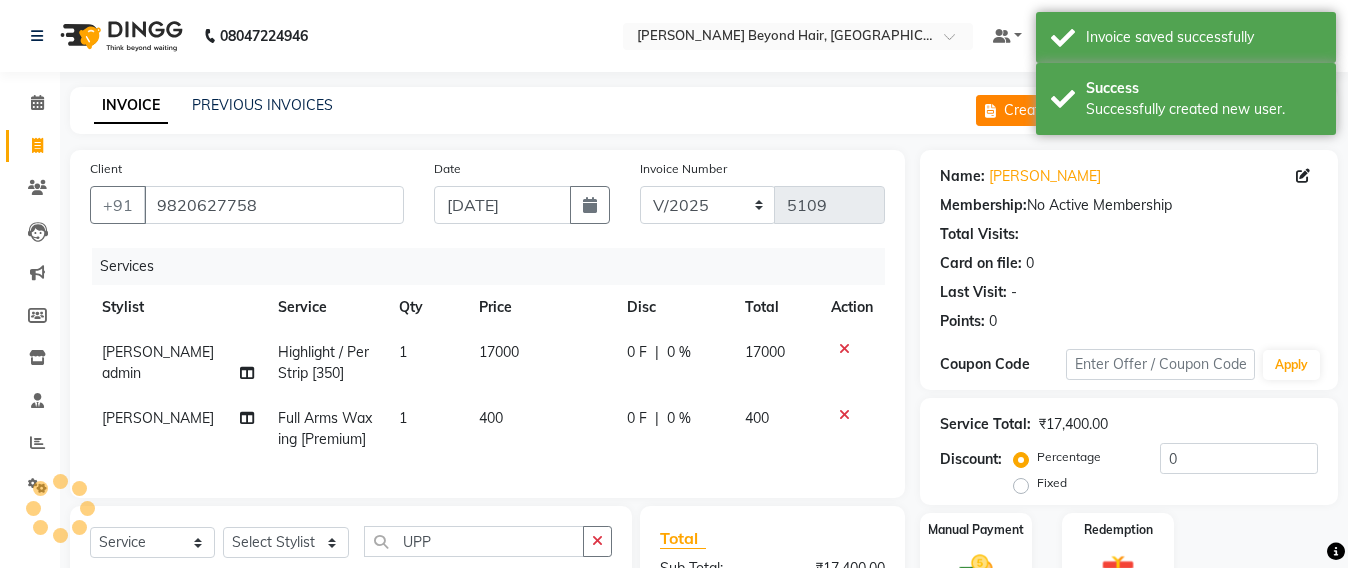 click on "Create New" 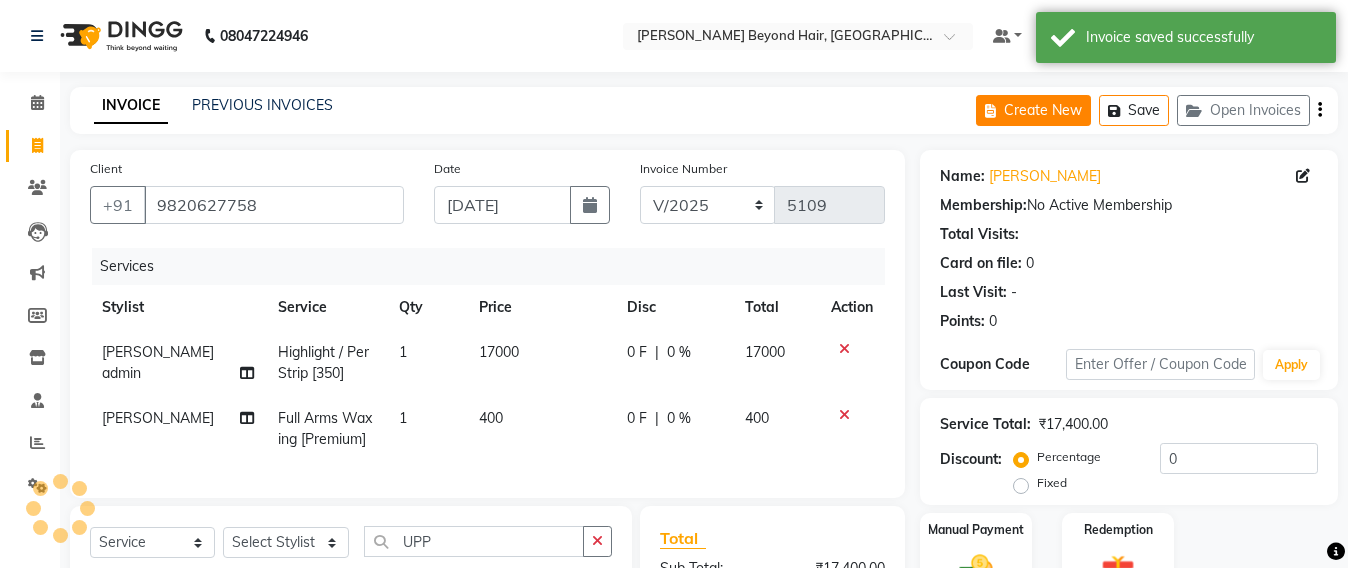 select on "service" 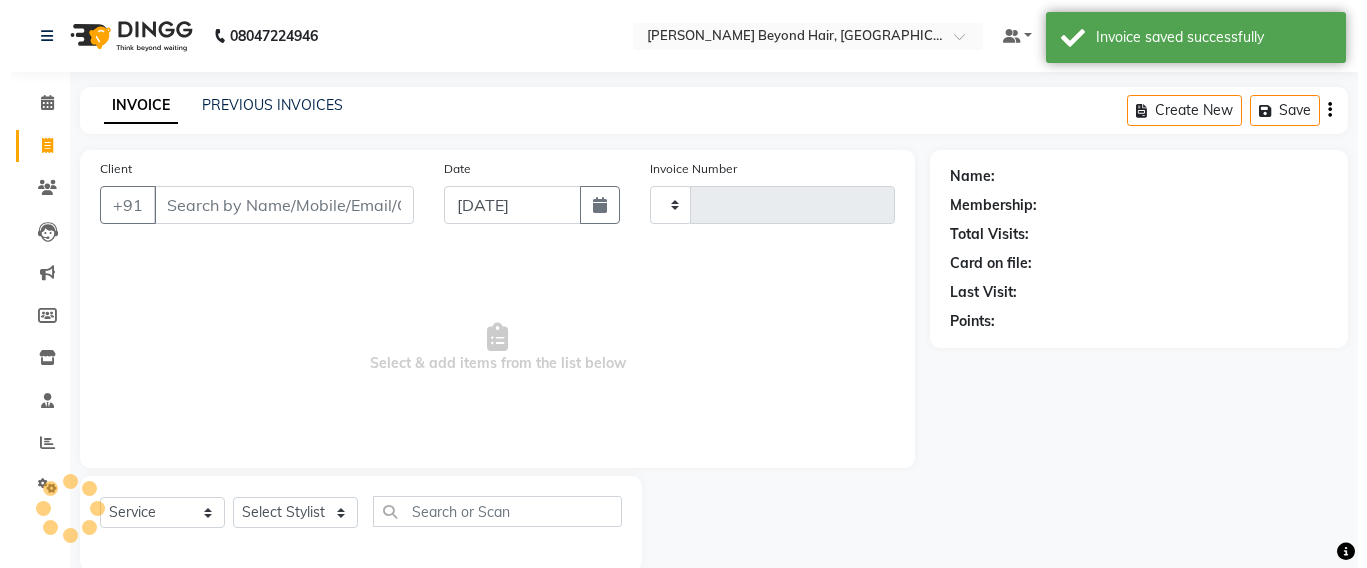 scroll, scrollTop: 33, scrollLeft: 0, axis: vertical 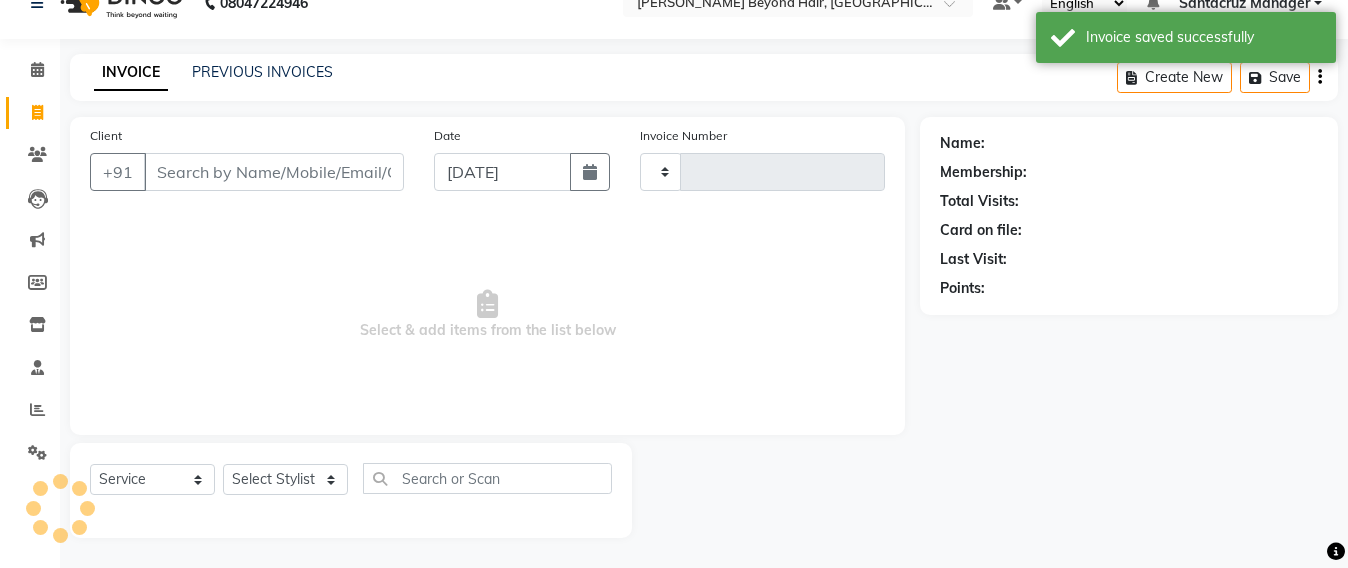 type on "5109" 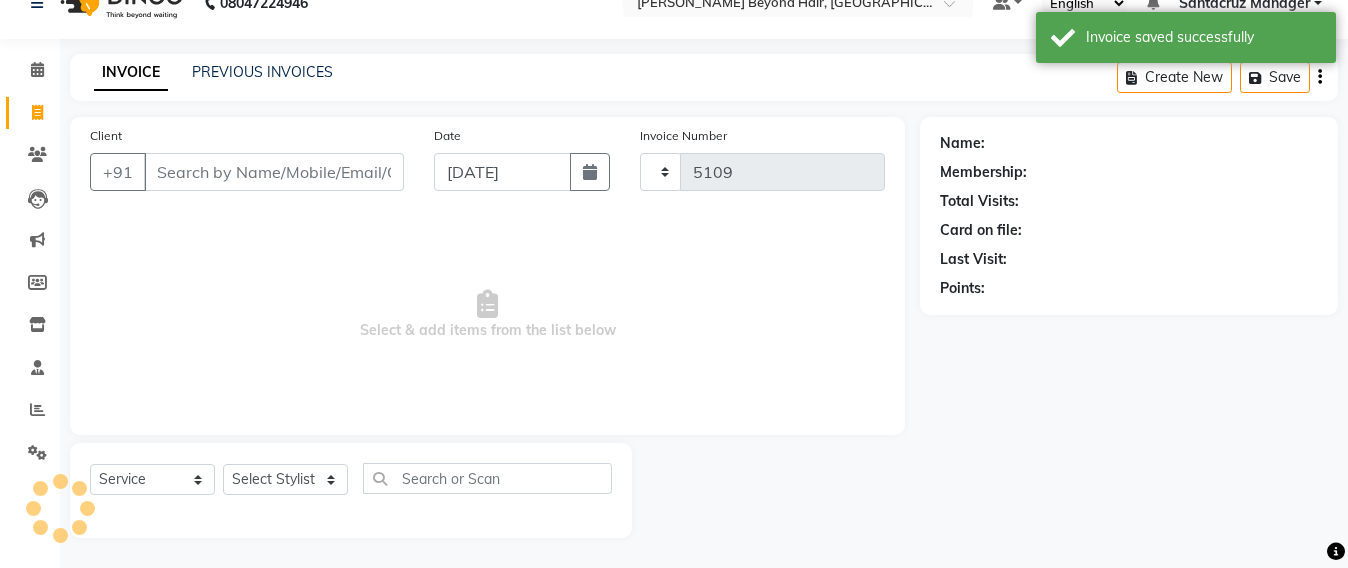 select on "6357" 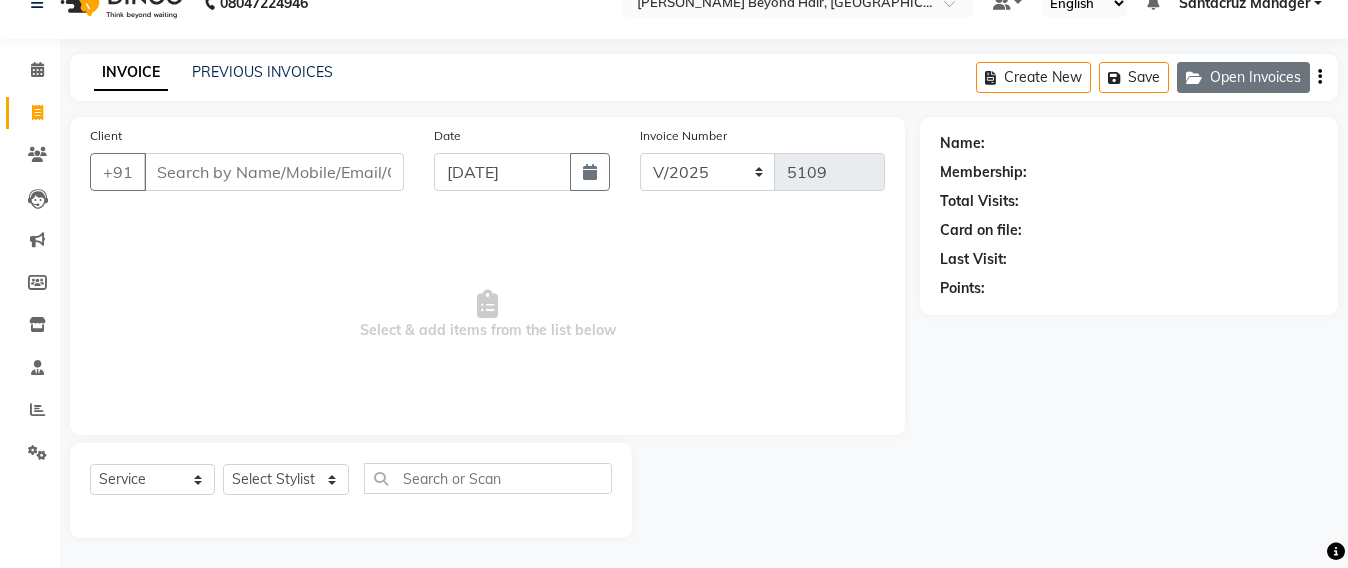 click on "Open Invoices" 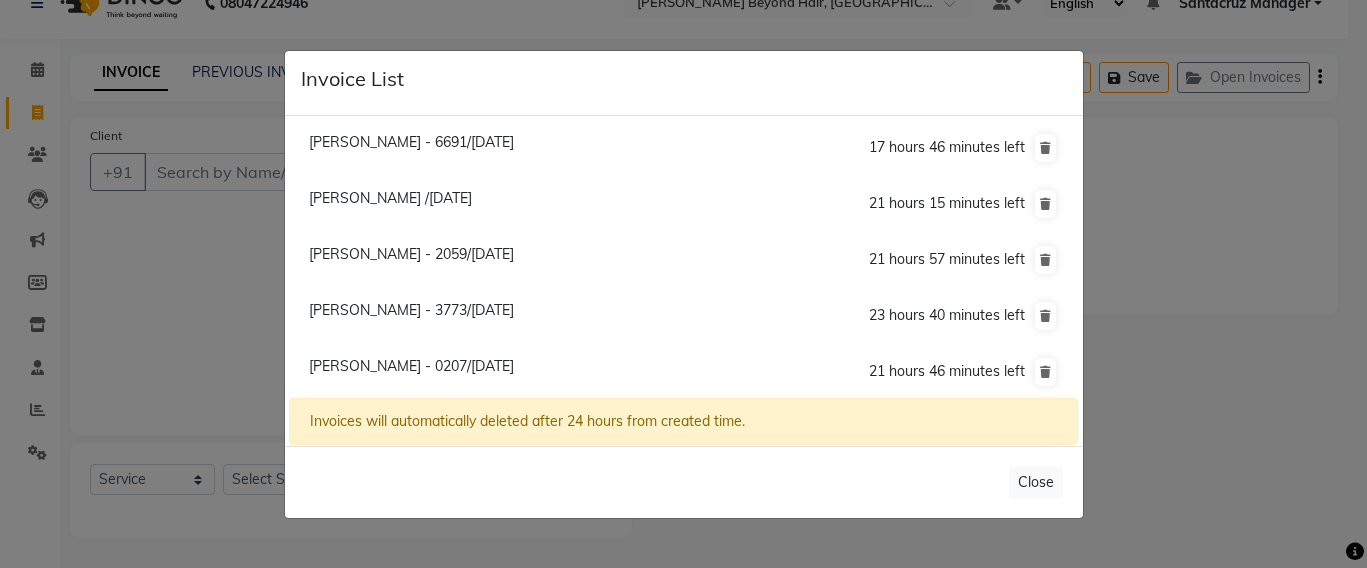 click on "[PERSON_NAME] - 6691/[DATE]" 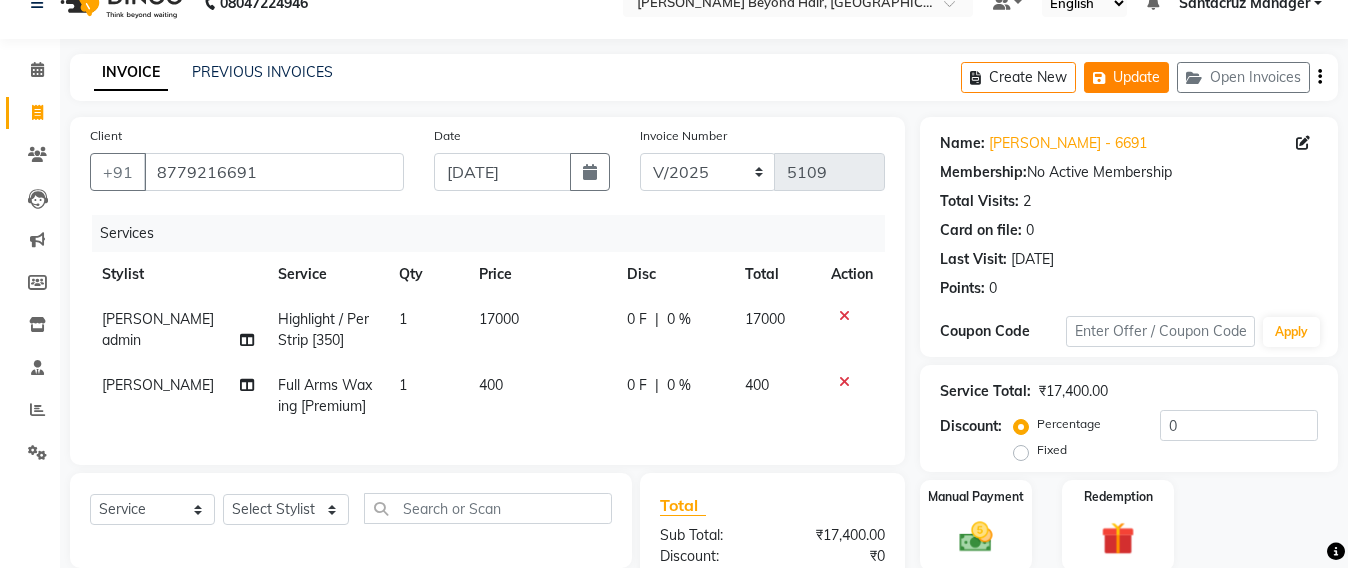 click on "Update" 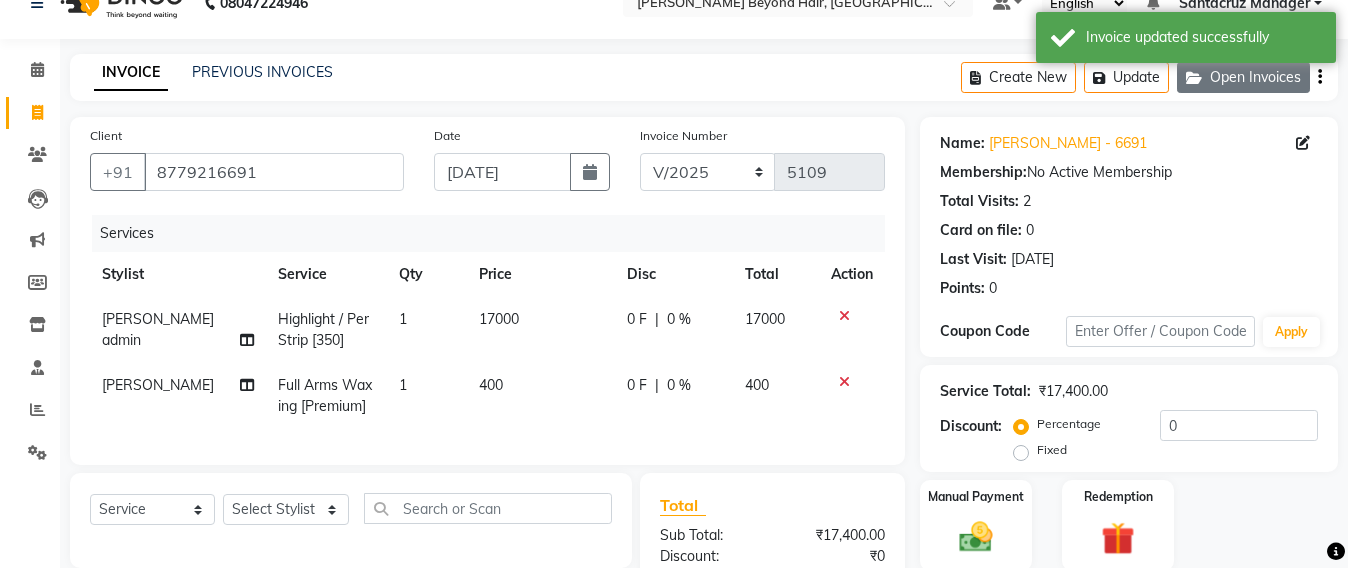 click on "Open Invoices" 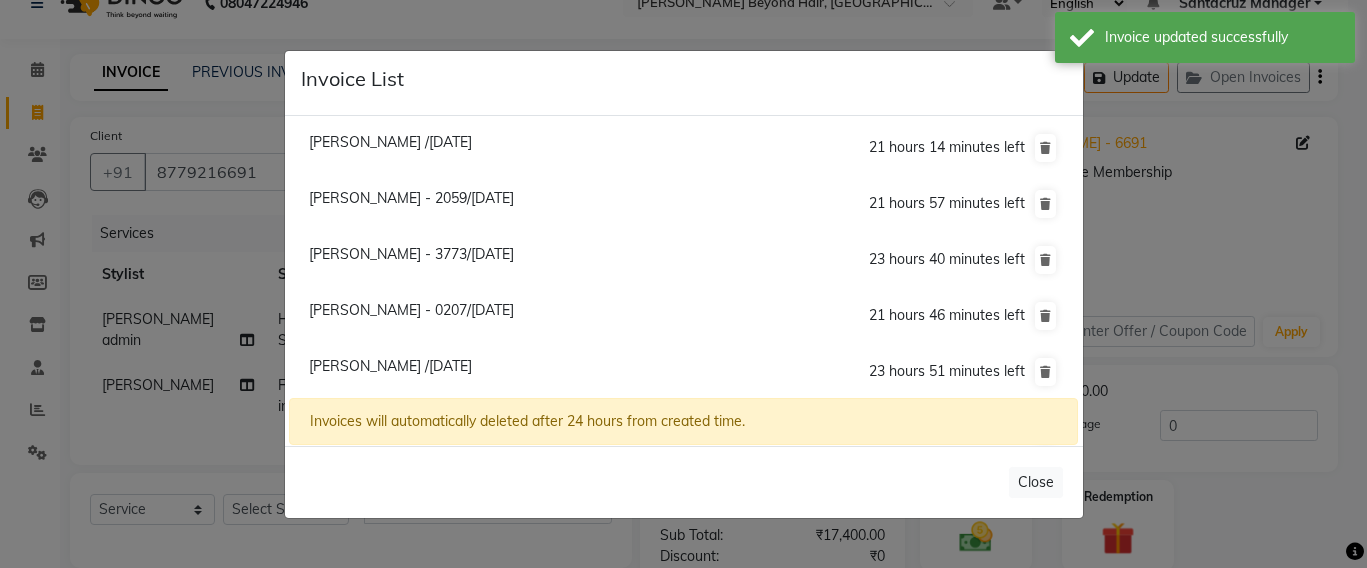 click on "[PERSON_NAME] /[DATE]" 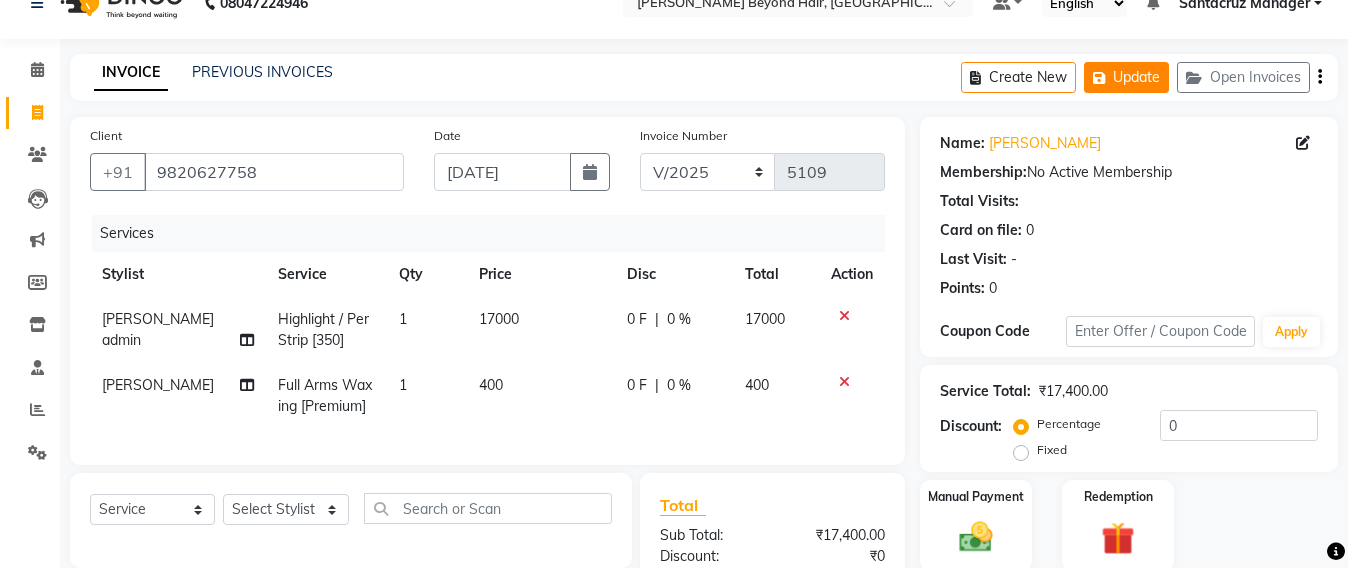 click 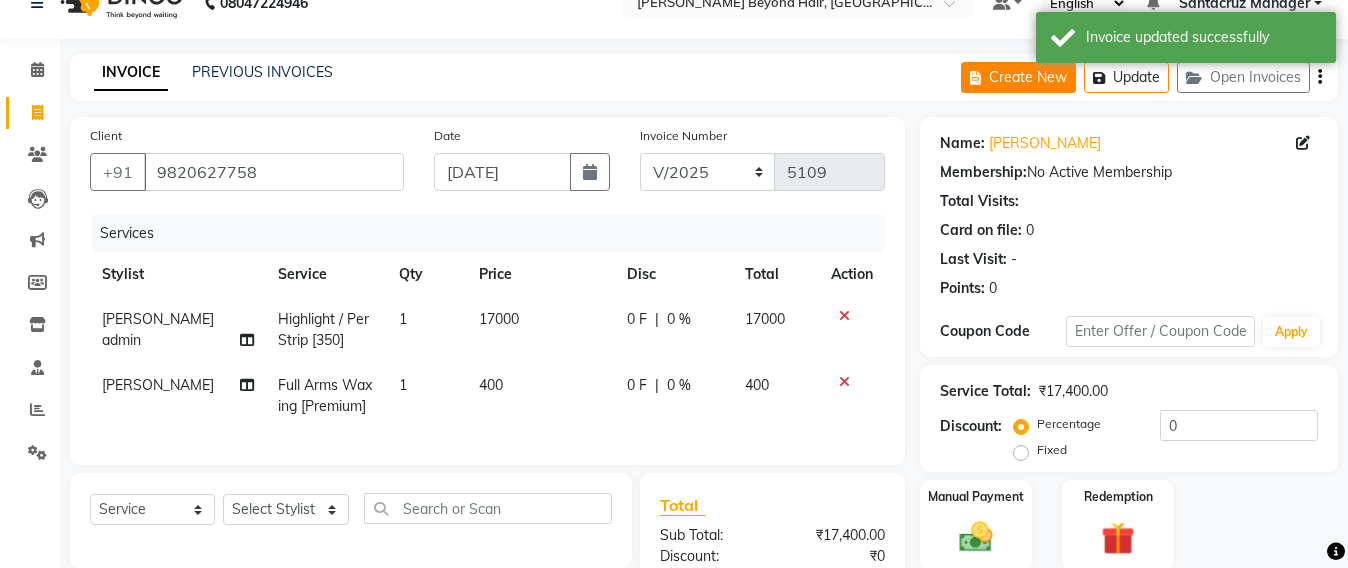 click on "Create New" 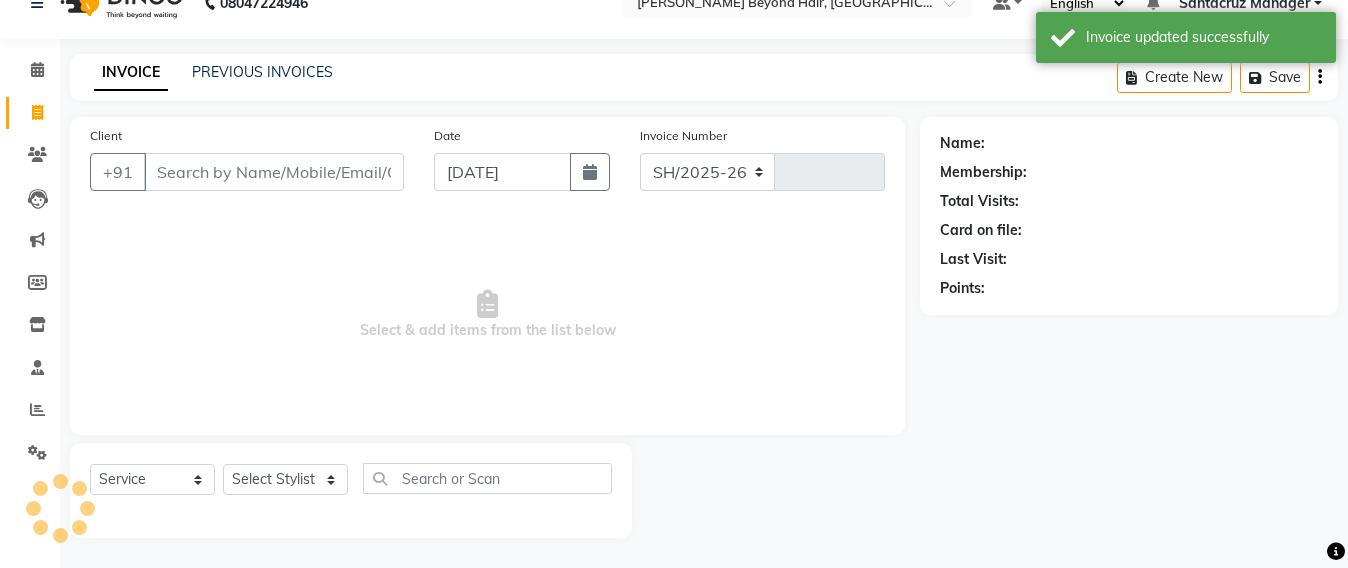 select on "6357" 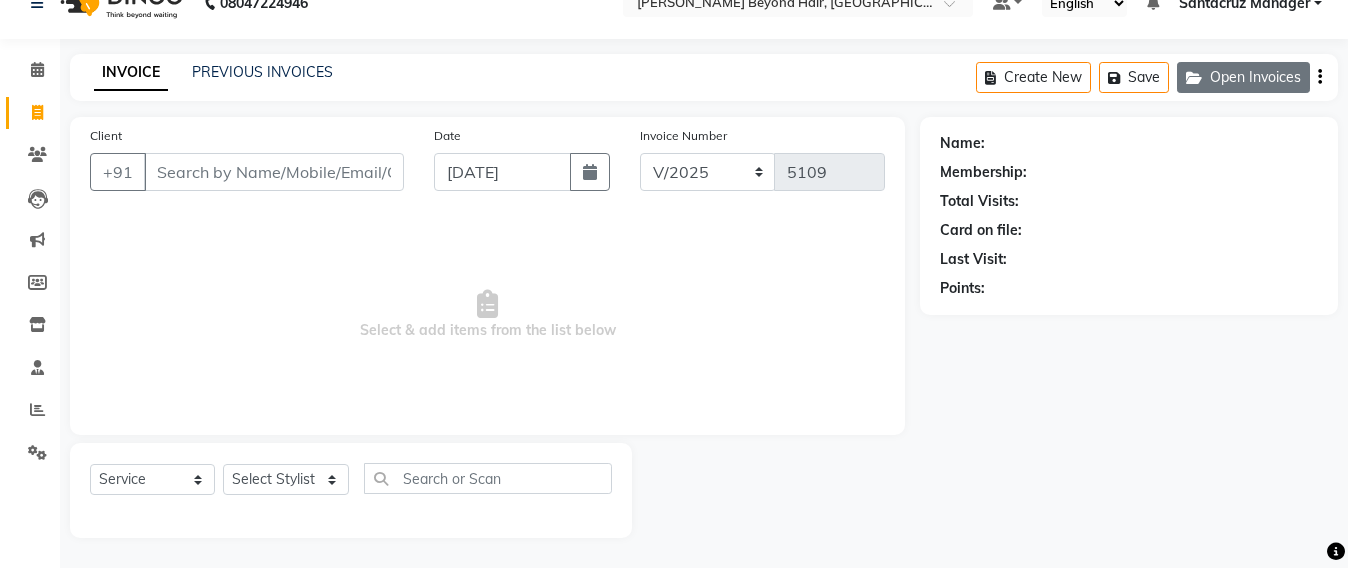 click on "Open Invoices" 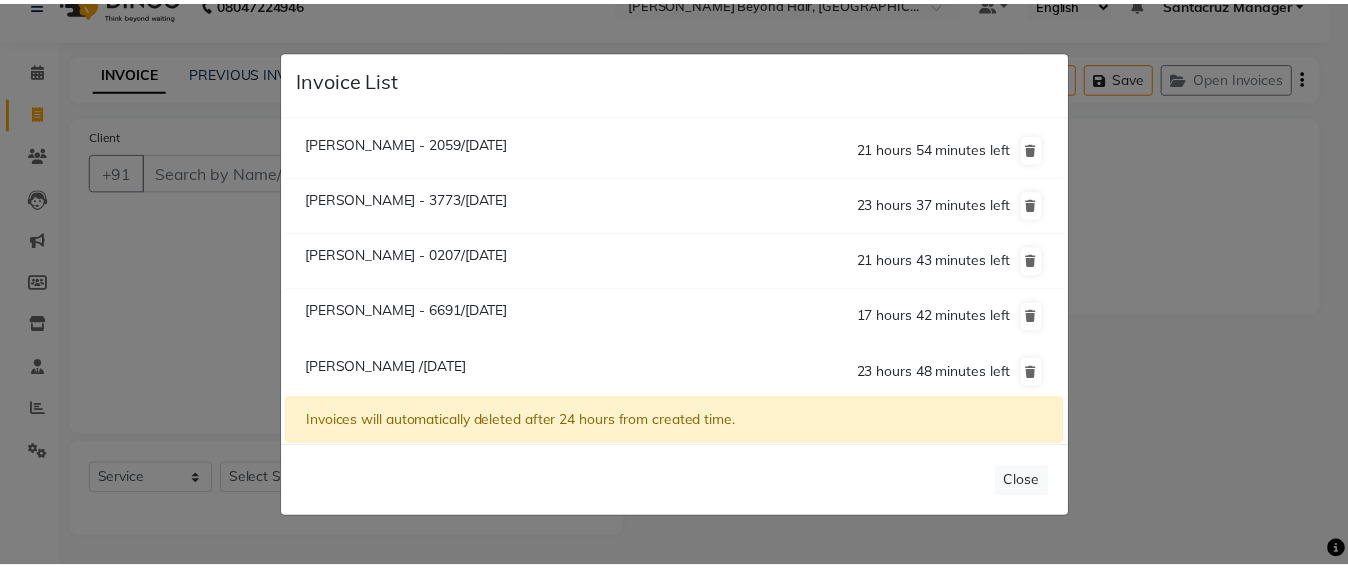 scroll, scrollTop: 56, scrollLeft: 0, axis: vertical 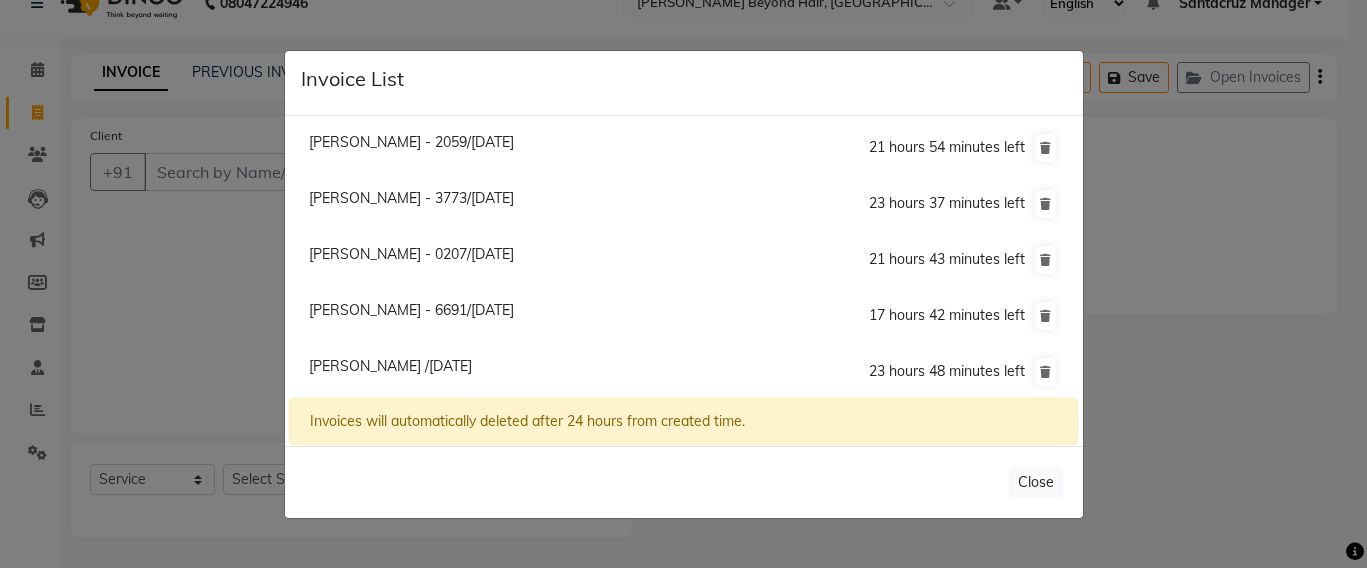 click on "[PERSON_NAME] /[DATE]" 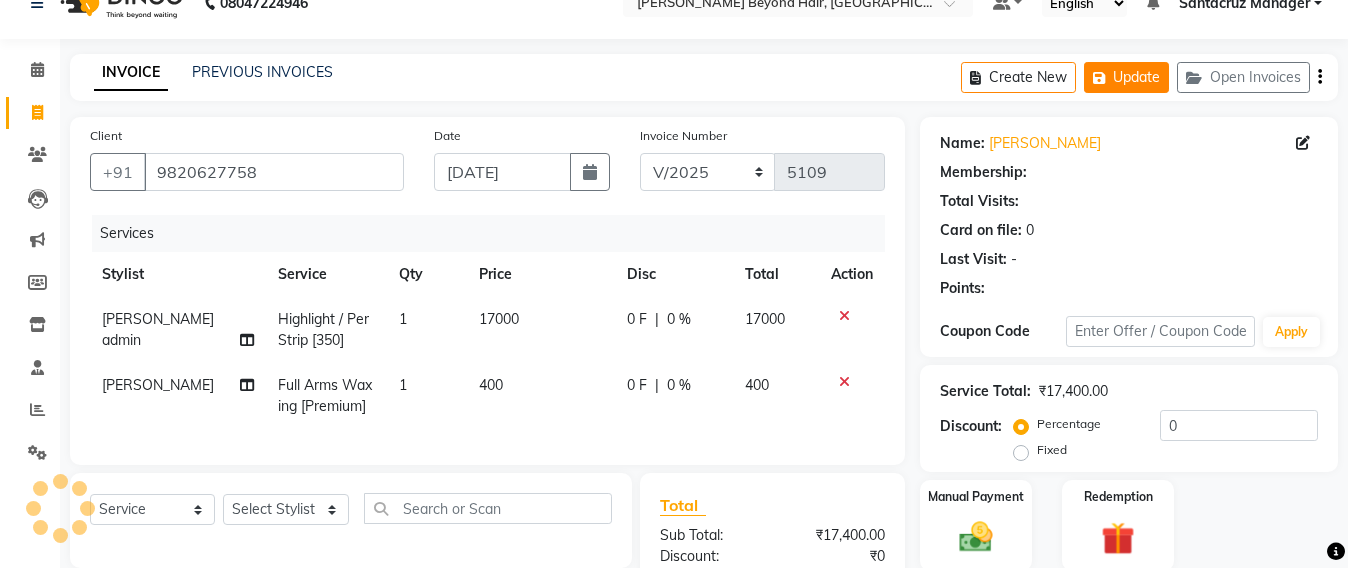 click on "Update" 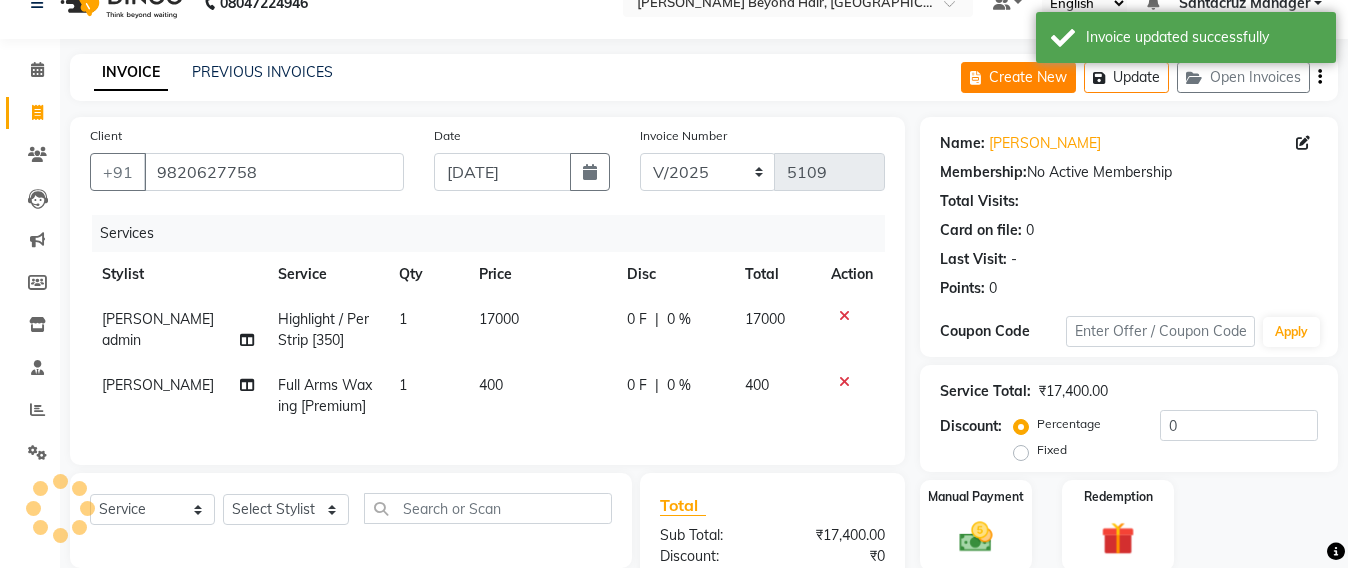 click on "Create New" 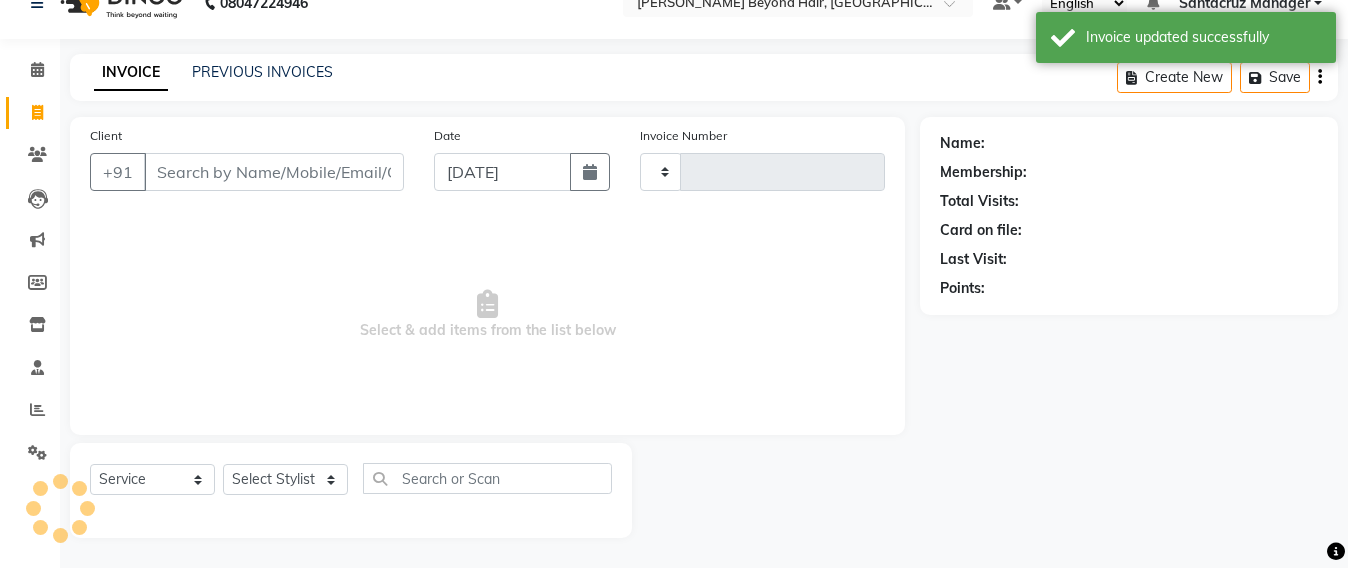 type on "5109" 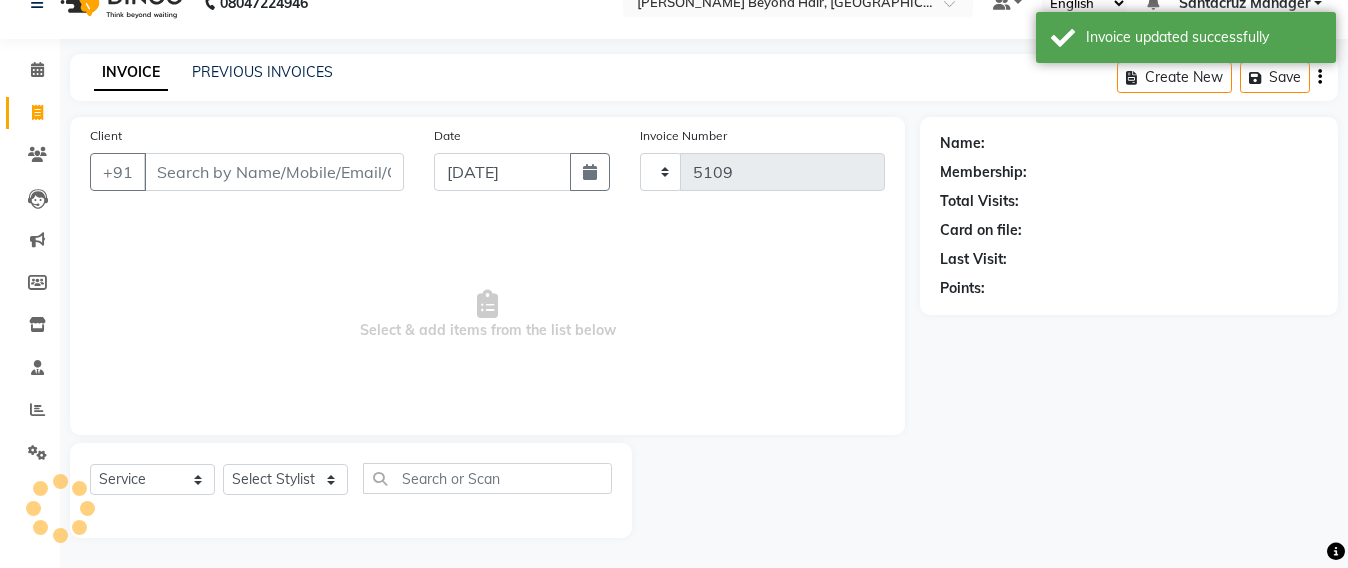 select on "6357" 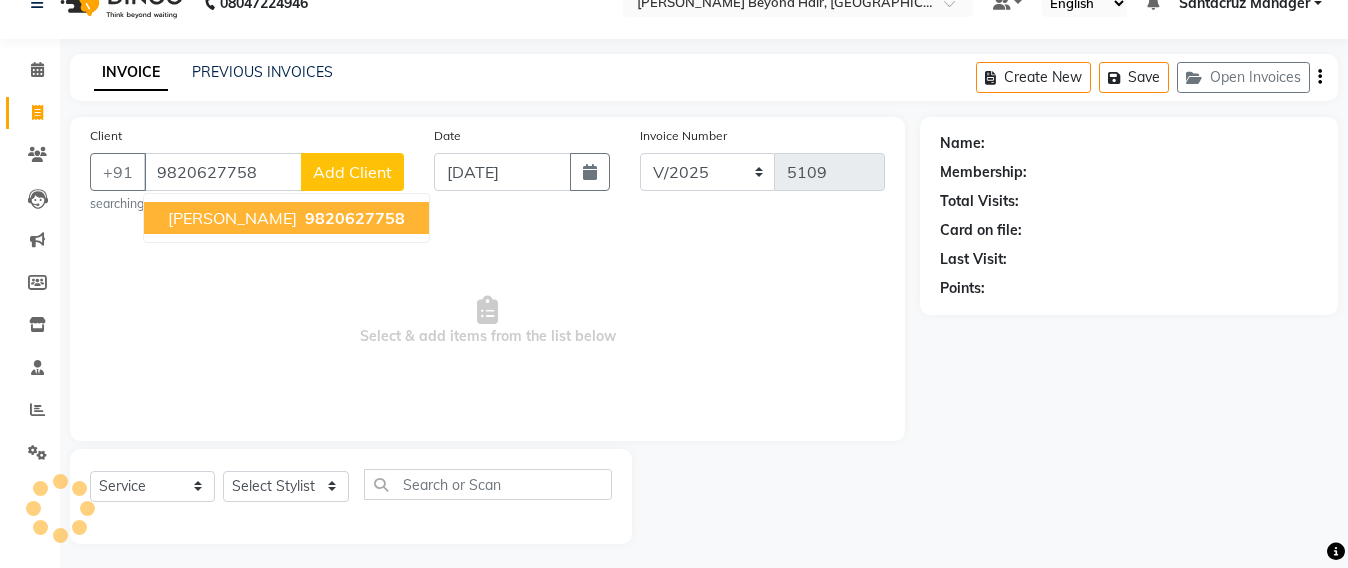 type on "9820627758" 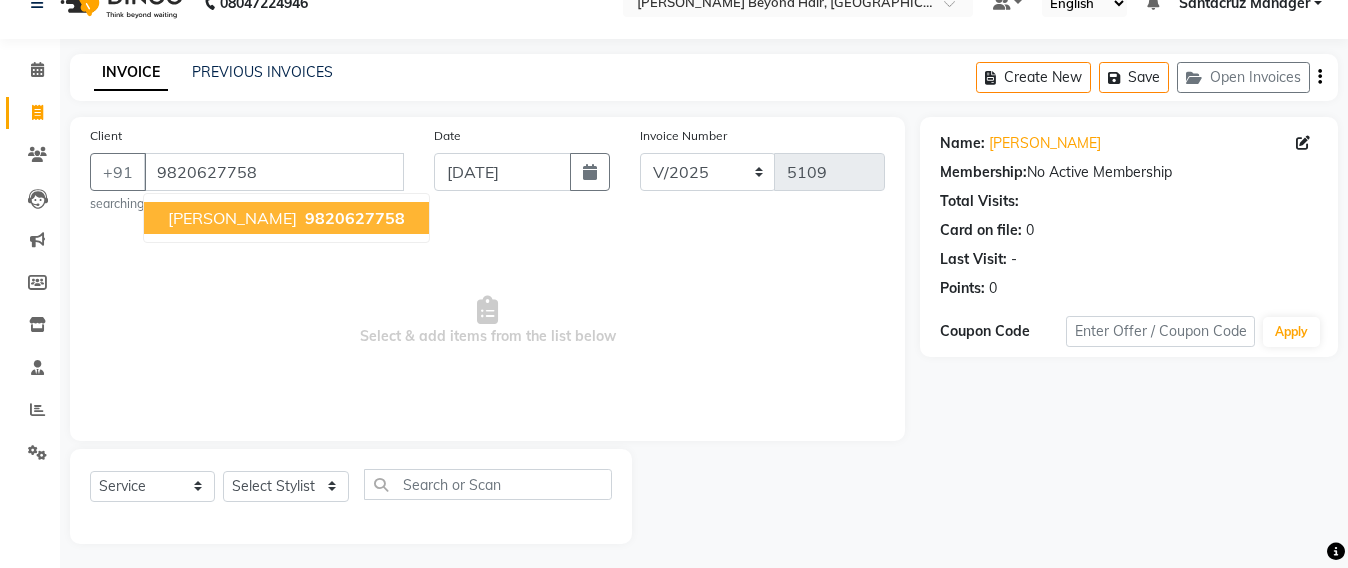 click on "9820627758" at bounding box center [355, 218] 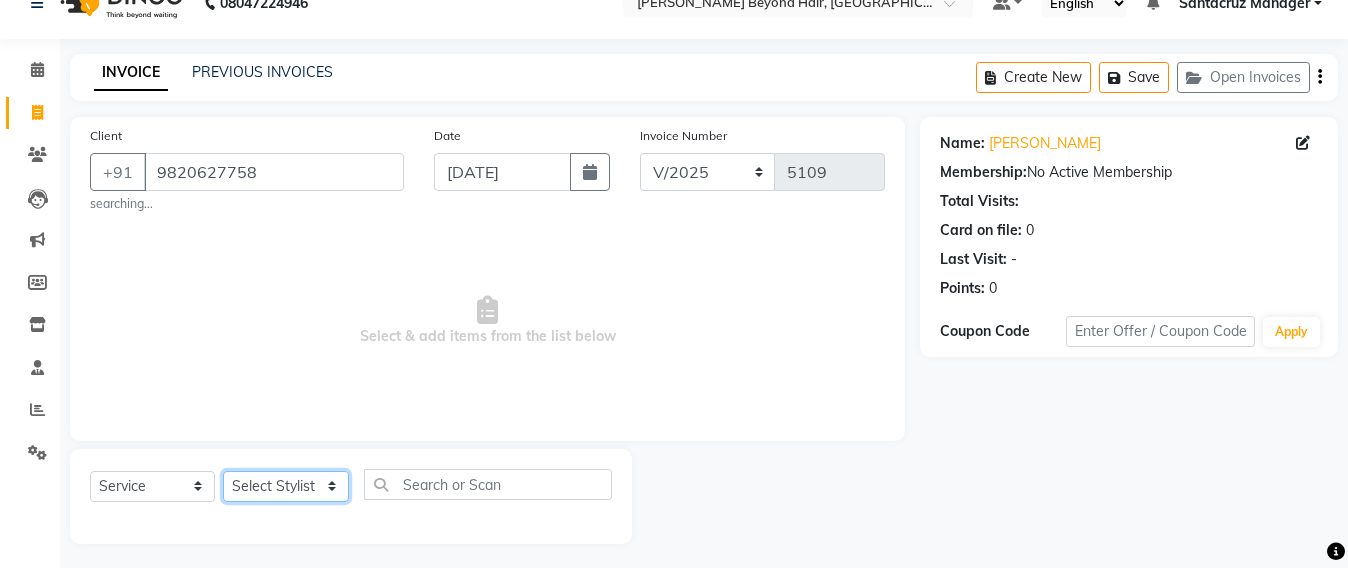 click on "Select Stylist Admin [PERSON_NAME] Sankat [PERSON_NAME] [PERSON_NAME] [PERSON_NAME] [PERSON_NAME] [PERSON_NAME] [PERSON_NAME] mahattre Pratibha [PERSON_NAME] Rosy [PERSON_NAME] [PERSON_NAME] admin [PERSON_NAME] Manager [PERSON_NAME] SOMAYANG VASHUM [PERSON_NAME]" 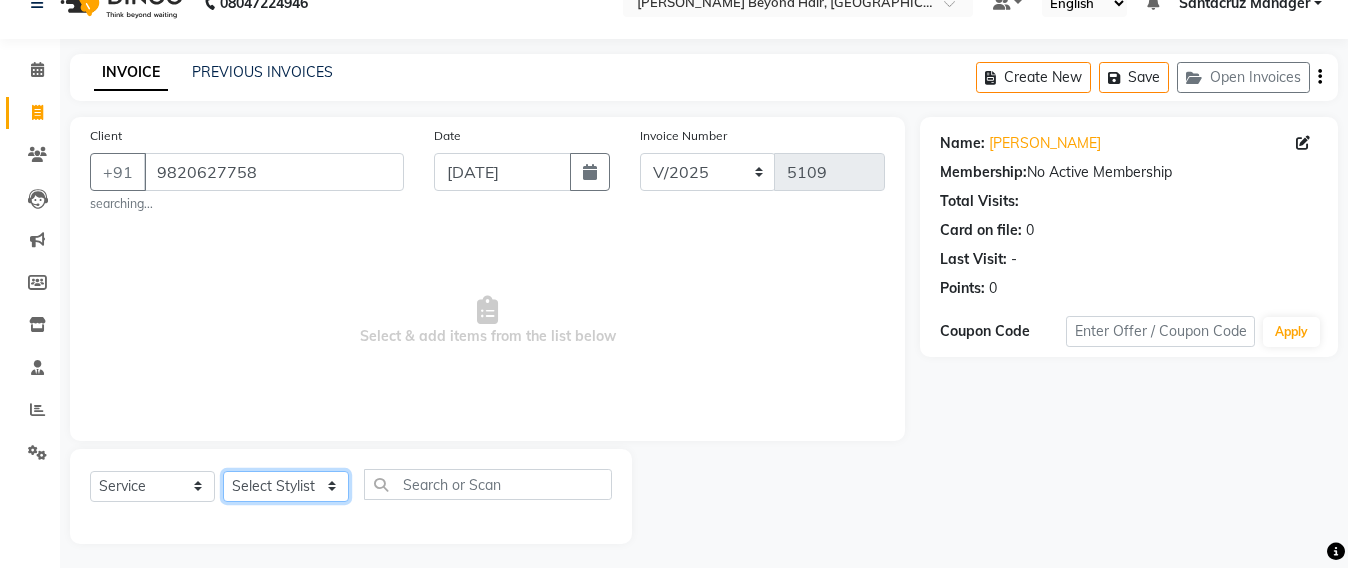 select on "47537" 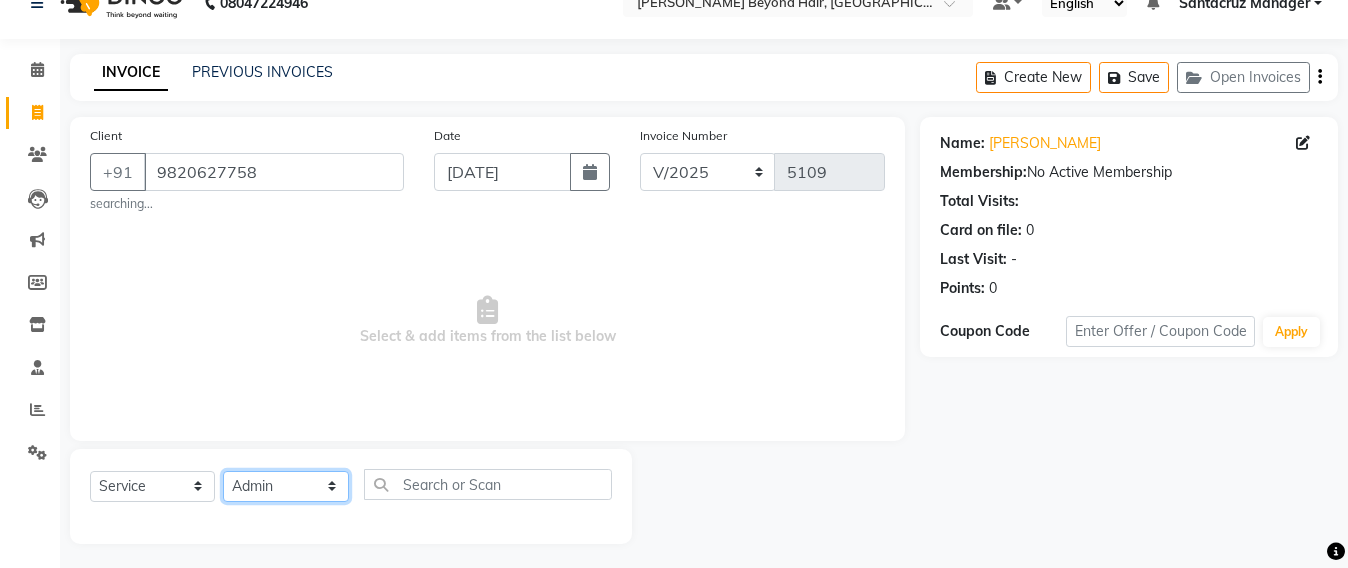 click on "Select Stylist Admin [PERSON_NAME] Sankat [PERSON_NAME] [PERSON_NAME] [PERSON_NAME] [PERSON_NAME] [PERSON_NAME] [PERSON_NAME] mahattre Pratibha [PERSON_NAME] Rosy [PERSON_NAME] [PERSON_NAME] admin [PERSON_NAME] Manager [PERSON_NAME] SOMAYANG VASHUM [PERSON_NAME]" 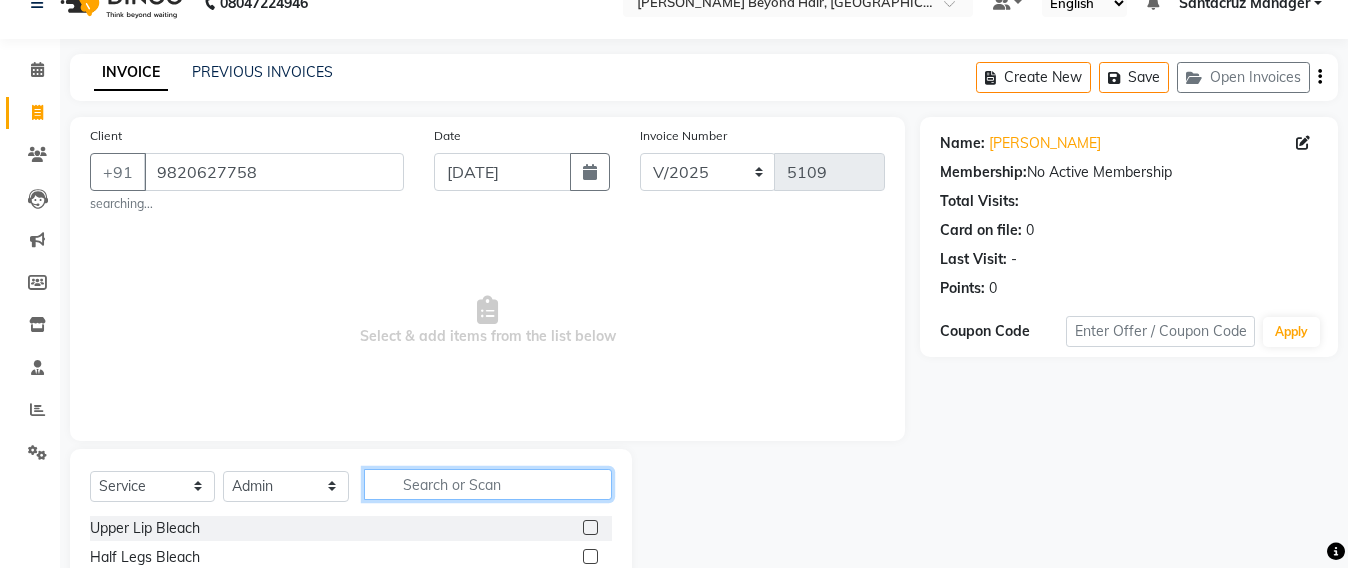 click 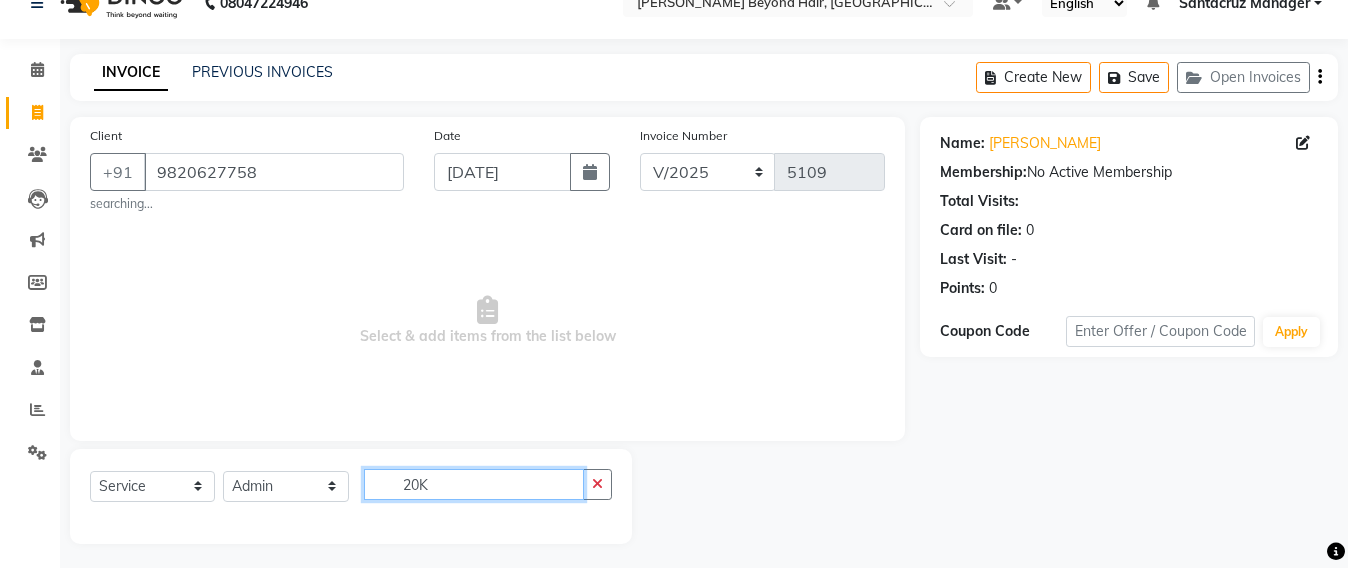type on "20K" 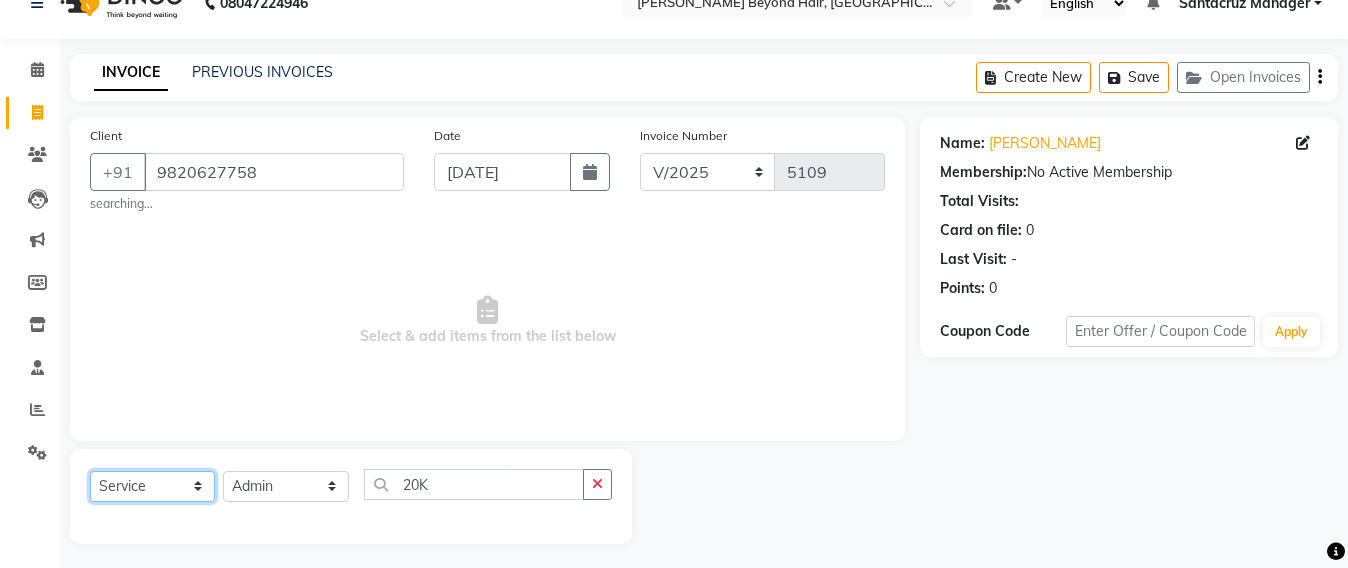 click on "Select  Service  Product  Membership  Package Voucher Prepaid Gift Card" 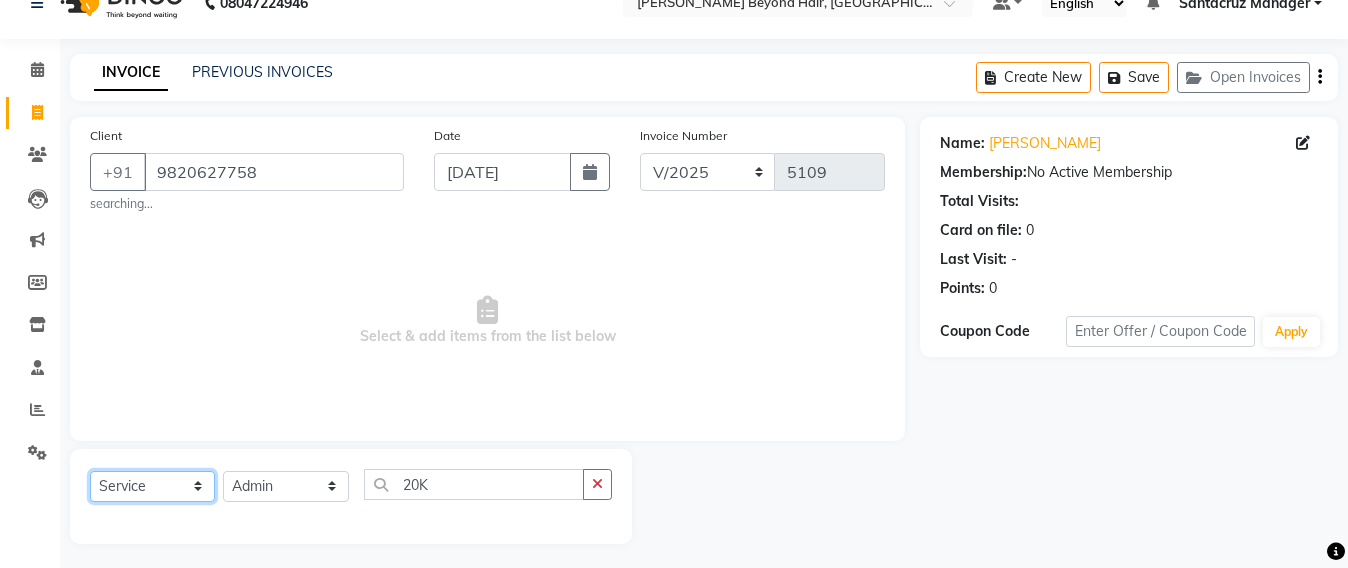 select on "P" 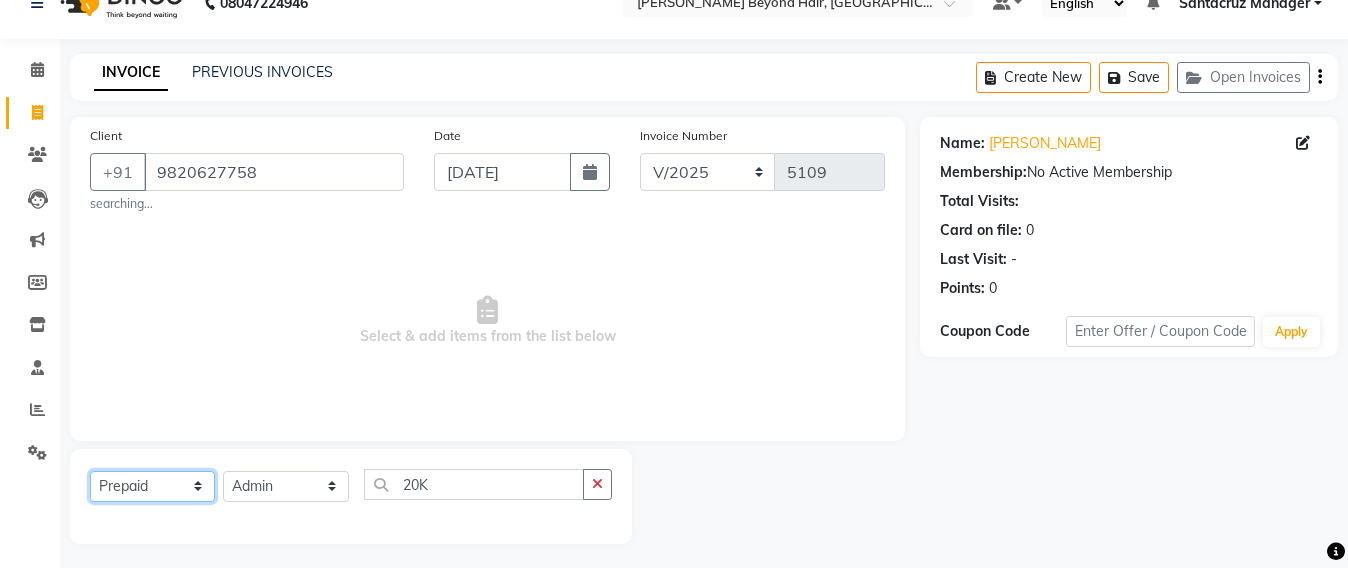 click on "Select  Service  Product  Membership  Package Voucher Prepaid Gift Card" 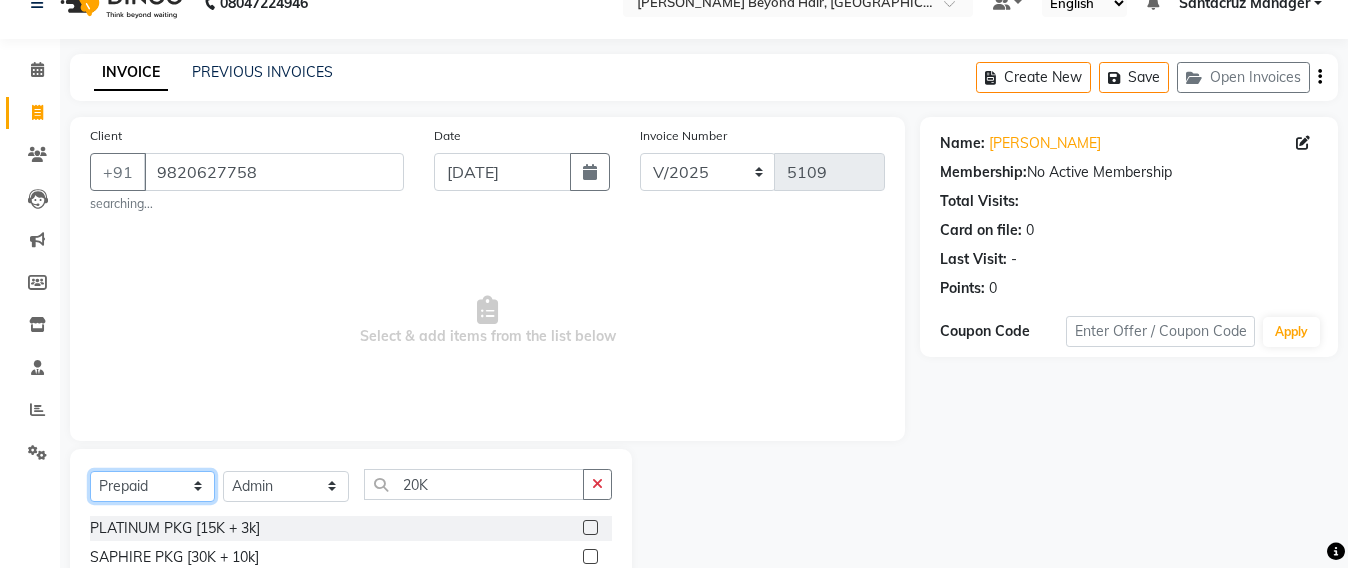 scroll, scrollTop: 239, scrollLeft: 0, axis: vertical 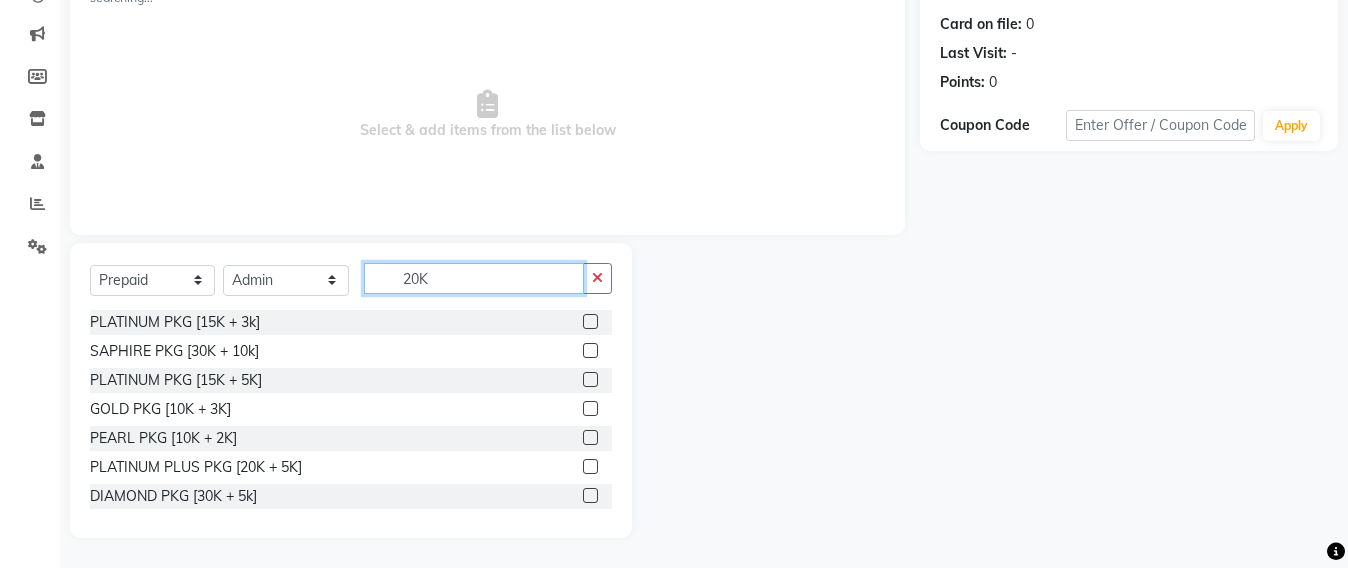 click on "20K" 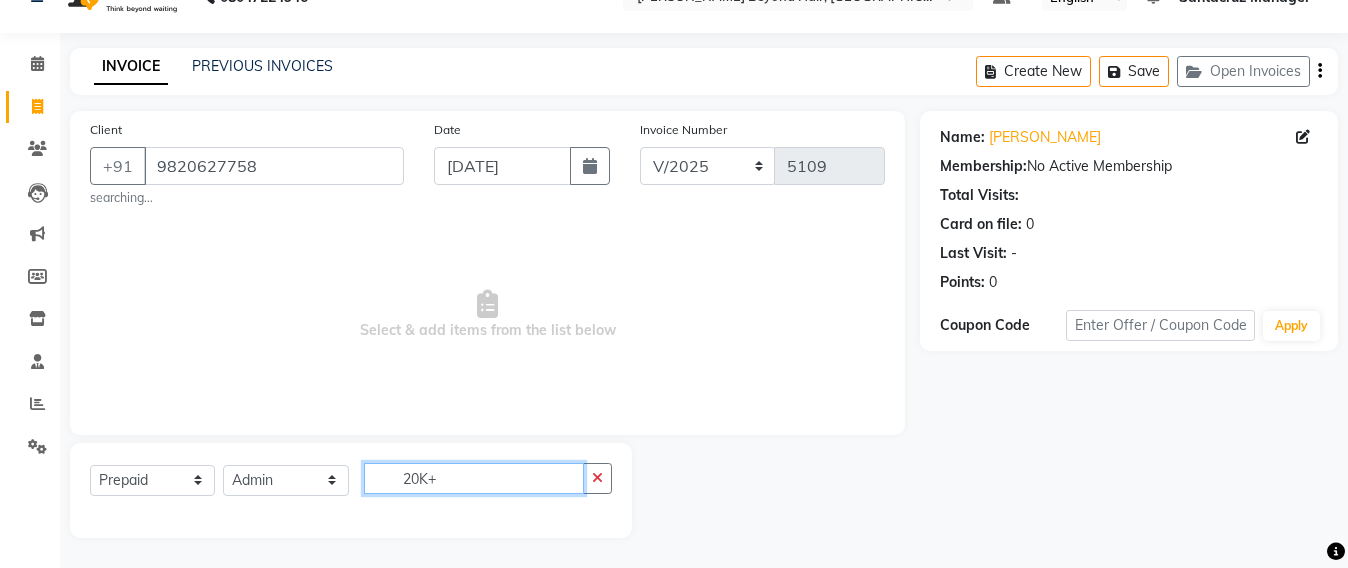 scroll, scrollTop: 239, scrollLeft: 0, axis: vertical 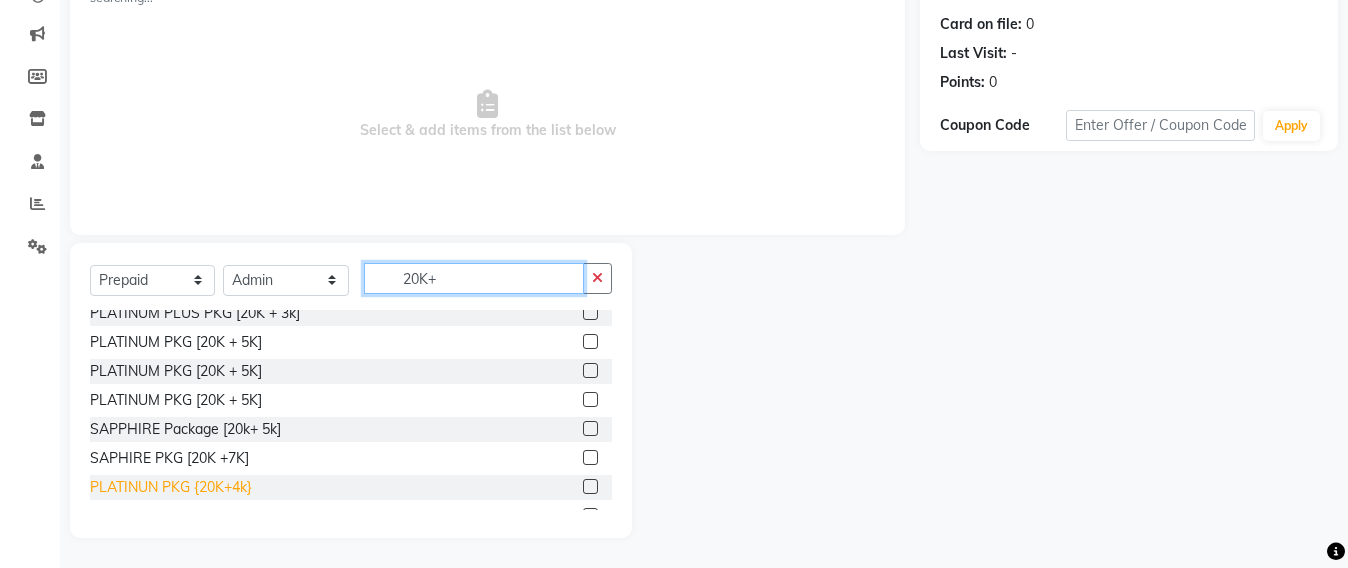 type on "20K+" 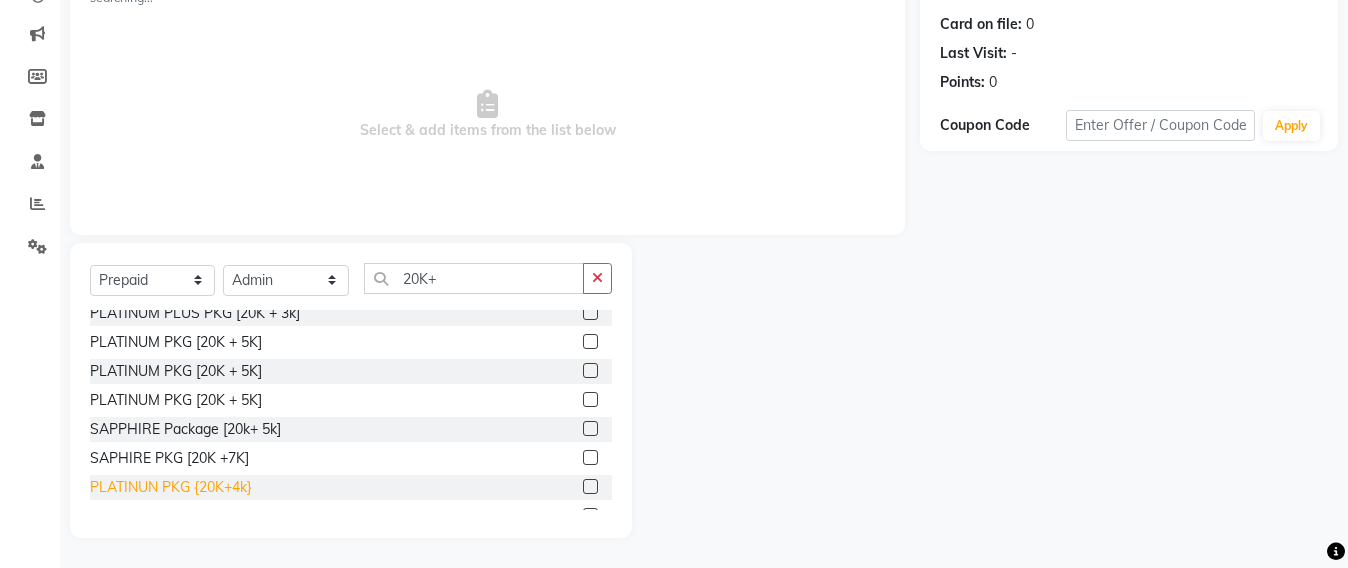 click on "PLATINUN PKG {20K+4k}" 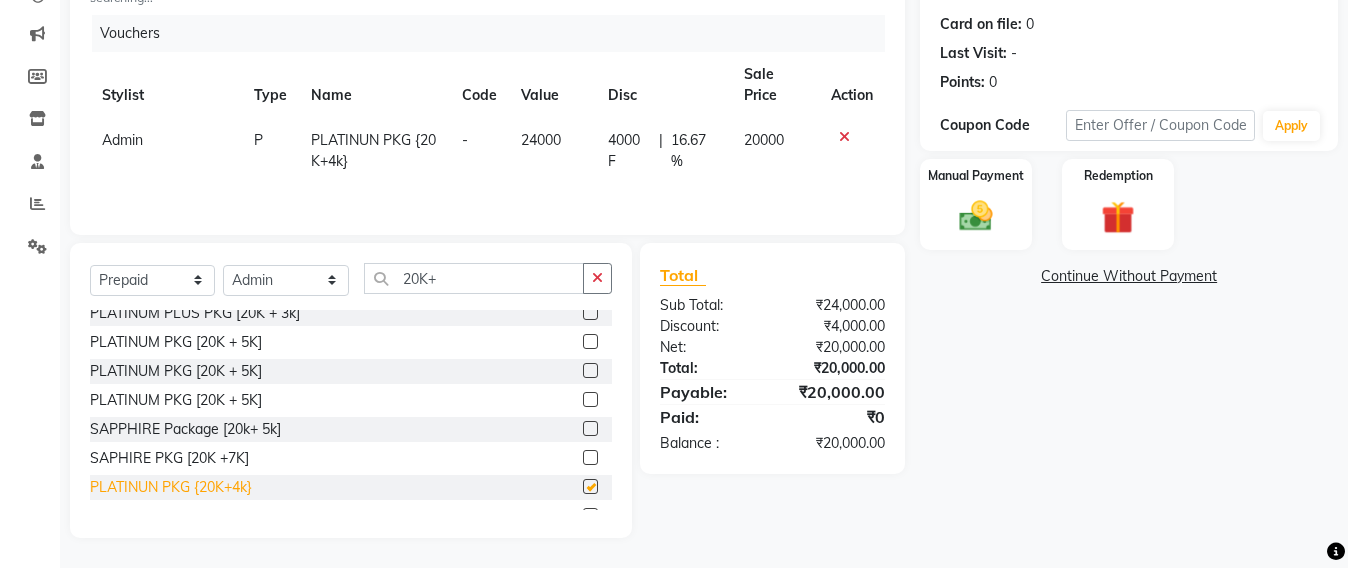 checkbox on "false" 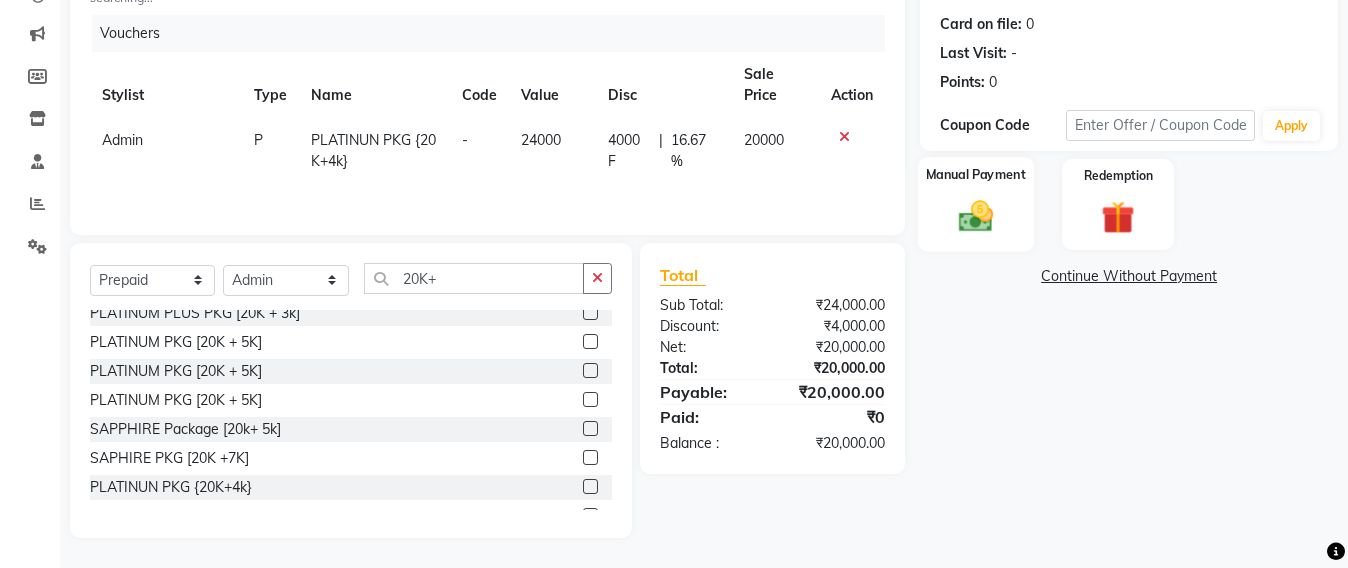 click 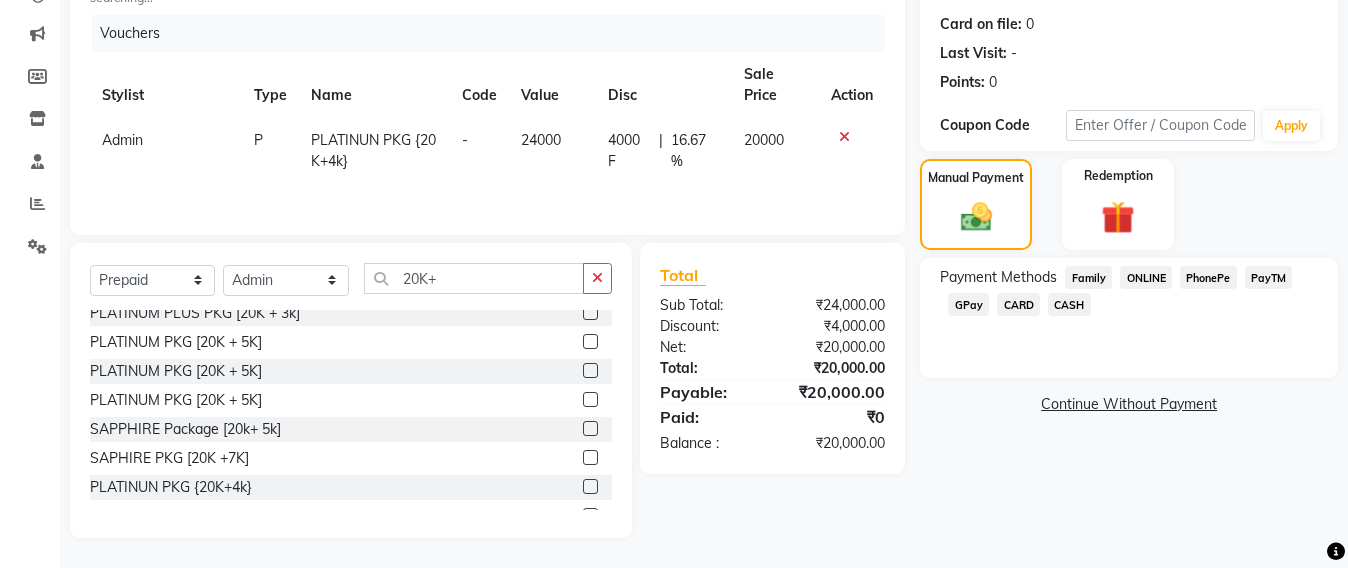 click on "CARD" 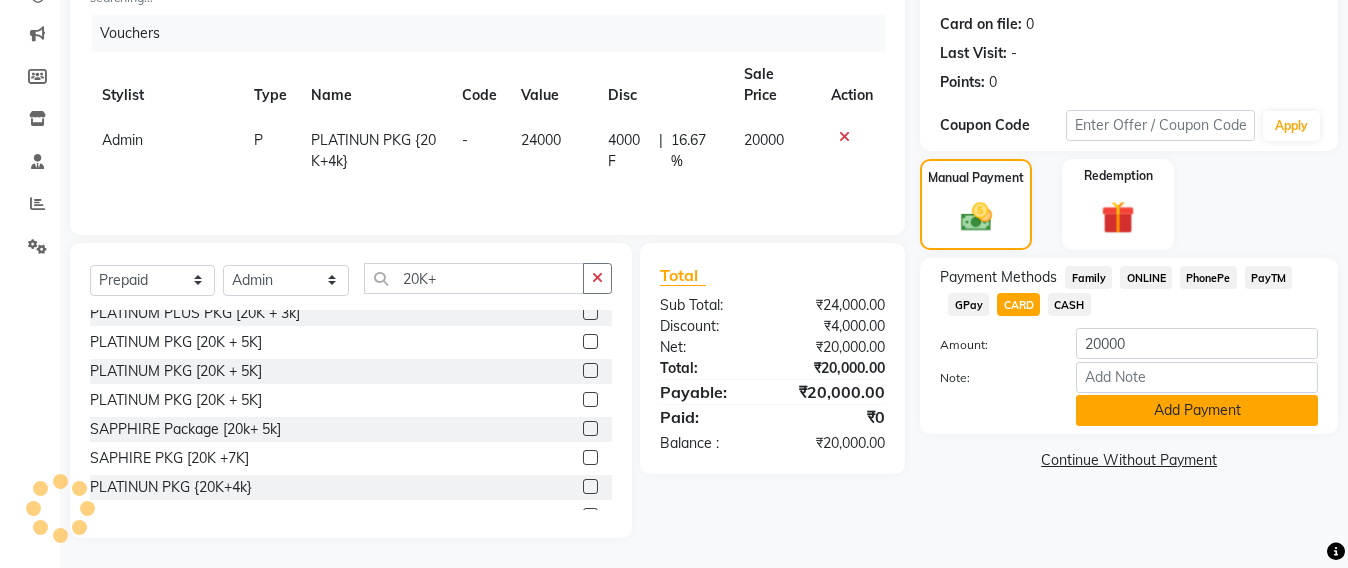 click on "Add Payment" 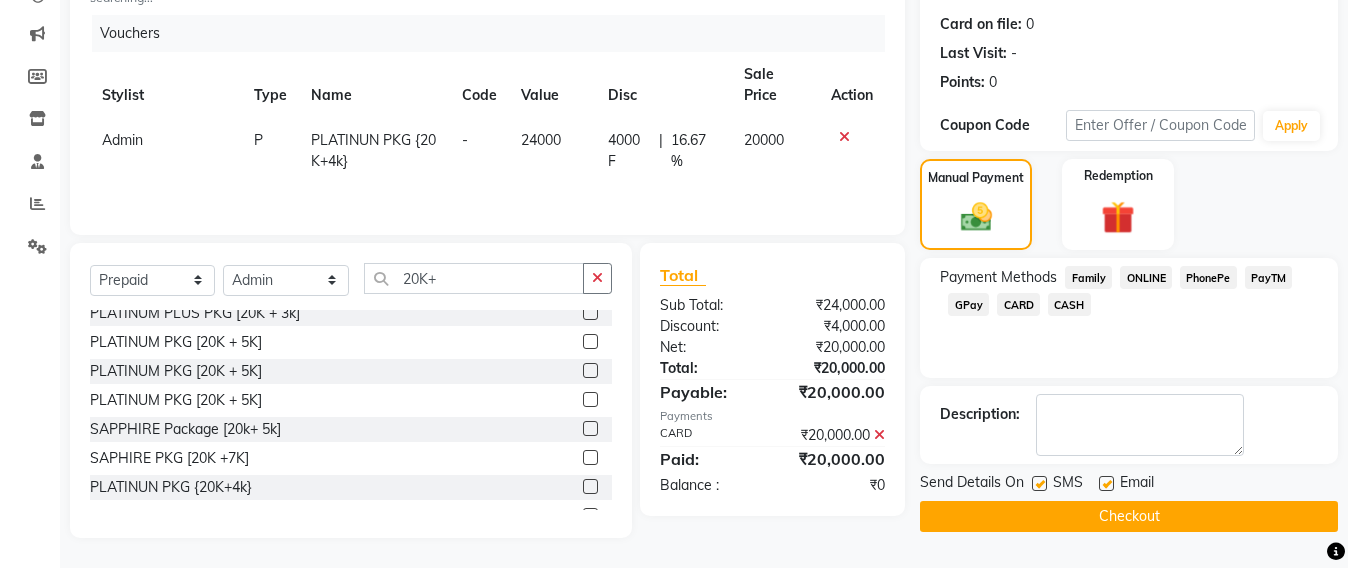 scroll, scrollTop: 243, scrollLeft: 0, axis: vertical 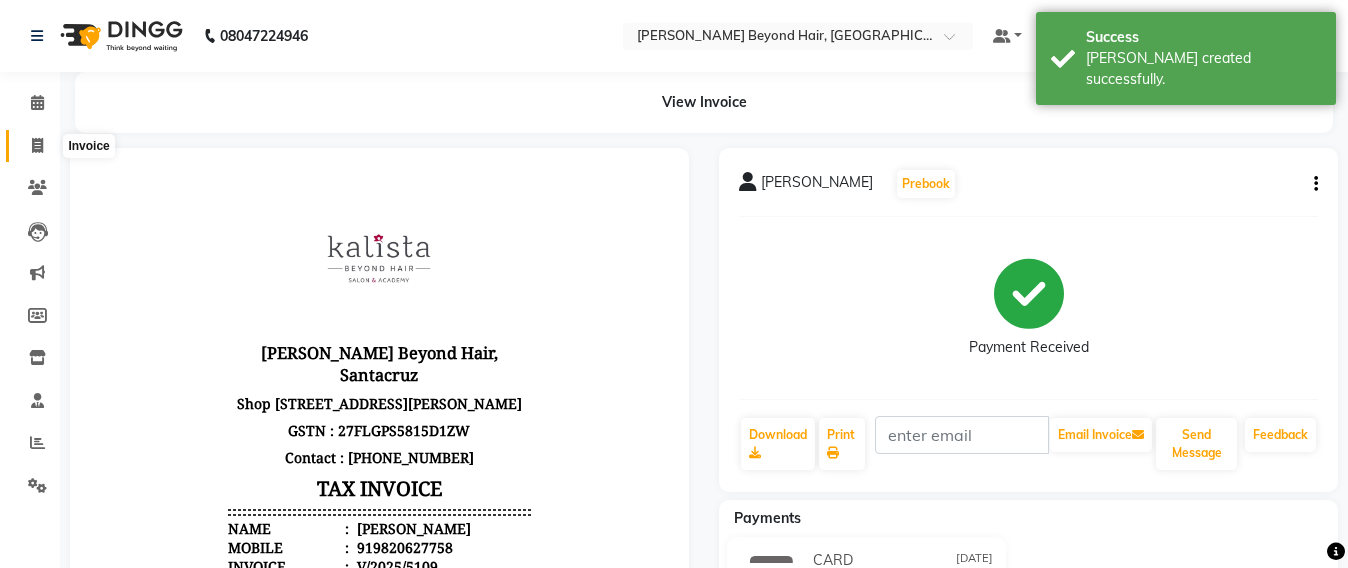click 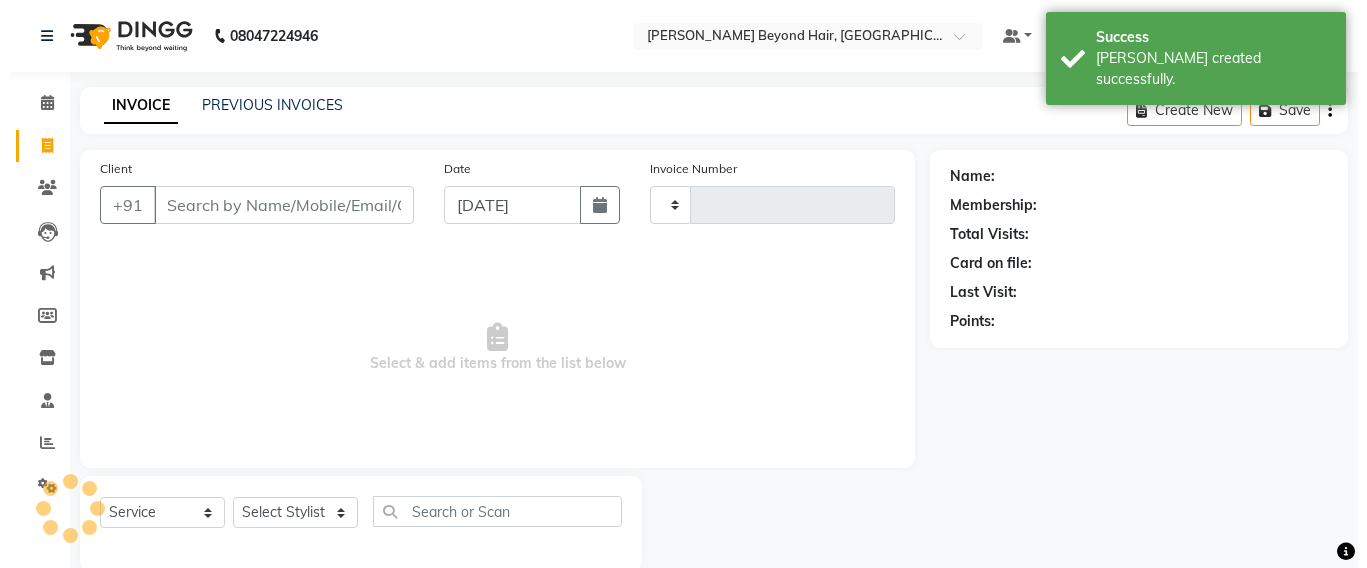 scroll, scrollTop: 33, scrollLeft: 0, axis: vertical 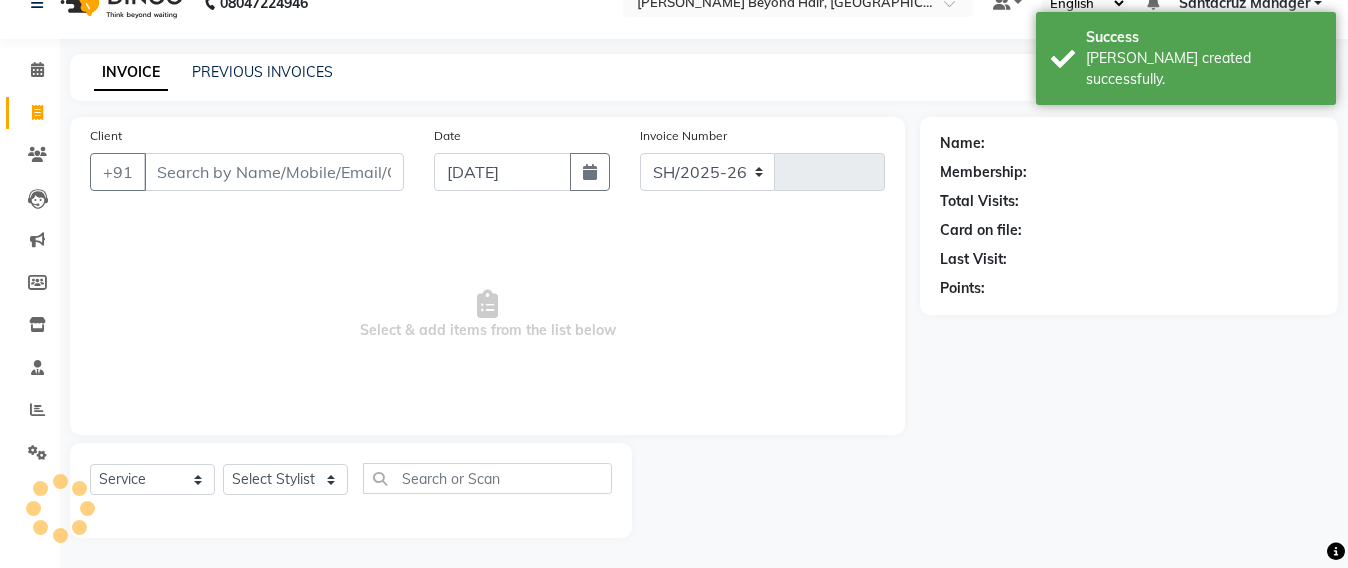 select on "6357" 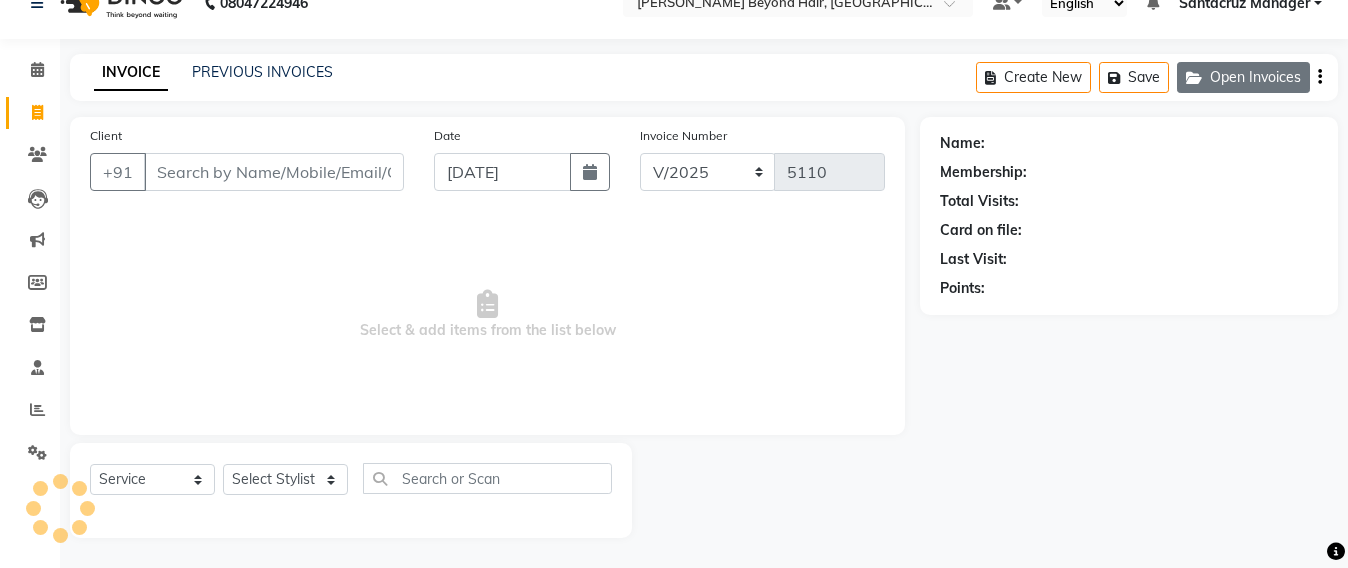 click on "Open Invoices" 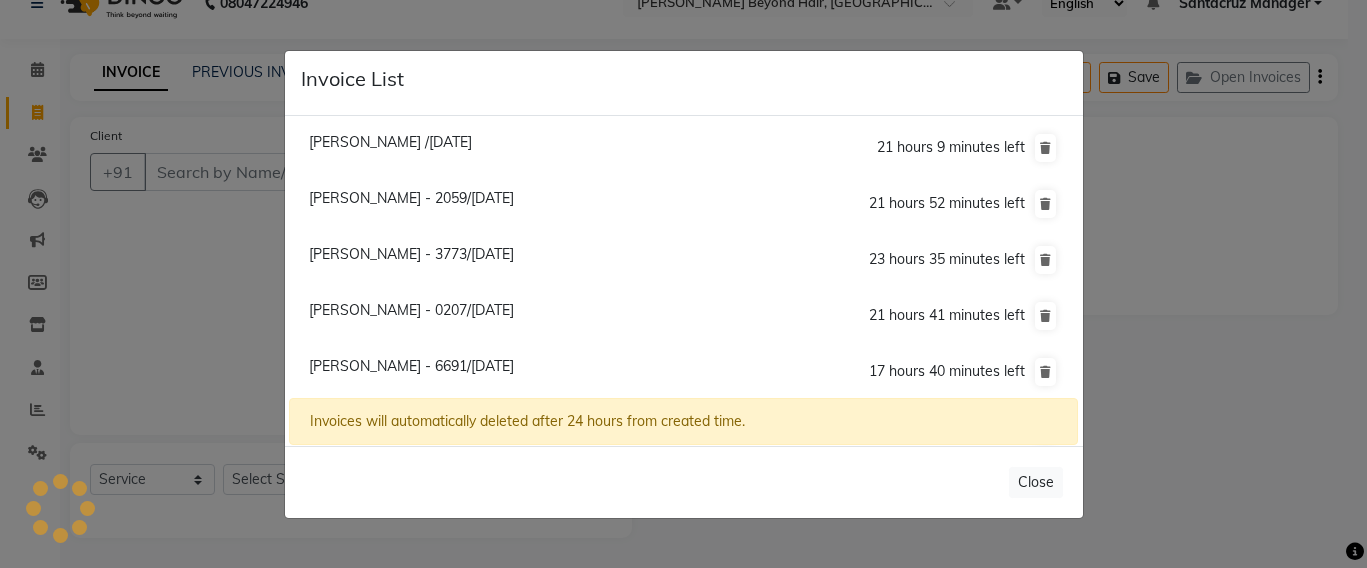 click on "[PERSON_NAME] - 6691/[DATE]" 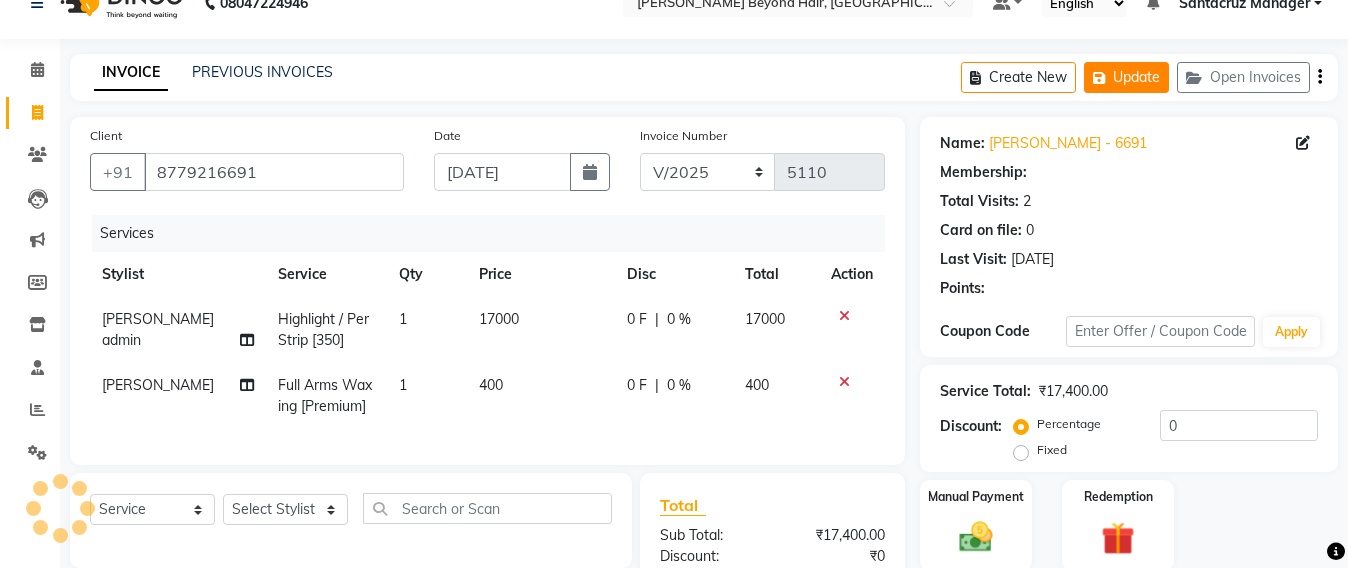 click on "Update" 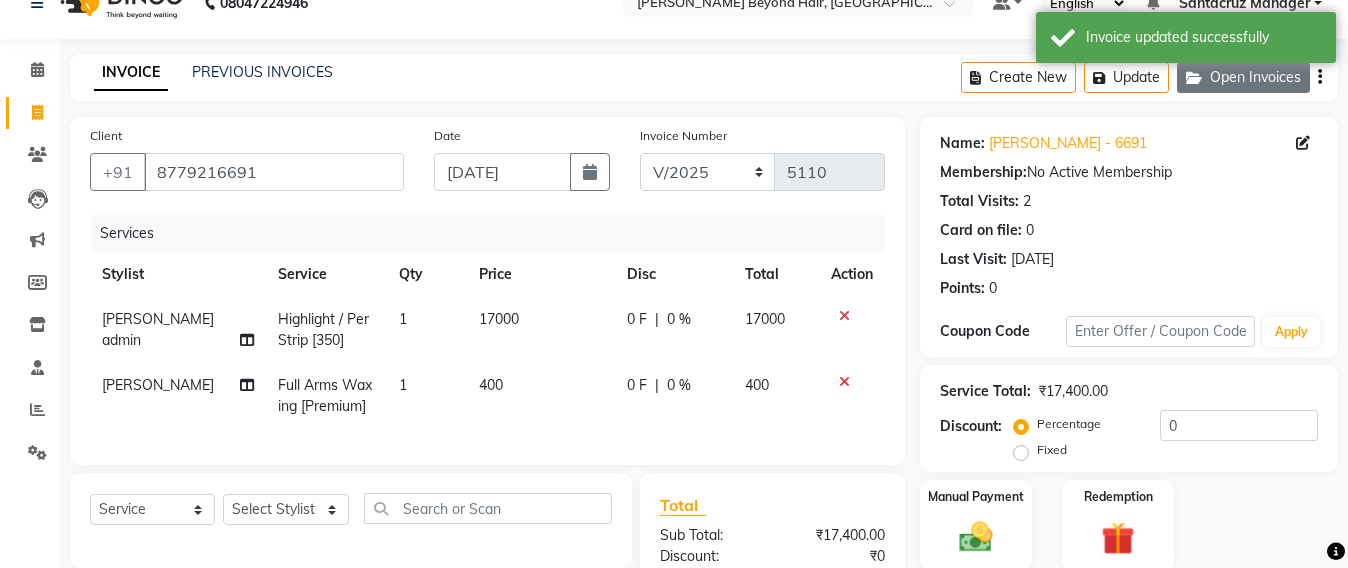 click on "Open Invoices" 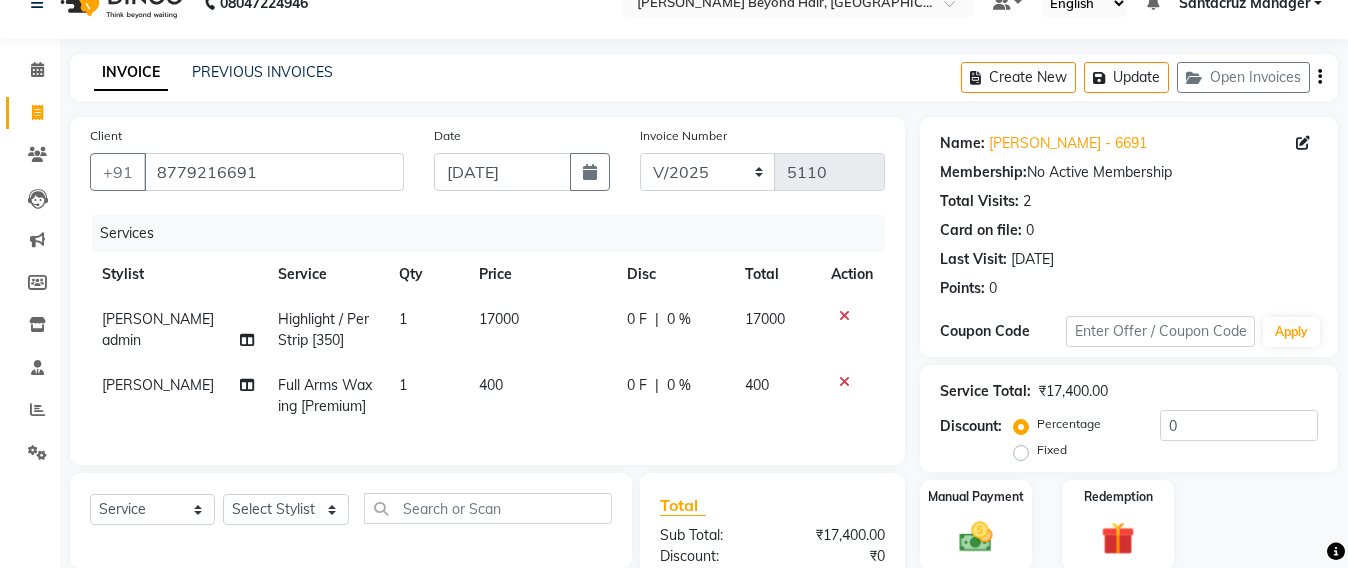 click 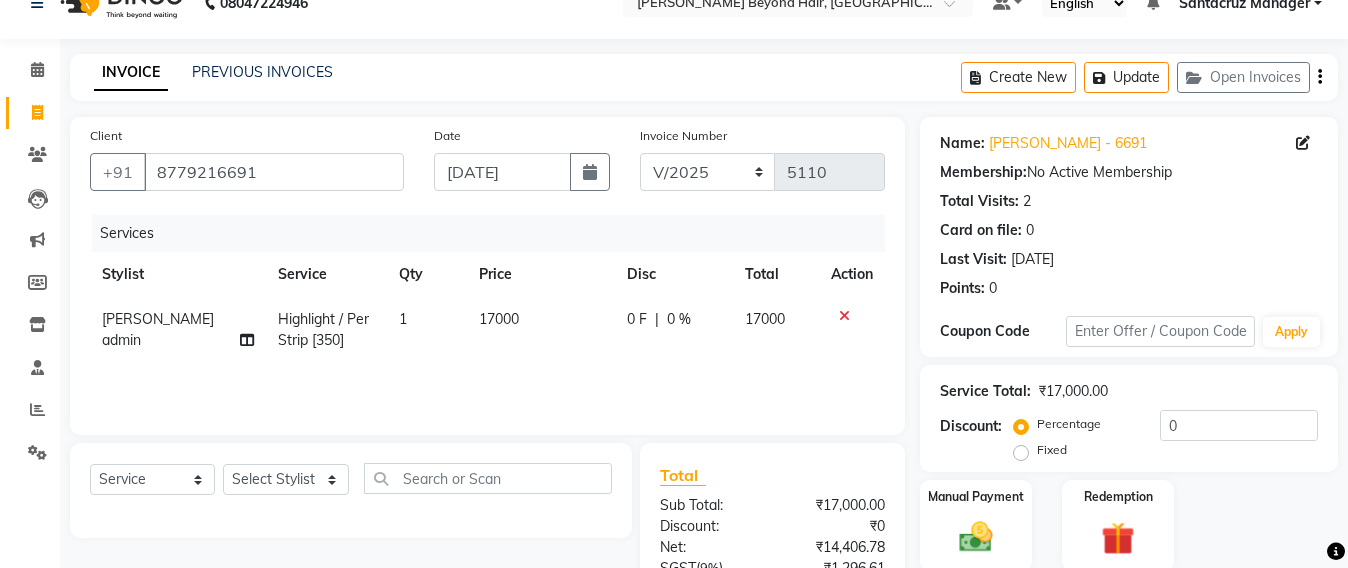 click 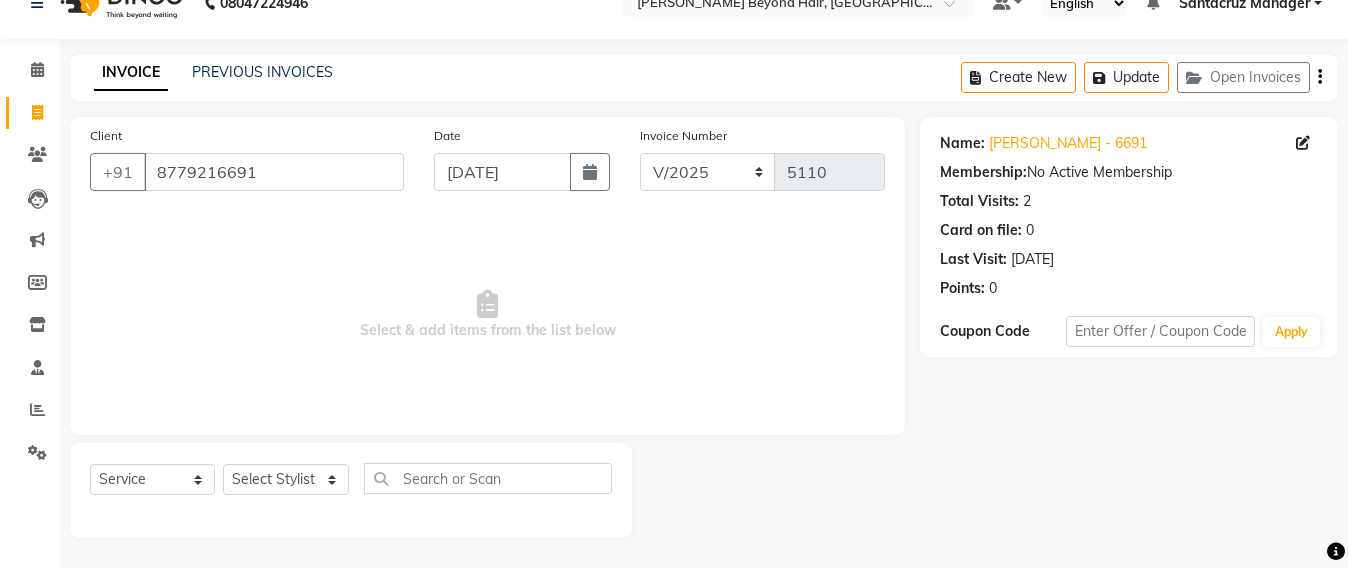 click on "Select & add items from the list below" at bounding box center (487, 315) 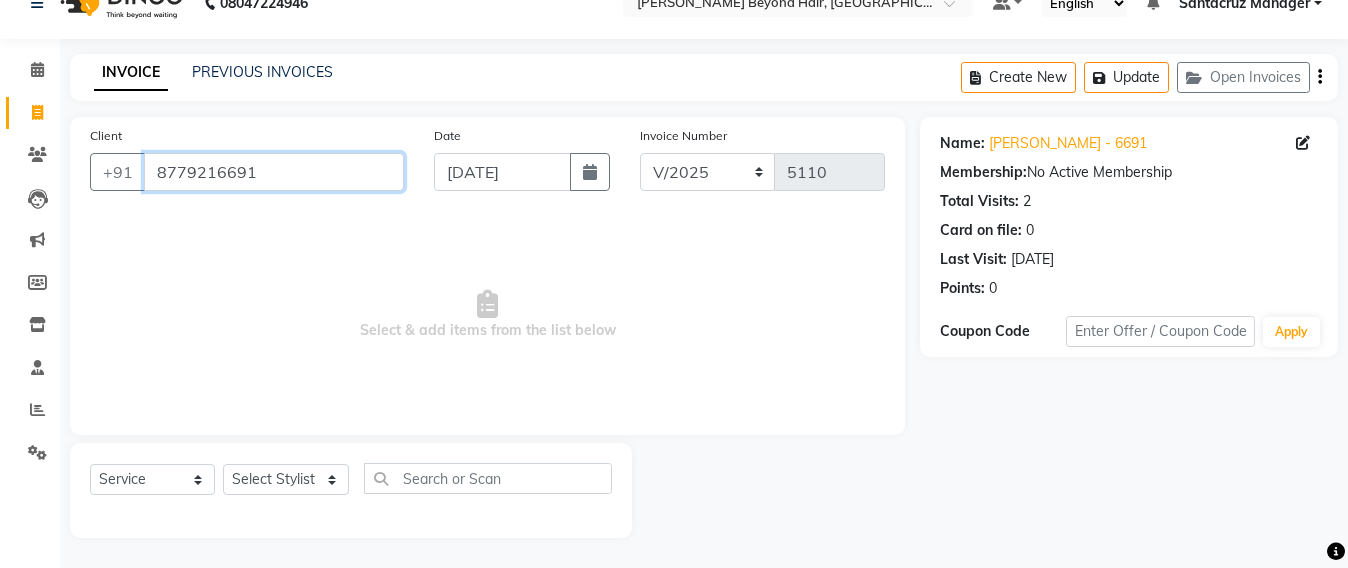 click on "8779216691" at bounding box center [274, 172] 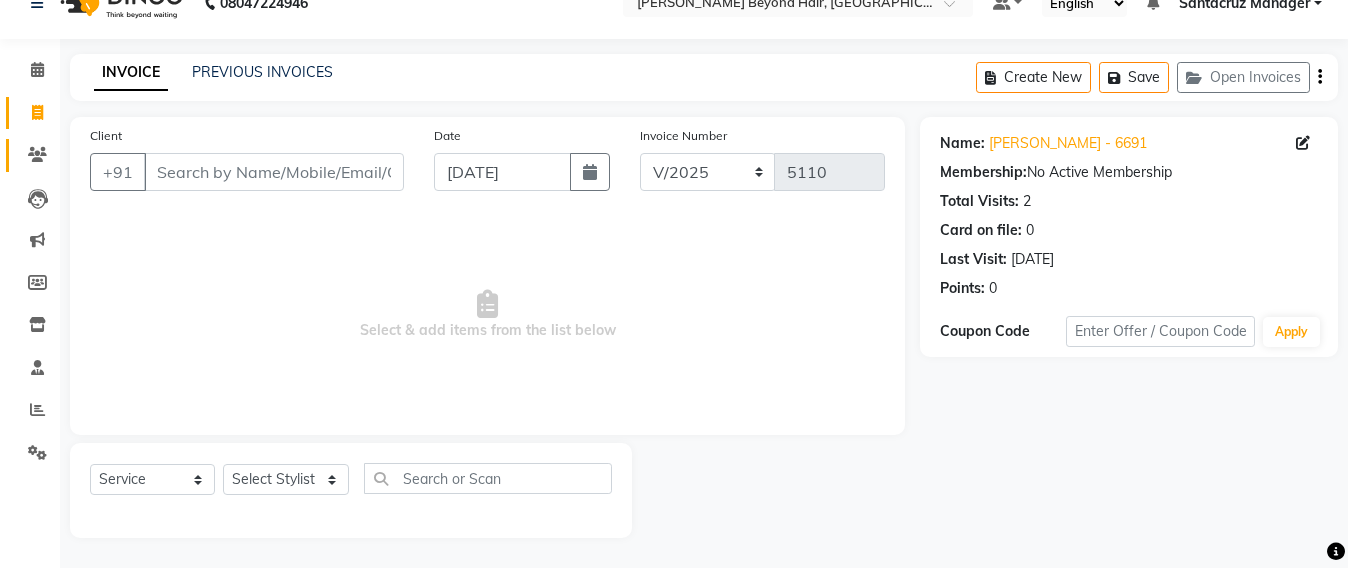 click 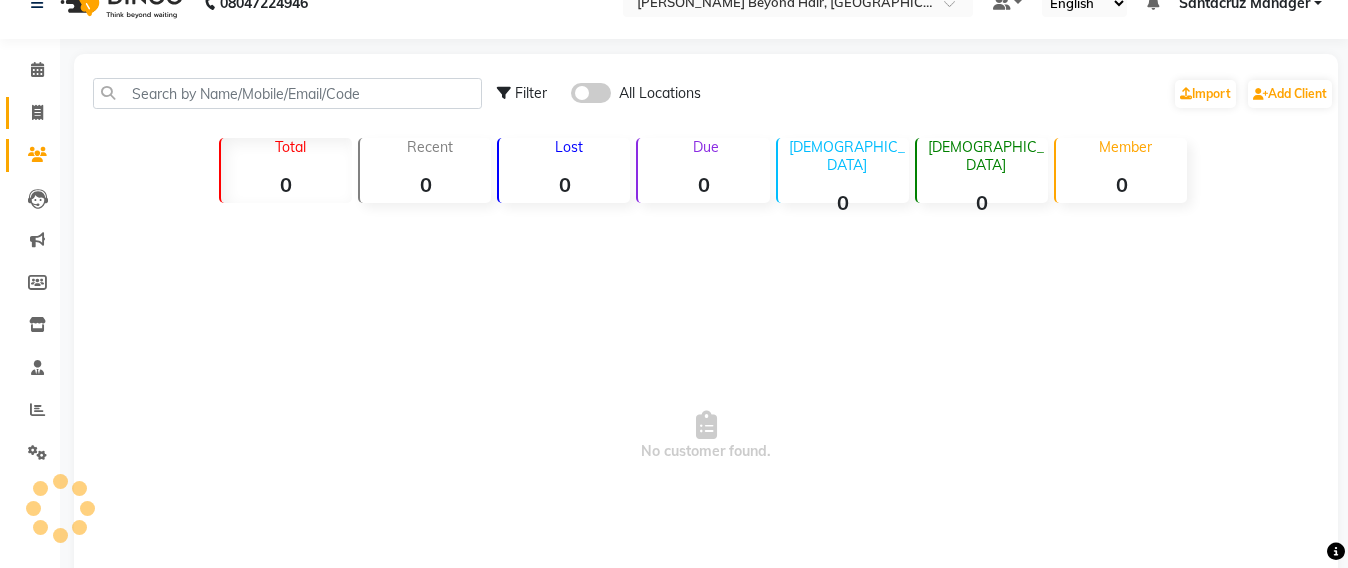 click 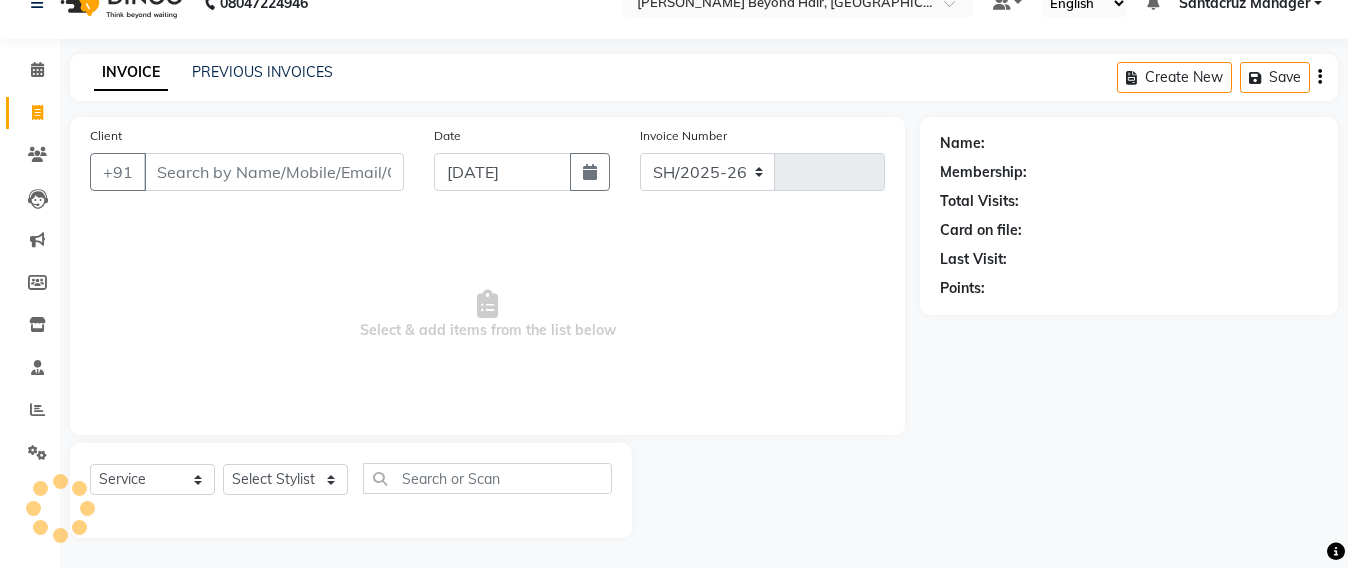 select on "6357" 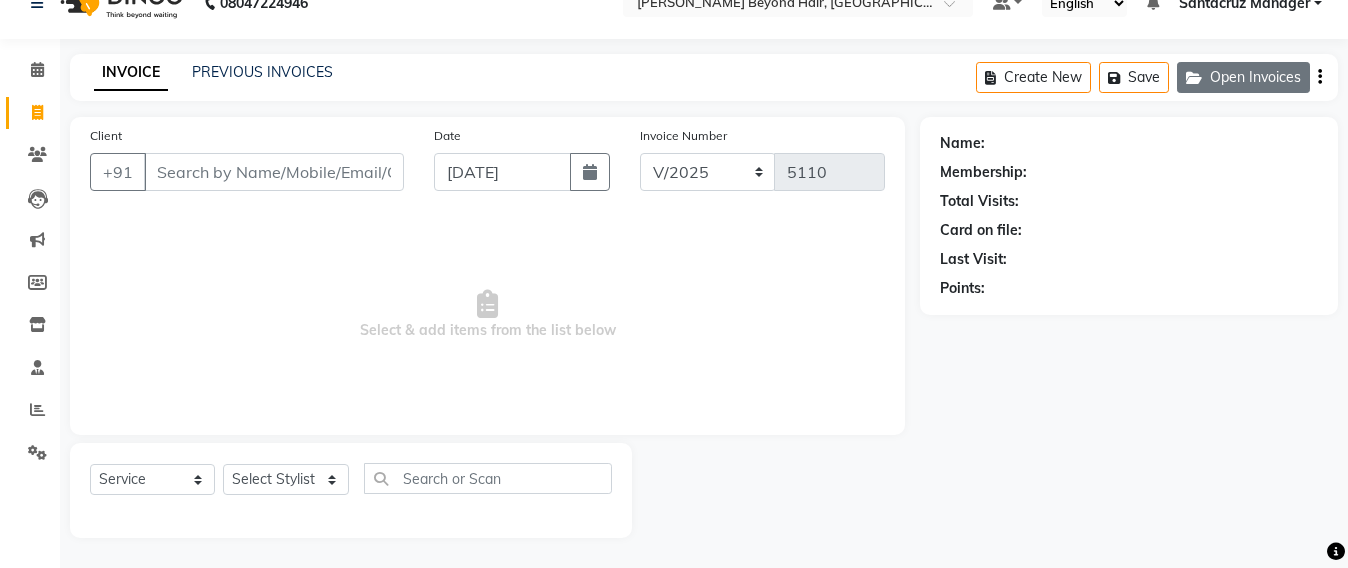 click on "Open Invoices" 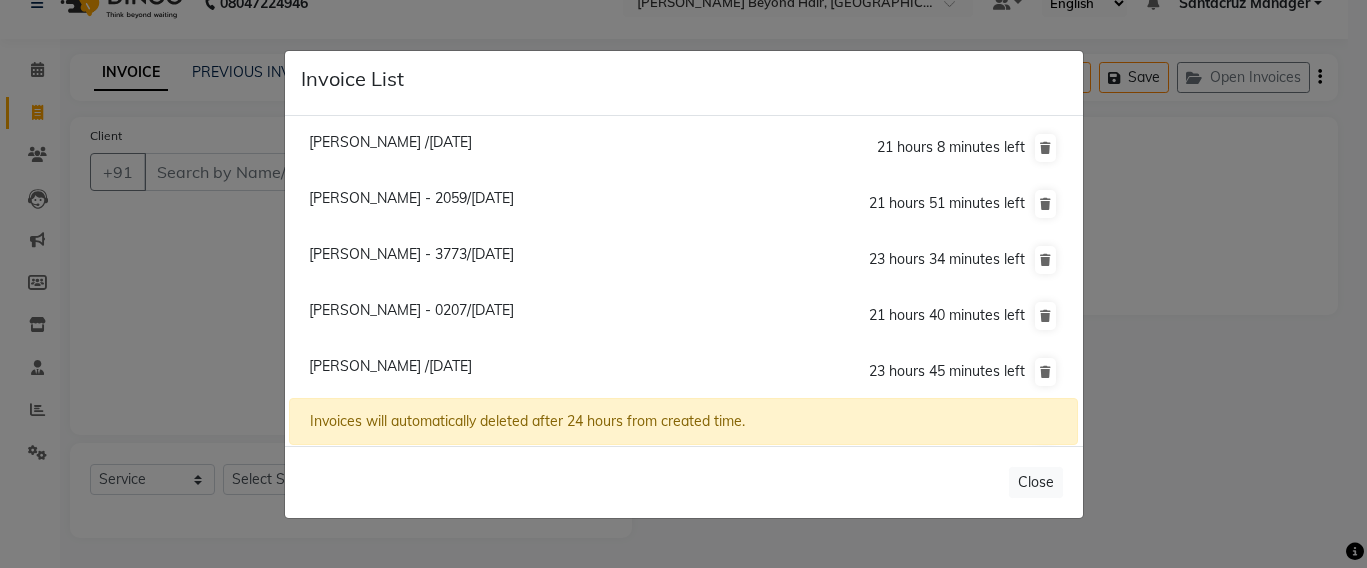 click on "[PERSON_NAME] /[DATE]" 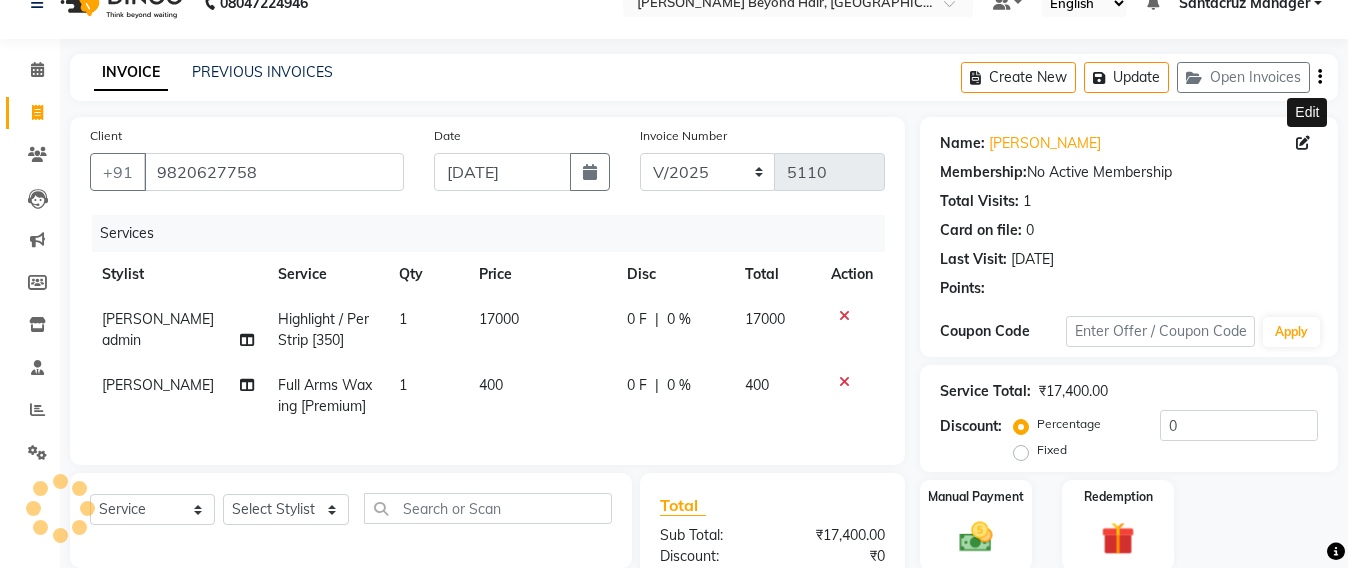 click 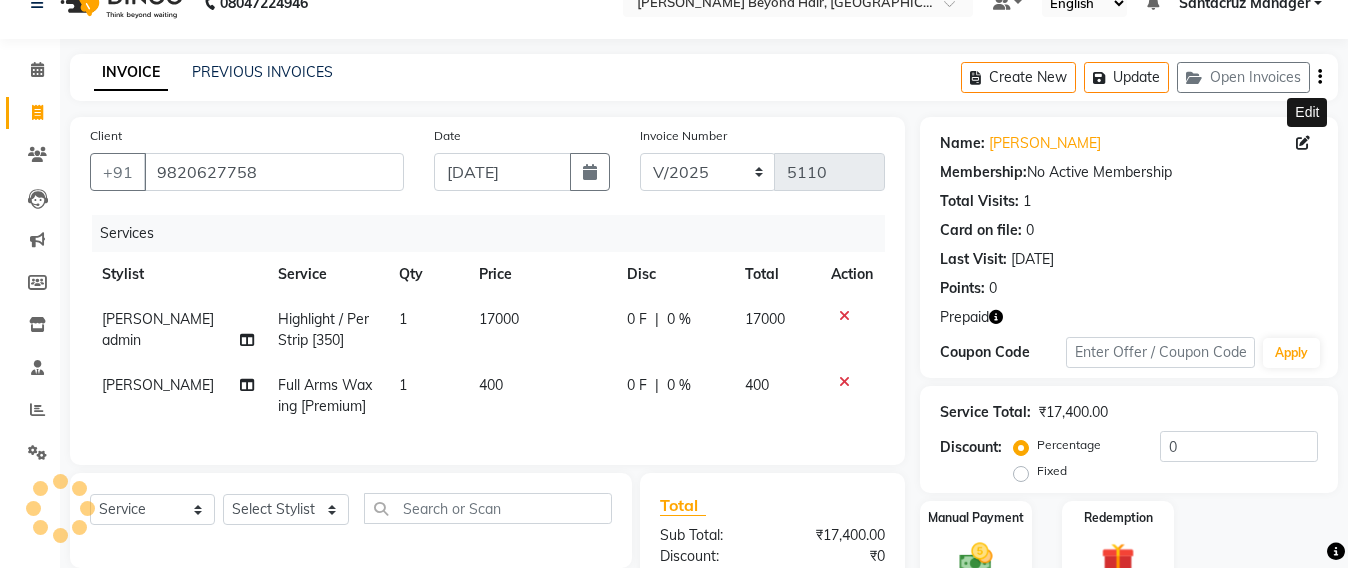 click on "08047224946 Select Location × Kalista Beyond Hair, Santacruz West Default Panel My Panel English ENGLISH Español العربية मराठी हिंदी ગુજરાતી தமிழ் 中文 Notifications nothing to show Santacruz Manager Manage Profile Change Password Sign out  Version:3.15.4  ☀ Kalista Beyond Hair, Santacruz West  Calendar  Invoice  Clients  Leads   Marketing  Members  Inventory  Staff  Reports  Settings Completed InProgress Upcoming Dropped Tentative Check-In Confirm Bookings Generate Report Segments Page Builder INVOICE PREVIOUS INVOICES Create New   Update   Open Invoices  Client +91 9820627758 Date 13-07-2025 Invoice Number SH/2025-26 V/2025 V/2025-26 5110 Services Stylist Service Qty Price Disc Total Action Sameer shah admin Highlight / Per Strip [350] 1 17000 0 F | 0 % 17000 Rosy Sunil Jadhav Full Arms Waxing [Premium] 1 400 0 F | 0 % 400 Select  Service  Product  Membership  Package Voucher Prepaid Gift Card  Select Stylist Admin Avesh Sankat AZHER SHAIKH" at bounding box center (674, 251) 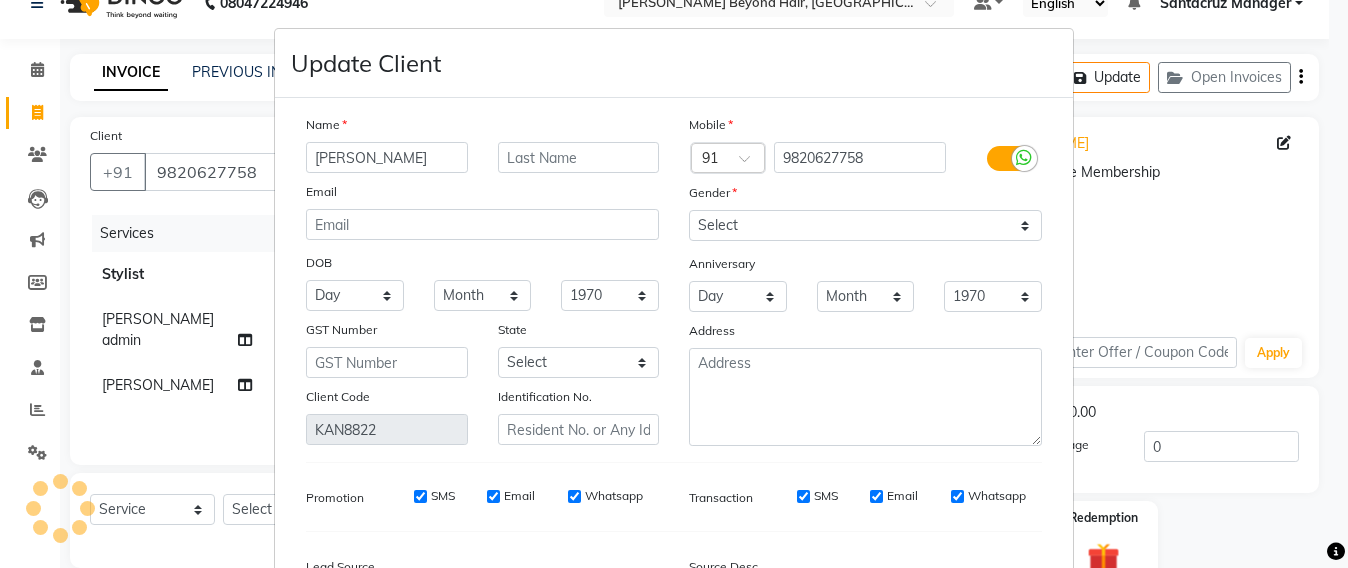 select on "female" 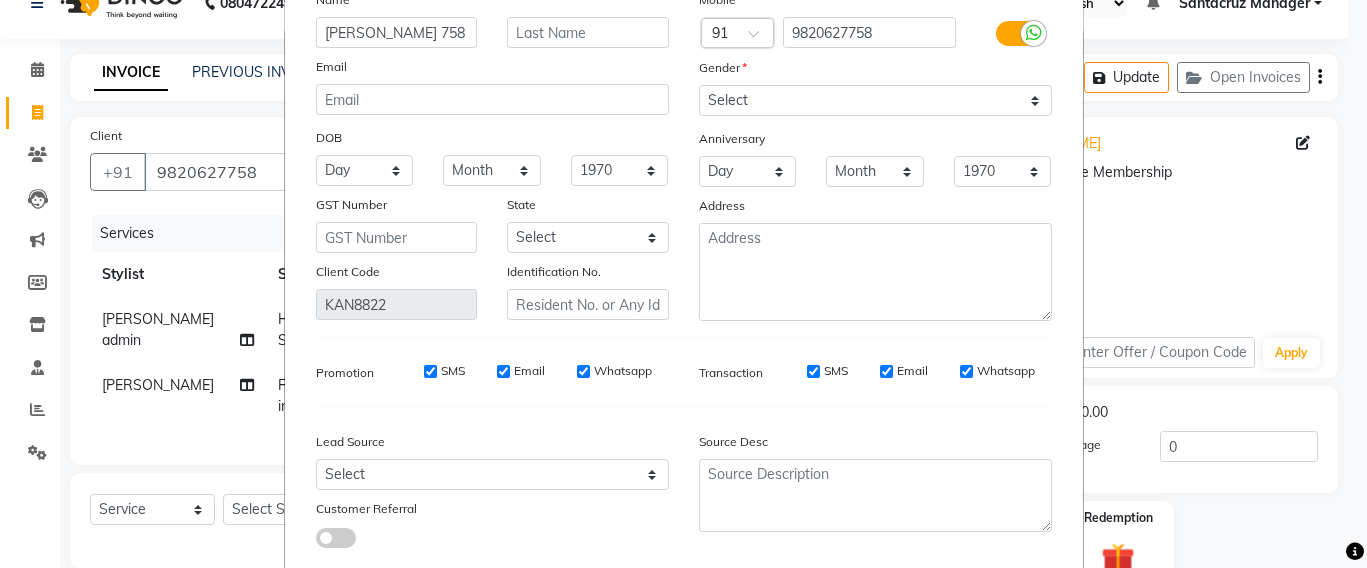 scroll, scrollTop: 245, scrollLeft: 0, axis: vertical 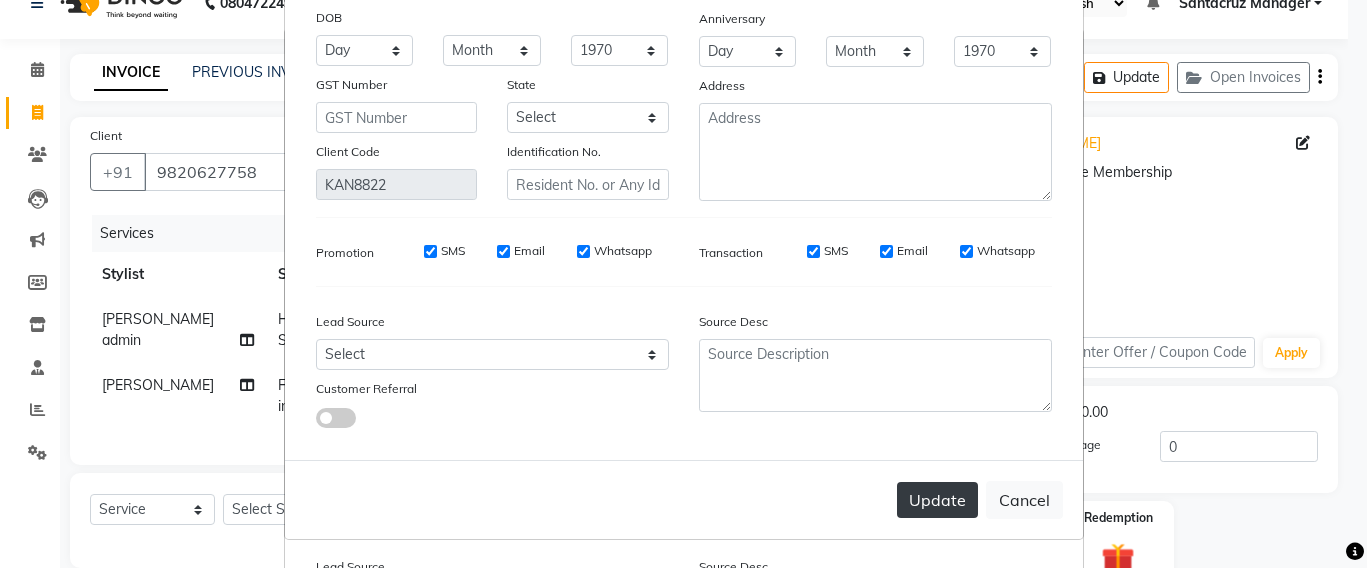 type on "[PERSON_NAME] 758" 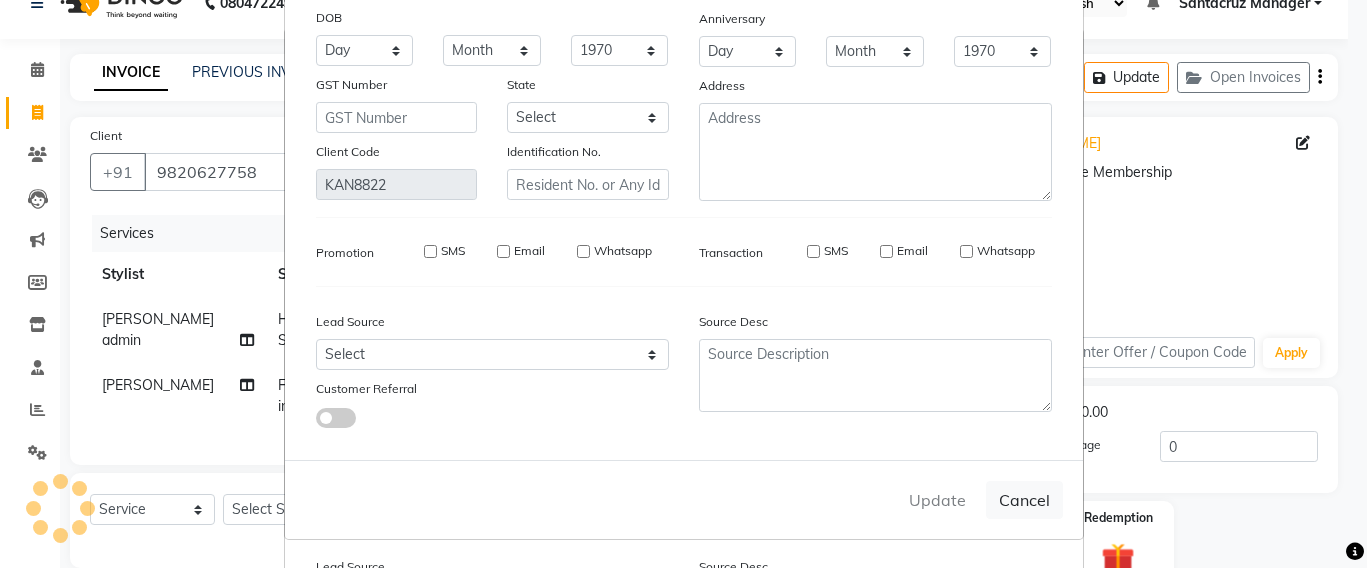 type 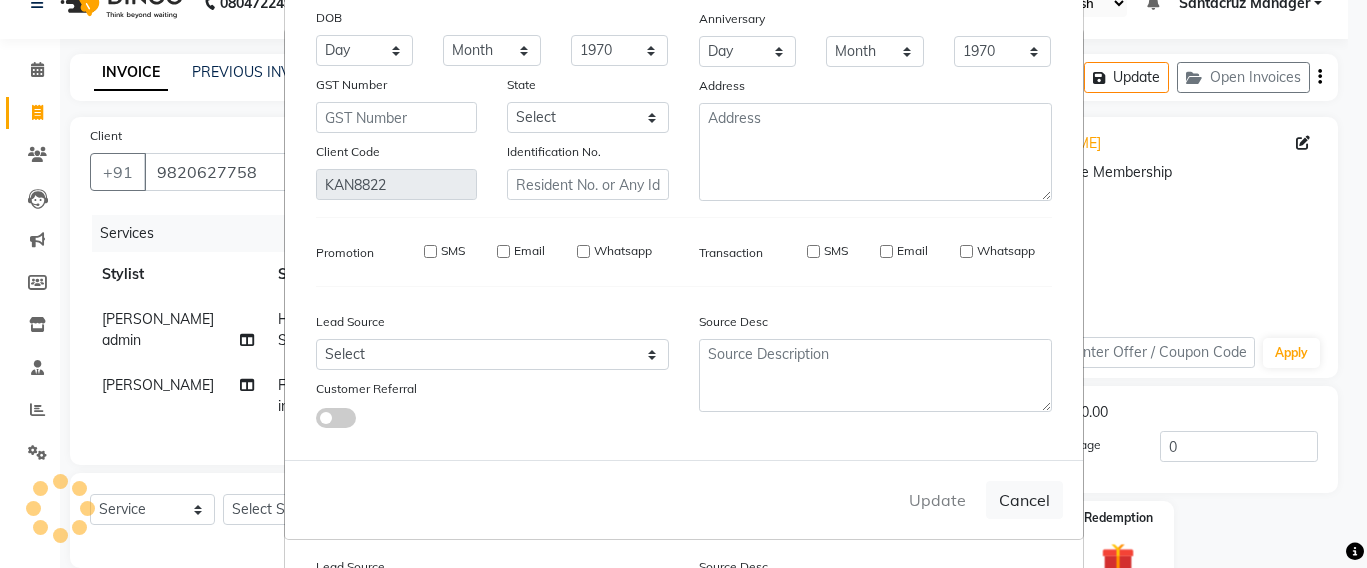 select 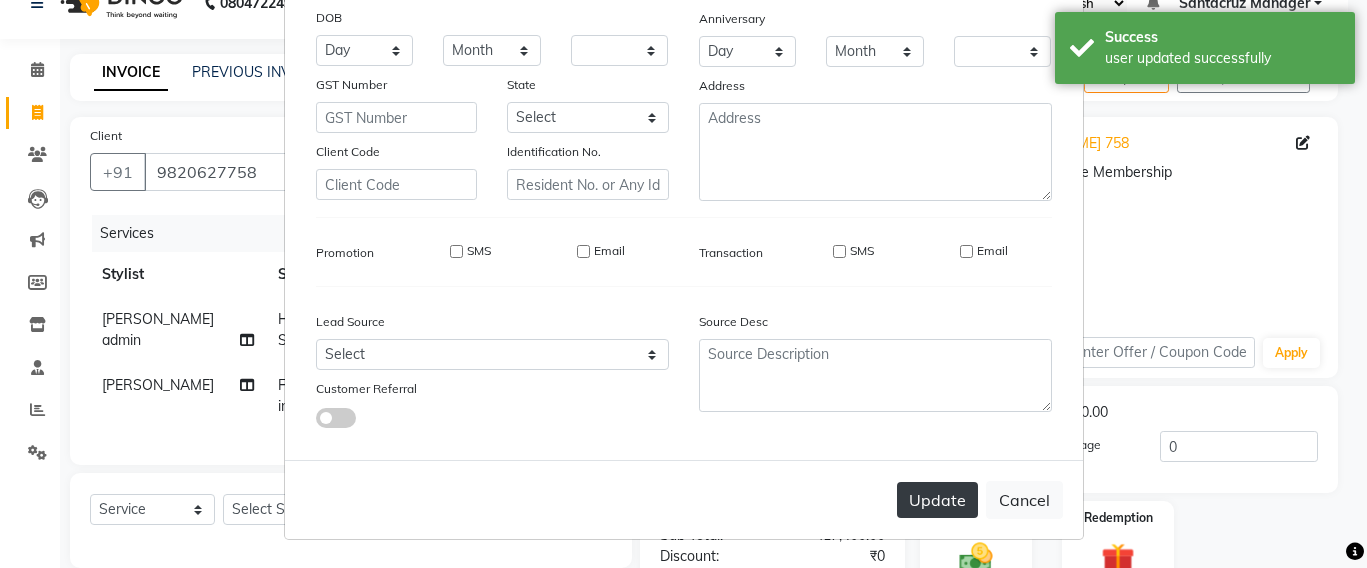 click on "Update" at bounding box center (937, 500) 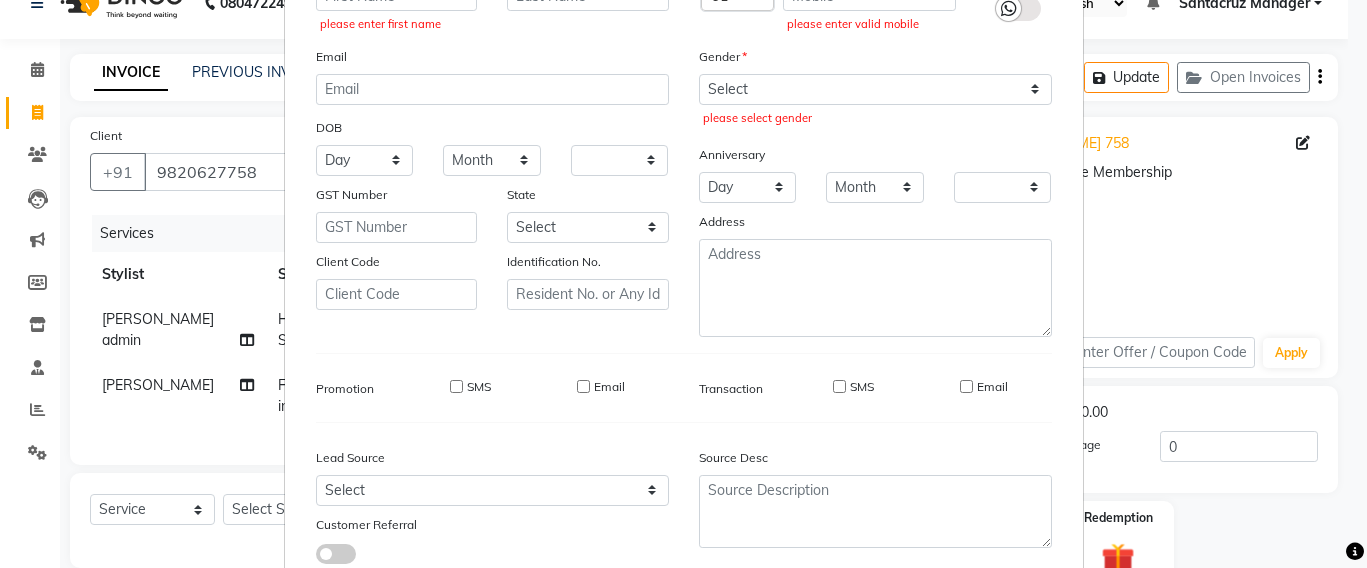 scroll, scrollTop: 298, scrollLeft: 0, axis: vertical 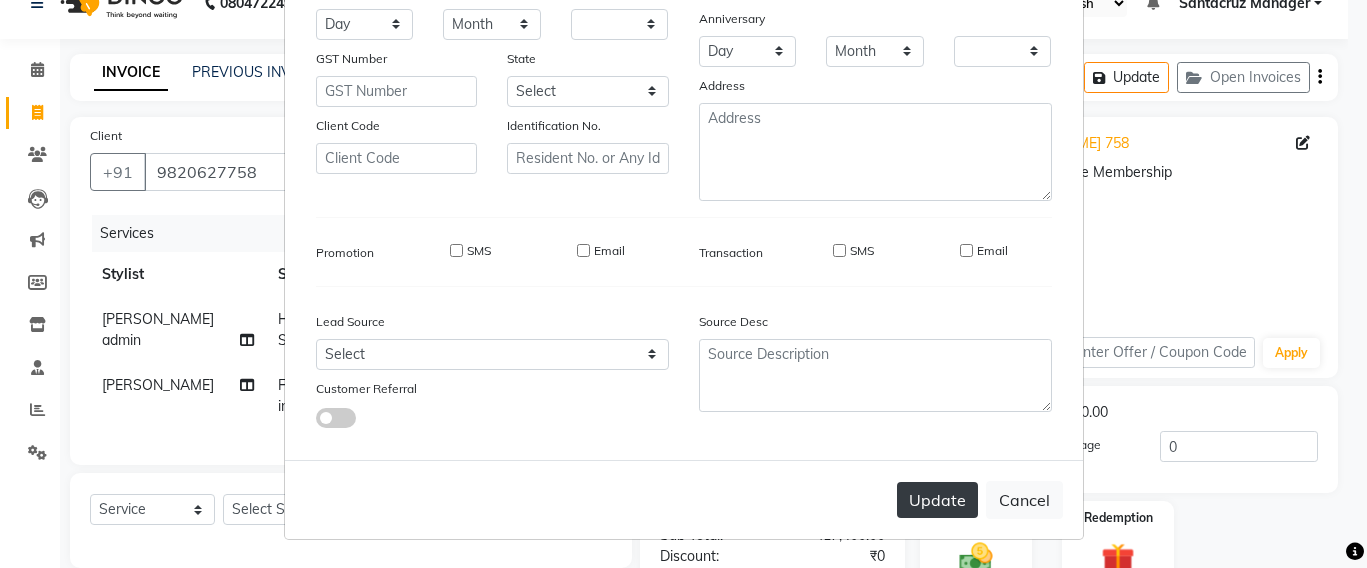 click on "Update" at bounding box center [937, 500] 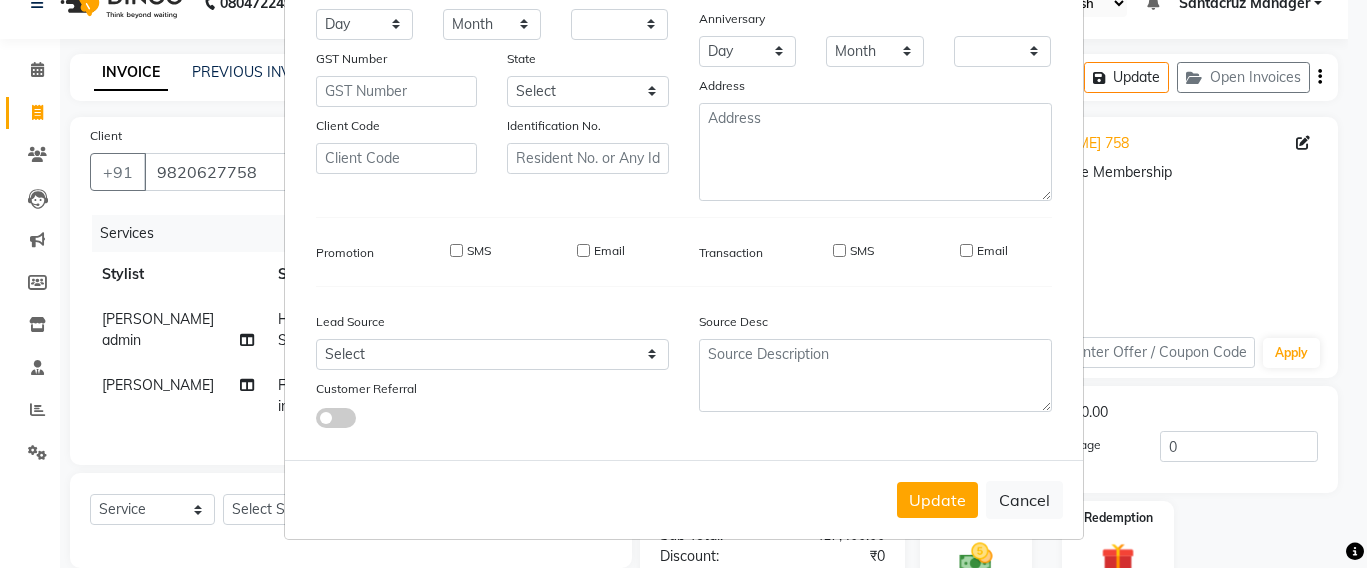 click on "Update Client Name  please enter first name Email DOB Day 01 02 03 04 05 06 07 08 09 10 11 12 13 14 15 16 17 18 19 20 21 22 23 24 25 26 27 28 29 30 31 Month January February March April May June July August September October November December 1940 1941 1942 1943 1944 1945 1946 1947 1948 1949 1950 1951 1952 1953 1954 1955 1956 1957 1958 1959 1960 1961 1962 1963 1964 1965 1966 1967 1968 1969 1970 1971 1972 1973 1974 1975 1976 1977 1978 1979 1980 1981 1982 1983 1984 1985 1986 1987 1988 1989 1990 1991 1992 1993 1994 1995 1996 1997 1998 1999 2000 2001 2002 2003 2004 2005 2006 2007 2008 2009 2010 2011 2012 2013 2014 2015 2016 2017 2018 2019 2020 2021 2022 2023 2024 GST Number State Select Andaman and Nicobar Islands Andhra Pradesh Arunachal Pradesh Assam Bihar Chandigarh Chhattisgarh Dadra and Nagar Haveli Daman and Diu Delhi Goa Gujarat Haryana Himachal Pradesh Jammu and Kashmir Jharkhand Karnataka Kerala Lakshadweep Madhya Pradesh Maharashtra Manipur Meghalaya Mizoram Nagaland Odisha Pondicherry Punjab Rajasthan" at bounding box center (683, 284) 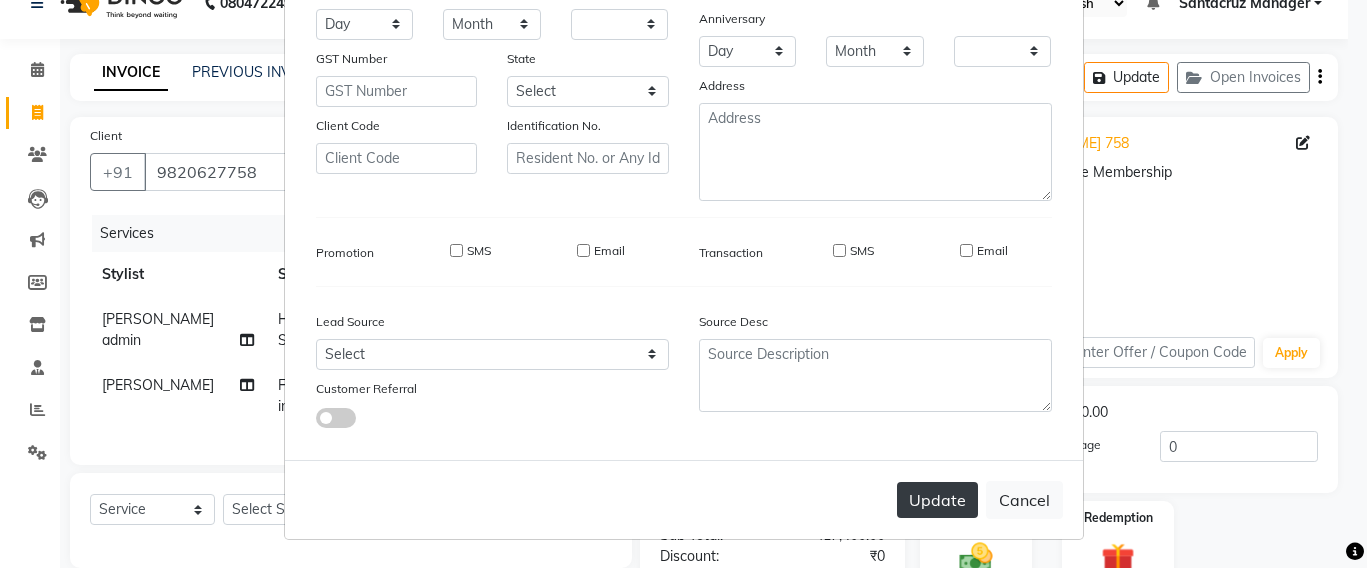 click on "Update" at bounding box center [937, 500] 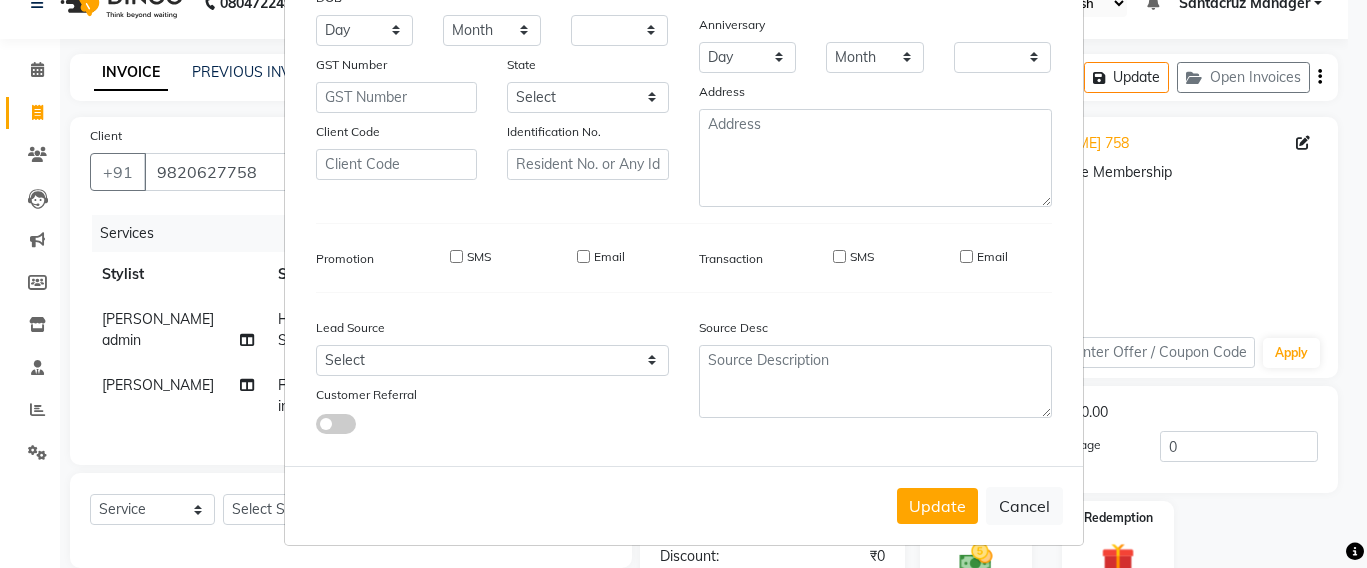 scroll, scrollTop: 298, scrollLeft: 0, axis: vertical 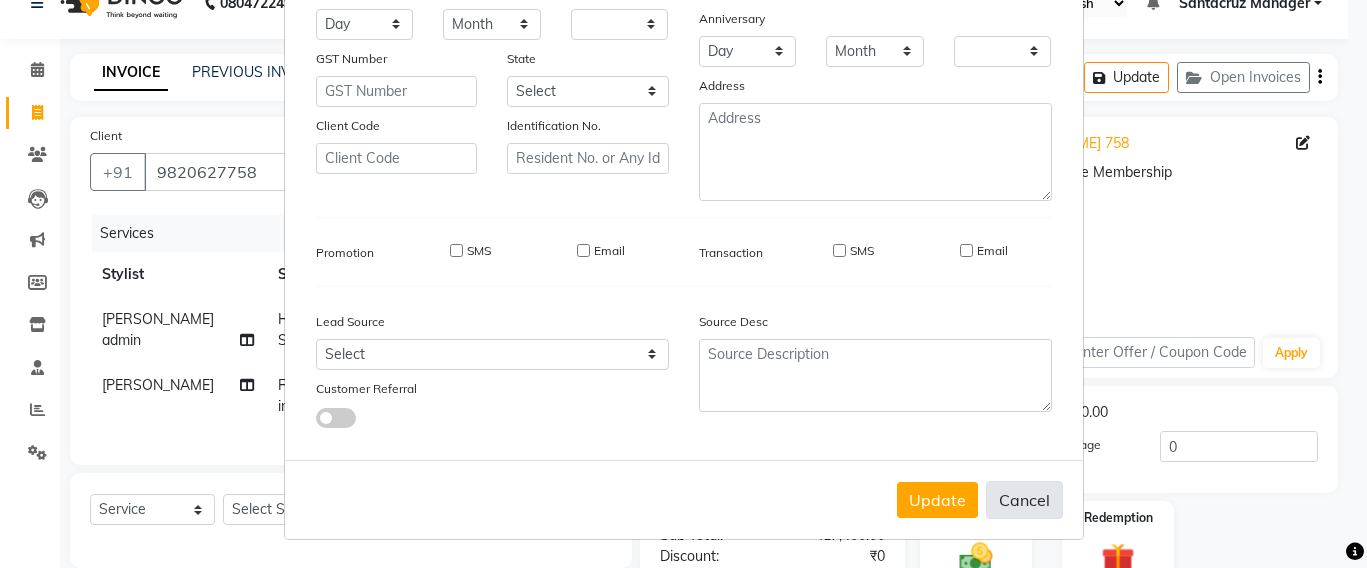 click on "Cancel" at bounding box center (1024, 500) 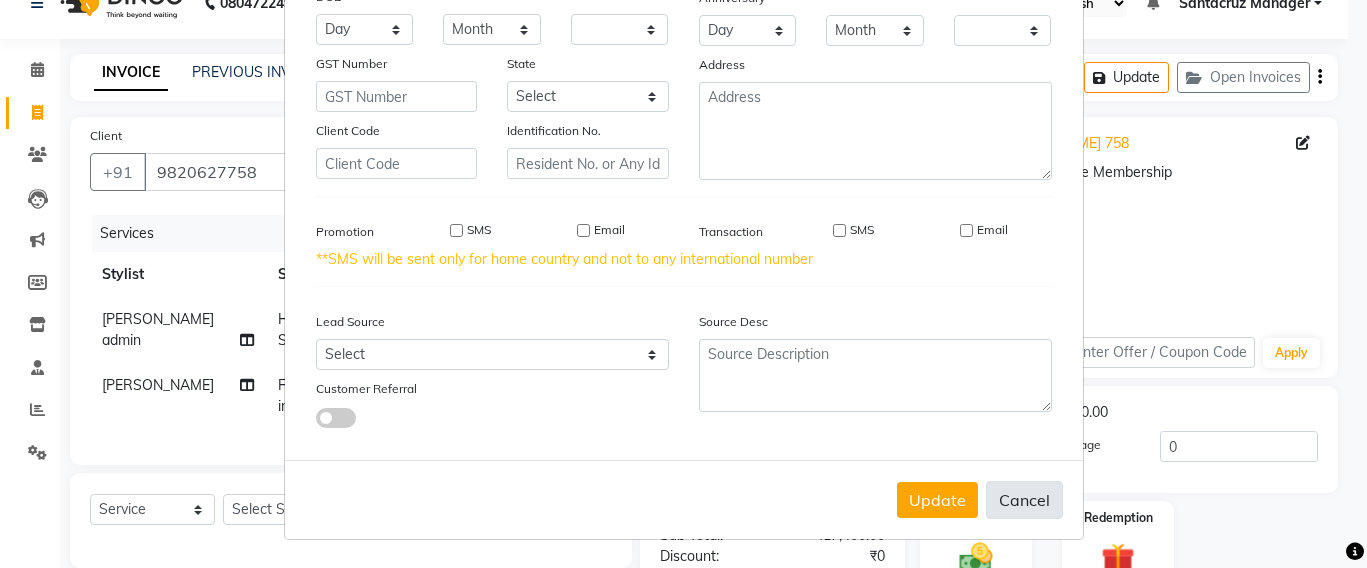 click on "Cancel" at bounding box center [1024, 500] 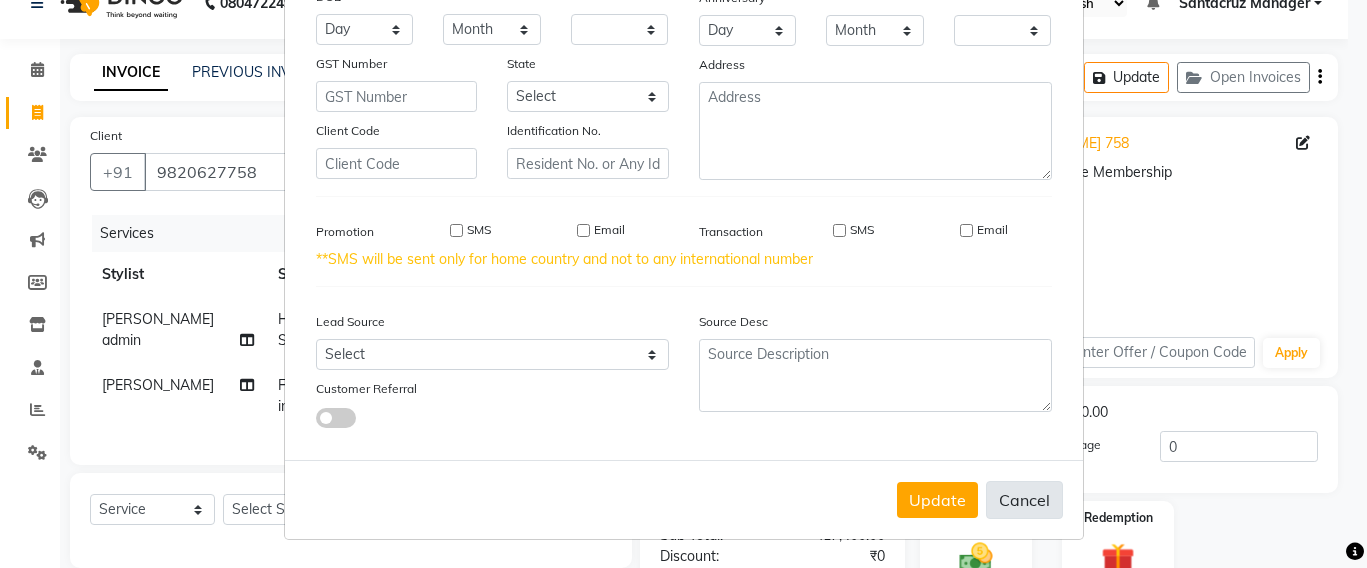 click on "Cancel" at bounding box center [1024, 500] 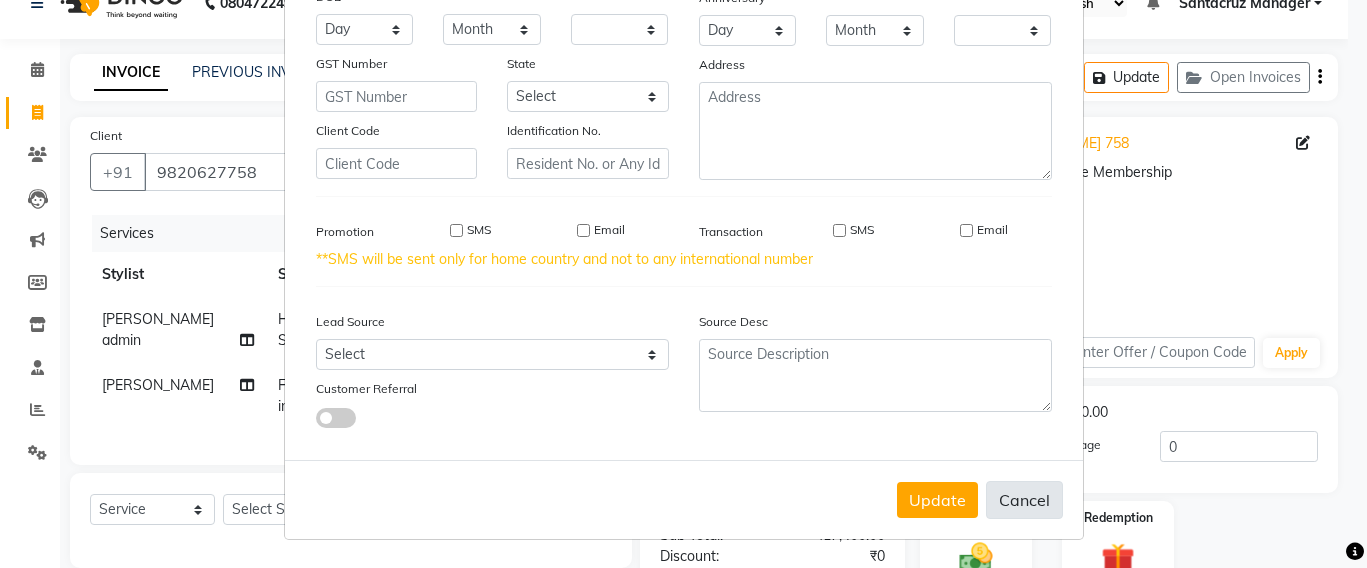 click on "Cancel" at bounding box center (1024, 500) 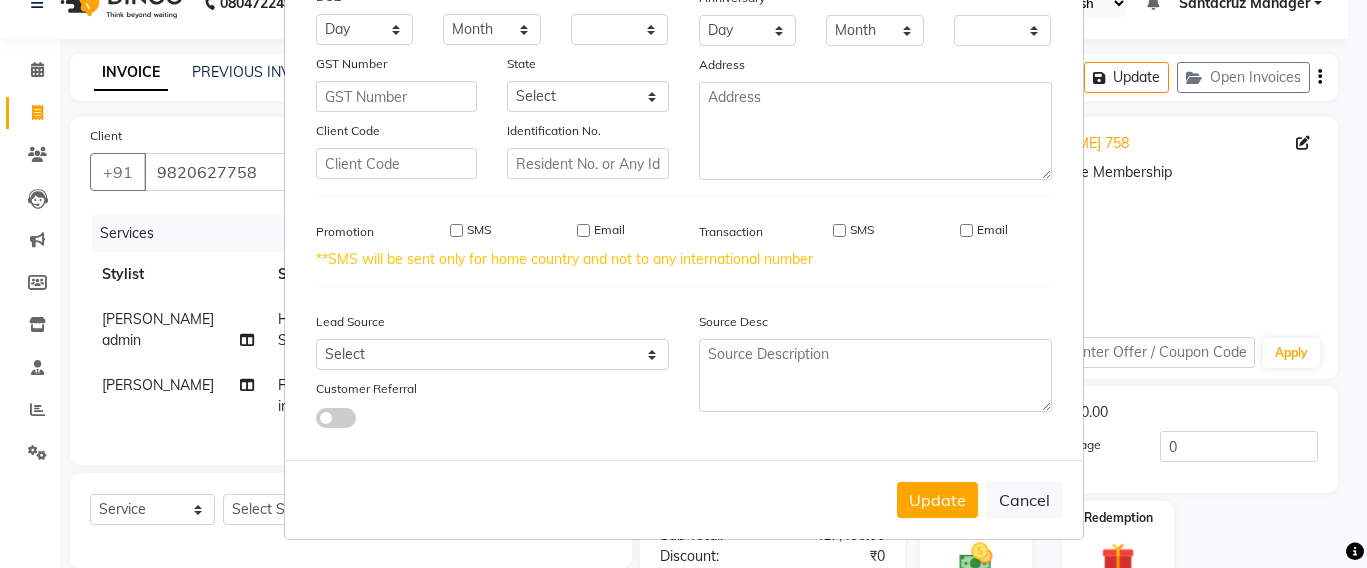 click on "Update Client Name Email DOB Day 01 02 03 04 05 06 07 08 09 10 11 12 13 14 15 16 17 18 19 20 21 22 23 24 25 26 27 28 29 30 31 Month January February March April May June July August September October November December 1940 1941 1942 1943 1944 1945 1946 1947 1948 1949 1950 1951 1952 1953 1954 1955 1956 1957 1958 1959 1960 1961 1962 1963 1964 1965 1966 1967 1968 1969 1970 1971 1972 1973 1974 1975 1976 1977 1978 1979 1980 1981 1982 1983 1984 1985 1986 1987 1988 1989 1990 1991 1992 1993 1994 1995 1996 1997 1998 1999 2000 2001 2002 2003 2004 2005 2006 2007 2008 2009 2010 2011 2012 2013 2014 2015 2016 2017 2018 2019 2020 2021 2022 2023 2024 GST Number State Select Andaman and Nicobar Islands Andhra Pradesh Arunachal Pradesh Assam Bihar Chandigarh Chhattisgarh Dadra and Nagar Haveli Daman and Diu Delhi Goa Gujarat Haryana Himachal Pradesh Jammu and Kashmir Jharkhand Karnataka Kerala Lakshadweep Madhya Pradesh Maharashtra Manipur Meghalaya Mizoram Nagaland Odisha Pondicherry Punjab Rajasthan Sikkim Tamil Nadu Tripura" at bounding box center (683, 284) 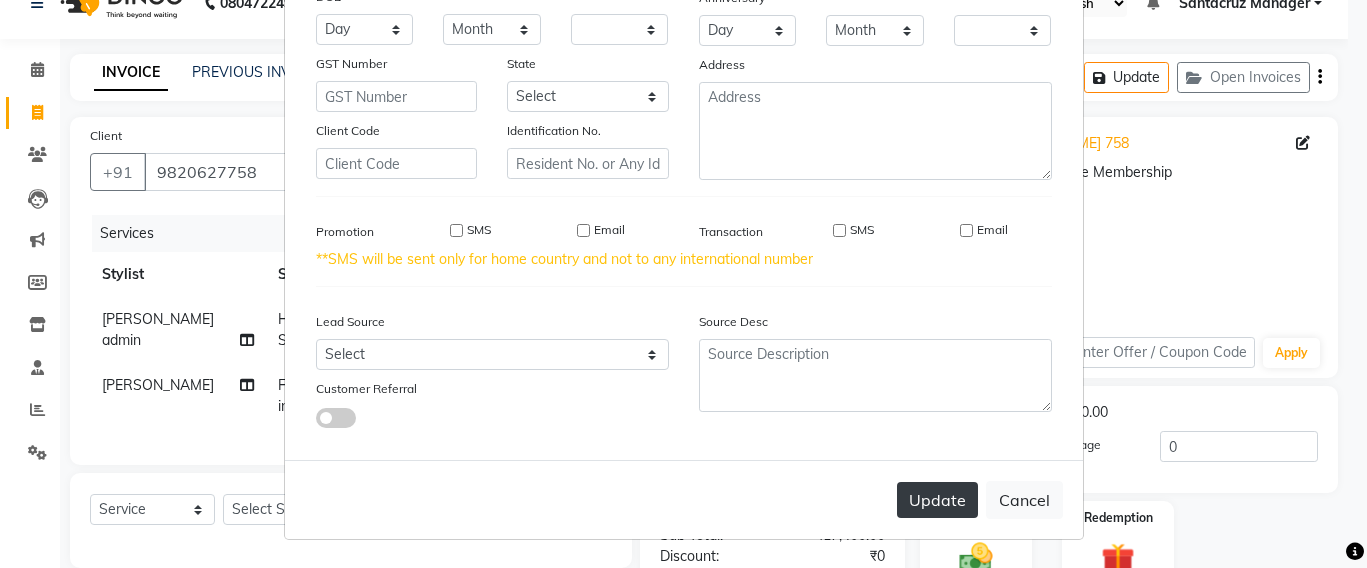 click on "Update" at bounding box center [937, 500] 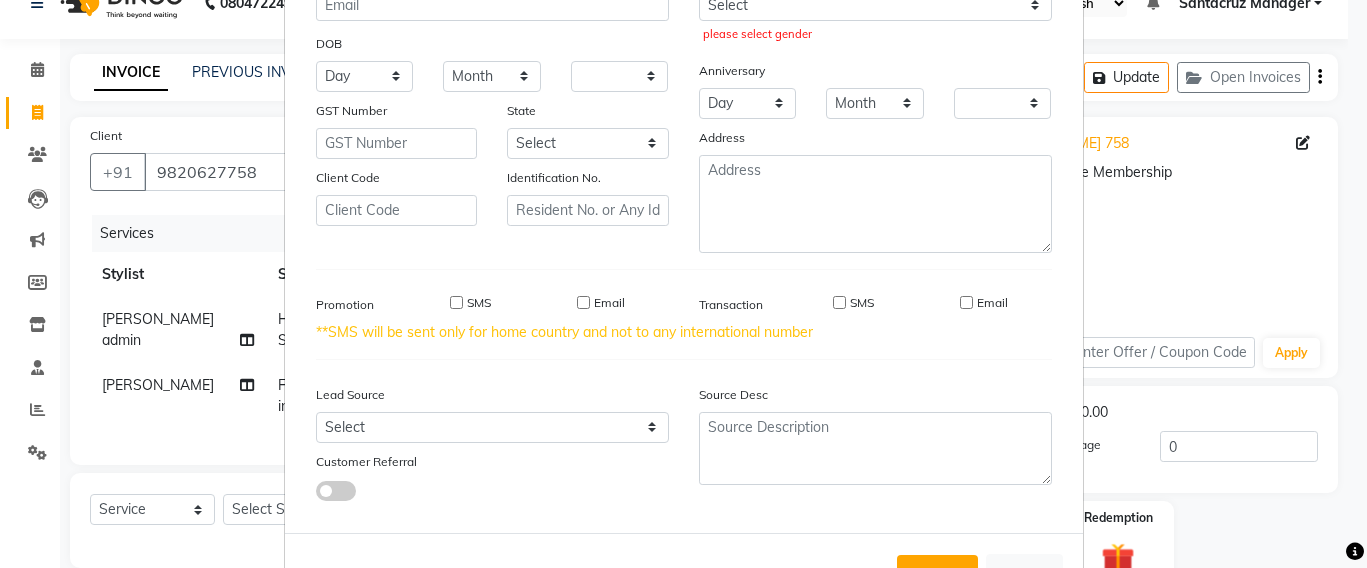 scroll, scrollTop: 319, scrollLeft: 0, axis: vertical 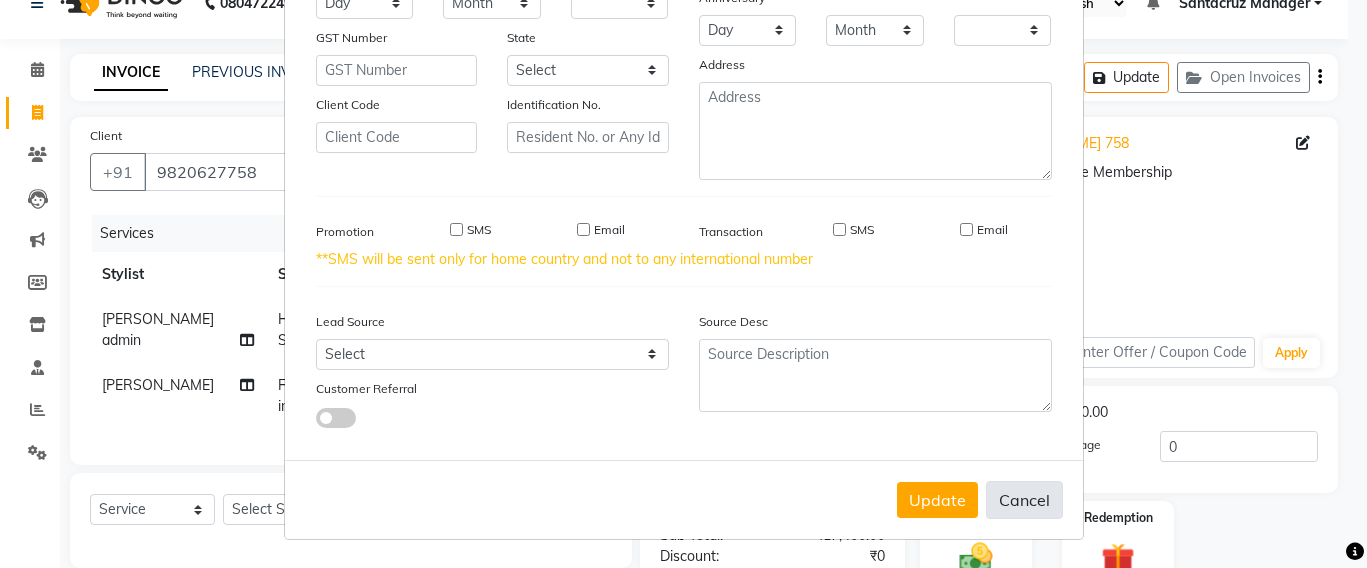 click on "Cancel" at bounding box center (1024, 500) 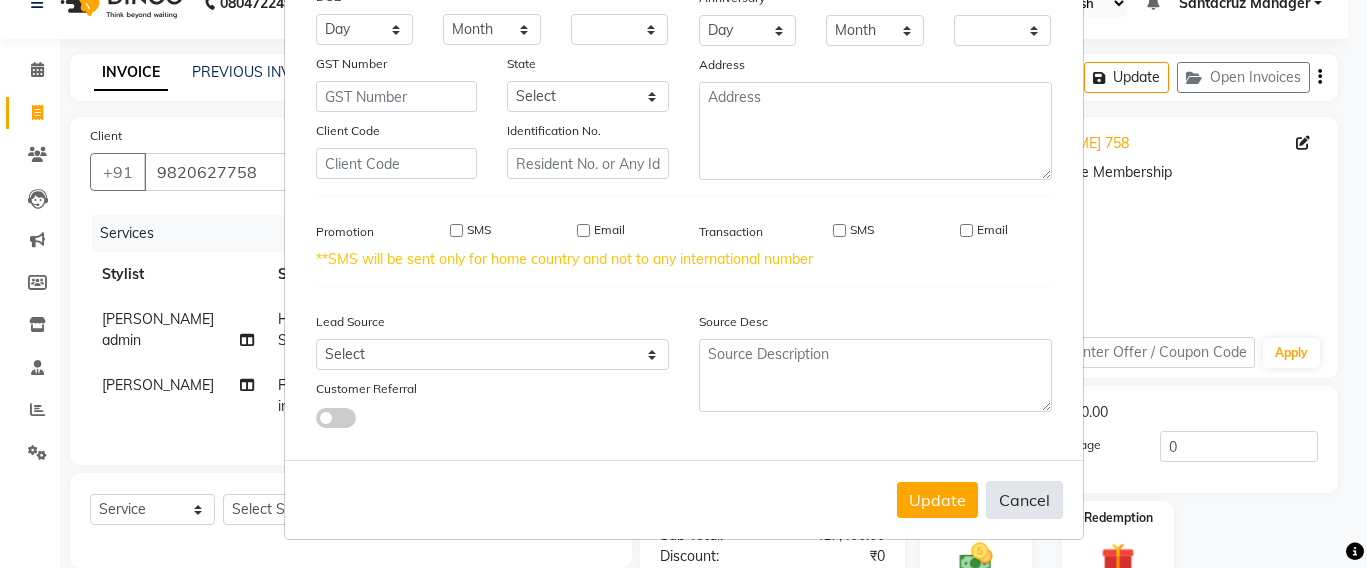 click on "Cancel" at bounding box center (1024, 500) 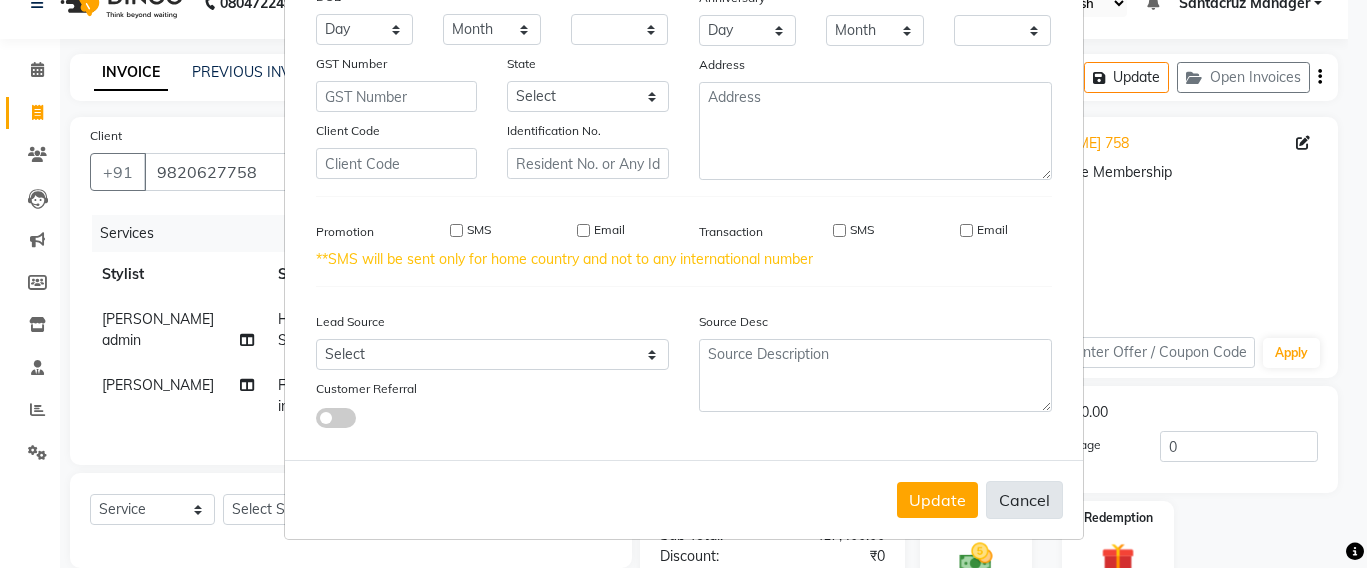 click on "Cancel" at bounding box center (1024, 500) 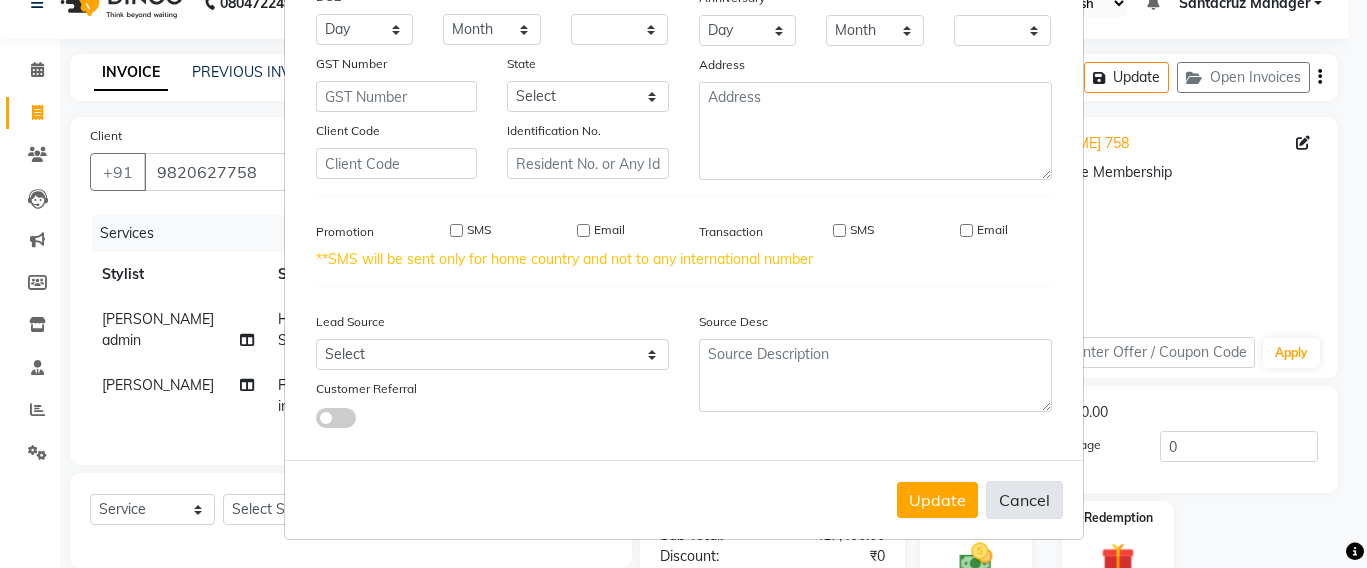 click on "Cancel" at bounding box center (1024, 500) 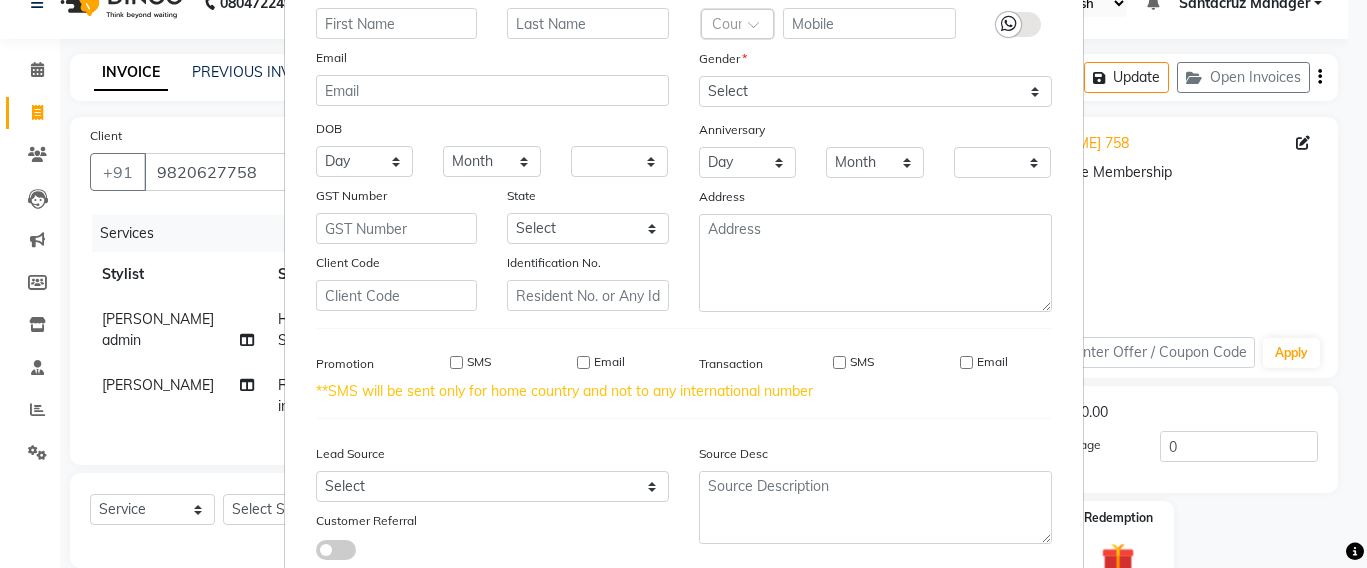 scroll, scrollTop: 0, scrollLeft: 0, axis: both 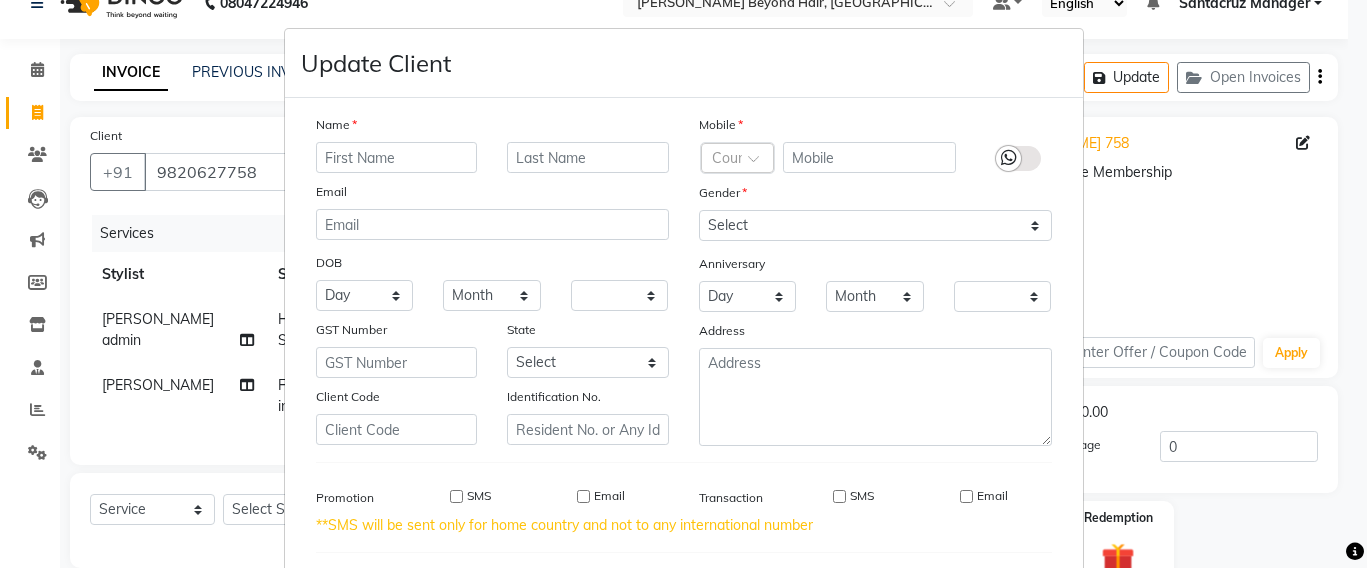 click on "Update Client Name Email DOB Day 01 02 03 04 05 06 07 08 09 10 11 12 13 14 15 16 17 18 19 20 21 22 23 24 25 26 27 28 29 30 31 Month January February March April May June July August September October November December 1940 1941 1942 1943 1944 1945 1946 1947 1948 1949 1950 1951 1952 1953 1954 1955 1956 1957 1958 1959 1960 1961 1962 1963 1964 1965 1966 1967 1968 1969 1970 1971 1972 1973 1974 1975 1976 1977 1978 1979 1980 1981 1982 1983 1984 1985 1986 1987 1988 1989 1990 1991 1992 1993 1994 1995 1996 1997 1998 1999 2000 2001 2002 2003 2004 2005 2006 2007 2008 2009 2010 2011 2012 2013 2014 2015 2016 2017 2018 2019 2020 2021 2022 2023 2024 GST Number State Select Andaman and Nicobar Islands Andhra Pradesh Arunachal Pradesh Assam Bihar Chandigarh Chhattisgarh Dadra and Nagar Haveli Daman and Diu Delhi Goa Gujarat Haryana Himachal Pradesh Jammu and Kashmir Jharkhand Karnataka Kerala Lakshadweep Madhya Pradesh Maharashtra Manipur Meghalaya Mizoram Nagaland Odisha Pondicherry Punjab Rajasthan Sikkim Tamil Nadu Tripura" at bounding box center [683, 284] 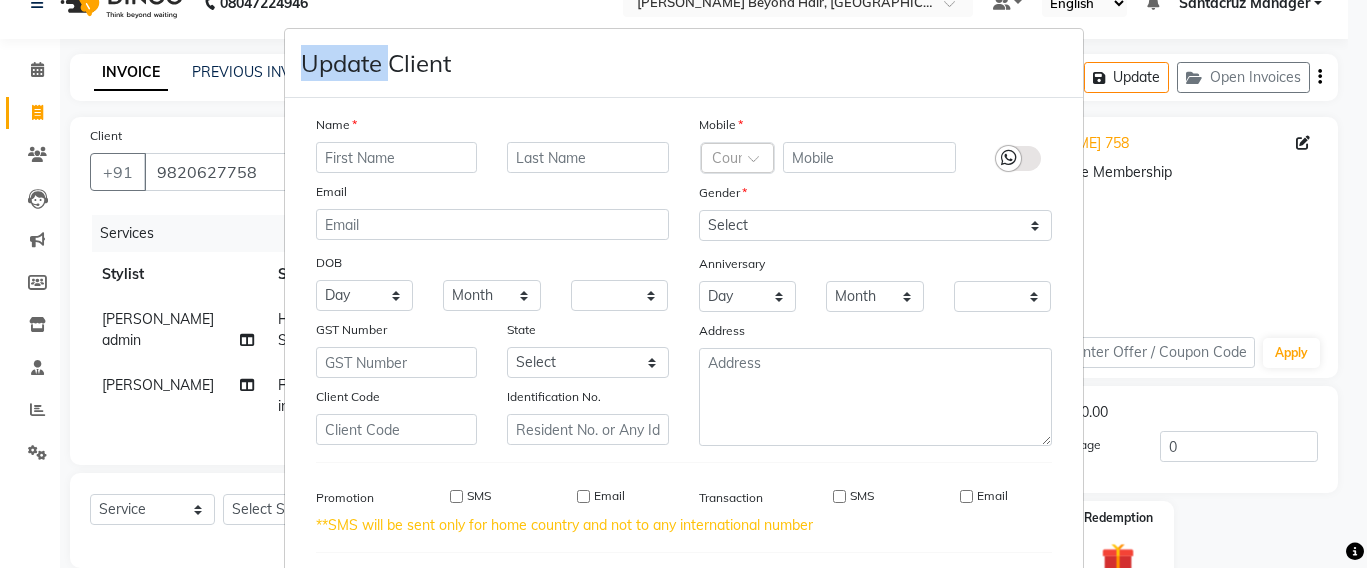 click on "Update Client Name Email DOB Day 01 02 03 04 05 06 07 08 09 10 11 12 13 14 15 16 17 18 19 20 21 22 23 24 25 26 27 28 29 30 31 Month January February March April May June July August September October November December 1940 1941 1942 1943 1944 1945 1946 1947 1948 1949 1950 1951 1952 1953 1954 1955 1956 1957 1958 1959 1960 1961 1962 1963 1964 1965 1966 1967 1968 1969 1970 1971 1972 1973 1974 1975 1976 1977 1978 1979 1980 1981 1982 1983 1984 1985 1986 1987 1988 1989 1990 1991 1992 1993 1994 1995 1996 1997 1998 1999 2000 2001 2002 2003 2004 2005 2006 2007 2008 2009 2010 2011 2012 2013 2014 2015 2016 2017 2018 2019 2020 2021 2022 2023 2024 GST Number State Select Andaman and Nicobar Islands Andhra Pradesh Arunachal Pradesh Assam Bihar Chandigarh Chhattisgarh Dadra and Nagar Haveli Daman and Diu Delhi Goa Gujarat Haryana Himachal Pradesh Jammu and Kashmir Jharkhand Karnataka Kerala Lakshadweep Madhya Pradesh Maharashtra Manipur Meghalaya Mizoram Nagaland Odisha Pondicherry Punjab Rajasthan Sikkim Tamil Nadu Tripura" at bounding box center (683, 284) 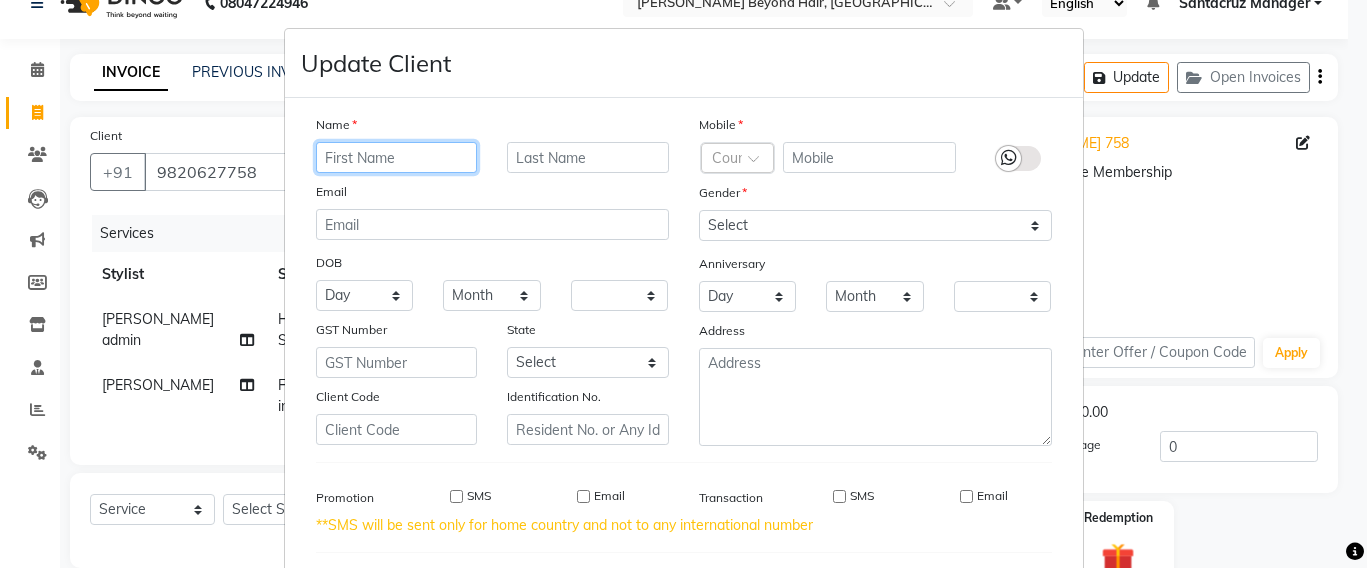 click at bounding box center (397, 157) 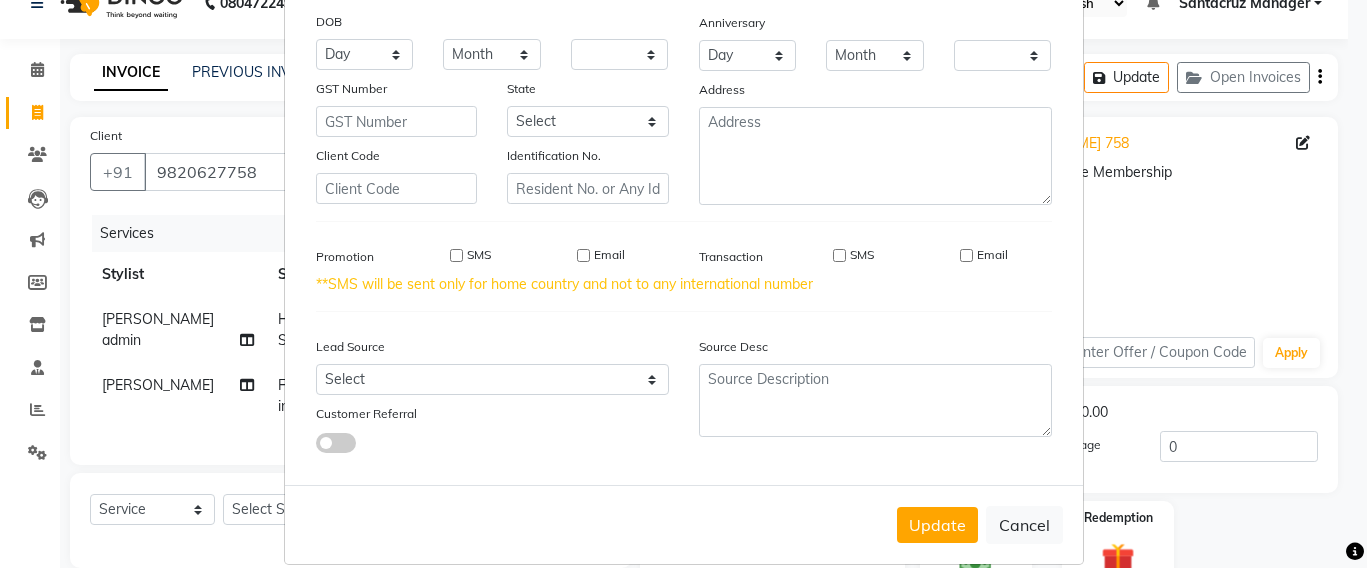 scroll, scrollTop: 266, scrollLeft: 0, axis: vertical 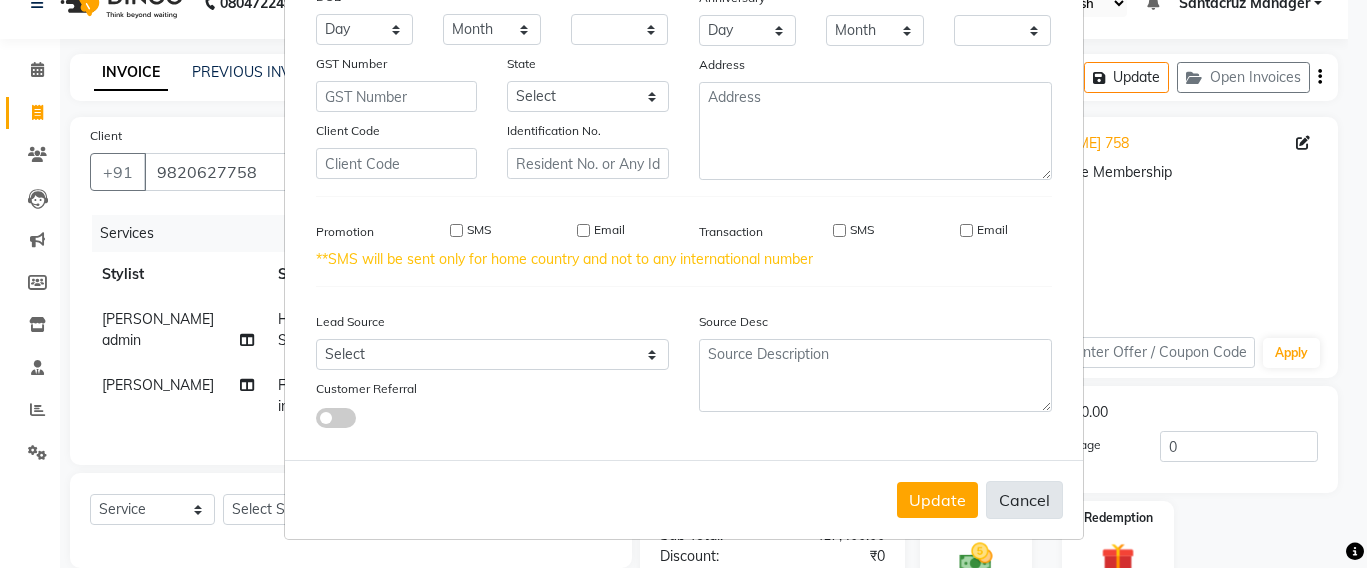 click on "Cancel" at bounding box center (1024, 500) 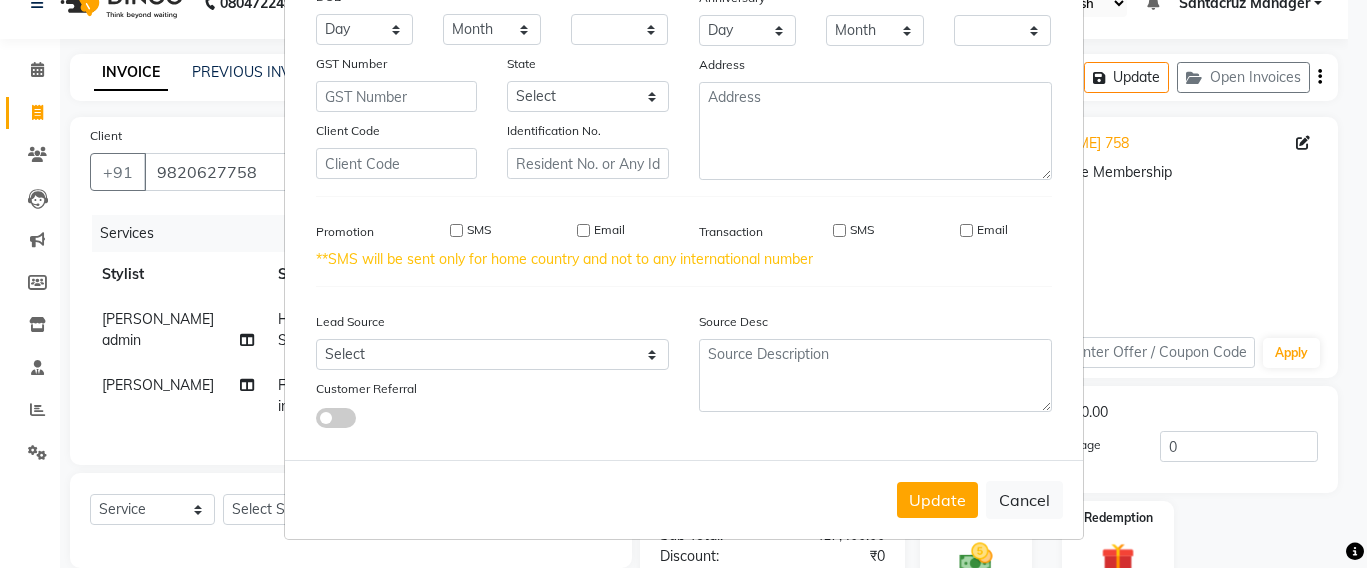 click on "Update Client Name Email DOB Day 01 02 03 04 05 06 07 08 09 10 11 12 13 14 15 16 17 18 19 20 21 22 23 24 25 26 27 28 29 30 31 Month January February March April May June July August September October November December 1940 1941 1942 1943 1944 1945 1946 1947 1948 1949 1950 1951 1952 1953 1954 1955 1956 1957 1958 1959 1960 1961 1962 1963 1964 1965 1966 1967 1968 1969 1970 1971 1972 1973 1974 1975 1976 1977 1978 1979 1980 1981 1982 1983 1984 1985 1986 1987 1988 1989 1990 1991 1992 1993 1994 1995 1996 1997 1998 1999 2000 2001 2002 2003 2004 2005 2006 2007 2008 2009 2010 2011 2012 2013 2014 2015 2016 2017 2018 2019 2020 2021 2022 2023 2024 GST Number State Select Andaman and Nicobar Islands Andhra Pradesh Arunachal Pradesh Assam Bihar Chandigarh Chhattisgarh Dadra and Nagar Haveli Daman and Diu Delhi Goa Gujarat Haryana Himachal Pradesh Jammu and Kashmir Jharkhand Karnataka Kerala Lakshadweep Madhya Pradesh Maharashtra Manipur Meghalaya Mizoram Nagaland Odisha Pondicherry Punjab Rajasthan Sikkim Tamil Nadu Tripura" at bounding box center [683, 284] 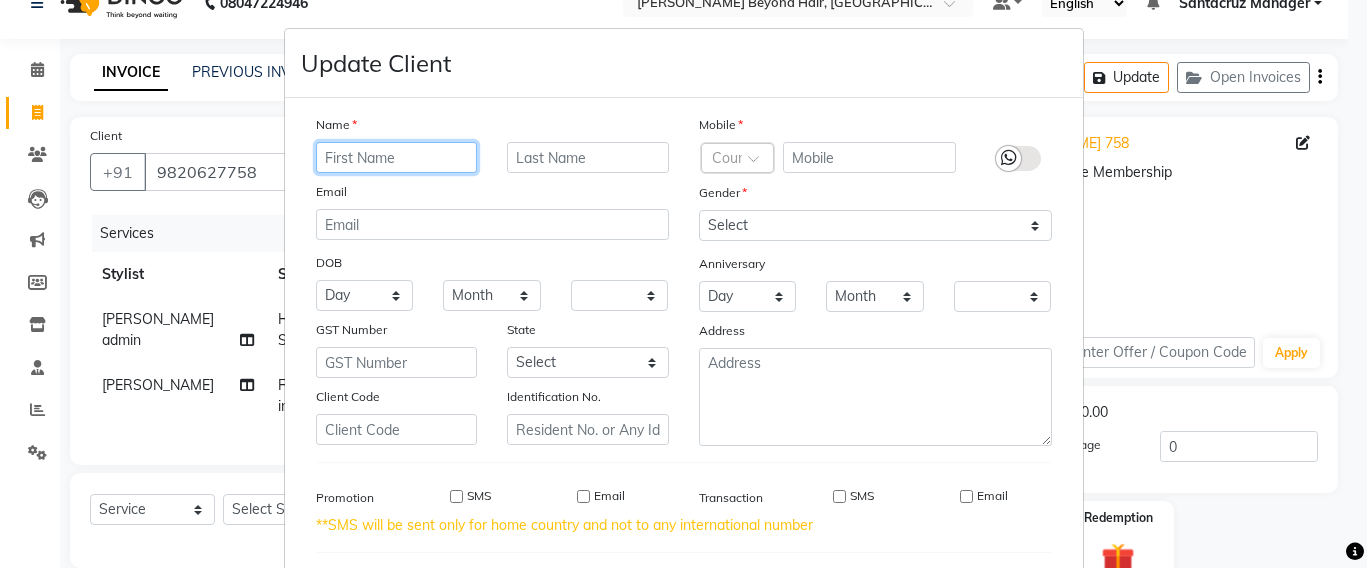 click at bounding box center [397, 157] 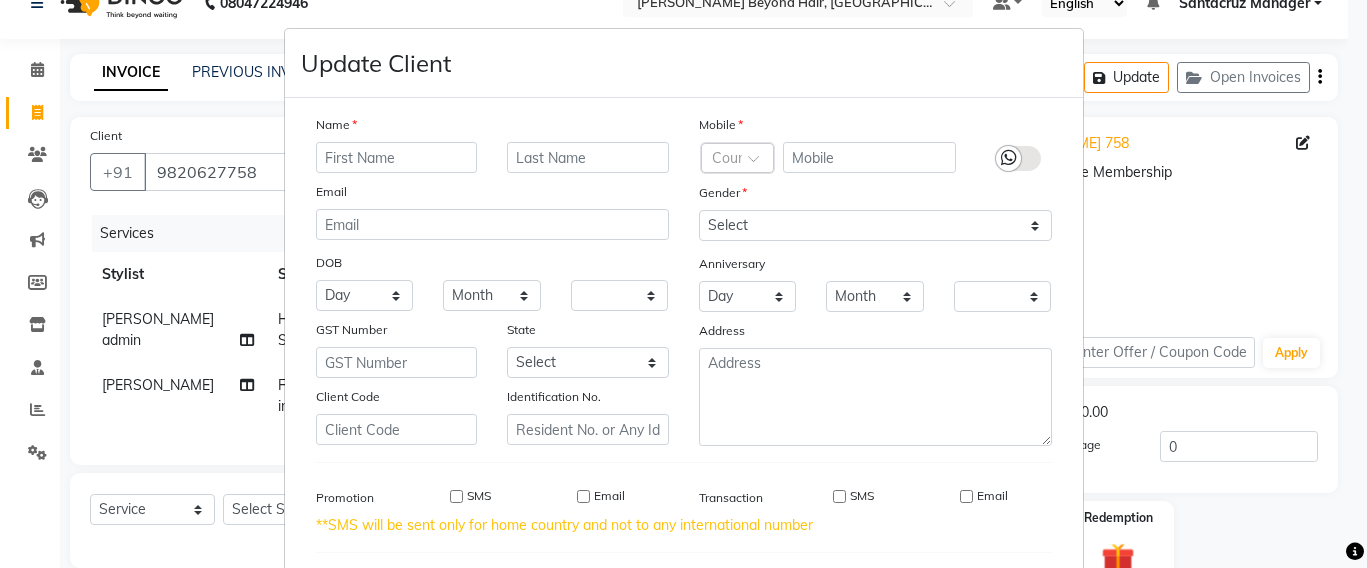 click on "Update Client" at bounding box center [376, 63] 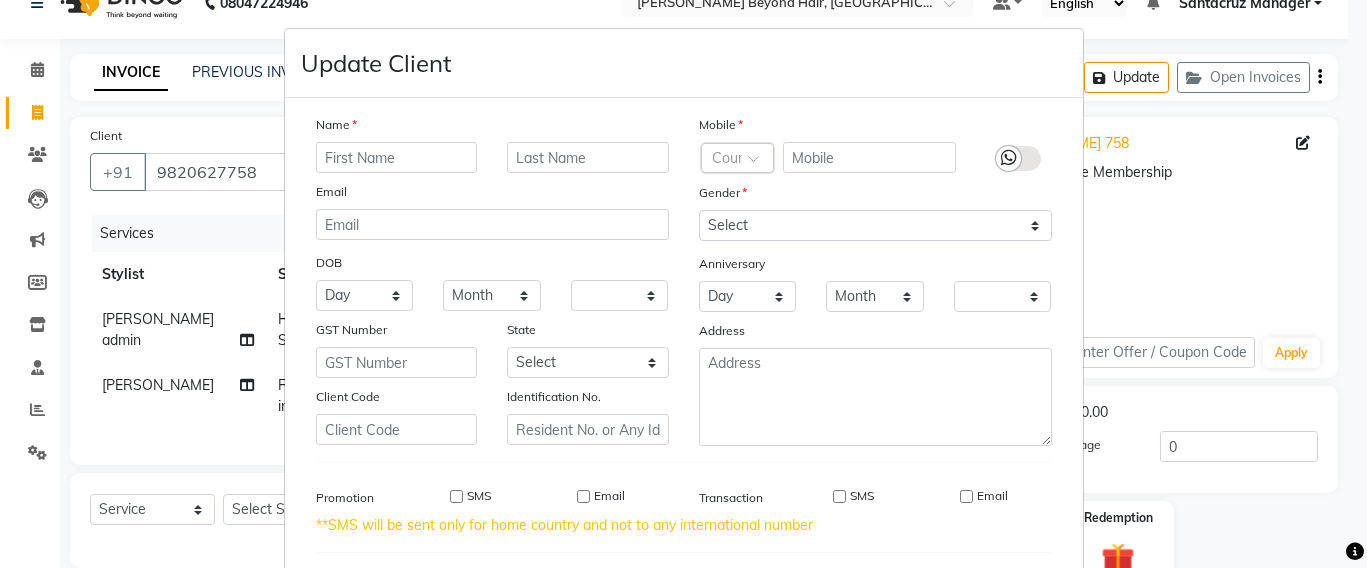 click on "Name" at bounding box center [336, 125] 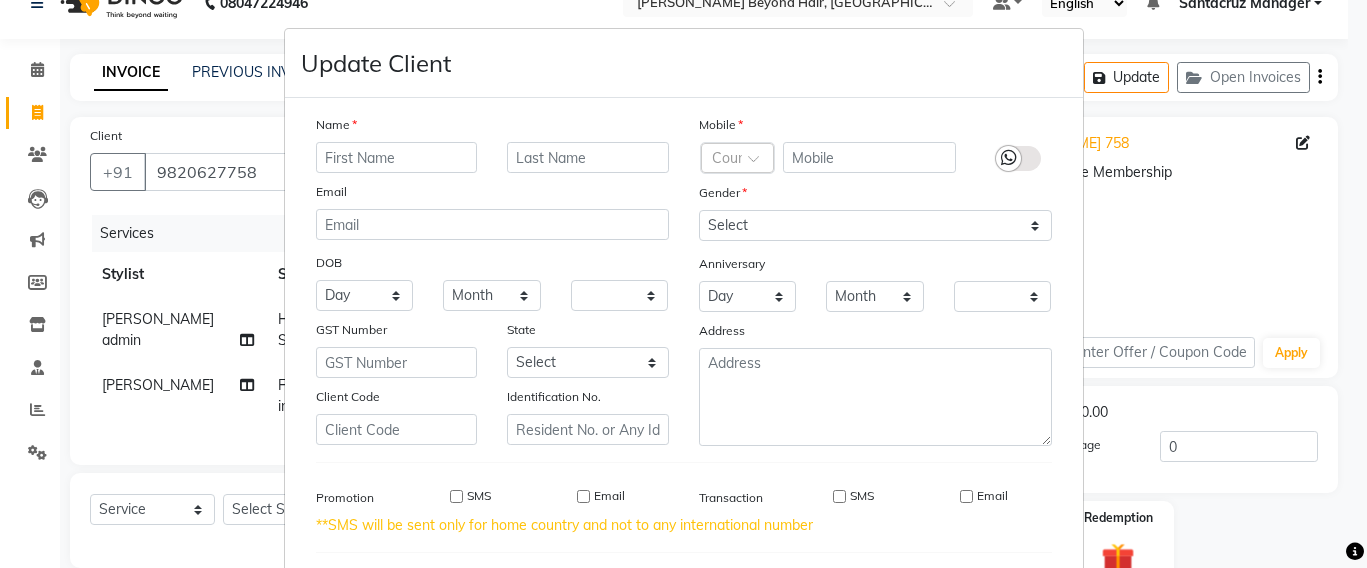 click on "Update Client Name Email DOB Day 01 02 03 04 05 06 07 08 09 10 11 12 13 14 15 16 17 18 19 20 21 22 23 24 25 26 27 28 29 30 31 Month January February March April May June July August September October November December 1940 1941 1942 1943 1944 1945 1946 1947 1948 1949 1950 1951 1952 1953 1954 1955 1956 1957 1958 1959 1960 1961 1962 1963 1964 1965 1966 1967 1968 1969 1970 1971 1972 1973 1974 1975 1976 1977 1978 1979 1980 1981 1982 1983 1984 1985 1986 1987 1988 1989 1990 1991 1992 1993 1994 1995 1996 1997 1998 1999 2000 2001 2002 2003 2004 2005 2006 2007 2008 2009 2010 2011 2012 2013 2014 2015 2016 2017 2018 2019 2020 2021 2022 2023 2024 GST Number State Select Andaman and Nicobar Islands Andhra Pradesh Arunachal Pradesh Assam Bihar Chandigarh Chhattisgarh Dadra and Nagar Haveli Daman and Diu Delhi Goa Gujarat Haryana Himachal Pradesh Jammu and Kashmir Jharkhand Karnataka Kerala Lakshadweep Madhya Pradesh Maharashtra Manipur Meghalaya Mizoram Nagaland Odisha Pondicherry Punjab Rajasthan Sikkim Tamil Nadu Tripura" at bounding box center [683, 284] 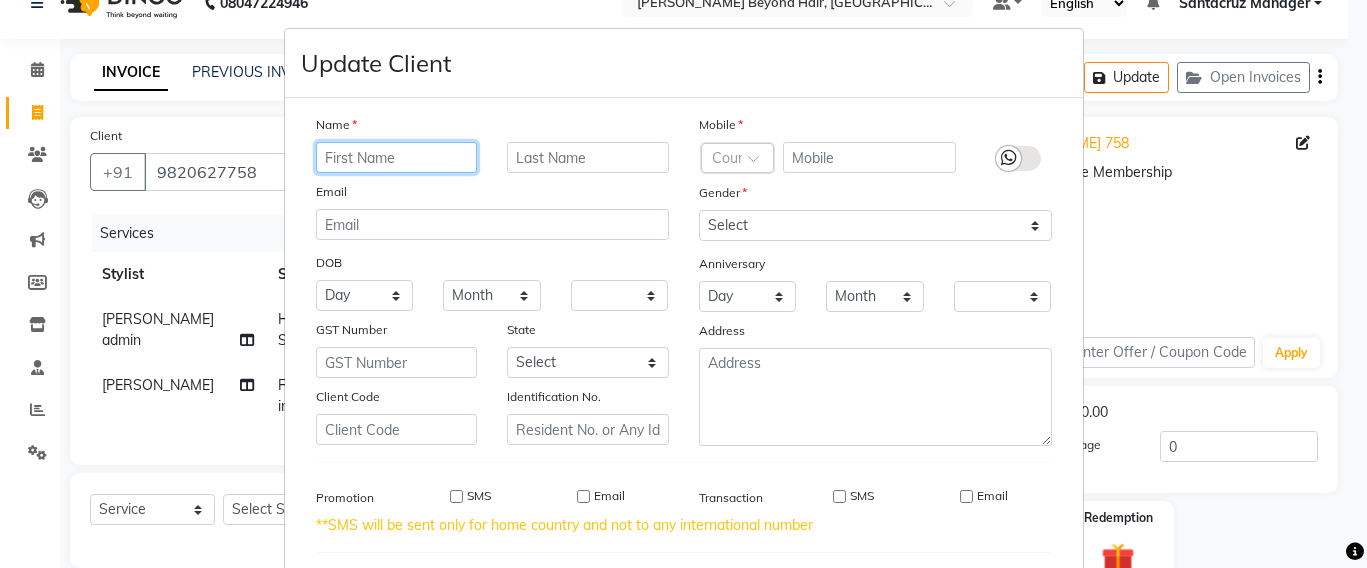 click at bounding box center (397, 157) 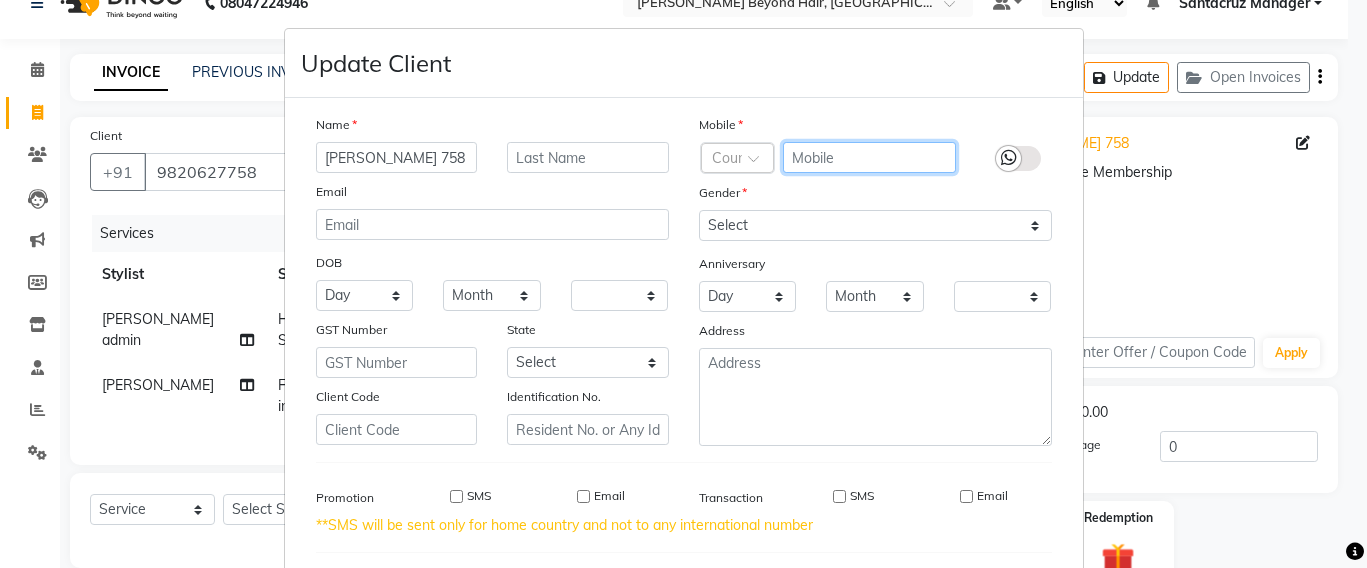 click at bounding box center (869, 157) 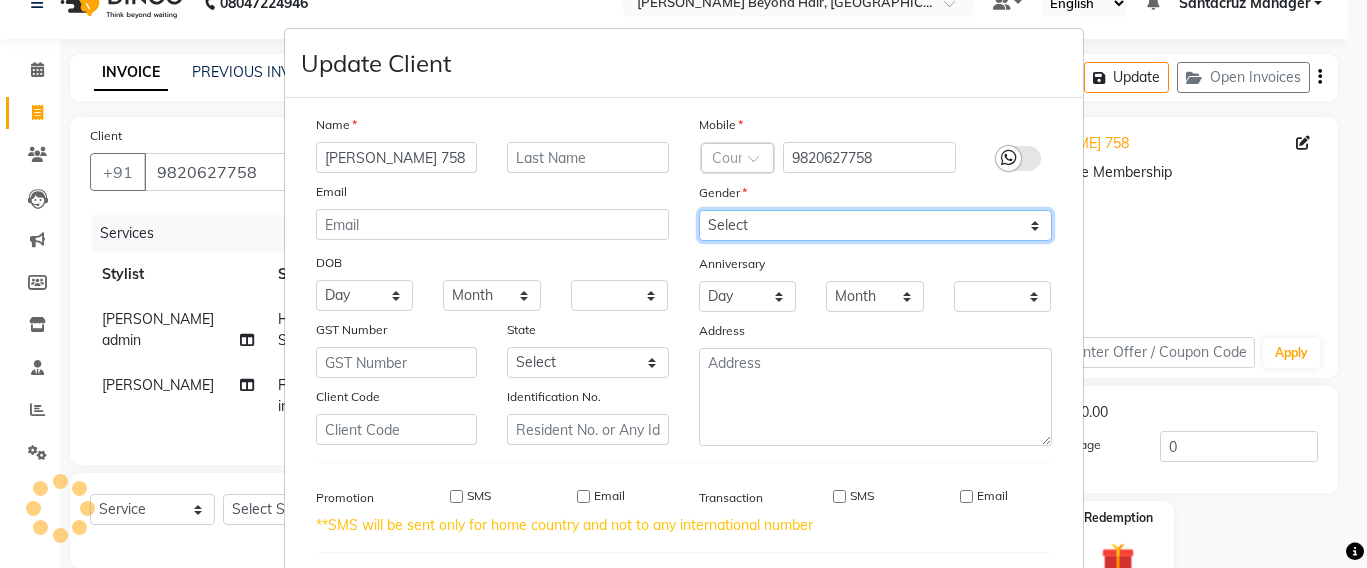 drag, startPoint x: 1017, startPoint y: 220, endPoint x: 1012, endPoint y: 231, distance: 12.083046 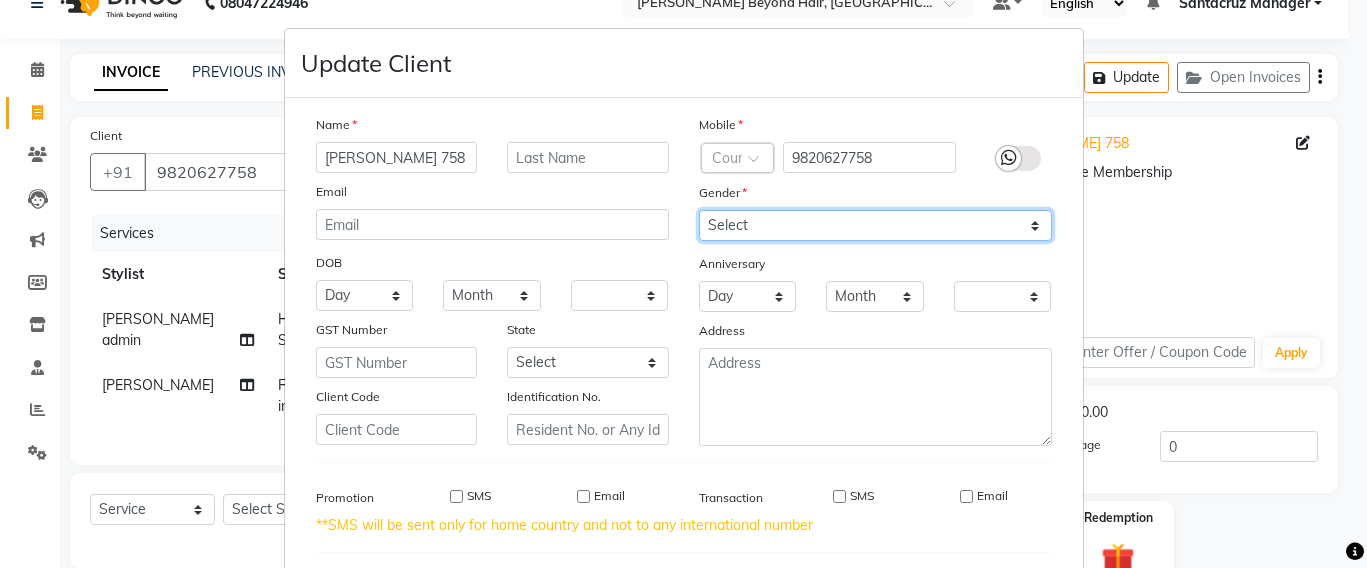 click on "Select [DEMOGRAPHIC_DATA] [DEMOGRAPHIC_DATA] Other Prefer Not To Say" at bounding box center [875, 225] 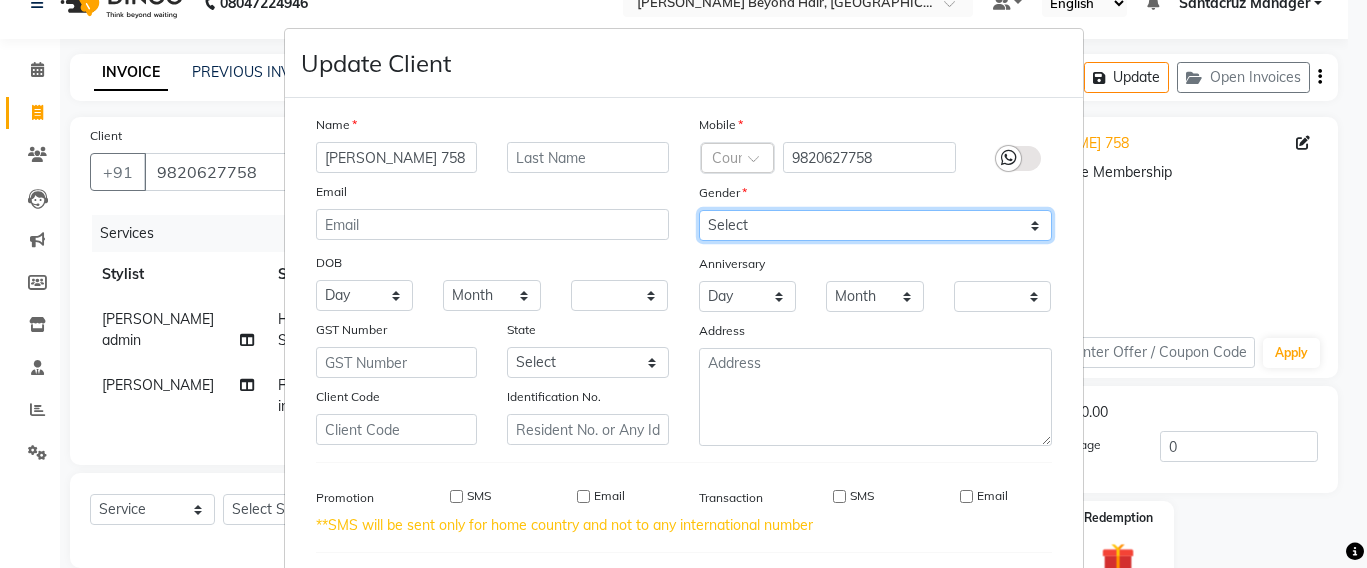 scroll, scrollTop: 266, scrollLeft: 0, axis: vertical 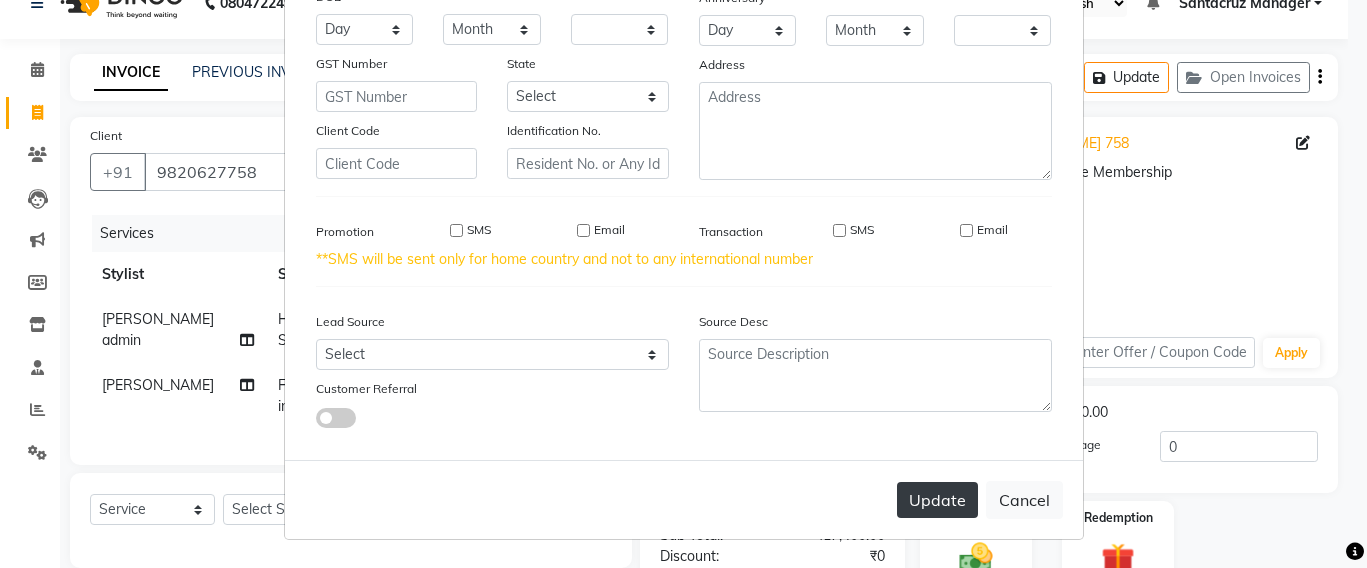 click on "Update" at bounding box center [937, 500] 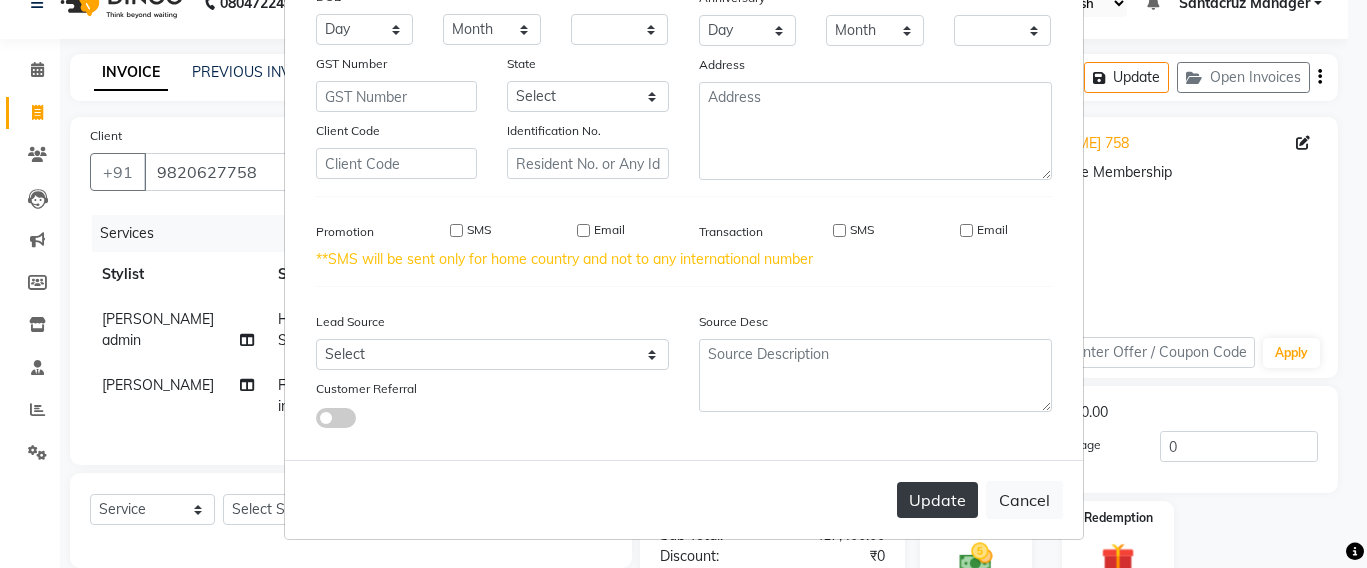 click on "Update" at bounding box center (937, 500) 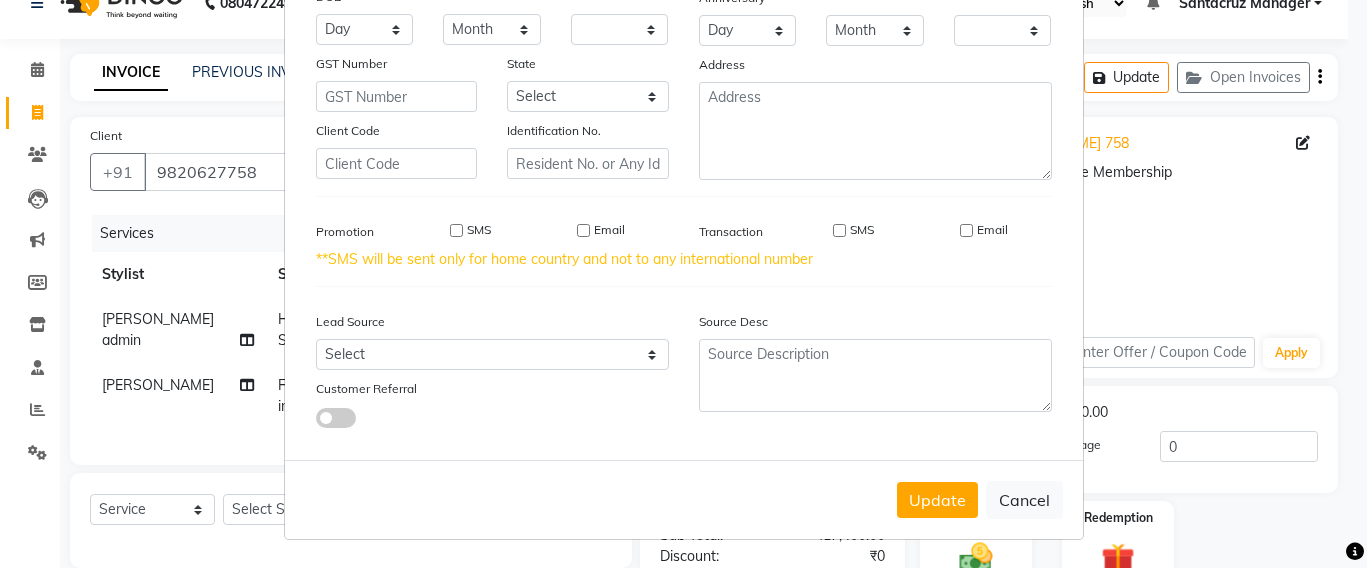 click on "Update Client Name LUANNE 758 Email DOB Day 01 02 03 04 05 06 07 08 09 10 11 12 13 14 15 16 17 18 19 20 21 22 23 24 25 26 27 28 29 30 31 Month January February March April May June July August September October November December 1940 1941 1942 1943 1944 1945 1946 1947 1948 1949 1950 1951 1952 1953 1954 1955 1956 1957 1958 1959 1960 1961 1962 1963 1964 1965 1966 1967 1968 1969 1970 1971 1972 1973 1974 1975 1976 1977 1978 1979 1980 1981 1982 1983 1984 1985 1986 1987 1988 1989 1990 1991 1992 1993 1994 1995 1996 1997 1998 1999 2000 2001 2002 2003 2004 2005 2006 2007 2008 2009 2010 2011 2012 2013 2014 2015 2016 2017 2018 2019 2020 2021 2022 2023 2024 GST Number State Select Andaman and Nicobar Islands Andhra Pradesh Arunachal Pradesh Assam Bihar Chandigarh Chhattisgarh Dadra and Nagar Haveli Daman and Diu Delhi Goa Gujarat Haryana Himachal Pradesh Jammu and Kashmir Jharkhand Karnataka Kerala Lakshadweep Madhya Pradesh Maharashtra Manipur Meghalaya Mizoram Nagaland Odisha Pondicherry Punjab Rajasthan Sikkim Tripura" at bounding box center (683, 284) 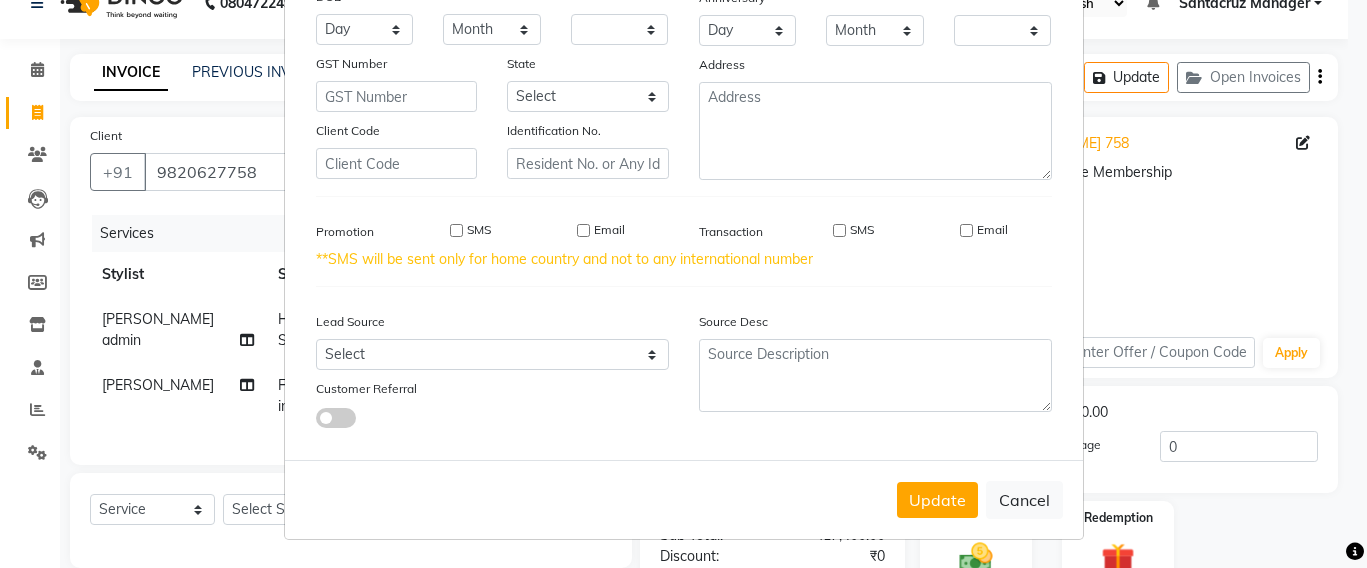 scroll, scrollTop: 0, scrollLeft: 0, axis: both 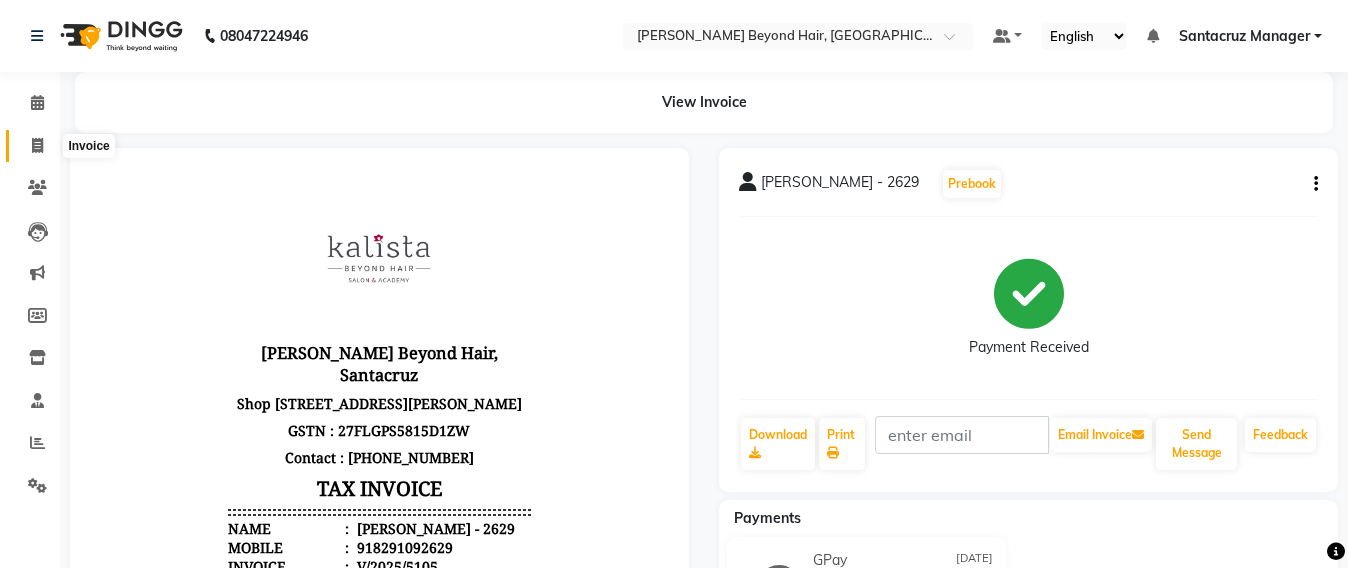 click 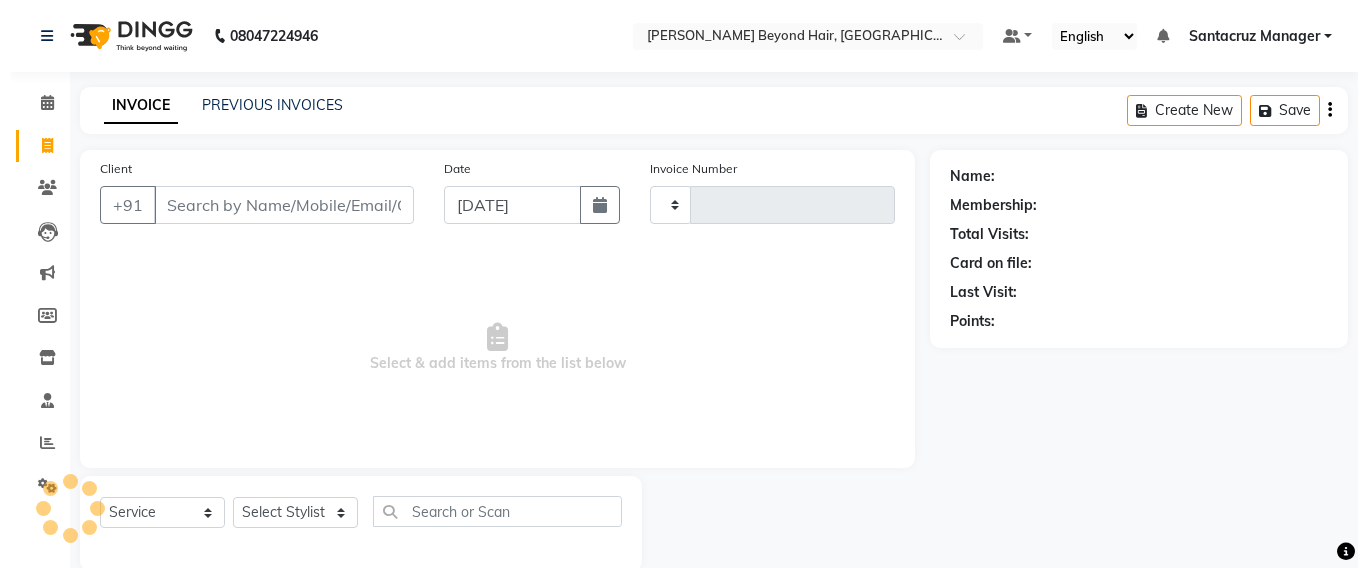 scroll, scrollTop: 33, scrollLeft: 0, axis: vertical 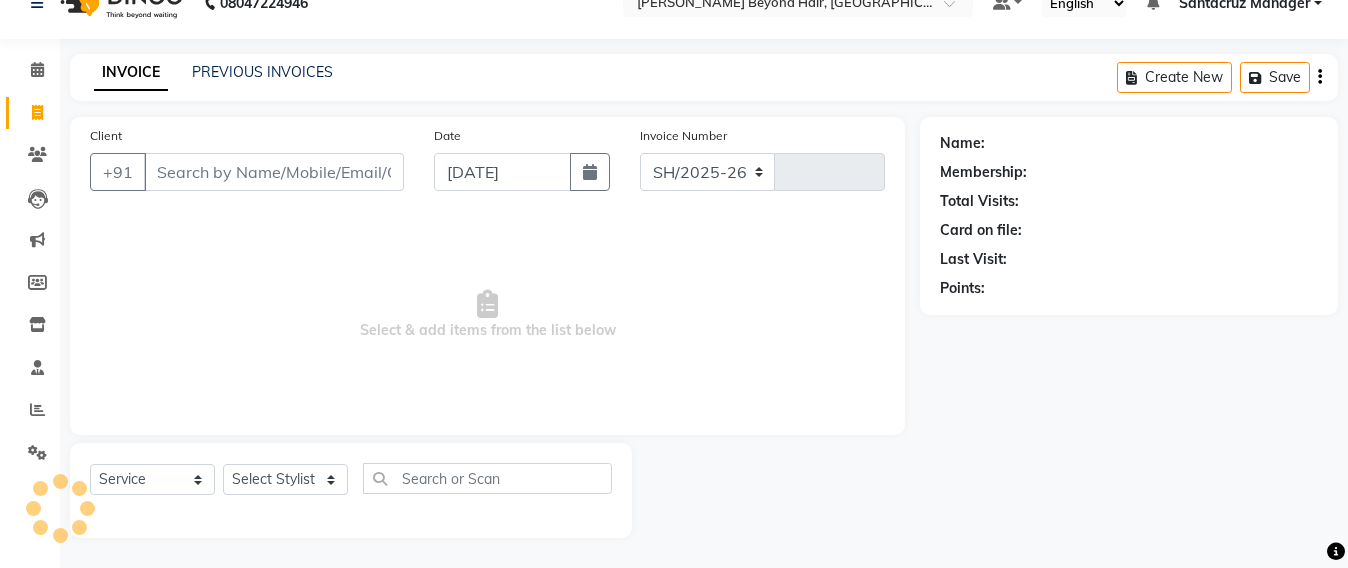 select on "6357" 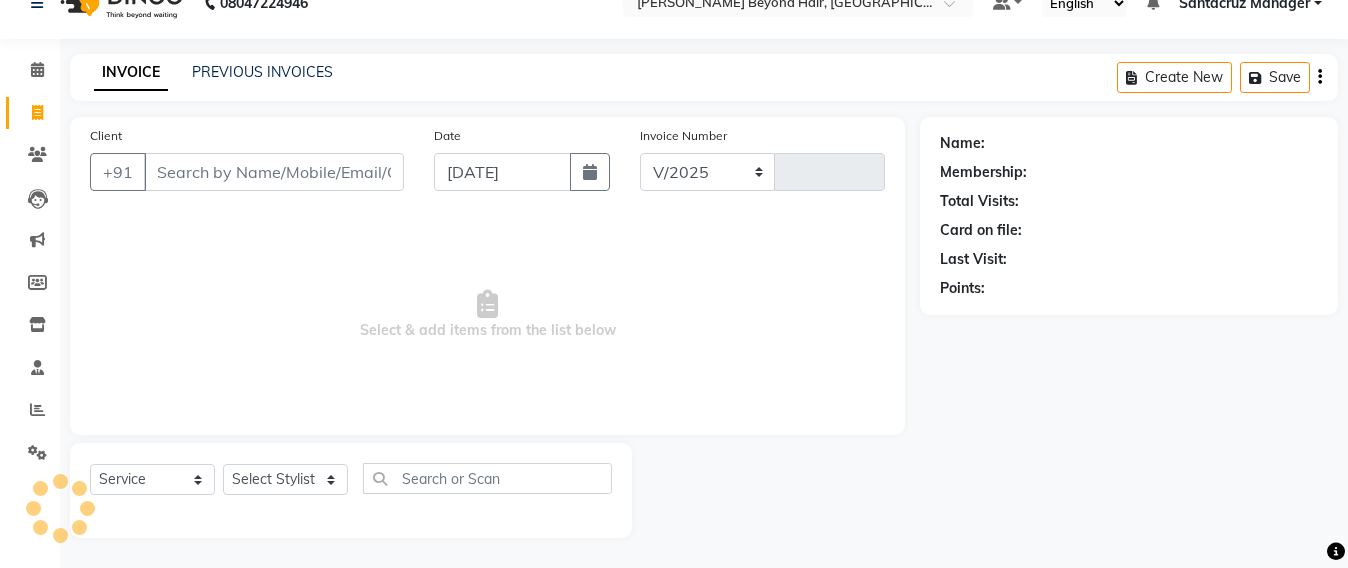 type on "5110" 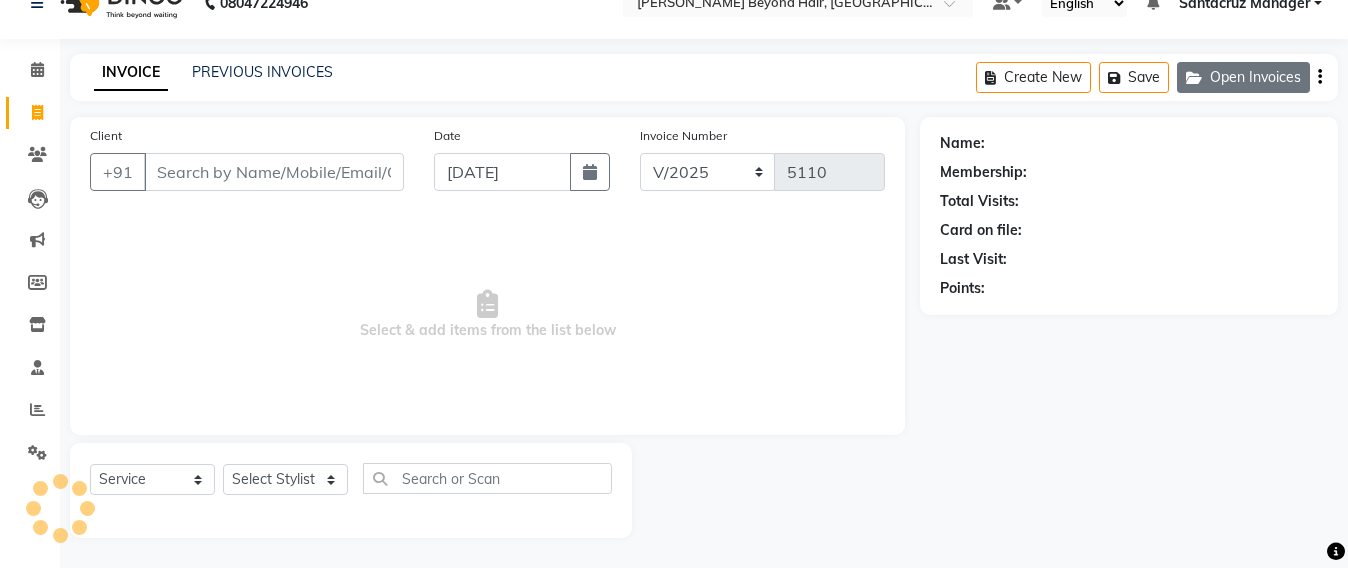 click 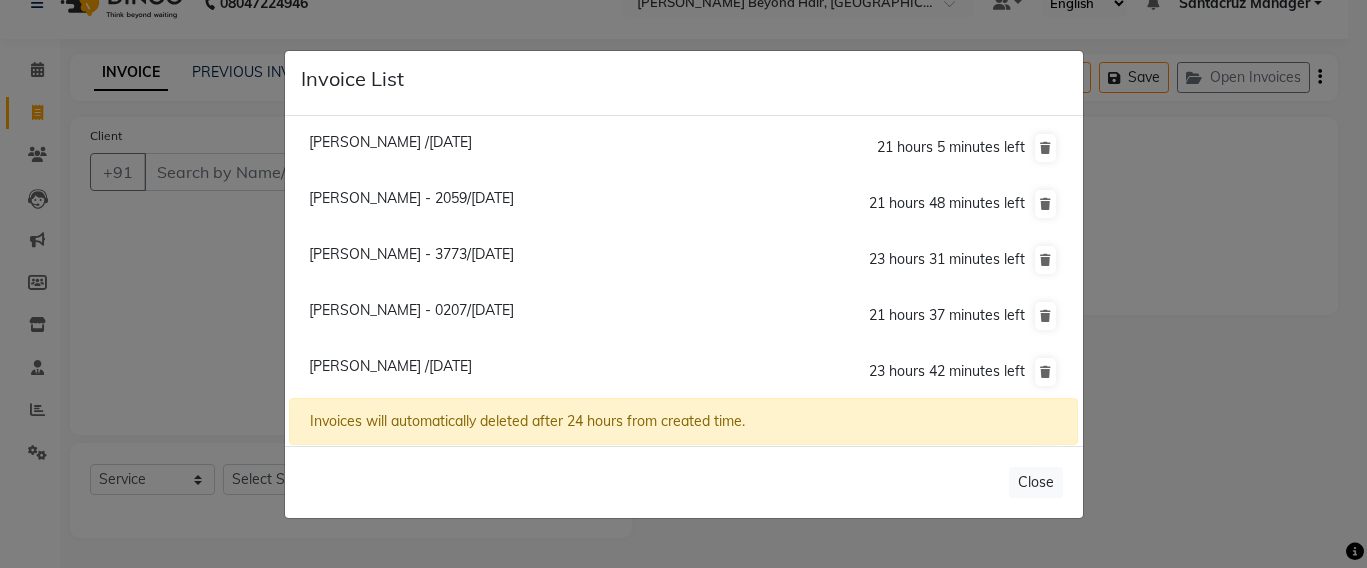 scroll, scrollTop: 56, scrollLeft: 0, axis: vertical 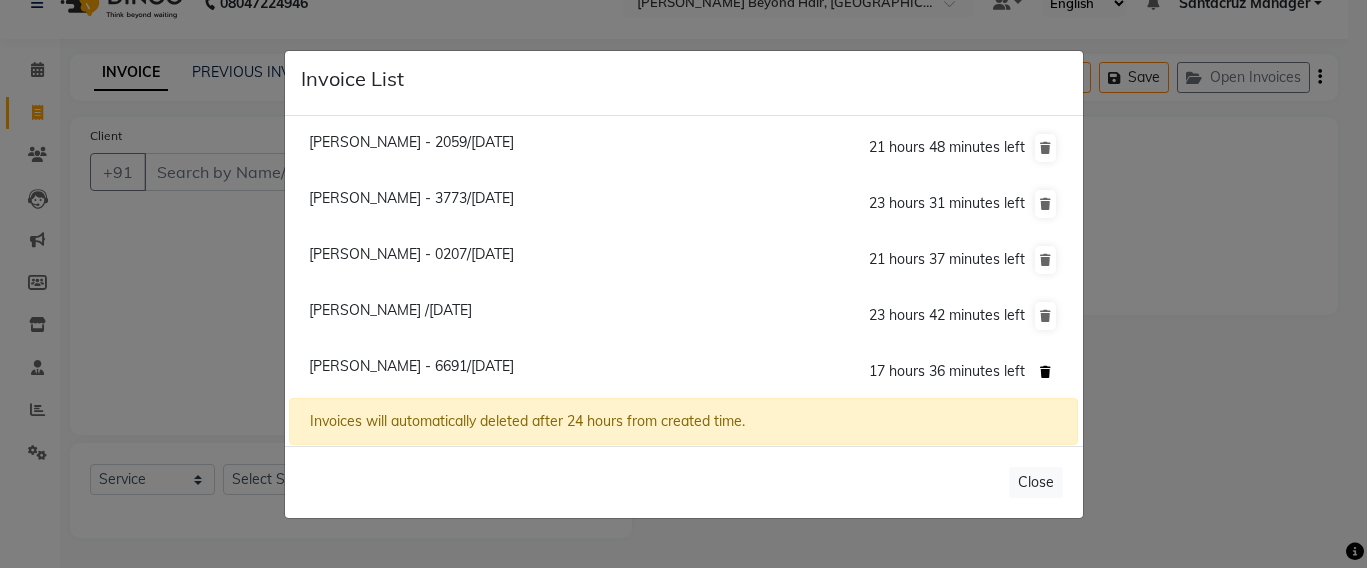 click 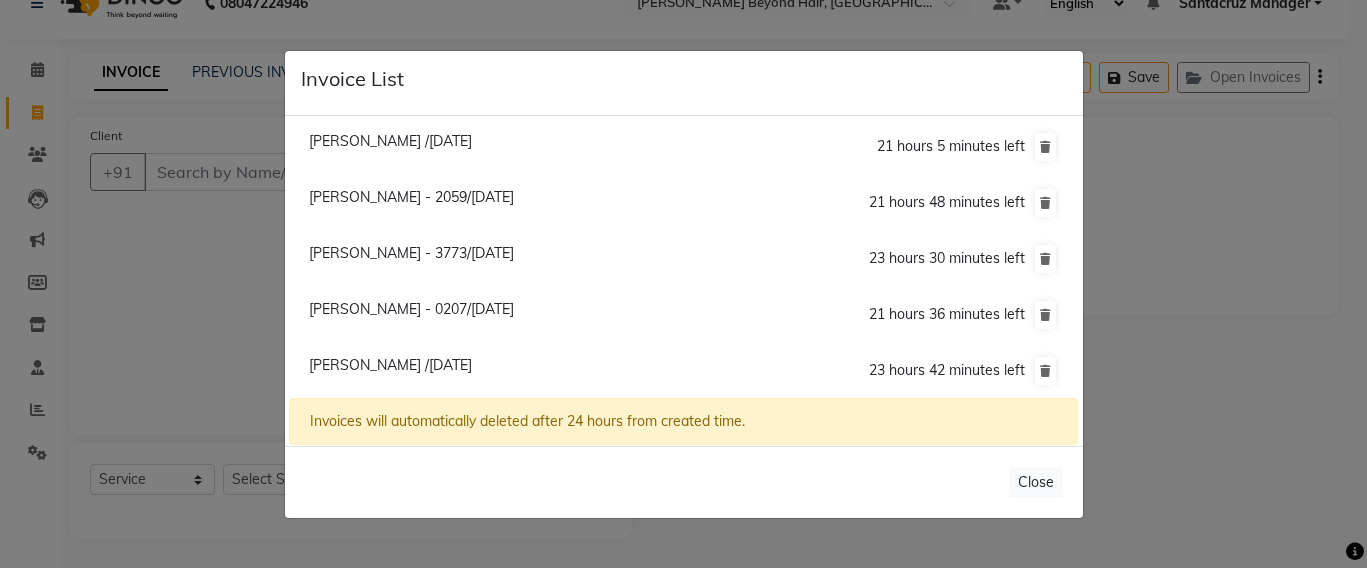 scroll, scrollTop: 1, scrollLeft: 0, axis: vertical 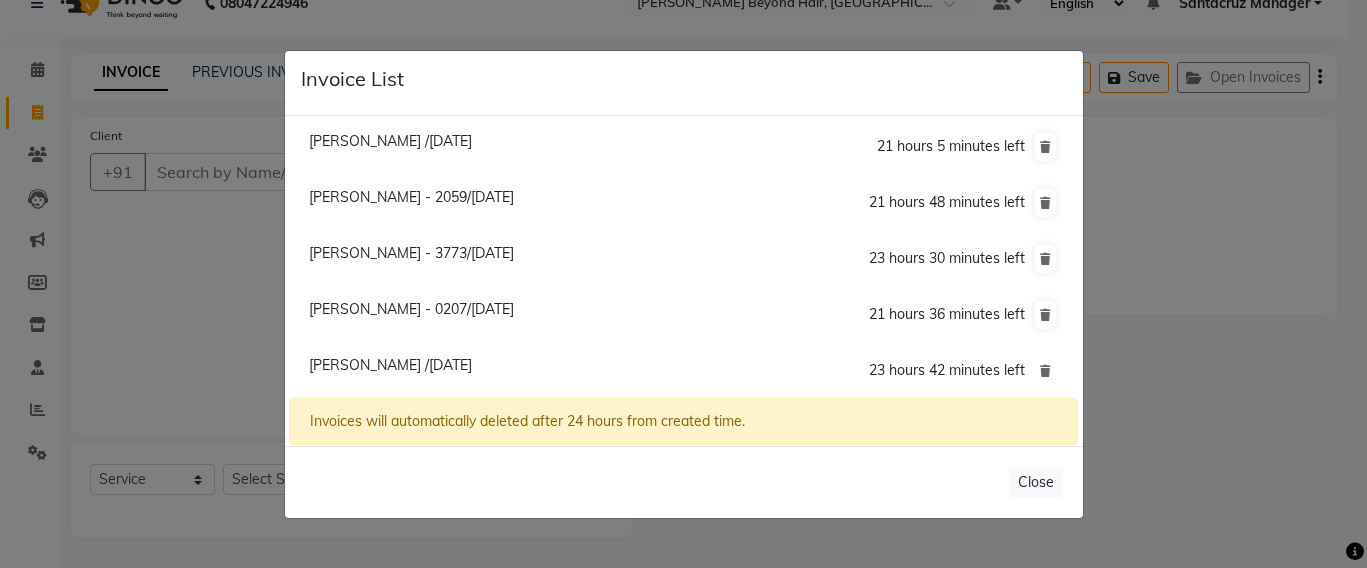 click 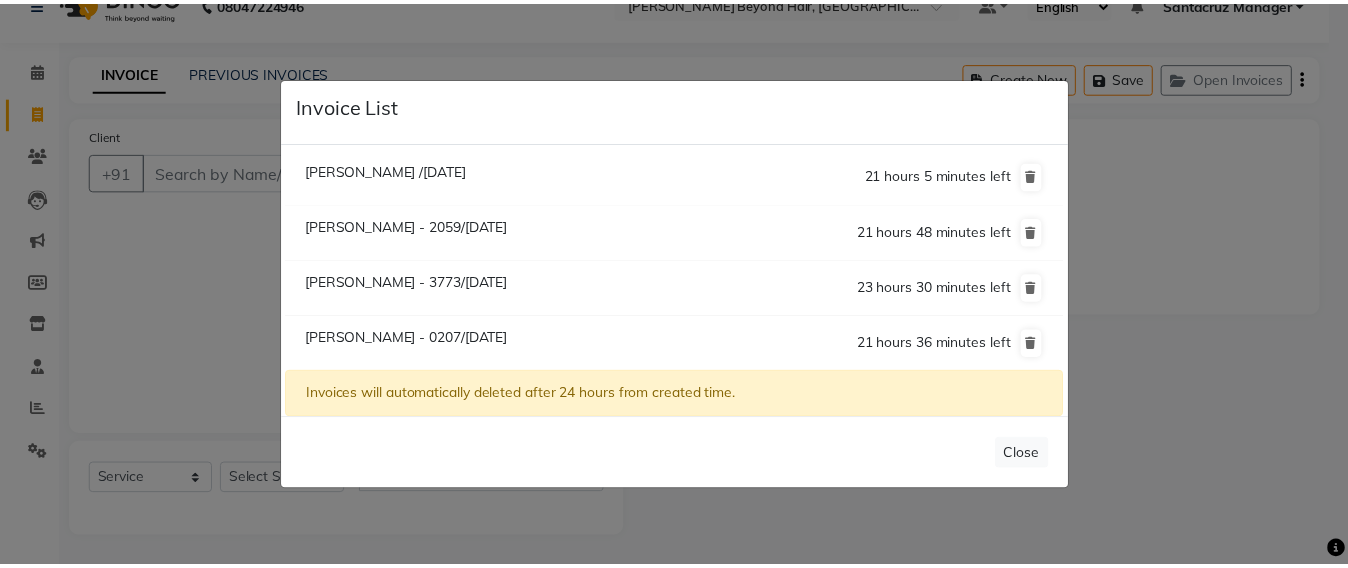 scroll, scrollTop: 0, scrollLeft: 0, axis: both 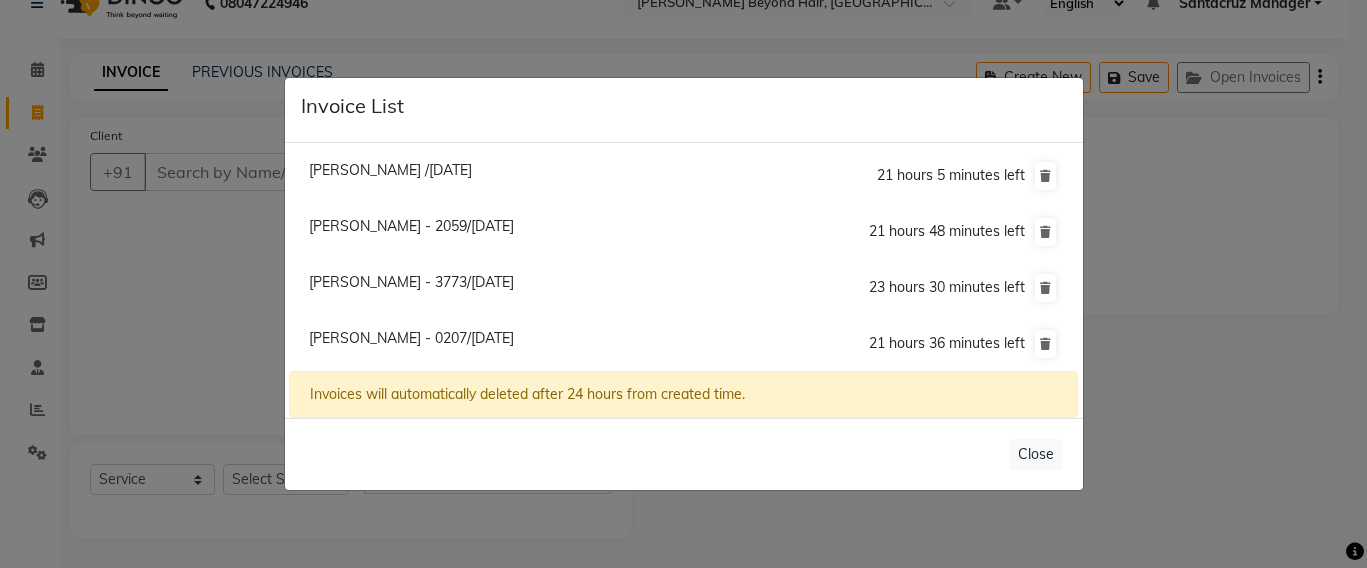 click on "Invoice List  [PERSON_NAME] /[DATE]  21 hours 5 minutes left  [PERSON_NAME] - 2059/[DATE]  21 hours 48 minutes left  [GEOGRAPHIC_DATA] - 3773/[DATE]  23 hours 30 minutes left  [PERSON_NAME] Shetty - 0207/[DATE]  21 hours 36 minutes left  Invoices will automatically deleted after 24 hours from created time.   Close" 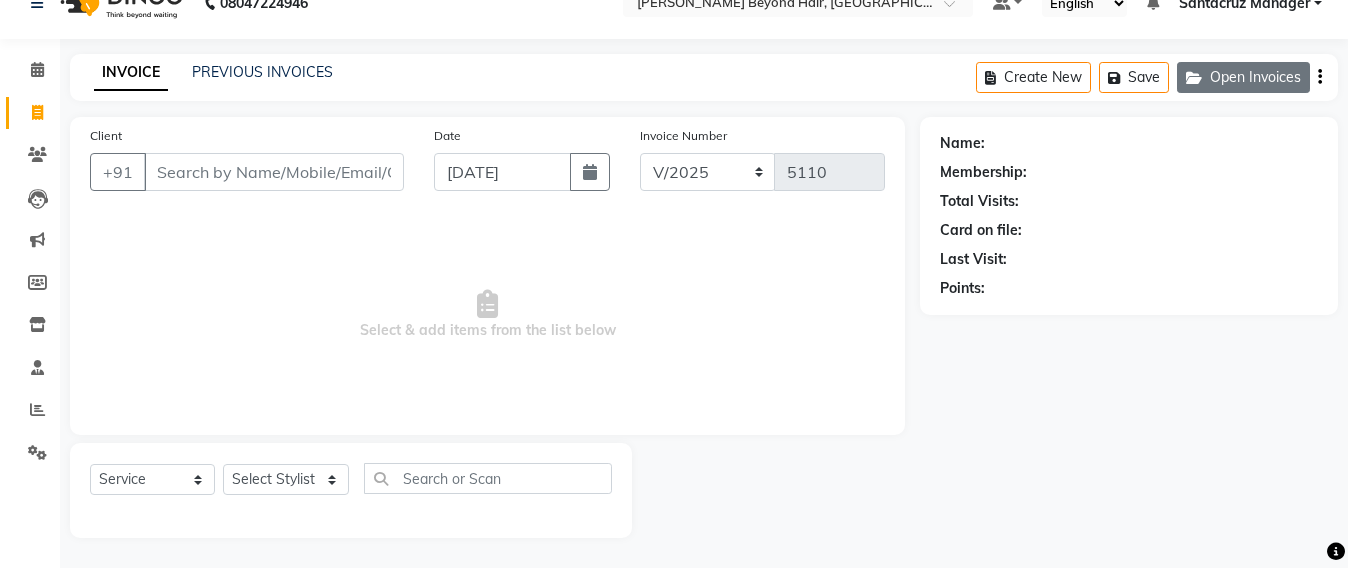 click on "Open Invoices" 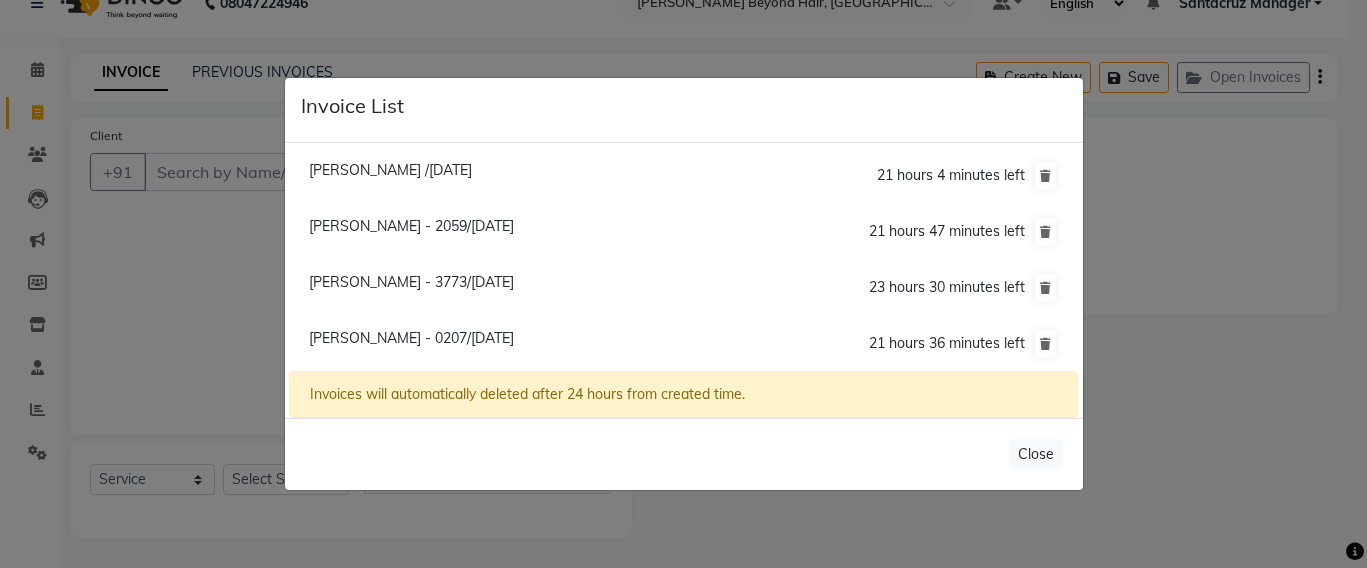 click on "Invoice List  [PERSON_NAME] /[DATE]  21 hours 4 minutes left  [PERSON_NAME] - 2059/[DATE]  21 hours 47 minutes left  [PERSON_NAME] - 3773/[DATE]  23 hours 30 minutes left  [PERSON_NAME] Shetty - 0207/[DATE]  21 hours 36 minutes left  Invoices will automatically deleted after 24 hours from created time.   Close" 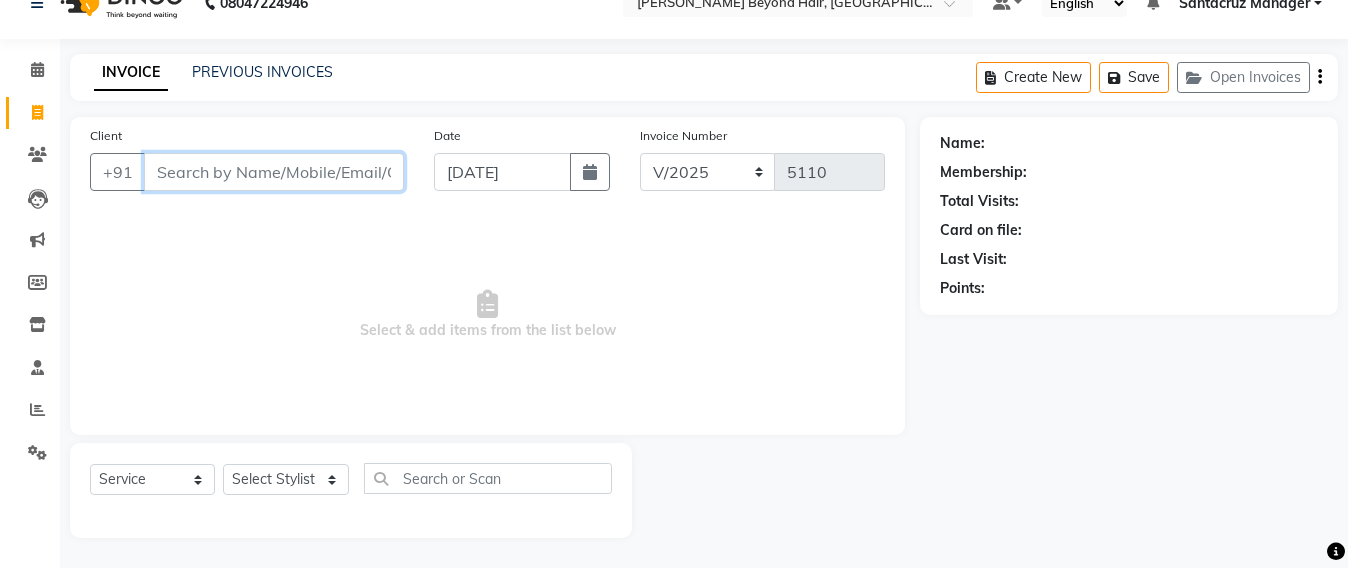 click on "Client" at bounding box center [274, 172] 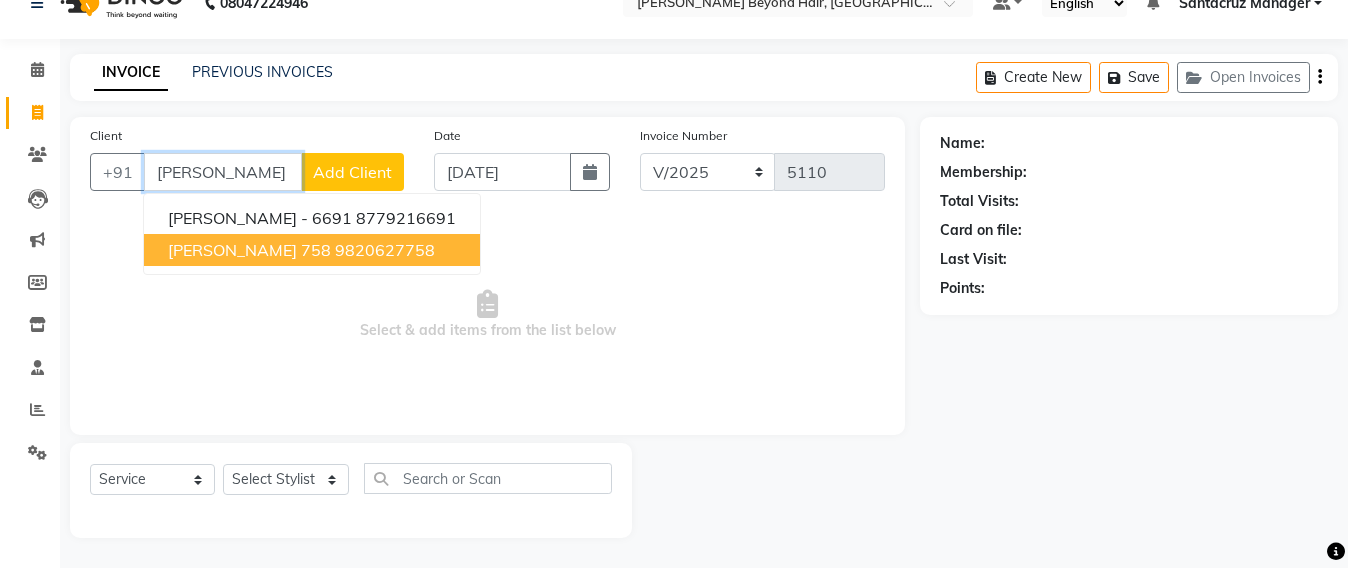 click on "[PERSON_NAME] 758" at bounding box center [249, 250] 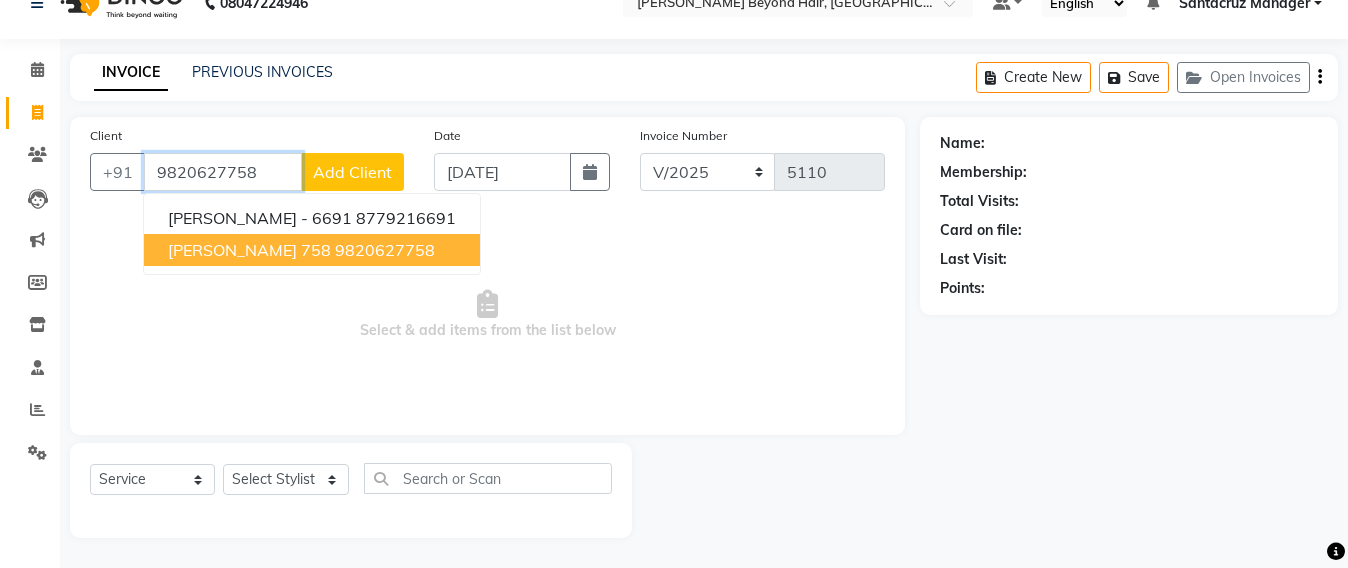 type on "9820627758" 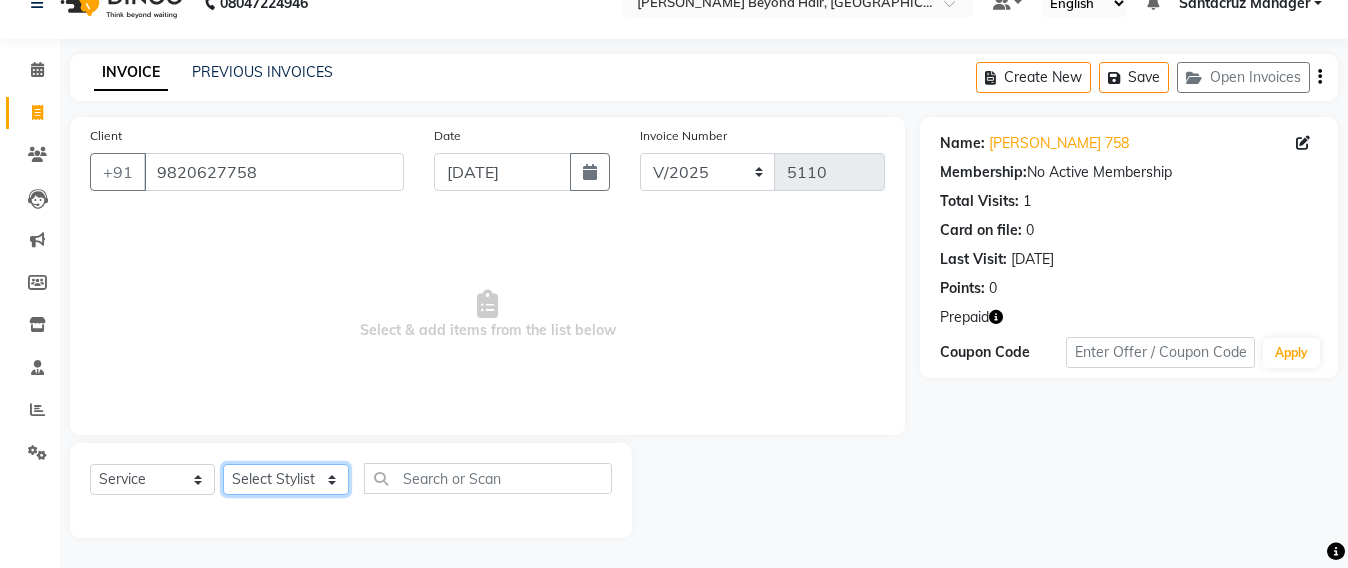 drag, startPoint x: 327, startPoint y: 481, endPoint x: 321, endPoint y: 466, distance: 16.155495 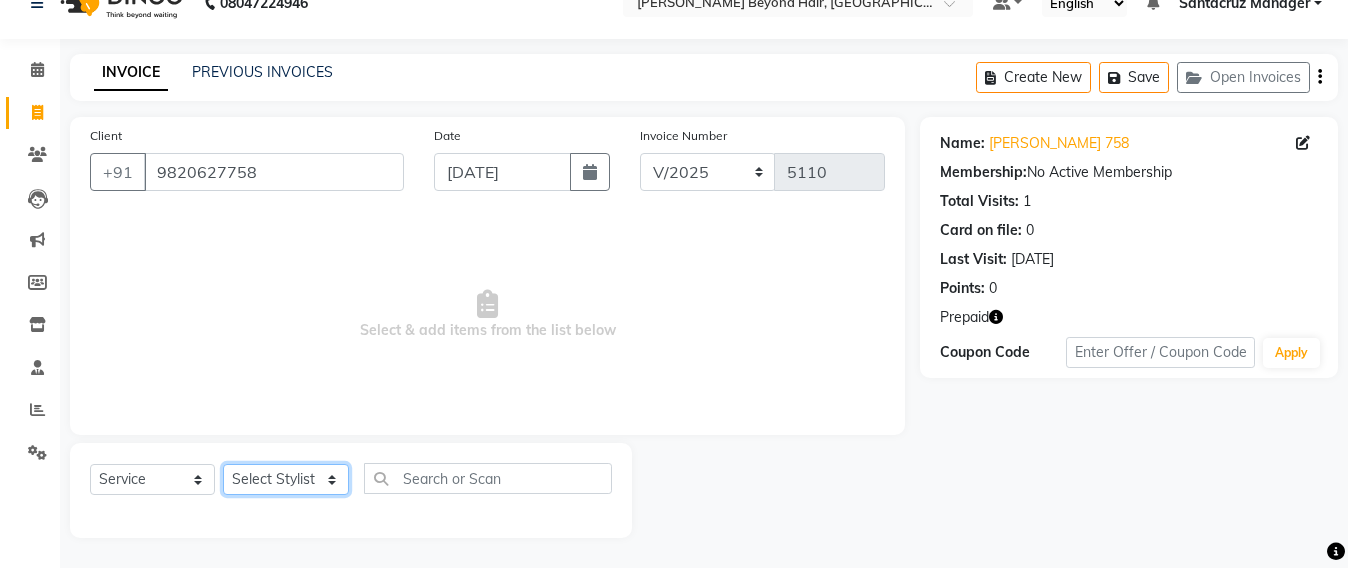 select on "48409" 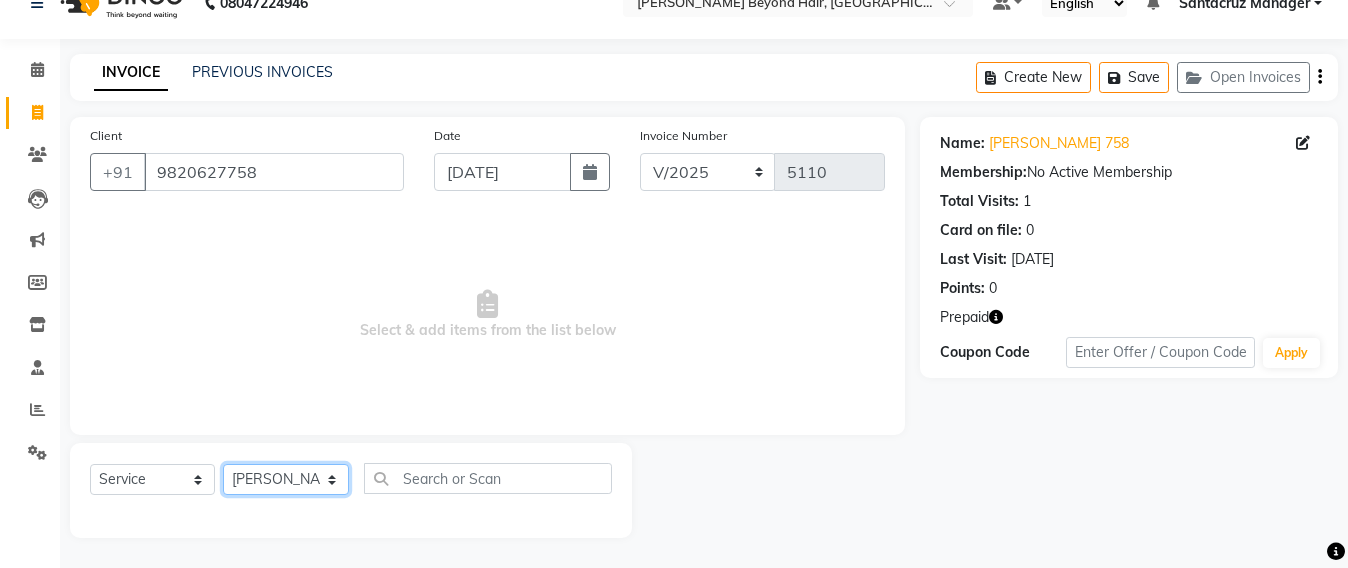 click on "Select Stylist Admin [PERSON_NAME] Sankat [PERSON_NAME] [PERSON_NAME] [PERSON_NAME] [PERSON_NAME] [PERSON_NAME] [PERSON_NAME] mahattre Pratibha [PERSON_NAME] Rosy [PERSON_NAME] [PERSON_NAME] admin [PERSON_NAME] Manager [PERSON_NAME] SOMAYANG VASHUM [PERSON_NAME]" 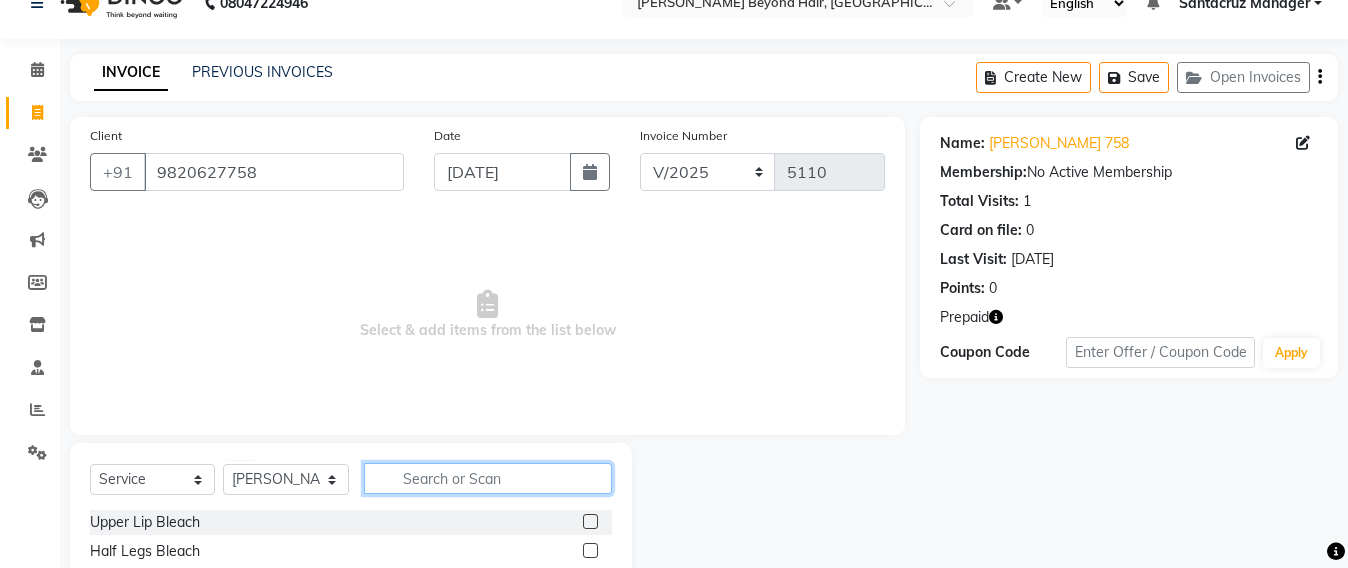 click 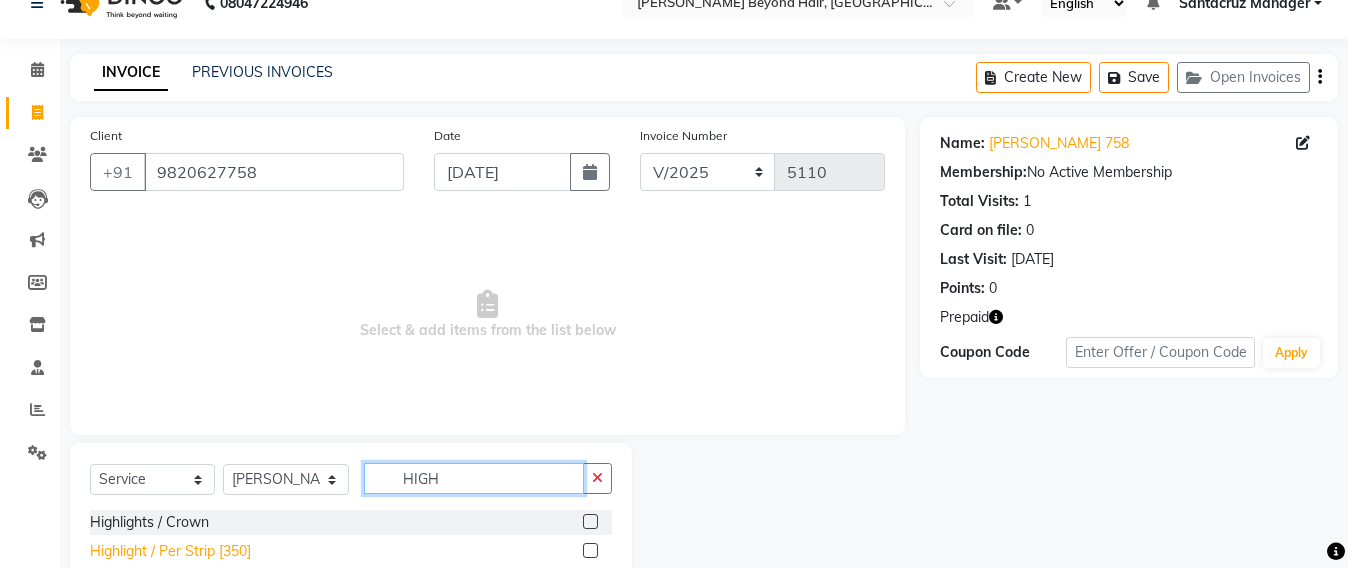 type on "HIGH" 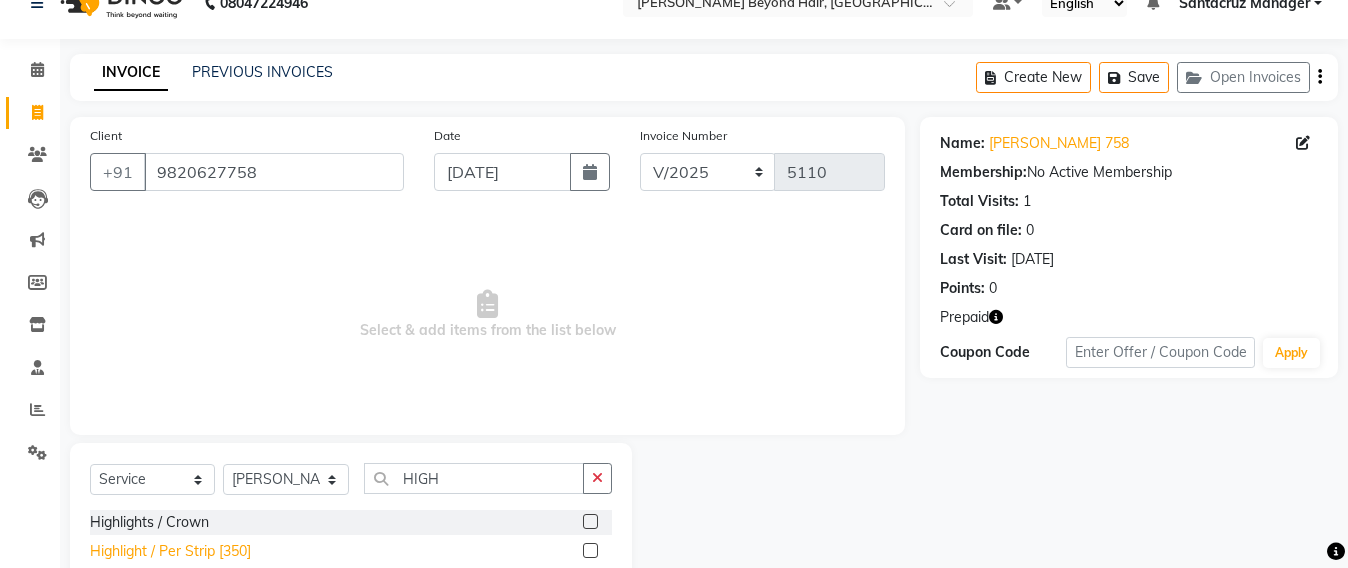 click on "Highlight / Per Strip [350]" 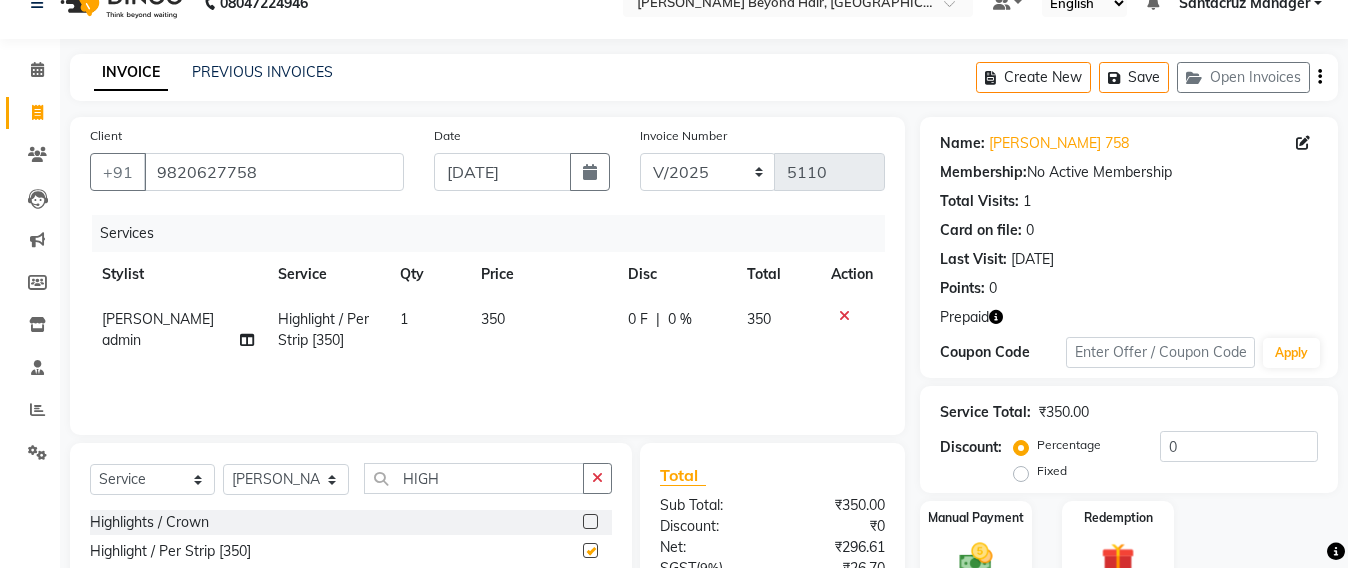 checkbox on "false" 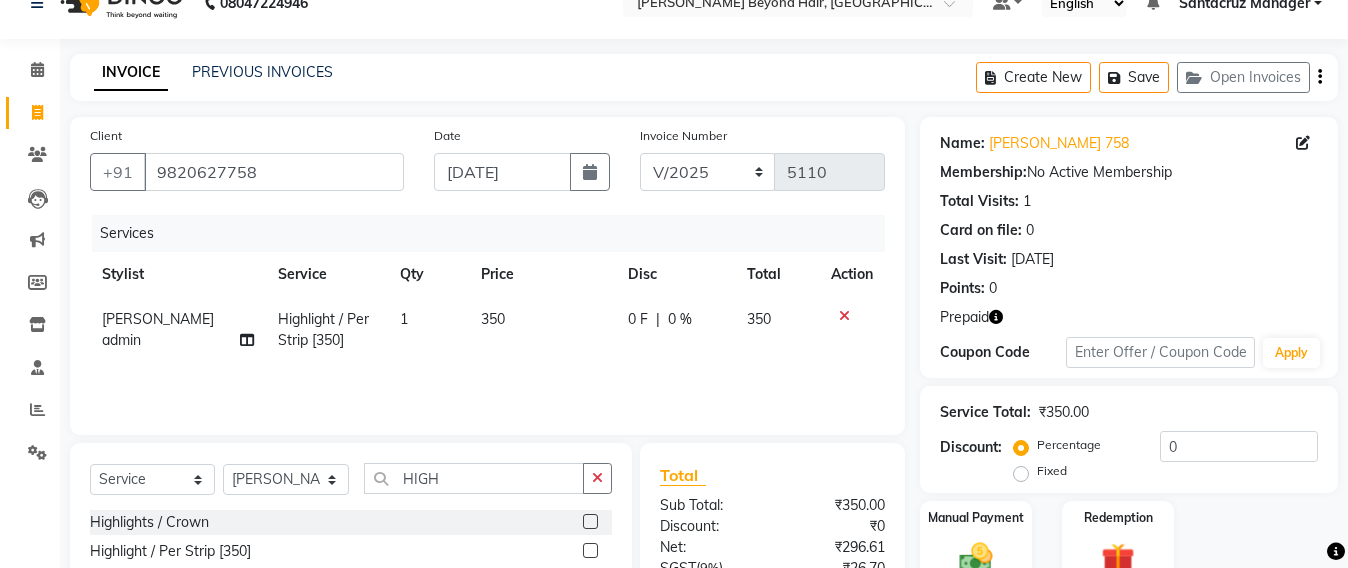 click on "350" 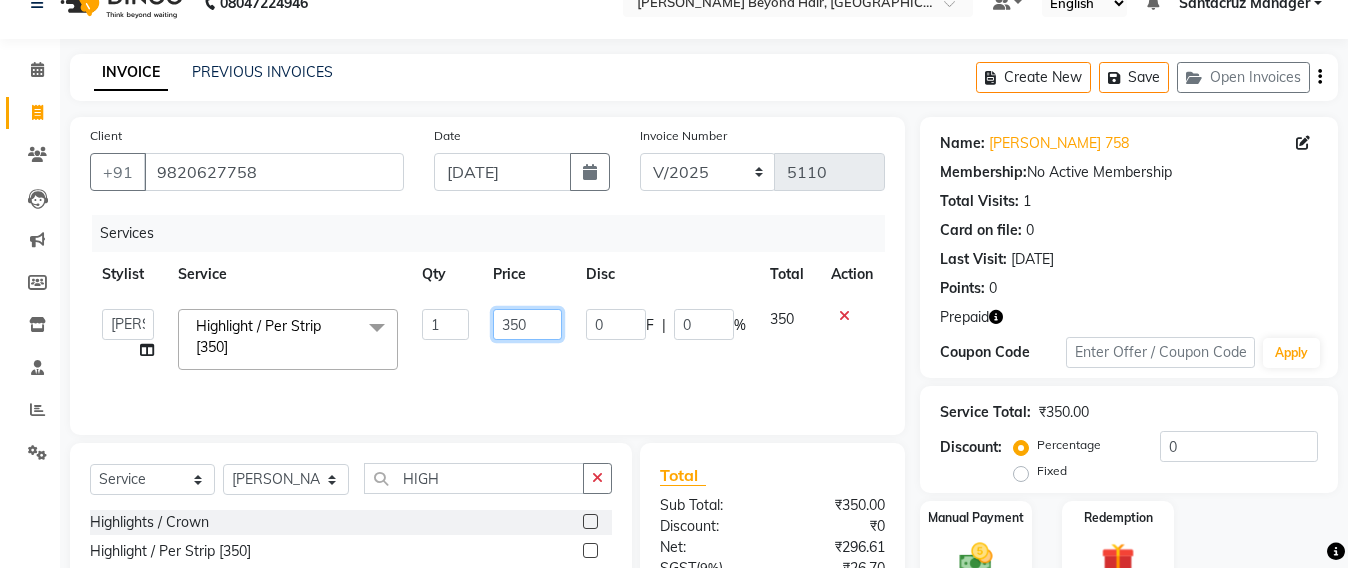 click on "350" 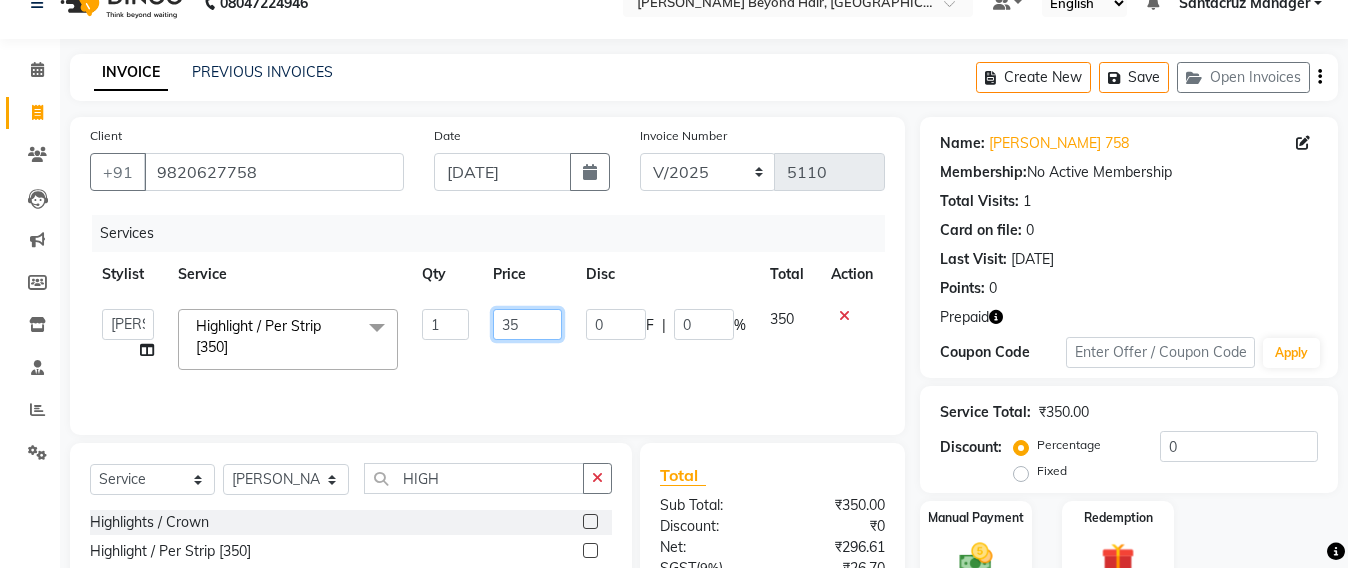 type on "3" 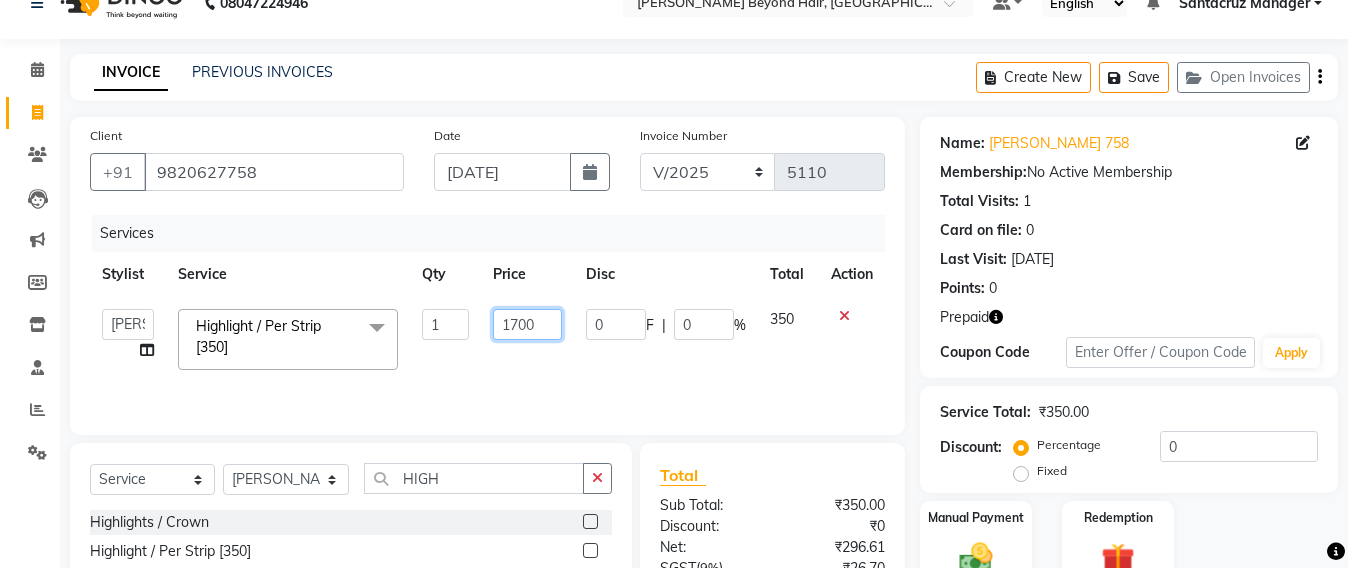 type on "17000" 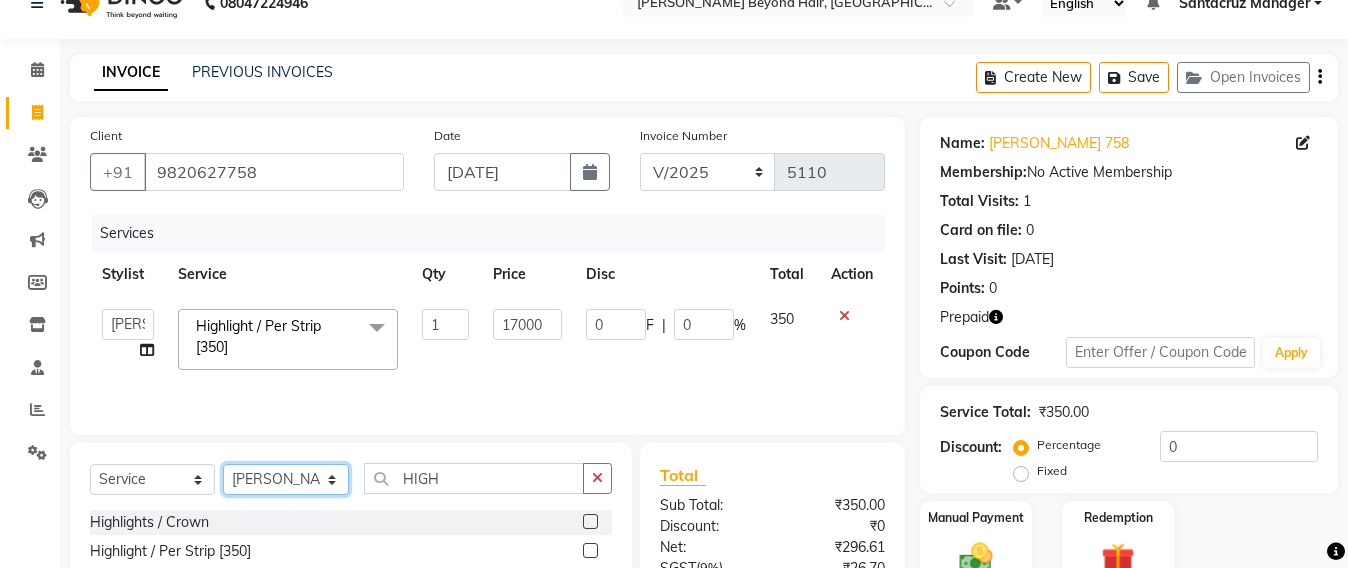 click on "Select Stylist Admin [PERSON_NAME] Sankat [PERSON_NAME] [PERSON_NAME] [PERSON_NAME] [PERSON_NAME] [PERSON_NAME] [PERSON_NAME] mahattre Pratibha [PERSON_NAME] Rosy [PERSON_NAME] [PERSON_NAME] admin [PERSON_NAME] Manager [PERSON_NAME] SOMAYANG VASHUM [PERSON_NAME]" 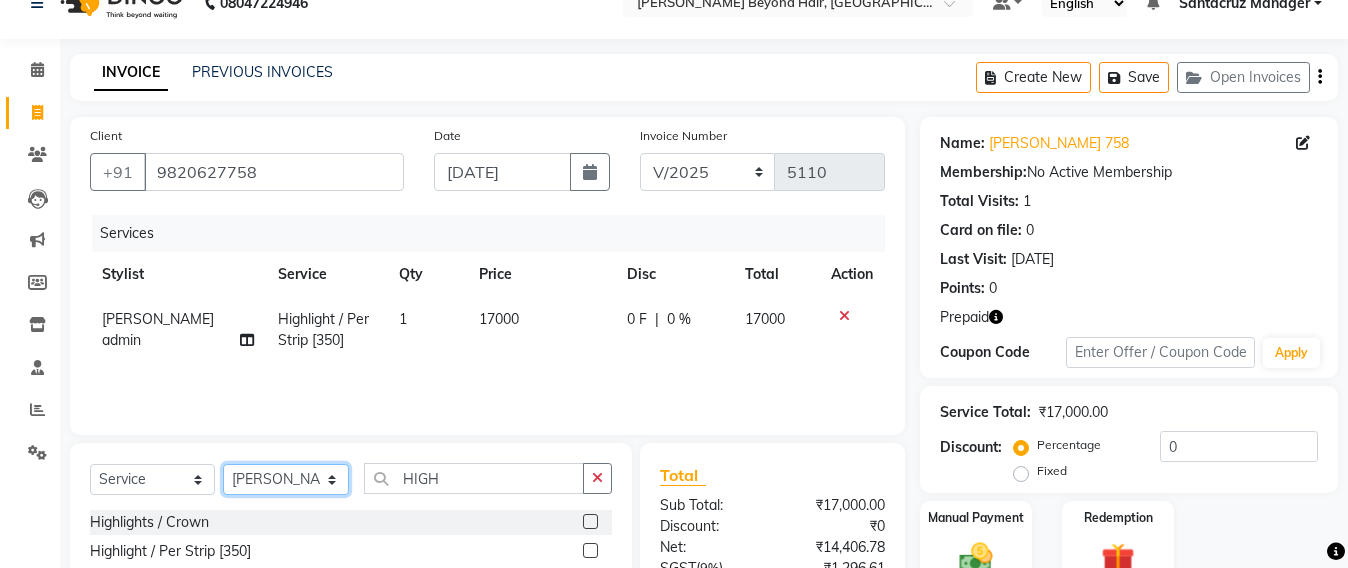 select on "47899" 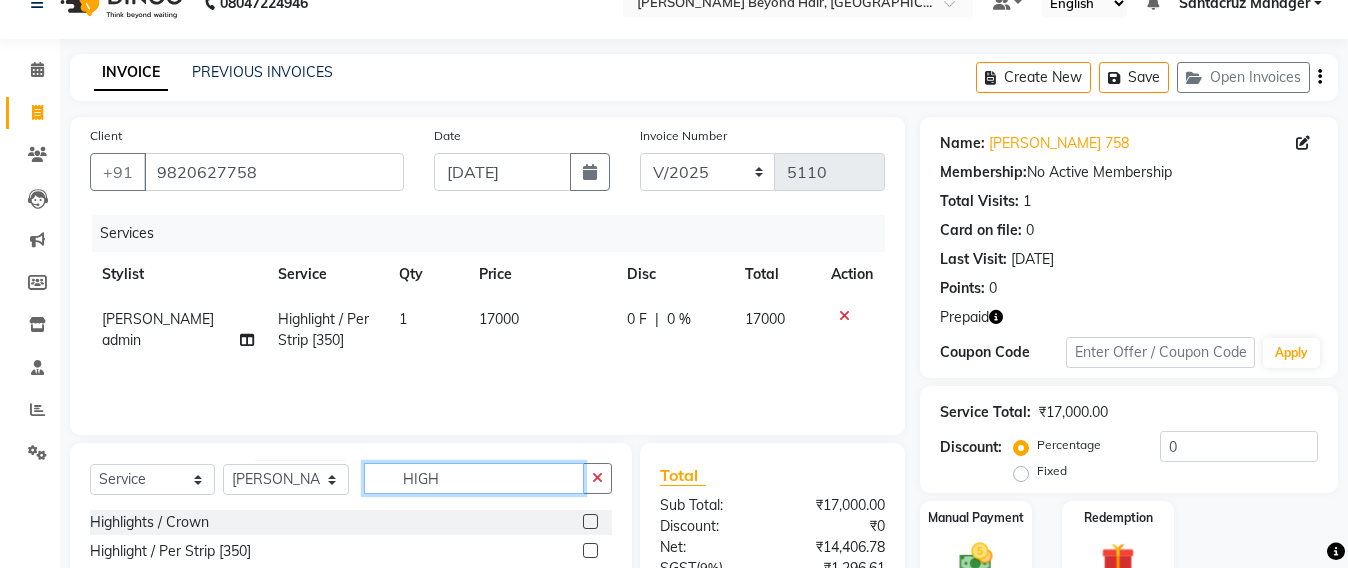 click on "HIGH" 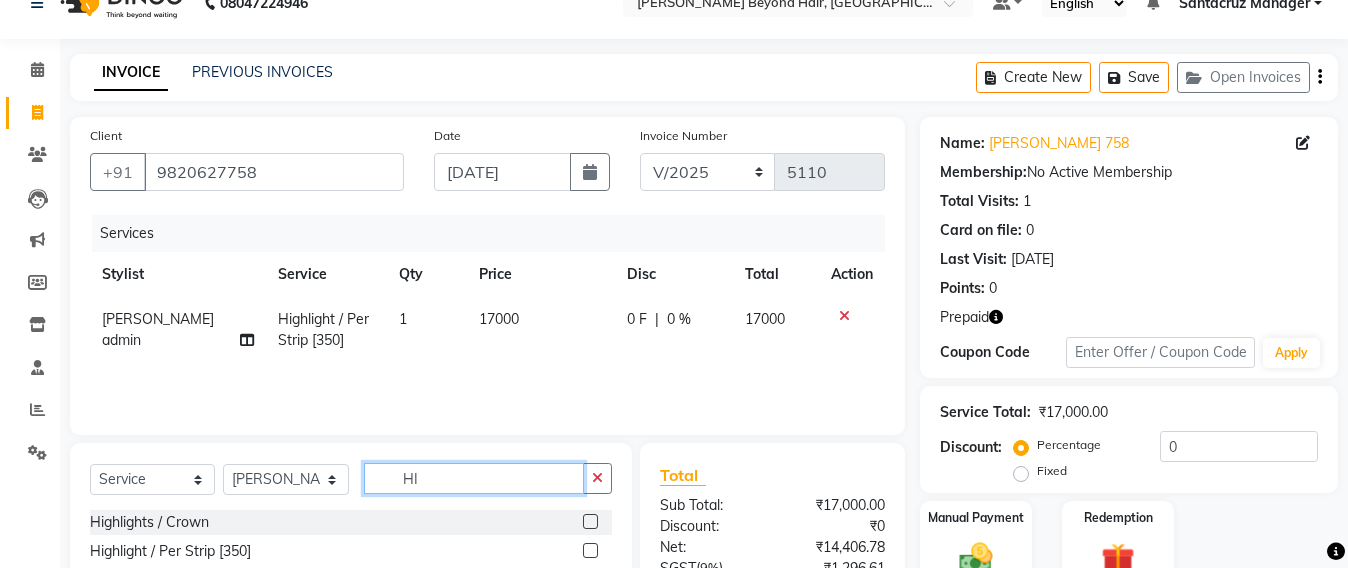 type on "H" 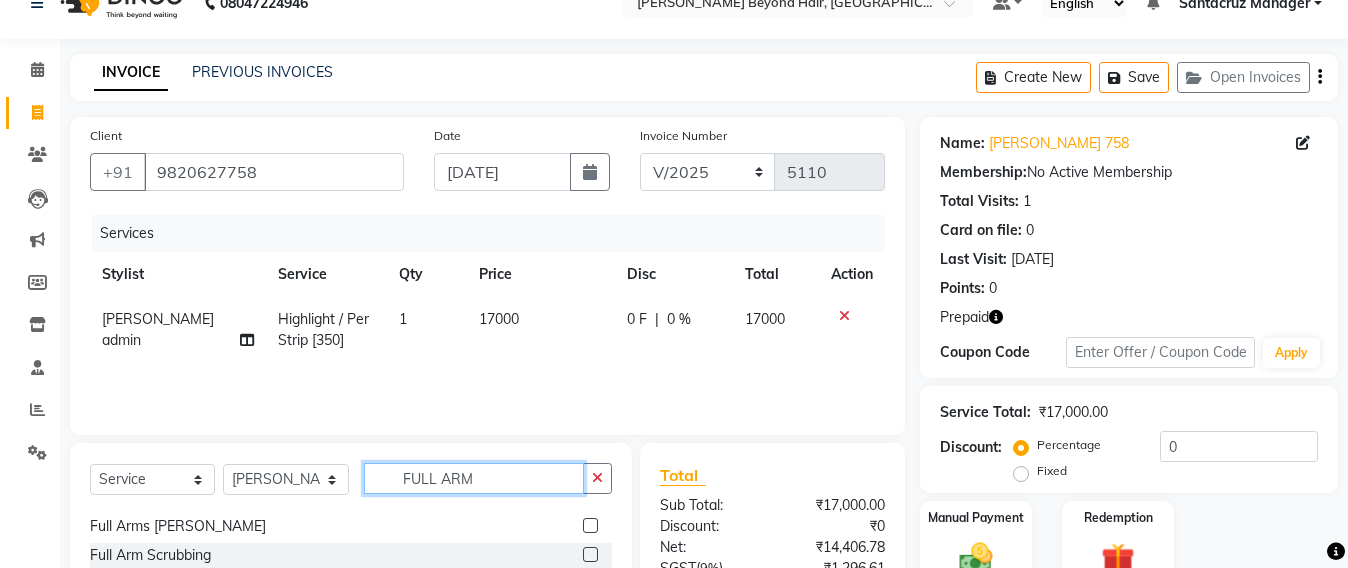 scroll, scrollTop: 32, scrollLeft: 0, axis: vertical 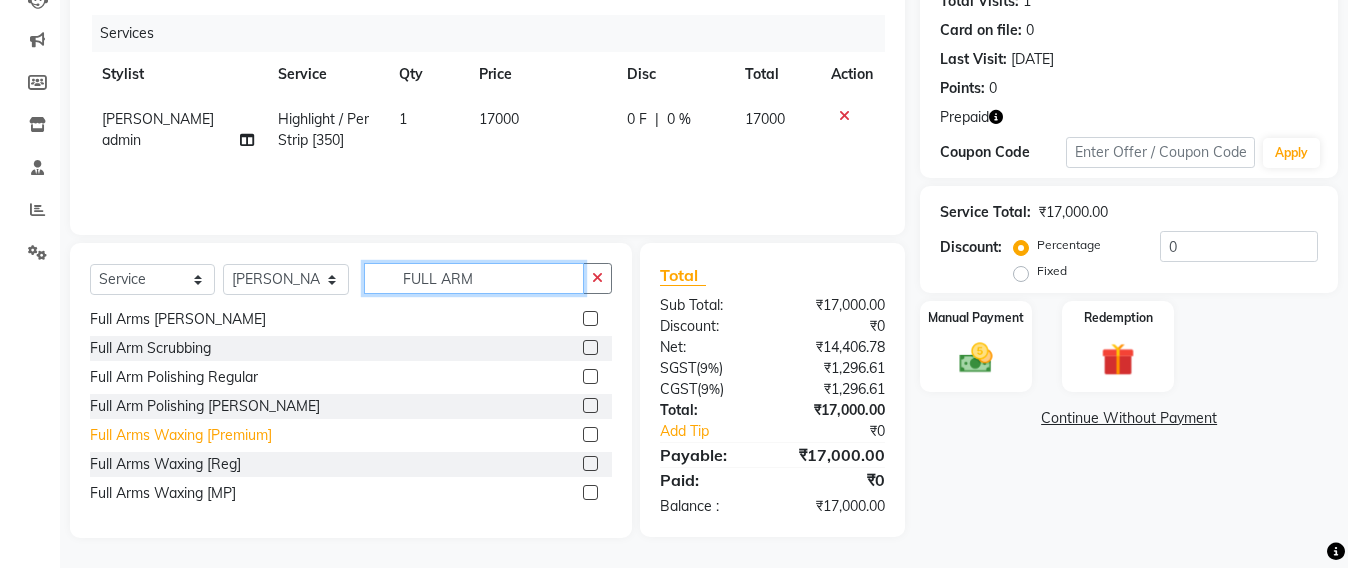 type on "FULL ARM" 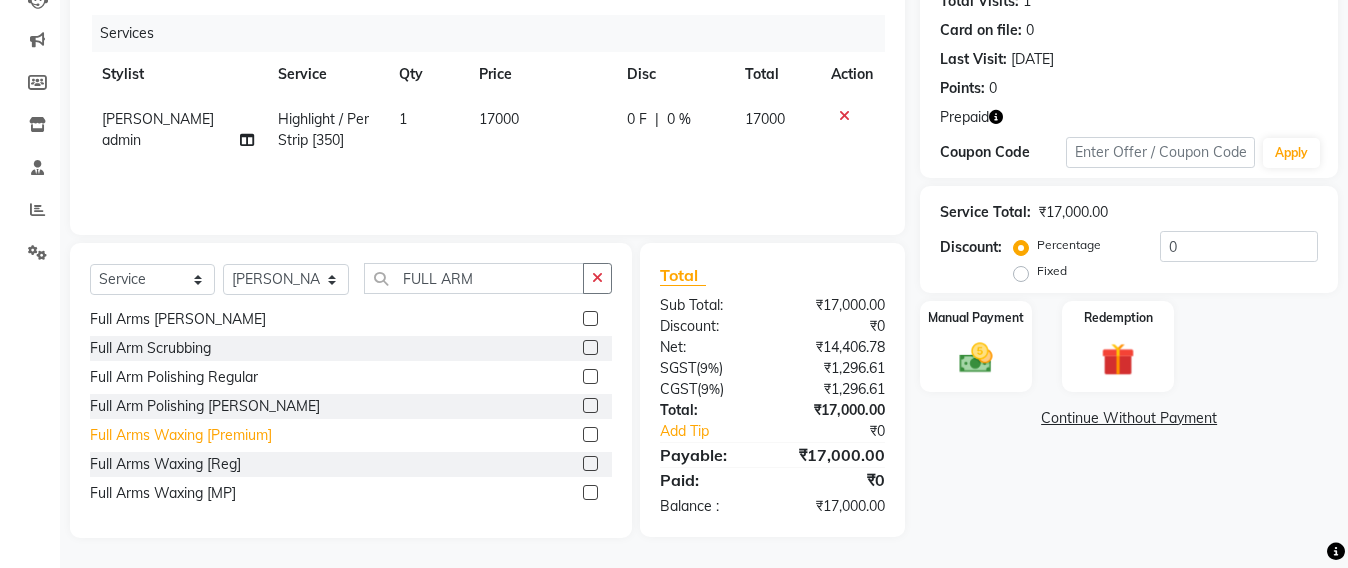 click on "Full Arms Waxing [Premium]" 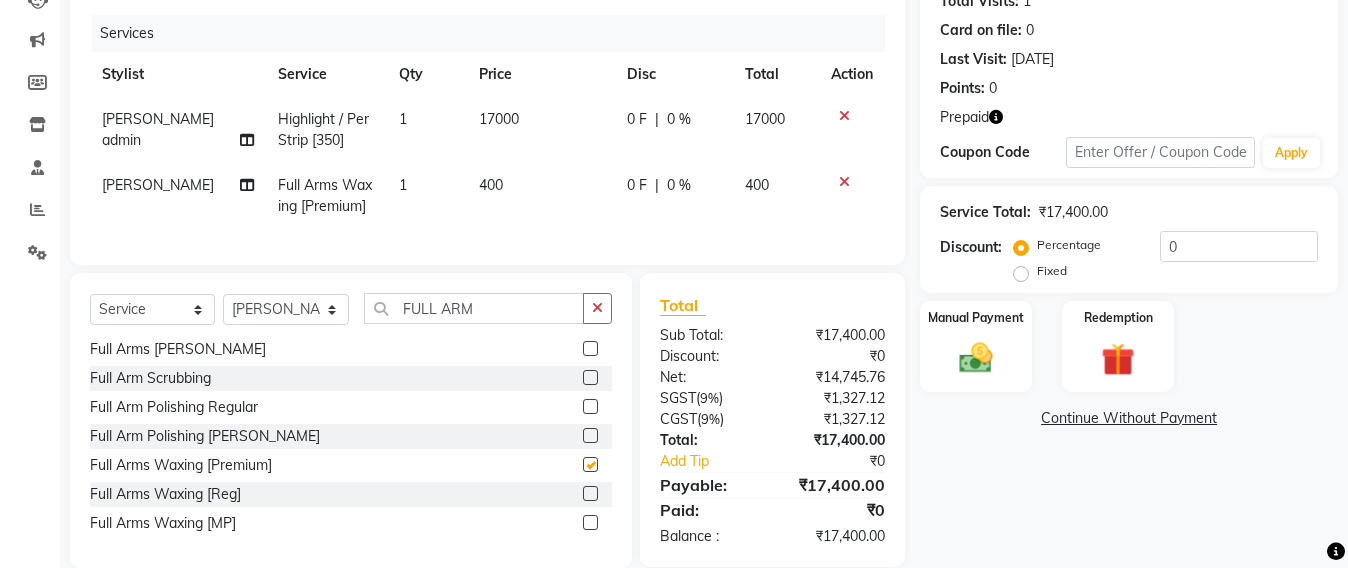checkbox on "false" 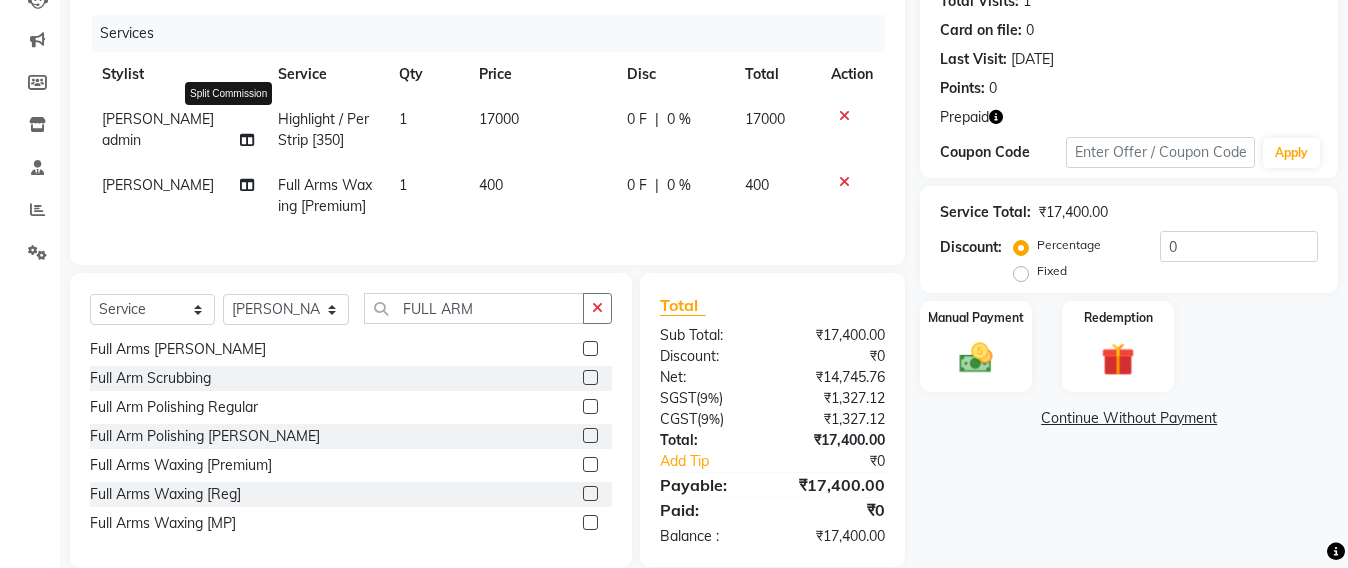 click 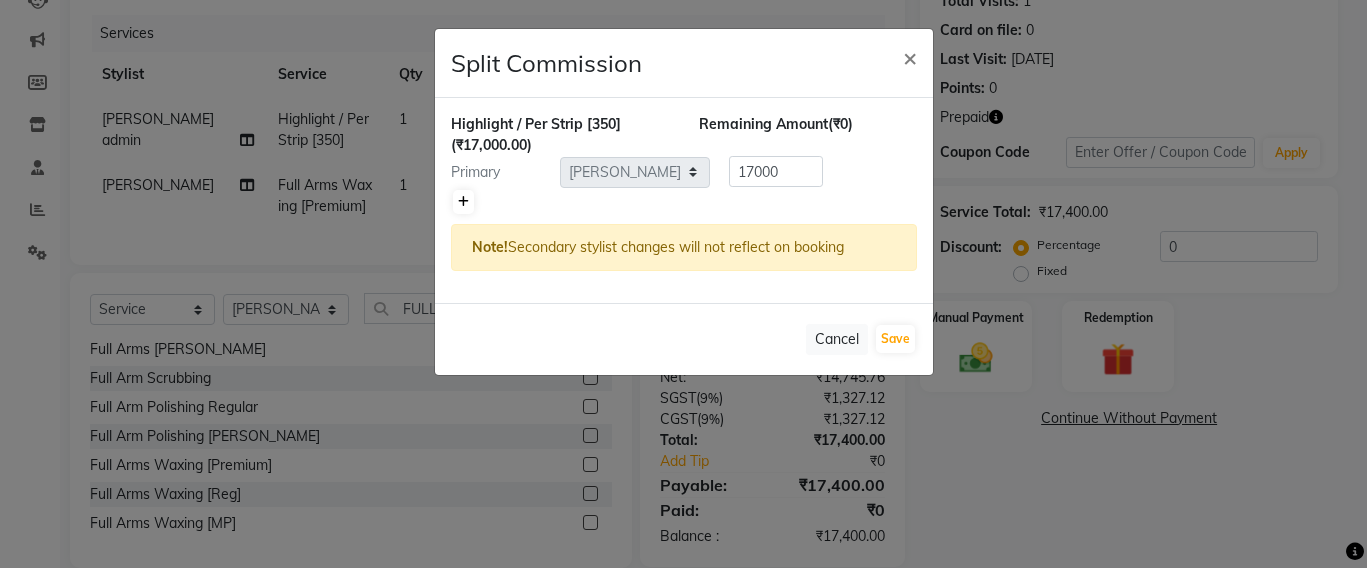 click 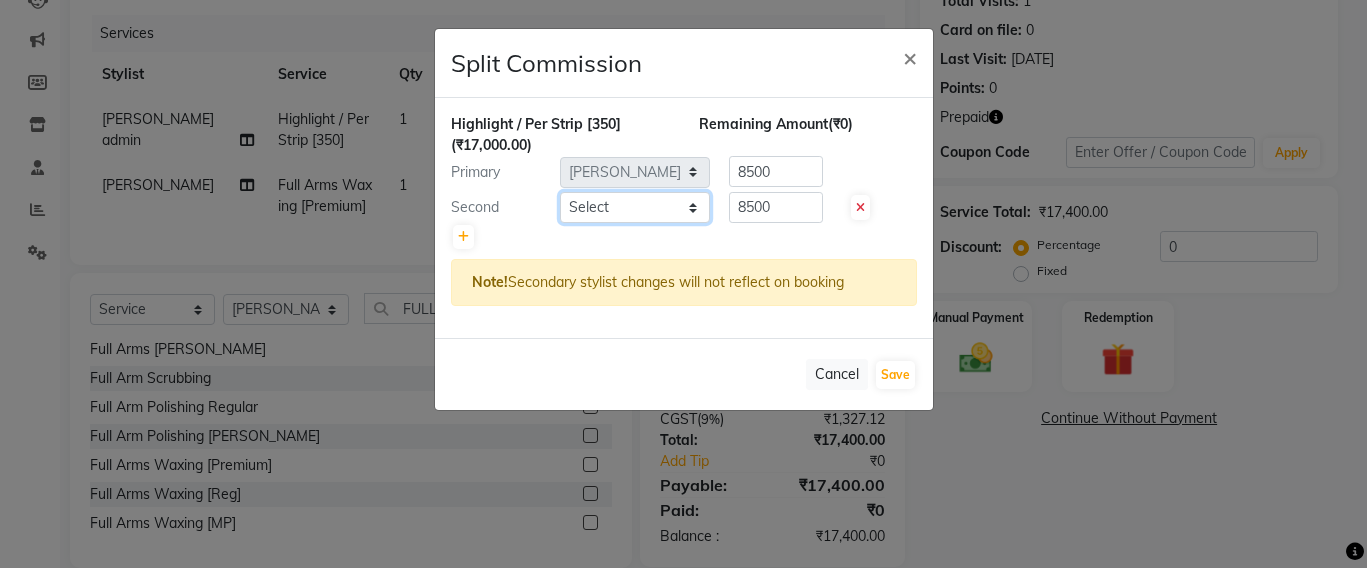 click on "Select  Admin   [PERSON_NAME] Sankat   [PERSON_NAME]   [PERSON_NAME] [PERSON_NAME]   [PERSON_NAME]   [PERSON_NAME] [PERSON_NAME] mahattre   Pratibha [PERSON_NAME]   [PERSON_NAME]   [PERSON_NAME] [PERSON_NAME] Manager   [PERSON_NAME]   SOMAYANG VASHUM   [PERSON_NAME]" 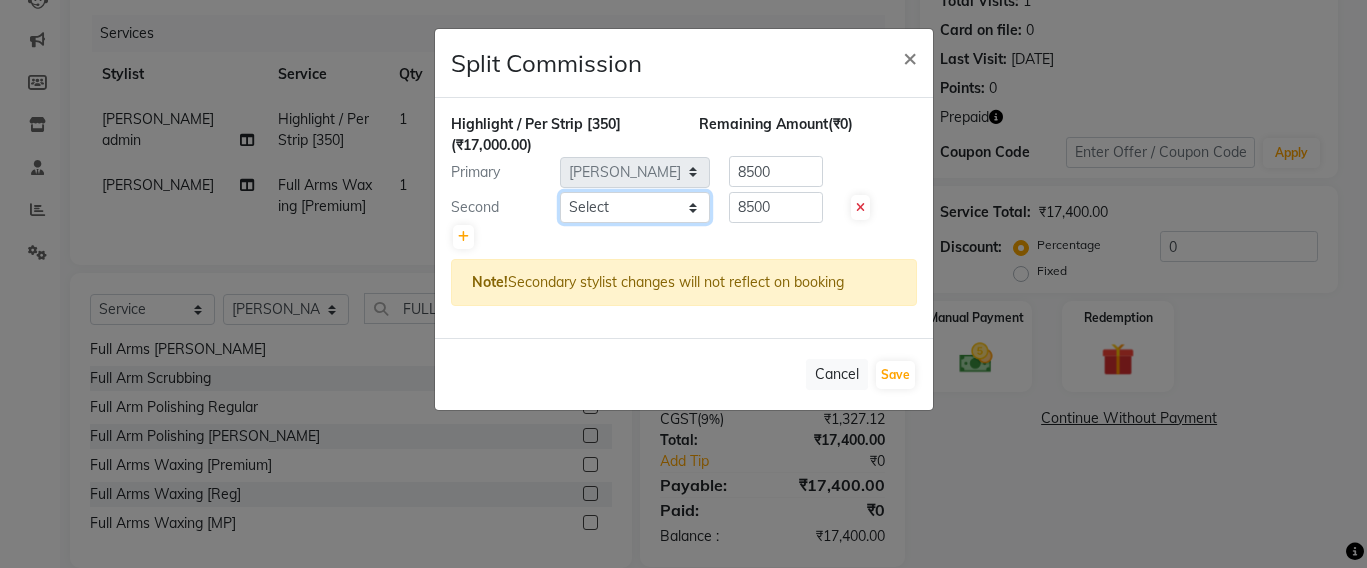 select on "51588" 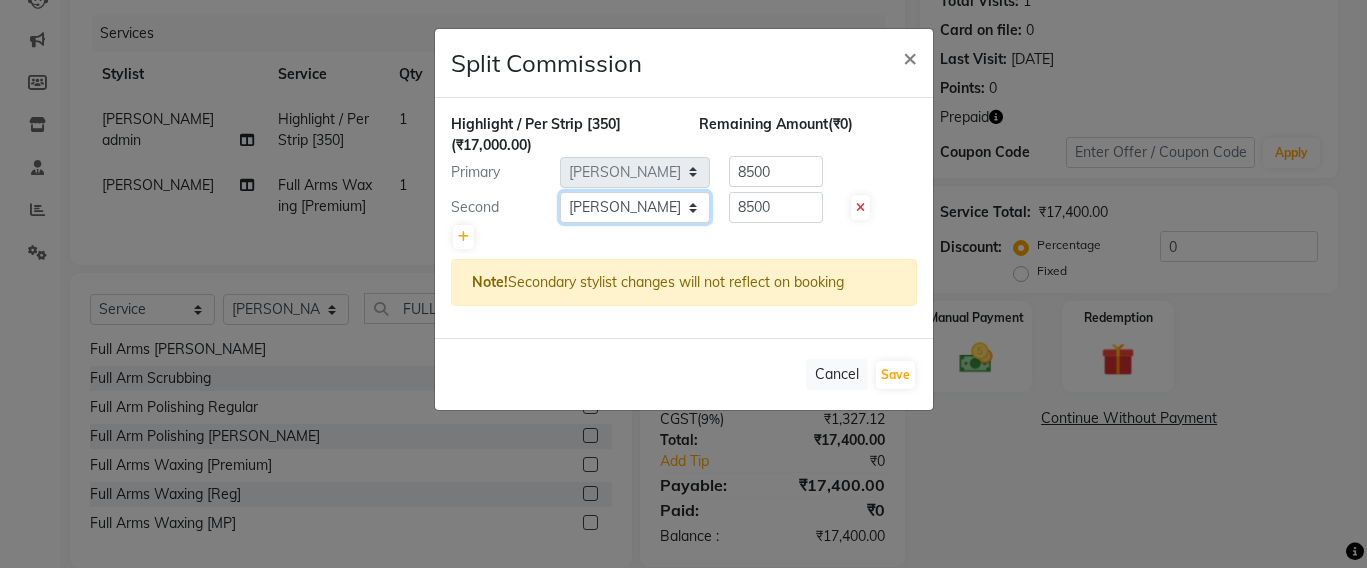 click on "Select  Admin   [PERSON_NAME] Sankat   [PERSON_NAME]   [PERSON_NAME] [PERSON_NAME]   [PERSON_NAME]   [PERSON_NAME] [PERSON_NAME] mahattre   Pratibha [PERSON_NAME]   [PERSON_NAME]   [PERSON_NAME] [PERSON_NAME] Manager   [PERSON_NAME]   SOMAYANG VASHUM   [PERSON_NAME]" 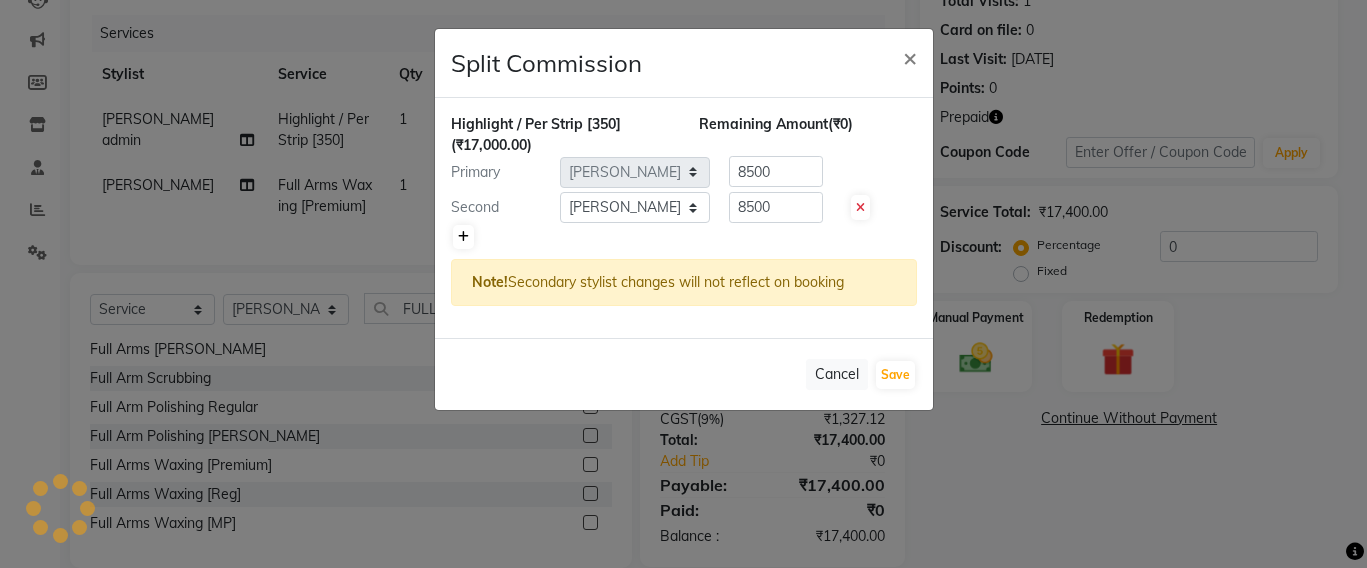 click 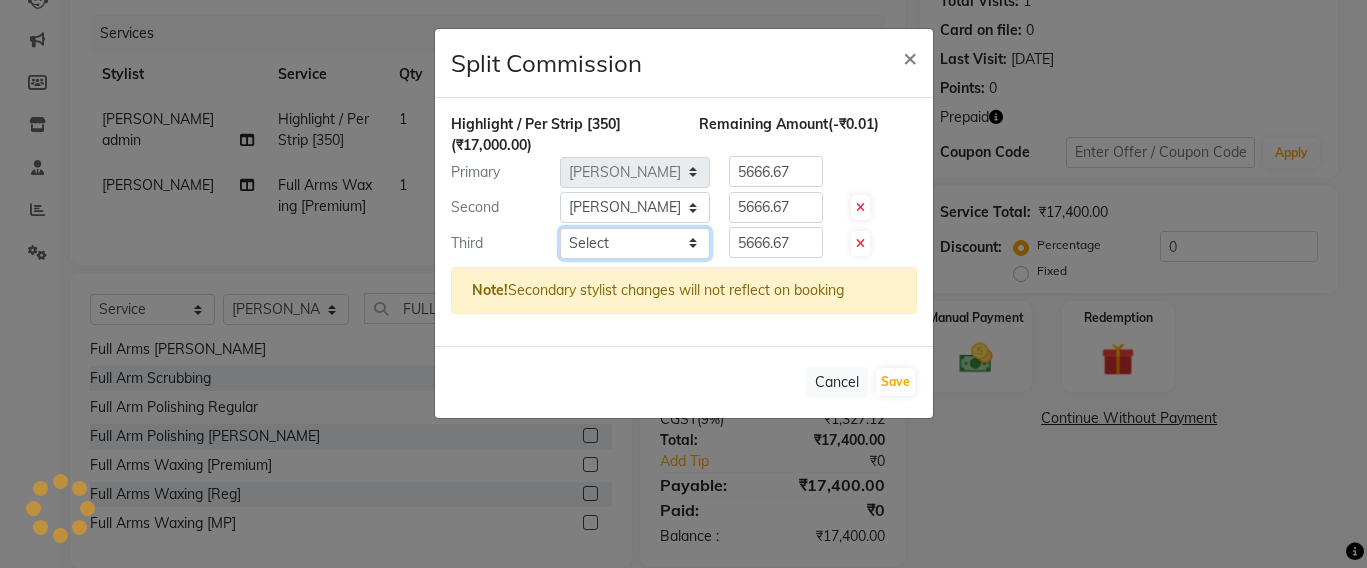 click on "Select  Admin   [PERSON_NAME] Sankat   [PERSON_NAME]   [PERSON_NAME] [PERSON_NAME]   [PERSON_NAME]   [PERSON_NAME] [PERSON_NAME] mahattre   Pratibha [PERSON_NAME]   [PERSON_NAME]   [PERSON_NAME] [PERSON_NAME] Manager   [PERSON_NAME]   SOMAYANG VASHUM   [PERSON_NAME]" 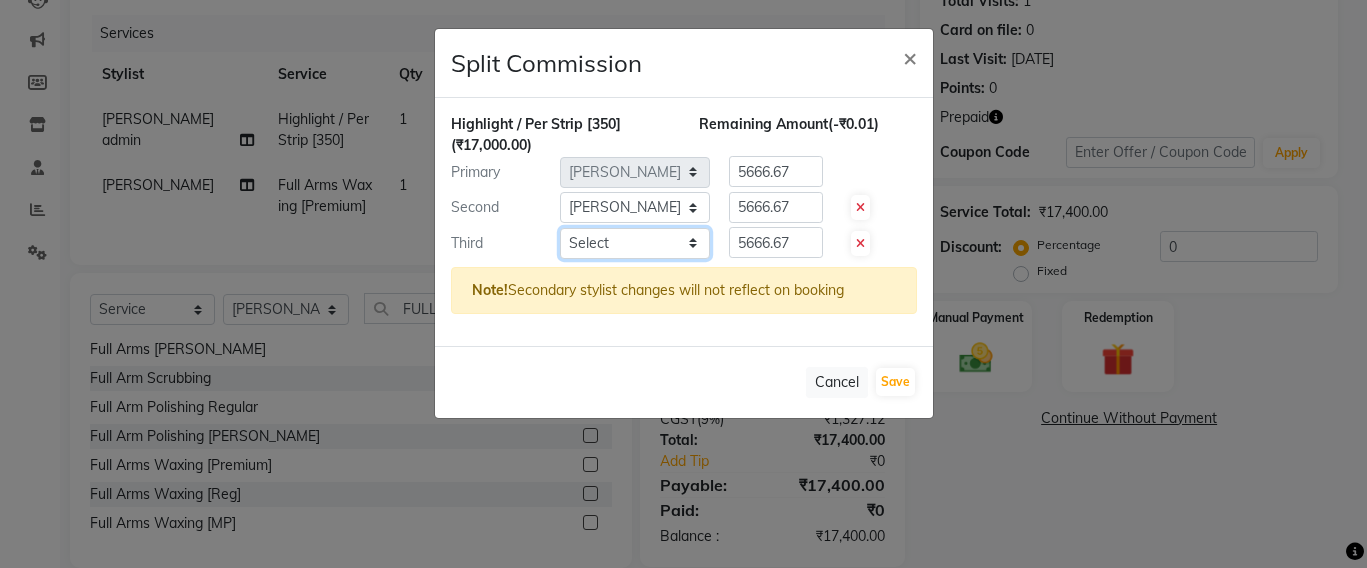 select on "59106" 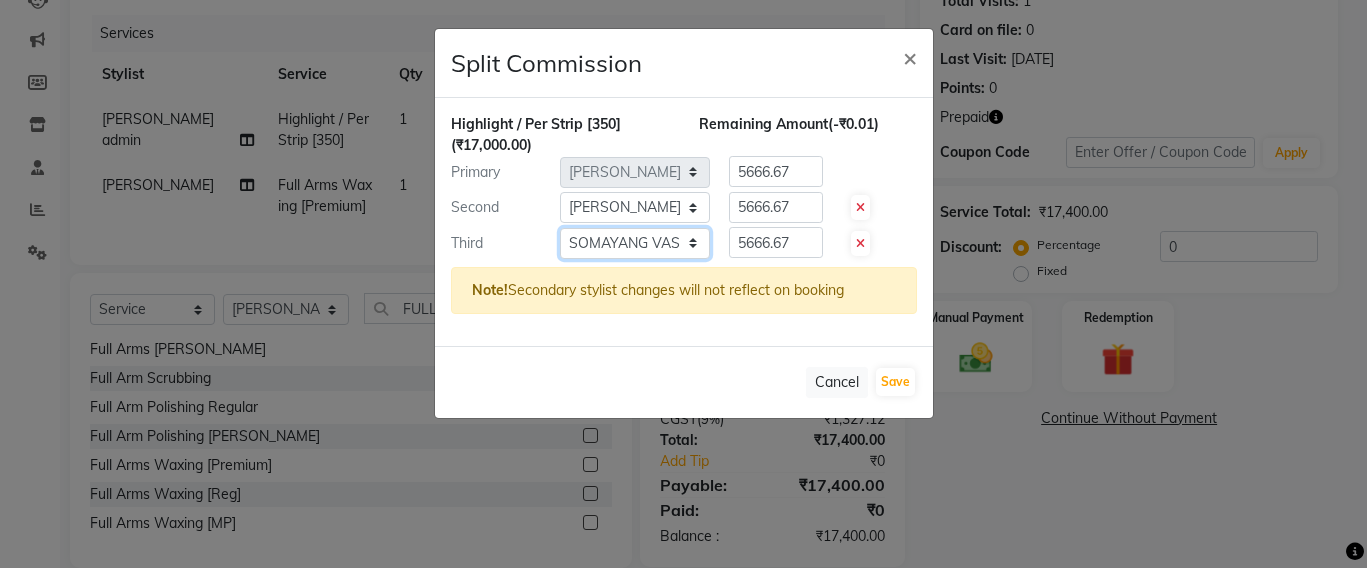 click on "Select  Admin   [PERSON_NAME] Sankat   [PERSON_NAME]   [PERSON_NAME] [PERSON_NAME]   [PERSON_NAME]   [PERSON_NAME] [PERSON_NAME] mahattre   Pratibha [PERSON_NAME]   [PERSON_NAME]   [PERSON_NAME] [PERSON_NAME] Manager   [PERSON_NAME]   SOMAYANG VASHUM   [PERSON_NAME]" 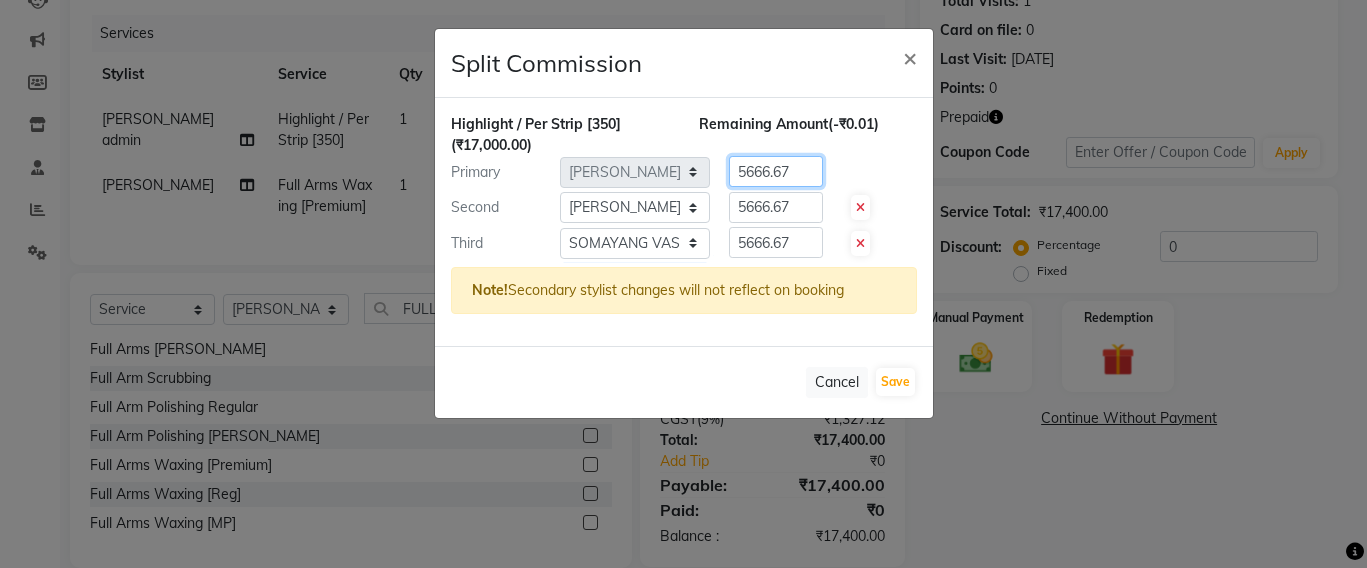 click on "5666.67" 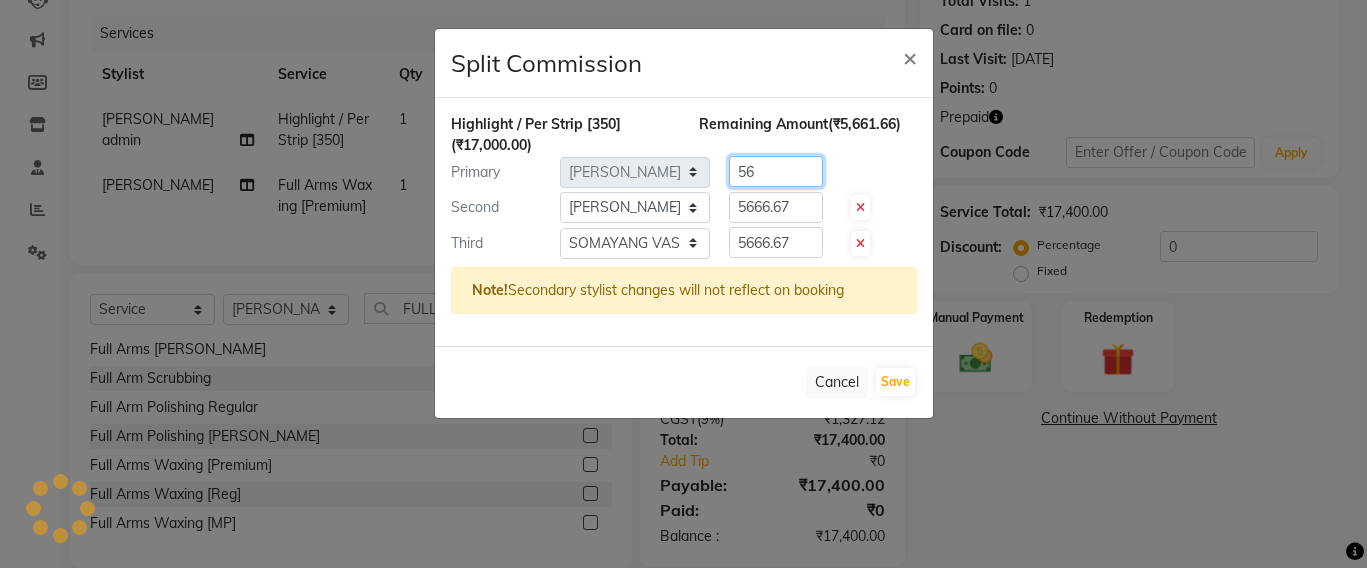 type on "5" 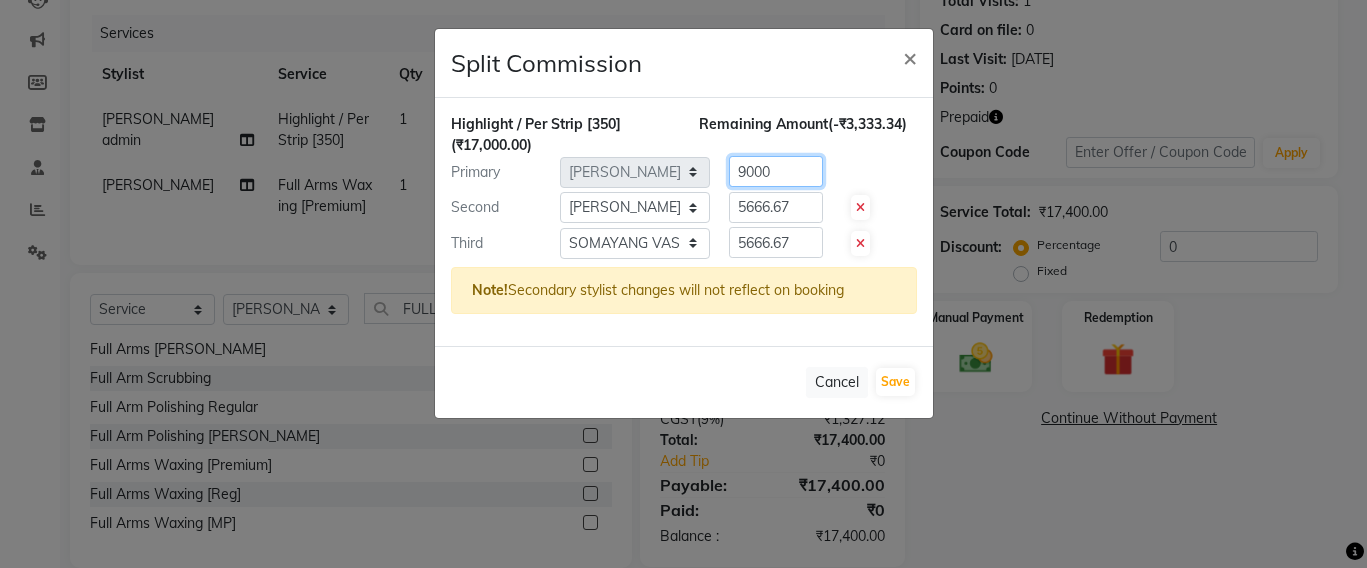 type on "9000" 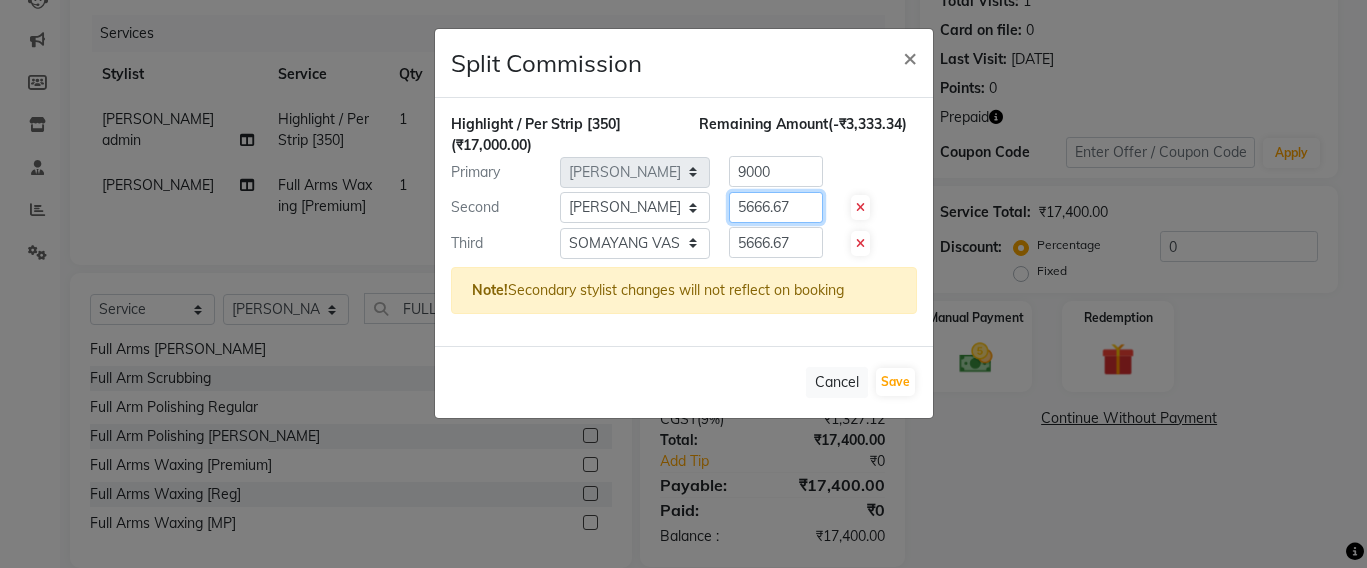 click on "5666.67" 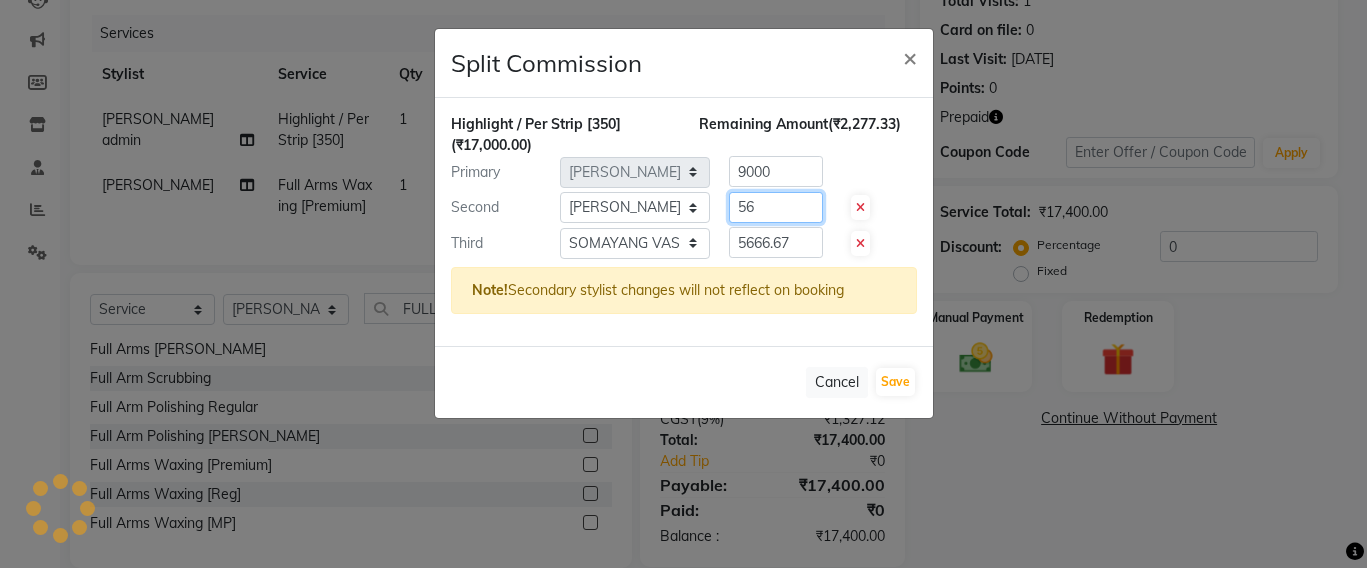 type on "5" 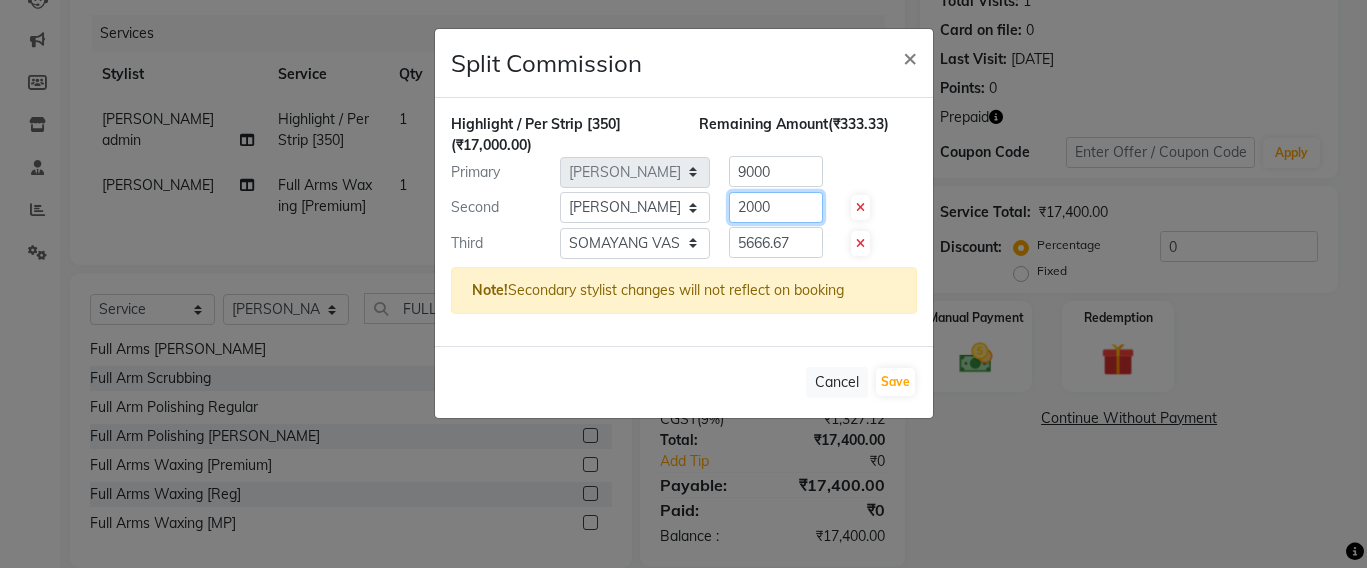 type on "2000" 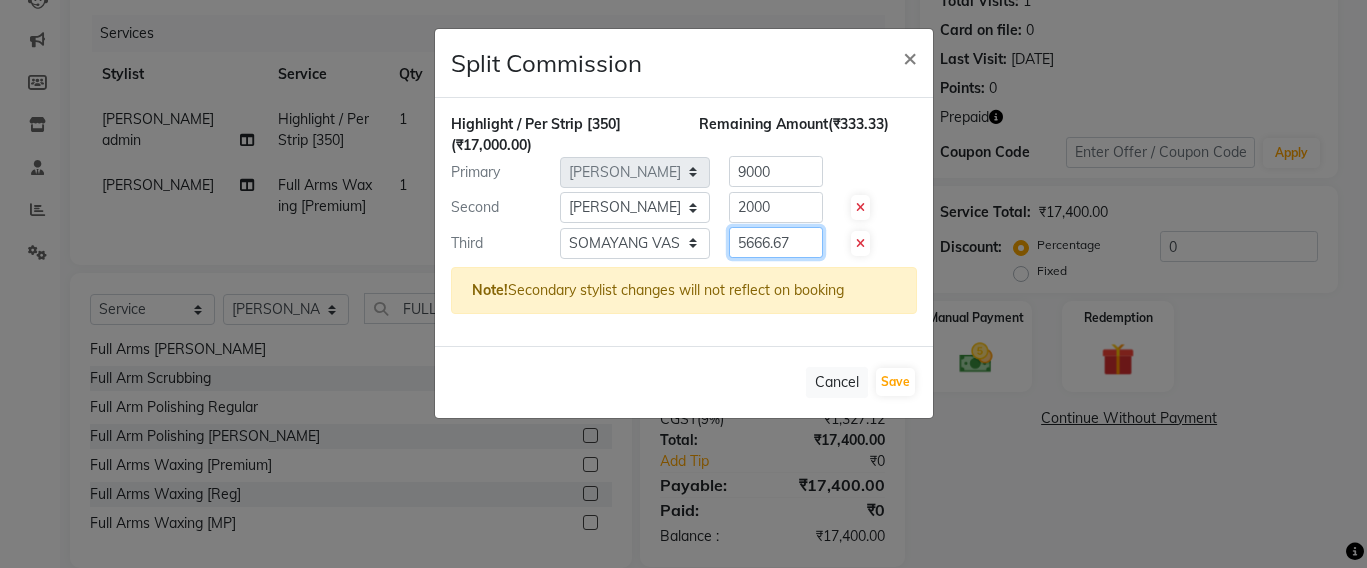 click on "5666.67" 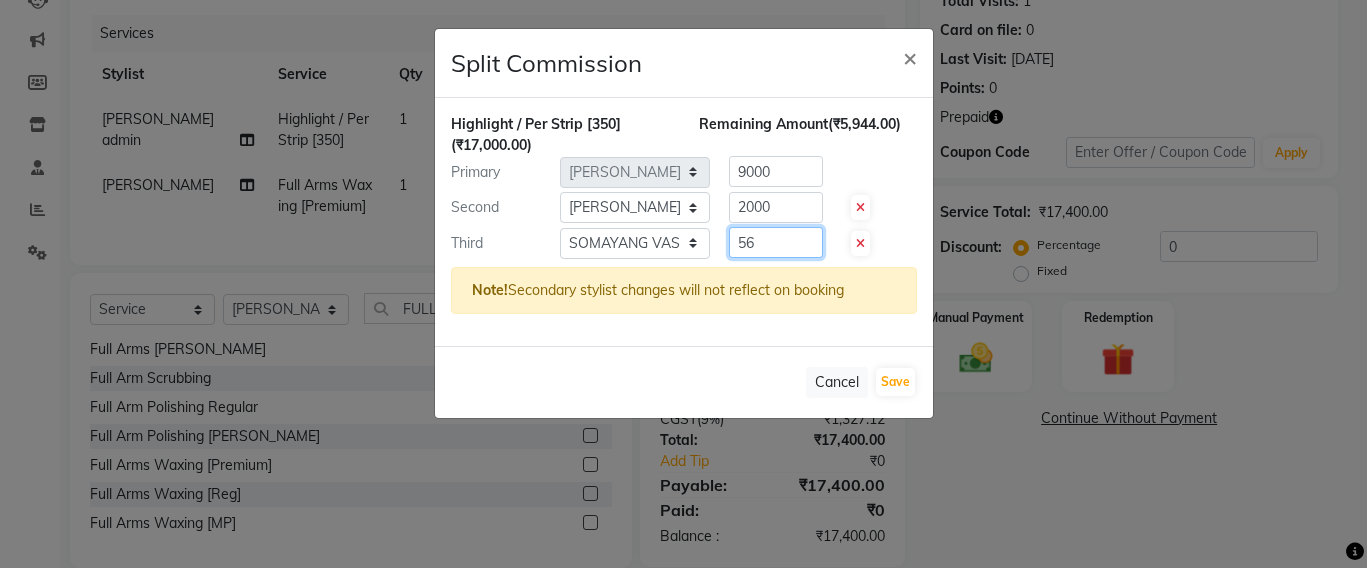 type on "5" 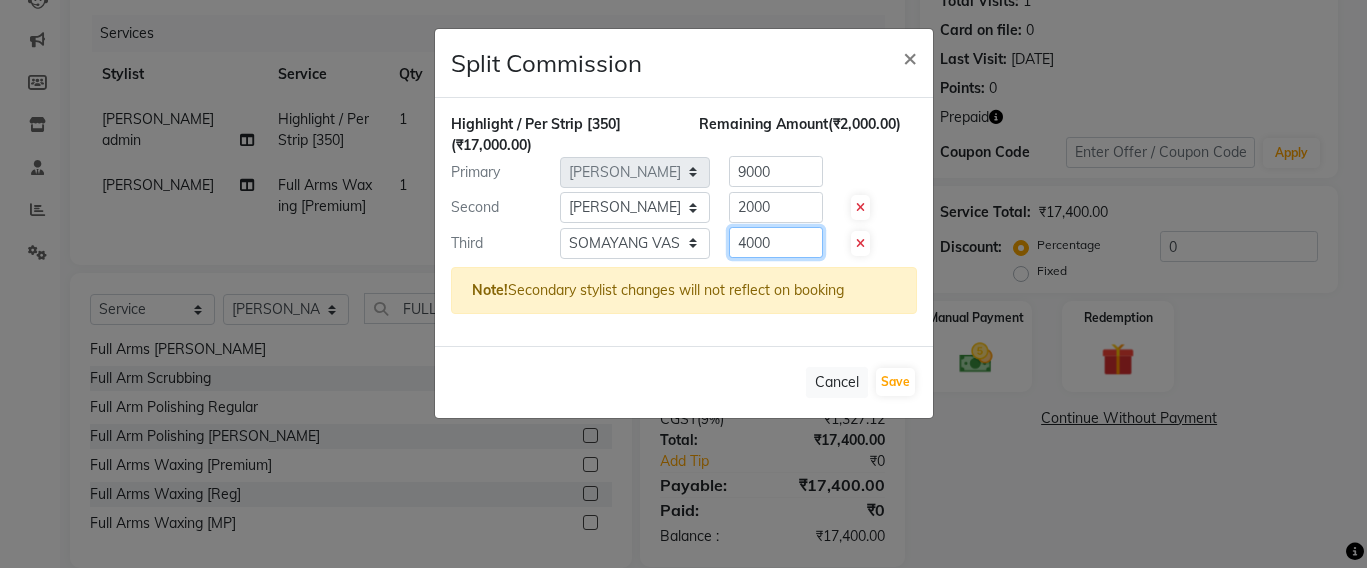 type on "4000" 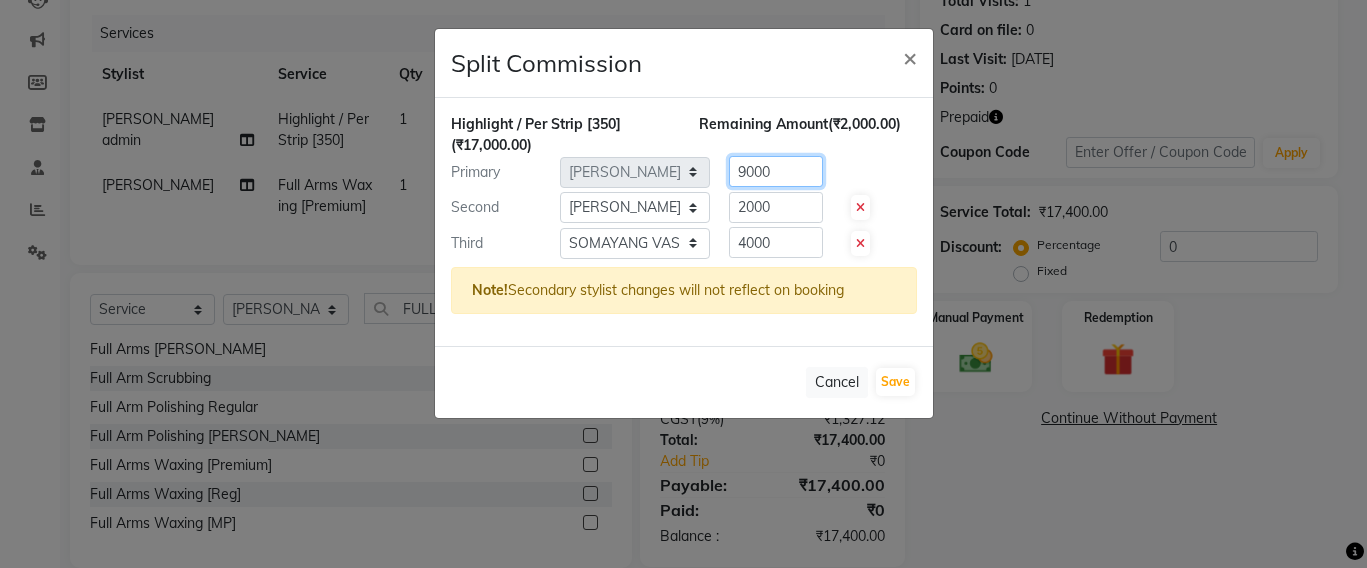 click on "9000" 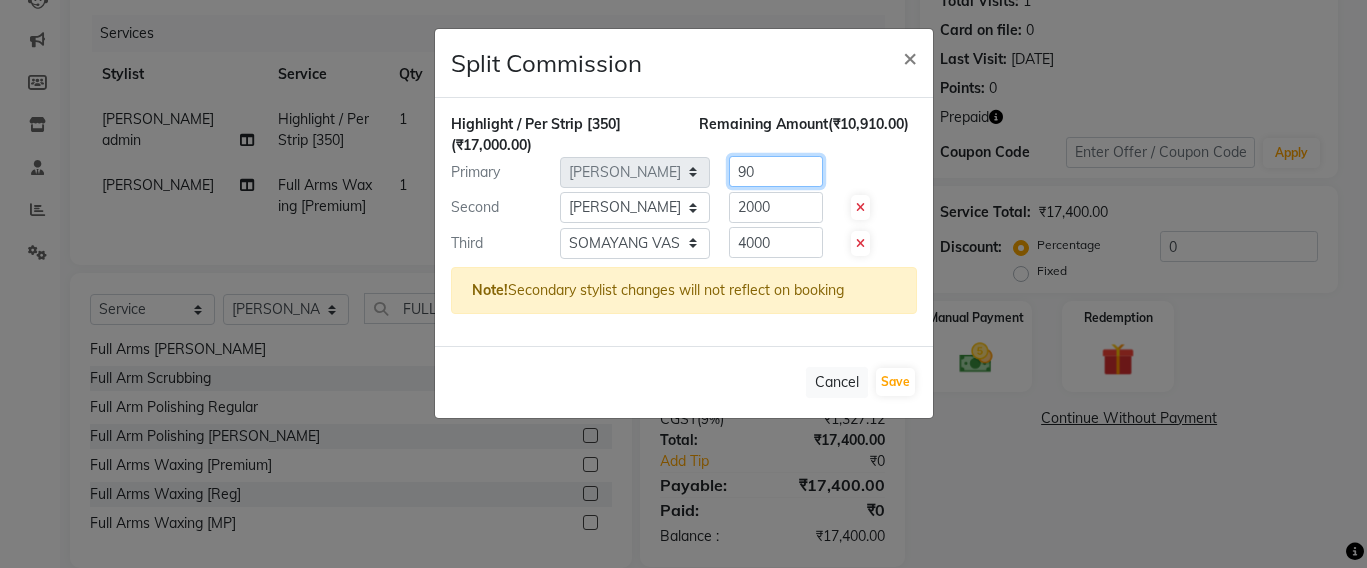 type on "9" 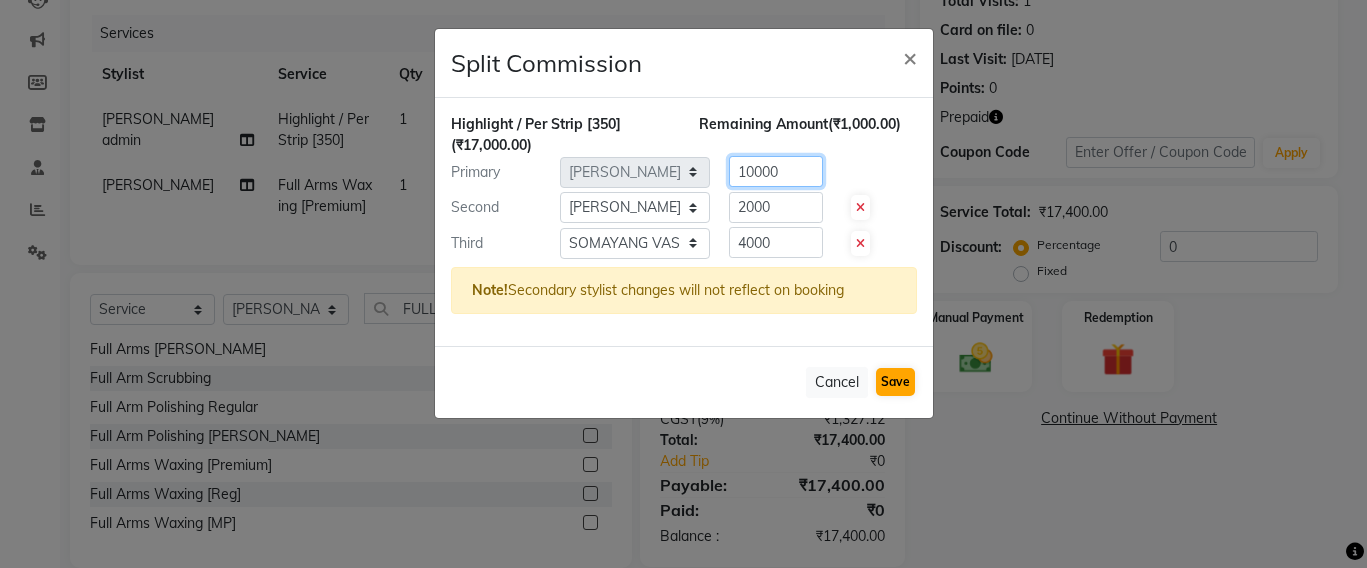 type on "10000" 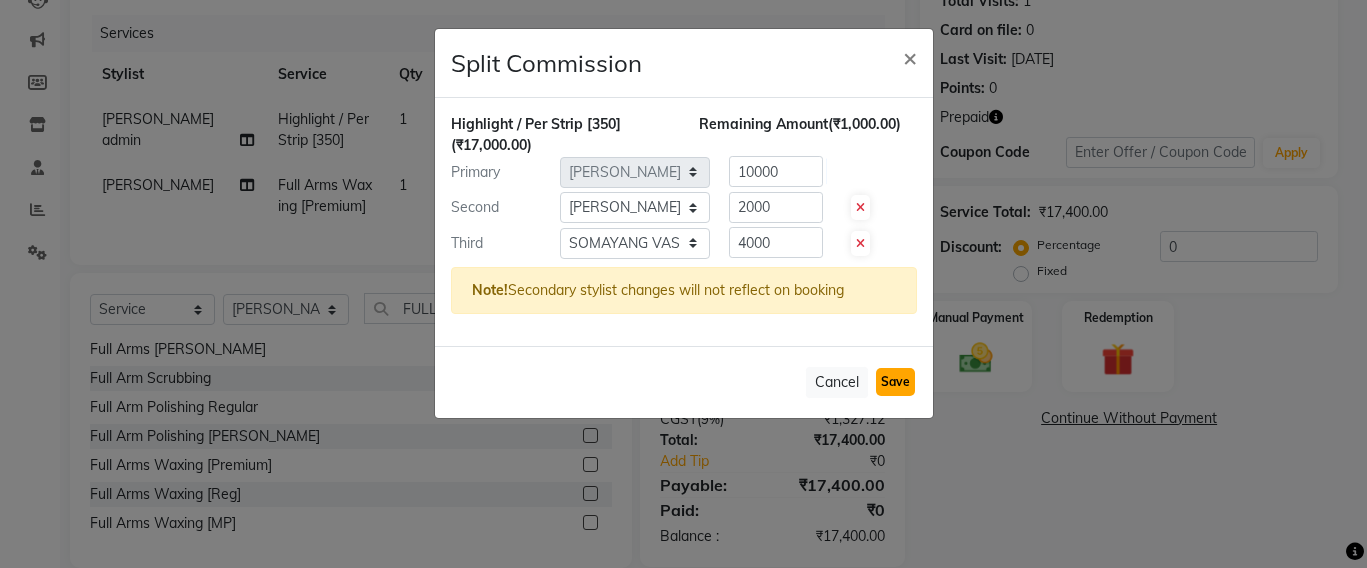 click on "Save" 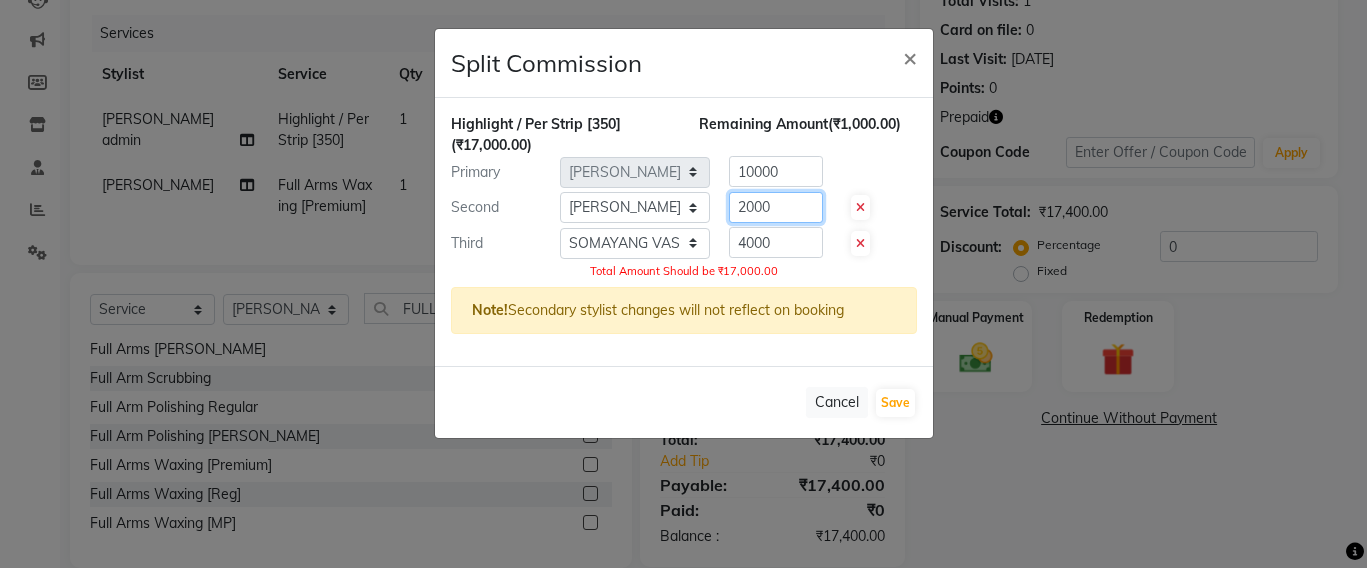 click on "2000" 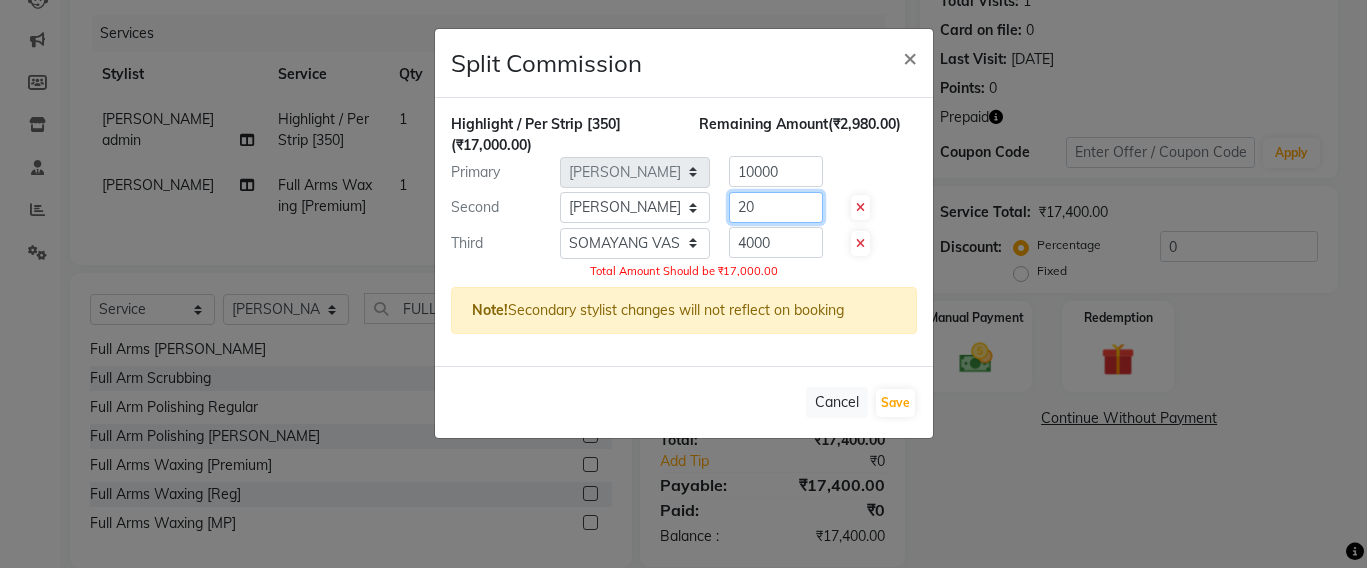 type on "2" 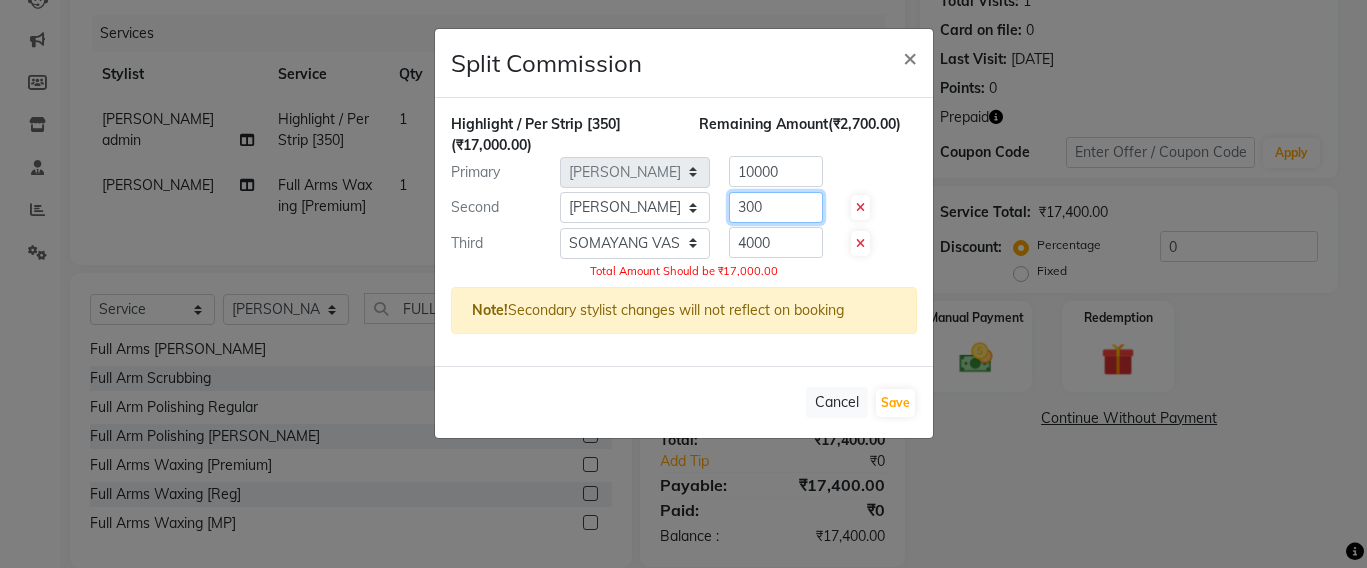 type on "3000" 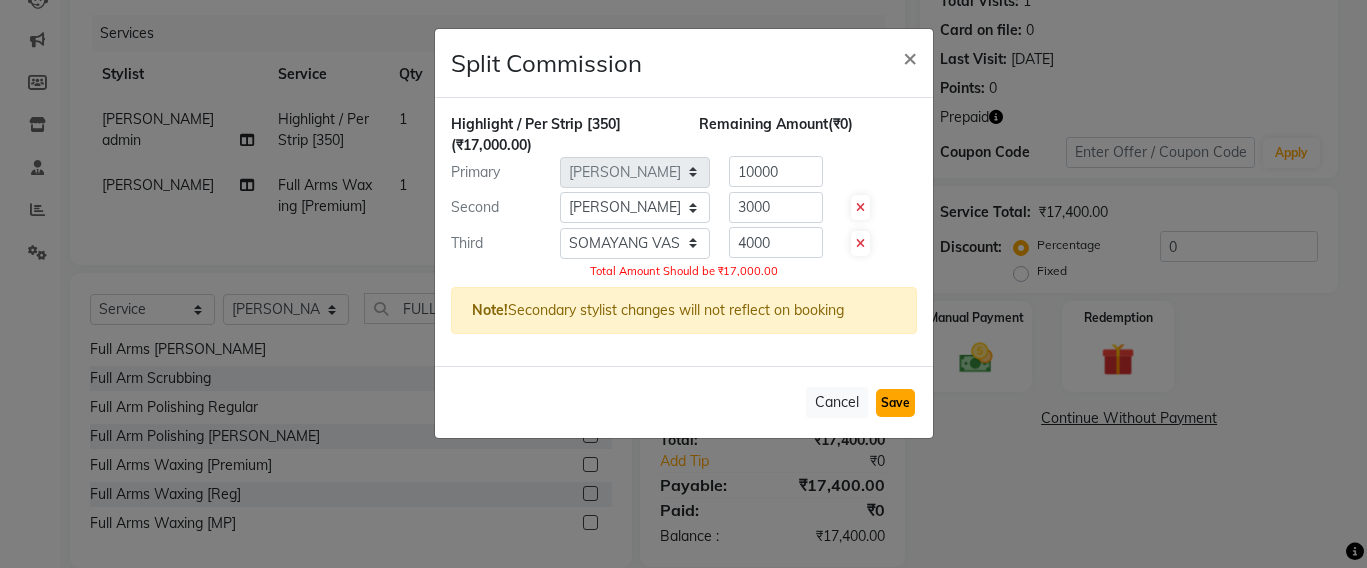 click on "Save" 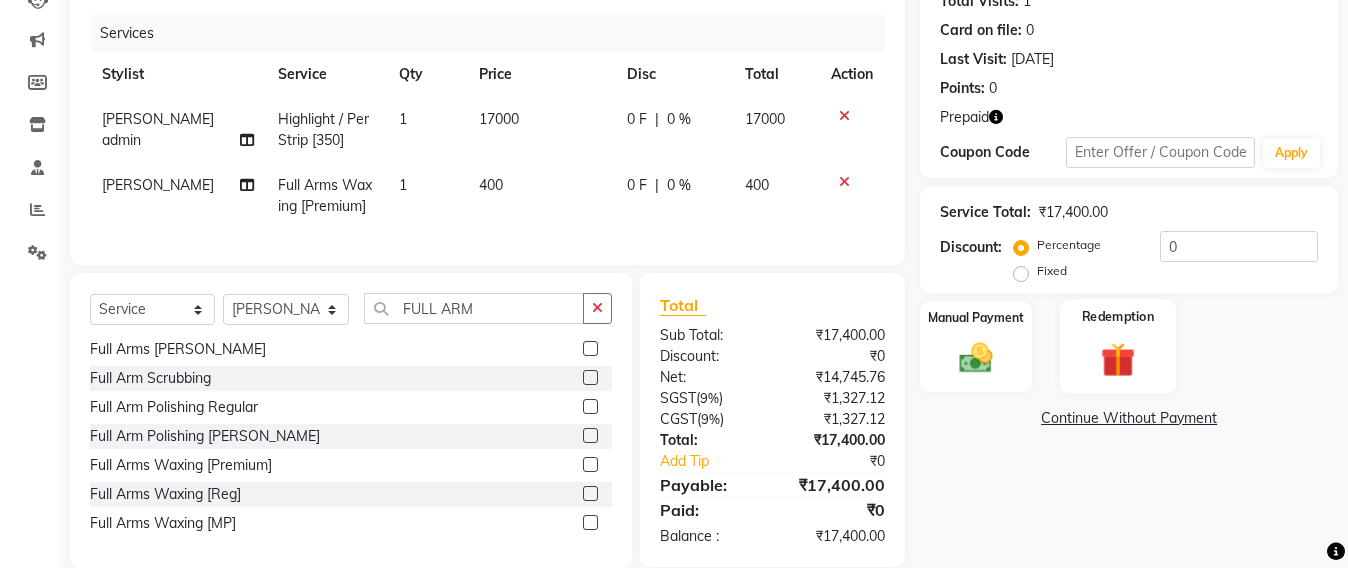 click 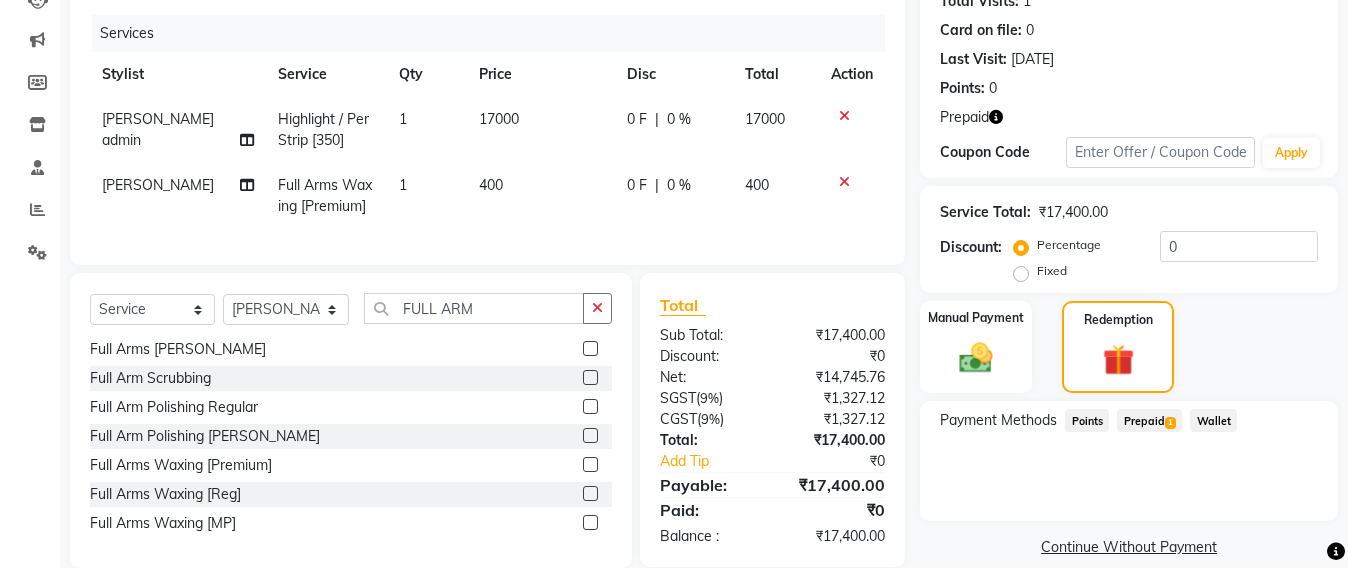 click on "Prepaid  1" 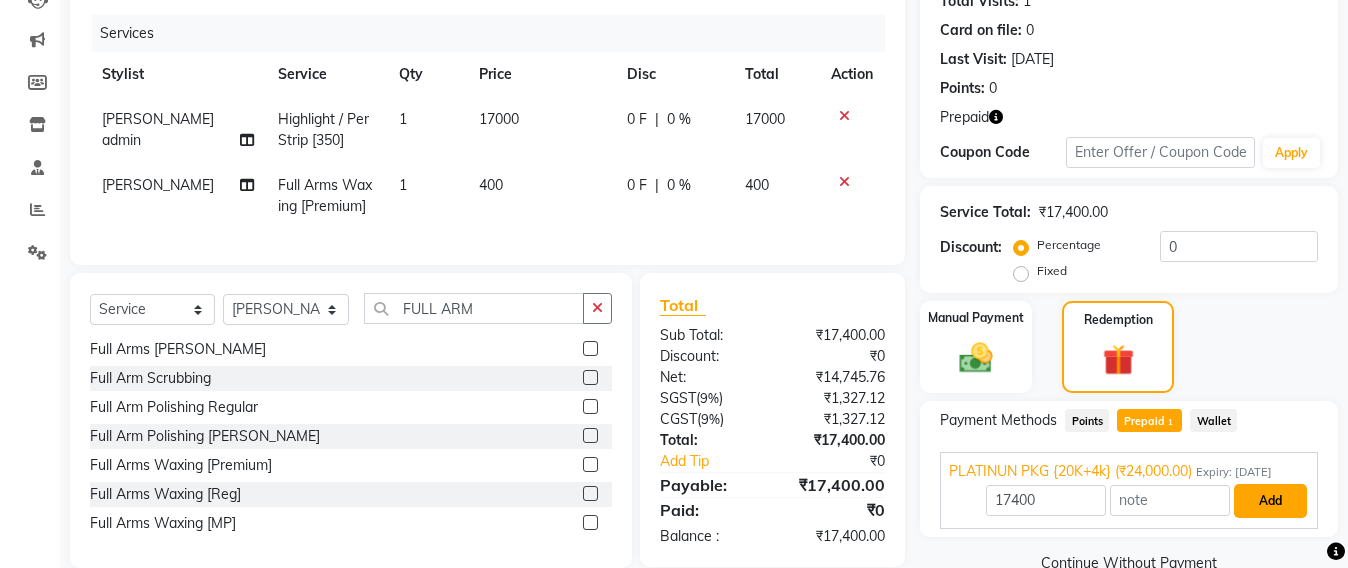click on "Add" at bounding box center (1270, 501) 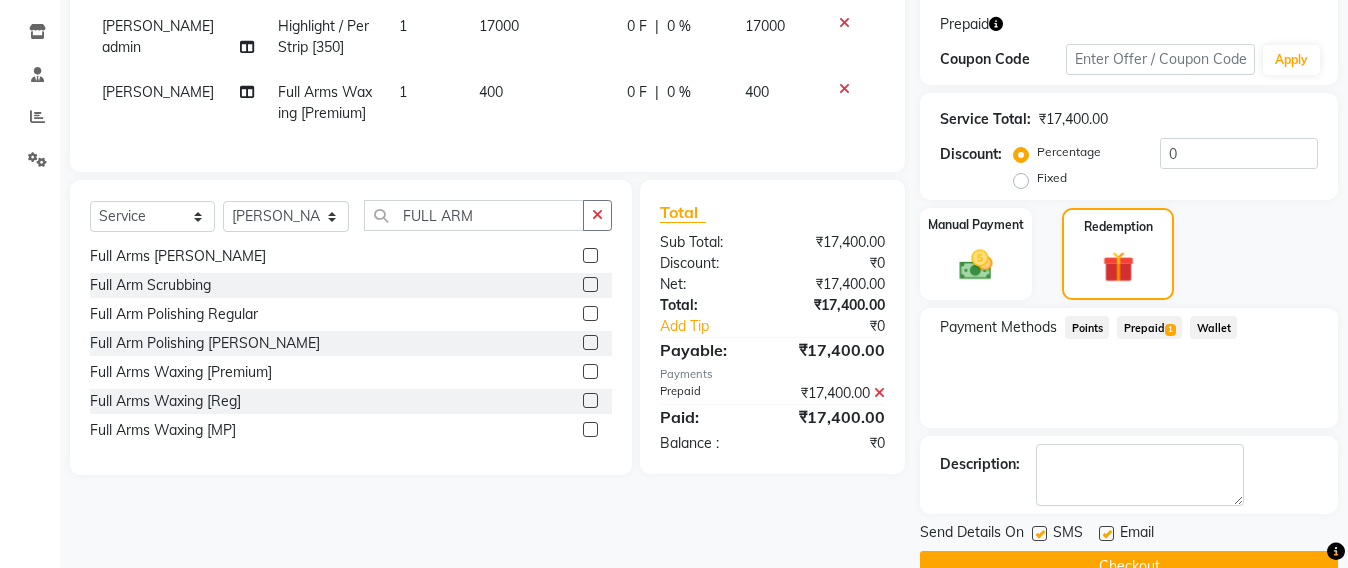 scroll, scrollTop: 370, scrollLeft: 0, axis: vertical 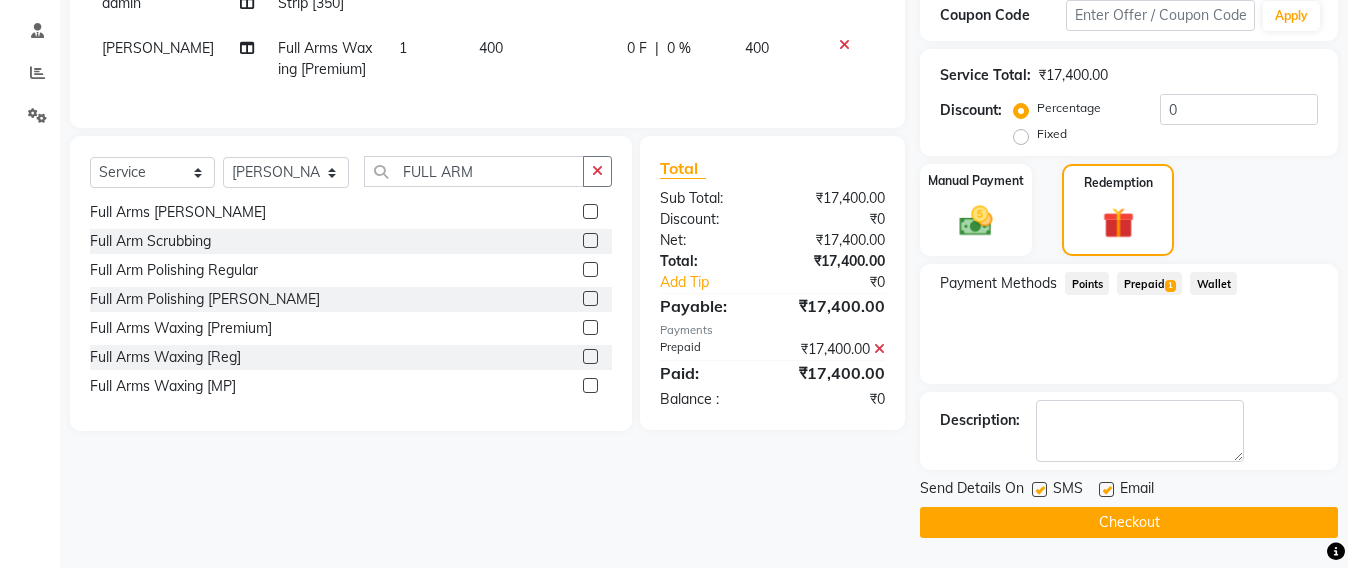 click on "Checkout" 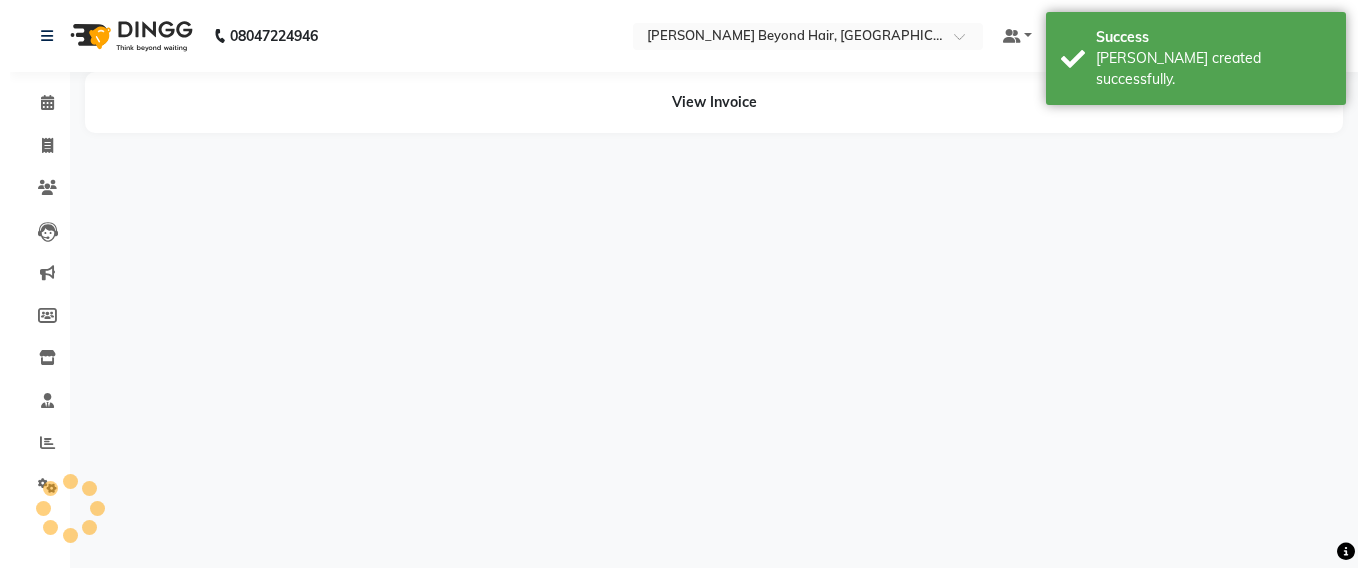 scroll, scrollTop: 0, scrollLeft: 0, axis: both 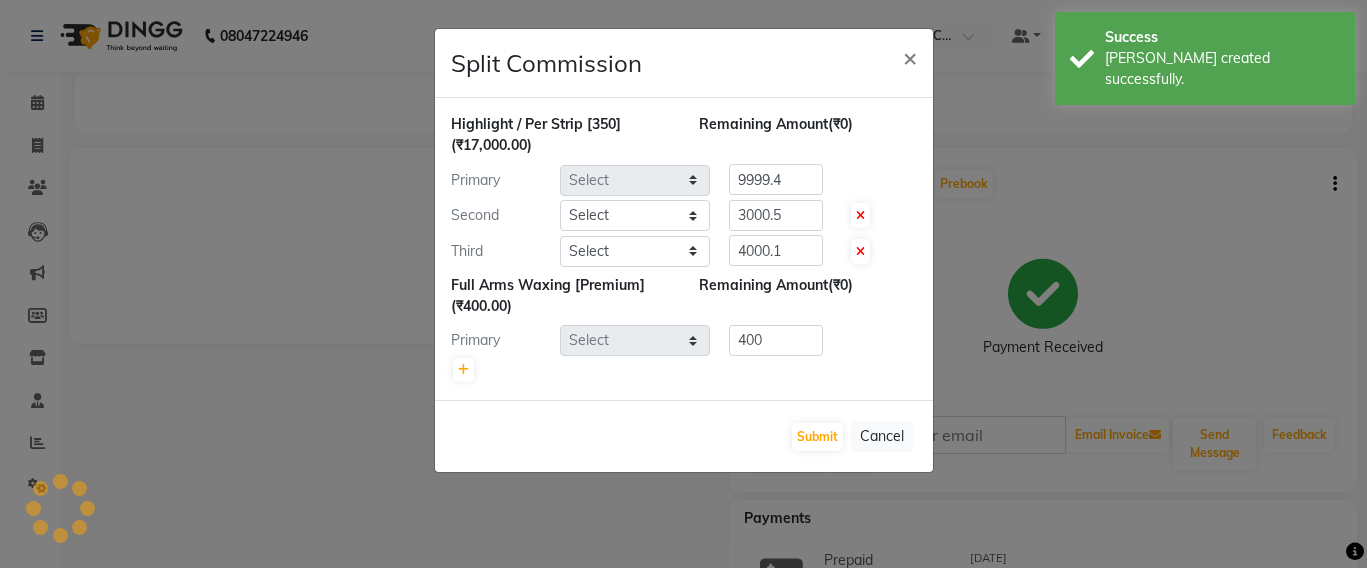 select on "48409" 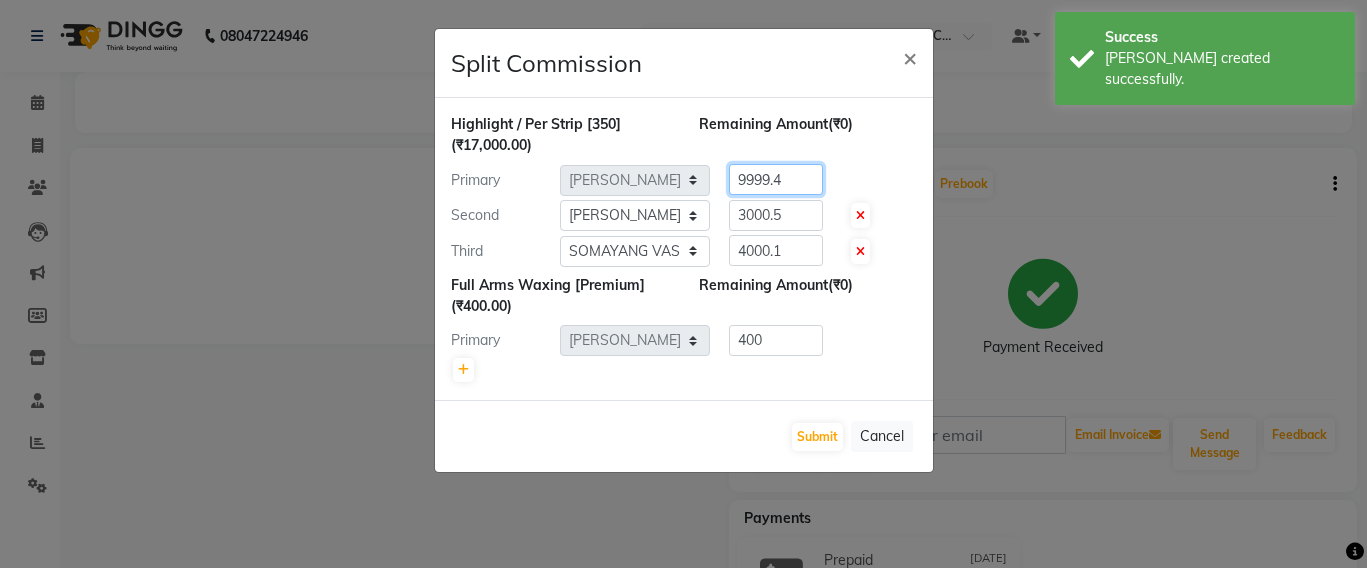click on "9999.4" 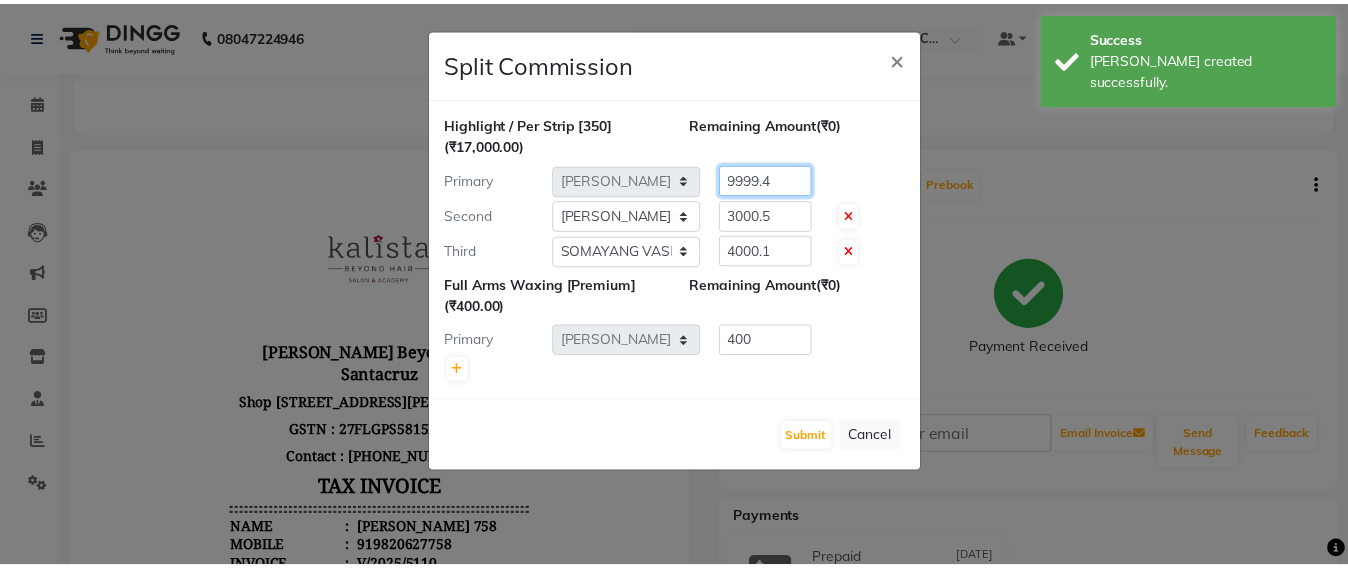 scroll, scrollTop: 0, scrollLeft: 0, axis: both 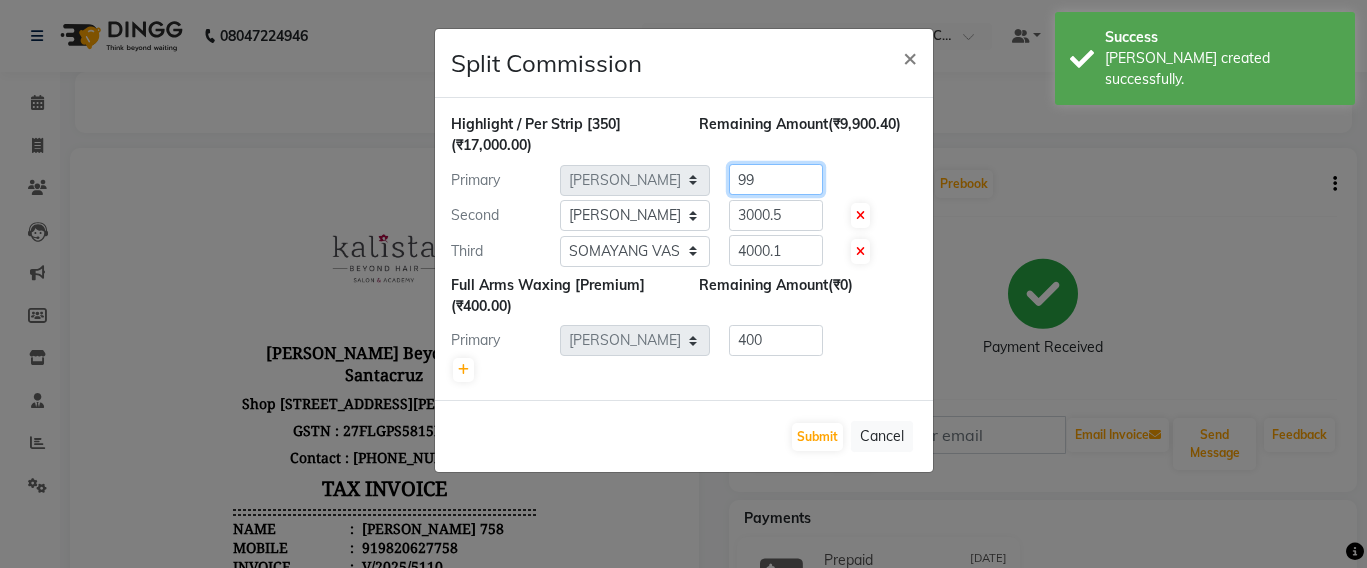 type on "9" 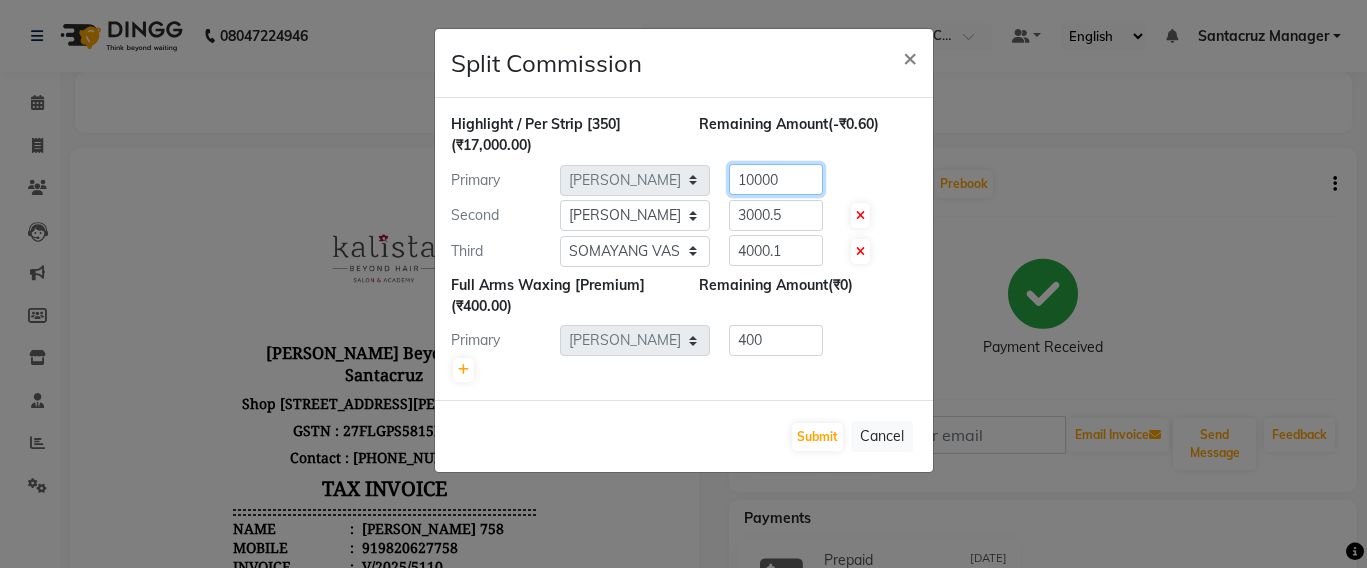 type on "10000" 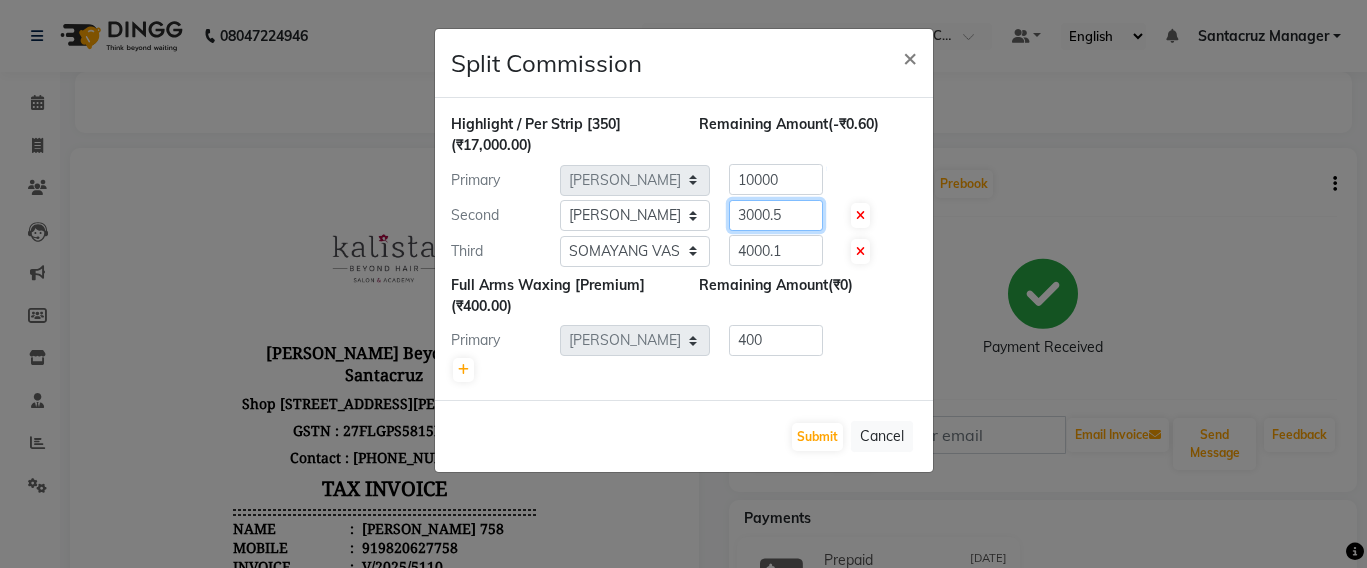 click on "3000.5" 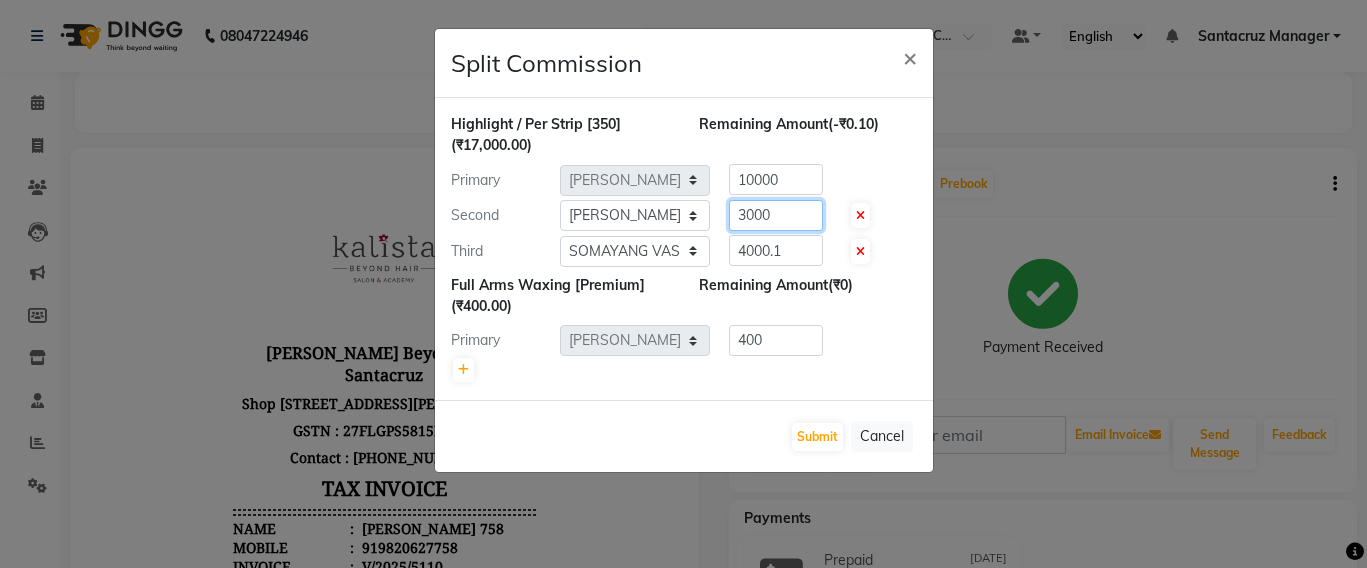 type on "3000" 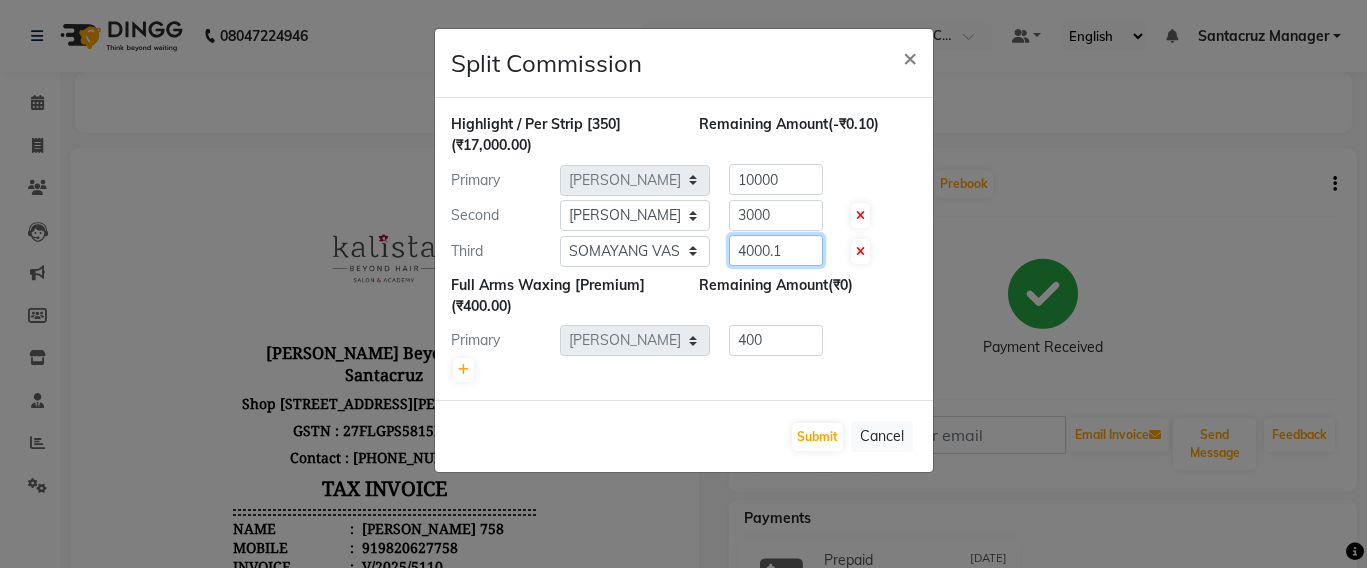 click on "4000.1" 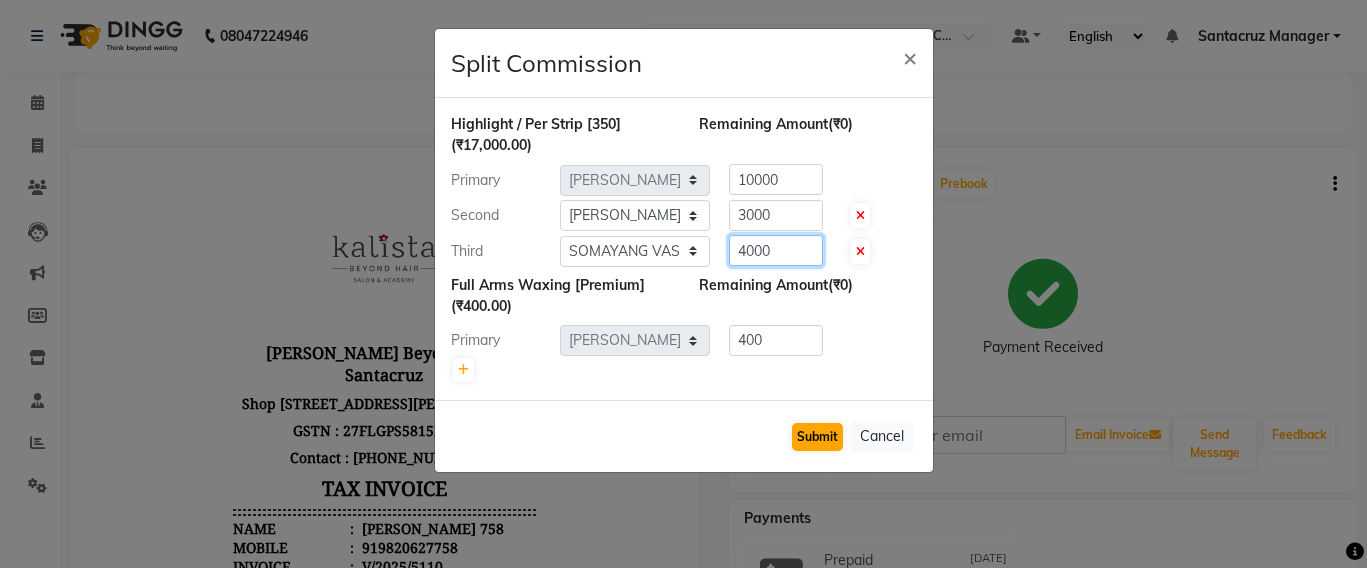 type on "4000" 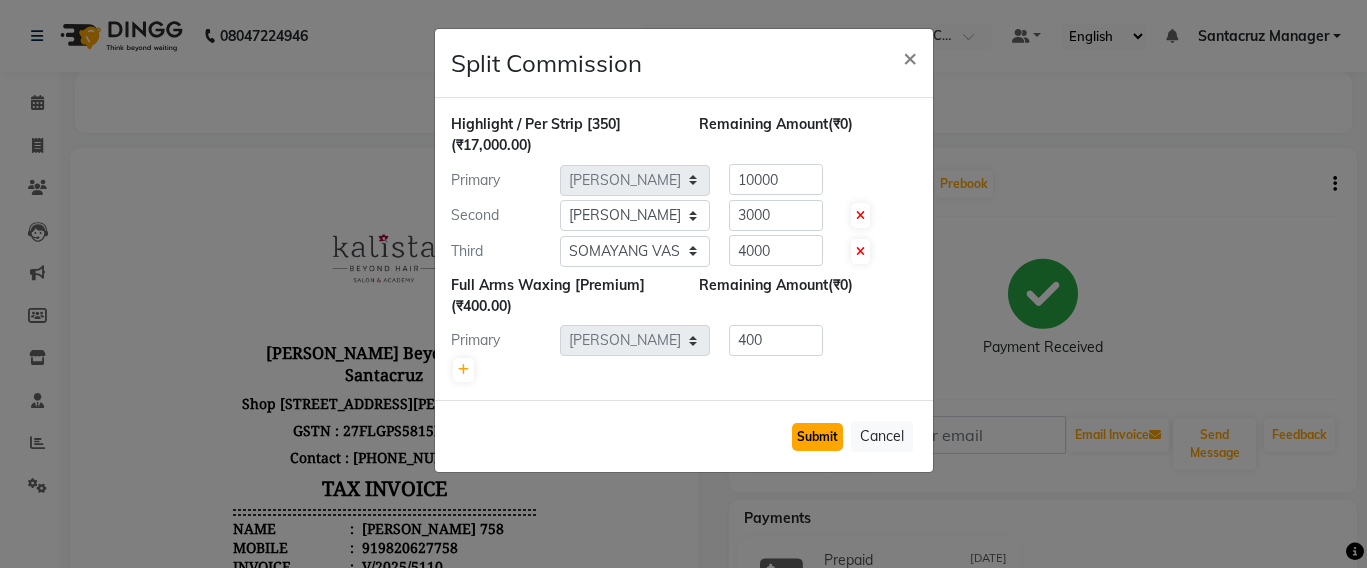 click on "Submit" 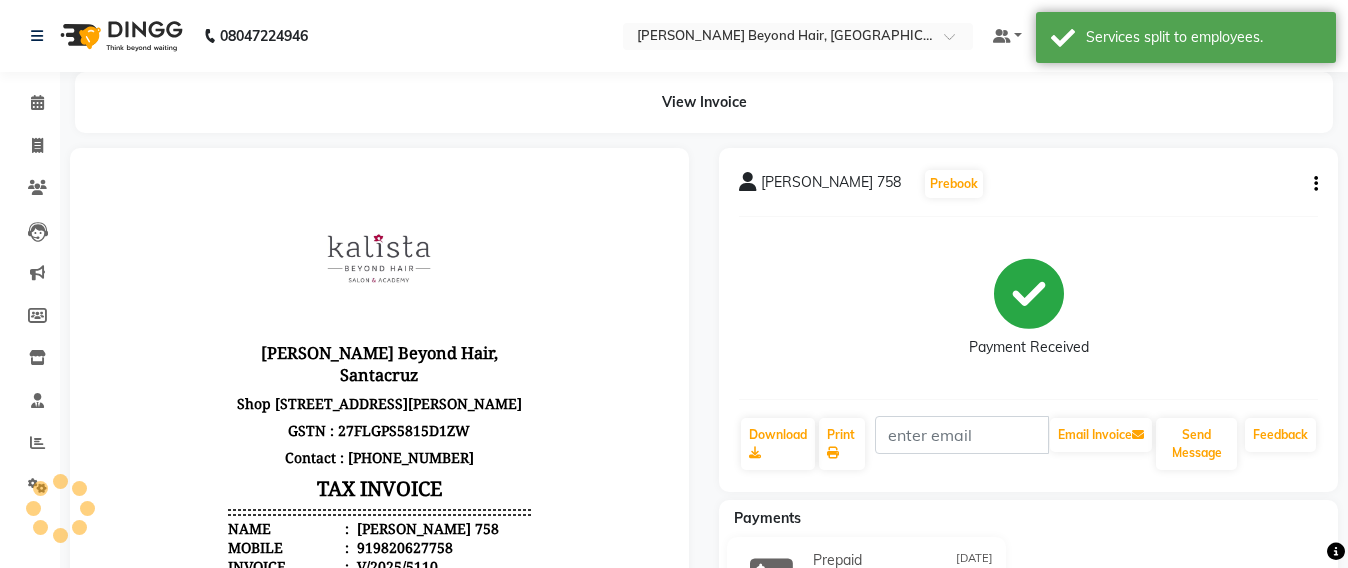 click 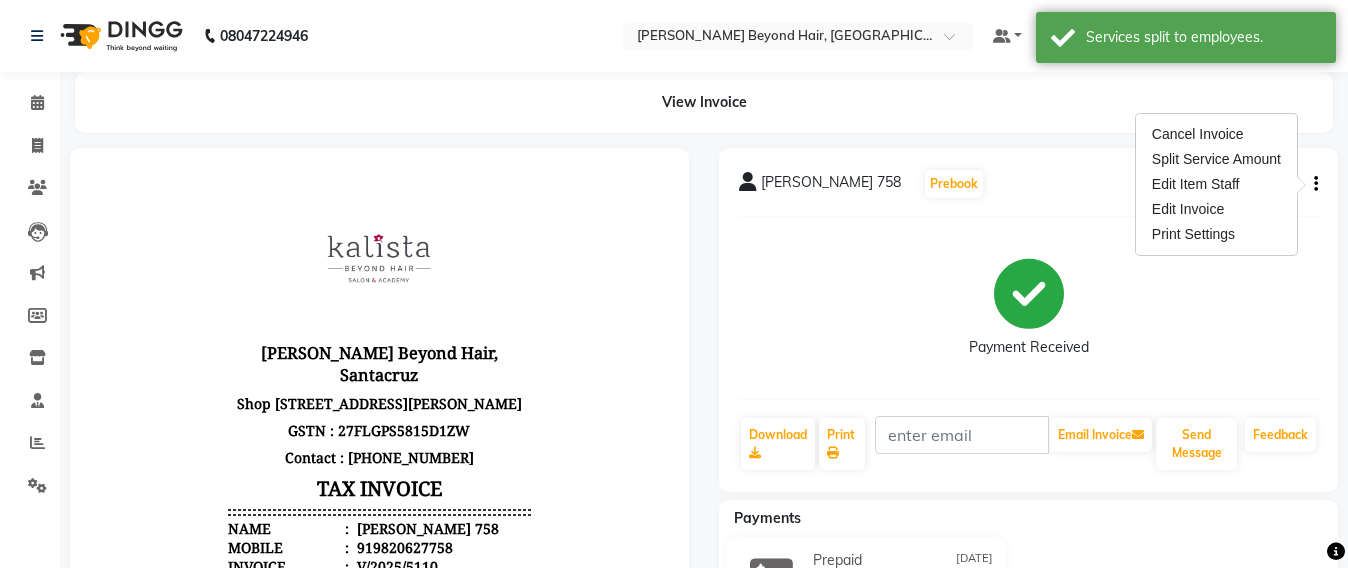 click on "View Invoice      [PERSON_NAME] 758   Prebook   Payment Received  Download  Print   Email Invoice   Send Message Feedback  Payments Prepaid [DATE] PLATINUN PKG {20K+4k} ₹17,400.00  Added on [DATE]" 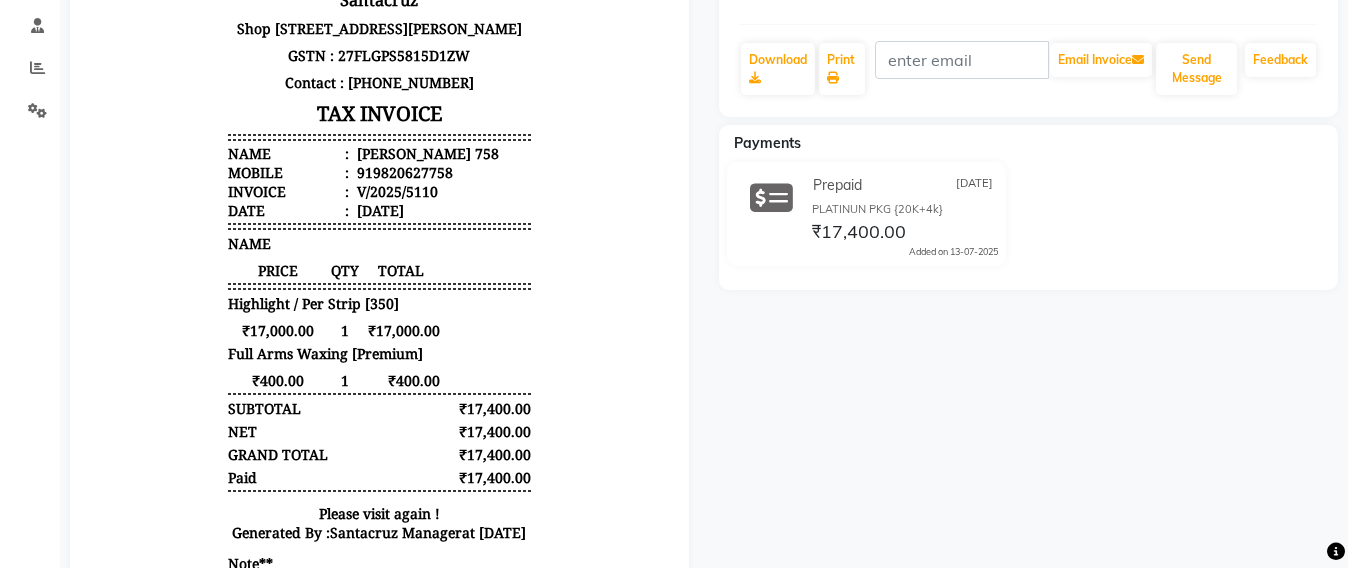 scroll, scrollTop: 0, scrollLeft: 0, axis: both 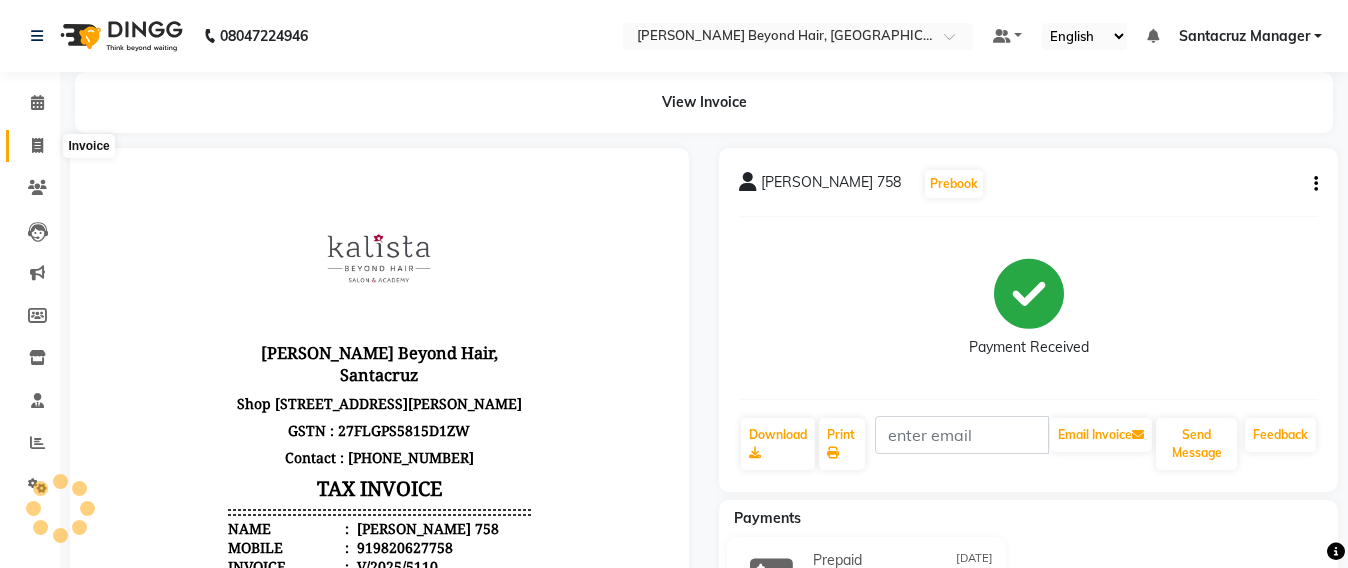 click 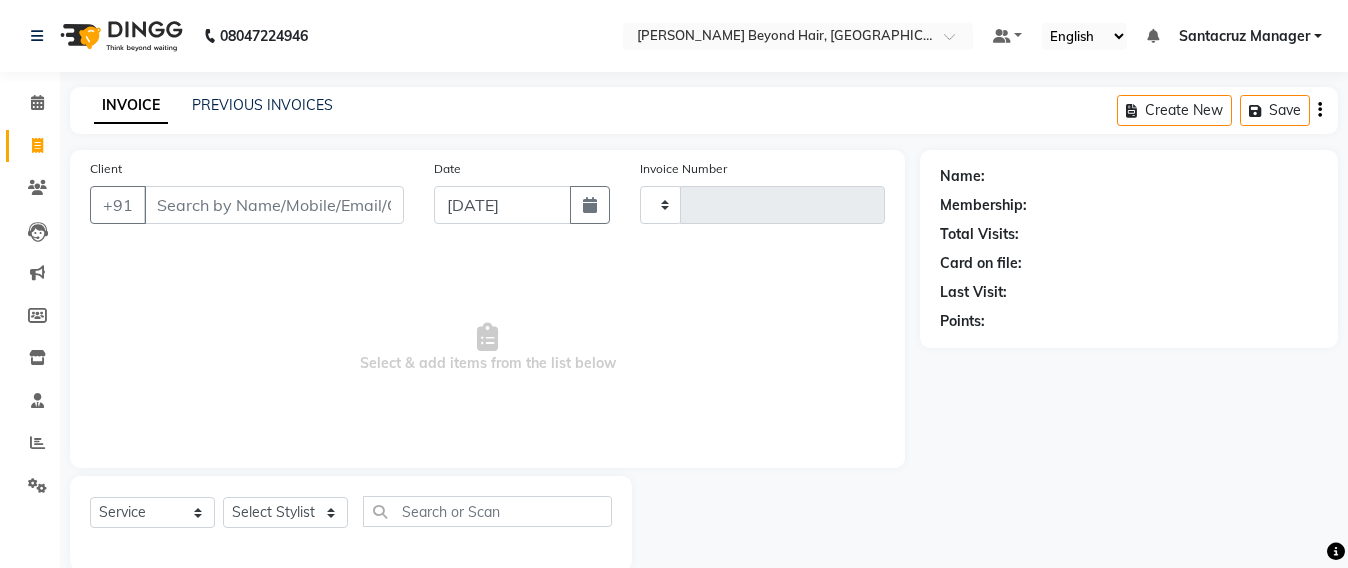 scroll, scrollTop: 33, scrollLeft: 0, axis: vertical 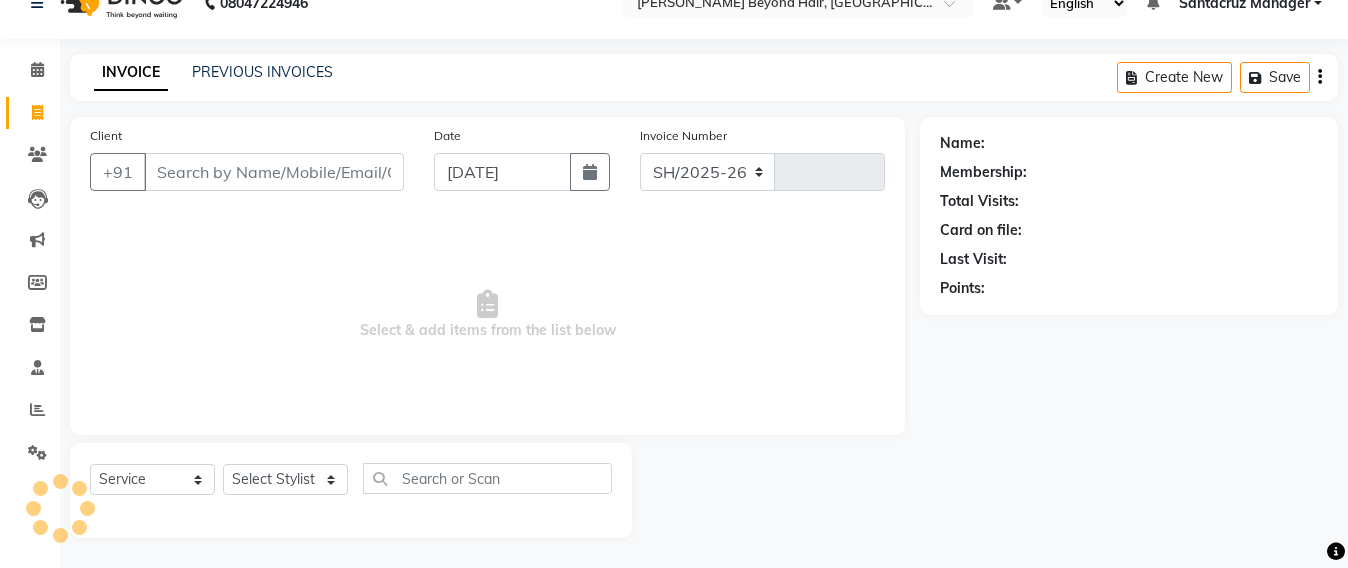 select on "6357" 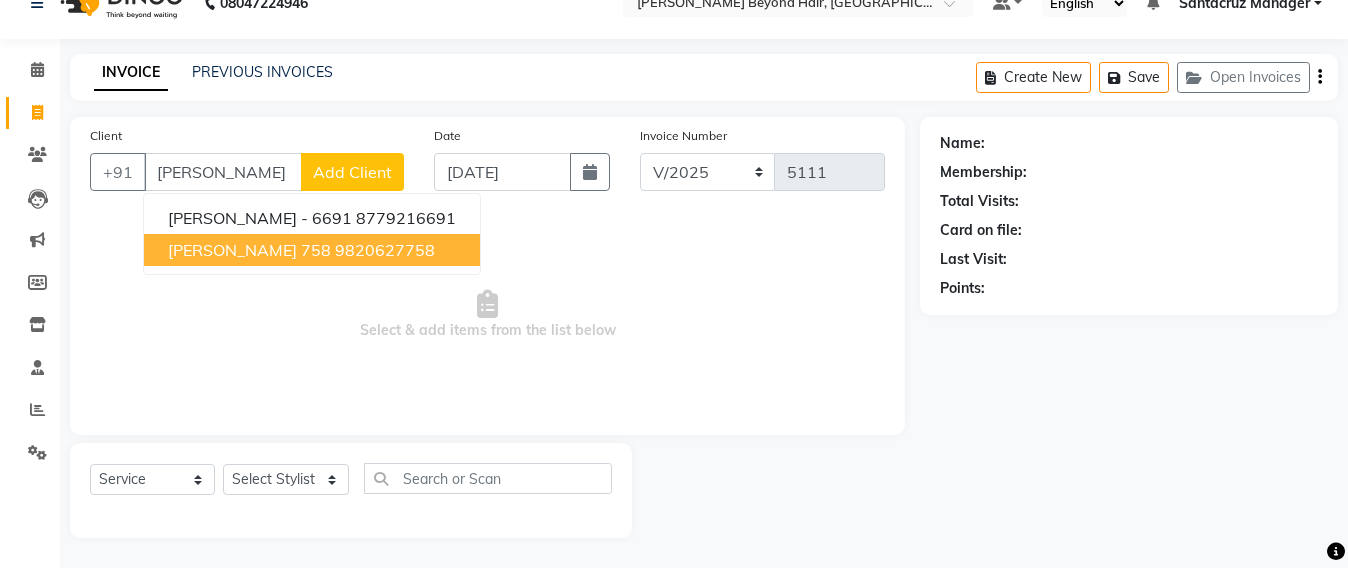 click on "9820627758" at bounding box center (385, 250) 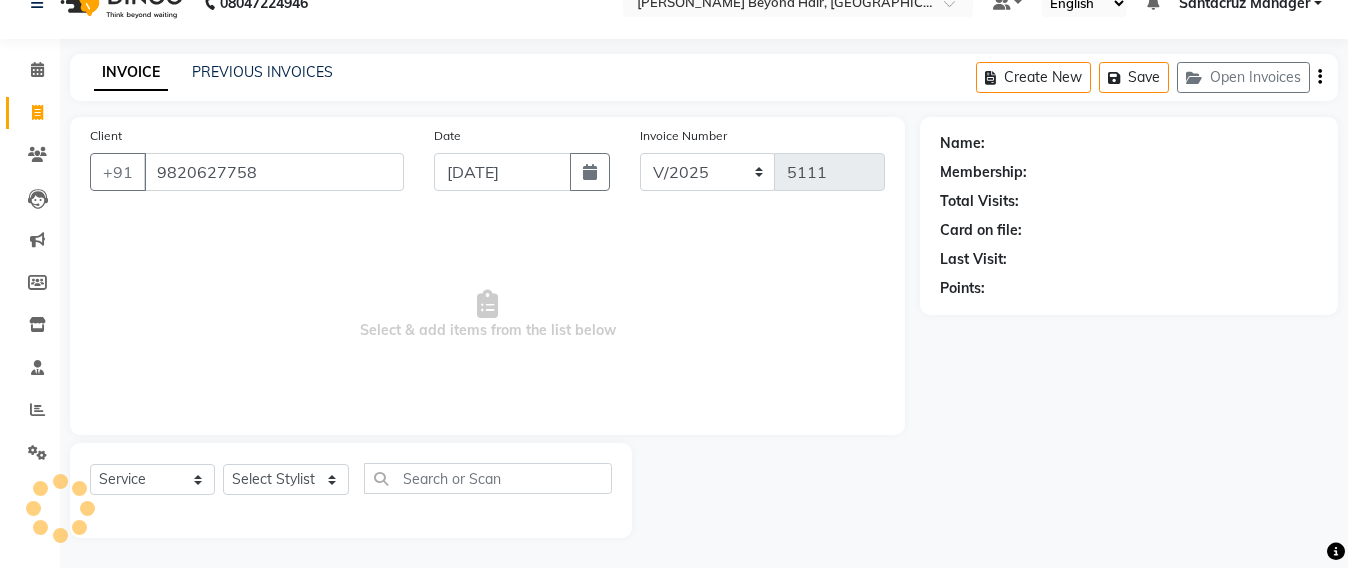 type on "9820627758" 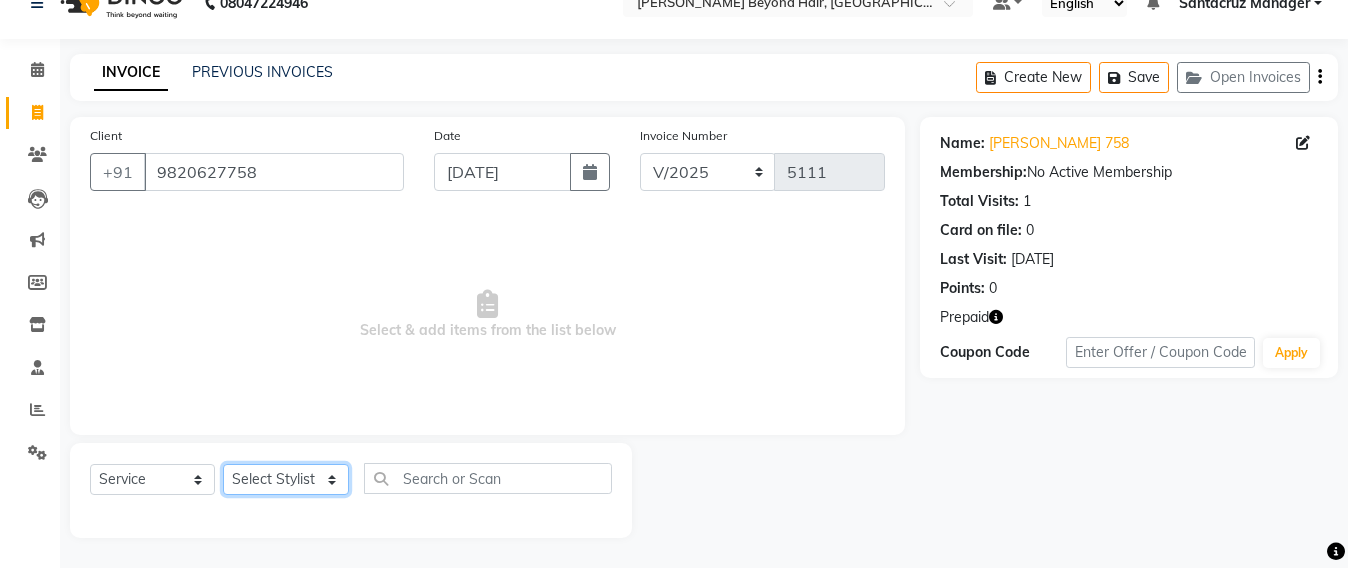 click on "Select Stylist Admin [PERSON_NAME] Sankat [PERSON_NAME] [PERSON_NAME] [PERSON_NAME] [PERSON_NAME] [PERSON_NAME] [PERSON_NAME] mahattre Pratibha [PERSON_NAME] Rosy [PERSON_NAME] [PERSON_NAME] admin [PERSON_NAME] Manager [PERSON_NAME] SOMAYANG VASHUM [PERSON_NAME]" 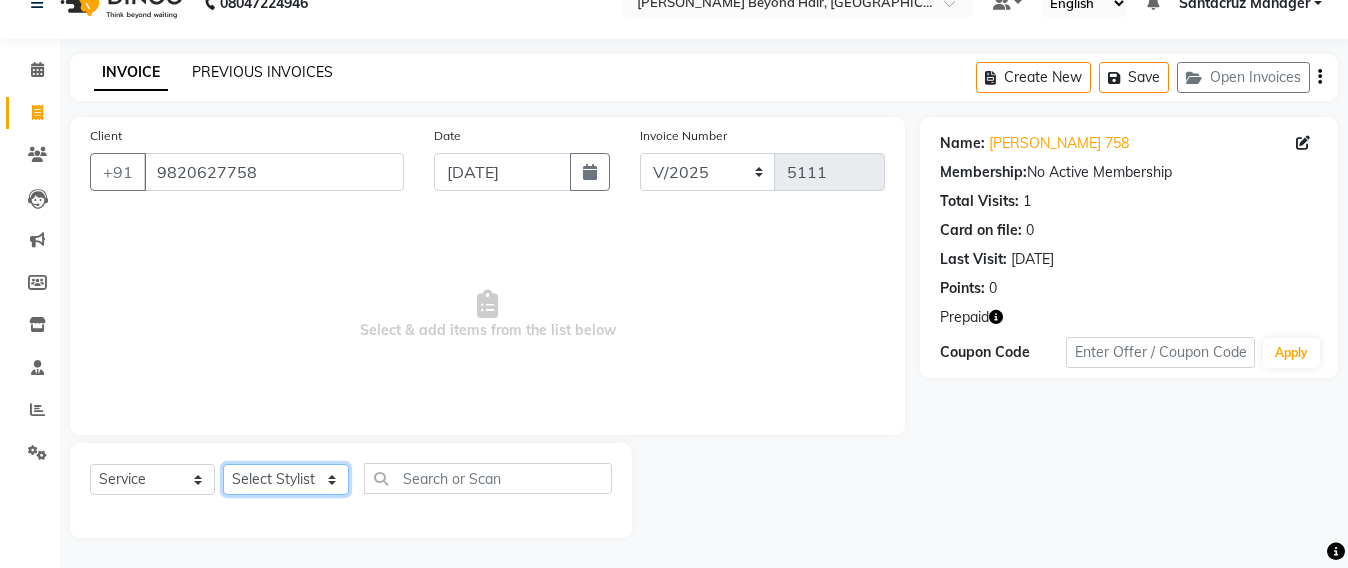 select on "48409" 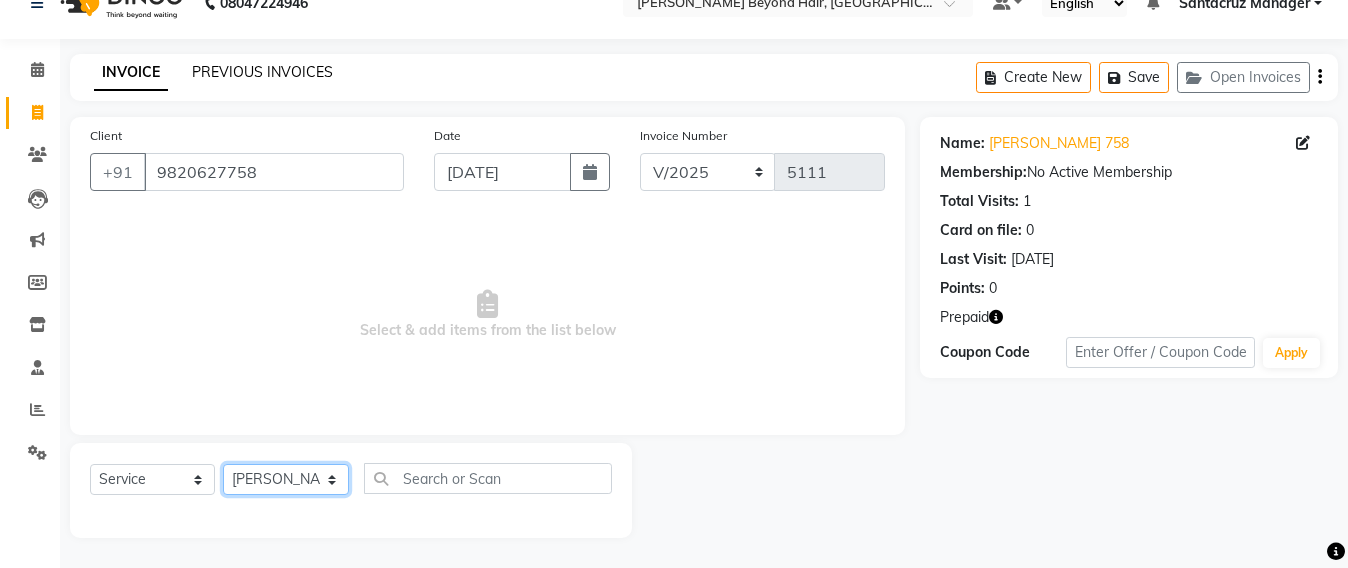 click on "Select Stylist Admin [PERSON_NAME] Sankat [PERSON_NAME] [PERSON_NAME] [PERSON_NAME] [PERSON_NAME] [PERSON_NAME] [PERSON_NAME] mahattre Pratibha [PERSON_NAME] Rosy [PERSON_NAME] [PERSON_NAME] admin [PERSON_NAME] Manager [PERSON_NAME] SOMAYANG VASHUM [PERSON_NAME]" 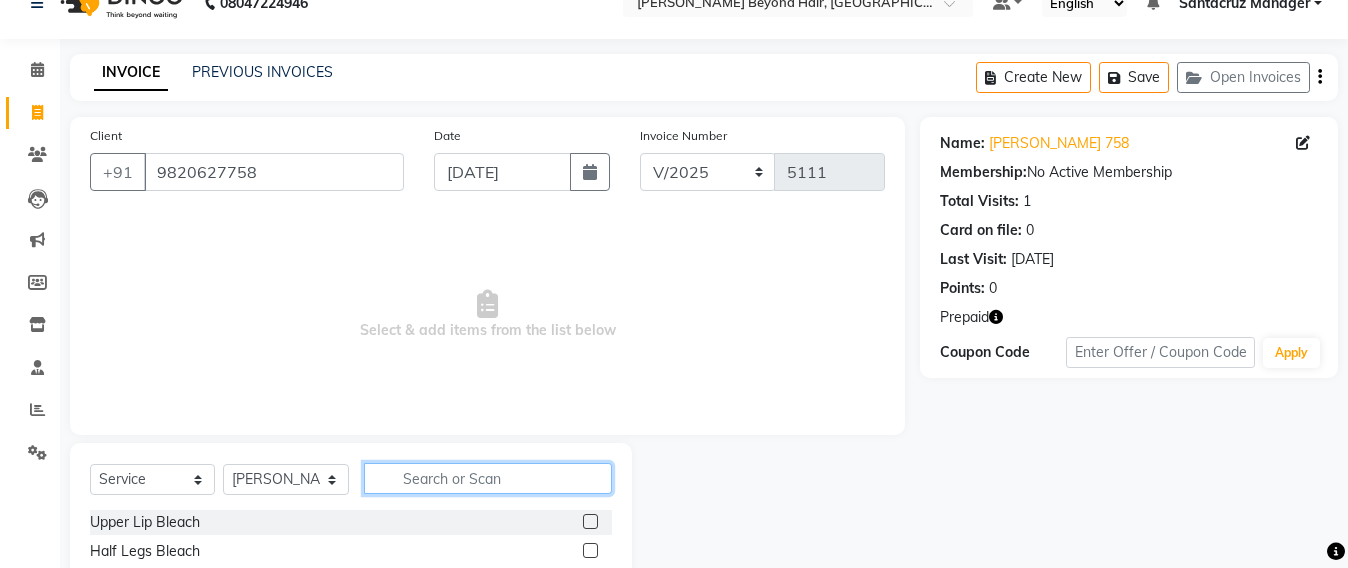 click 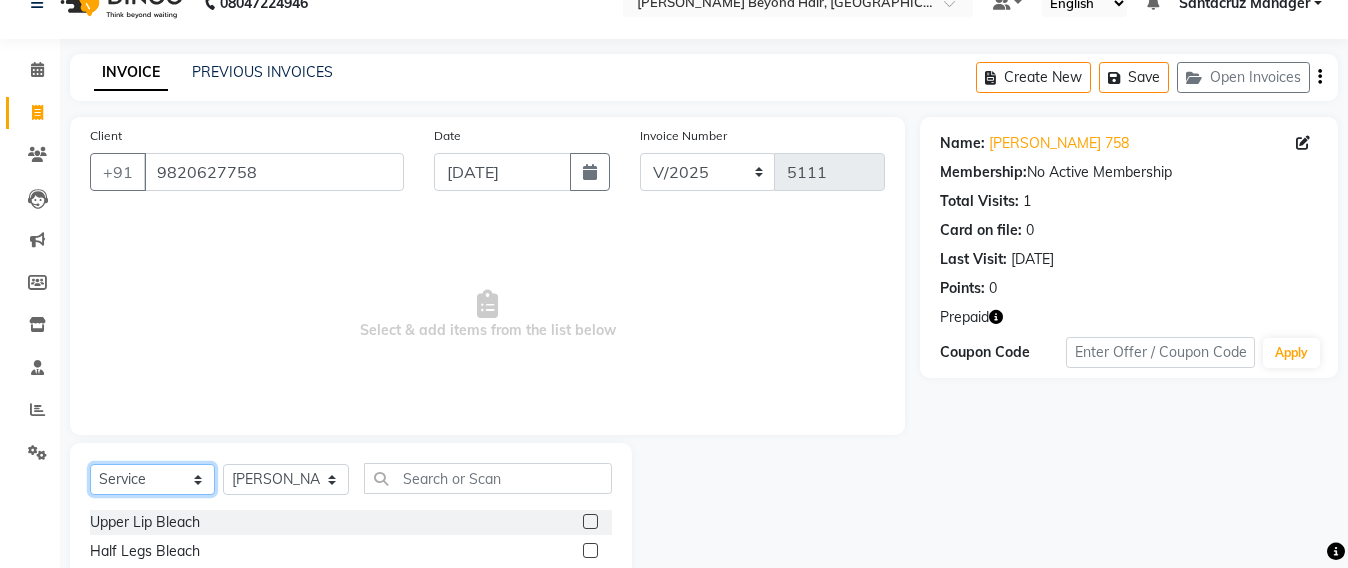 click on "Select  Service  Product  Membership  Package Voucher Prepaid Gift Card" 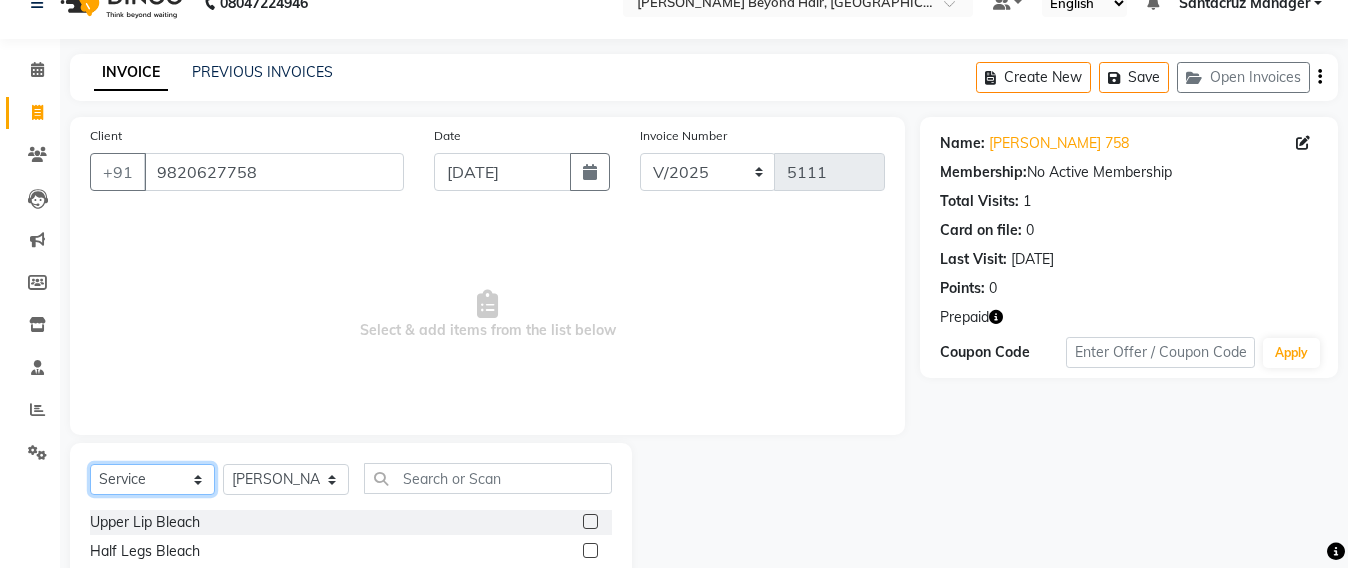 select on "product" 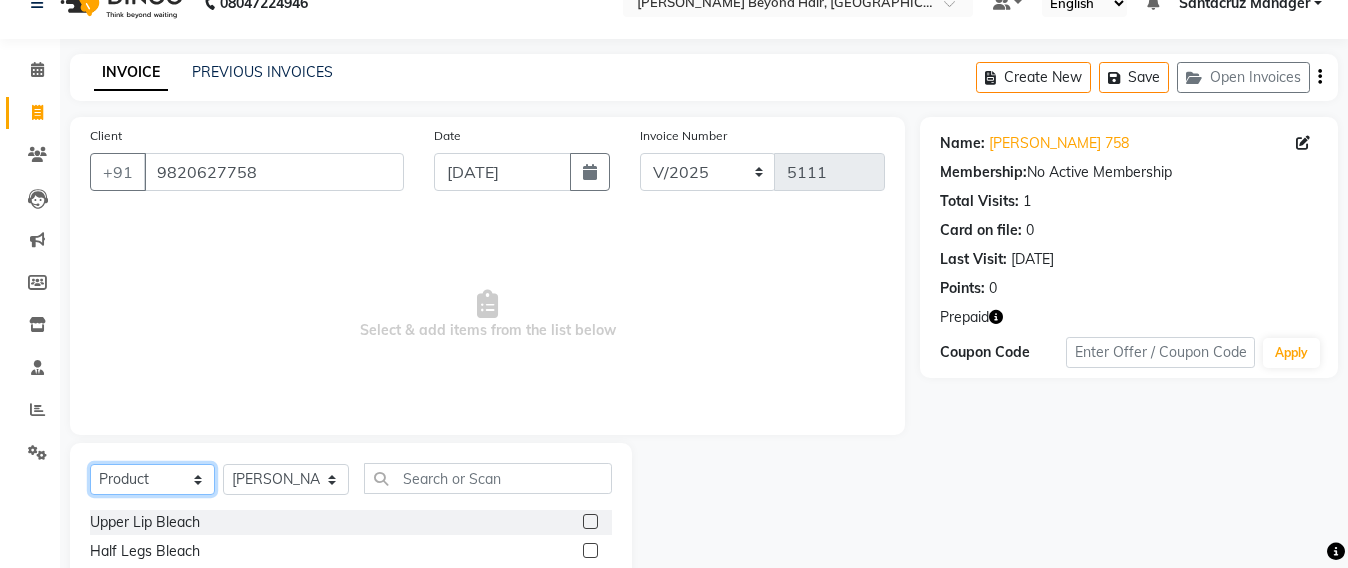 click on "Select  Service  Product  Membership  Package Voucher Prepaid Gift Card" 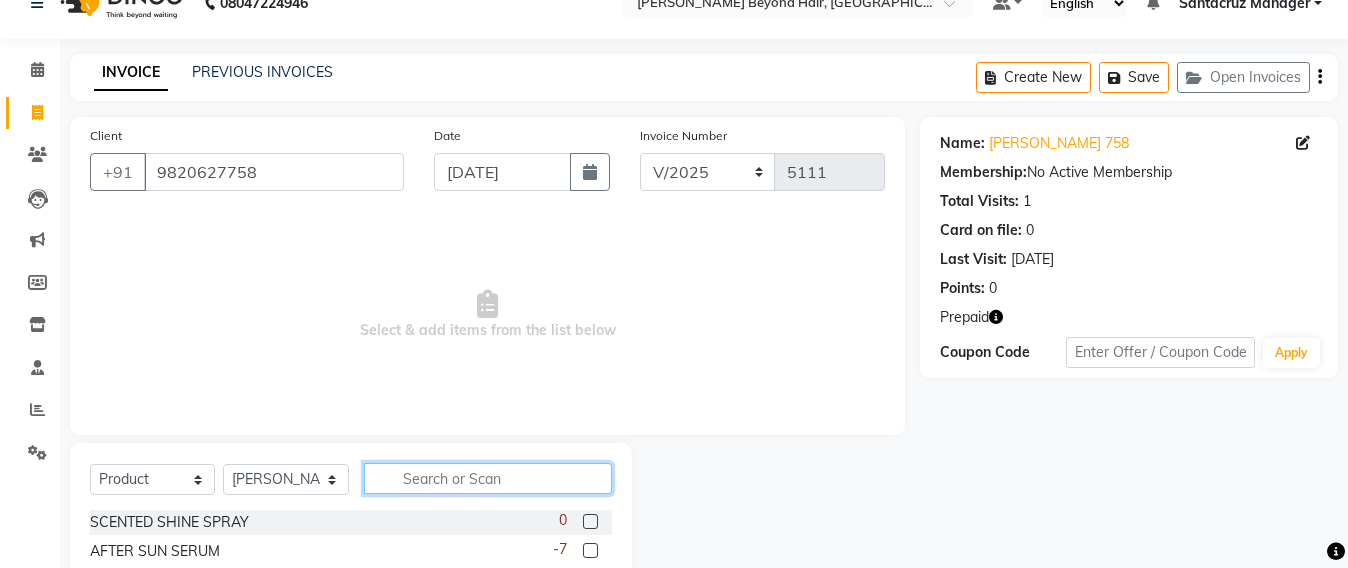 click 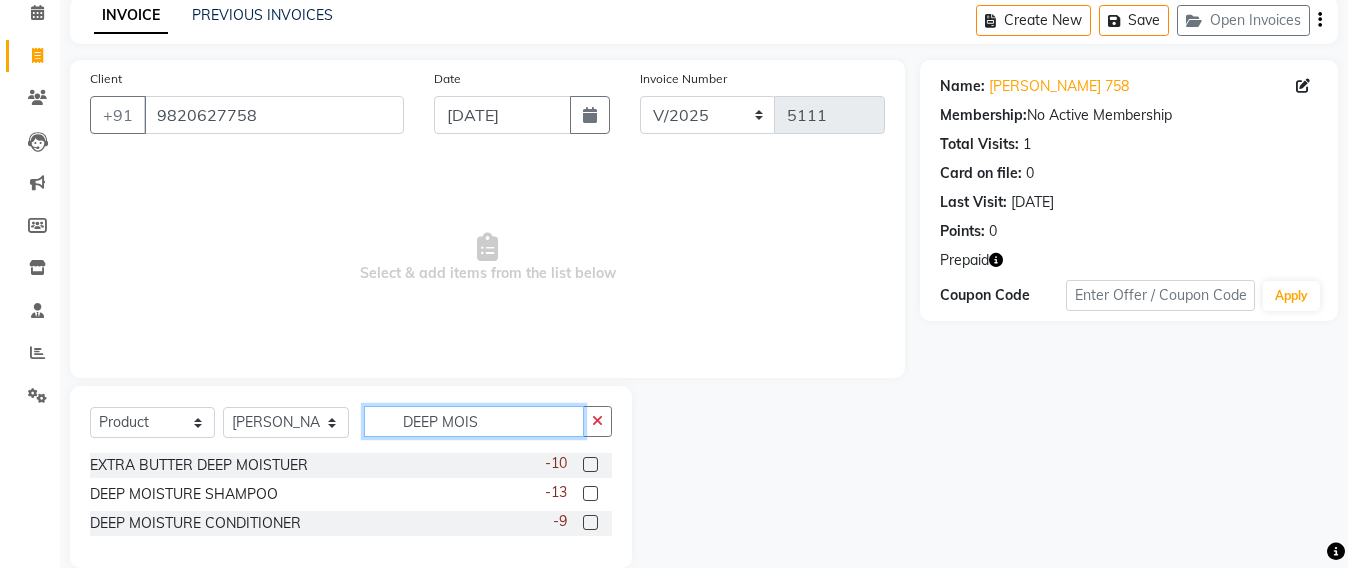 scroll, scrollTop: 120, scrollLeft: 0, axis: vertical 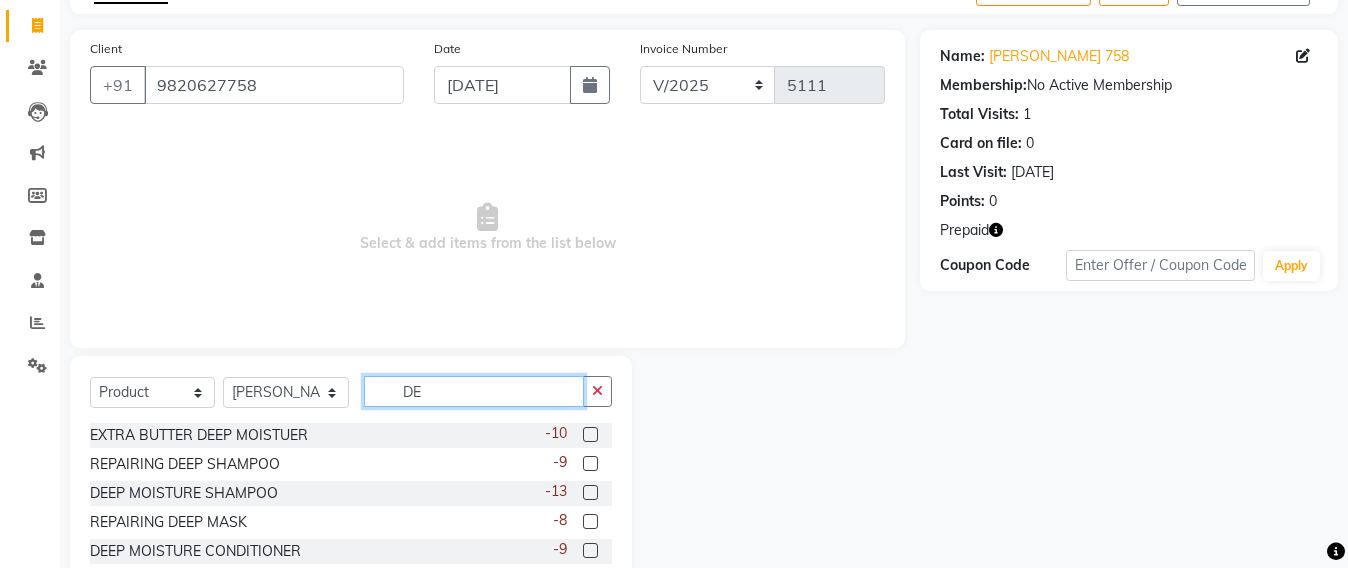 type on "D" 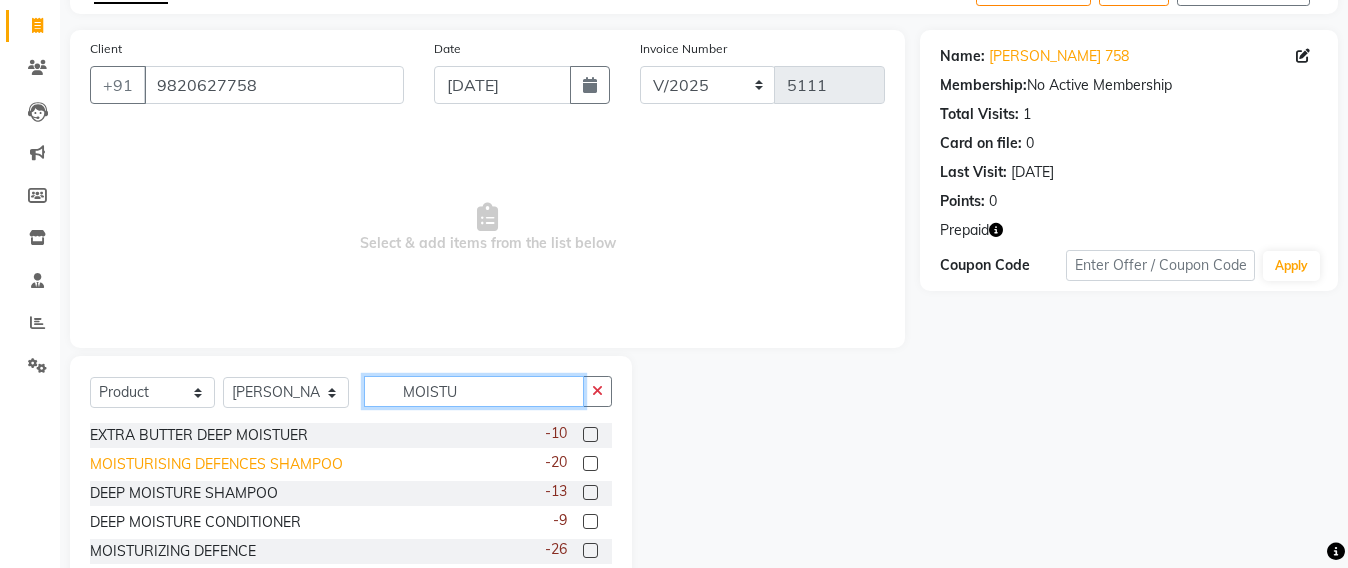 type on "MOISTU" 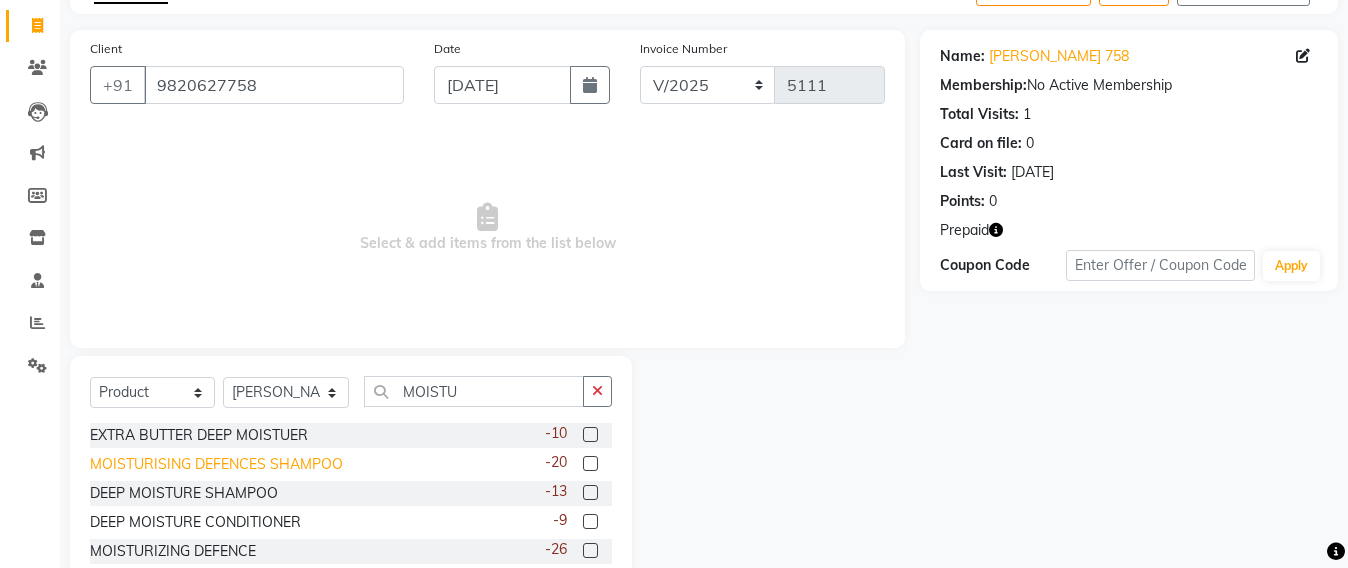 click on "MOISTURISING DEFENCES SHAMPOO" 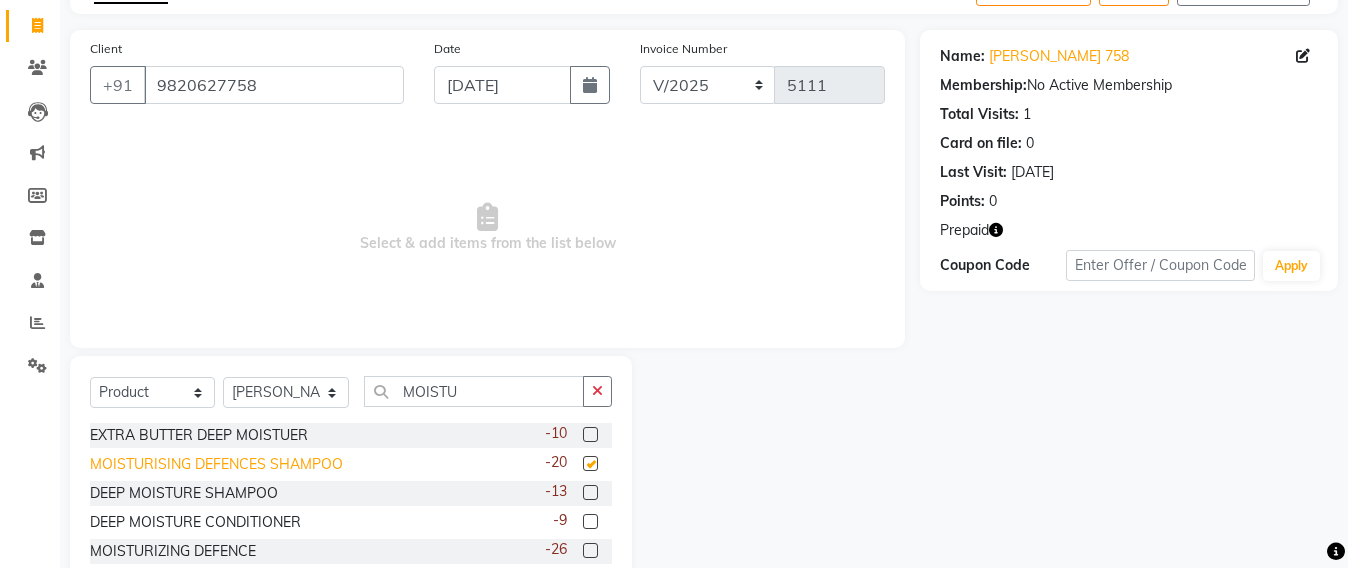 checkbox on "false" 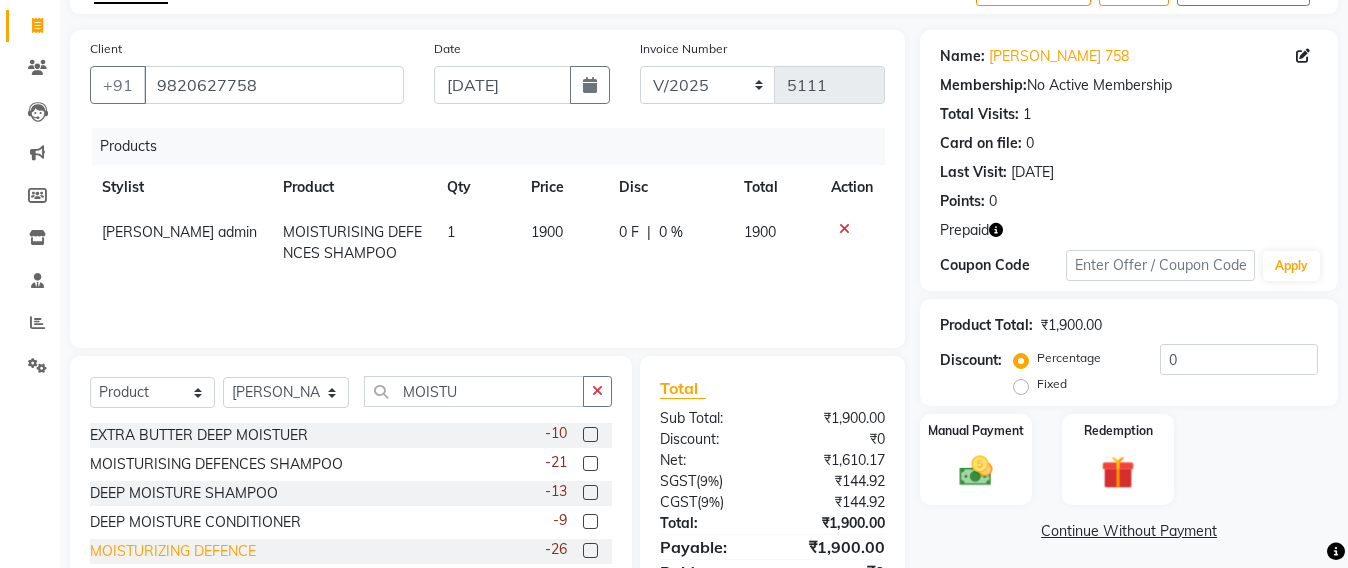 click on "MOISTURIZING DEFENCE" 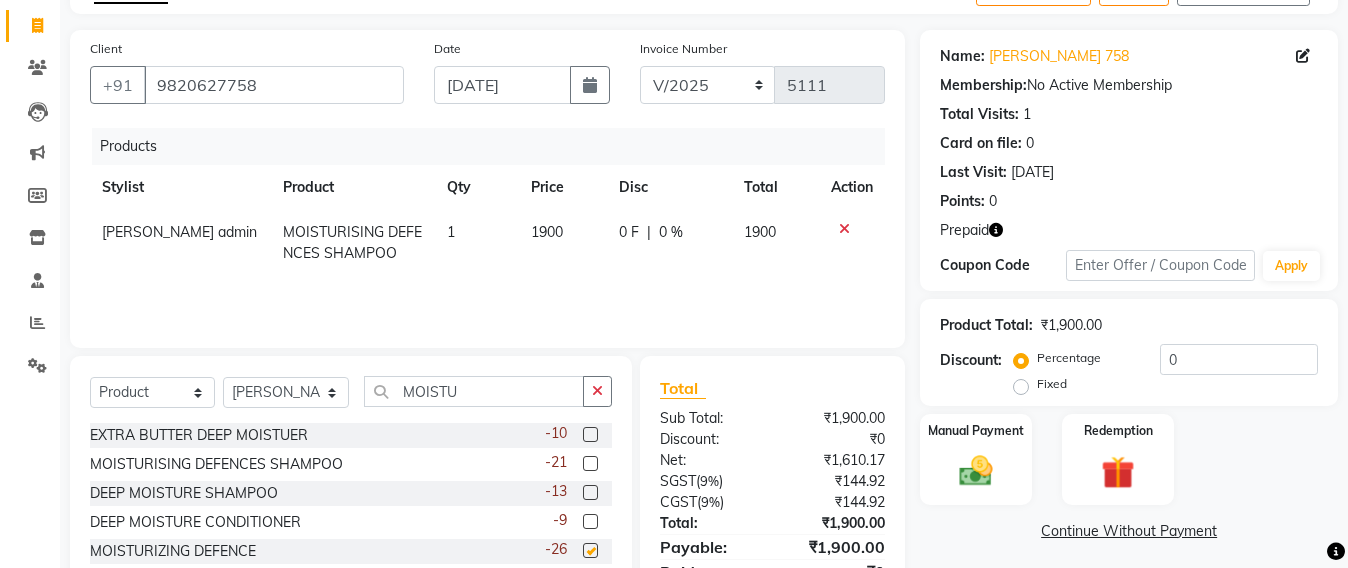 checkbox on "false" 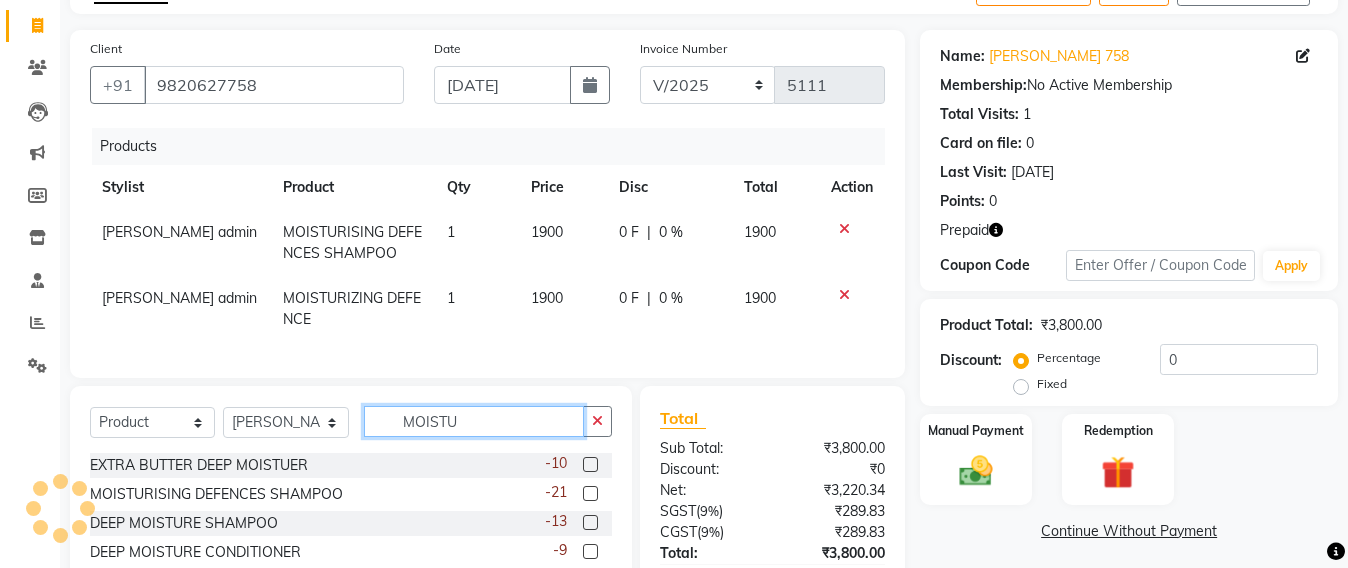 click on "MOISTU" 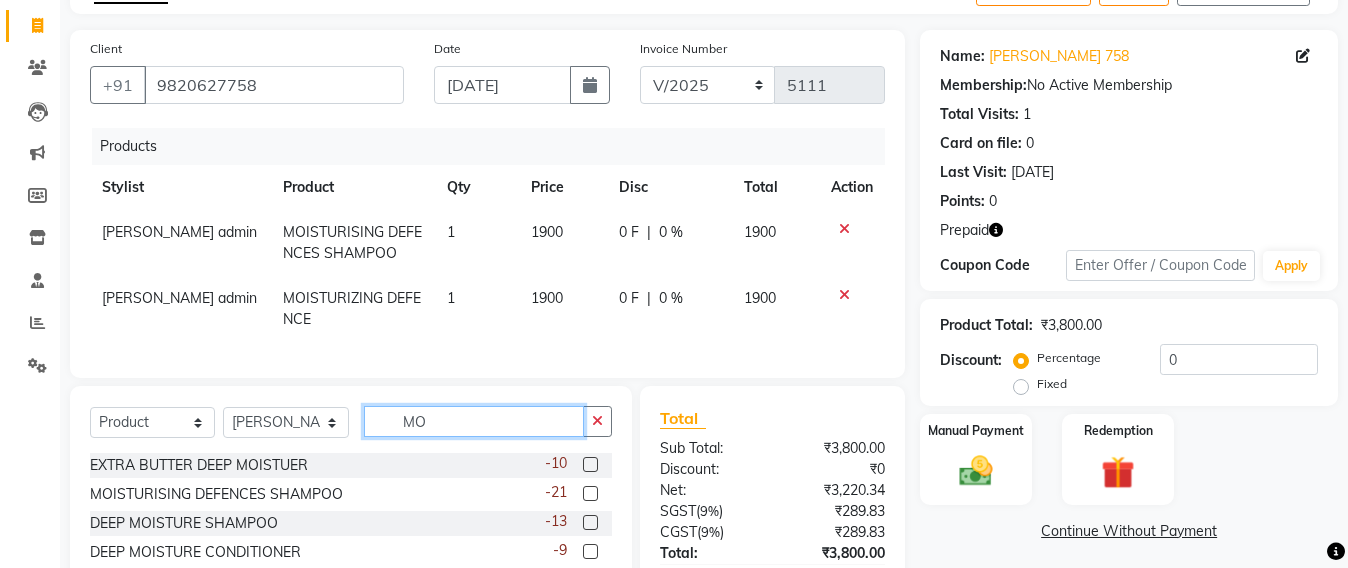 type on "M" 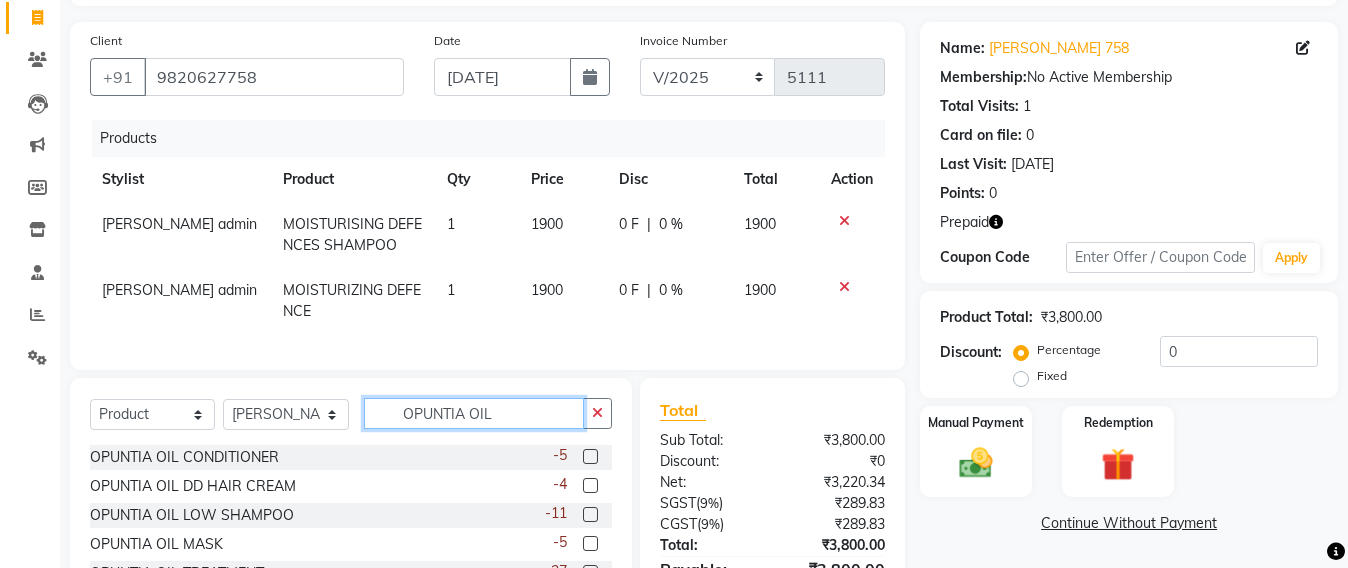 scroll, scrollTop: 245, scrollLeft: 0, axis: vertical 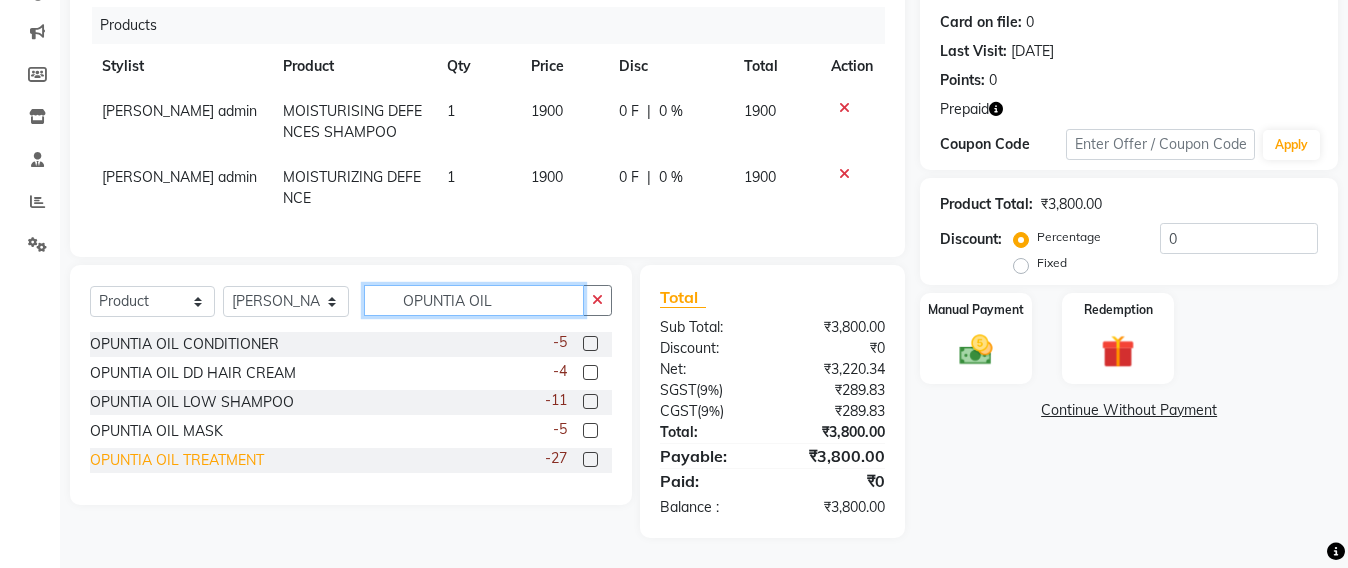 type on "OPUNTIA OIL" 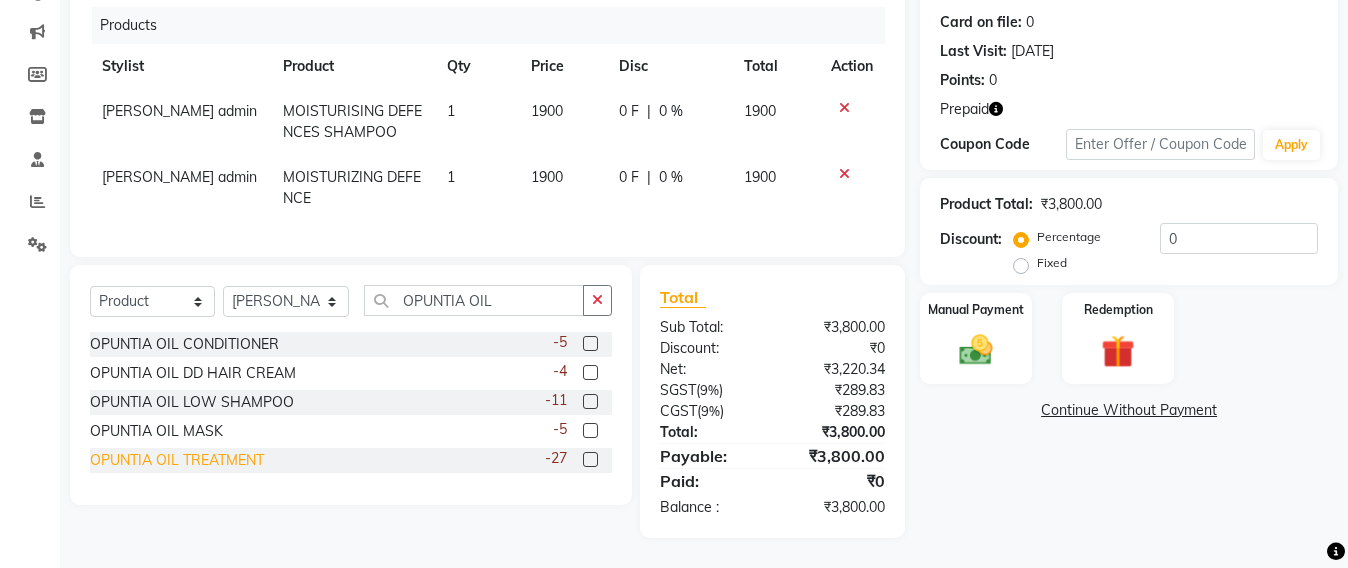 click on "OPUNTIA OIL TREATMENT" 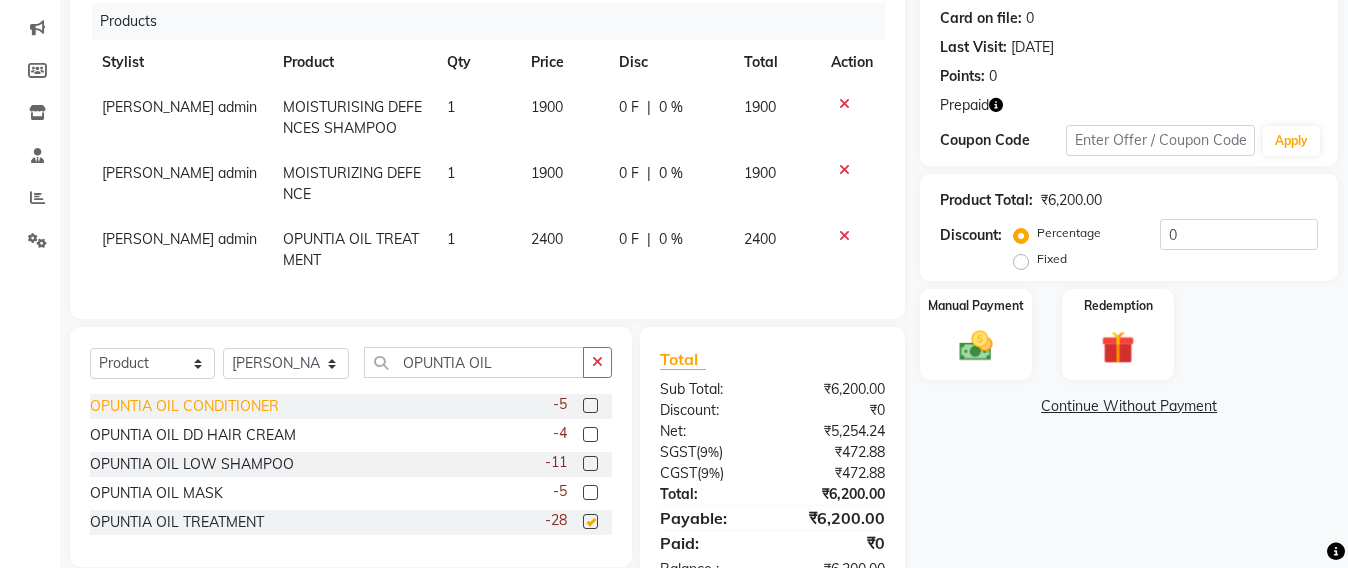 checkbox on "false" 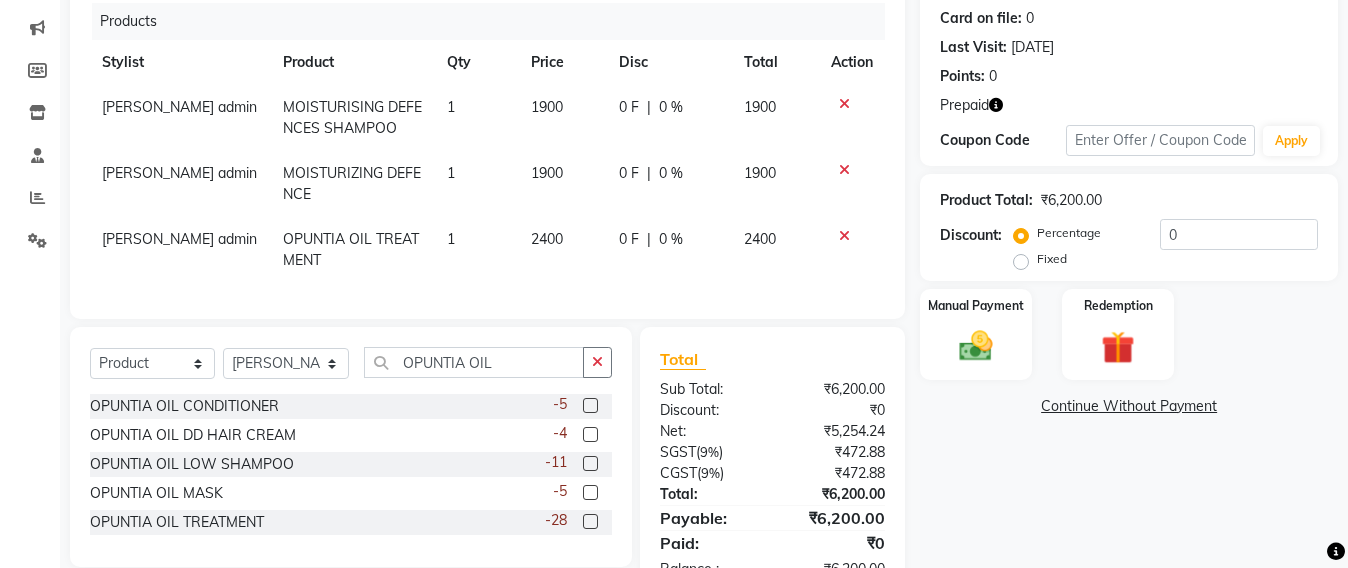 click on "0 F | 0 %" 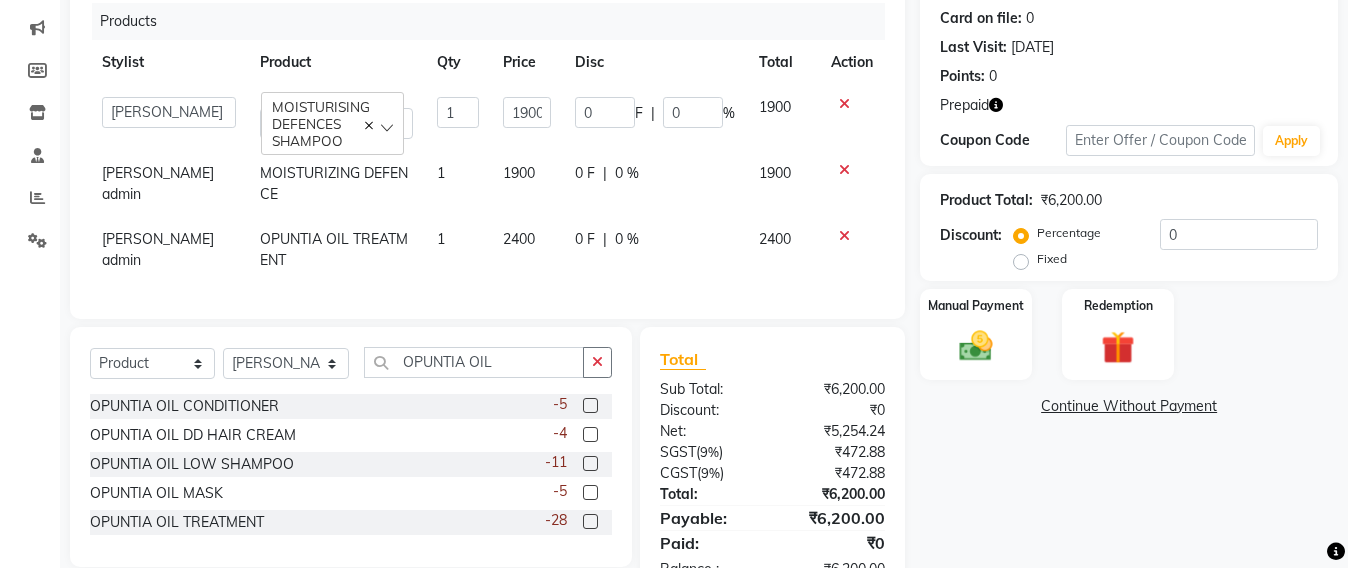 click on "0 F | 0 %" 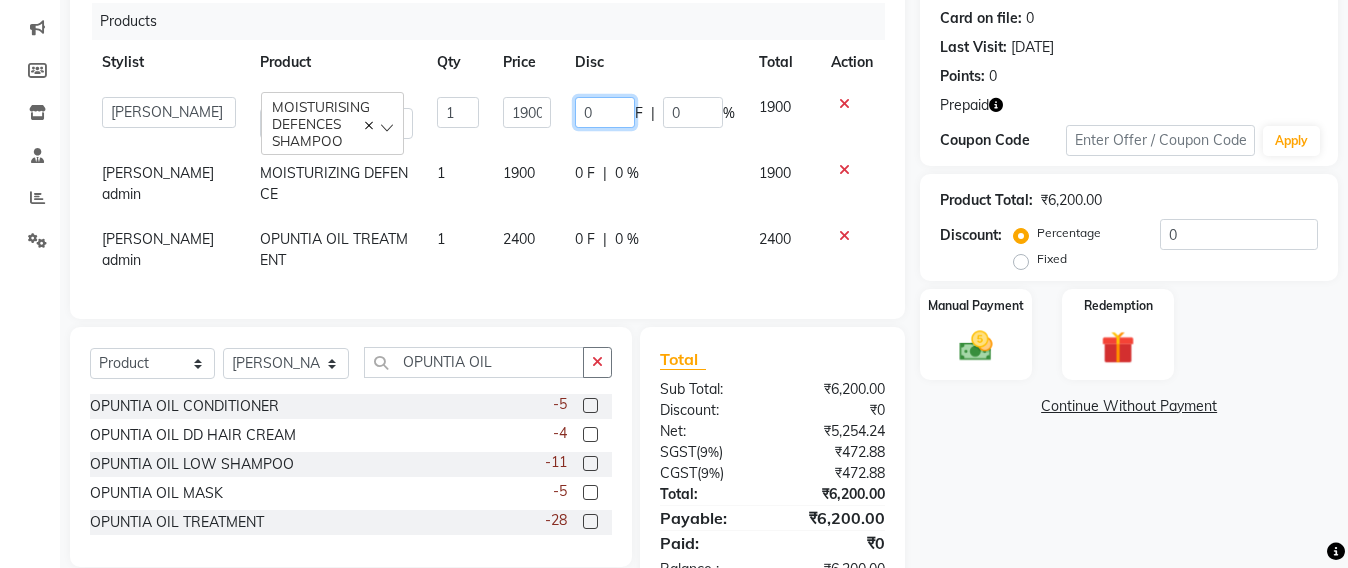click on "0" 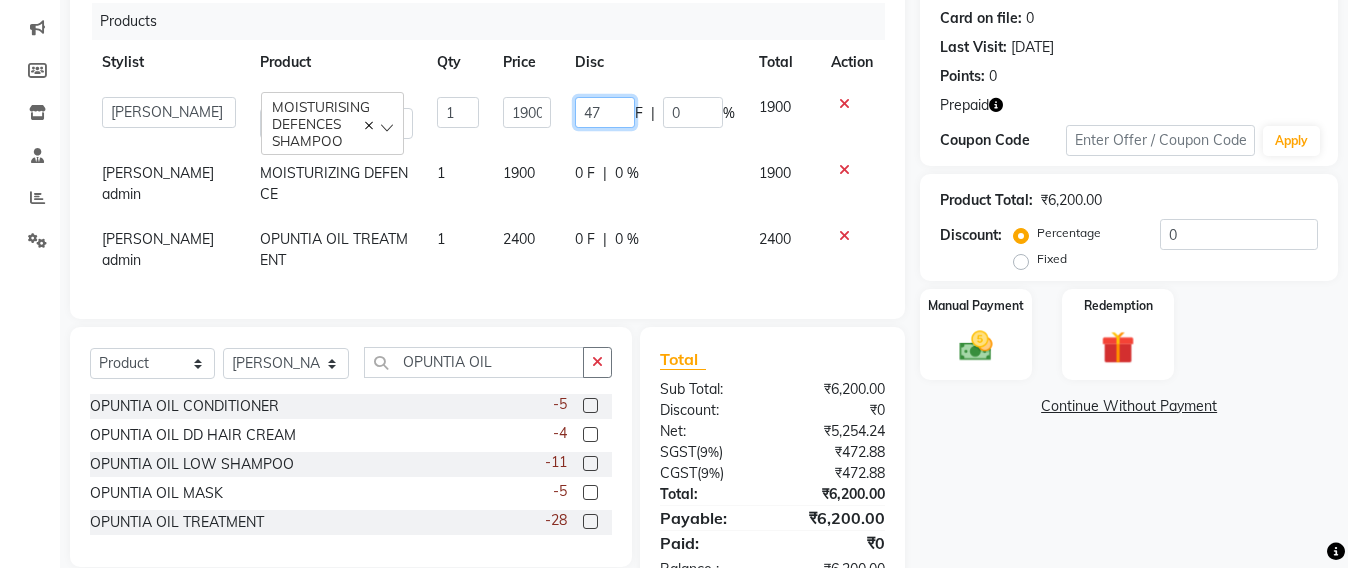 type on "475" 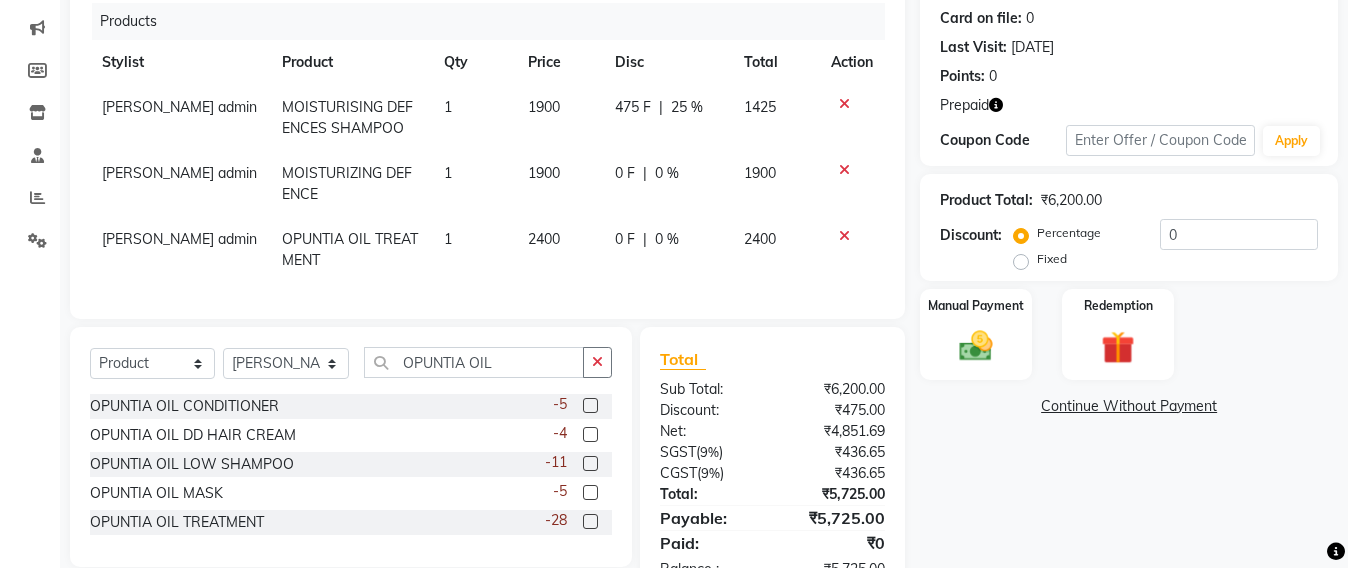 click on "[PERSON_NAME] admin MOISTURIZING DEFENCE 1 1900 0 F | 0 % 1900" 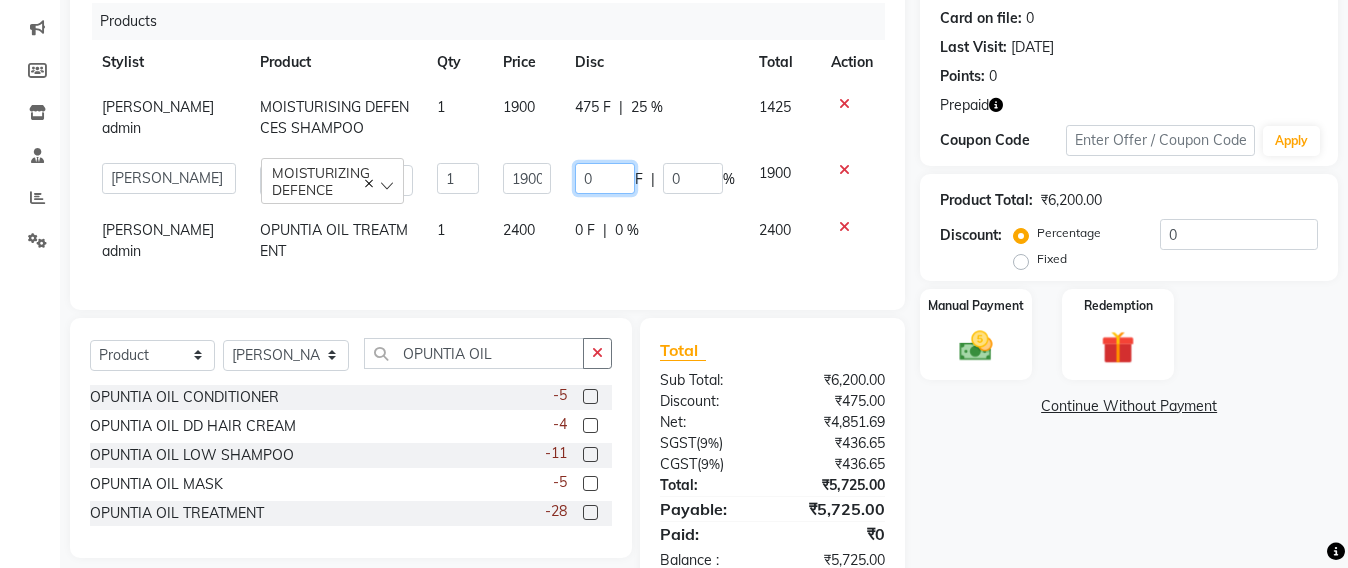 click on "0" 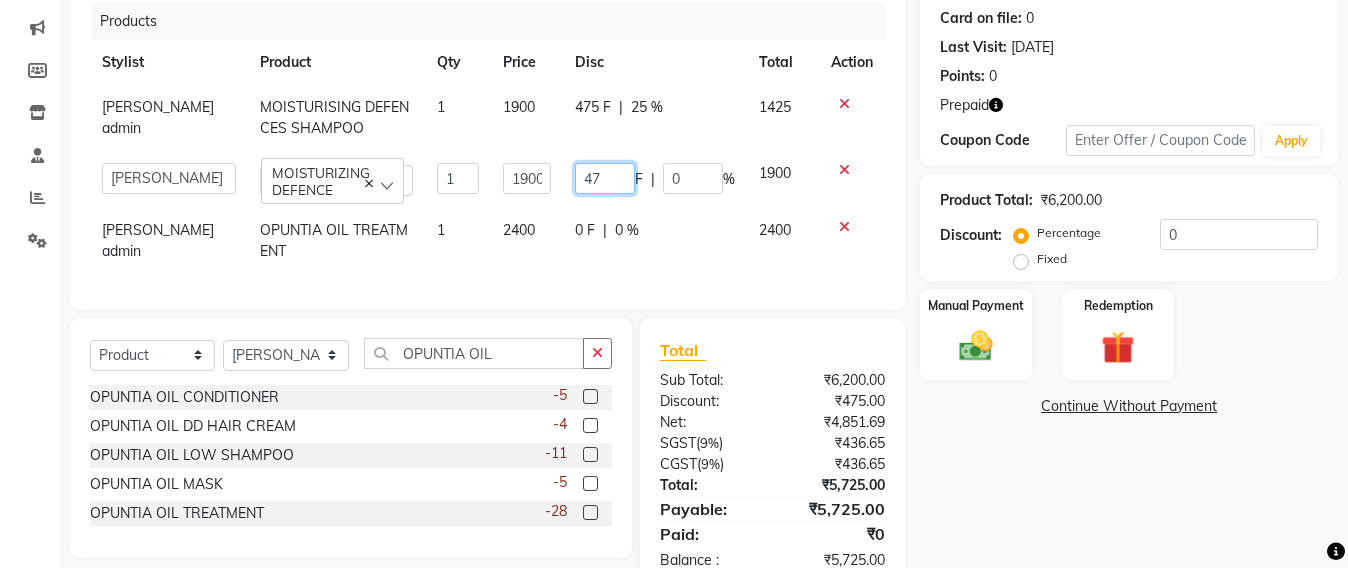 type on "475" 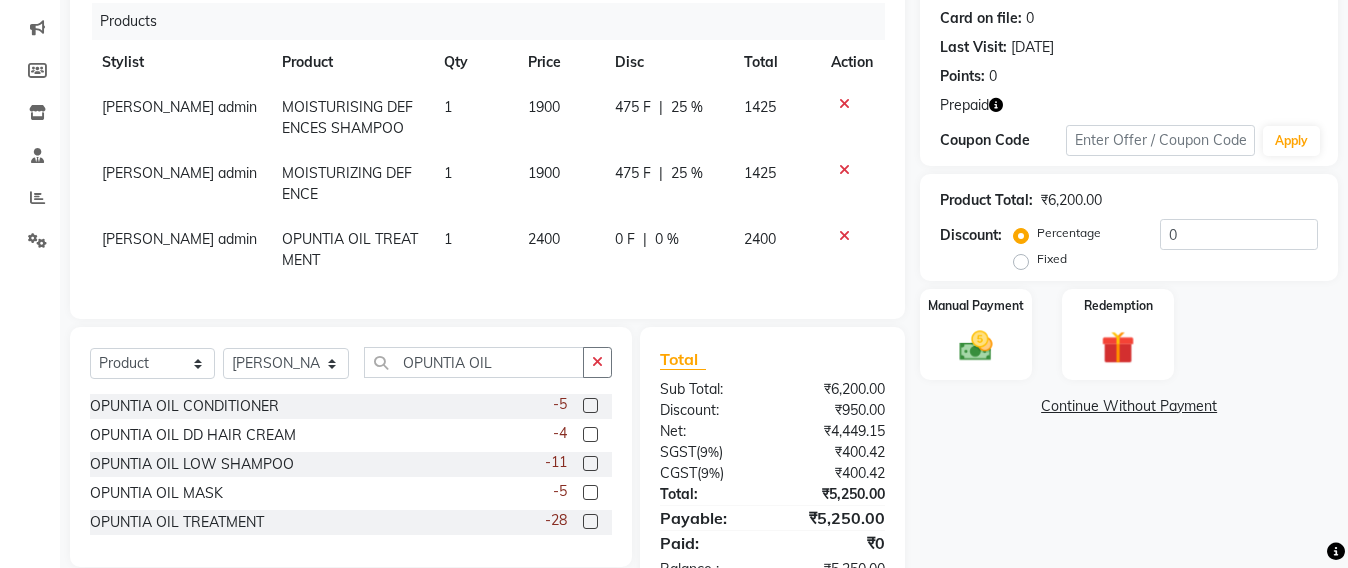 click on "[PERSON_NAME] admin OPUNTIA OIL TREATMENT 1 2400 0 F | 0 % 2400" 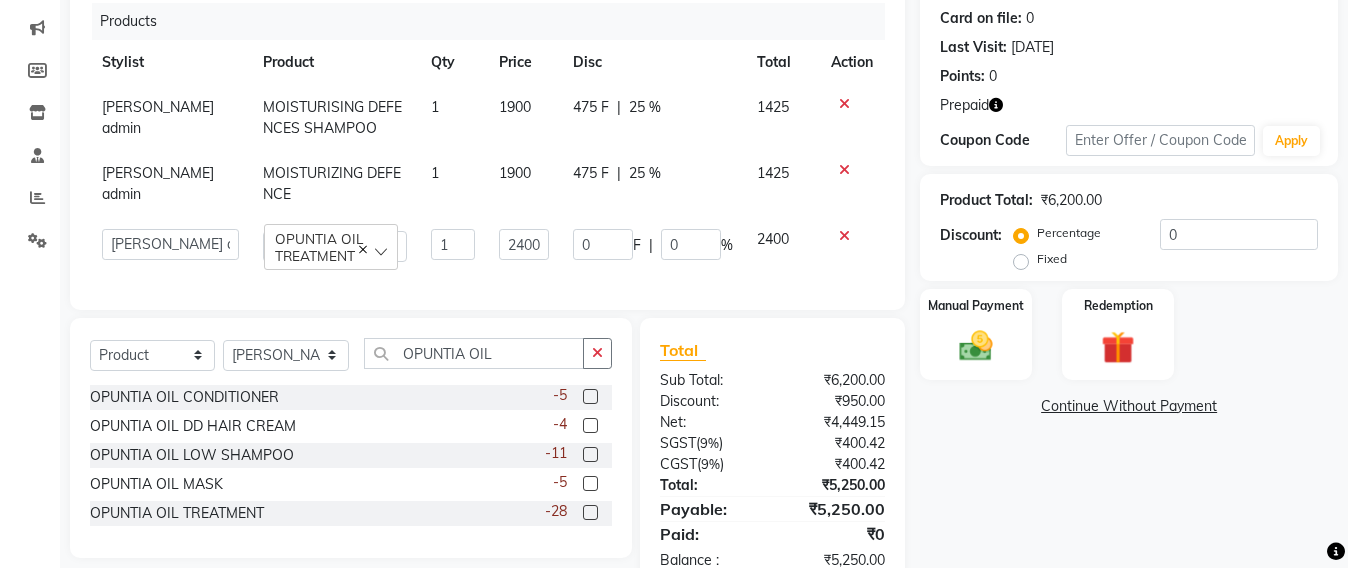 click on "F" 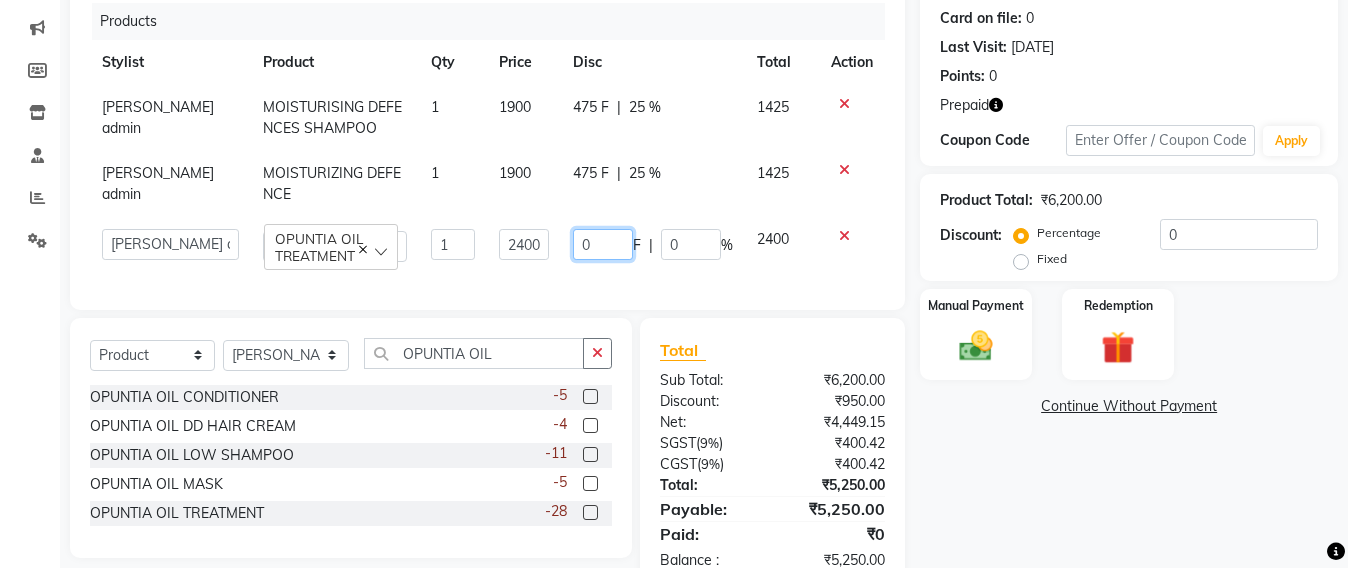 click on "0" 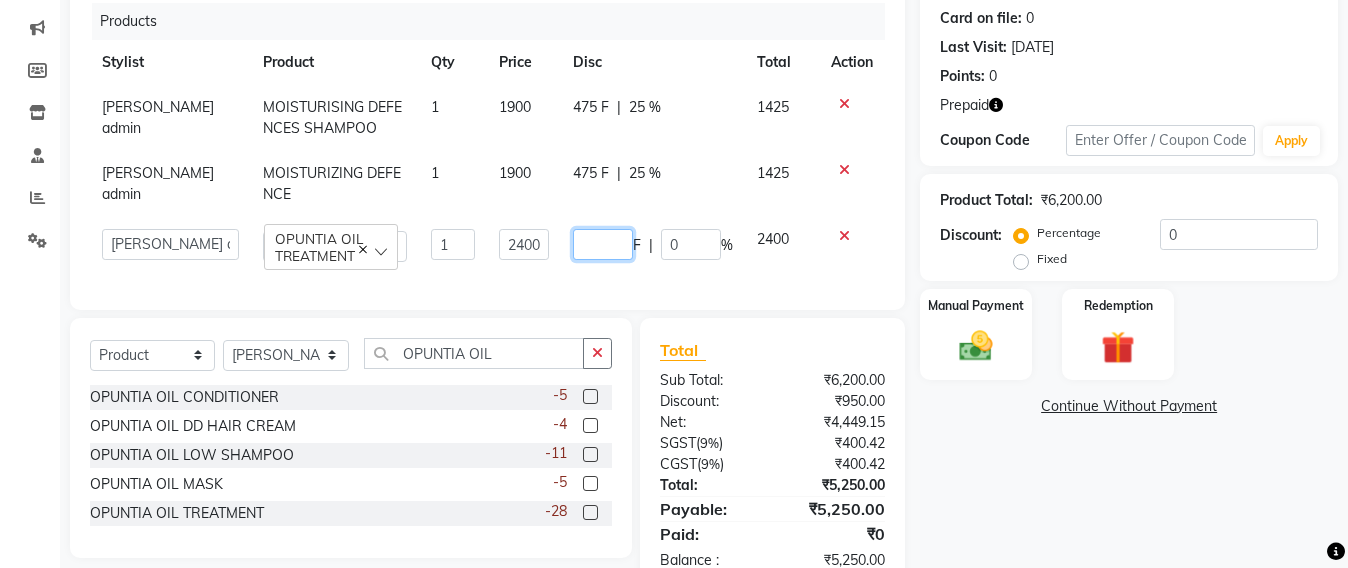 type on "1" 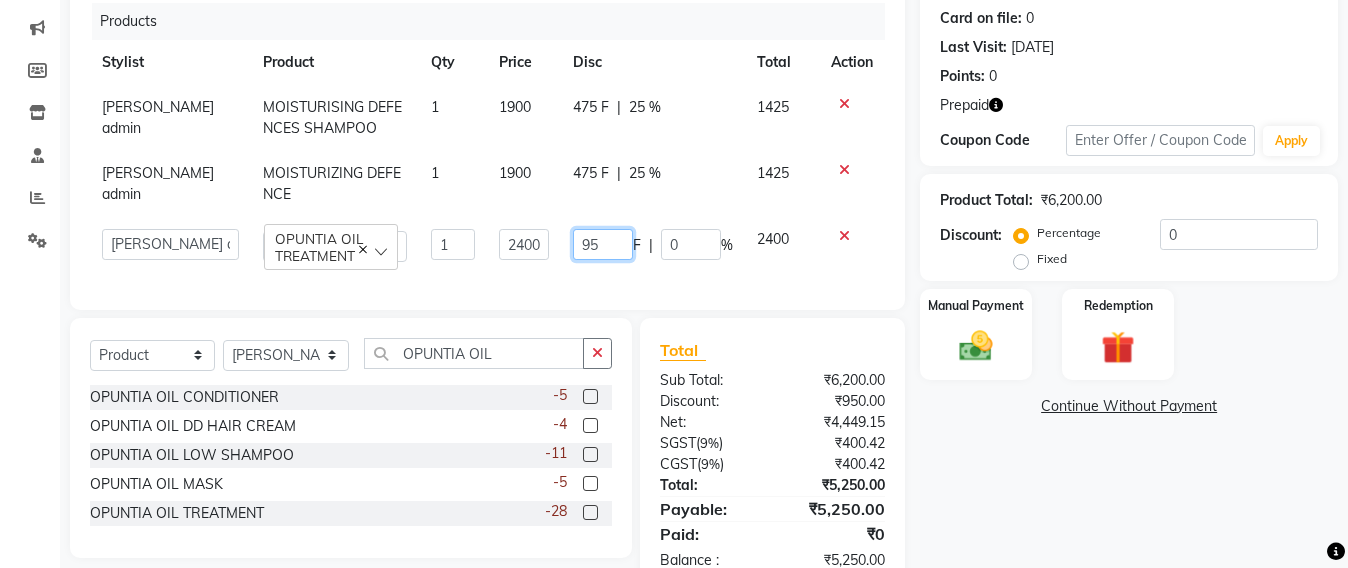 type on "950" 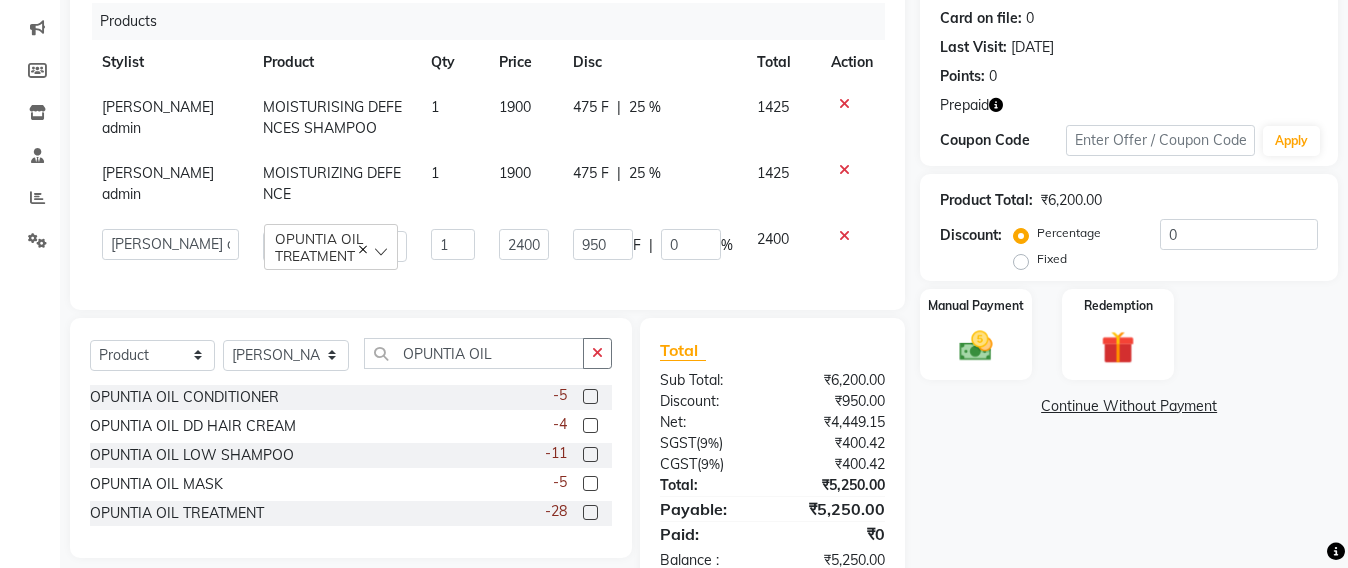 click on "Products Stylist Product Qty Price Disc Total Action [PERSON_NAME] admin MOISTURISING DEFENCES SHAMPOO 1 1900 475 F | 25 % 1425 [PERSON_NAME] admin MOISTURIZING DEFENCE 1 1900 475 F | 25 % 1425  Admin   [PERSON_NAME] Sankat   [PERSON_NAME]   [PERSON_NAME] [PERSON_NAME]   [PERSON_NAME]   [PERSON_NAME] [PERSON_NAME] mahattre   Pratibha [PERSON_NAME]   [PERSON_NAME]   [PERSON_NAME] admin   Santacruz Manager   [PERSON_NAME]   SOMAYANG VASHUM   [PERSON_NAME]   OPUNTIA OIL TREATMENT  1 2400 950 F | 0 % 2400" 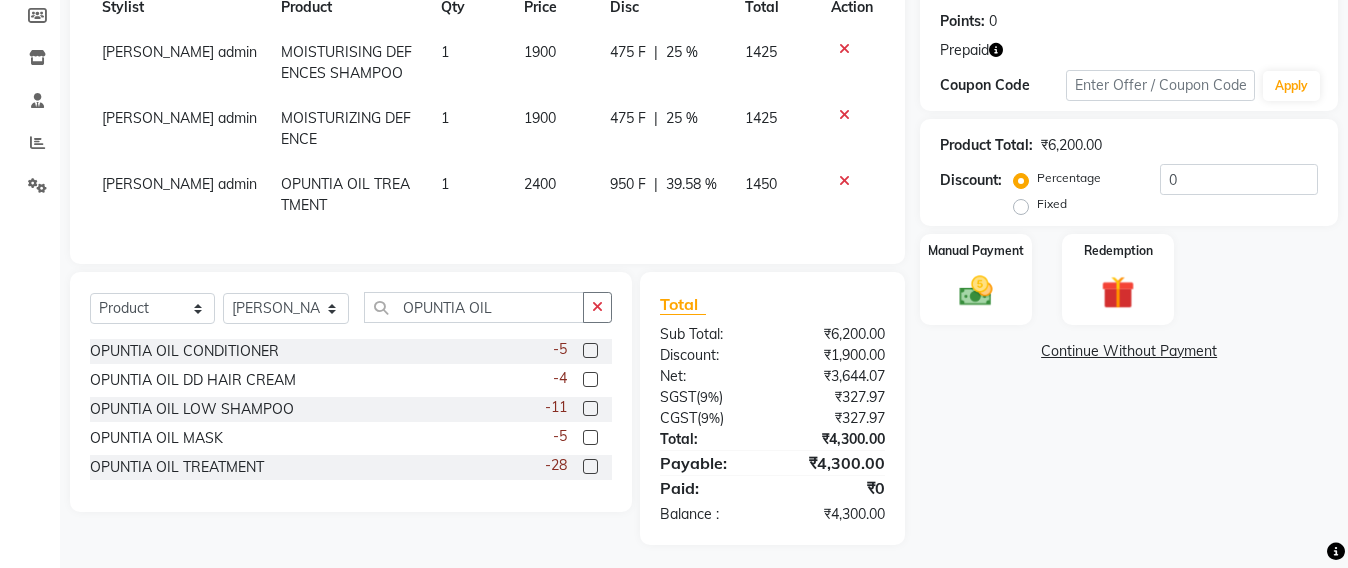 scroll, scrollTop: 326, scrollLeft: 0, axis: vertical 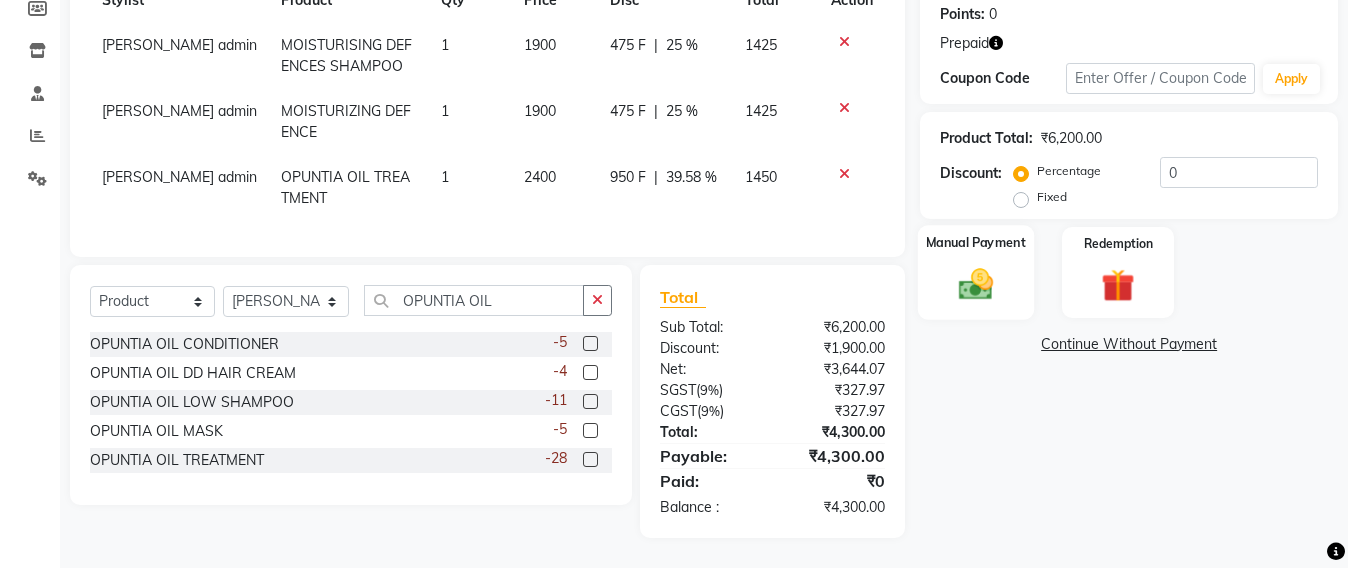 click 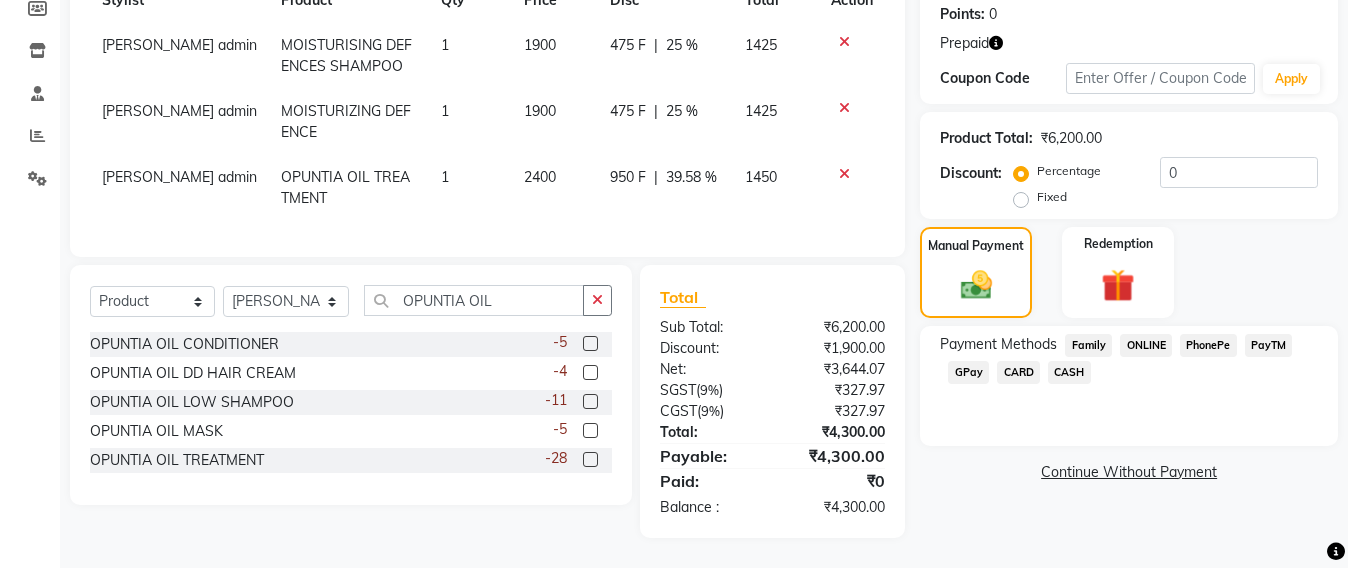 click on "CARD" 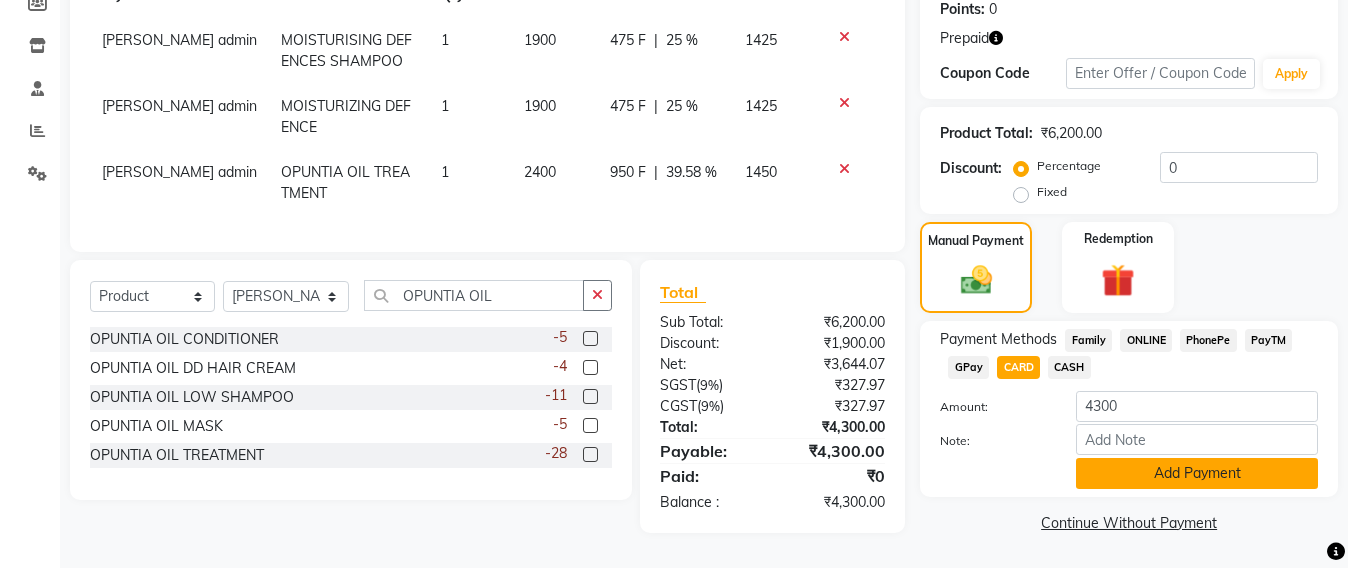 click on "Add Payment" 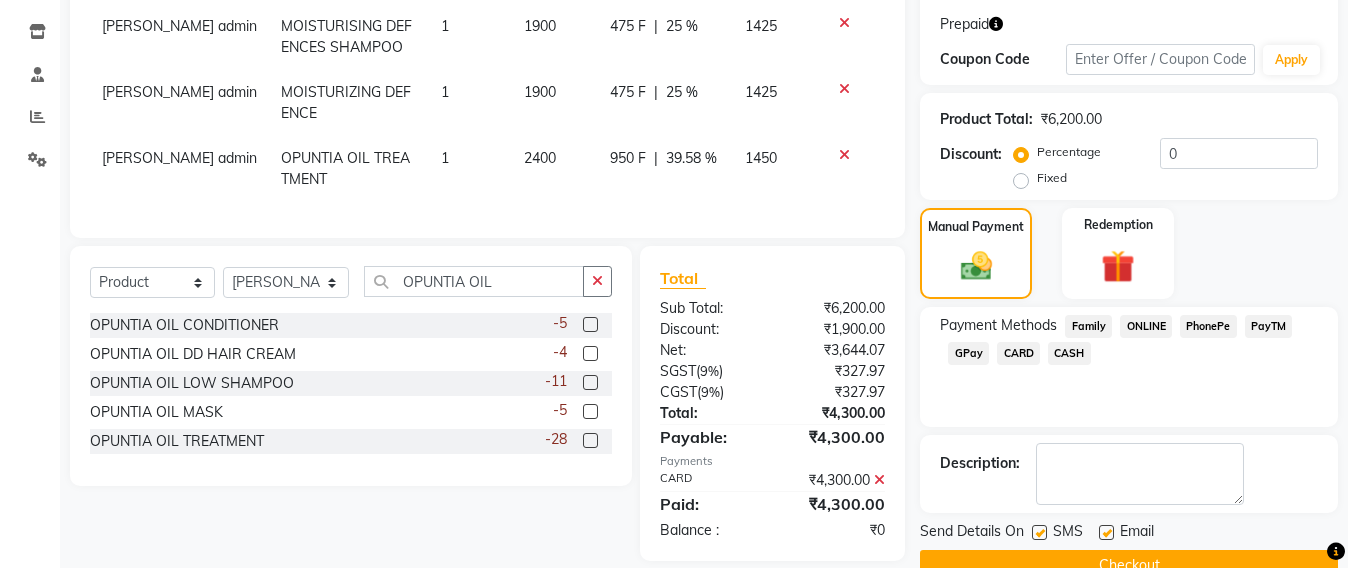 scroll, scrollTop: 369, scrollLeft: 0, axis: vertical 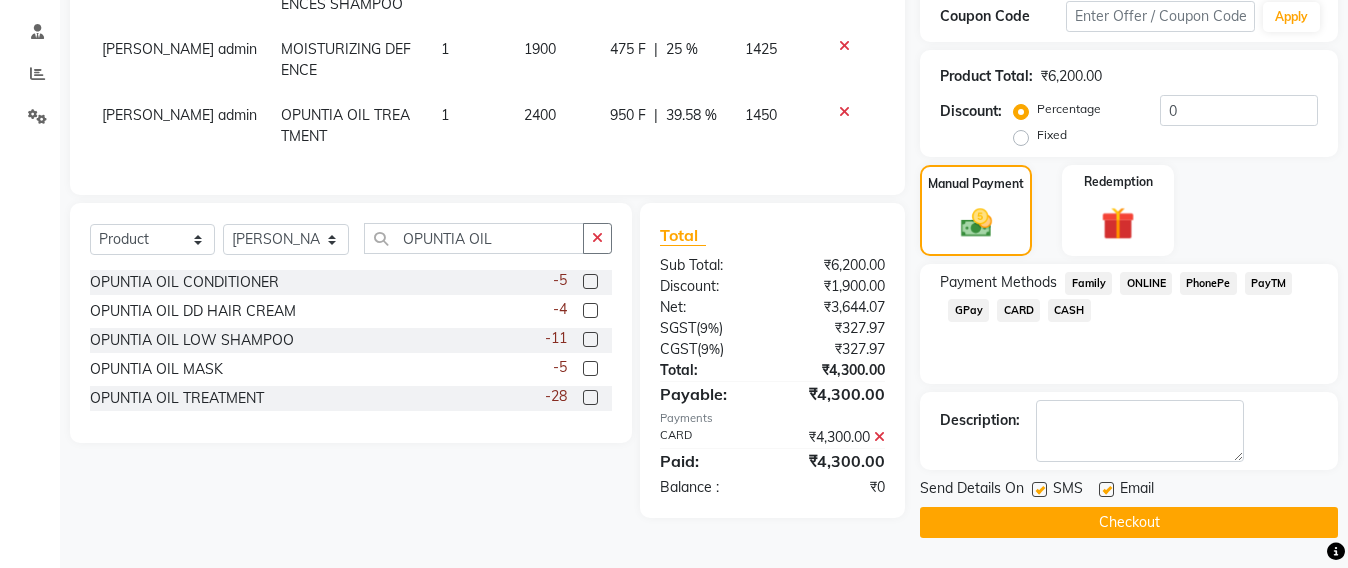 click on "Checkout" 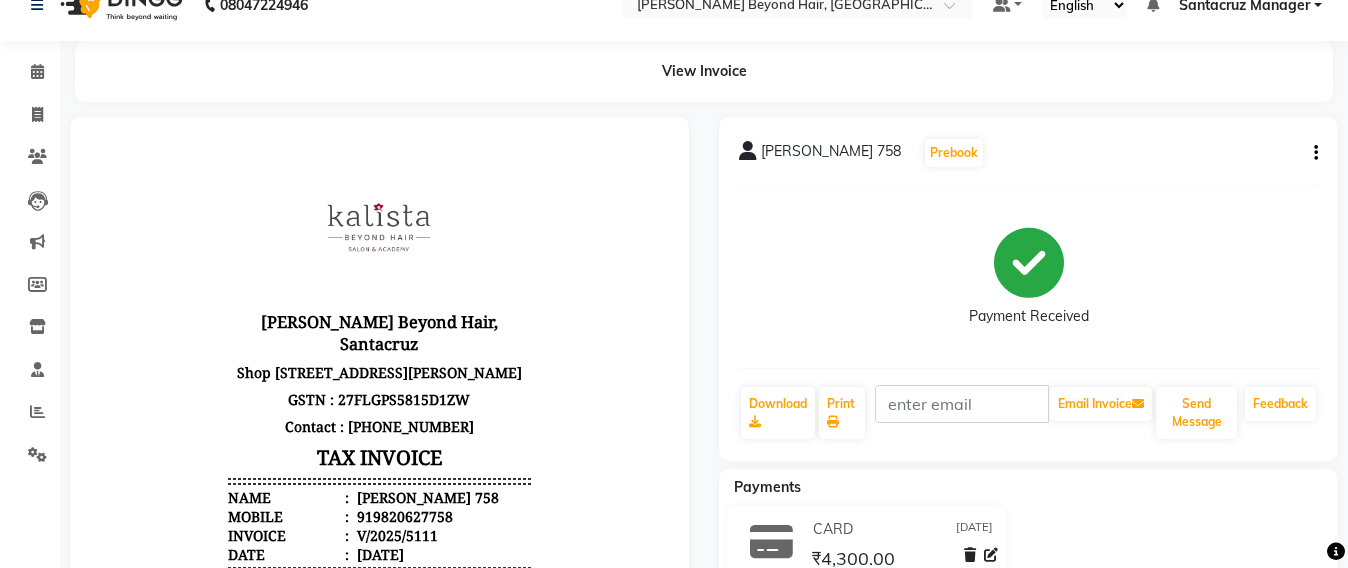 scroll, scrollTop: 30, scrollLeft: 0, axis: vertical 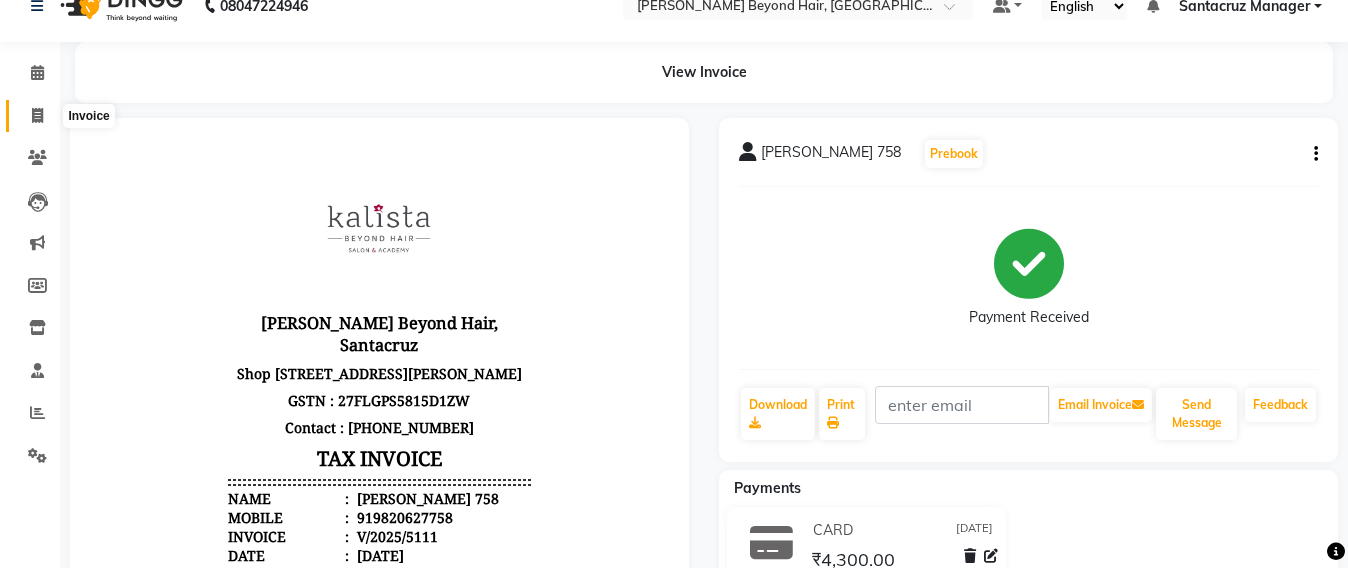 click 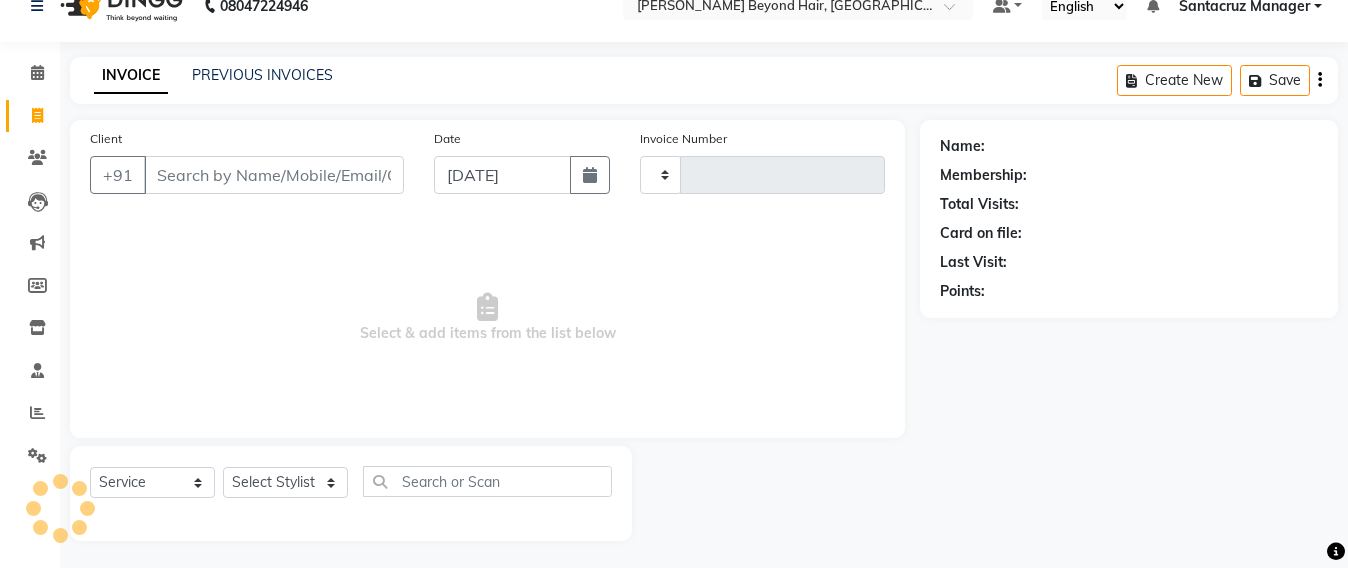 scroll, scrollTop: 33, scrollLeft: 0, axis: vertical 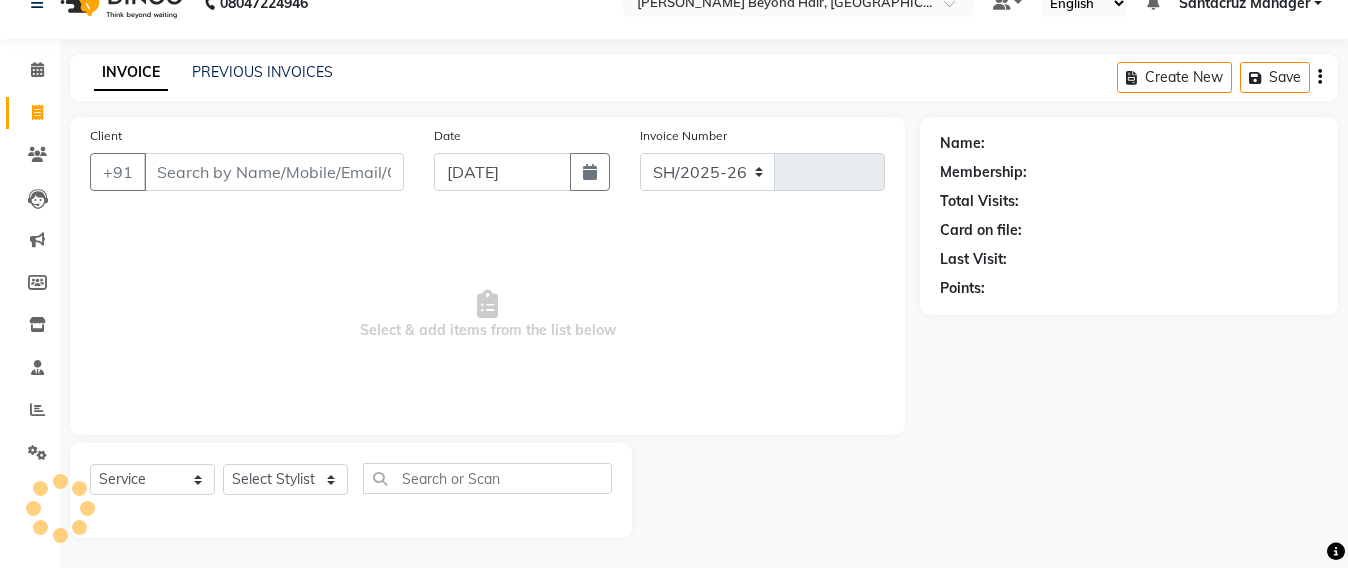 select on "6357" 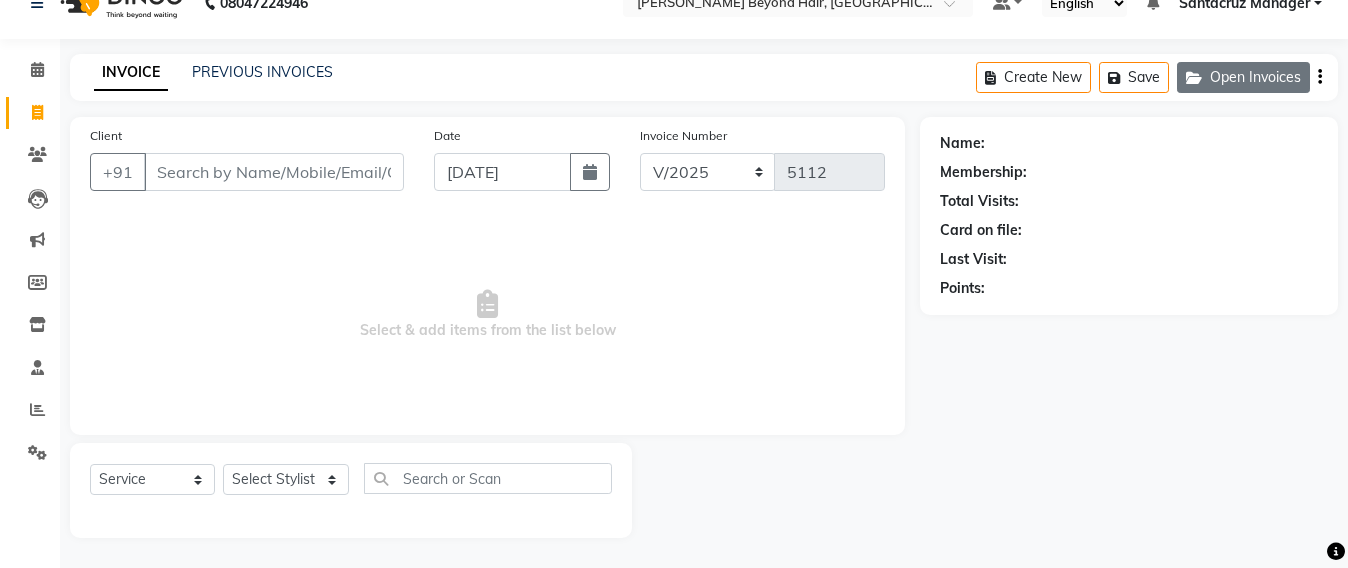 click on "Open Invoices" 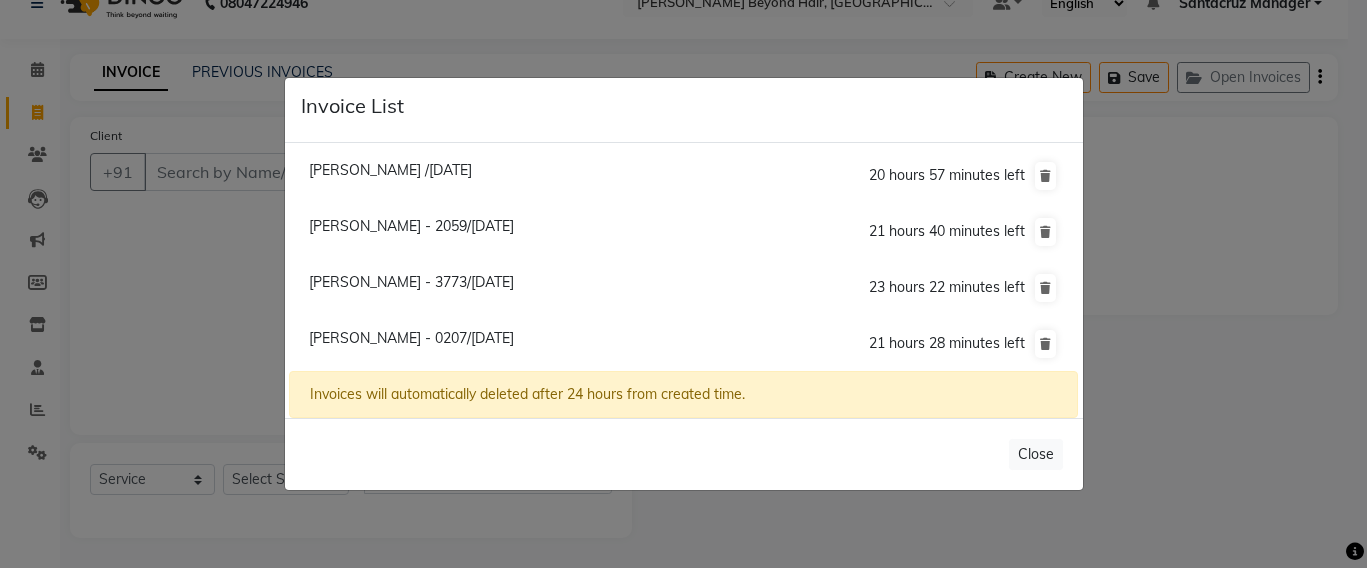 click on "[PERSON_NAME] - 0207/[DATE]" 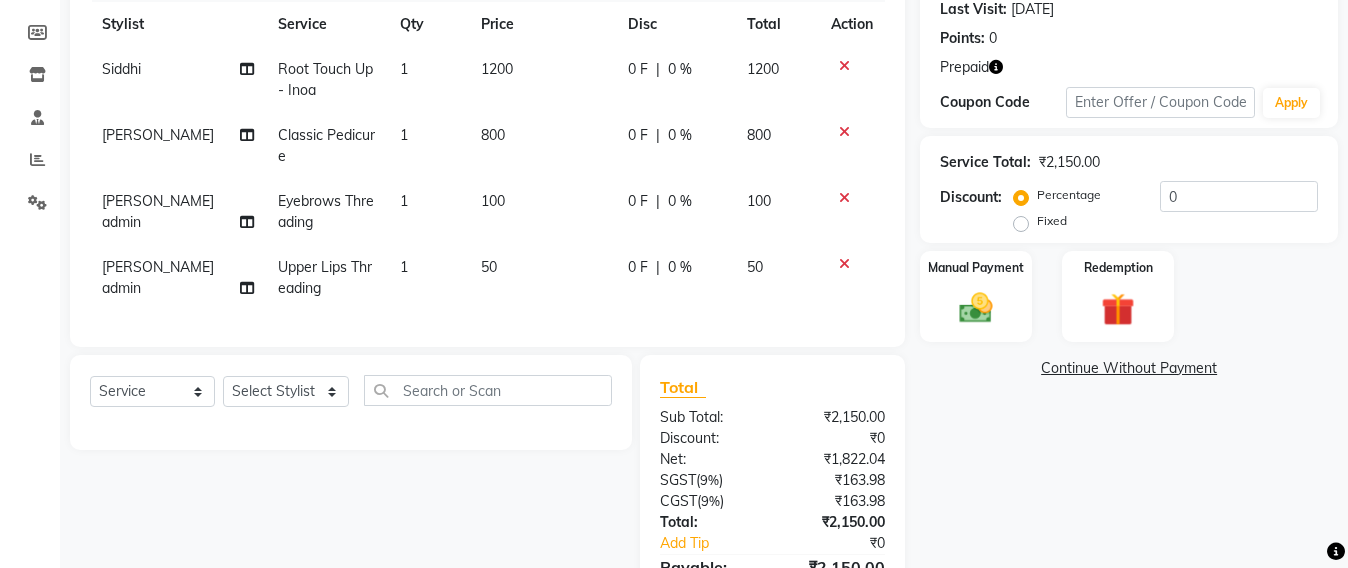 scroll, scrollTop: 158, scrollLeft: 0, axis: vertical 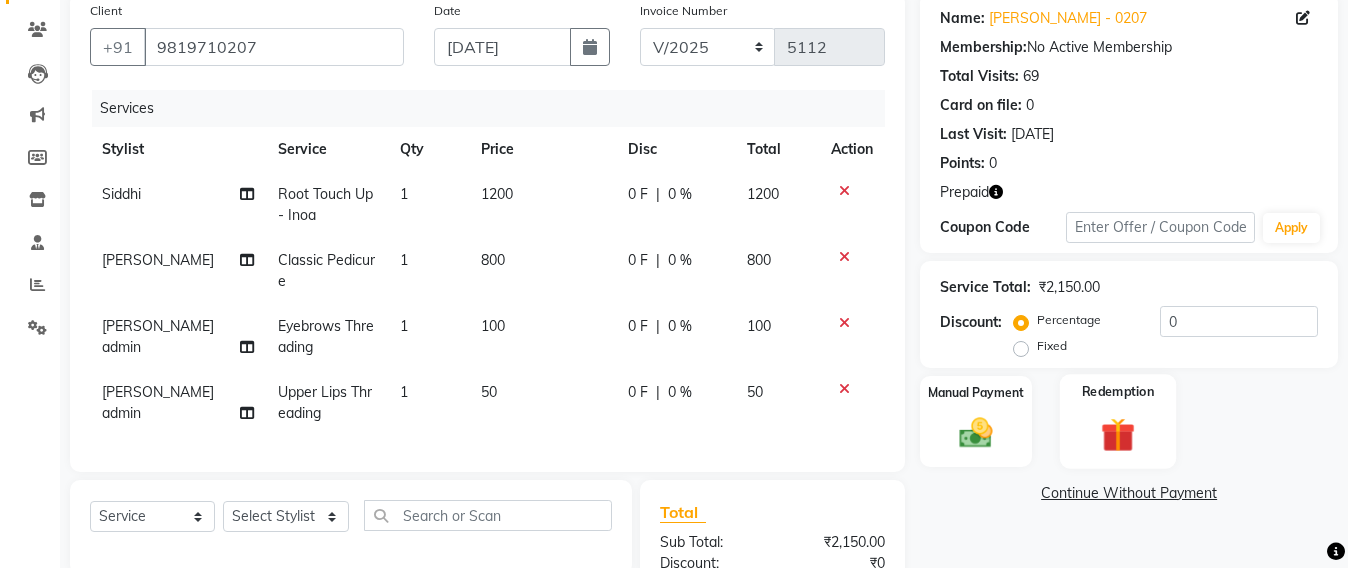 click 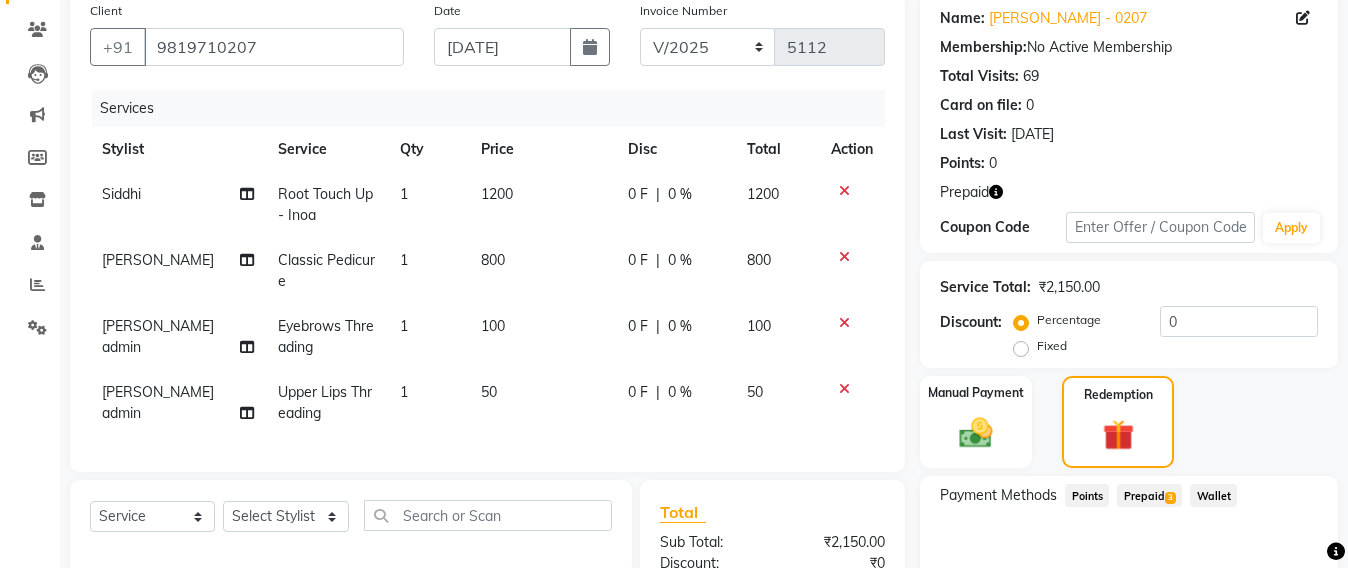 click on "Prepaid  3" 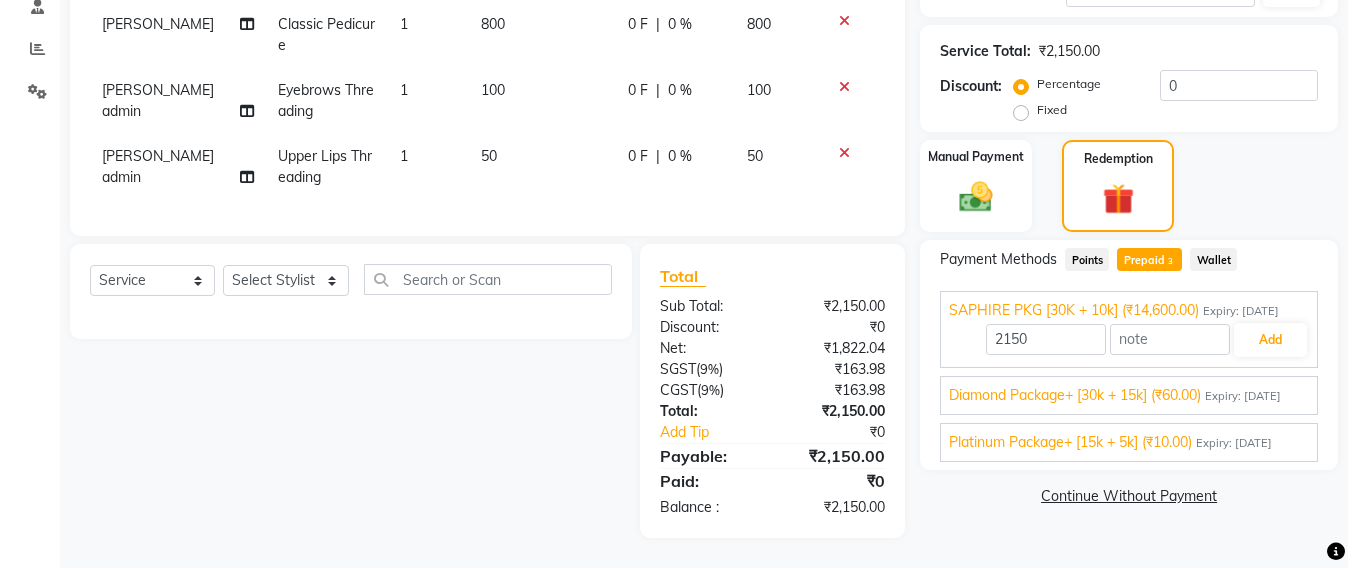 scroll, scrollTop: 413, scrollLeft: 0, axis: vertical 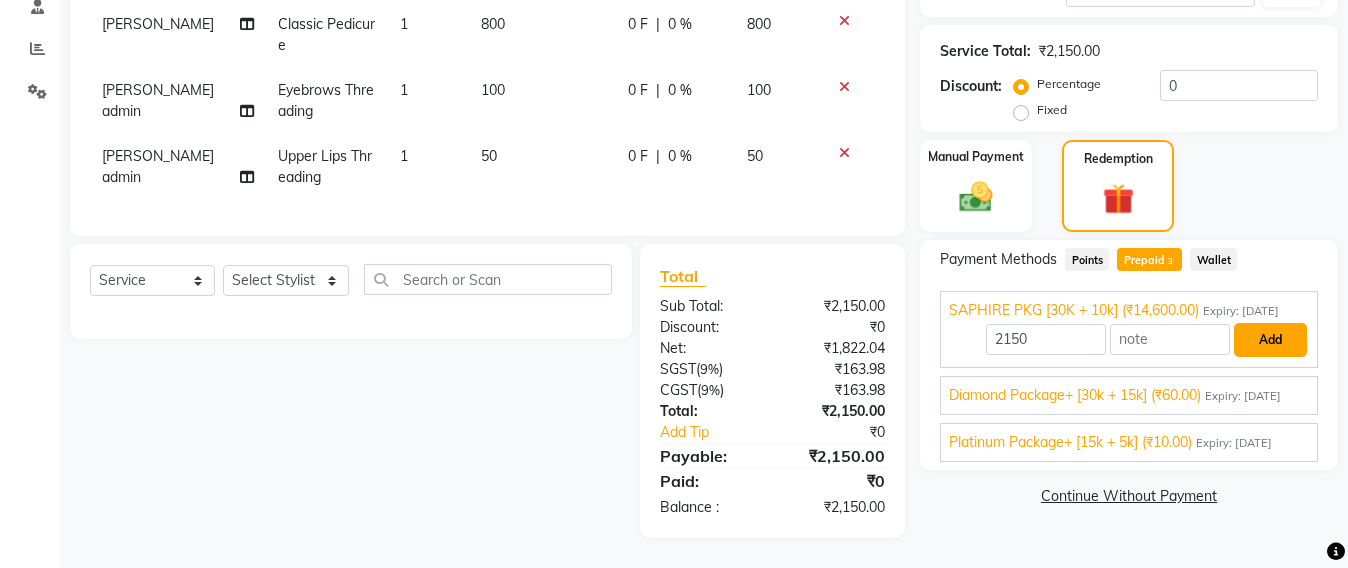click on "Add" at bounding box center (1270, 340) 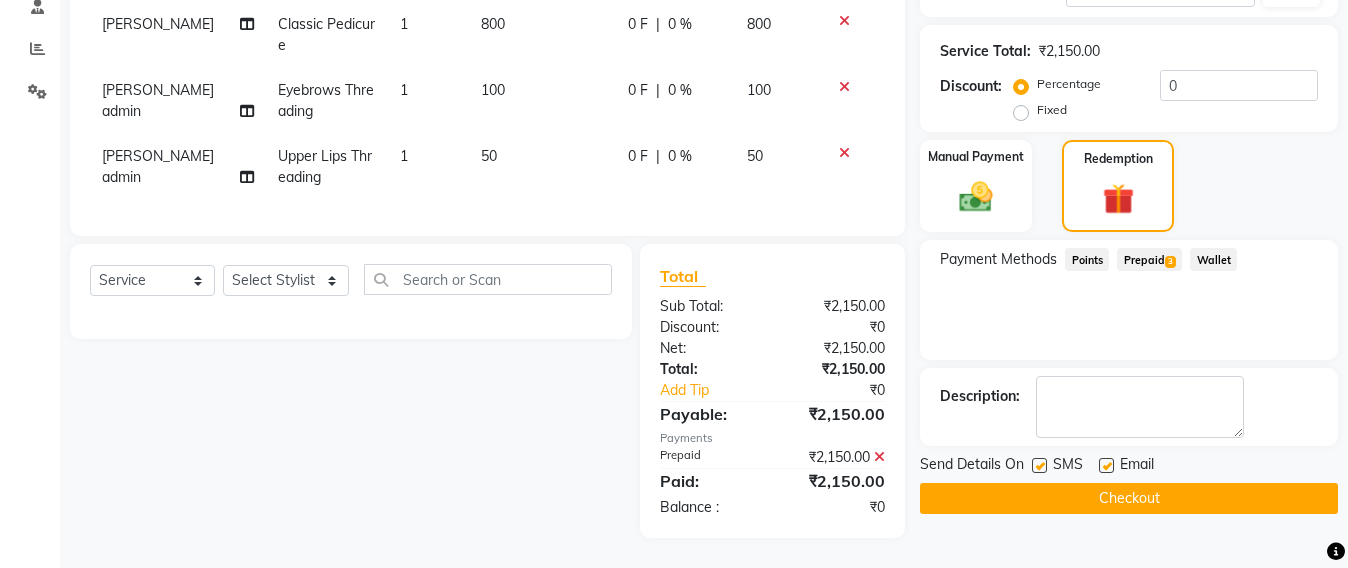 click on "Checkout" 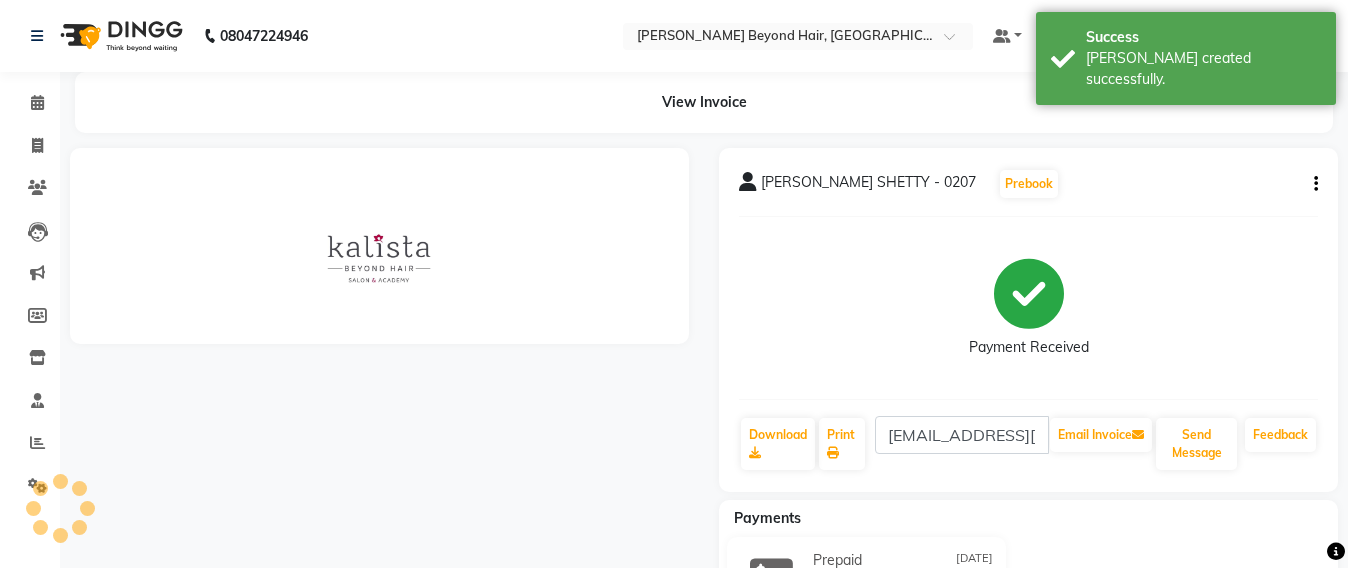 scroll, scrollTop: 0, scrollLeft: 0, axis: both 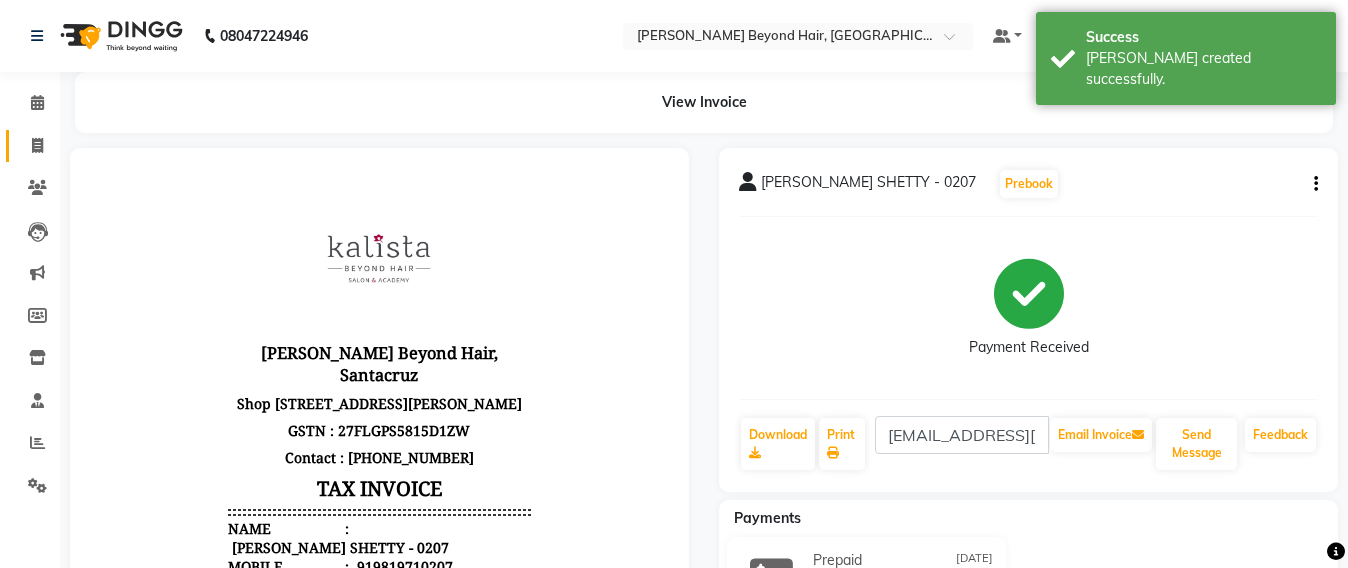 click on "Invoice" 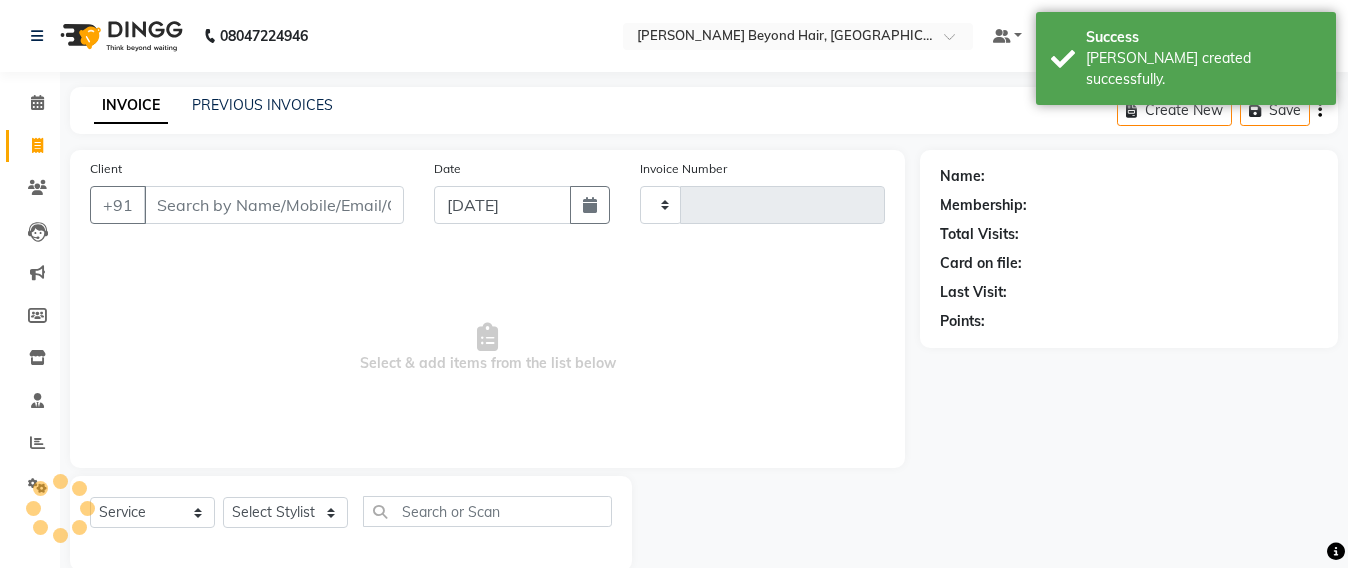 scroll, scrollTop: 33, scrollLeft: 0, axis: vertical 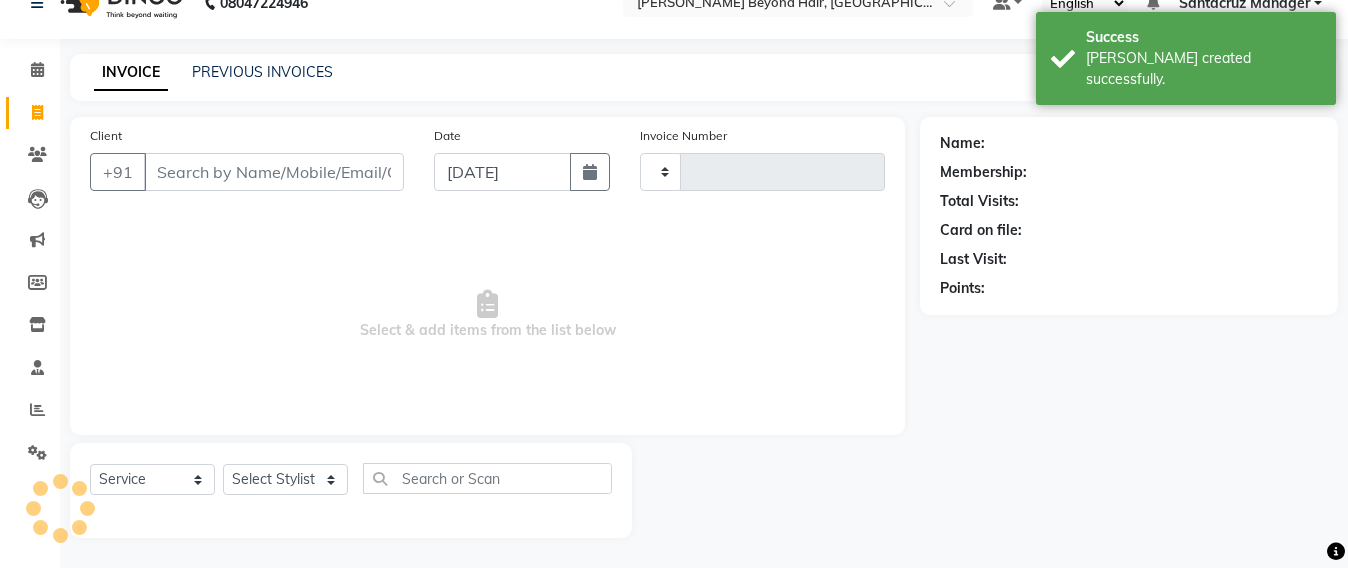 type on "5113" 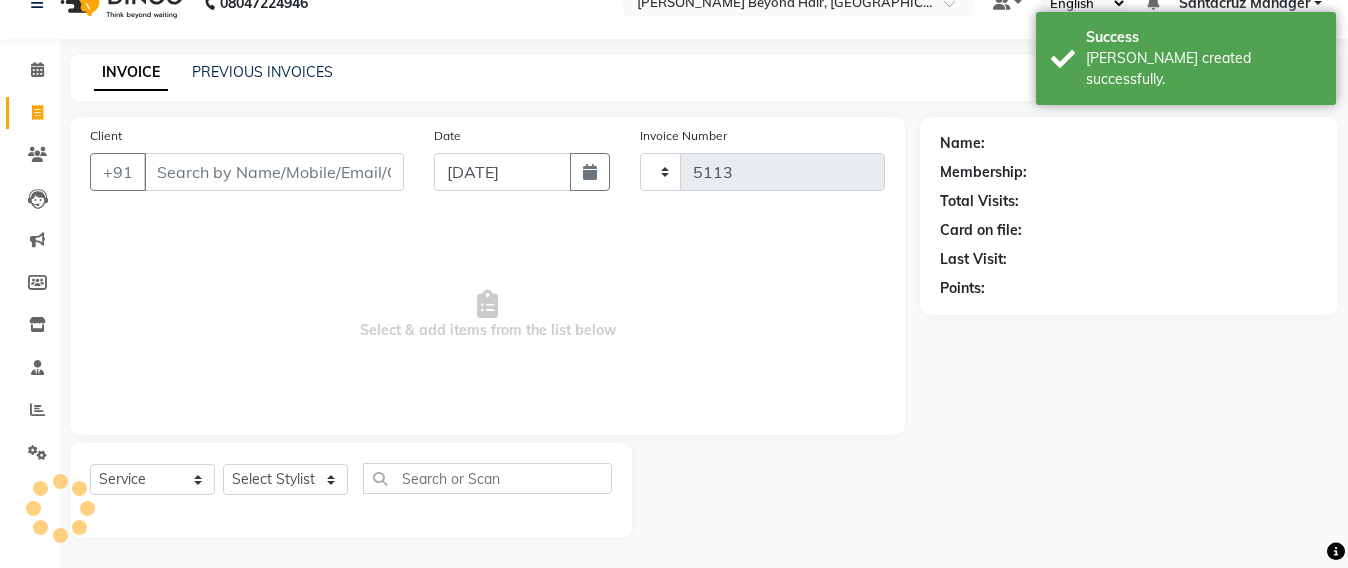 select on "6357" 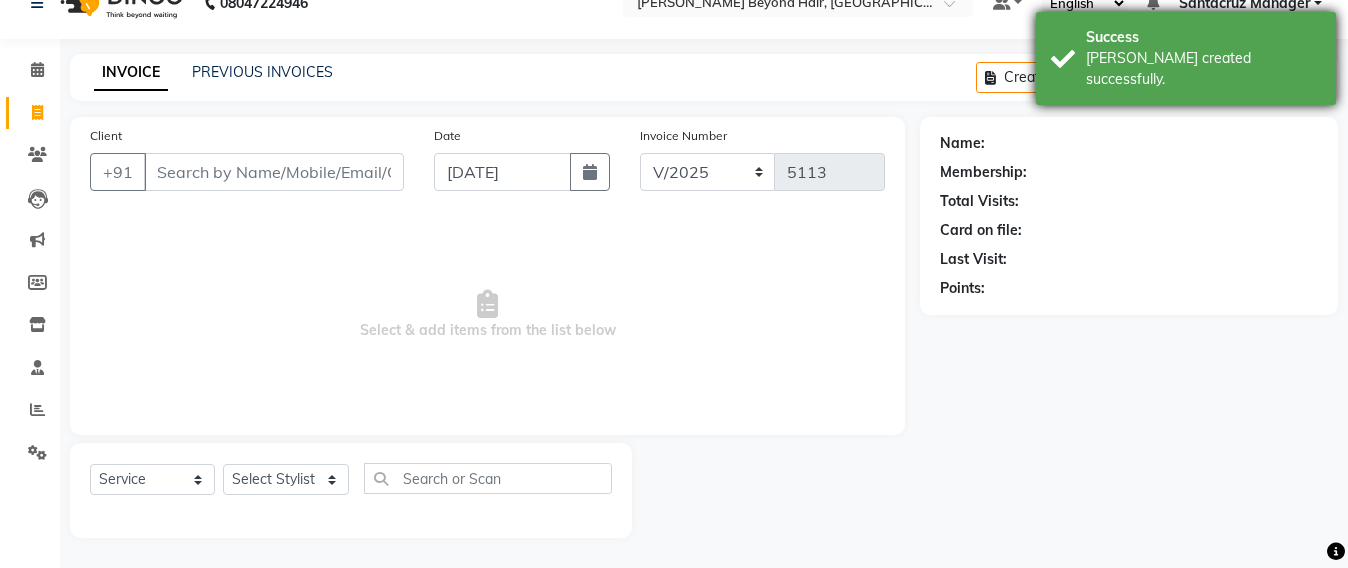 click on "Success   [PERSON_NAME] created successfully." at bounding box center (1186, 58) 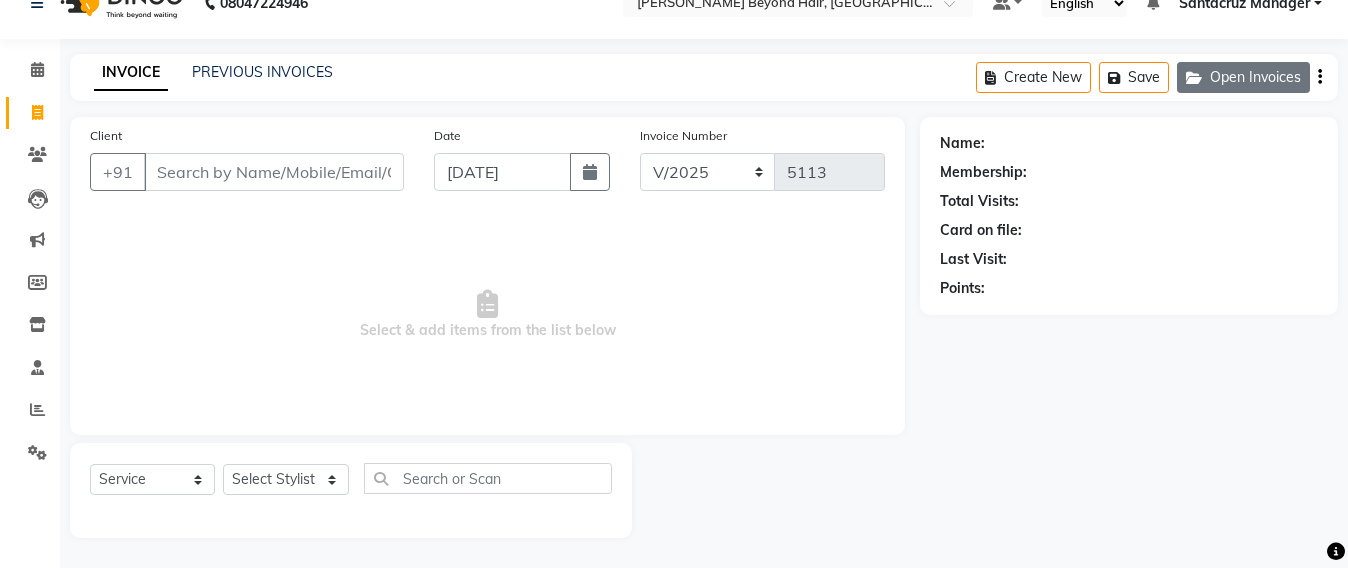 click on "Open Invoices" 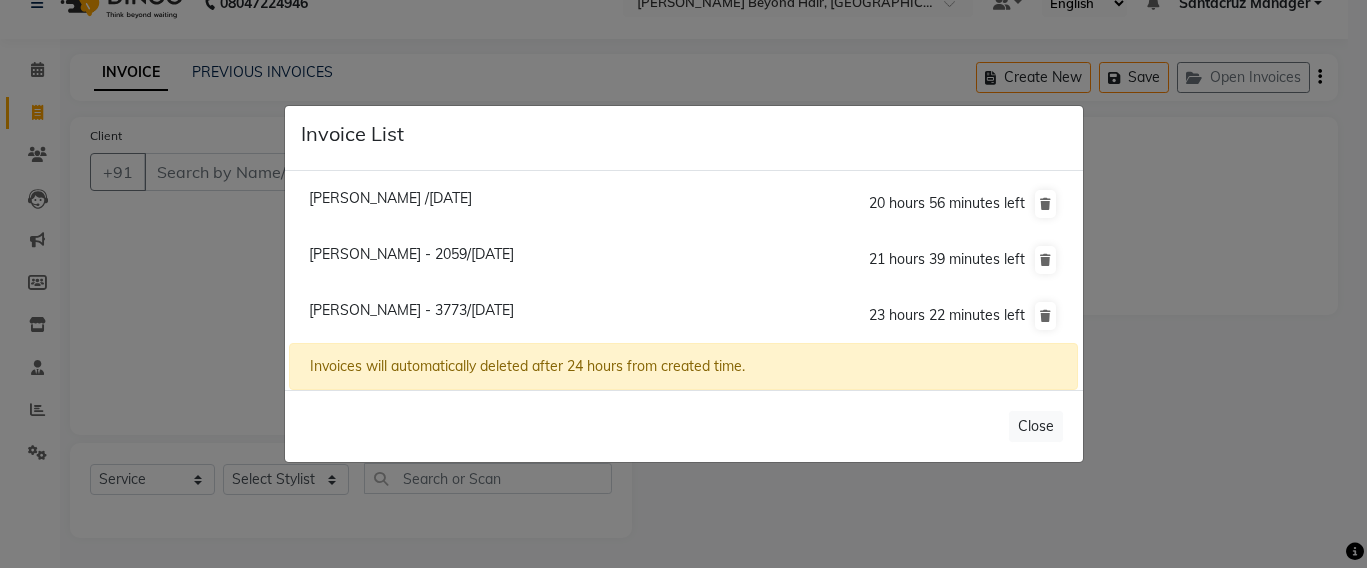click on "Invoice List  [PERSON_NAME] /[DATE]  20 hours 56 minutes left  [PERSON_NAME] - 2059/[DATE]  21 hours 39 minutes left  [GEOGRAPHIC_DATA] - 3773/[DATE]  23 hours 22 minutes left  Invoices will automatically deleted after 24 hours from created time.   Close" 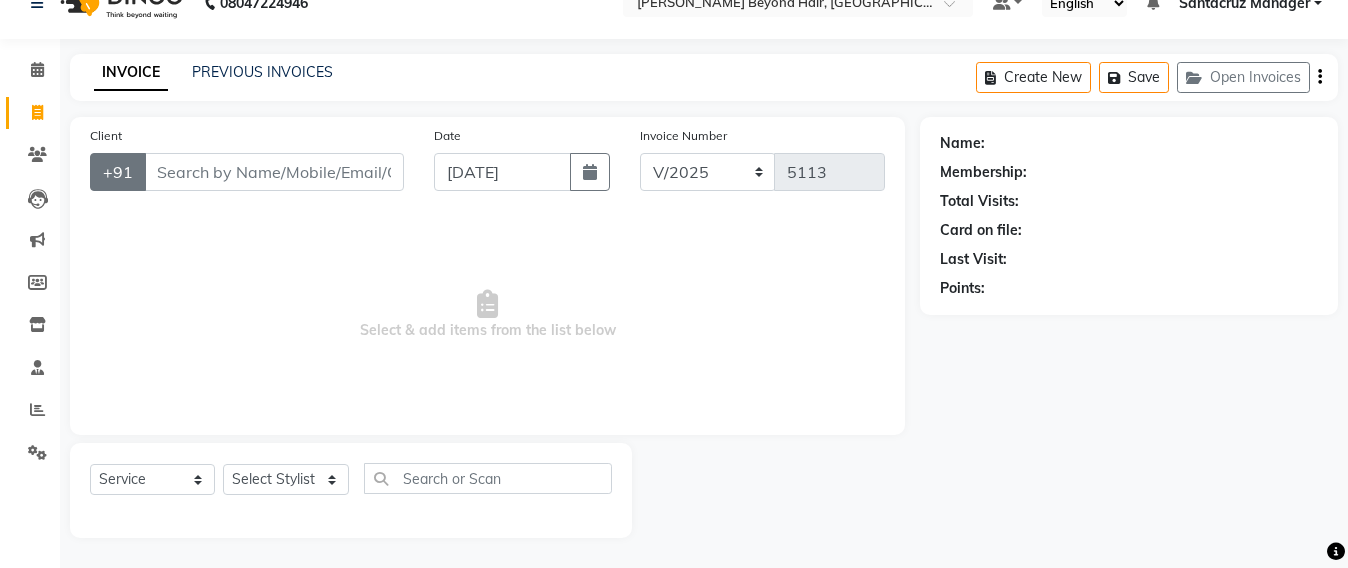 click on "+91" 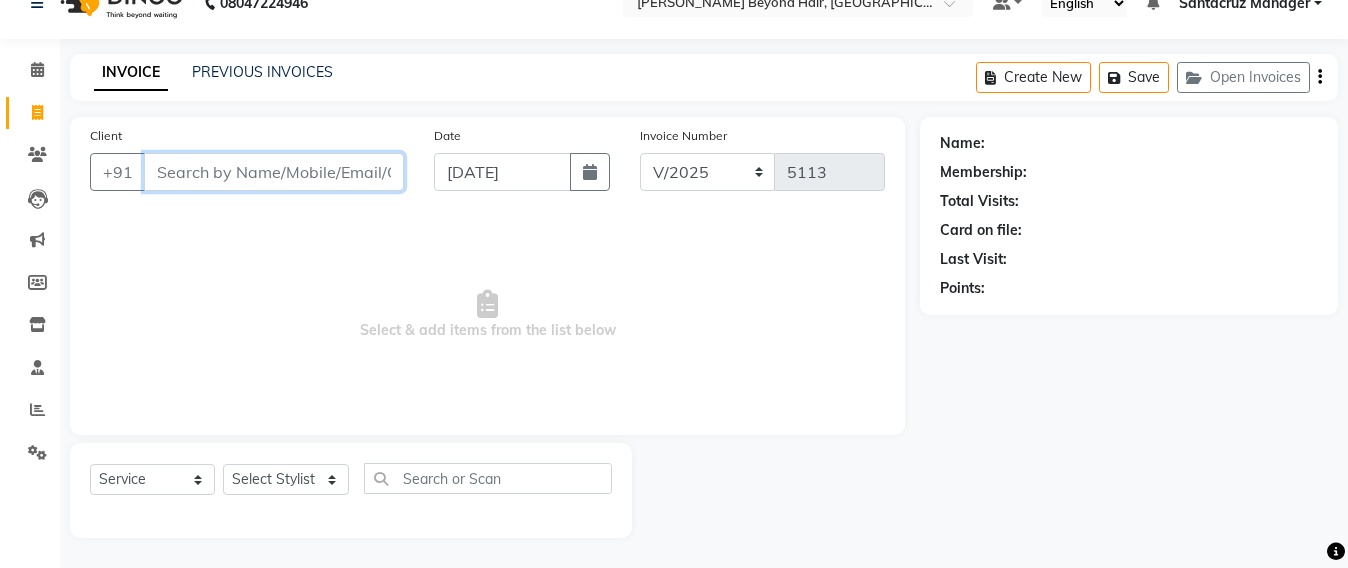 click on "Client" at bounding box center (274, 172) 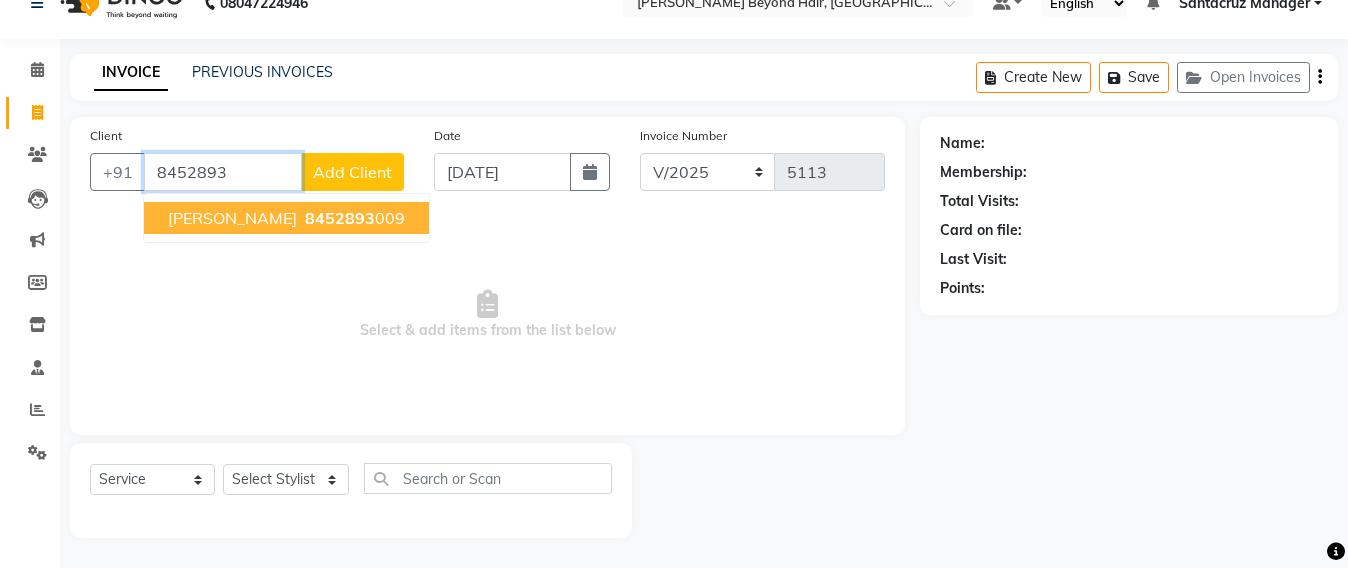 click on "[PERSON_NAME]" at bounding box center [232, 218] 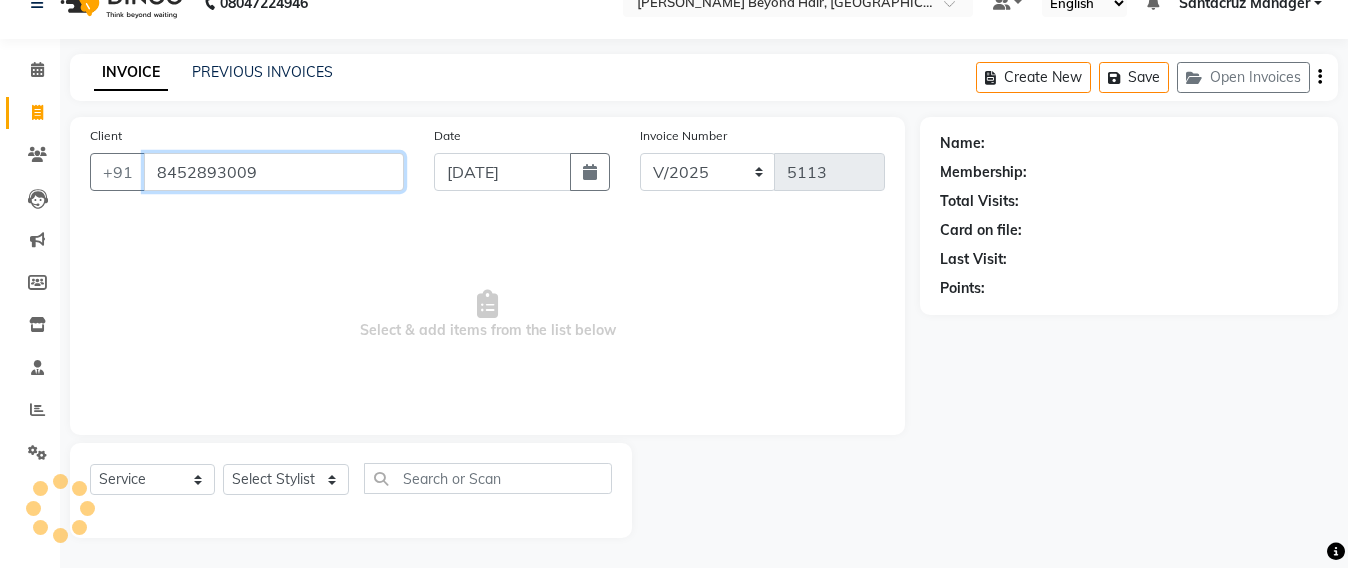 type on "8452893009" 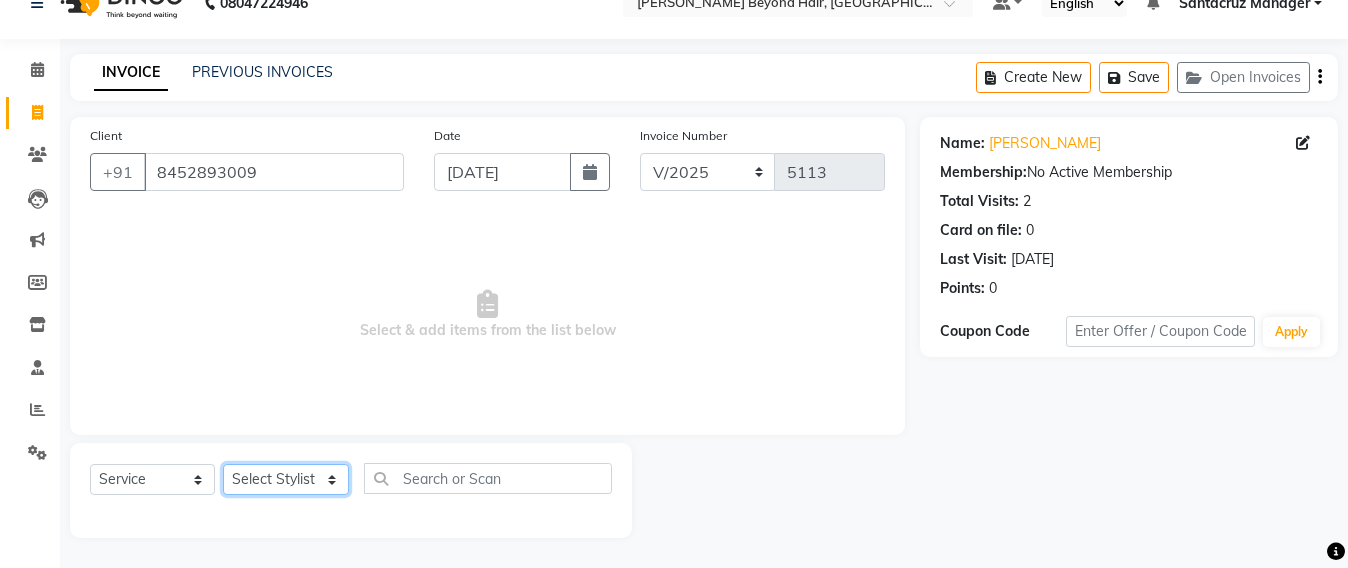 click on "Select Stylist Admin [PERSON_NAME] Sankat [PERSON_NAME] [PERSON_NAME] [PERSON_NAME] [PERSON_NAME] [PERSON_NAME] [PERSON_NAME] mahattre Pratibha [PERSON_NAME] Rosy [PERSON_NAME] [PERSON_NAME] admin [PERSON_NAME] Manager [PERSON_NAME] SOMAYANG VASHUM [PERSON_NAME]" 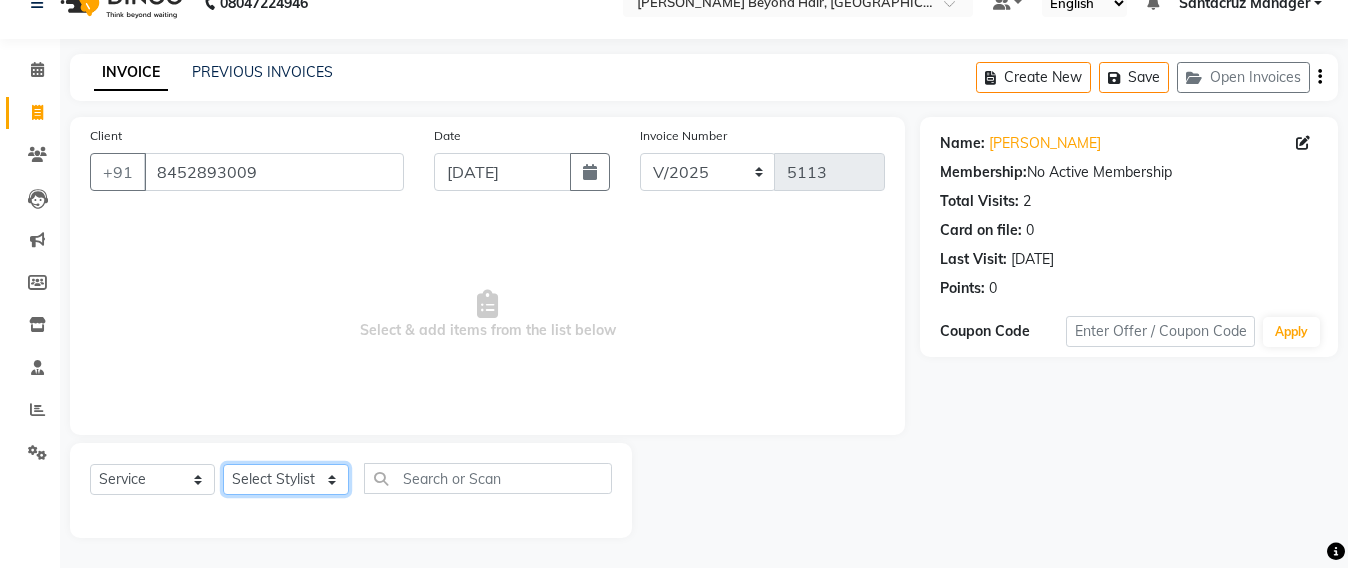 select on "51588" 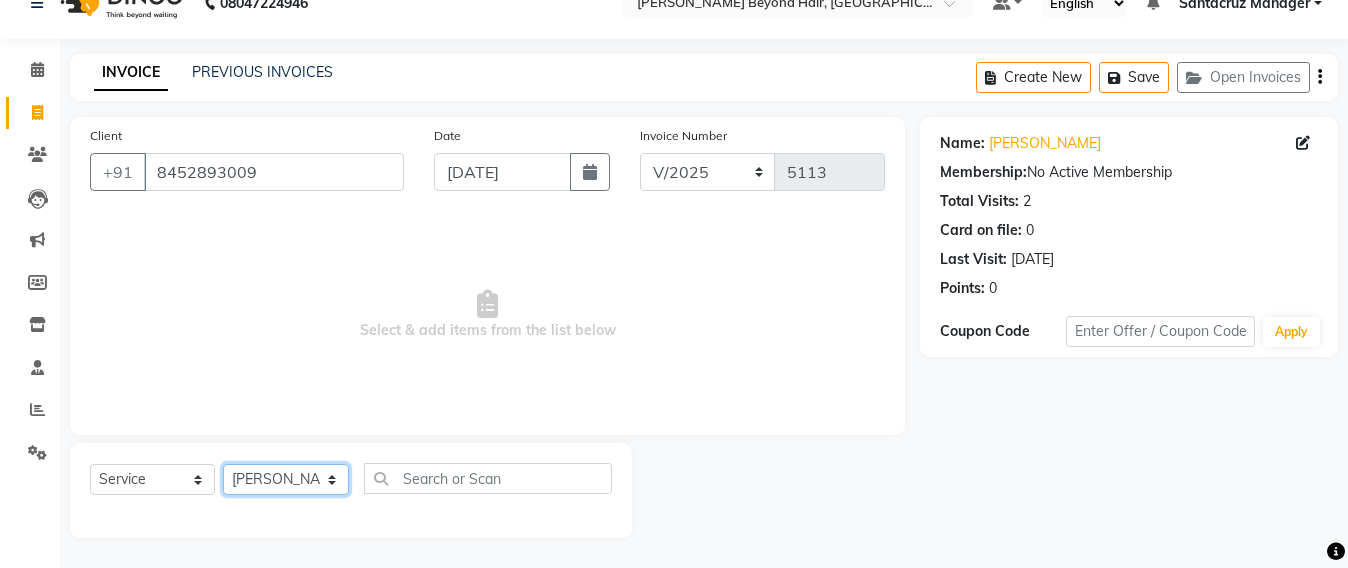 click on "Select Stylist Admin [PERSON_NAME] Sankat [PERSON_NAME] [PERSON_NAME] [PERSON_NAME] [PERSON_NAME] [PERSON_NAME] [PERSON_NAME] mahattre Pratibha [PERSON_NAME] Rosy [PERSON_NAME] [PERSON_NAME] admin [PERSON_NAME] Manager [PERSON_NAME] SOMAYANG VASHUM [PERSON_NAME]" 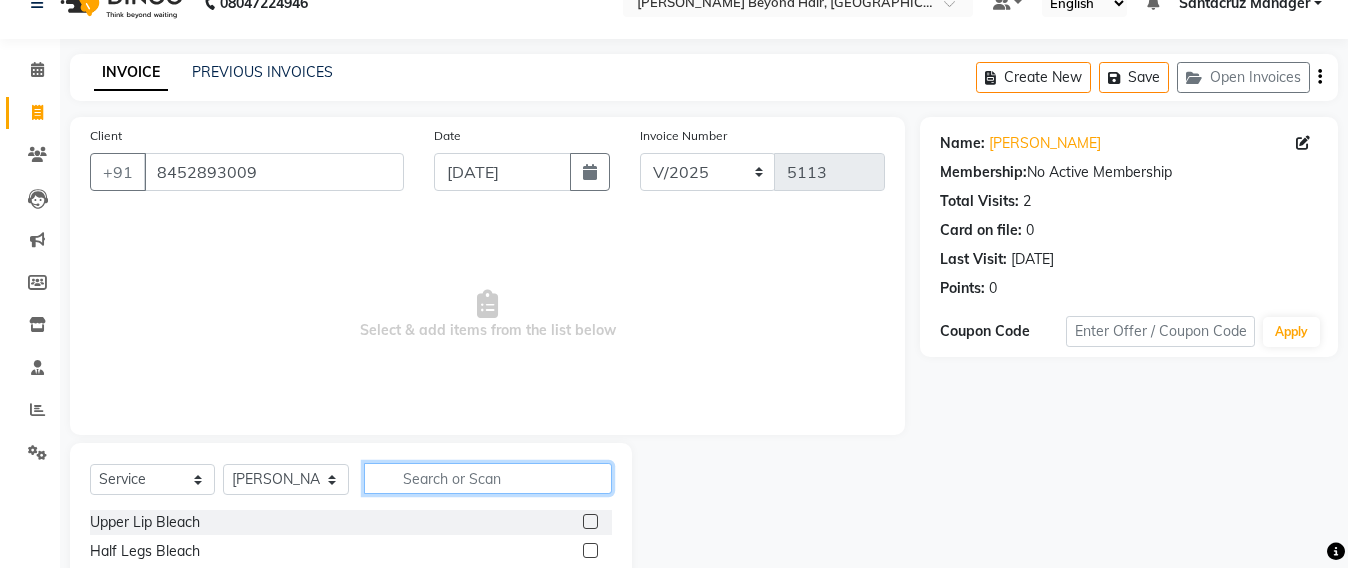 click 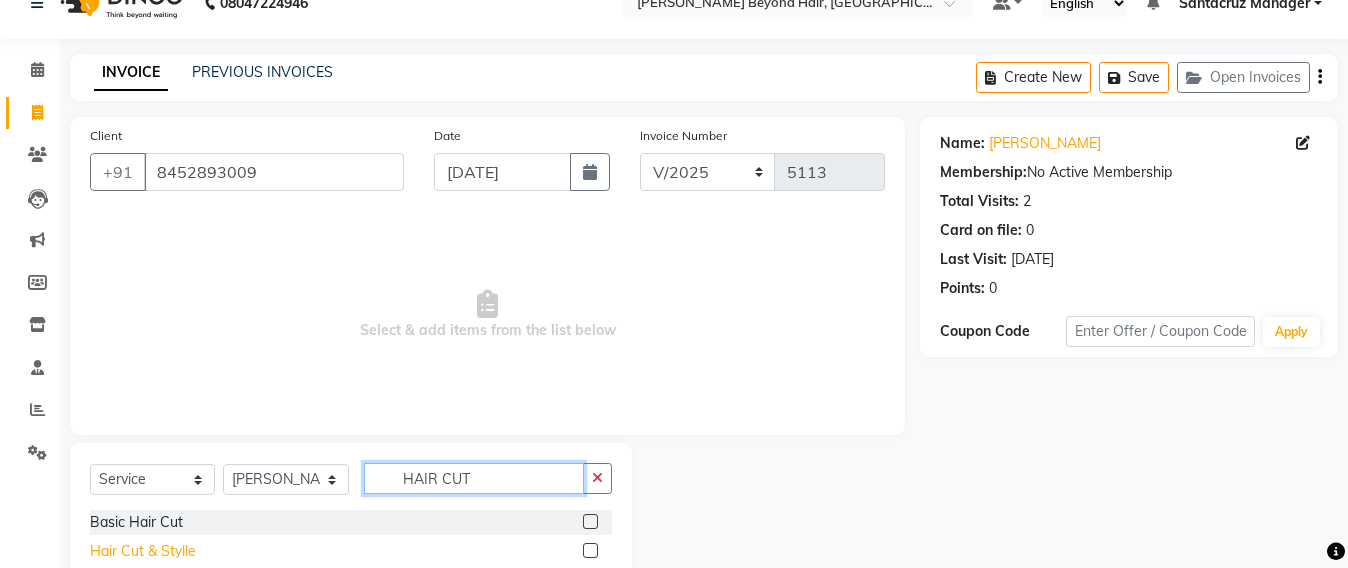 type on "HAIR CUT" 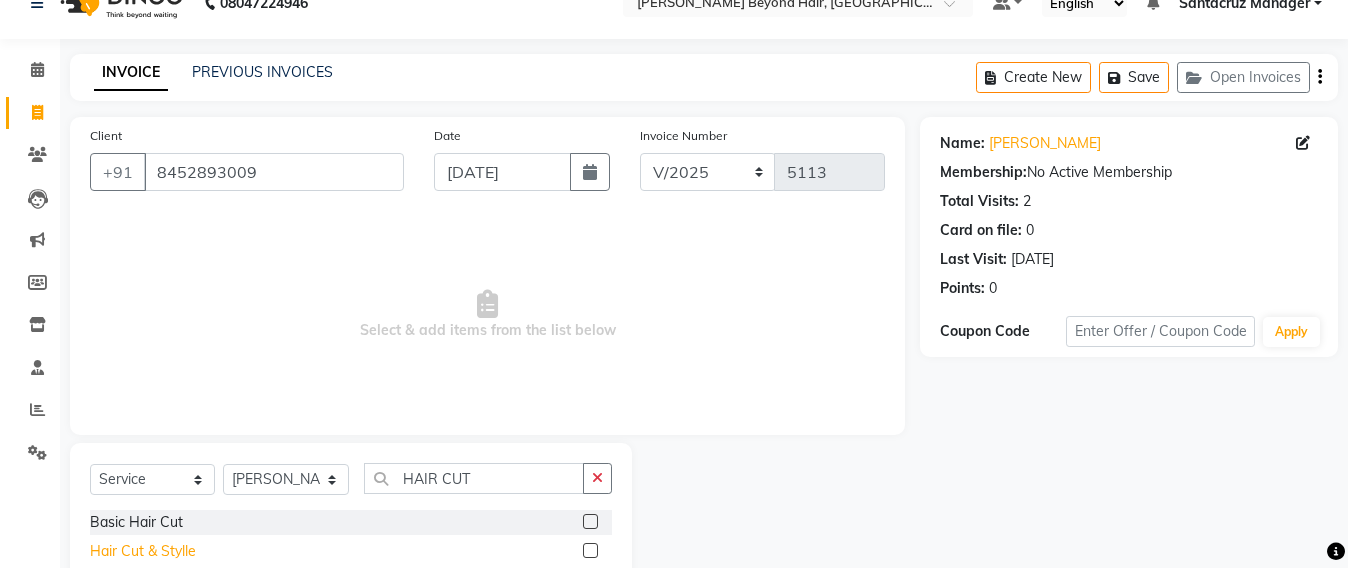 click on "Hair Cut & Stylle" 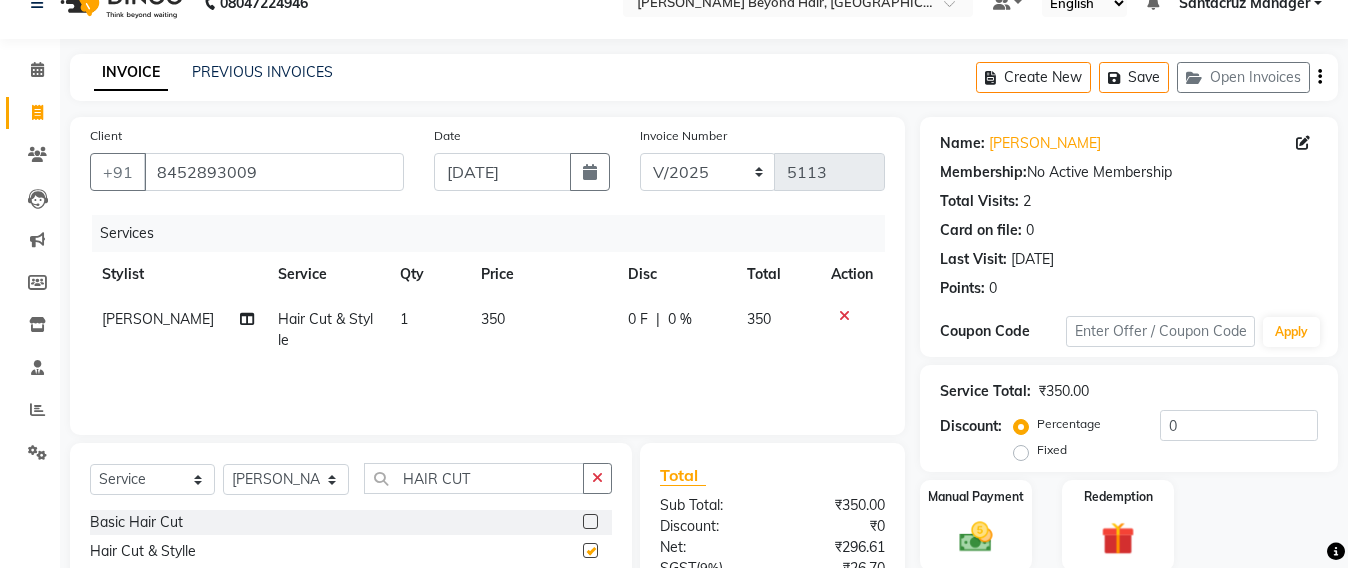 checkbox on "false" 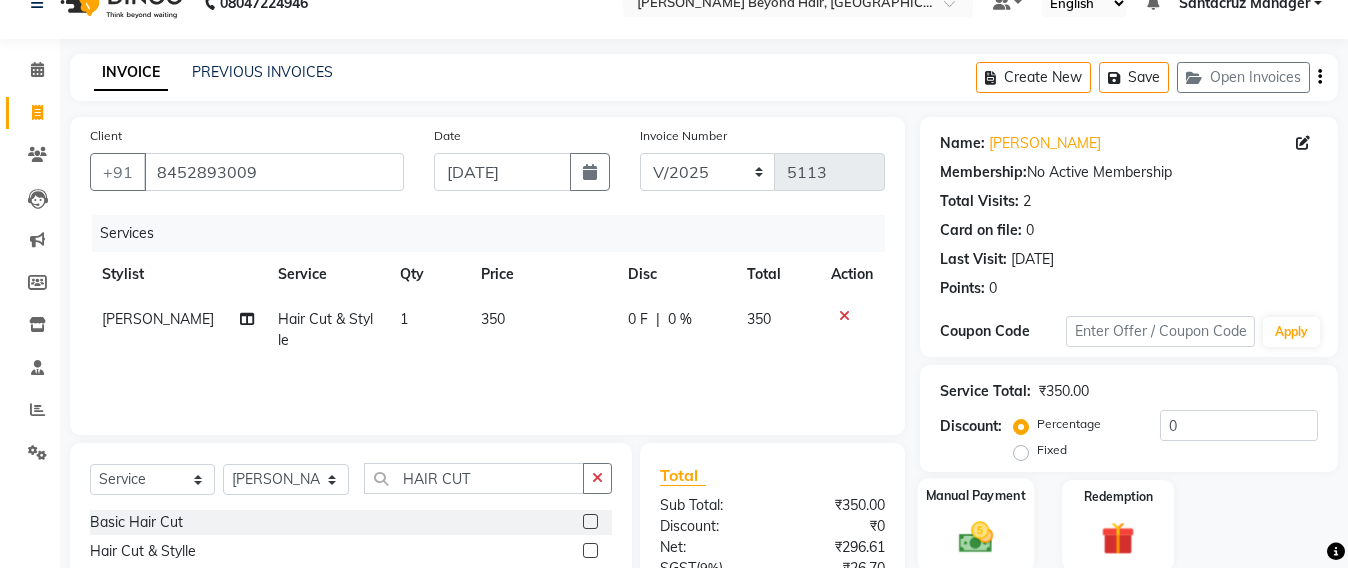 click 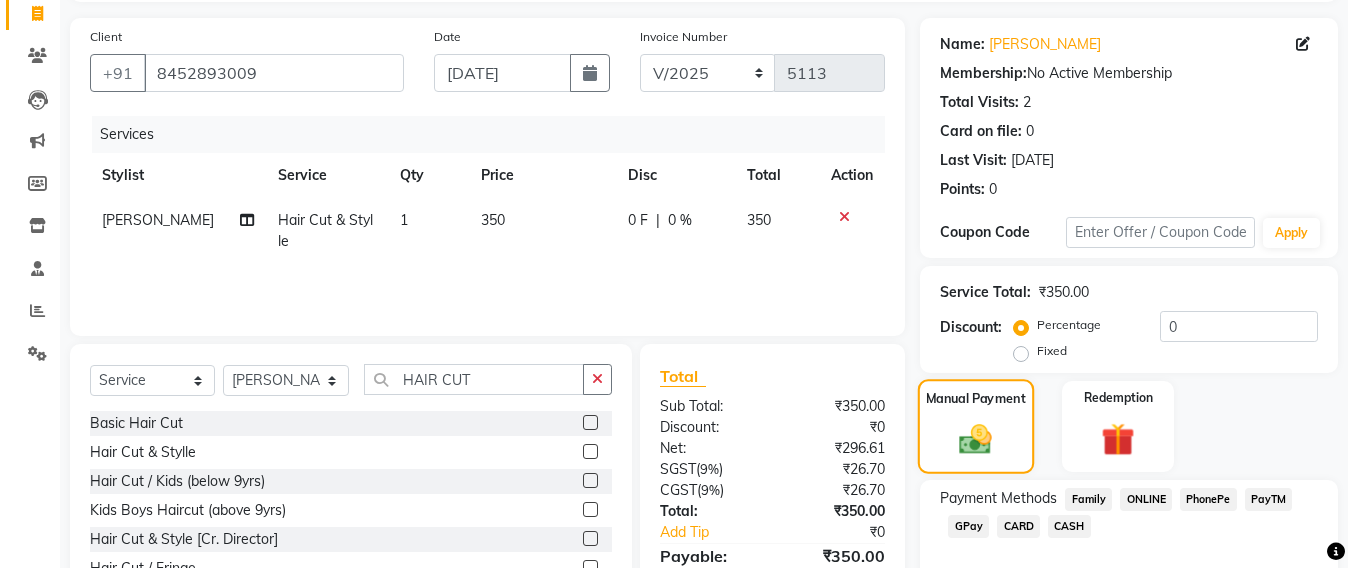 scroll, scrollTop: 235, scrollLeft: 0, axis: vertical 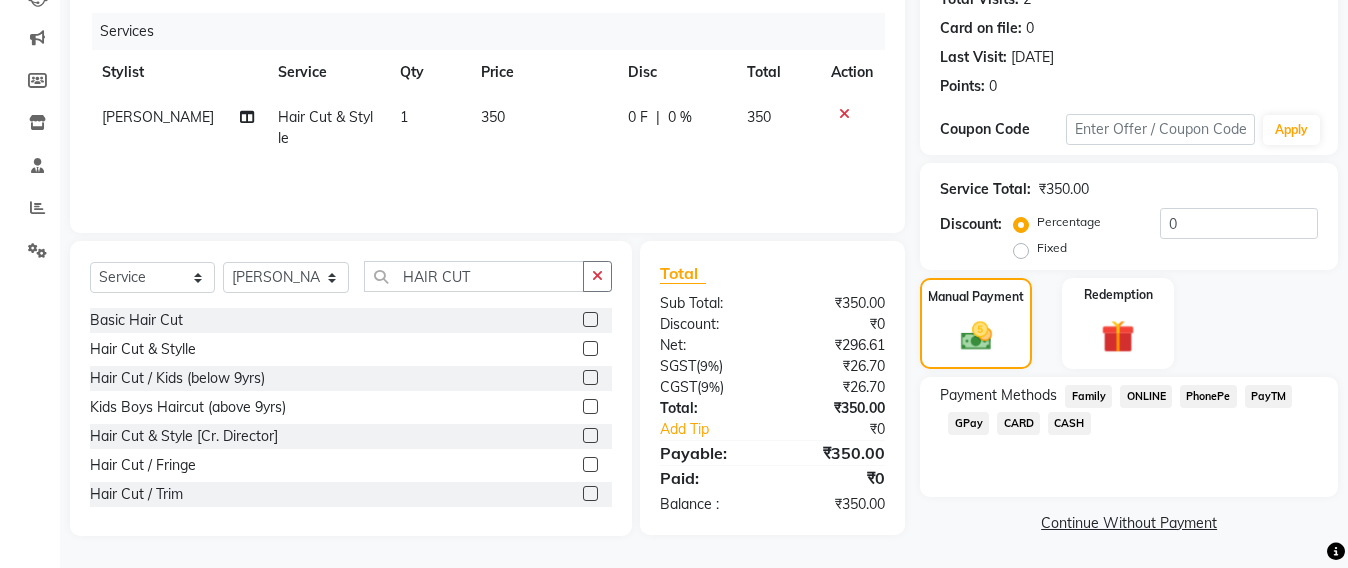 click on "CASH" 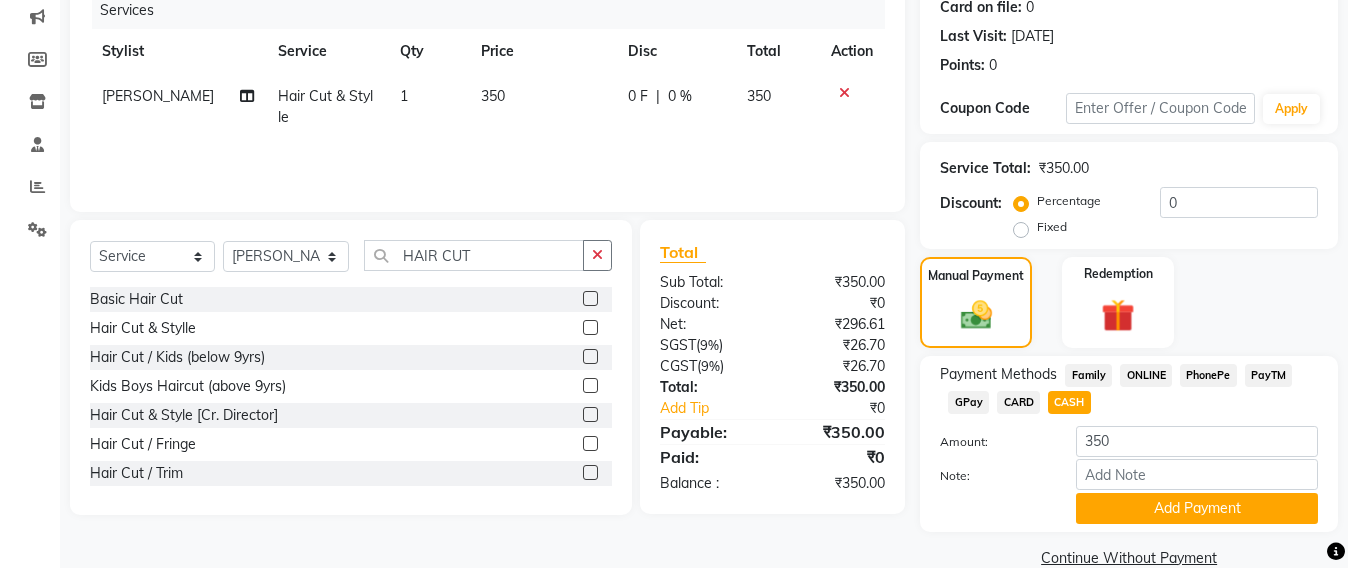 scroll, scrollTop: 291, scrollLeft: 0, axis: vertical 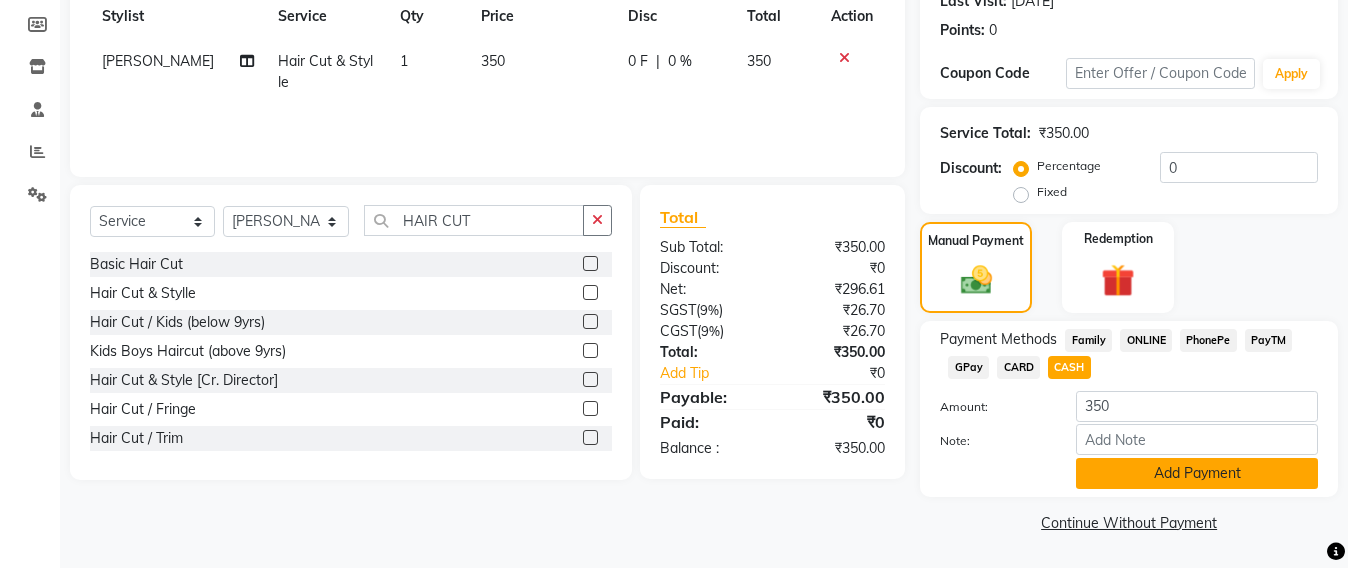 click on "Add Payment" 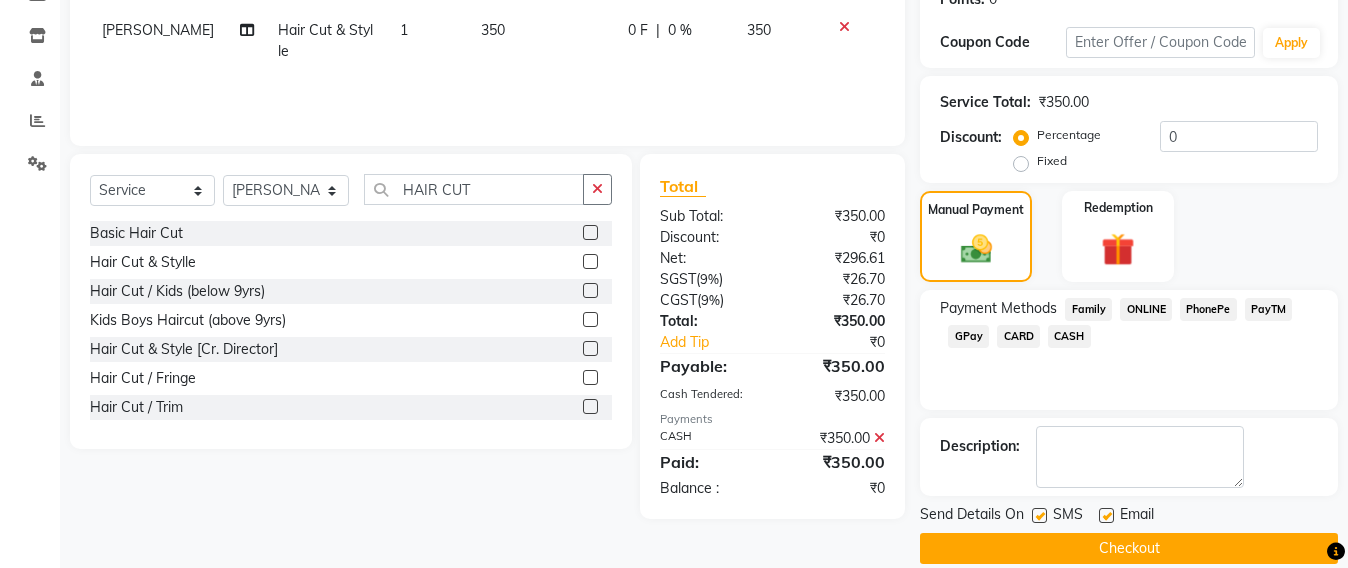 scroll, scrollTop: 348, scrollLeft: 0, axis: vertical 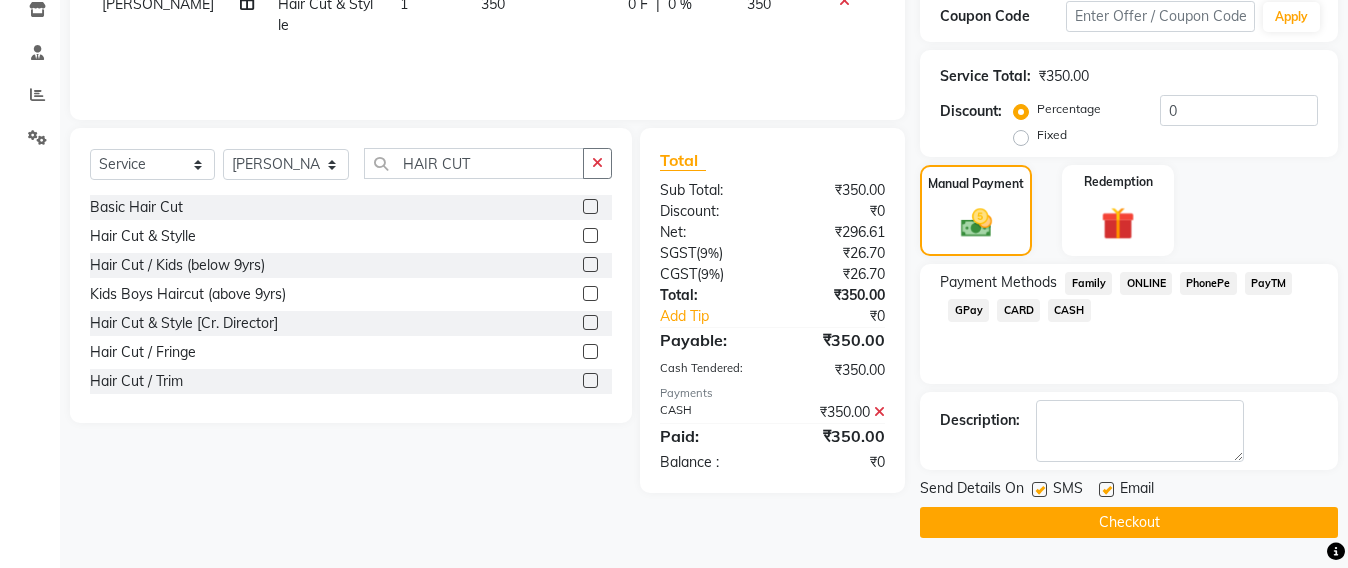 click on "Checkout" 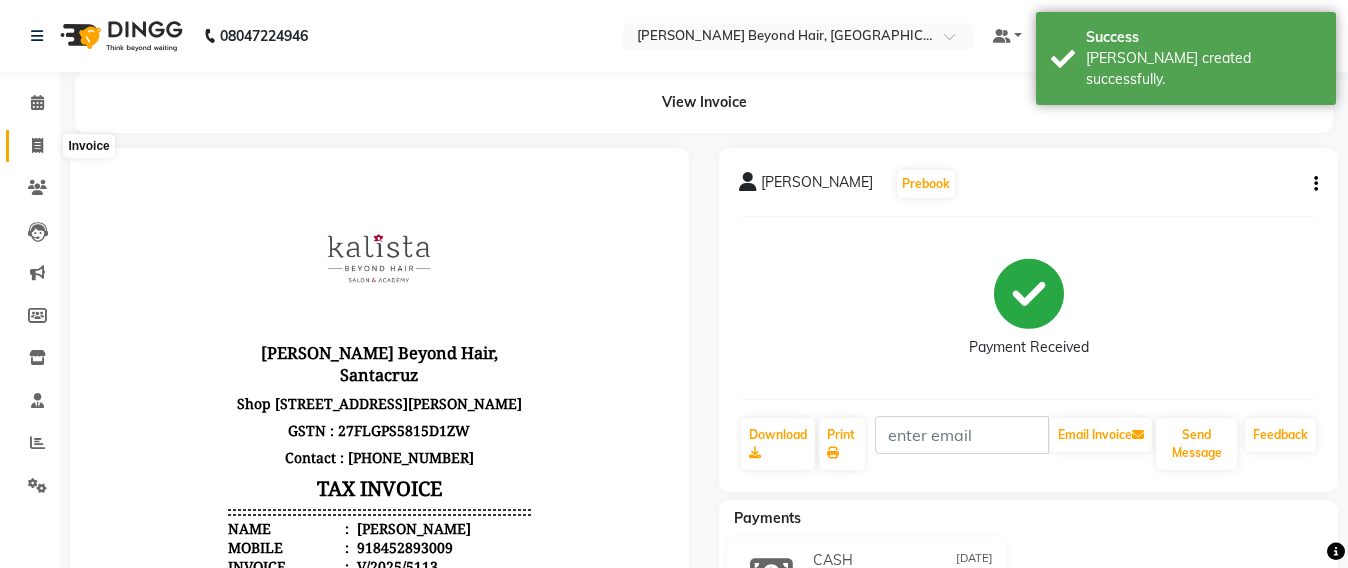 scroll, scrollTop: 0, scrollLeft: 0, axis: both 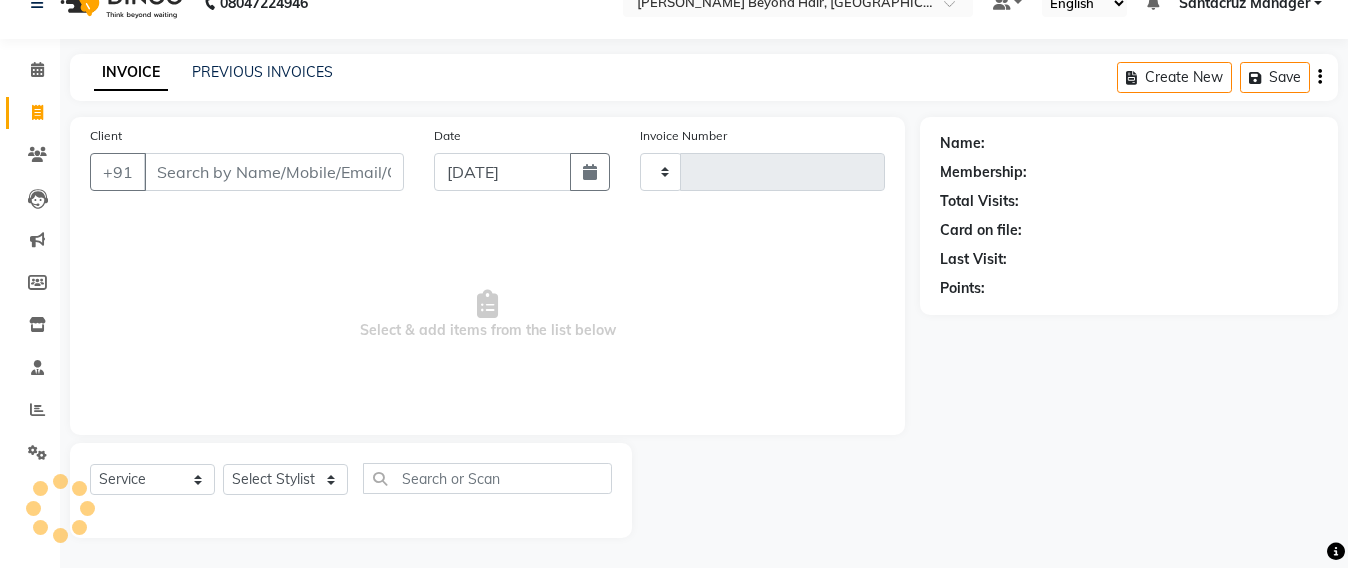 type on "5114" 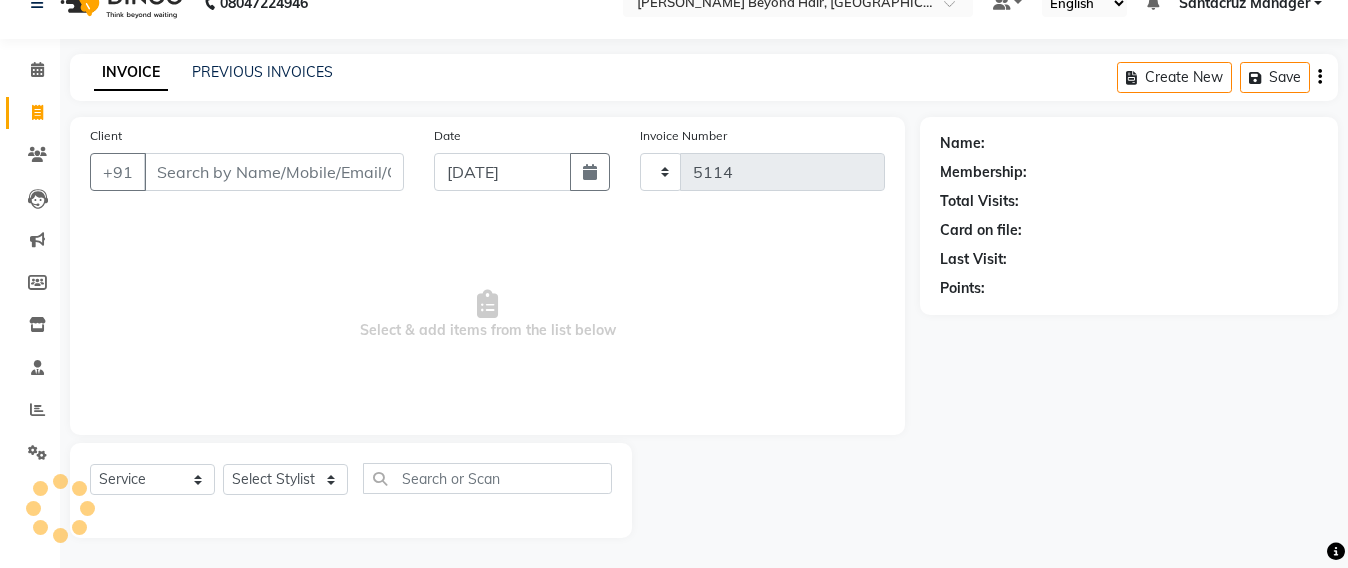 select on "6357" 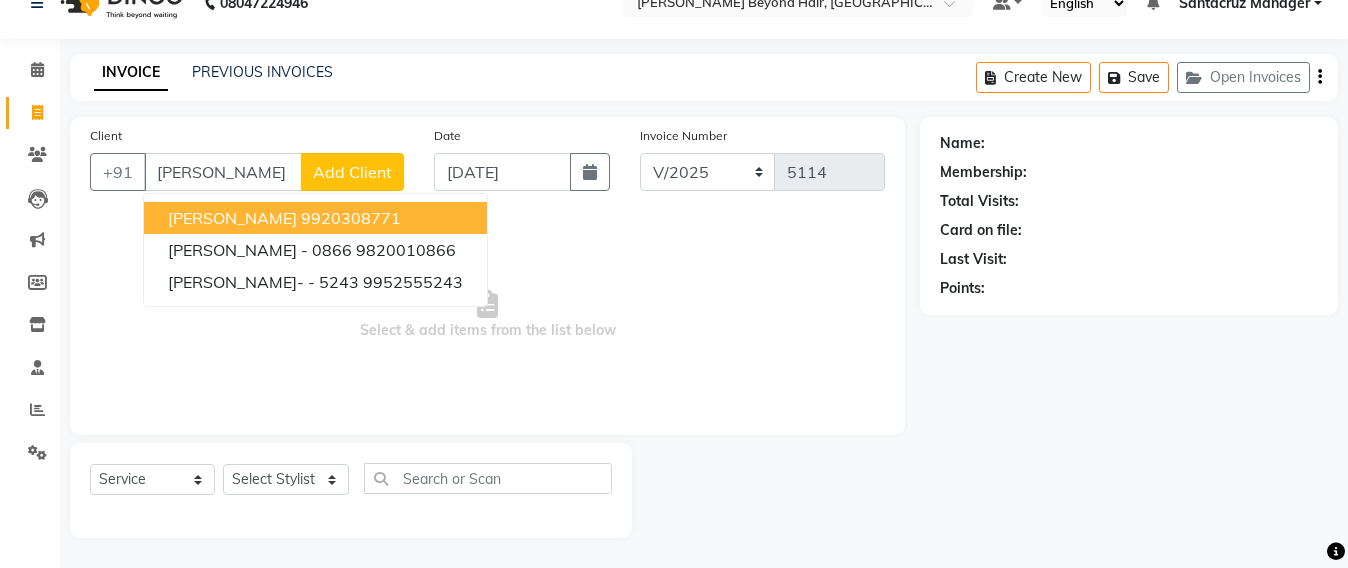 click on "[PERSON_NAME]" at bounding box center [232, 218] 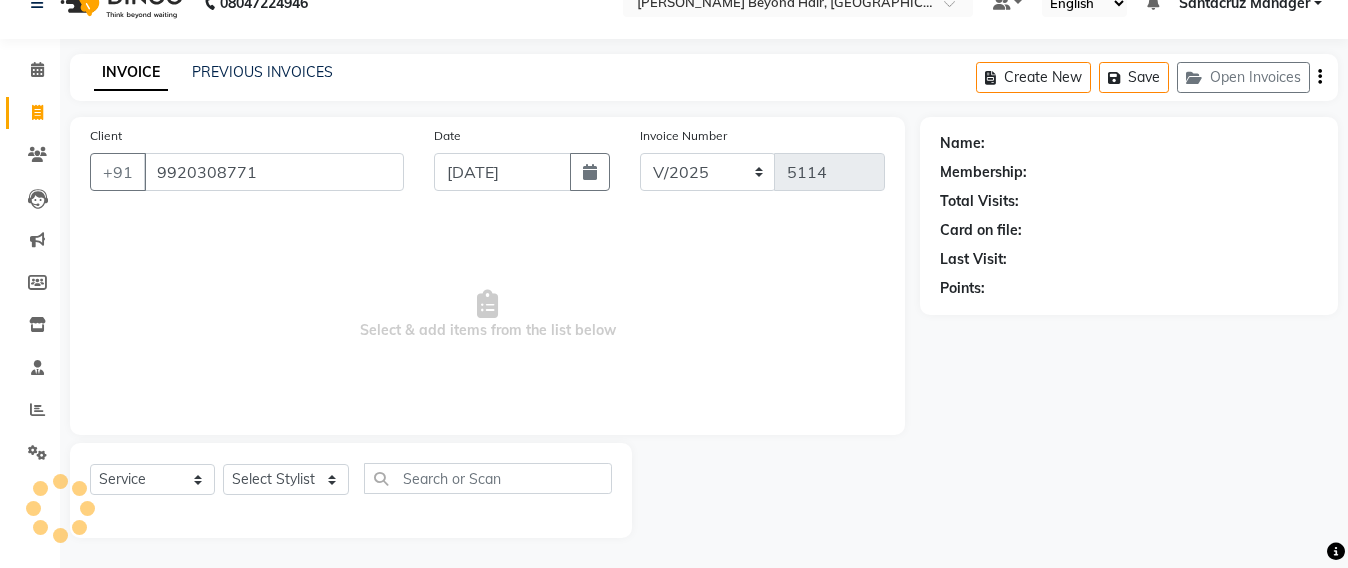type on "9920308771" 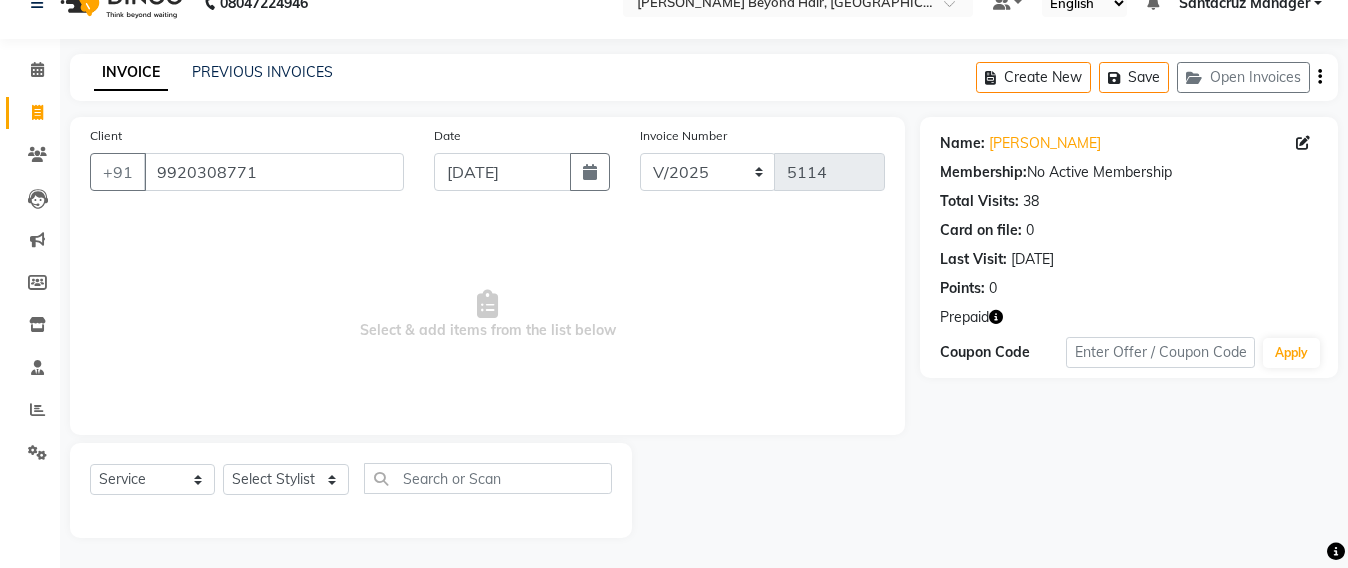 click 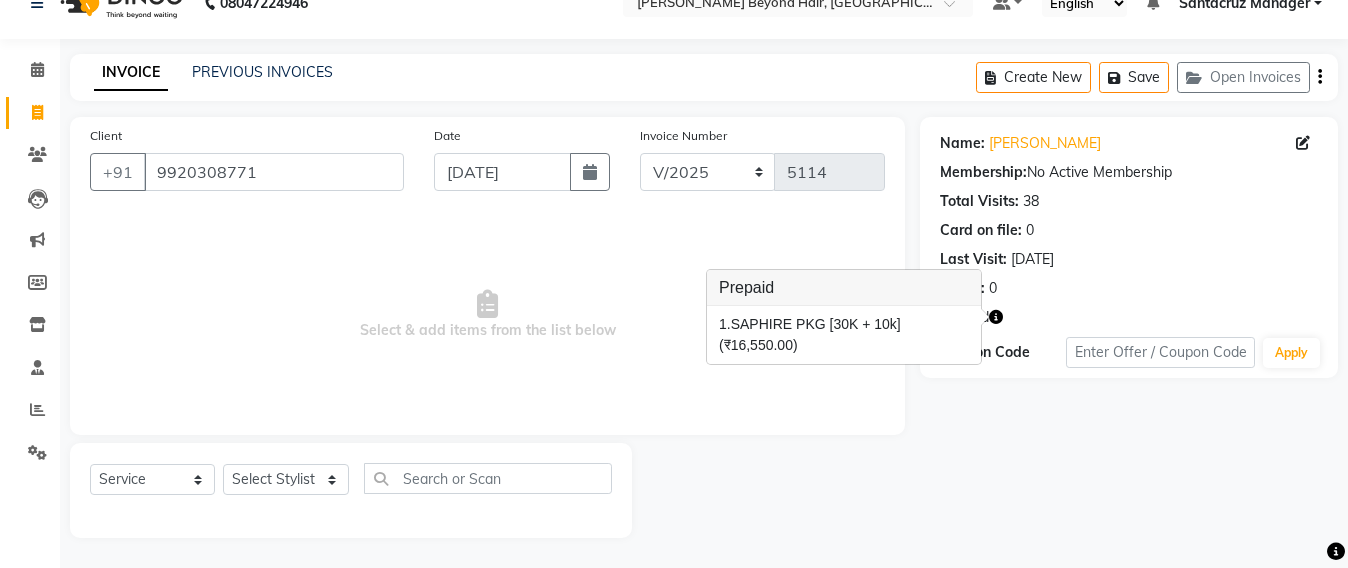 click on "Select & add items from the list below" at bounding box center (487, 315) 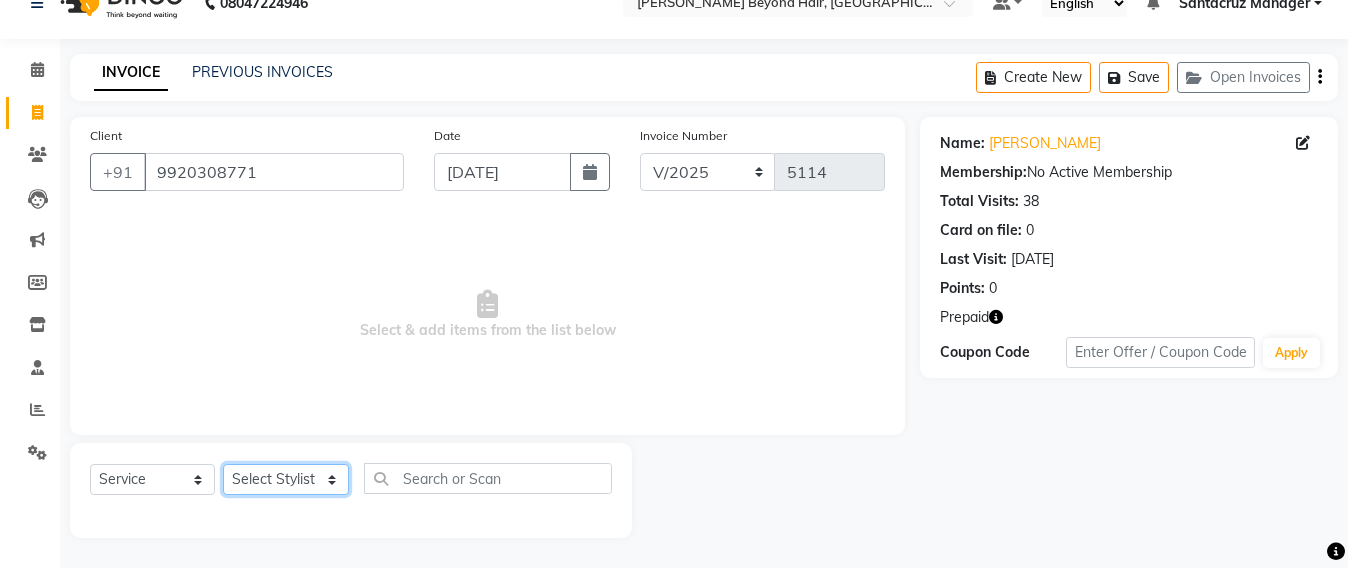 click on "Select Stylist Admin [PERSON_NAME] Sankat [PERSON_NAME] [PERSON_NAME] [PERSON_NAME] [PERSON_NAME] [PERSON_NAME] [PERSON_NAME] mahattre Pratibha [PERSON_NAME] Rosy [PERSON_NAME] [PERSON_NAME] admin [PERSON_NAME] Manager [PERSON_NAME] SOMAYANG VASHUM [PERSON_NAME]" 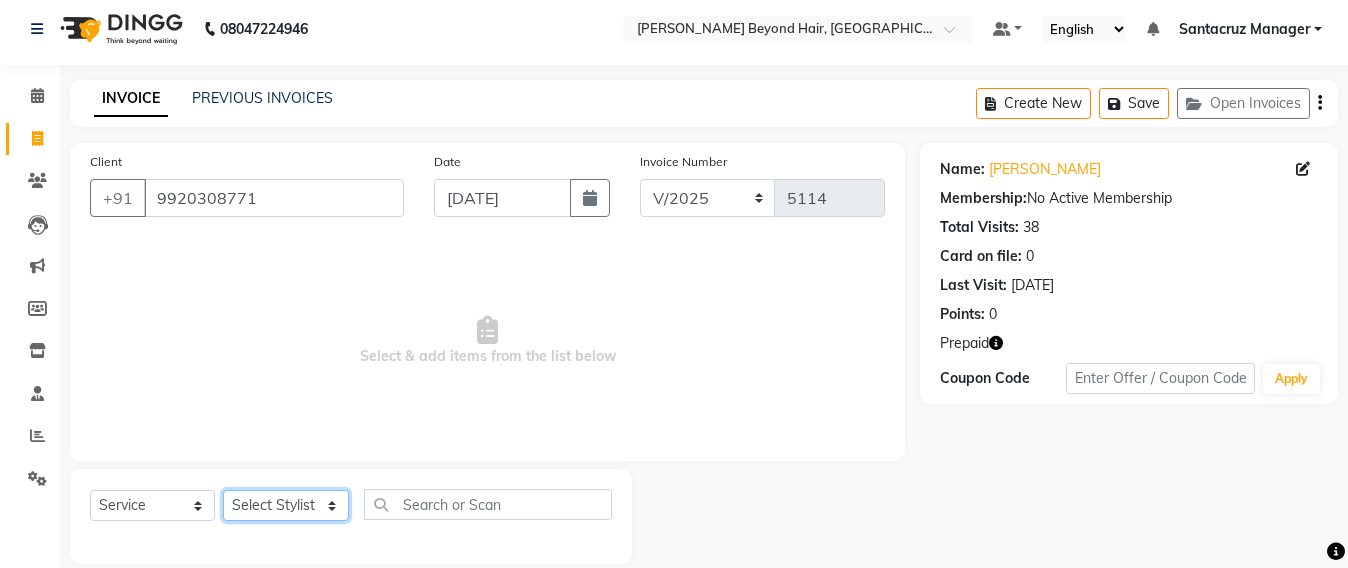 scroll, scrollTop: 0, scrollLeft: 0, axis: both 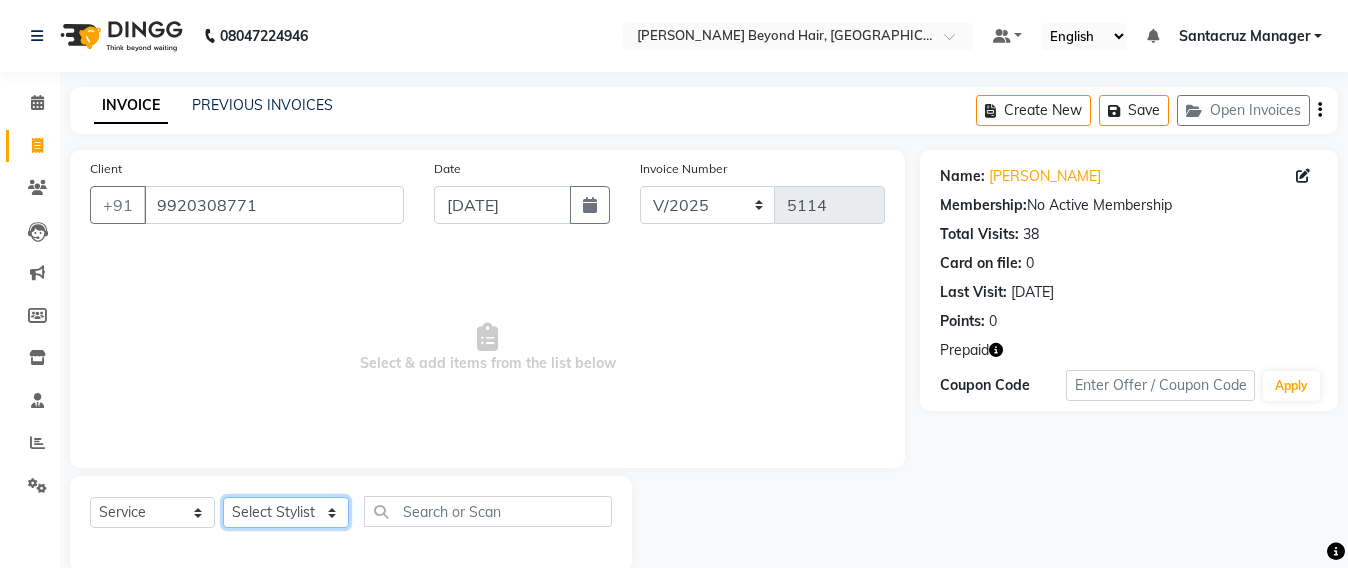 click on "Select Stylist Admin [PERSON_NAME] Sankat [PERSON_NAME] [PERSON_NAME] [PERSON_NAME] [PERSON_NAME] [PERSON_NAME] [PERSON_NAME] mahattre Pratibha [PERSON_NAME] Rosy [PERSON_NAME] [PERSON_NAME] admin [PERSON_NAME] Manager [PERSON_NAME] SOMAYANG VASHUM [PERSON_NAME]" 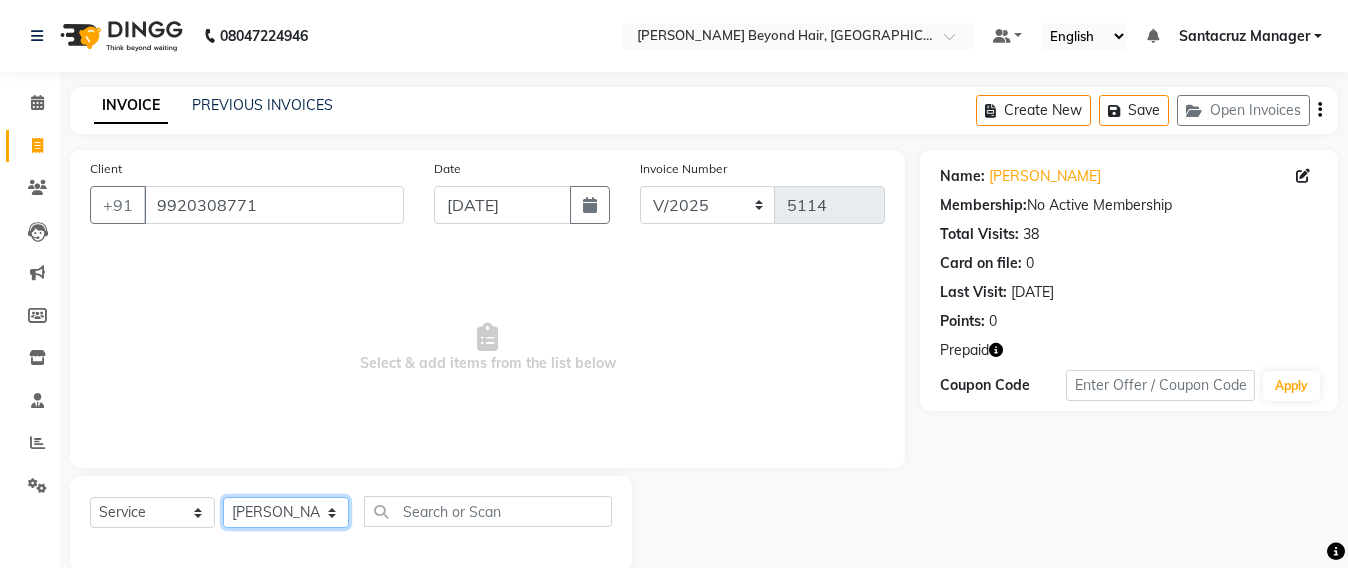 click on "Select Stylist Admin [PERSON_NAME] Sankat [PERSON_NAME] [PERSON_NAME] [PERSON_NAME] [PERSON_NAME] [PERSON_NAME] [PERSON_NAME] mahattre Pratibha [PERSON_NAME] Rosy [PERSON_NAME] [PERSON_NAME] admin [PERSON_NAME] Manager [PERSON_NAME] SOMAYANG VASHUM [PERSON_NAME]" 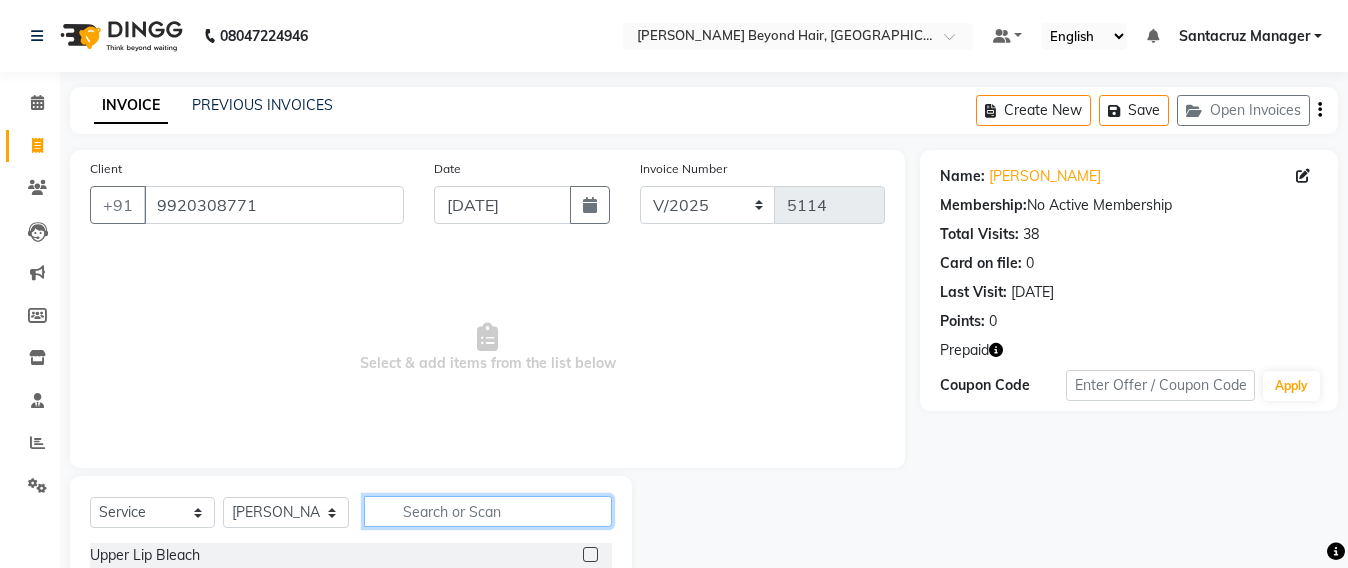 click 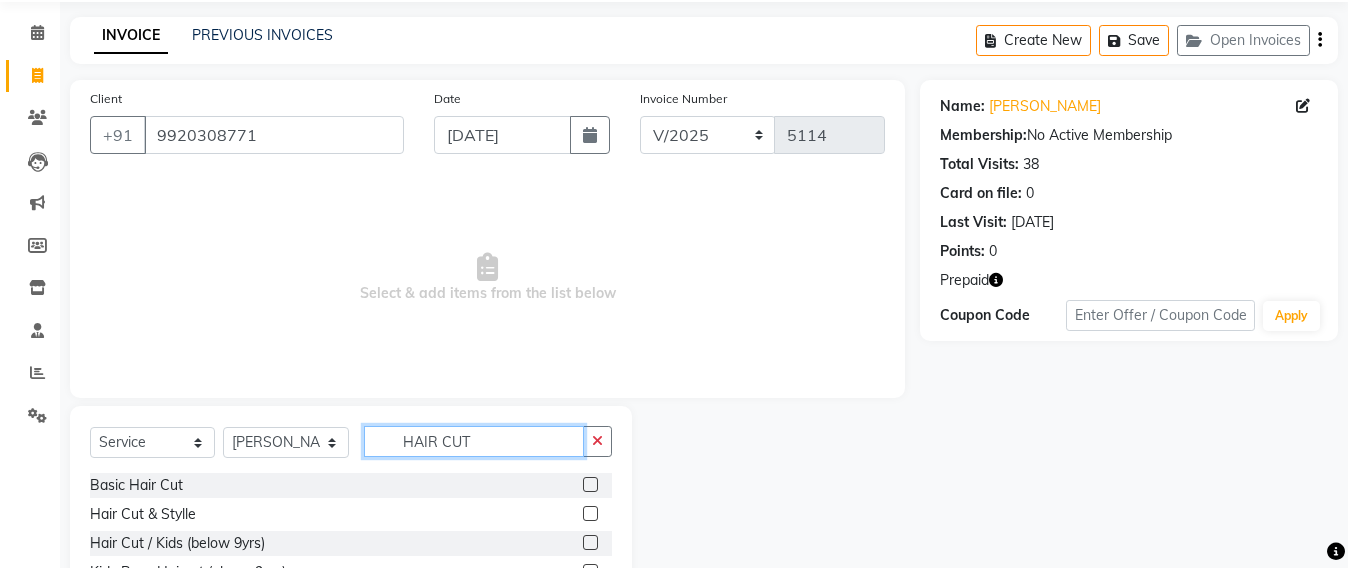 scroll, scrollTop: 125, scrollLeft: 0, axis: vertical 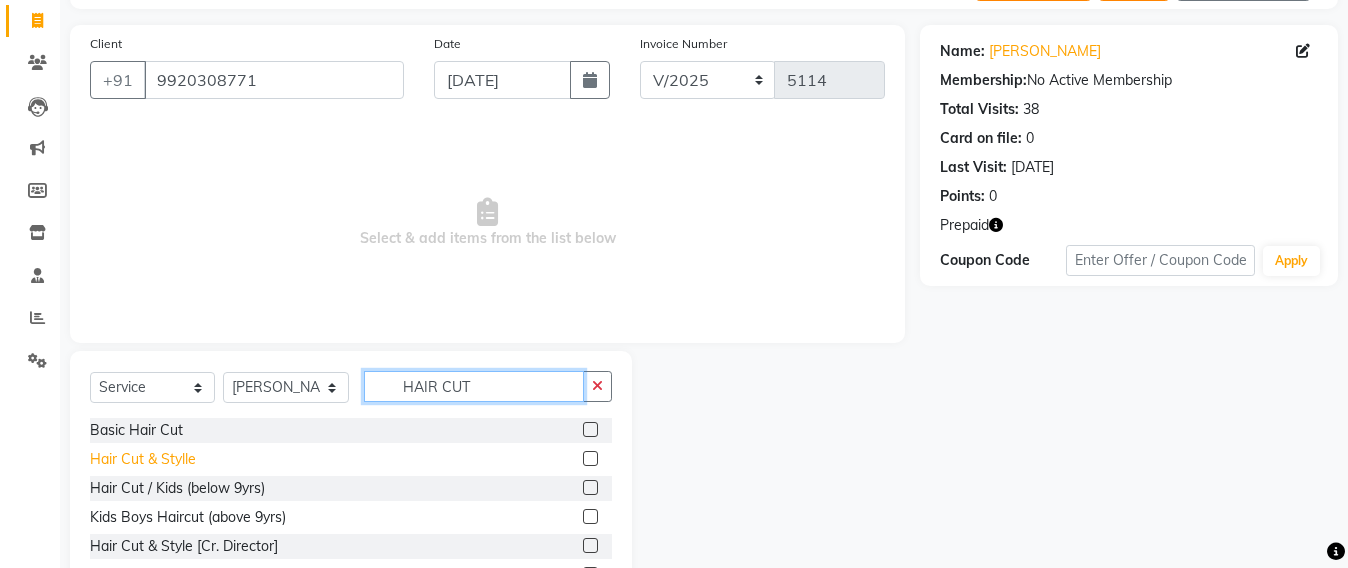 type on "HAIR CUT" 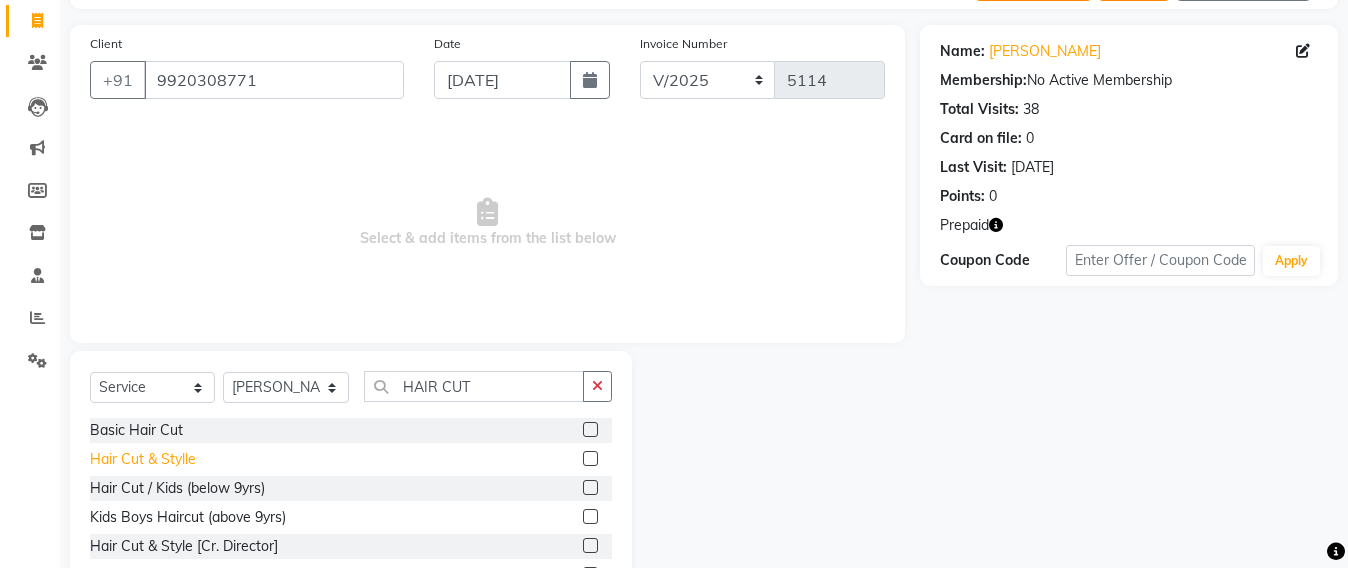 click on "Hair Cut & Stylle" 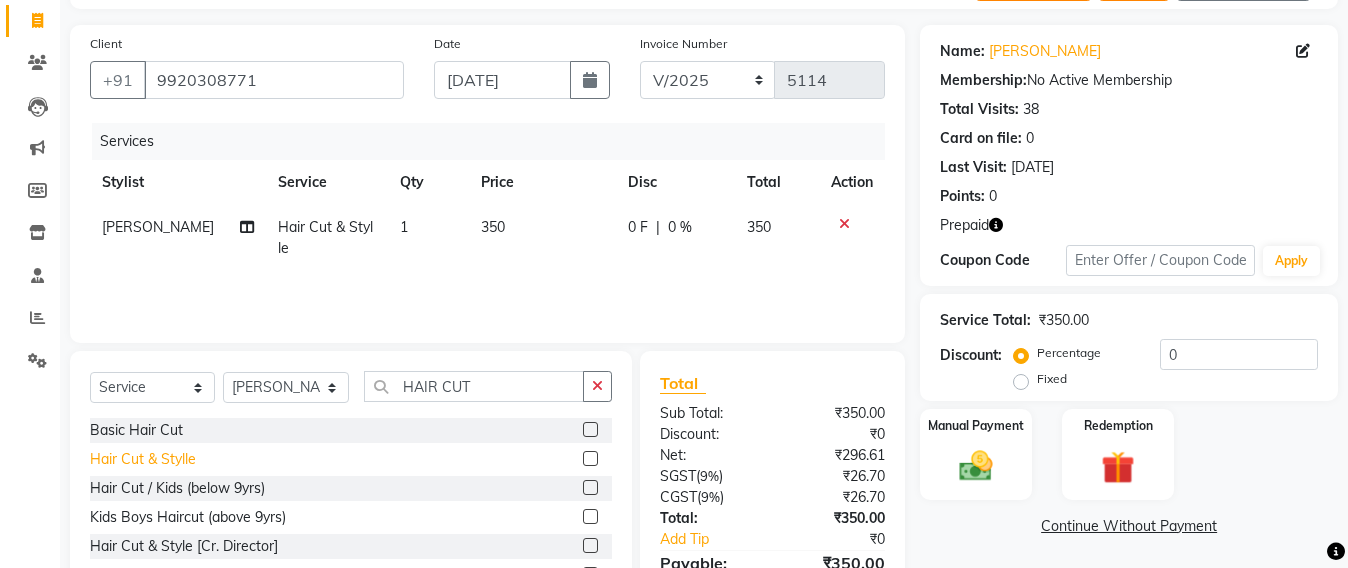 click on "Hair Cut & Stylle" 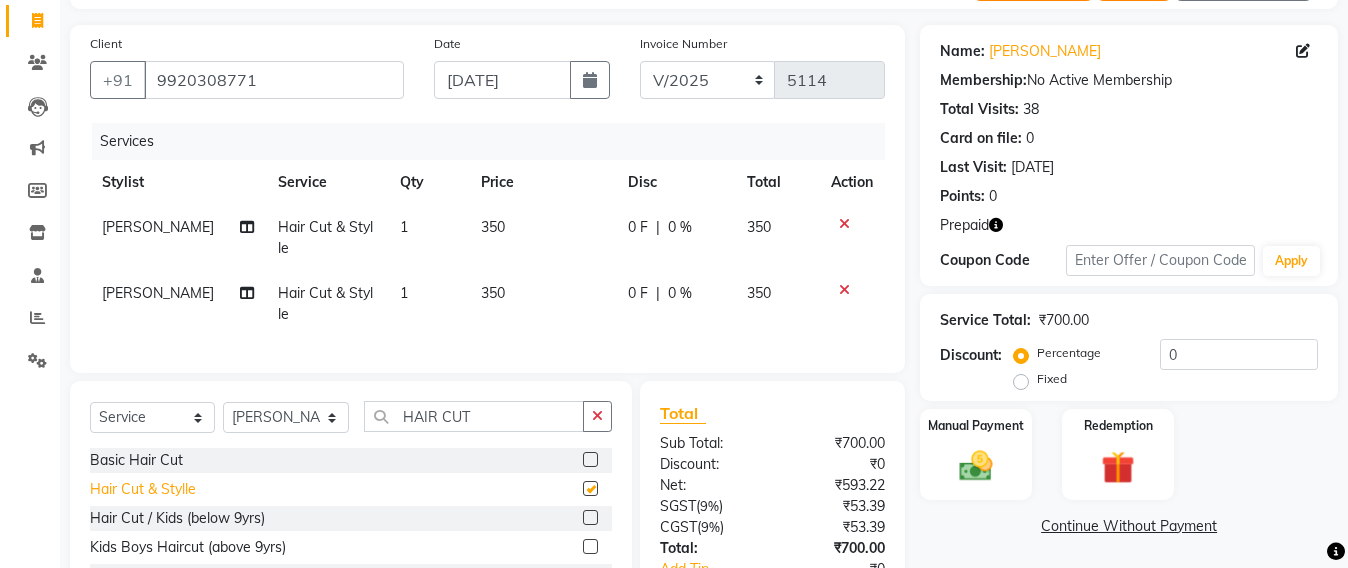 checkbox on "false" 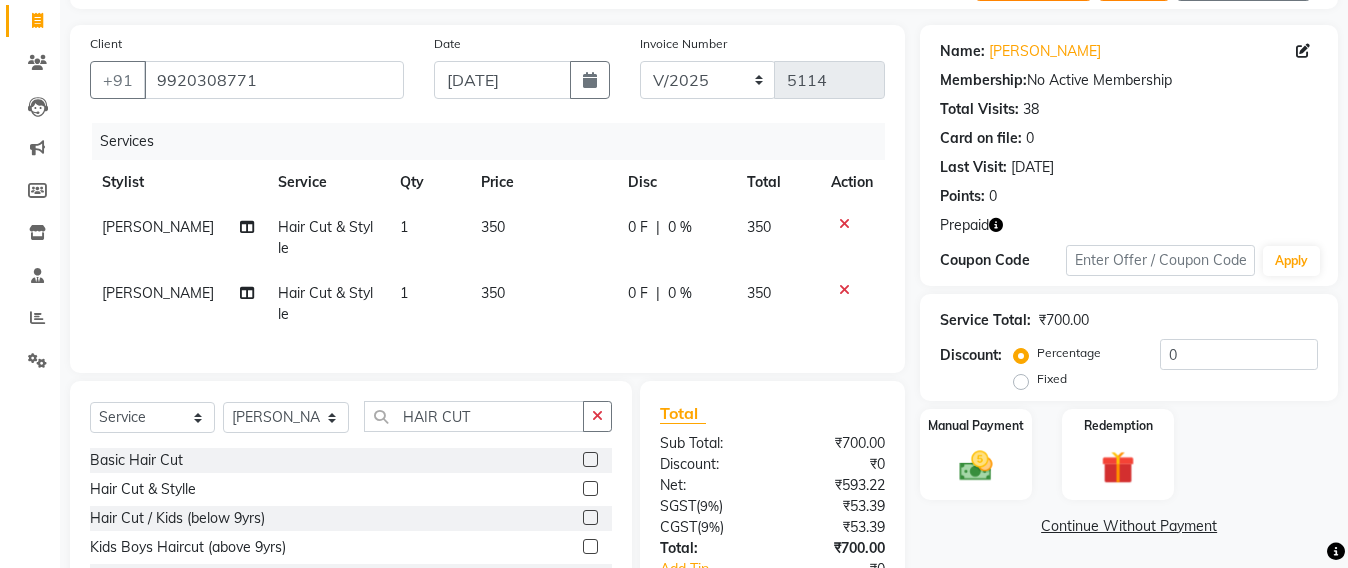 click on "[PERSON_NAME]" 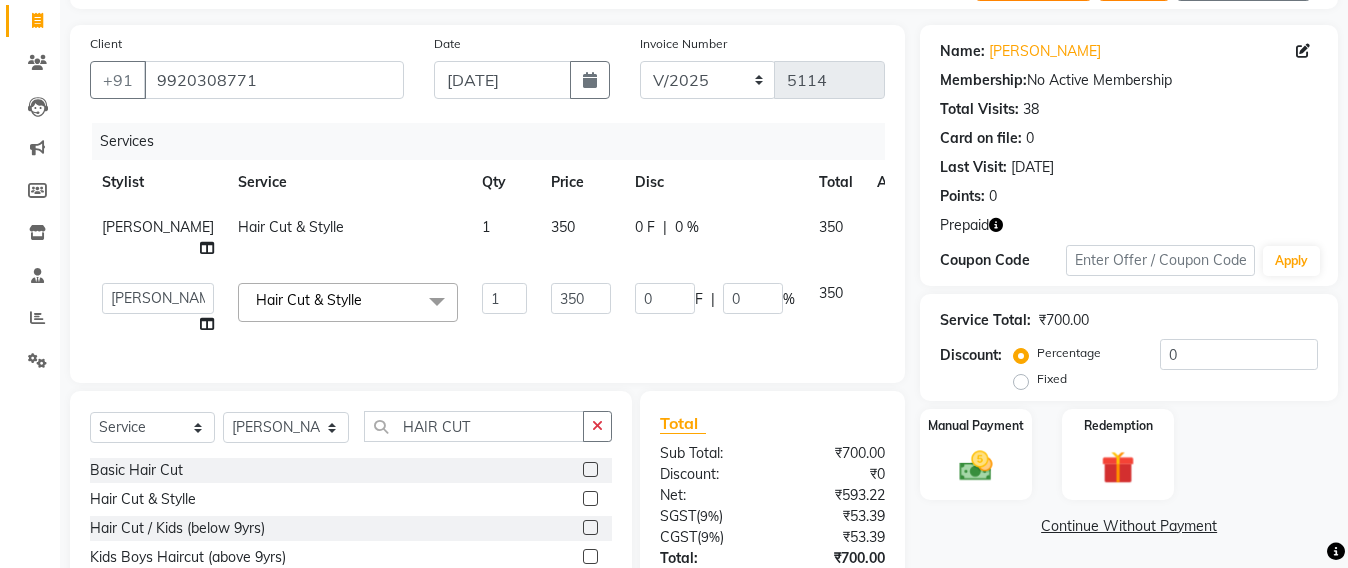 click on "Admin   [PERSON_NAME] Sankat   [PERSON_NAME]   [PERSON_NAME] [PERSON_NAME]   [PERSON_NAME]   [PERSON_NAME] [PERSON_NAME] mahattre   Pratibha [PERSON_NAME]   [PERSON_NAME]   [PERSON_NAME] [PERSON_NAME] Manager   [PERSON_NAME]   SOMAYANG VASHUM   [PERSON_NAME]" 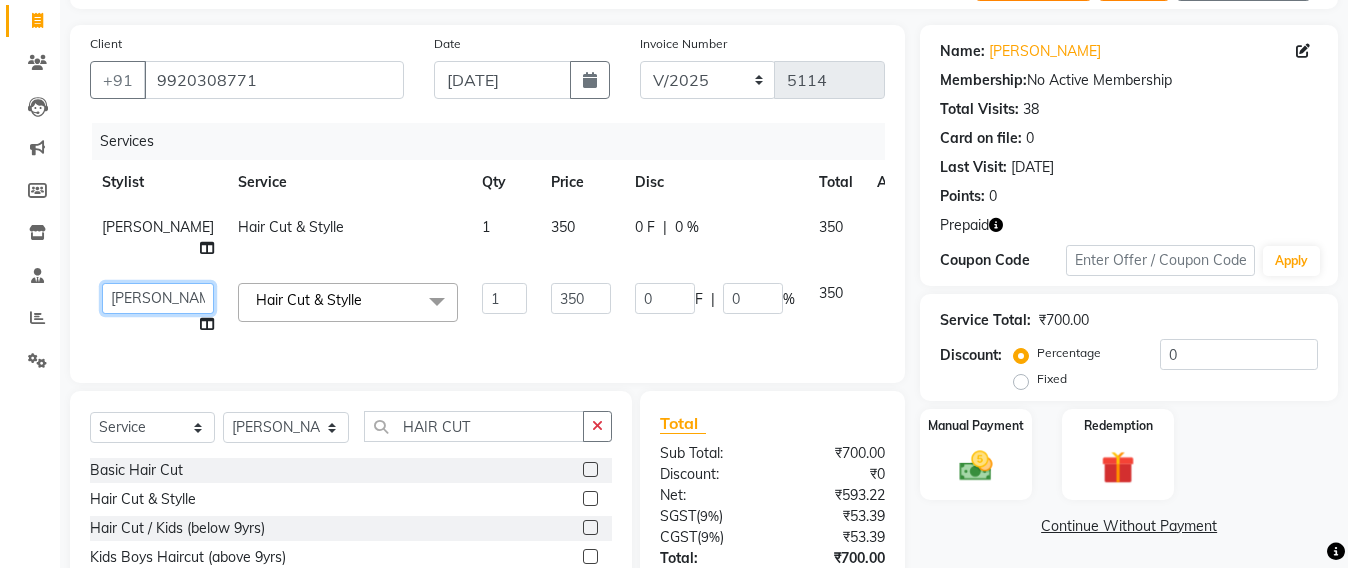 click on "Admin   [PERSON_NAME] Sankat   [PERSON_NAME]   [PERSON_NAME] [PERSON_NAME]   [PERSON_NAME]   [PERSON_NAME] [PERSON_NAME] mahattre   Pratibha [PERSON_NAME]   [PERSON_NAME]   [PERSON_NAME] [PERSON_NAME] Manager   [PERSON_NAME]   SOMAYANG VASHUM   [PERSON_NAME]" 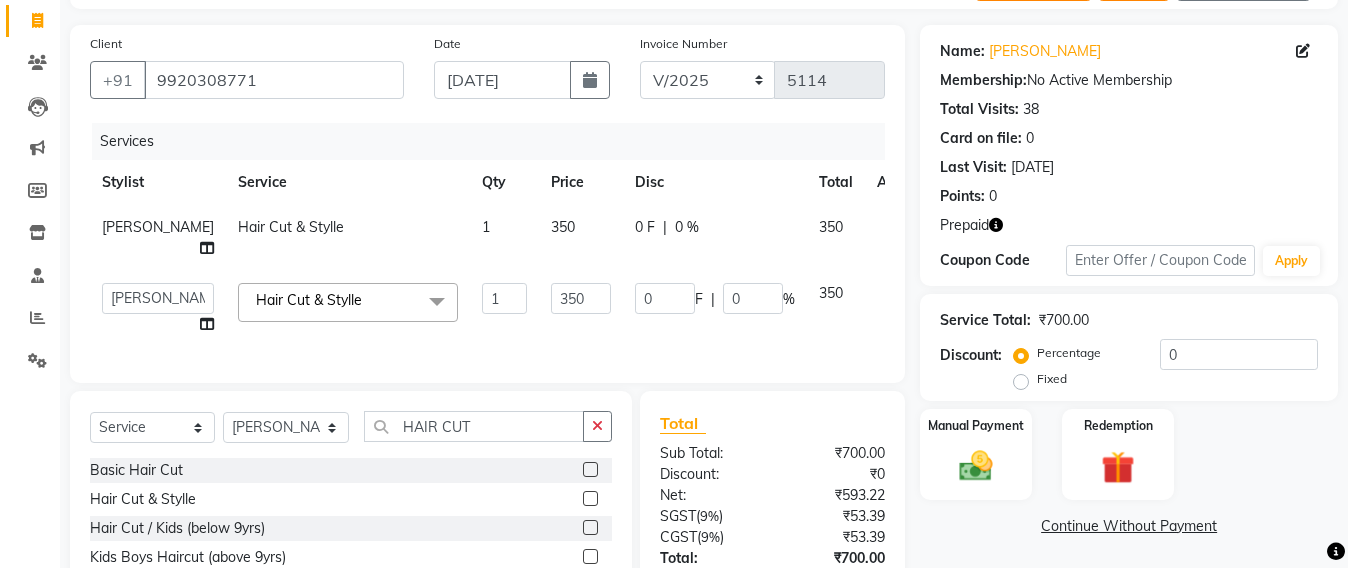 select on "51588" 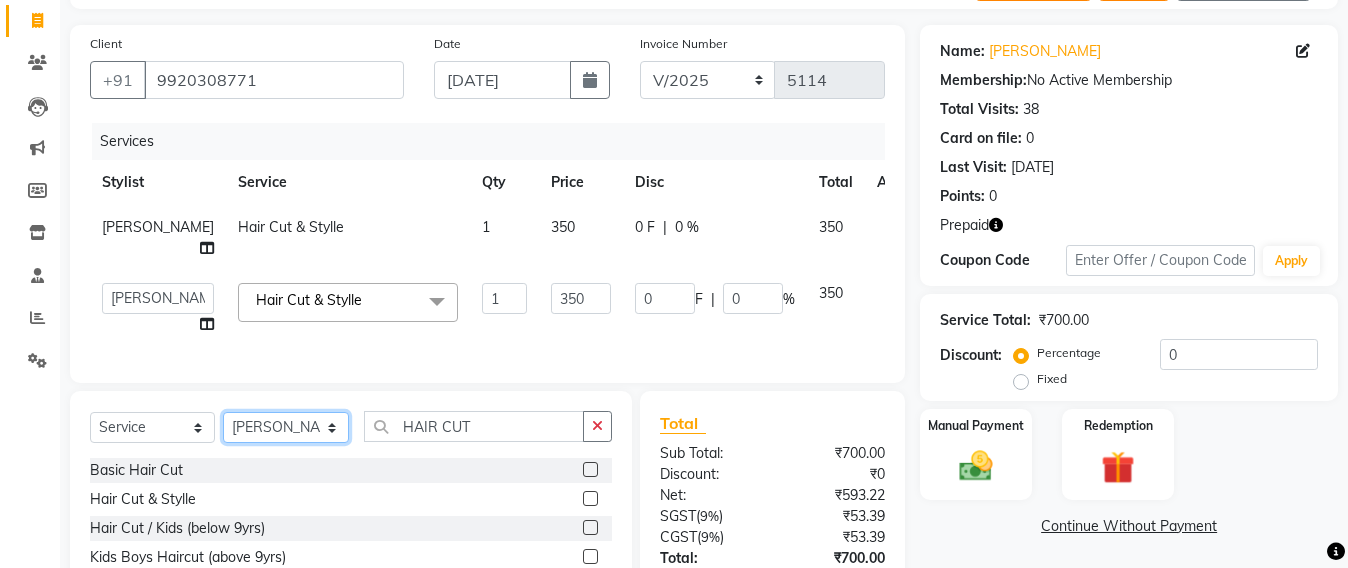 click on "Select Stylist Admin [PERSON_NAME] Sankat [PERSON_NAME] [PERSON_NAME] [PERSON_NAME] [PERSON_NAME] [PERSON_NAME] [PERSON_NAME] mahattre Pratibha [PERSON_NAME] Rosy [PERSON_NAME] [PERSON_NAME] admin [PERSON_NAME] Manager [PERSON_NAME] SOMAYANG VASHUM [PERSON_NAME]" 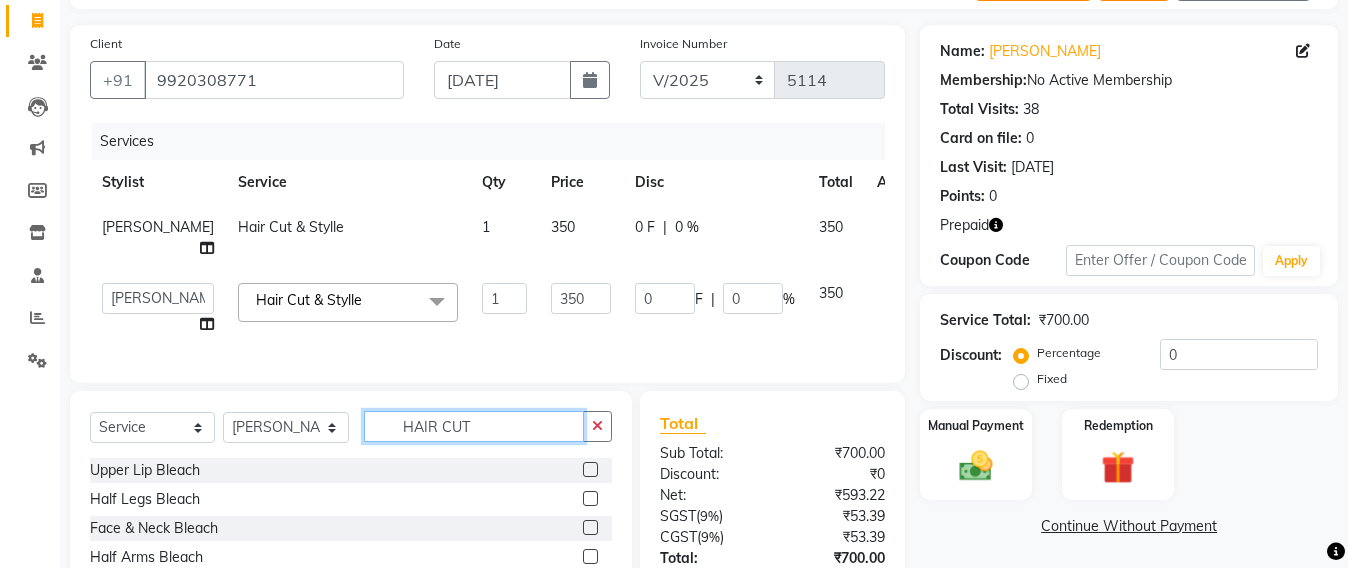 click on "HAIR CUT" 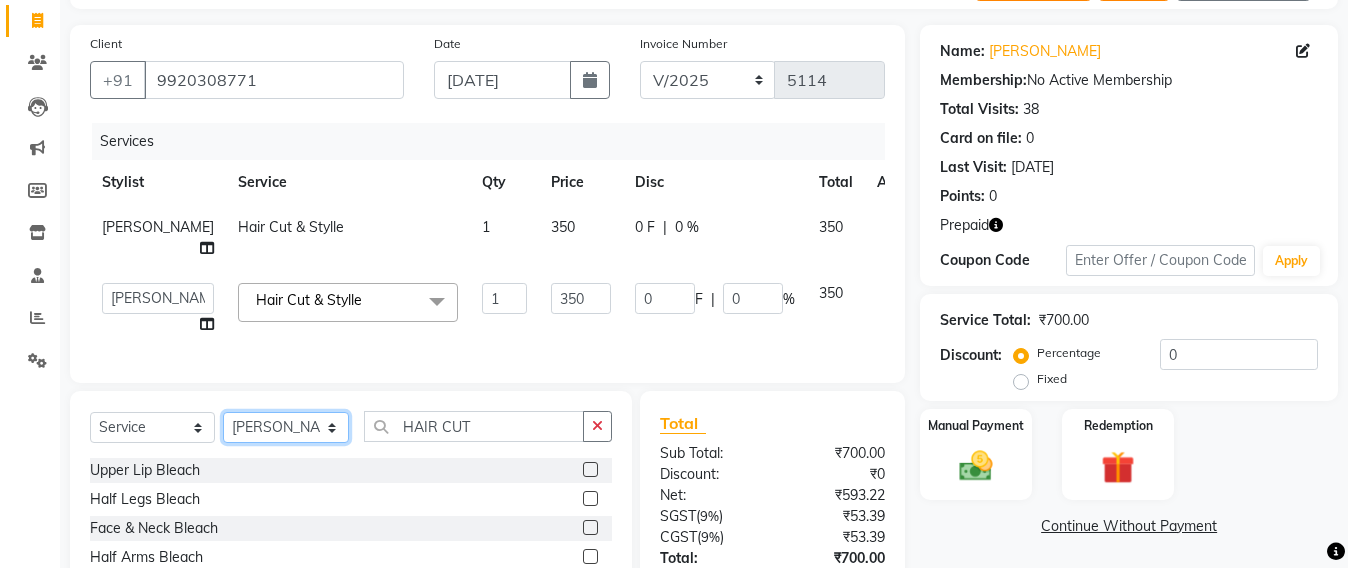 click on "Select Stylist Admin [PERSON_NAME] Sankat [PERSON_NAME] [PERSON_NAME] [PERSON_NAME] [PERSON_NAME] [PERSON_NAME] [PERSON_NAME] mahattre Pratibha [PERSON_NAME] Rosy [PERSON_NAME] [PERSON_NAME] admin [PERSON_NAME] Manager [PERSON_NAME] SOMAYANG VASHUM [PERSON_NAME]" 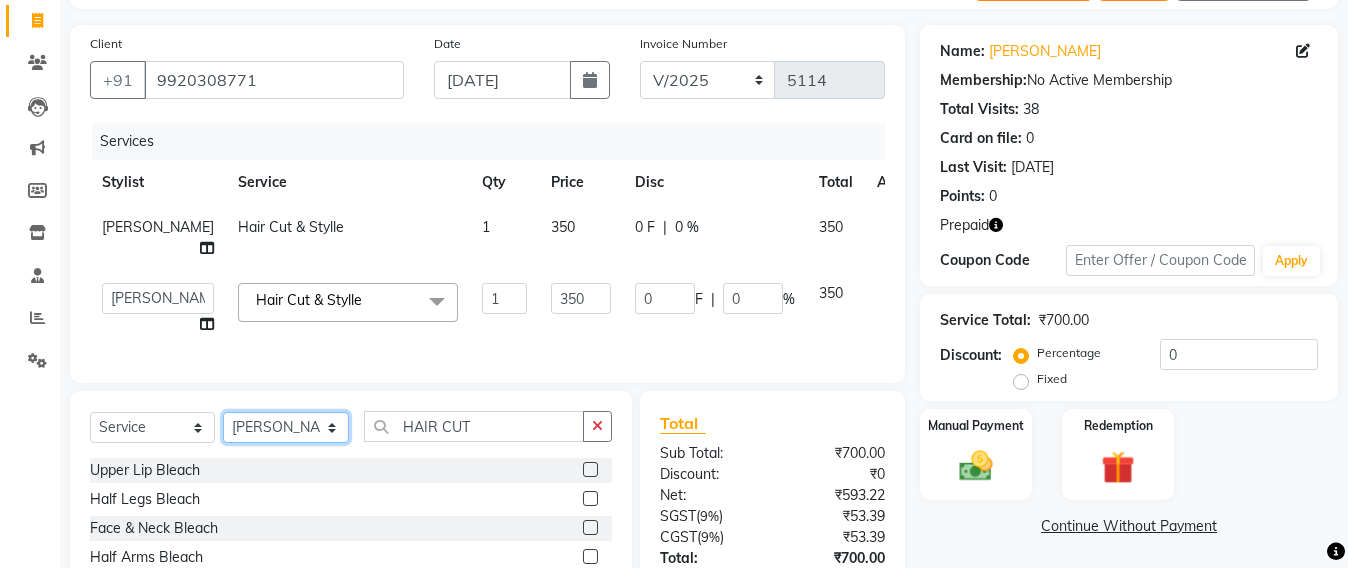 click on "Select Stylist Admin [PERSON_NAME] Sankat [PERSON_NAME] [PERSON_NAME] [PERSON_NAME] [PERSON_NAME] [PERSON_NAME] [PERSON_NAME] mahattre Pratibha [PERSON_NAME] Rosy [PERSON_NAME] [PERSON_NAME] admin [PERSON_NAME] Manager [PERSON_NAME] SOMAYANG VASHUM [PERSON_NAME]" 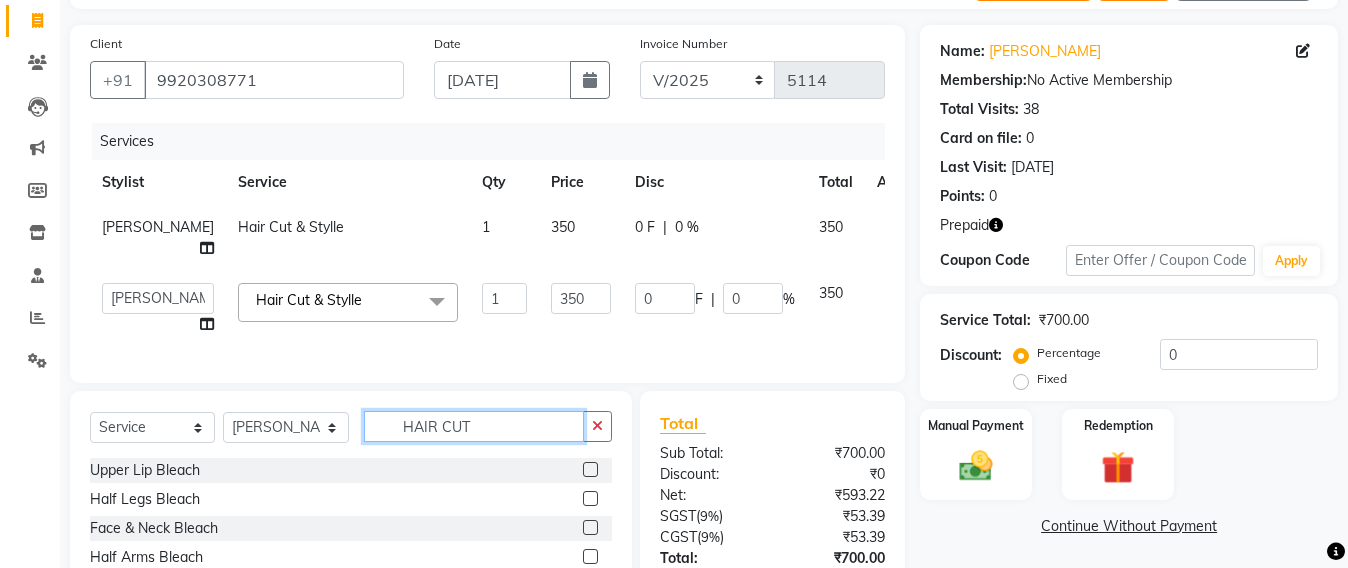 click on "HAIR CUT" 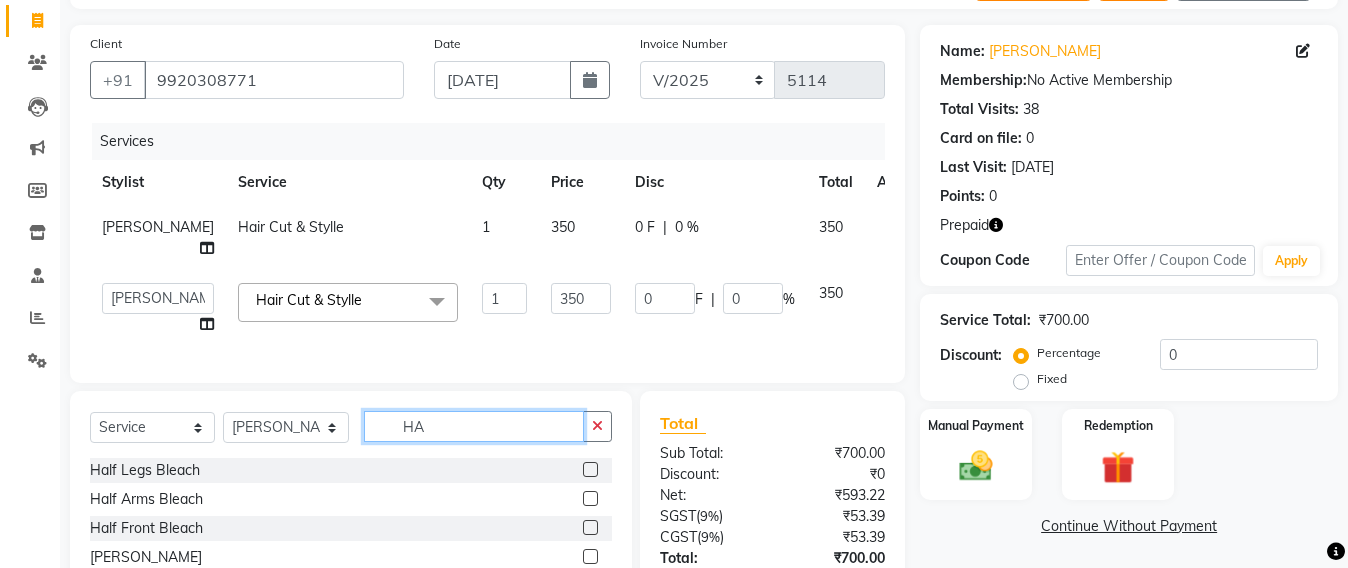 type on "H" 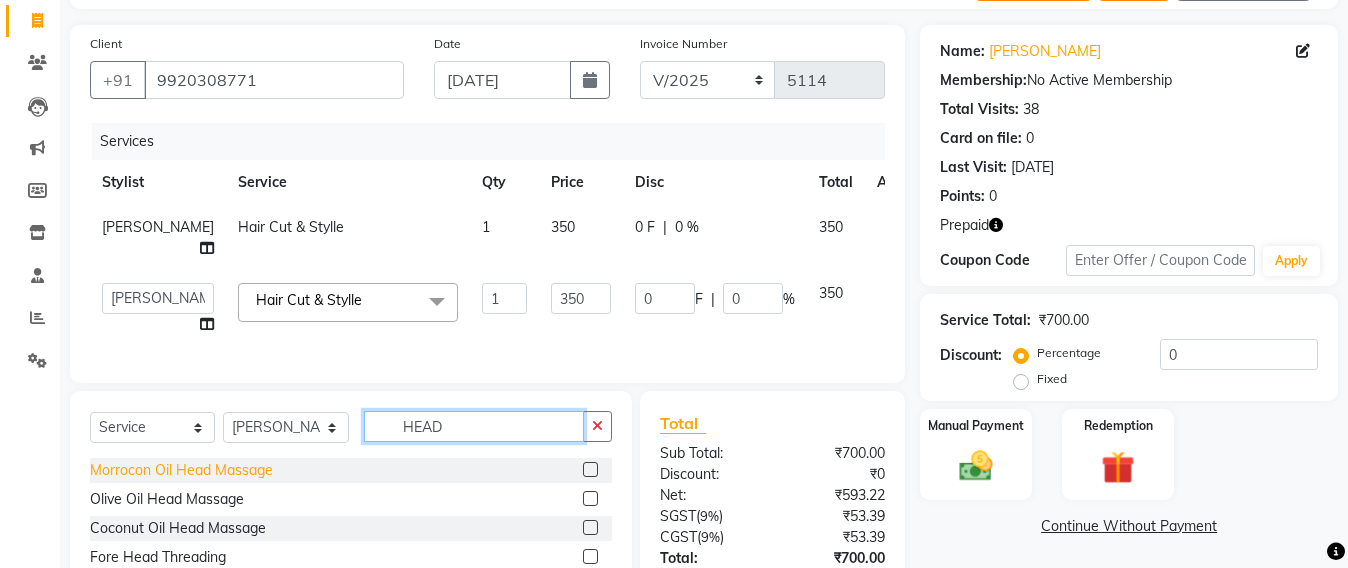 scroll, scrollTop: 3, scrollLeft: 0, axis: vertical 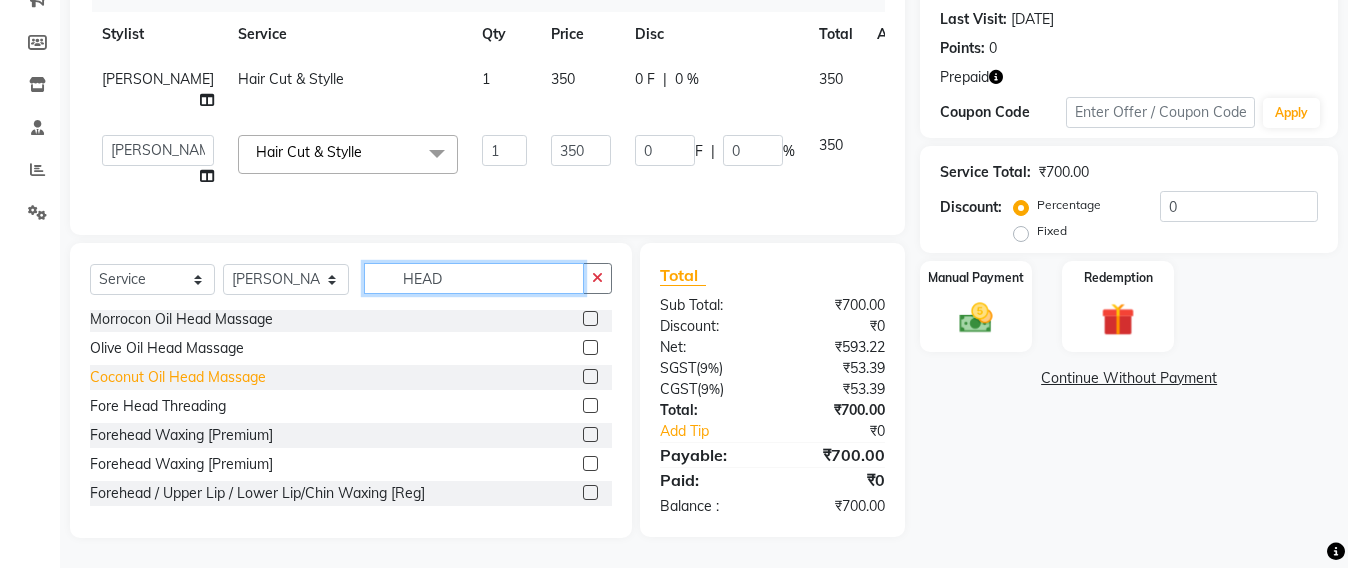 type on "HEAD" 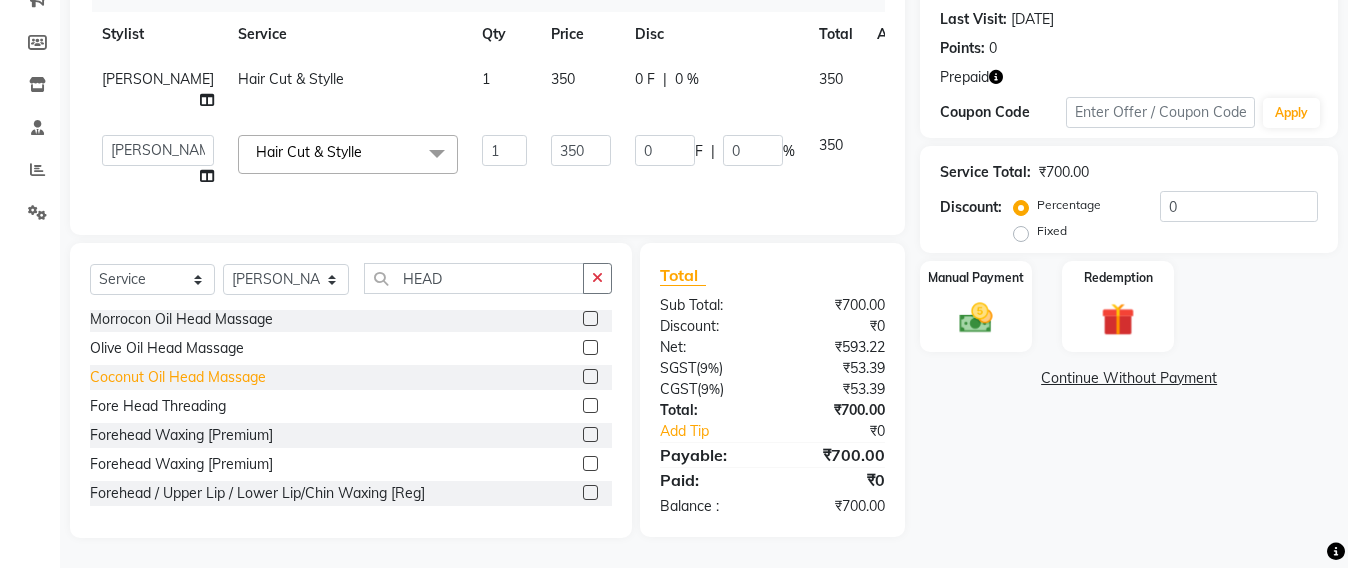 click on "Coconut Oil Head Massage" 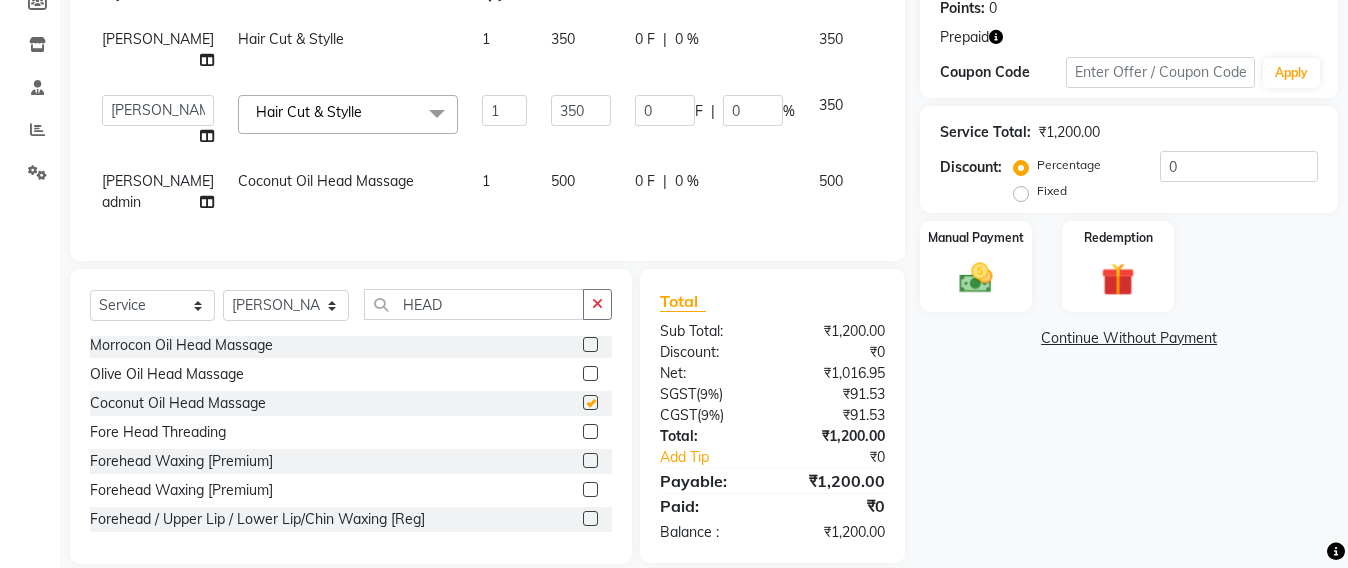 checkbox on "false" 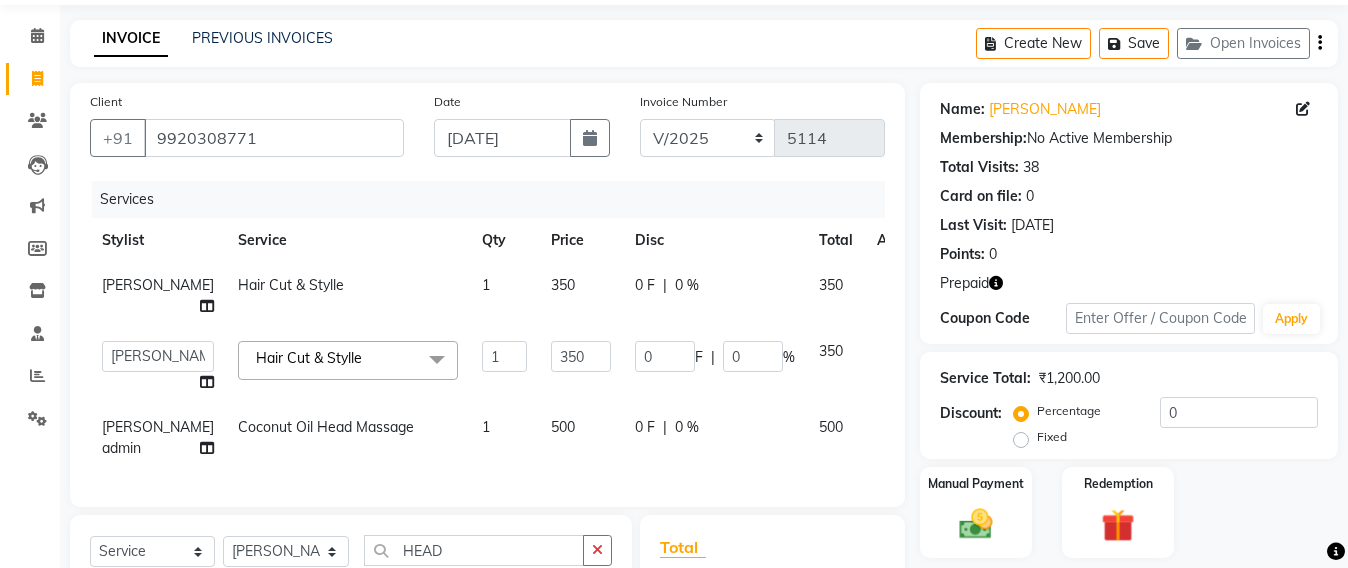 scroll, scrollTop: 63, scrollLeft: 0, axis: vertical 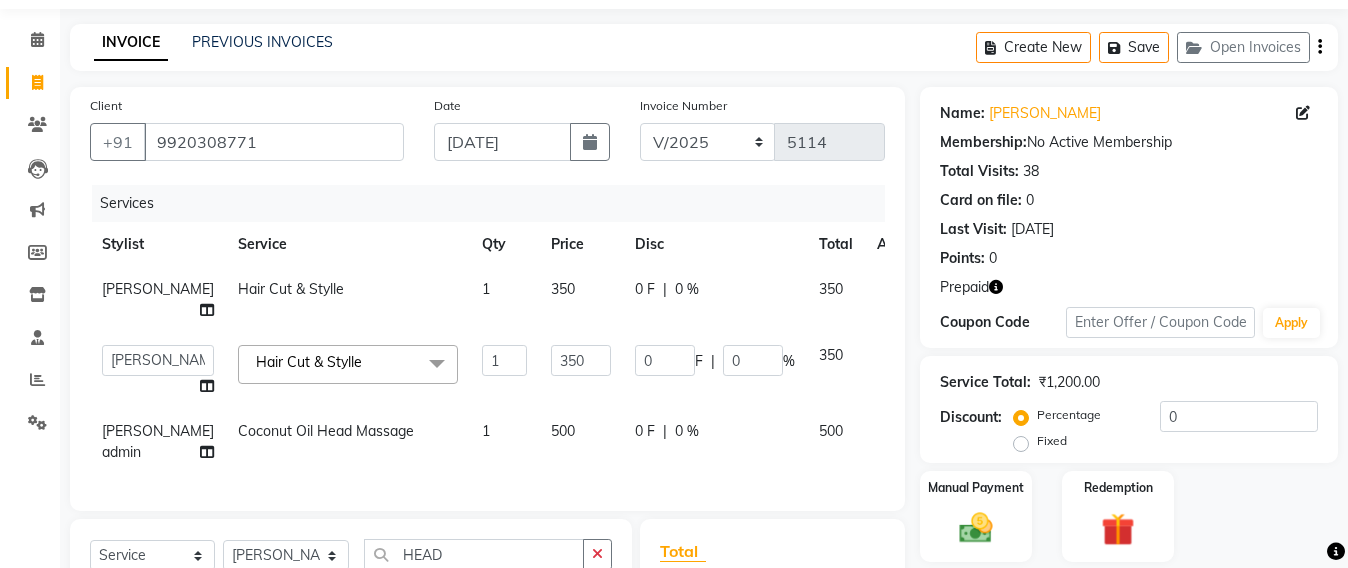 click 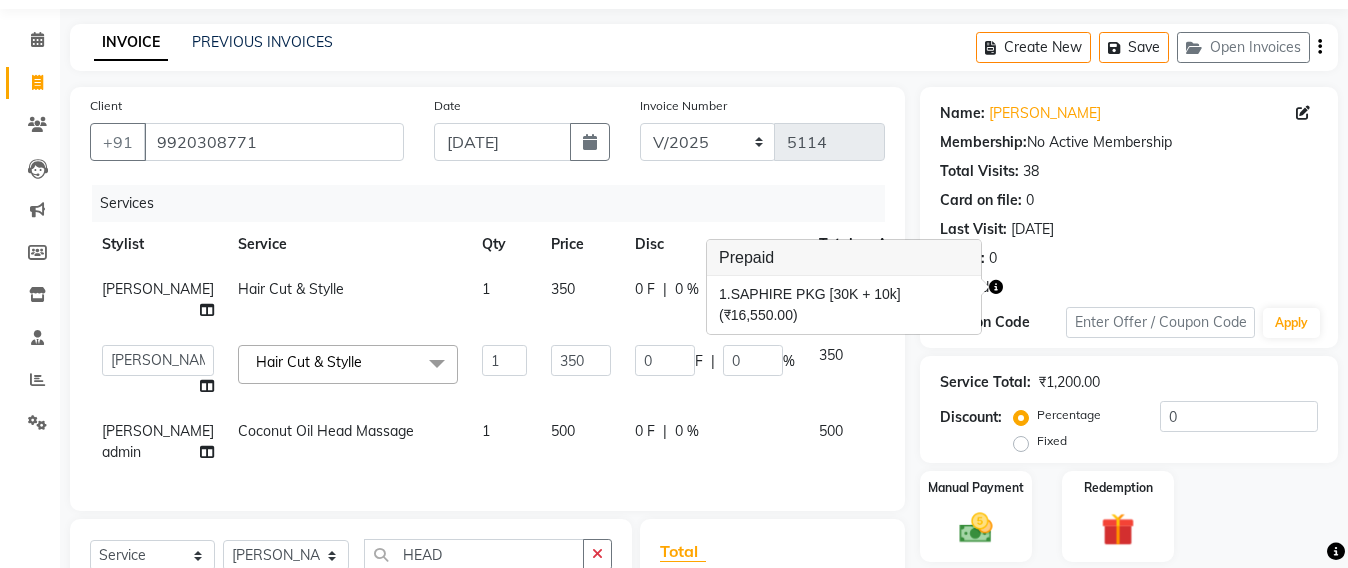 click 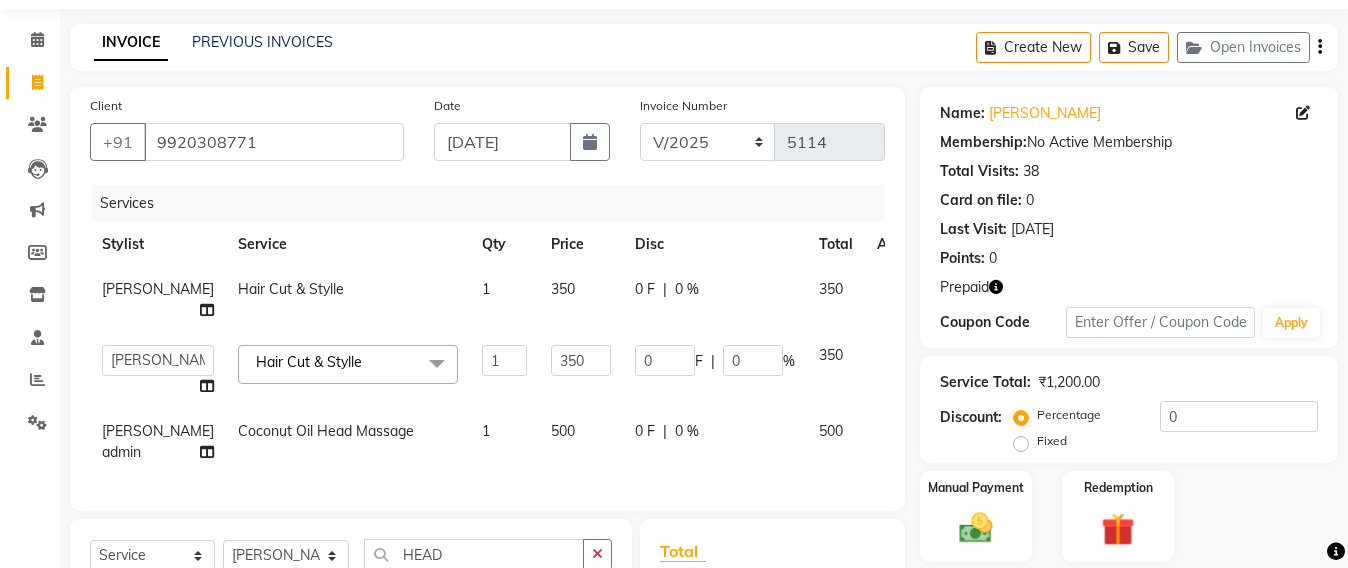 click 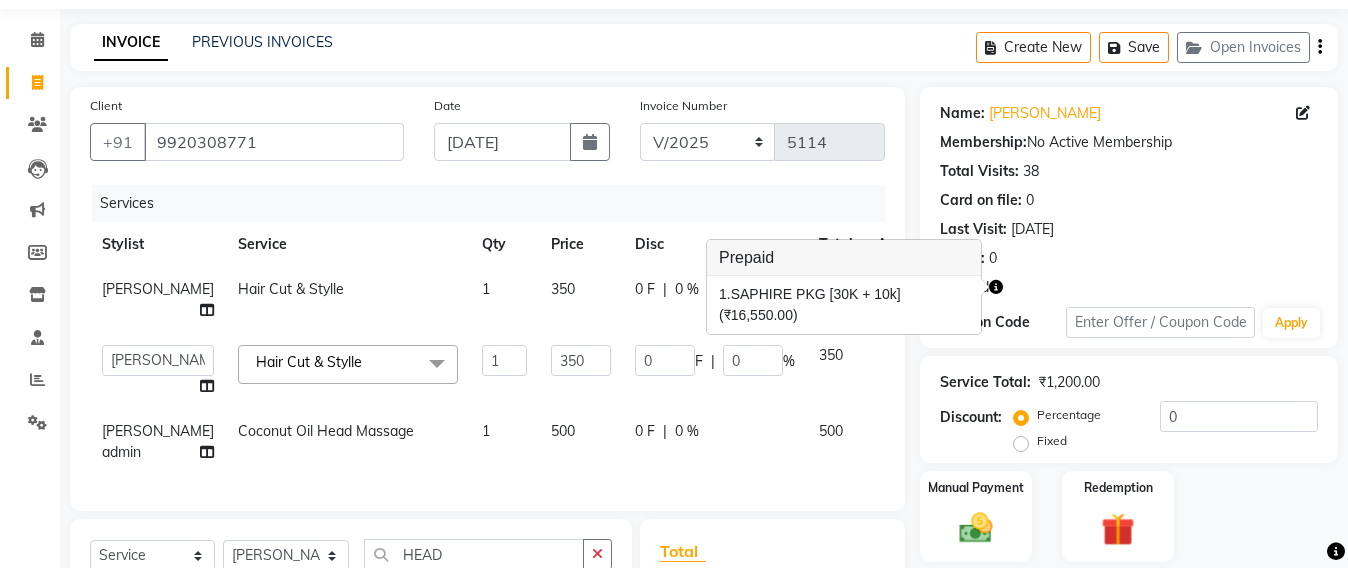 click on "Services" 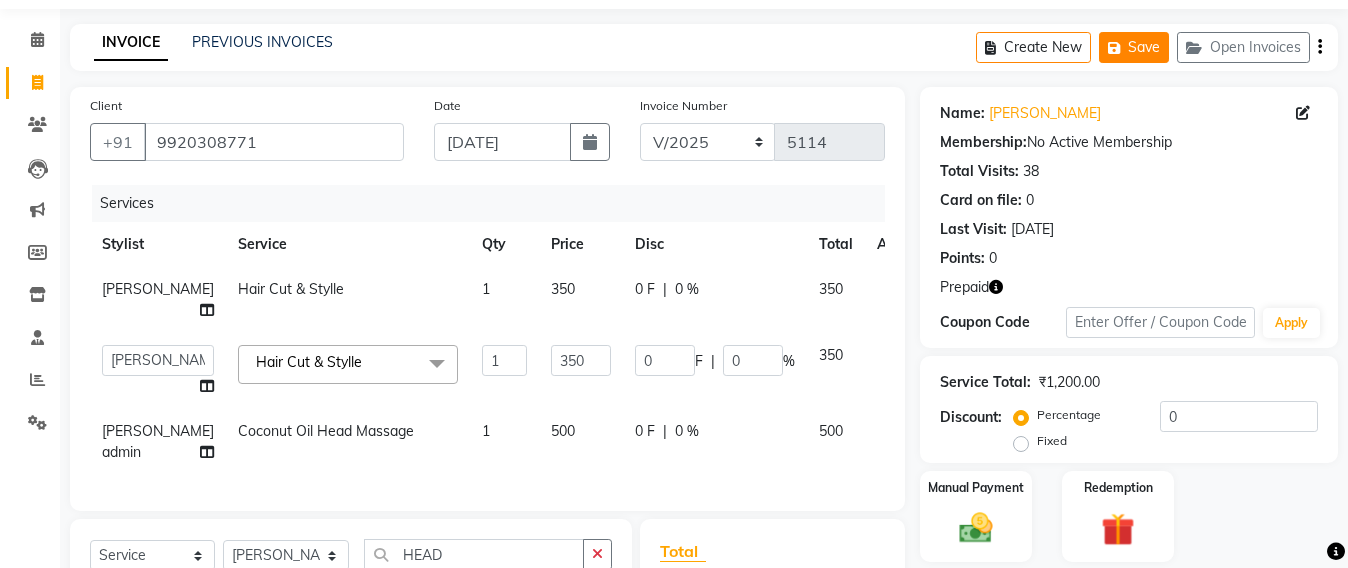 click on "Save" 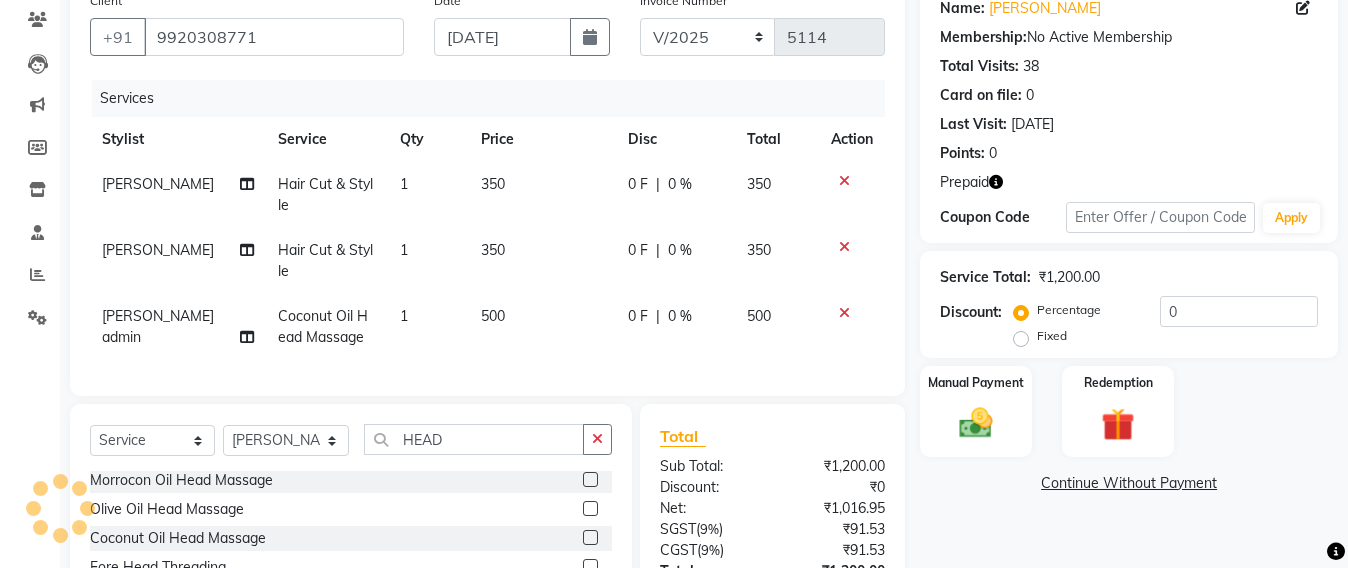 scroll, scrollTop: 0, scrollLeft: 0, axis: both 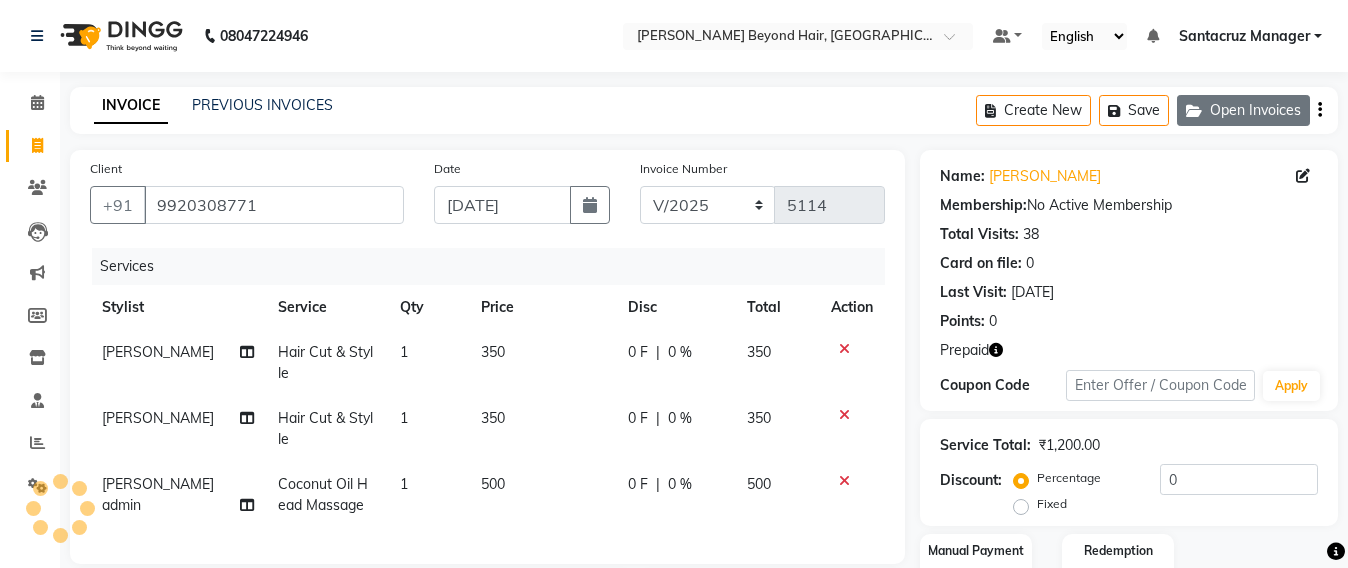 click on "Open Invoices" 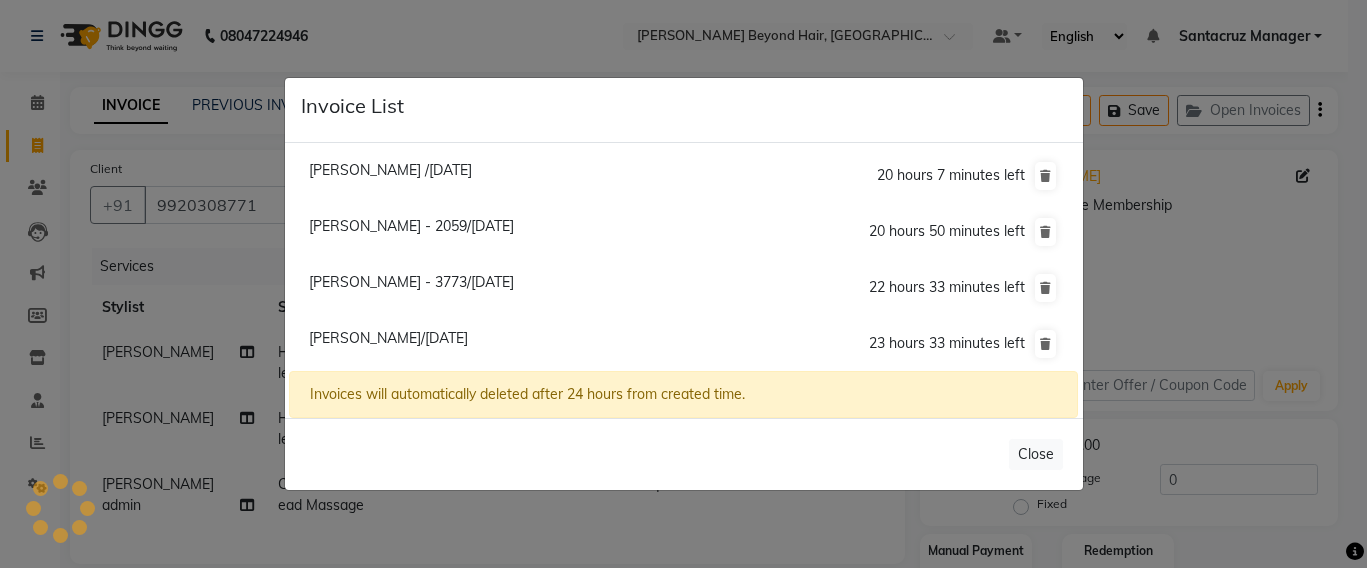 click on "[PERSON_NAME]/[DATE]" 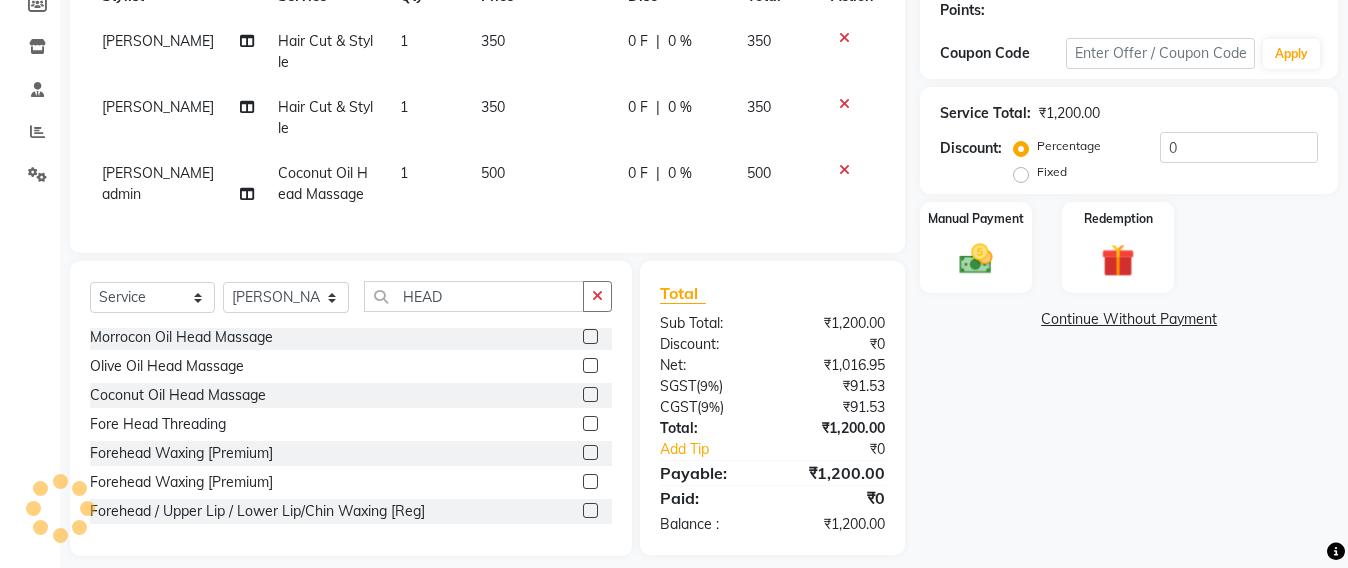 scroll, scrollTop: 348, scrollLeft: 0, axis: vertical 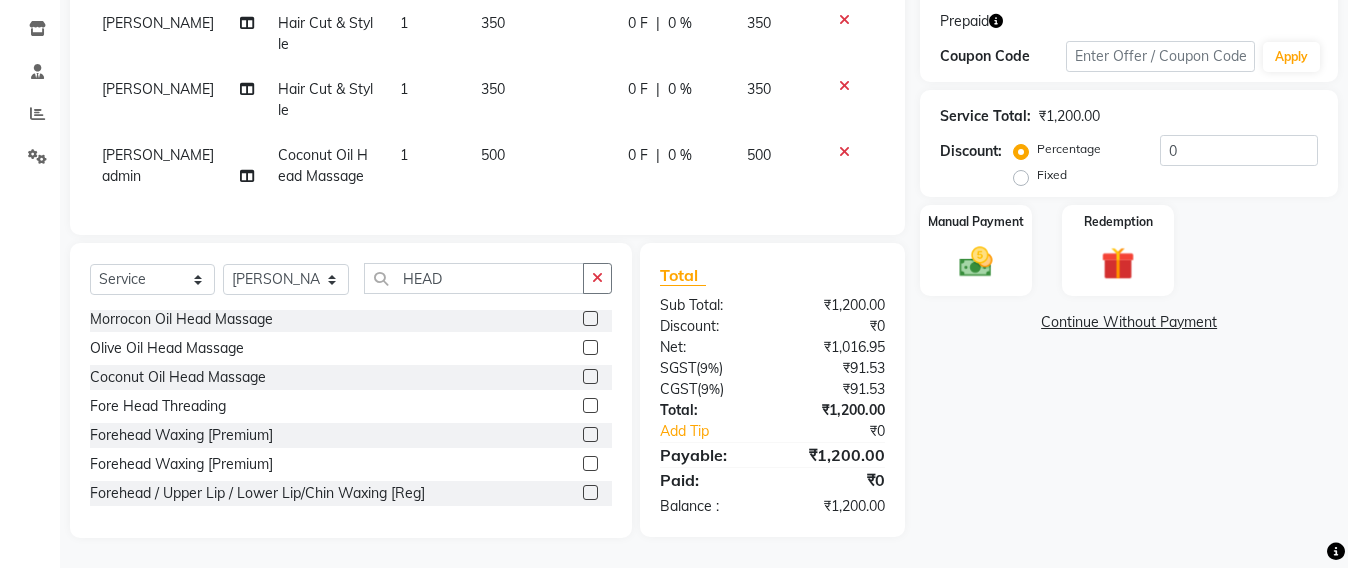 select 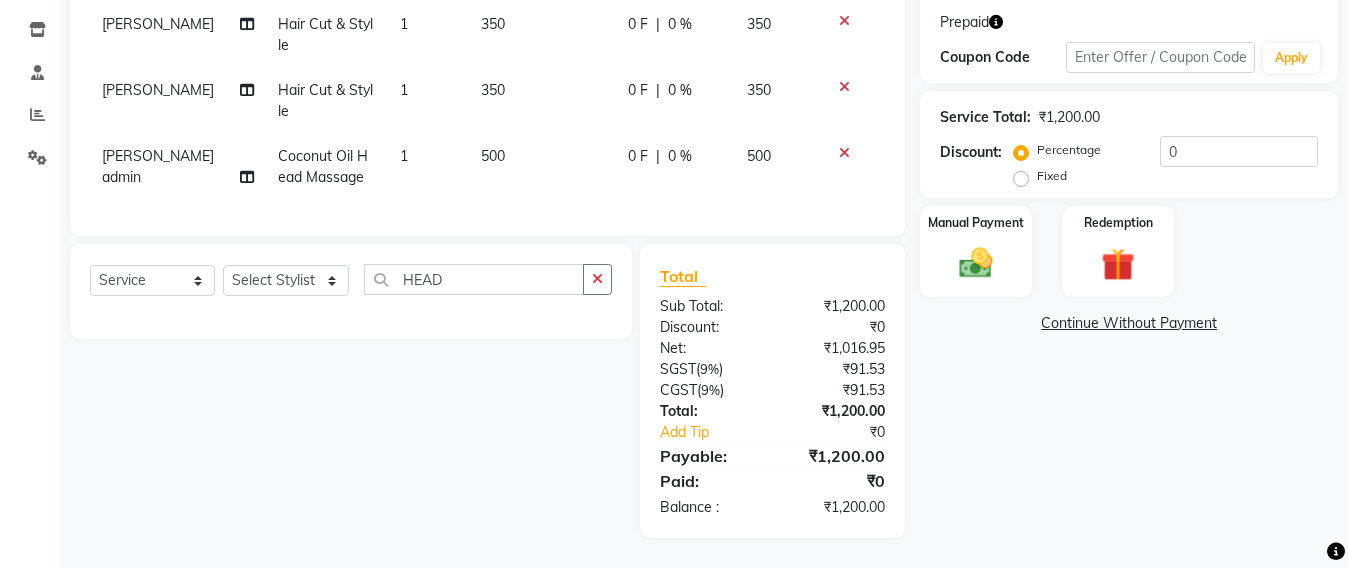scroll, scrollTop: 0, scrollLeft: 0, axis: both 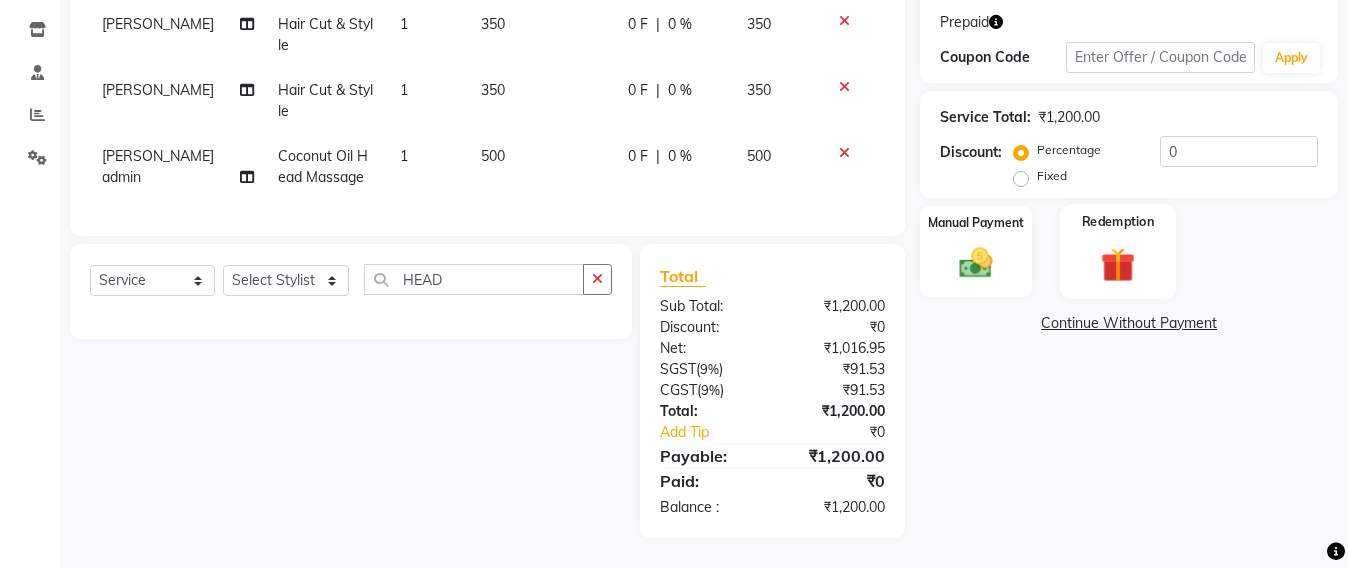 click 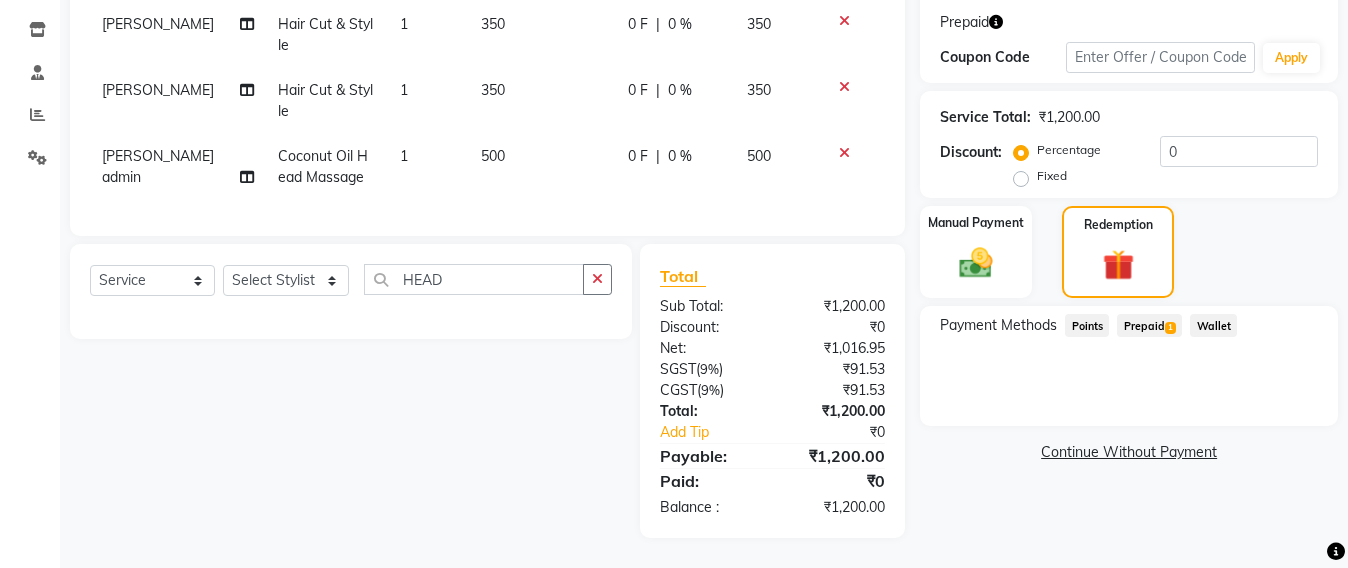 click on "Prepaid  1" 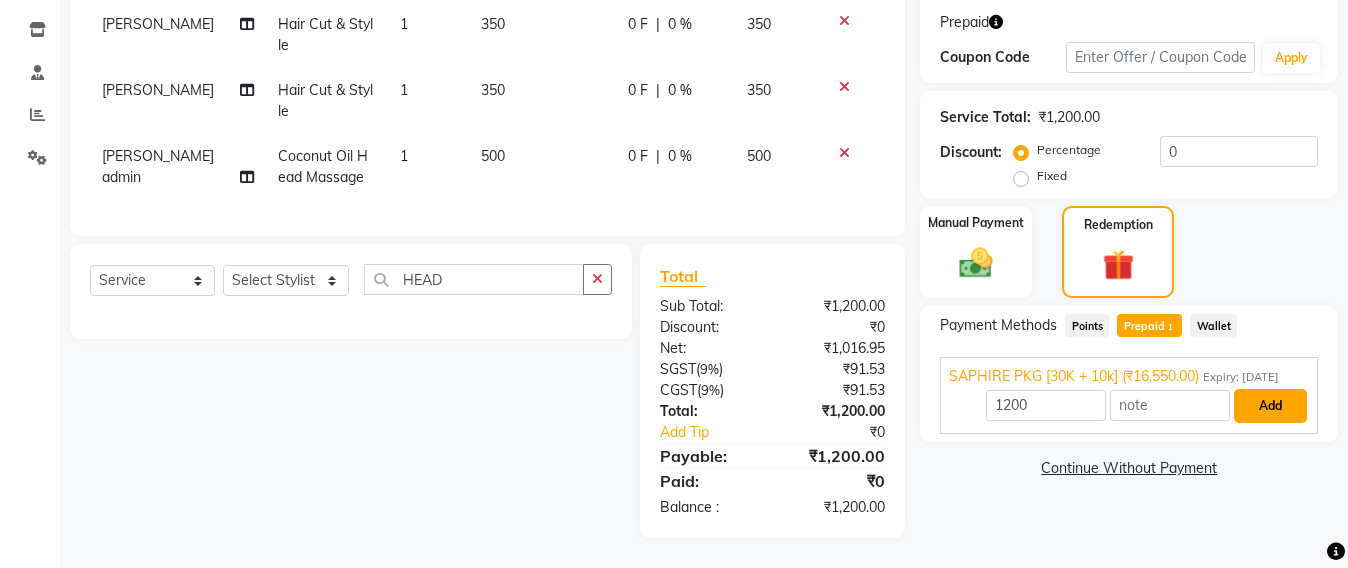 click on "Add" at bounding box center [1270, 406] 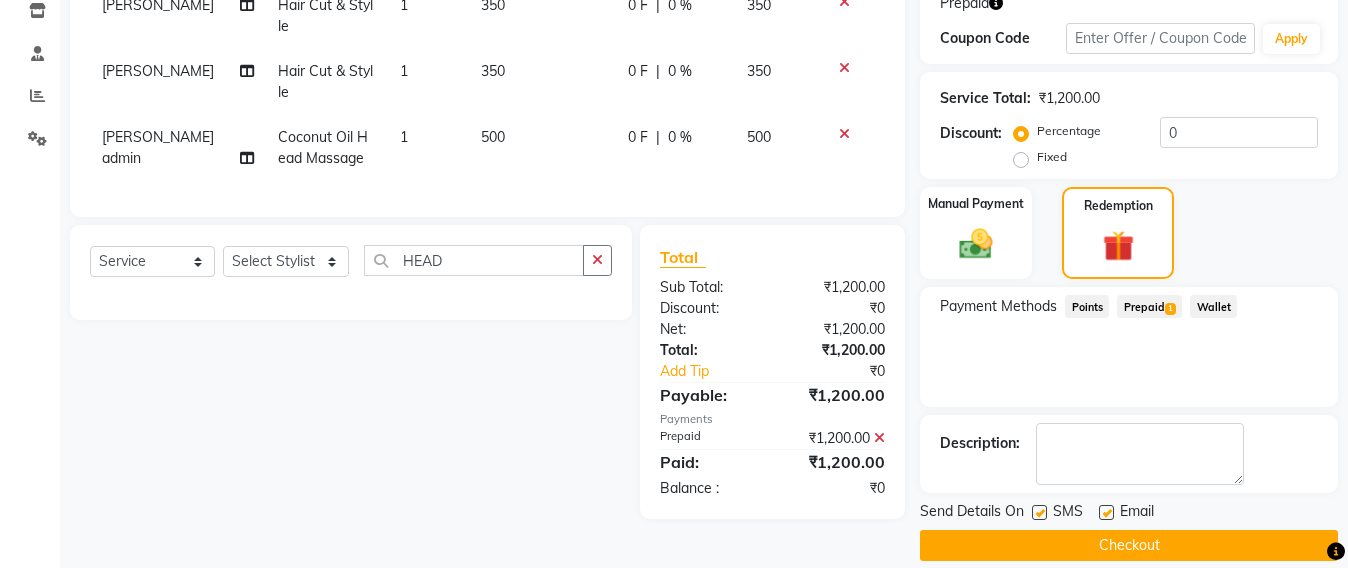 scroll, scrollTop: 370, scrollLeft: 0, axis: vertical 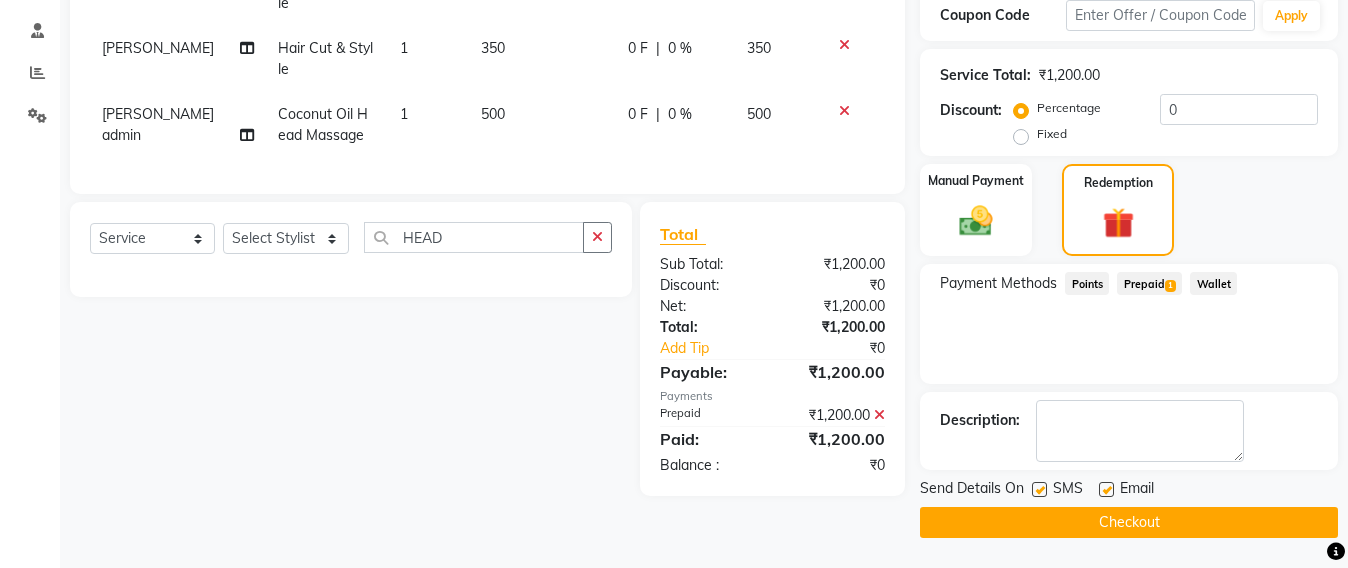 click on "Checkout" 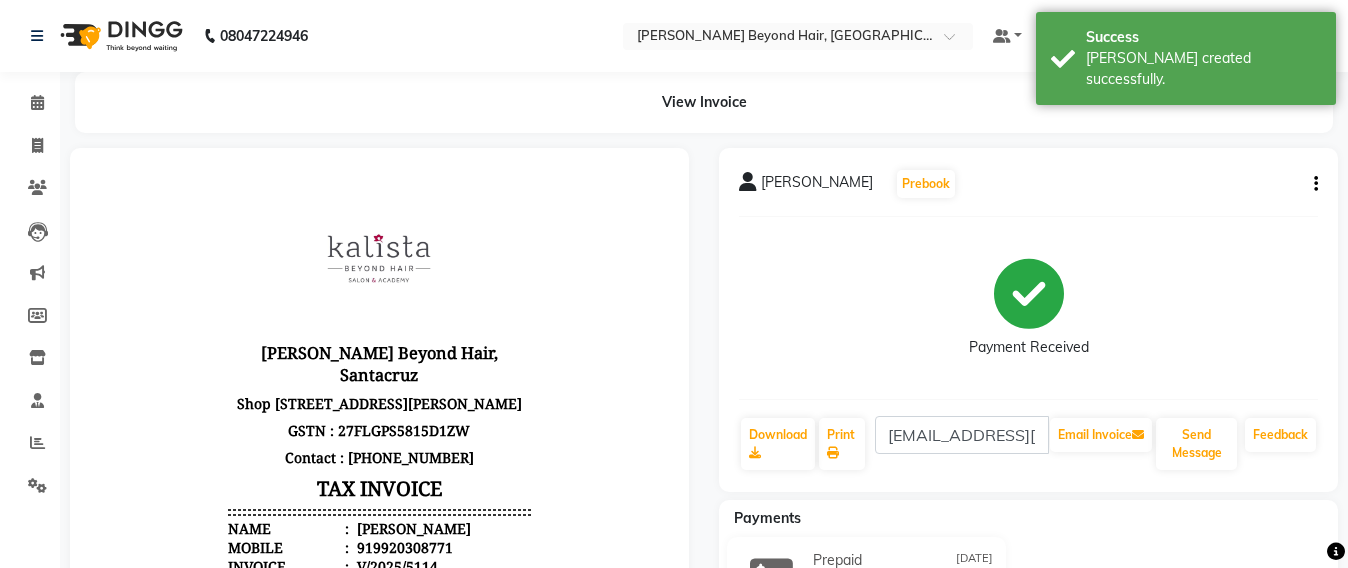 scroll, scrollTop: 0, scrollLeft: 0, axis: both 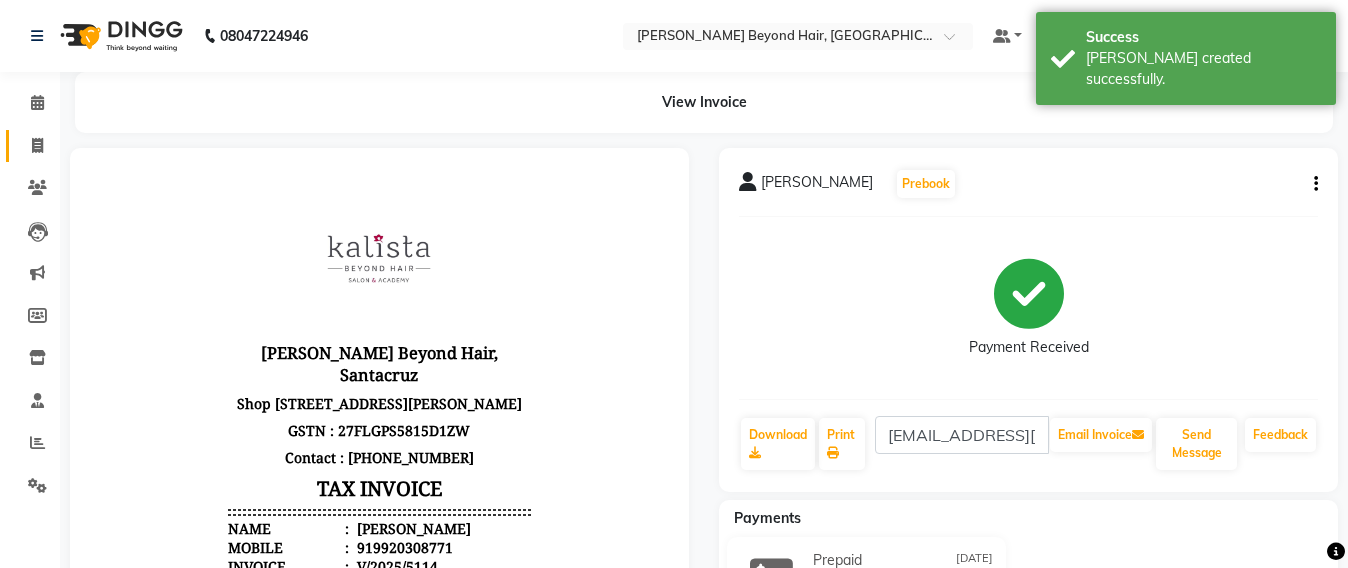 click on "Invoice" 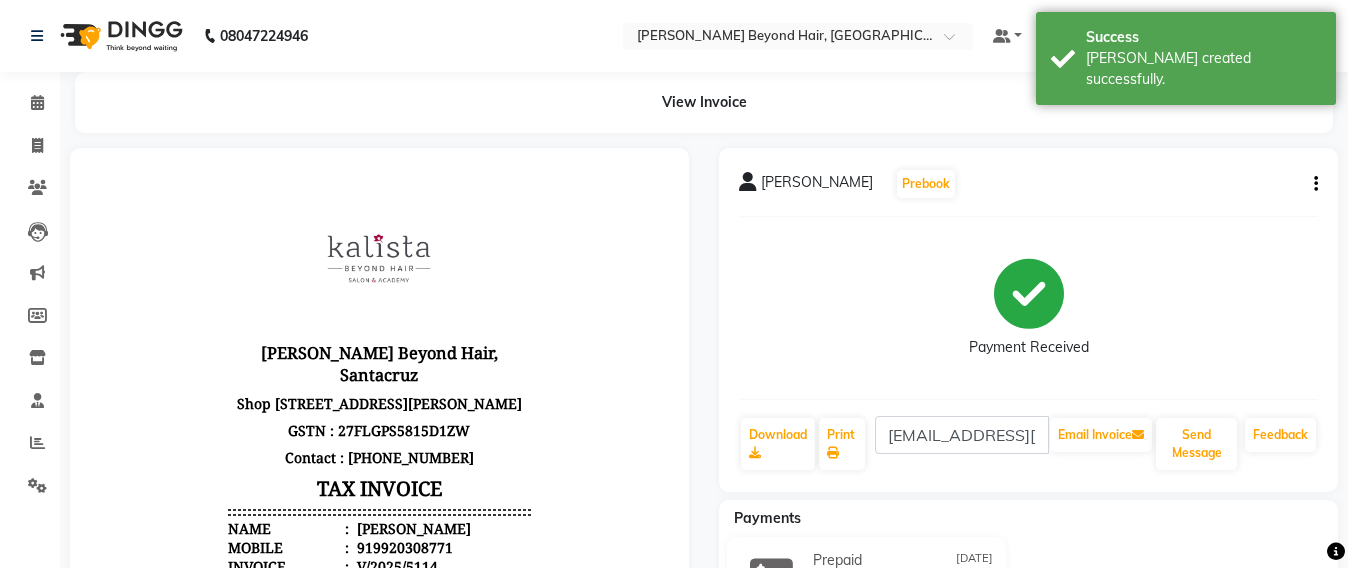 select on "service" 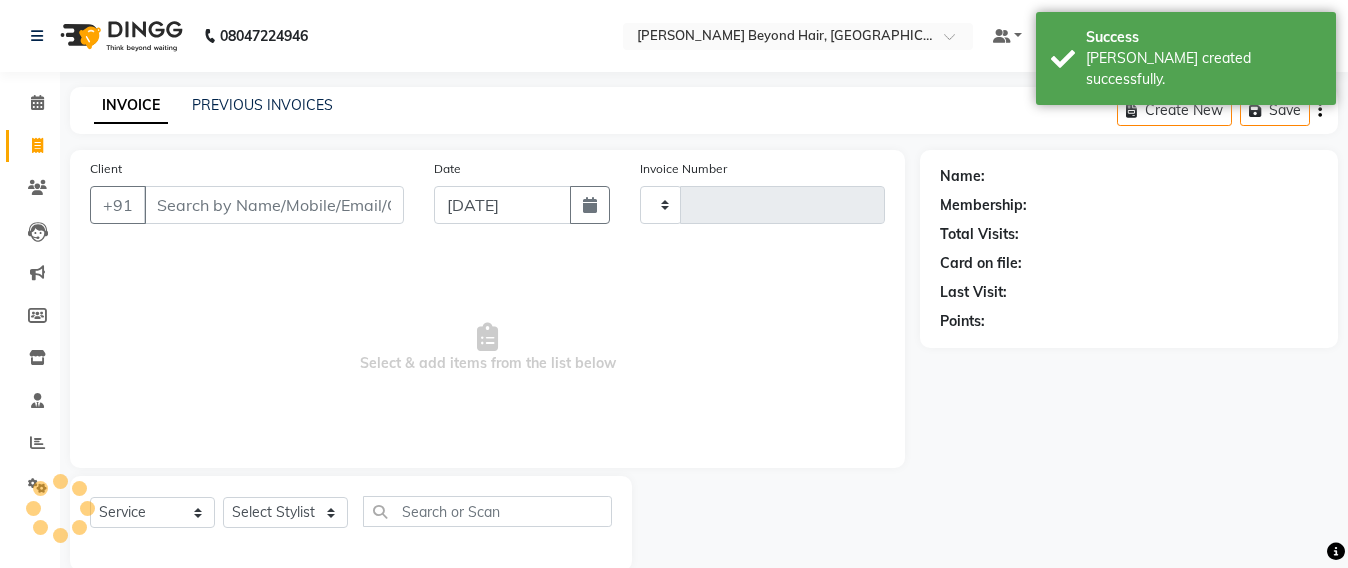 scroll, scrollTop: 33, scrollLeft: 0, axis: vertical 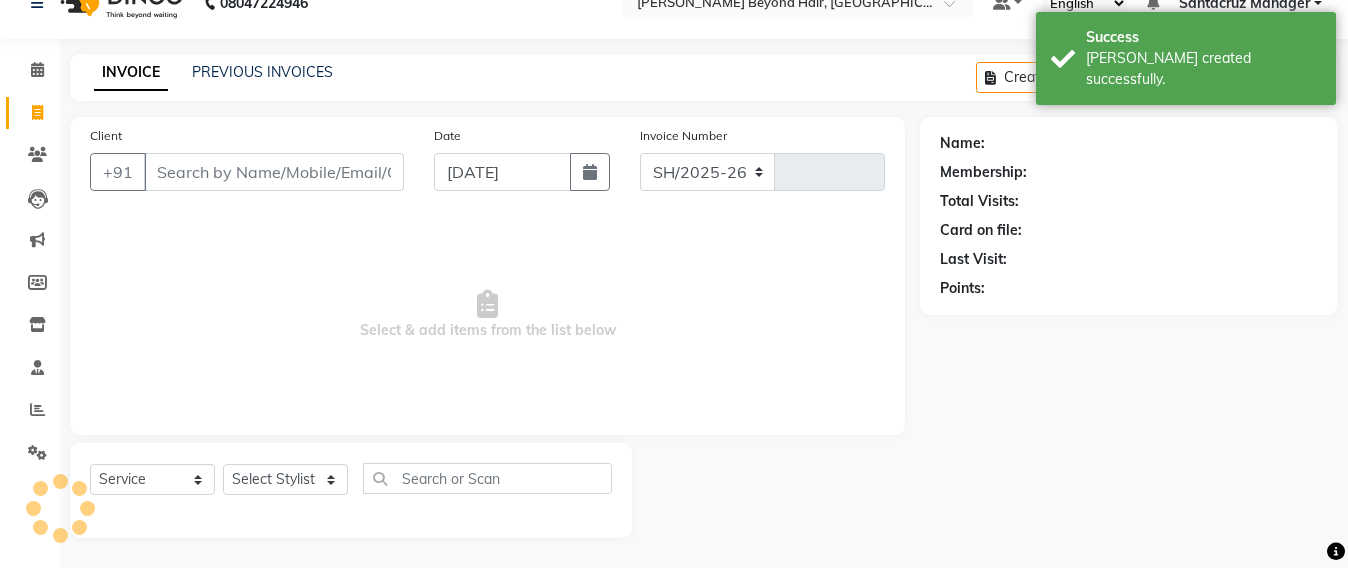 select on "6357" 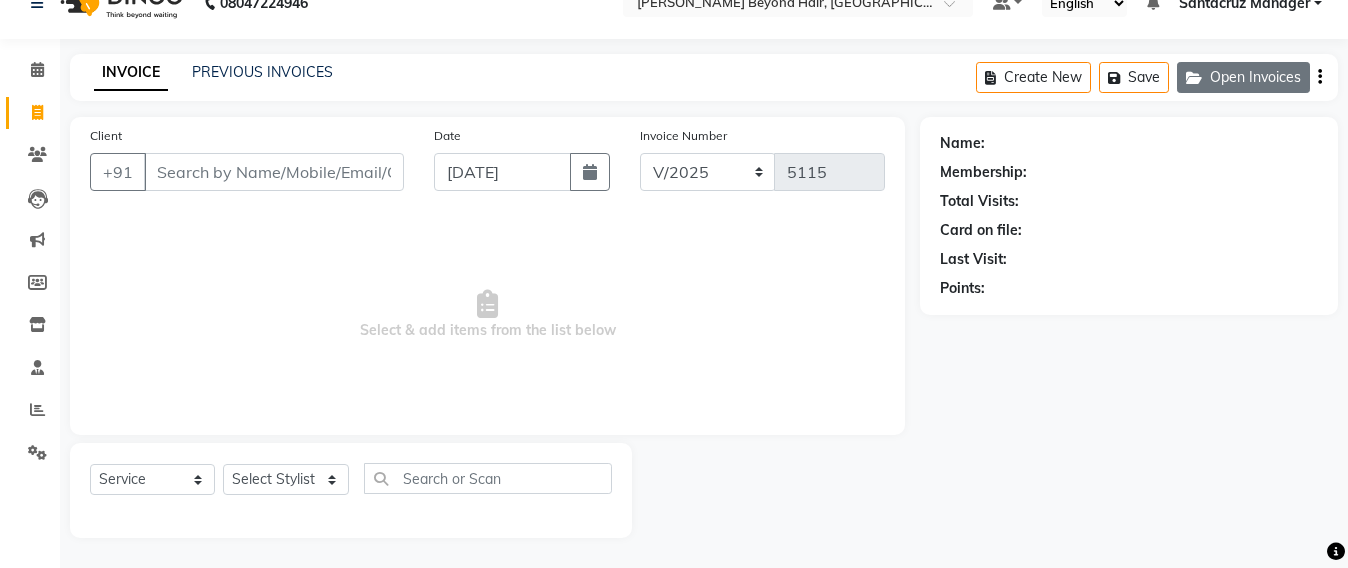 click on "Open Invoices" 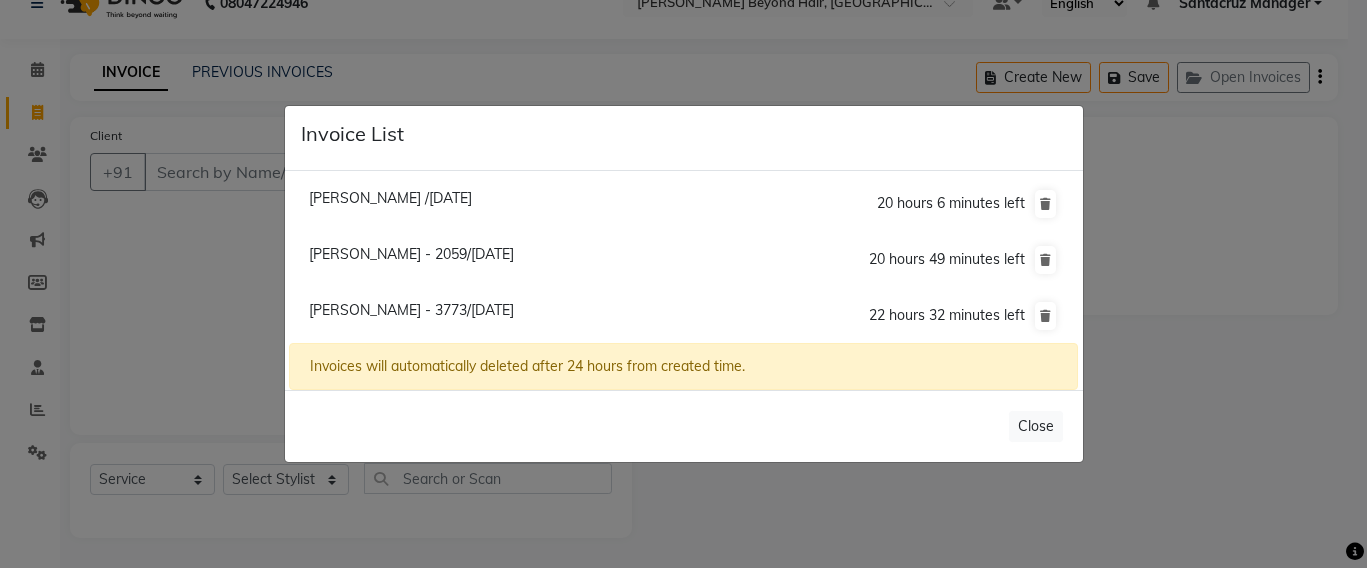 click on "Invoice List  [PERSON_NAME] /[DATE]  20 hours 6 minutes left  [PERSON_NAME] - 2059/[DATE]  20 hours 49 minutes left  [GEOGRAPHIC_DATA] - 3773/[DATE]  22 hours 32 minutes left  Invoices will automatically deleted after 24 hours from created time.   Close" 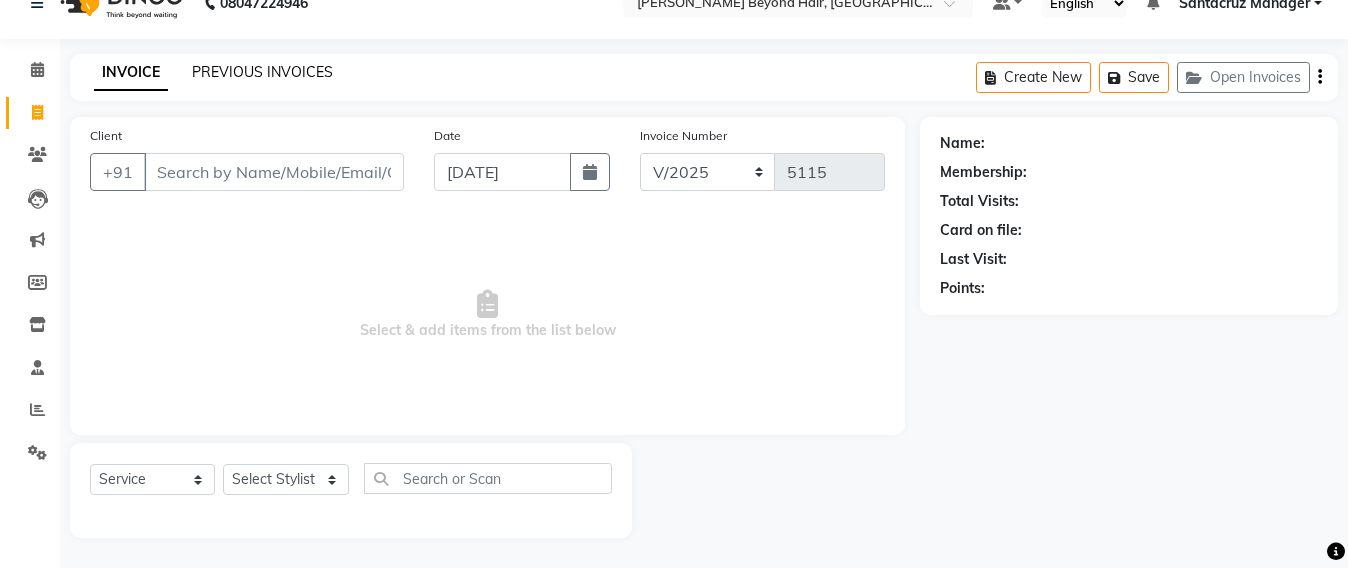 click on "PREVIOUS INVOICES" 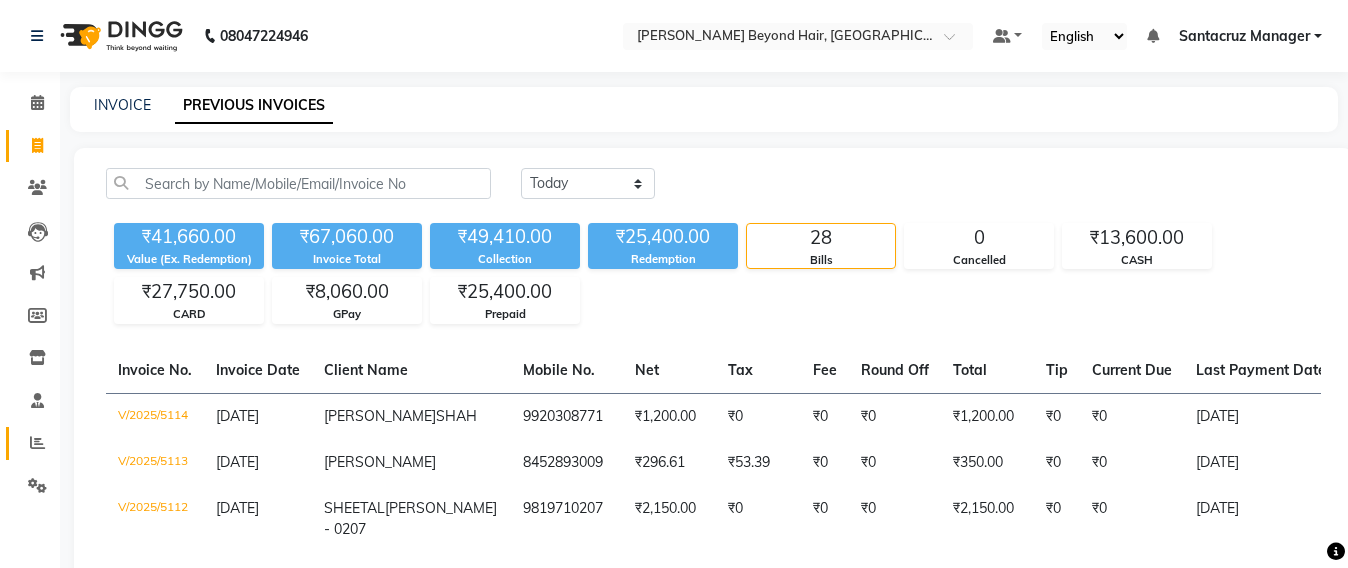 click on "Reports" 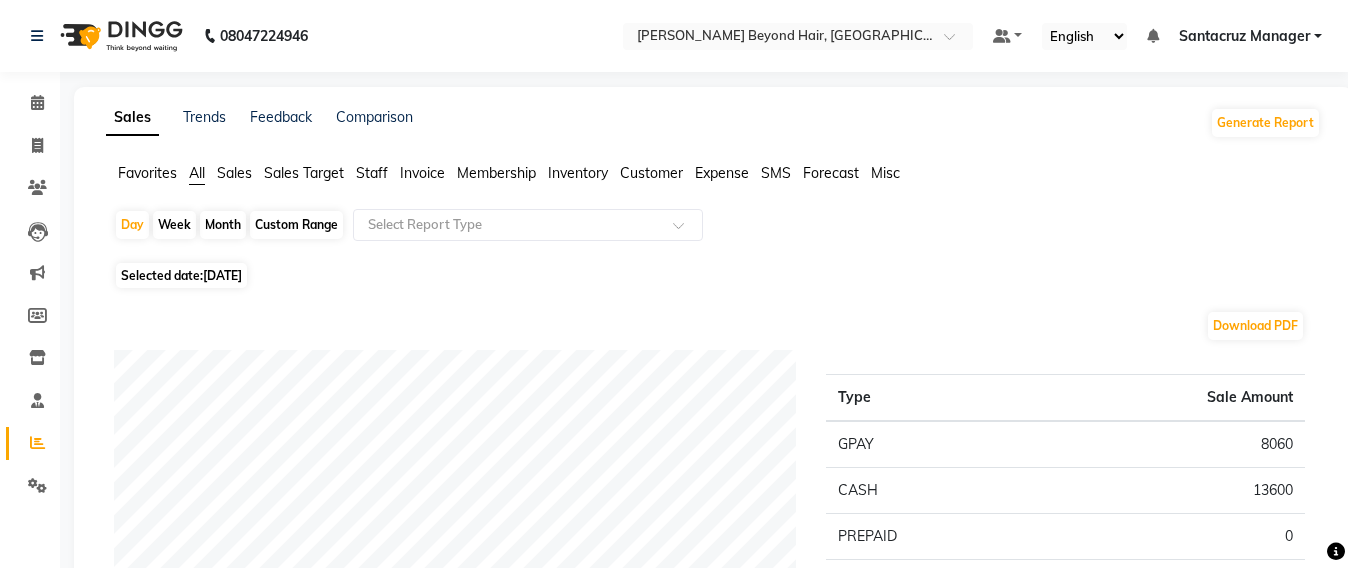 click on "Staff" 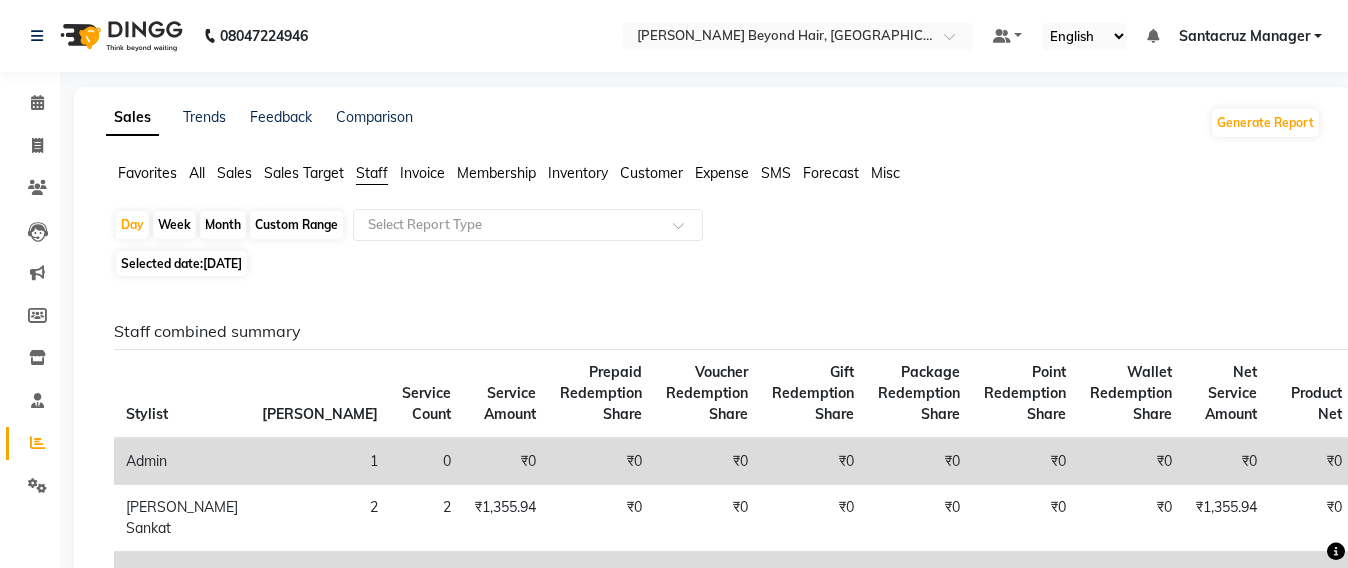 click on "Sales" 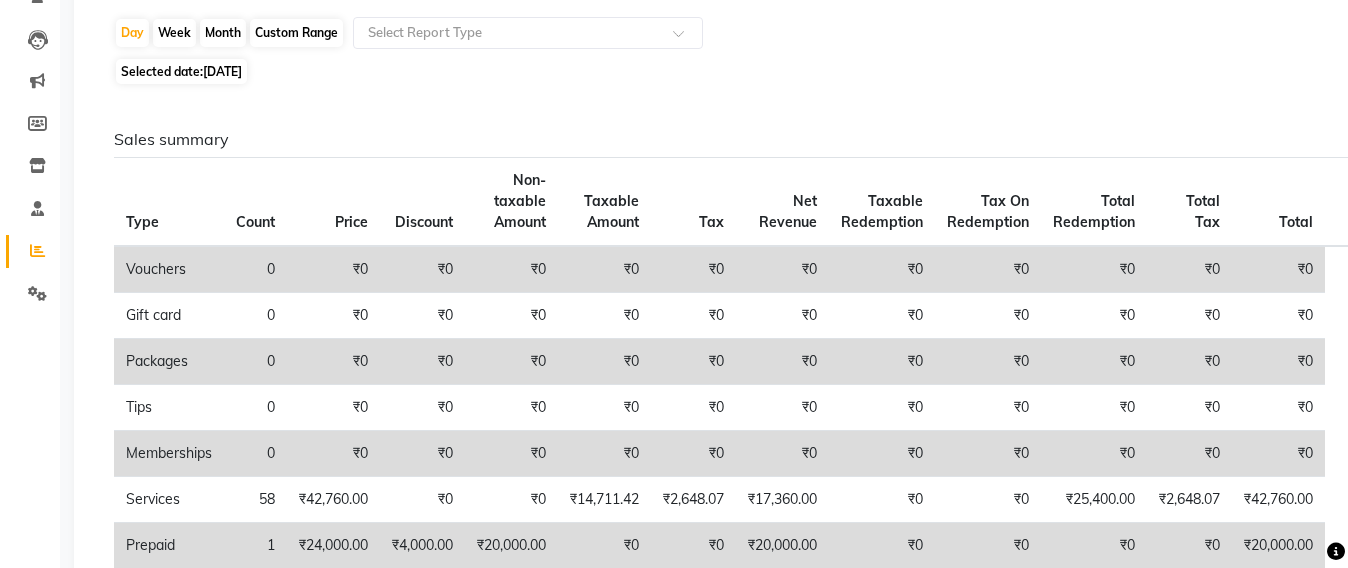 scroll, scrollTop: 0, scrollLeft: 0, axis: both 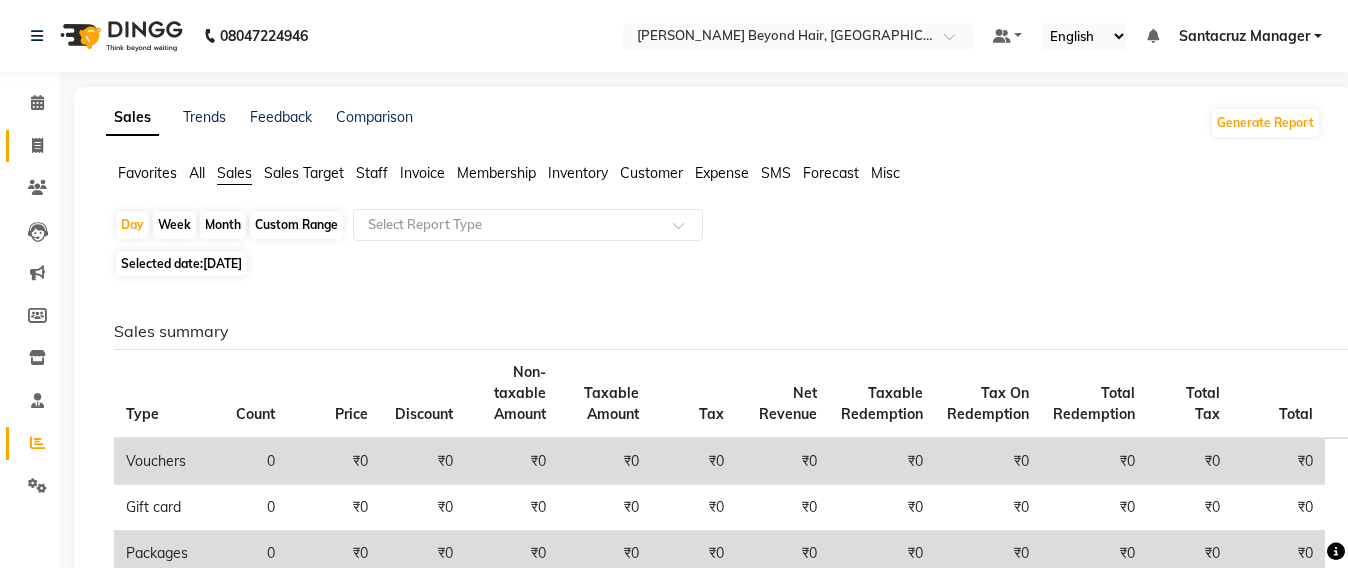 click on "Invoice" 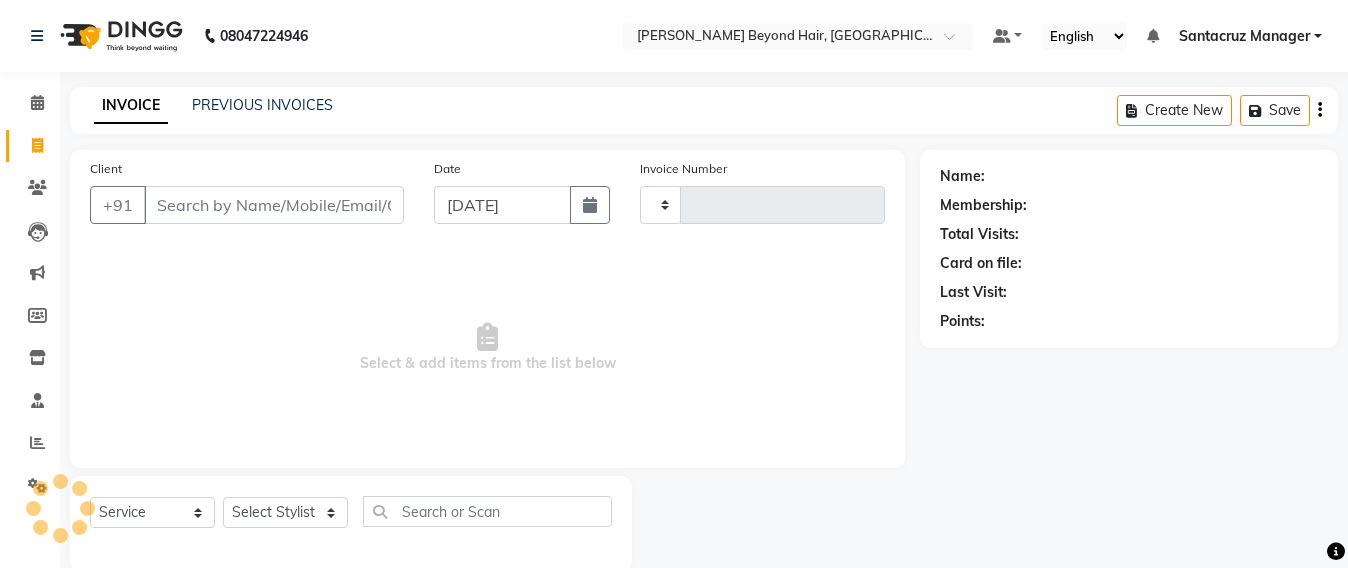 scroll, scrollTop: 33, scrollLeft: 0, axis: vertical 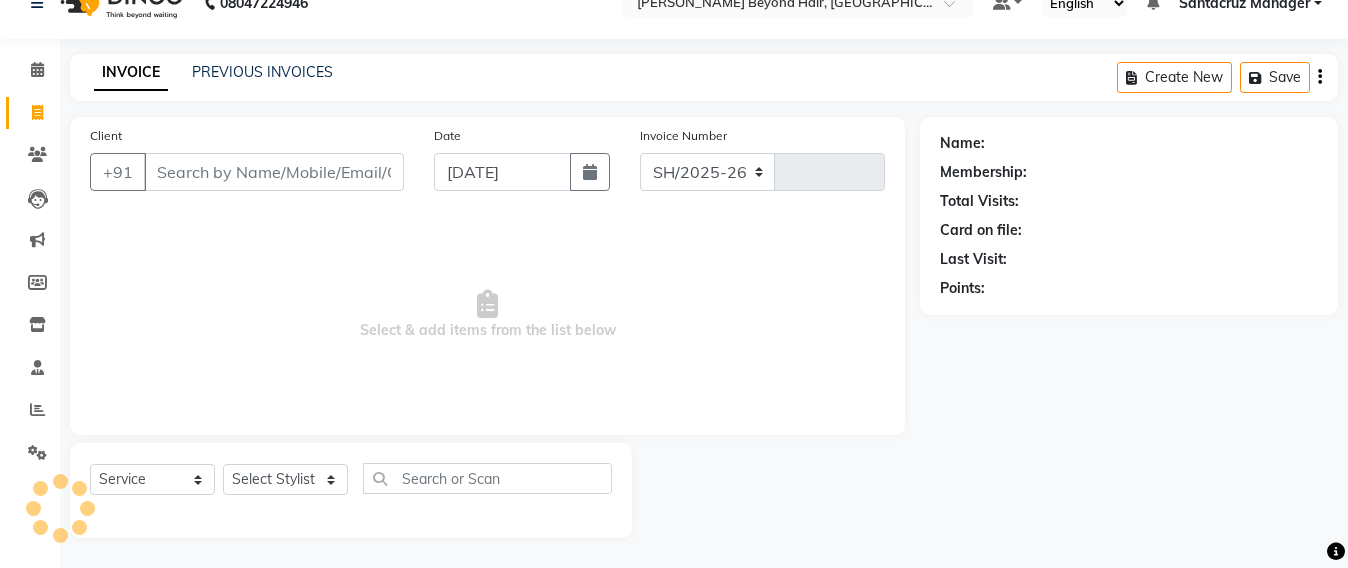 select on "6357" 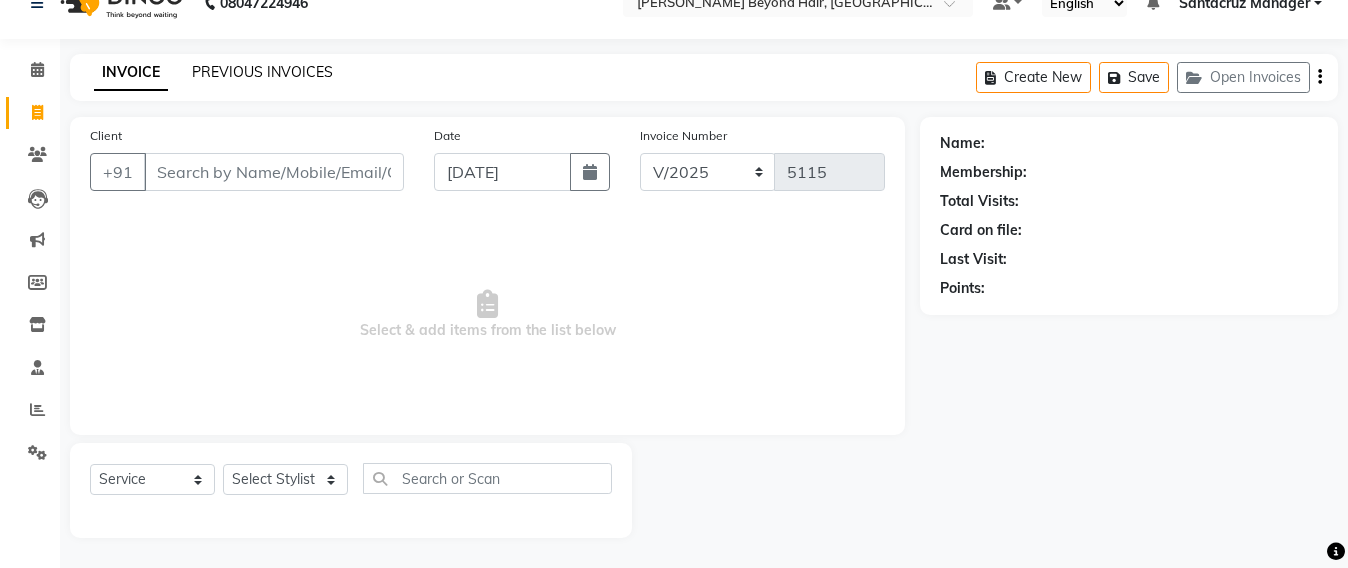 click on "PREVIOUS INVOICES" 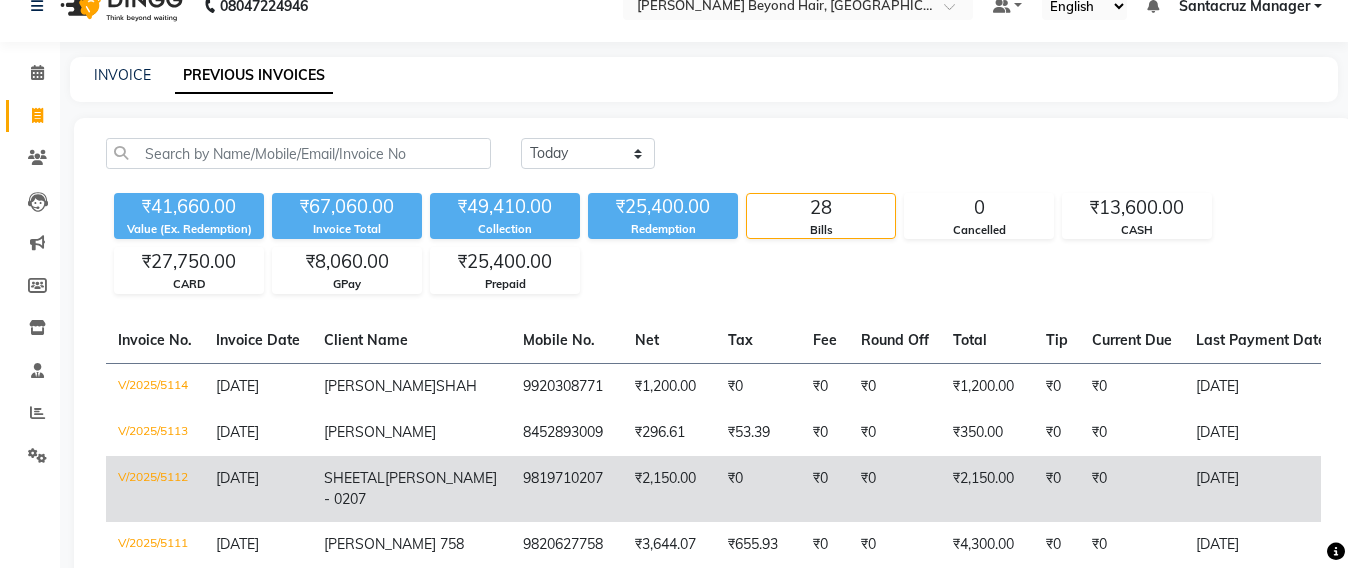 scroll, scrollTop: 0, scrollLeft: 0, axis: both 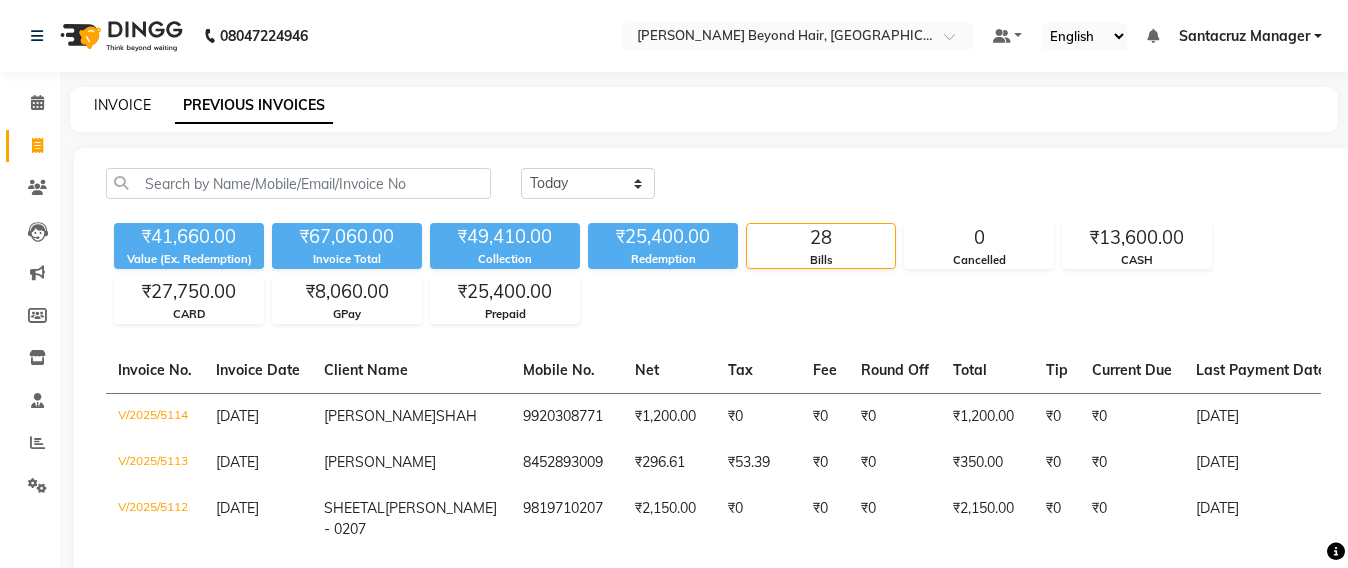 click on "INVOICE" 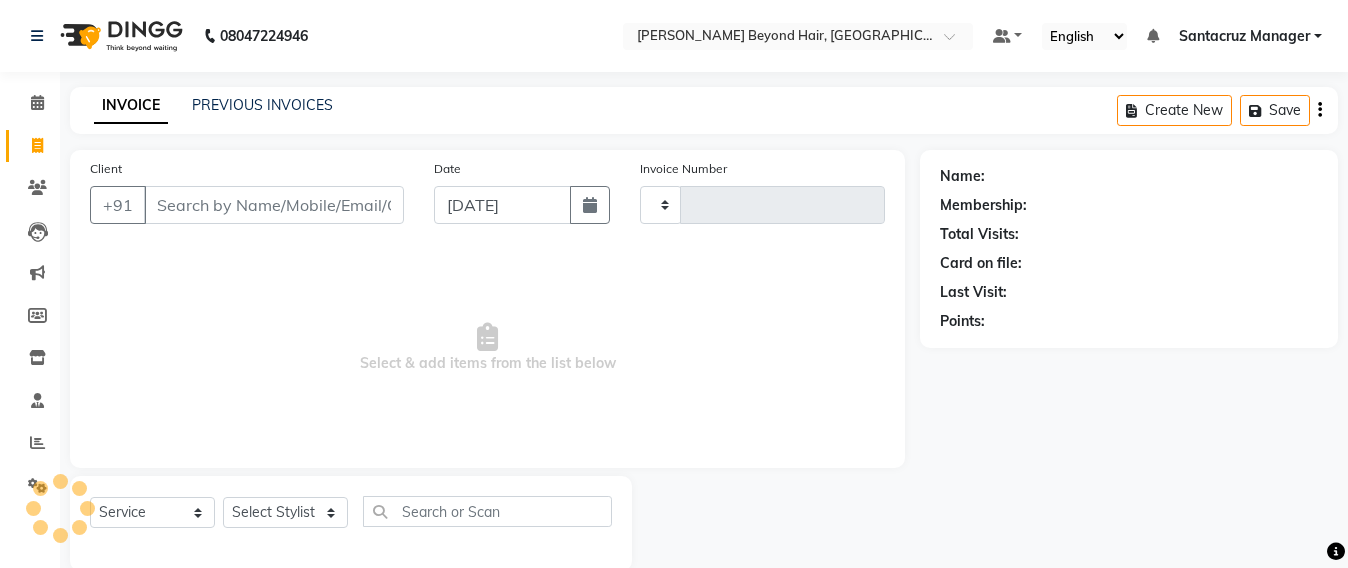 scroll, scrollTop: 33, scrollLeft: 0, axis: vertical 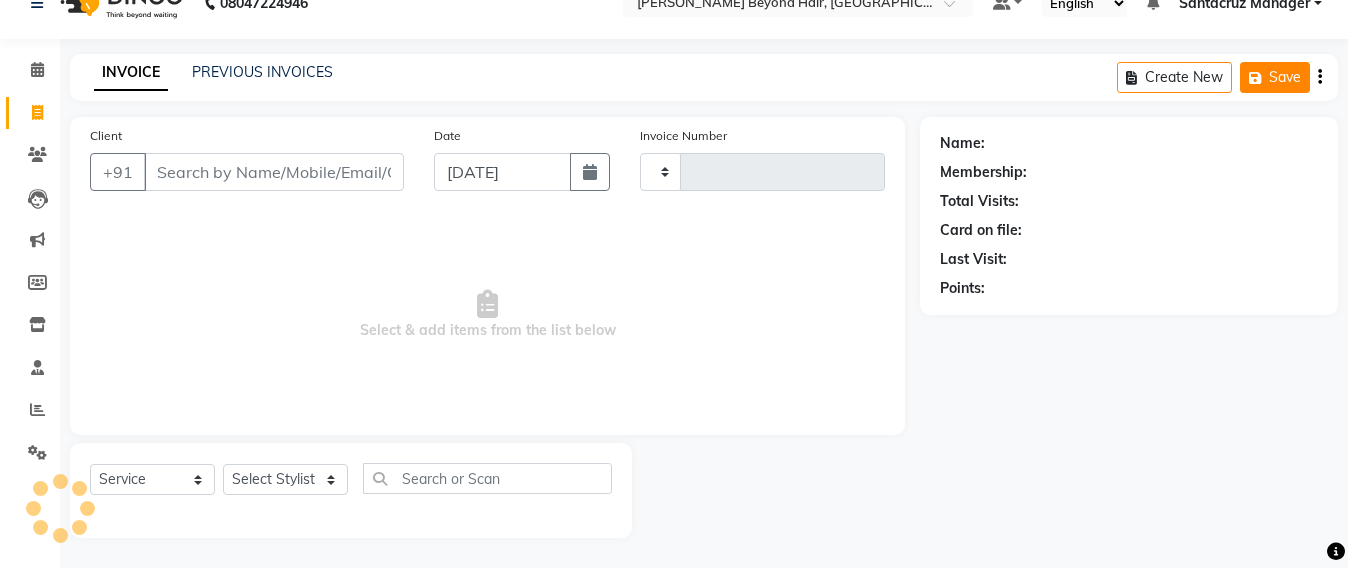 type on "5115" 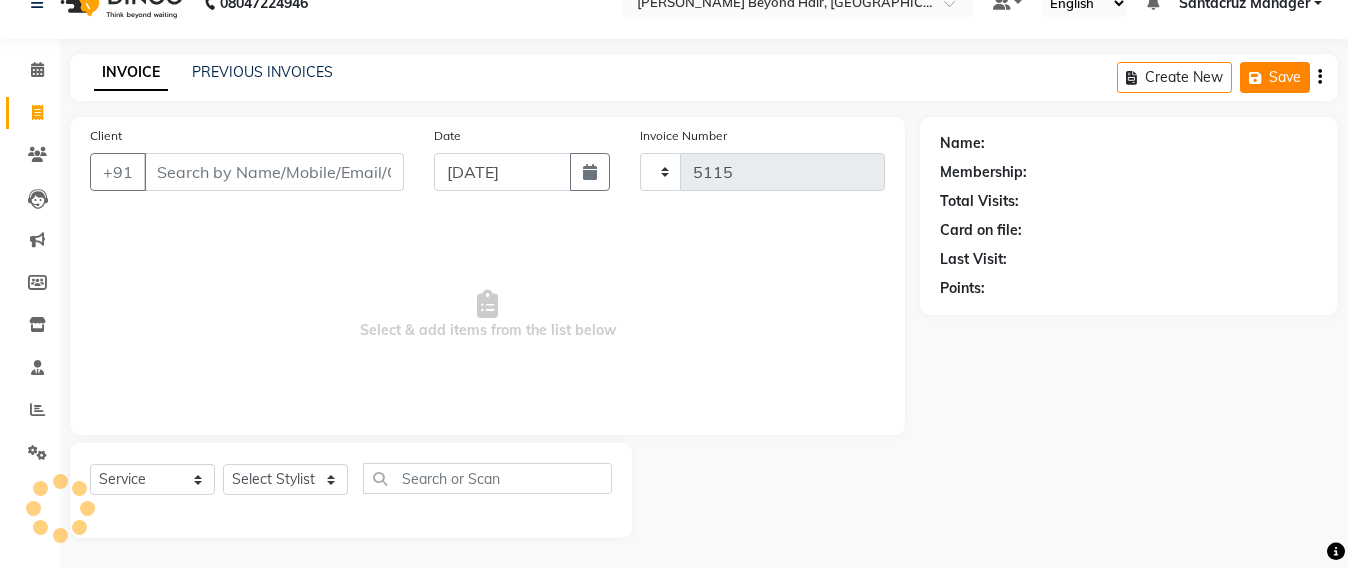 select on "6357" 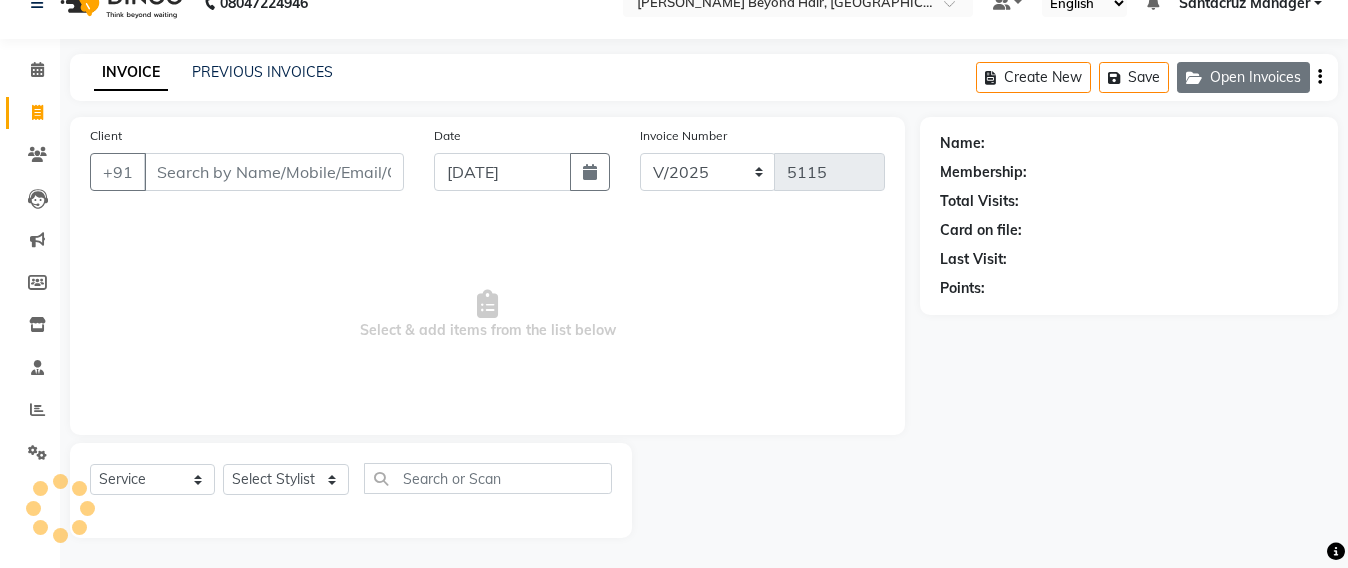 click on "Open Invoices" 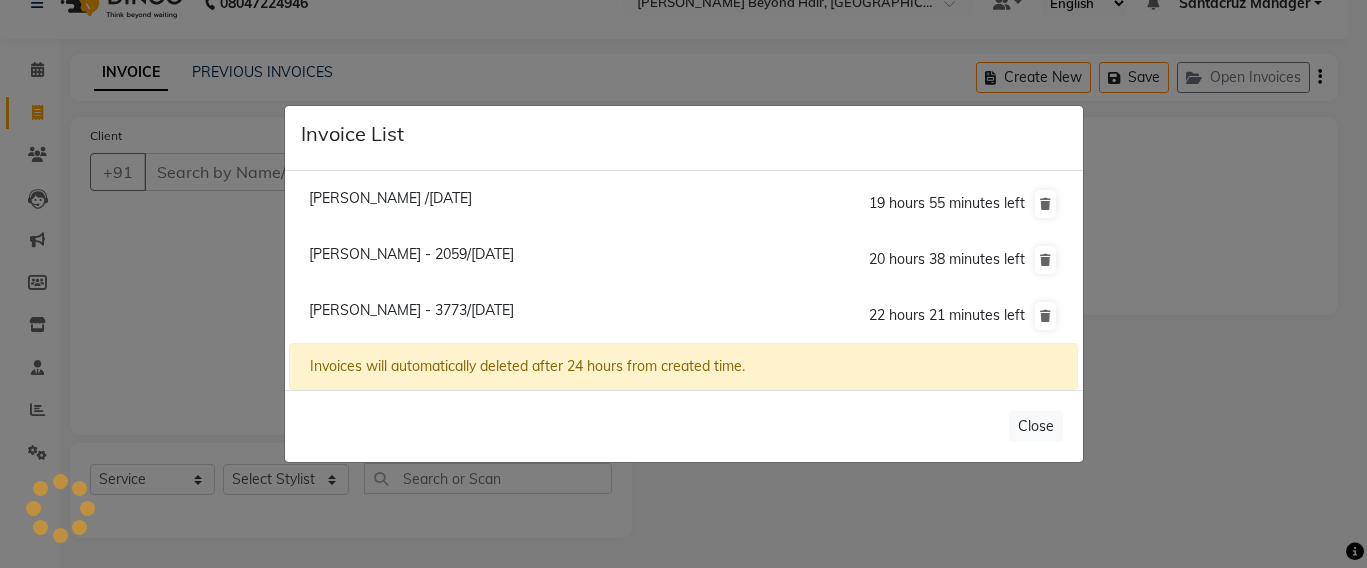 click on "[PERSON_NAME] - 3773/[DATE]" 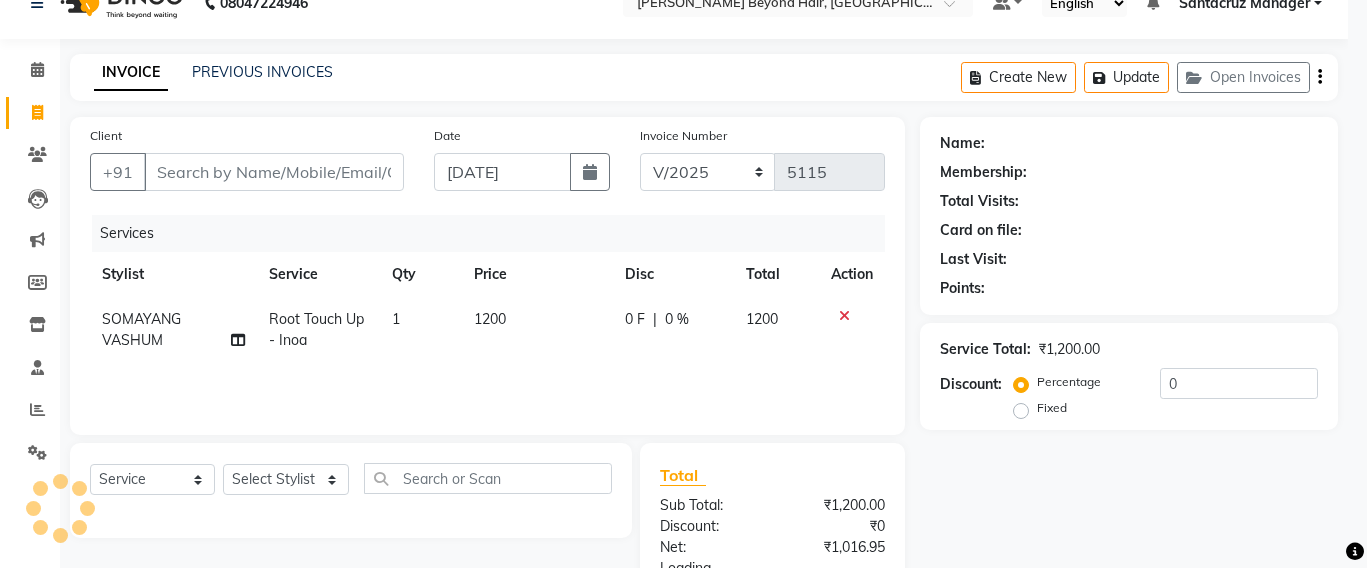 type on "9820293773" 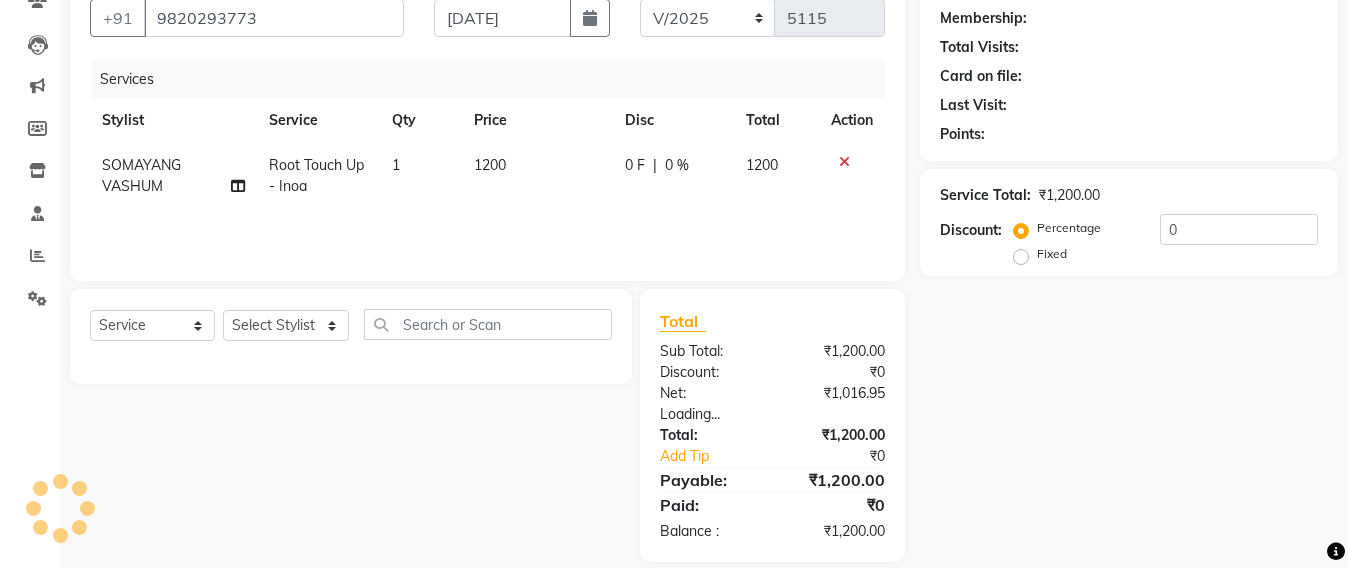 scroll, scrollTop: 211, scrollLeft: 0, axis: vertical 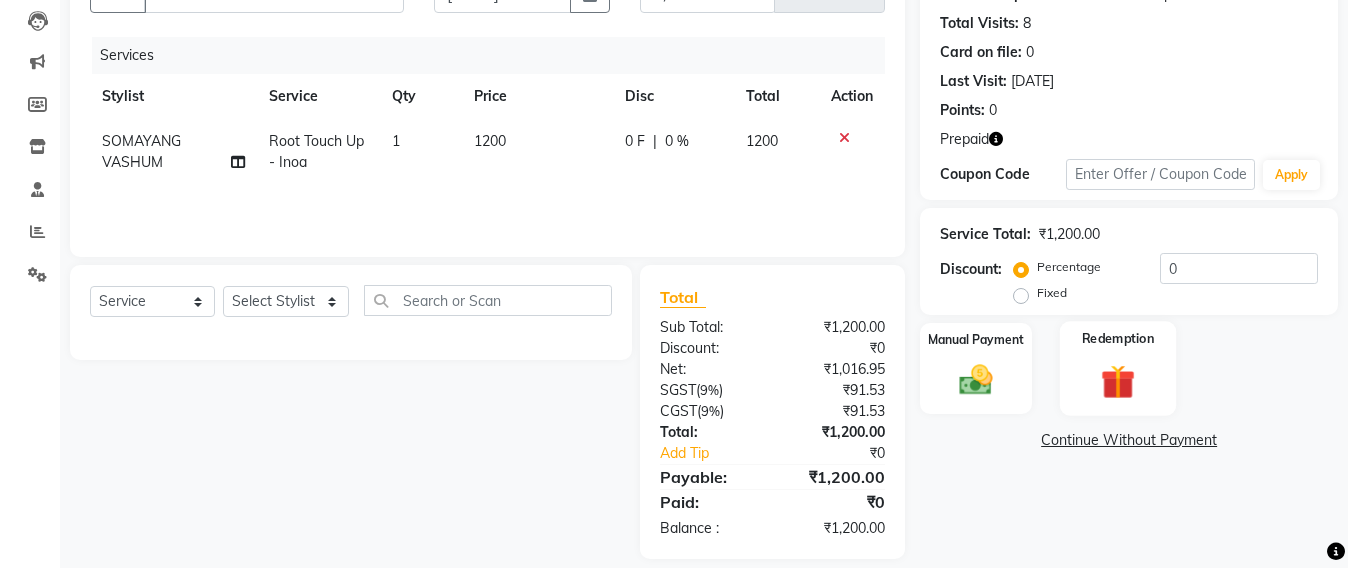 click 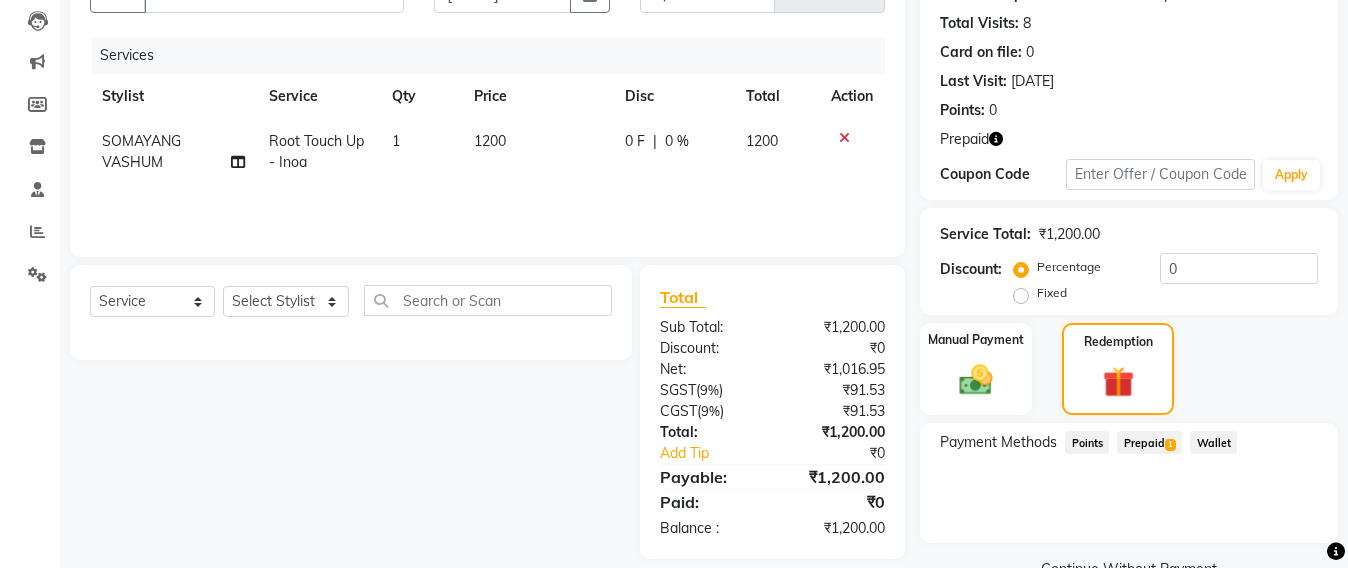 click on "1" 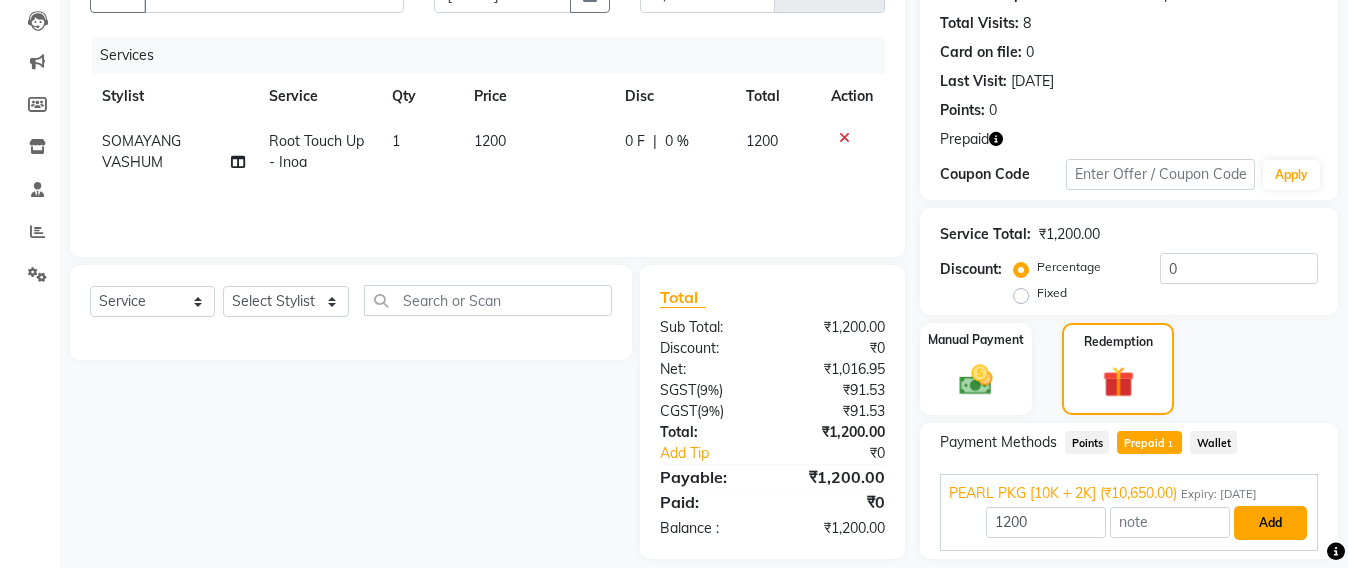 click on "Add" at bounding box center [1270, 523] 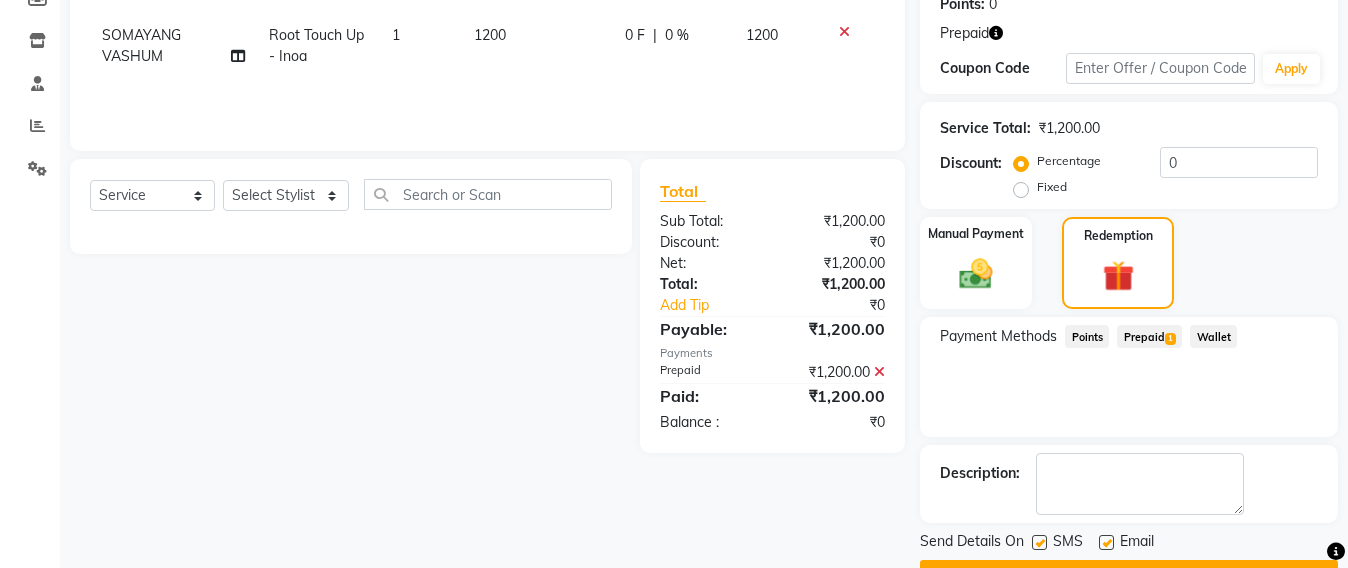 scroll, scrollTop: 370, scrollLeft: 0, axis: vertical 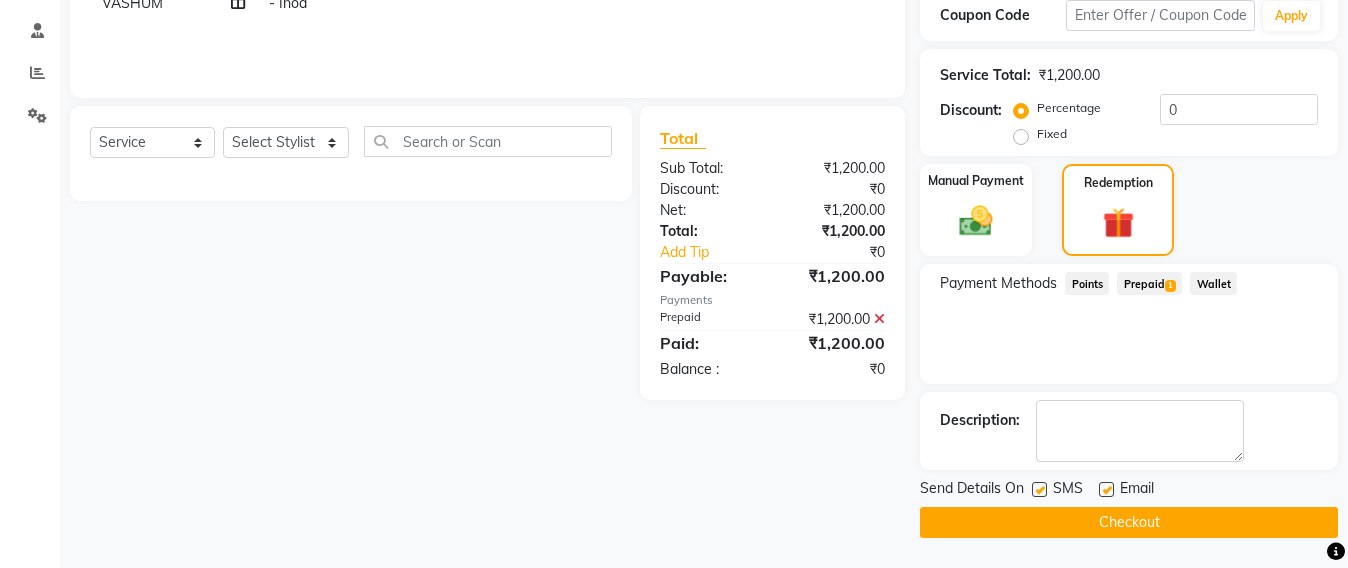 click on "Checkout" 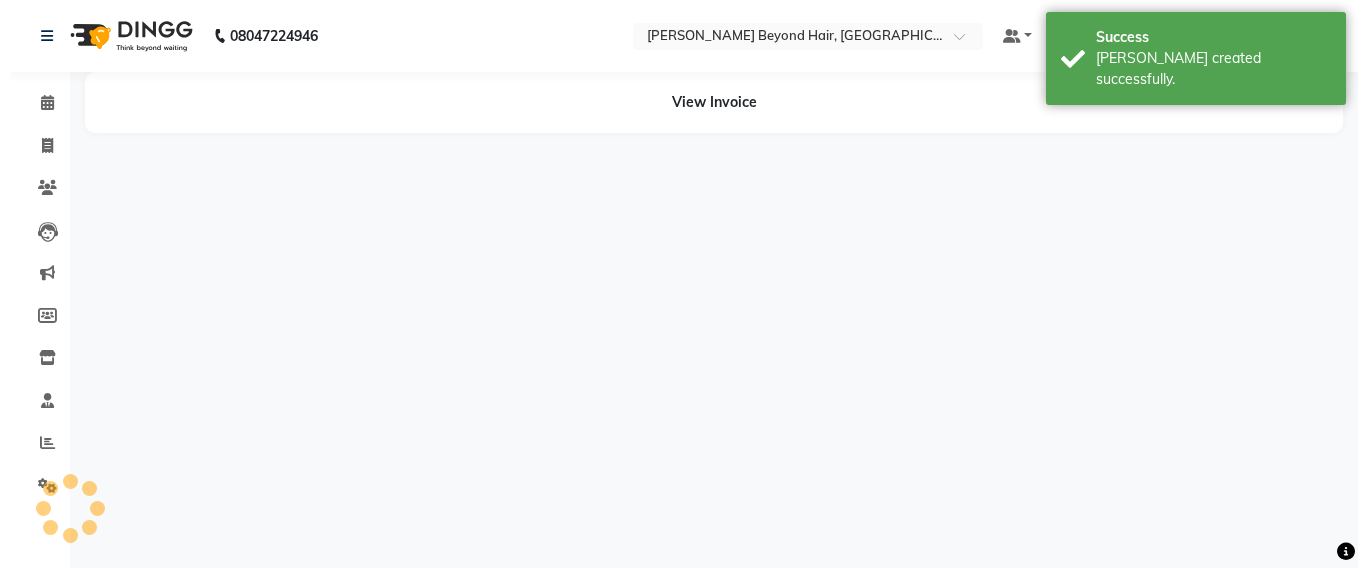 scroll, scrollTop: 0, scrollLeft: 0, axis: both 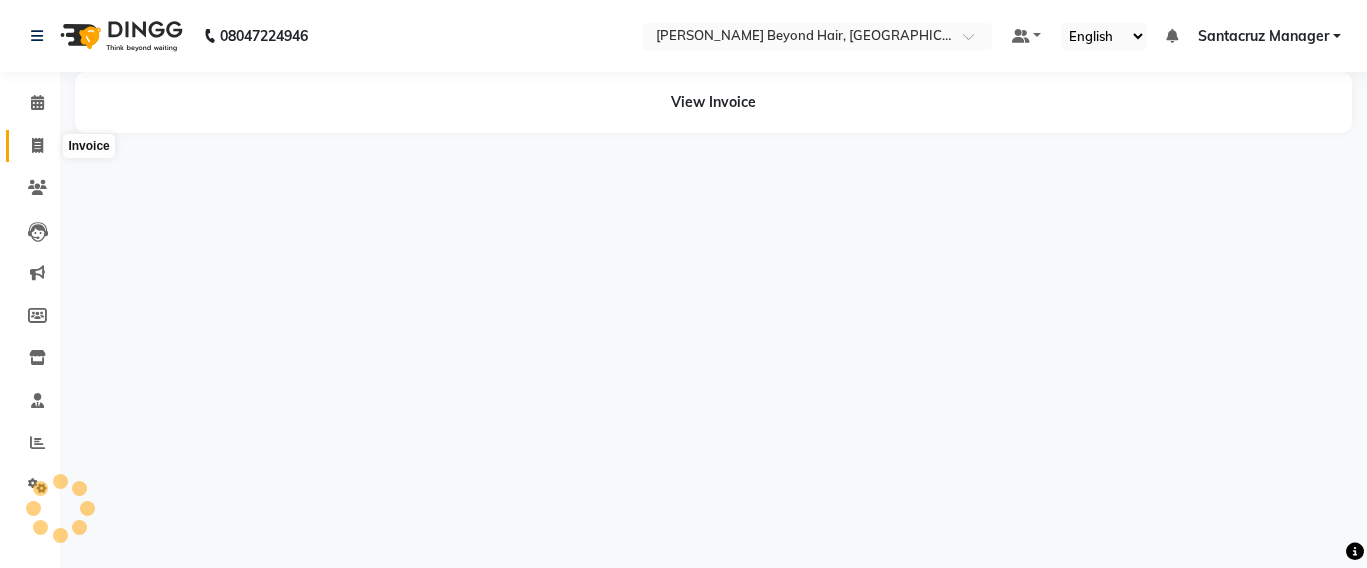 click 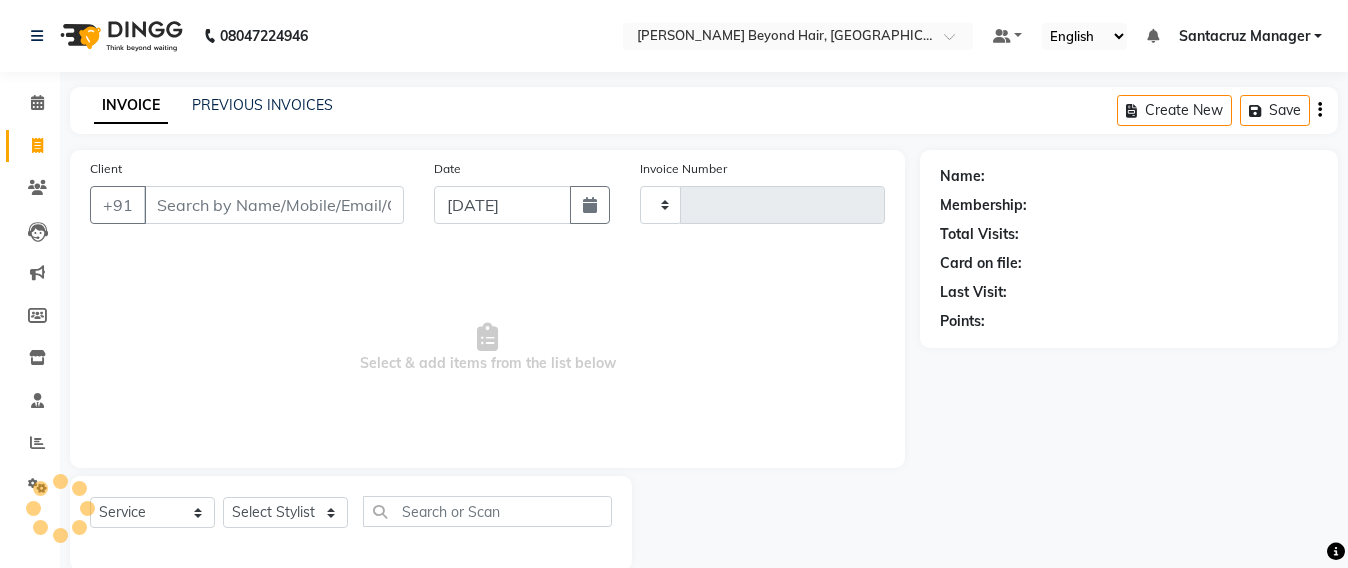 type on "5116" 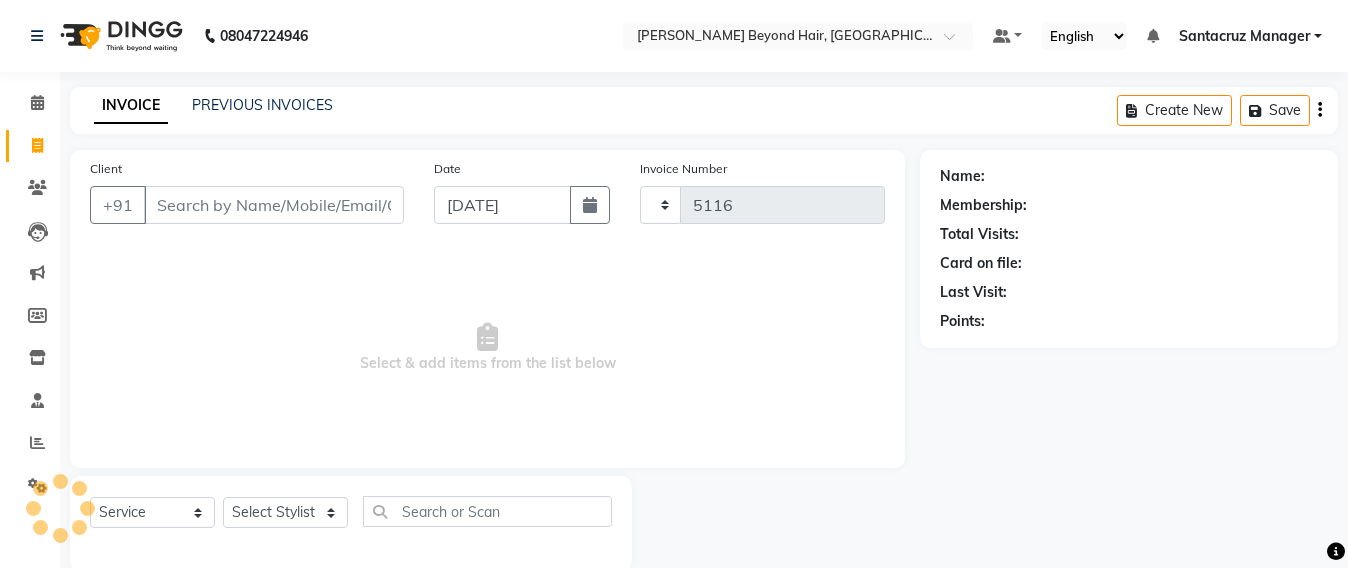 select on "6357" 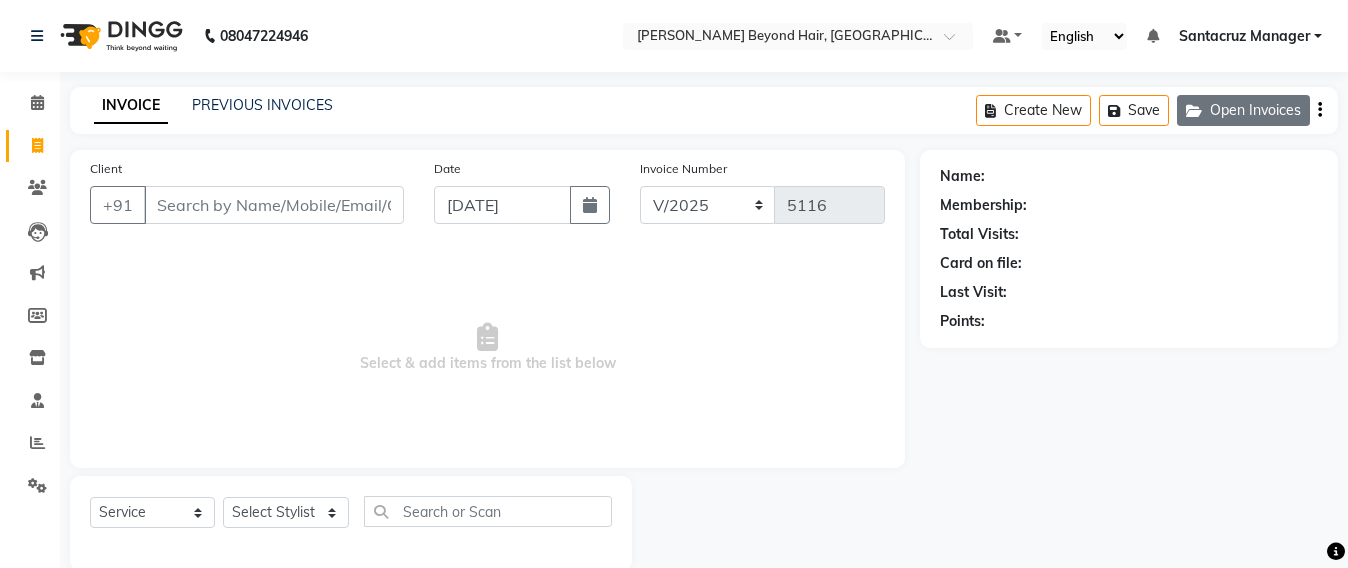 click on "Open Invoices" 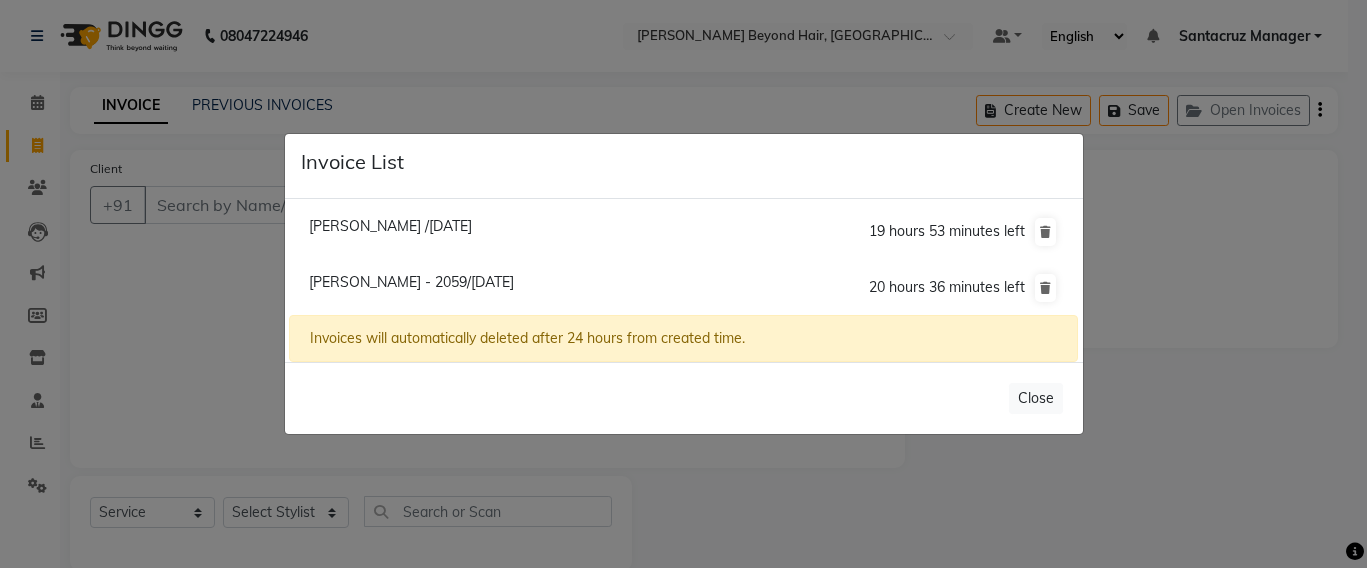 click on "[PERSON_NAME] /[DATE]" 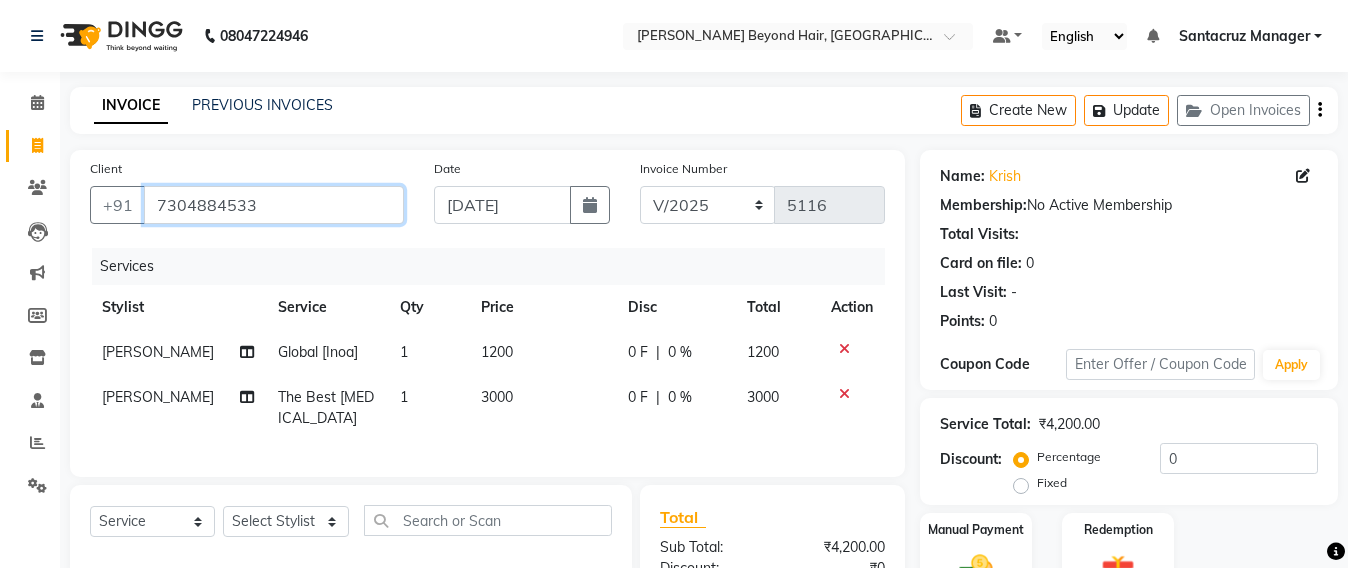 click on "7304884533" at bounding box center [274, 205] 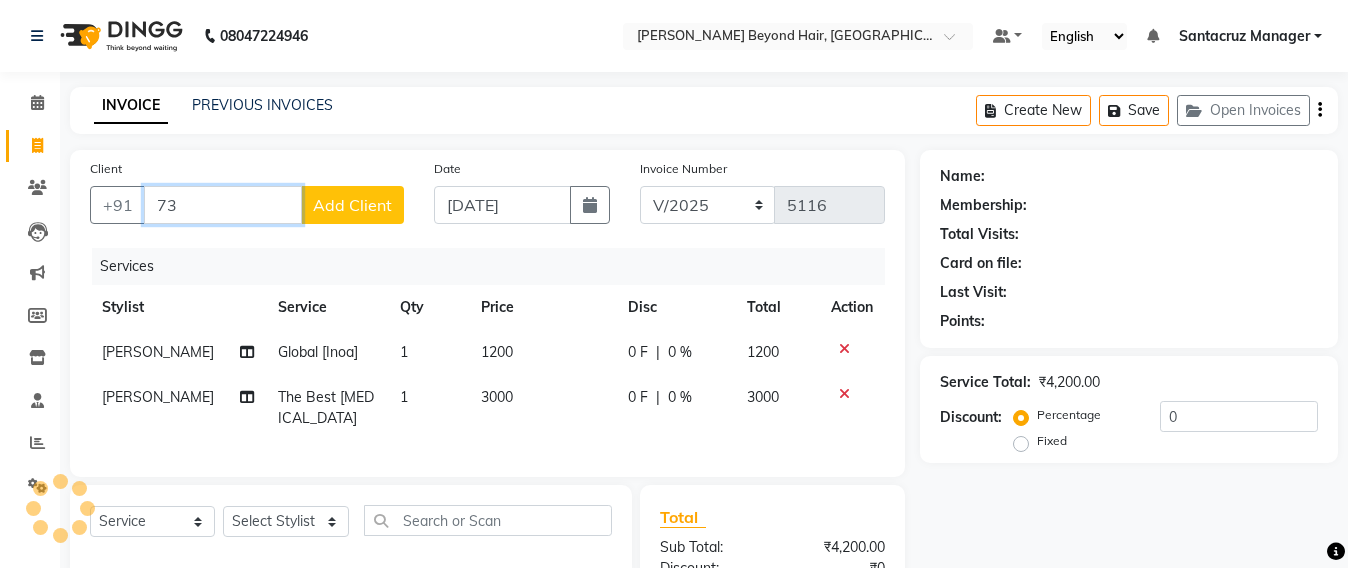 type on "7" 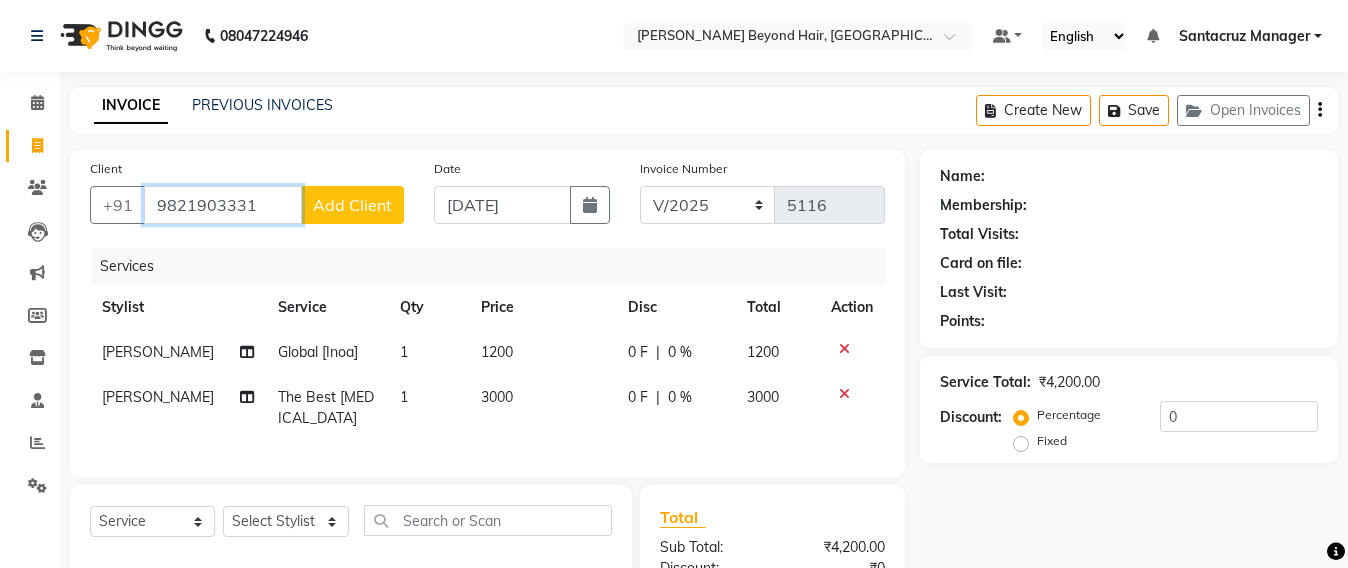 type on "9821903331" 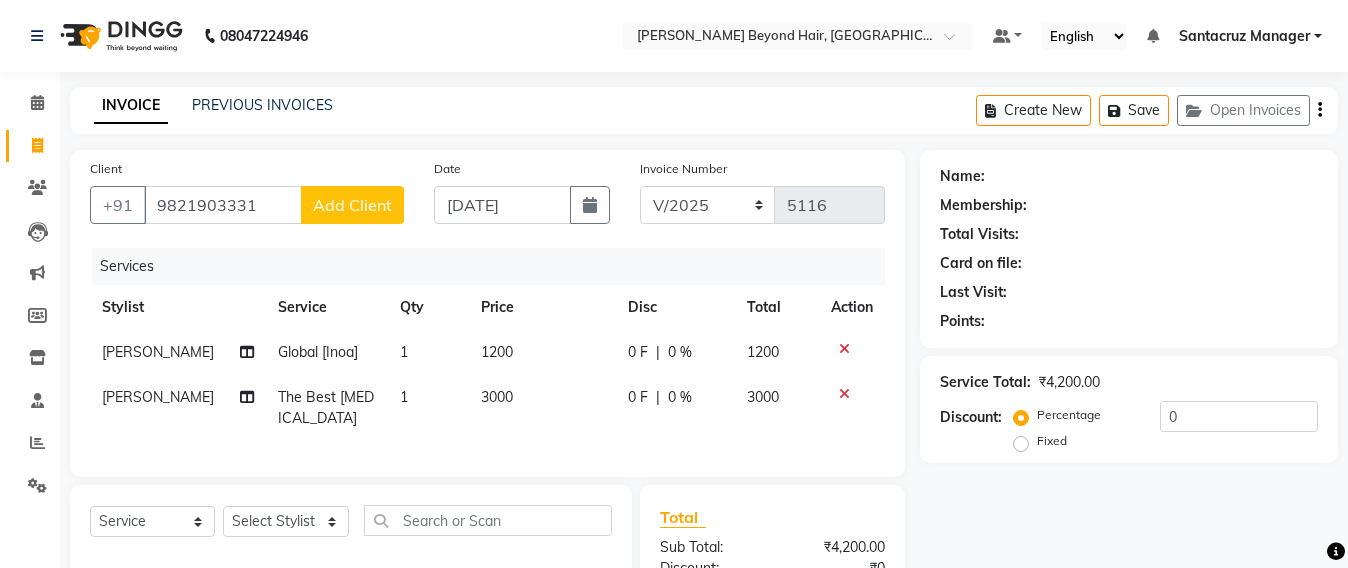 click on "Add Client" 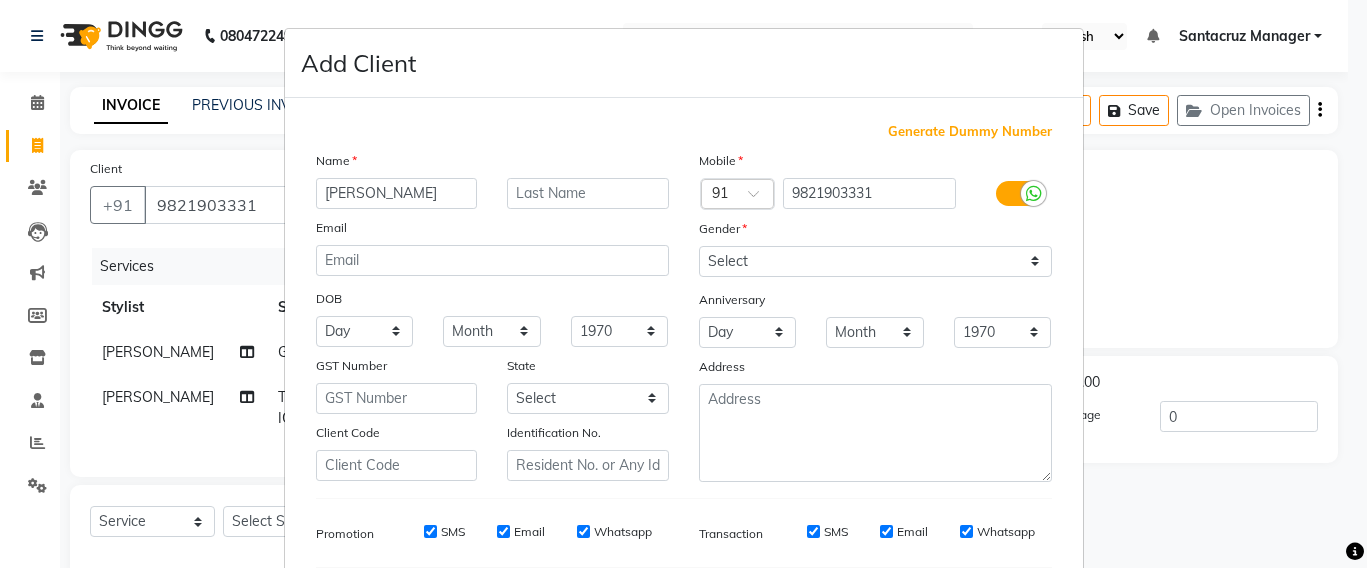 type on "[PERSON_NAME]" 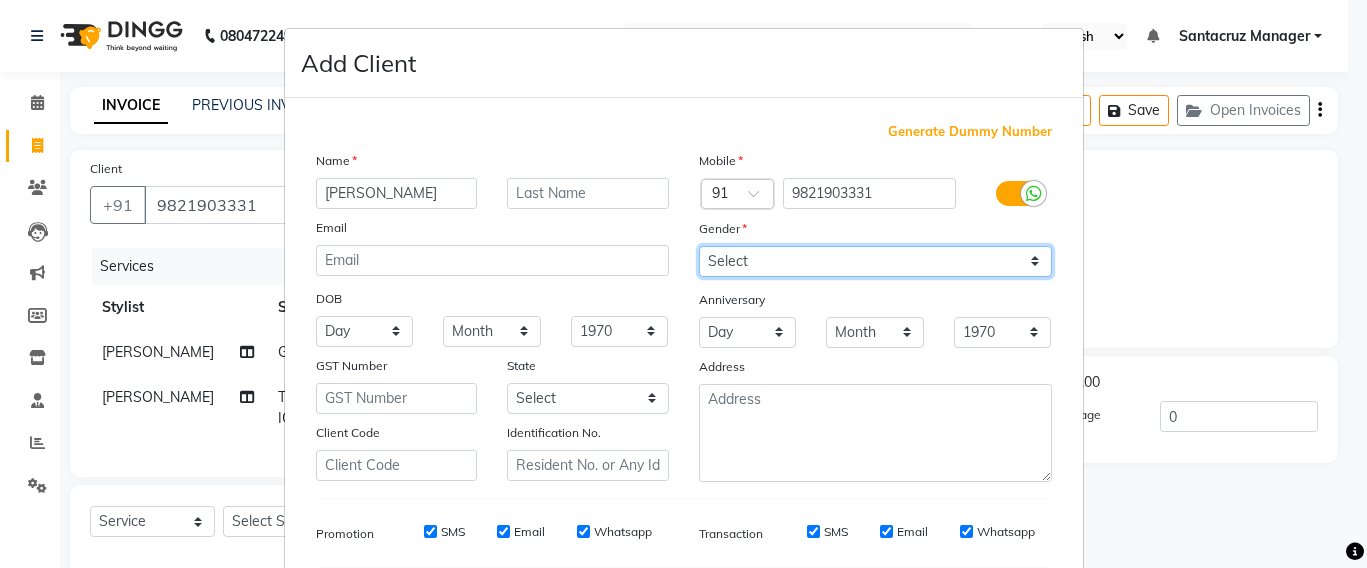 click on "Select [DEMOGRAPHIC_DATA] [DEMOGRAPHIC_DATA] Other Prefer Not To Say" at bounding box center [875, 261] 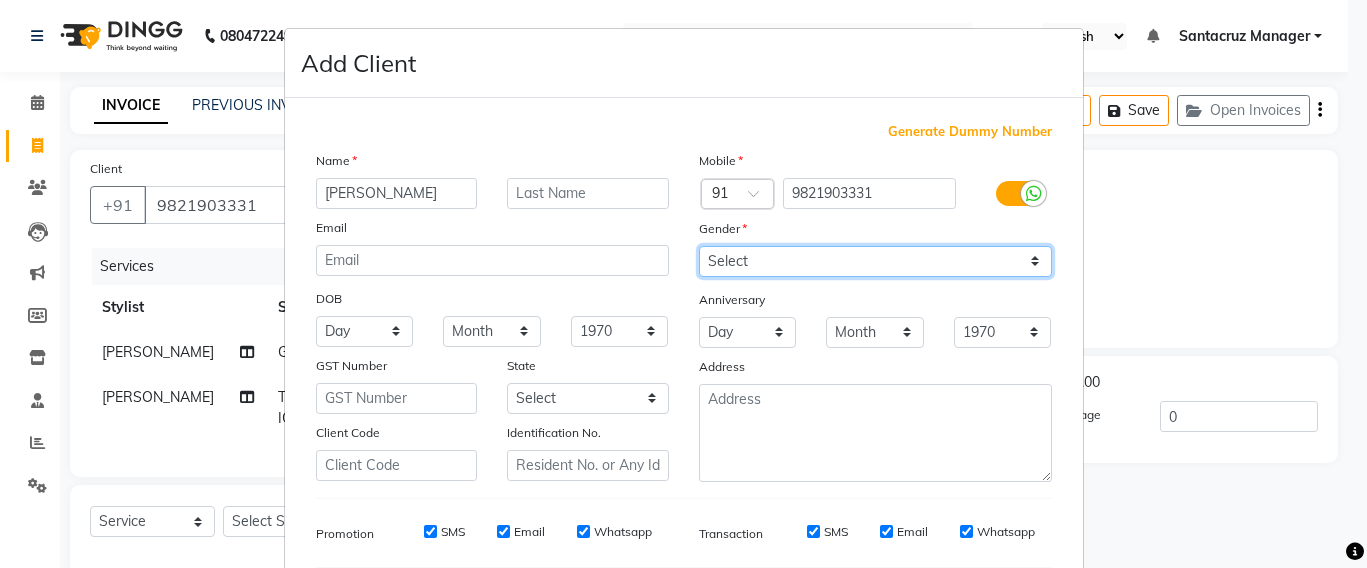 select on "[DEMOGRAPHIC_DATA]" 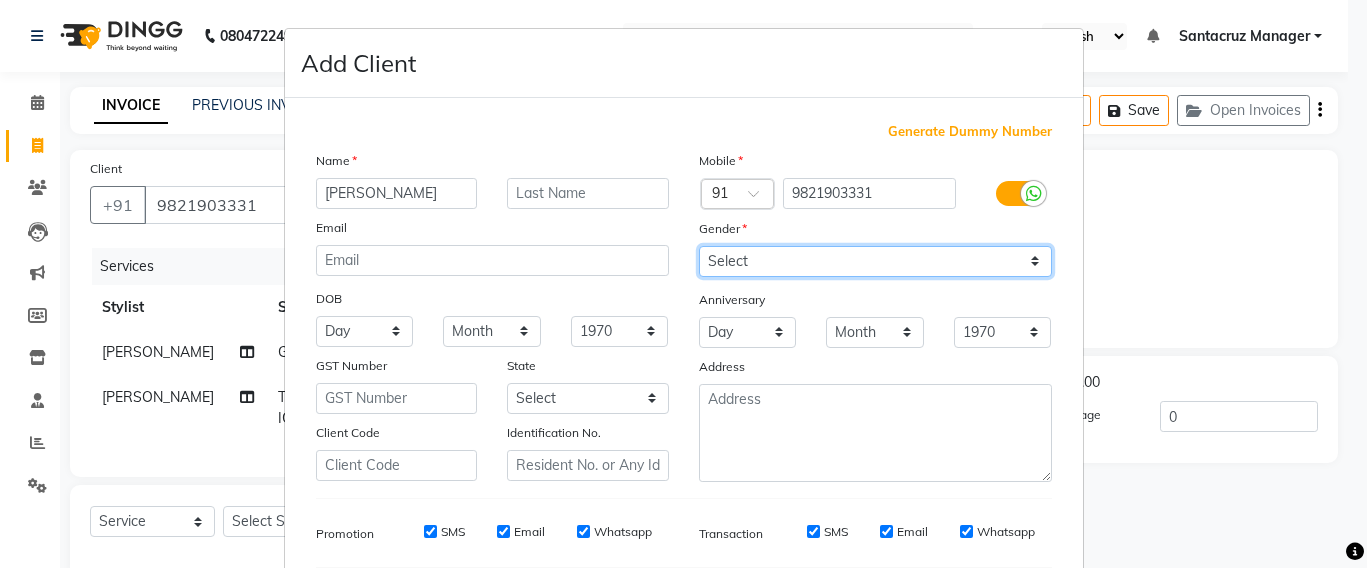 click on "Select [DEMOGRAPHIC_DATA] [DEMOGRAPHIC_DATA] Other Prefer Not To Say" at bounding box center (875, 261) 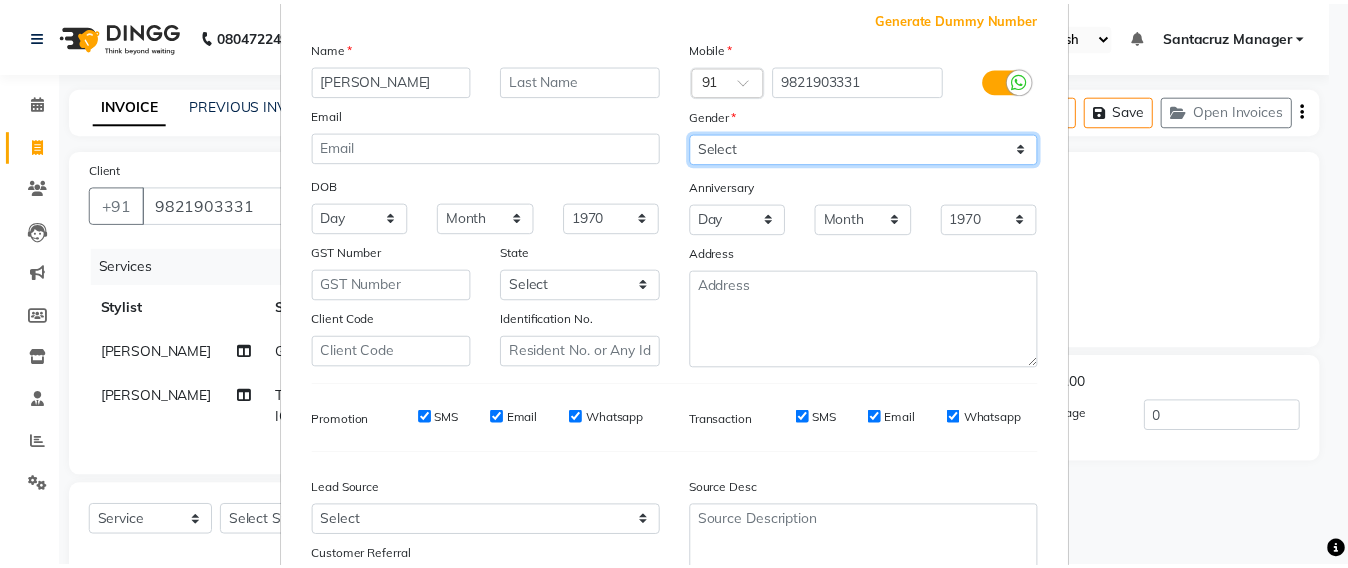 scroll, scrollTop: 281, scrollLeft: 0, axis: vertical 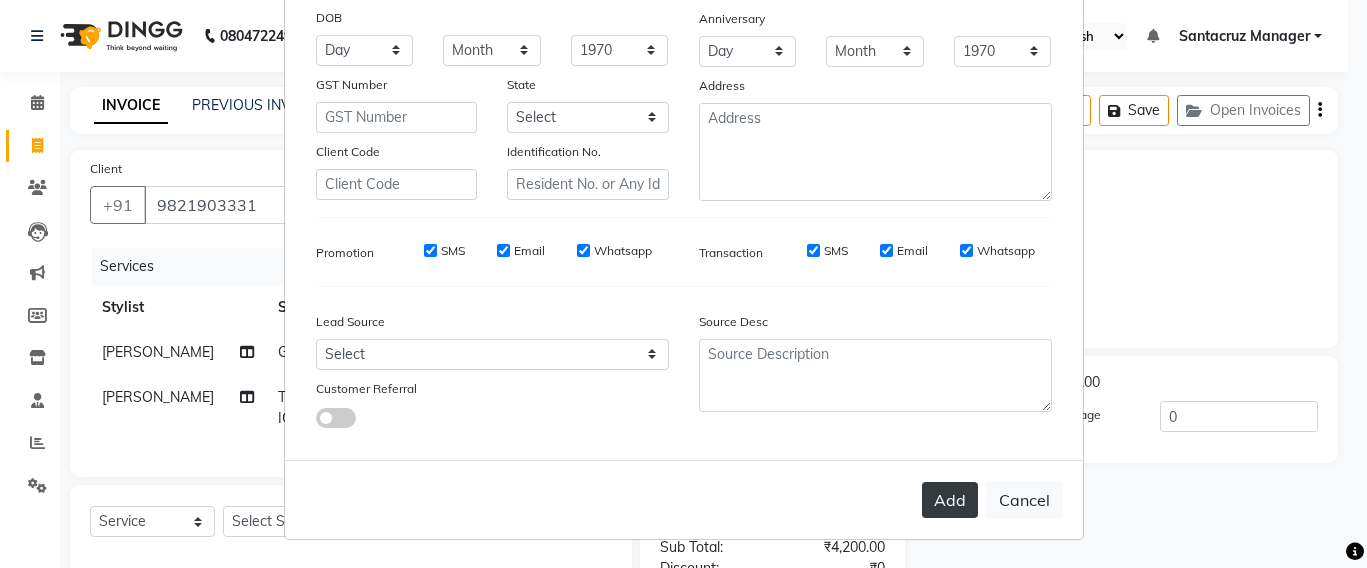 click on "Add" at bounding box center [950, 500] 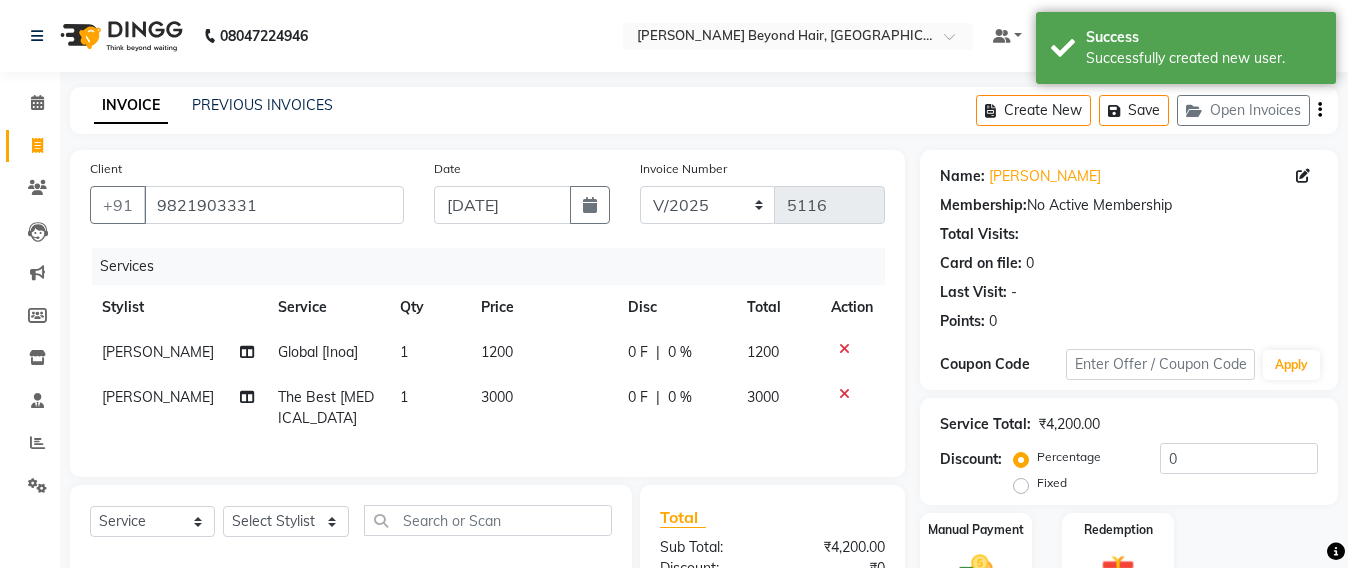 click on "3000" 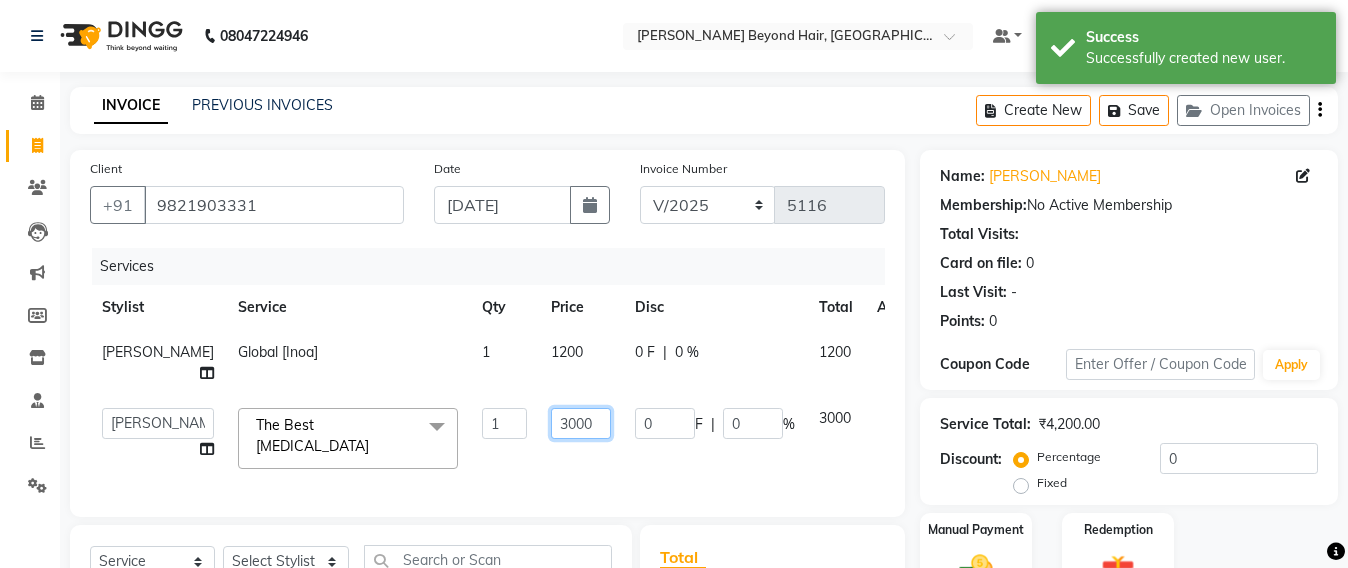 click on "3000" 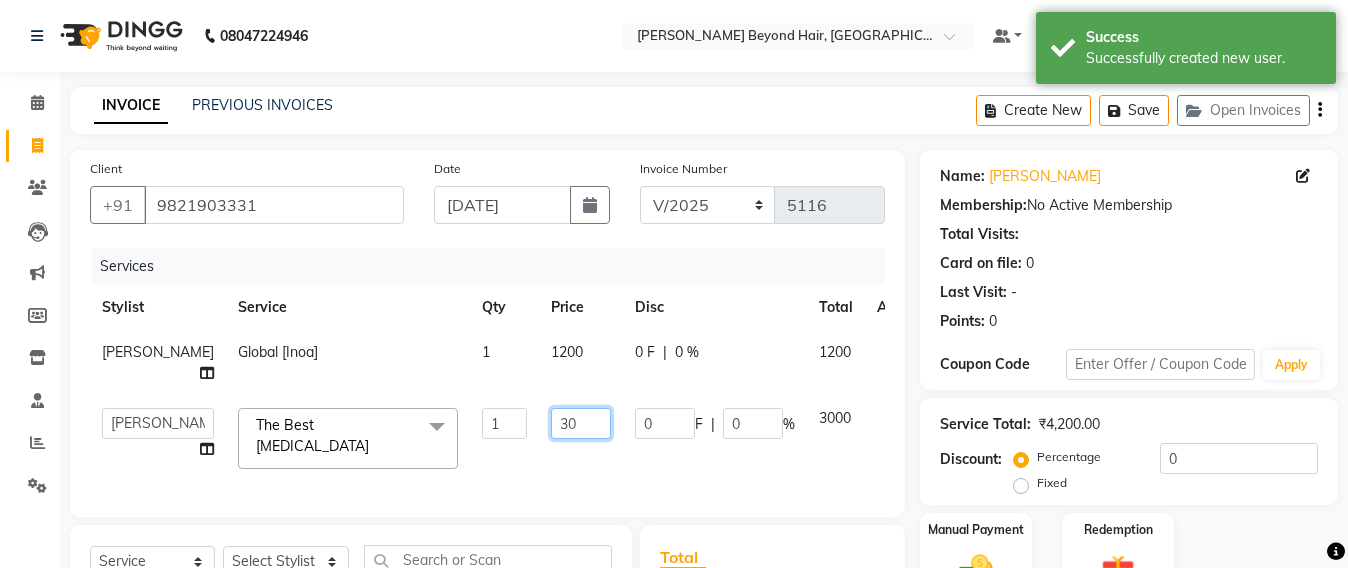 type on "3" 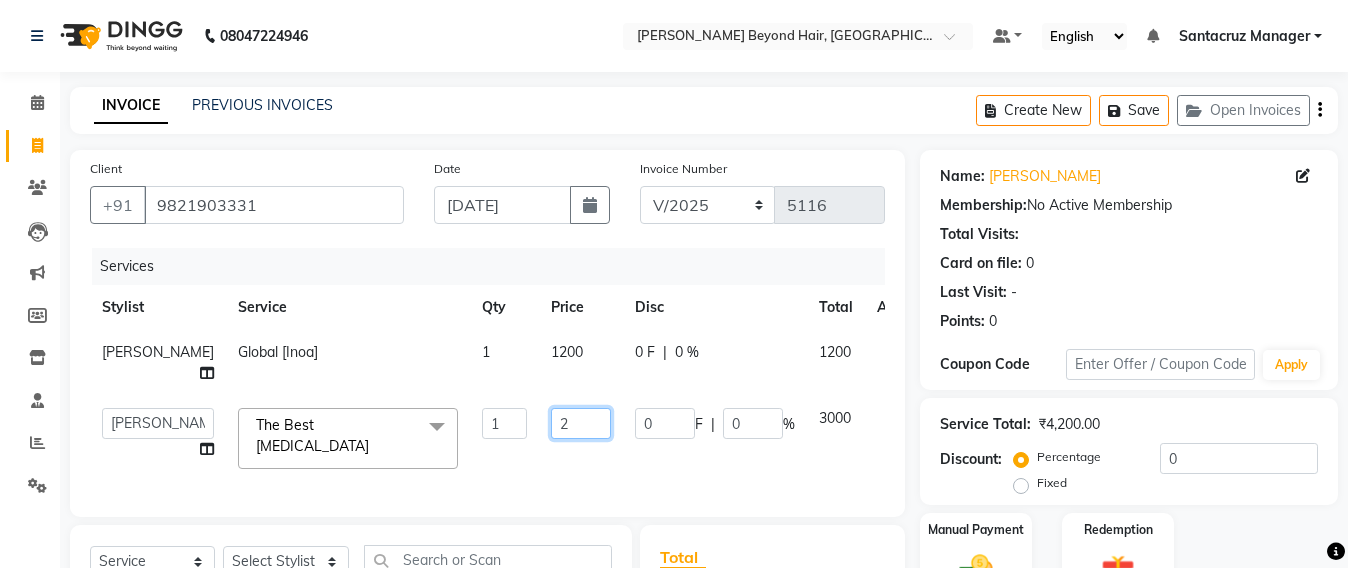 type on "25" 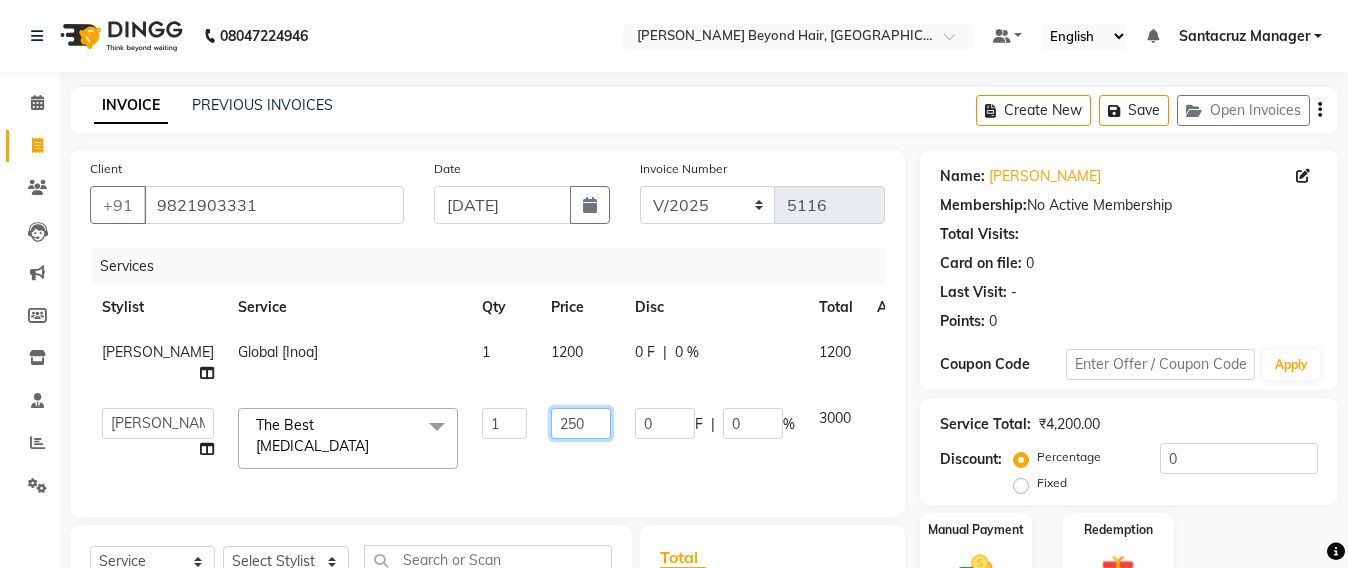 type on "2500" 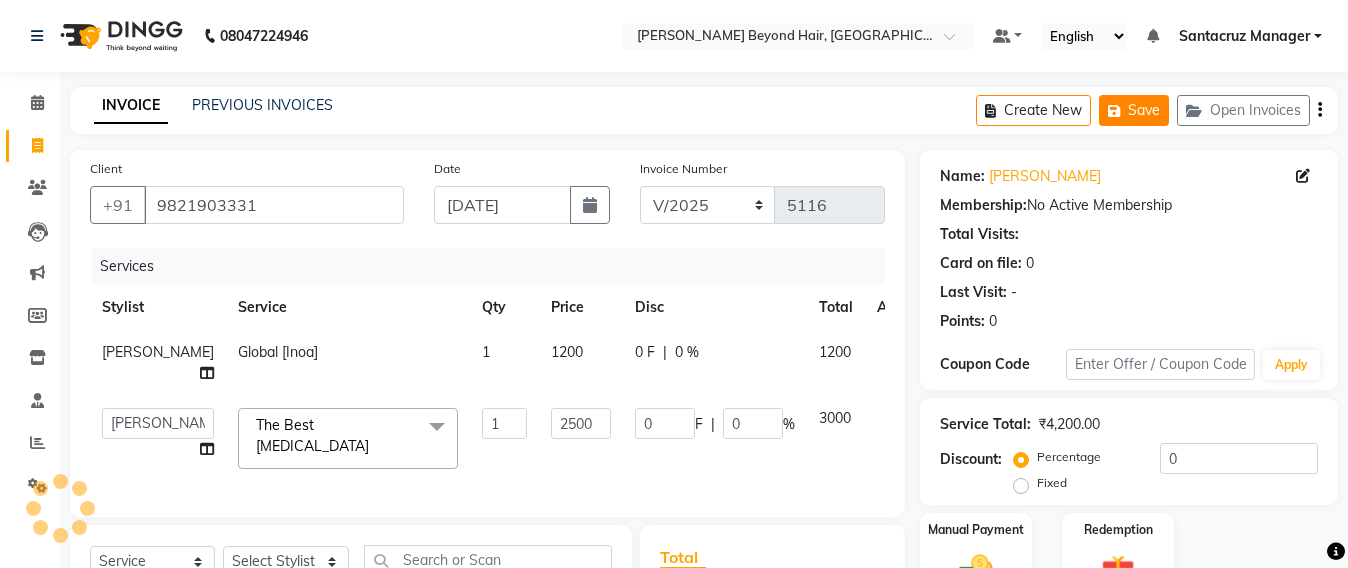 click on "Save" 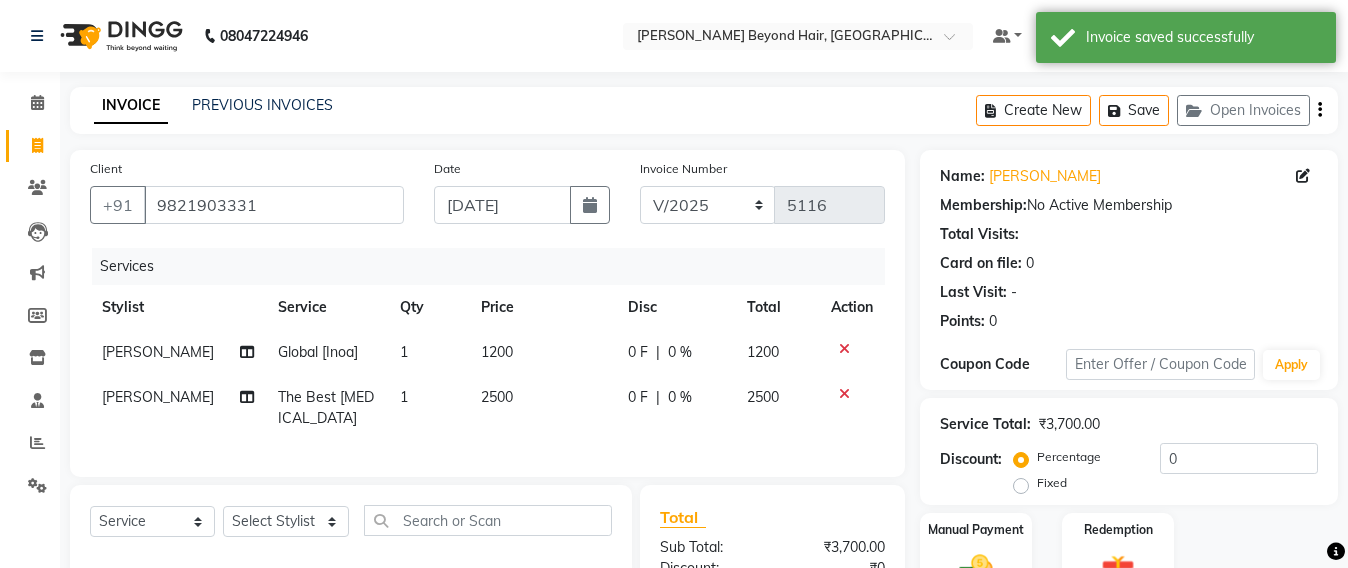 drag, startPoint x: 1007, startPoint y: 113, endPoint x: 599, endPoint y: 79, distance: 409.4142 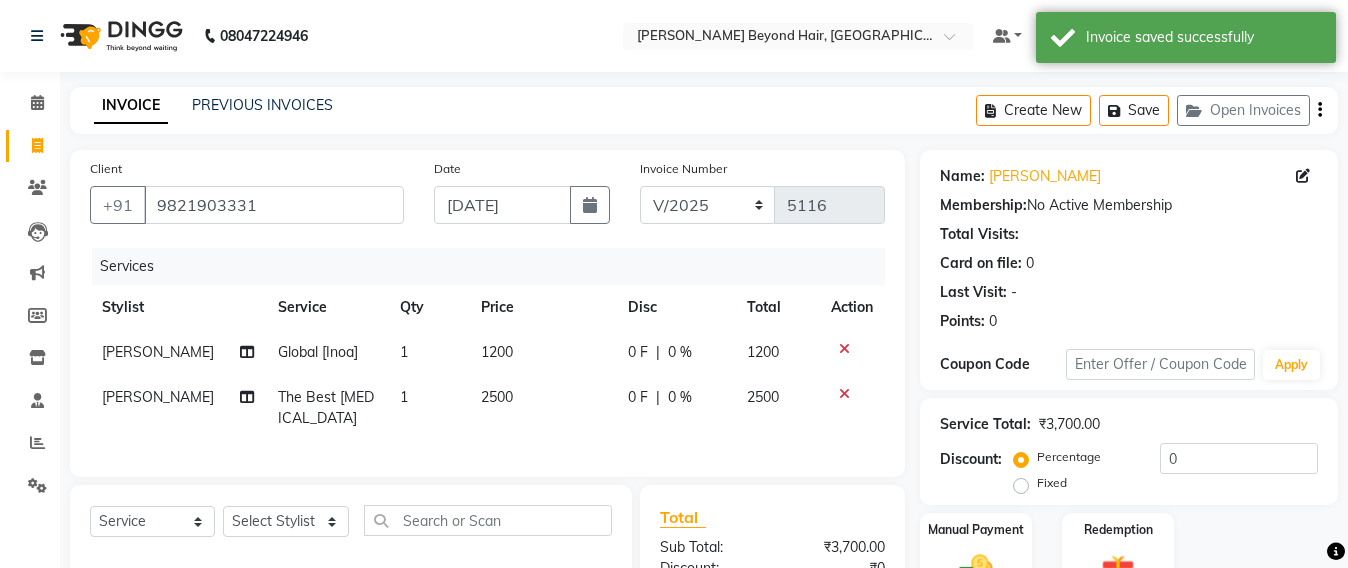 select on "service" 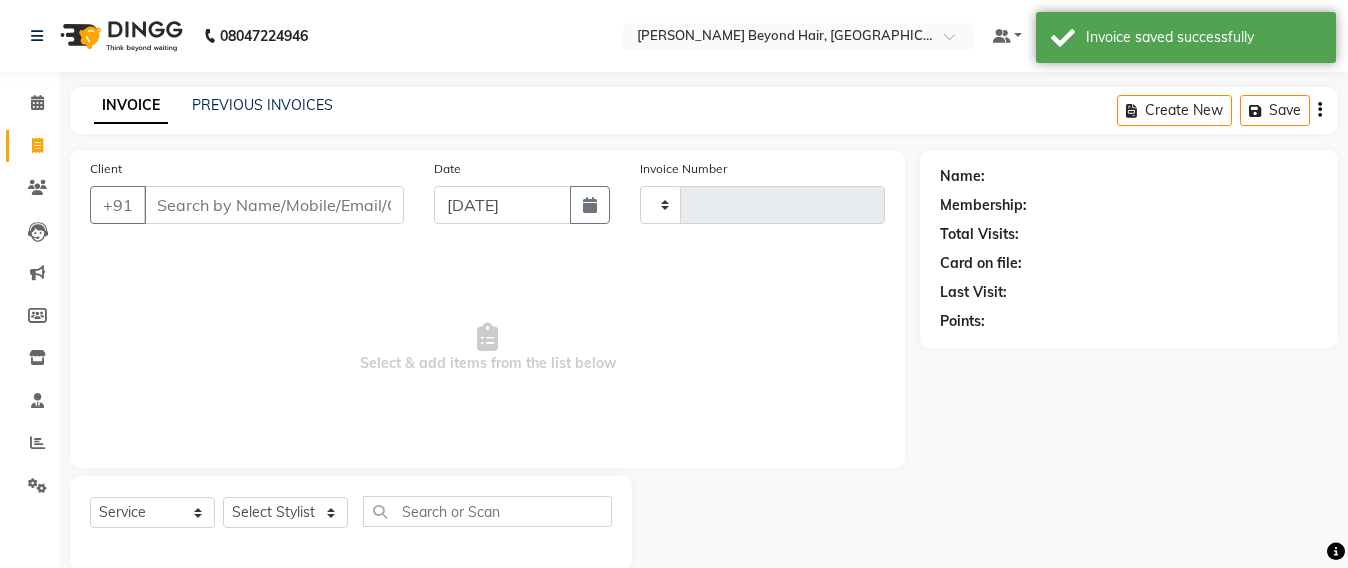 scroll, scrollTop: 33, scrollLeft: 0, axis: vertical 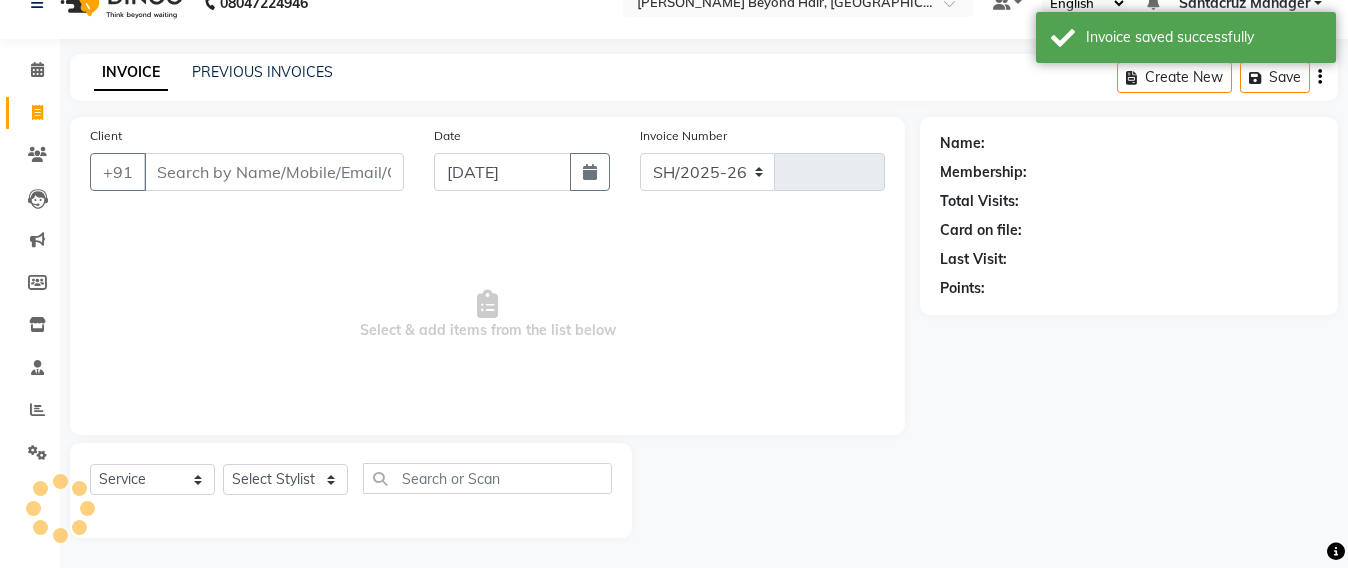 select on "6357" 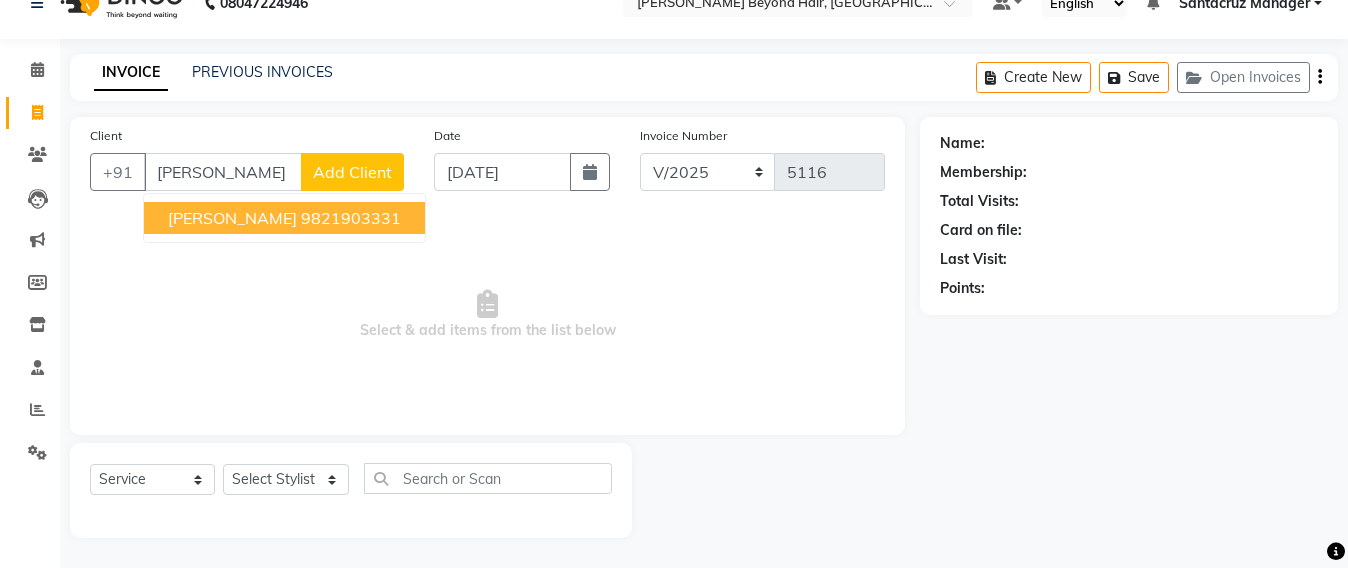 click on "[PERSON_NAME]" at bounding box center (232, 218) 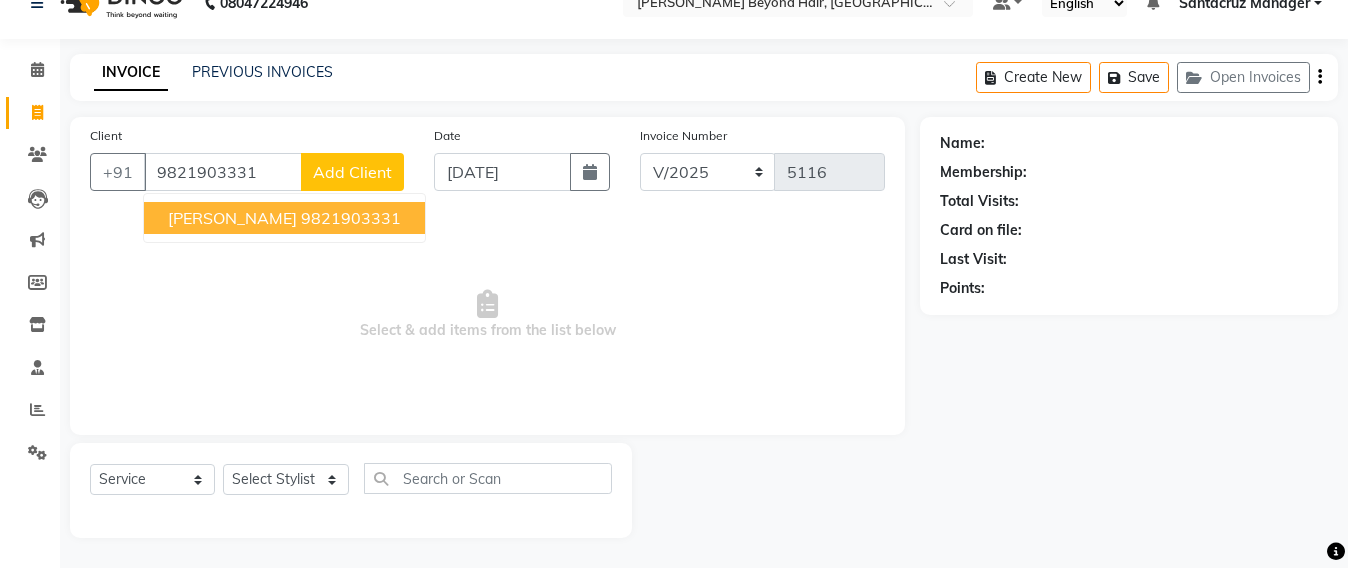 type on "9821903331" 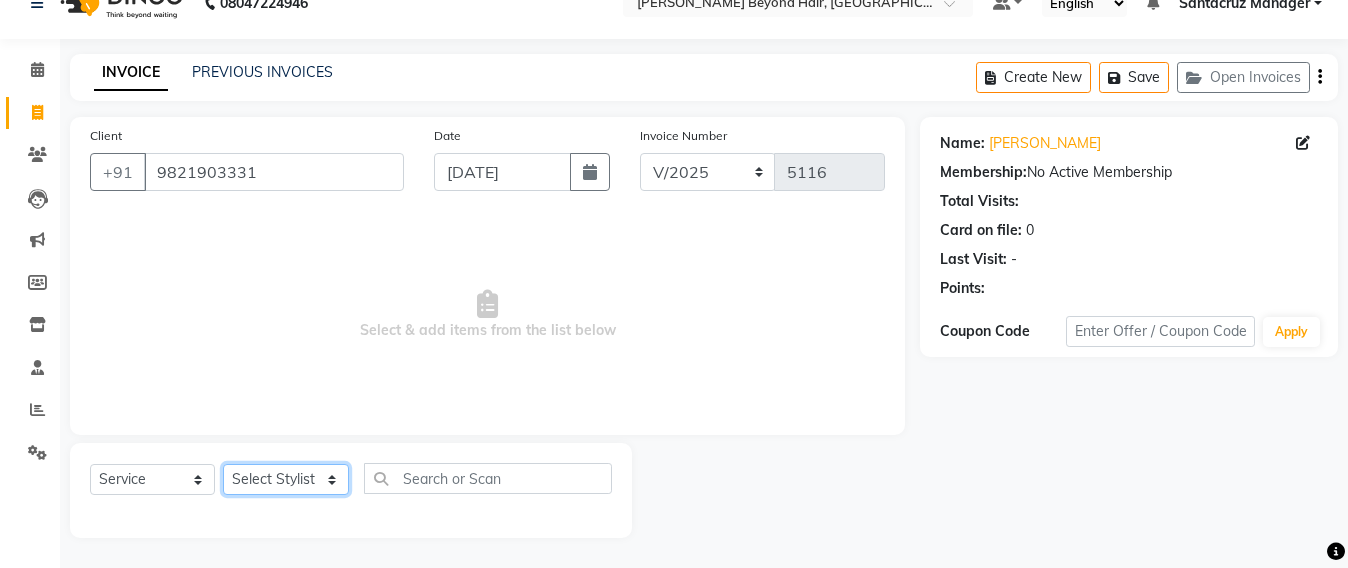 drag, startPoint x: 248, startPoint y: 483, endPoint x: 248, endPoint y: 467, distance: 16 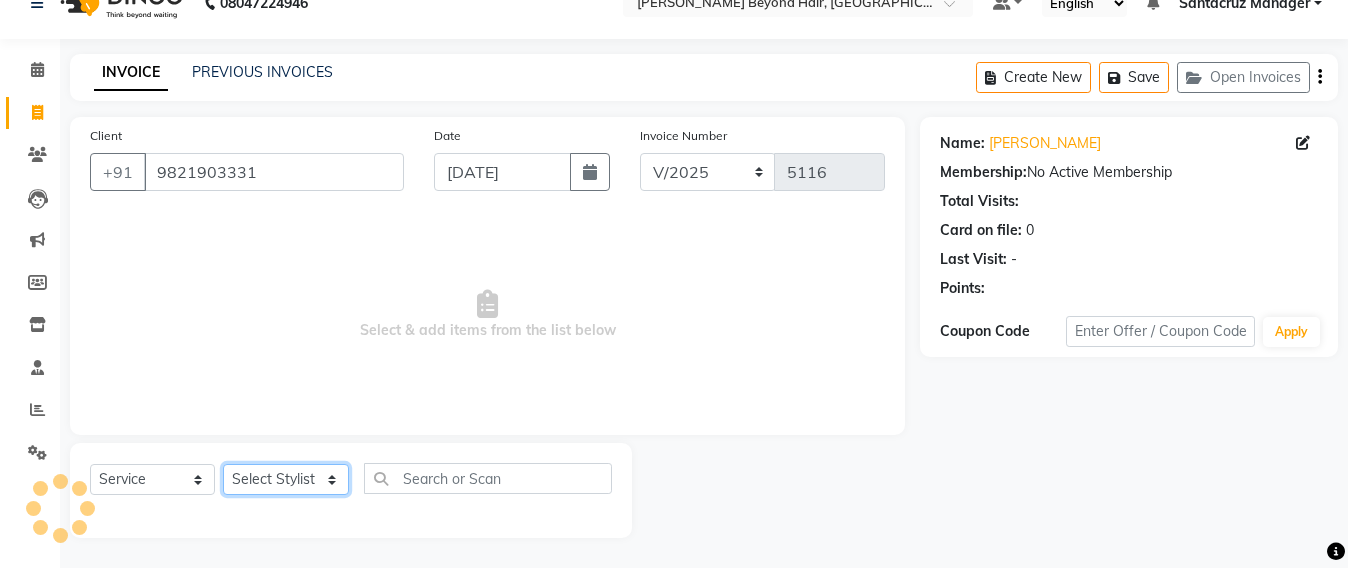 select on "47537" 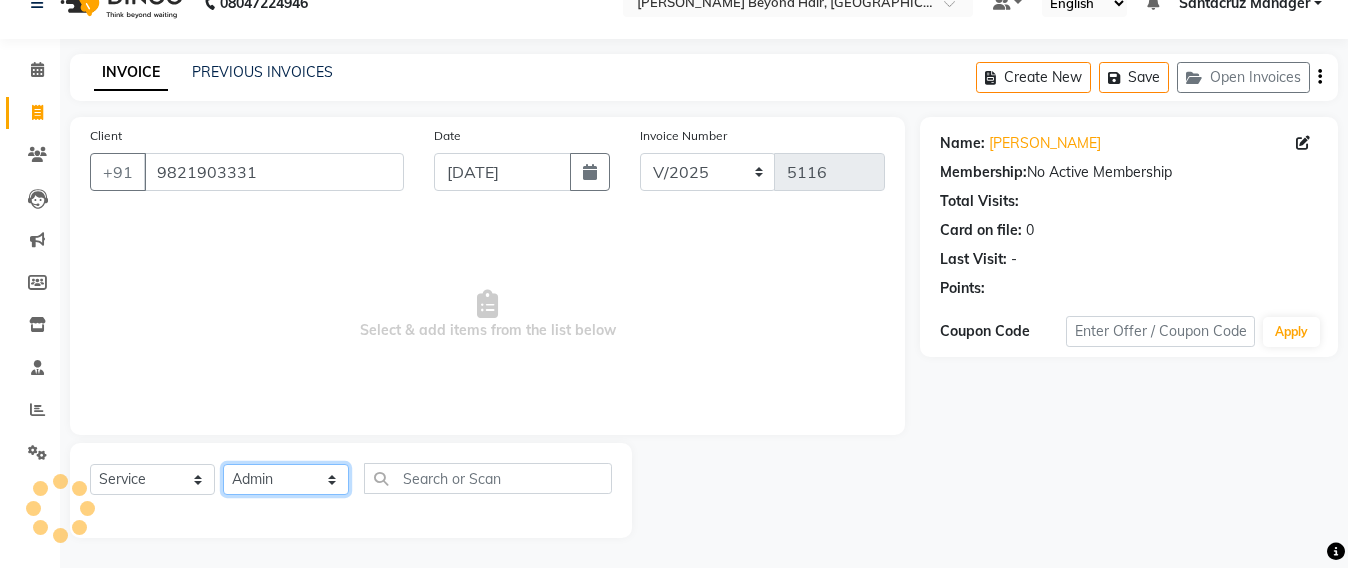 click on "Select Stylist Admin [PERSON_NAME] Sankat [PERSON_NAME] [PERSON_NAME] [PERSON_NAME] [PERSON_NAME] [PERSON_NAME] [PERSON_NAME] mahattre Pratibha [PERSON_NAME] Rosy [PERSON_NAME] [PERSON_NAME] admin [PERSON_NAME] Manager [PERSON_NAME] SOMAYANG VASHUM [PERSON_NAME]" 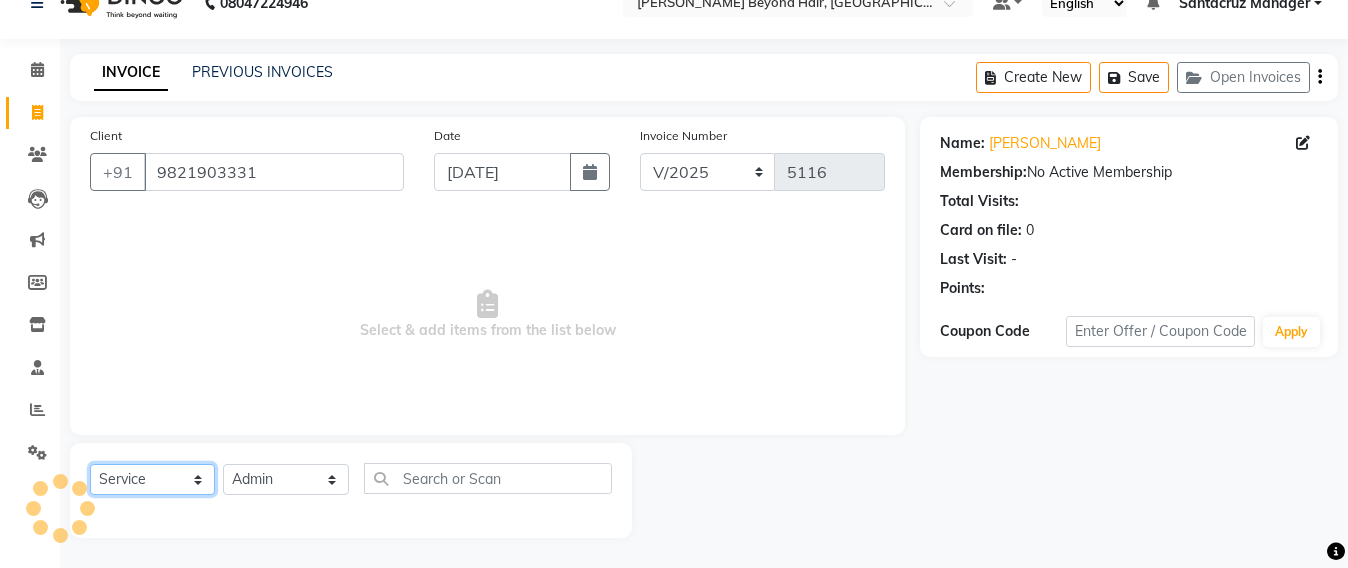 click on "Select  Service  Product  Membership  Package Voucher Prepaid Gift Card" 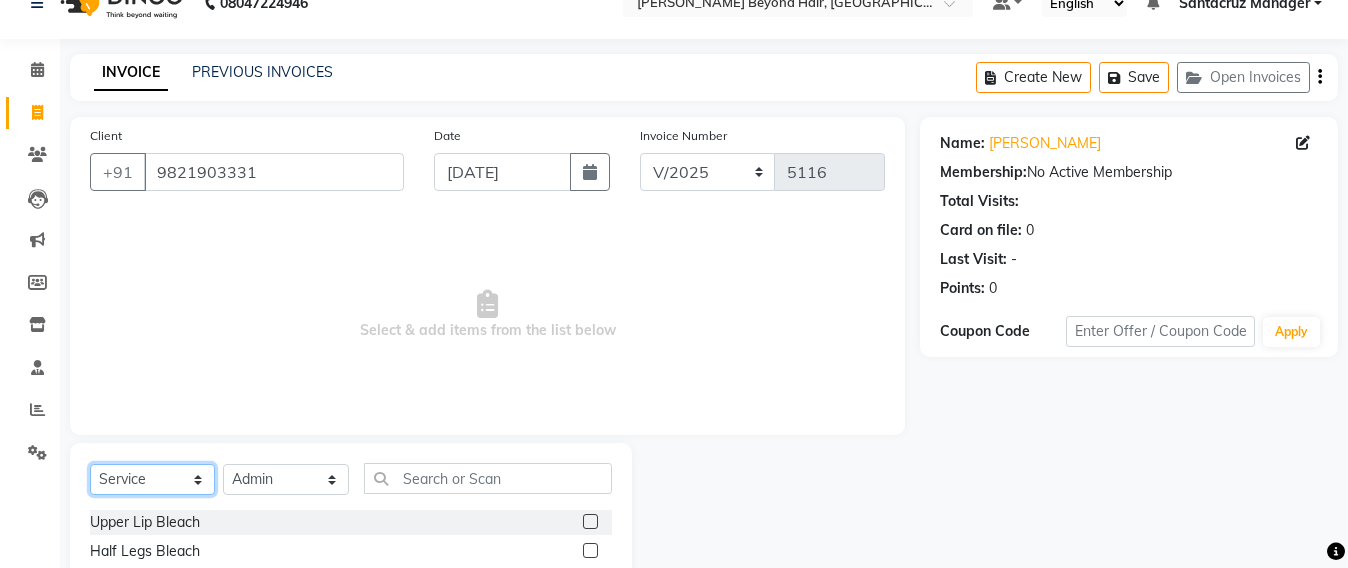 click on "Select  Service  Product  Membership  Package Voucher Prepaid Gift Card" 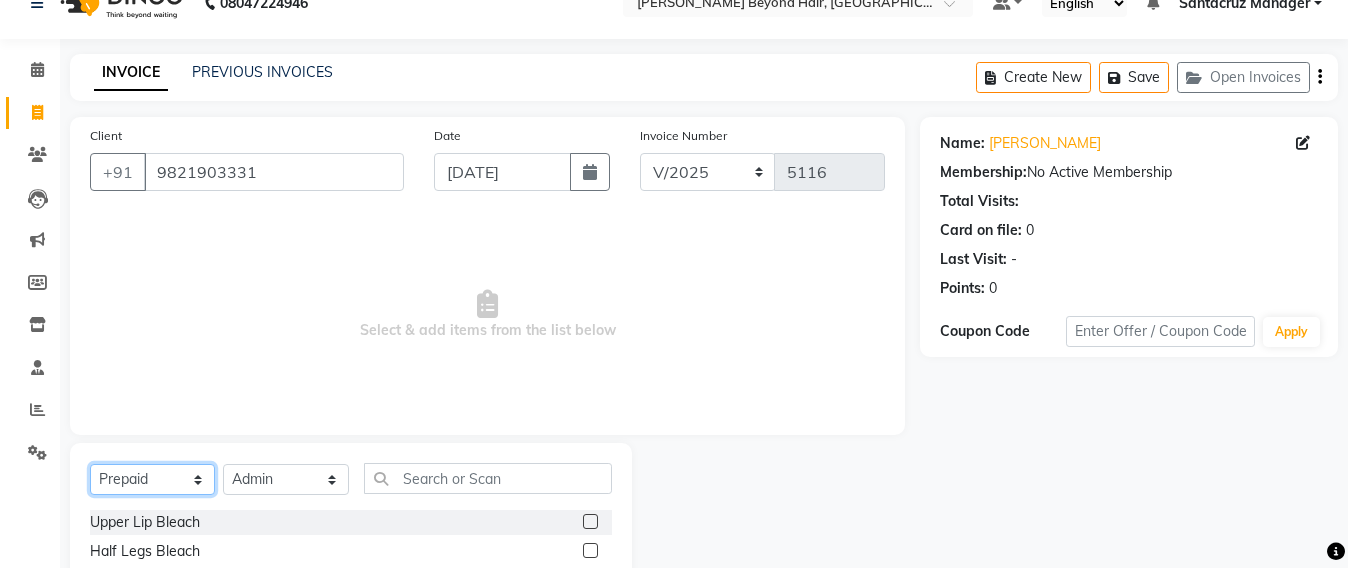 click on "Select  Service  Product  Membership  Package Voucher Prepaid Gift Card" 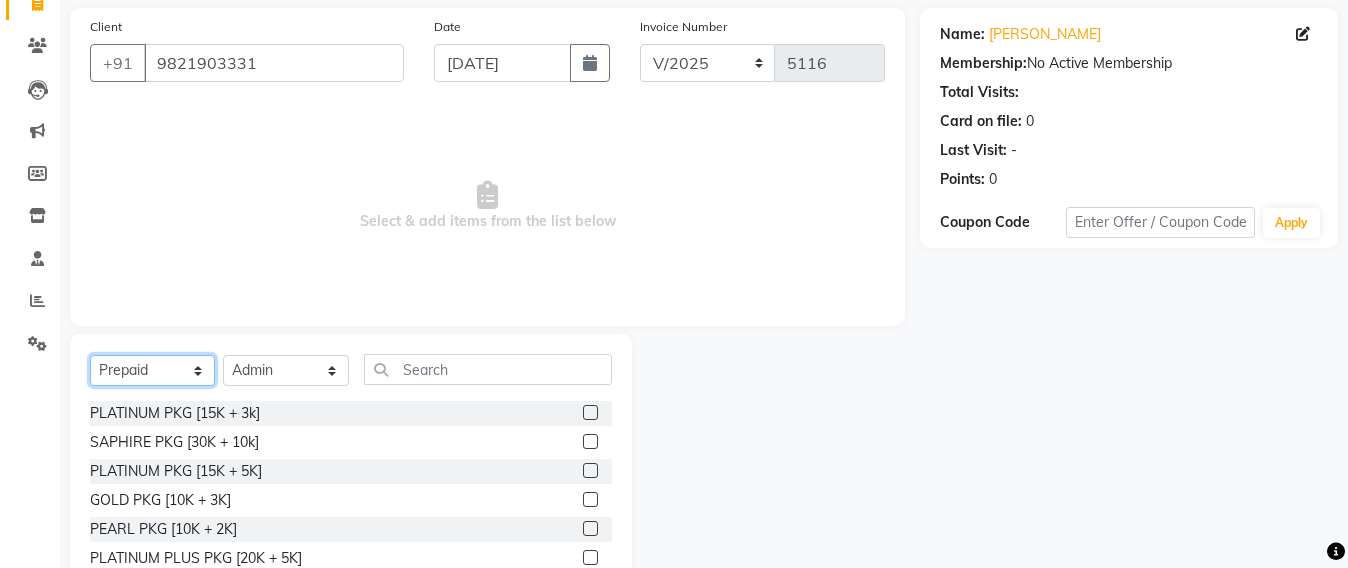 scroll, scrollTop: 233, scrollLeft: 0, axis: vertical 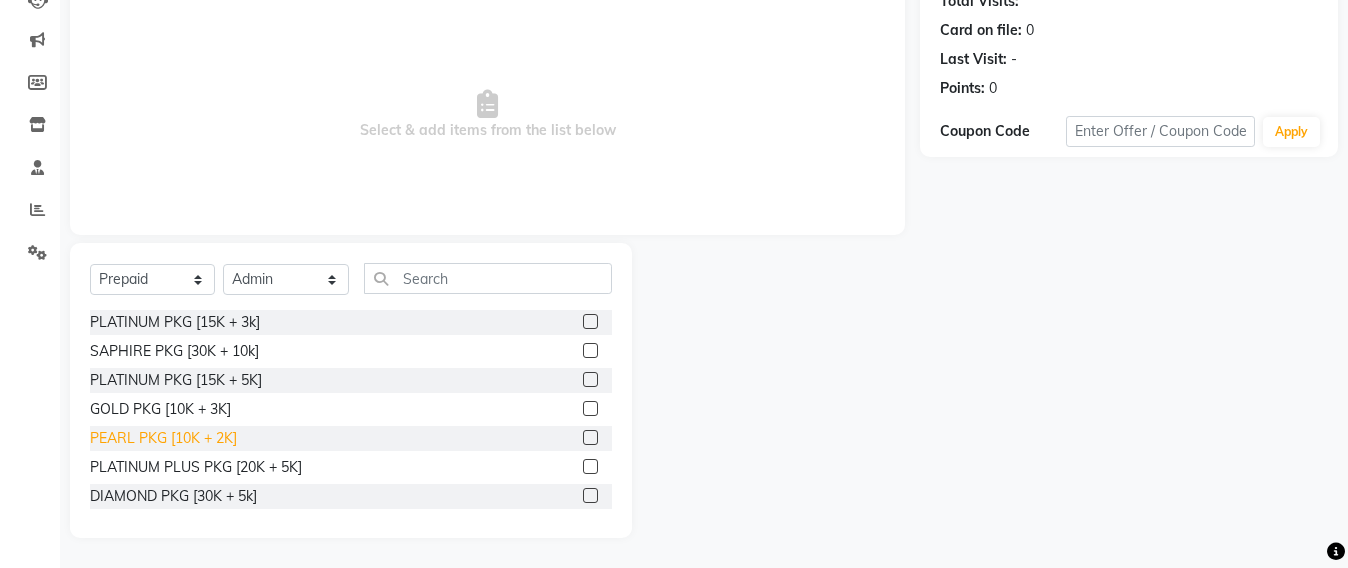 click on "PEARL PKG [10K + 2K]" 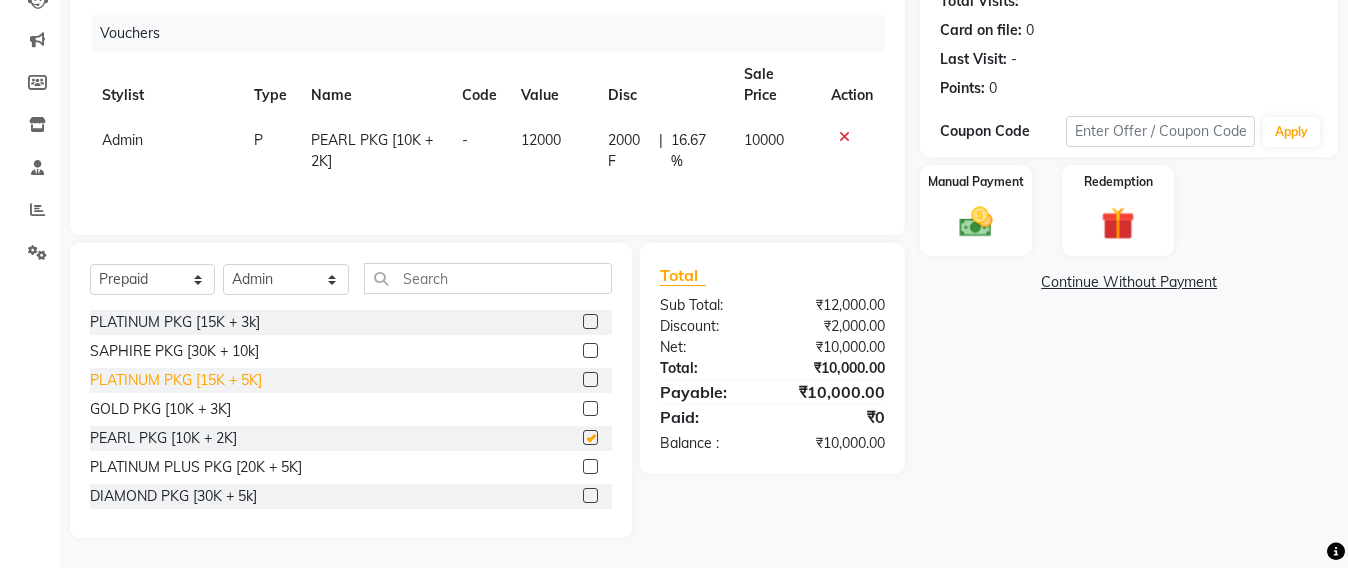 checkbox on "false" 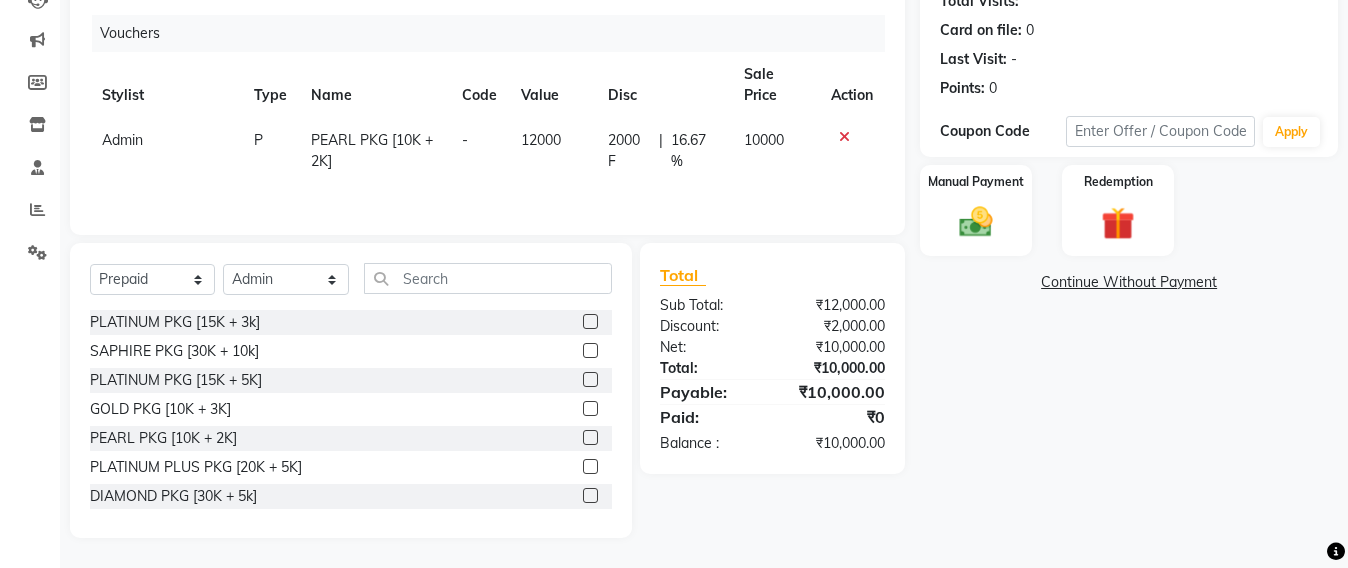 scroll, scrollTop: 237, scrollLeft: 0, axis: vertical 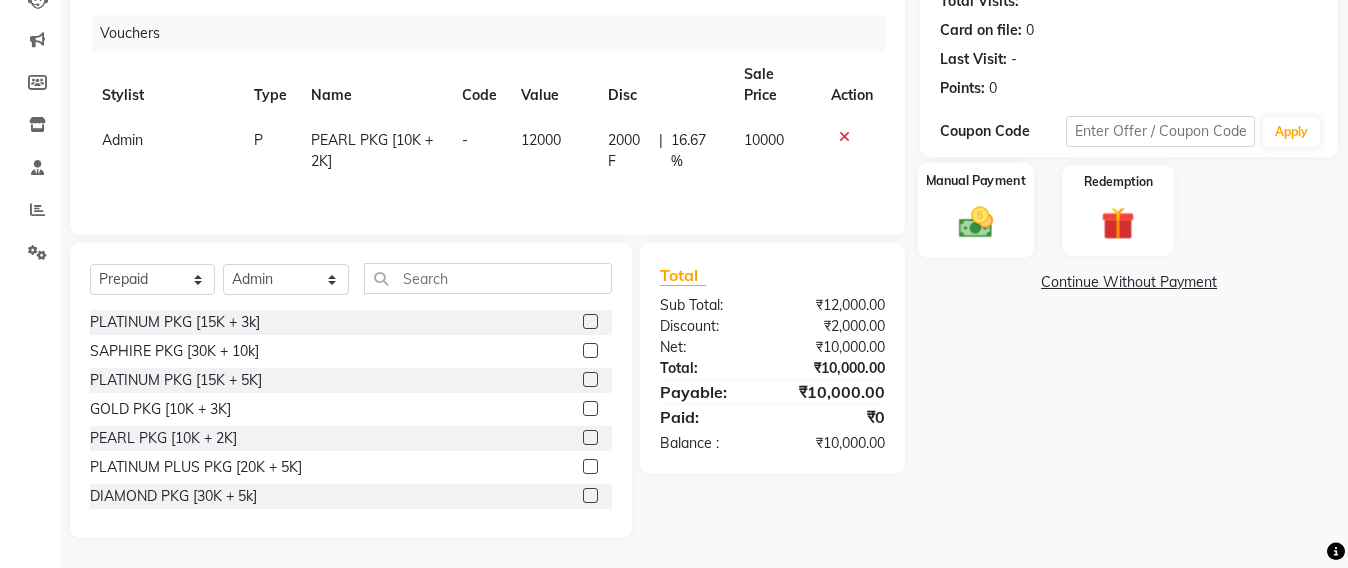 click 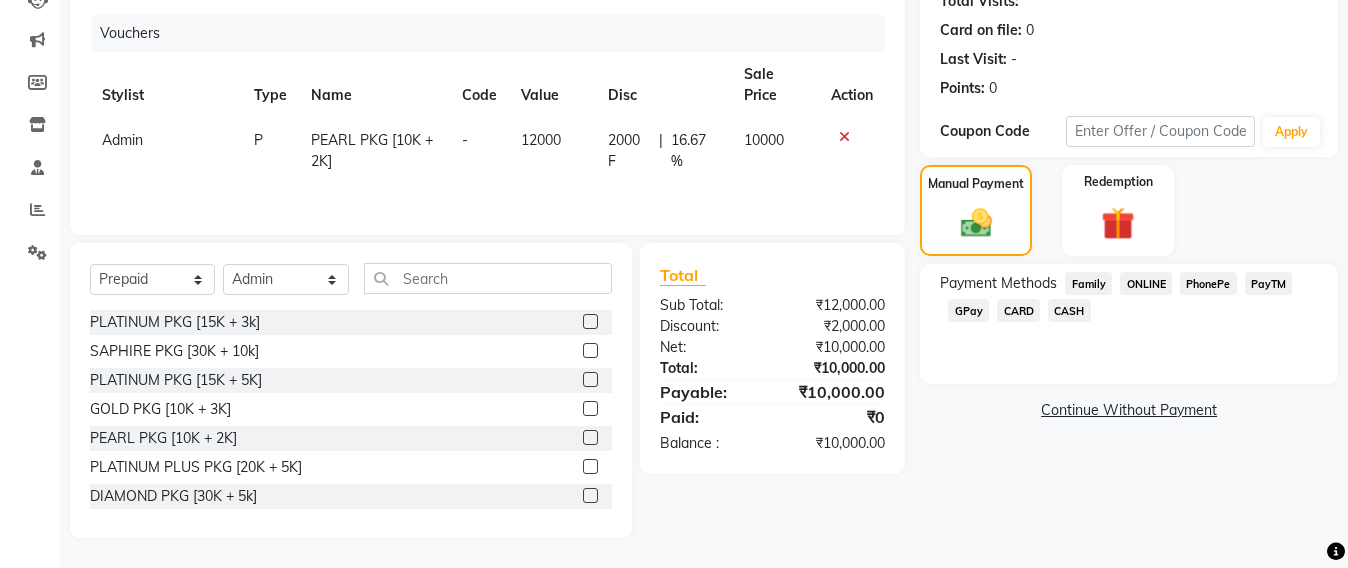 click on "CASH" 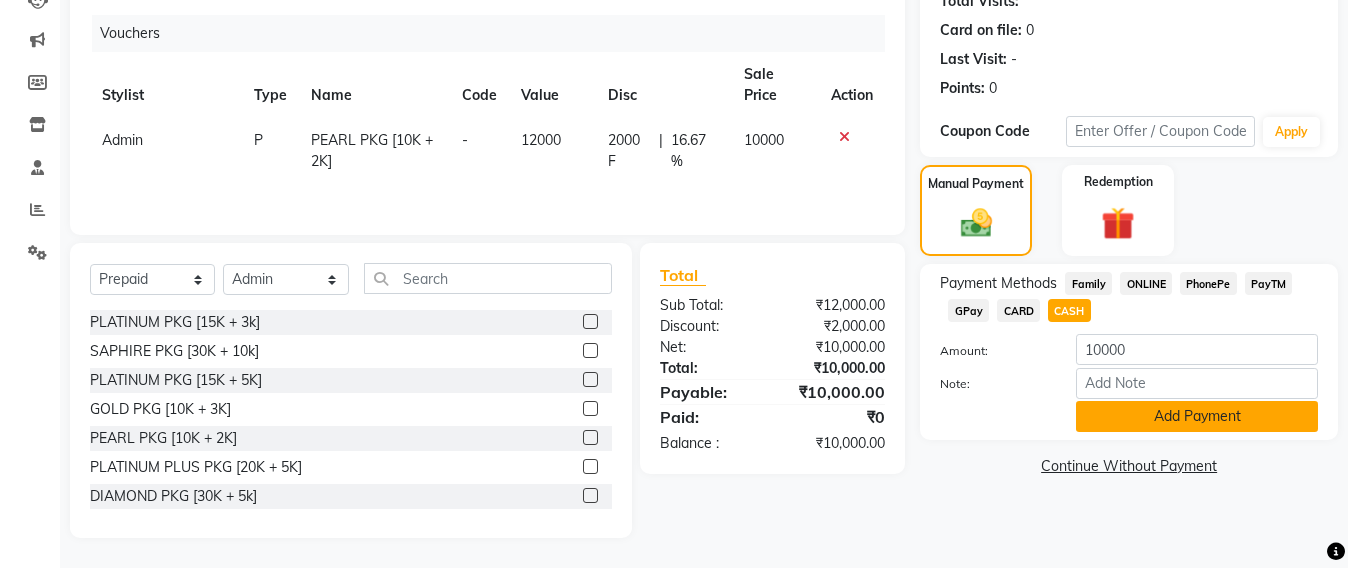 click on "Add Payment" 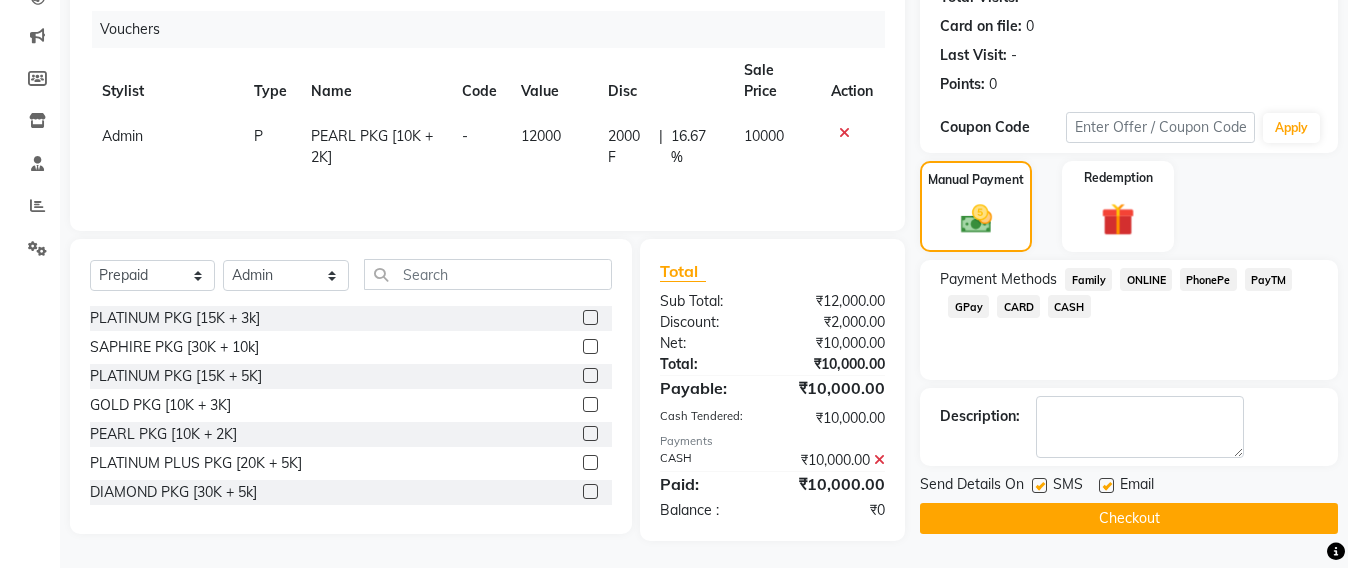 click on "Checkout" 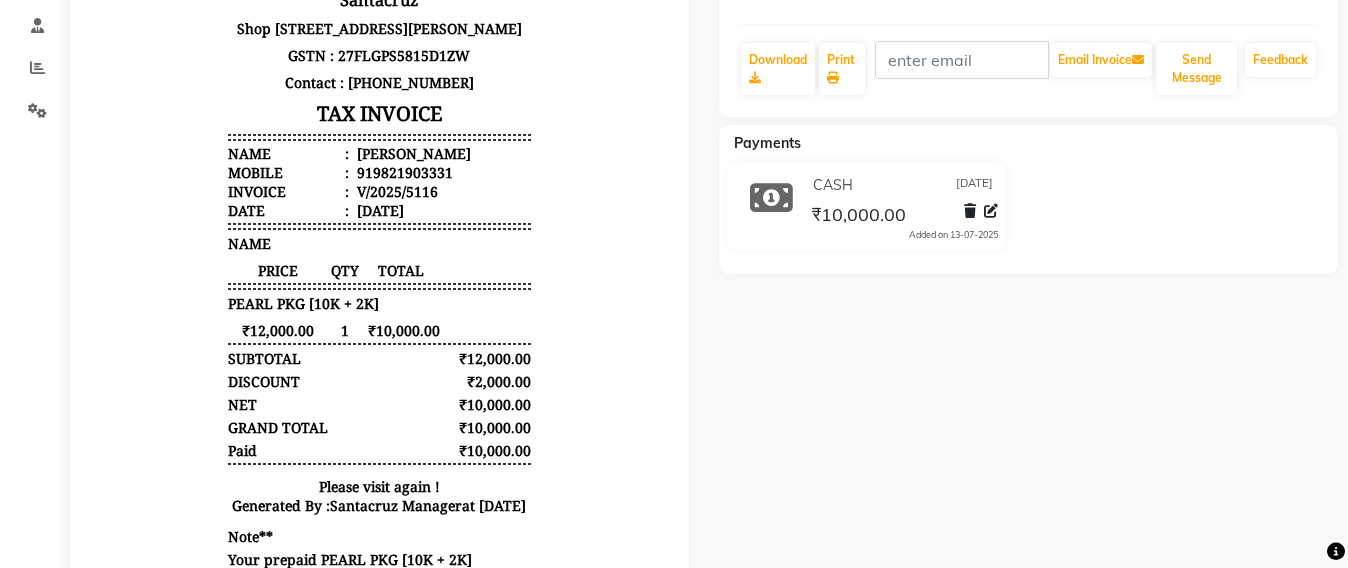 scroll, scrollTop: 0, scrollLeft: 0, axis: both 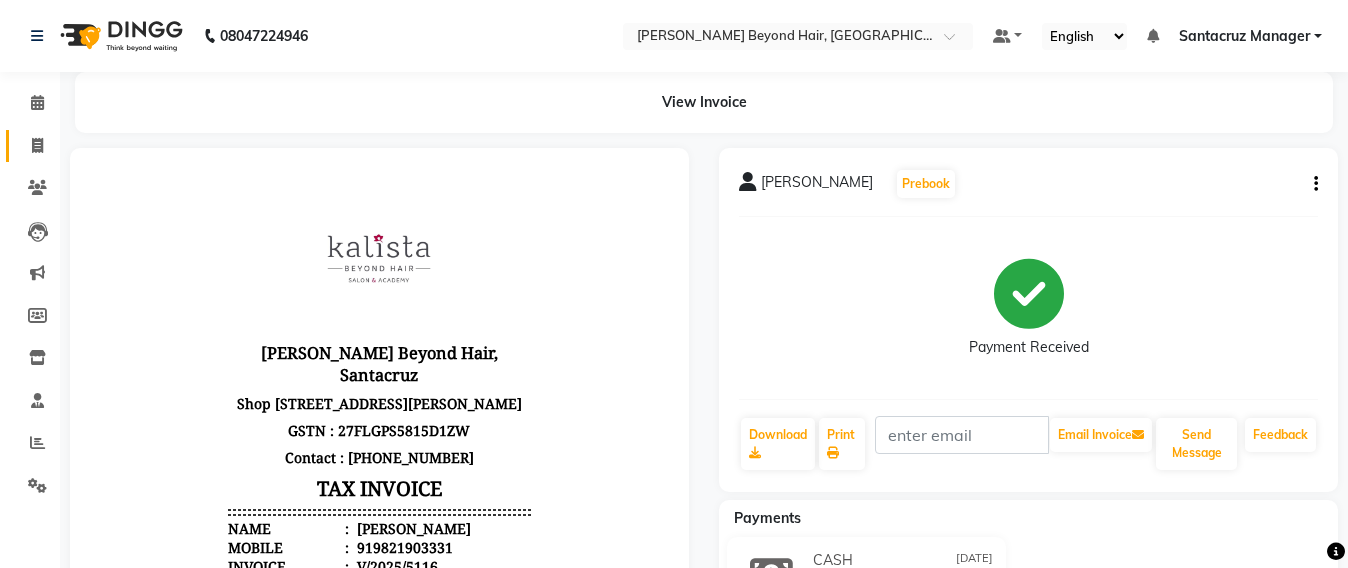 click on "Invoice" 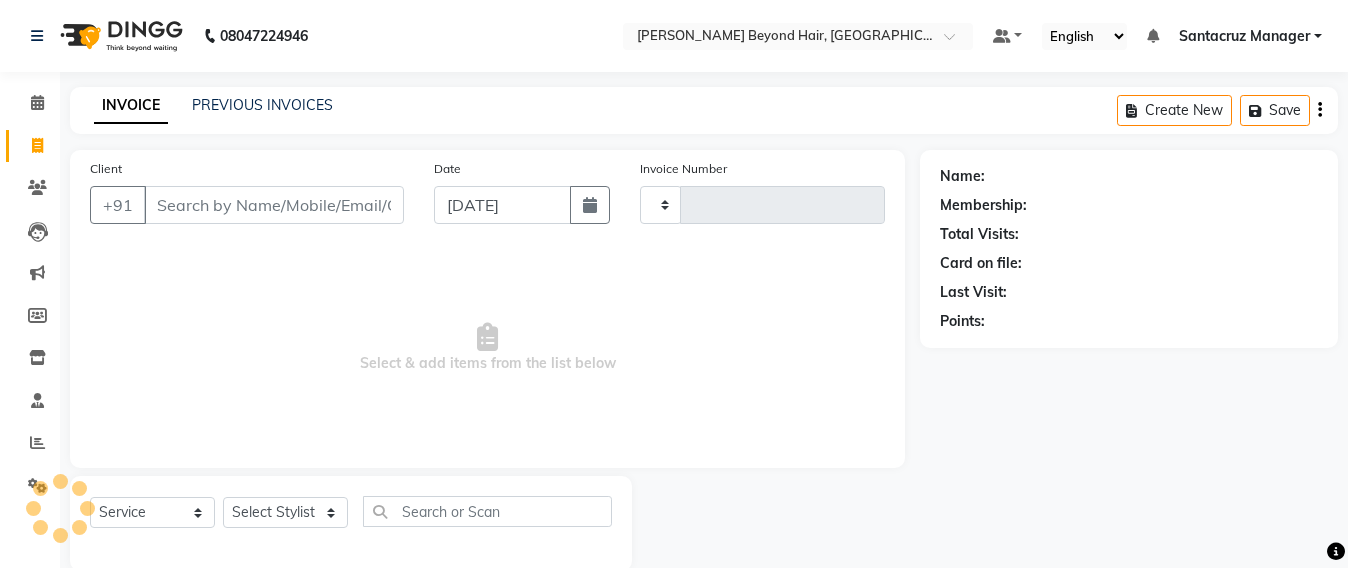 scroll, scrollTop: 33, scrollLeft: 0, axis: vertical 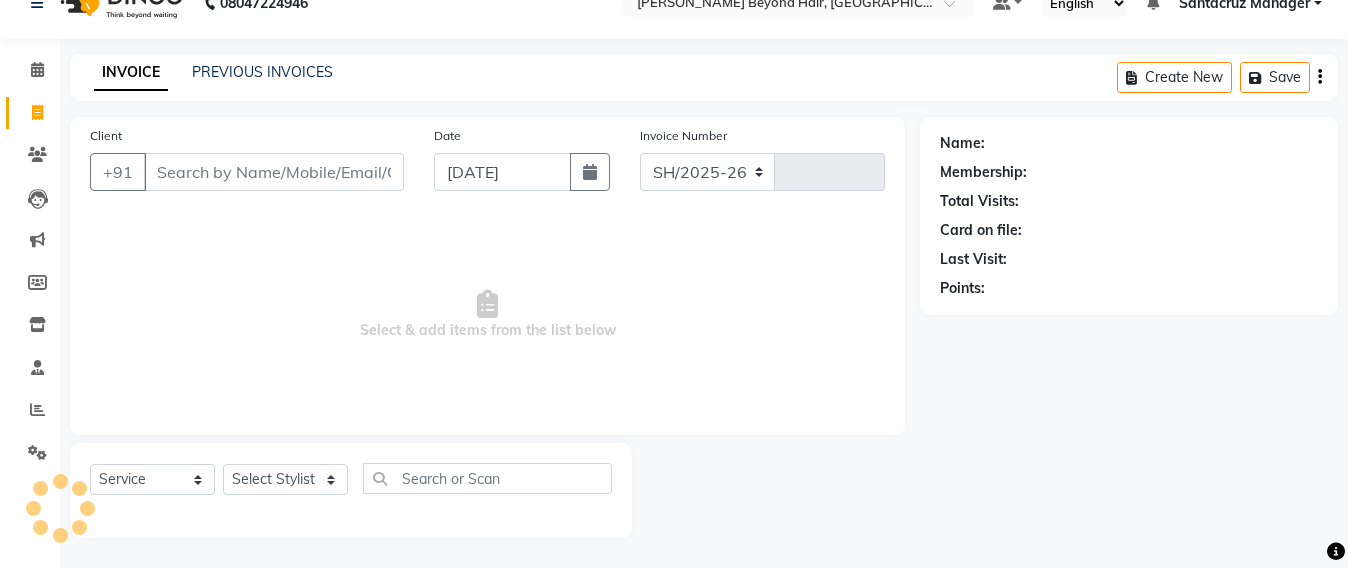 select on "6357" 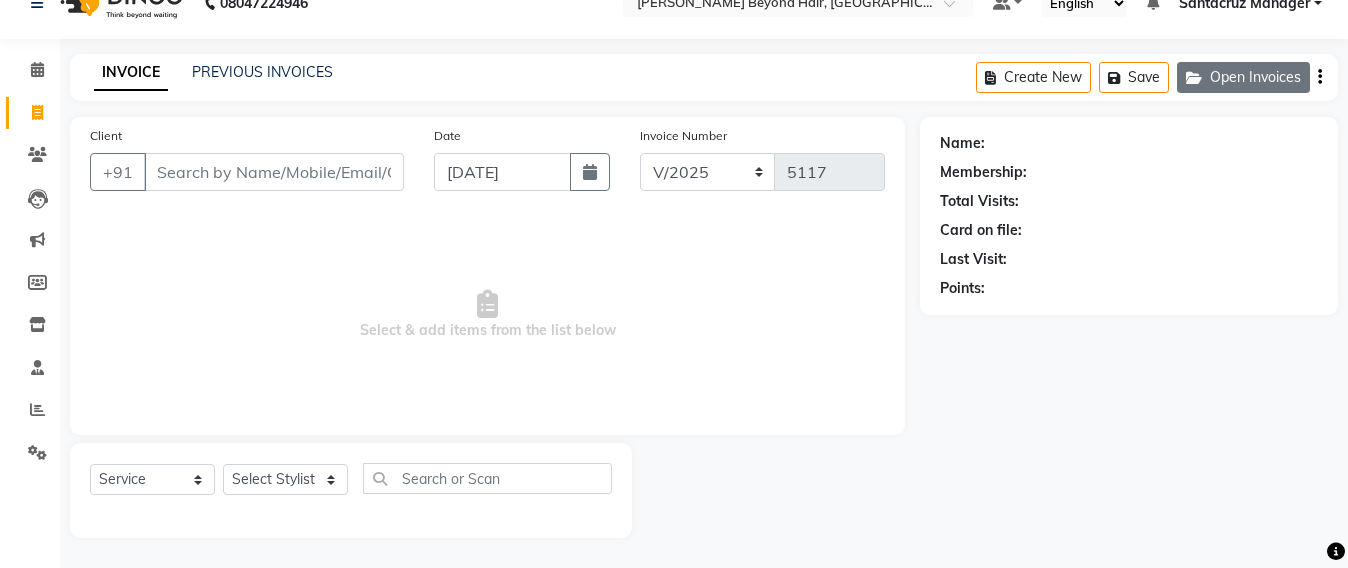 click on "Open Invoices" 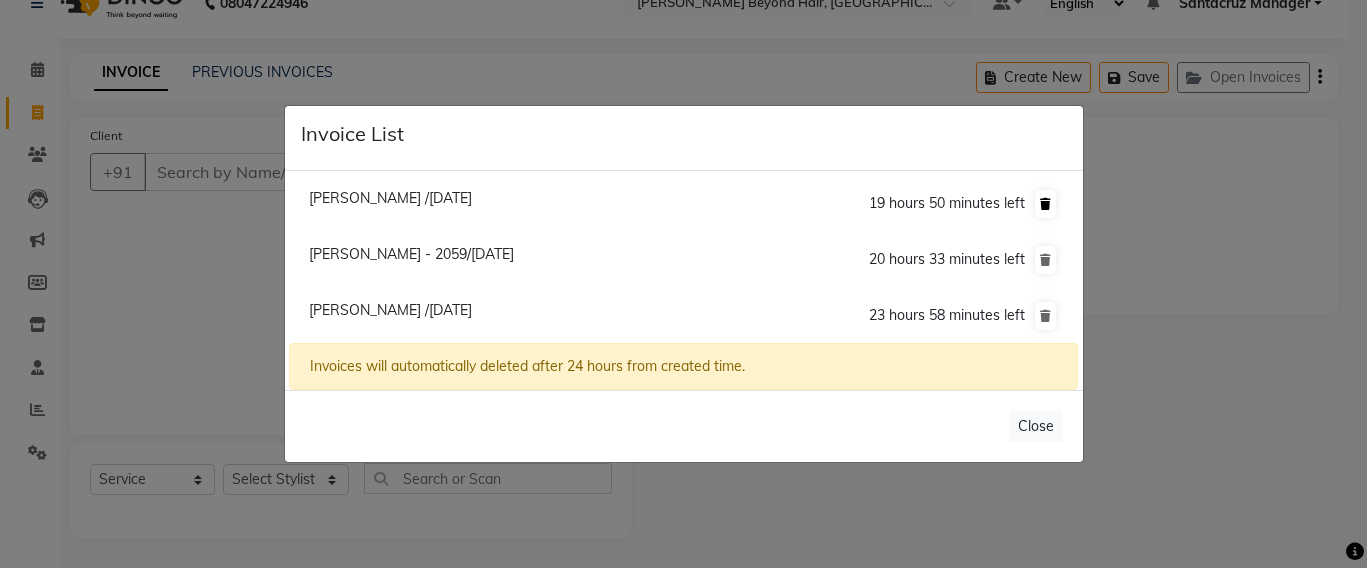 click 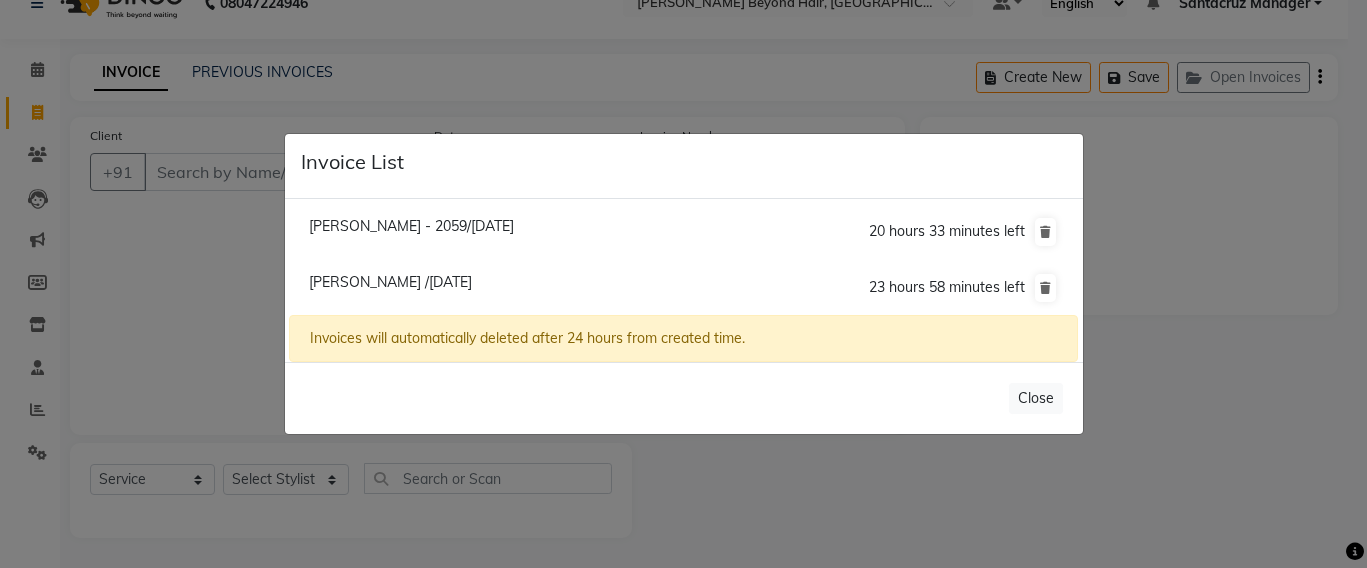 click on "[PERSON_NAME] - 2059/[DATE]" 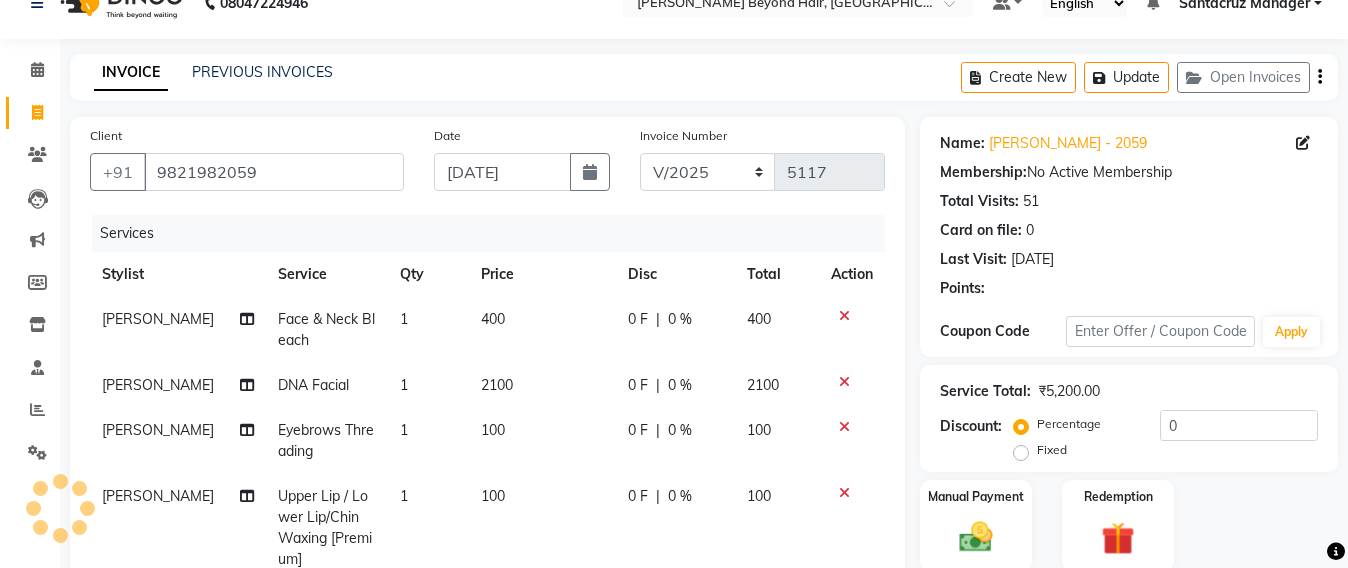 scroll, scrollTop: 79, scrollLeft: 0, axis: vertical 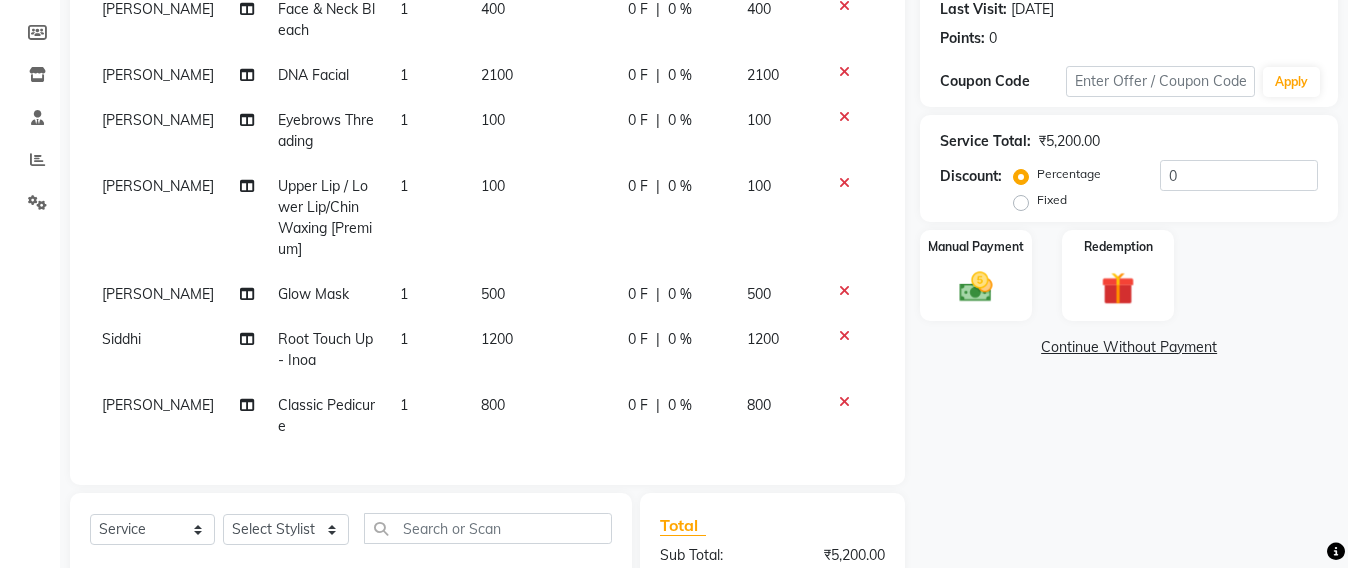 click 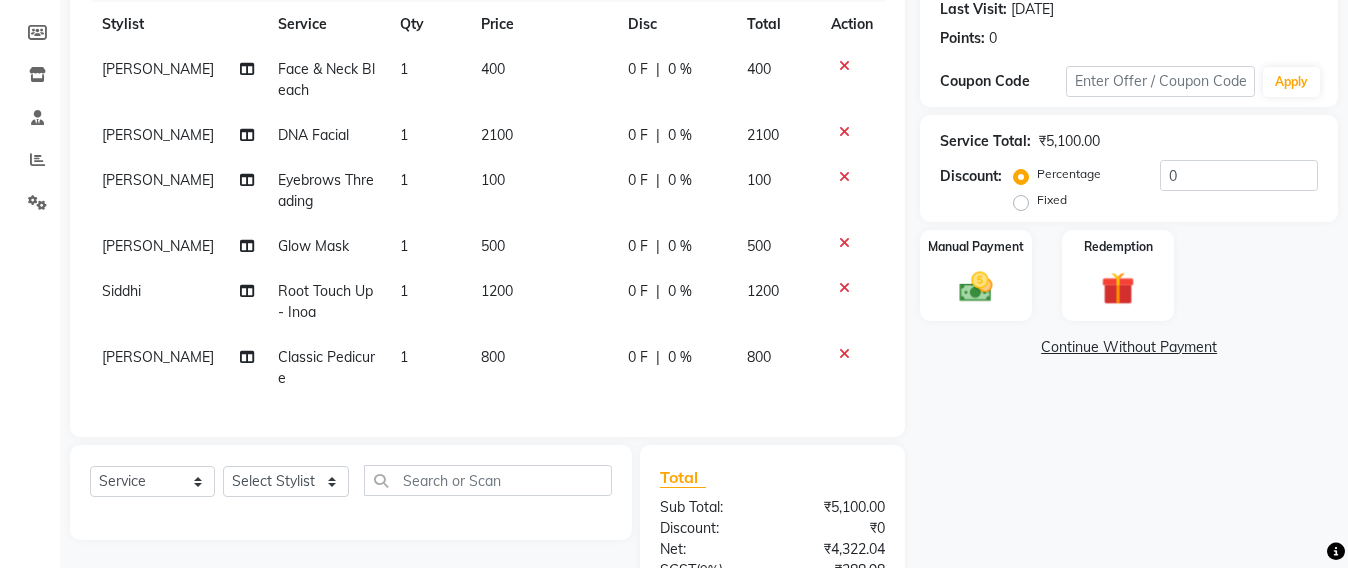 scroll, scrollTop: 0, scrollLeft: 0, axis: both 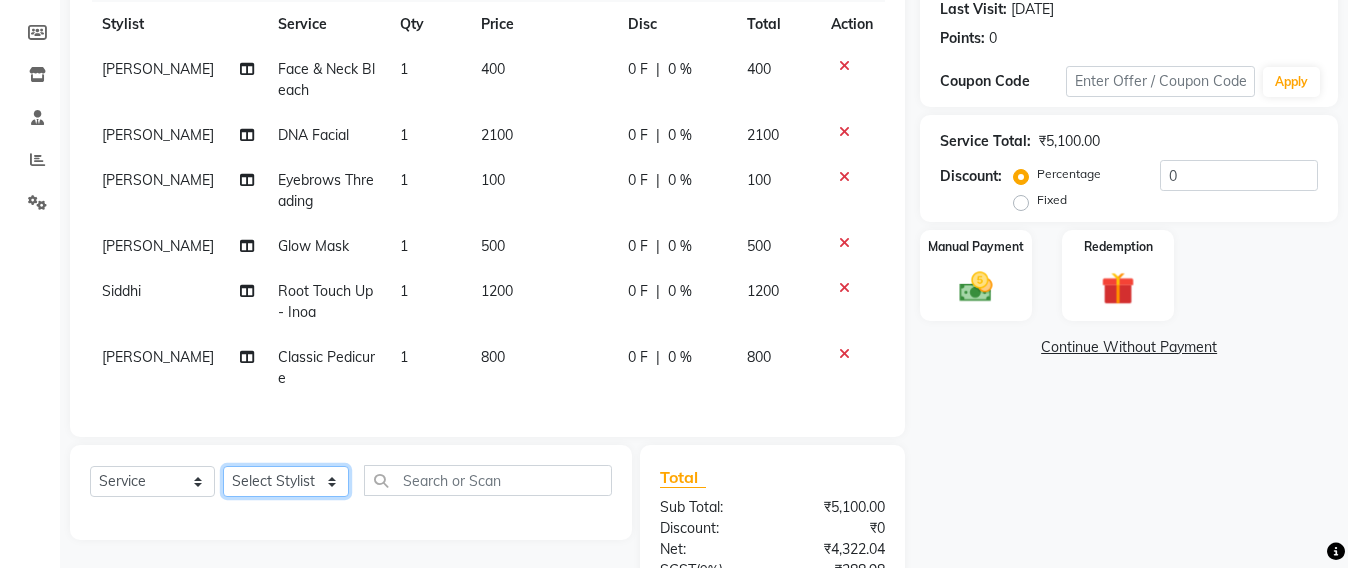 click on "Select Stylist Admin [PERSON_NAME] Sankat [PERSON_NAME] [PERSON_NAME] [PERSON_NAME] [PERSON_NAME] [PERSON_NAME] [PERSON_NAME] mahattre Pratibha [PERSON_NAME] Rosy [PERSON_NAME] [PERSON_NAME] admin [PERSON_NAME] Manager [PERSON_NAME] SOMAYANG VASHUM [PERSON_NAME]" 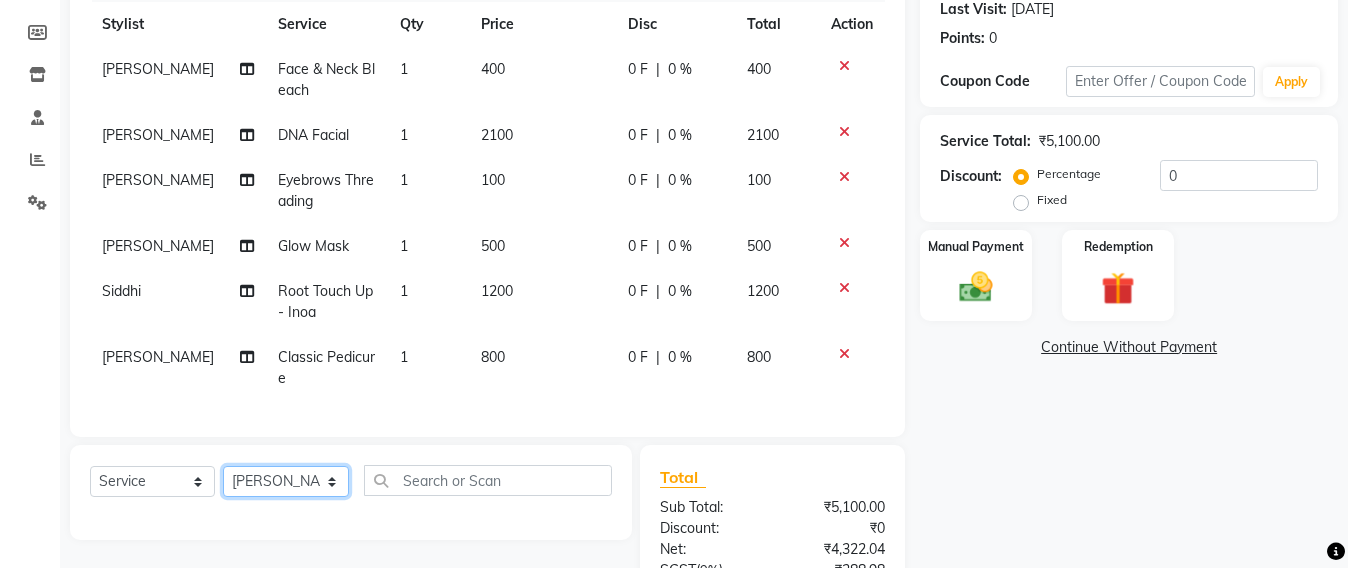 click on "Select Stylist Admin [PERSON_NAME] Sankat [PERSON_NAME] [PERSON_NAME] [PERSON_NAME] [PERSON_NAME] [PERSON_NAME] [PERSON_NAME] mahattre Pratibha [PERSON_NAME] Rosy [PERSON_NAME] [PERSON_NAME] admin [PERSON_NAME] Manager [PERSON_NAME] SOMAYANG VASHUM [PERSON_NAME]" 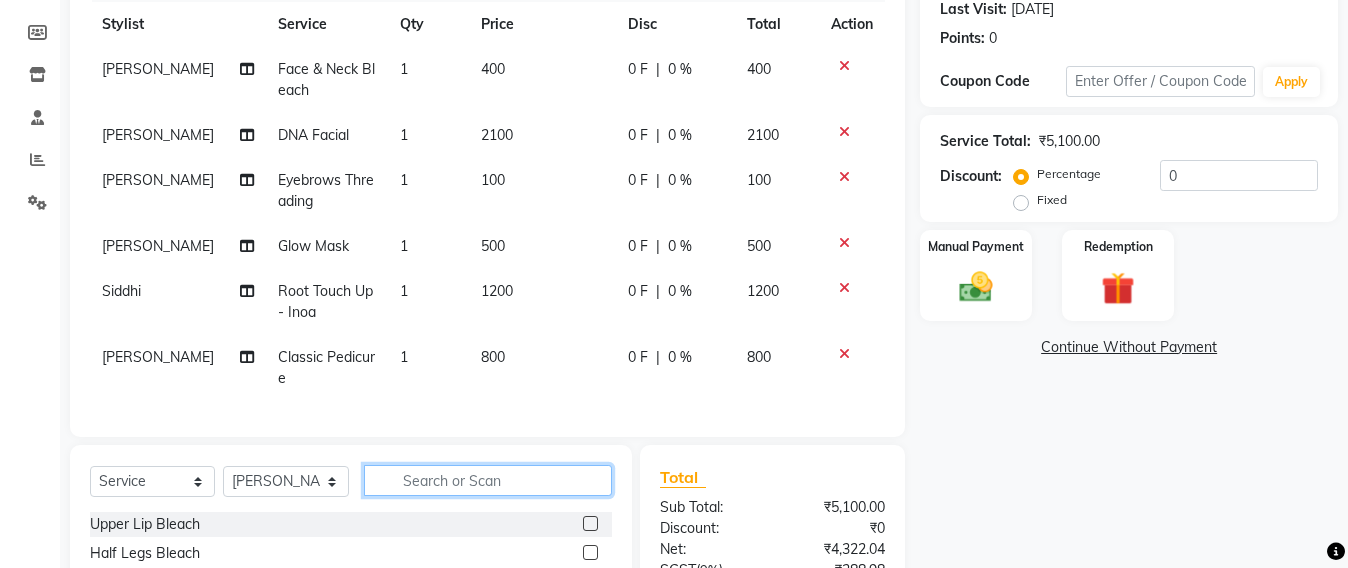 click 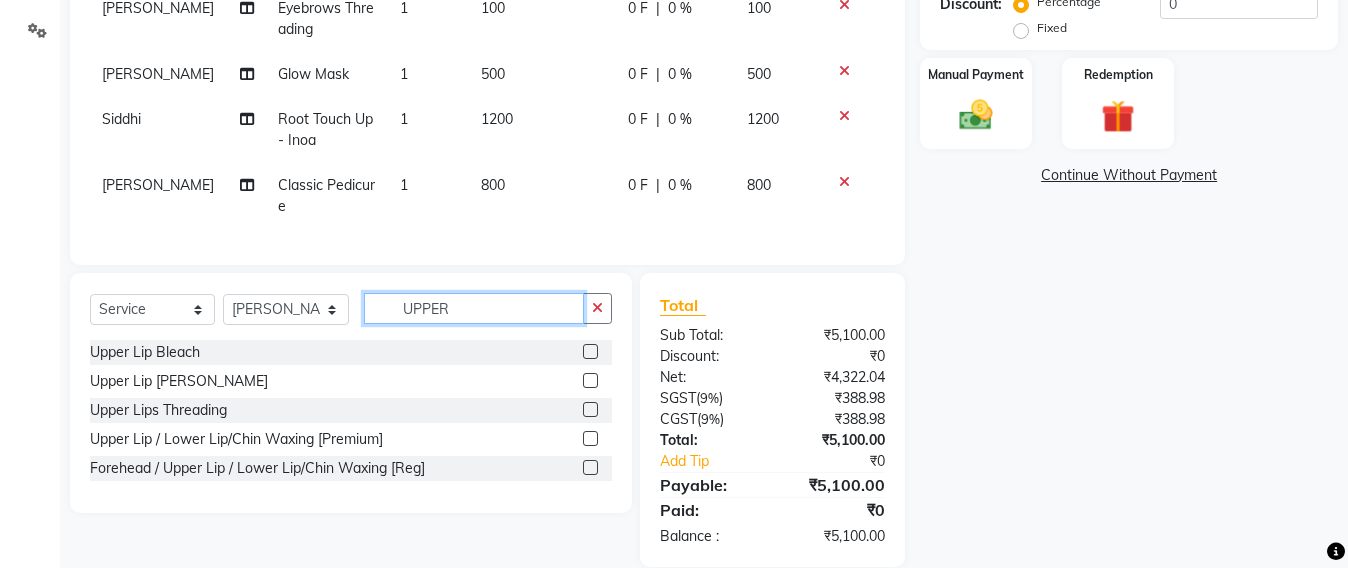 scroll, scrollTop: 484, scrollLeft: 0, axis: vertical 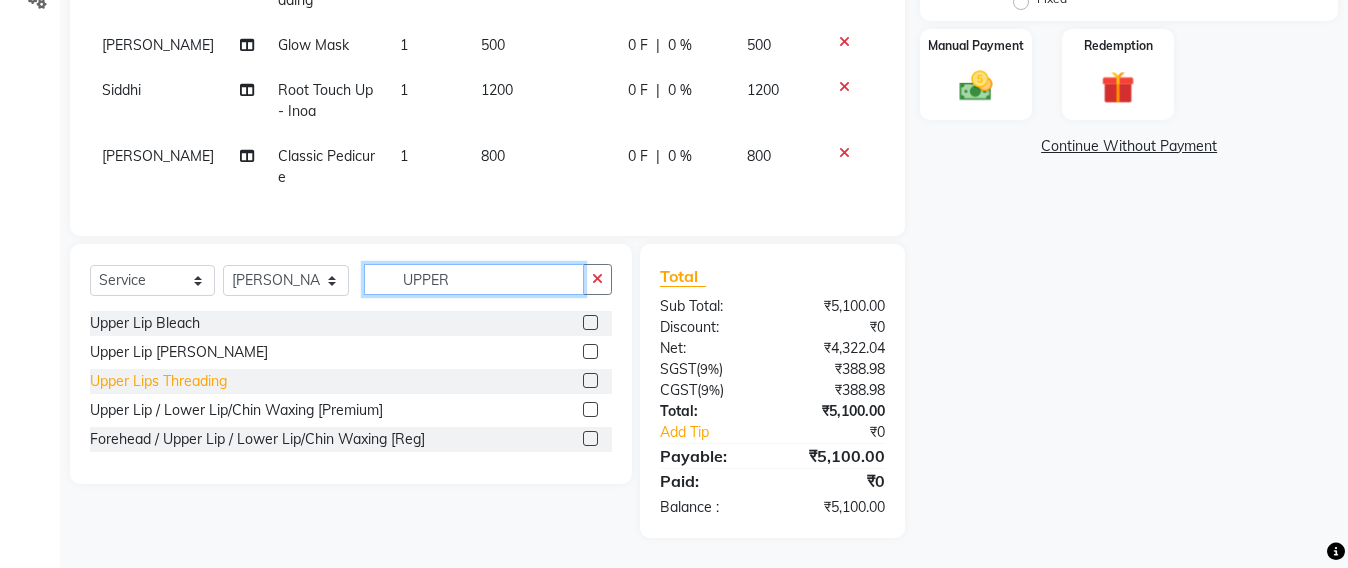 type on "UPPER" 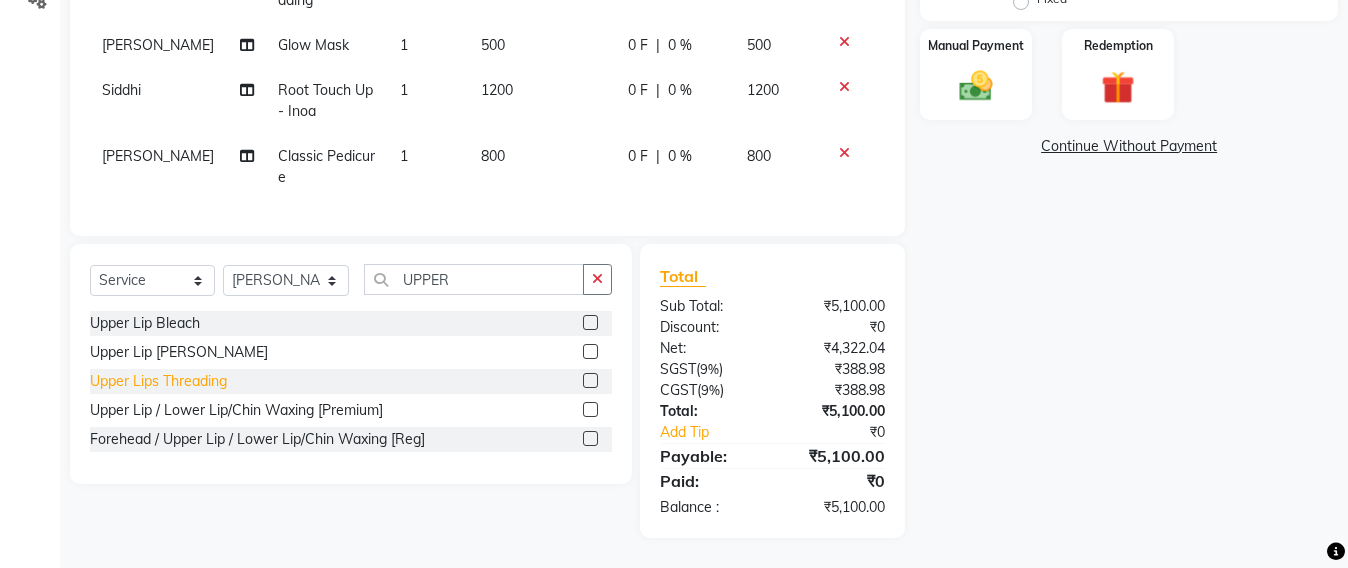 click on "Upper Lips Threading" 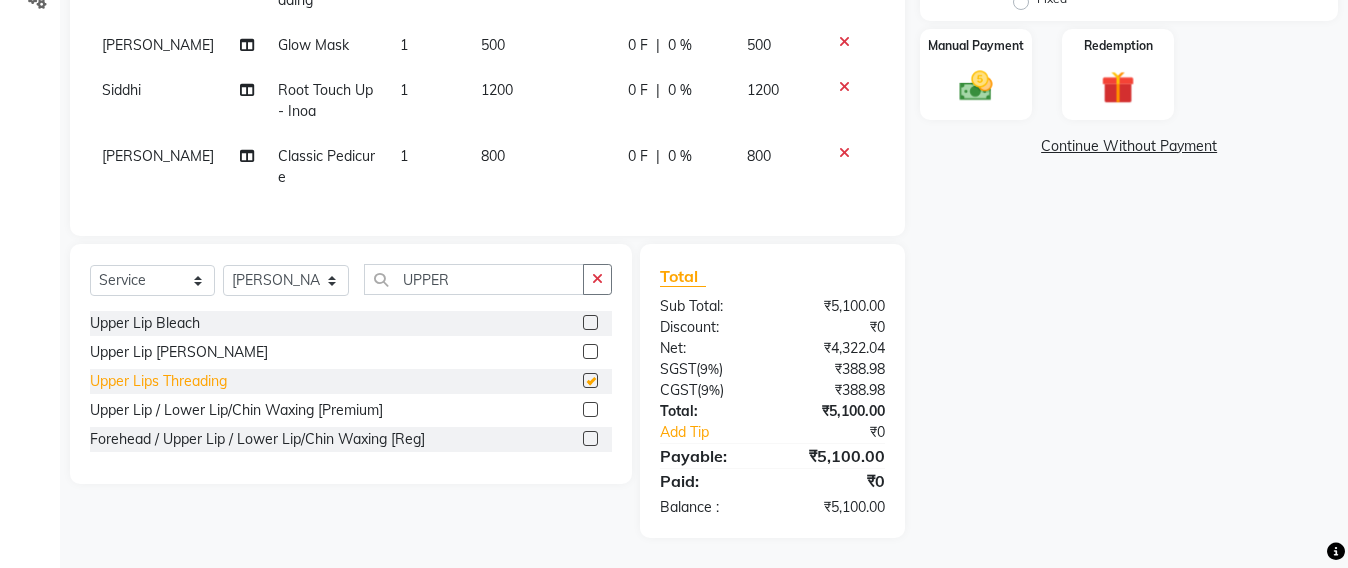 checkbox on "false" 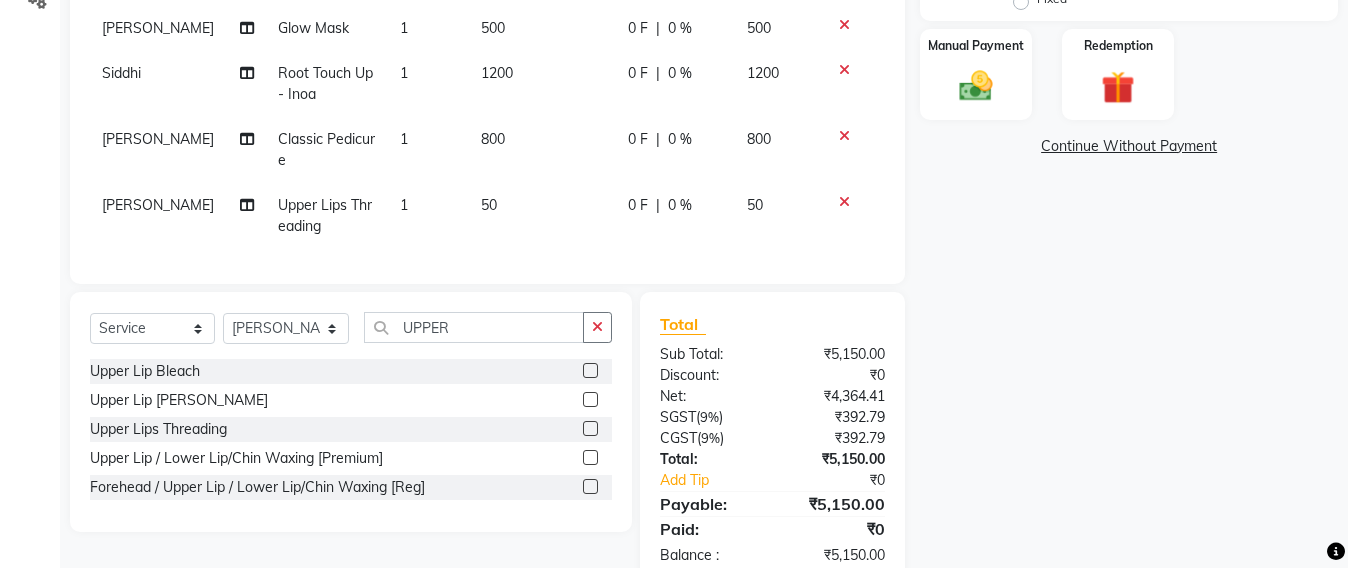 scroll, scrollTop: 0, scrollLeft: 0, axis: both 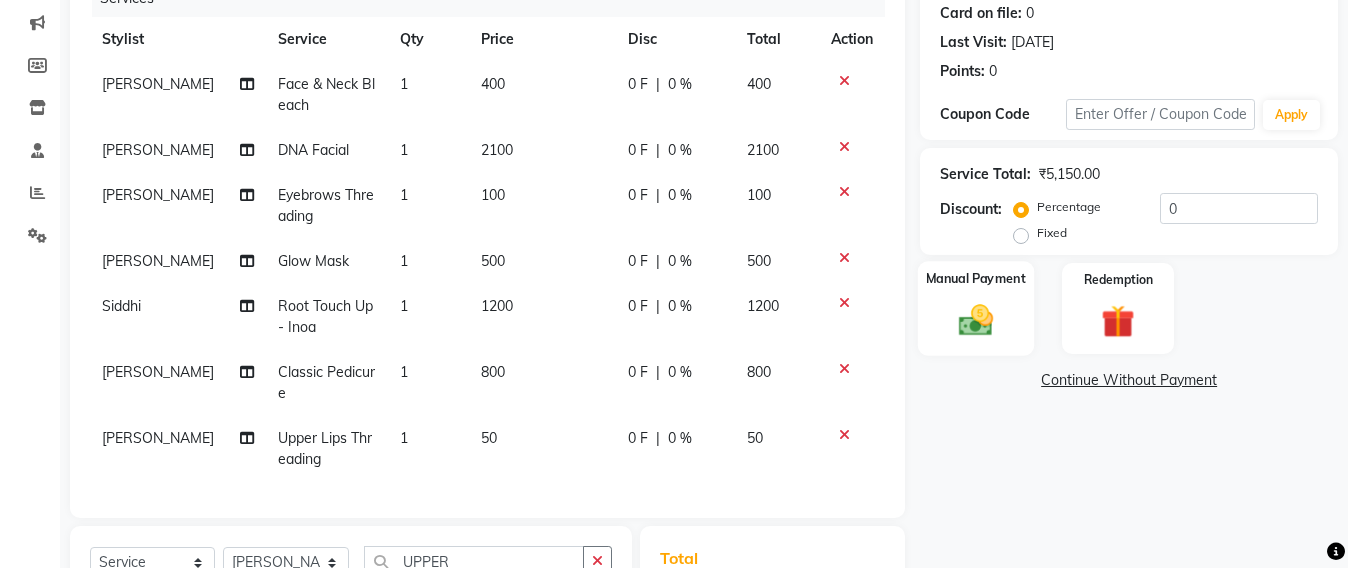 click 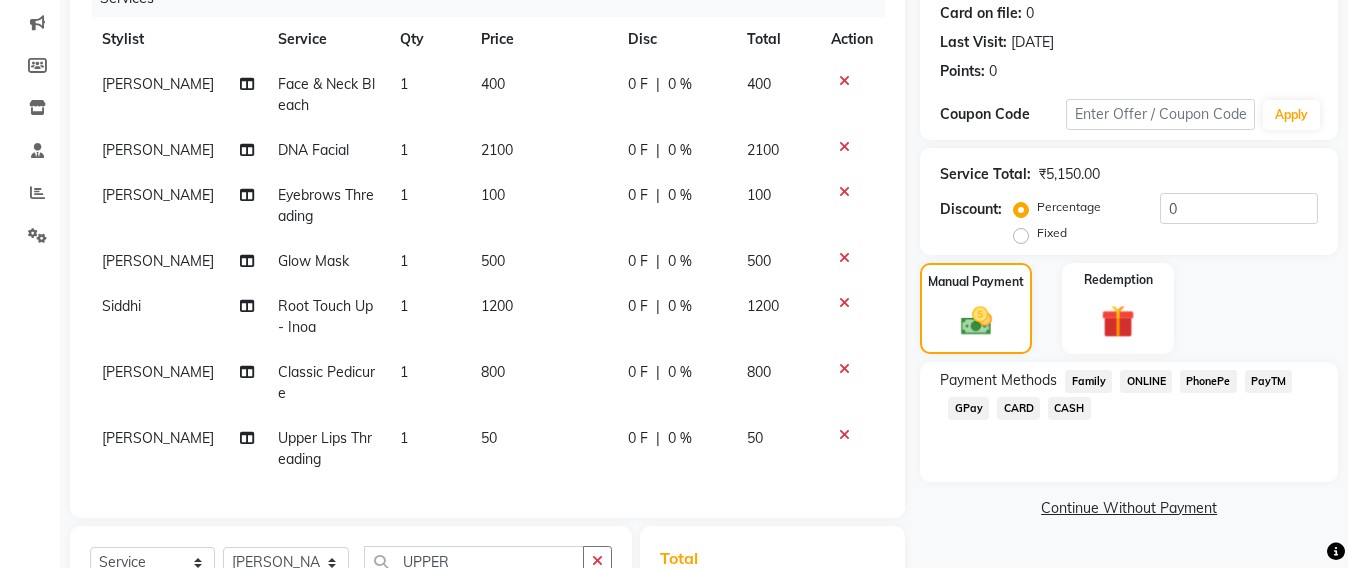 click on "GPay" 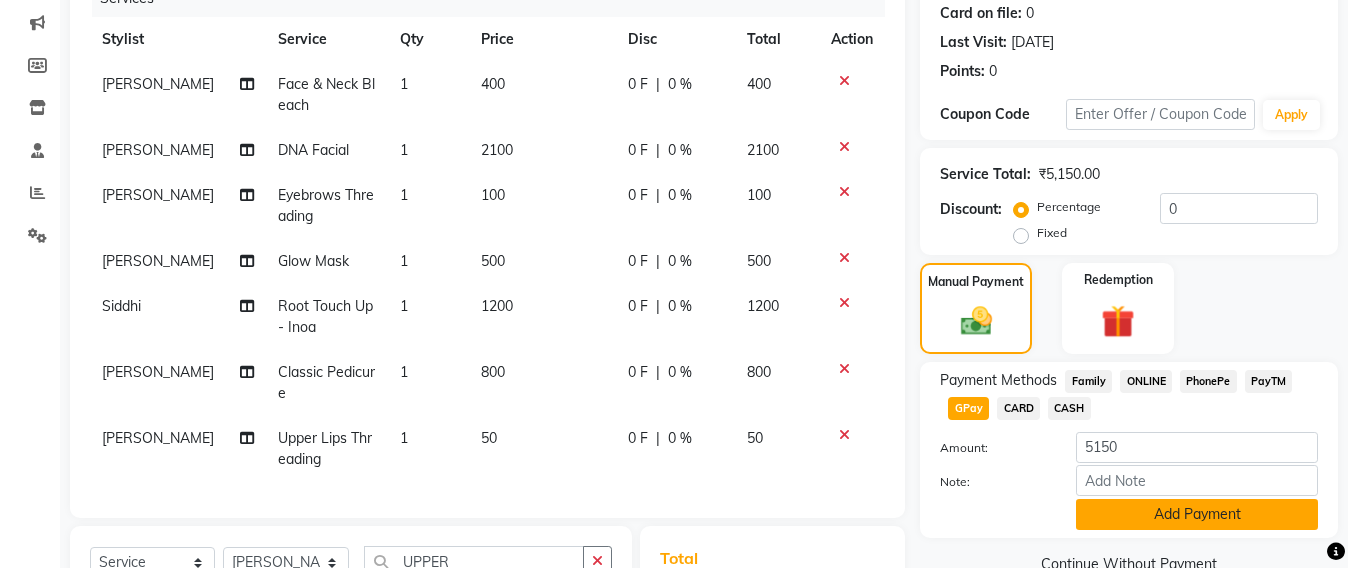 click on "Add Payment" 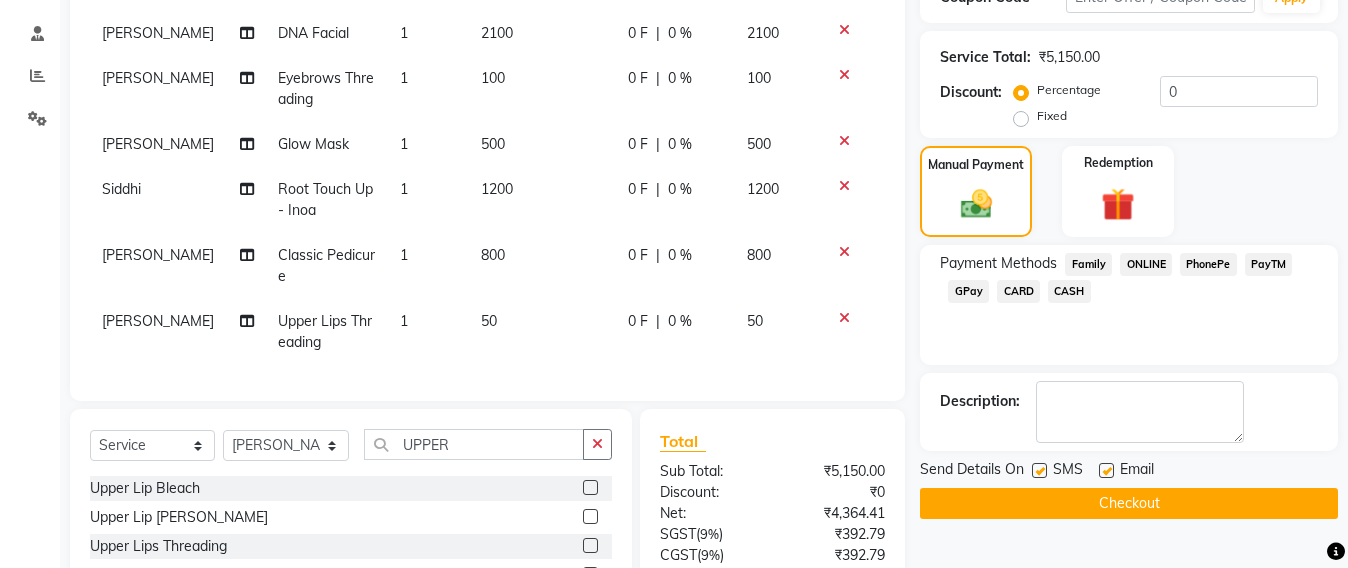 scroll, scrollTop: 500, scrollLeft: 0, axis: vertical 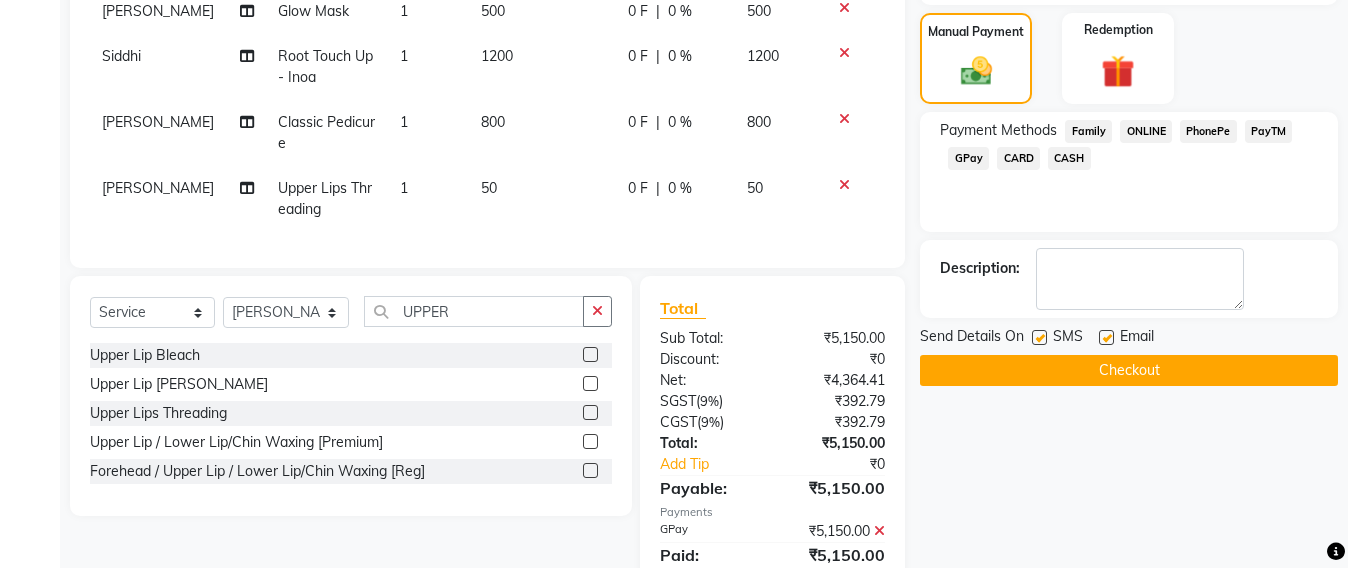 click on "Checkout" 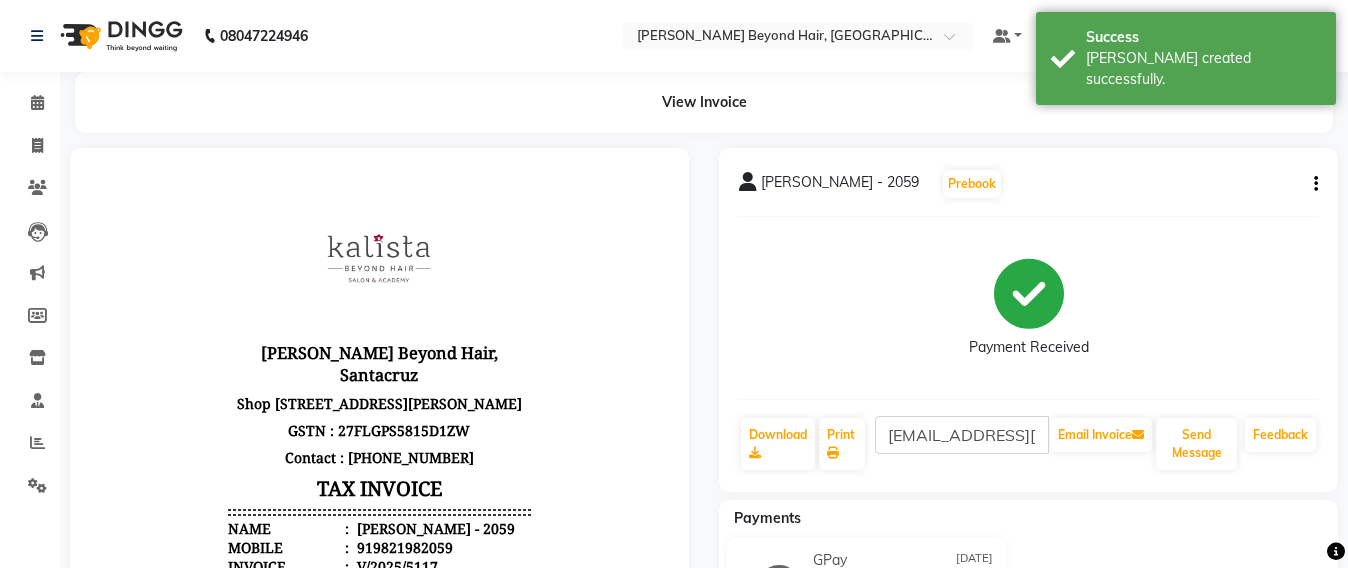 scroll, scrollTop: 0, scrollLeft: 0, axis: both 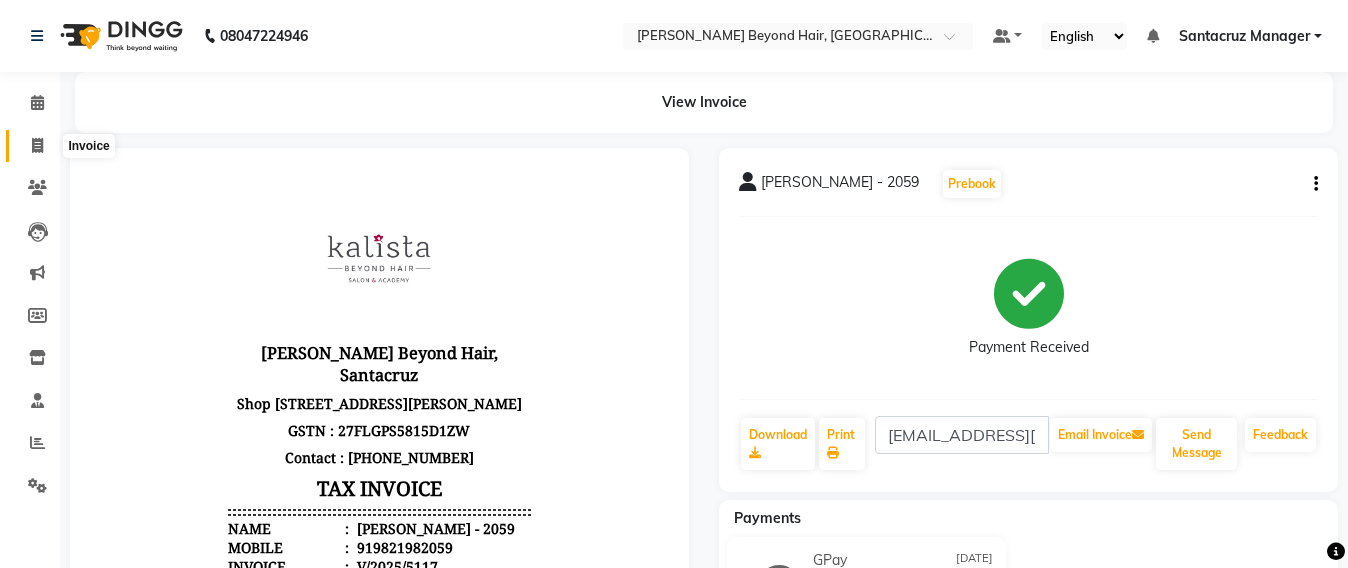 click 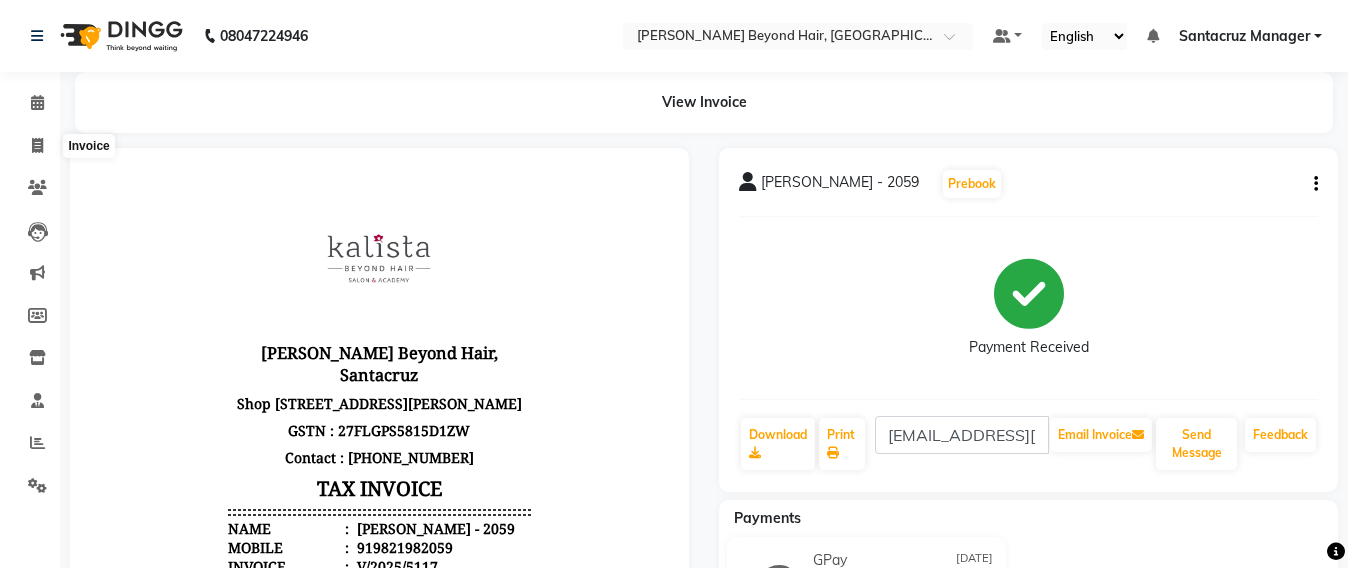 select on "service" 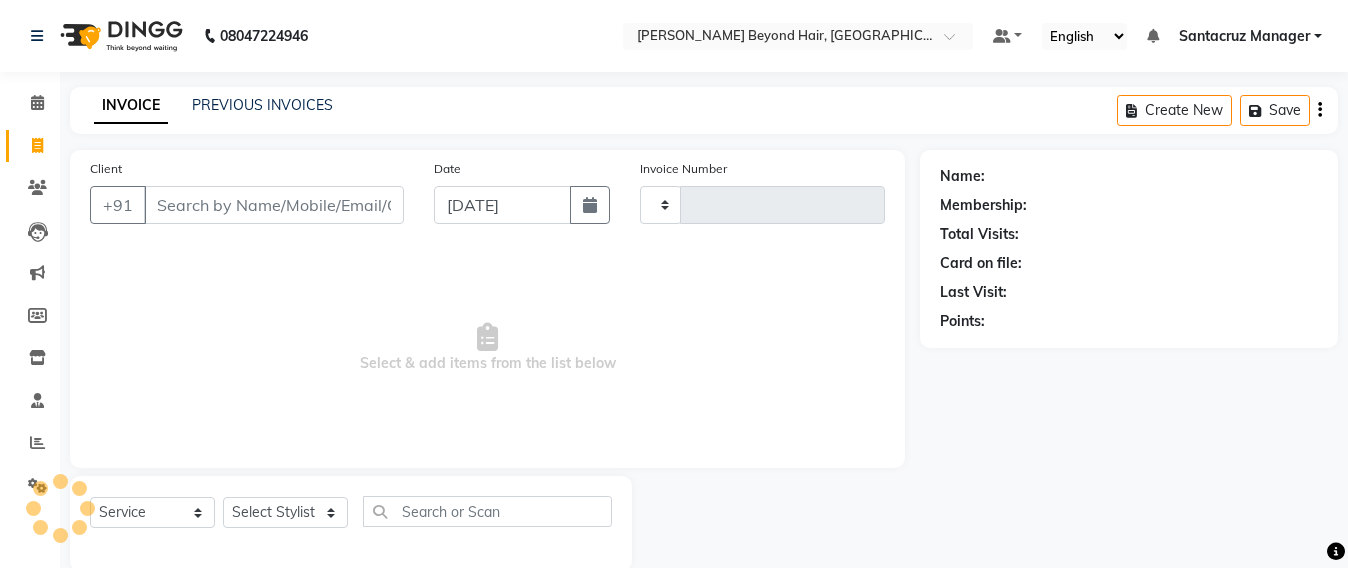scroll, scrollTop: 33, scrollLeft: 0, axis: vertical 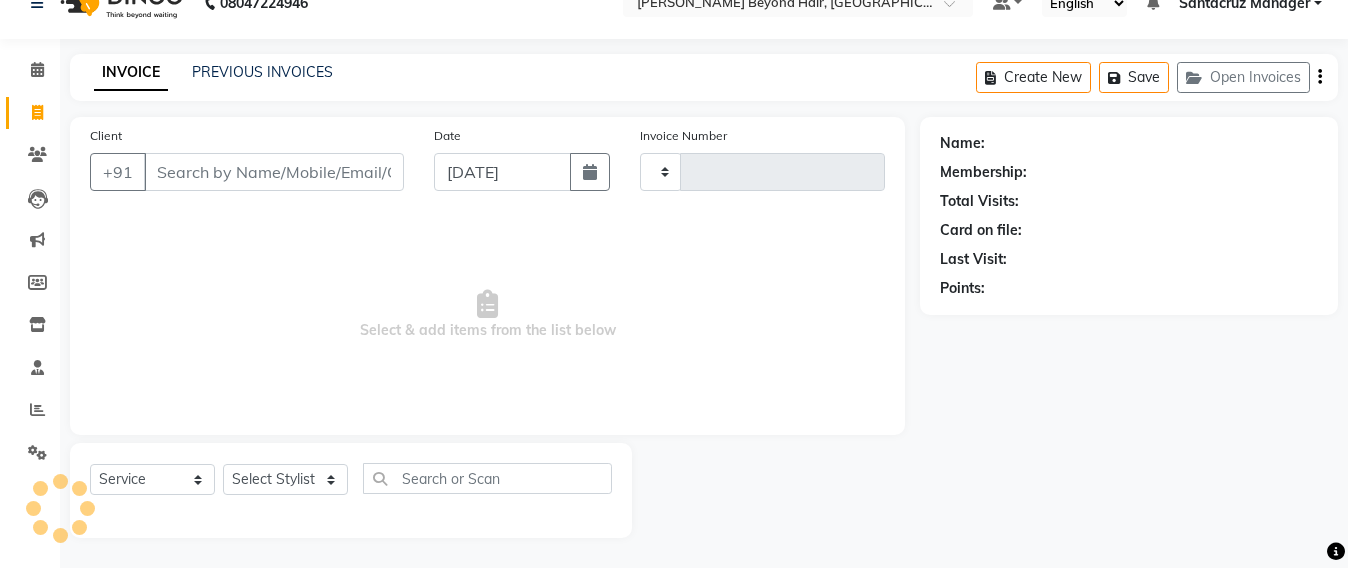 type on "5118" 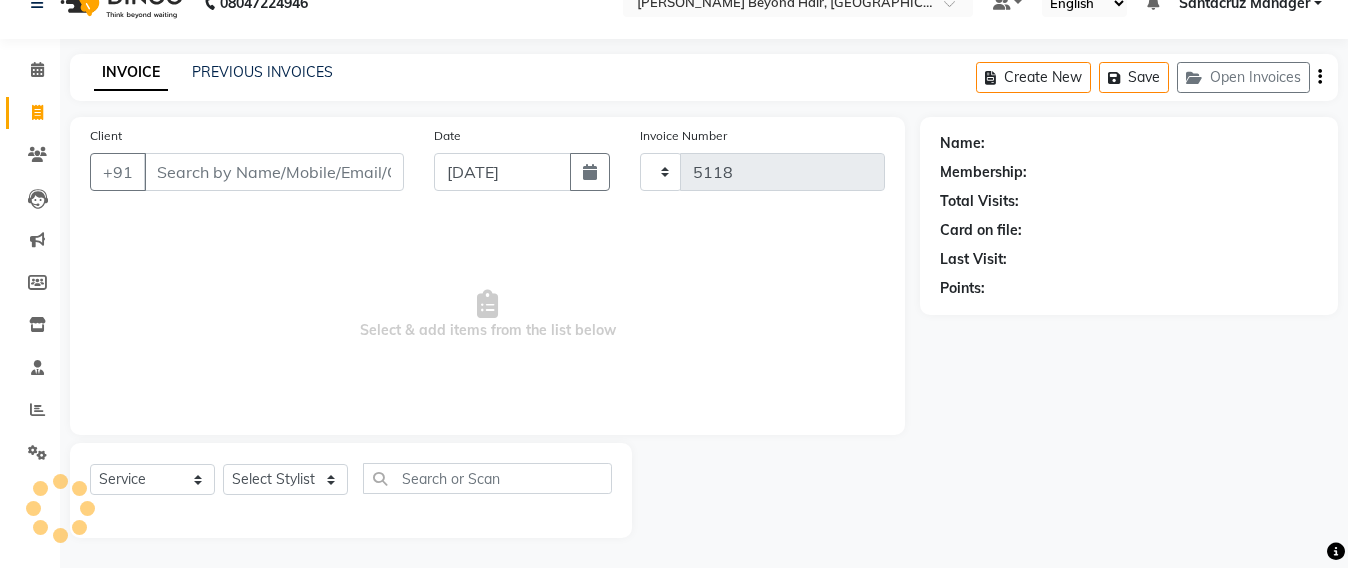 select on "6357" 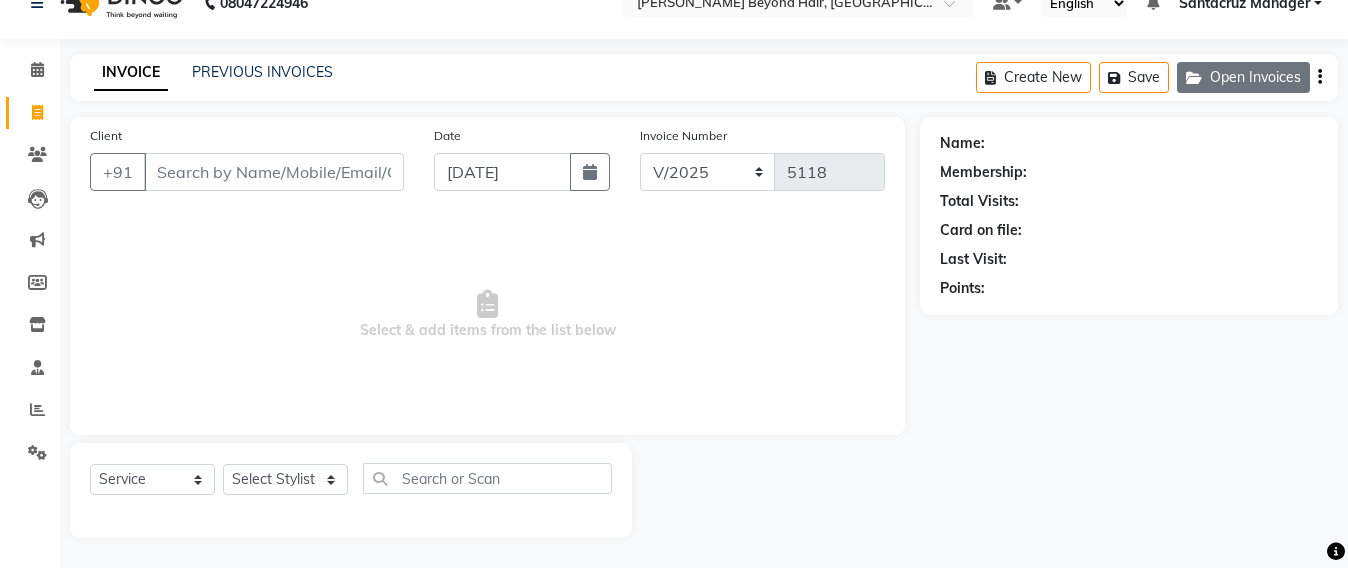 click on "Open Invoices" 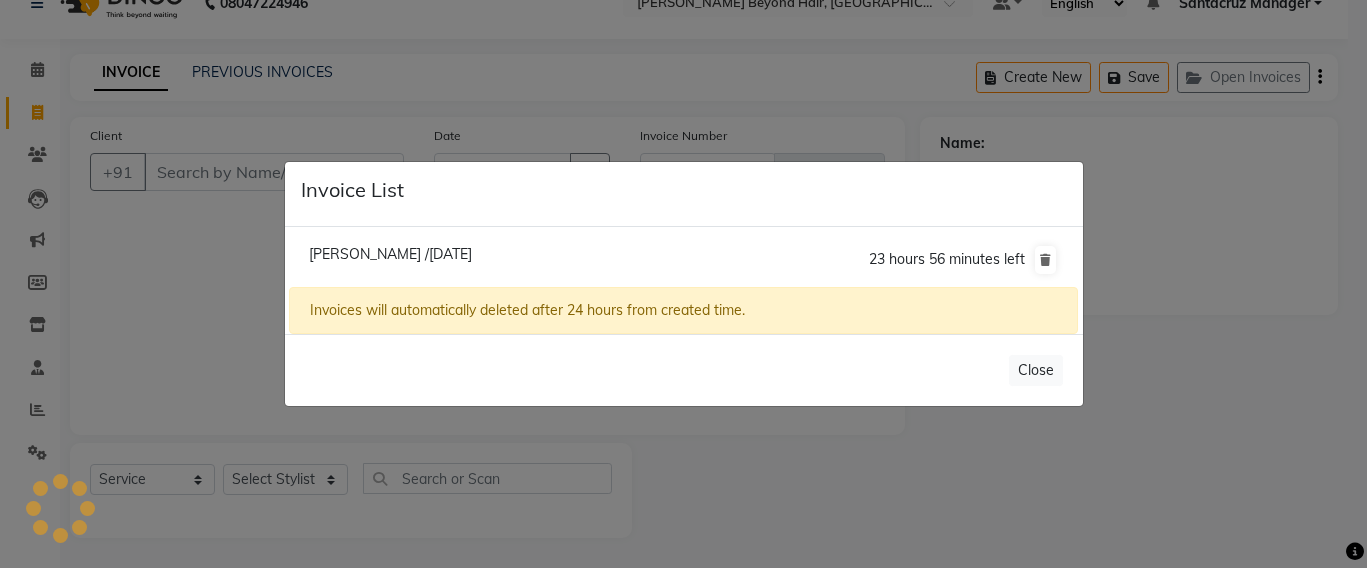 click on "[PERSON_NAME] /[DATE]" 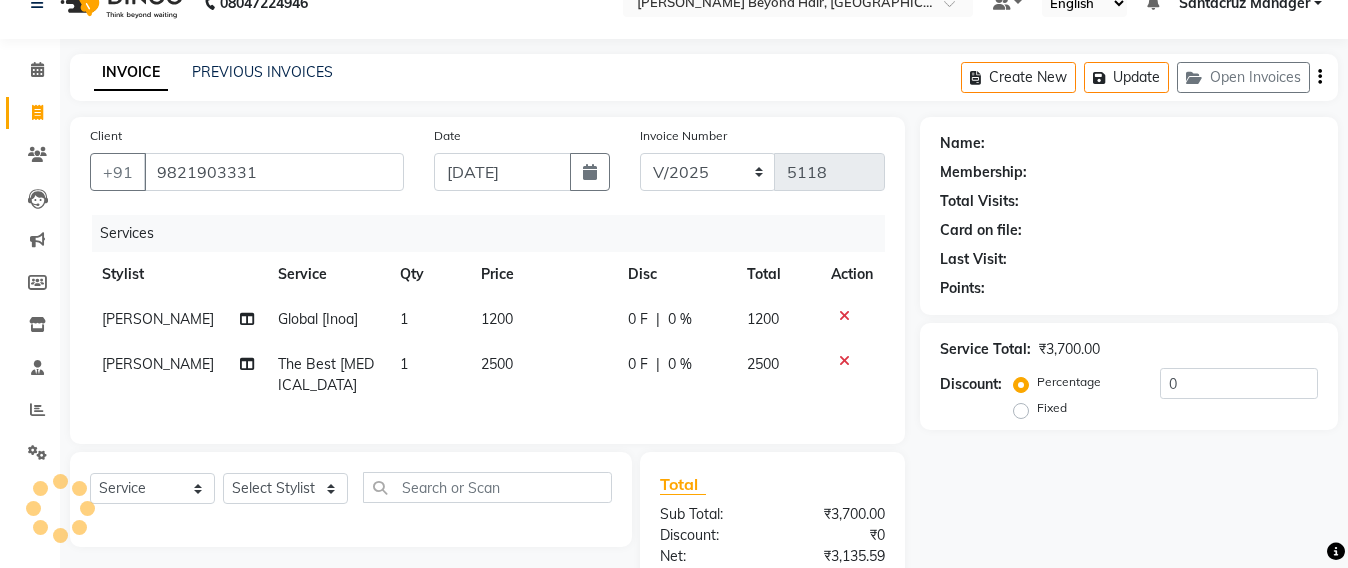 scroll, scrollTop: 218, scrollLeft: 0, axis: vertical 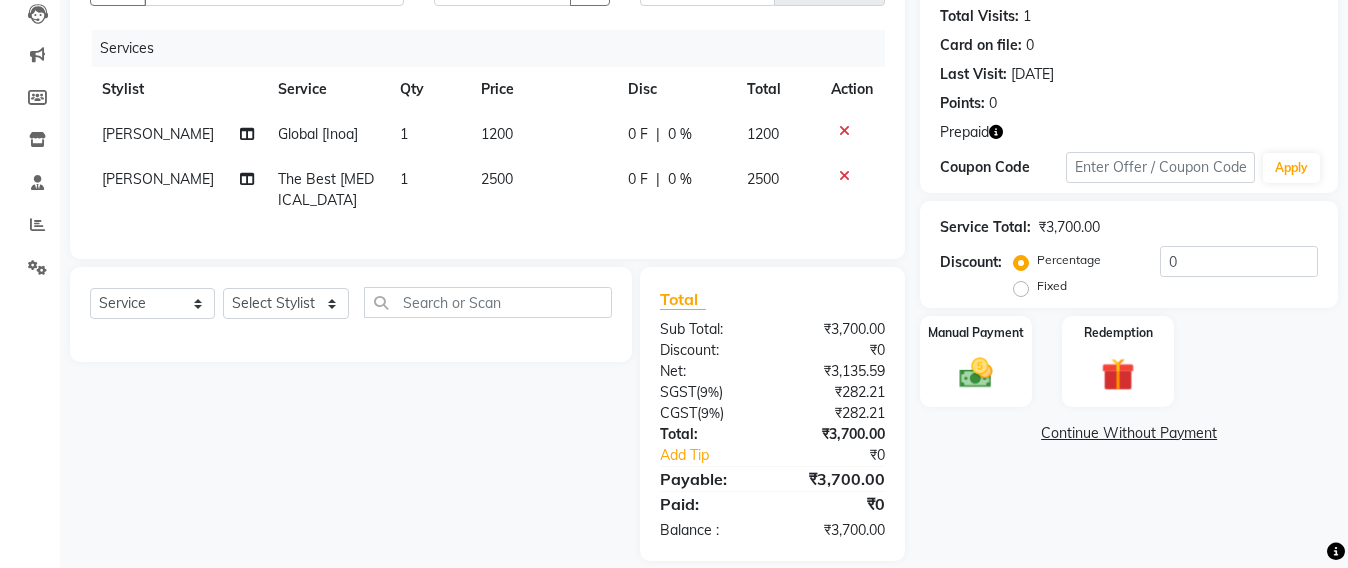 click on "[PERSON_NAME]" 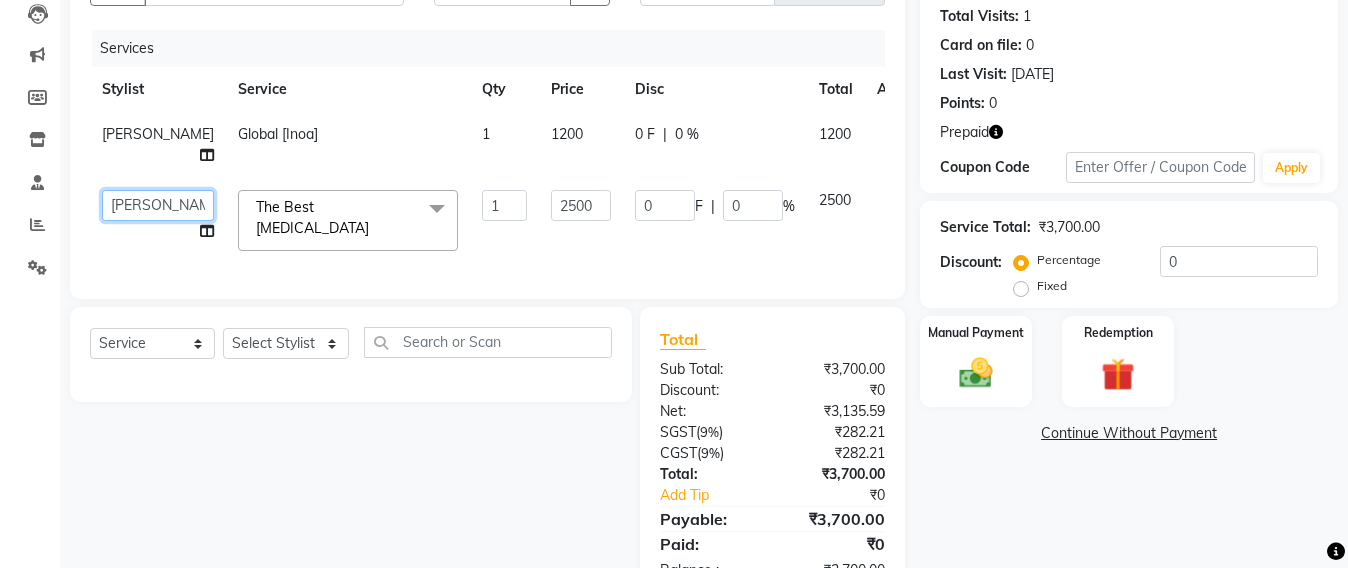 click on "Admin   [PERSON_NAME] Sankat   [PERSON_NAME]   [PERSON_NAME] [PERSON_NAME]   [PERSON_NAME]   [PERSON_NAME] [PERSON_NAME] mahattre   Pratibha [PERSON_NAME]   [PERSON_NAME]   [PERSON_NAME] [PERSON_NAME] Manager   [PERSON_NAME]   SOMAYANG VASHUM   [PERSON_NAME]" 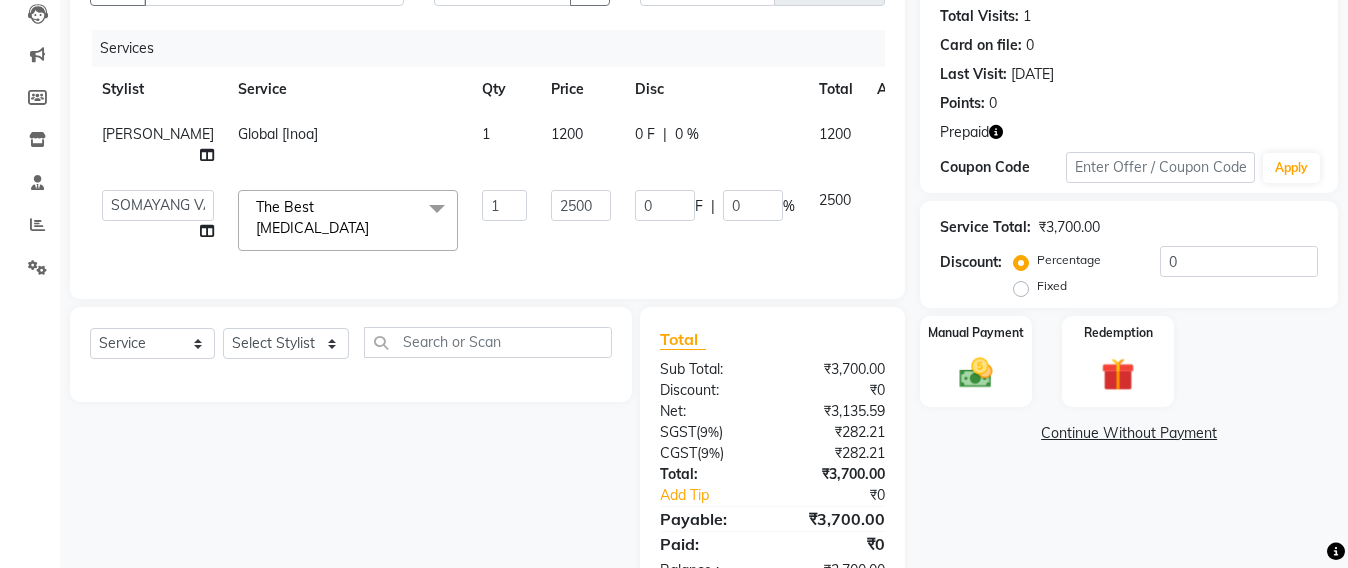 select on "59106" 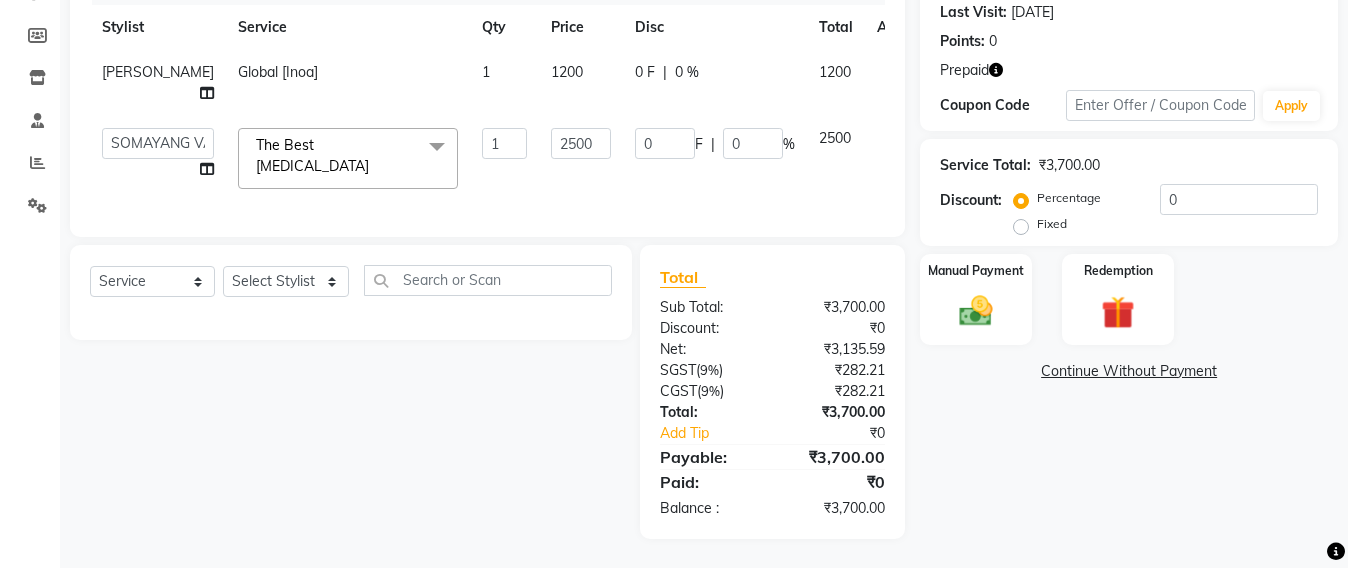 scroll, scrollTop: 312, scrollLeft: 0, axis: vertical 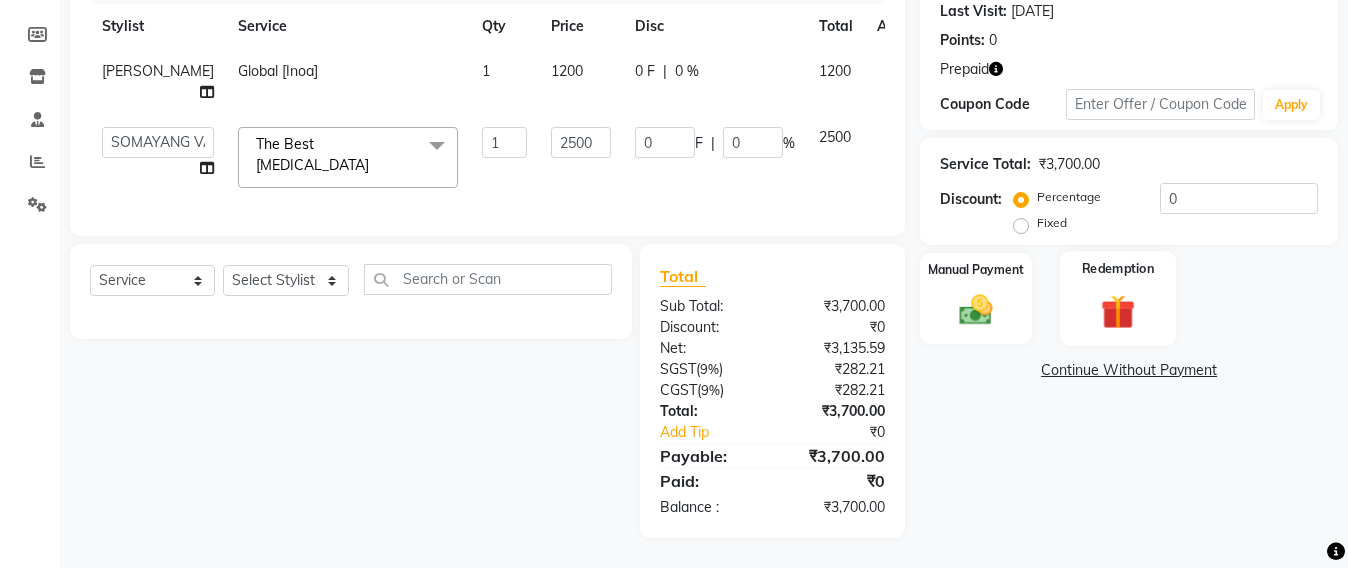 click 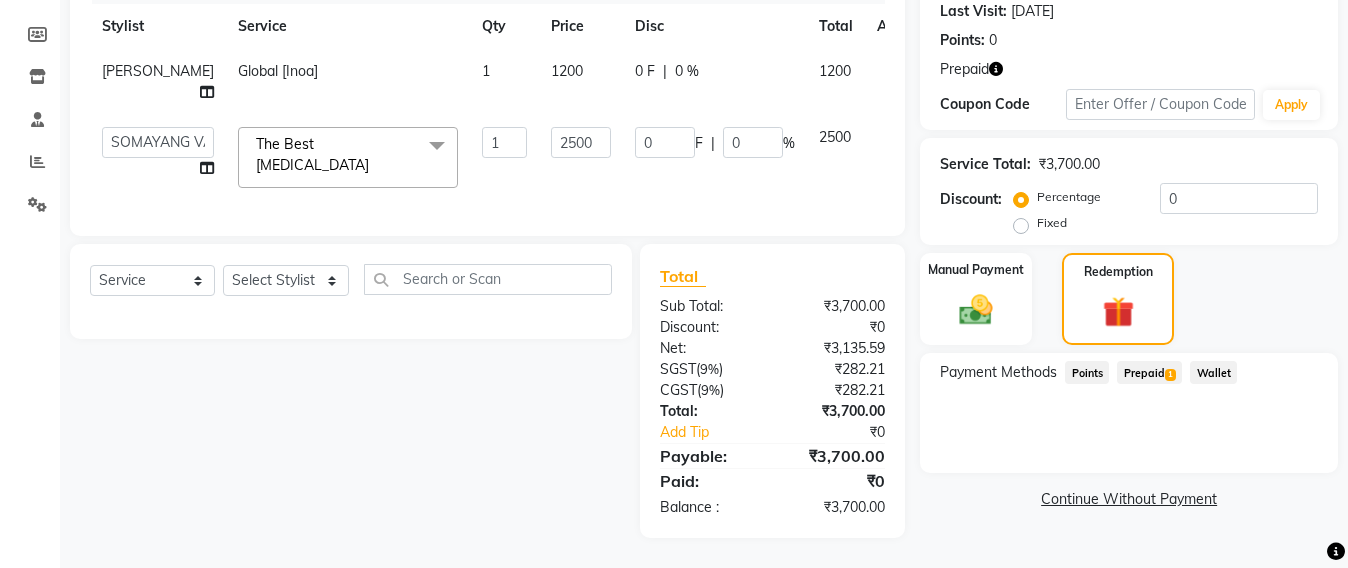 click on "Prepaid  1" 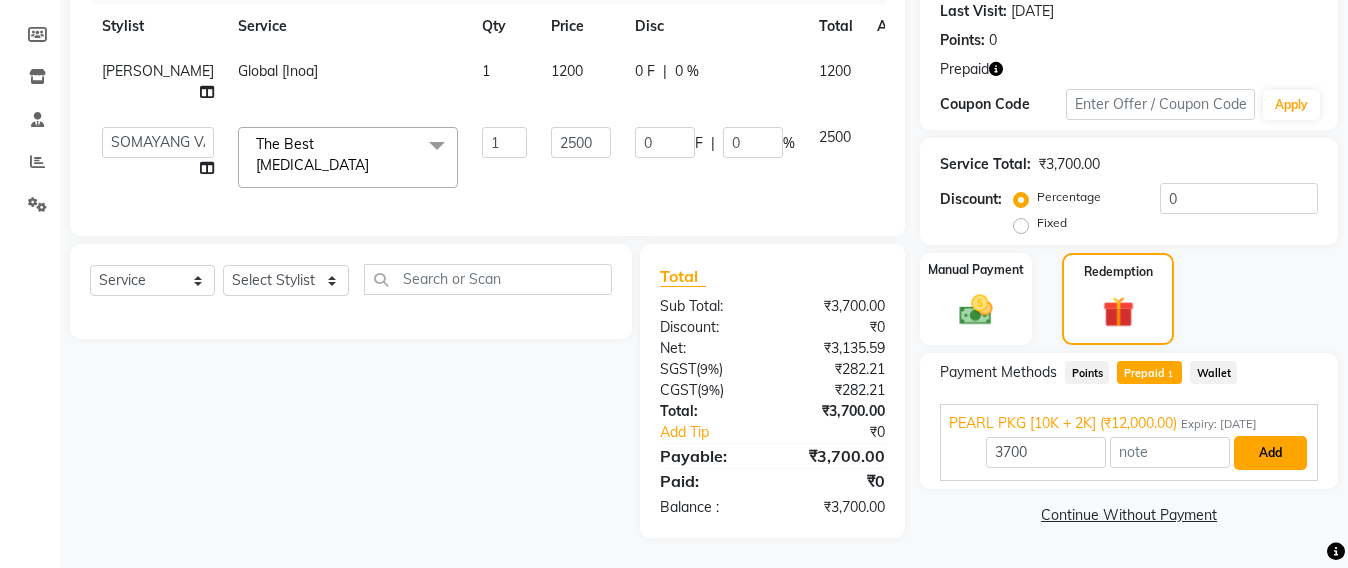 click on "Add" at bounding box center [1270, 453] 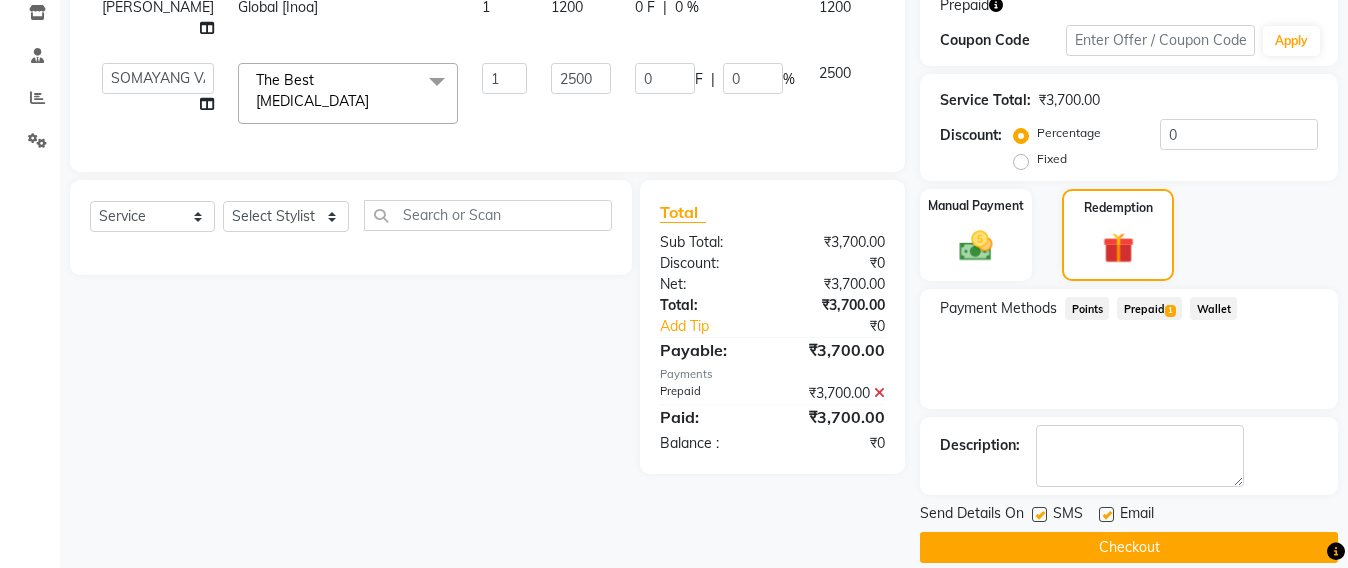 scroll, scrollTop: 370, scrollLeft: 0, axis: vertical 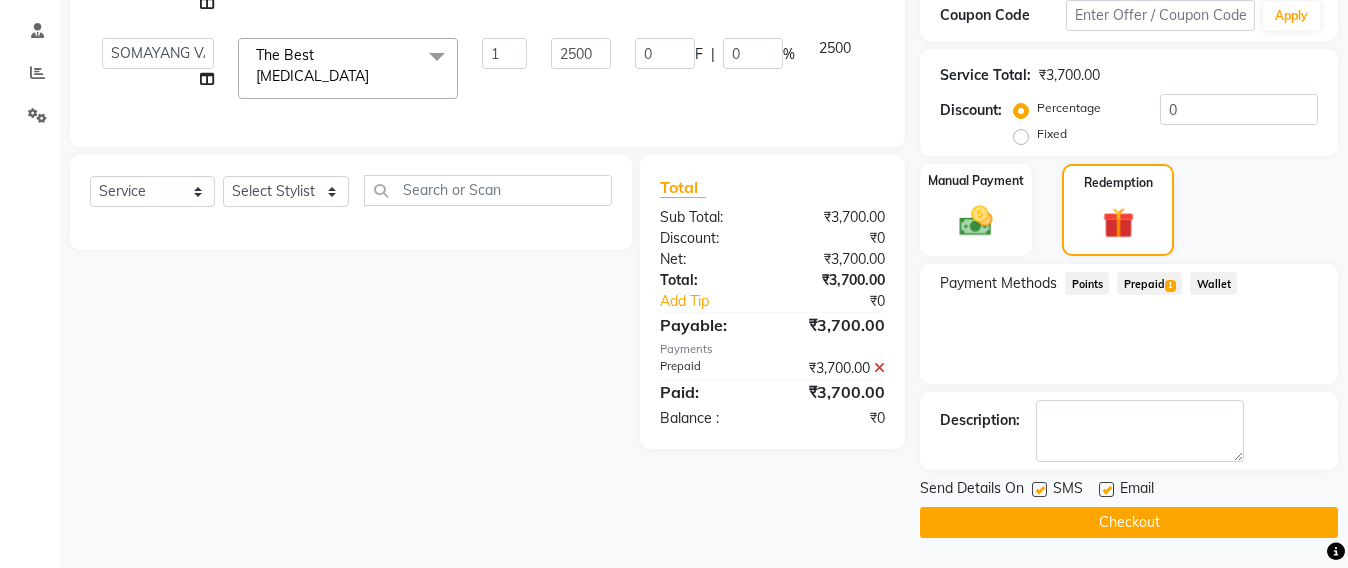 click on "Checkout" 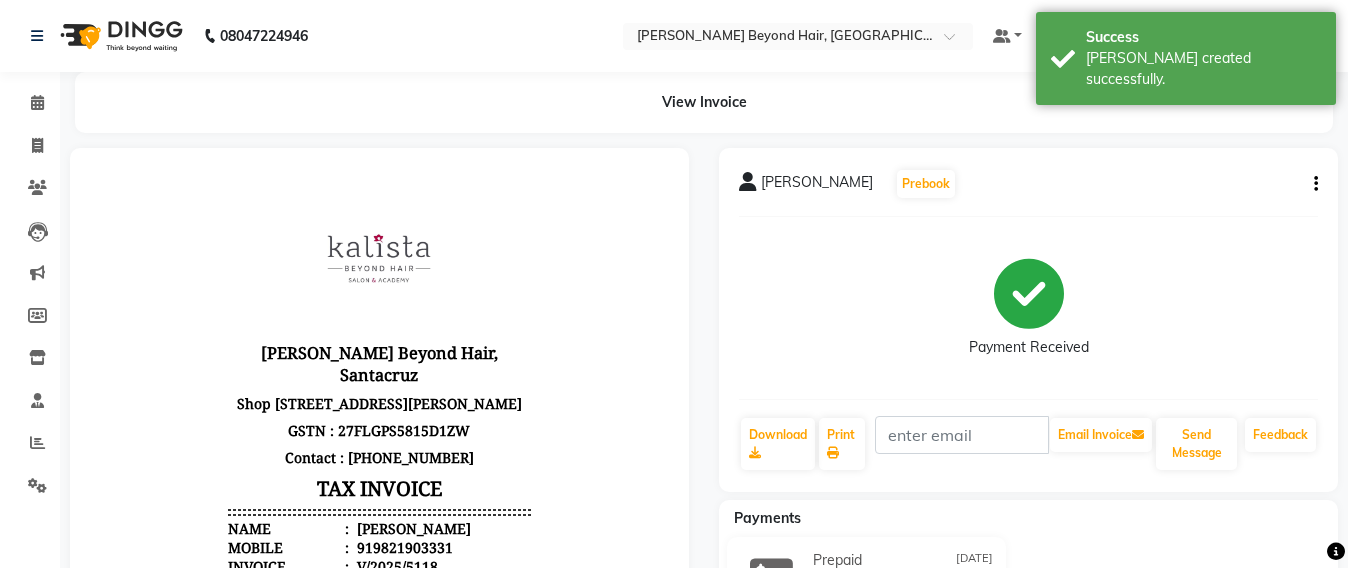 scroll, scrollTop: 0, scrollLeft: 0, axis: both 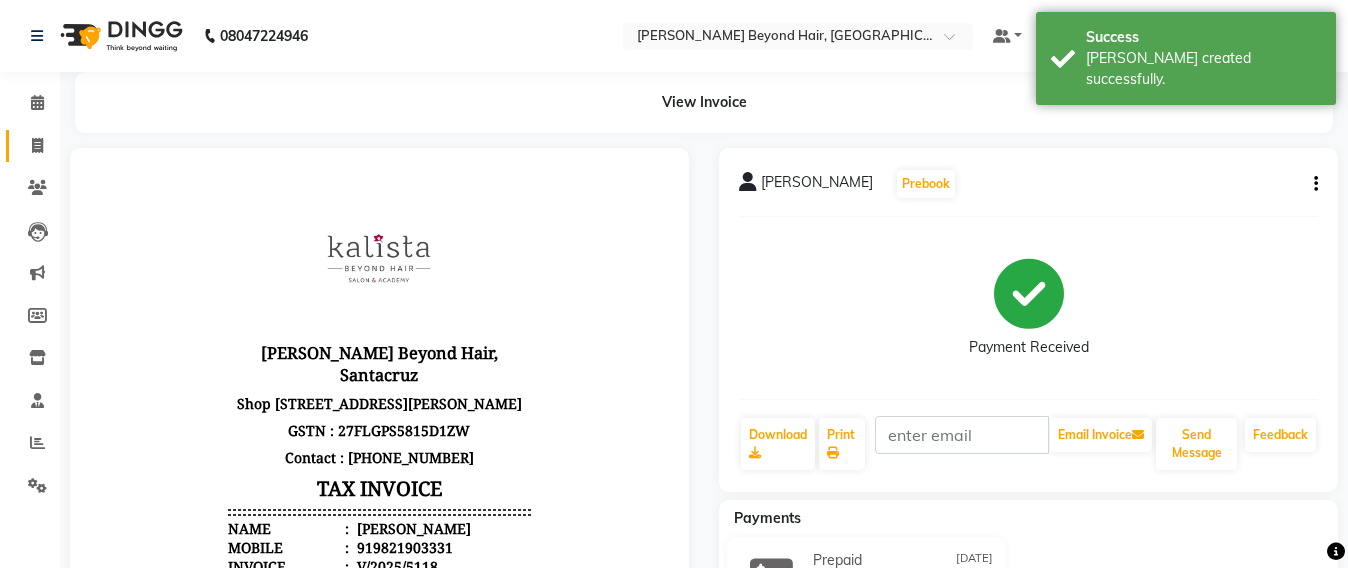 click on "Invoice" 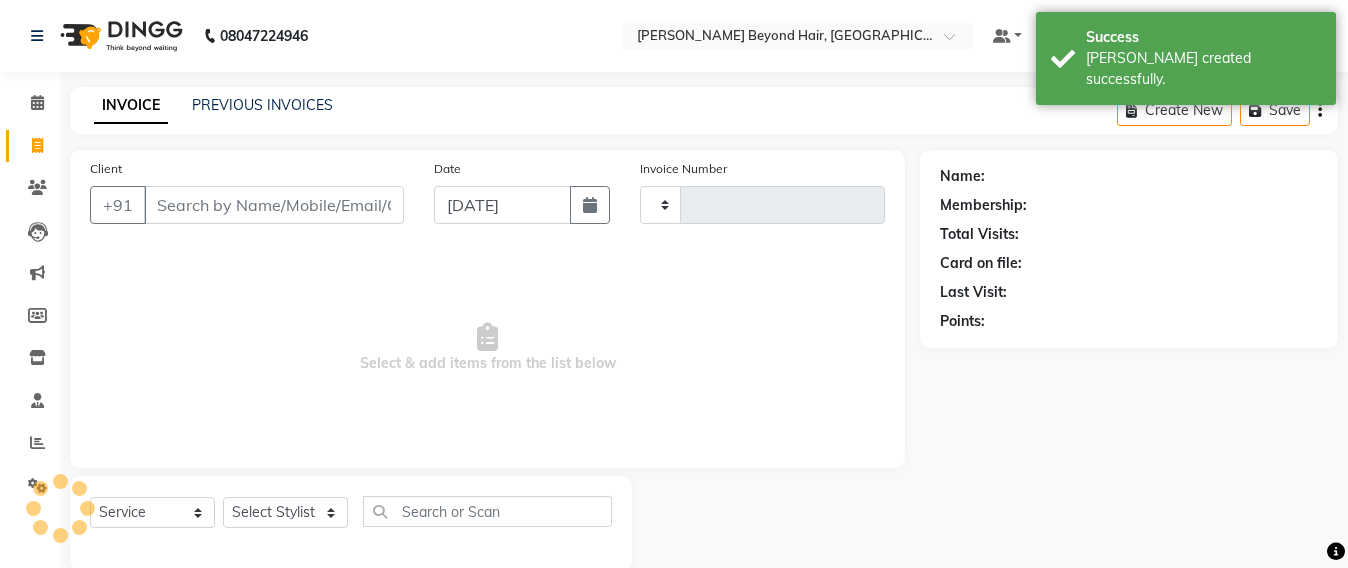 scroll, scrollTop: 33, scrollLeft: 0, axis: vertical 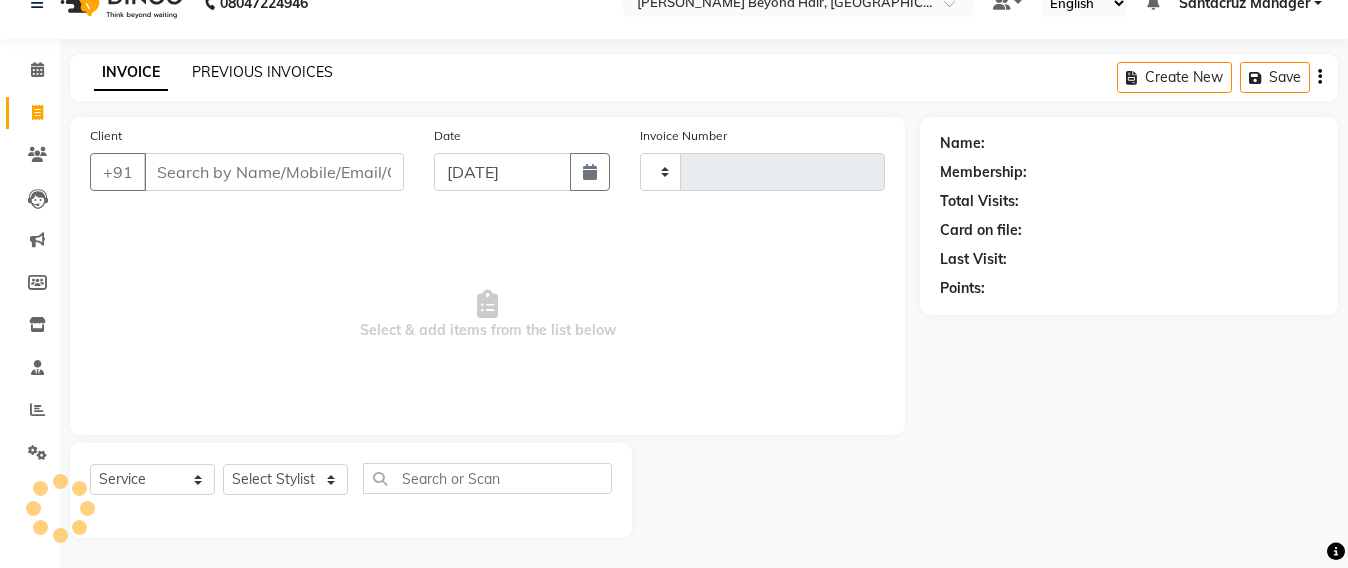 click on "PREVIOUS INVOICES" 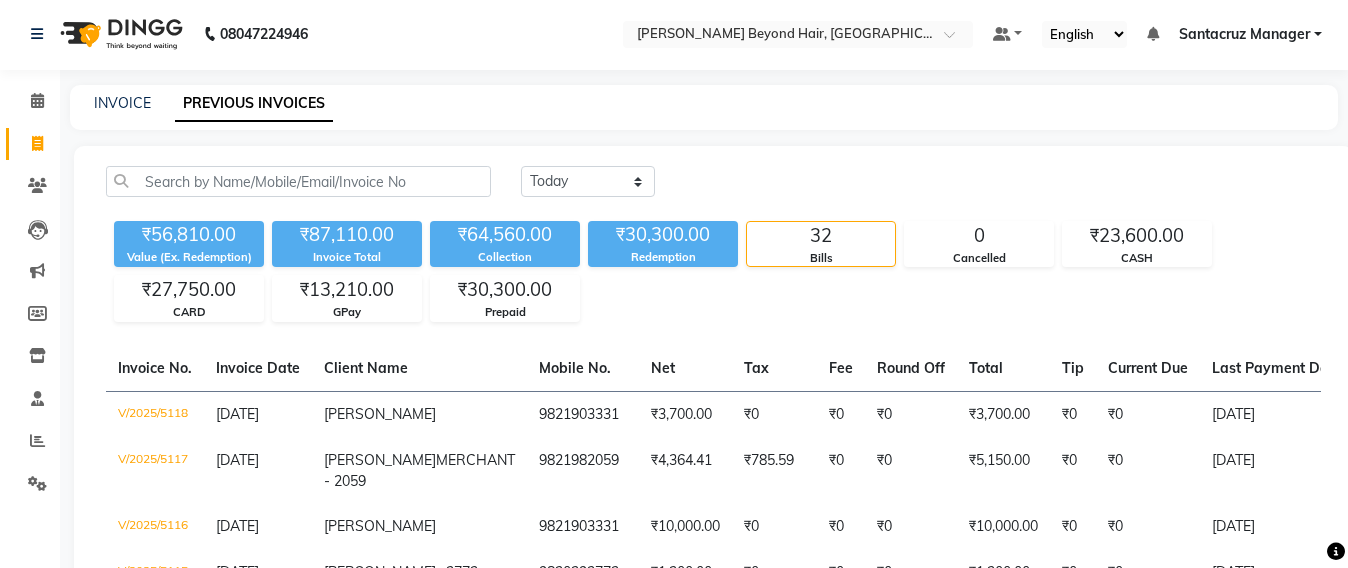 scroll, scrollTop: 0, scrollLeft: 0, axis: both 